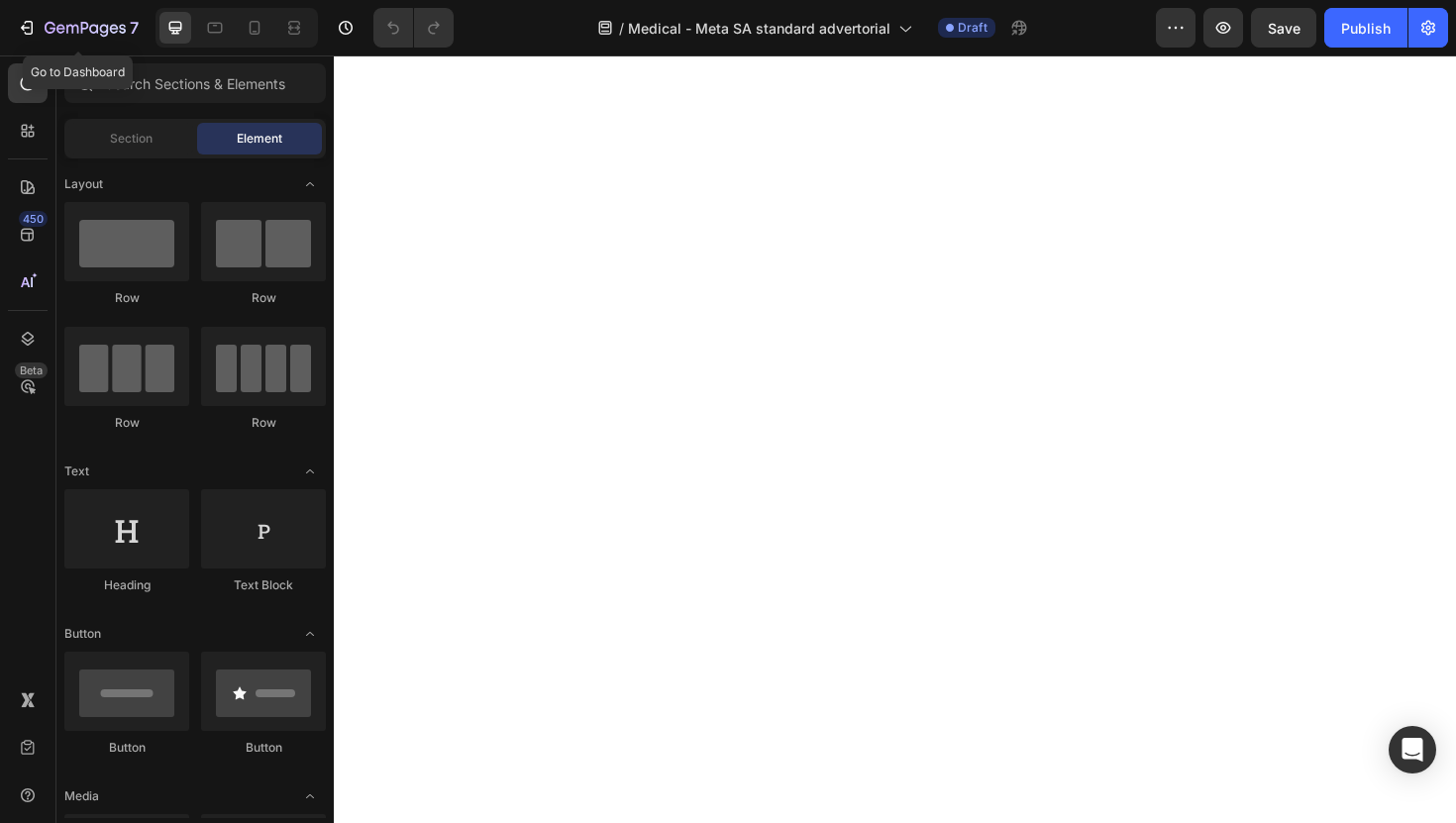 scroll, scrollTop: 0, scrollLeft: 0, axis: both 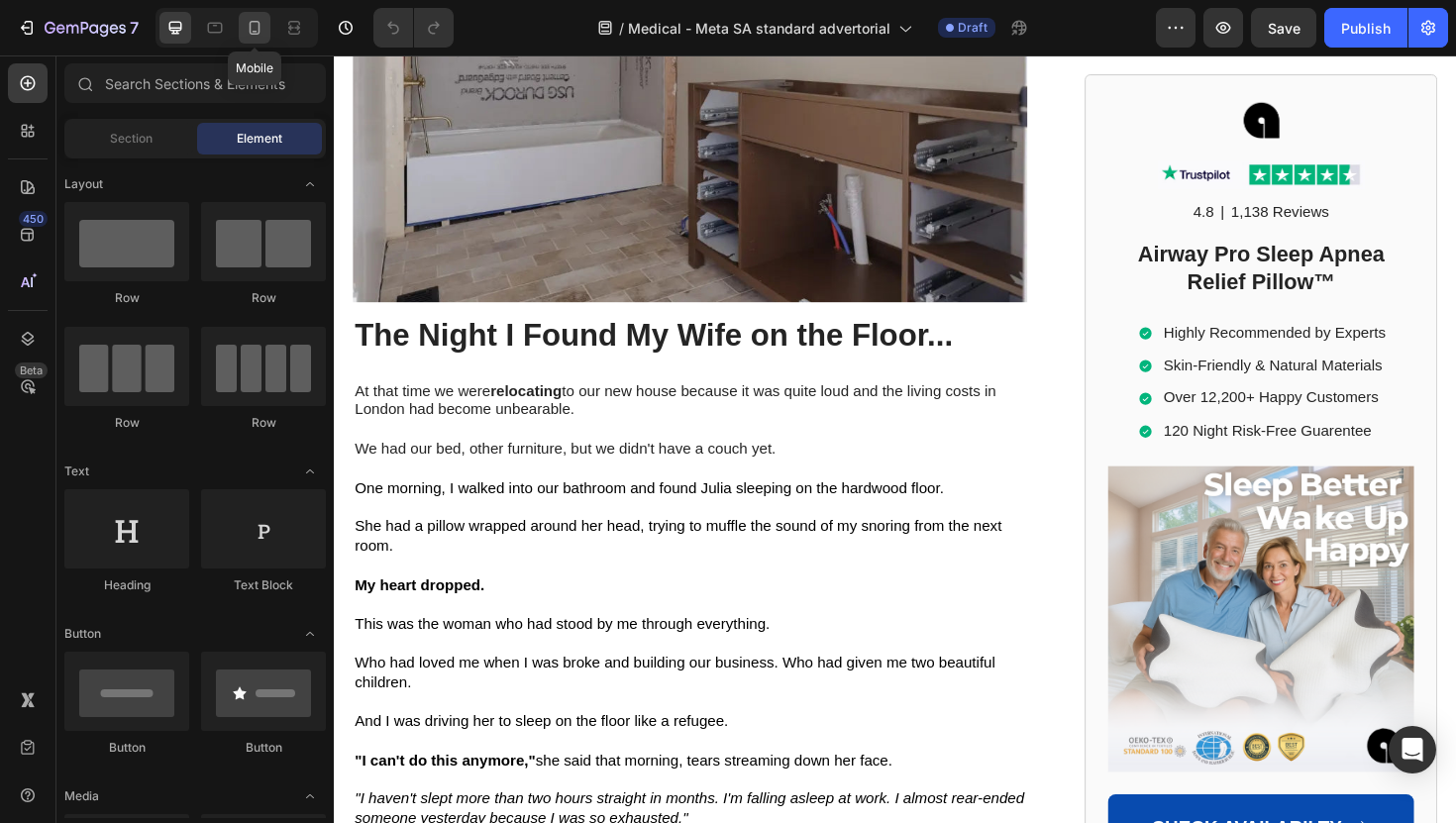 click 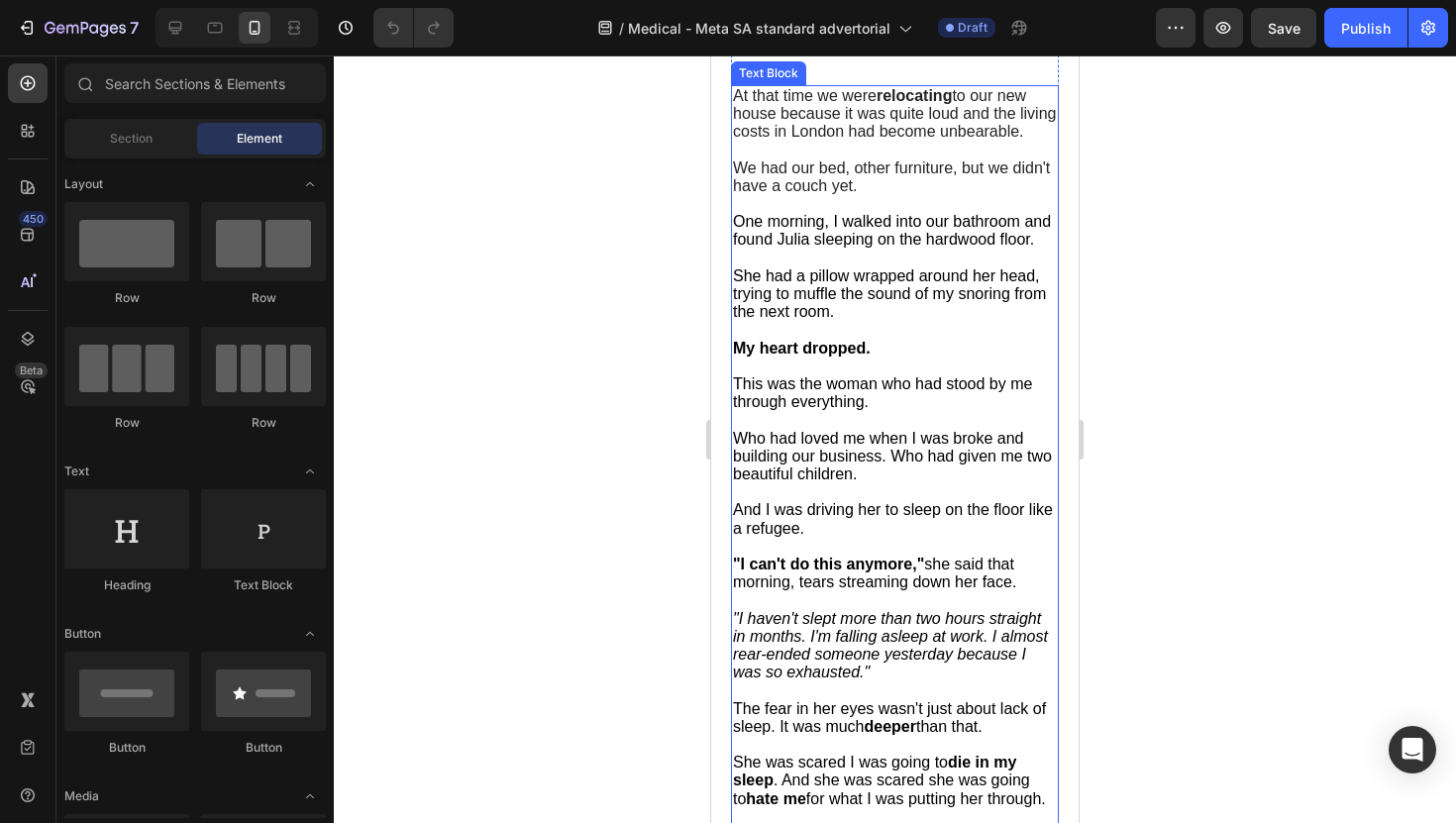 scroll, scrollTop: 422, scrollLeft: 0, axis: vertical 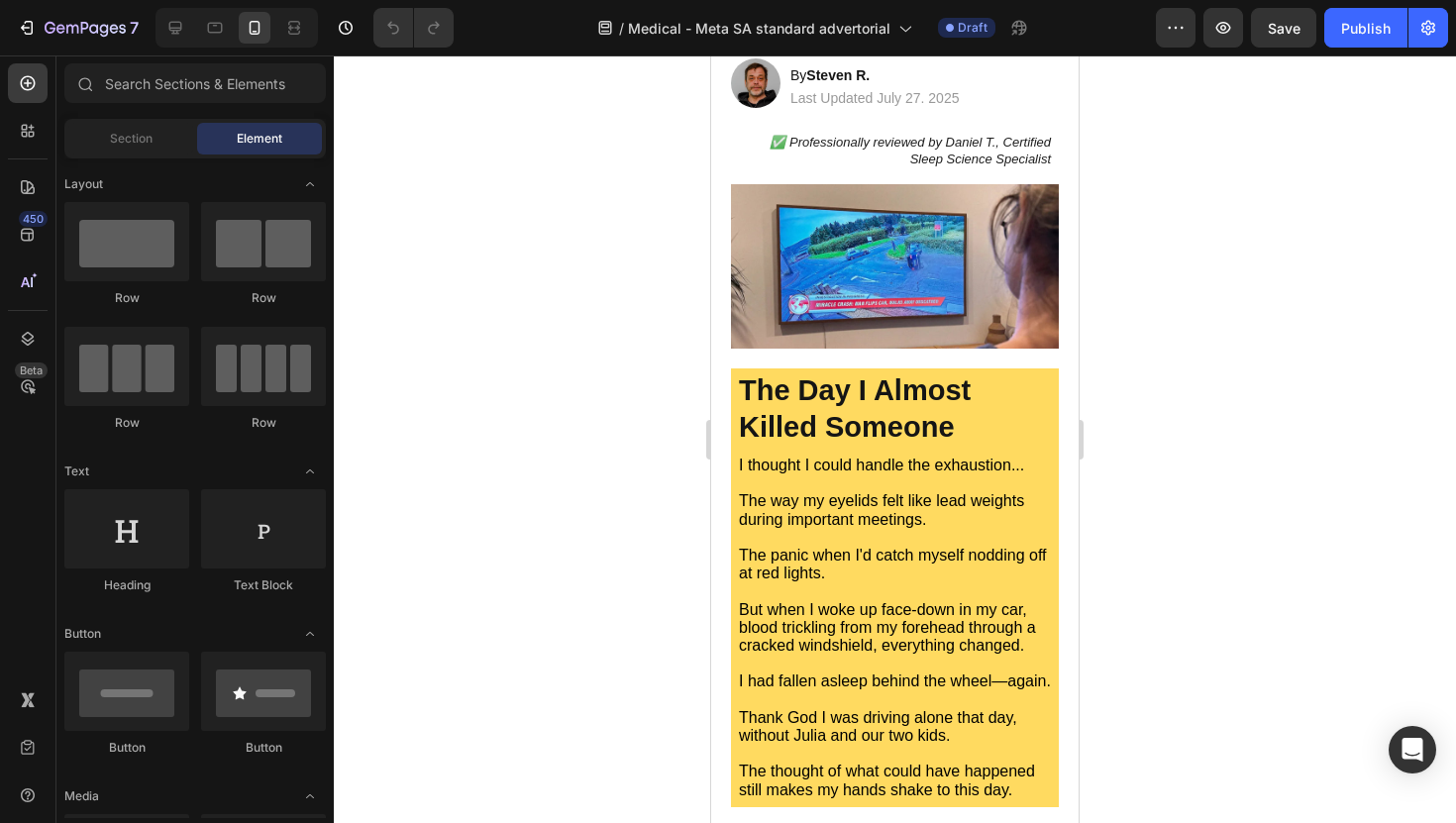 click on "7  Version history  /  Medical - Meta SA standard advertorial Draft Preview  Save   Publish" 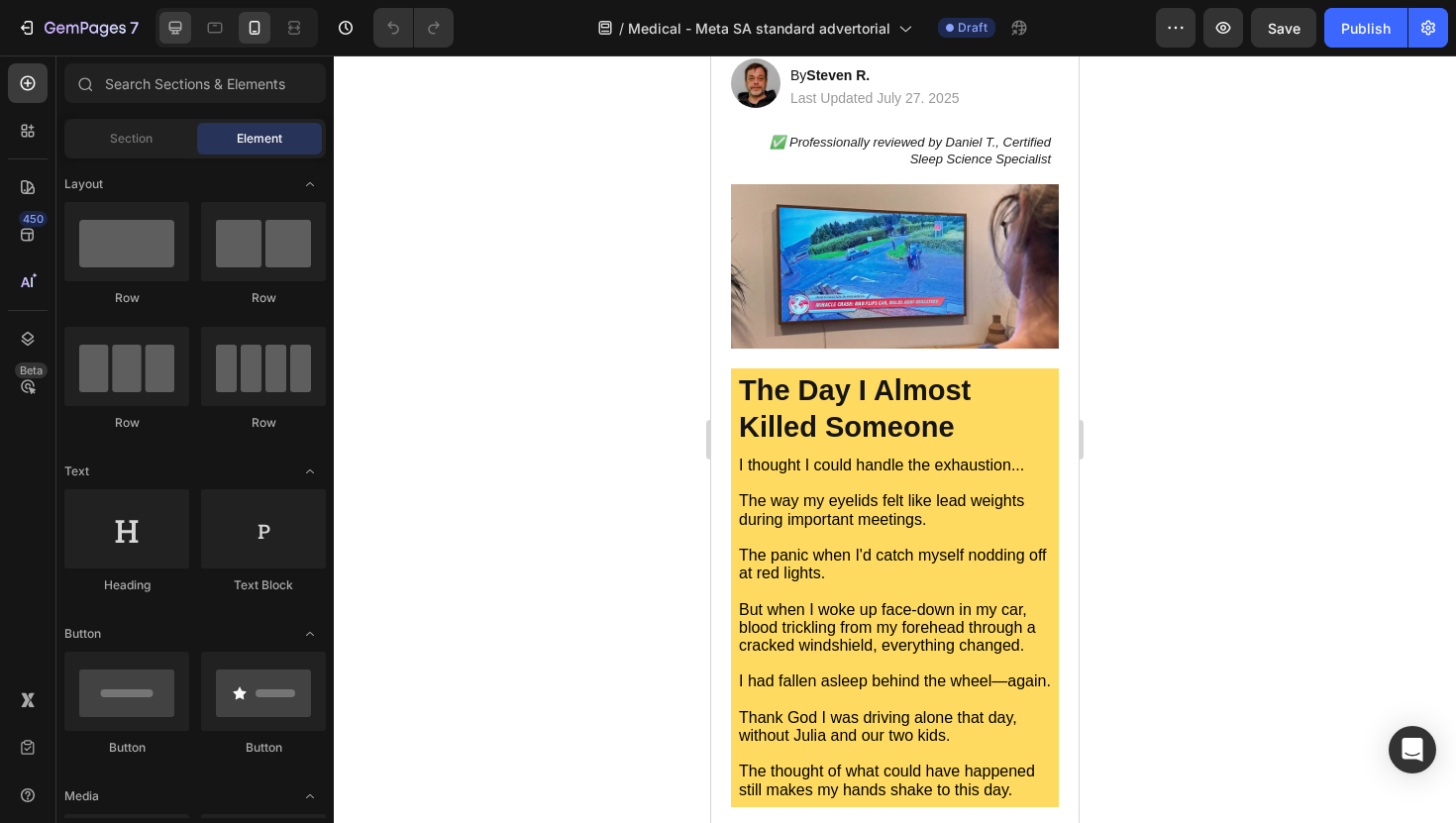 click 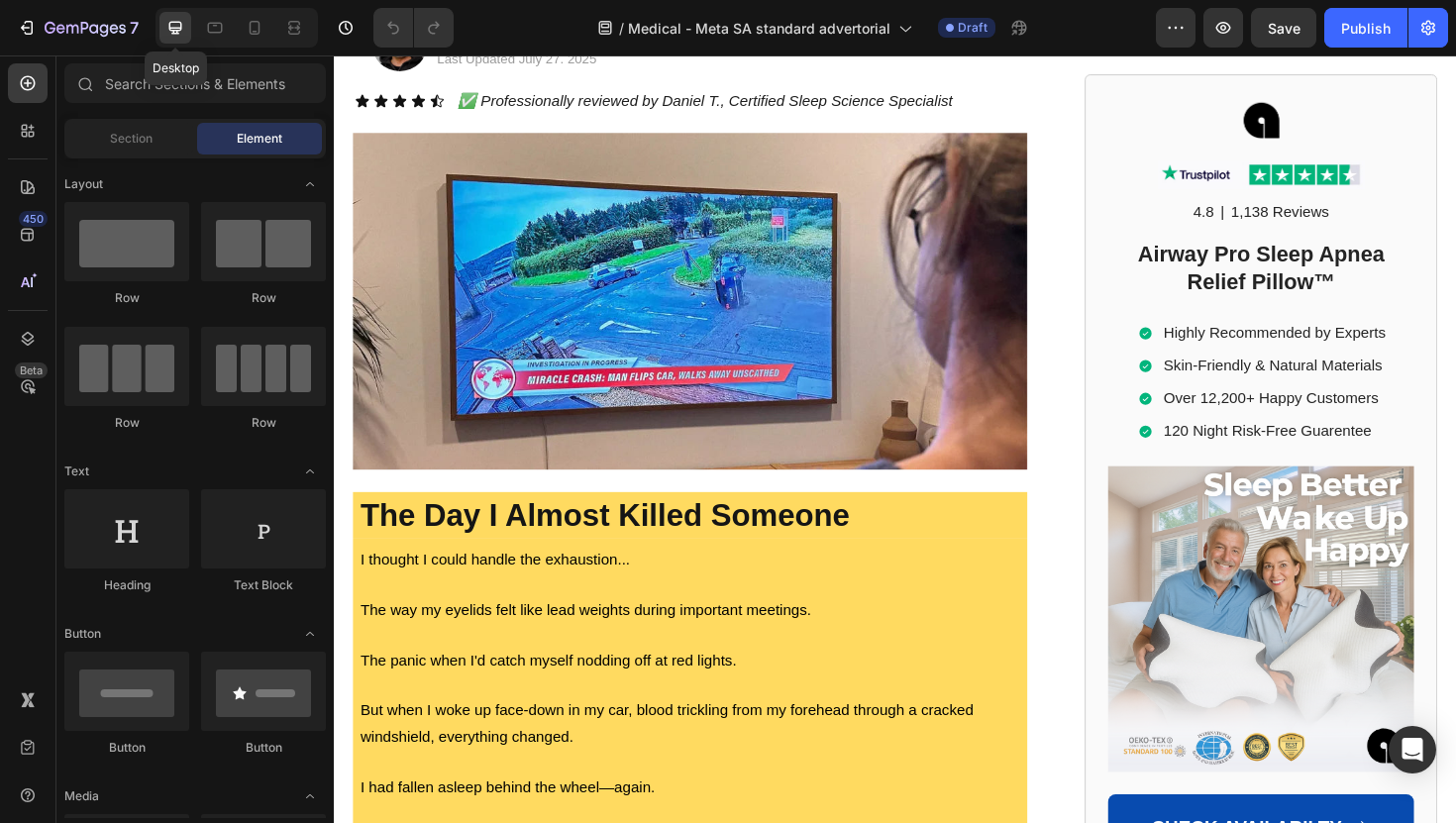 scroll, scrollTop: 378, scrollLeft: 0, axis: vertical 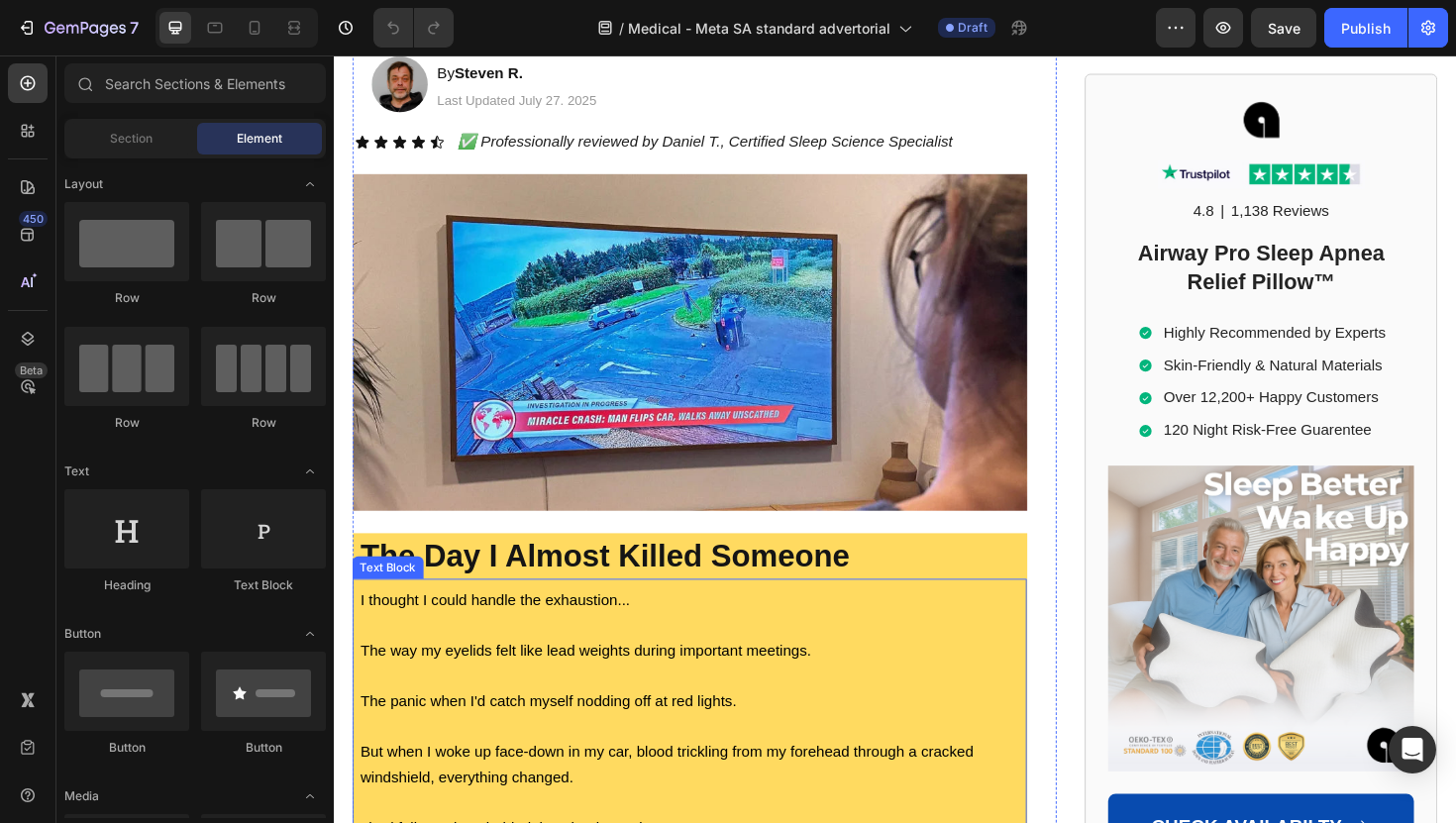 click on "The panic when I'd catch myself nodding off at red lights." at bounding box center [561, 739] 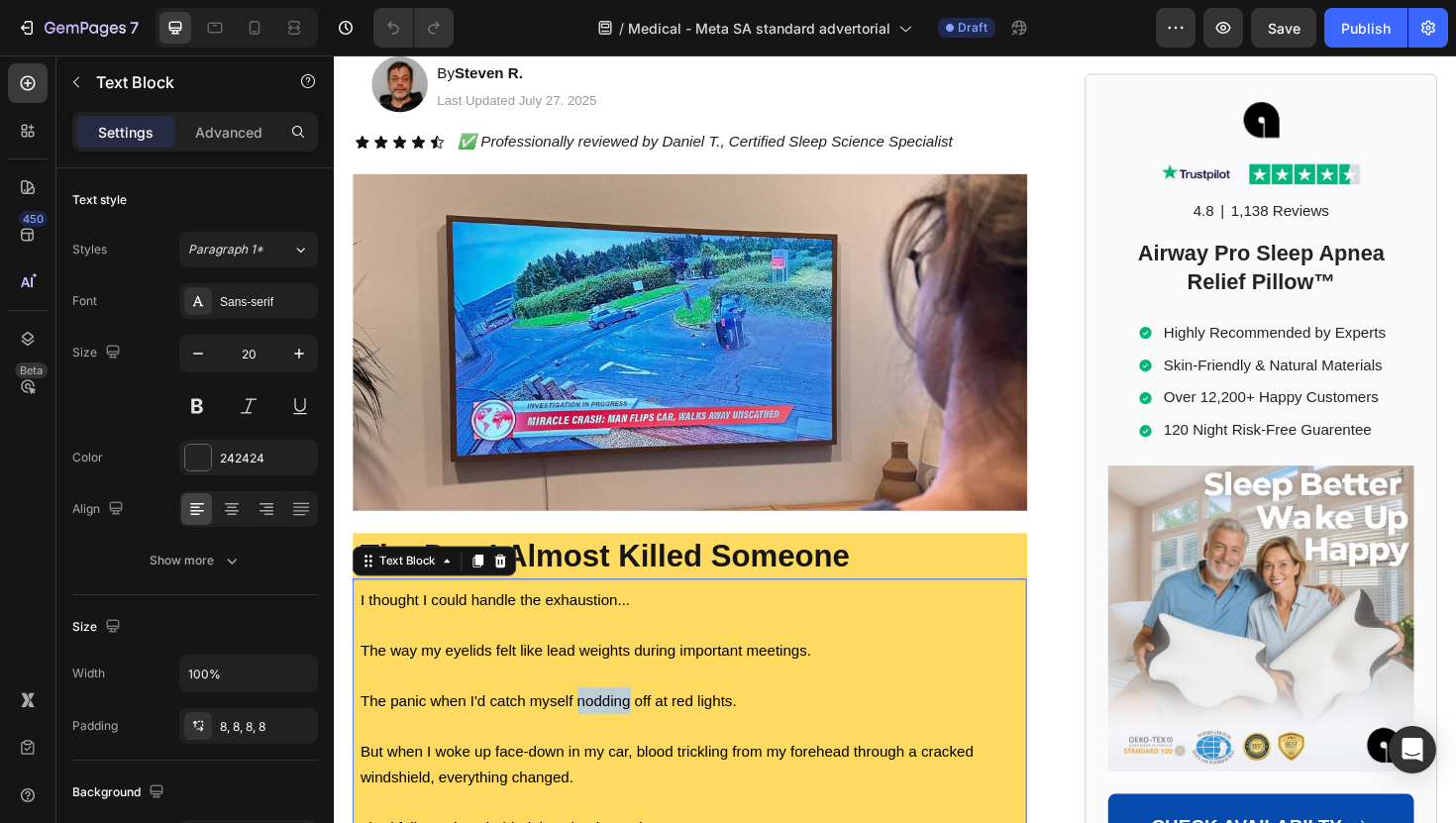 click on "The panic when I'd catch myself nodding off at red lights." at bounding box center (561, 739) 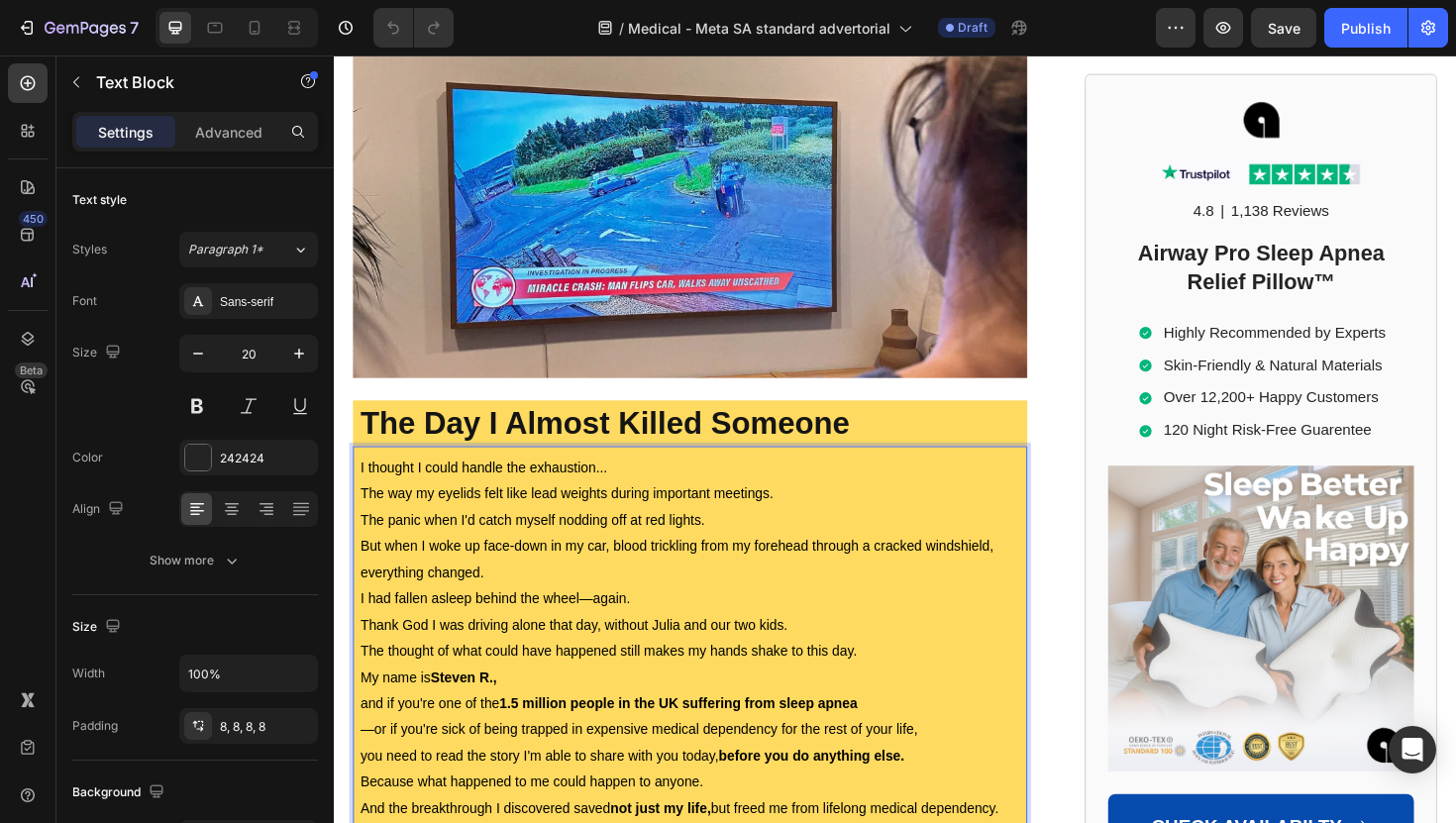 scroll, scrollTop: 532, scrollLeft: 0, axis: vertical 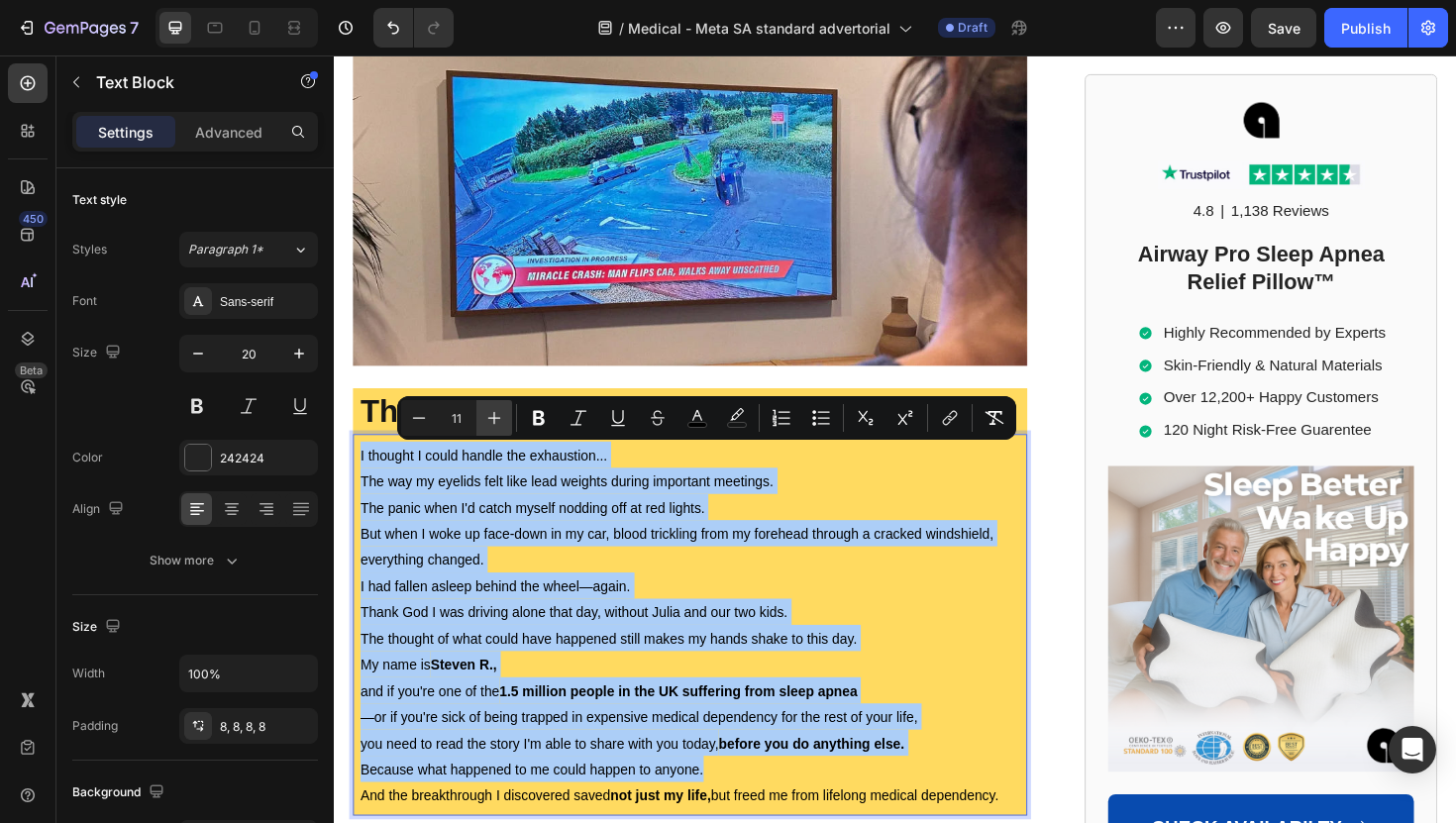 click 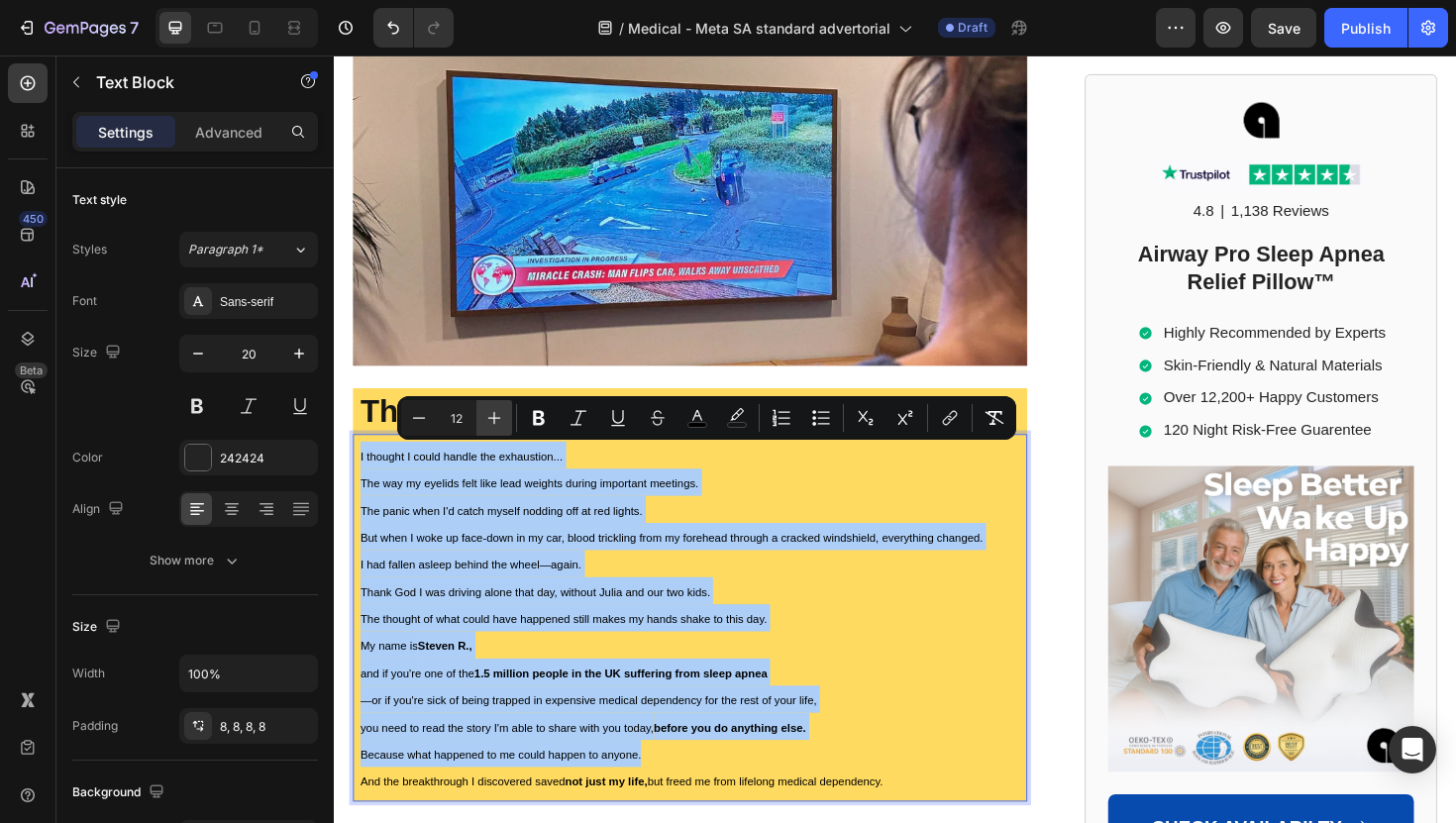 click 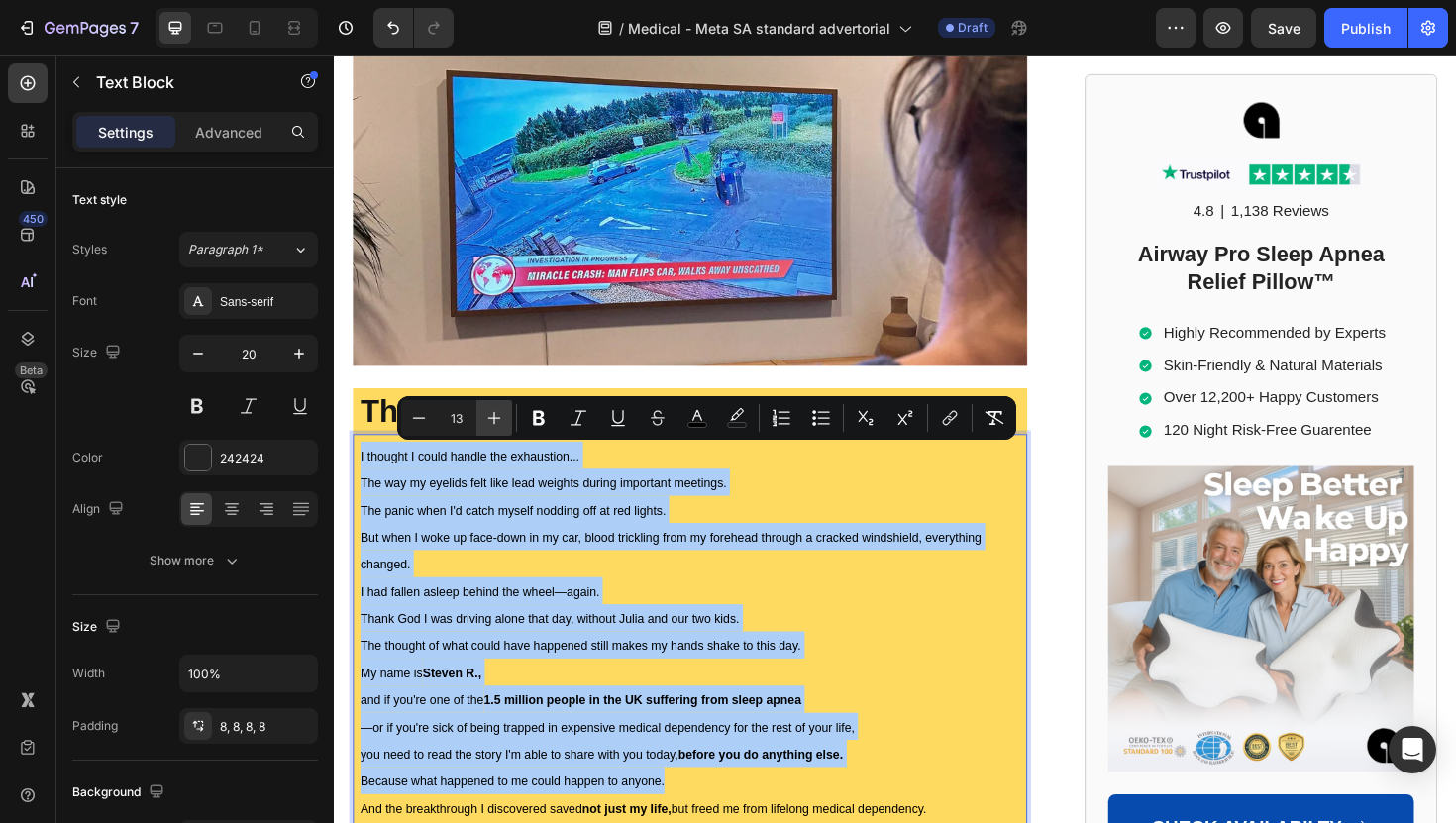 click 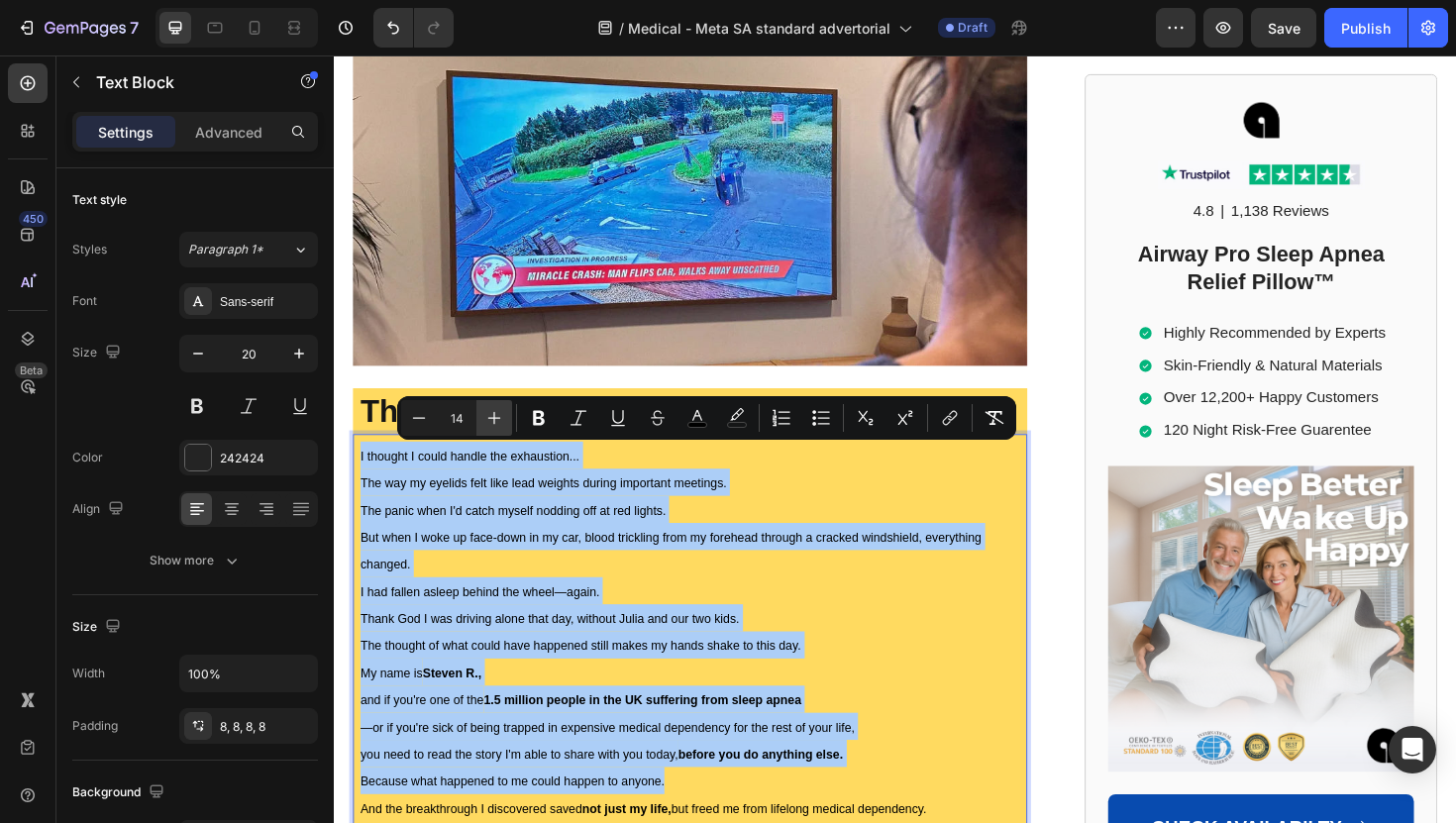 click 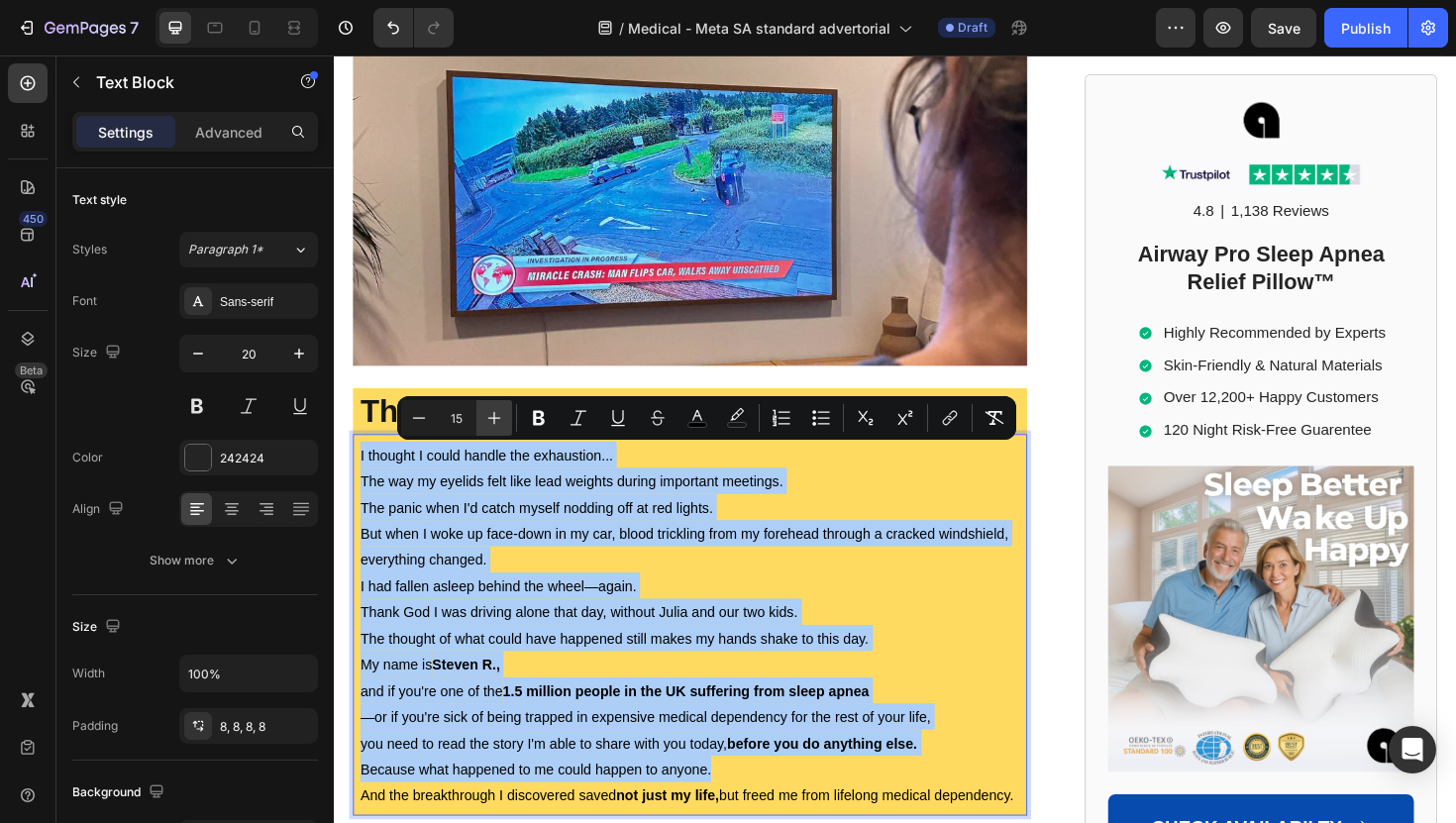 click 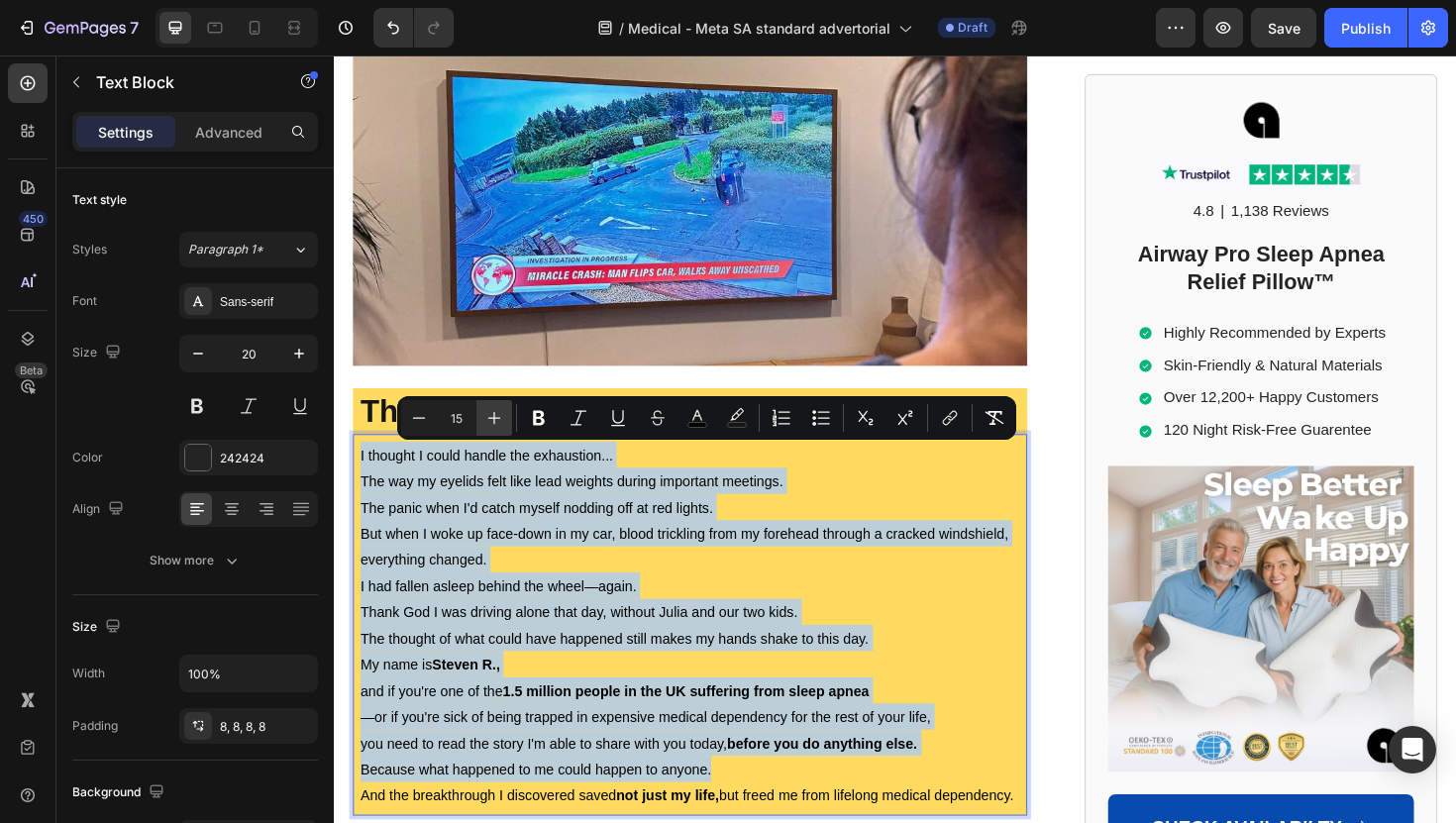 type on "16" 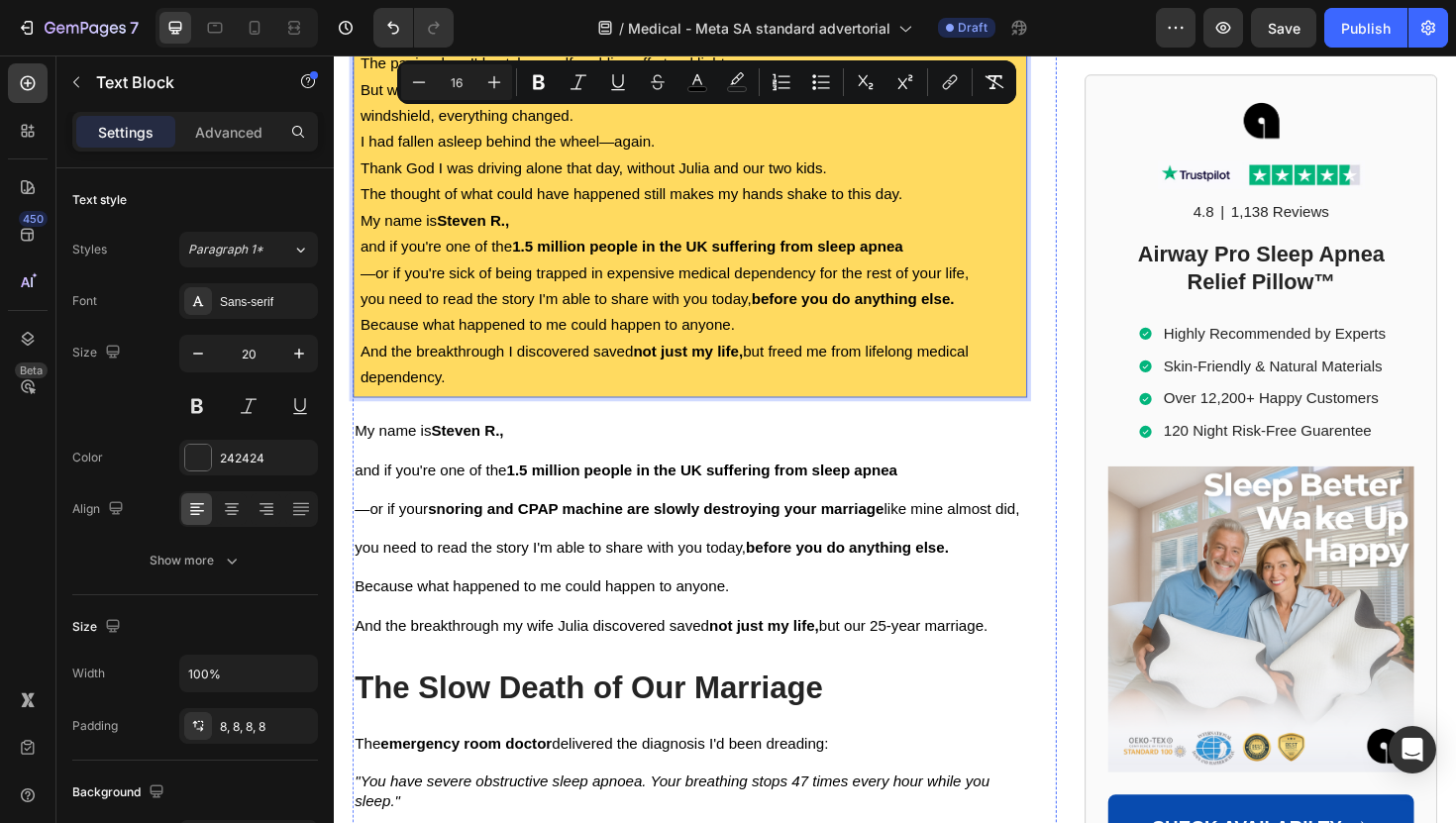 scroll, scrollTop: 1001, scrollLeft: 0, axis: vertical 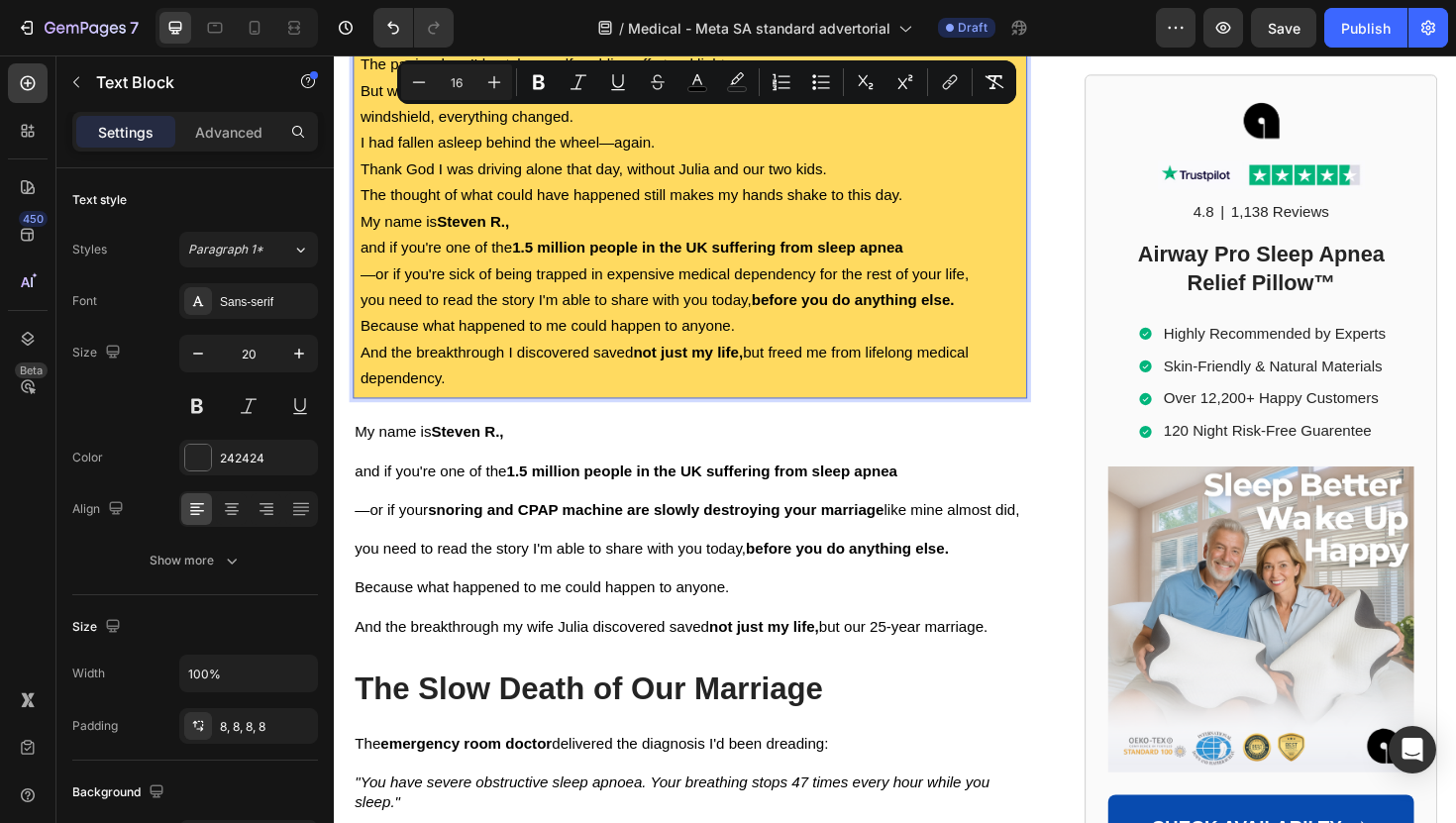click on "And the breakthrough I discovered saved  not just my life,  but freed me from lifelong medical dependency." at bounding box center (710, 383) 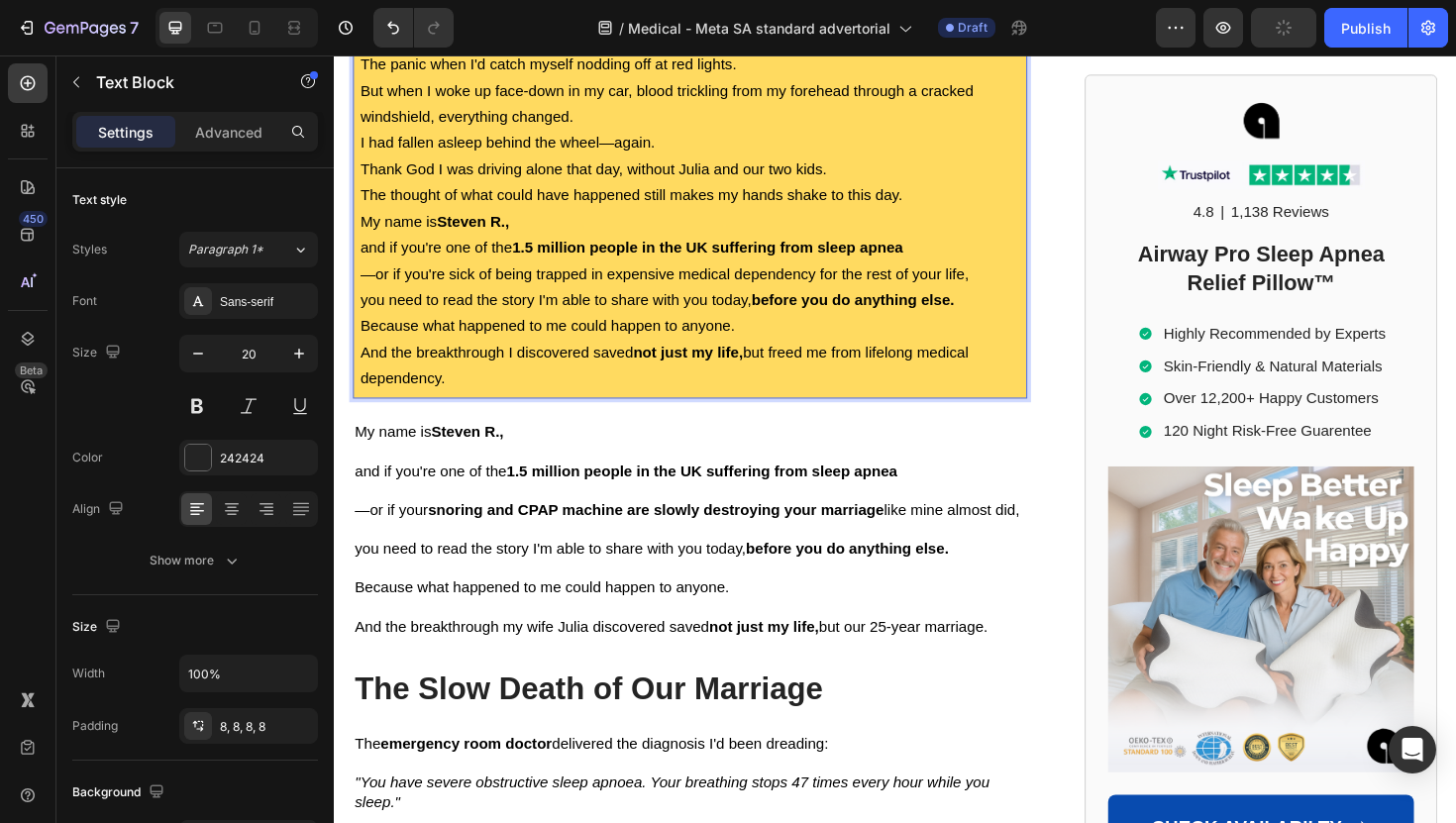 click on "Because what happened to me could happen to anyone." at bounding box center [710, 342] 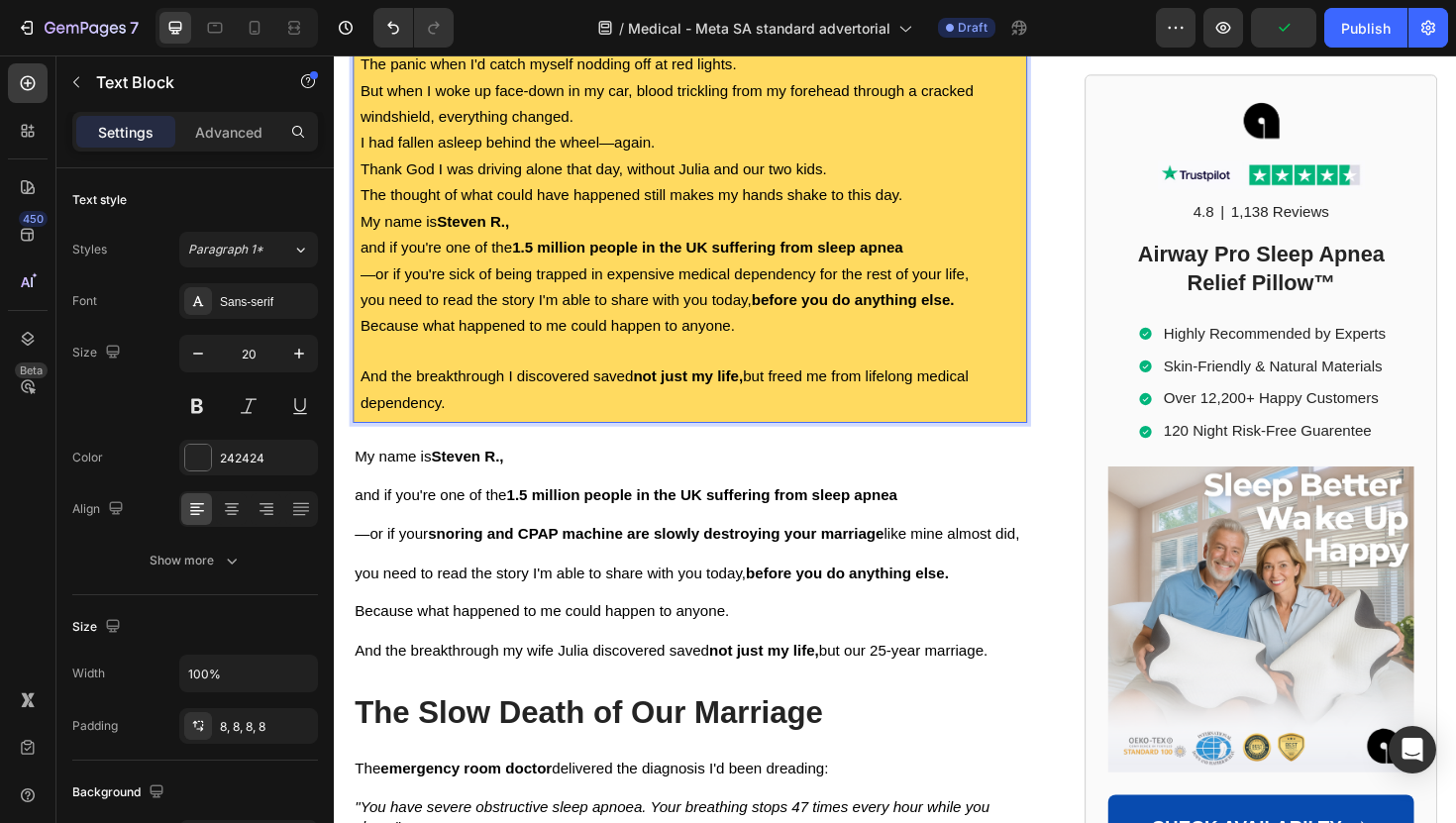 click on "My name is  Steven R.," at bounding box center [710, 231] 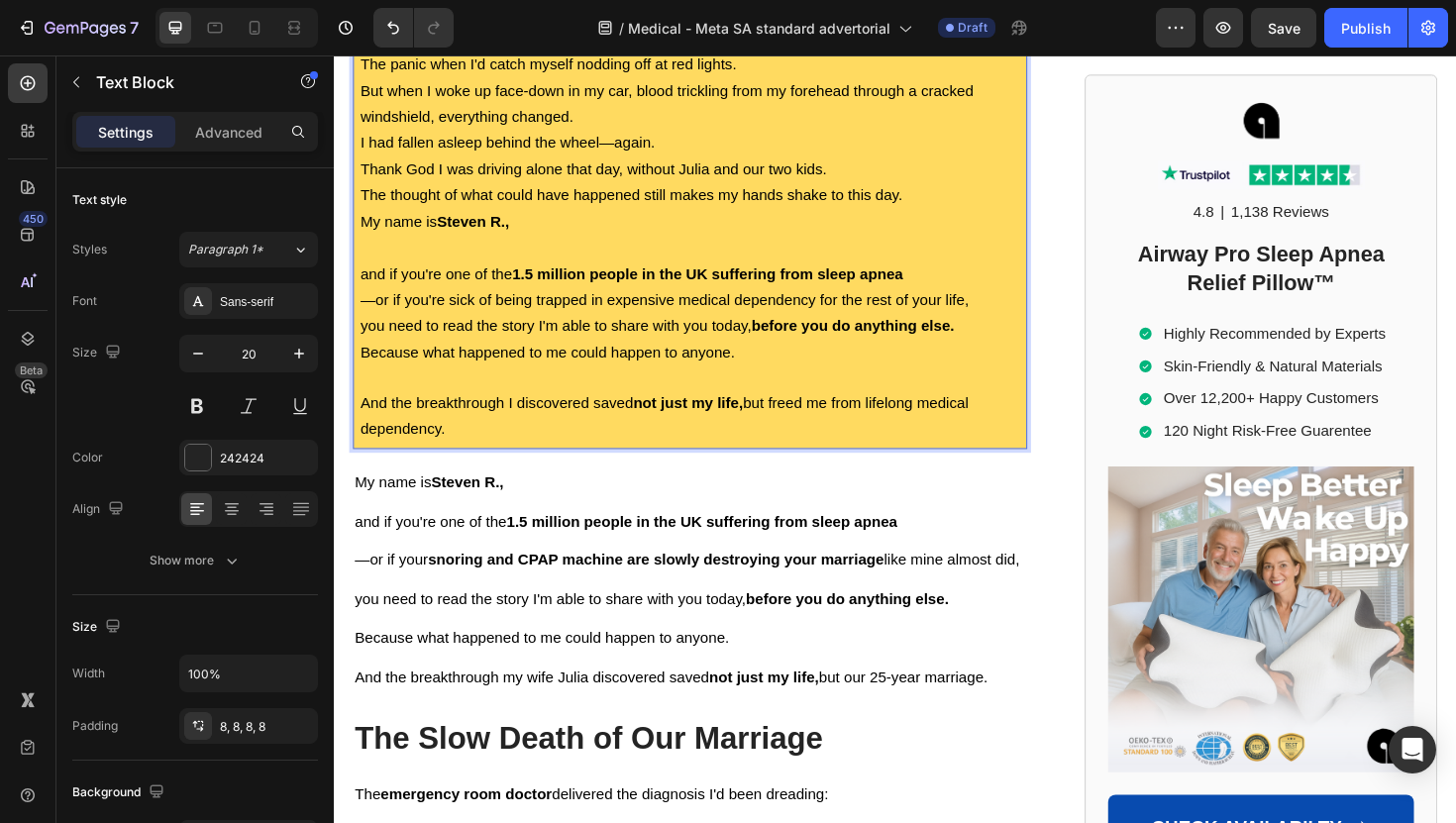 click on "you need to read the story I'm able to share with you today,  before you do anything else." at bounding box center (710, 342) 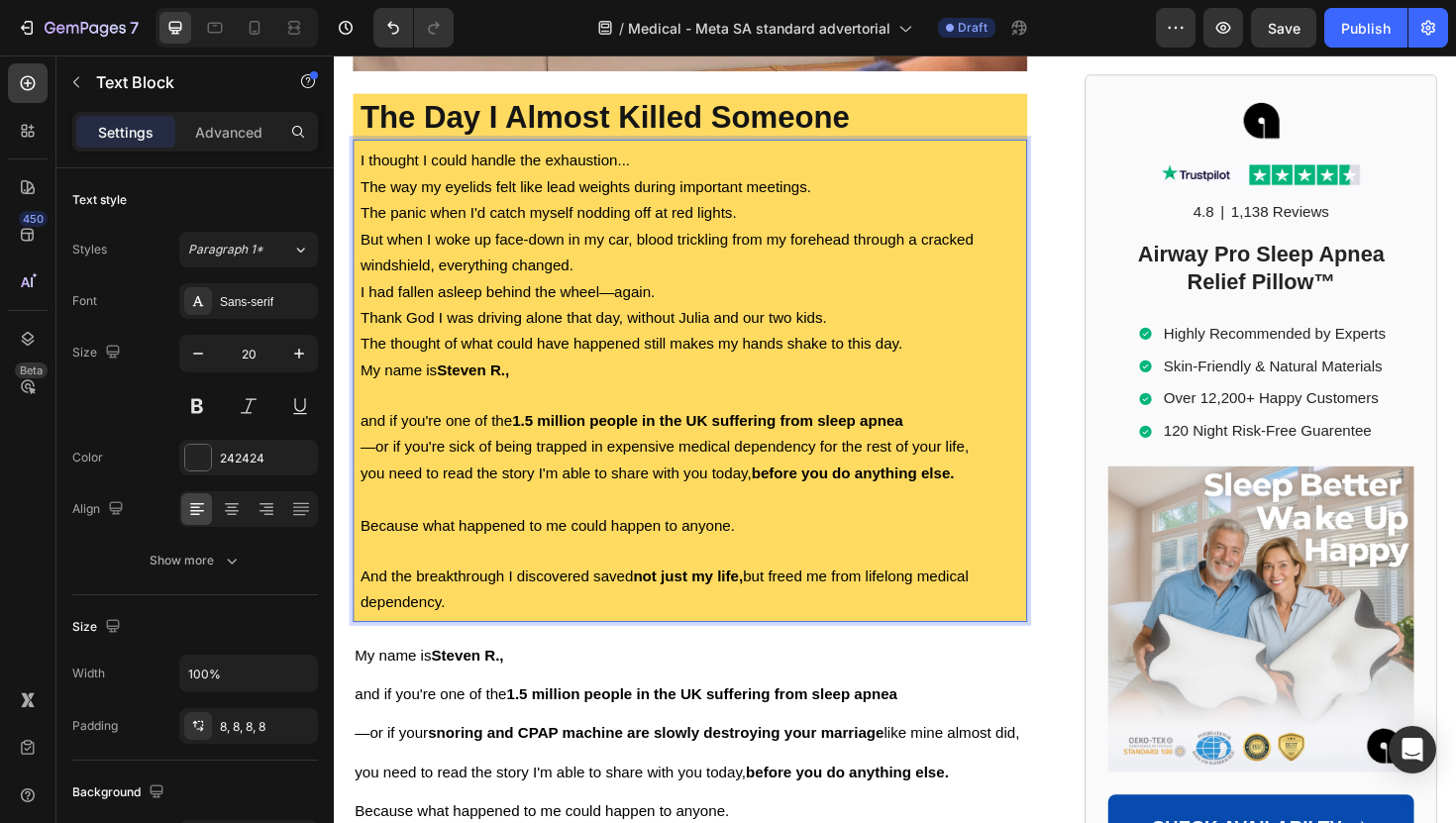 scroll, scrollTop: 830, scrollLeft: 0, axis: vertical 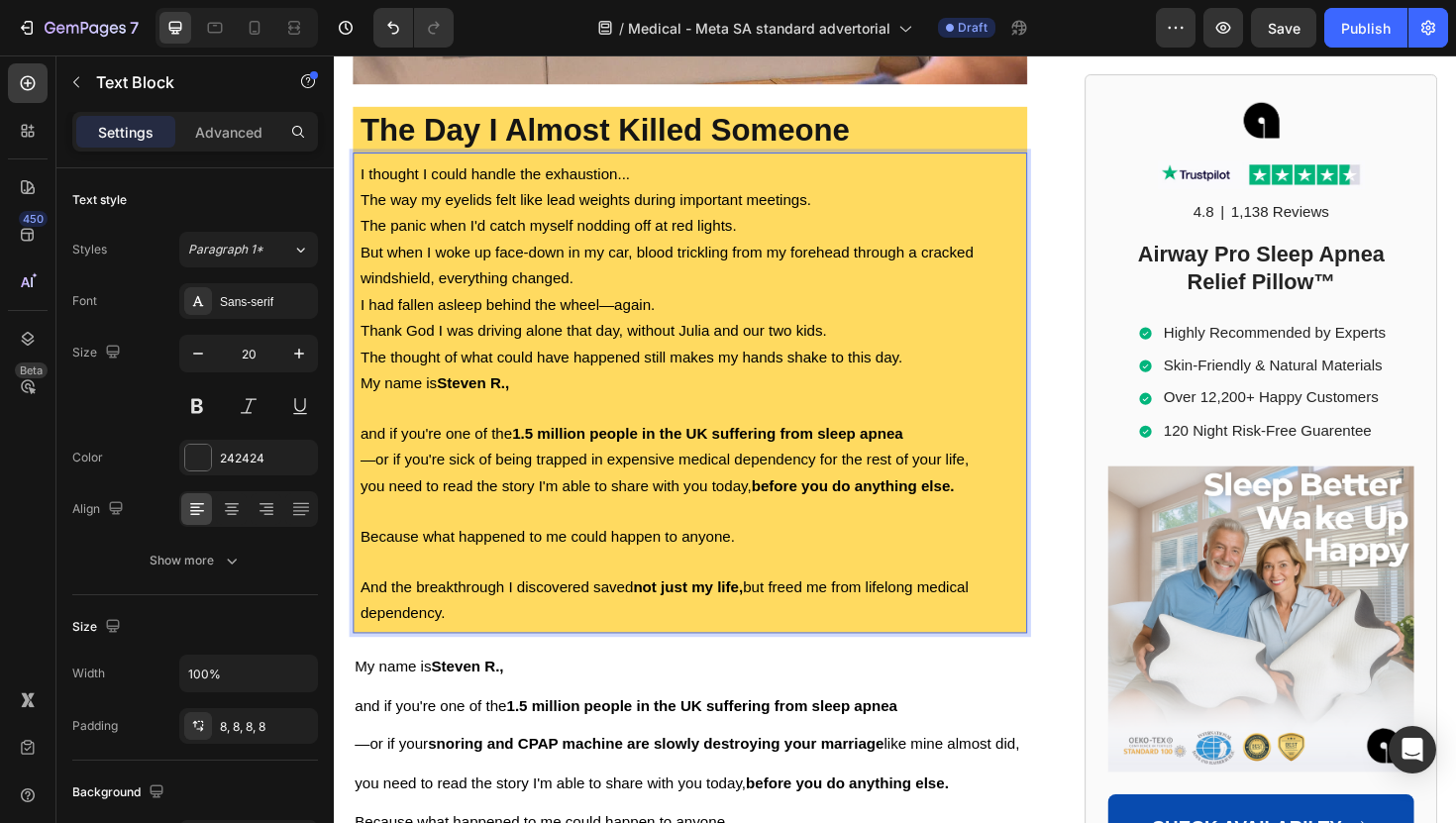 click on "and if you're one of the  1.5 million people in the UK suffering from sleep apnea" at bounding box center (710, 456) 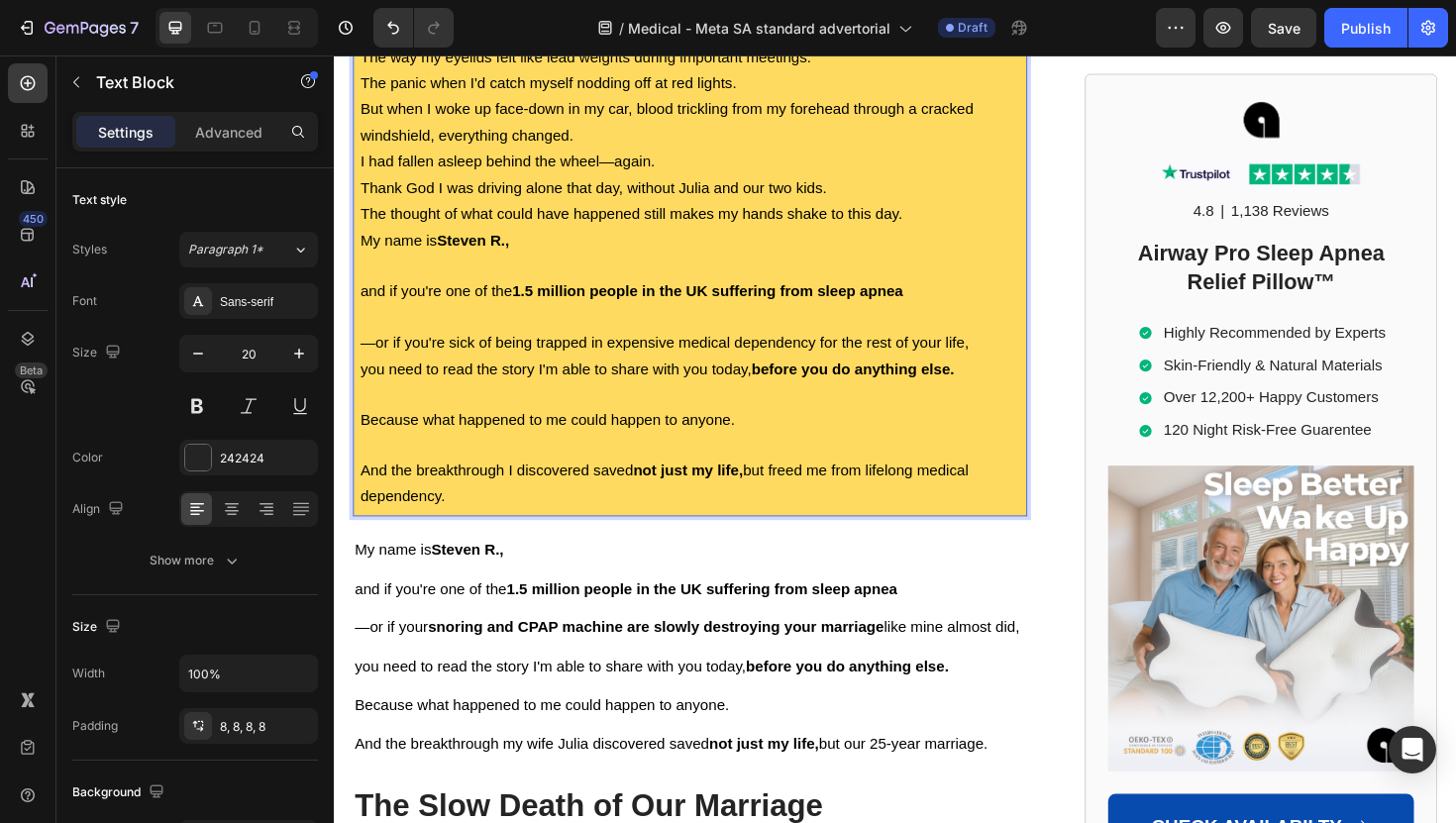 scroll, scrollTop: 998, scrollLeft: 0, axis: vertical 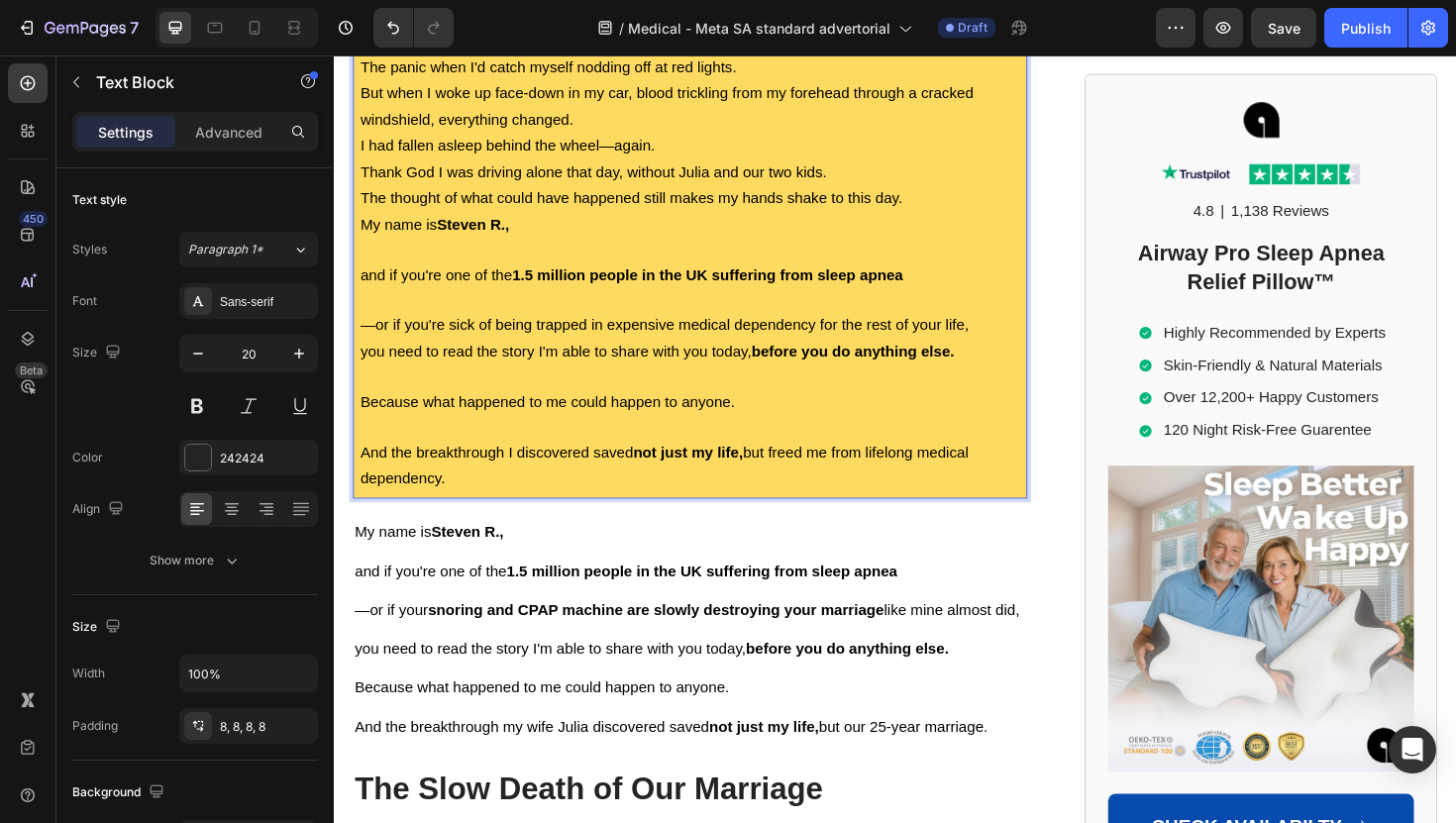 click on "—or if you're sick of being trapped in expensive medical dependency for the rest of your life," at bounding box center (710, 341) 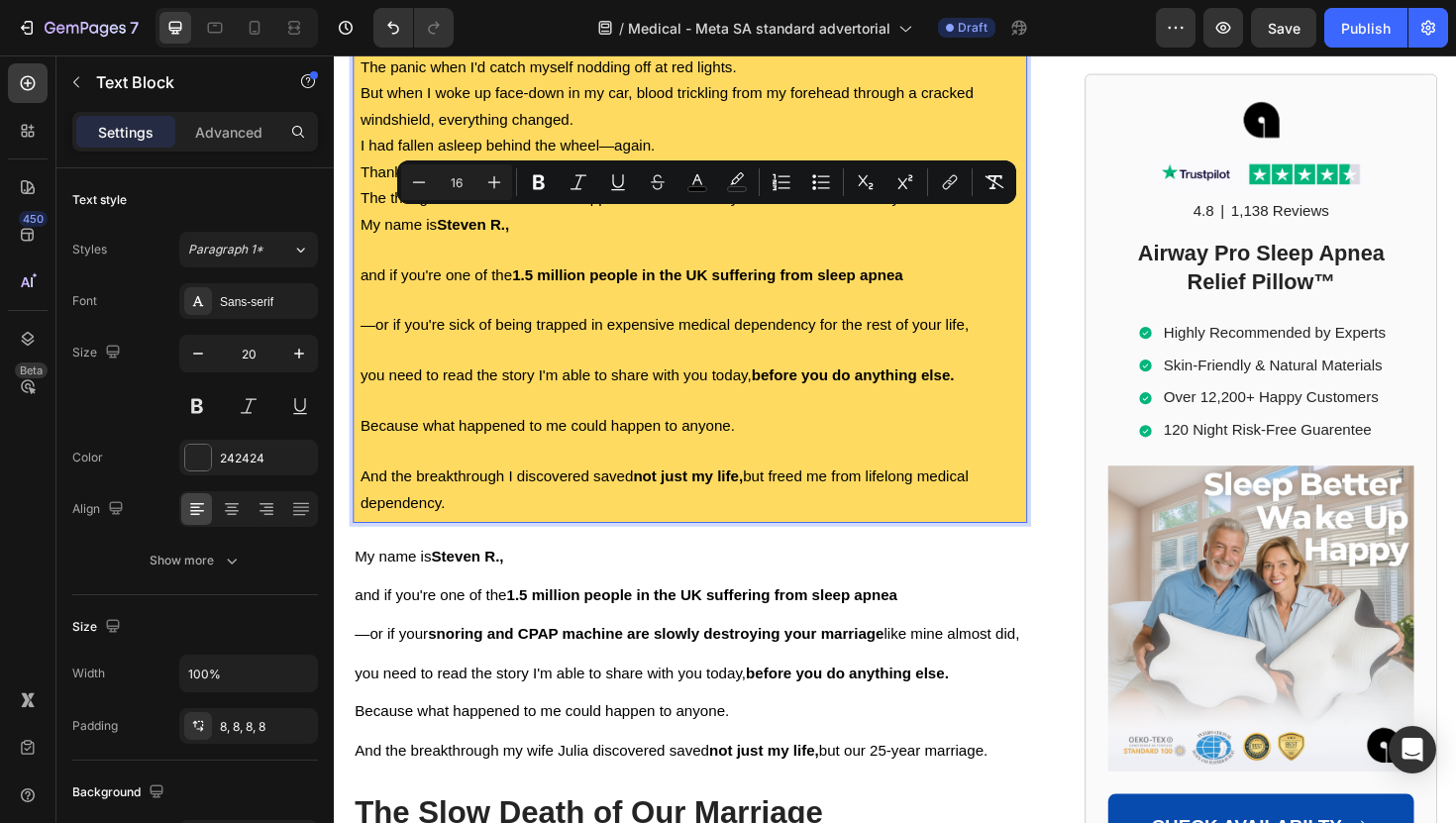 drag, startPoint x: 828, startPoint y: 509, endPoint x: 357, endPoint y: 223, distance: 551.0327 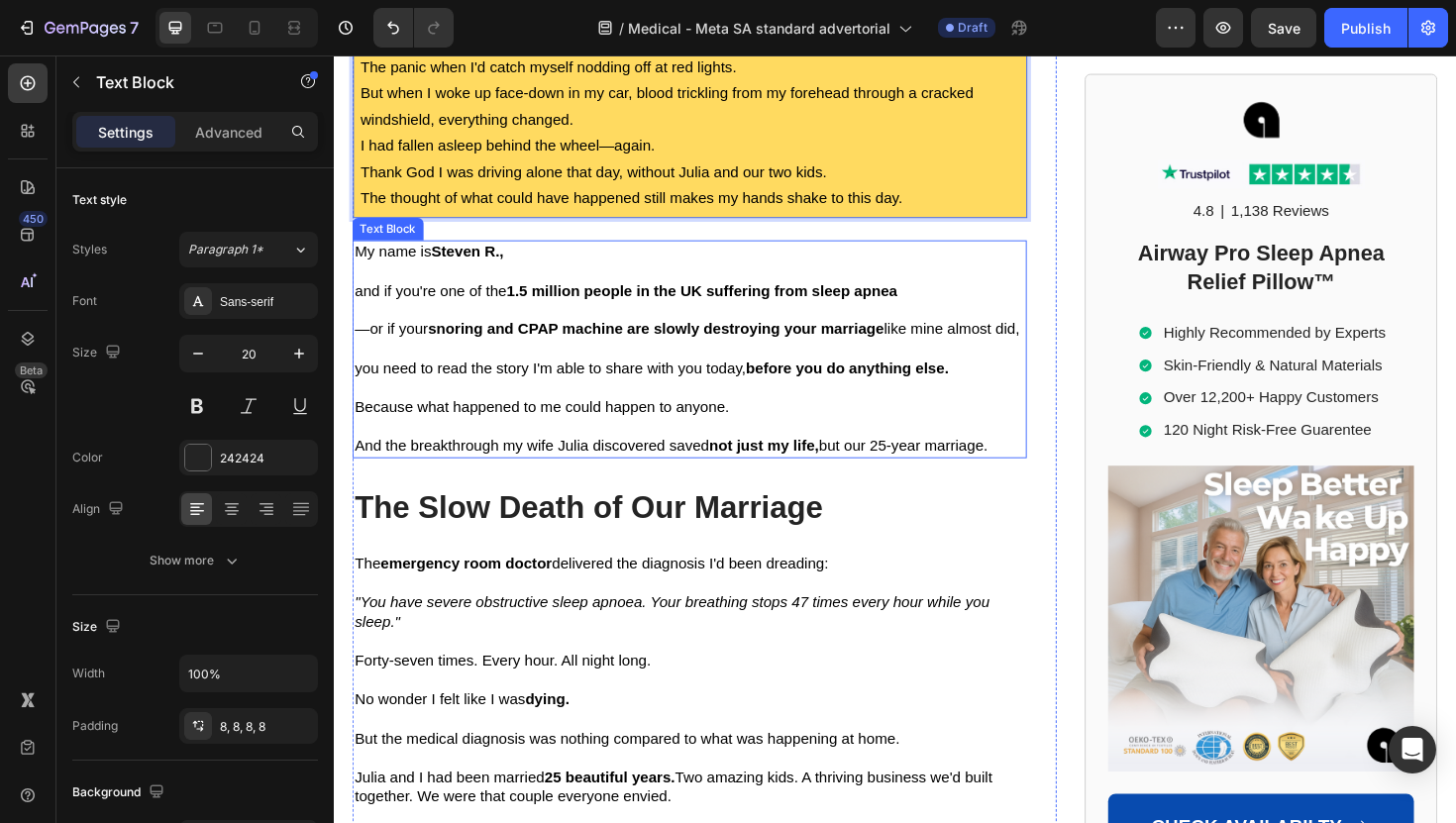 click on "—or if your  snoring and CPAP machine are slowly destroying your marriage  like mine almost did," at bounding box center (710, 346) 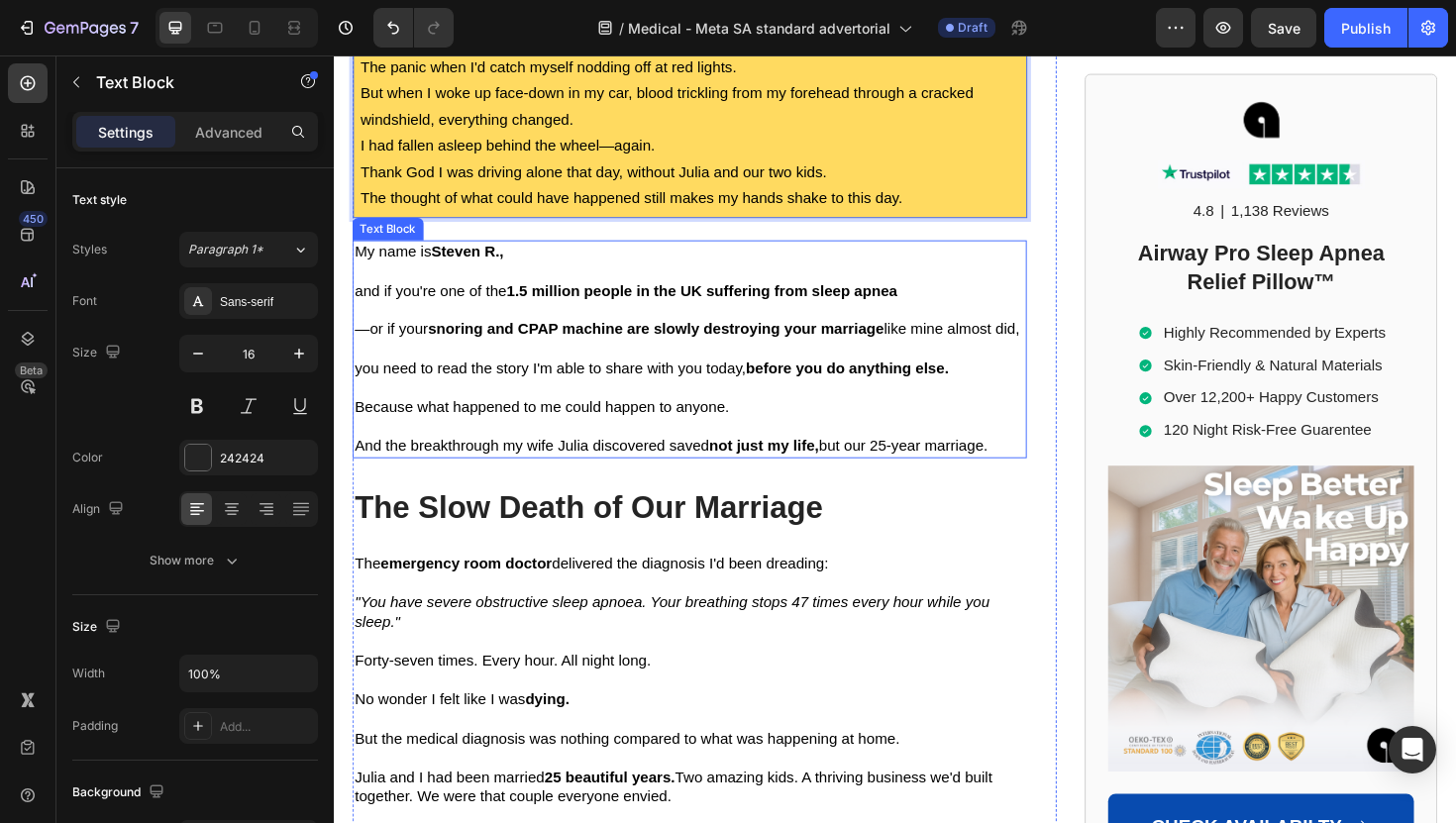 click on "—or if your  snoring and CPAP machine are slowly destroying your marriage  like mine almost did," at bounding box center (710, 346) 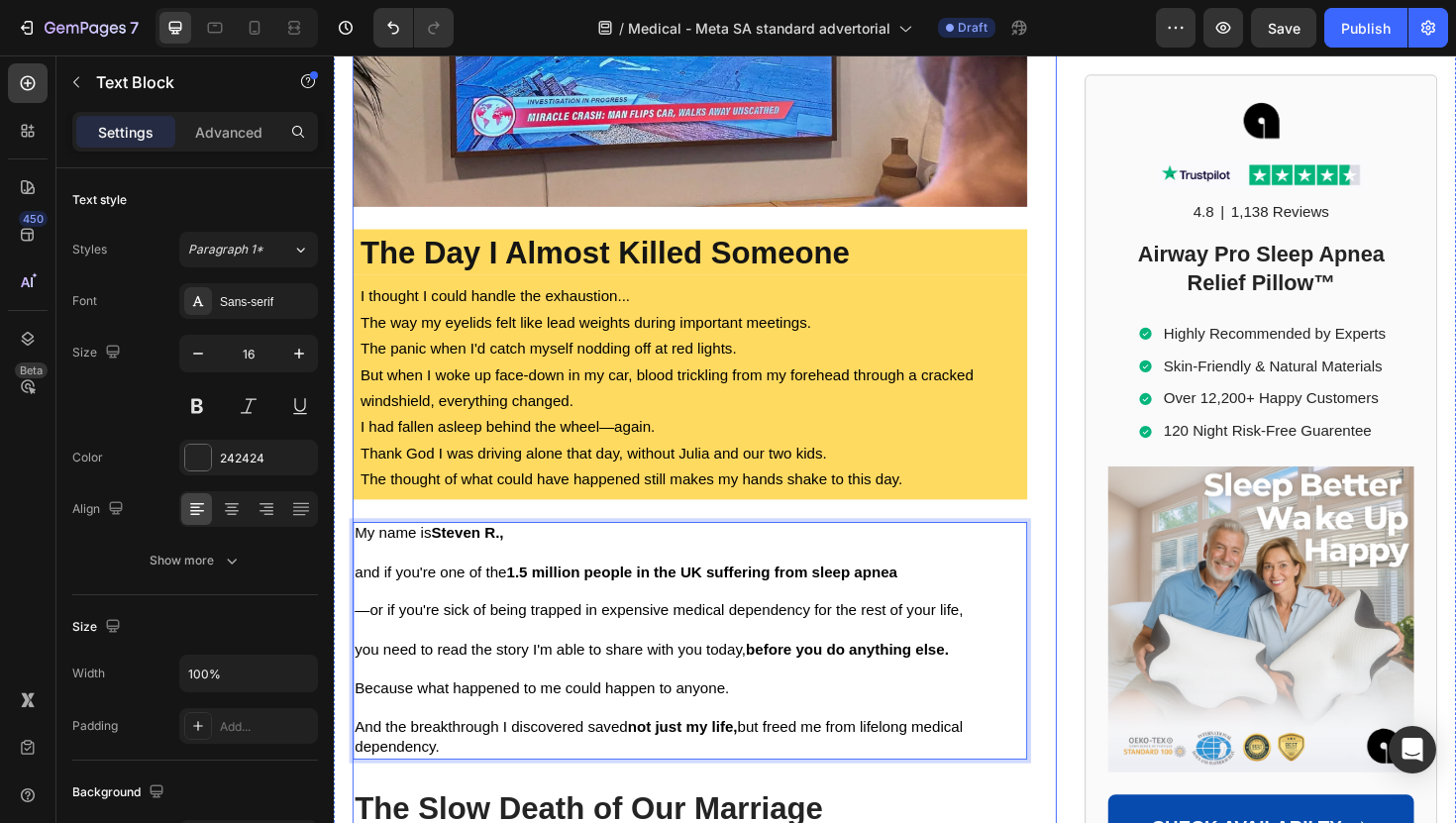scroll, scrollTop: 691, scrollLeft: 0, axis: vertical 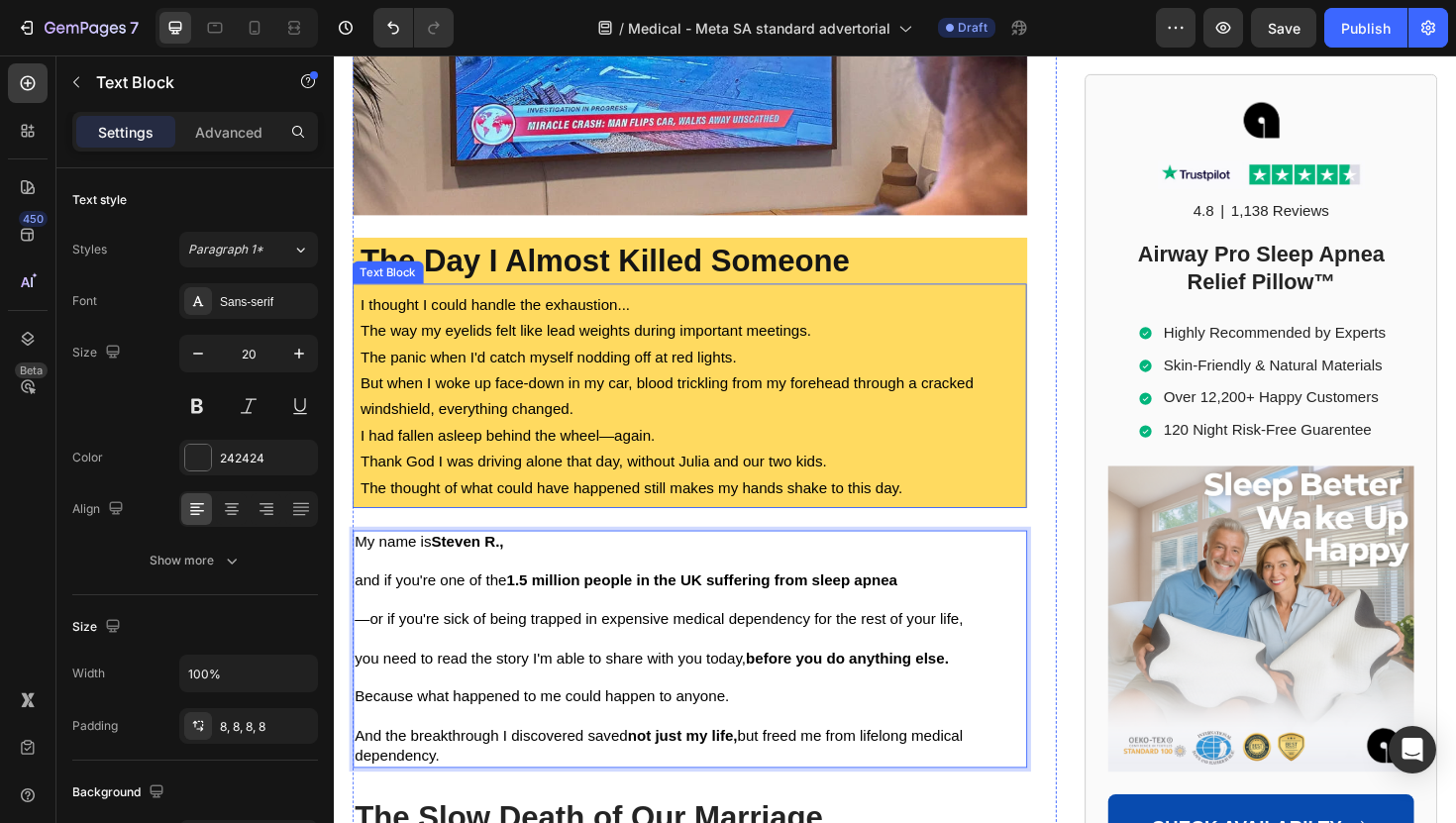 click on "I had fallen asleep behind the wheel—again." at bounding box center [517, 458] 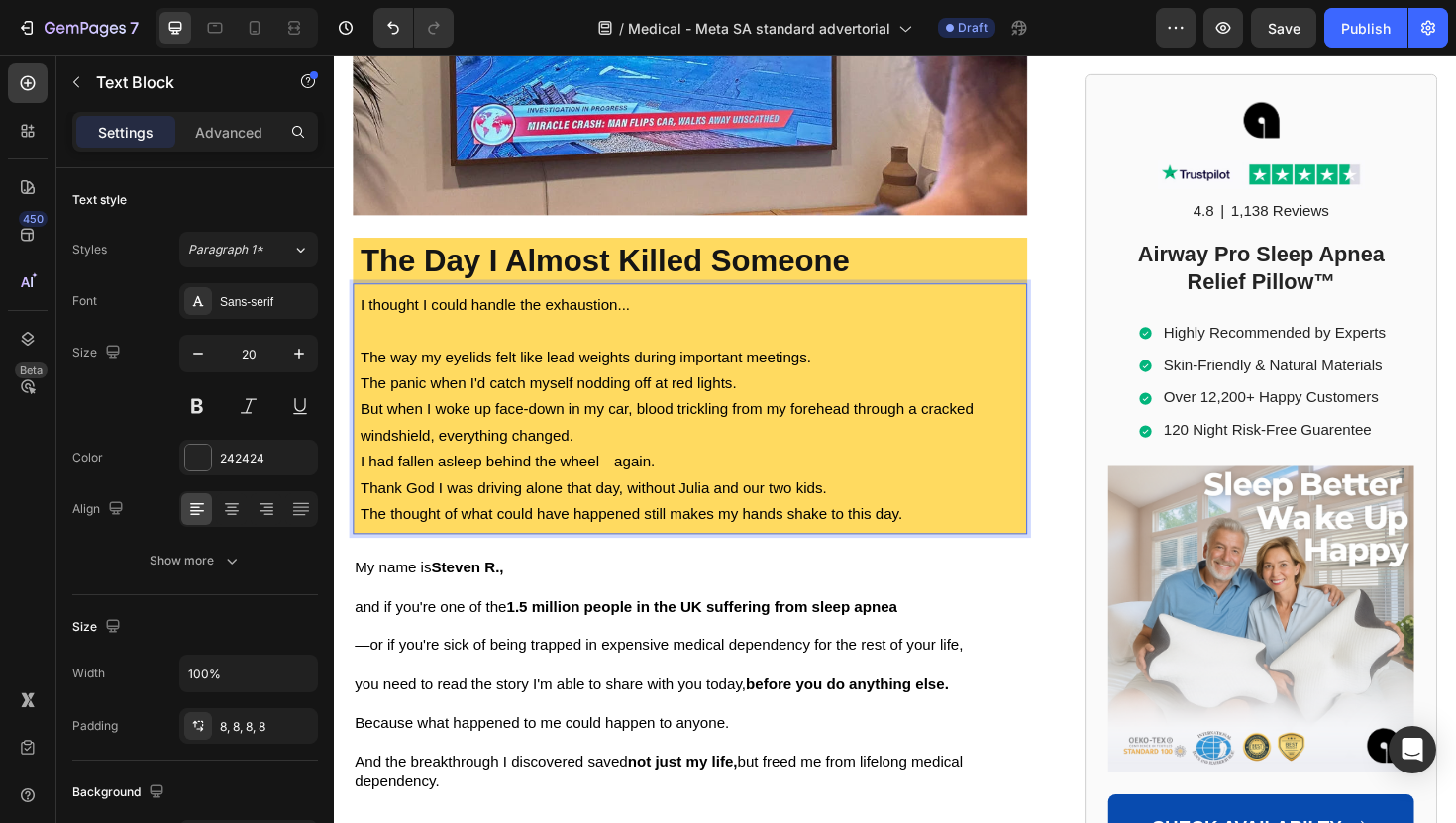 click on "The way my eyelids felt like lead weights during important meetings." at bounding box center (710, 374) 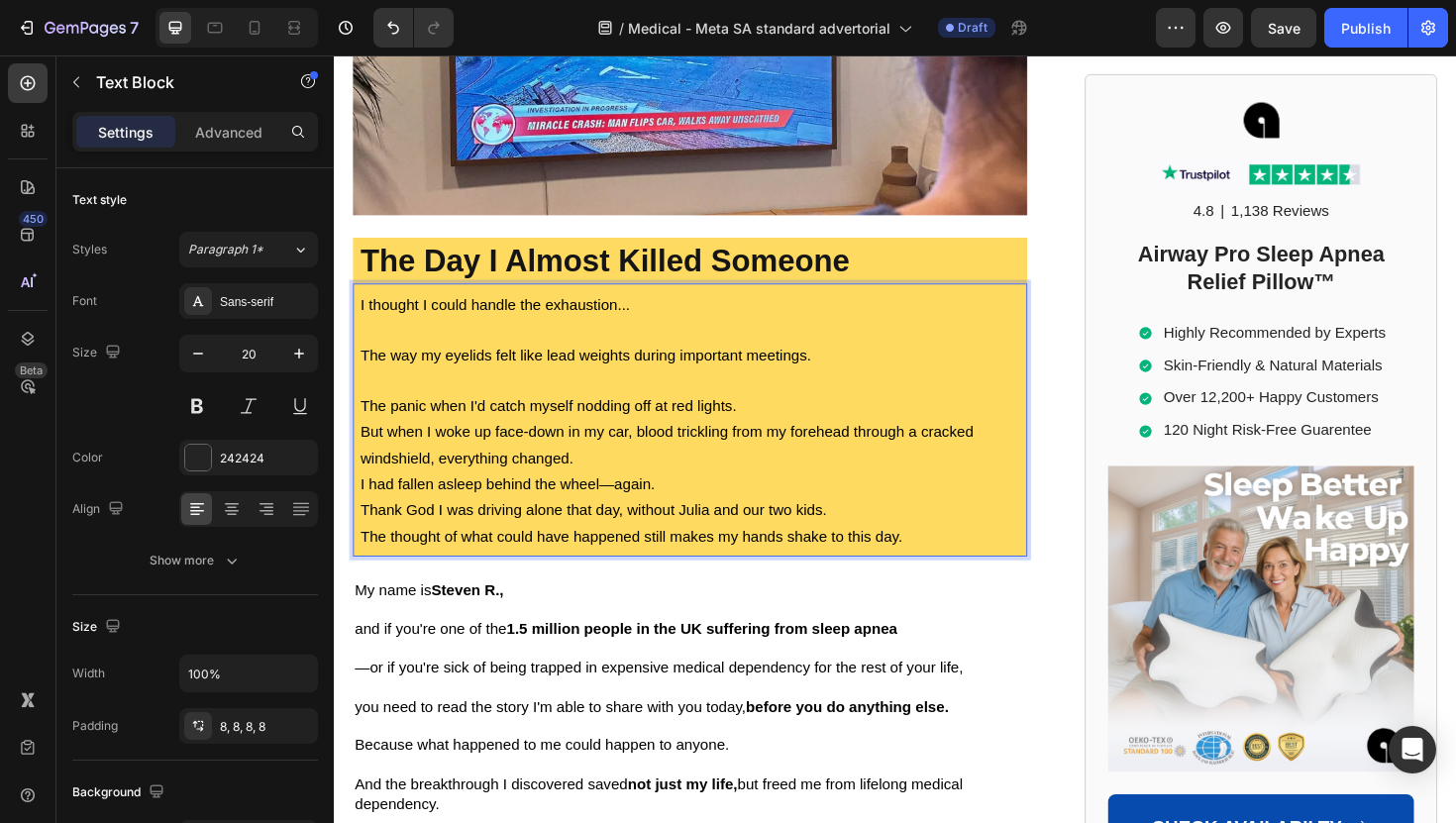 click on "The panic when I'd catch myself nodding off at red lights." at bounding box center (710, 426) 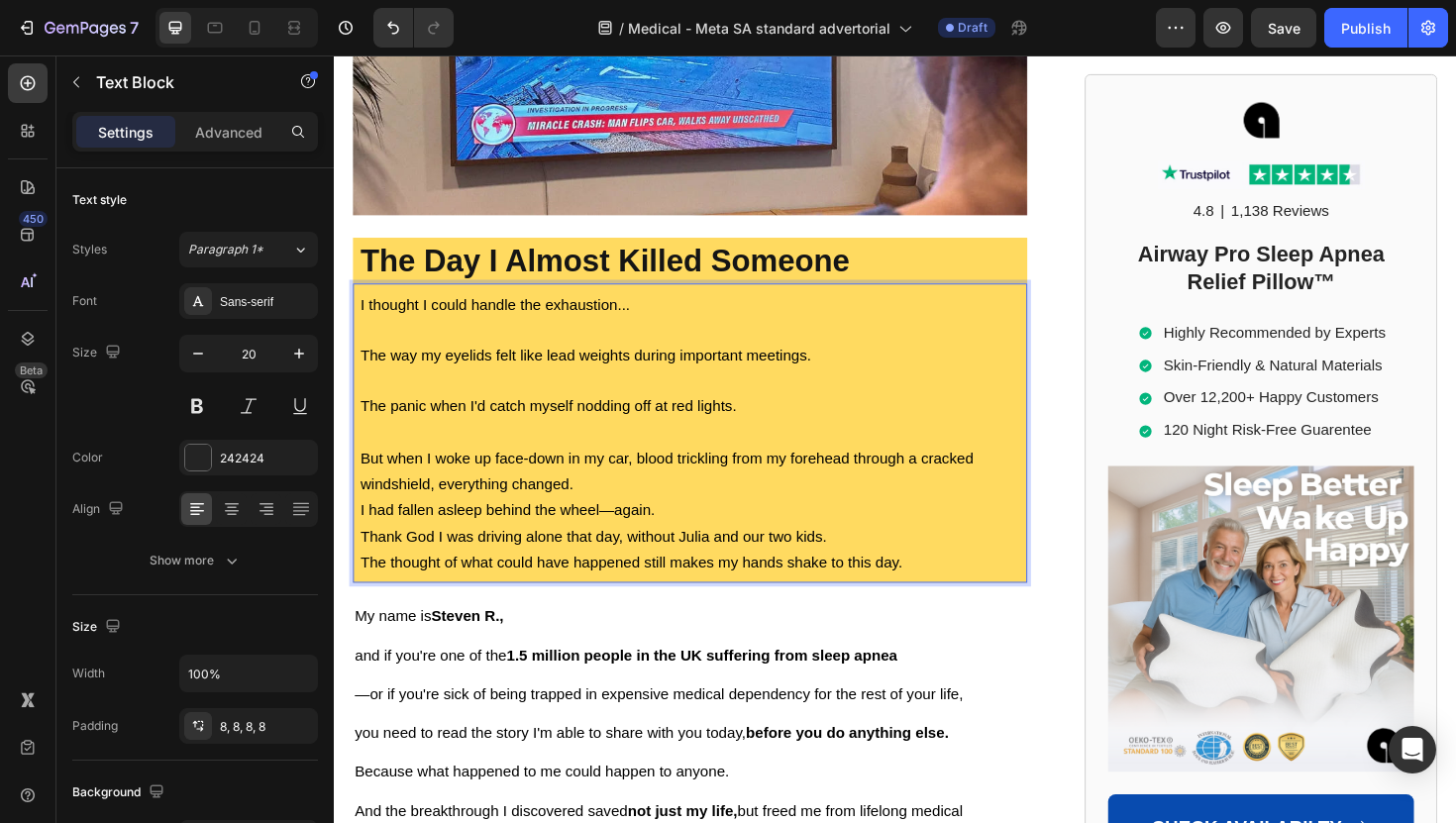 click on "But when I woke up face-down in my car, blood trickling from my forehead through a cracked windshield, everything changed." at bounding box center (710, 495) 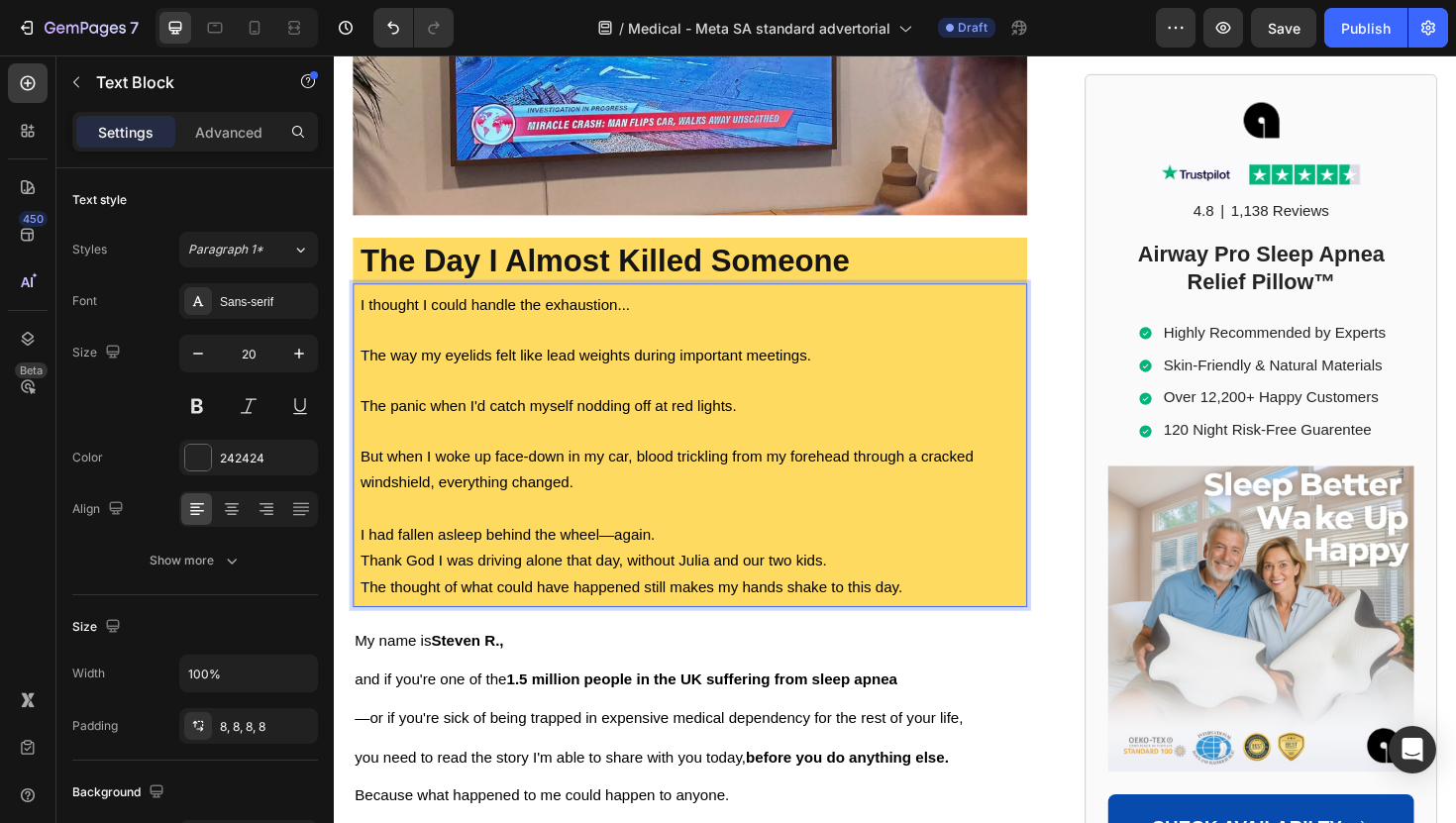 click on "I had fallen asleep behind the wheel—again." at bounding box center [710, 563] 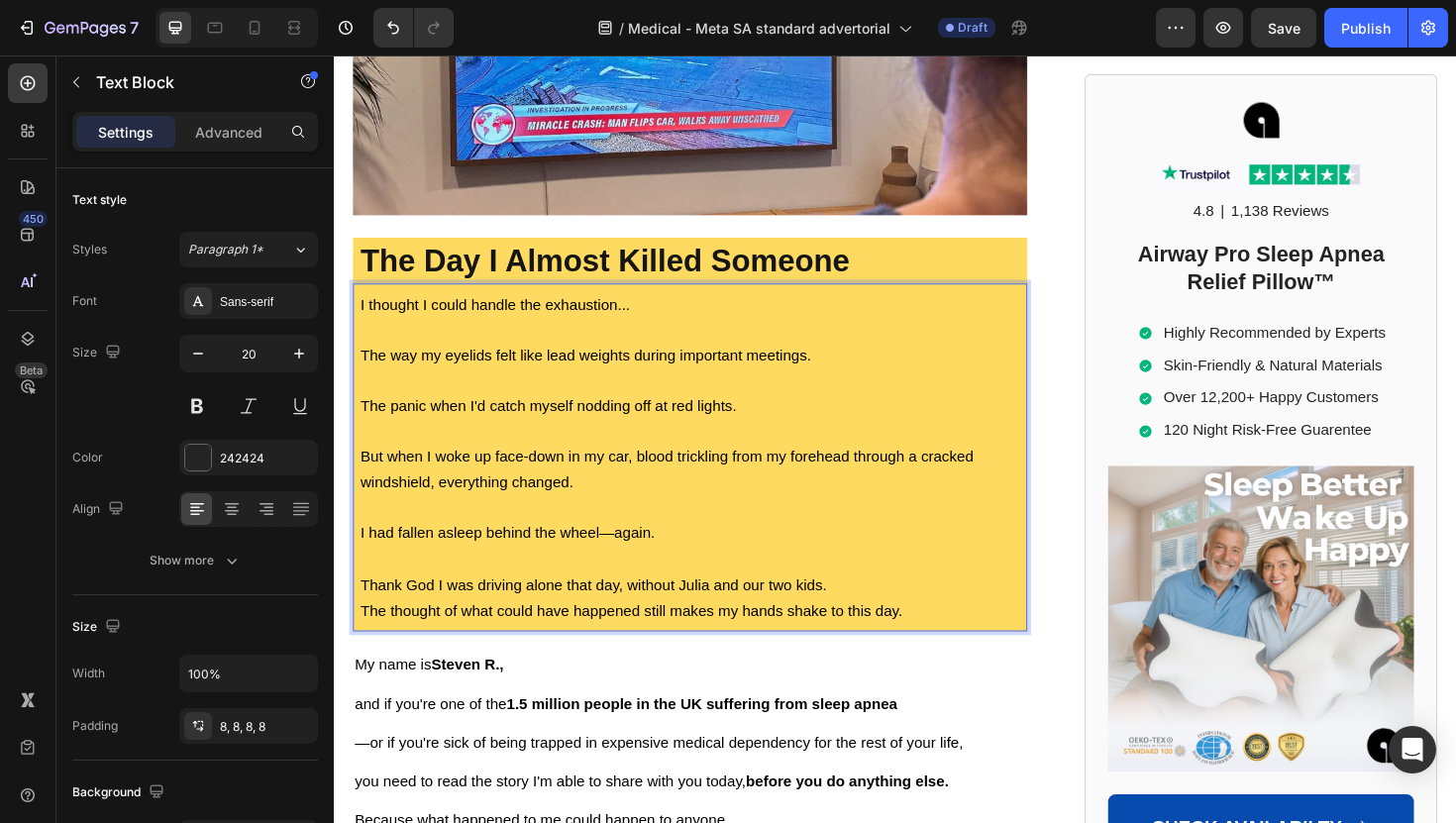 click on "Thank God I was driving alone that day, without Julia and our two kids." at bounding box center [710, 616] 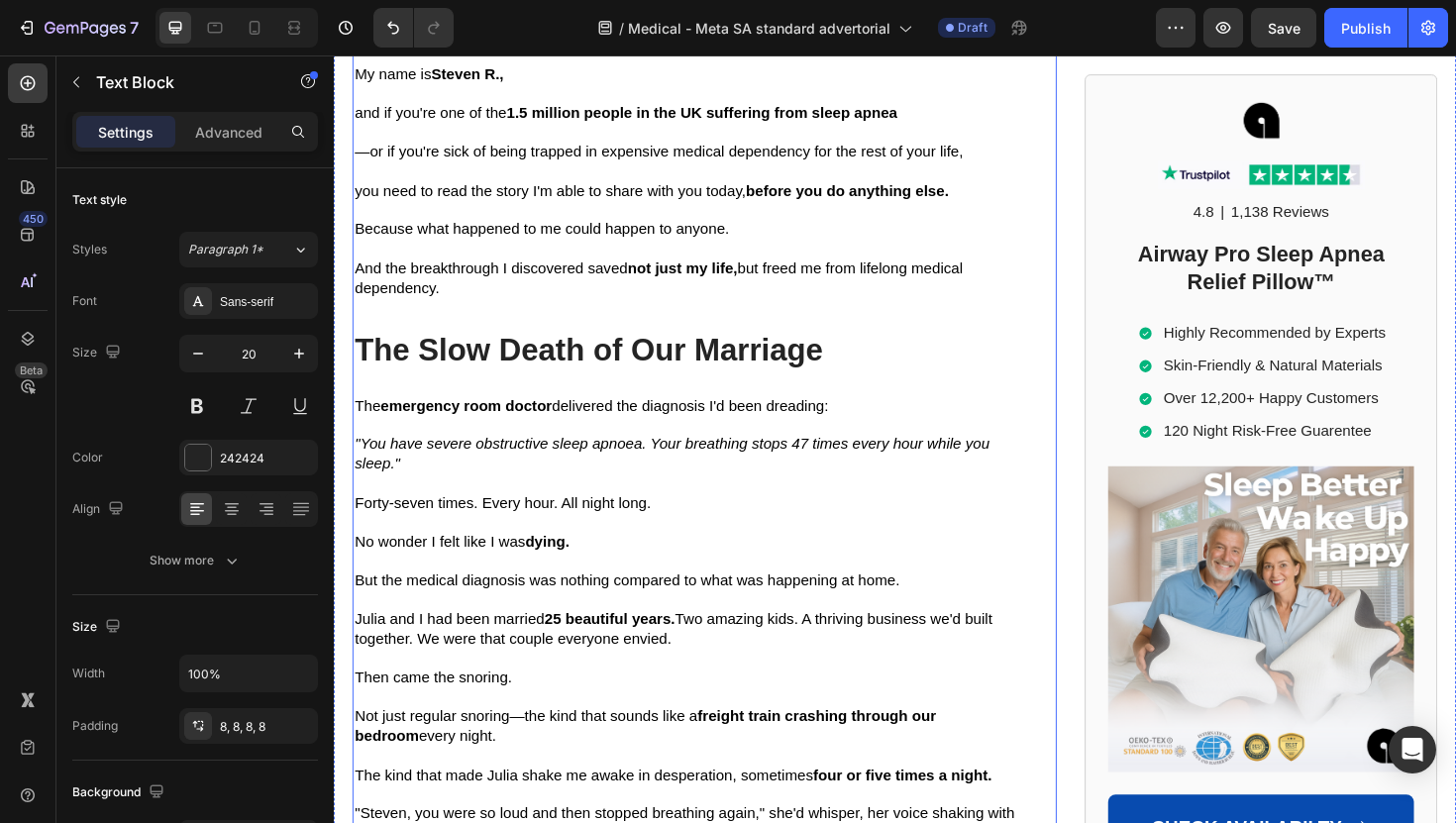 scroll, scrollTop: 1376, scrollLeft: 0, axis: vertical 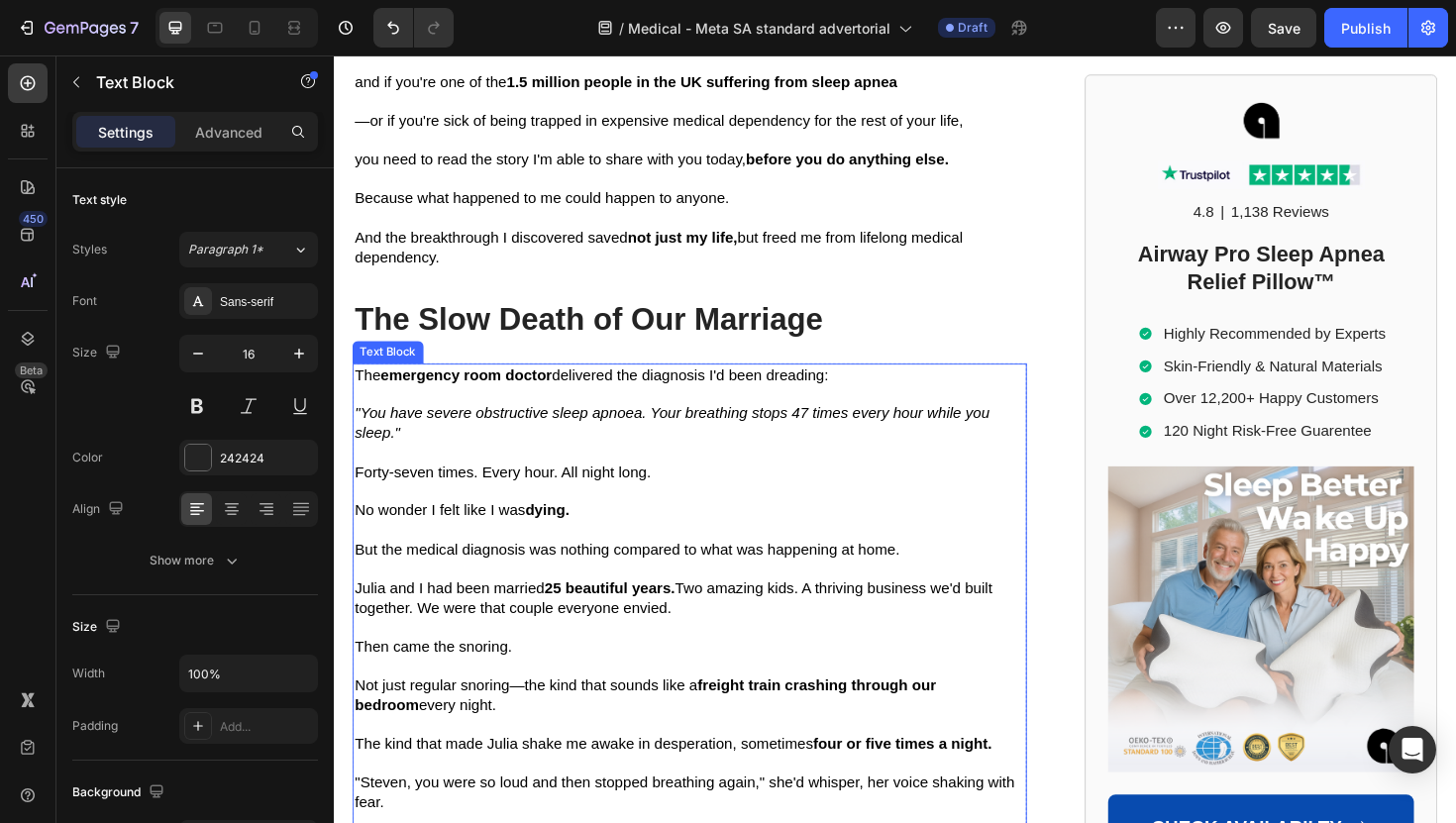 click on ""You have severe obstructive sleep apnoea. Your breathing stops 47 times every hour while you sleep."" at bounding box center [710, 446] 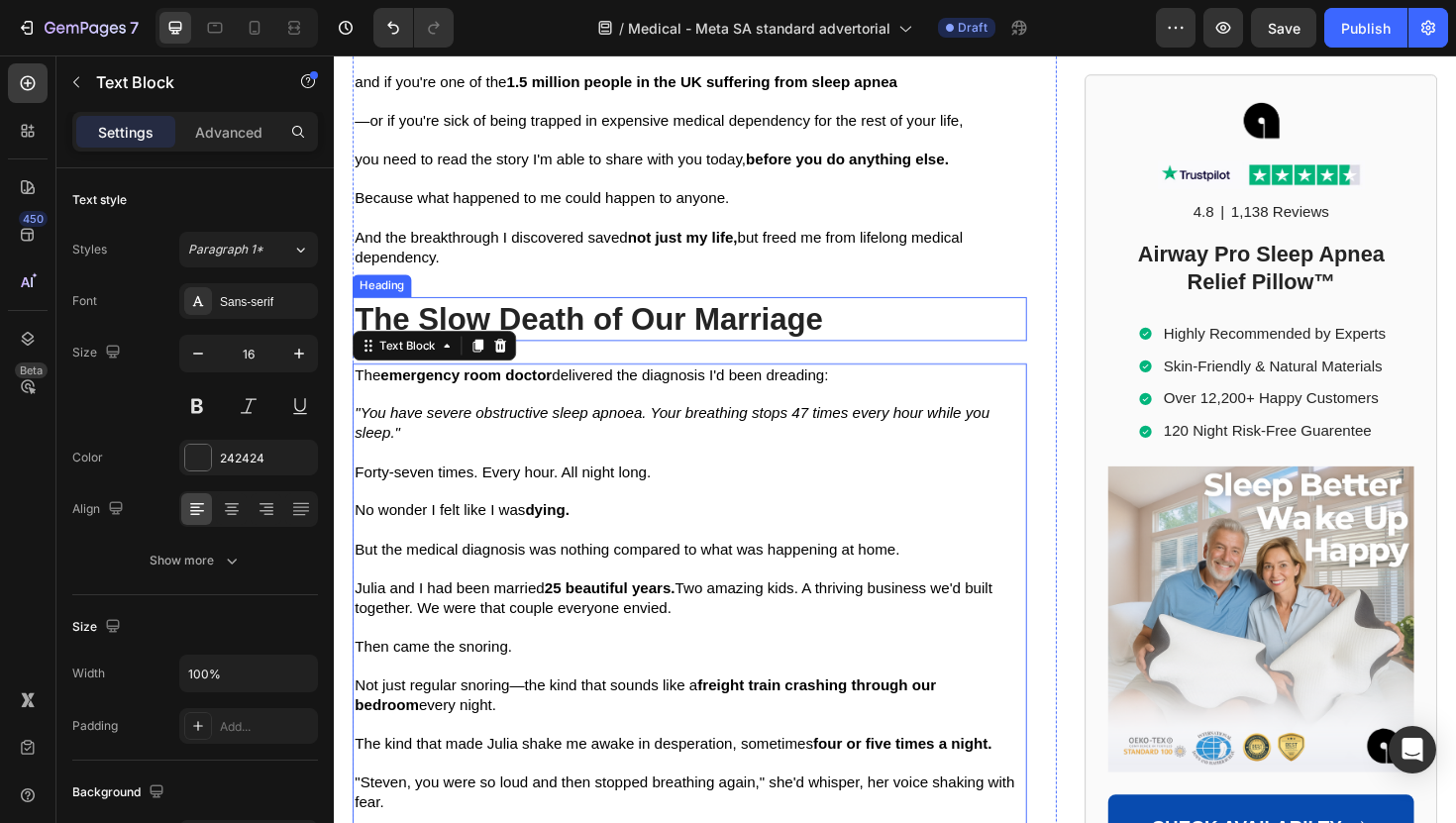click on "The Slow Death of Our Marriage" at bounding box center [603, 334] 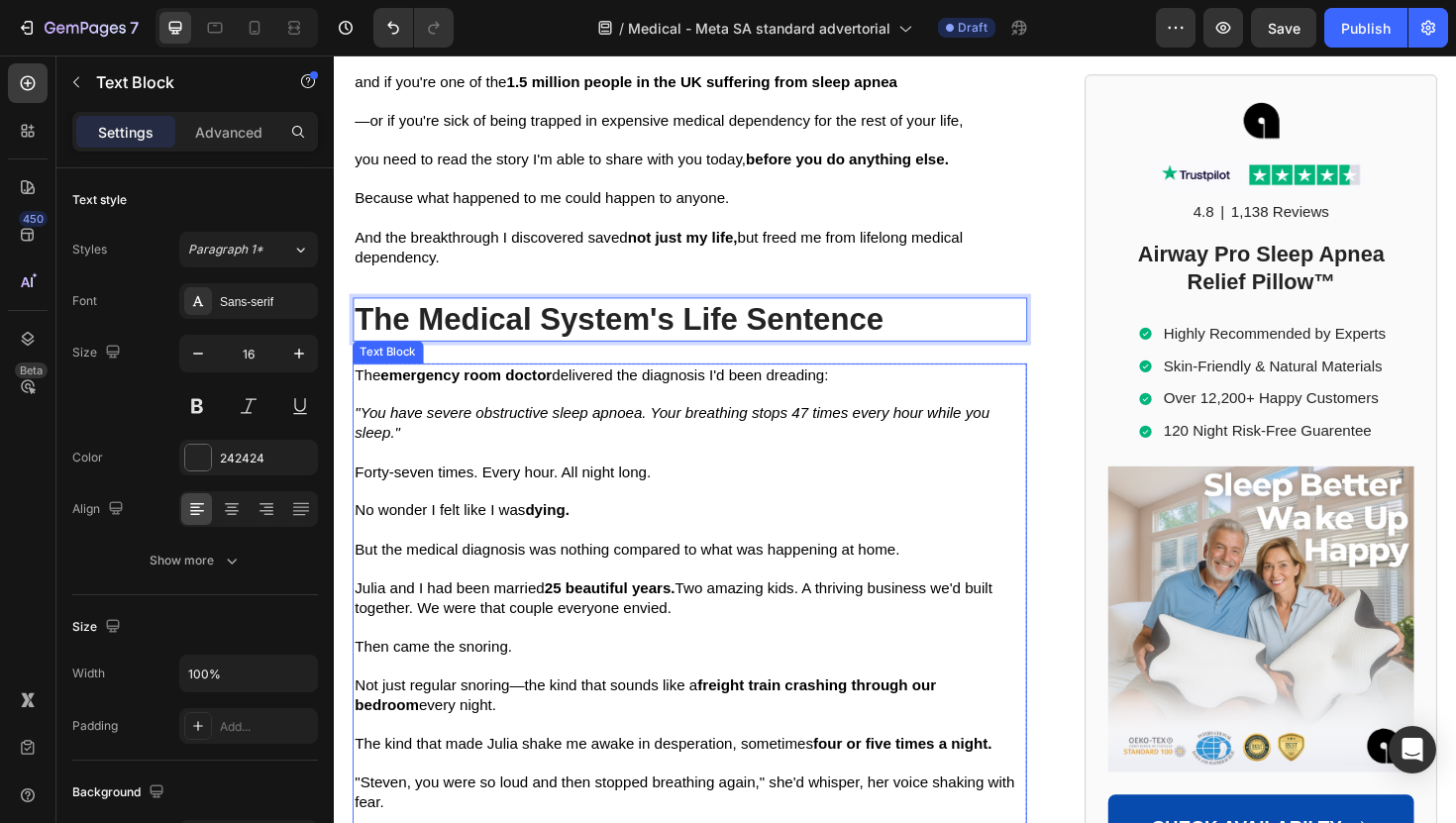 click at bounding box center [710, 662] 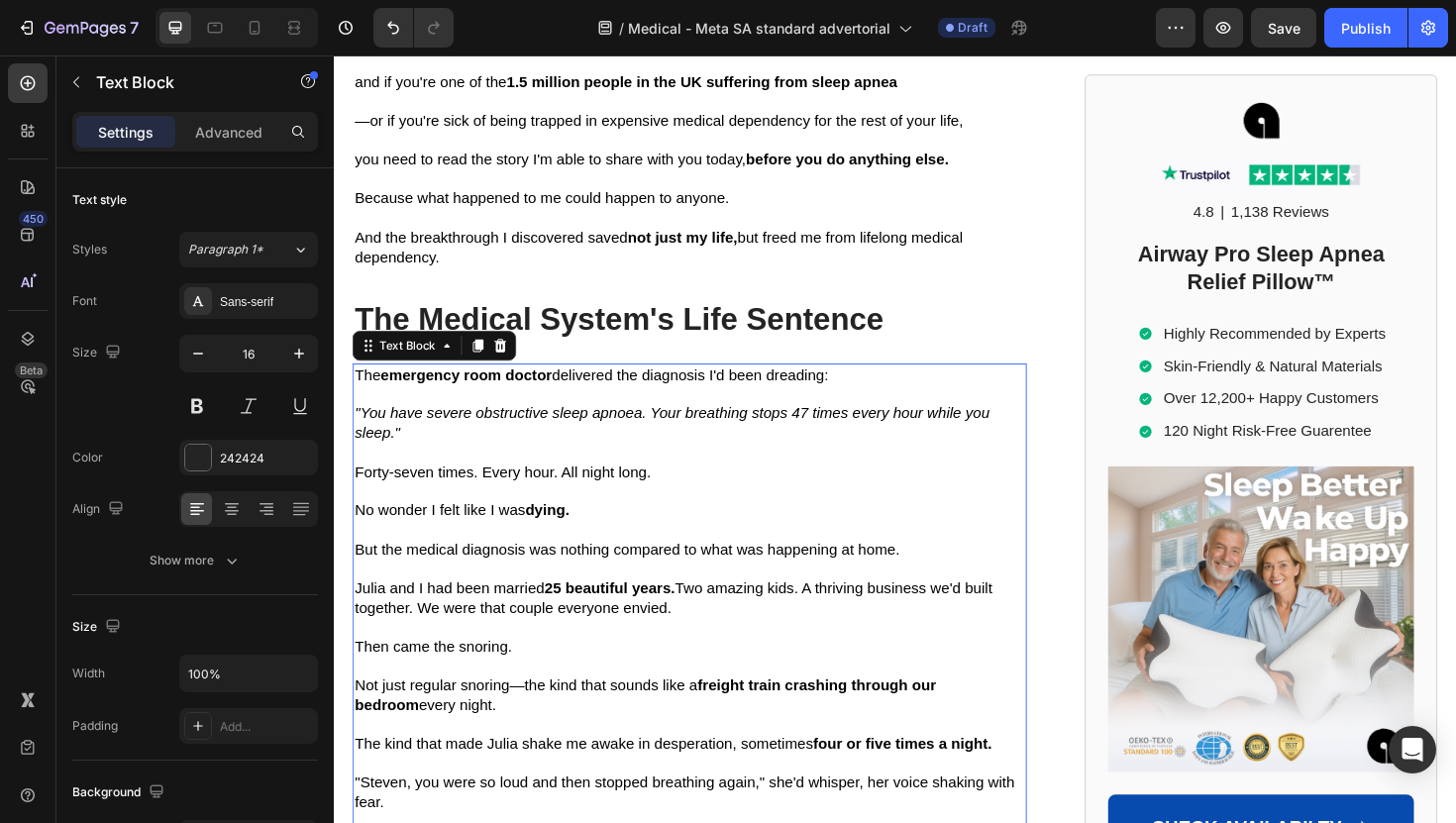 click at bounding box center [710, 662] 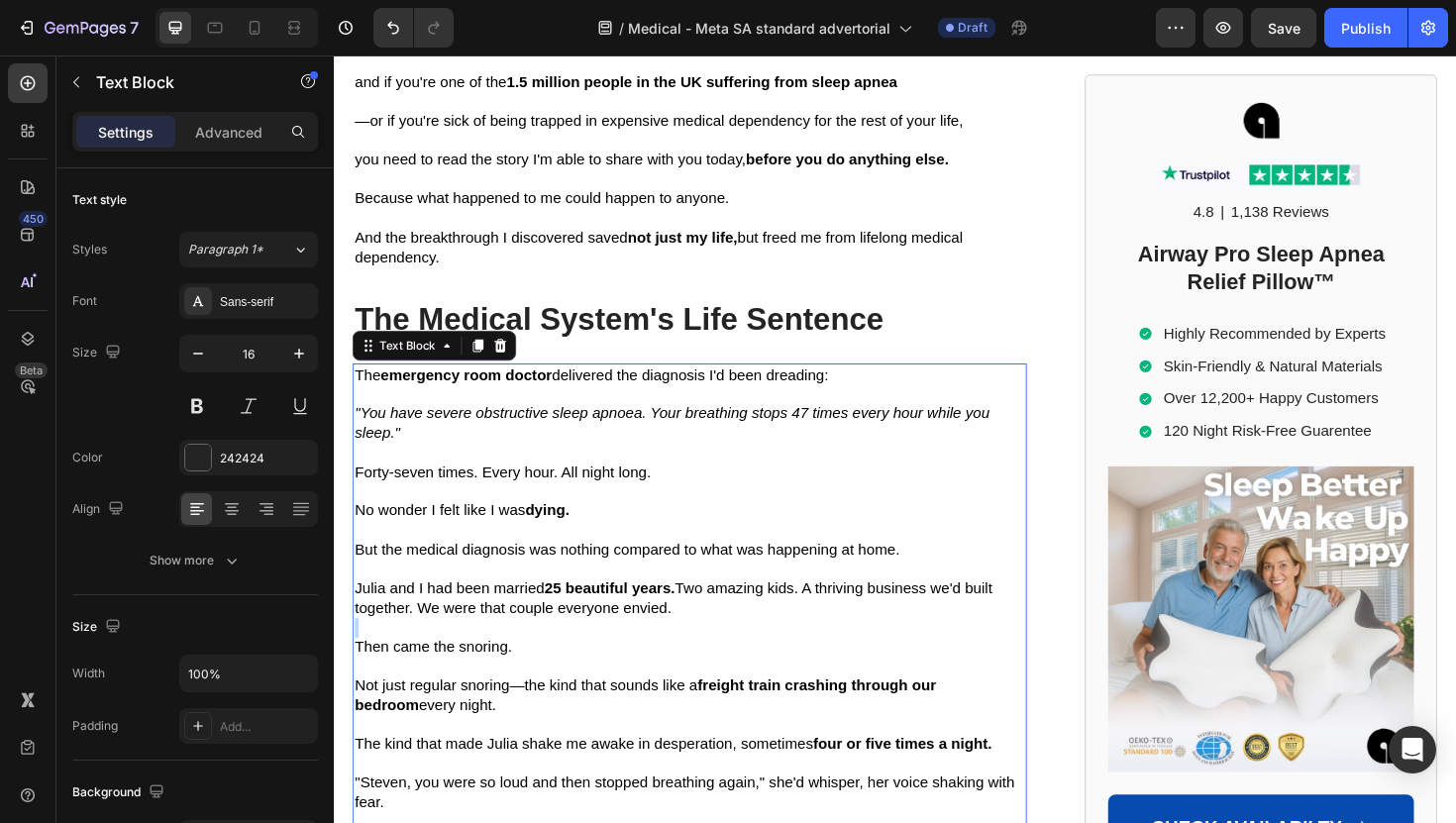 click at bounding box center [710, 662] 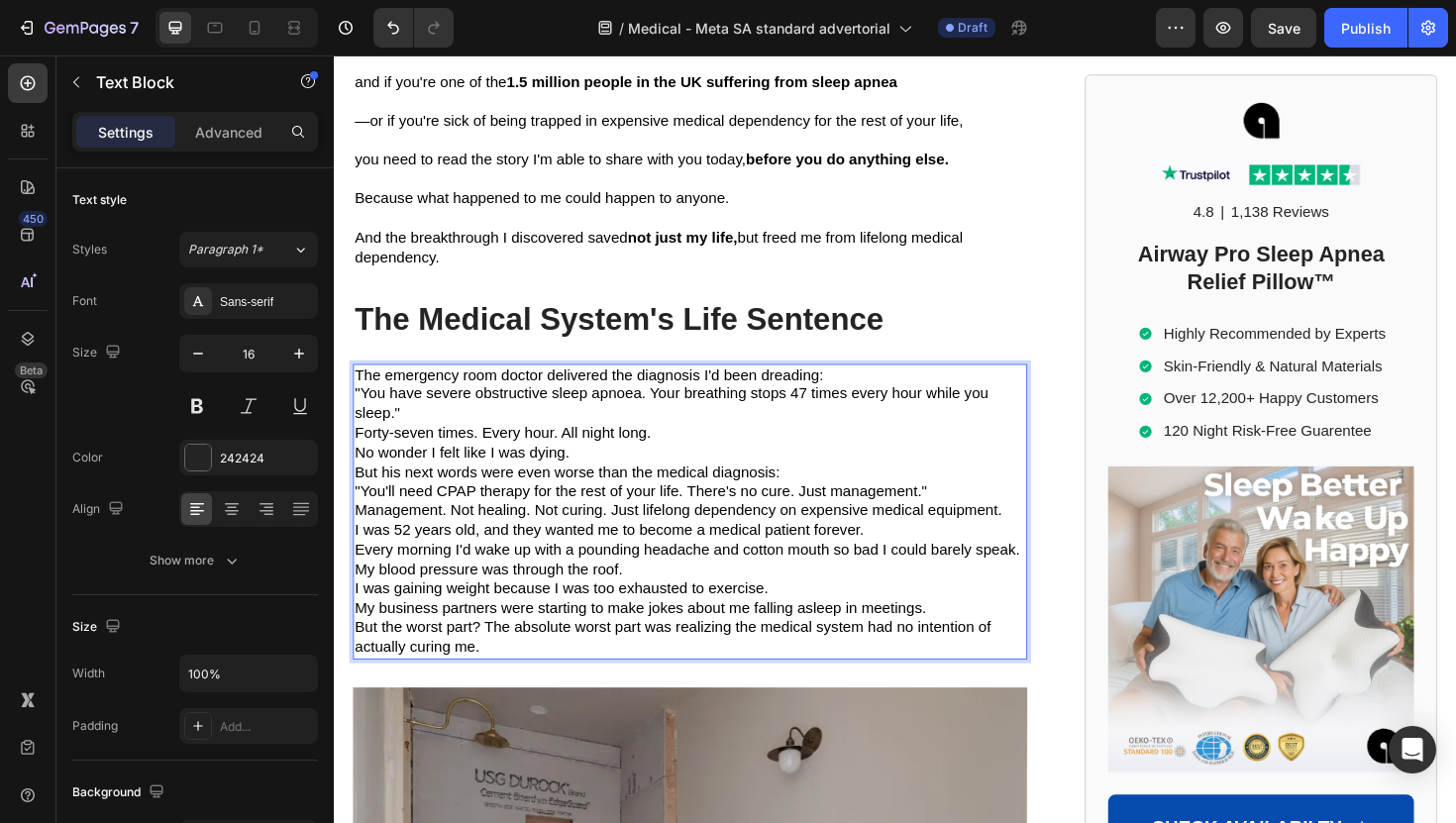 click on "My blood pressure was through the roof." at bounding box center [497, 599] 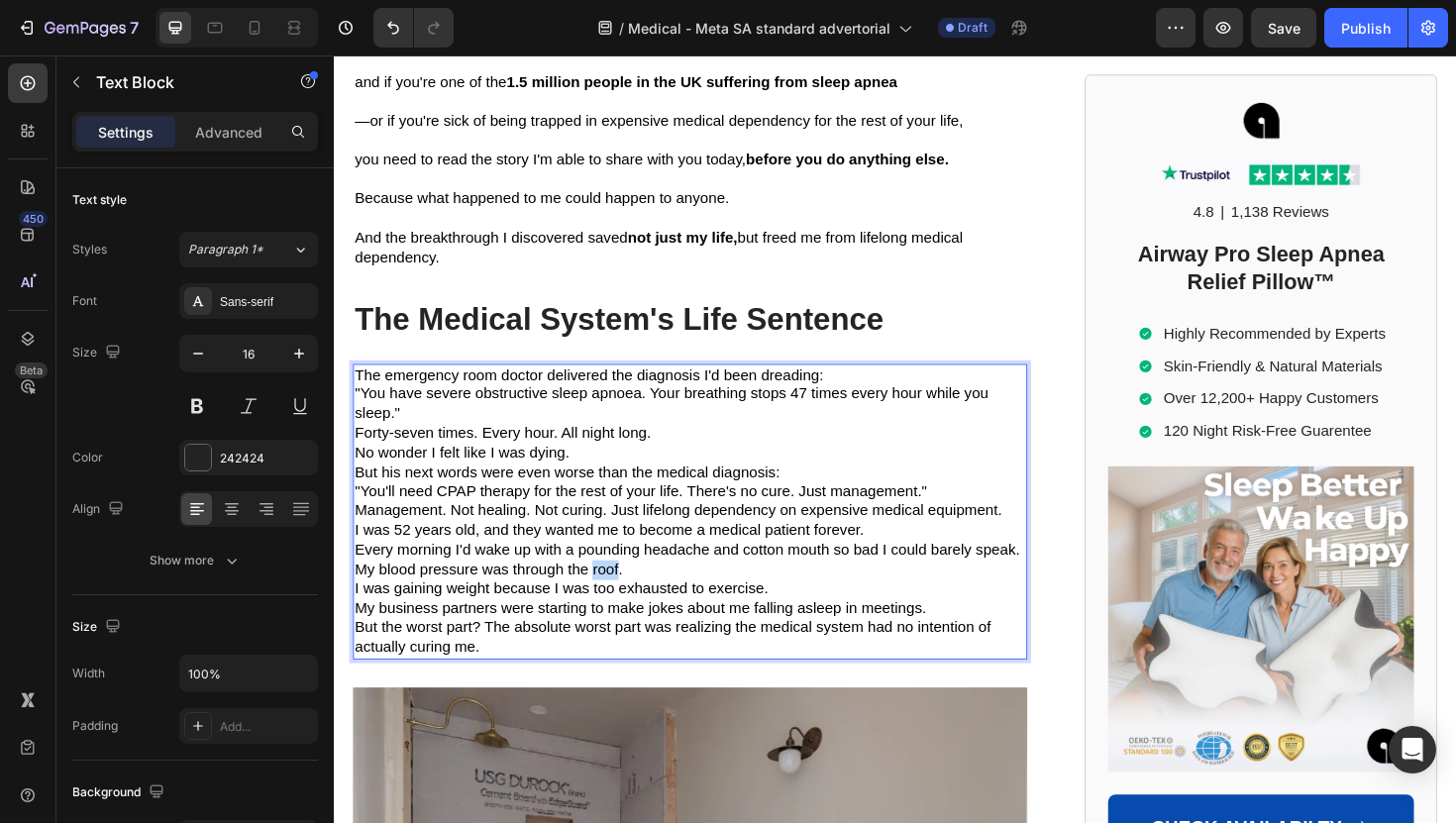 click on "My blood pressure was through the roof." at bounding box center [497, 599] 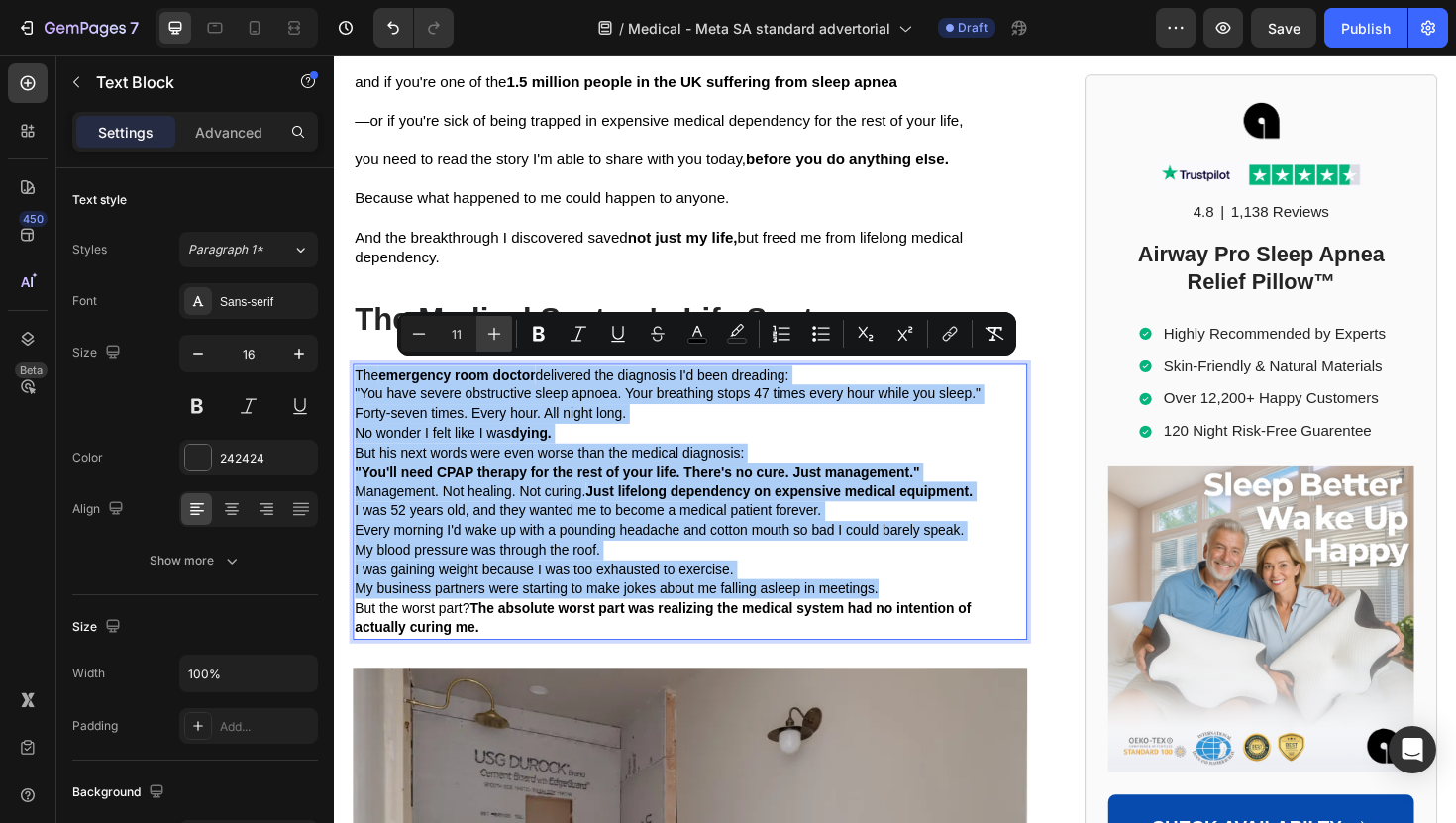 click 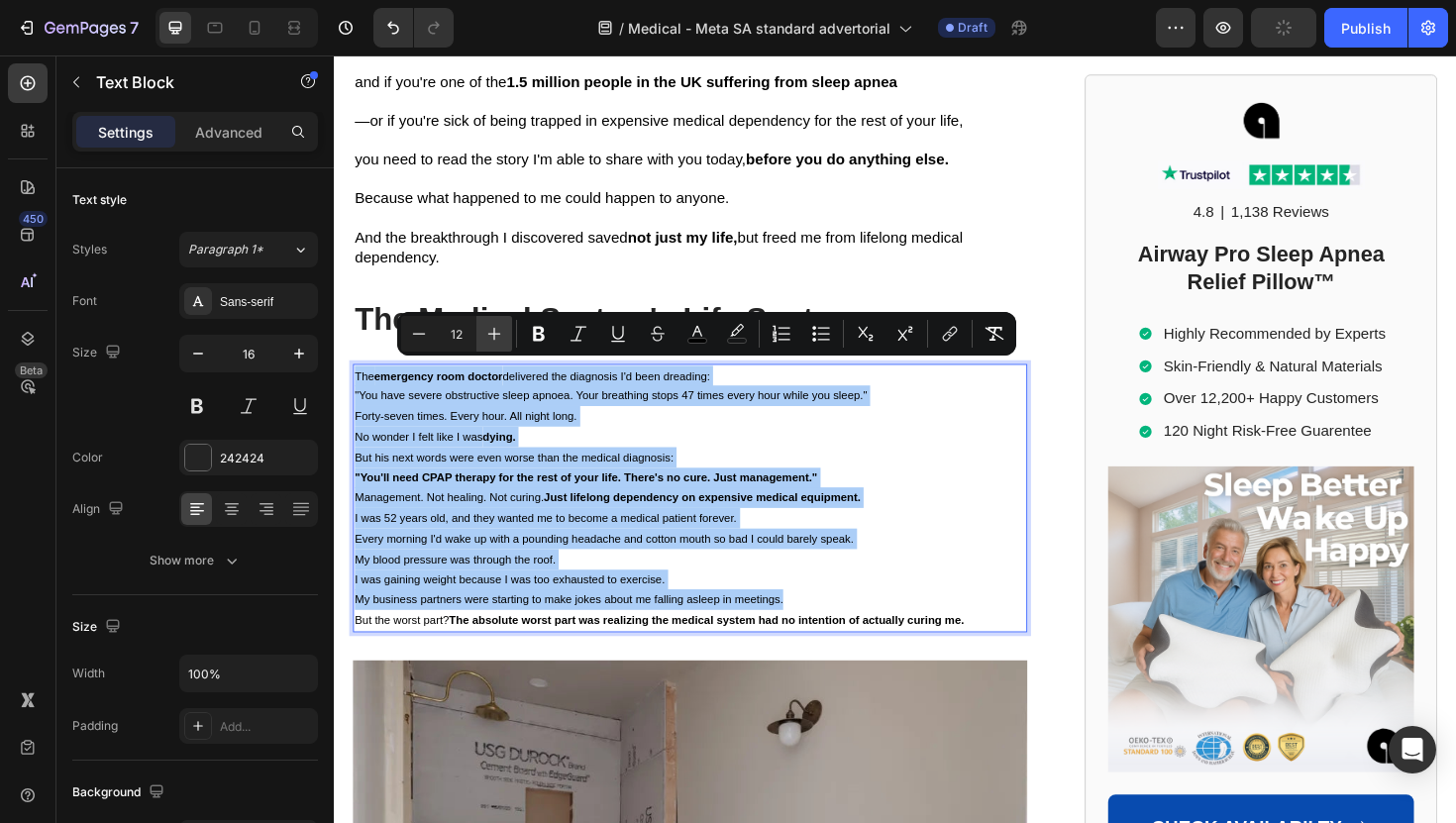 click 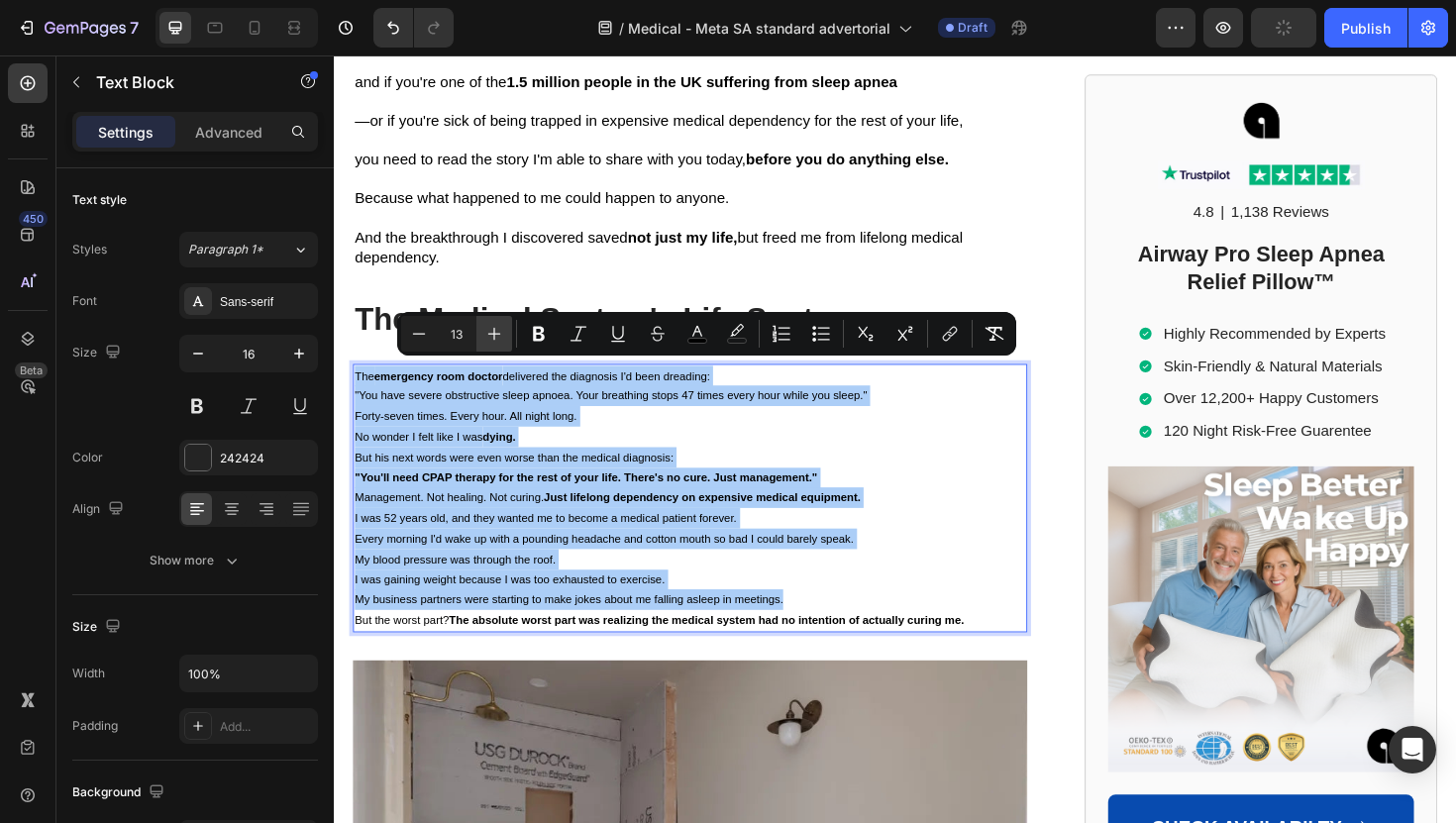 click 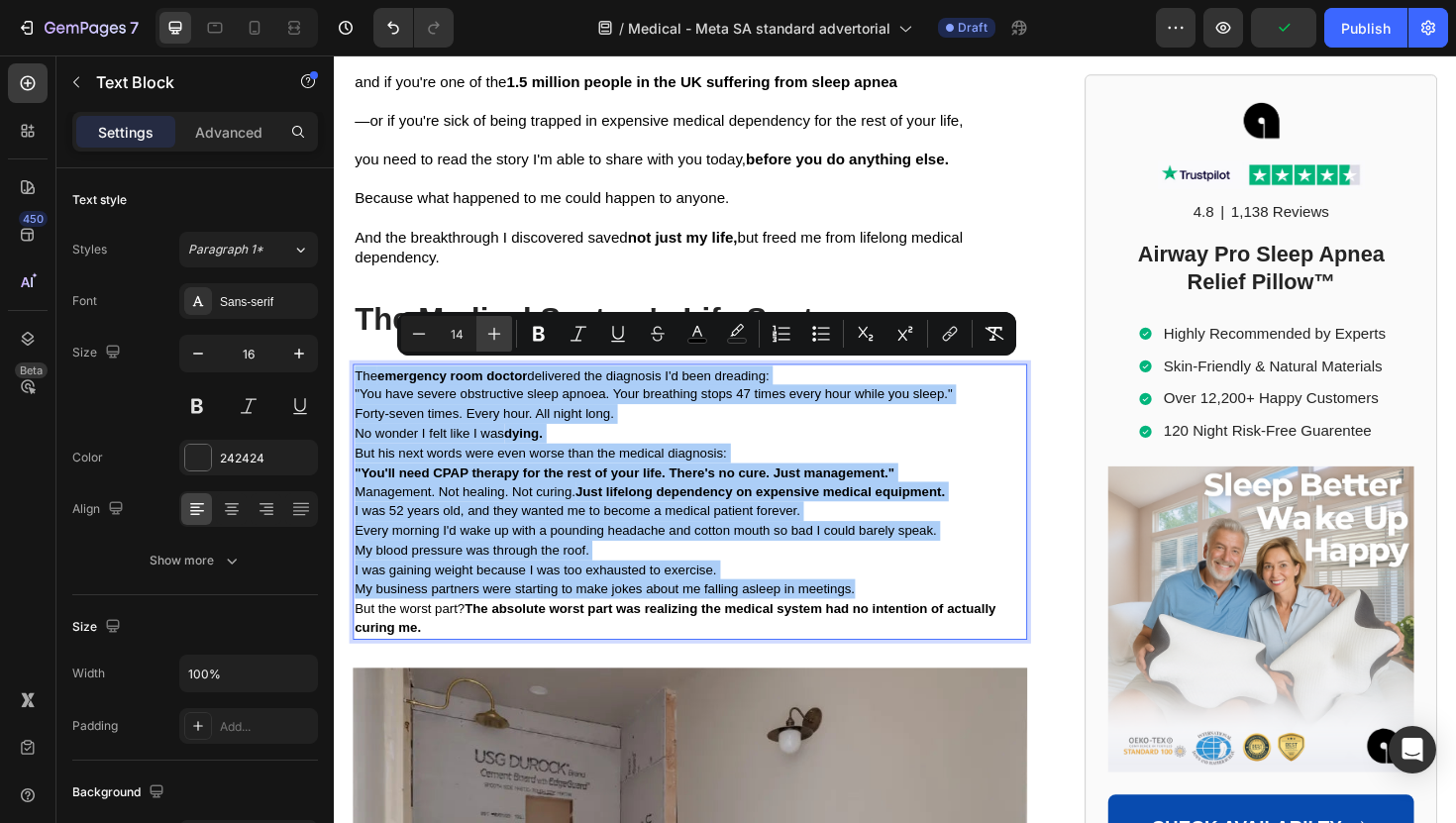 click 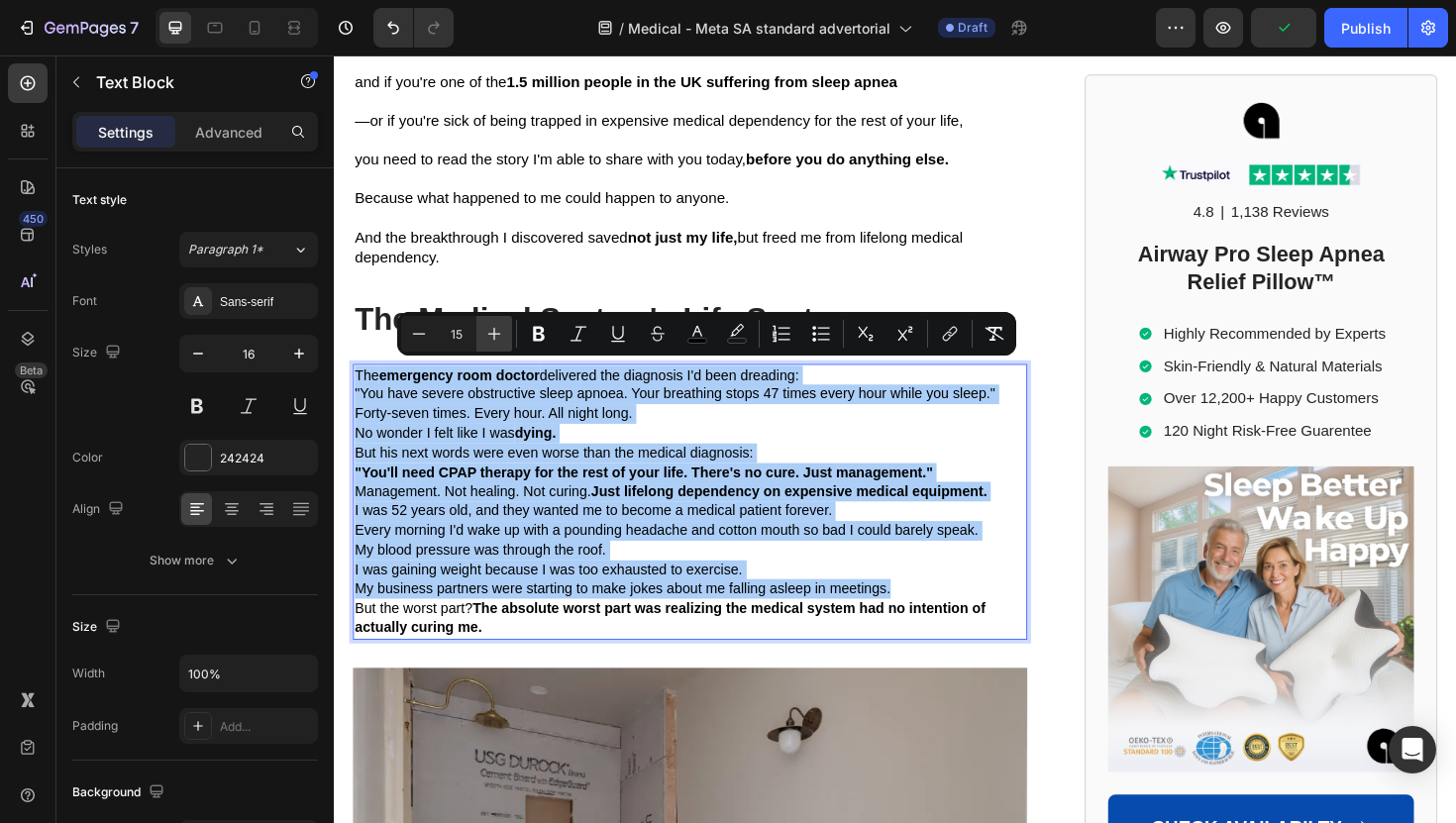 click 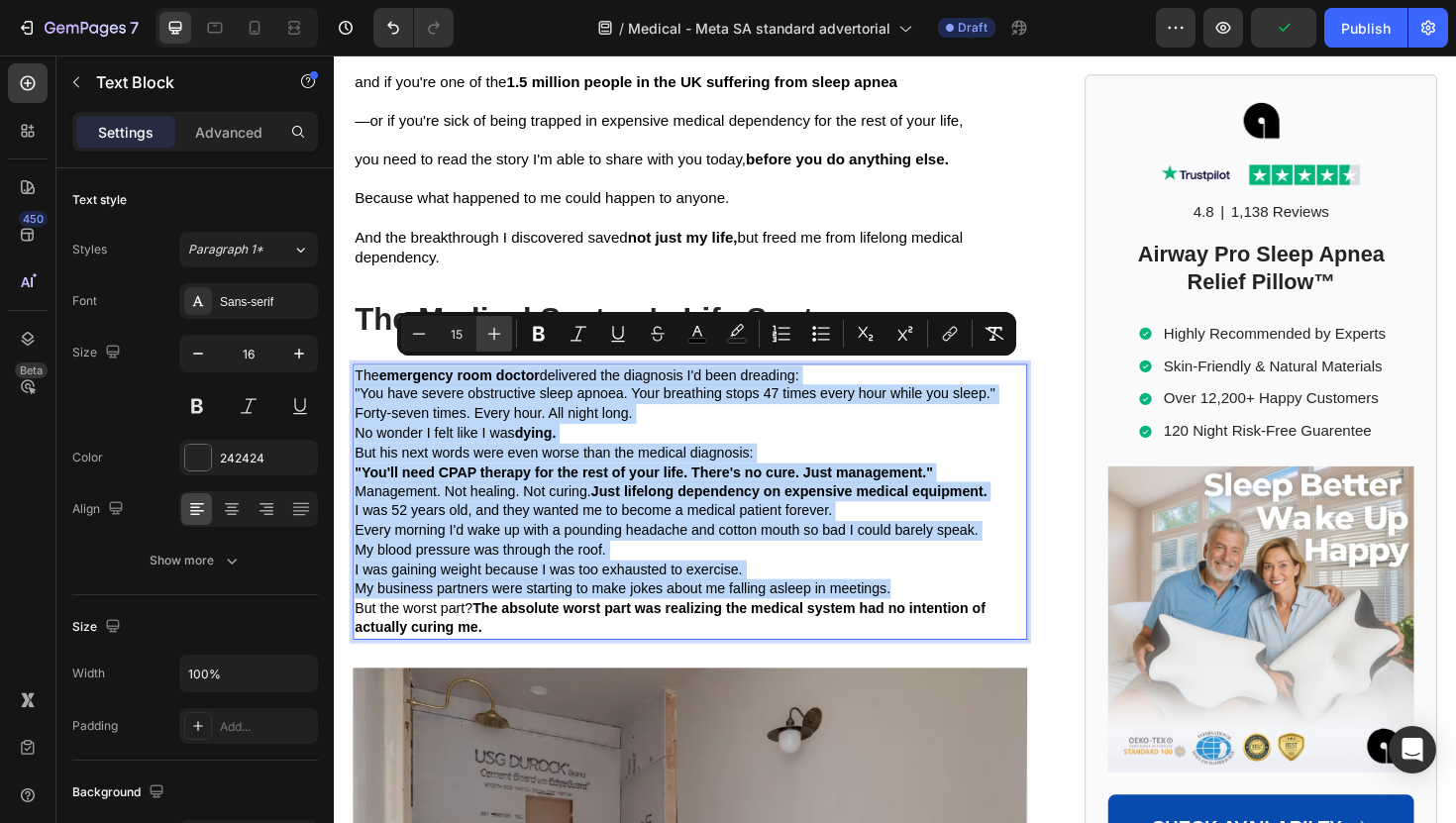 type on "16" 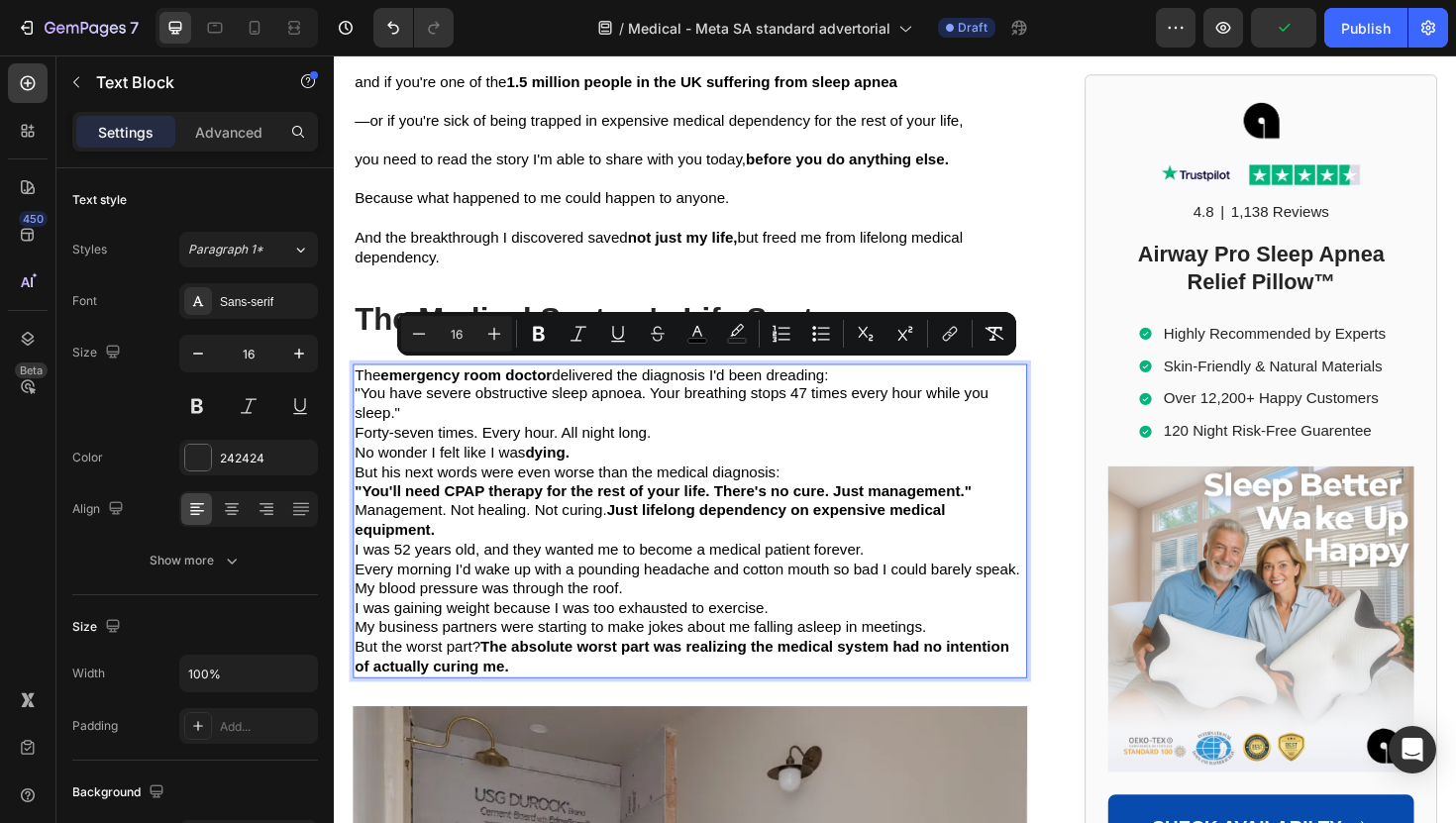 click on ""You have severe obstructive sleep apnoea. Your breathing stops 47 times every hour while you sleep."" at bounding box center [710, 425] 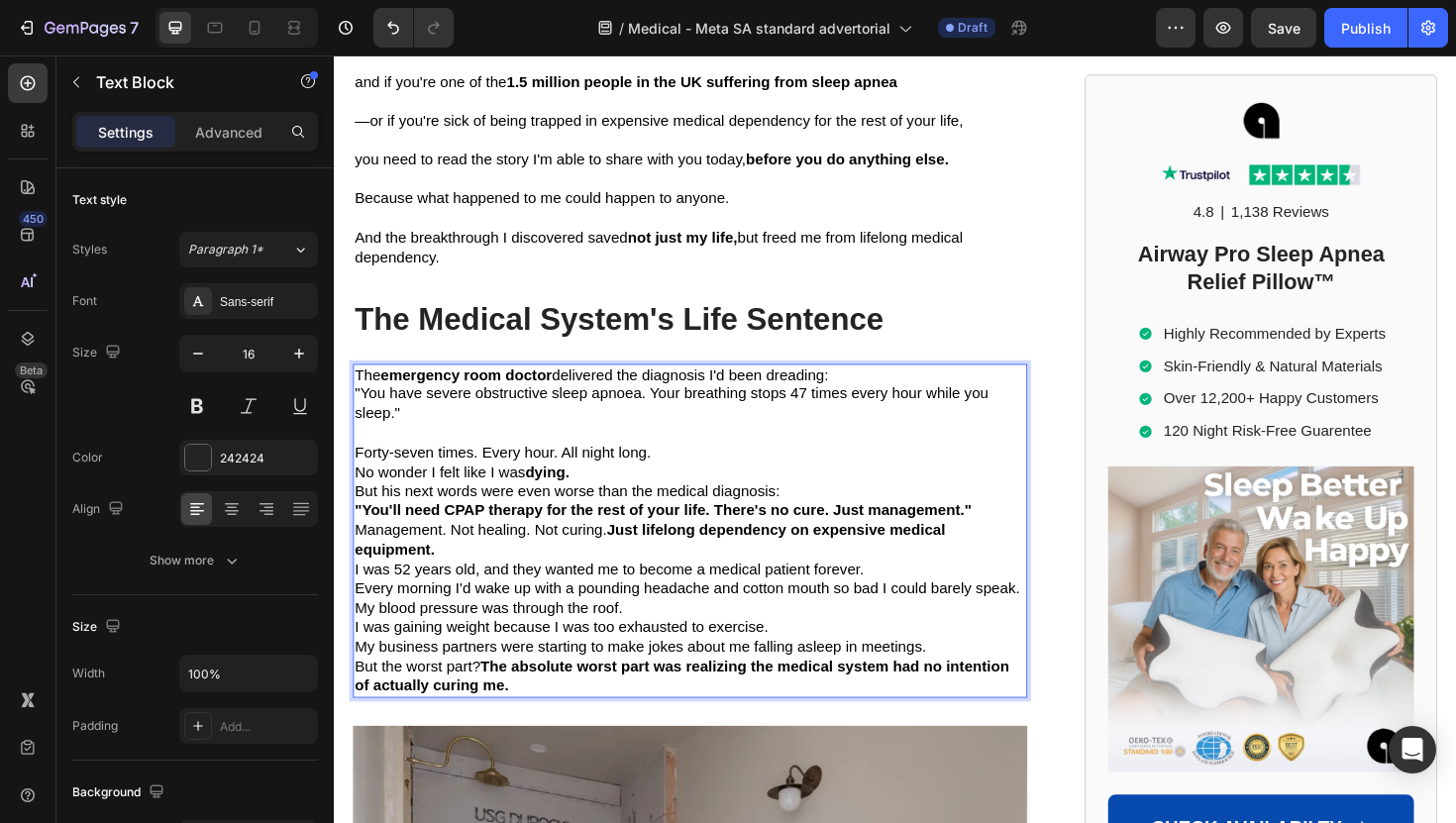 click on "The  emergency room doctor  delivered the diagnosis I'd been dreading:" at bounding box center [710, 394] 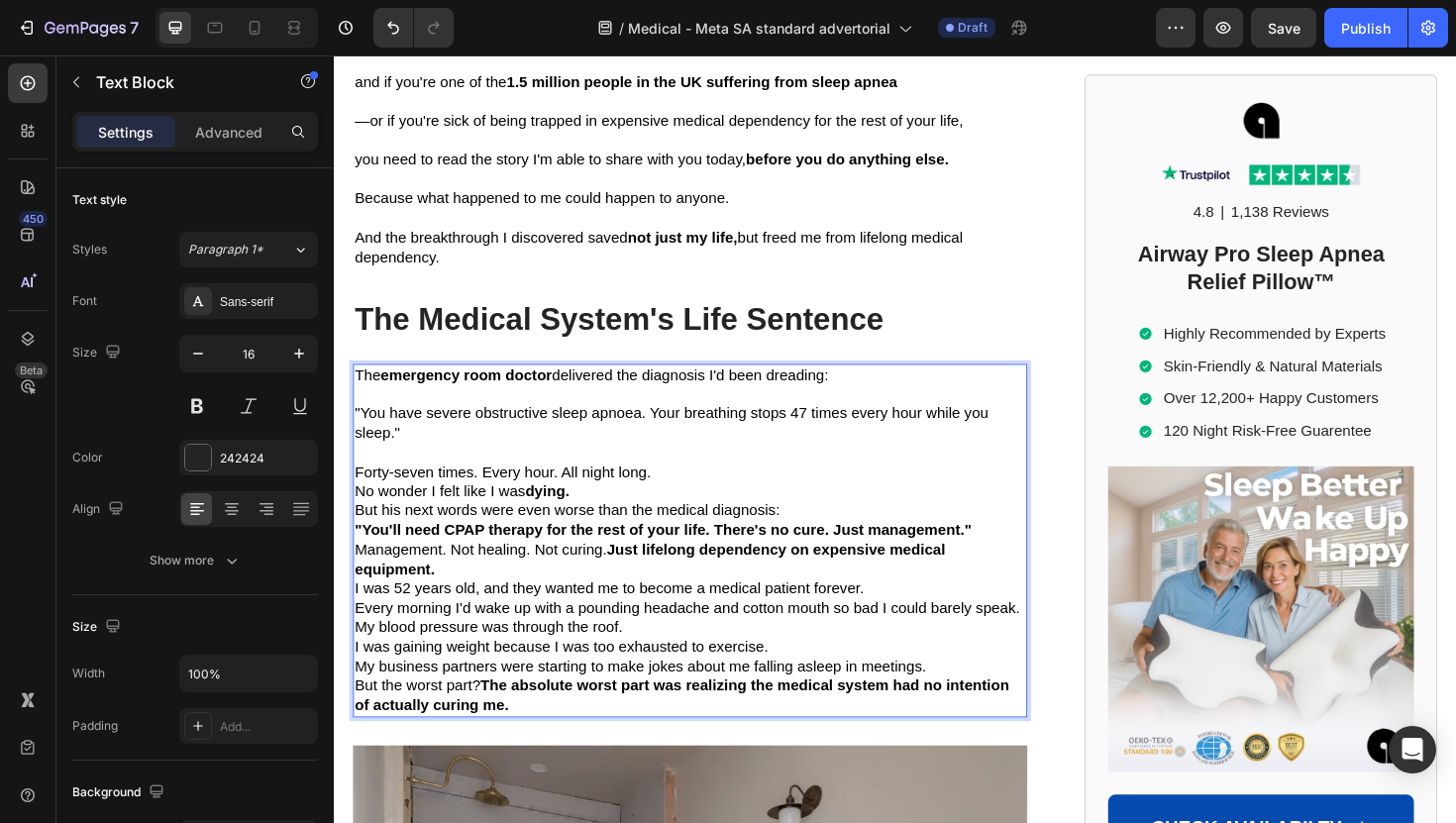 click on "Forty-seven times. Every hour. All night long." at bounding box center (512, 496) 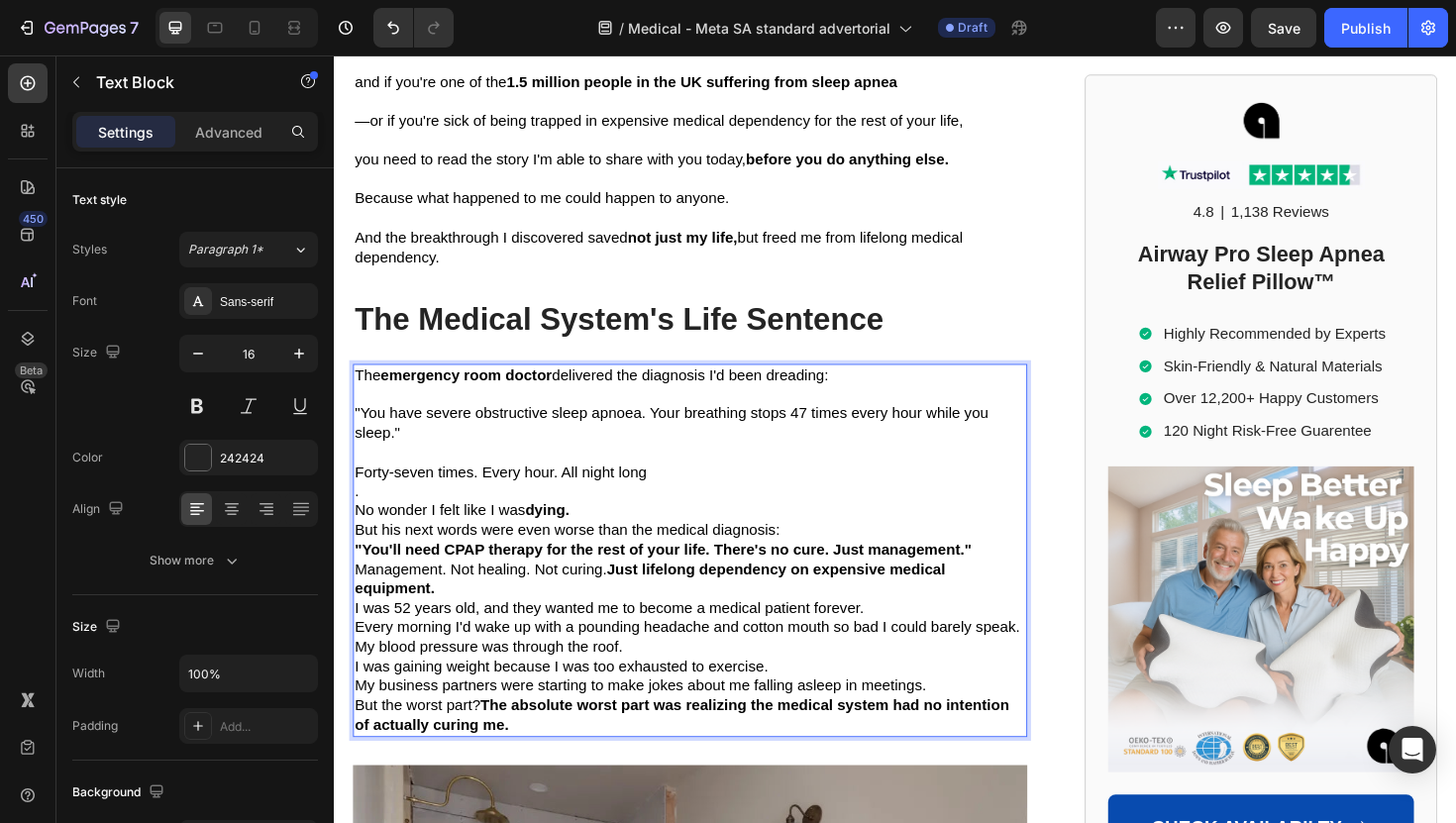 click on "No wonder I felt like I was  dying." at bounding box center (710, 538) 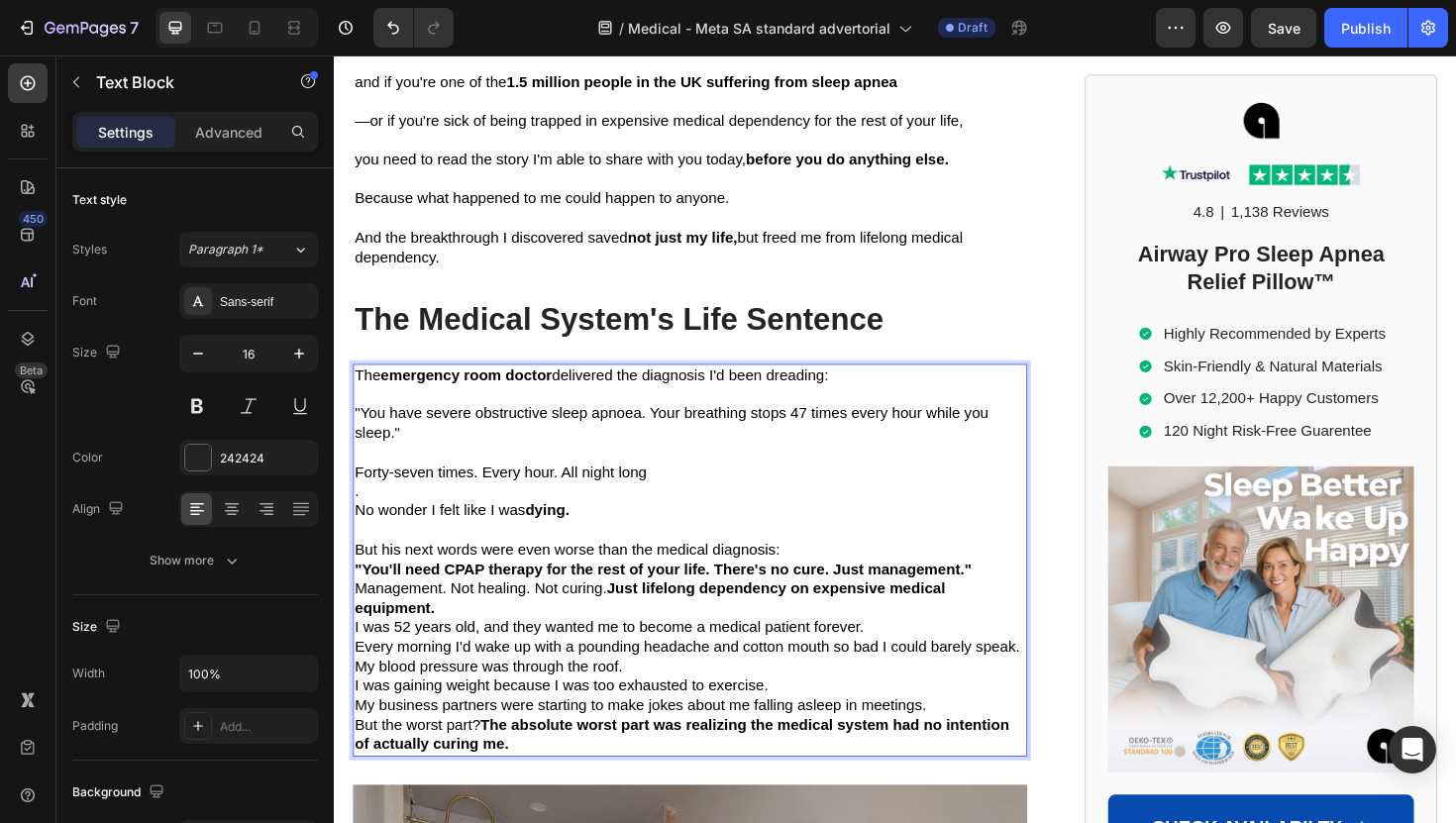 click on "." at bounding box center (710, 517) 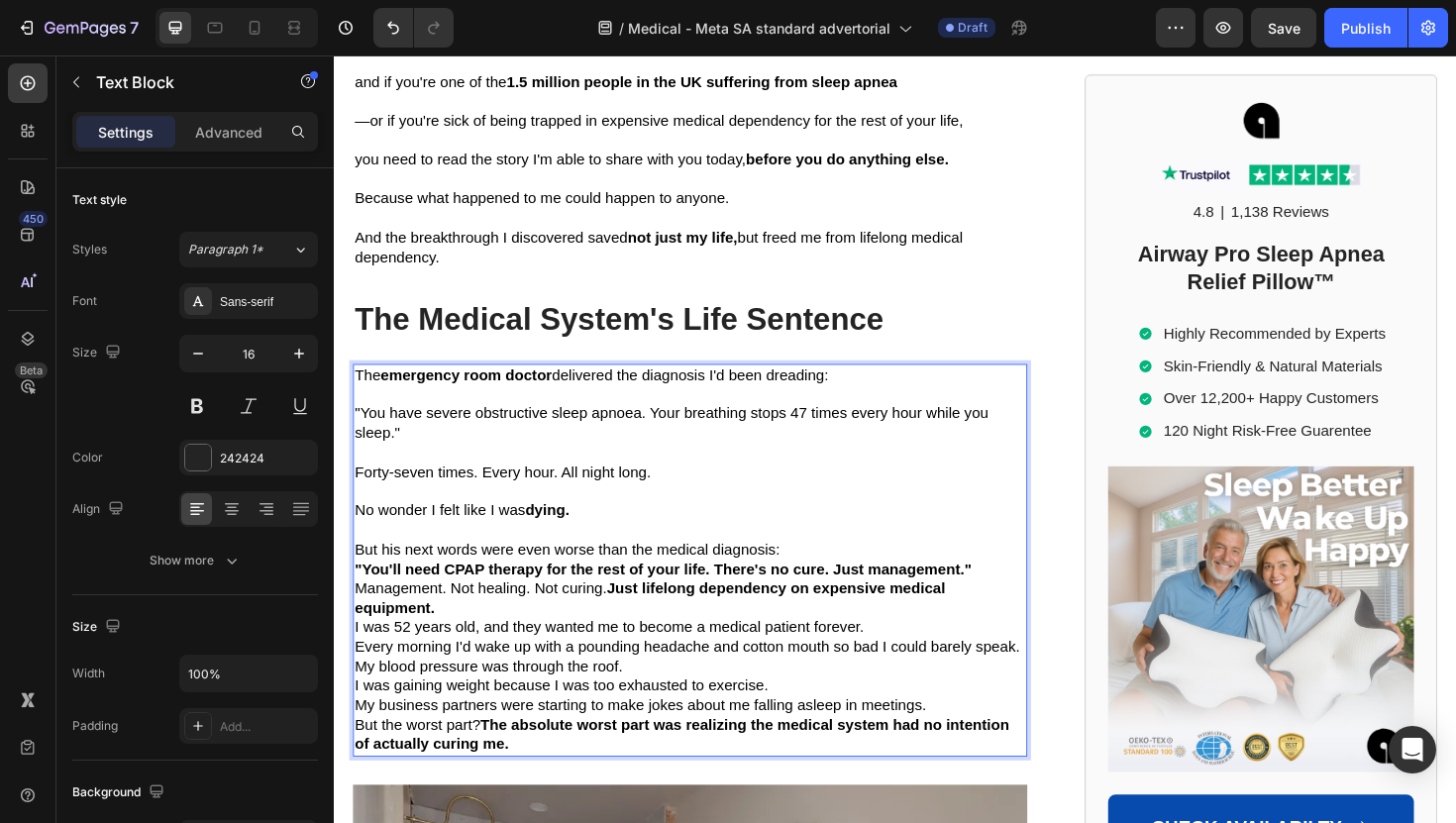 click on "But his next words were even worse than the medical diagnosis:" at bounding box center [710, 579] 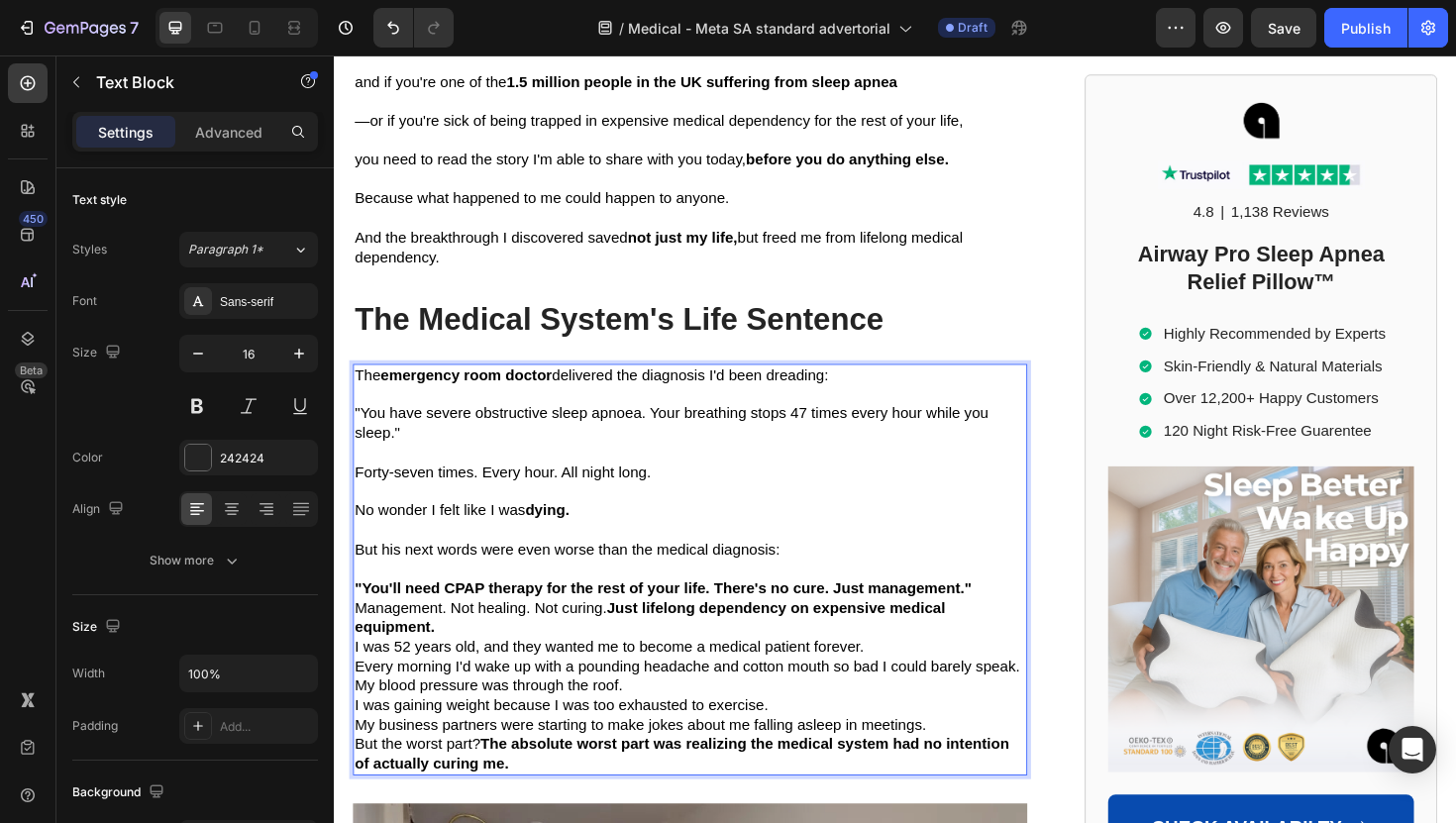 click on "Management. Not healing. Not curing.  Just lifelong dependency on expensive medical equipment." at bounding box center [710, 652] 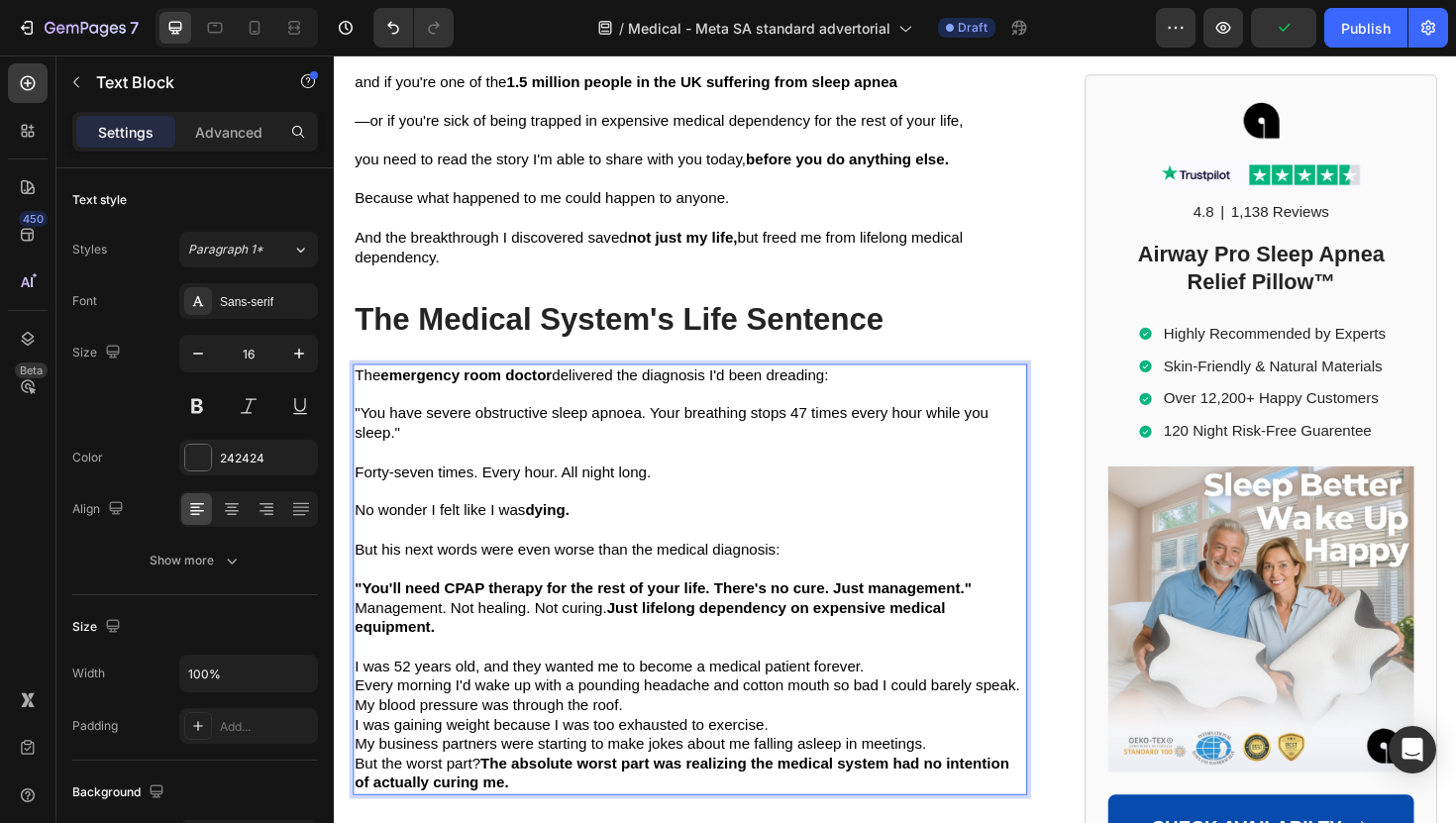 click on ""You'll need CPAP therapy for the rest of your life. There's no cure. Just management."" at bounding box center (710, 620) 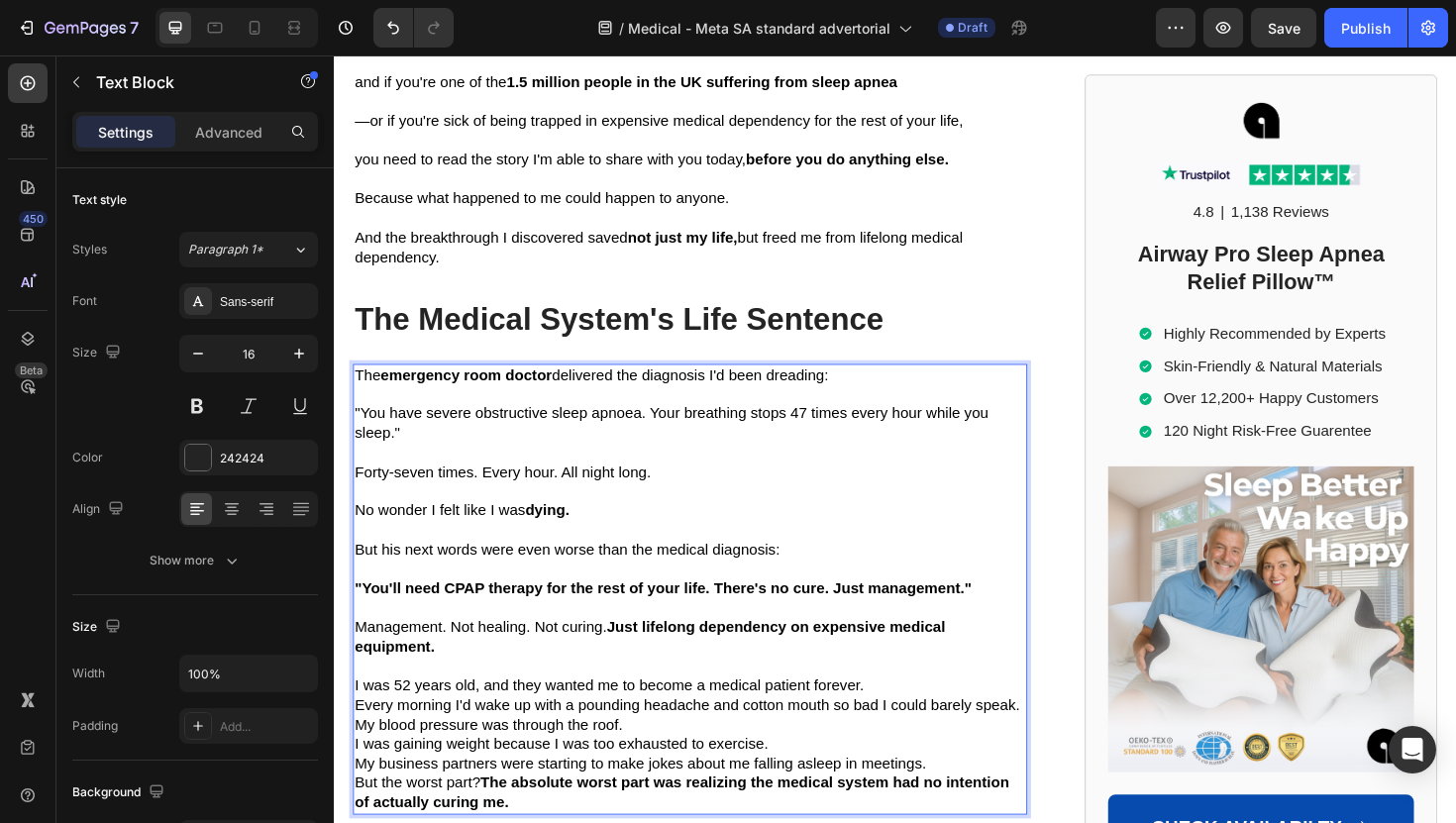 click on "Just lifelong dependency on expensive medical equipment." at bounding box center [668, 671] 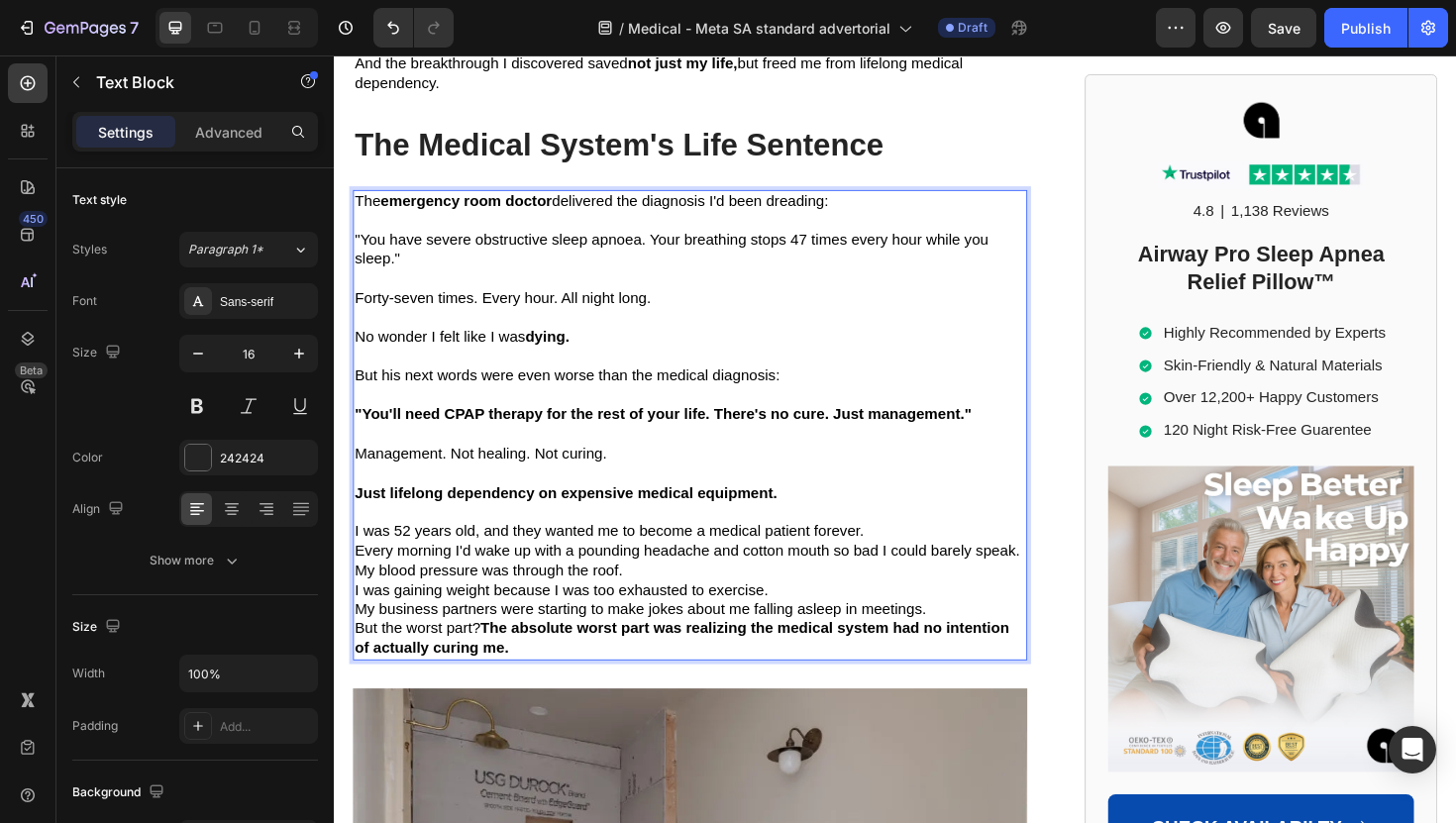 scroll, scrollTop: 1631, scrollLeft: 0, axis: vertical 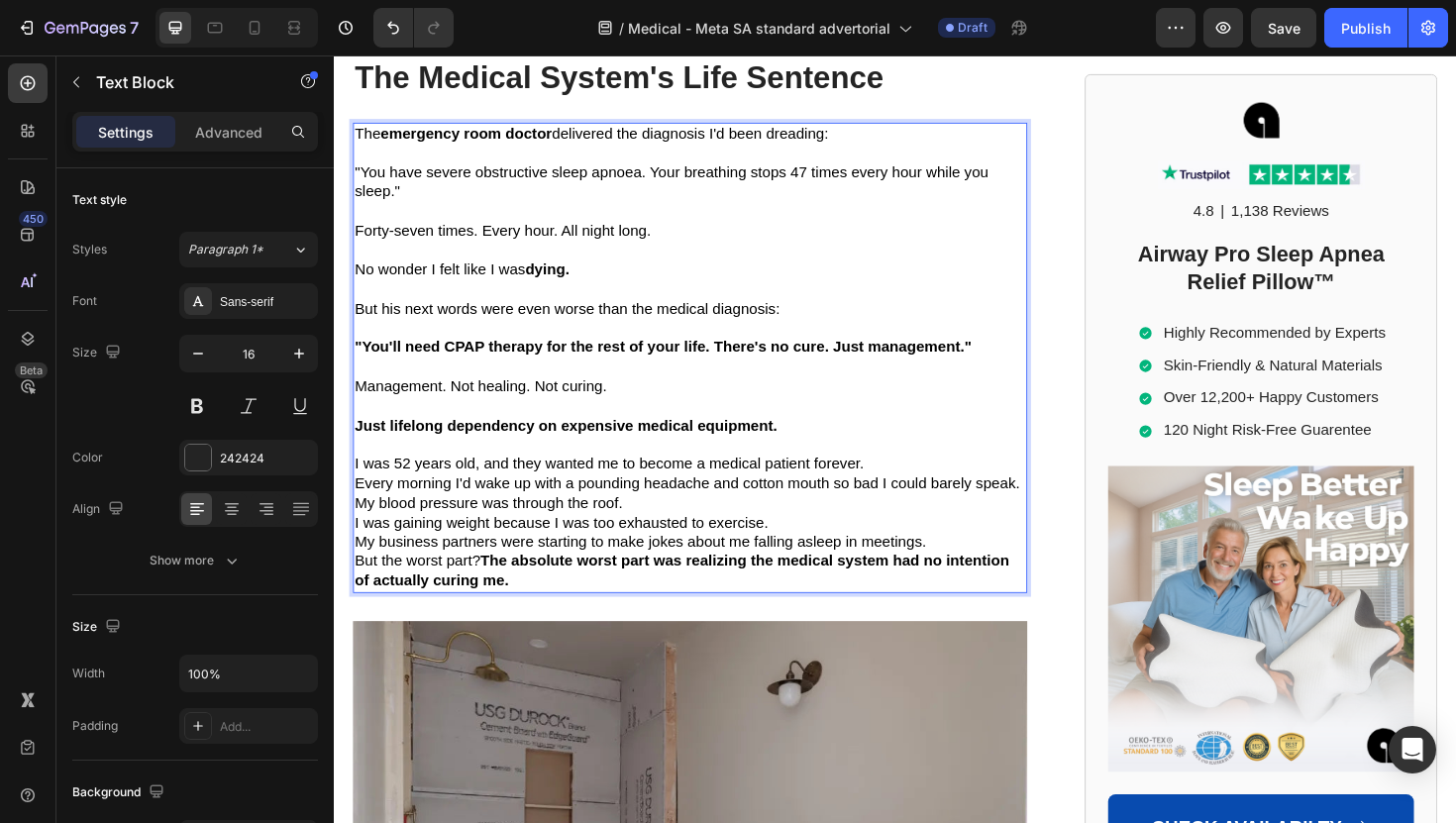 click on "I was 52 years old, and they wanted me to become a medical patient forever." at bounding box center (710, 488) 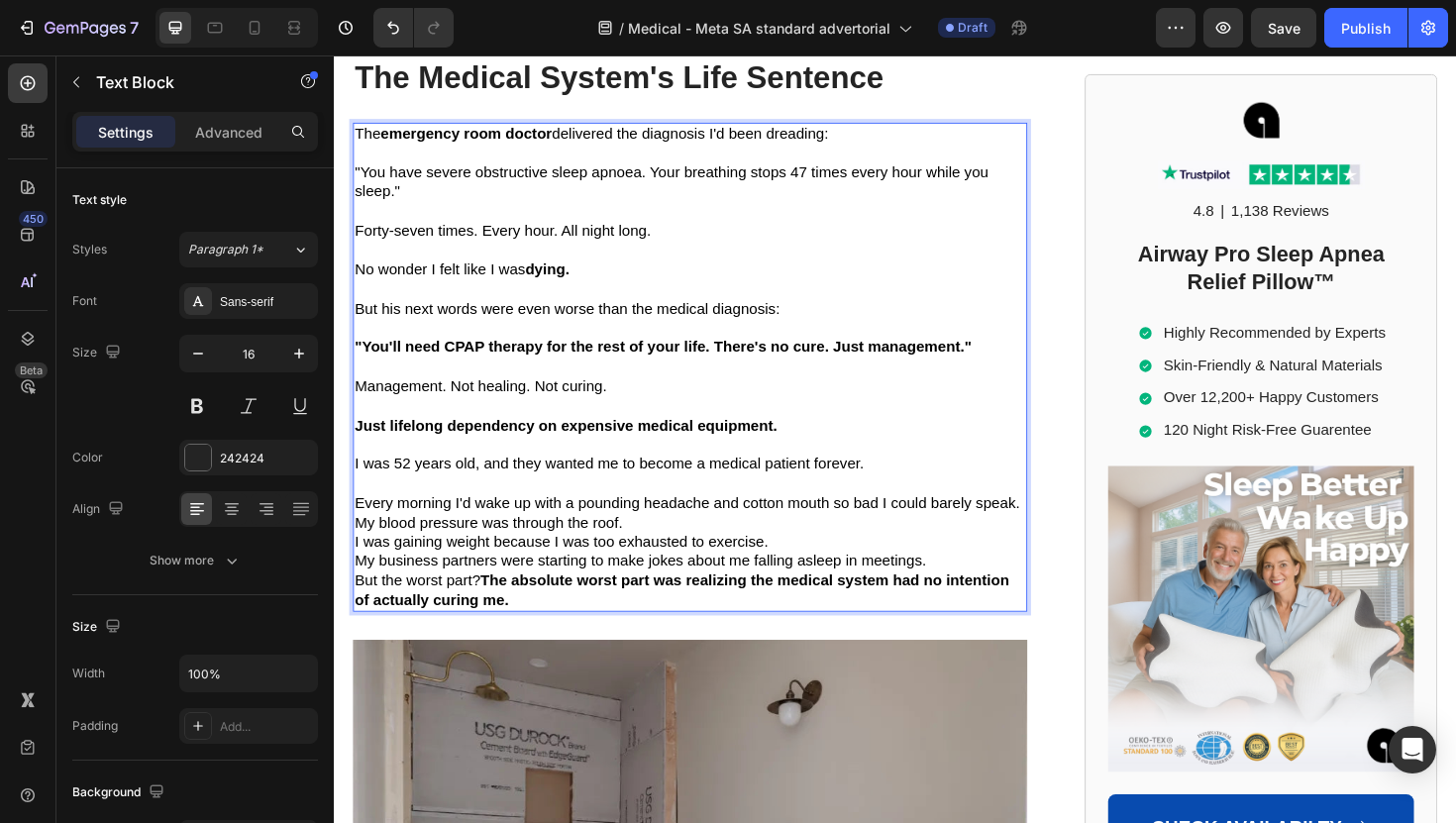 click on "My blood pressure was through the roof." at bounding box center [710, 551] 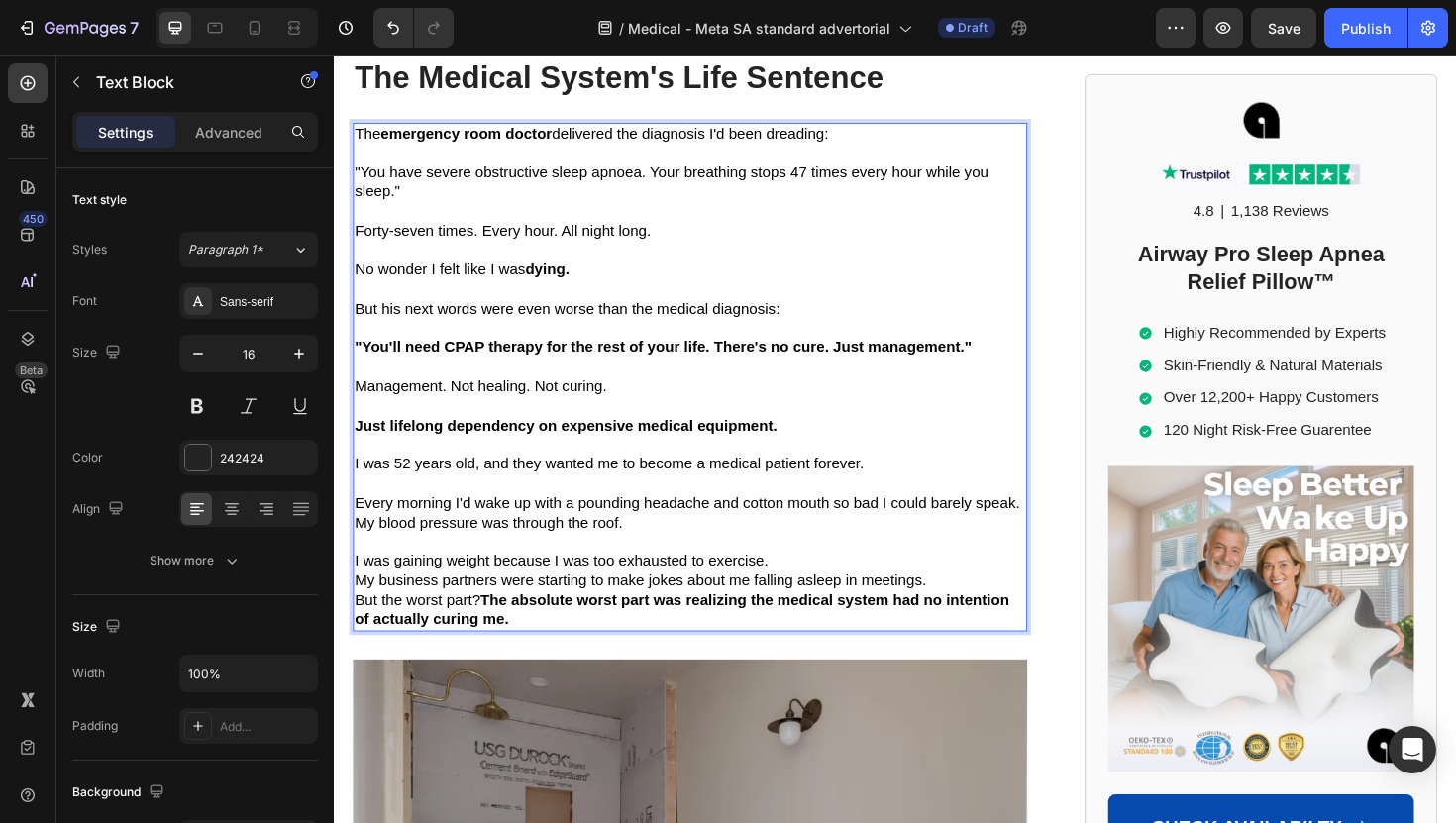 click on "Every morning I'd wake up with a pounding headache and cotton mouth so bad I could barely speak." at bounding box center [710, 530] 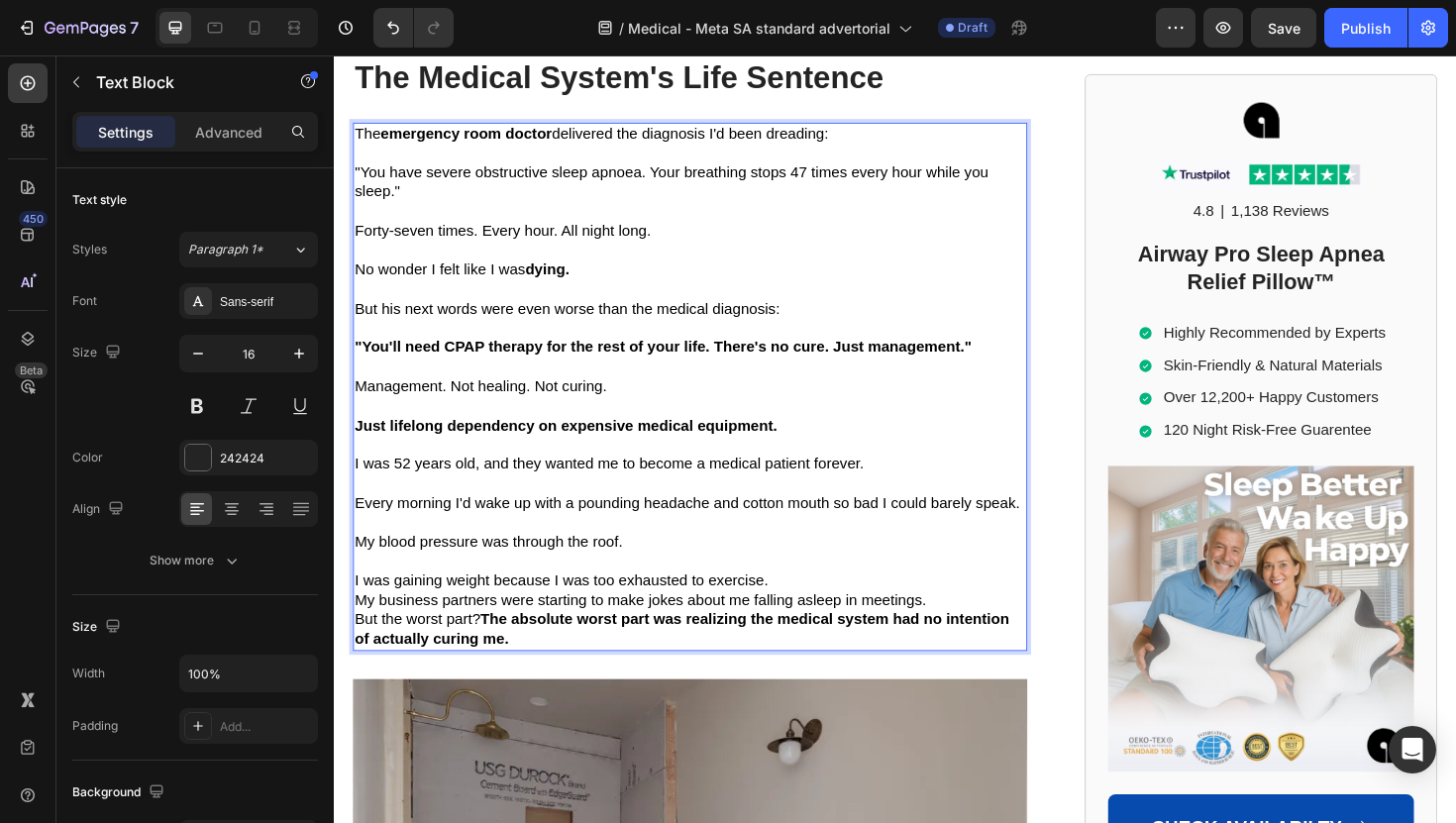 click on "I was gaining weight because I was too exhausted to exercise." at bounding box center (710, 612) 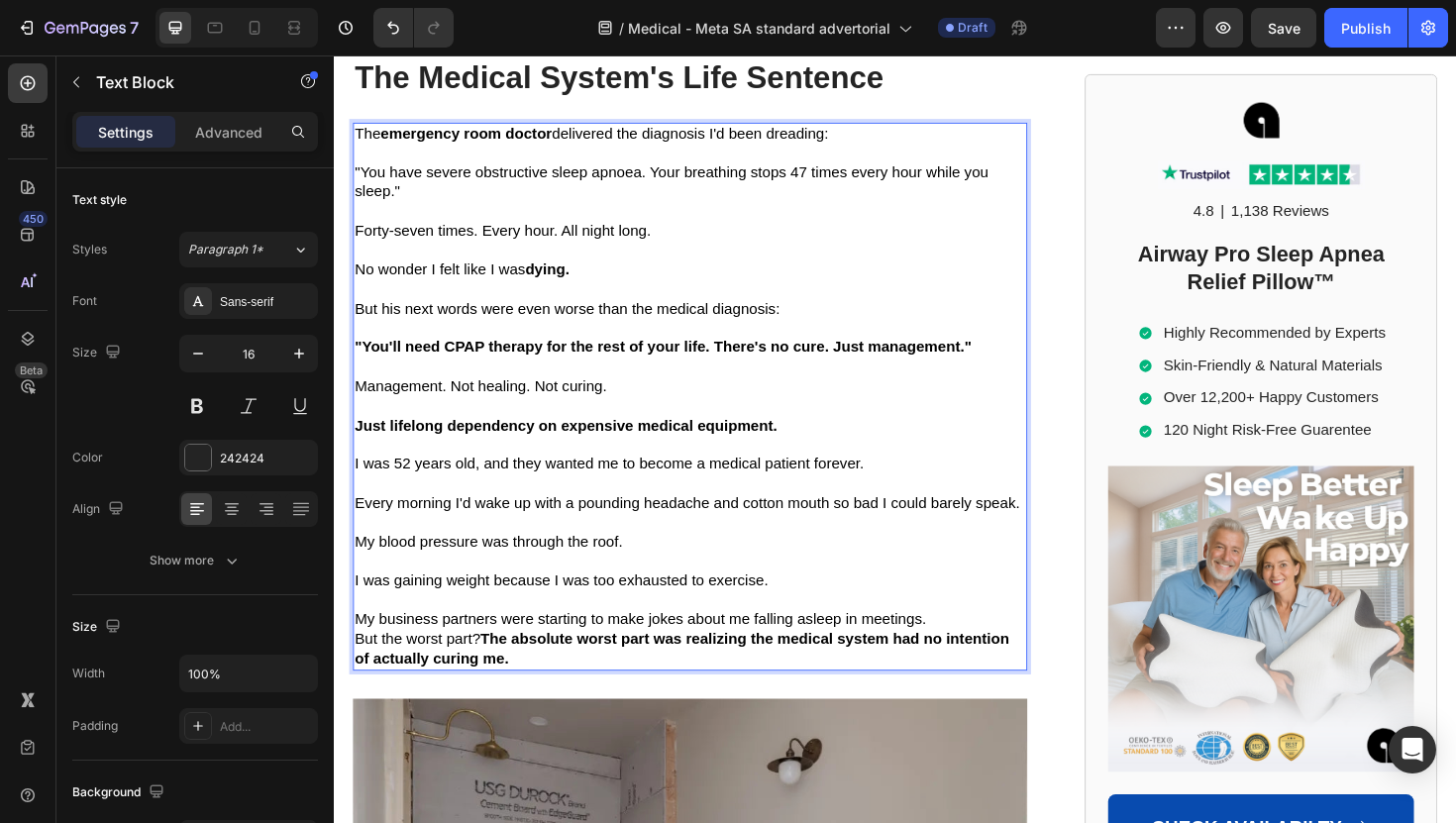 click on "My business partners were starting to make jokes about me falling asleep in meetings." at bounding box center [710, 653] 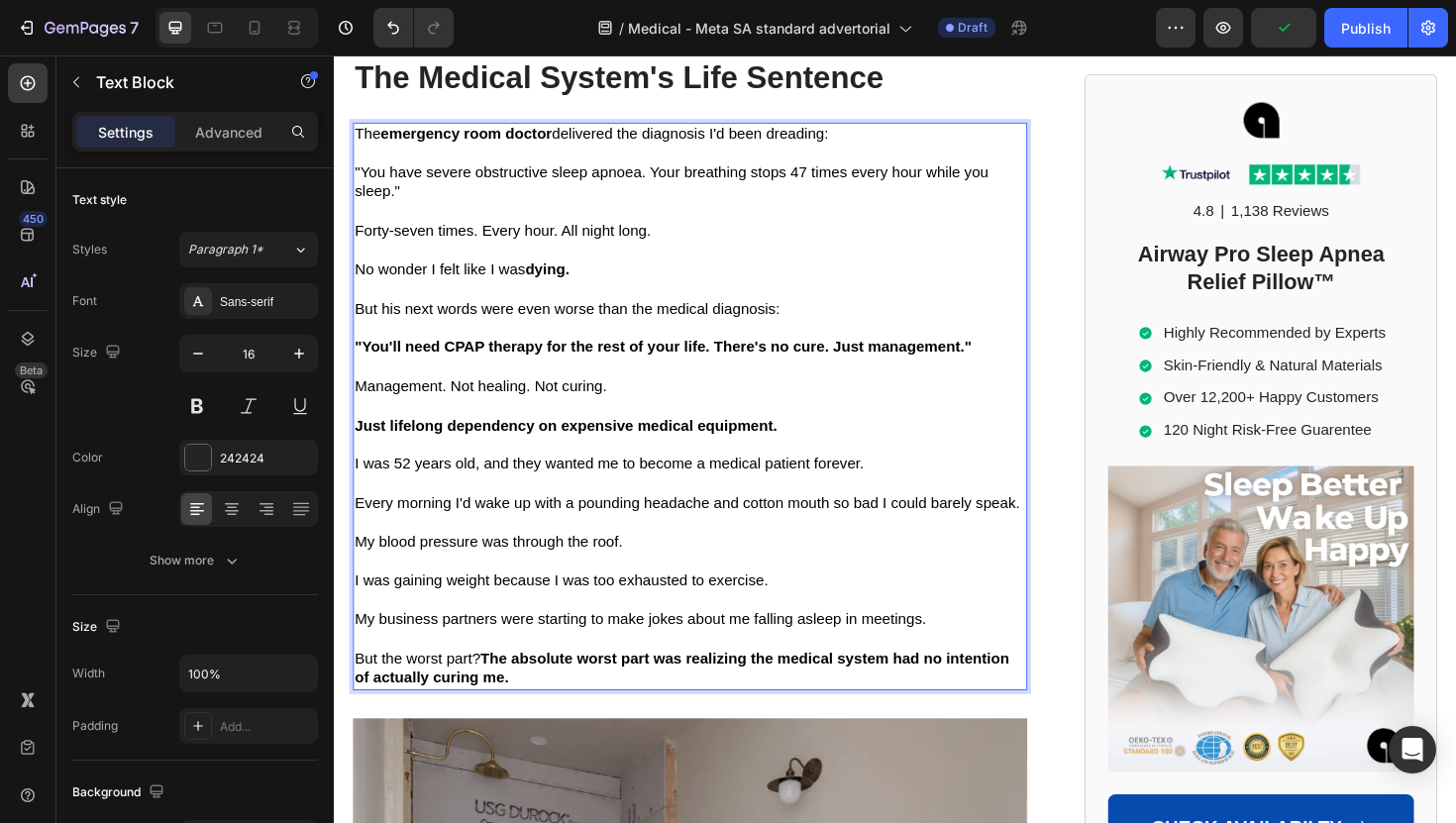 click on "The absolute worst part was realizing the medical system had no intention of actually curing me." at bounding box center [702, 704] 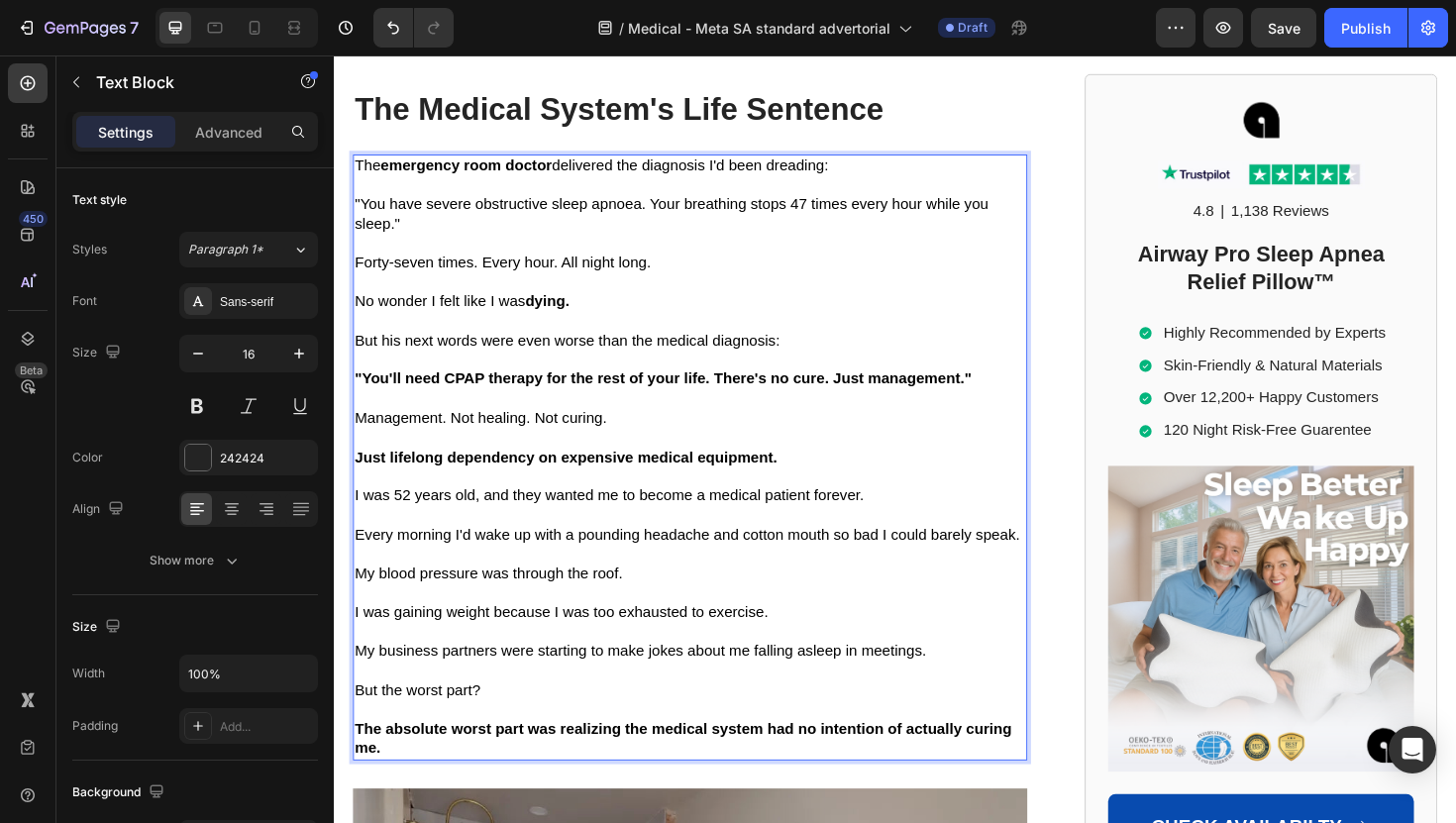 scroll, scrollTop: 1596, scrollLeft: 0, axis: vertical 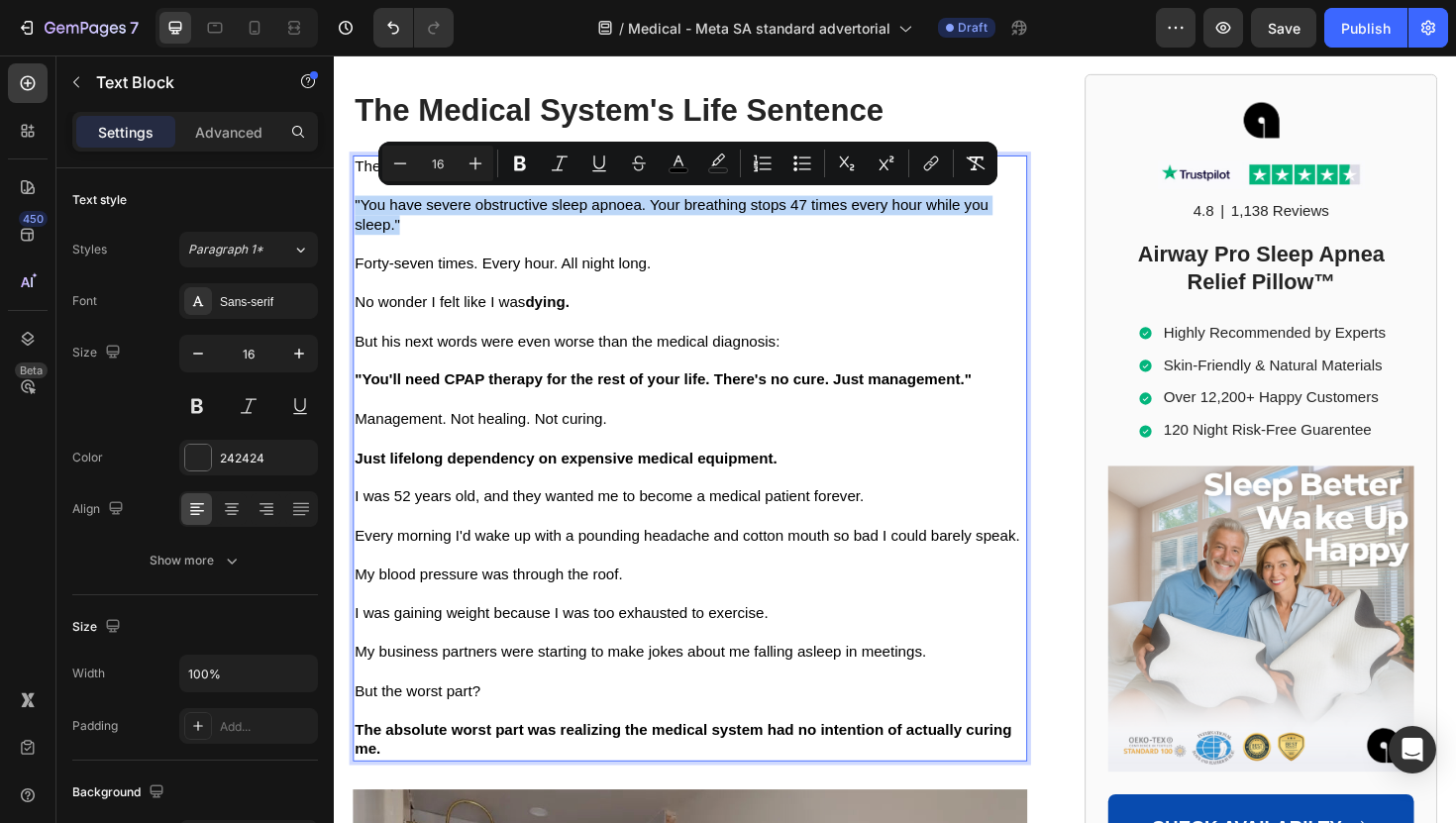 drag, startPoint x: 442, startPoint y: 230, endPoint x: 326, endPoint y: 216, distance: 116.84177 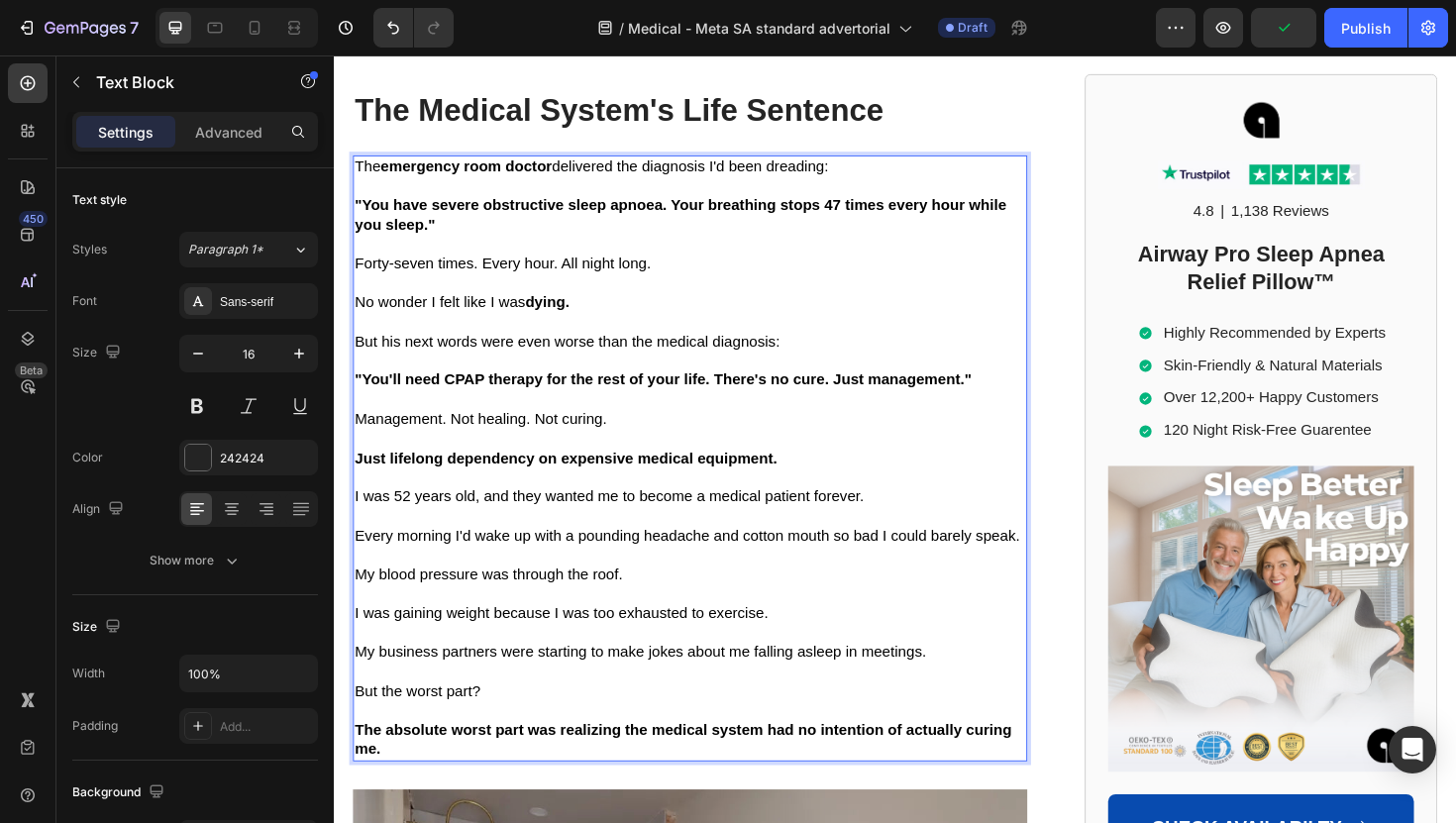 click at bounding box center (710, 379) 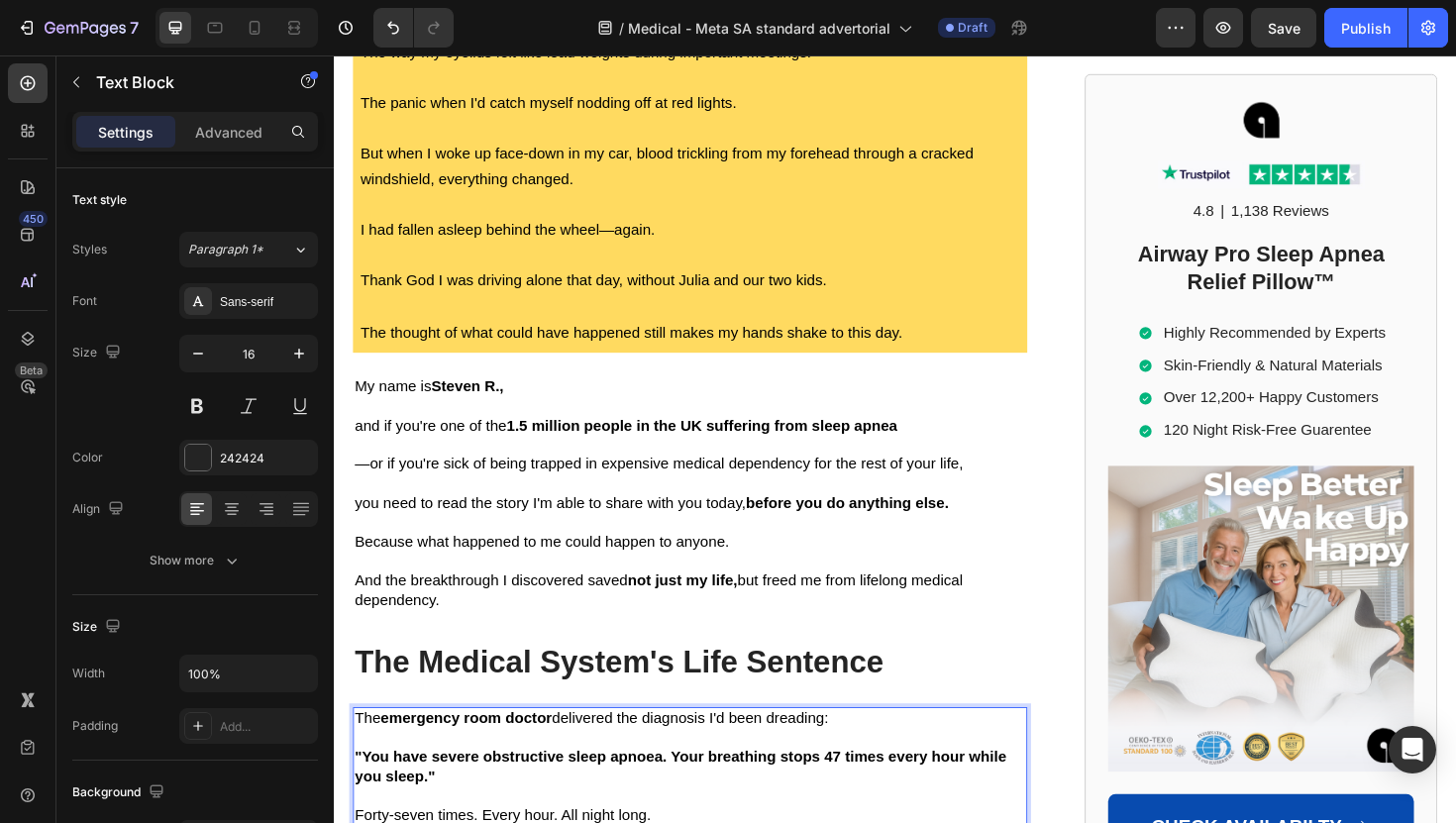 scroll, scrollTop: 1006, scrollLeft: 0, axis: vertical 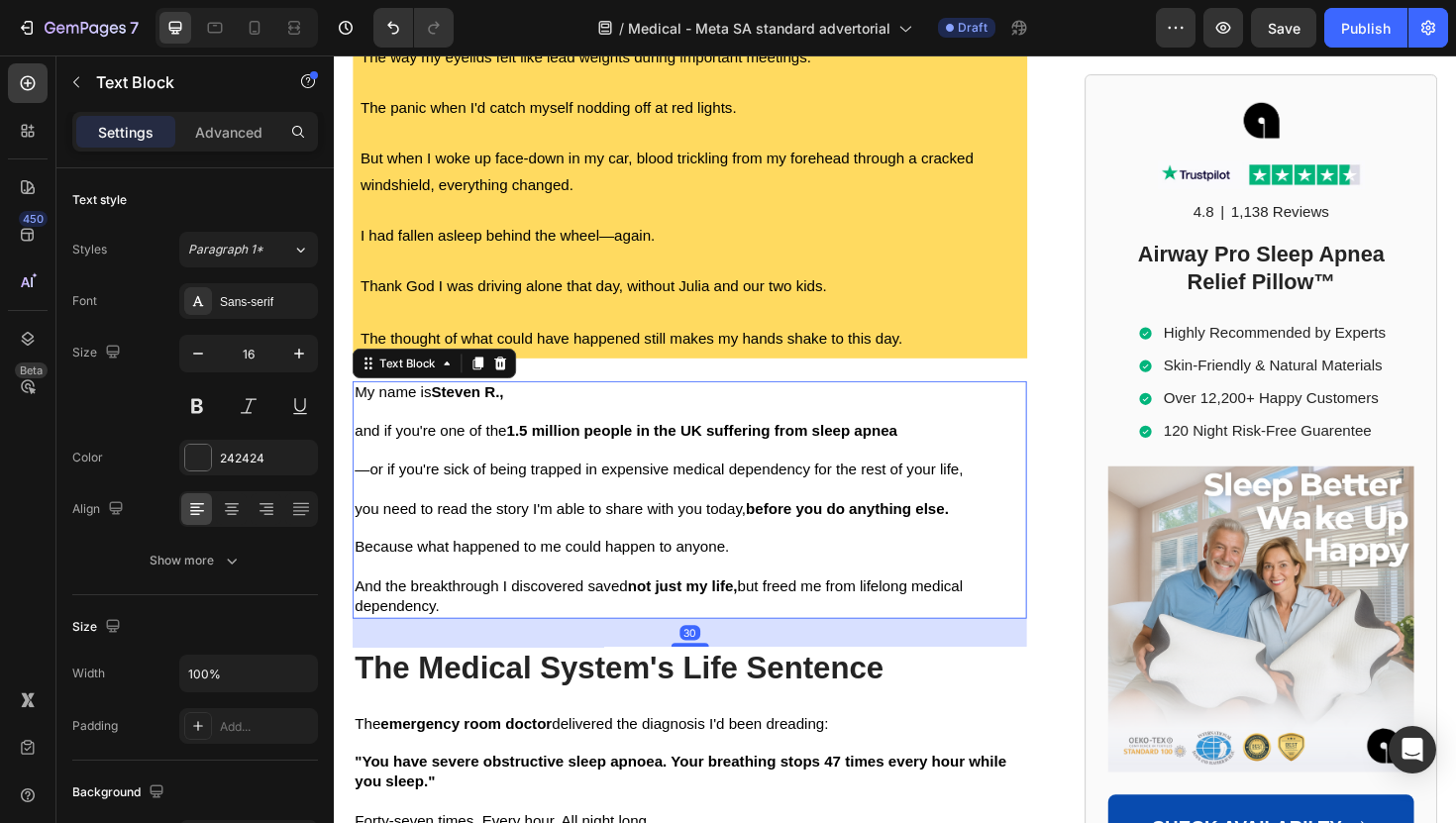 click at bounding box center [710, 515] 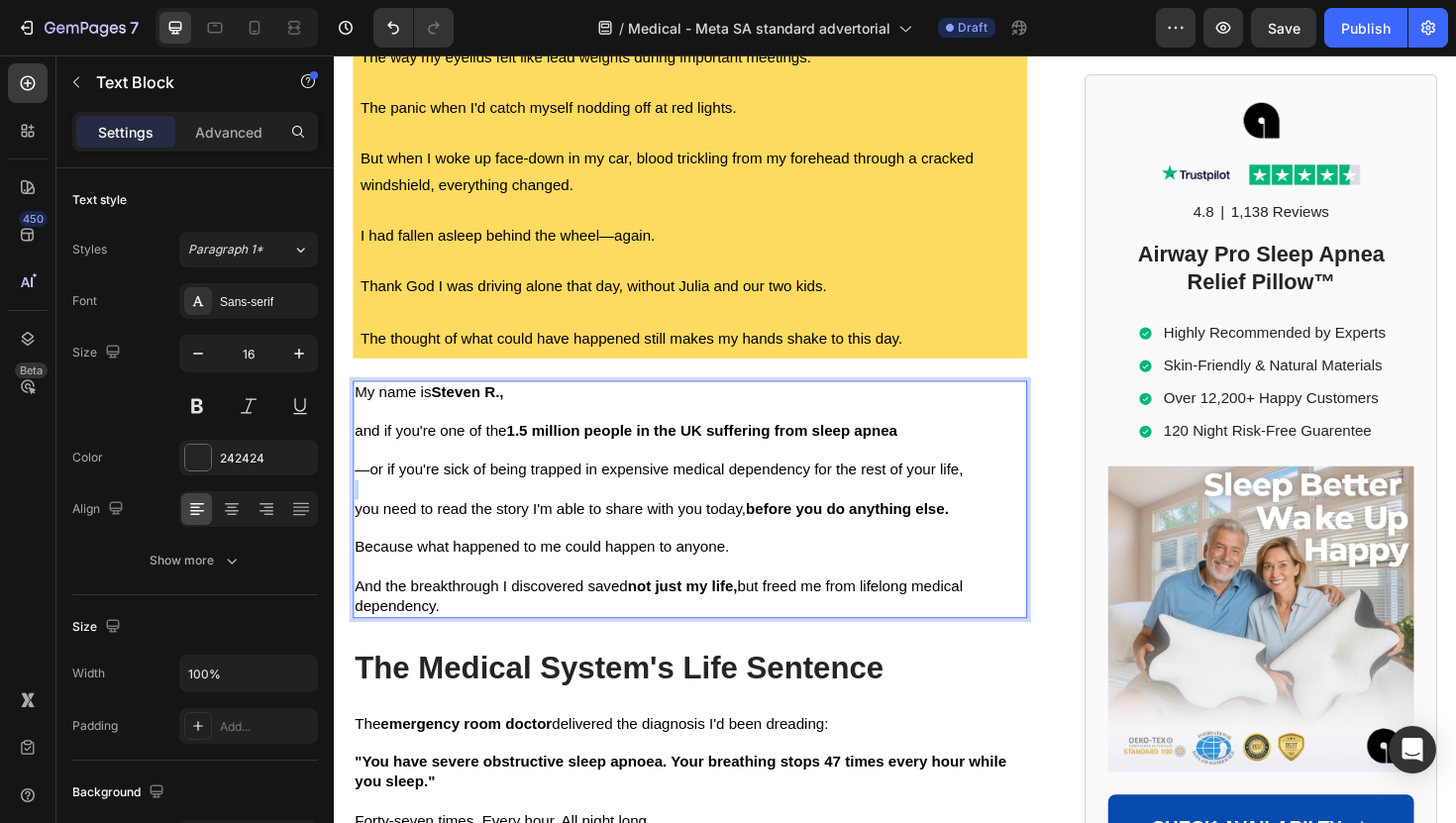 click at bounding box center (710, 515) 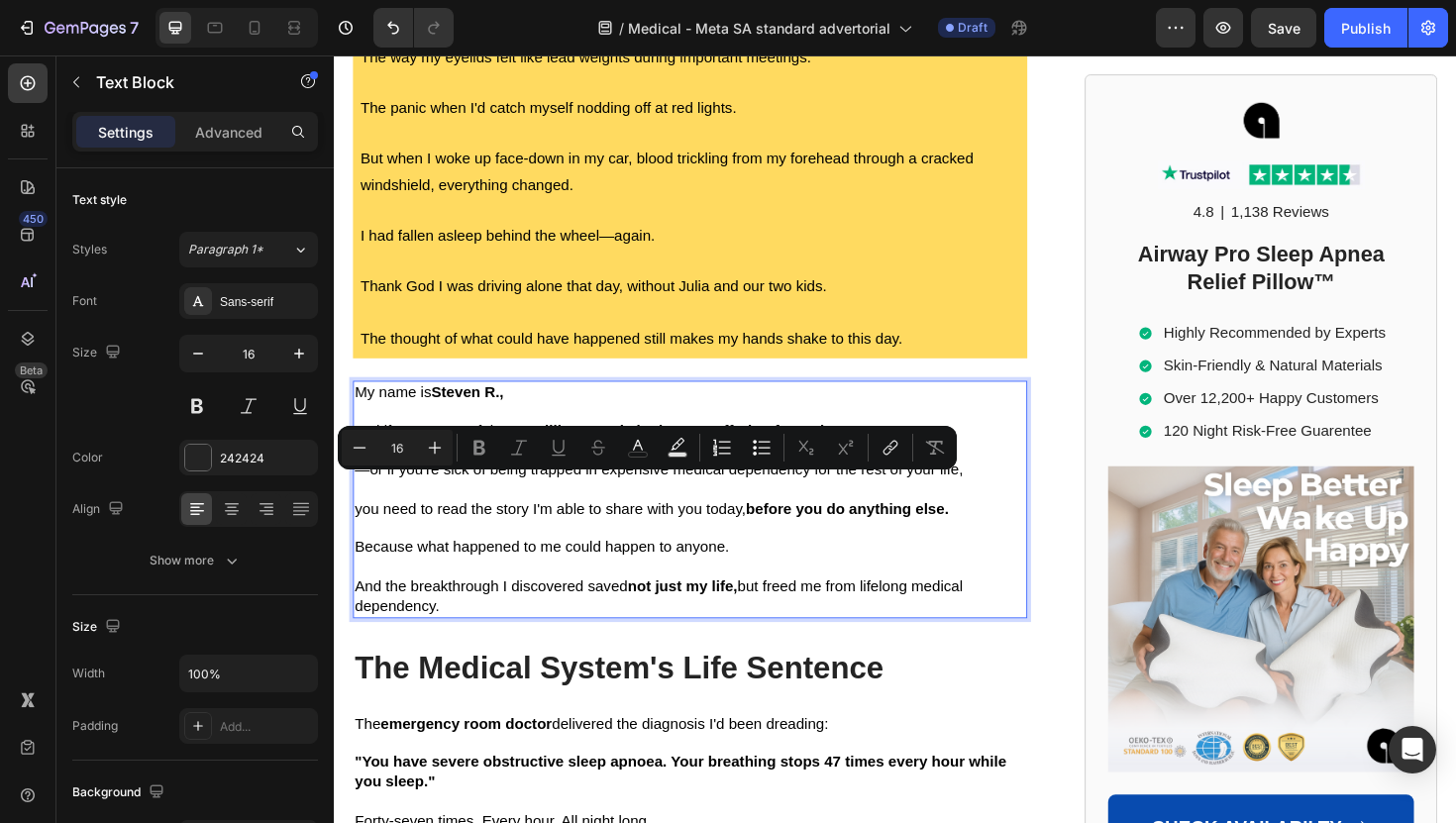click at bounding box center (710, 557) 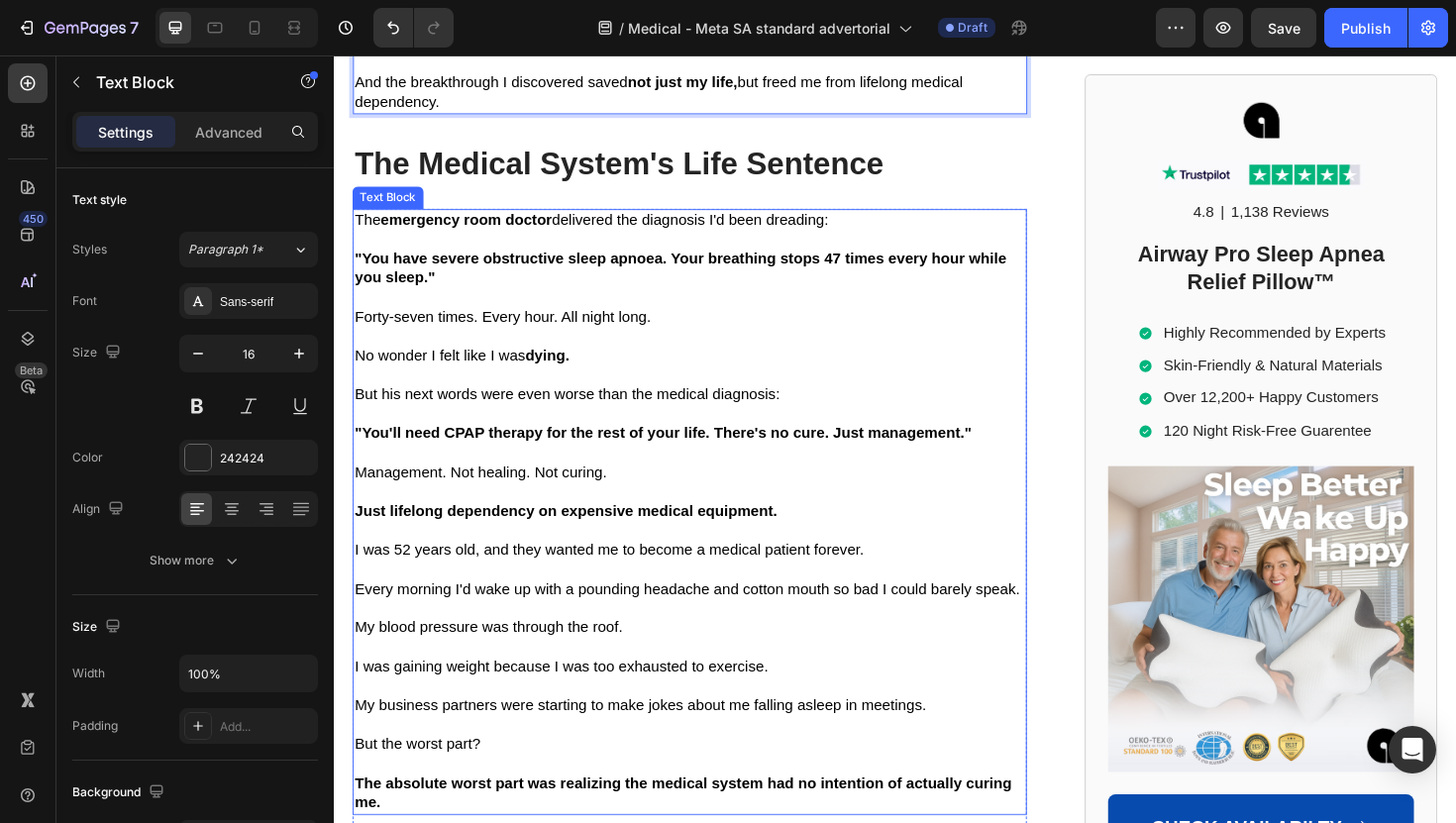 scroll, scrollTop: 1541, scrollLeft: 0, axis: vertical 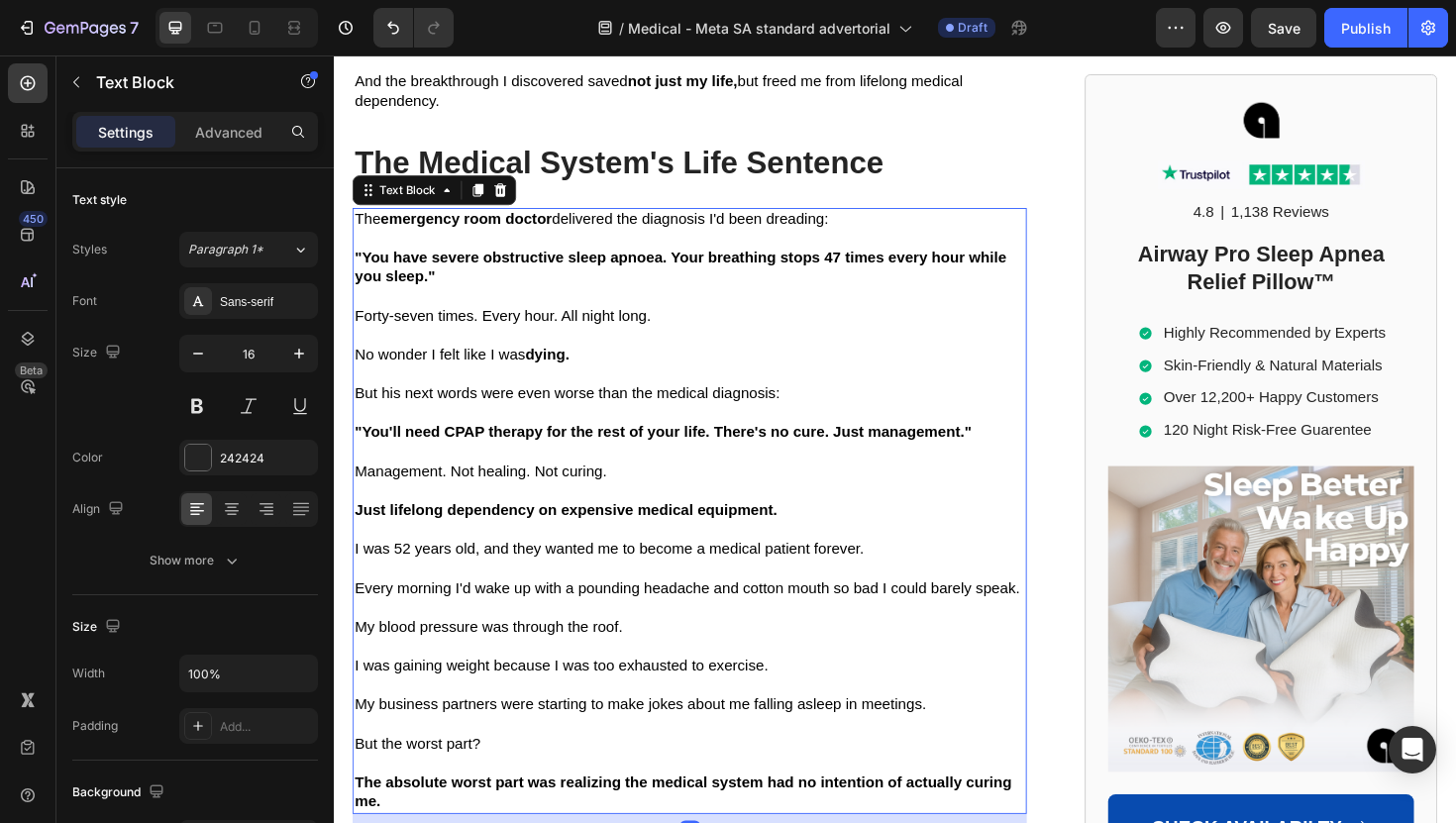 click on ""You'll need CPAP therapy for the rest of your life. There's no cure. Just management."" at bounding box center (681, 454) 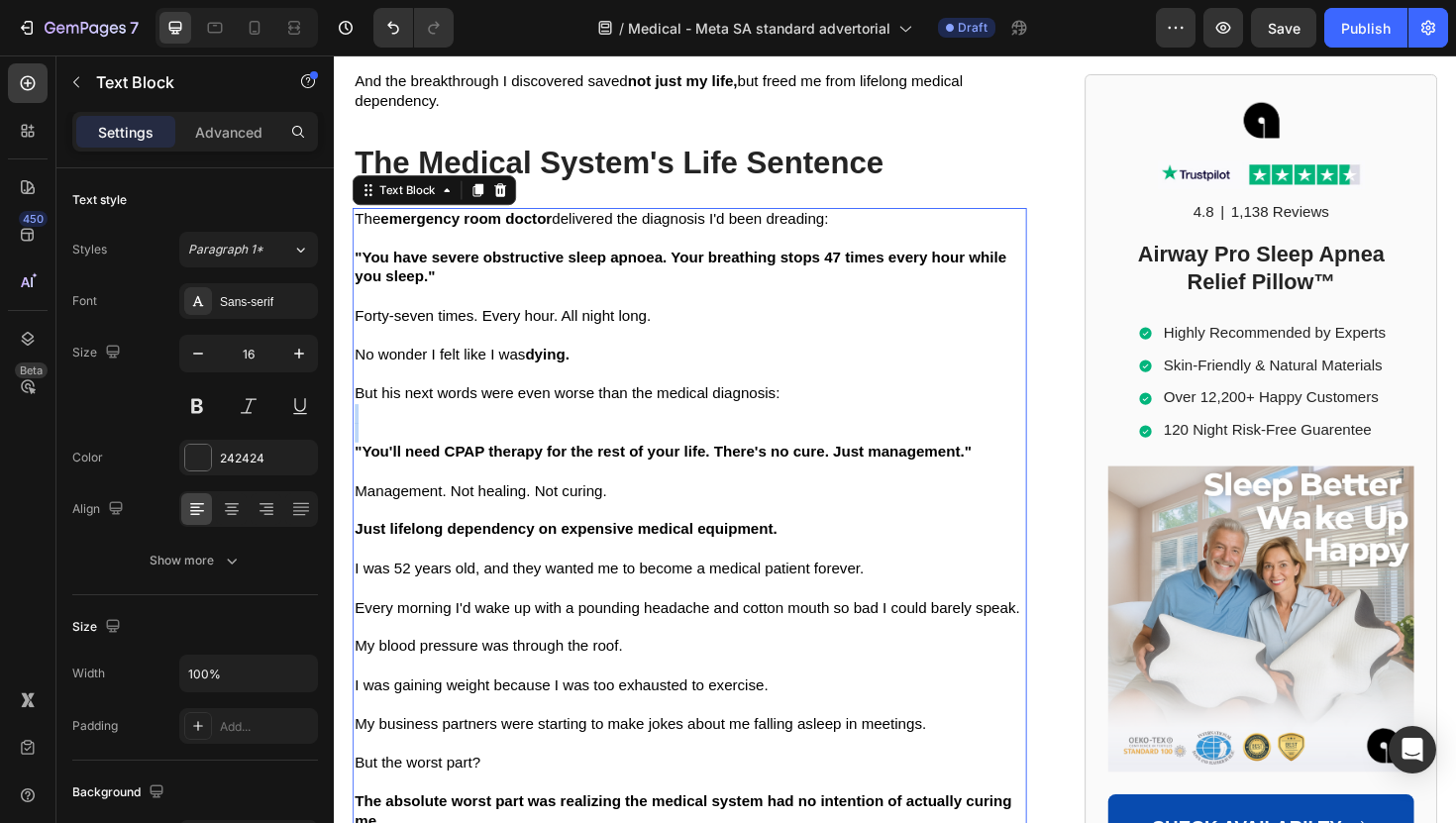 click at bounding box center [710, 446] 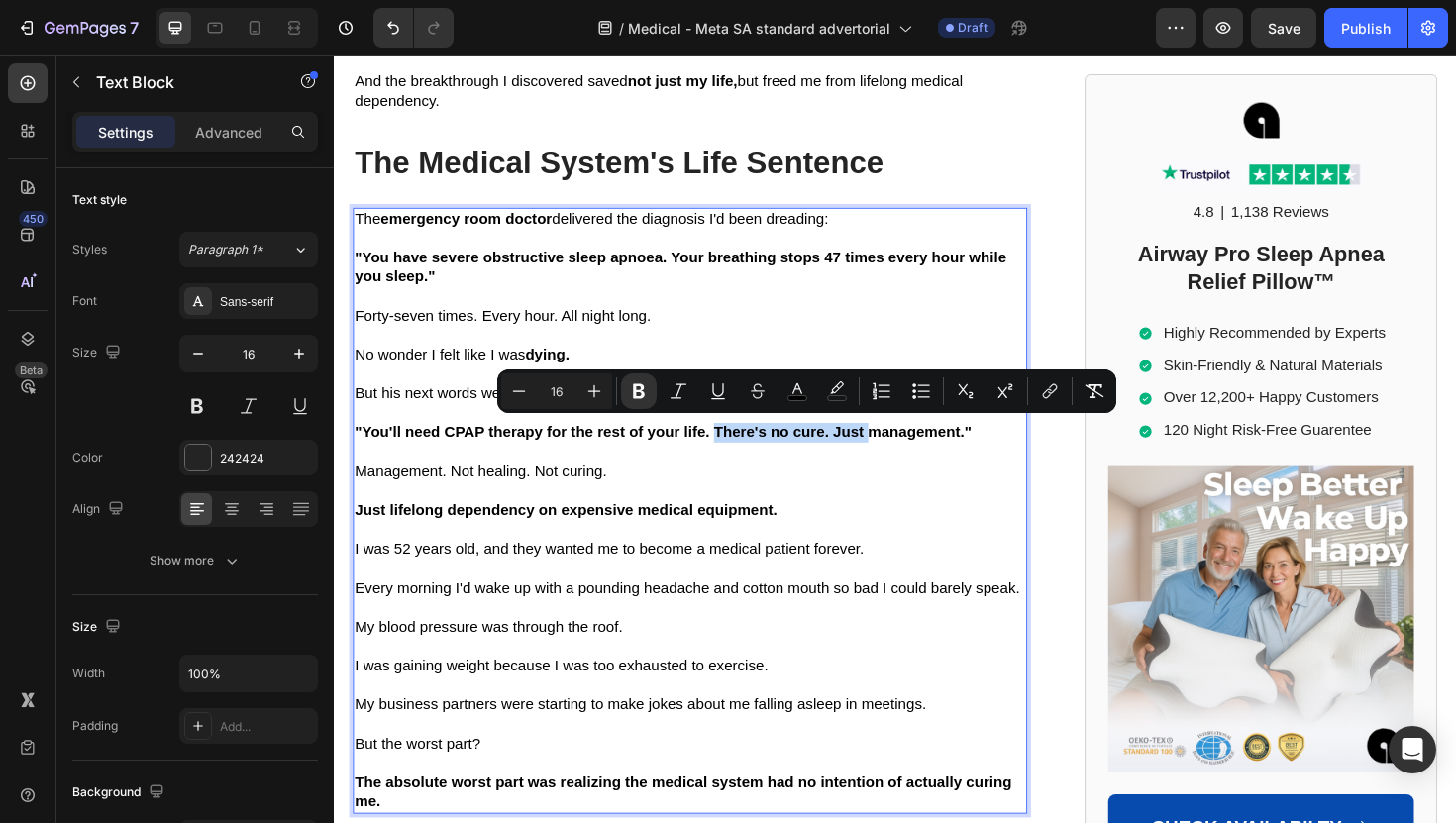 drag, startPoint x: 735, startPoint y: 450, endPoint x: 900, endPoint y: 453, distance: 165.02727 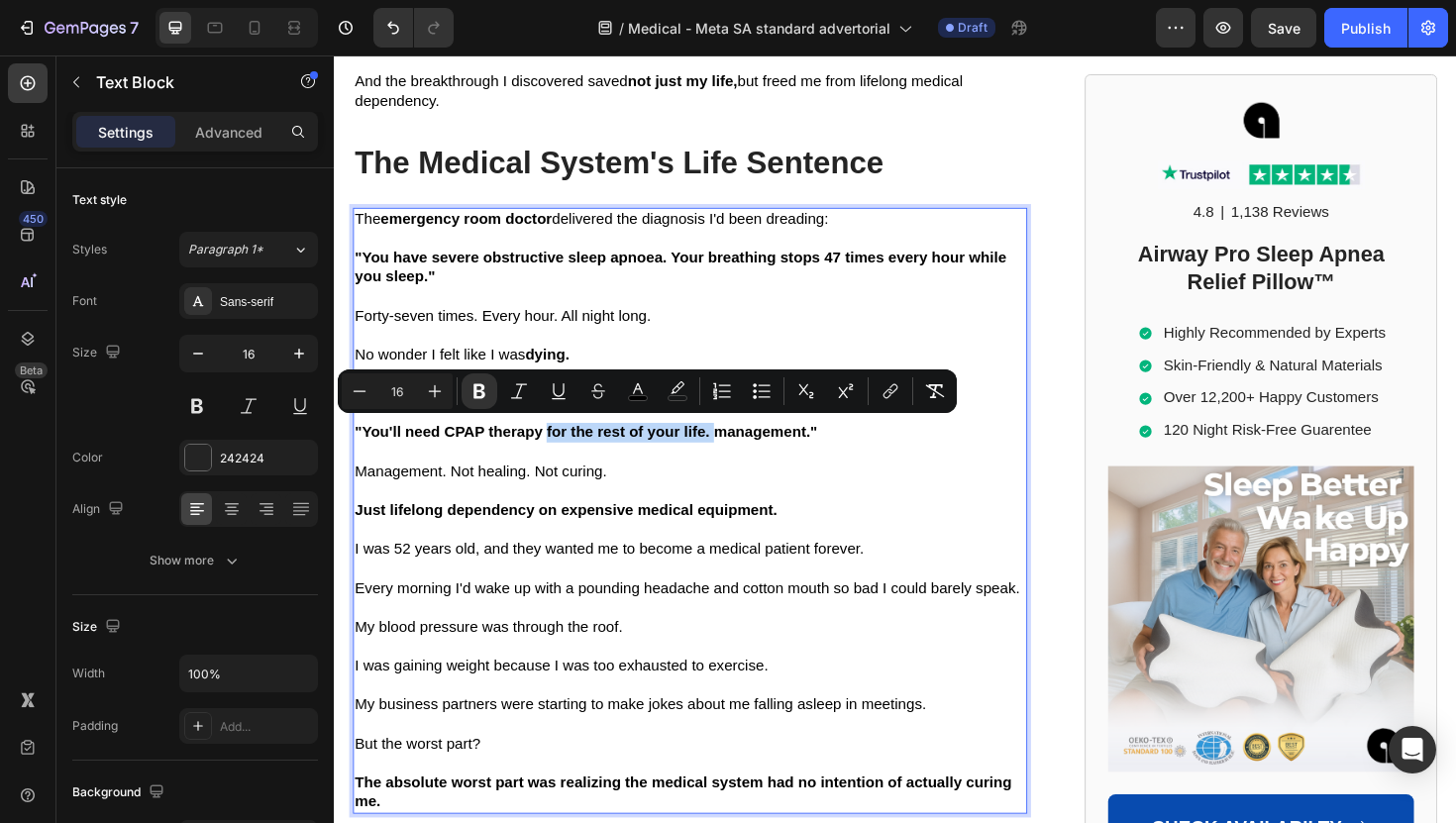 drag, startPoint x: 734, startPoint y: 450, endPoint x: 561, endPoint y: 453, distance: 173.02601 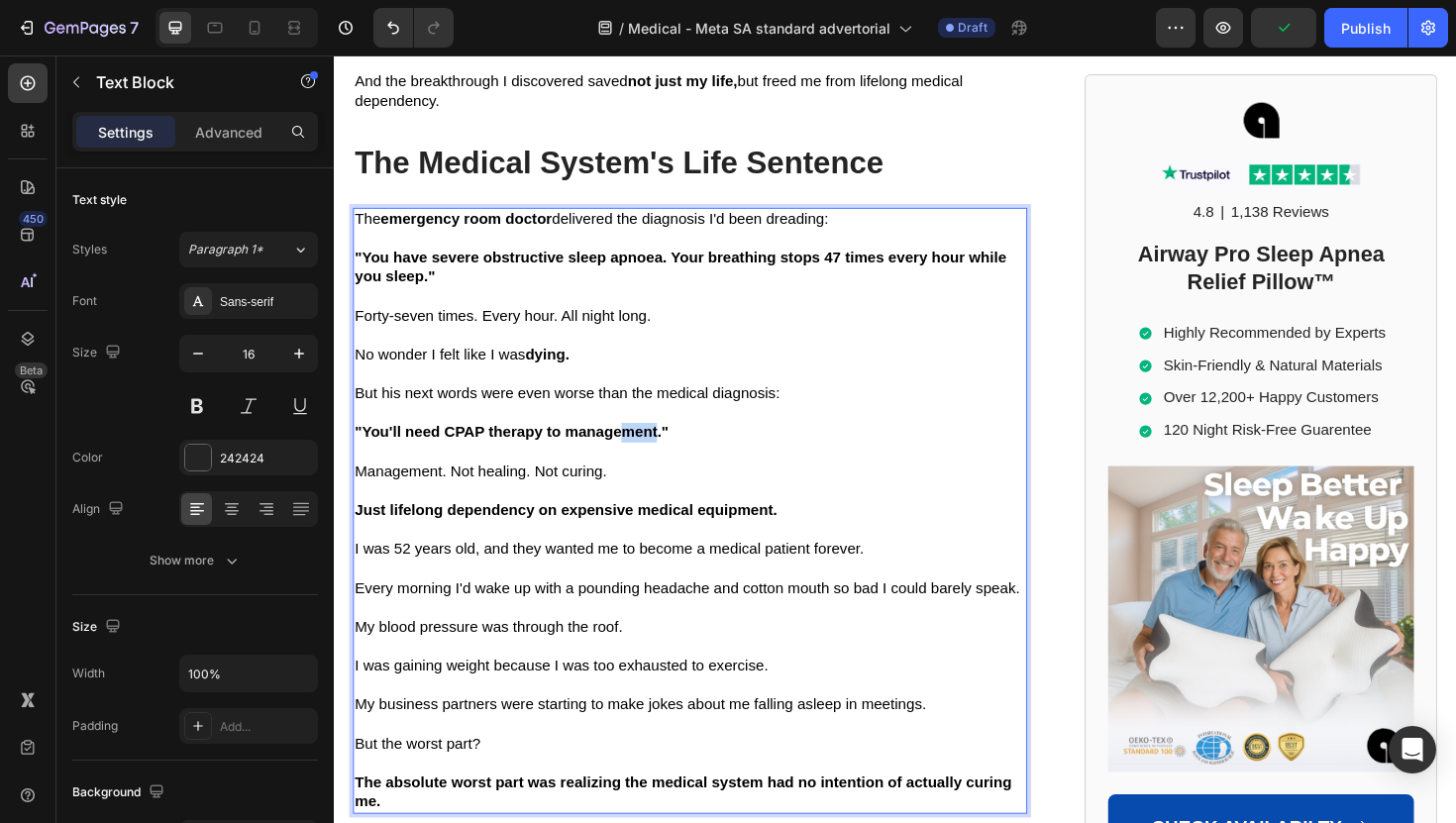 drag, startPoint x: 675, startPoint y: 453, endPoint x: 644, endPoint y: 449, distance: 31.257 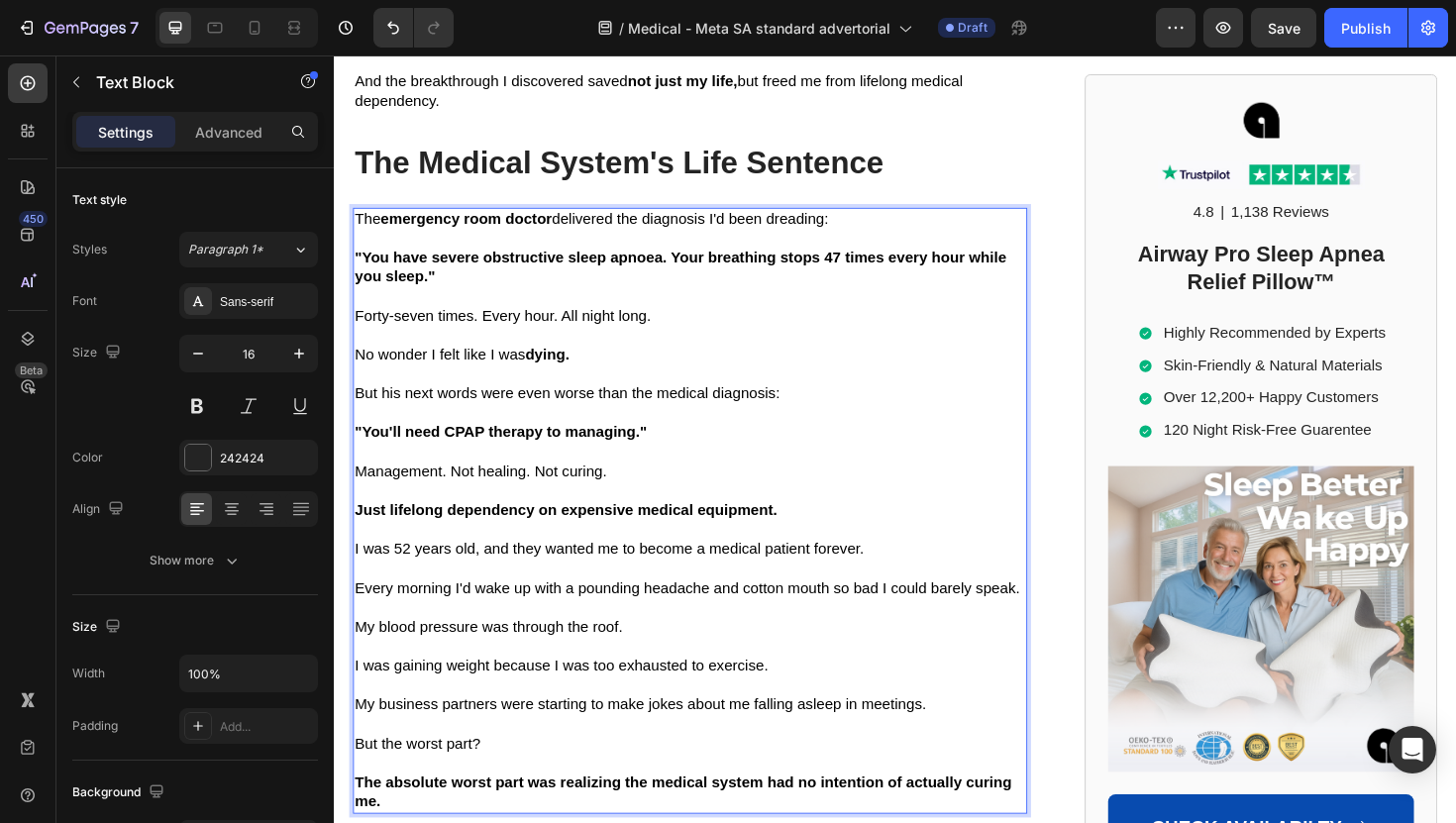 click on ""You'll need CPAP therapy to managing."" at bounding box center [510, 454] 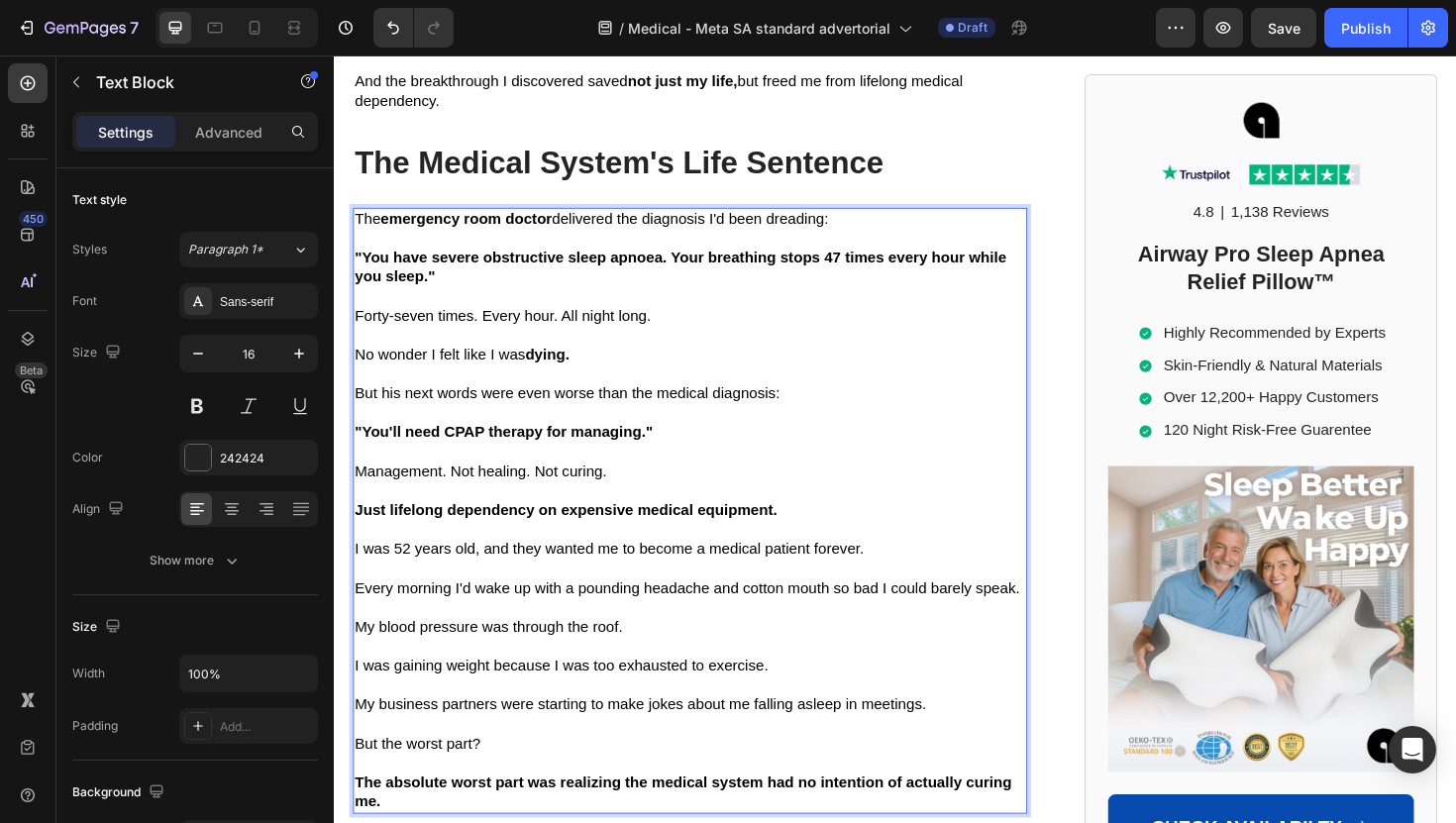click on ""You'll need CPAP therapy for managing."" at bounding box center (513, 454) 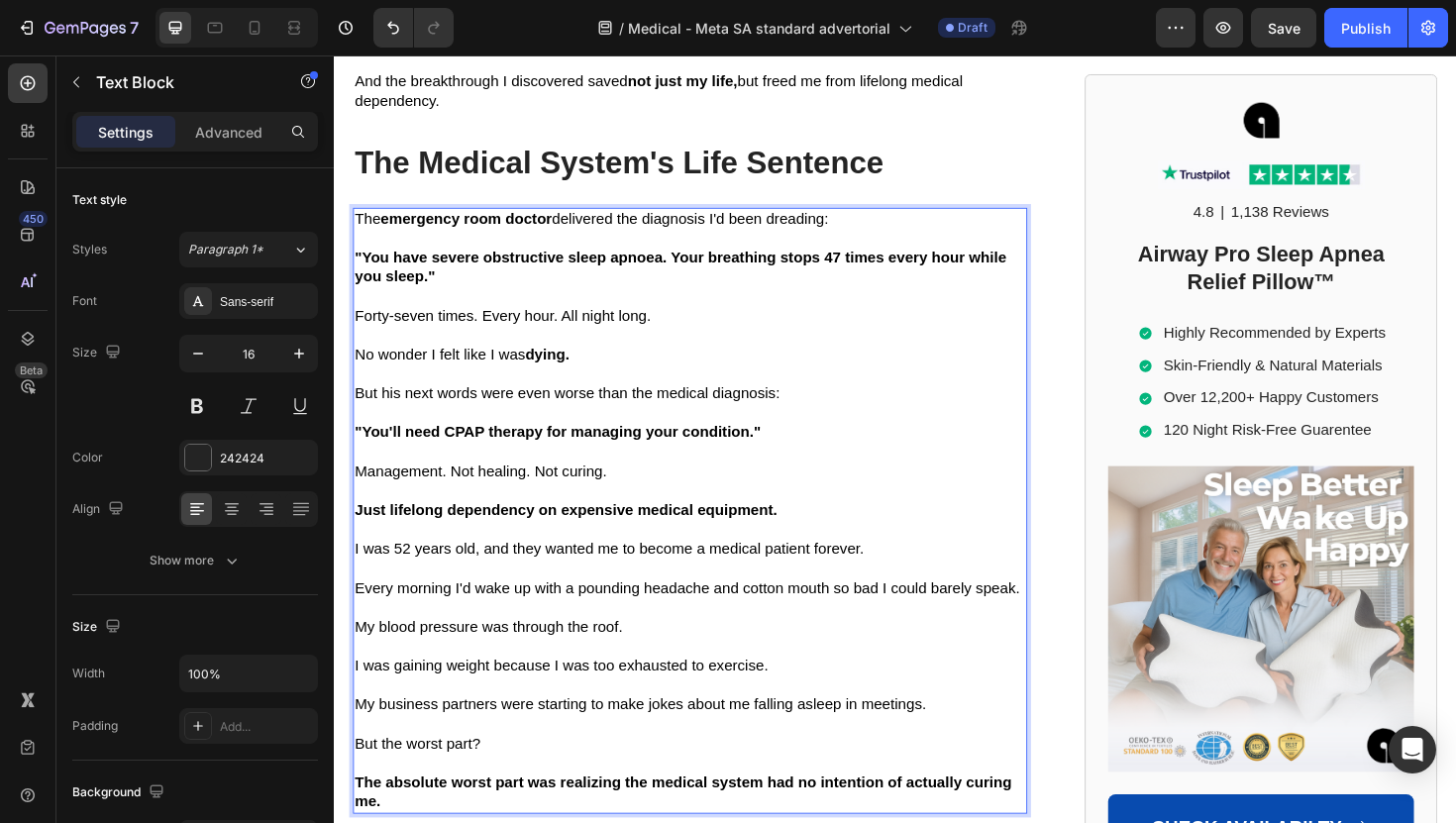 click on ""You'll need CPAP therapy for managing your condition."" at bounding box center [710, 446] 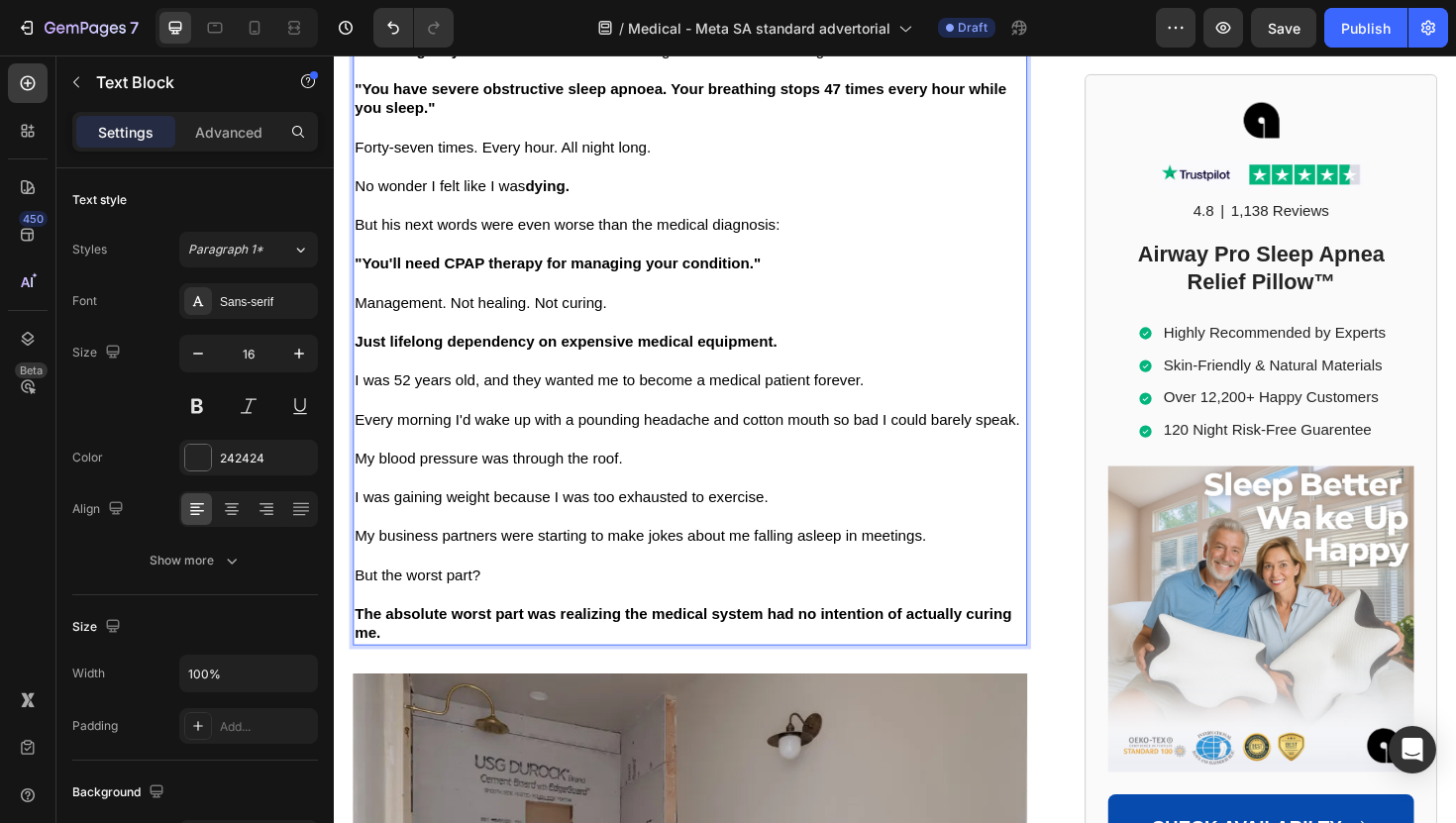scroll, scrollTop: 1729, scrollLeft: 0, axis: vertical 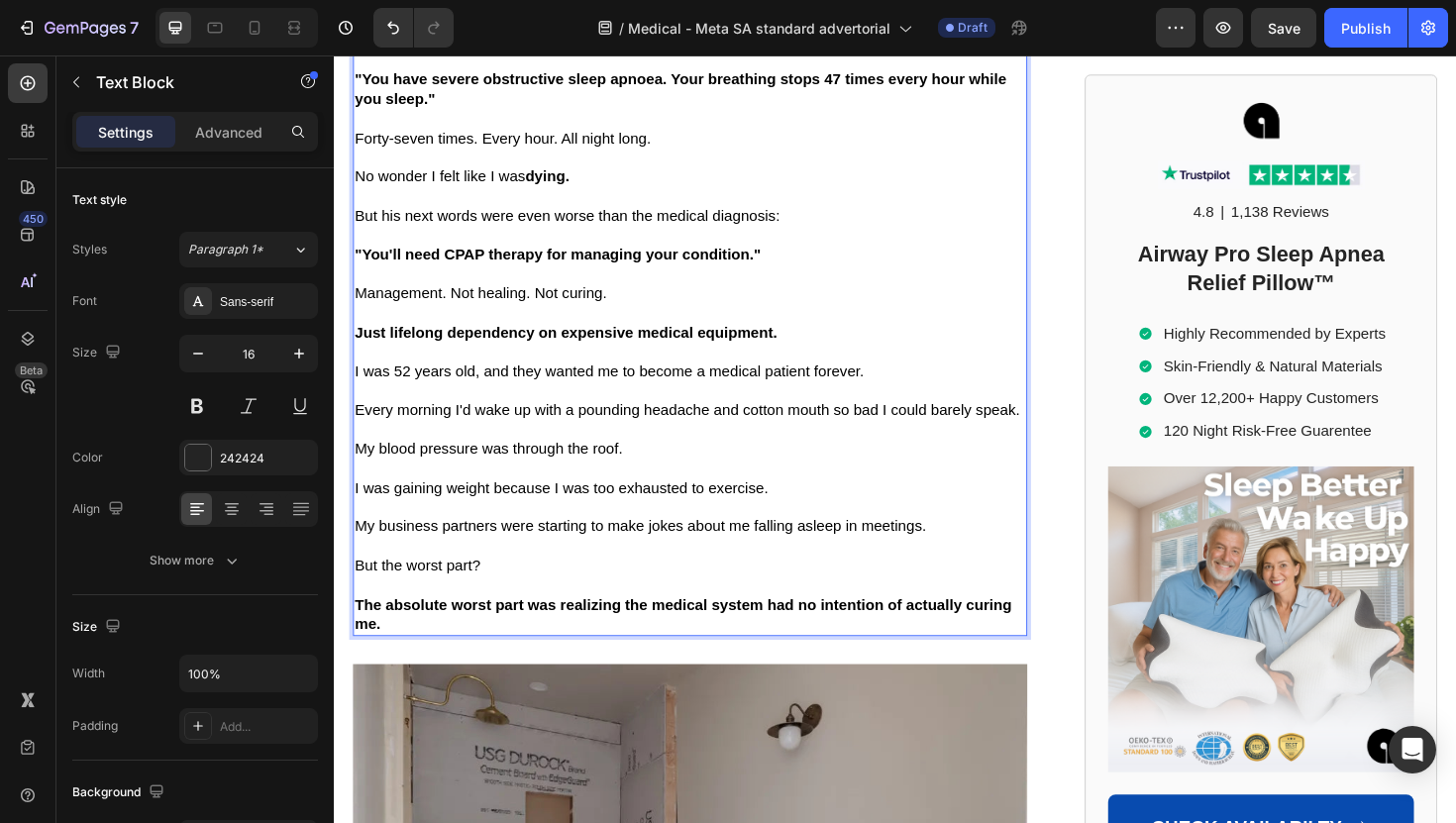 click on ""You'll need CPAP therapy for managing your condition."" at bounding box center (571, 265) 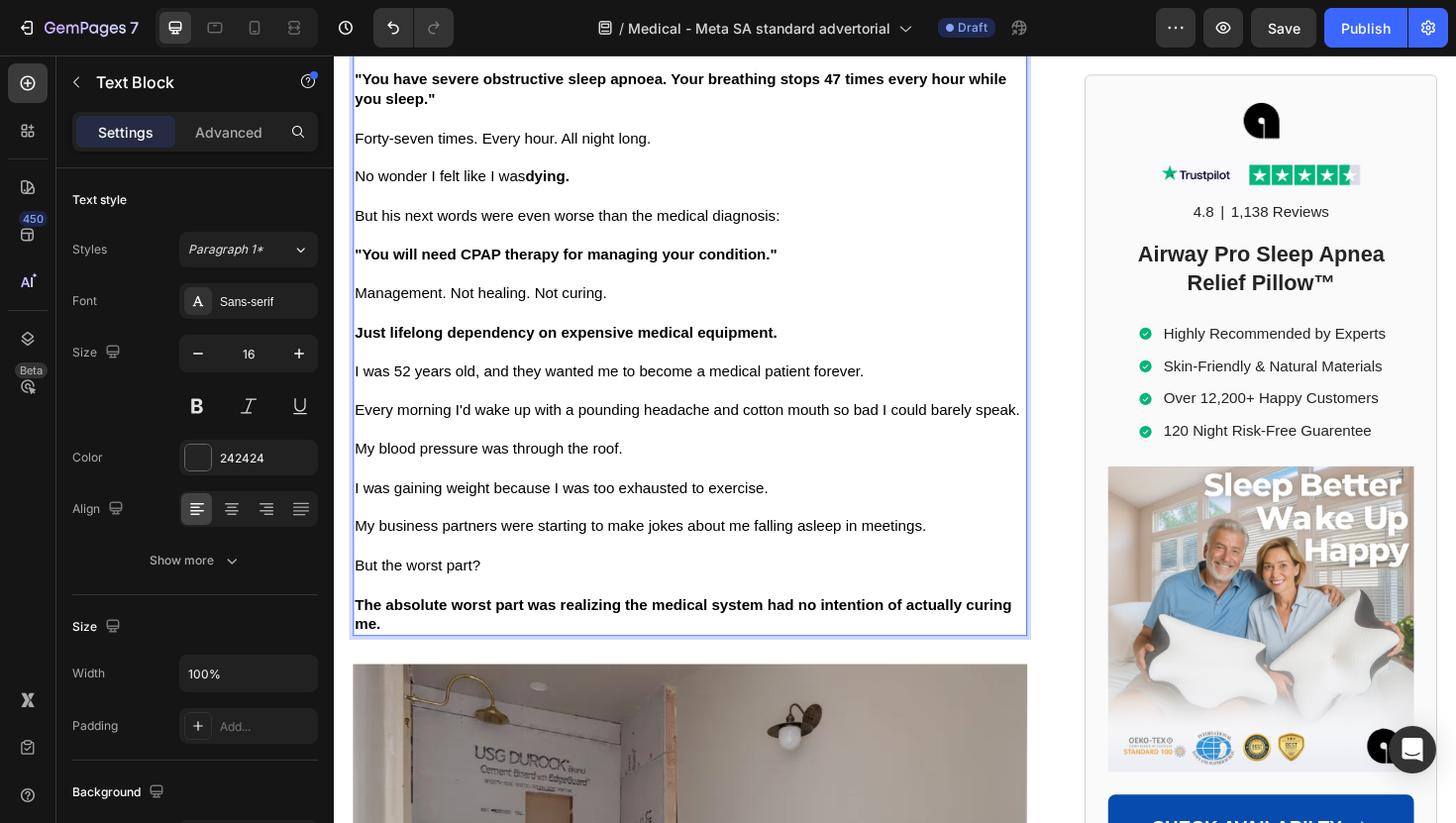 click on "Management. Not healing. Not curing." at bounding box center [710, 308] 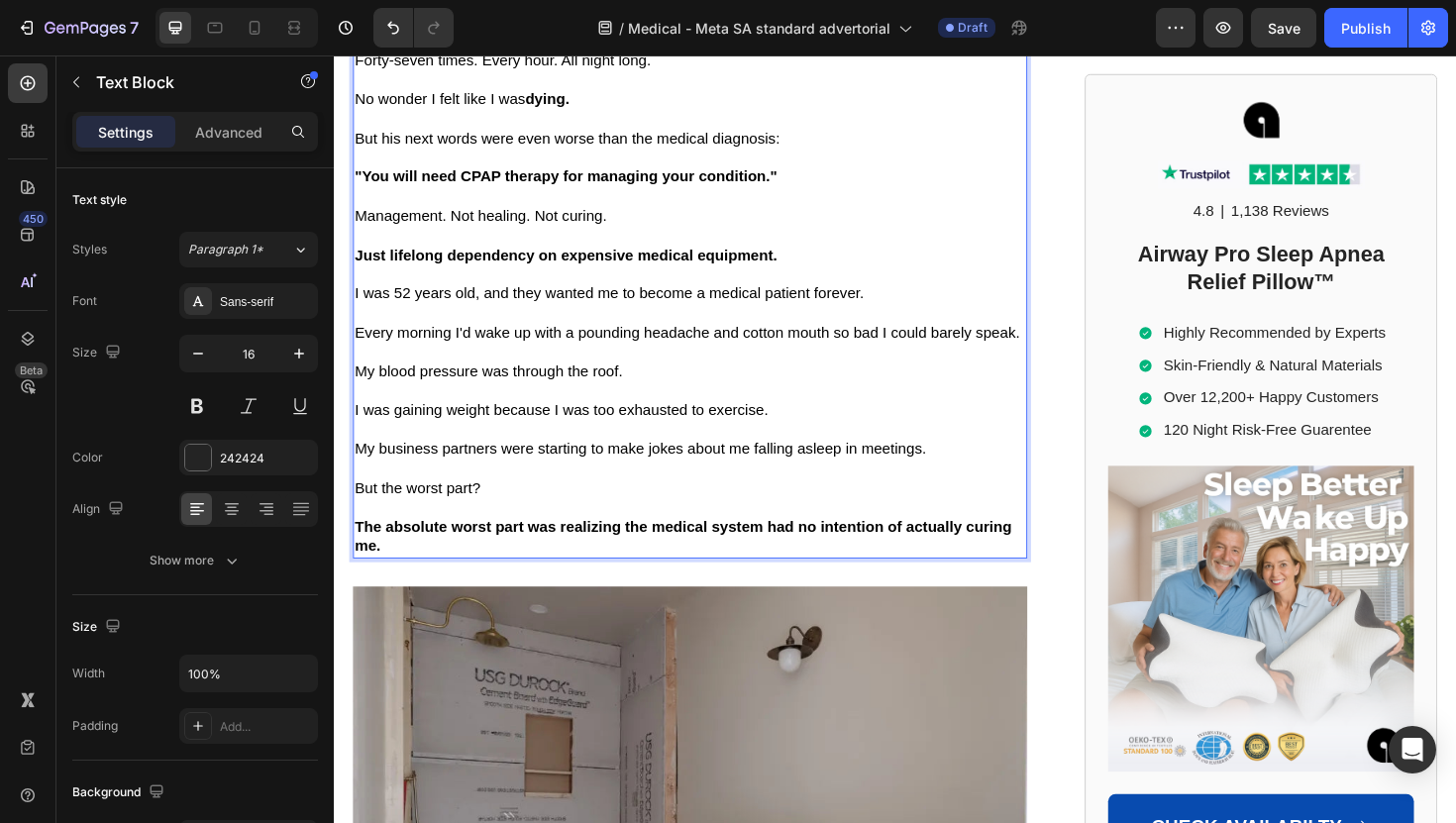 scroll, scrollTop: 1812, scrollLeft: 0, axis: vertical 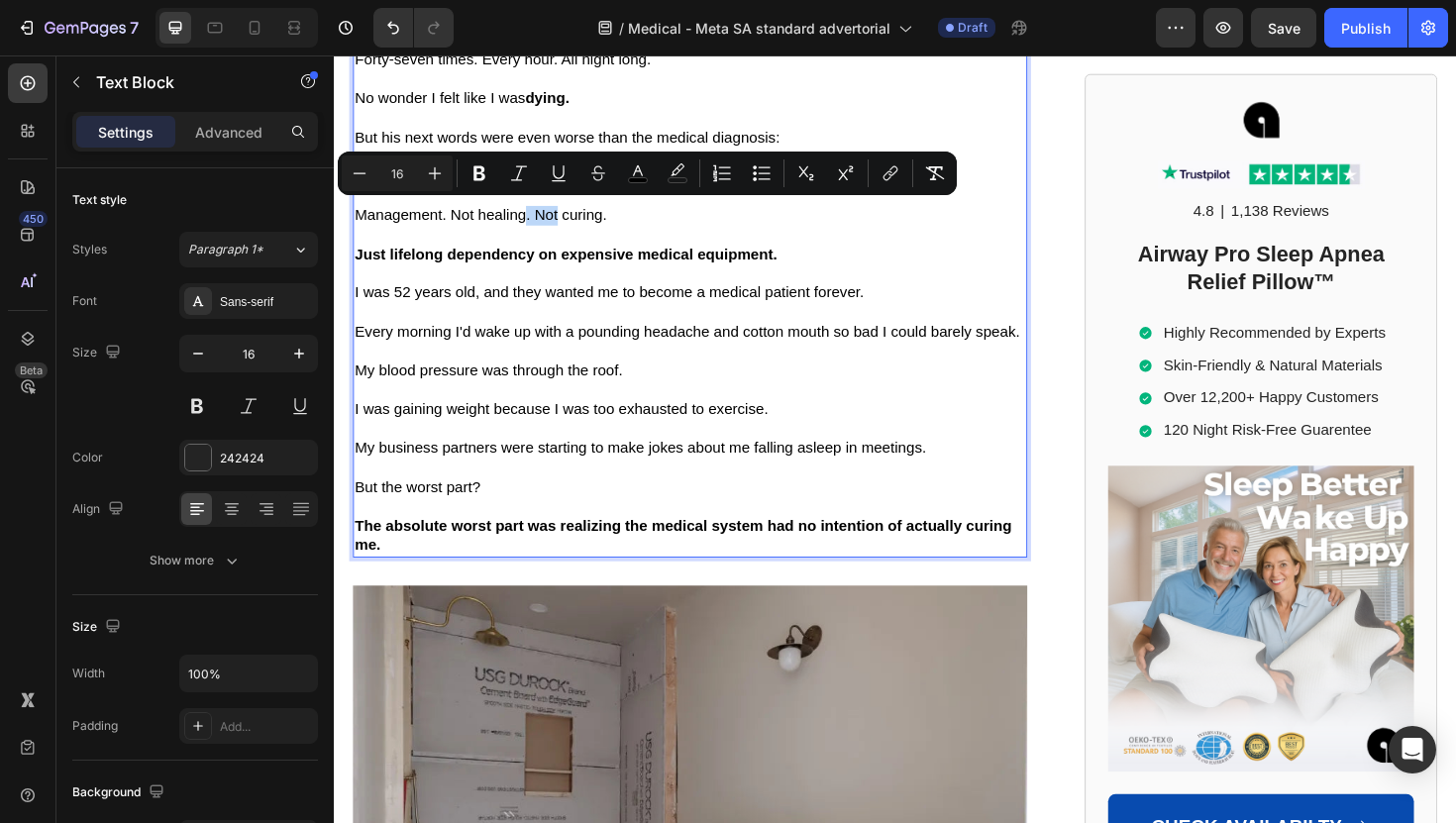 drag, startPoint x: 571, startPoint y: 221, endPoint x: 536, endPoint y: 222, distance: 35.014283 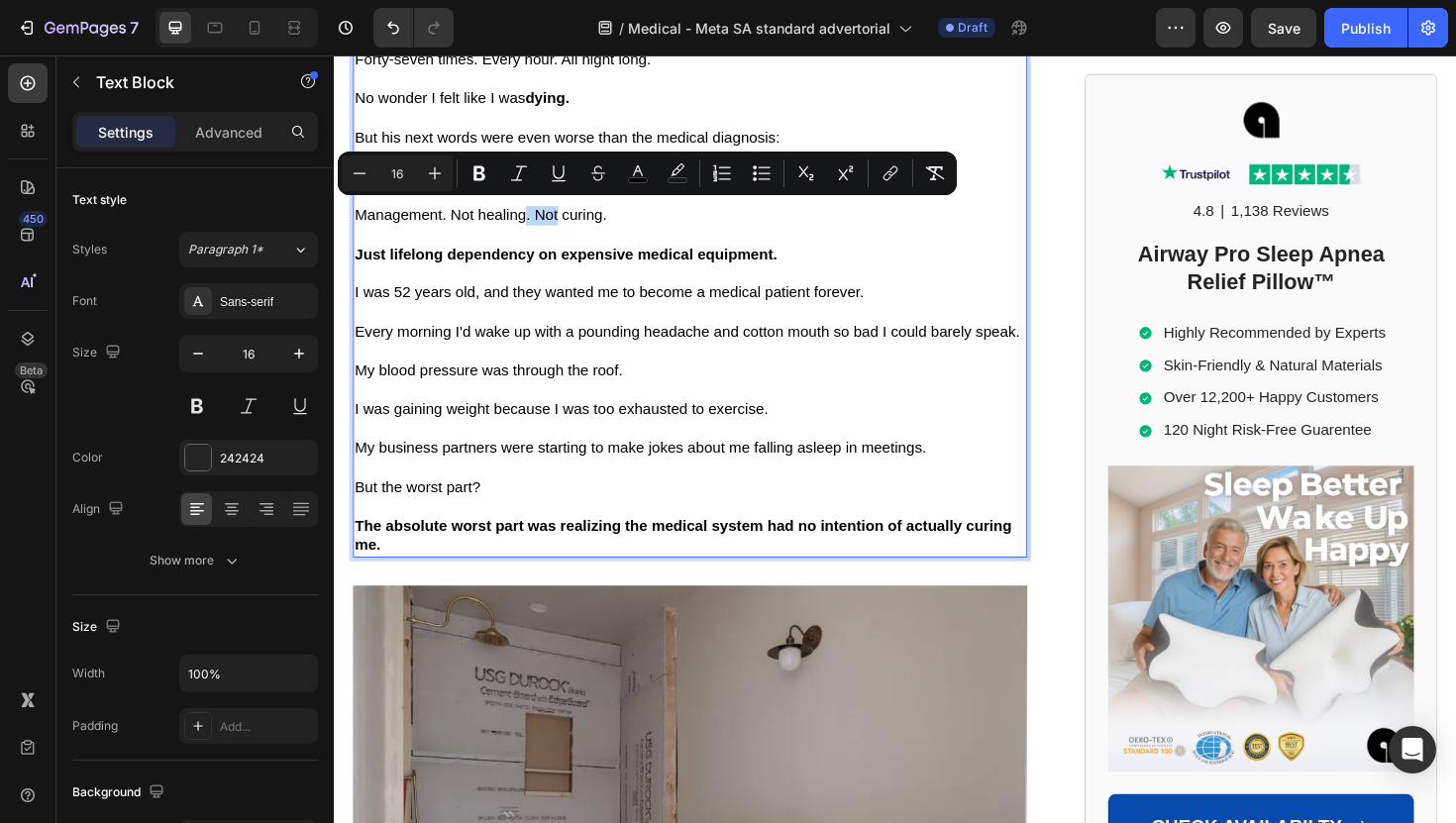 click on "Management. Not healing. Not curing." at bounding box center (488, 224) 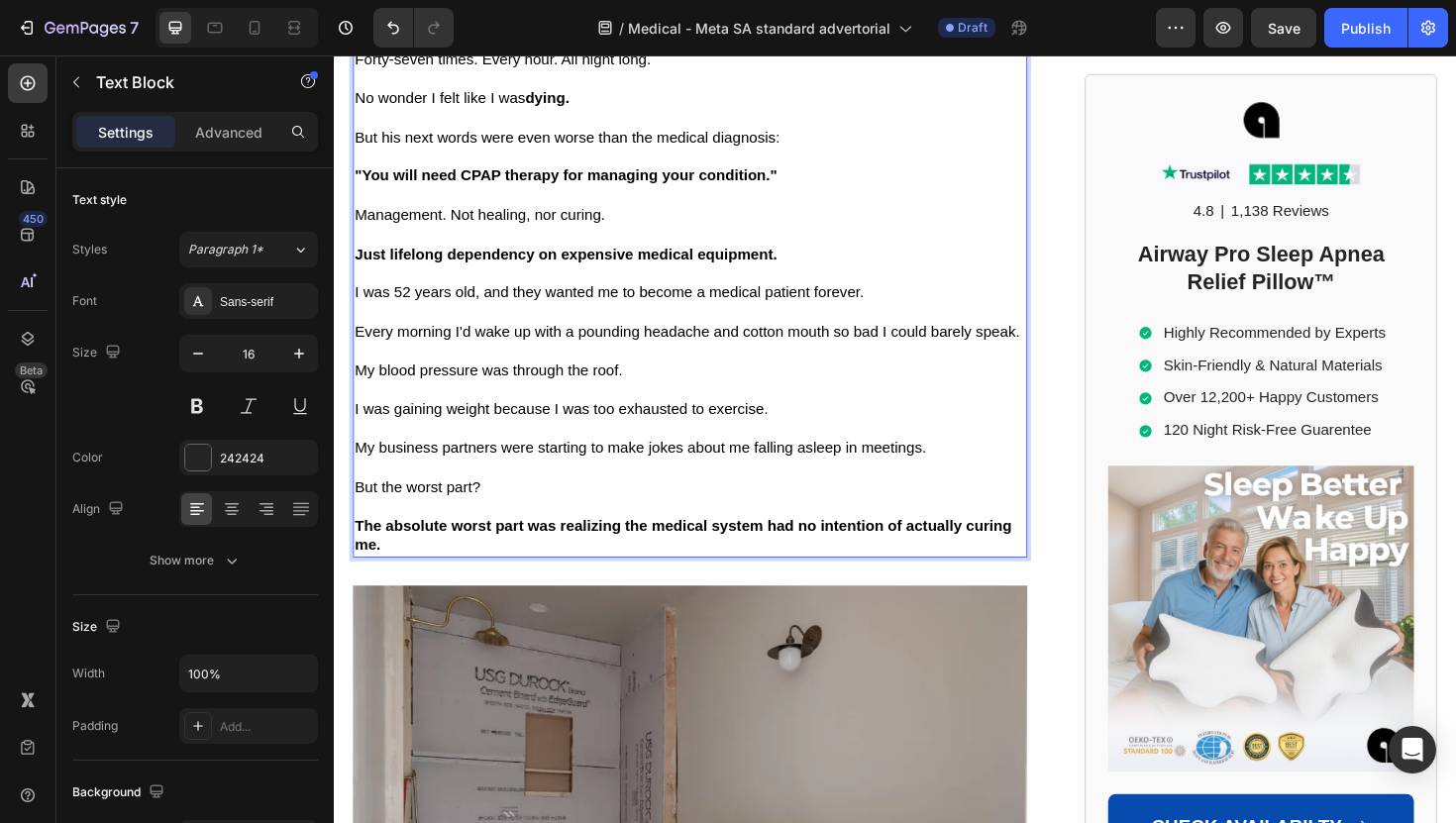 click on "Management. Not healing, nor curing." at bounding box center [710, 225] 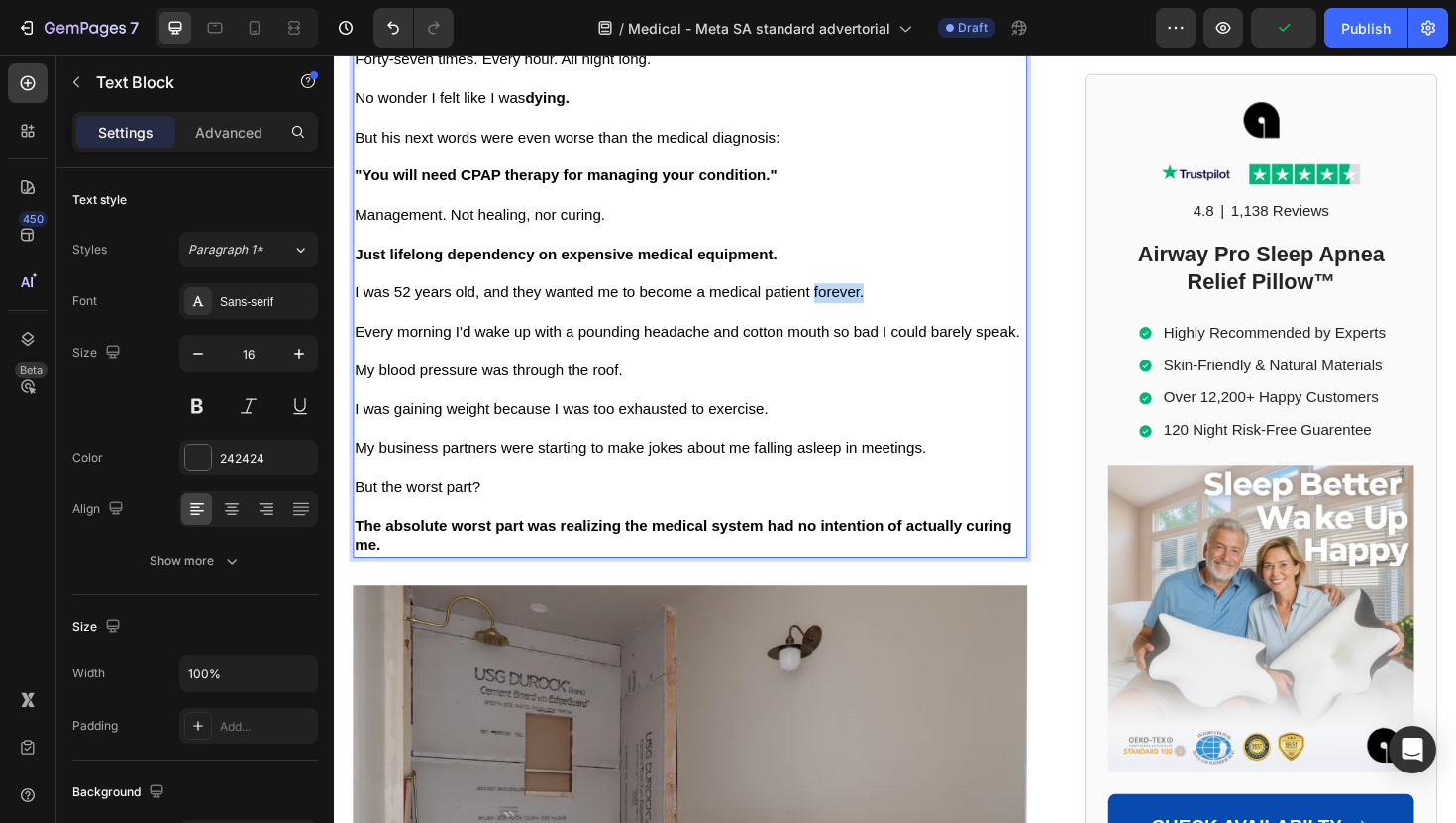 drag, startPoint x: 841, startPoint y: 299, endPoint x: 992, endPoint y: 299, distance: 151 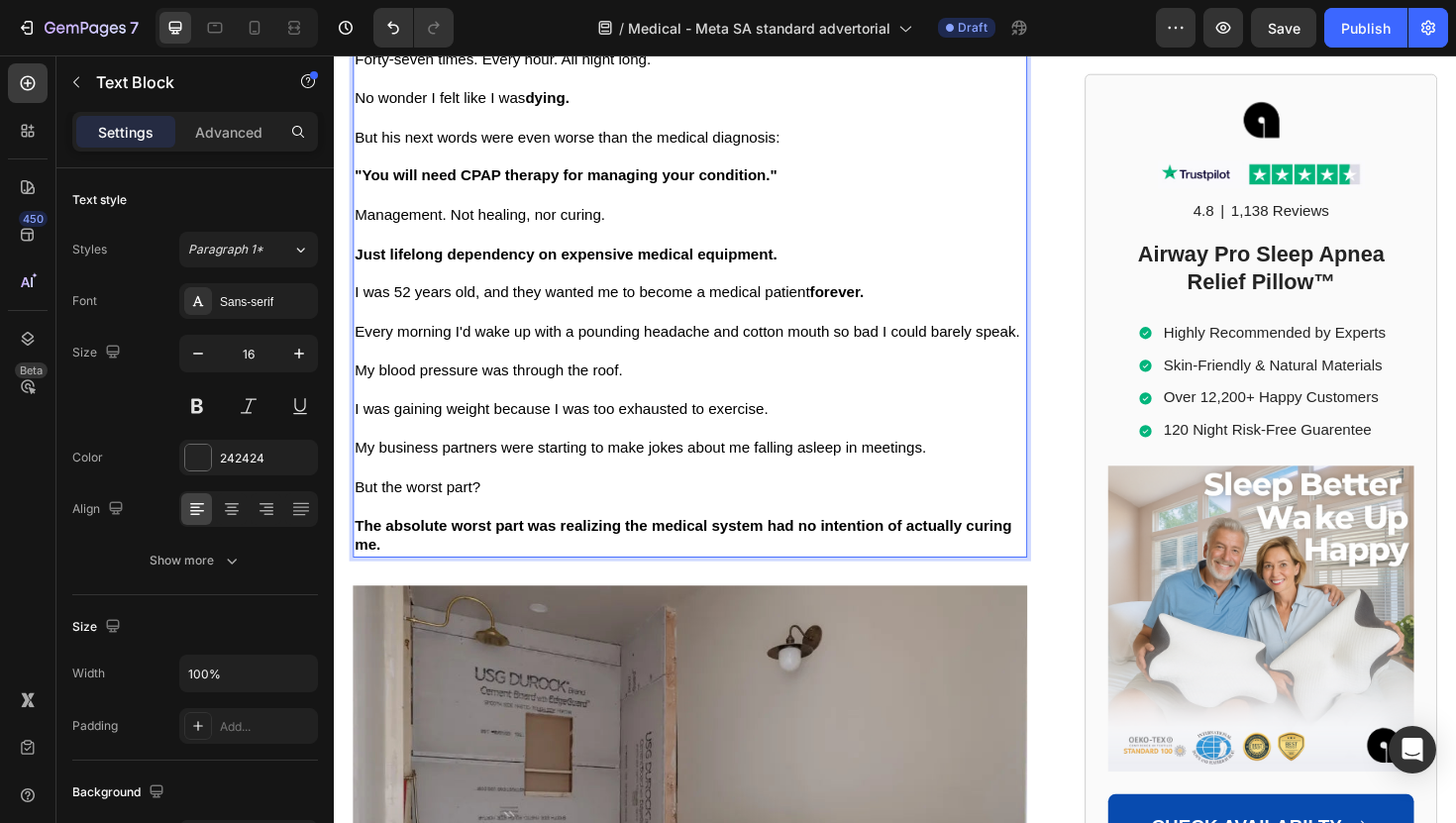 click on "Every morning I'd wake up with a pounding headache and cotton mouth so bad I could barely speak." at bounding box center [710, 349] 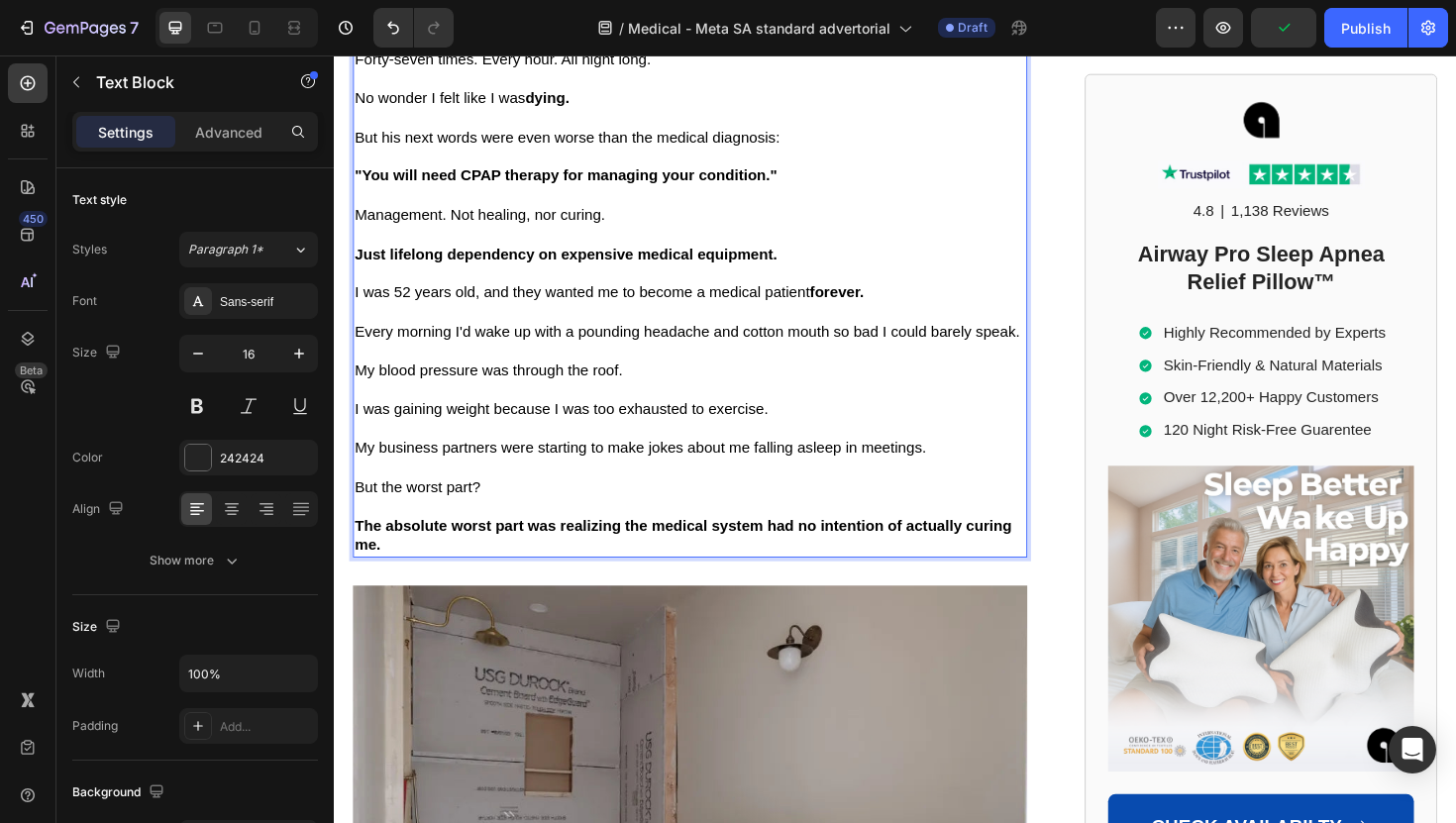 click on "I was gaining weight because I was too exhausted to exercise." at bounding box center (710, 431) 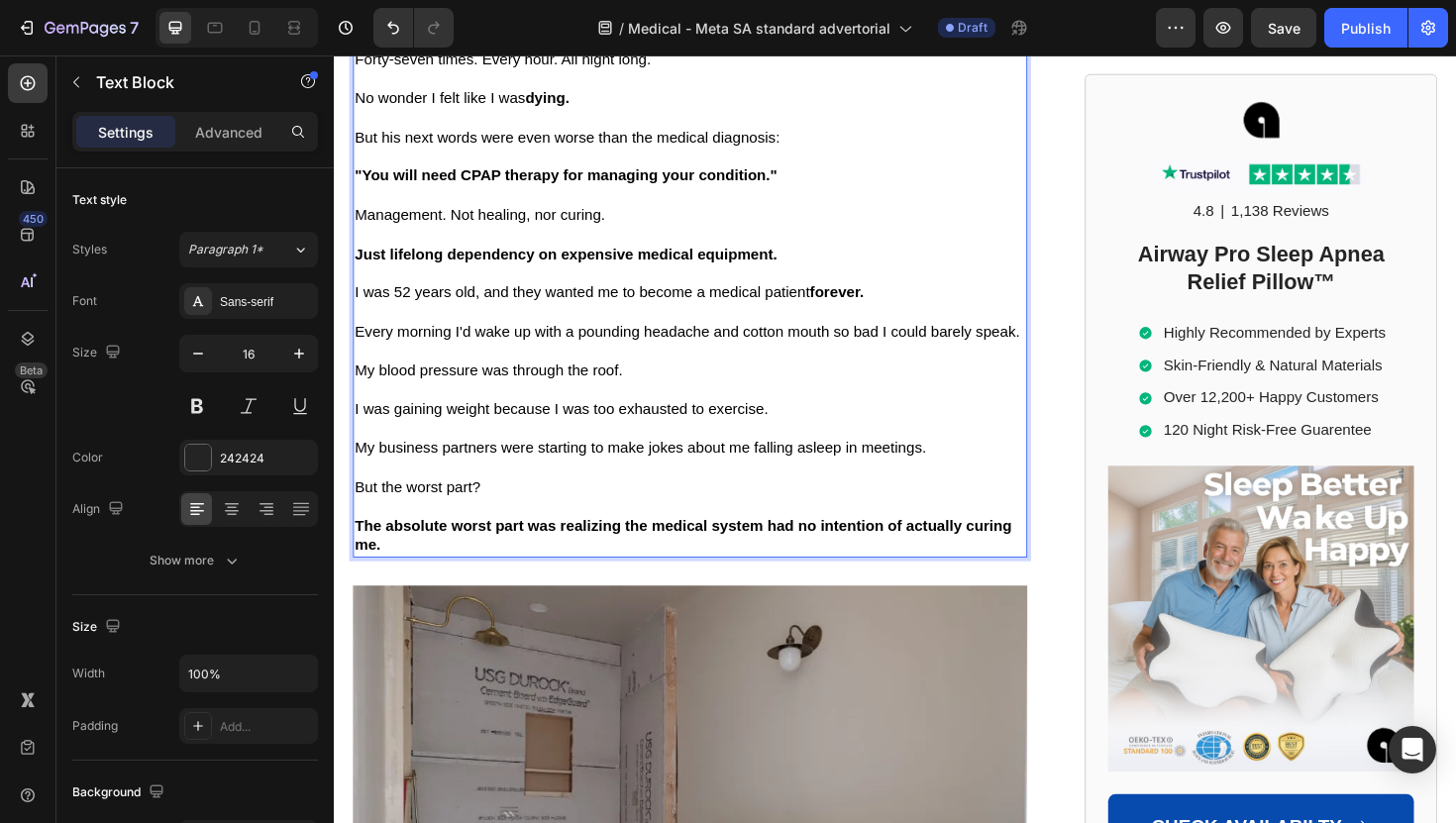 click at bounding box center (710, 492) 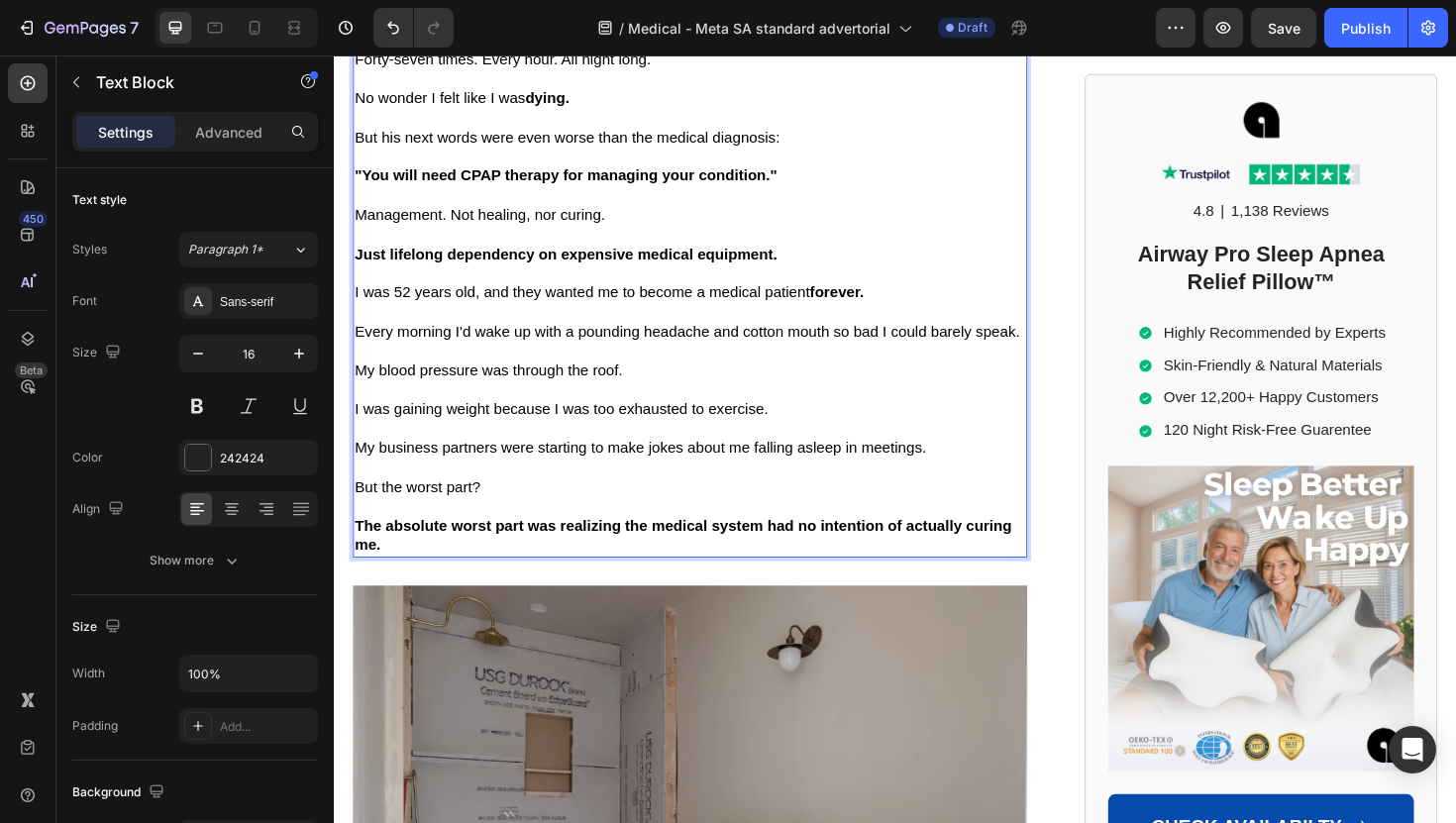 click on "The absolute worst part was realizing the medical system had no intention of actually curing me." at bounding box center [703, 565] 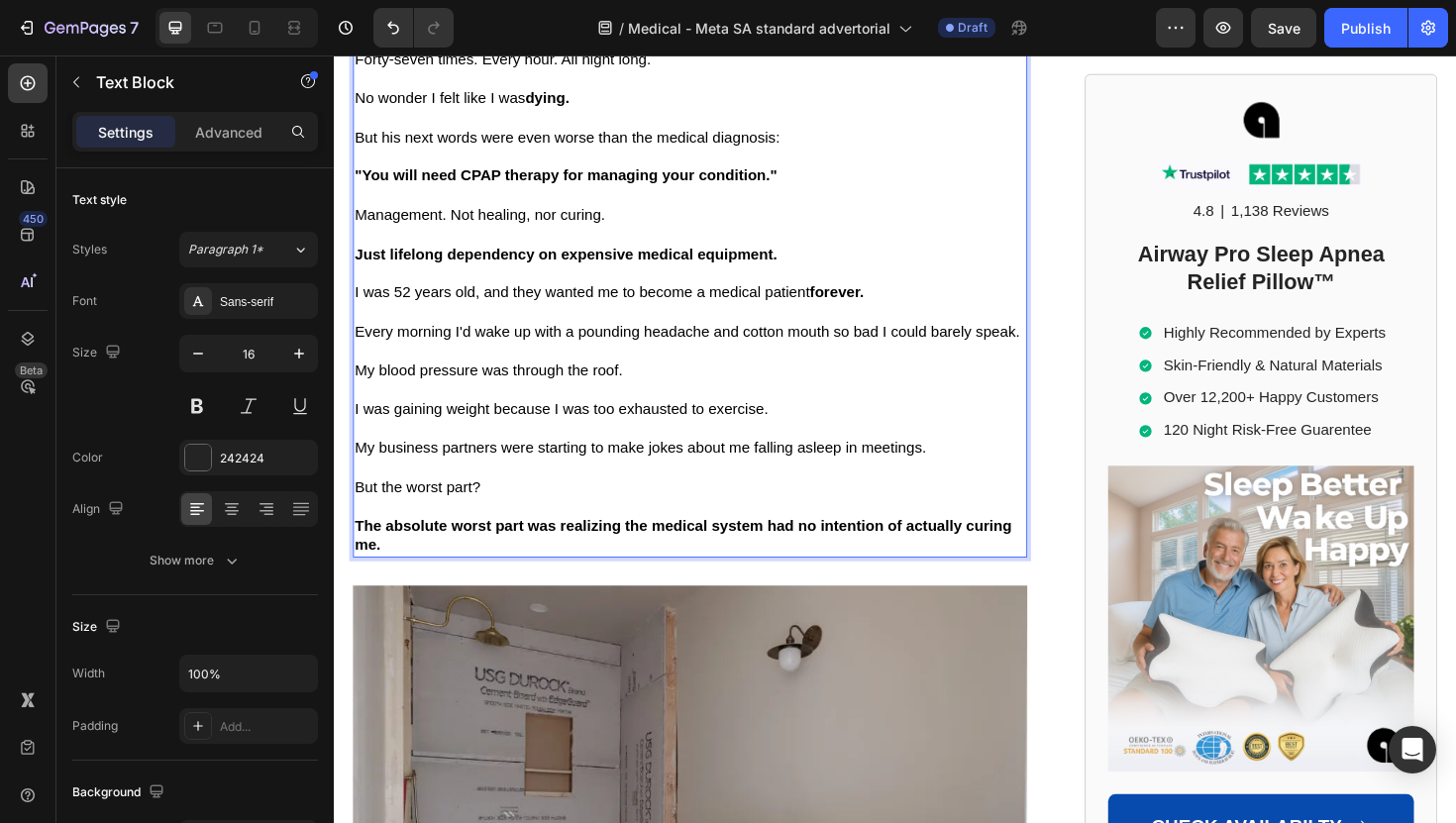 click at bounding box center (710, 534) 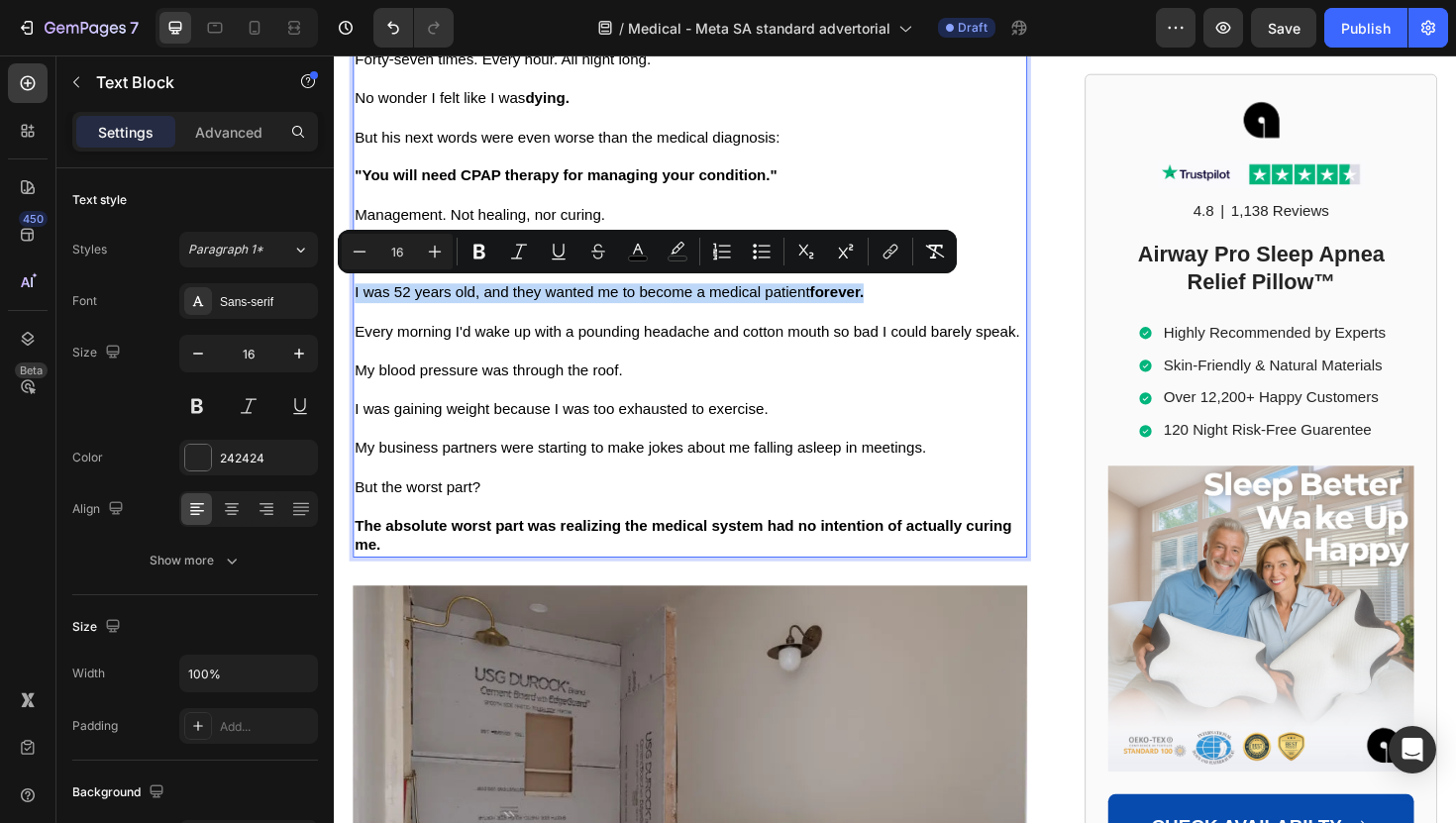 drag, startPoint x: 356, startPoint y: 304, endPoint x: 899, endPoint y: 300, distance: 543.0147 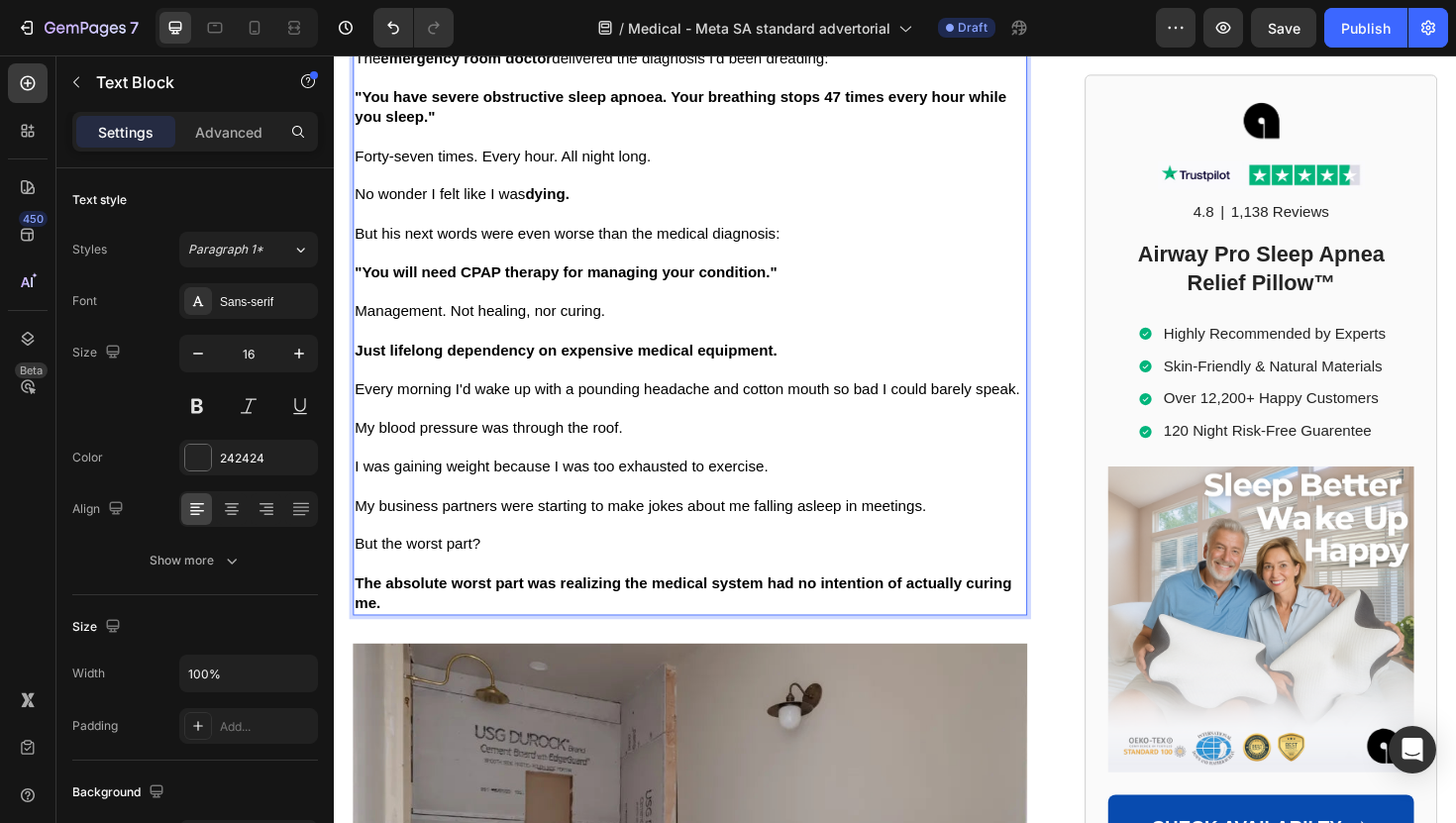 scroll, scrollTop: 1701, scrollLeft: 0, axis: vertical 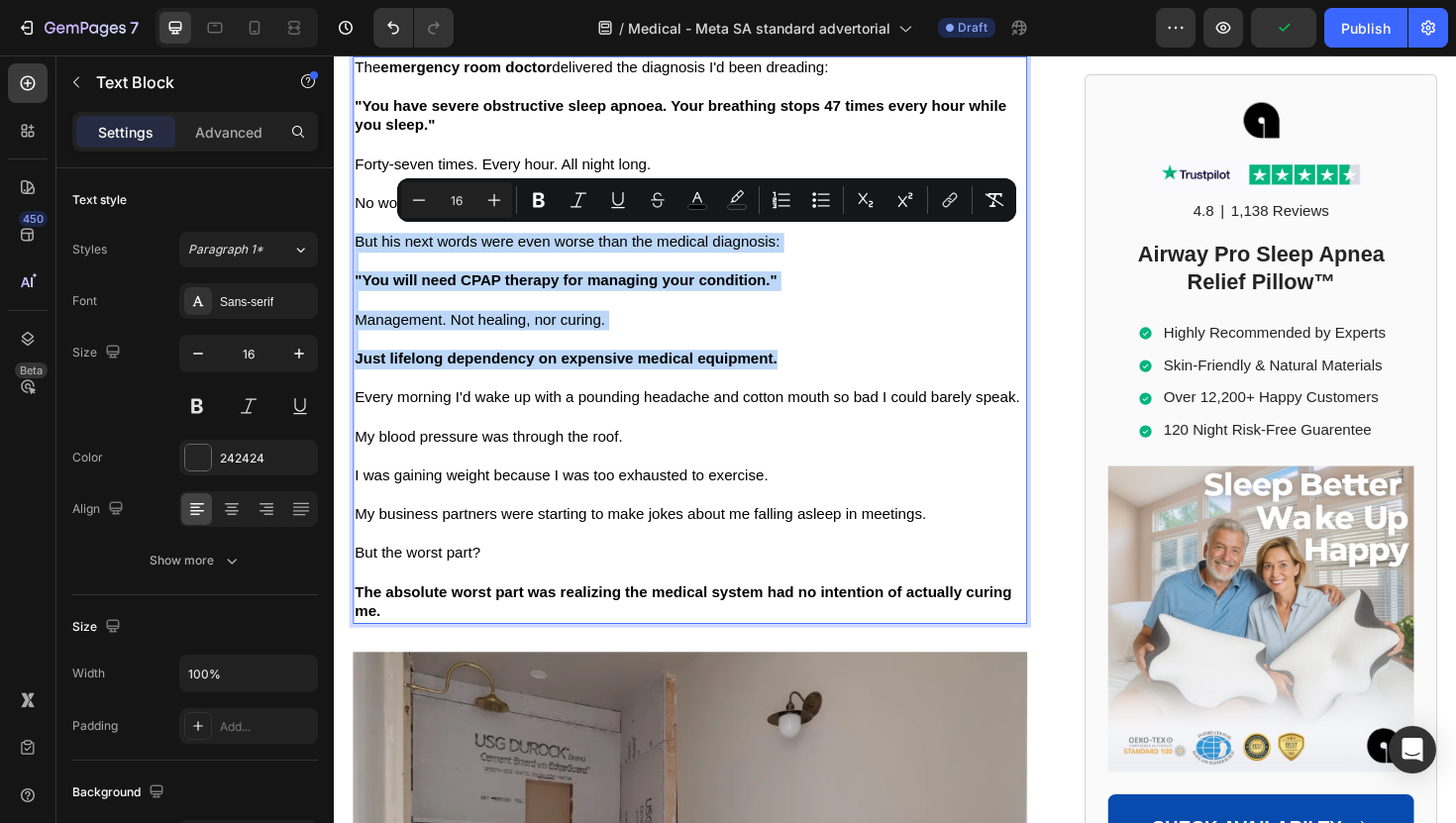 drag, startPoint x: 355, startPoint y: 245, endPoint x: 843, endPoint y: 373, distance: 504.50768 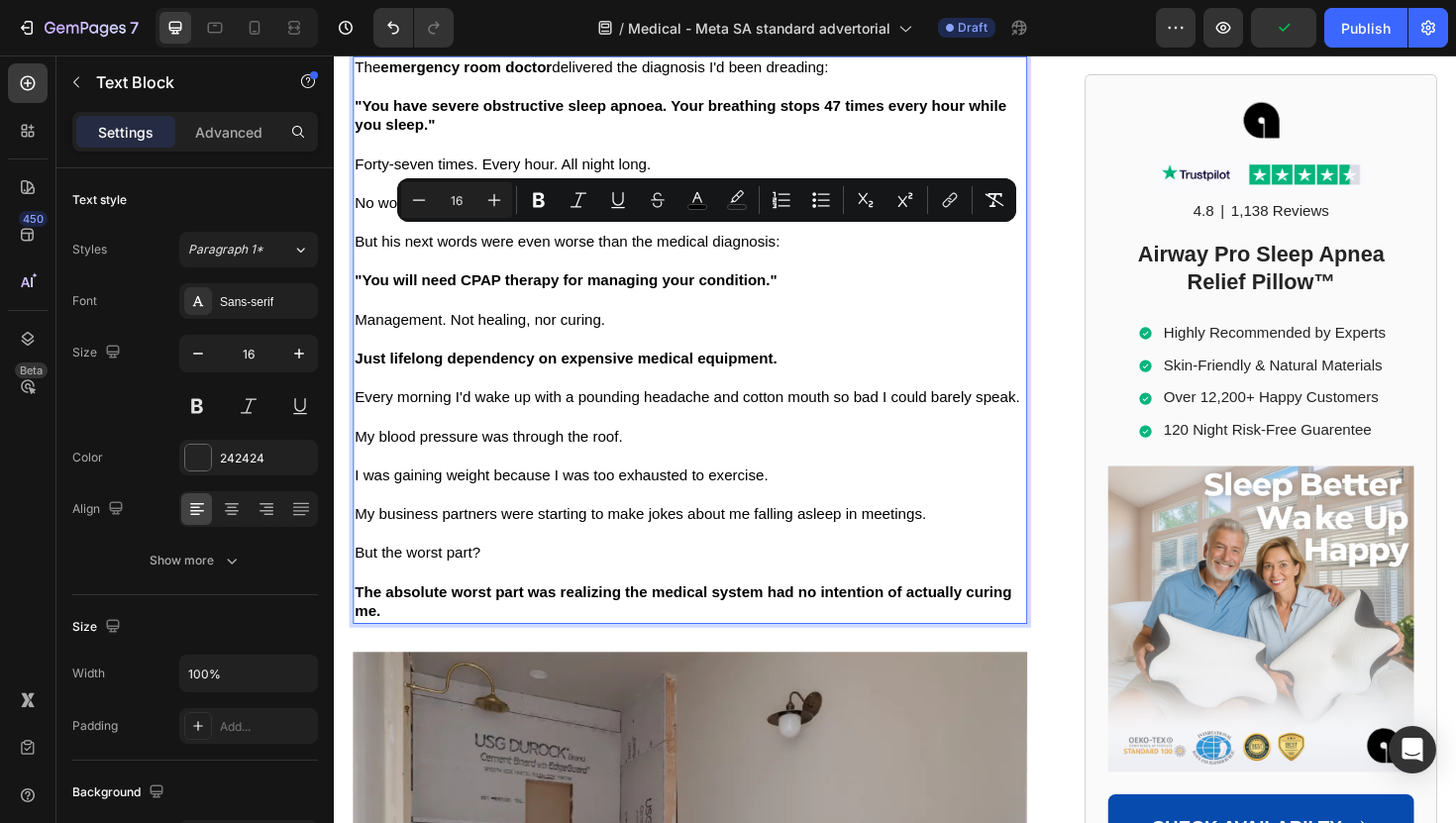 click at bounding box center (710, 603) 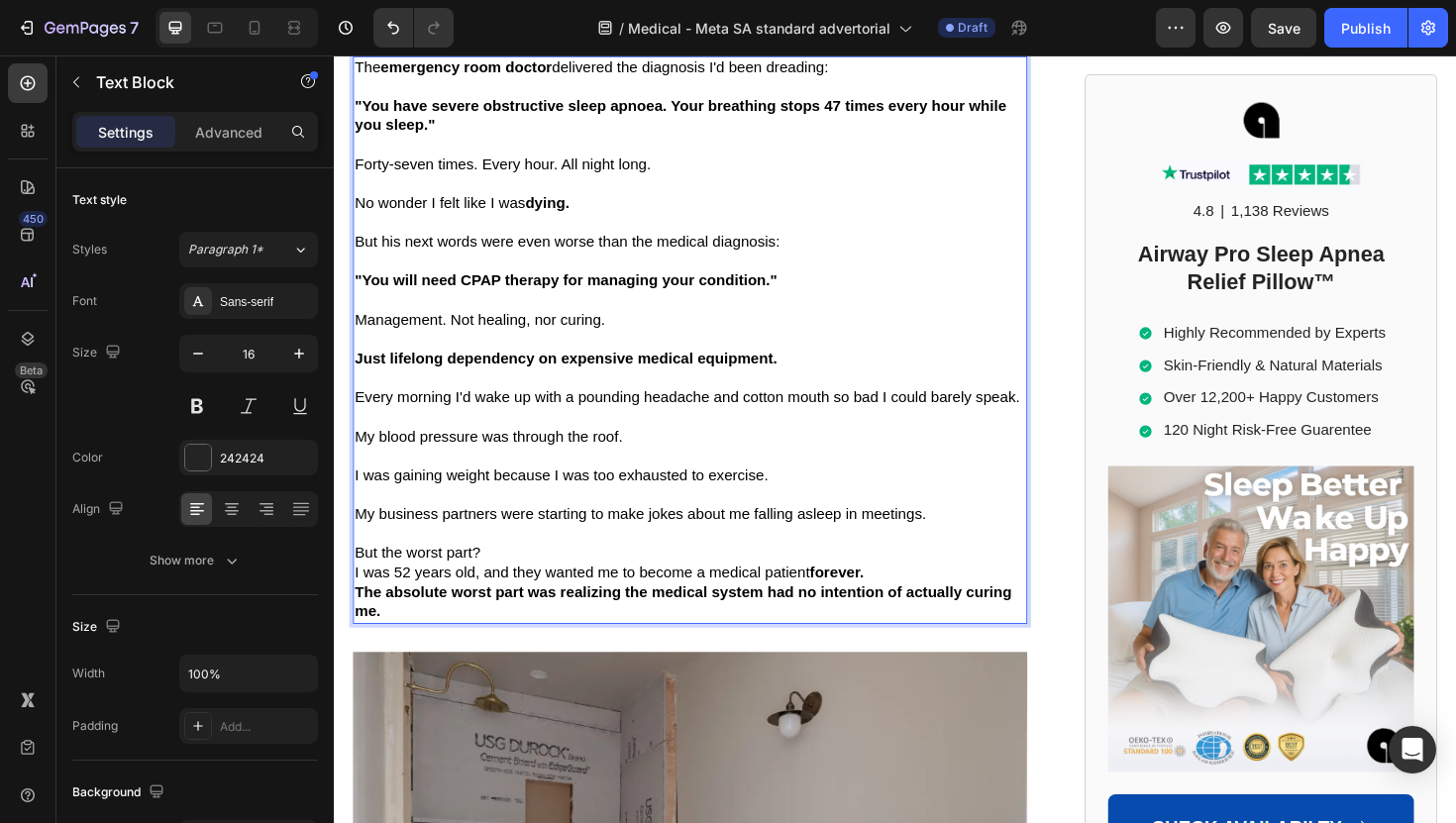 click on "But the worst part?" at bounding box center (710, 582) 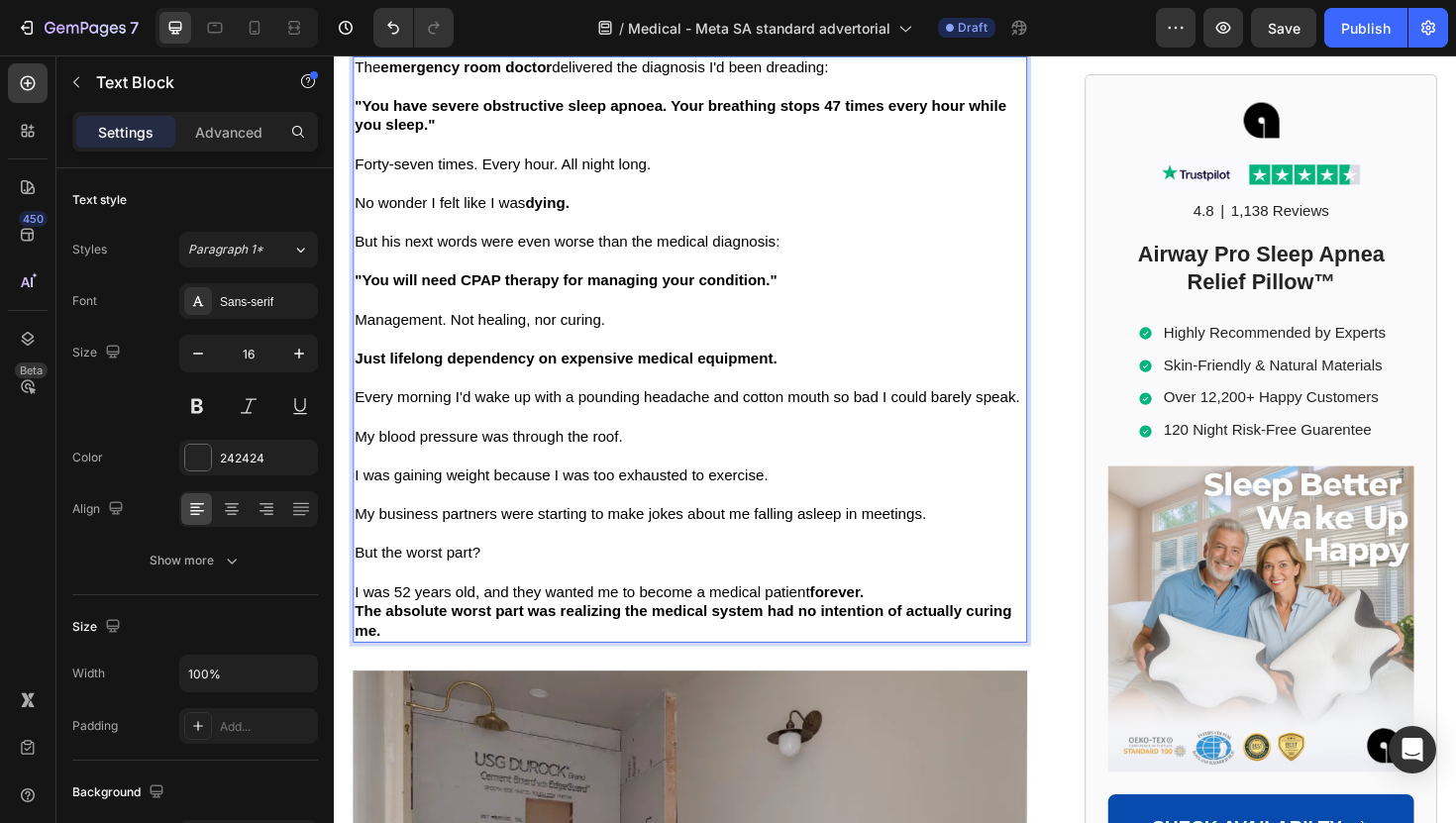 click on "I was 52 years old, and they wanted me to become a medical patient  forever." at bounding box center (710, 624) 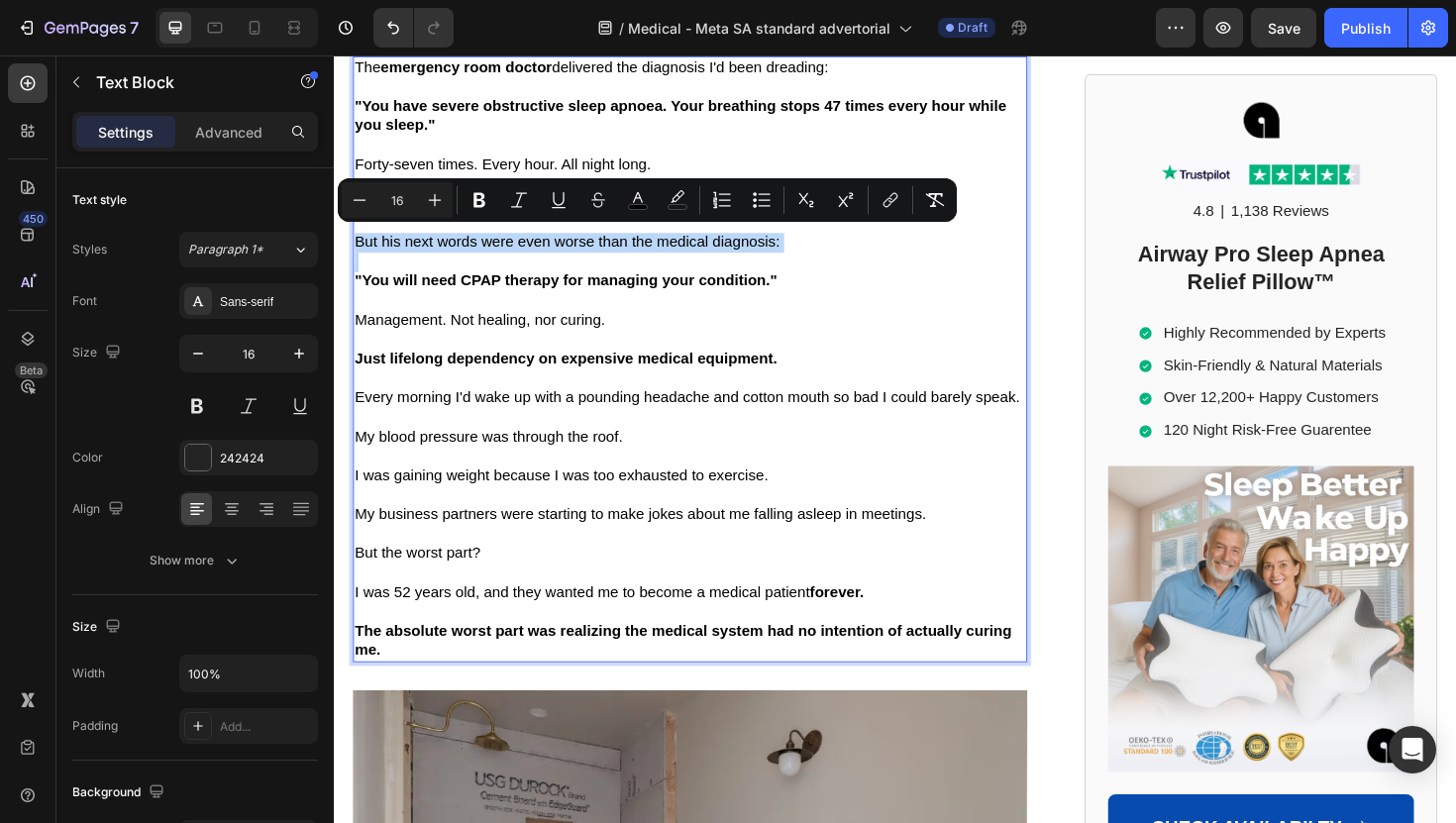 drag, startPoint x: 357, startPoint y: 249, endPoint x: 916, endPoint y: 261, distance: 559.12879 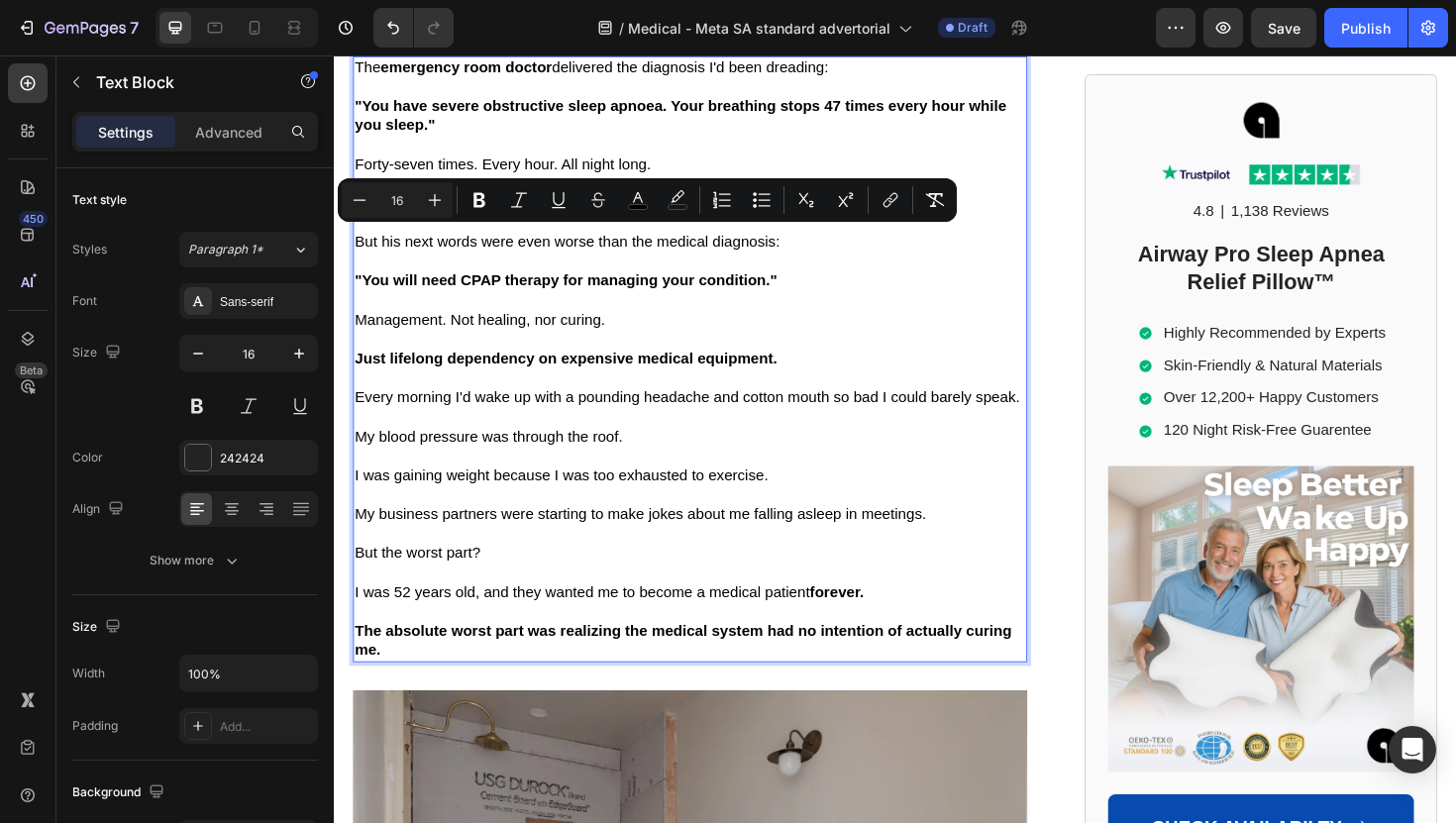 click on "But his next words were even worse than the medical diagnosis:" at bounding box center [580, 253] 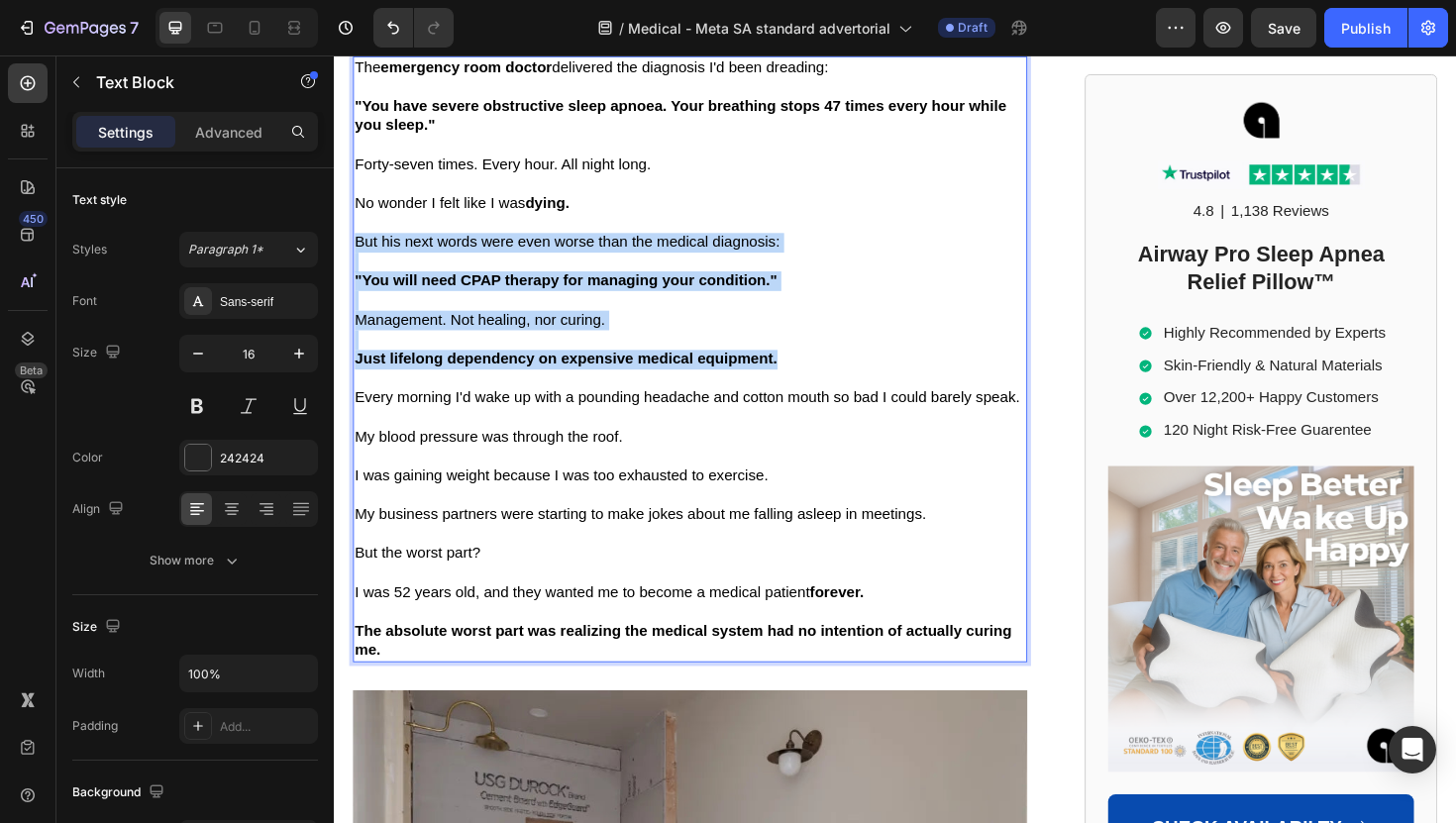 drag, startPoint x: 359, startPoint y: 247, endPoint x: 804, endPoint y: 373, distance: 462.4943 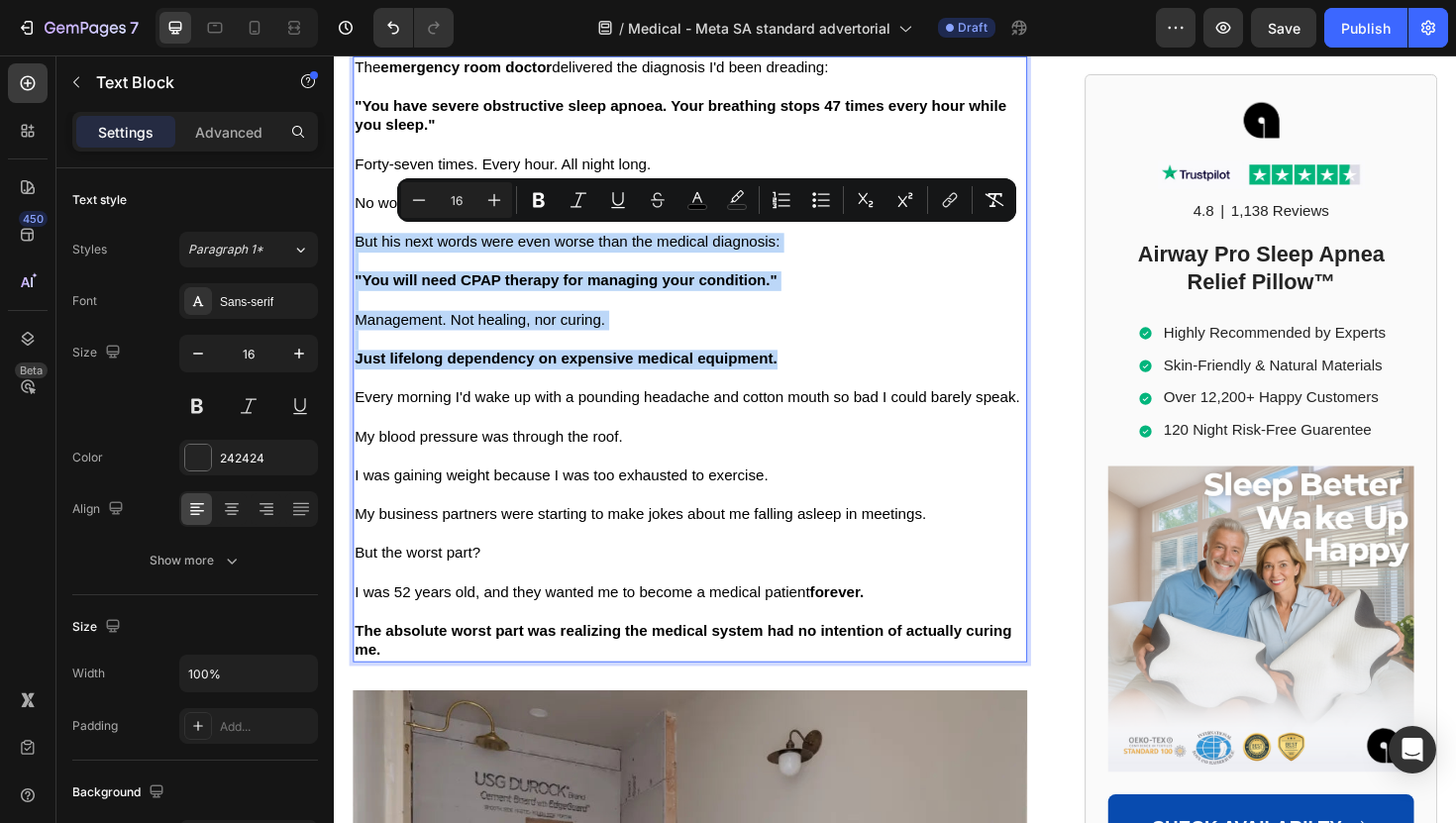 copy on "But his next words were even worse than the medical diagnosis: "You will need CPAP therapy for managing your condition." Management. Not healing, nor curing.  Just lifelong dependency on expensive medical equipment." 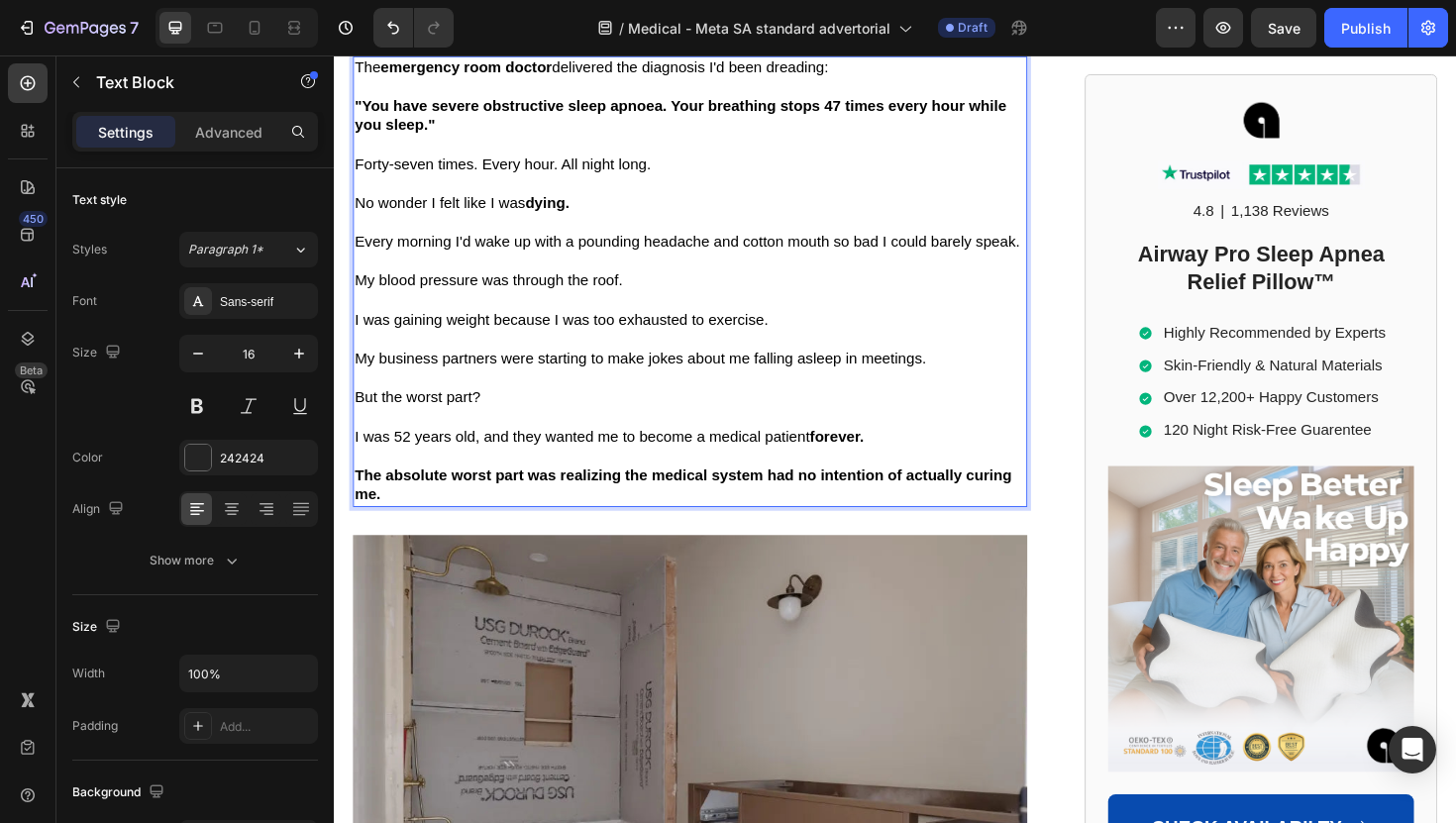 click on "The absolute worst part was realizing the medical system had no intention of actually curing me." at bounding box center [710, 511] 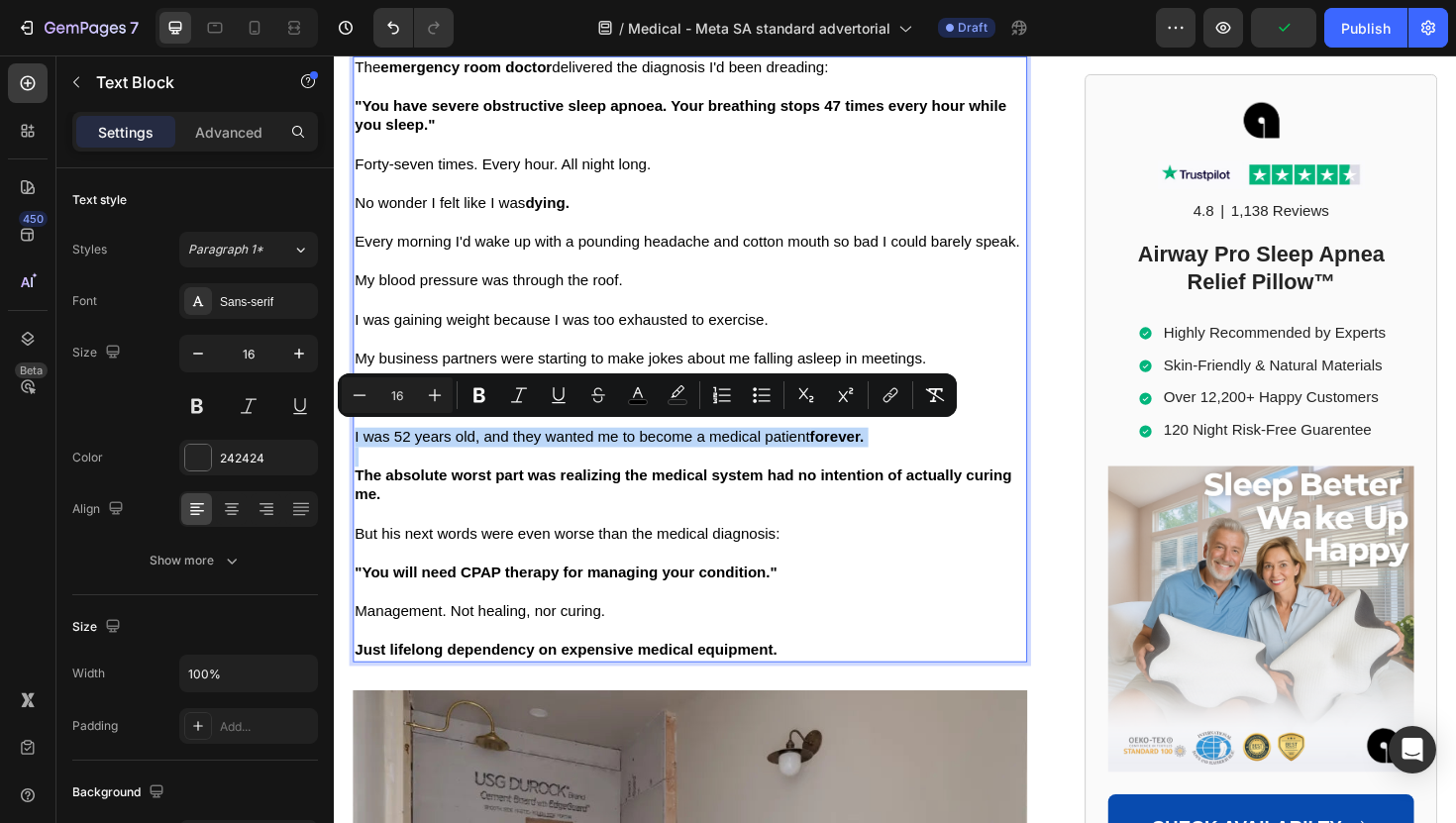 drag, startPoint x: 357, startPoint y: 457, endPoint x: 996, endPoint y: 470, distance: 639.1322 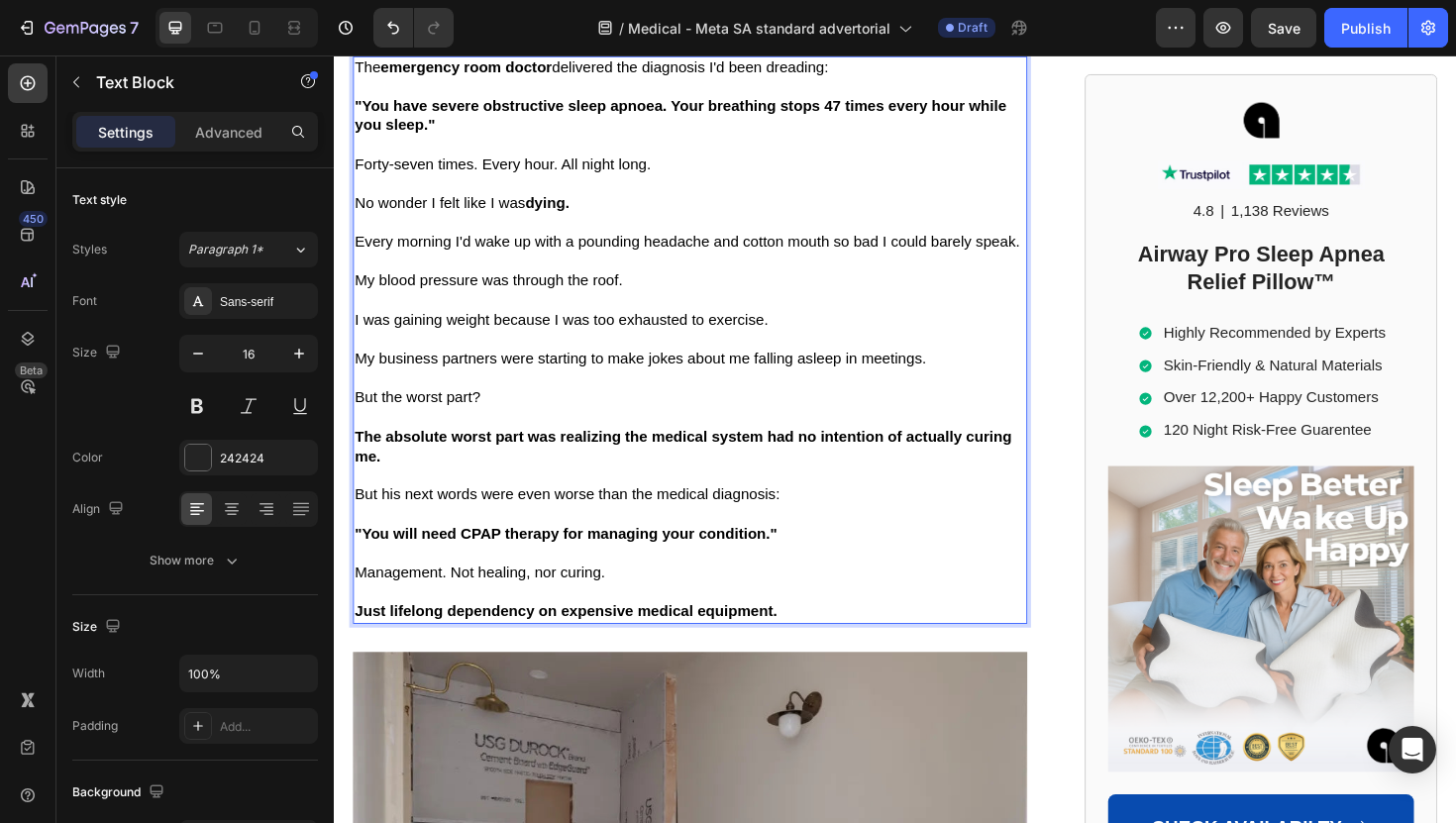 click at bounding box center (710, 624) 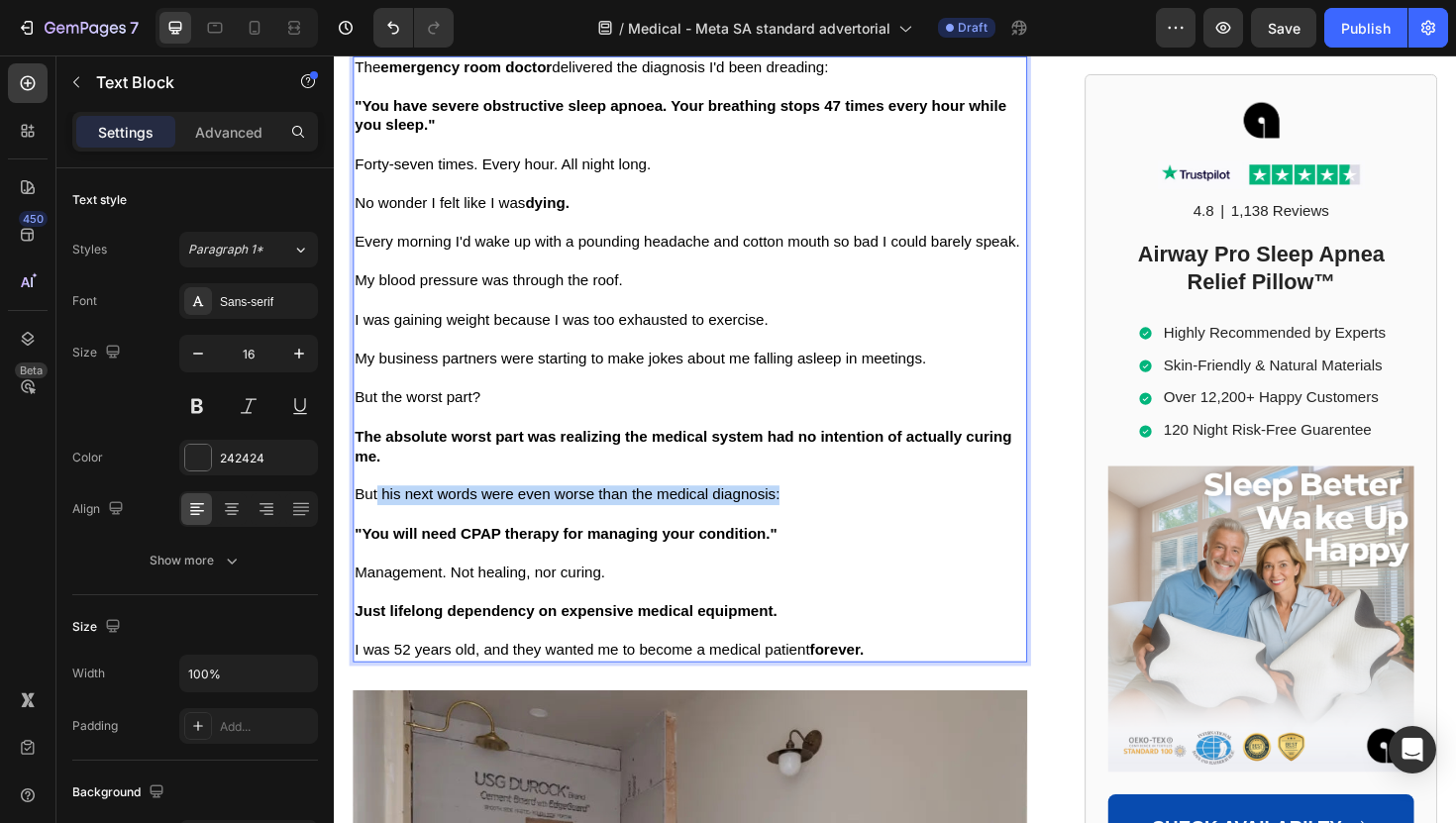 drag, startPoint x: 829, startPoint y: 515, endPoint x: 379, endPoint y: 514, distance: 450.0011 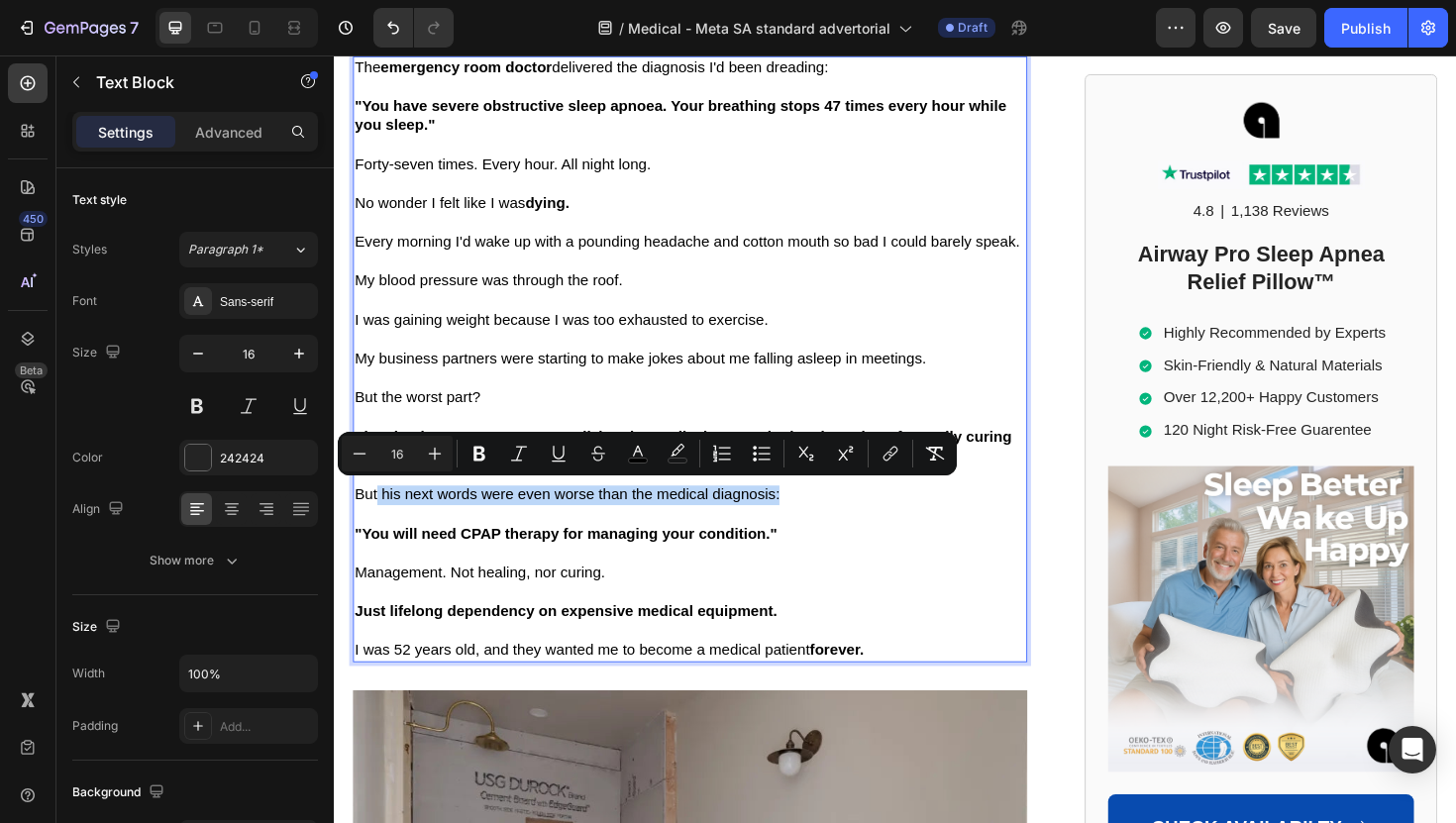 click on "But his next words were even worse than the medical diagnosis:" at bounding box center [580, 520] 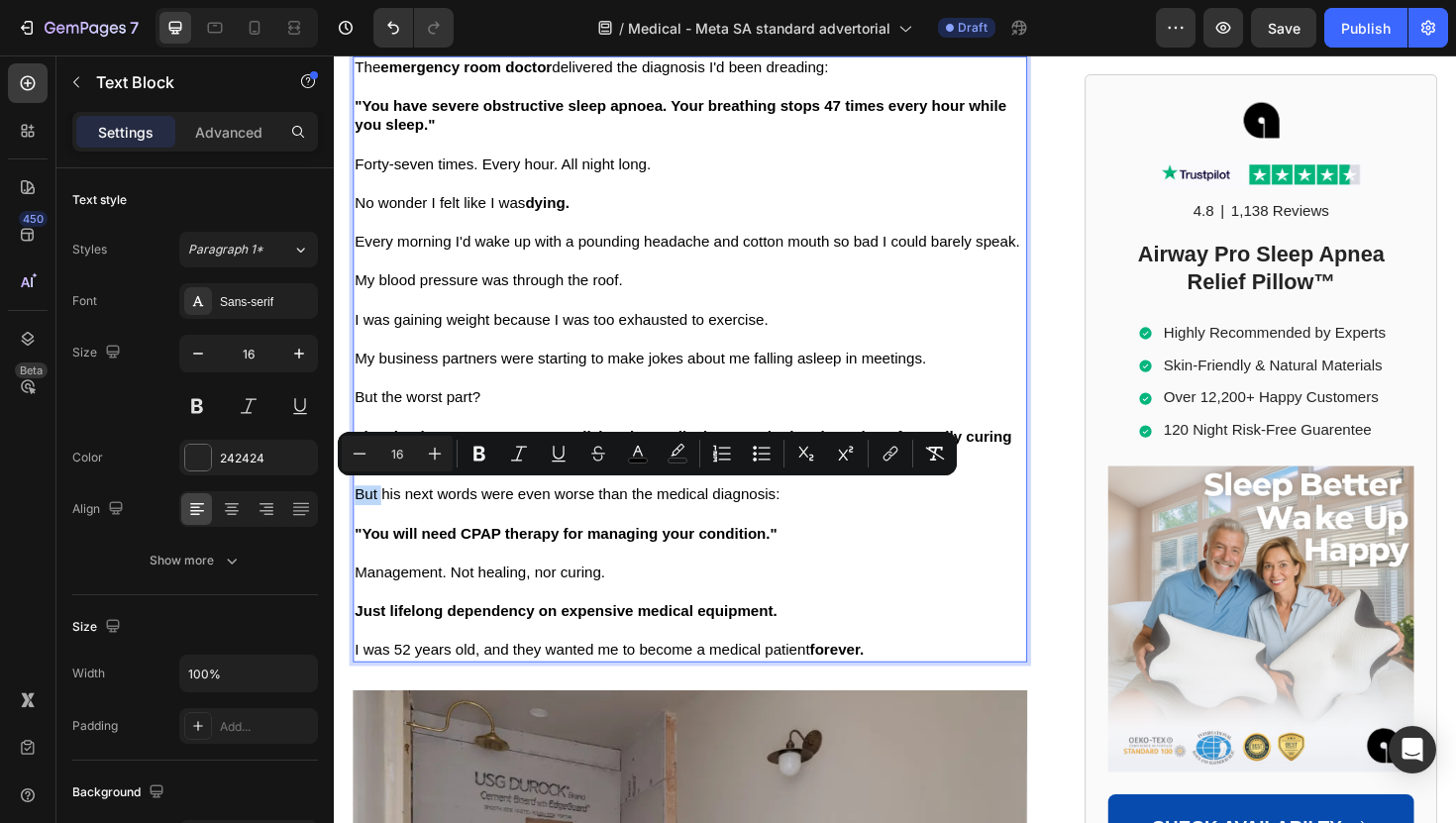 drag, startPoint x: 387, startPoint y: 520, endPoint x: 356, endPoint y: 519, distance: 31.01612 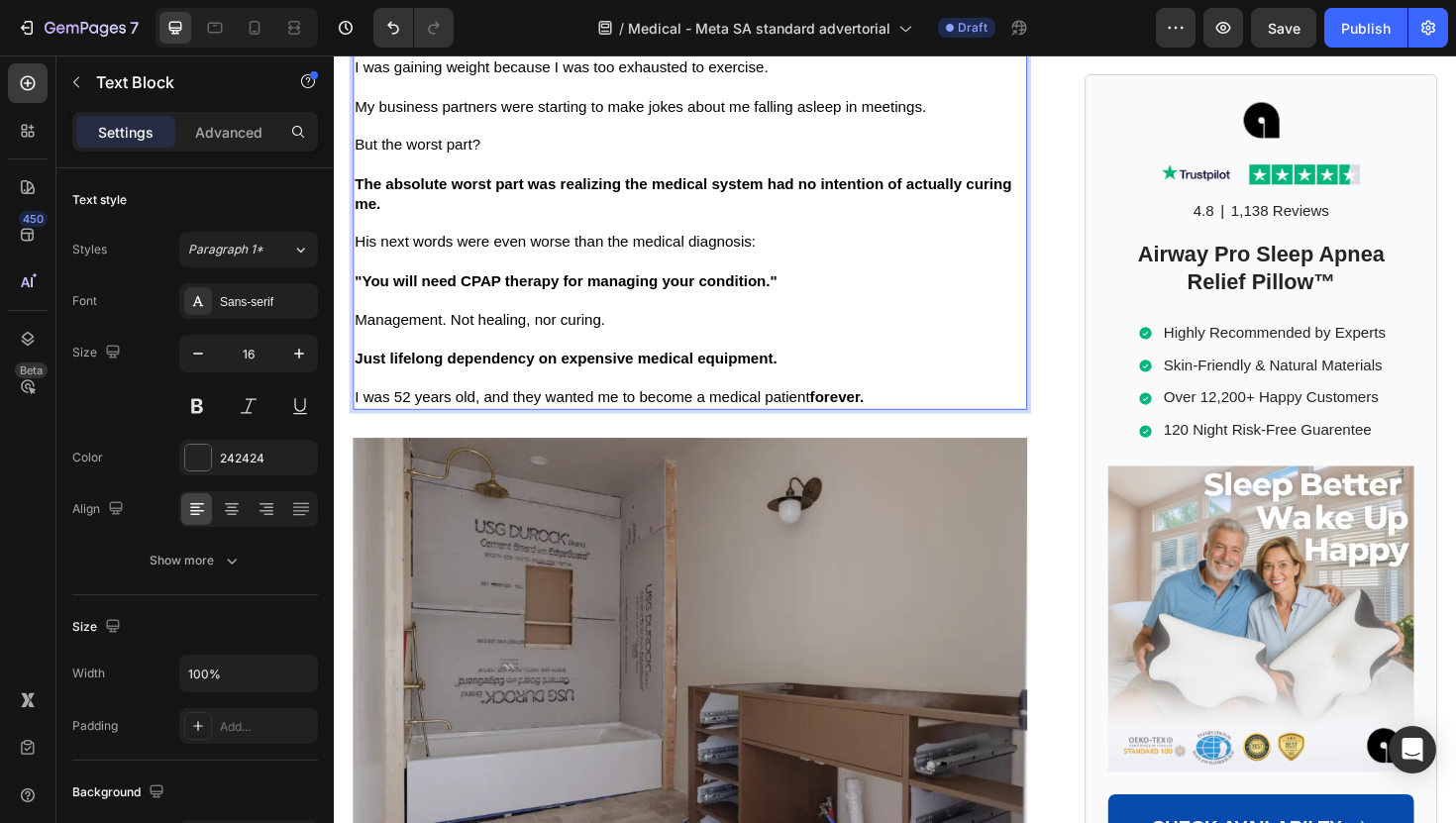 scroll, scrollTop: 1973, scrollLeft: 0, axis: vertical 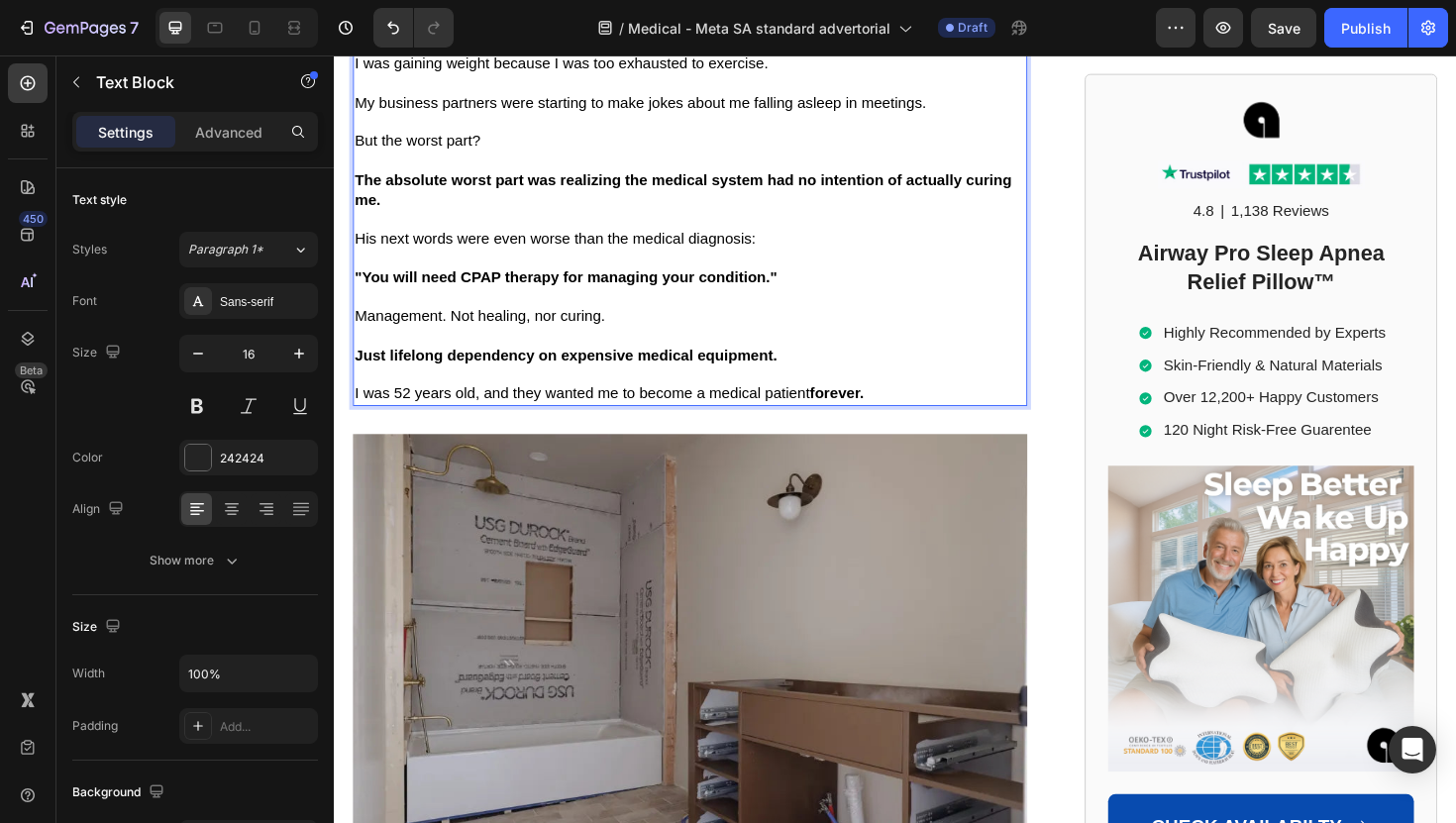 click on "forever." at bounding box center [867, 413] 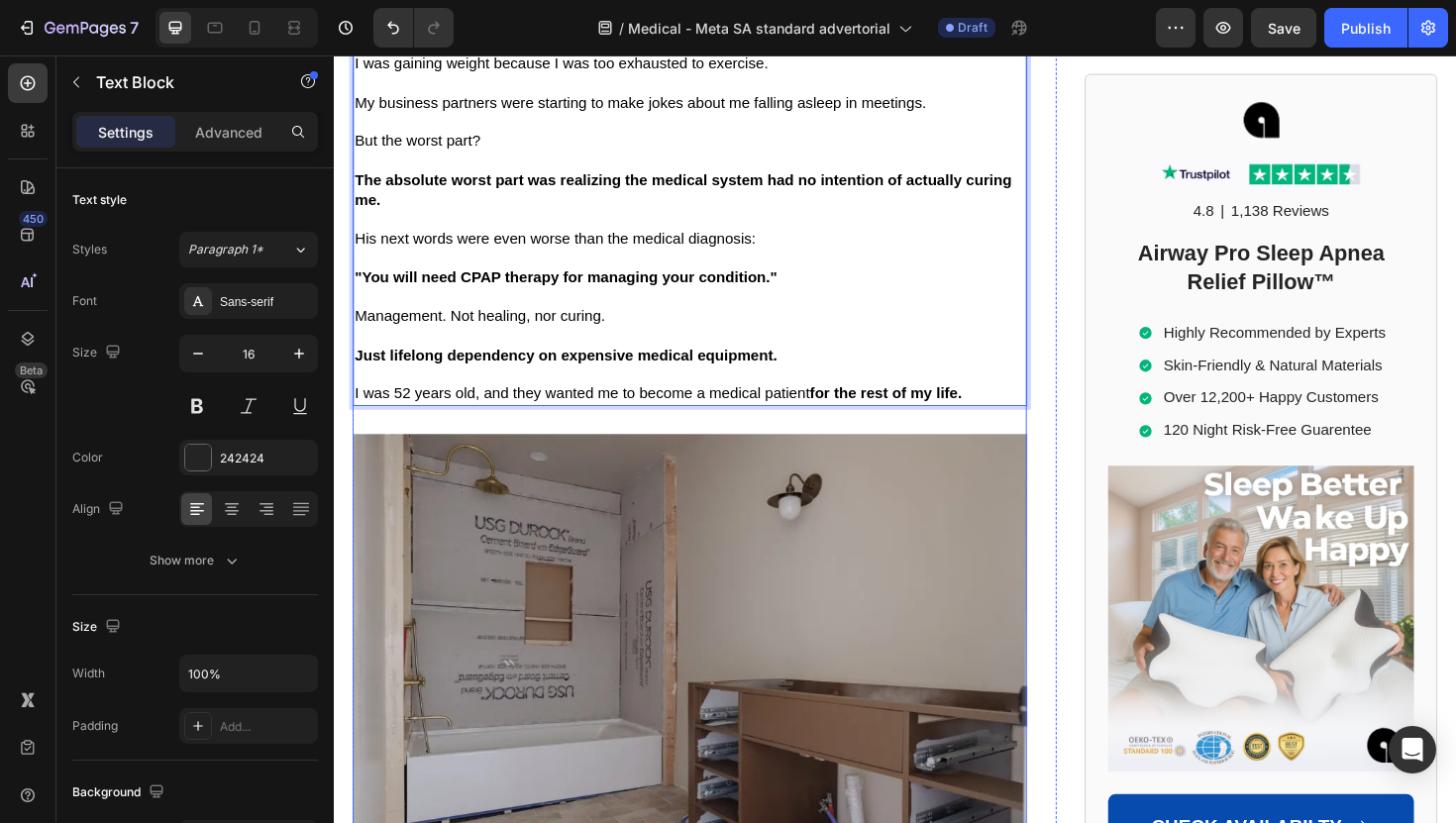 click on "The  emergency room doctor  delivered the diagnosis I'd been dreading: "You have severe obstructive sleep apnoea. Your breathing stops 47 times every hour while you sleep." Forty-seven times. Every hour. All night long. No wonder I felt like I was  dying. Every morning I'd wake up with a pounding headache and cotton mouth so bad I could barely speak. My blood pressure was through the roof. I was gaining weight because I was too exhausted to exercise. My business partners were starting to make jokes about me falling asleep in meetings. But the worst part?  The absolute worst part was realizing the medical system had no intention of actually curing me. His next words were even worse than the medical diagnosis: "You will need CPAP therapy for managing your condition." Management. Not healing, nor curing.  Just lifelong dependency on expensive medical equipment. I was 52 years old, and they wanted me to become a medical patient  for the rest of my life. Text Block   30 Image Heading At that time we were" at bounding box center (710, 1217) 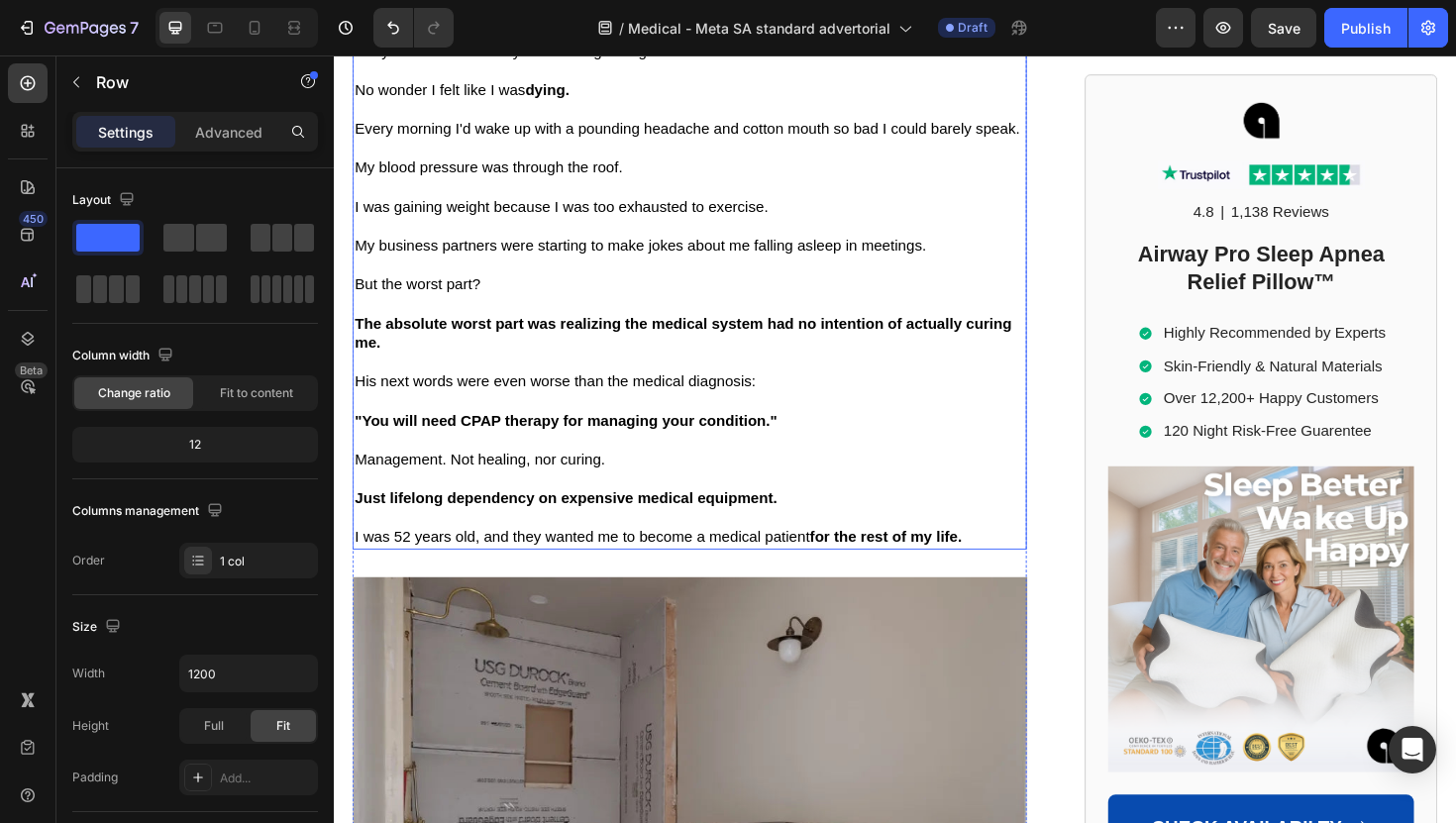 scroll, scrollTop: 1818, scrollLeft: 0, axis: vertical 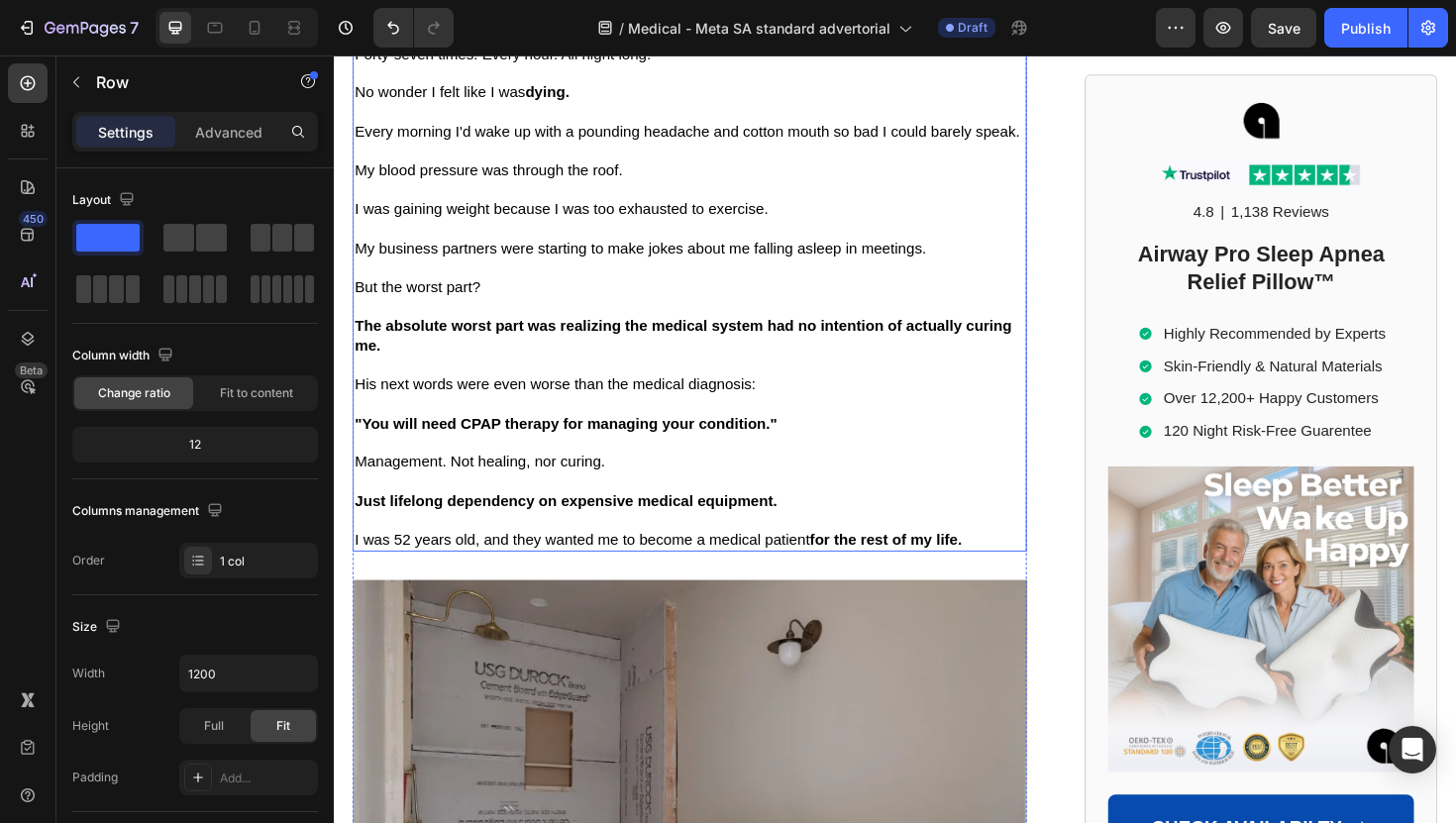 click on "I was 52 years old, and they wanted me to become a medical patient  for the rest of my life." at bounding box center (710, 568) 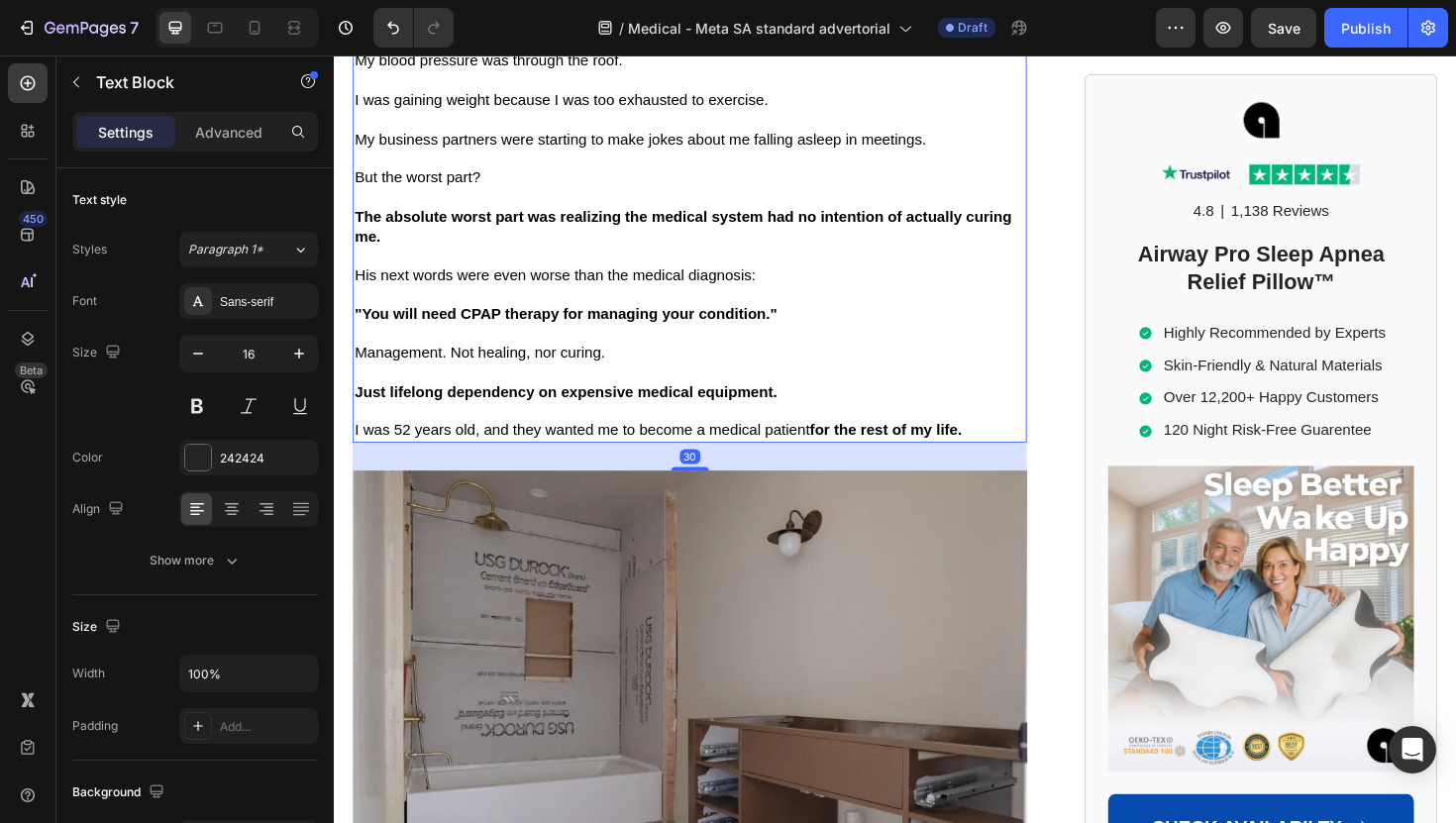 scroll, scrollTop: 1933, scrollLeft: 0, axis: vertical 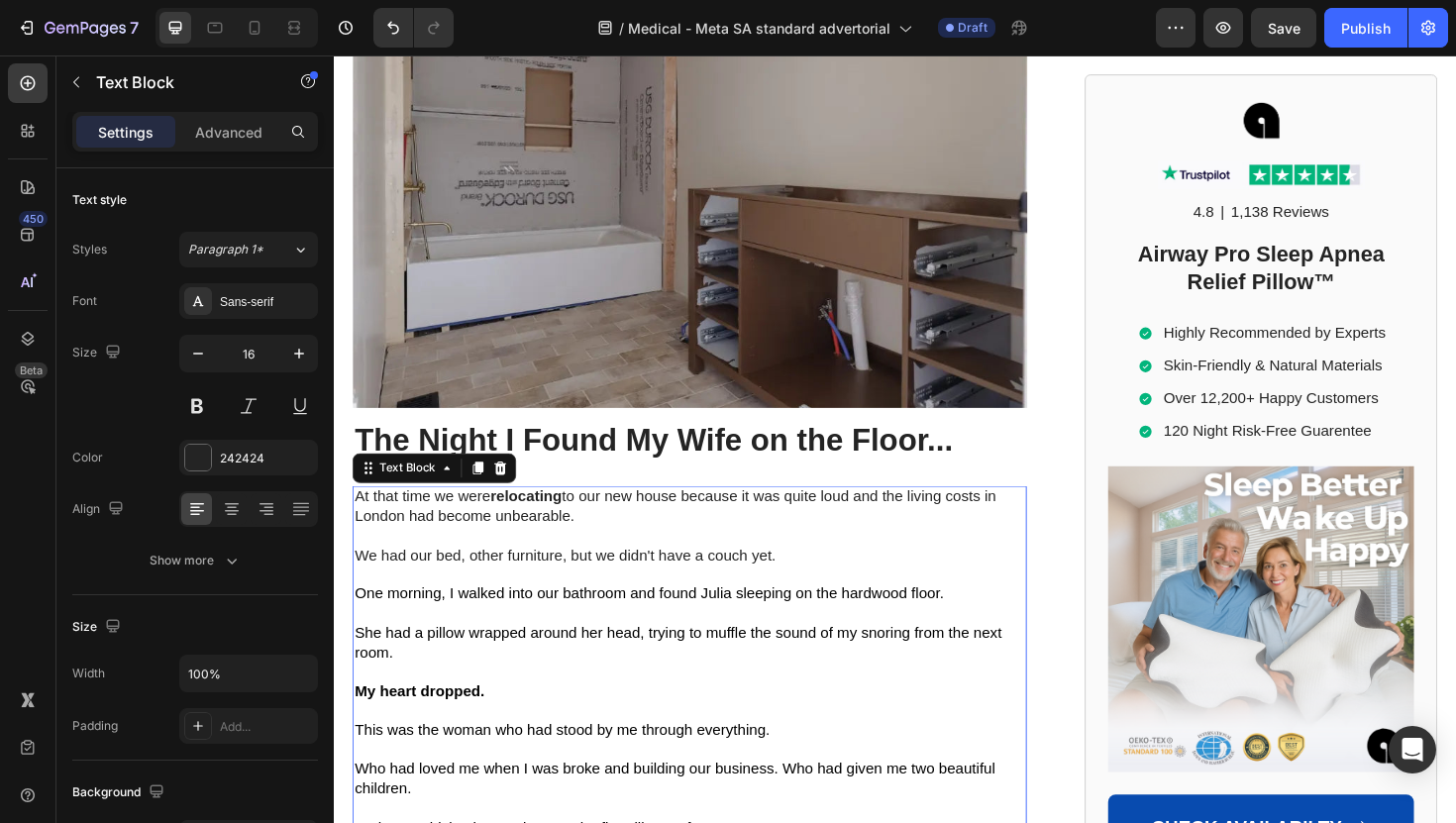 click on "My heart dropped." at bounding box center (424, 728) 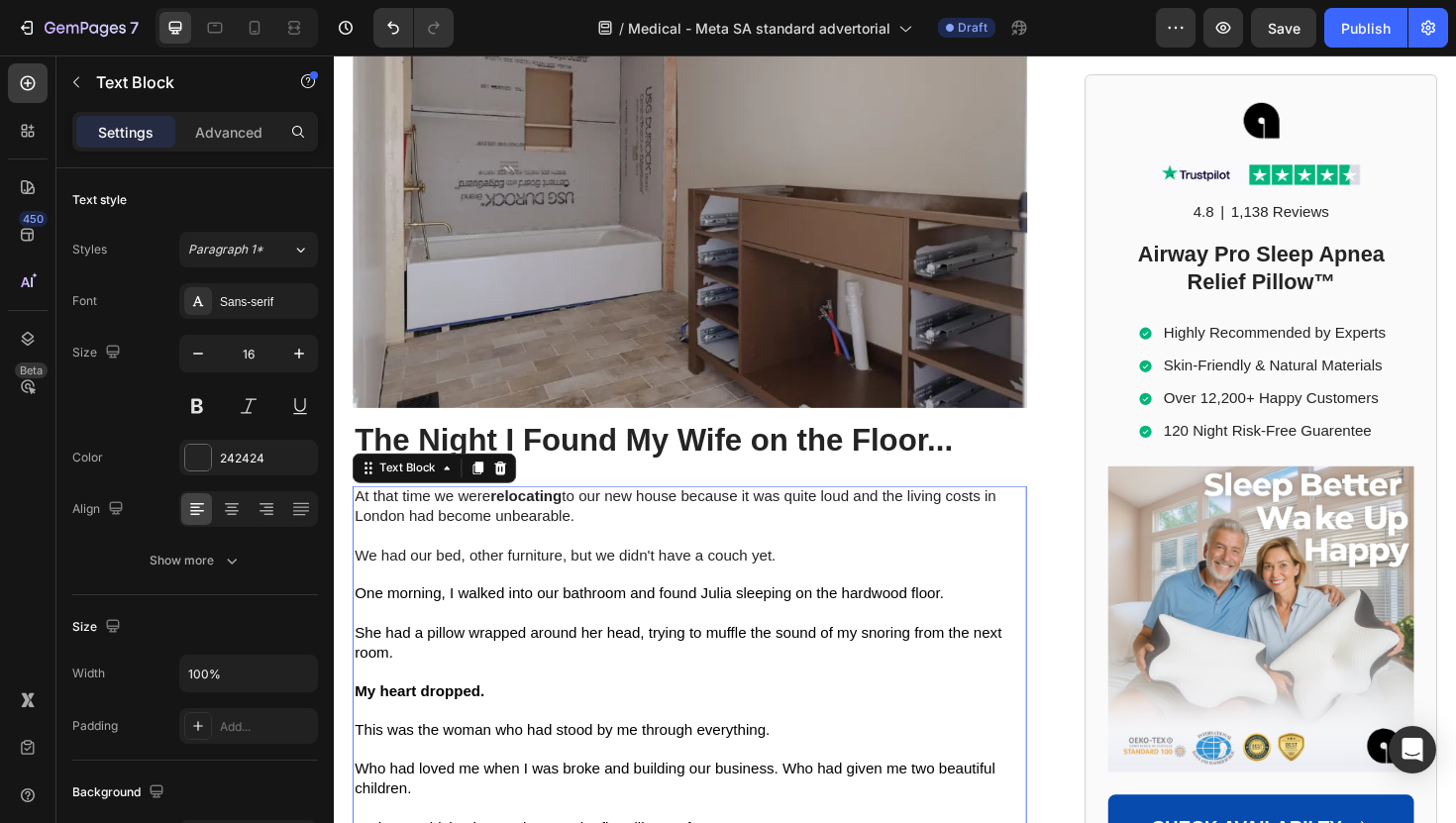 click on "My heart dropped." at bounding box center (424, 728) 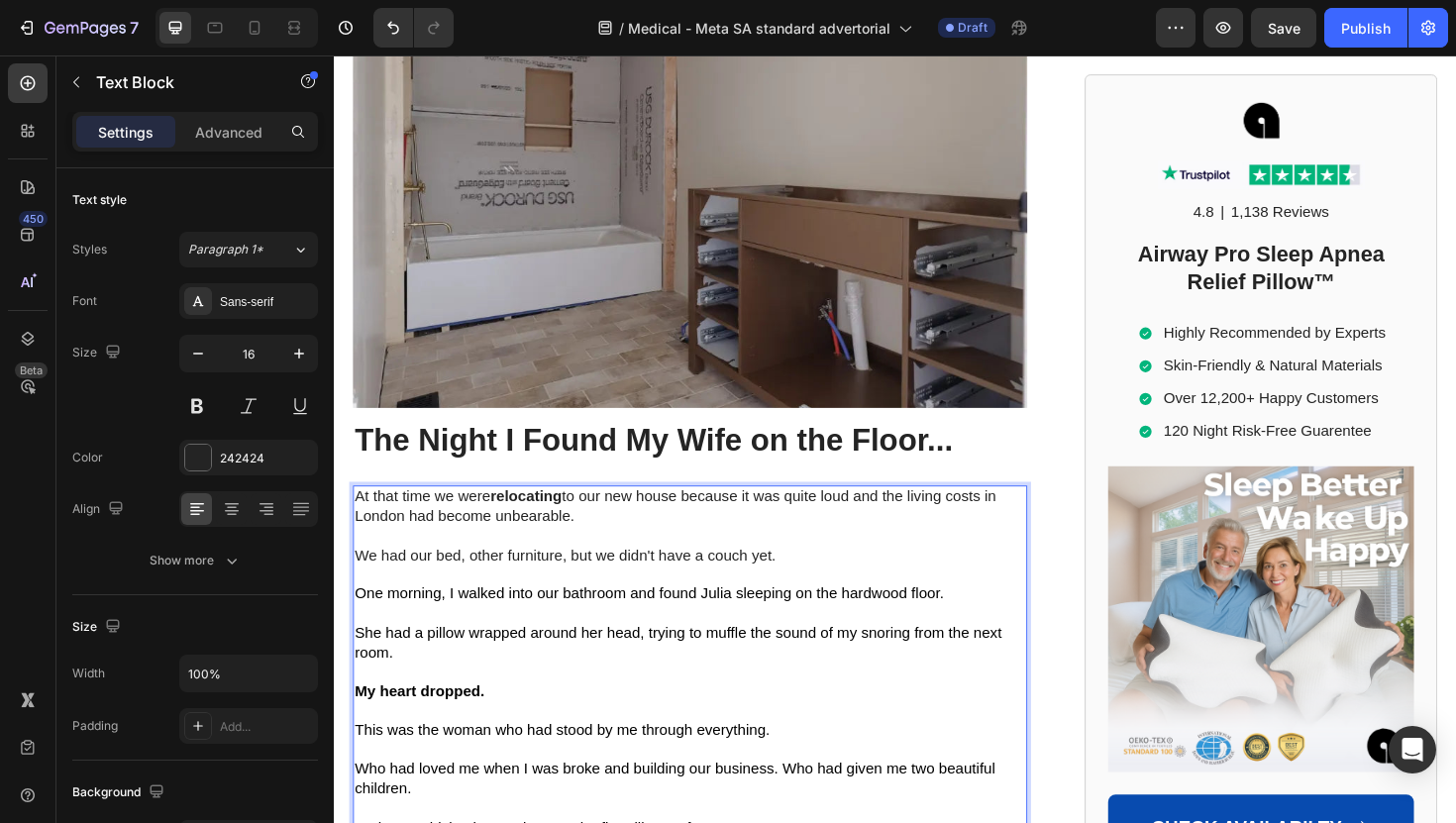 click on "My heart dropped." at bounding box center [424, 728] 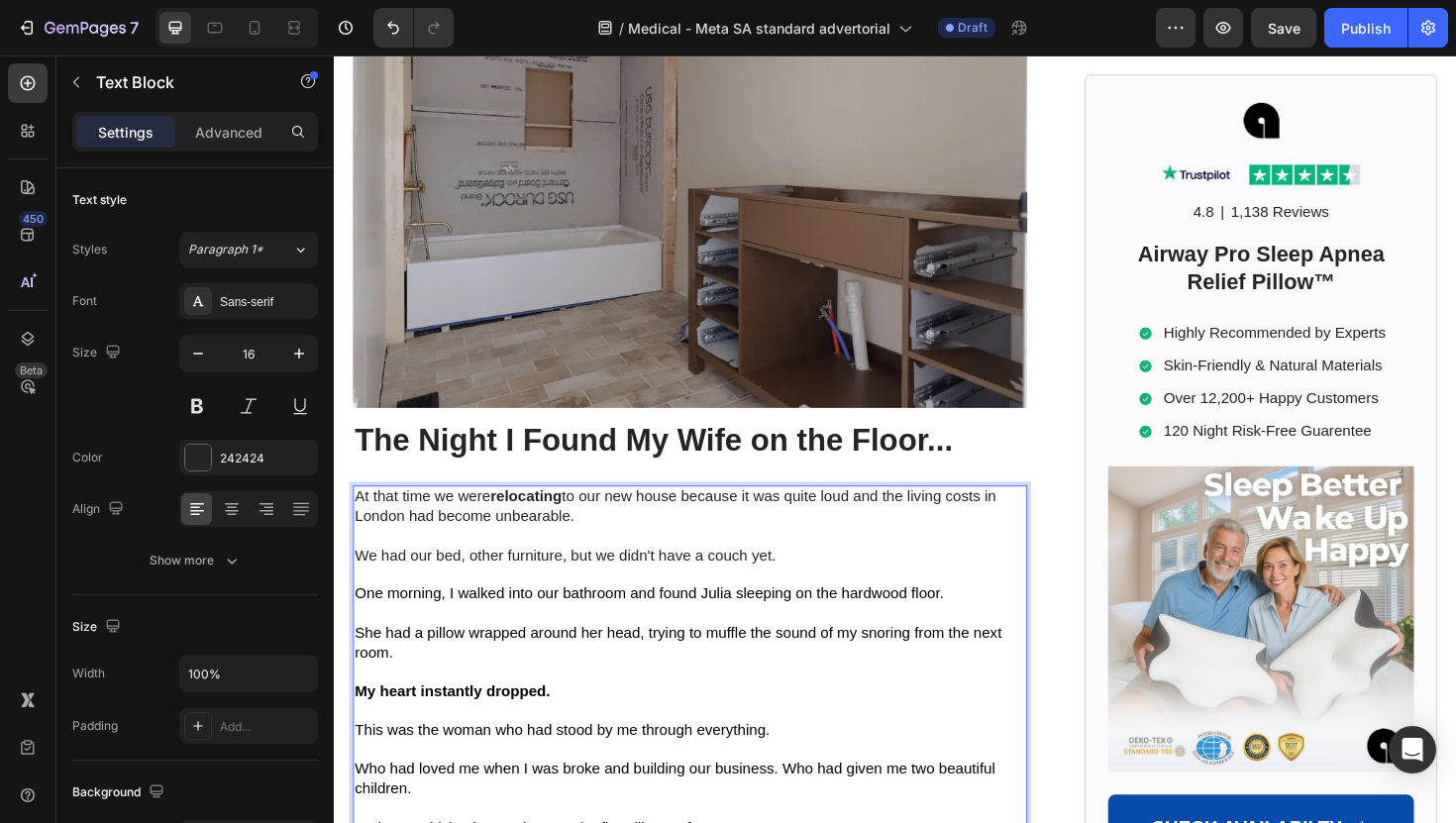 click on "My heart instantly dropped." at bounding box center (459, 728) 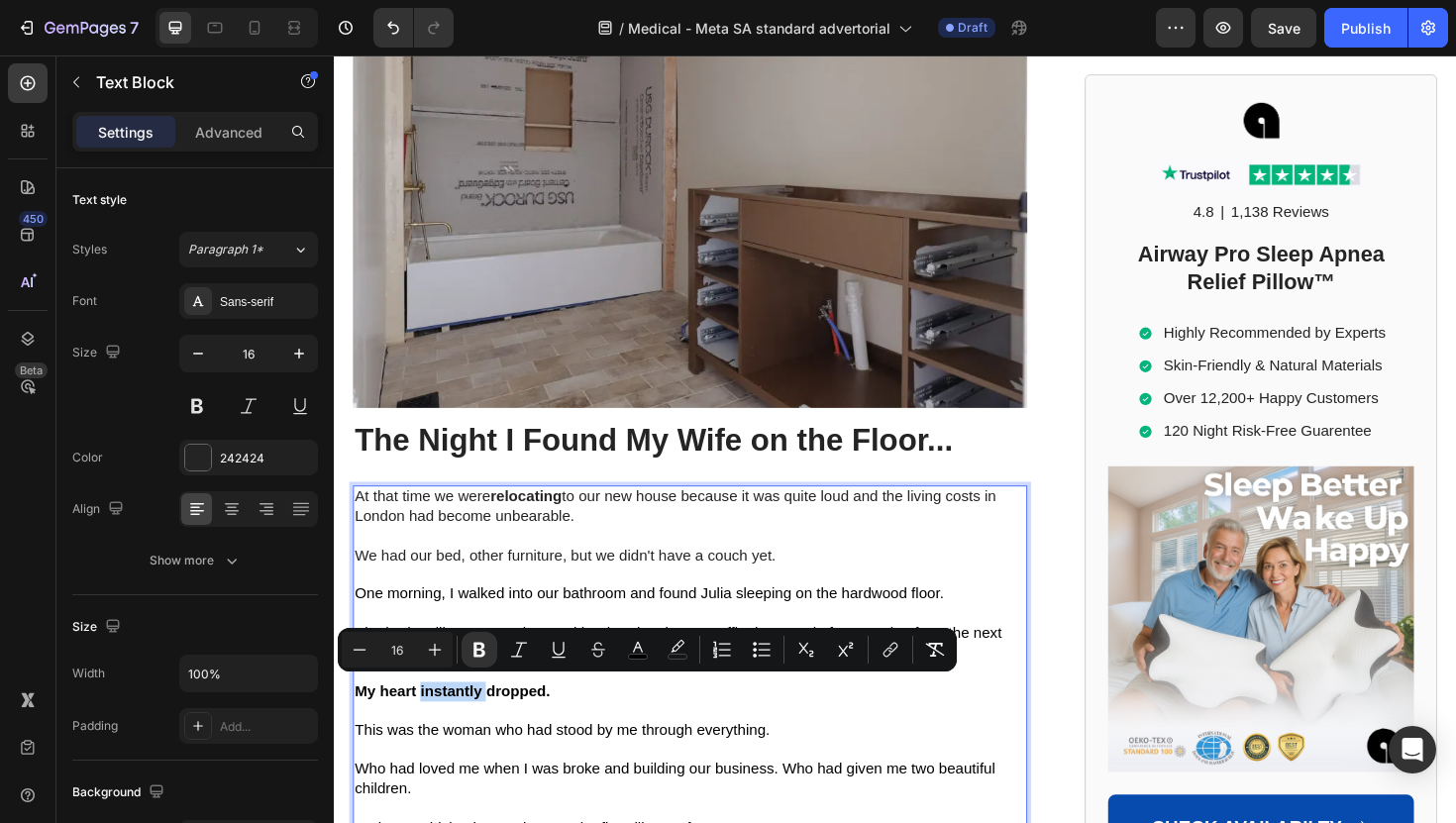 drag, startPoint x: 494, startPoint y: 724, endPoint x: 427, endPoint y: 725, distance: 67.007462 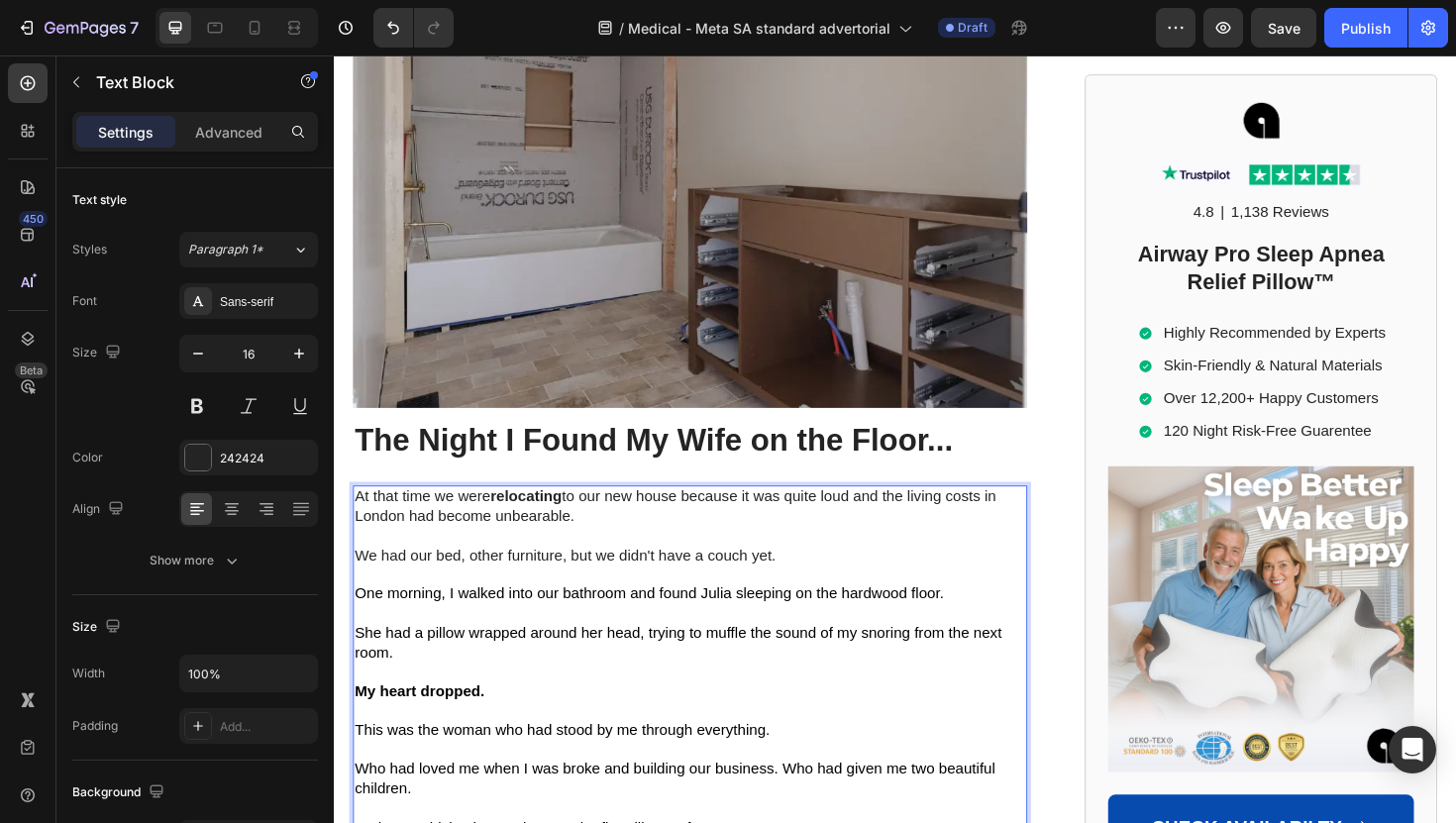 click on "My heart dropped." at bounding box center [424, 728] 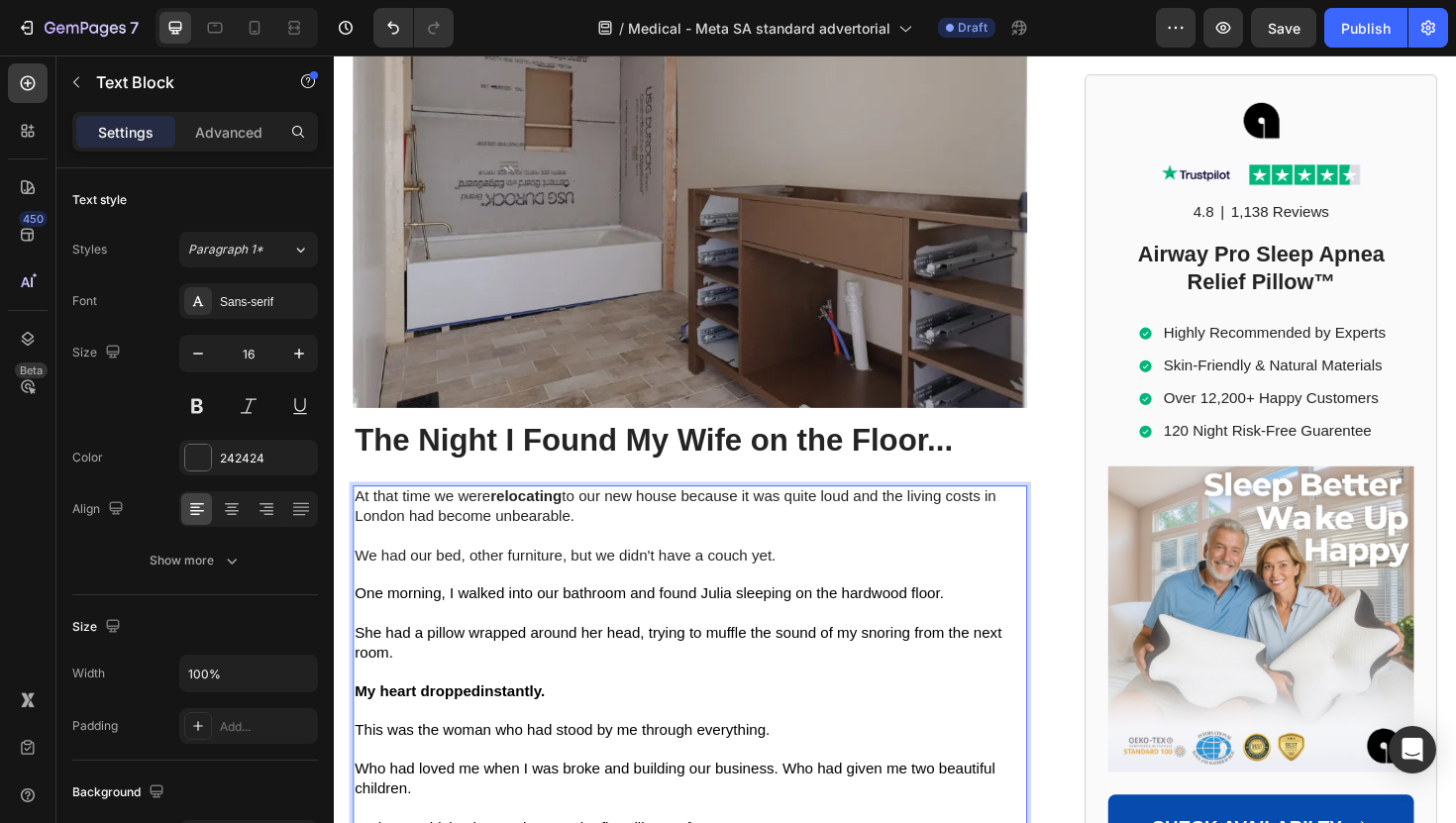 click on "My heart droppedinstantly." at bounding box center (456, 728) 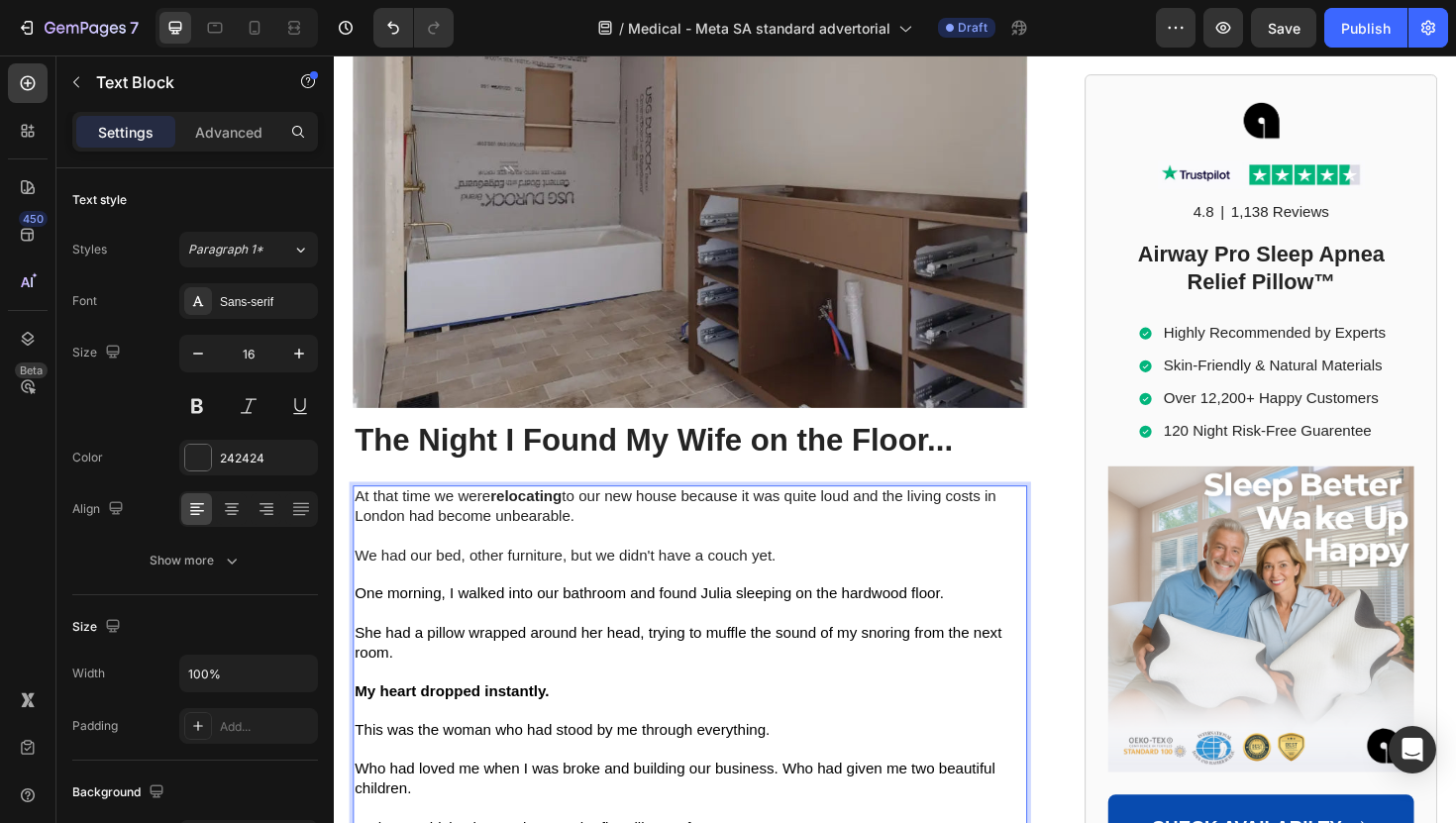 click on "My heart dropped instantly." at bounding box center (710, 729) 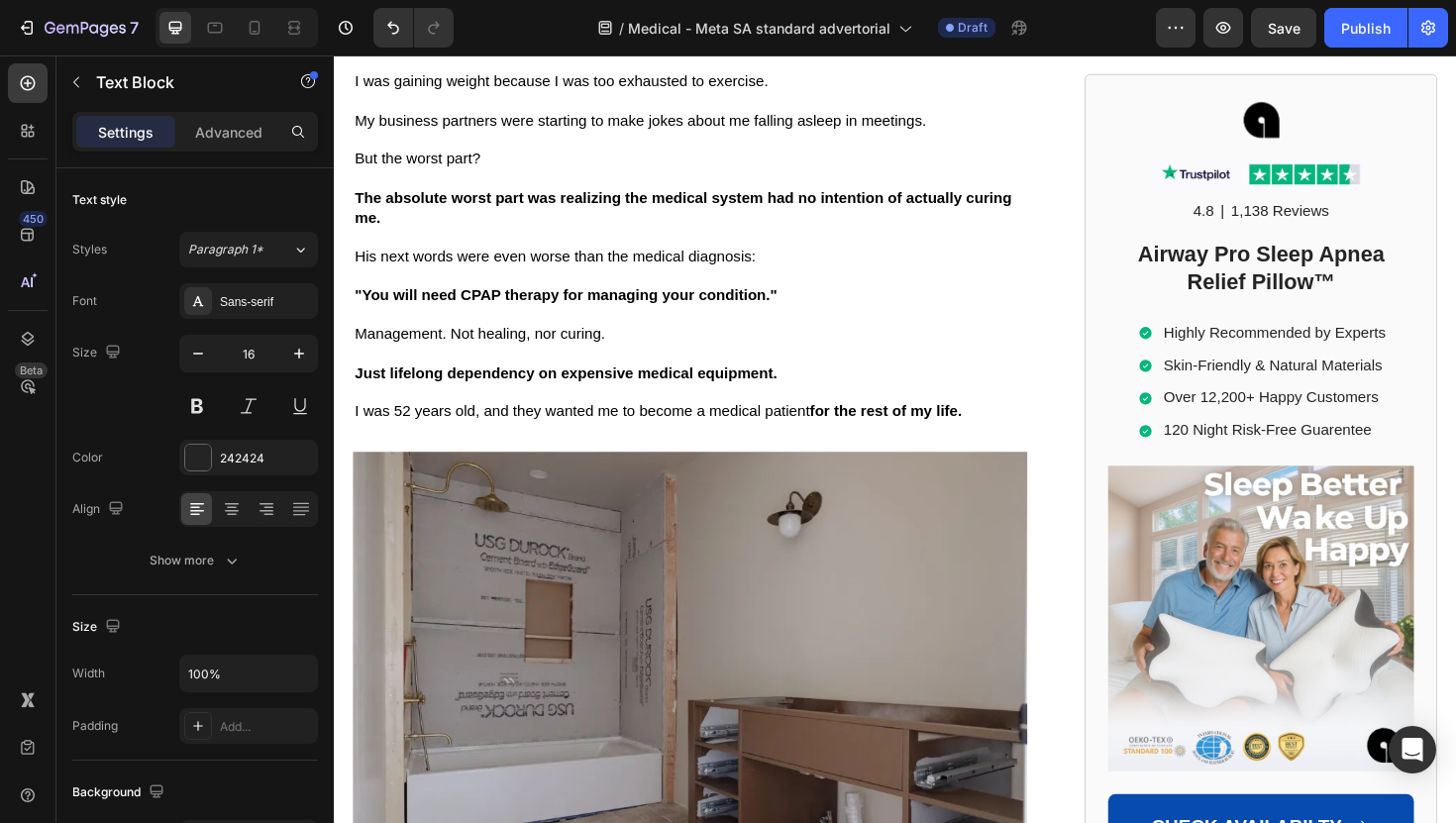 scroll, scrollTop: 1949, scrollLeft: 0, axis: vertical 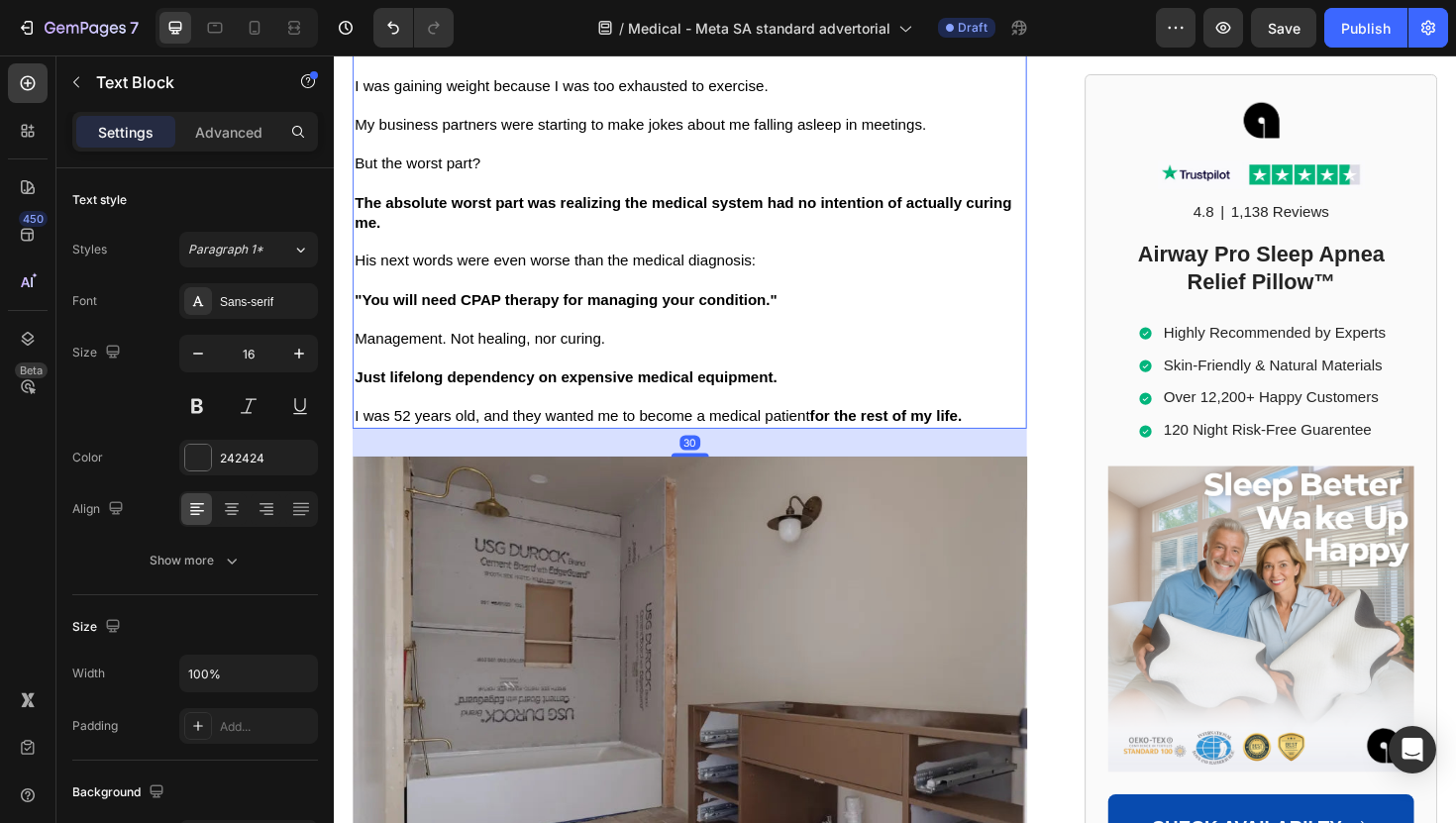 click on "I was 52 years old, and they wanted me to become a medical patient  for the rest of my life." at bounding box center [710, 438] 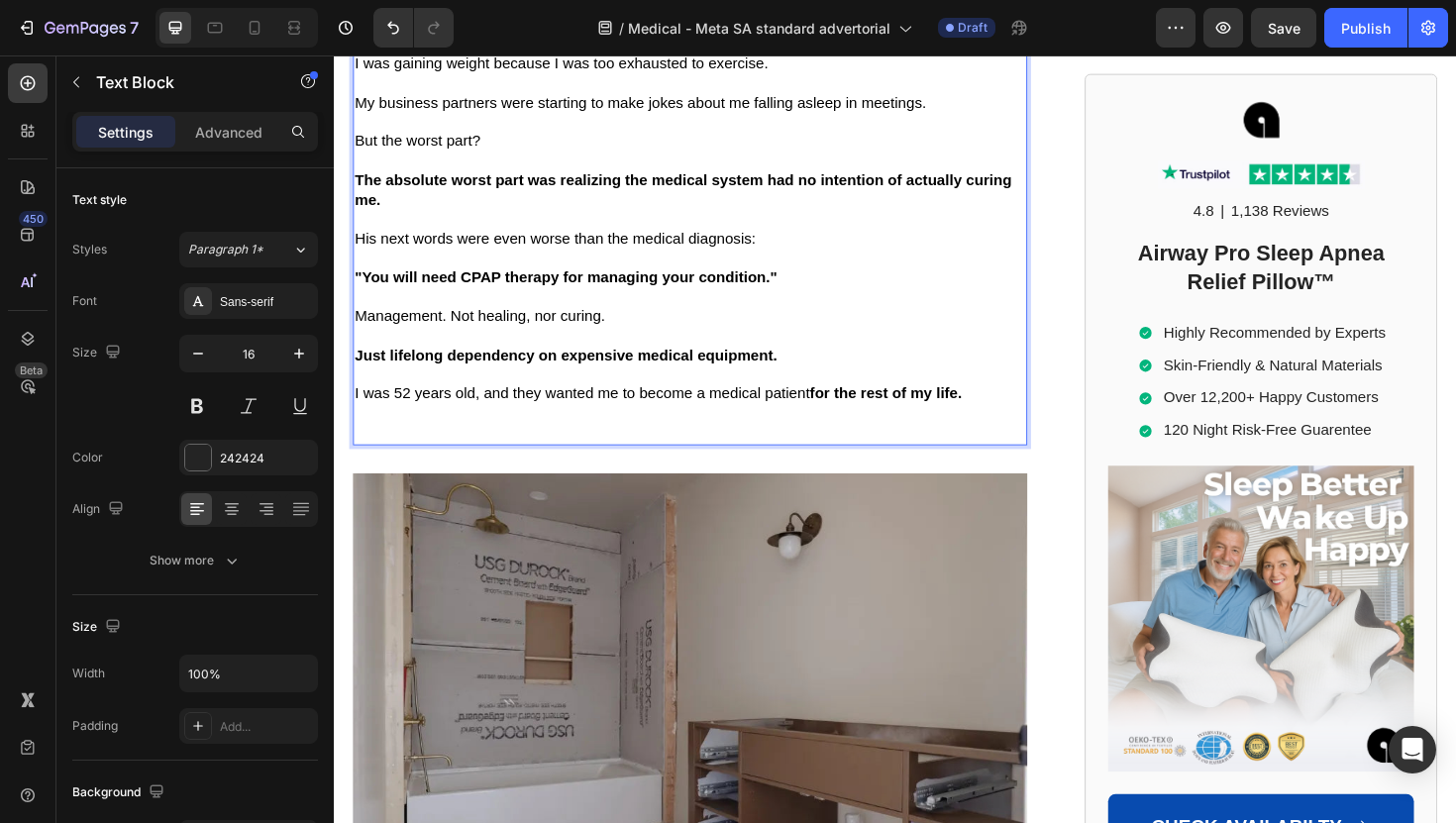 scroll, scrollTop: 1980, scrollLeft: 0, axis: vertical 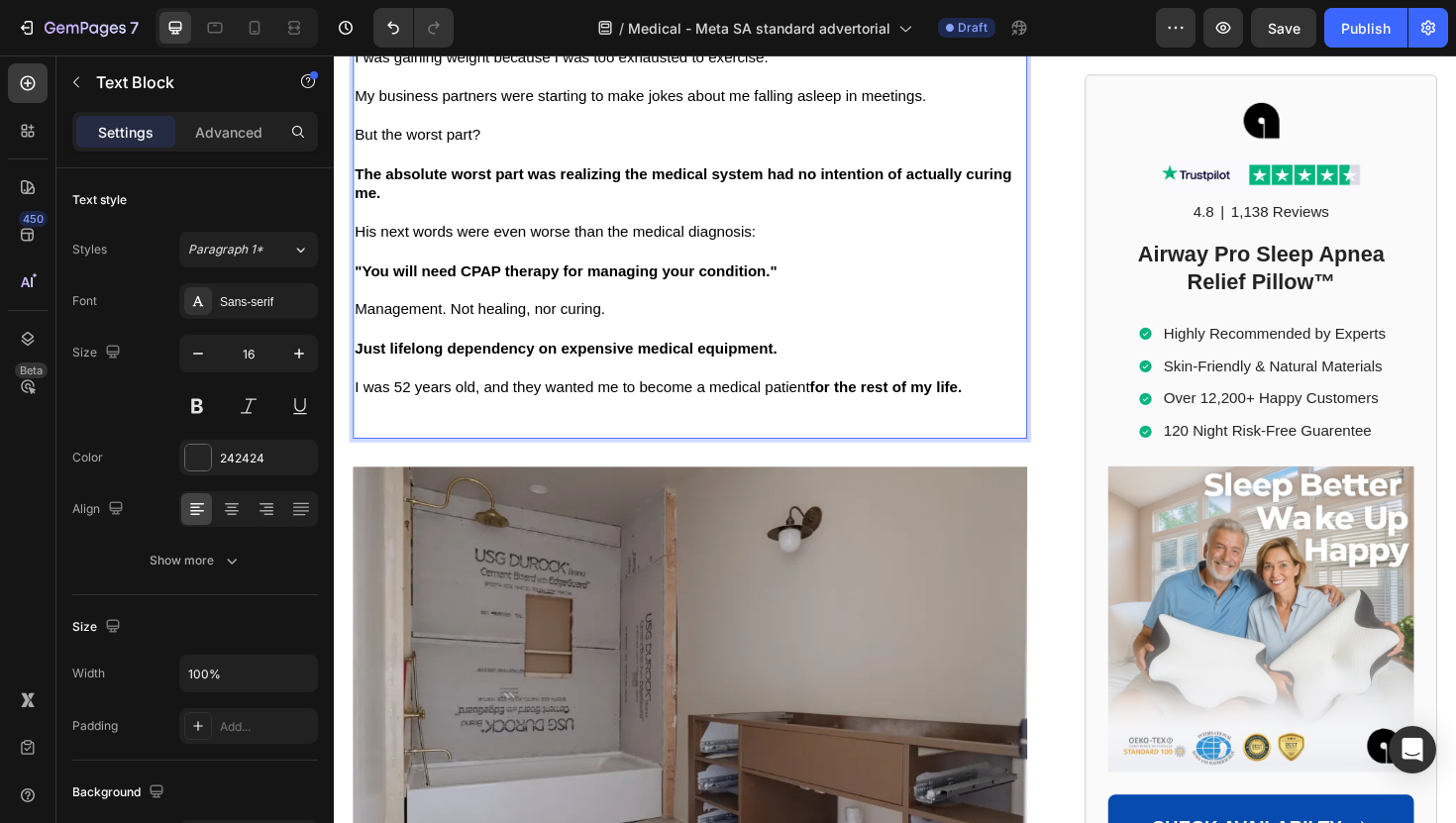 click at bounding box center (710, 449) 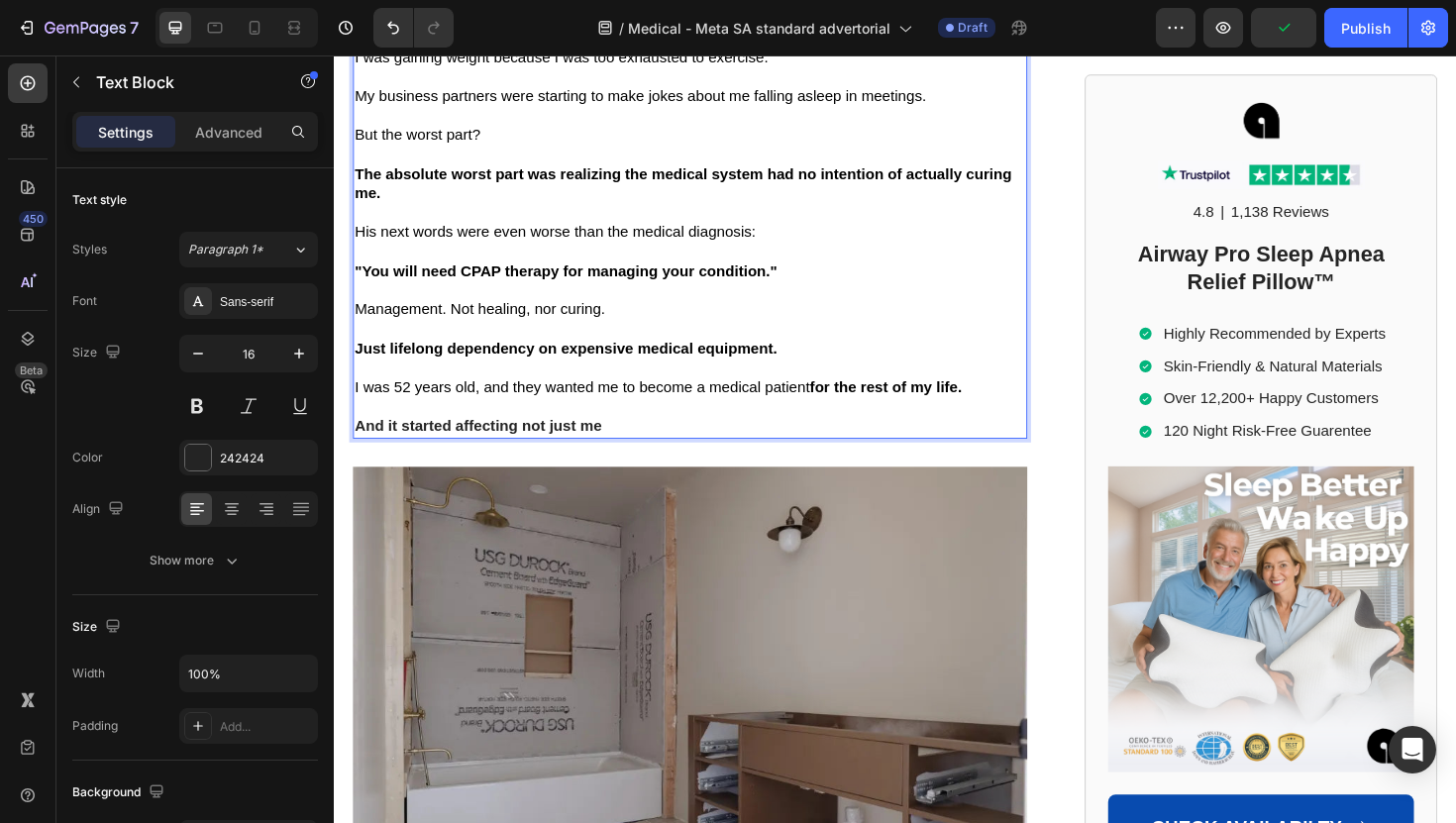 click on "And it started affecting not just me" at bounding box center (486, 448) 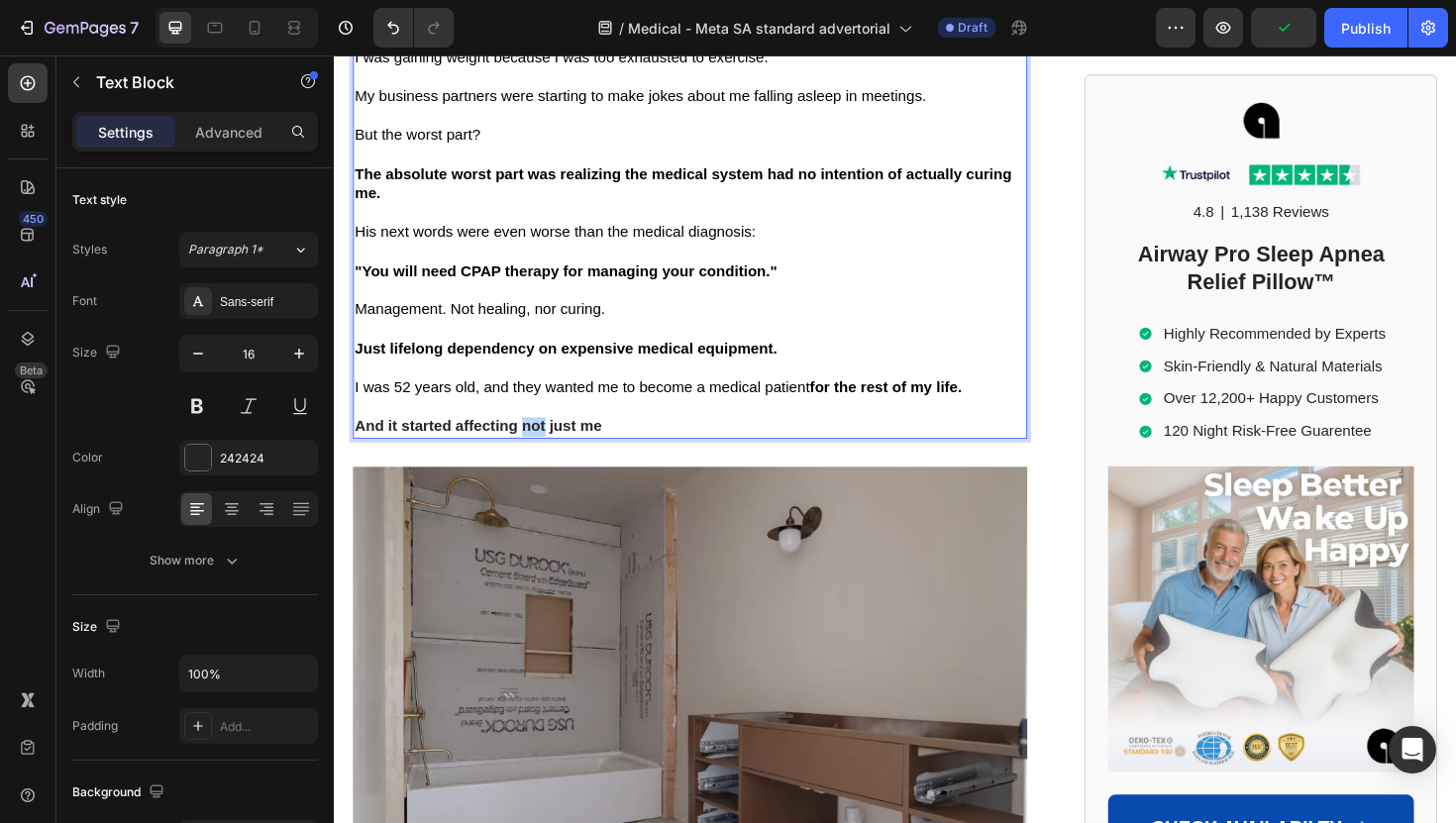 click on "And it started affecting not just me" at bounding box center [486, 448] 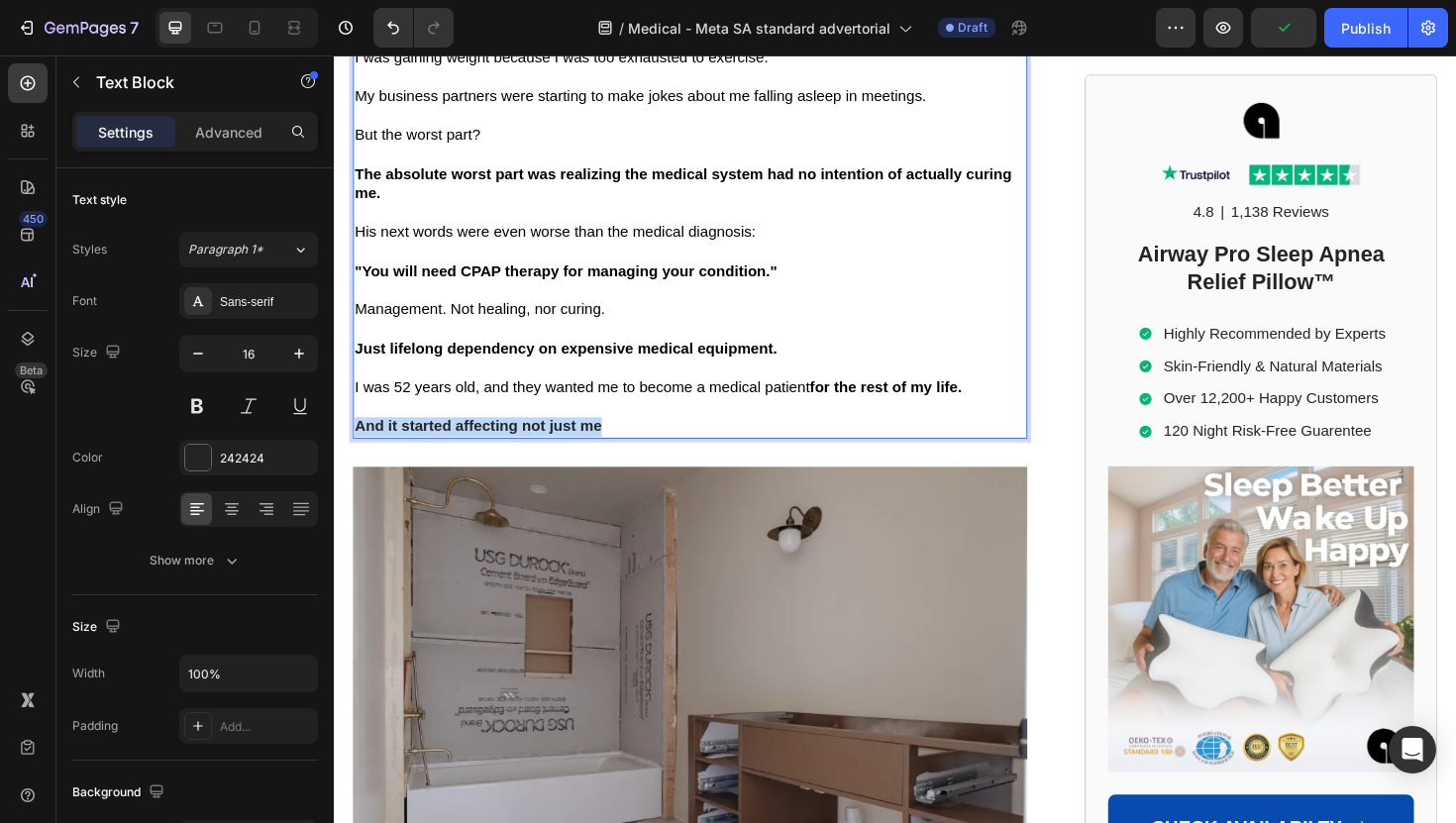 click on "And it started affecting not just me" at bounding box center (486, 448) 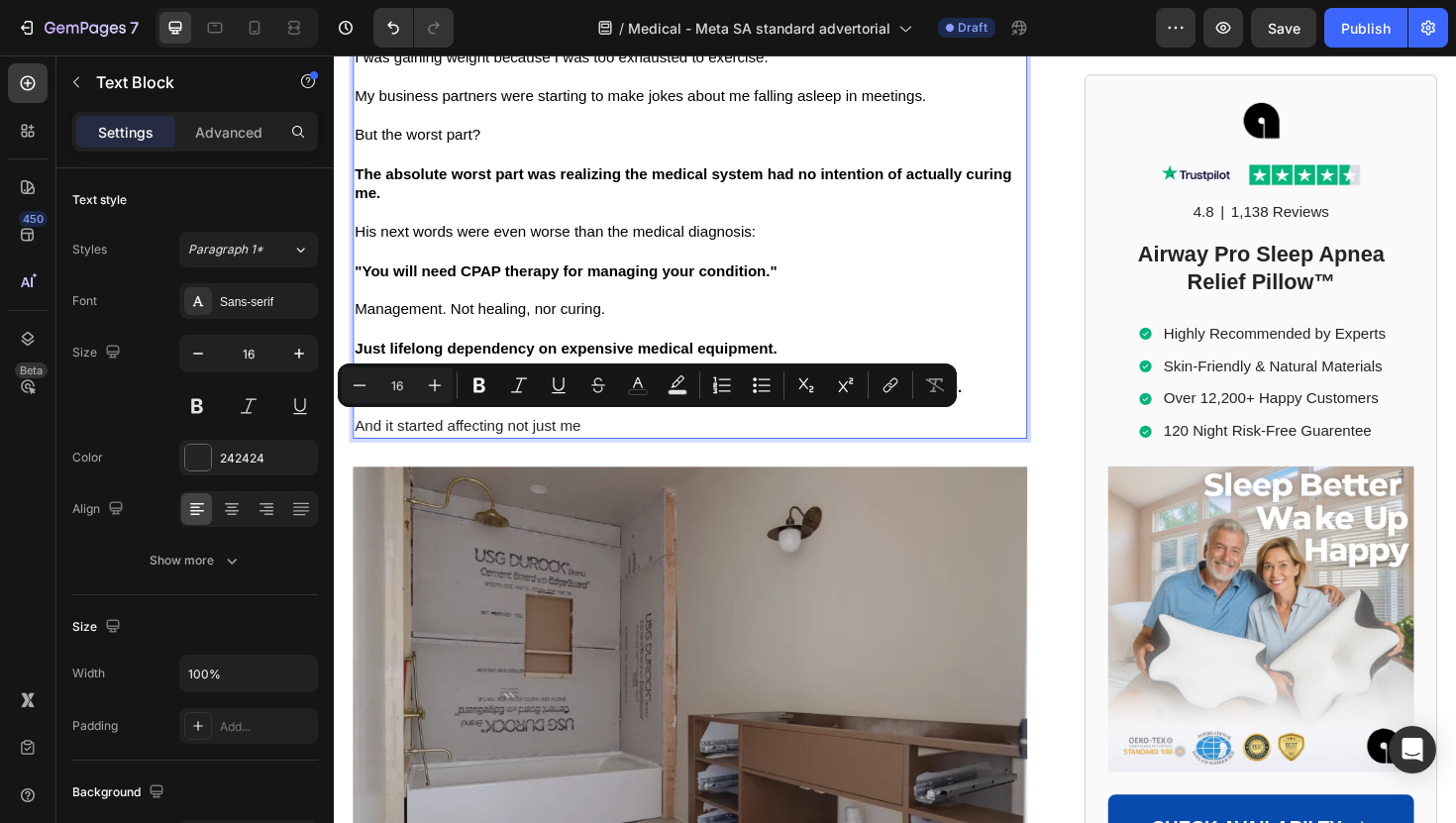 click on "And it started affecting not just me" at bounding box center [710, 449] 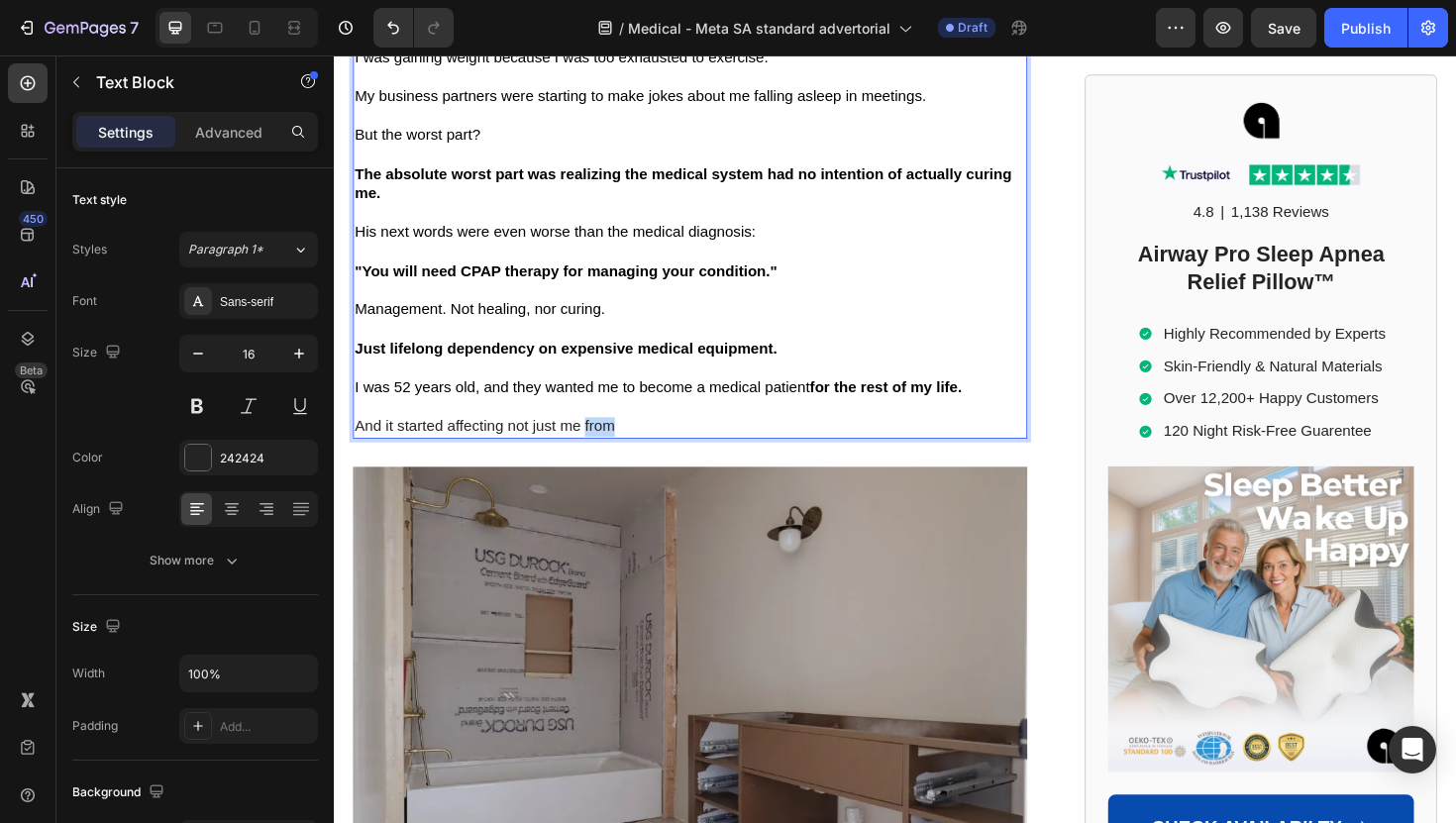 drag, startPoint x: 599, startPoint y: 446, endPoint x: 669, endPoint y: 446, distance: 70 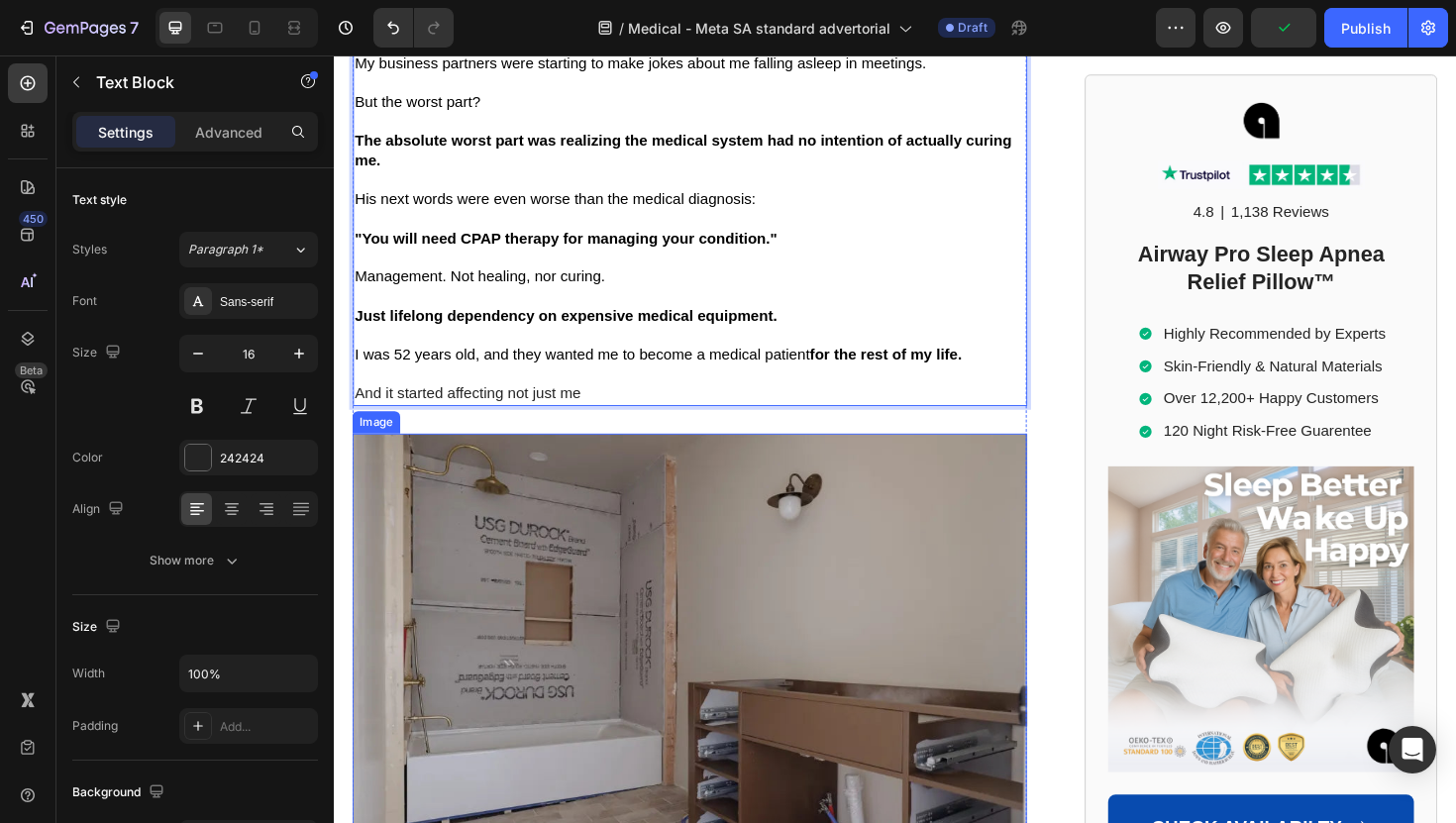 scroll, scrollTop: 2011, scrollLeft: 0, axis: vertical 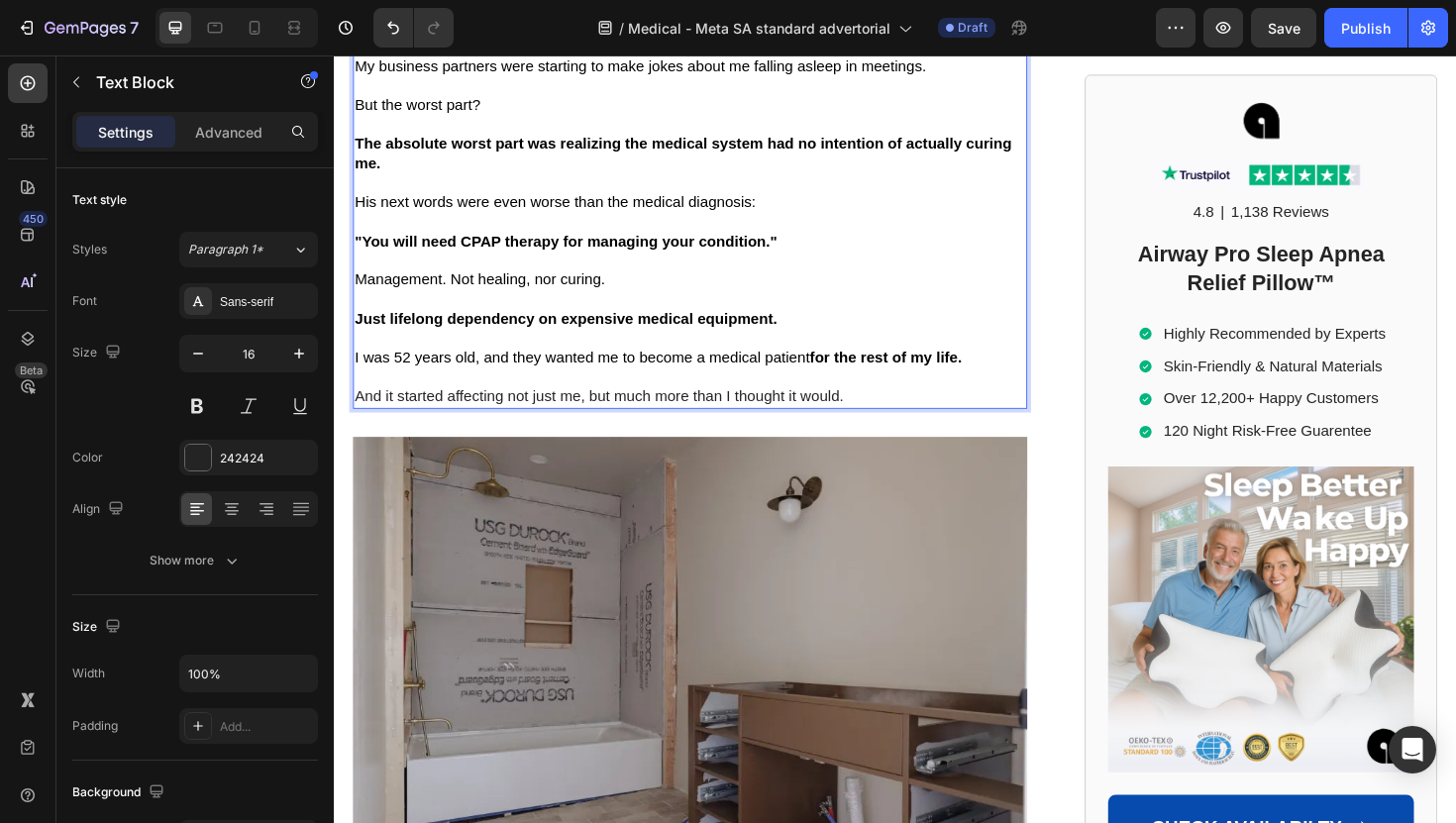 click on "And it started affecting not just me, but much more than I thought it would." at bounding box center (710, 417) 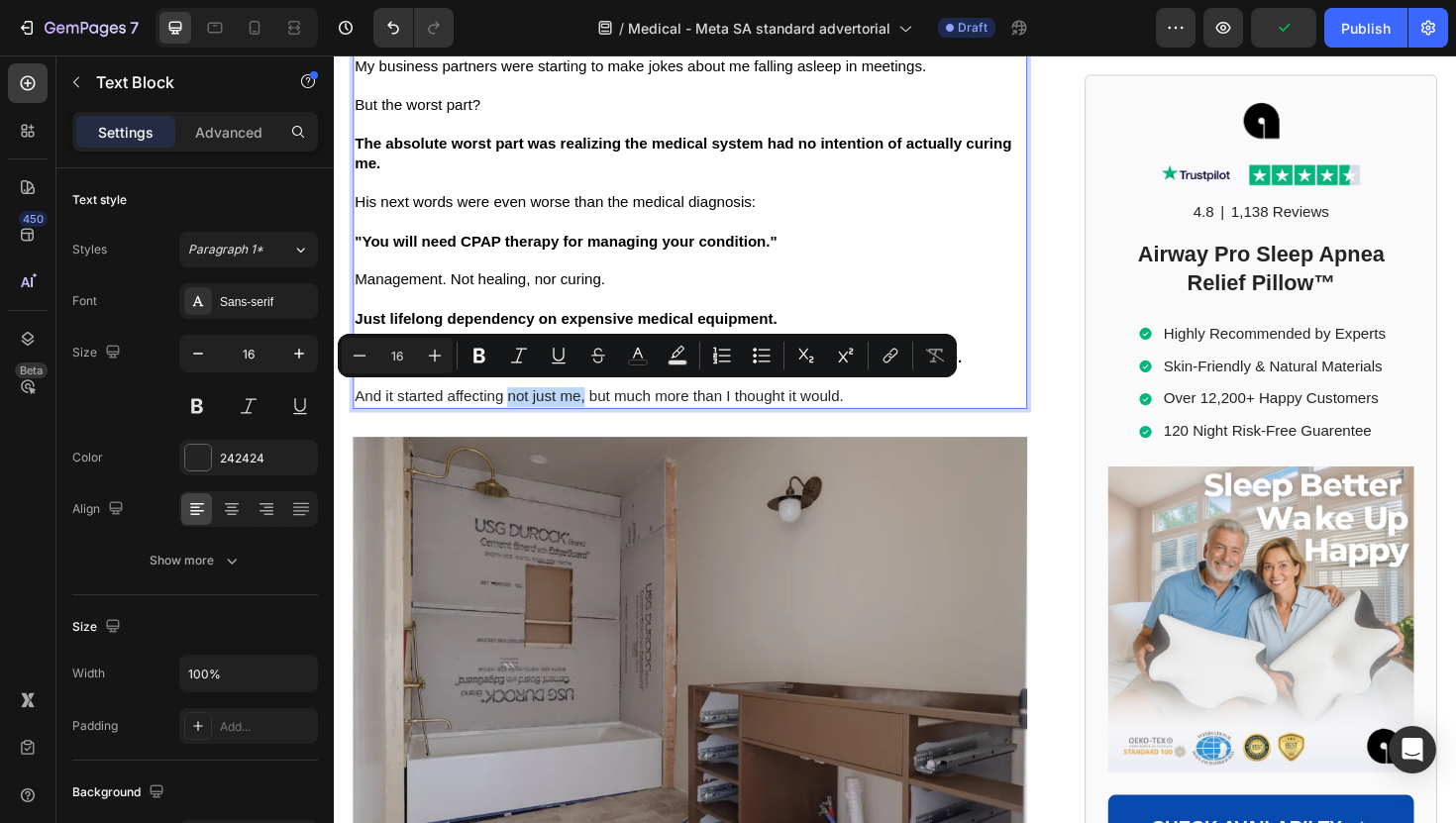 drag, startPoint x: 600, startPoint y: 416, endPoint x: 517, endPoint y: 417, distance: 83.00602 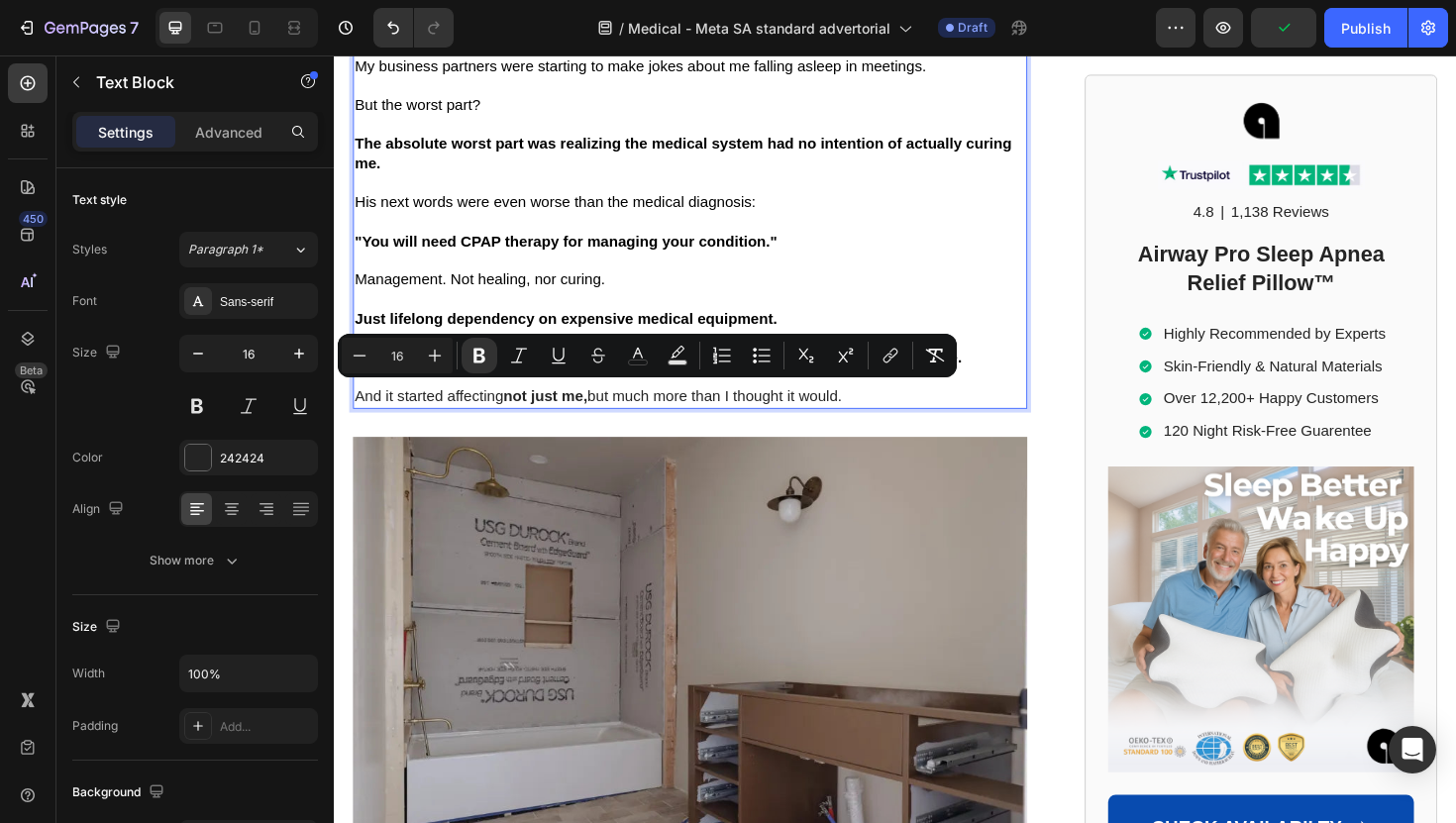click on "not just me," at bounding box center [558, 416] 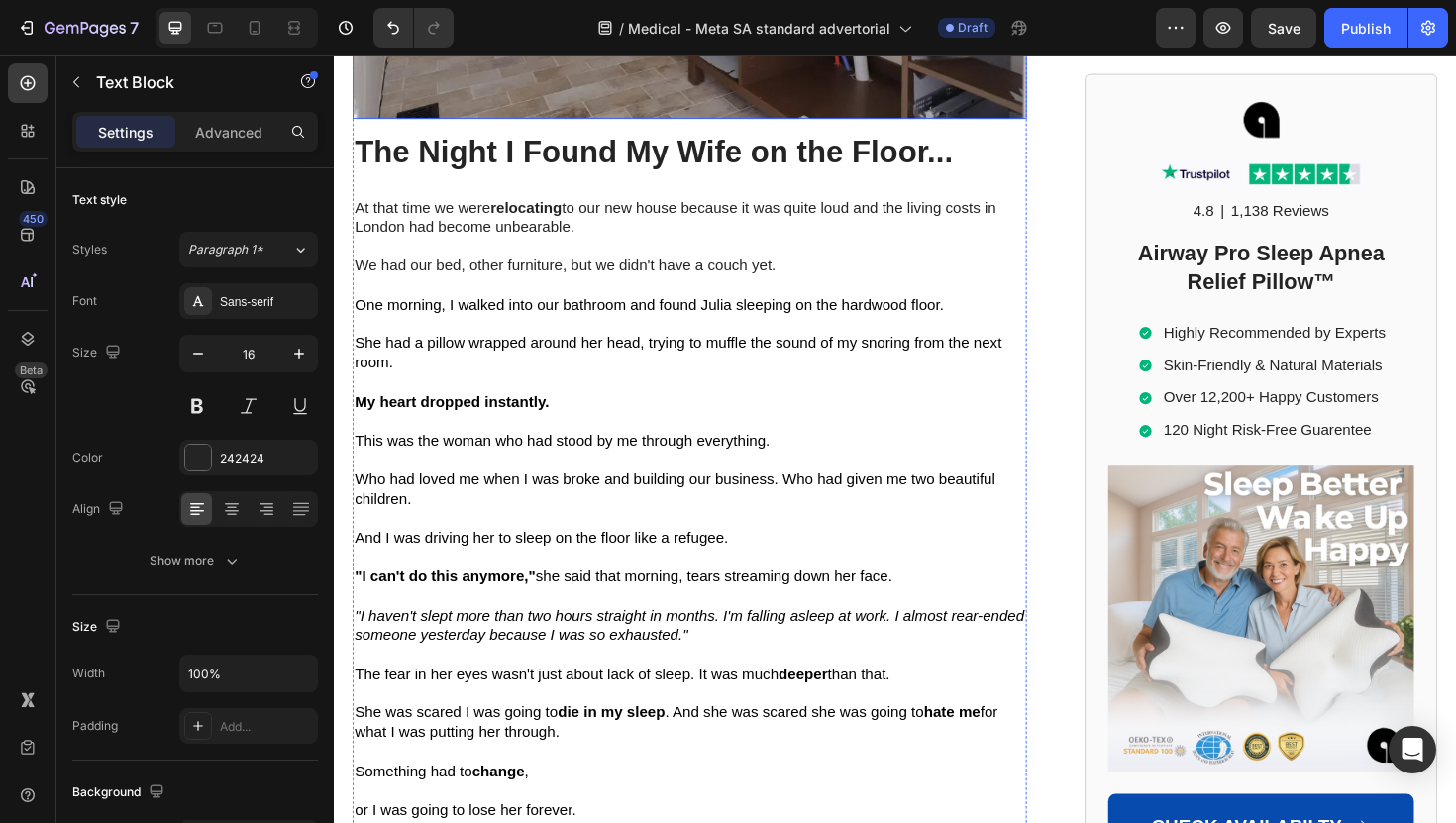 scroll, scrollTop: 2845, scrollLeft: 0, axis: vertical 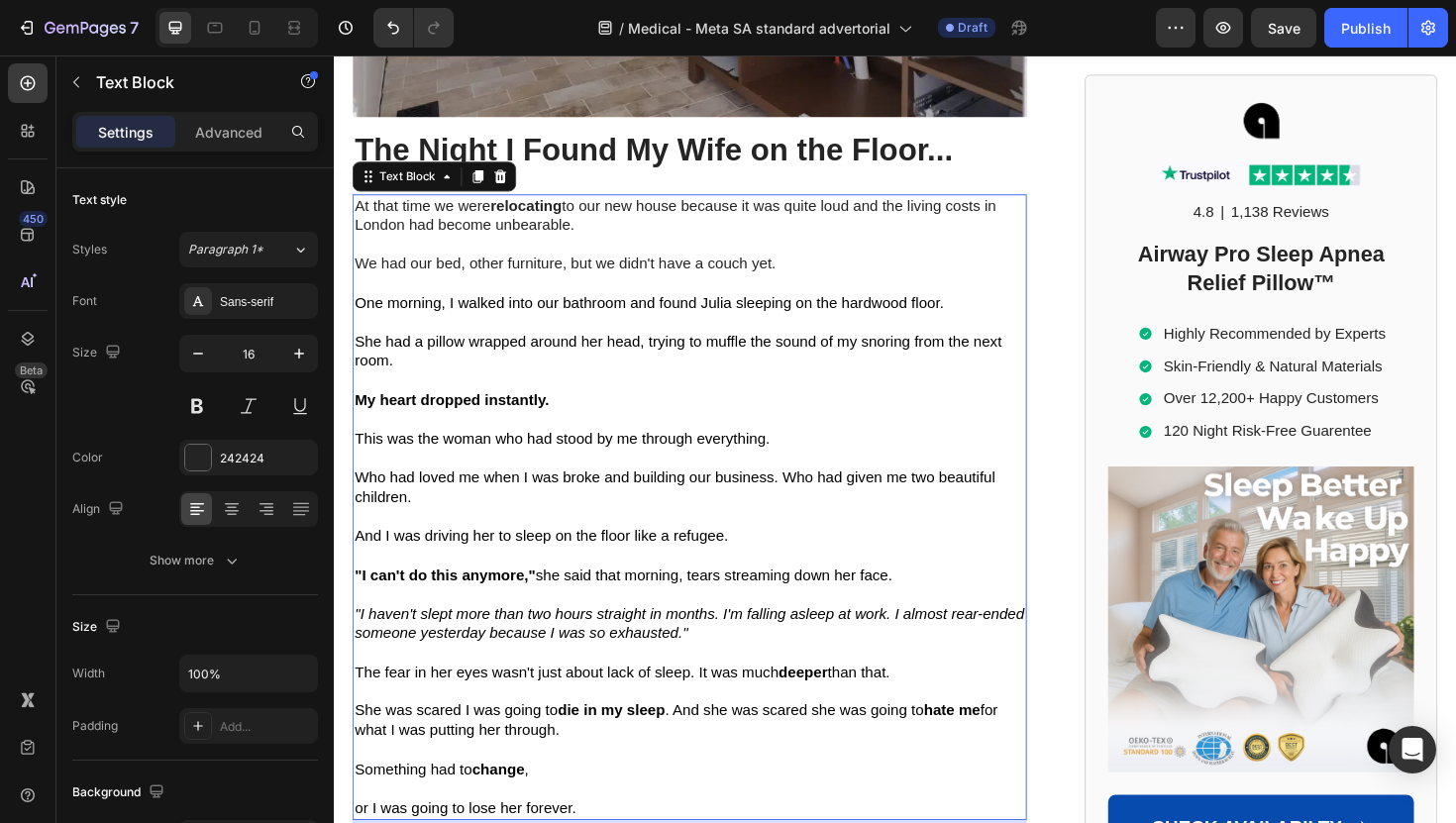 click on "One morning, I walked into our bathroom and found Julia sleeping on the hardwood floor." at bounding box center [668, 317] 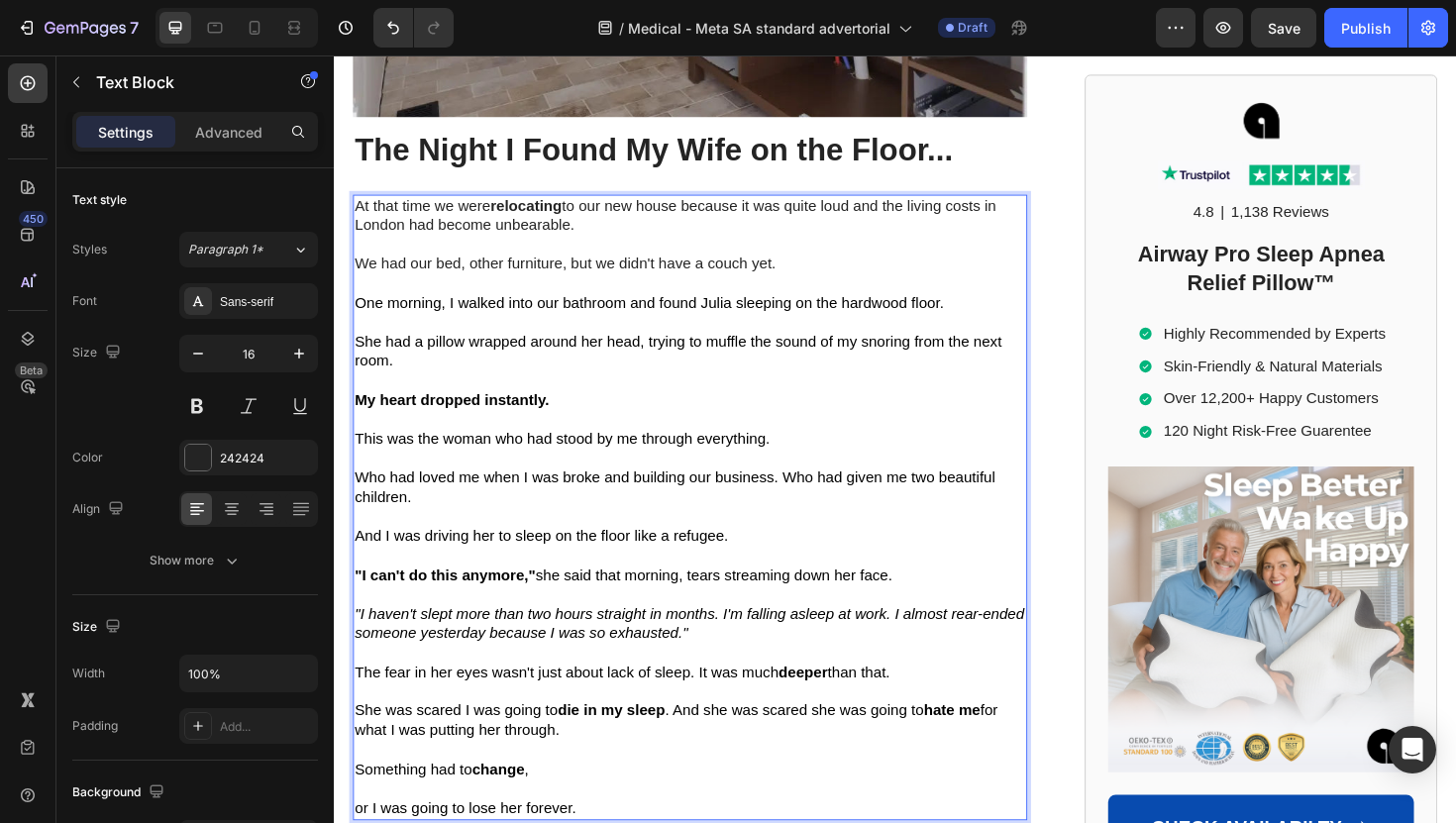 click on "One morning, I walked into our bathroom and found Julia sleeping on the hardwood floor." at bounding box center [668, 317] 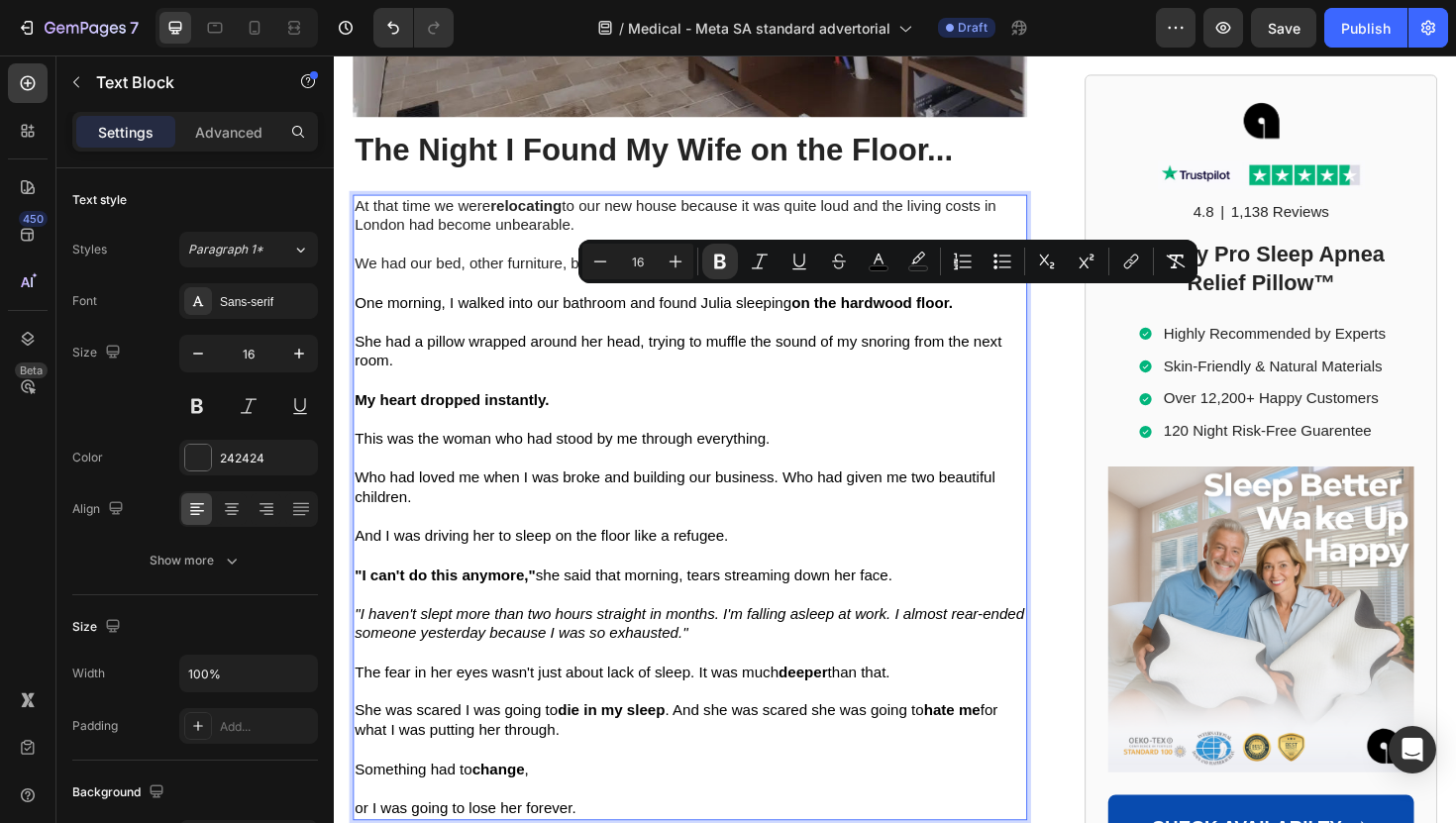 click at bounding box center [710, 339] 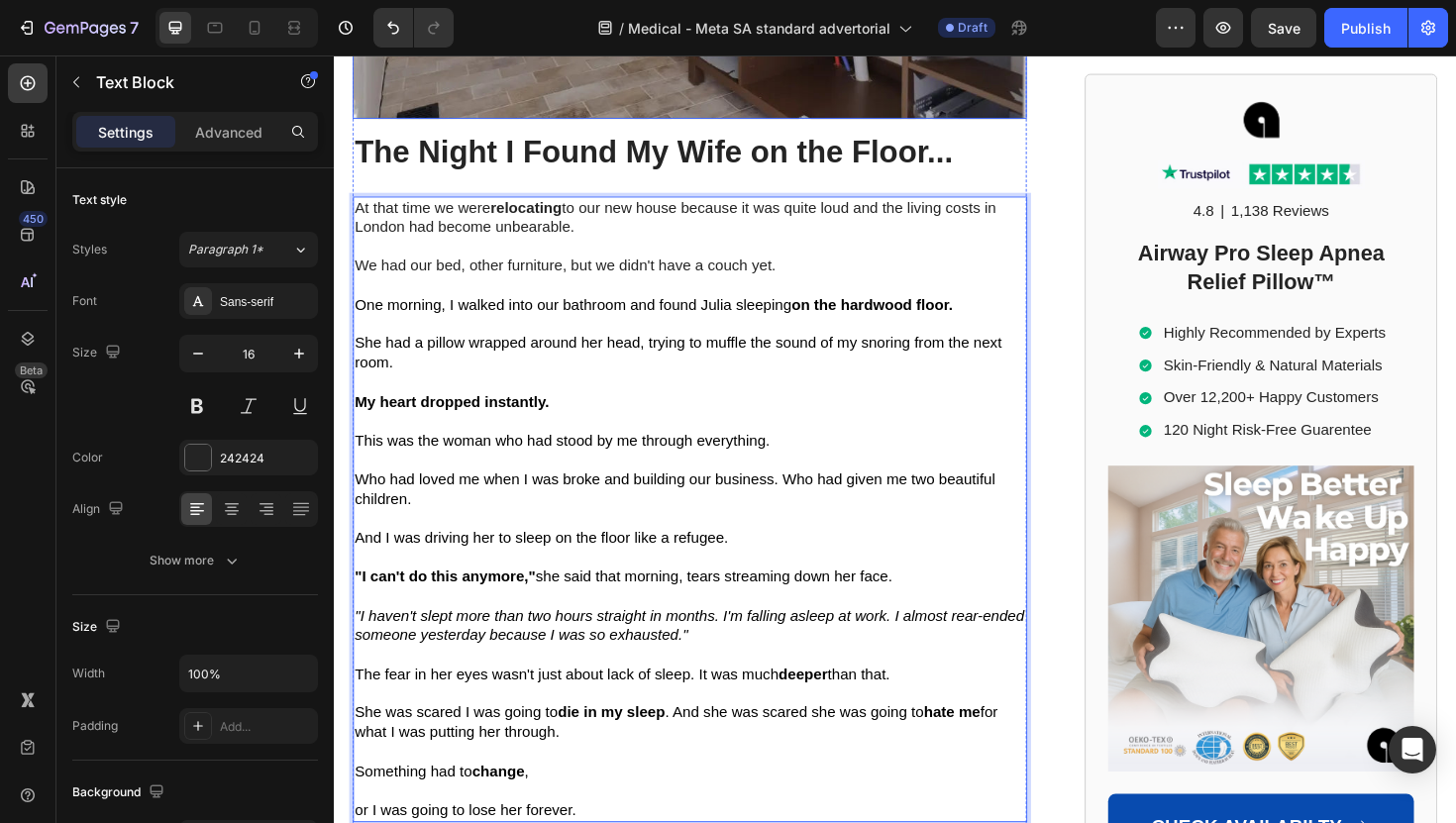 scroll, scrollTop: 2845, scrollLeft: 0, axis: vertical 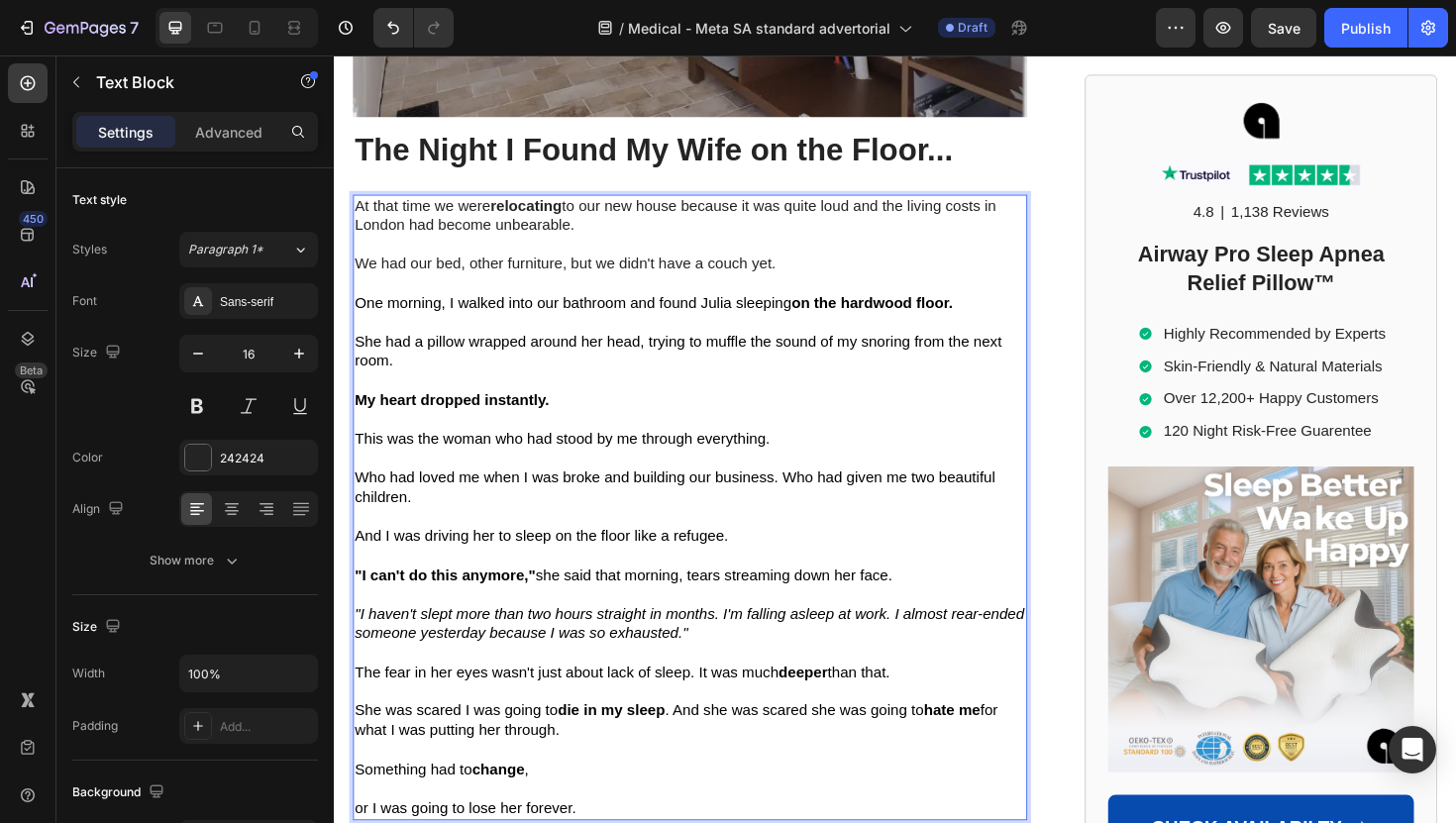 click on "My heart dropped instantly." at bounding box center [710, 421] 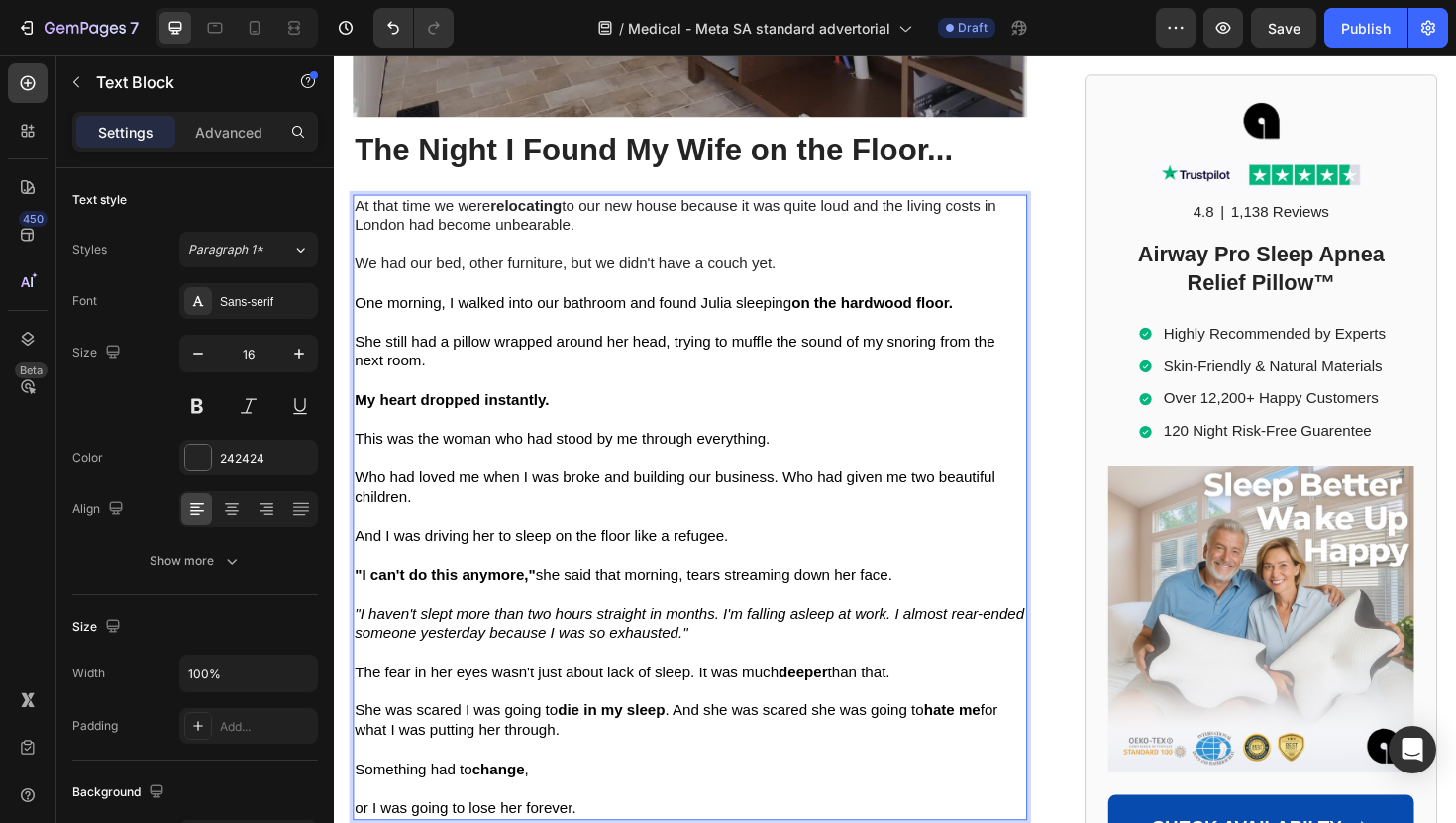 click on "My heart dropped instantly." at bounding box center [710, 421] 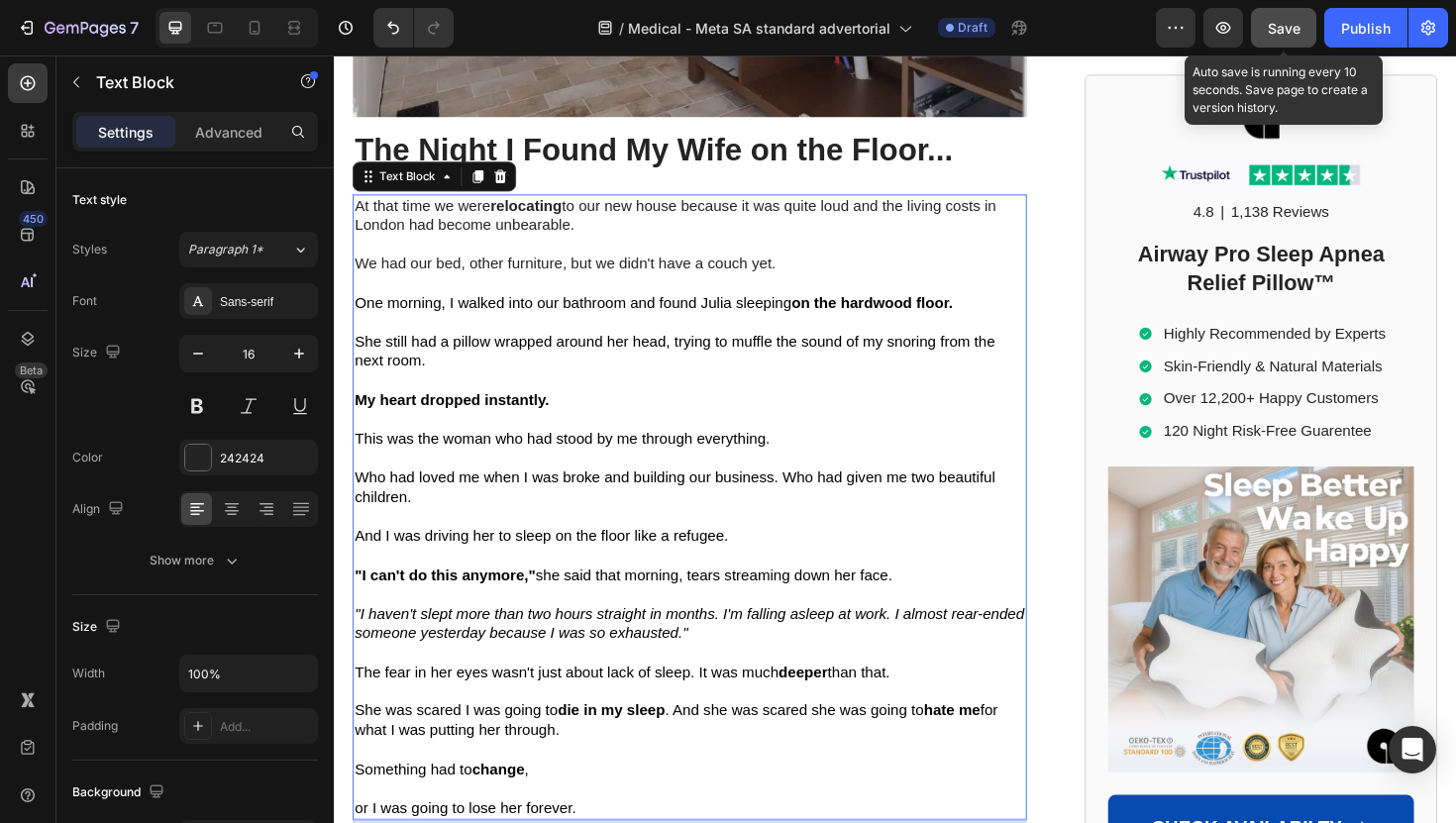 click on "Save" at bounding box center [1284, 28] 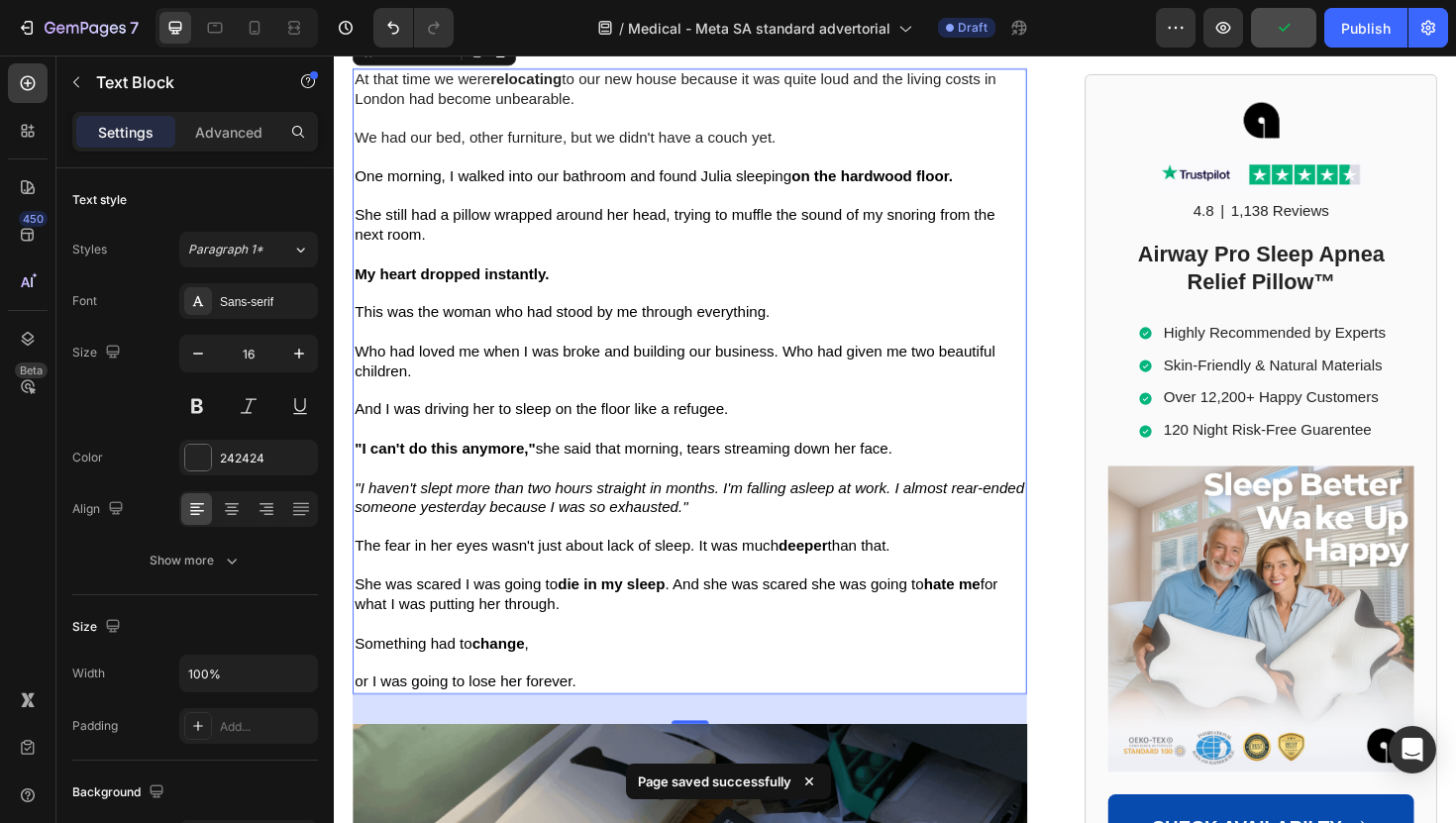 scroll, scrollTop: 2983, scrollLeft: 0, axis: vertical 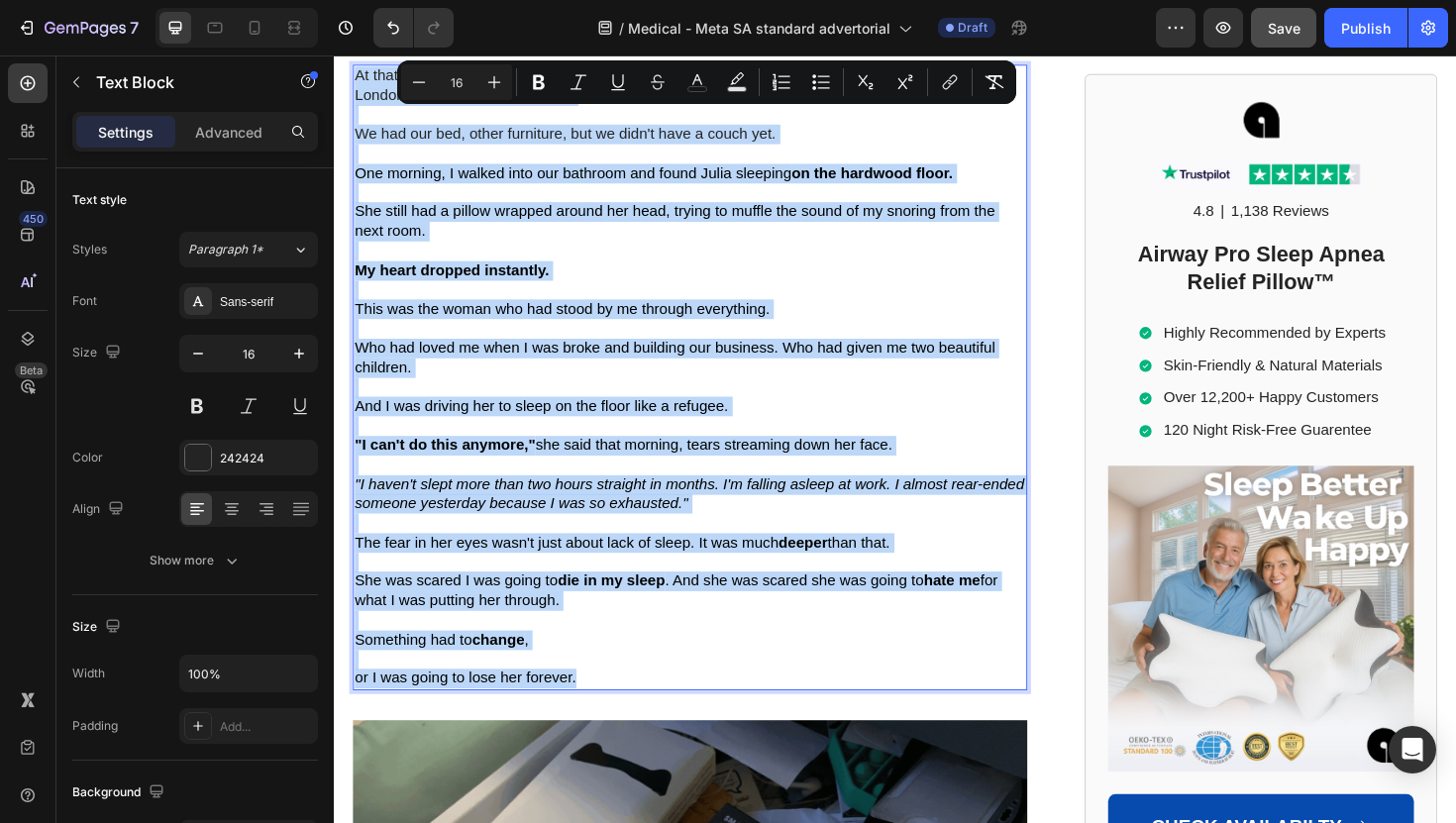 drag, startPoint x: 356, startPoint y: 69, endPoint x: 657, endPoint y: 715, distance: 712.683 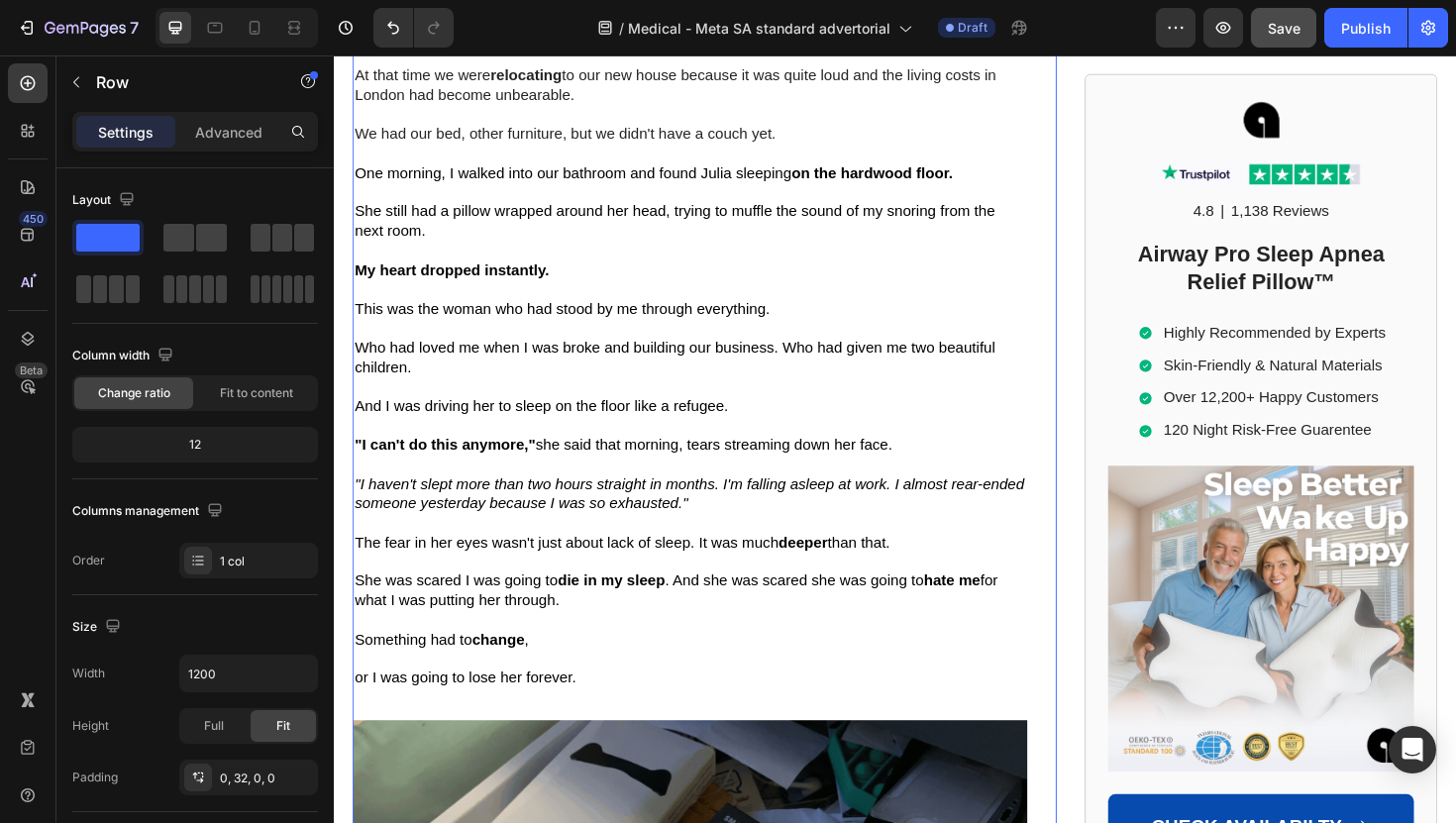 click on "Home > Sleep Apnea > Airway Pro™  Text Block How Sleep Apnea Nearly Ended in Tragedy... A Wake-Up Call for People Across the UK with Sleep Disorders Heading How Sleep Apnea Nearly Ended in Tragedy...  A Wake-Up Call for People Across the UK with Sleep Disorders Heading If sleep apnea is destroying you and your marriage,  read this story before you do anything else. Text Block Image By  Steven R. Text Block Last Updated July 27. 2025 Text Block Row ✅ Professionally reviewed by Daniel T., Certified Sleep Science Specialist Text Block Icon Icon Icon Icon Icon Icon List Row Image The Day I Almost Killed Someone Heading I thought I could handle the exhaustion... The way my eyelids felt like lead weights during important meetings. The panic when I'd catch myself nodding off at red lights. But when I woke up face-down in my car, blood trickling from my forehead through a cracked windshield, everything changed. I had fallen asleep behind the wheel—again. Text Block My name is  Steven R., not just my life," at bounding box center (726, -543) 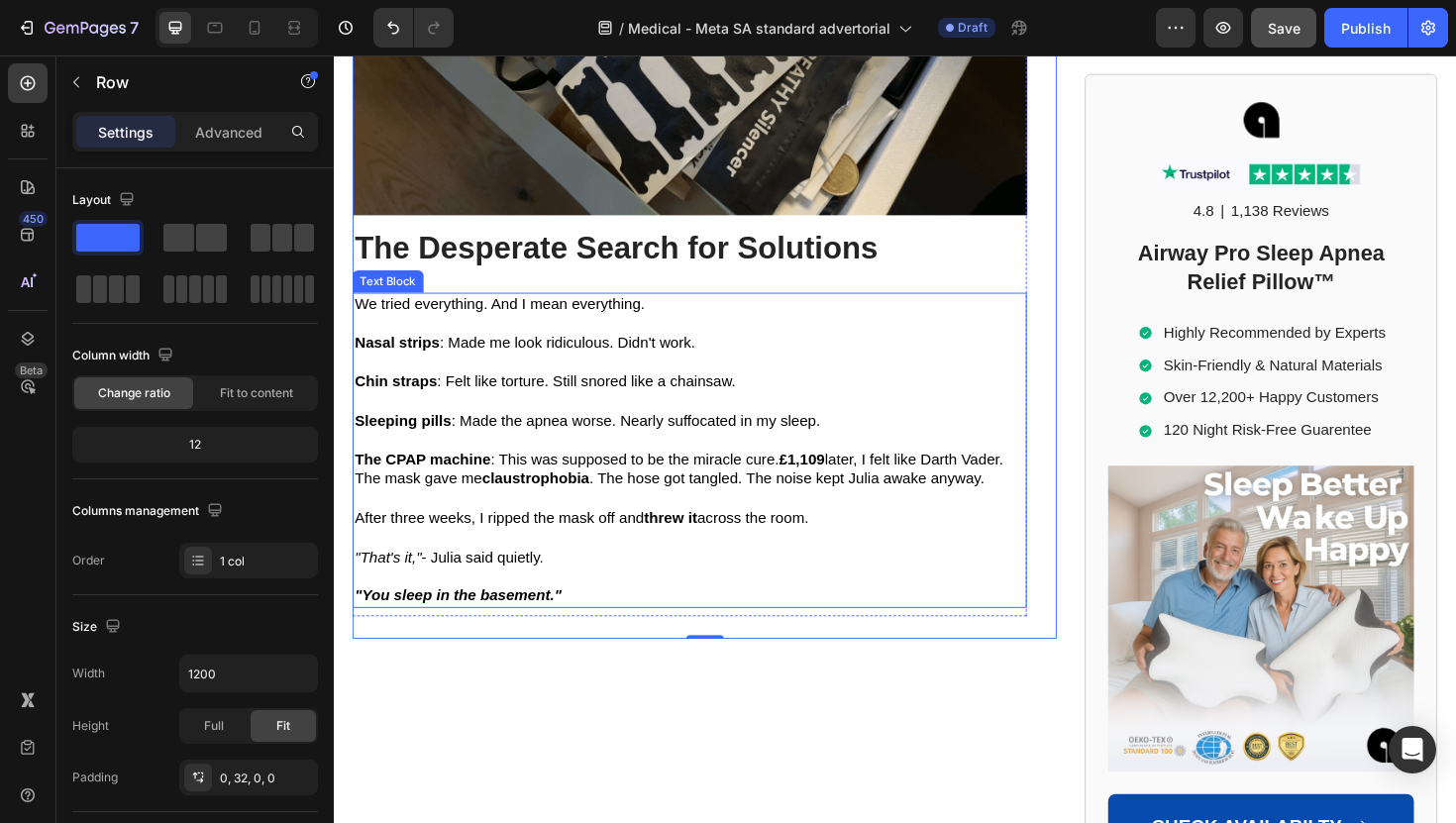 scroll, scrollTop: 4017, scrollLeft: 0, axis: vertical 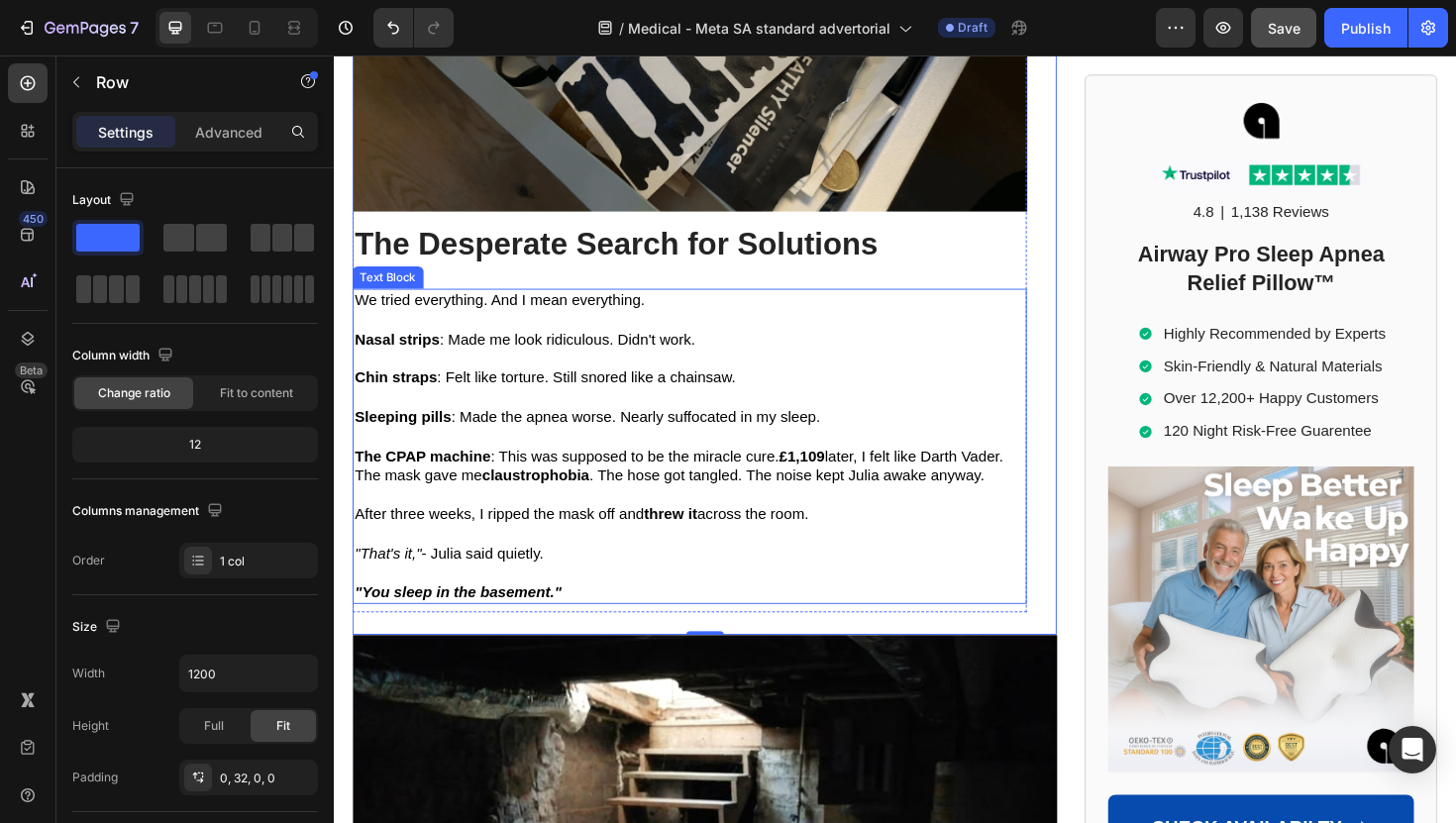 click on "£1,109" at bounding box center [829, 479] 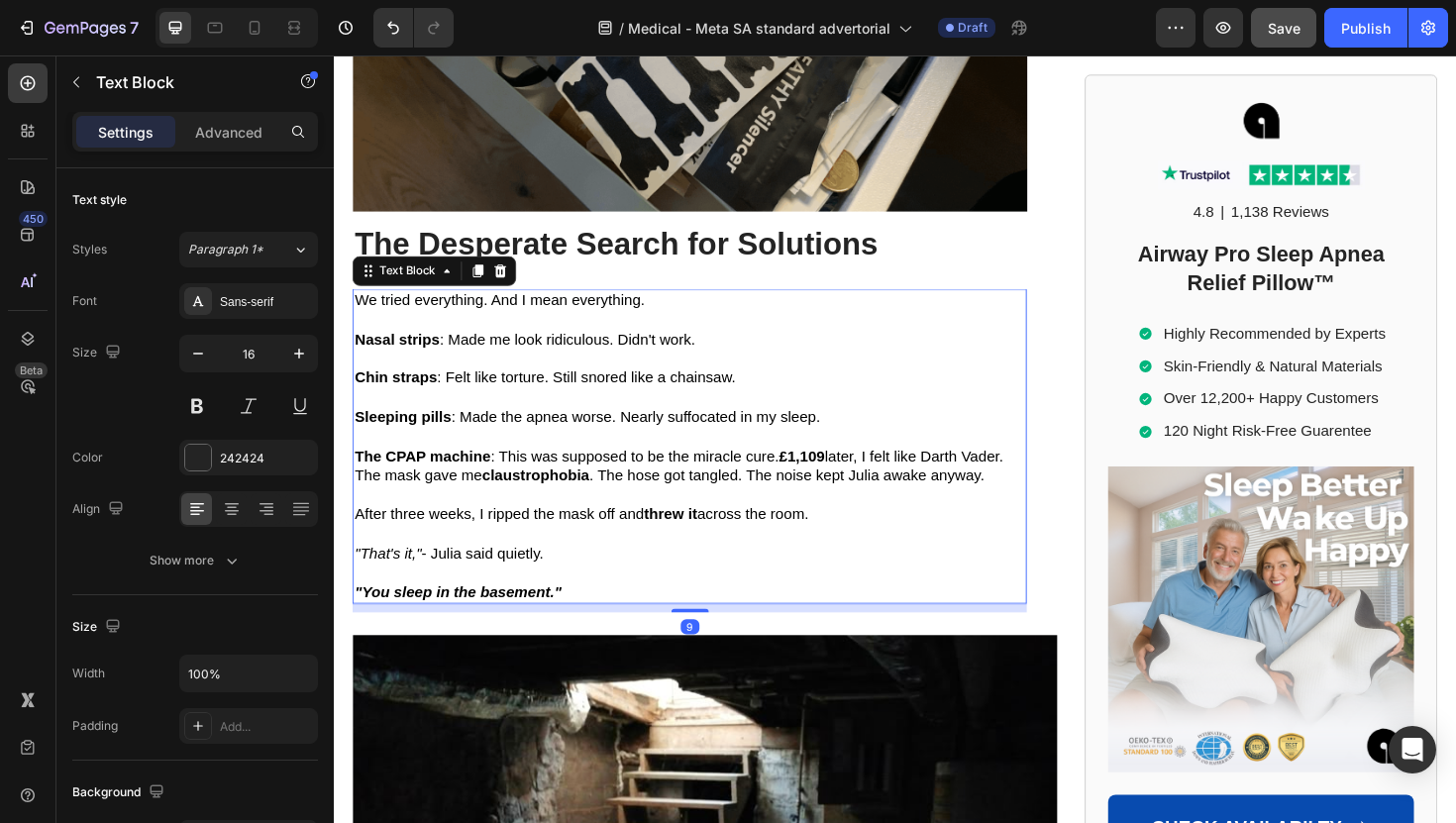 click on "£1,109" at bounding box center [829, 479] 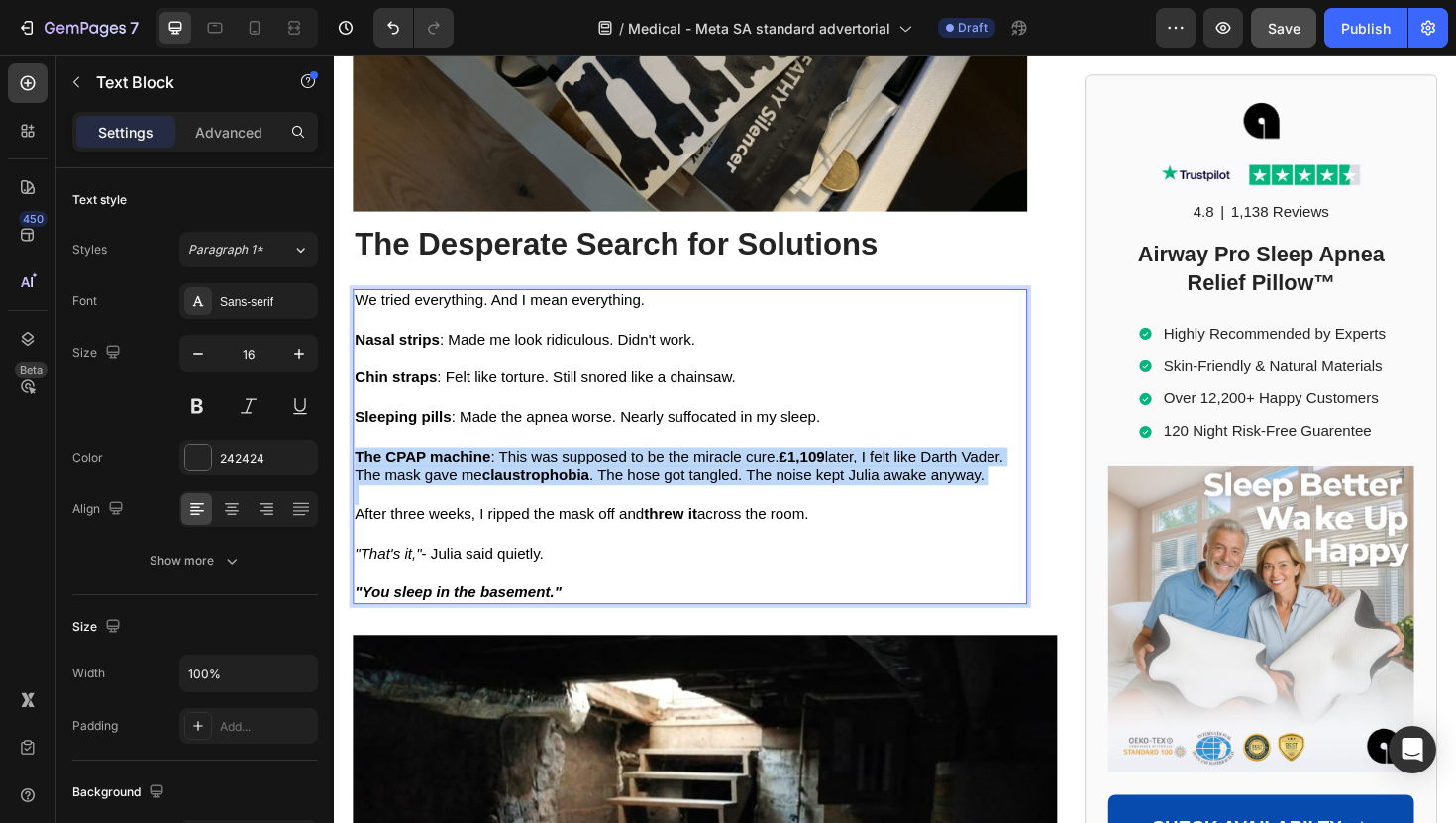 click on "£1,109" at bounding box center [829, 479] 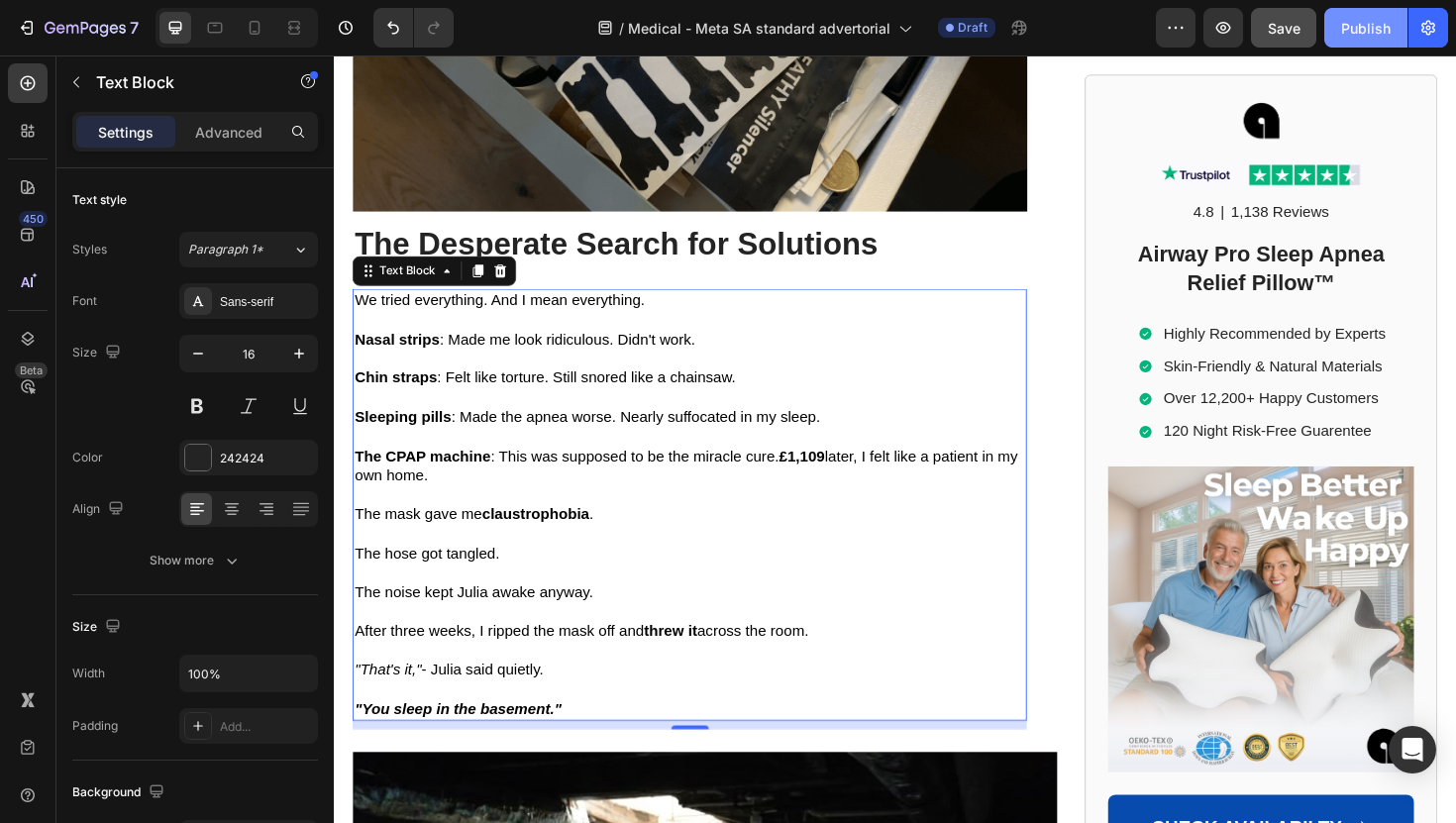 click on "Publish" at bounding box center [1366, 28] 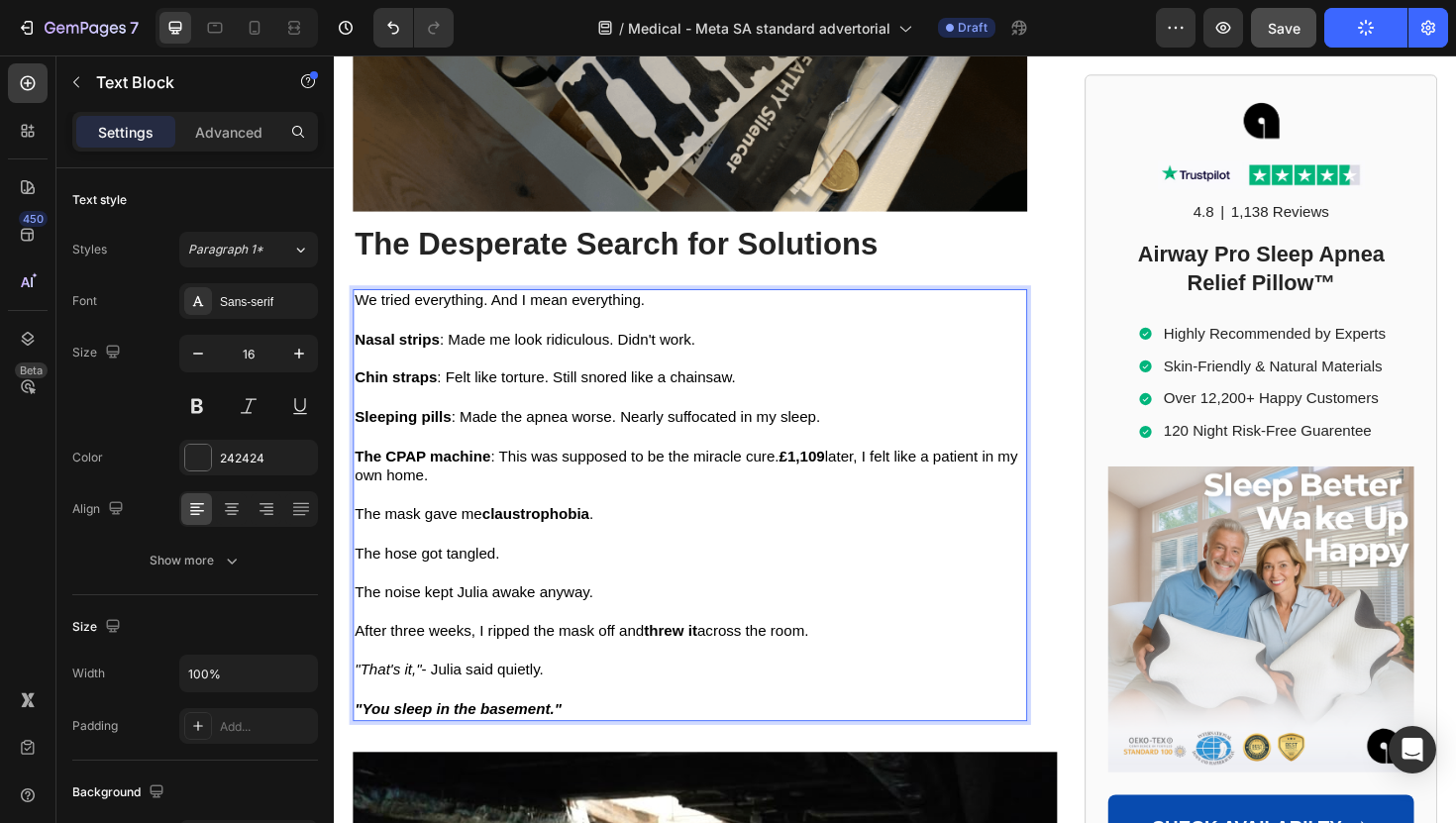 click on "The CPAP machine : This was supposed to be the miracle cure.  £1,109  later, I felt like a patient in my own home." at bounding box center [706, 490] 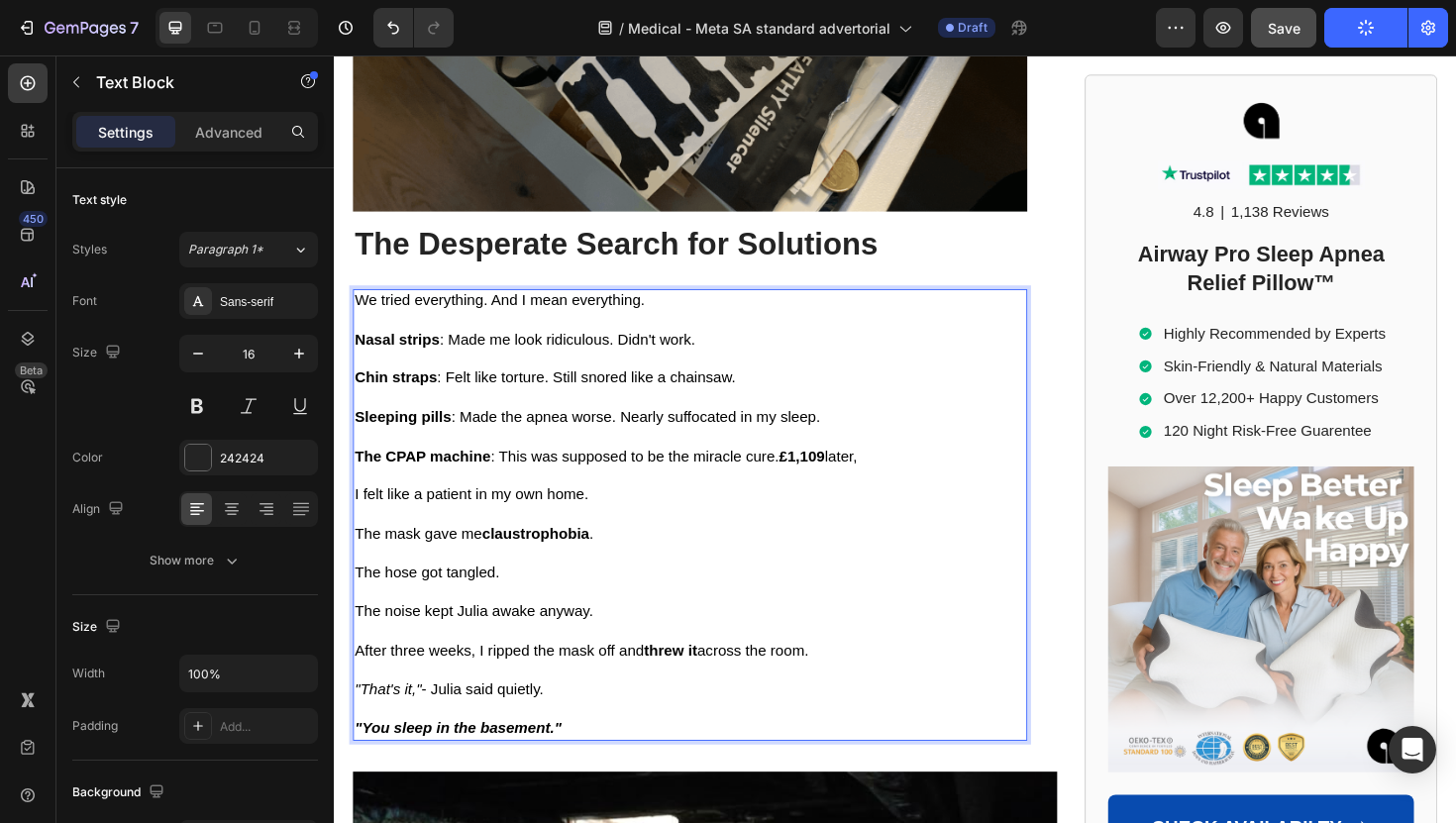 click on "I felt like a patient in my own home." at bounding box center (479, 520) 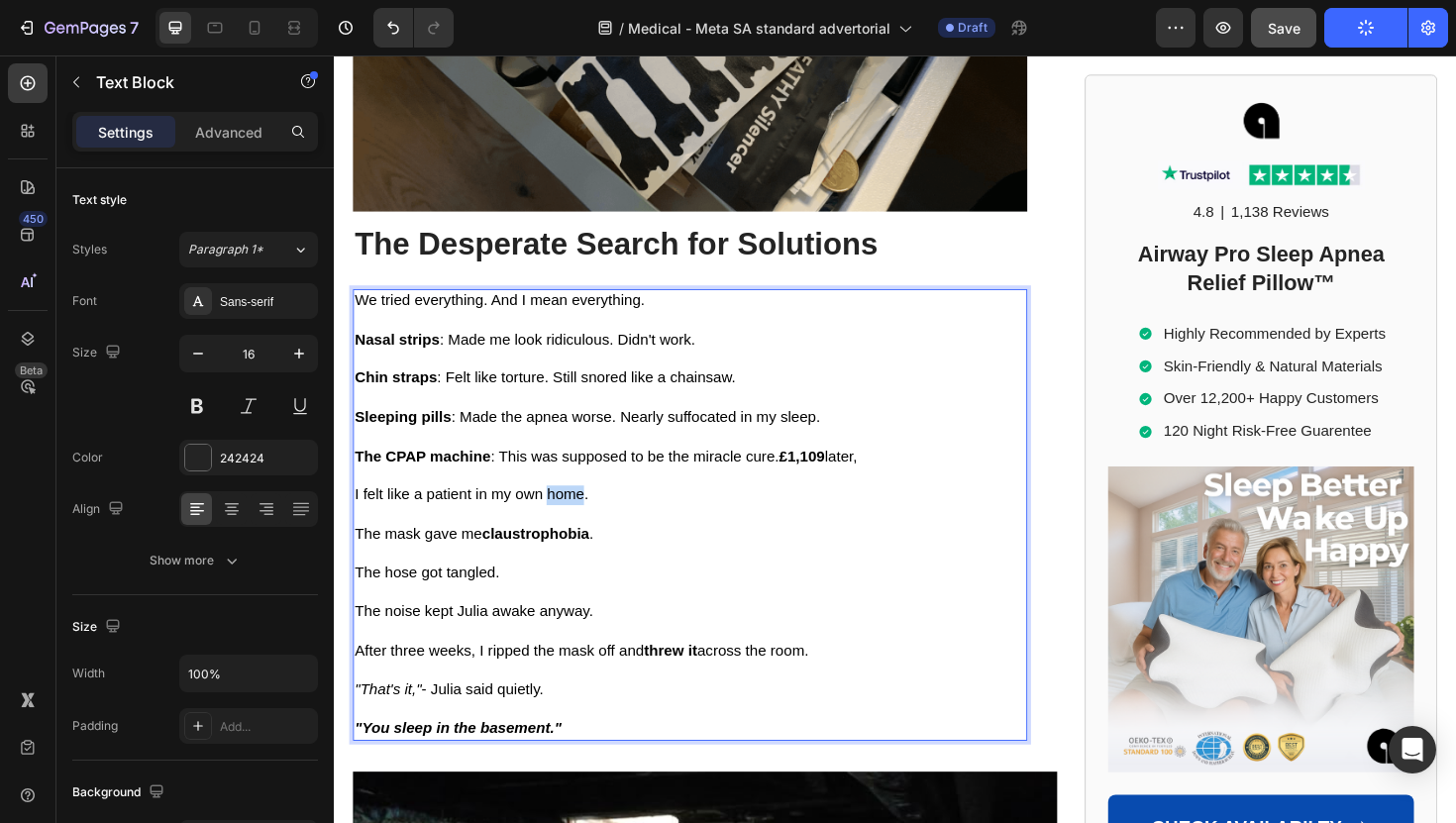 click on "I felt like a patient in my own home." at bounding box center [479, 520] 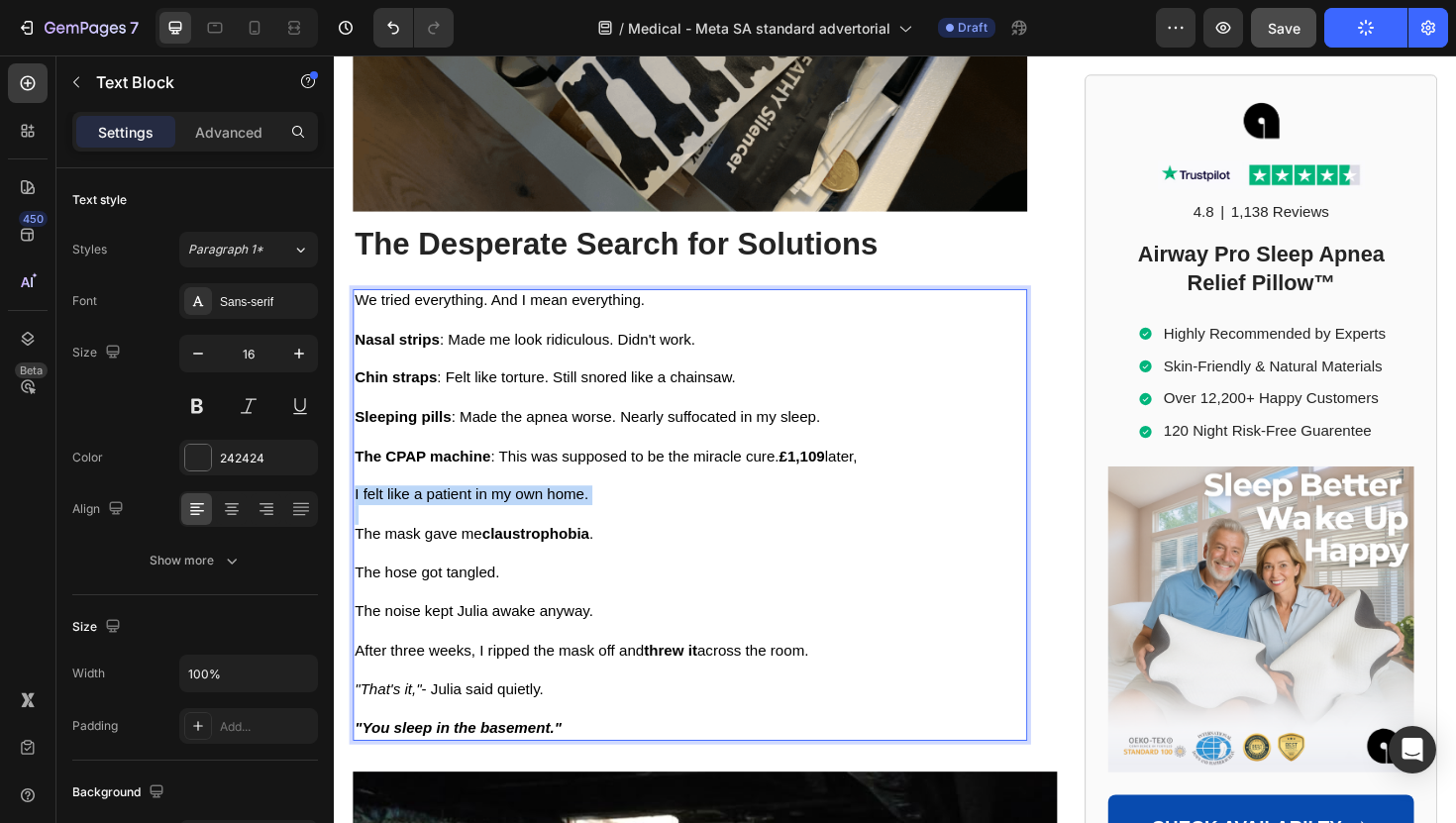 click on "I felt like a patient in my own home." at bounding box center (479, 520) 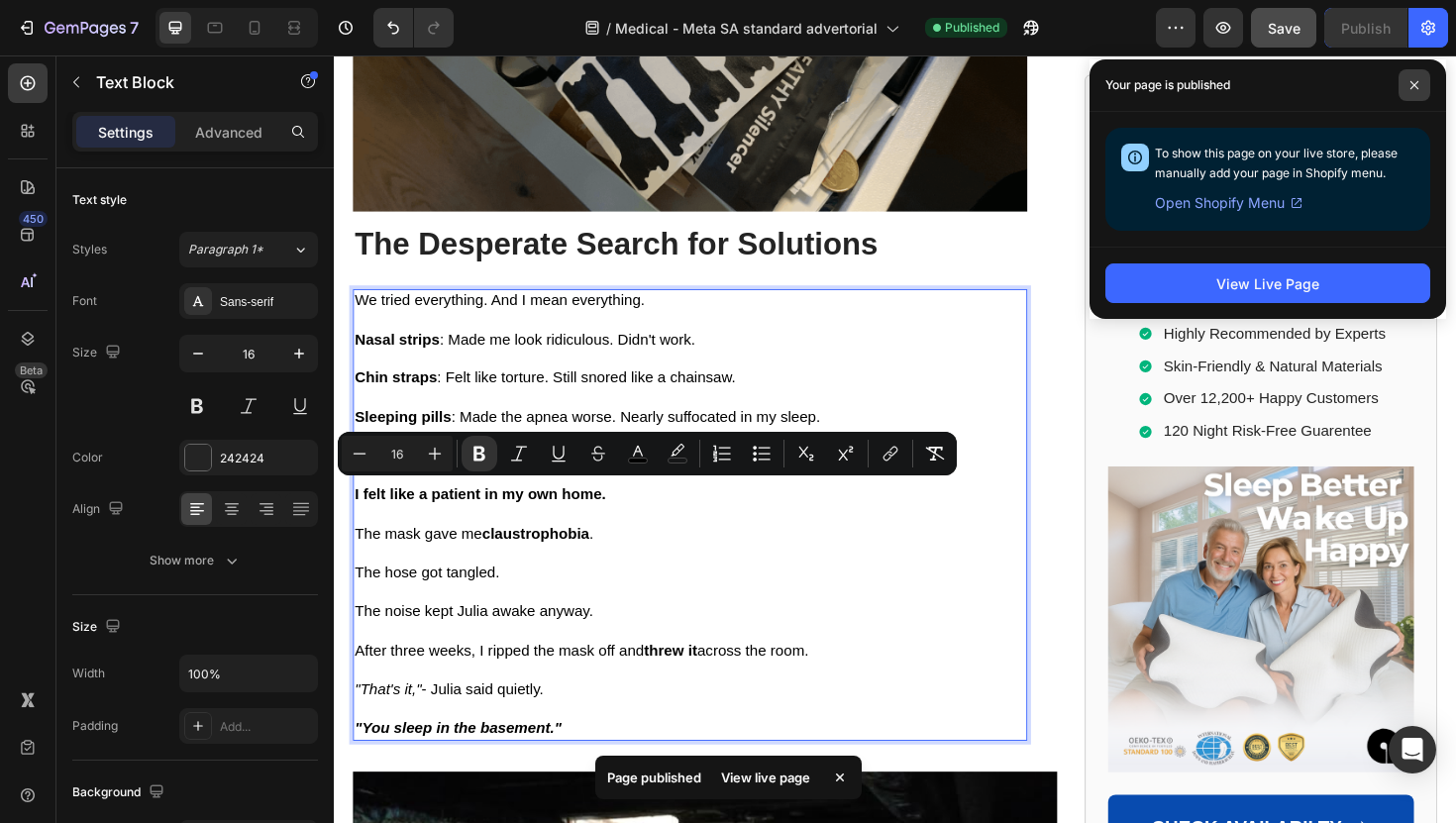 click 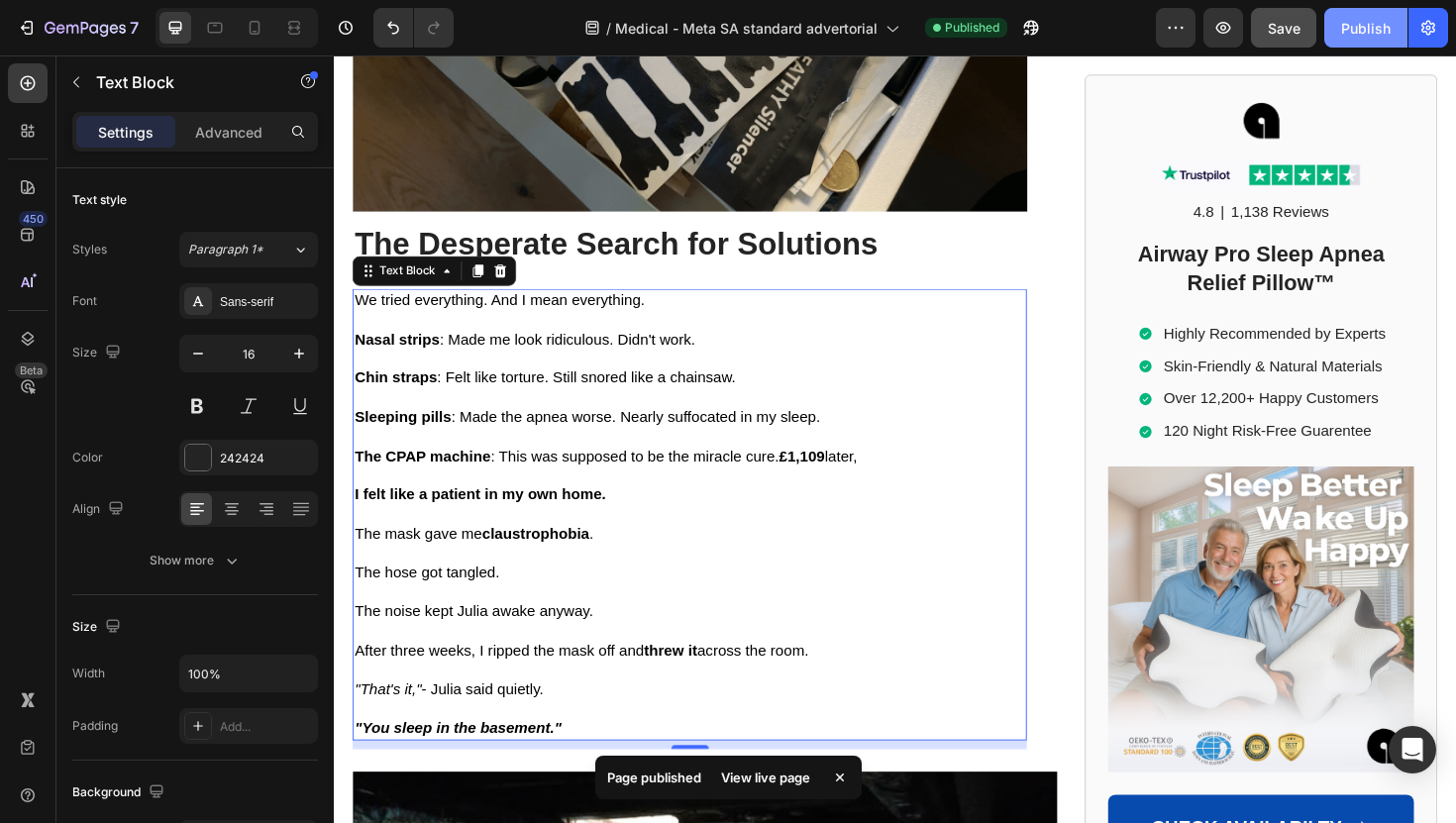 click on "Publish" at bounding box center [1366, 28] 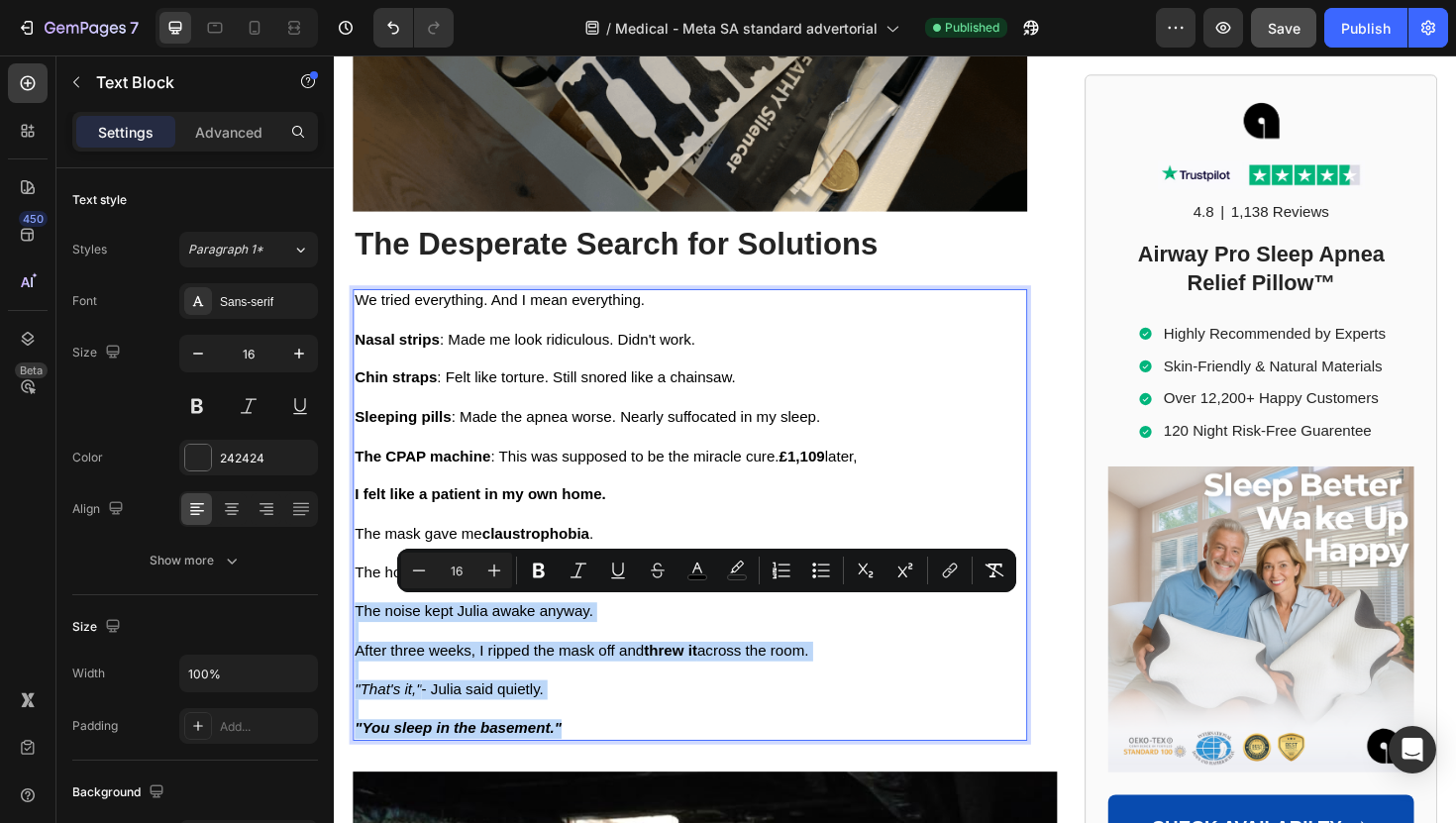 drag, startPoint x: 600, startPoint y: 767, endPoint x: 360, endPoint y: 637, distance: 272.94688 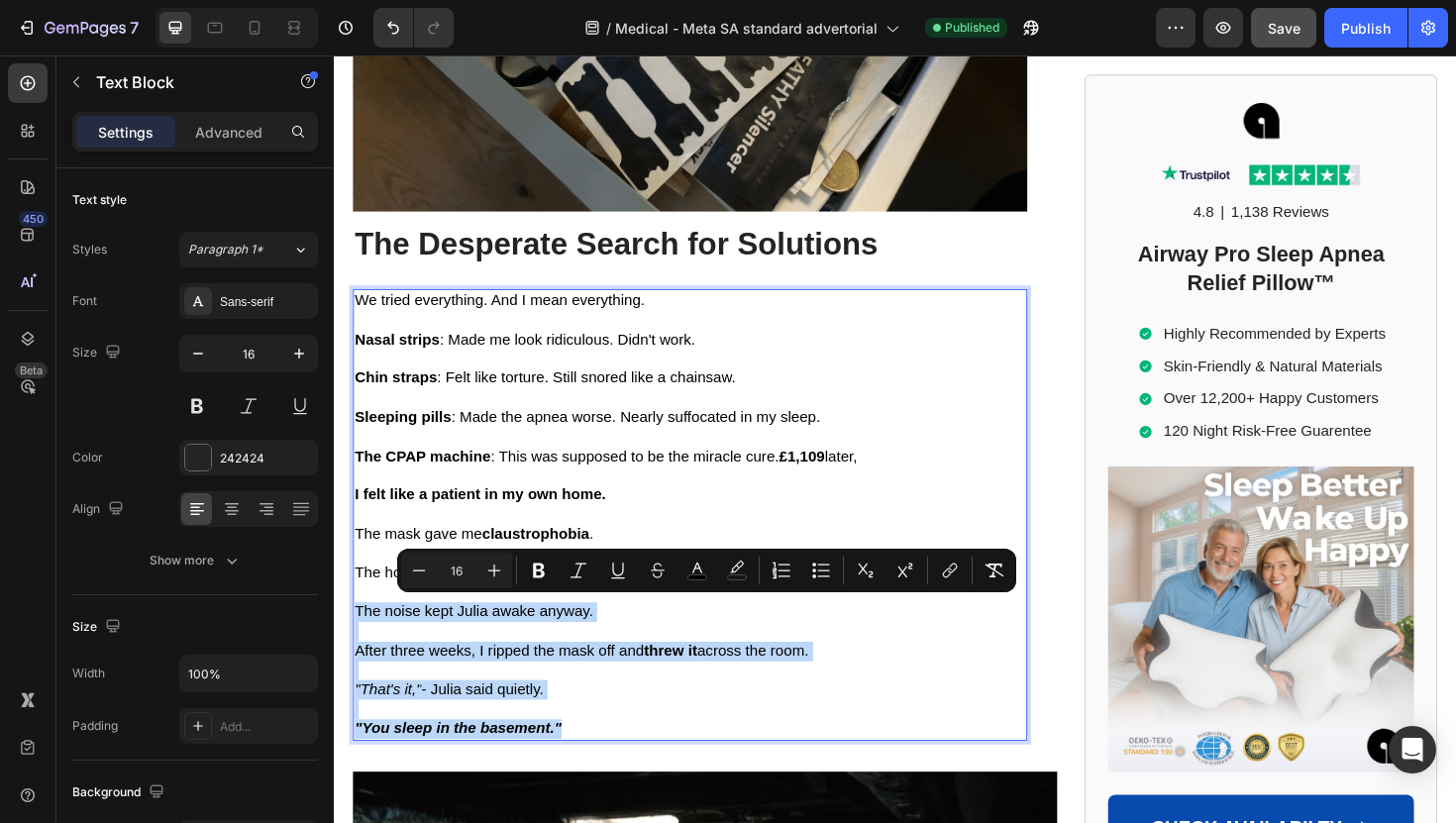 click on "We tried everything. And I mean everything. Nasal strips : Made me look ridiculous. Didn't work. Chin straps : Felt like torture. Still snored like a chainsaw. Sleeping pills : Made the apnea worse. Nearly suffocated in my sleep. The CPAP machine : This was supposed to be the miracle cure.  £1,109  later,  I felt like a patient in my own home.  The mask gave me  claustrophobia .  The hose got tangled.  The noise kept Julia awake anyway. After three weeks, I ripped the mask off and  threw it  across the room. "That's it,"  - Julia said quietly.  "You sleep in the basement."" at bounding box center (710, 542) 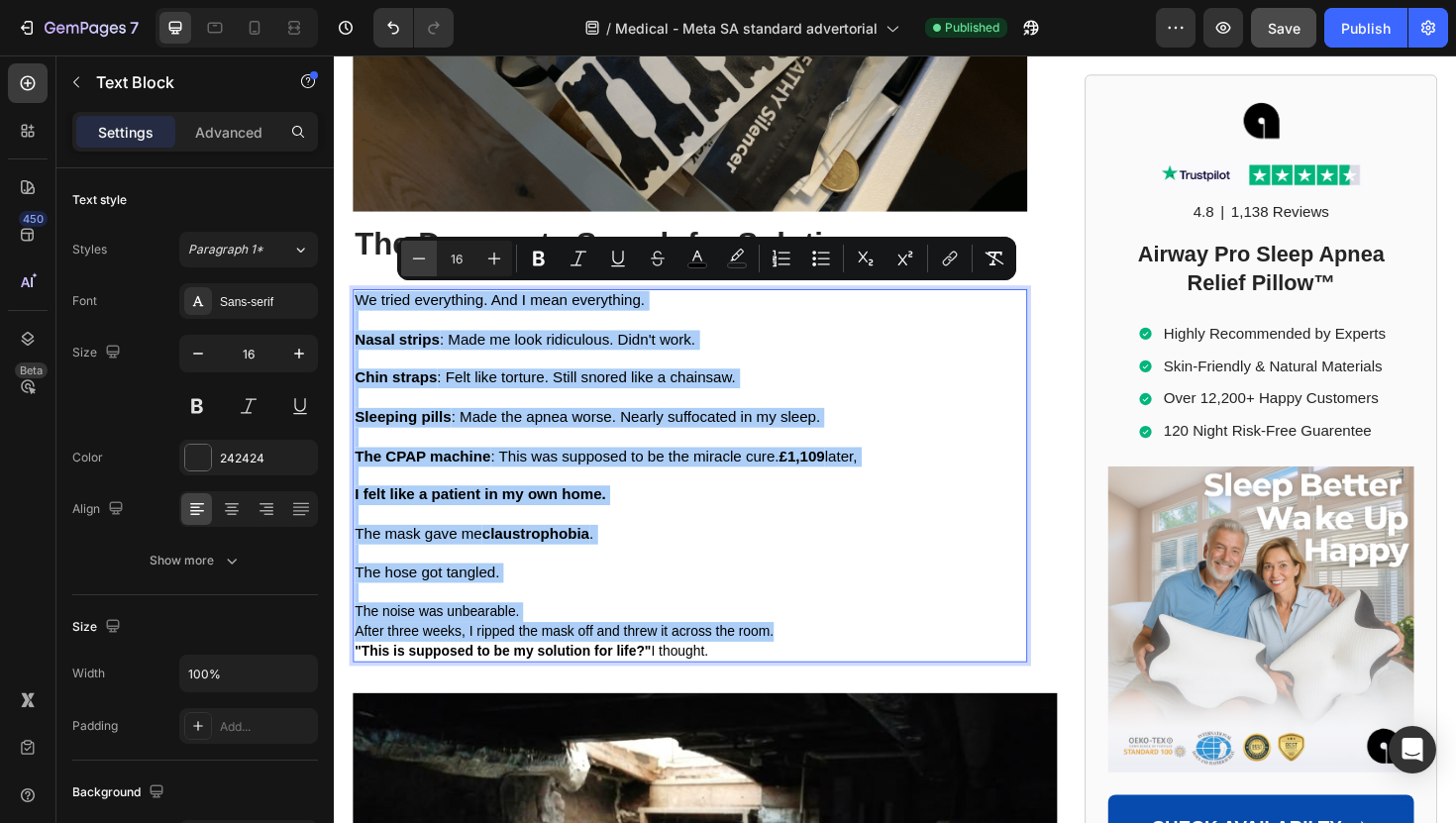 click 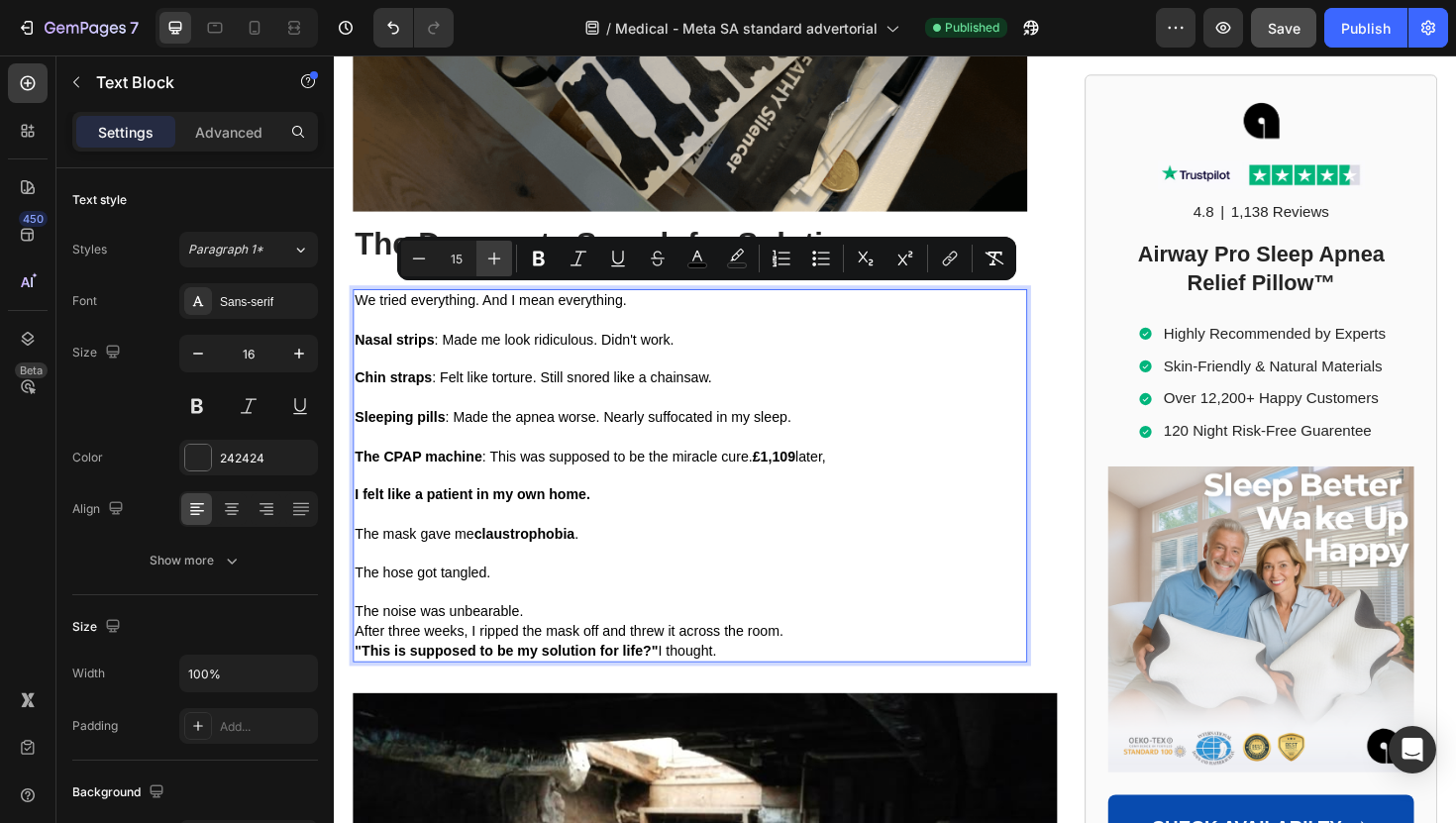 click 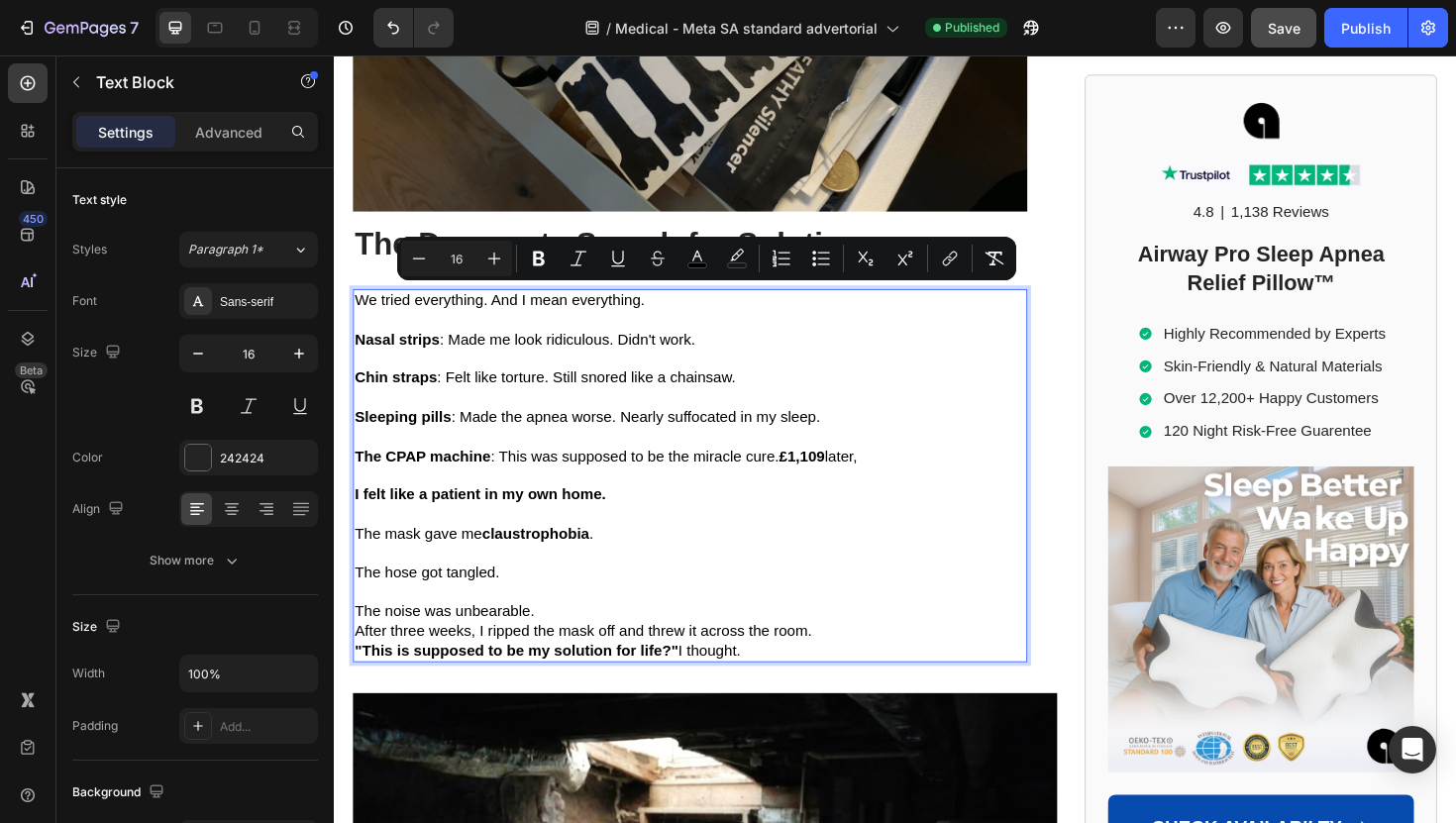 click on ""This is supposed to be my solution for life?"  I thought." at bounding box center [710, 686] 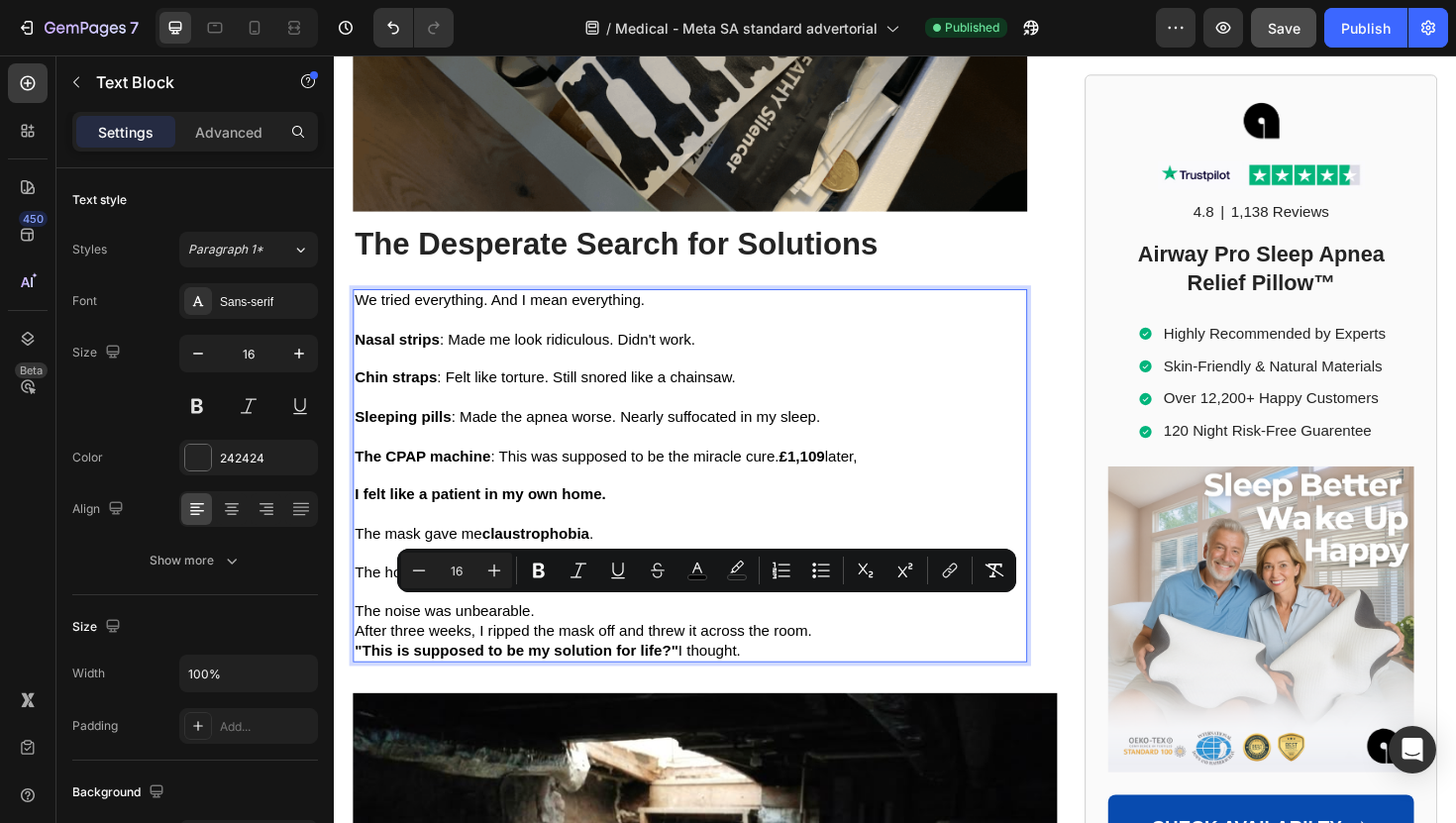 drag, startPoint x: 777, startPoint y: 675, endPoint x: 318, endPoint y: 639, distance: 460.4096 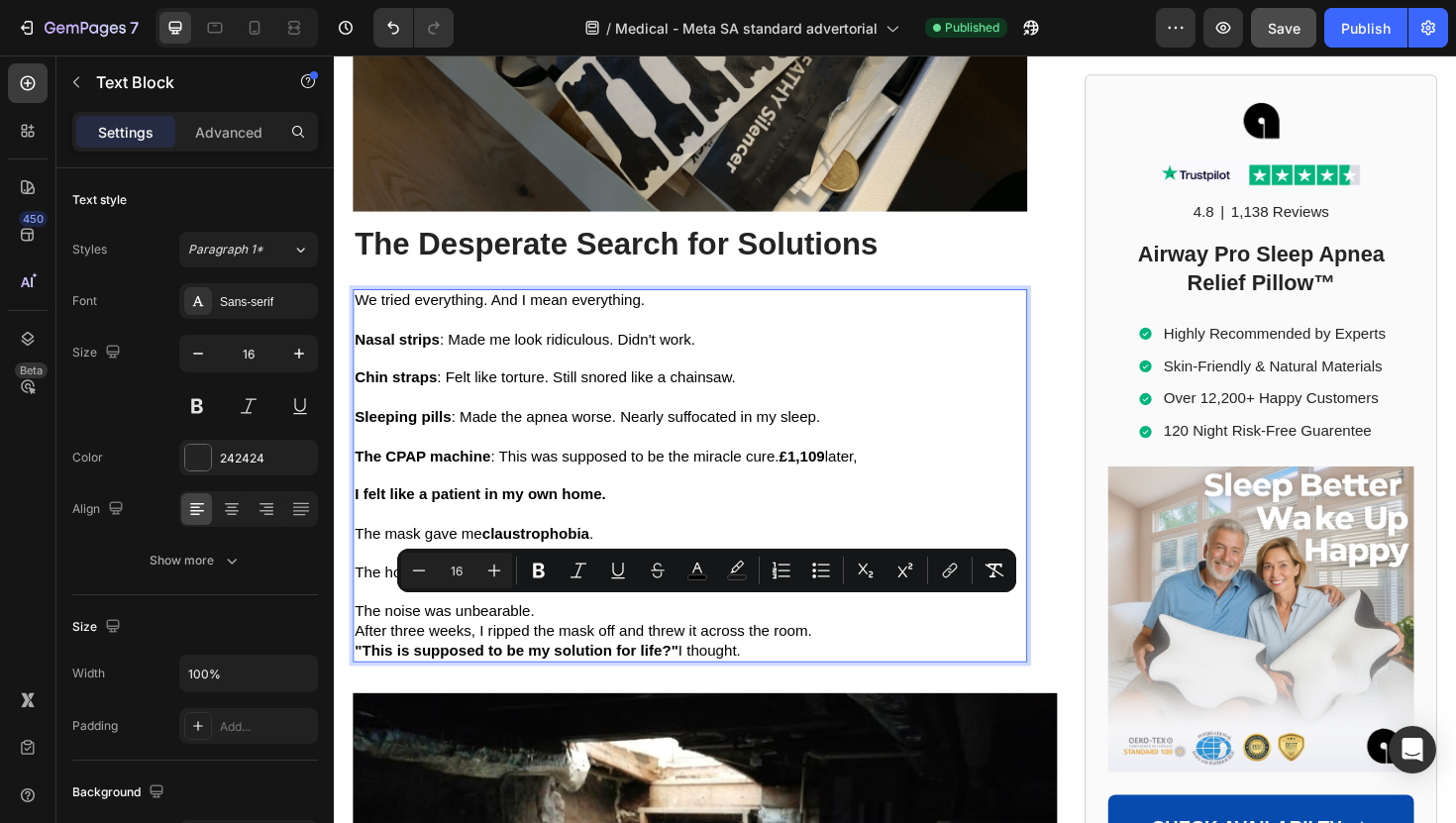 click on "Header Home > Sleep Apnea > Airway Pro™  Text Block How Sleep Apnea Nearly Ended in Tragedy... A Wake-Up Call for People Across the UK with Sleep Disorders Heading How Sleep Apnea Nearly Ended in Tragedy...  A Wake-Up Call for People Across the UK with Sleep Disorders Heading If sleep apnea is destroying you and your marriage,  read this story before you do anything else. Text Block Image By  Steven R. Text Block Last Updated July 27. 2025 Text Block Row ✅ Professionally reviewed by Daniel T., Certified Sleep Science Specialist Text Block Icon Icon Icon Icon Icon Icon List Row Image The Day I Almost Killed Someone Heading I thought I could handle the exhaustion... The way my eyelids felt like lead weights during important meetings. The panic when I'd catch myself nodding off at red lights. But when I woke up face-down in my car, blood trickling from my forehead through a cracked windshield, everything changed. I had fallen asleep behind the wheel—again. Text Block My name is  Steven R., Text Block" at bounding box center (928, 2762) 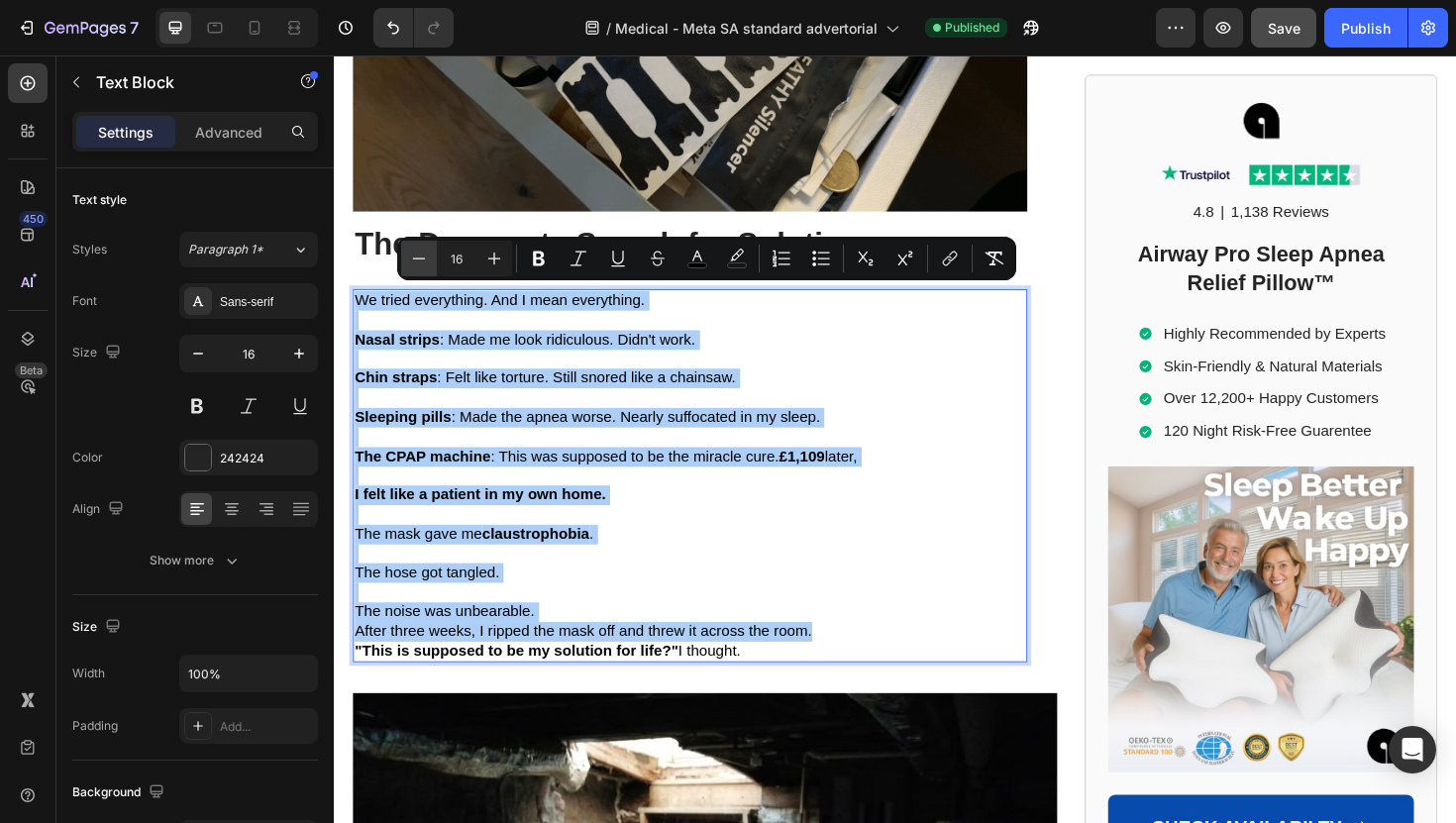 click 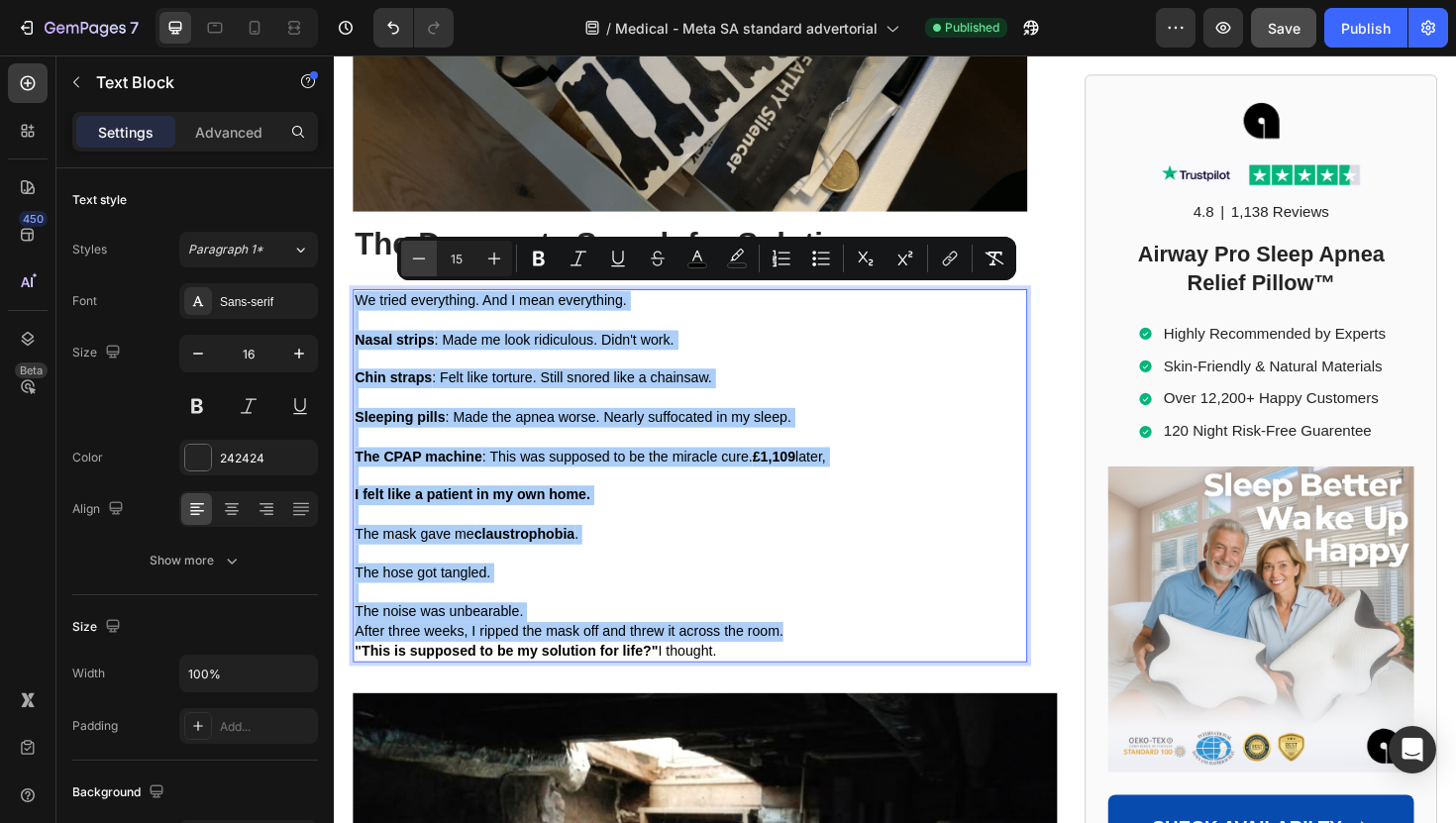 click 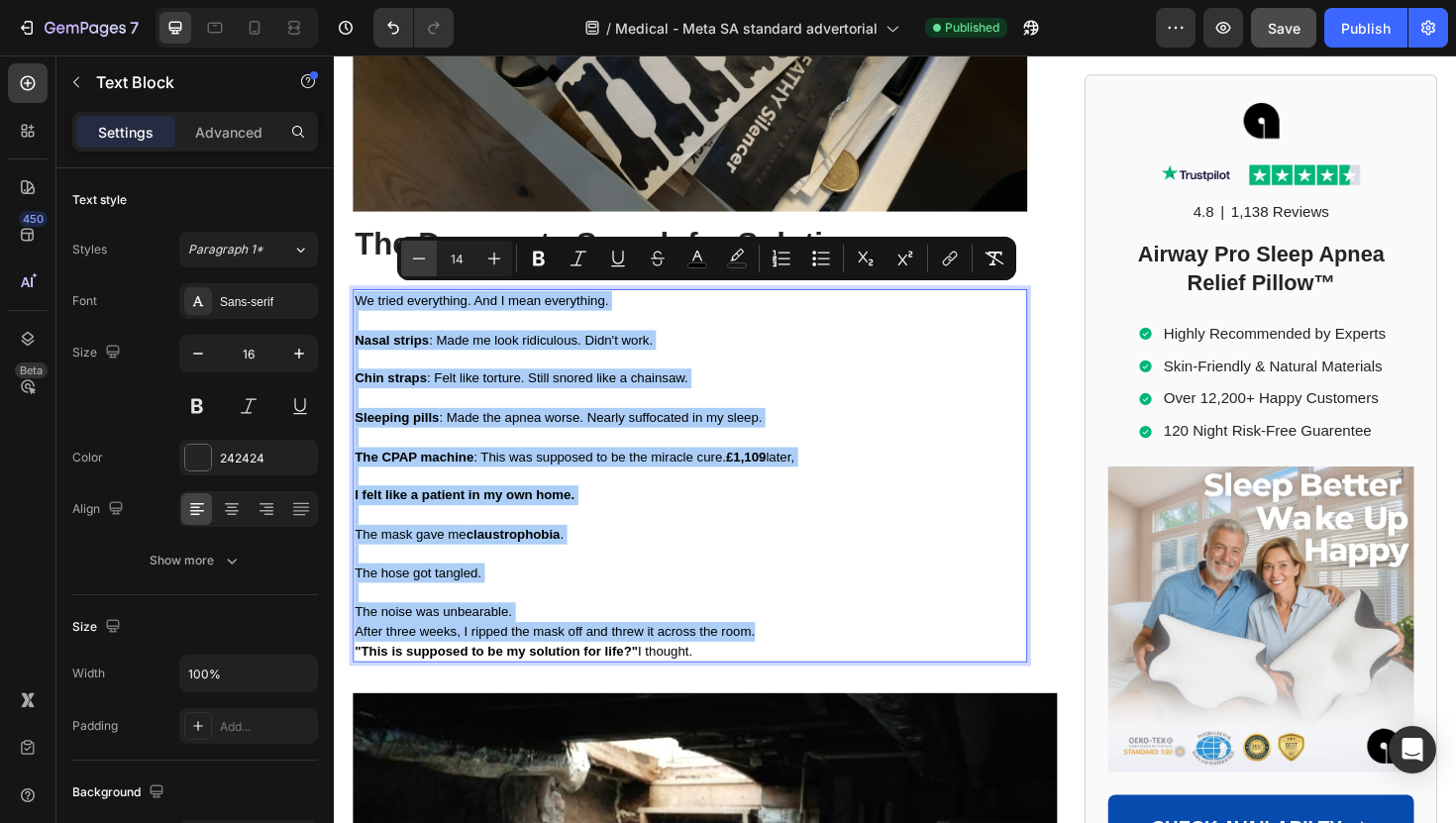 click 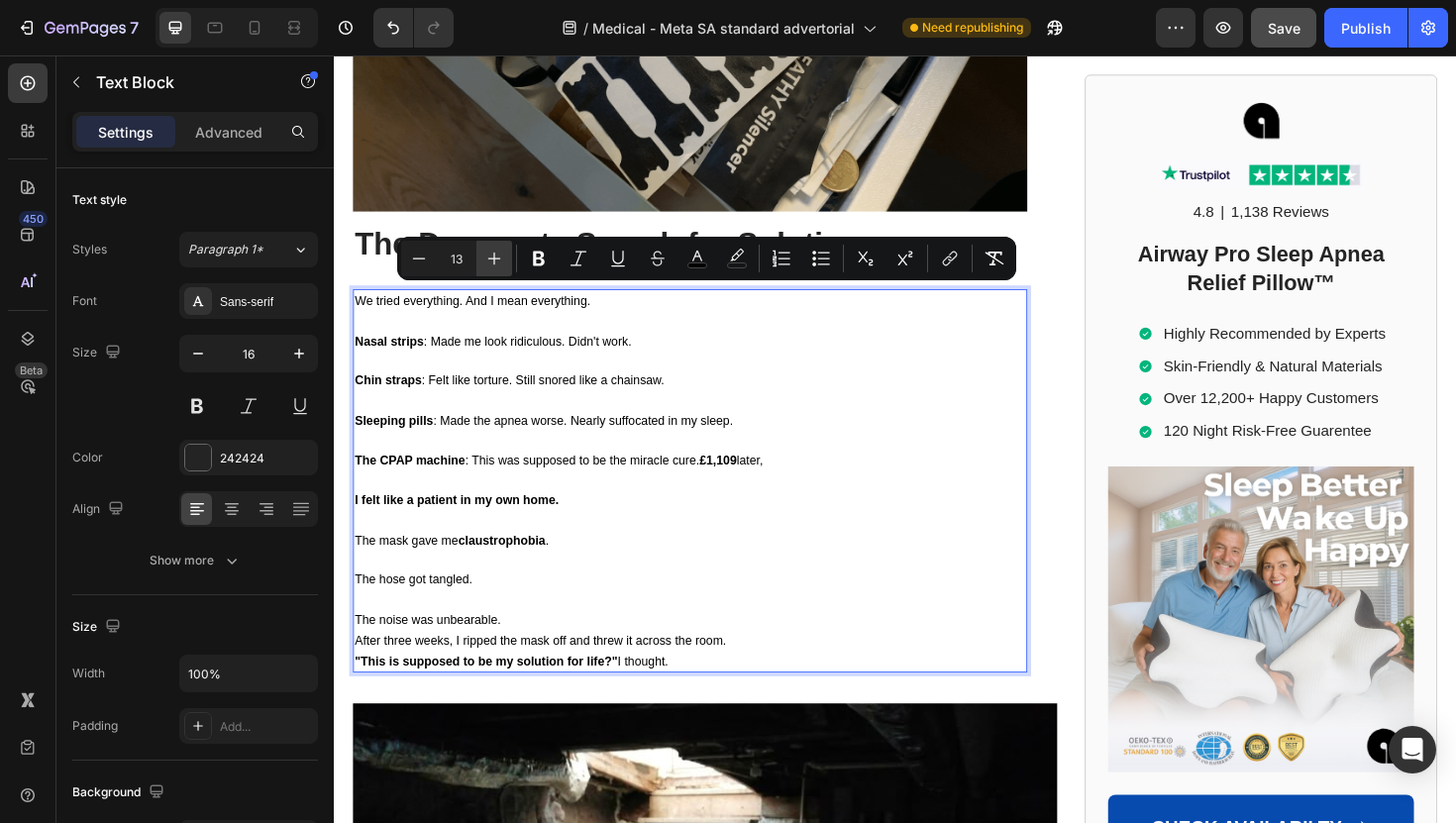 click 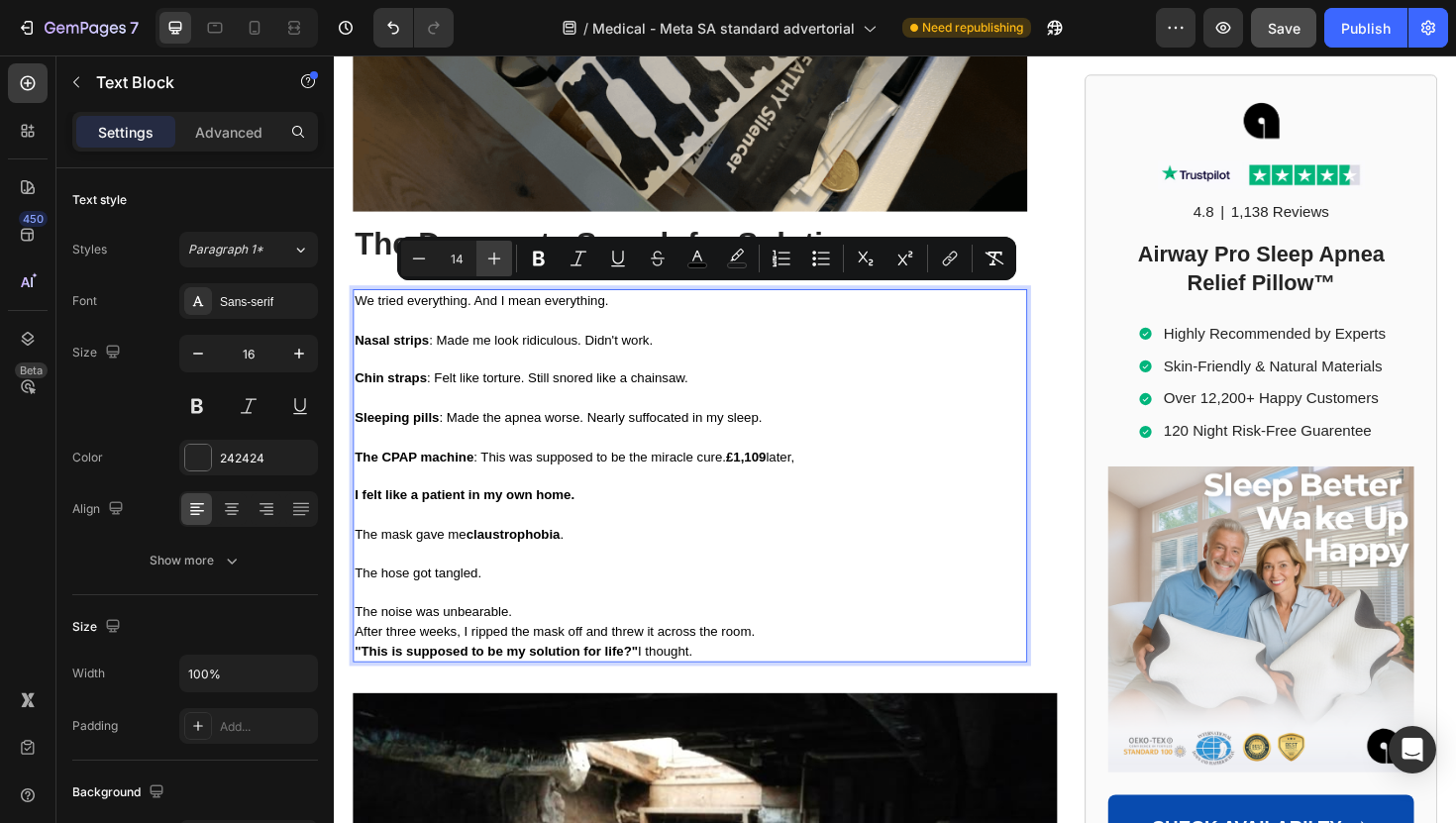 click 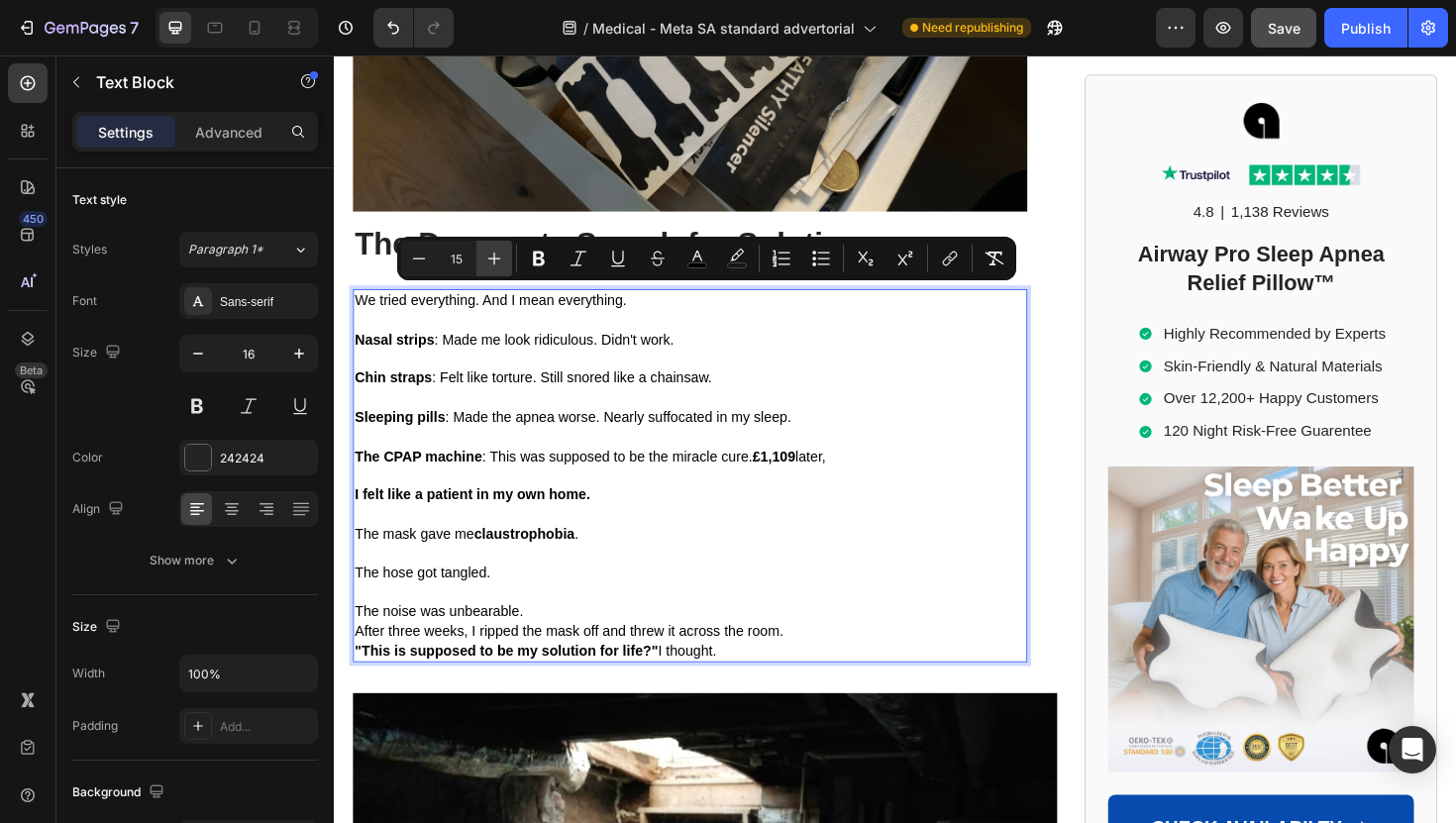 click 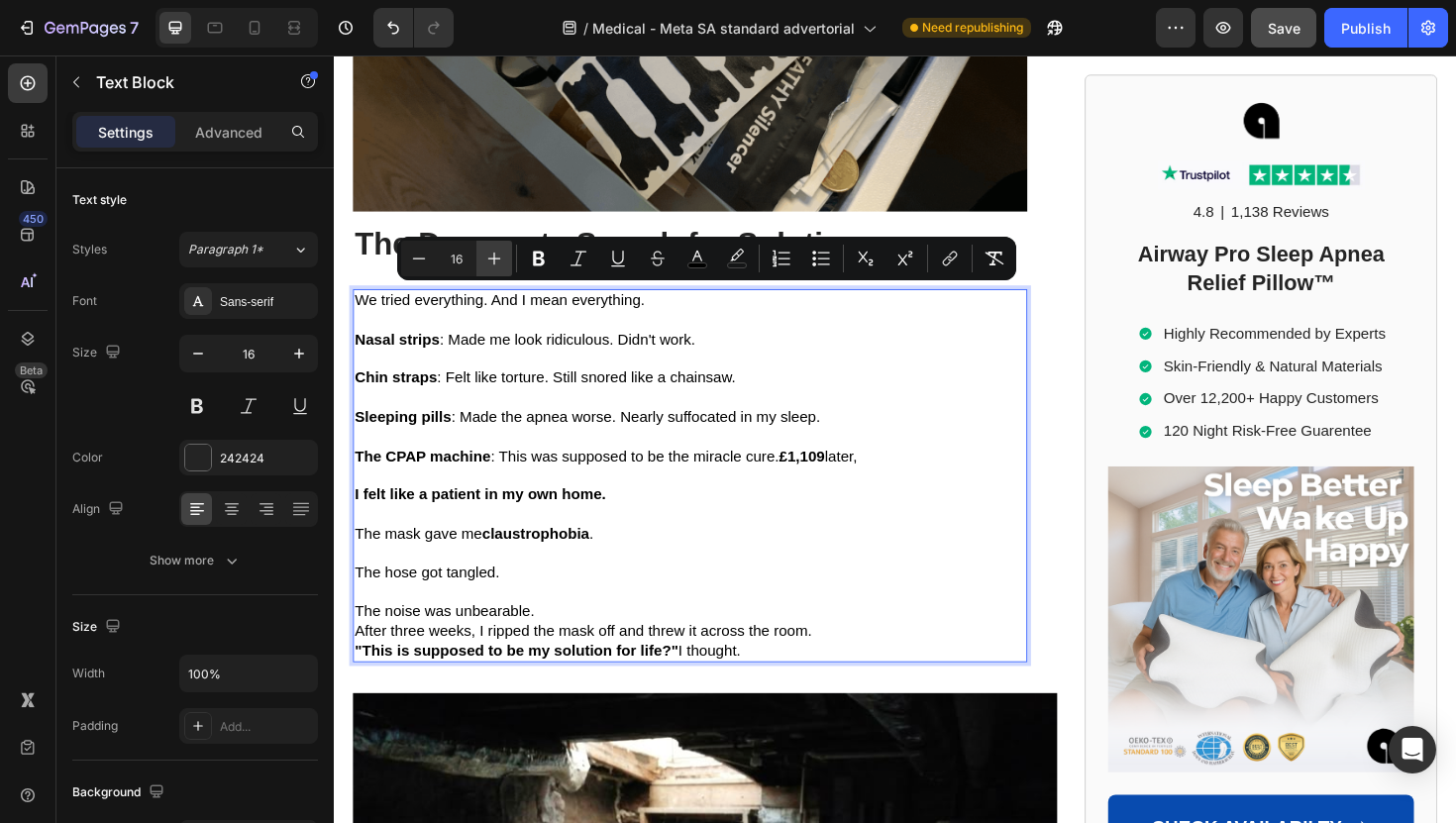 click 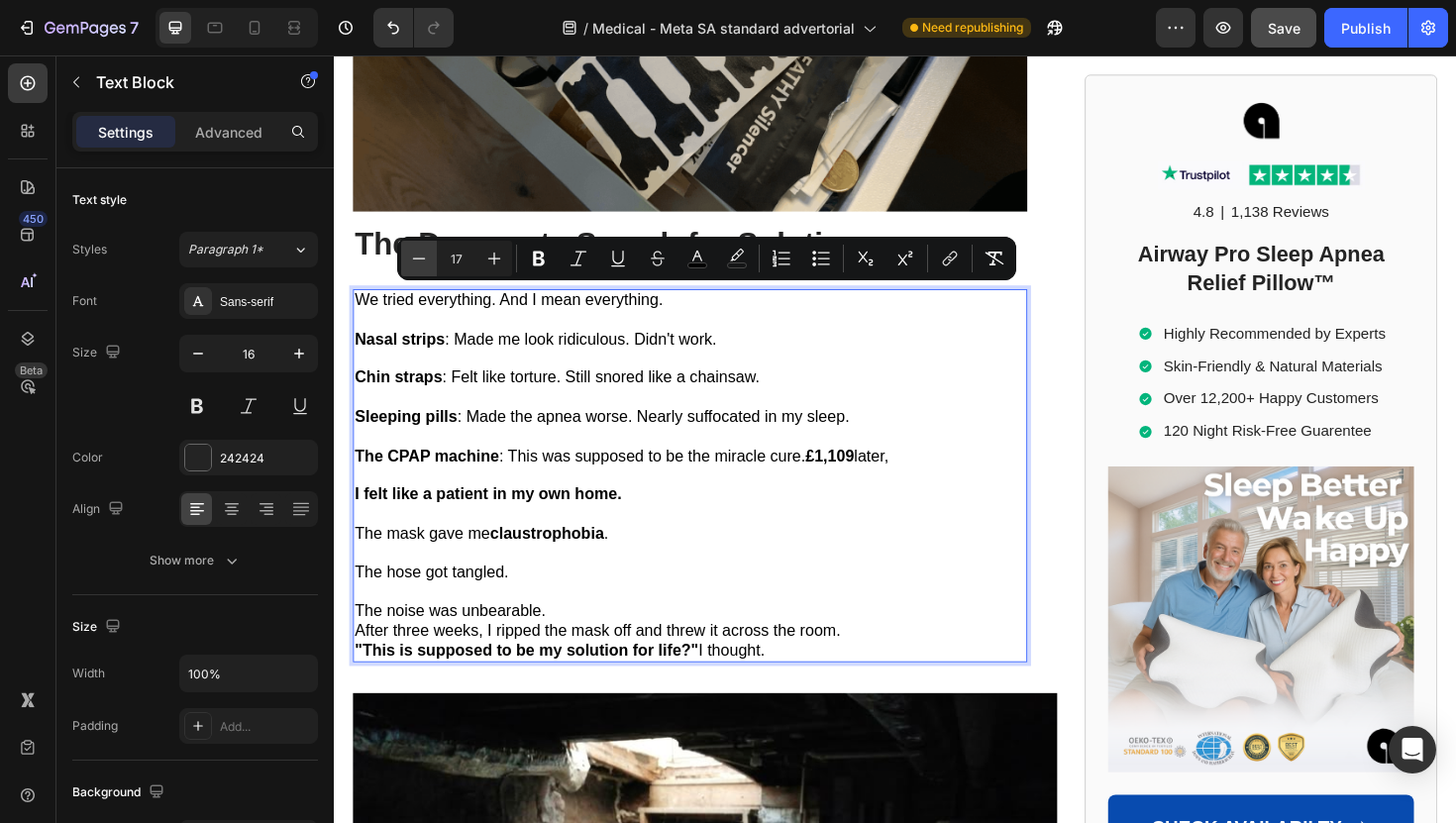 click 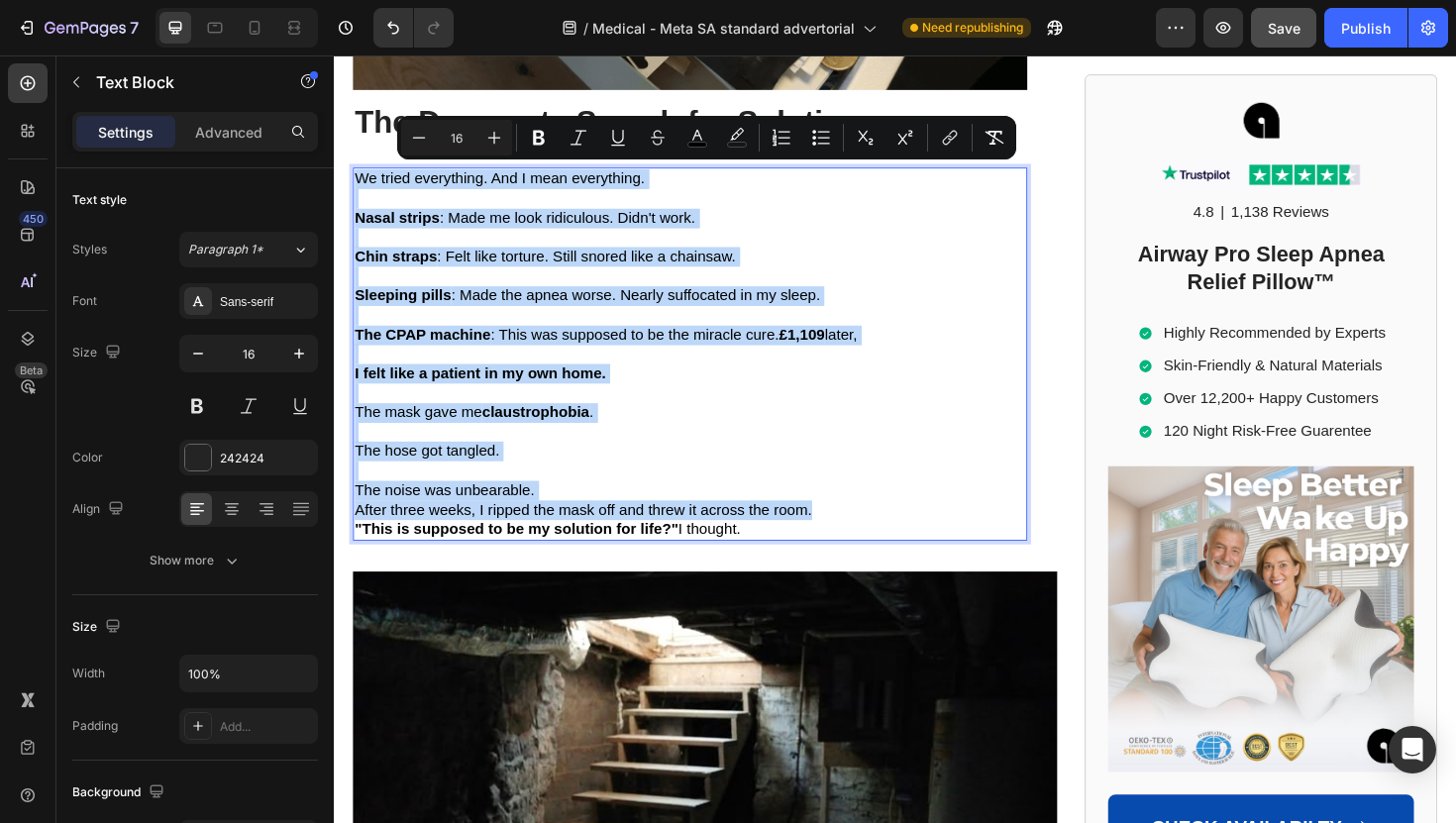 scroll, scrollTop: 4148, scrollLeft: 0, axis: vertical 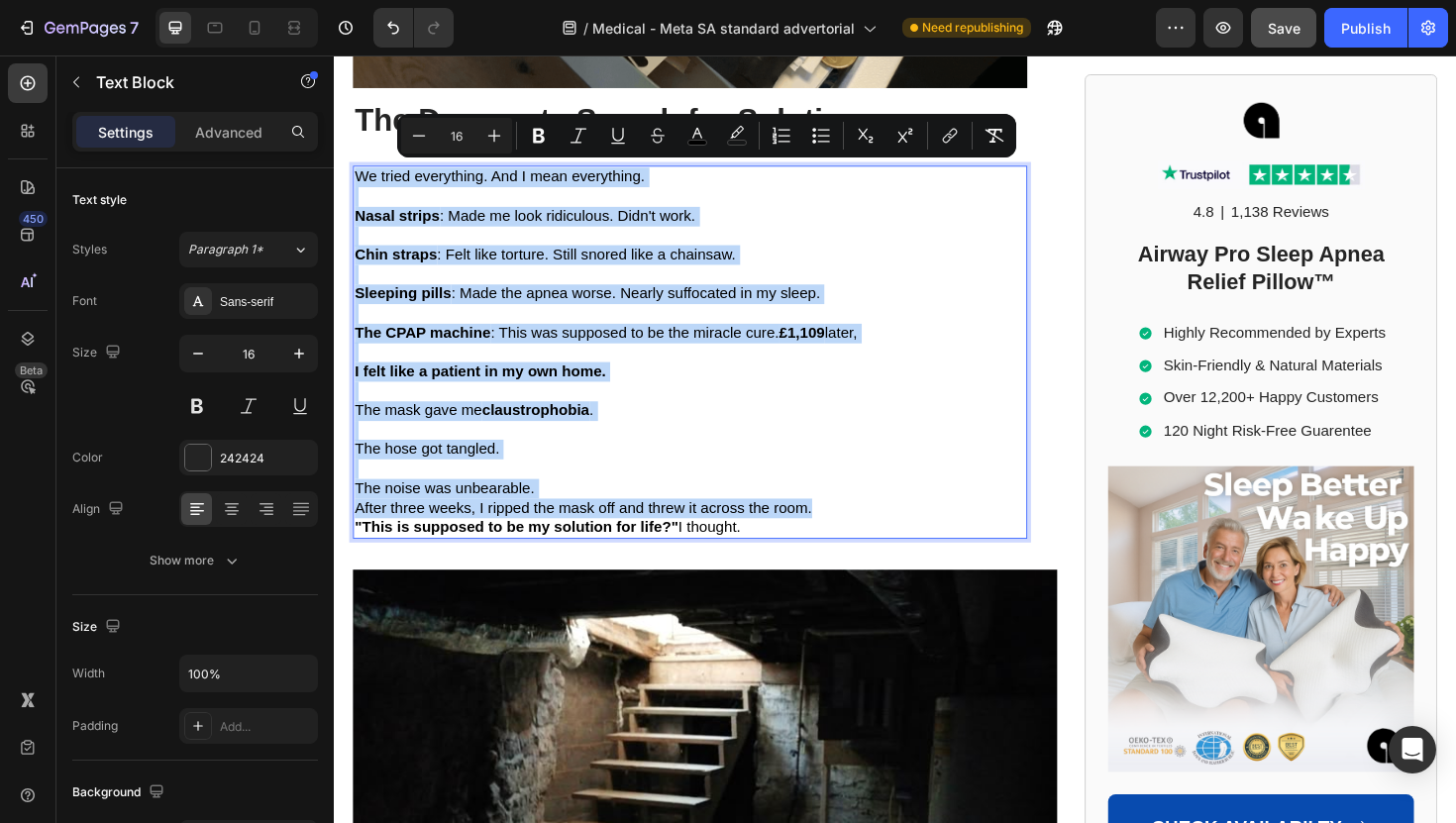 click at bounding box center (710, 493) 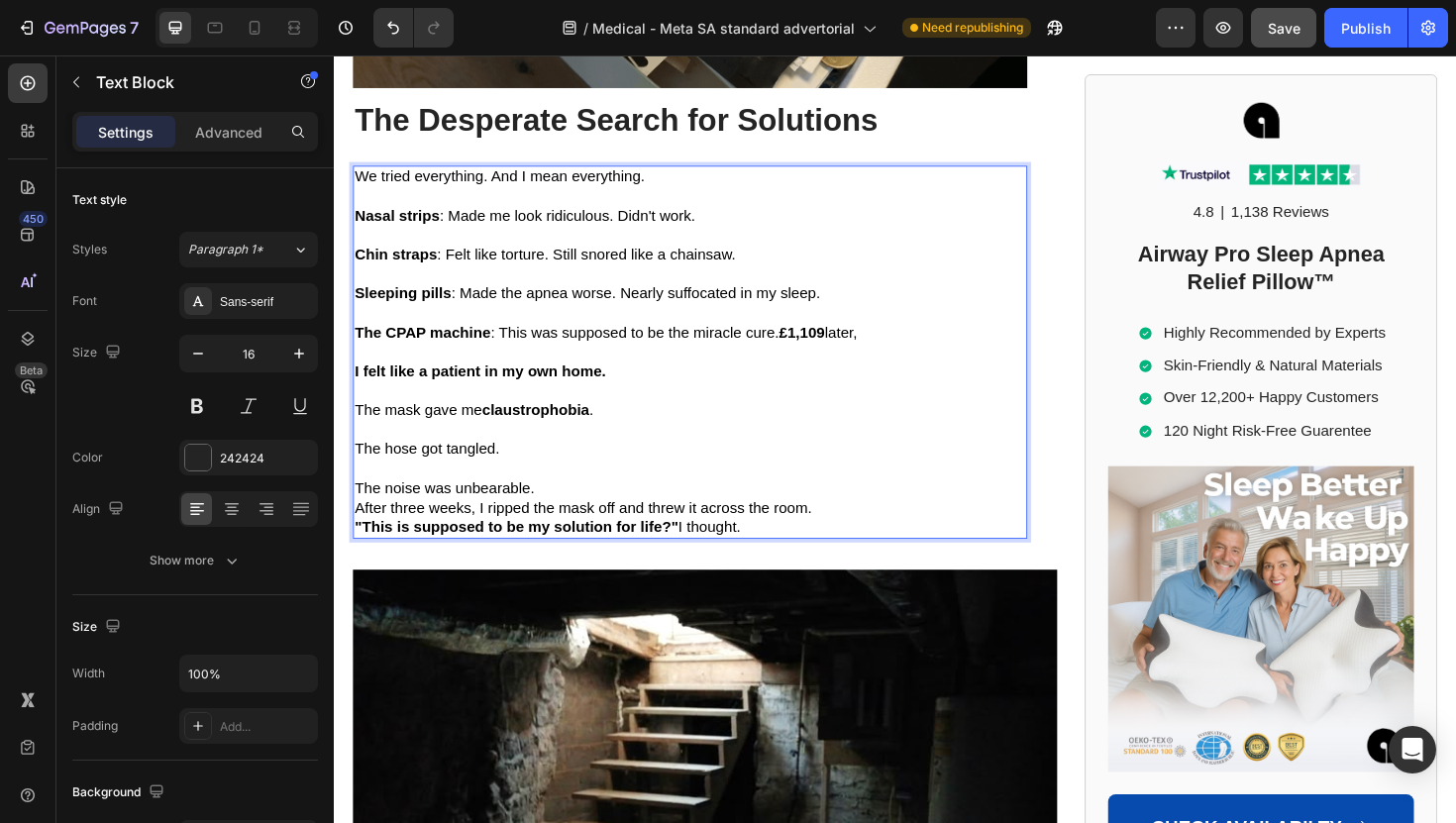click on "The noise was unbearable." at bounding box center (710, 514) 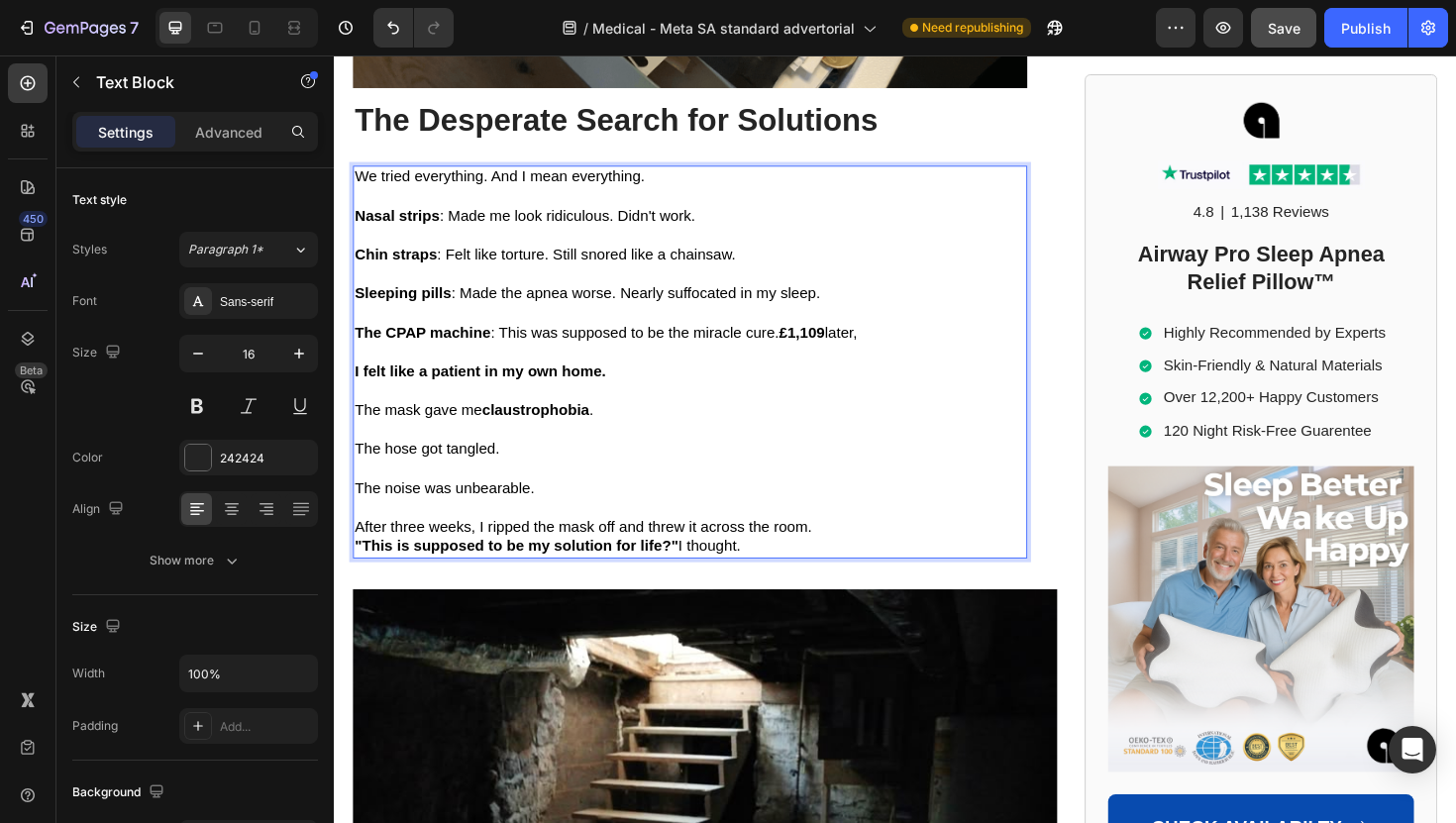 click on "After three weeks, I ripped the mask off and threw it across the room." at bounding box center (710, 556) 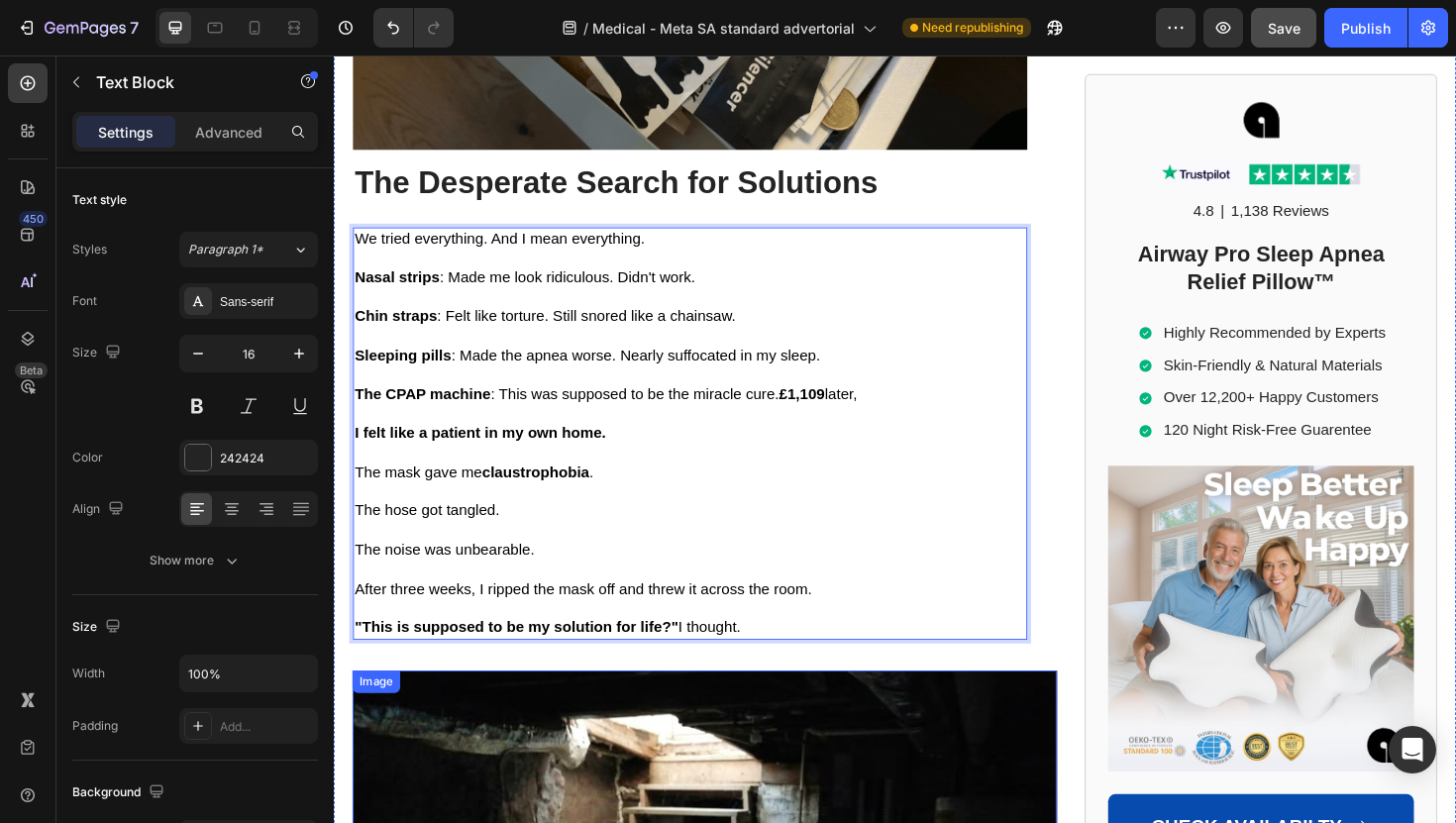 scroll, scrollTop: 4069, scrollLeft: 0, axis: vertical 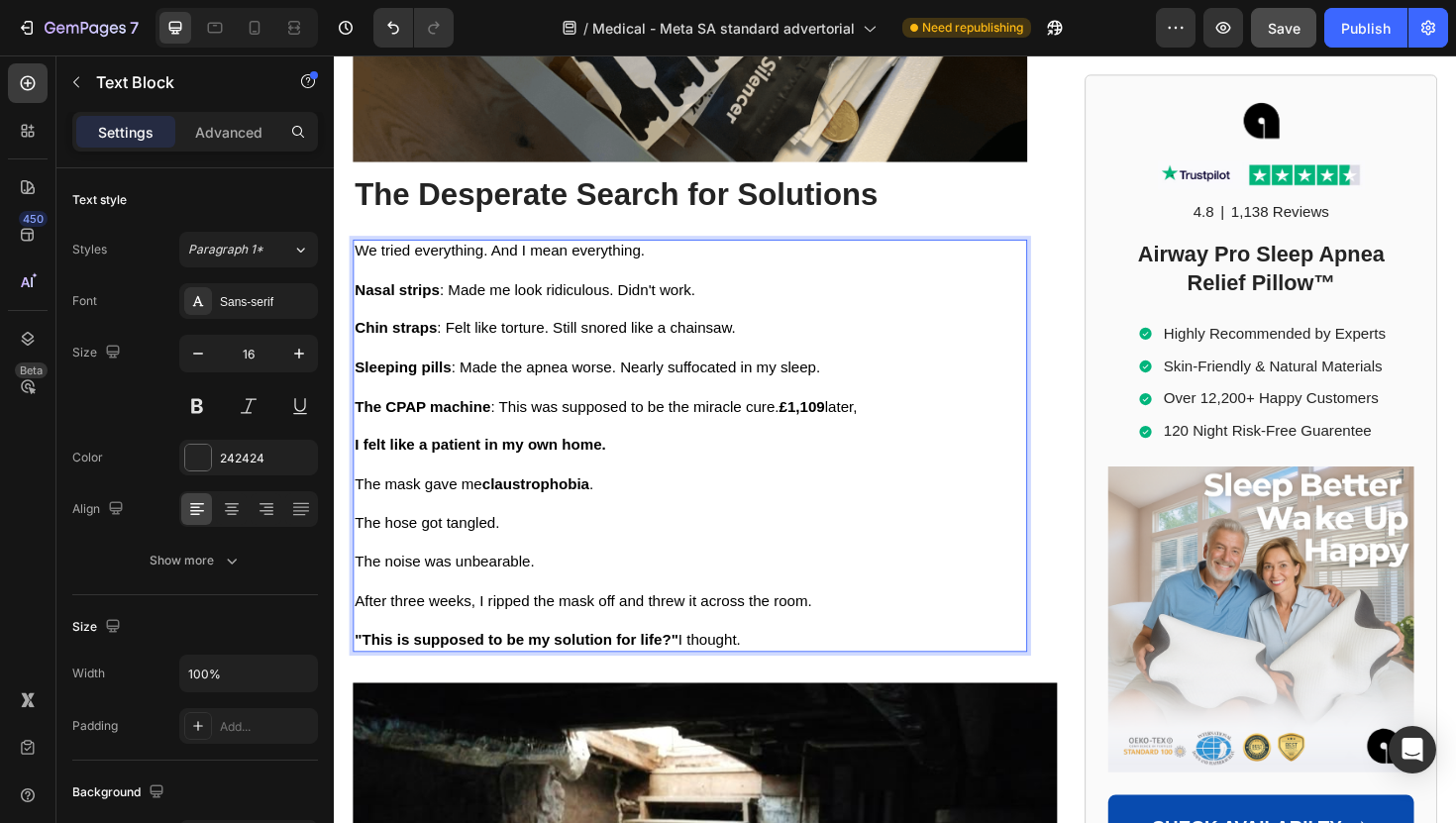 click on ""This is supposed to be my solution for life?"" at bounding box center (527, 673) 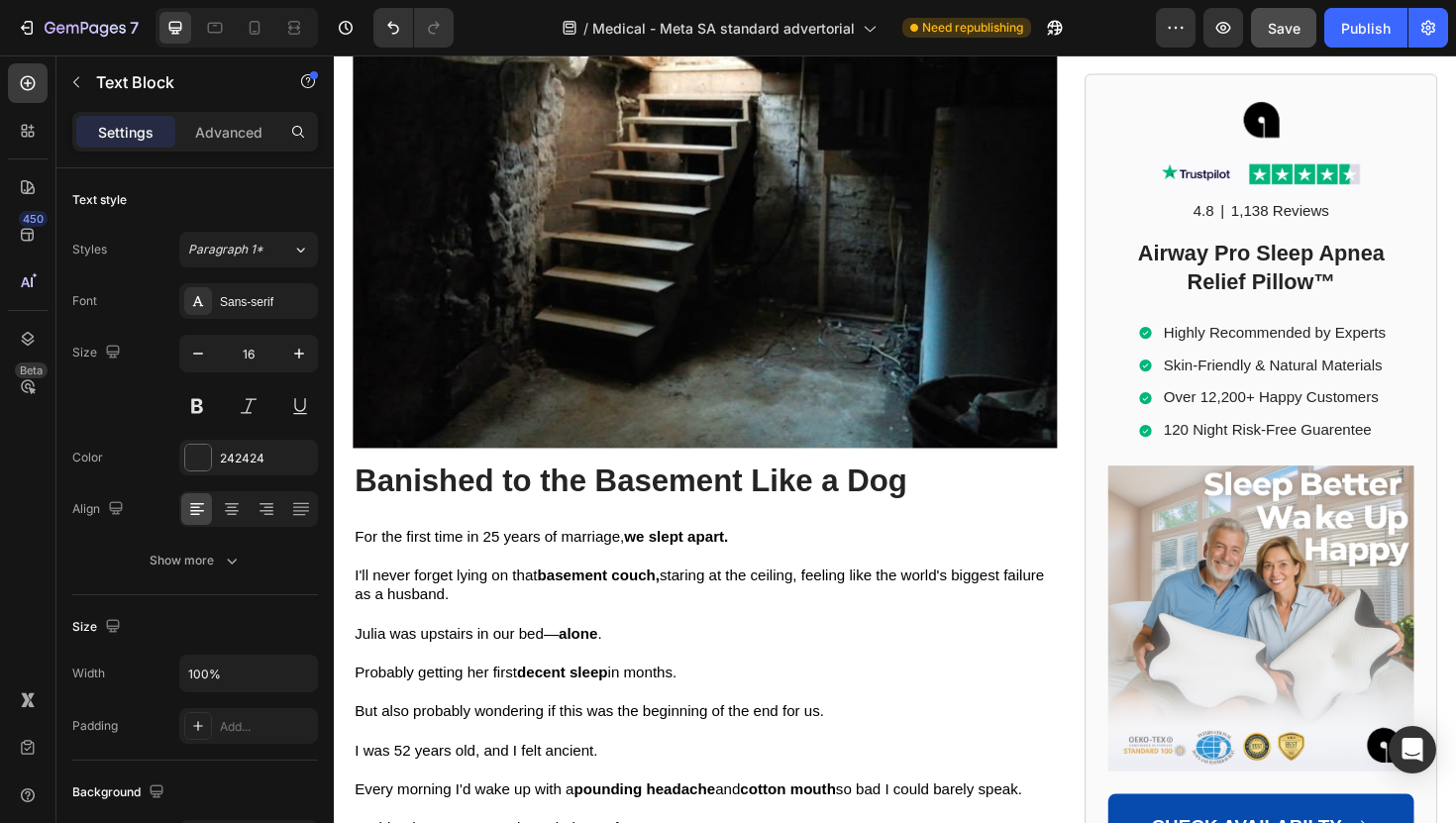 scroll, scrollTop: 4822, scrollLeft: 0, axis: vertical 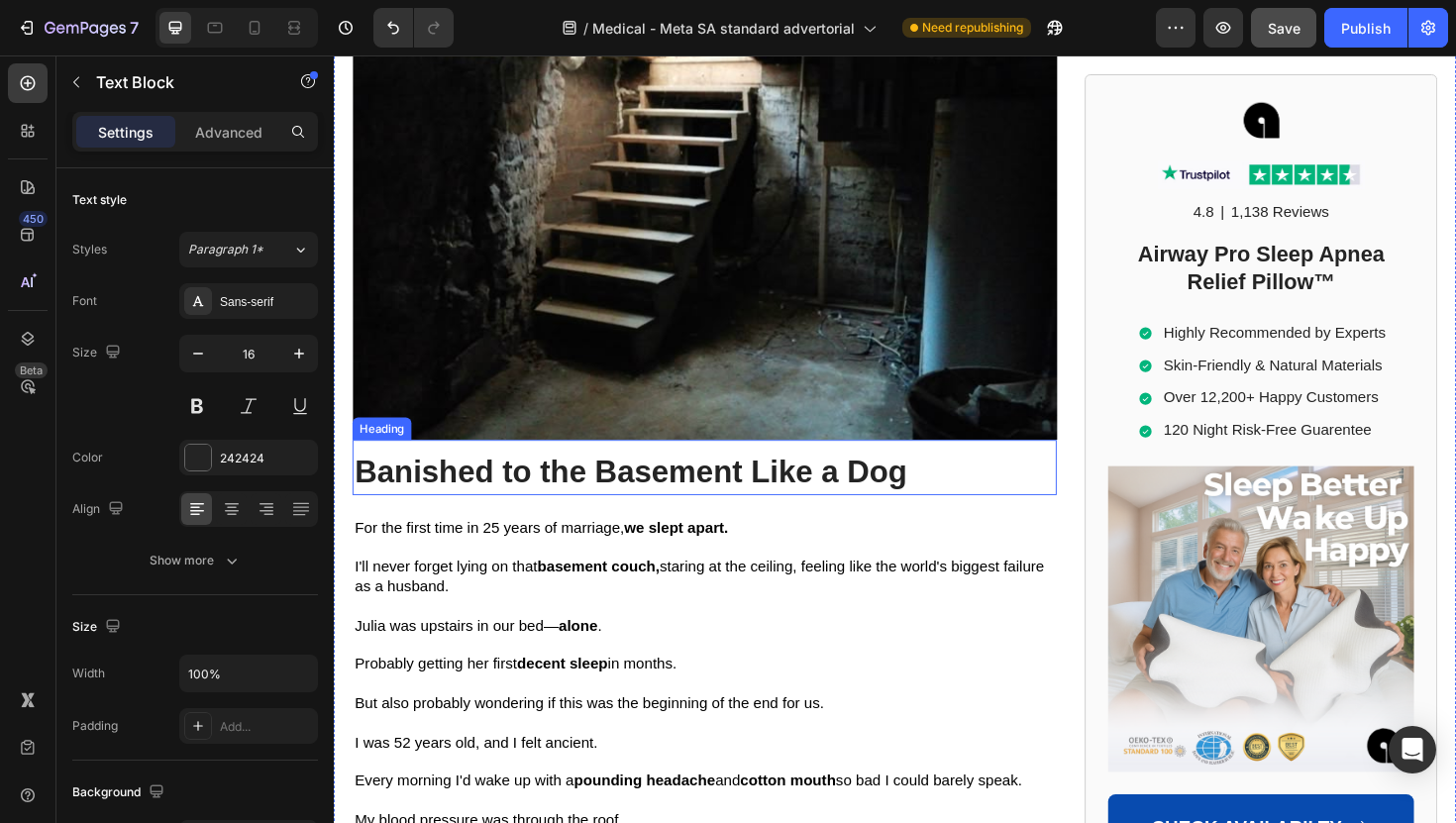 click on "Banished to the Basement Like a Dog" at bounding box center [648, 496] 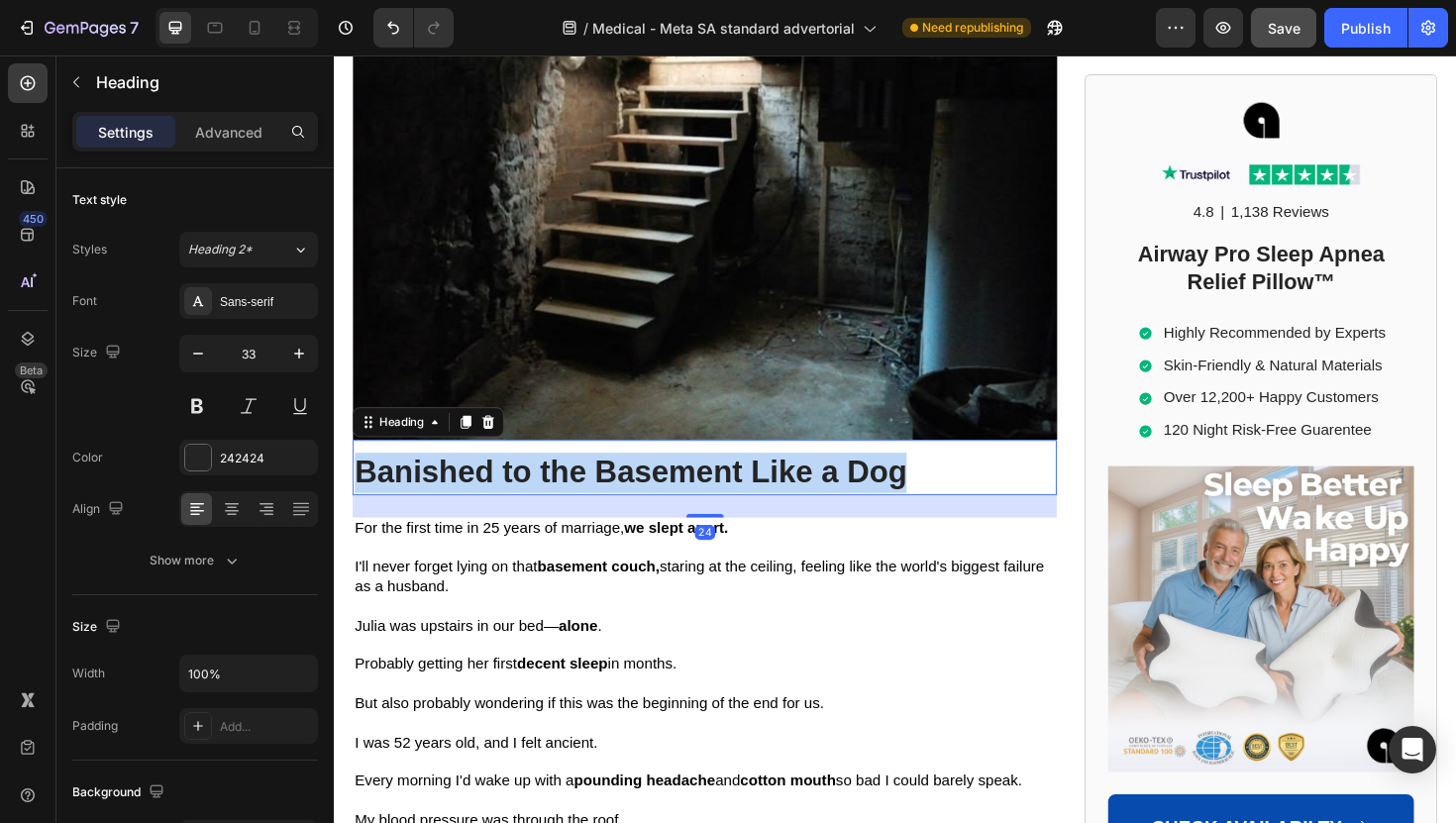 click on "Banished to the Basement Like a Dog" at bounding box center (648, 496) 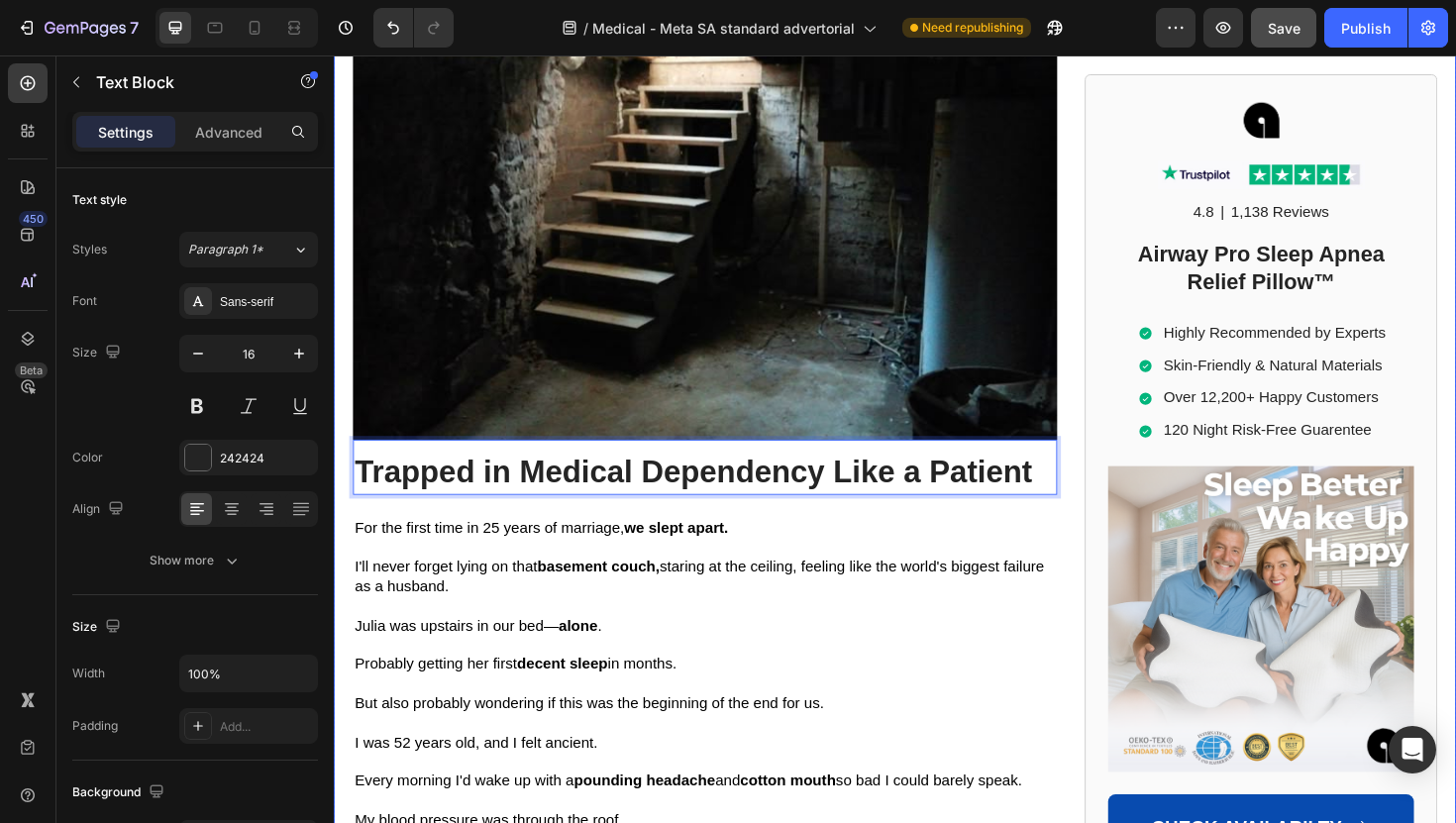 click on "we slept apart." at bounding box center [695, 556] 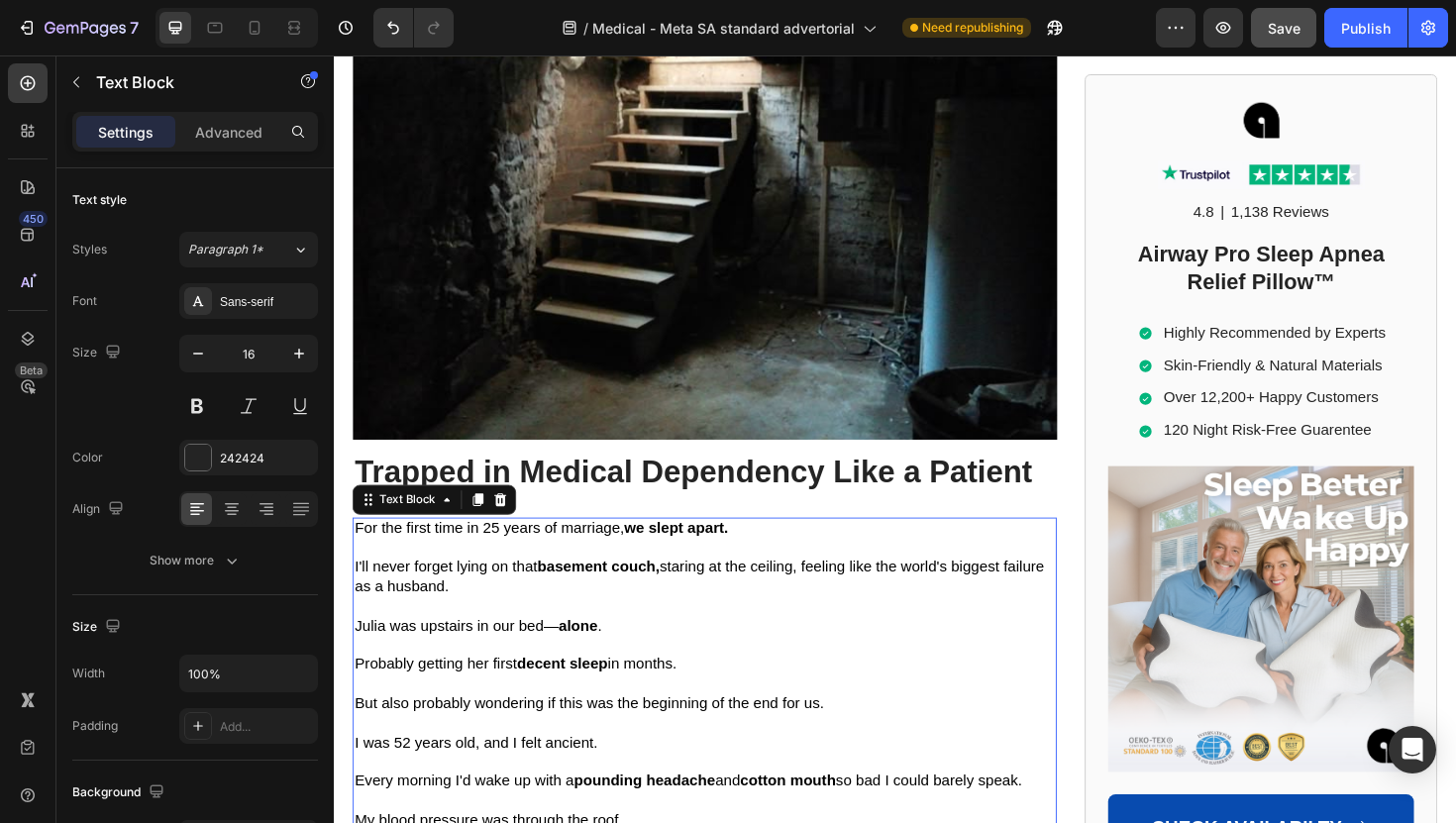 click on "decent sleep" at bounding box center (574, 699) 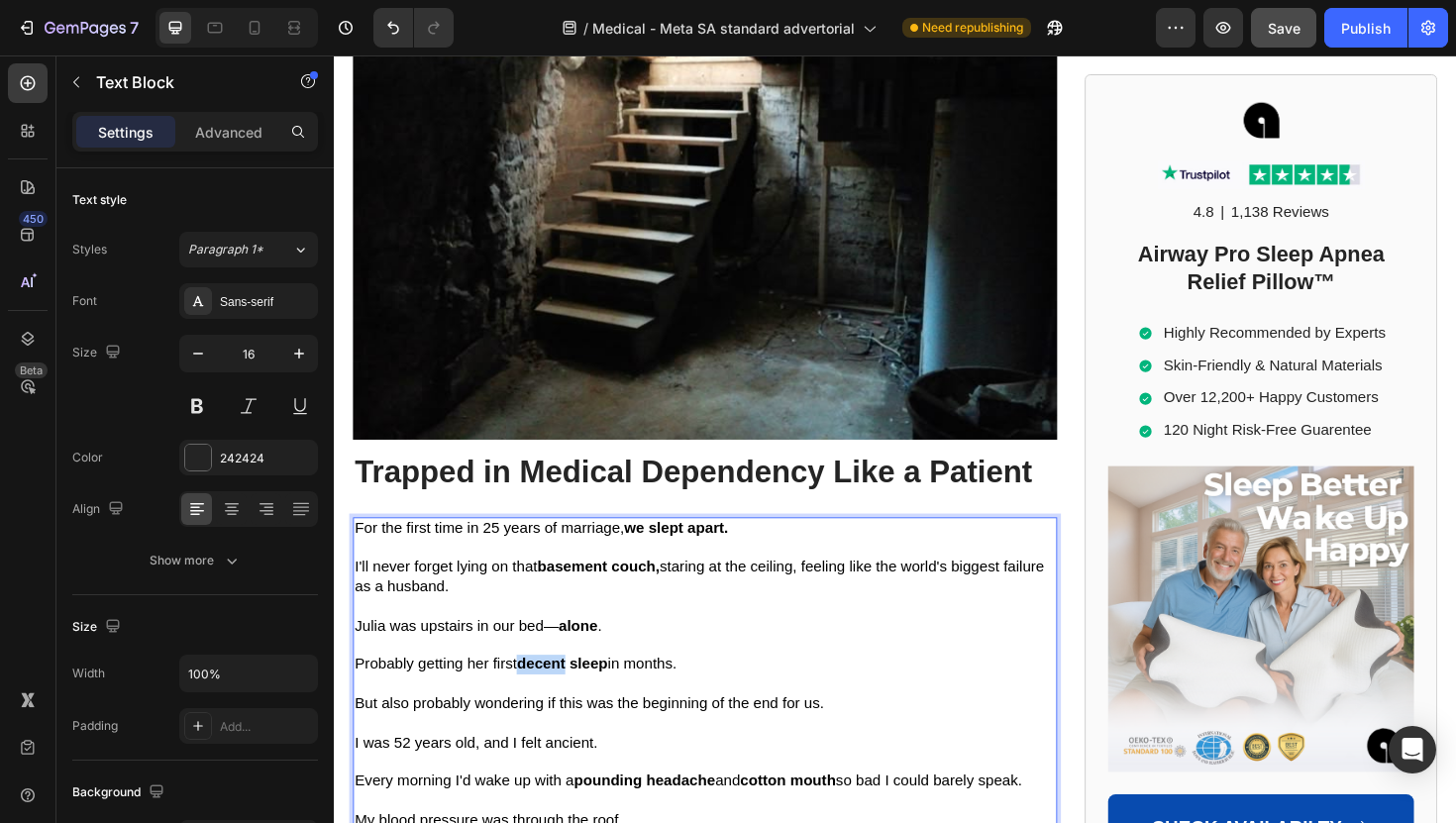 click on "decent sleep" at bounding box center (574, 699) 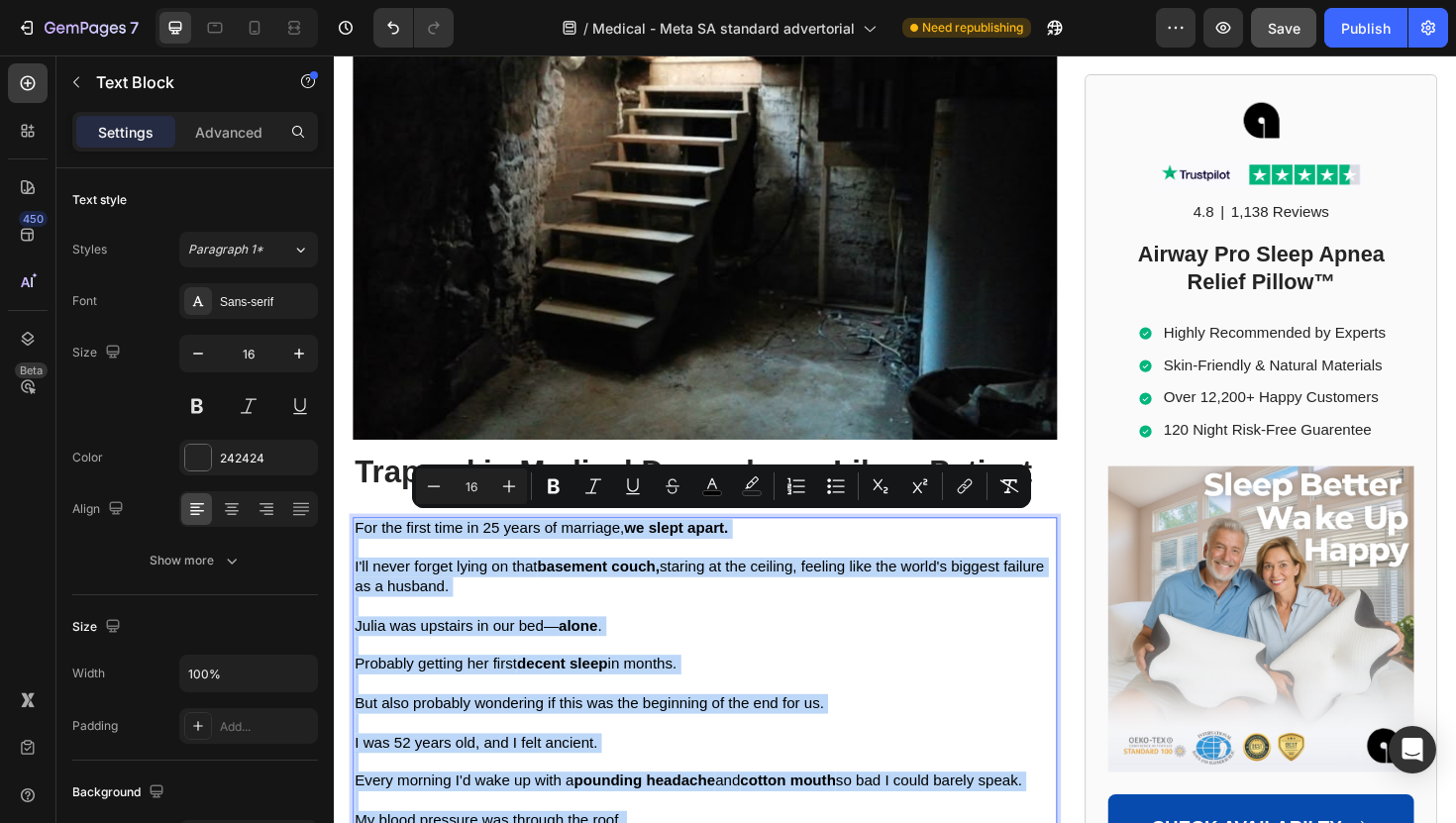 type on "11" 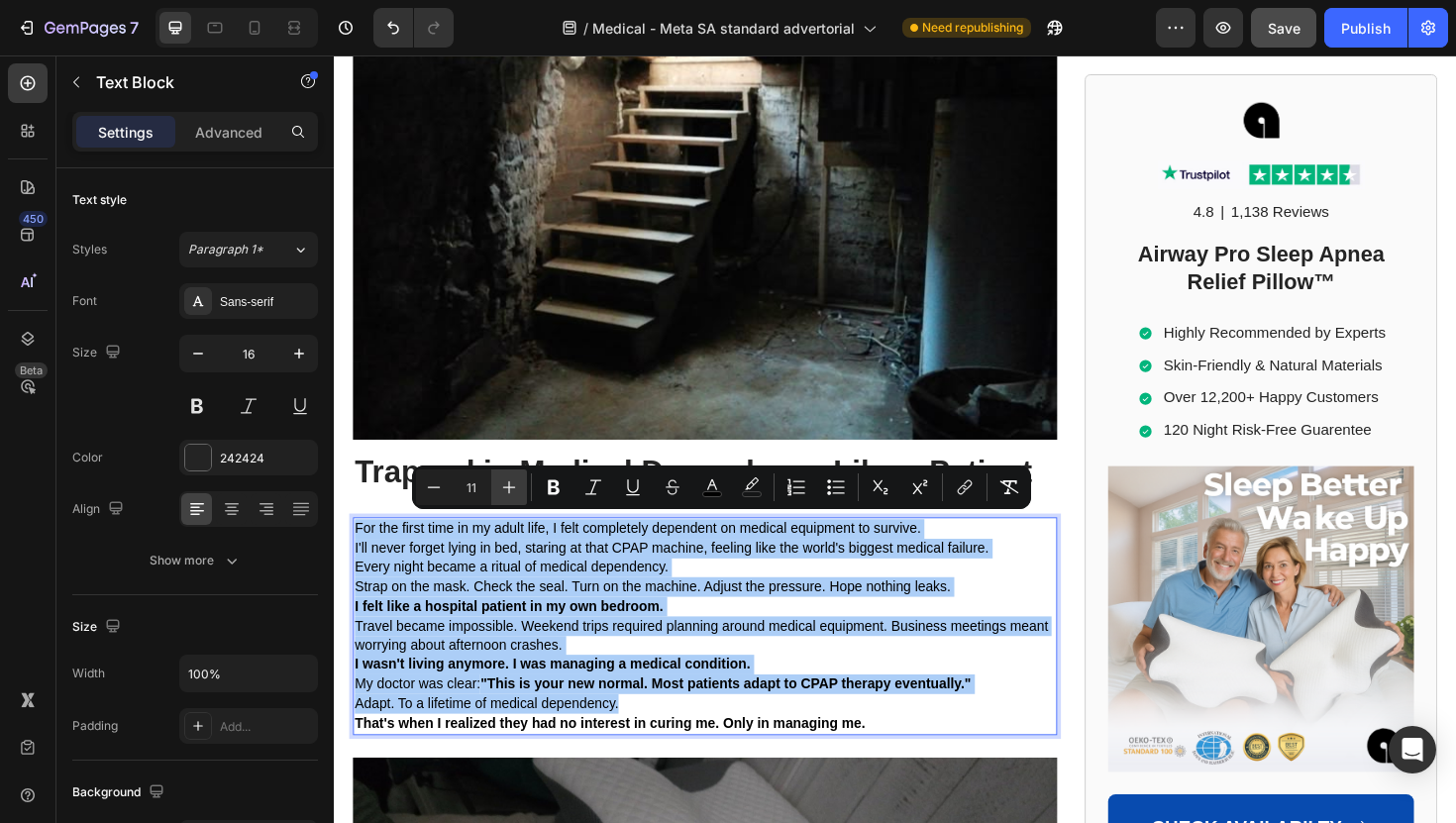 click 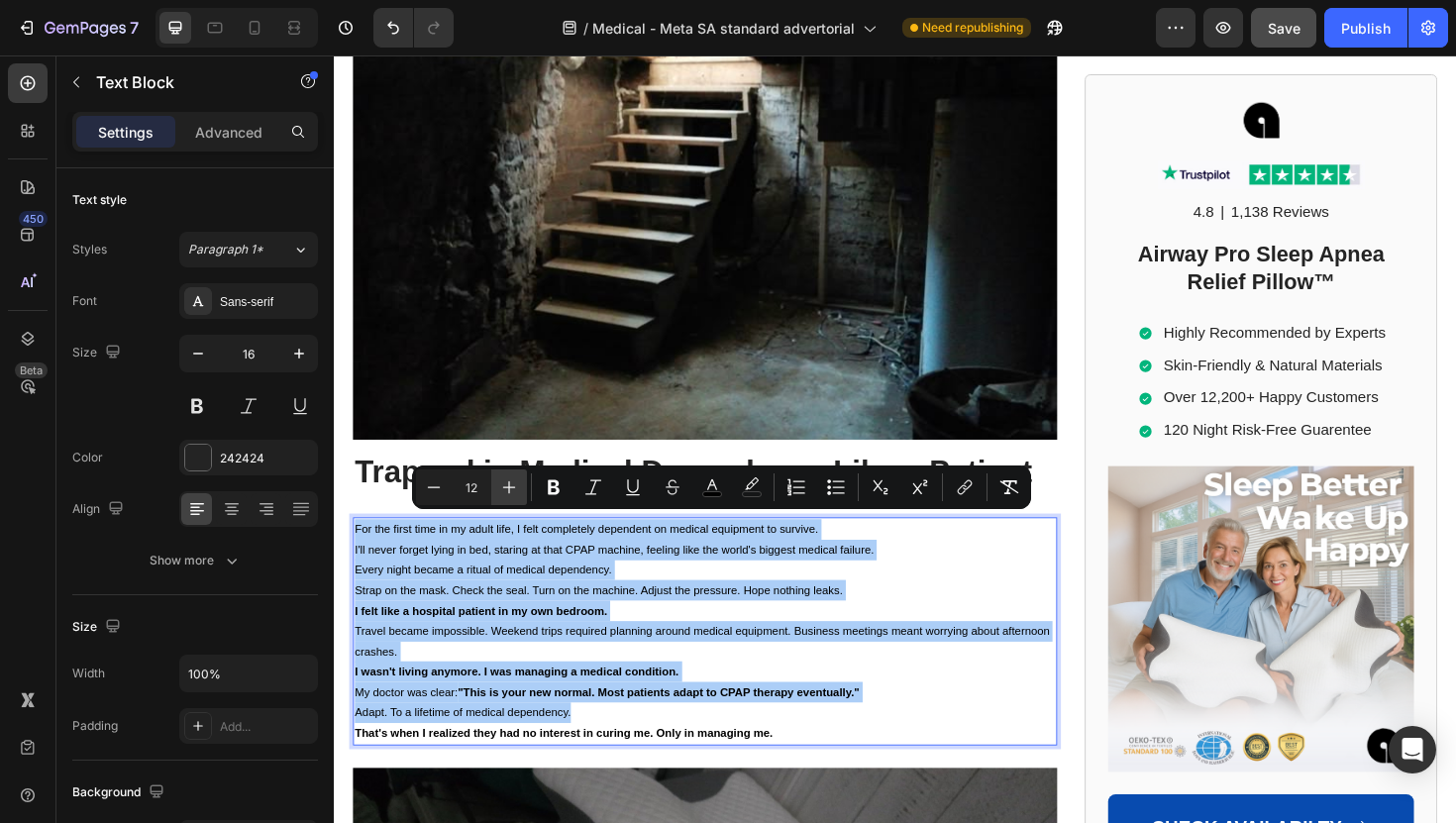 click 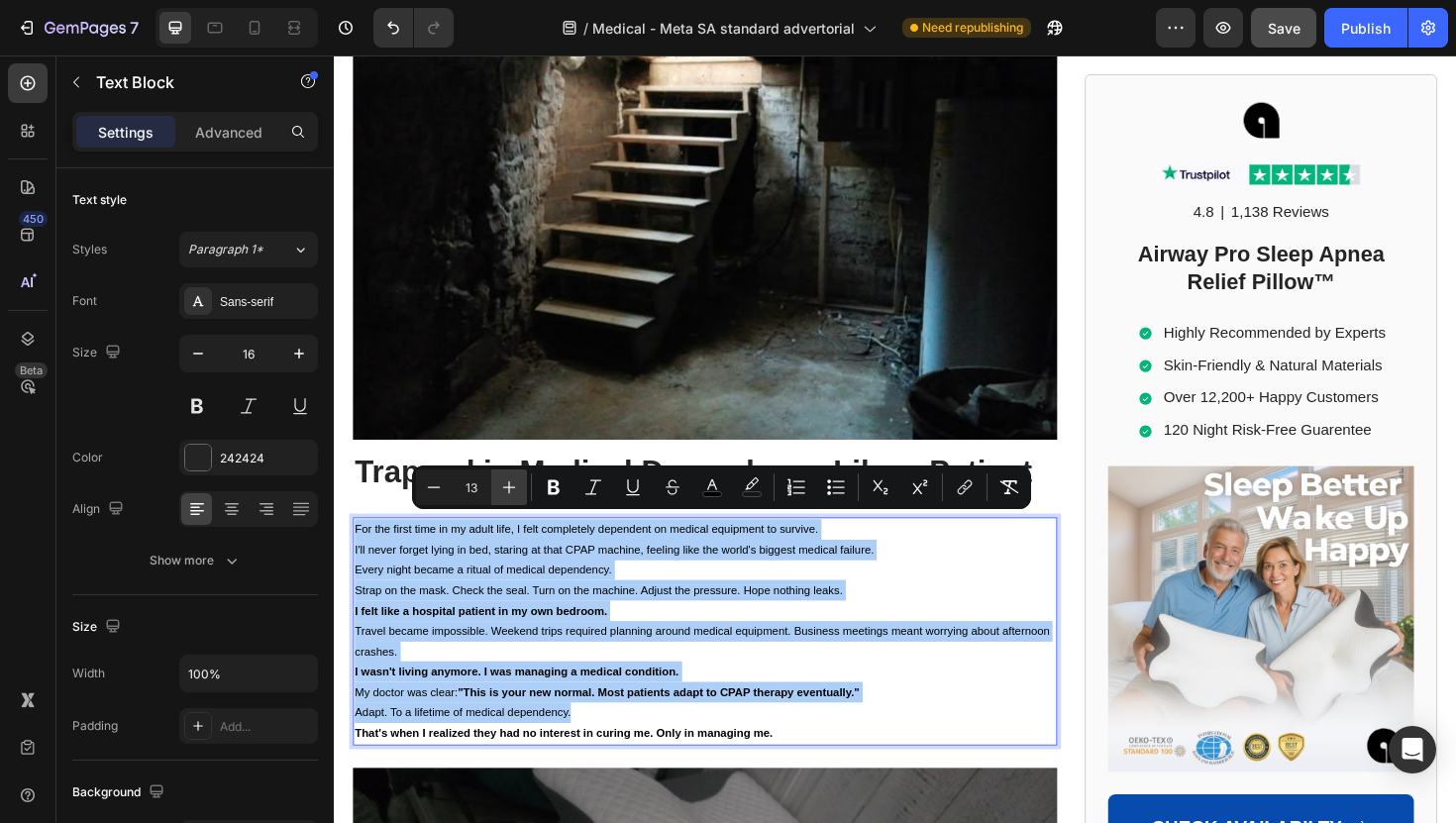click 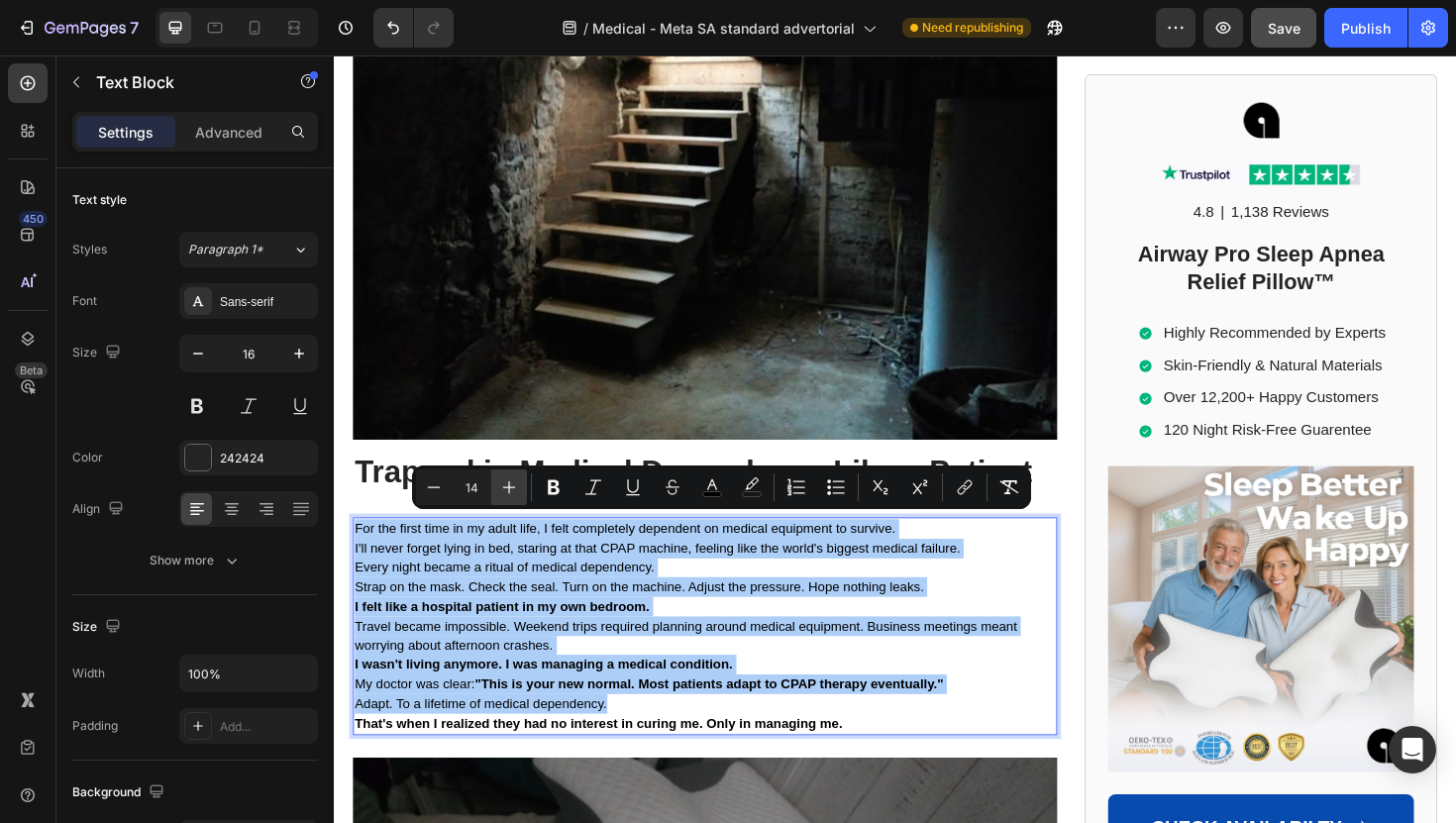 click 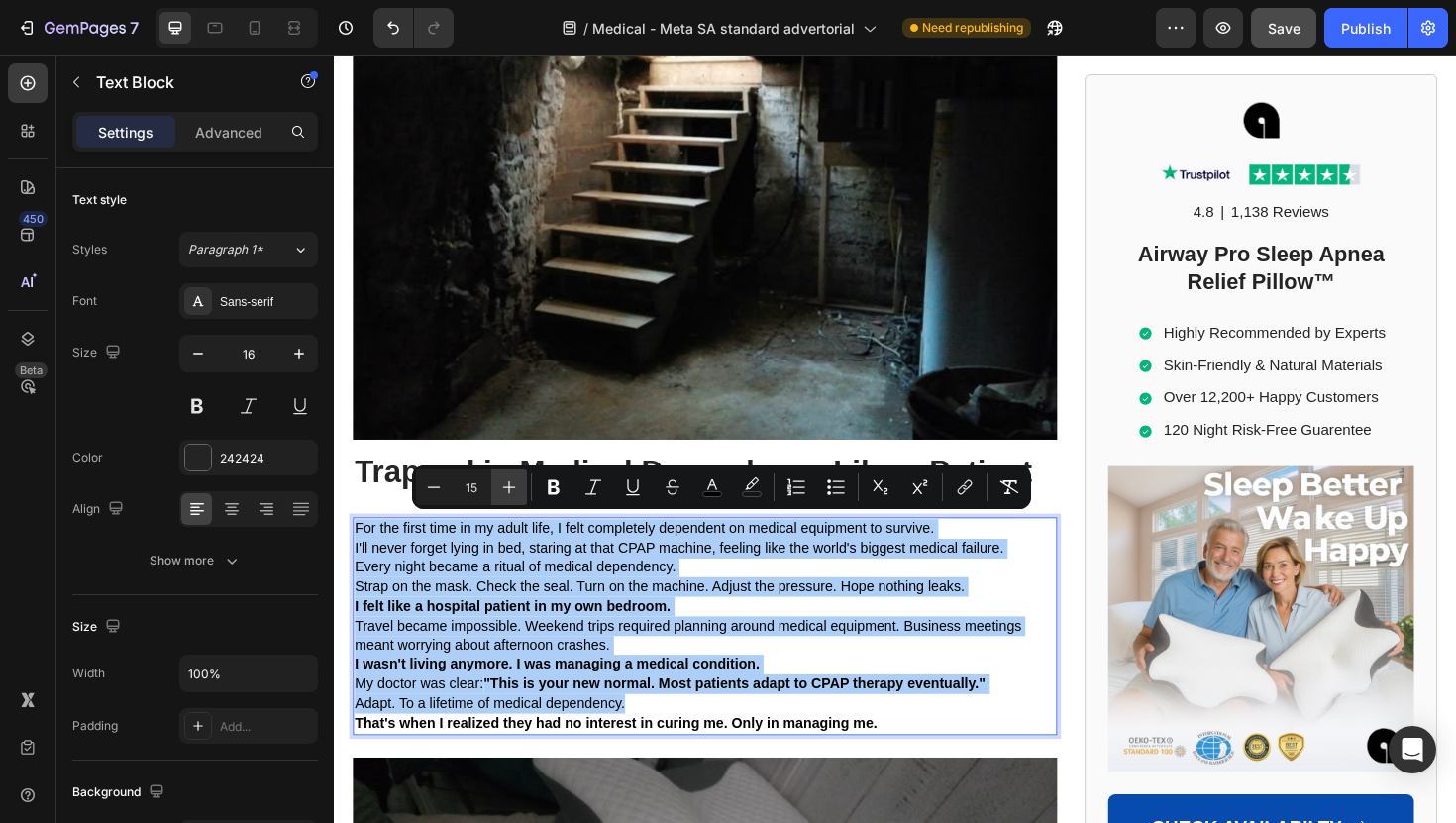 click 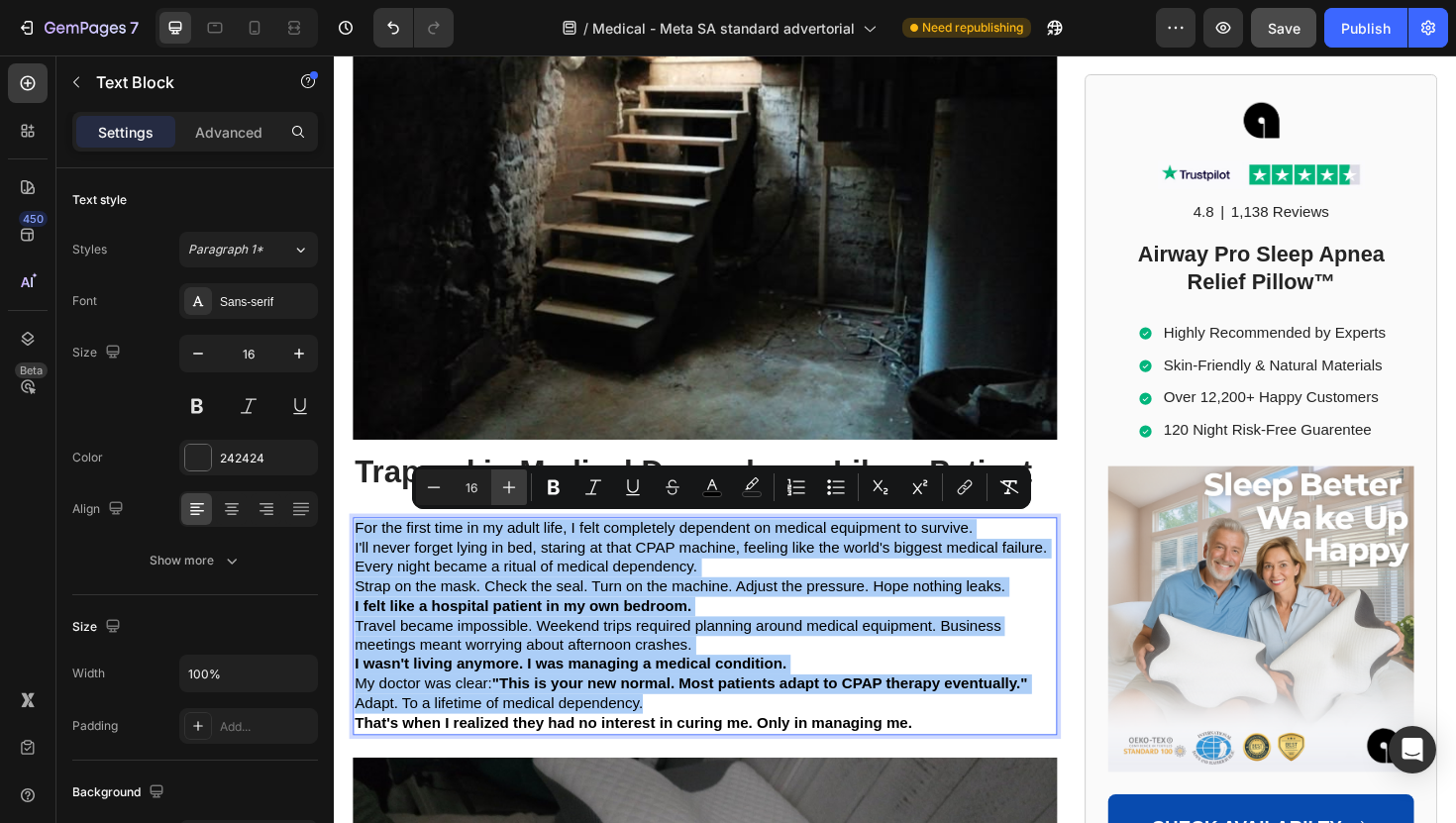 click 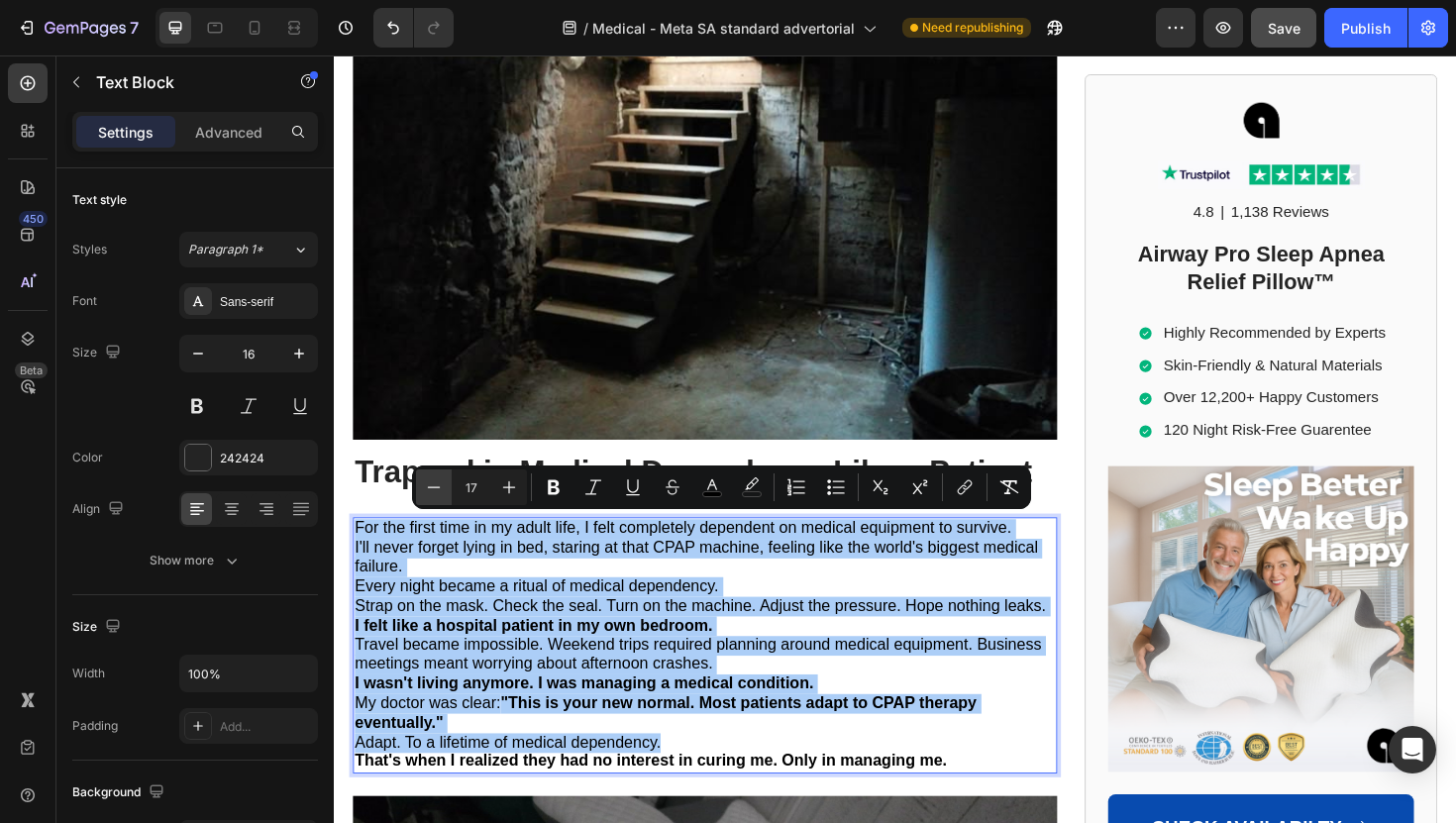 click on "Minus" at bounding box center [434, 487] 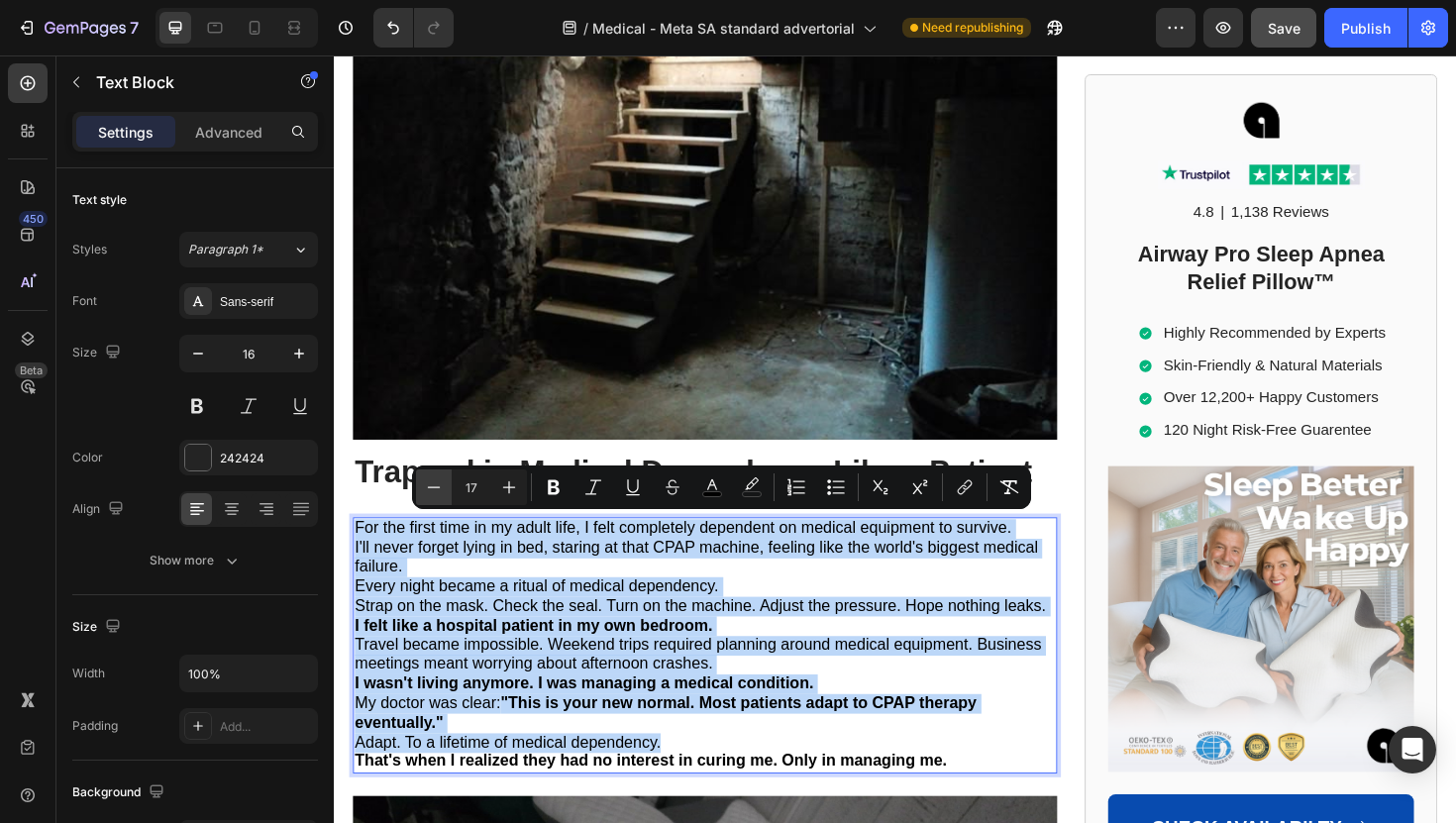 type on "16" 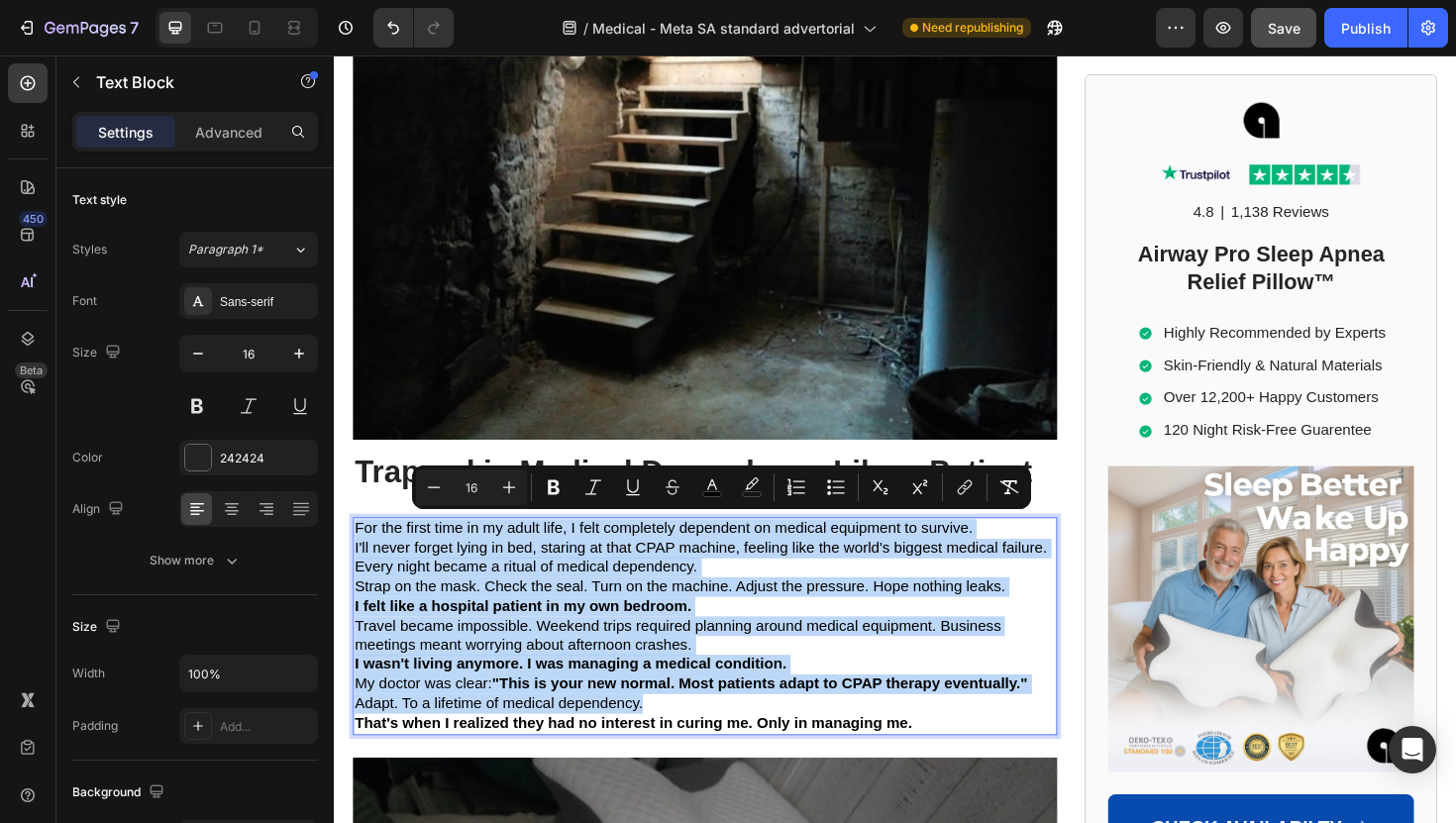 click on "For the first time in my adult life, I felt completely dependent on medical equipment to survive." at bounding box center [726, 557] 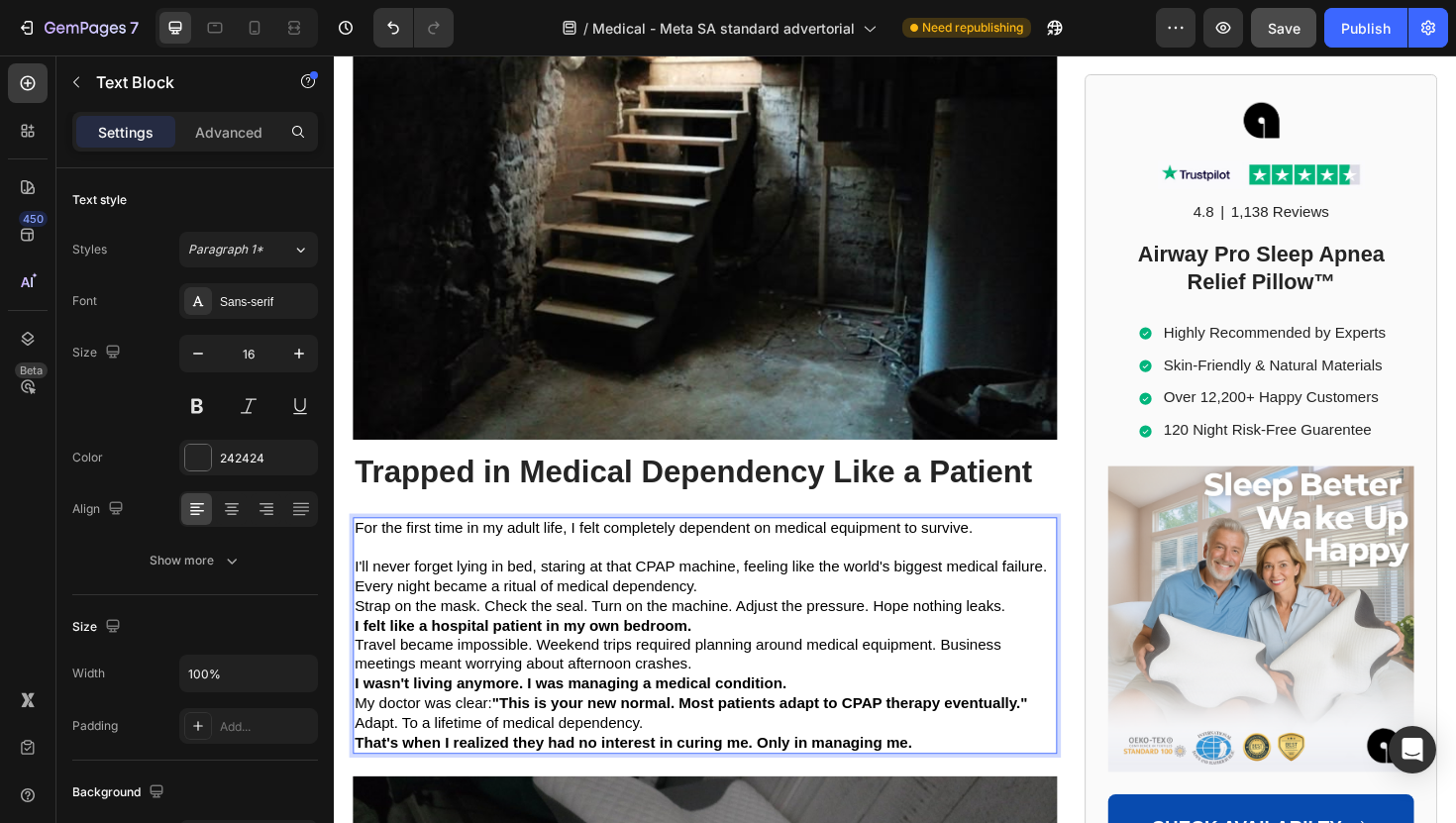 click on "I'll never forget lying in bed, staring at that CPAP machine, feeling like the world's biggest medical failure." at bounding box center [722, 596] 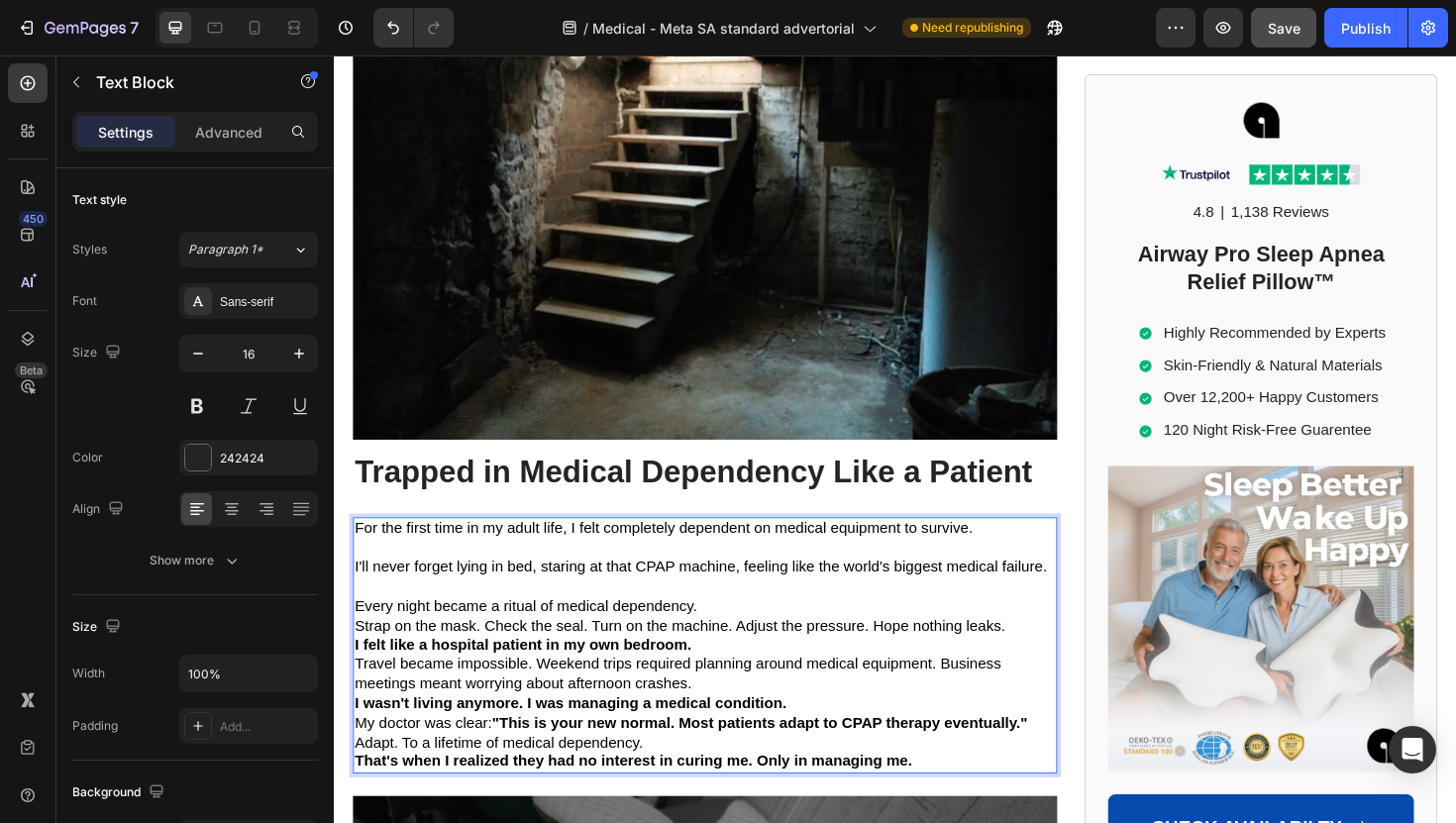 click on "Every night became a ritual of medical dependency." at bounding box center [726, 639] 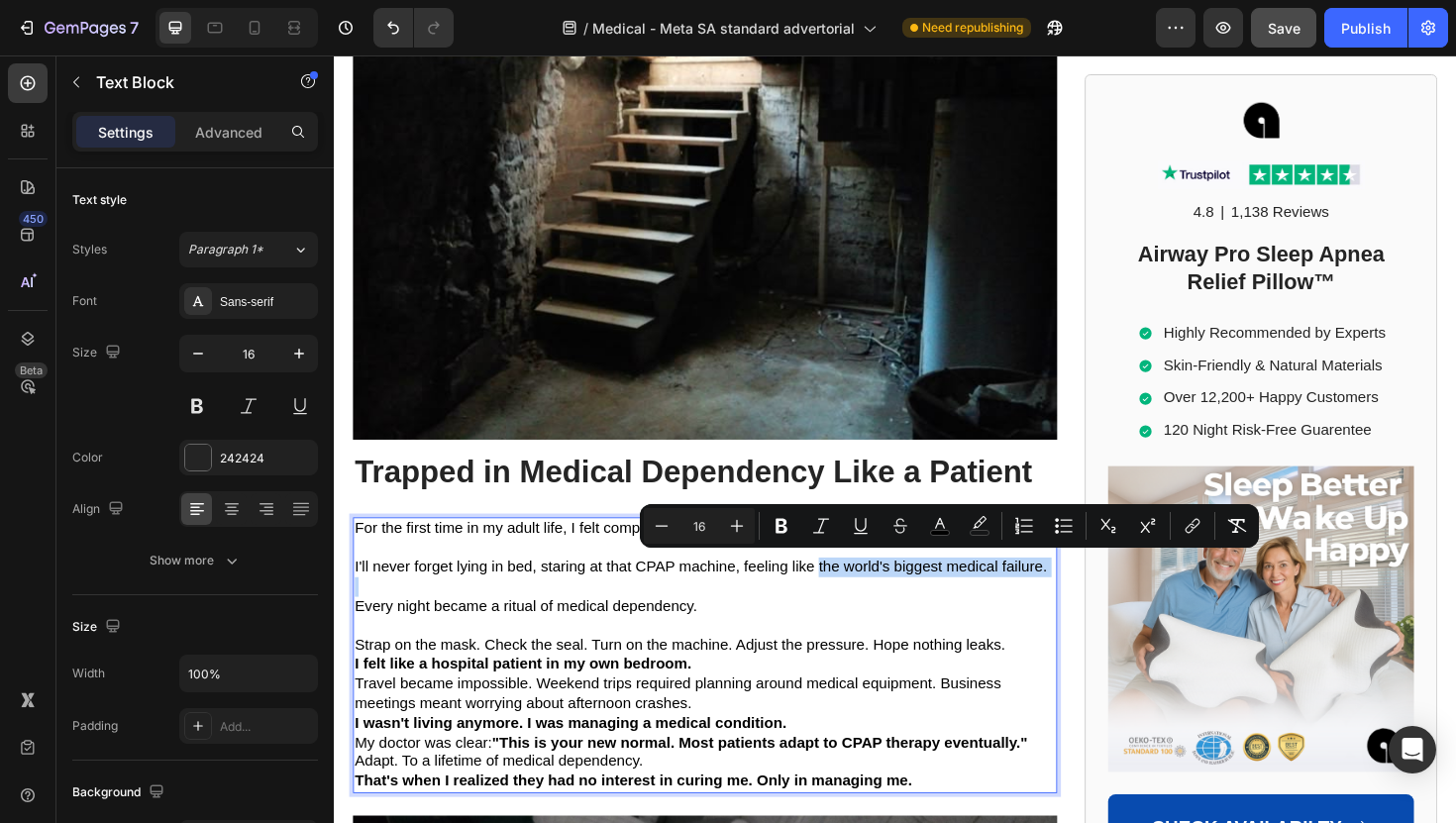 drag, startPoint x: 847, startPoint y: 597, endPoint x: 1059, endPoint y: 615, distance: 212.76278 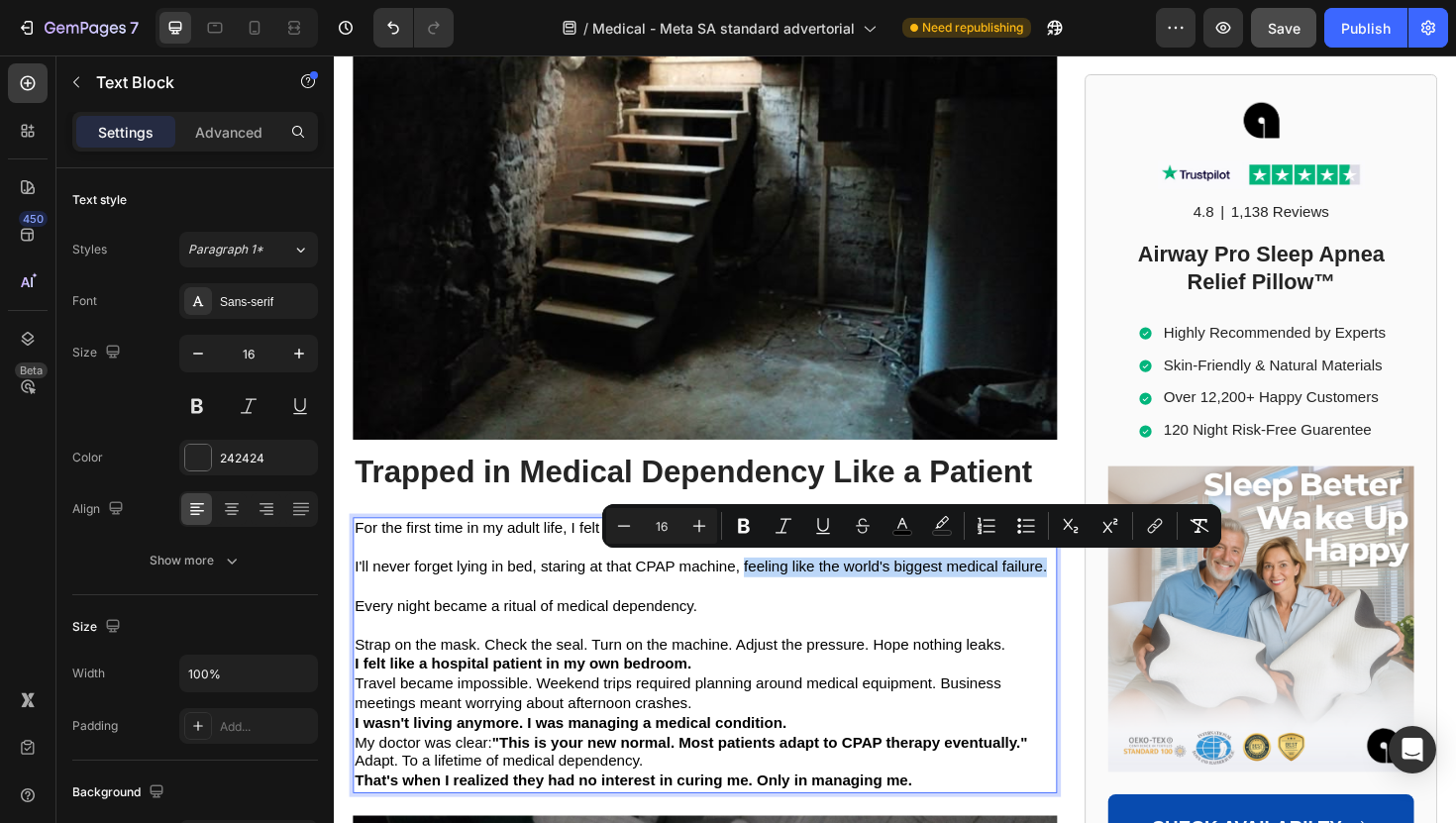 drag, startPoint x: 766, startPoint y: 594, endPoint x: 1088, endPoint y: 595, distance: 322.00155 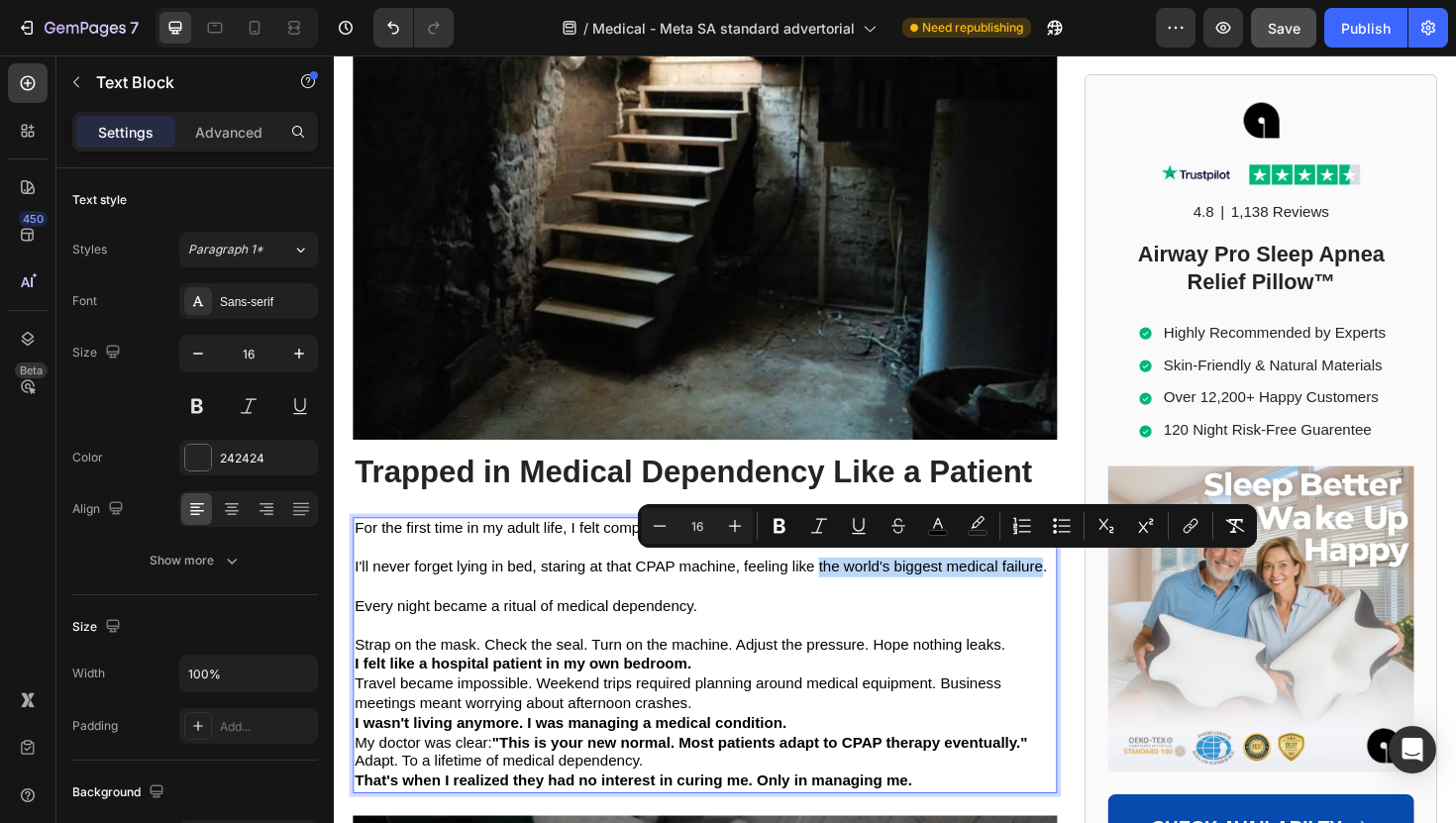 drag, startPoint x: 846, startPoint y: 595, endPoint x: 1085, endPoint y: 598, distance: 239.01883 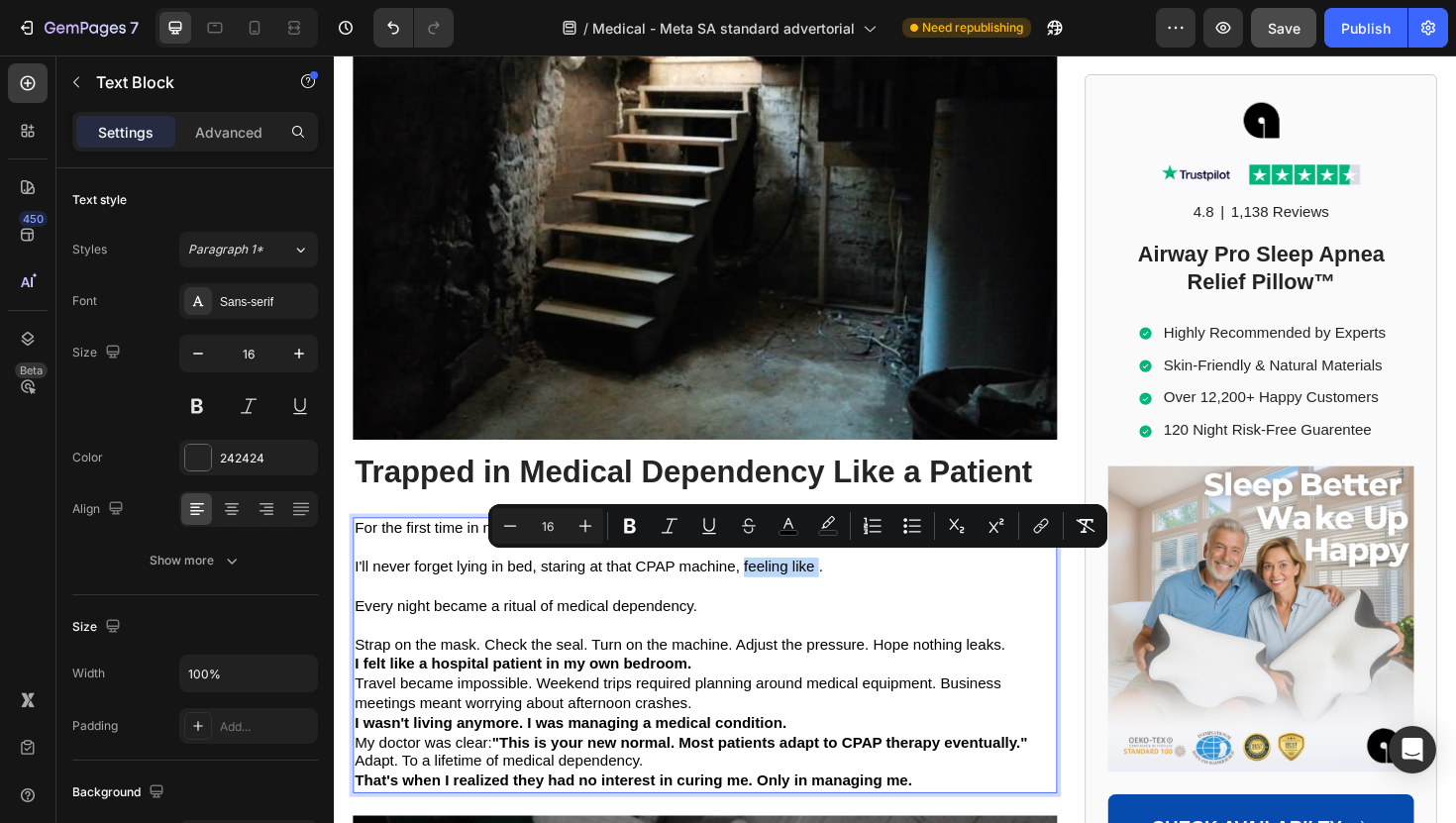 drag, startPoint x: 846, startPoint y: 592, endPoint x: 766, endPoint y: 592, distance: 80 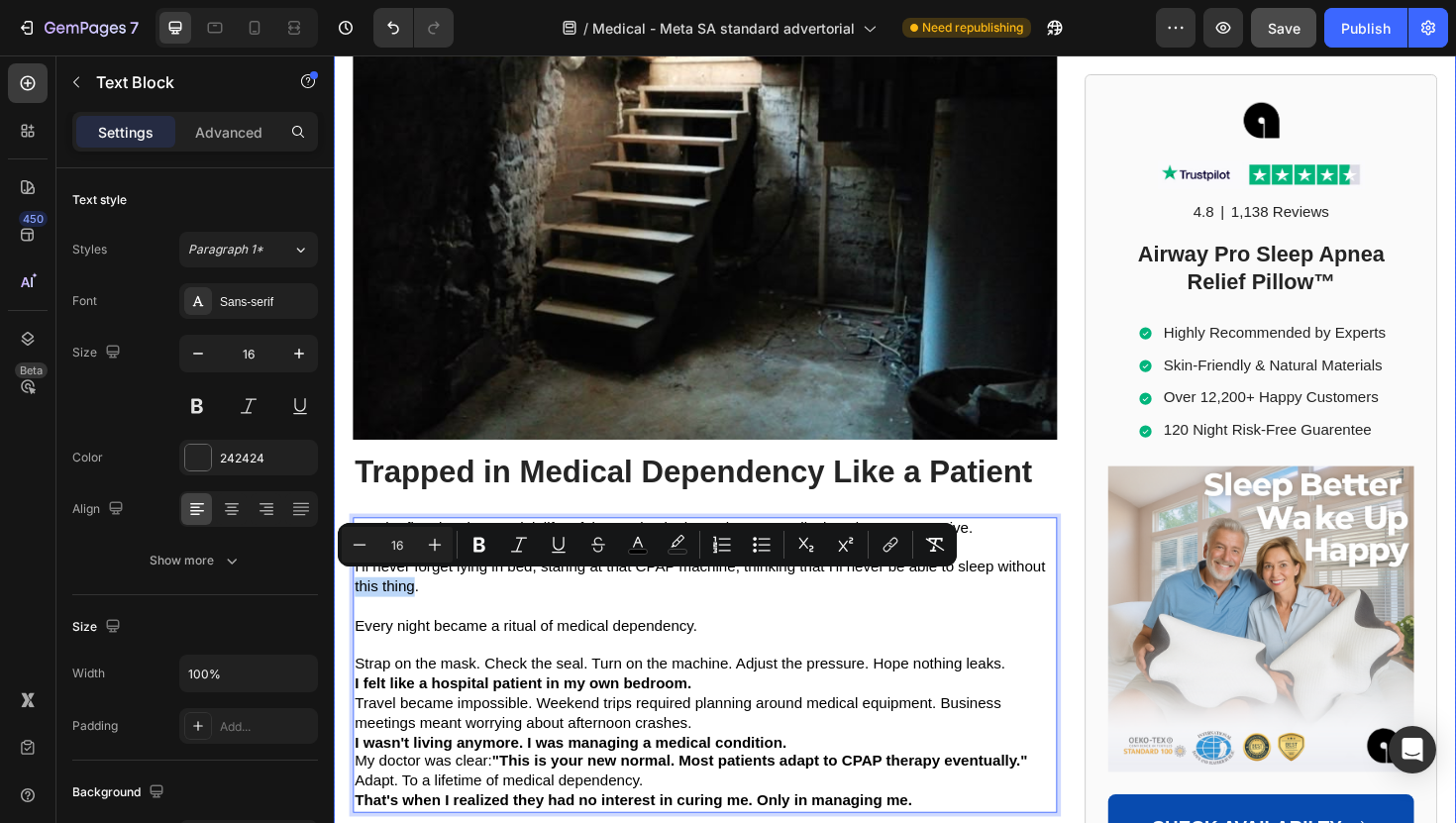 drag, startPoint x: 416, startPoint y: 617, endPoint x: 348, endPoint y: 621, distance: 68.117545 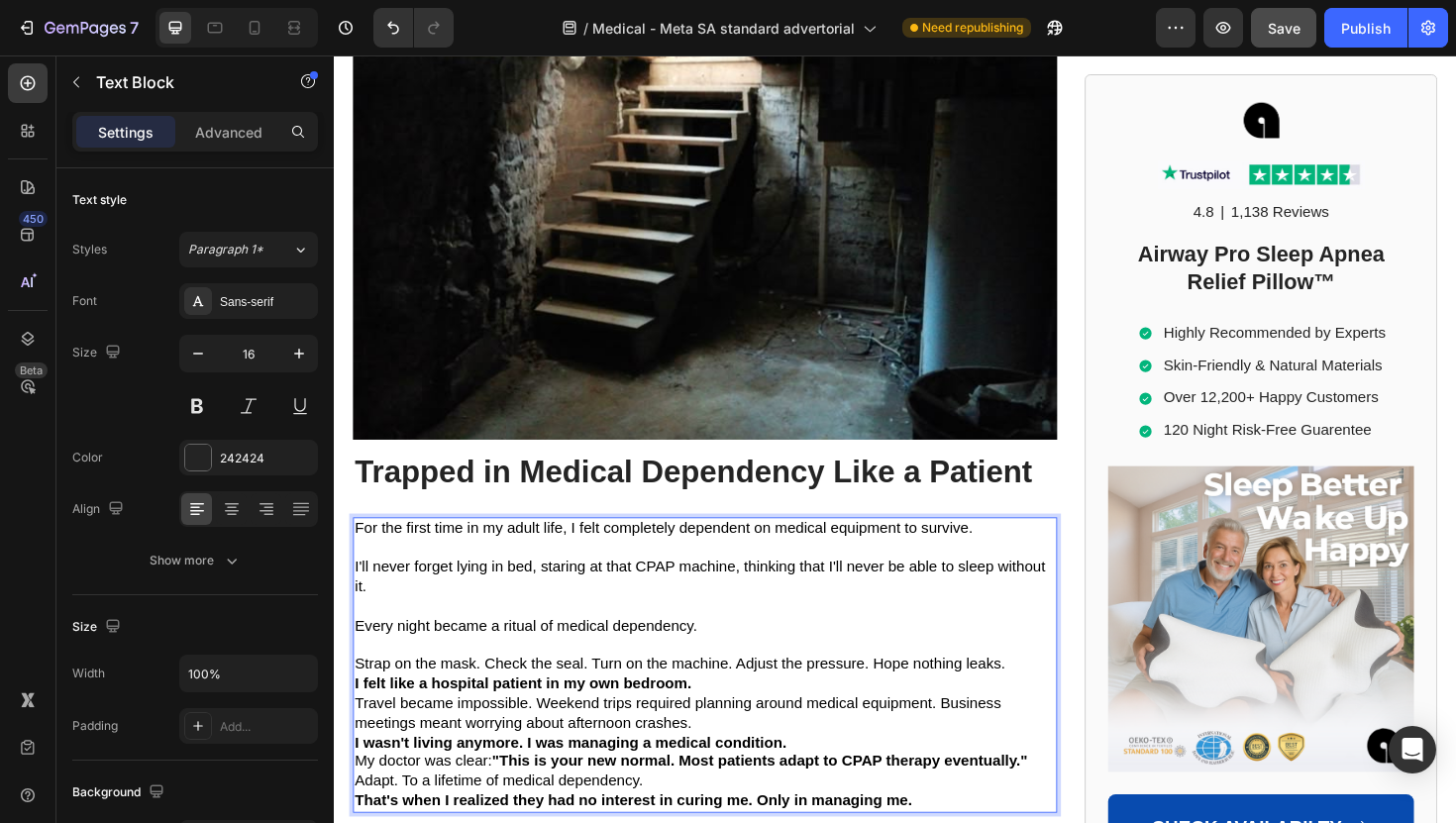 click at bounding box center (726, 639) 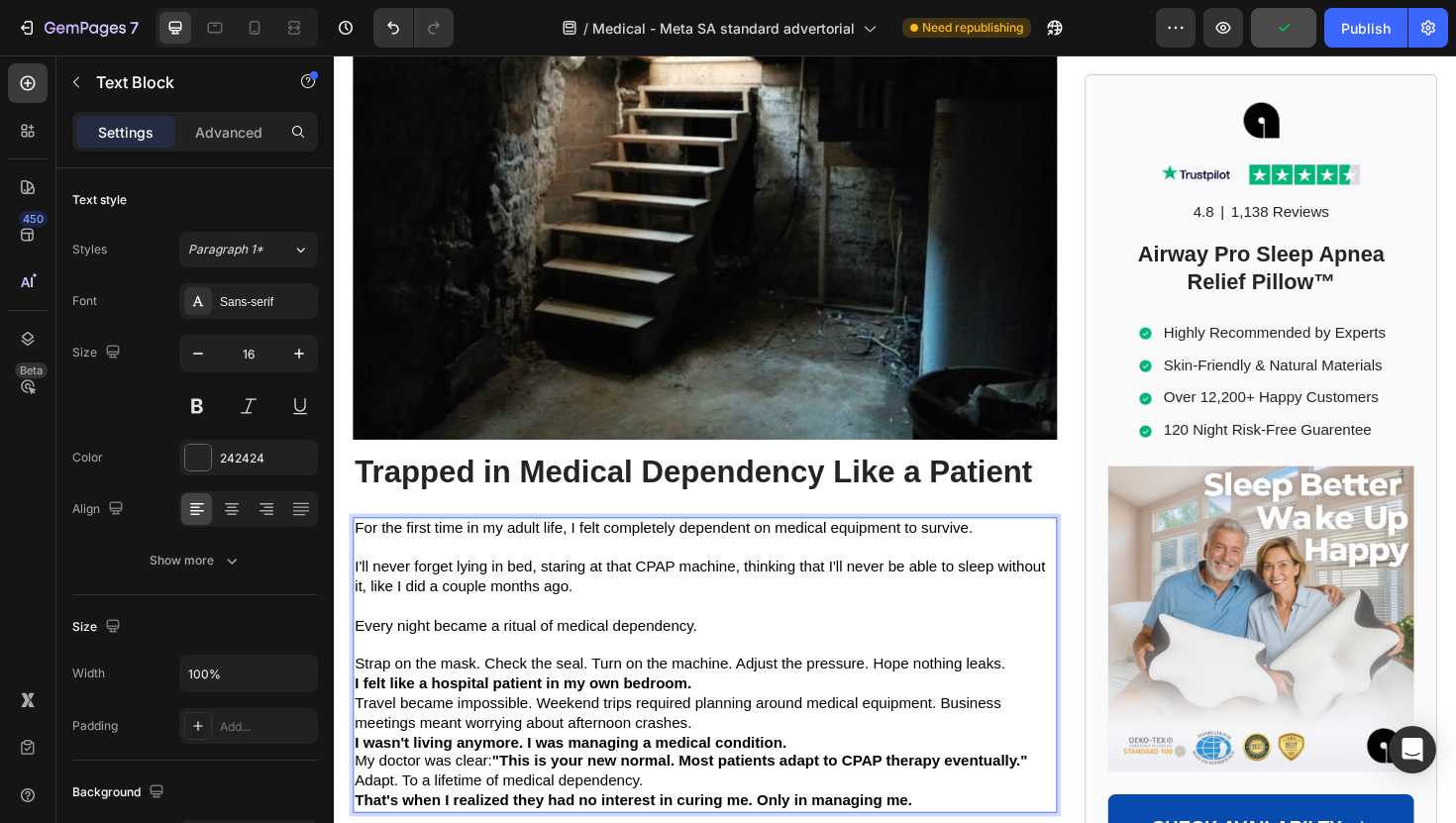 click at bounding box center [726, 639] 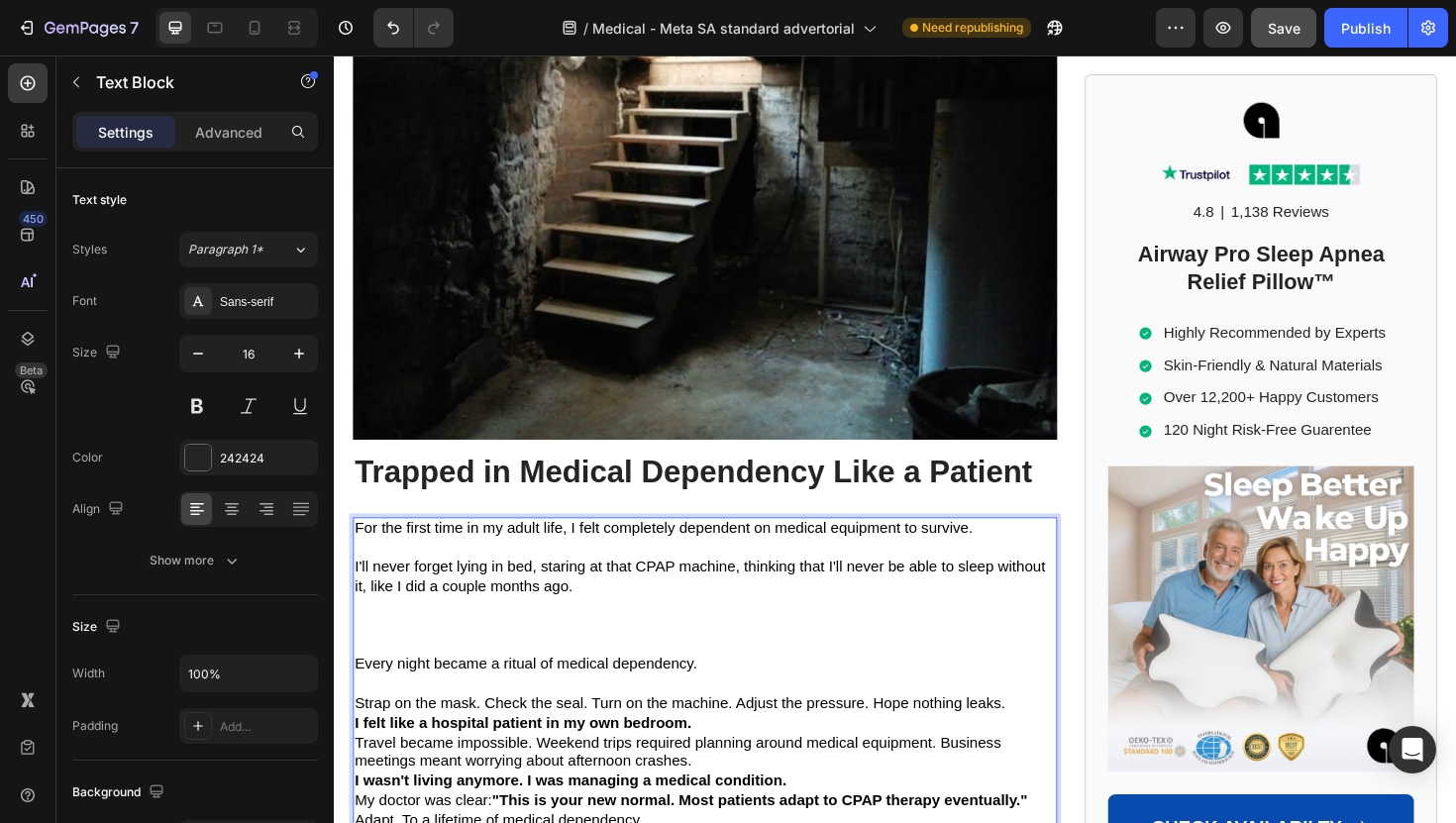 click at bounding box center [726, 639] 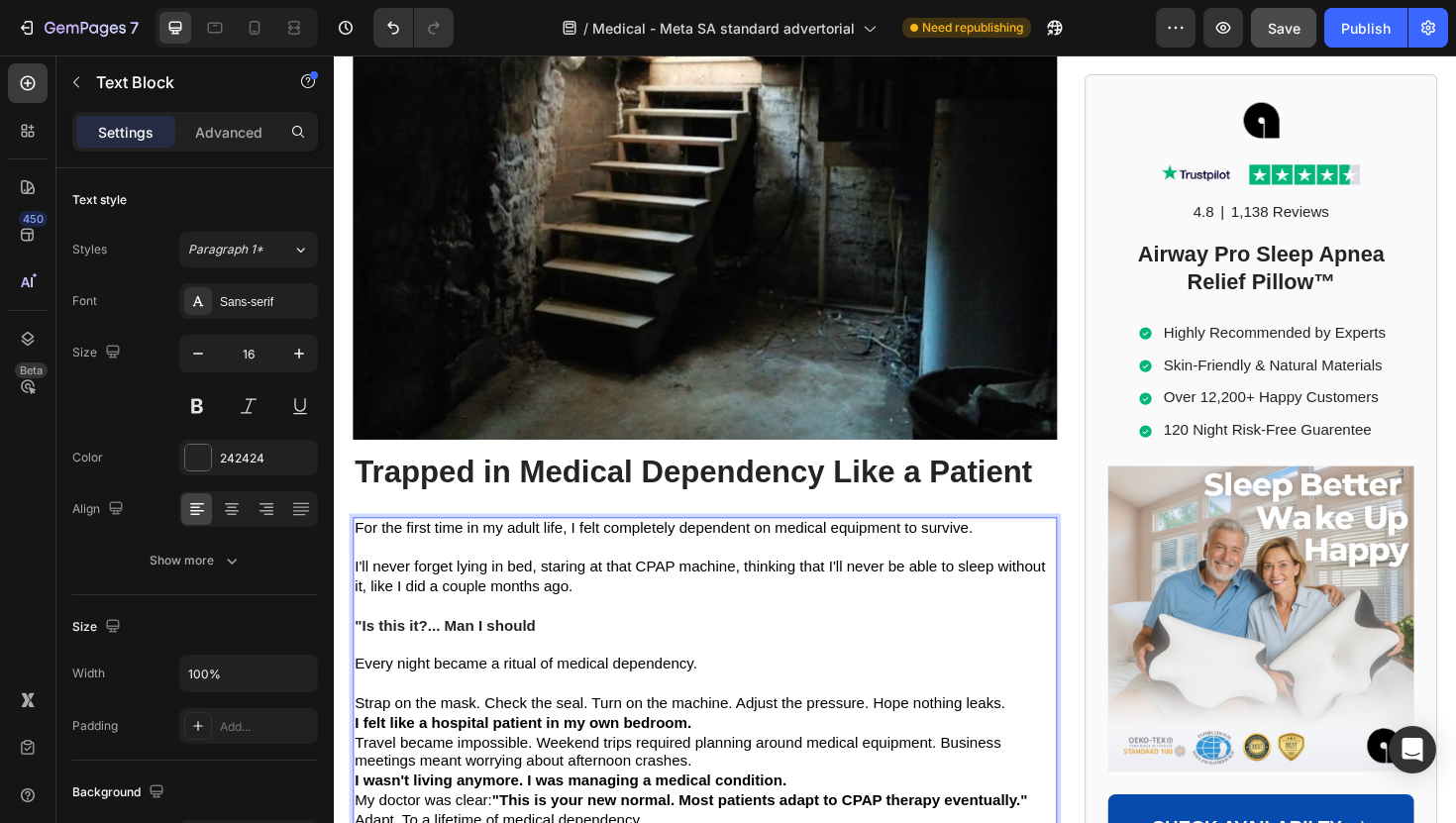 drag, startPoint x: 551, startPoint y: 656, endPoint x: 455, endPoint y: 656, distance: 96 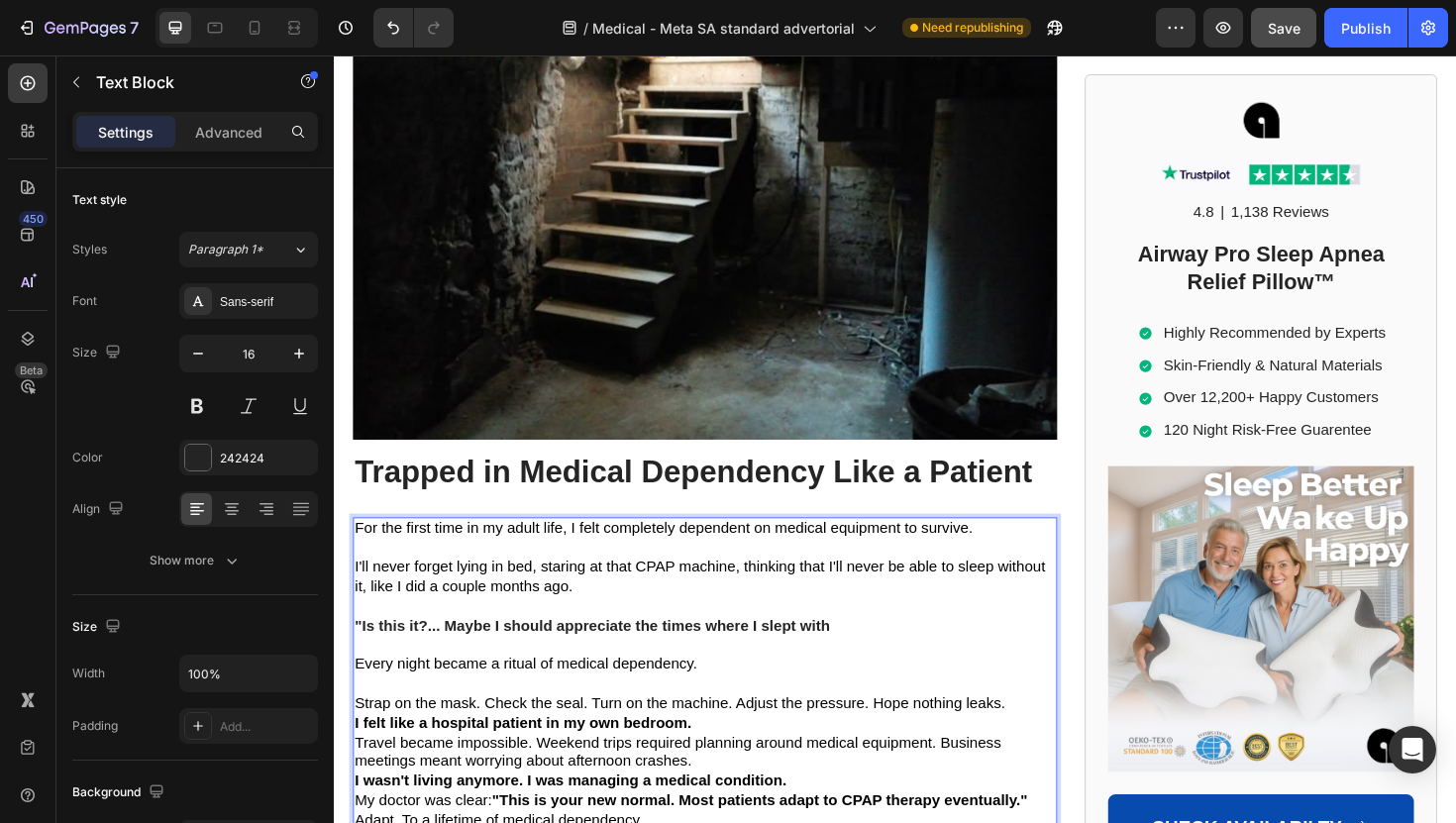 click on ""Is this it?... Maybe I should appreciate the times where I slept with" at bounding box center (607, 659) 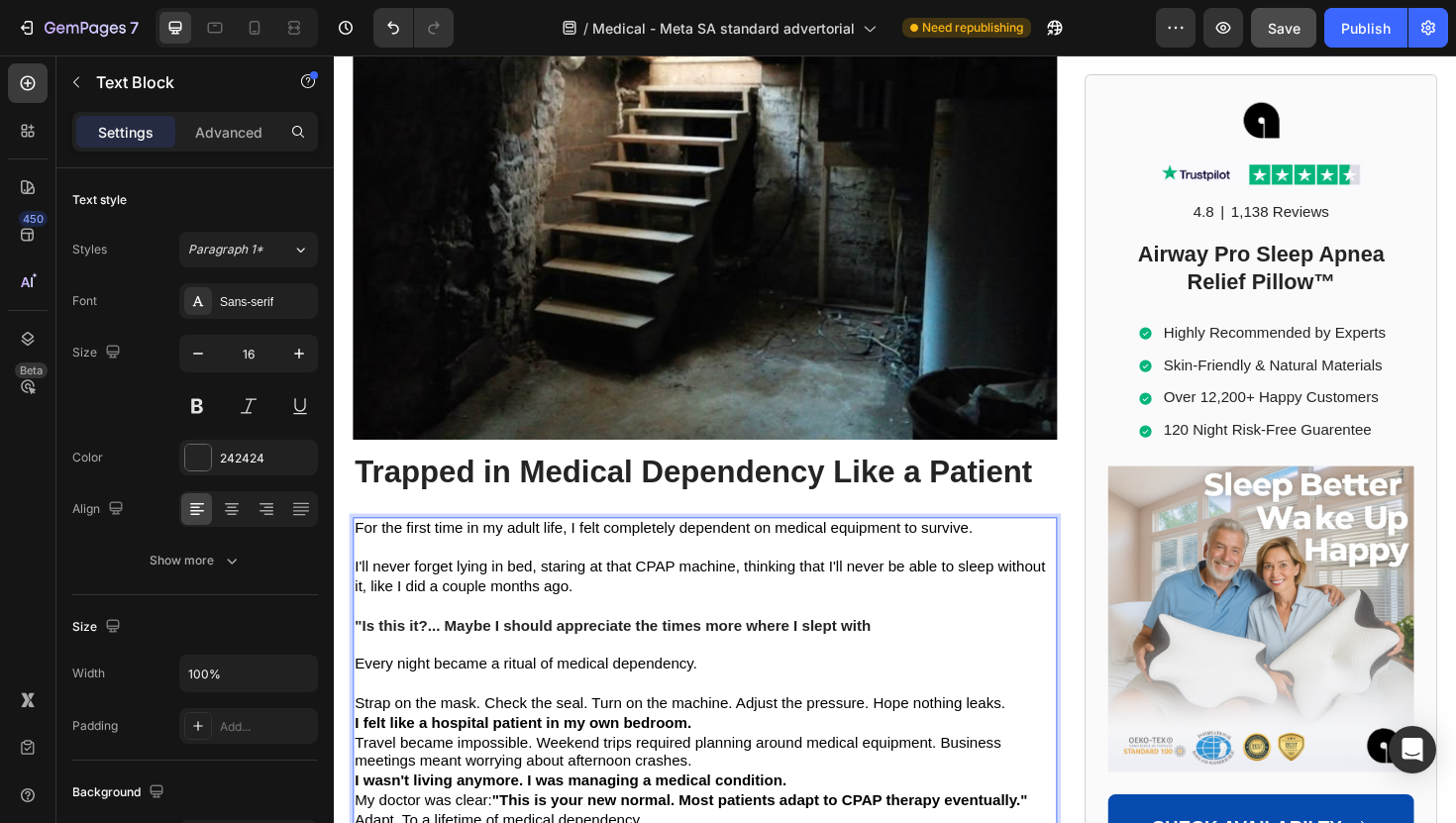 click on ""Is this it?... Maybe I should appreciate the times more where I slept with" at bounding box center [726, 660] 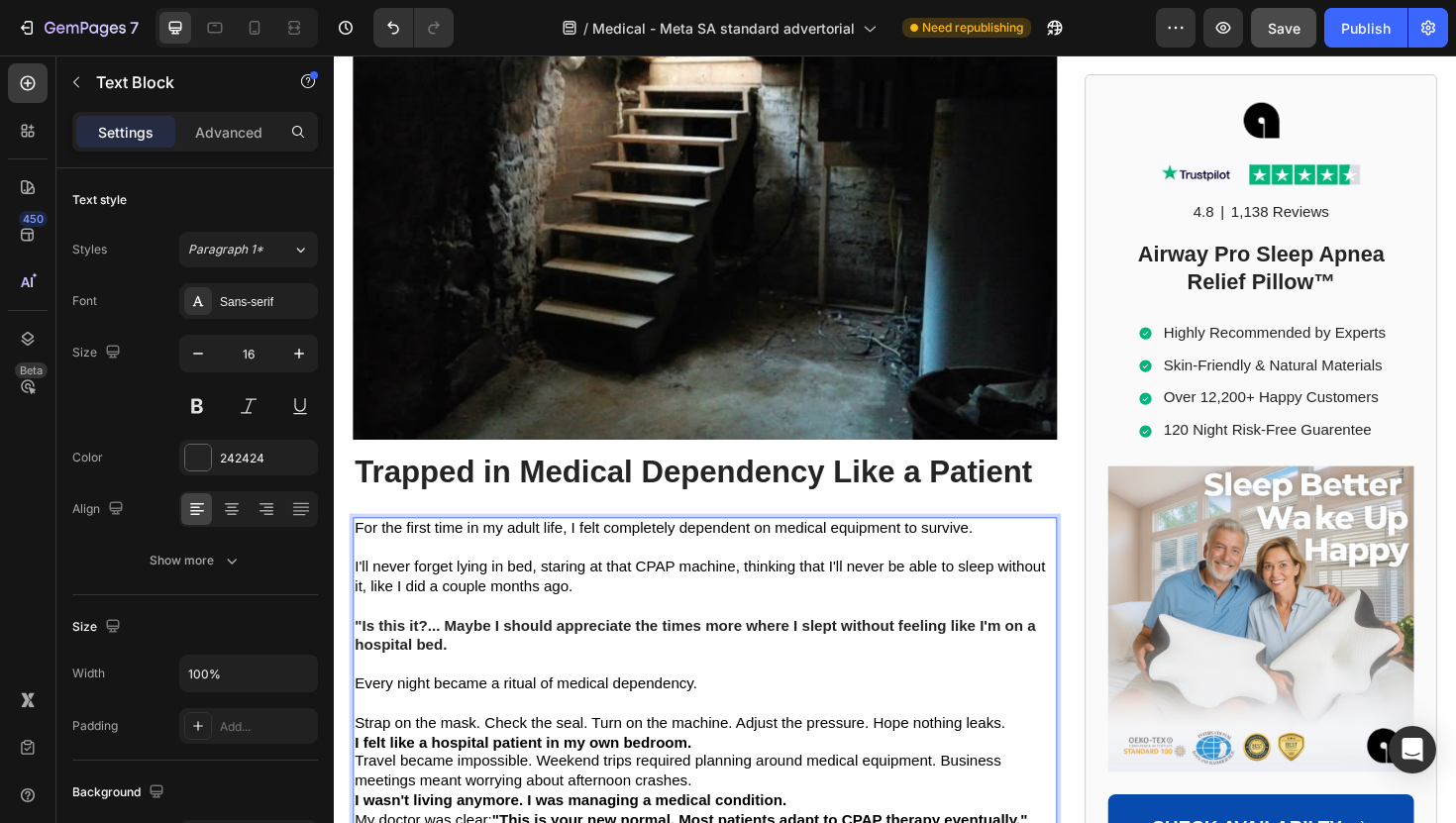 click on ""Is this it?... Maybe I should appreciate the times more where I slept without feeling like I'm on a hospital bed." at bounding box center (726, 670) 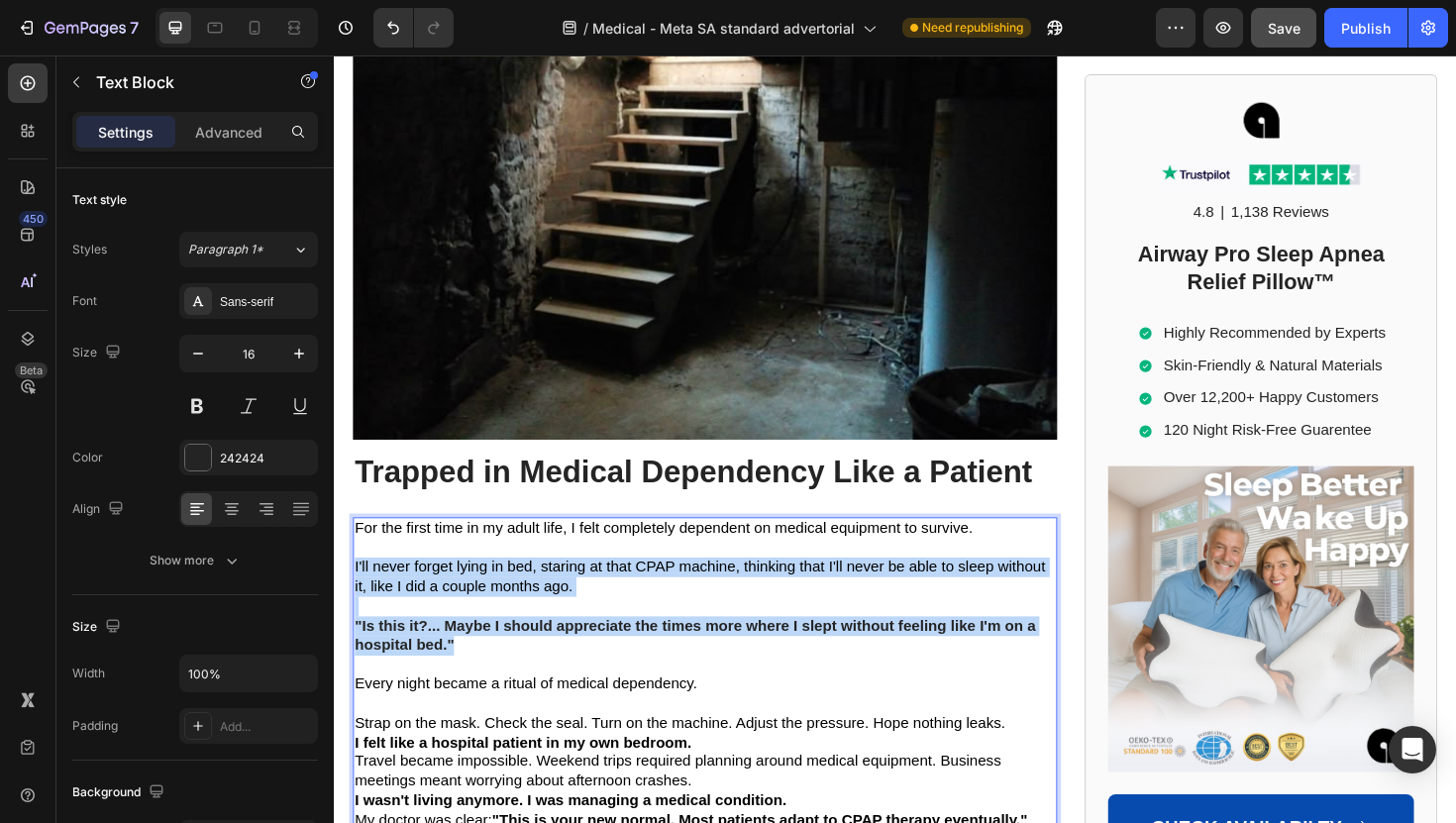 drag, startPoint x: 523, startPoint y: 677, endPoint x: 355, endPoint y: 594, distance: 187.38463 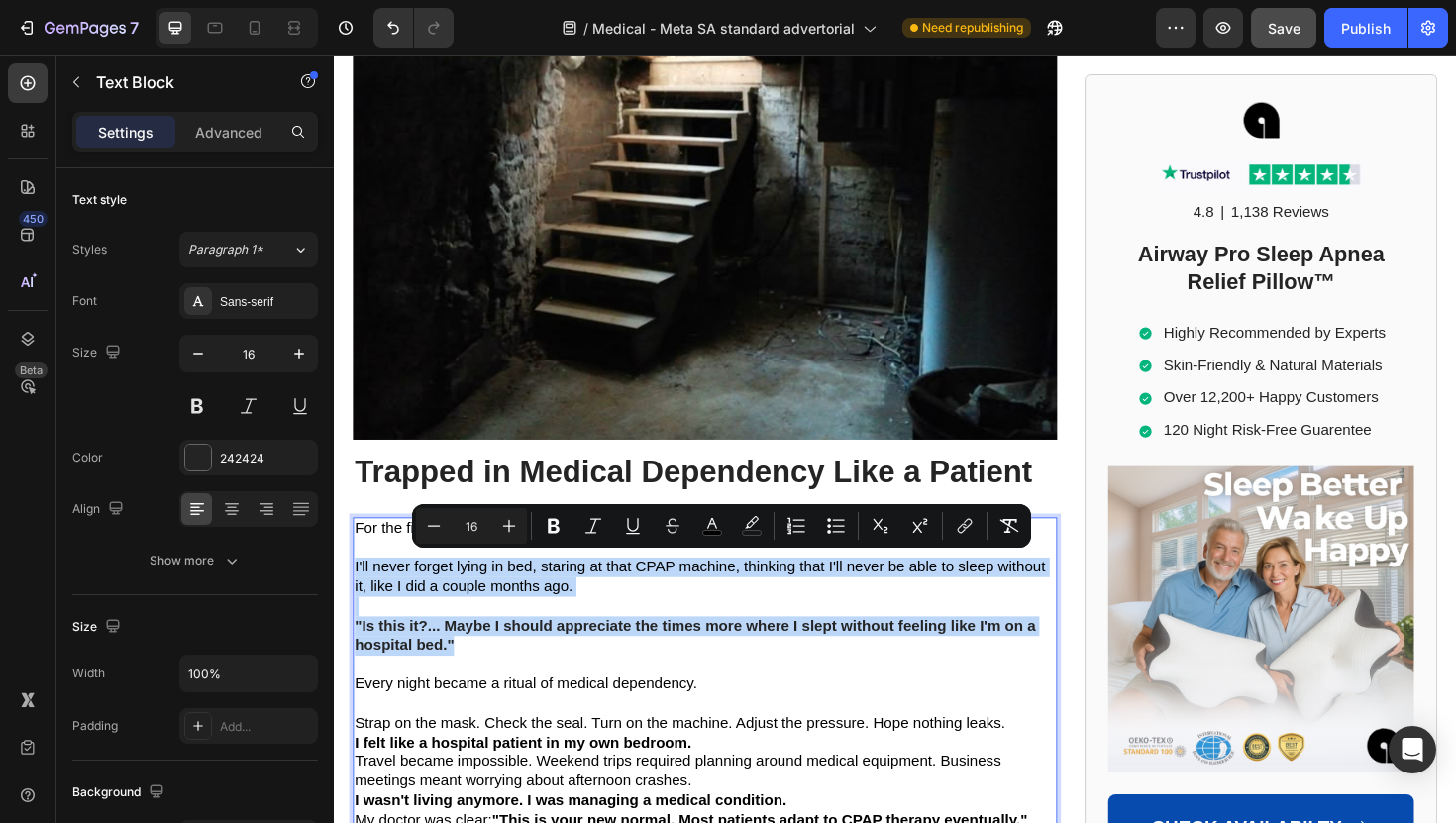 copy on "I'll never forget lying in bed, staring at that CPAP machine, thinking that I'll never be able to sleep without it, like I did a couple months ago. "Is this it?... Maybe I should appreciate the times more where I slept without feeling like I'm on a hospital bed."" 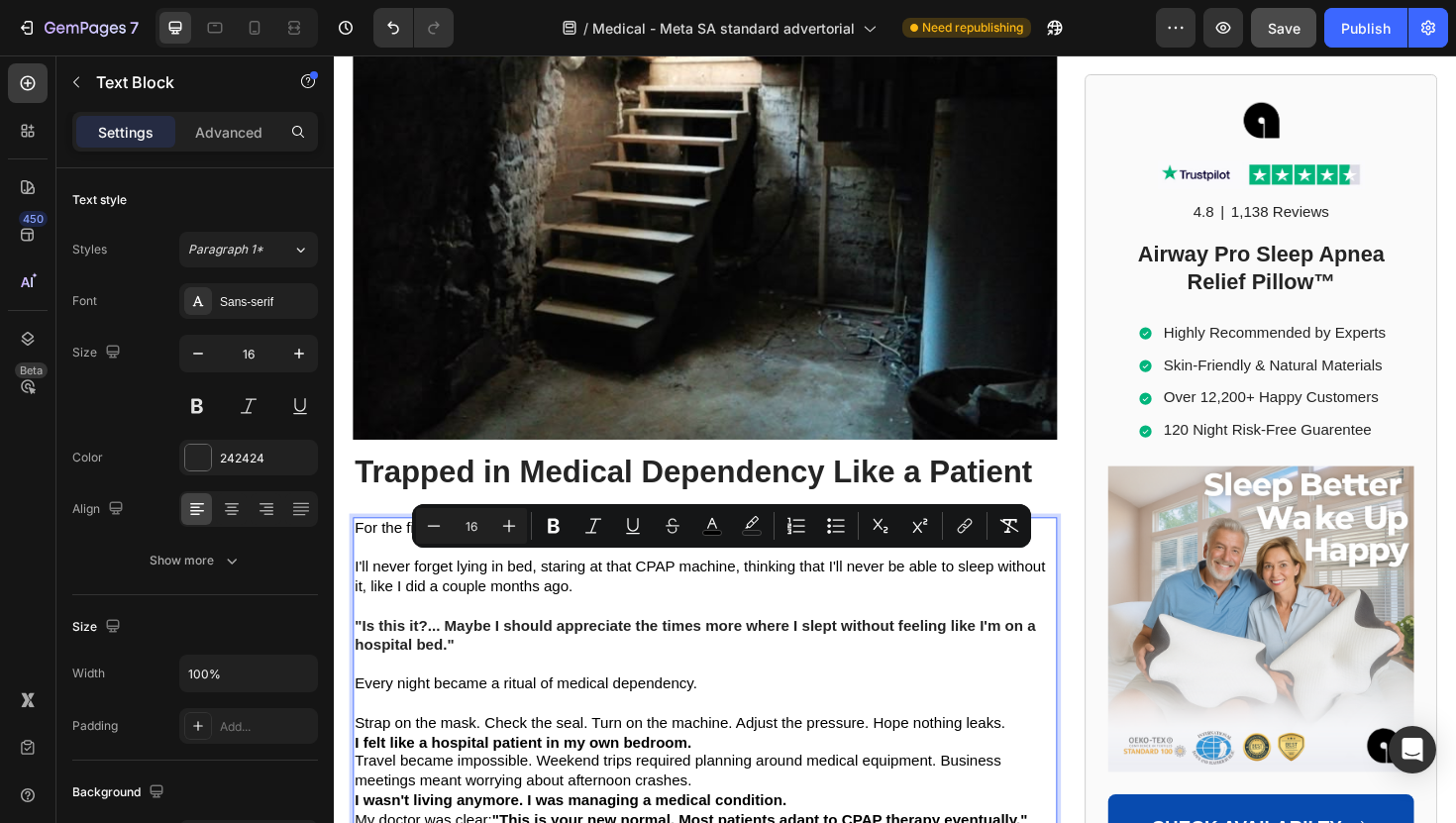 click at bounding box center (726, 700) 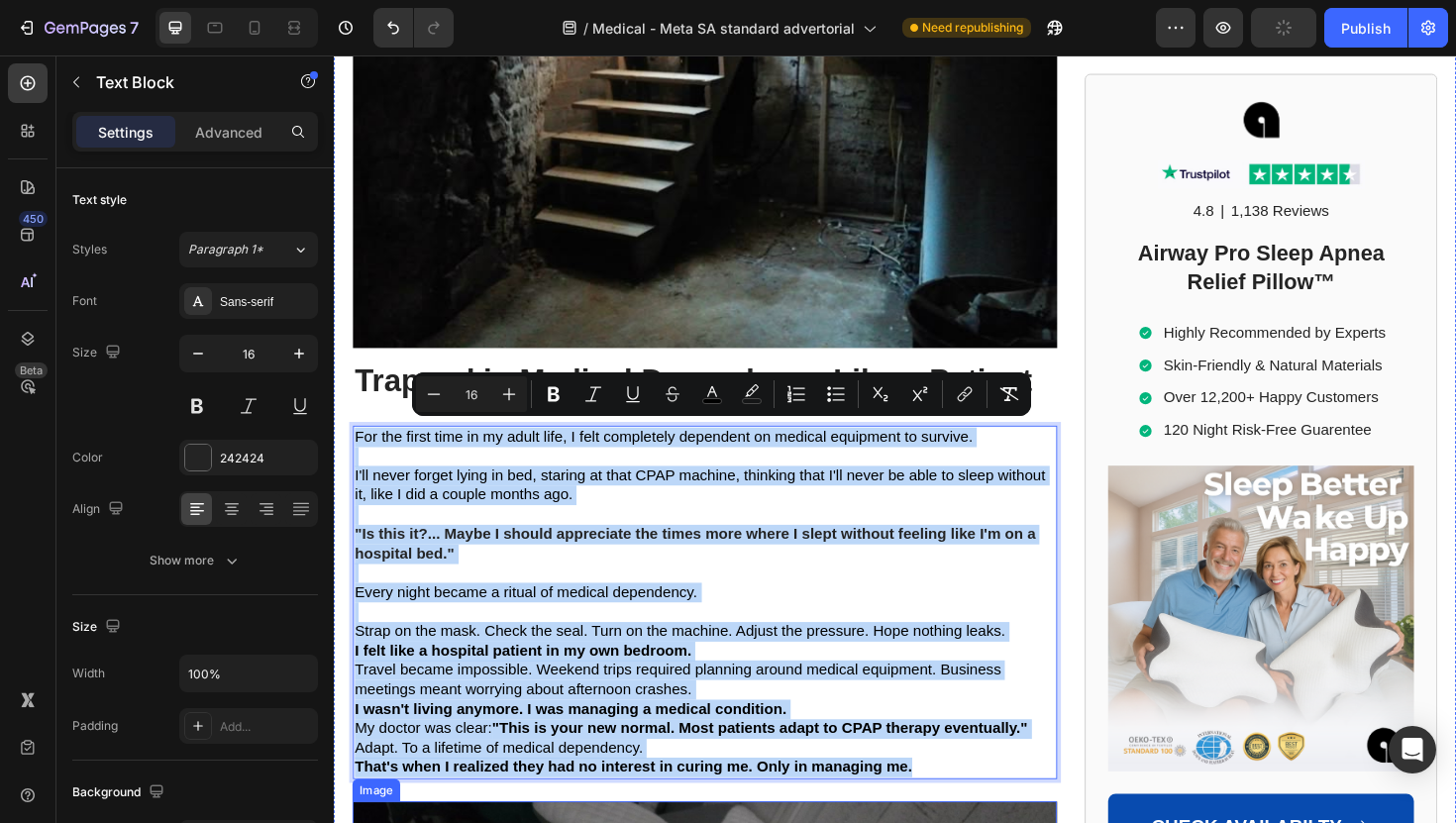 scroll, scrollTop: 4921, scrollLeft: 0, axis: vertical 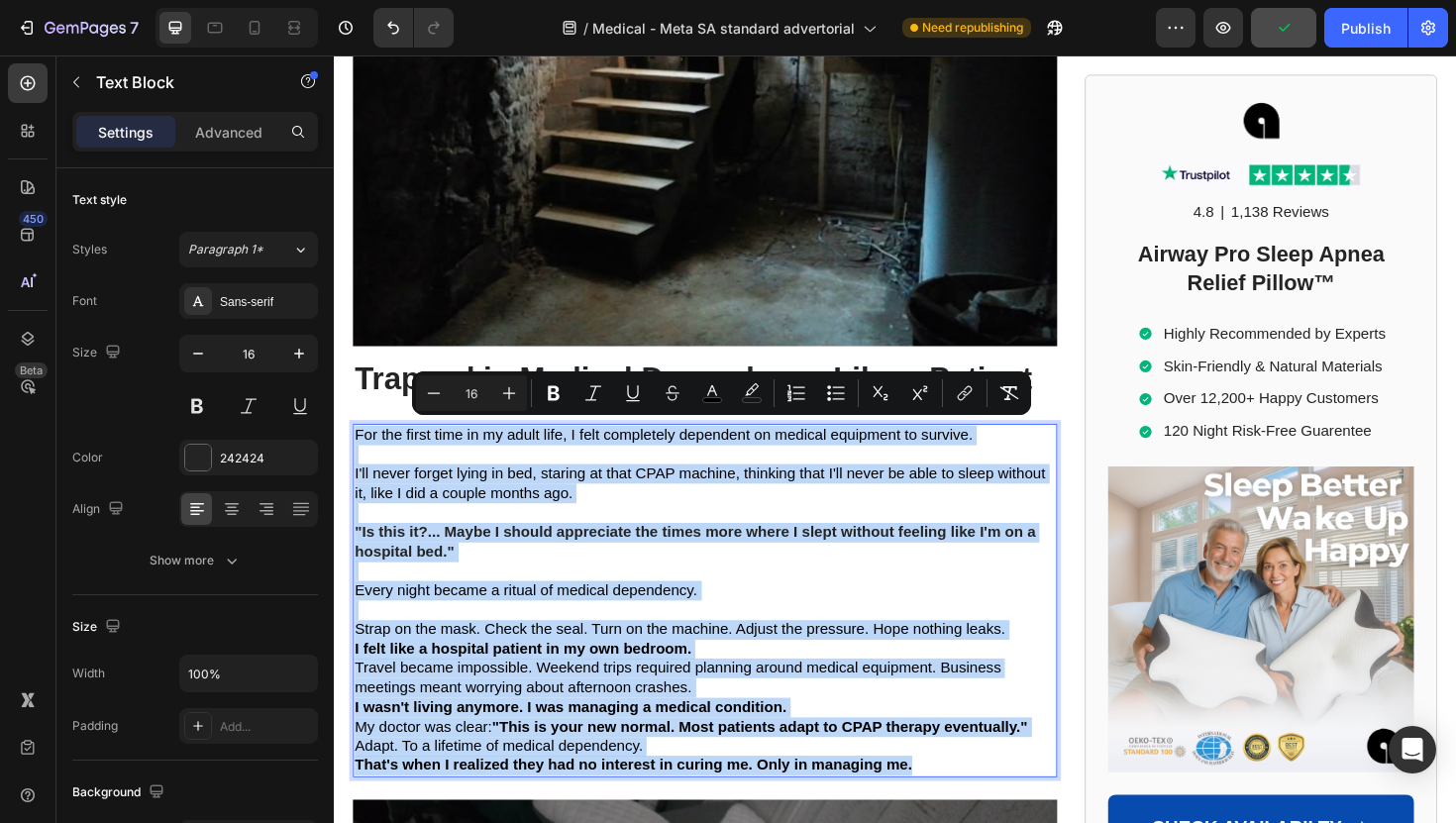 drag, startPoint x: 357, startPoint y: 549, endPoint x: 959, endPoint y: 797, distance: 651.08218 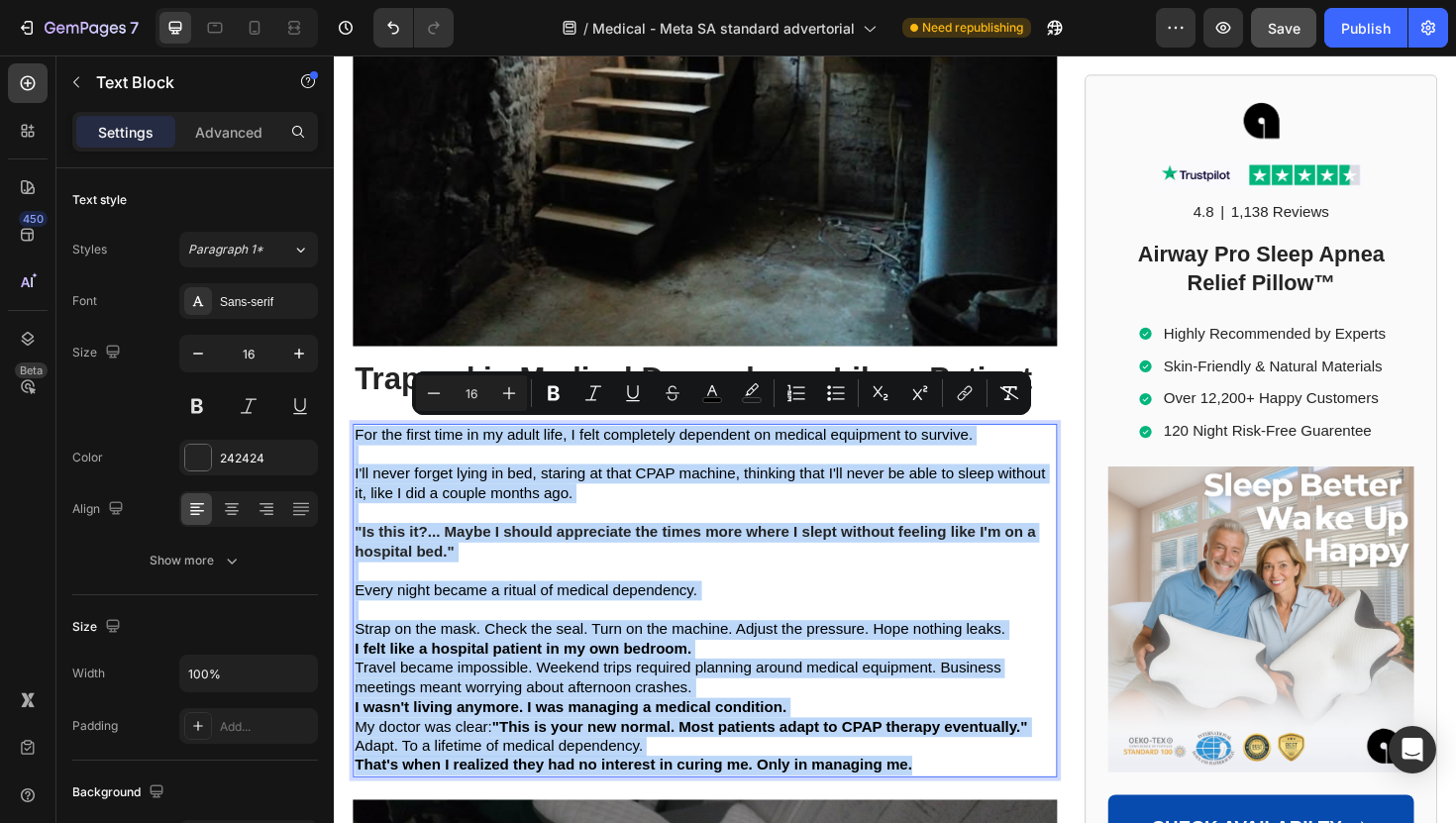 copy on "For the first time in my adult life, I felt completely dependent on medical equipment to survive. I'll never forget lying in bed, staring at that CPAP machine, thinking that I'll never be able to sleep without it, like I did a couple months ago. "Is this it?... Maybe I should appreciate the times more where I slept without feeling like I'm on a hospital bed." Every night became a ritual of medical dependency. Strap on the mask. Check the seal. Turn on the machine. Adjust the pressure. Hope nothing leaks. I felt like a hospital patient in my own bedroom. Travel became impossible. Weekend trips required planning around medical equipment. Business meetings meant worrying about afternoon crashes. I wasn't living anymore. I was managing a medical condition. My doctor was clear:  "This is your new normal. Most patients adapt to CPAP therapy eventually." Adapt. To a lifetime of medical dependency. That's when I realized they had no interest in curing me. Only in managing me." 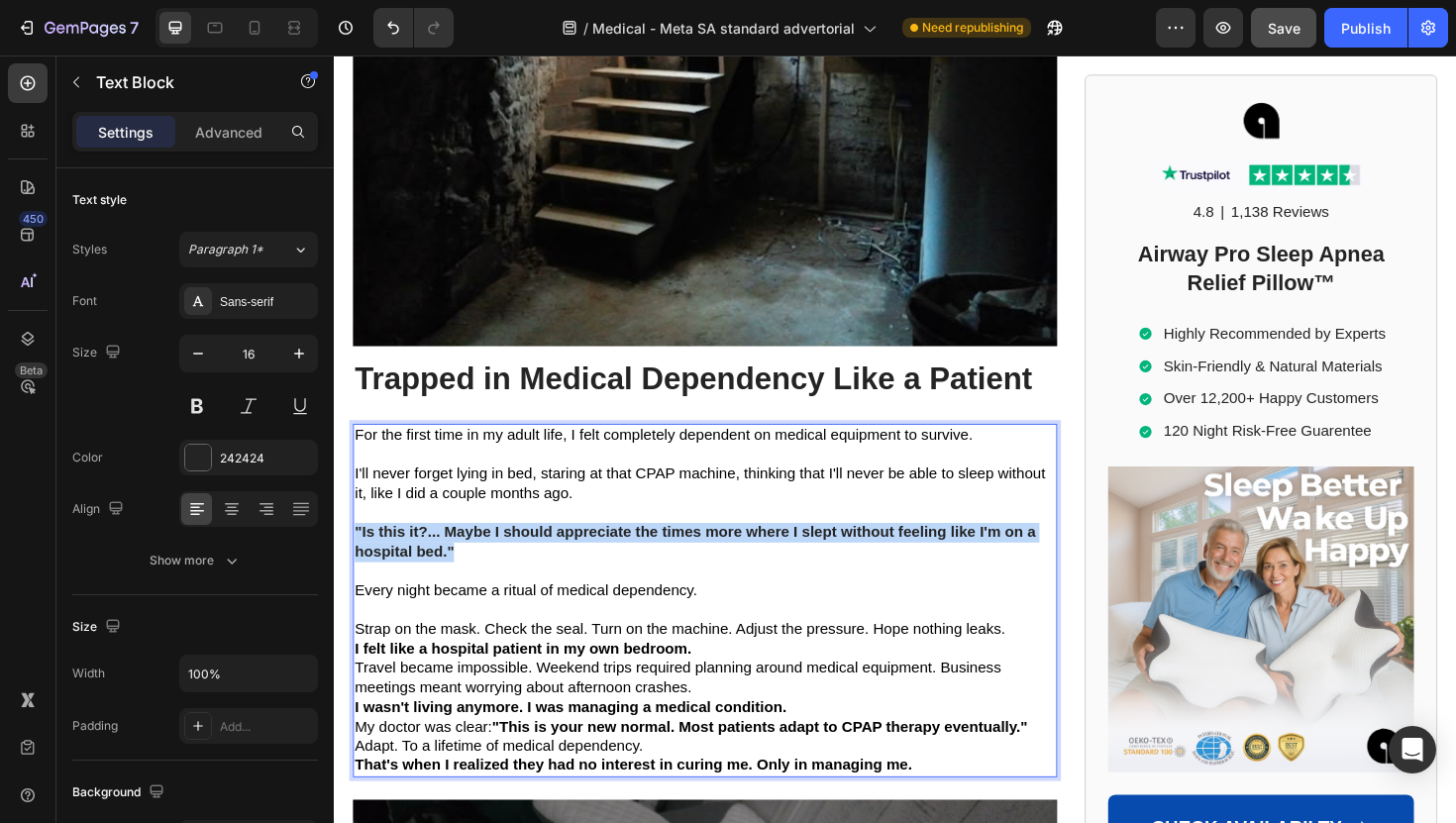drag, startPoint x: 471, startPoint y: 573, endPoint x: 353, endPoint y: 555, distance: 119.36499 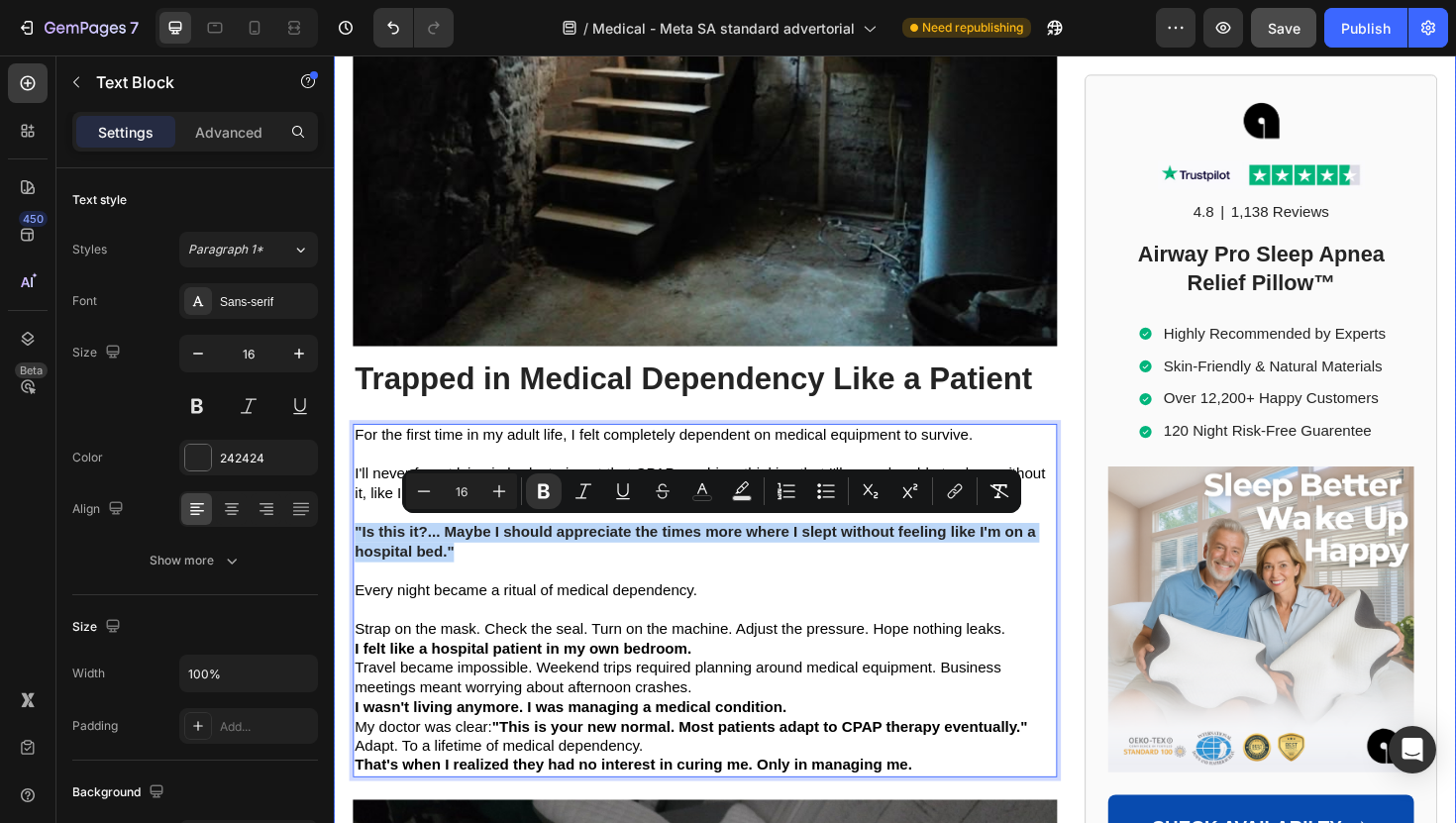 copy on ""Is this it?... Maybe I should appreciate the times more where I slept without feeling like I'm on a hospital bed."" 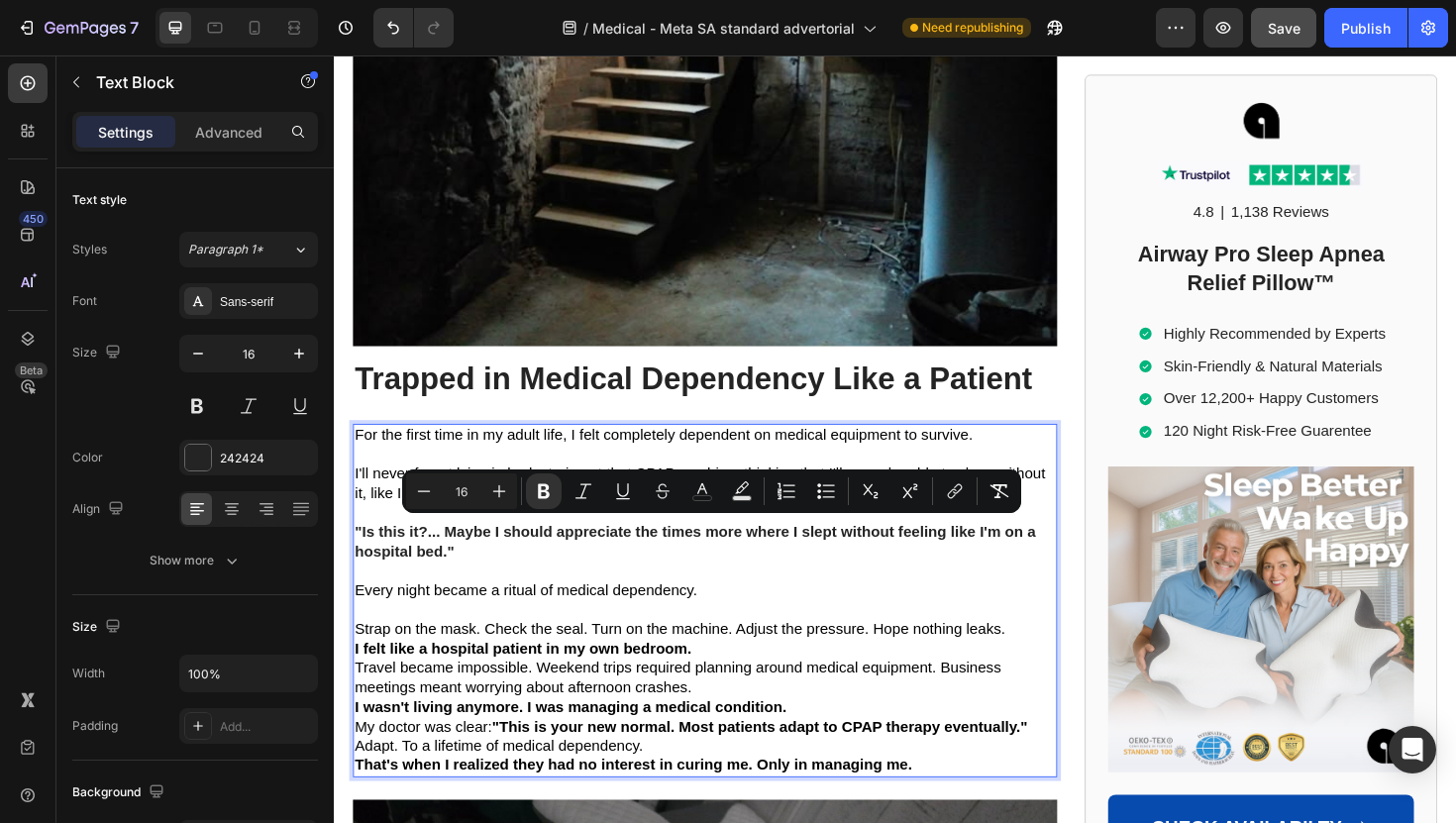 click at bounding box center (726, 478) 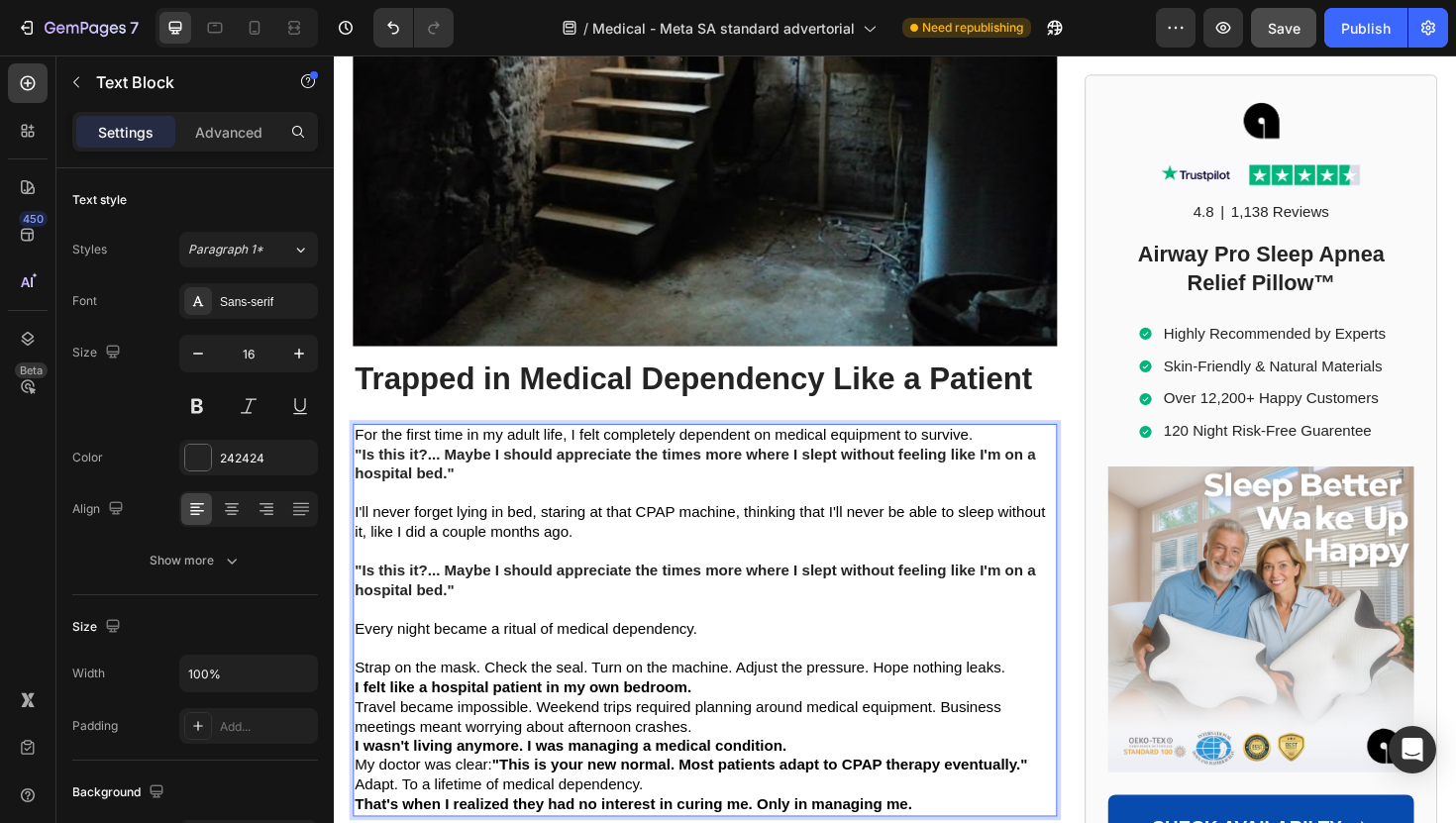 click on "For the first time in my adult life, I felt completely dependent on medical equipment to survive." at bounding box center (726, 458) 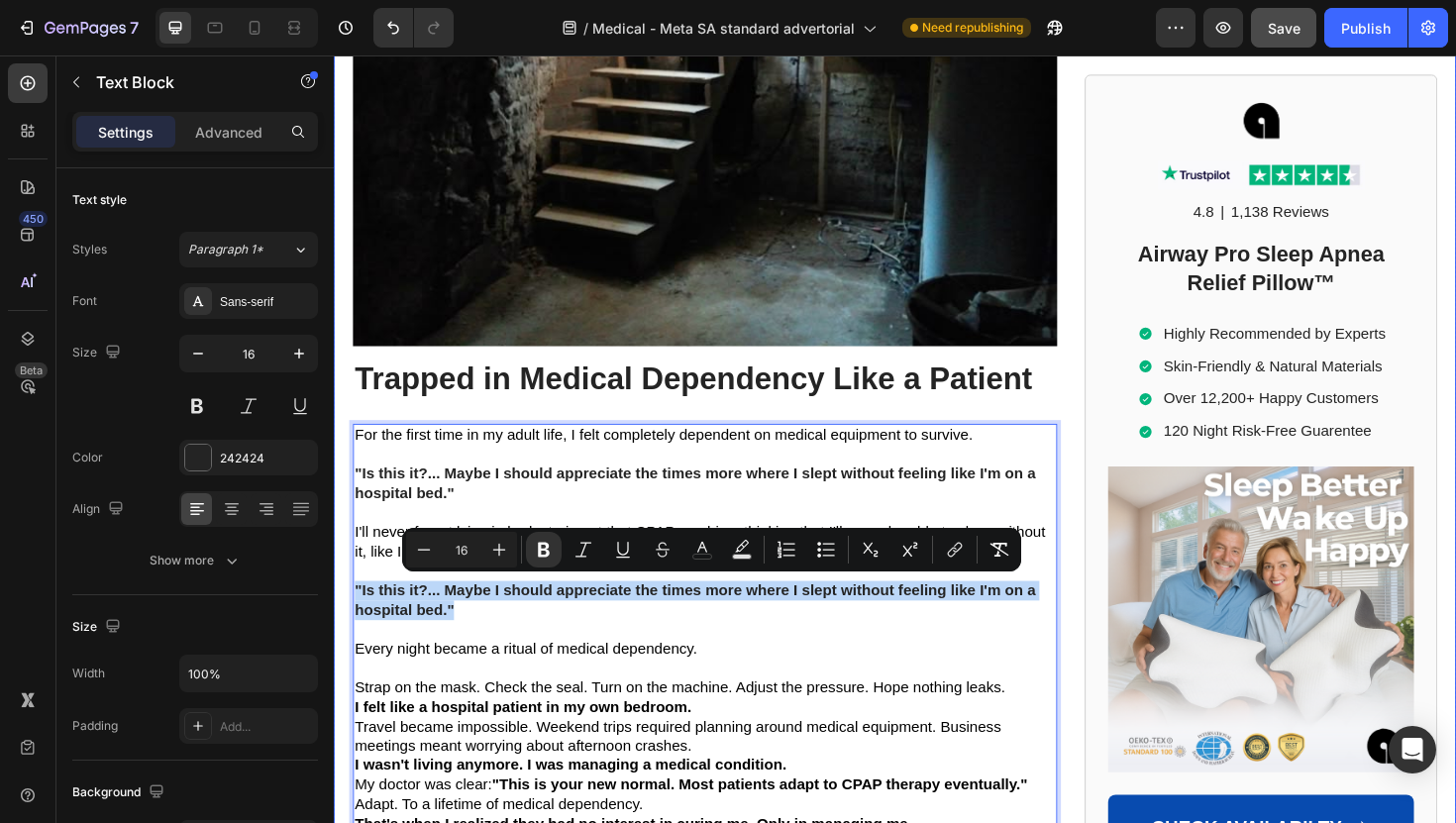 drag, startPoint x: 657, startPoint y: 648, endPoint x: 345, endPoint y: 624, distance: 312.92172 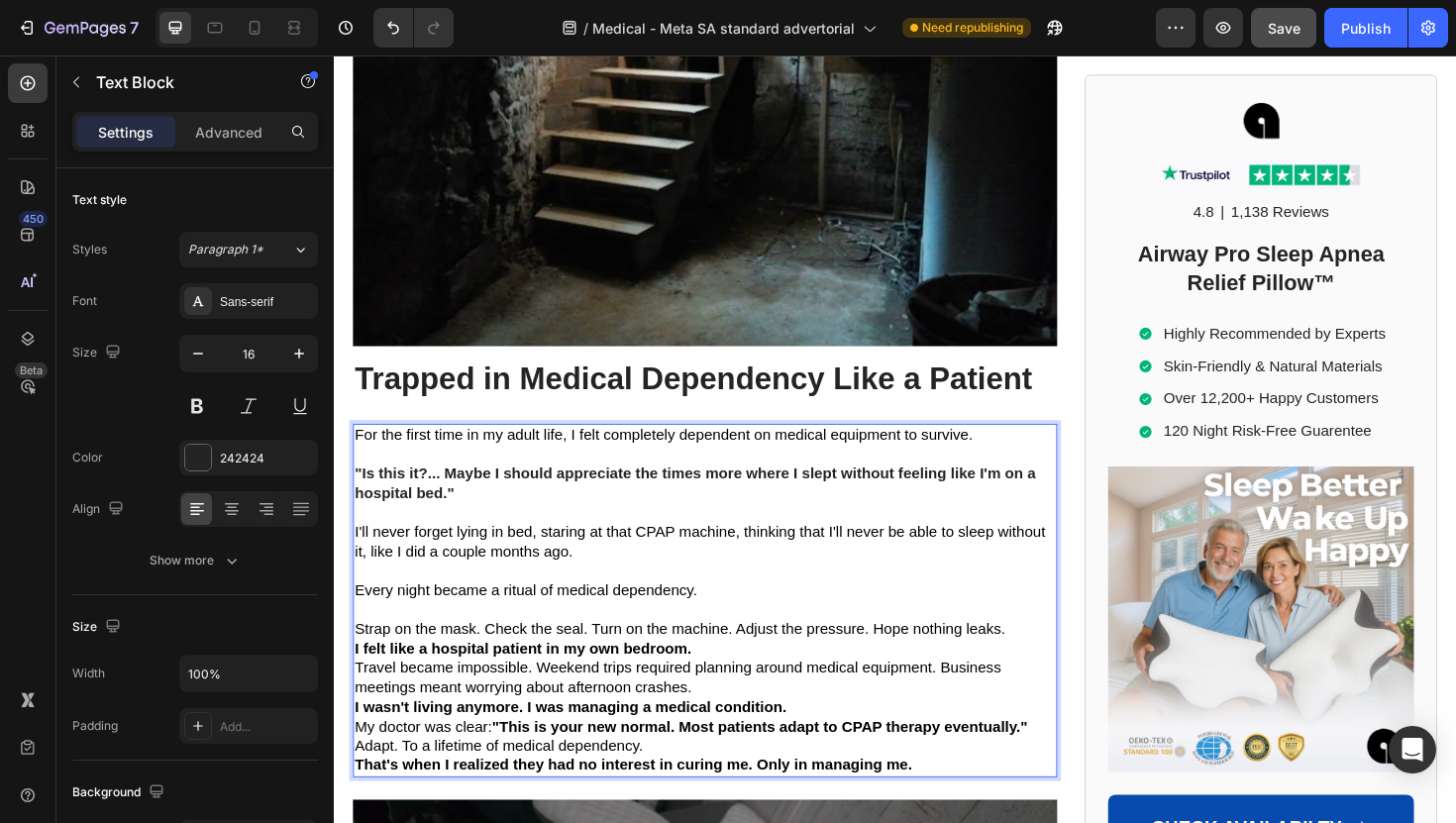 click on ""Is this it?... Maybe I should appreciate the times more where I slept without feeling like I'm on a hospital bed."" at bounding box center [726, 509] 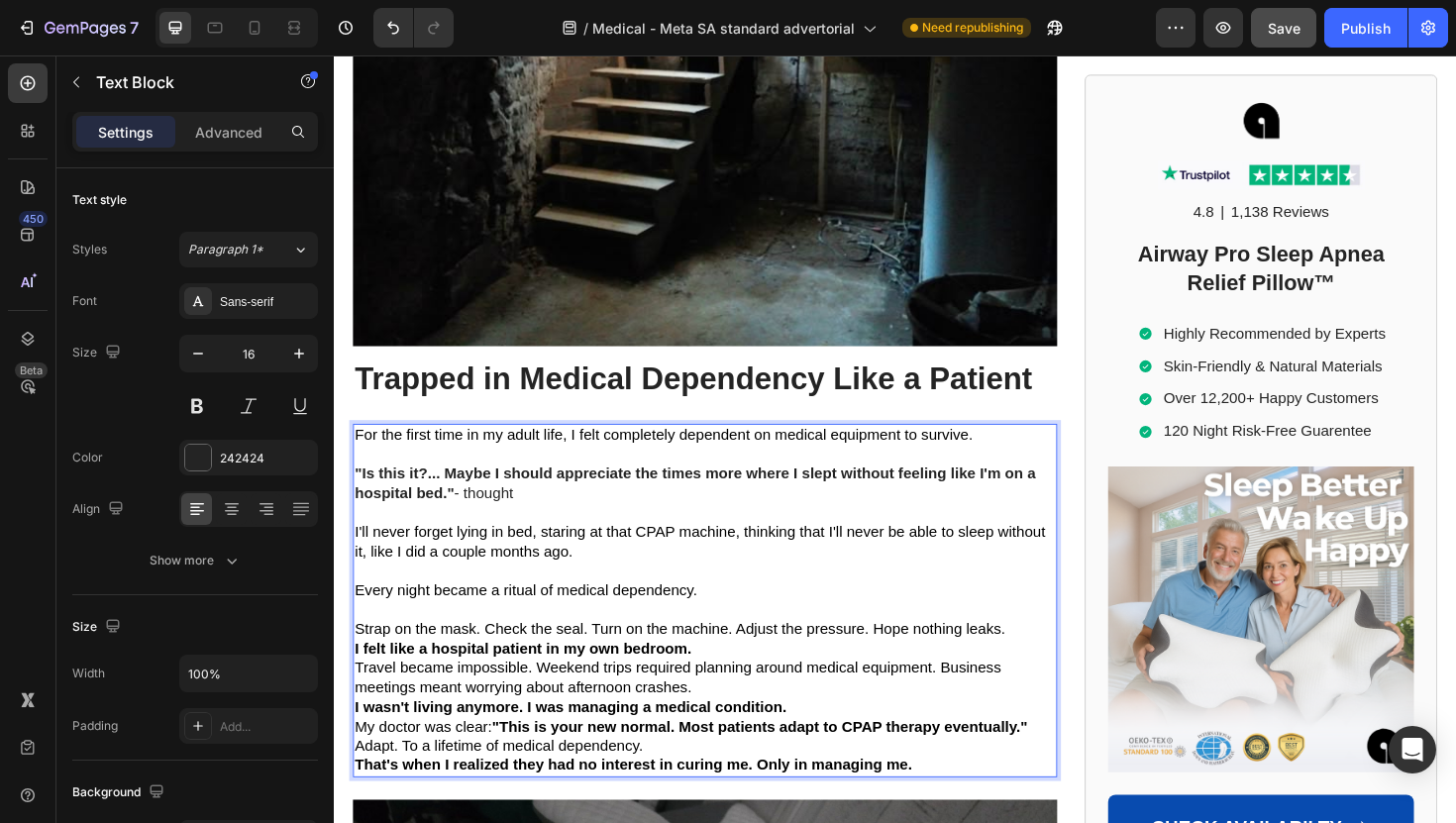 click on ""Is this it?... Maybe I should appreciate the times more where I slept without feeling like I'm on a hospital bed."  ⁠⁠⁠⁠⁠⁠⁠- thought" at bounding box center [726, 509] 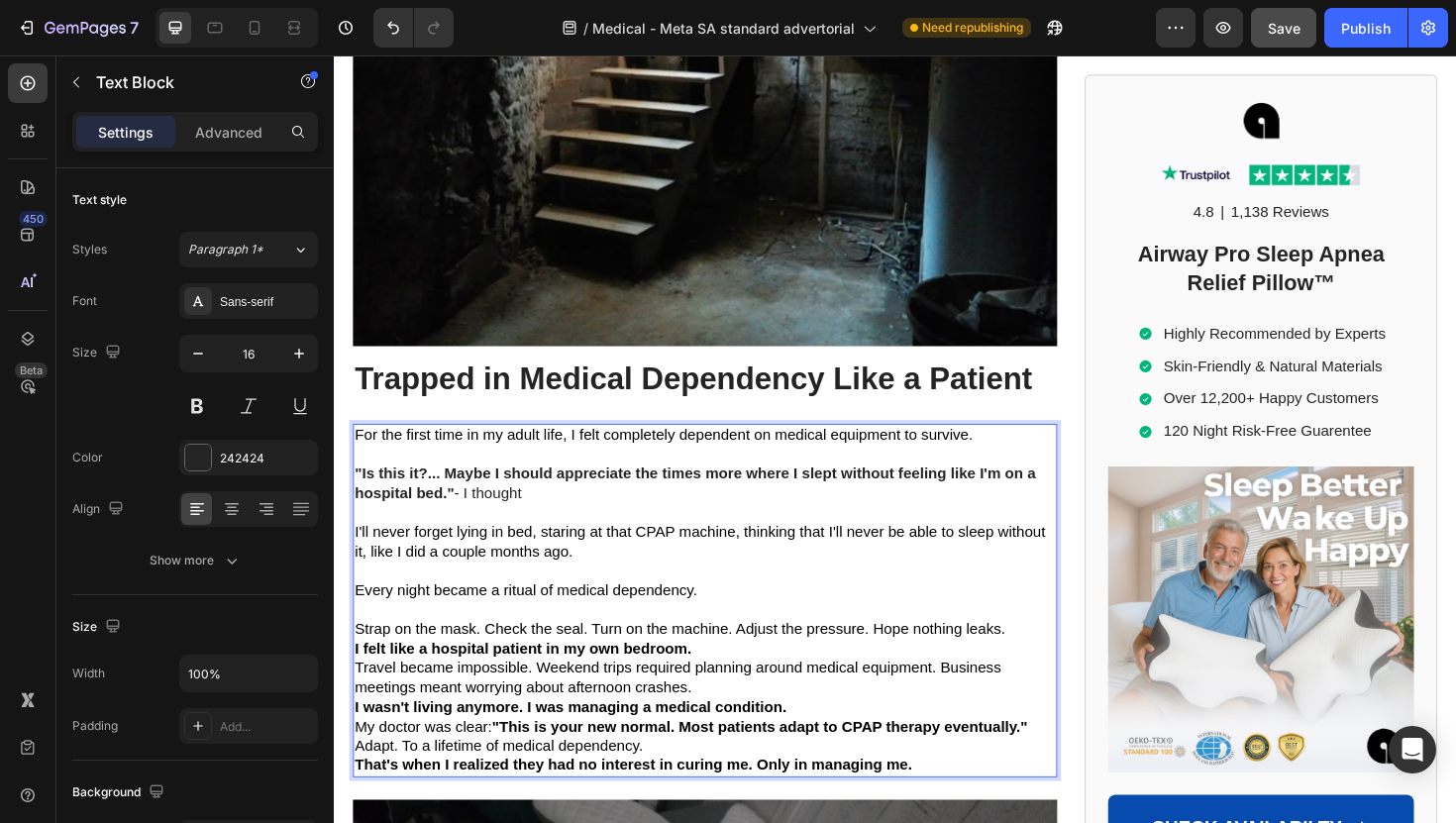 click on ""Is this it?... Maybe I should appreciate the times more where I slept without feeling like I'm on a hospital bed."  ⁠⁠⁠⁠⁠⁠⁠- I thought" at bounding box center [726, 509] 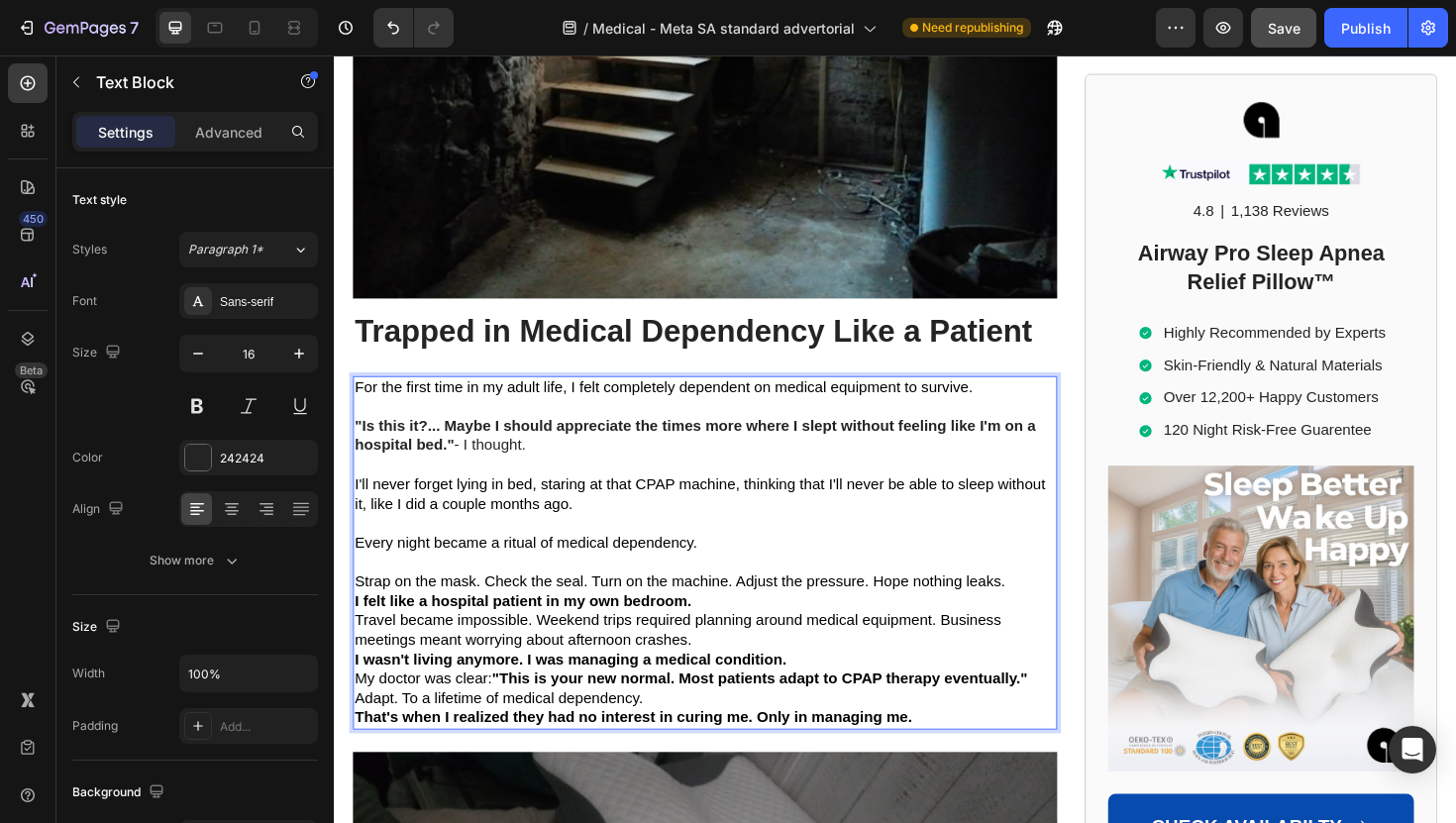 scroll, scrollTop: 4969, scrollLeft: 0, axis: vertical 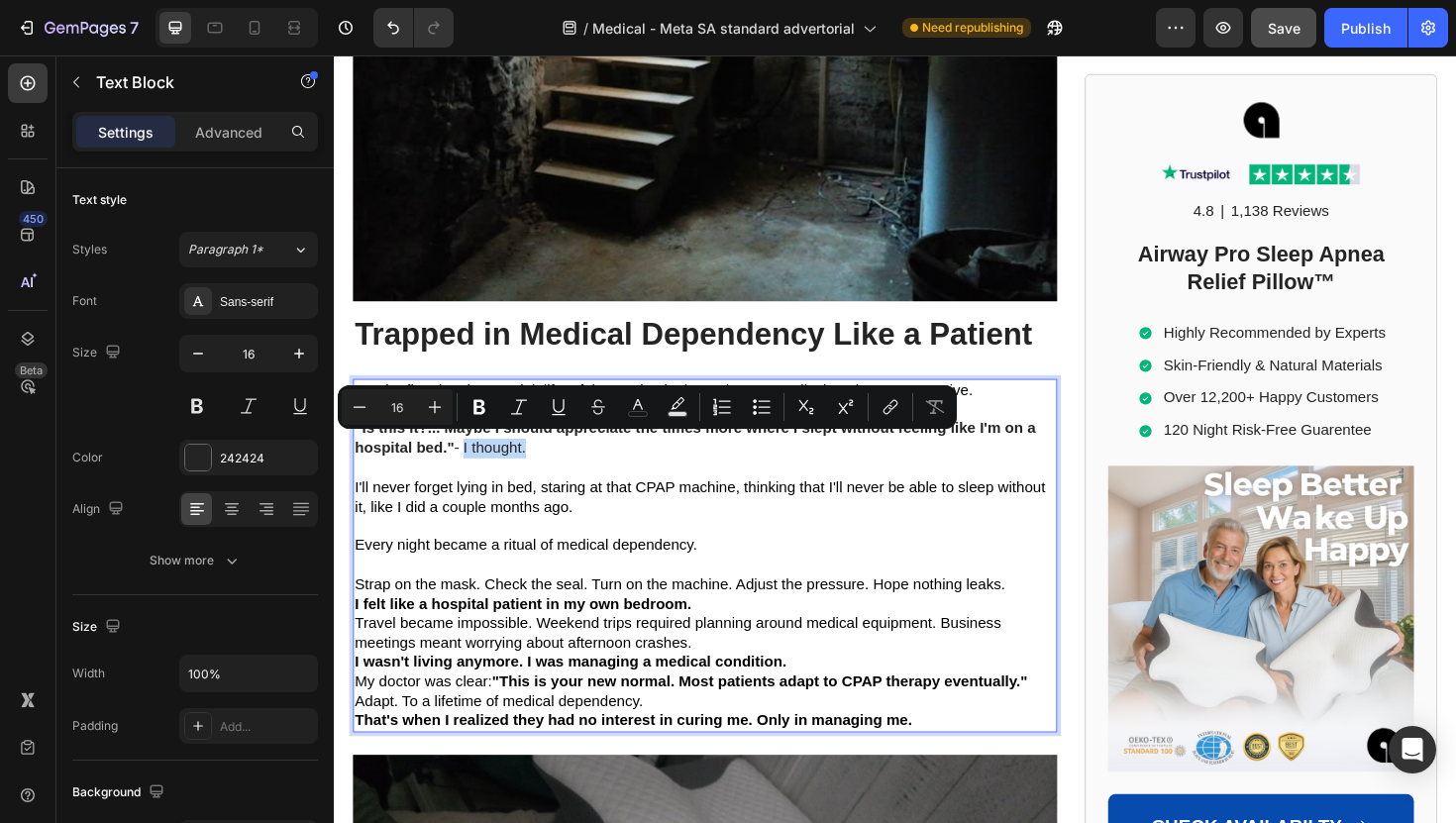drag, startPoint x: 474, startPoint y: 469, endPoint x: 542, endPoint y: 463, distance: 68.26419 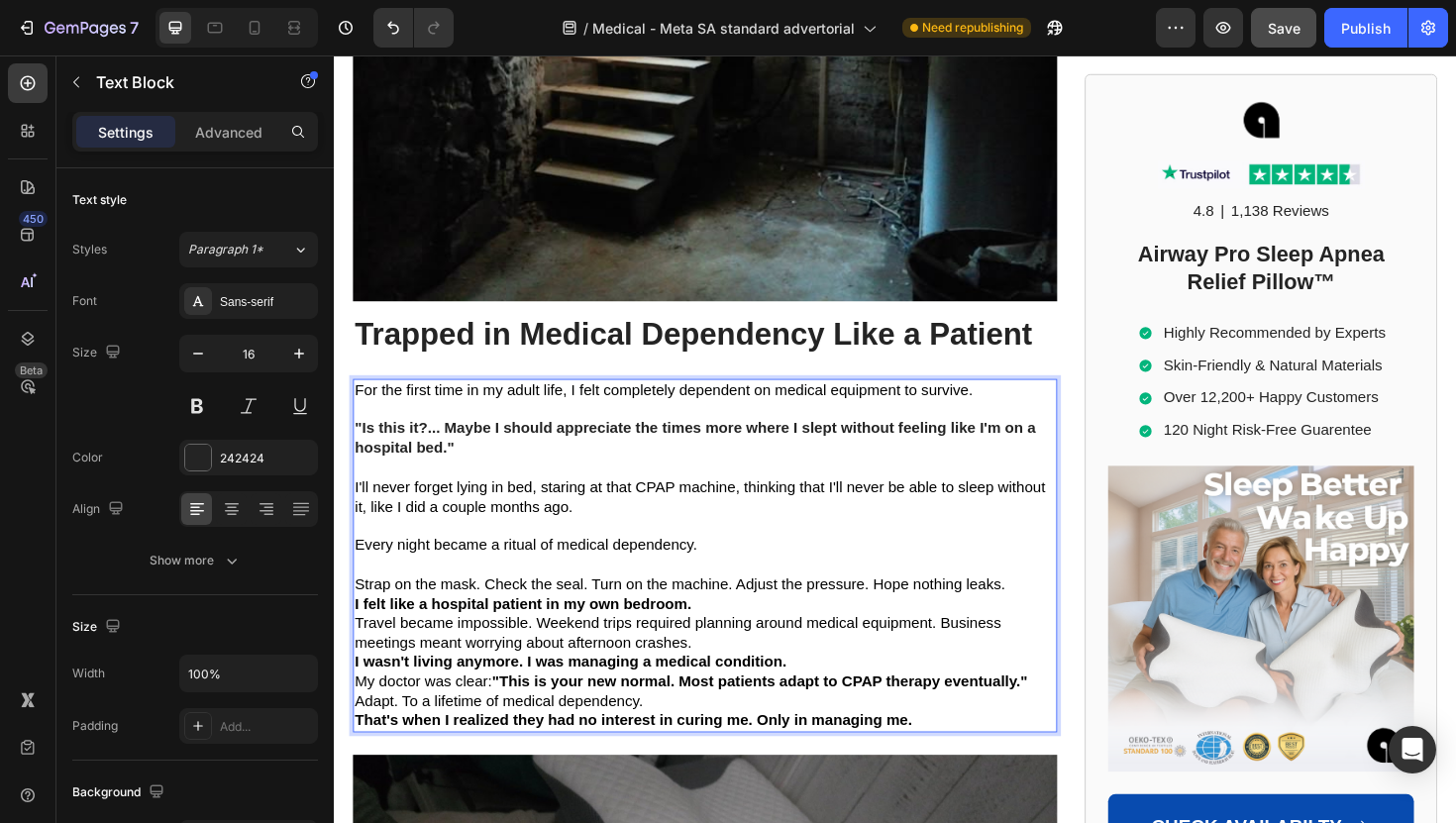 click on "For the first time in my adult life, I felt completely dependent on medical equipment to survive. "Is this it?... Maybe I should appreciate the times more where I slept without feeling like I'm on a hospital bed." I'll never forget lying in bed, staring at that CPAP machine, thinking that I'll never be able to sleep without it, like I did a couple months ago. Every night became a ritual of medical dependency. Strap on the mask. Check the seal. Turn on the machine. Adjust the pressure. Hope nothing leaks. I felt like a hospital patient in my own bedroom. Travel became impossible. Weekend trips required planning around medical equipment. Business meetings meant worrying about afternoon crashes. I wasn't living anymore. I was managing a medical condition. My doctor was clear:  "This is your new normal. Most patients adapt to CPAP therapy eventually." Adapt. To a lifetime of medical dependency. That's when I realized they had no interest in curing me. Only in managing me." at bounding box center (726, 585) 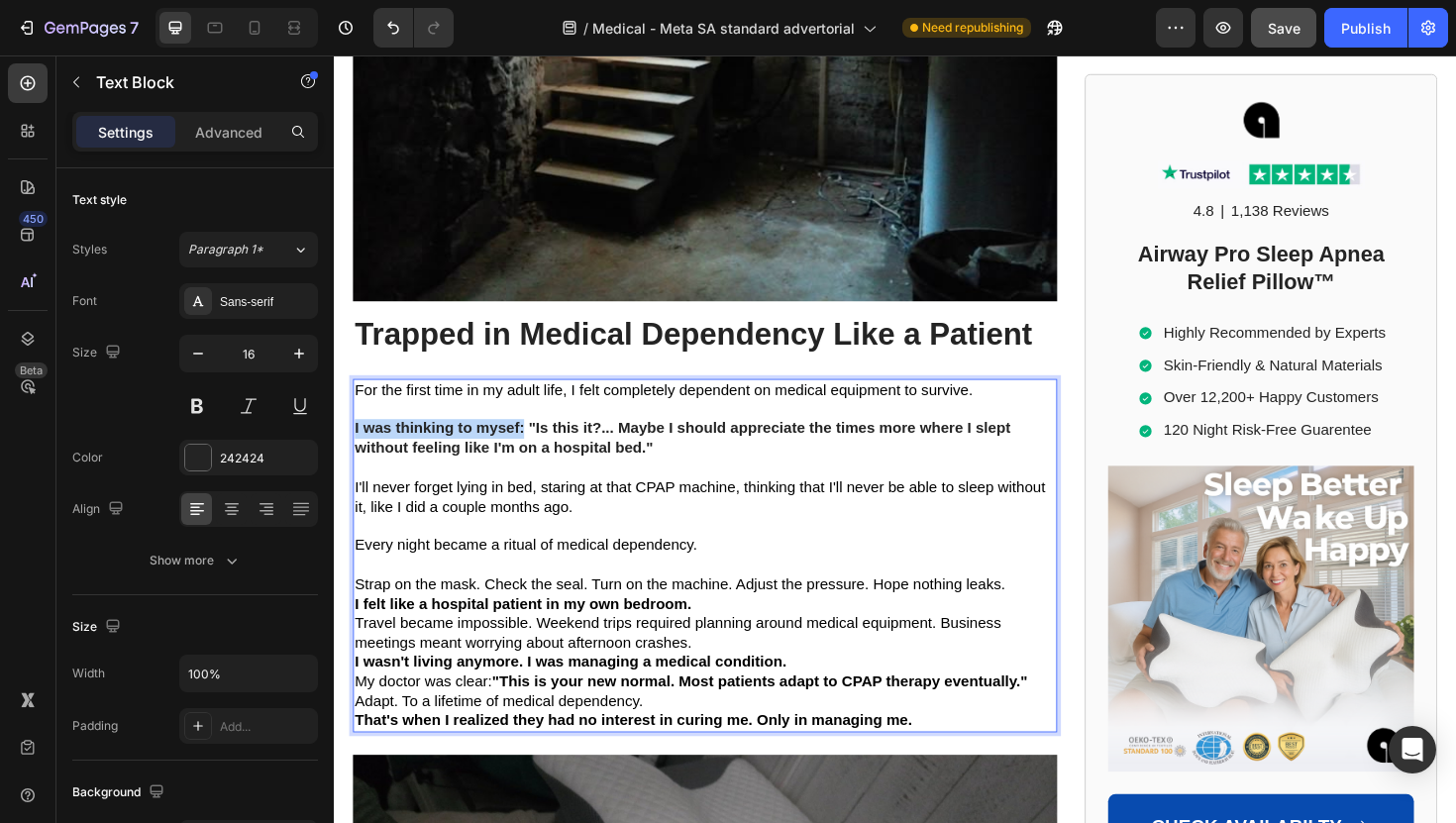 drag, startPoint x: 356, startPoint y: 449, endPoint x: 535, endPoint y: 450, distance: 179.00279 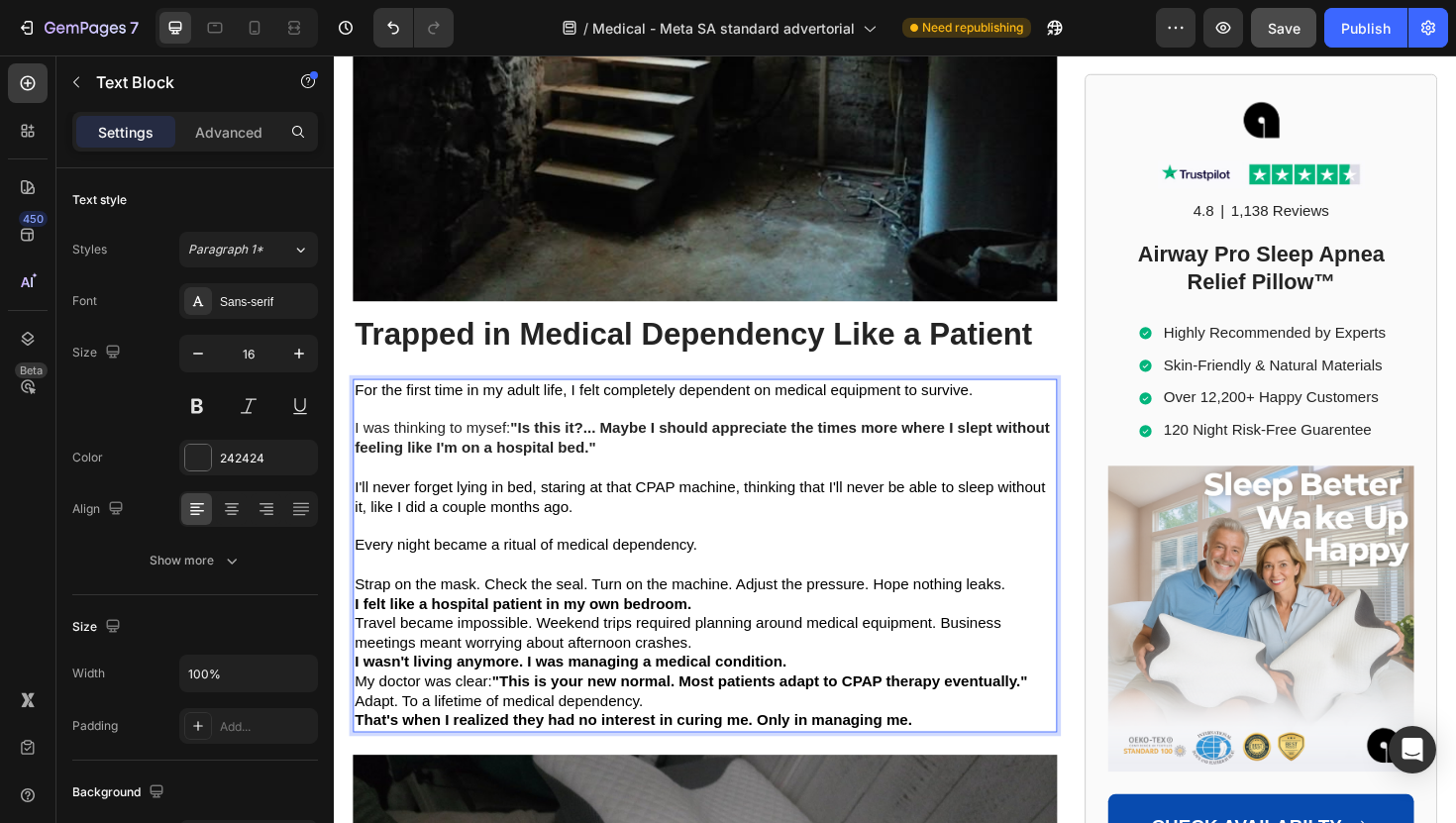 click at bounding box center [726, 492] 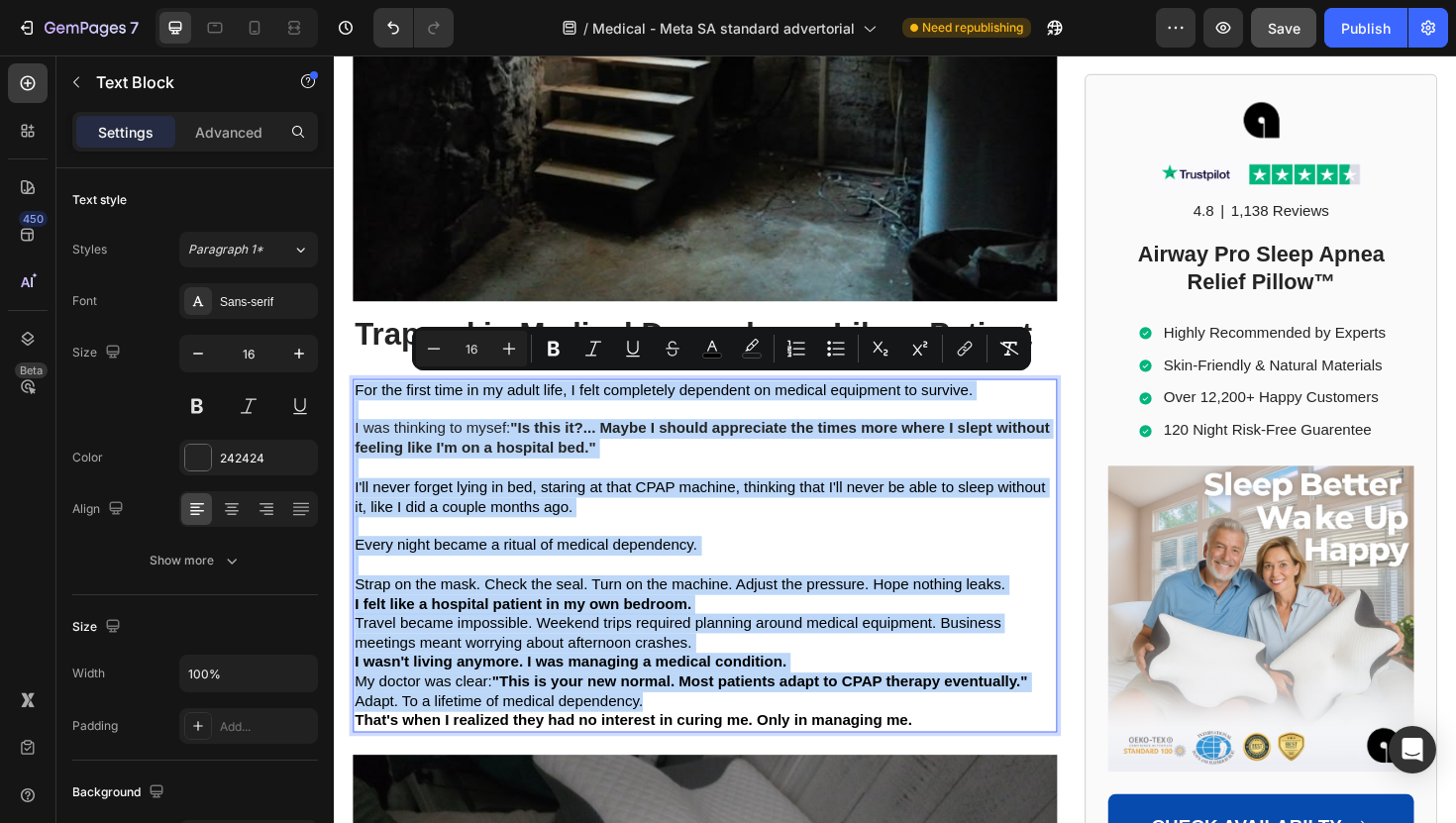 click at bounding box center [726, 492] 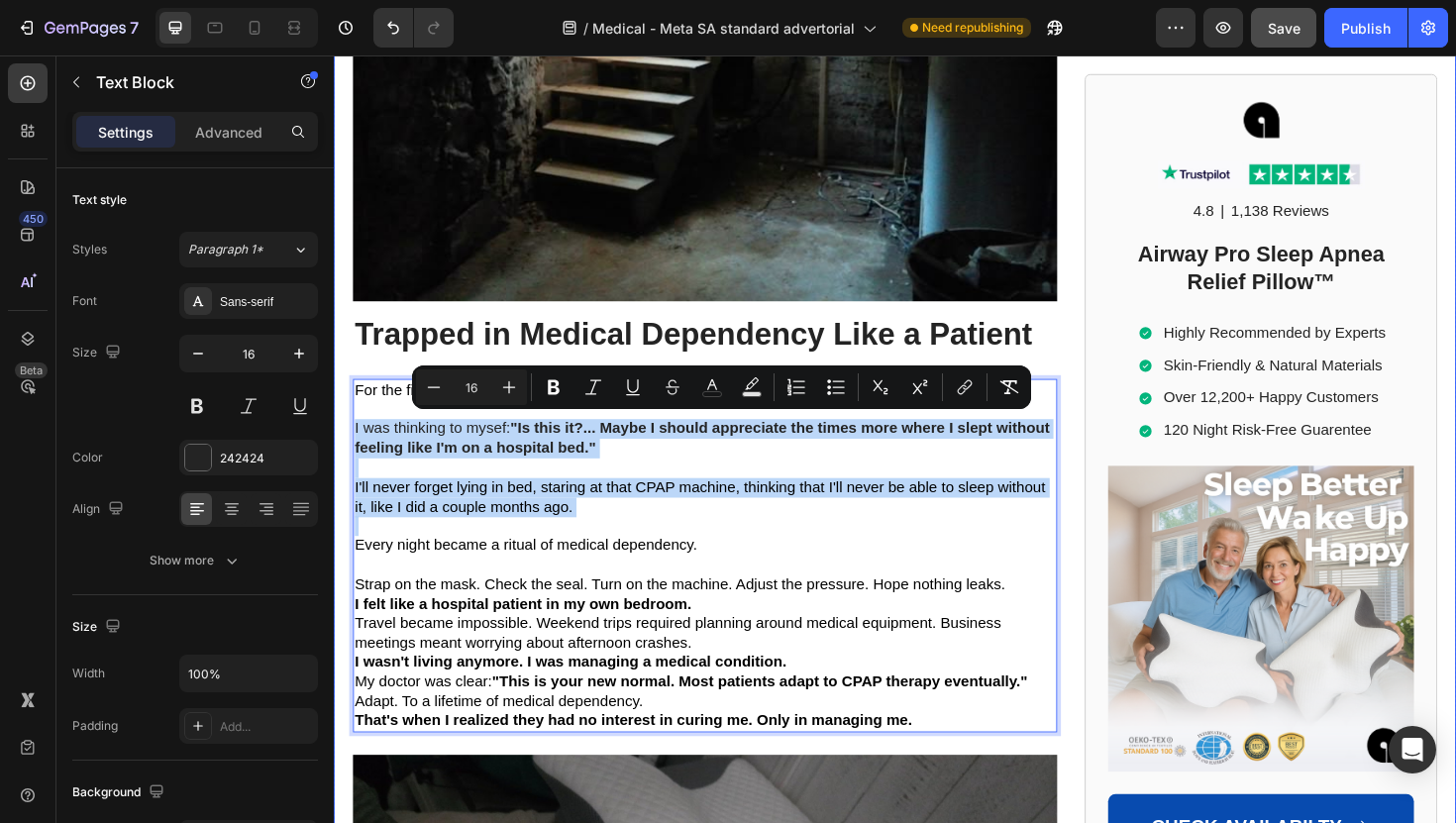 drag, startPoint x: 629, startPoint y: 534, endPoint x: 338, endPoint y: 451, distance: 302.60535 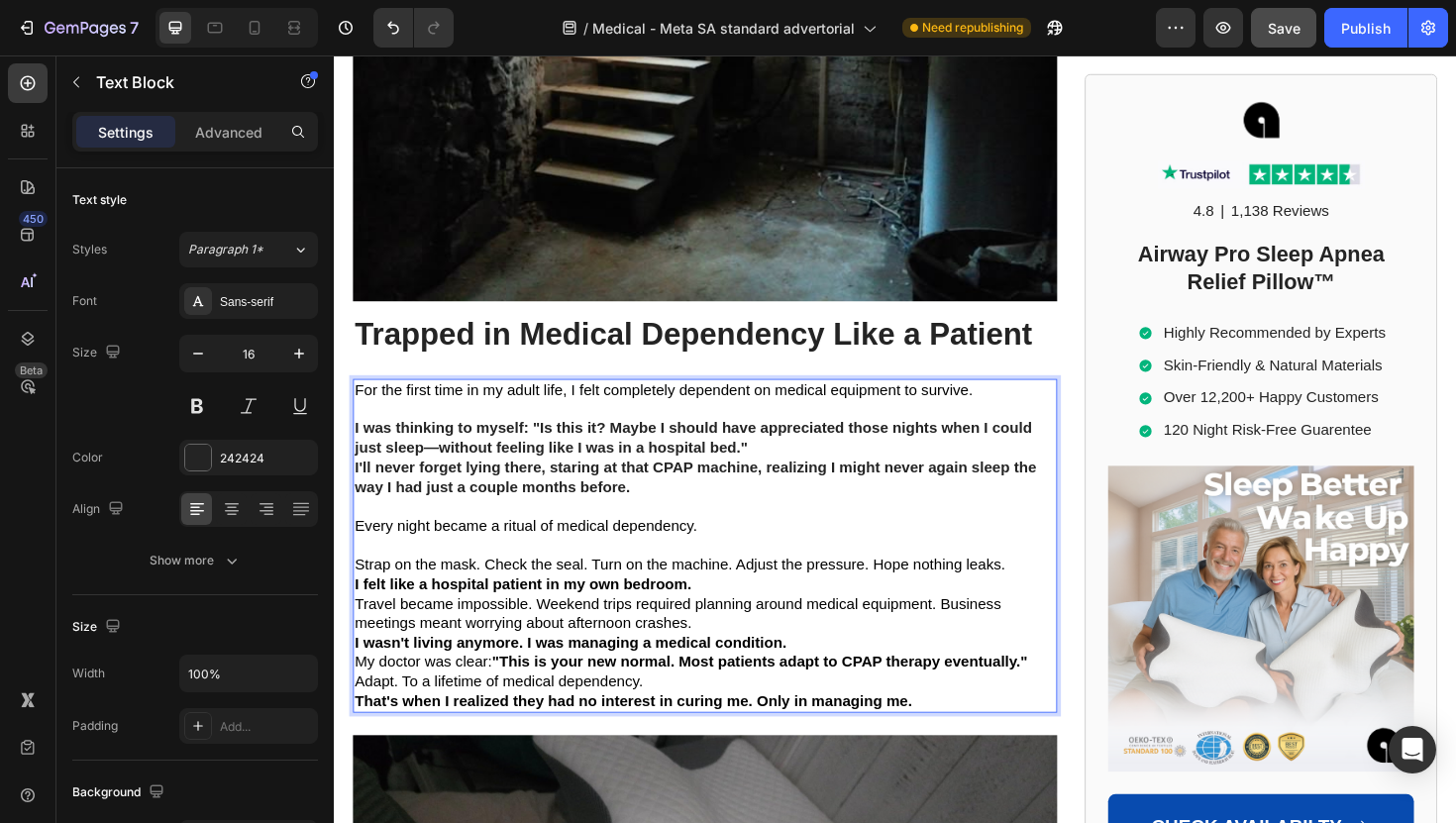 click on "I'll never forget lying there, staring at that CPAP machine, realizing I might never again sleep the way I had just a couple months before." at bounding box center (716, 502) 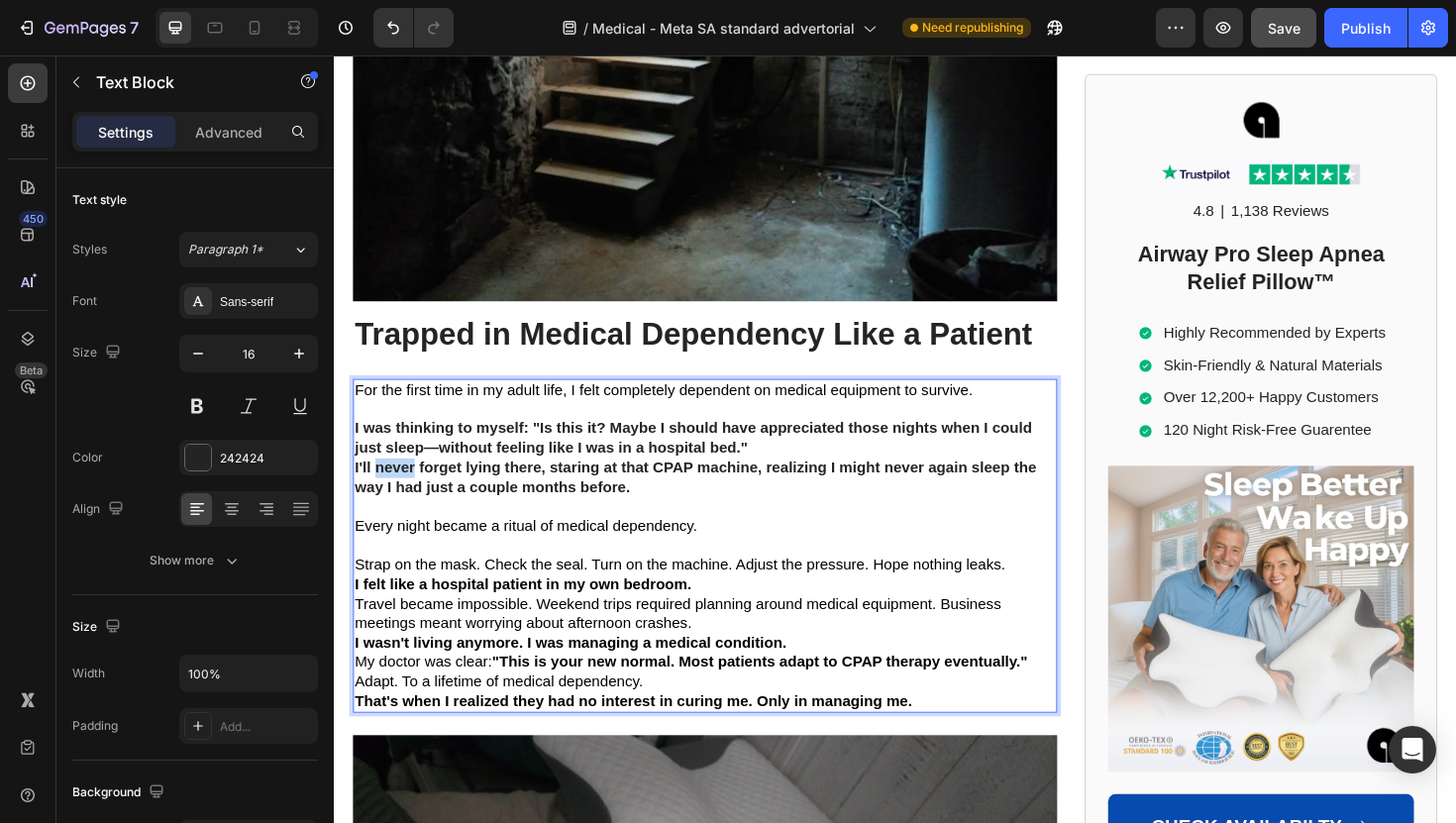 click on "I'll never forget lying there, staring at that CPAP machine, realizing I might never again sleep the way I had just a couple months before." at bounding box center (716, 502) 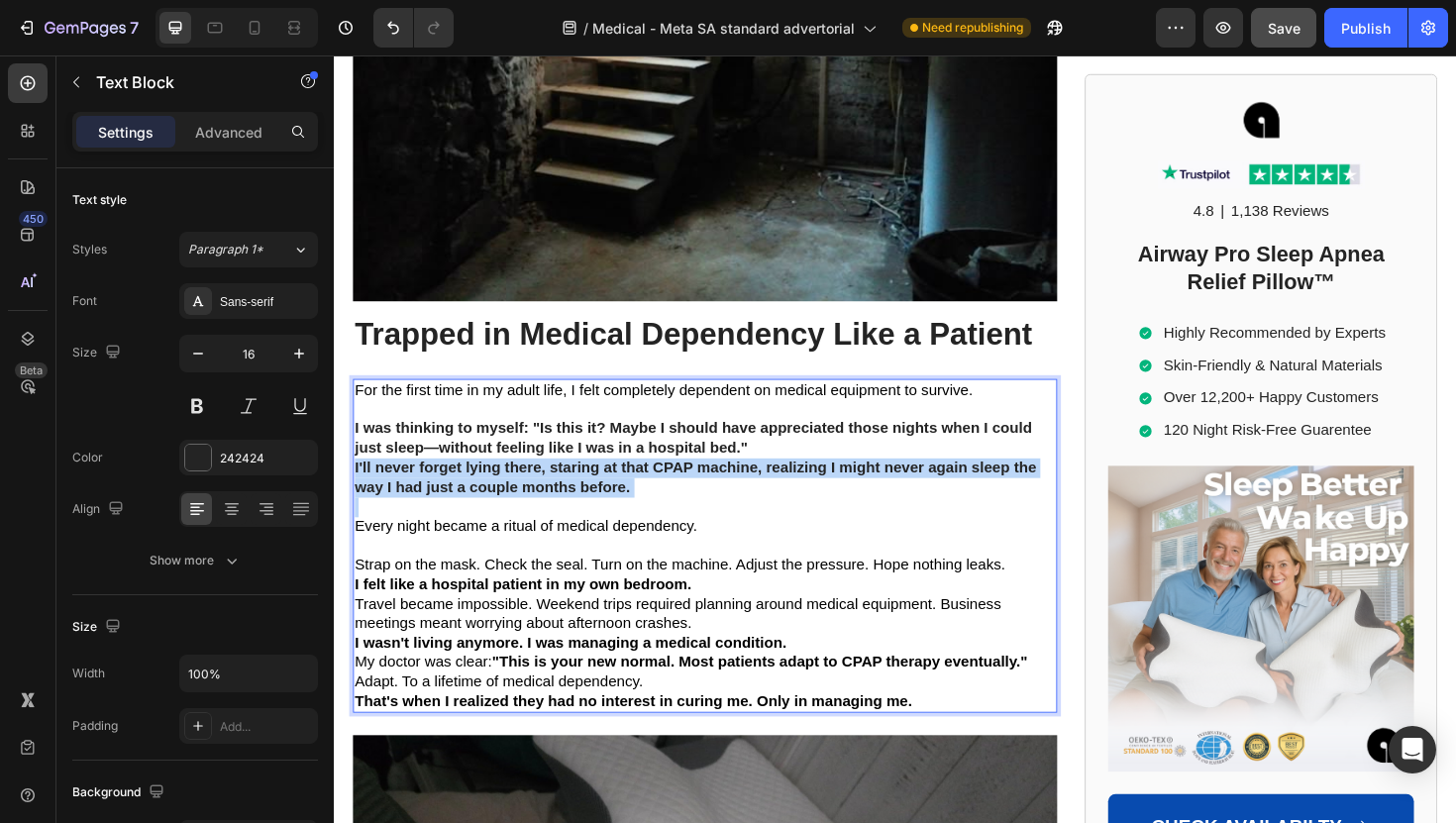 click on "I'll never forget lying there, staring at that CPAP machine, realizing I might never again sleep the way I had just a couple months before." at bounding box center [716, 502] 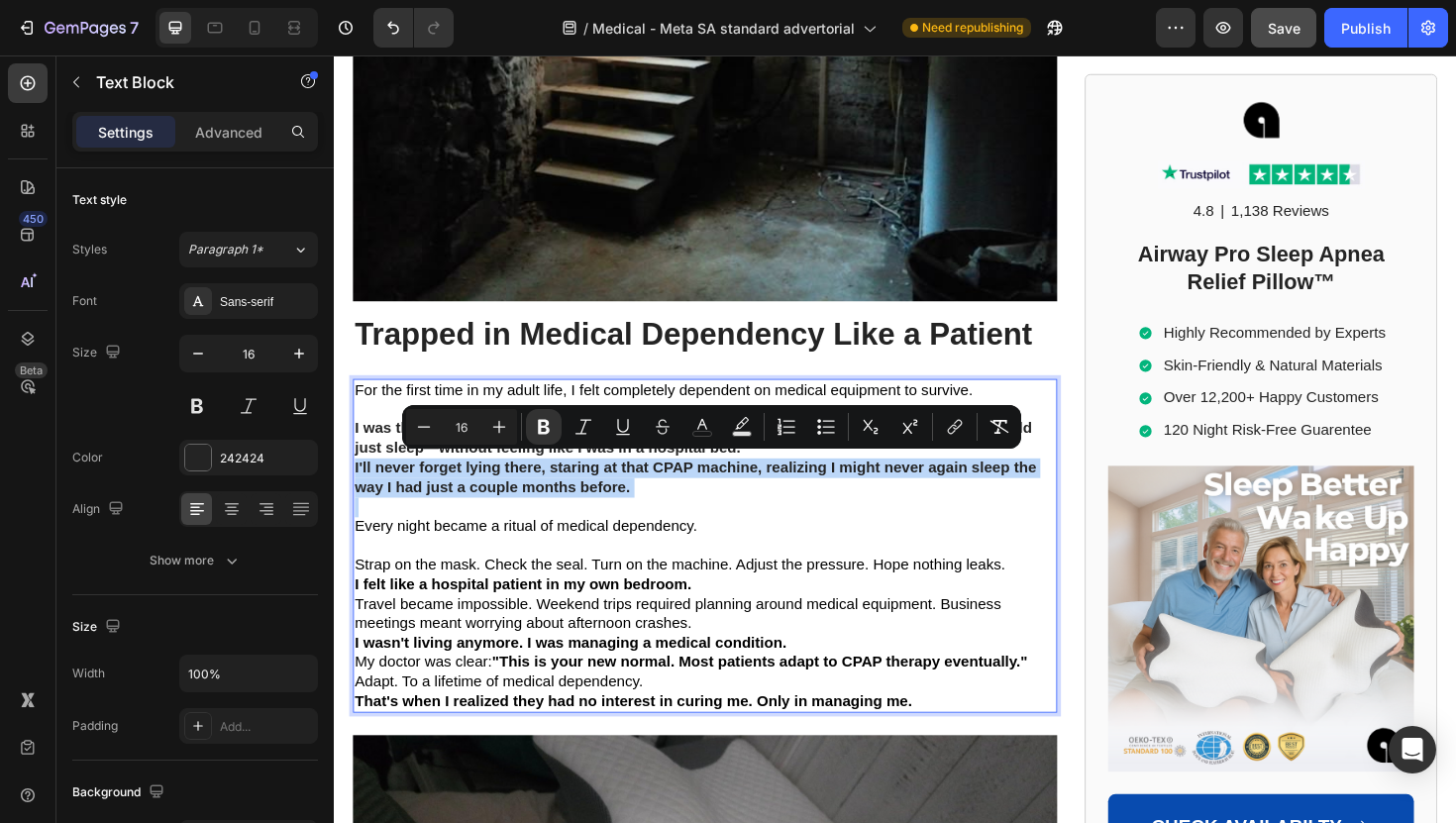 click on "I'll never forget lying there, staring at that CPAP machine, realizing I might never again sleep the way I had just a couple months before." at bounding box center [716, 502] 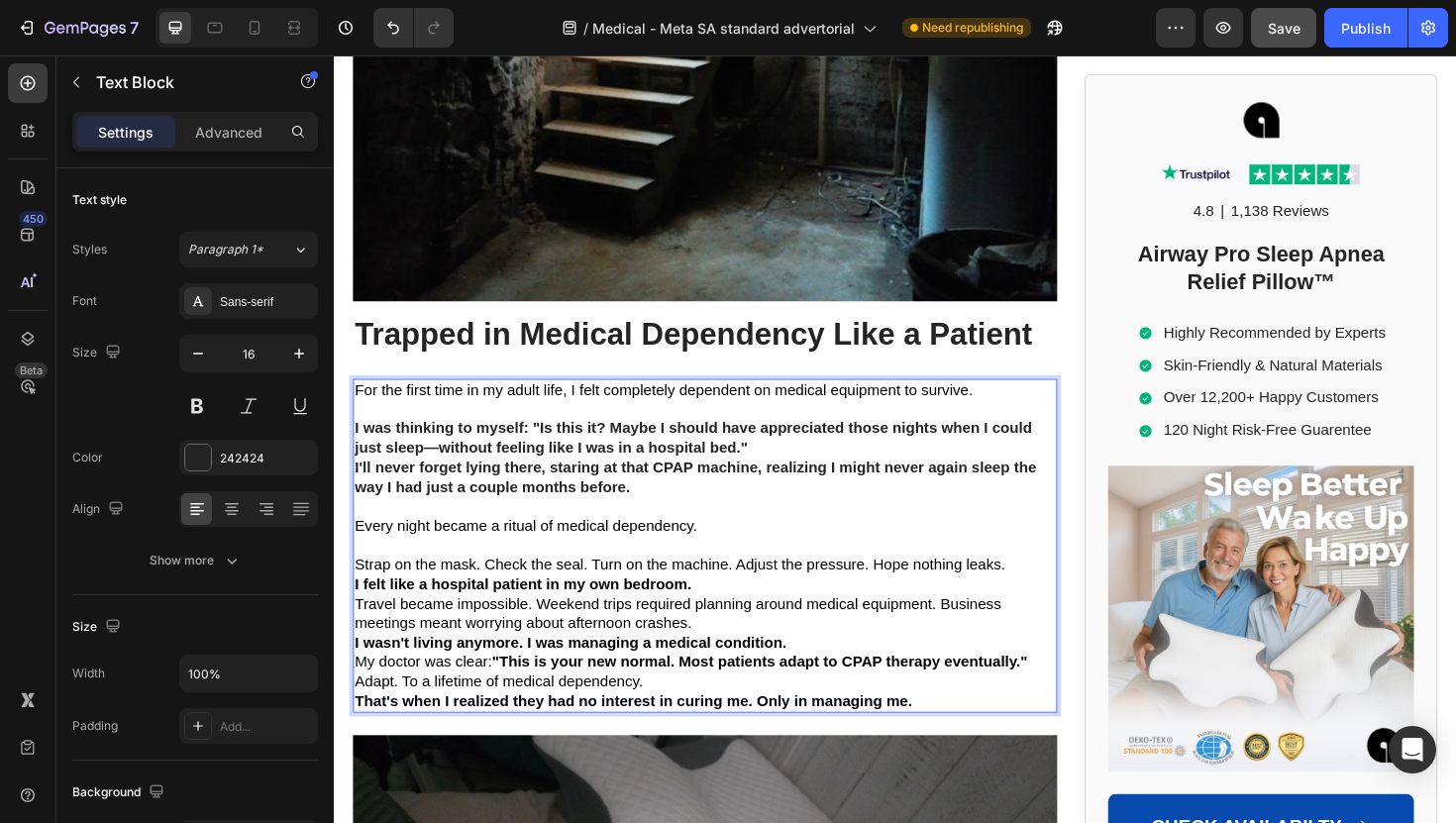 click on "I was thinking to myself: "Is this it? Maybe I should have appreciated those nights when I could just sleep—without feeling like I was in a hospital bed."" at bounding box center [726, 462] 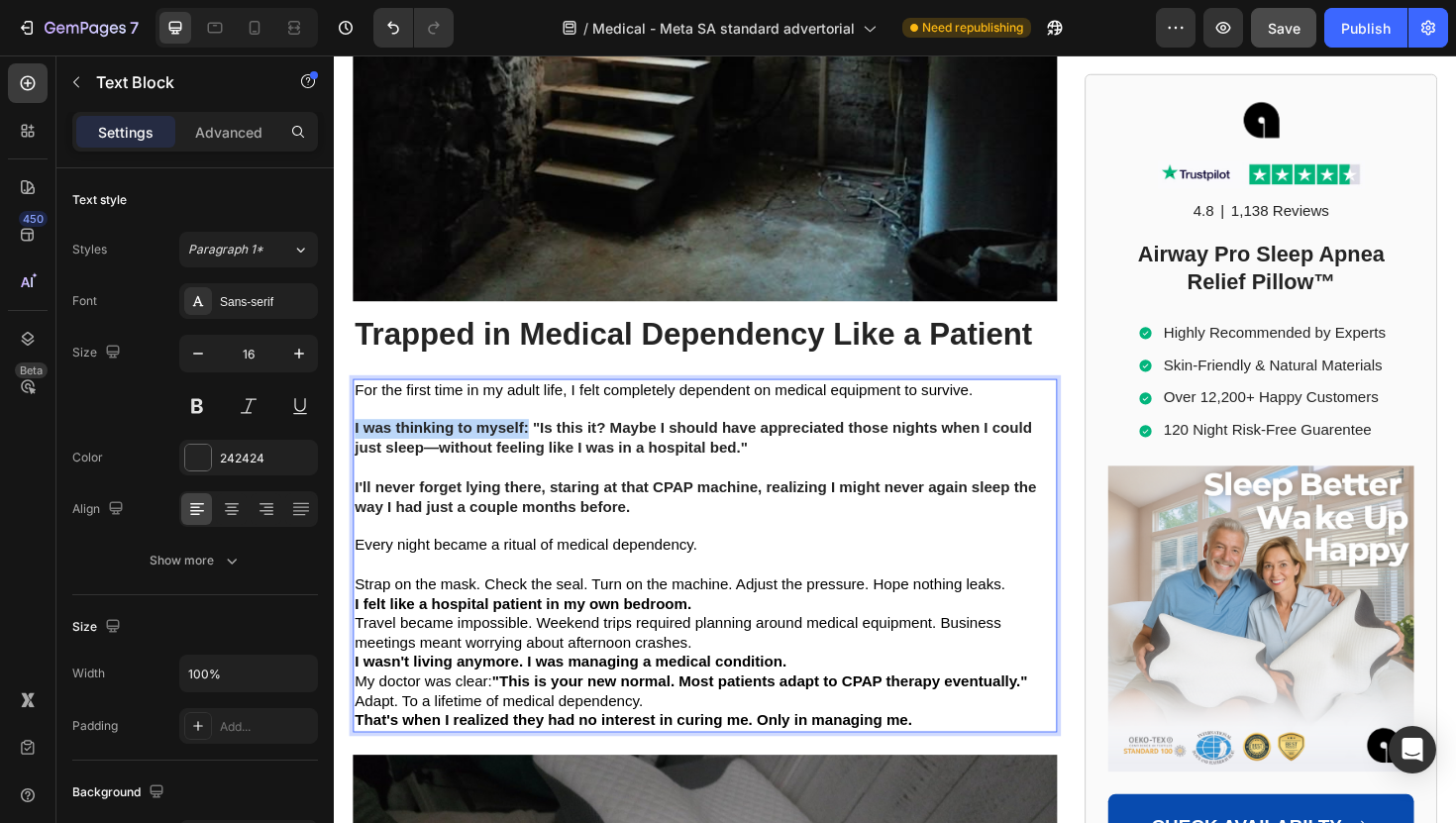 drag, startPoint x: 539, startPoint y: 449, endPoint x: 320, endPoint y: 454, distance: 219.05707 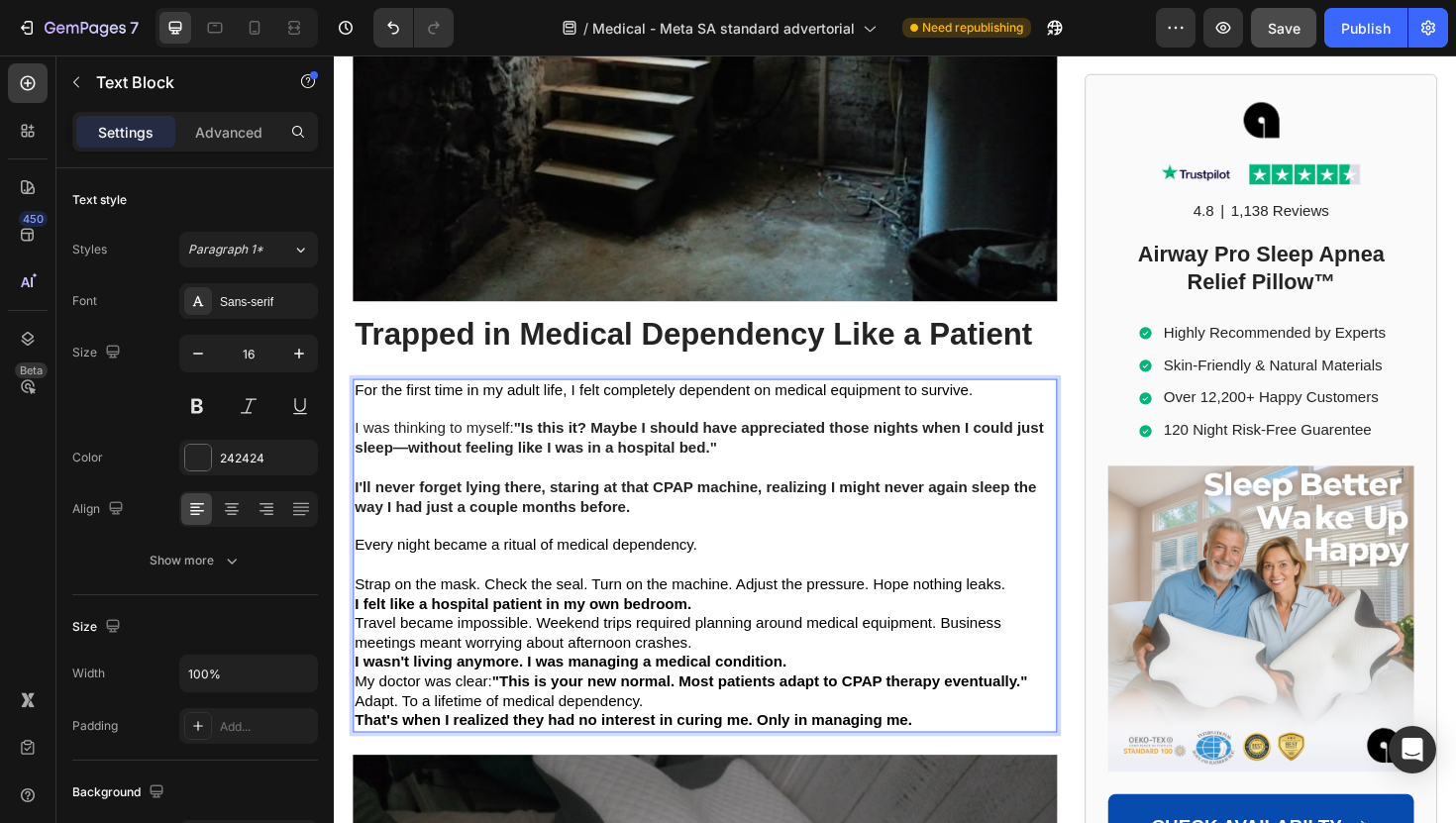 click on "I was thinking to myself:  "Is this it? Maybe I should have appreciated those nights when I could just sleep—without feeling like I was in a hospital bed."" at bounding box center [726, 462] 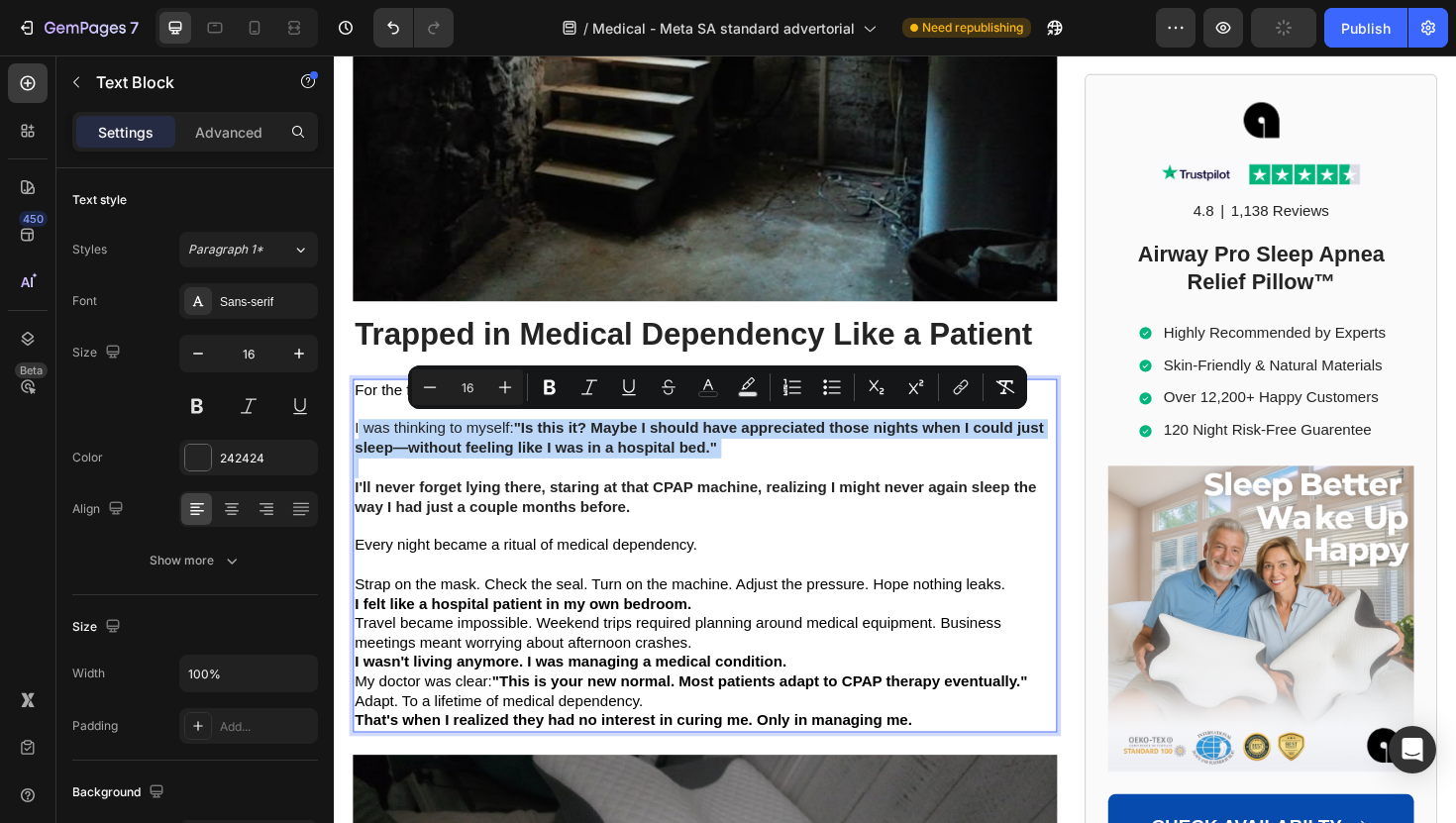 drag, startPoint x: 766, startPoint y: 467, endPoint x: 359, endPoint y: 443, distance: 407.707 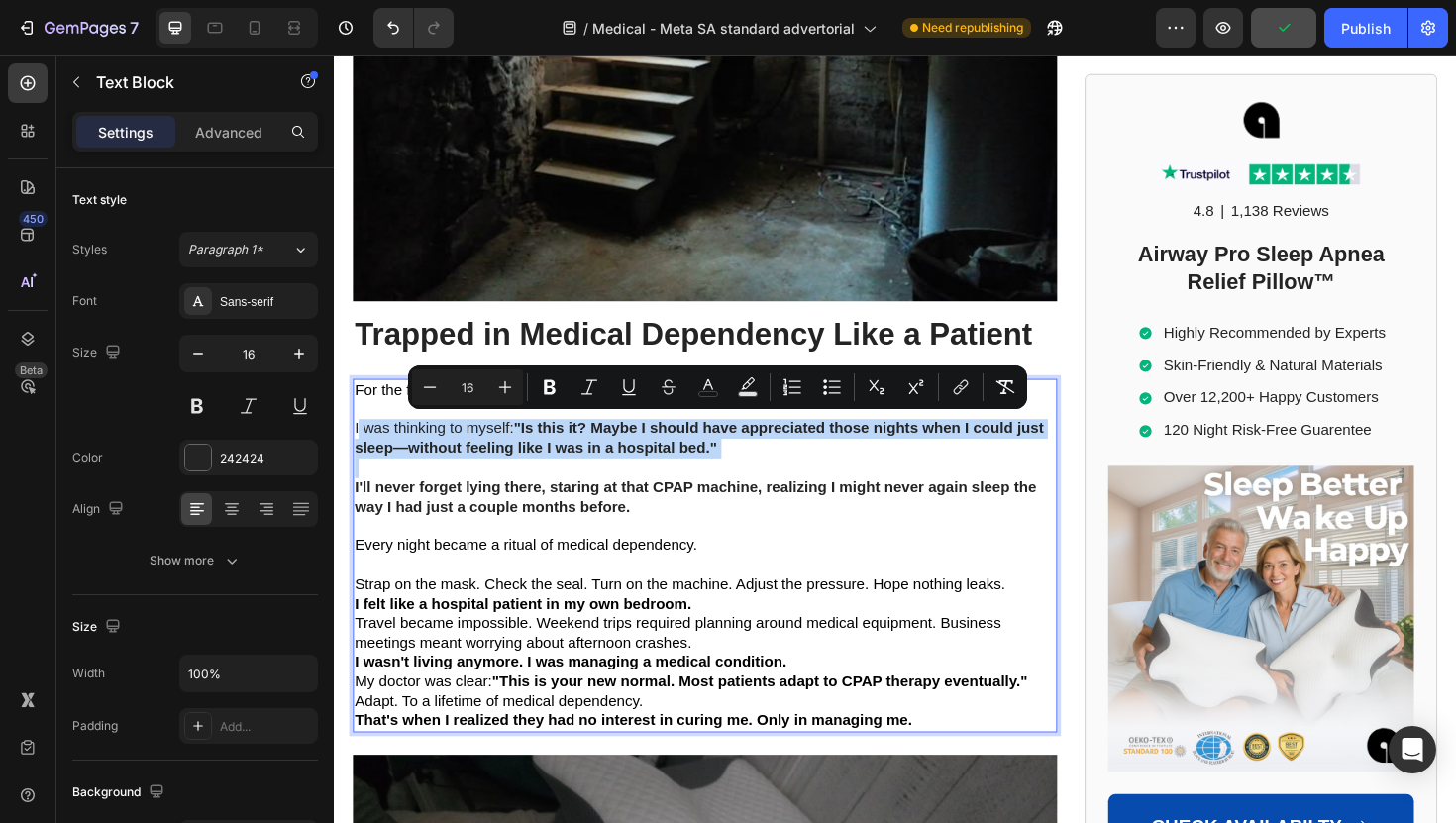 copy on "was thinking to myself:  "Is this it? Maybe I should have appreciated those nights when I could just sleep—without feeling like I was in a hospital bed."" 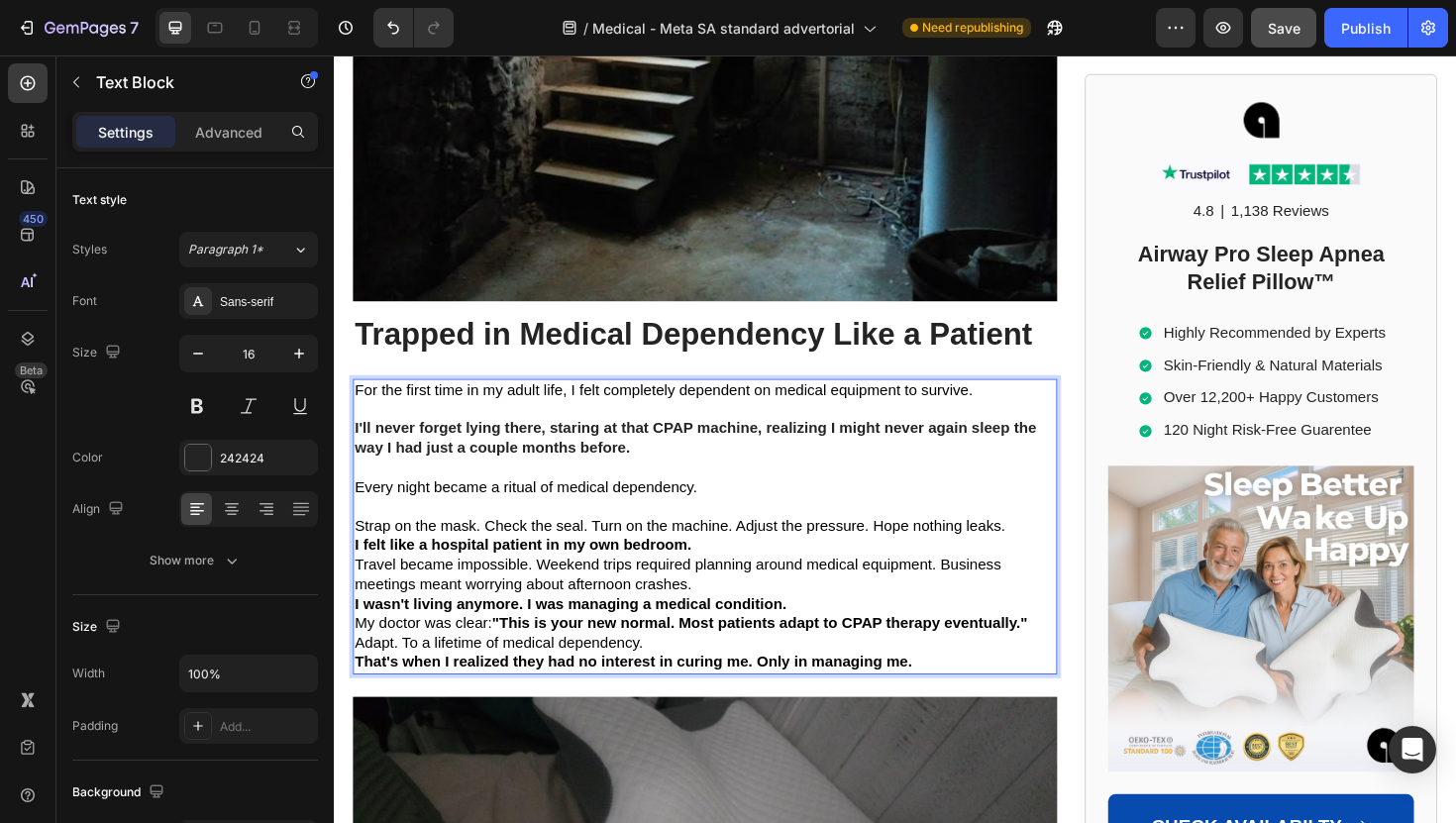 click at bounding box center (726, 492) 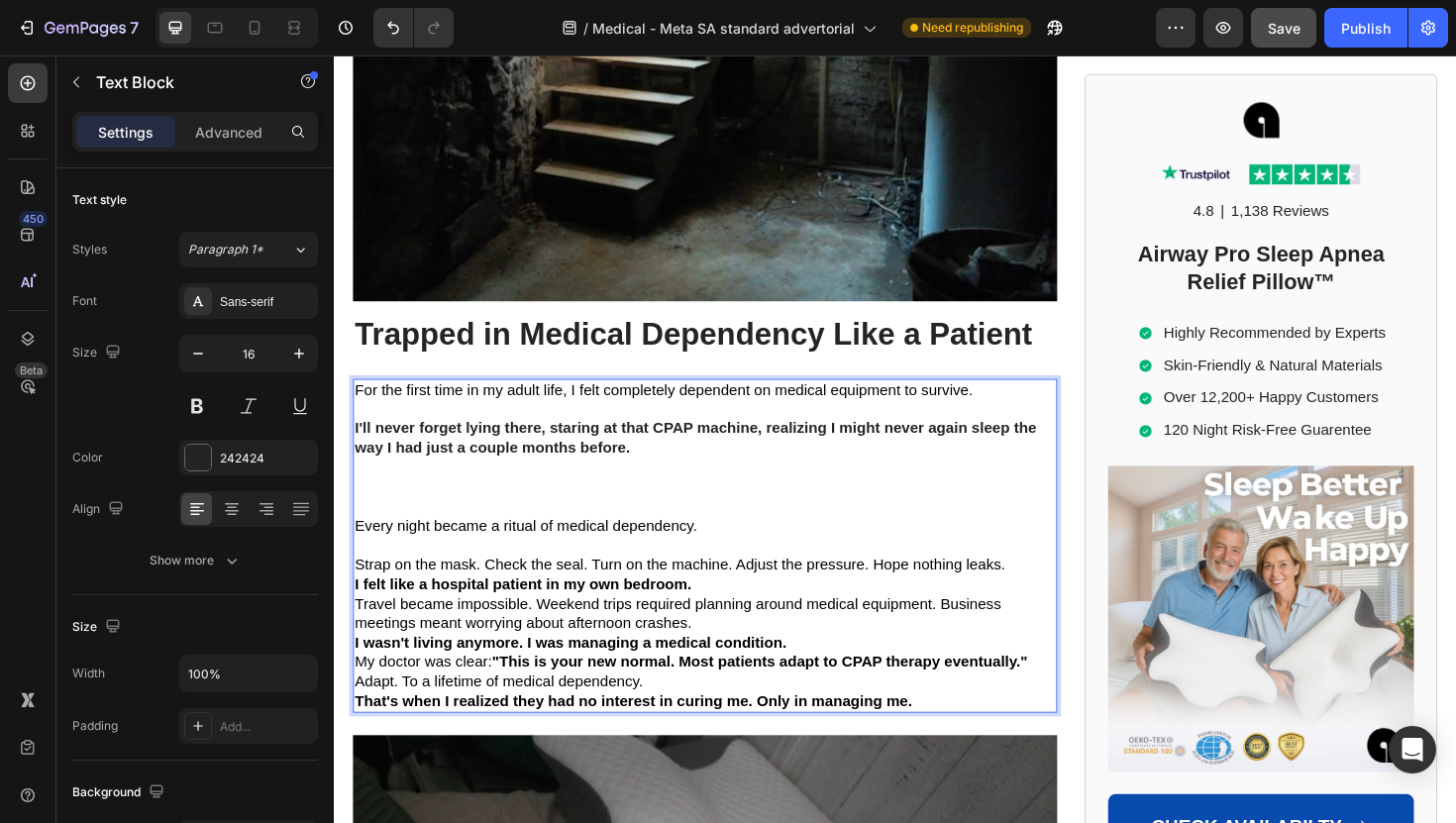click at bounding box center [726, 513] 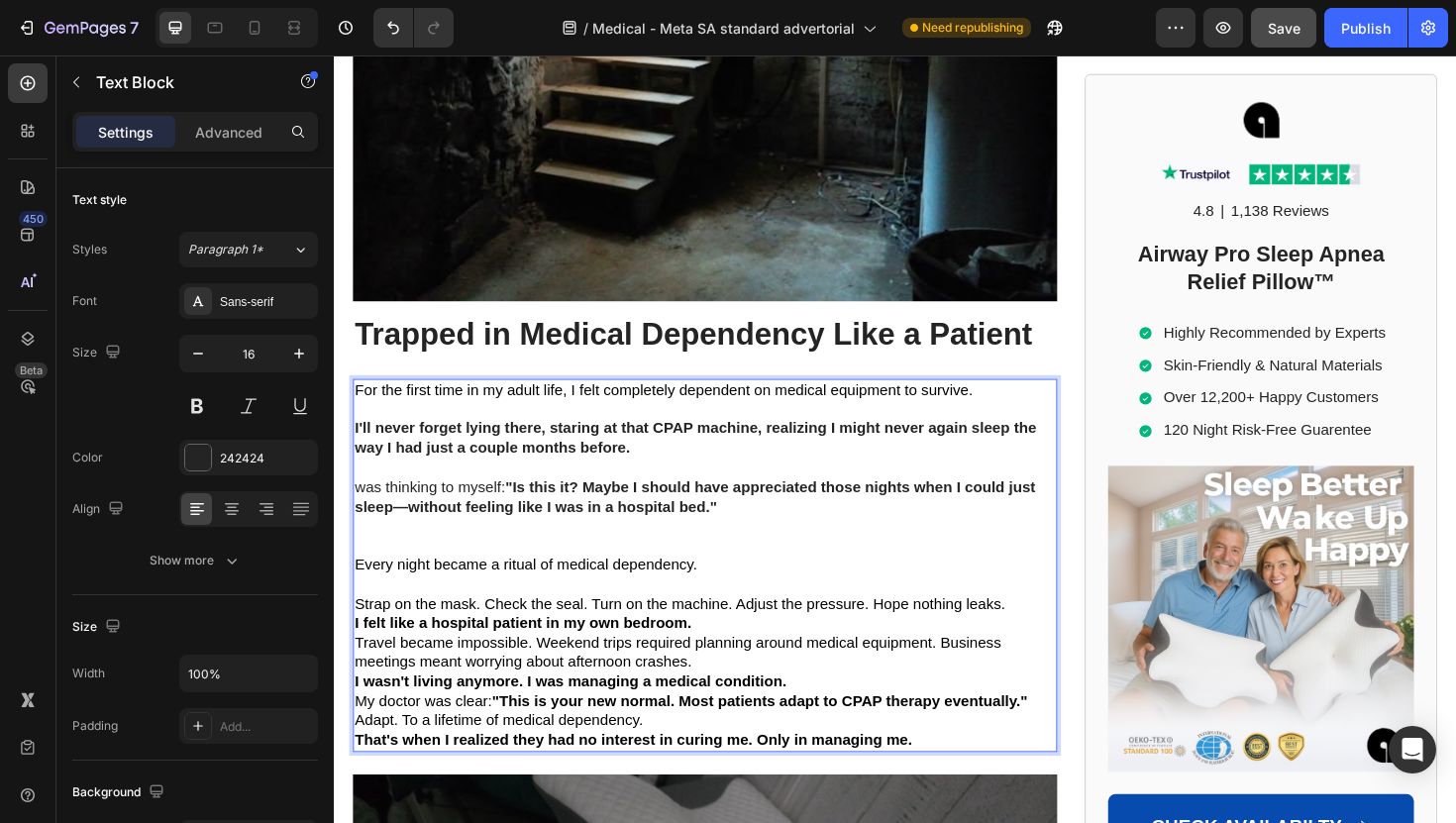 click on "was thinking to myself:  "Is this it? Maybe I should have appreciated those nights when I could just sleep—without feeling like I was in a hospital bed."" at bounding box center (726, 524) 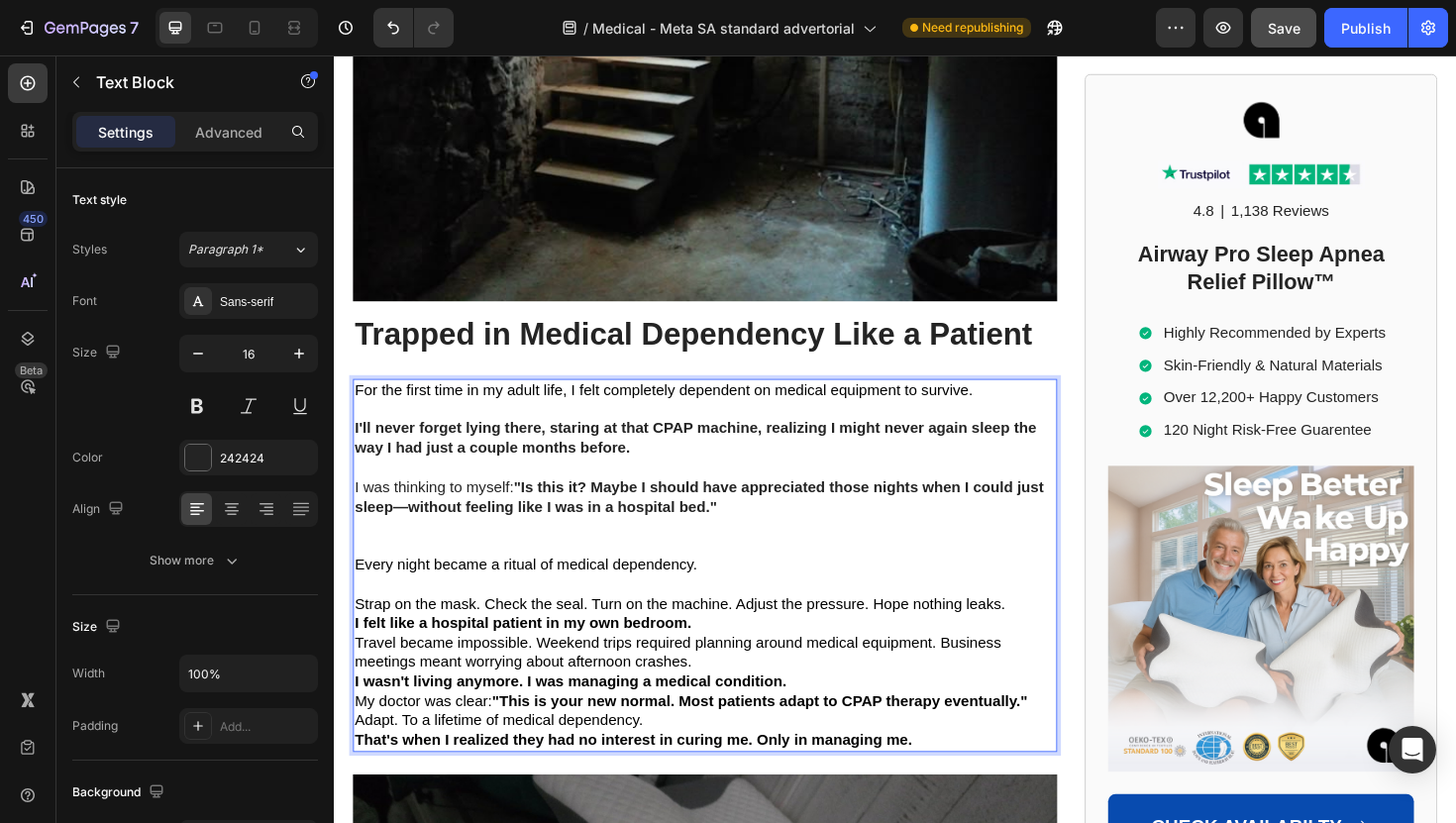 click at bounding box center (726, 554) 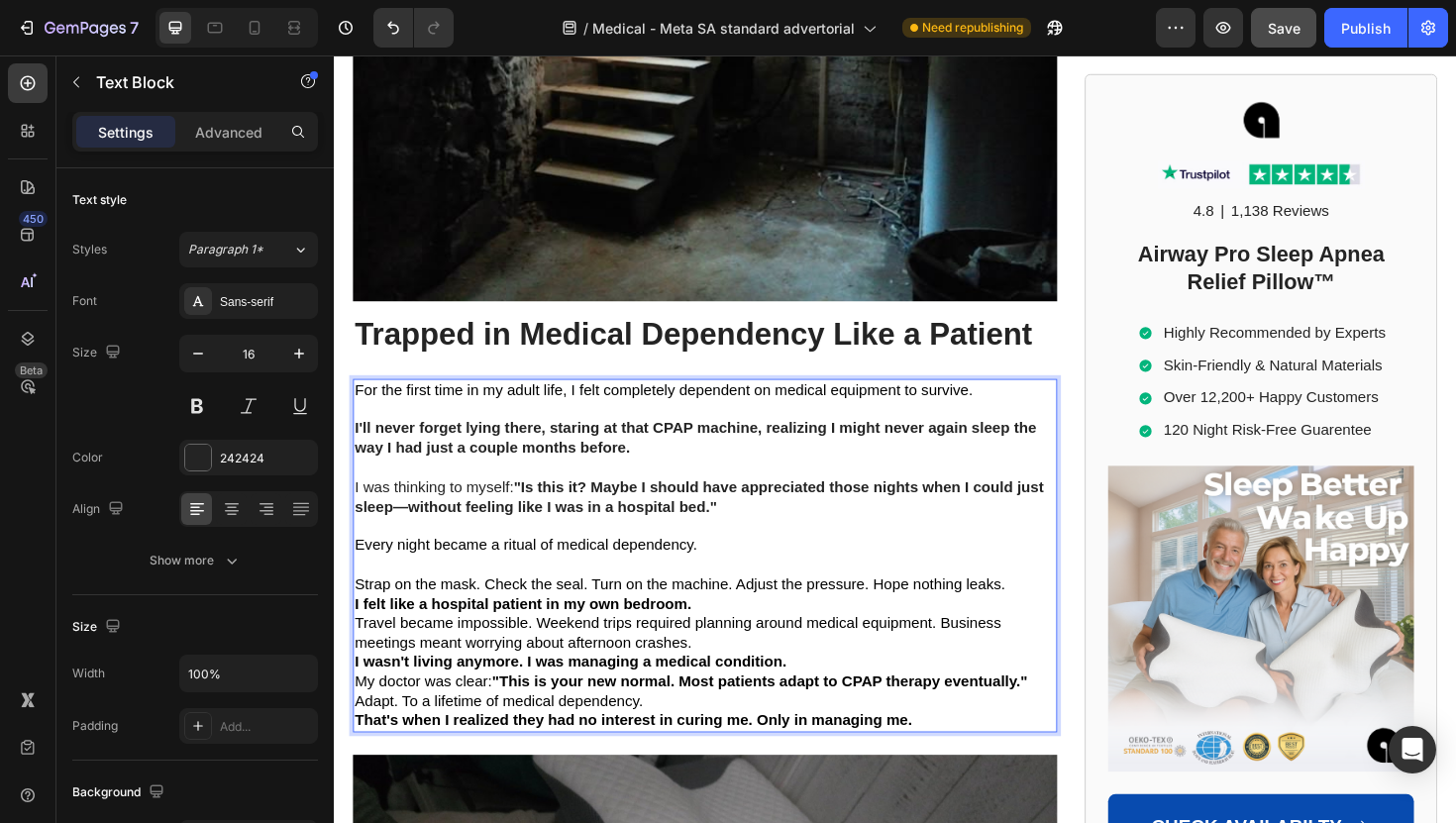 click on ""Is this it? Maybe I should have appreciated those nights when I could just sleep—without feeling like I was in a hospital bed."" at bounding box center (720, 523) 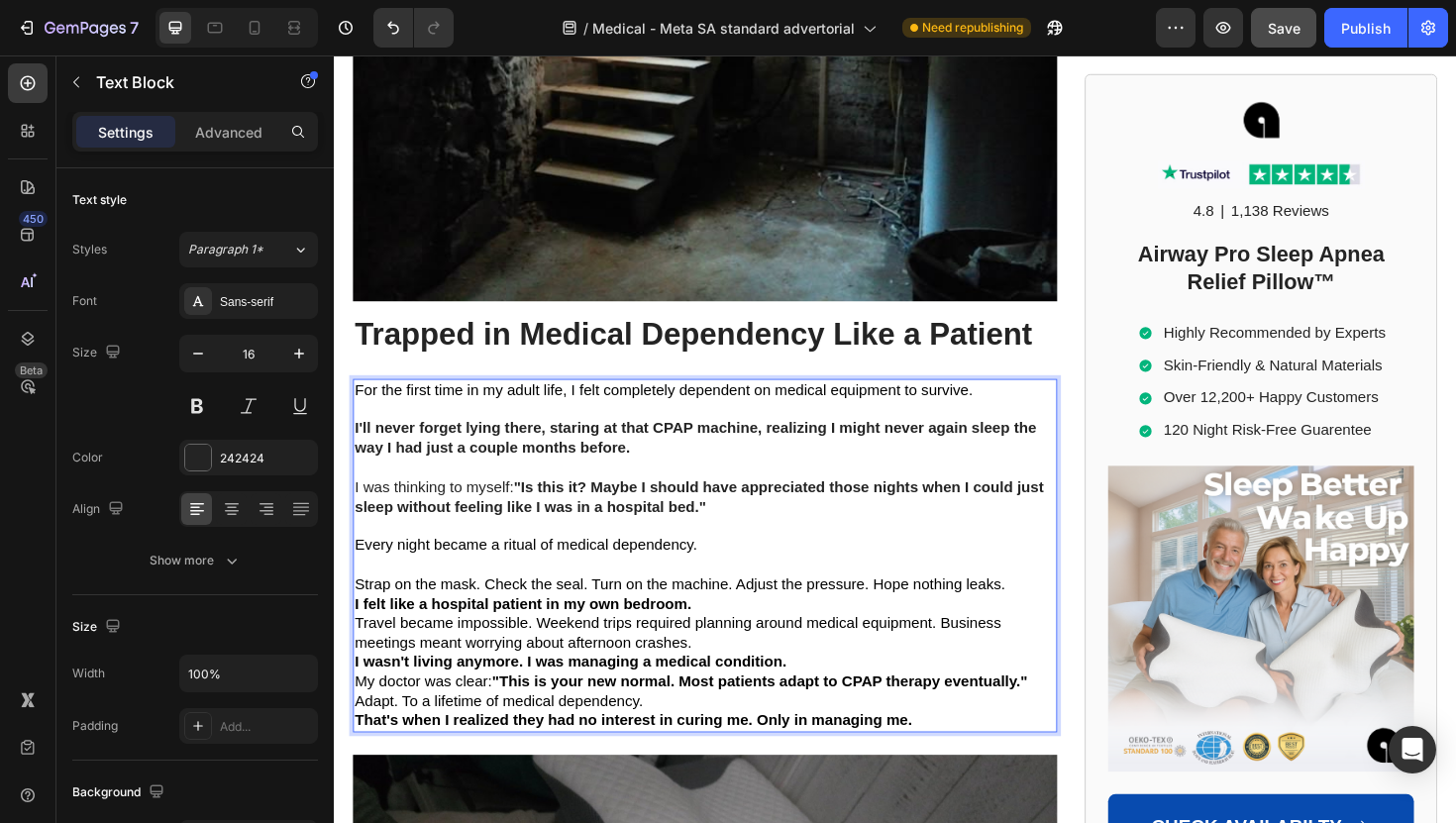 click on "I was thinking to myself:  "Is this it? Maybe I should have appreciated those nights when I could just sleep without feeling like I was in a hospital bed."" at bounding box center (726, 524) 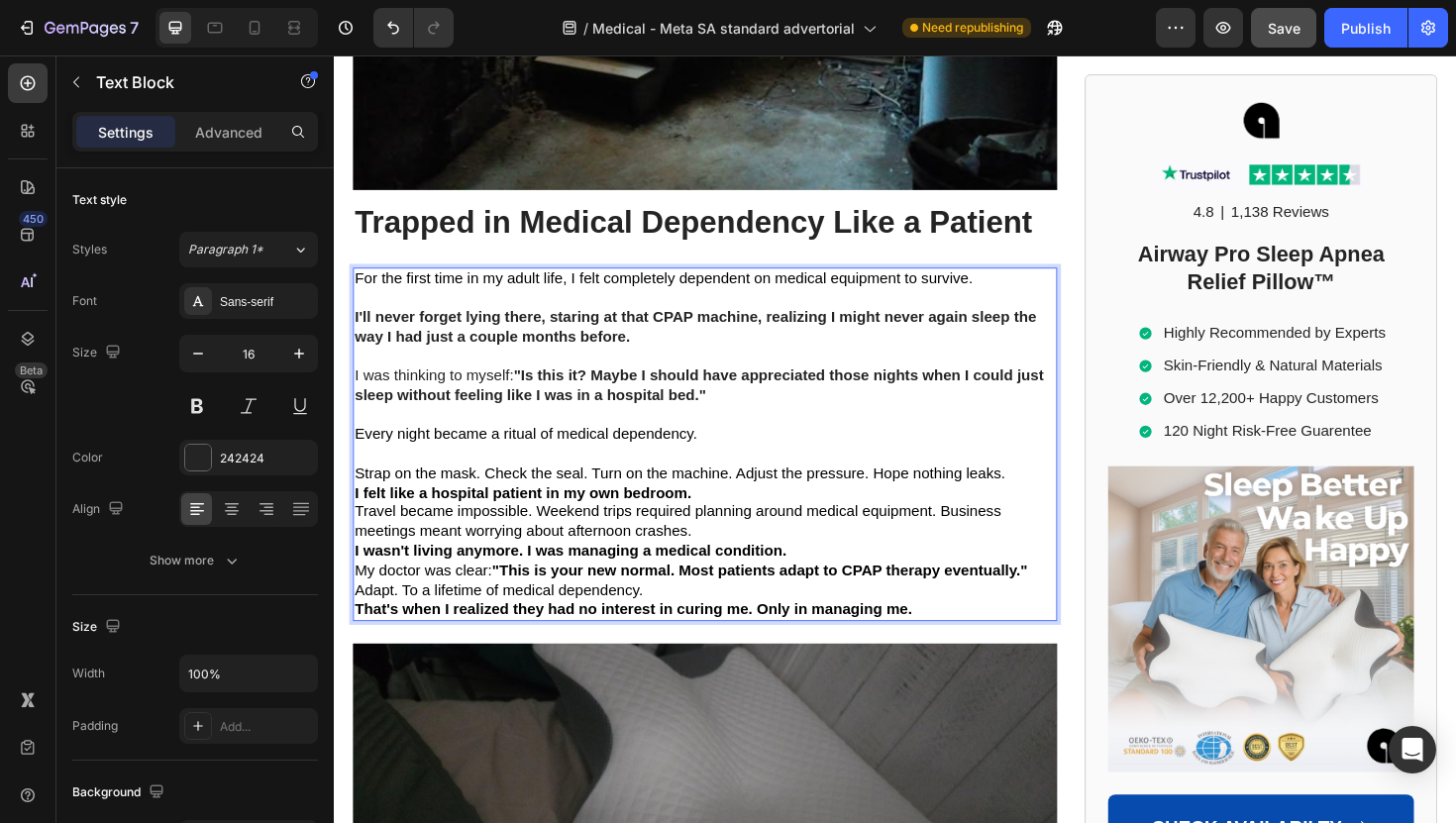scroll, scrollTop: 5092, scrollLeft: 0, axis: vertical 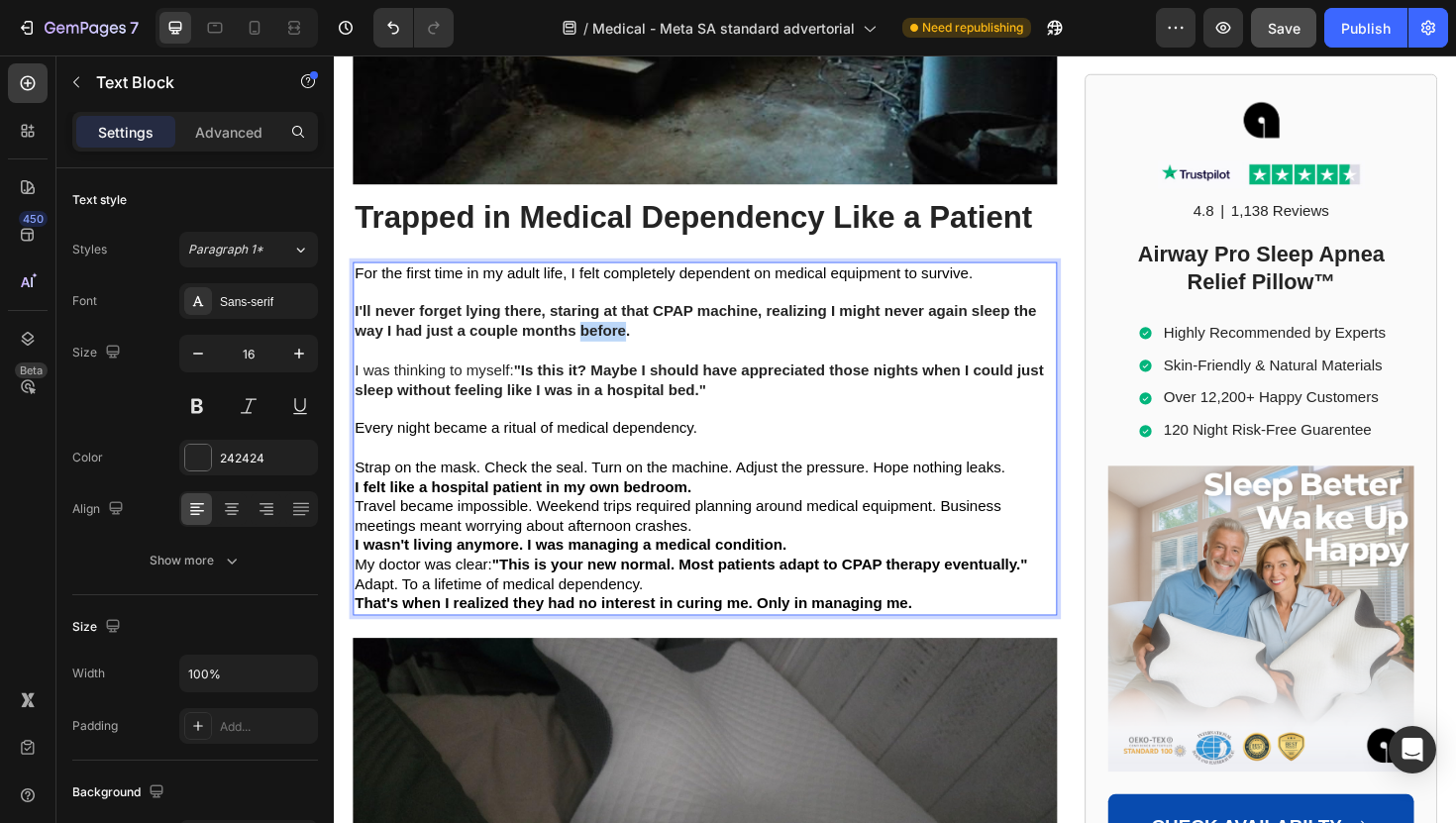 drag, startPoint x: 640, startPoint y: 345, endPoint x: 596, endPoint y: 344, distance: 44.011362 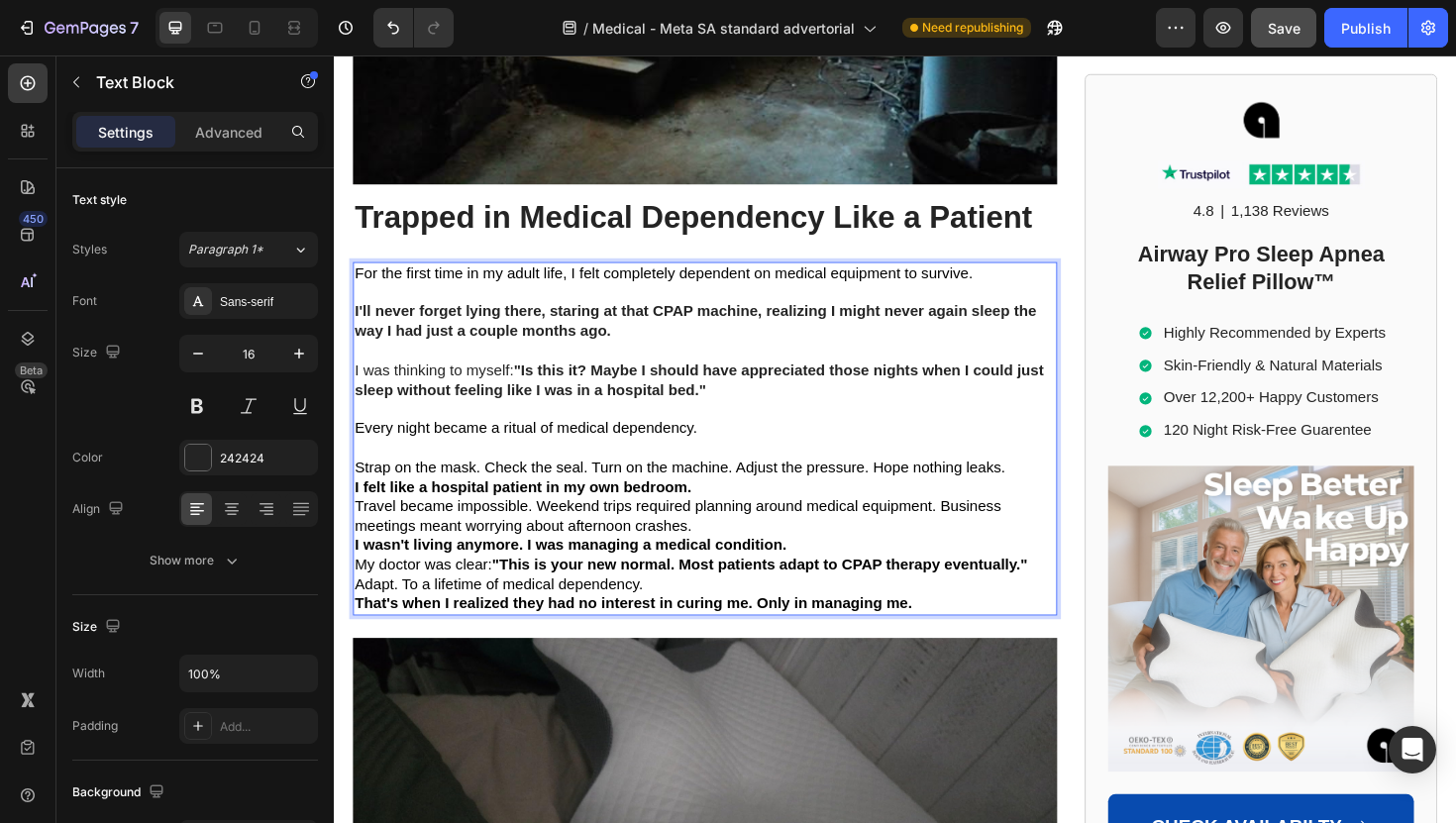click at bounding box center [726, 430] 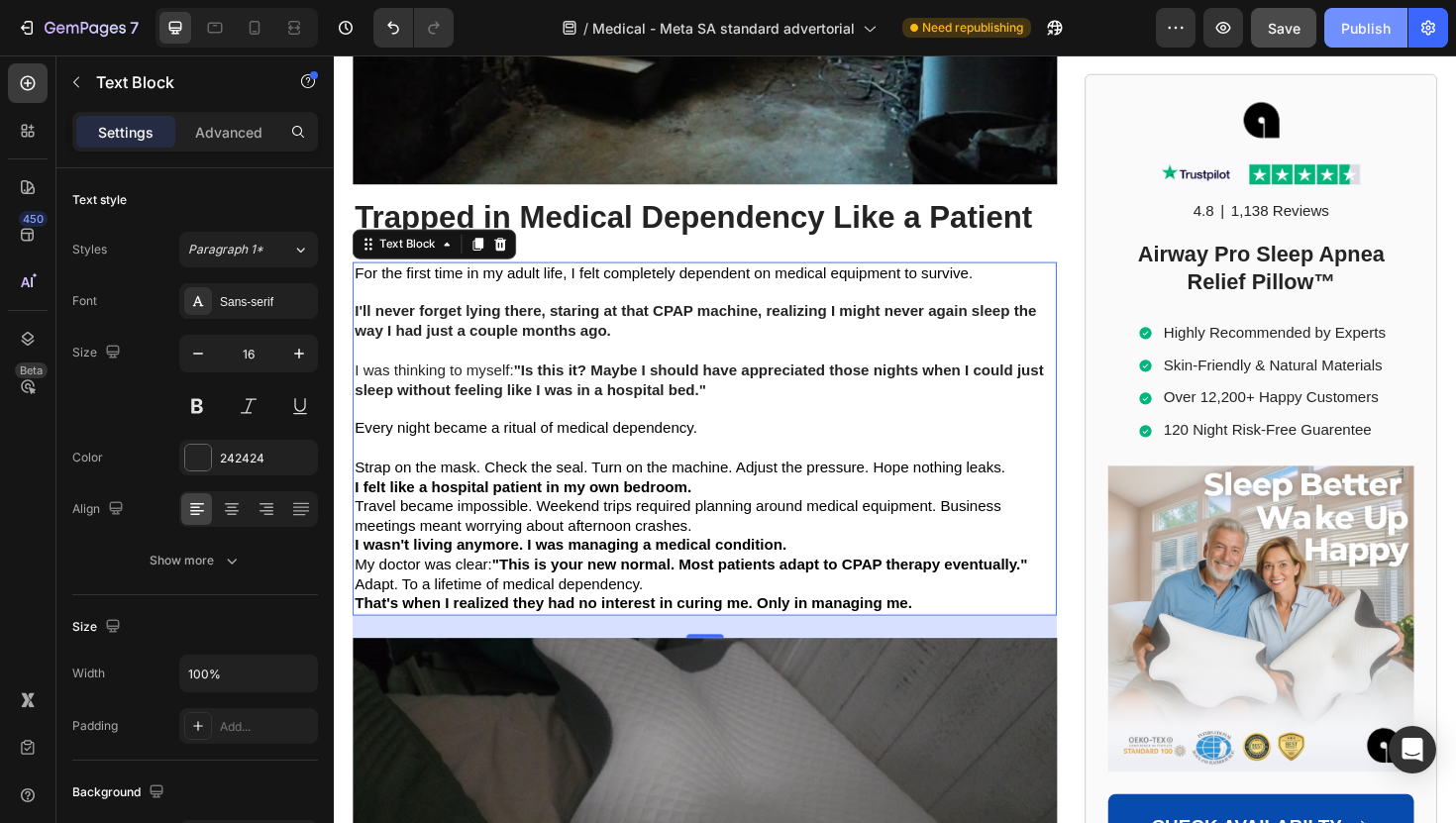 click on "Publish" at bounding box center [1366, 28] 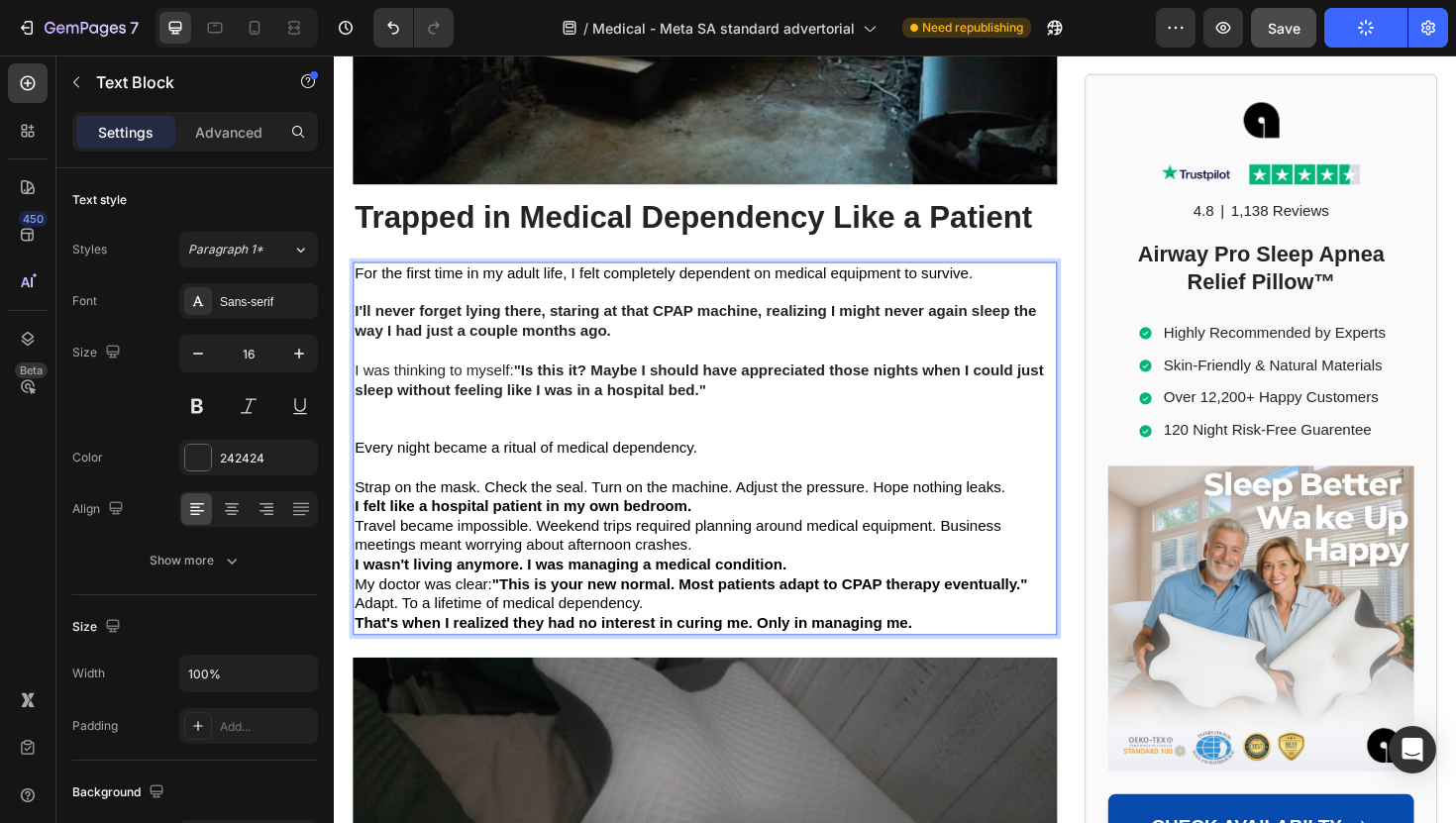 click at bounding box center (726, 441) 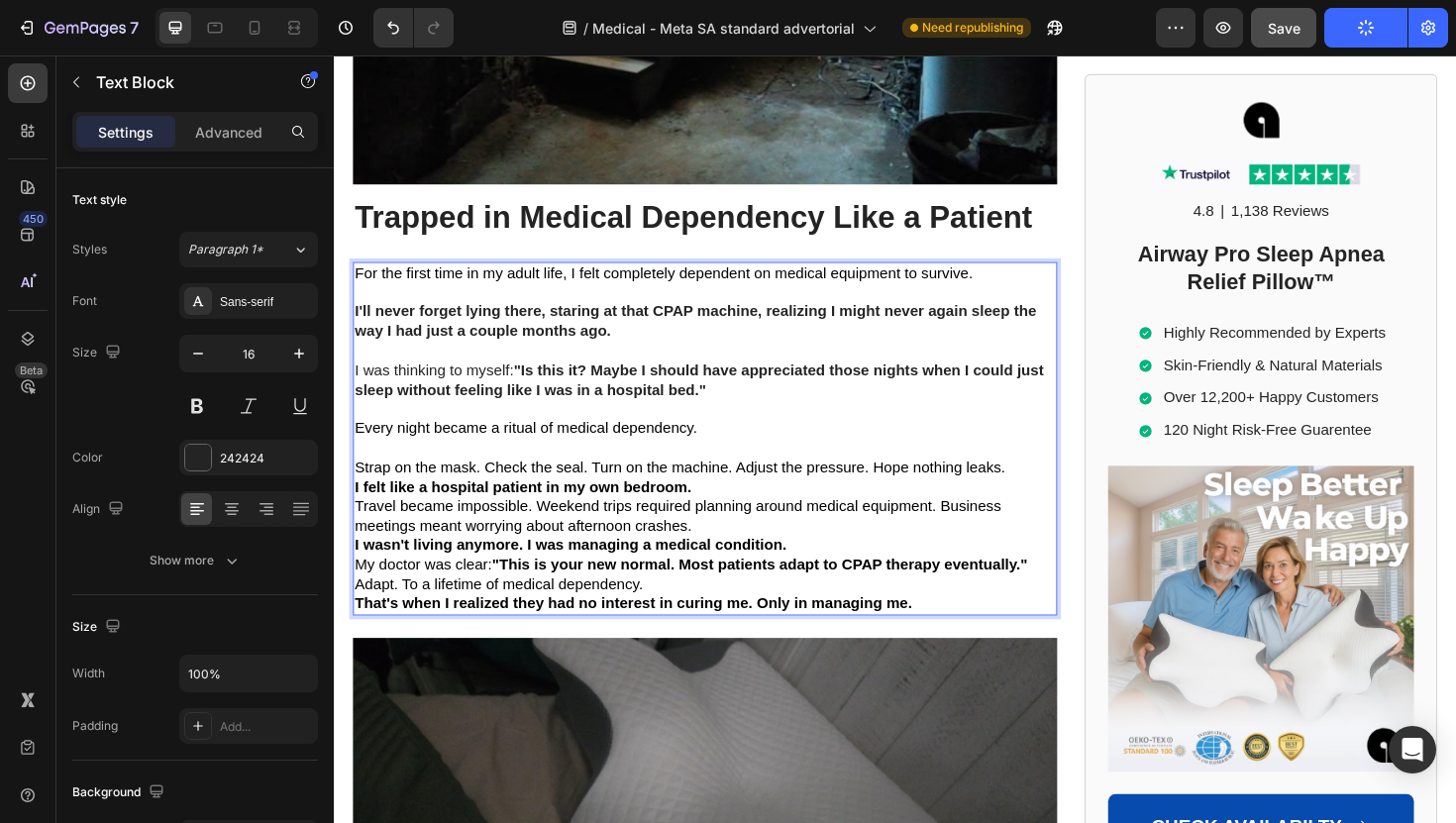 click on "Strap on the mask. Check the seal. Turn on the machine. Adjust the pressure. Hope nothing leaks." at bounding box center [726, 492] 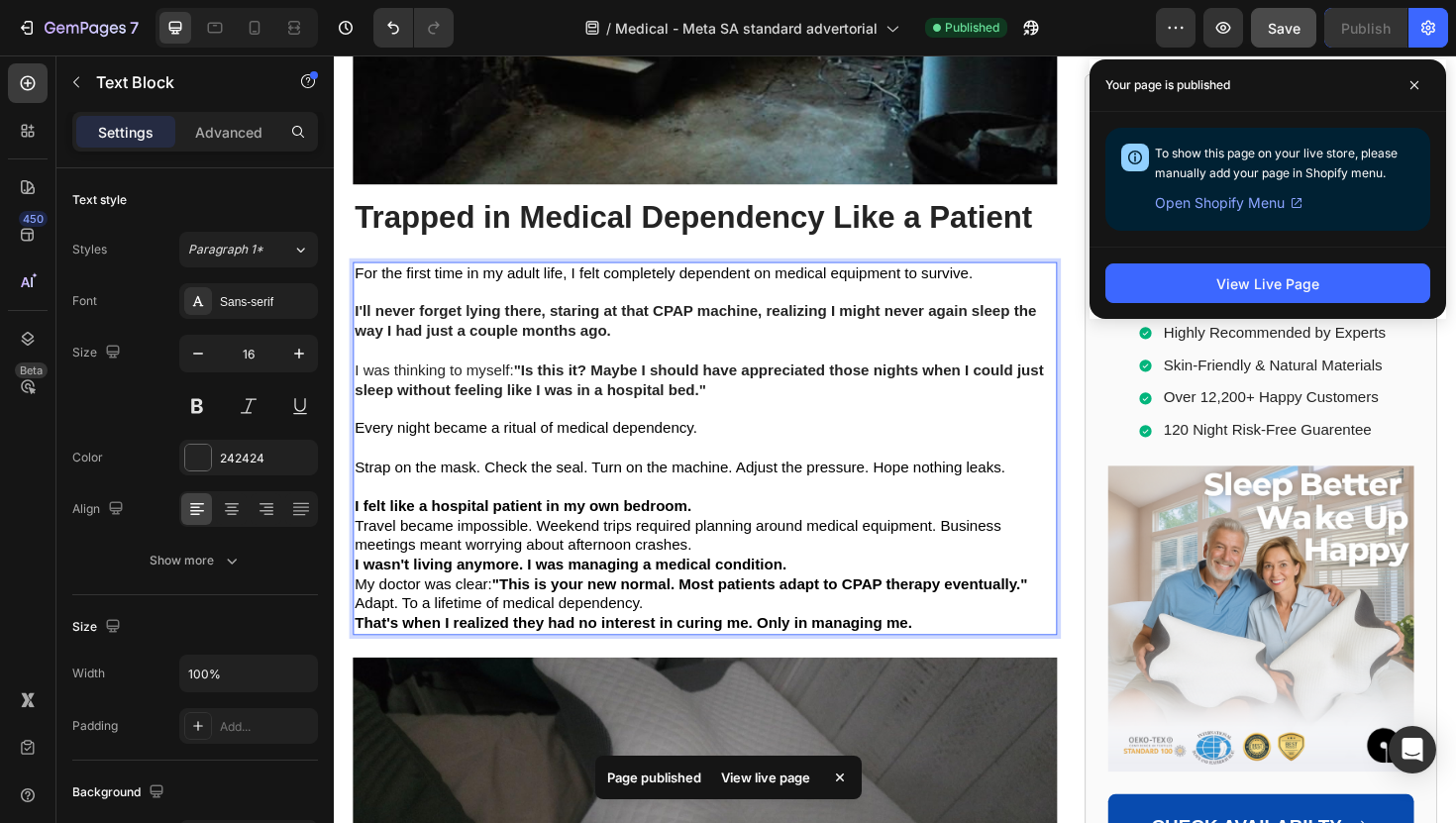 click on "I felt like a hospital patient in my own bedroom." at bounding box center [726, 533] 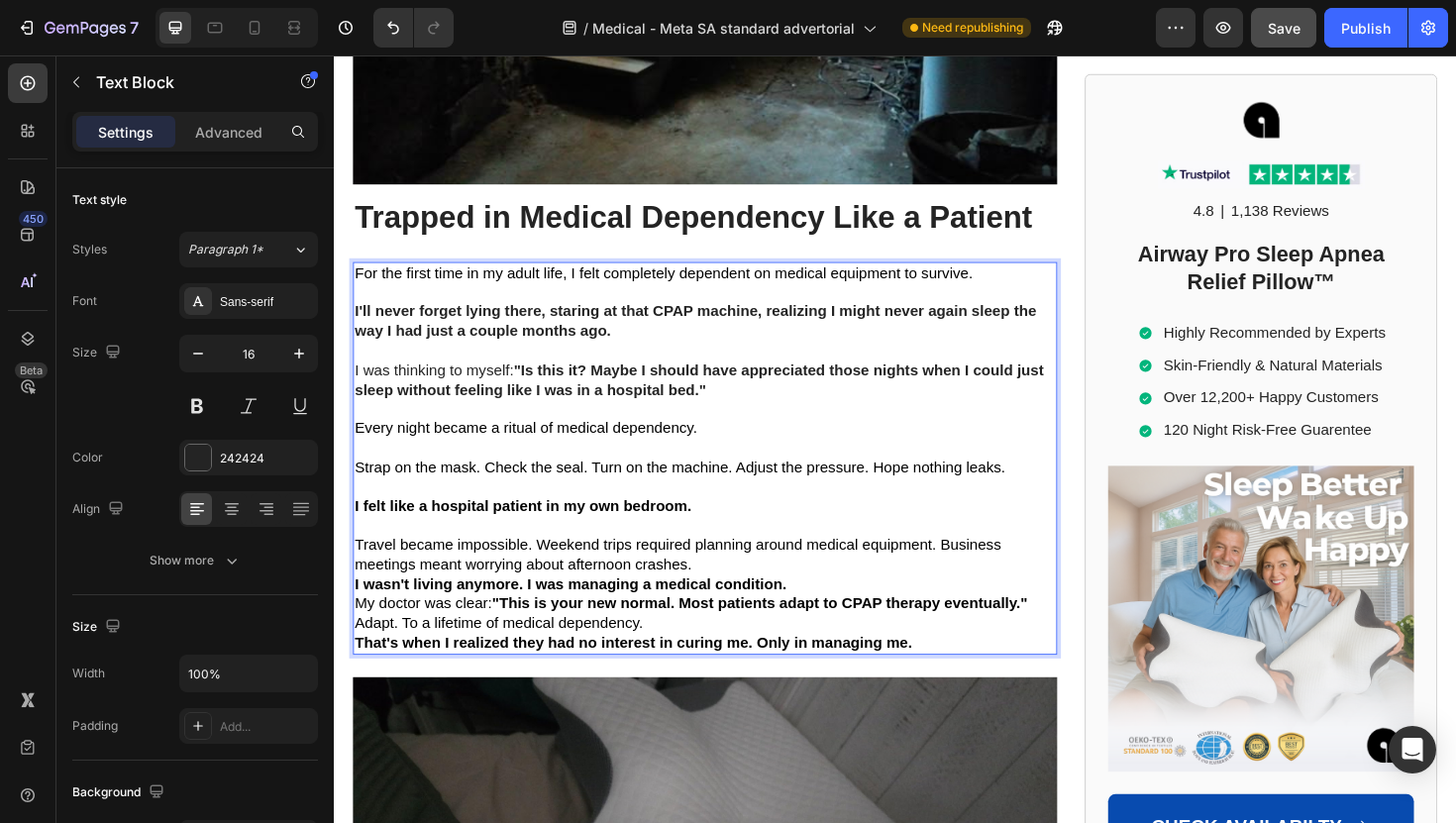 click on "Travel became impossible. Weekend trips required planning around medical equipment. Business meetings meant worrying about afternoon crashes." at bounding box center [726, 585] 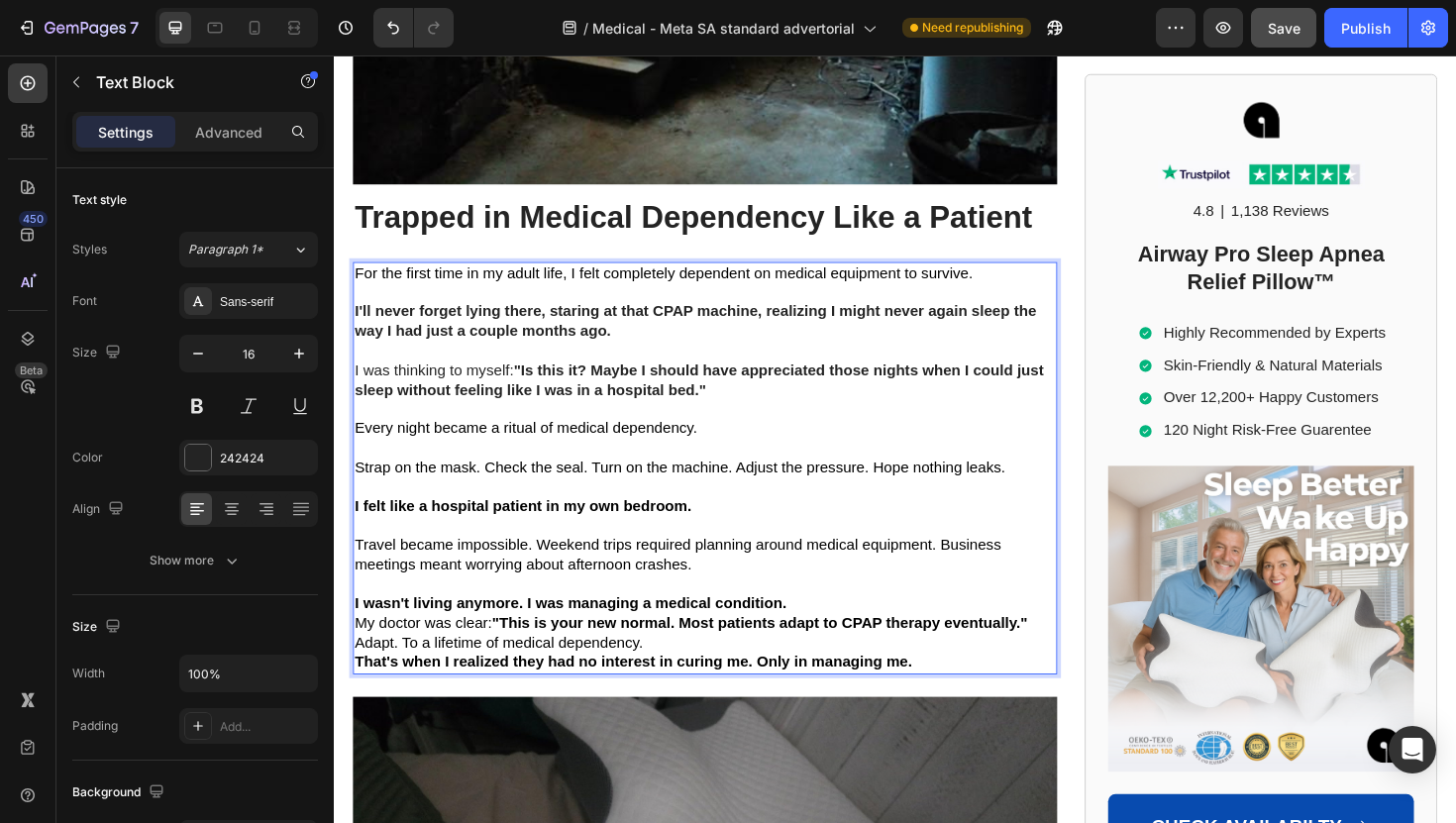 click on "Travel became impossible. Weekend trips required planning around medical equipment. Business meetings meant worrying about afternoon crashes." at bounding box center (697, 584) 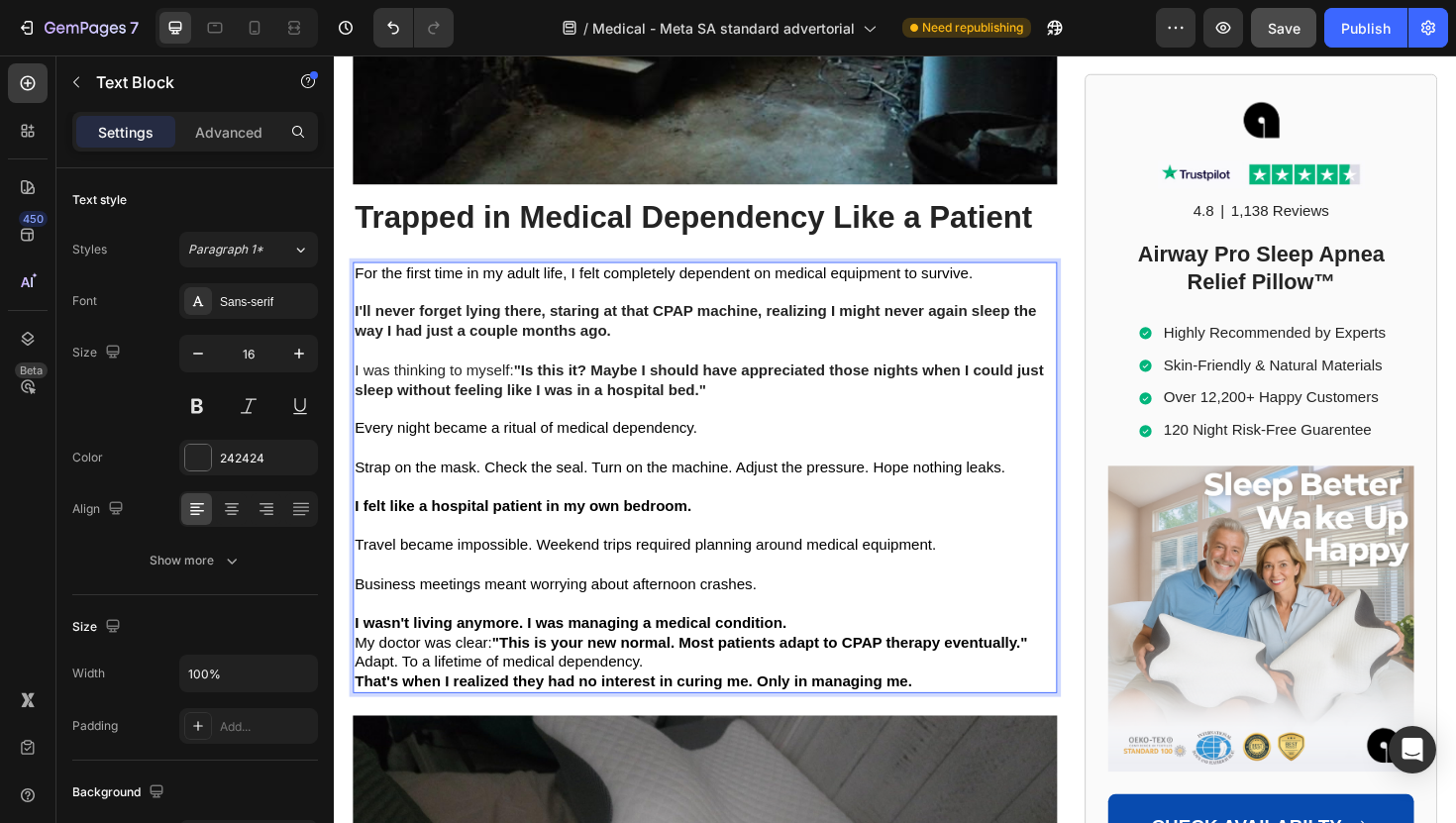 click on "Travel became impossible. Weekend trips required planning around medical equipment." at bounding box center [664, 573] 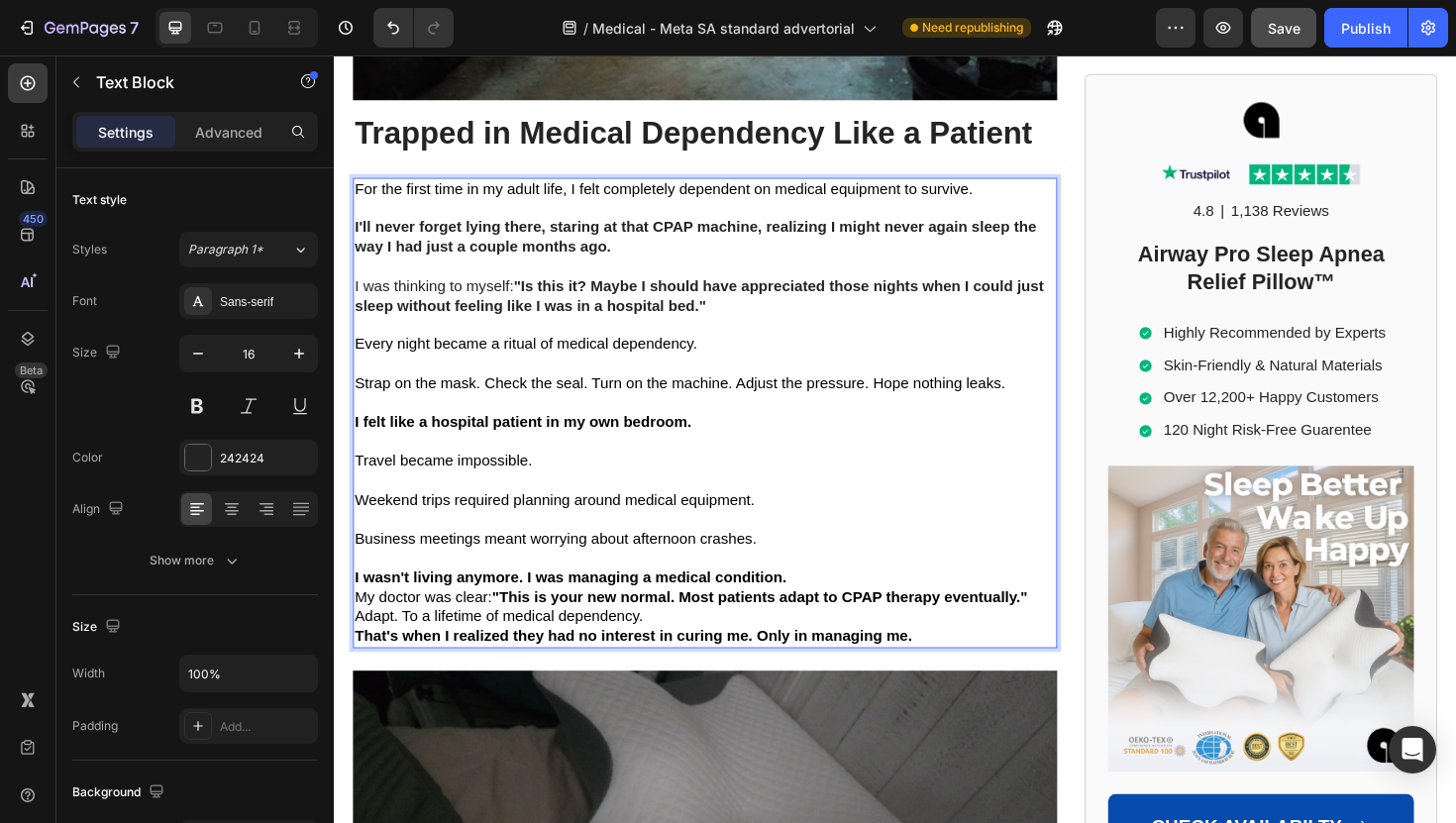 scroll, scrollTop: 5187, scrollLeft: 0, axis: vertical 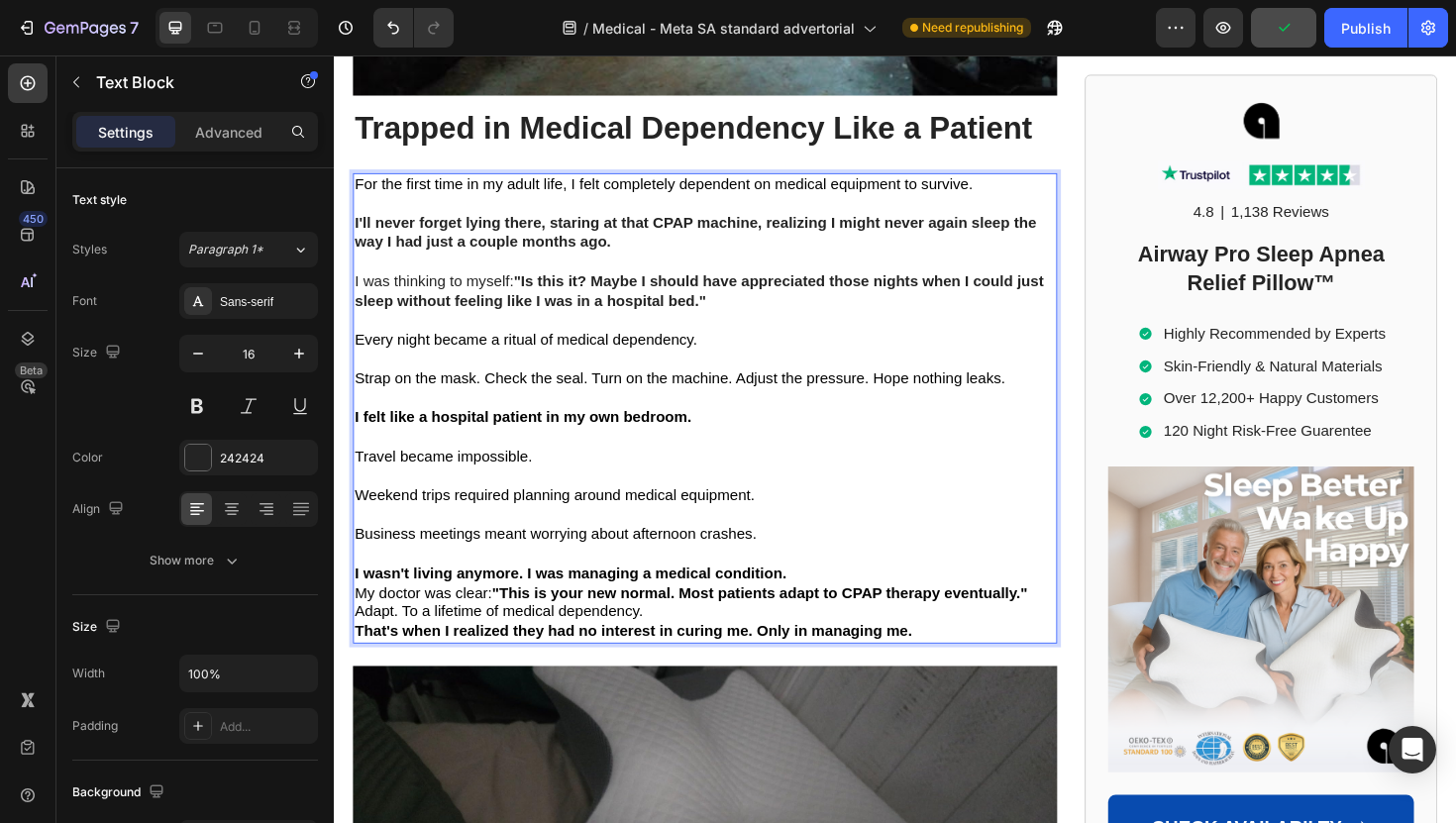 click on "I wasn't living anymore. I was managing a medical condition." at bounding box center (726, 604) 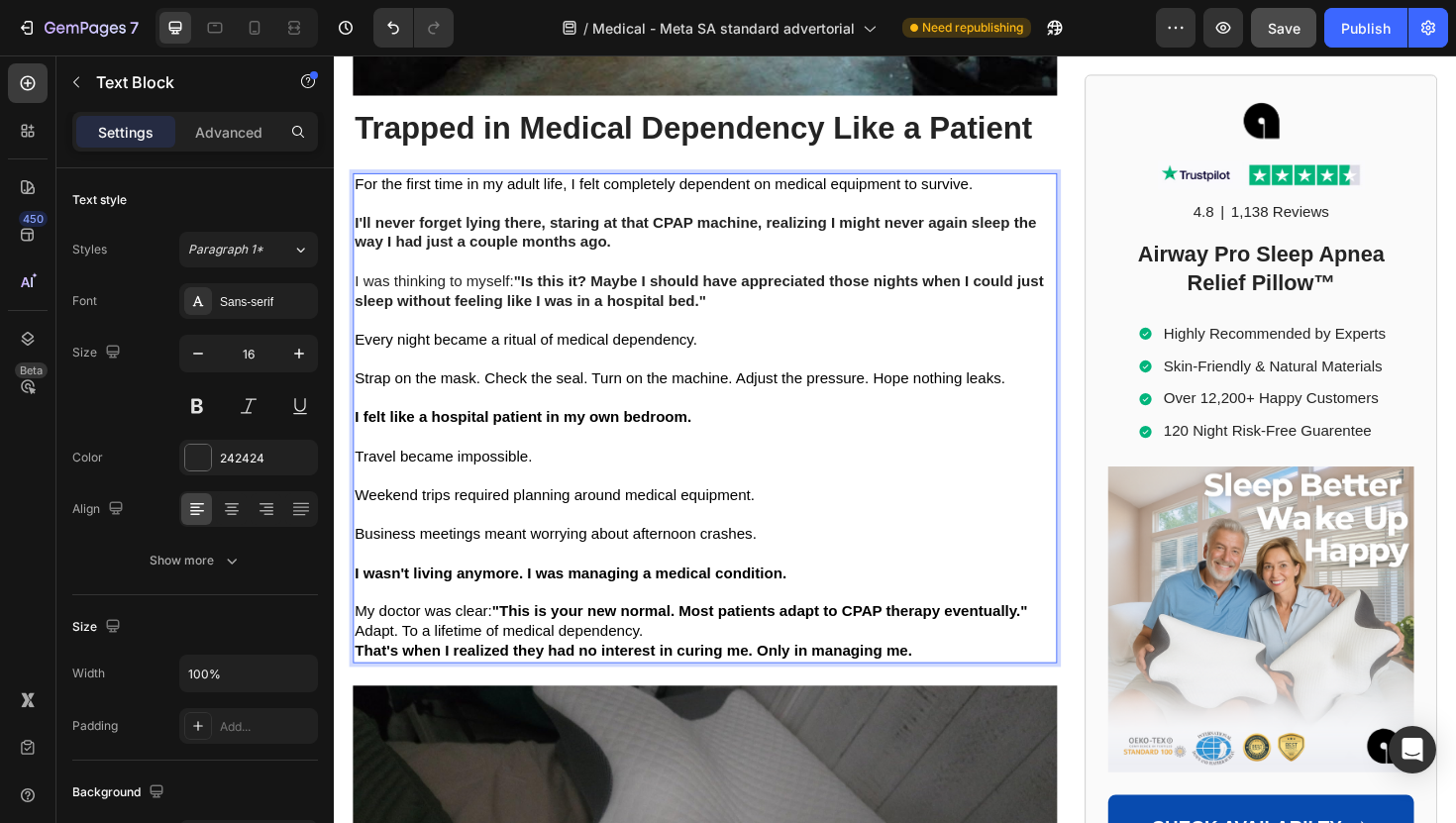 click on "Adapt. To a lifetime of medical dependency." at bounding box center (726, 666) 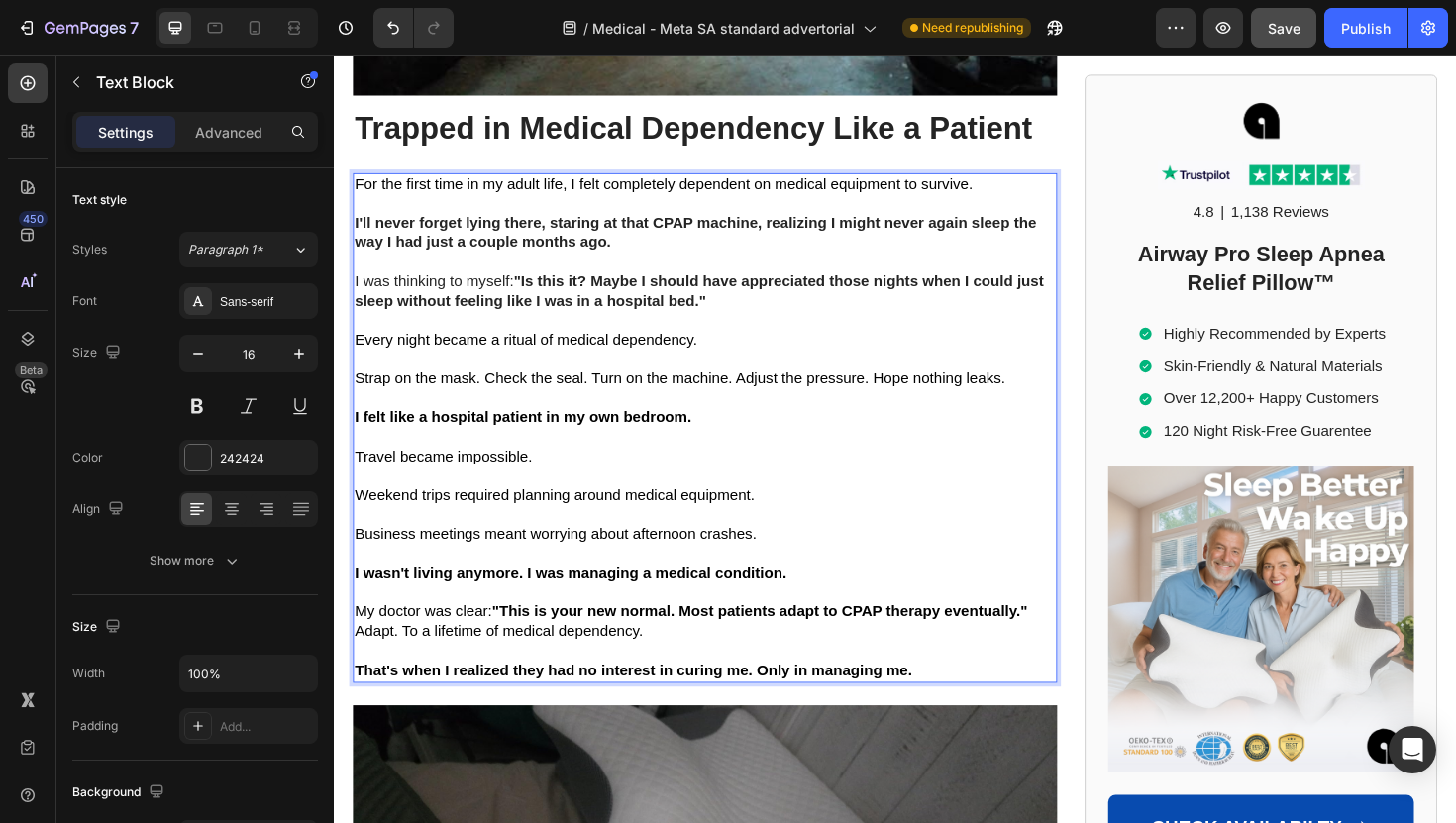 click on "My doctor was clear:  "This is your new normal. Most patients adapt to CPAP therapy eventually."" at bounding box center (726, 645) 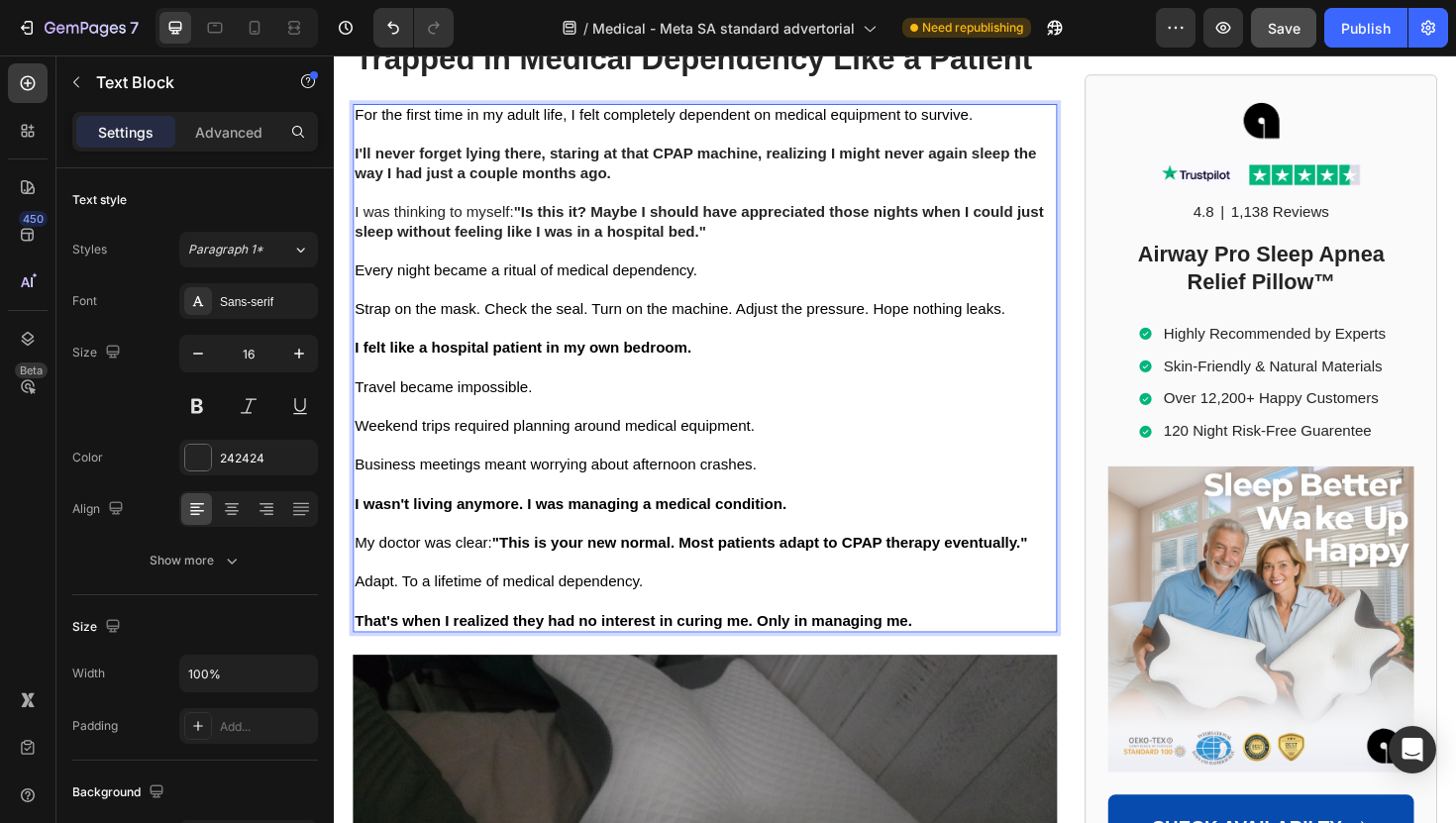 scroll, scrollTop: 5266, scrollLeft: 0, axis: vertical 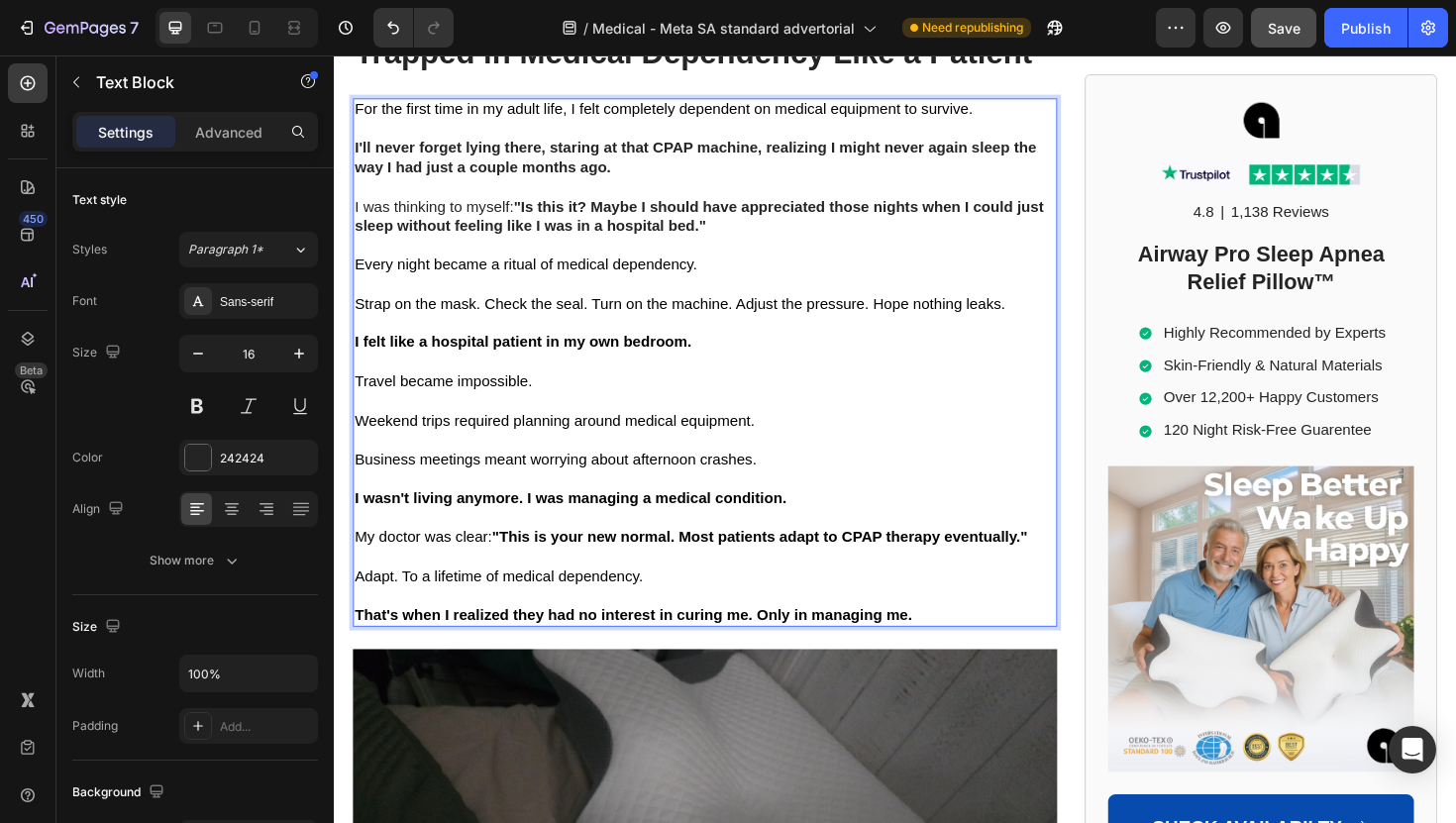 click on "Adapt. To a lifetime of medical dependency." at bounding box center [726, 607] 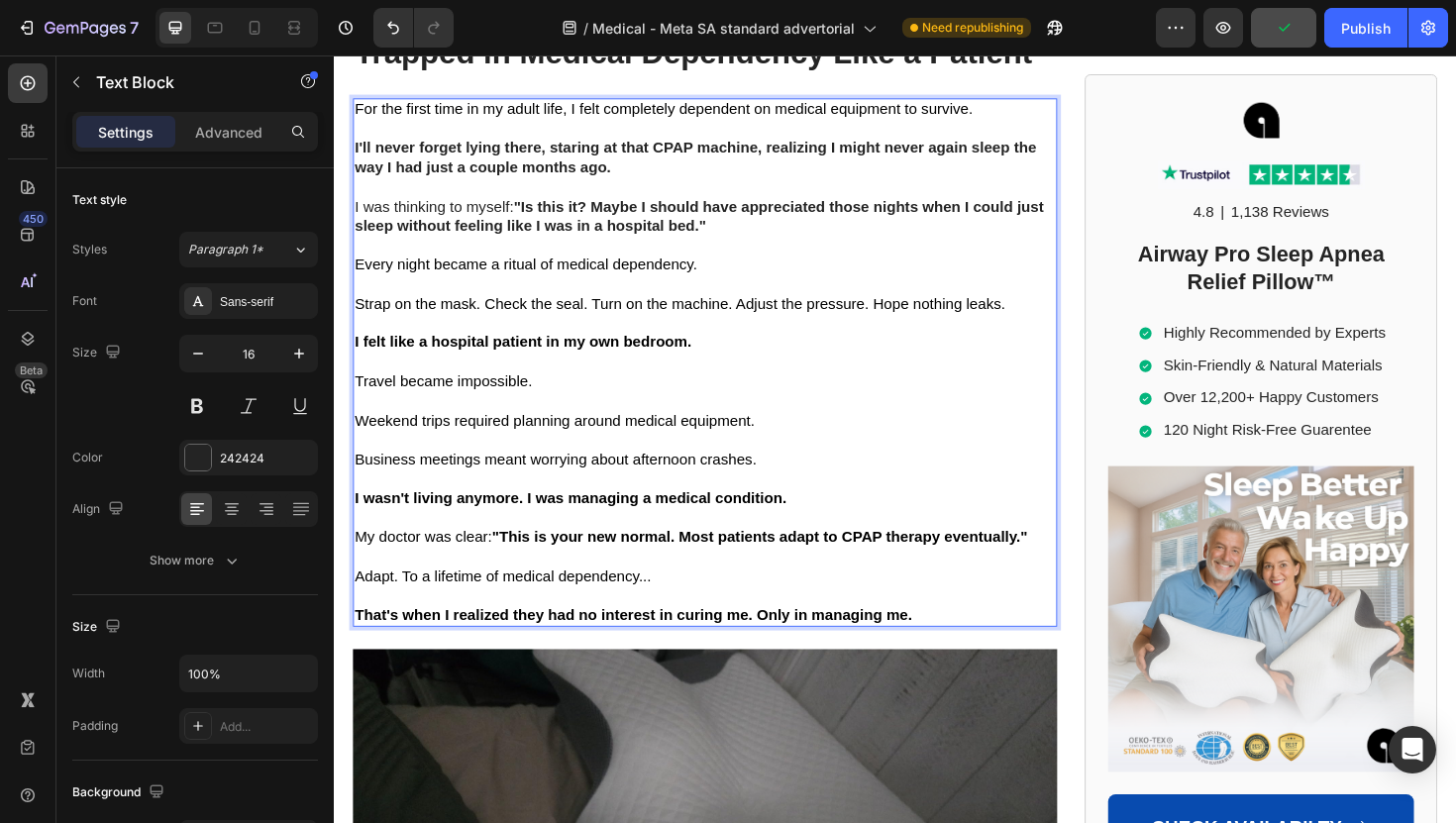 click on "That's when I realized they had no interest in curing me. Only in managing me." at bounding box center (726, 649) 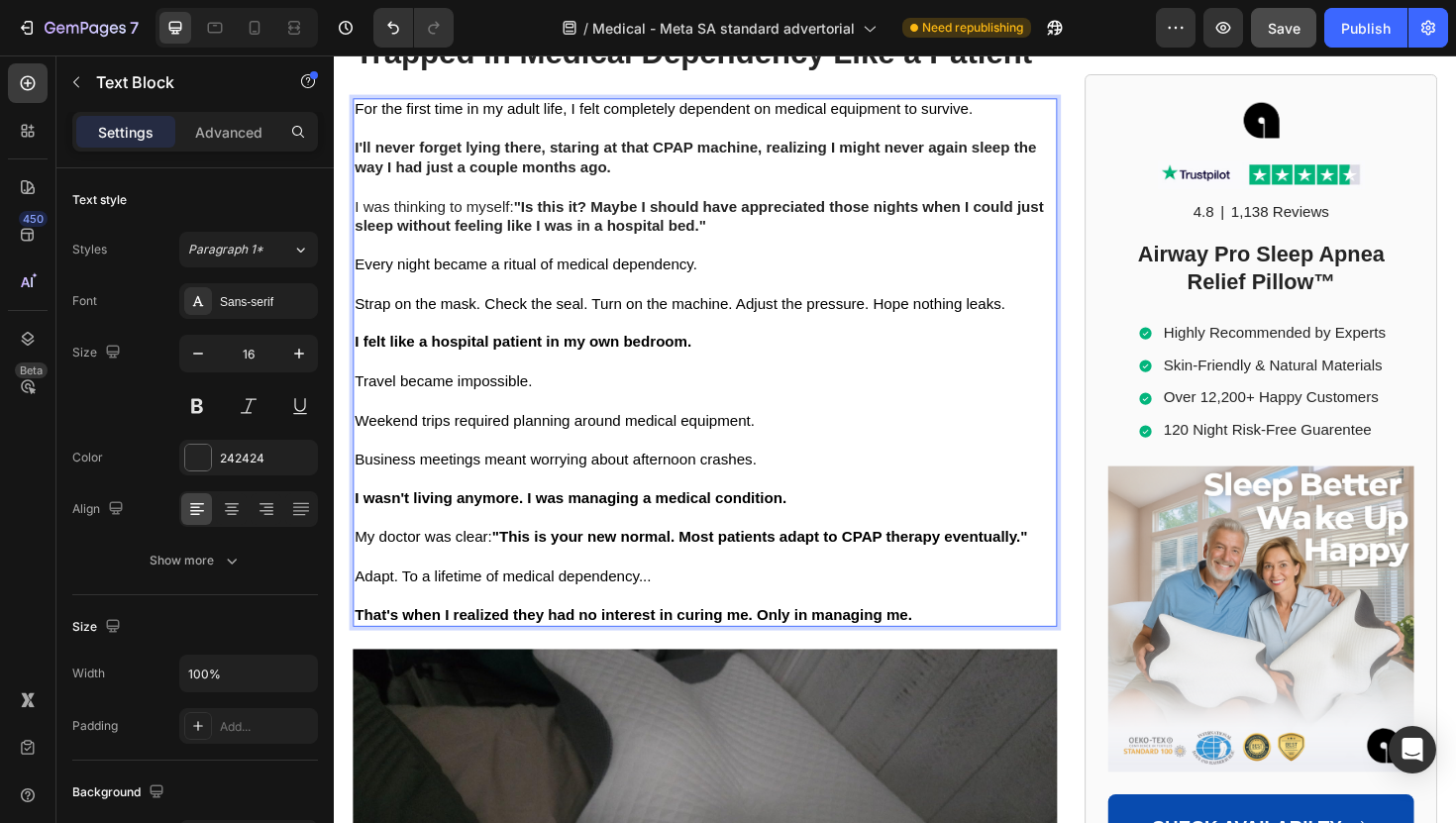 click at bounding box center [726, 628] 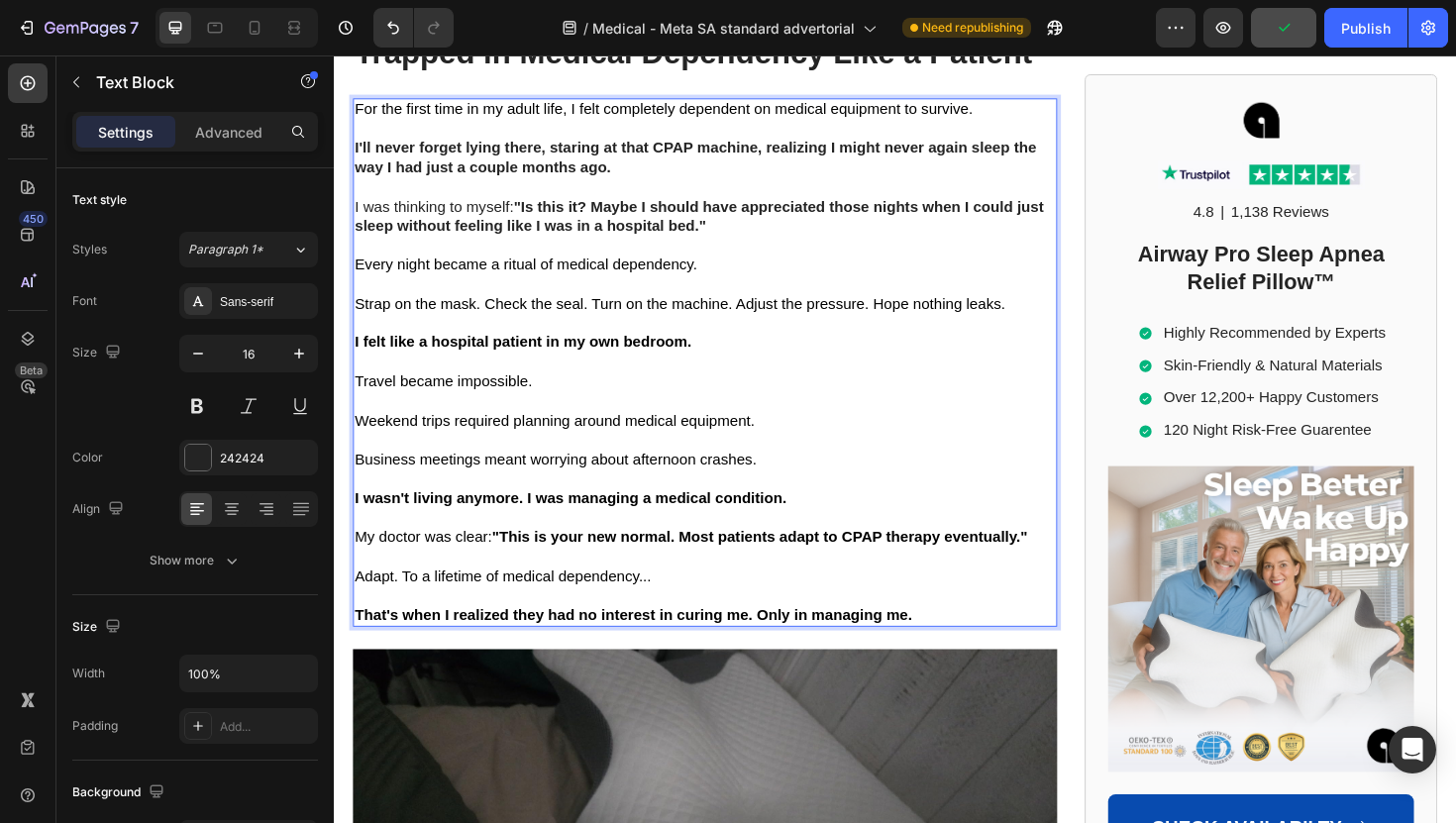 click on "That's when I realized they had no interest in curing me. Only in managing me." at bounding box center (651, 648) 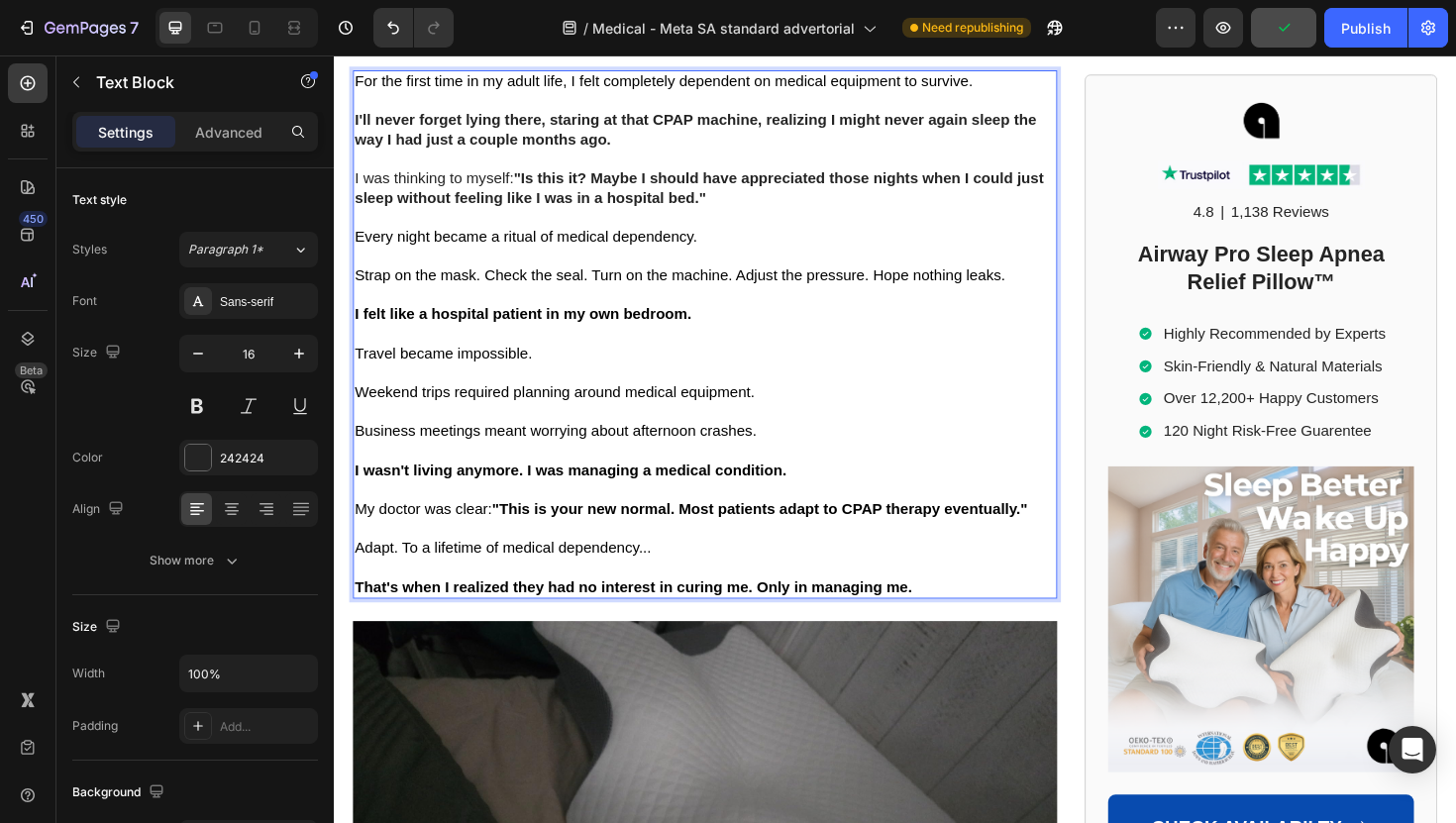 scroll, scrollTop: 5292, scrollLeft: 0, axis: vertical 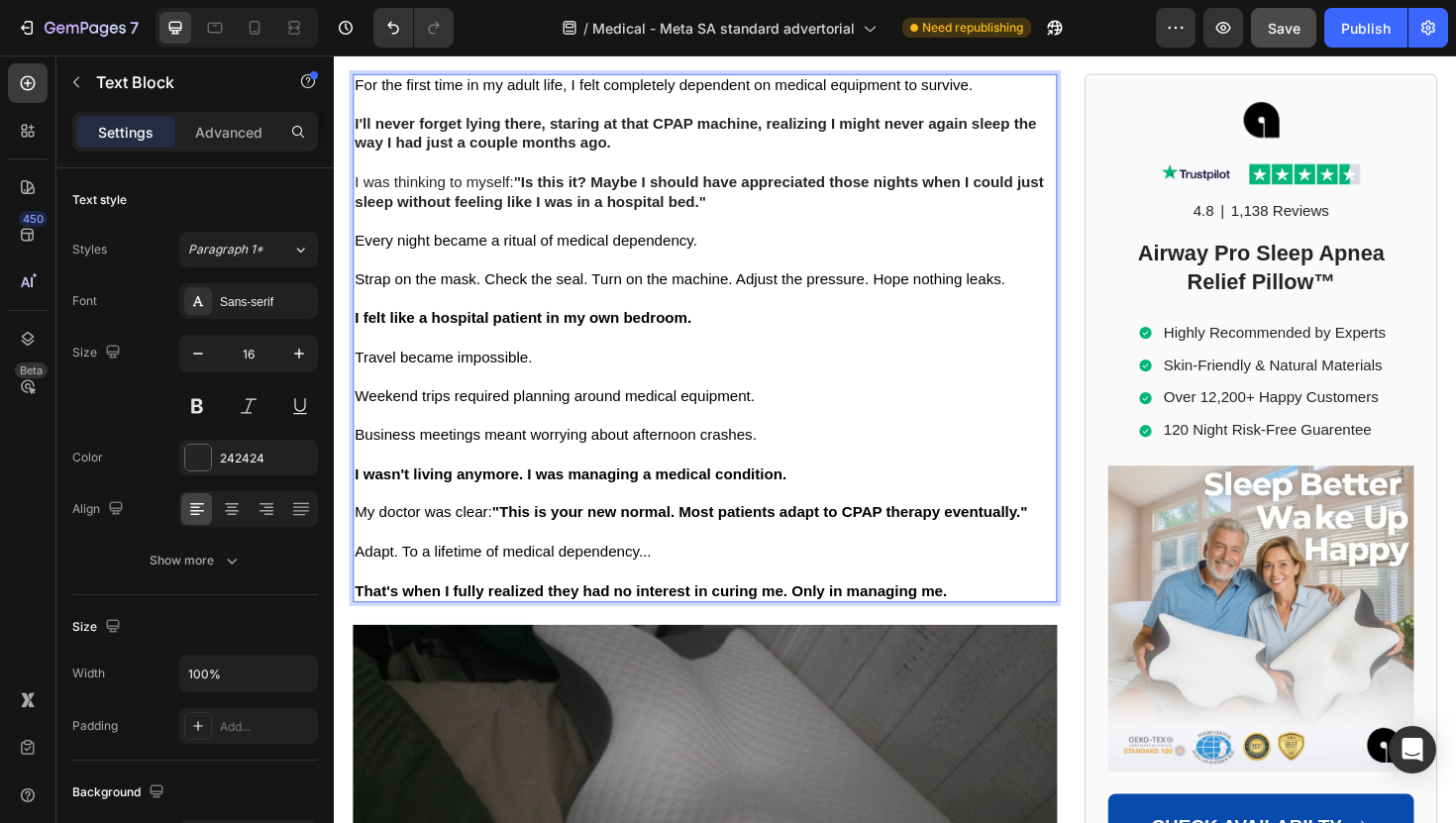 click on "That's when I fully realized they had no interest in curing me. Only in managing me." at bounding box center (726, 623) 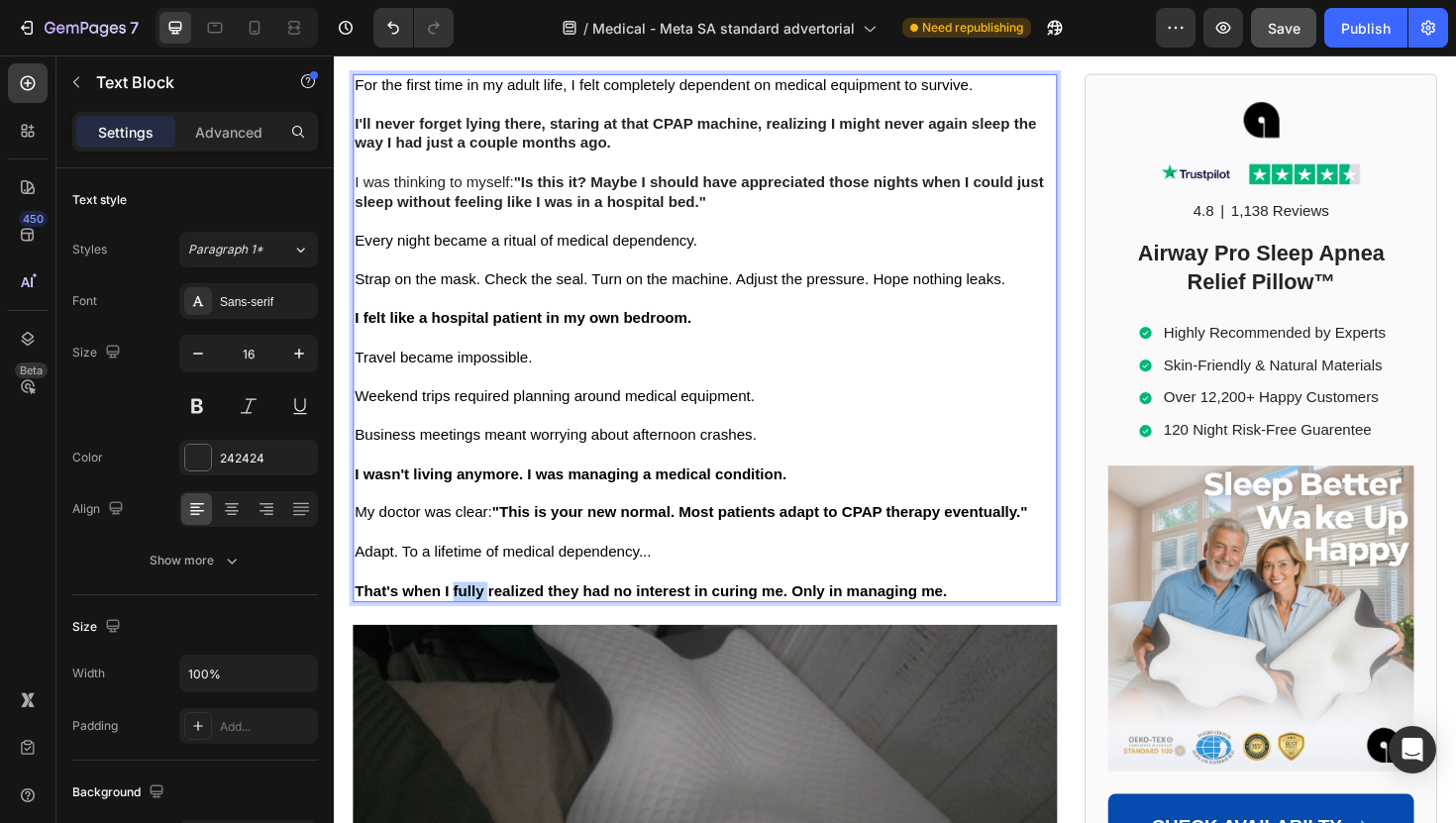 drag, startPoint x: 497, startPoint y: 621, endPoint x: 461, endPoint y: 618, distance: 36.12478 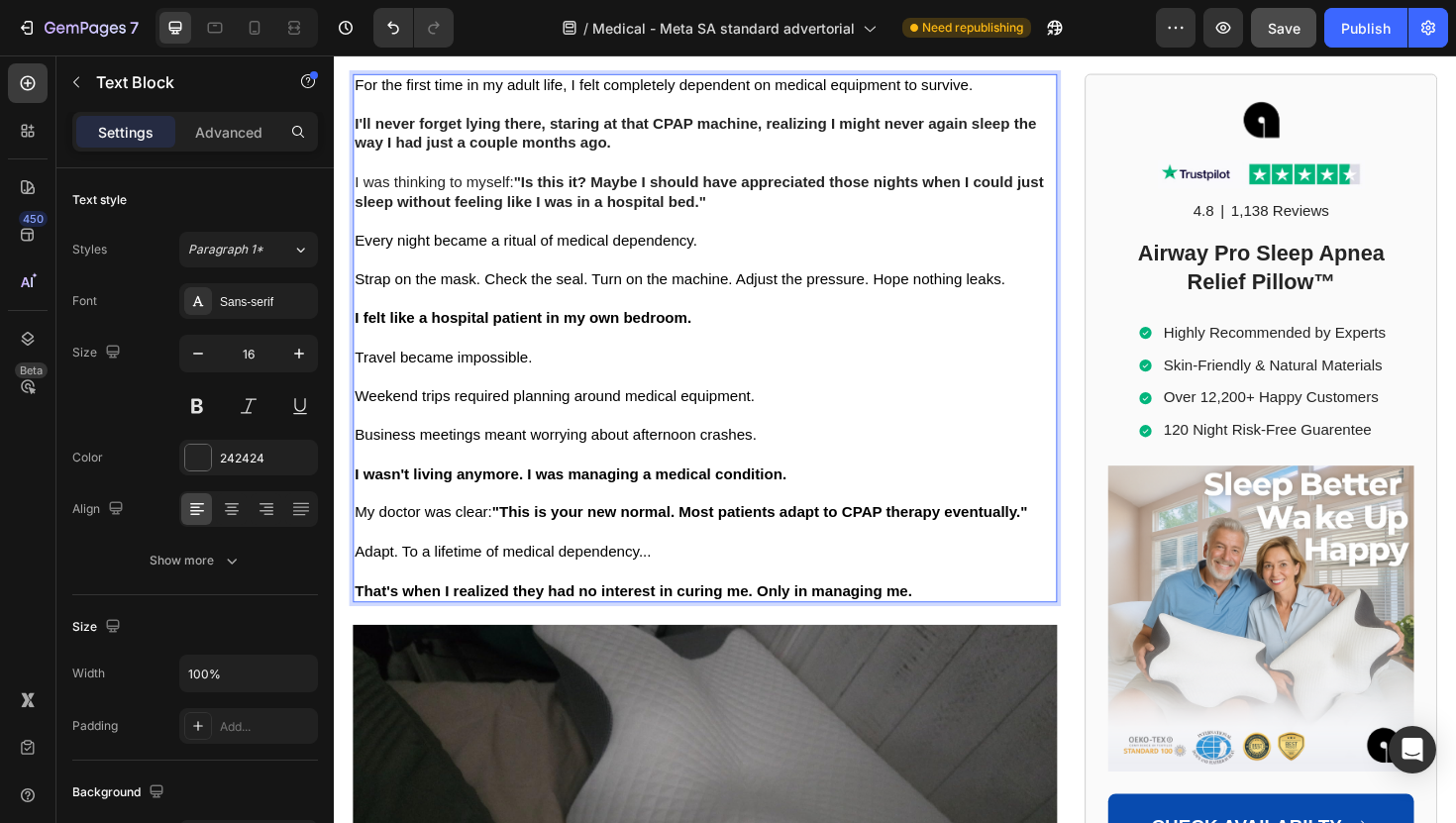 click on "That's when I realized they had no interest in curing me. Only in managing me." at bounding box center (726, 623) 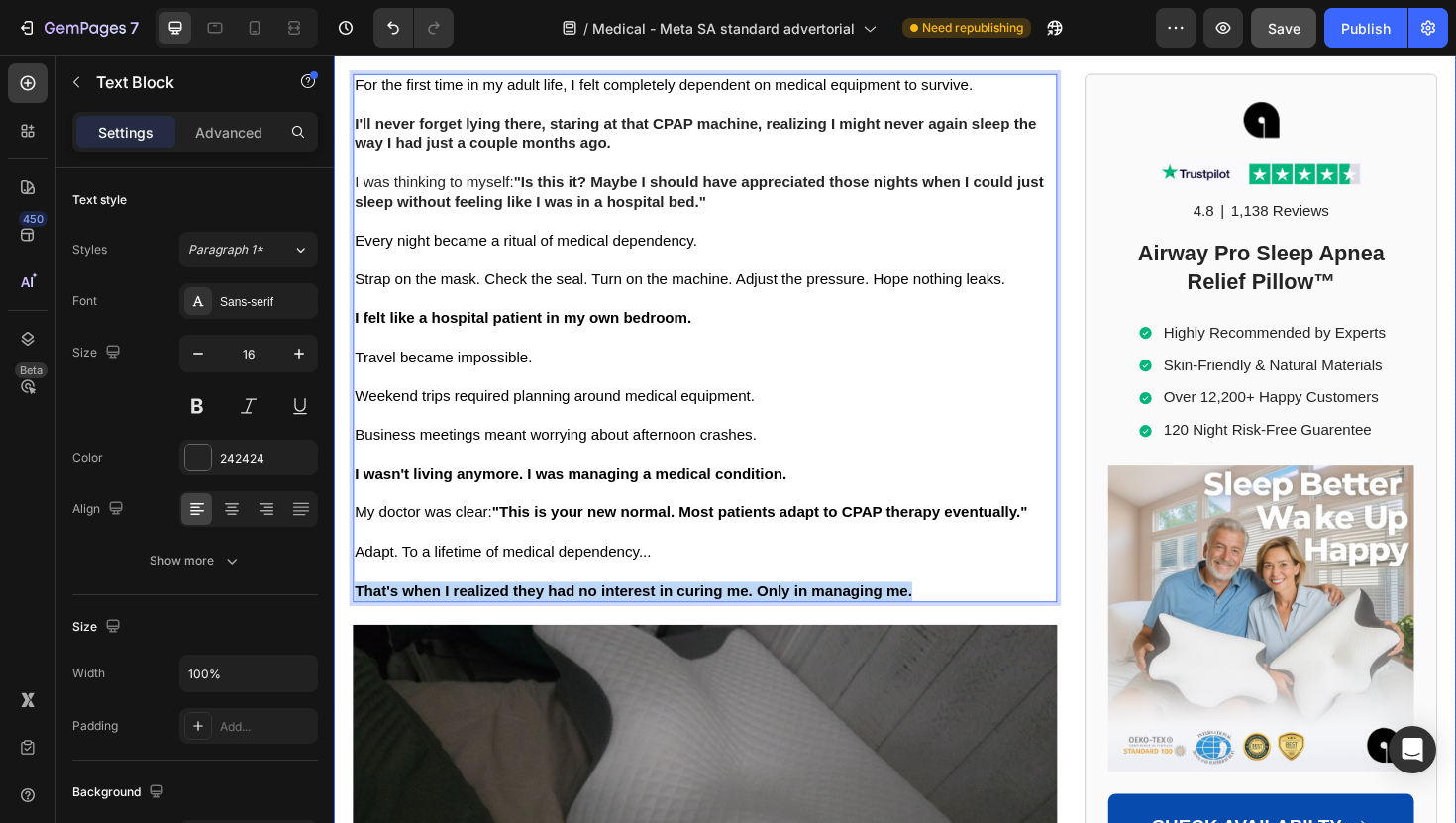drag, startPoint x: 962, startPoint y: 624, endPoint x: 339, endPoint y: 620, distance: 623.0128 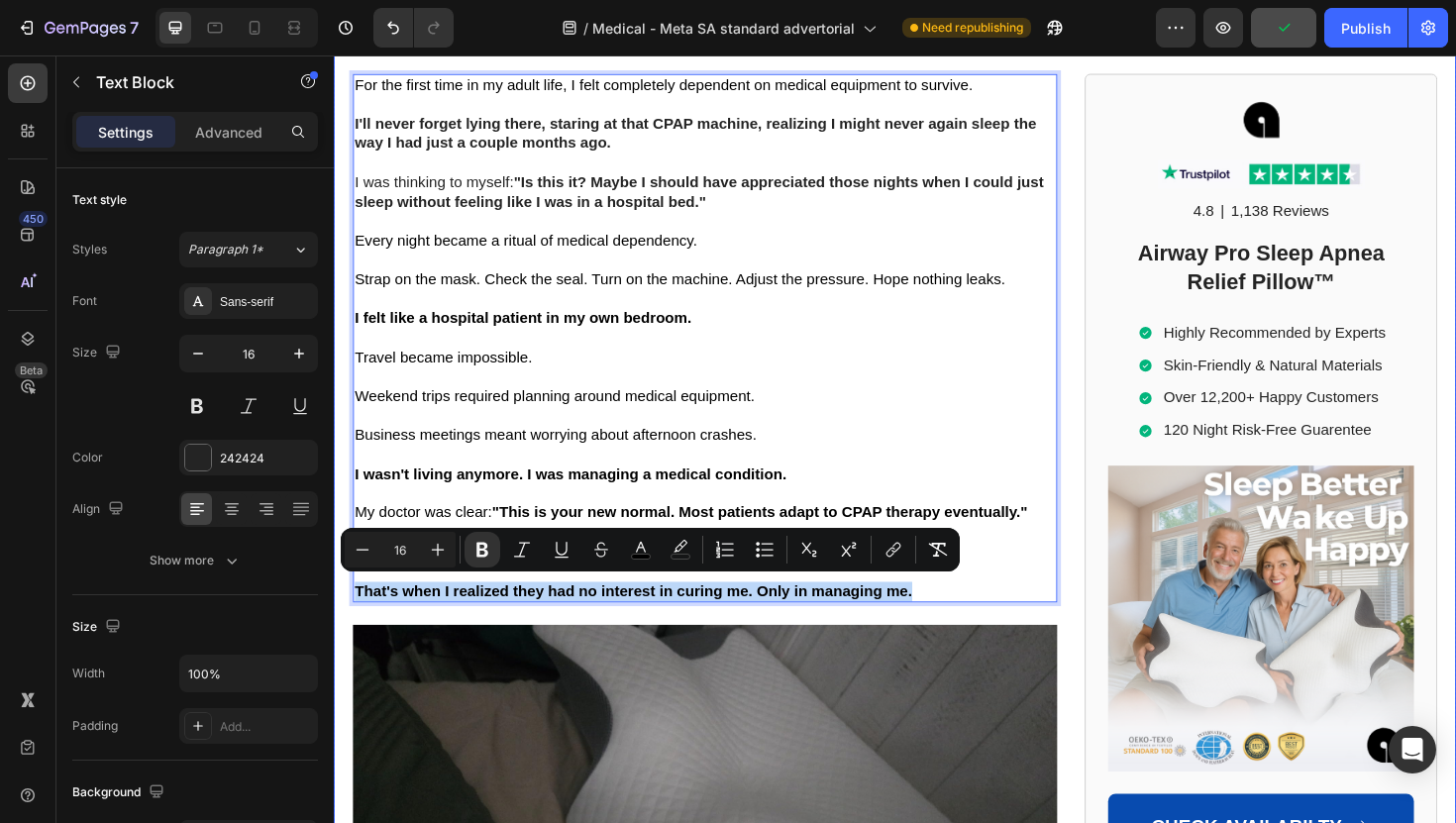 copy on "That's when I realized they had no interest in curing me. Only in managing me." 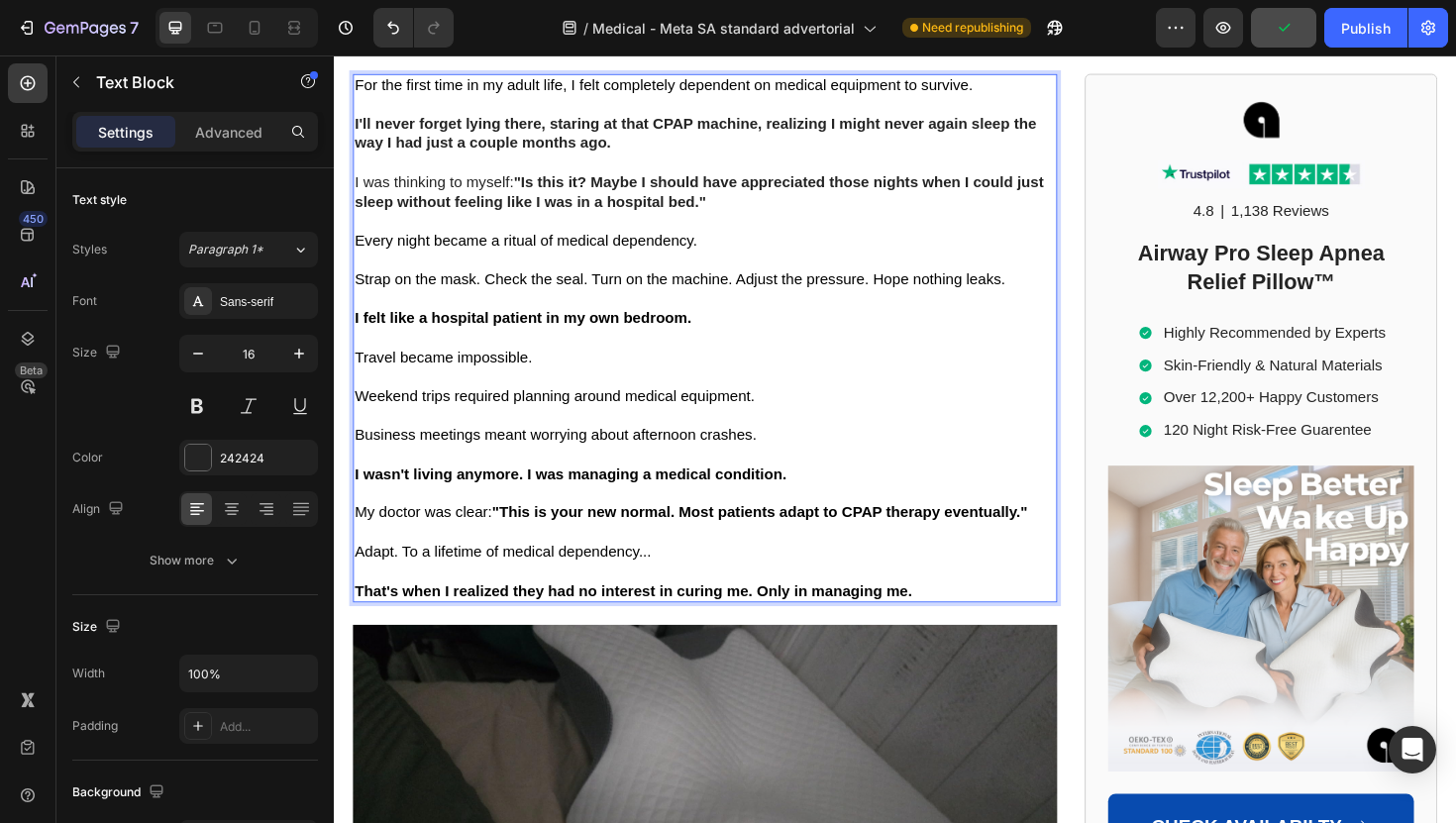 click at bounding box center (726, 520) 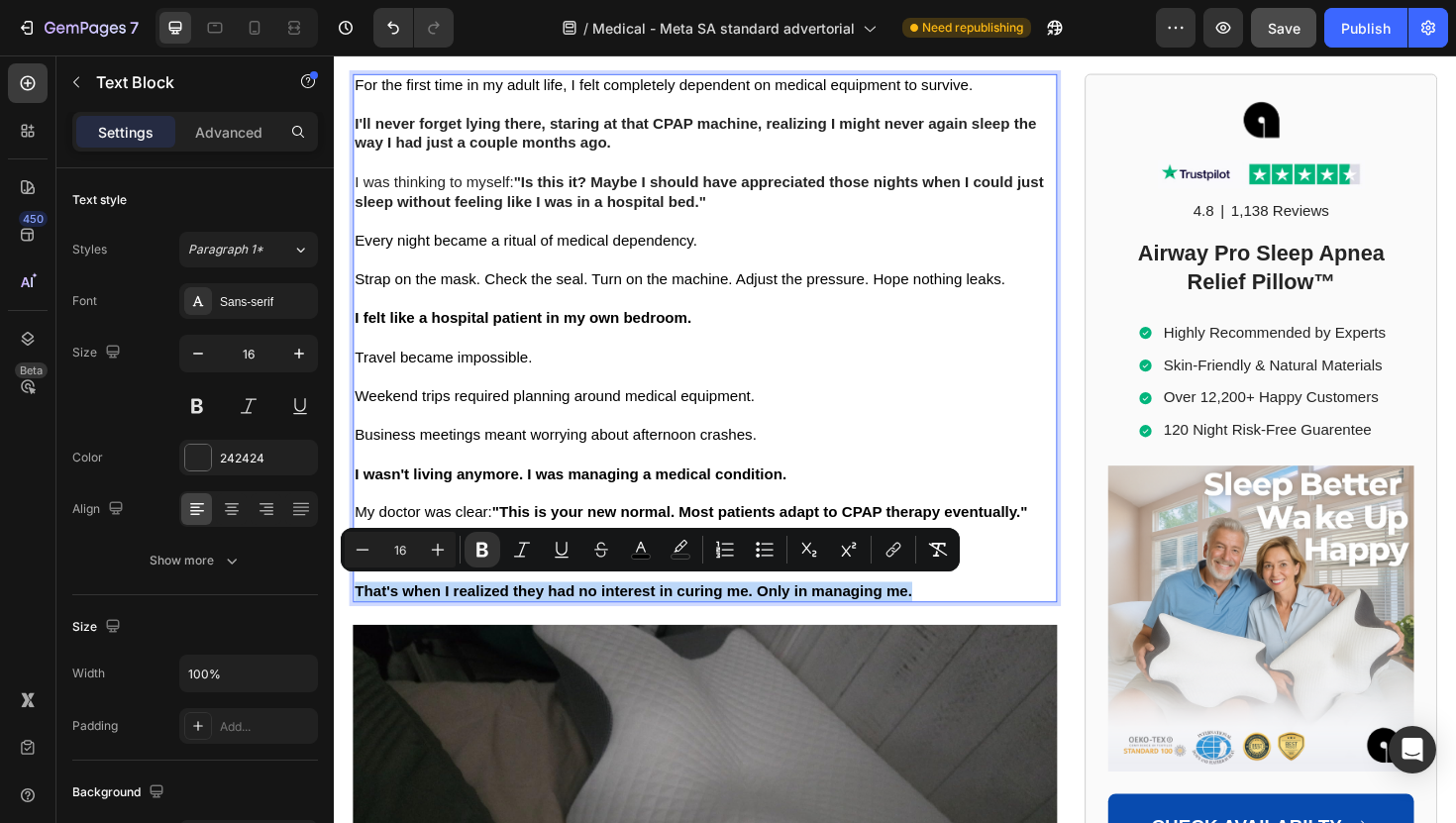drag, startPoint x: 954, startPoint y: 621, endPoint x: 356, endPoint y: 620, distance: 598.00084 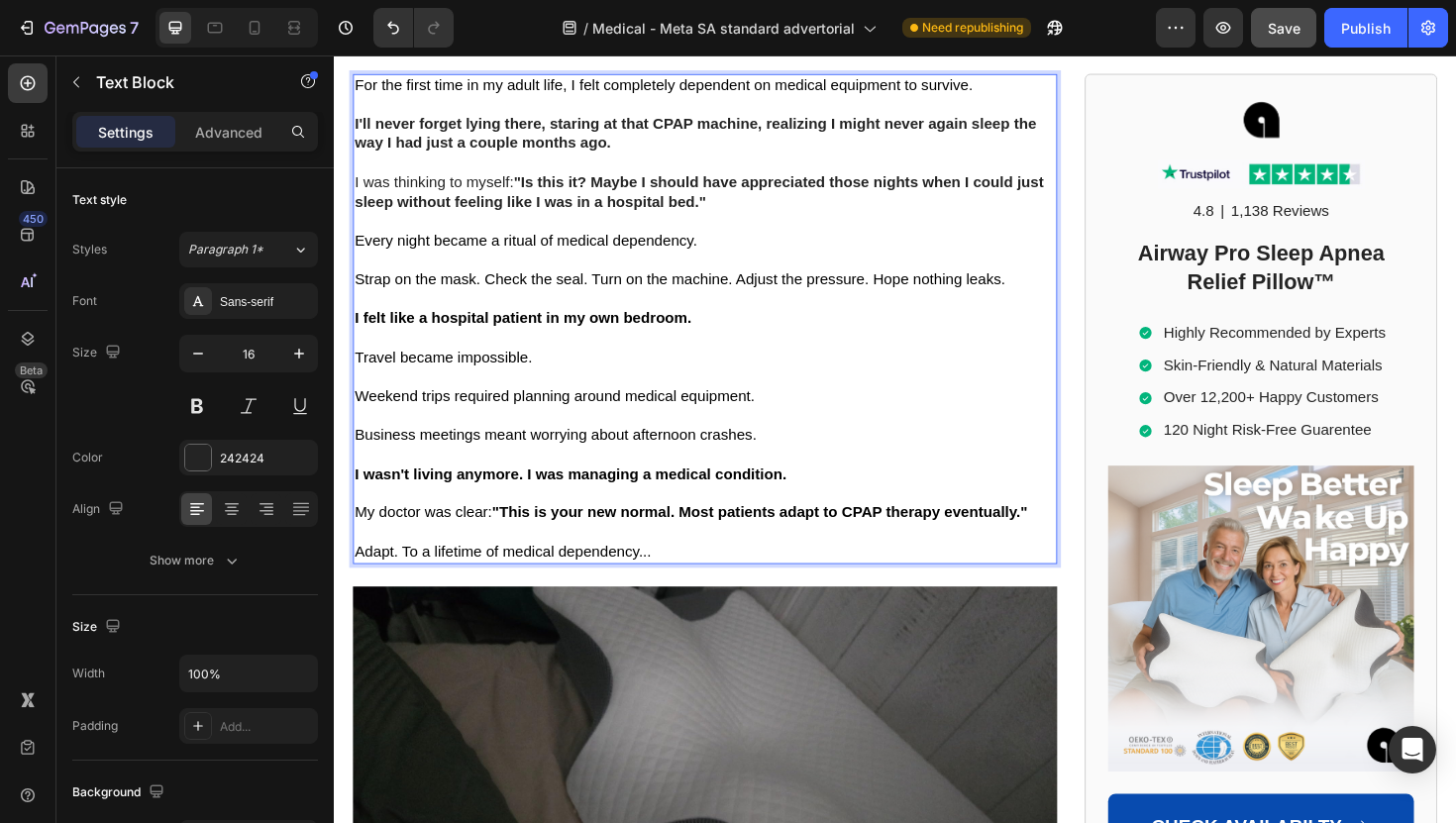 click at bounding box center (726, 561) 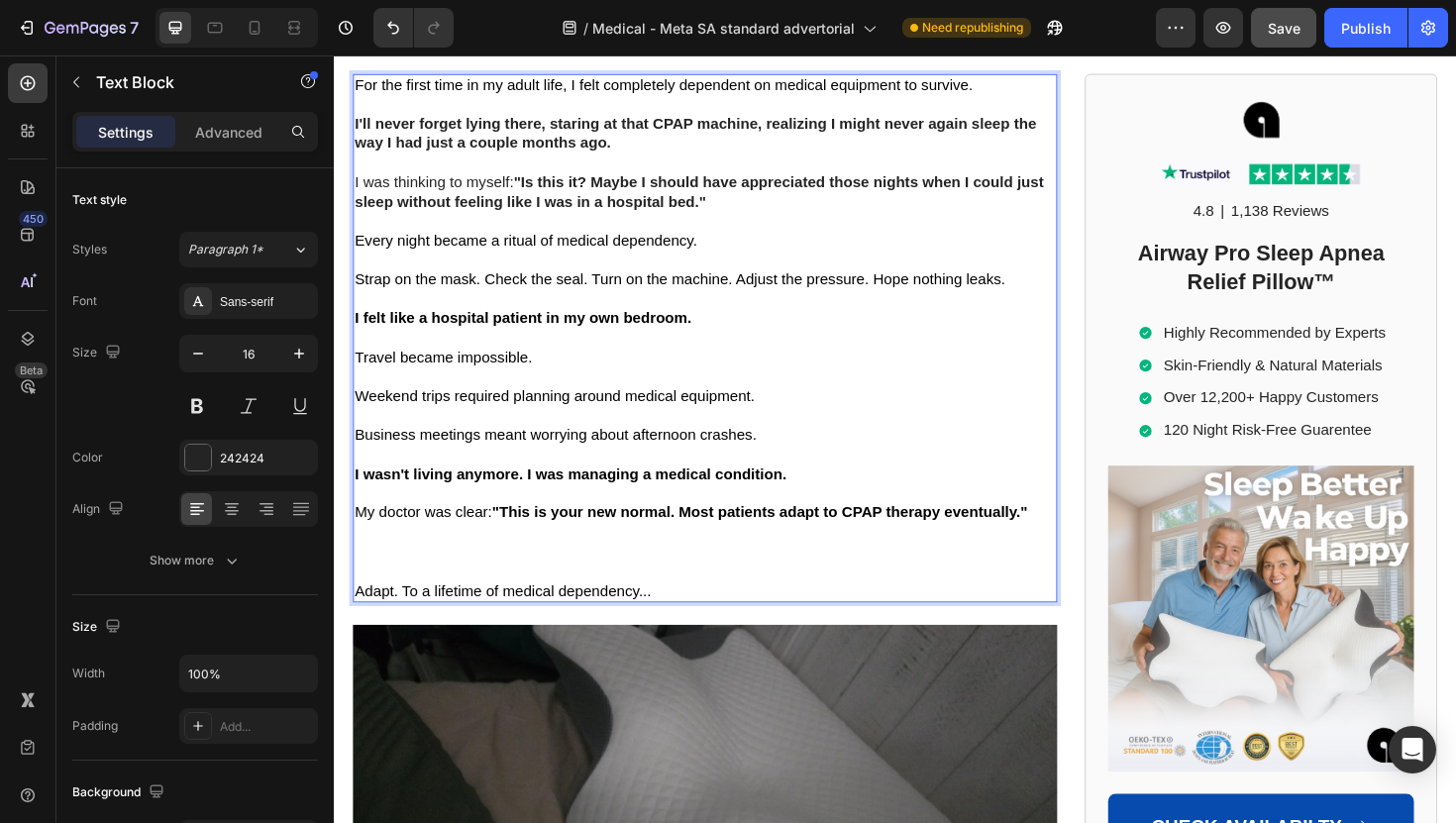 click at bounding box center (726, 581) 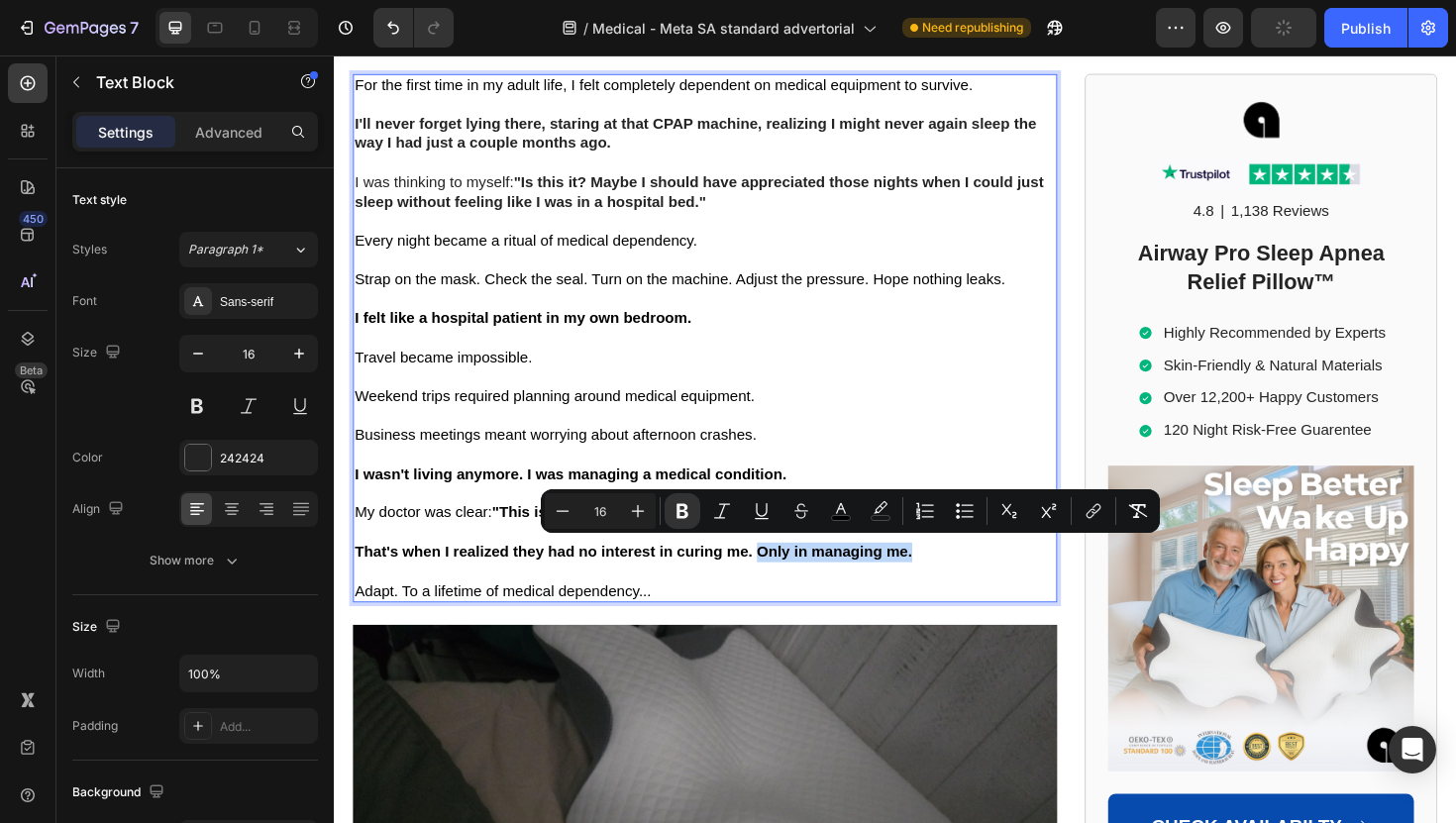 drag, startPoint x: 781, startPoint y: 577, endPoint x: 946, endPoint y: 573, distance: 165.04848 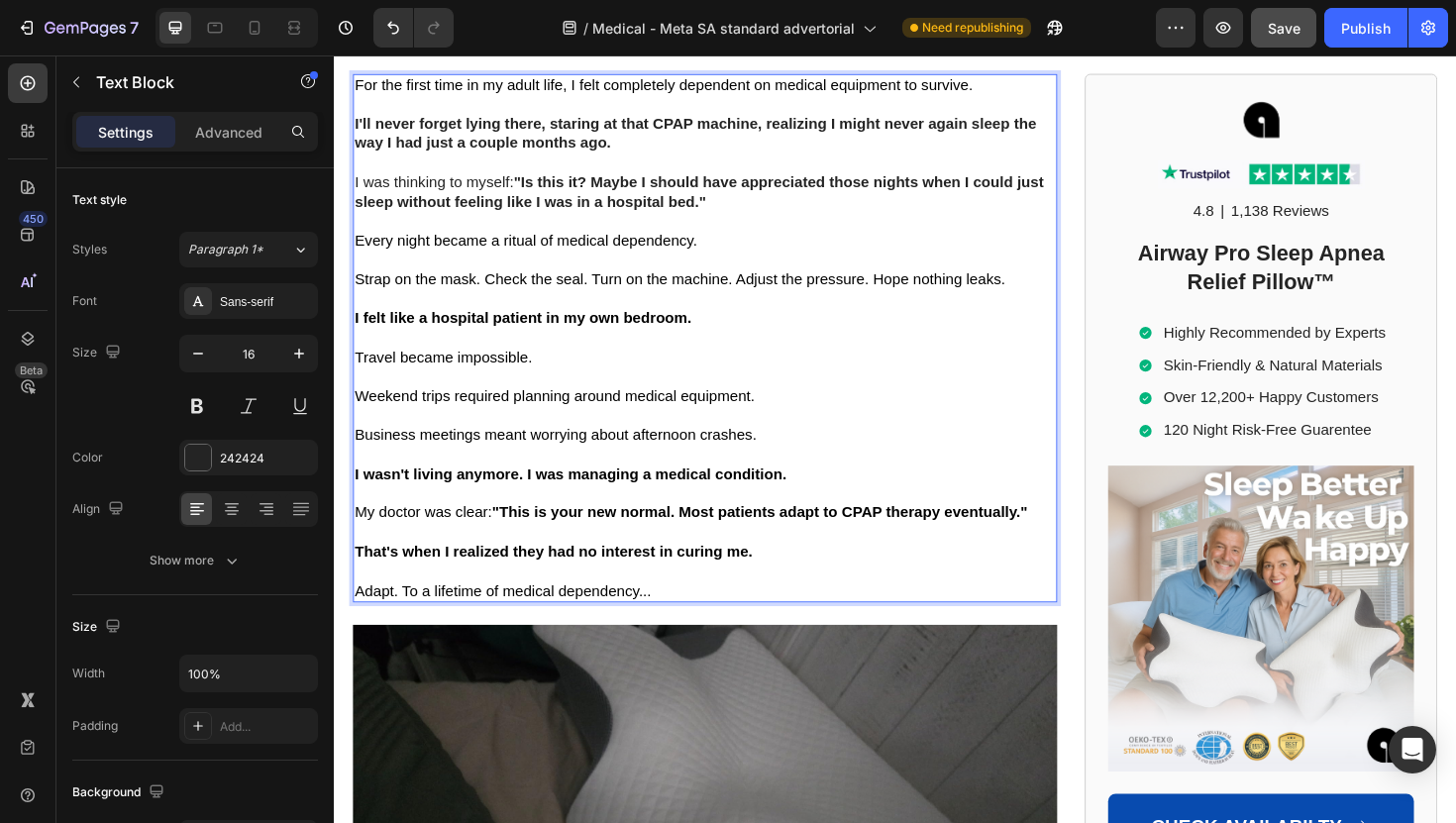 click on "Adapt. To a lifetime of medical dependency..." at bounding box center (512, 622) 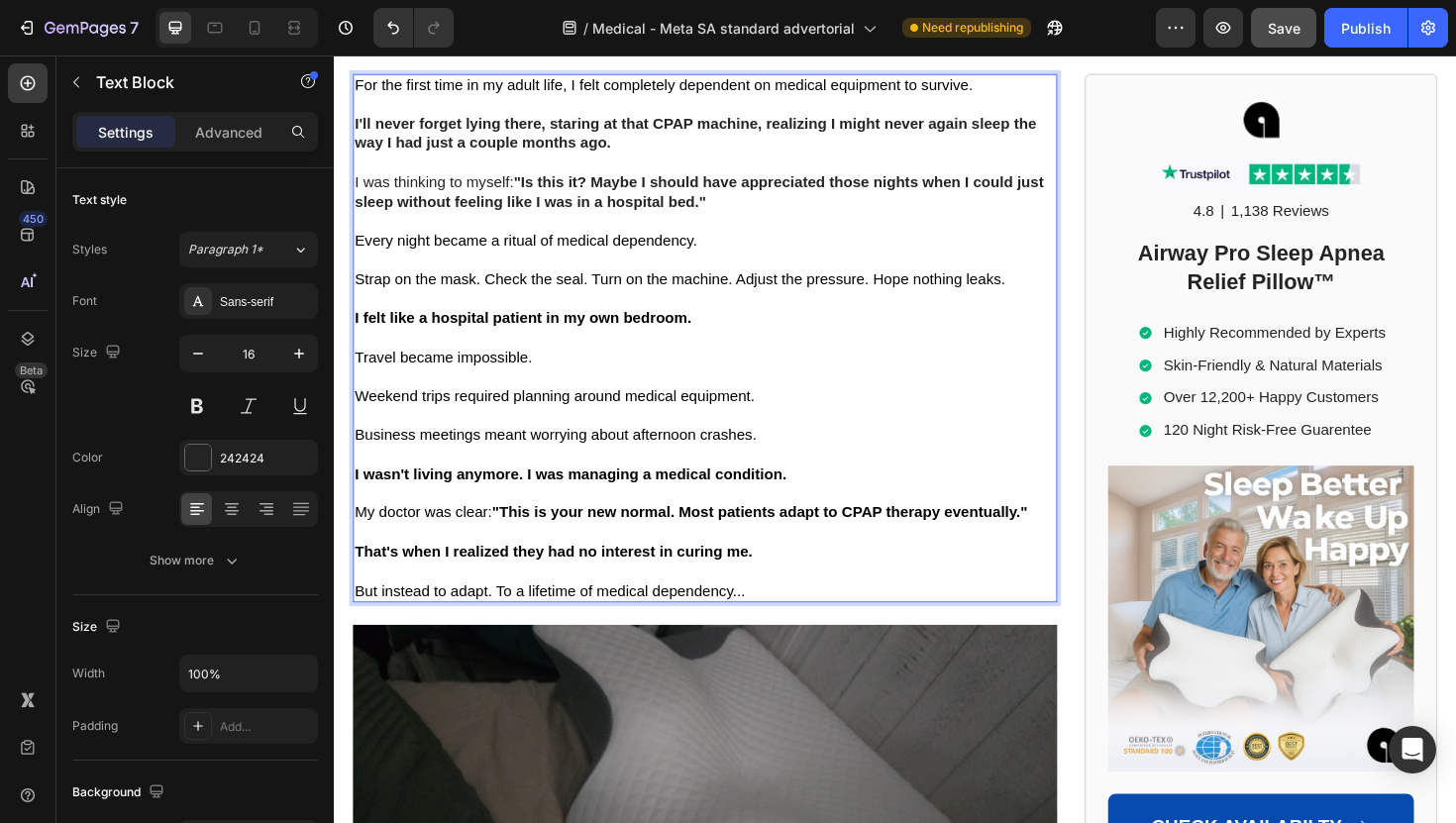 click on "But instead to adapt. To a lifetime of medical dependency..." at bounding box center [726, 623] 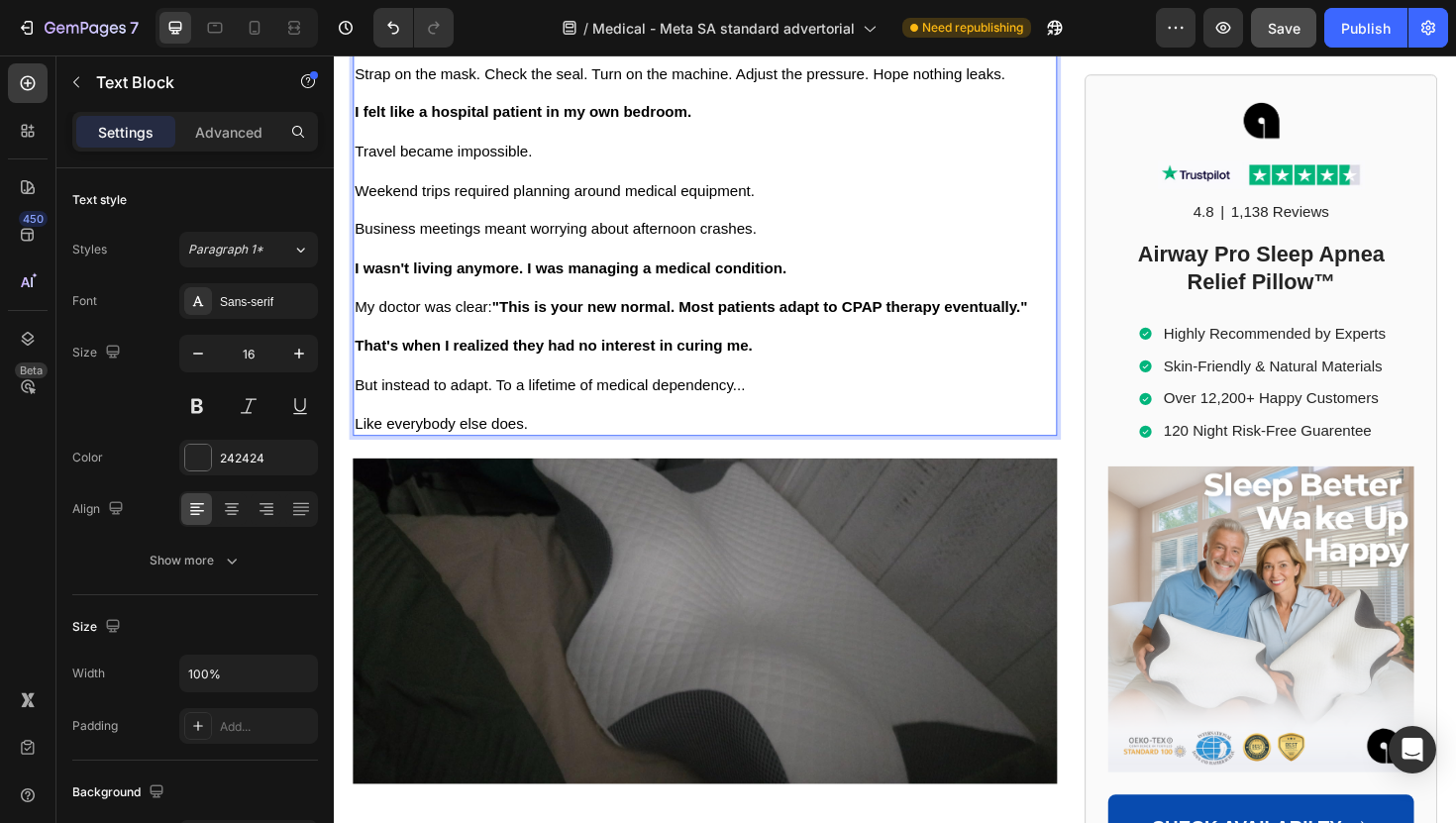 scroll, scrollTop: 5520, scrollLeft: 0, axis: vertical 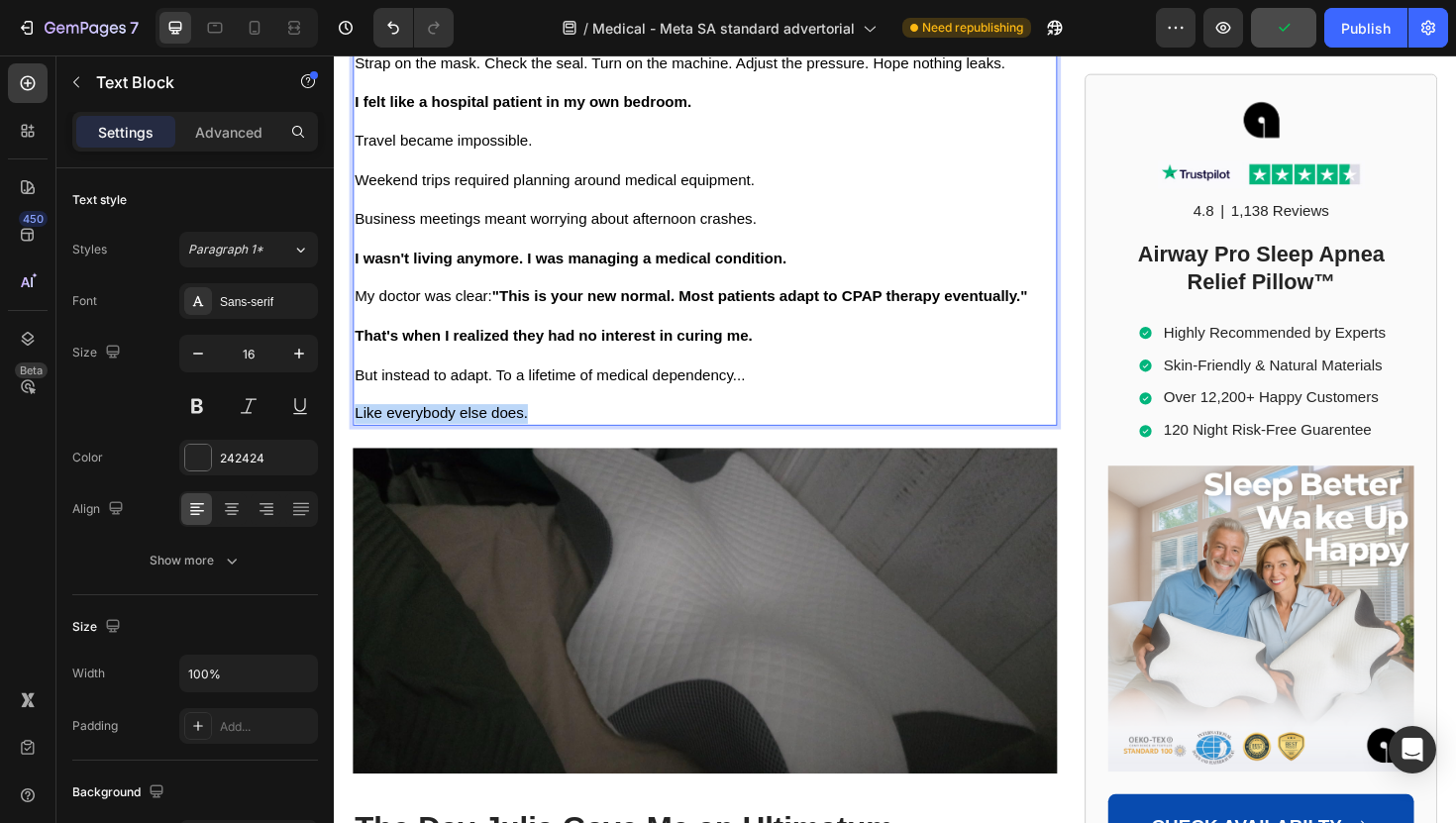 drag, startPoint x: 545, startPoint y: 426, endPoint x: 355, endPoint y: 426, distance: 190 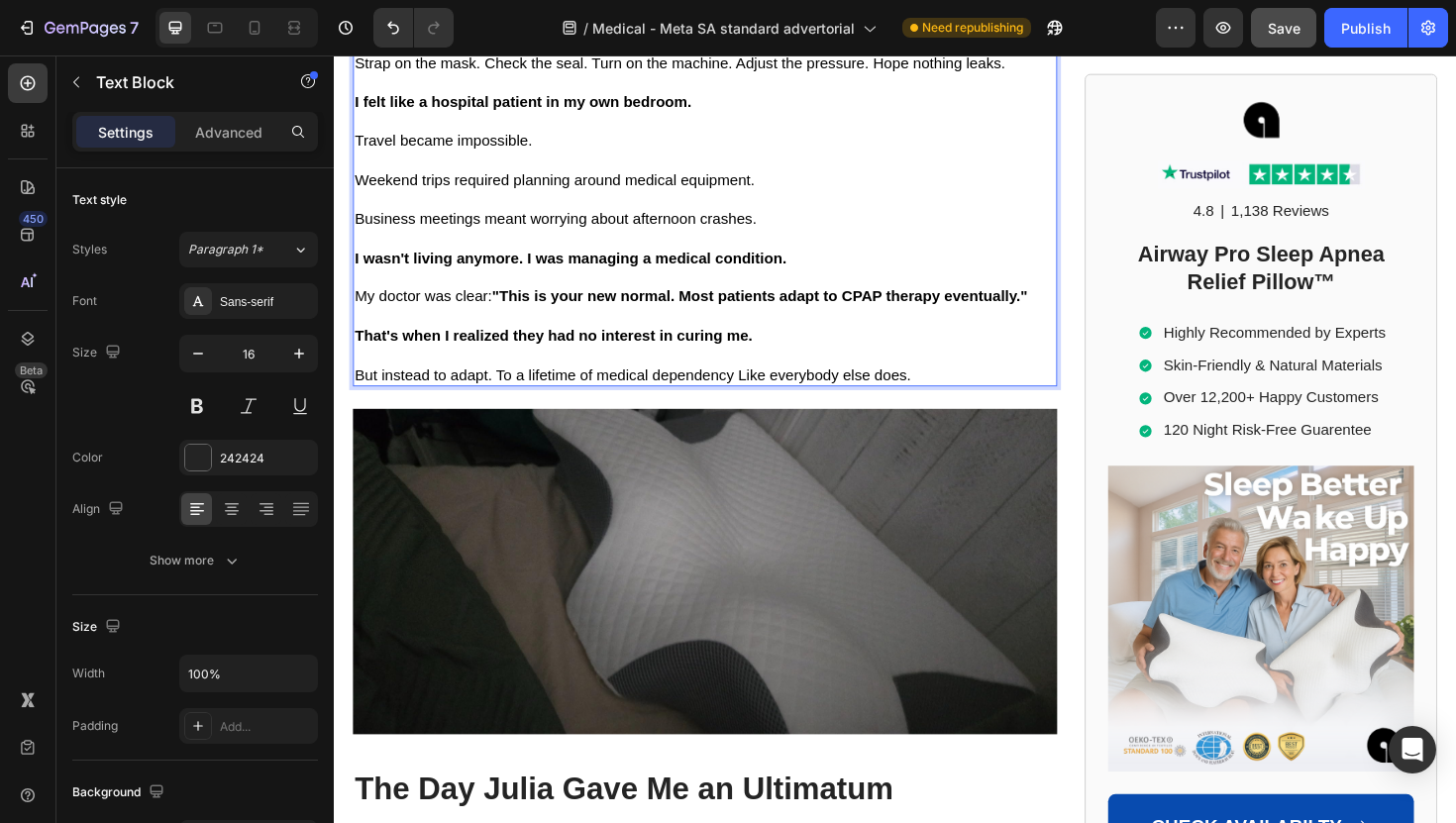 click on "But instead to adapt. To a lifetime of medical dependency Like everybody else does." at bounding box center (650, 393) 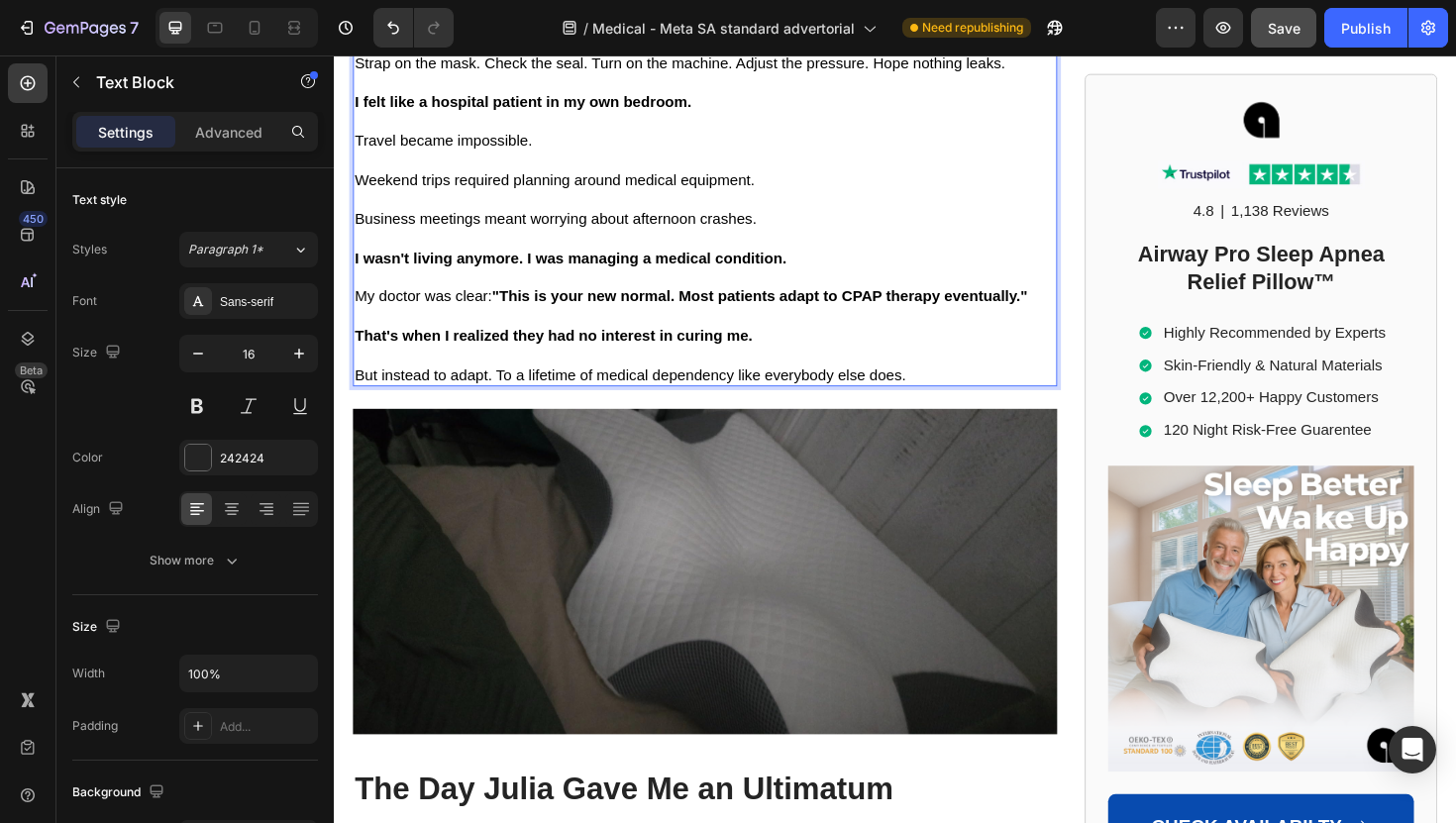 click on "But instead to adapt. To a lifetime of medical dependency like everybody else does." at bounding box center (726, 394) 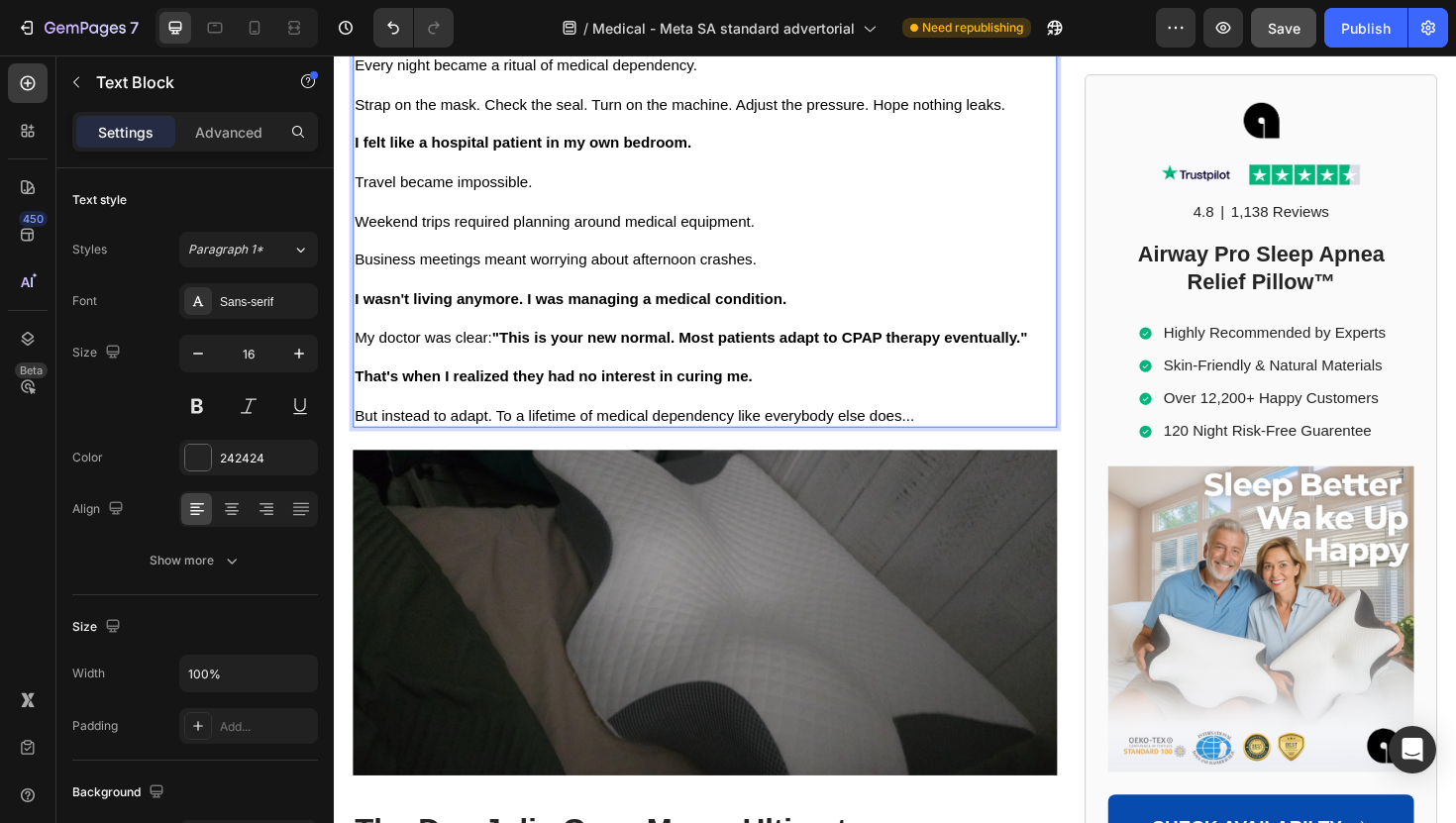 scroll, scrollTop: 5467, scrollLeft: 0, axis: vertical 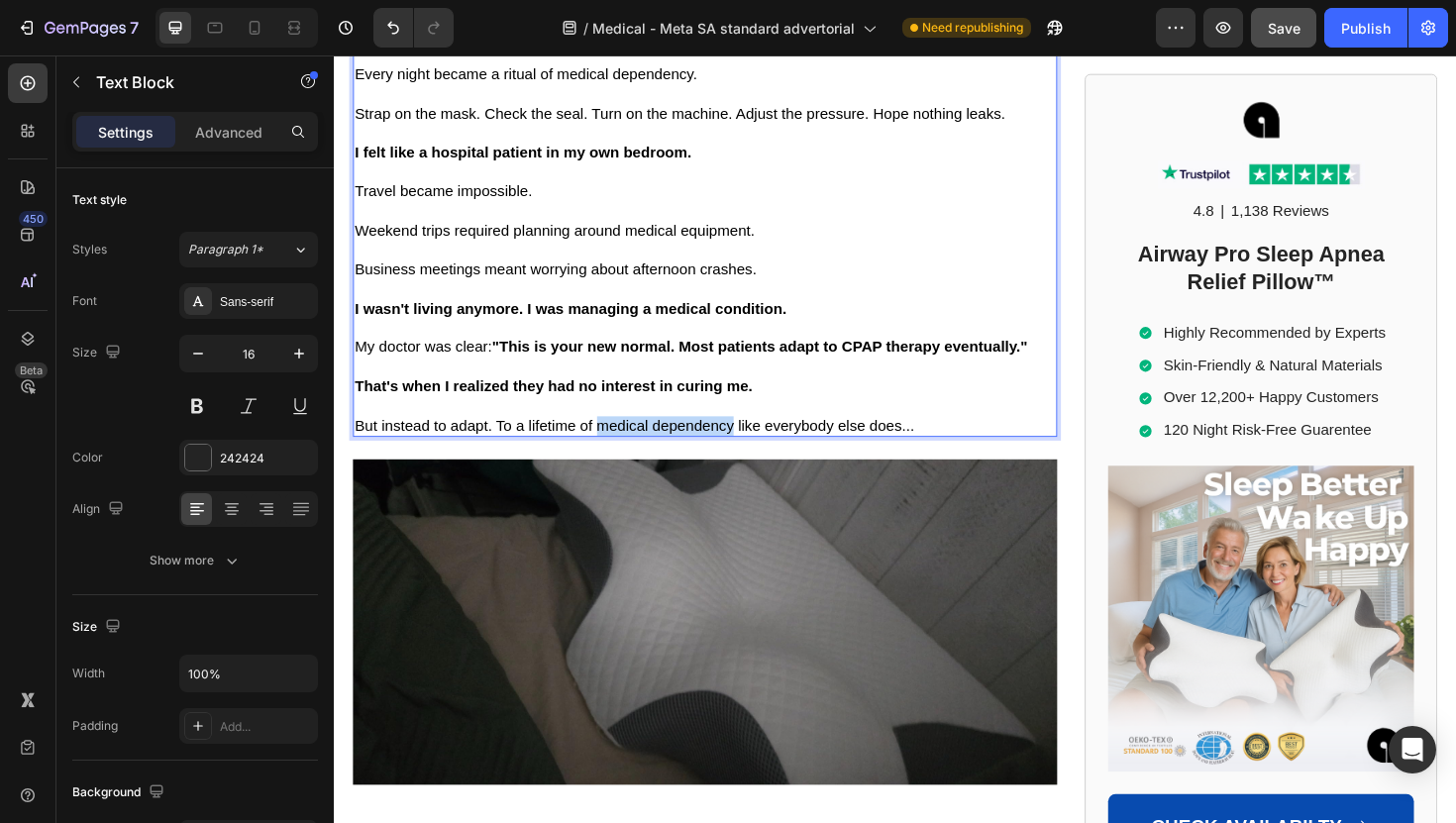 drag, startPoint x: 614, startPoint y: 447, endPoint x: 754, endPoint y: 447, distance: 140 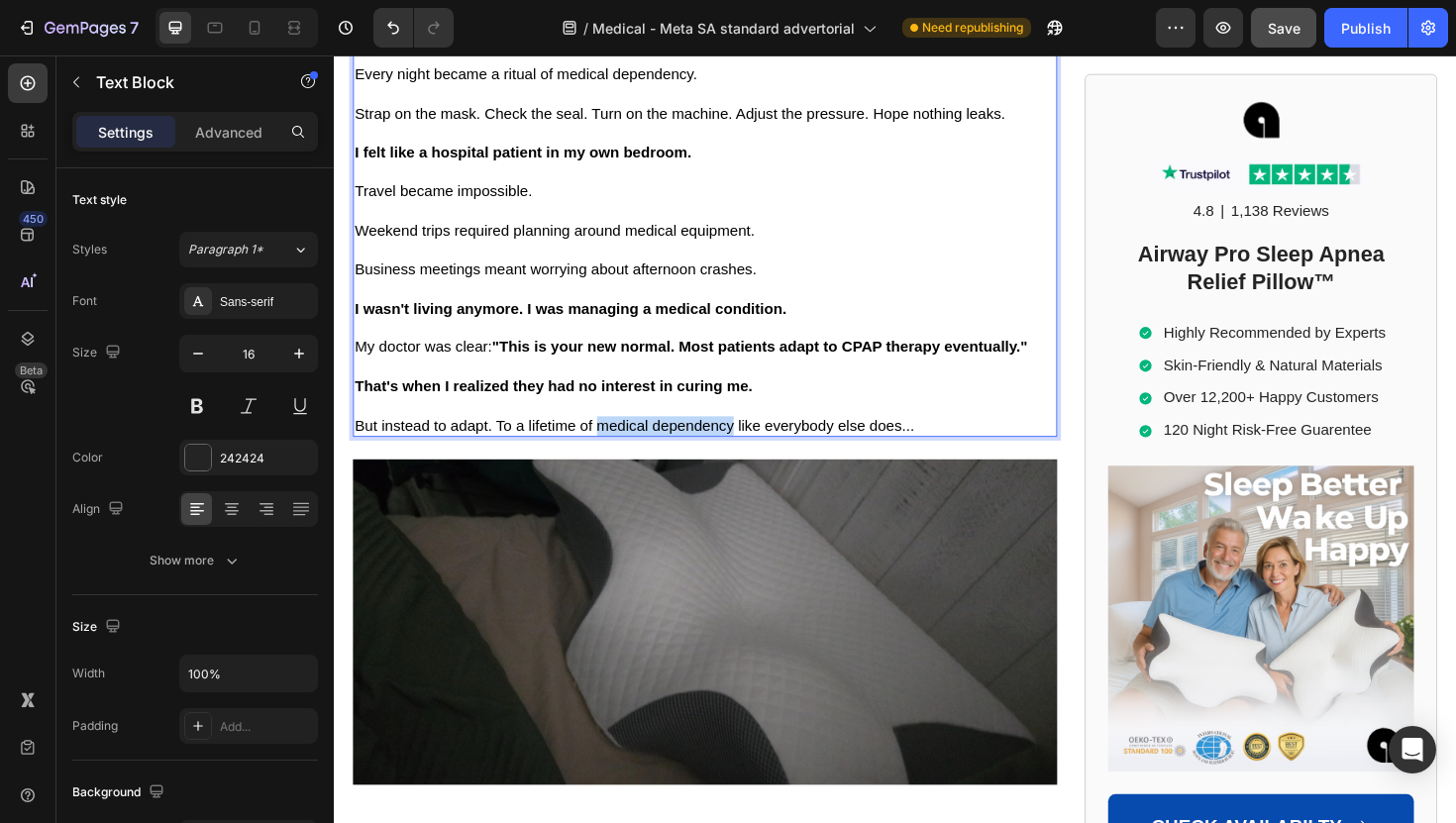 click on "But instead to adapt. To a lifetime of medical dependency like everybody else does..." at bounding box center (652, 447) 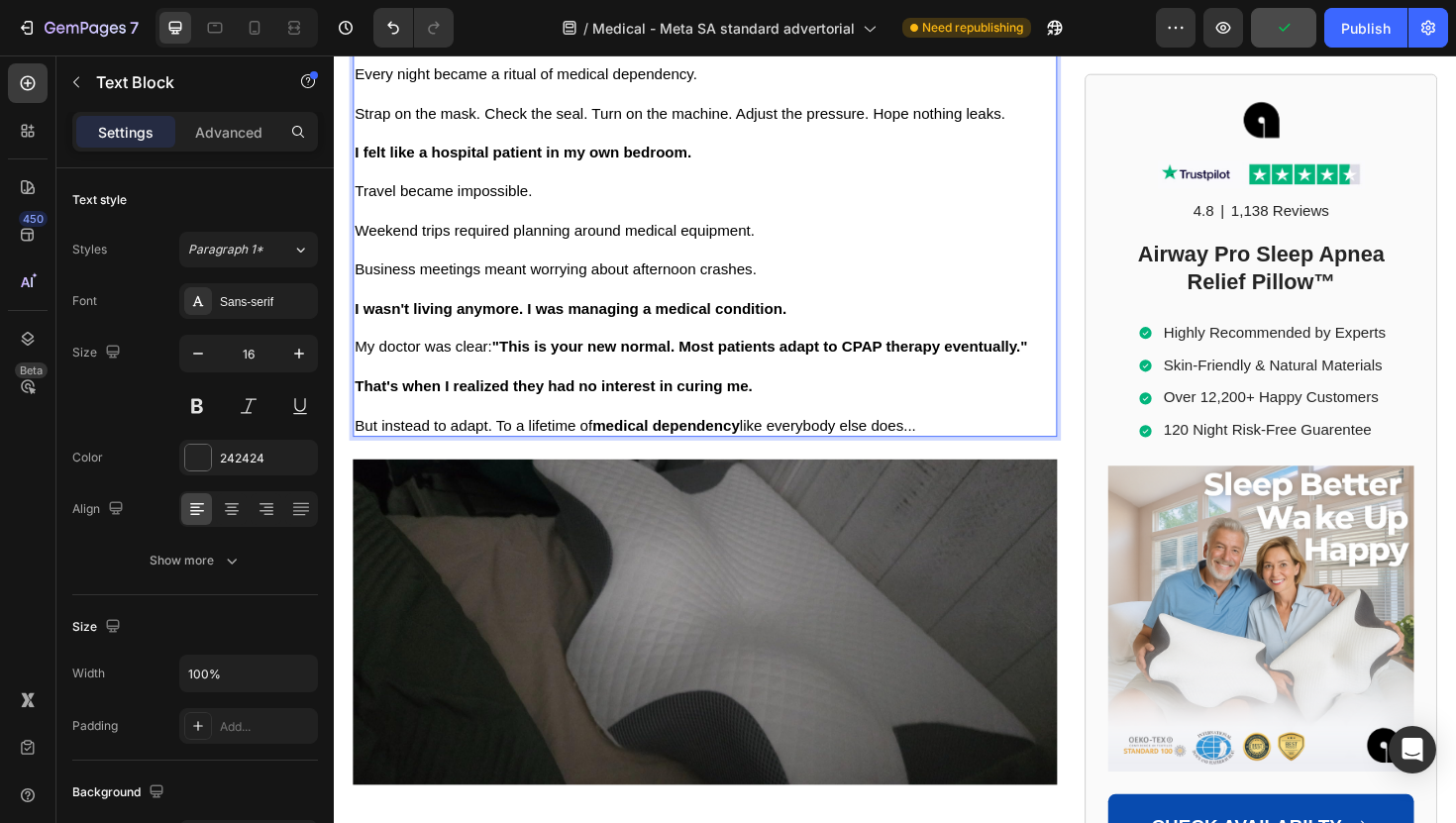click on "But instead to adapt. To a lifetime of  medical dependency  like everybody else does..." at bounding box center (653, 447) 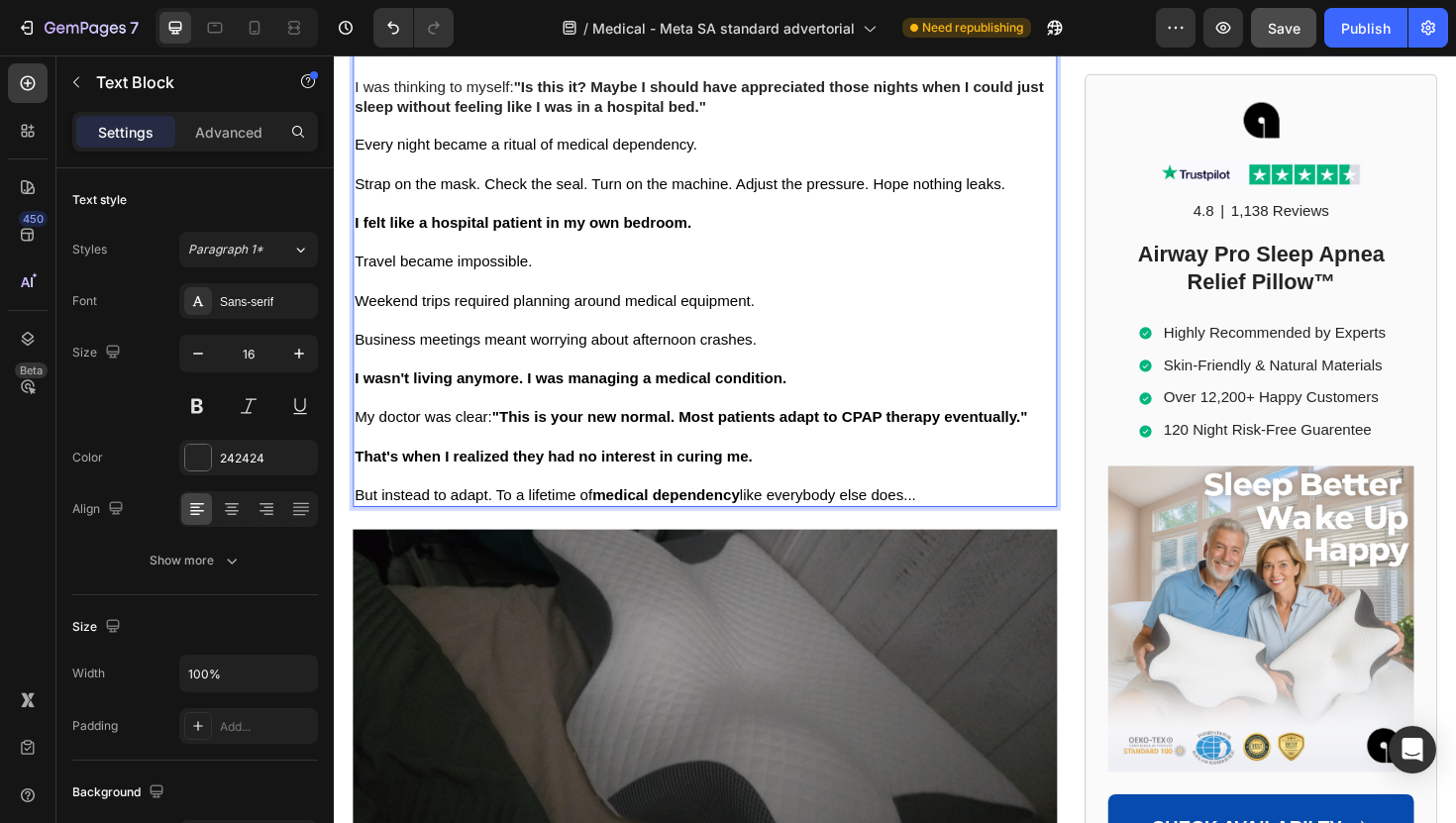 scroll, scrollTop: 5388, scrollLeft: 0, axis: vertical 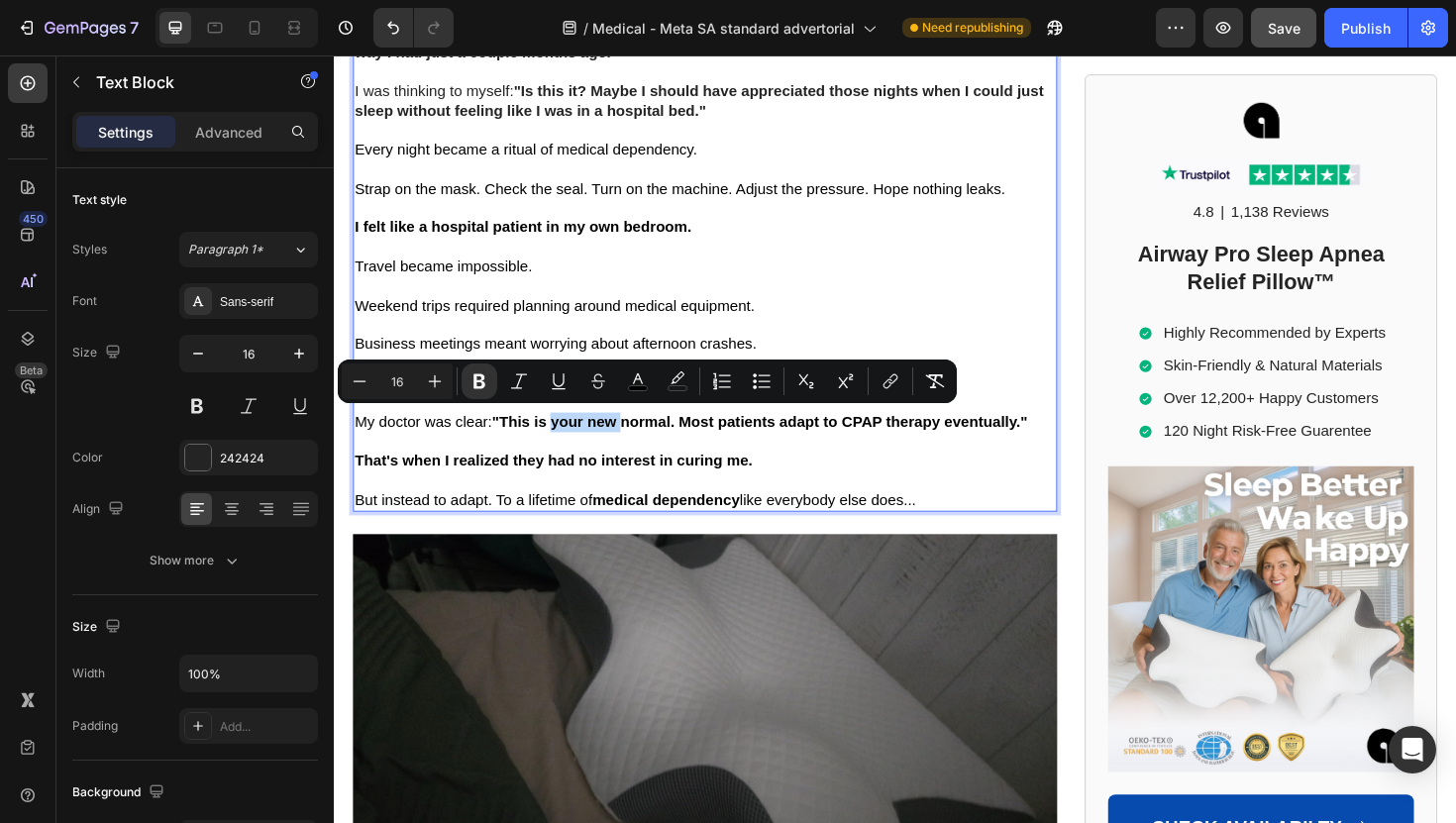 drag, startPoint x: 646, startPoint y: 442, endPoint x: 567, endPoint y: 445, distance: 79.05694 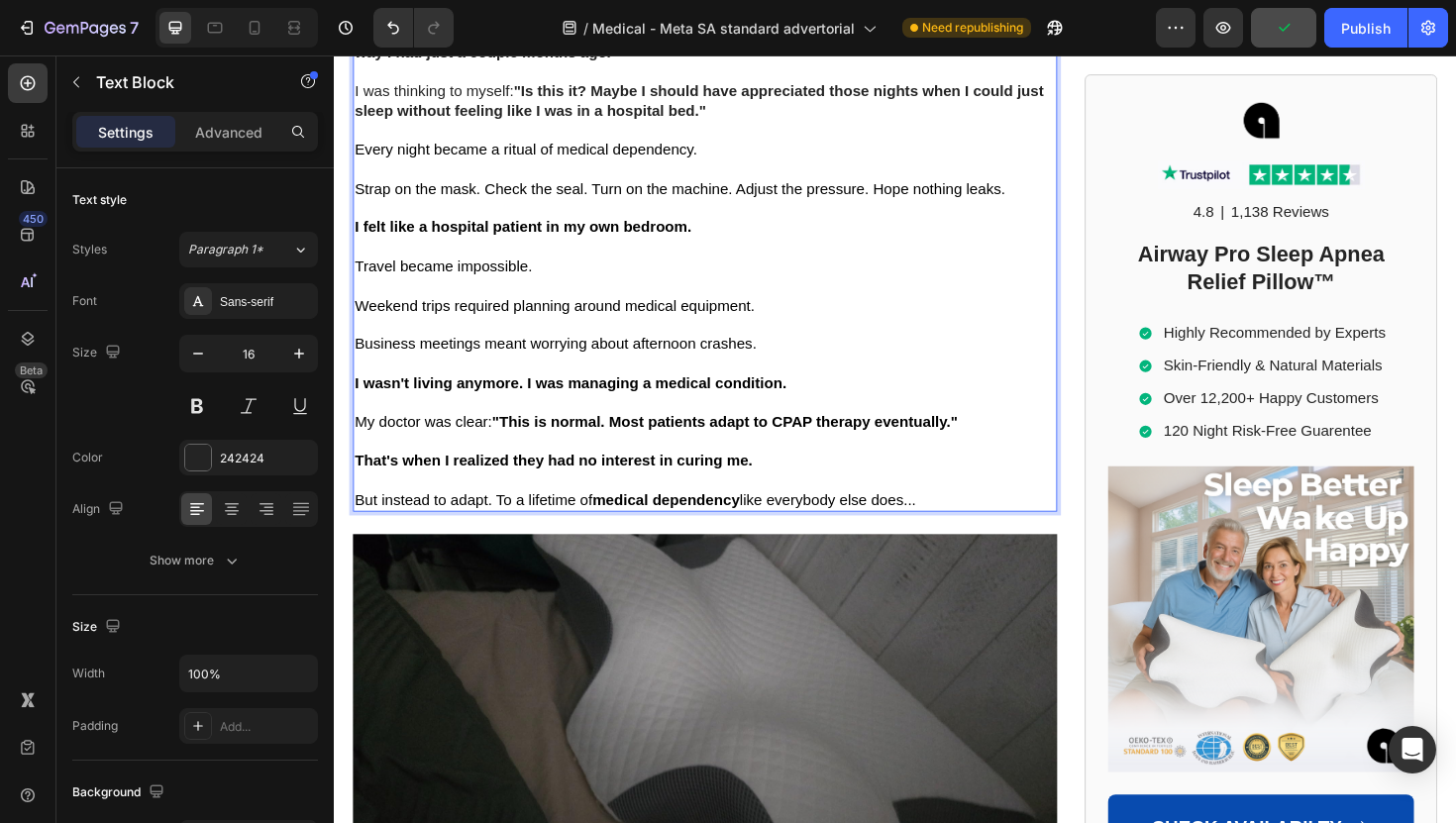 click on ""This is normal. Most patients adapt to CPAP therapy eventually."" at bounding box center [748, 443] 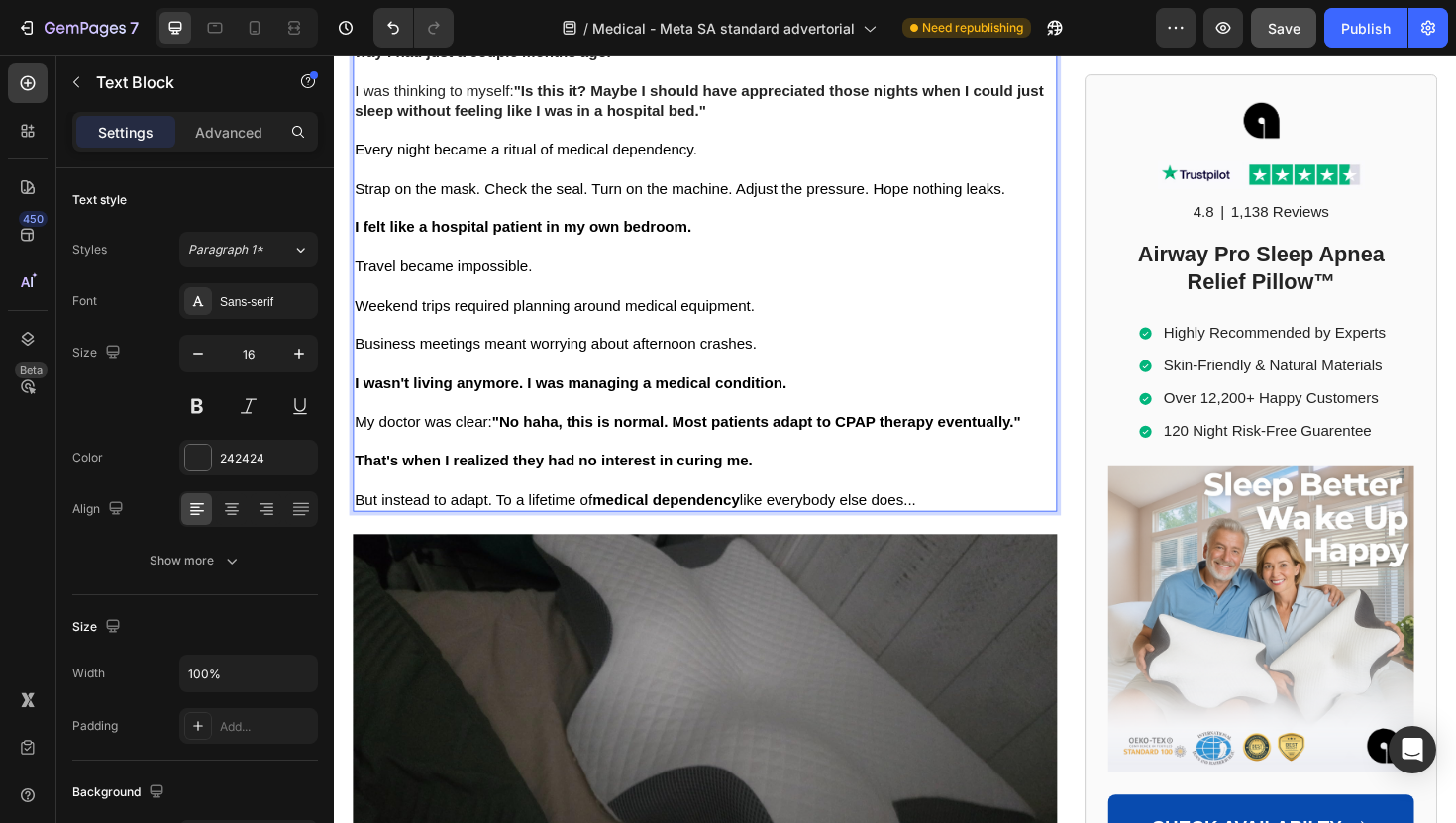 click on ""No haha, this is normal. Most patients adapt to CPAP therapy eventually."" at bounding box center (781, 443) 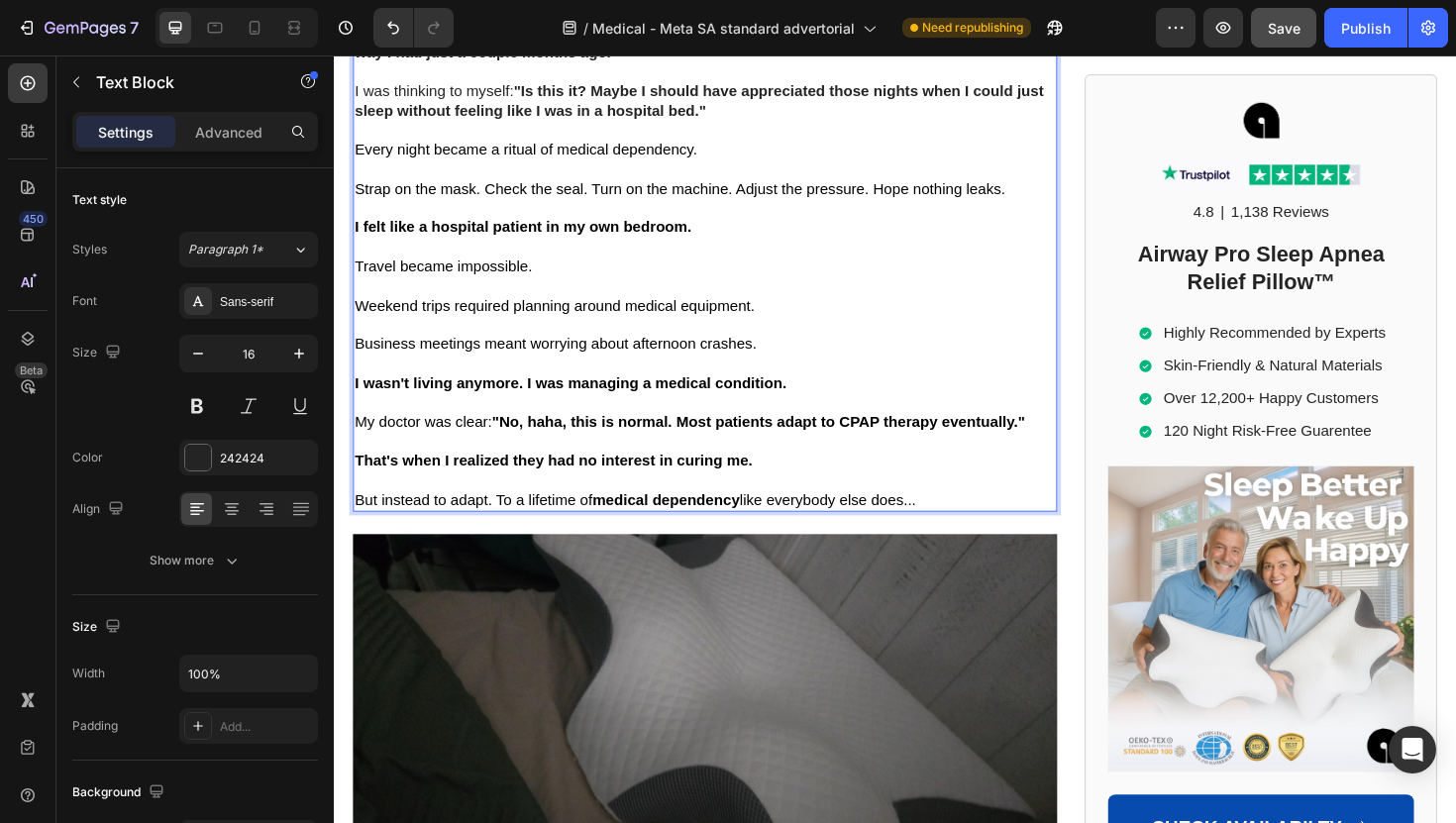 click at bounding box center (726, 506) 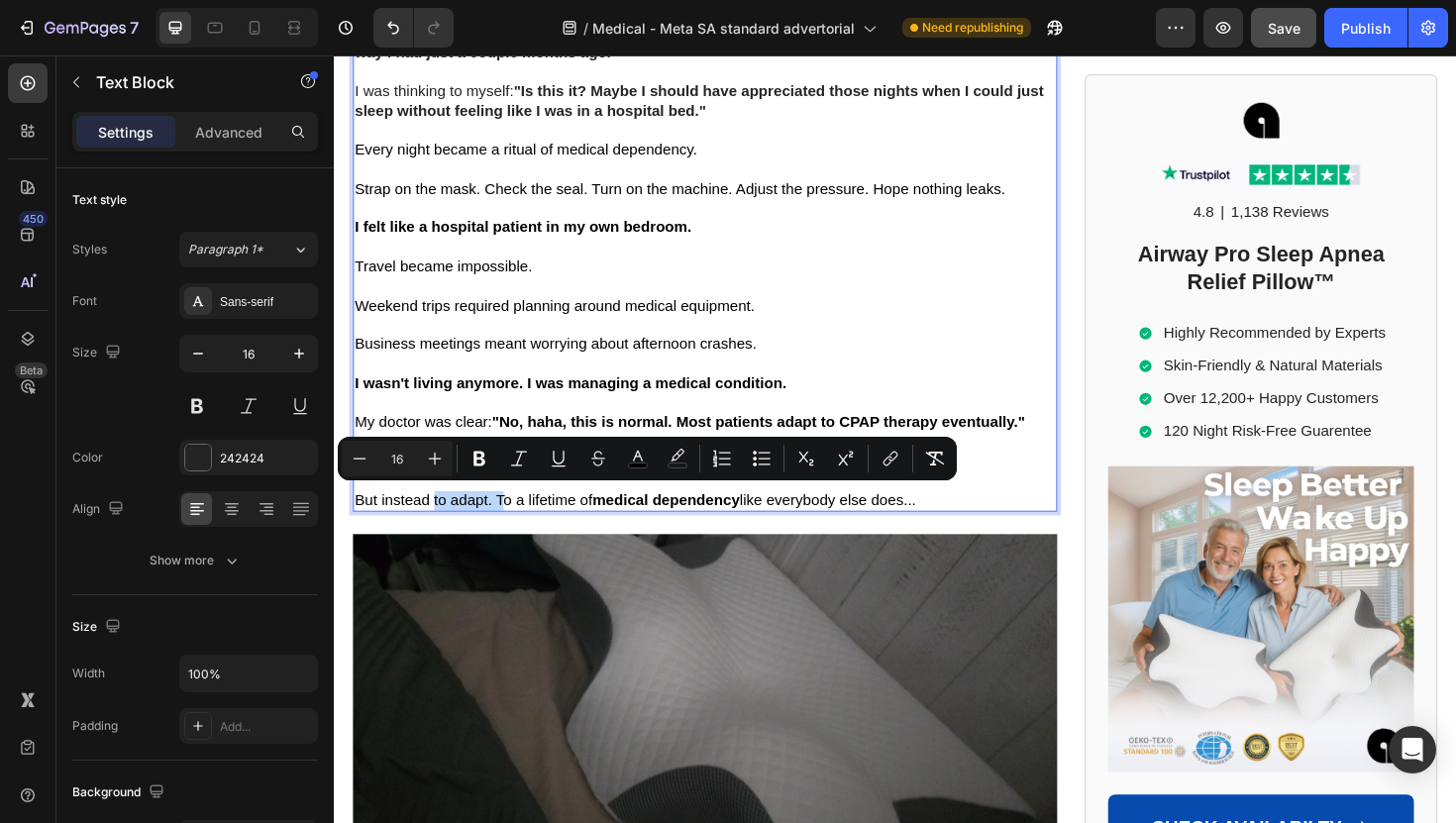 drag, startPoint x: 512, startPoint y: 522, endPoint x: 439, endPoint y: 523, distance: 73.00685 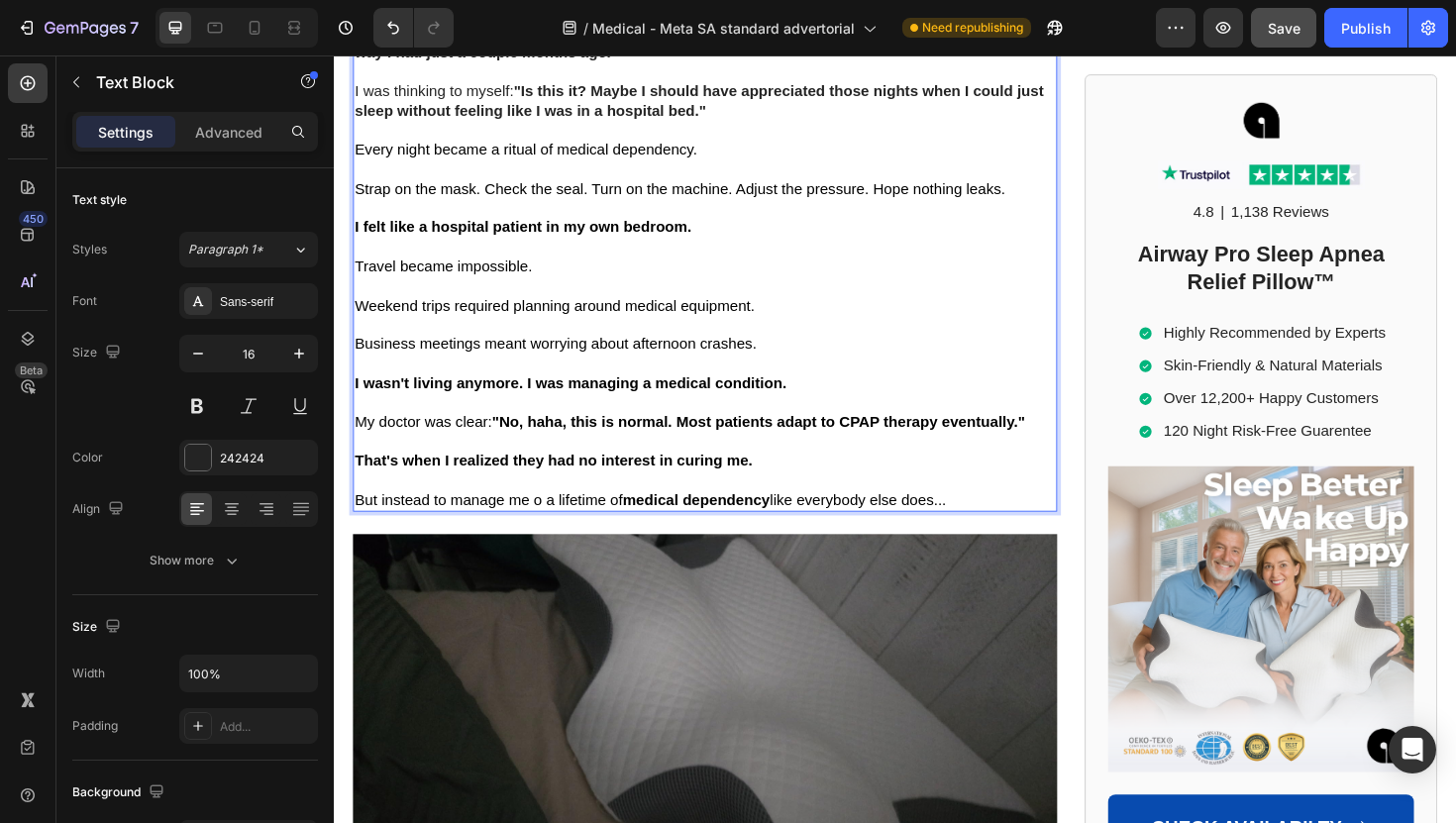 click on "But instead to manage me o a lifetime of  medical dependency  like everybody else does..." at bounding box center (669, 526) 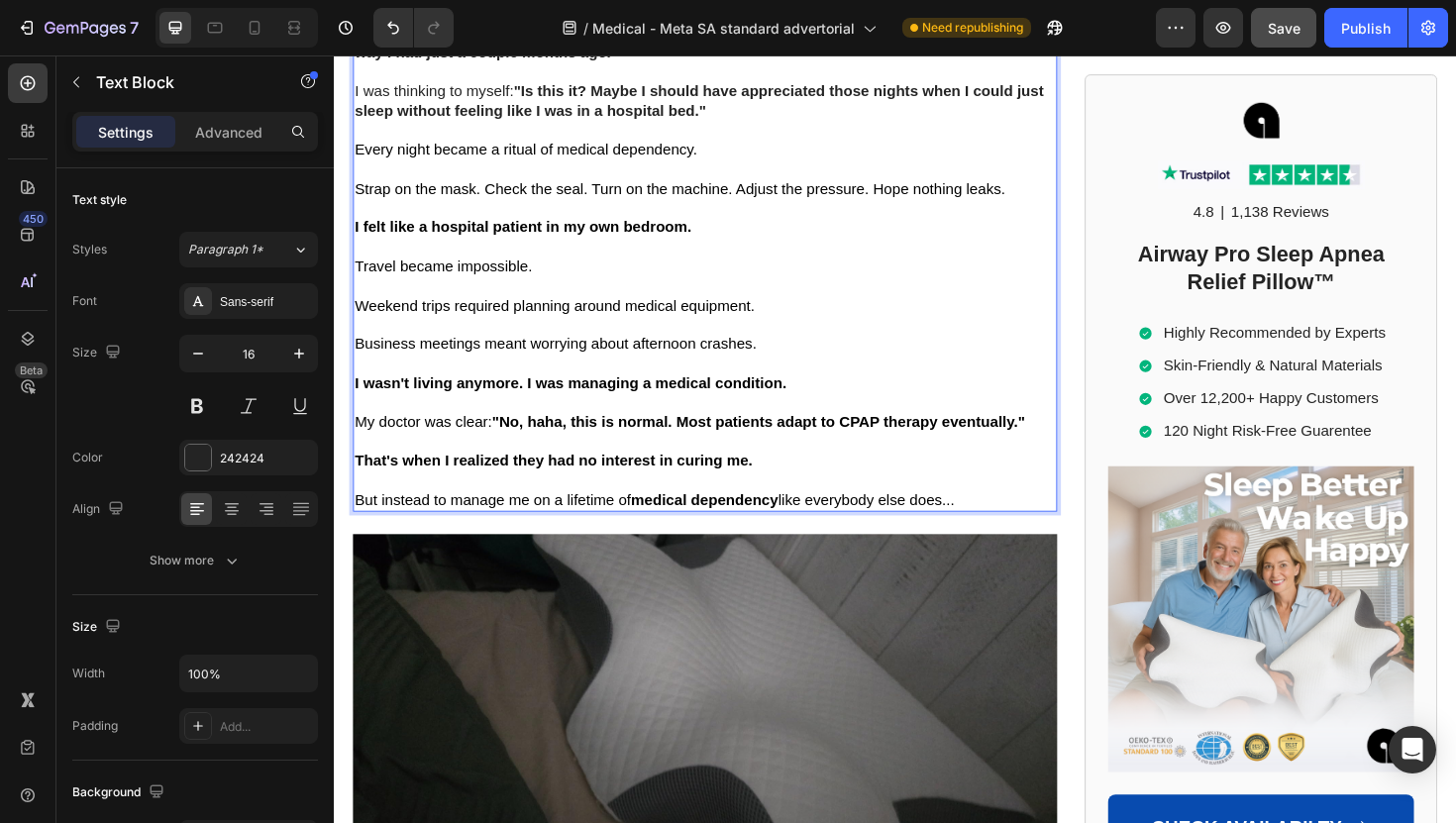 click on "But instead to manage me on a lifetime of  medical dependency  like everybody else does..." at bounding box center [726, 527] 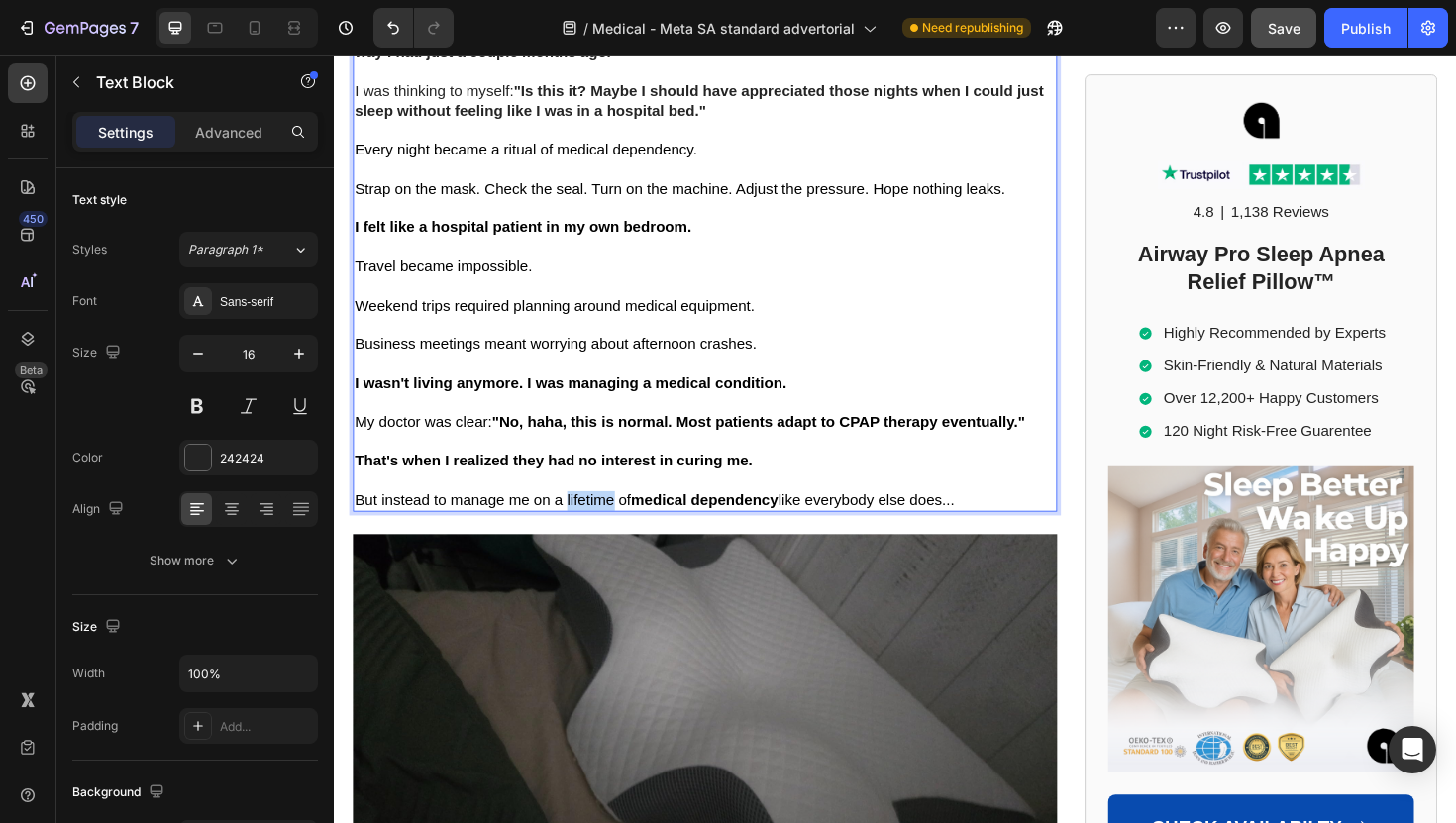 drag, startPoint x: 578, startPoint y: 524, endPoint x: 630, endPoint y: 525, distance: 52.009614 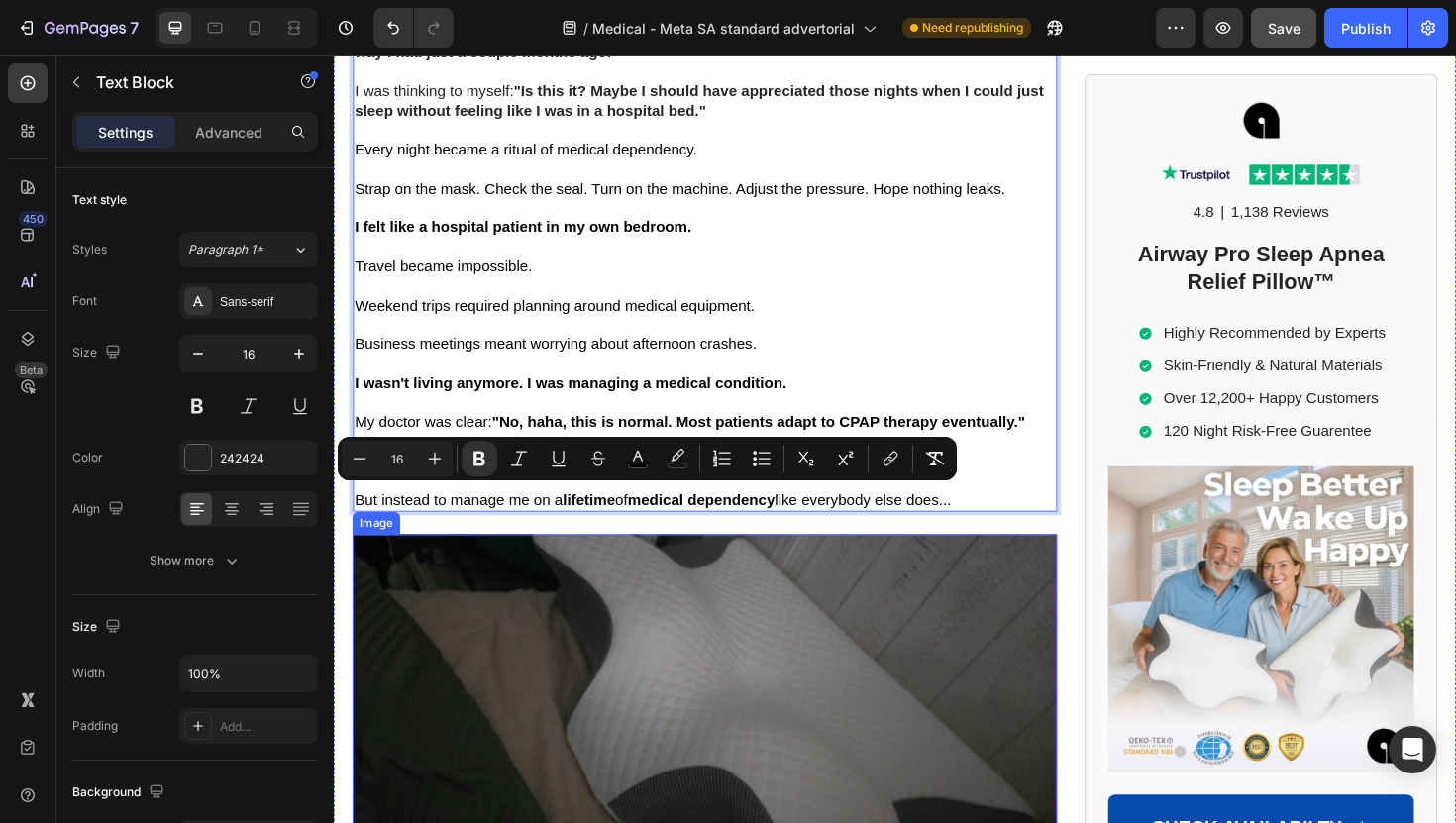 click at bounding box center (726, 735) 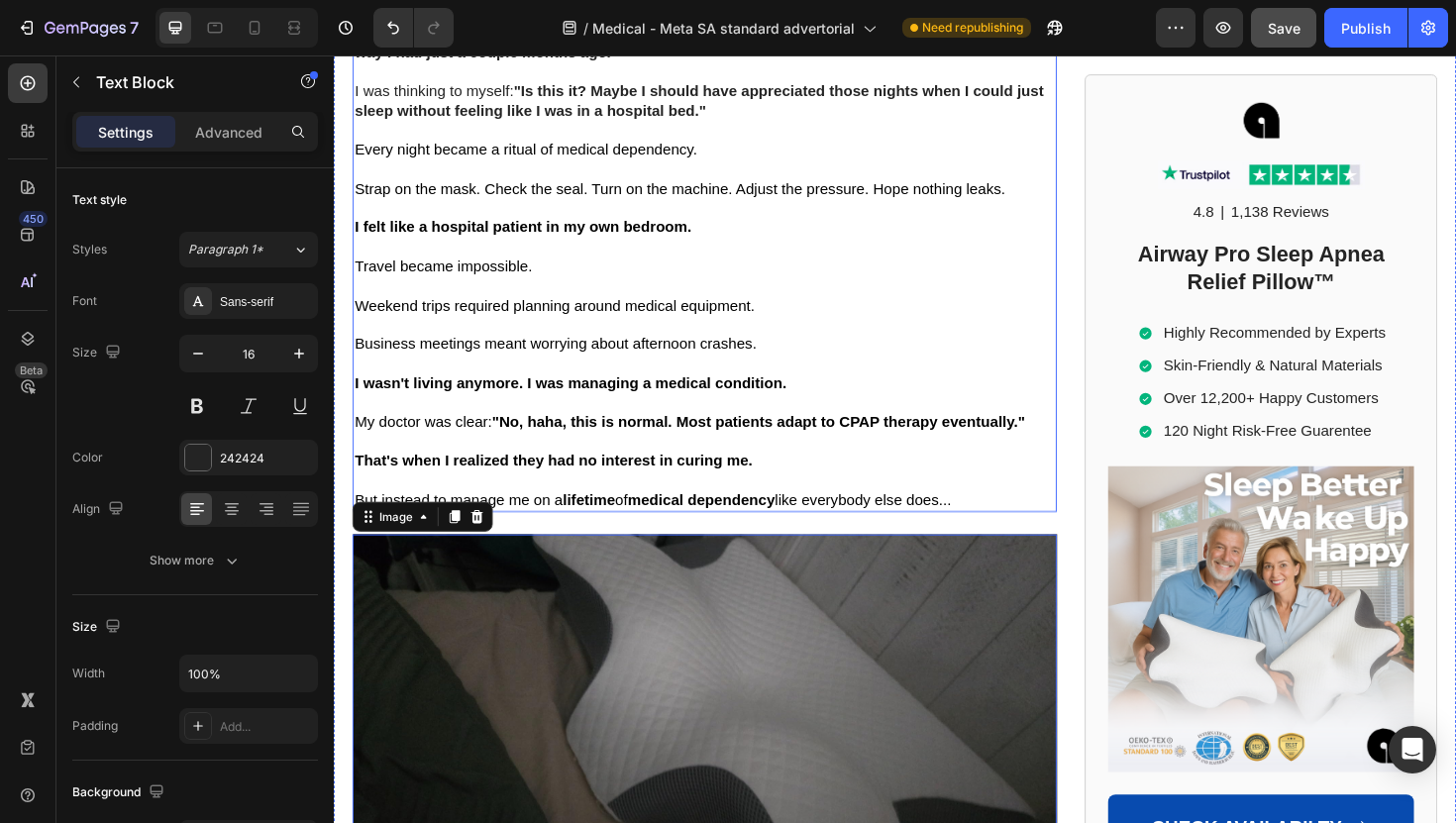 click on "But instead to manage me on a  lifetime  of  medical dependency  like everybody else does..." at bounding box center (726, 527) 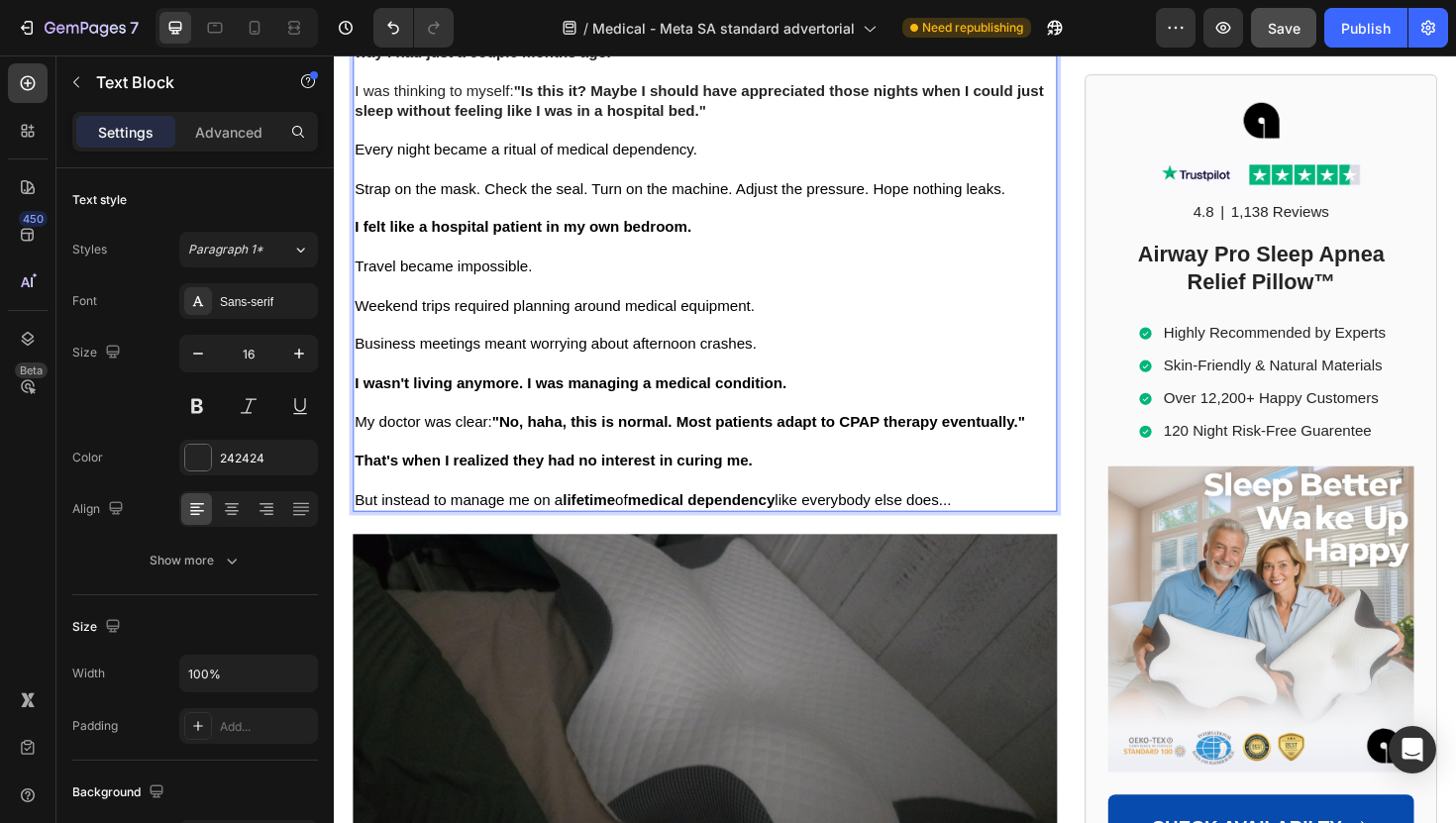 click on "But instead to manage me on a  lifetime  of  medical dependency  like everybody else does..." at bounding box center (672, 526) 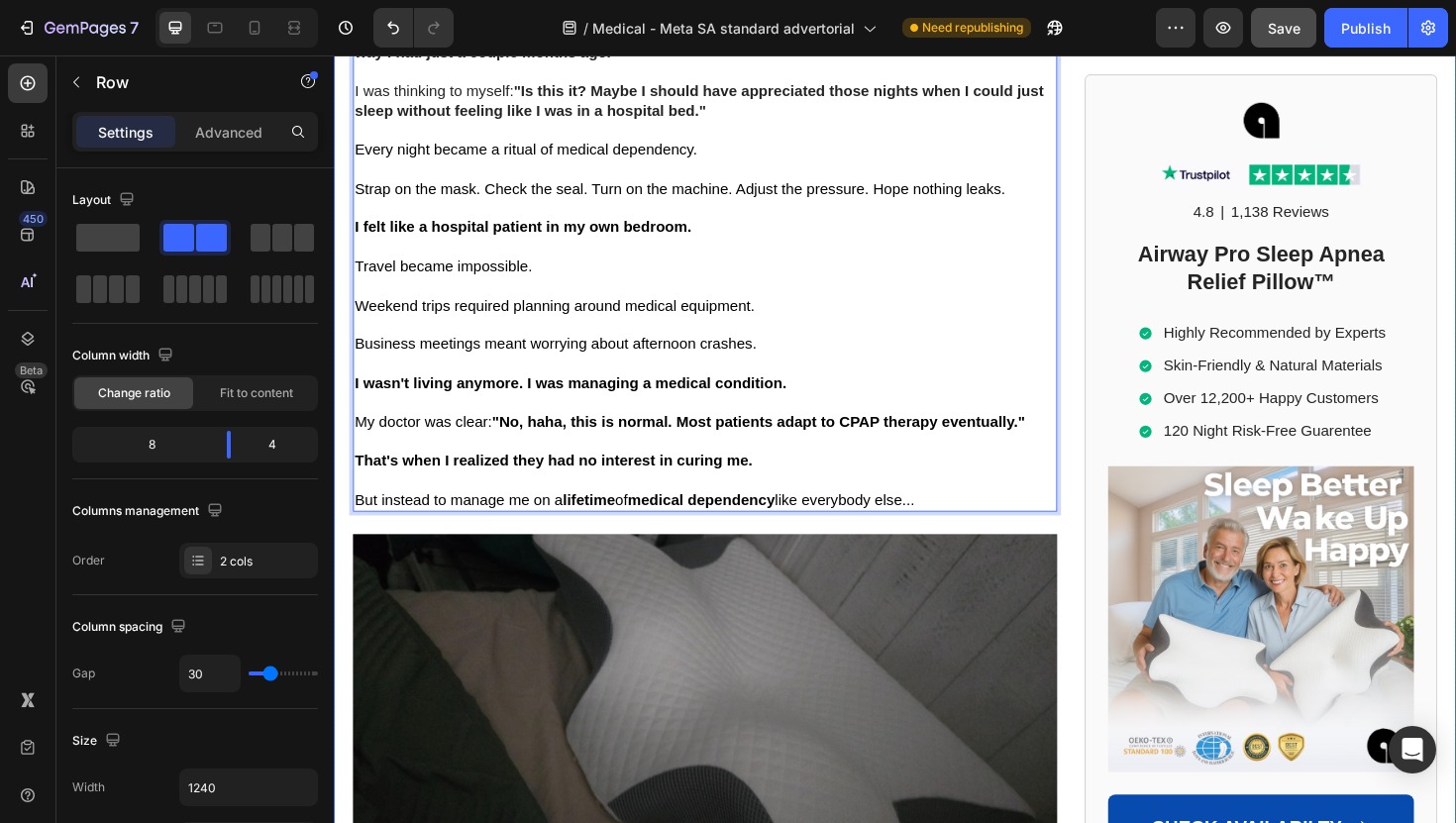 click on "Home > Sleep Apnea > Airway Pro™  Text Block How Sleep Apnea Nearly Ended in Tragedy... A Wake-Up Call for People Across the UK with Sleep Disorders Heading How Sleep Apnea Nearly Ended in Tragedy...  A Wake-Up Call for People Across the UK with Sleep Disorders Heading If sleep apnea is destroying you and your marriage,  read this story before you do anything else. Text Block Image By  Steven R. Text Block Last Updated July 27. 2025 Text Block Row ✅ Professionally reviewed by Daniel T., Certified Sleep Science Specialist Text Block Icon Icon Icon Icon Icon Icon List Row Image The Day I Almost Killed Someone Heading I thought I could handle the exhaustion... The way my eyelids felt like lead weights during important meetings. The panic when I'd catch myself nodding off at red lights. But when I woke up face-down in my car, blood trickling from my forehead through a cracked windshield, everything changed. I had fallen asleep behind the wheel—again. Text Block My name is  Steven R., not just my life," at bounding box center (726, 1159) 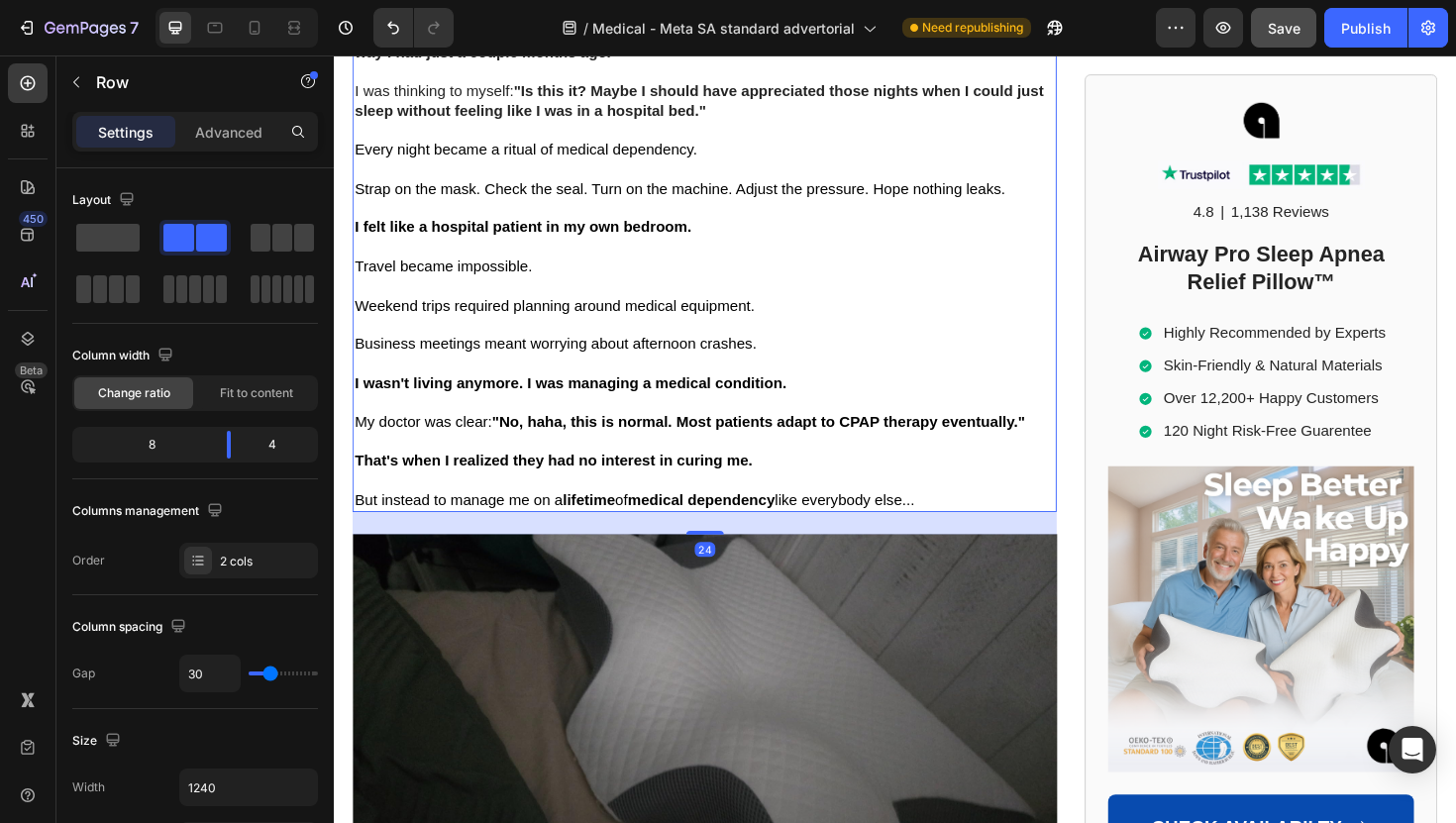 click on "But instead to manage me on a  lifetime  of  medical dependency  like everybody else..." at bounding box center [652, 526] 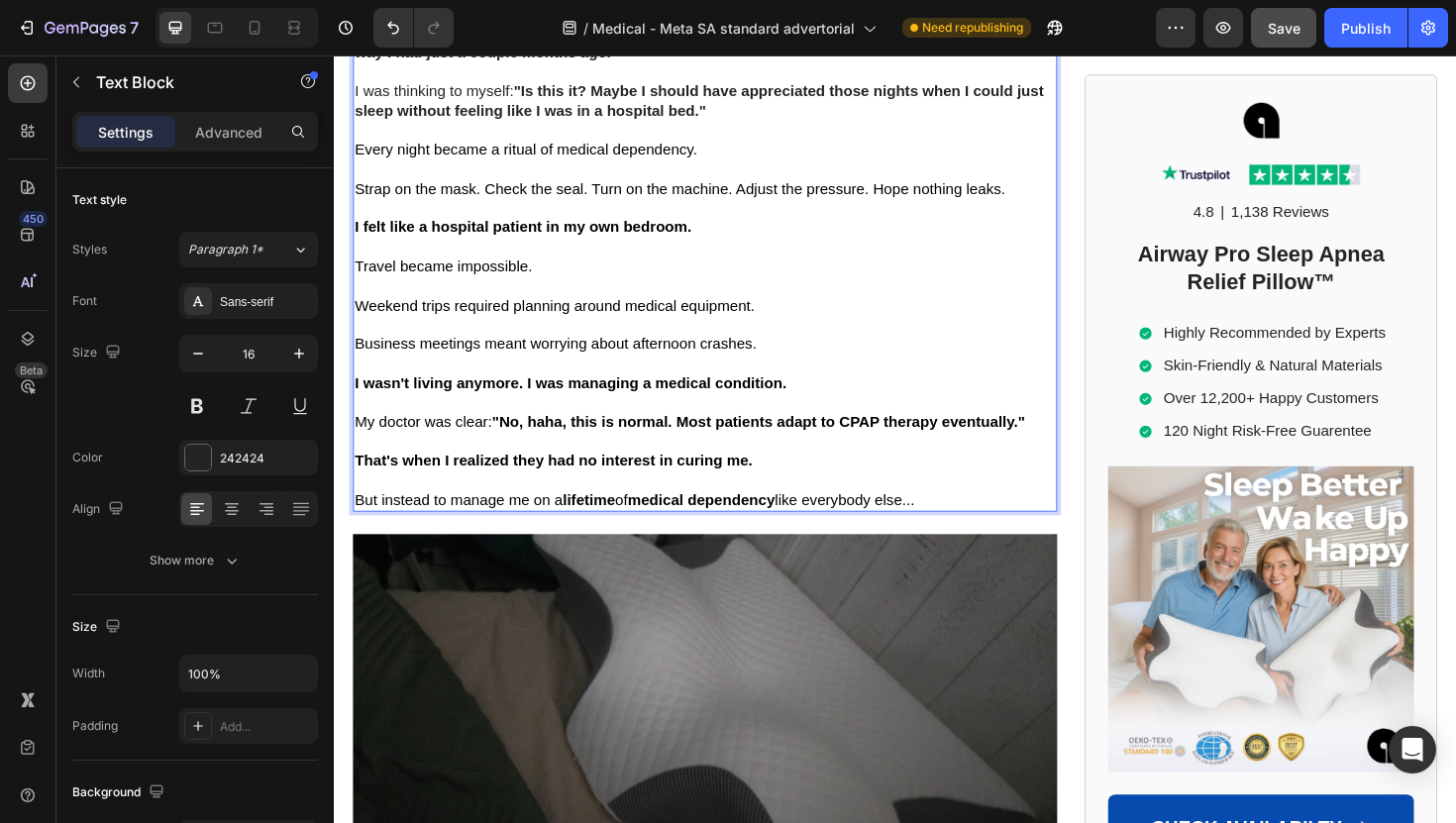 click on "But instead to manage me on a  lifetime  of  medical dependency  like everybody else..." at bounding box center (652, 526) 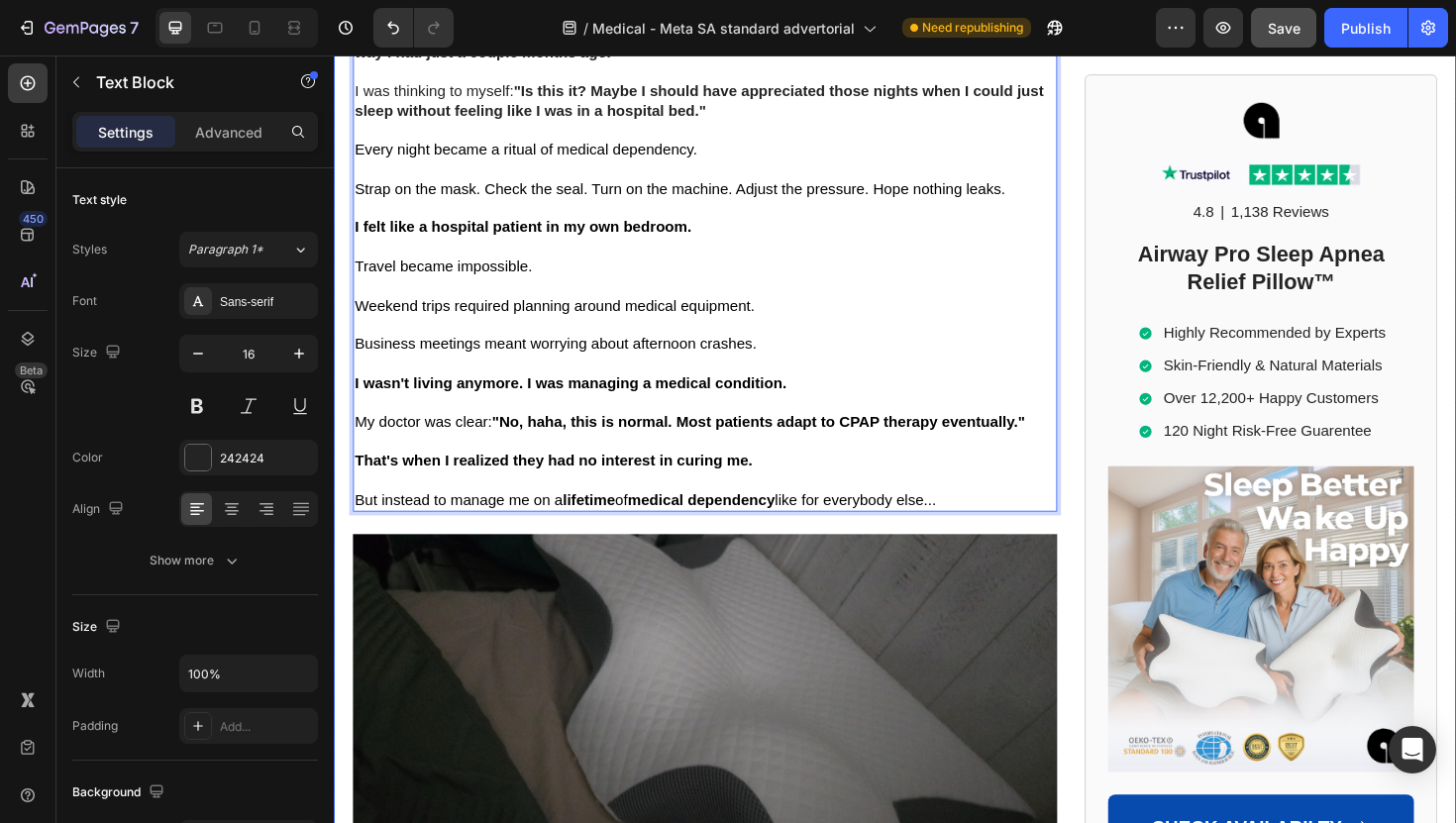 click on "Home > Sleep Apnea > Airway Pro™  Text Block How Sleep Apnea Nearly Ended in Tragedy... A Wake-Up Call for People Across the UK with Sleep Disorders Heading How Sleep Apnea Nearly Ended in Tragedy...  A Wake-Up Call for People Across the UK with Sleep Disorders Heading If sleep apnea is destroying you and your marriage,  read this story before you do anything else. Text Block Image By  Steven R. Text Block Last Updated July 27. 2025 Text Block Row ✅ Professionally reviewed by Daniel T., Certified Sleep Science Specialist Text Block Icon Icon Icon Icon Icon Icon List Row Image The Day I Almost Killed Someone Heading I thought I could handle the exhaustion... The way my eyelids felt like lead weights during important meetings. The panic when I'd catch myself nodding off at red lights. But when I woke up face-down in my car, blood trickling from my forehead through a cracked windshield, everything changed. I had fallen asleep behind the wheel—again. Text Block My name is  Steven R., not just my life," at bounding box center (726, 1159) 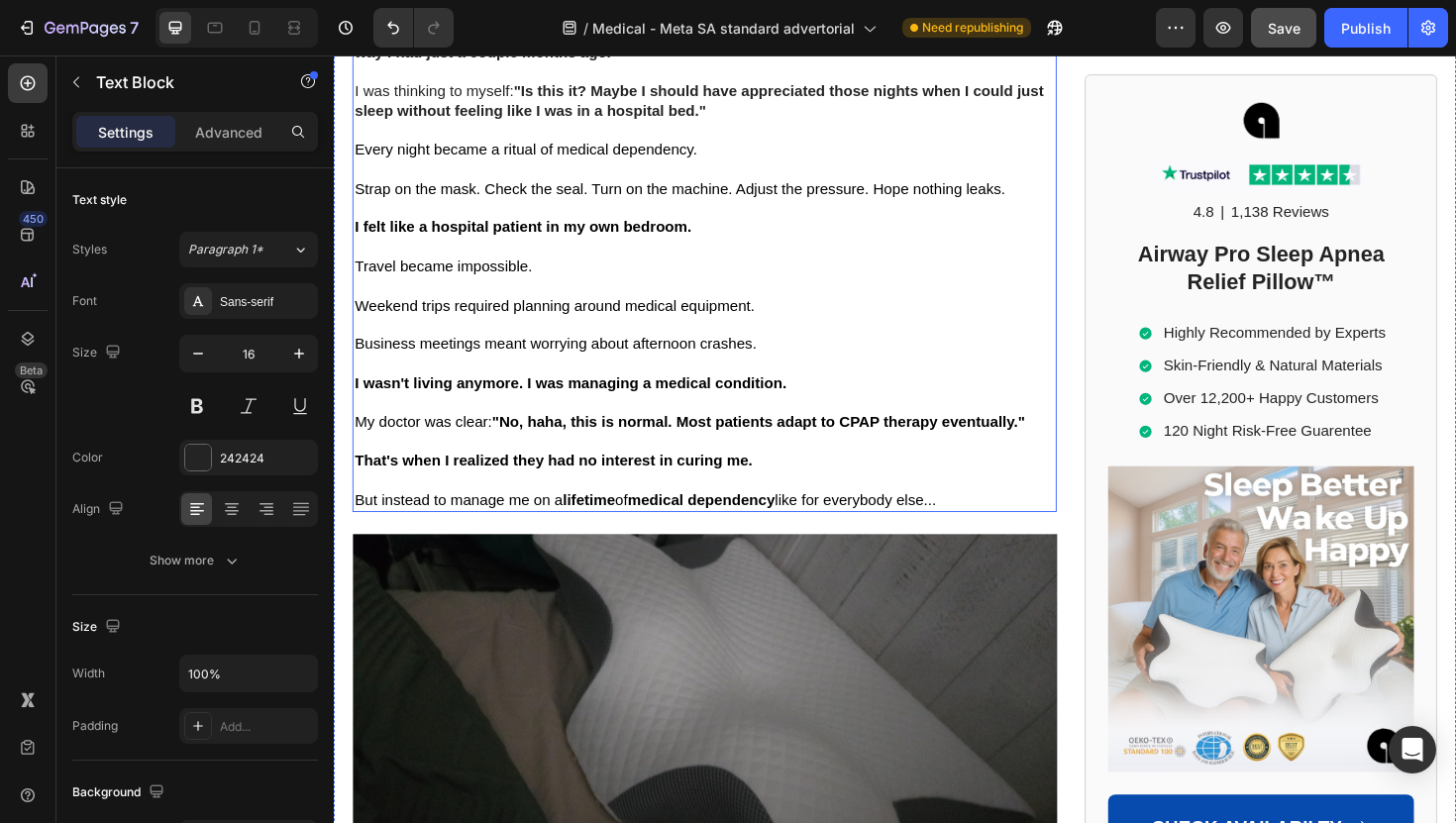 click on "But instead to manage me on a  lifetime  of  medical dependency  like for everybody else..." at bounding box center (664, 526) 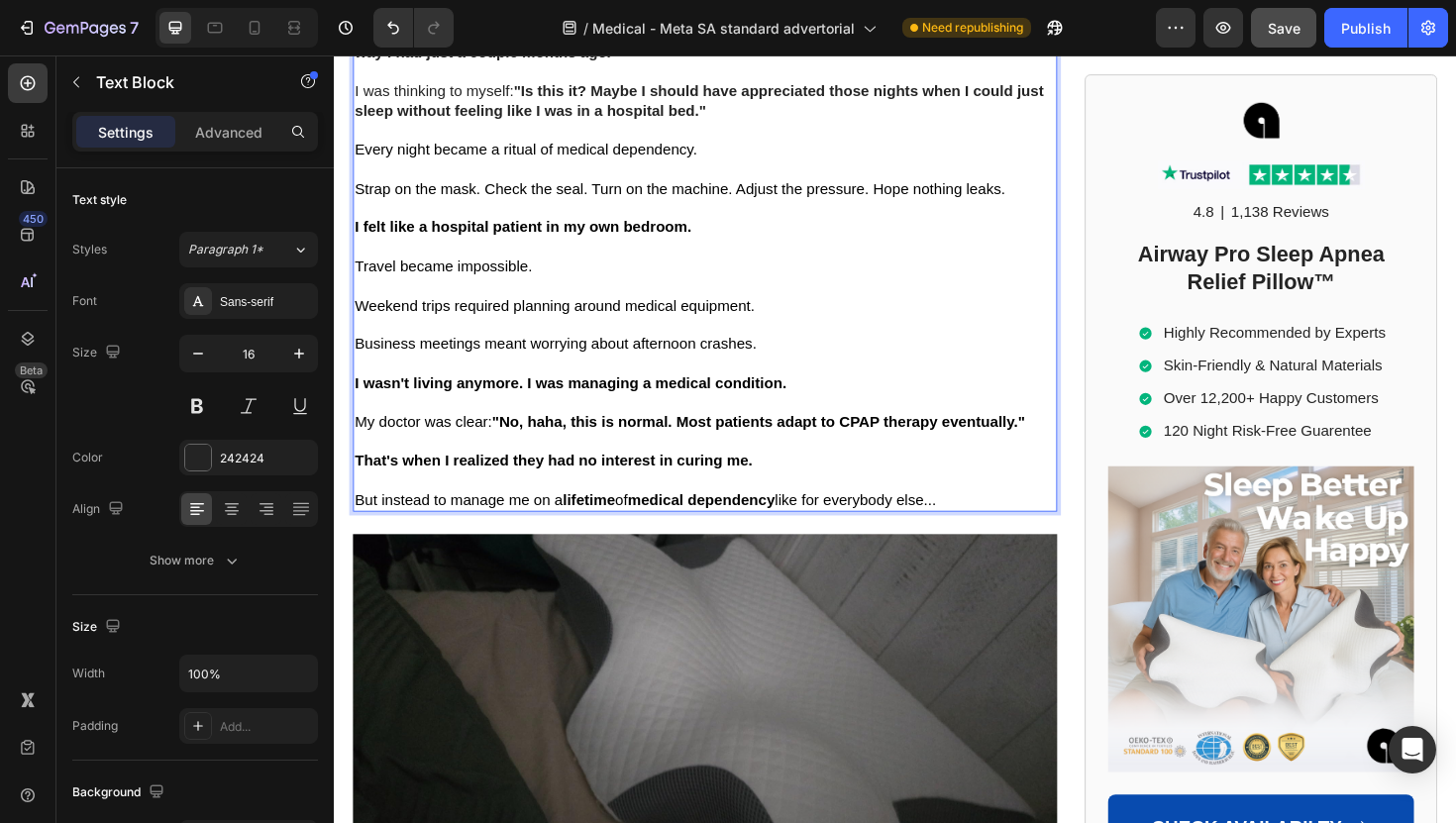 click on "But instead to manage me on a  lifetime  of  medical dependency  like for everybody else..." at bounding box center (664, 526) 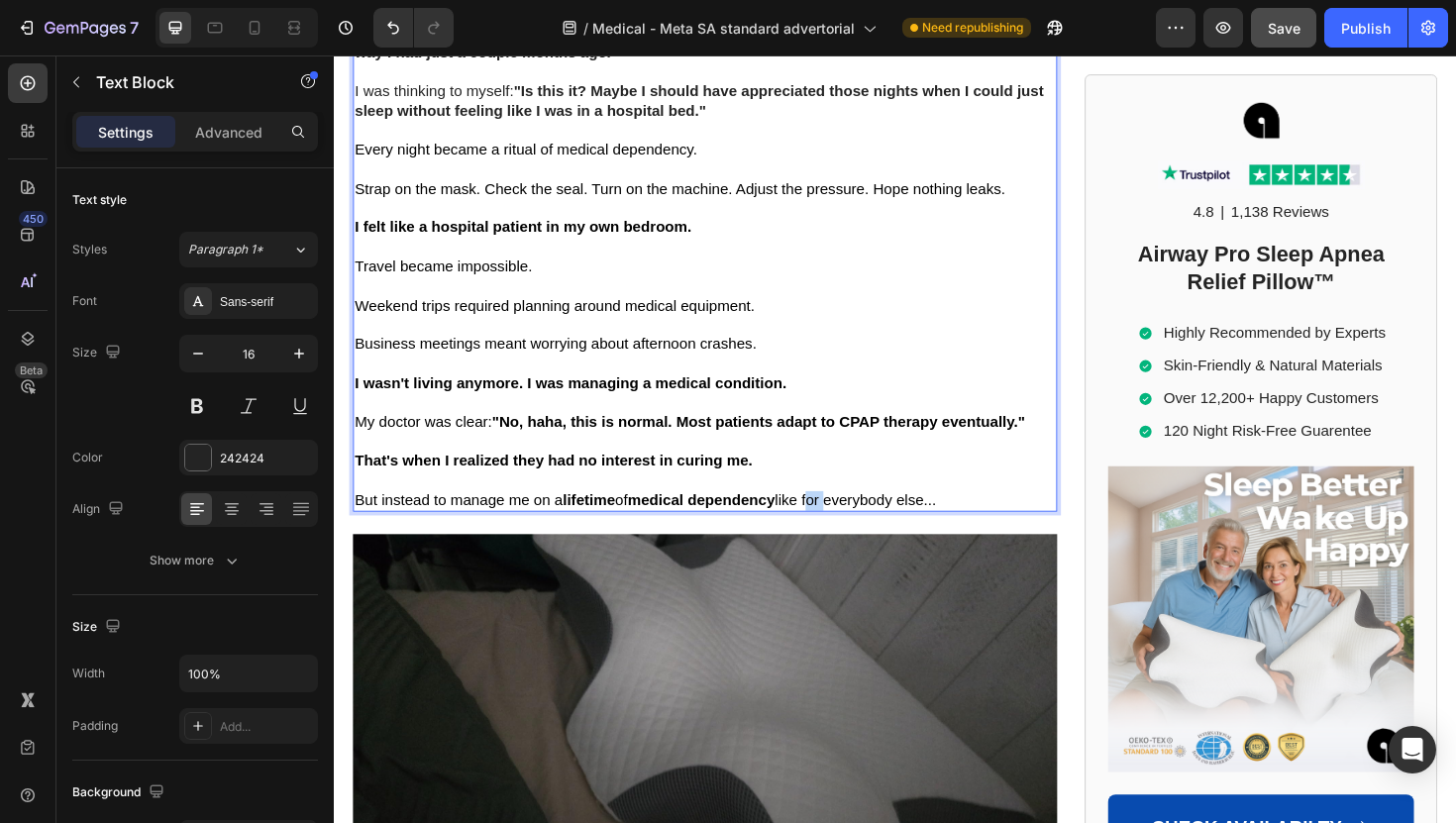 click on "But instead to manage me on a  lifetime  of  medical dependency  like for everybody else..." at bounding box center [664, 526] 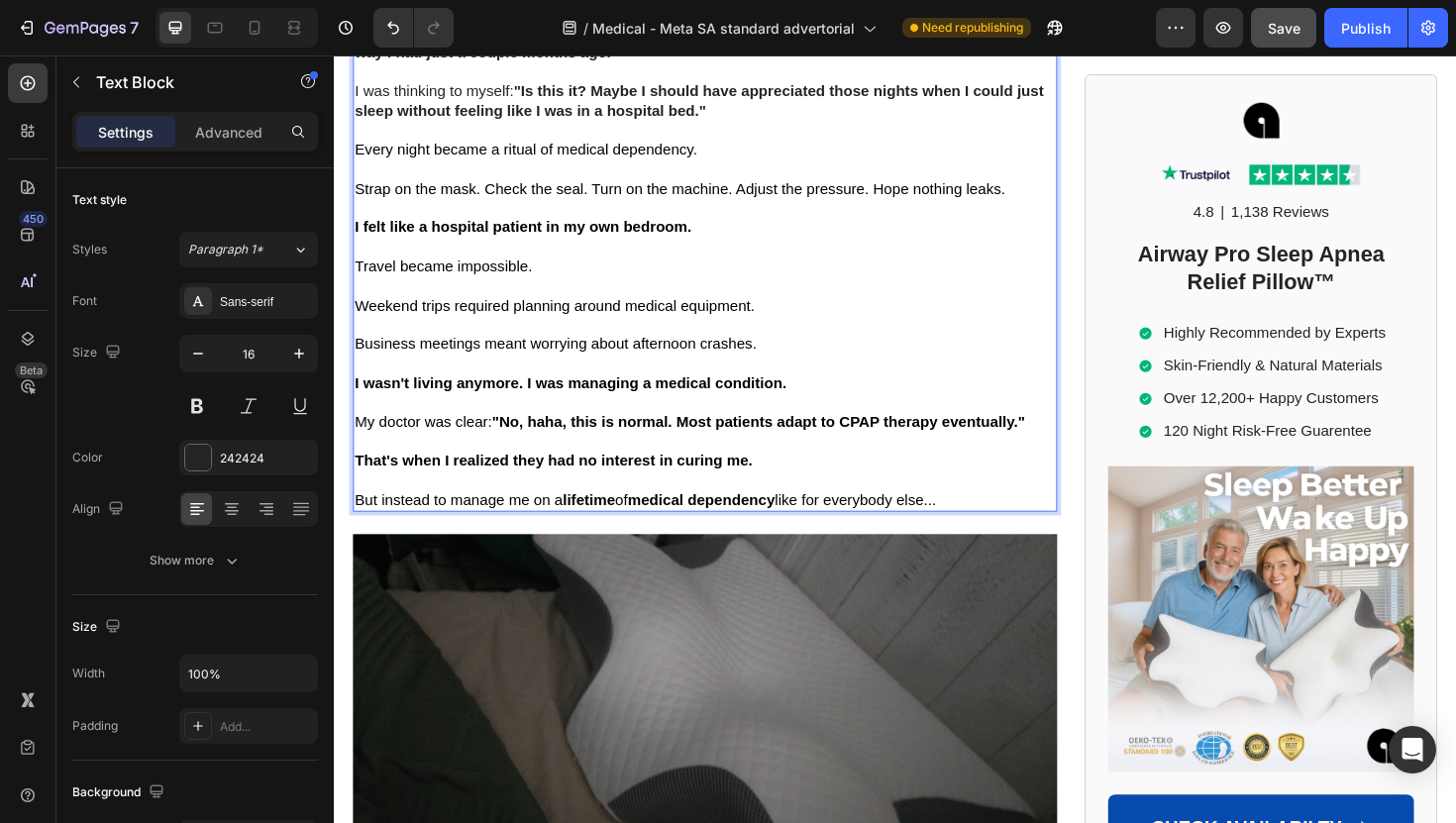 click on "I wasn't living anymore. I was managing a medical condition." at bounding box center [726, 403] 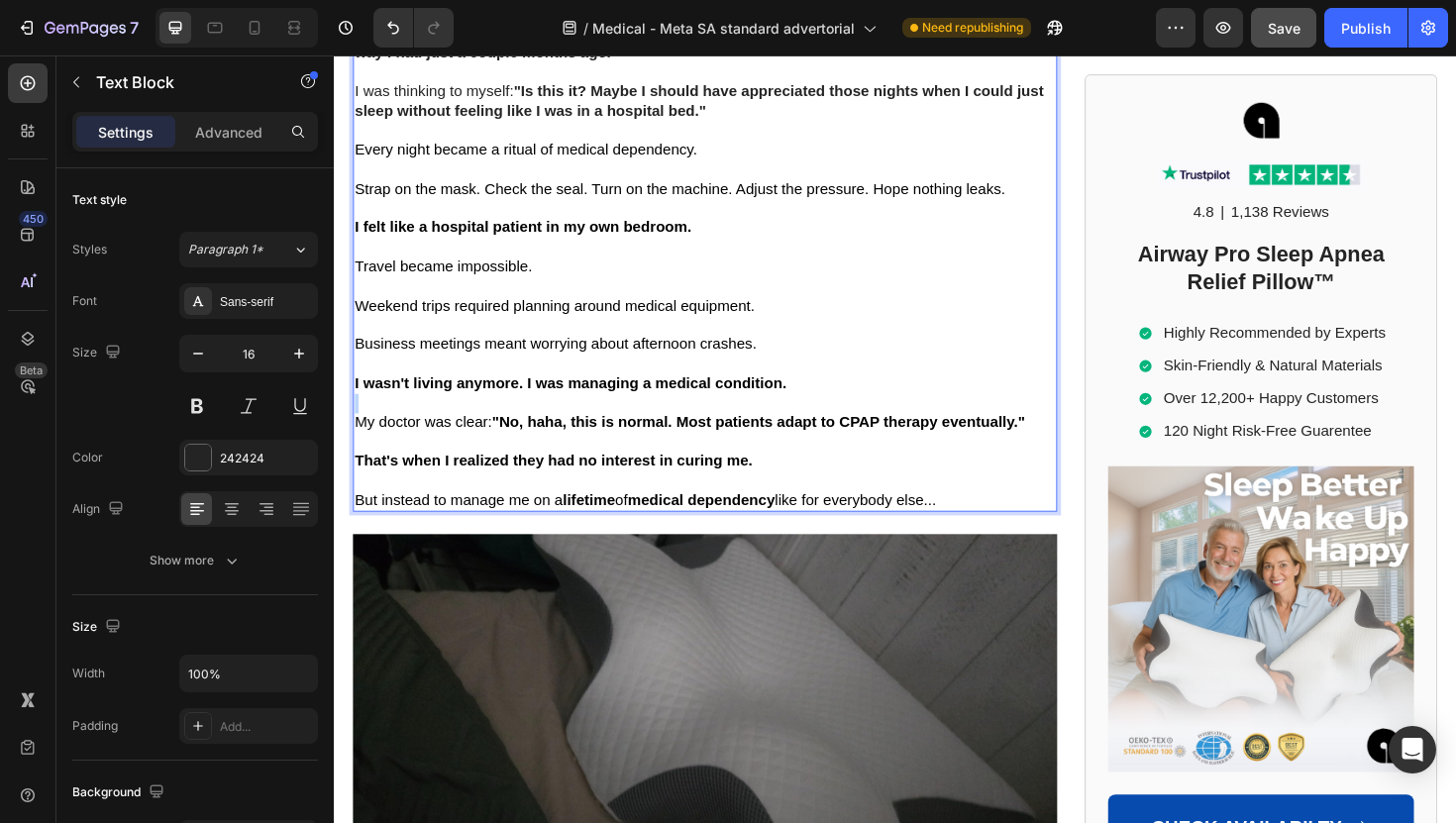 click on "I wasn't living anymore. I was managing a medical condition." at bounding box center (726, 403) 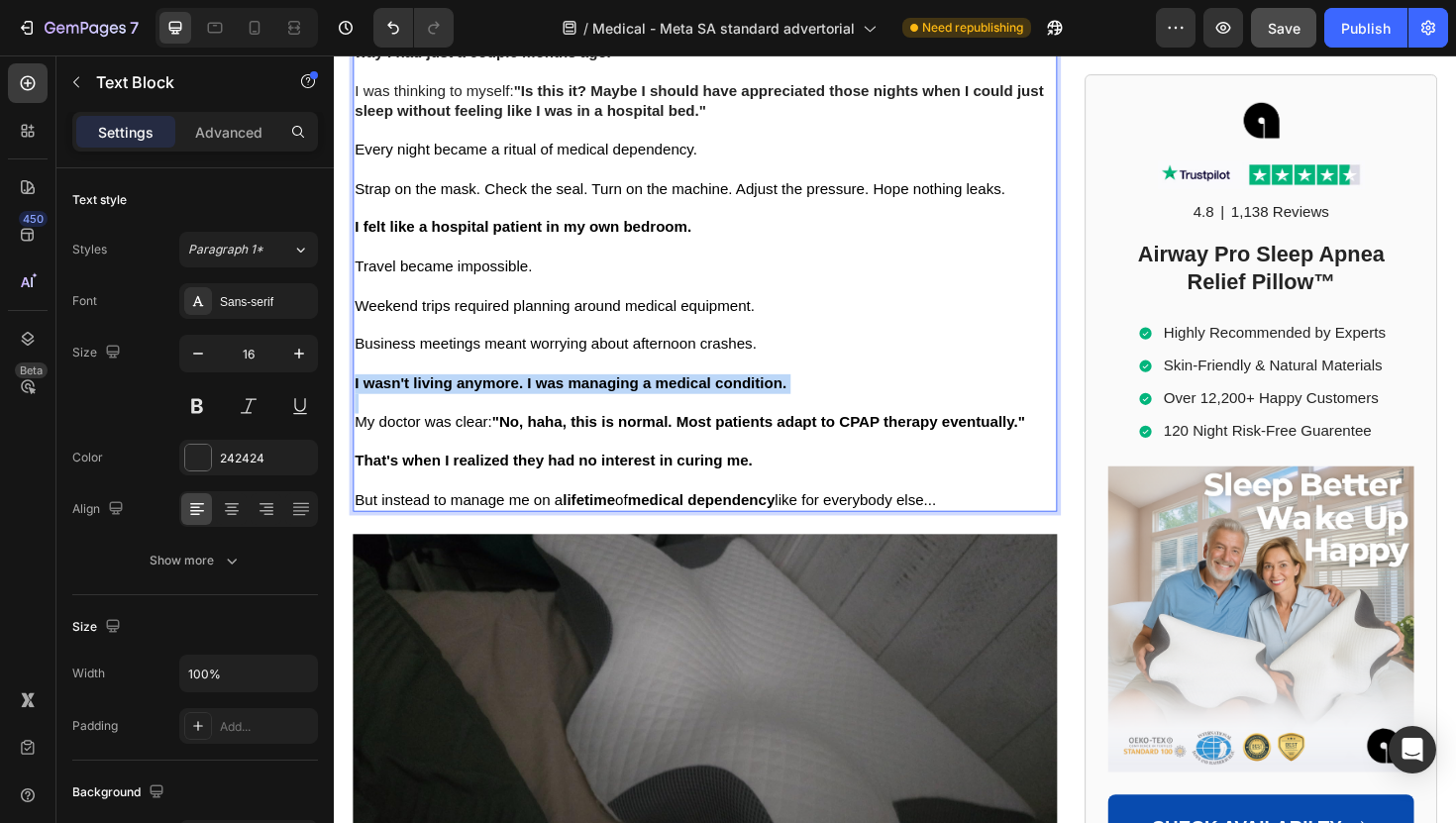 click on "I wasn't living anymore. I was managing a medical condition." at bounding box center (726, 403) 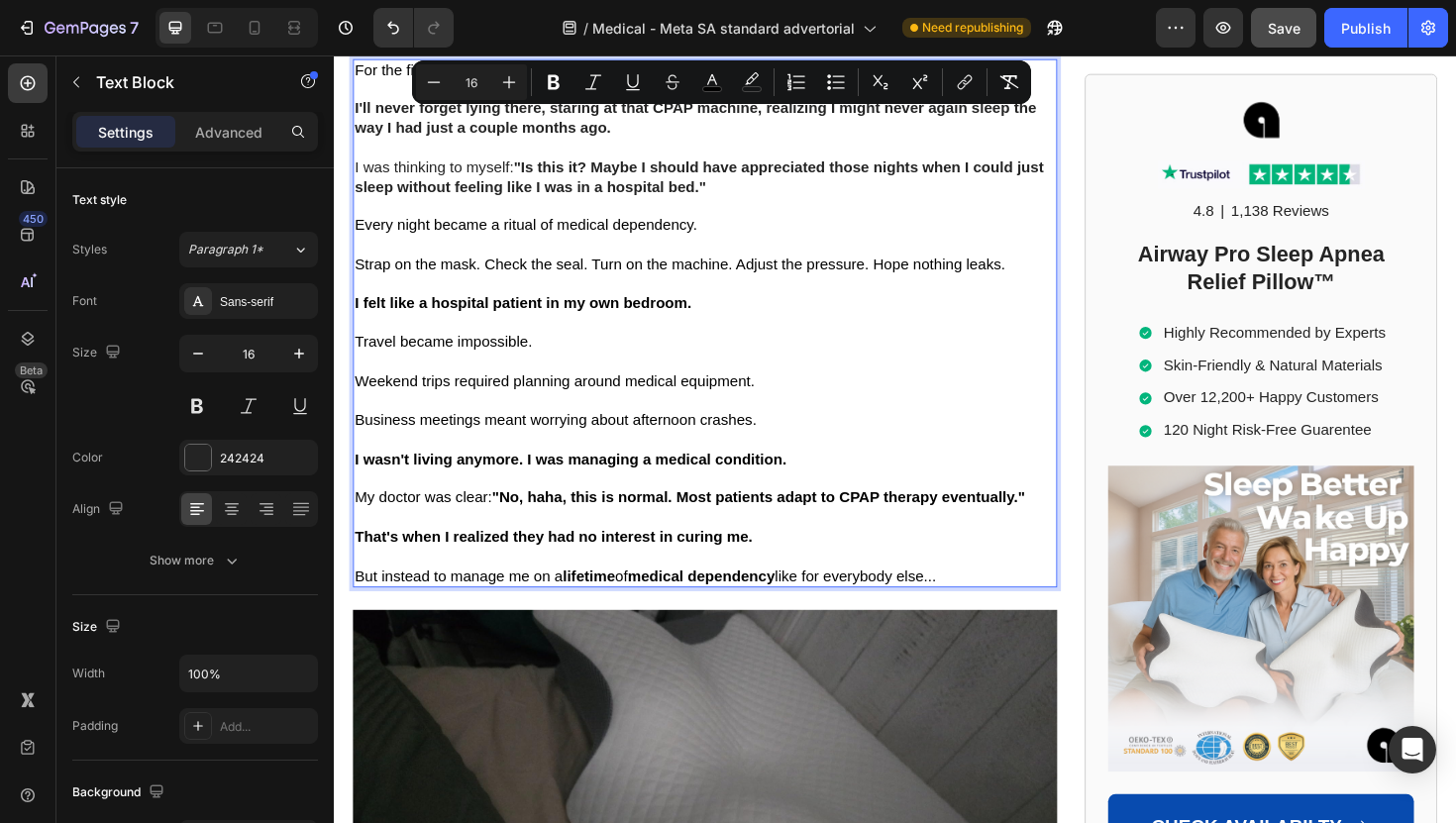scroll, scrollTop: 5381, scrollLeft: 0, axis: vertical 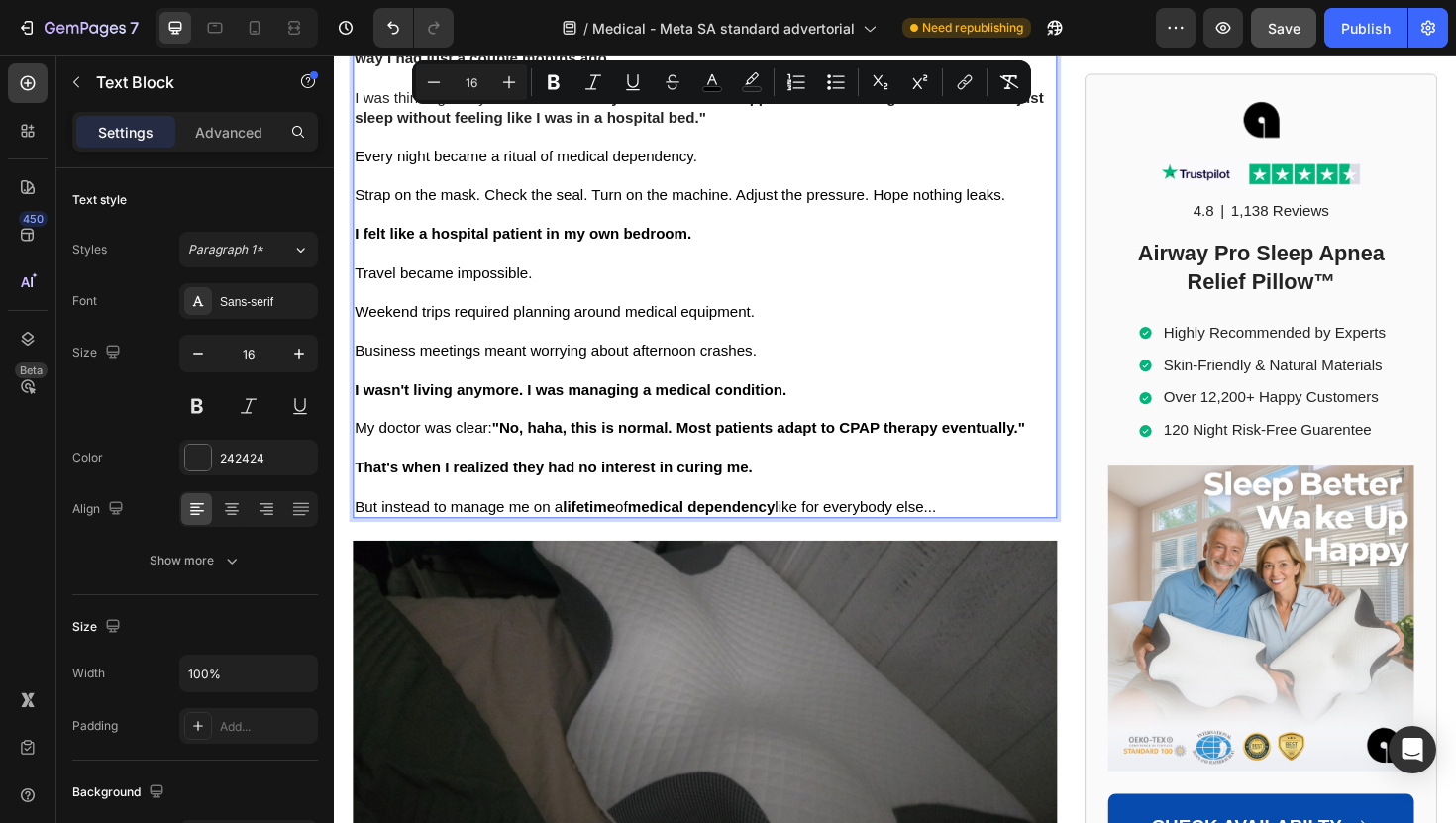 click on "But instead to manage me on a  lifetime  of  medical dependency  like for everybody else..." at bounding box center [726, 534] 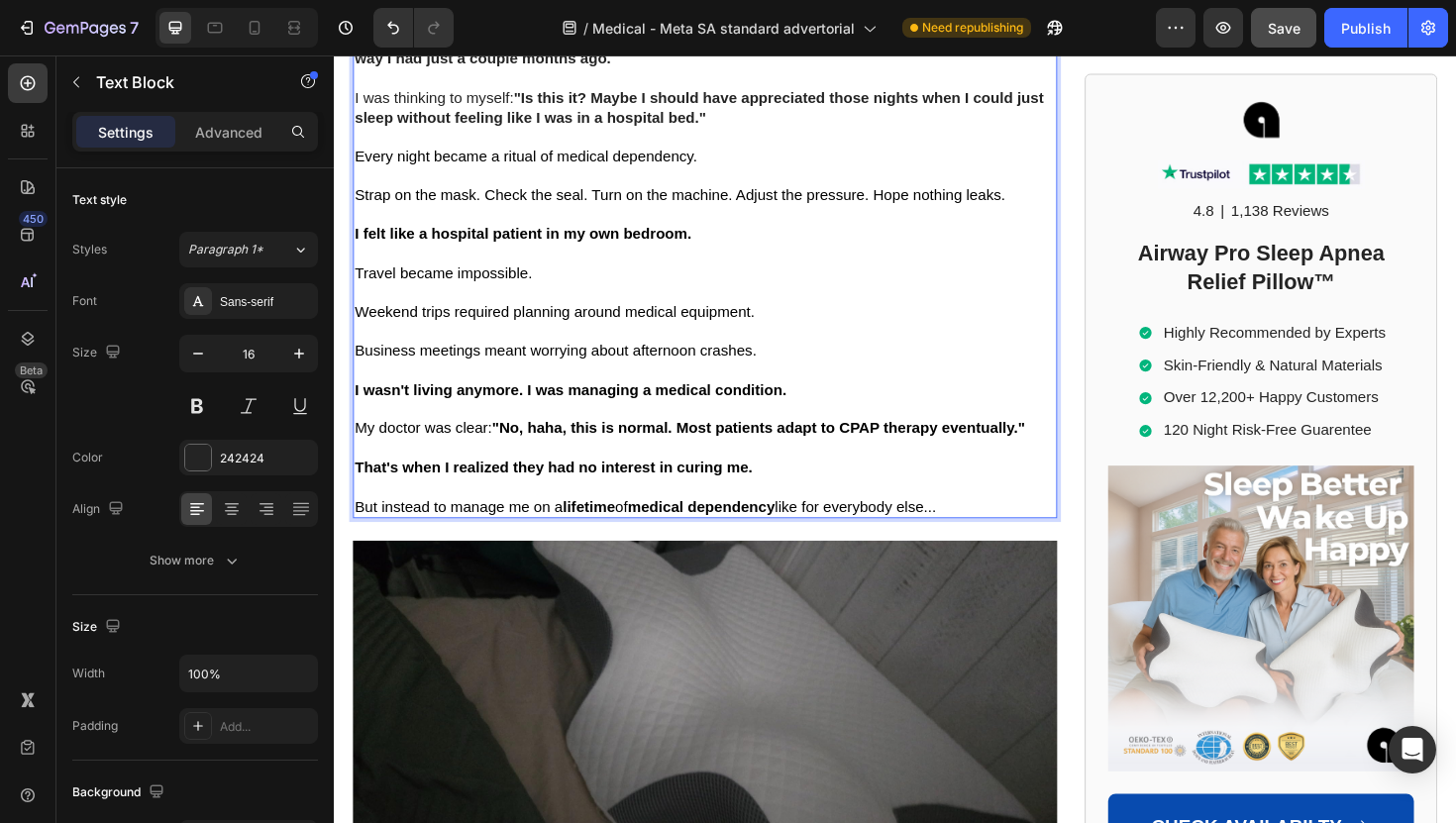 drag, startPoint x: 994, startPoint y: 524, endPoint x: 263, endPoint y: 527, distance: 731.0062 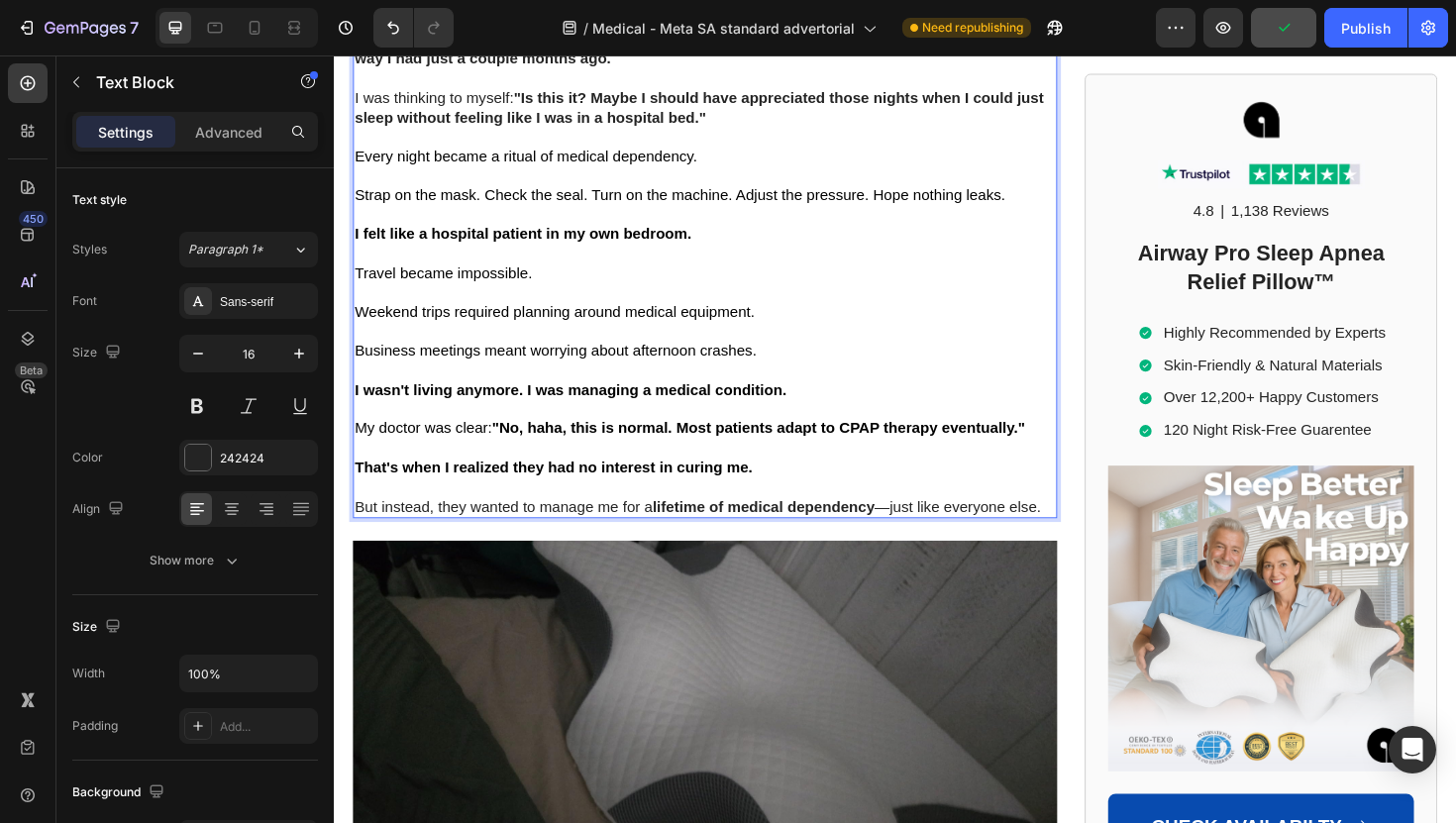 click on "But instead, they wanted to manage me for a  lifetime of medical dependency —just like everyone else." at bounding box center [726, 534] 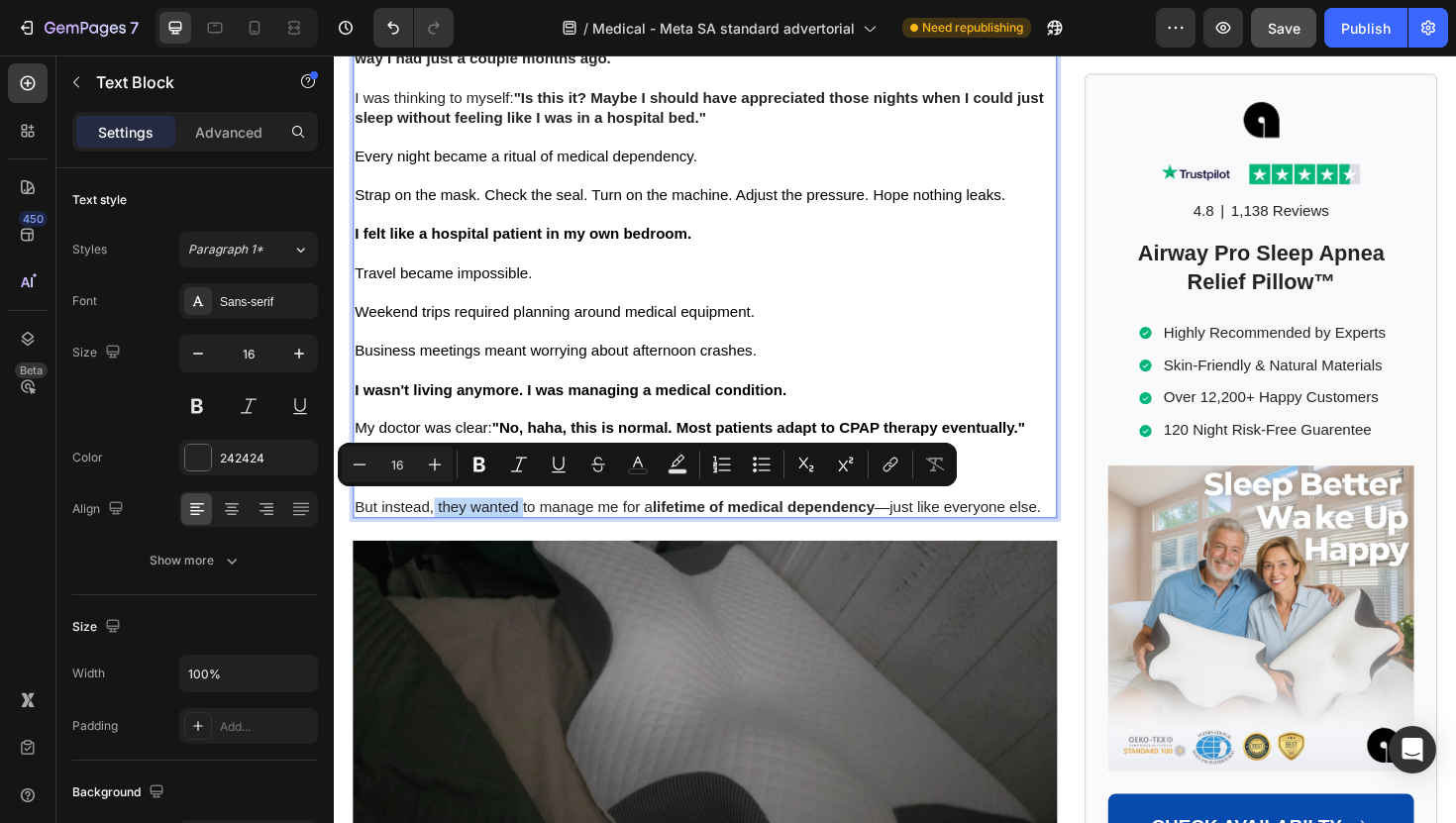 drag, startPoint x: 531, startPoint y: 530, endPoint x: 440, endPoint y: 530, distance: 91 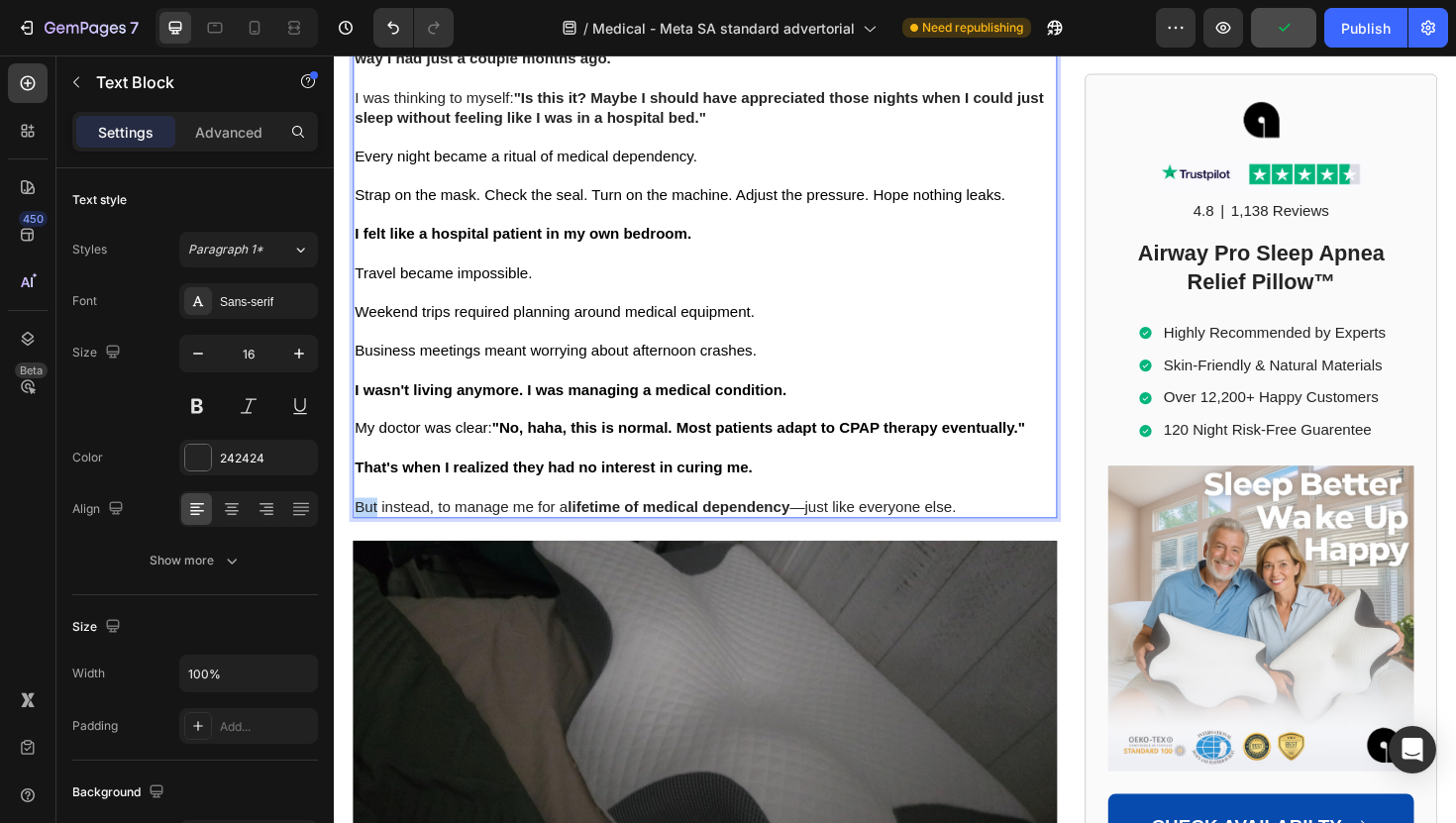 drag, startPoint x: 381, startPoint y: 528, endPoint x: 358, endPoint y: 528, distance: 23 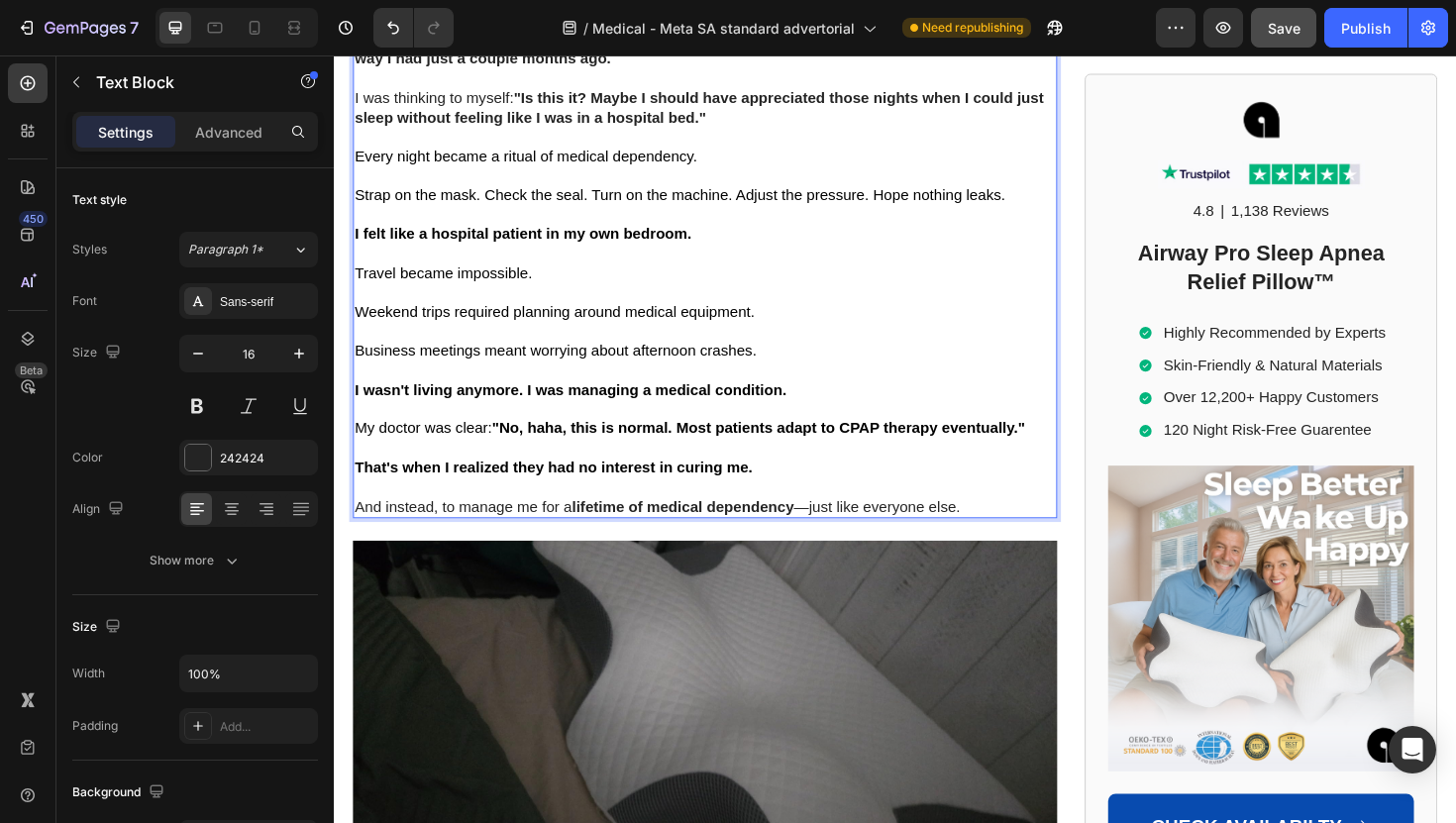 click on "And instead, to manage me for a  lifetime of medical dependency —just like everyone else." at bounding box center [726, 534] 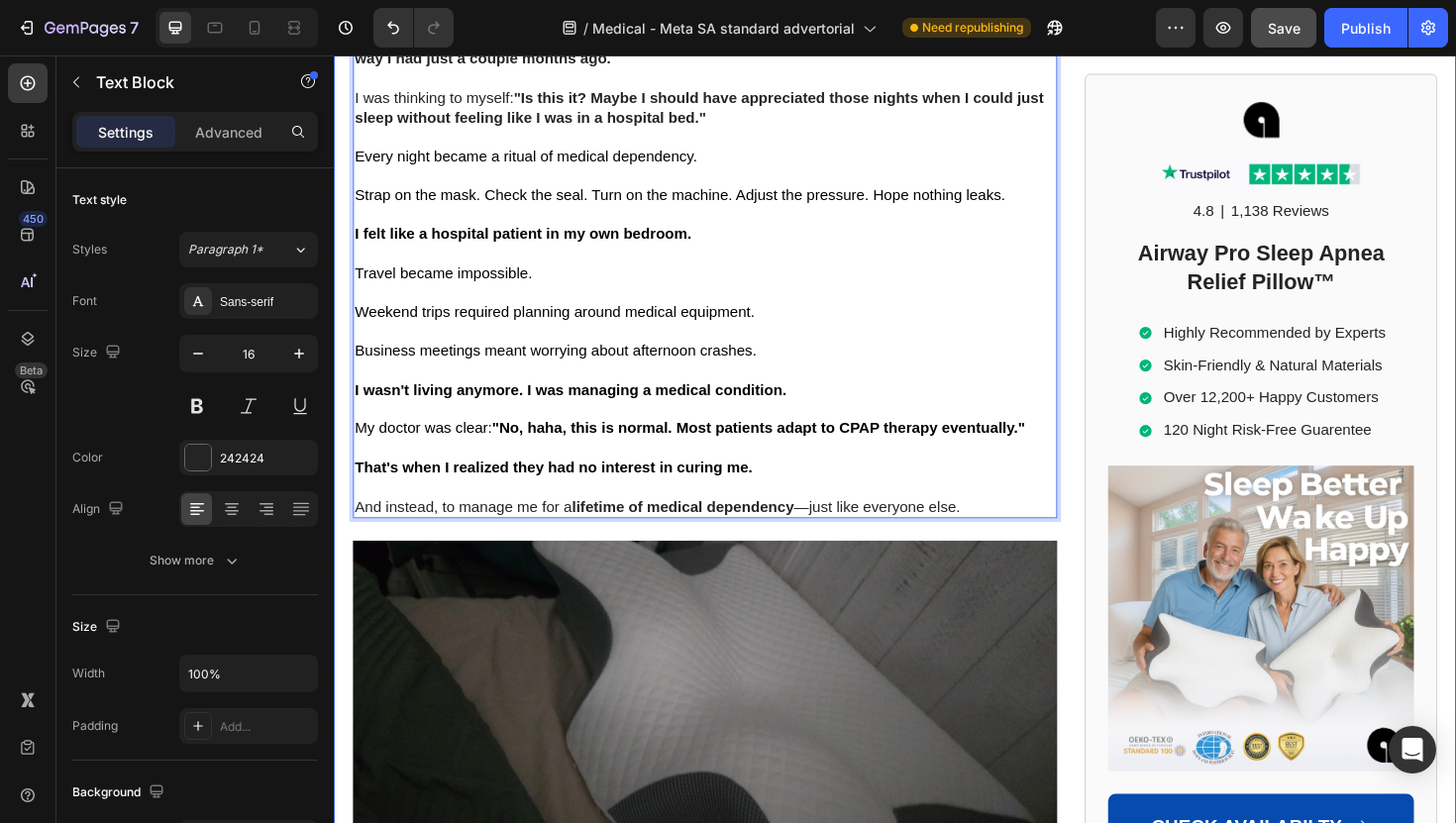 click on "Home > Sleep Apnea > Airway Pro™  Text Block How Sleep Apnea Nearly Ended in Tragedy... A Wake-Up Call for People Across the UK with Sleep Disorders Heading How Sleep Apnea Nearly Ended in Tragedy...  A Wake-Up Call for People Across the UK with Sleep Disorders Heading If sleep apnea is destroying you and your marriage,  read this story before you do anything else. Text Block Image By  Steven R. Text Block Last Updated July 27. 2025 Text Block Row ✅ Professionally reviewed by Daniel T., Certified Sleep Science Specialist Text Block Icon Icon Icon Icon Icon Icon List Row Image The Day I Almost Killed Someone Heading I thought I could handle the exhaustion... The way my eyelids felt like lead weights during important meetings. The panic when I'd catch myself nodding off at red lights. But when I woke up face-down in my car, blood trickling from my forehead through a cracked windshield, everything changed. I had fallen asleep behind the wheel—again. Text Block My name is  Steven R., not just my life," at bounding box center [928, 1166] 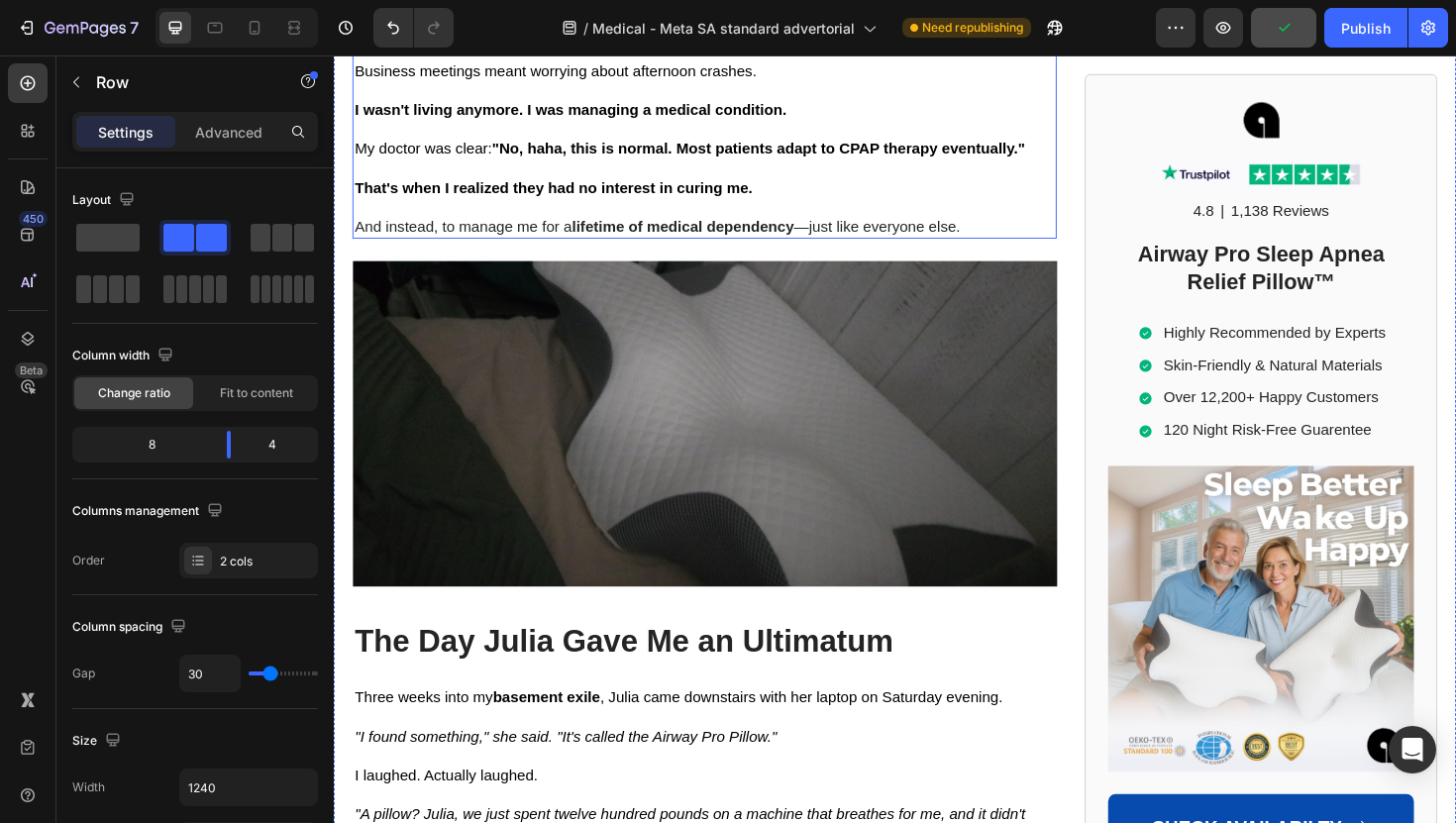 scroll, scrollTop: 5754, scrollLeft: 0, axis: vertical 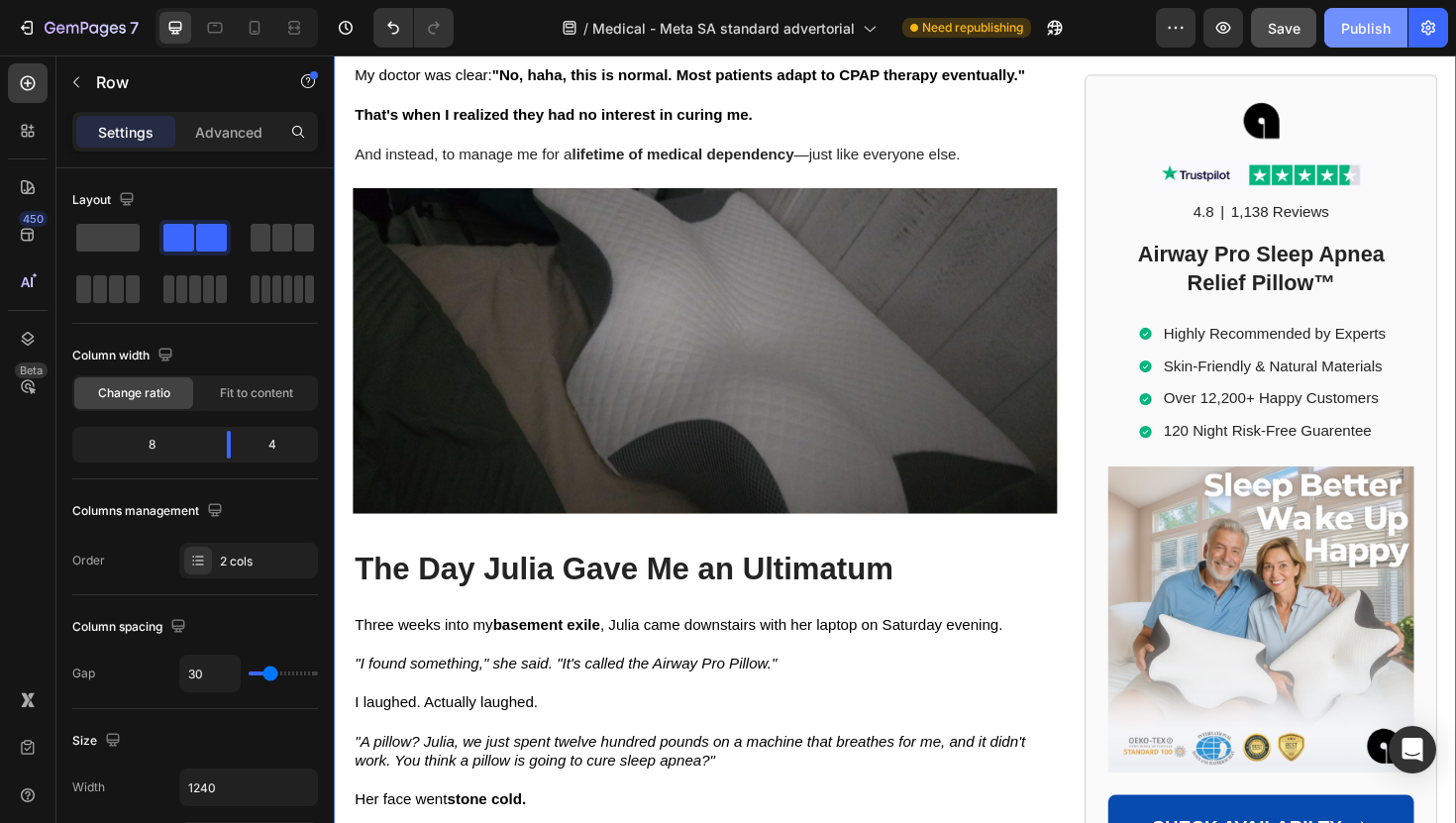 click on "Publish" at bounding box center [1366, 28] 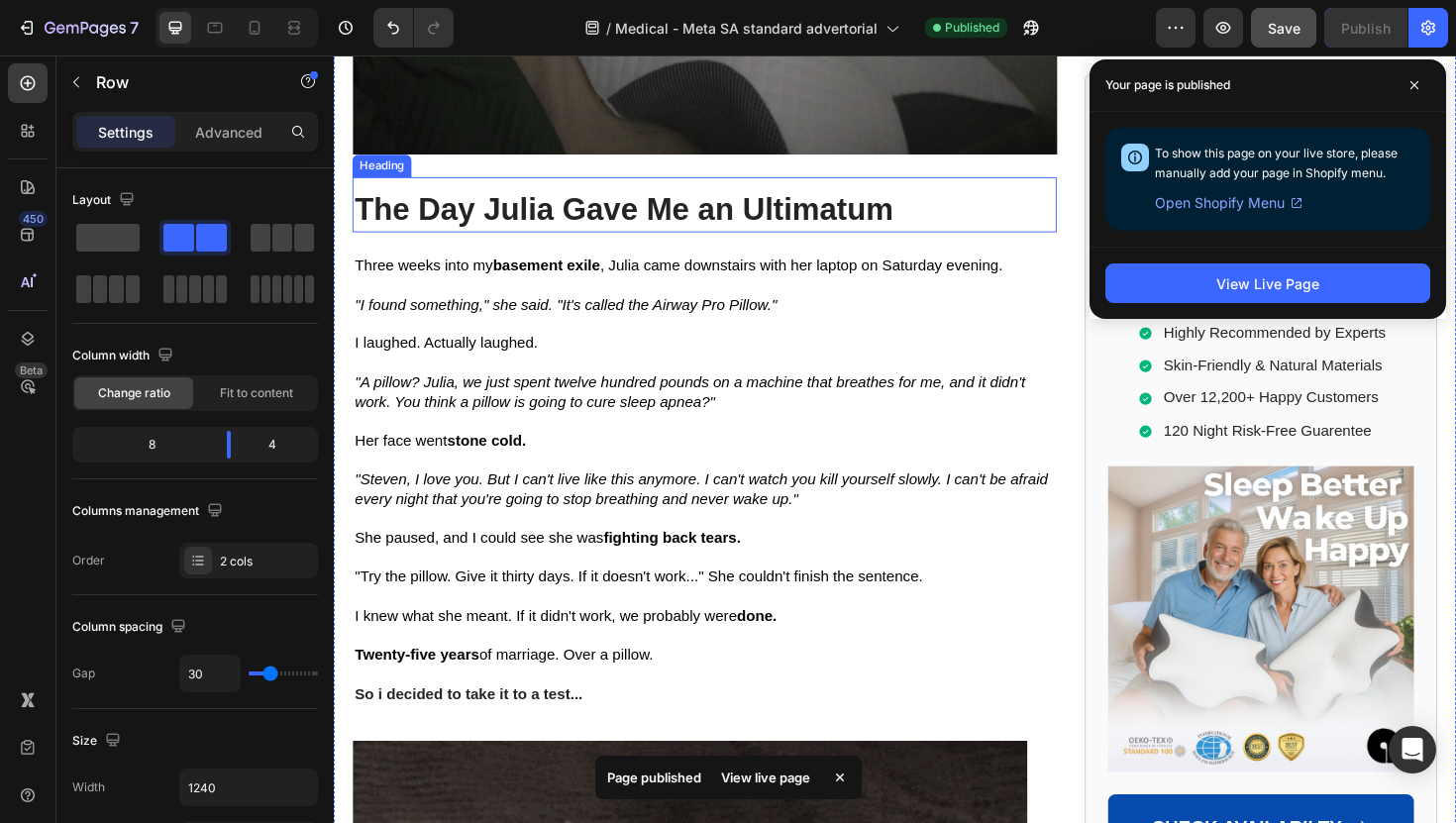 scroll, scrollTop: 6137, scrollLeft: 0, axis: vertical 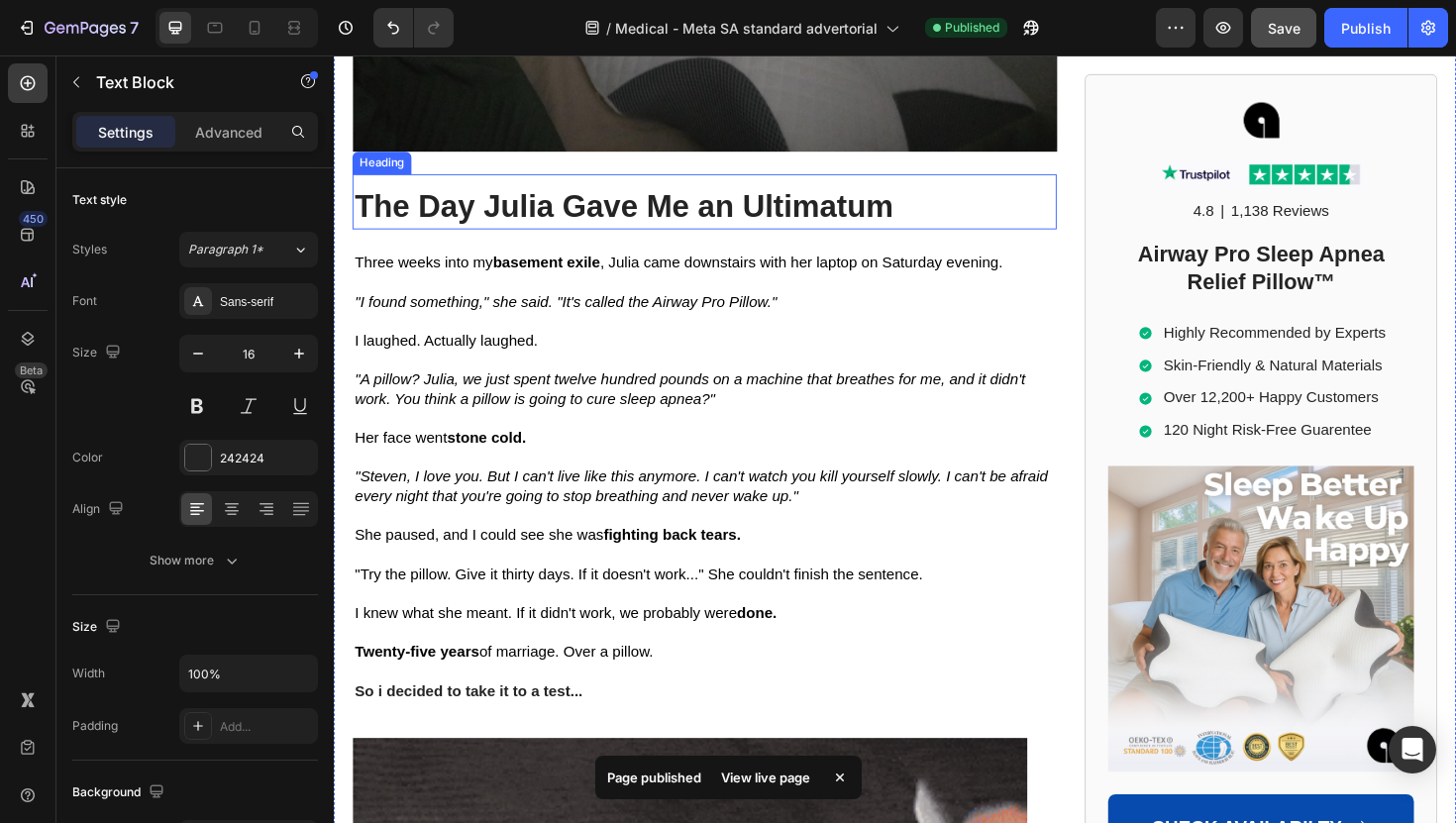 click at bounding box center (726, 544) 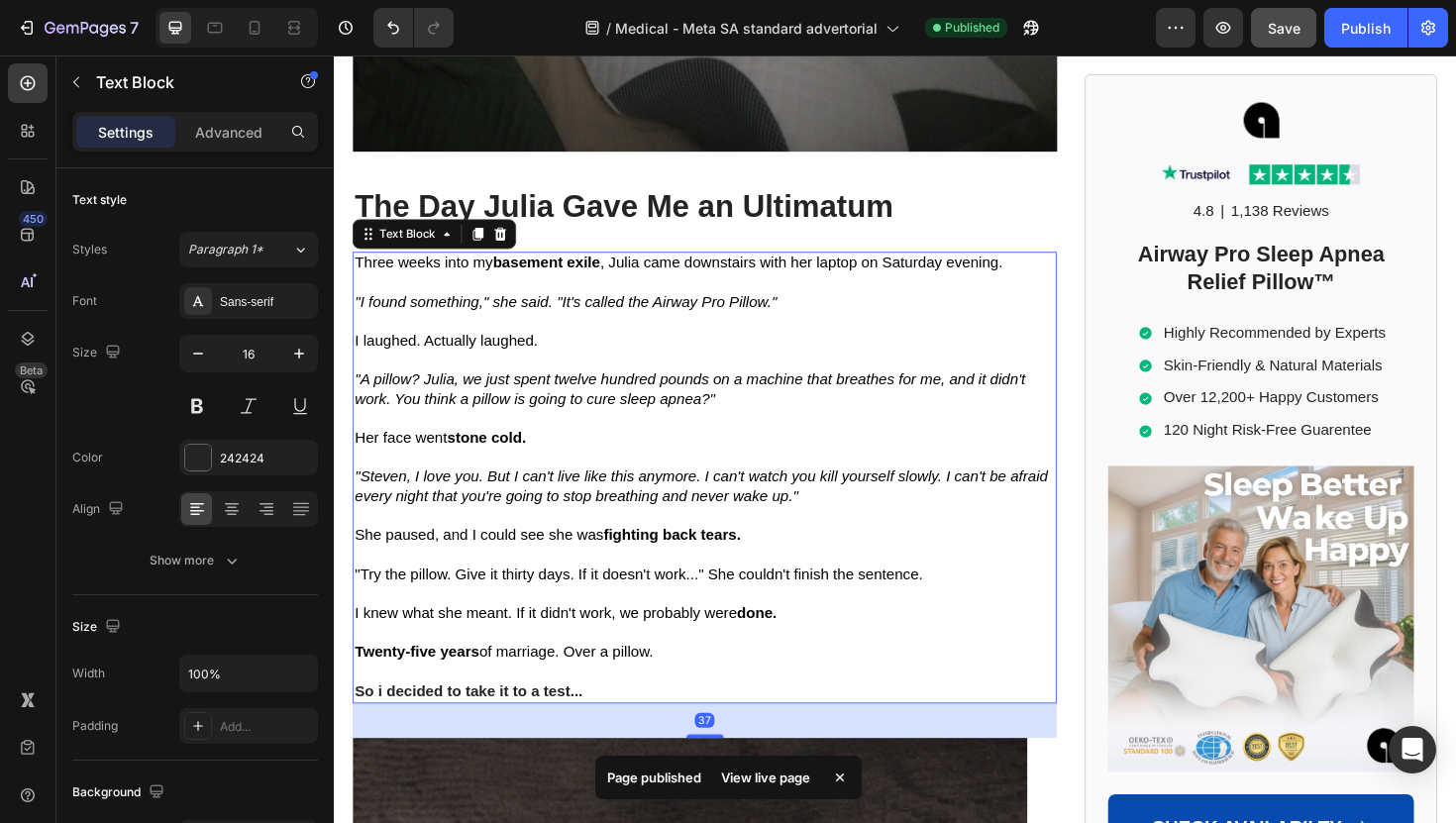 click at bounding box center (726, 544) 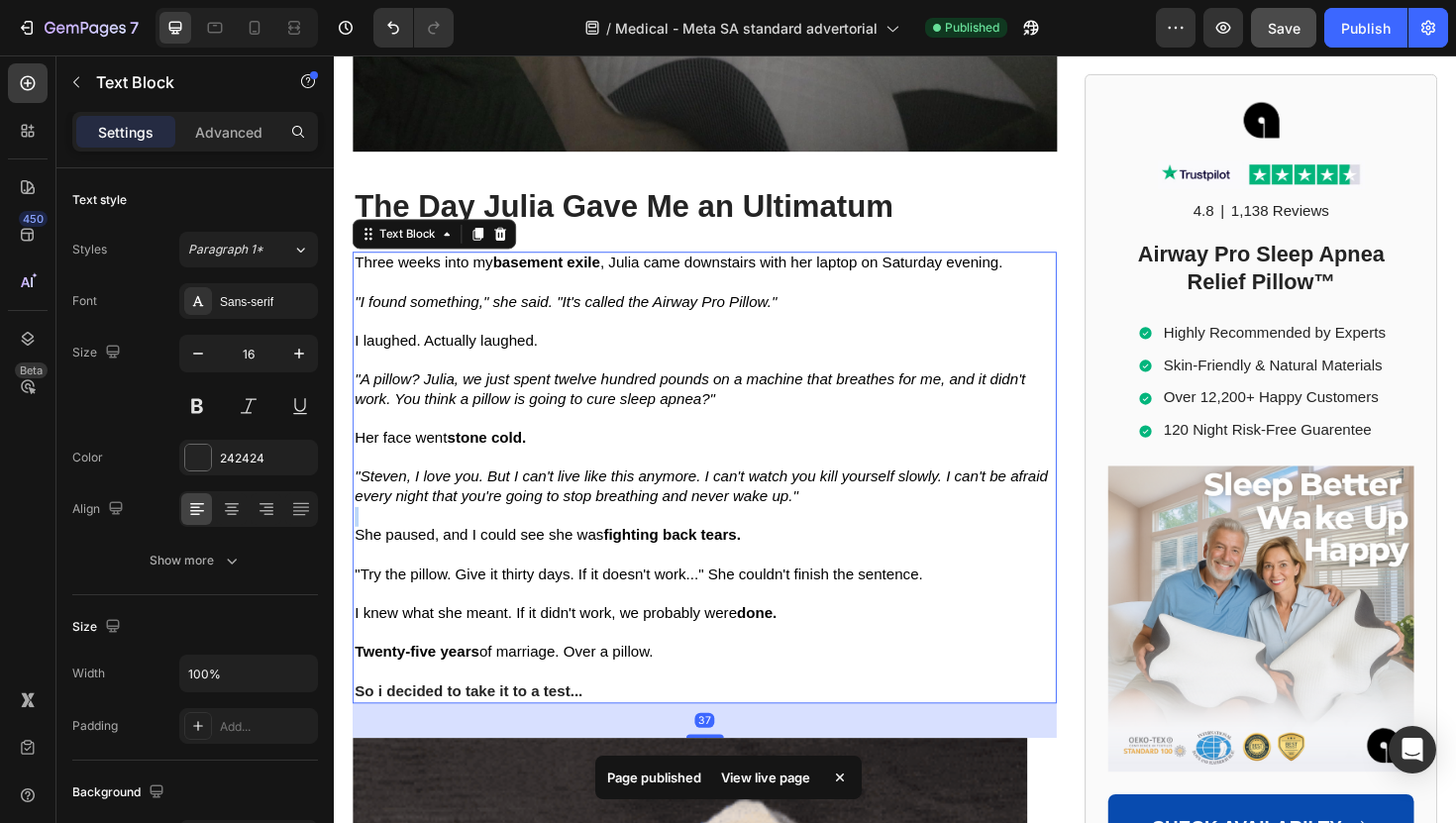 click at bounding box center [726, 544] 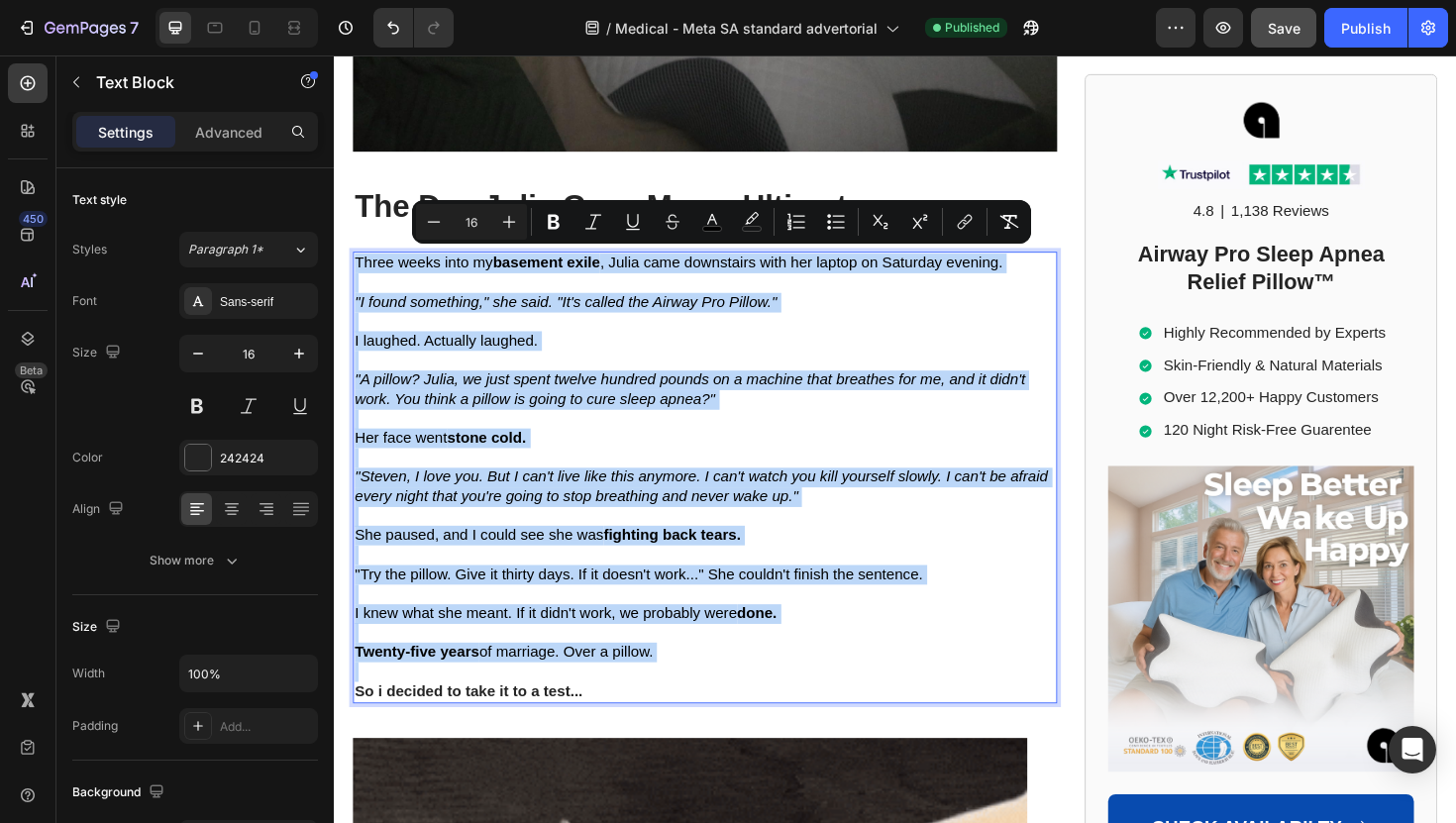 type on "11" 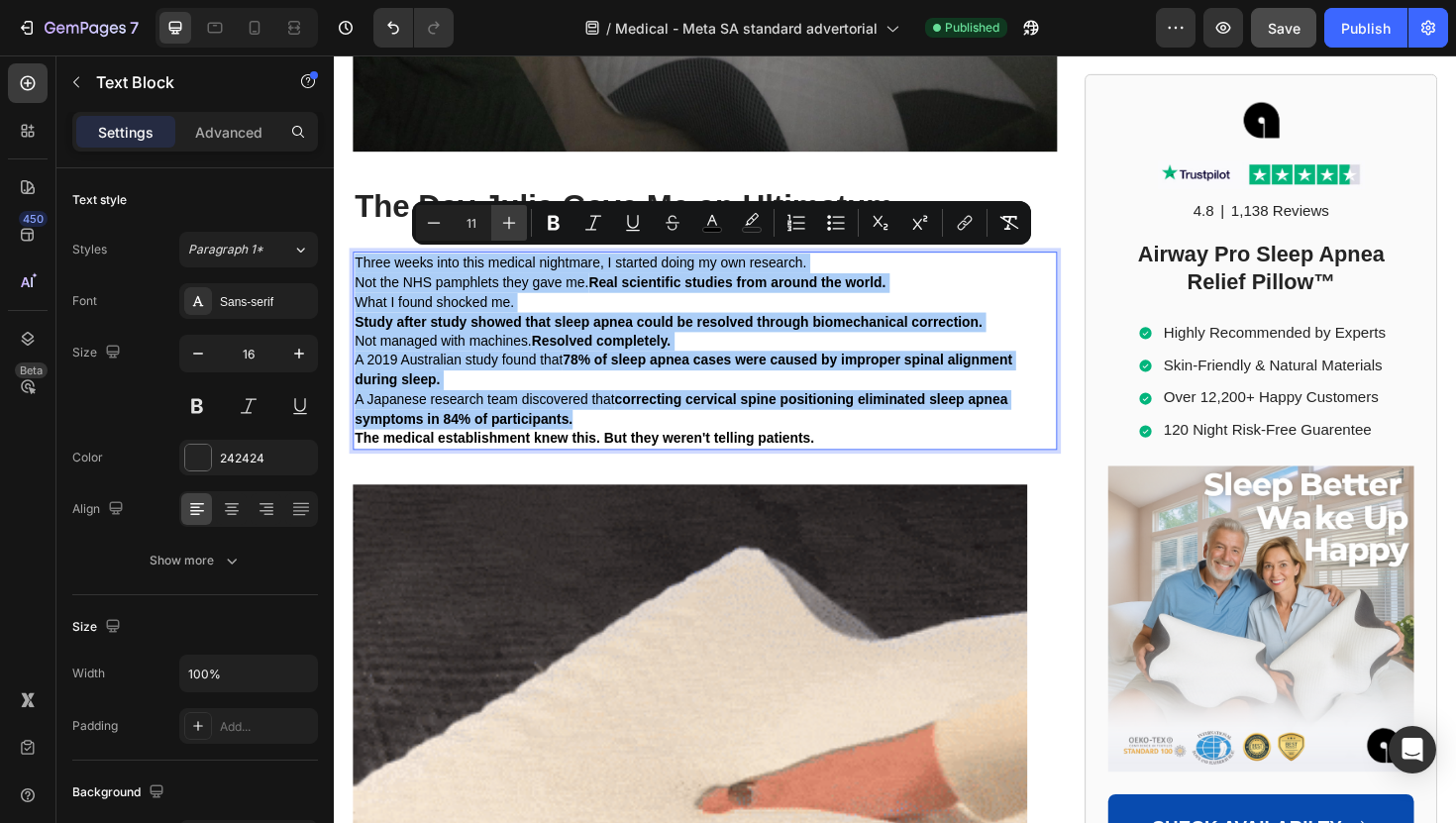 click on "Plus" at bounding box center [509, 223] 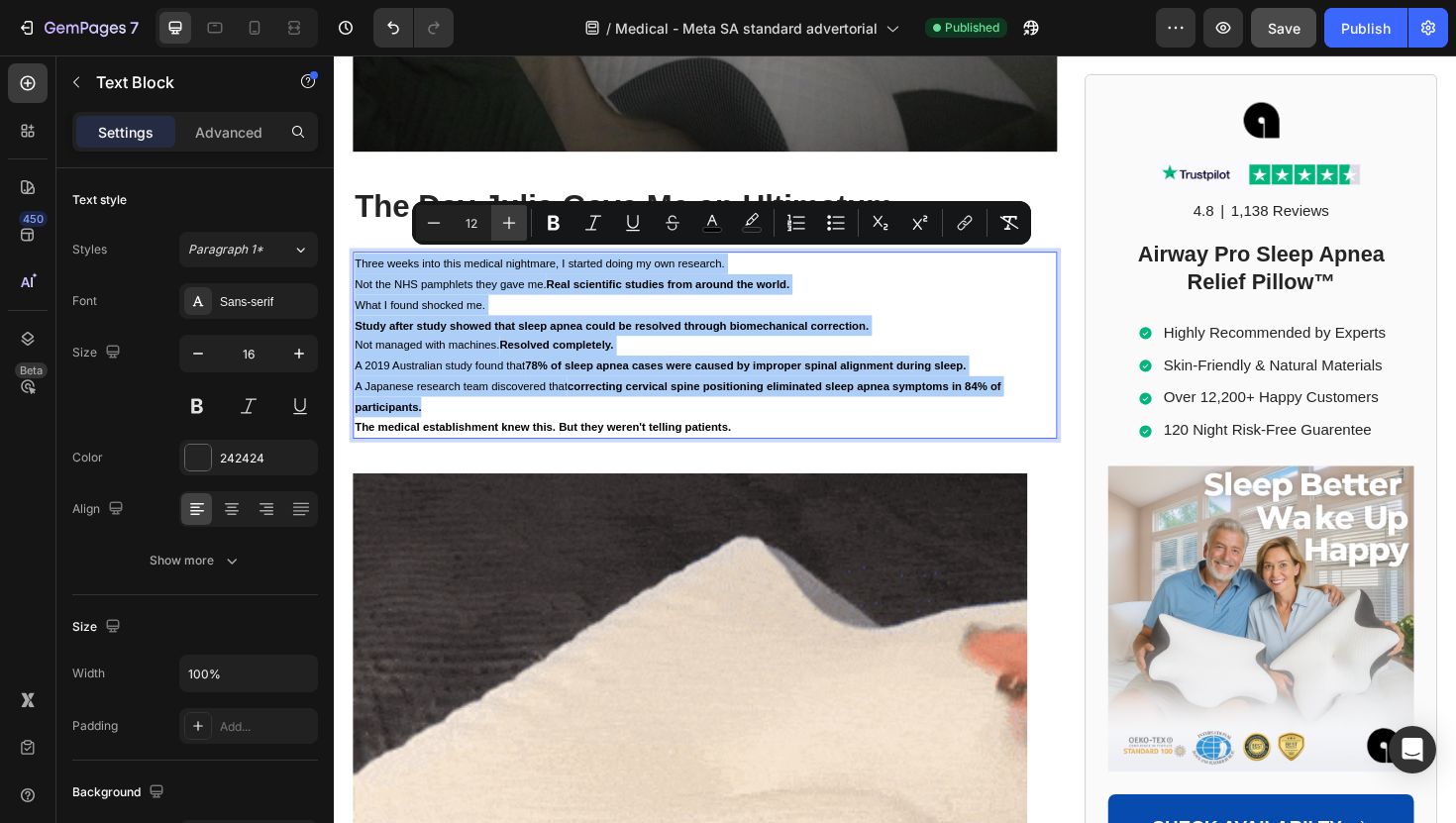 click on "Plus" at bounding box center (509, 223) 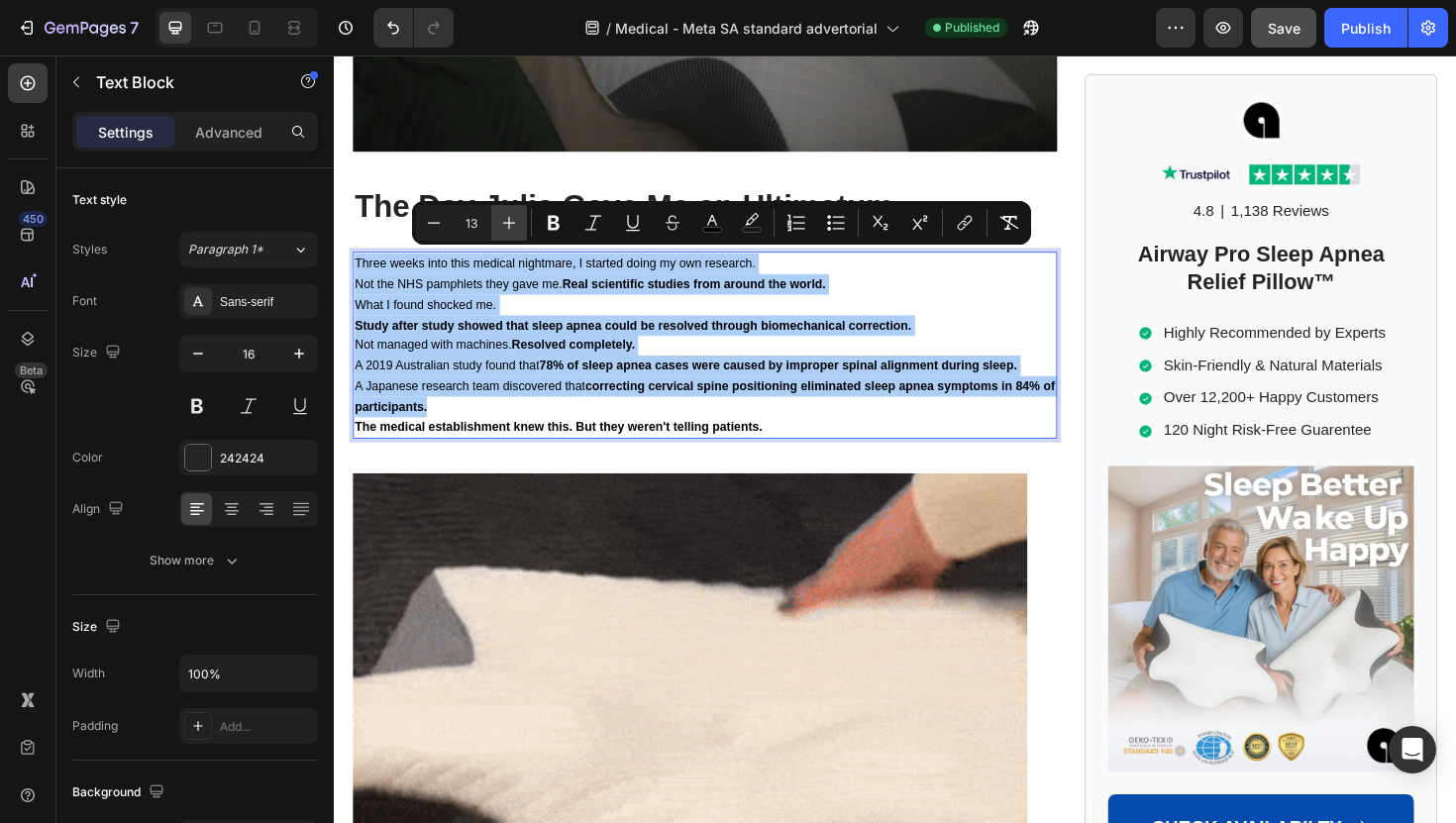 click on "Plus" at bounding box center [509, 223] 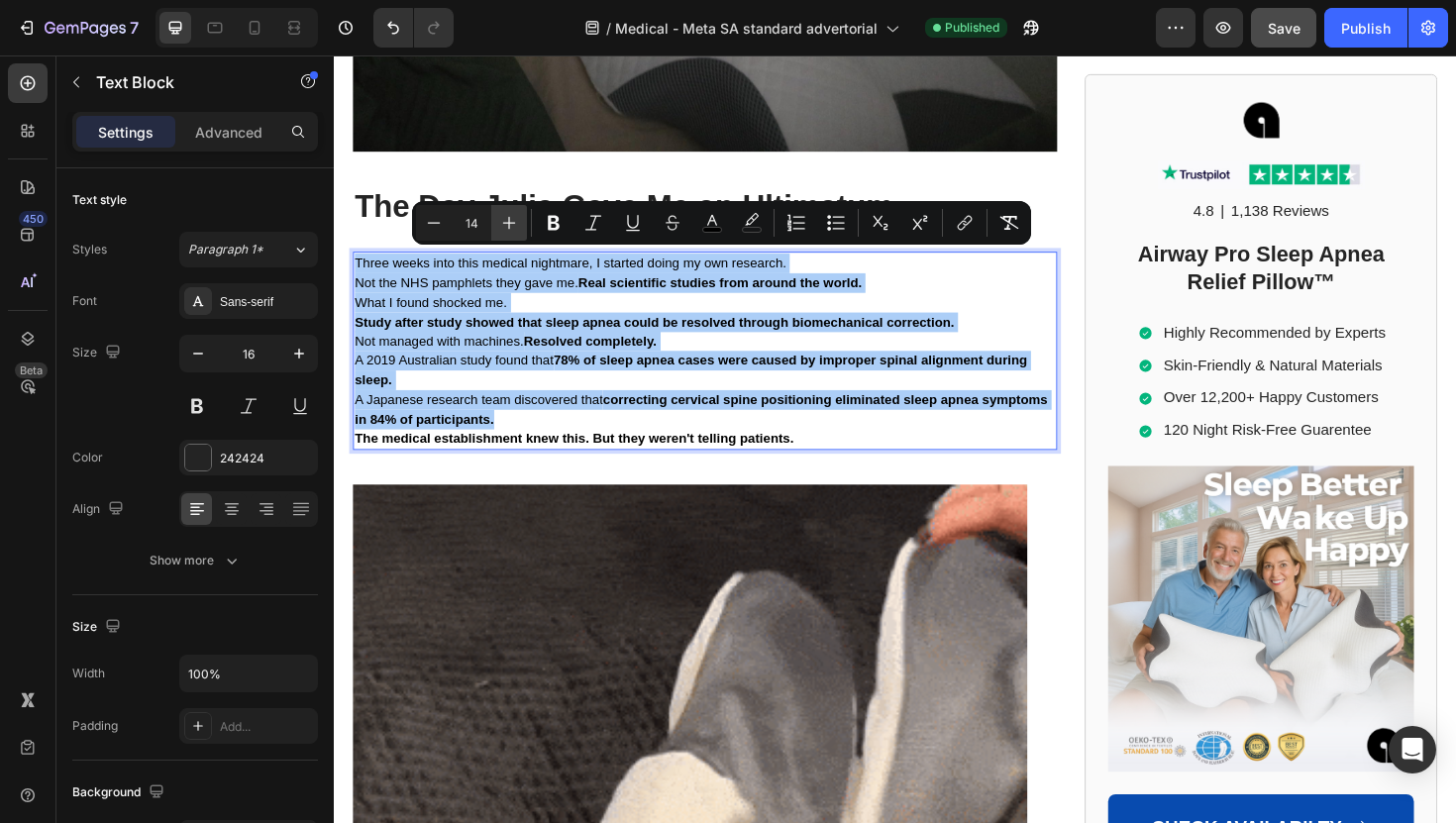 click on "Plus" at bounding box center [509, 223] 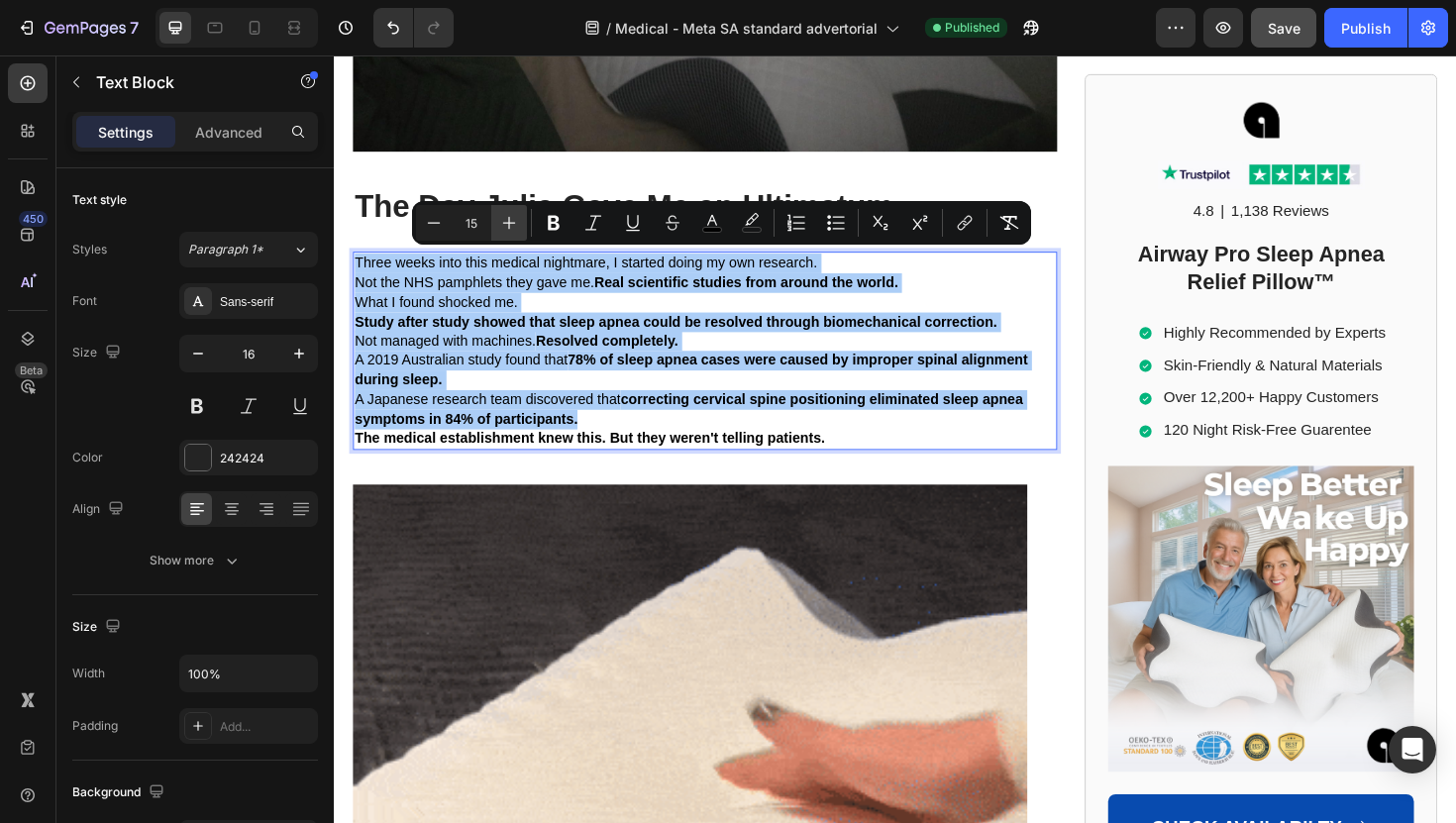 click on "Plus" at bounding box center [509, 223] 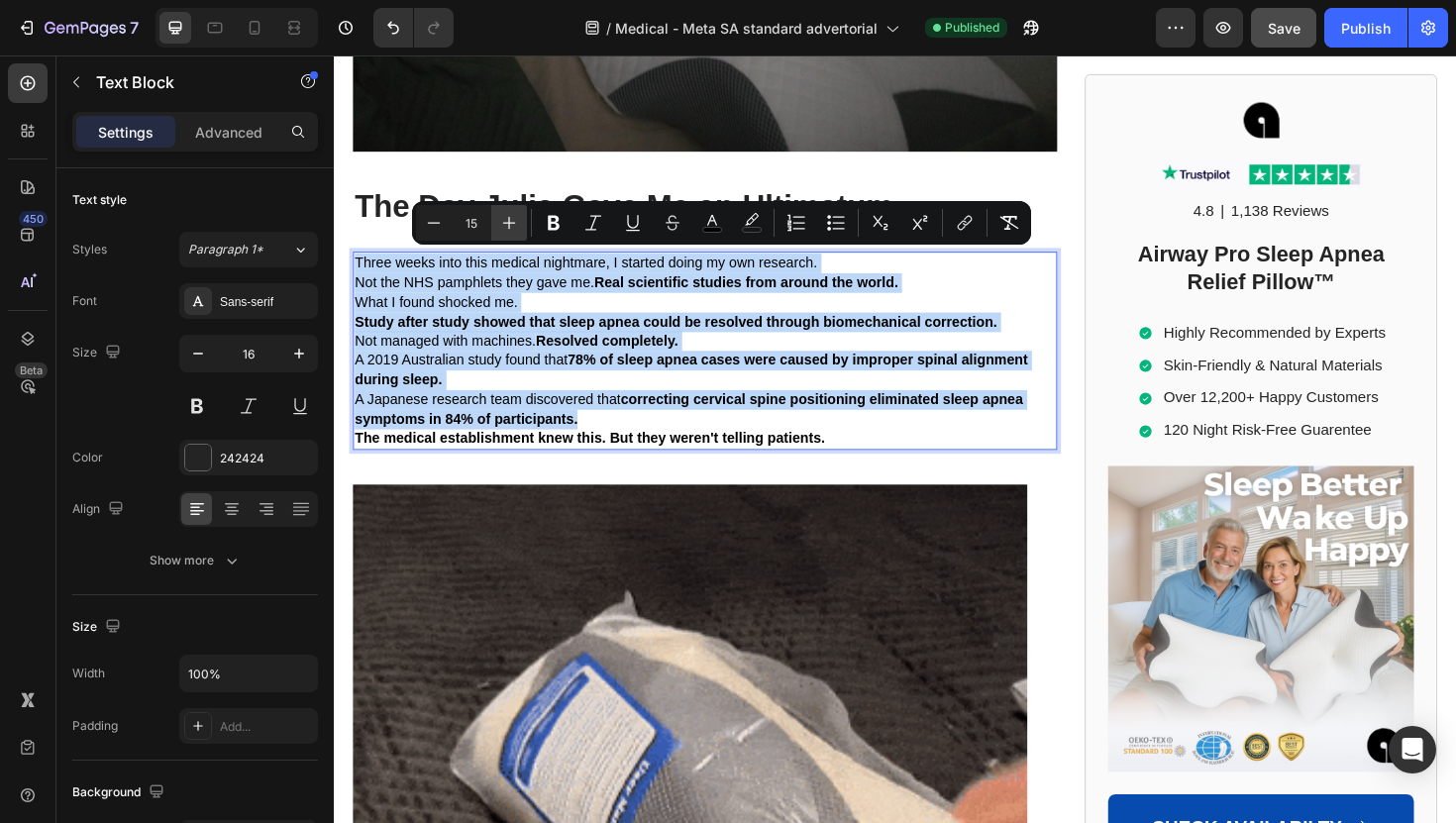 type on "16" 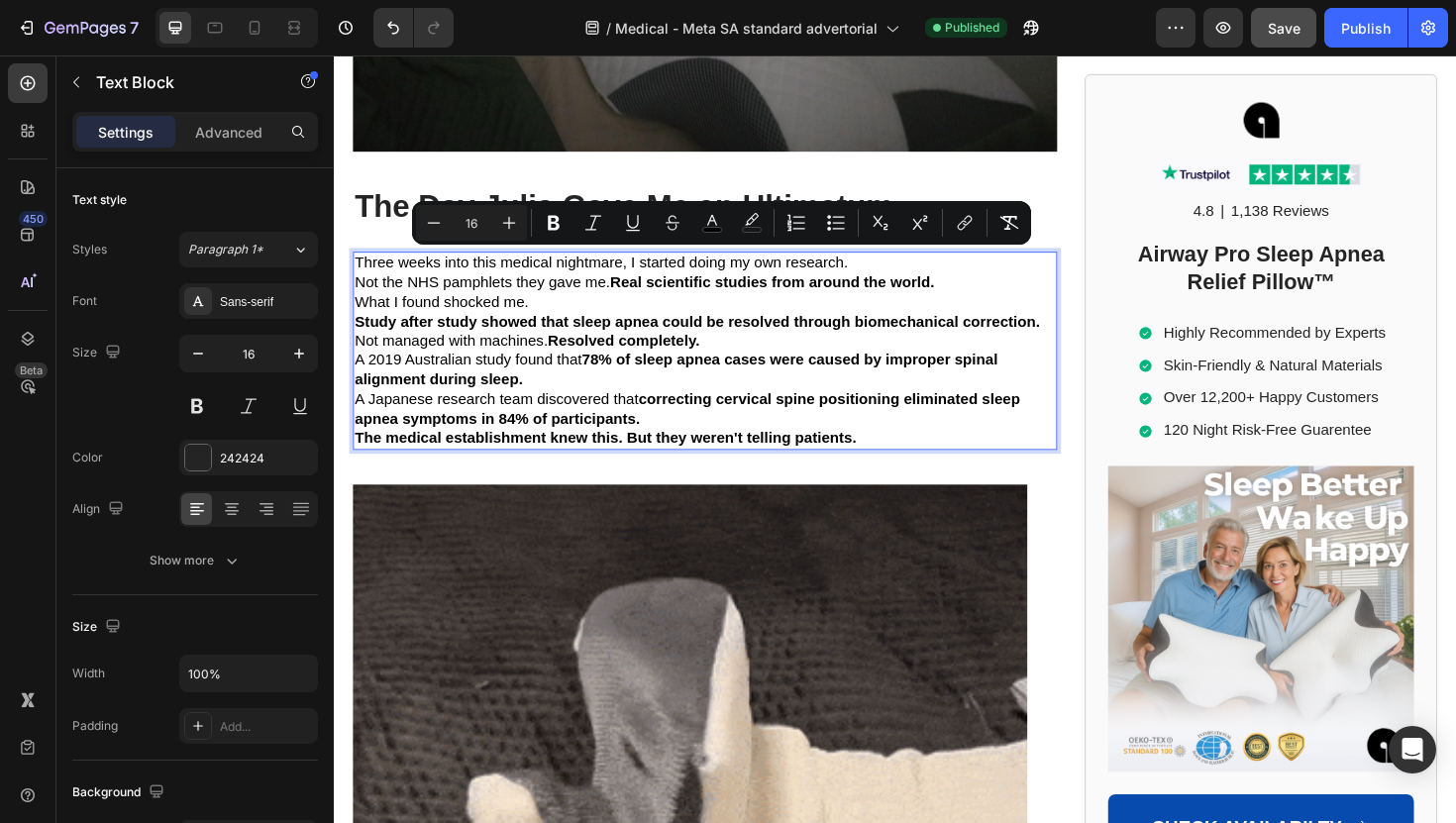 click on "Three weeks into this medical nightmare, I started doing my own research." at bounding box center (726, 275) 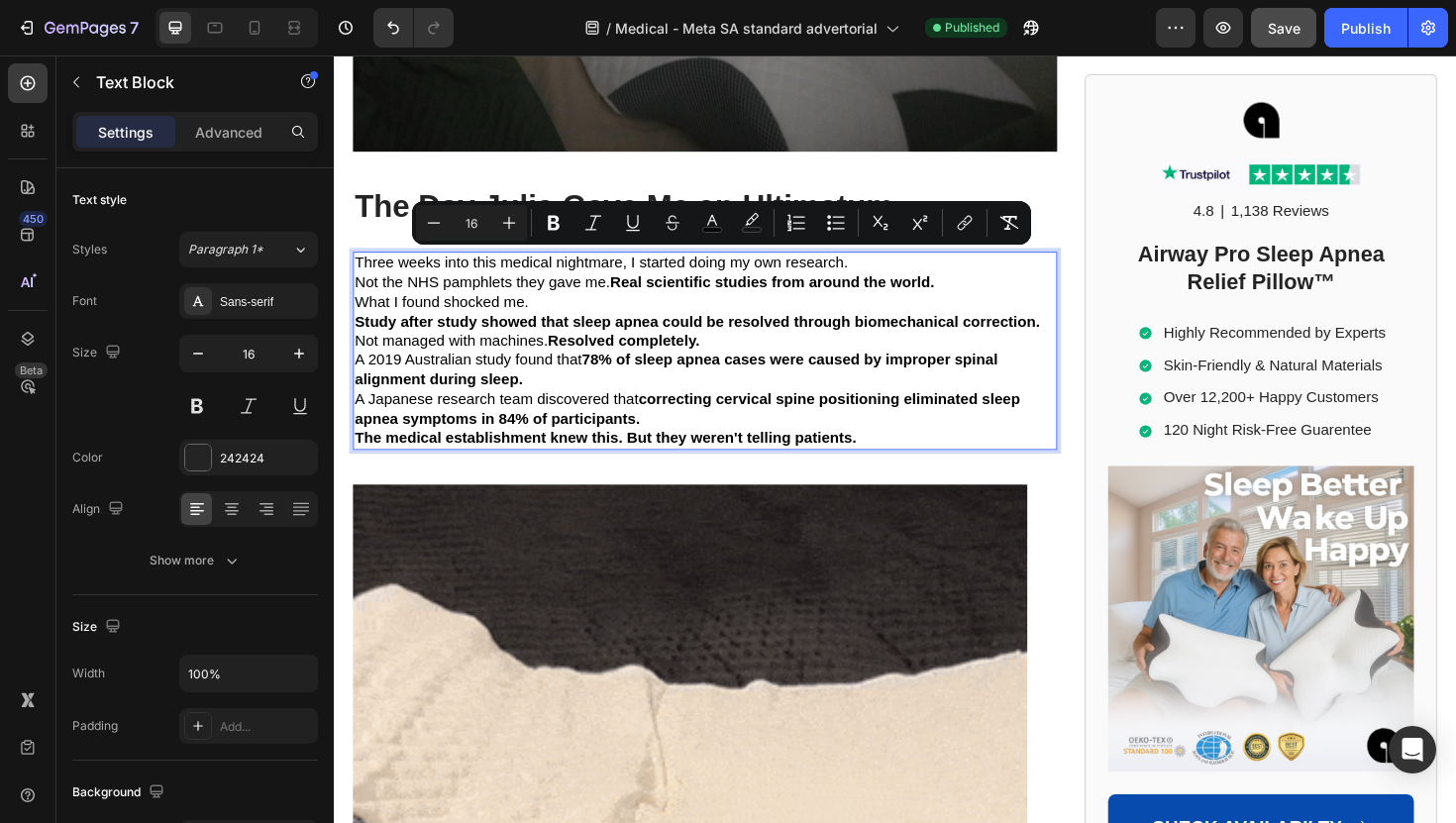 click on "Three weeks into this medical nightmare, I started doing my own research." at bounding box center [726, 275] 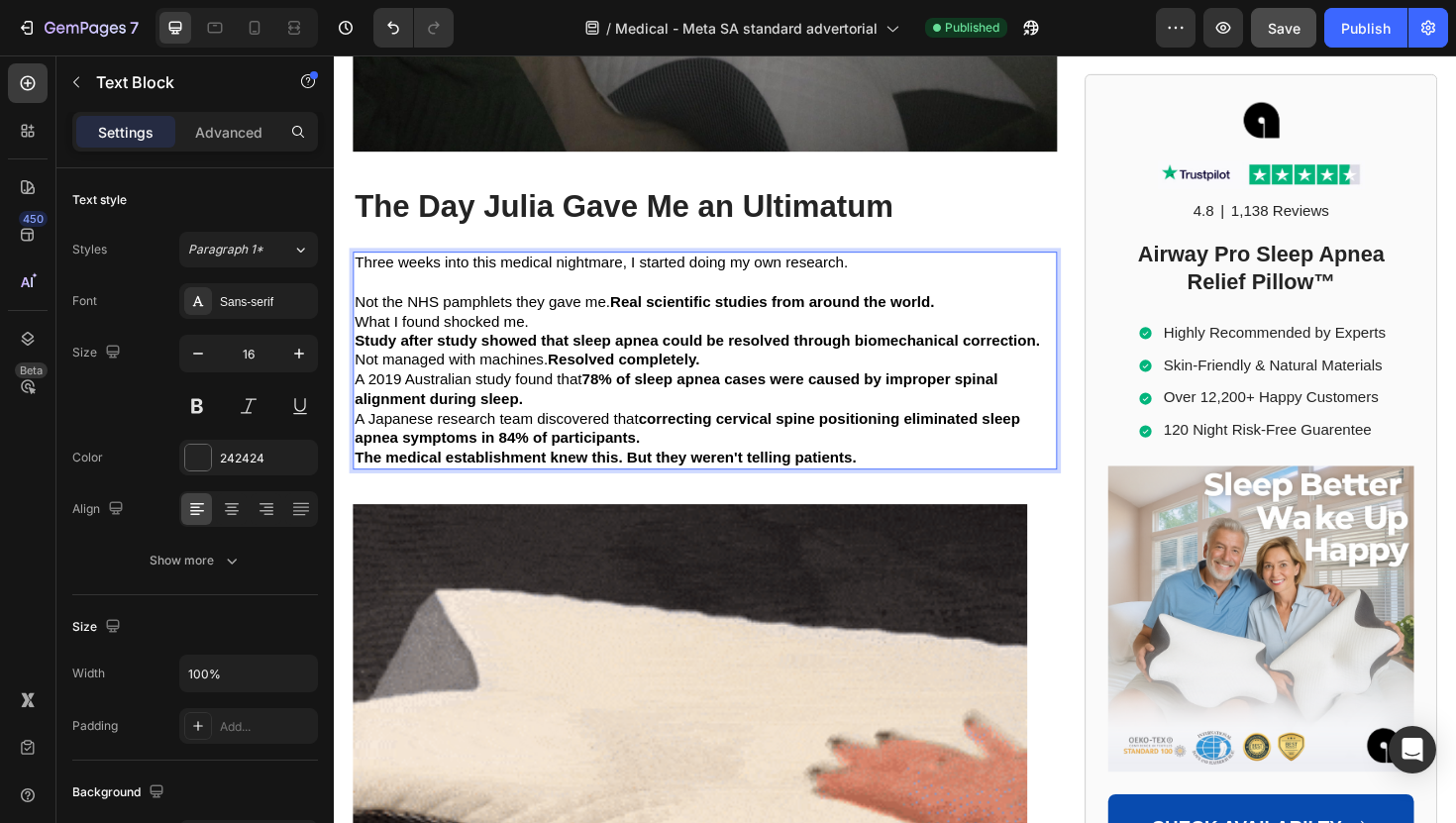 click on "Not the NHS pamphlets they gave me.  Real scientific studies from around the world." at bounding box center (663, 316) 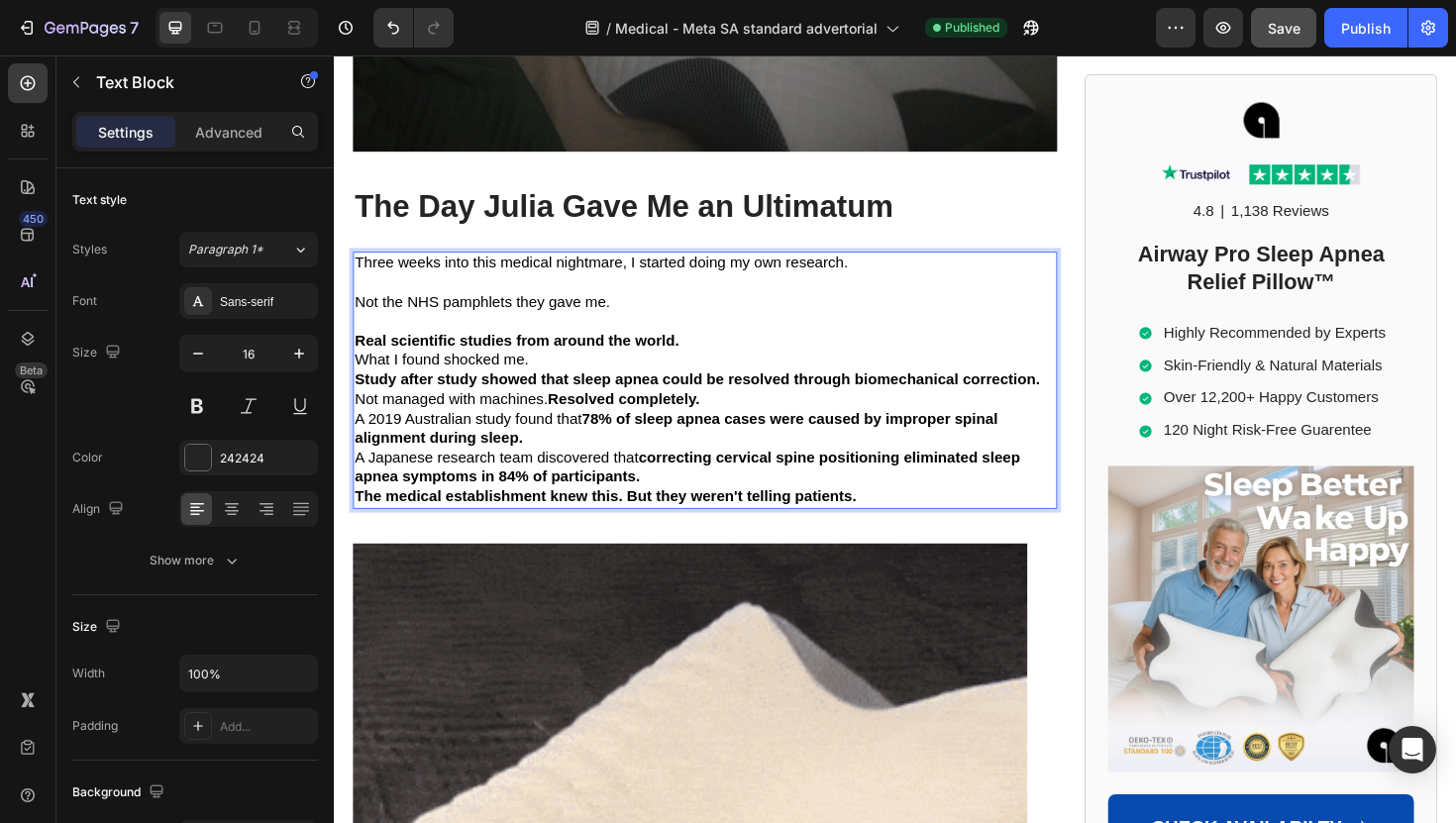 click on "Real scientific studies from around the world." at bounding box center (726, 358) 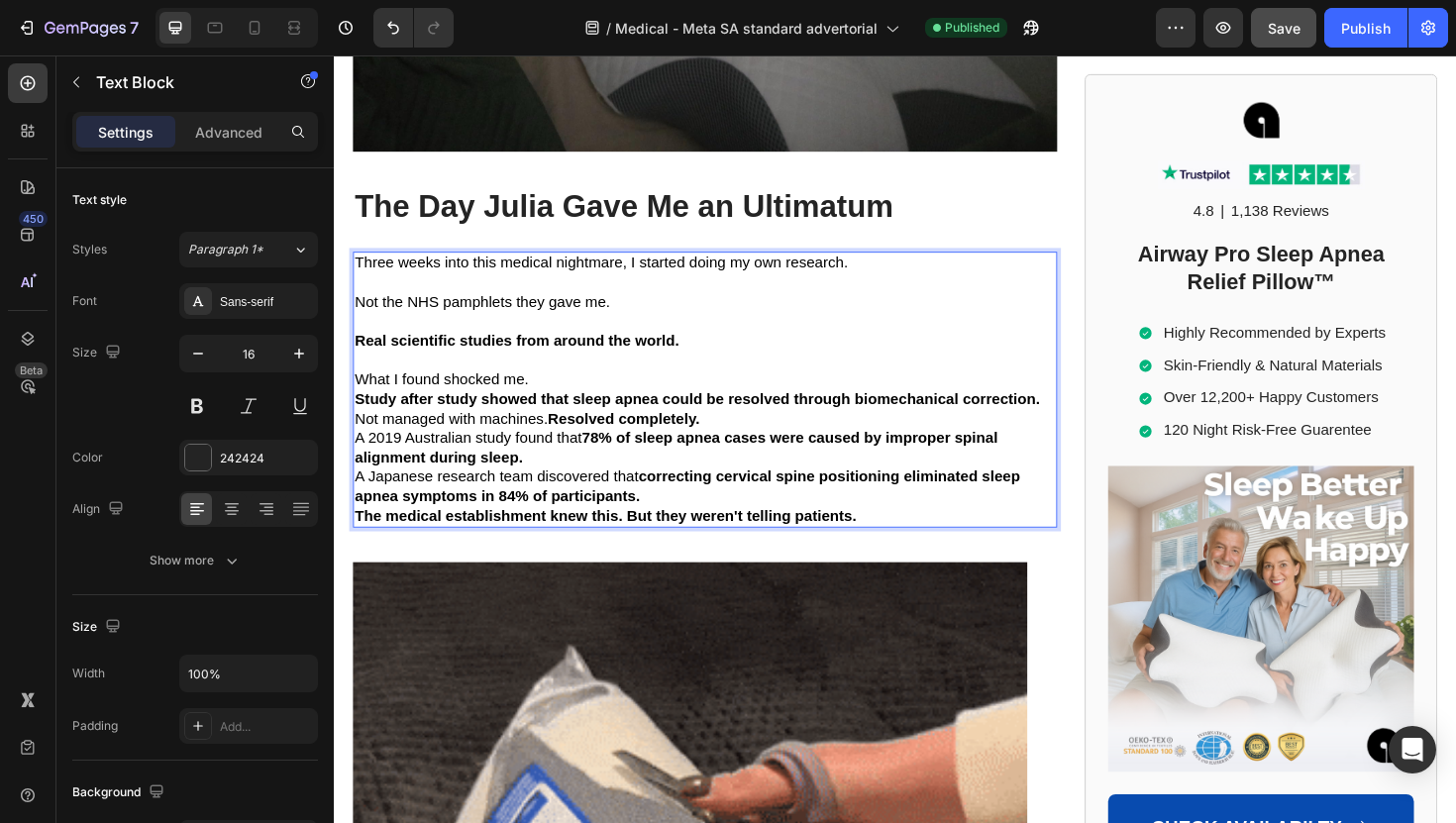 click on "What I found shocked me." at bounding box center (726, 399) 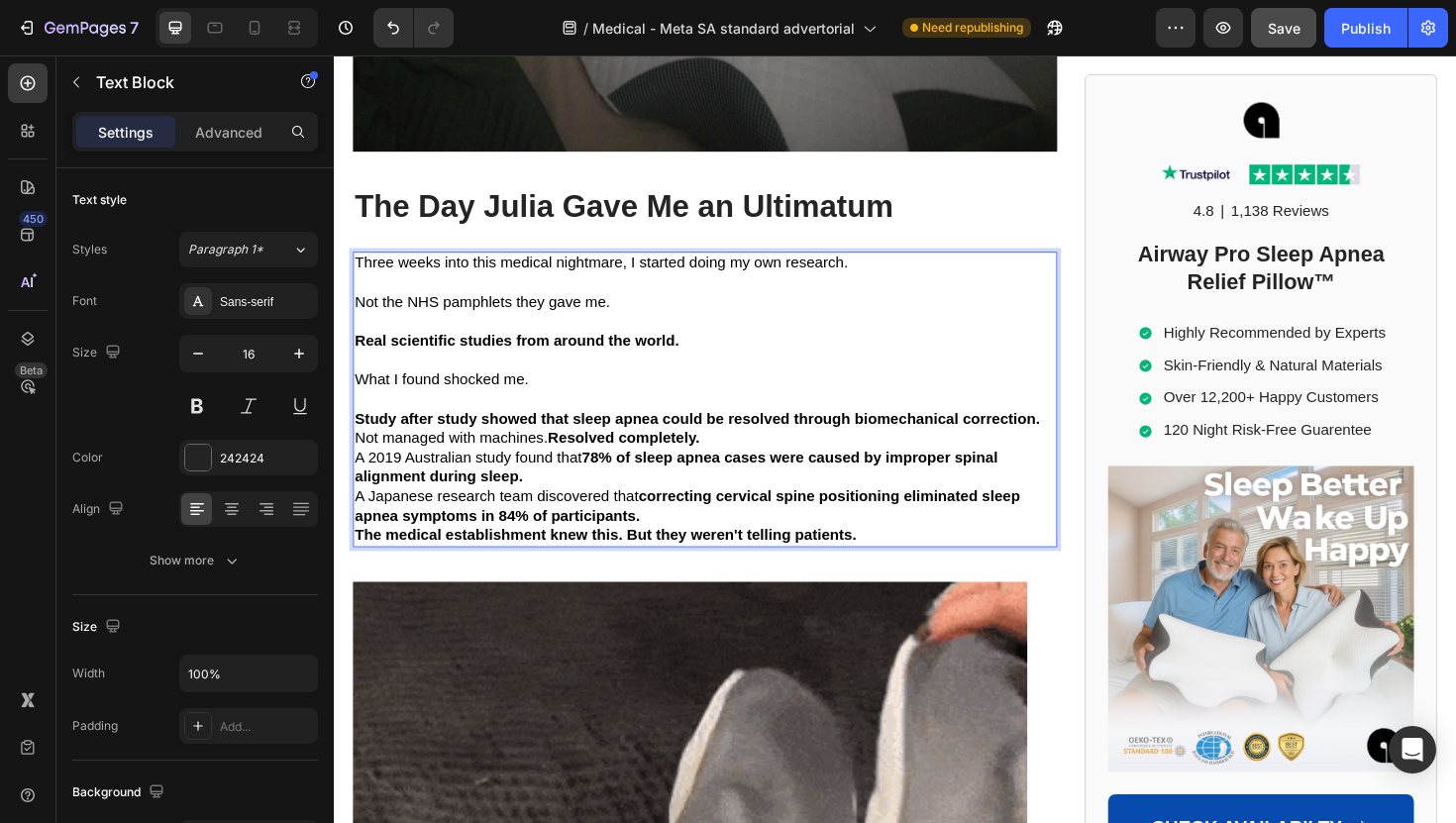click on "Study after study showed that sleep apnea could be resolved through biomechanical correction." at bounding box center (726, 441) 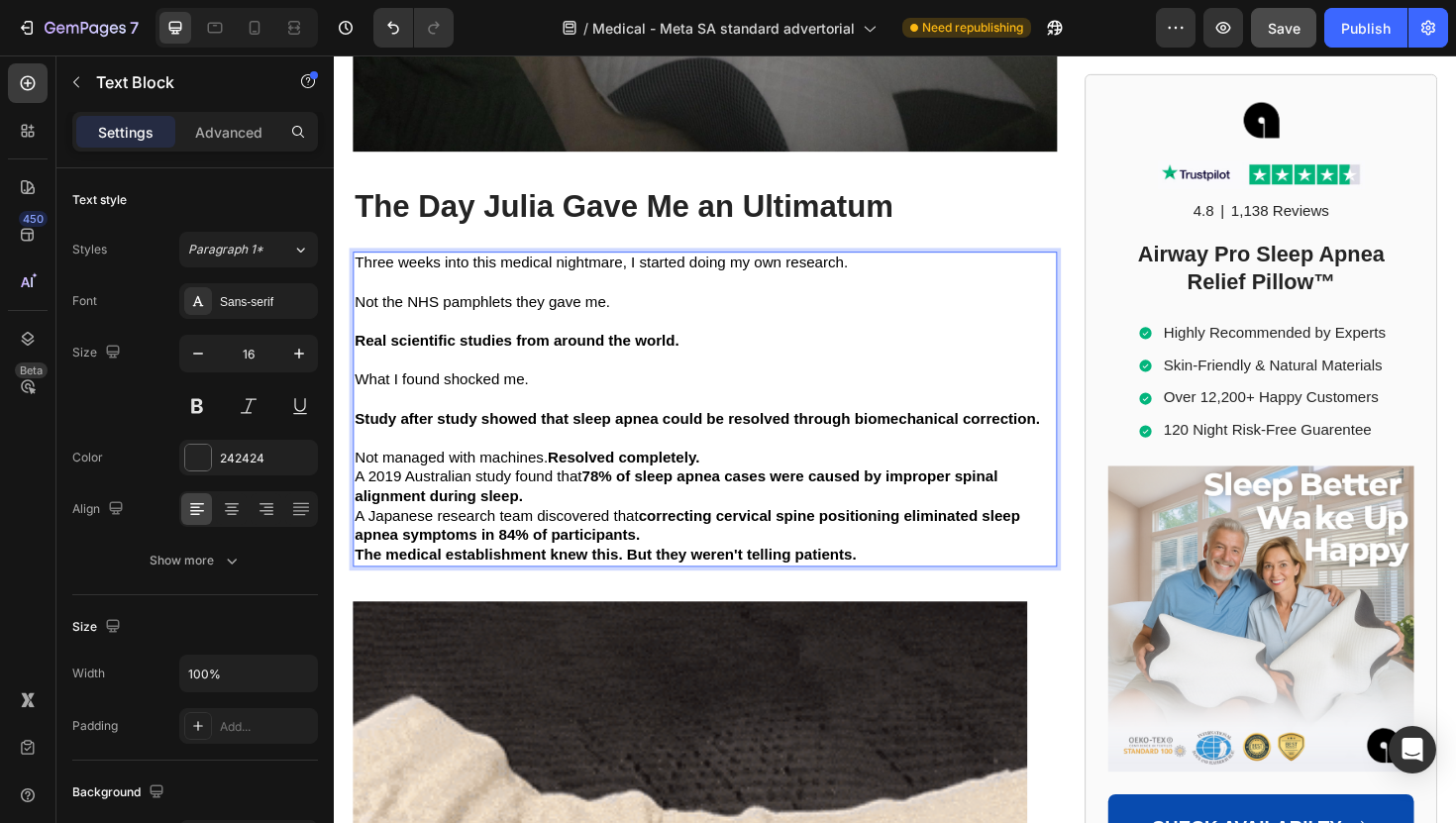 click on "Not managed with machines.  Resolved completely." at bounding box center [726, 481] 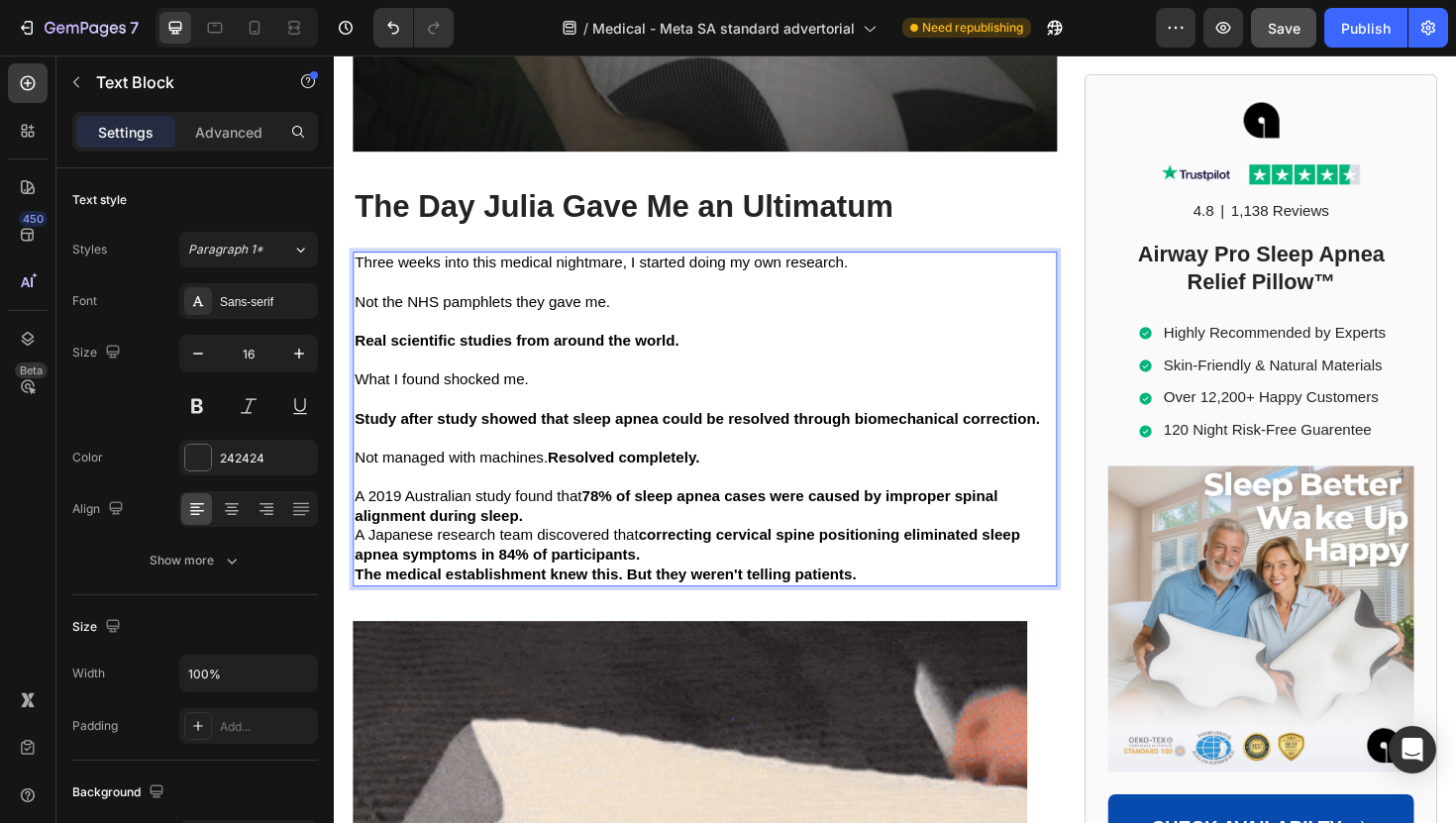 click on "Resolved completely." at bounding box center (640, 480) 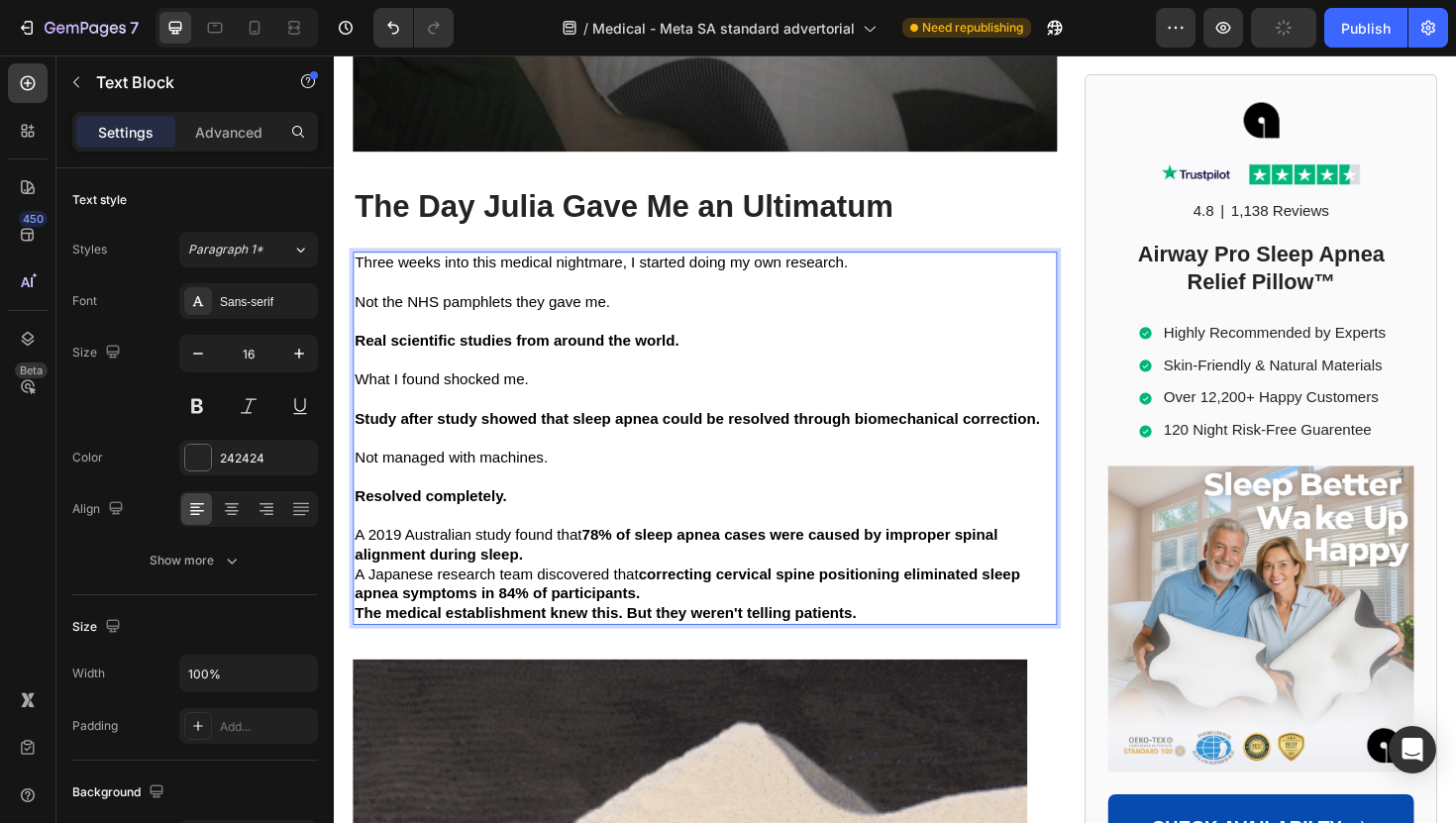 click on "A 2019 Australian study found that  78% of sleep apnea cases were caused by improper spinal alignment during sleep." at bounding box center (726, 574) 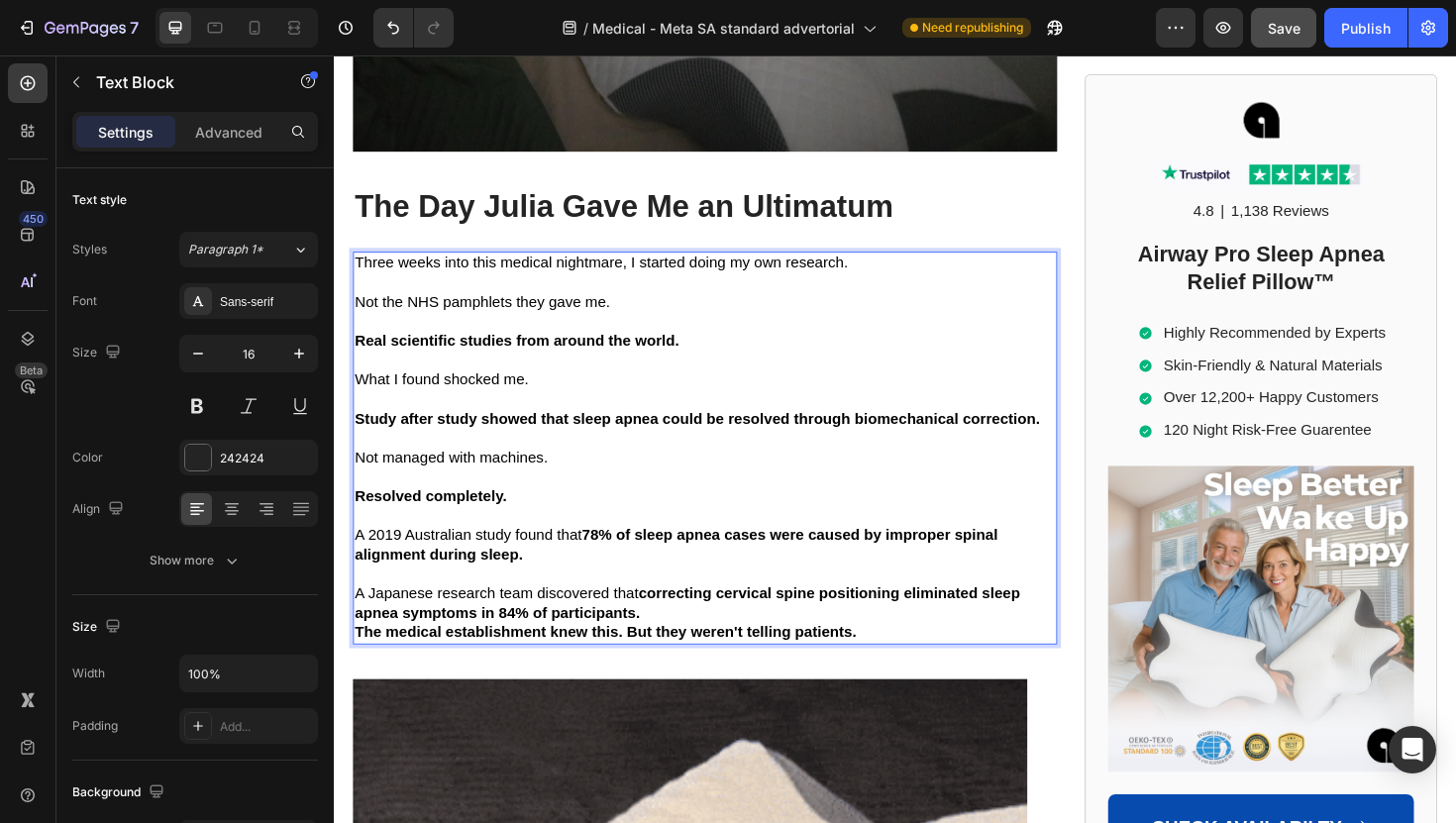 click on "A Japanese research team discovered that  correcting cervical spine positioning eliminated sleep apnea symptoms in 84% of participants." at bounding box center [726, 637] 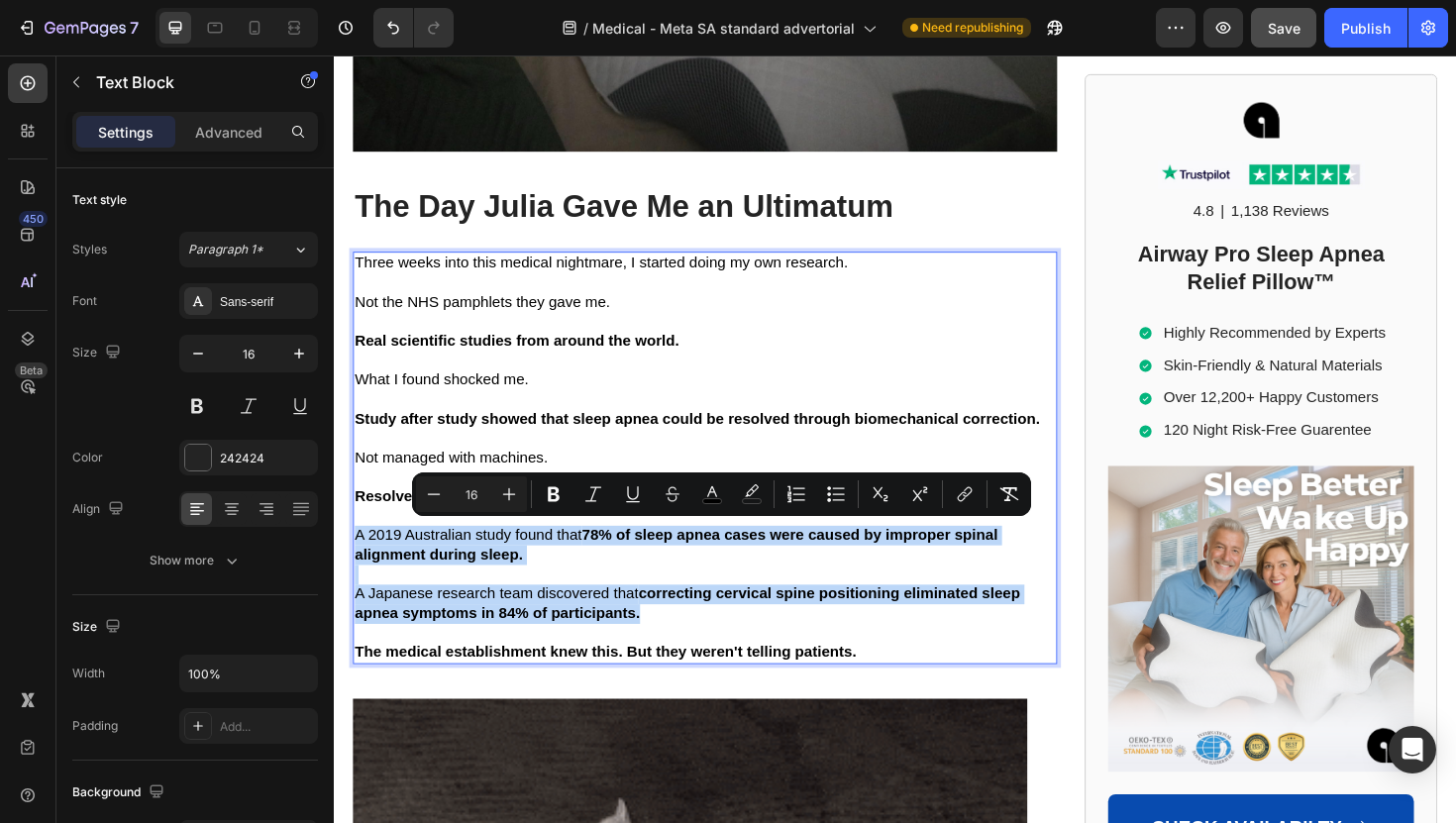 drag, startPoint x: 670, startPoint y: 649, endPoint x: 358, endPoint y: 557, distance: 325.28142 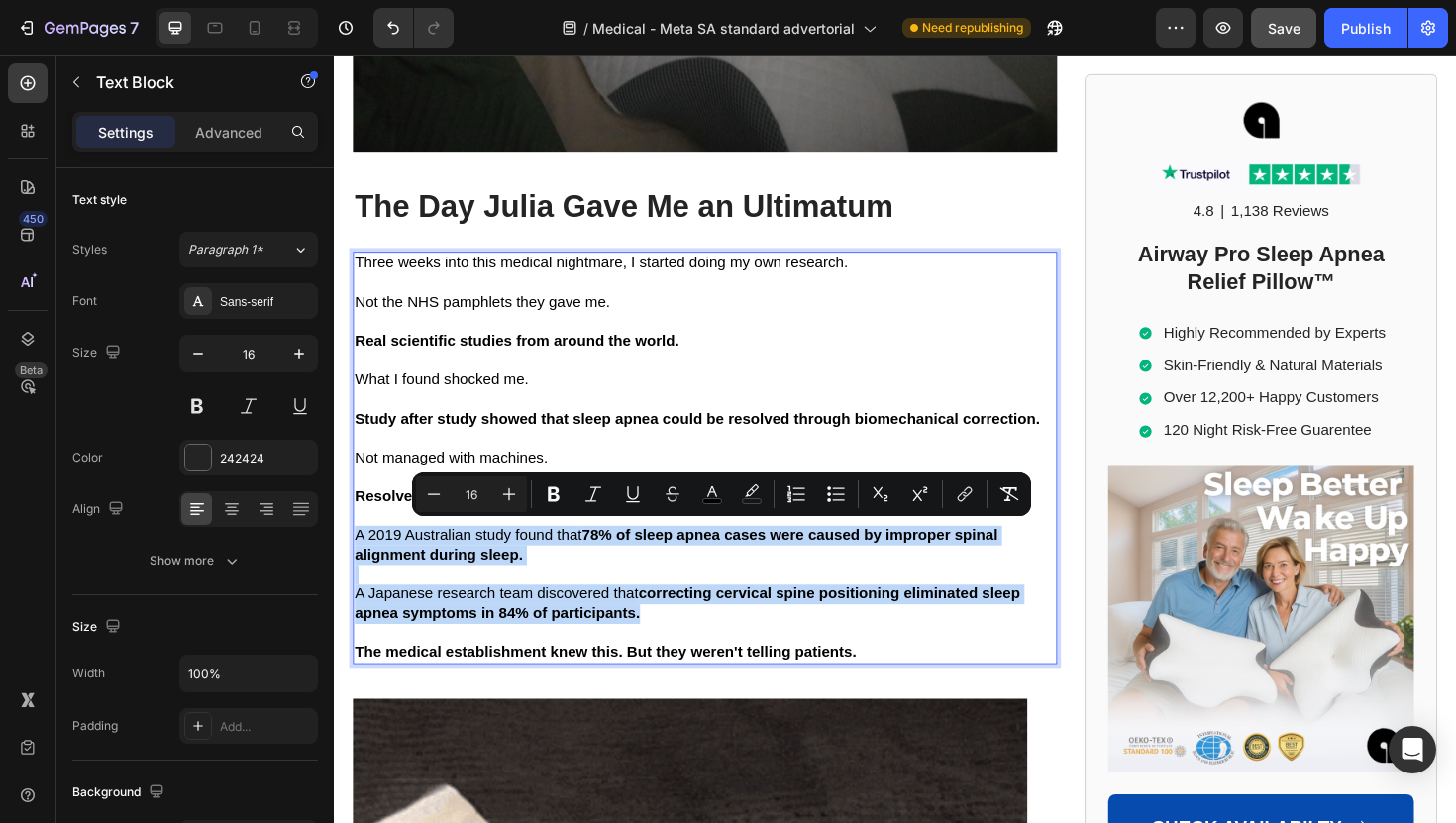click on "Three weeks into this medical nightmare, I started doing my own research. Not the NHS pamphlets they gave me.  Real scientific studies from around the world. What I found shocked me. Study after study showed that sleep apnea could be resolved through biomechanical correction. Not managed with machines.  Resolved completely. A 2019 Australian study found that  78% of sleep apnea cases were caused by improper spinal alignment during sleep. A Japanese research team discovered that  correcting cervical spine positioning eliminated sleep apnea symptoms in 84% of participants. The medical establishment knew this. But they weren't telling patients." at bounding box center (726, 481) 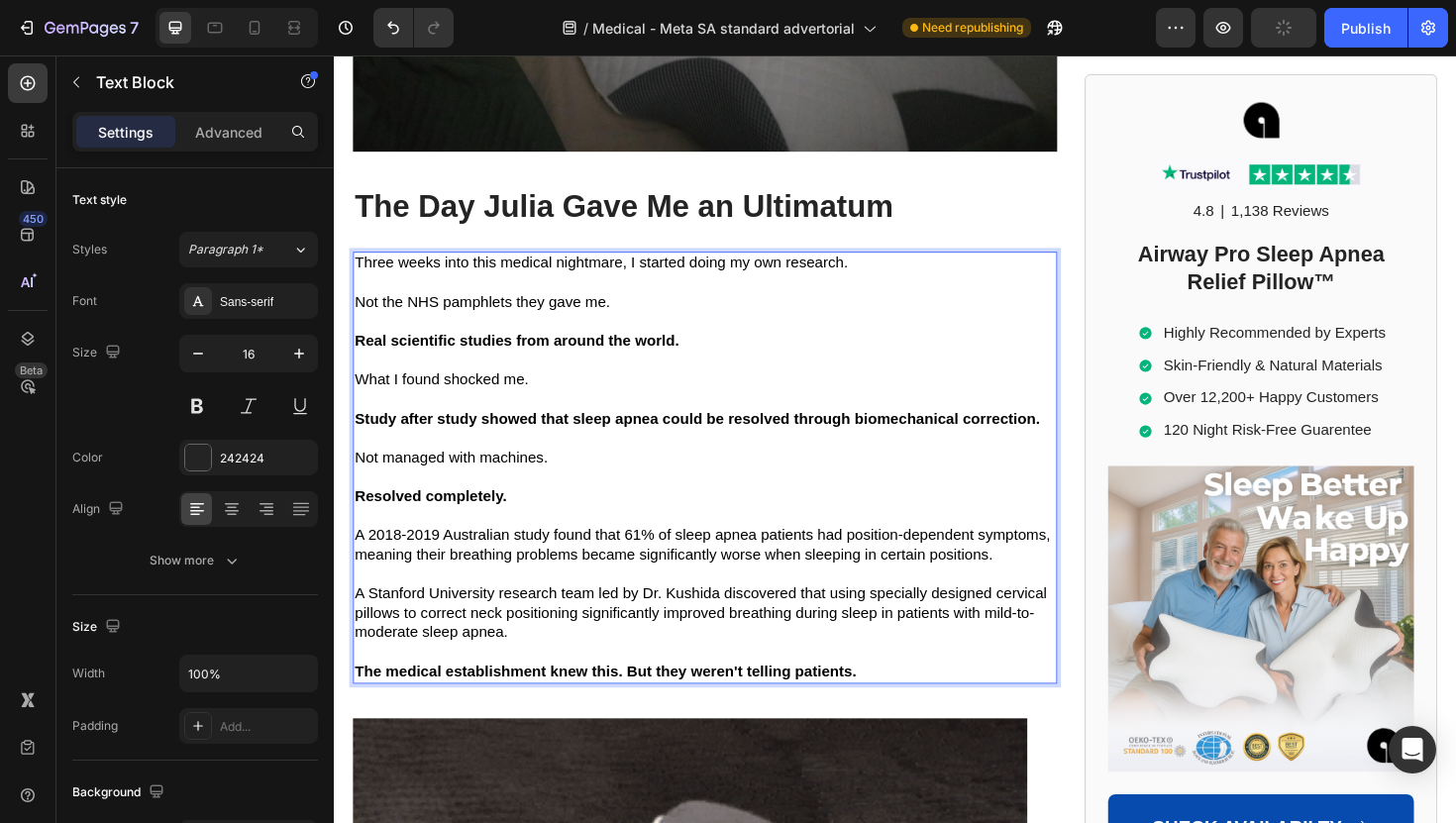 click on "A Stanford University research team led by Dr. Kushida discovered that using specially designed cervical pillows to correct neck positioning significantly improved breathing during sleep in patients with mild-to-moderate sleep apnea." at bounding box center [722, 646] 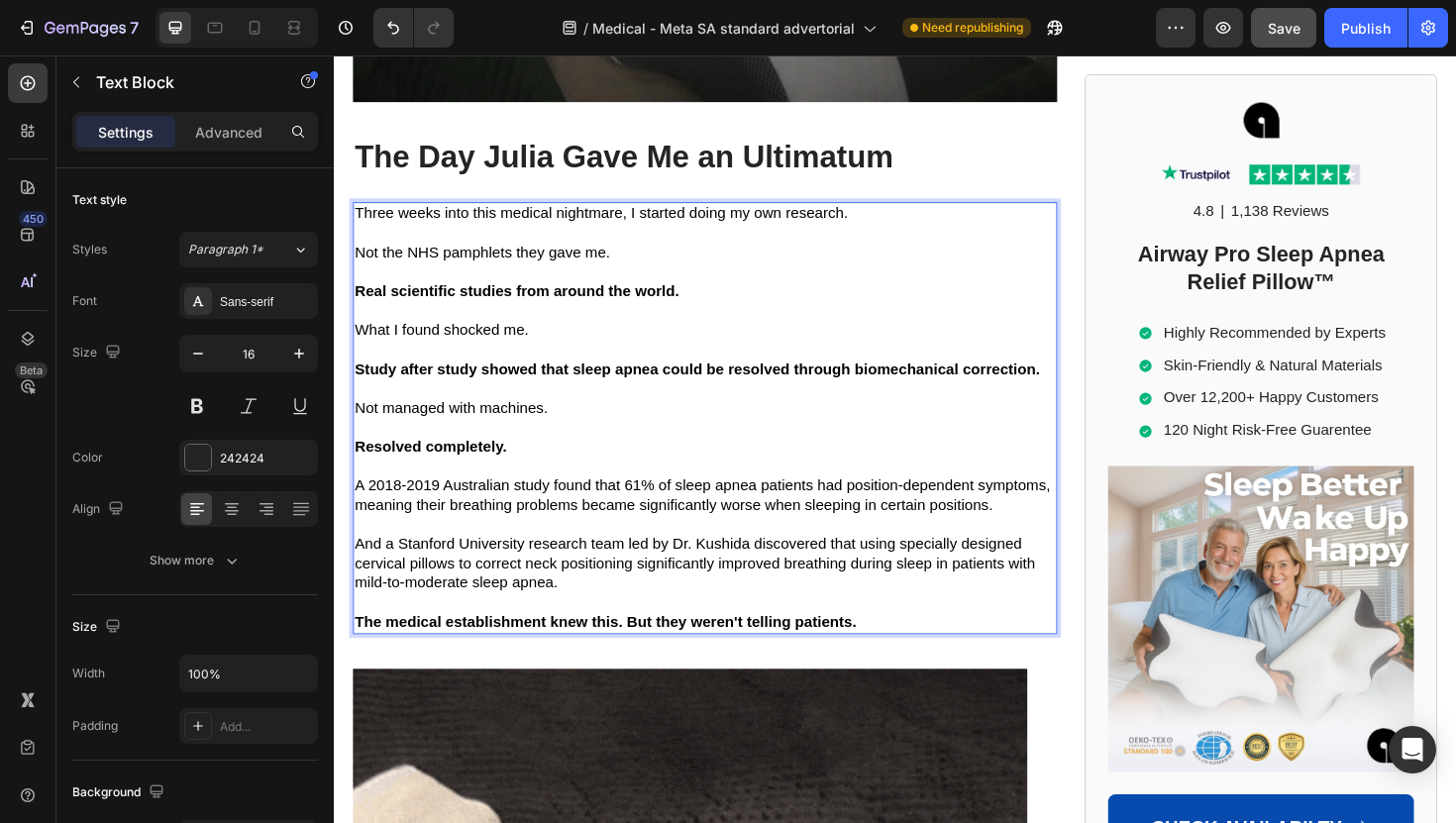 scroll, scrollTop: 6191, scrollLeft: 0, axis: vertical 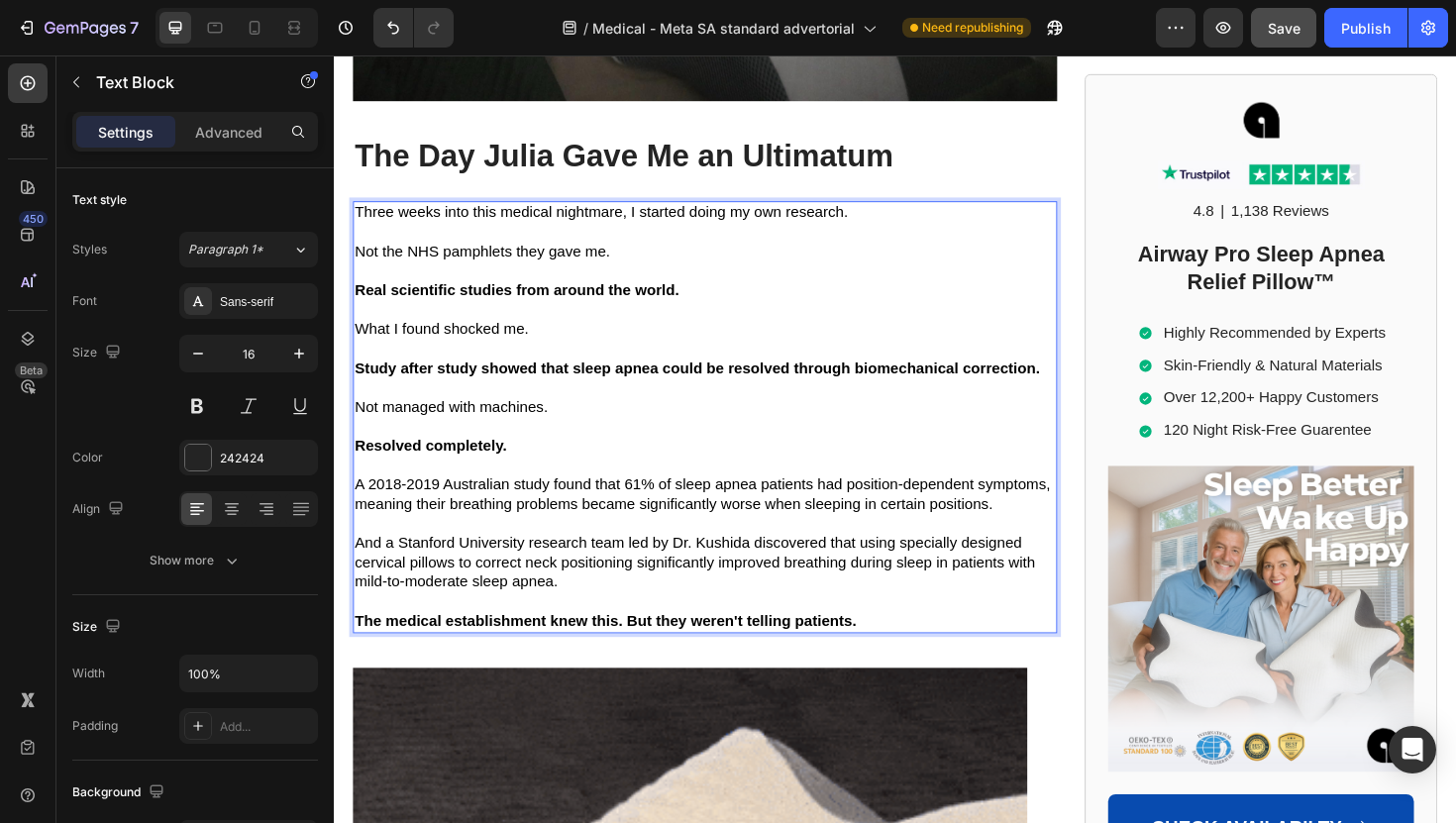 click on "And a Stanford University research team led by Dr. Kushida discovered that using specially designed cervical pillows to correct neck positioning significantly improved breathing during sleep in patients with mild-to-moderate sleep apnea." at bounding box center (715, 592) 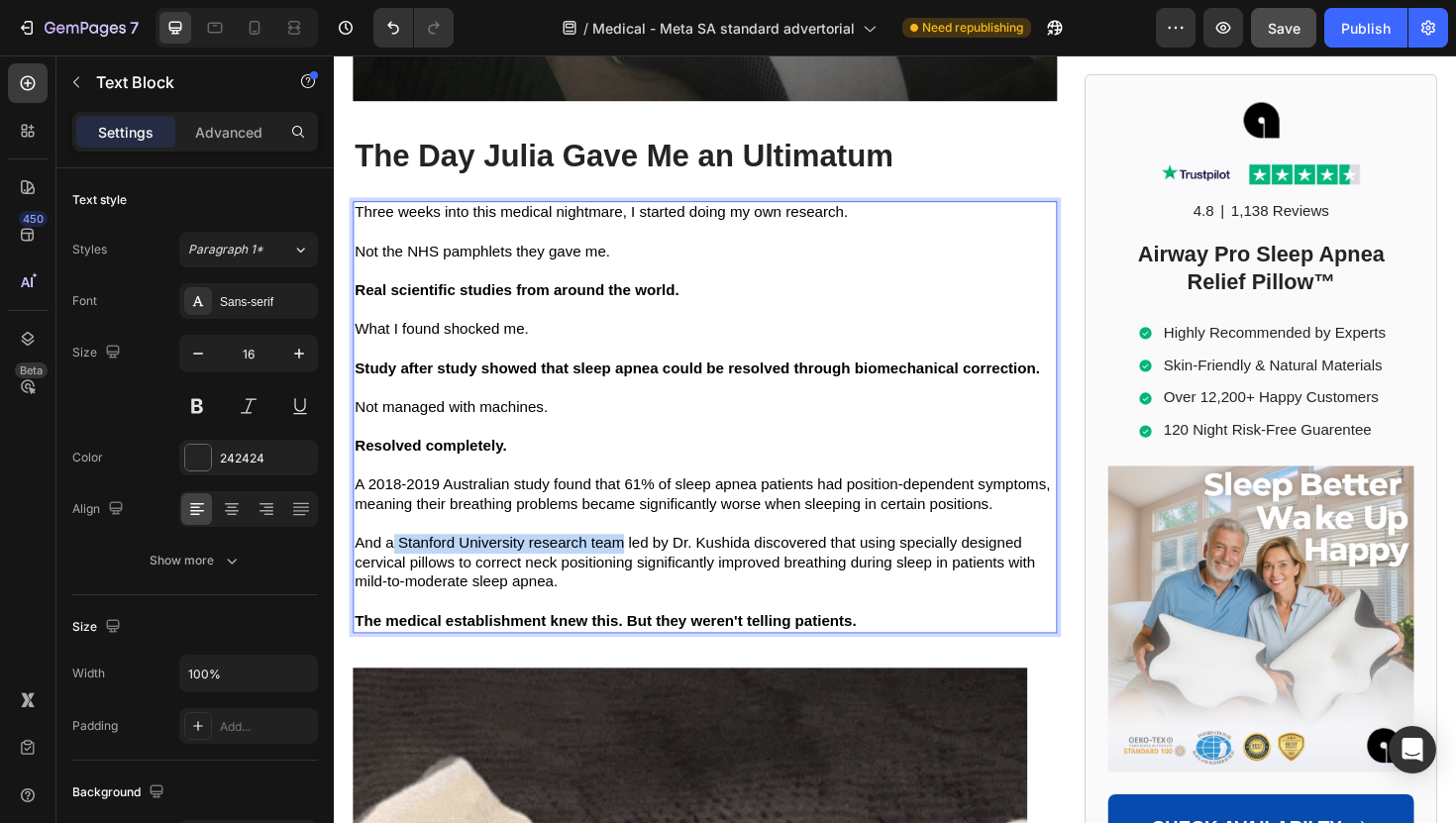 drag, startPoint x: 398, startPoint y: 567, endPoint x: 641, endPoint y: 572, distance: 243.05143 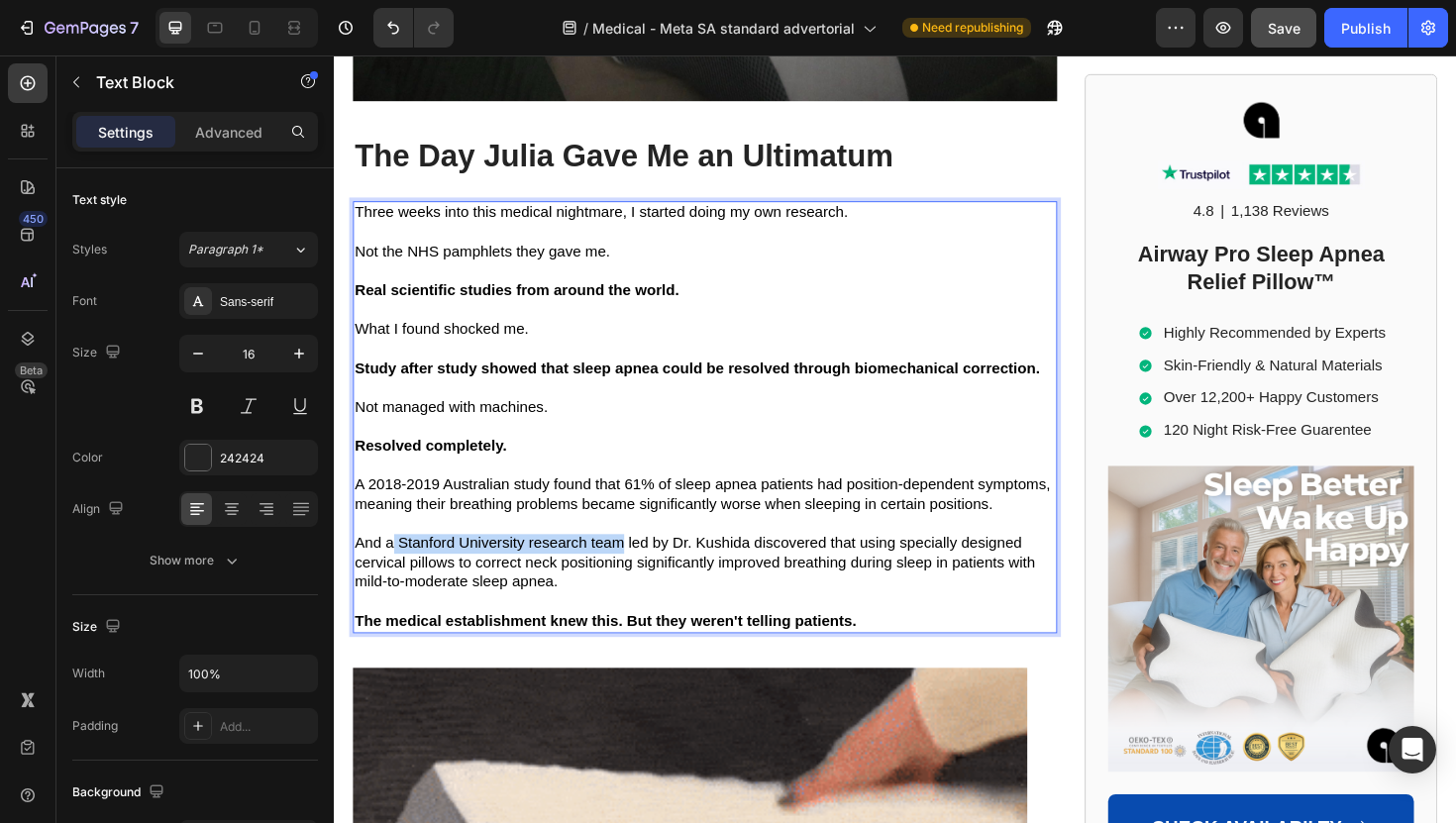 click on "And a Stanford University research team led by Dr. Kushida discovered that using specially designed cervical pillows to correct neck positioning significantly improved breathing during sleep in patients with mild-to-moderate sleep apnea." at bounding box center (715, 592) 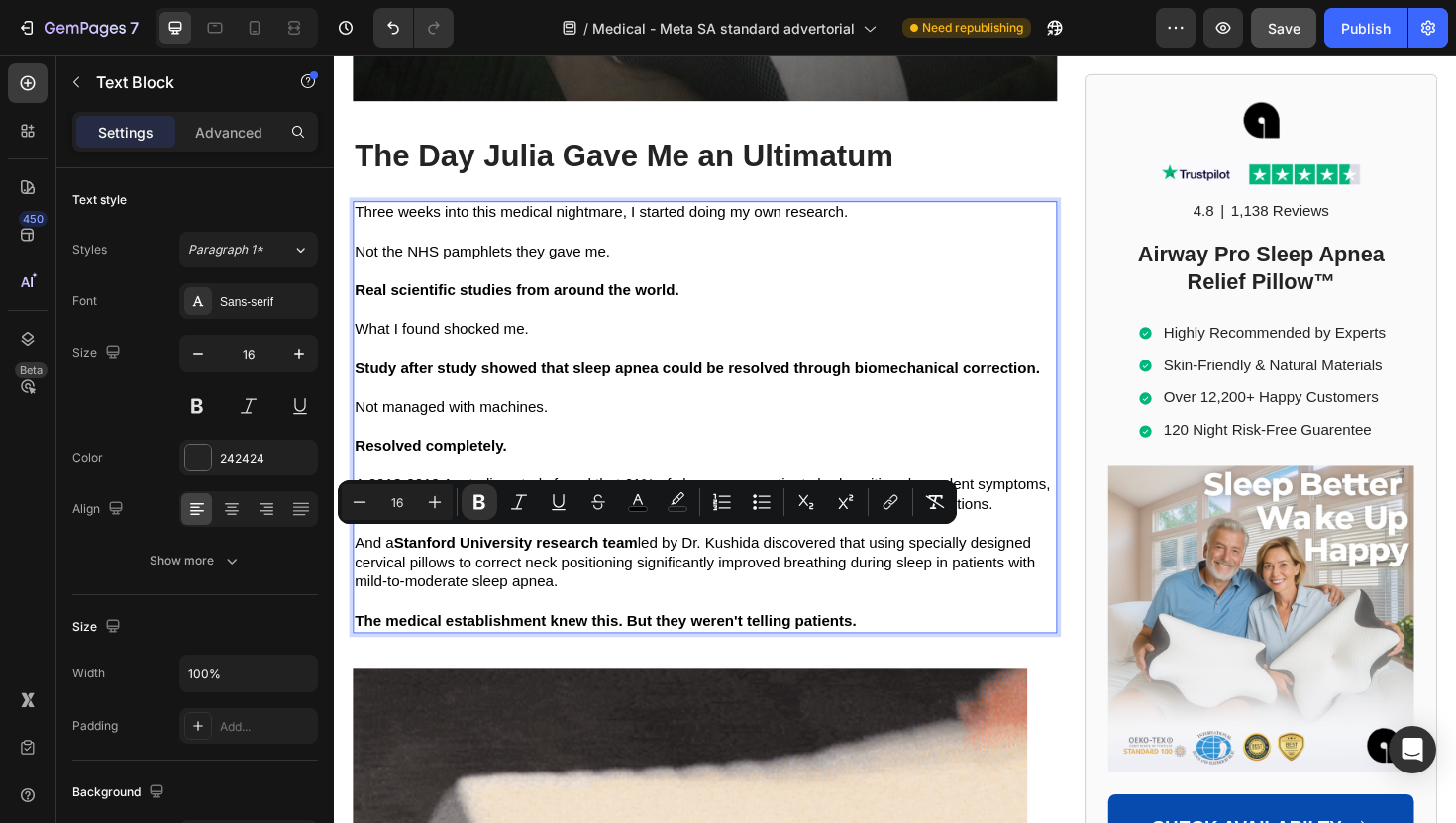 click at bounding box center [726, 634] 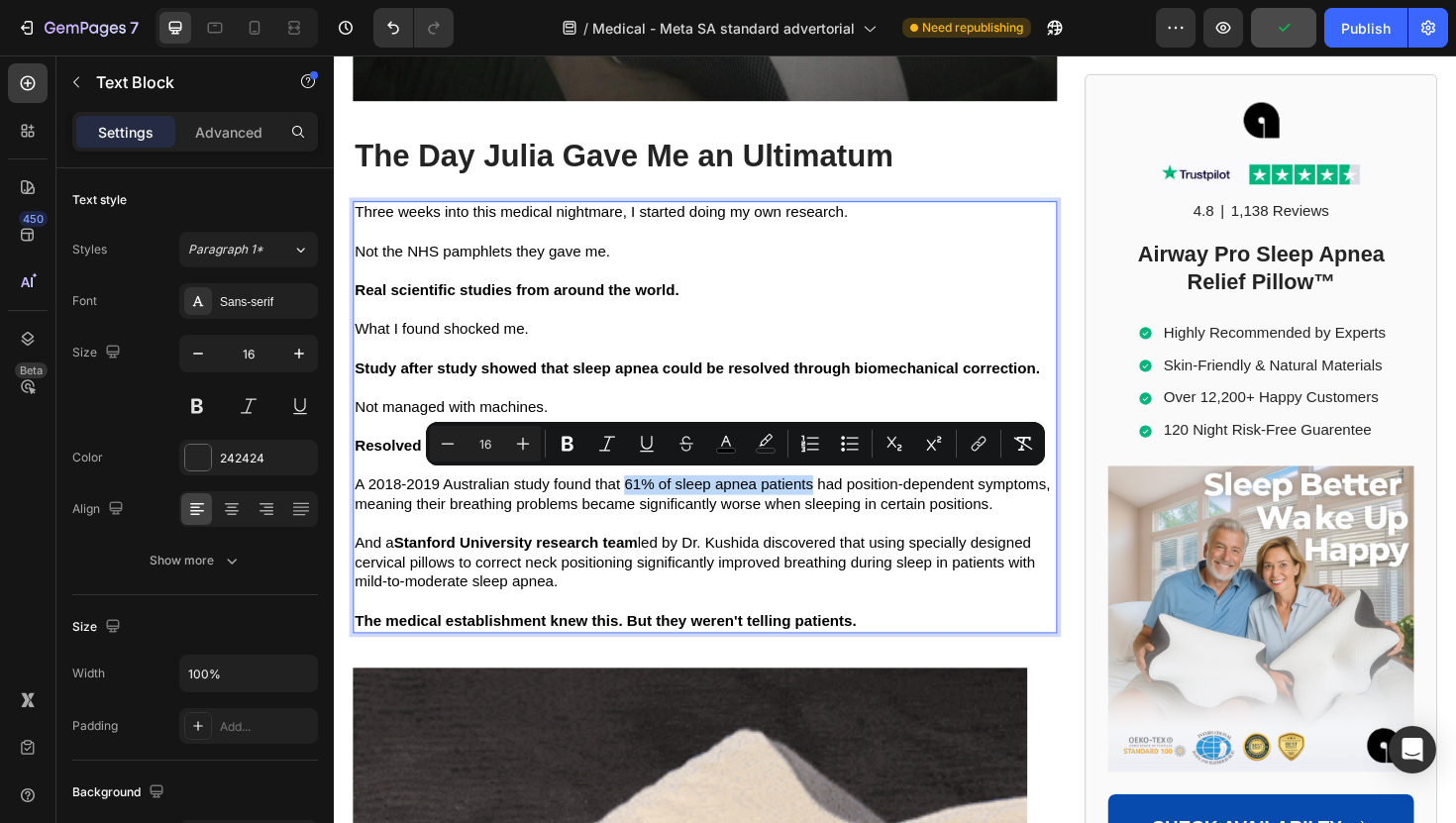 drag, startPoint x: 640, startPoint y: 505, endPoint x: 838, endPoint y: 508, distance: 198.02273 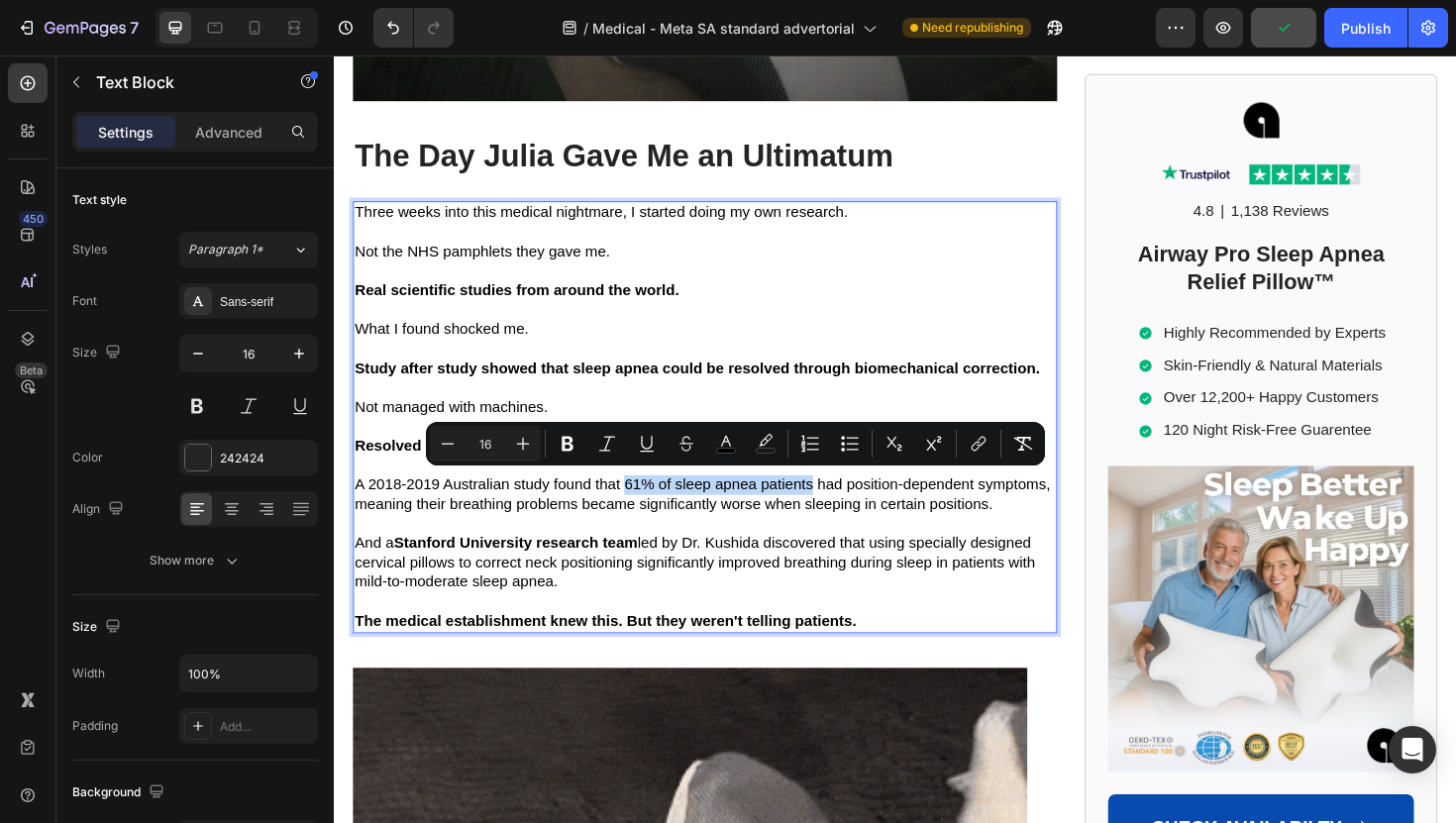 click on "A 2018-2019 Australian study found that 61% of sleep apnea patients had position-dependent symptoms, meaning their breathing problems became significantly worse when sleeping in certain positions." at bounding box center [724, 520] 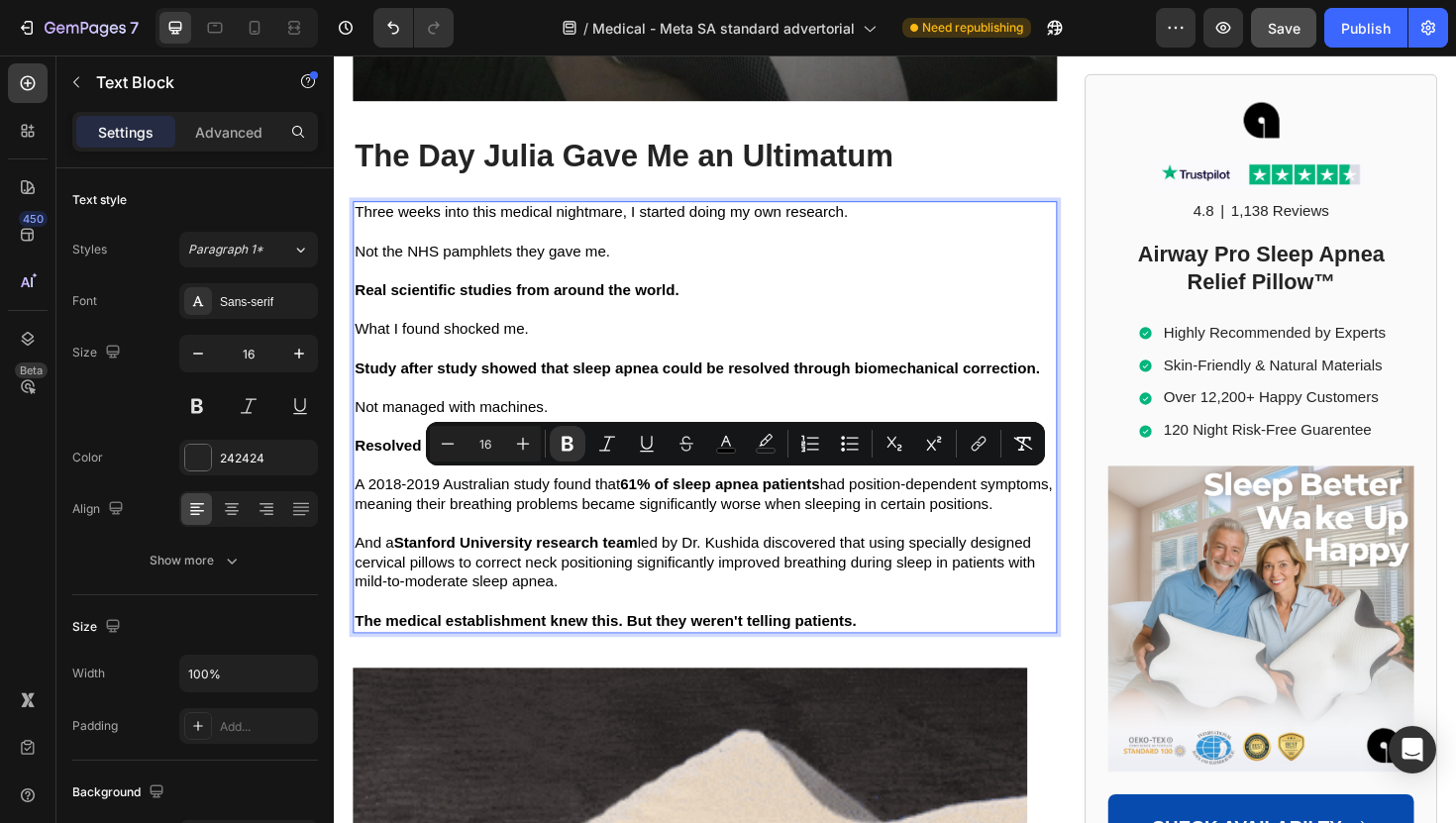 click on "And a  Stanford University research team  led by Dr. Kushida discovered that using specially designed cervical pillows to correct neck positioning significantly improved breathing during sleep in patients with mild-to-moderate sleep apnea." at bounding box center (715, 592) 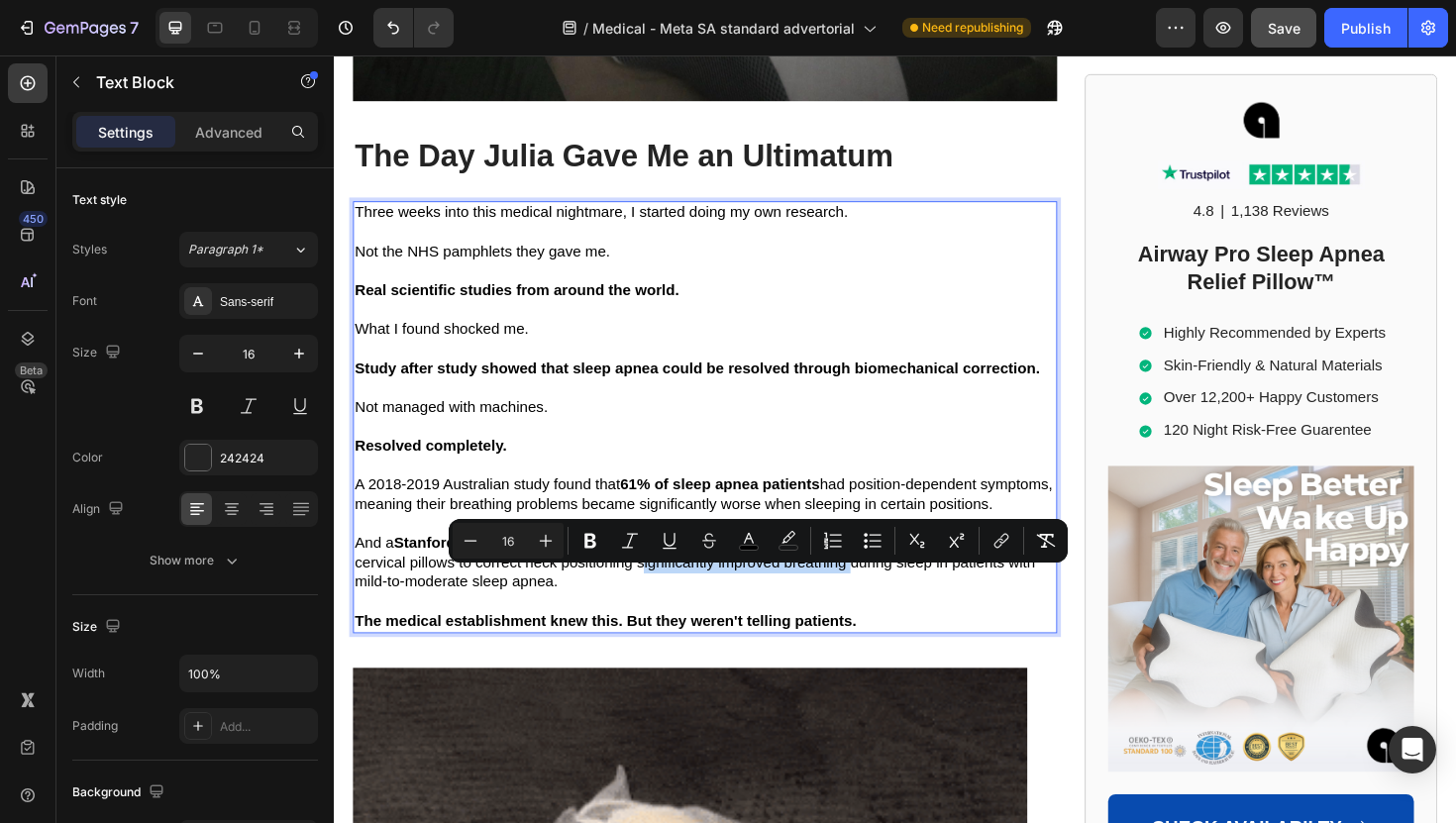 drag, startPoint x: 655, startPoint y: 611, endPoint x: 873, endPoint y: 611, distance: 218 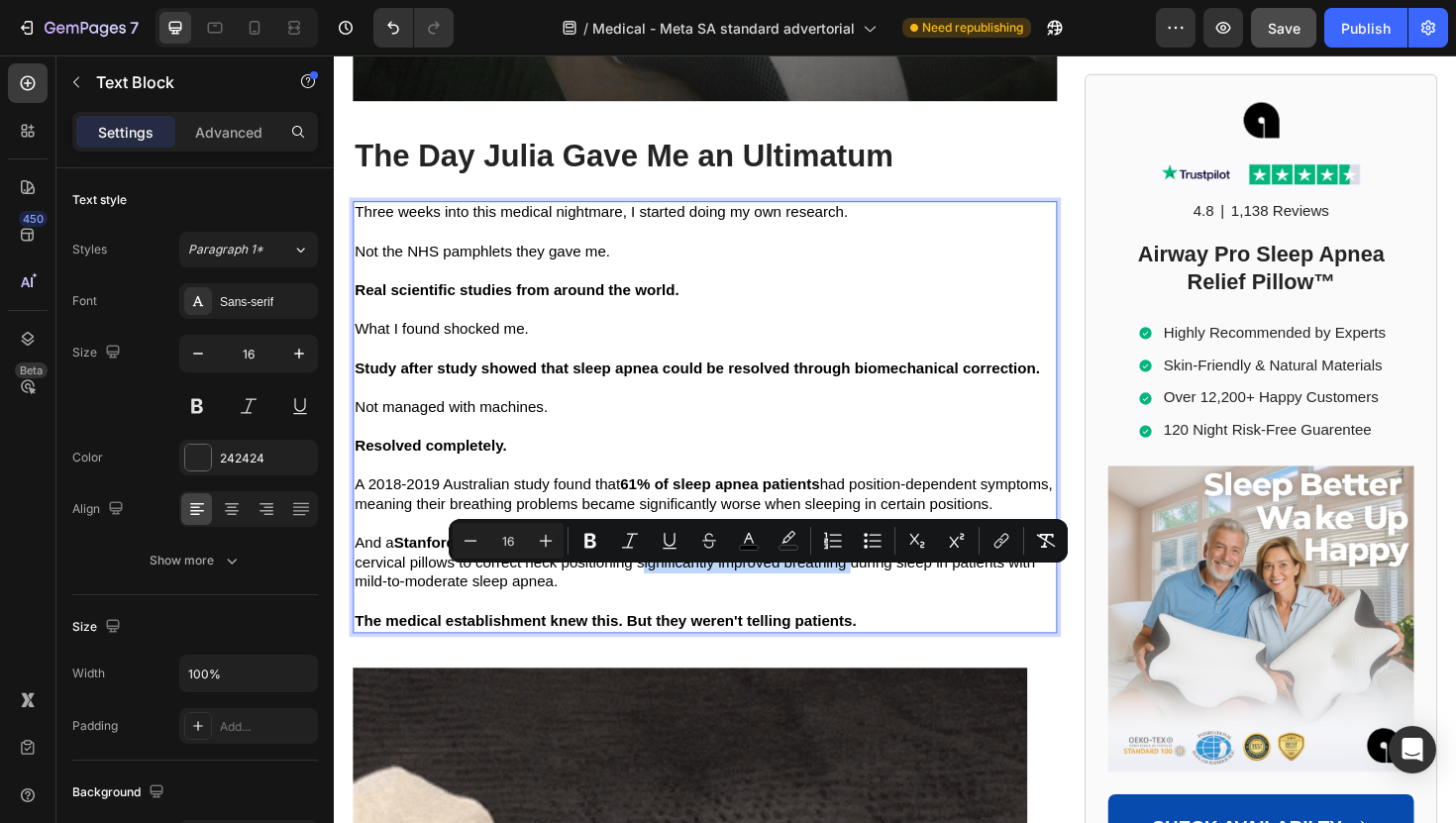 click on "And a  Stanford University research team  led by Dr. Kushida discovered that using specially designed cervical pillows to correct neck positioning significantly improved breathing during sleep in patients with mild-to-moderate sleep apnea." at bounding box center (715, 592) 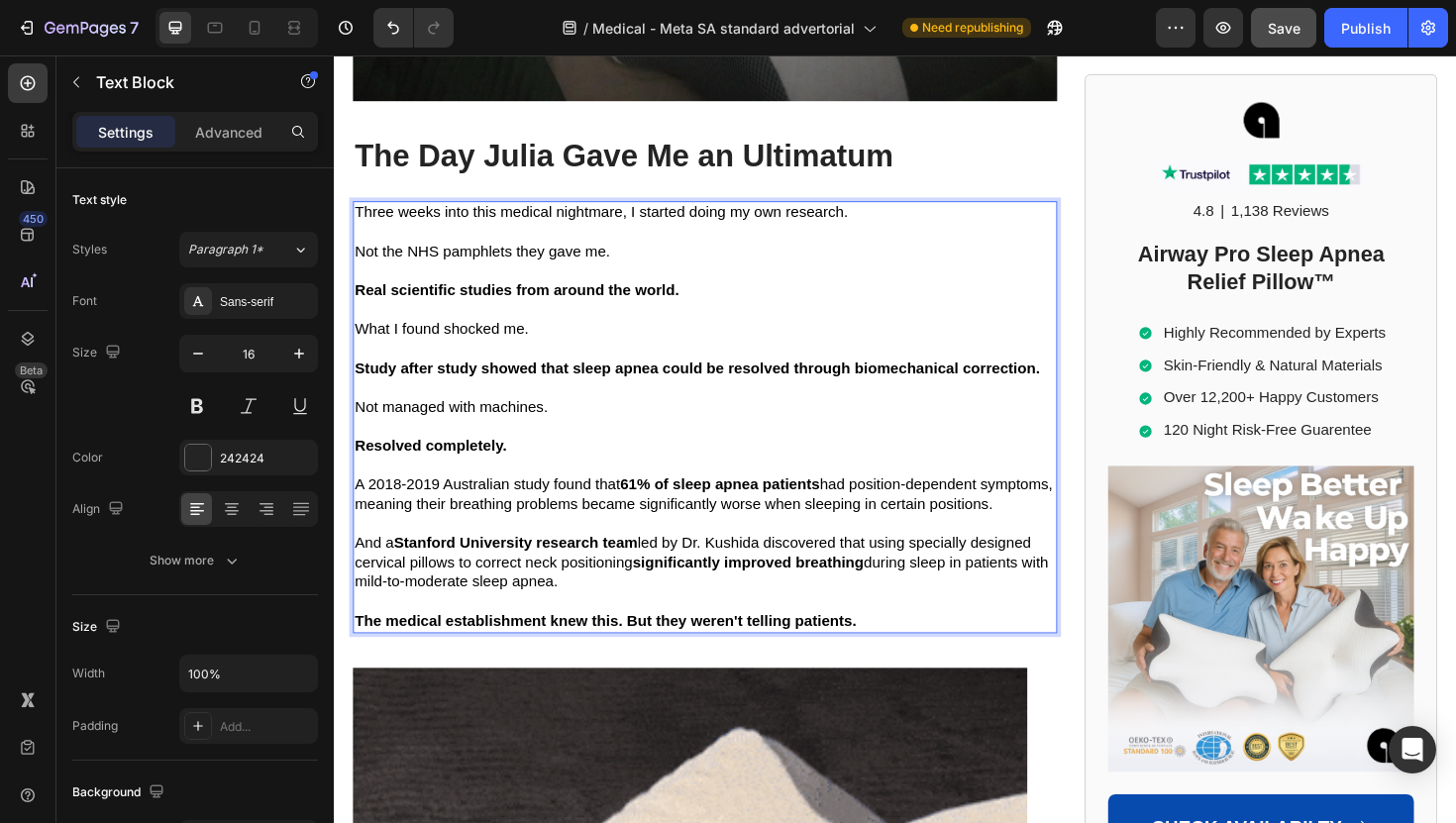 click on "And a  Stanford University research team  led by Dr. Kushida discovered that using specially designed cervical pillows to correct neck positioning  significantly improved breathing  during sleep in patients with mild-to-moderate sleep apnea." at bounding box center (726, 593) 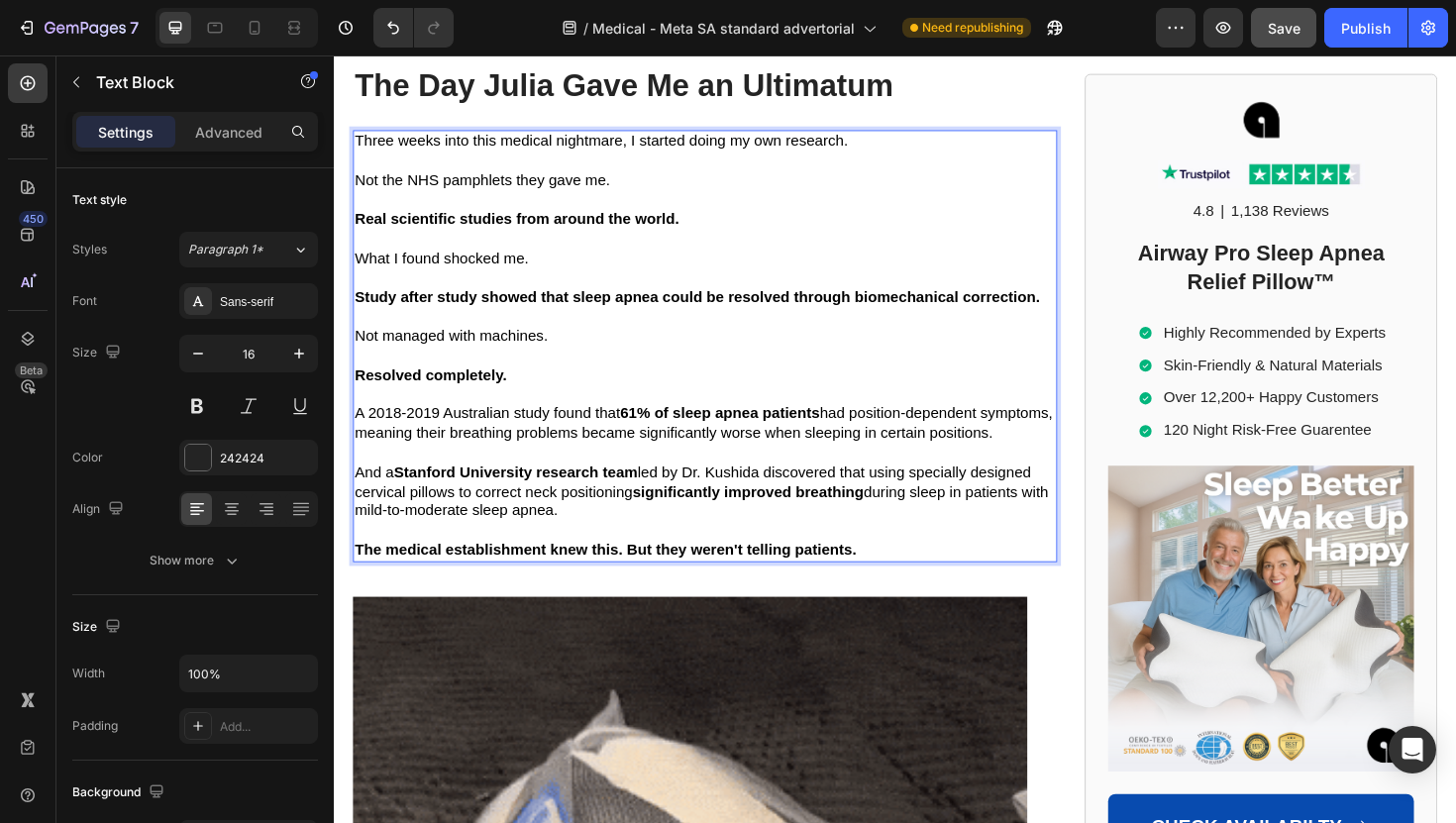 scroll, scrollTop: 6279, scrollLeft: 0, axis: vertical 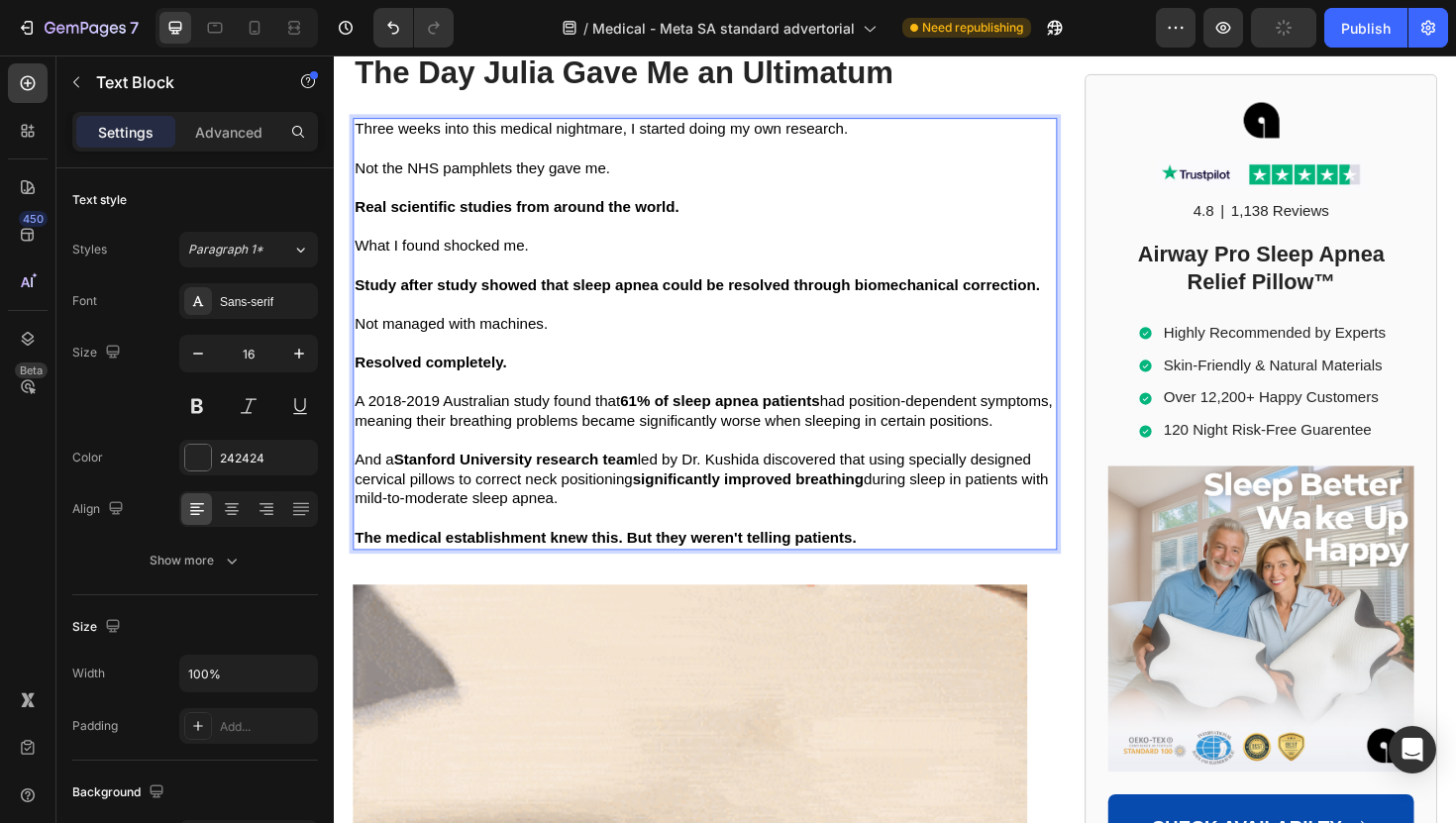 click on "The medical establishment knew this. But they weren't telling patients." at bounding box center [621, 566] 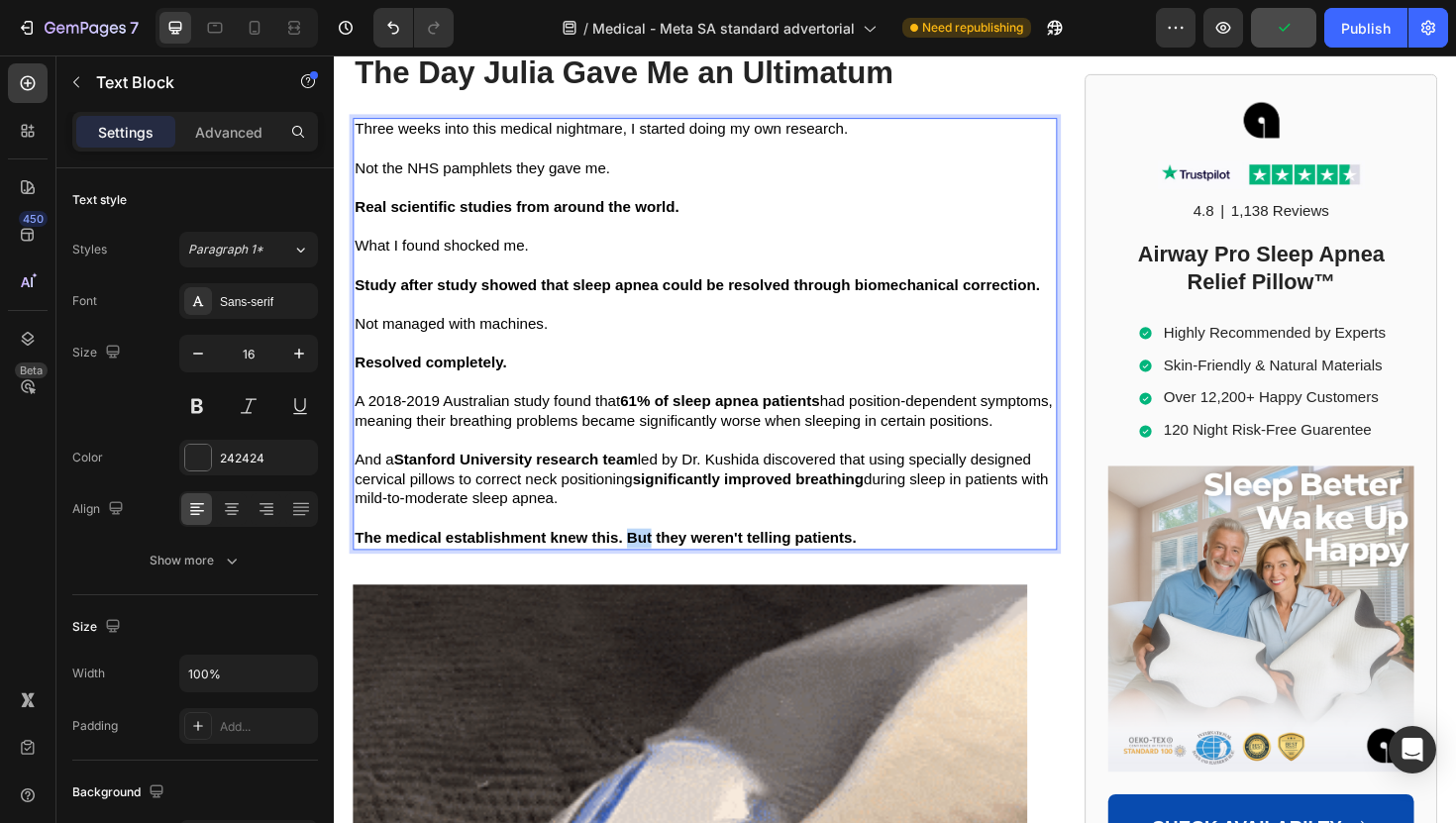 click on "The medical establishment knew this. But they weren't telling patients." at bounding box center (621, 566) 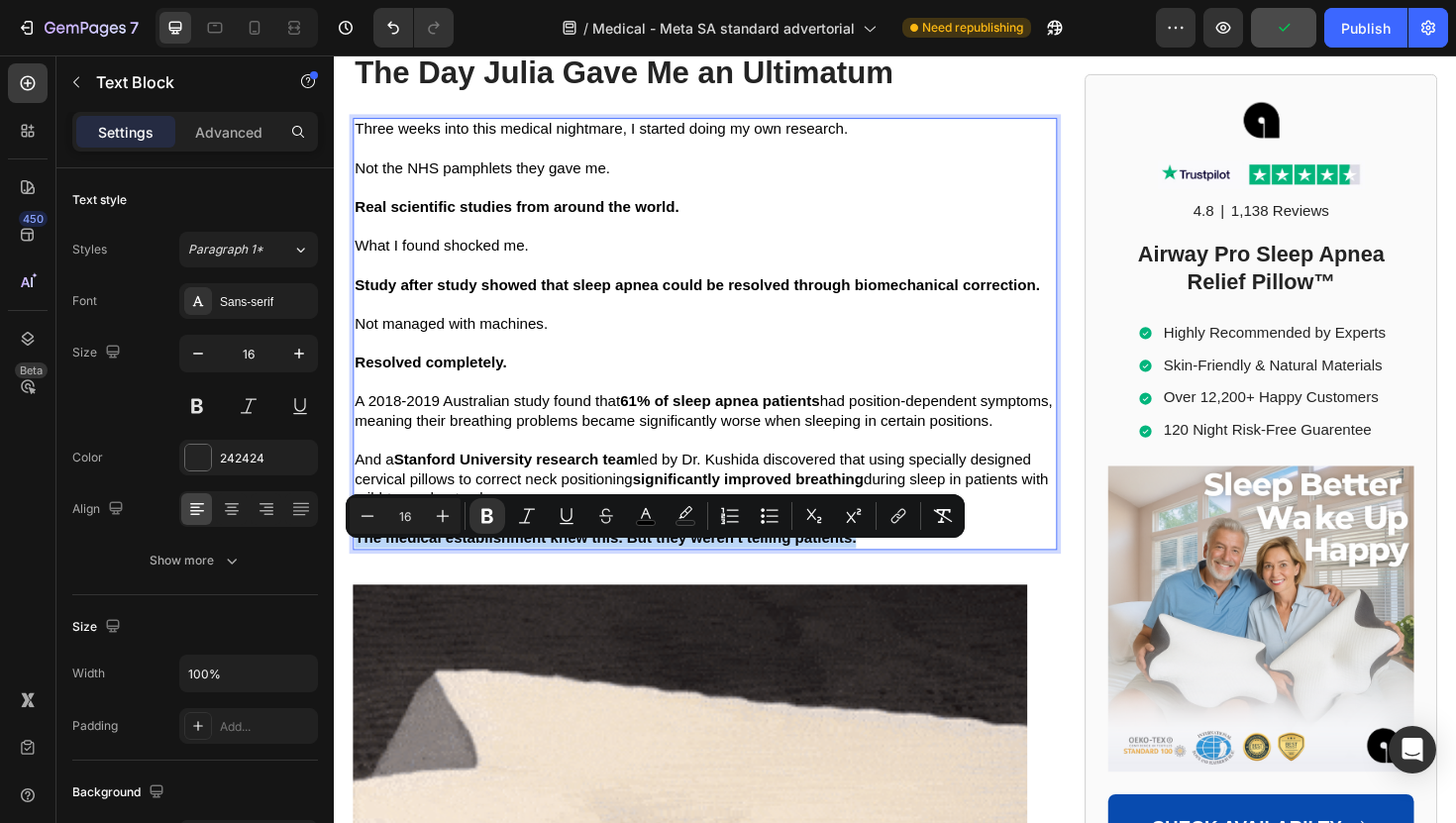 click on "The medical establishment knew this. But they weren't telling patients." at bounding box center (621, 566) 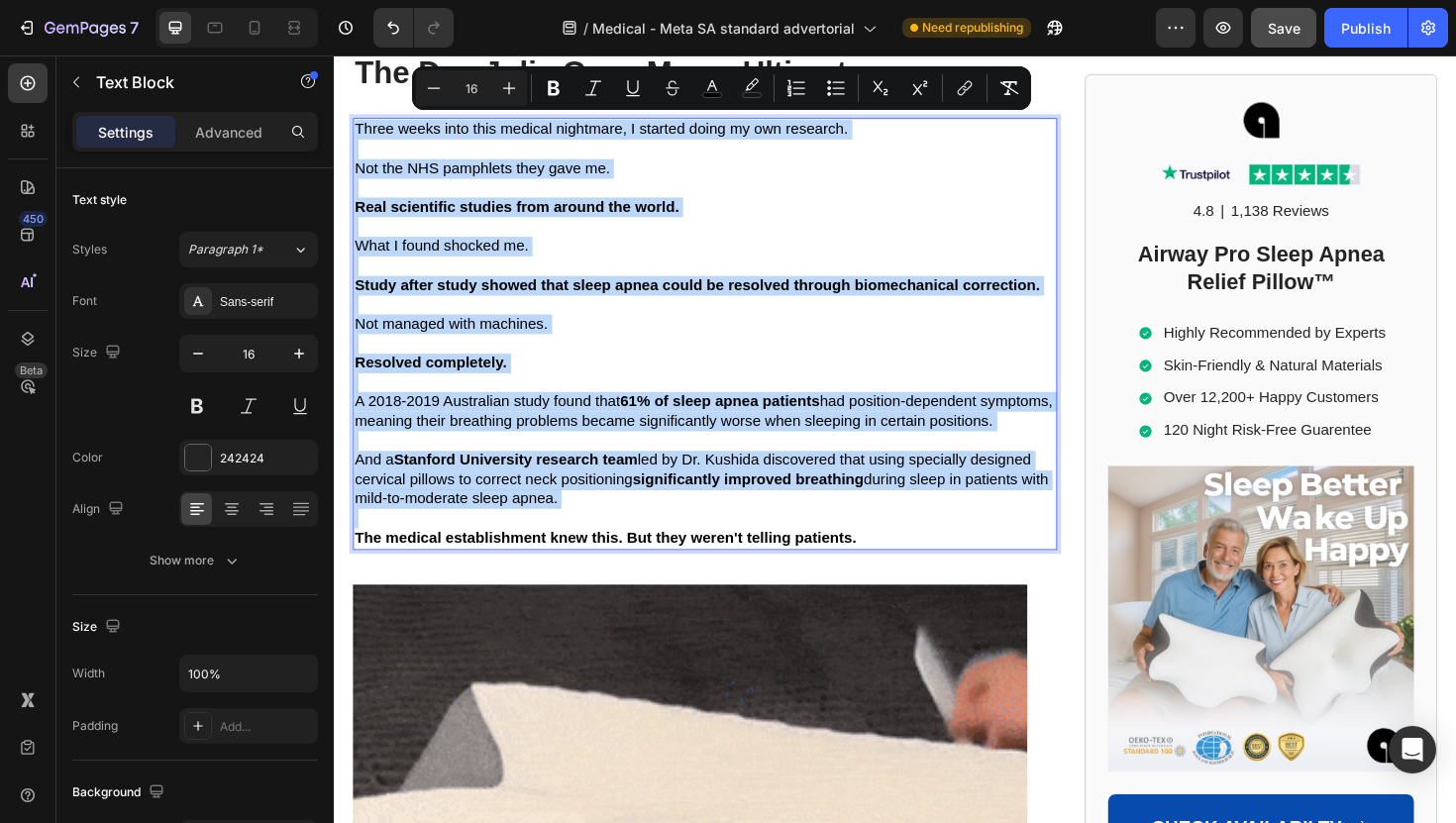 click on "The medical establishment knew this. But they weren't telling patients." at bounding box center [621, 566] 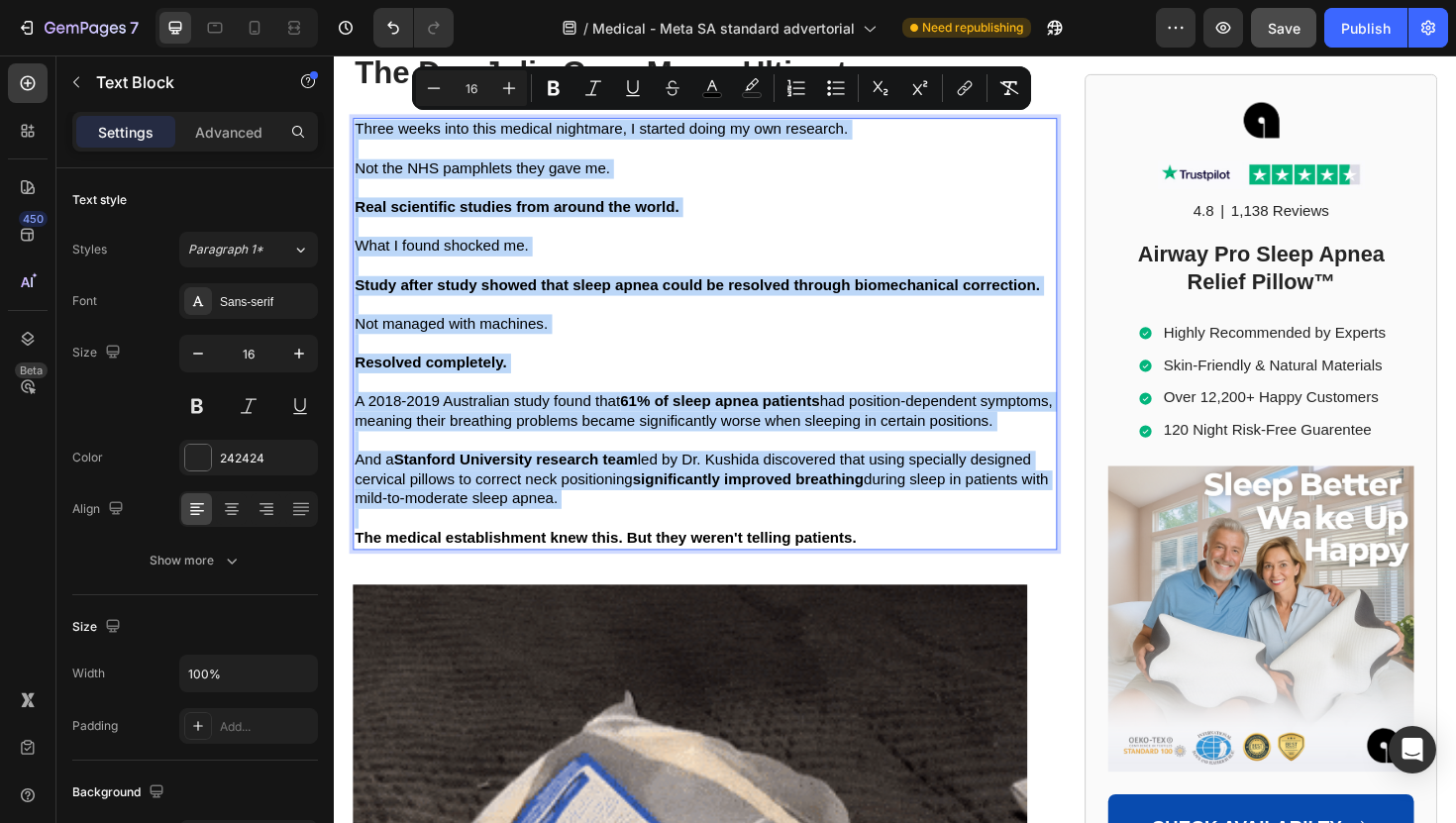 click on "The medical establishment knew this. But they weren't telling patients." at bounding box center (621, 566) 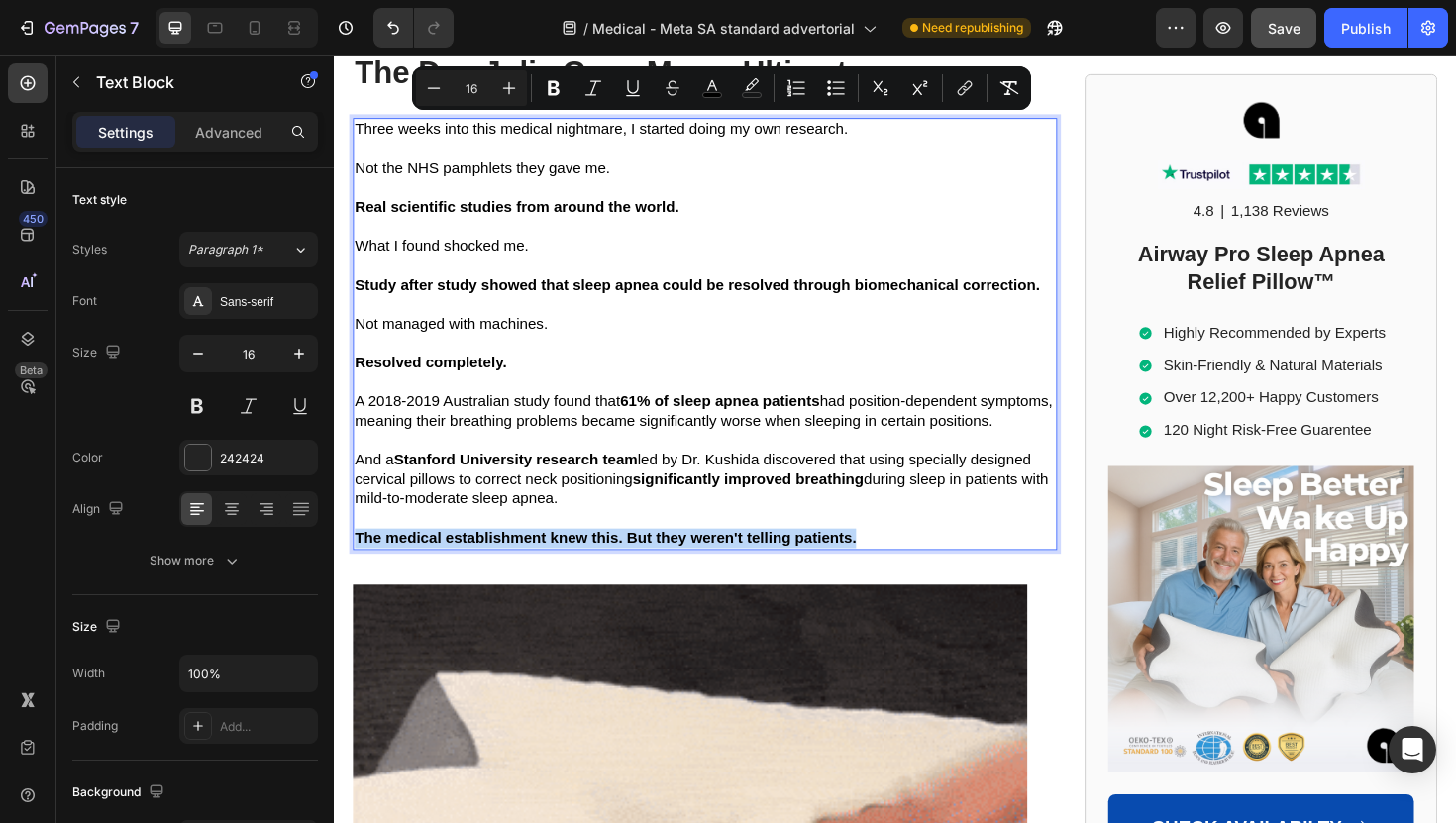 click on "The medical establishment knew this. But they weren't telling patients." at bounding box center (621, 566) 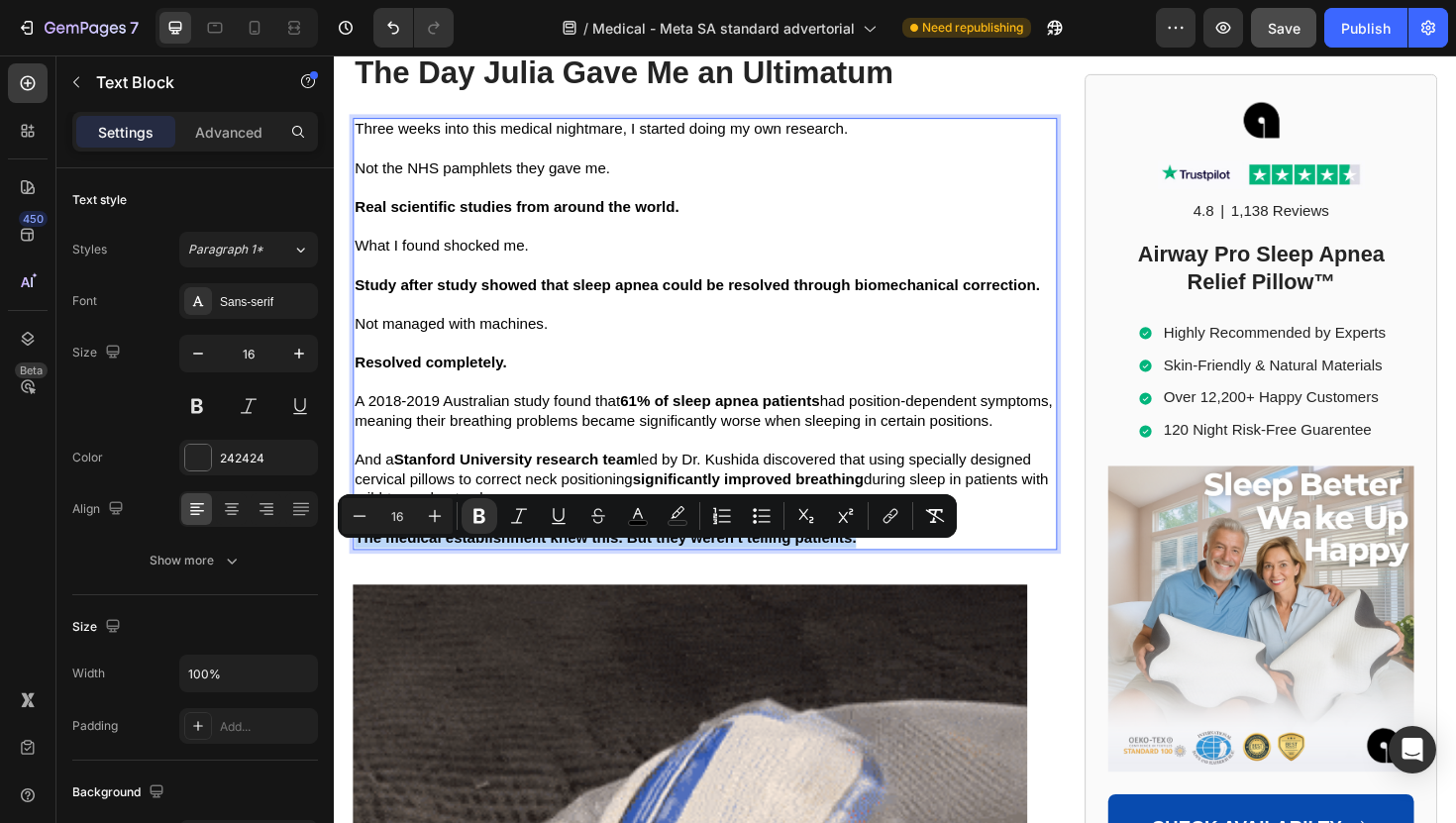 click on "The medical establishment knew this. But they weren't telling patients." at bounding box center (621, 566) 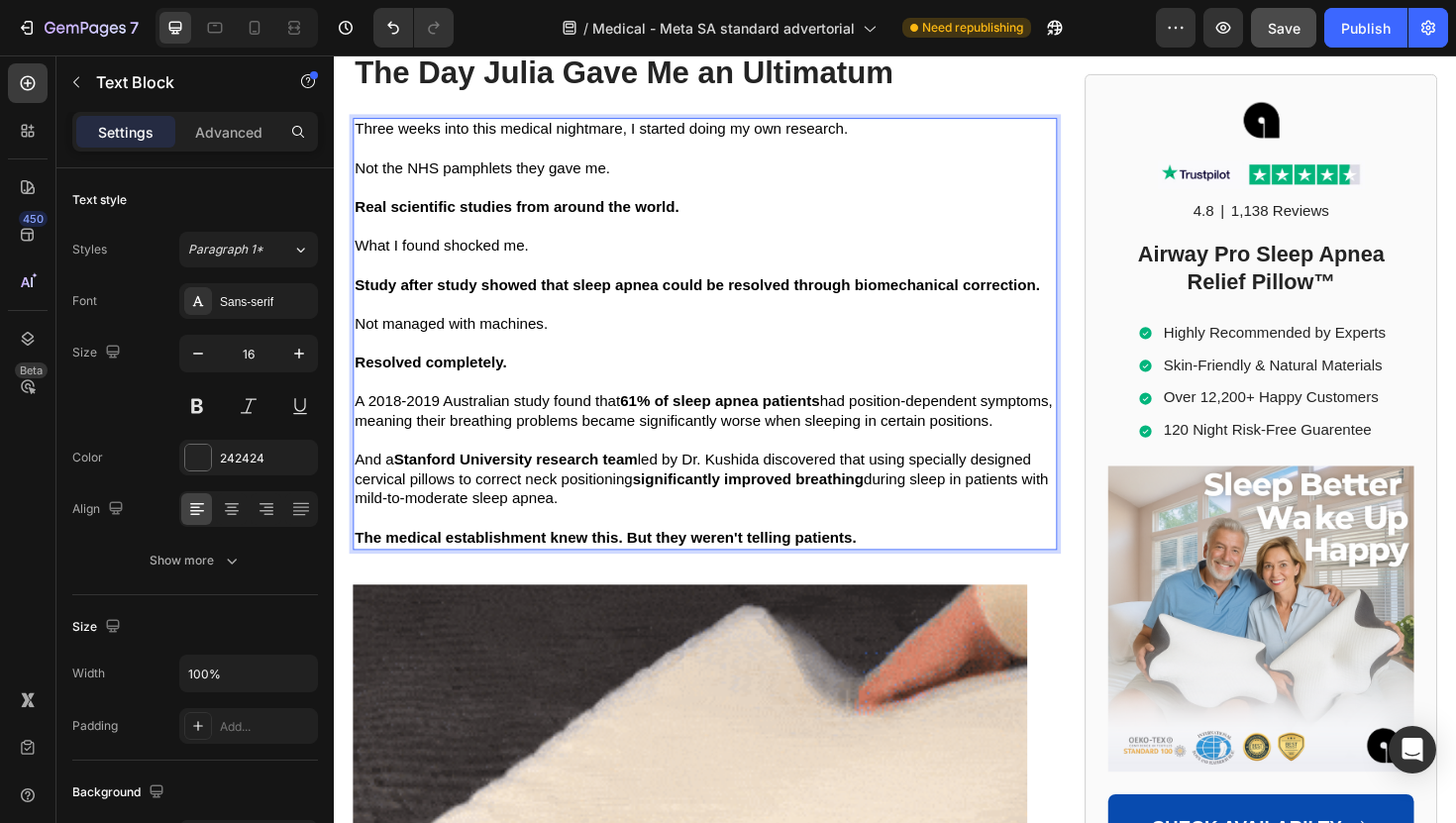 click on "The medical establishment knew this. But they weren't telling patients." at bounding box center [621, 566] 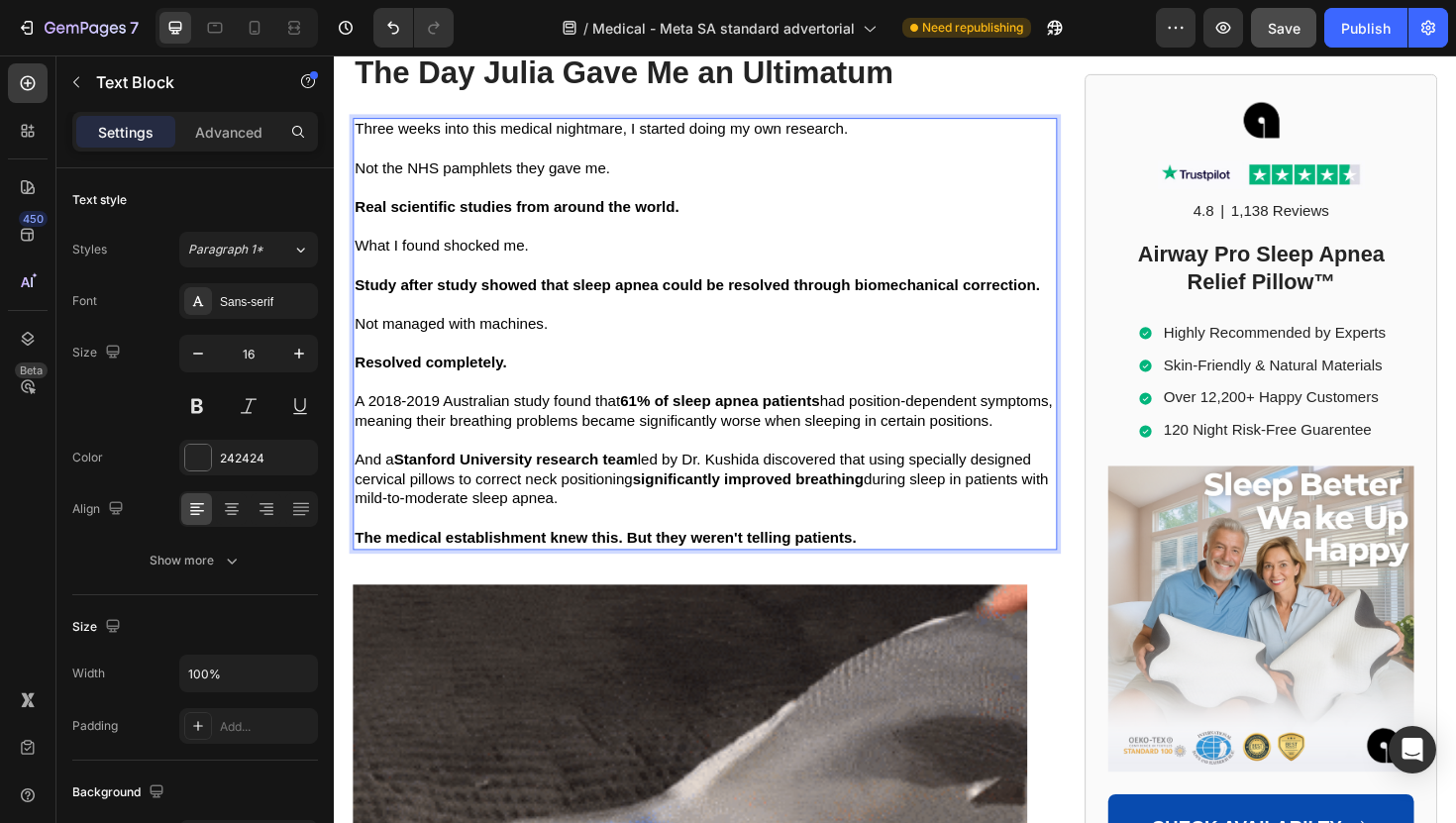 click on "The medical establishment knew this. But they weren't telling patients." at bounding box center (621, 566) 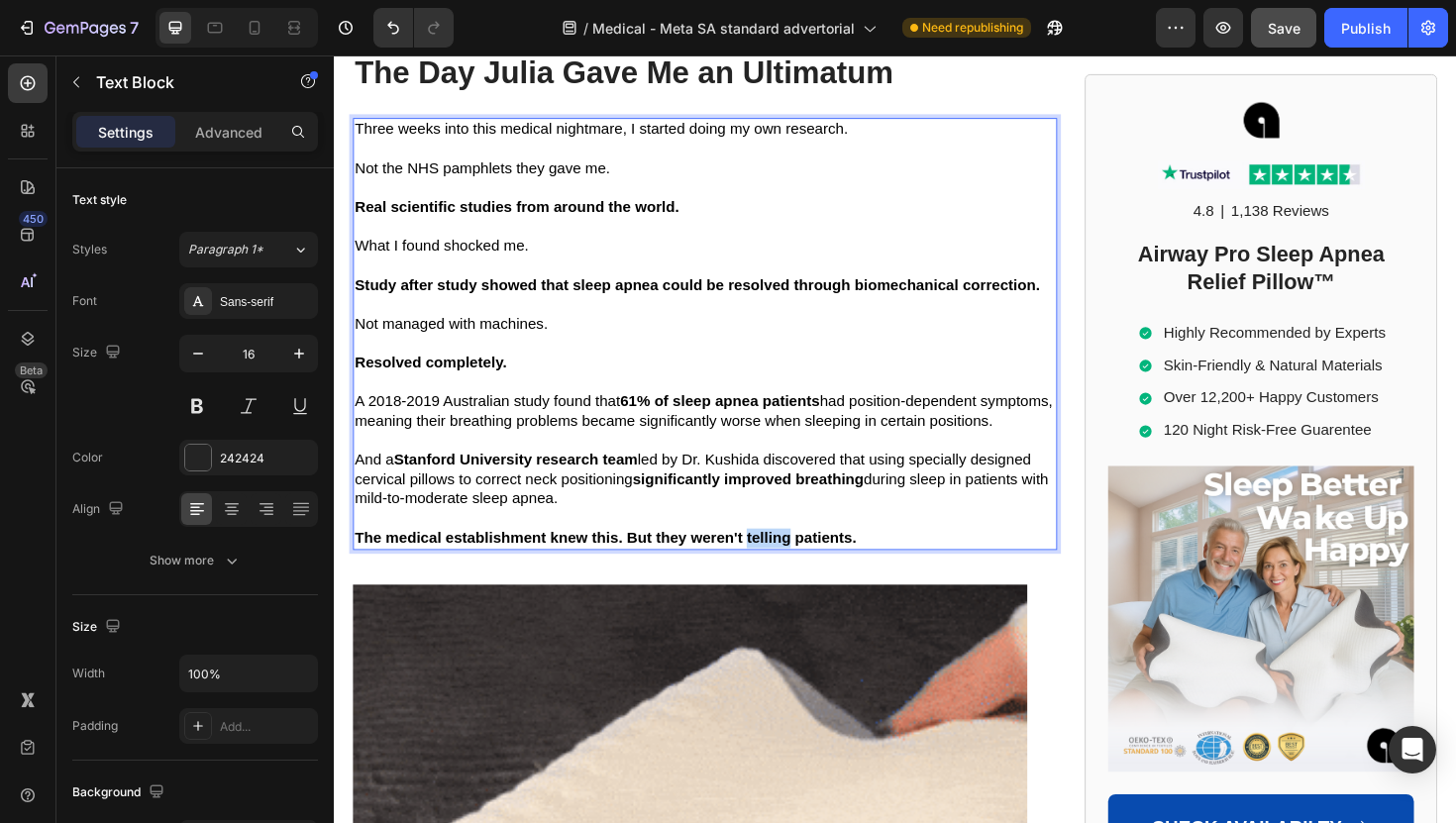 click on "The medical establishment knew this. But they weren't telling patients." at bounding box center [621, 566] 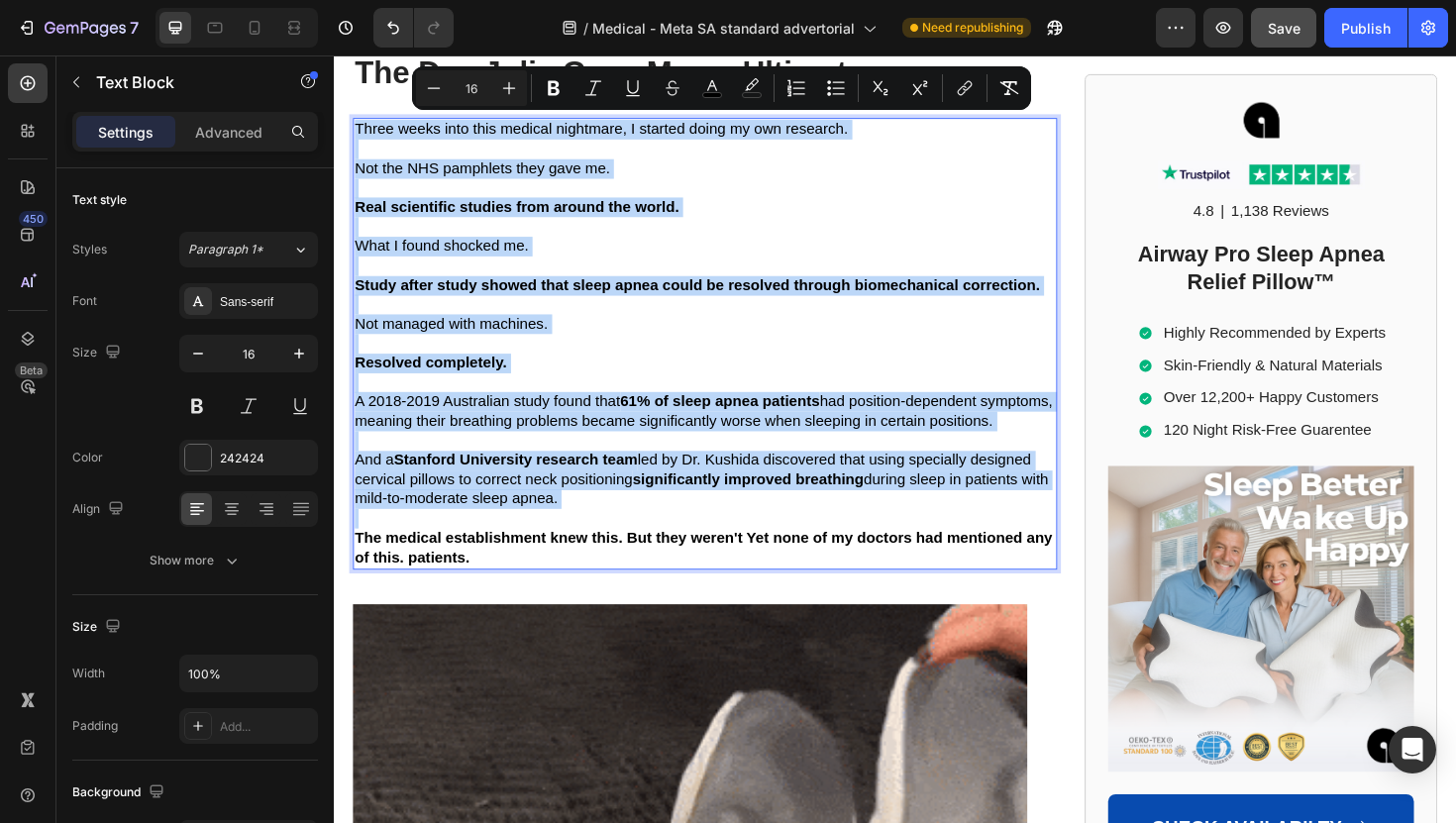 click on "The medical establishment knew this. But they weren't Yet none of my doctors had mentioned any of this. patients." at bounding box center (725, 576) 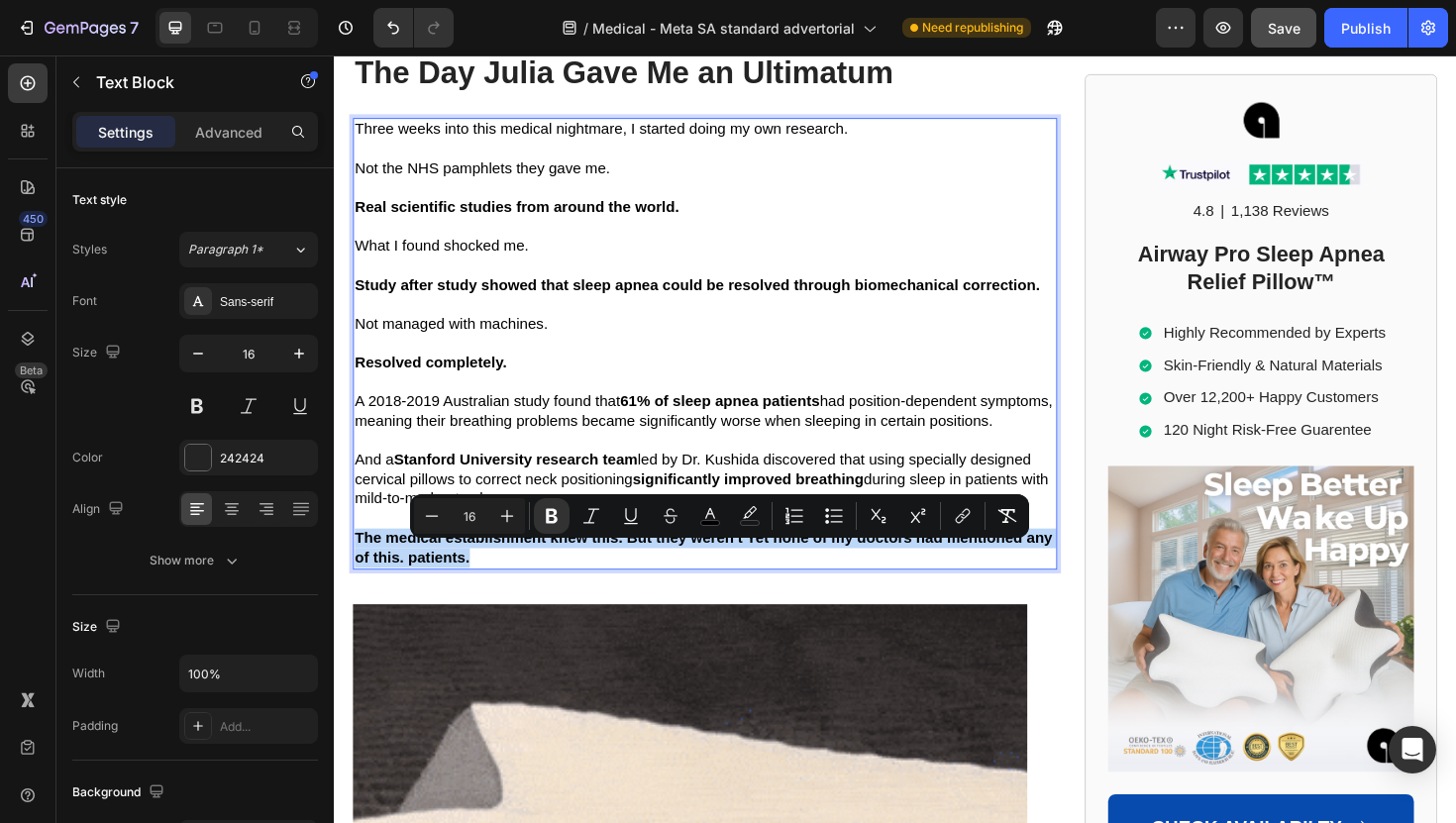 drag, startPoint x: 777, startPoint y: 596, endPoint x: 306, endPoint y: 587, distance: 471.08598 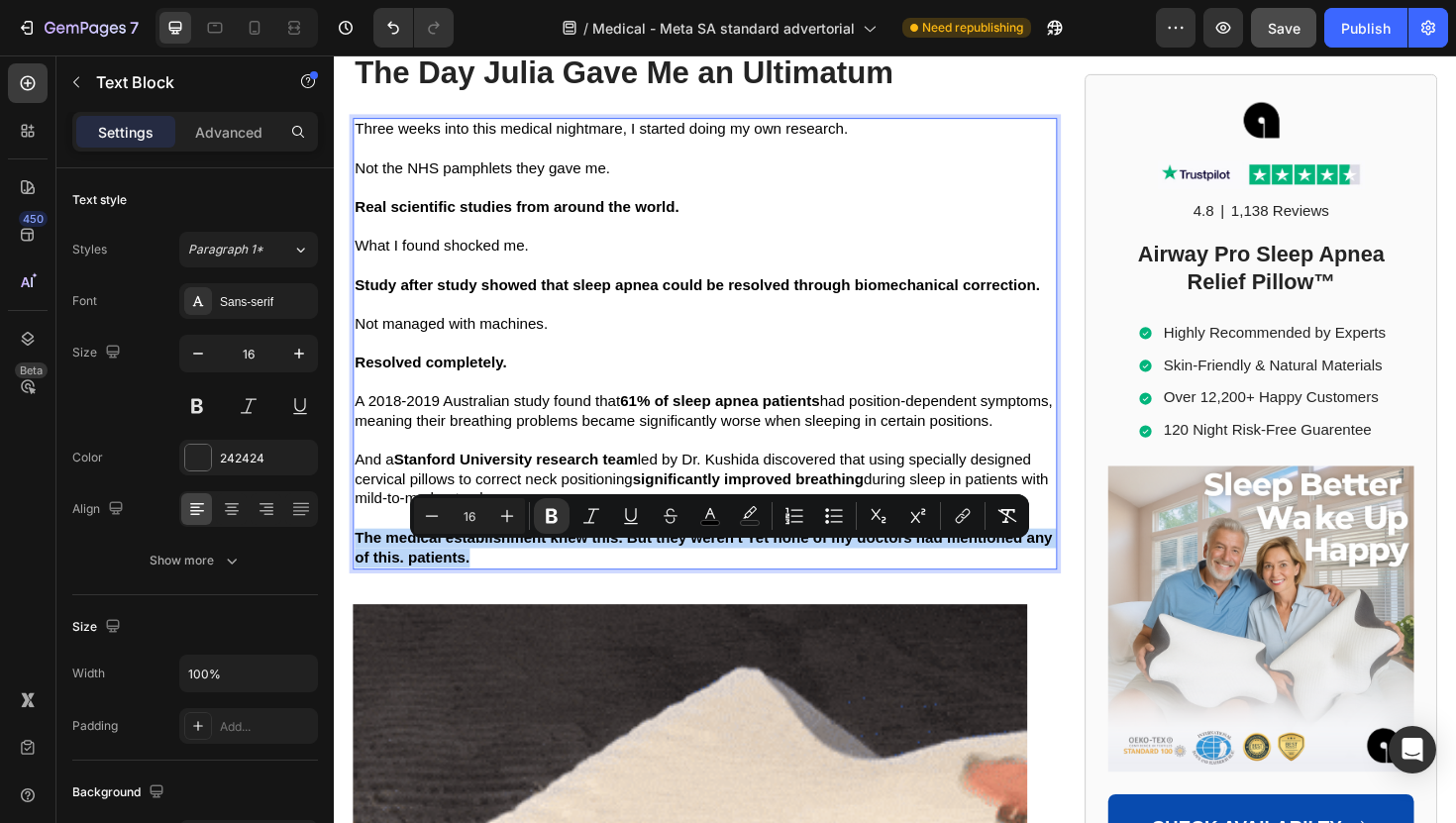 click on "Header Home > Sleep Apnea > Airway Pro™  Text Block How Sleep Apnea Nearly Ended in Tragedy... A Wake-Up Call for People Across the UK with Sleep Disorders Heading How Sleep Apnea Nearly Ended in Tragedy...  A Wake-Up Call for People Across the UK with Sleep Disorders Heading If sleep apnea is destroying you and your marriage,  read this story before you do anything else. Text Block Image By  Steven R. Text Block Last Updated July 27. 2025 Text Block Row ✅ Professionally reviewed by Daniel T., Certified Sleep Science Specialist Text Block Icon Icon Icon Icon Icon Icon List Row Image The Day I Almost Killed Someone Heading I thought I could handle the exhaustion... The way my eyelids felt like lead weights during important meetings. The panic when I'd catch myself nodding off at red lights. But when I woke up face-down in my car, blood trickling from my forehead through a cracked windshield, everything changed. I had fallen asleep behind the wheel—again. Text Block My name is  Steven R., Text Block" at bounding box center (928, 682) 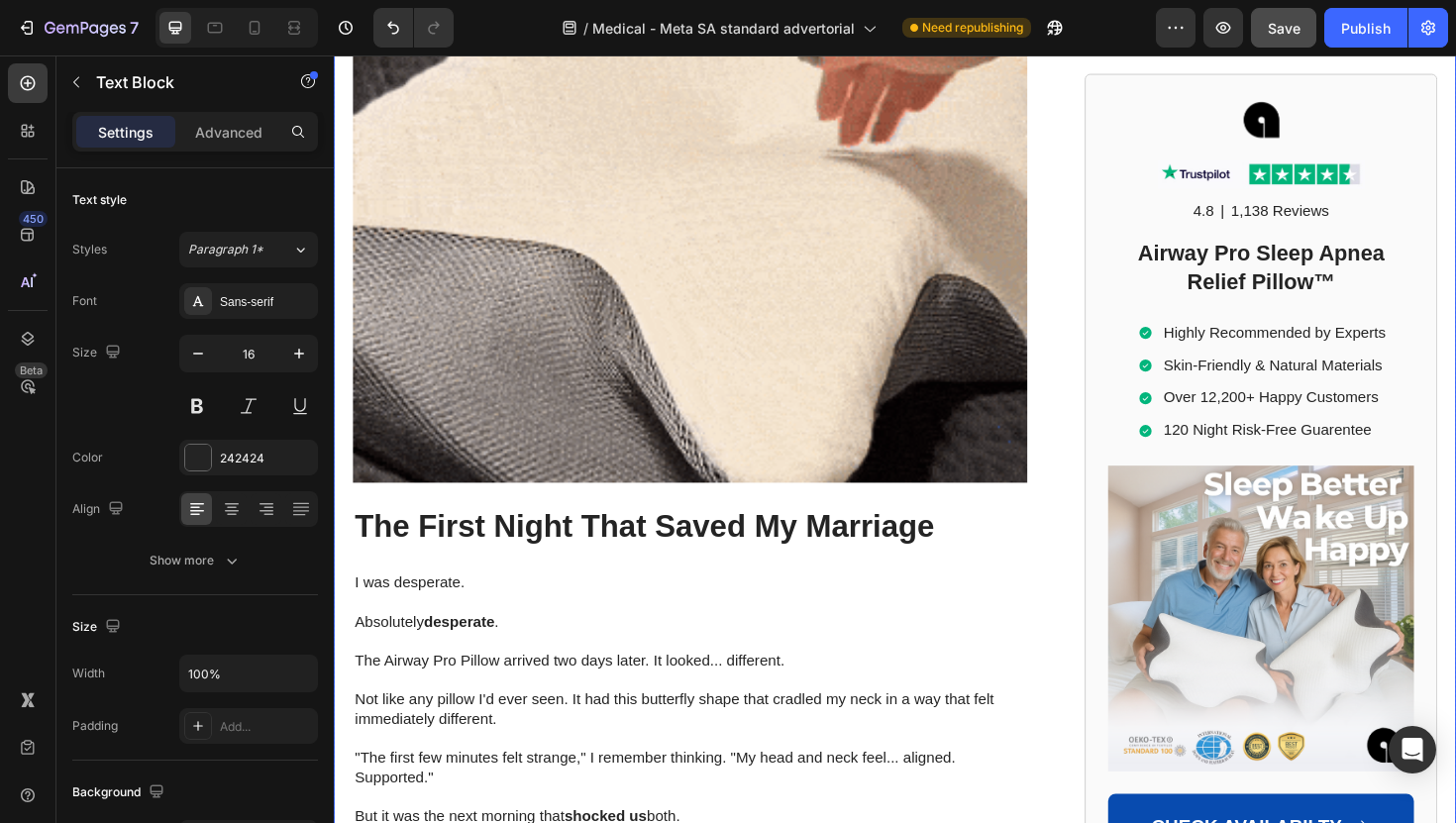 scroll, scrollTop: 7105, scrollLeft: 0, axis: vertical 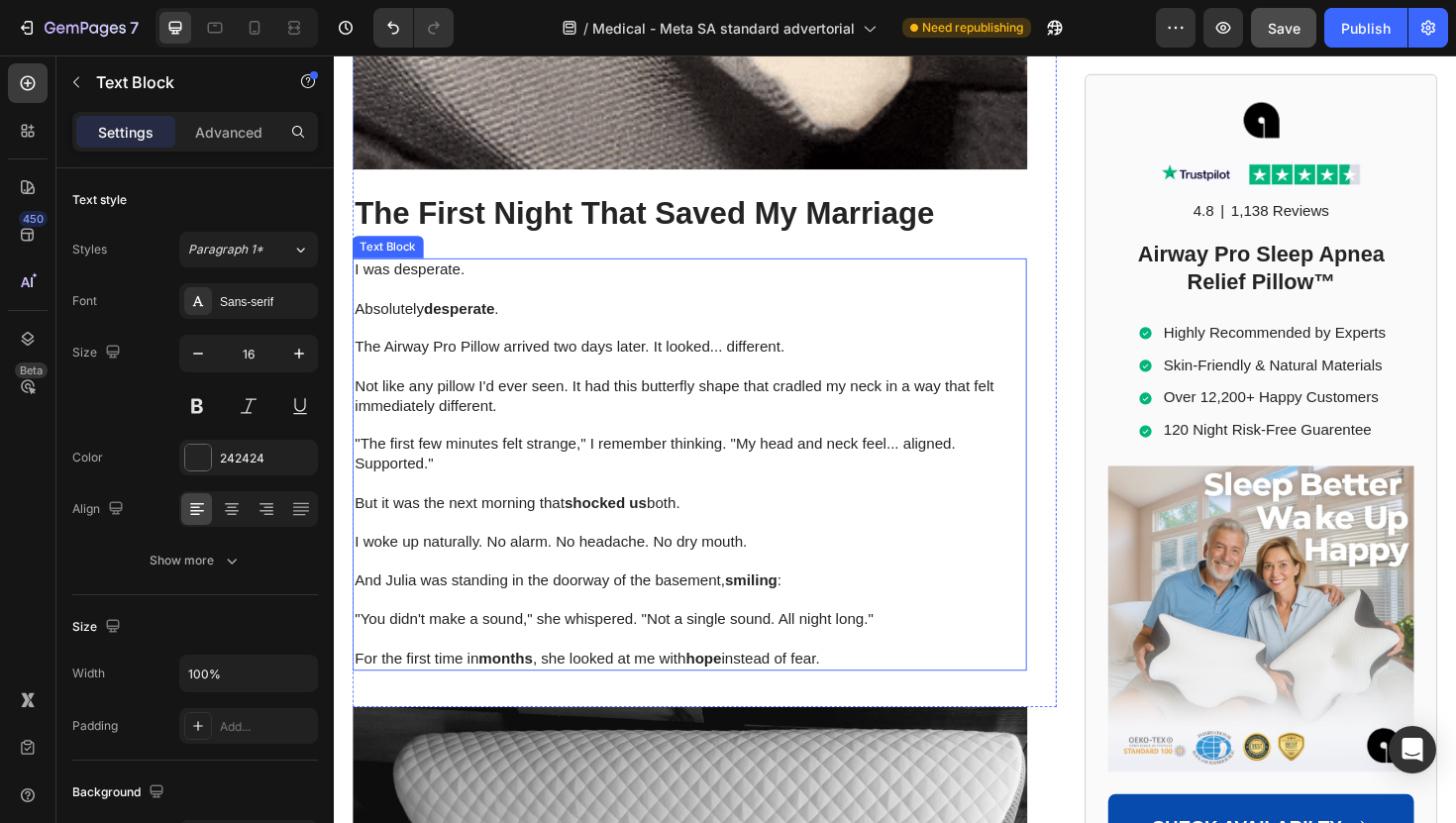 click at bounding box center [710, 509] 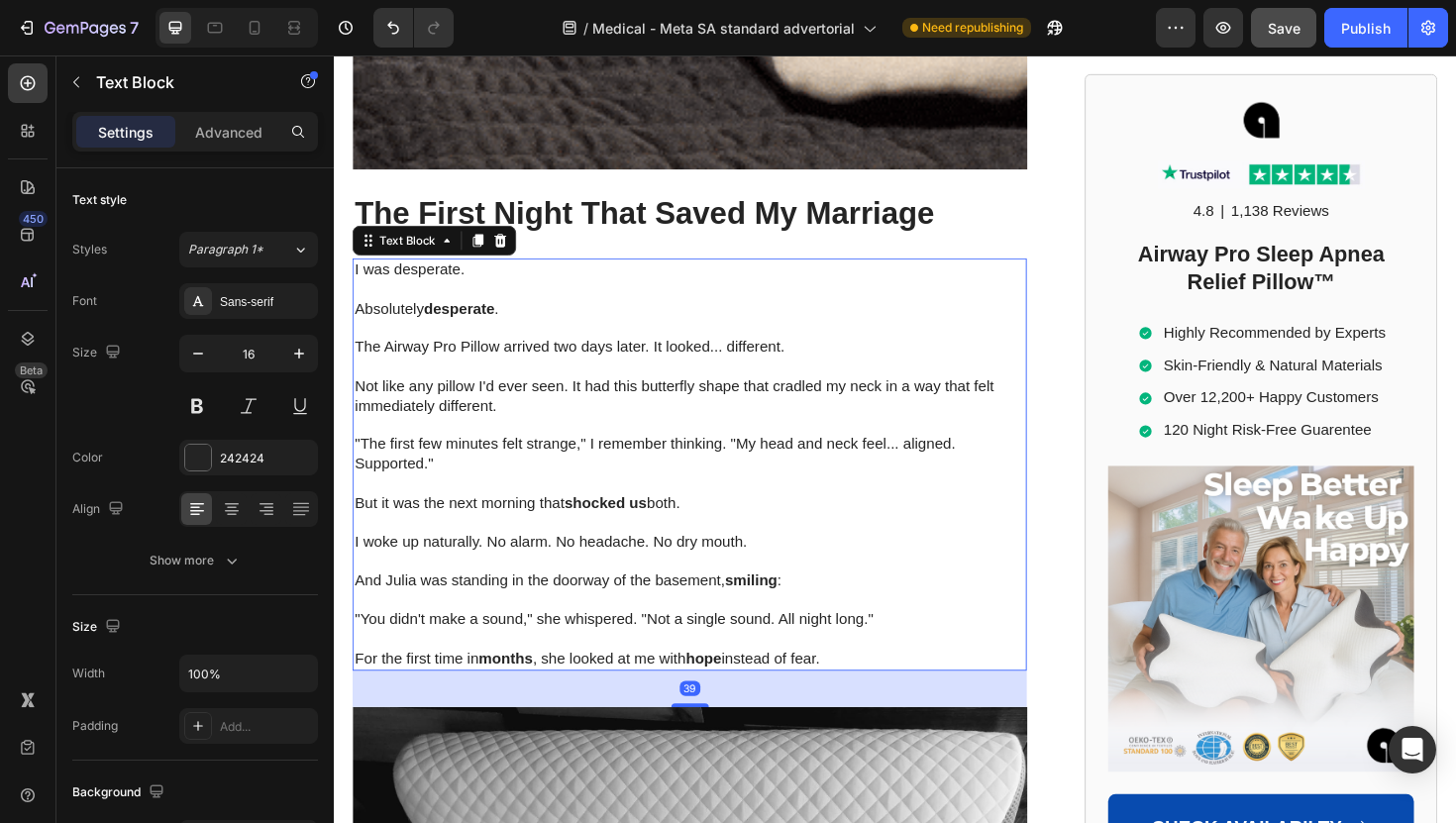 click at bounding box center (710, 509) 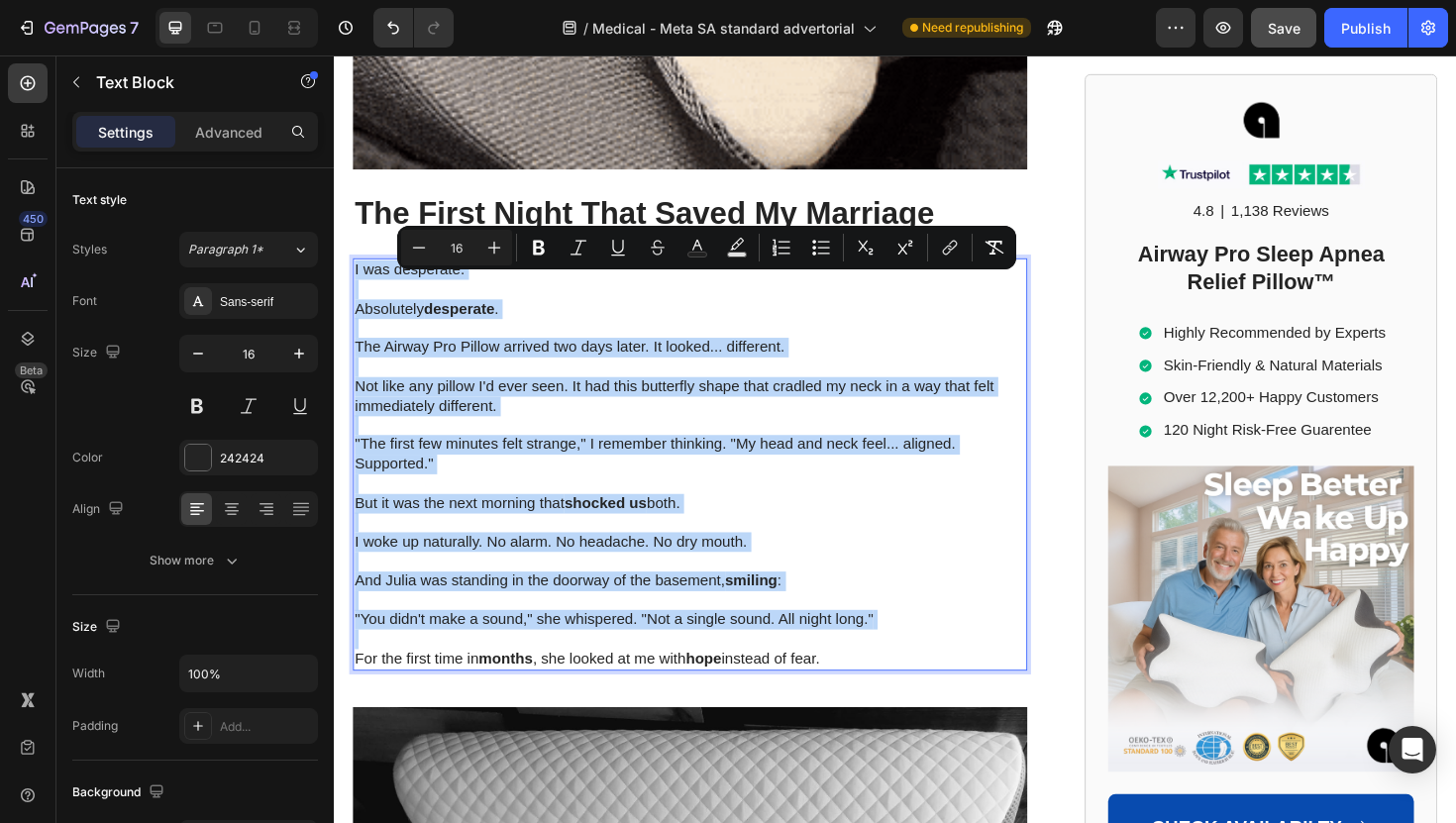 type on "11" 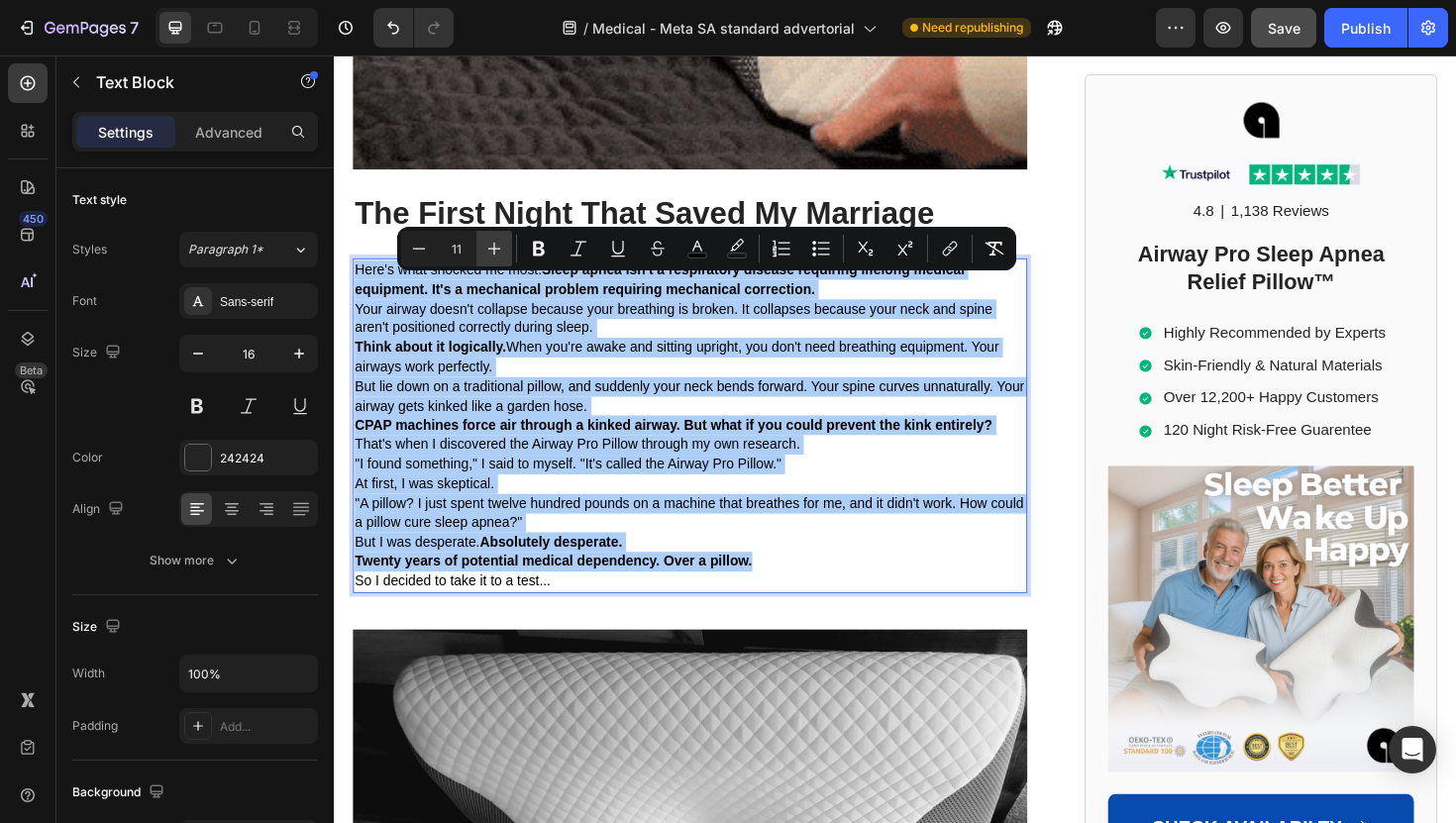 click 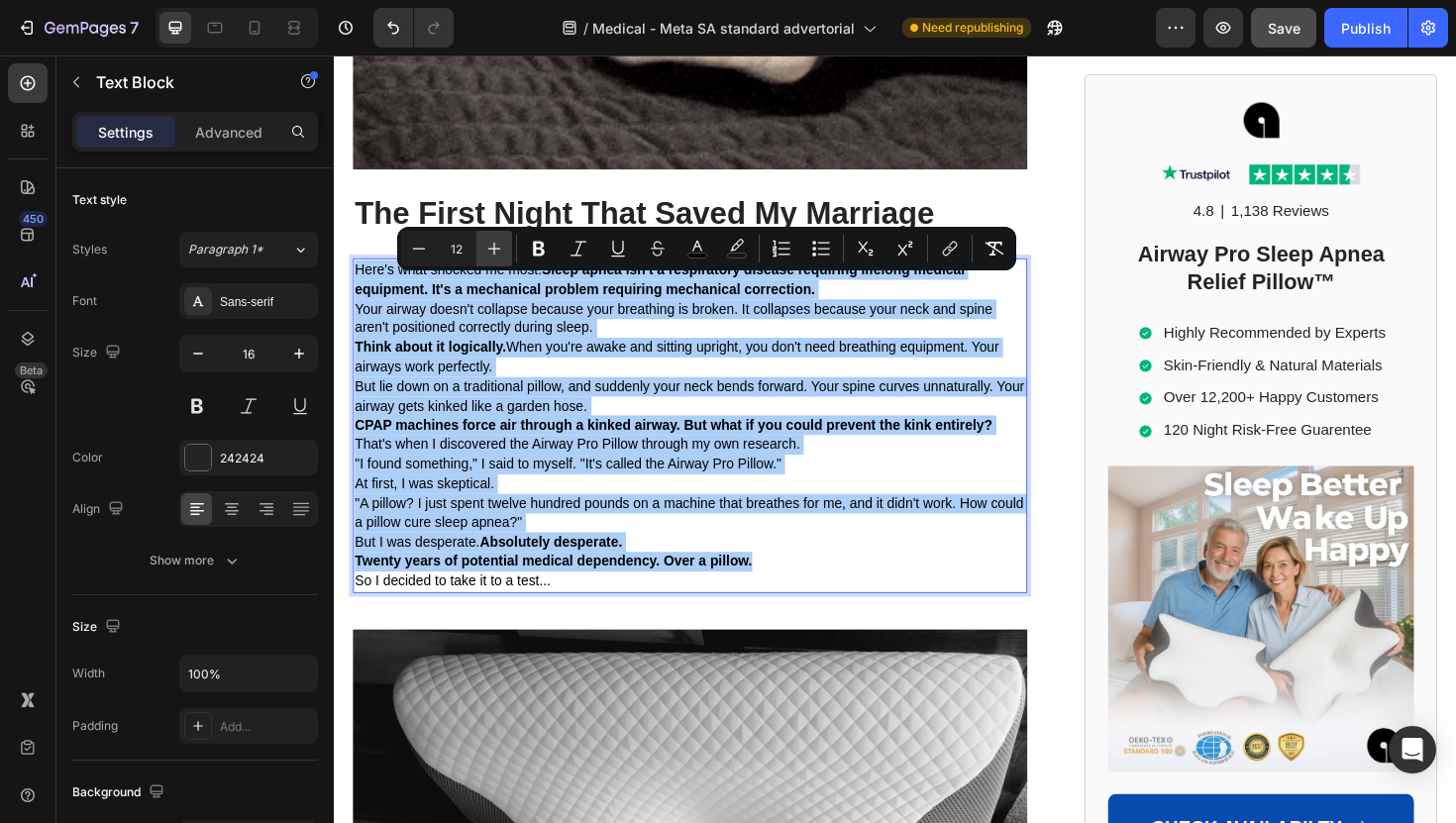 click 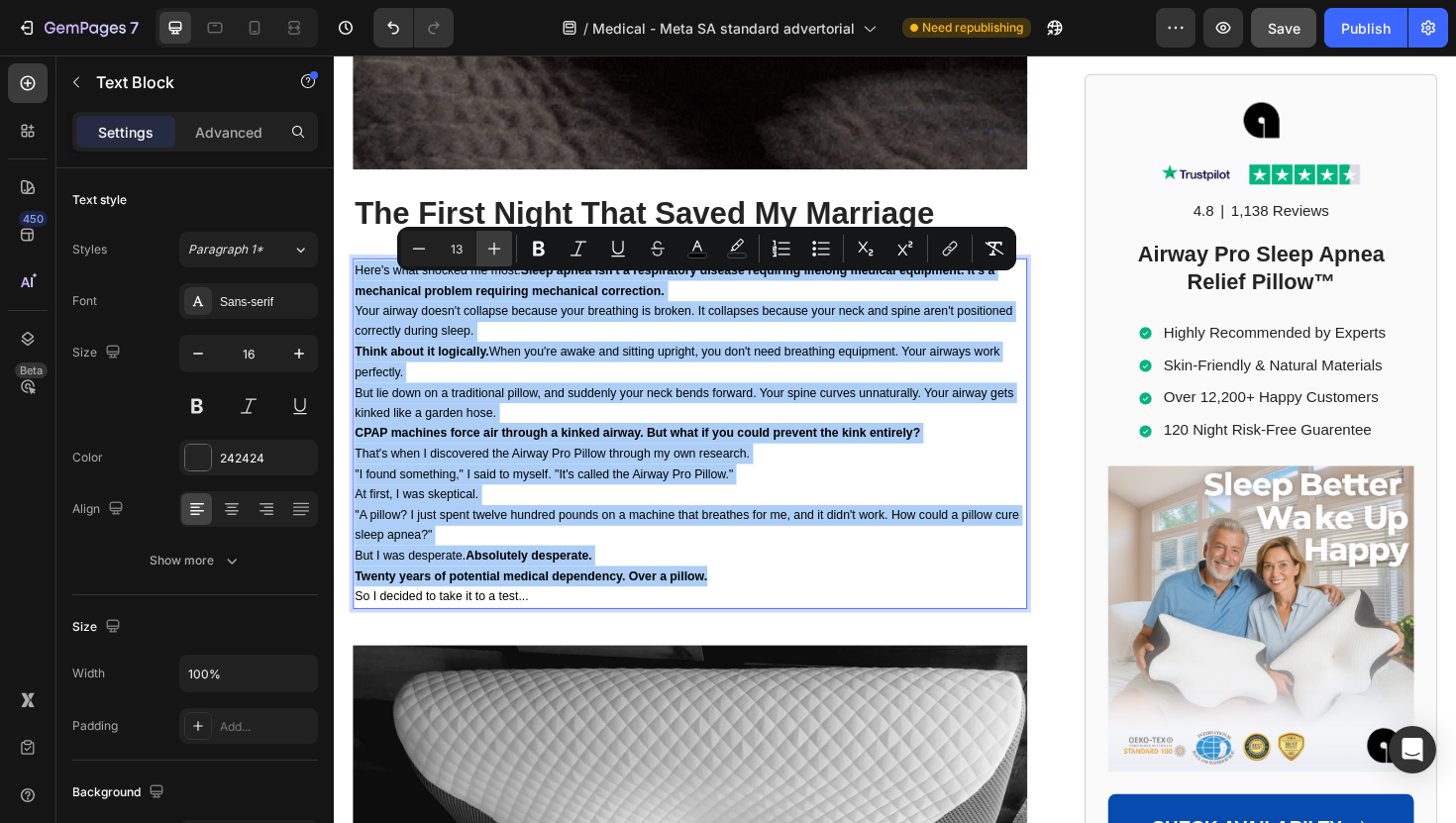 click 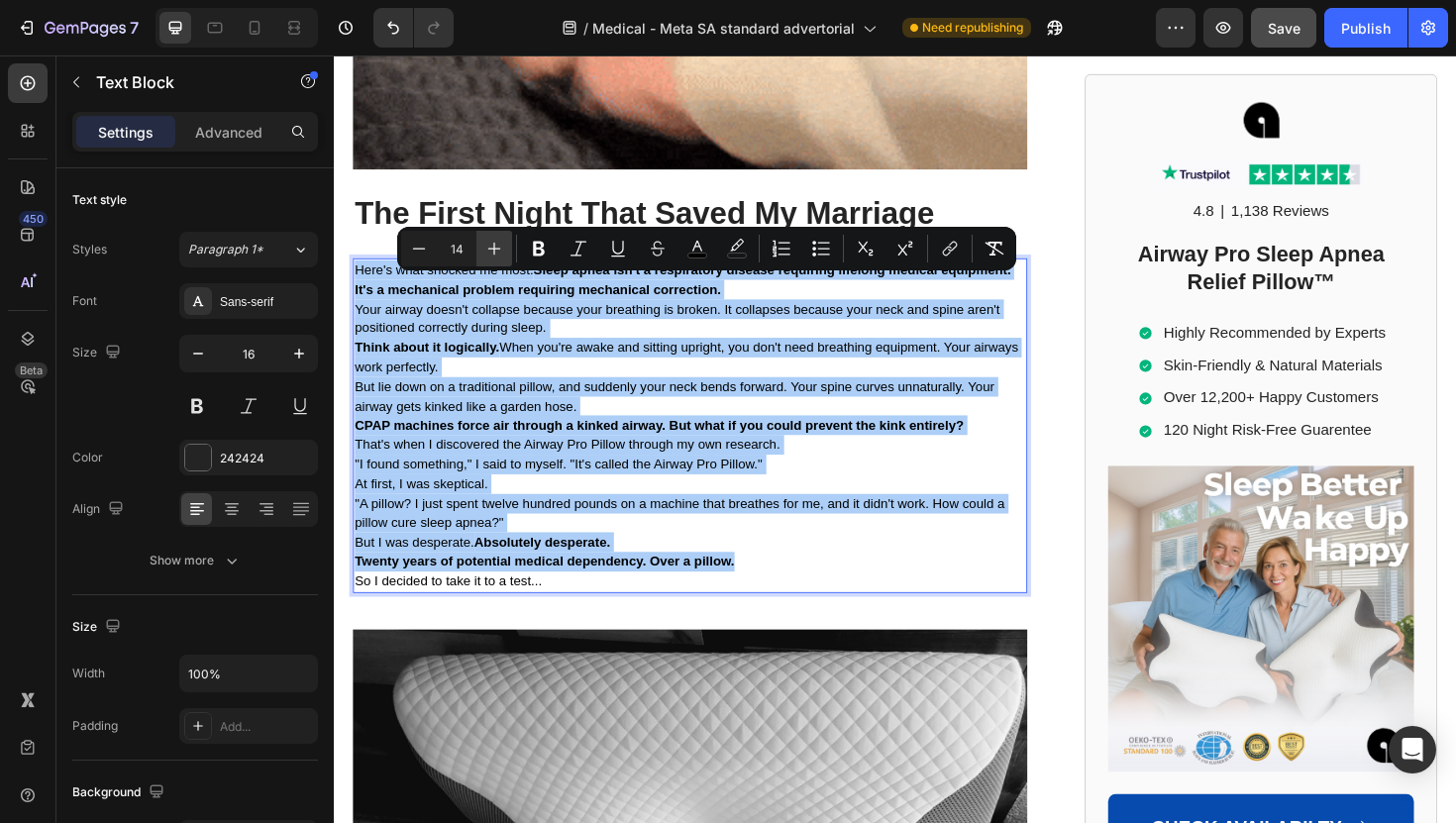 click 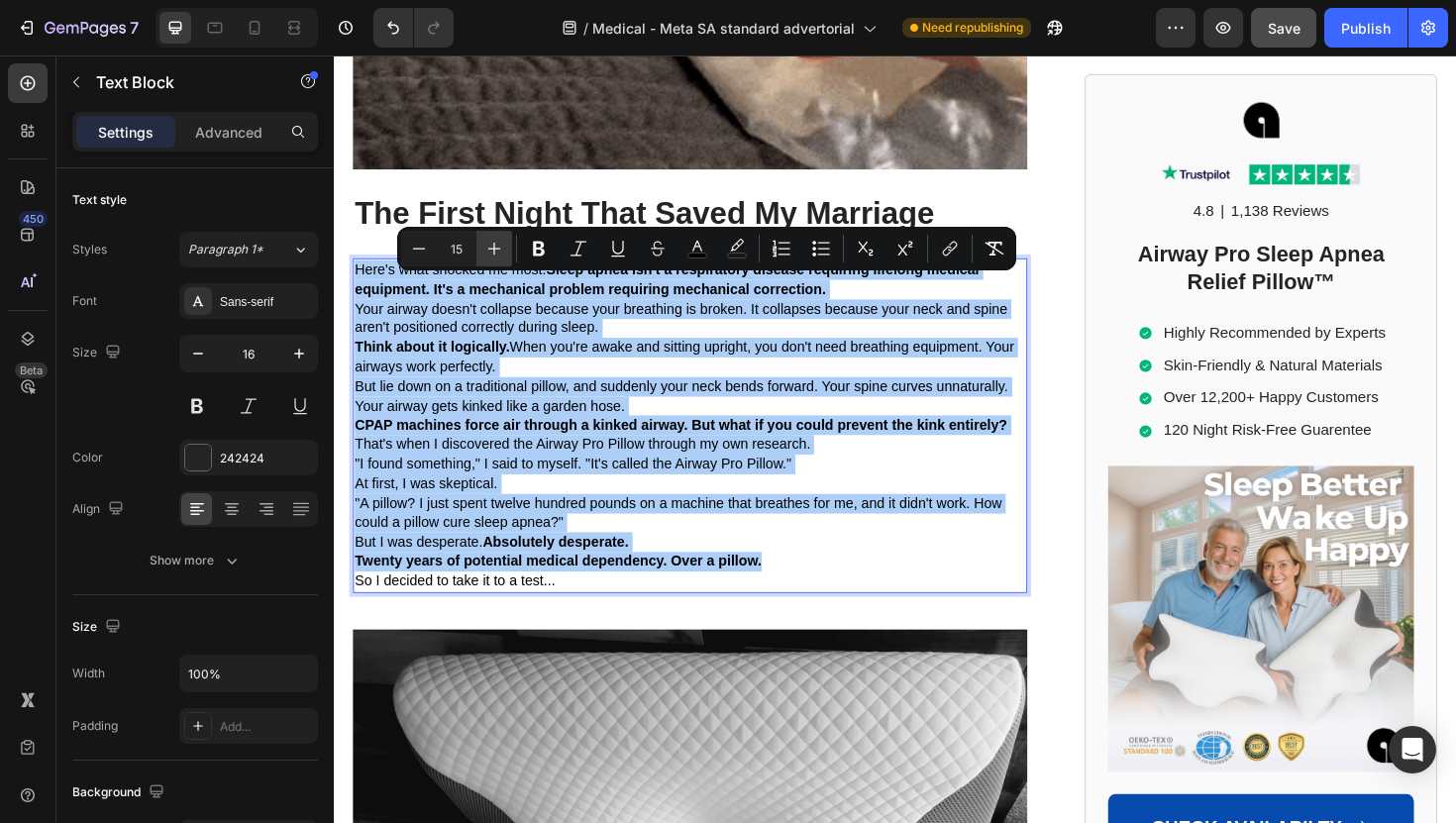 click 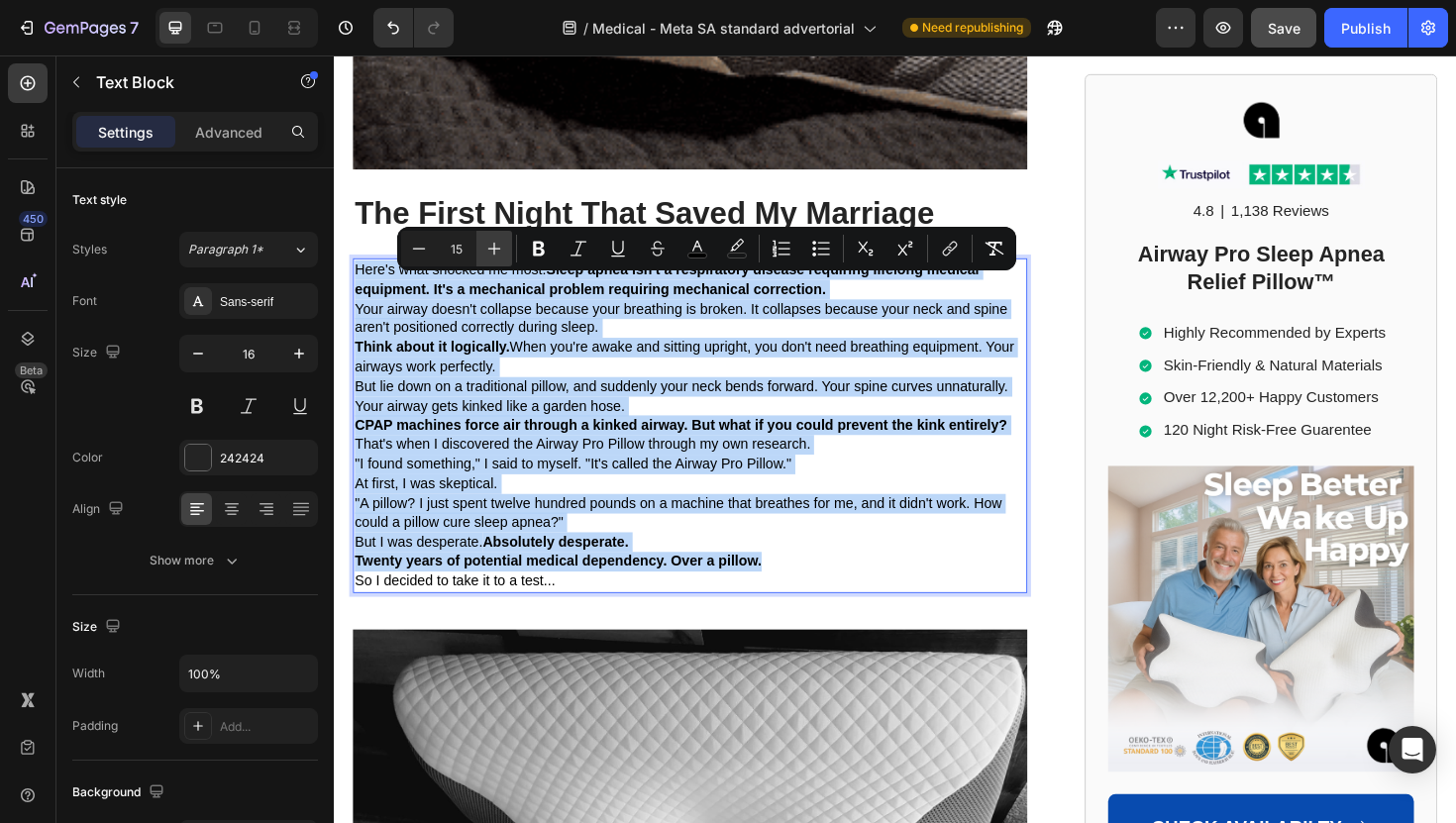 type on "16" 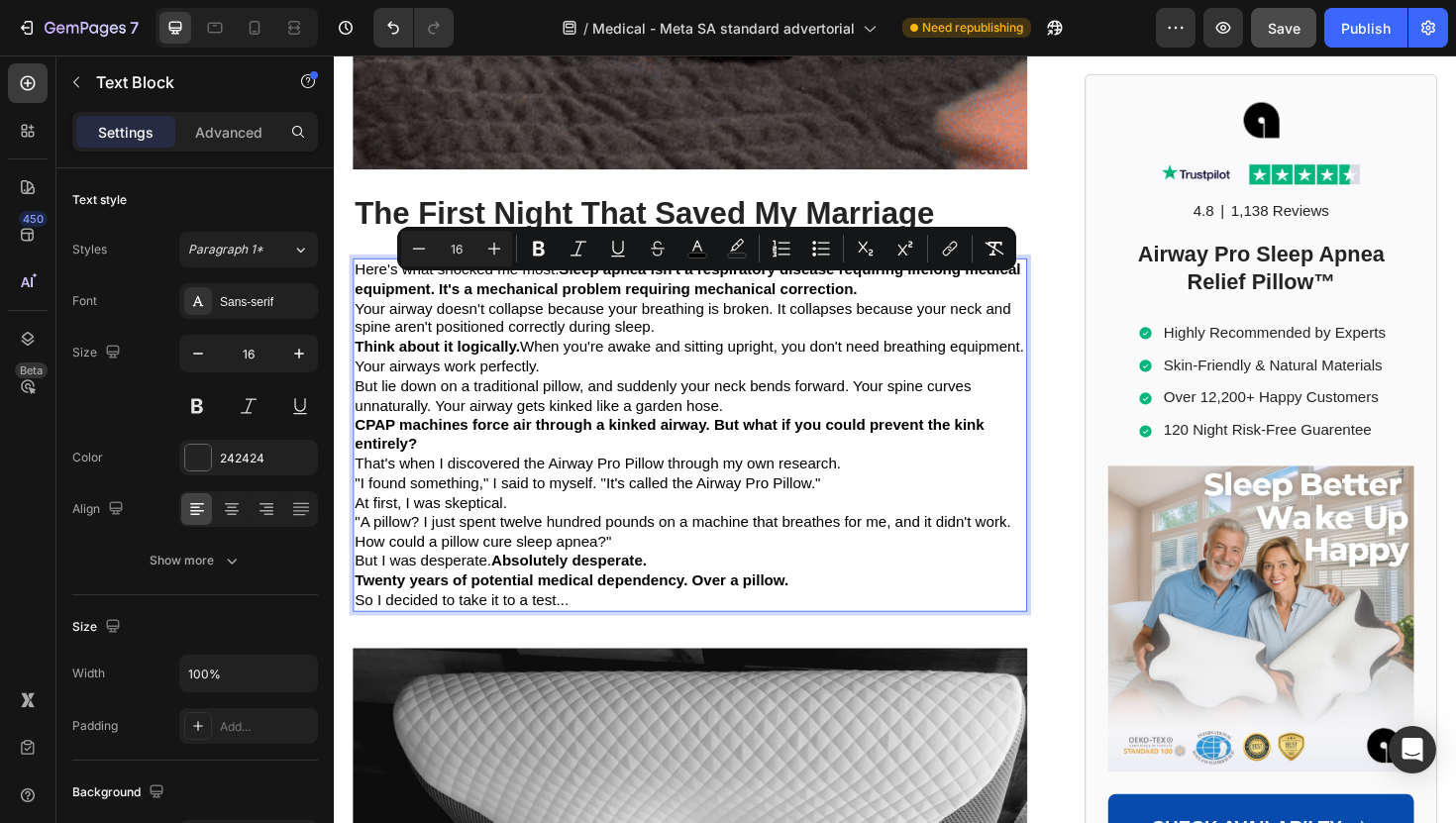 click on "Here's what shocked me most:  Sleep apnea isn't a respiratory disease requiring lifelong medical equipment. It's a mechanical problem requiring mechanical correction." at bounding box center (710, 293) 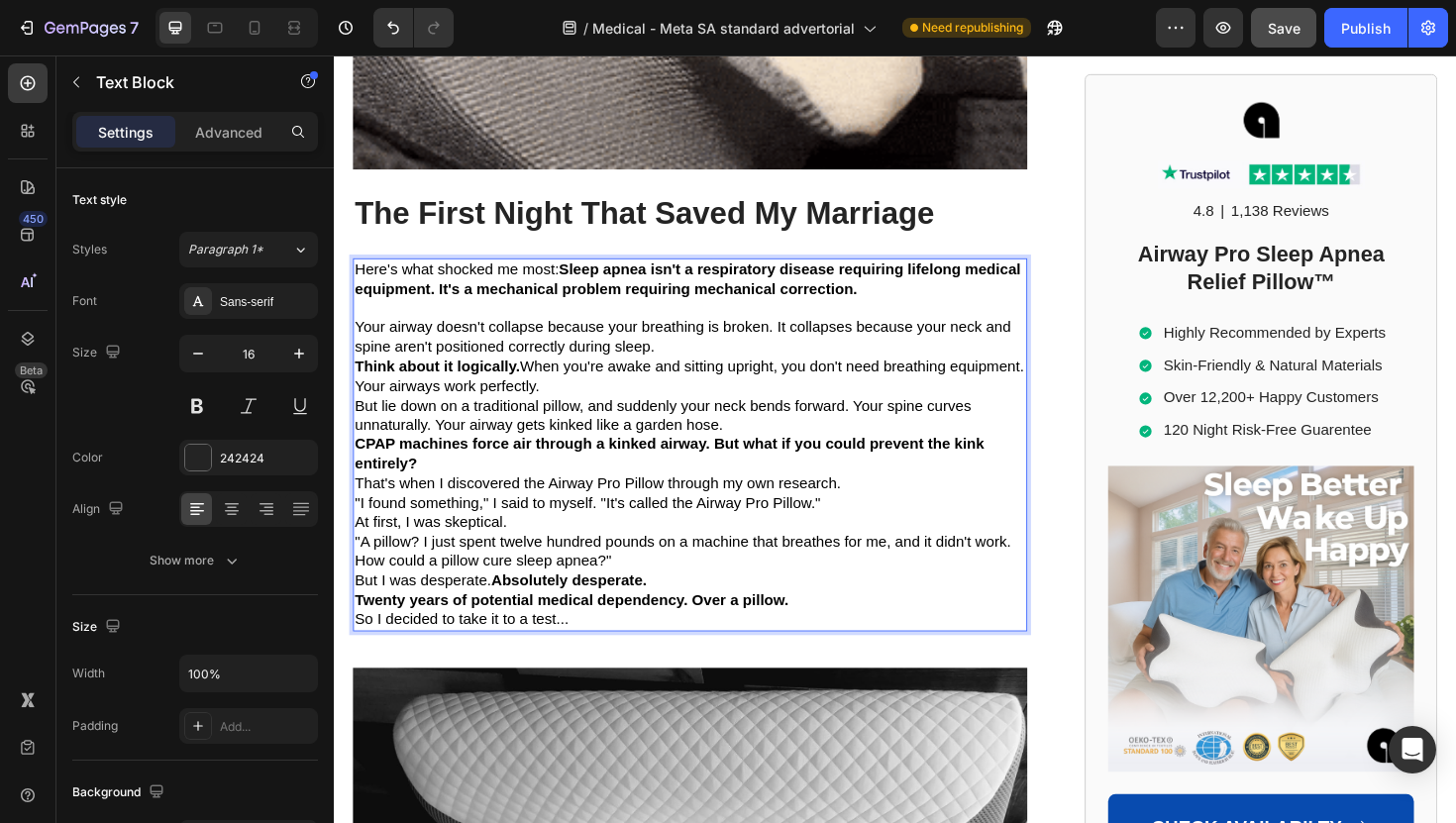 click on "Sleep apnea isn't a respiratory disease requiring lifelong medical equipment. It's a mechanical problem requiring mechanical correction." at bounding box center [708, 292] 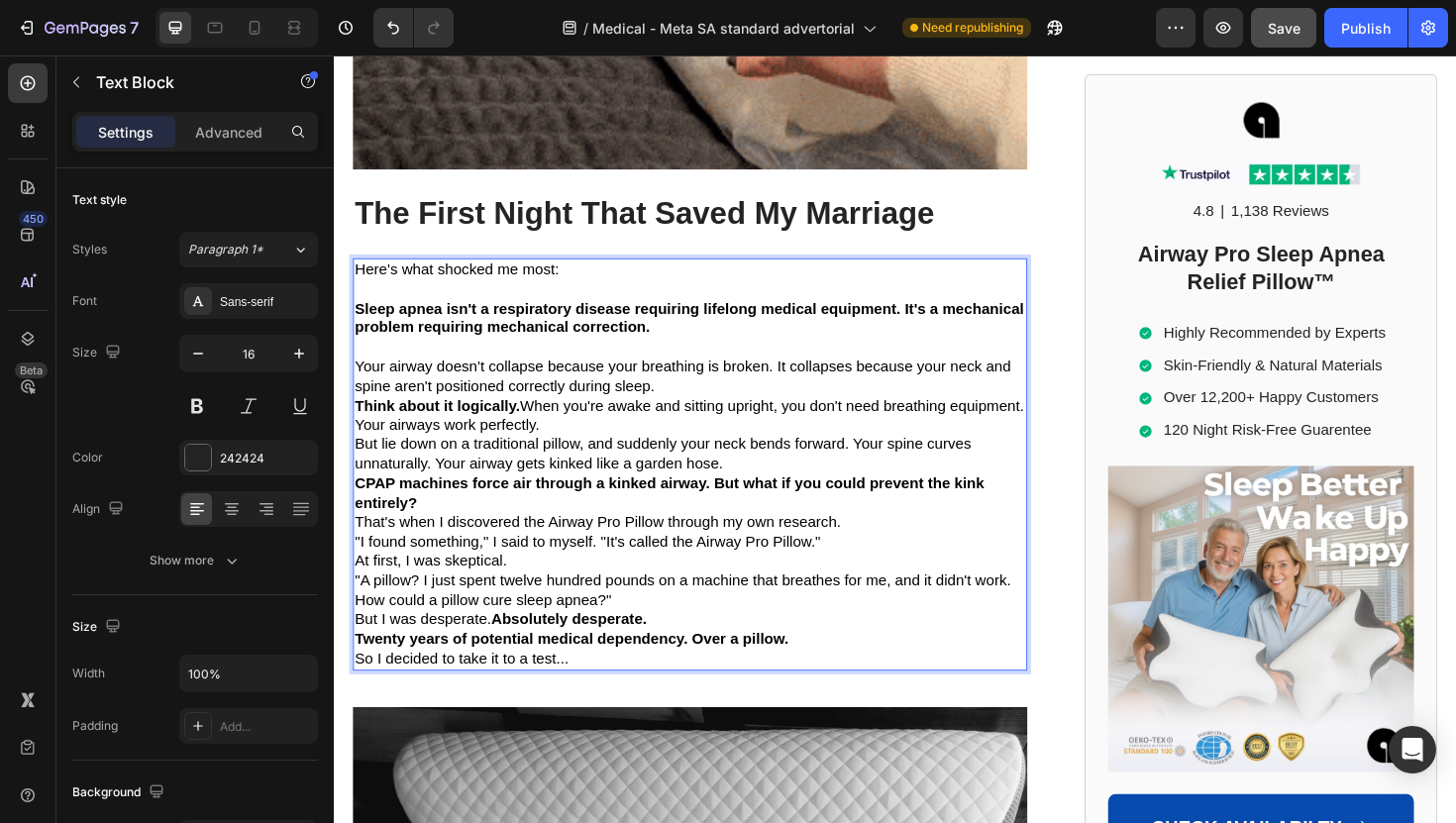 click on "Your airway doesn't collapse because your breathing is broken. It collapses because your neck and spine aren't positioned correctly during sleep." at bounding box center (710, 396) 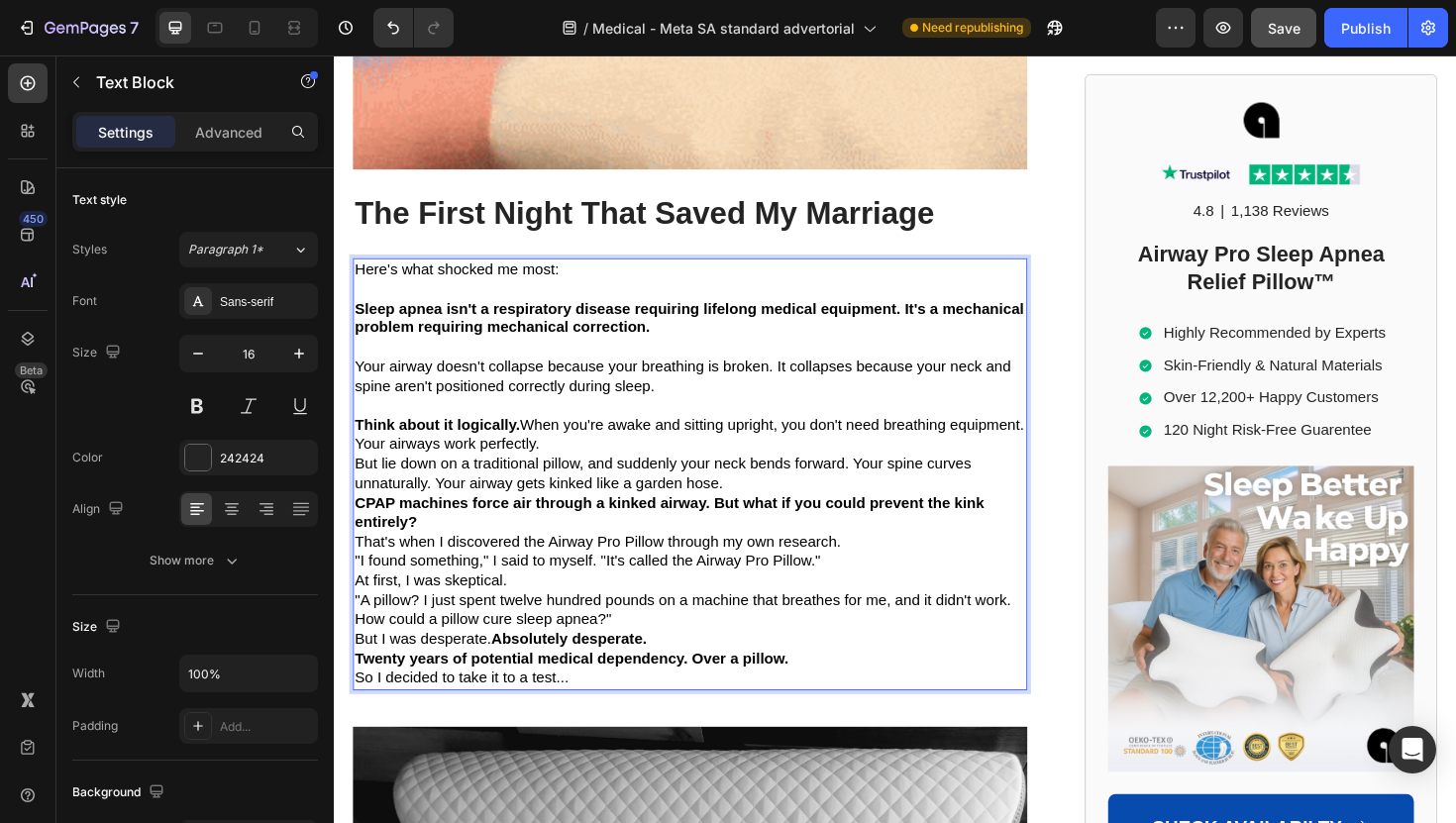 click on "Think about it logically.  When you're awake and sitting upright, you don't need breathing equipment. Your airways work perfectly." at bounding box center [710, 458] 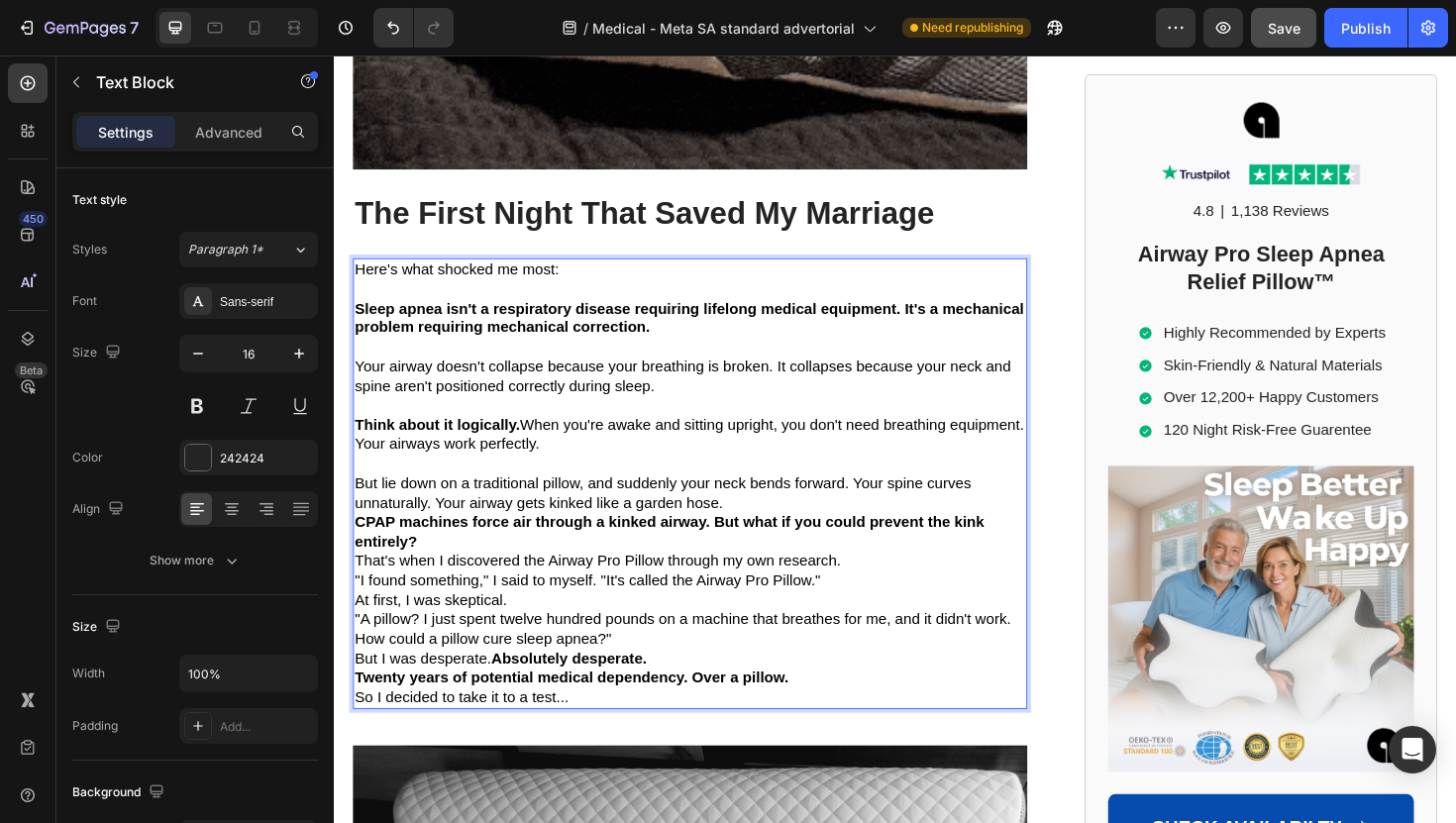 click on "Think about it logically.  When you're awake and sitting upright, you don't need breathing equipment. Your airways work perfectly." at bounding box center [710, 457] 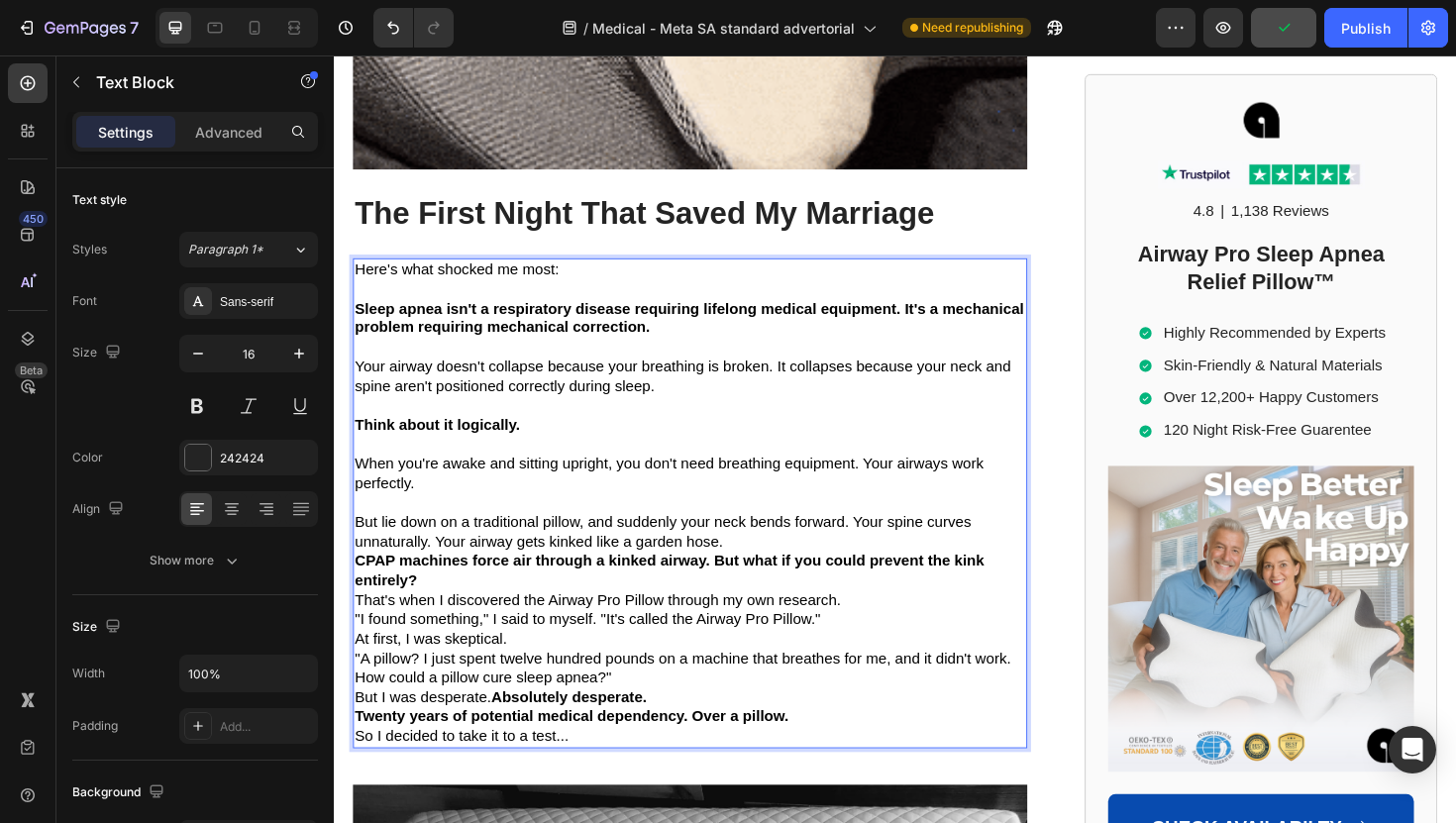 click on "Your airway doesn't collapse because your breathing is broken. It collapses because your neck and spine aren't positioned correctly during sleep." at bounding box center (703, 395) 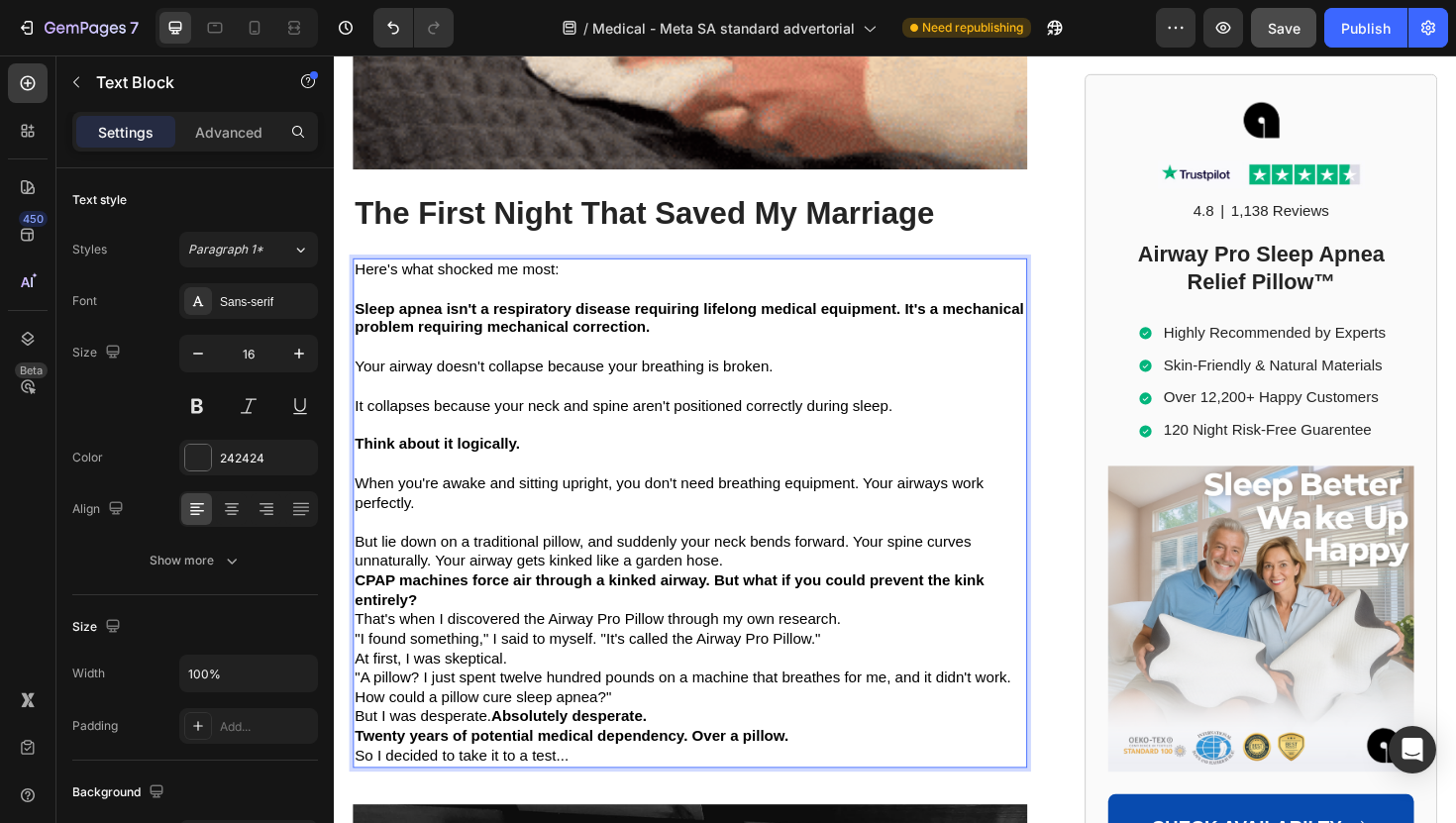click on "When you're awake and sitting upright, you don't need breathing equipment. Your airways work perfectly." at bounding box center [688, 519] 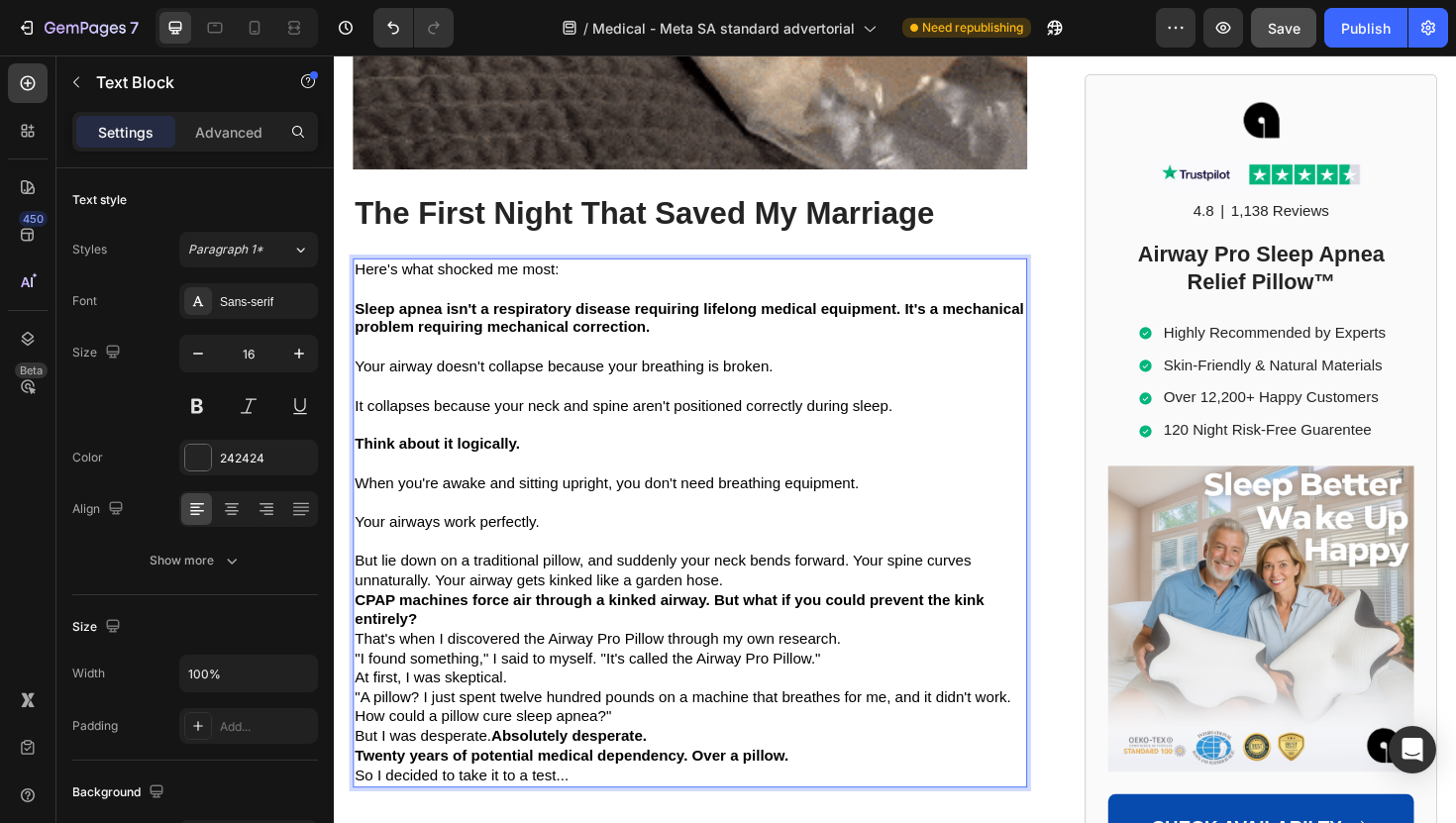 click on "But lie down on a traditional pillow, and suddenly your neck bends forward. Your spine curves unnaturally. Your airway gets kinked like a garden hose." at bounding box center (681, 601) 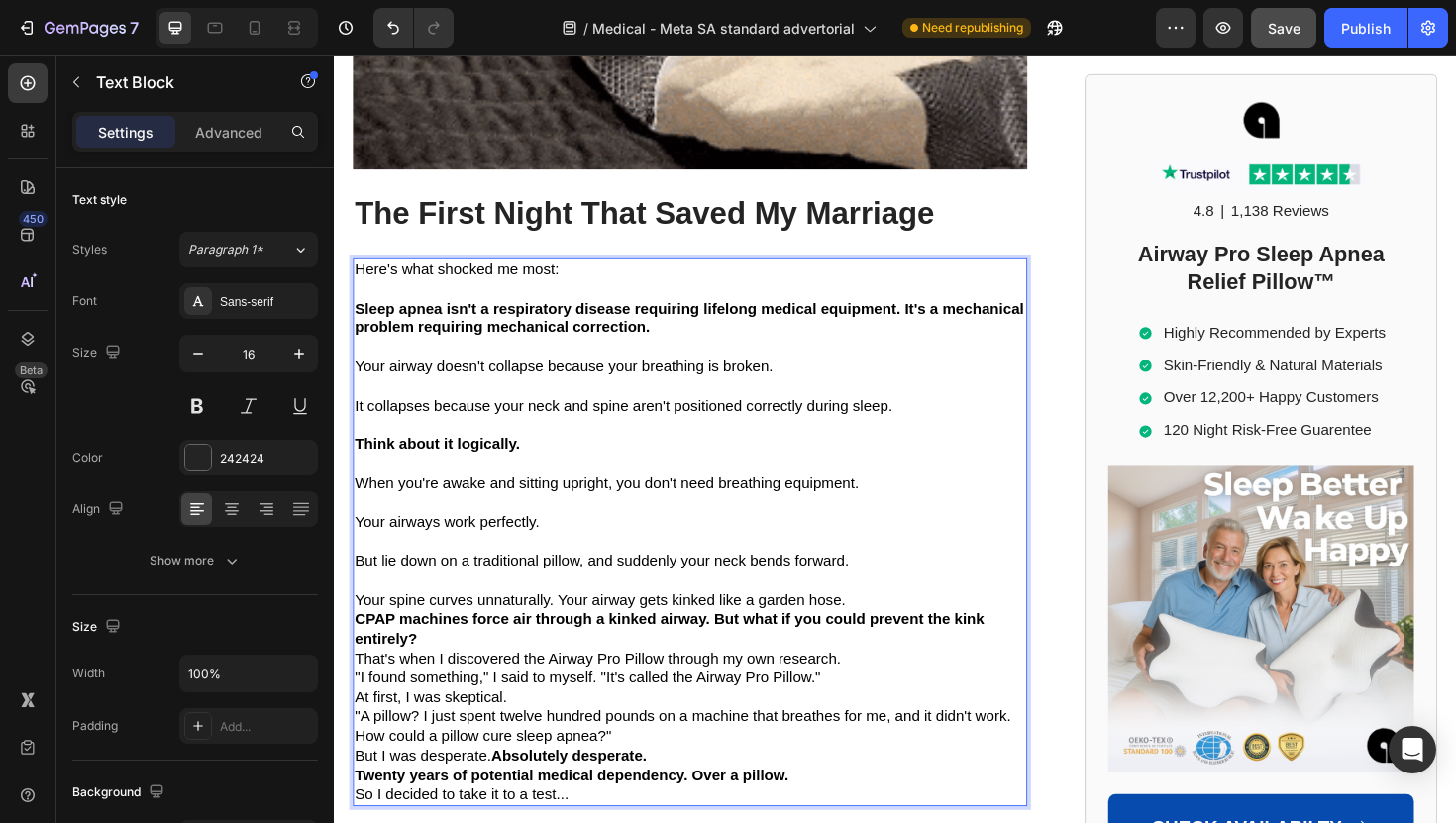click on "Your spine curves unnaturally. Your airway gets kinked like a garden hose." at bounding box center (615, 632) 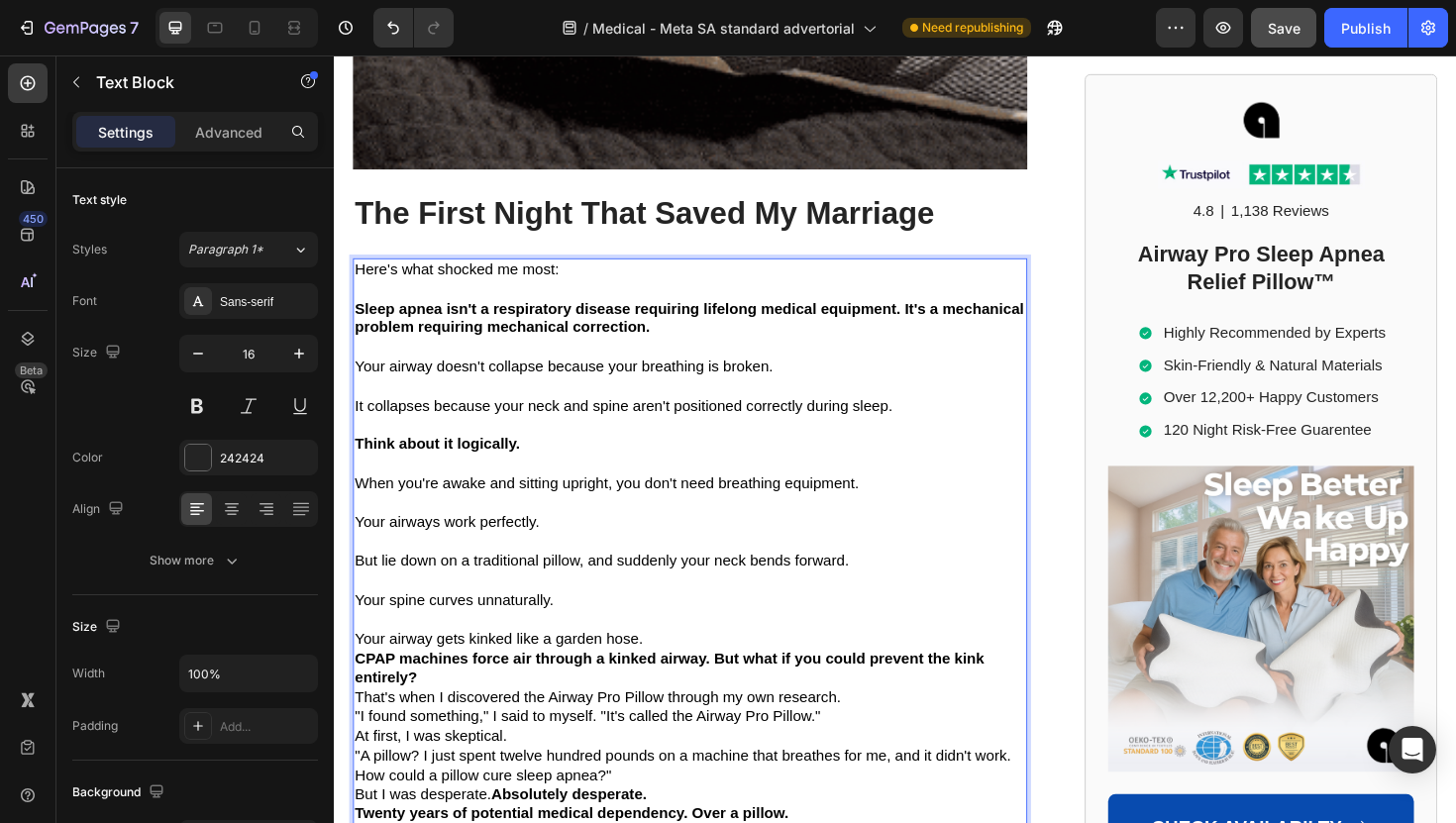 click on "Your airway gets kinked like a garden hose." at bounding box center (710, 673) 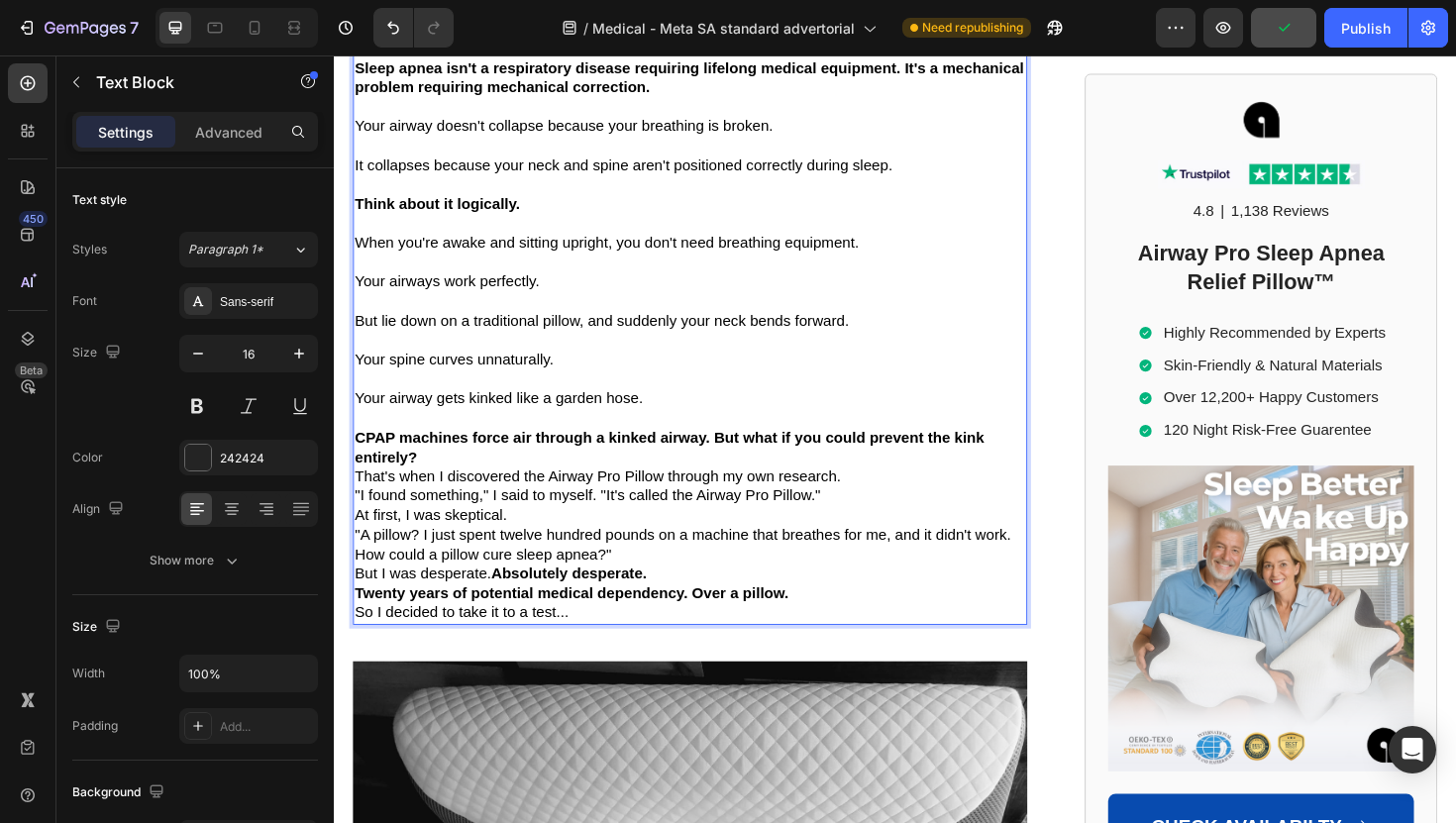 scroll, scrollTop: 7690, scrollLeft: 0, axis: vertical 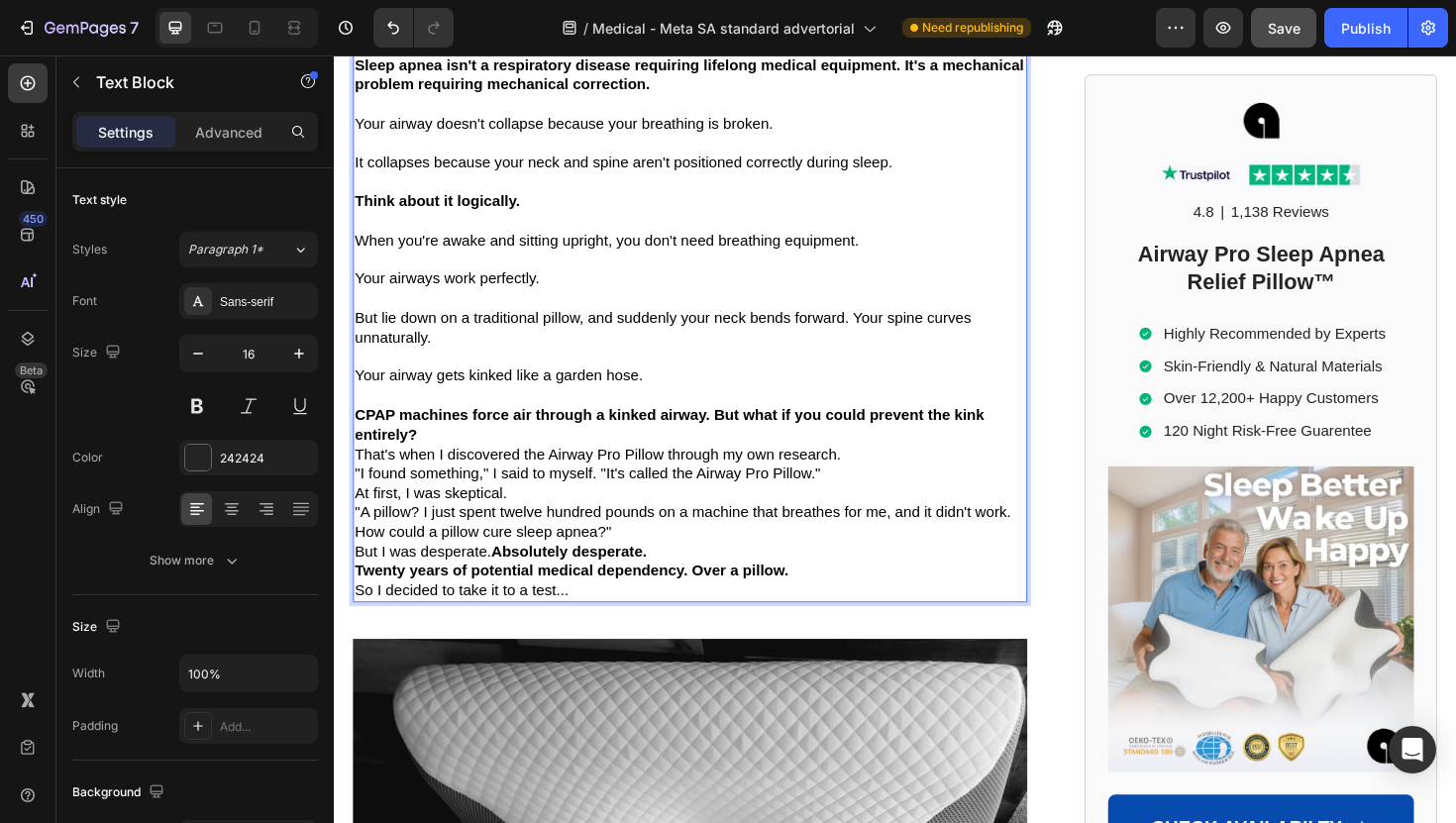 click on "But lie down on a traditional pillow, and suddenly your neck bends forward. Your spine curves unnaturally." at bounding box center (710, 345) 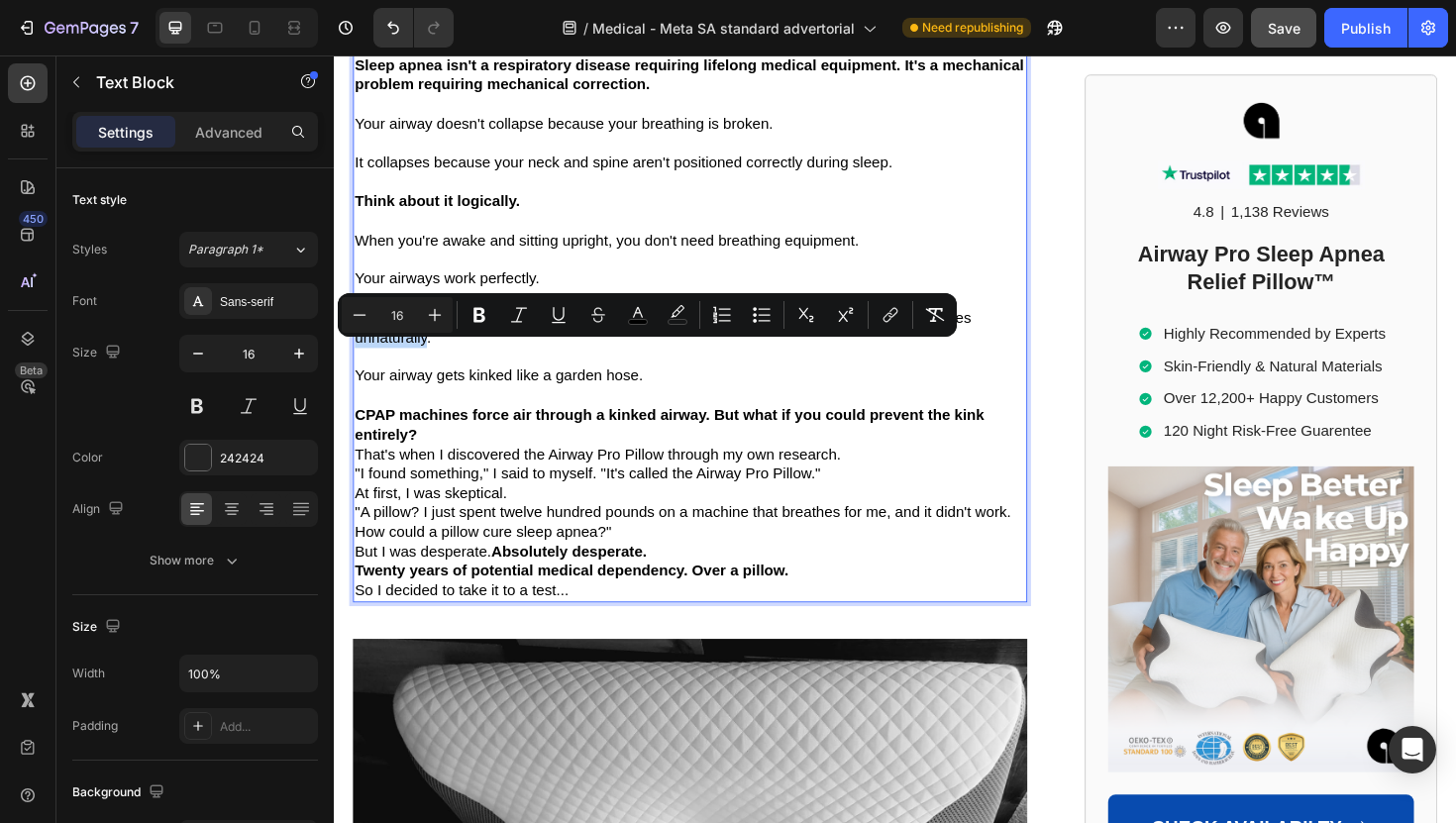 drag, startPoint x: 431, startPoint y: 372, endPoint x: 357, endPoint y: 372, distance: 74 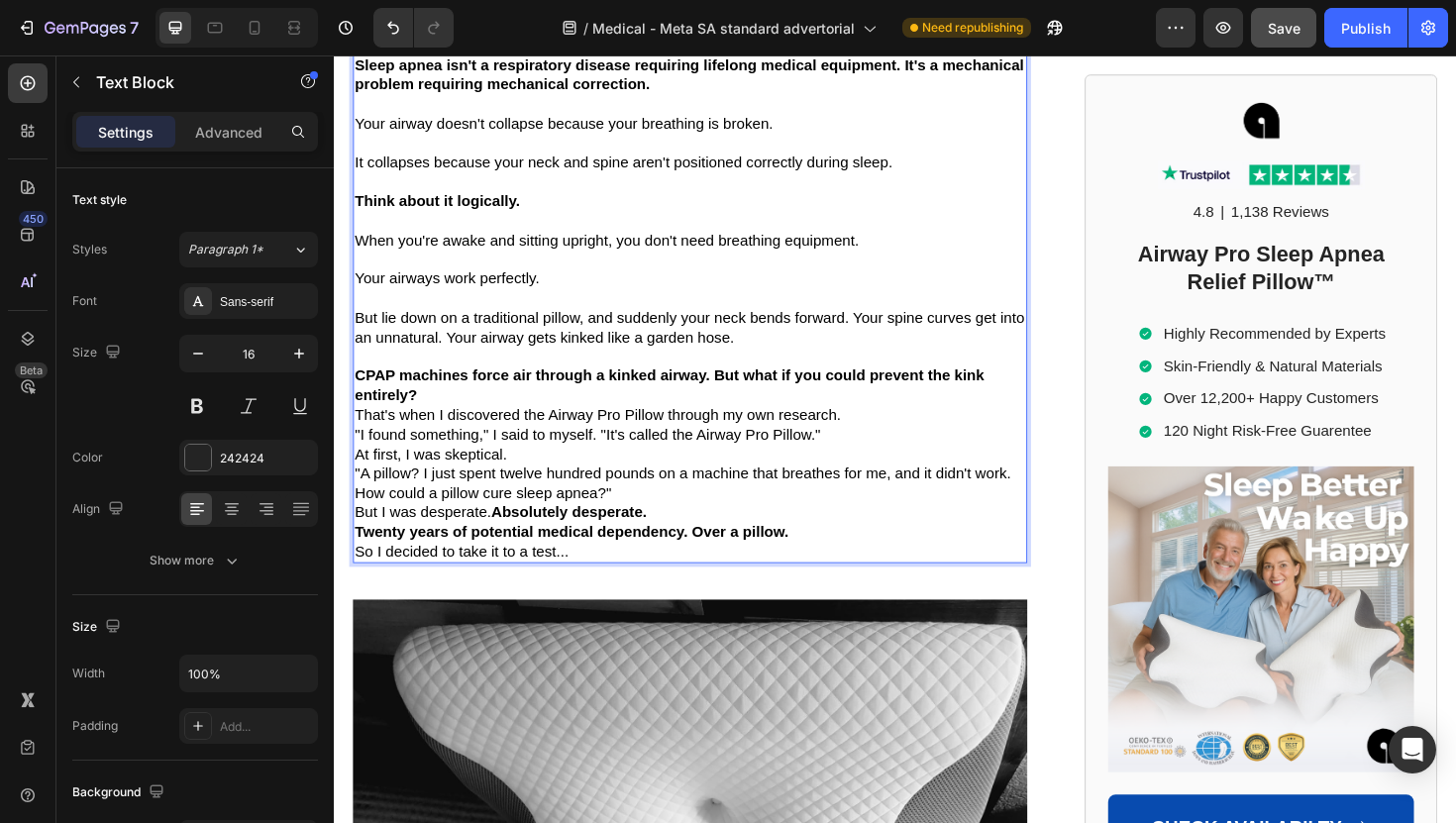 click on "But lie down on a traditional pillow, and suddenly your neck bends forward. Your spine curves get into an unnatural. Your airway gets kinked like a garden hose." at bounding box center [710, 344] 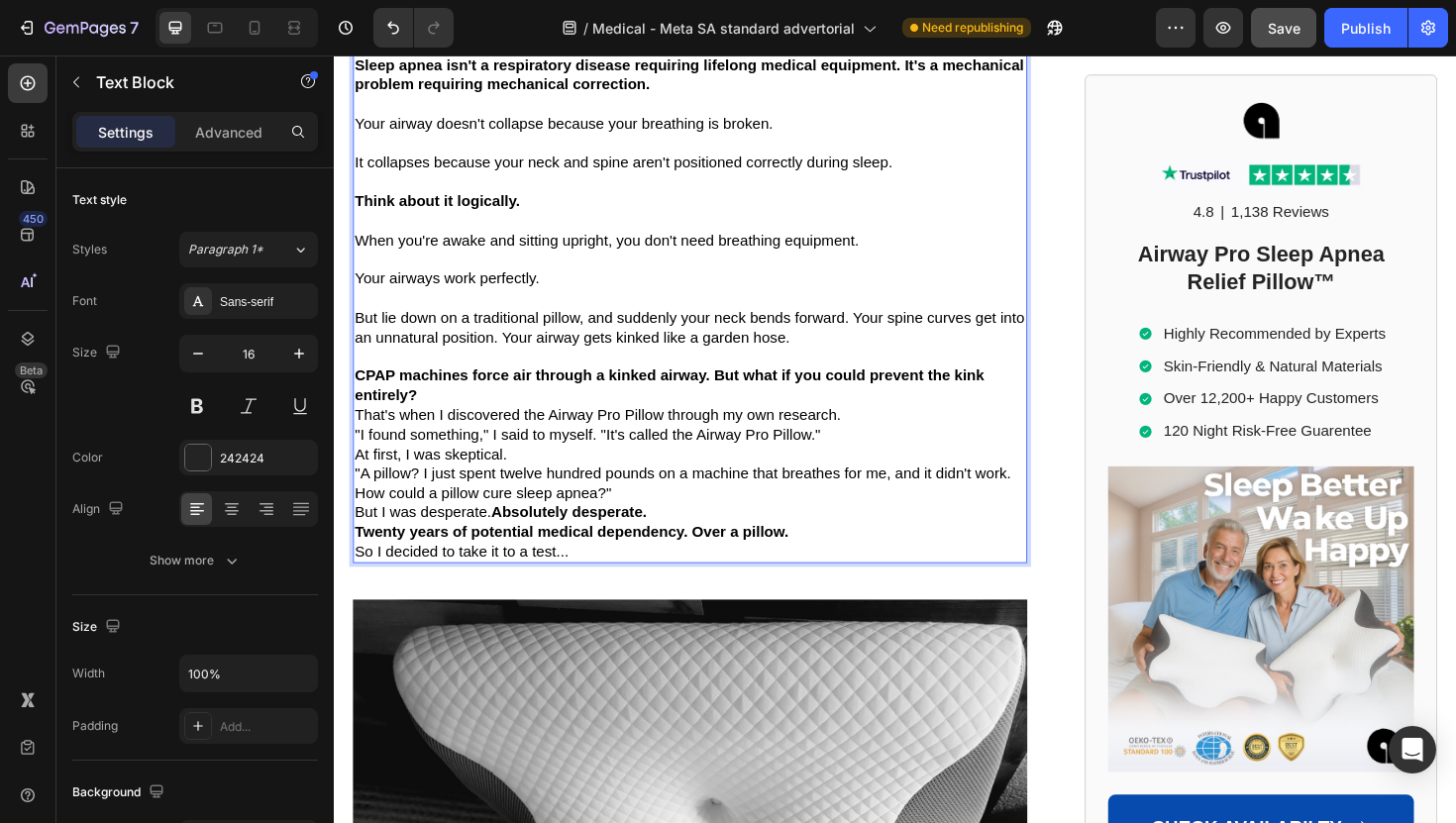 click on "But lie down on a traditional pillow, and suddenly your neck bends forward. Your spine curves get into an unnatural position. Your airway gets kinked like a garden hose." at bounding box center [710, 344] 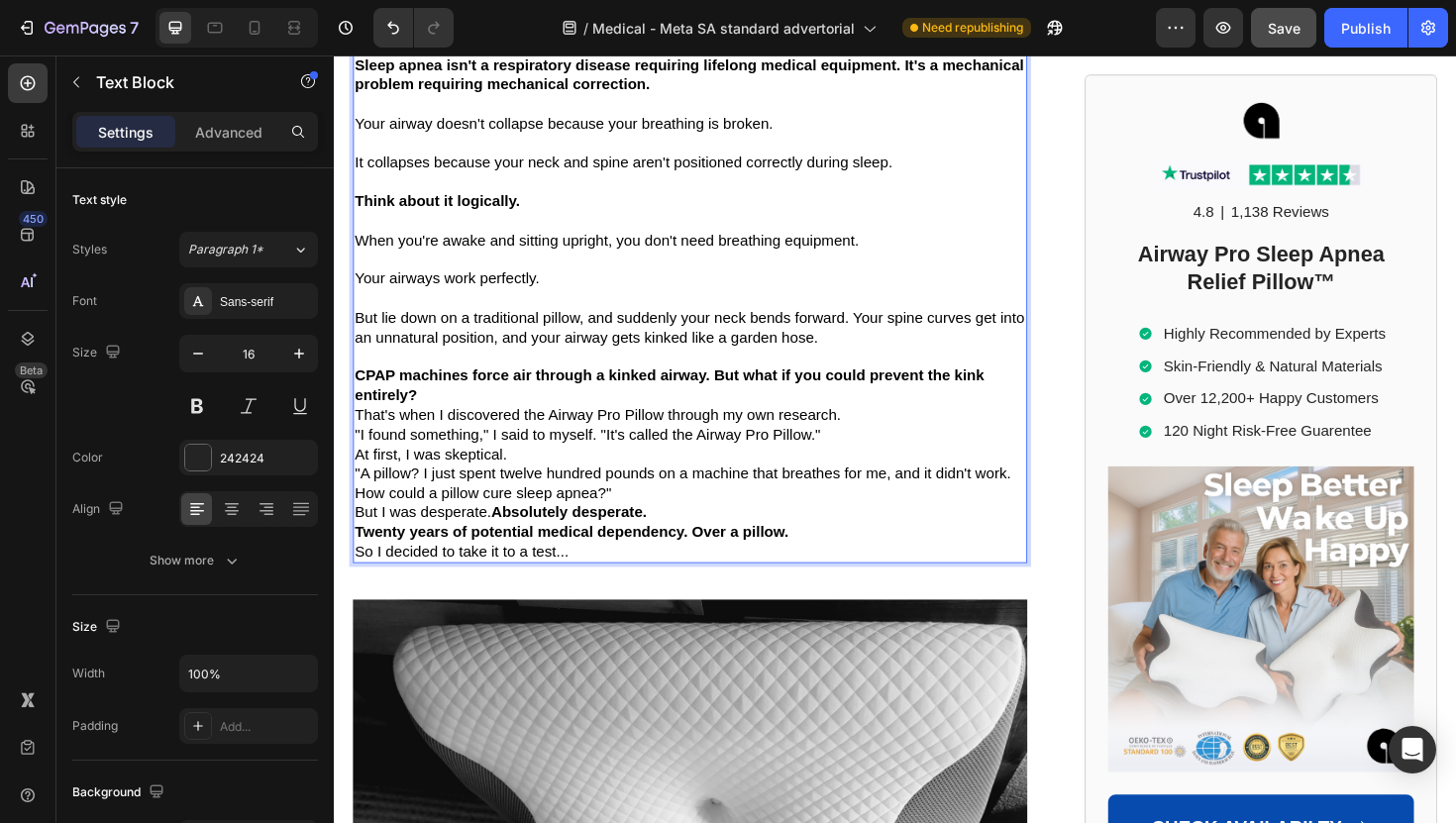 click on "CPAP machines force air through a kinked airway. But what if you could prevent the kink entirely?" at bounding box center (710, 406) 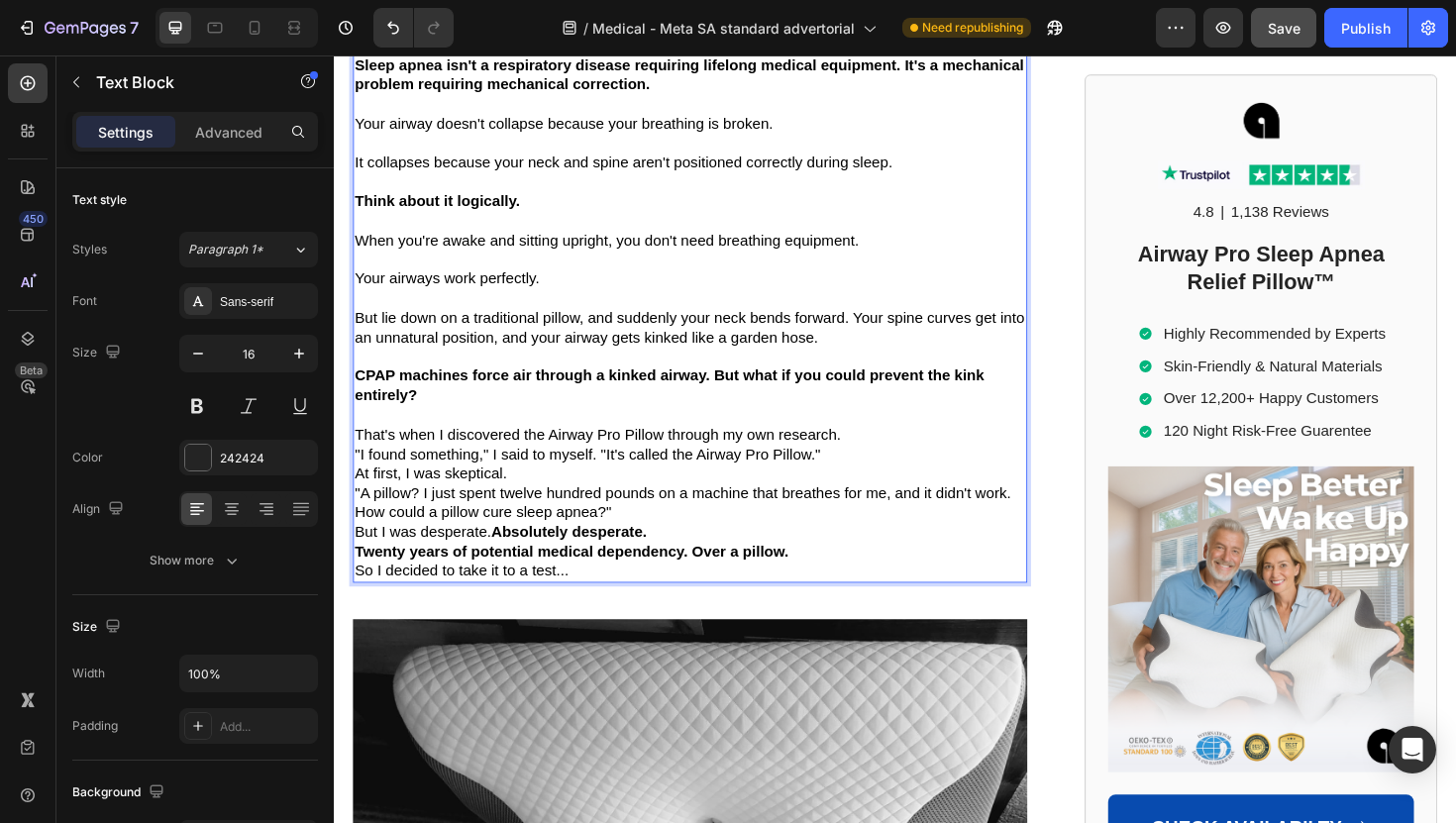 click on "CPAP machines force air through a kinked airway. But what if you could prevent the kink entirely?" at bounding box center [688, 405] 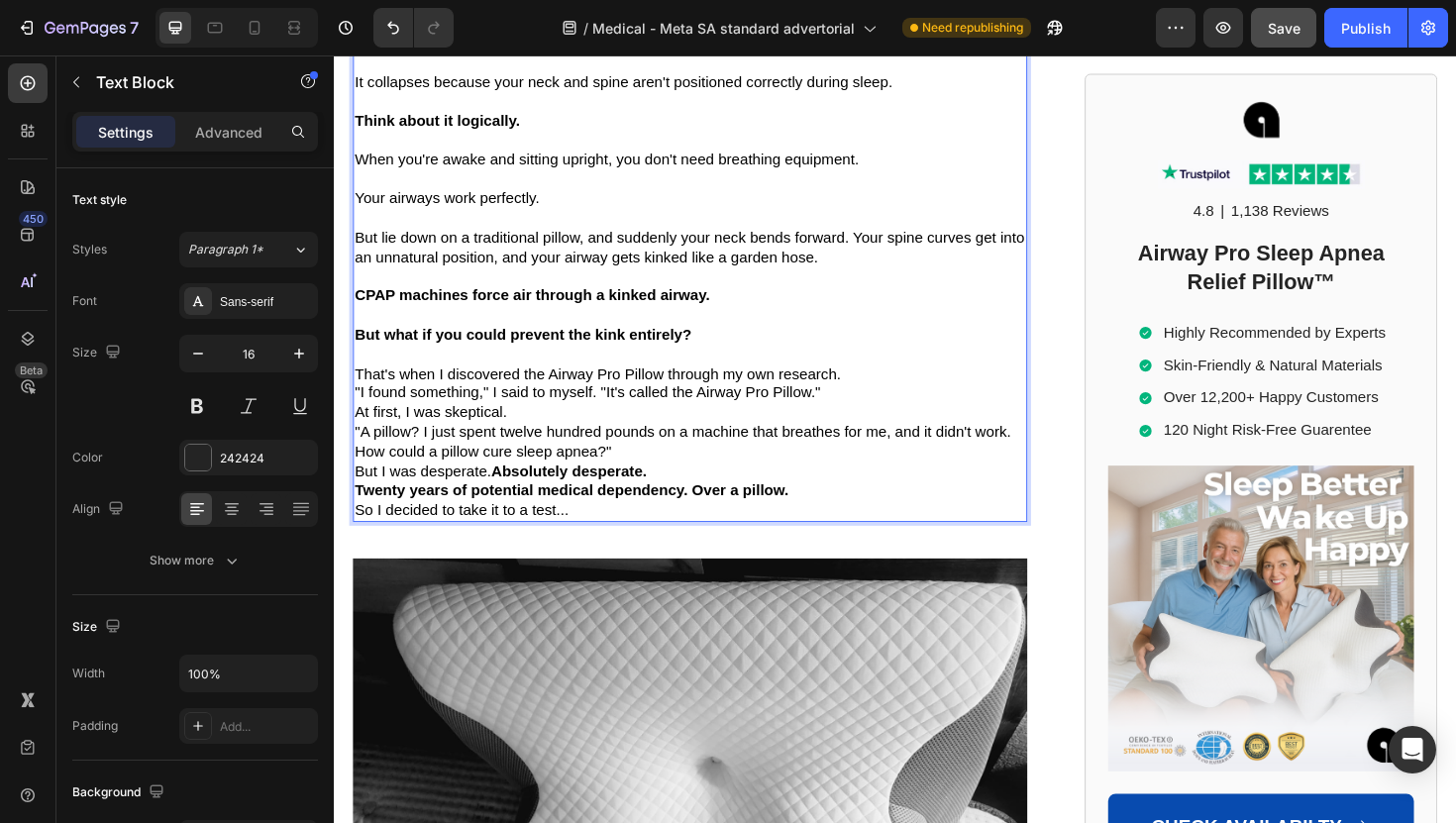 scroll, scrollTop: 7778, scrollLeft: 0, axis: vertical 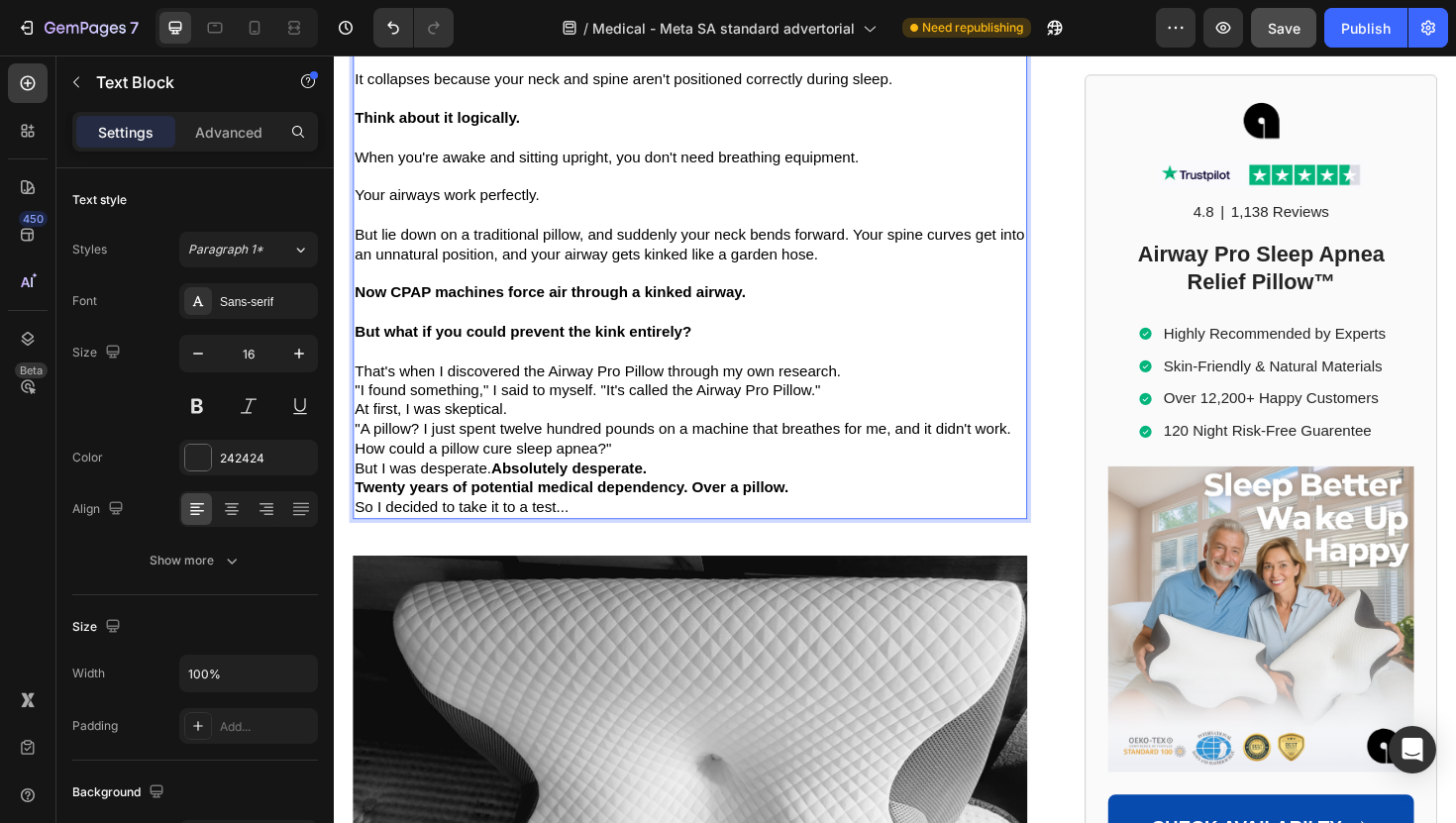 click on "Now CPAP machines force air through a kinked airway." at bounding box center (710, 307) 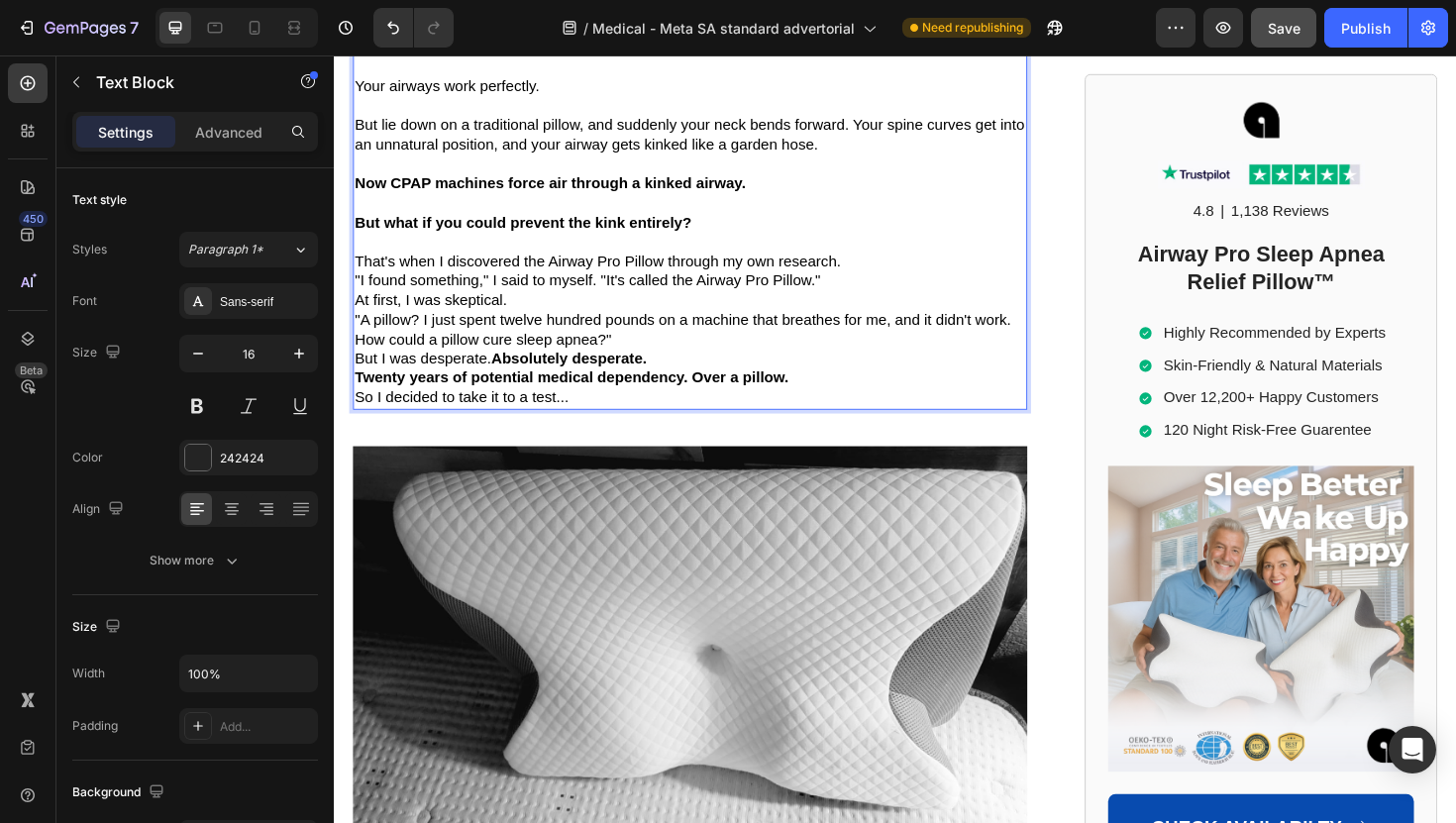 scroll, scrollTop: 7898, scrollLeft: 0, axis: vertical 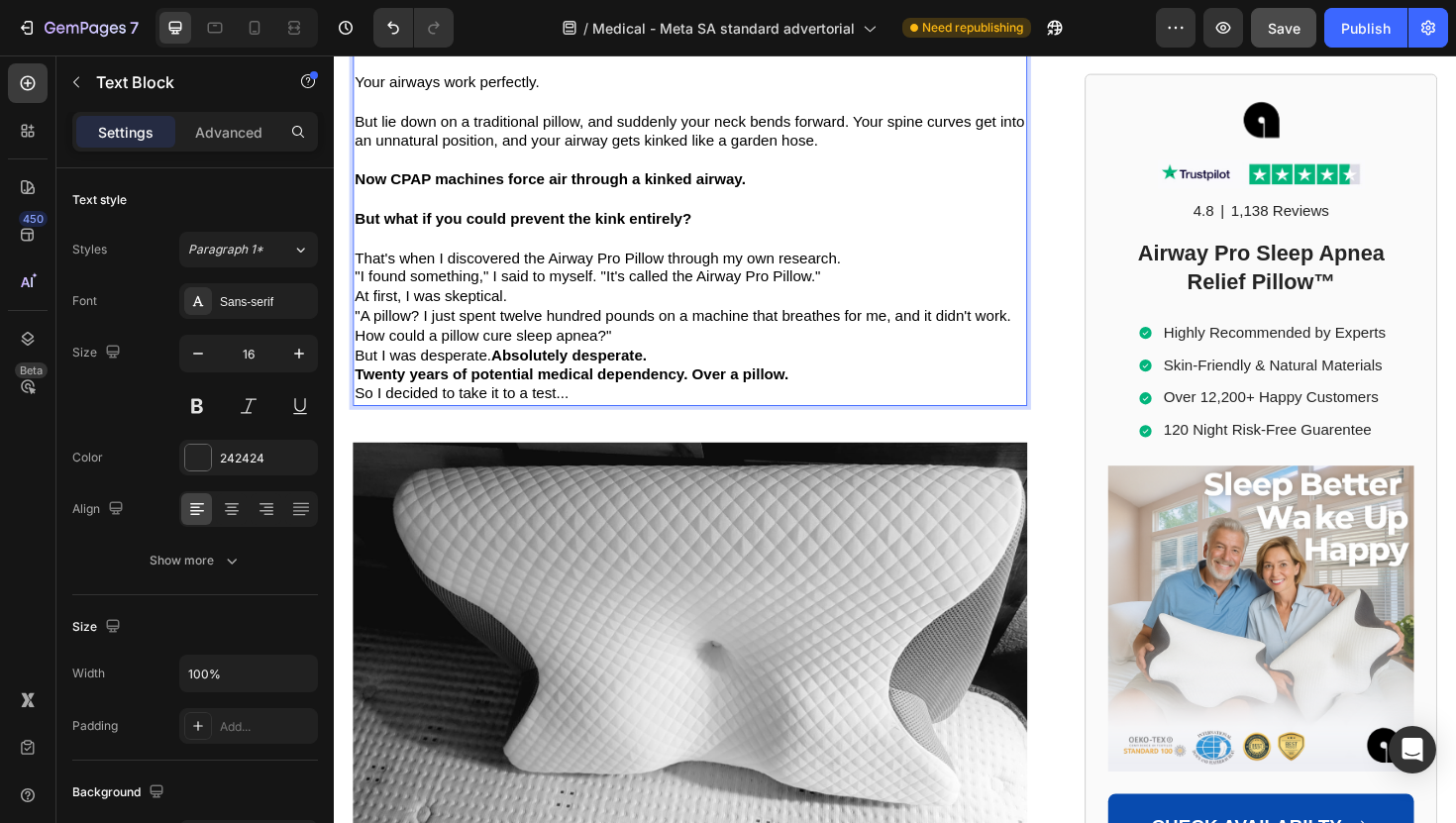 click on "That's when I discovered the Airway Pro Pillow through my own research." at bounding box center (710, 270) 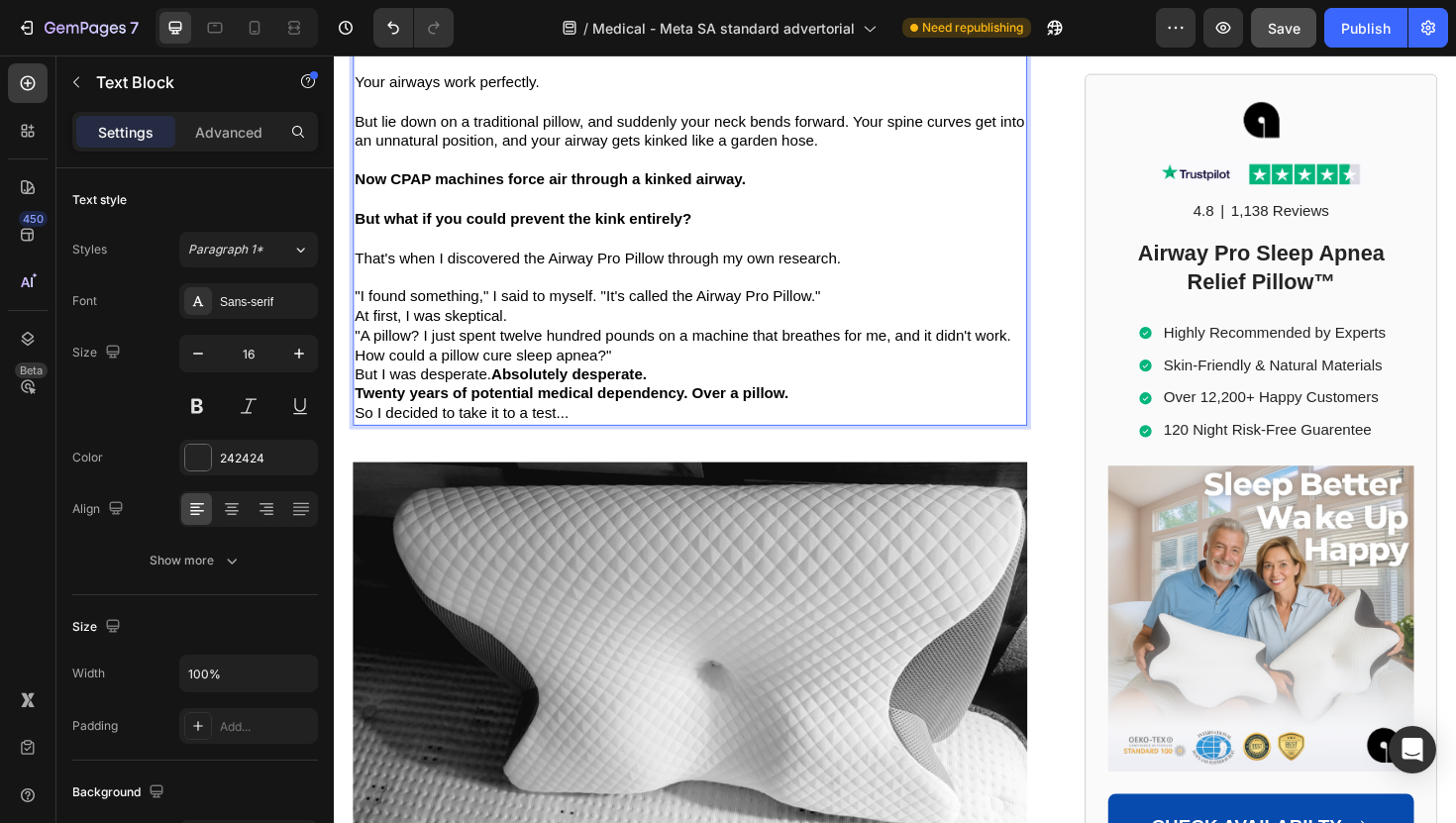 click on ""I found something," I said to myself. "It's called the Airway Pro Pillow."" at bounding box center [602, 310] 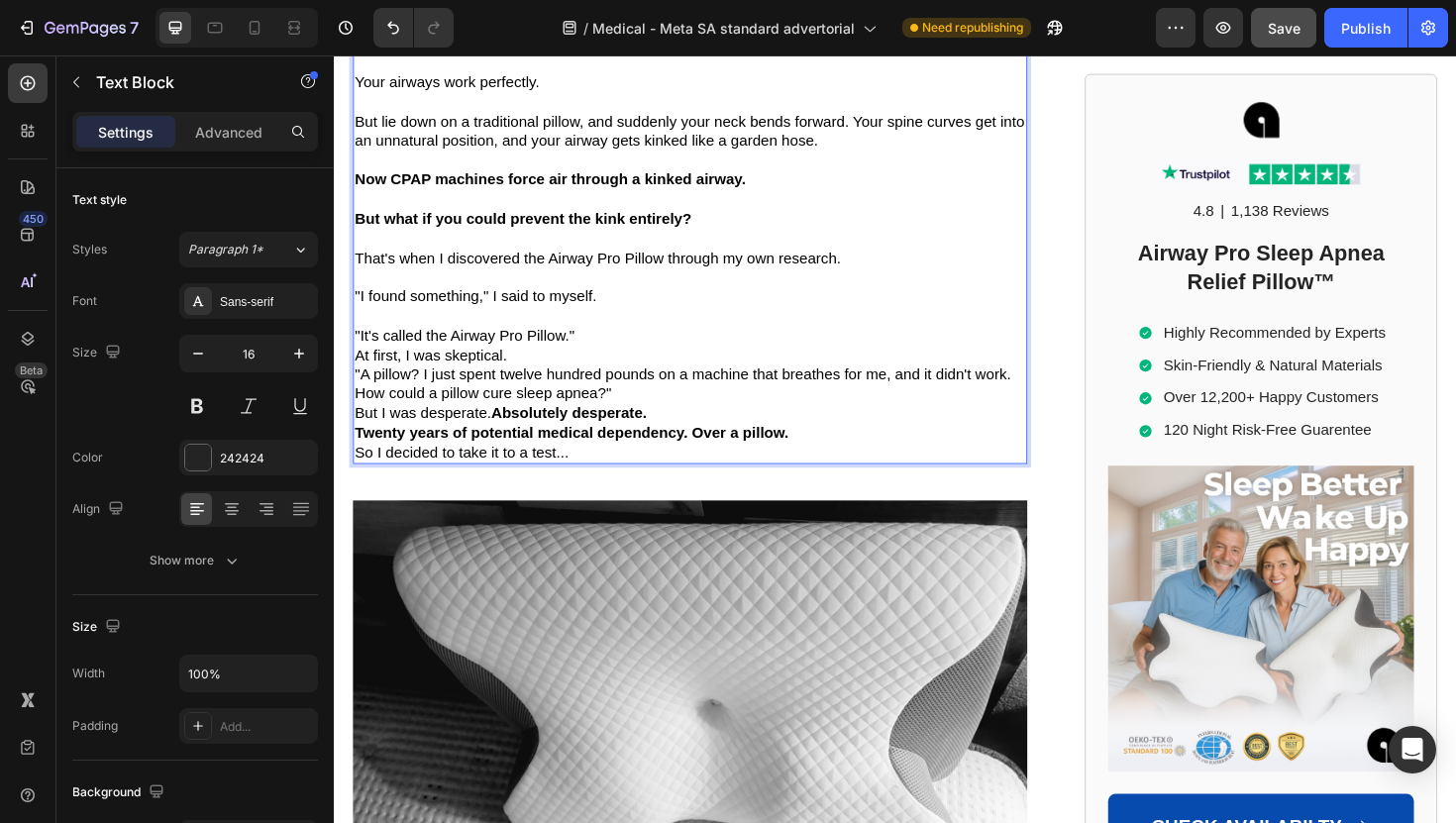 click on ""It's called the Airway Pro Pillow."" at bounding box center [710, 353] 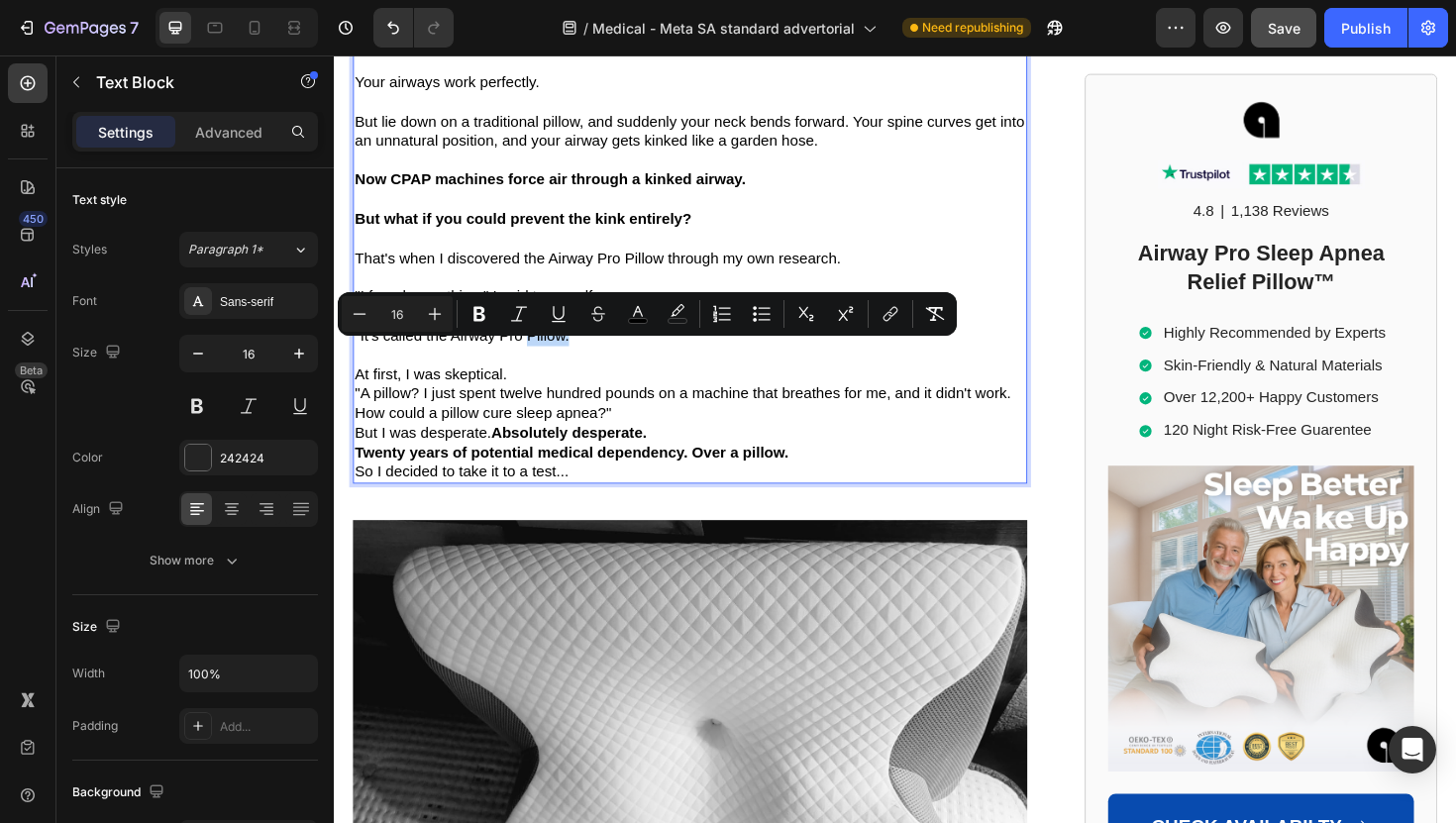 drag, startPoint x: 539, startPoint y: 368, endPoint x: 582, endPoint y: 371, distance: 43.104524 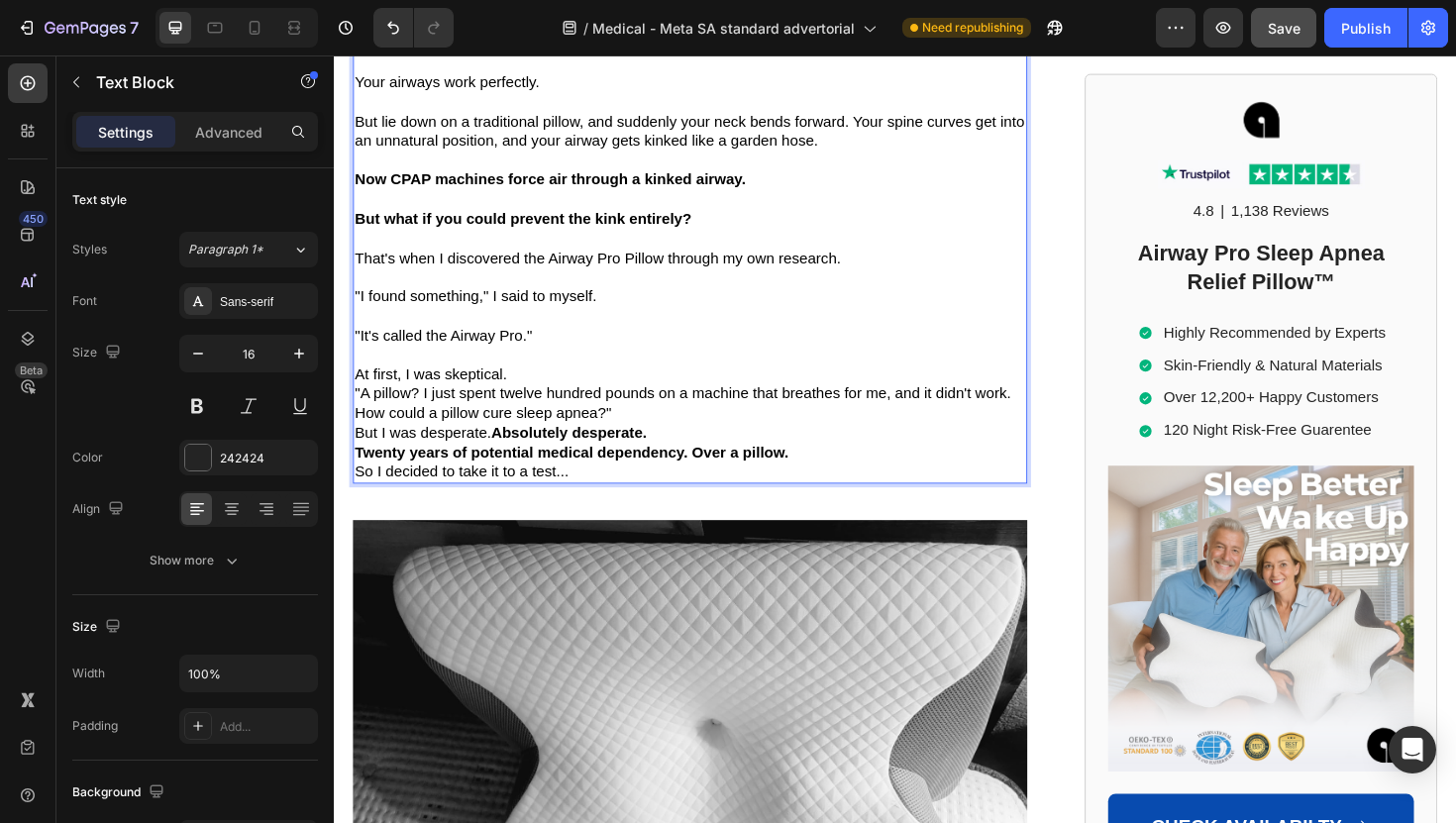 click on "At first, I was skeptical." at bounding box center (710, 393) 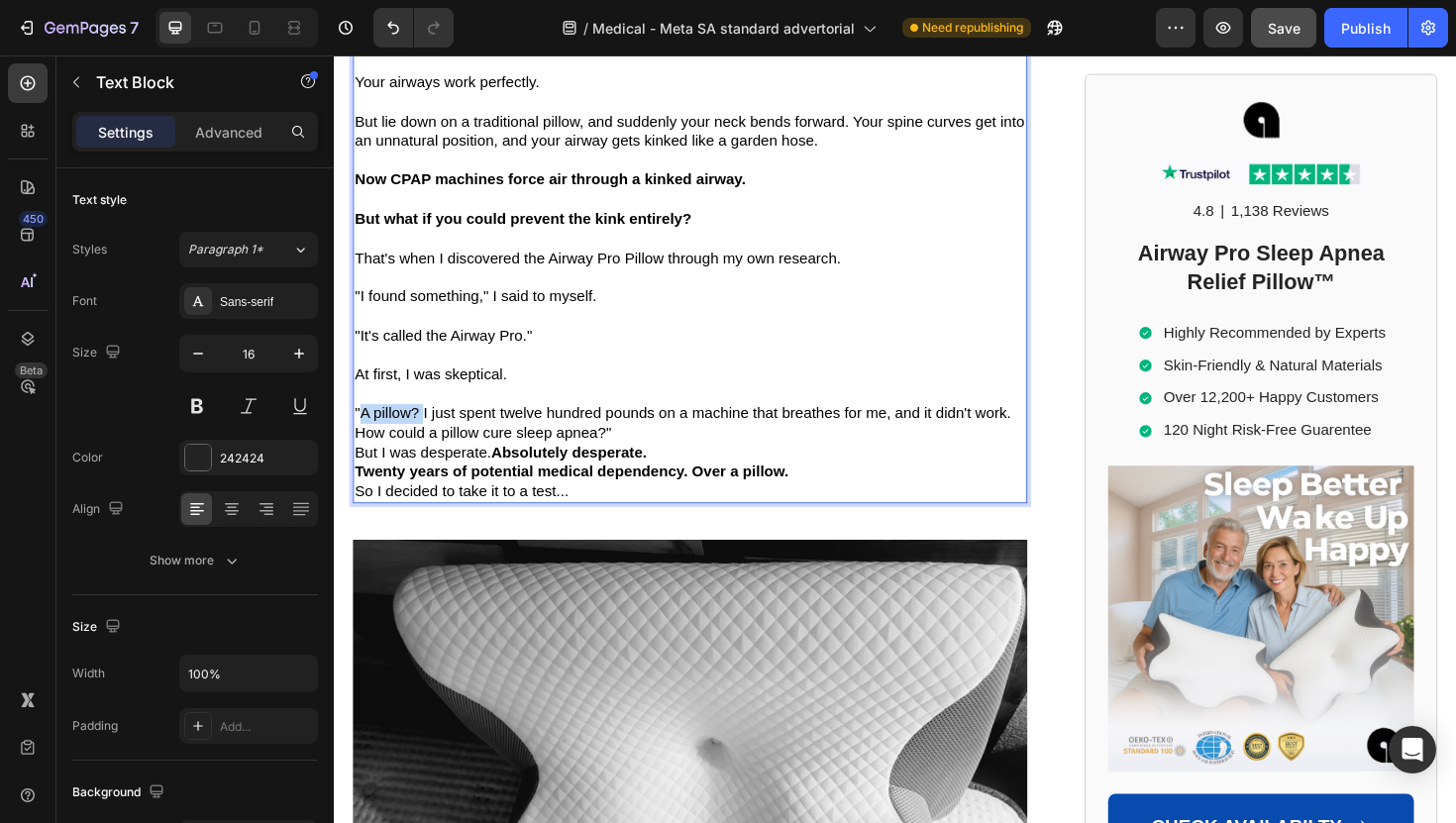 drag, startPoint x: 428, startPoint y: 451, endPoint x: 364, endPoint y: 448, distance: 64.07027 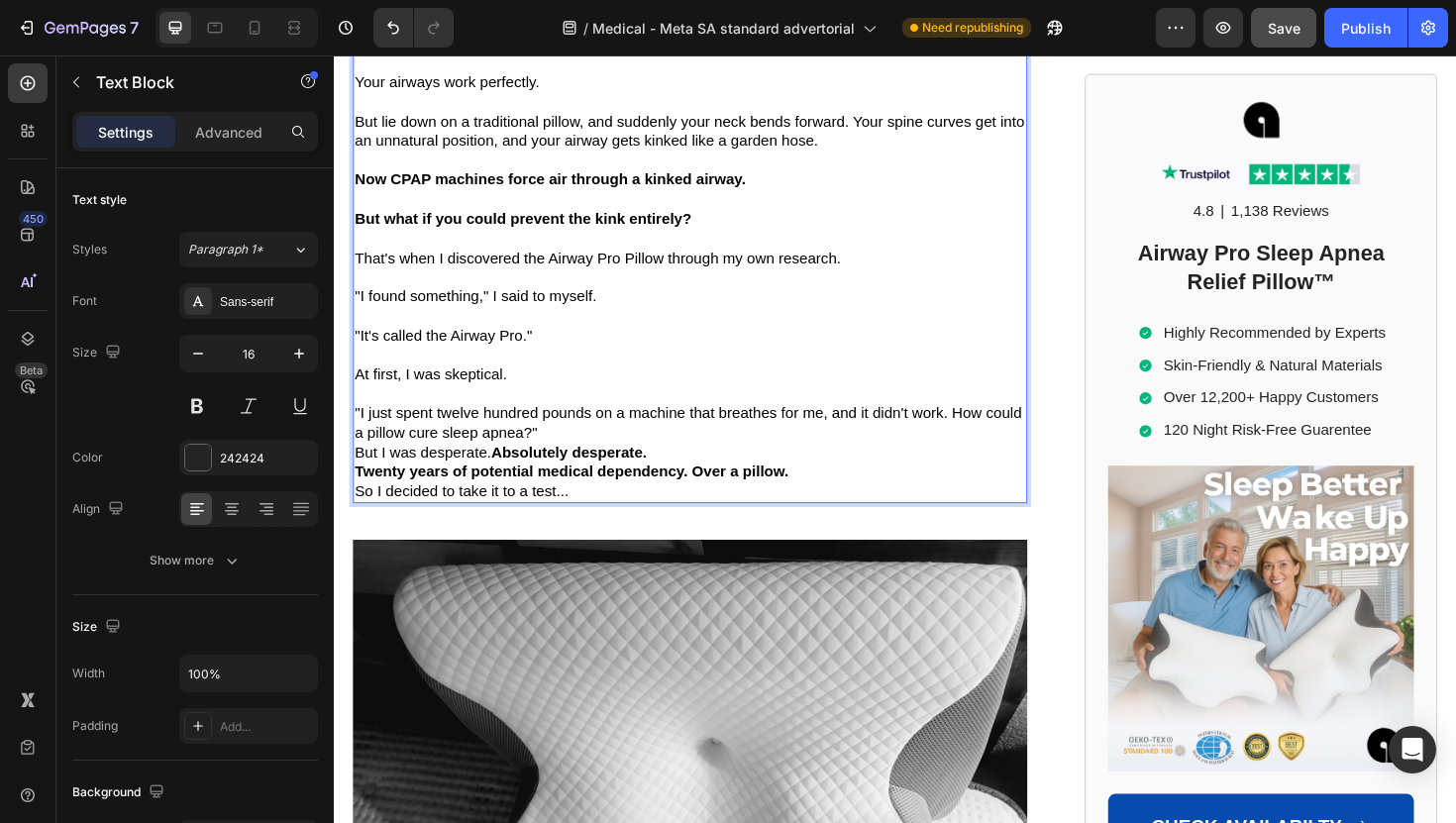 click on ""I just spent twelve hundred pounds on a machine that breathes for me, and it didn't work. How could a pillow cure sleep apnea?"" at bounding box center (708, 445) 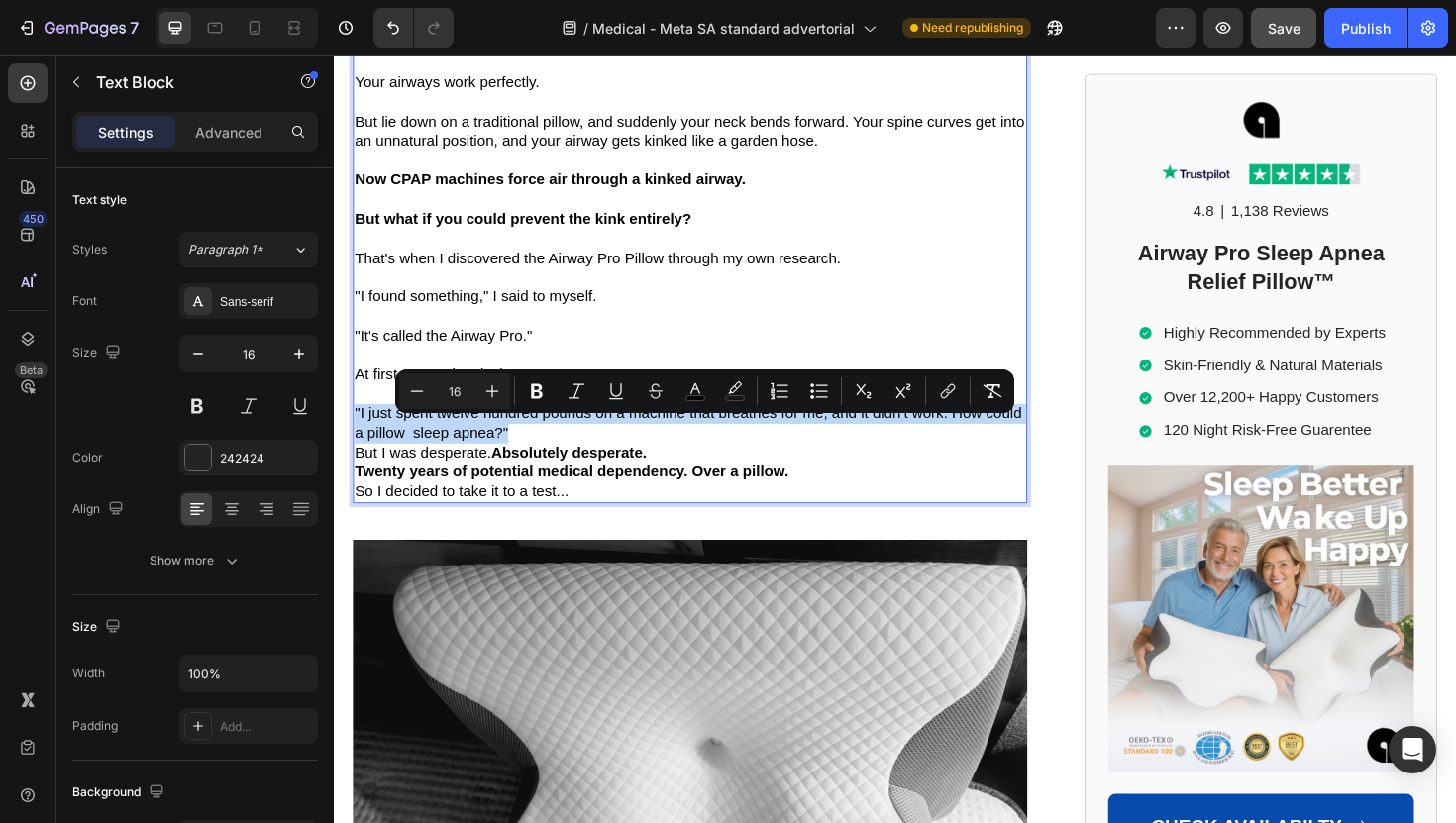 drag, startPoint x: 520, startPoint y: 471, endPoint x: 356, endPoint y: 449, distance: 165.469 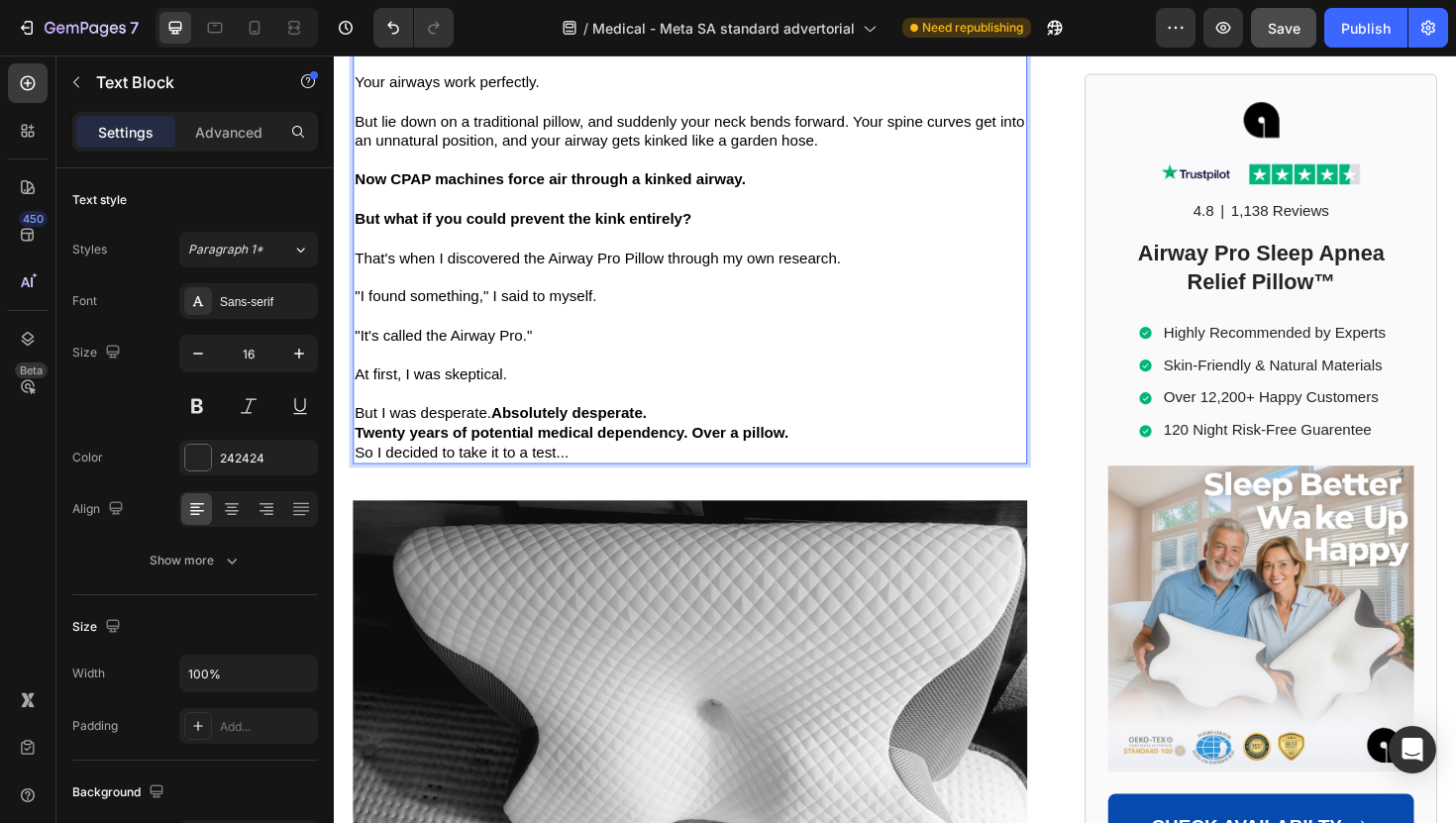 click on "Absolutely desperate." at bounding box center [582, 434] 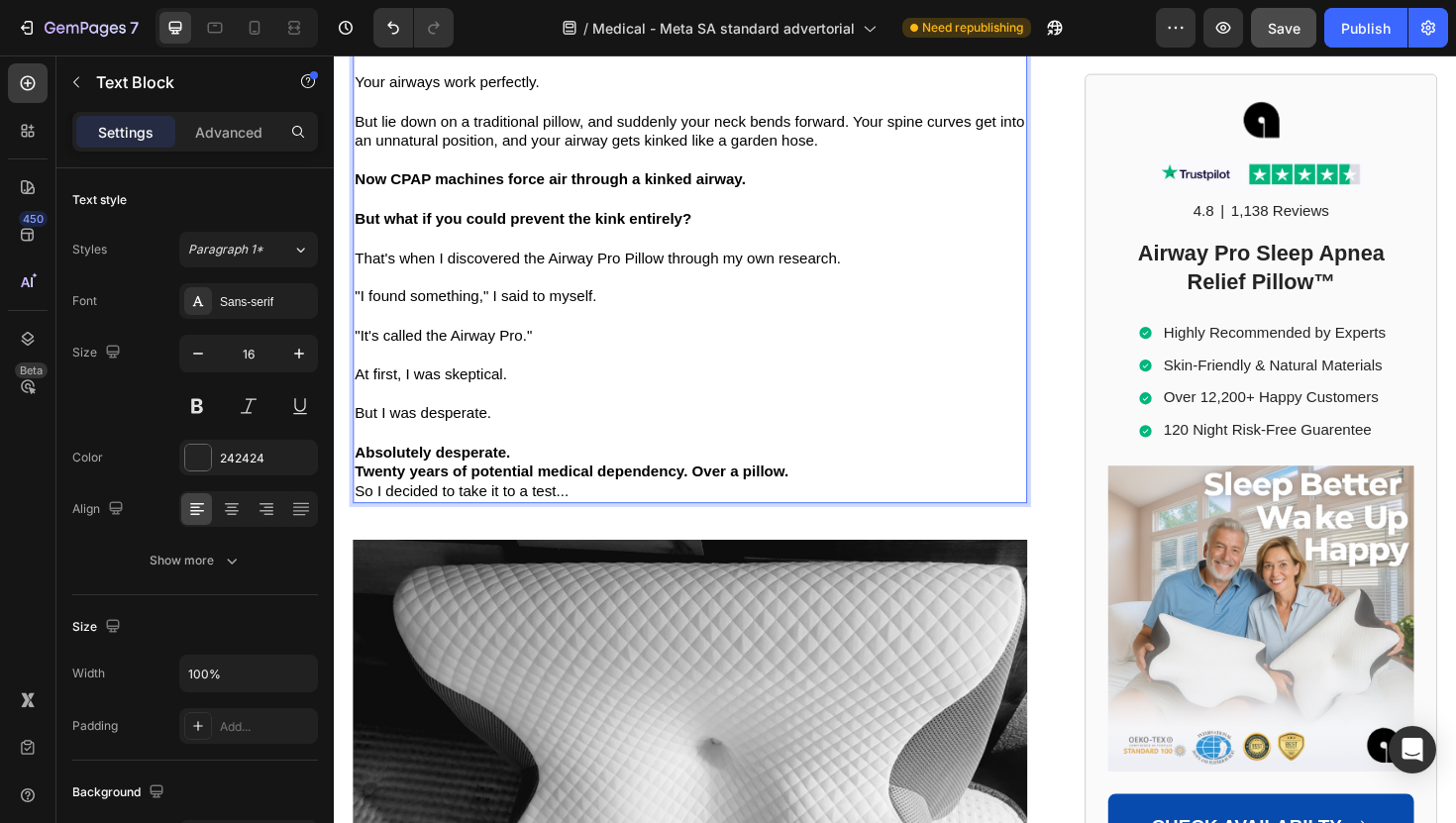 click on "Absolutely desperate." at bounding box center (710, 476) 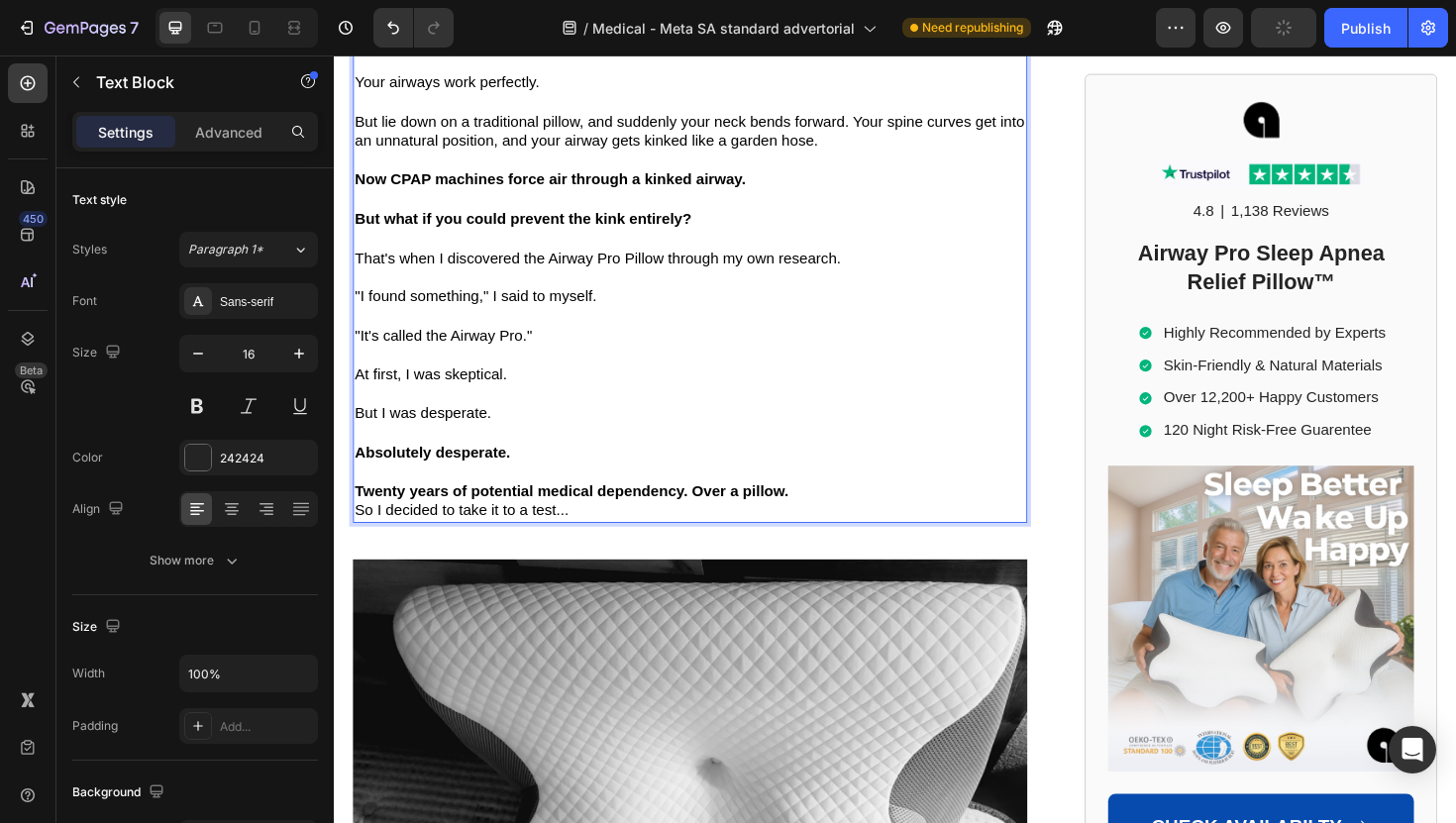 click on "Twenty years of potential medical dependency. Over a pillow." at bounding box center (710, 517) 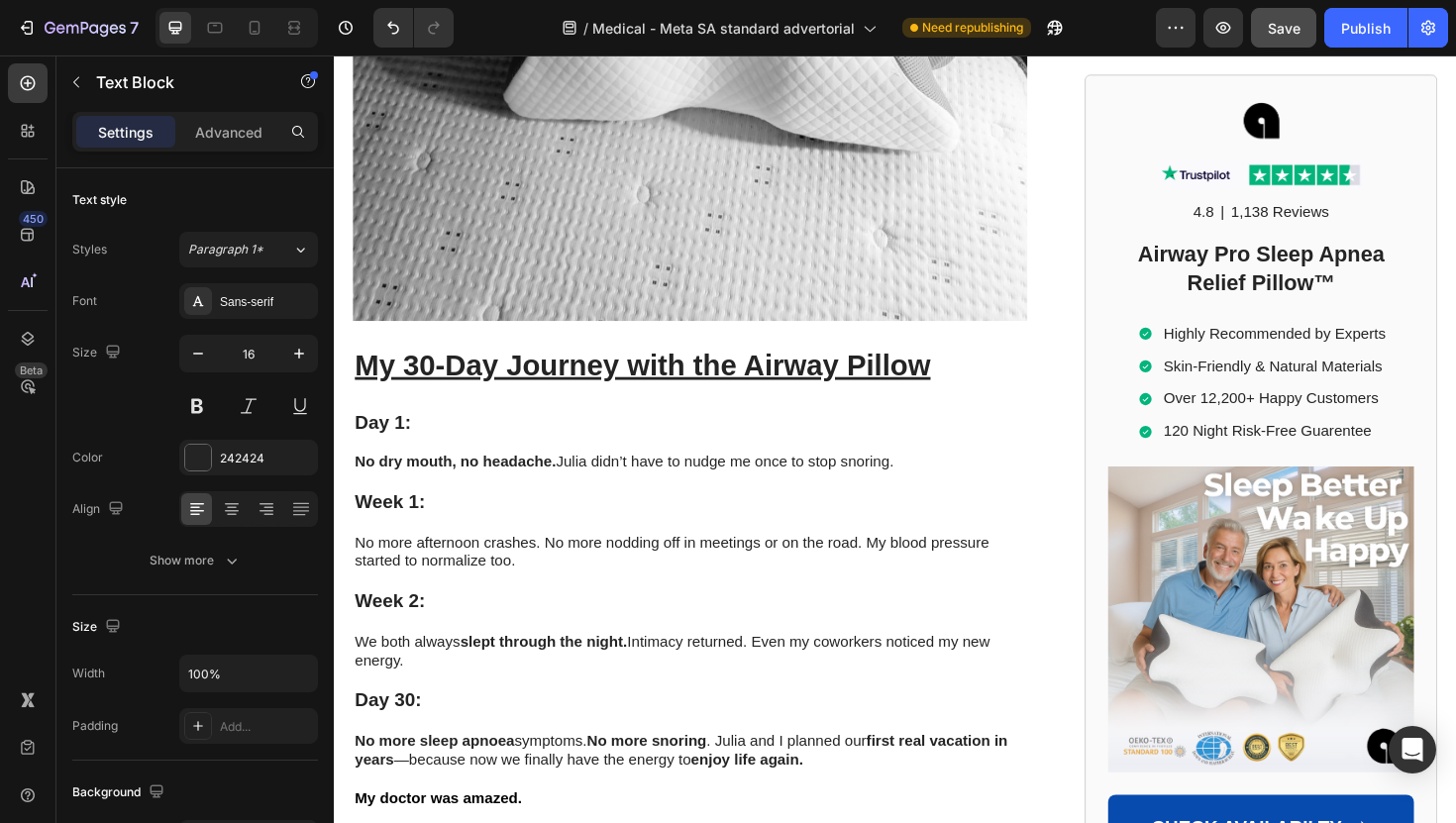 scroll, scrollTop: 8754, scrollLeft: 0, axis: vertical 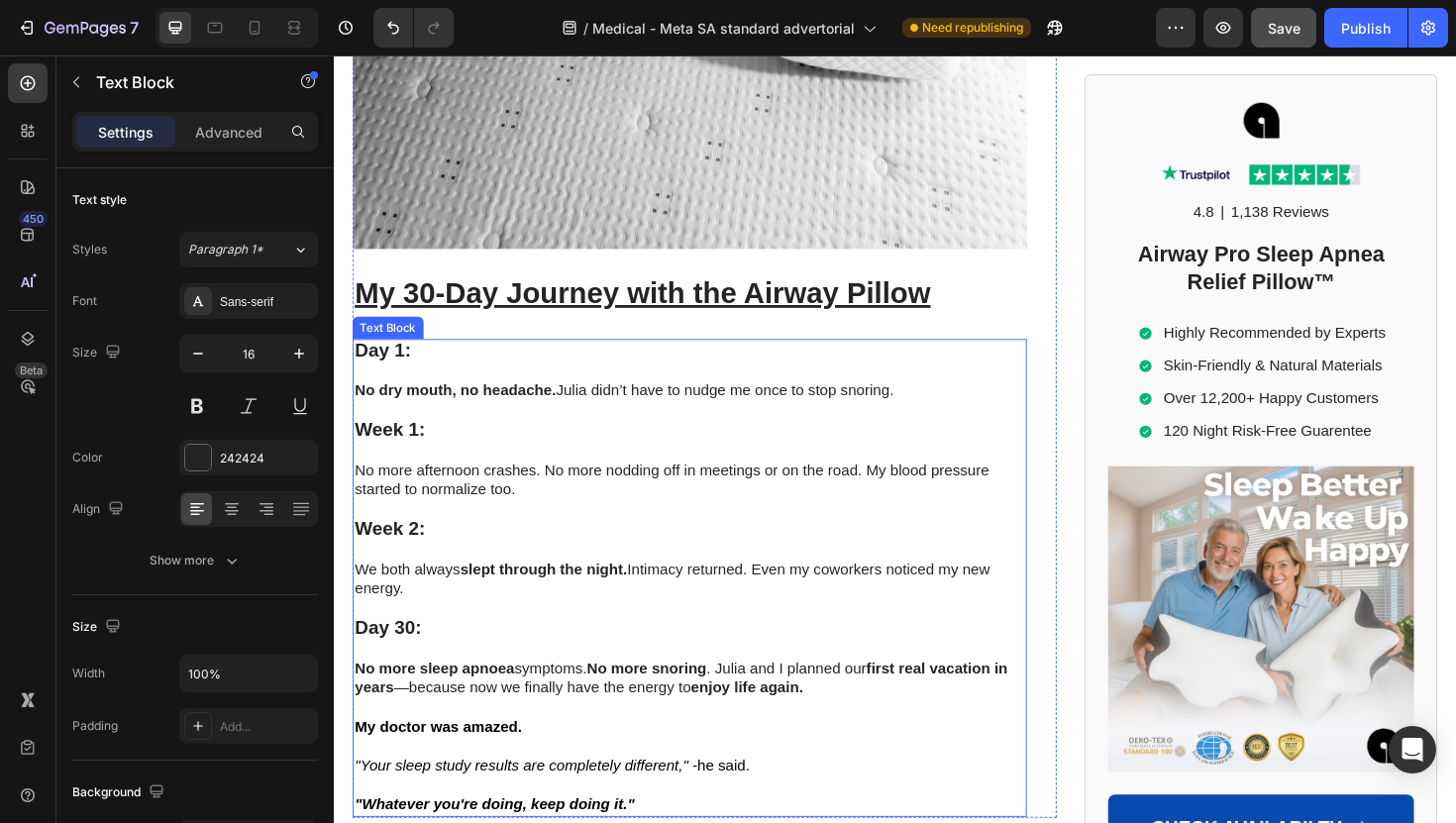 click on "Week 2:" at bounding box center [710, 558] 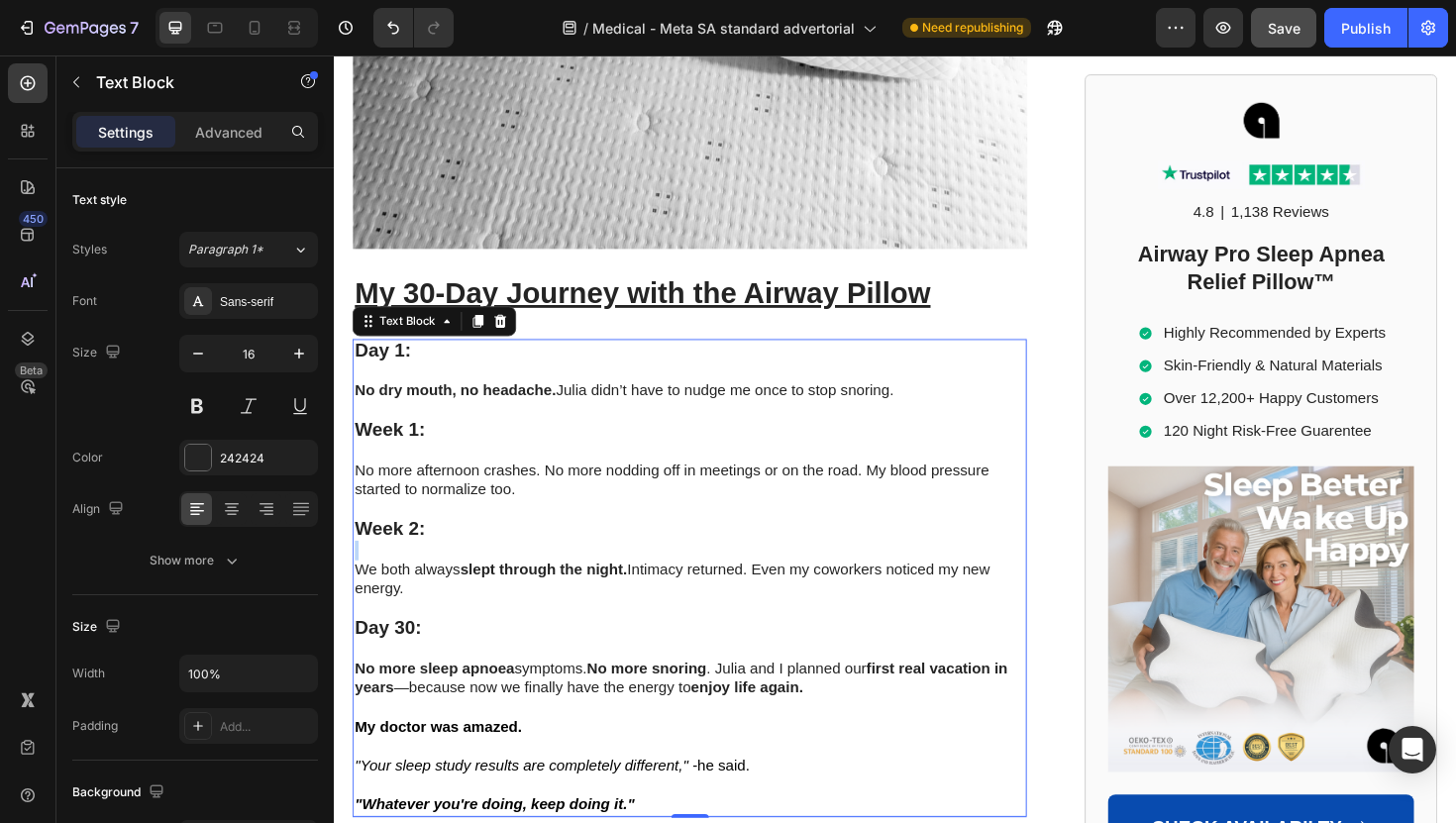 click on "Week 2:" at bounding box center (710, 558) 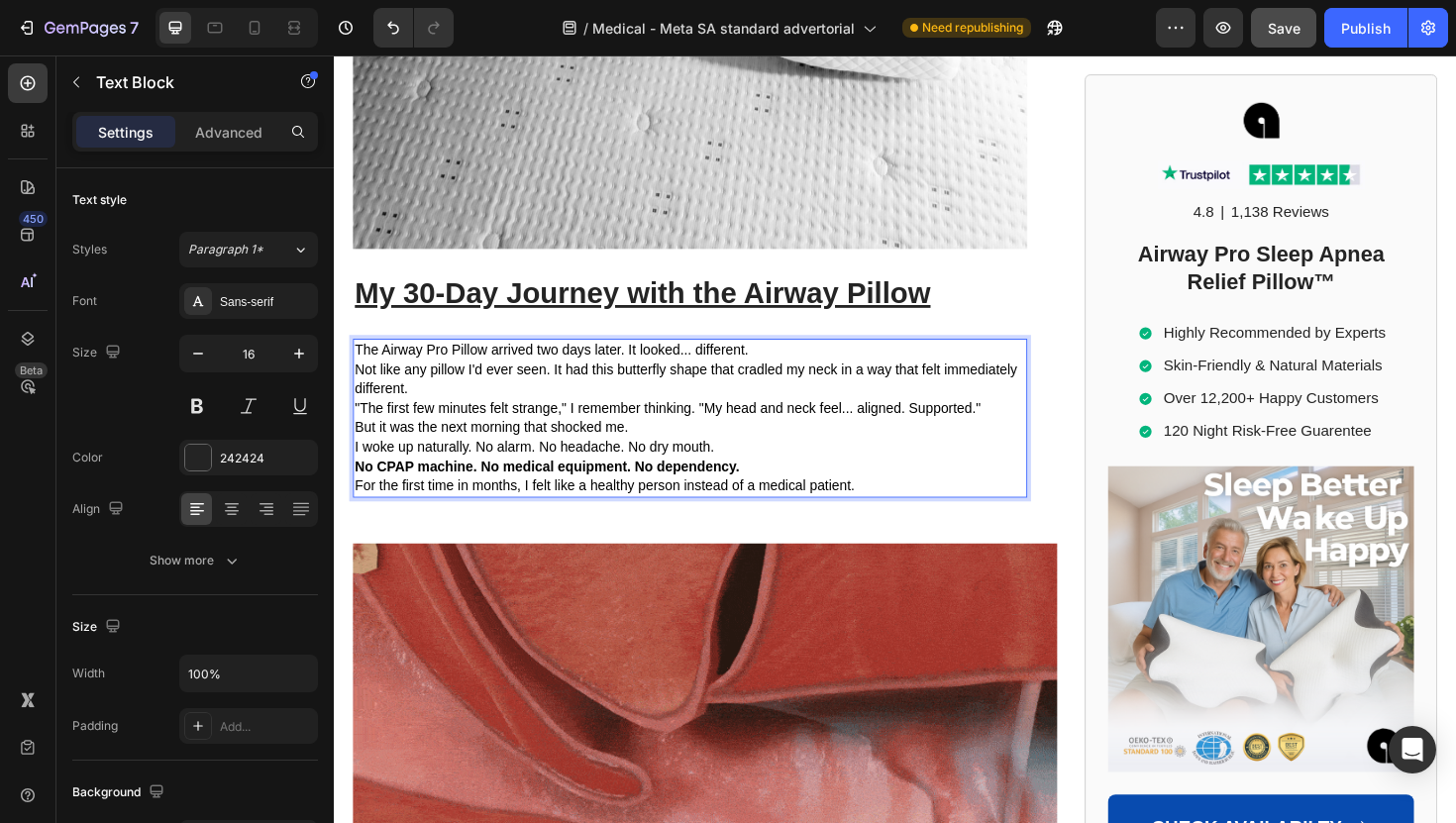 click on "For the first time in months, I felt like a healthy person instead of a medical patient." at bounding box center (710, 511) 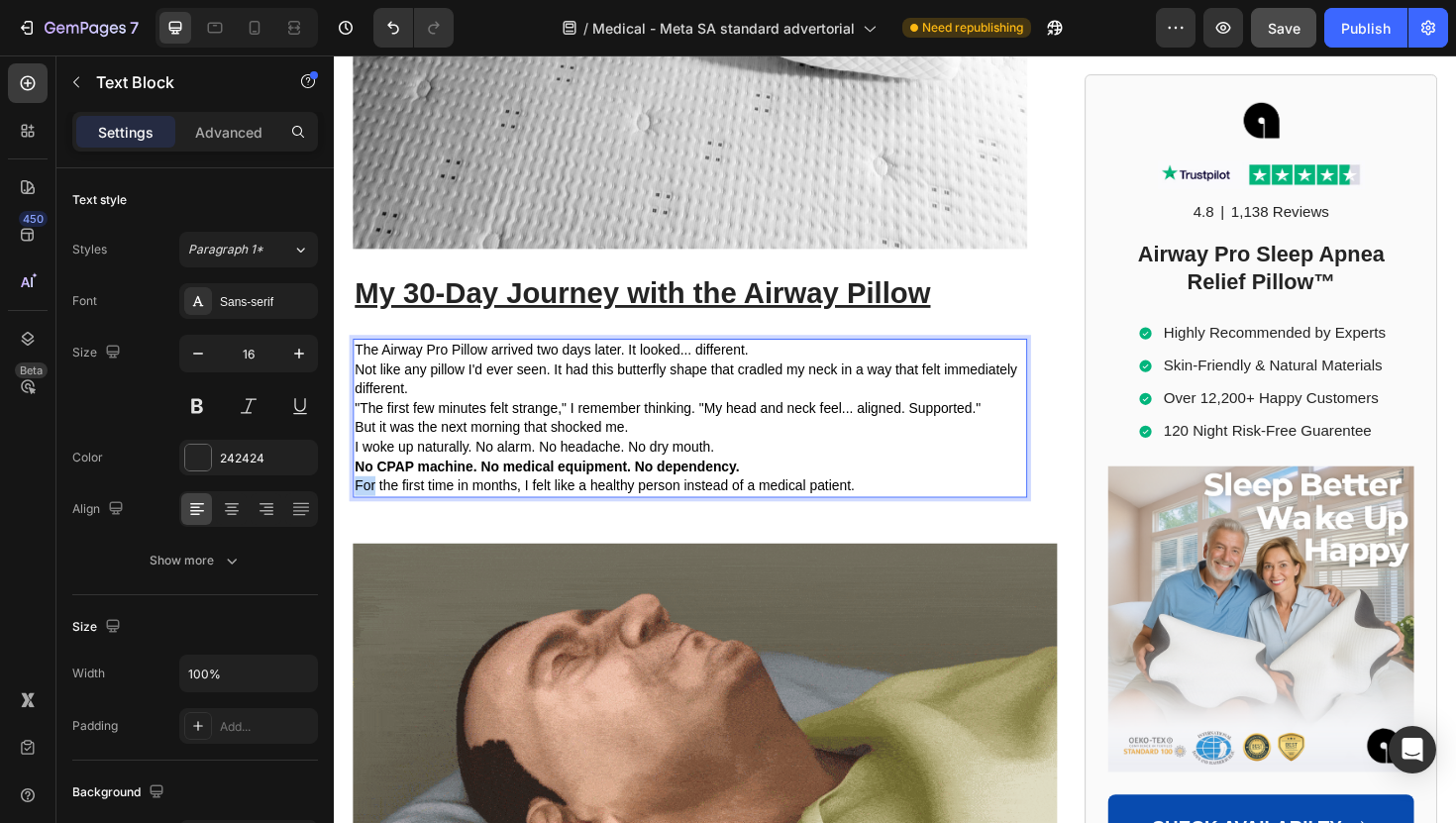 click on "For the first time in months, I felt like a healthy person instead of a medical patient." at bounding box center [710, 511] 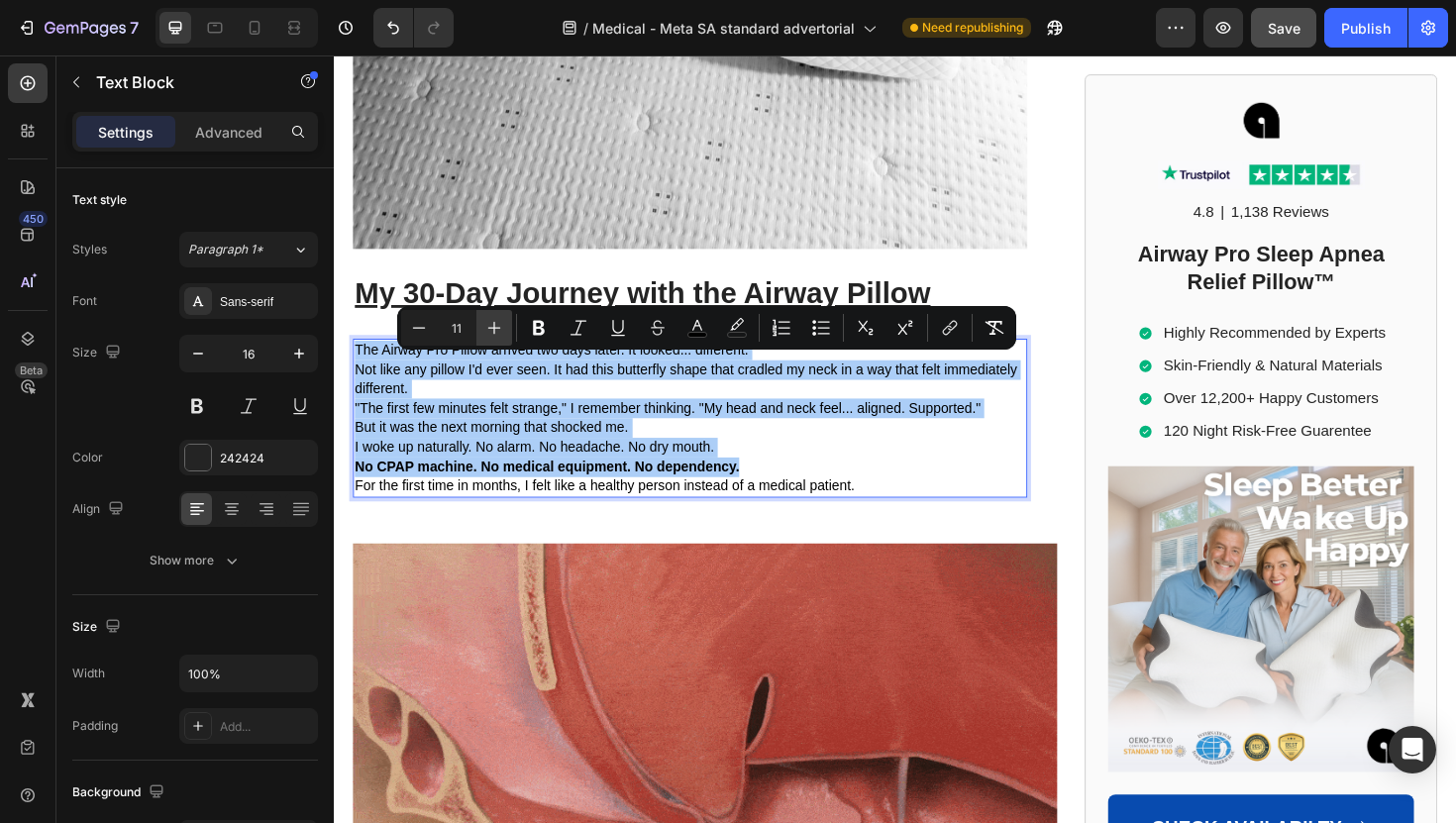 click on "Plus" at bounding box center (494, 328) 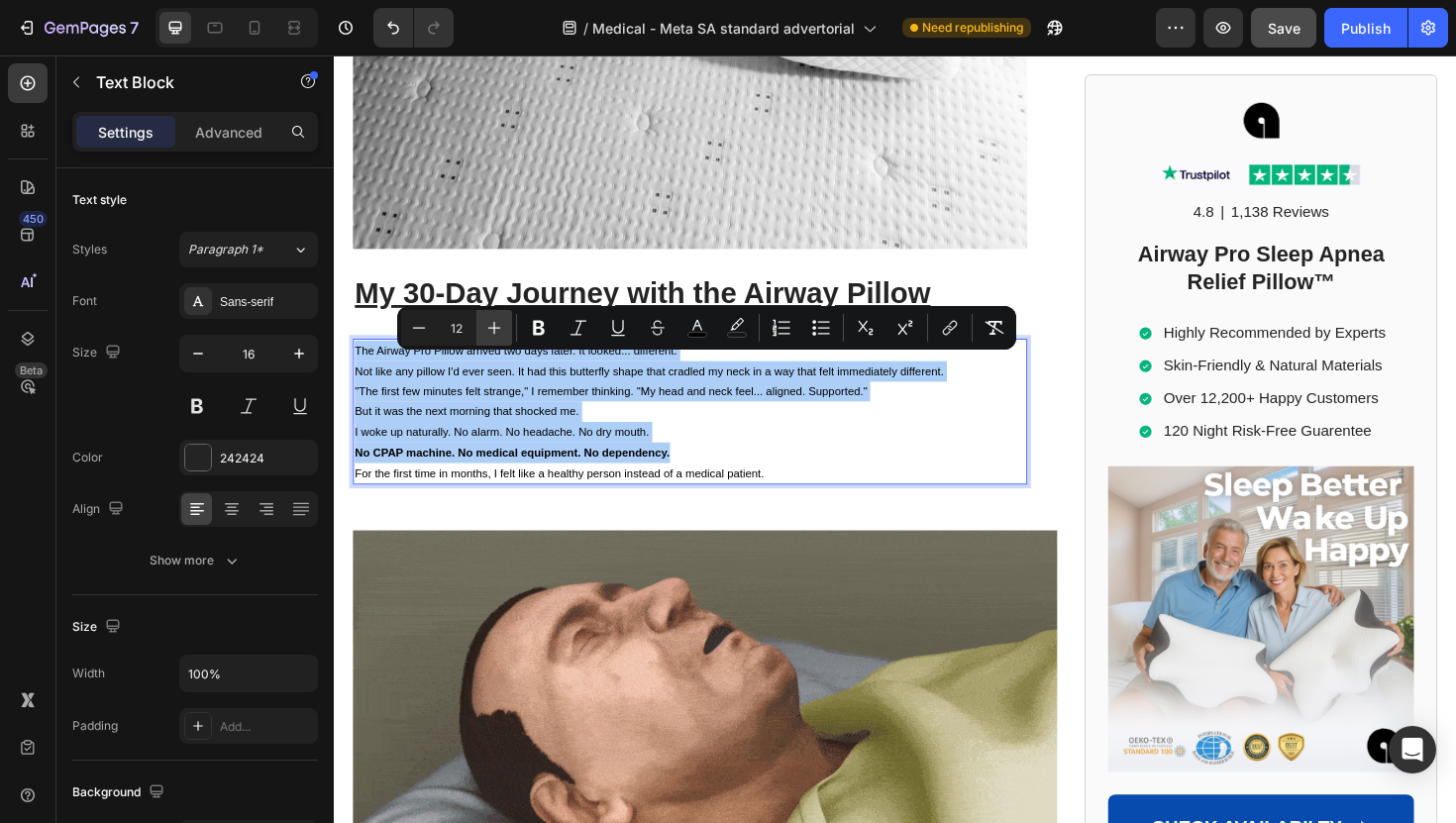 click on "Plus" at bounding box center [494, 328] 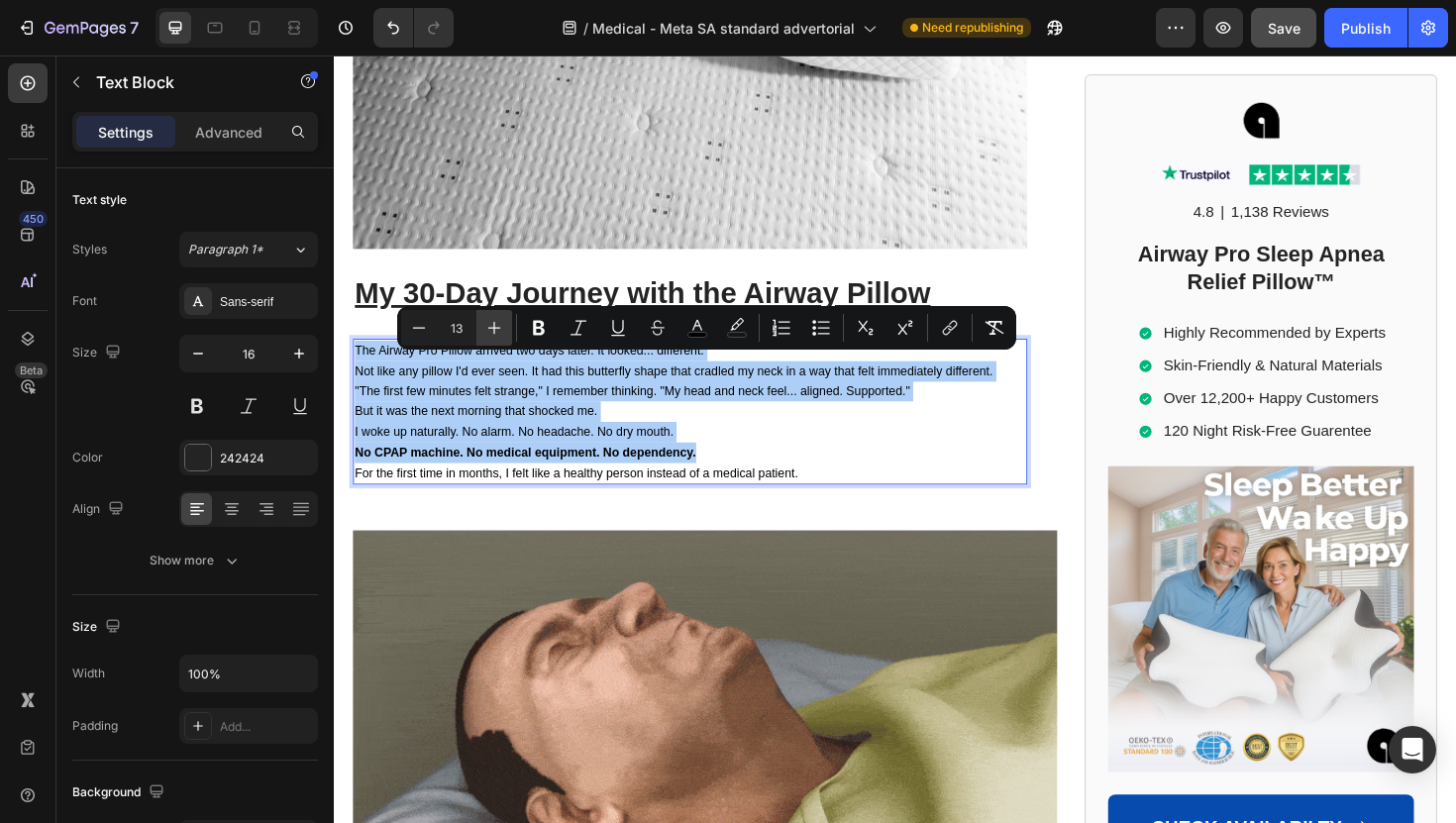 click on "Plus" at bounding box center (494, 328) 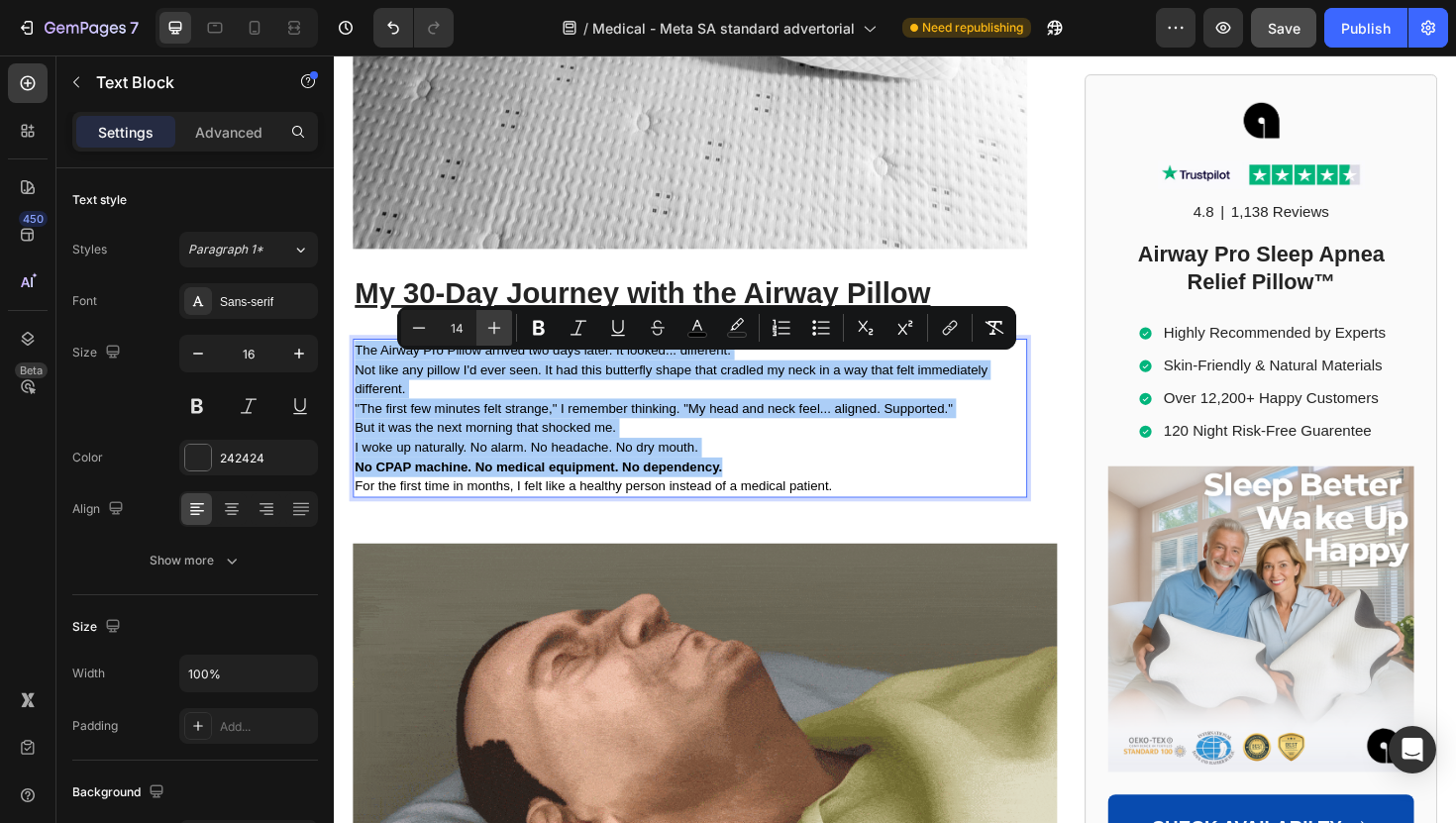 click on "Plus" at bounding box center [494, 328] 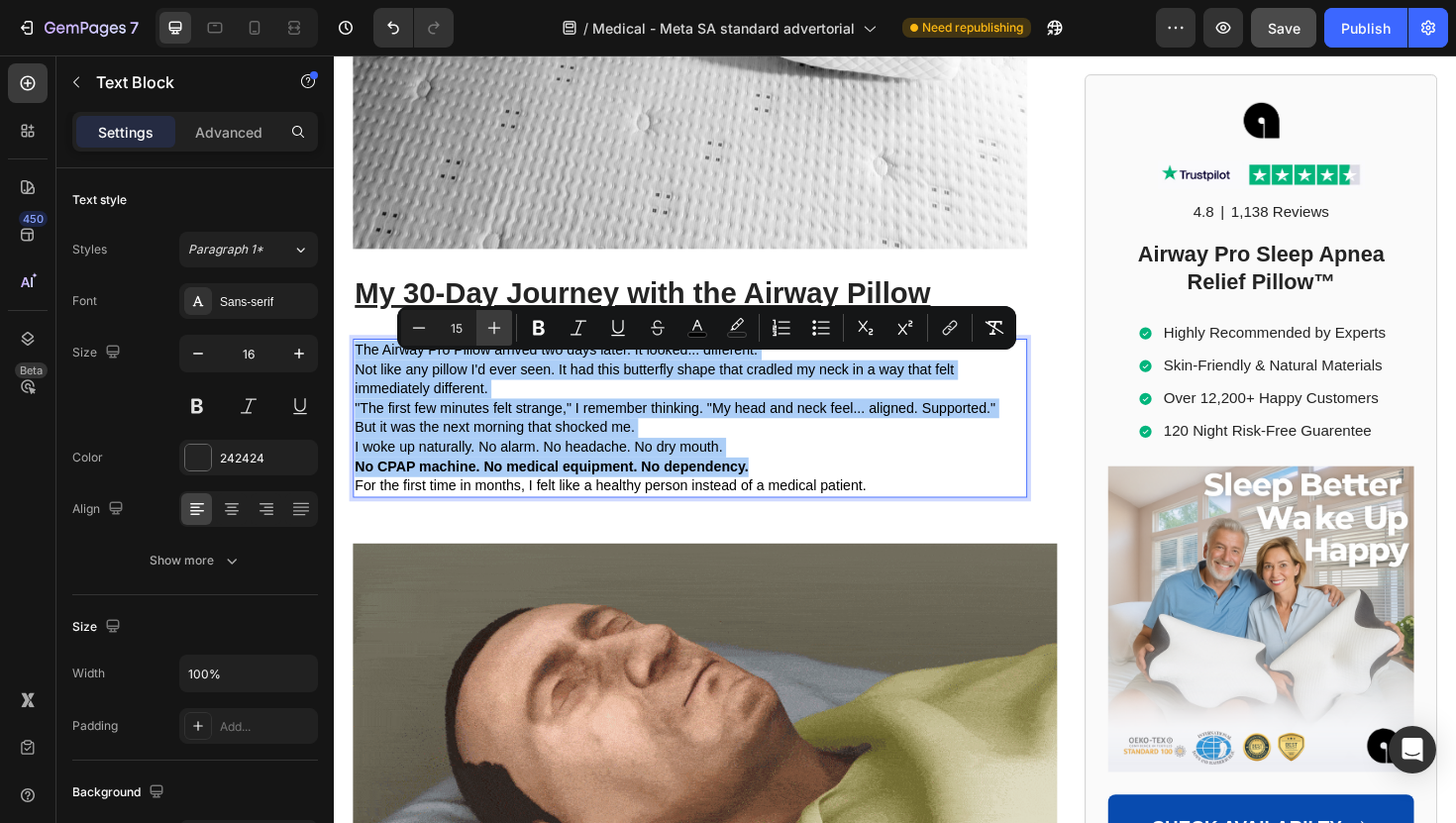 click on "Plus" at bounding box center [494, 328] 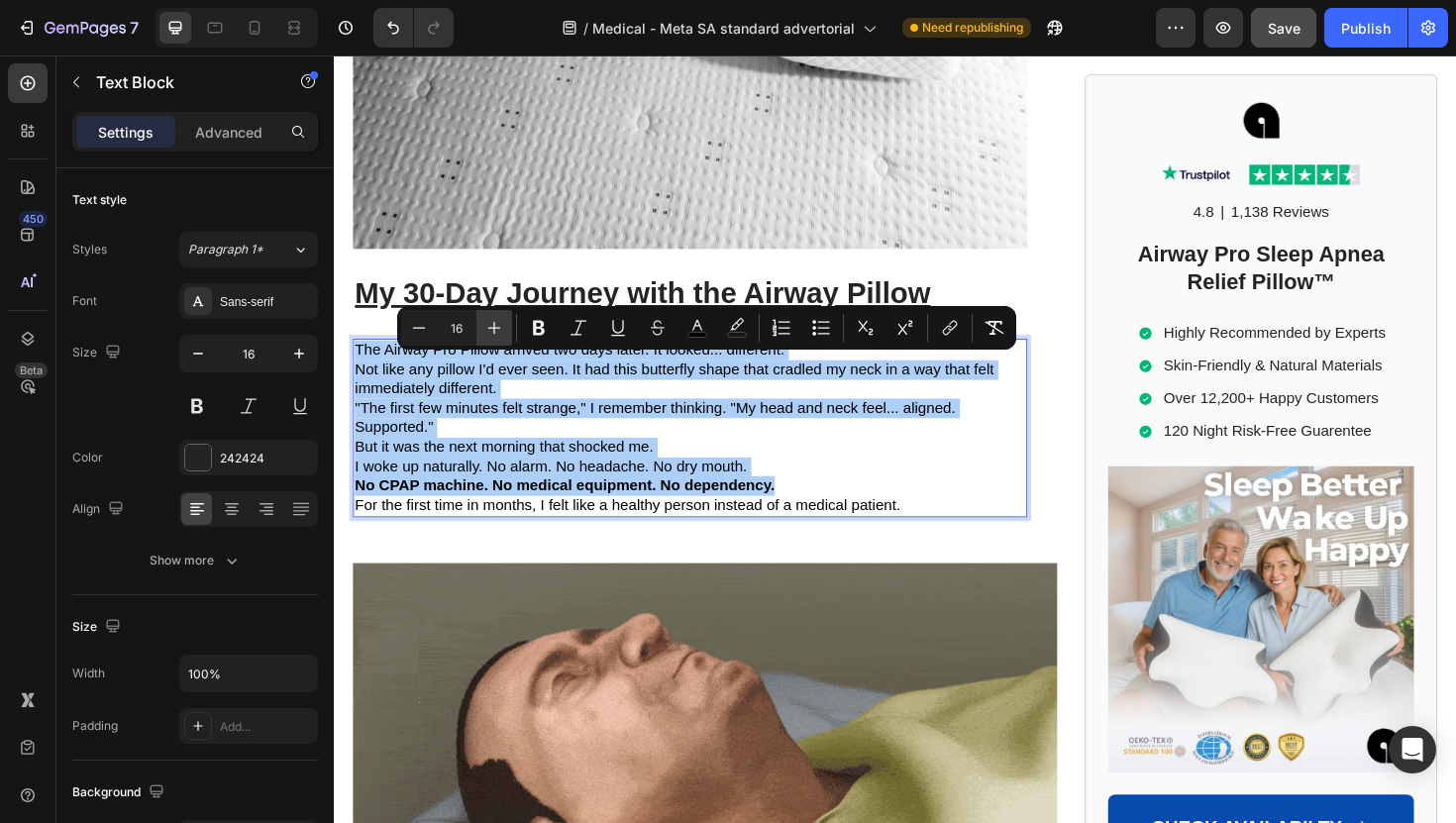 click on "Plus" at bounding box center (494, 328) 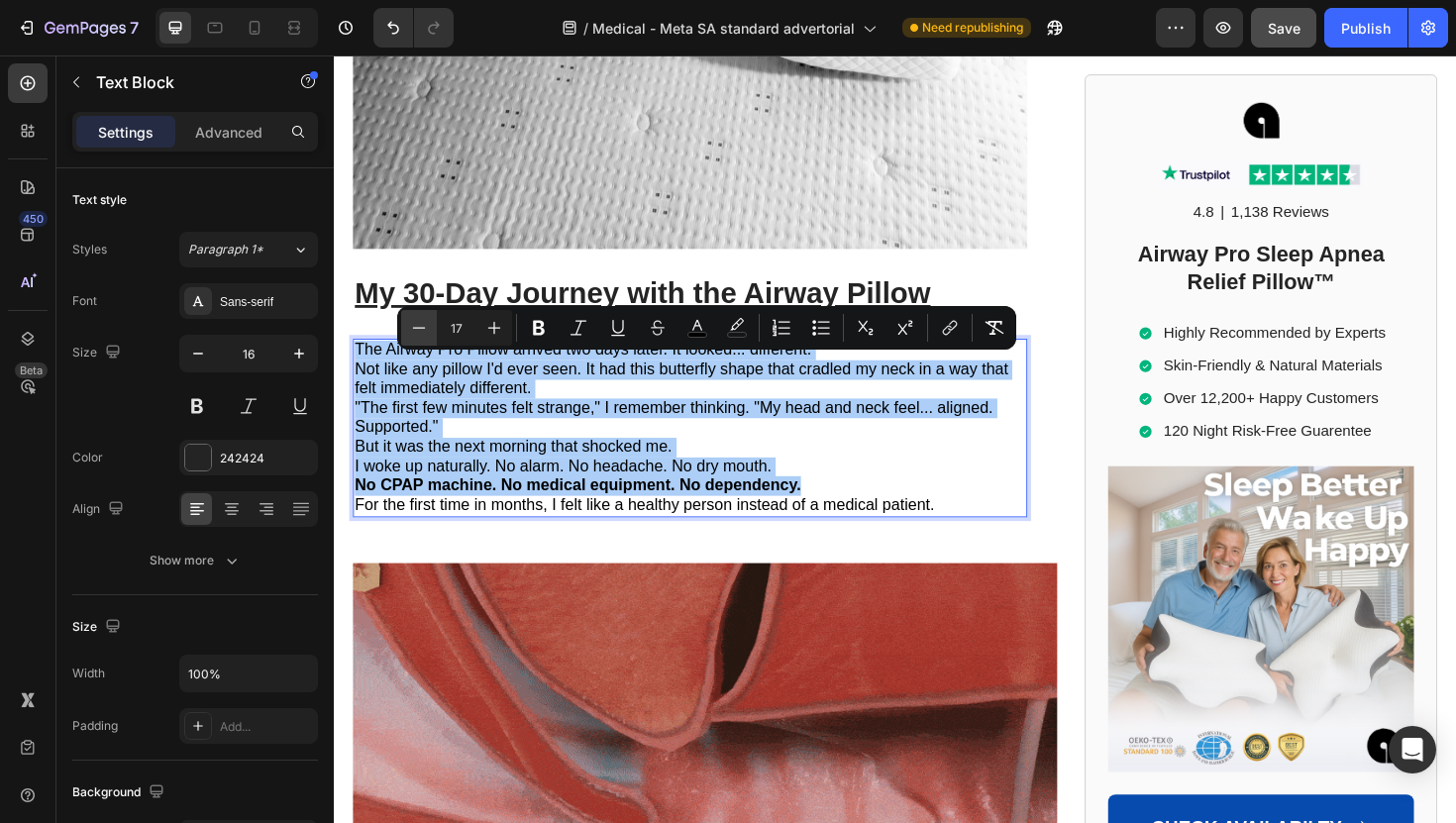 click 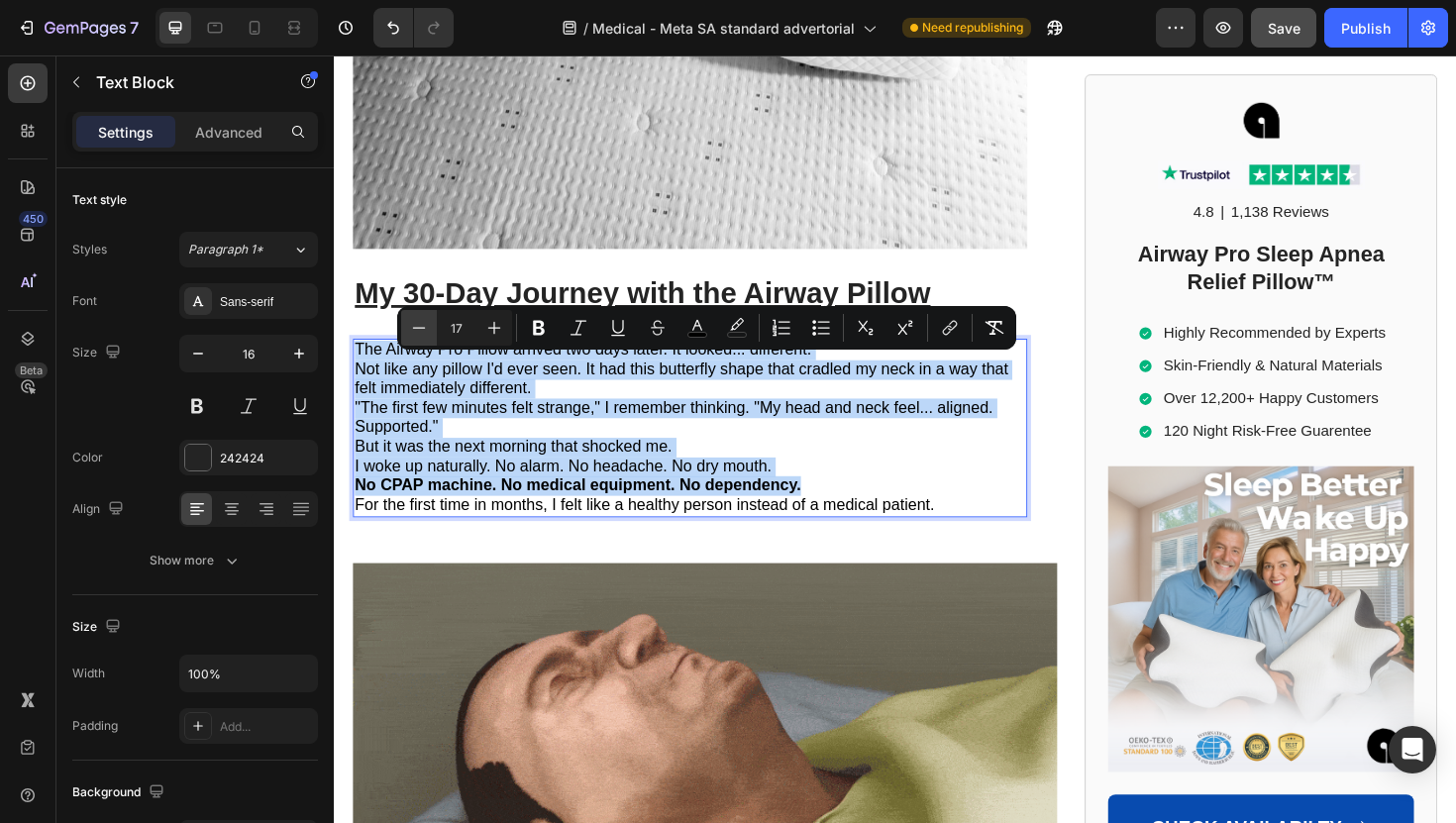 type on "16" 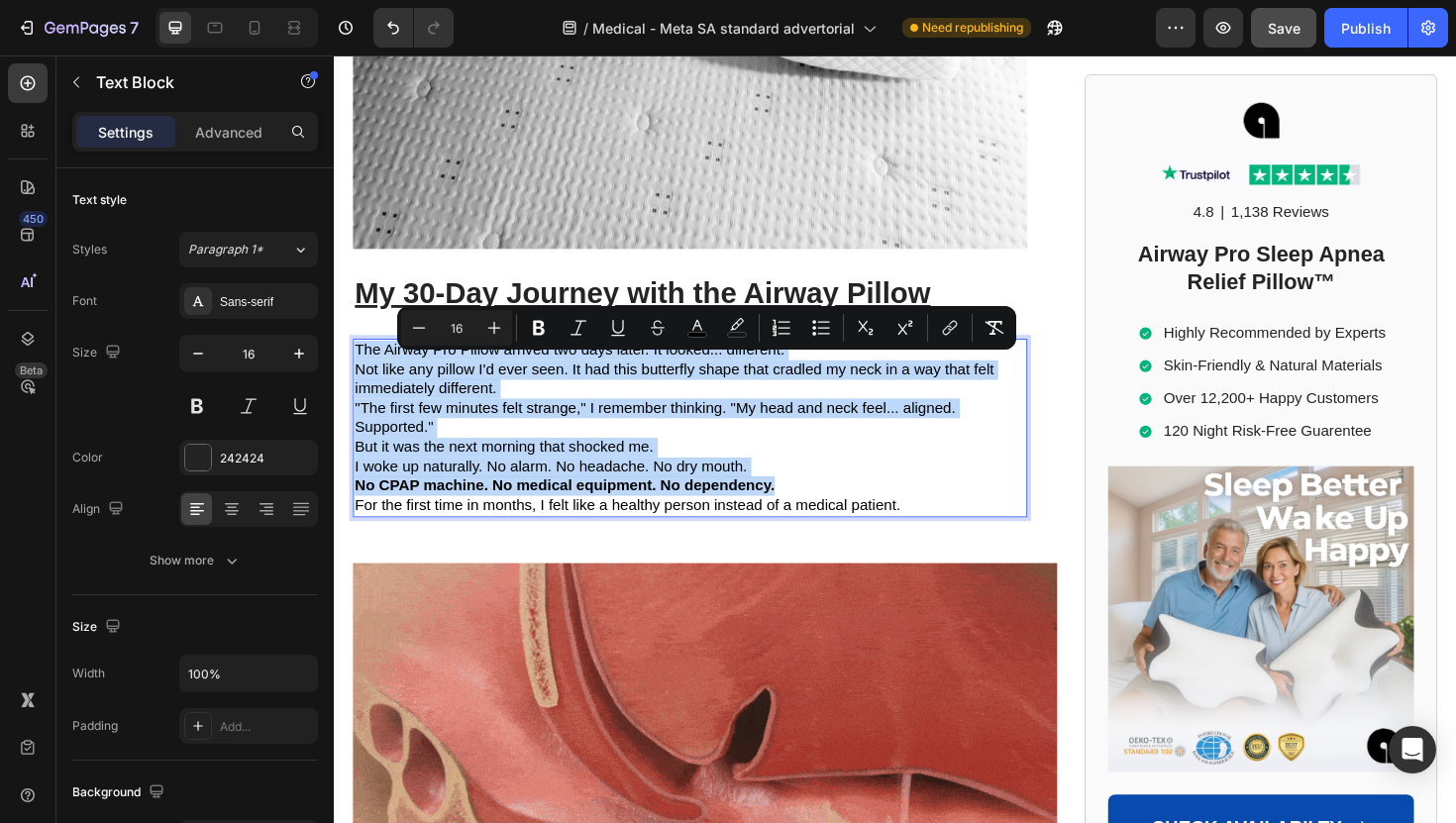 click on "Not like any pillow I'd ever seen. It had this butterfly shape that cradled my neck in a way that felt immediately different." at bounding box center (710, 399) 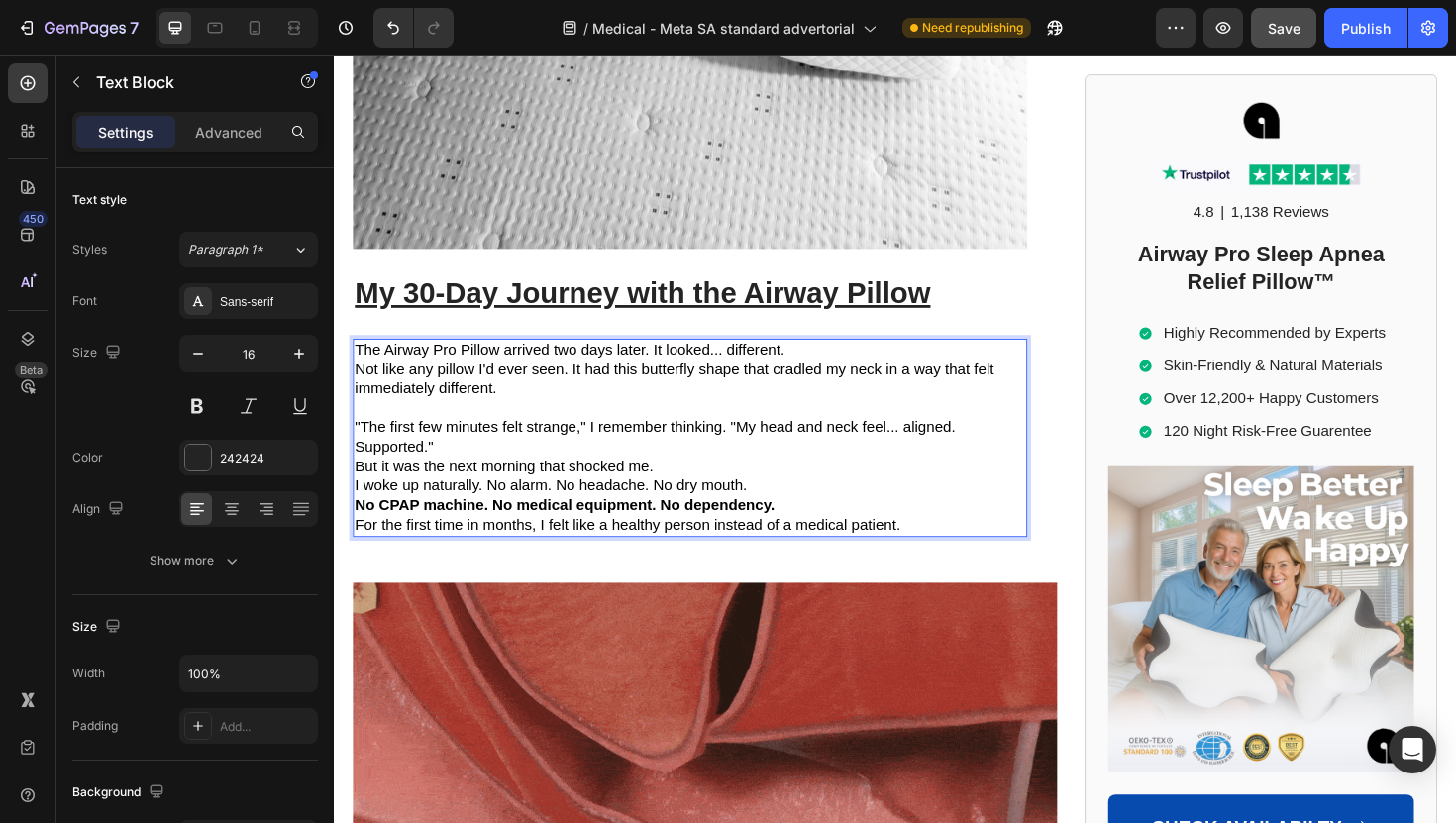 click on "The Airway Pro Pillow arrived two days later. It looked... different." at bounding box center (710, 367) 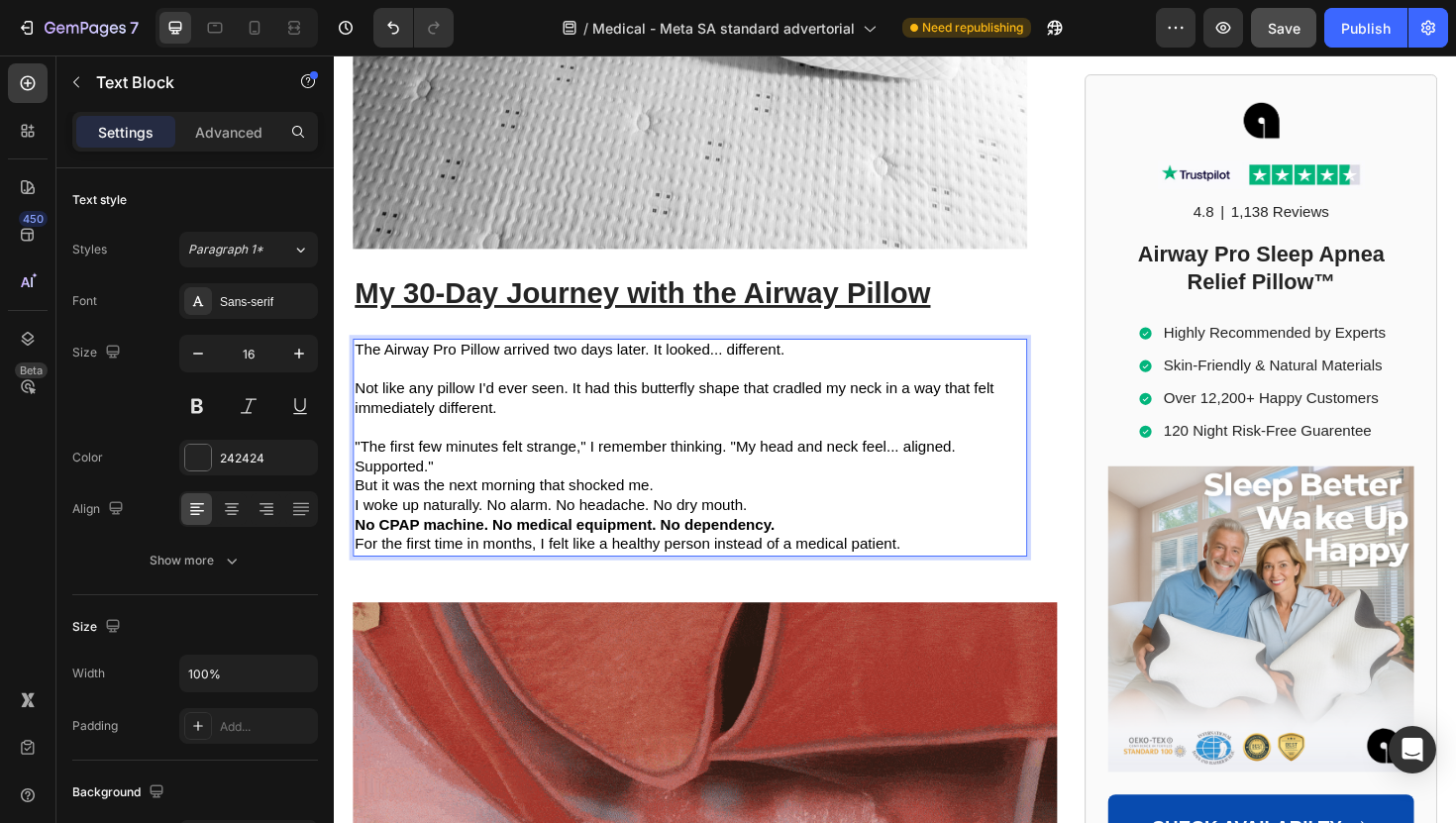 click on "The Airway Pro Pillow arrived two days later. It looked... different." at bounding box center [582, 366] 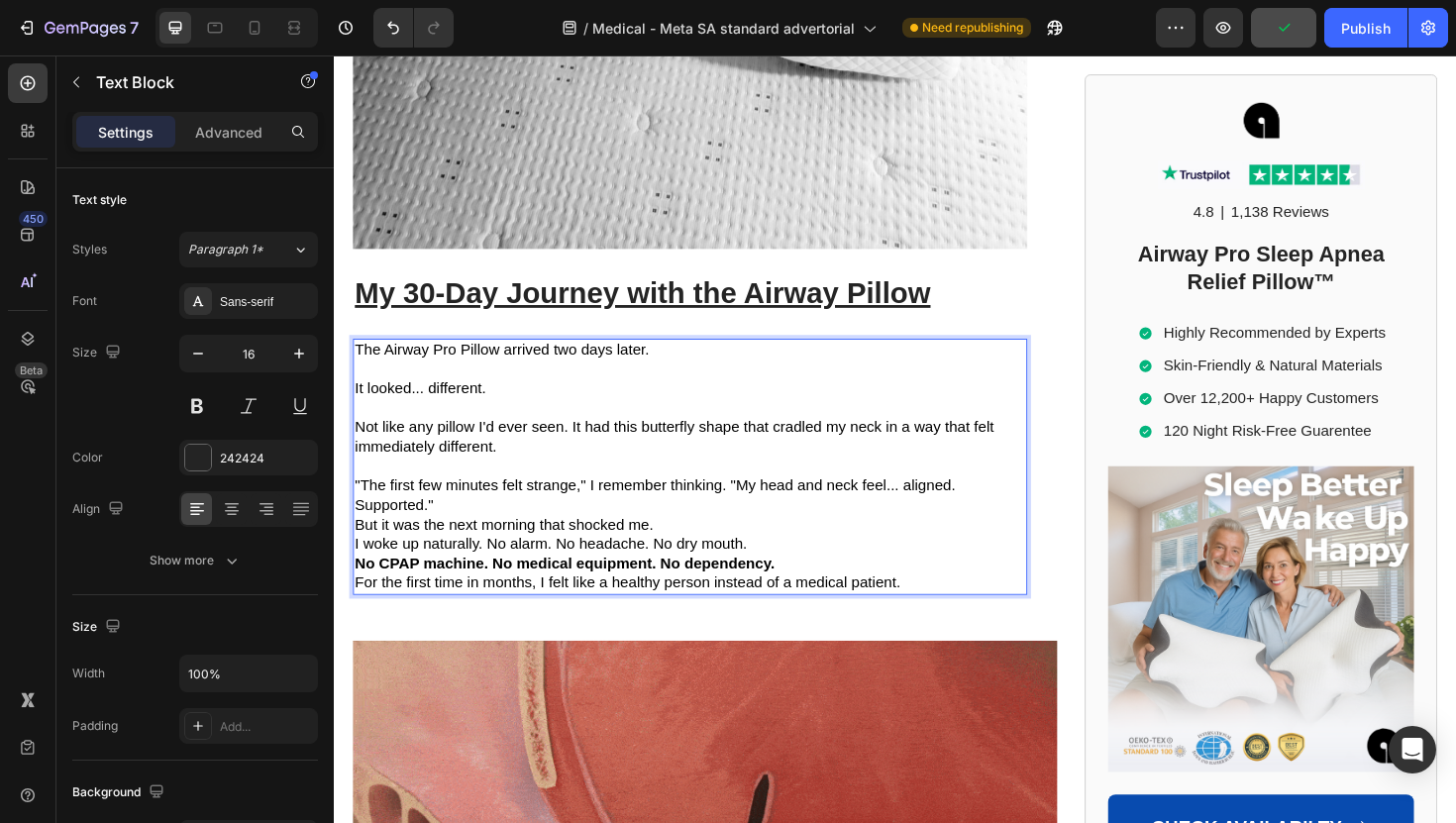 click on "Not like any pillow I'd ever seen. It had this butterfly shape that cradled my neck in a way that felt immediately different." at bounding box center (693, 460) 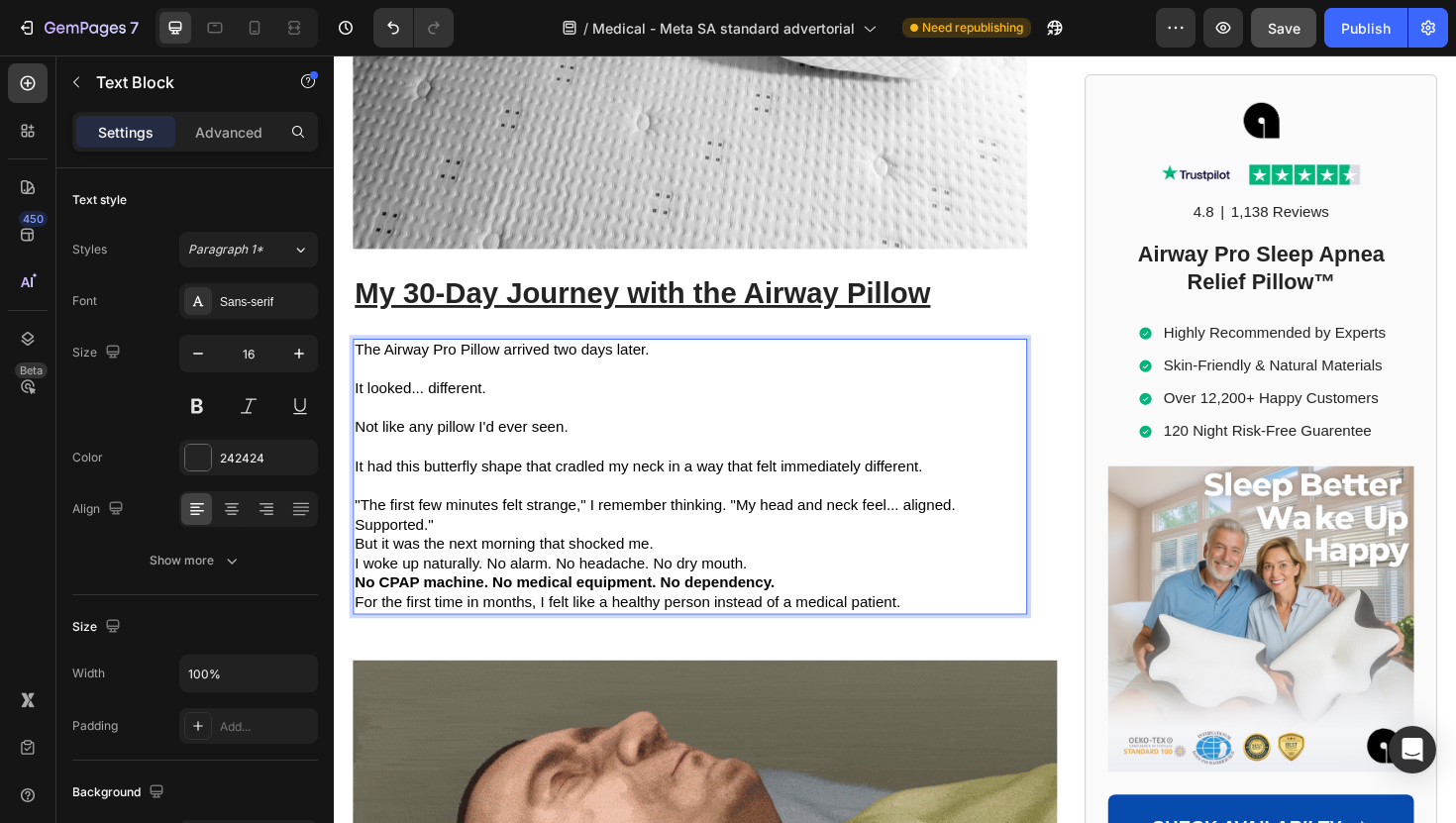 click on ""The first few minutes felt strange," I remember thinking. "My head and neck feel... aligned. Supported."" at bounding box center [674, 542] 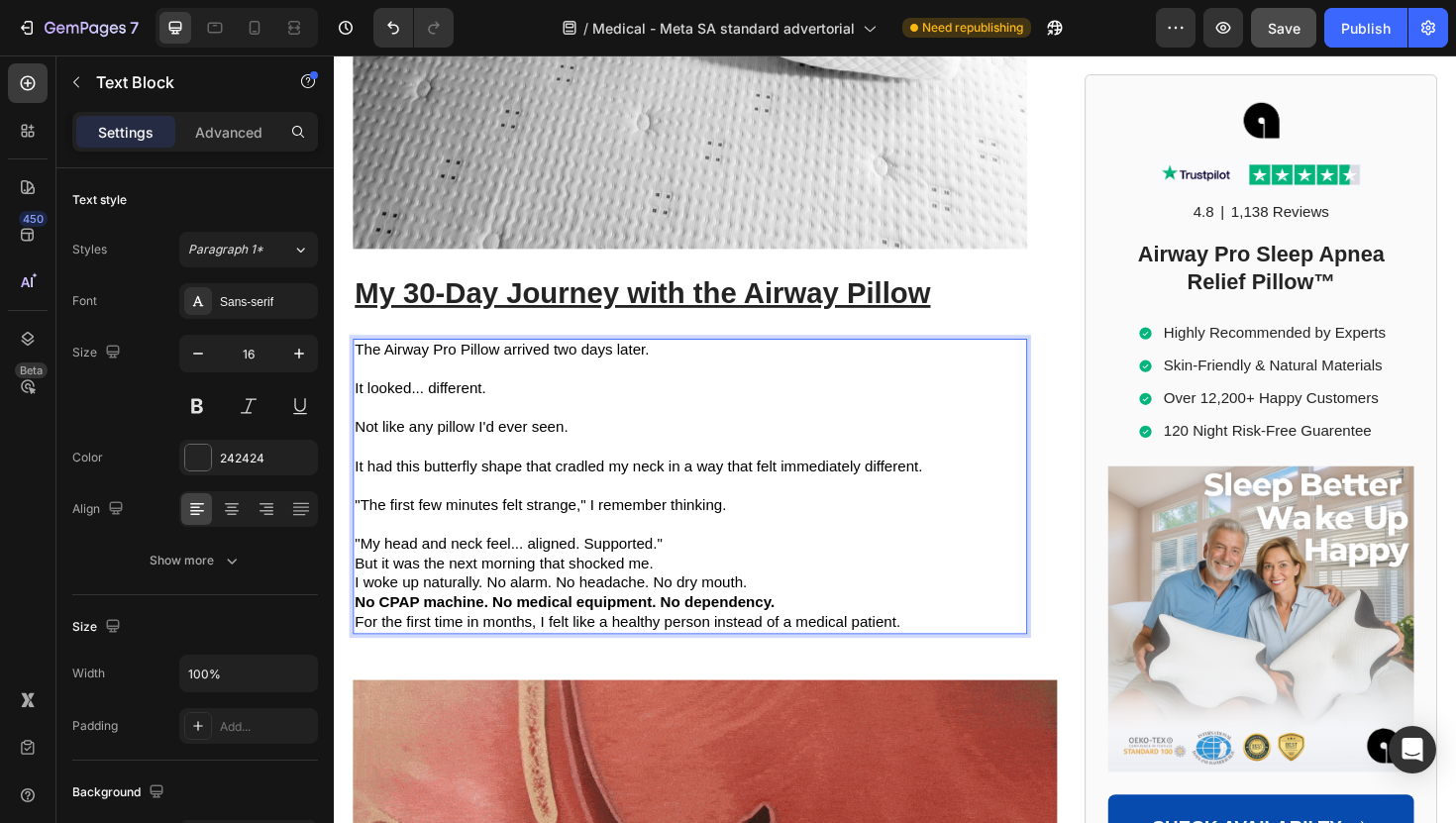 click on ""My head and neck feel... aligned. Supported."" at bounding box center (710, 573) 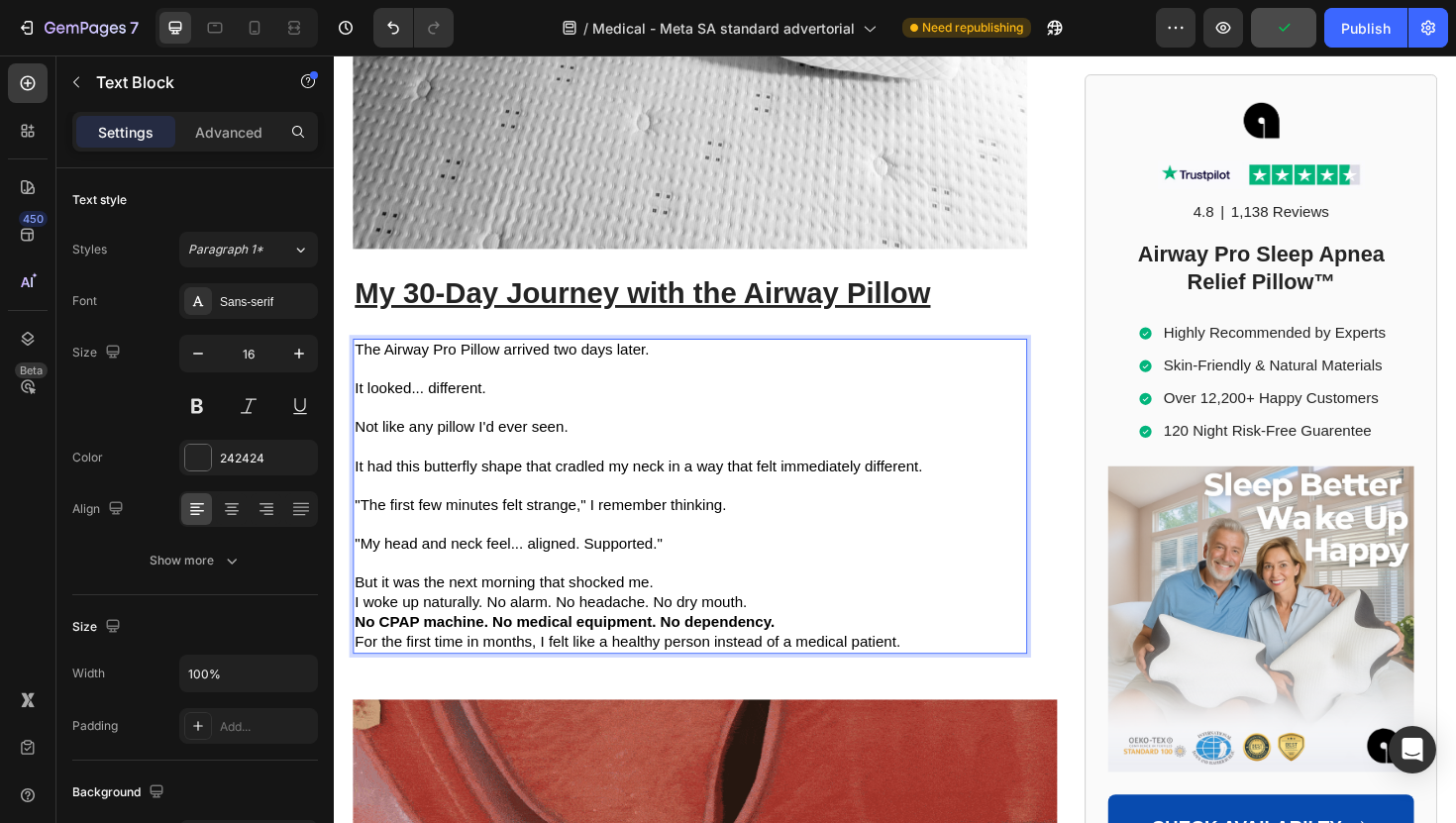 click on "But it was the next morning that shocked me." at bounding box center (710, 614) 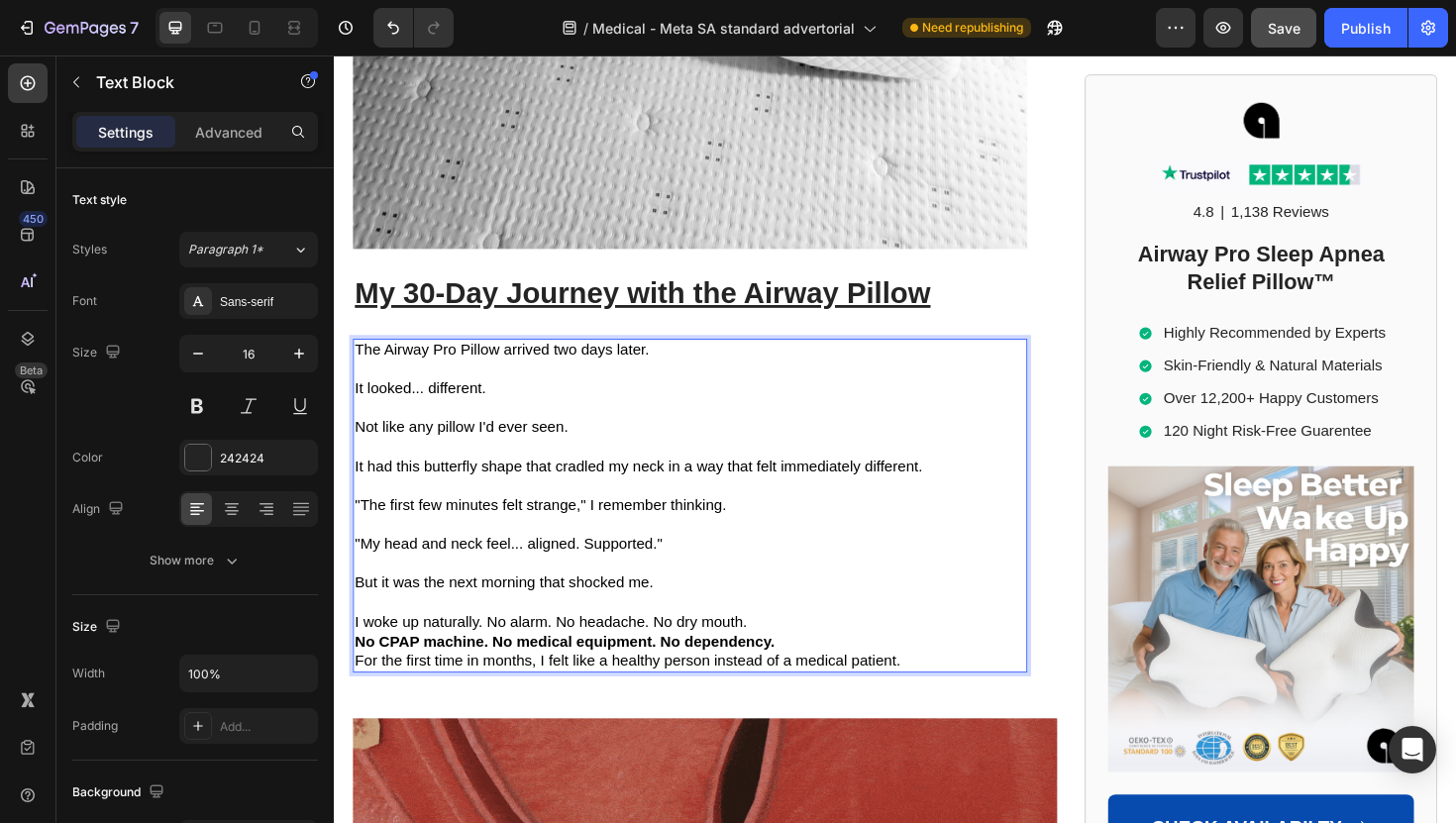 click on "I woke up naturally. No alarm. No headache. No dry mouth." at bounding box center (710, 656) 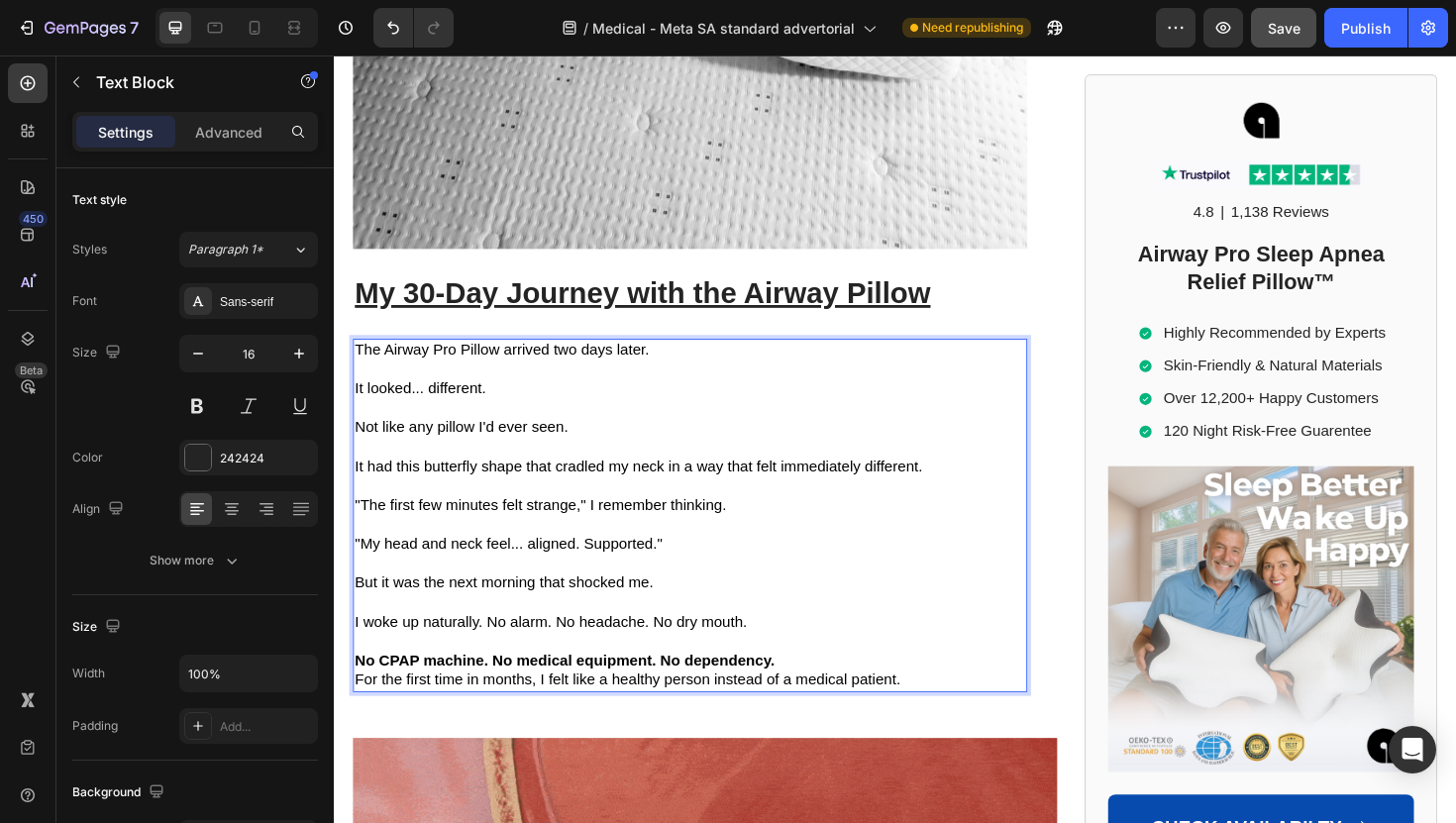 click on "I woke up naturally. No alarm. No headache. No dry mouth." at bounding box center (563, 655) 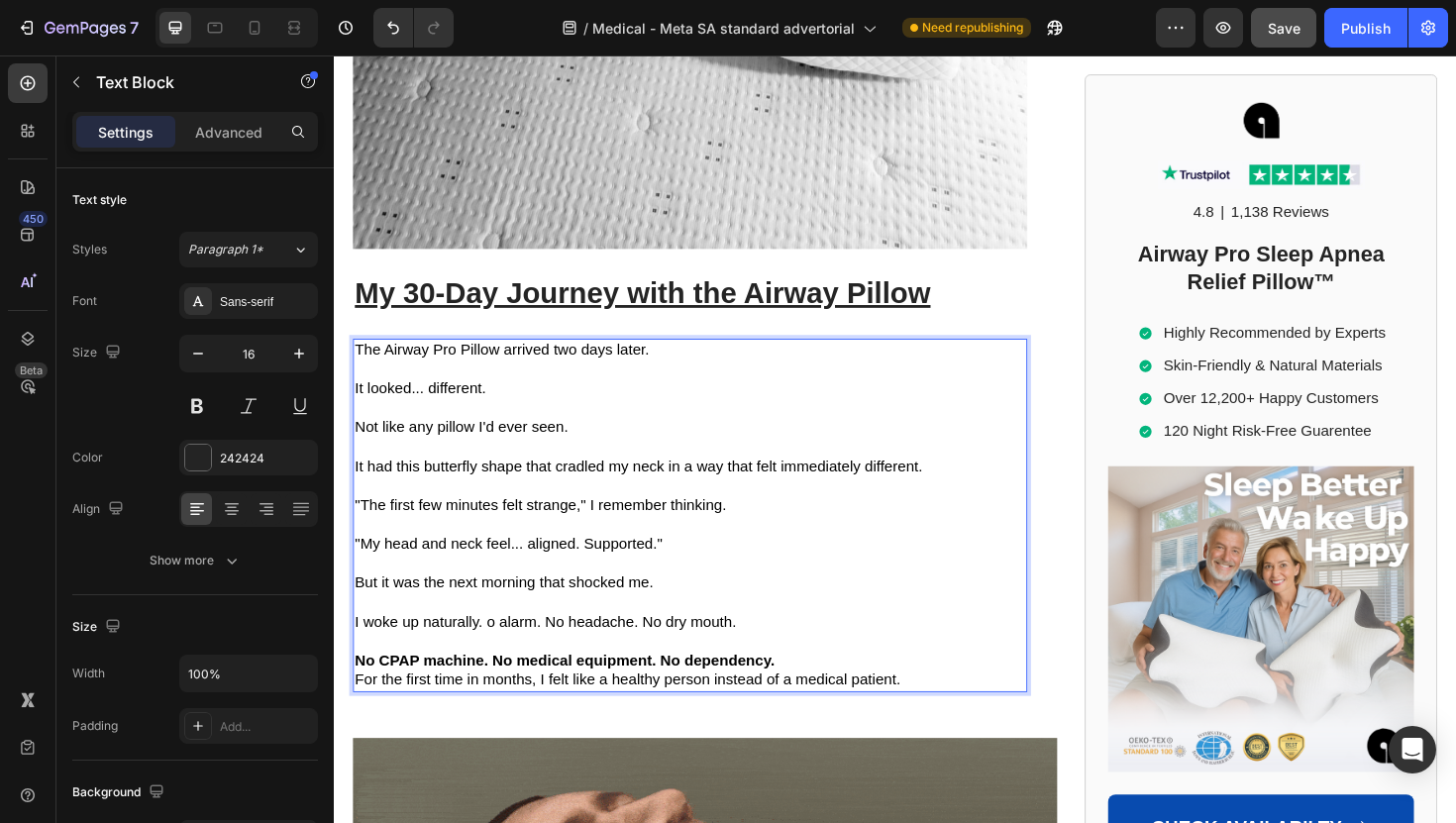 click on "I woke up naturally. o alarm. No headache. No dry mouth." at bounding box center (558, 655) 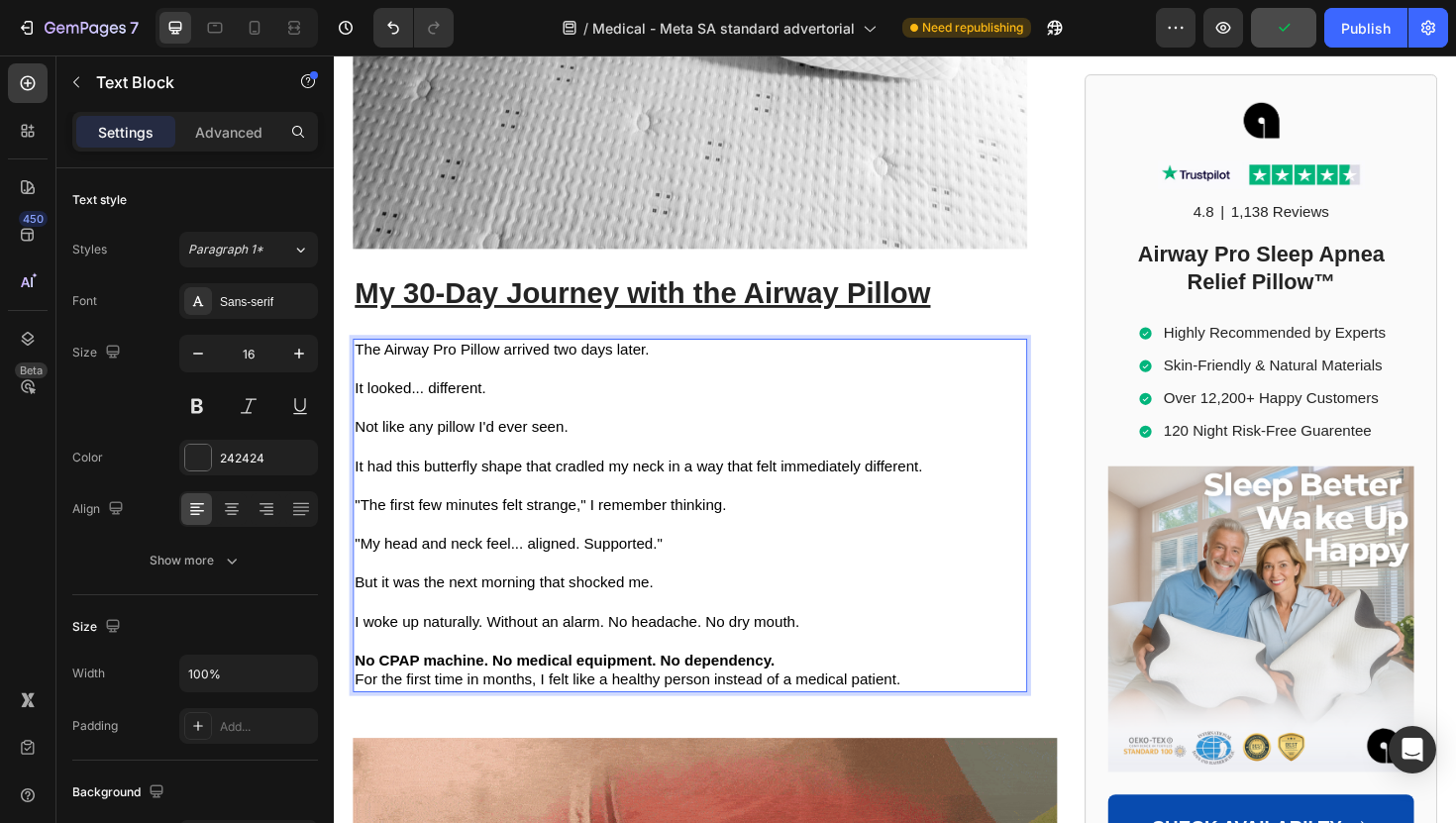 click on "I woke up naturally. Without an alarm. No headache. No dry mouth." at bounding box center [591, 655] 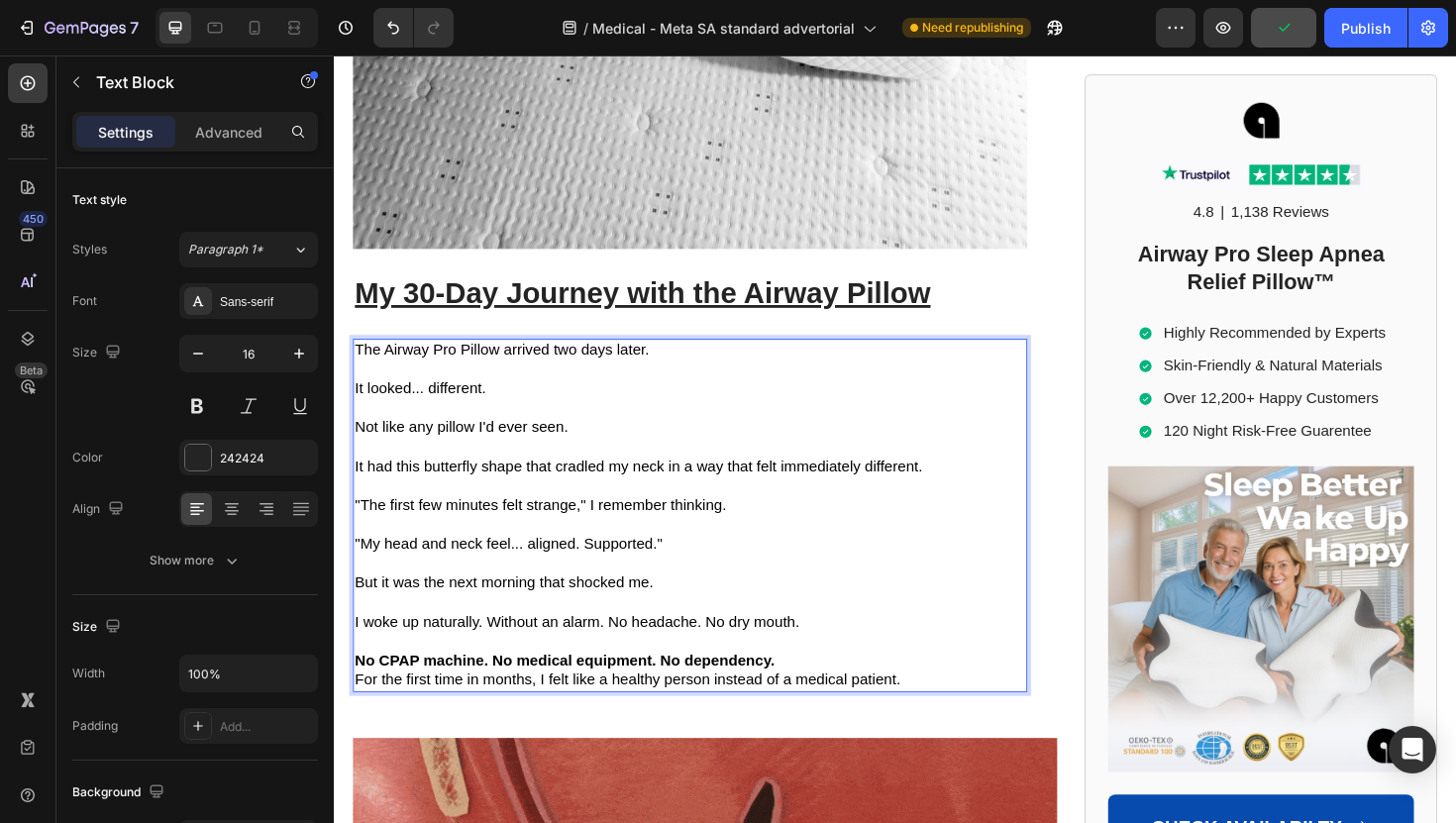 click on "I woke up naturally. Without an alarm. No headache. No dry mouth." at bounding box center [591, 655] 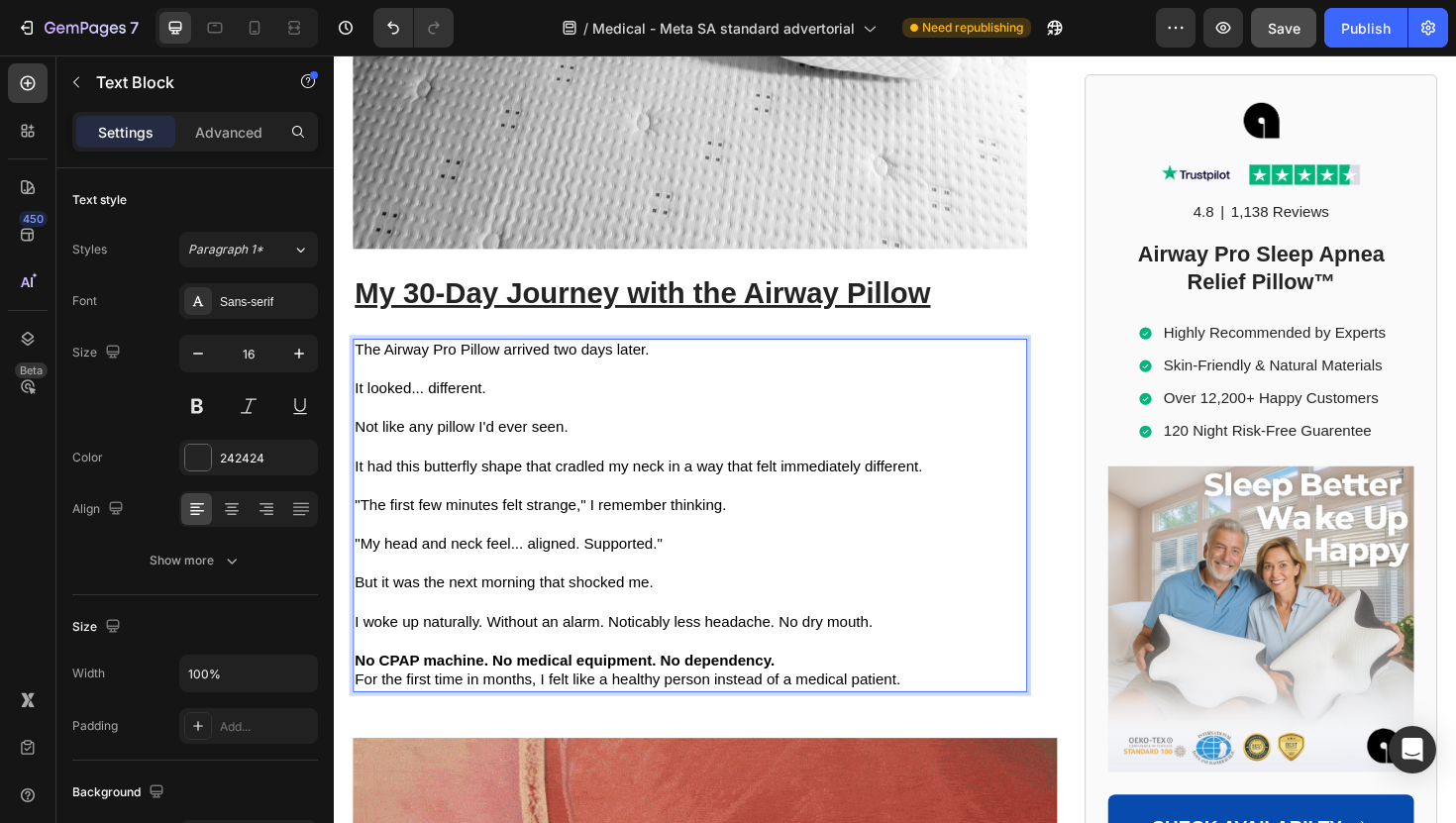 click on "I woke up naturally. Without an alarm. Noticably less headache. No dry mouth." at bounding box center (630, 655) 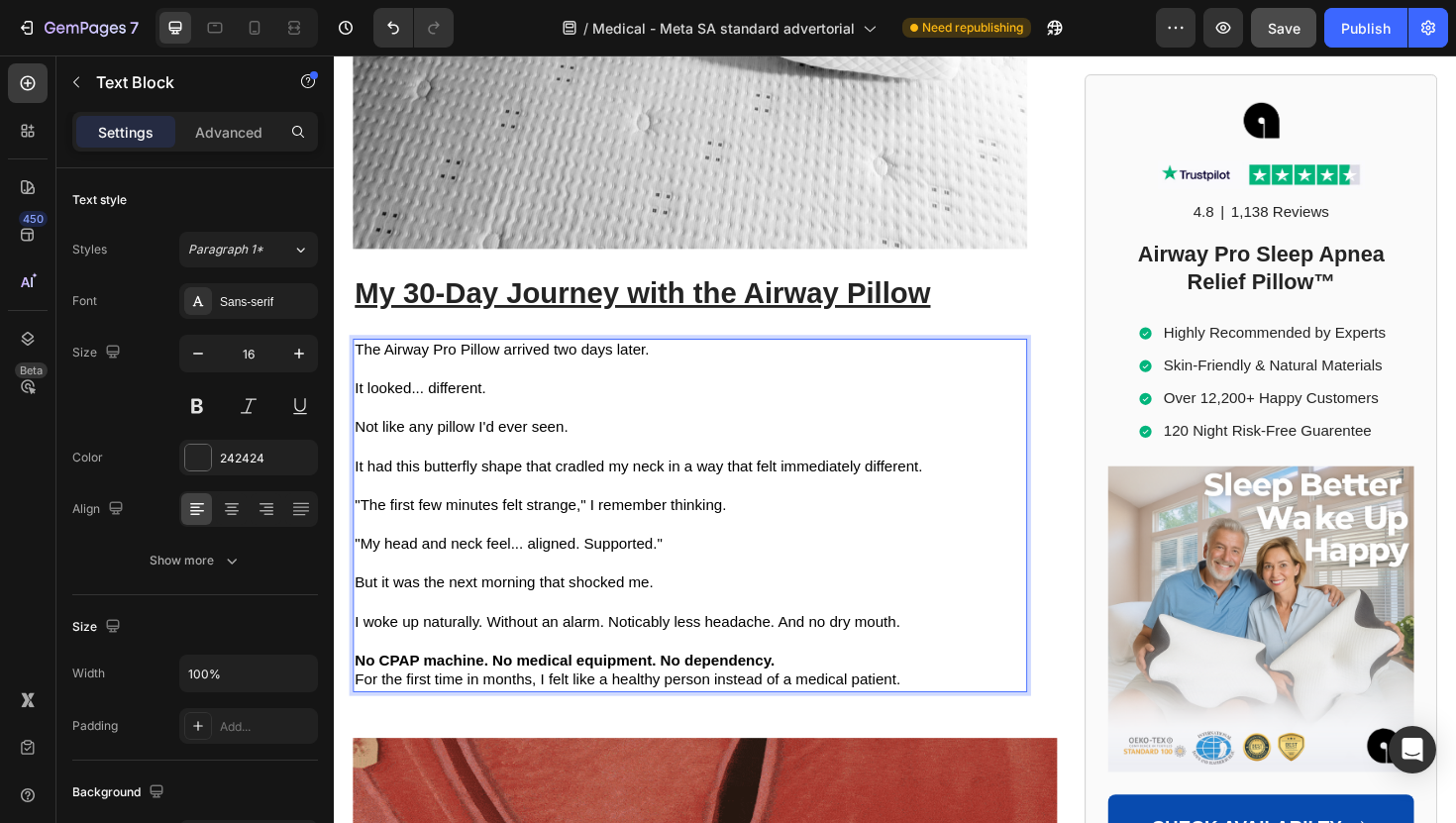 click on "I woke up naturally. Without an alarm. Noticably less headache. And no dry mouth." at bounding box center (644, 655) 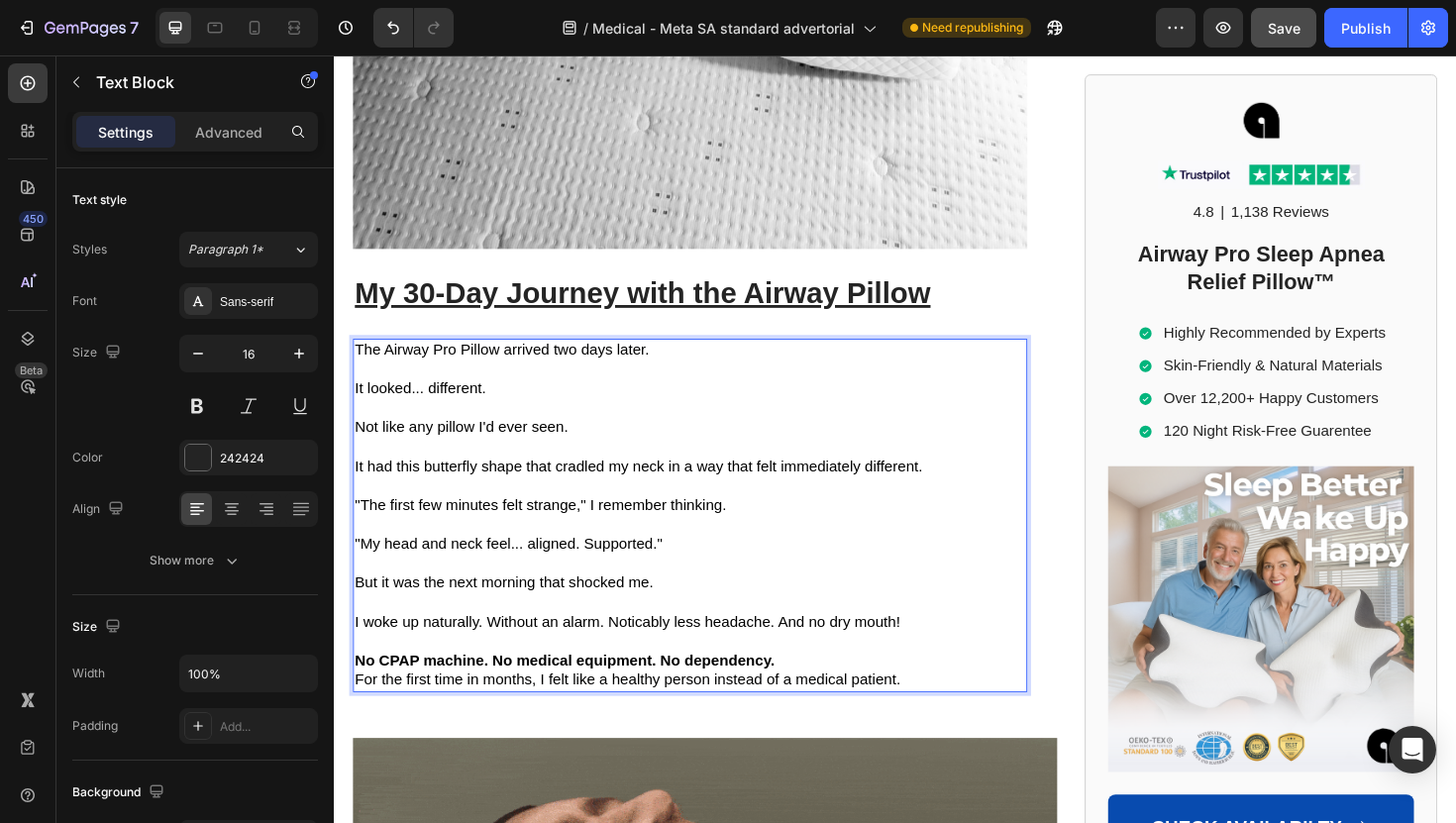 click on "No CPAP machine. No medical equipment. No dependency." at bounding box center (710, 697) 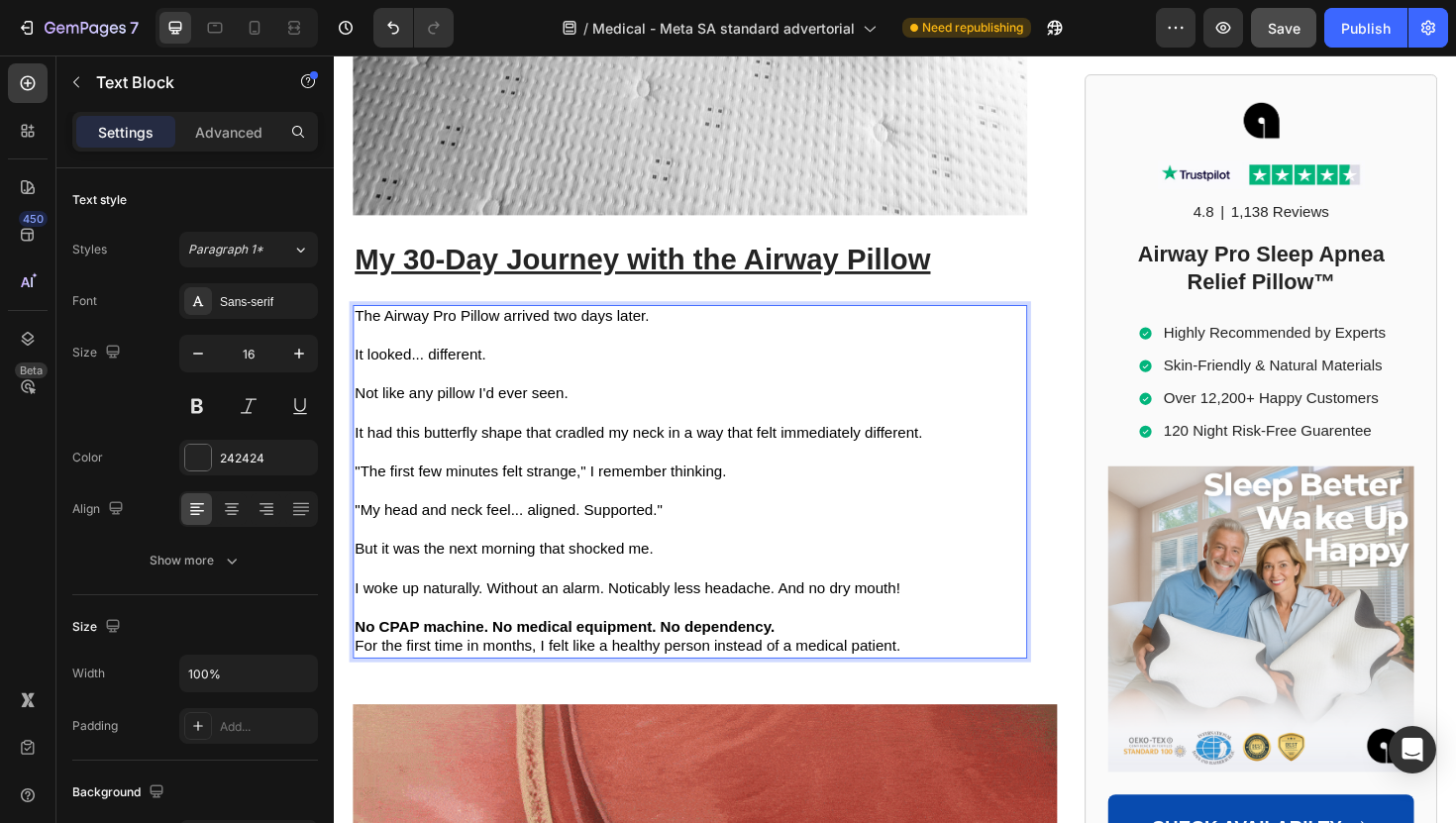 scroll, scrollTop: 8868, scrollLeft: 0, axis: vertical 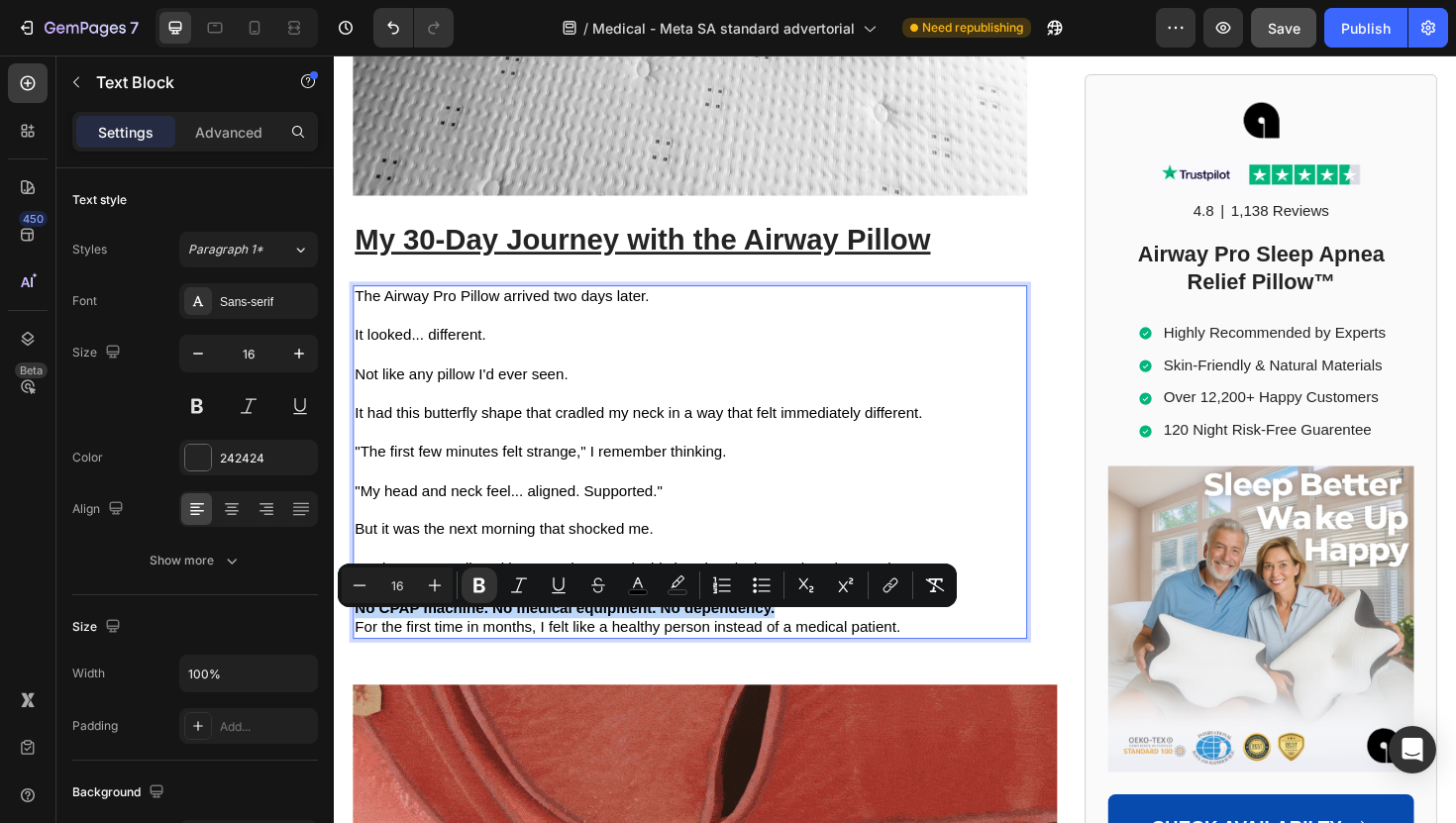 drag, startPoint x: 805, startPoint y: 653, endPoint x: 364, endPoint y: 643, distance: 441.1134 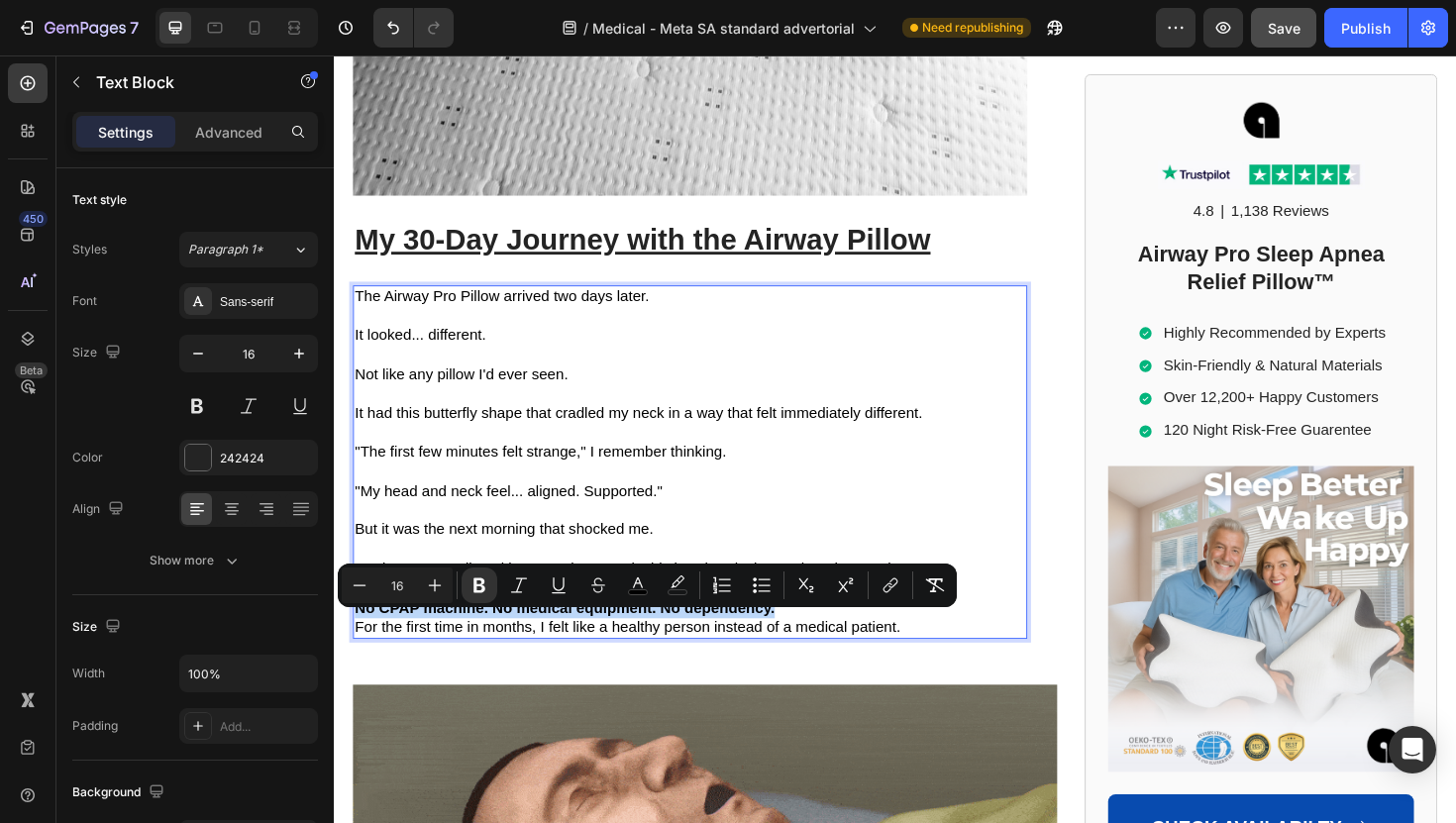 click on "The Airway Pro Pillow arrived two days later.  It looked... different. Not like any pillow I'd ever seen.  It had this butterfly shape that cradled my neck in a way that felt immediately different. "The first few minutes felt strange," I remember thinking.  "My head and neck feel... aligned. Supported." But it was the next morning that shocked me. I woke up naturally. Without an alarm. Noticably less headache. And no dry mouth! No CPAP machine. No medical equipment. No dependency. For the first time in months, I felt like a healthy person instead of a medical patient." at bounding box center [710, 486] 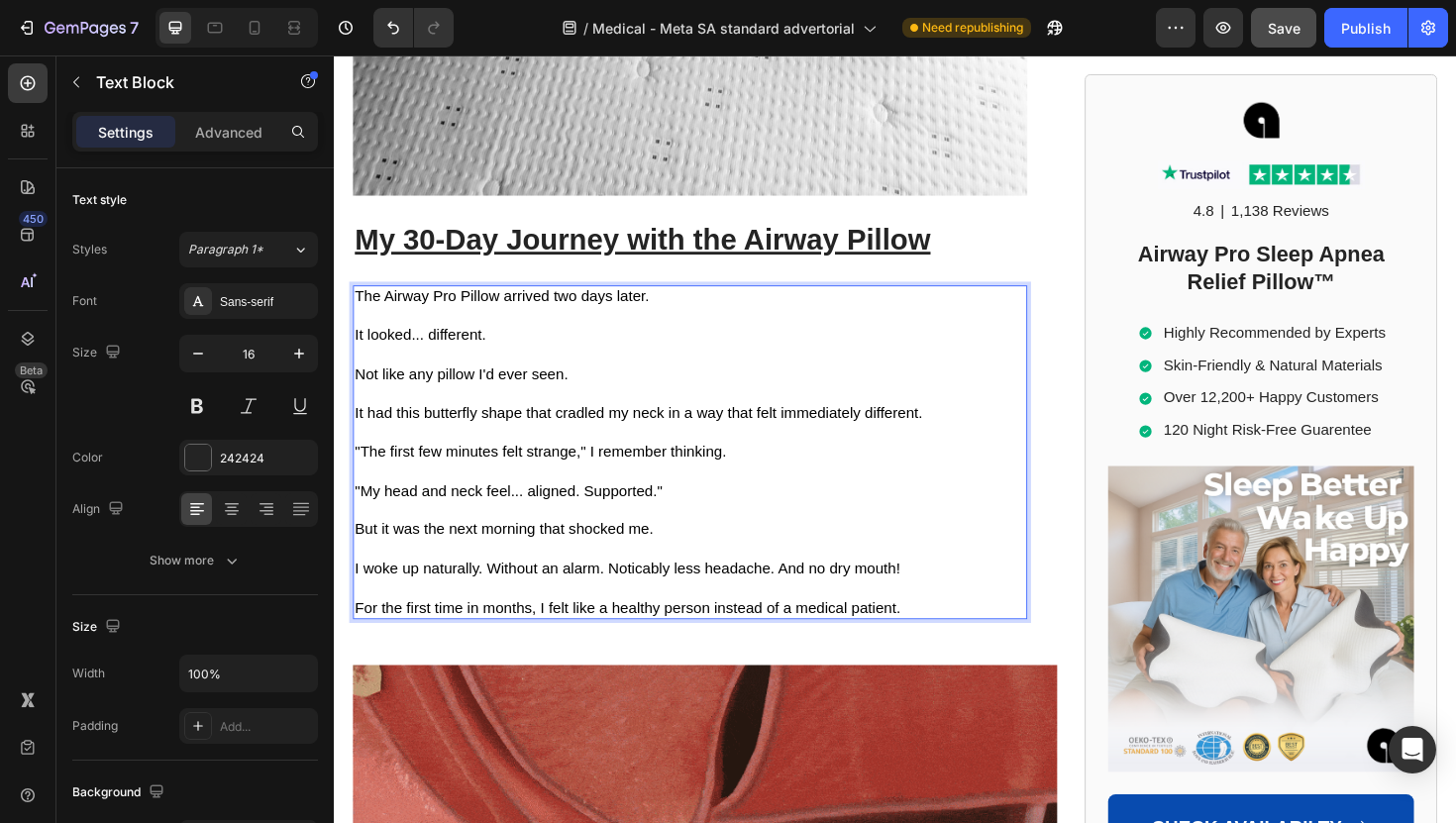 click on "For the first time in months, I felt like a healthy person instead of a medical patient." at bounding box center [644, 640] 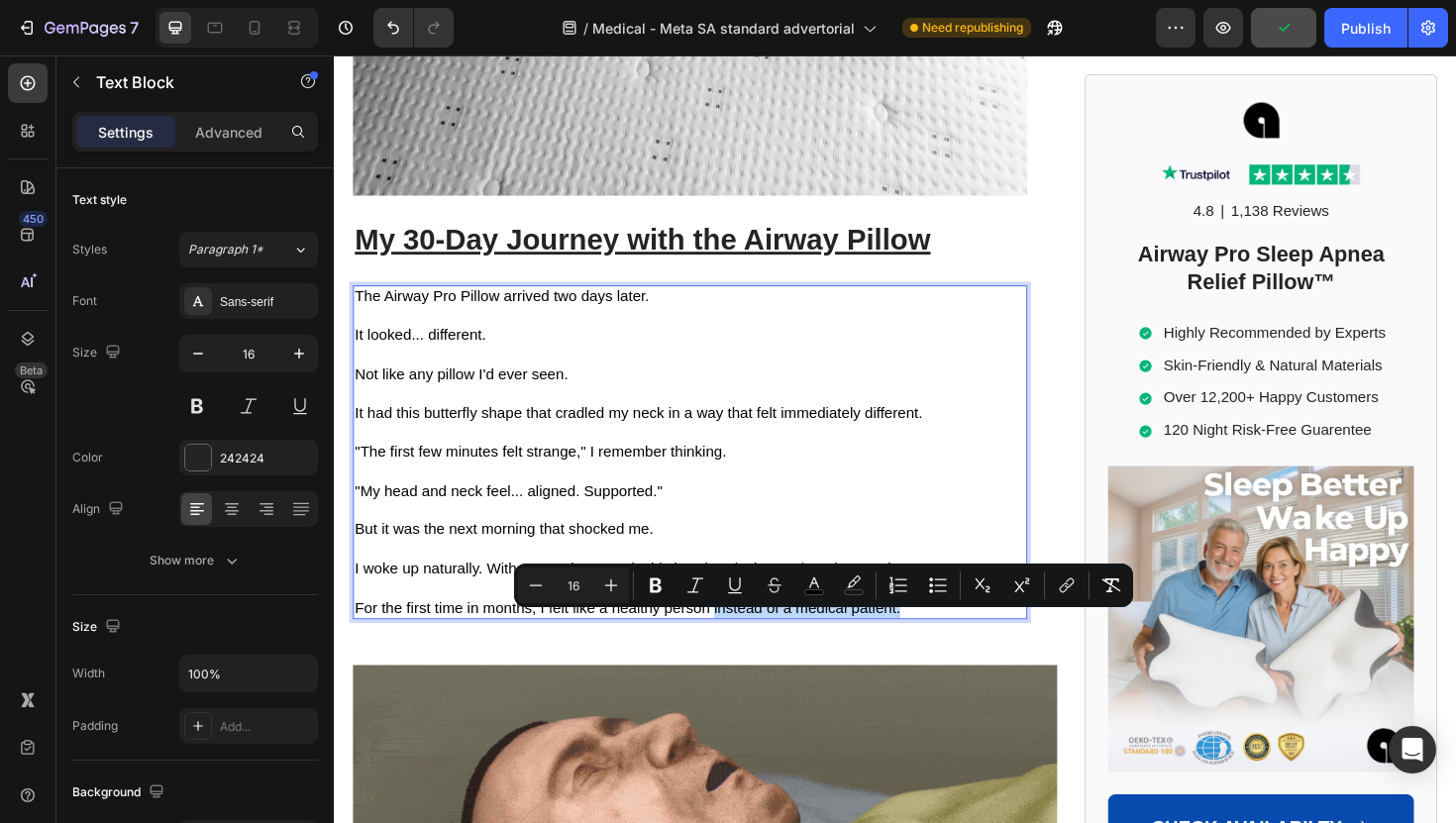 drag, startPoint x: 736, startPoint y: 660, endPoint x: 979, endPoint y: 654, distance: 243.07406 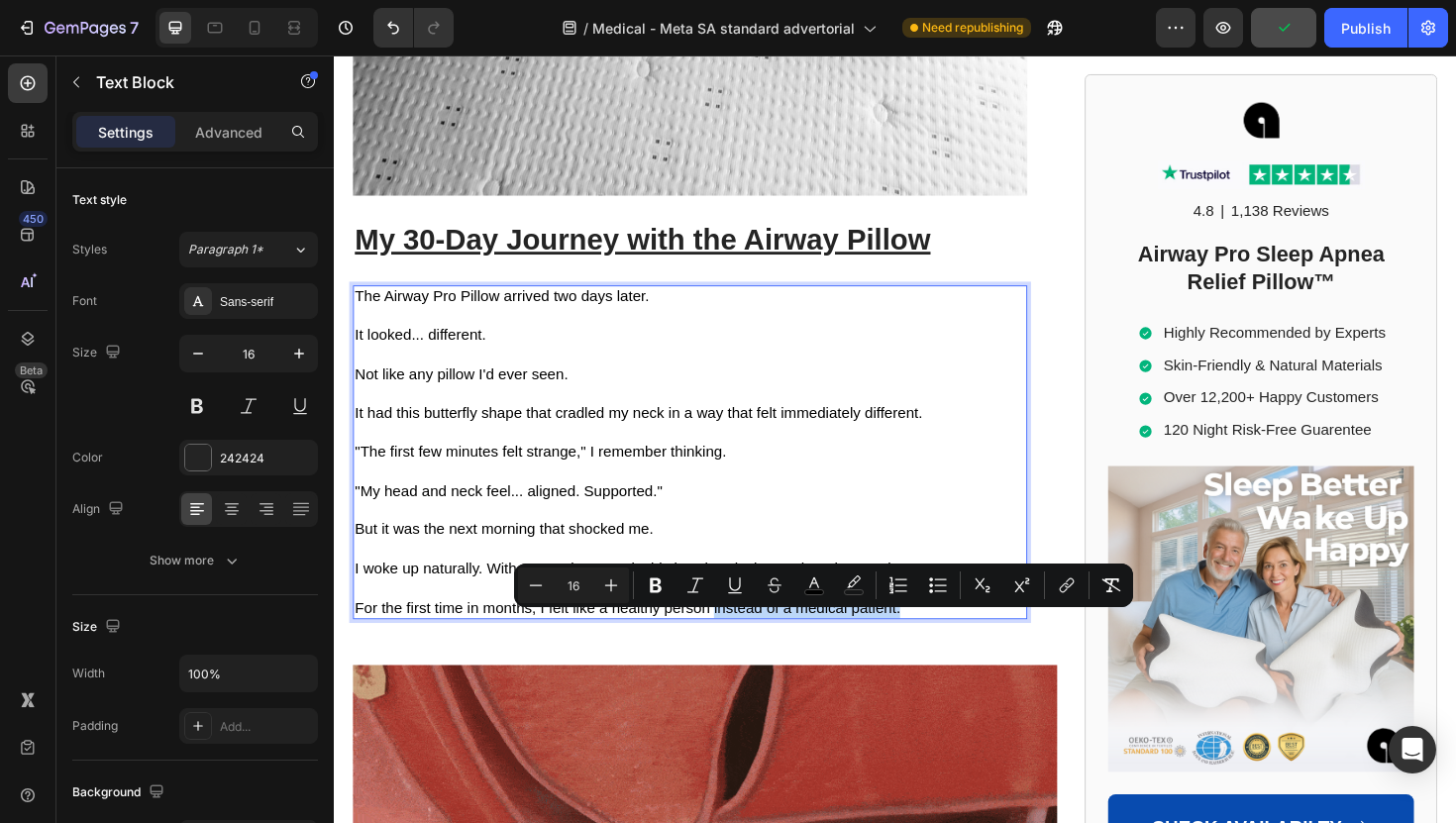 click on "For the first time in months, I felt like a healthy person instead of a medical patient." at bounding box center (710, 641) 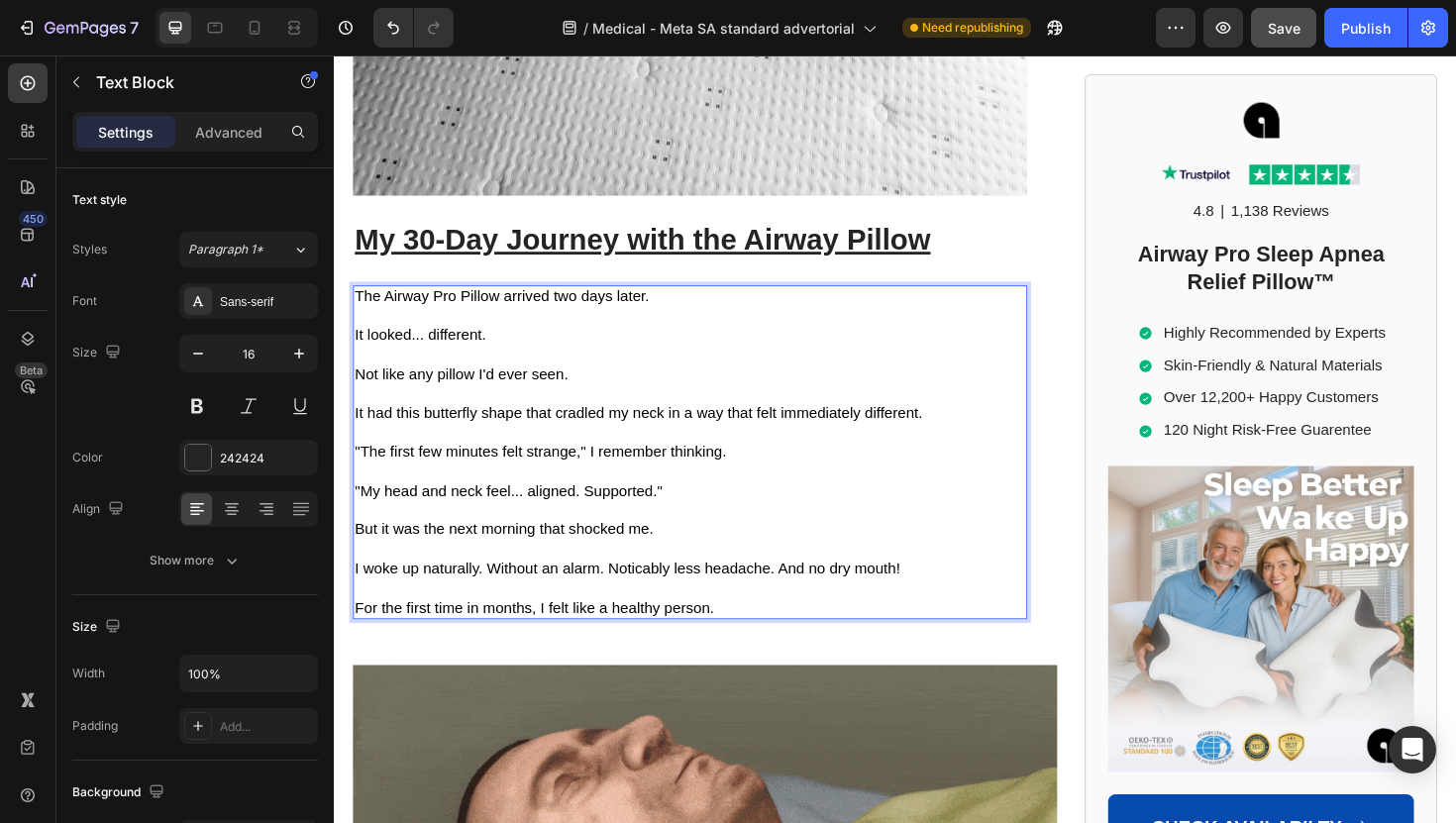 click on "For the first time in months, I felt like a healthy person." at bounding box center (546, 640) 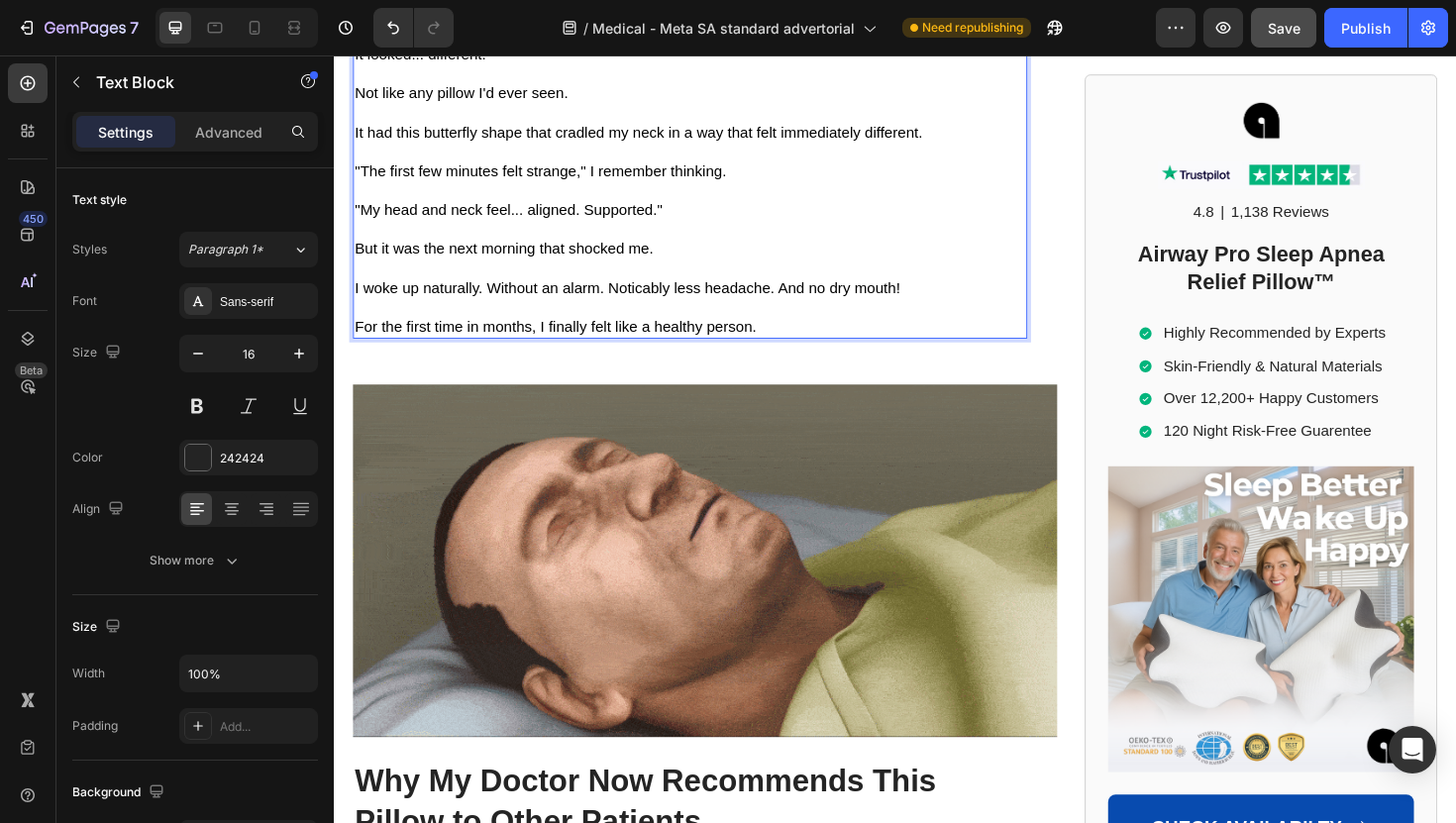 scroll, scrollTop: 9167, scrollLeft: 0, axis: vertical 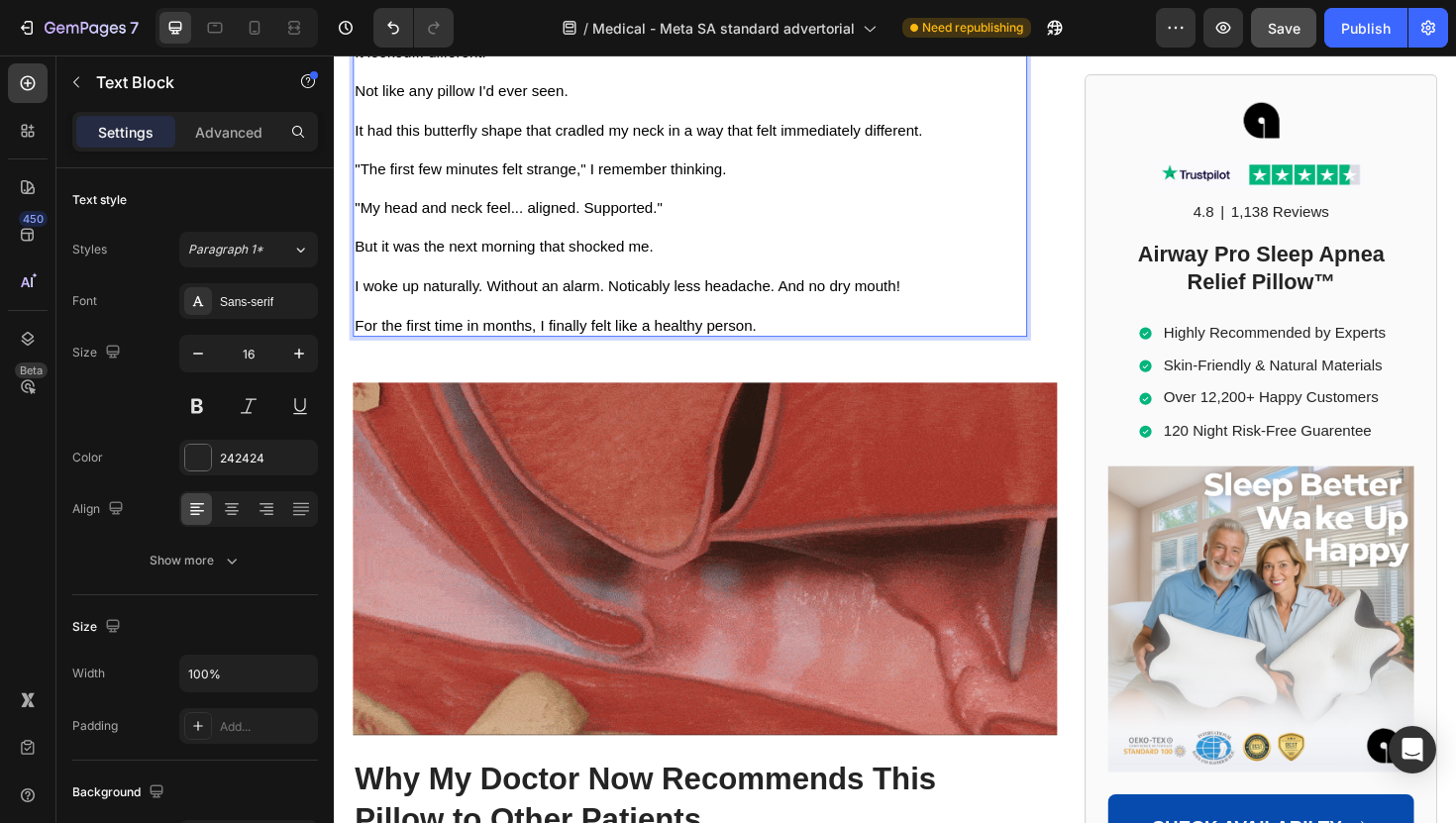 click on "For the first time in months, I finally felt like a healthy person." at bounding box center [569, 341] 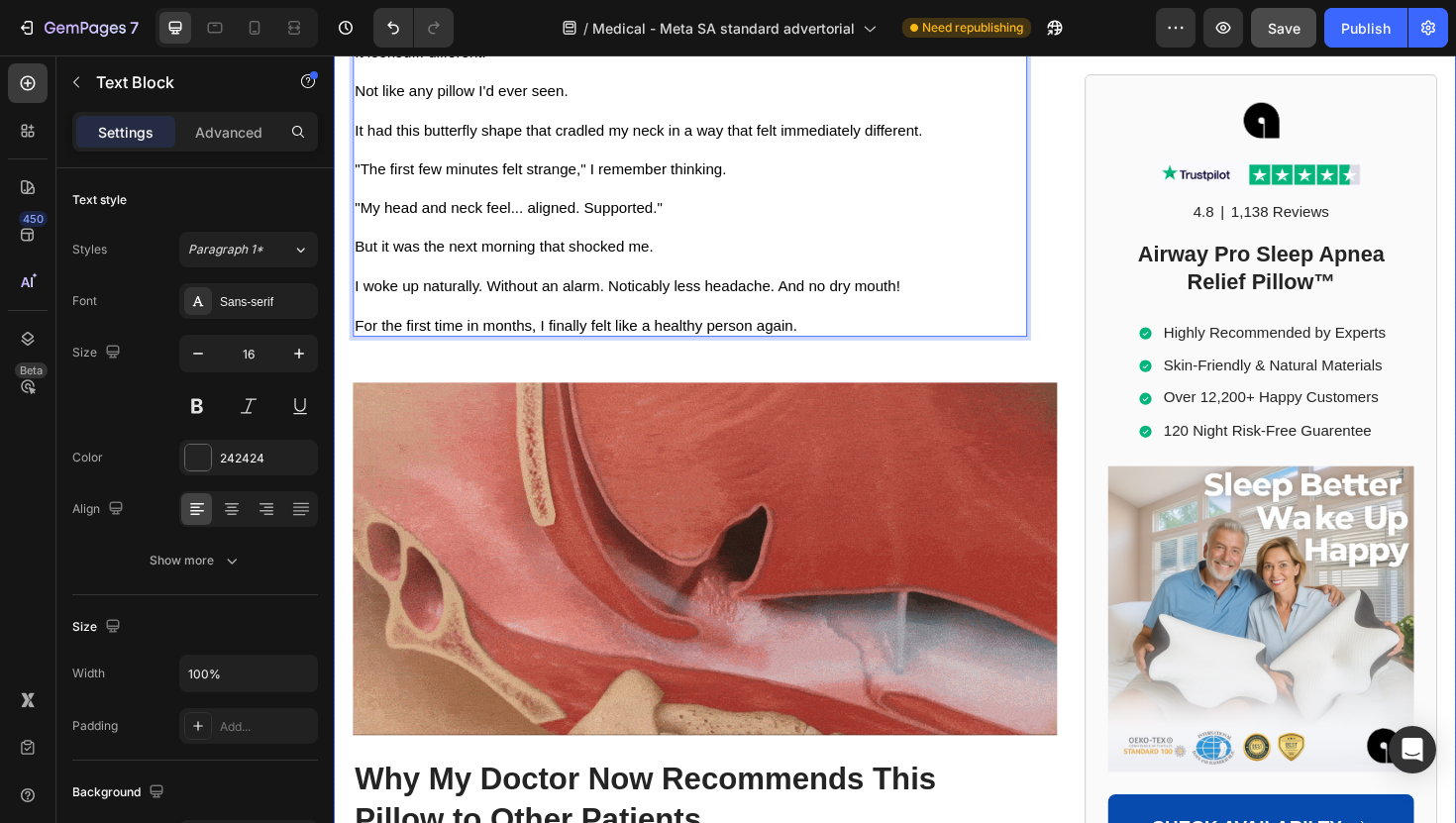 click on "Home > Sleep Apnea > Airway Pro™  Text Block How Sleep Apnea Nearly Ended in Tragedy... A Wake-Up Call for People Across the UK with Sleep Disorders Heading How Sleep Apnea Nearly Ended in Tragedy...  A Wake-Up Call for People Across the UK with Sleep Disorders Heading If sleep apnea is destroying you and your marriage,  read this story before you do anything else. Text Block Image By  Steven R. Text Block Last Updated July 27. 2025 Text Block Row ✅ Professionally reviewed by Daniel T., Certified Sleep Science Specialist Text Block Icon Icon Icon Icon Icon Icon List Row Image The Day I Almost Killed Someone Heading I thought I could handle the exhaustion... The way my eyelids felt like lead weights during important meetings. The panic when I'd catch myself nodding off at red lights. But when I woke up face-down in my car, blood trickling from my forehead through a cracked windshield, everything changed. I had fallen asleep behind the wheel—again. Text Block My name is  Steven R., not just my life," at bounding box center (726, -2074) 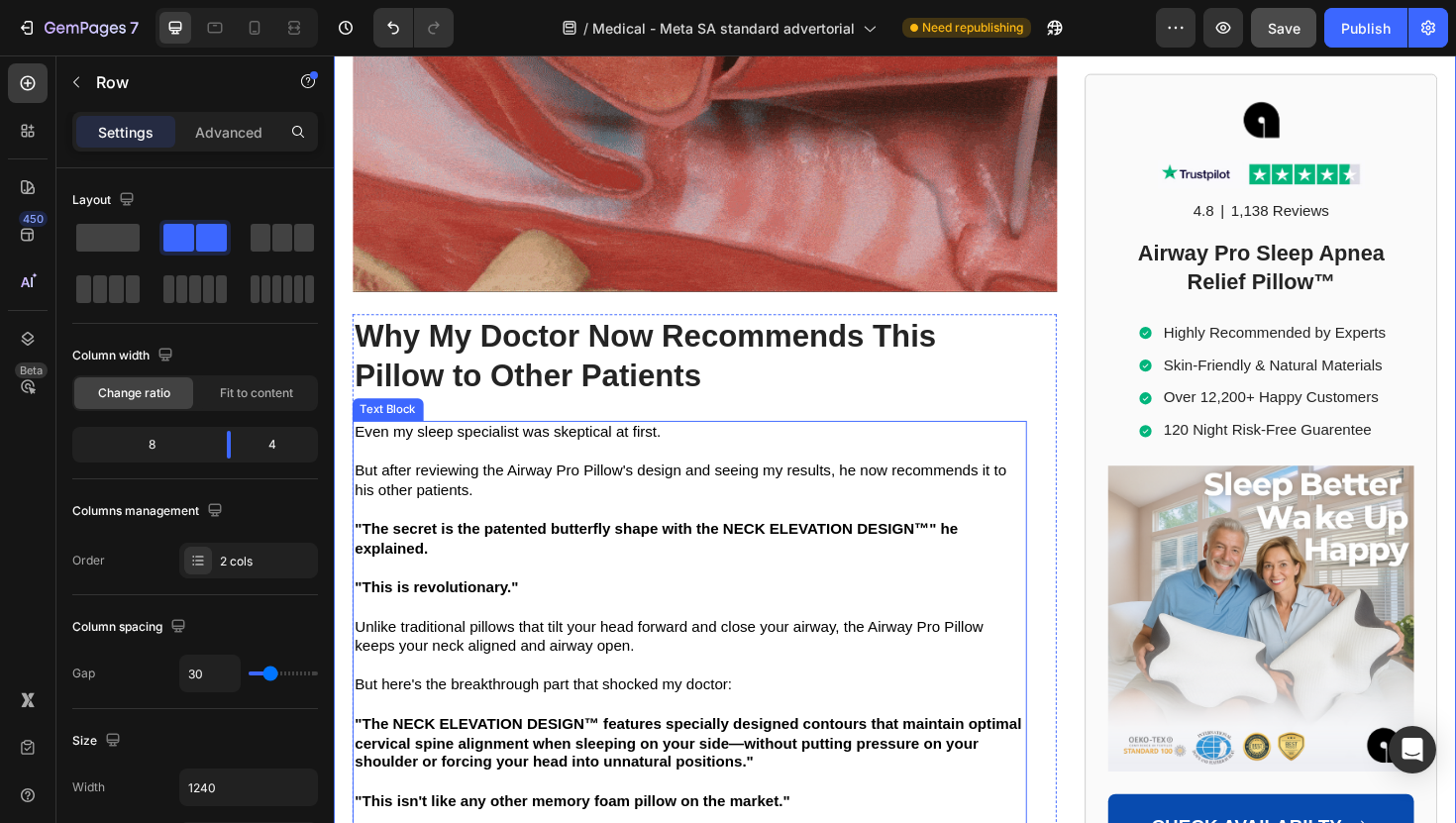 scroll, scrollTop: 9783, scrollLeft: 0, axis: vertical 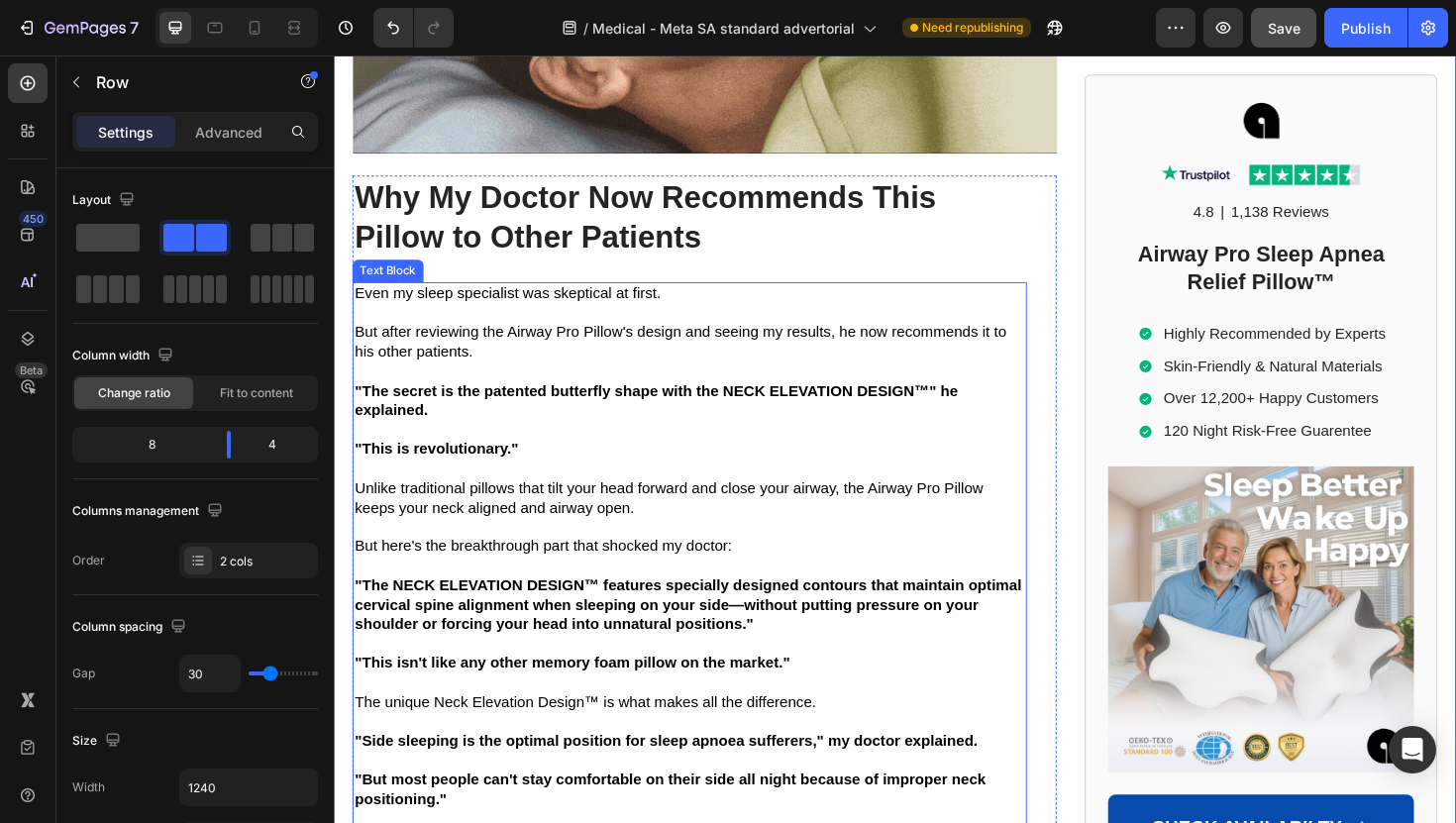 click on "Unlike traditional pillows that tilt your head forward and close your airway, the Airway Pro Pillow keeps your neck aligned and airway open." at bounding box center (688, 524) 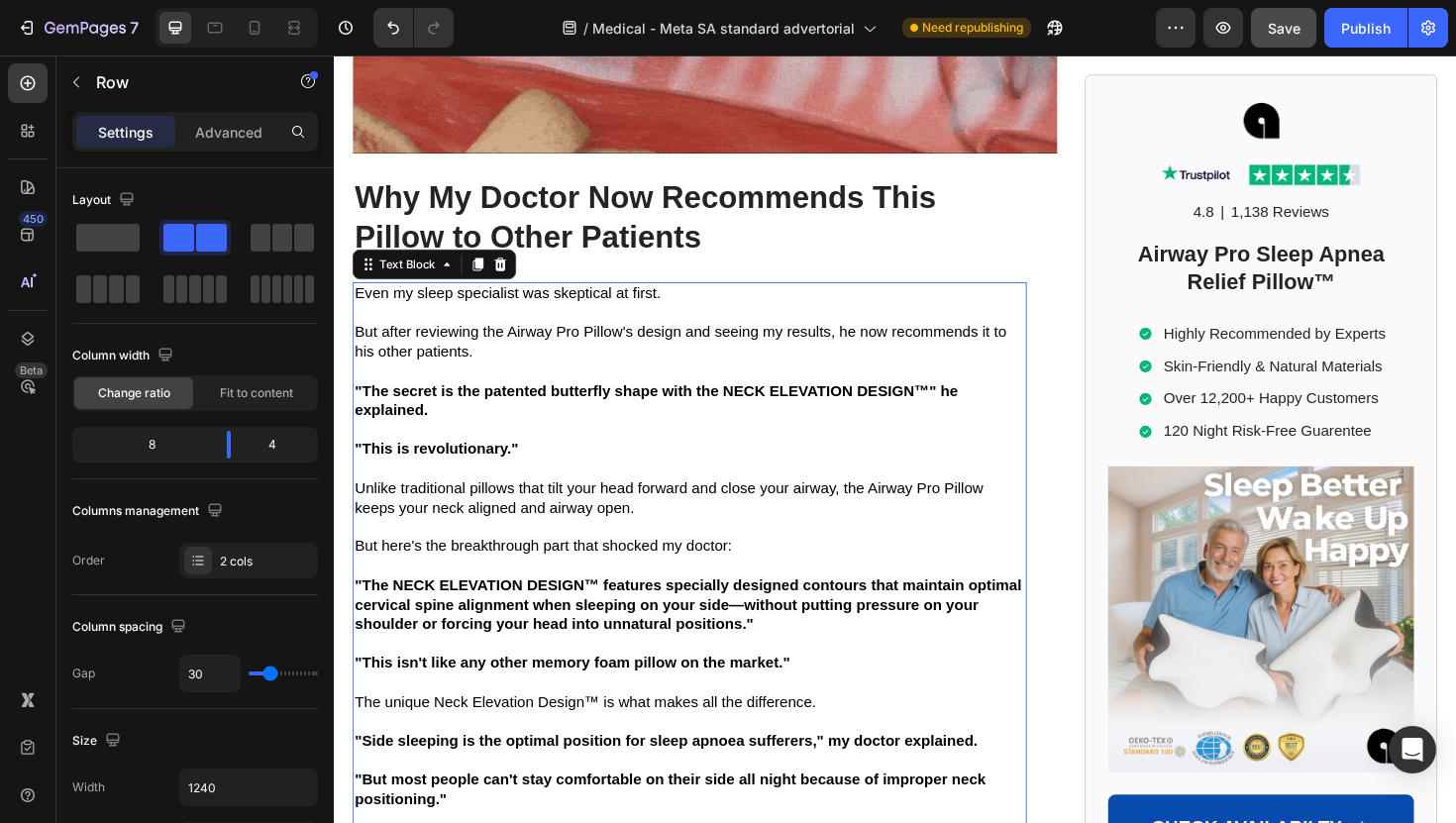 click on "Unlike traditional pillows that tilt your head forward and close your airway, the Airway Pro Pillow keeps your neck aligned and airway open." at bounding box center [688, 524] 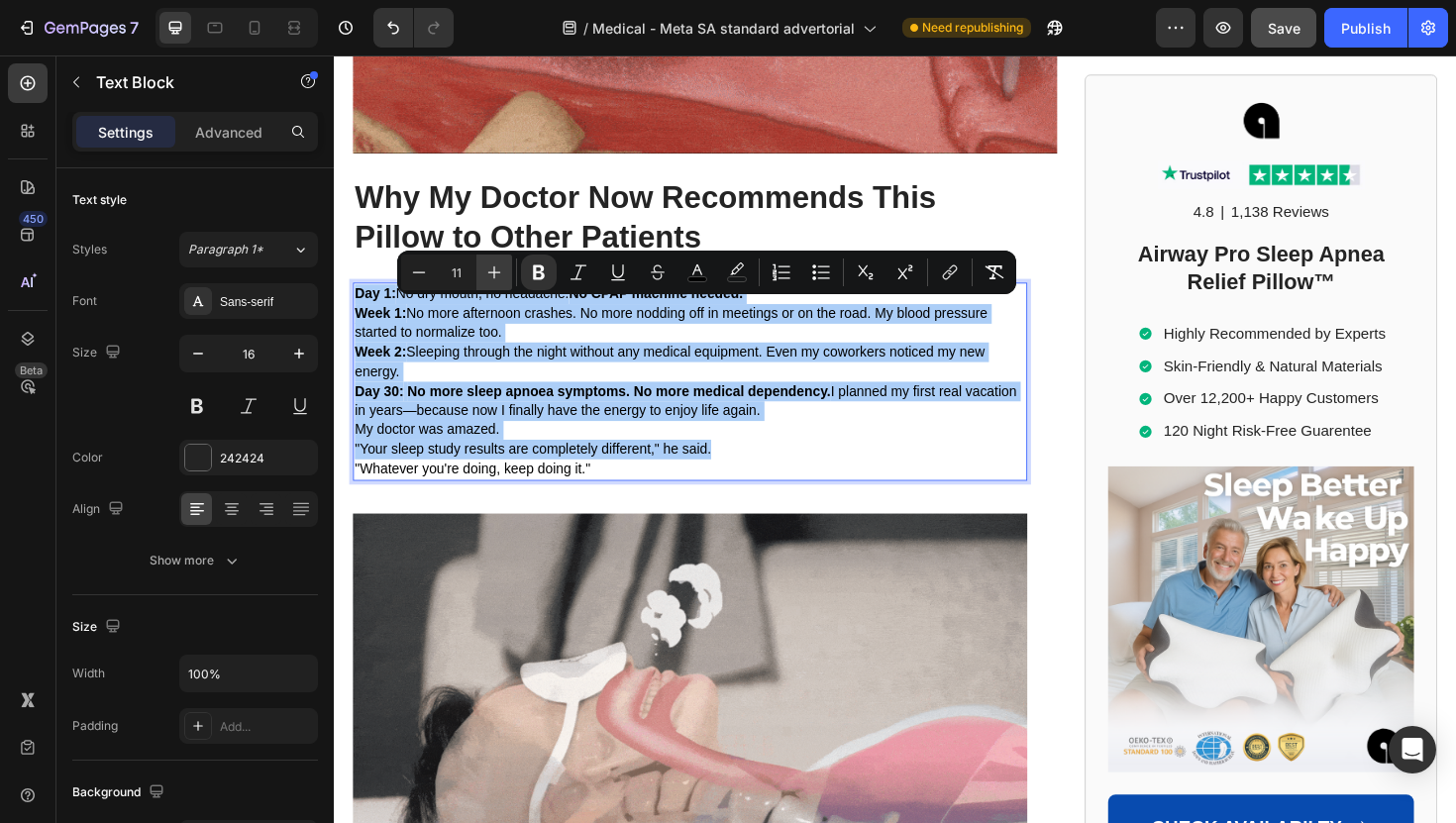 click on "Plus" at bounding box center (494, 272) 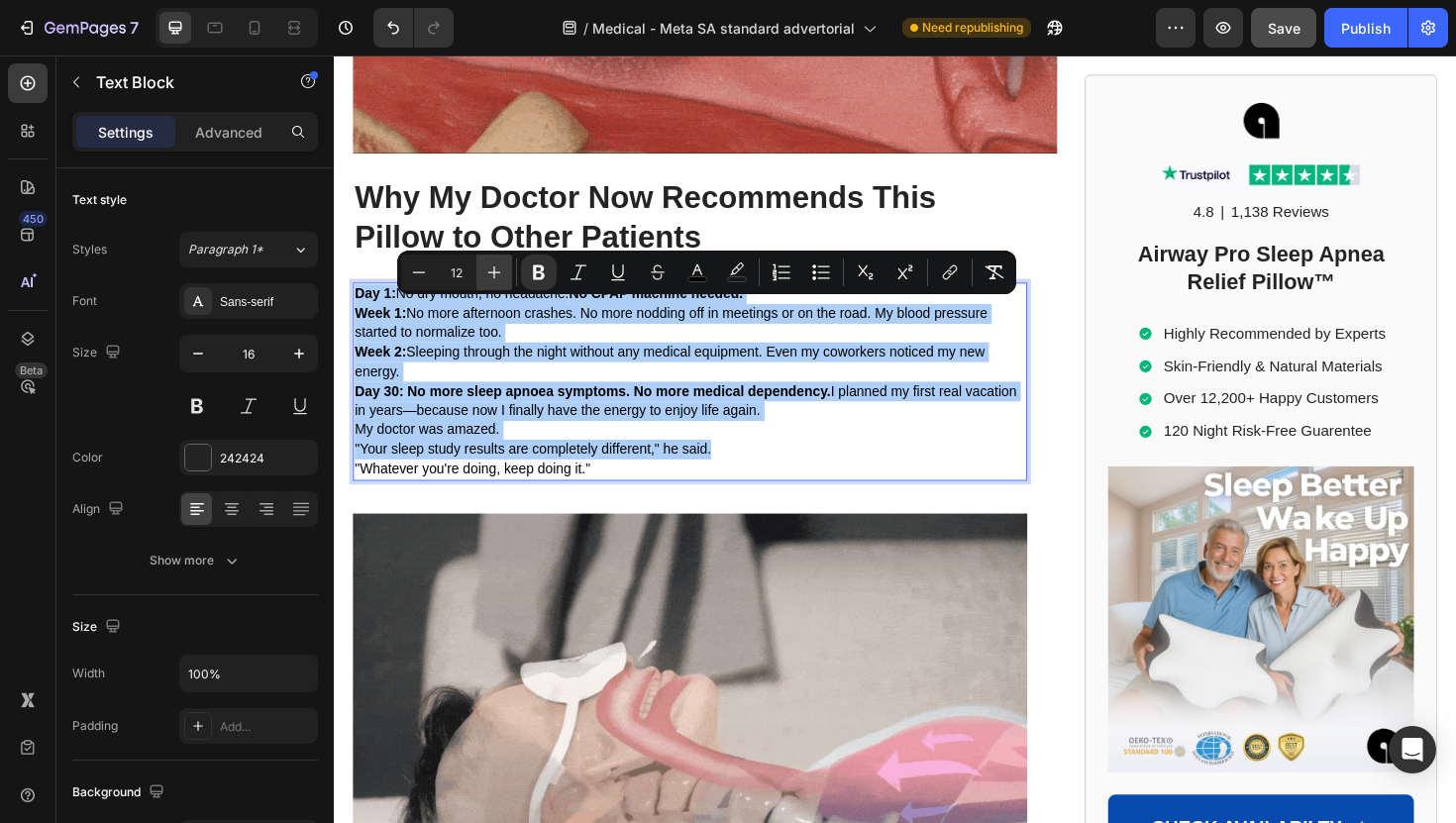 click on "Plus" at bounding box center [494, 272] 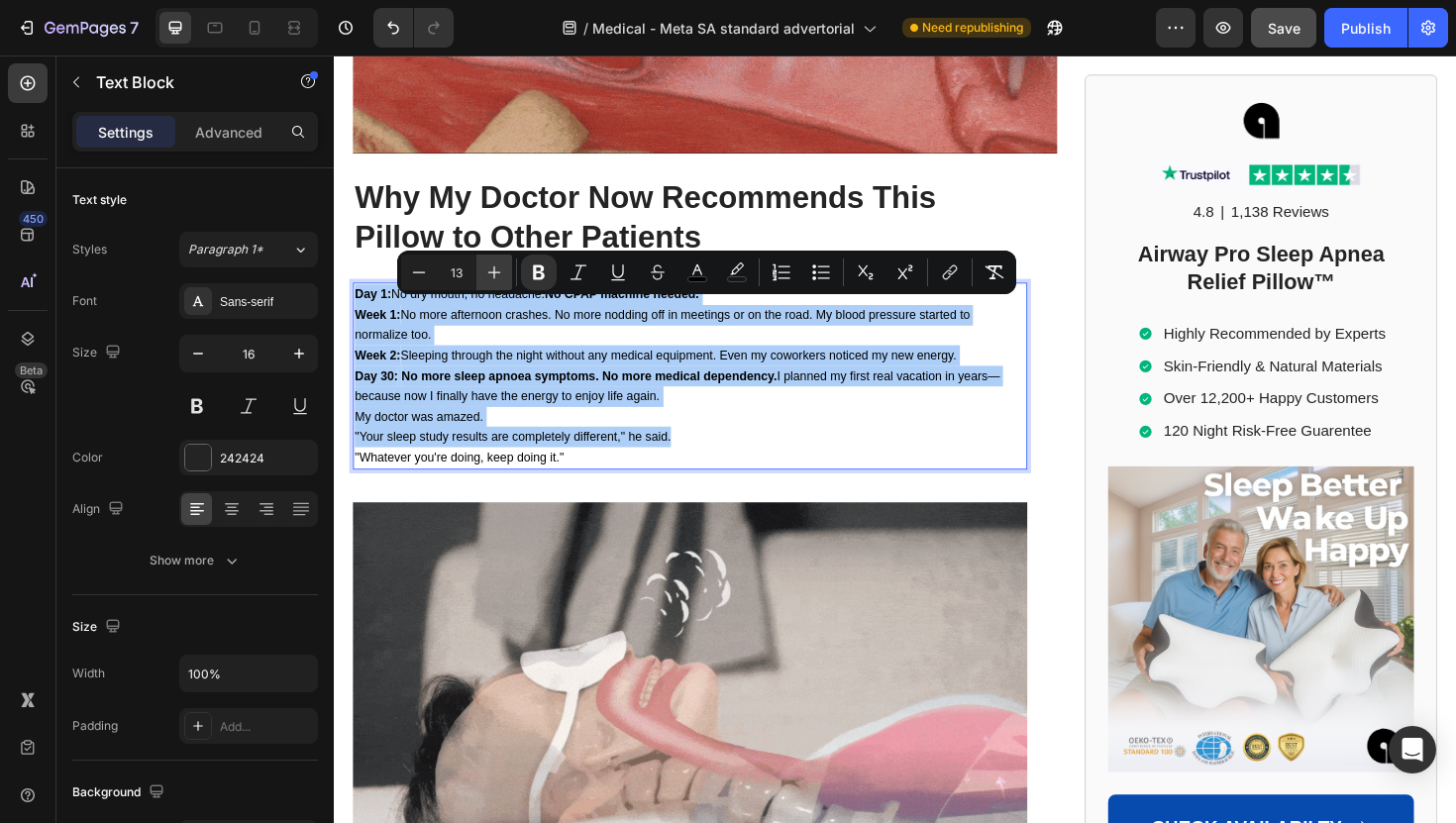 click on "Plus" at bounding box center [494, 272] 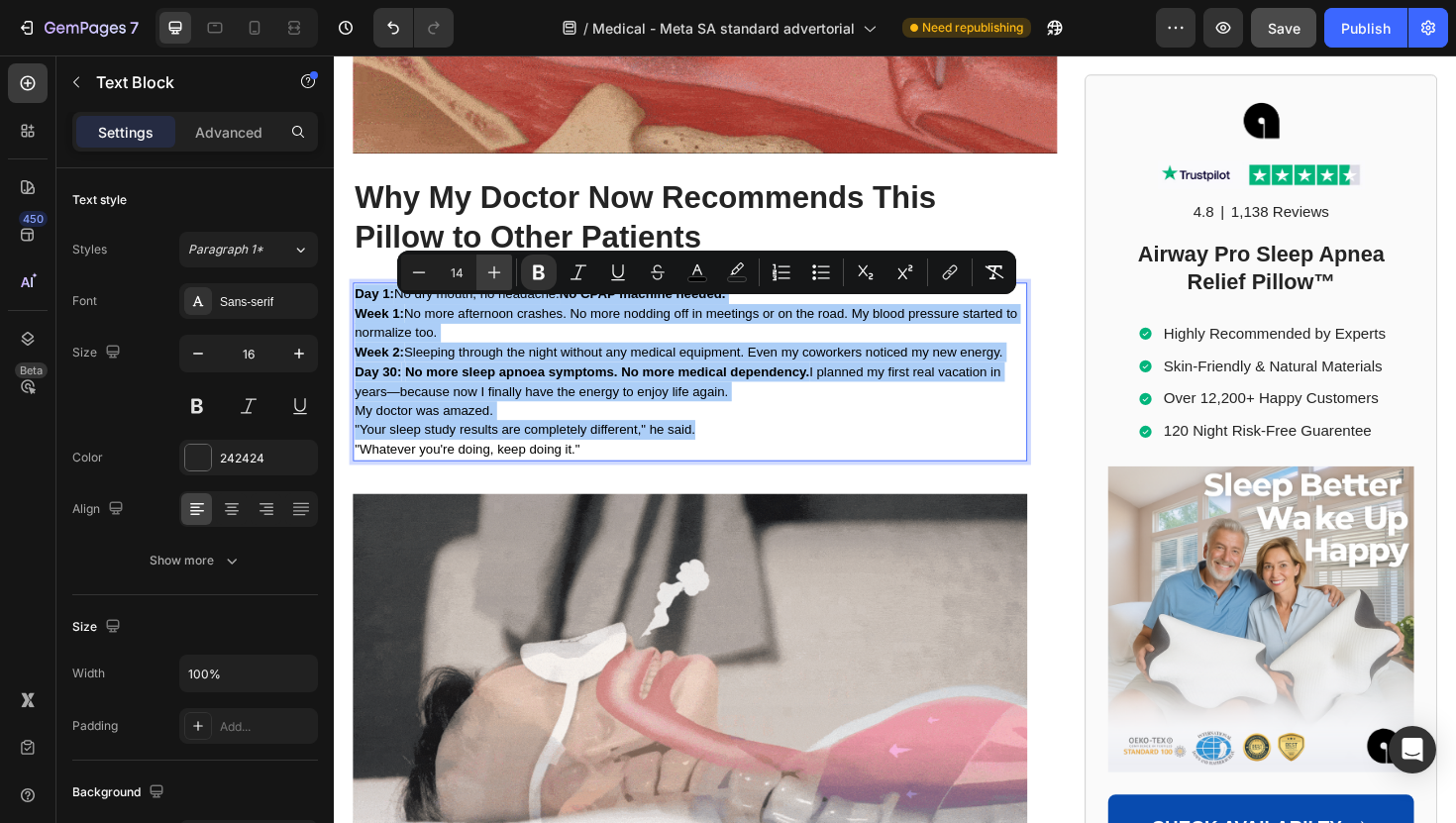 click on "Plus" at bounding box center [494, 272] 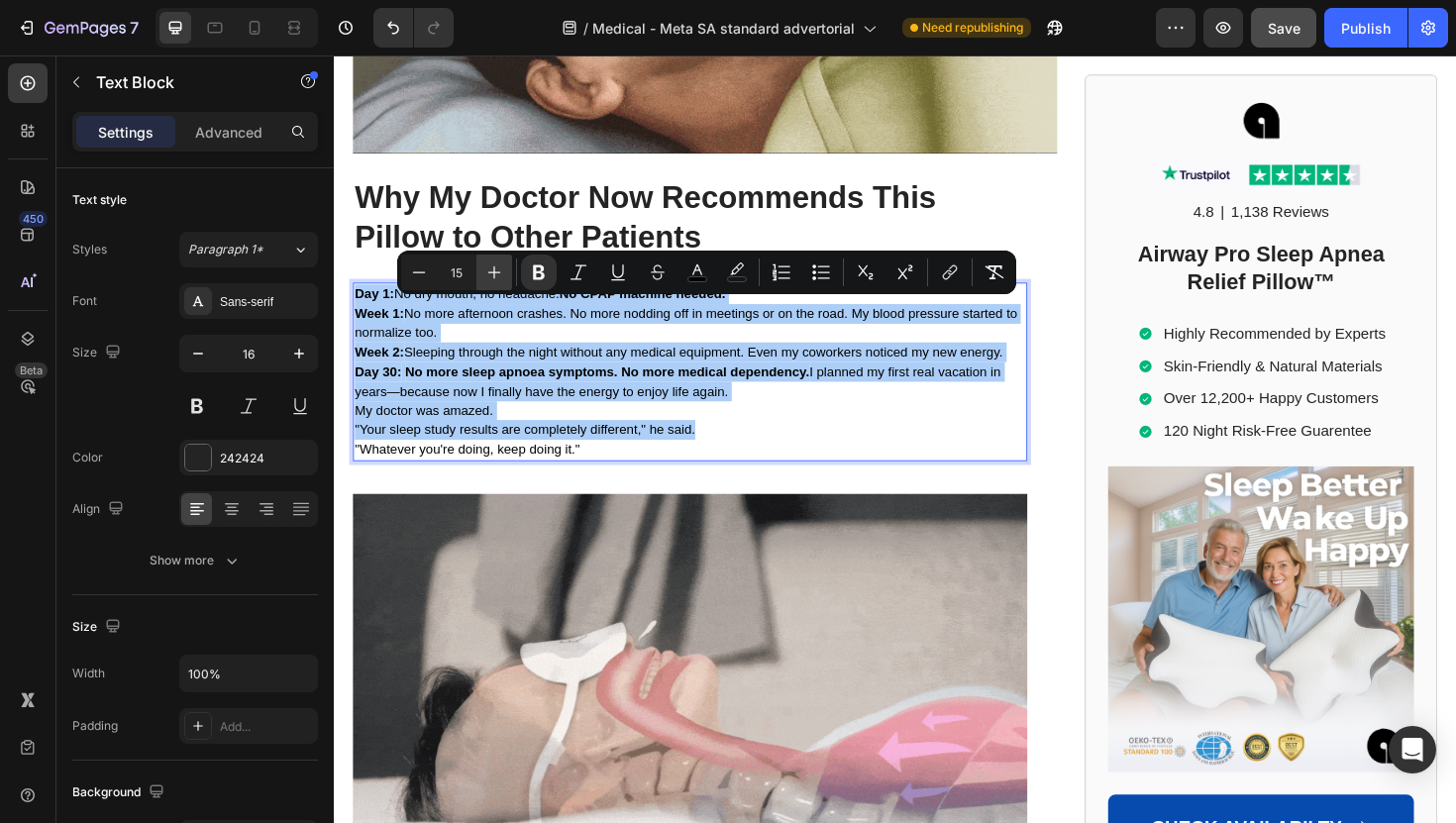 click on "Plus" at bounding box center (494, 272) 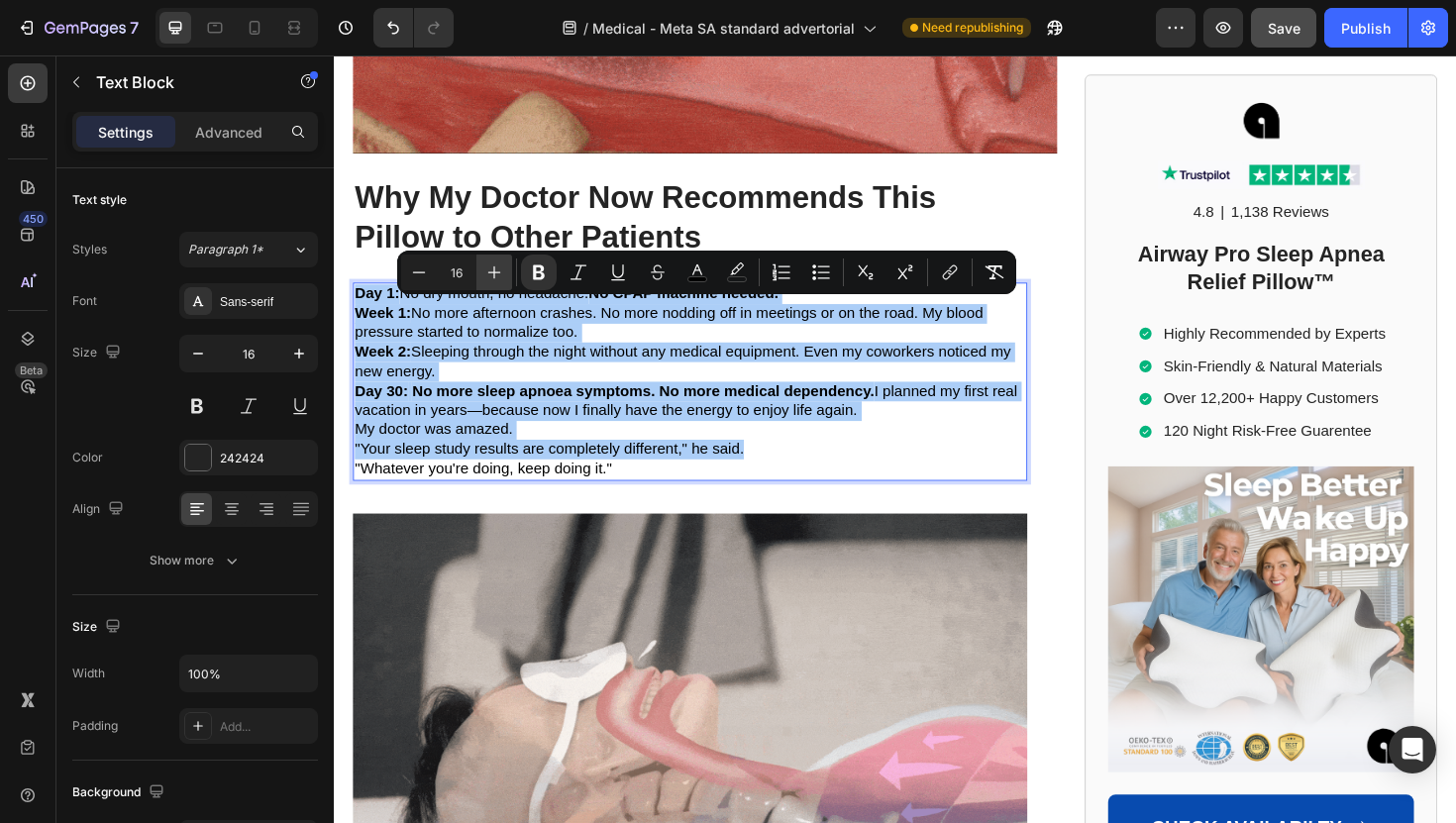 click on "Plus" at bounding box center [494, 272] 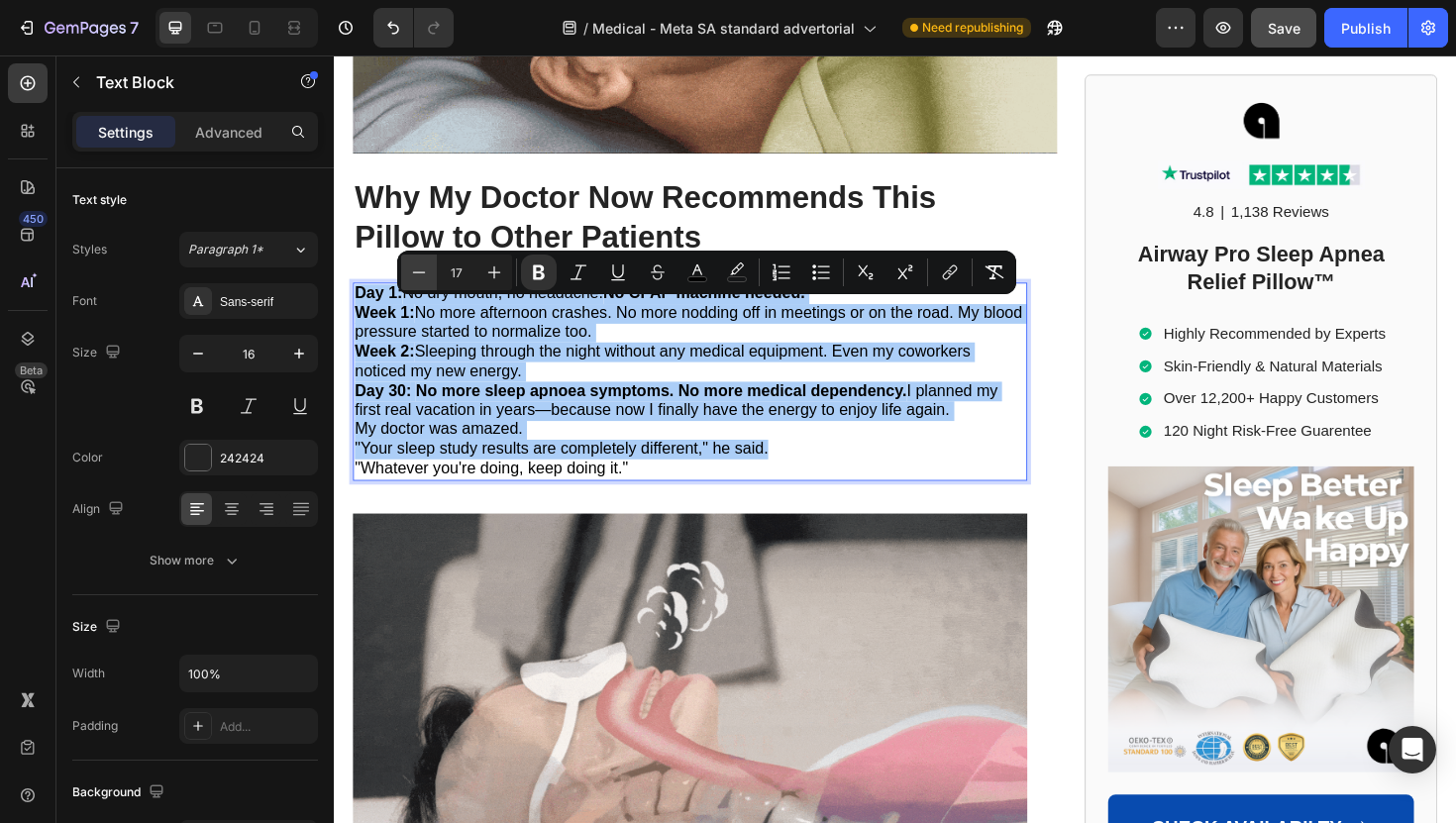 click 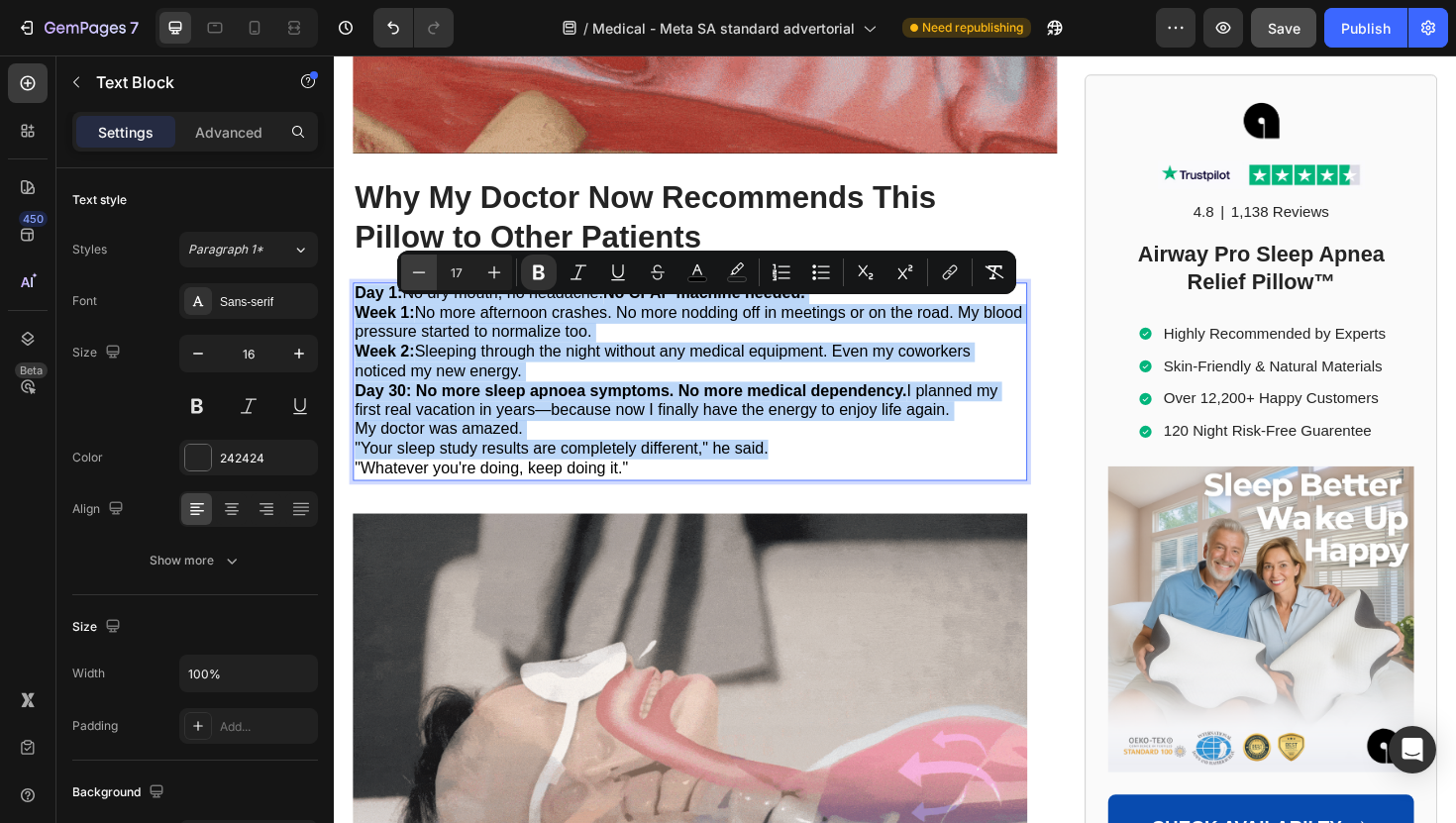 type on "16" 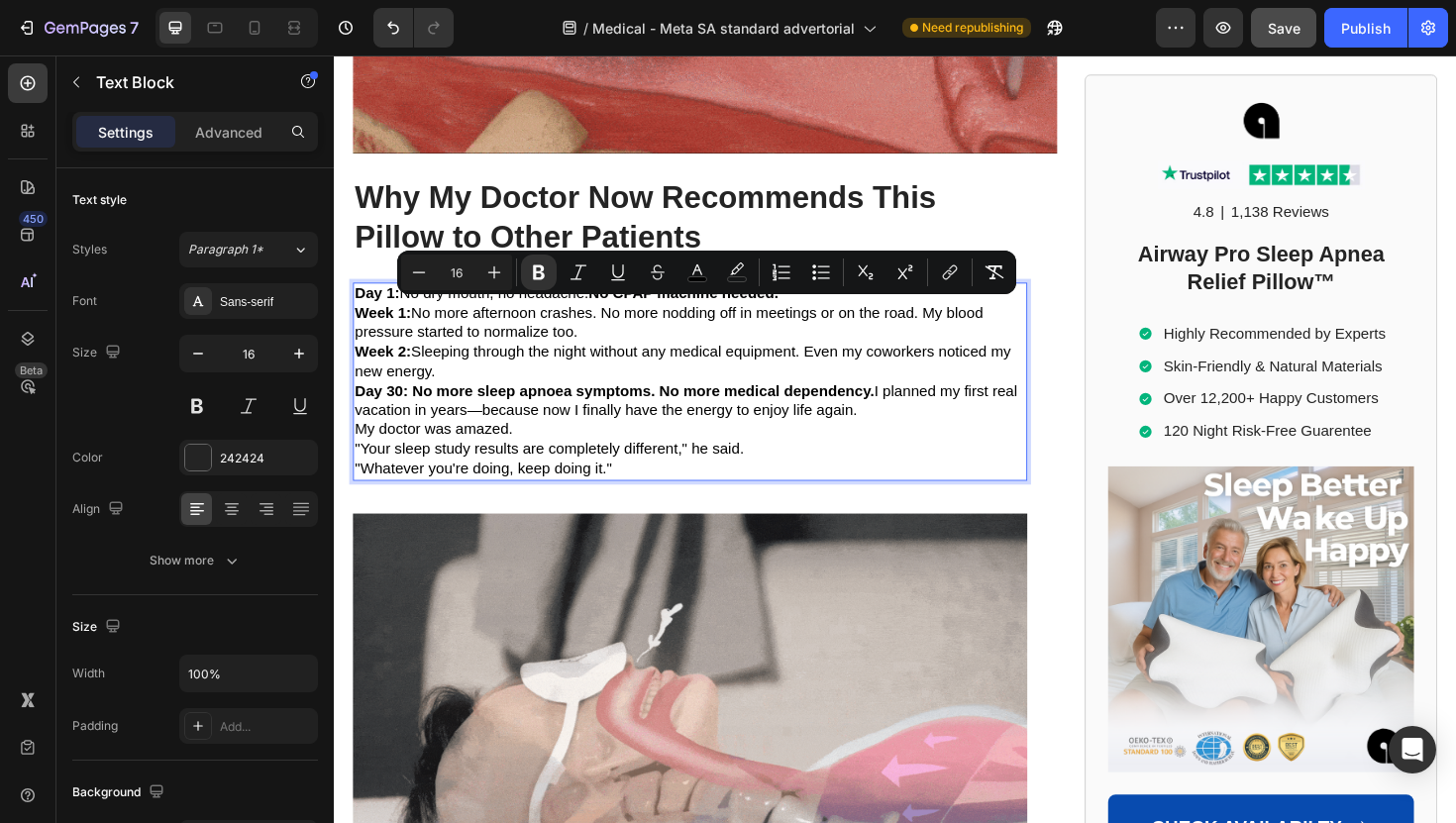 click on "Day 1:  No dry mouth, no headache.  No CPAP machine needed." at bounding box center [710, 308] 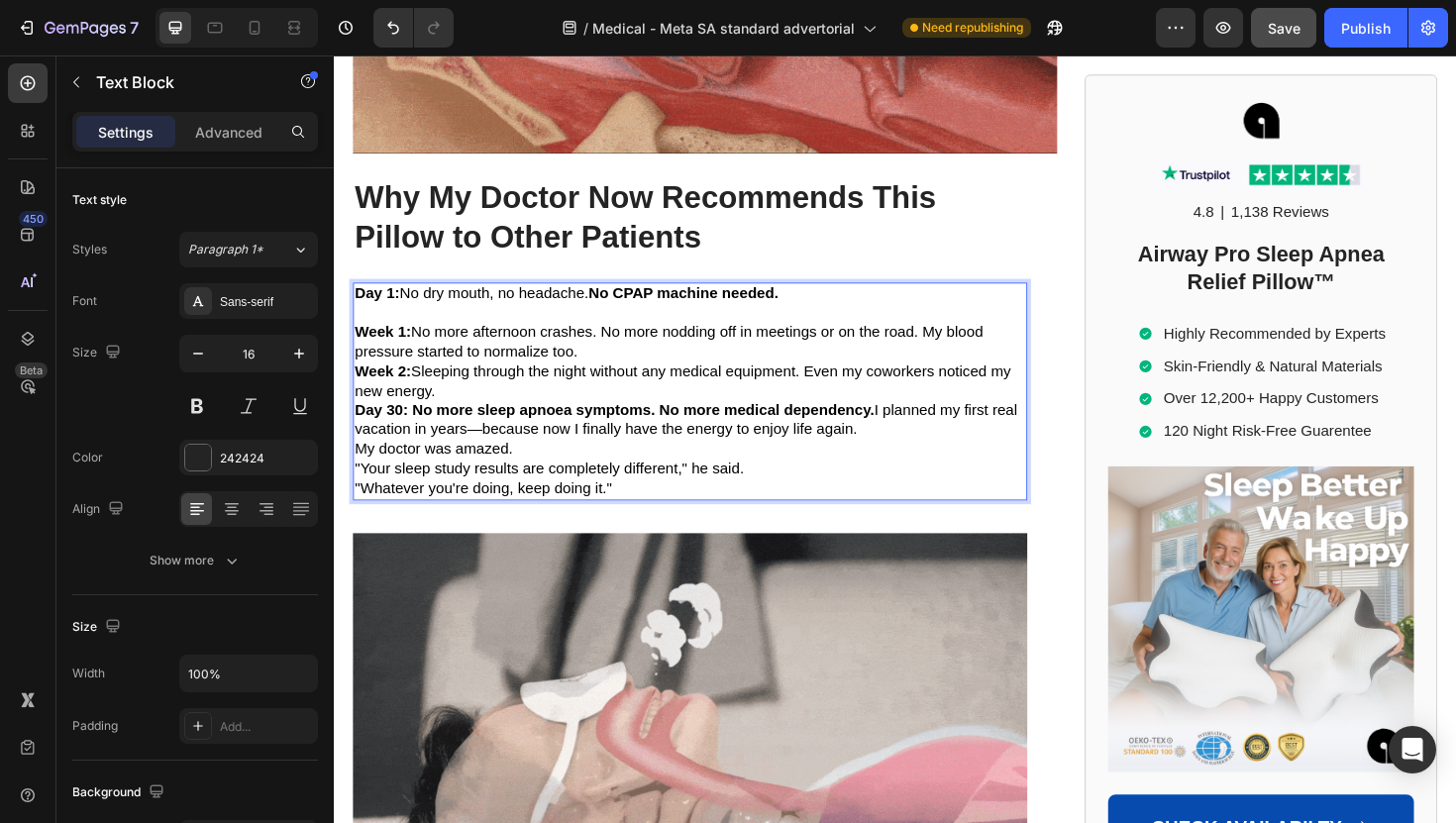 scroll, scrollTop: 9779, scrollLeft: 0, axis: vertical 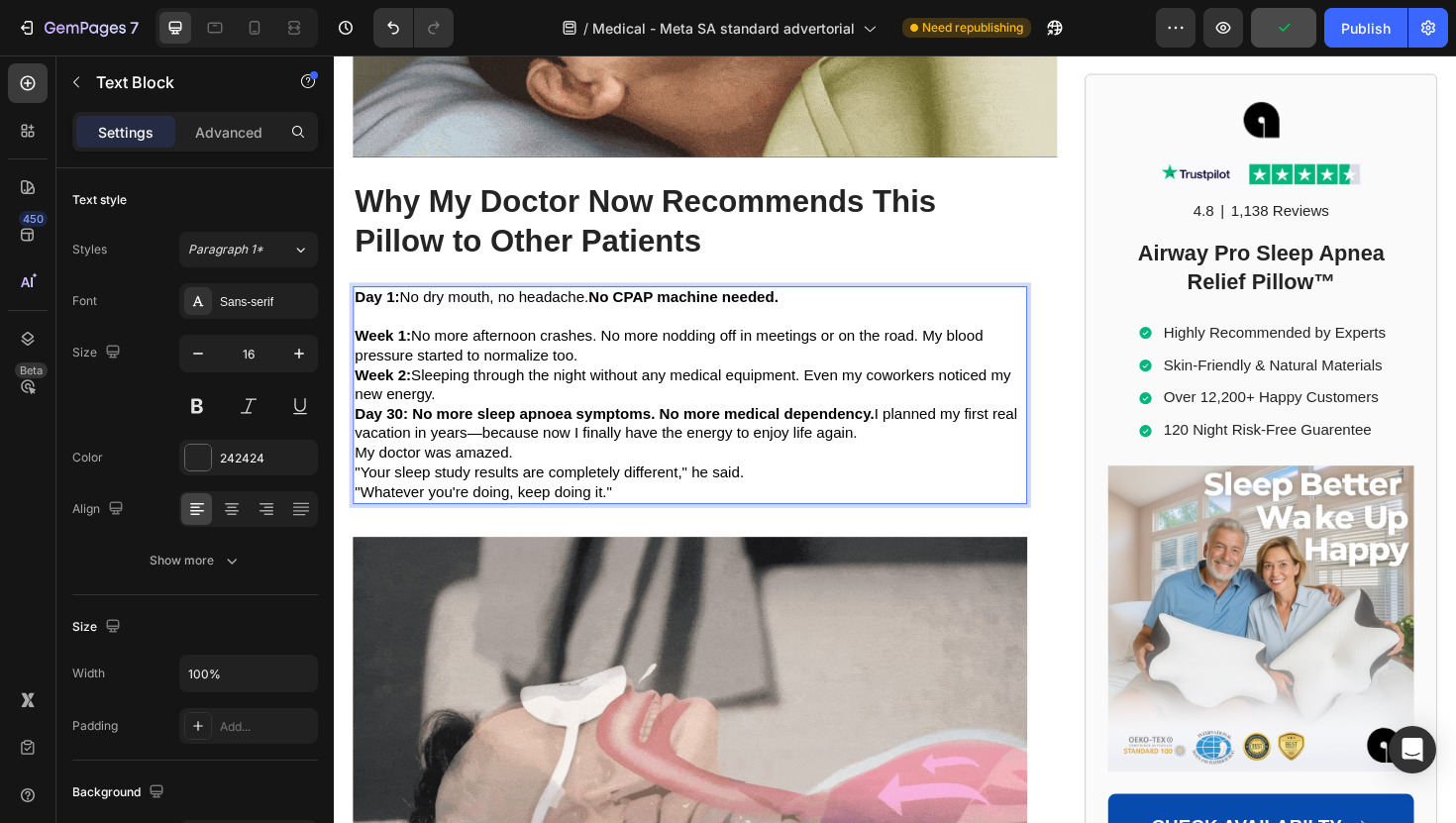 click on "Week 1:  No more afternoon crashes. No more nodding off in meetings or on the road. My blood pressure started to normalize too." at bounding box center [710, 363] 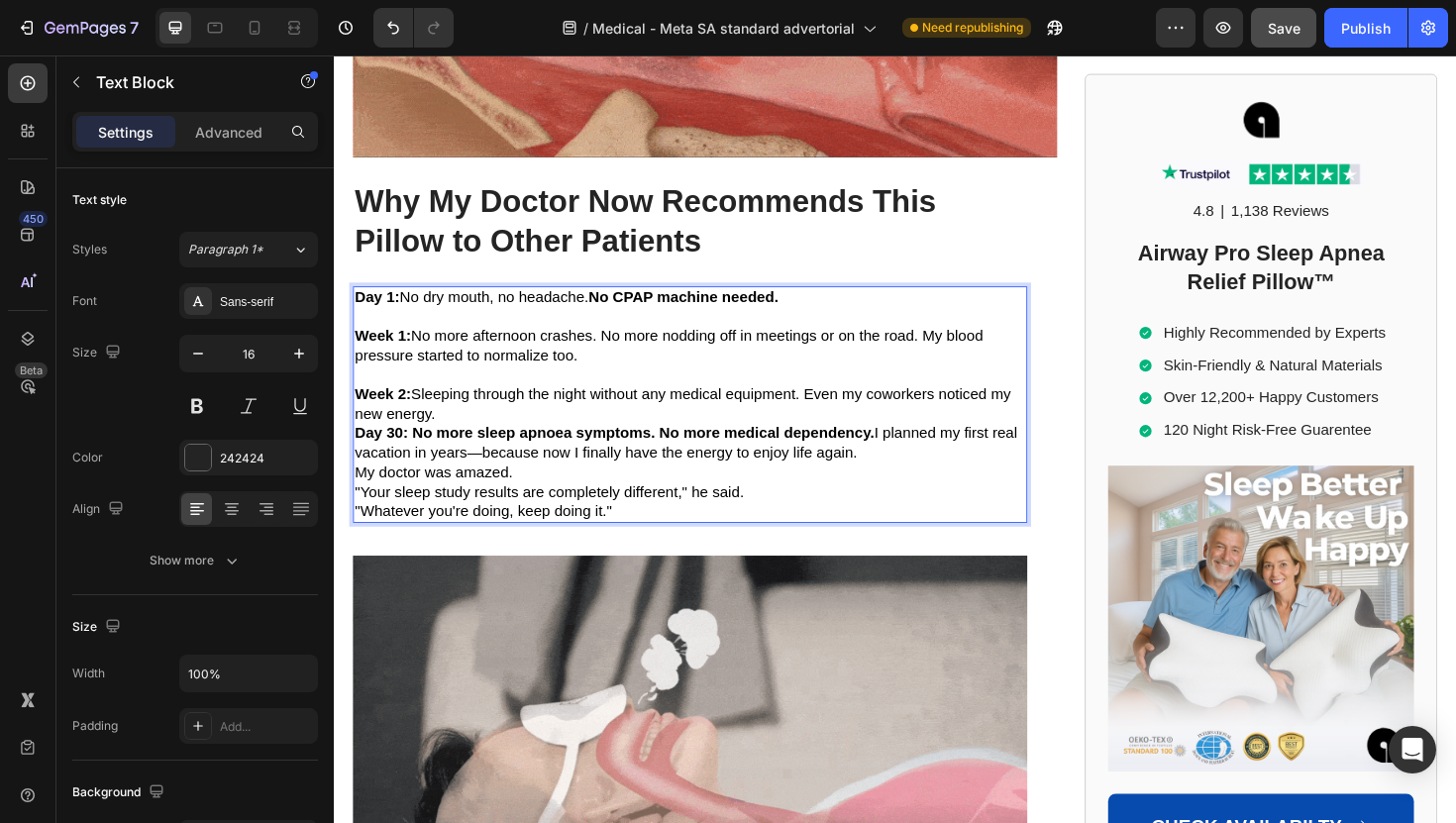 click on "Week 2:  Sleeping through the night without any medical equipment. Even my coworkers noticed my new energy." at bounding box center [710, 426] 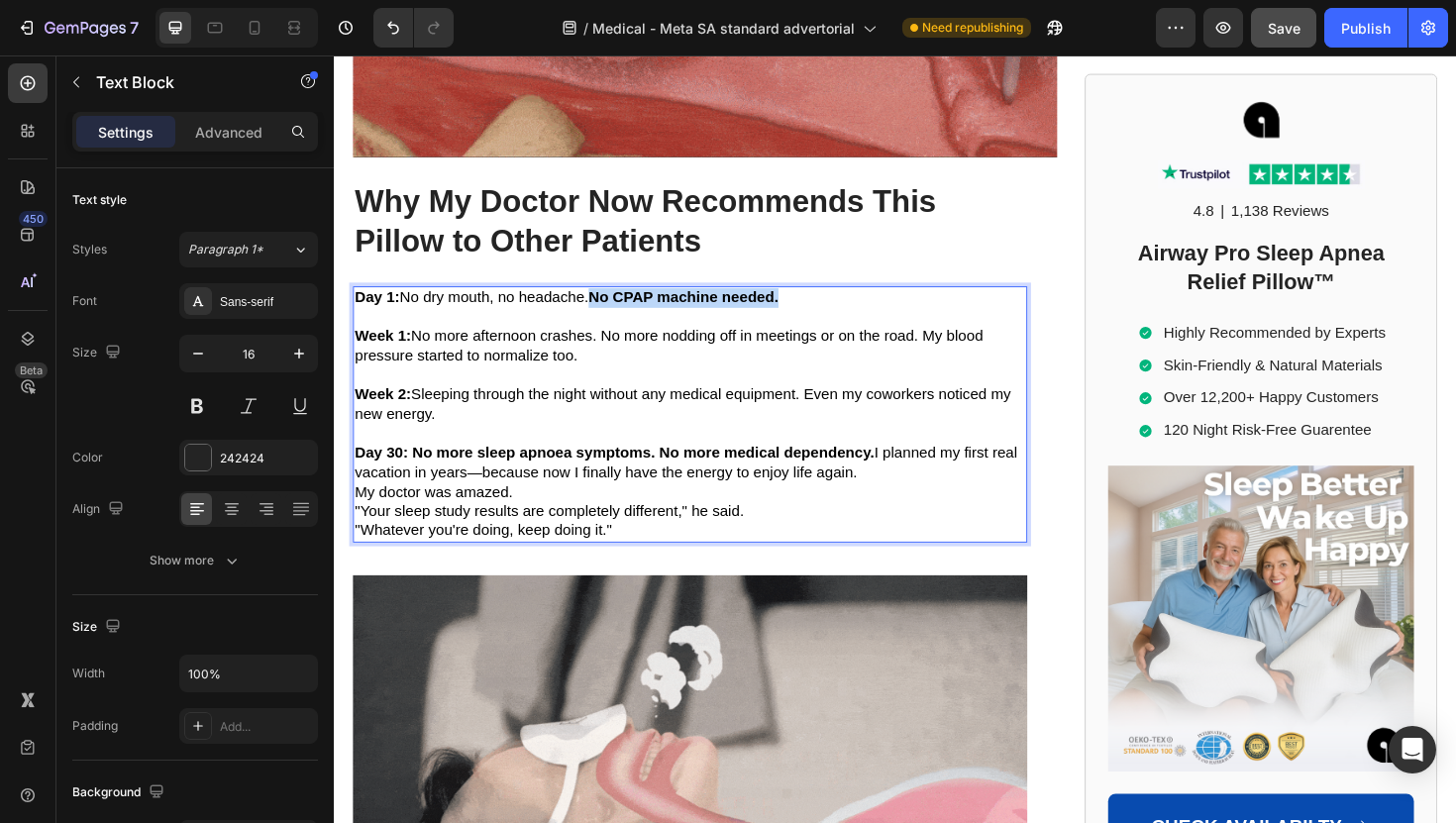 drag, startPoint x: 610, startPoint y: 327, endPoint x: 821, endPoint y: 327, distance: 211 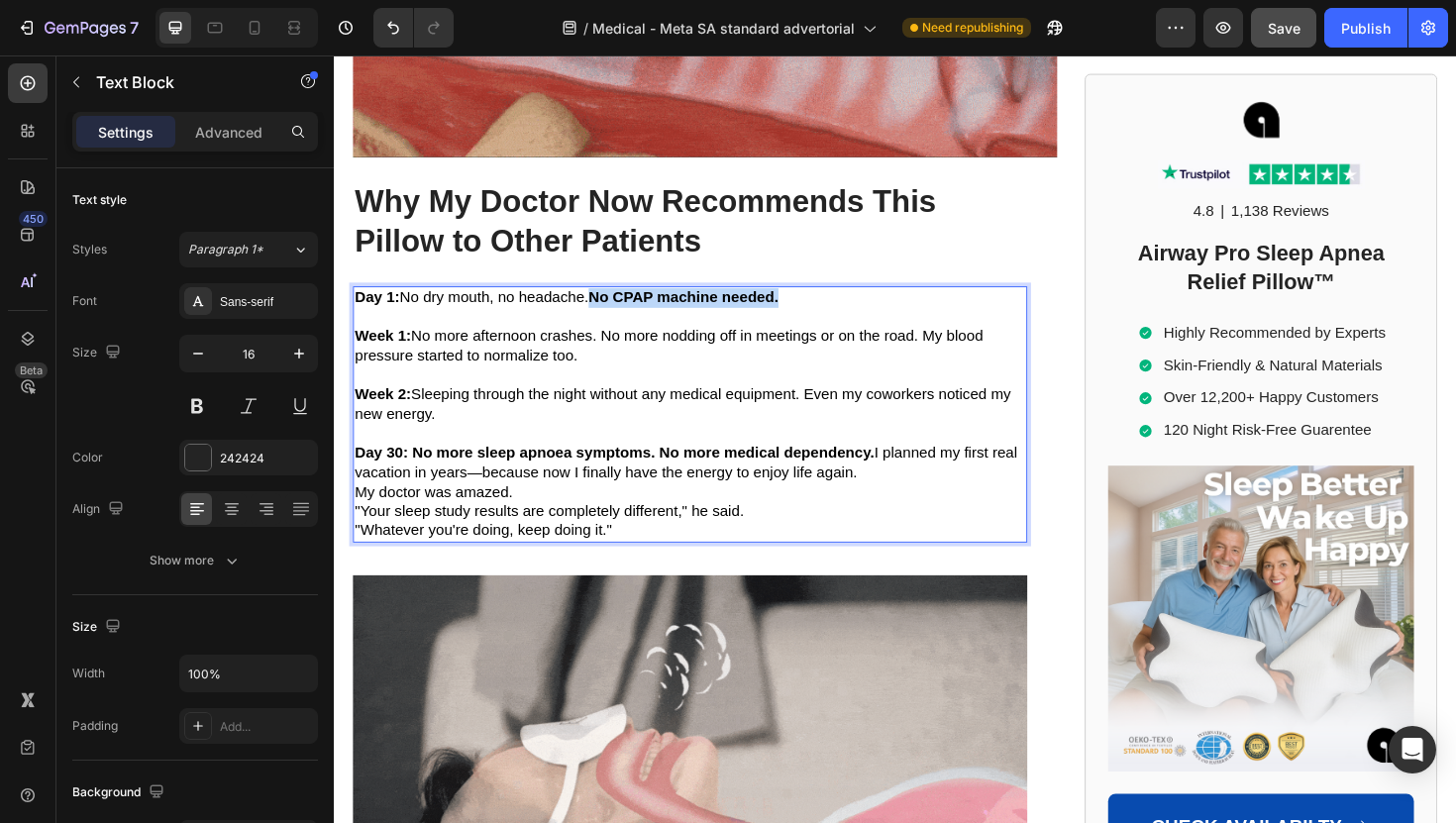 click on "Day 1:  No dry mouth, no headache.  No CPAP machine needed." at bounding box center [710, 312] 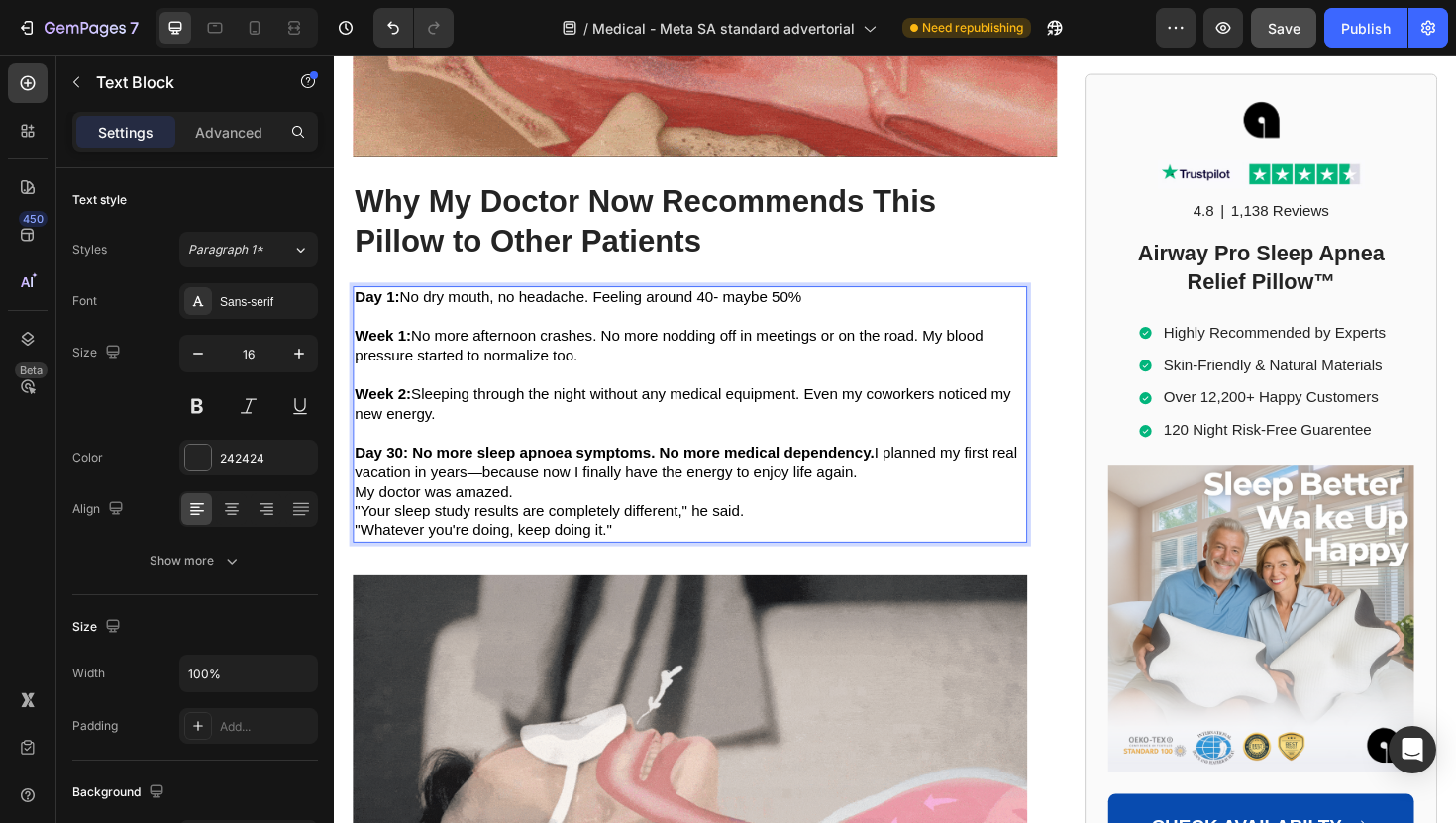 click on "Day 1:  No dry mouth, no headache. Feeling around 40- maybe 50%" at bounding box center (592, 311) 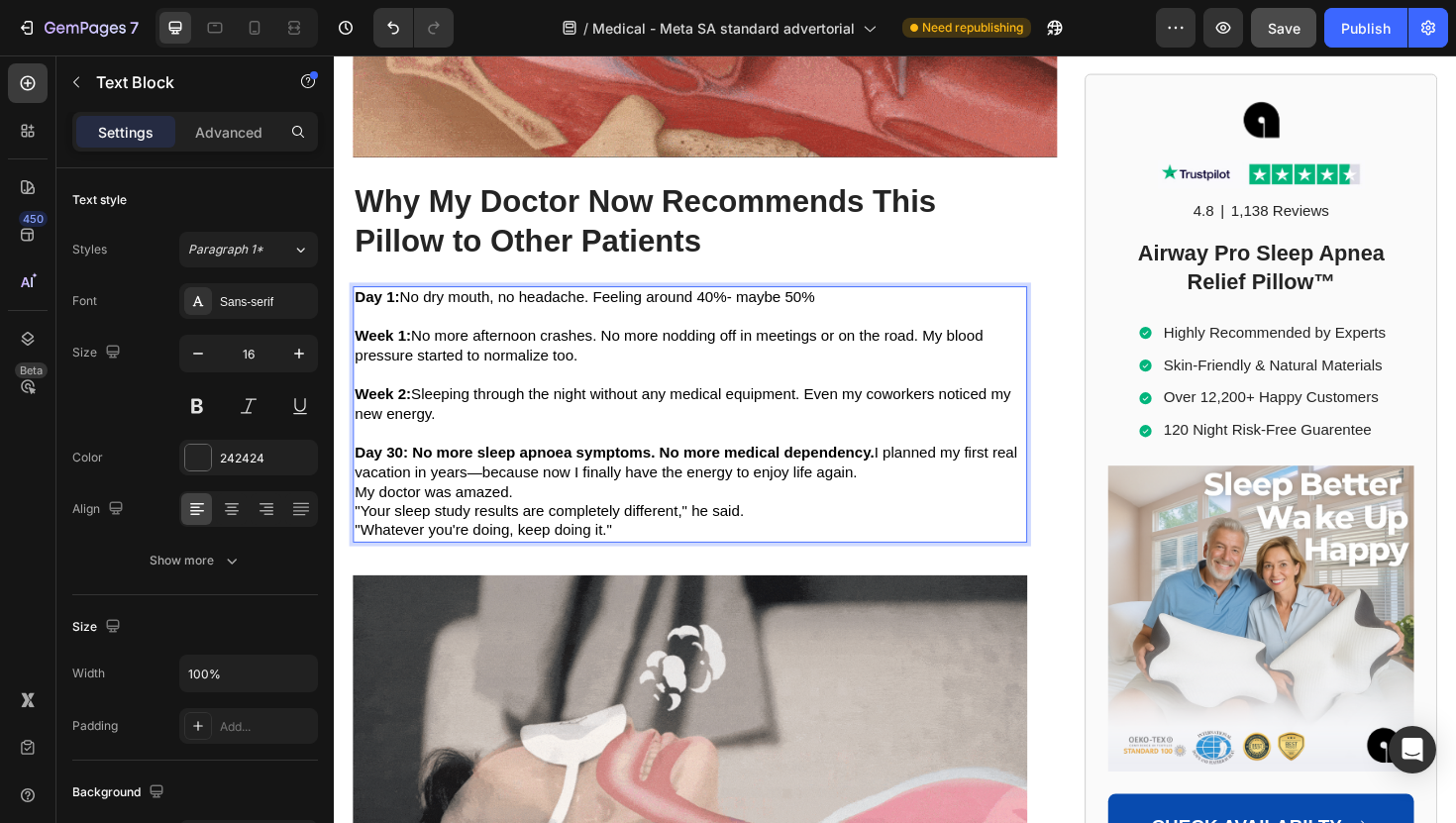 click on "Day 1:  No dry mouth, no headache. Feeling around 40%- maybe 50%" at bounding box center (710, 312) 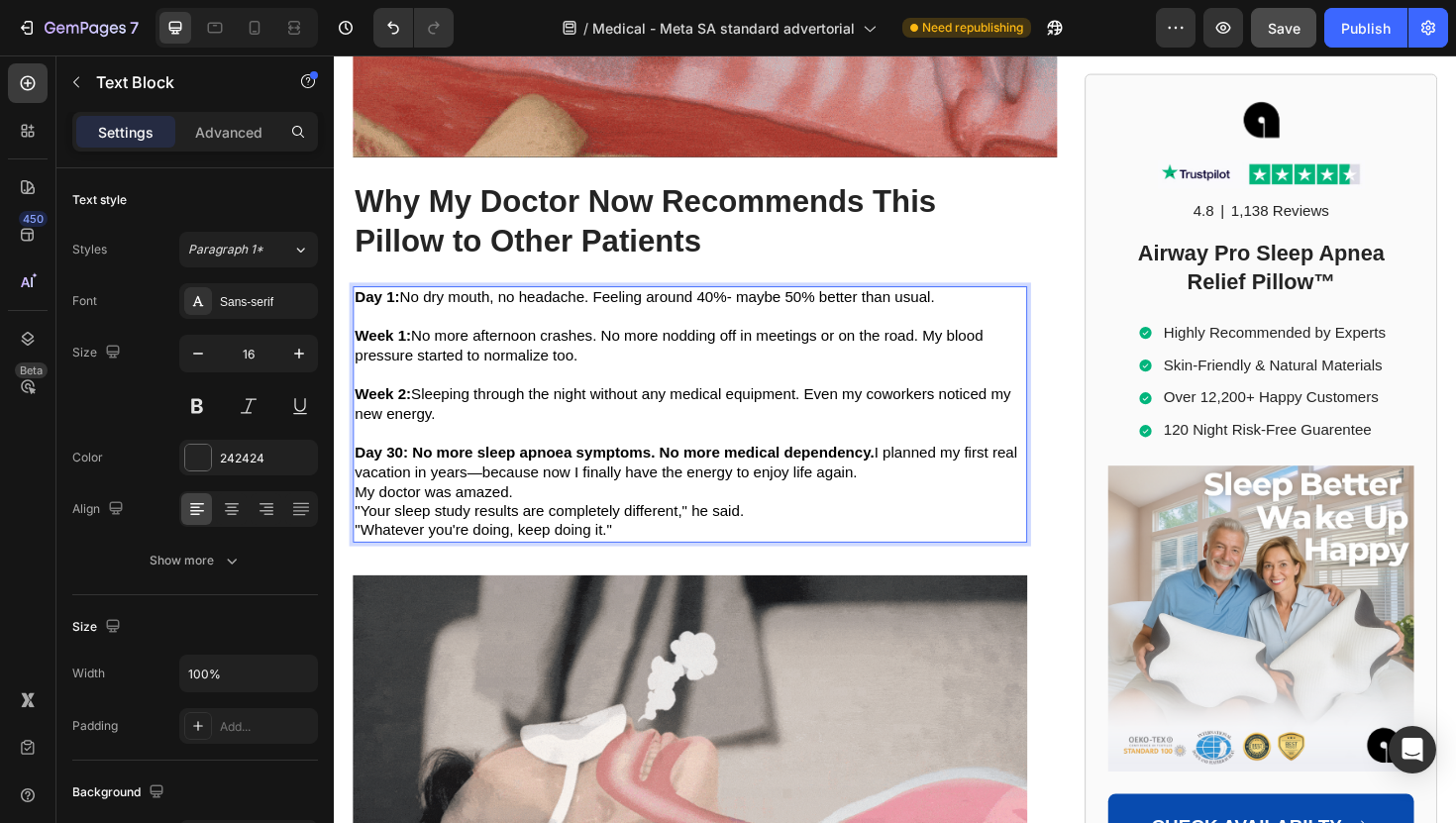 click on "Week 1:  No more afternoon crashes. No more nodding off in meetings or on the road. My blood pressure started to normalize too." at bounding box center [688, 362] 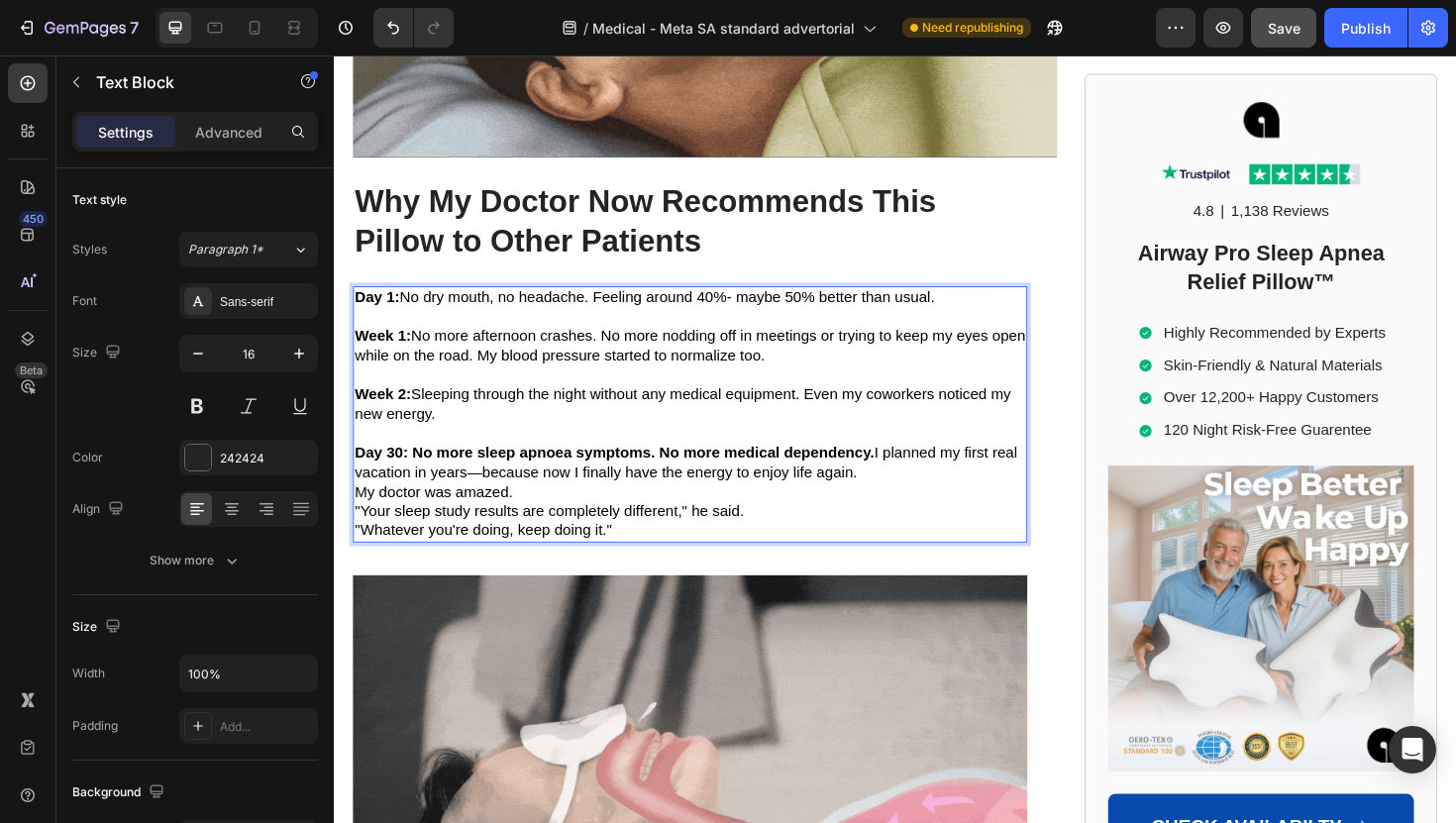 click on "Week 2:  Sleeping through the night without any medical equipment. Even my coworkers noticed my new energy." at bounding box center (710, 426) 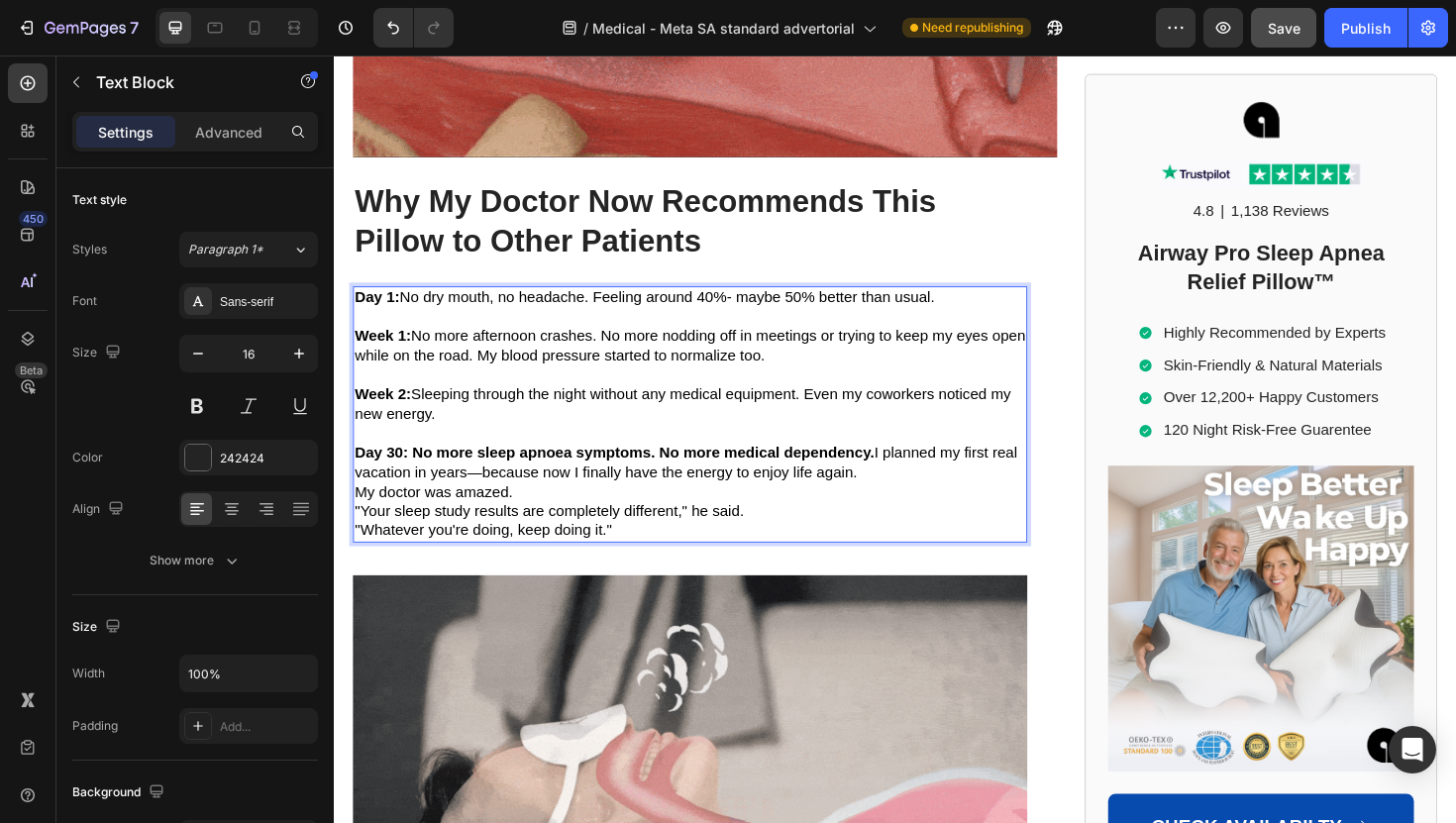 click on "Day 30:   No more sleep apnoea symptoms. No more medical dependency.  I planned my first real vacation in years—because now I finally have the energy to enjoy life again." at bounding box center [706, 486] 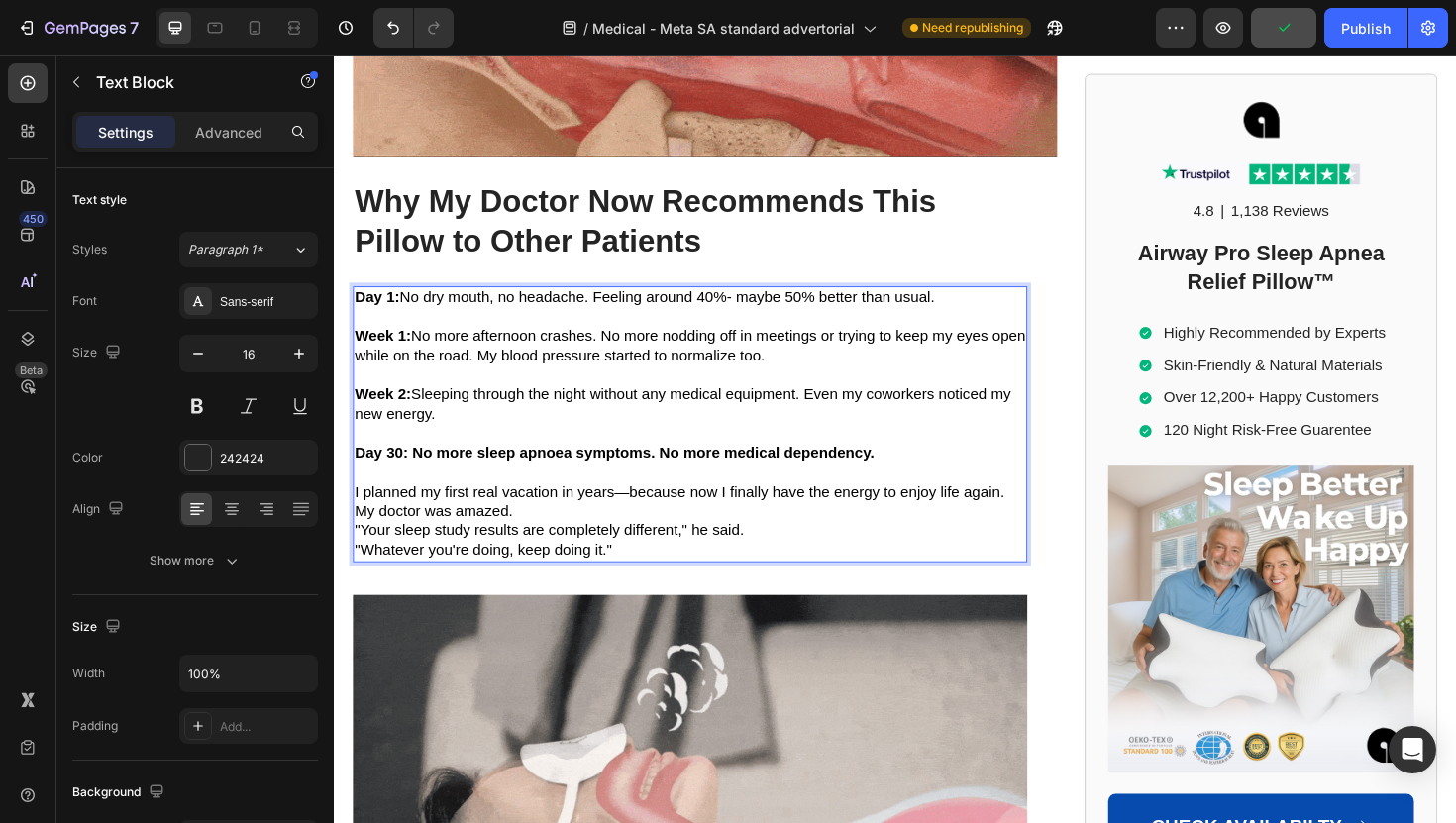 click on "My doctor was amazed." at bounding box center [710, 539] 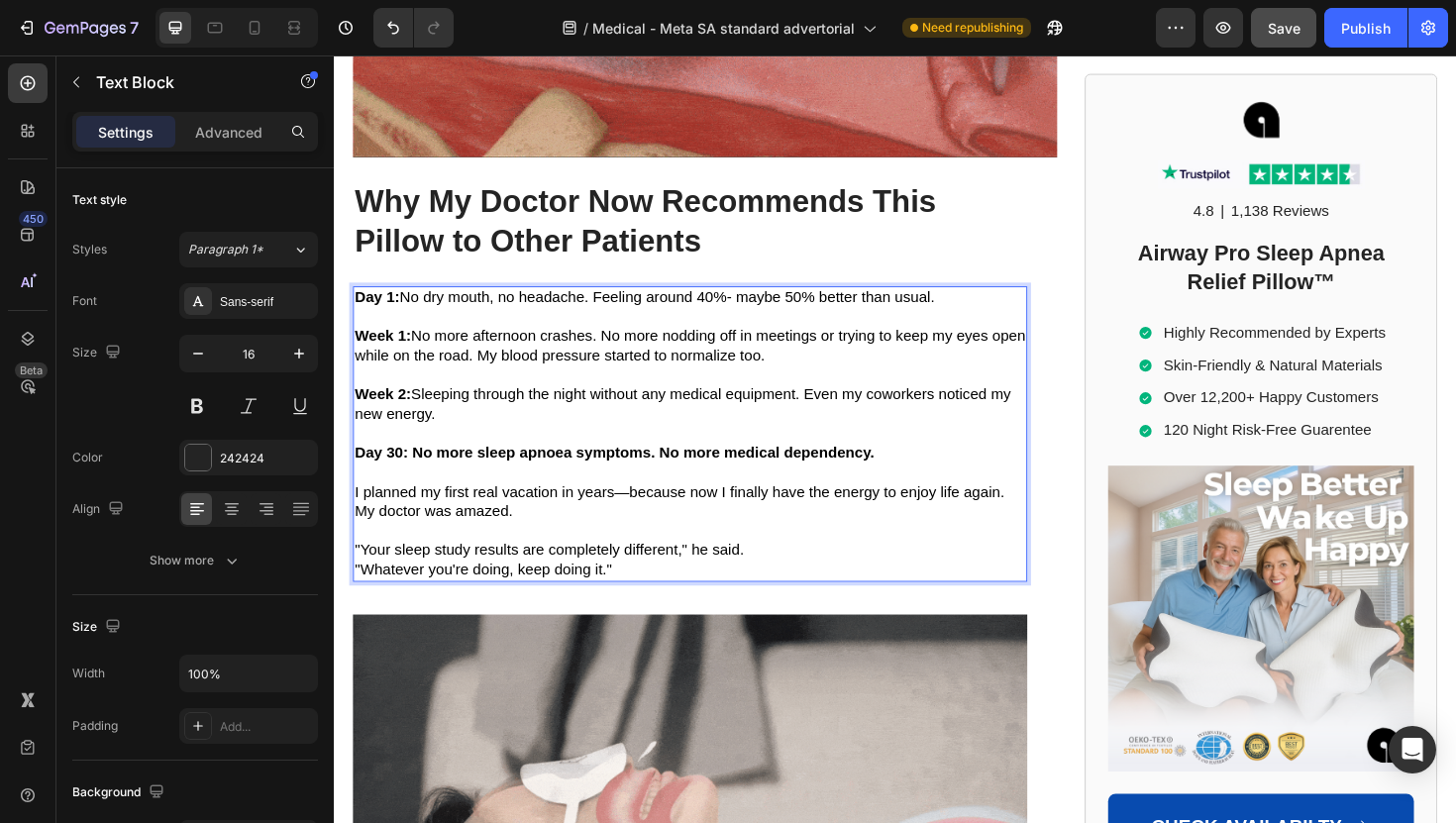 click on "I planned my first real vacation in years—because now I finally have the energy to enjoy life again." at bounding box center (710, 518) 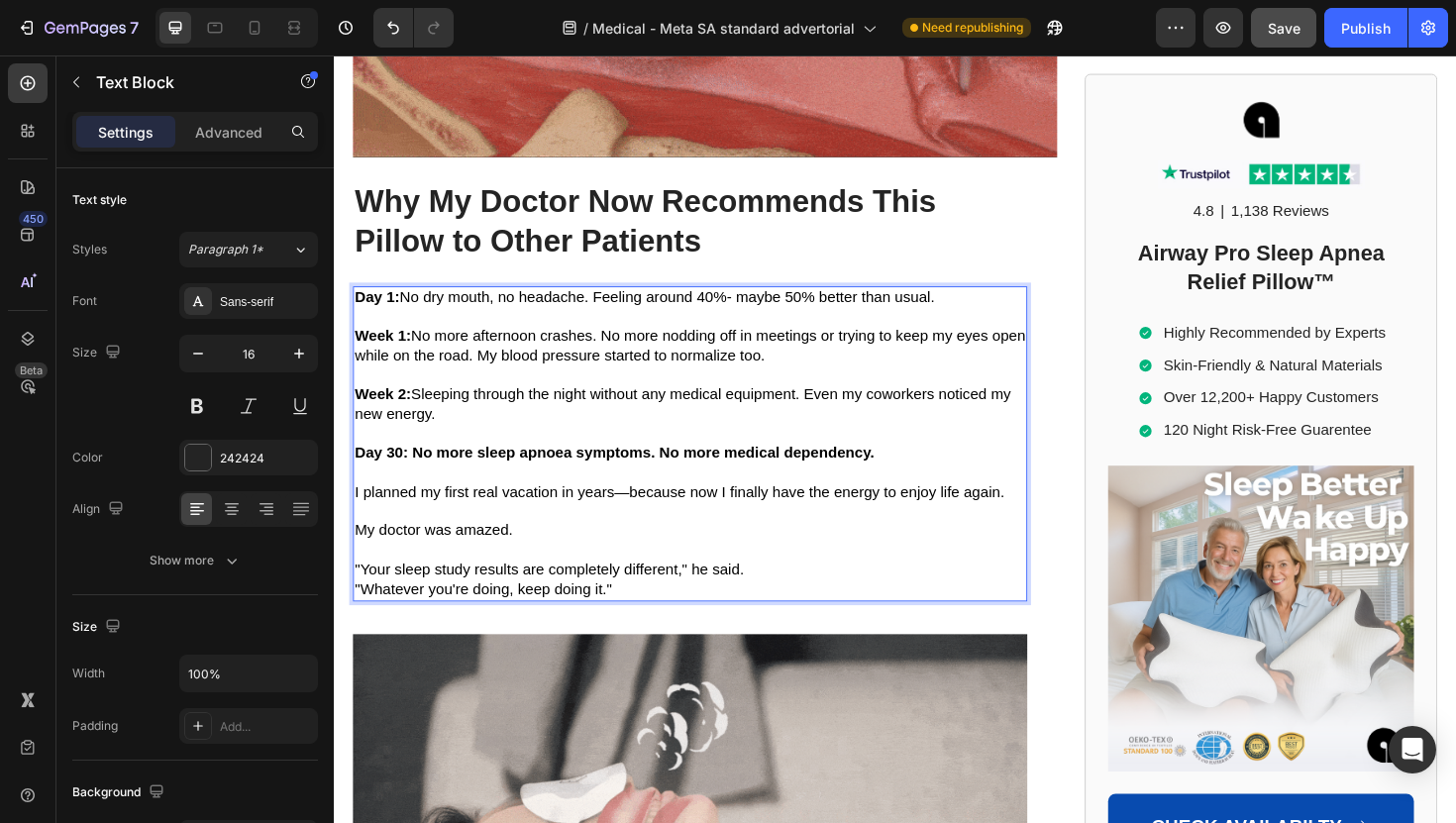 click on ""Your sleep study results are completely different," he said." at bounding box center (710, 600) 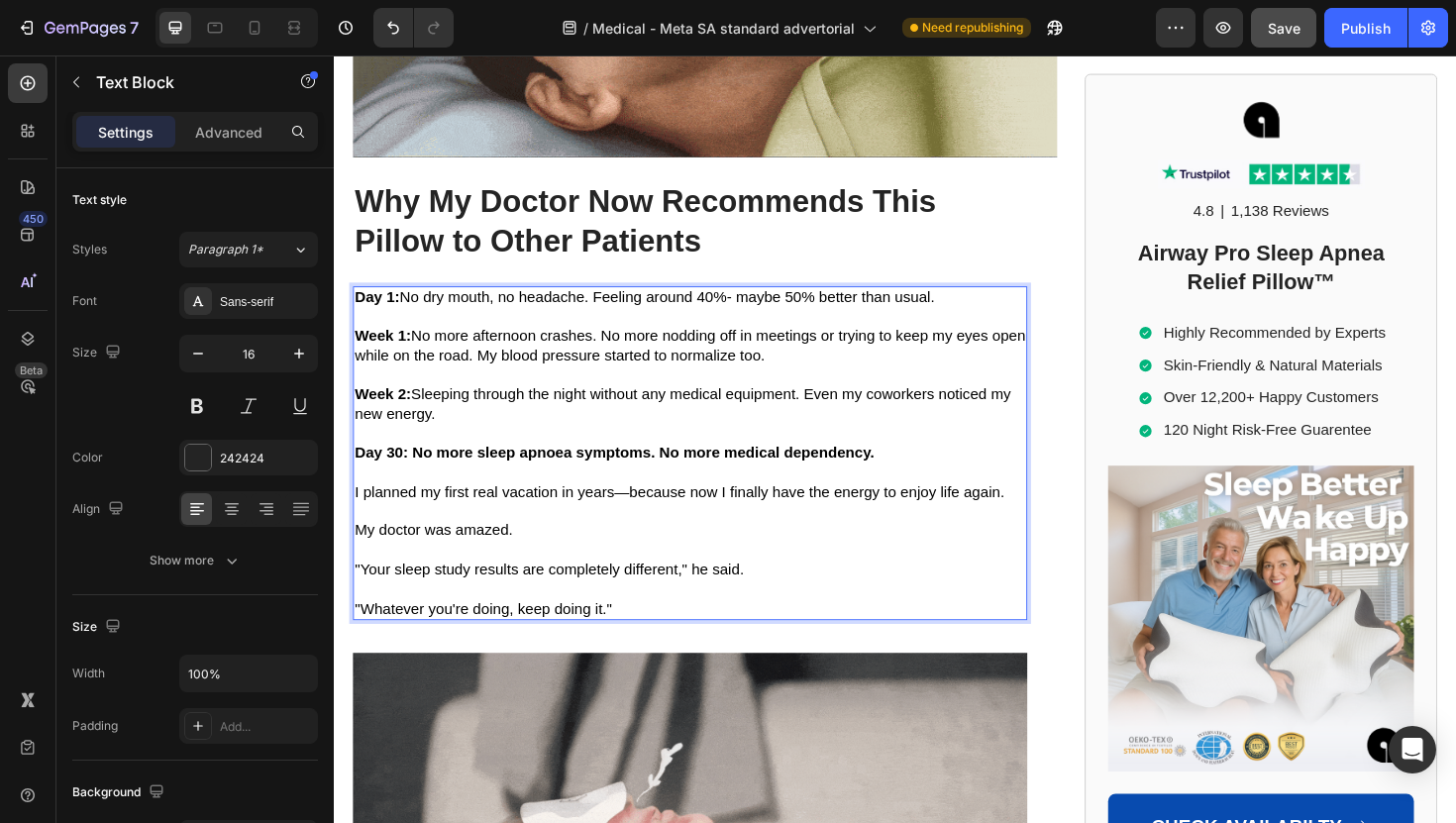 click at bounding box center (710, 621) 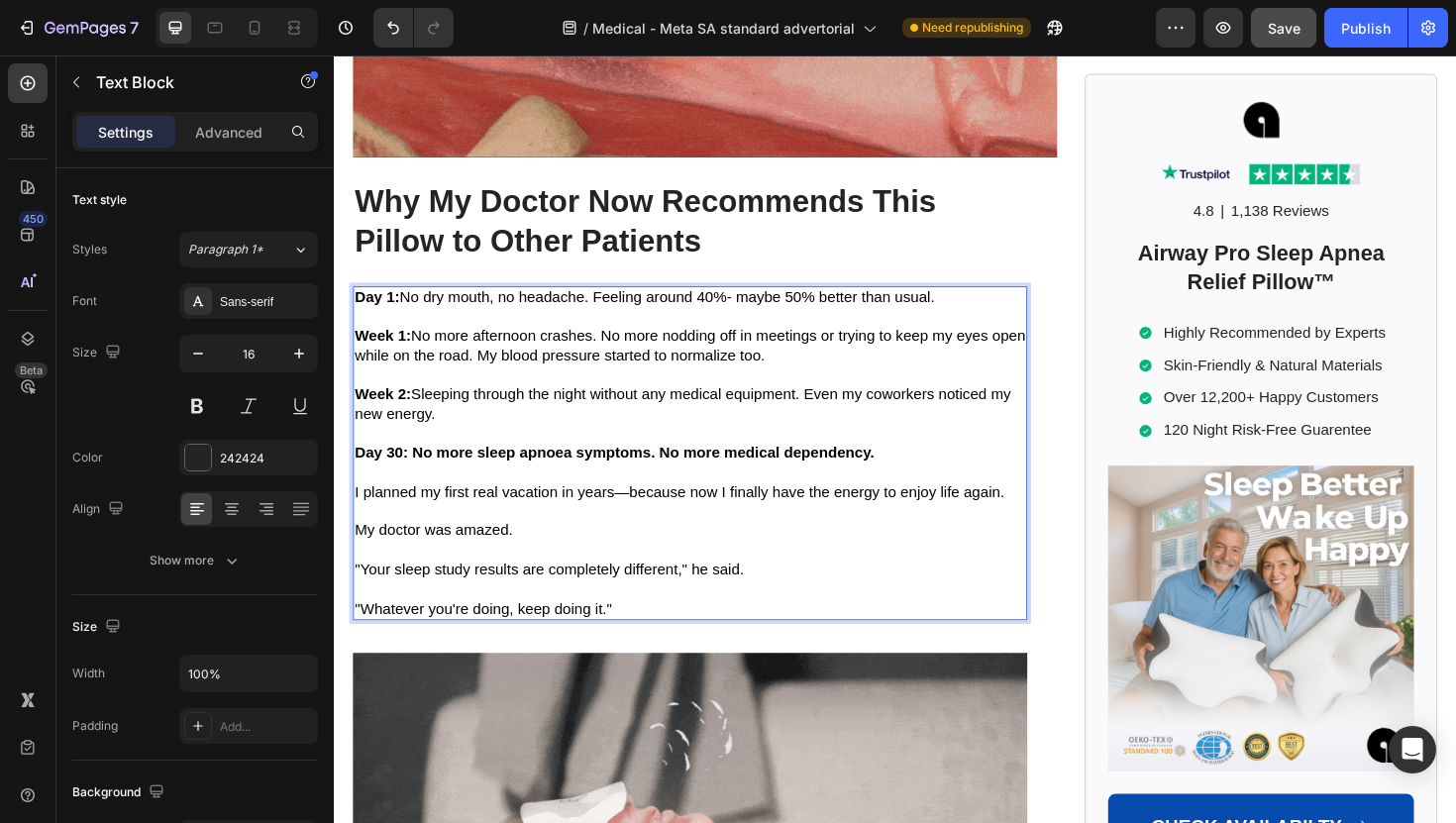 click on ""Whatever you're doing, keep doing it."" at bounding box center (710, 642) 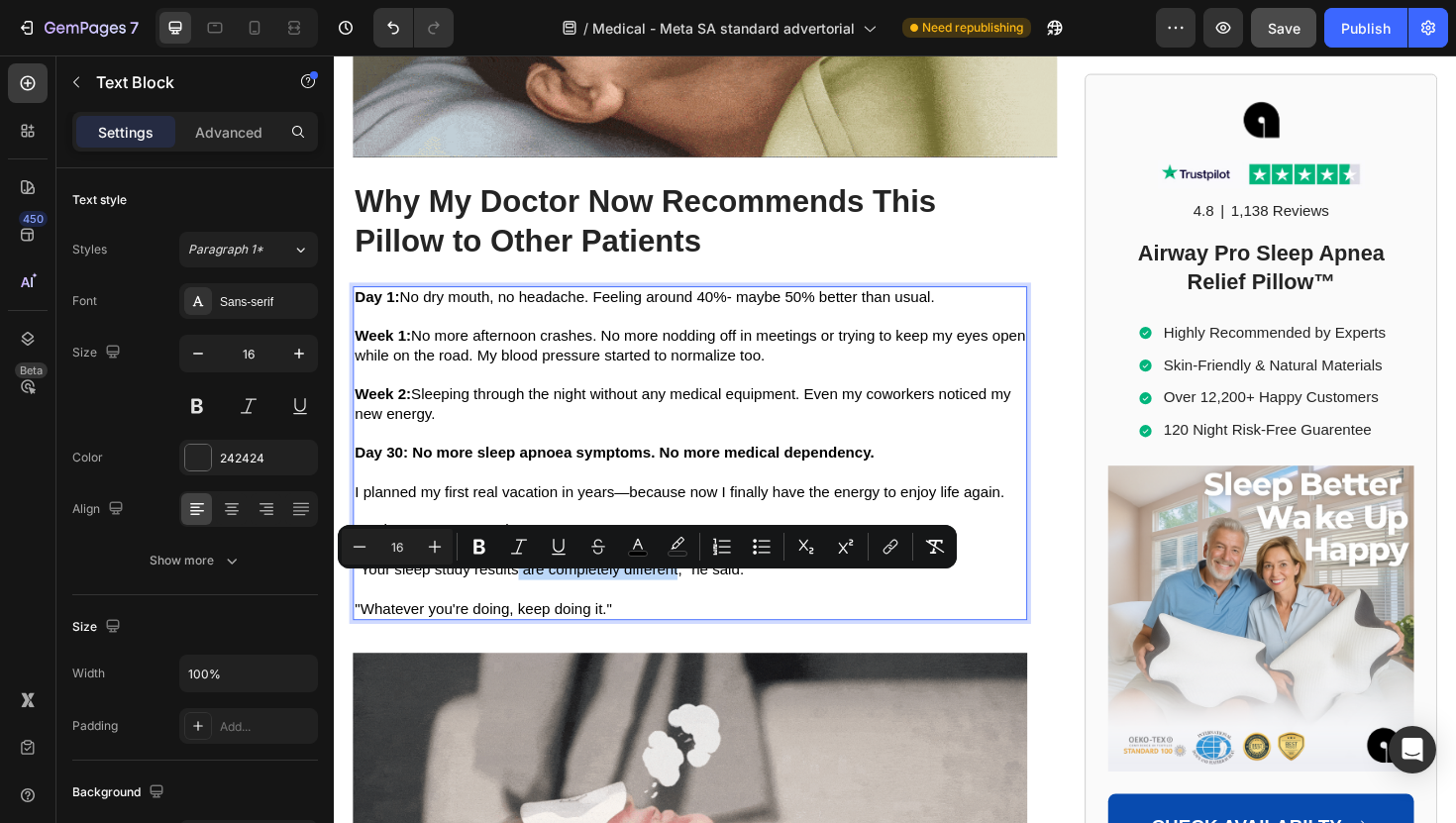 drag, startPoint x: 698, startPoint y: 616, endPoint x: 528, endPoint y: 612, distance: 170.04705 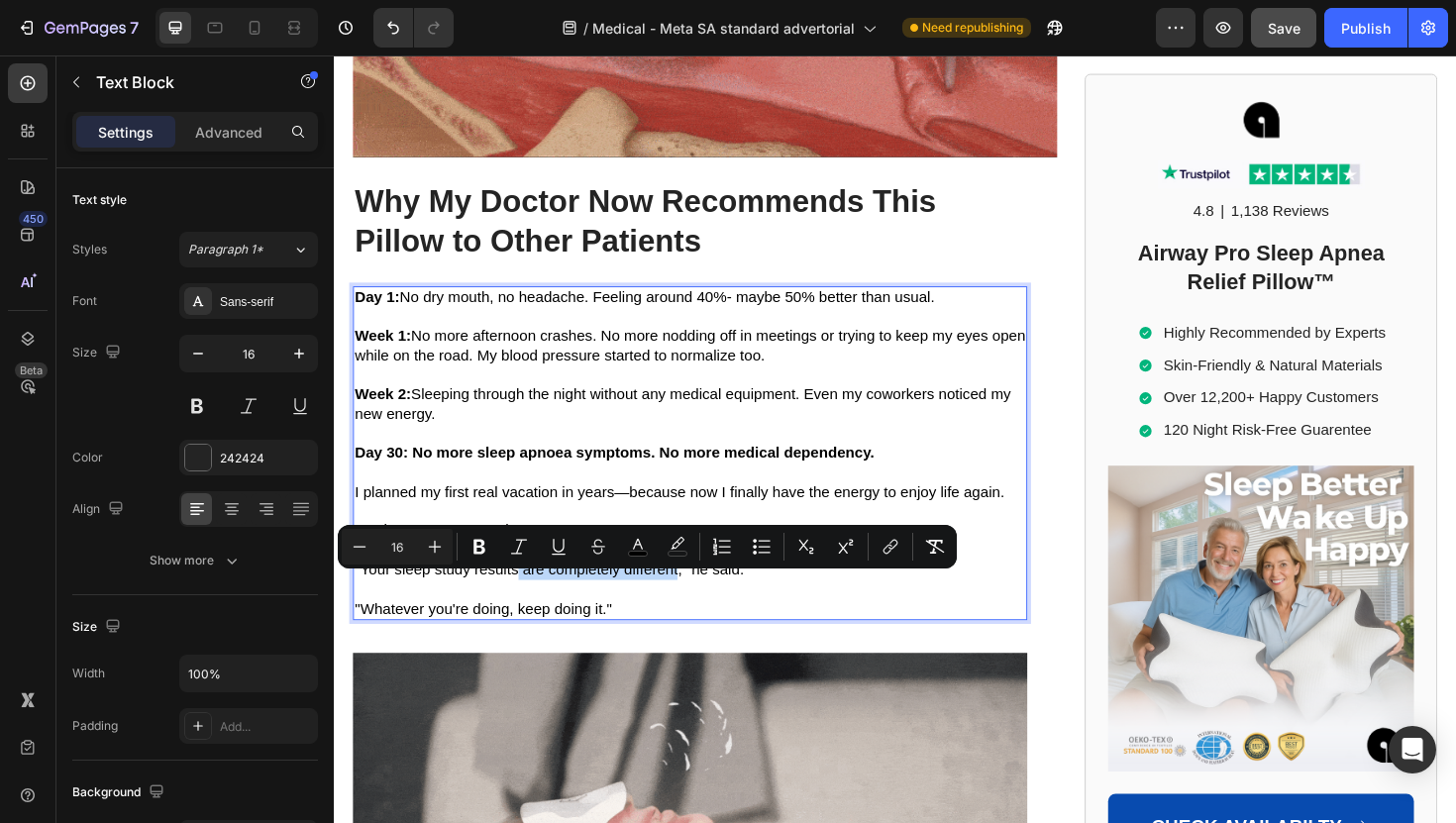 click on ""Your sleep study results are completely different," he said." at bounding box center [562, 599] 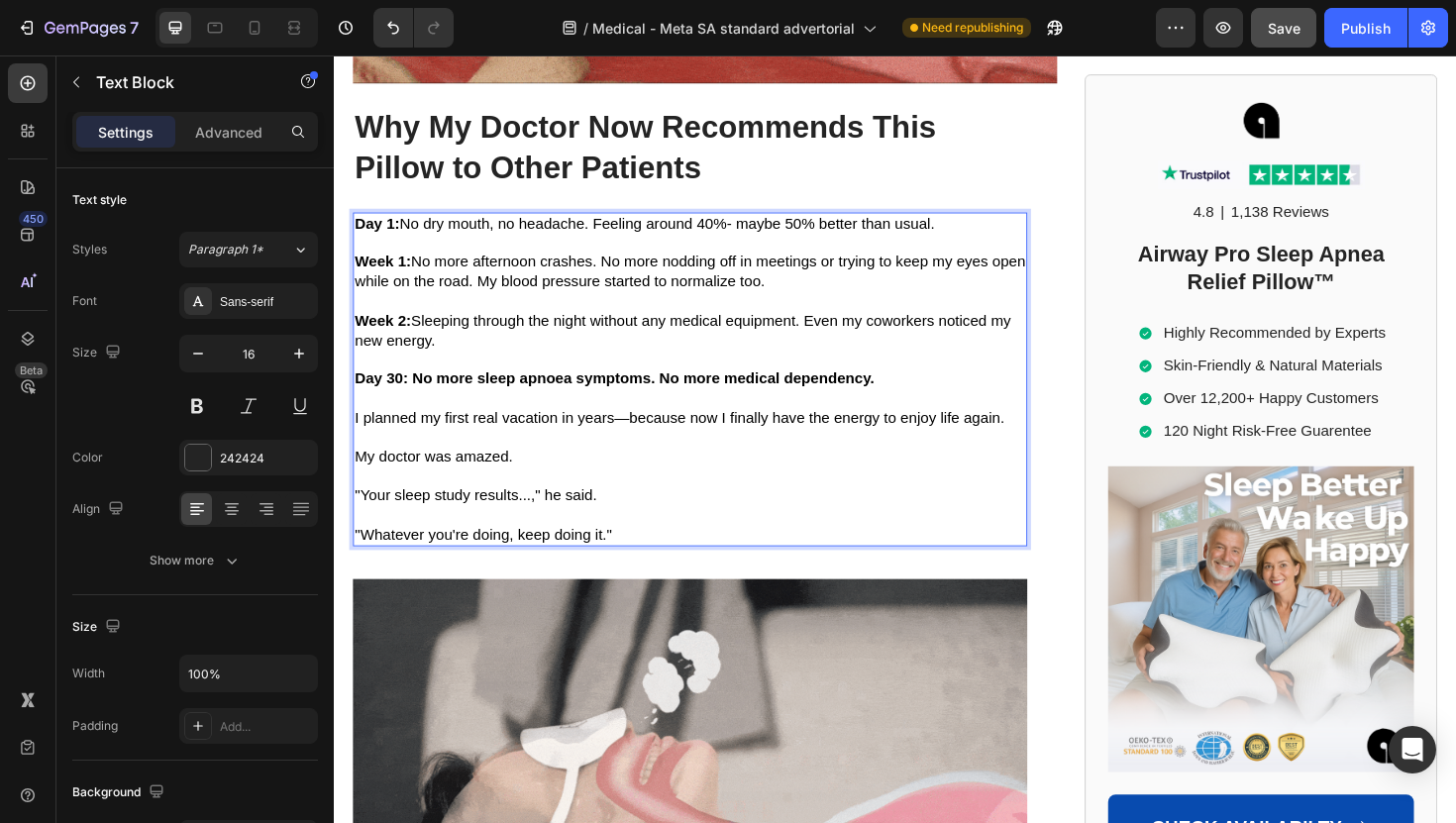 scroll, scrollTop: 9843, scrollLeft: 0, axis: vertical 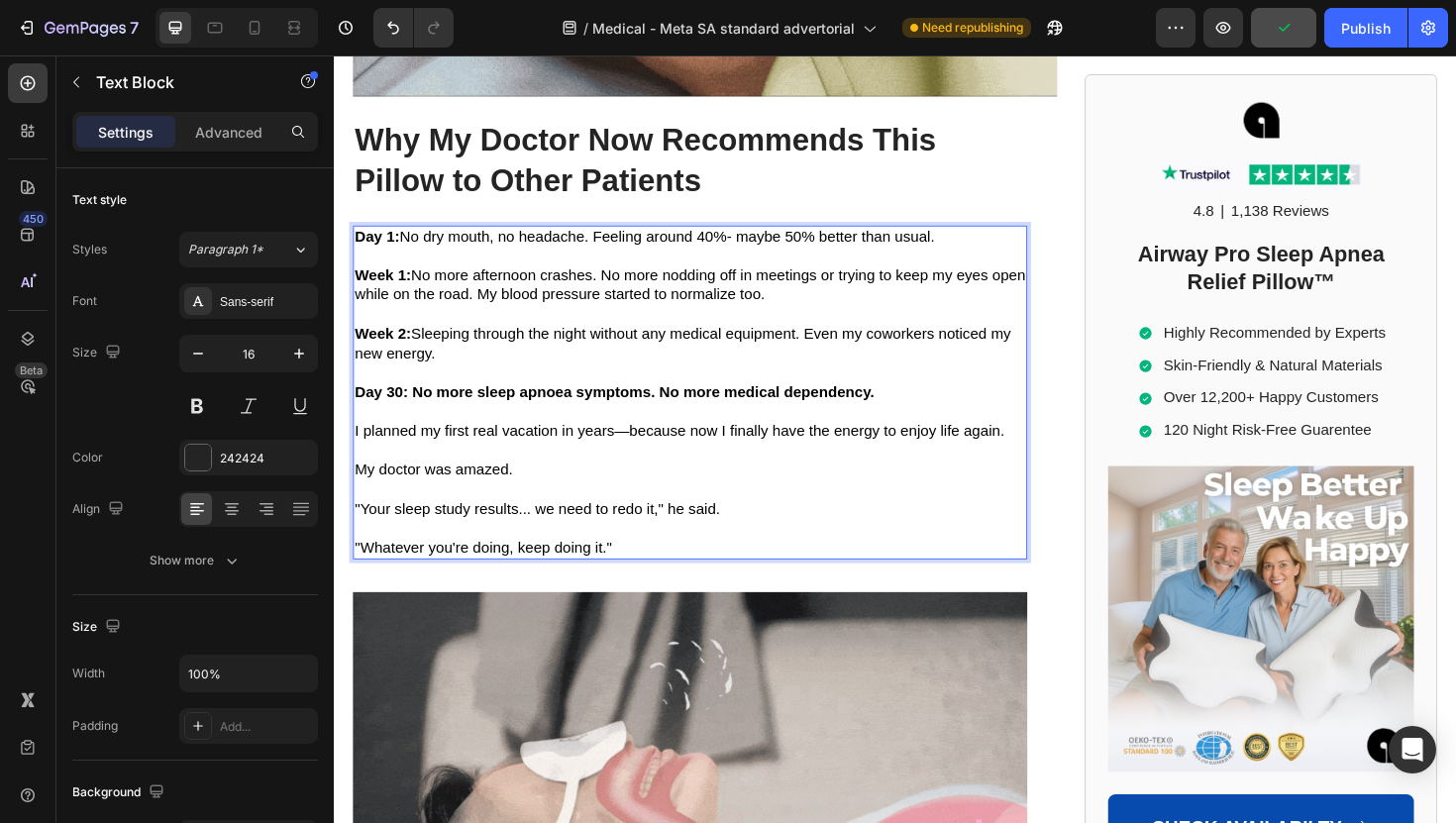 drag, startPoint x: 359, startPoint y: 262, endPoint x: 702, endPoint y: 592, distance: 475.9716 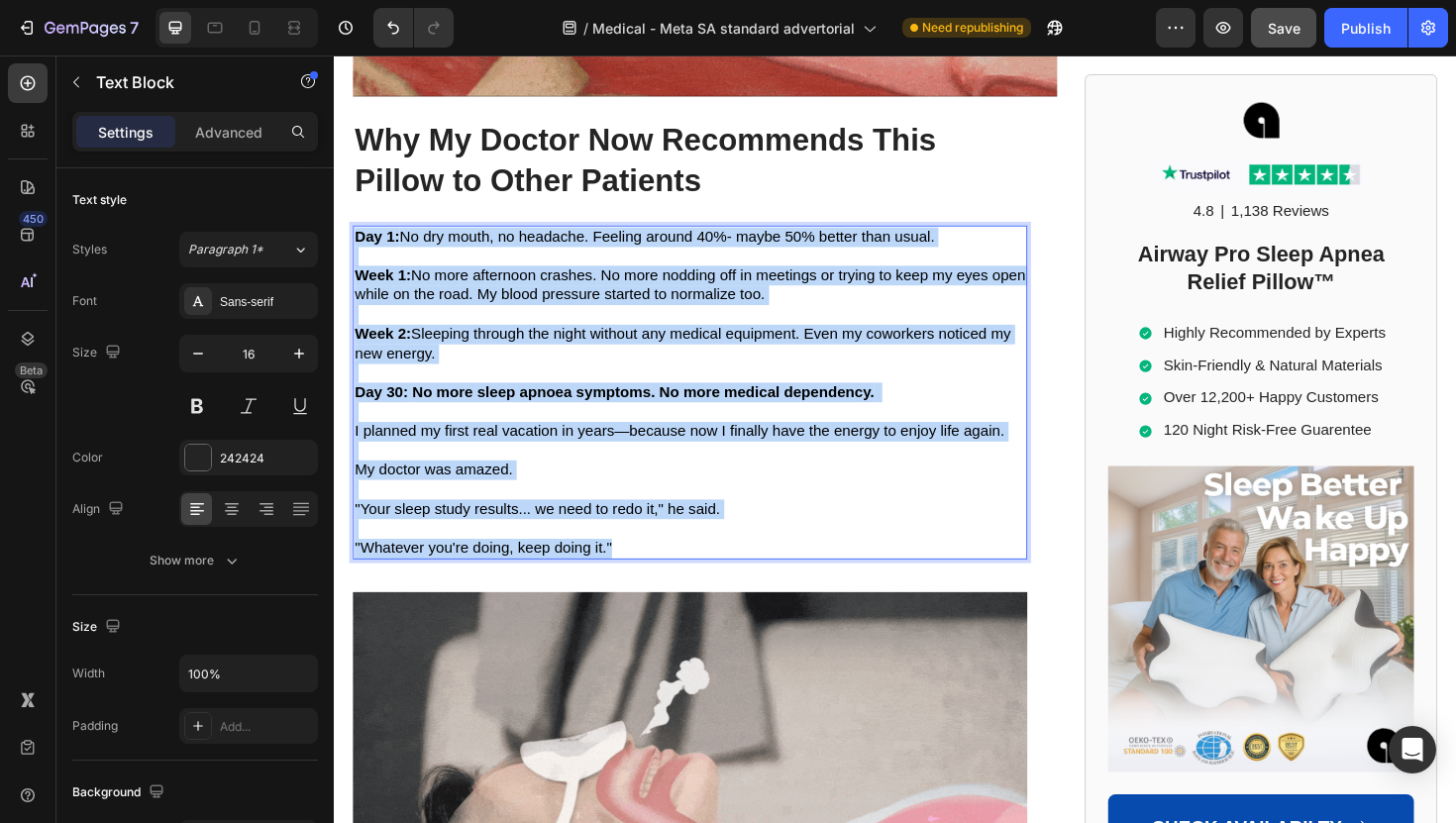 drag, startPoint x: 702, startPoint y: 591, endPoint x: 358, endPoint y: 262, distance: 476.0011 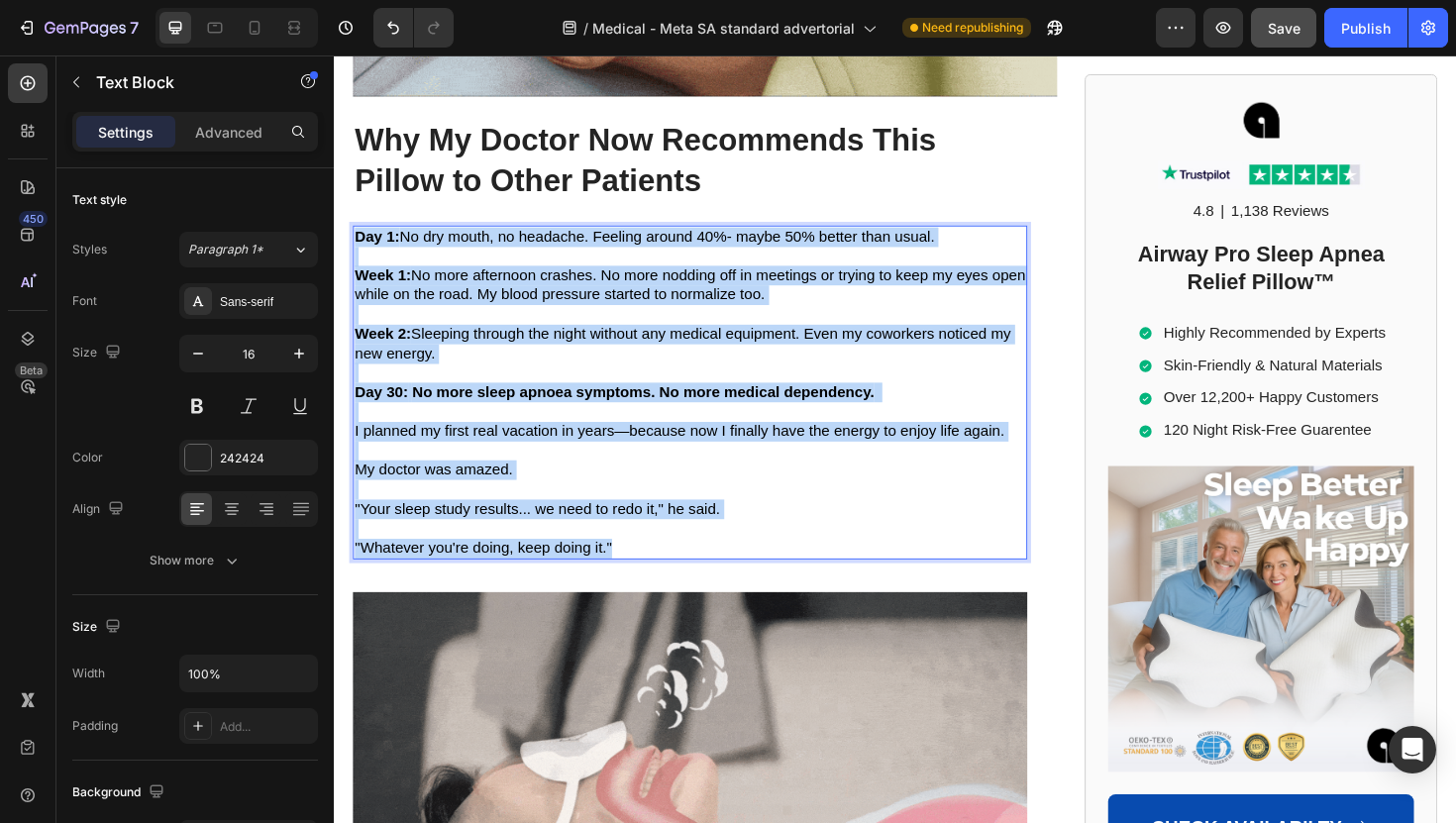 click on "Day 1:  No dry mouth, no headache. Feeling around 40%- maybe 50% better than usual. Week 1:  No more afternoon crashes. No more nodding off in meetings or trying to keep my eyes open while on the road. My blood pressure started to normalize too. Week 2:  Sleeping through the night without any medical equipment. Even my coworkers noticed my new energy. Day 30:   No more sleep apnoea symptoms. No more medical dependency.   I planned my first real vacation in years—because now I finally have the energy to enjoy life again. My doctor was amazed. "Your sleep study results... we need to redo it," he said. "Whatever you're doing, keep doing it."" at bounding box center [710, 413] 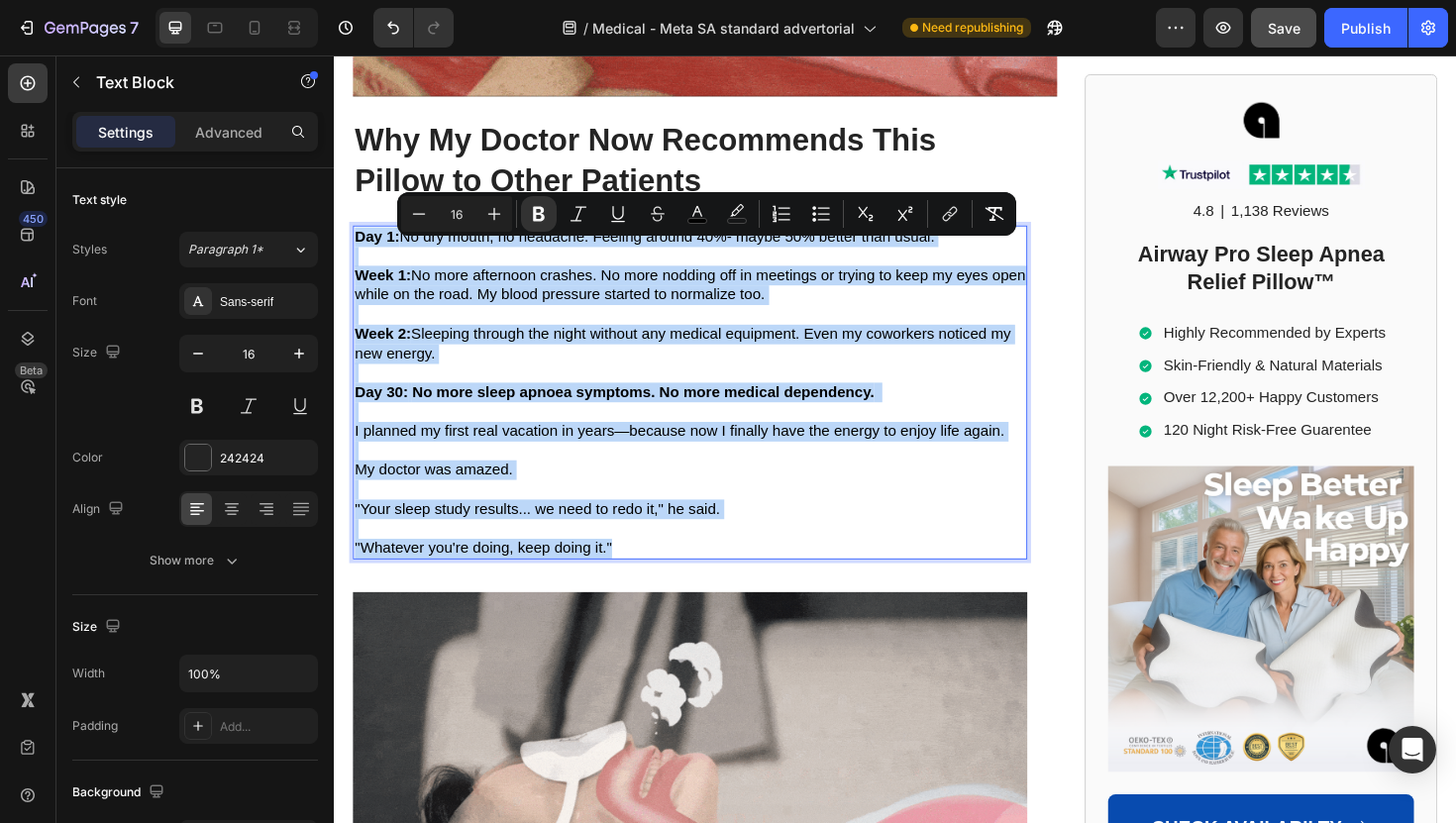 click on ""Your sleep study results... we need to redo it," he said." at bounding box center (549, 535) 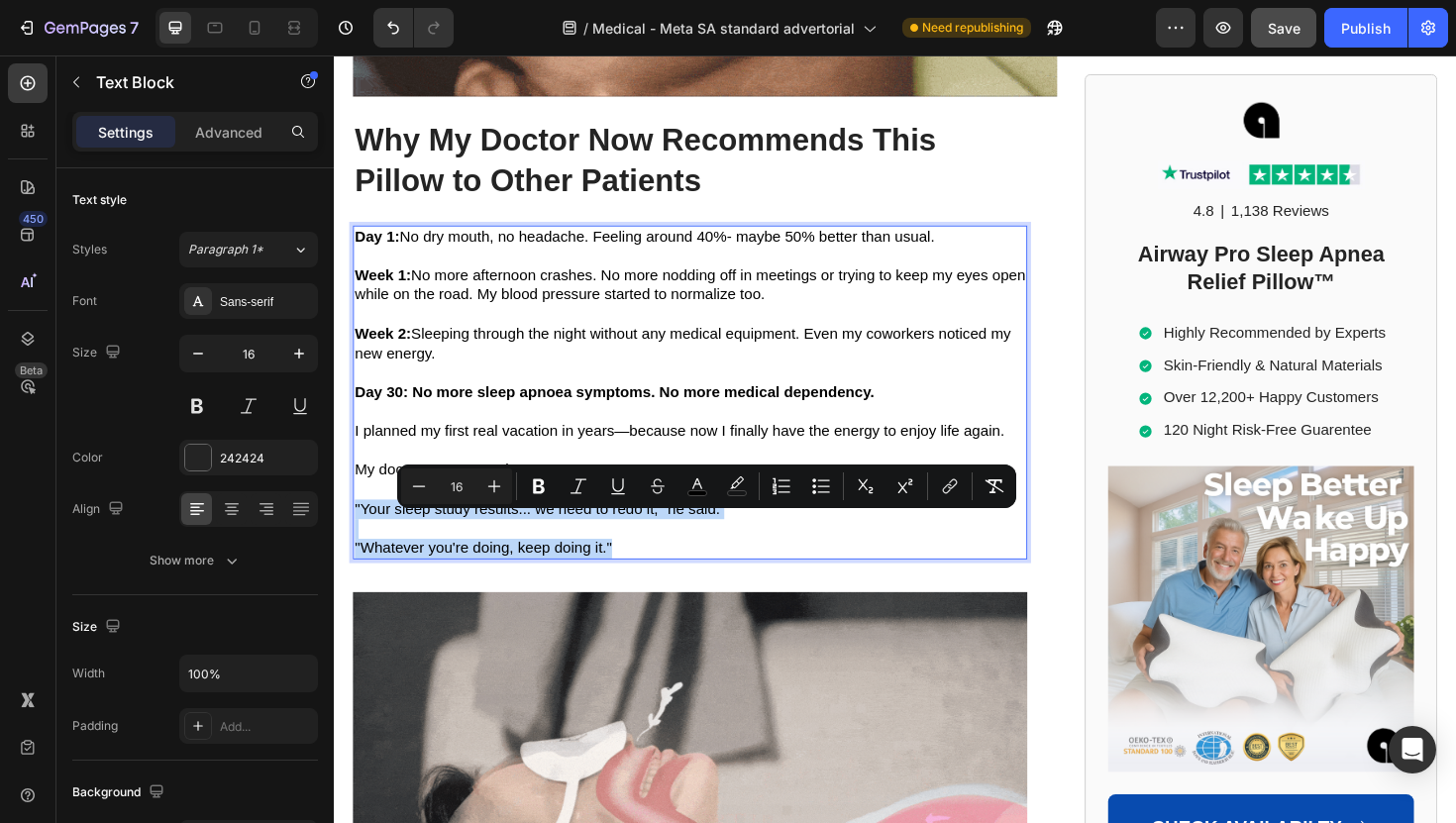 drag, startPoint x: 642, startPoint y: 595, endPoint x: 357, endPoint y: 545, distance: 289.35273 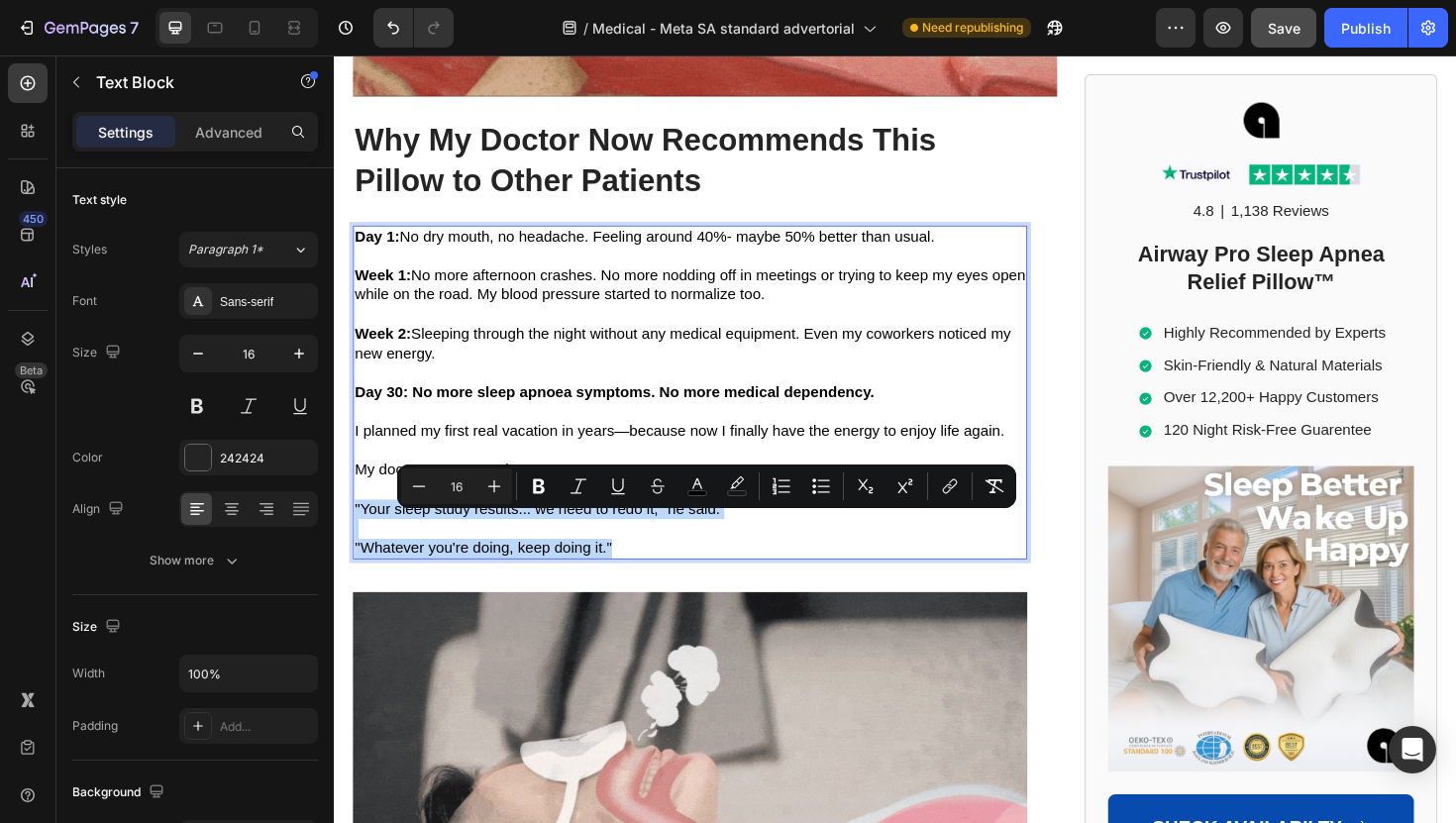 click on "Day 1:  No dry mouth, no headache. Feeling around 40%- maybe 50% better than usual. Week 1:  No more afternoon crashes. No more nodding off in meetings or trying to keep my eyes open while on the road. My blood pressure started to normalize too. Week 2:  Sleeping through the night without any medical equipment. Even my coworkers noticed my new energy. Day 30:   No more sleep apnoea symptoms. No more medical dependency.   I planned my first real vacation in years—because now I finally have the energy to enjoy life again. My doctor was amazed. "Your sleep study results... we need to redo it," he said. "Whatever you're doing, keep doing it."" at bounding box center [710, 413] 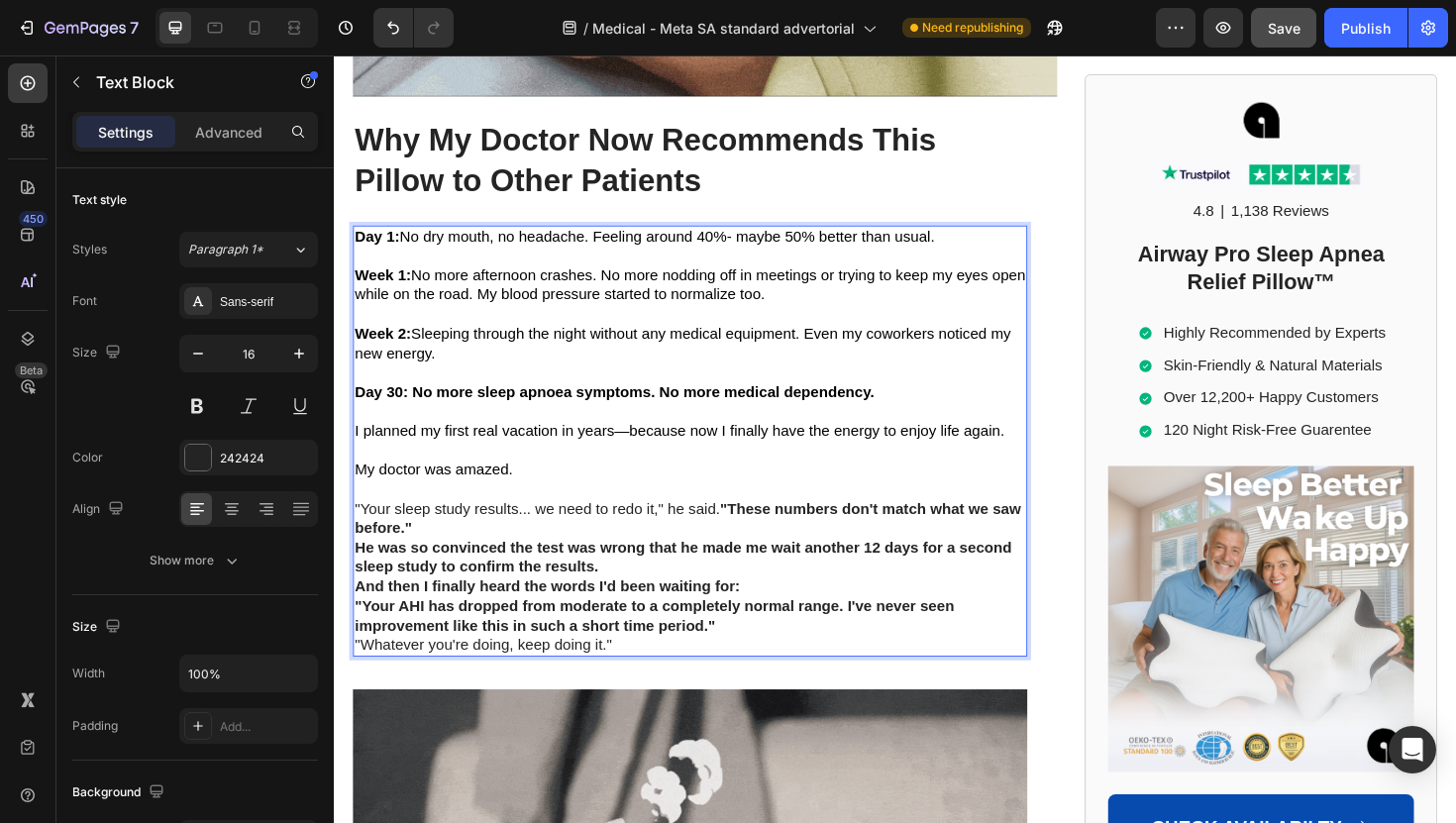 click on ""Your sleep study results... we need to redo it," he said.  "These numbers don't match what we saw before."" at bounding box center (710, 547) 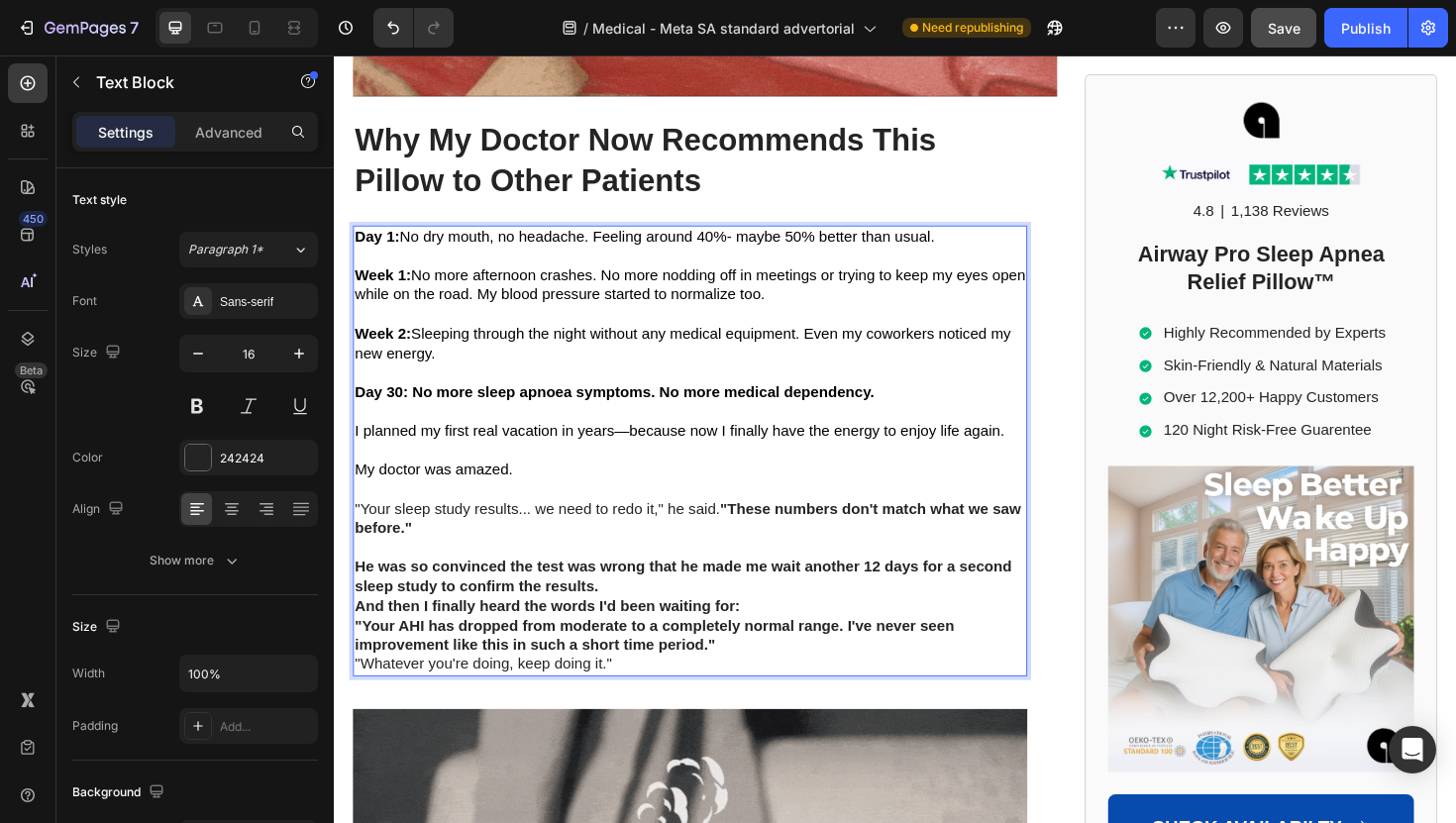click on ""These numbers don't match what we saw before."" at bounding box center (708, 546) 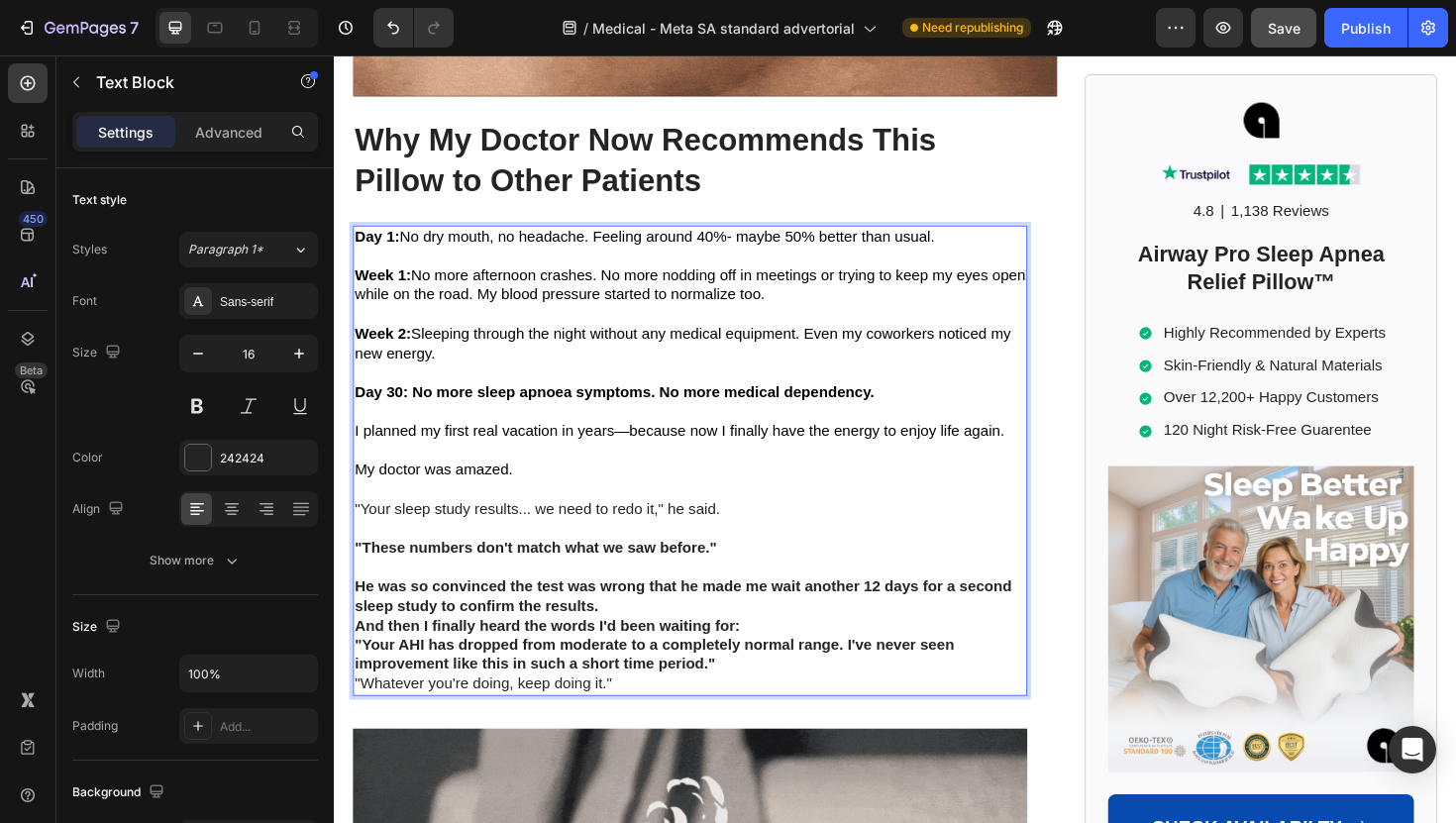 click on "He was so convinced the test was wrong that he made me wait another 12 days for a second sleep study to confirm the results." at bounding box center (710, 629) 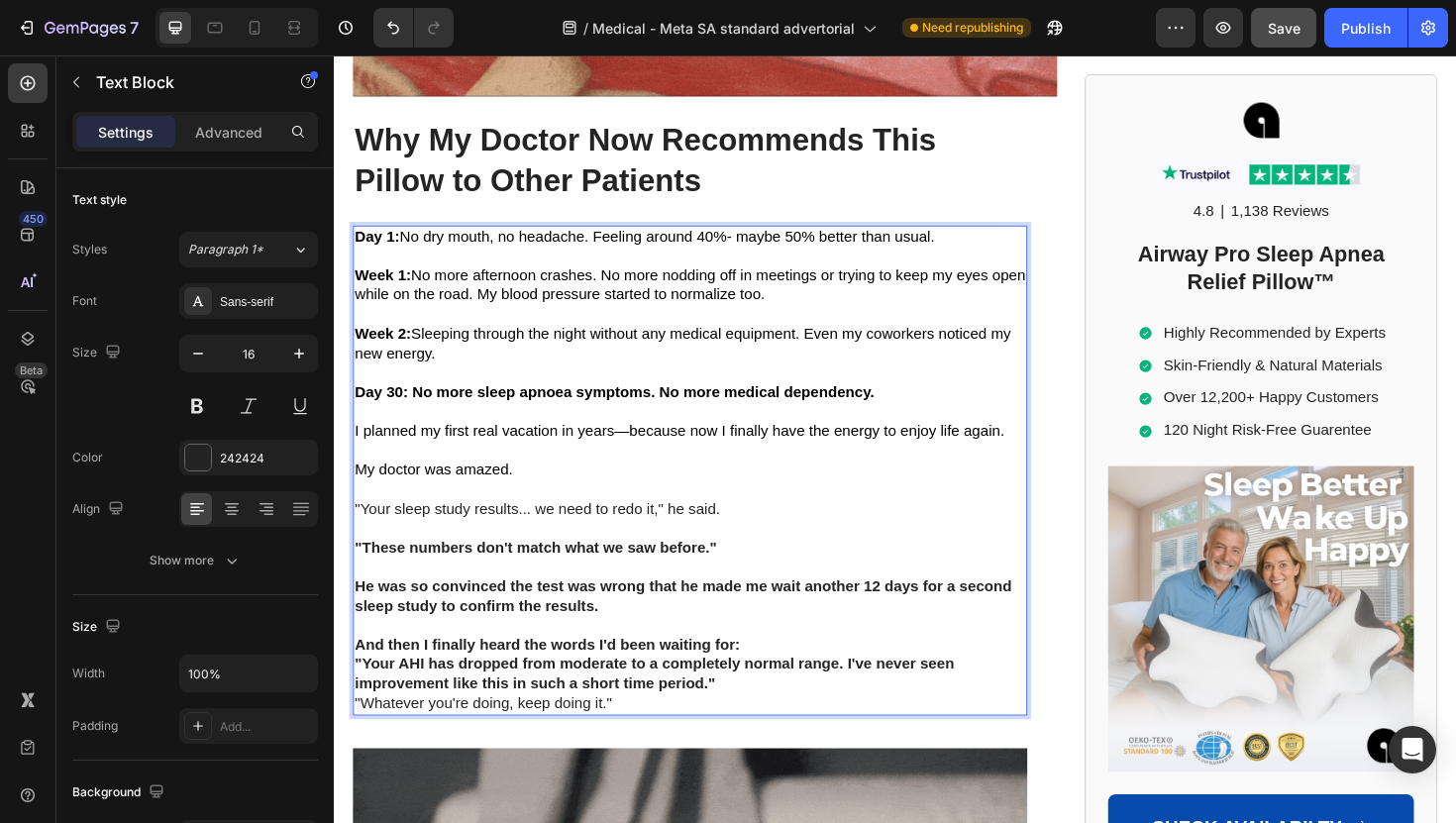 click on "And then I finally heard the words I'd been waiting for:" at bounding box center (710, 680) 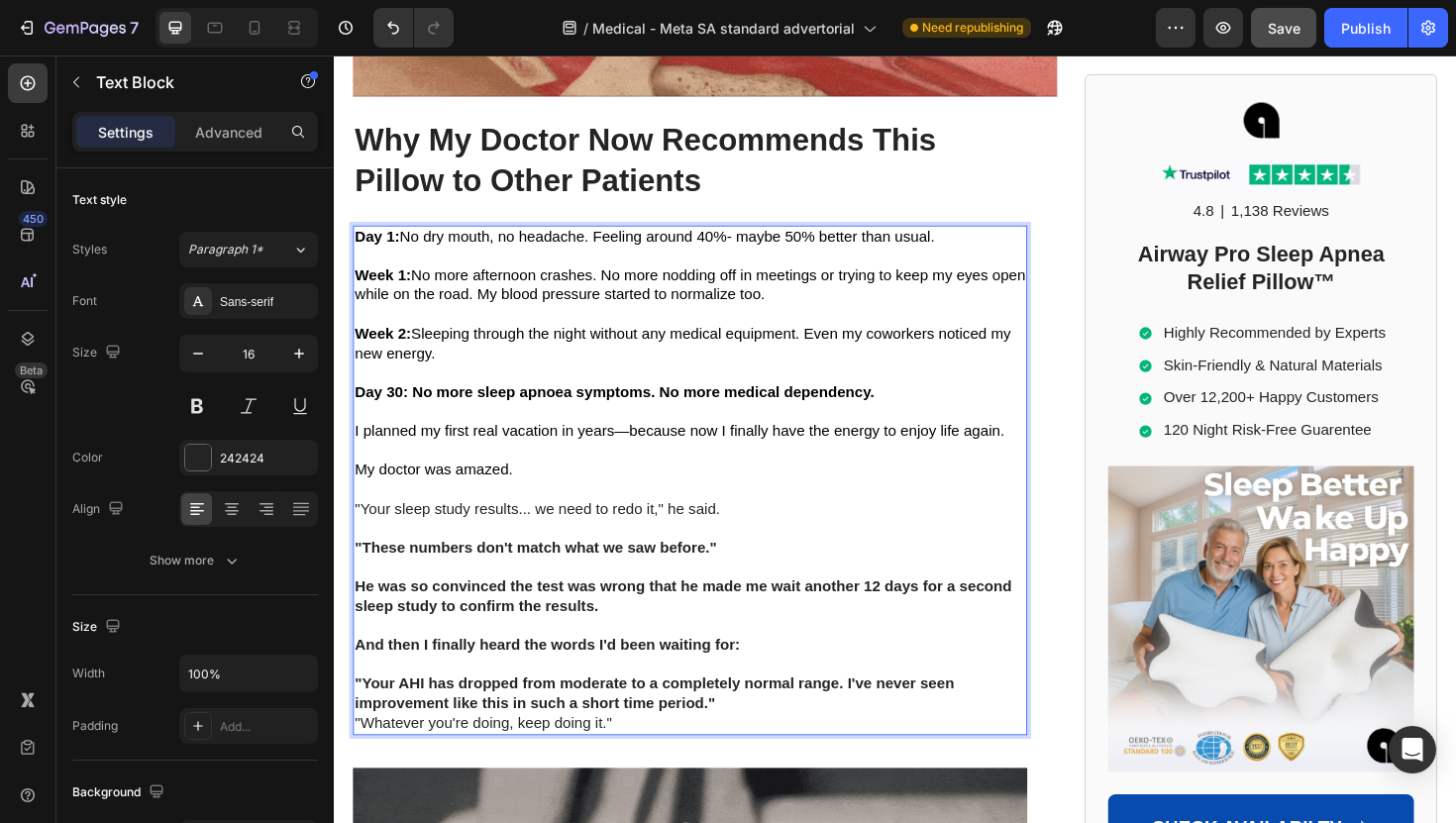 click on ""Your AHI has dropped from moderate to a completely normal range. I've never seen improvement like this in such a short time period."" at bounding box center [710, 732] 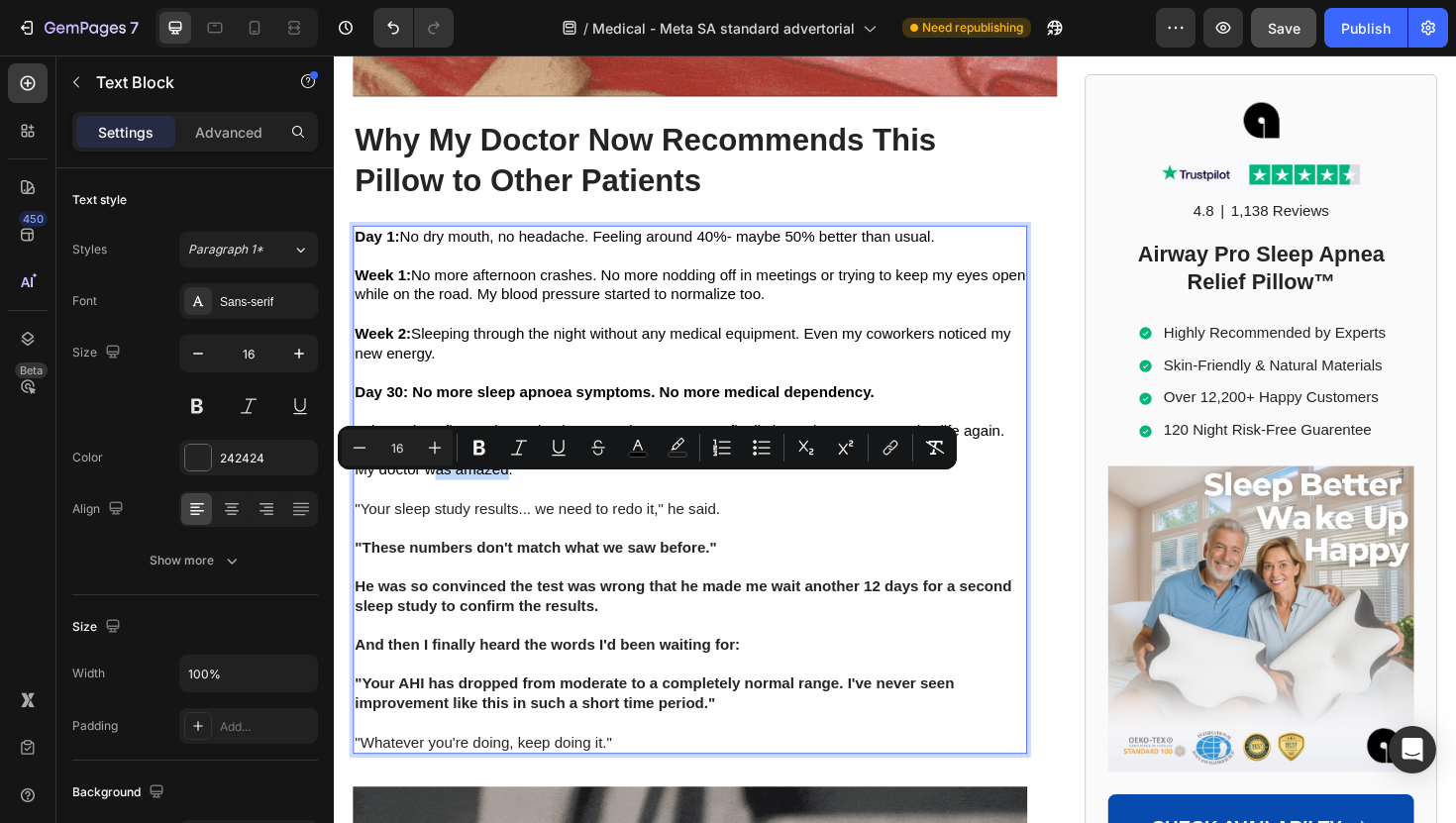 drag, startPoint x: 442, startPoint y: 513, endPoint x: 519, endPoint y: 513, distance: 77 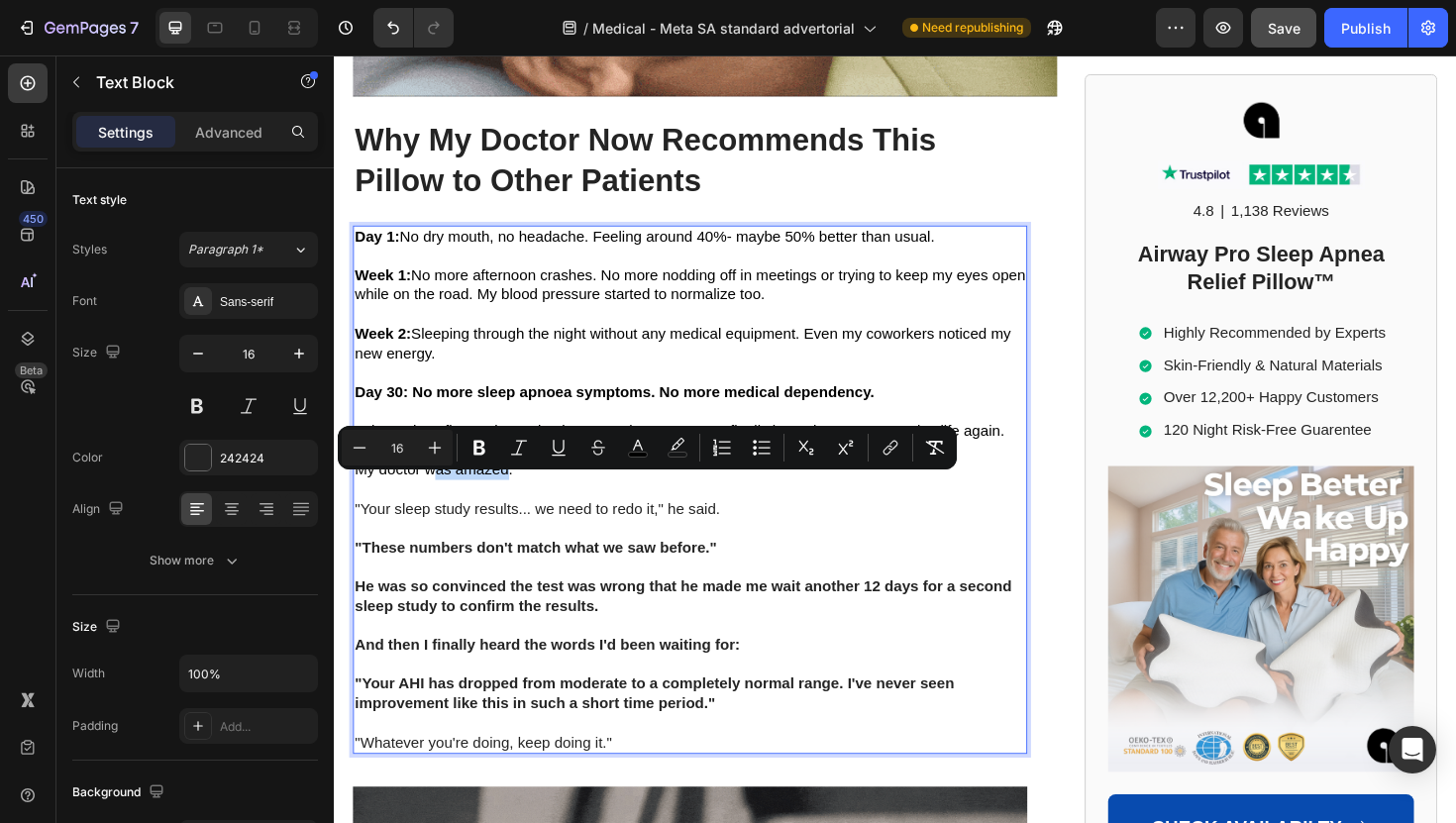 click on "My doctor was amazed." at bounding box center [439, 493] 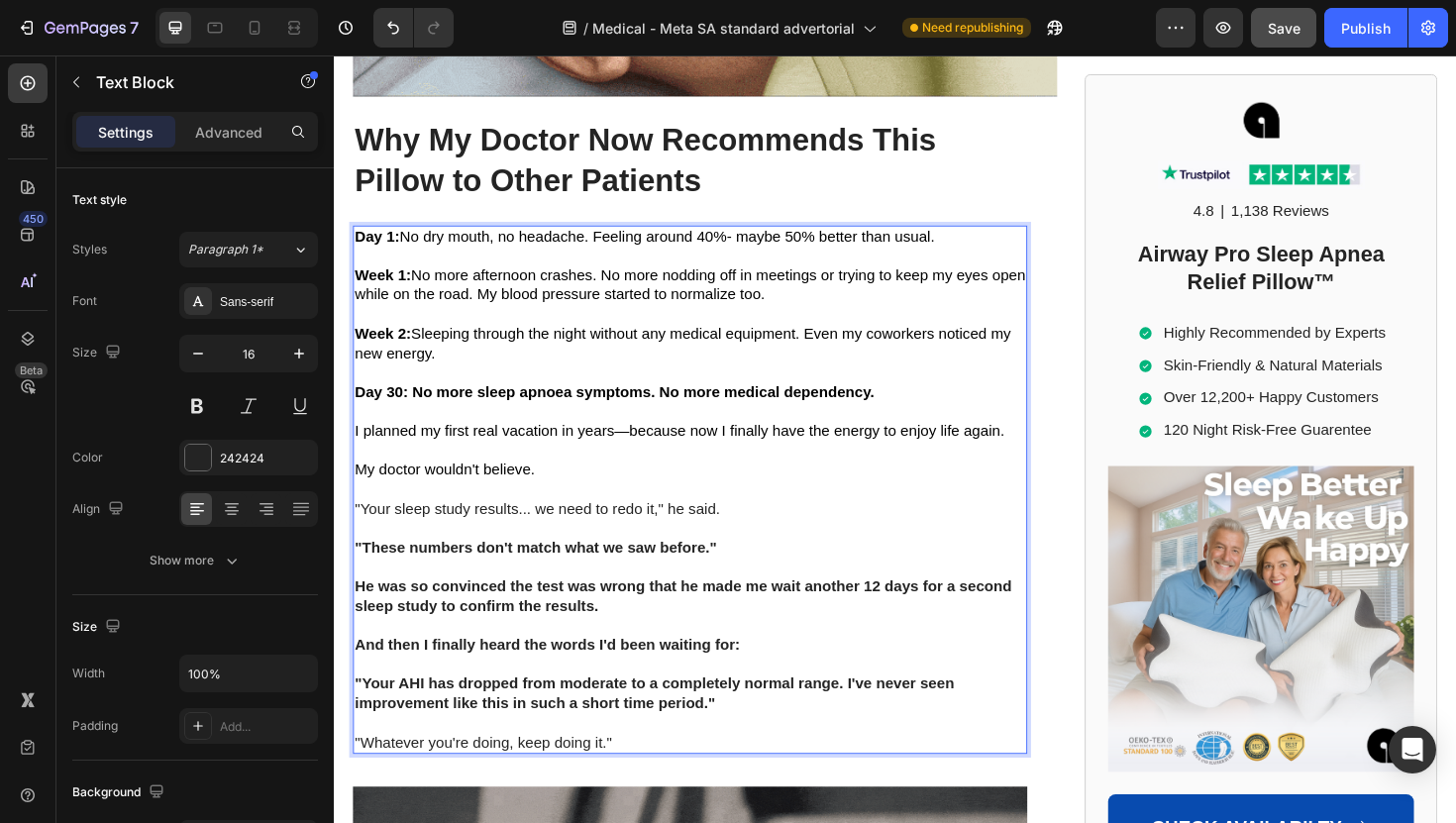 click on "My doctor wouldn't believe." at bounding box center (451, 493) 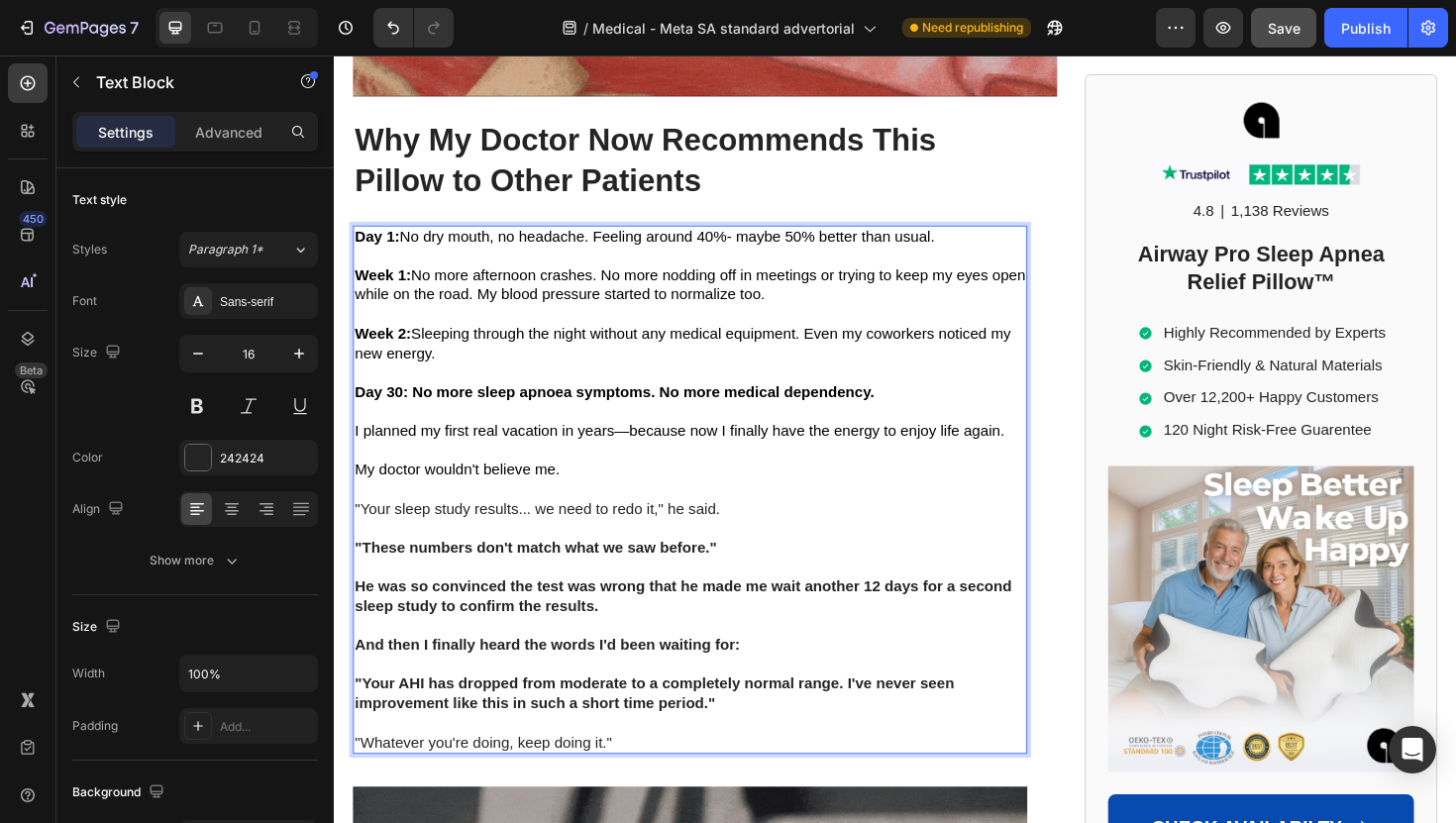click on "My doctor wouldn't believe me." at bounding box center (710, 494) 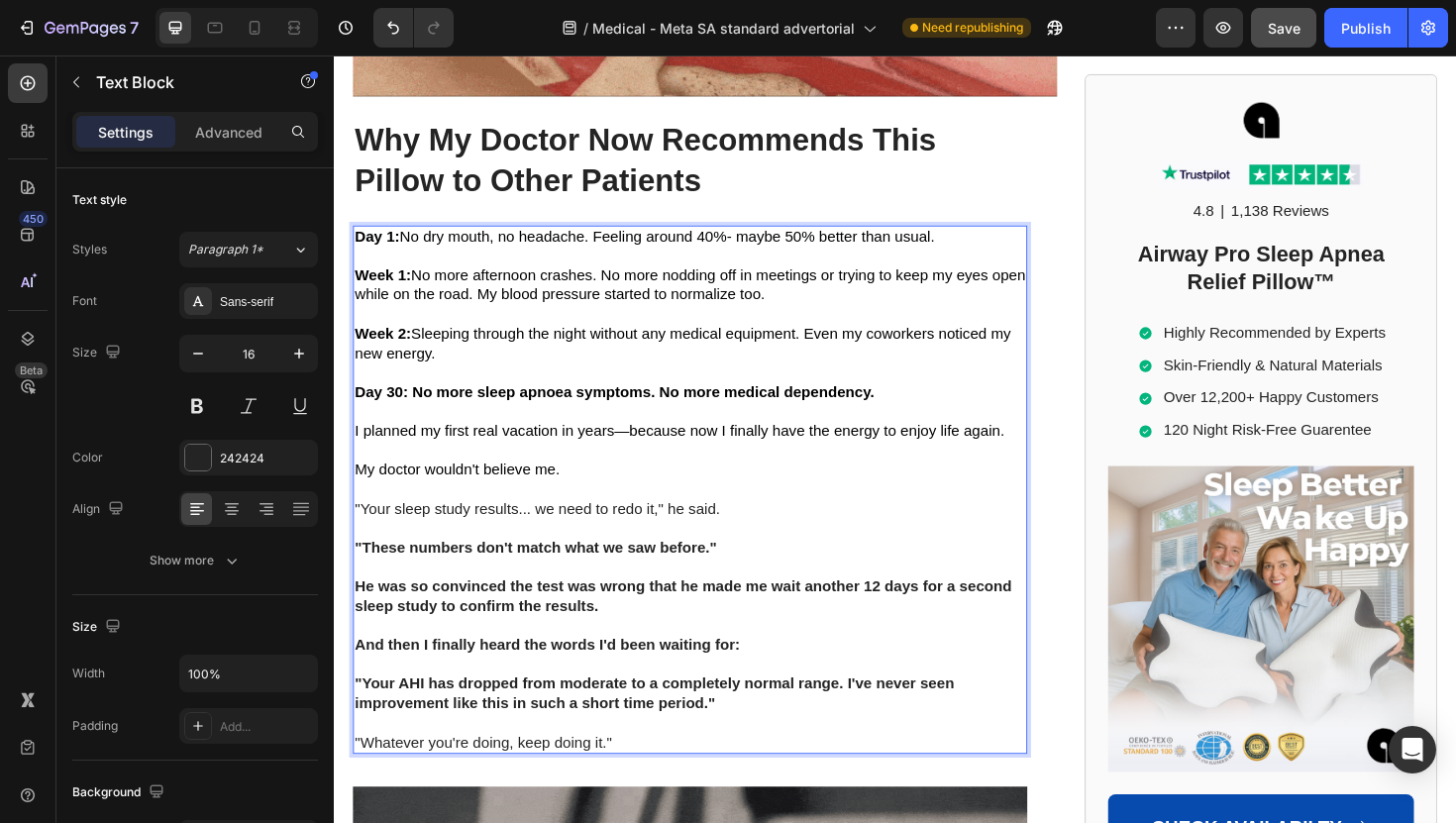 click on "My doctor wouldn't believe me." at bounding box center (464, 493) 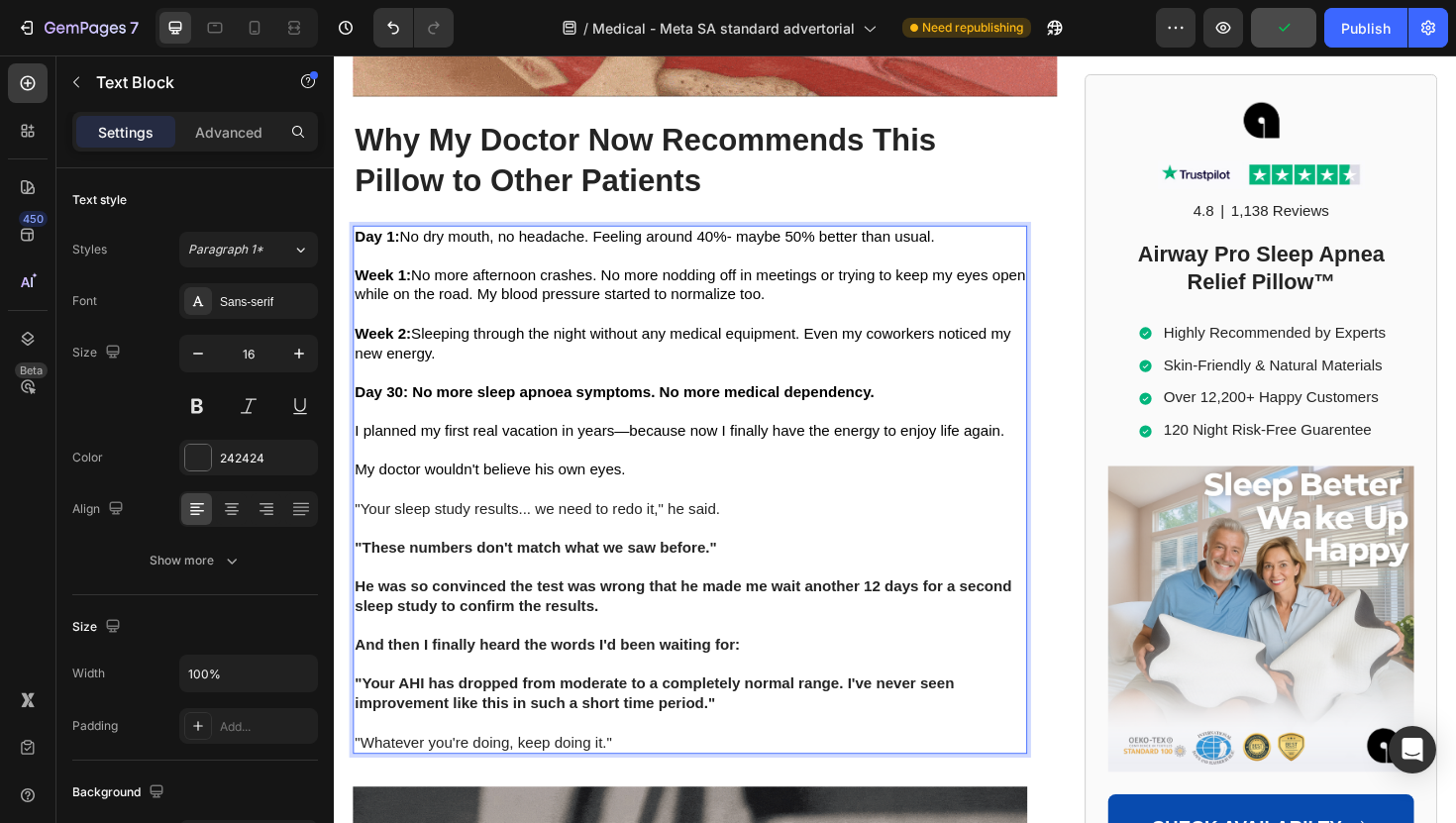 click on ""Whatever you're doing, keep doing it."" at bounding box center (710, 783) 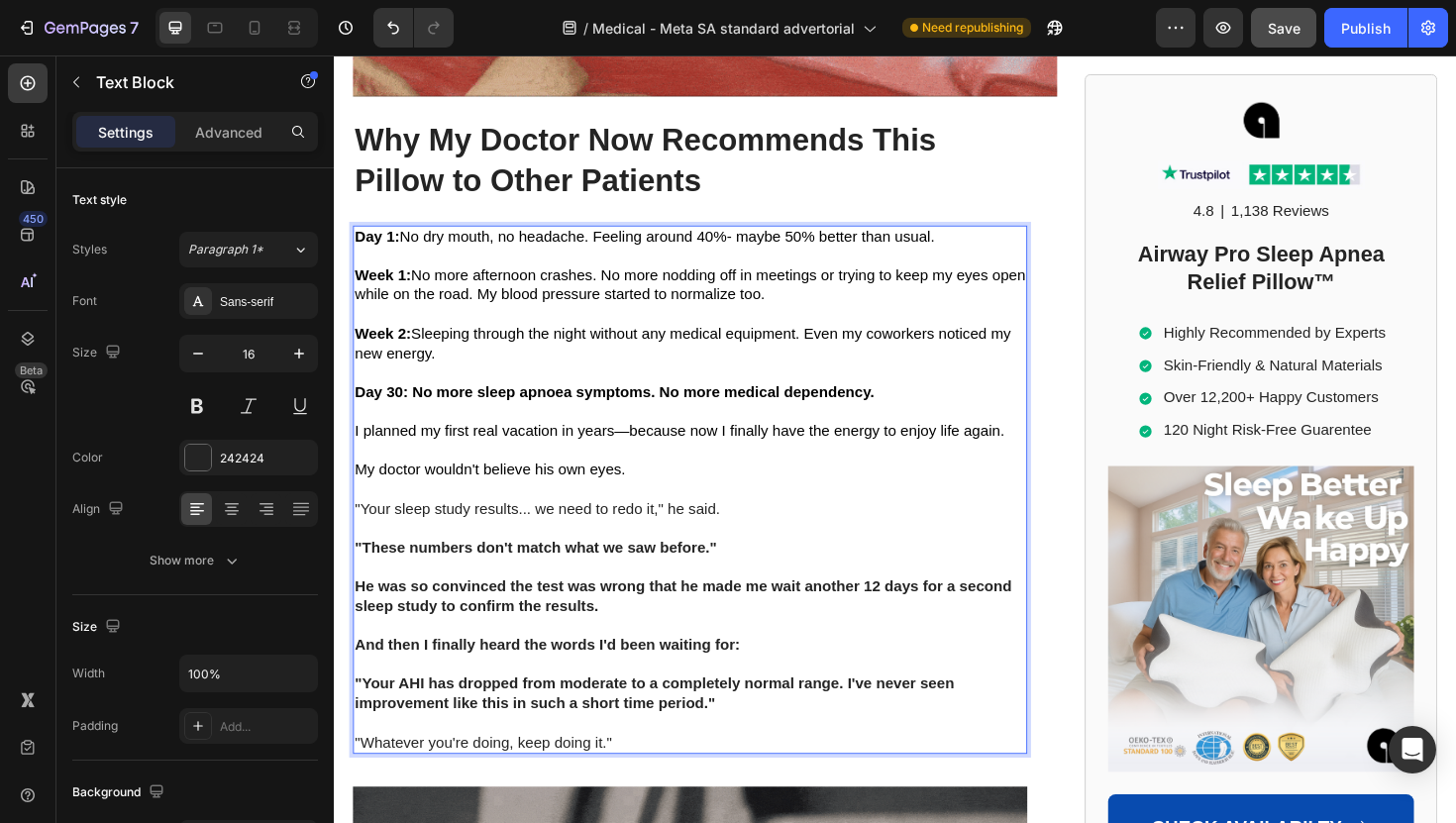 click on "I planned my first real vacation in years—because now I finally have the energy to enjoy life again." at bounding box center (699, 453) 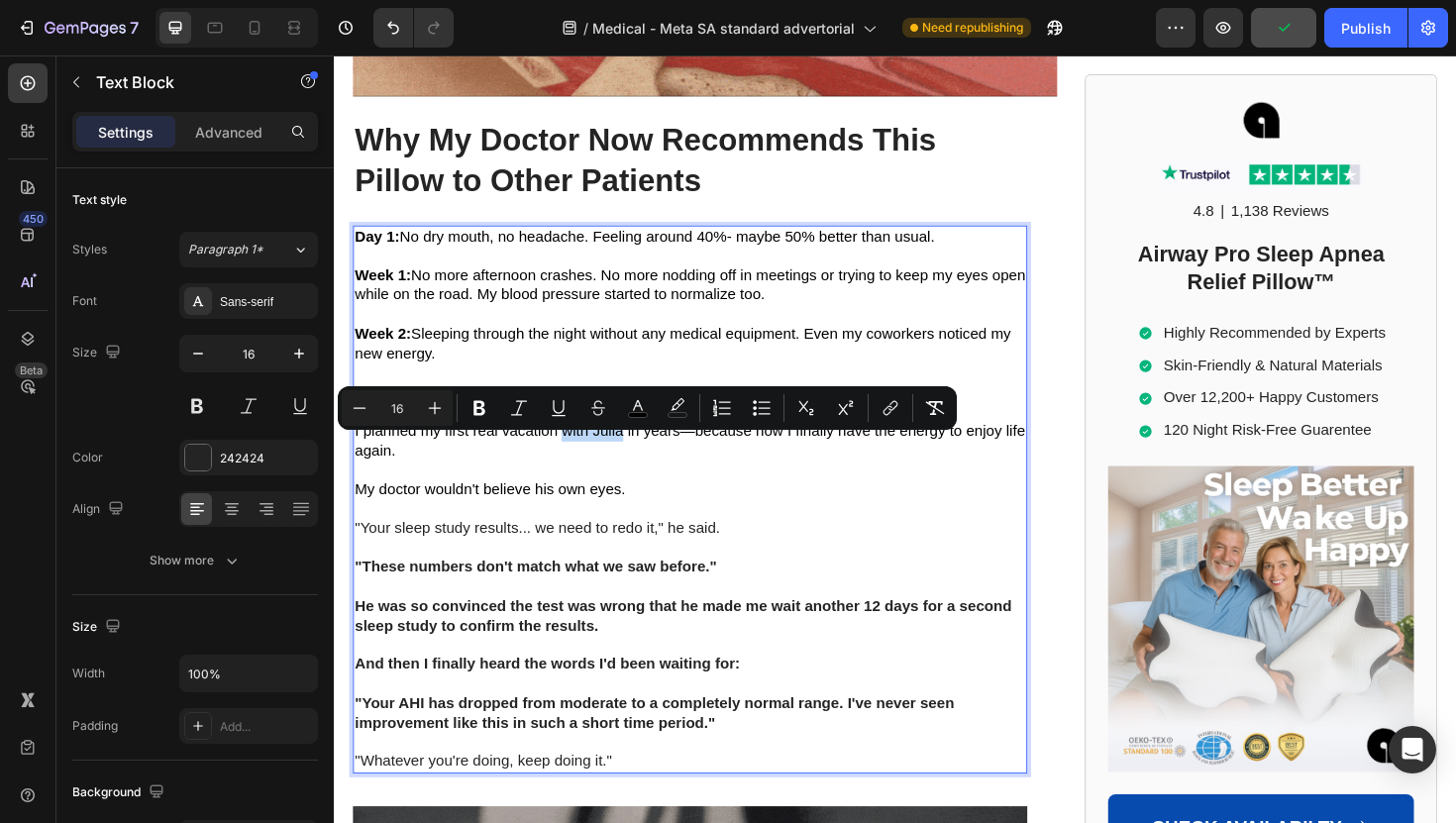 drag, startPoint x: 578, startPoint y: 472, endPoint x: 639, endPoint y: 471, distance: 61.008196 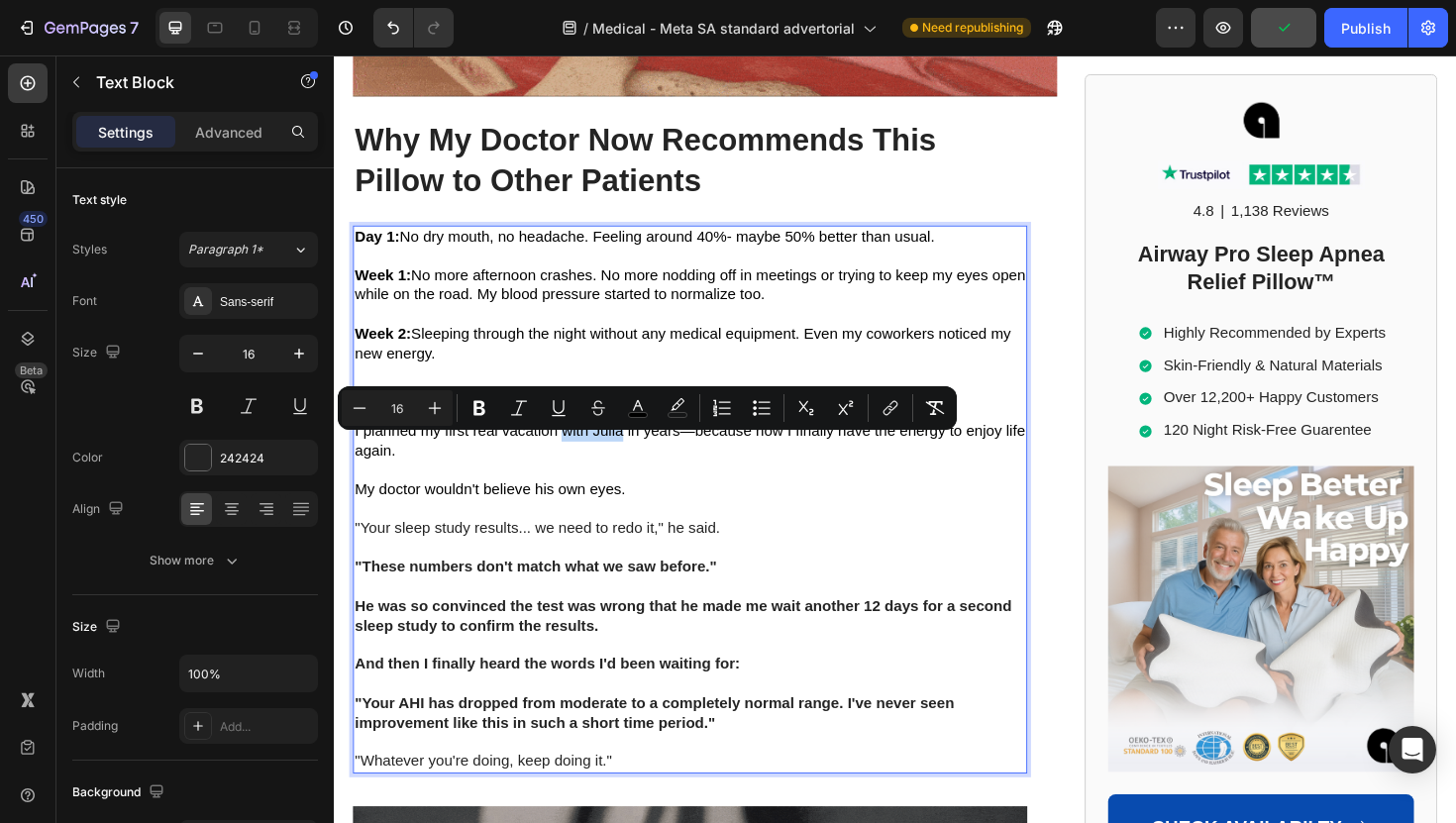 click on "I planned my first real vacation with Julia in years—because now I finally have the energy to enjoy life again." at bounding box center (710, 463) 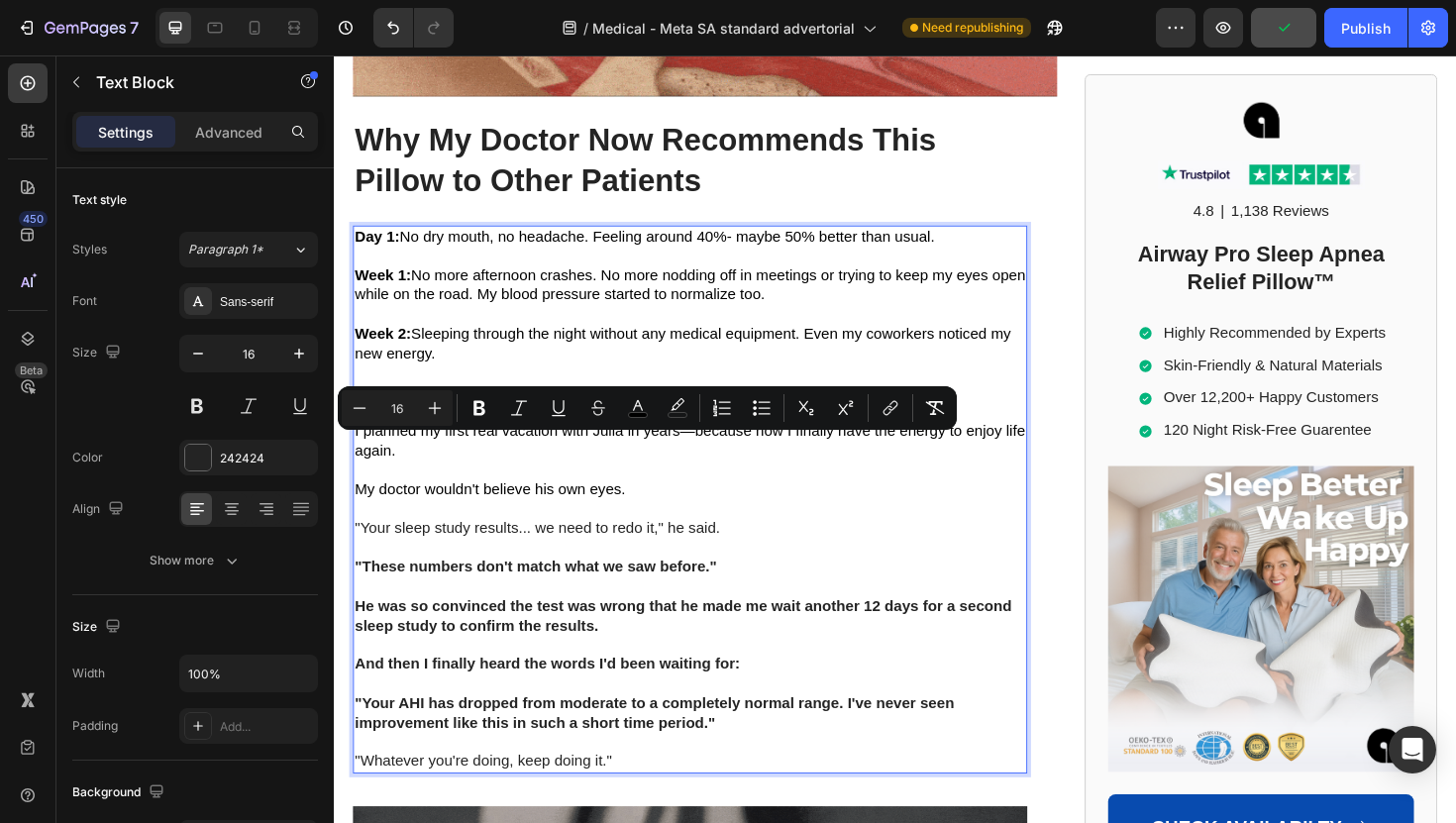 click on "I planned my first real vacation with Julia in years—because now I finally have the energy to enjoy life again." at bounding box center (710, 463) 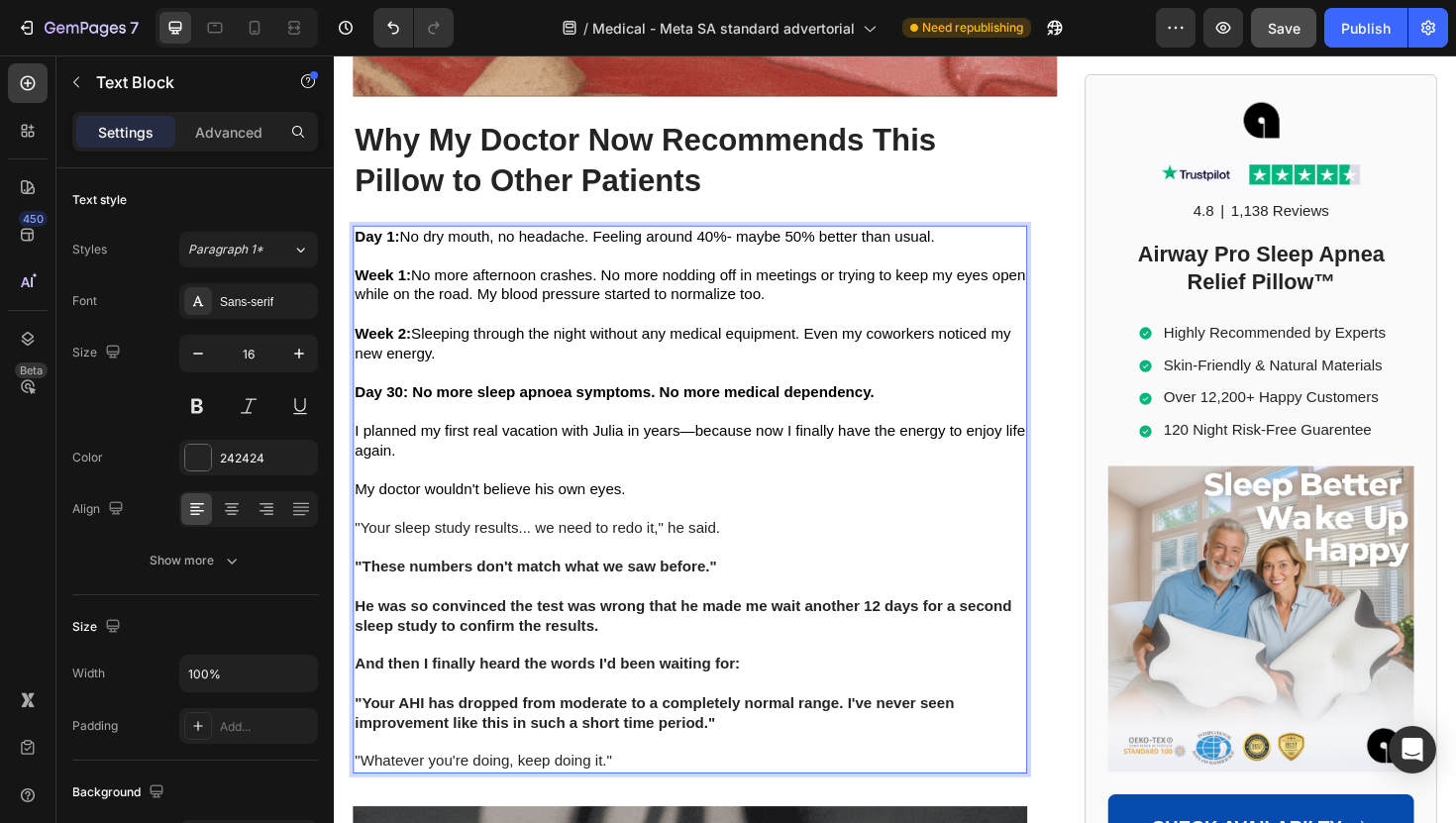click on "I planned my first real vacation with Julia in years—because now I finally have the energy to enjoy life again." at bounding box center (710, 463) 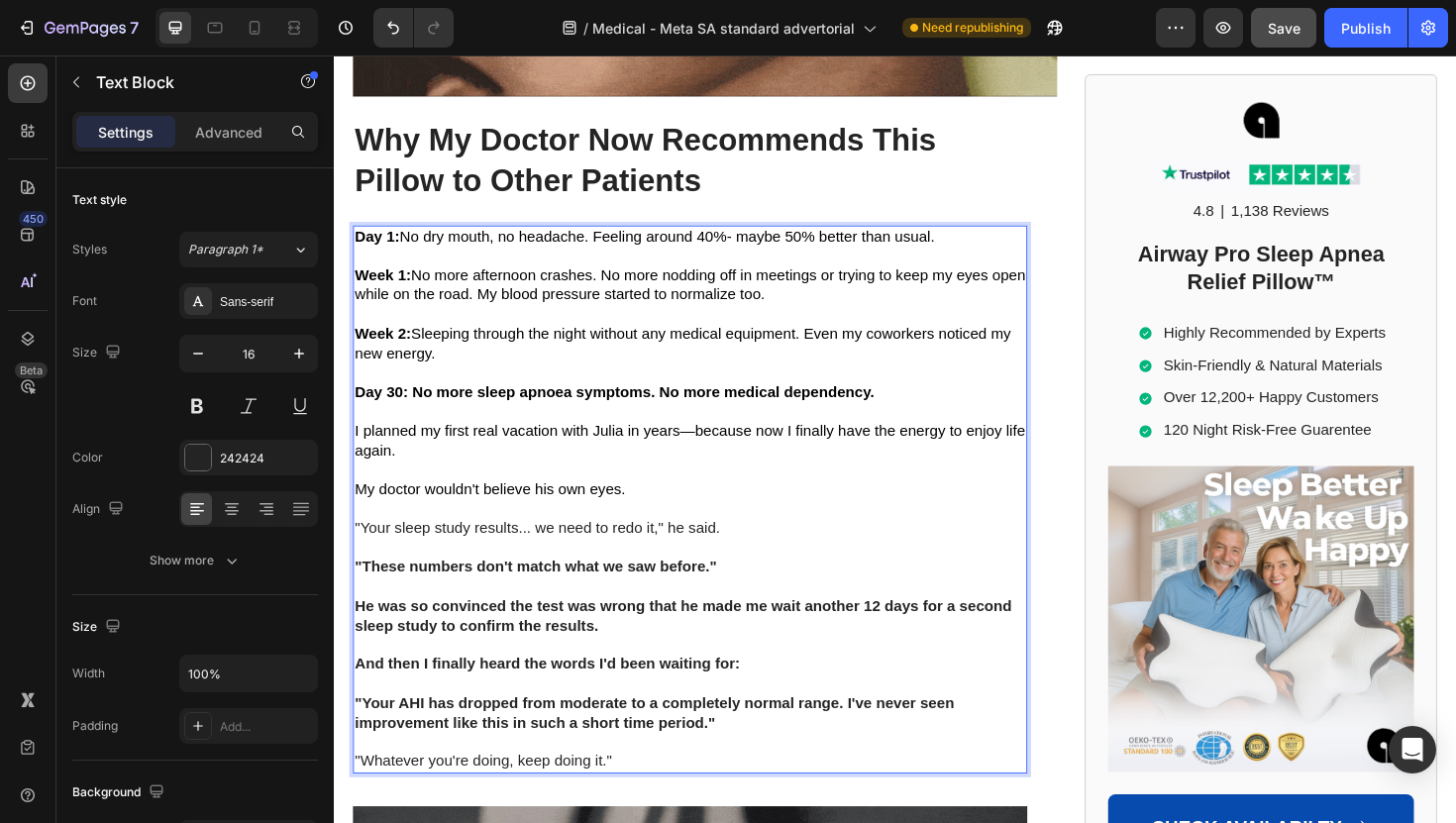 click on "I planned my first real vacation with Julia in years—because now I finally have the energy to enjoy life again." at bounding box center (710, 463) 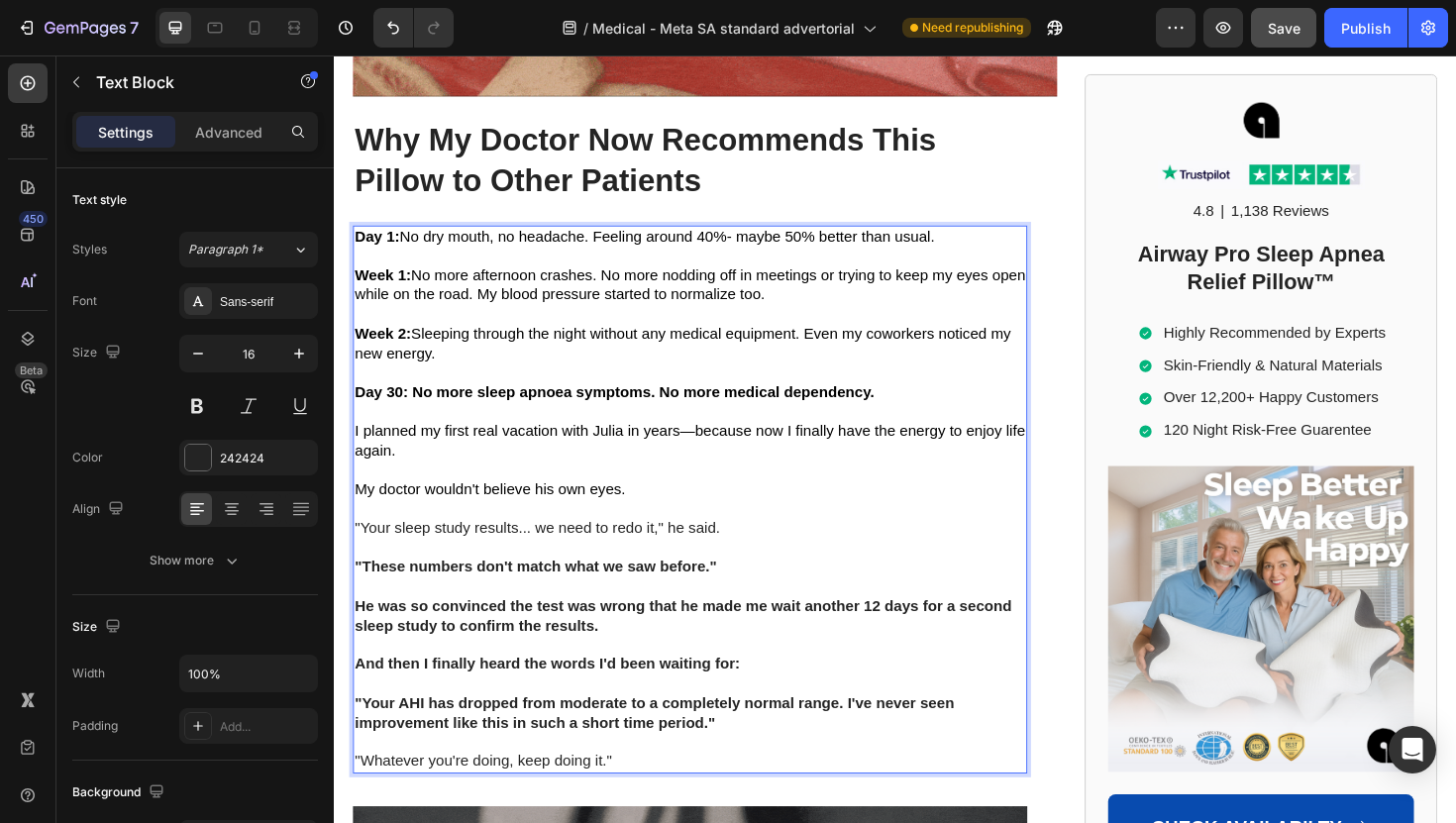 click on "I planned my first real vacation with Julia in years—because now I finally have the energy to enjoy life again." at bounding box center [710, 463] 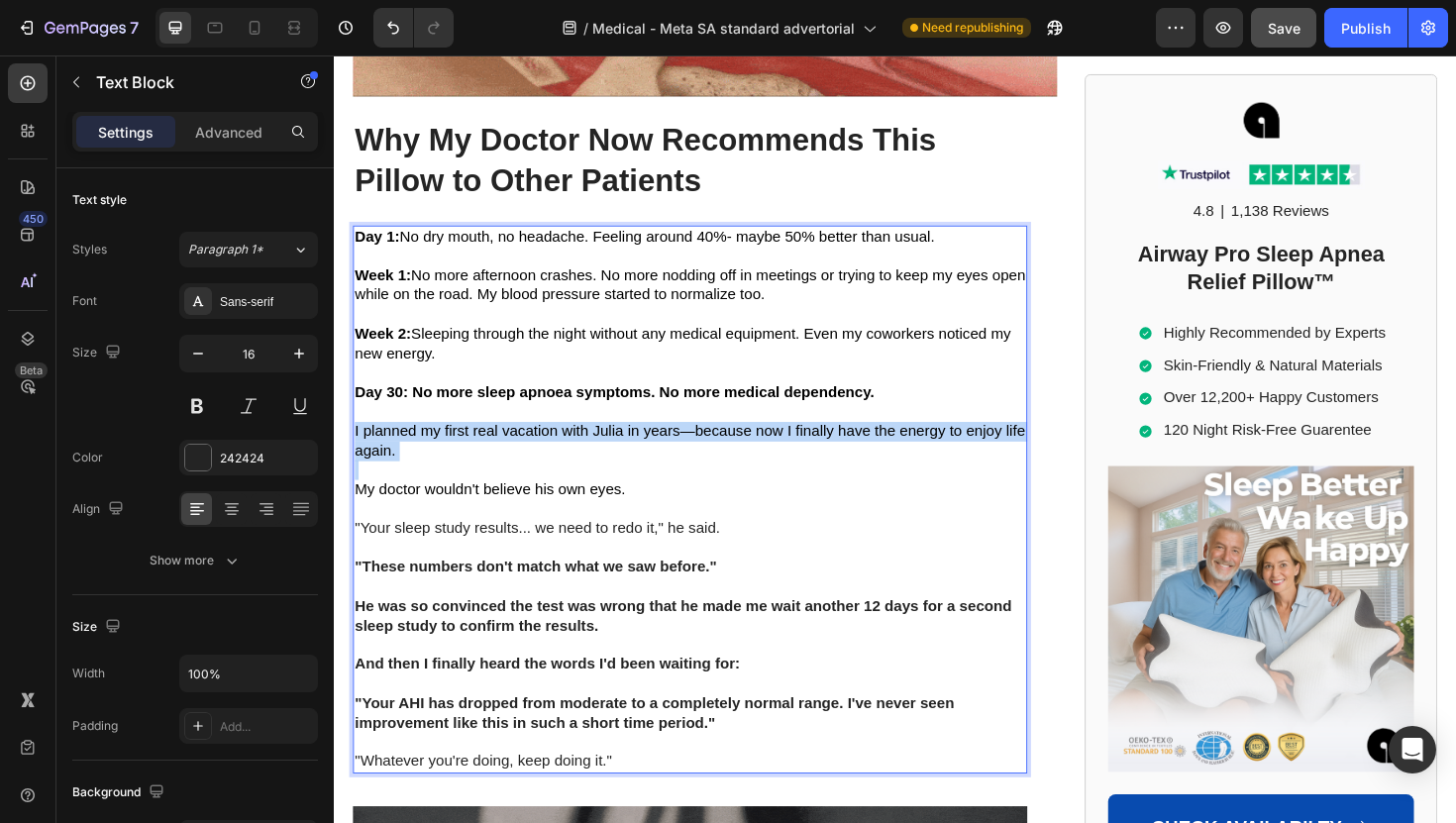 click on "I planned my first real vacation with Julia in years—because now I finally have the energy to enjoy life again." at bounding box center [710, 463] 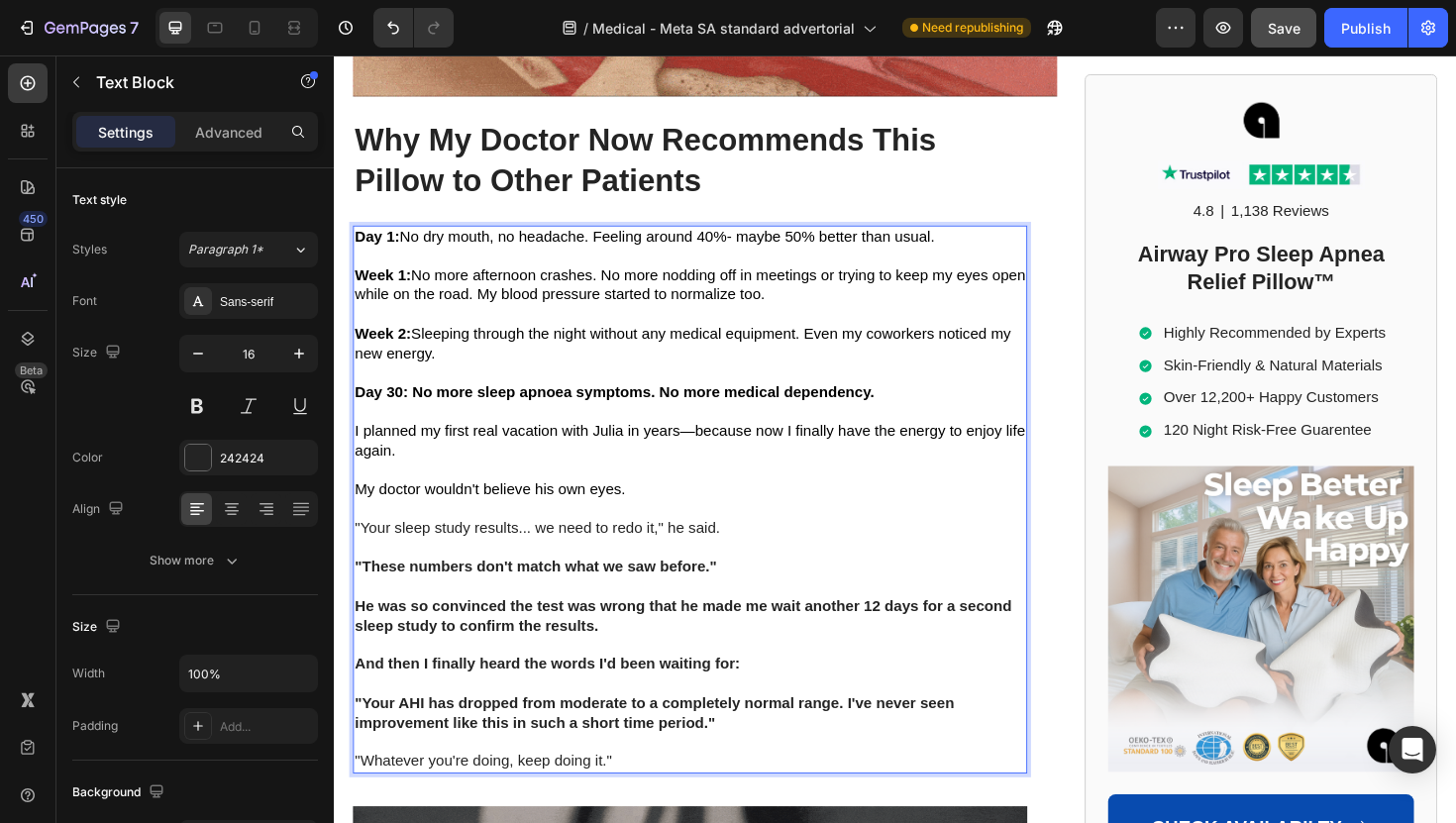 click on "My doctor wouldn't believe his own eyes." at bounding box center [710, 515] 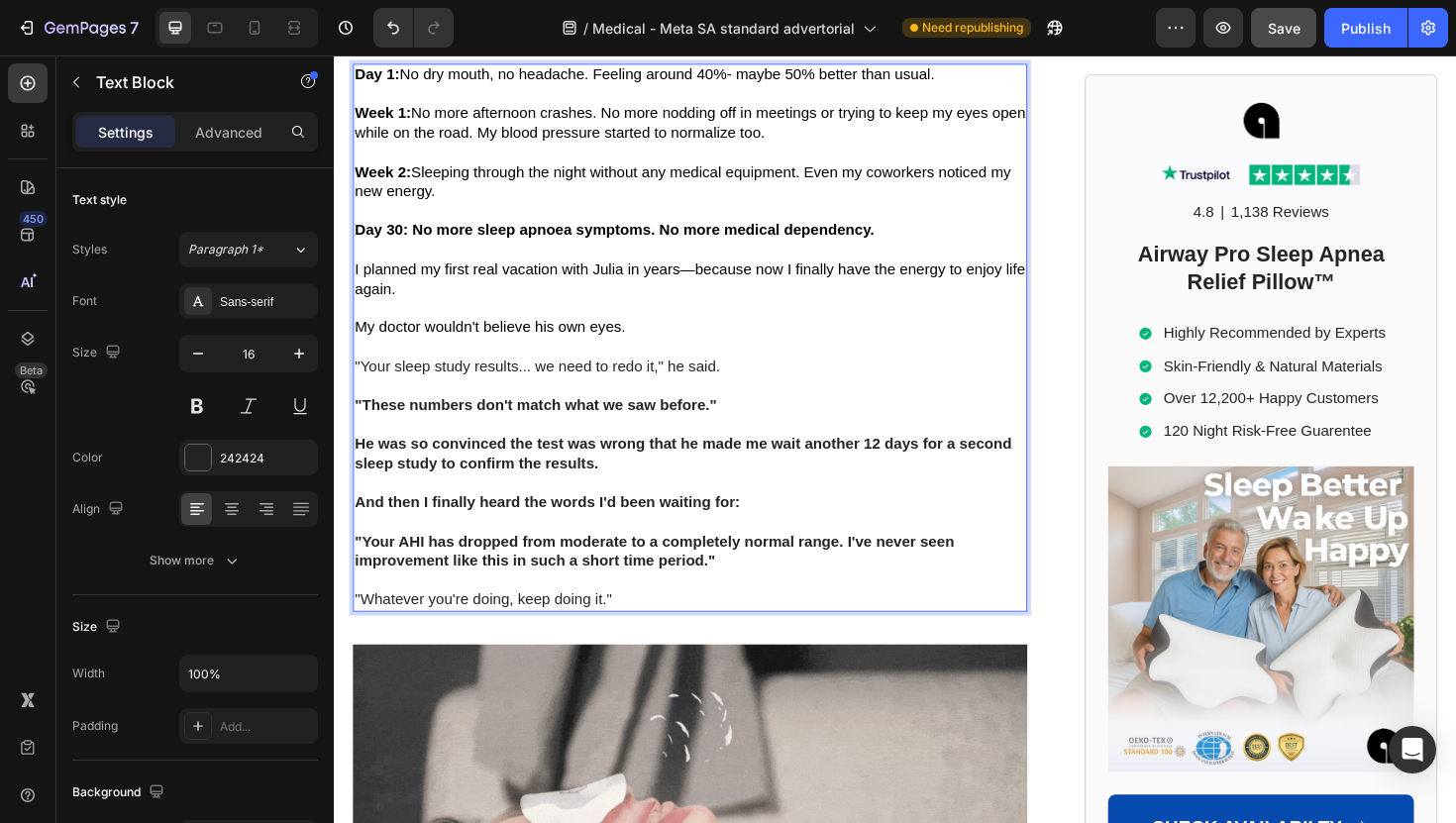 scroll, scrollTop: 10022, scrollLeft: 0, axis: vertical 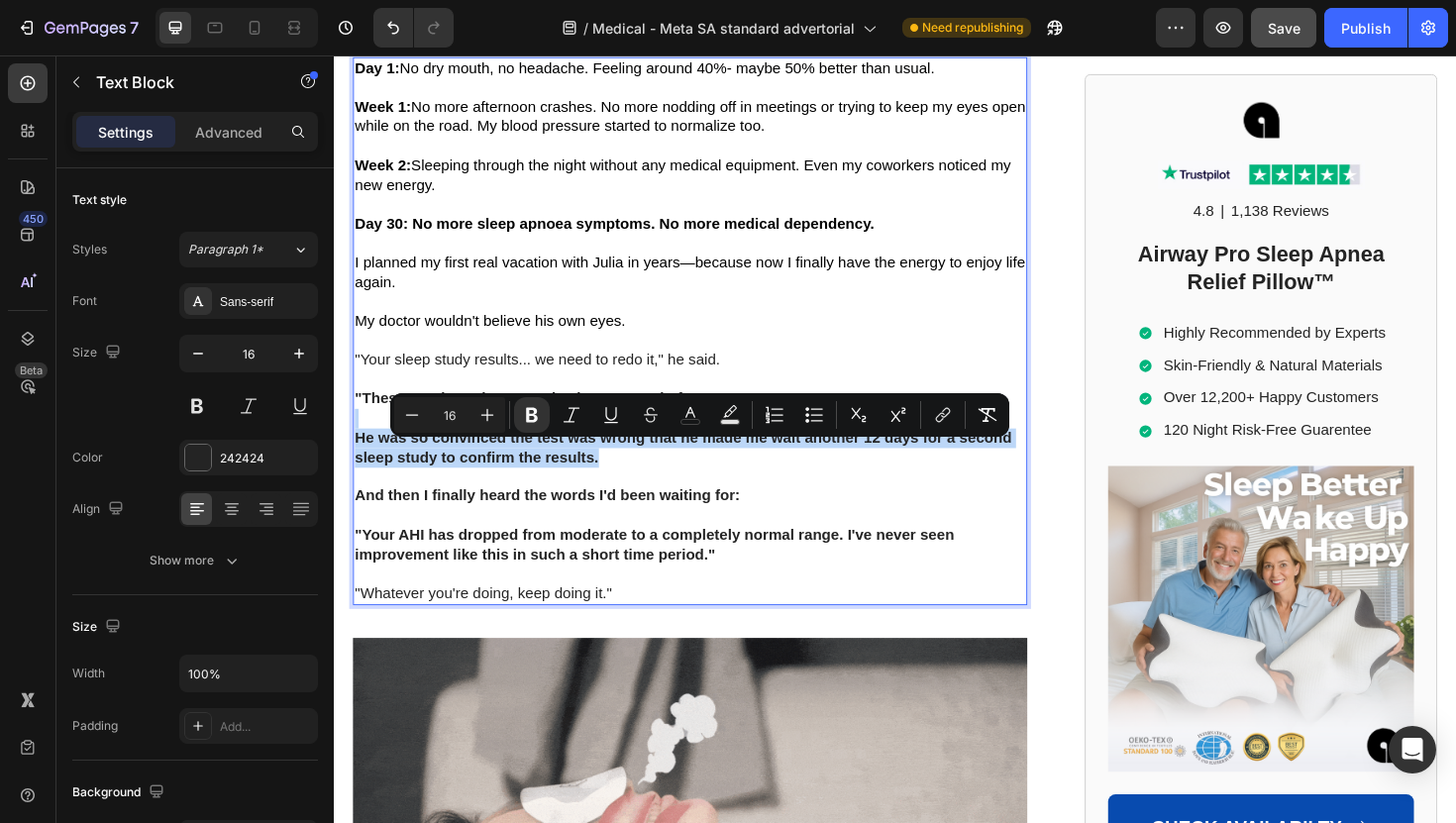 drag, startPoint x: 651, startPoint y: 497, endPoint x: 359, endPoint y: 465, distance: 293.74819 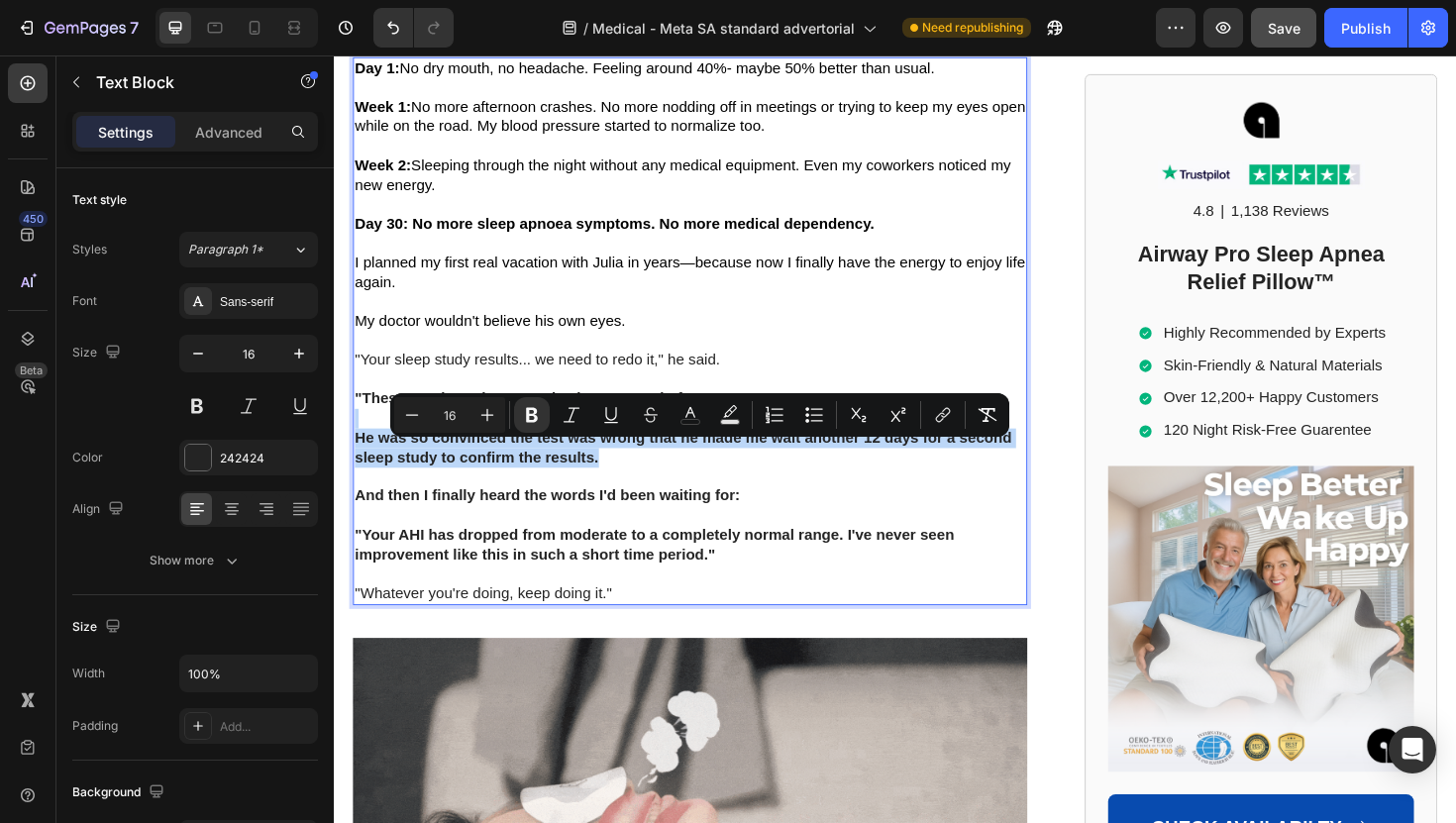 click on "Day 1:  No dry mouth, no headache. Feeling around 40%- maybe 50% better than usual. Week 1:  No more afternoon crashes. No more nodding off in meetings or trying to keep my eyes open while on the road. My blood pressure started to normalize too. Week 2:  Sleeping through the night without any medical equipment. Even my coworkers noticed my new energy. Day 30:   No more sleep apnoea symptoms. No more medical dependency.   I planned my first real vacation with Julia in years—because now I finally have the energy to enjoy life again. My doctor wouldn't believe his own eyes. "Your sleep study results... we need to redo it," he said.  "These numbers don't match what we saw before." He was so convinced the test was wrong that he made me wait another 12 days for a second sleep study to confirm the results. And then I finally heard the words I'd been waiting for: "Your AHI has dropped from moderate to a completely normal range. I've never seen improvement like this in such a short time period."" at bounding box center [710, 348] 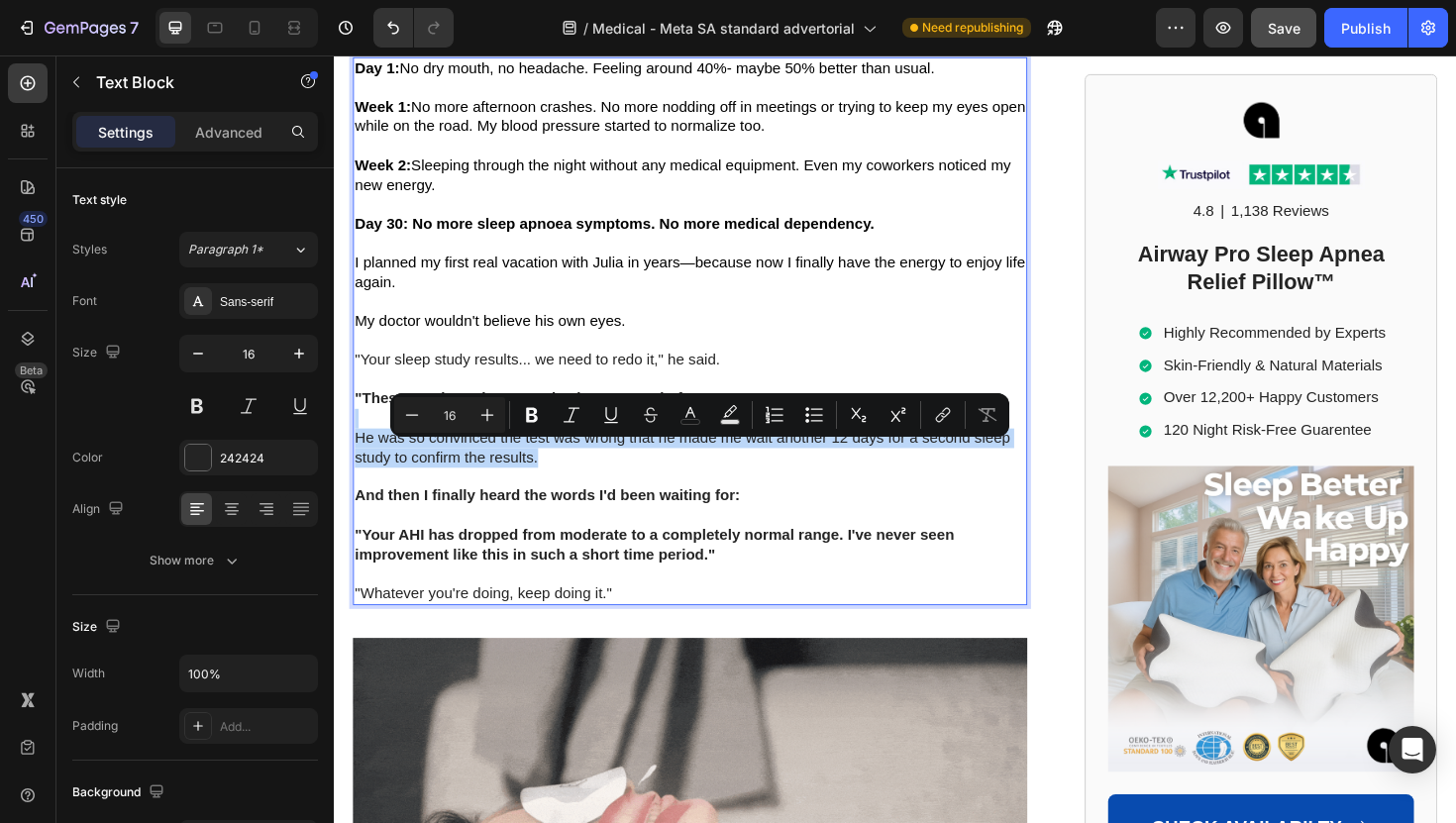 click on "He was so convinced the test was wrong that he made me wait another 12 days for a second sleep study to confirm the results." at bounding box center (710, 471) 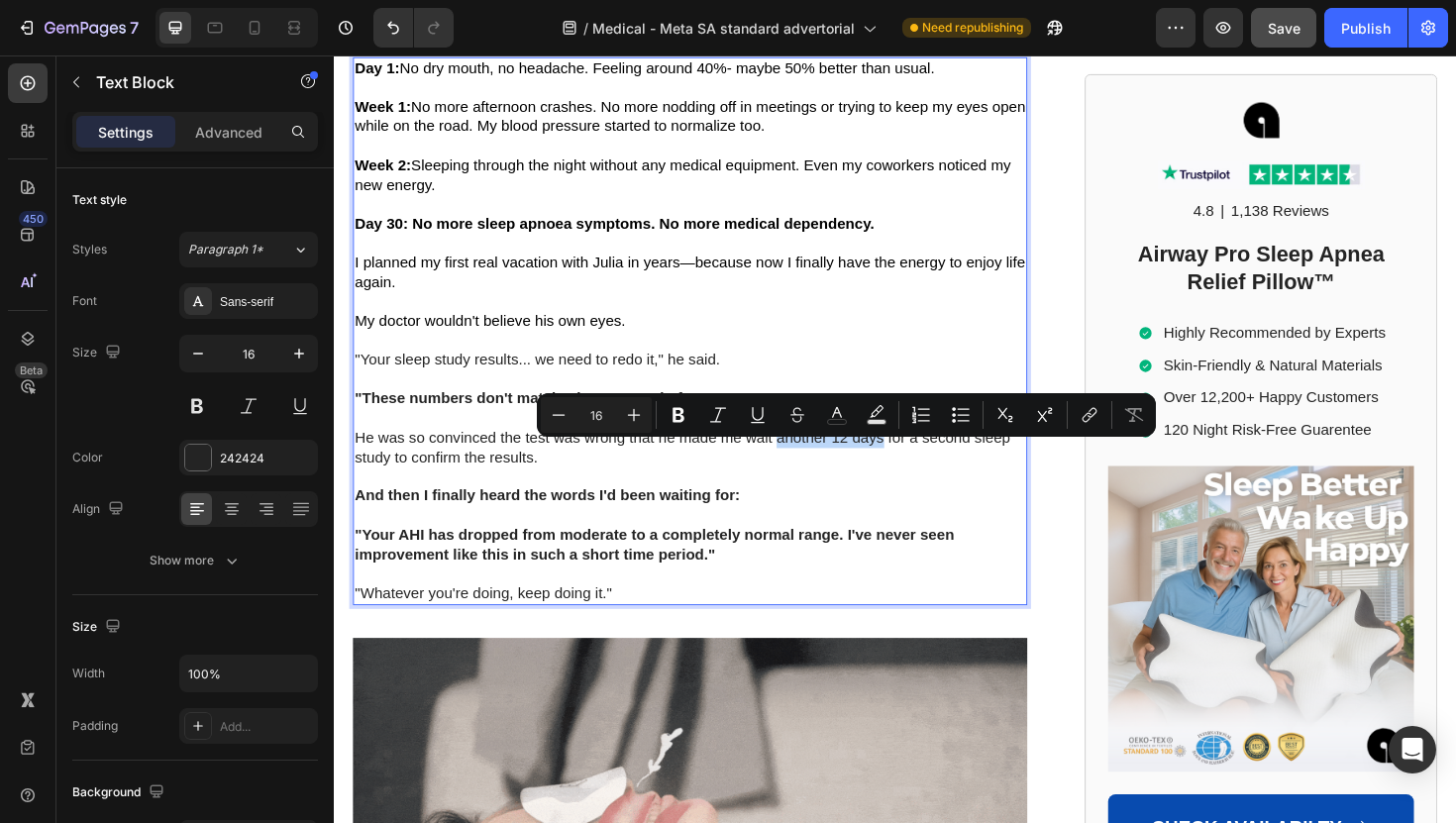 drag, startPoint x: 804, startPoint y: 479, endPoint x: 913, endPoint y: 478, distance: 109.00459 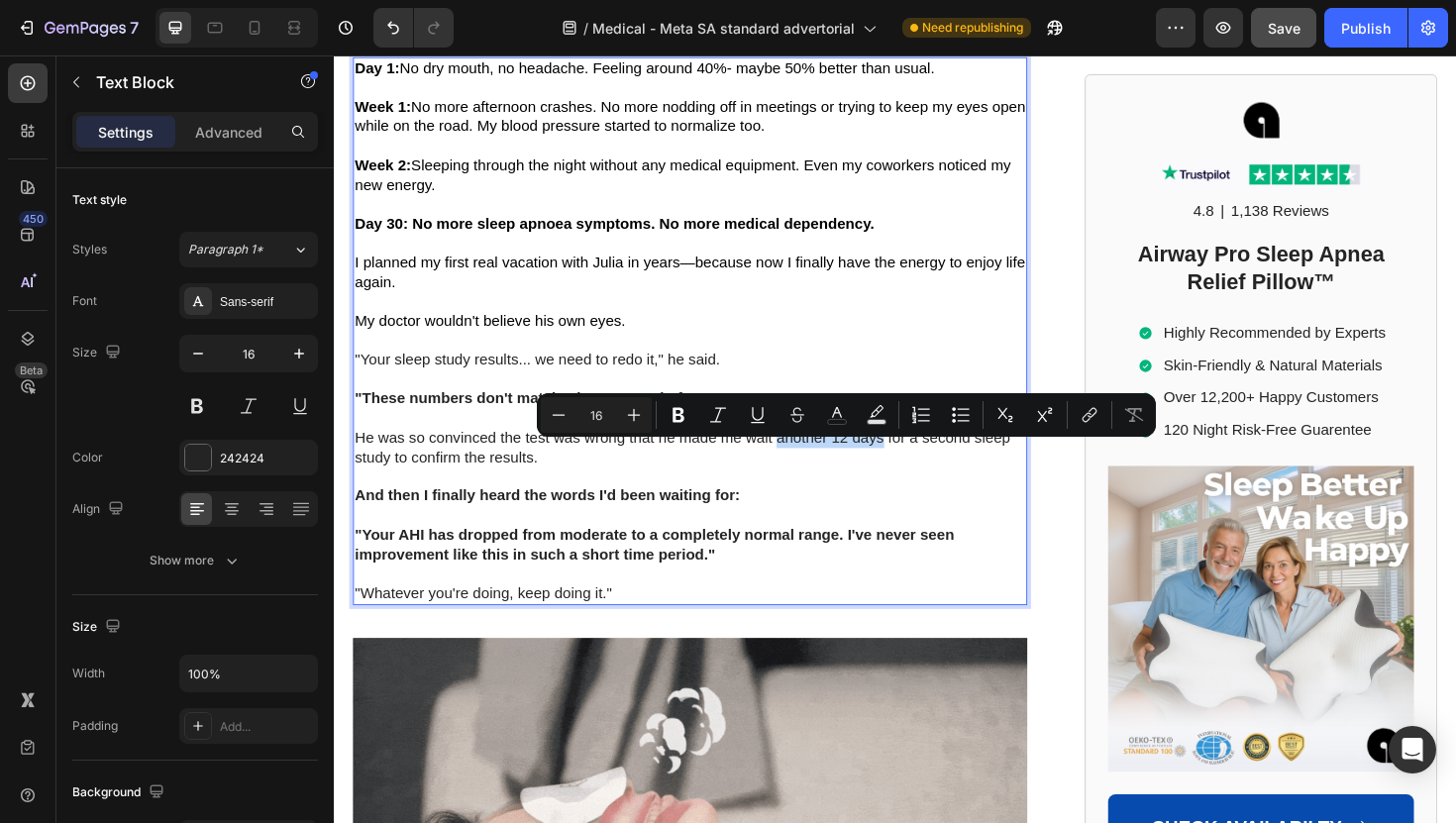 click on "He was so convinced the test was wrong that he made me wait another 12 days for a second sleep study to confirm the results." at bounding box center (710, 471) 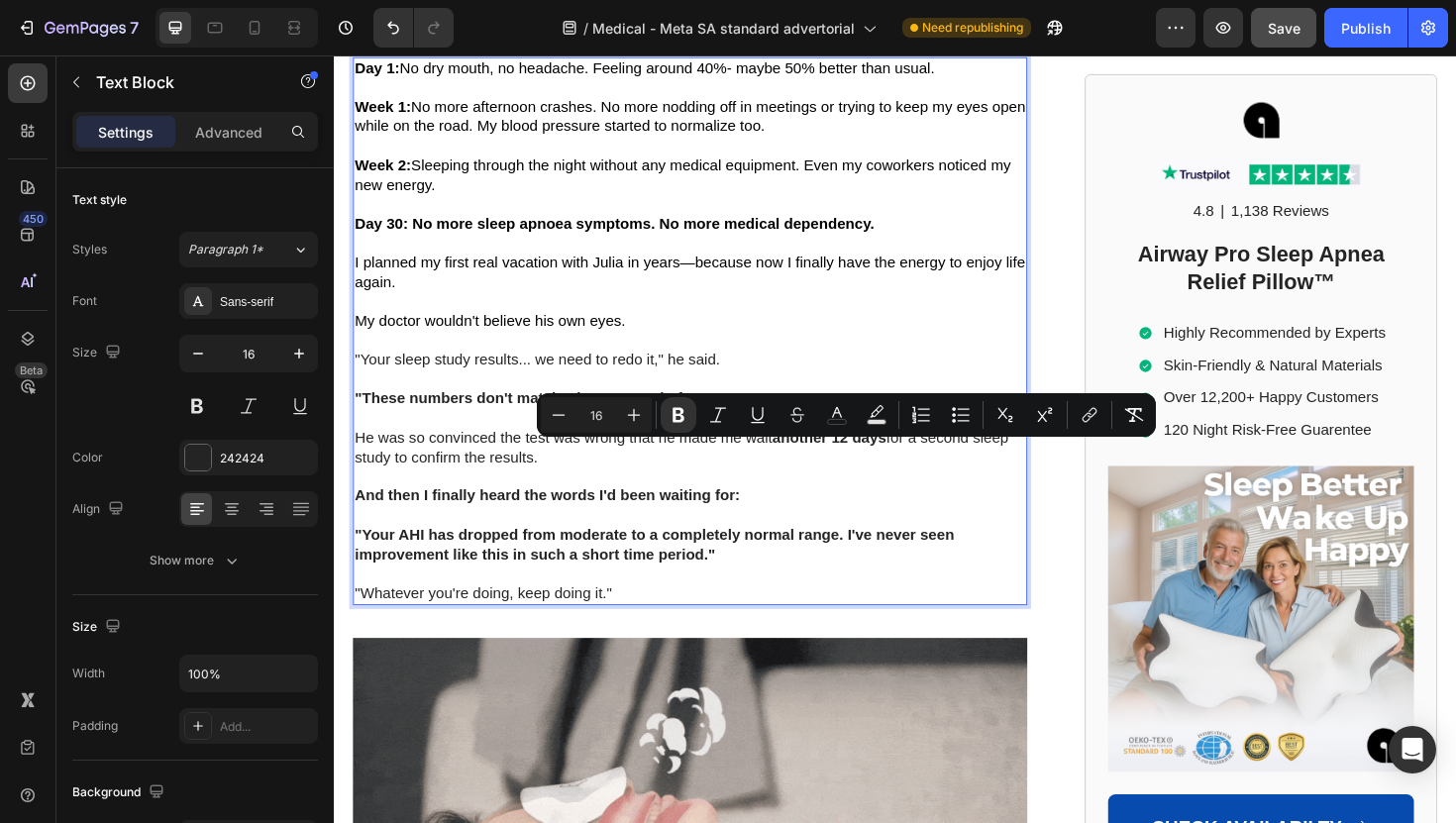 click on "He was so convinced the test was wrong that he made me wait  another 12 days  for a second sleep study to confirm the results." at bounding box center (710, 471) 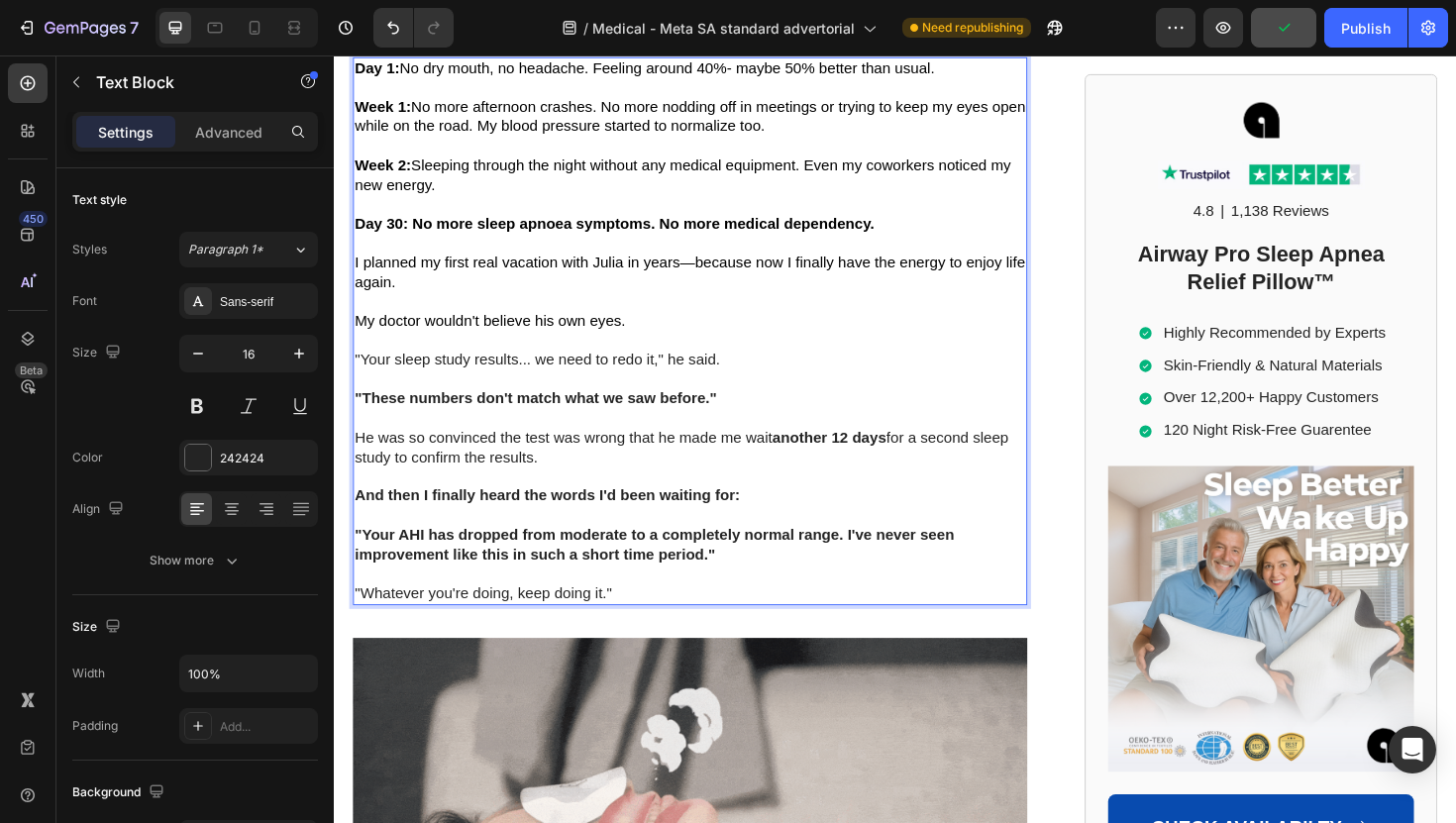click on "And then I finally heard the words I'd been waiting for:" at bounding box center (560, 521) 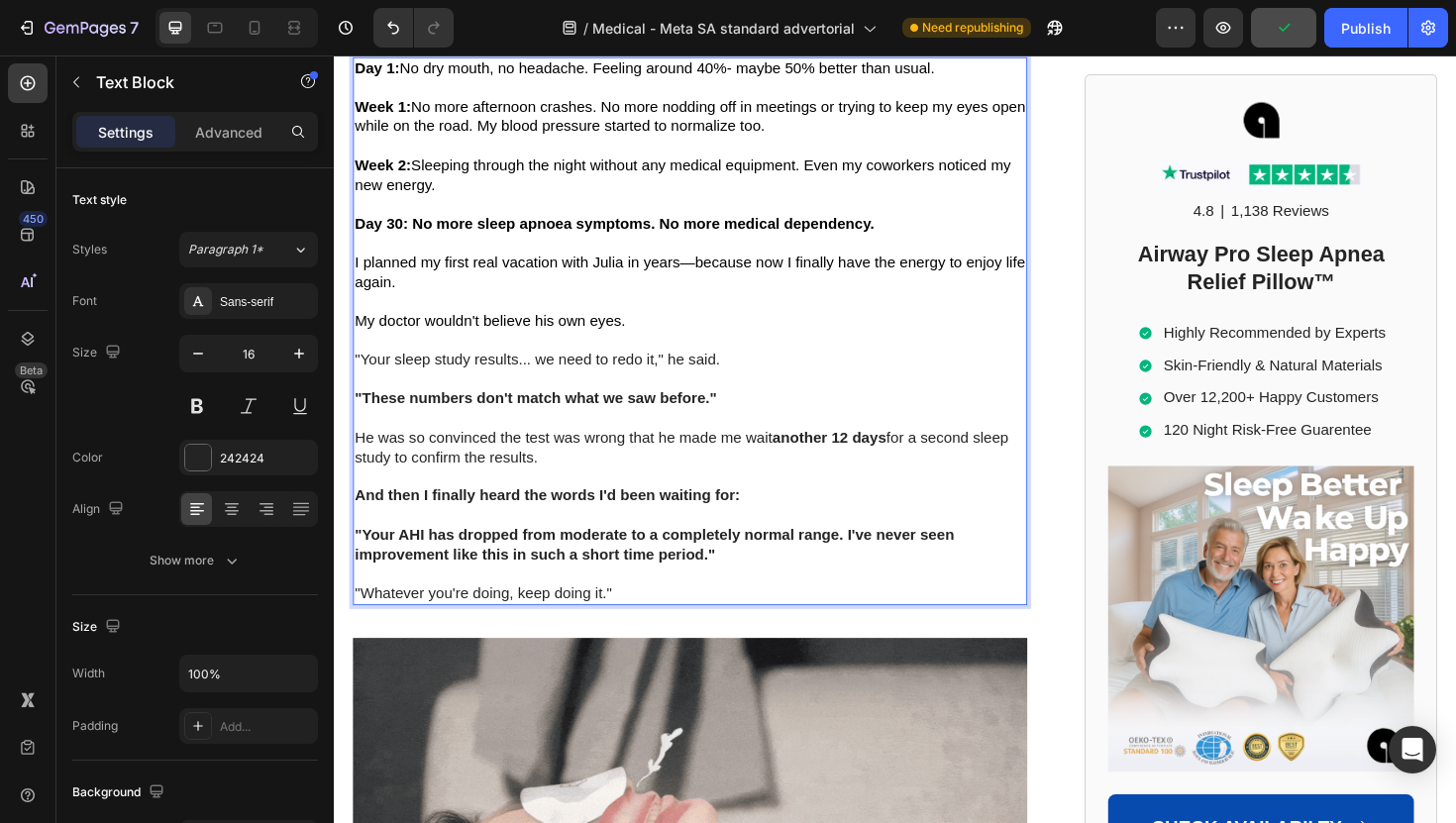 click on "And then I finally heard the words I'd been waiting for:" at bounding box center (560, 521) 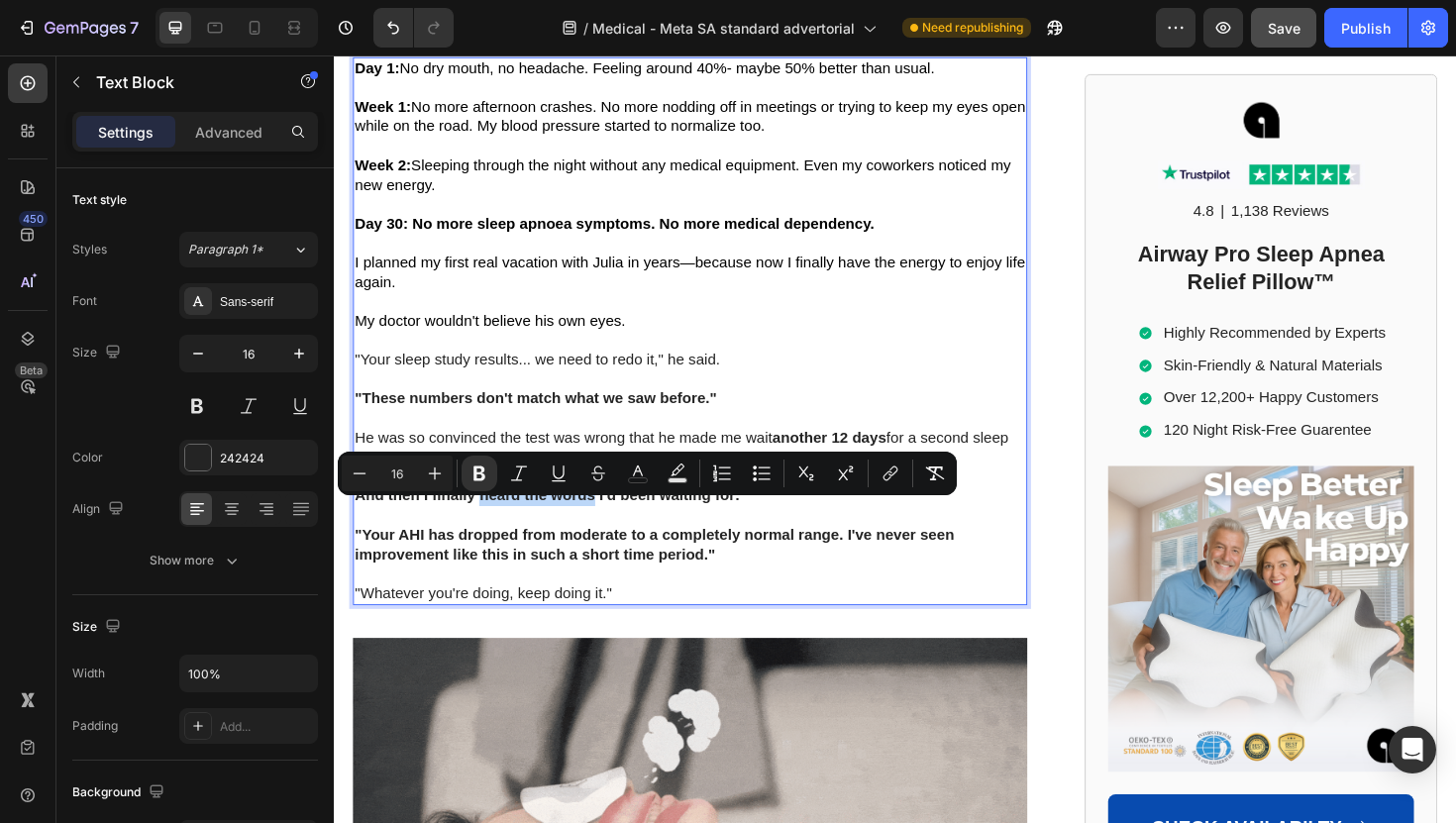 drag, startPoint x: 487, startPoint y: 539, endPoint x: 585, endPoint y: 534, distance: 98.12747 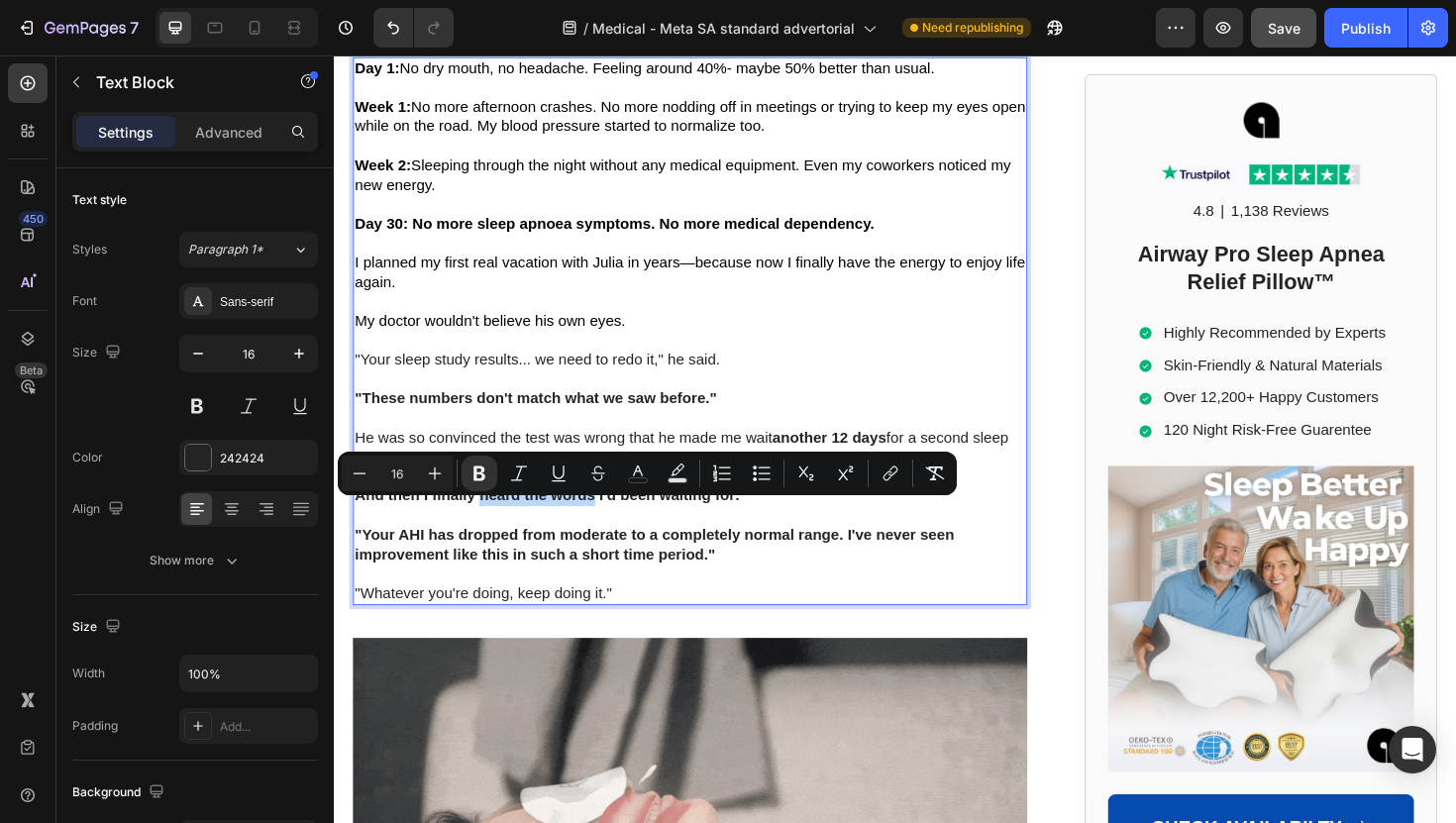 click on "And then I finally heard the words I'd been waiting for:" at bounding box center (560, 521) 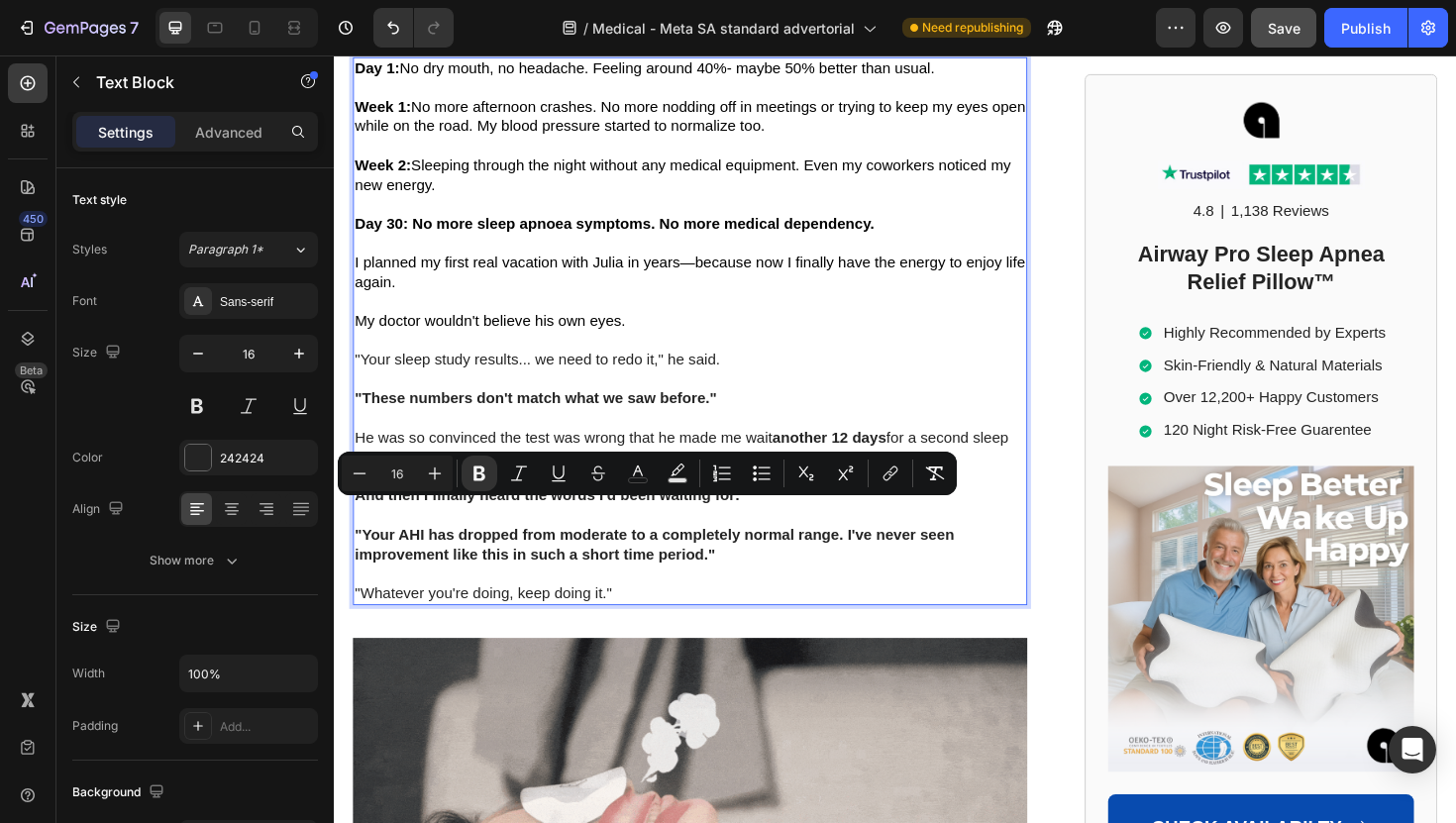 click on "And then I finally heard the words I'd been waiting for:" at bounding box center [560, 521] 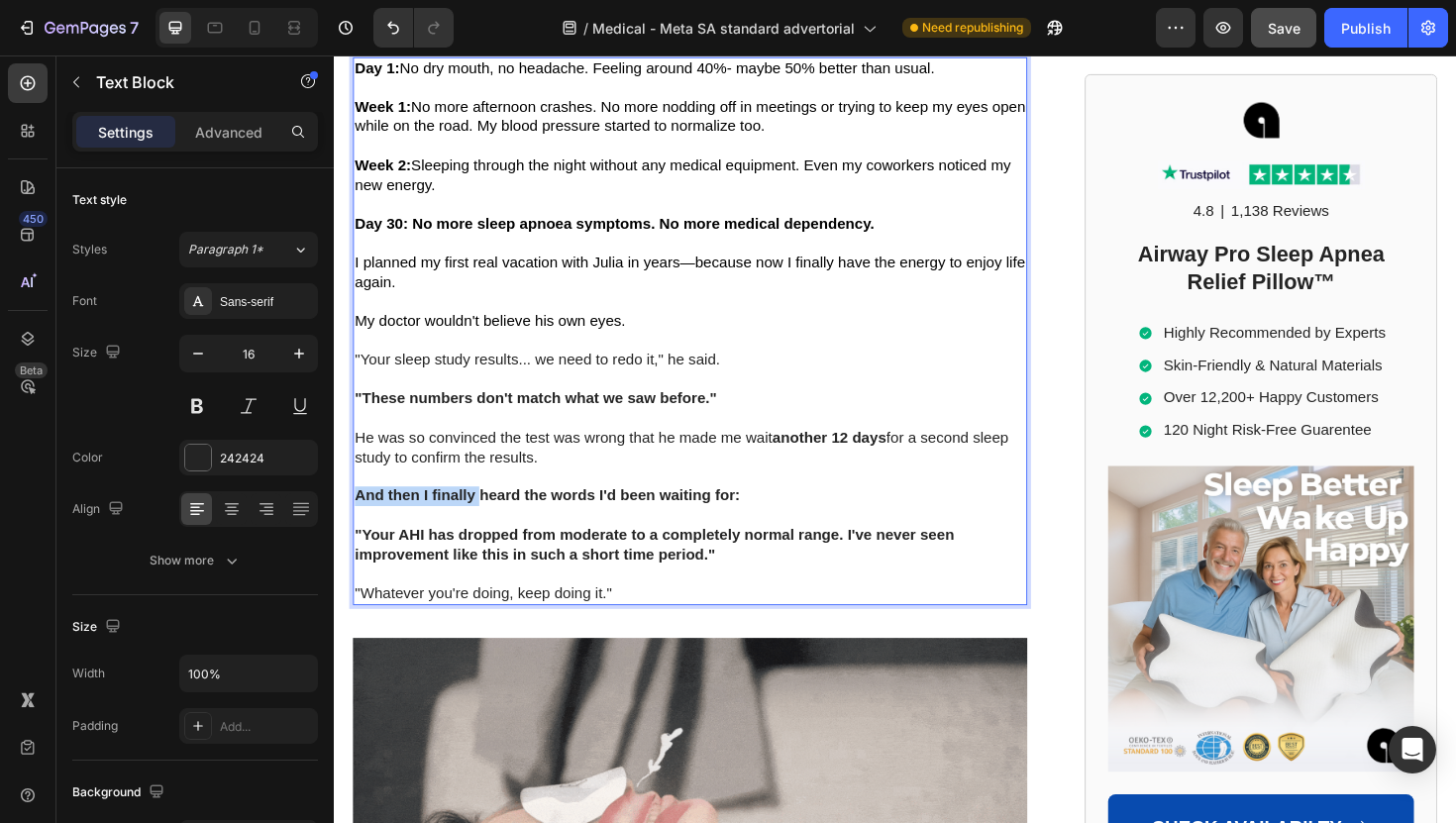 drag, startPoint x: 482, startPoint y: 538, endPoint x: 354, endPoint y: 538, distance: 128 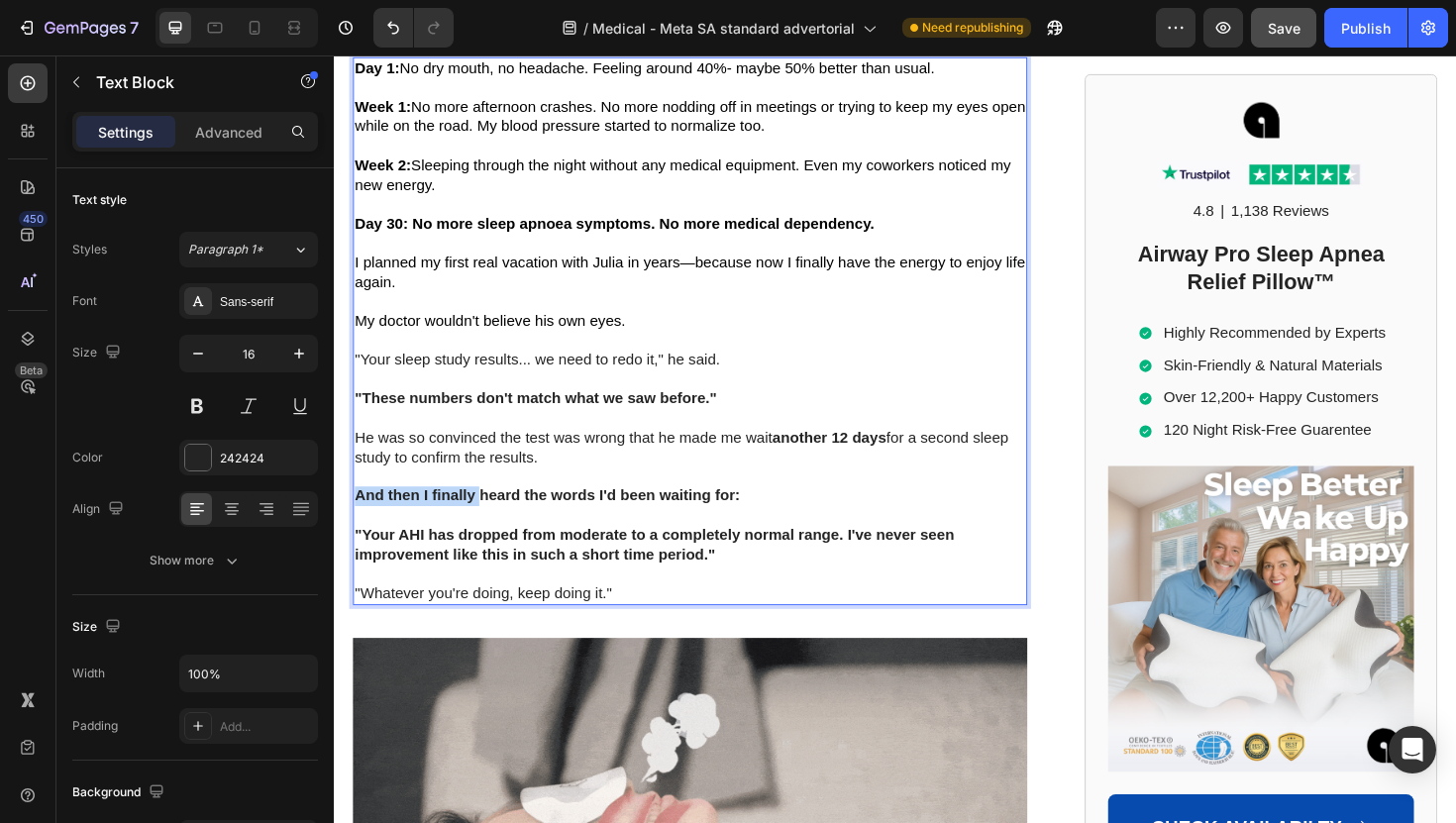 click on "Day 1:  No dry mouth, no headache. Feeling around 40%- maybe 50% better than usual. Week 1:  No more afternoon crashes. No more nodding off in meetings or trying to keep my eyes open while on the road. My blood pressure started to normalize too. Week 2:  Sleeping through the night without any medical equipment. Even my coworkers noticed my new energy. Day 30:   No more sleep apnoea symptoms. No more medical dependency.   I planned my first real vacation with Julia in years—because now I finally have the energy to enjoy life again. My doctor wouldn't believe his own eyes. "Your sleep study results... we need to redo it," he said.  "These numbers don't match what we saw before." He was so convinced the test was wrong that he made me wait  another 12 days  for a second sleep study to confirm the results. And then I finally heard the words I'd been waiting for: "Your AHI has dropped from moderate to a completely normal range. I've never seen improvement like this in such a short time period."" at bounding box center (710, 348) 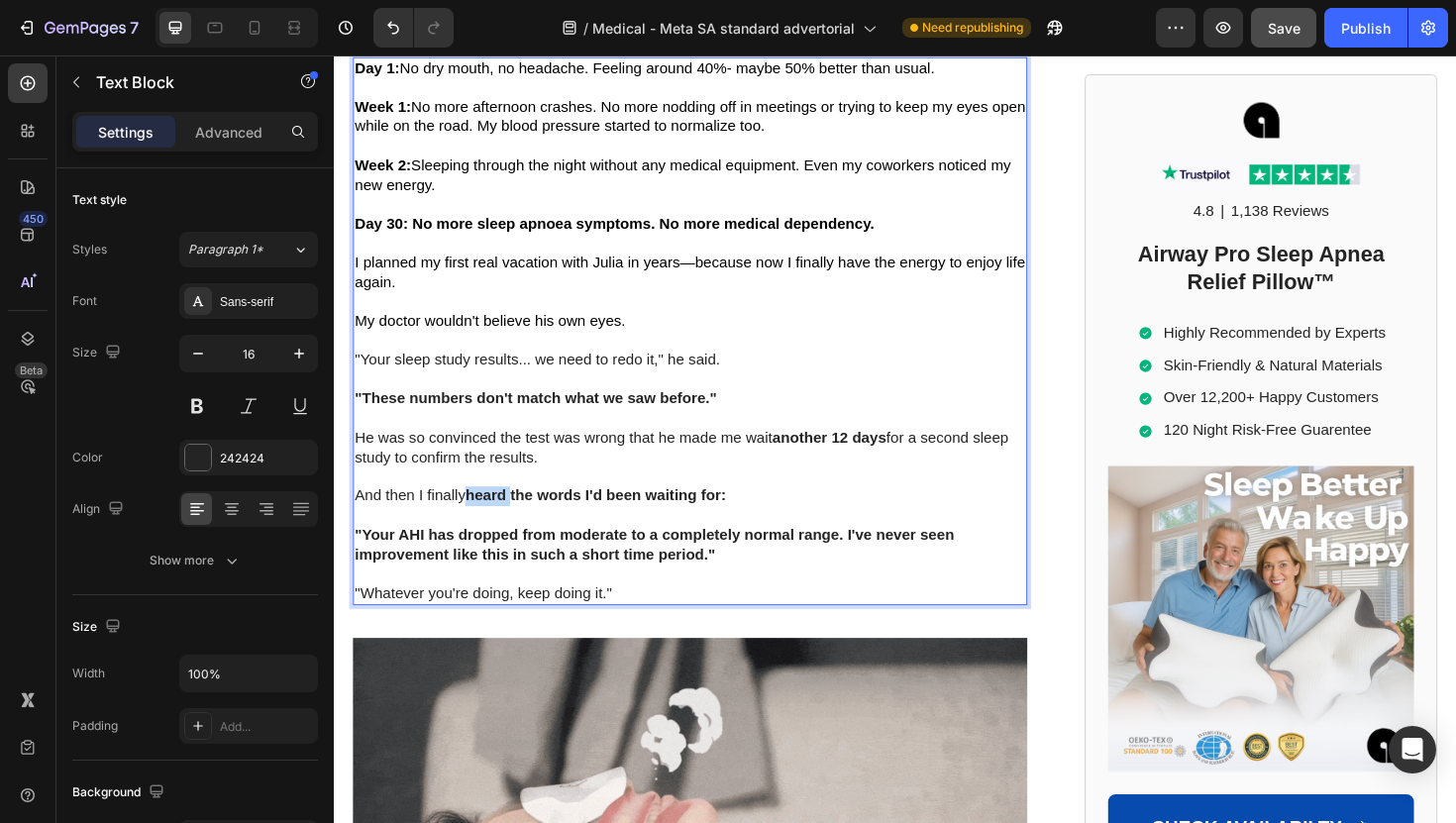 drag, startPoint x: 524, startPoint y: 540, endPoint x: 468, endPoint y: 540, distance: 56 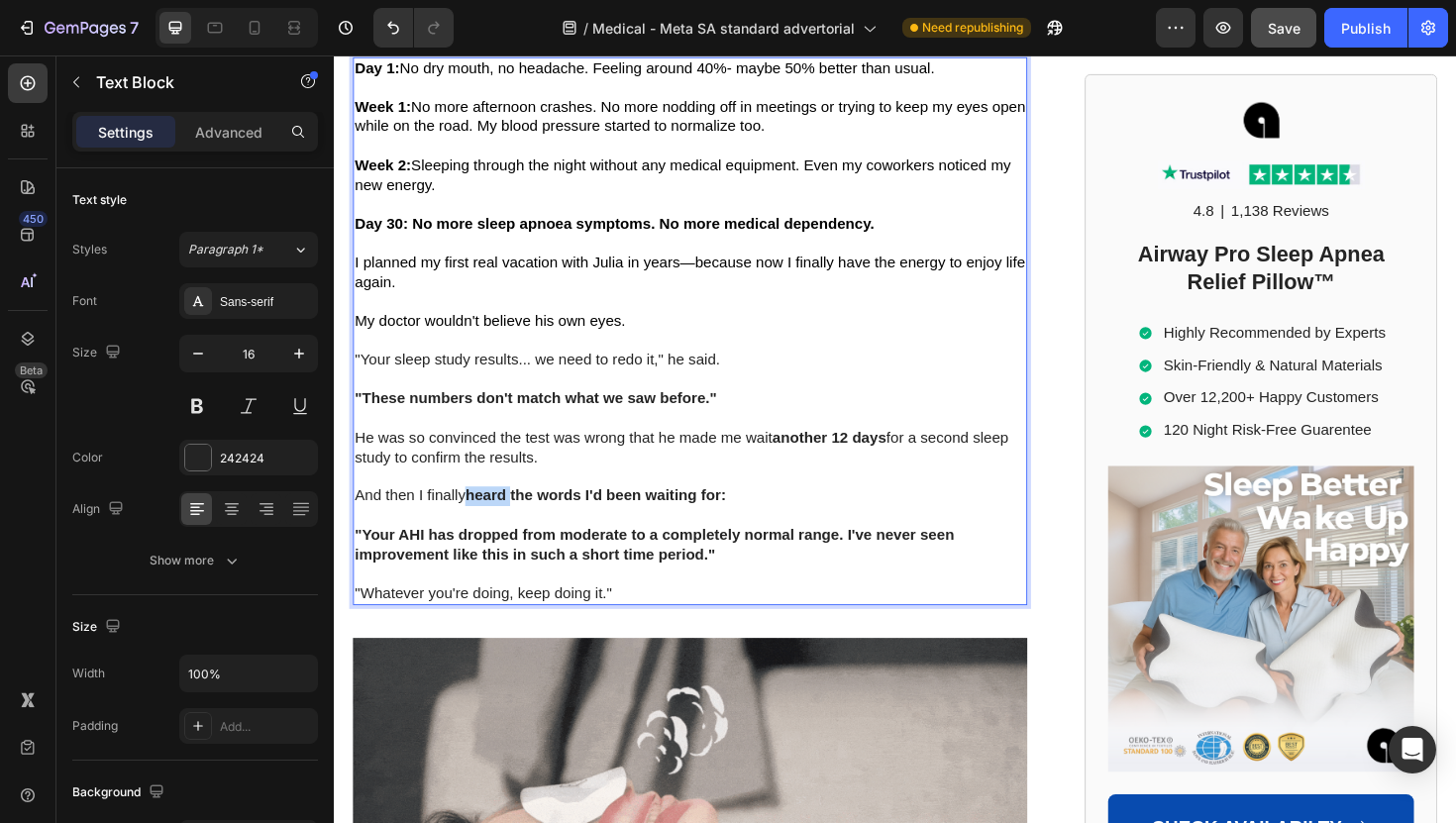 click on "And then I finally  heard the words I'd been waiting for:" at bounding box center [710, 522] 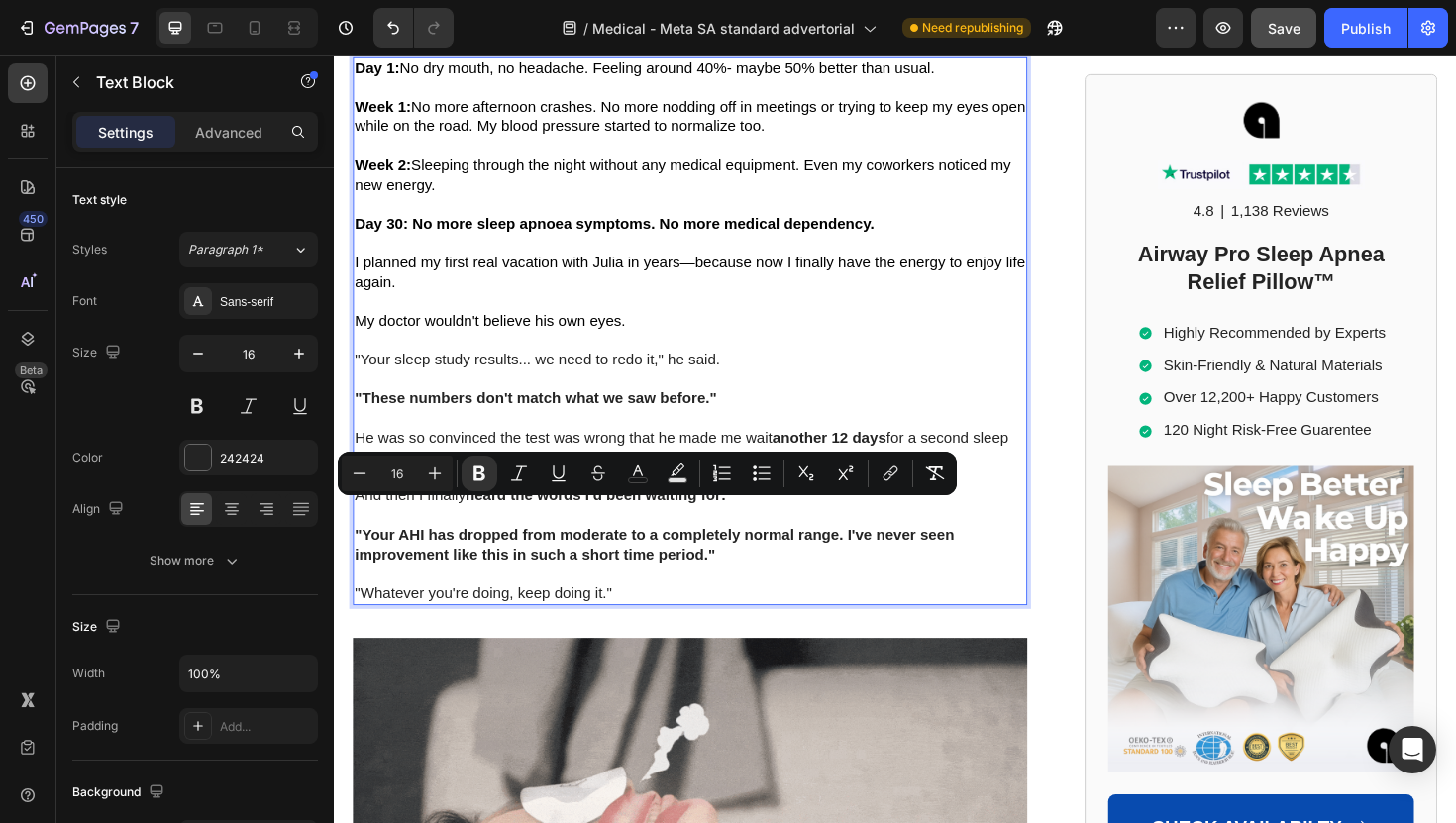 click at bounding box center (710, 543) 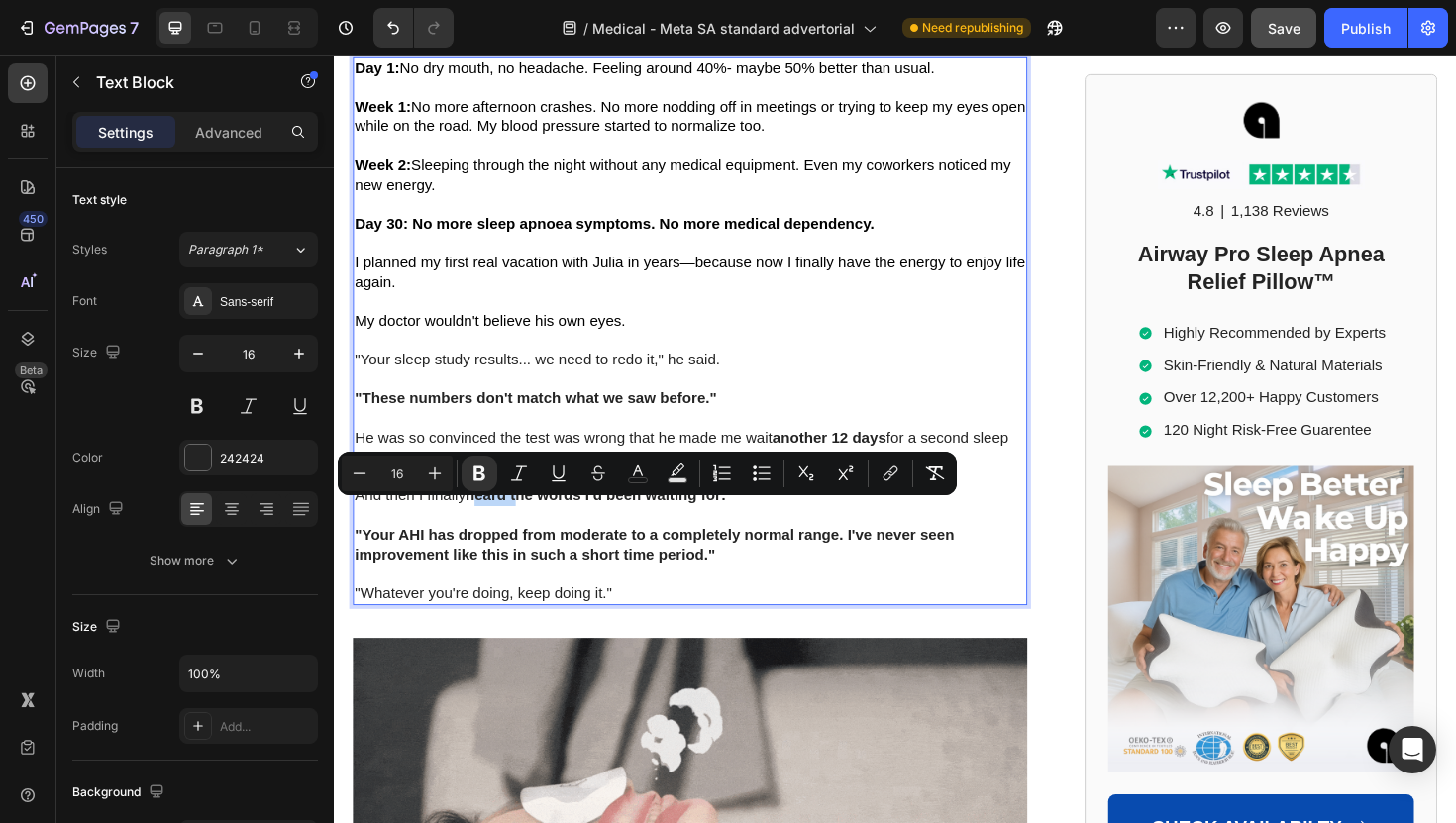 drag, startPoint x: 524, startPoint y: 538, endPoint x: 481, endPoint y: 539, distance: 43.011626 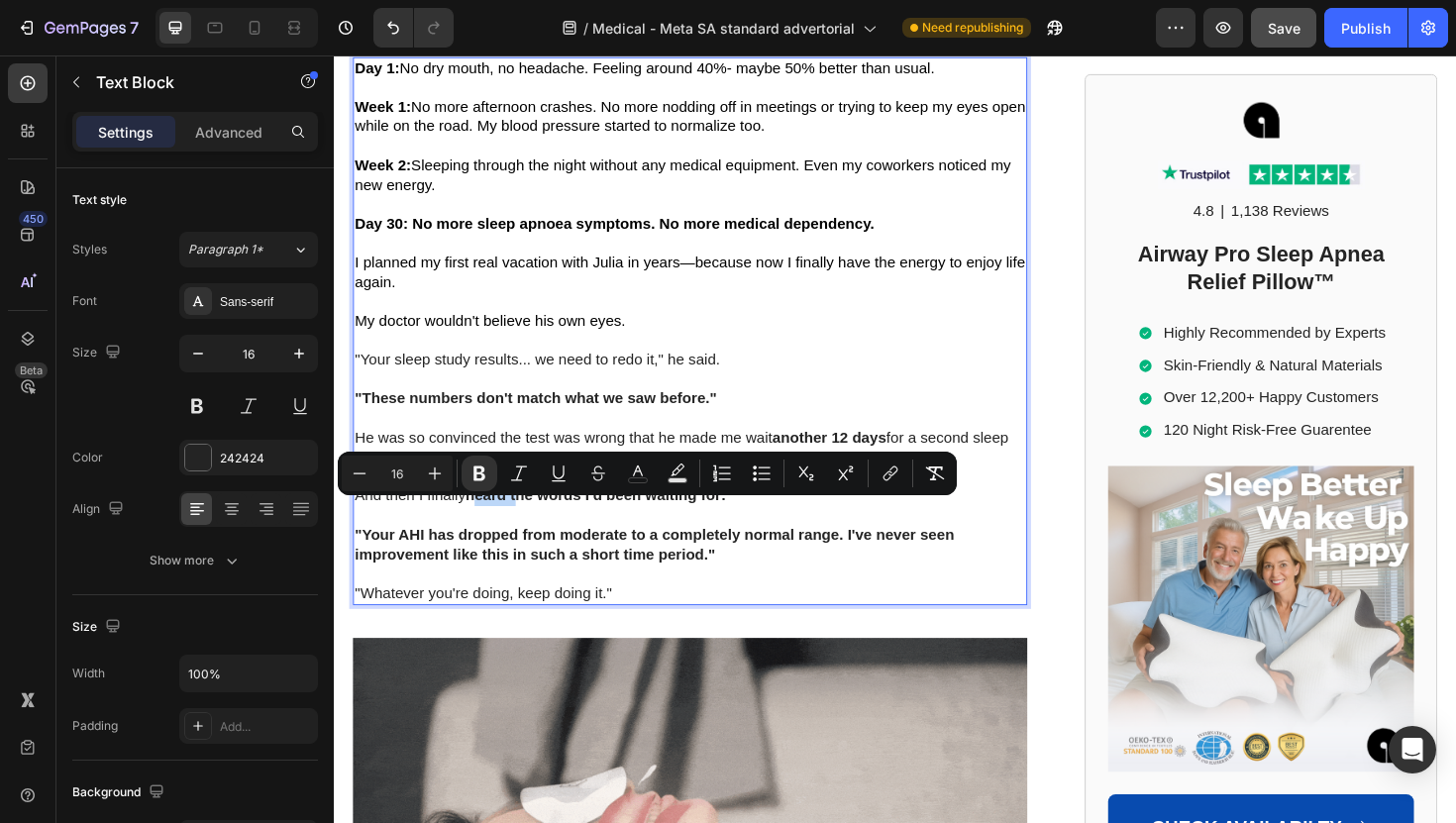 click on "heard the words I'd been waiting for:" at bounding box center (610, 521) 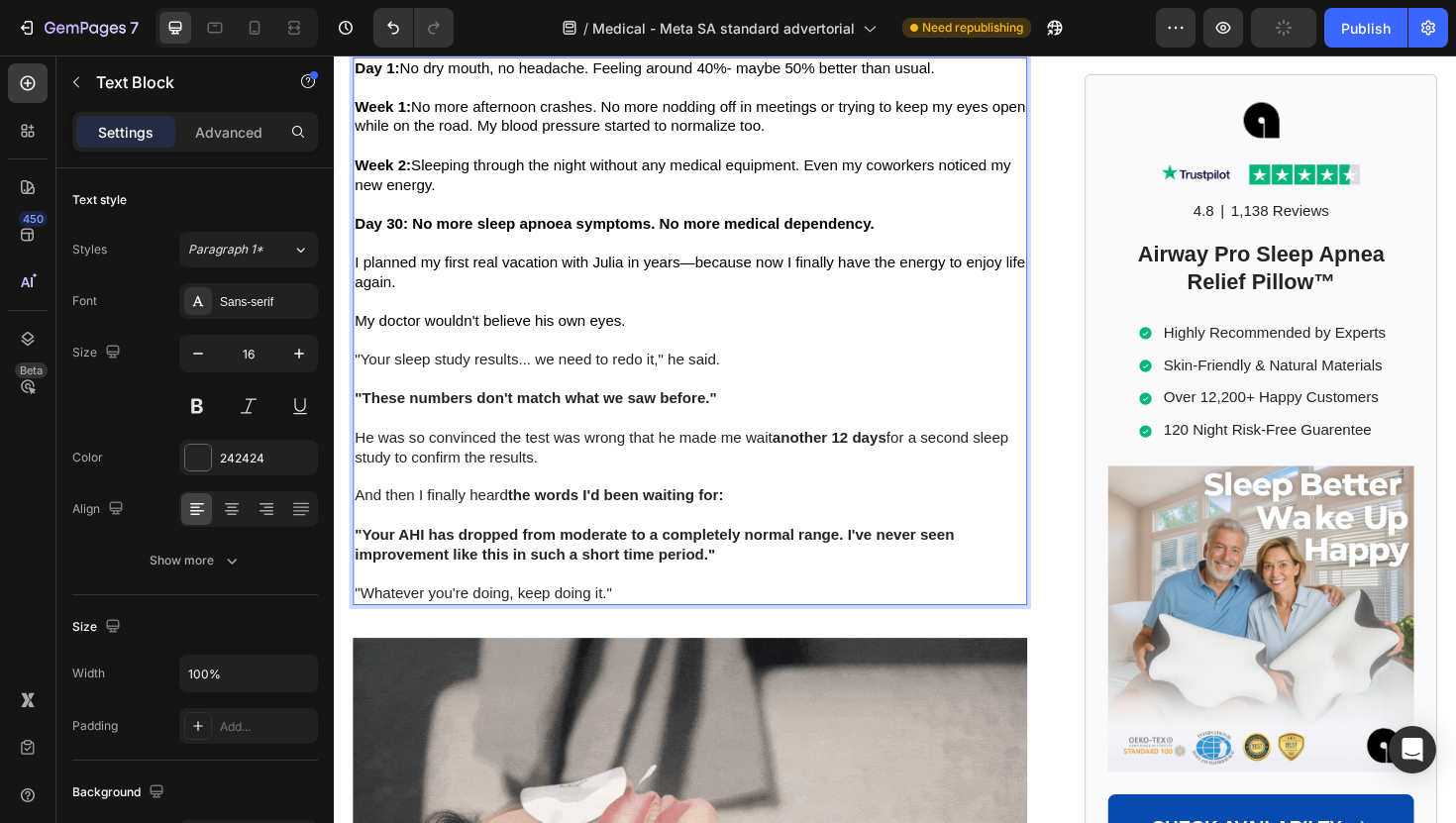 click on "And then I finally   heard  the words I'd been waiting for:" at bounding box center [710, 522] 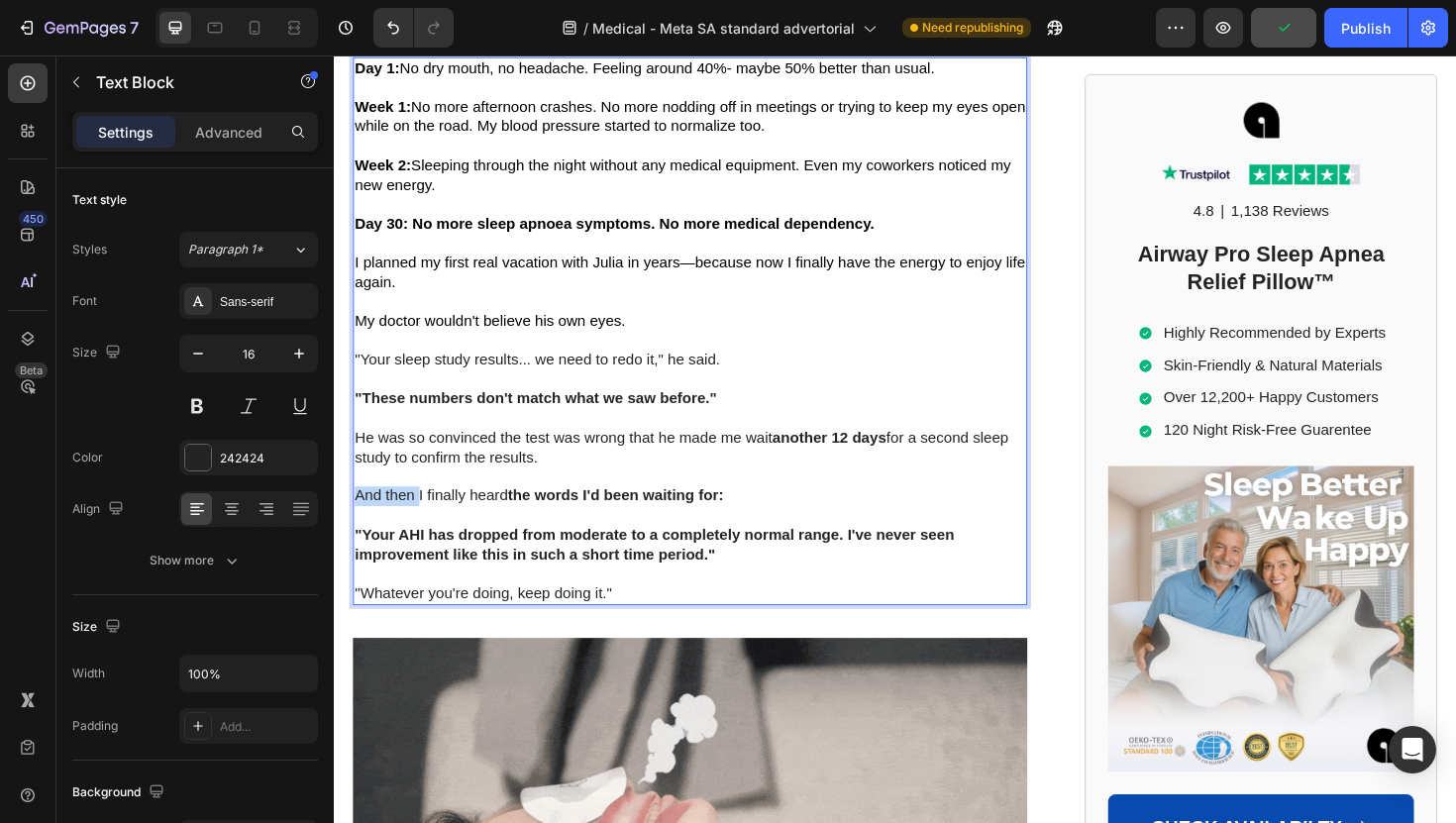 drag, startPoint x: 421, startPoint y: 538, endPoint x: 359, endPoint y: 538, distance: 62 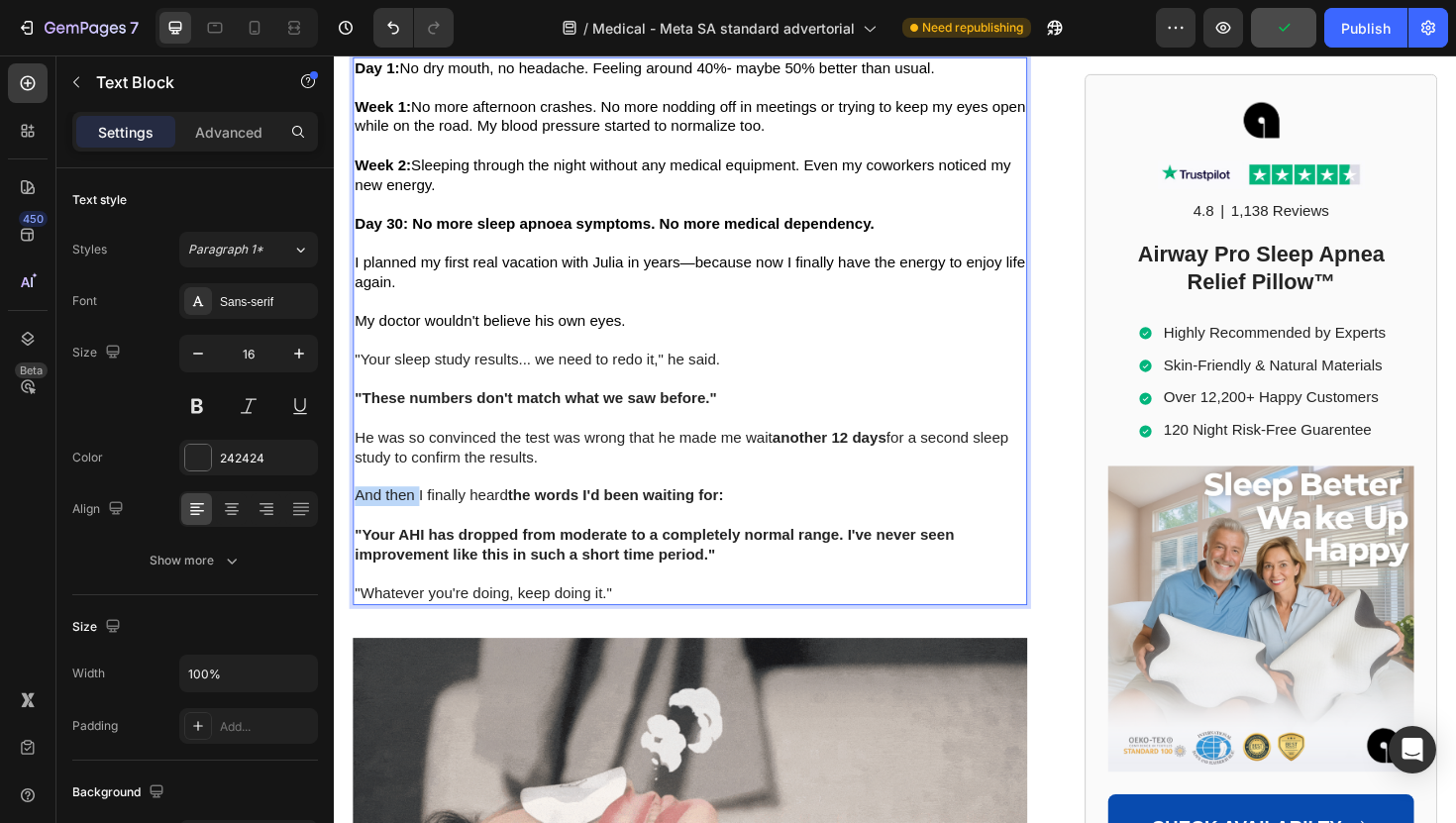 click on "And then I finally   heard  the words I'd been waiting for:" at bounding box center [710, 522] 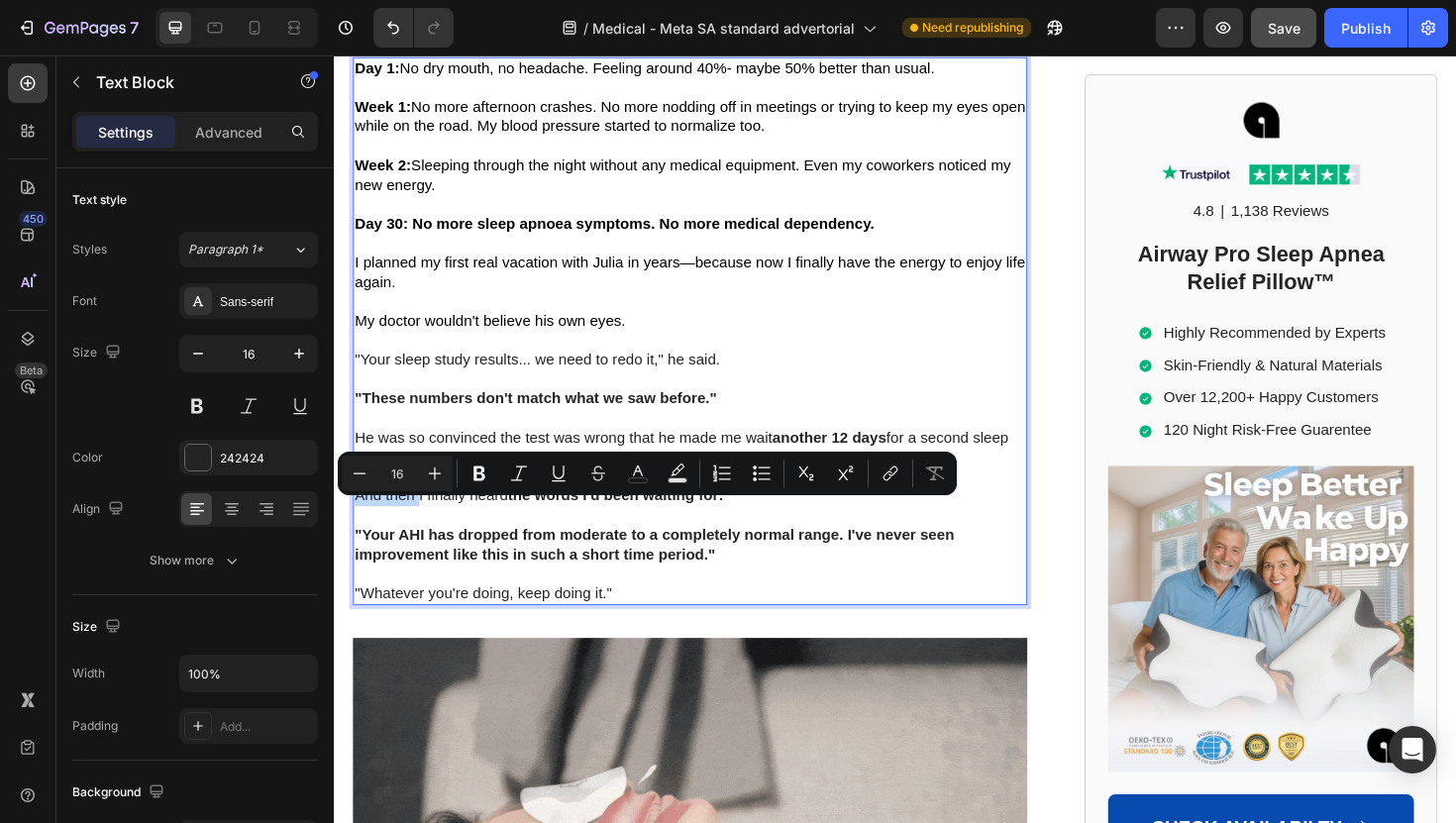 click on "And then I finally   heard  the words I'd been waiting for:" at bounding box center [710, 522] 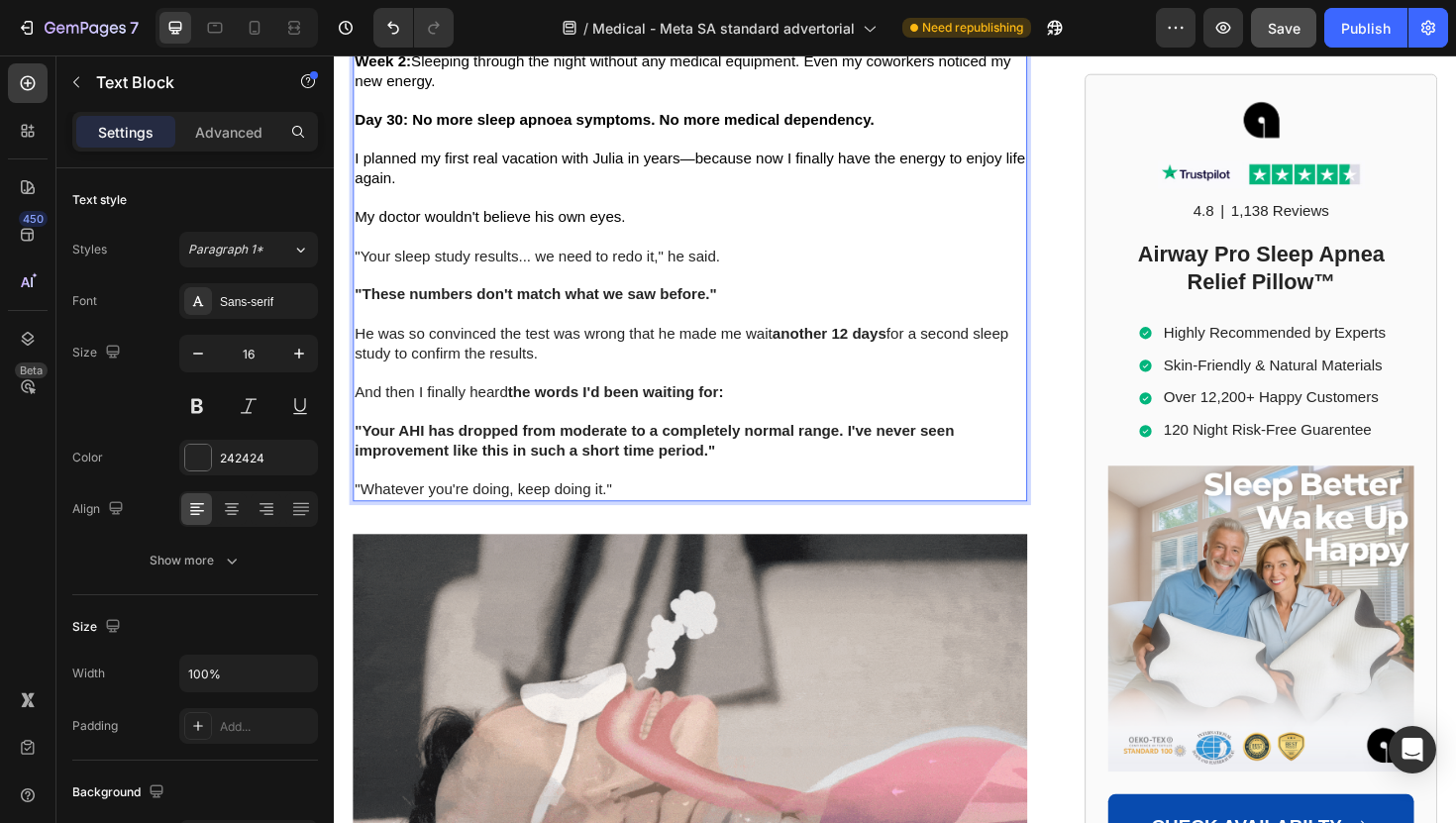 scroll, scrollTop: 10134, scrollLeft: 0, axis: vertical 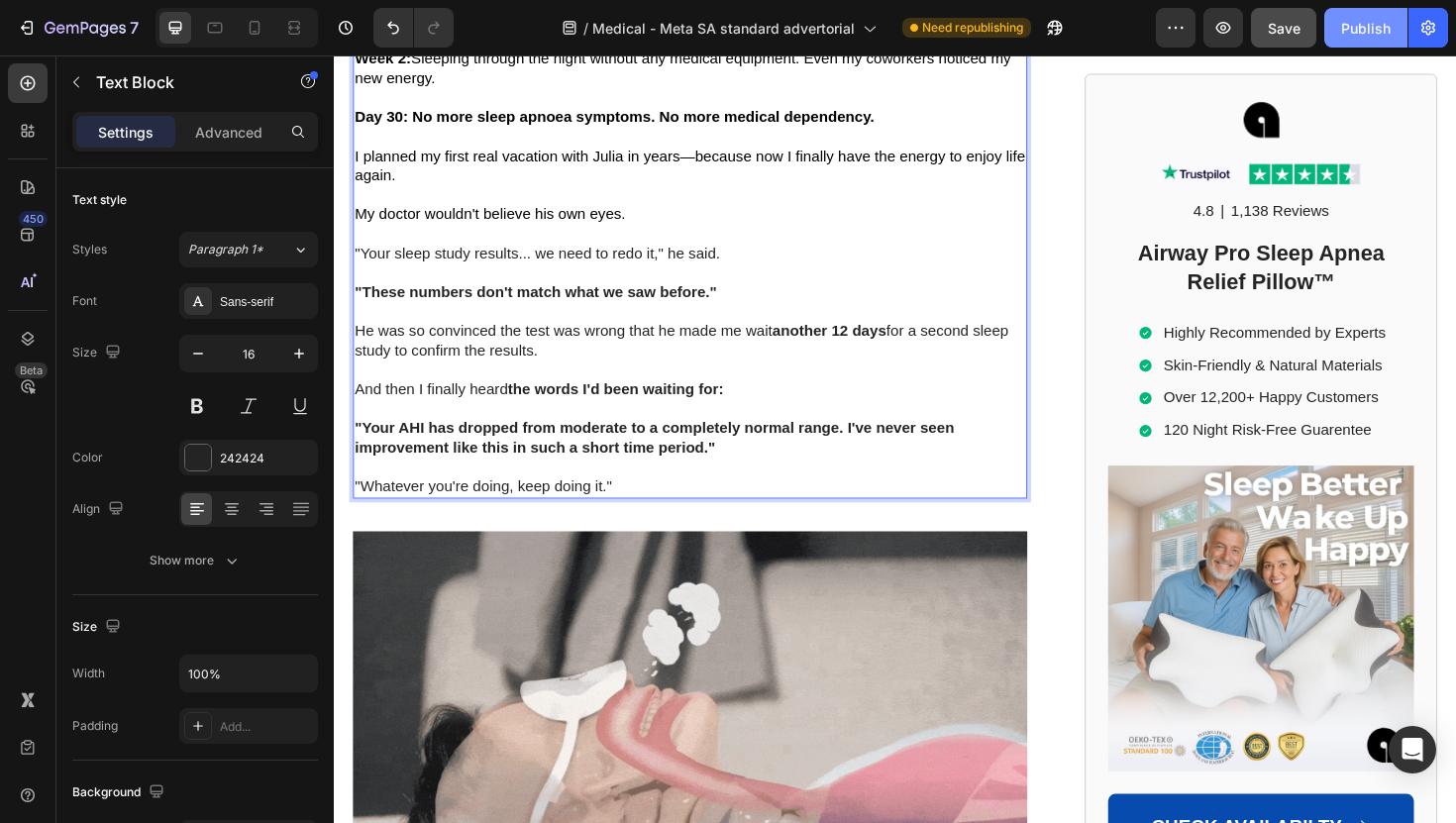click on "Publish" at bounding box center [1366, 28] 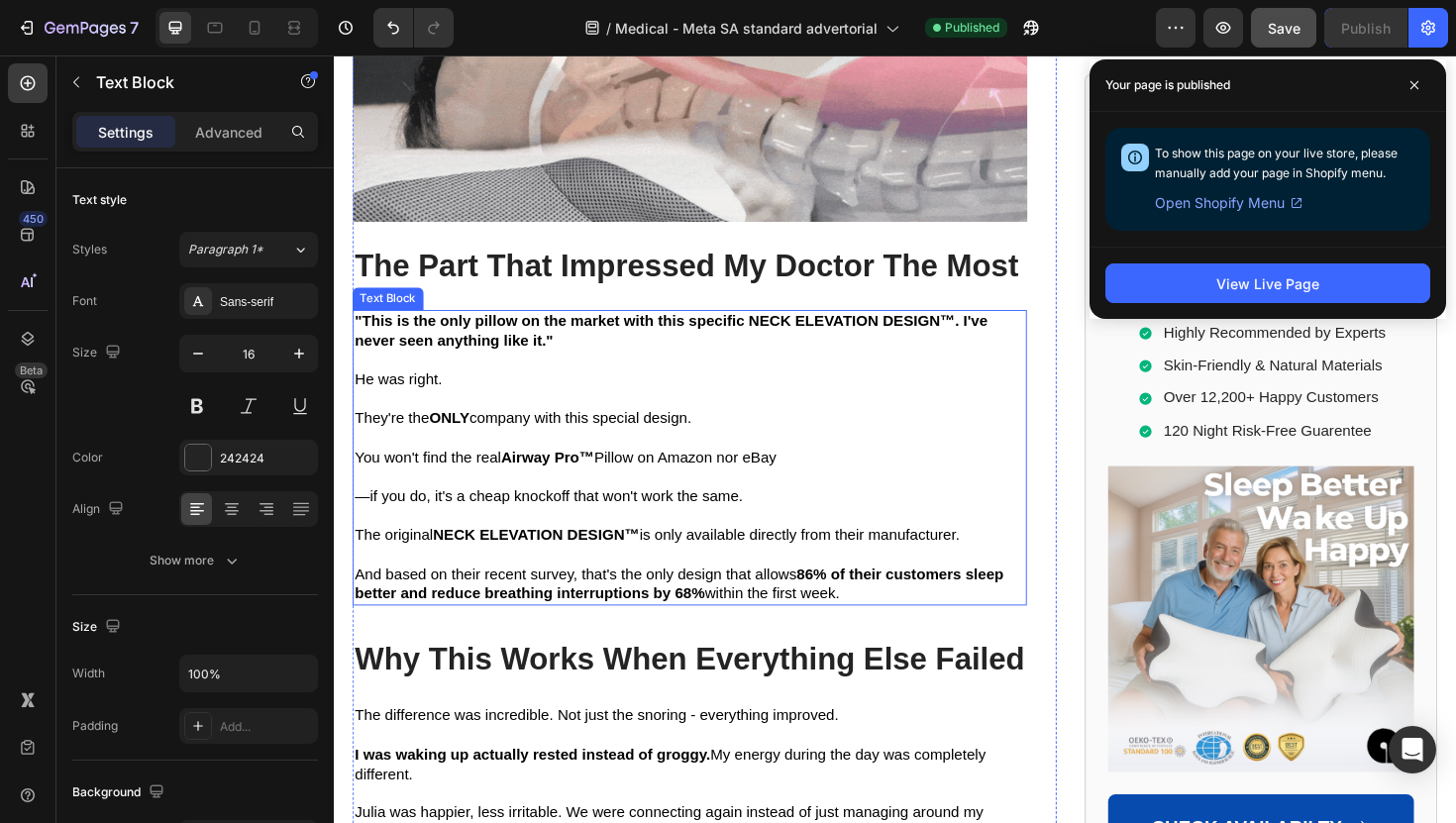 scroll, scrollTop: 10919, scrollLeft: 0, axis: vertical 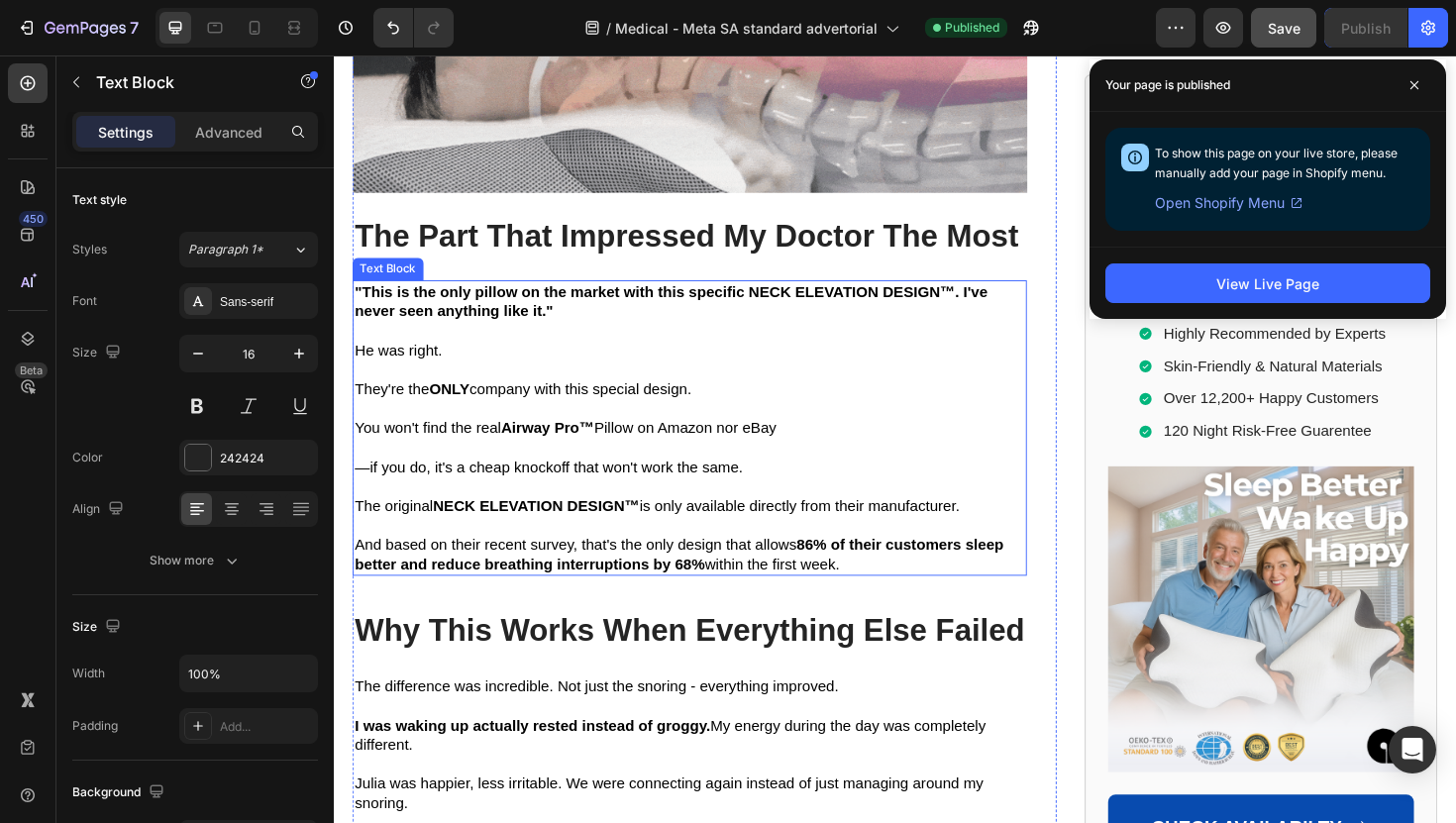 click at bounding box center (710, 471) 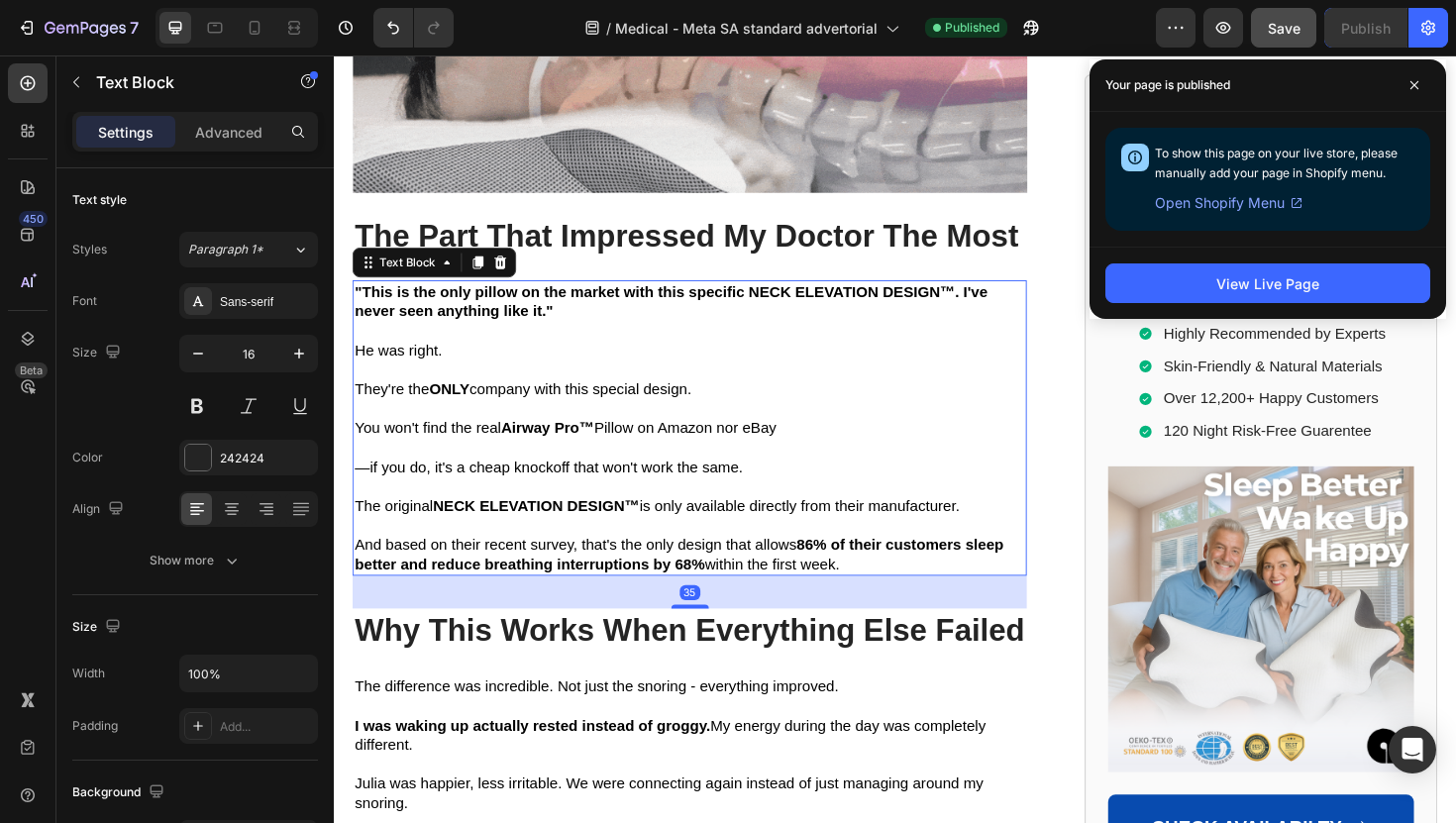 click at bounding box center [710, 471] 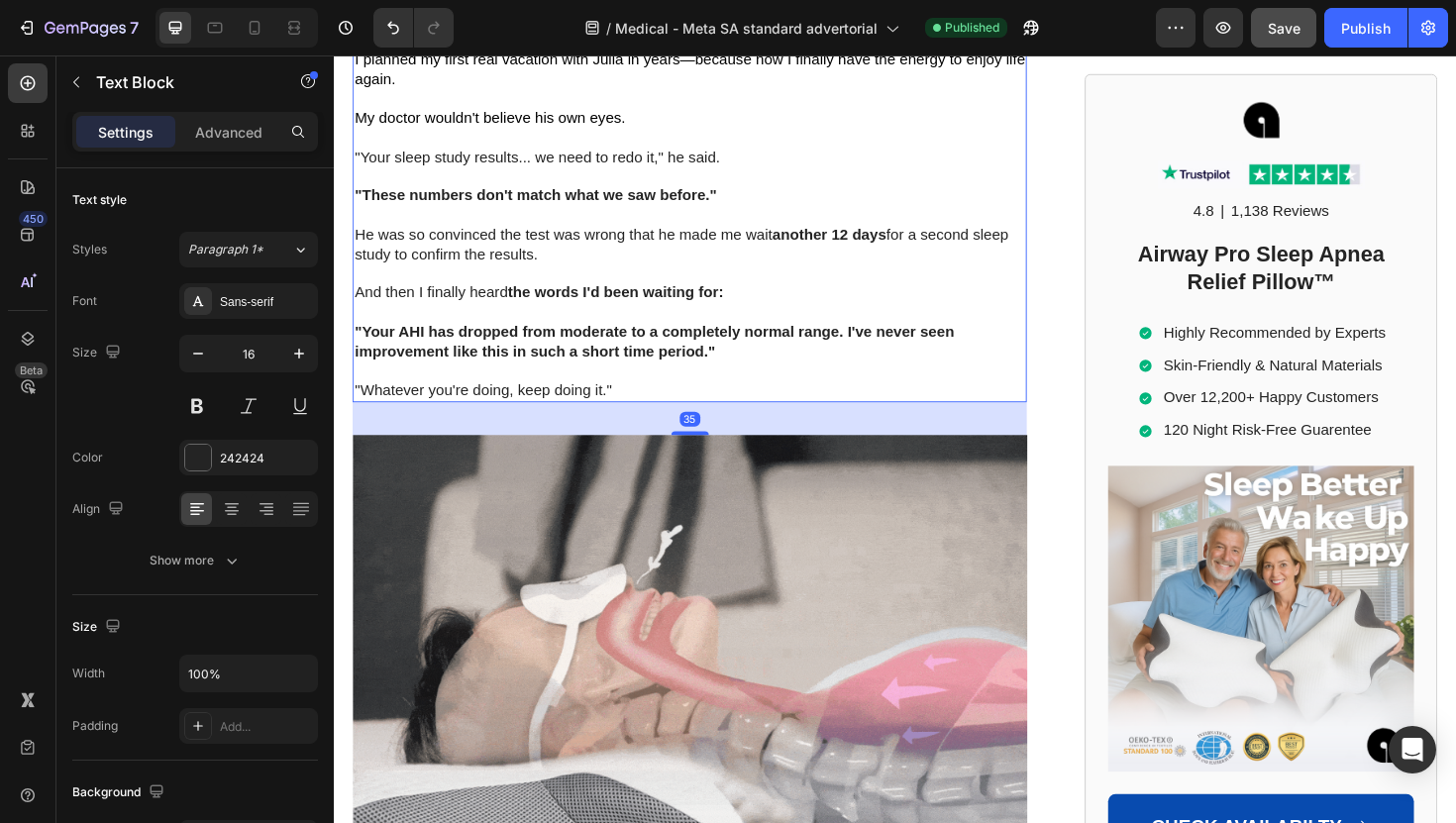 click on ""Your AHI has dropped from moderate to a completely normal range. I've never seen improvement like this in such a short time period."" at bounding box center (710, 360) 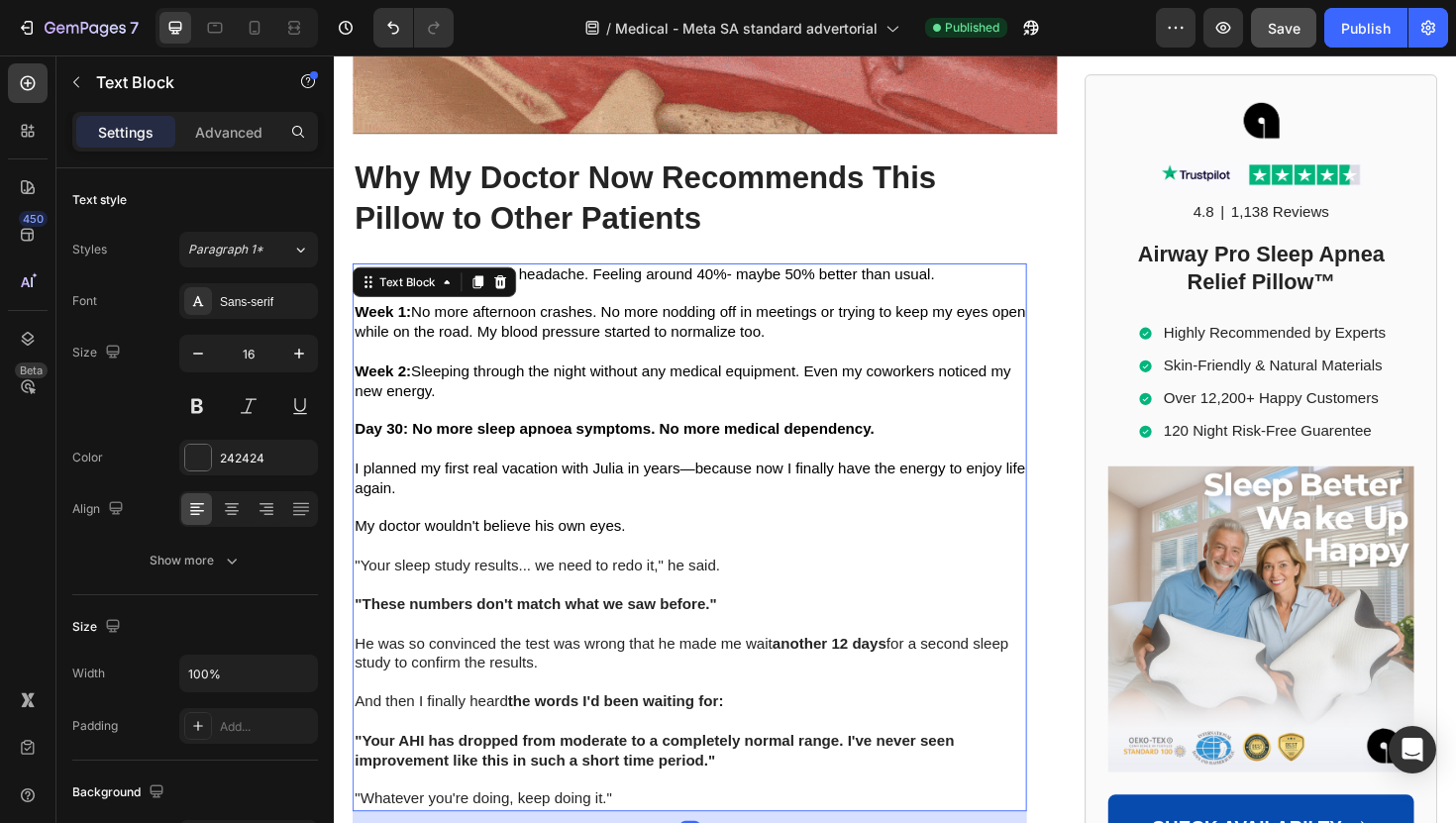 scroll, scrollTop: 9809, scrollLeft: 0, axis: vertical 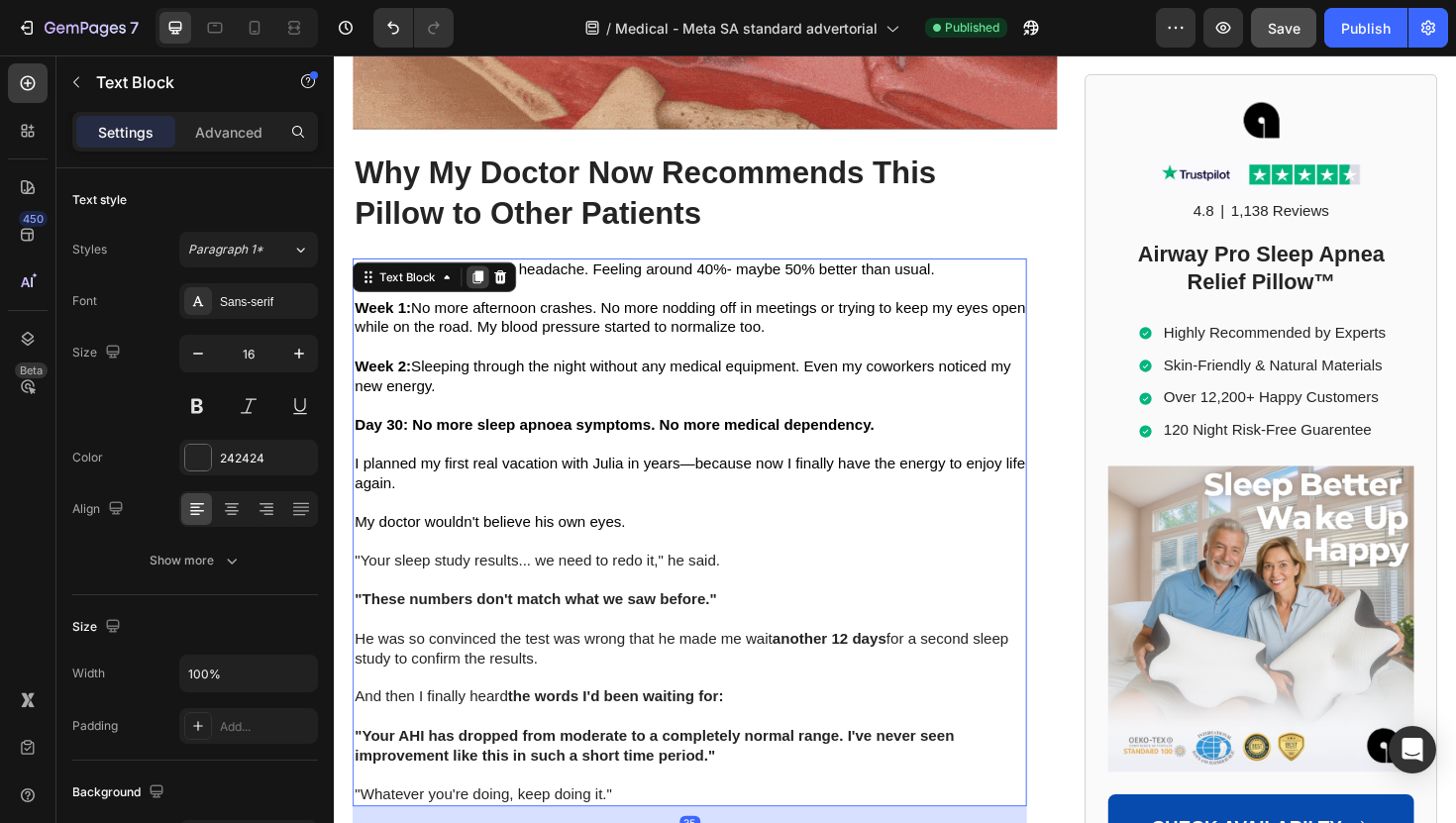 click 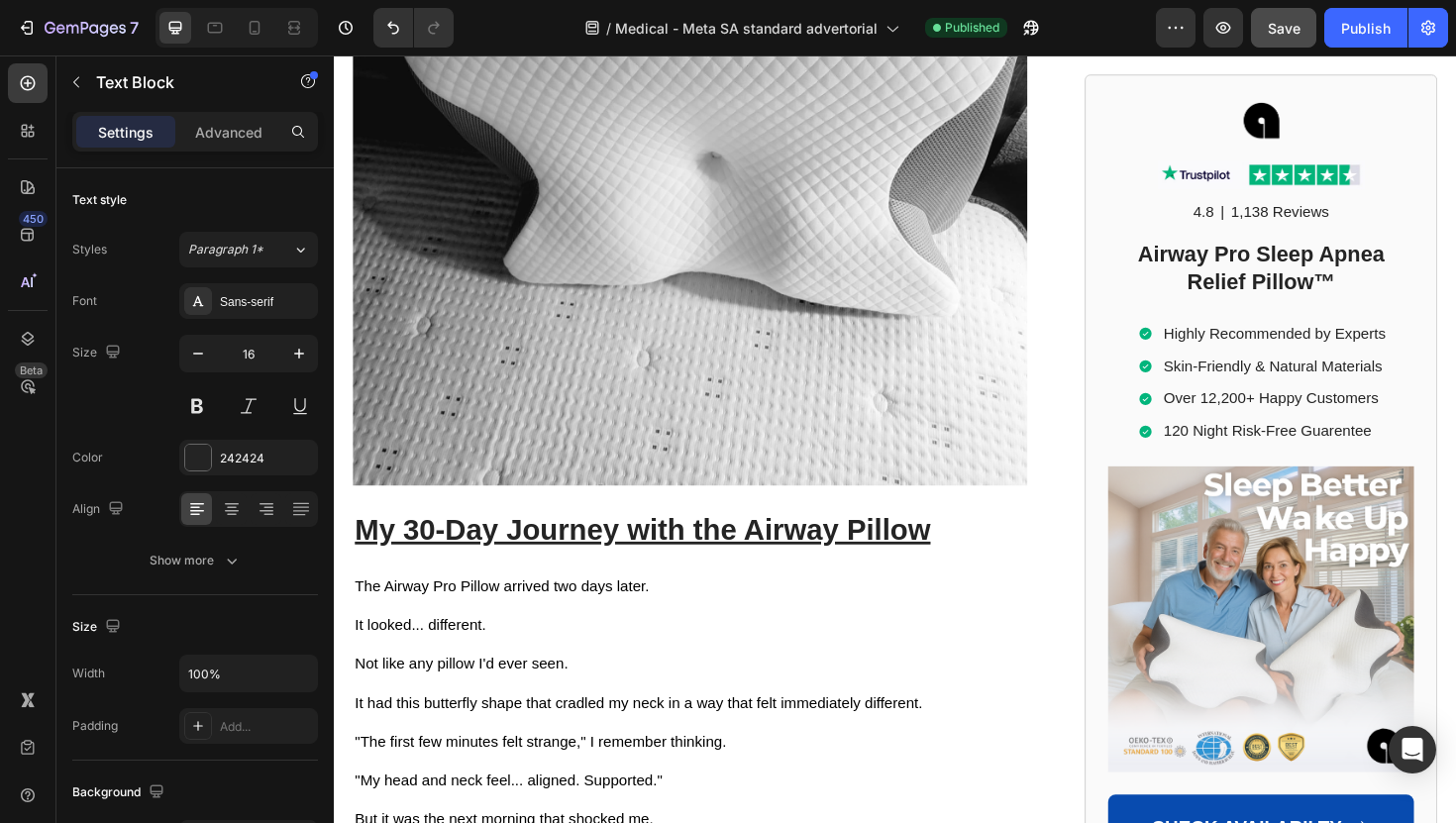 scroll, scrollTop: 8559, scrollLeft: 0, axis: vertical 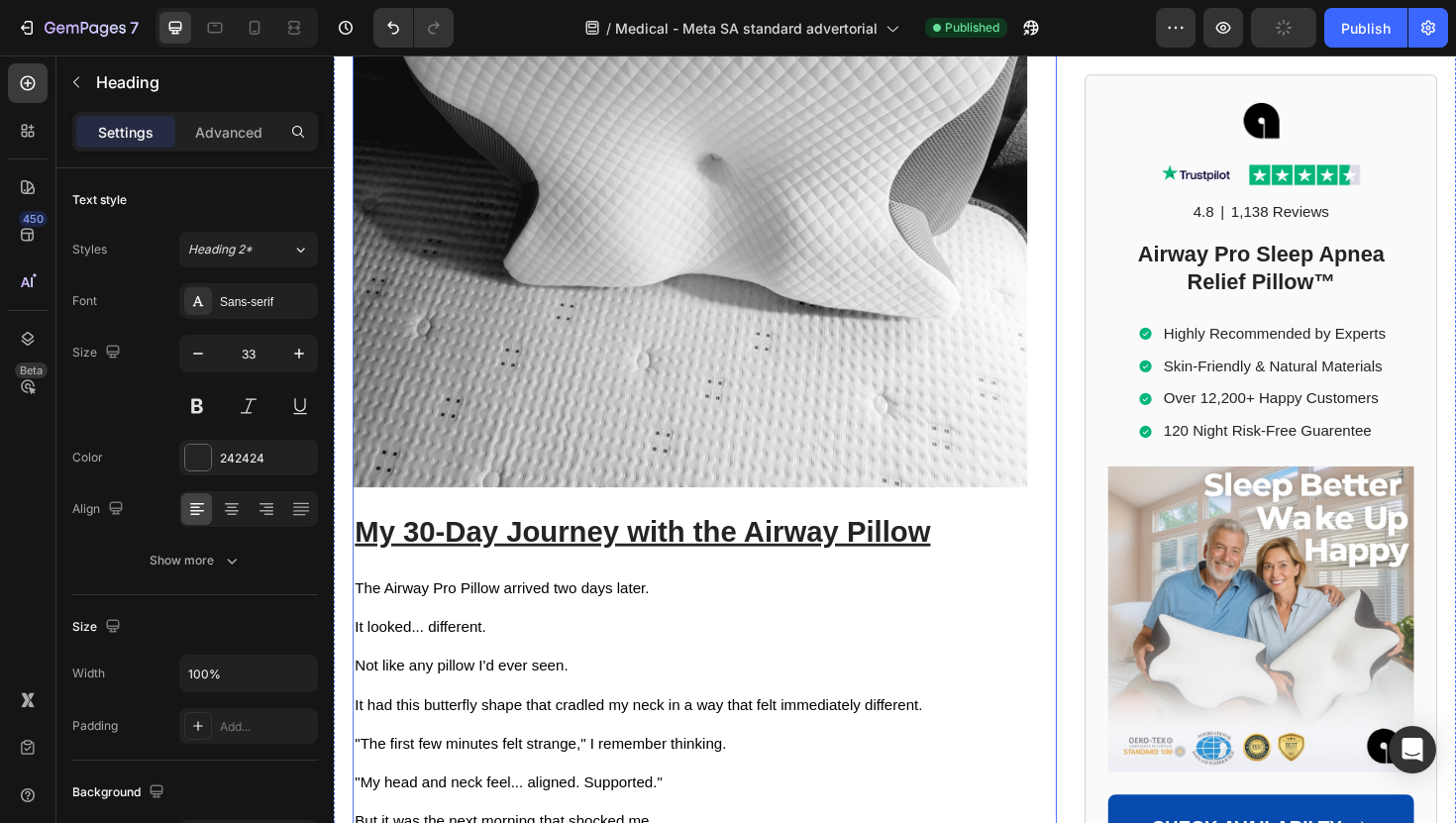 click on "My 30-Day Journey with the Airway Pillow" at bounding box center (661, 560) 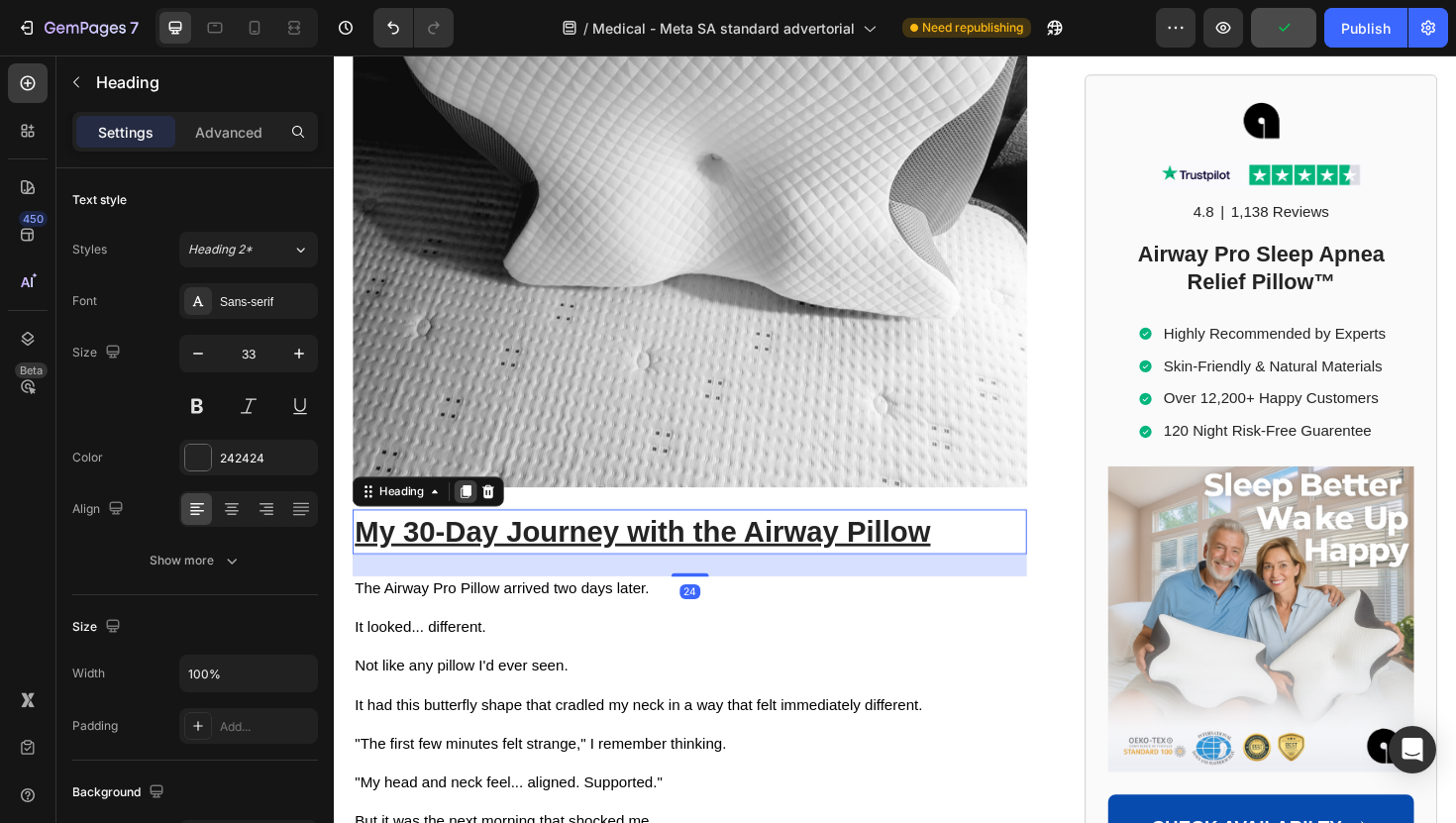 click 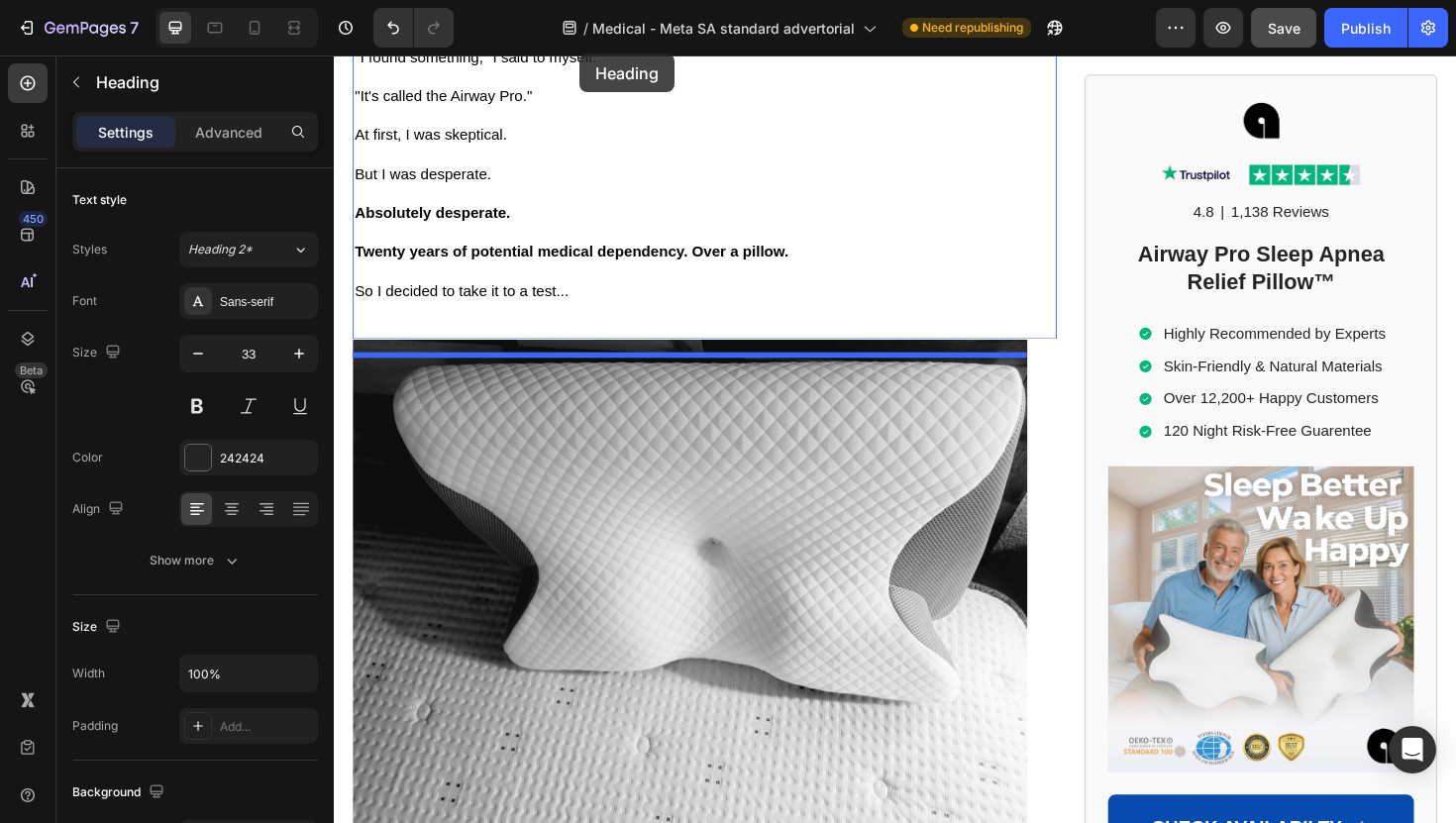 scroll, scrollTop: 8044, scrollLeft: 0, axis: vertical 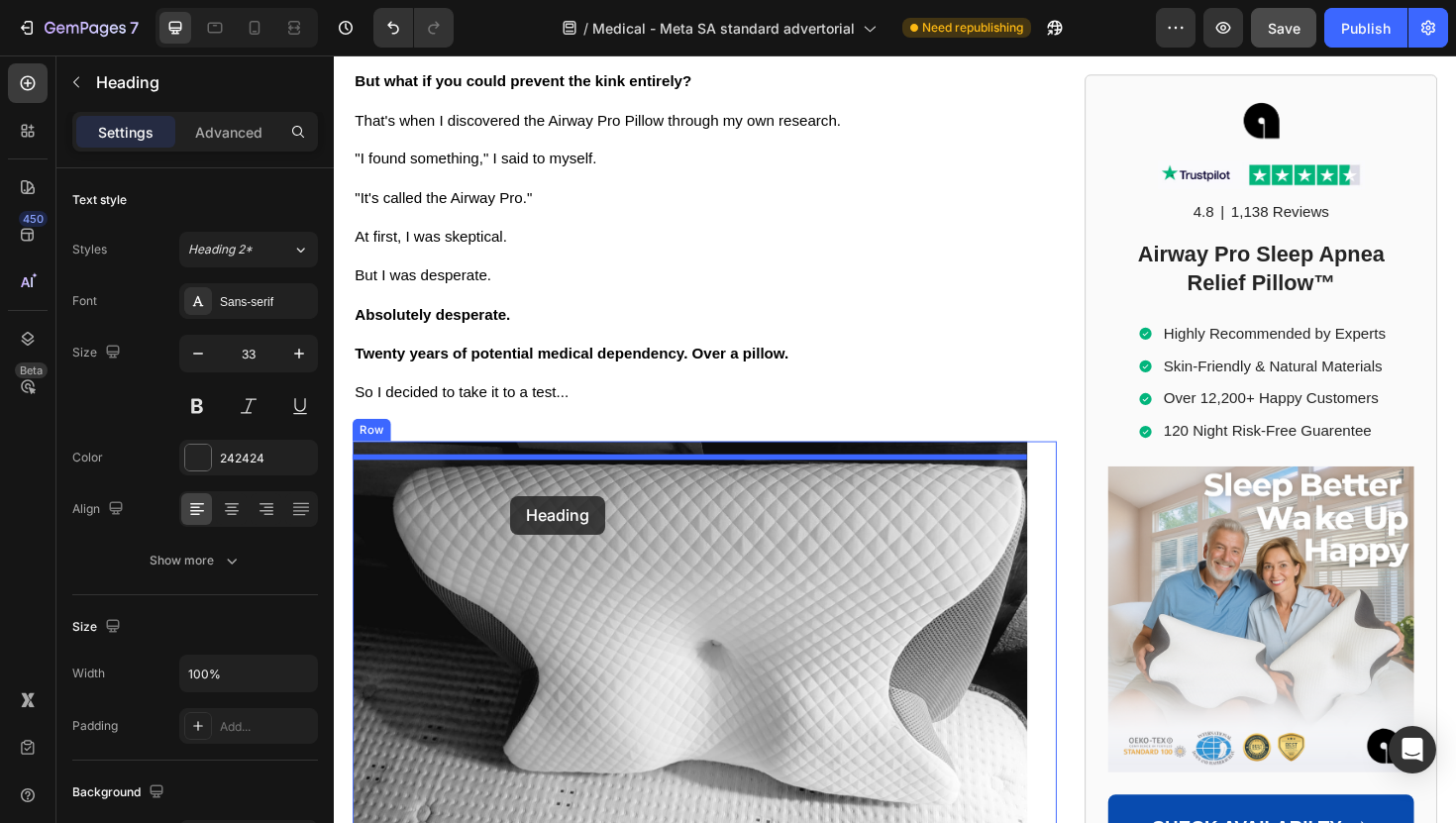 drag, startPoint x: 487, startPoint y: 577, endPoint x: 521, endPoint y: 484, distance: 99.0202 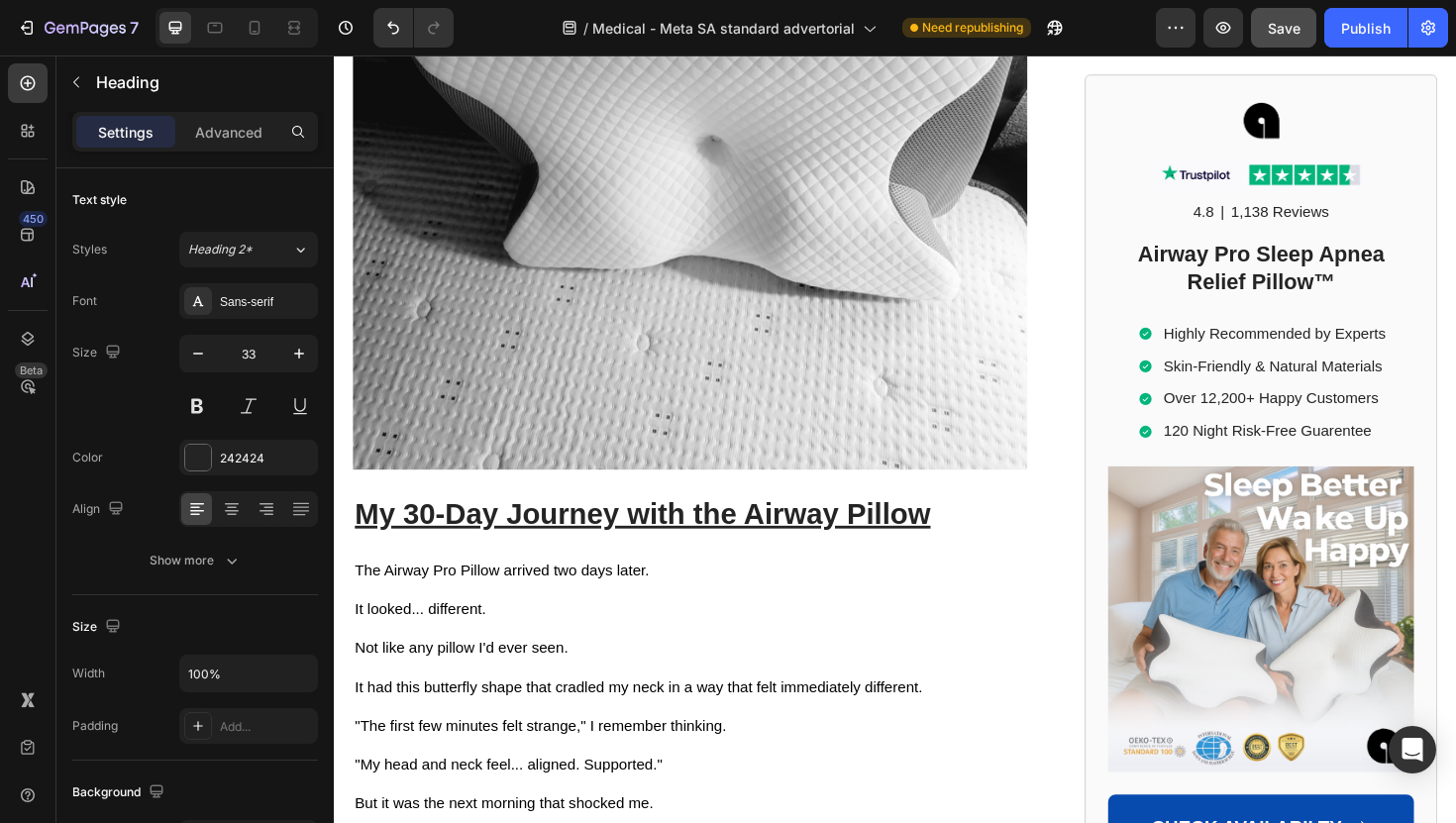 scroll, scrollTop: 8706, scrollLeft: 0, axis: vertical 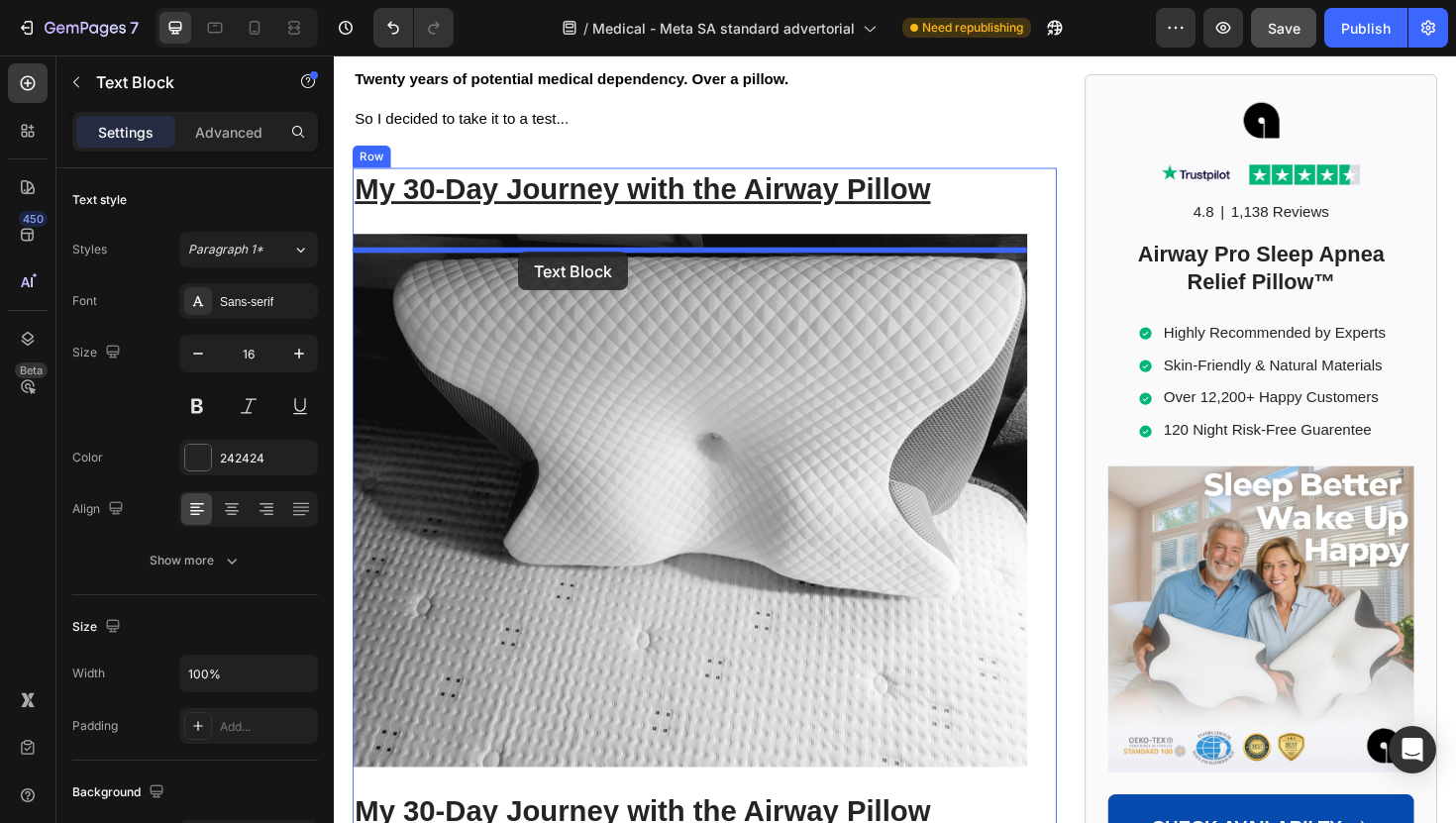 drag, startPoint x: 512, startPoint y: 664, endPoint x: 529, endPoint y: 263, distance: 401.3602 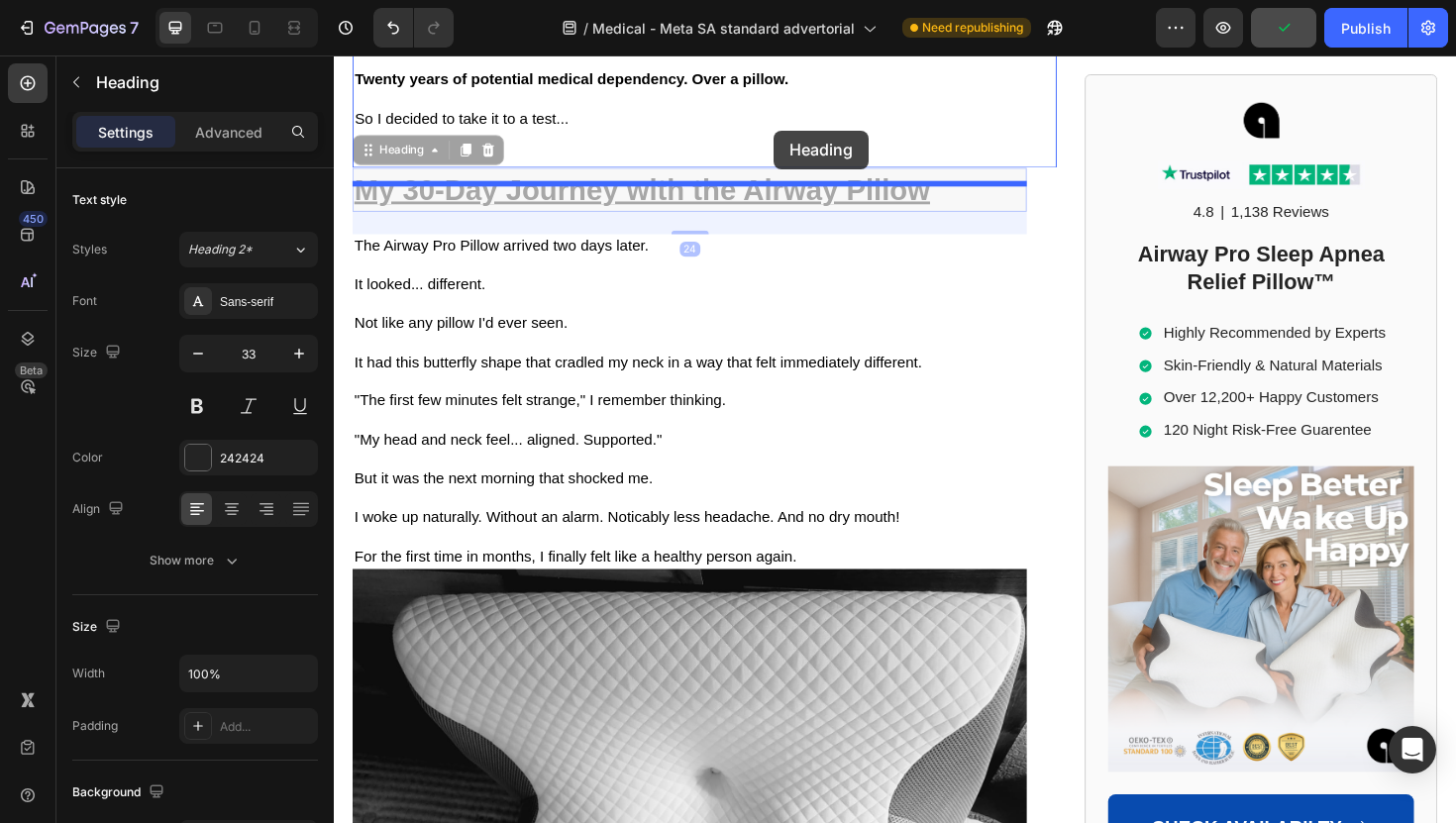 drag, startPoint x: 812, startPoint y: 220, endPoint x: 793, endPoint y: 175, distance: 48.8467 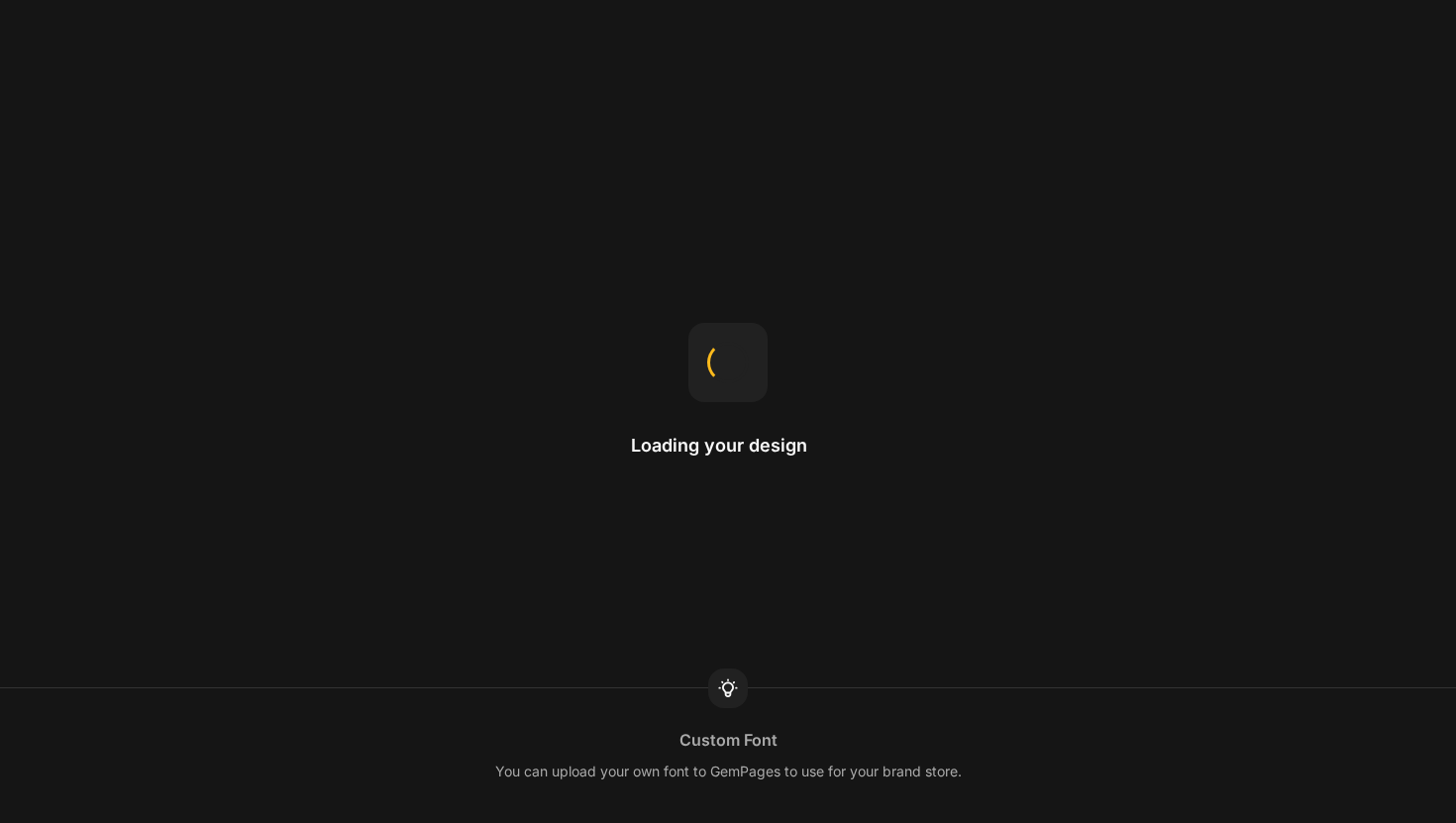 scroll, scrollTop: 0, scrollLeft: 0, axis: both 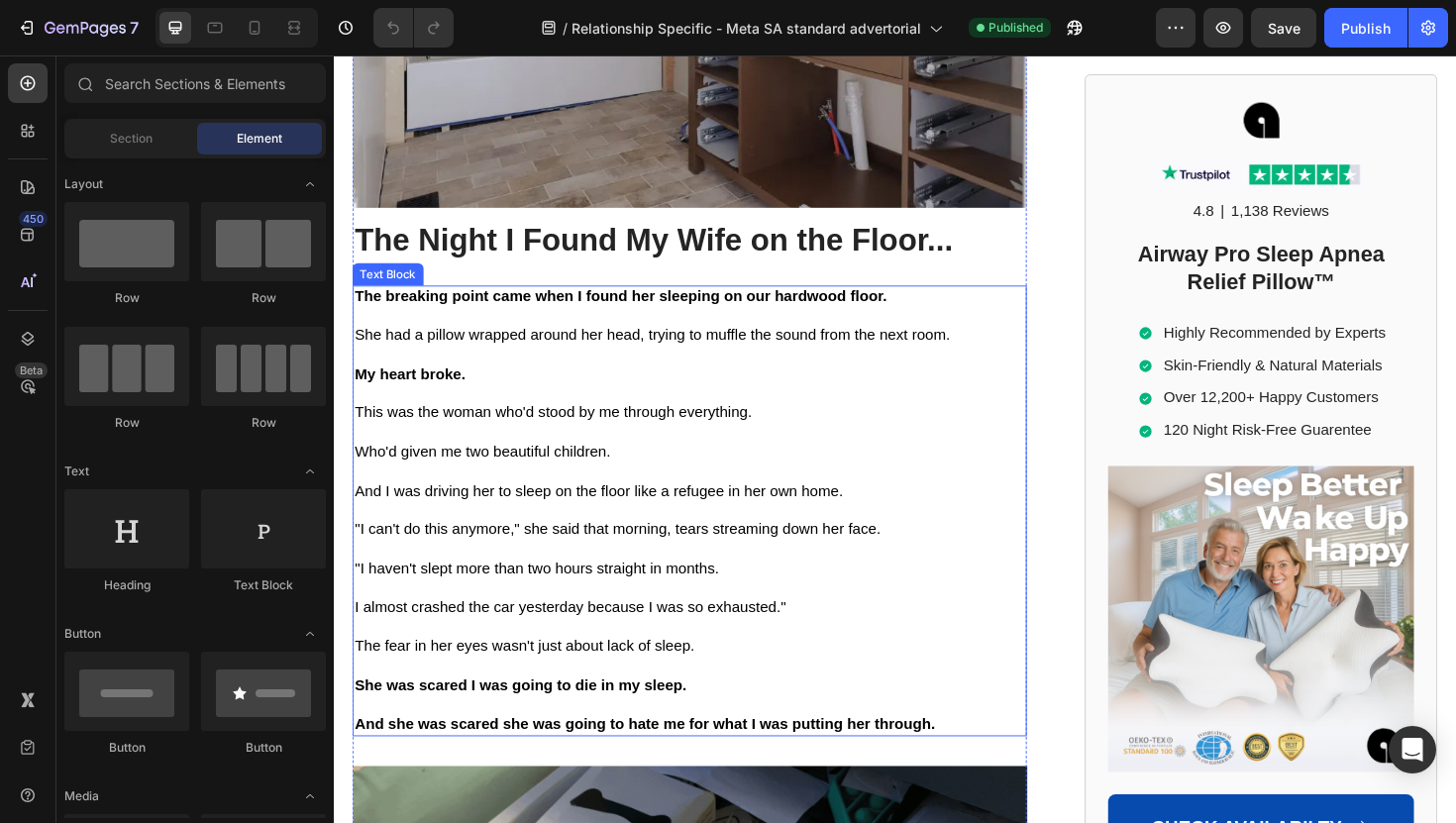 click on "I almost crashed the car yesterday because I was so exhausted."" at bounding box center (583, 639) 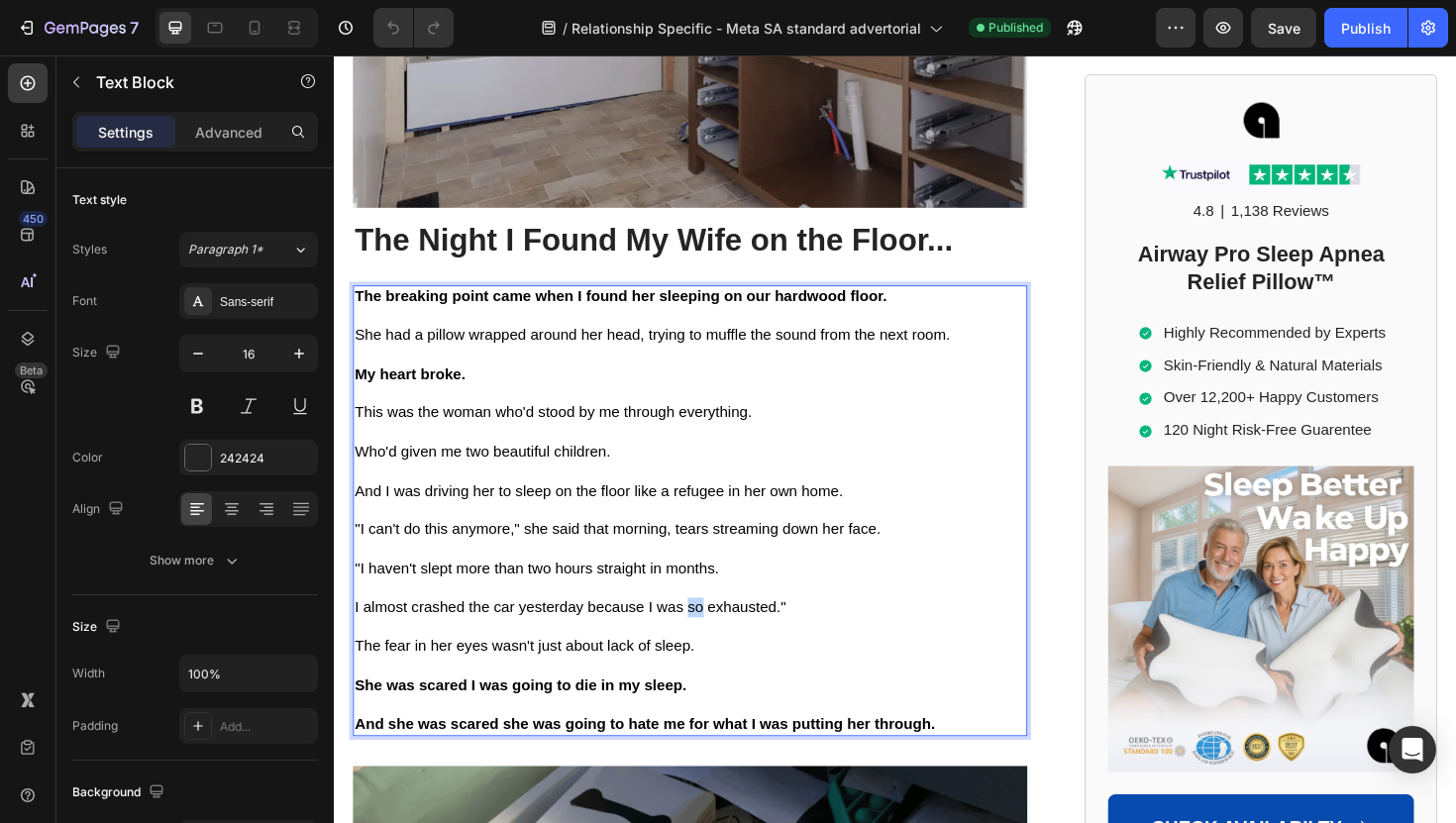 click on "I almost crashed the car yesterday because I was so exhausted."" at bounding box center [583, 639] 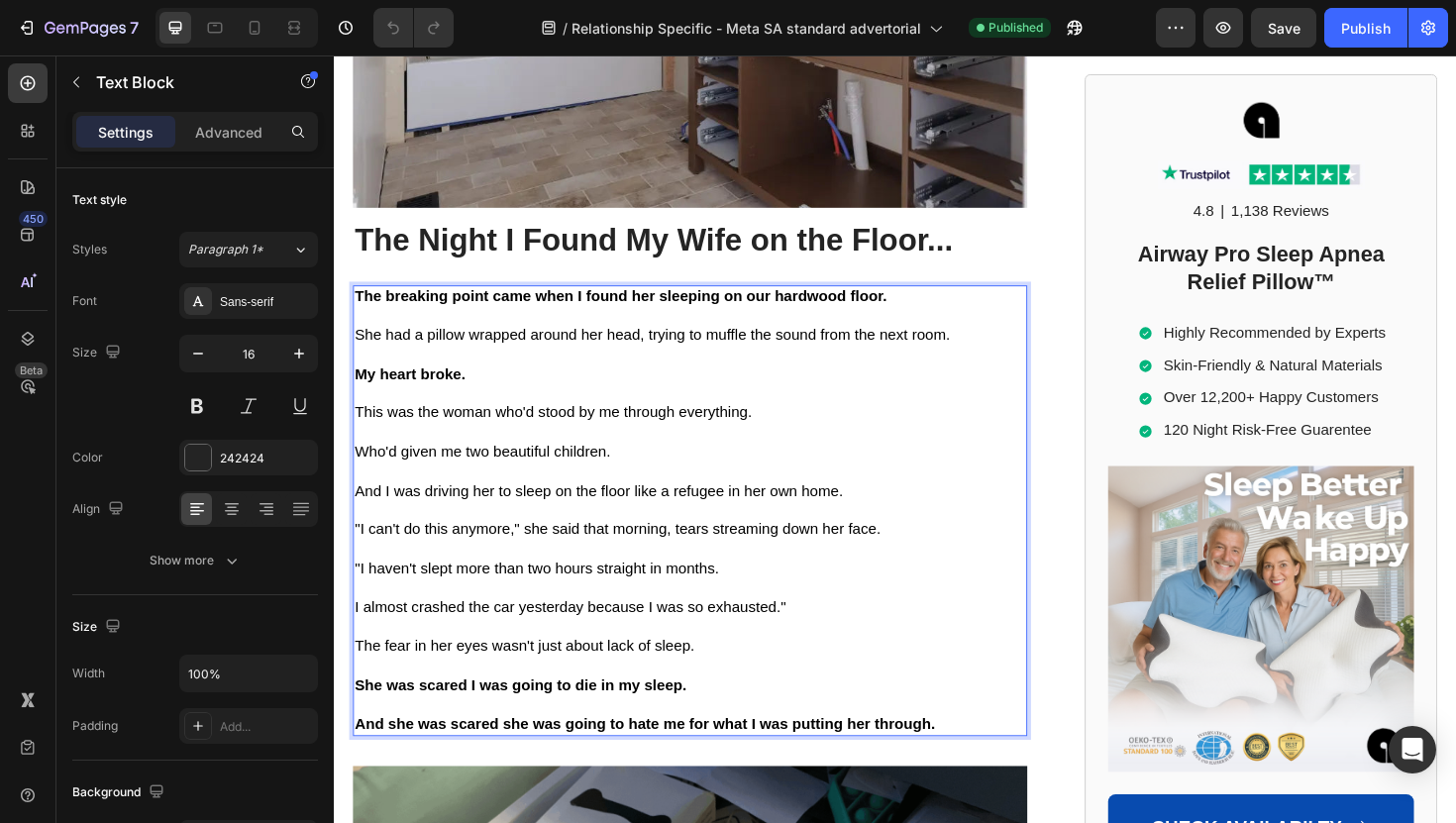 click on "She had a pillow wrapped around her head, trying to muffle the sound from the next room." at bounding box center (671, 351) 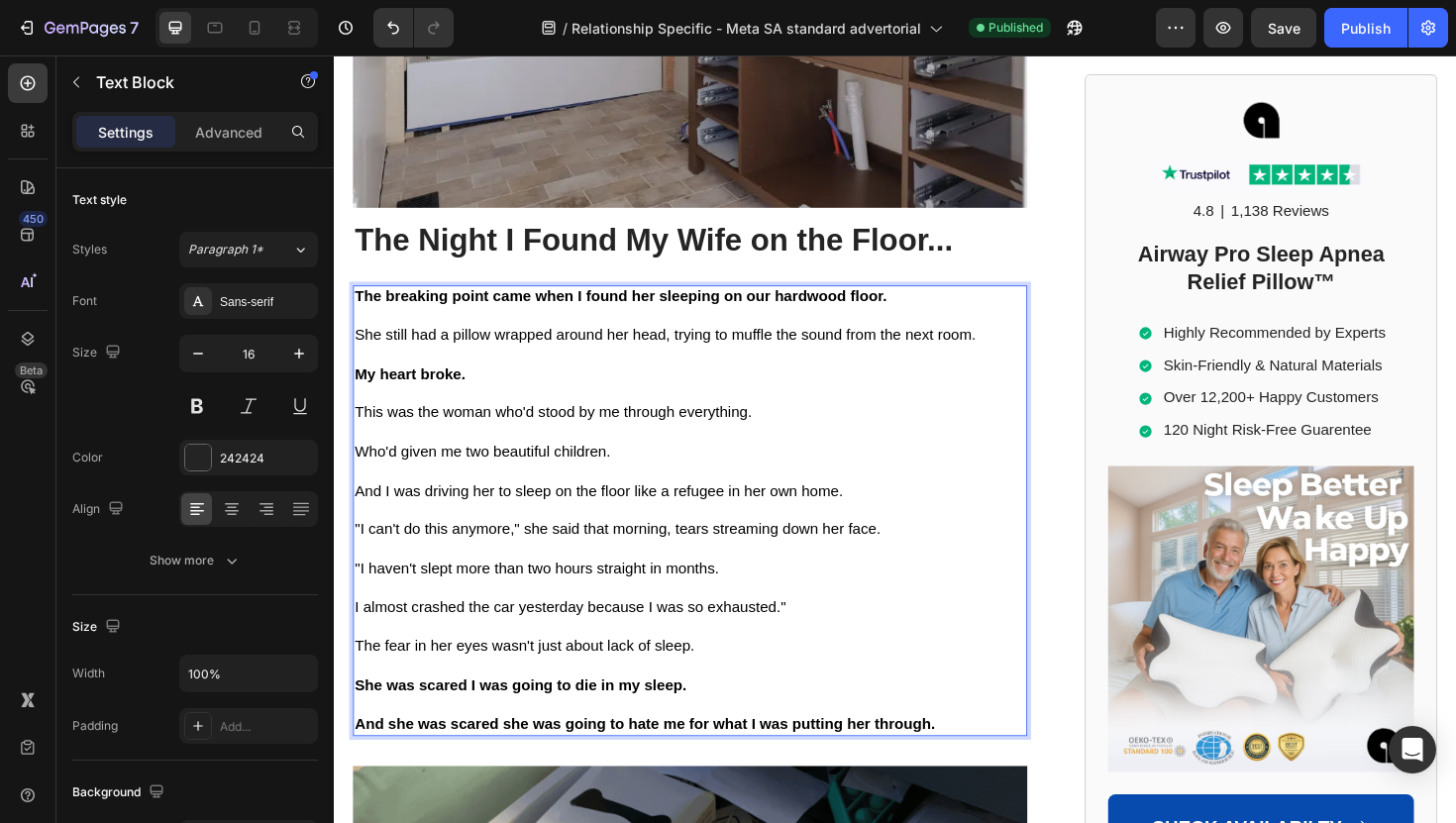 click on "This was the woman who'd stood by me through everything." at bounding box center [566, 433] 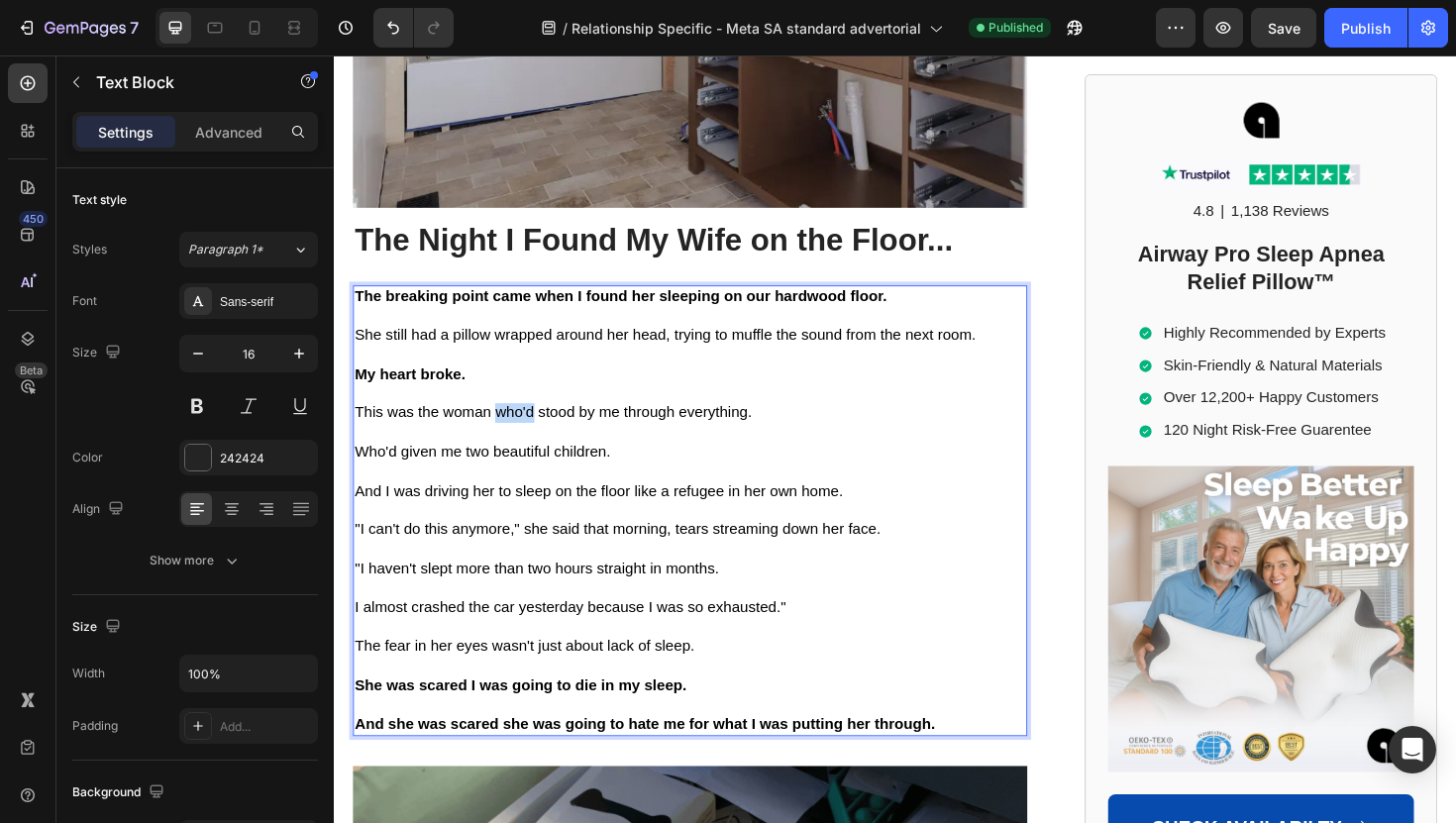 click on "This was the woman who'd stood by me through everything." at bounding box center [566, 433] 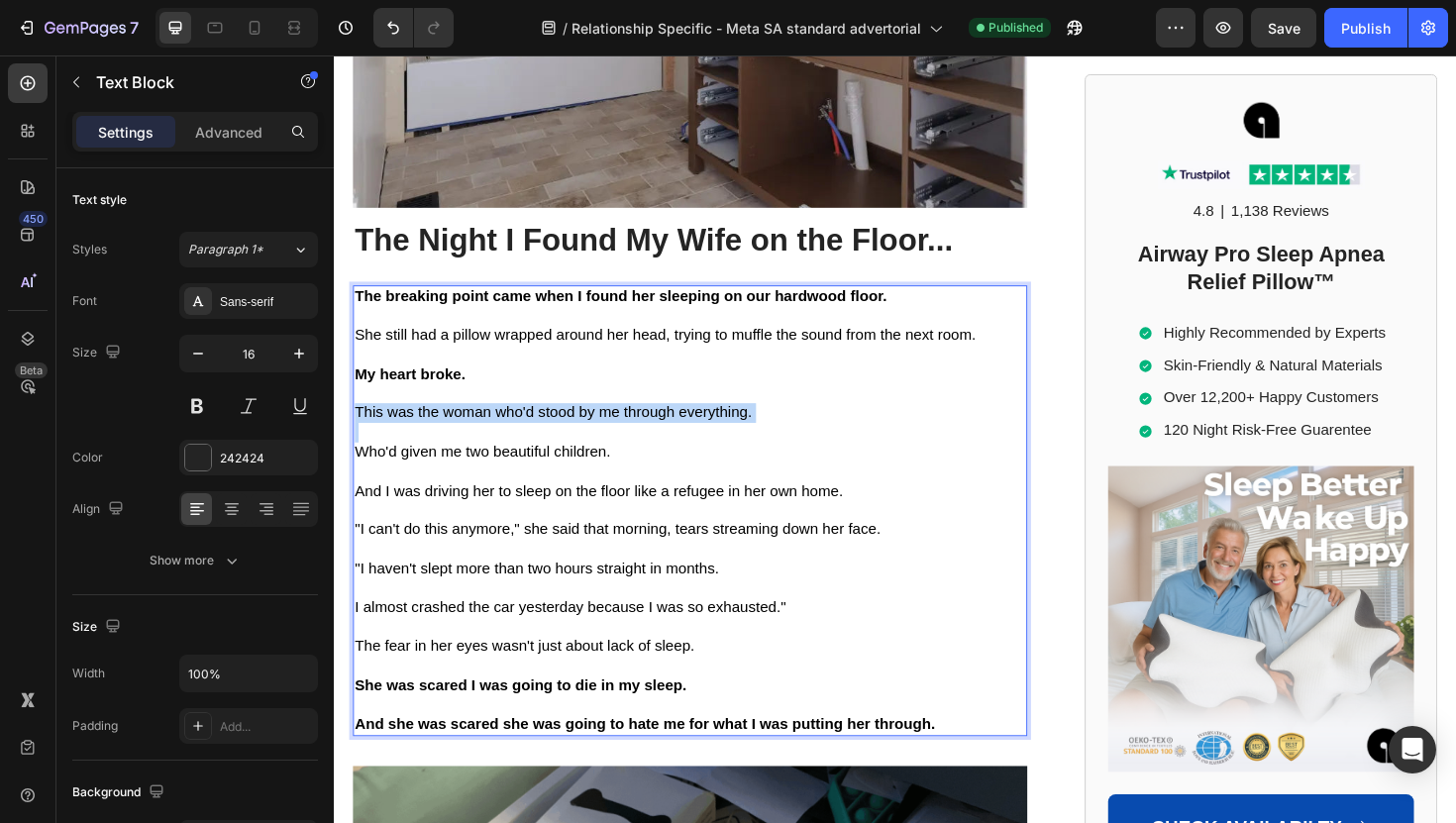 click on "This was the woman who'd stood by me through everything." at bounding box center (566, 433) 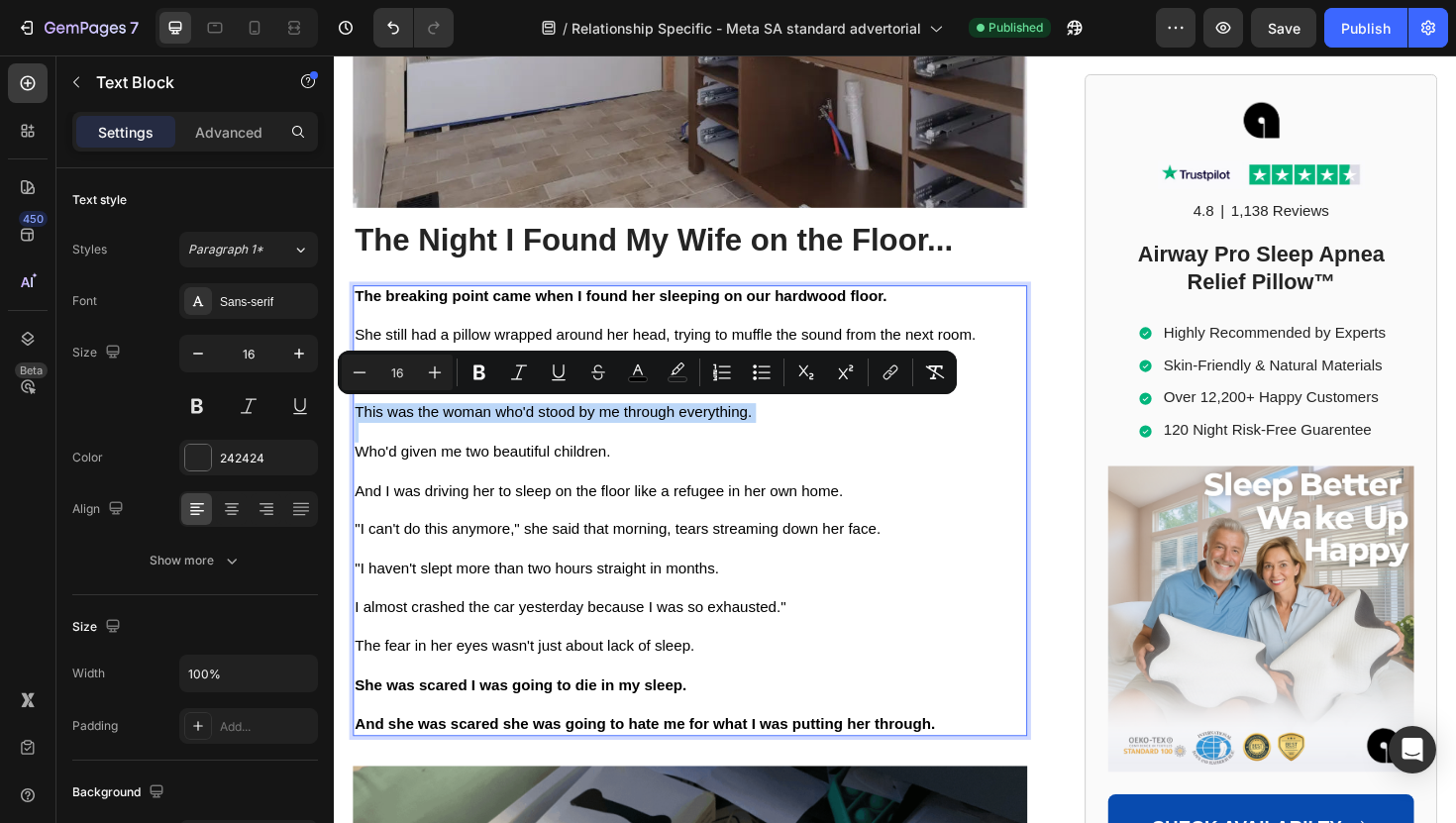 click on "This was the woman who'd stood by me through everything." at bounding box center [566, 433] 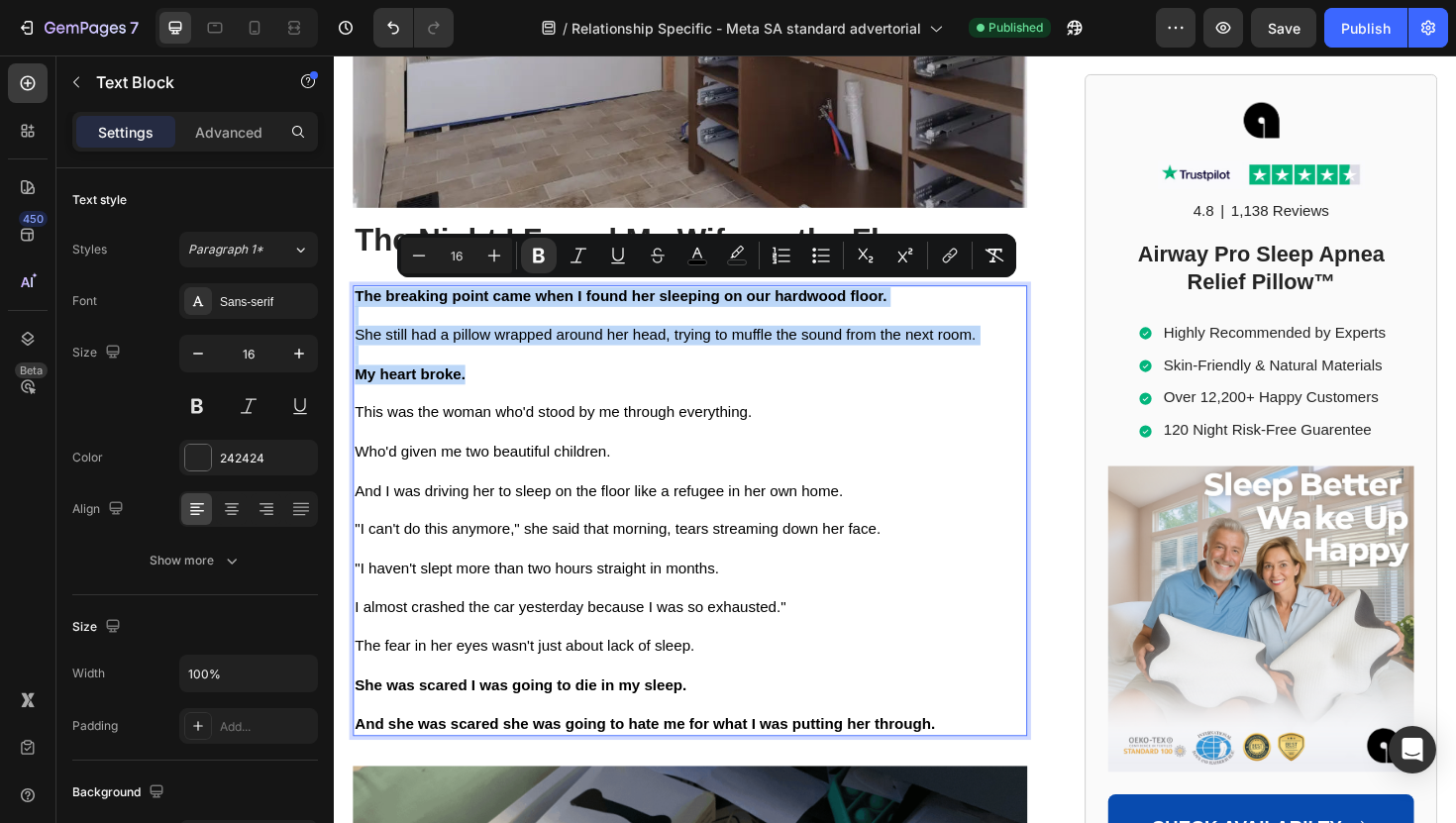 drag, startPoint x: 787, startPoint y: 397, endPoint x: 218, endPoint y: 274, distance: 582.1426 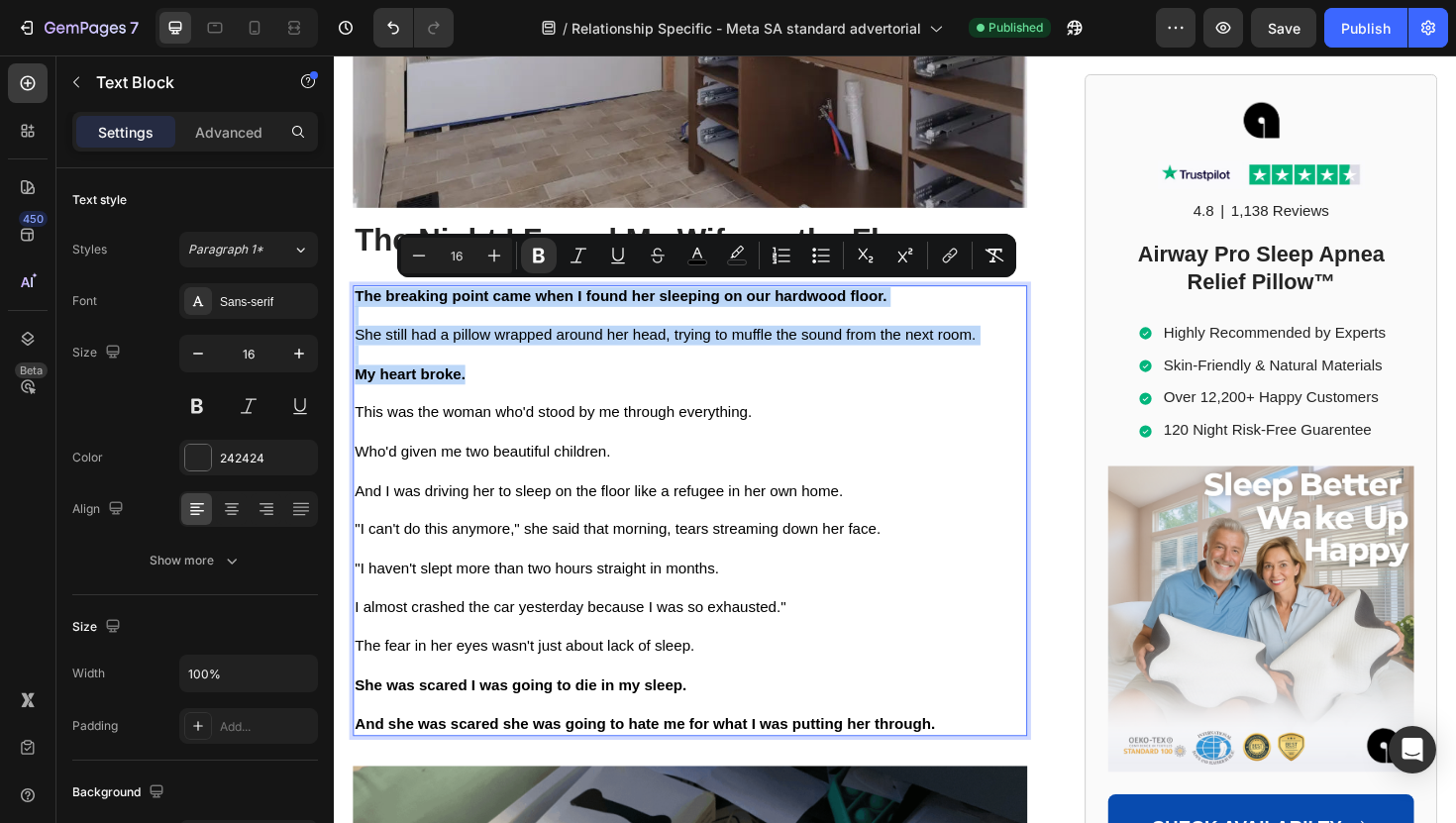 click on "Header Home > Sleep Apnea > Airway Pro™  Text Block How Sleep Apnea Nearly Ended in Tragedy... A Wake-Up Call for People Across the UK with Sleep Disorders Heading How Sleep Apnea Nearly Ended in Tragedy...  A Wake-Up Call for People Across the UK with Sleep Disorders Heading If sleep apnea is destroying you and your marriage,  read this story before you do anything else. Text Block Image By  Steven R. Text Block Last Updated July 27. 2025 Text Block Row ✅ Professionally reviewed by Daniel T., Certified Sleep Science Specialist Text Block Icon Icon Icon Icon Icon Icon List Row Image The Day I Almost Killed Someone Heading I thought I could handle the exhaustion...   The way my eyelids felt like lead weights during important meetings.    The panic when I'd catch myself nodding off at red lights.   But when I woke up face-down in my car, blood trickling from my forehead through a cracked windshield, everything changed.   I had fallen asleep behind the wheel—again.     Text Block Heading" at bounding box center [928, 4039] 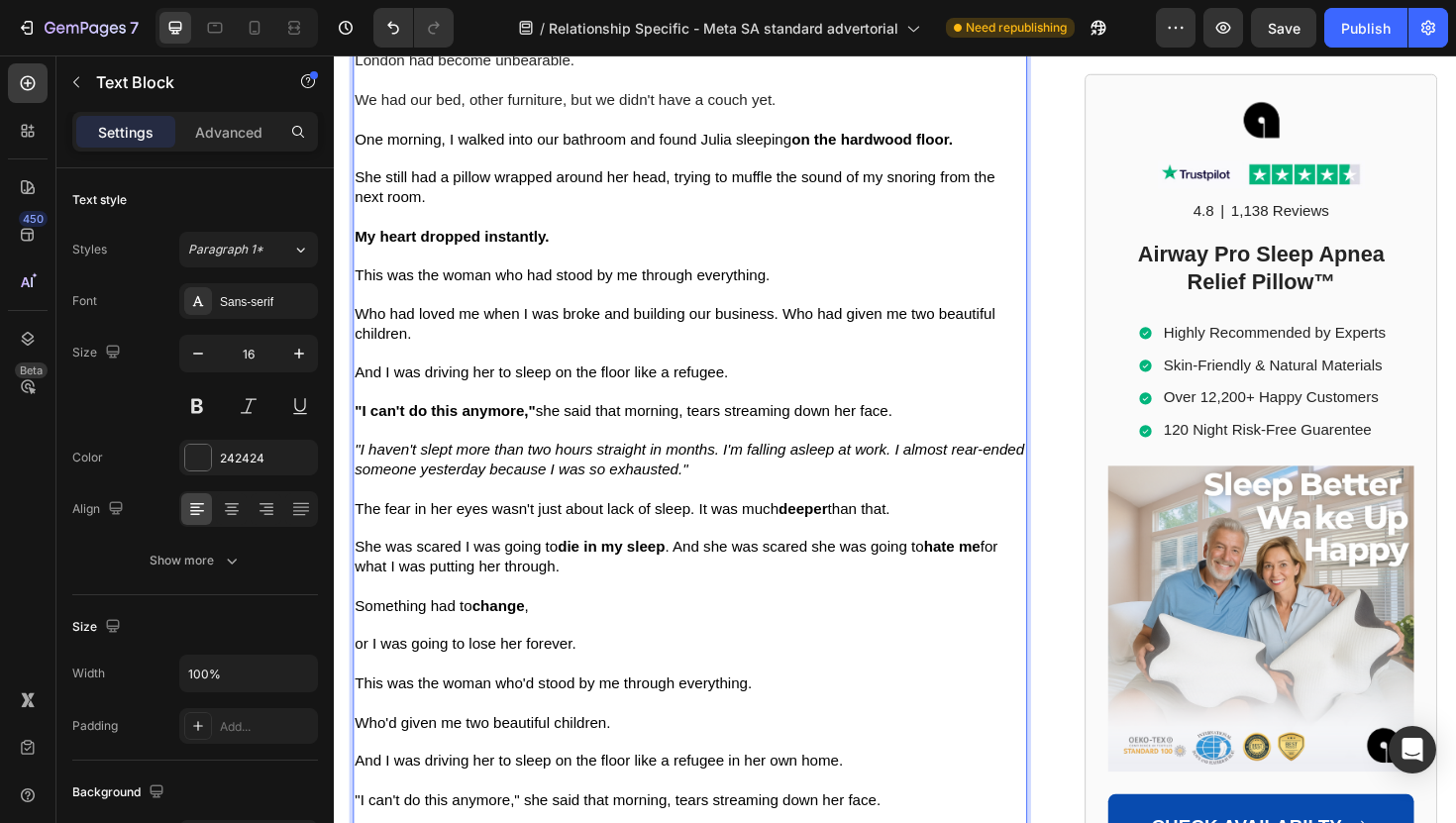 scroll, scrollTop: 2596, scrollLeft: 0, axis: vertical 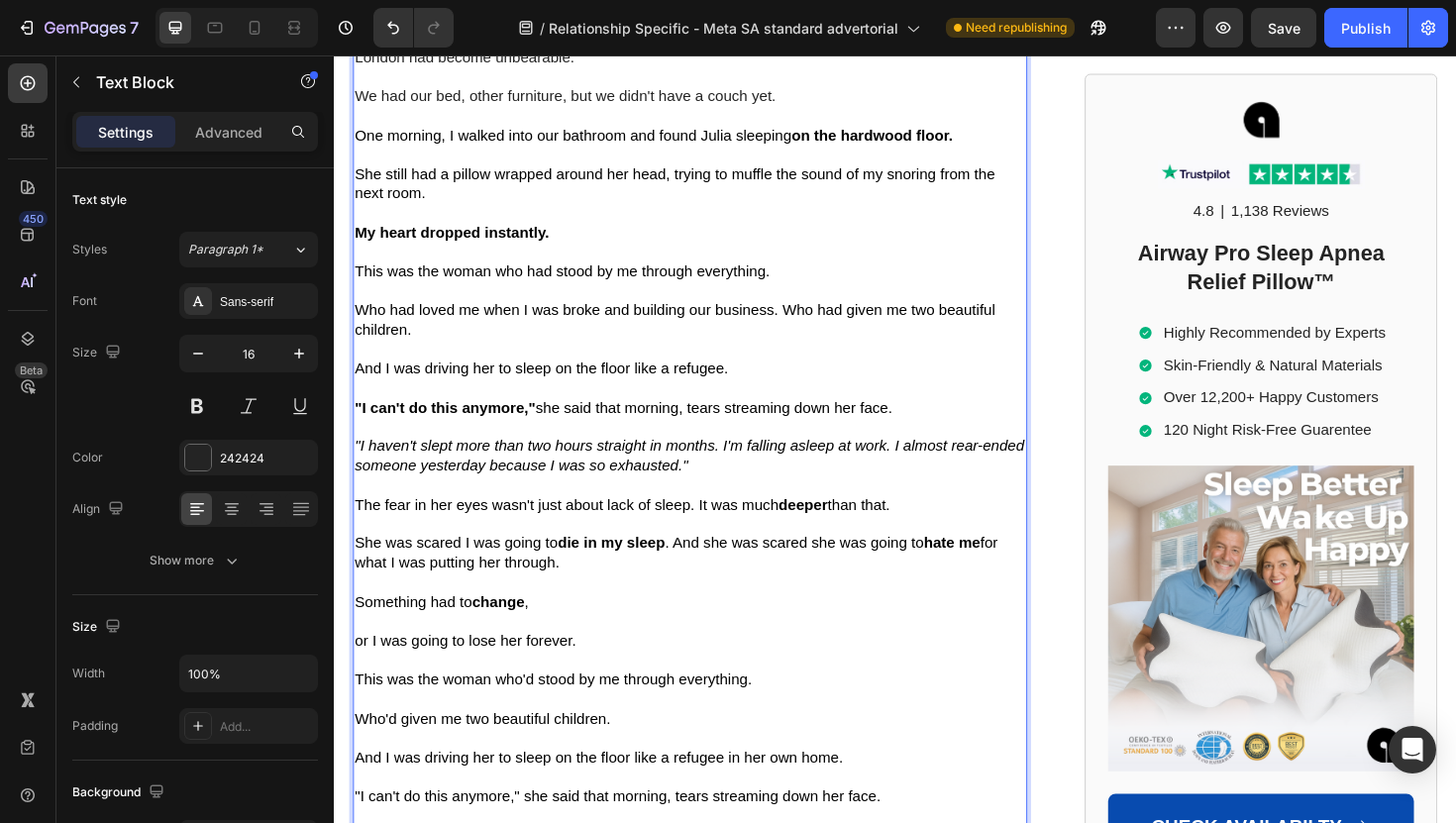 click on "She was scared I was going to  die in my sleep . And she was scared she was going to  hate me  for what I was putting her through." at bounding box center (695, 582) 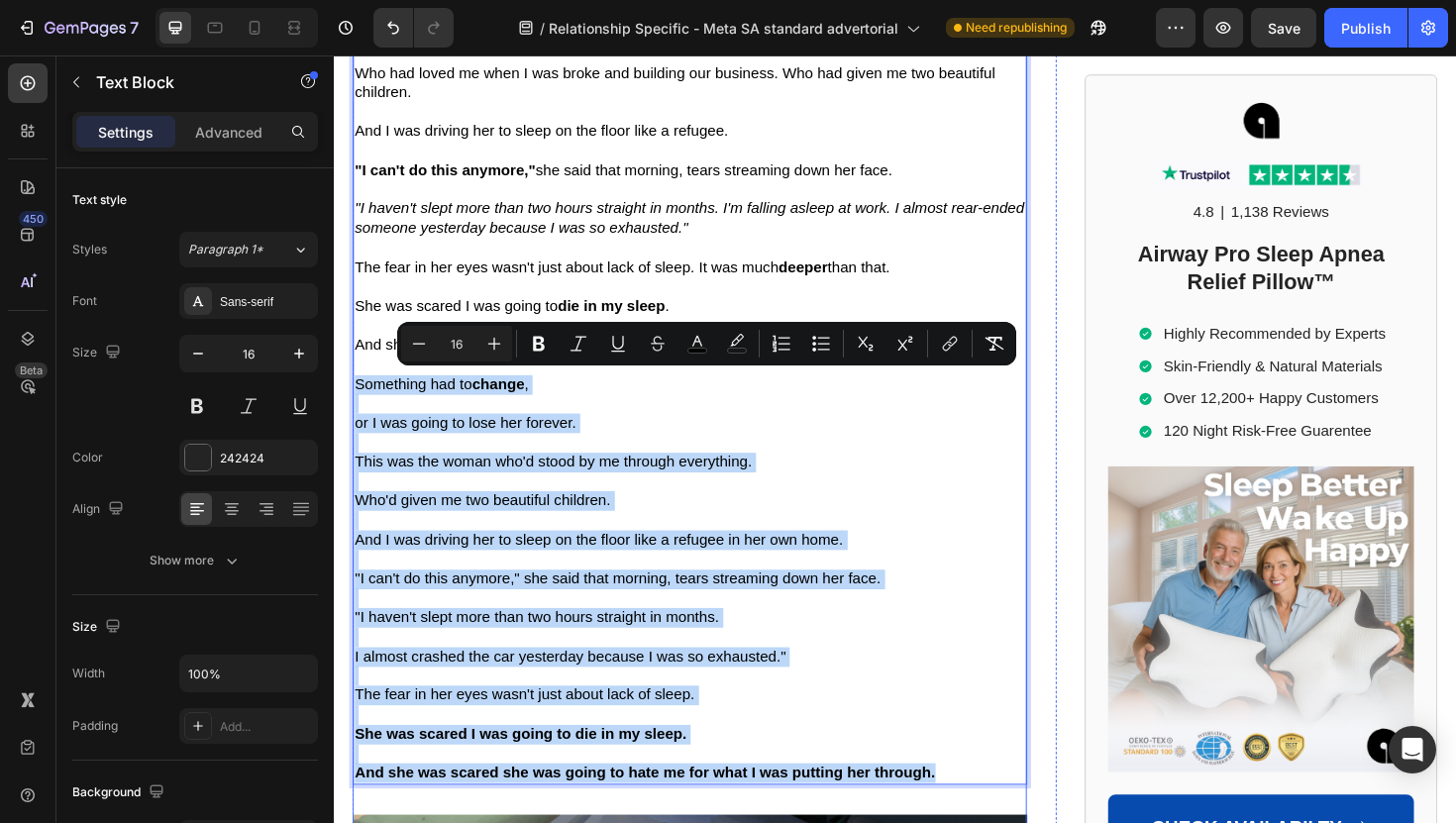 scroll, scrollTop: 2849, scrollLeft: 0, axis: vertical 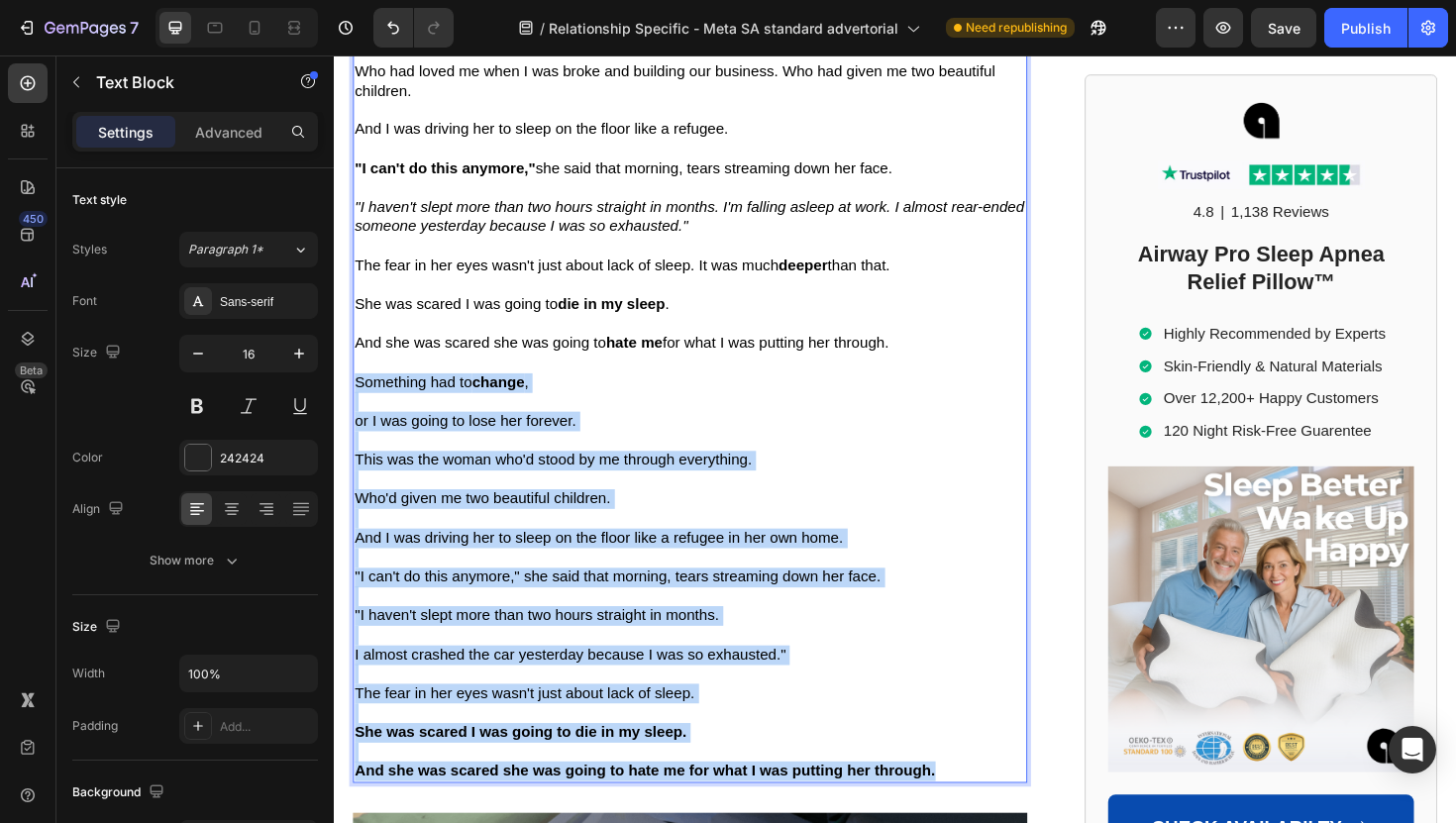 drag, startPoint x: 359, startPoint y: 653, endPoint x: 971, endPoint y: 810, distance: 631.81722 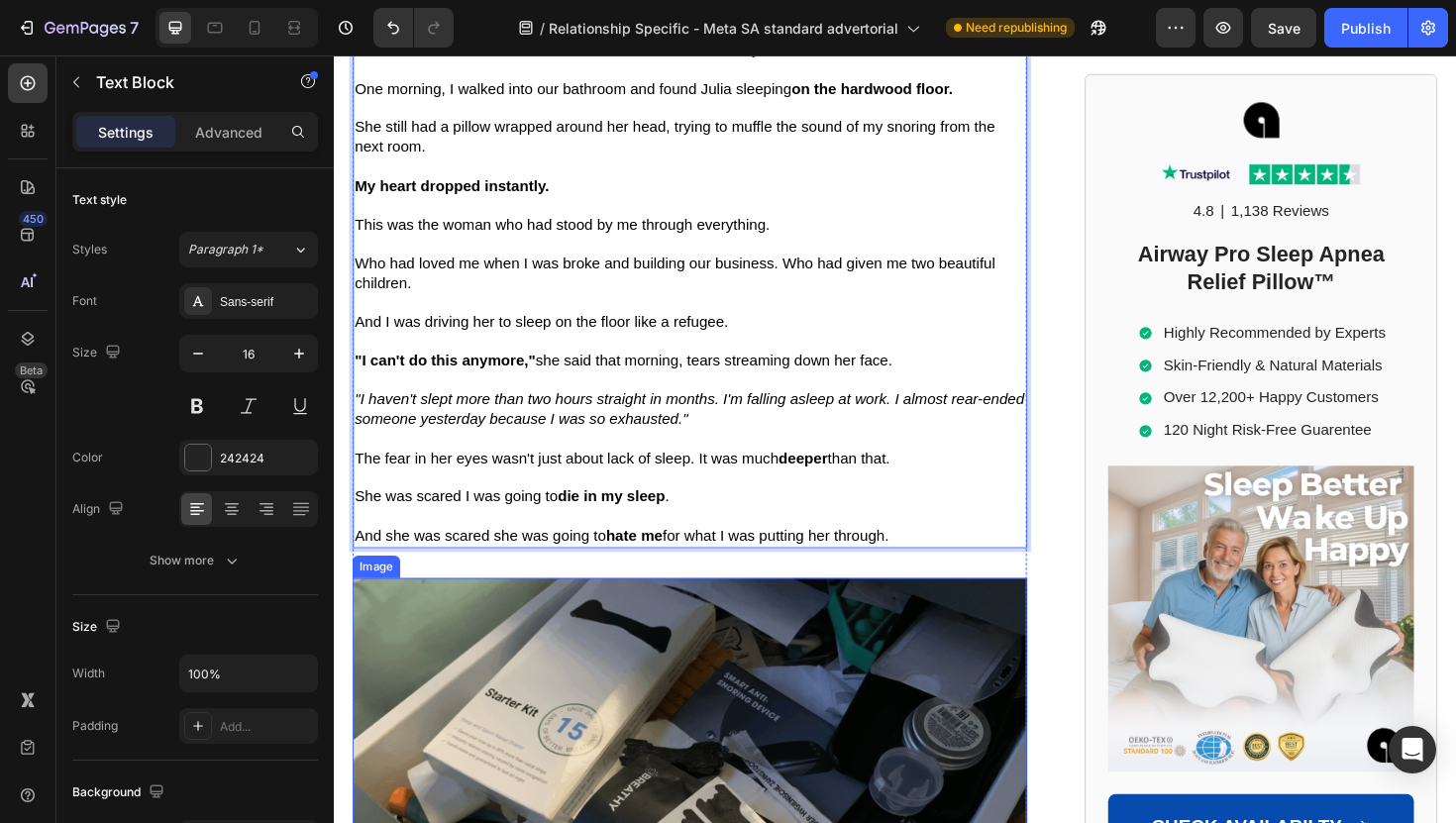 scroll, scrollTop: 2623, scrollLeft: 0, axis: vertical 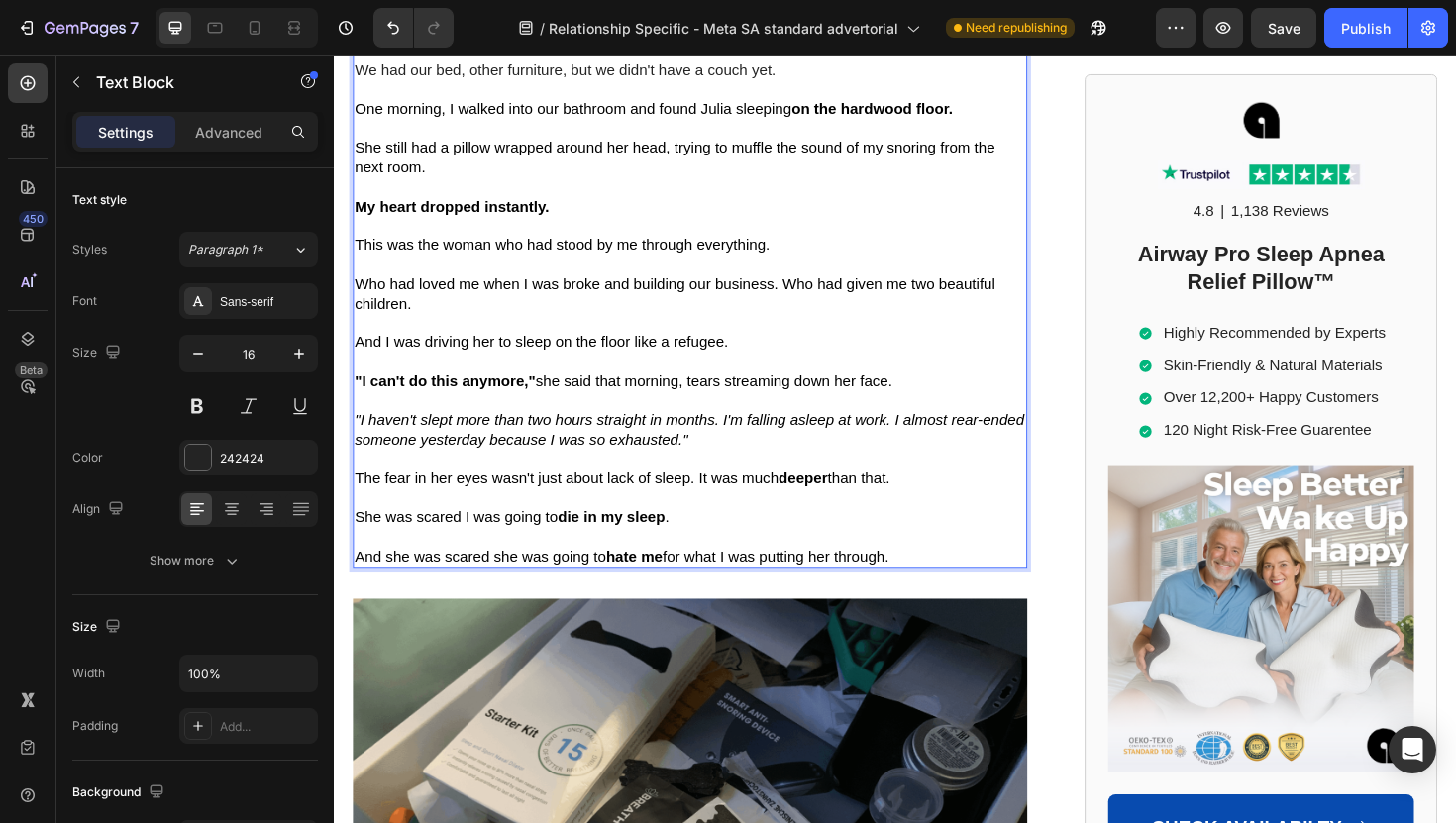 click on ""I haven't slept more than two hours straight in months. I'm falling asleep at work. I almost rear-ended someone yesterday because I was so exhausted."" at bounding box center (710, 452) 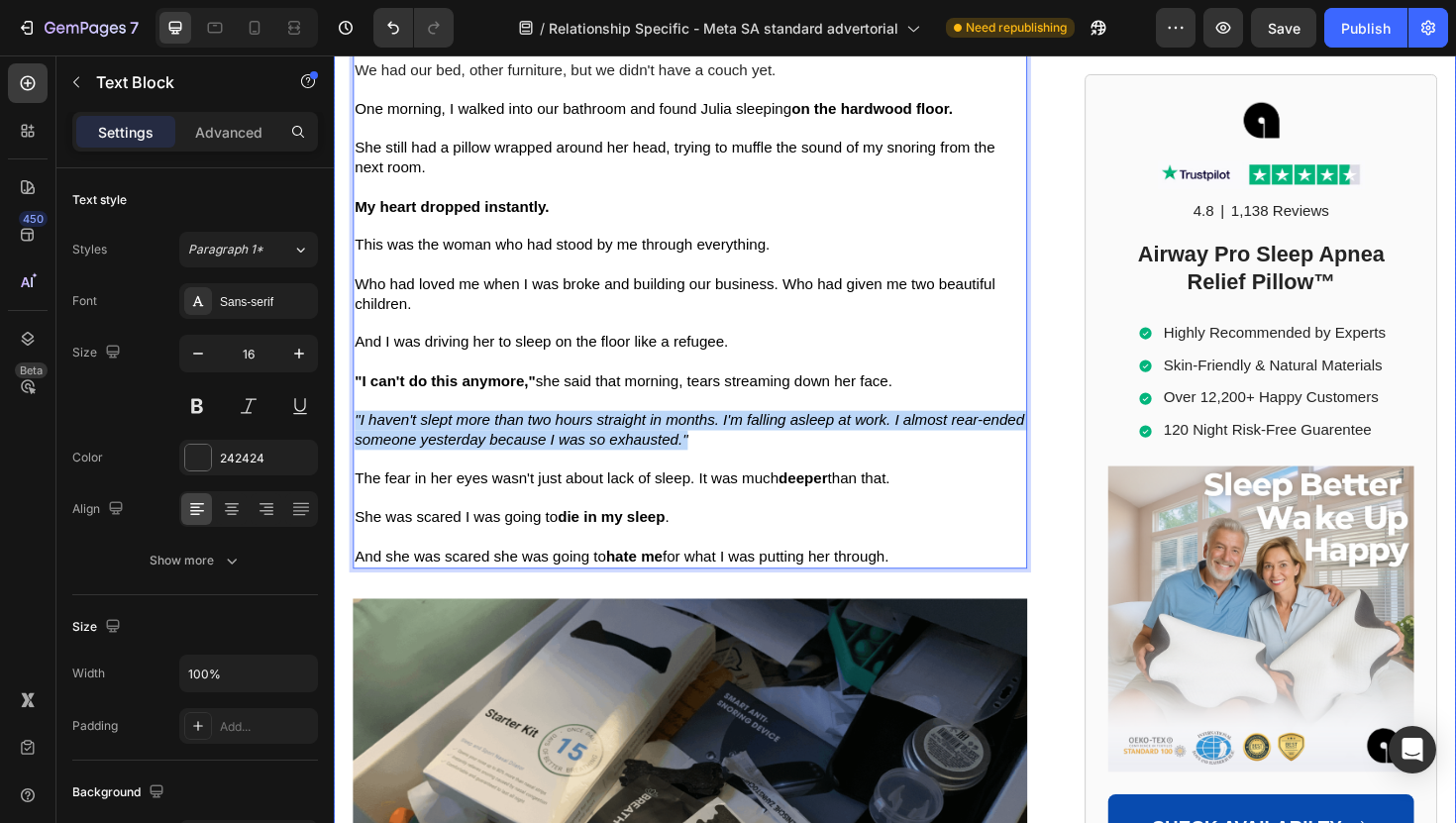 drag, startPoint x: 717, startPoint y: 459, endPoint x: 347, endPoint y: 432, distance: 370.98383 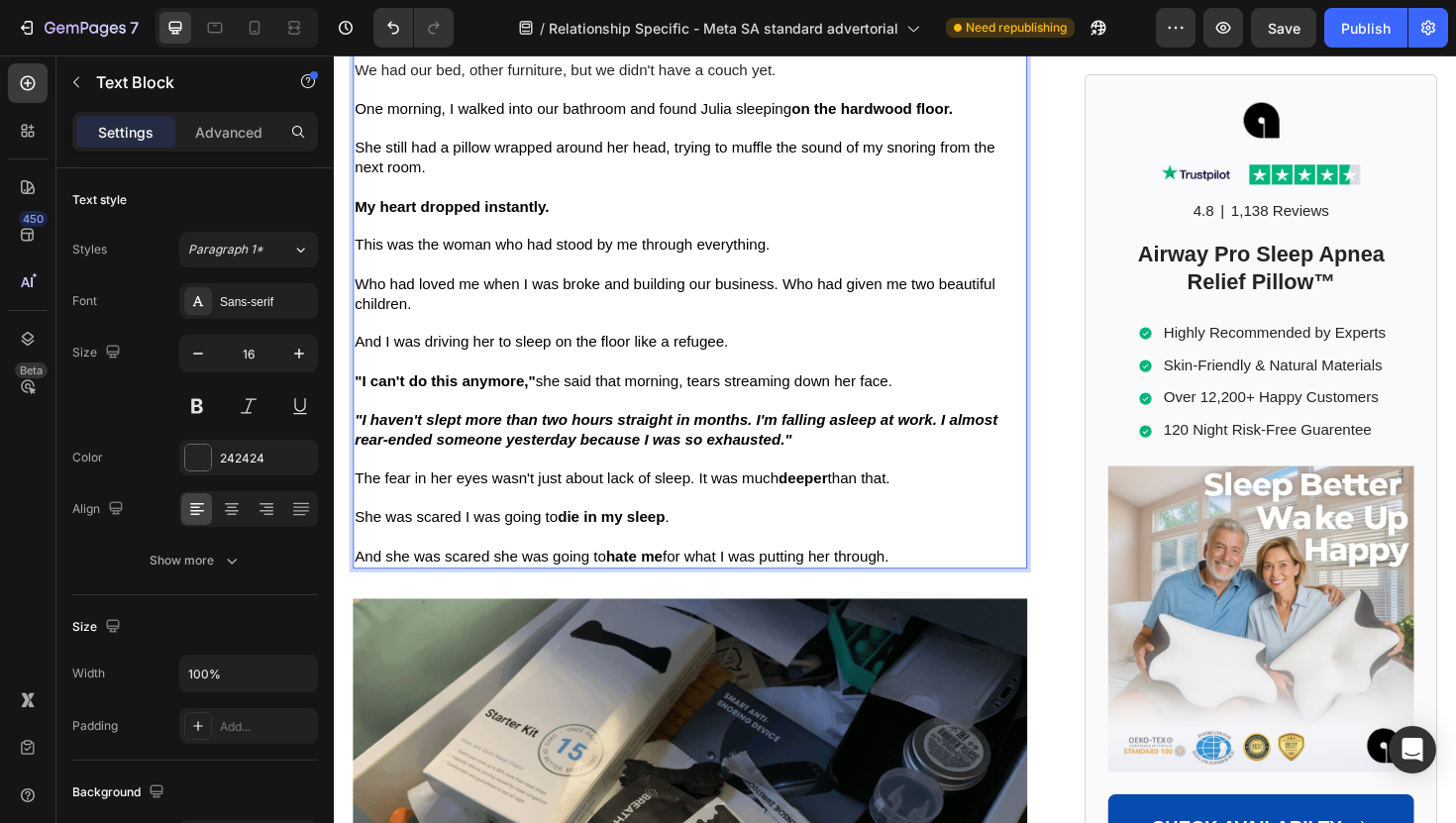 click at bounding box center (710, 525) 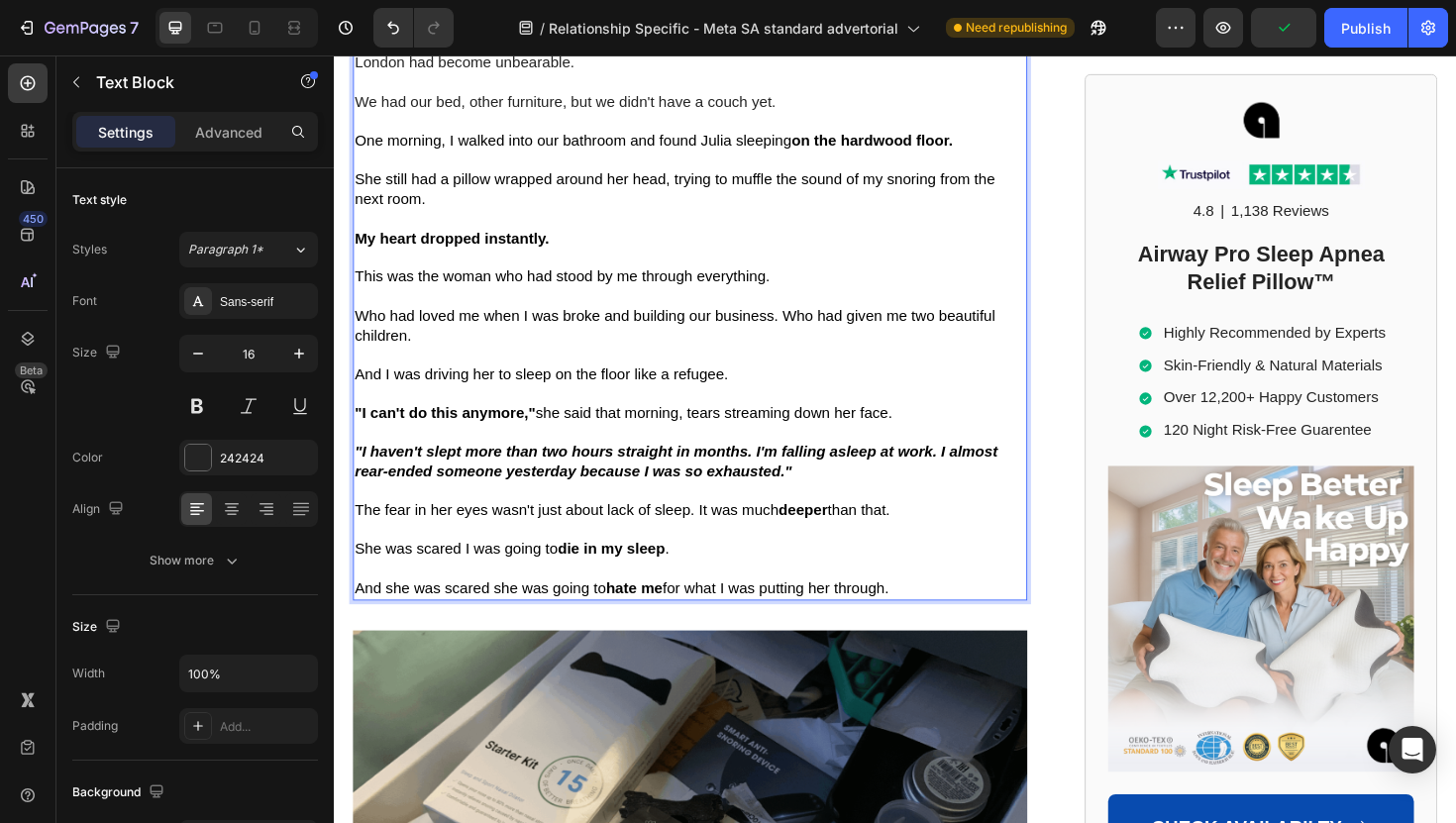 scroll, scrollTop: 2592, scrollLeft: 0, axis: vertical 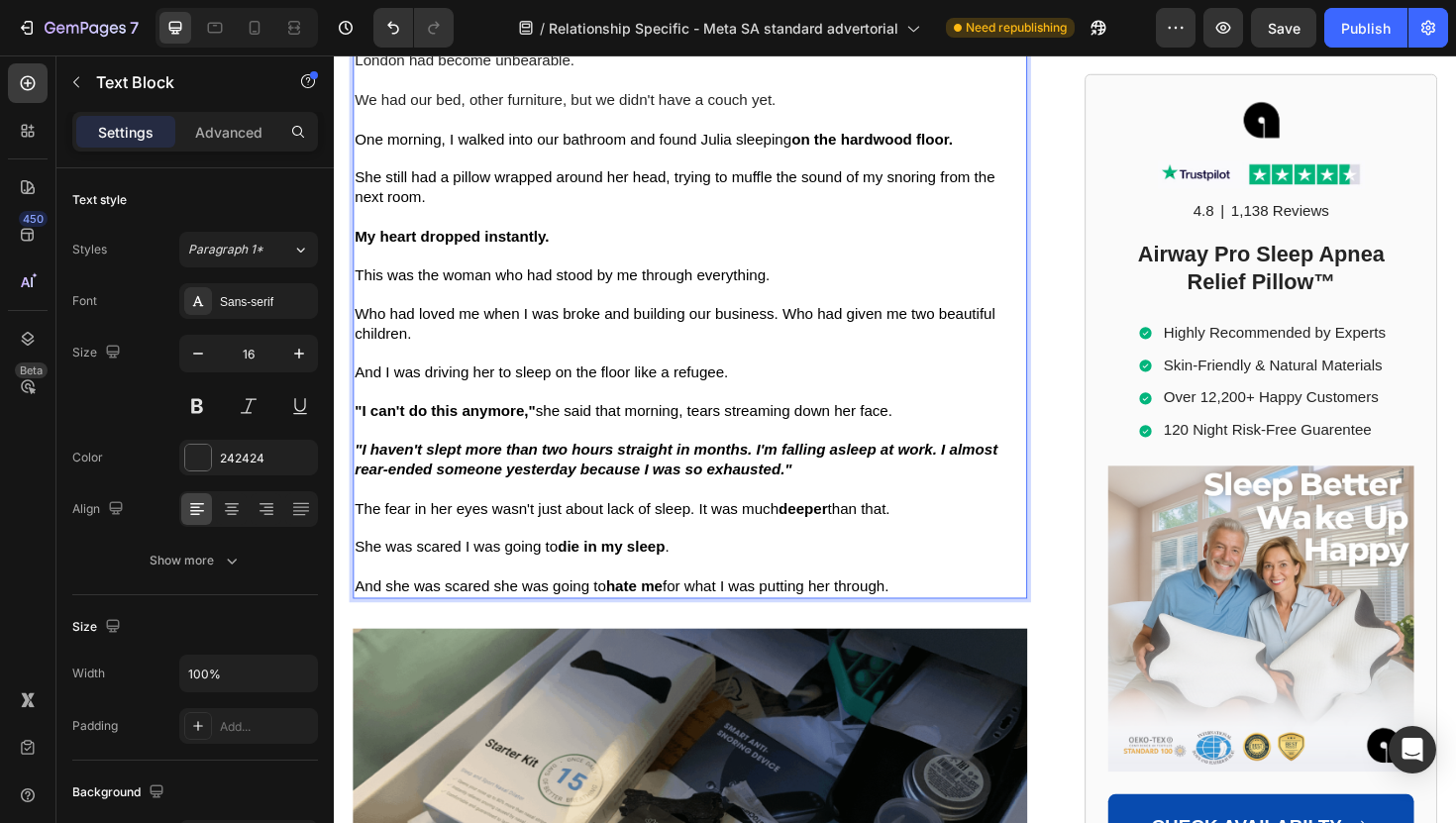 click on "Who had loved me when I was broke and building our business. Who had given me two beautiful children." at bounding box center (694, 340) 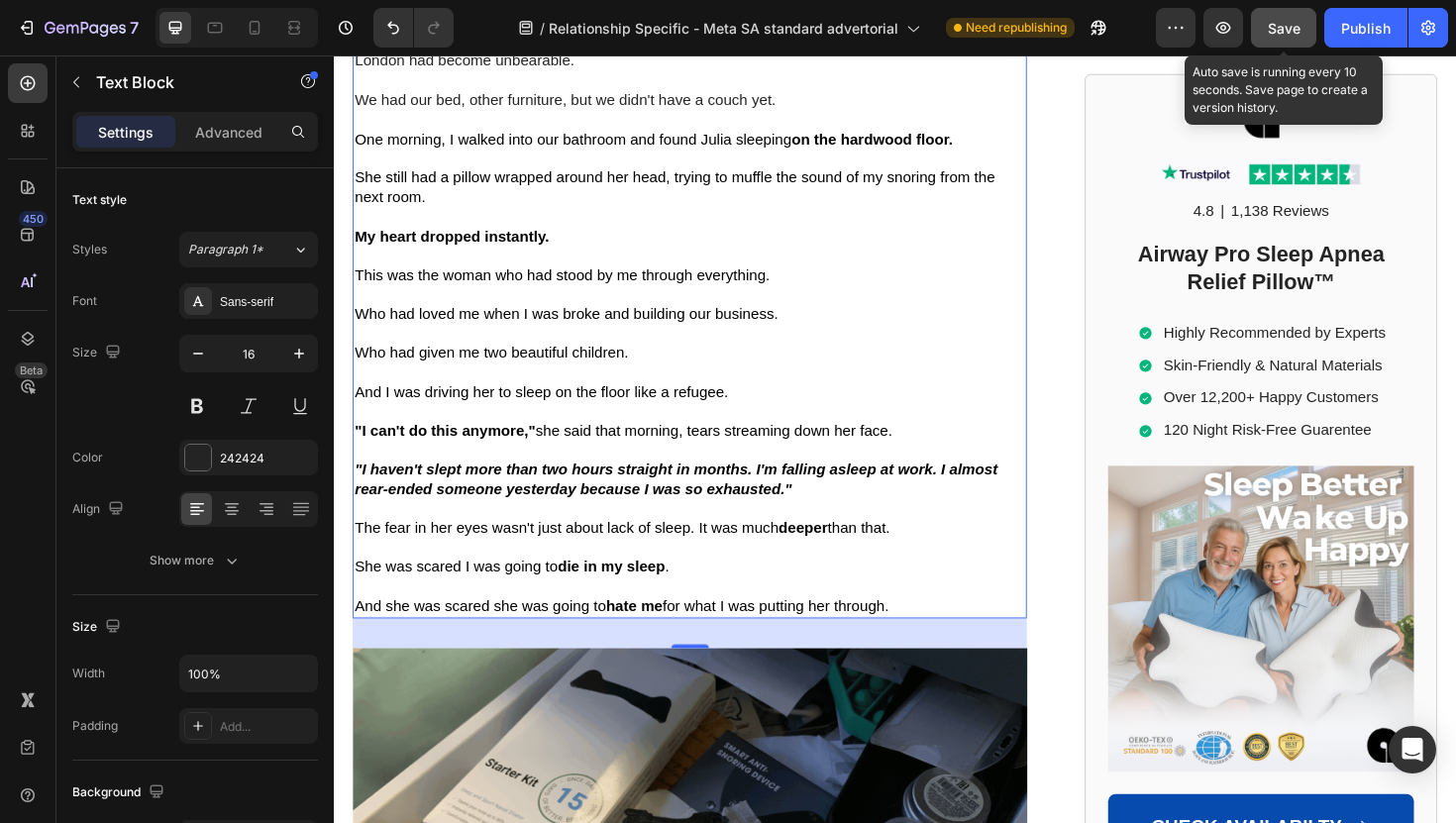 click on "Save" at bounding box center (1284, 28) 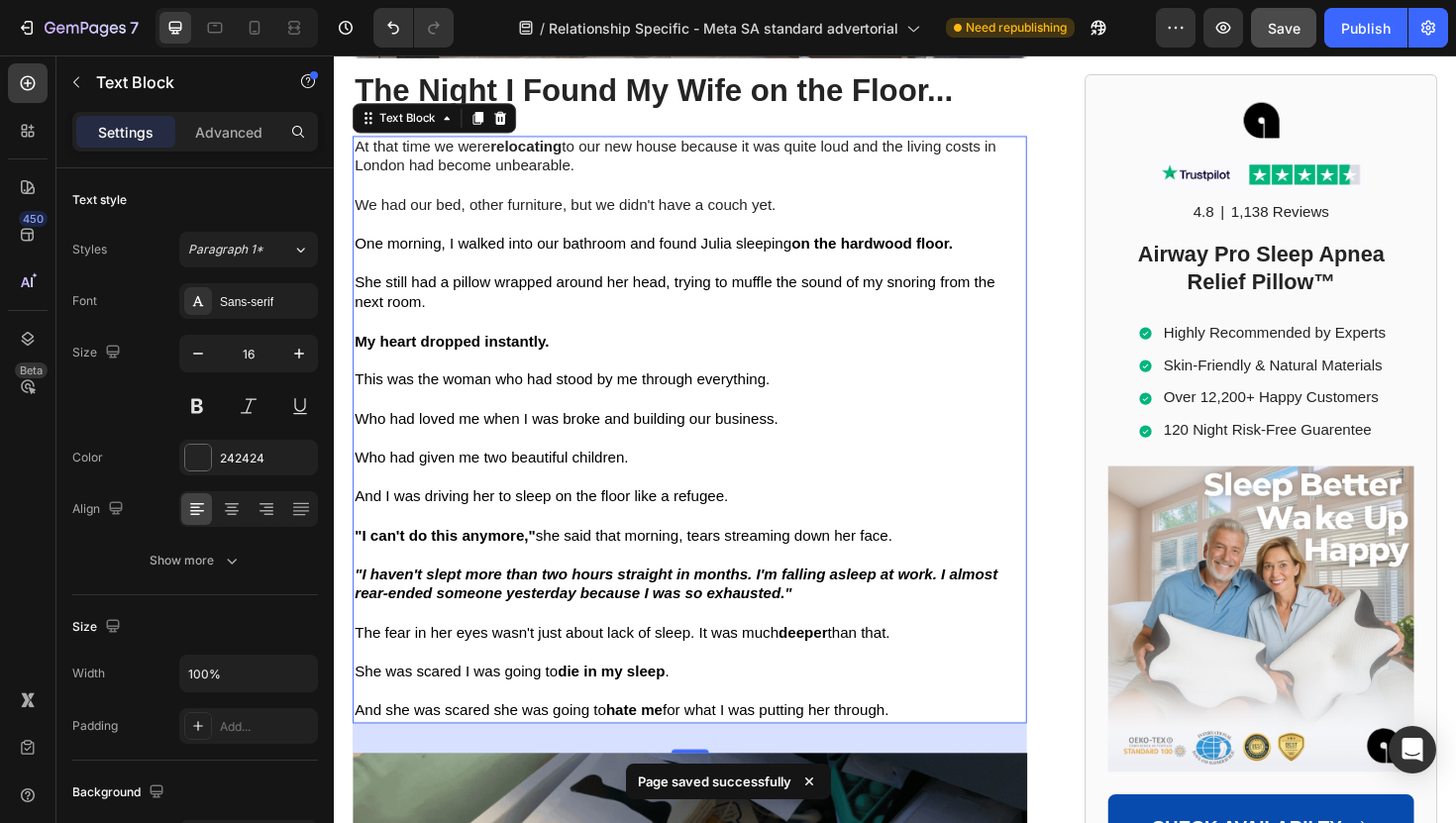 scroll, scrollTop: 2478, scrollLeft: 0, axis: vertical 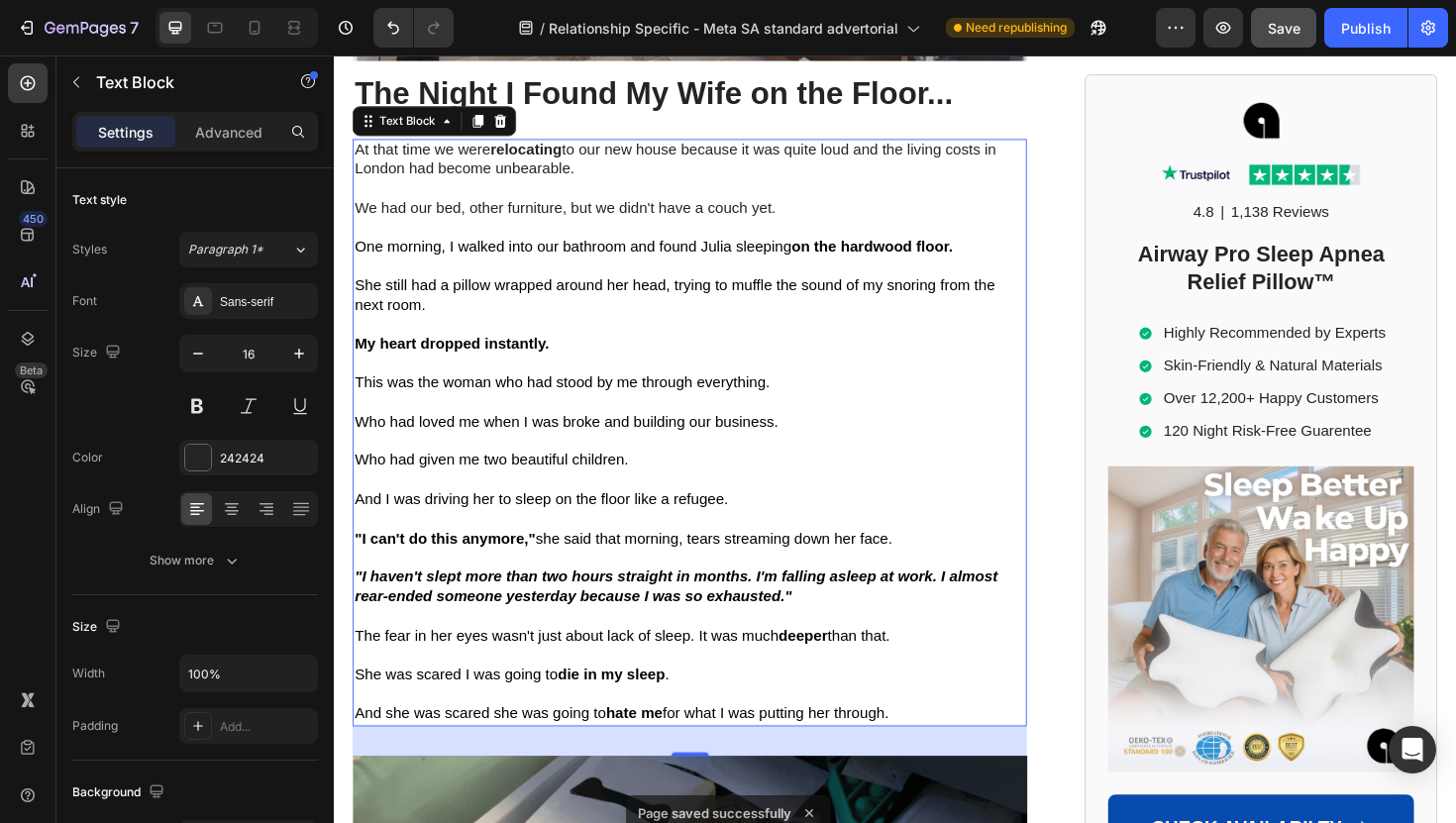 click at bounding box center (710, 505) 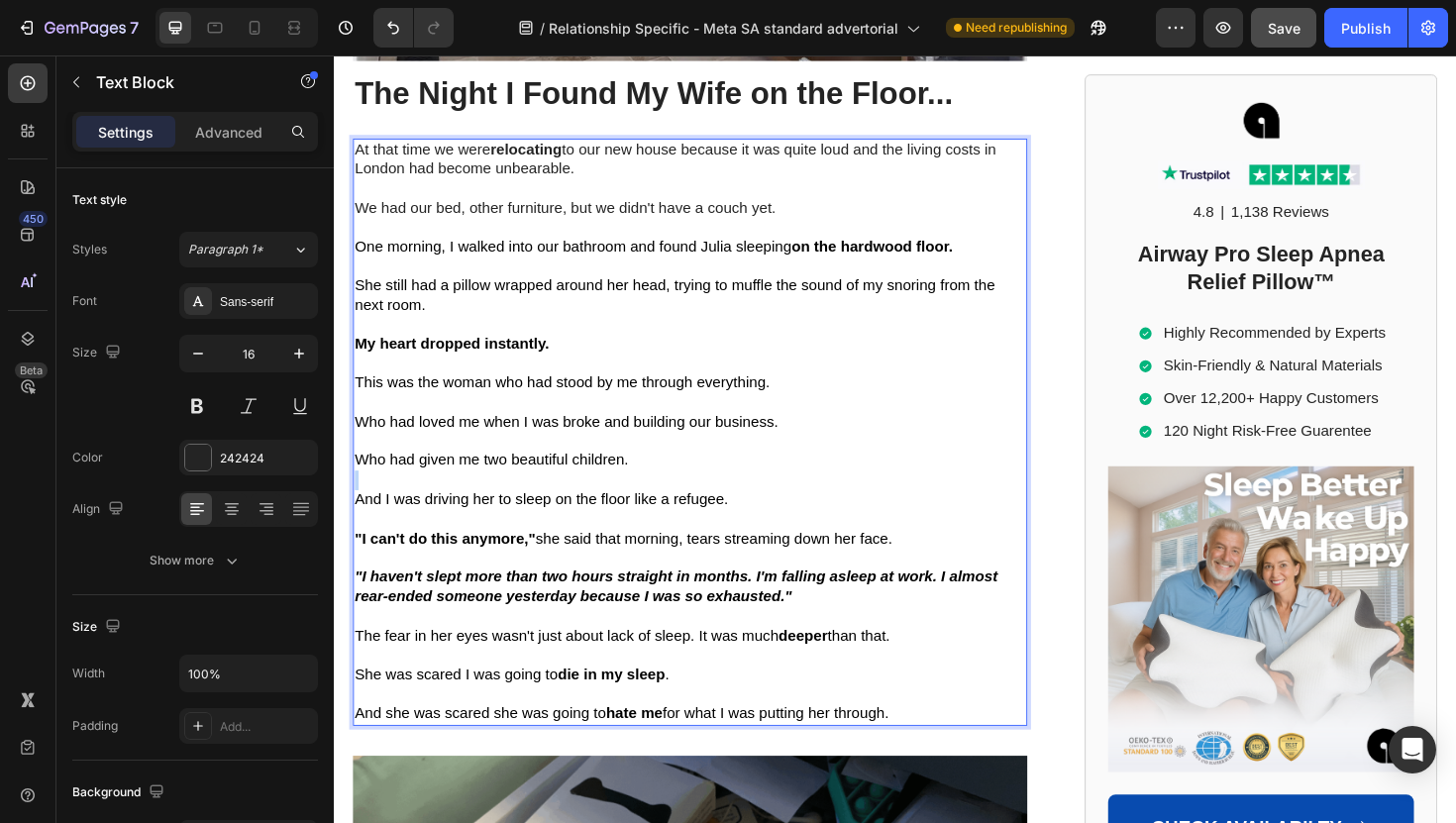 click at bounding box center [710, 505] 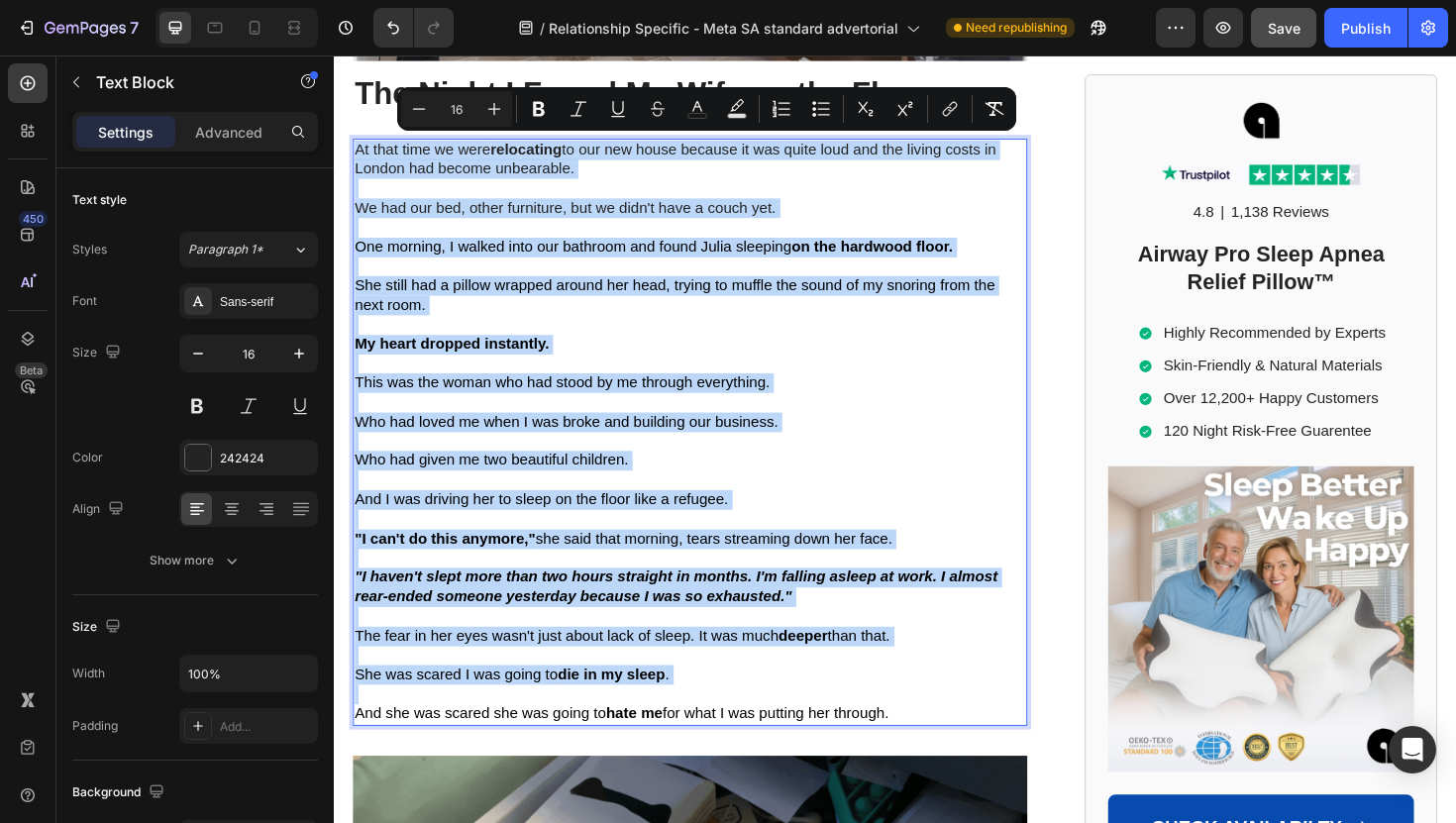 copy on "At that time we were  relocating  to our new house because it was quite loud and the living costs in London had become unbearable. We had our bed, other furniture, but we didn't have a couch yet. One morning, I walked into our bathroom and found Julia sleeping  on the hardwood floor.  She still had a pillow wrapped around her head, trying to muffle the sound of my snoring from the next room. My heart dropped instantly. This was the woman who had stood by me through everything.  Who had loved me when I was broke and building our business.  Who had given me two beautiful children. And I was driving her to sleep on the floor like a refugee. "I can't do this anymore,"  she said that morning, tears streaming down her face.  "I haven't slept more than two hours straight in months. I'm falling asleep at work. I almost rear-ended someone yesterday because I was so exhausted." The fear in her eyes wasn't just about lack of sleep. It was much  deeper  than that. She was scared I was going to  die in my sleep ." 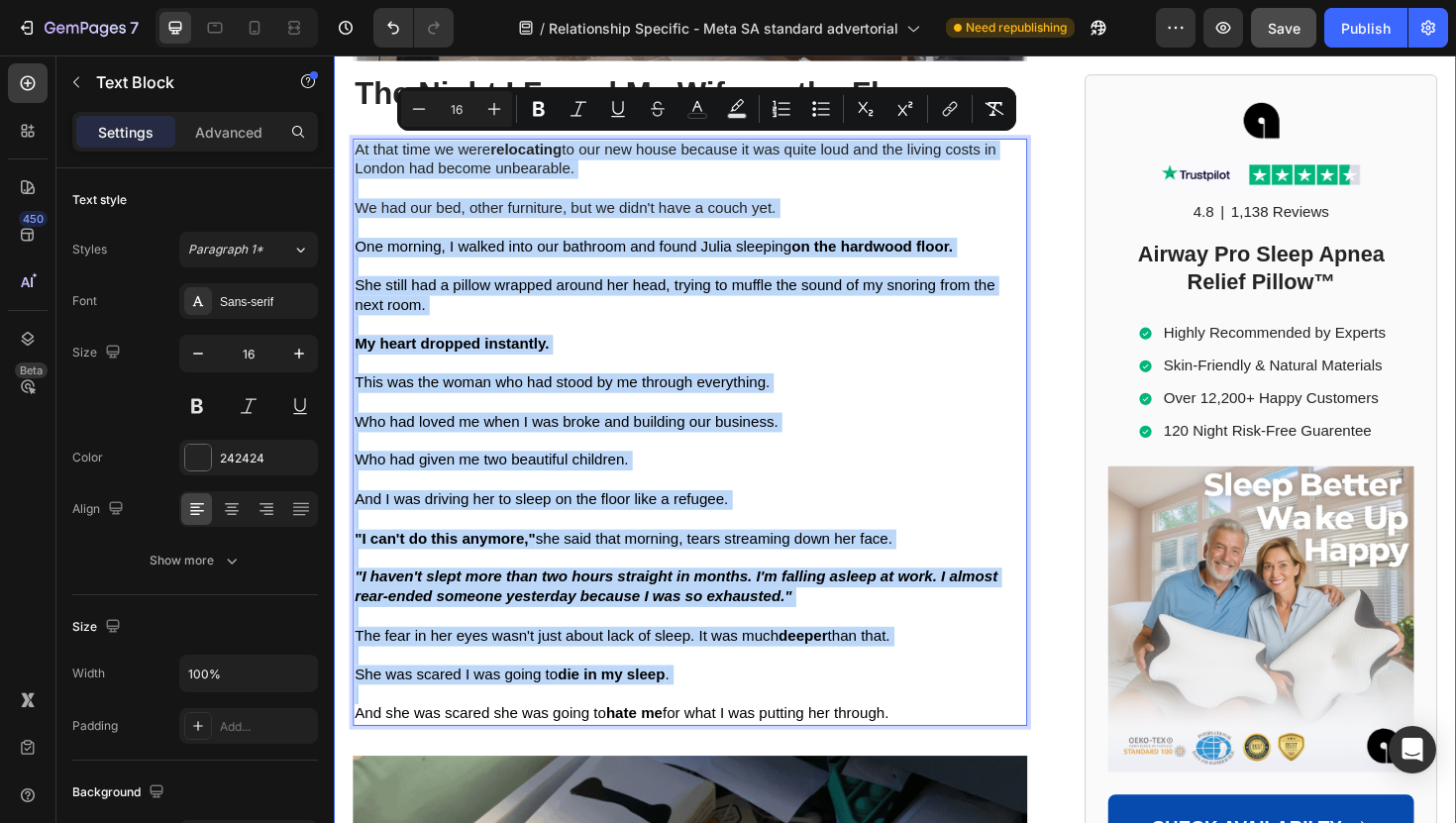 click on "Home > Sleep Apnea > Airway Pro™  Text Block How Sleep Apnea Nearly Ended in Tragedy... A Wake-Up Call for People Across the UK with Sleep Disorders Heading How Sleep Apnea Nearly Ended in Tragedy...  A Wake-Up Call for People Across the UK with Sleep Disorders Heading If sleep apnea is destroying you and your marriage,  read this story before you do anything else. Text Block Image By  Steven R. Text Block Last Updated July 27. 2025 Text Block Row ✅ Professionally reviewed by Daniel T., Certified Sleep Science Specialist Text Block Icon Icon Icon Icon Icon Icon List Row Image The Day I Almost Killed Someone Heading I thought I could handle the exhaustion...   The way my eyelids felt like lead weights during important meetings.    The panic when I'd catch myself nodding off at red lights.   But when I woke up face-down in my car, blood trickling from my forehead through a cracked windshield, everything changed.   I had fallen asleep behind the wheel—again.     Text Block Heading" at bounding box center (928, 3541) 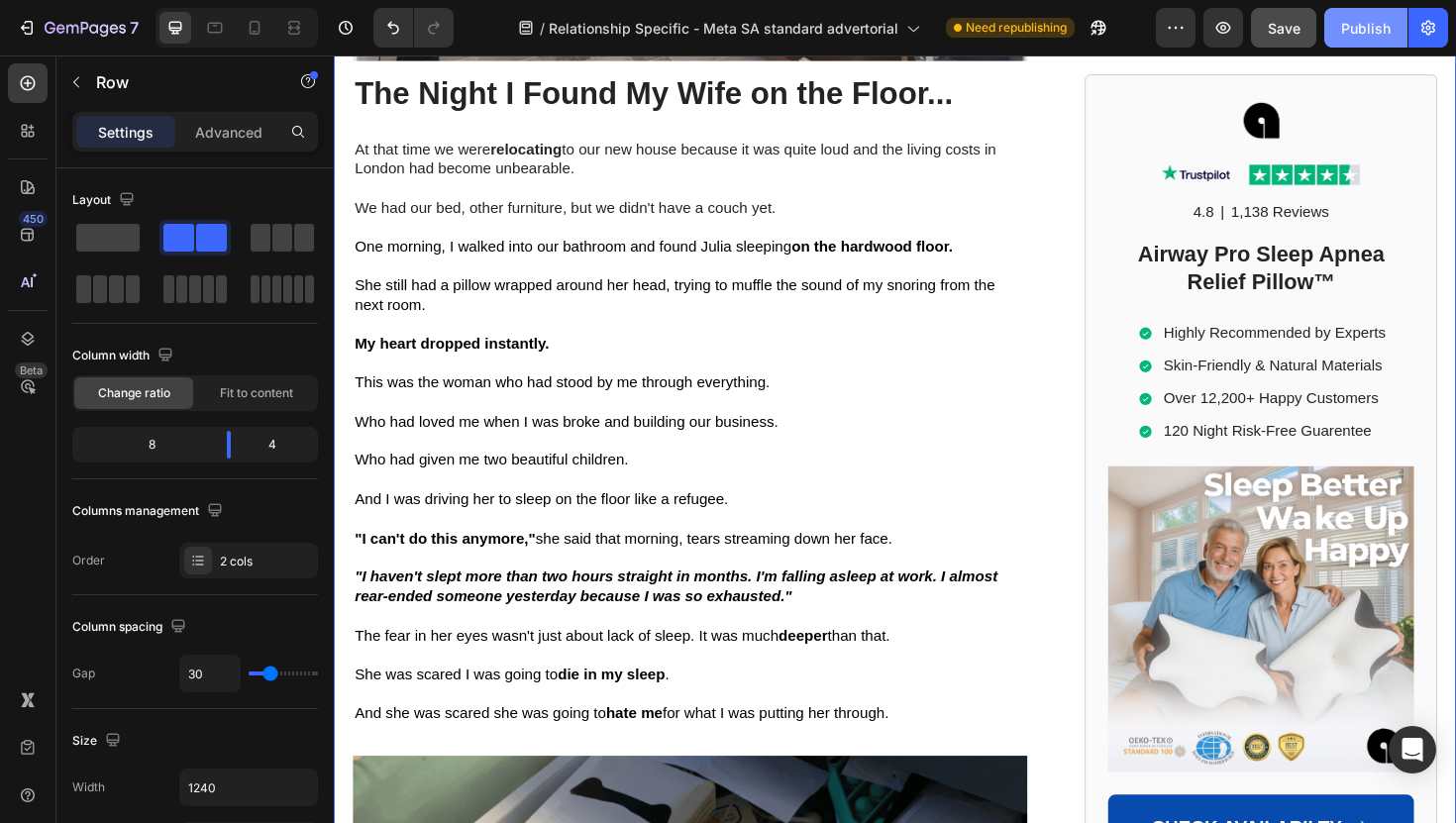 click on "Publish" 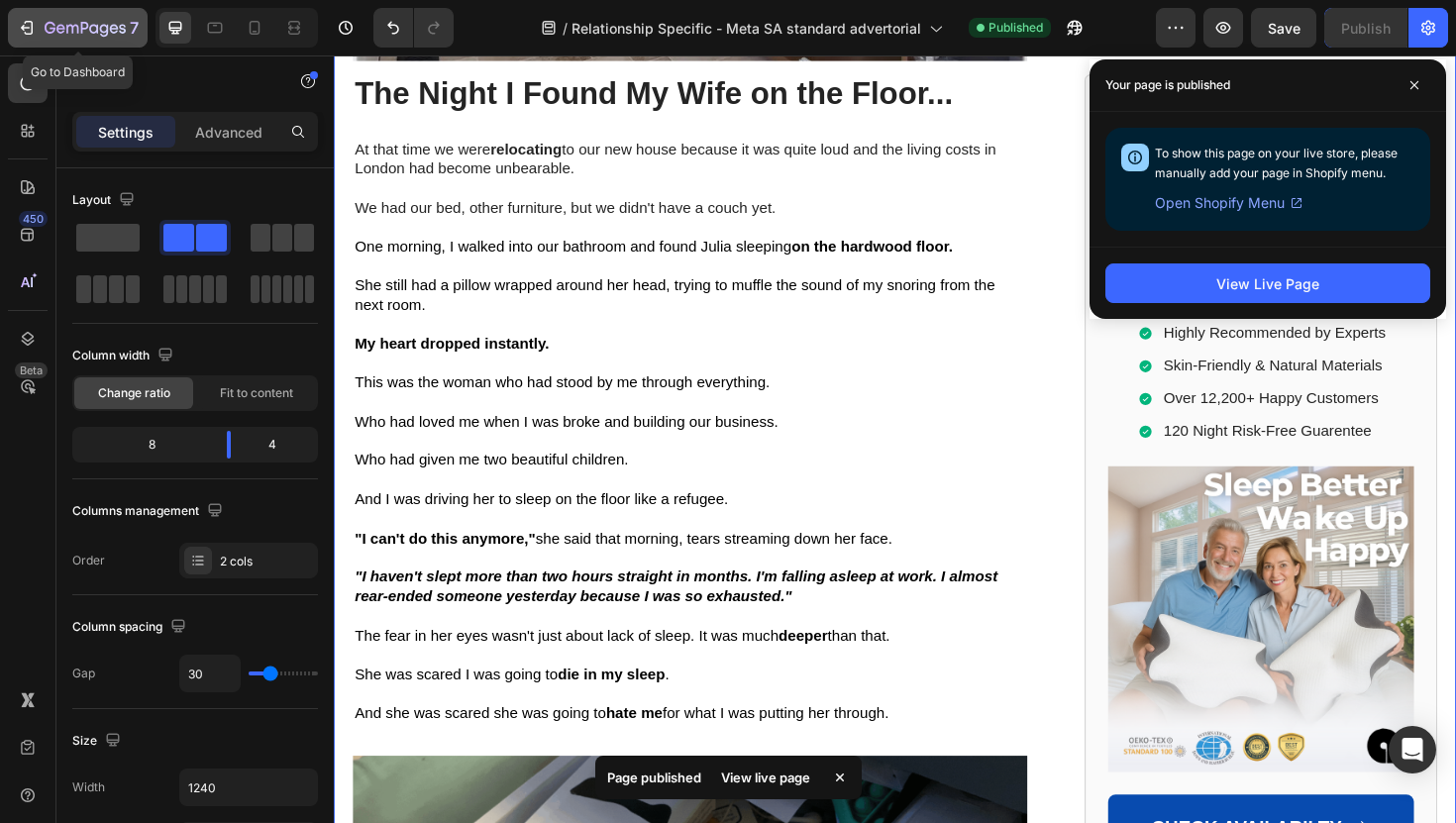 click 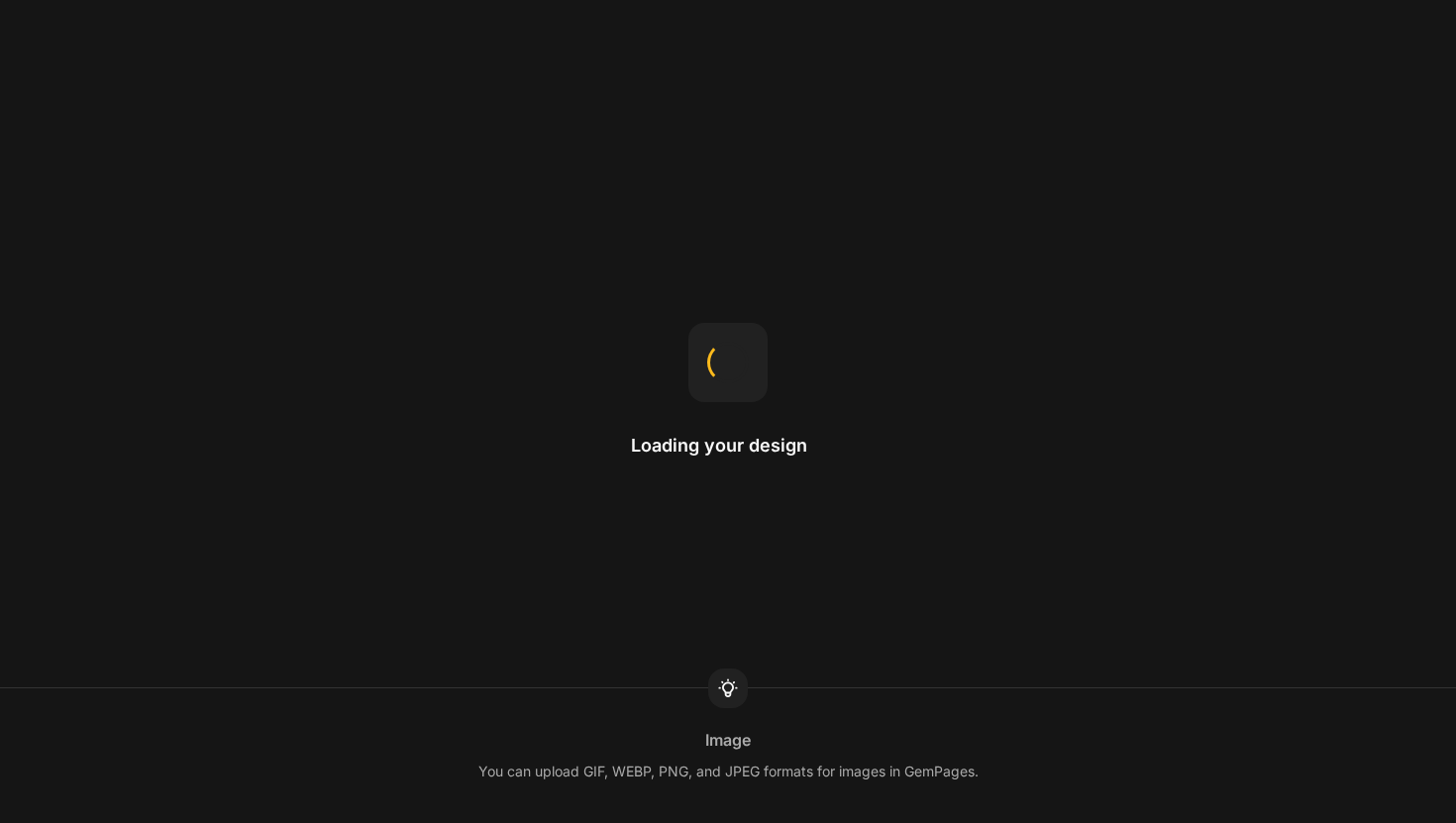 scroll, scrollTop: 0, scrollLeft: 0, axis: both 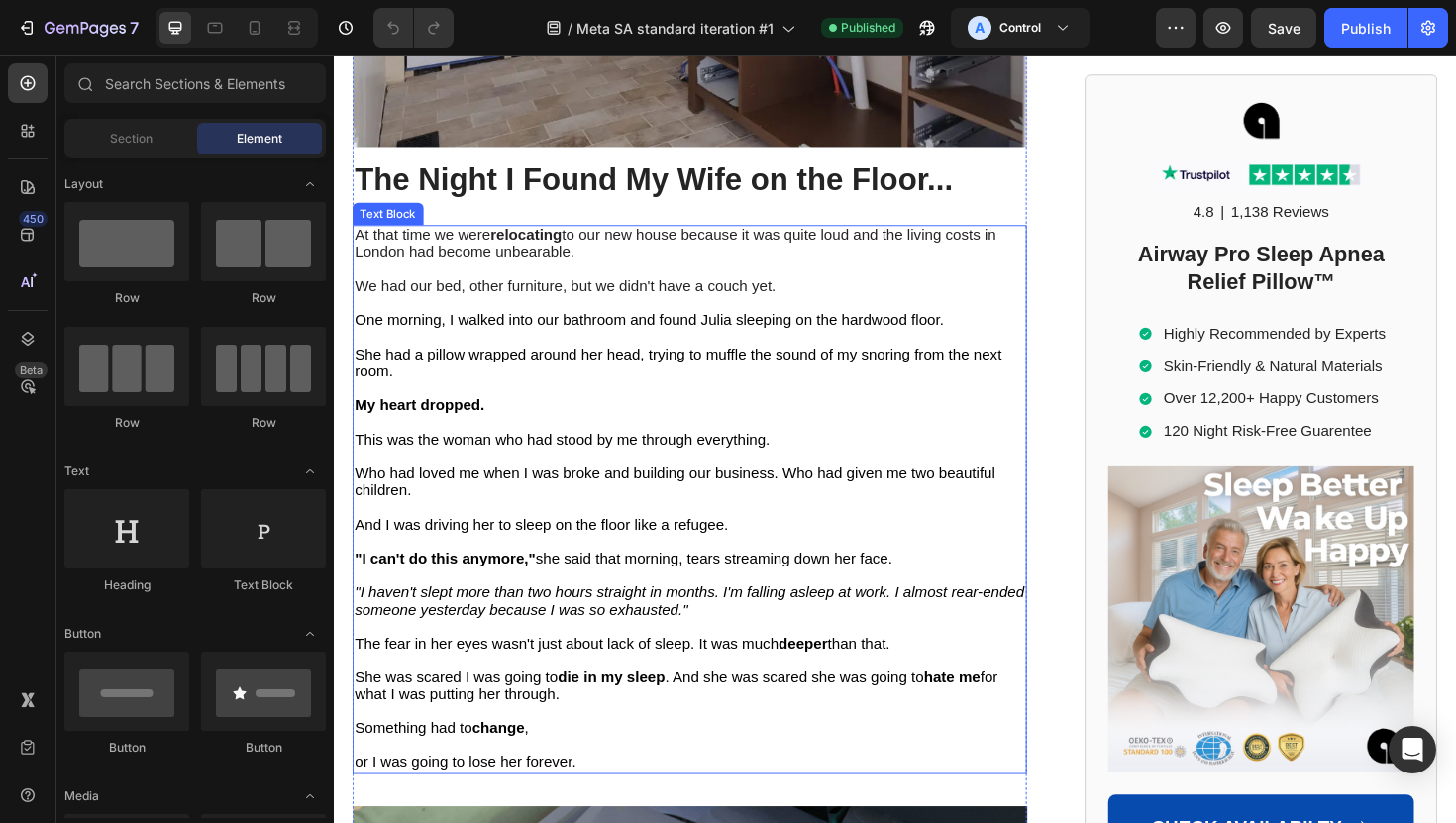 click on "And I was driving her to sleep on the floor like a refugee." at bounding box center (553, 552) 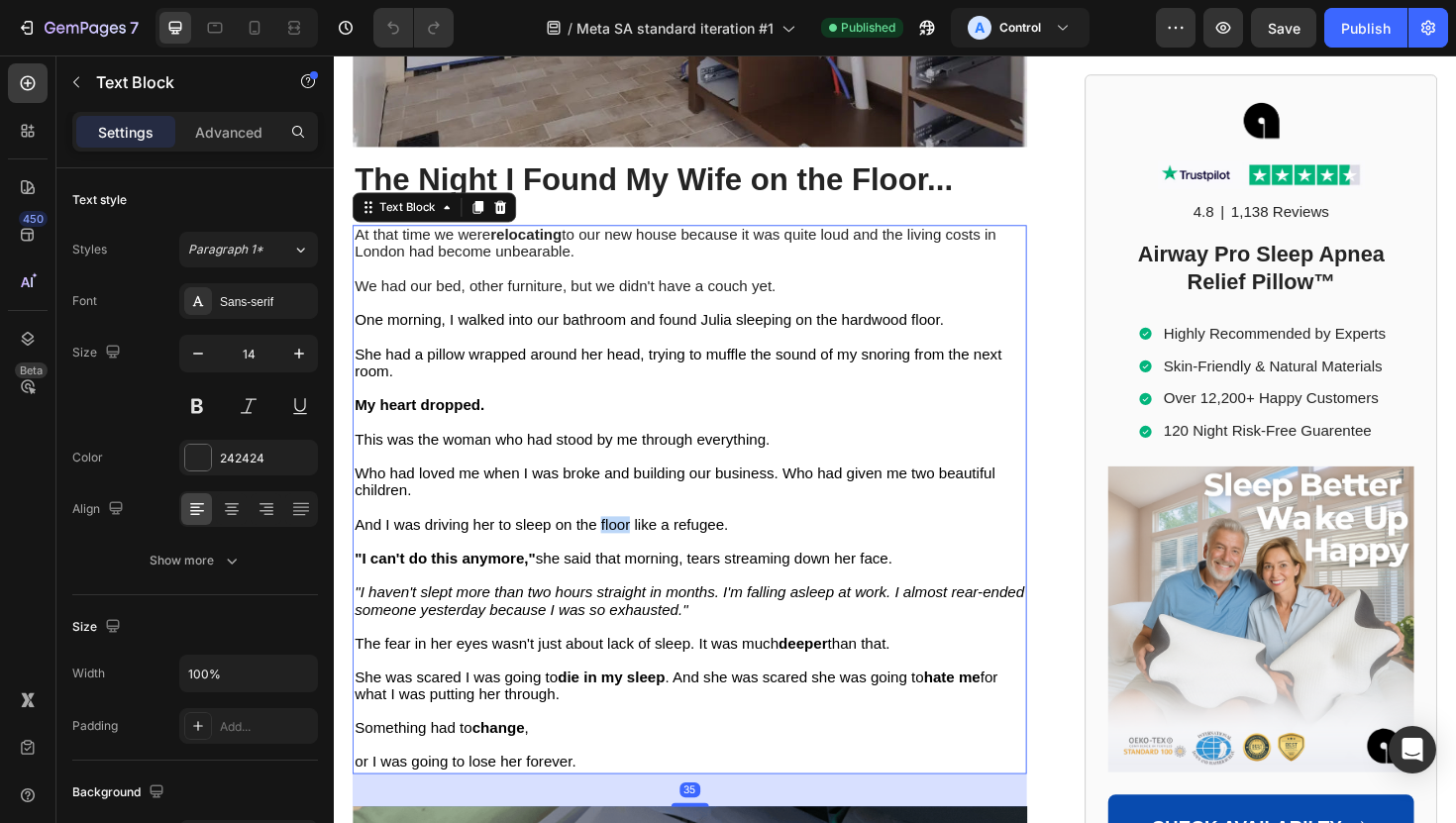 click on "And I was driving her to sleep on the floor like a refugee." at bounding box center [553, 552] 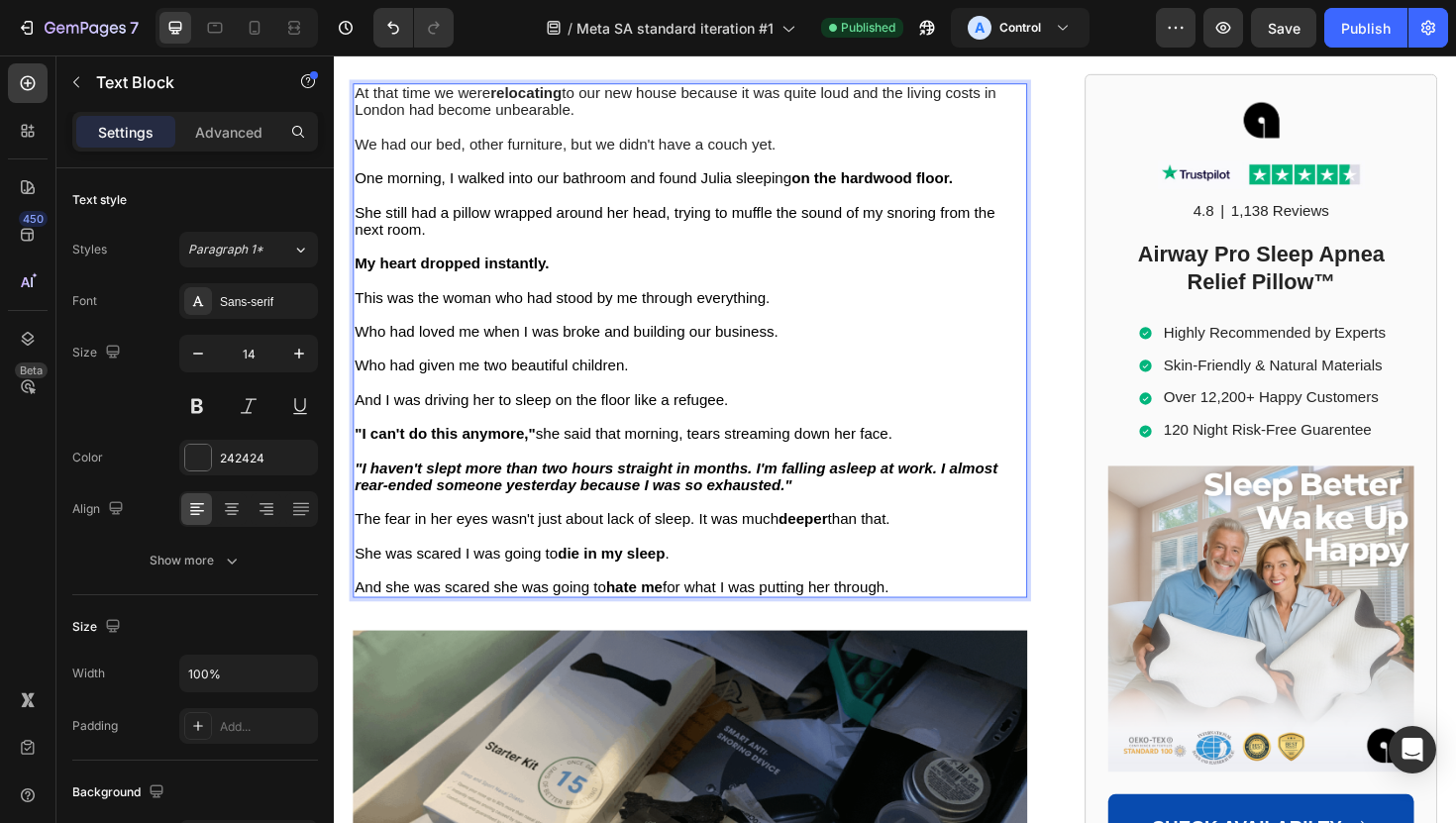 scroll, scrollTop: 3250, scrollLeft: 0, axis: vertical 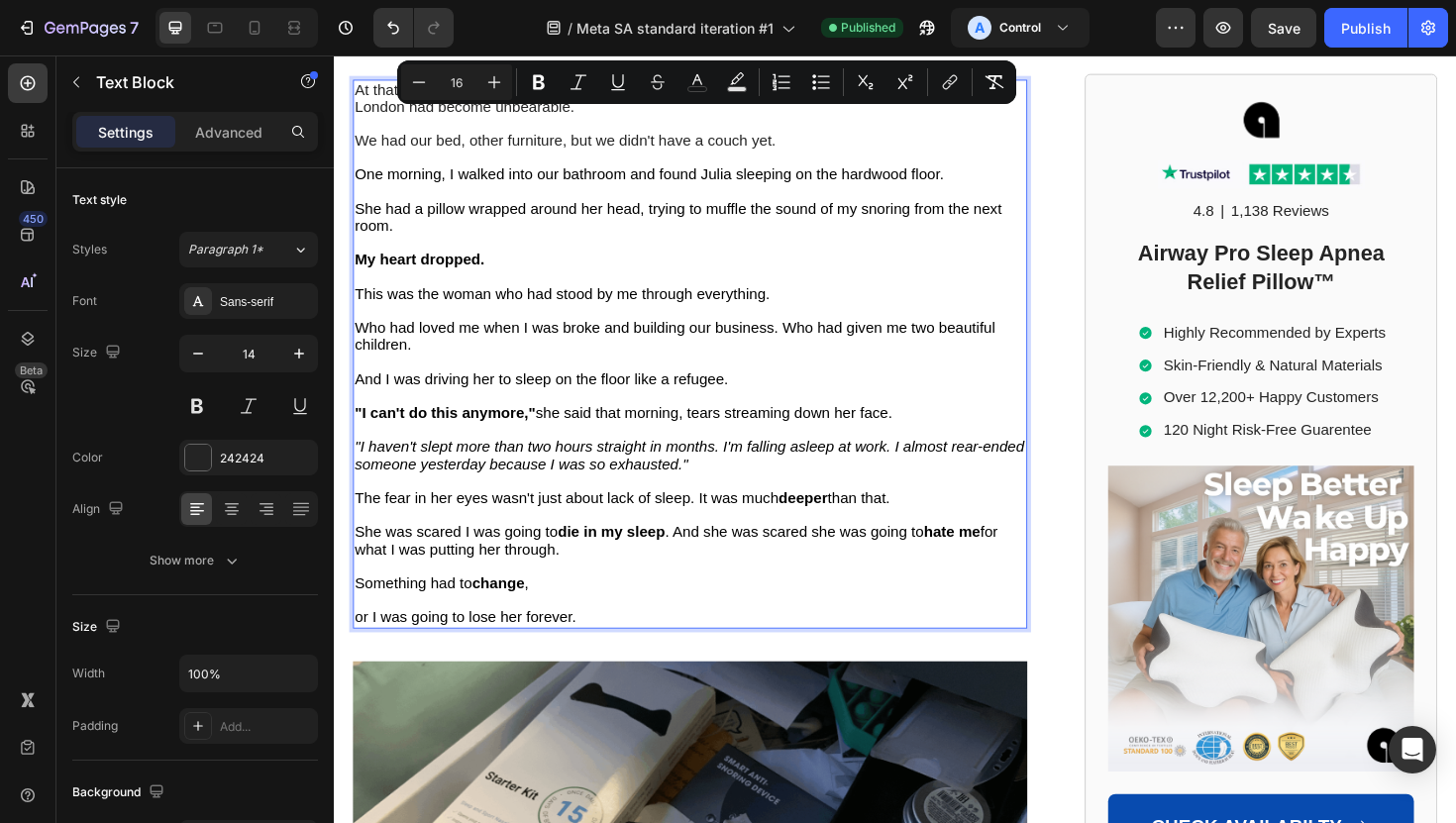 click on "She was scared I was going to  die in my sleep . And she was scared she was going to  hate me  for what I was putting her through." at bounding box center (710, 569) 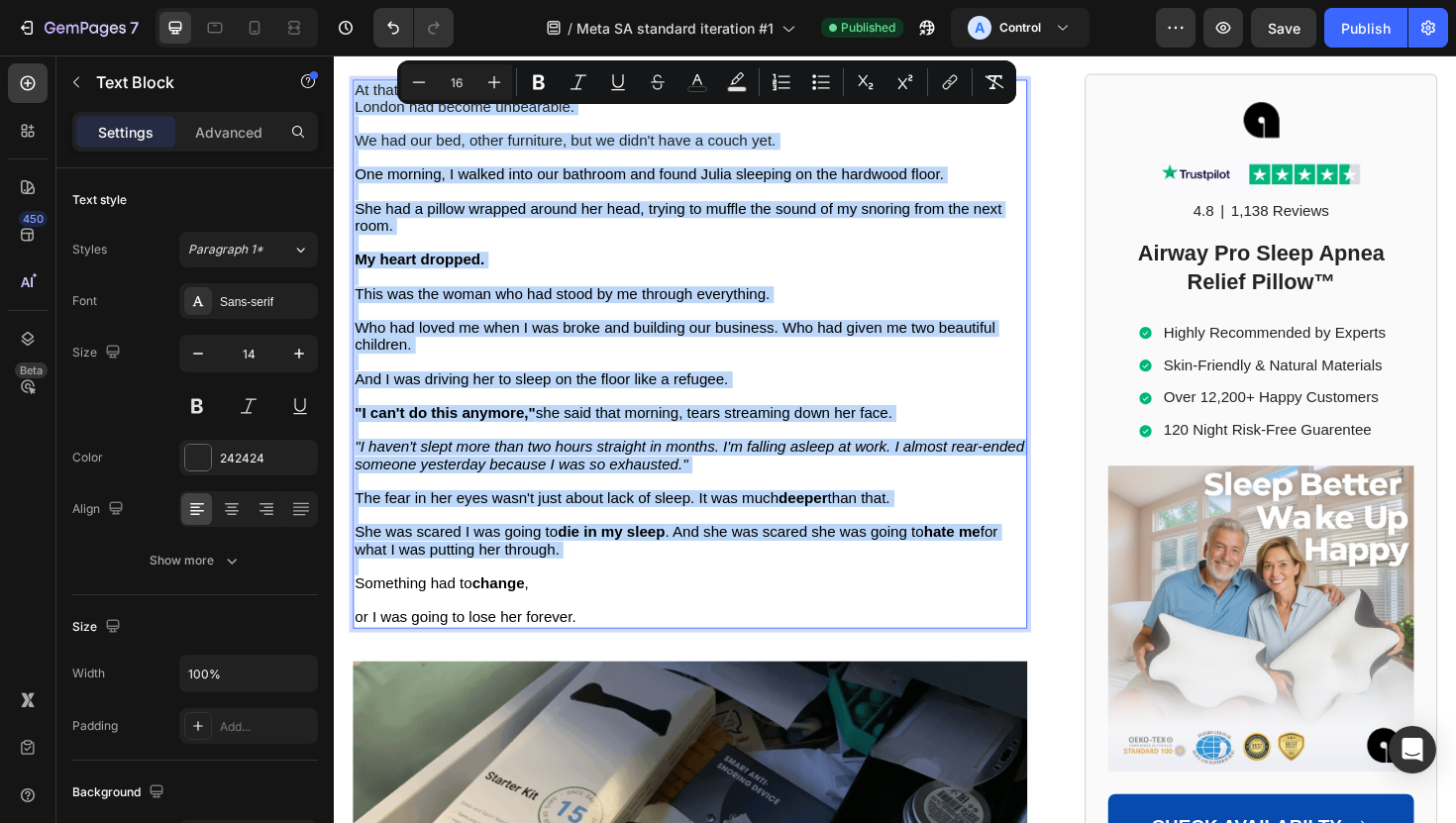 drag, startPoint x: 584, startPoint y: 569, endPoint x: 328, endPoint y: 78, distance: 553.7301 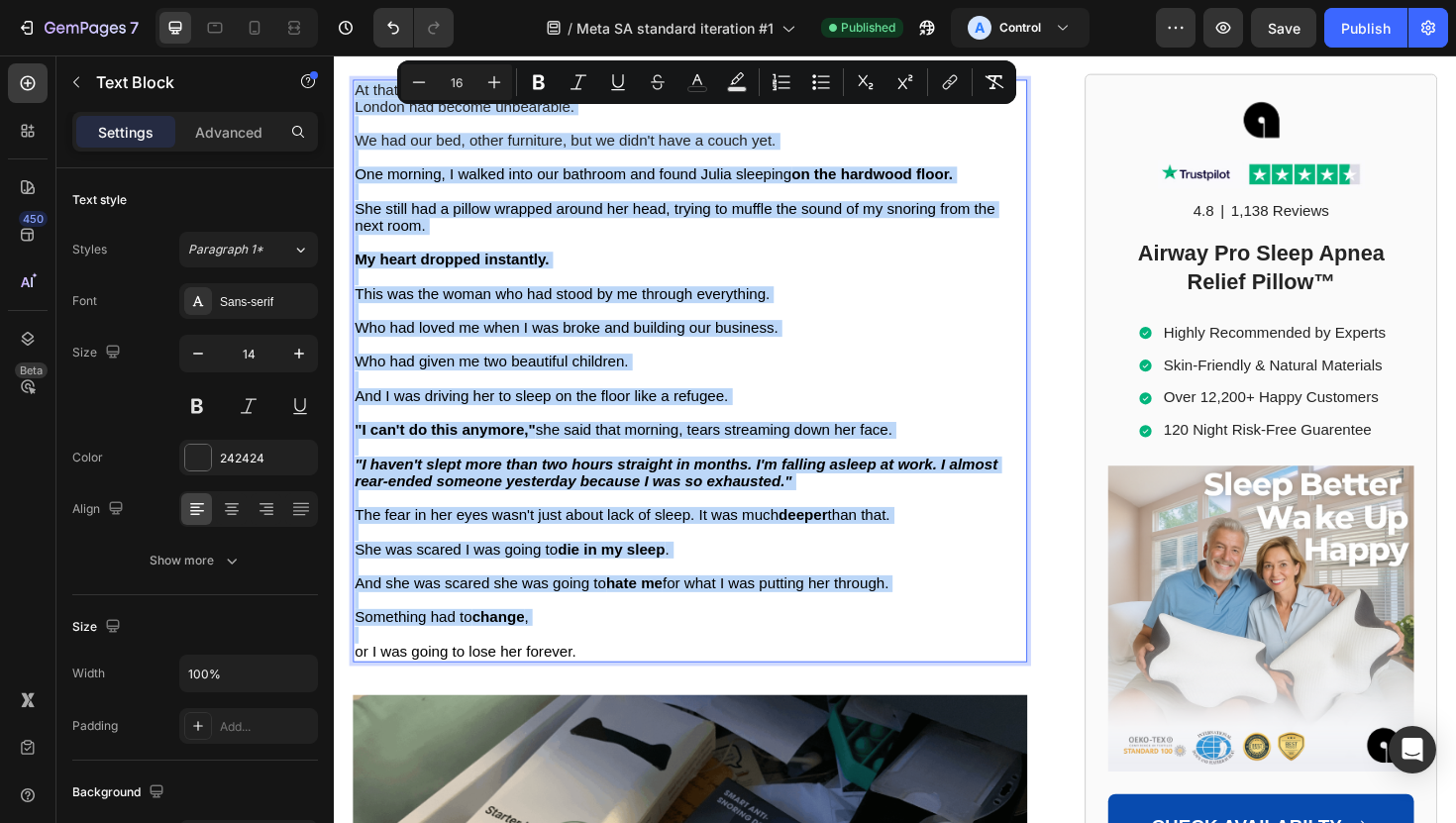 copy on "At that time we were  relocating  to our new house because it was quite loud and the living costs in London had become unbearable. We had our bed, other furniture, but we didn't have a couch yet. One morning, I walked into our bathroom and found Julia sleeping  on the hardwood floor.  She still had a pillow wrapped around her head, trying to muffle the sound of my snoring from the next room. My heart dropped instantly. This was the woman who had stood by me through everything.  Who had loved me when I was broke and building our business.  Who had given me two beautiful children. And I was driving her to sleep on the floor like a refugee. "I can't do this anymore,"  she said that morning, tears streaming down her face.  "I haven't slept more than two hours straight in months. I'm falling asleep at work. I almost rear-ended someone yesterday because I was so exhausted." The fear in her eyes wasn't just about lack of sleep. It was much  deeper  than that. She was scared I was going to  die in my sleep .  And ..." 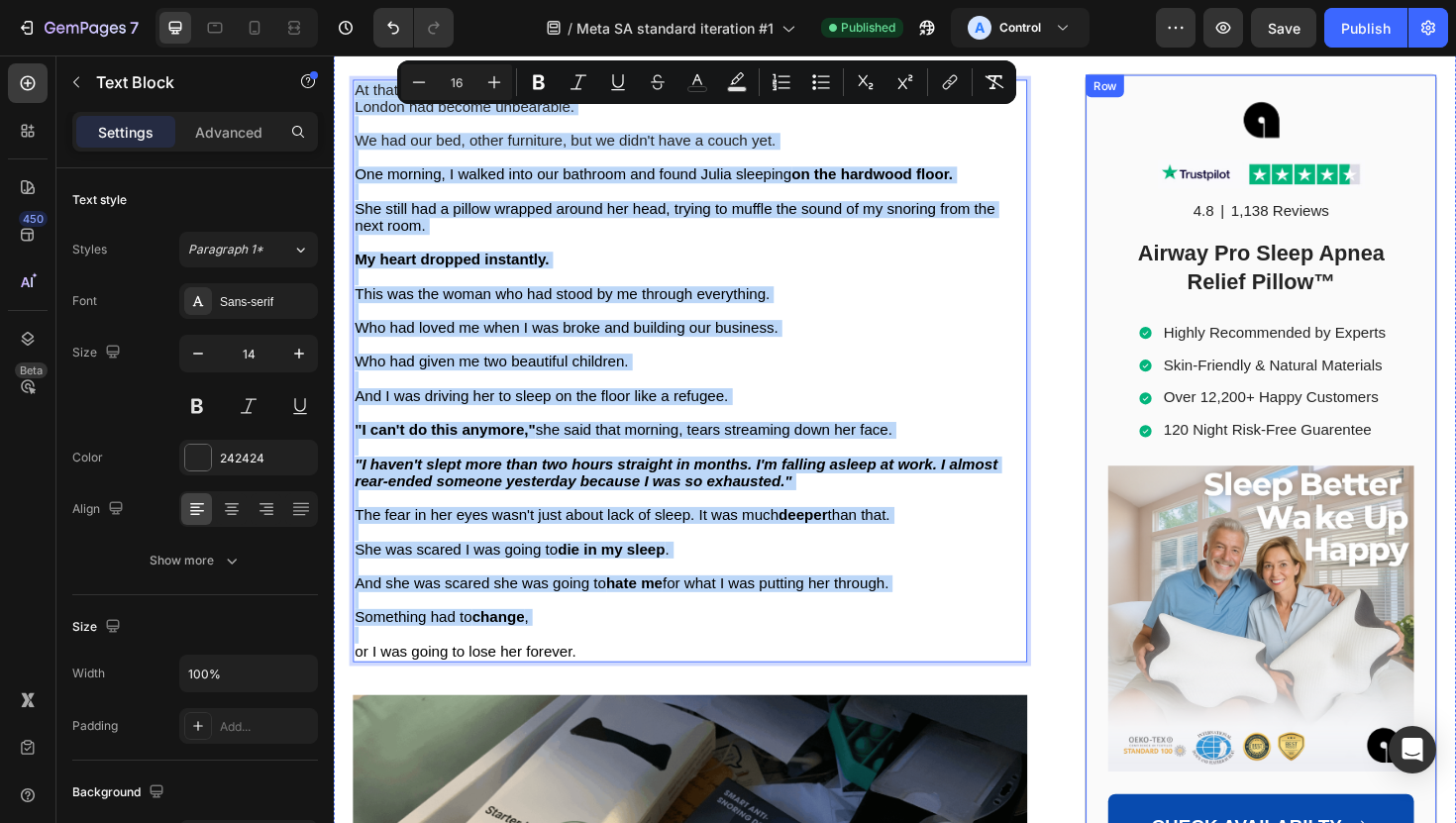 click on "Home > Sleep Apnea > Airway Pro™  Text Block How Sleep Apnea Nearly Ended in Tragedy... A Wake-Up Call for People Across the UK with Sleep Disorders Heading How Sleep Apnea Nearly Ended in Tragedy...  A Wake-Up Call for People Across the UK with Sleep Disorders Heading If sleep apnea is destroying you and your marriage,  read this story before you do anything else. Text Block Image By  Steven R. Text Block Last Updated July 27. 2025 Text Block Row ✅ Professionally reviewed by Daniel T., Certified Sleep Science Specialist Text Block Icon Icon Icon Icon Icon Icon List Row Image Your sleep apnea isn't just making you tired.   It's giving you brain damage.   Every time your breathing stops during the night, your brain is  starved of oxygen  for 10, 20, sometimes 30 seconds at a time.   That's called  hypoxia.  And it's literally killing your brain cells.   The  Stanford Sleep Medicine Center  memory, decision-making,  and  emotional regulation.   In simple terms:   That explains why I spent" at bounding box center (928, 3018) 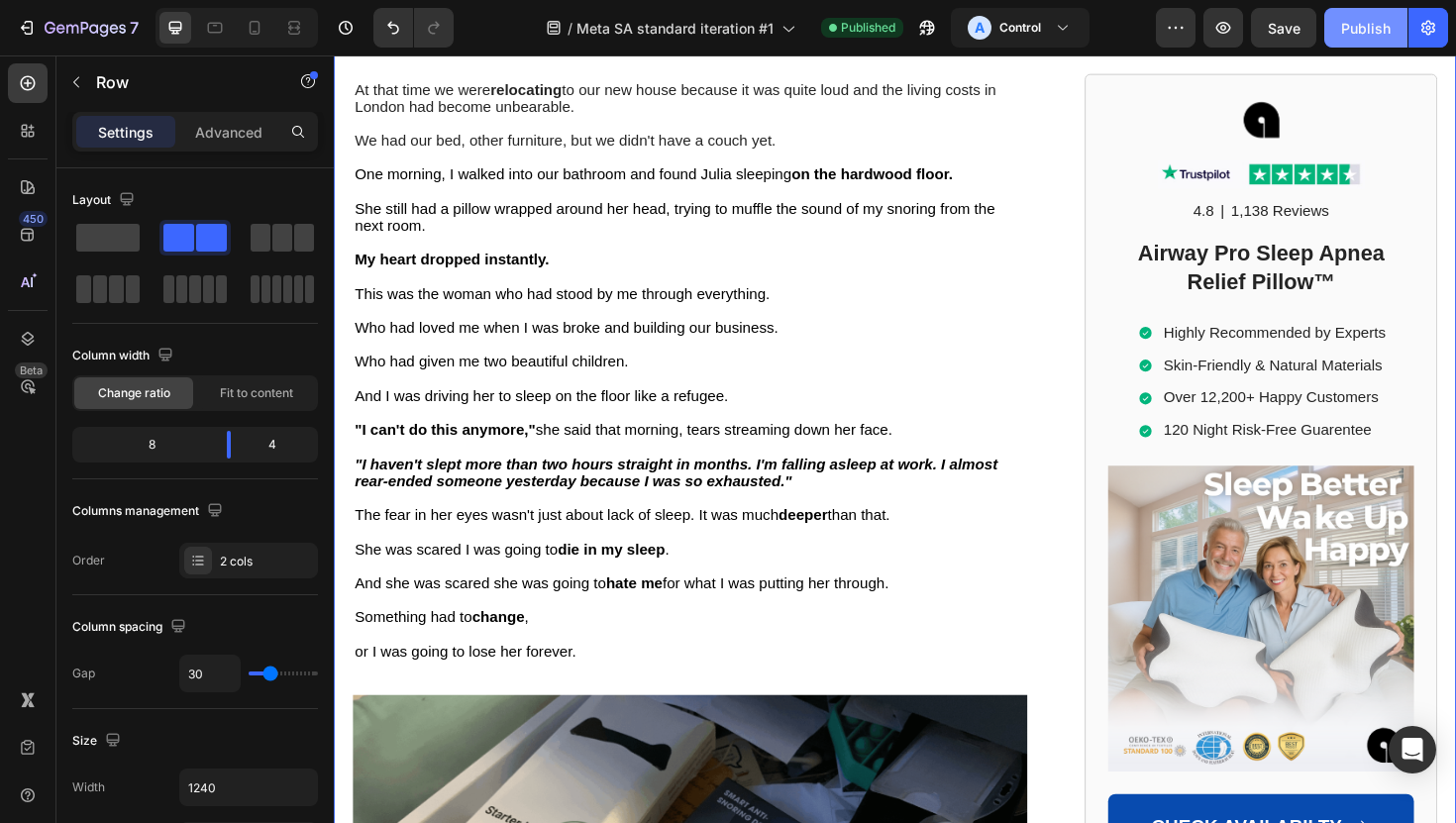 click on "Publish" at bounding box center [1366, 28] 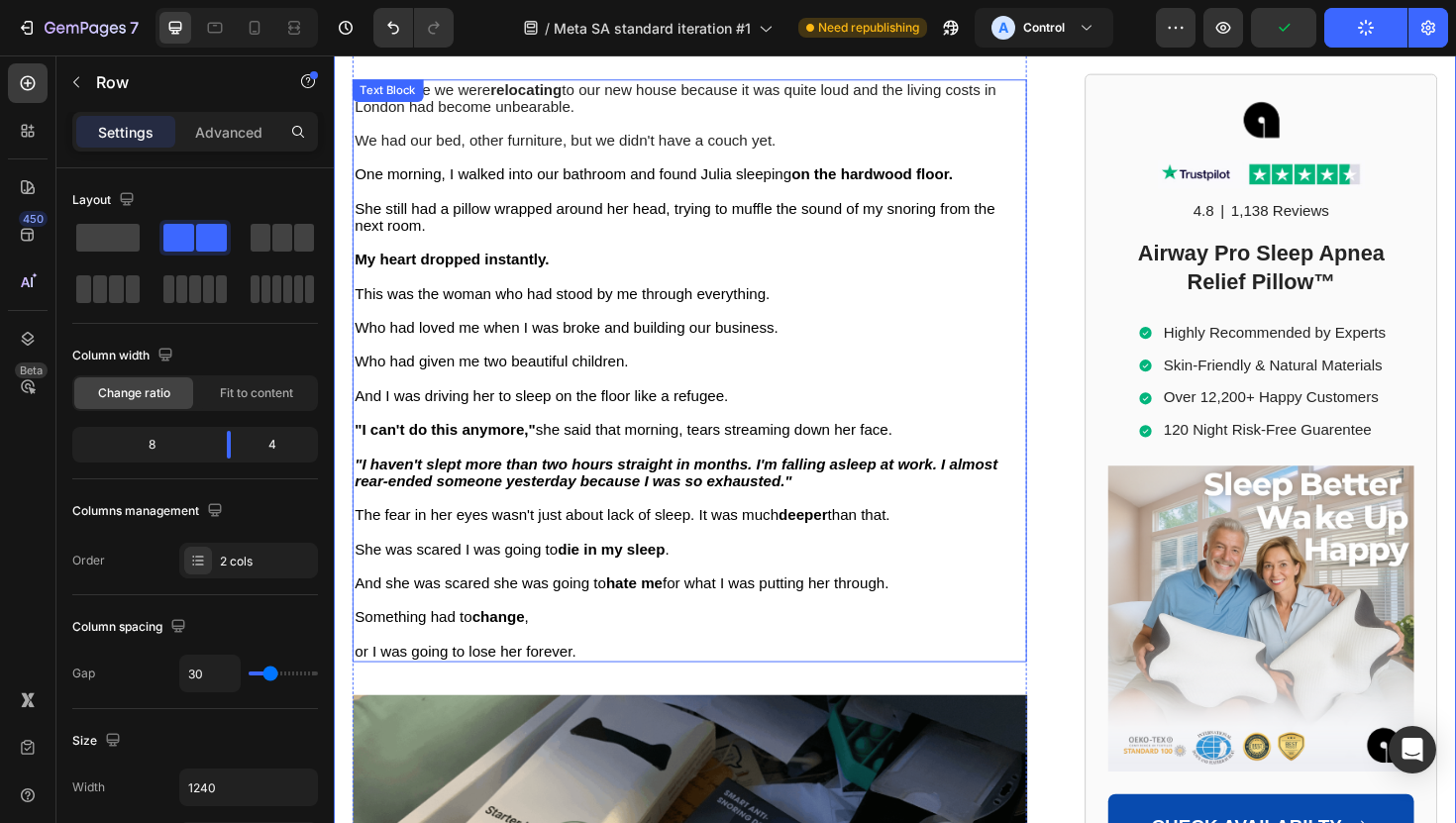 click at bounding box center [710, 399] 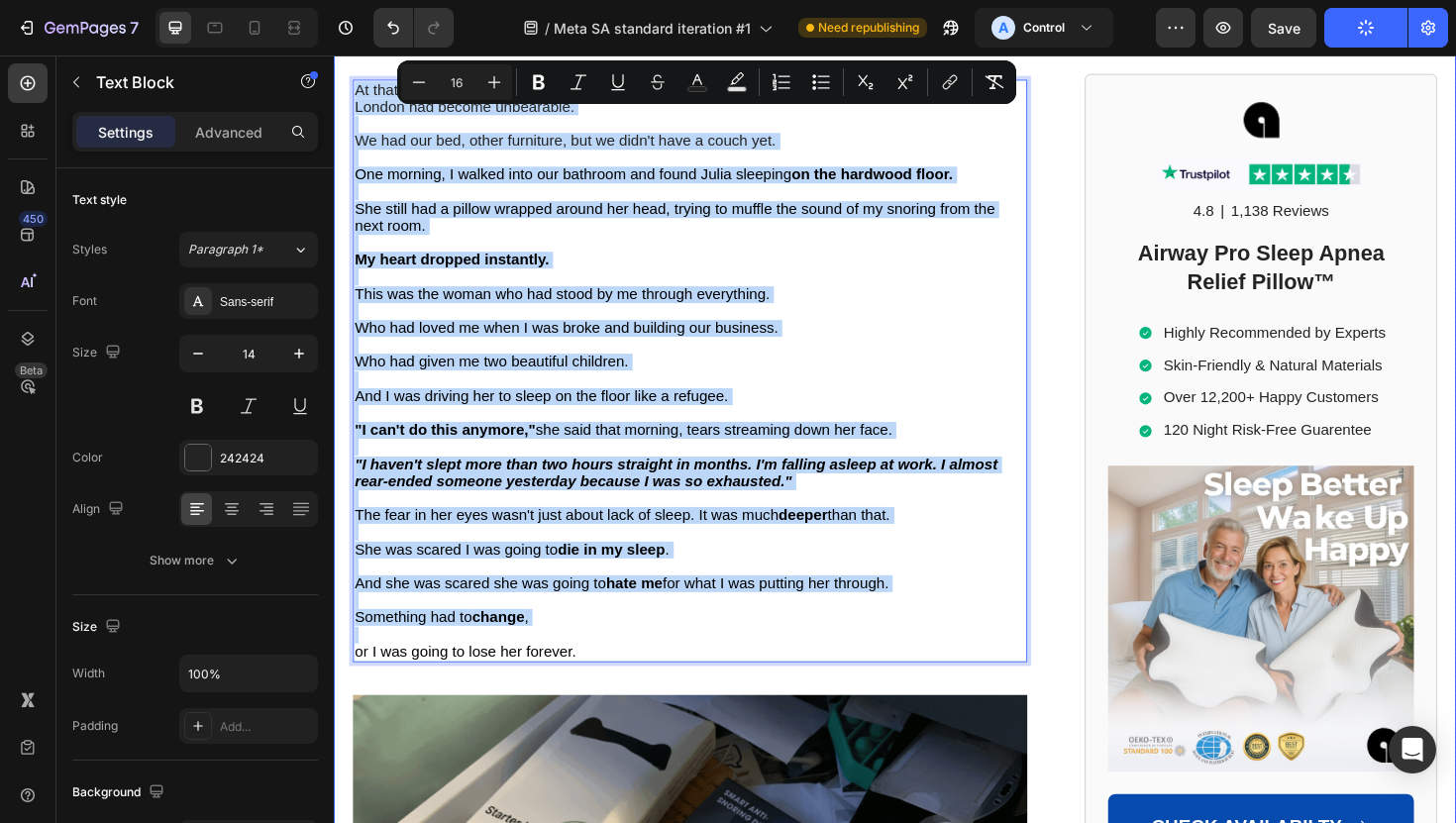 click on "Home > Sleep Apnea > Airway Pro™  Text Block How Sleep Apnea Nearly Ended in Tragedy... A Wake-Up Call for People Across the UK with Sleep Disorders Heading How Sleep Apnea Nearly Ended in Tragedy...  A Wake-Up Call for People Across the UK with Sleep Disorders Heading If sleep apnea is destroying you and your marriage,  read this story before you do anything else. Text Block Image By  Steven R. Text Block Last Updated July 27. 2025 Text Block Row ✅ Professionally reviewed by Daniel T., Certified Sleep Science Specialist Text Block Icon Icon Icon Icon Icon Icon List Row Image Your sleep apnea isn't just making you tired.   It's giving you brain damage.   Every time your breathing stops during the night, your brain is  starved of oxygen  for 10, 20, sometimes 30 seconds at a time.   That's called  hypoxia.  And it's literally killing your brain cells.   The  Stanford Sleep Medicine Center  memory, decision-making,  and  emotional regulation.   In simple terms:   That explains why I spent" at bounding box center [928, 3018] 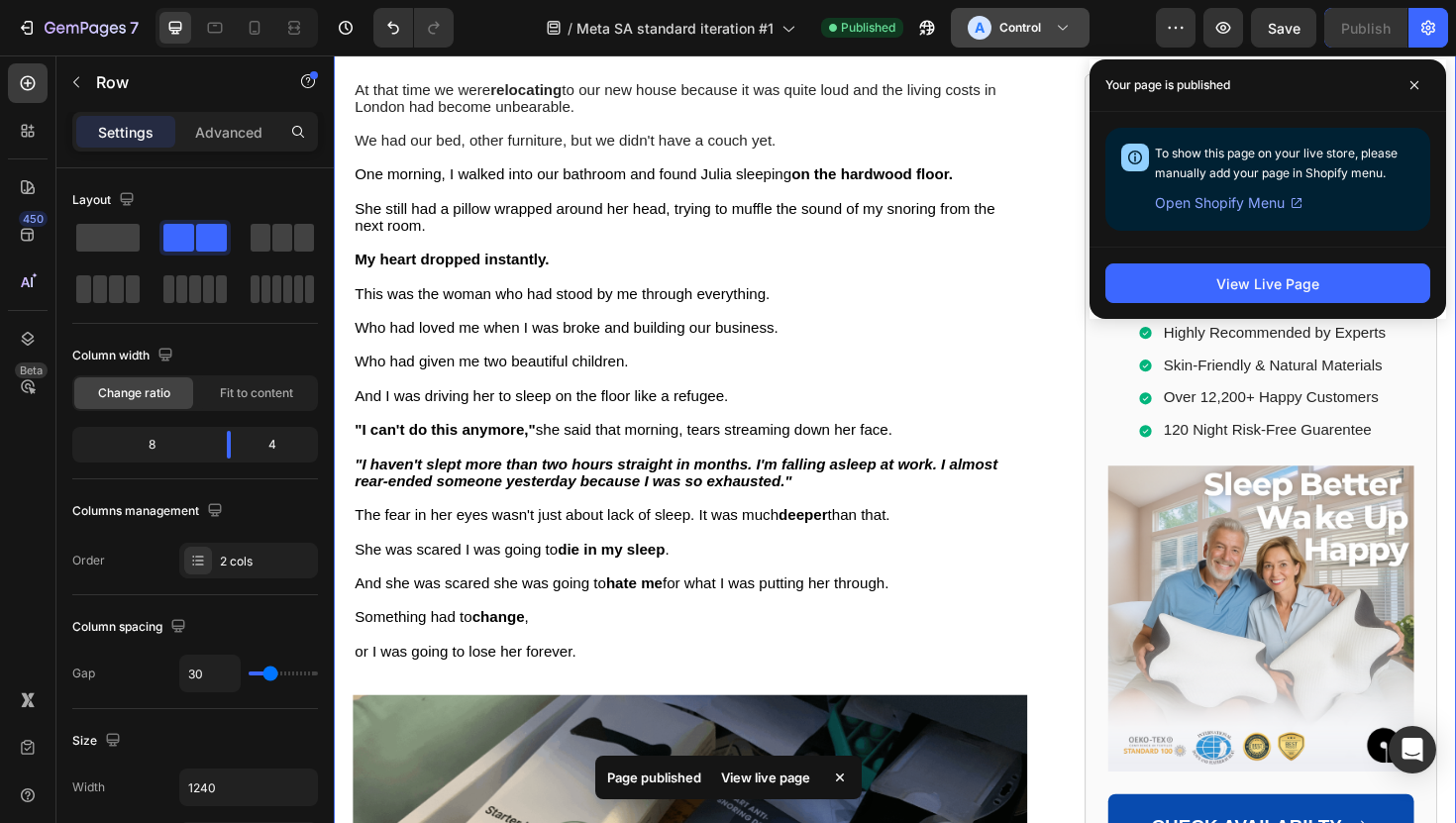 click on "A Control" at bounding box center [1020, 28] 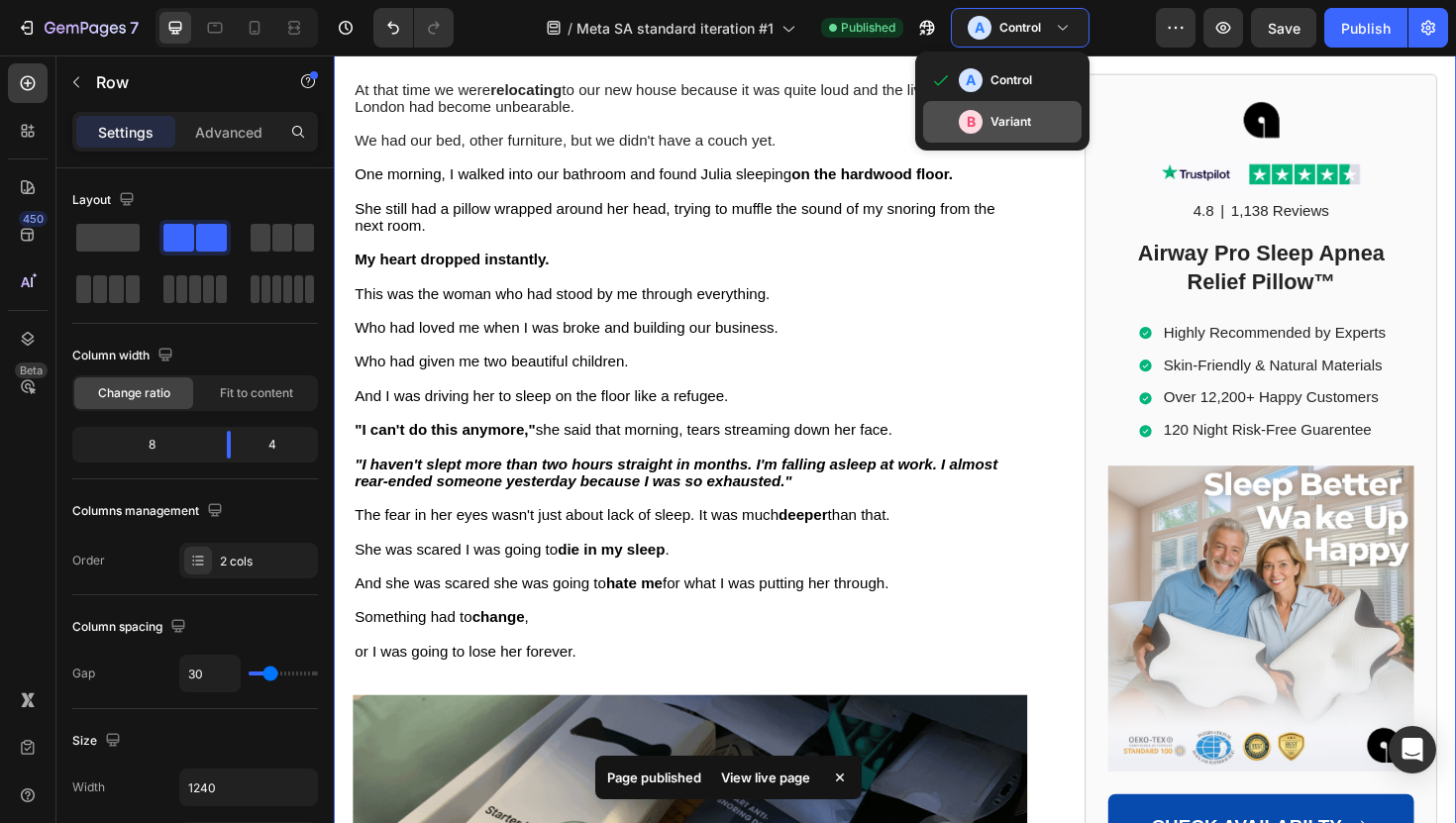 click on "Variant" 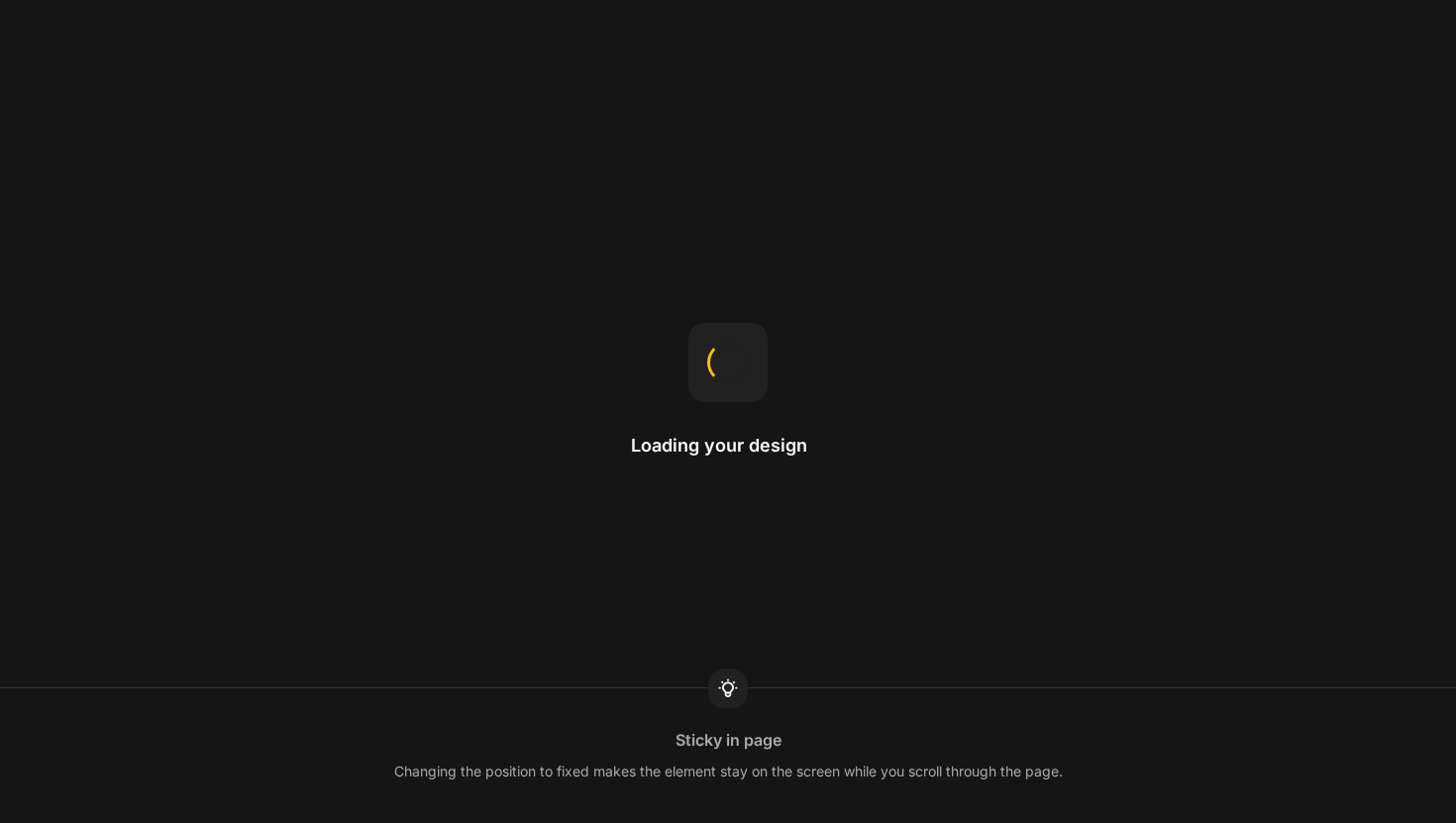 scroll, scrollTop: 0, scrollLeft: 0, axis: both 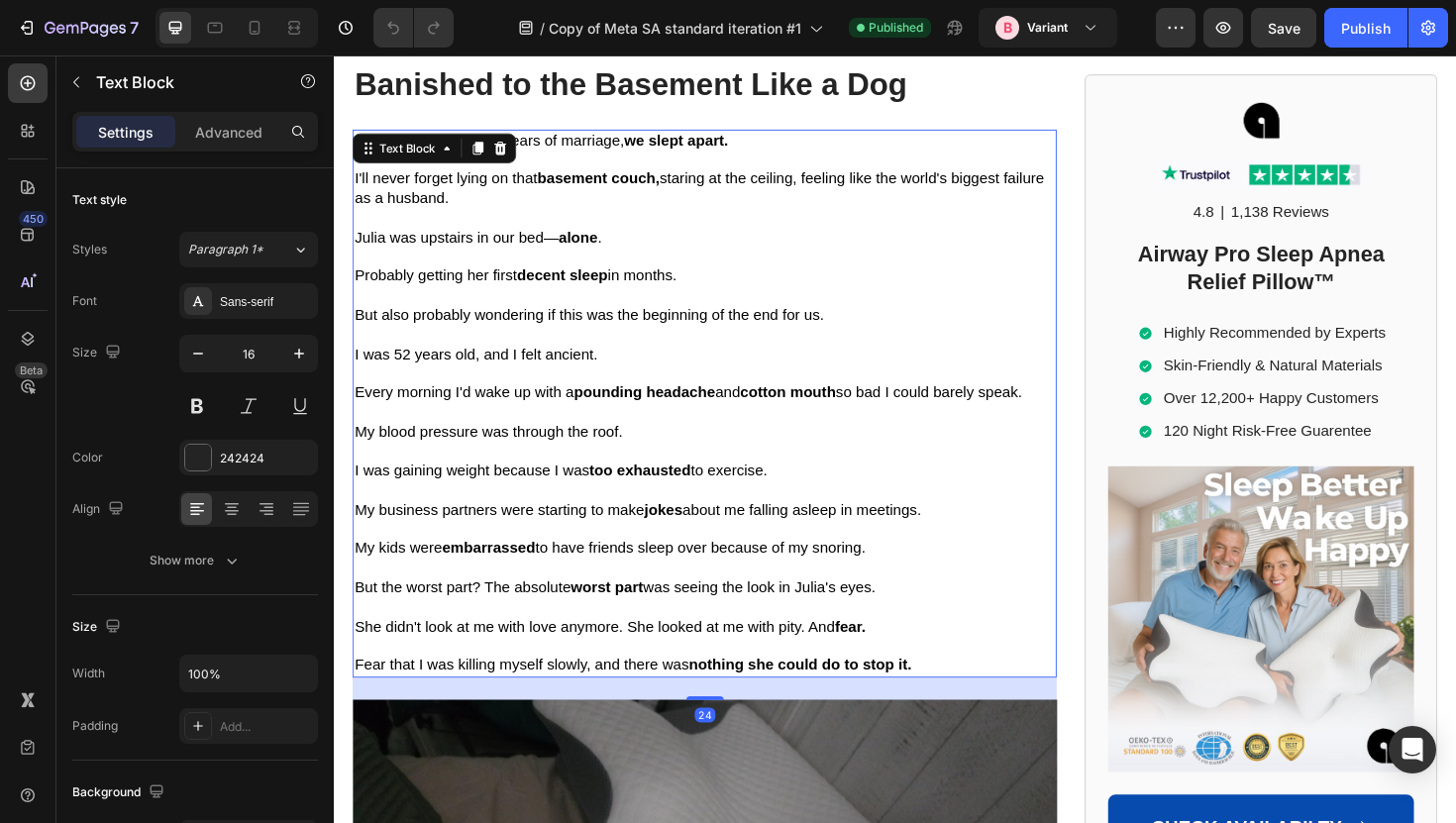 click at bounding box center (726, 516) 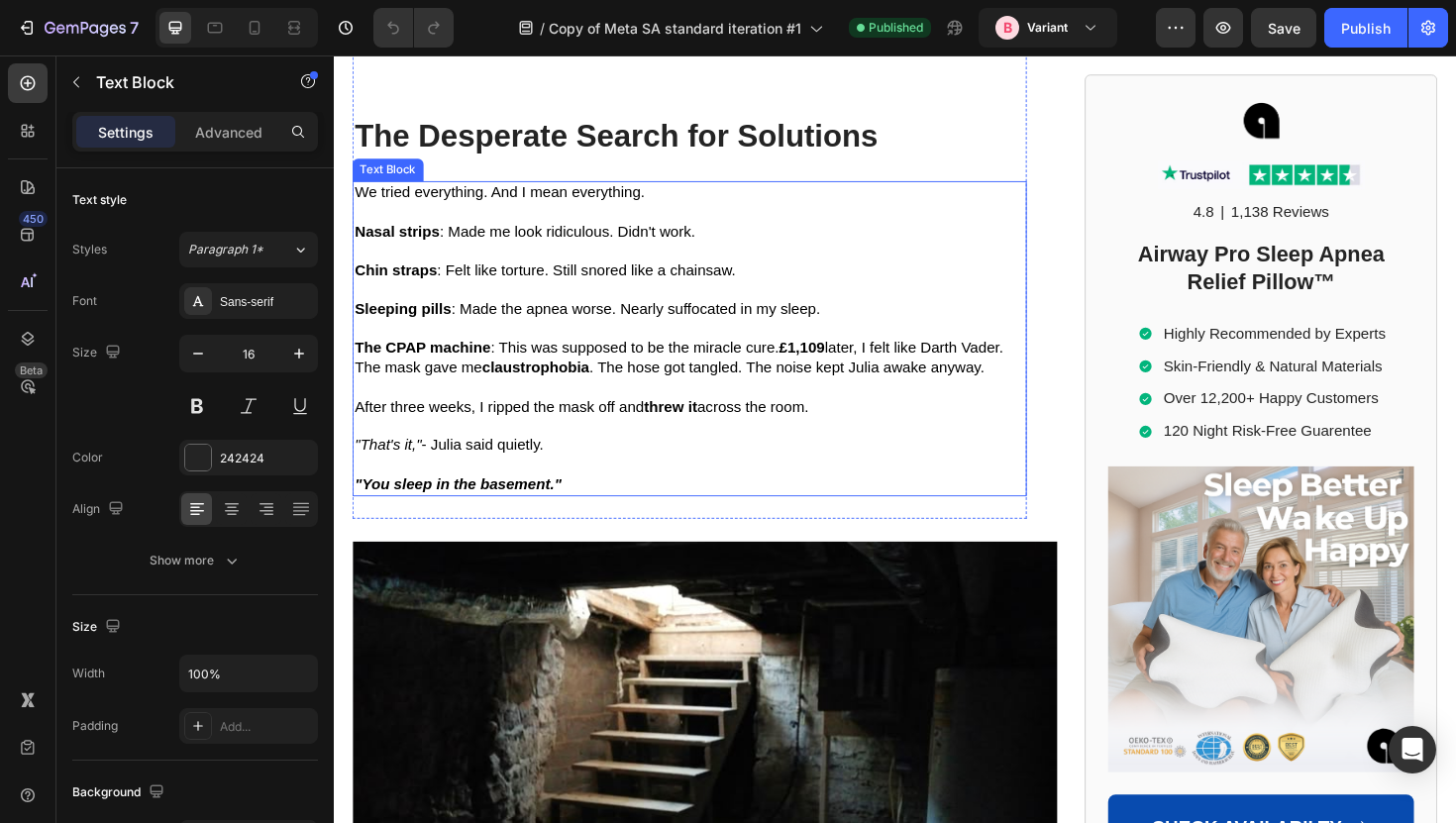 scroll, scrollTop: 2867, scrollLeft: 0, axis: vertical 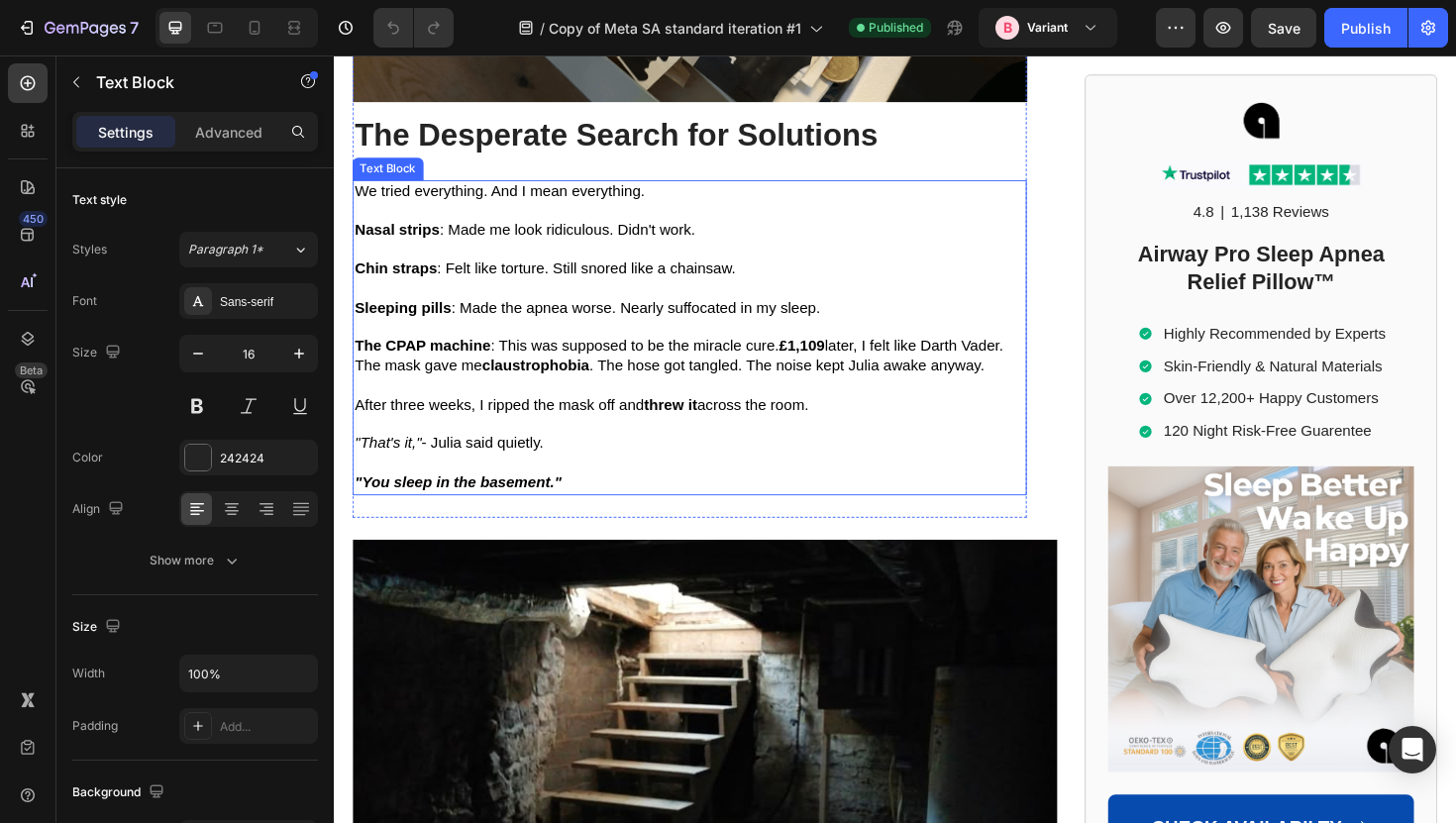 click on "The CPAP machine : This was supposed to be the miracle cure.  £1,109  later, I felt like Darth Vader. The mask gave me  claustrophobia . The hose got tangled. The noise kept Julia awake anyway." at bounding box center (698, 373) 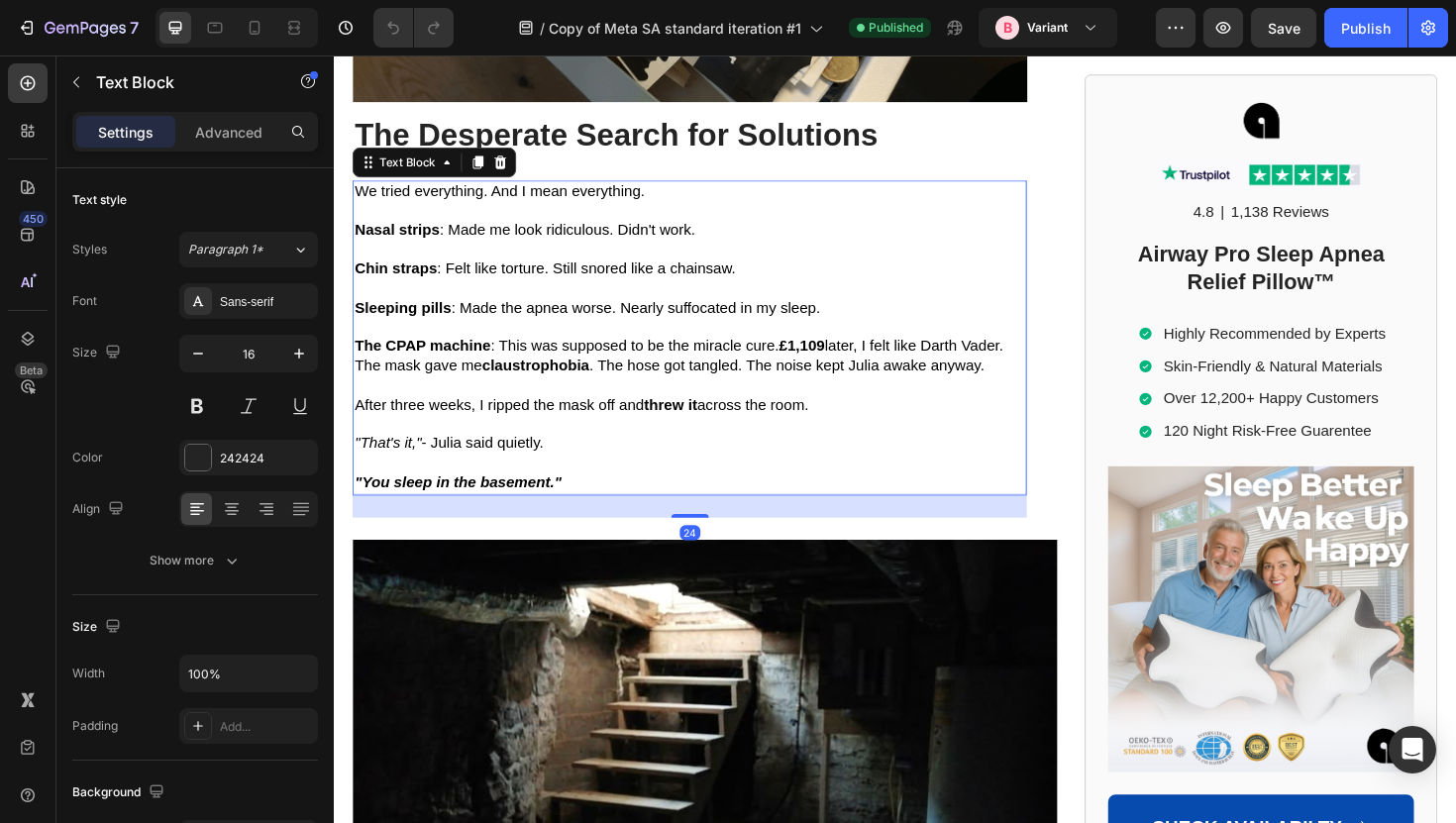 click on "The CPAP machine : This was supposed to be the miracle cure.  £1,109  later, I felt like Darth Vader. The mask gave me  claustrophobia . The hose got tangled. The noise kept Julia awake anyway." at bounding box center (698, 373) 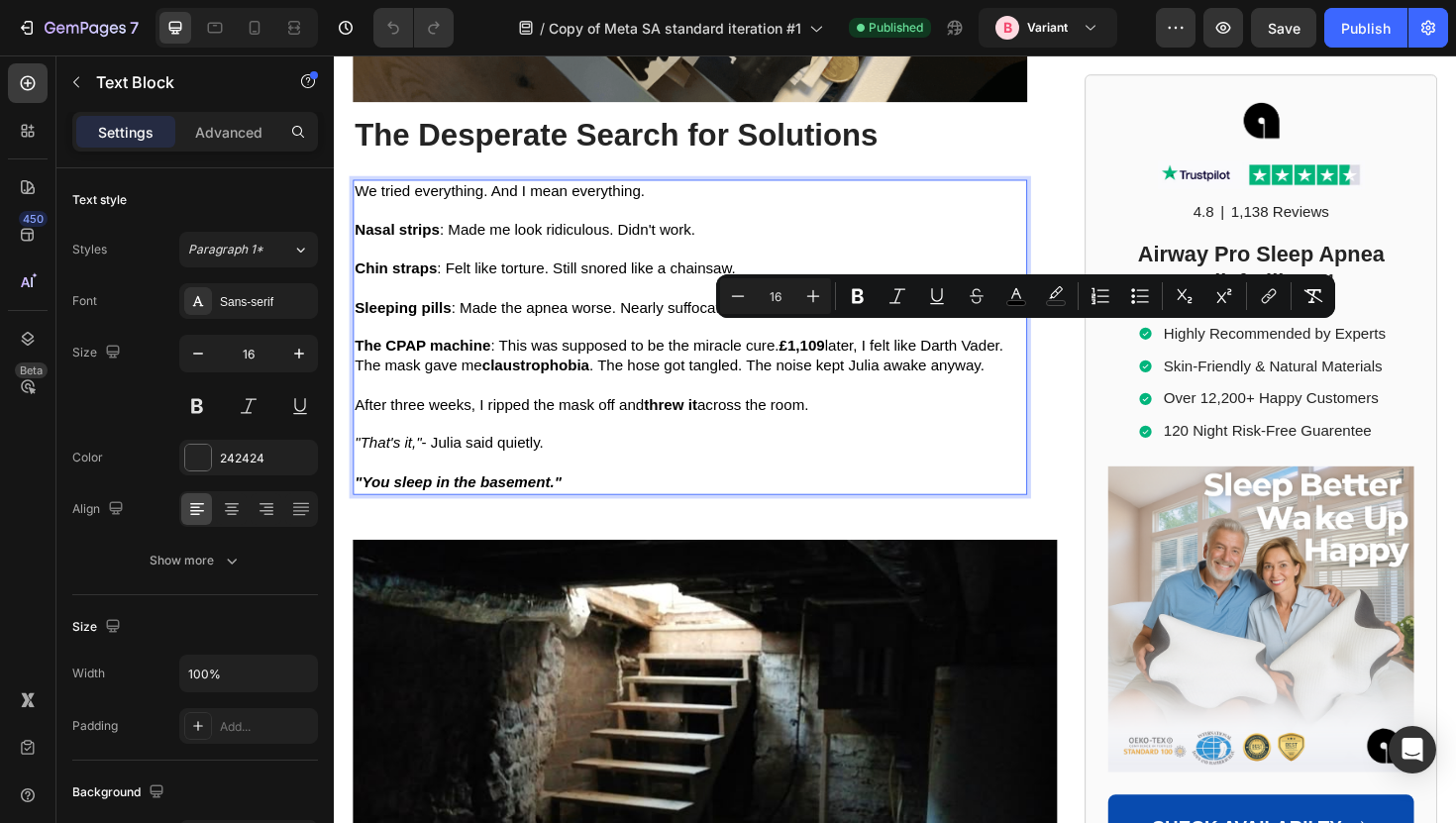 click on "The CPAP machine : This was supposed to be the miracle cure.  £1,109  later, I felt like Darth Vader. The mask gave me  claustrophobia . The hose got tangled. The noise kept Julia awake anyway." at bounding box center [698, 373] 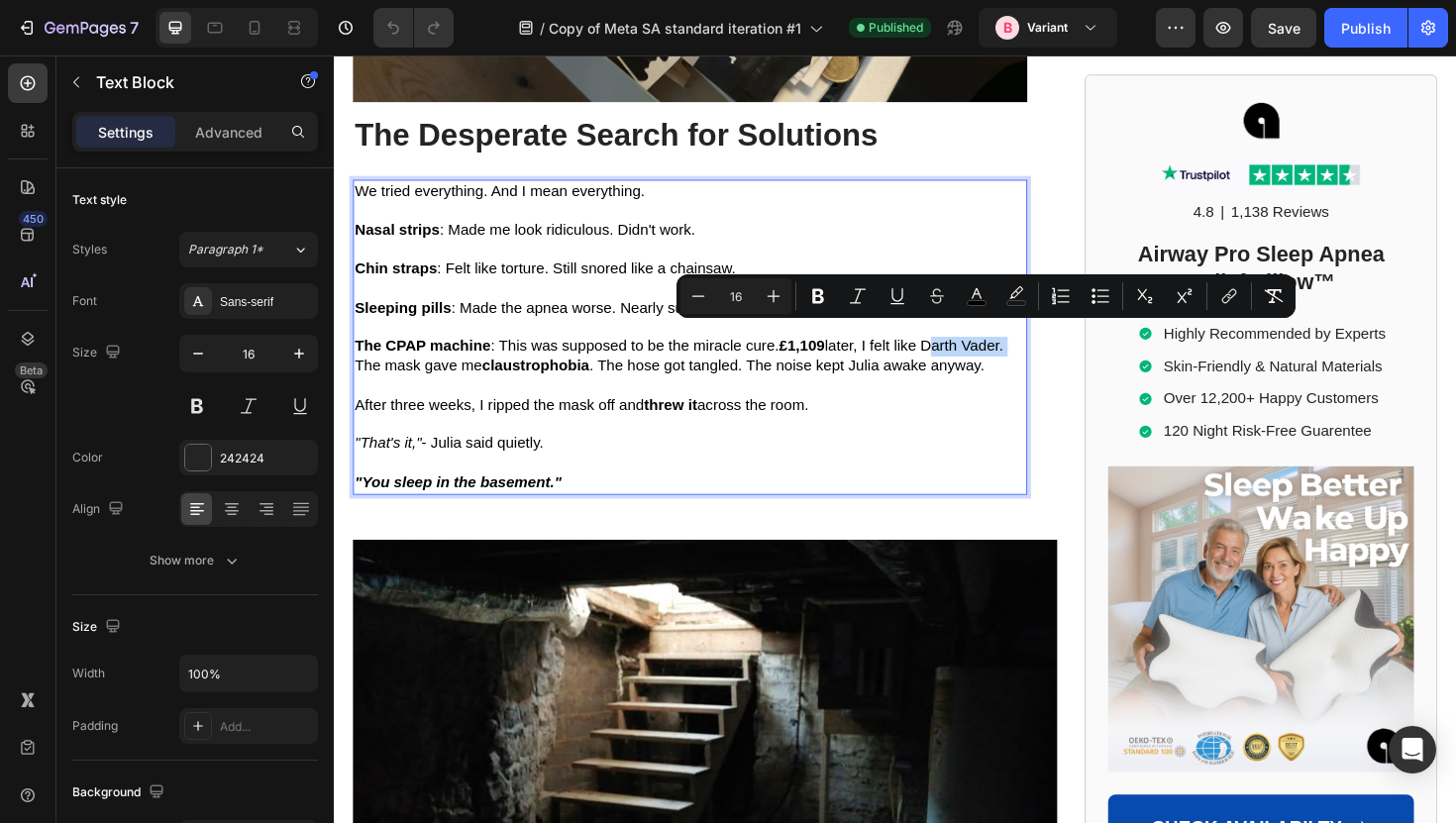 drag, startPoint x: 1048, startPoint y: 349, endPoint x: 963, endPoint y: 349, distance: 85 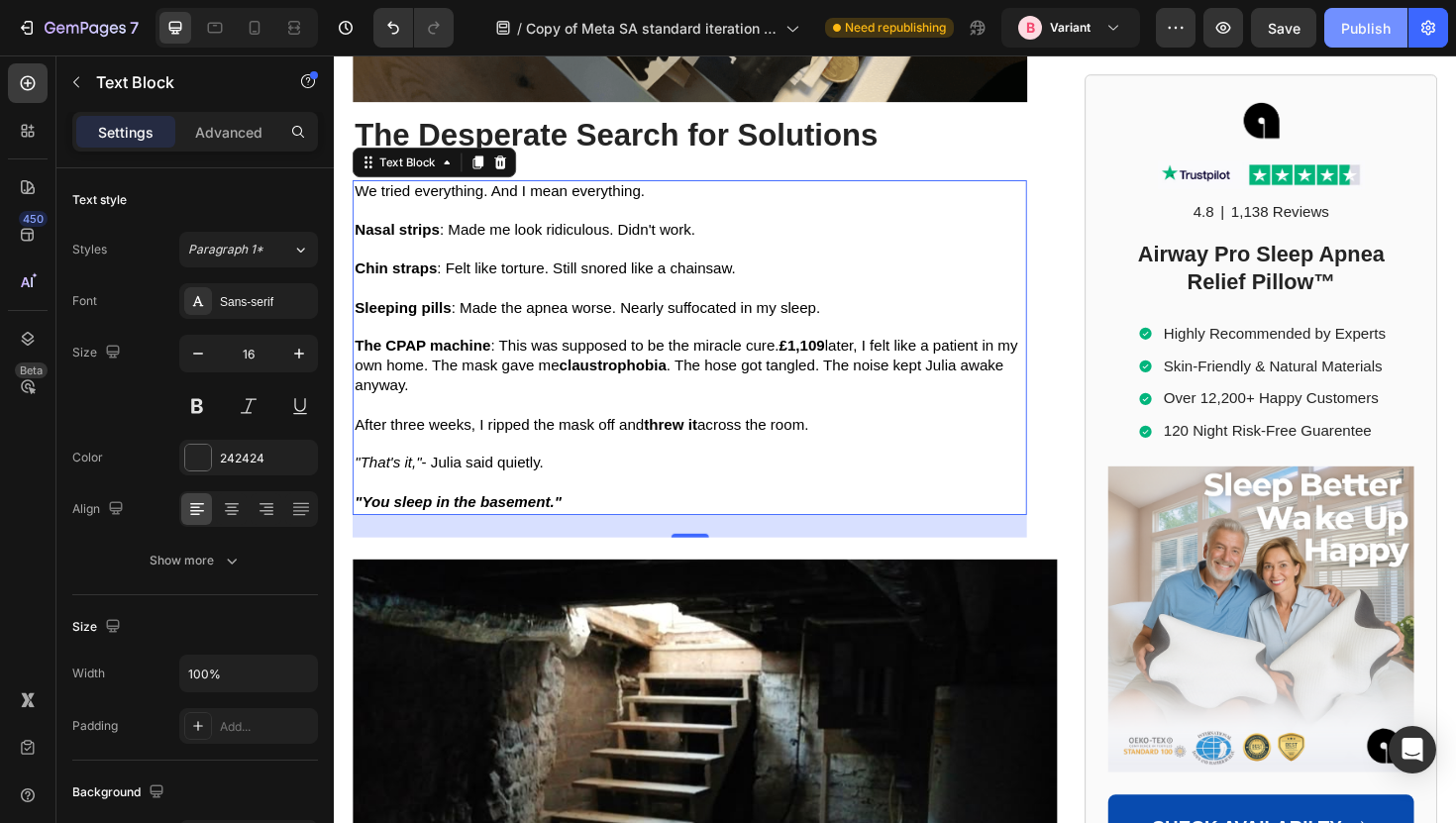 click on "Publish" at bounding box center (1366, 28) 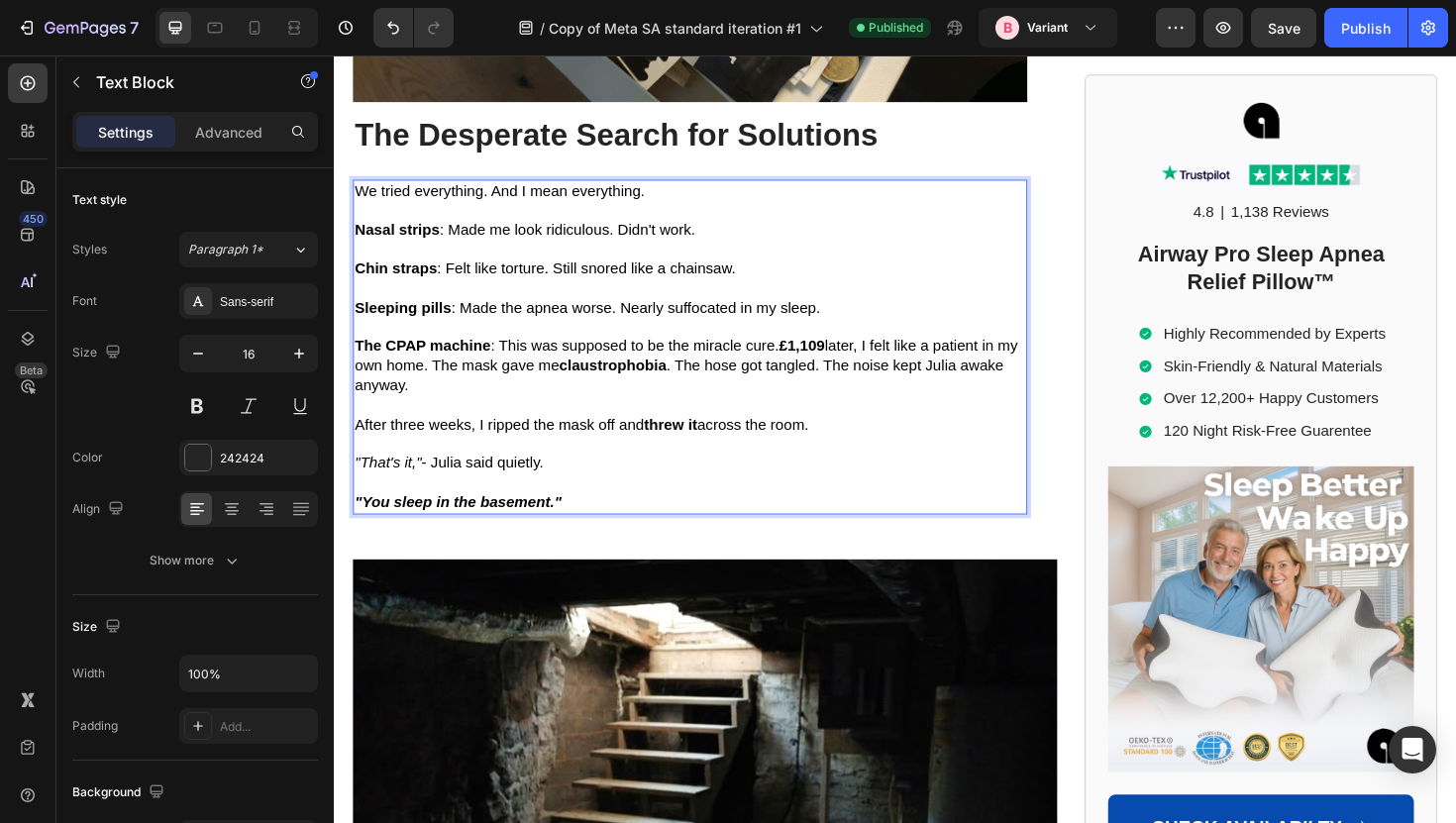 click on "The CPAP machine : This was supposed to be the miracle cure.  £1,109  later, I felt like a patient in my own home. The mask gave me  claustrophobia . The hose got tangled. The noise kept Julia awake anyway." at bounding box center [706, 383] 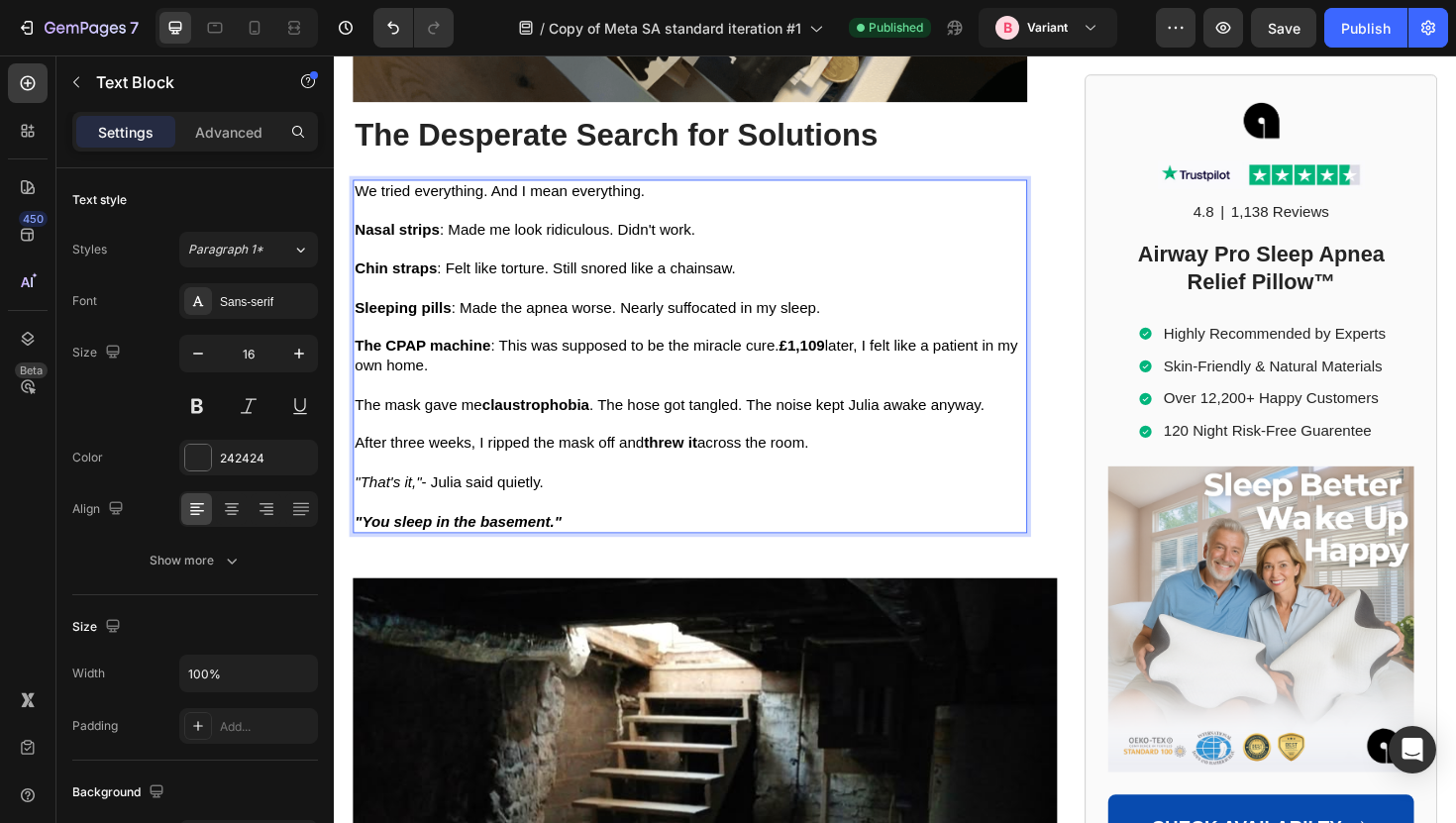 click on "The mask gave me  claustrophobia . The hose got tangled. The noise kept Julia awake anyway." at bounding box center [688, 425] 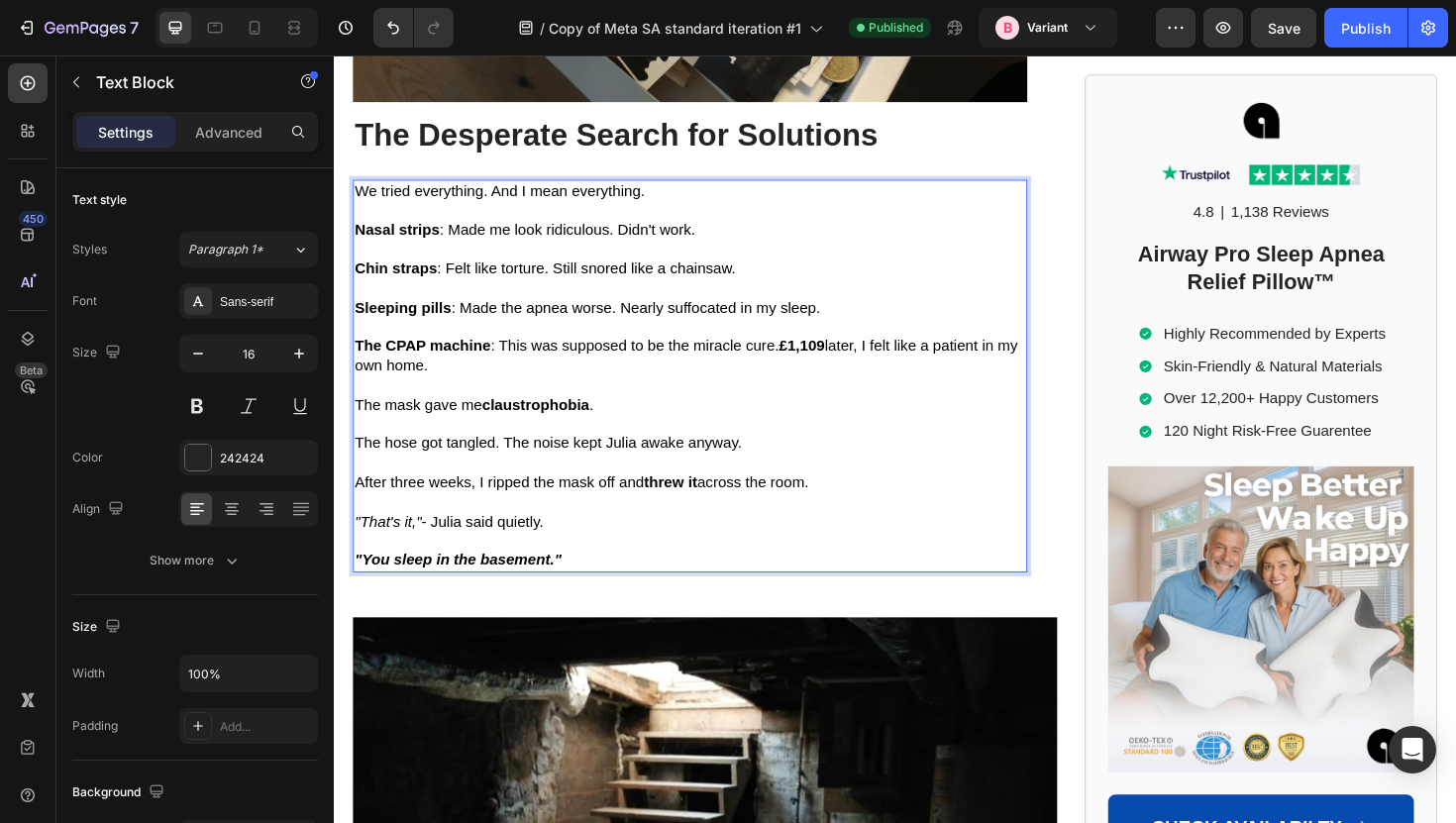 click on "The hose got tangled. The noise kept Julia awake anyway." at bounding box center [561, 465] 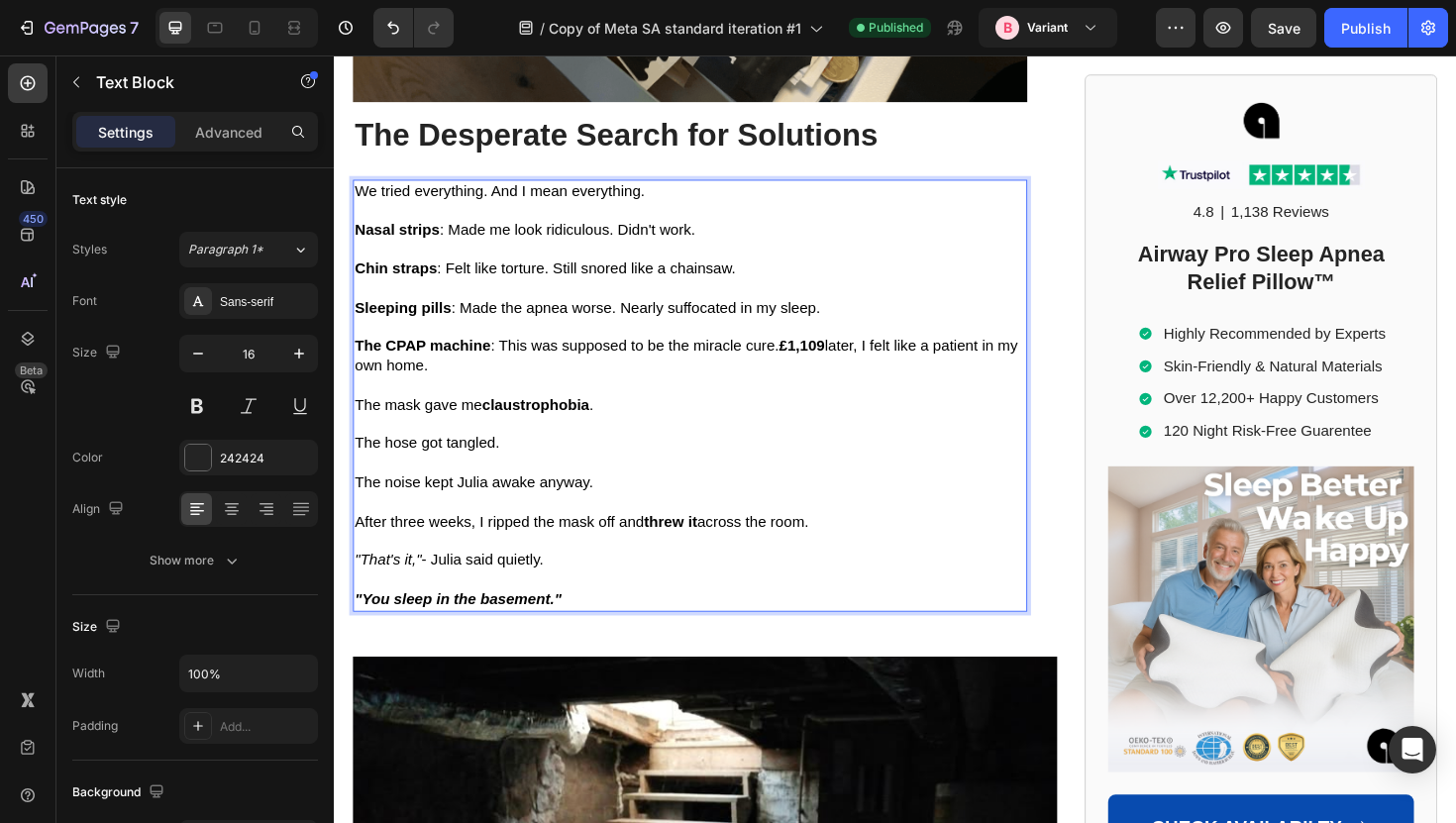 click on "The hose got tangled." at bounding box center (710, 466) 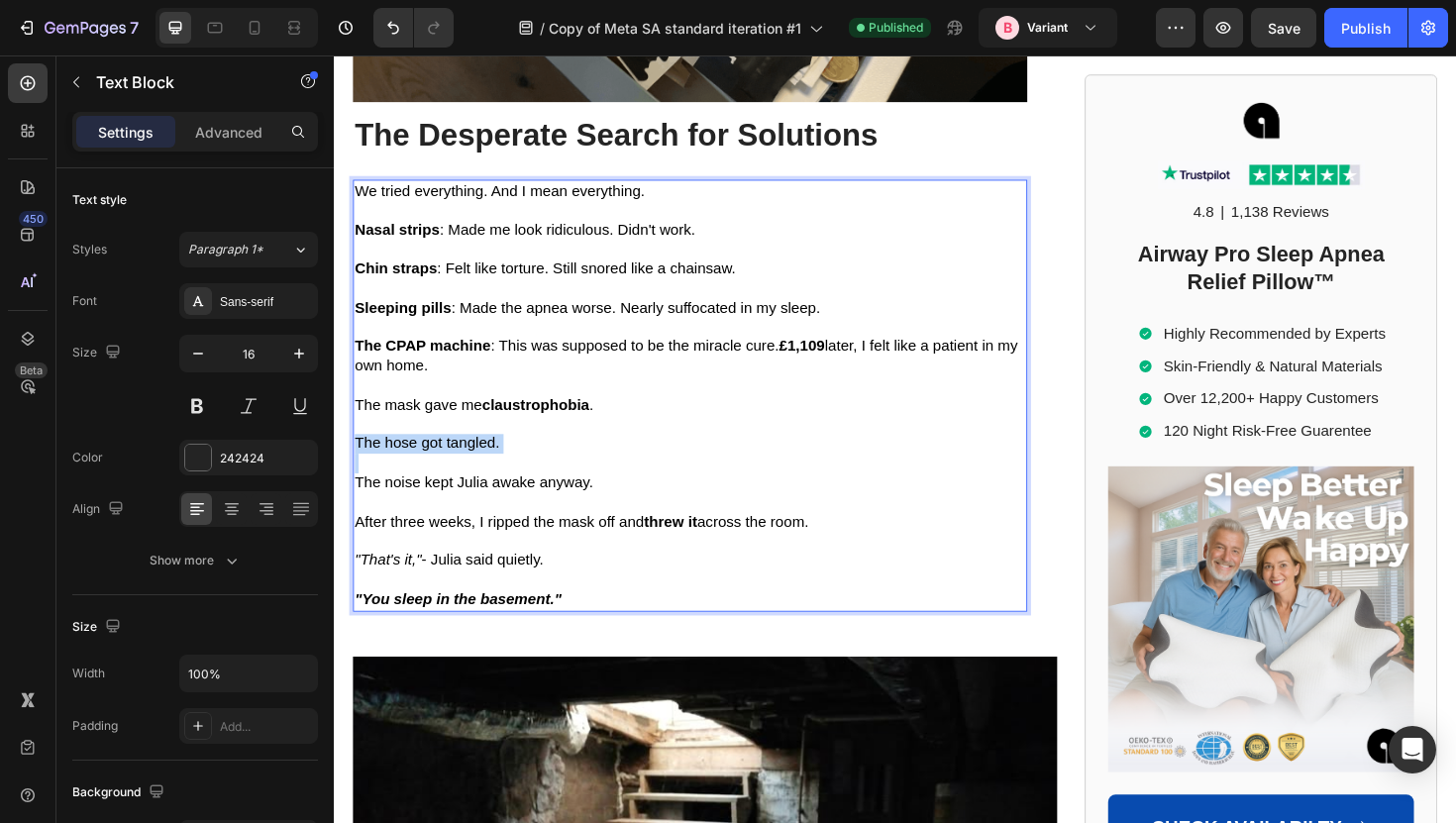 click on "The hose got tangled." at bounding box center (710, 466) 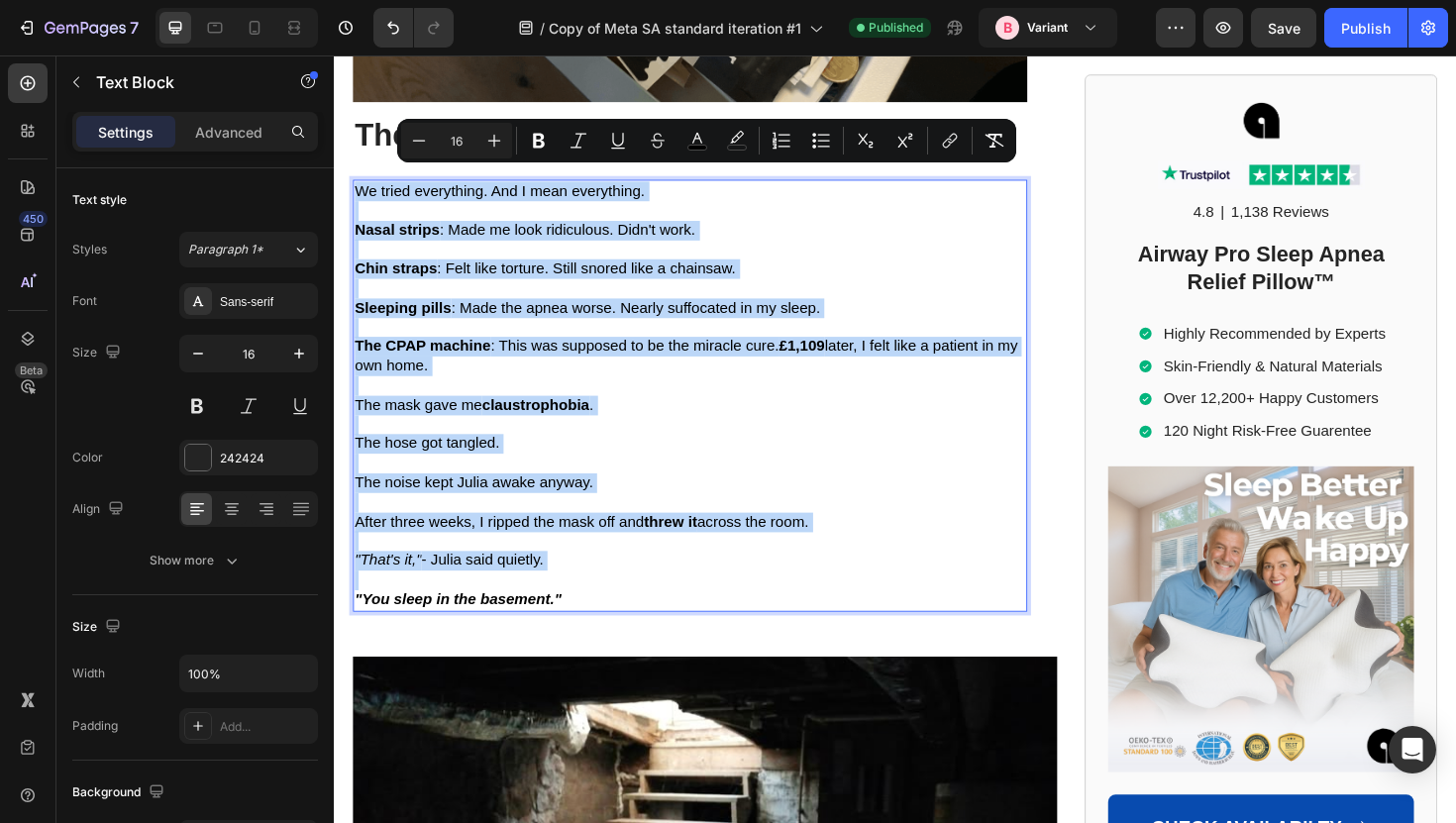 copy on "We tried everything. And I mean everything. Nasal strips : Made me look ridiculous. Didn't work. Chin straps : Felt like torture. Still snored like a chainsaw. Sleeping pills : Made the apnea worse. Nearly suffocated in my sleep. The CPAP machine : This was supposed to be the miracle cure.  £1,109  later, I felt like a patient in my own home.  The mask gave me  claustrophobia .  The hose got tangled.  The noise kept Julia awake anyway. After three weeks, I ripped the mask off and  threw it  across the room. "That's it,"  - Julia said quietly." 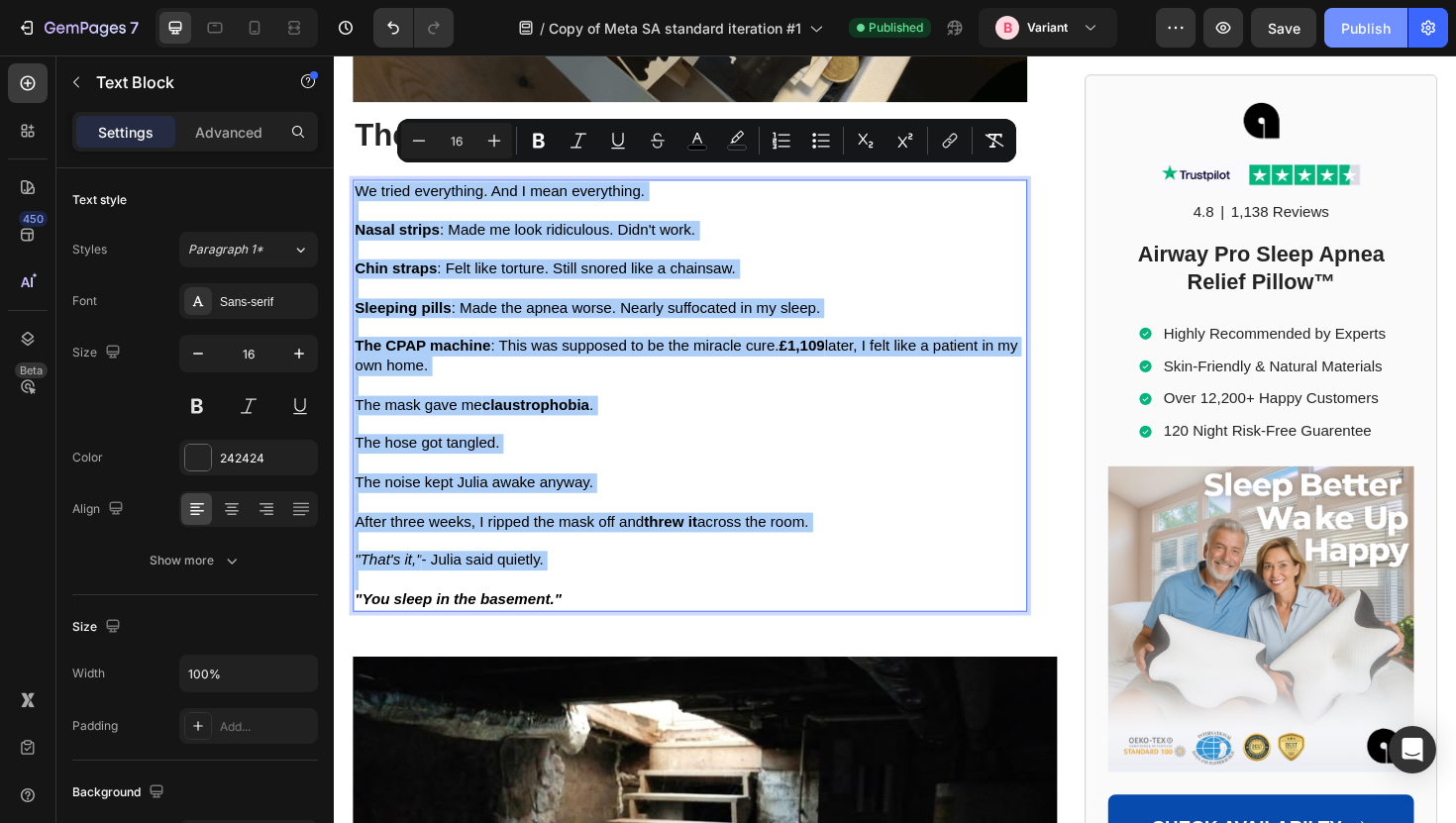 click on "Publish" at bounding box center [1366, 28] 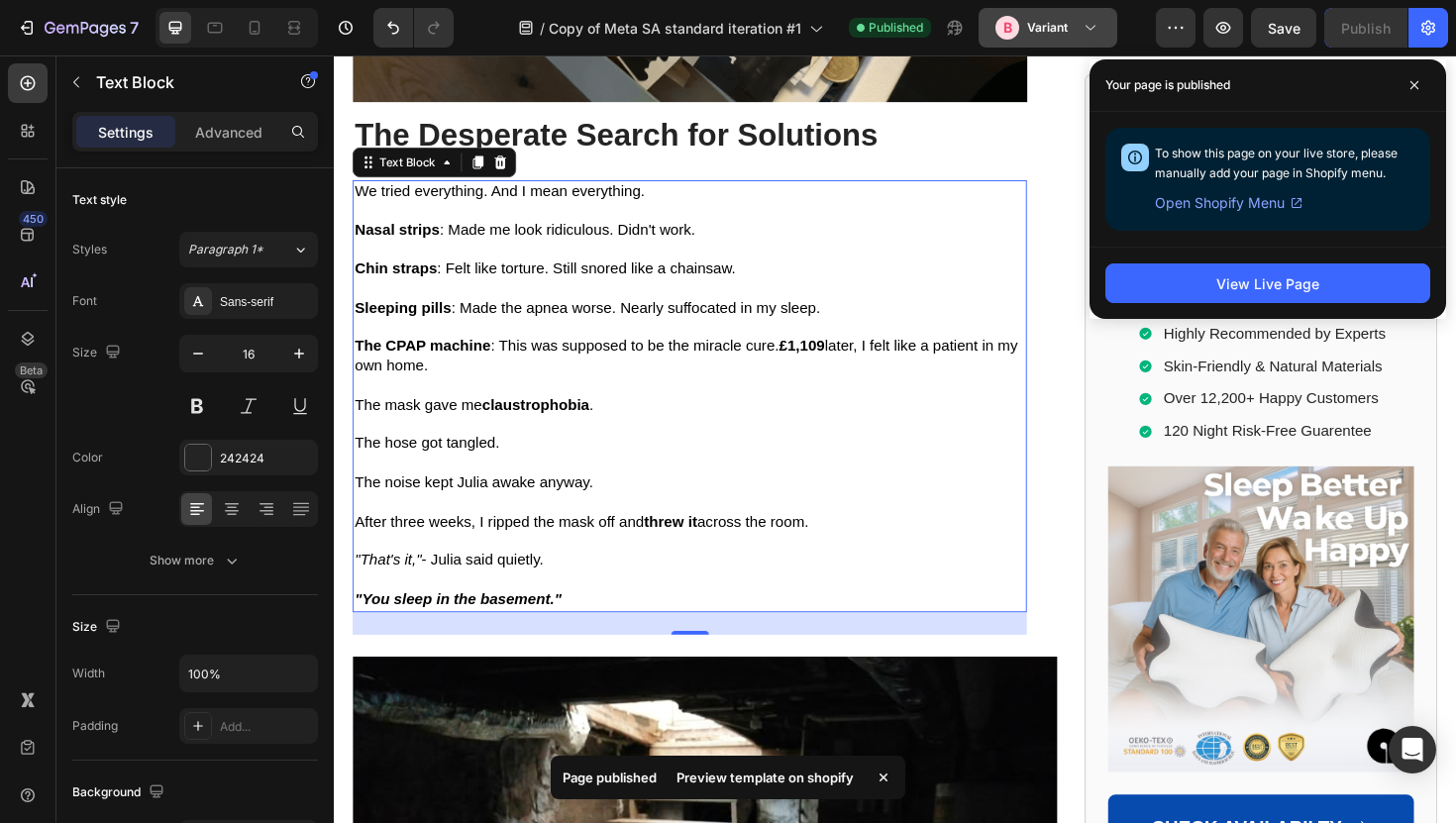 click on "B Variant" 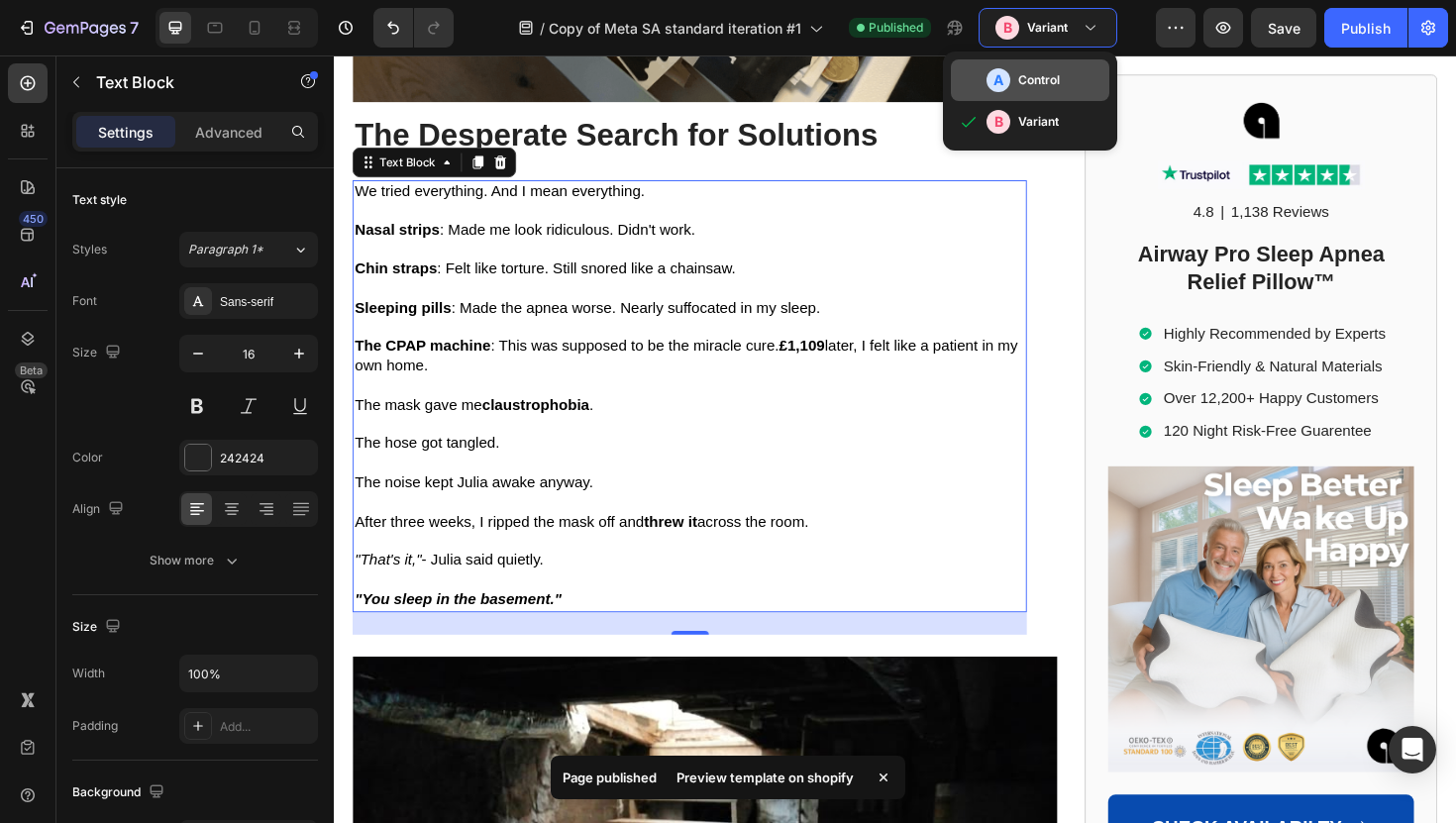 click on "A" at bounding box center (998, 80) 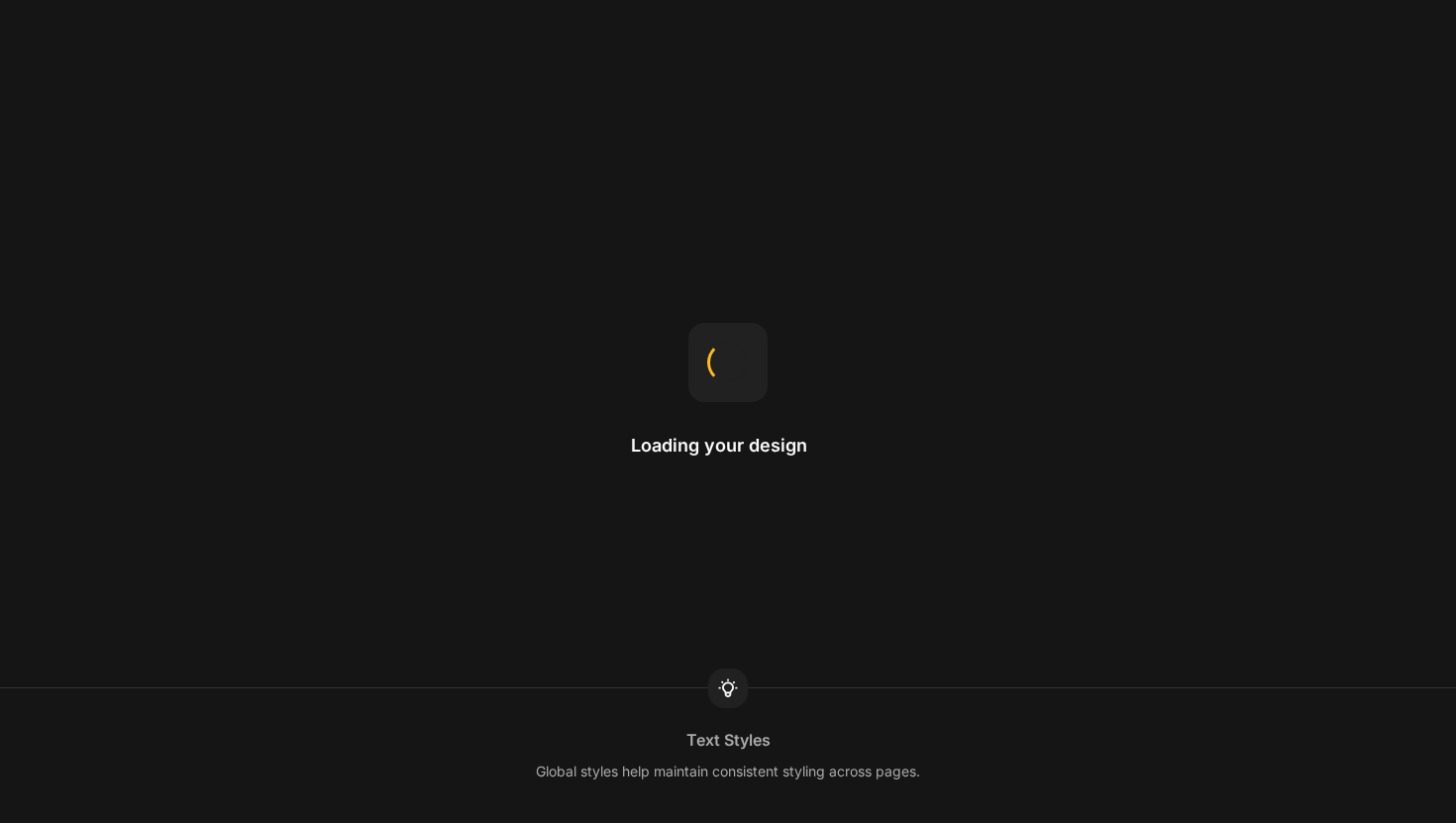 scroll, scrollTop: 0, scrollLeft: 0, axis: both 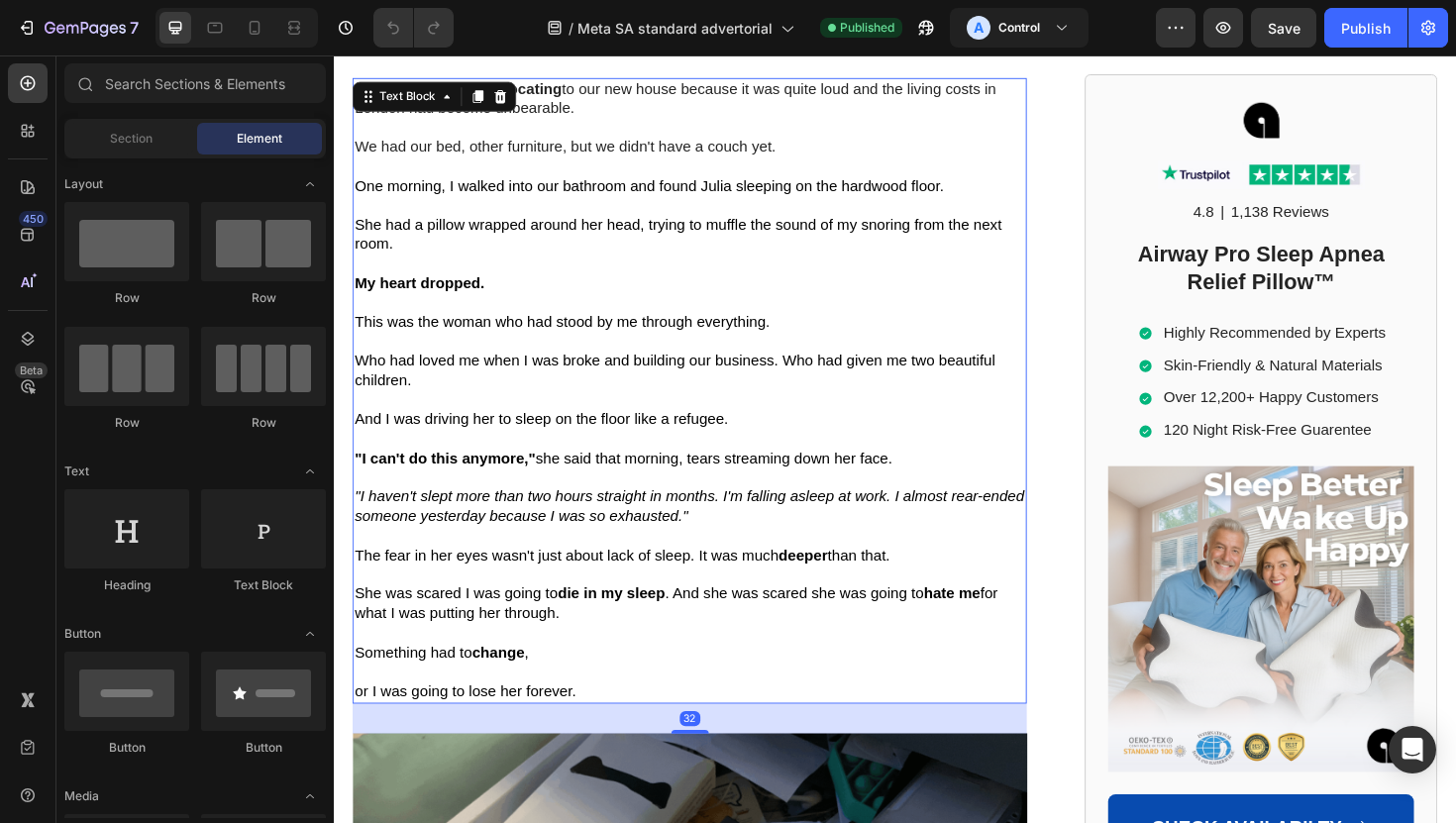click at bounding box center (710, 420) 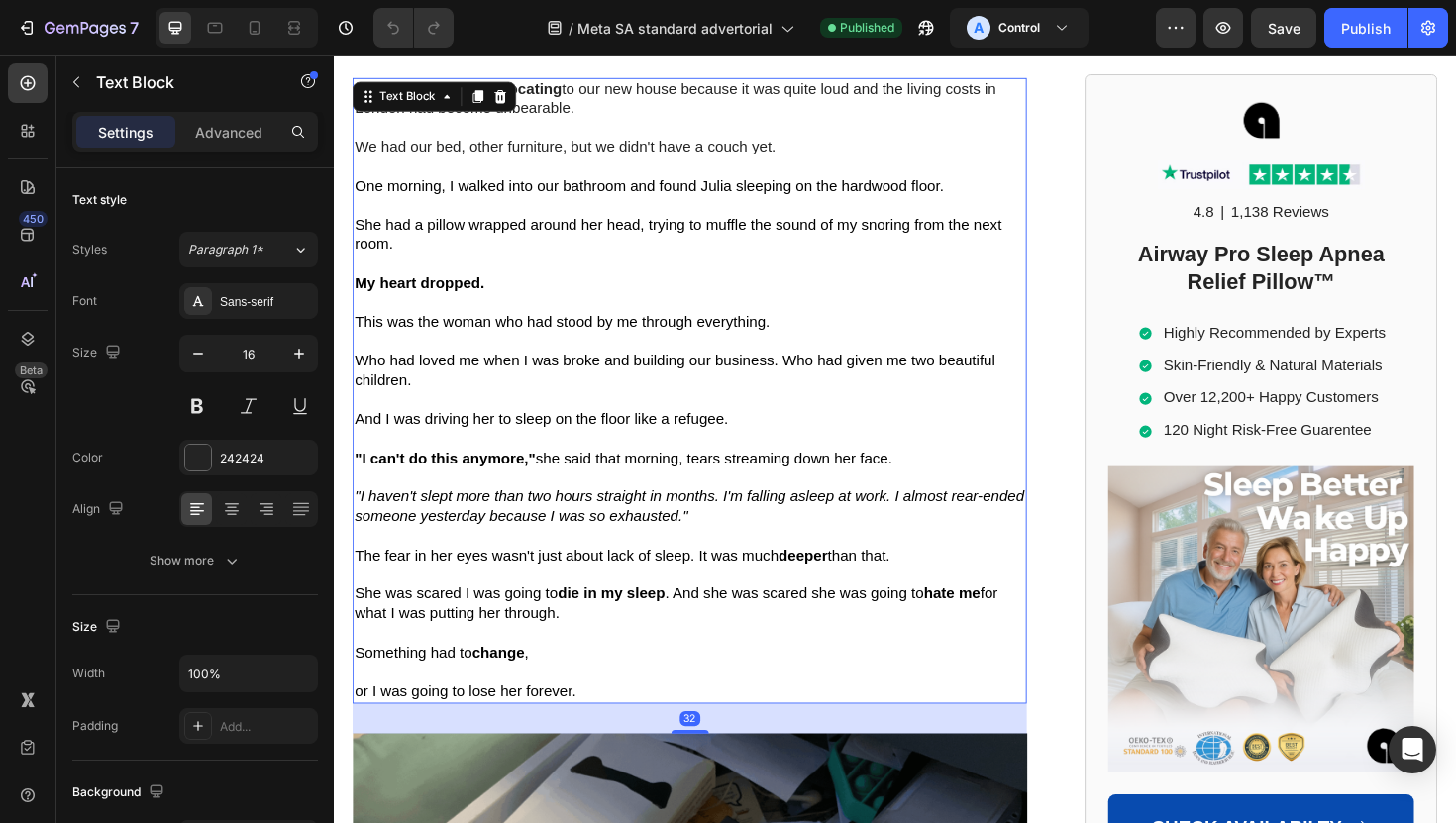 click at bounding box center [710, 420] 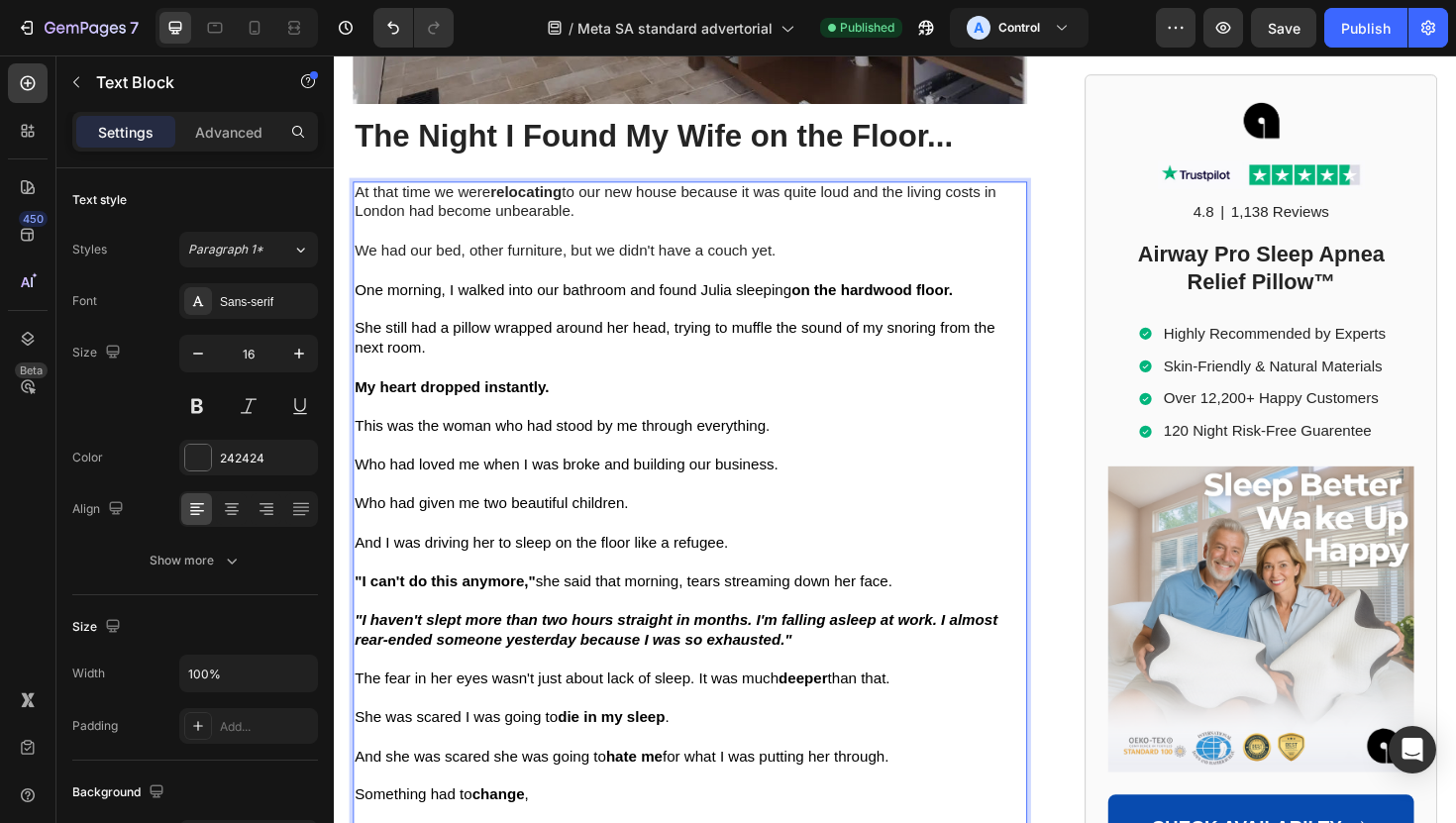 scroll, scrollTop: 2625, scrollLeft: 0, axis: vertical 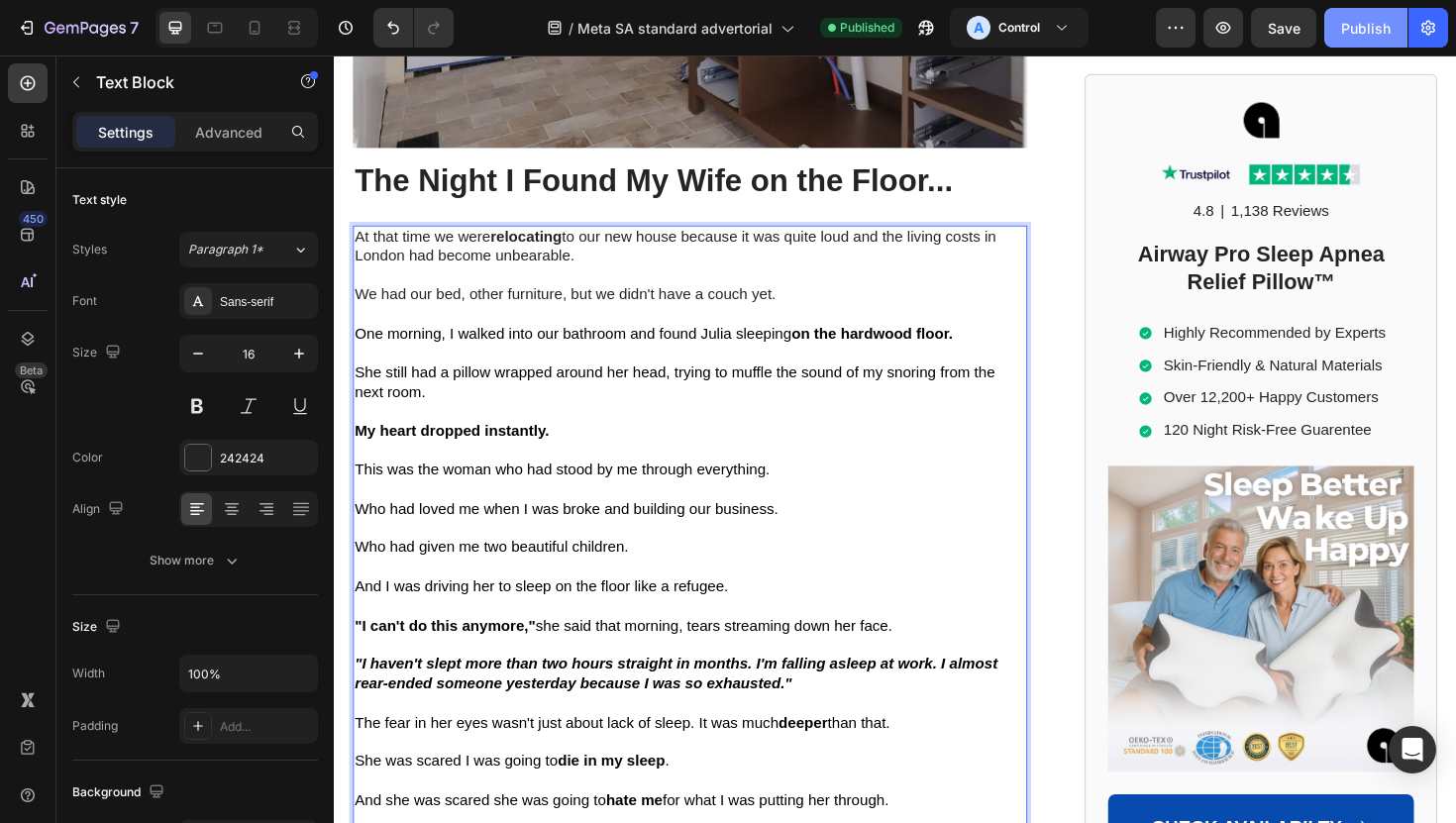 click on "Publish" at bounding box center (1366, 28) 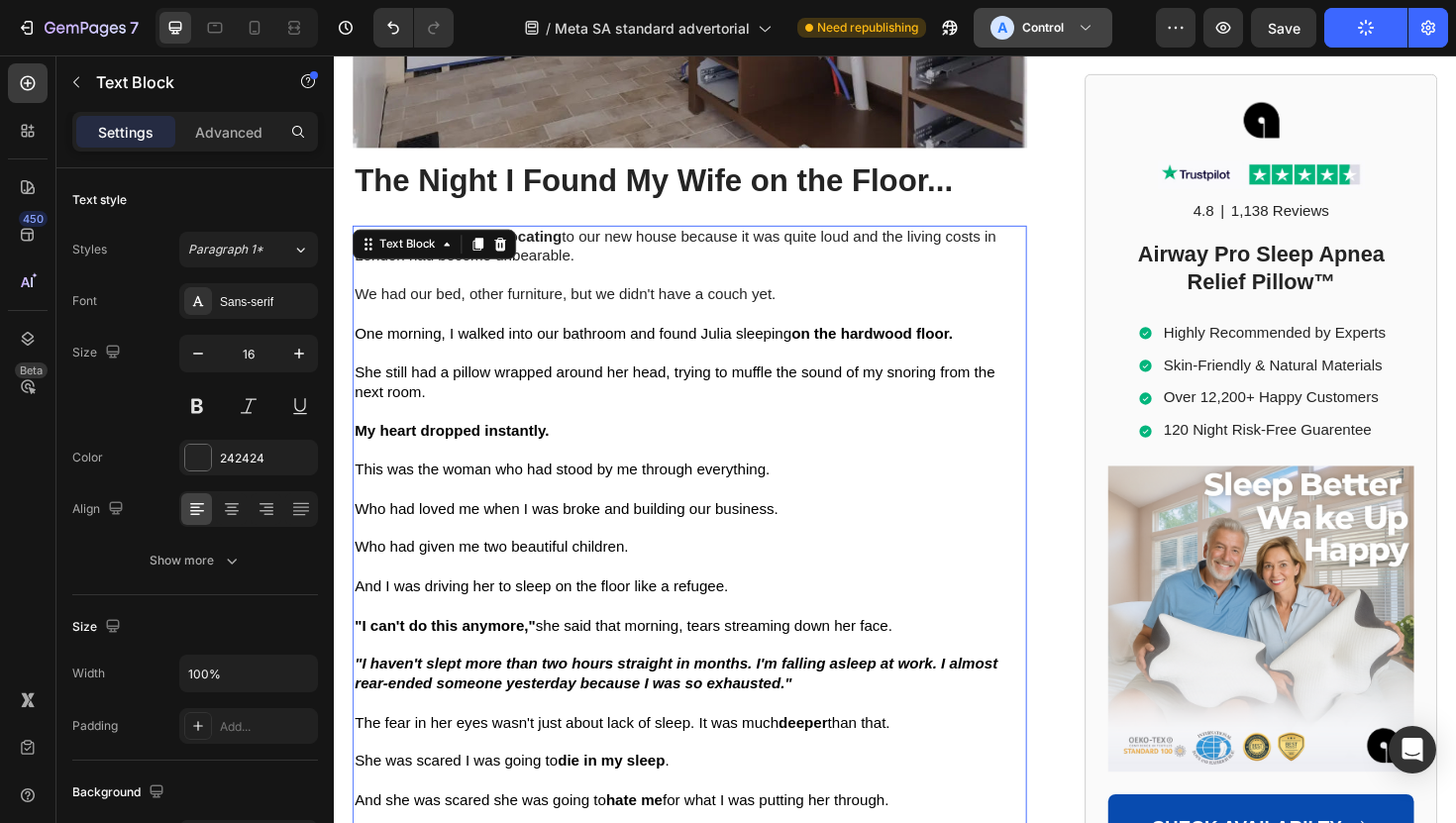 click on "Control" 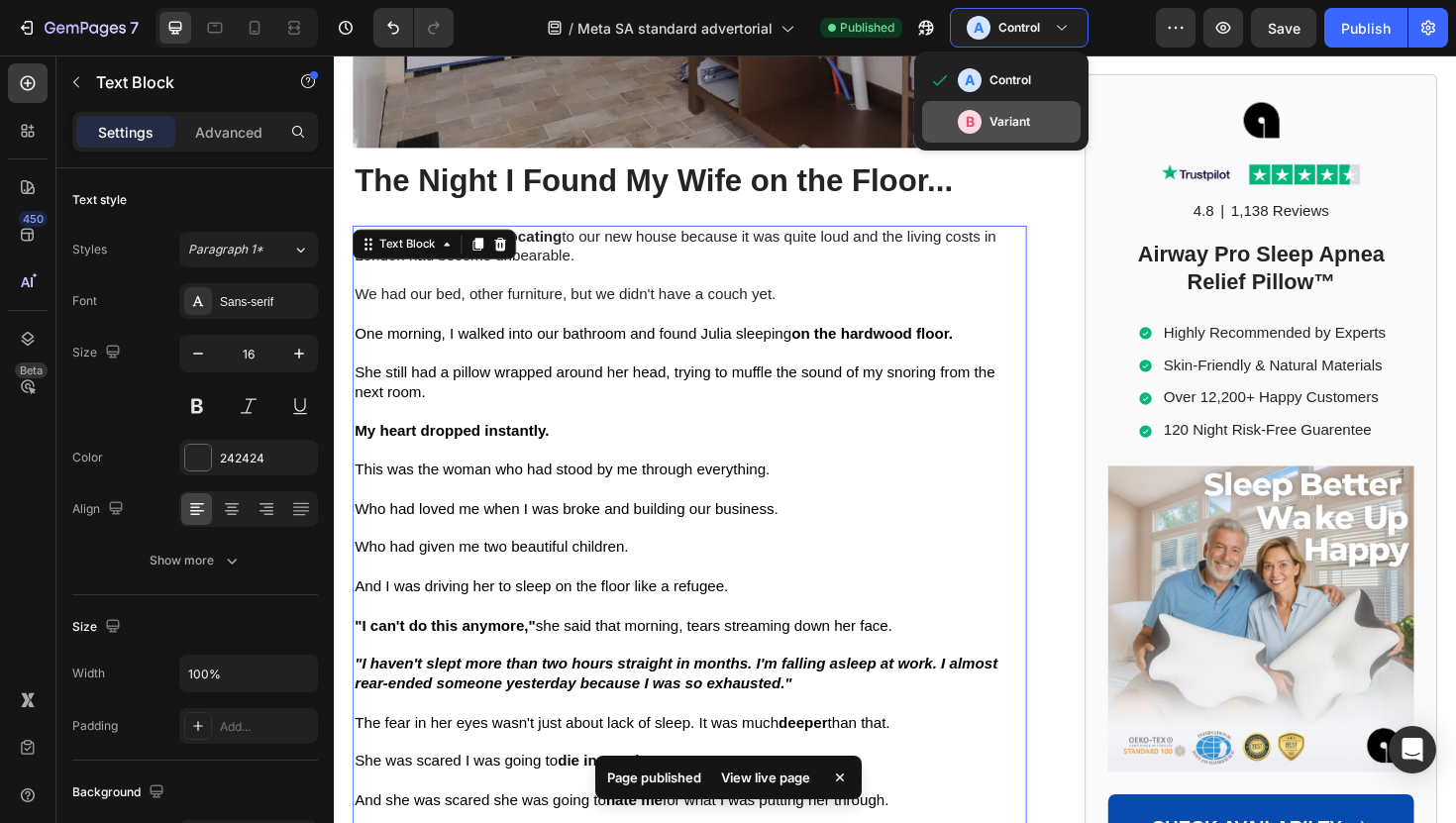 click on "B Variant" 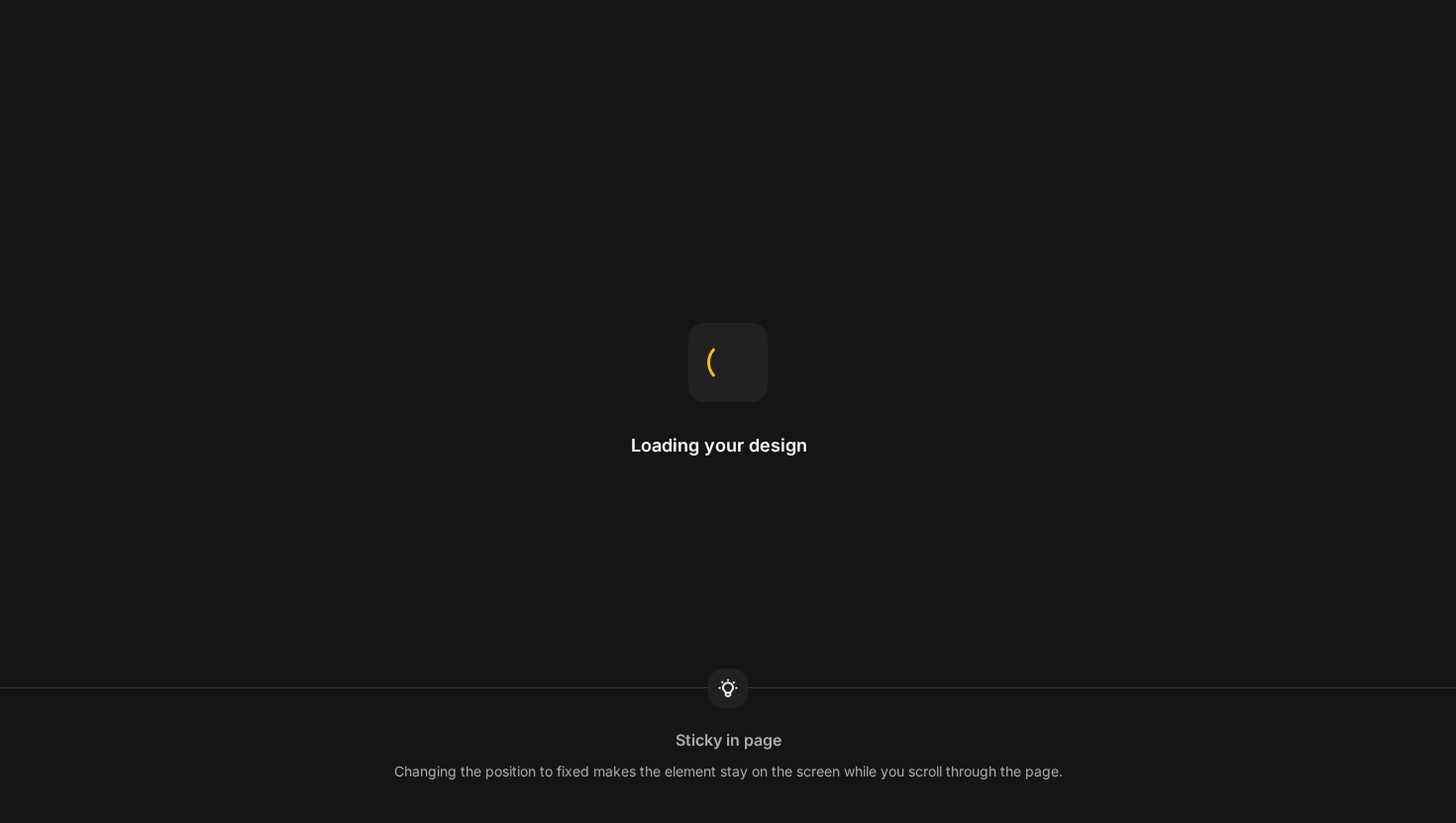 scroll, scrollTop: 0, scrollLeft: 0, axis: both 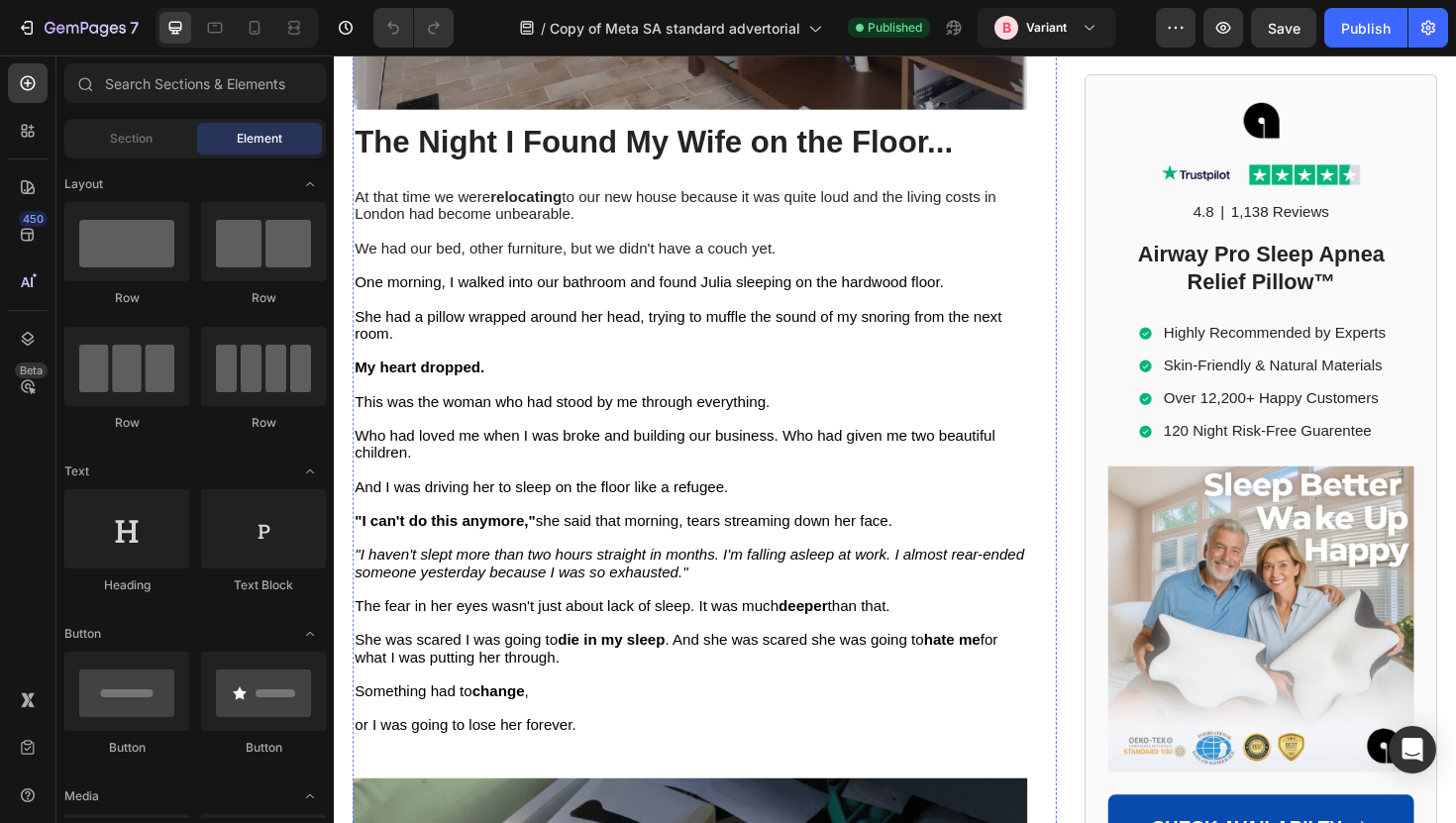 click on ""I haven't slept more than two hours straight in months. I'm falling asleep at work. I almost rear-ended someone yesterday because I was so exhausted."" at bounding box center [710, 592] 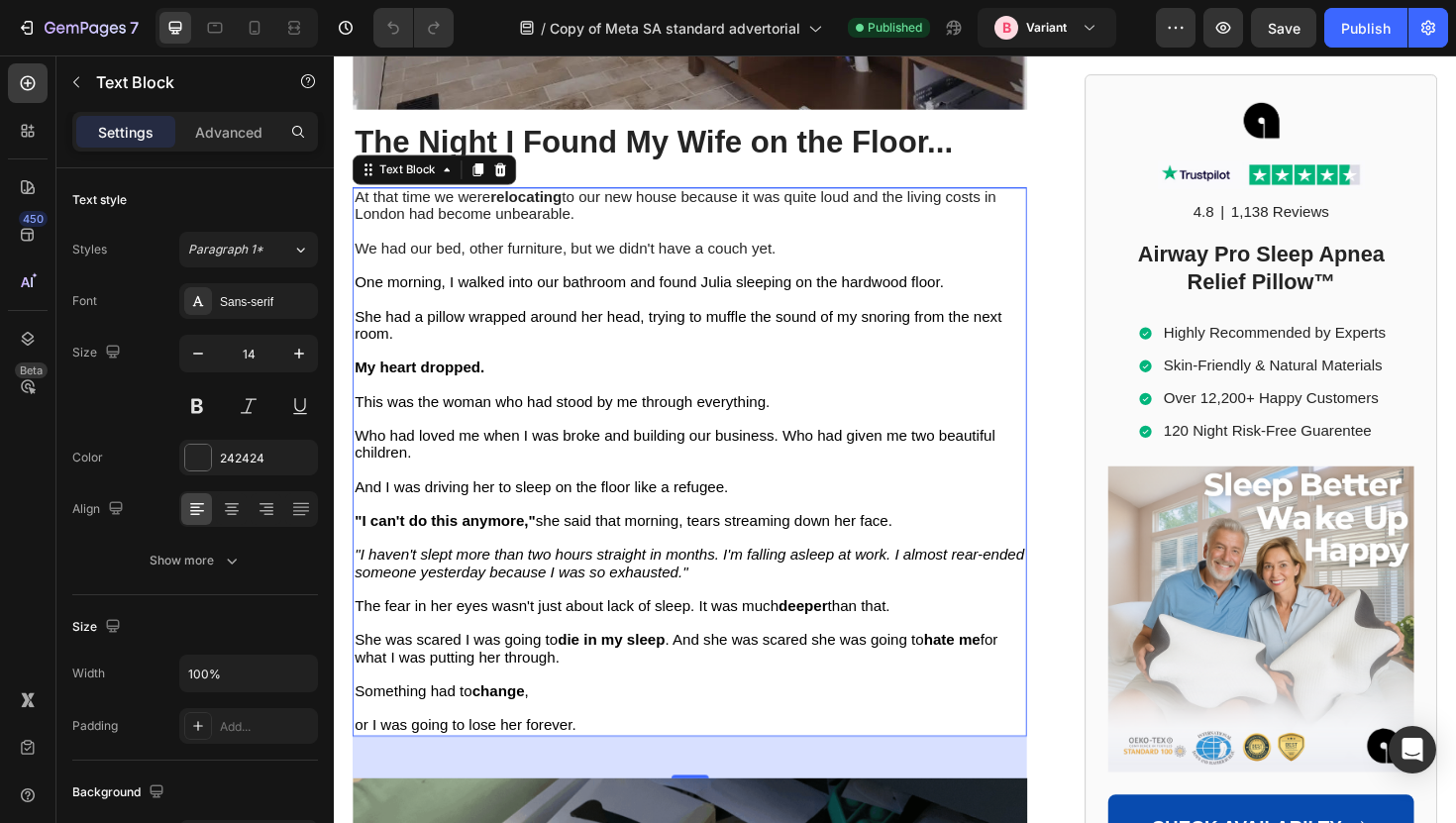 click on ""I haven't slept more than two hours straight in months. I'm falling asleep at work. I almost rear-ended someone yesterday because I was so exhausted."" at bounding box center [710, 592] 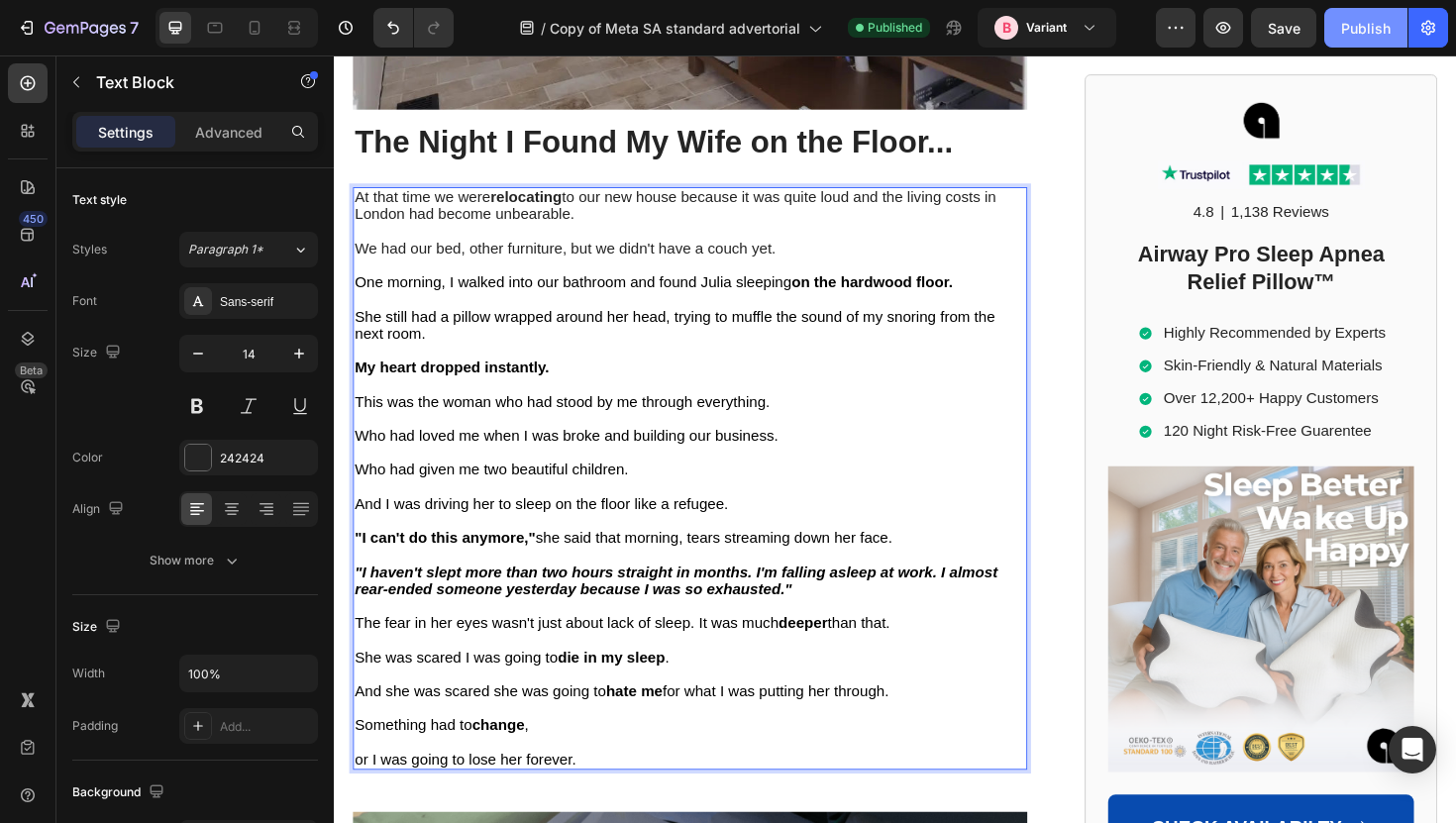 click on "Publish" at bounding box center [1366, 28] 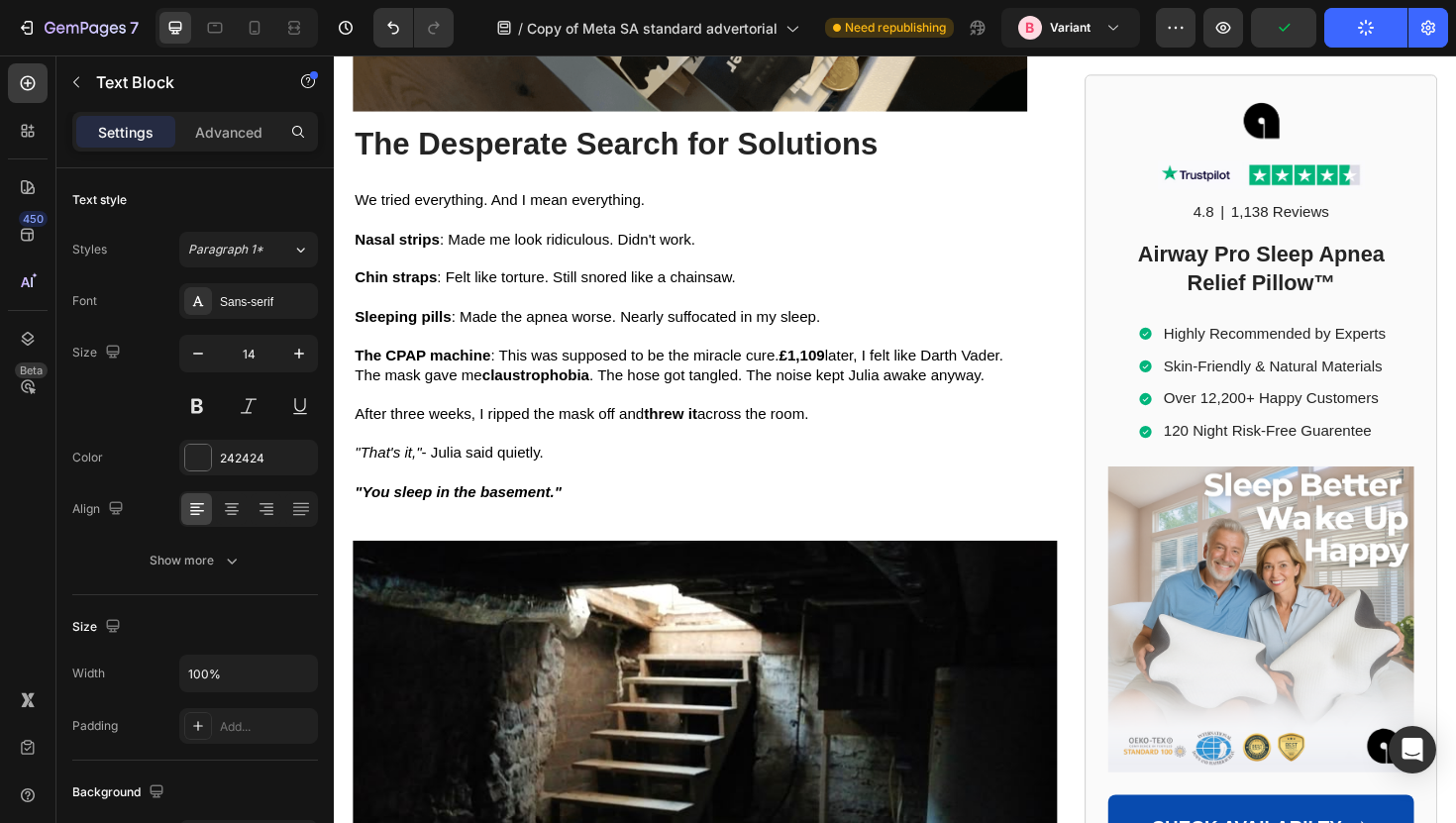 scroll, scrollTop: 4373, scrollLeft: 0, axis: vertical 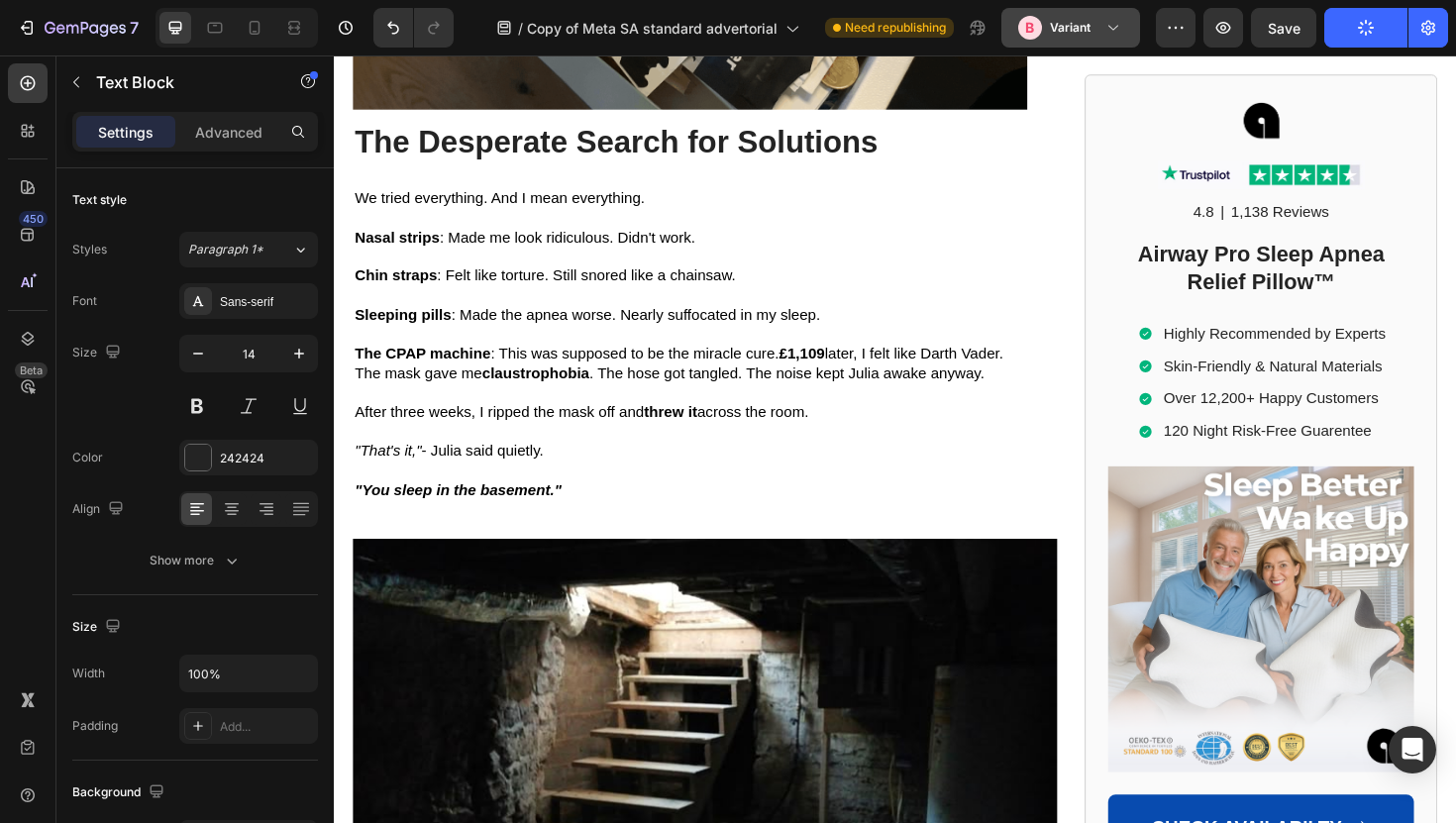 click on "B Variant" 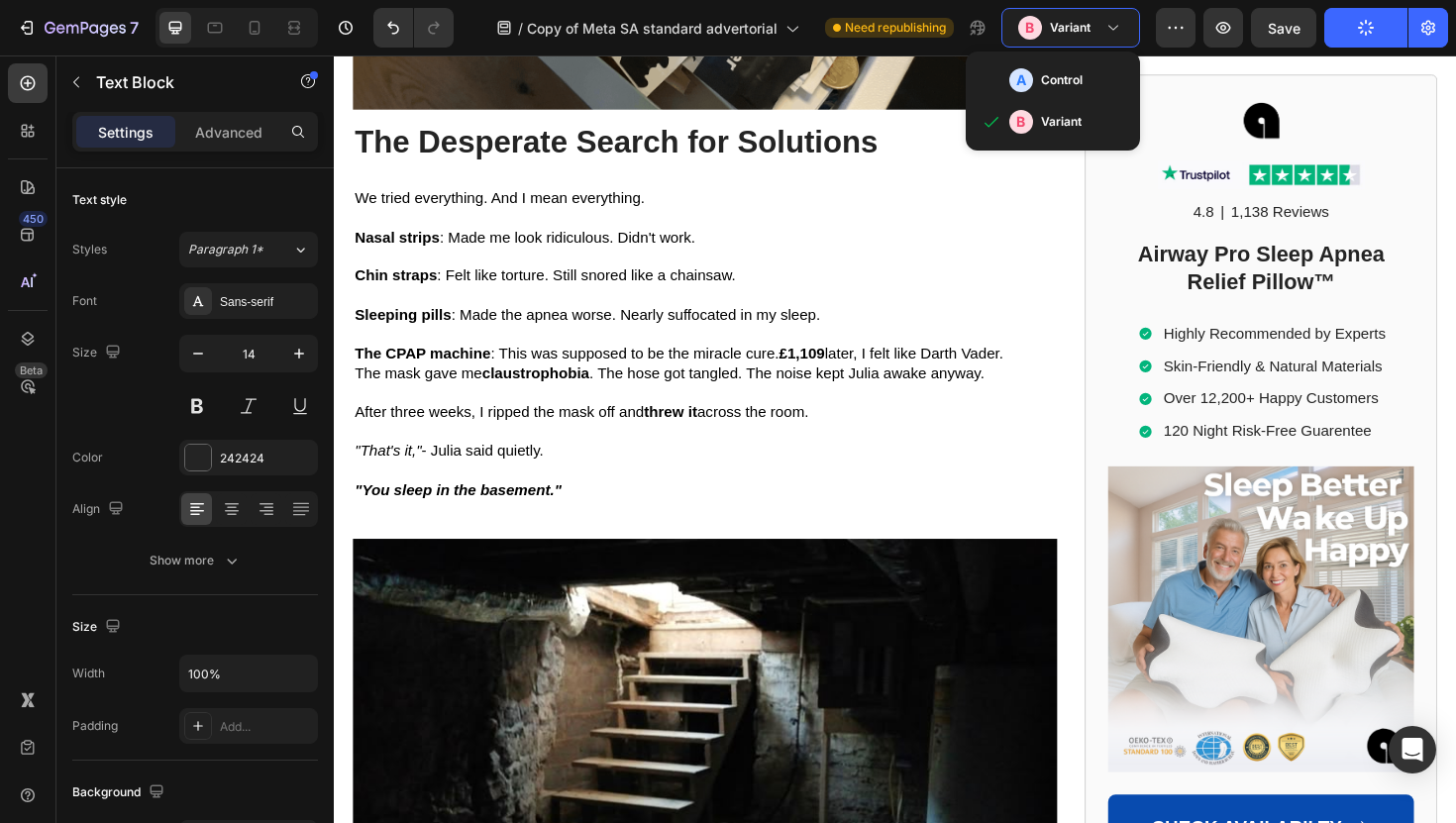click on "Publish" 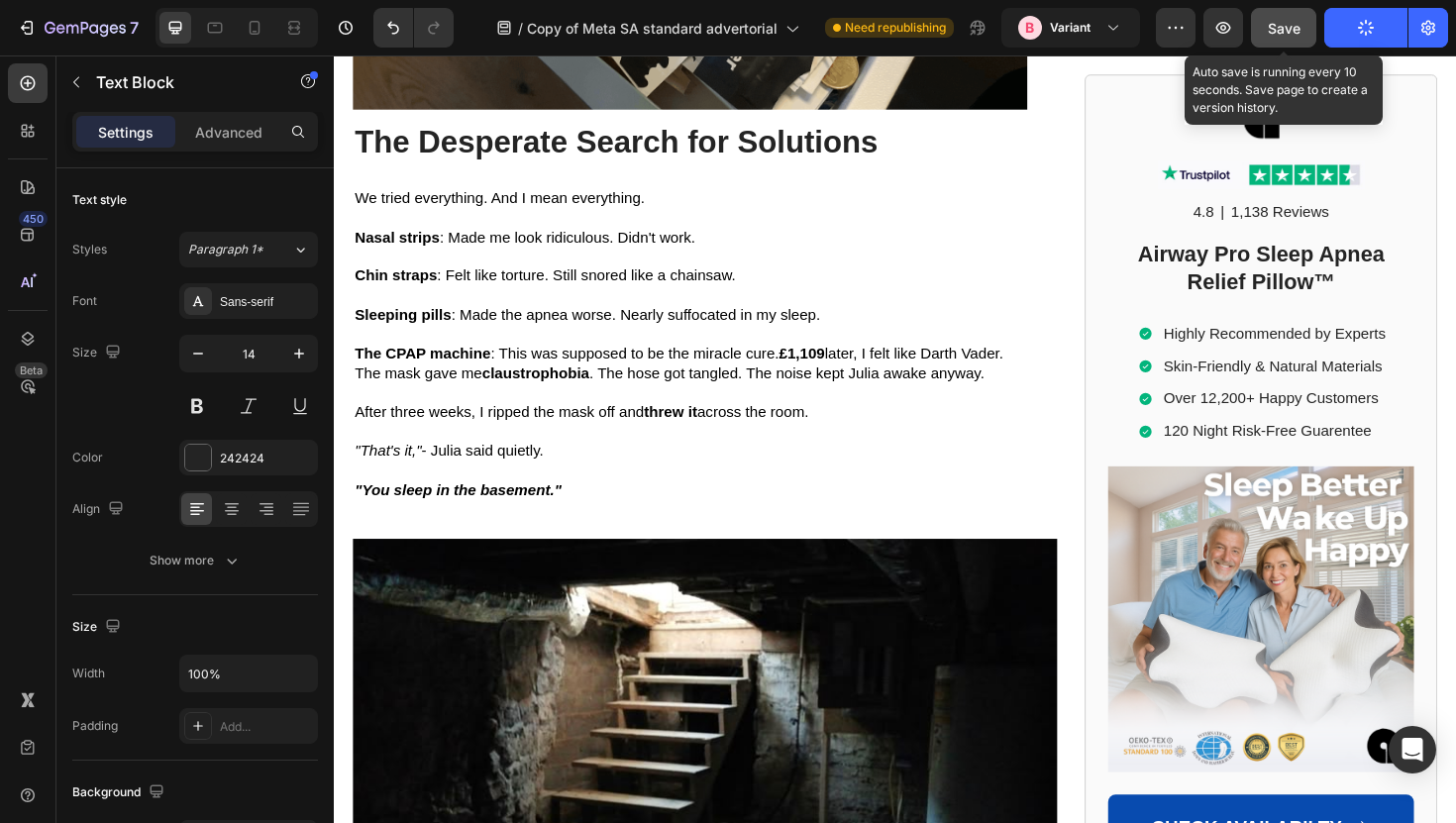 click on "Save" at bounding box center (1284, 28) 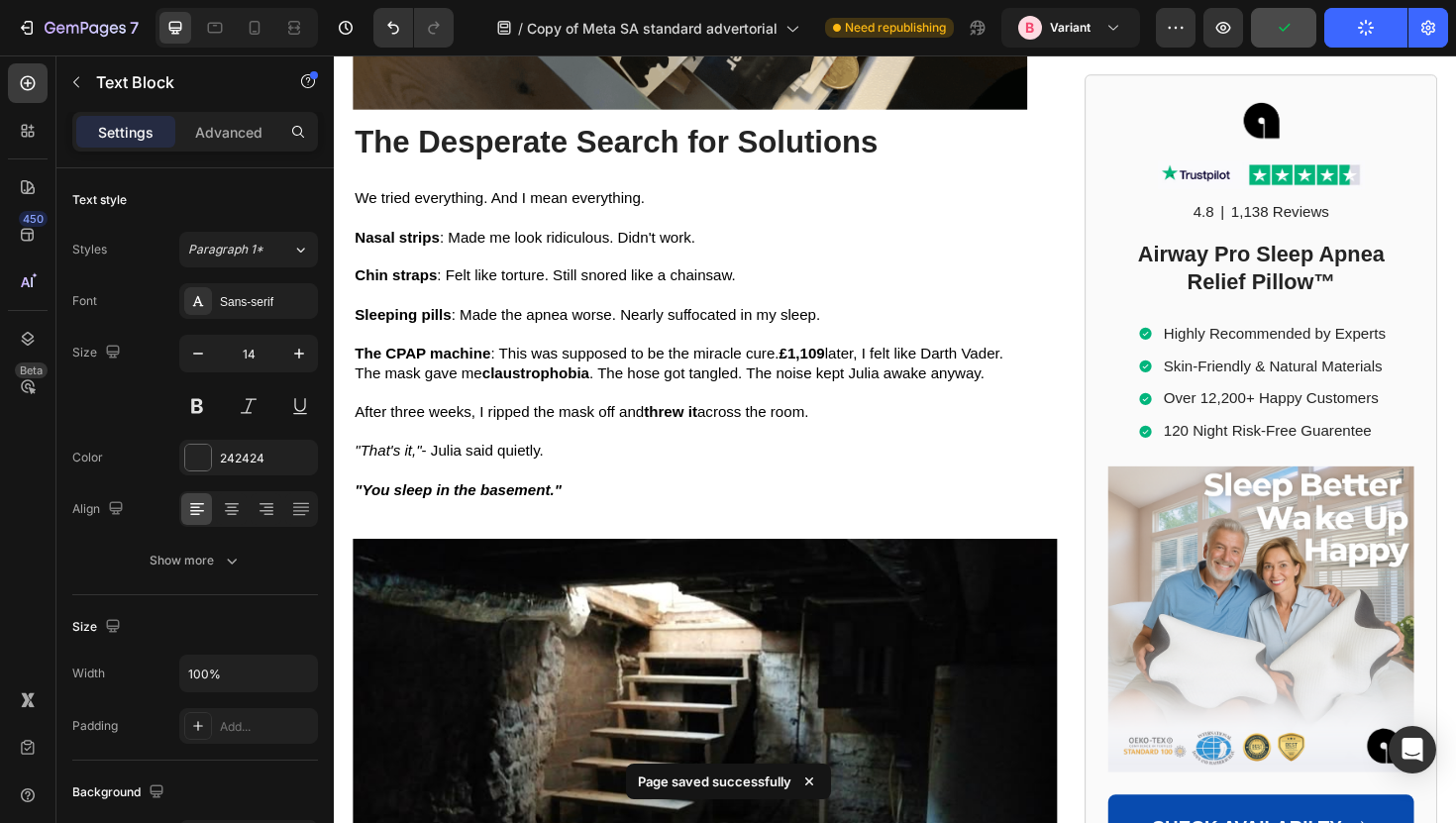 click 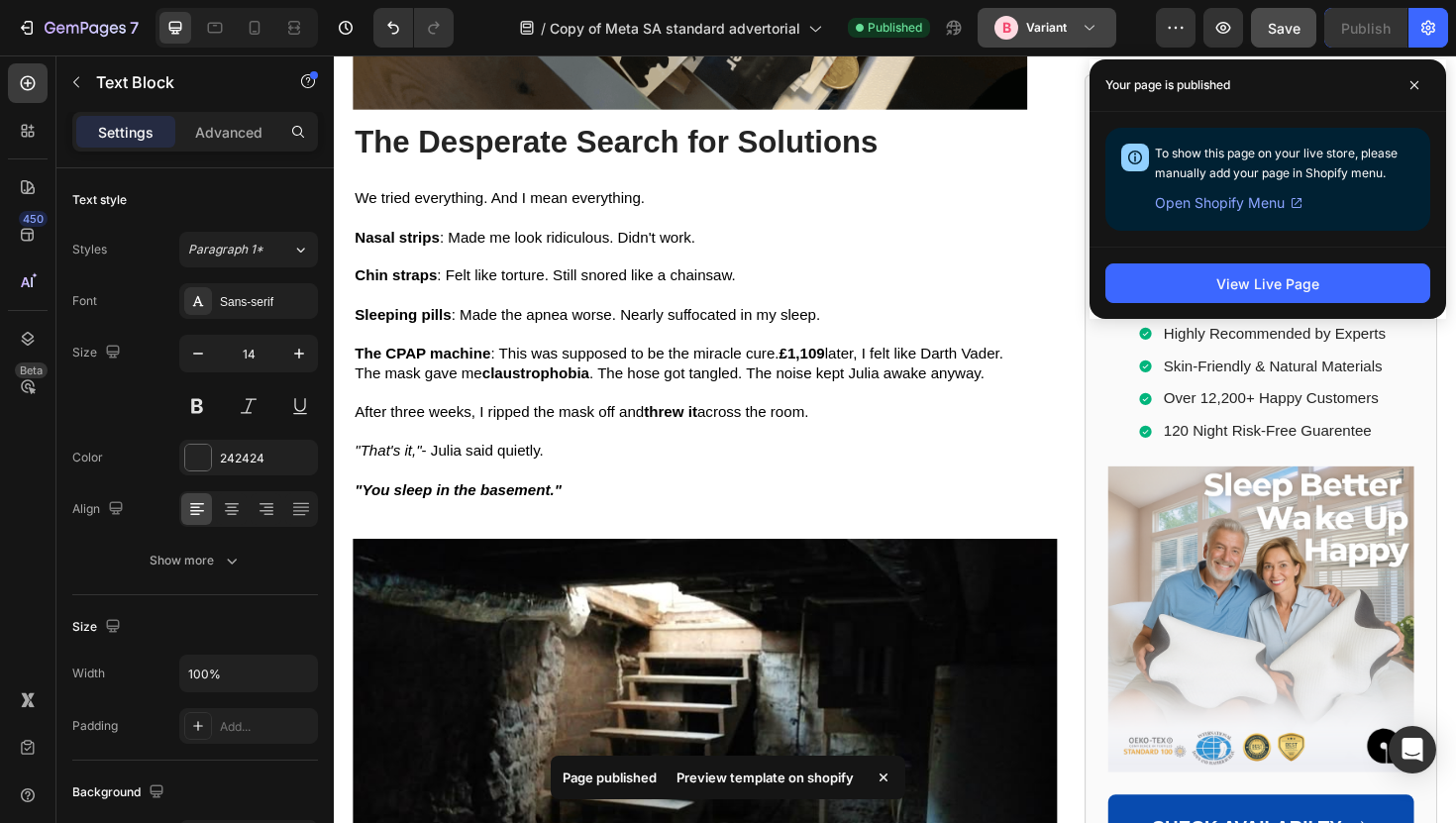 click on "Variant" 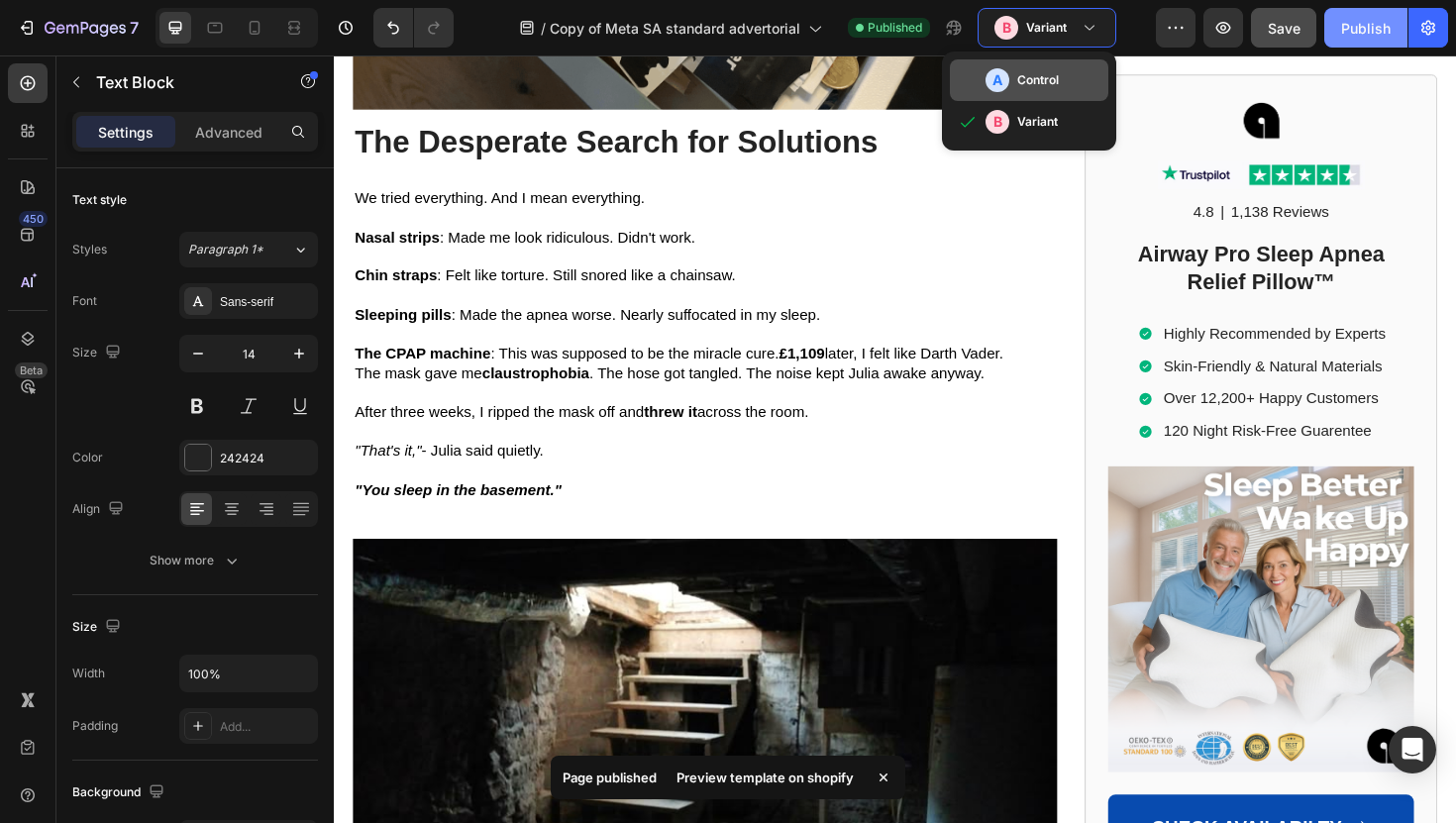 click on "Control" 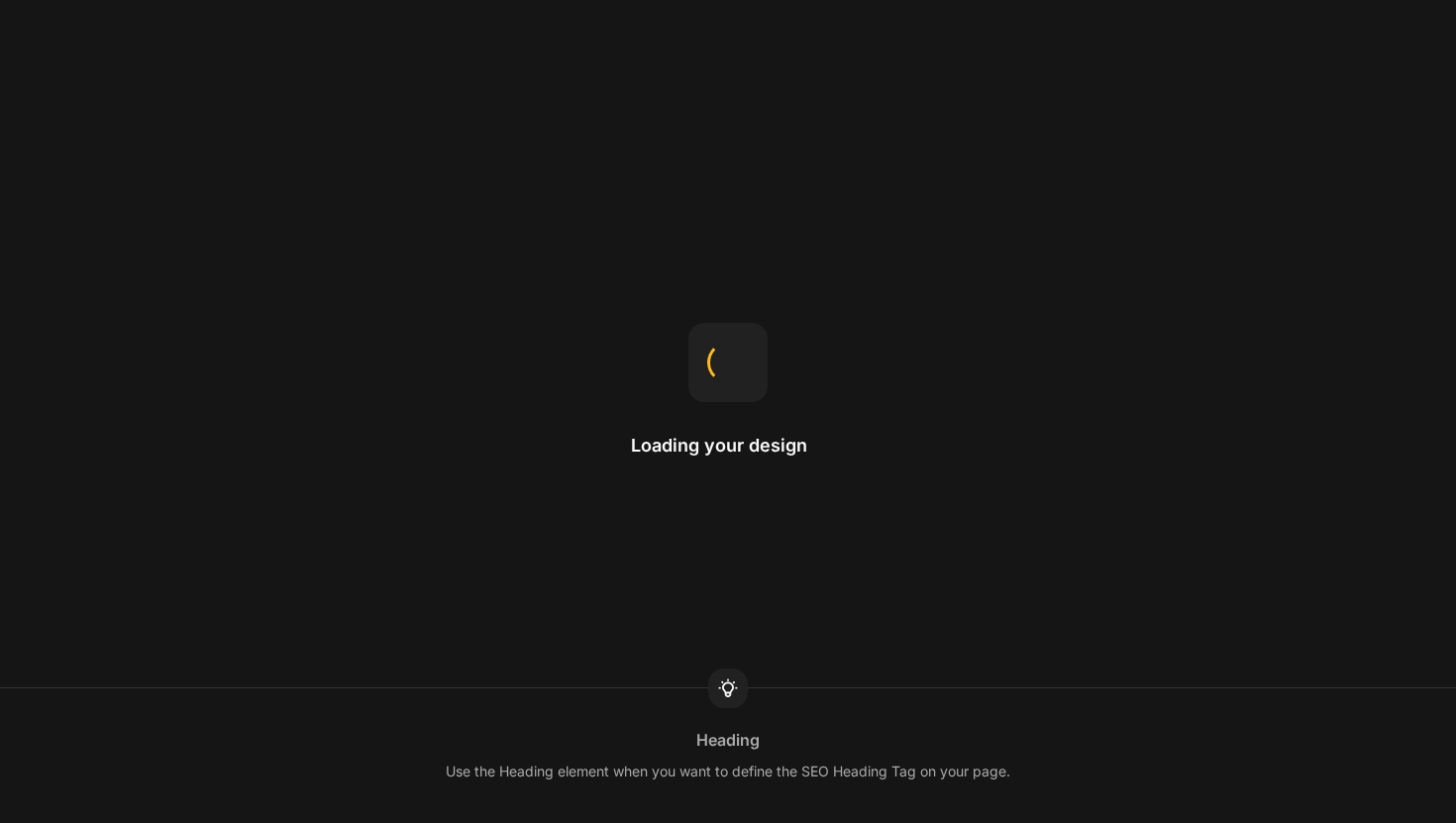 scroll, scrollTop: 0, scrollLeft: 0, axis: both 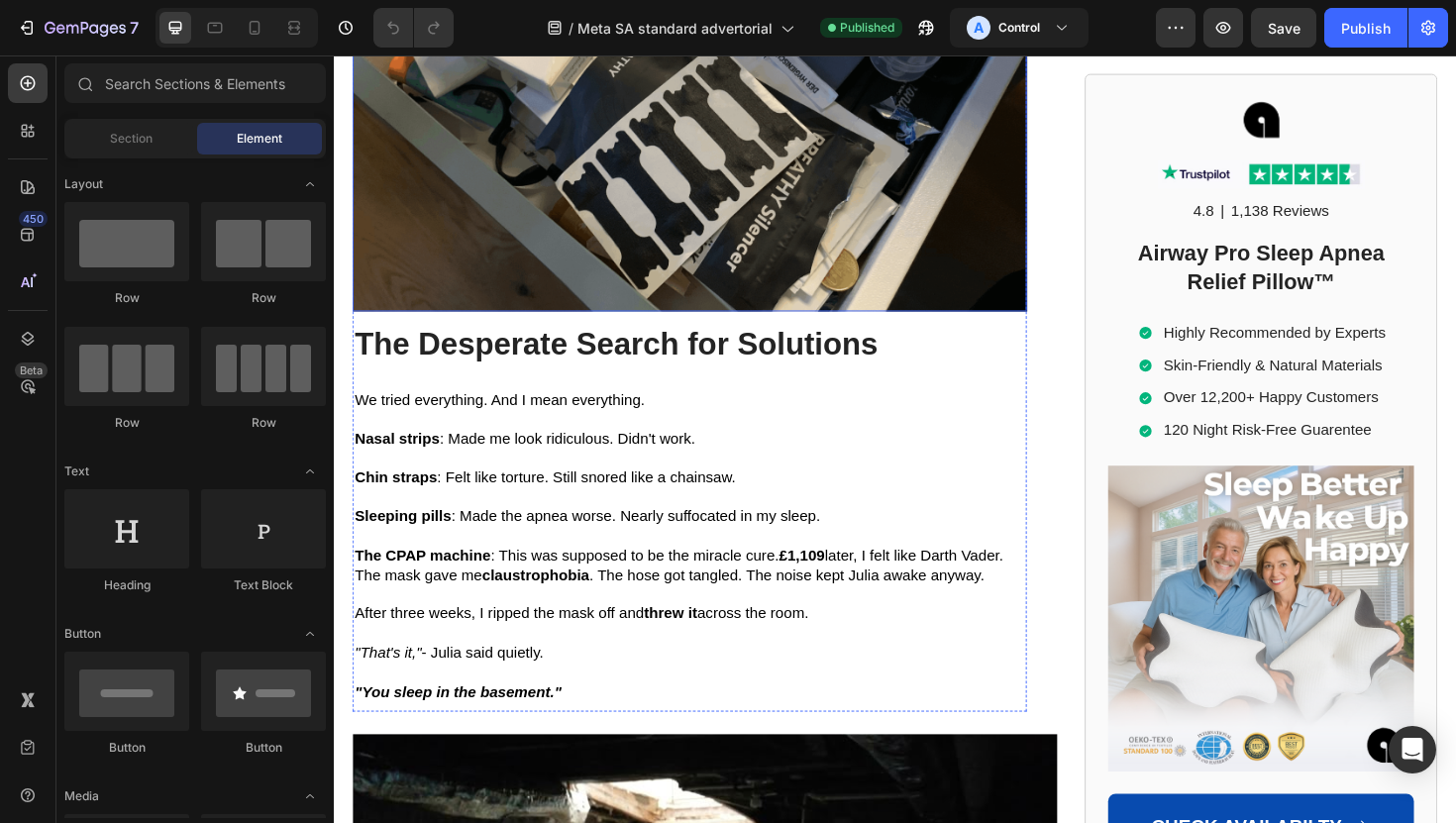 click on "The CPAP machine : This was supposed to be the miracle cure.  £1,109  later, I felt like Darth Vader. The mask gave me  claustrophobia . The hose got tangled. The noise kept [PERSON] awake anyway." at bounding box center [698, 595] 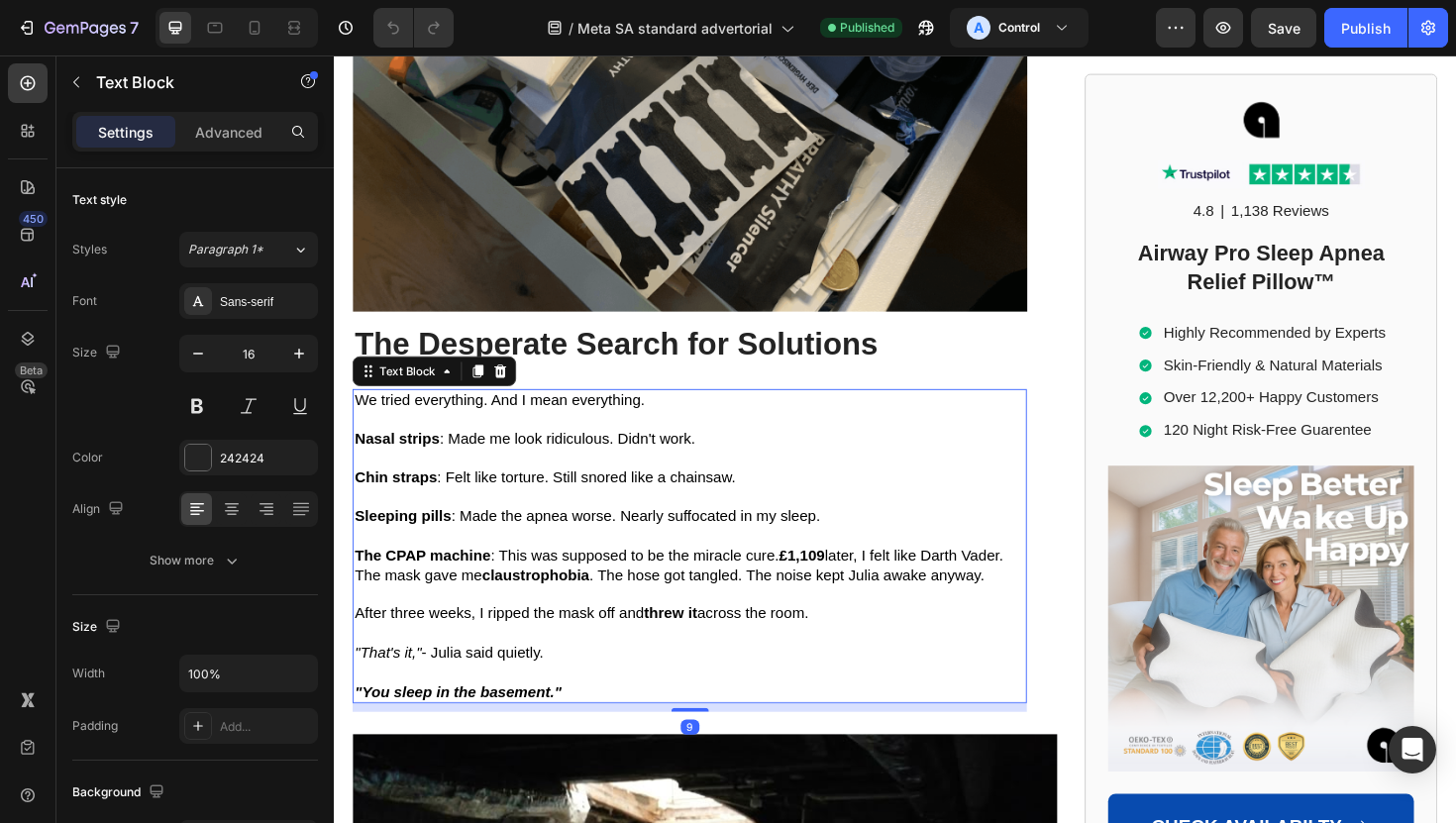 click on "The CPAP machine : This was supposed to be the miracle cure.  £1,109  later, I felt like Darth Vader. The mask gave me  claustrophobia . The hose got tangled. The noise kept [PERSON] awake anyway." at bounding box center (698, 595) 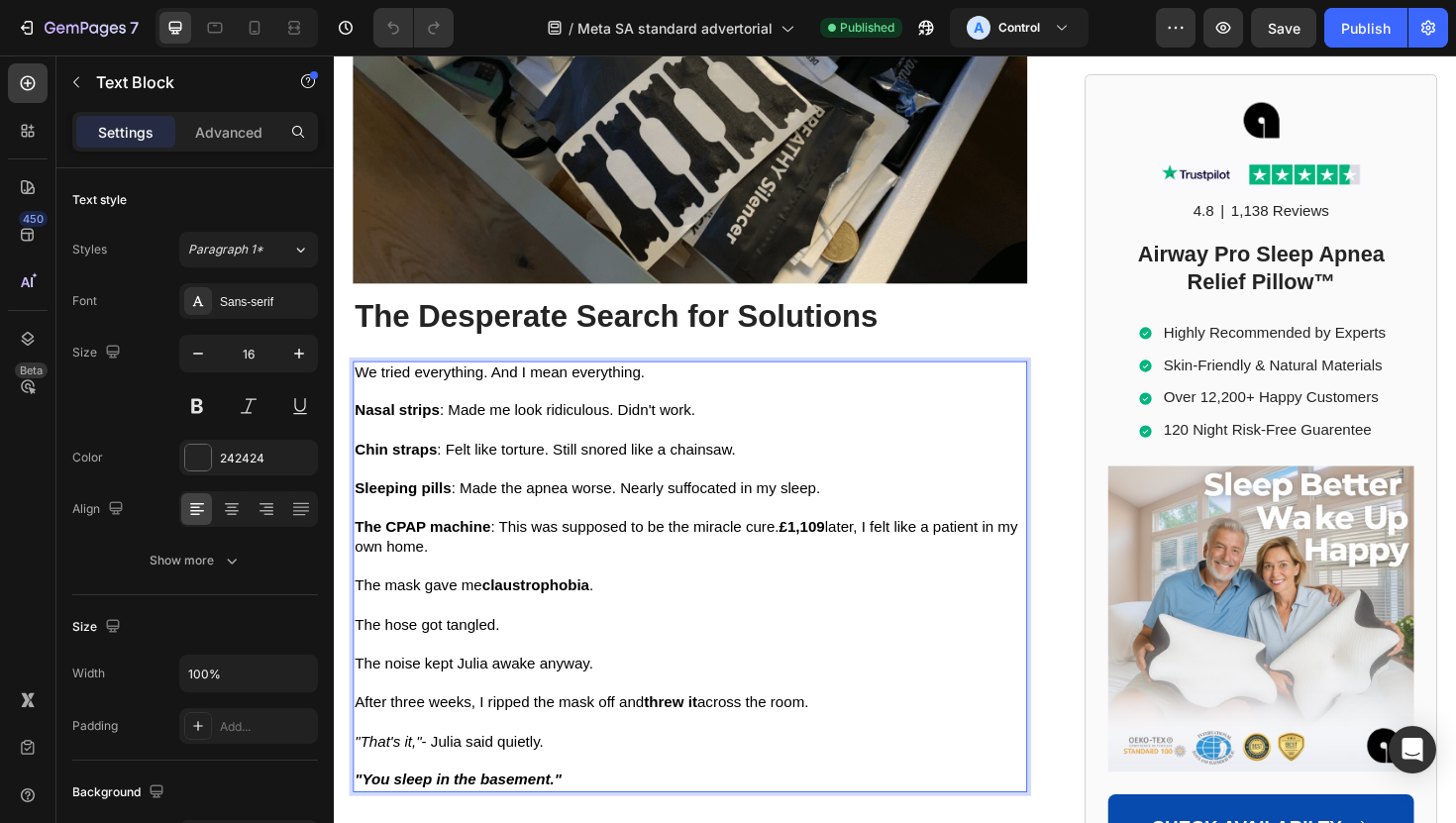 scroll, scrollTop: 3796, scrollLeft: 0, axis: vertical 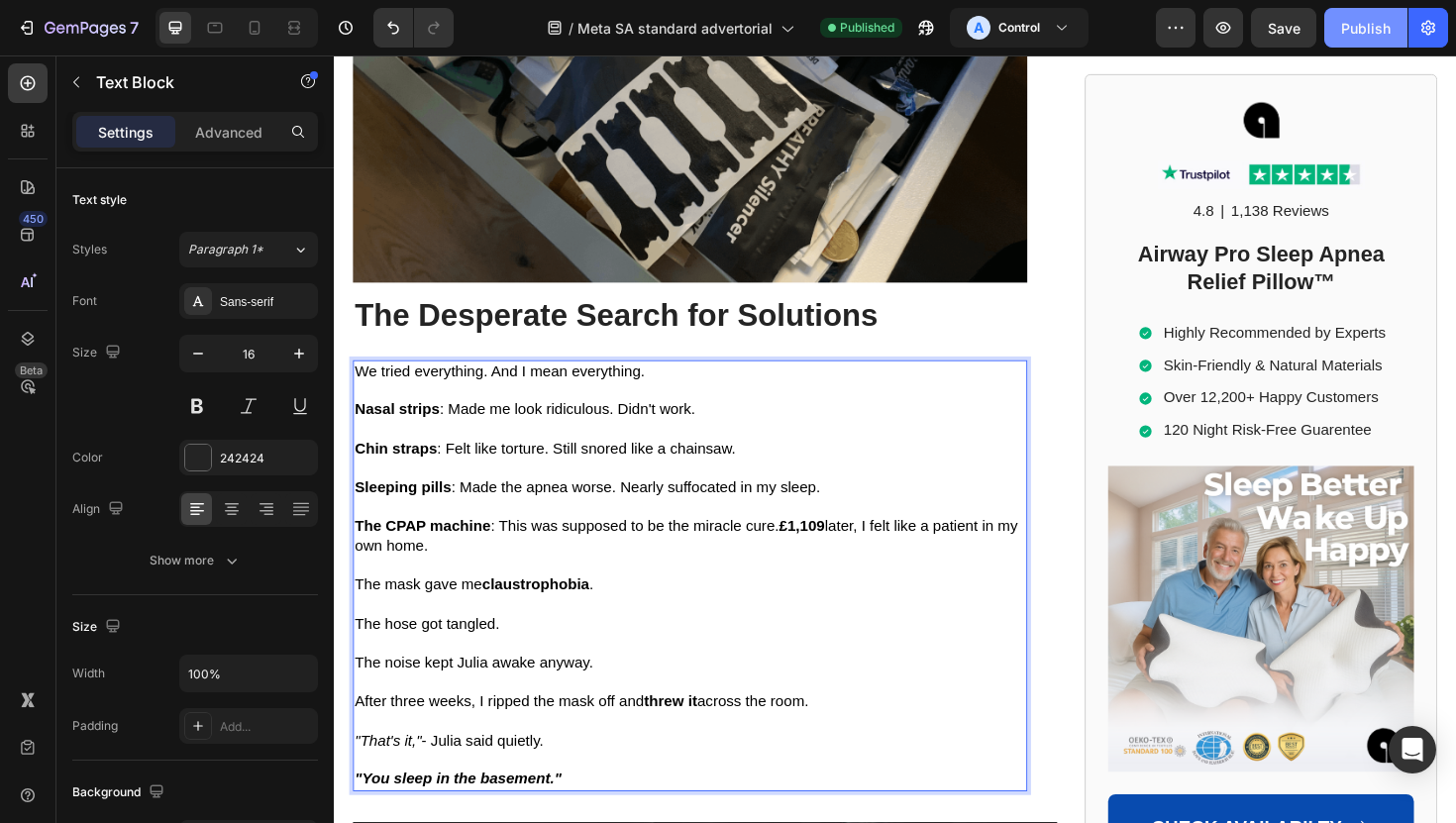 click on "Publish" at bounding box center [1366, 28] 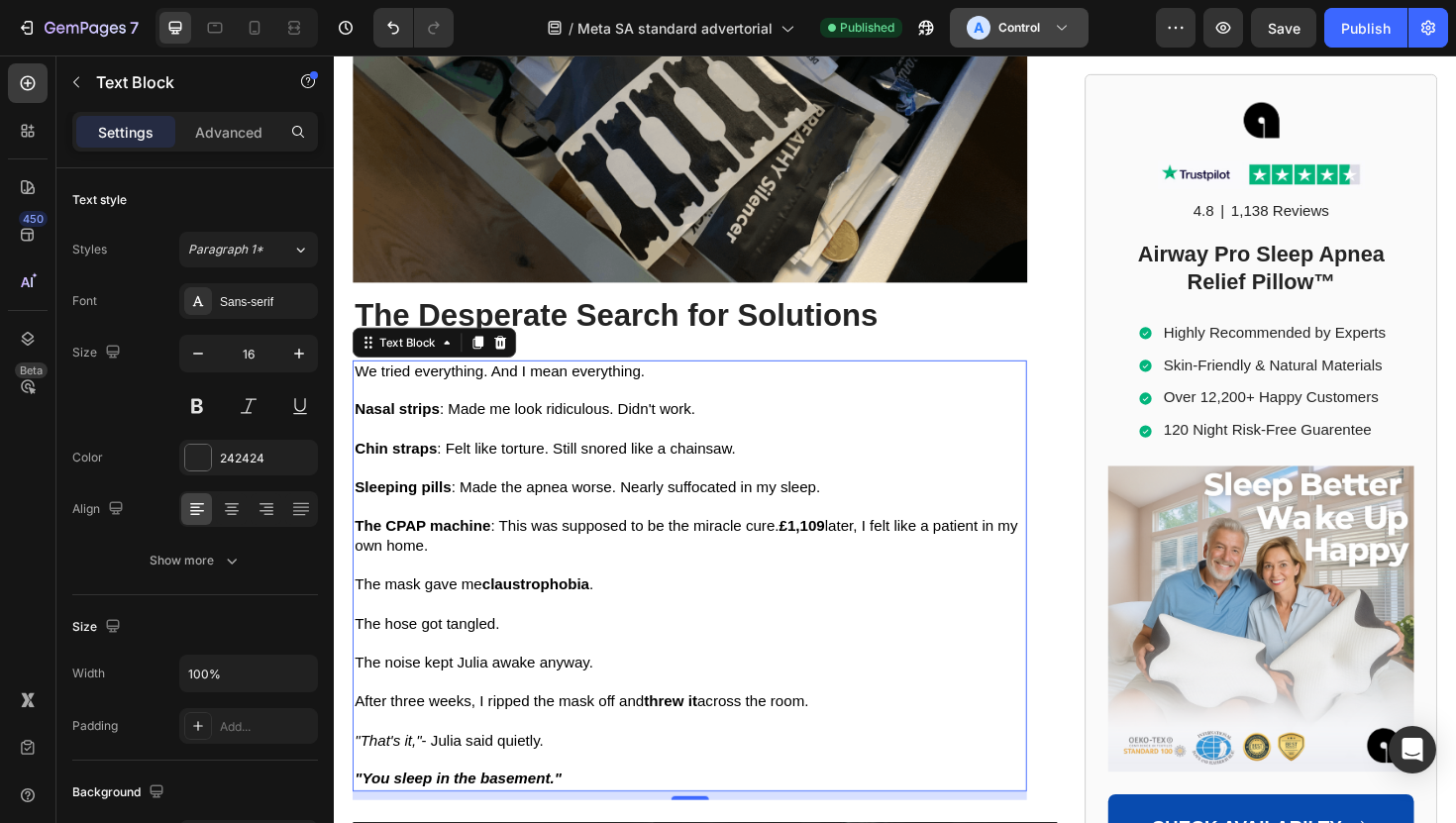 click on "Control" 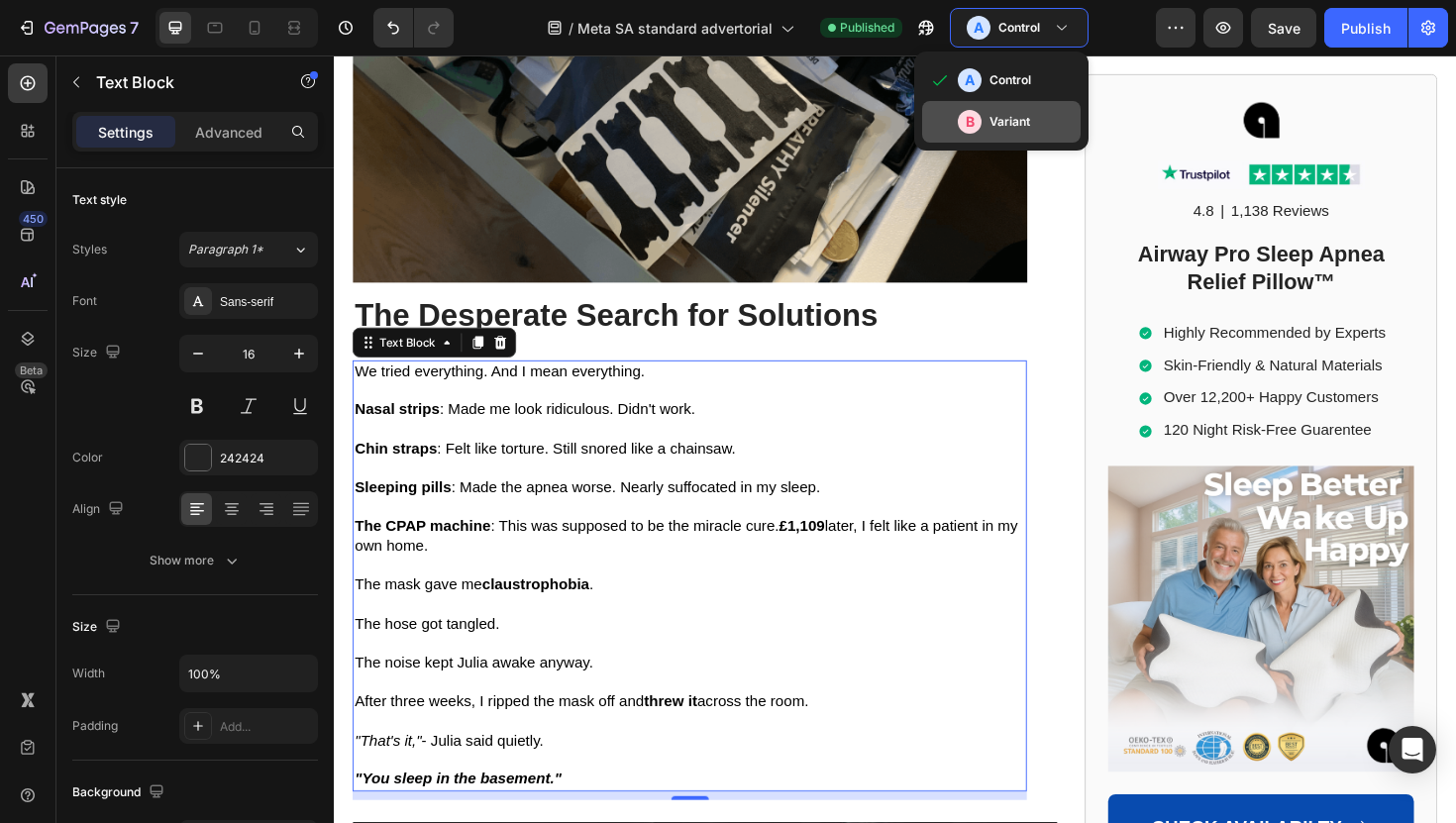 click on "B Variant" 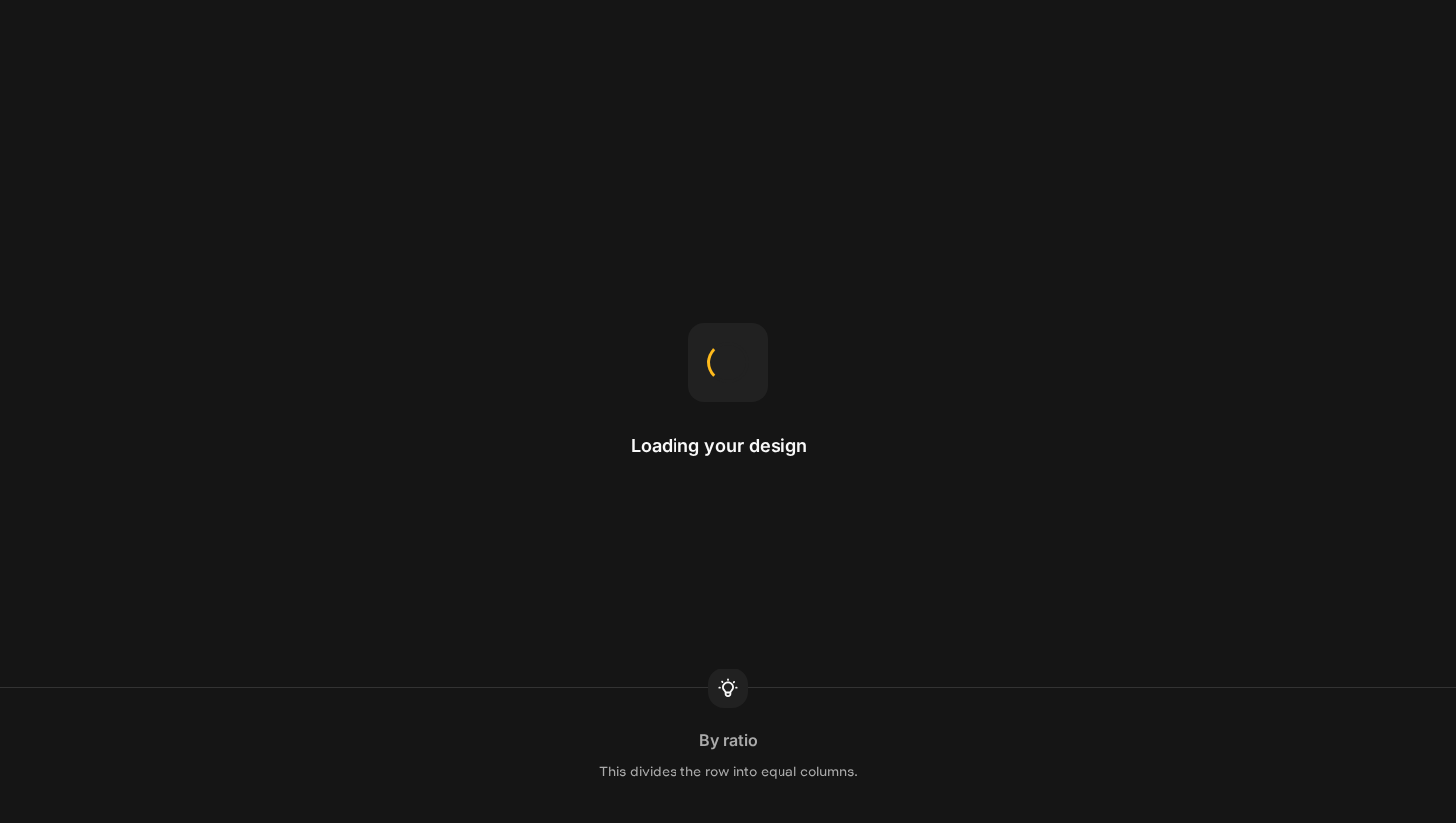 scroll, scrollTop: 0, scrollLeft: 0, axis: both 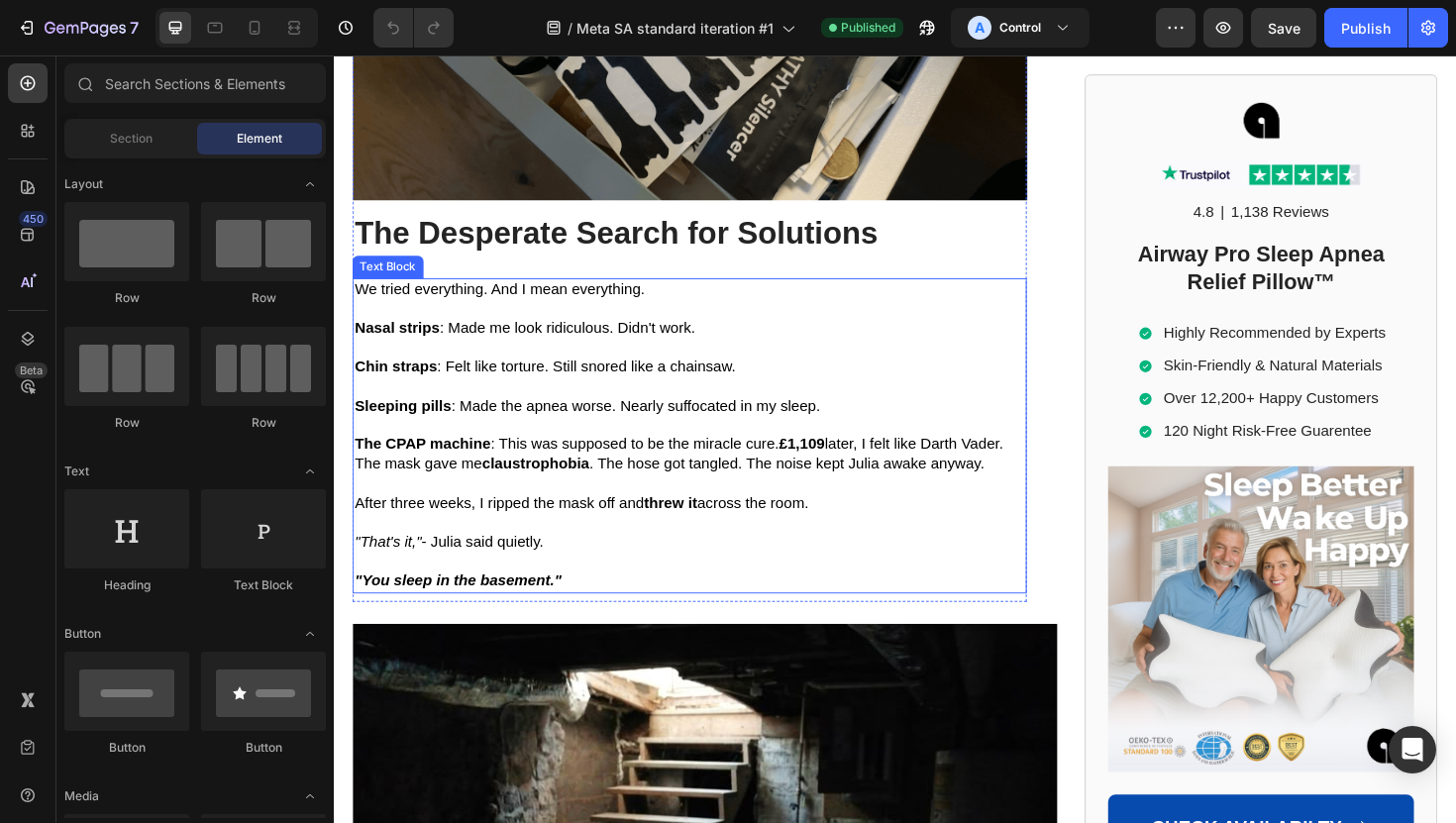 click at bounding box center [710, 448] 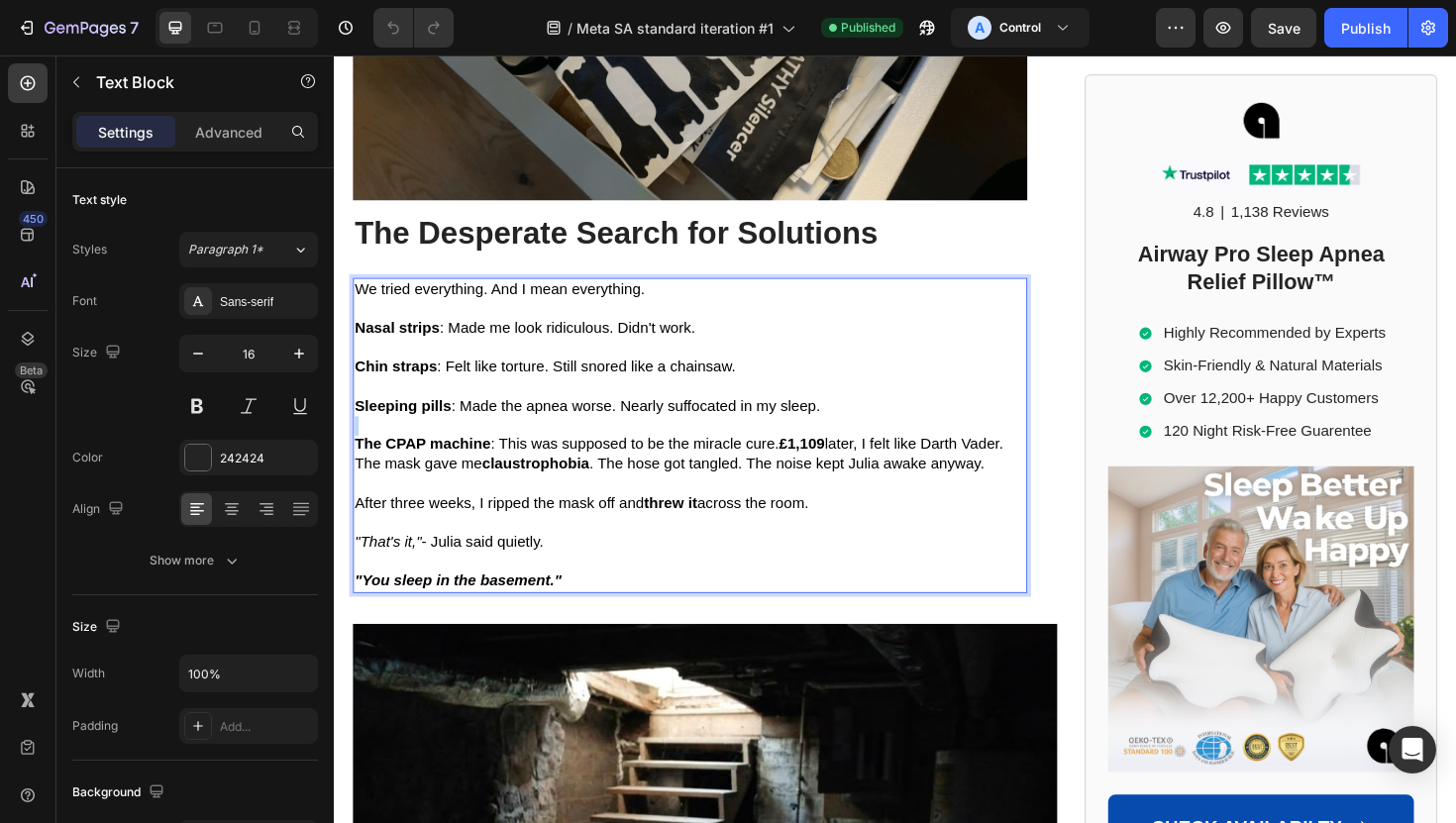 click at bounding box center (710, 448) 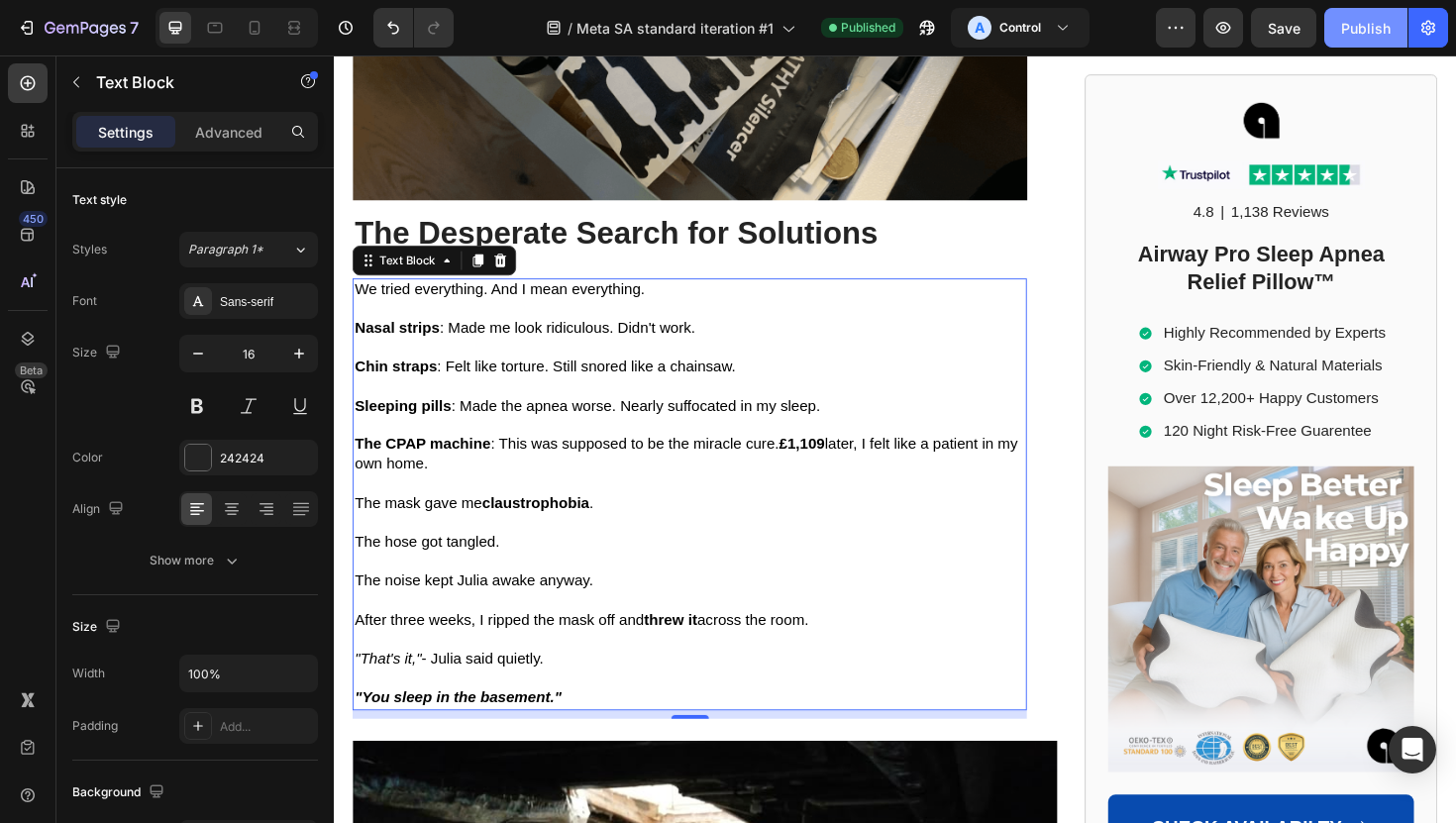 click on "Publish" at bounding box center (1366, 28) 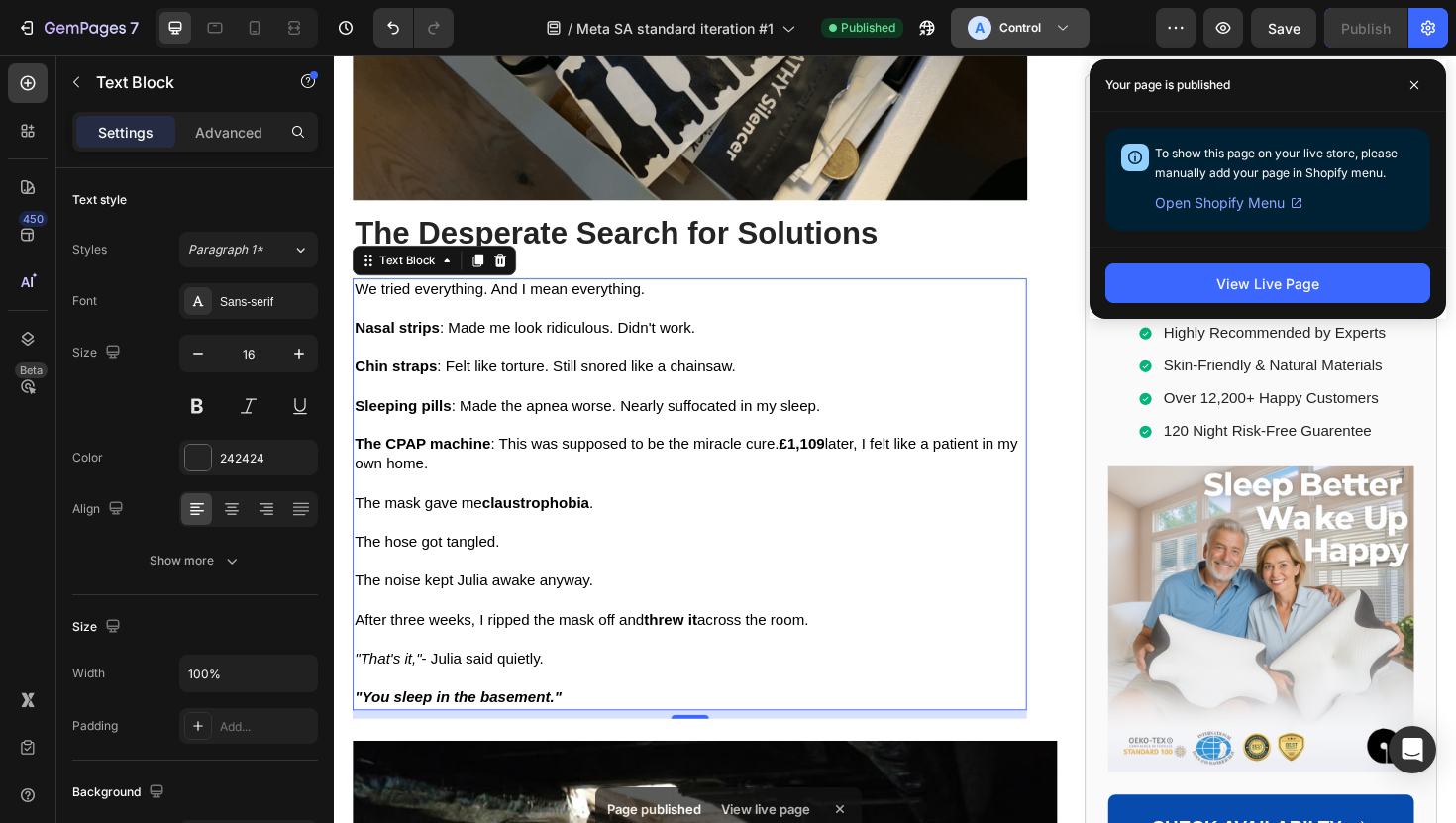 click on "Control" 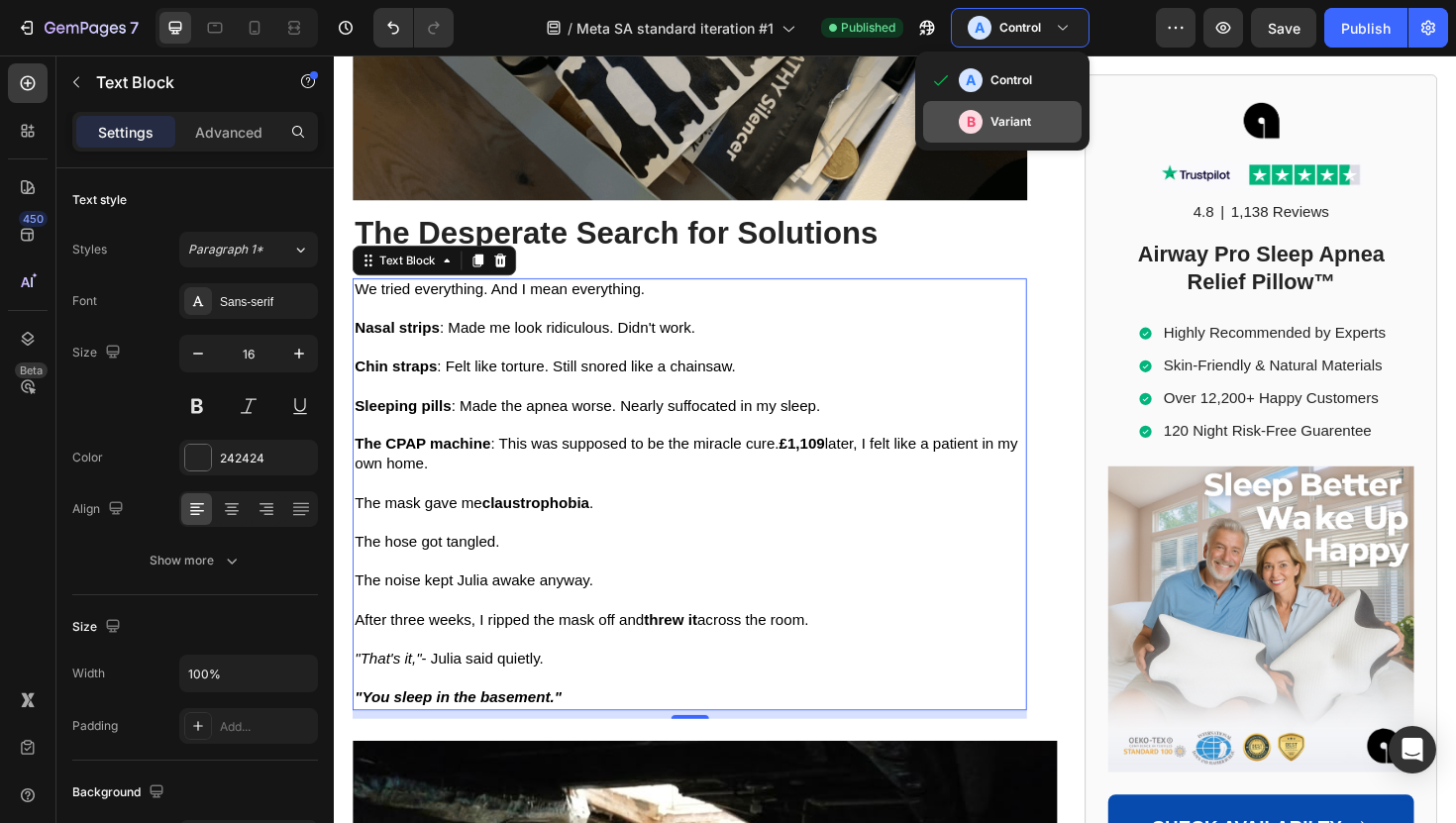 click on "Variant" 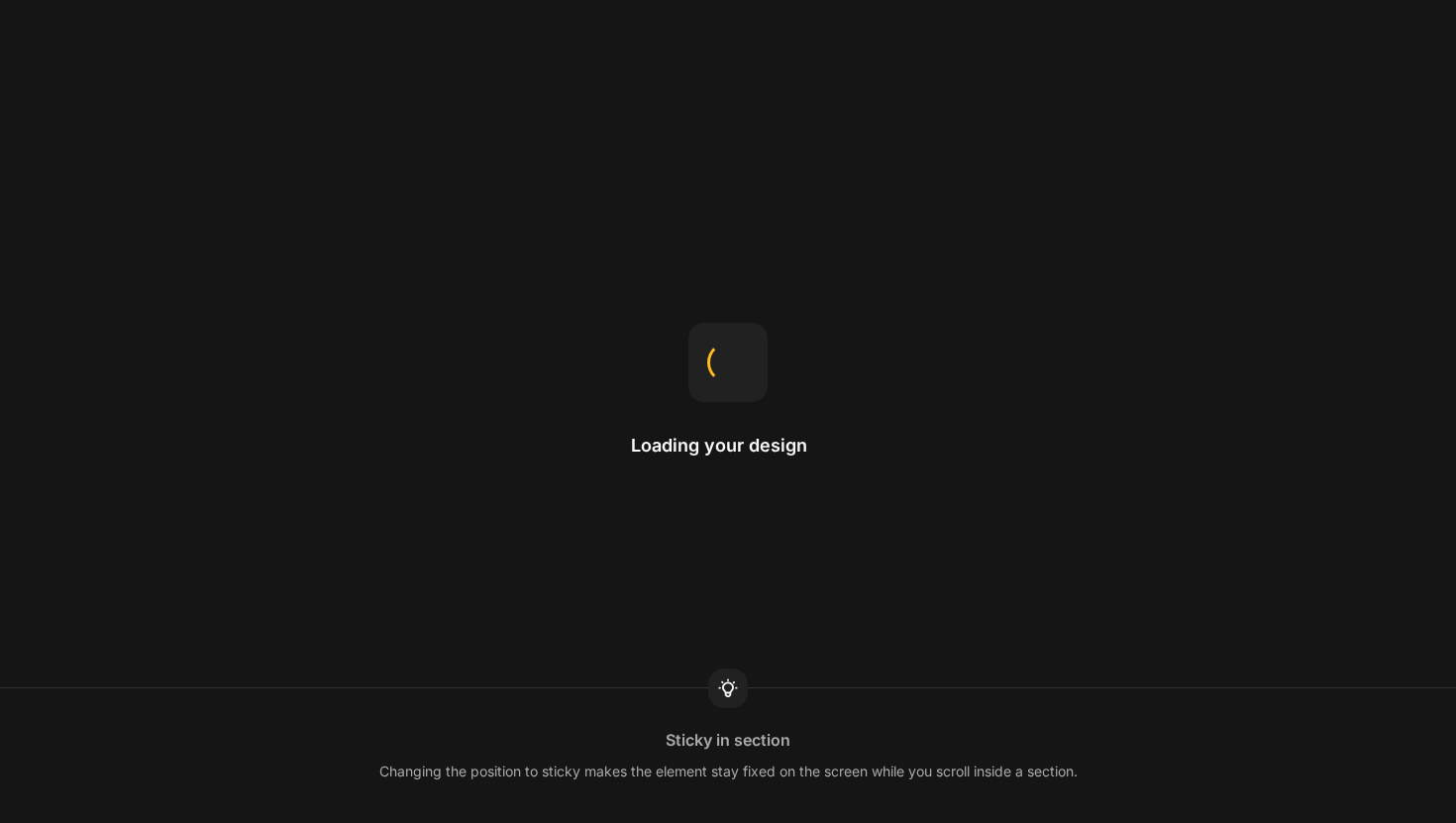 scroll, scrollTop: 0, scrollLeft: 0, axis: both 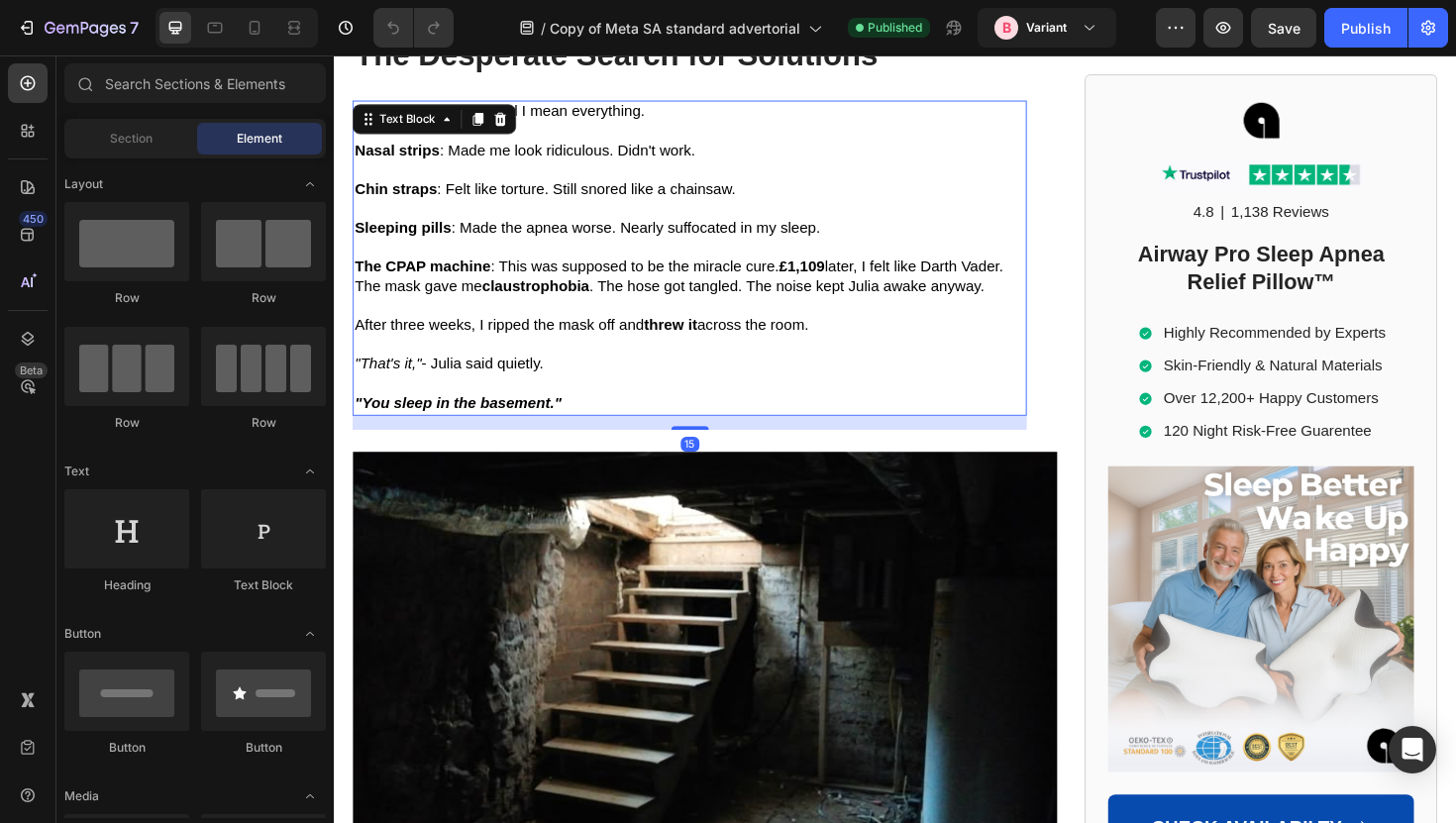 click at bounding box center [710, 321] 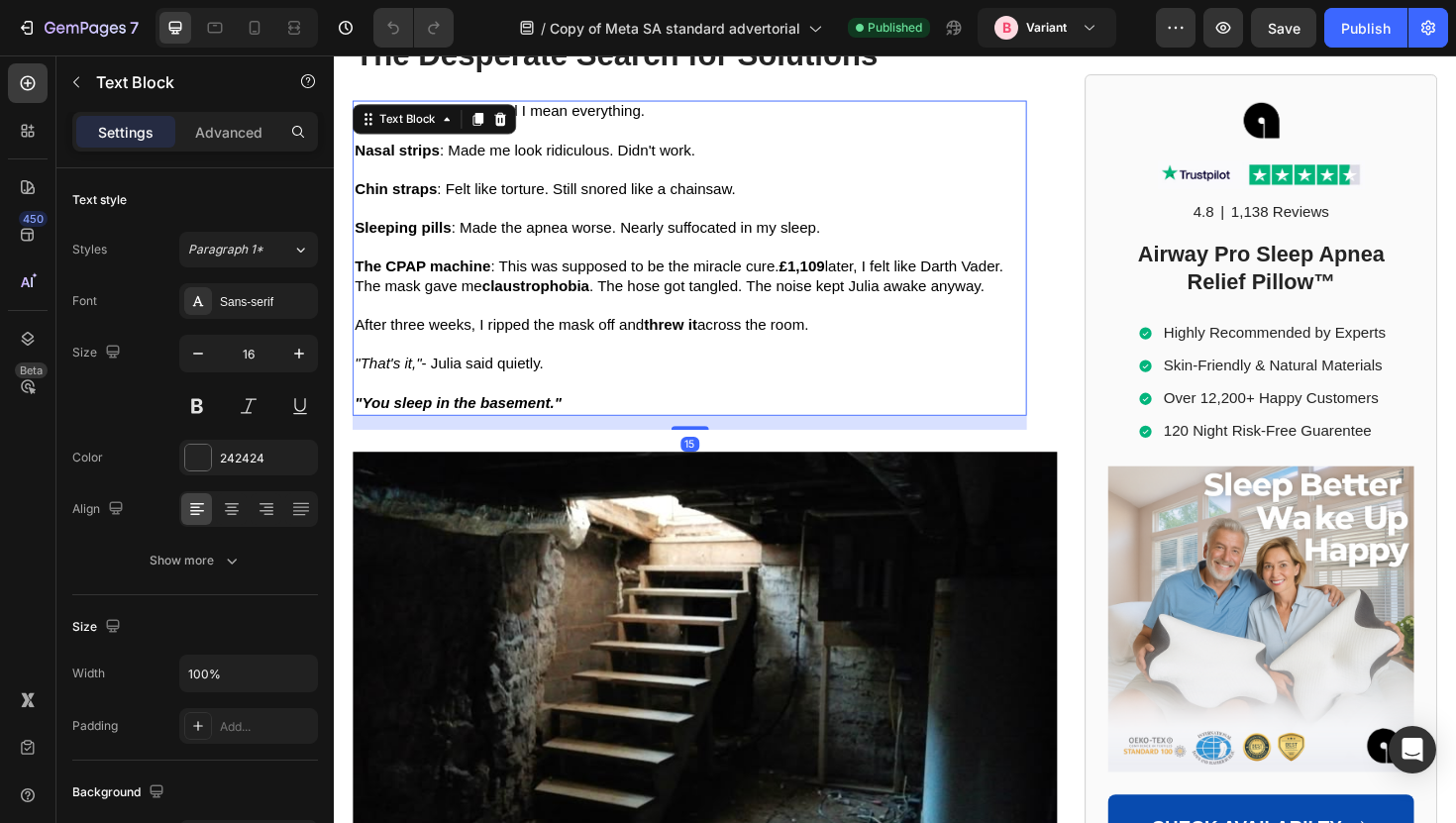 click at bounding box center [710, 321] 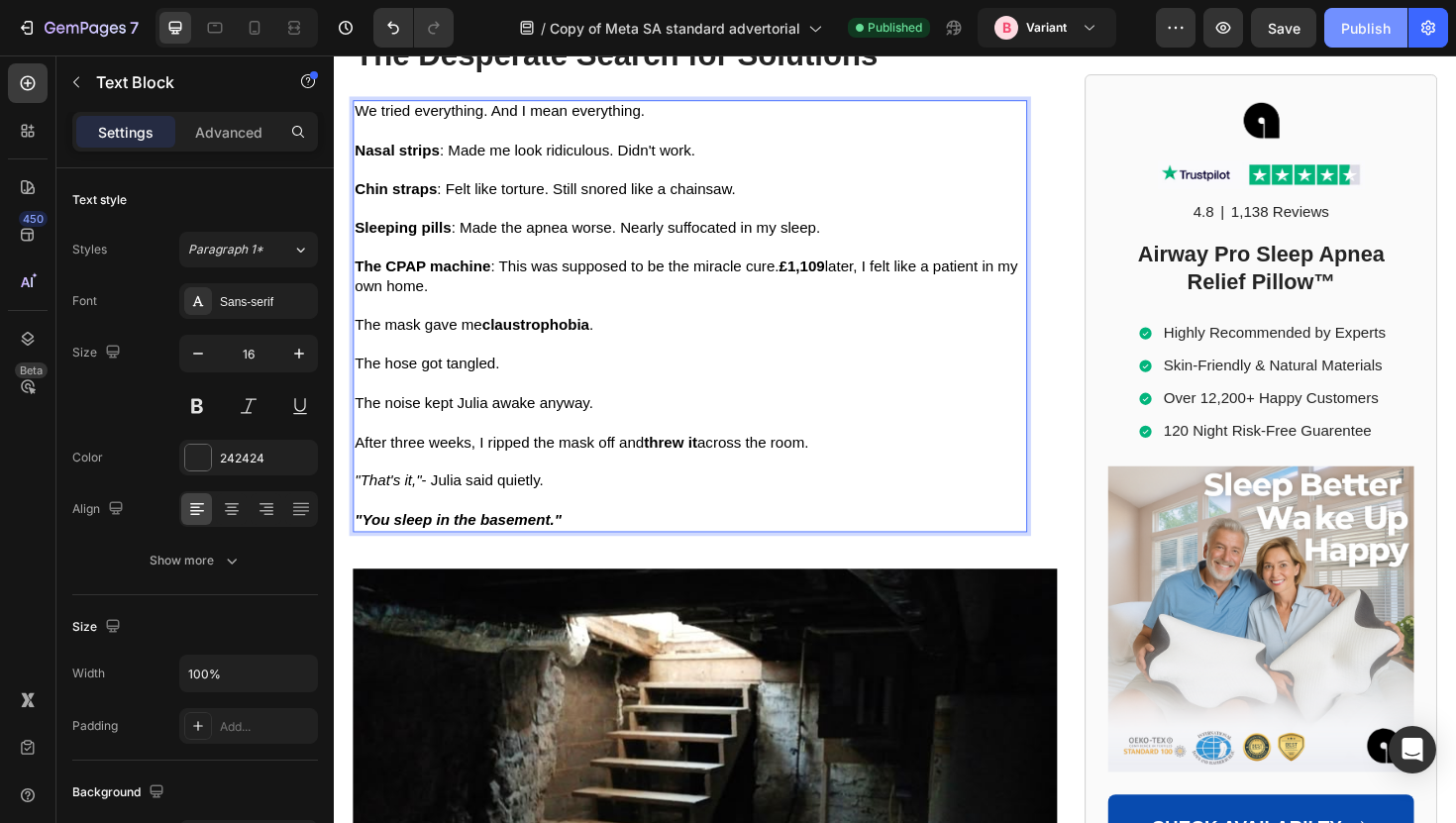 click on "Publish" at bounding box center (1366, 28) 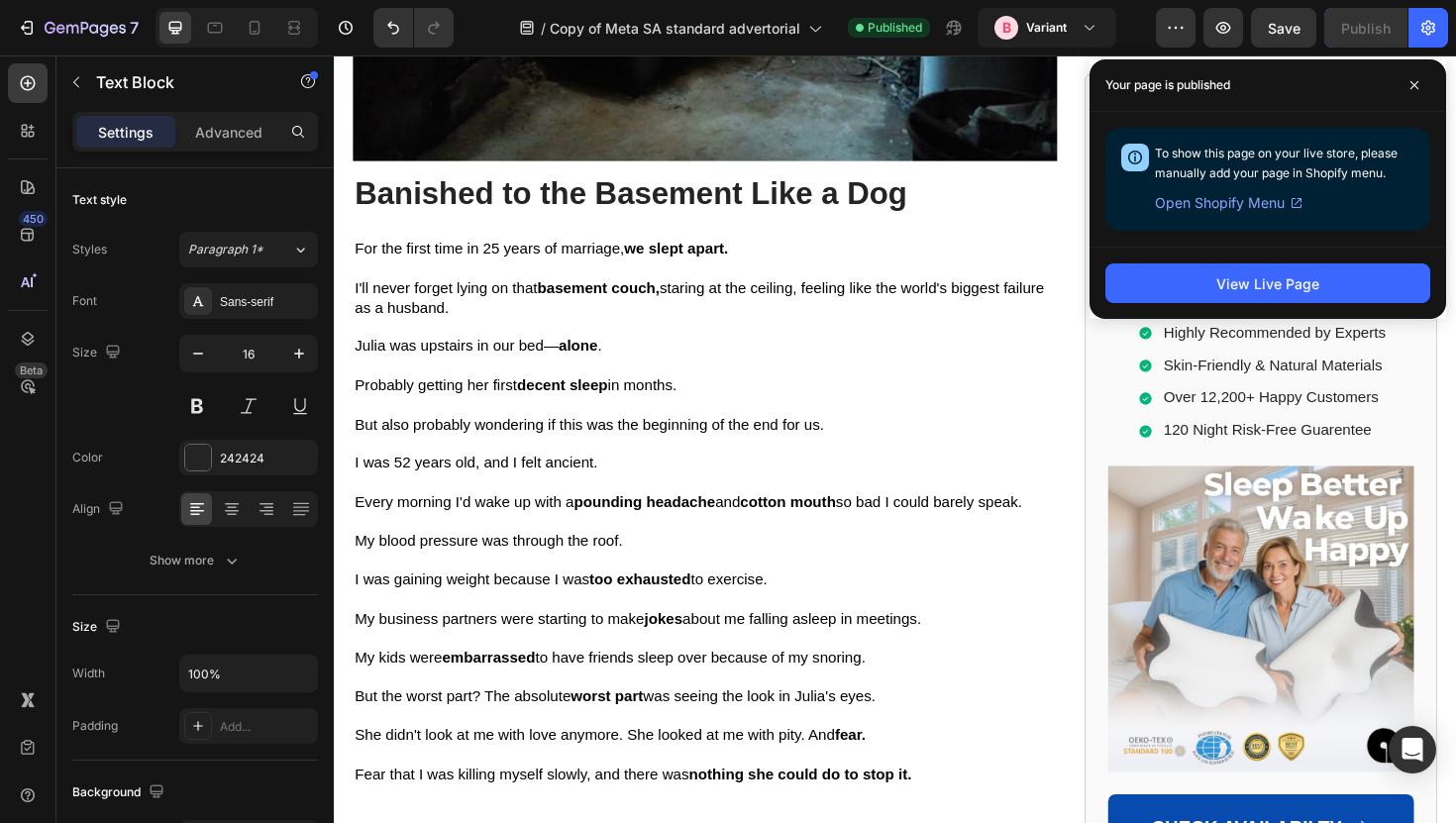 scroll, scrollTop: 5440, scrollLeft: 0, axis: vertical 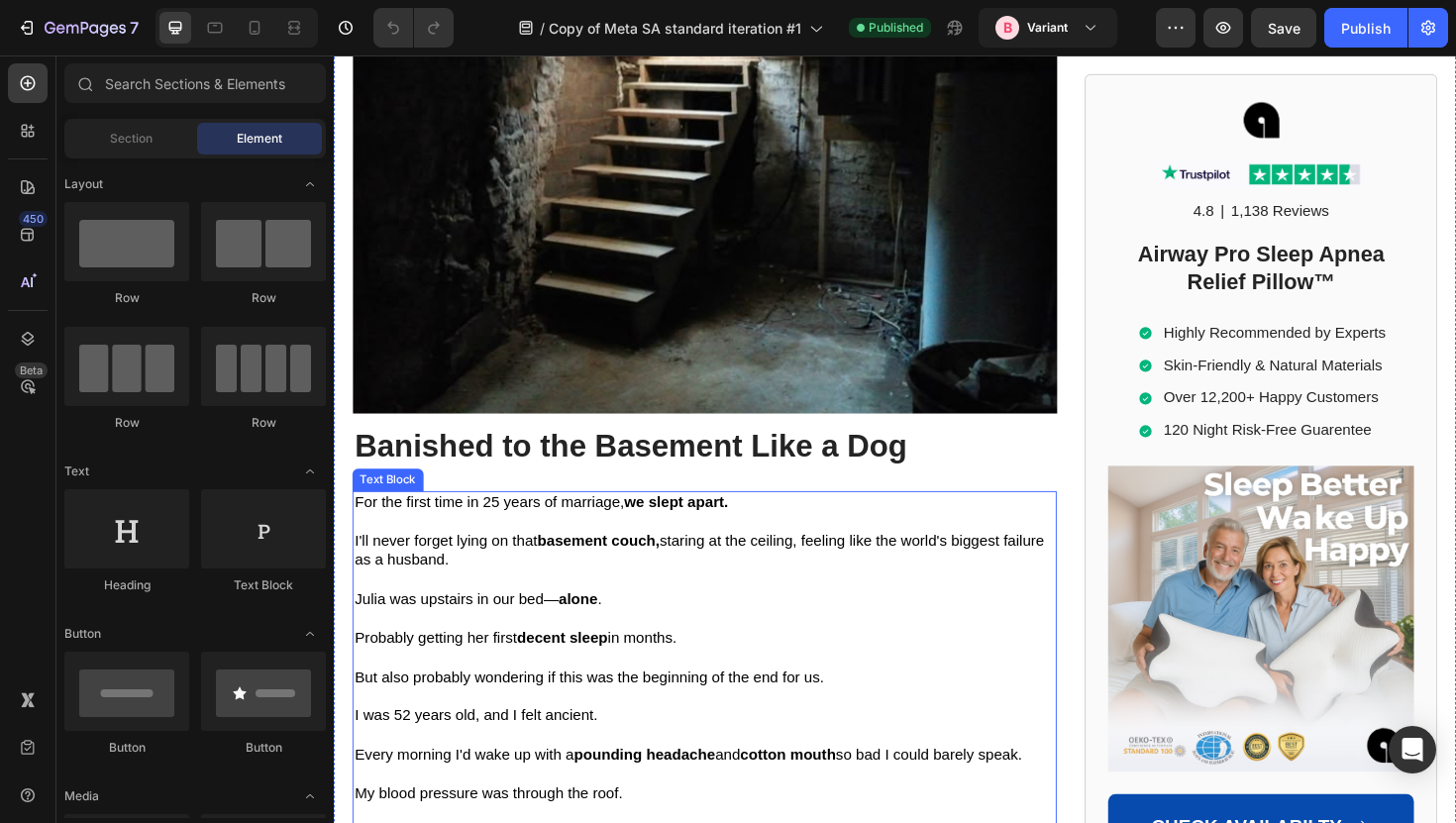 click on "For the first time in 25 years of marriage,  we slept apart." at bounding box center (553, 528) 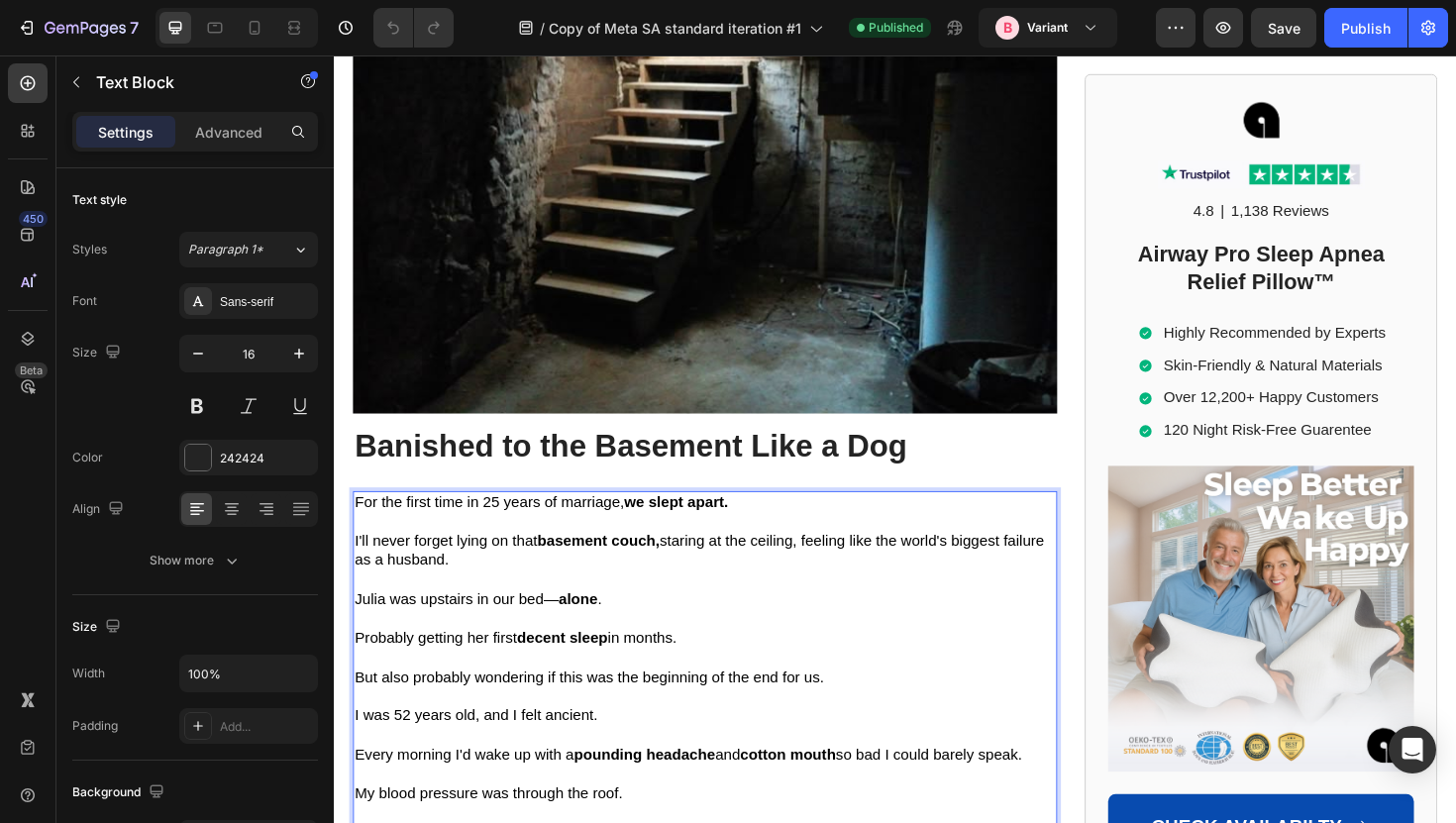 click on "For the first time in 25 years of marriage,  we slept apart." at bounding box center [553, 528] 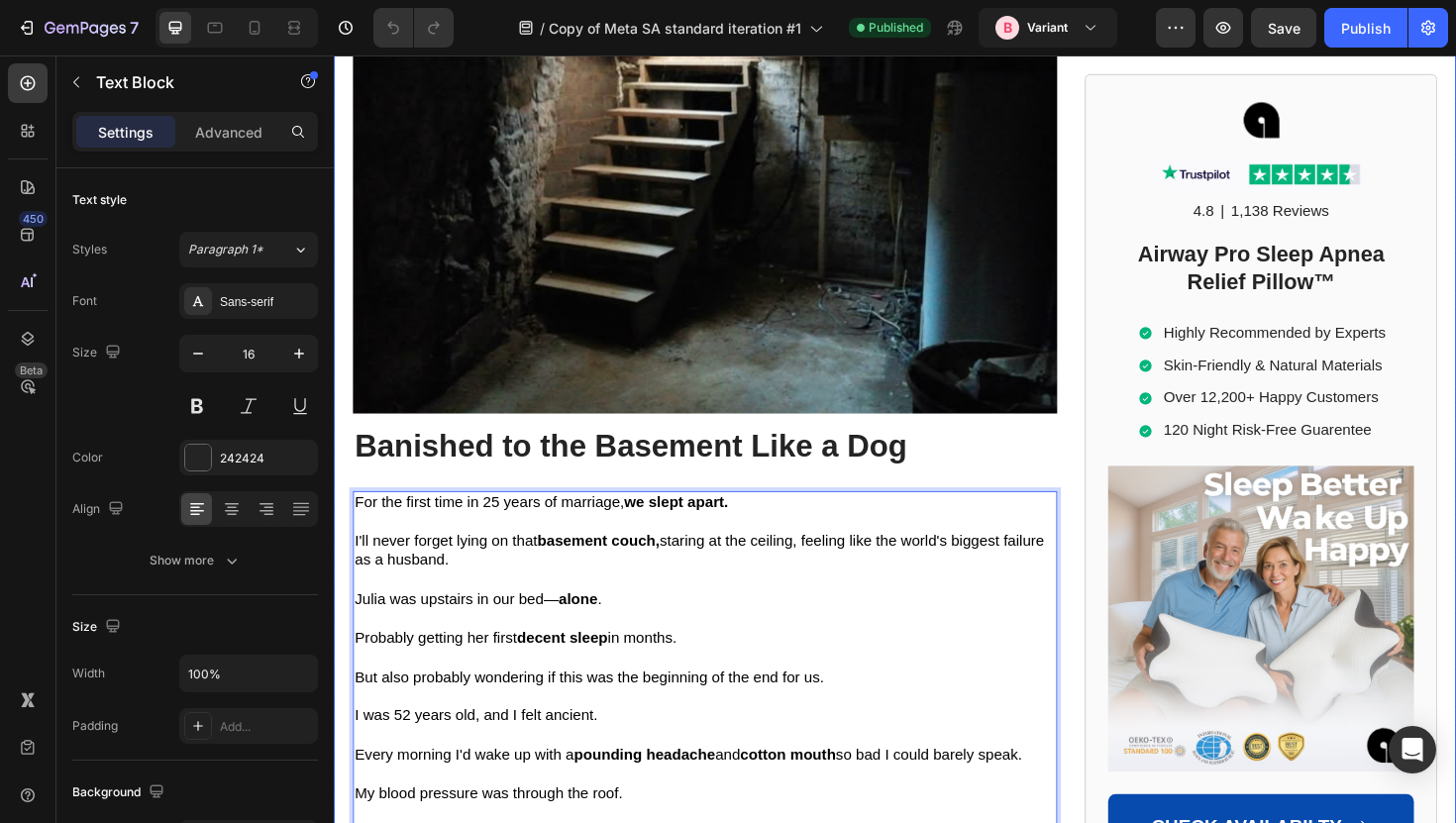 click on "Home > Sleep Apnea > Airway Pro™  Text Block How Sleep Apnea Nearly Ended in Tragedy...  A Wake-Up Call for People Across the UK with Sleep Disorders Heading How Sleep Apnea Nearly Ended in Tragedy...   A Wake-Up Call for People Across the UK with Sleep Disorders Heading If sleep apnea is destroying you and your marriage,  read this story before you do anything else. Text Block Image By  [NAME] [LAST], Certified Sleep Science Specialist Text Block Last Updated July 27. 2025 Text Block Row ✅ Professionally reviewed by [NAME] [LAST], Certified Sleep Science Specialist Text Block Icon Icon Icon Icon Icon Icon List Row Image The last thing I remember before the crash was fighting to keep my eyes open at 2:47 PM on the M25. Then I woke up  face-down  in my Honda Civic,   blood trickling  from my forehead with the taste of copper in my mouth and the sound of car horns blaring around me. I had  fallen asleep behind the wheel . Again. This time, instead of just drifting onto the shoulder like the three times before, I had  rear-ended a lorry nothing" at bounding box center (726, 1965) 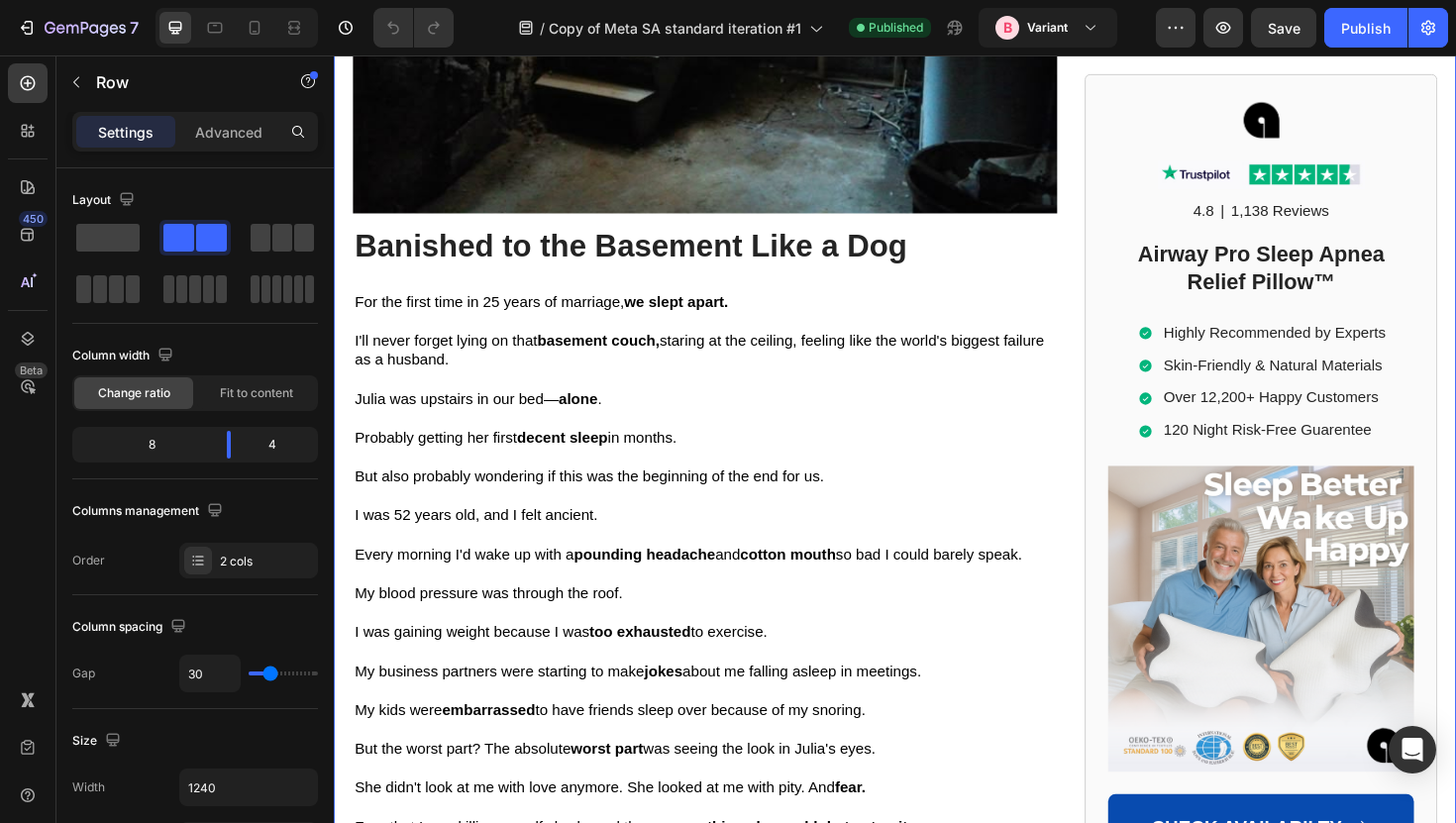 scroll, scrollTop: 3858, scrollLeft: 0, axis: vertical 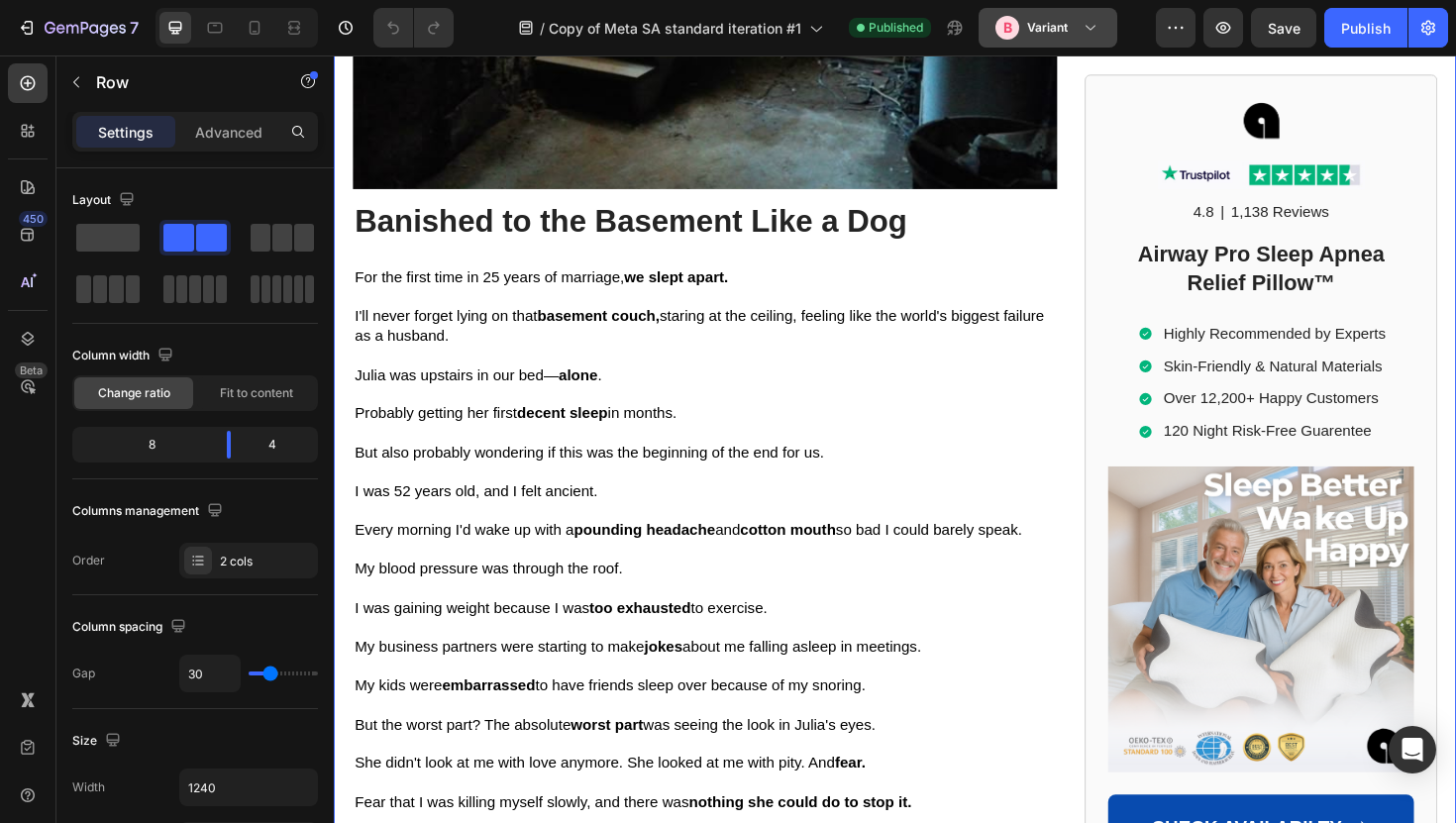 click on "Variant" 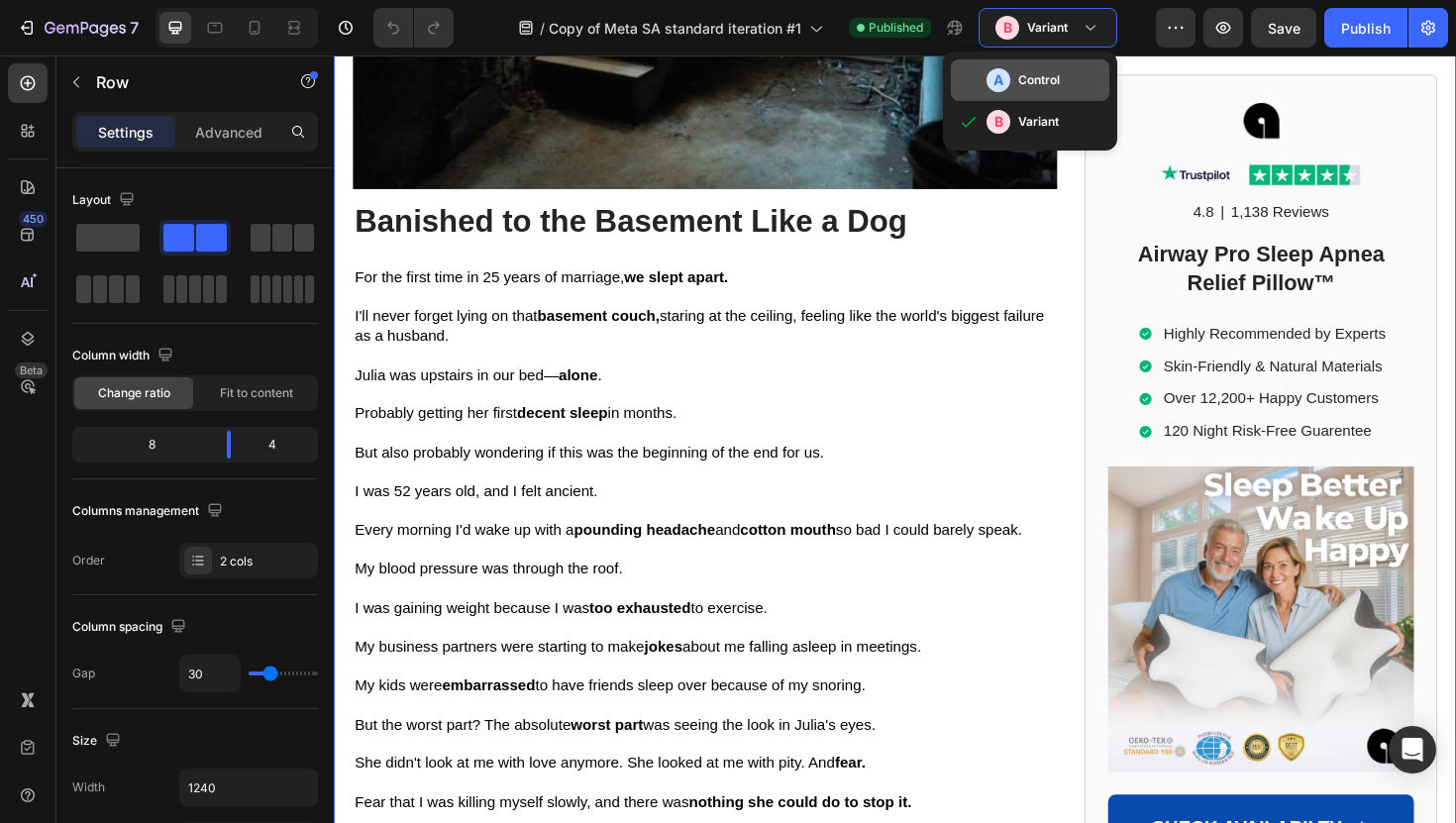 click on "A Control" 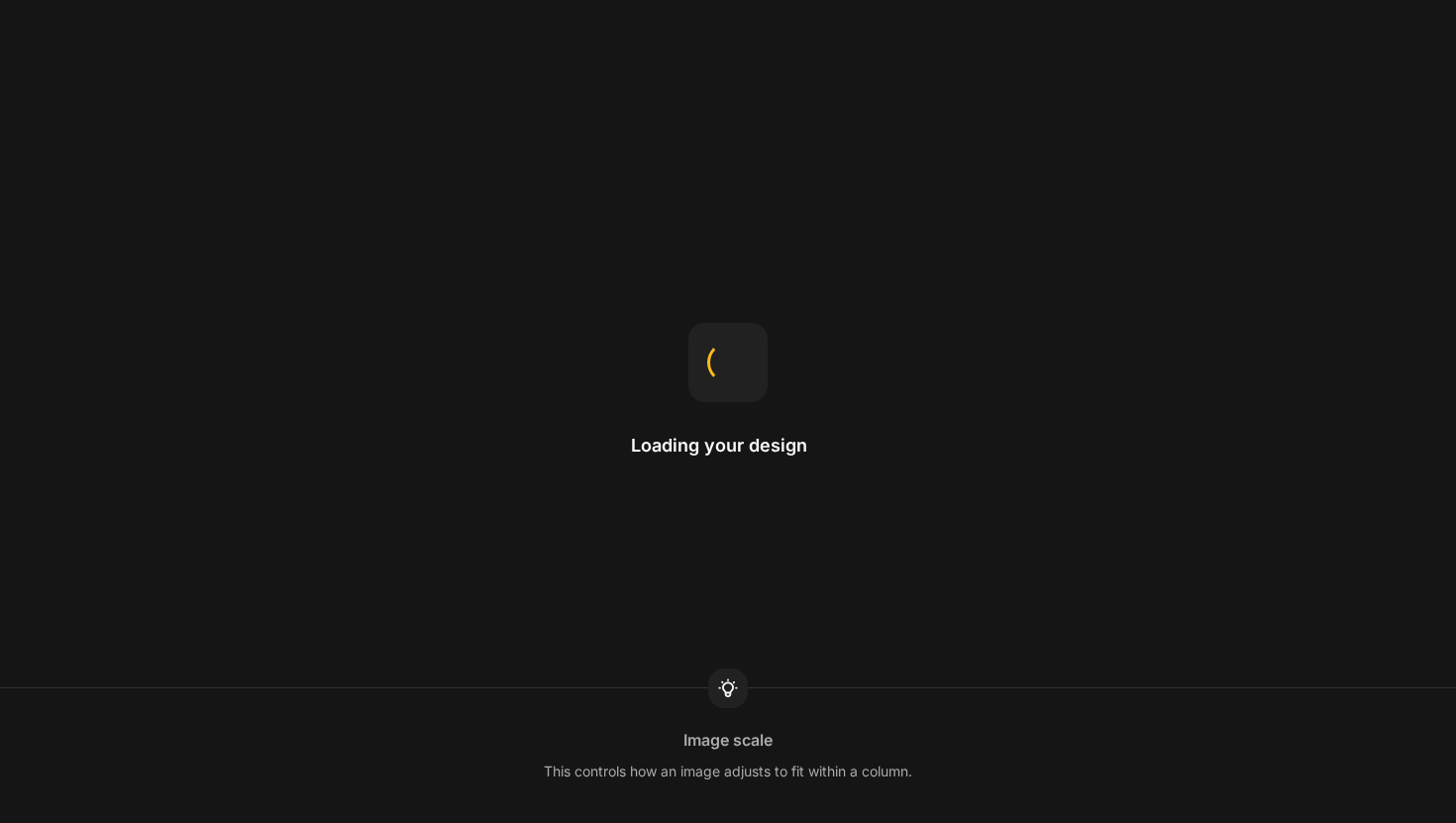 scroll, scrollTop: 0, scrollLeft: 0, axis: both 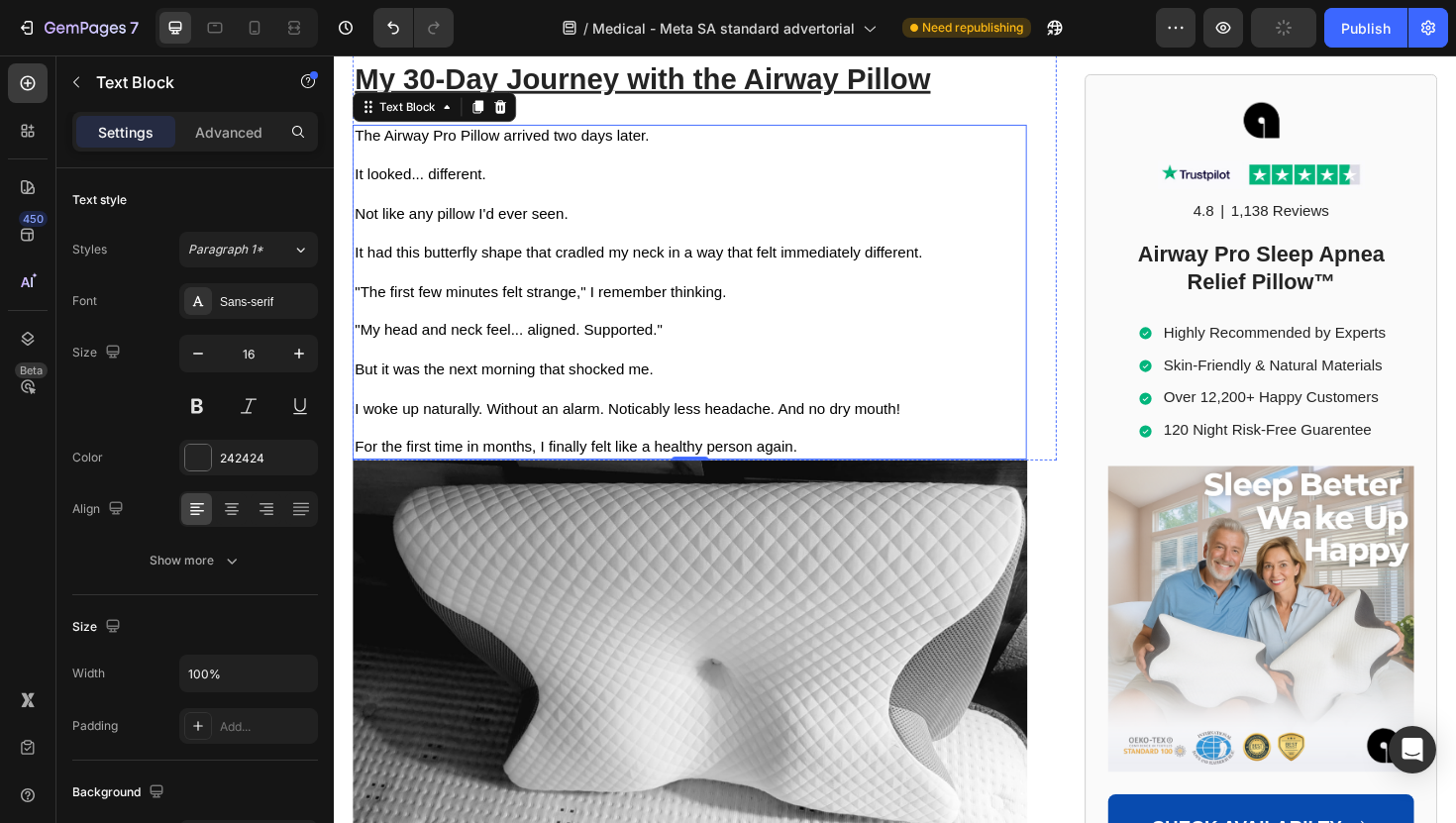 click on "So I decided to take it to a test..." at bounding box center (710, 7) 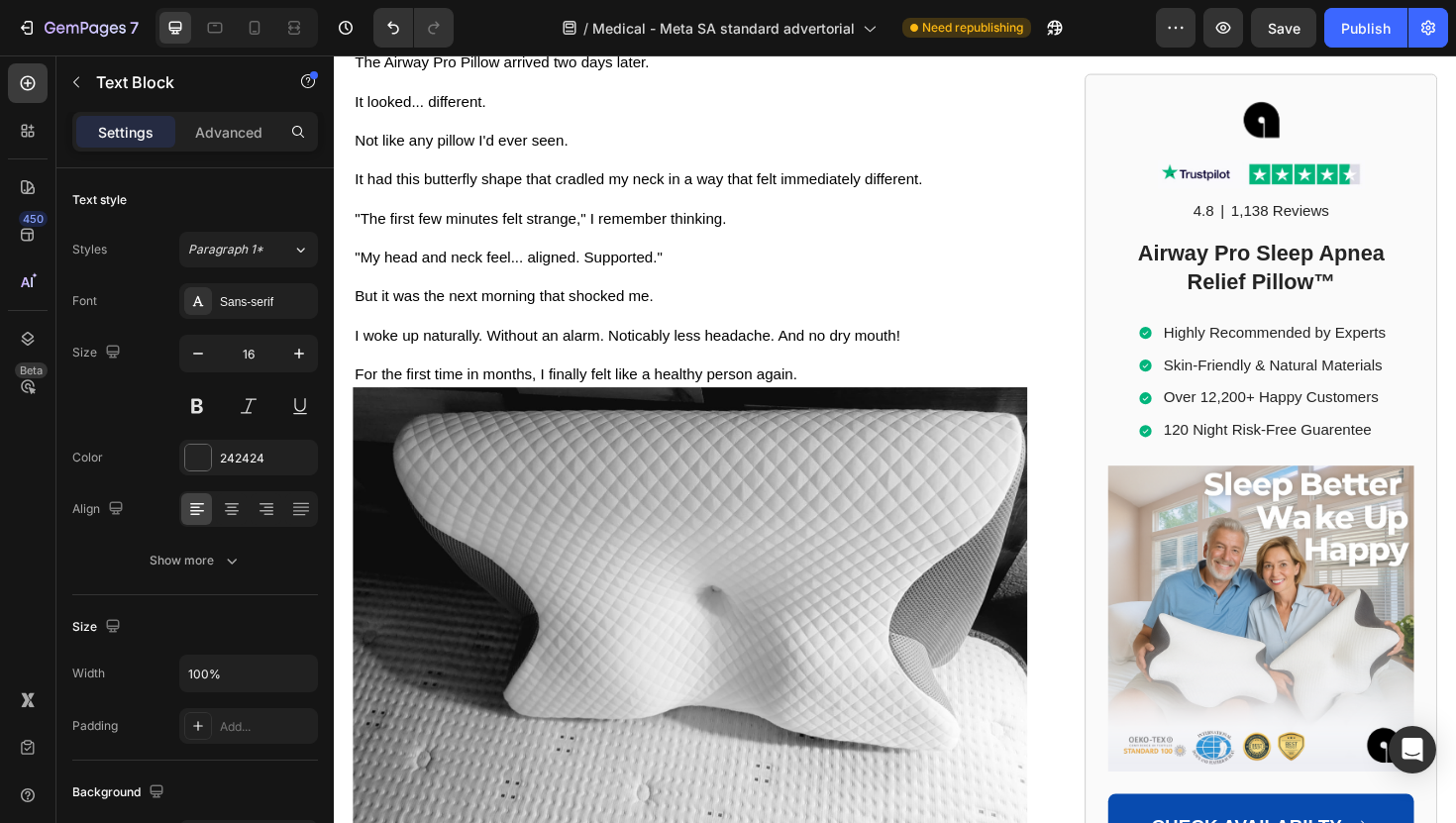 scroll, scrollTop: 8185, scrollLeft: 0, axis: vertical 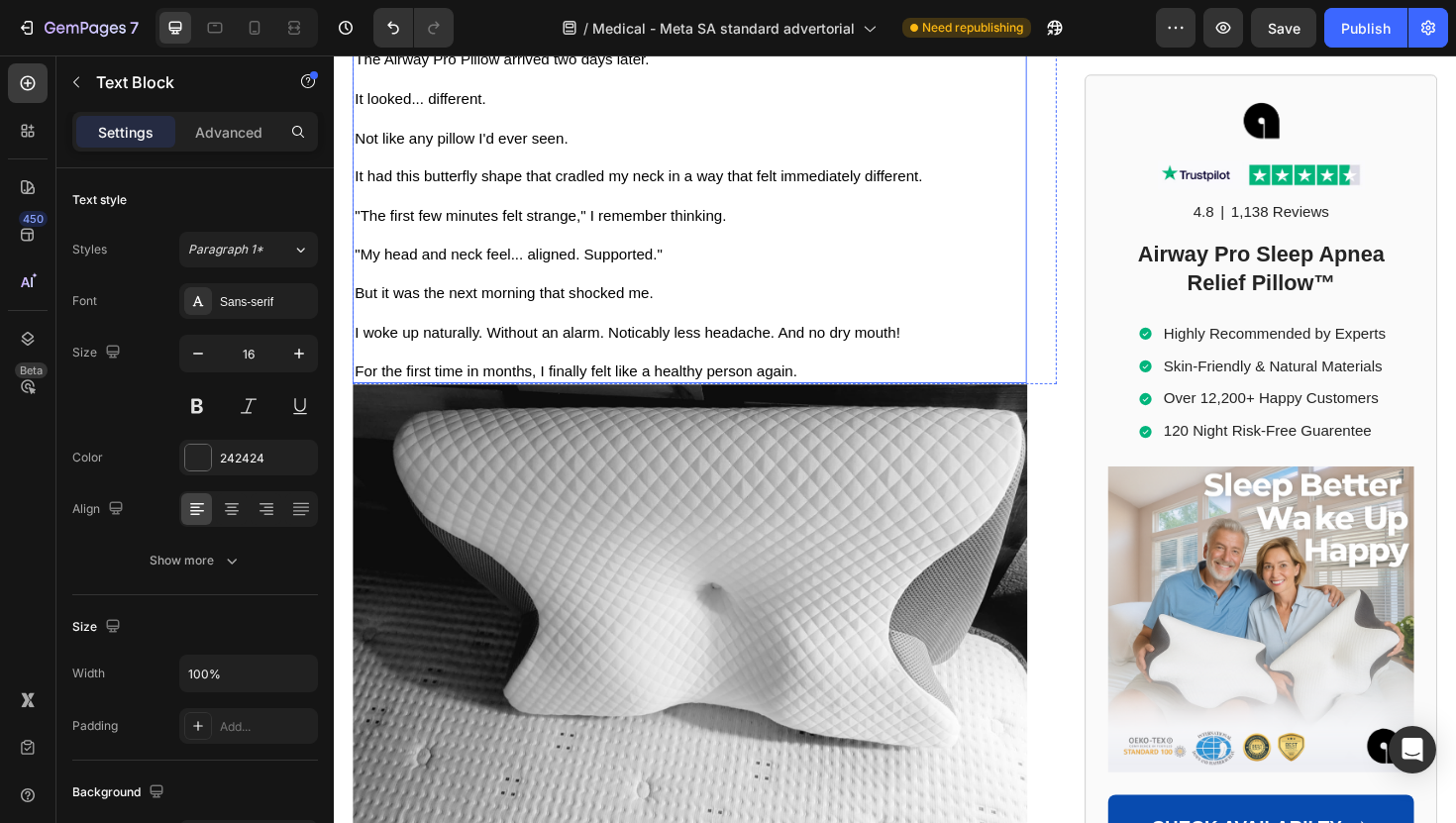 click on "But it was the next morning that shocked me." at bounding box center (710, 308) 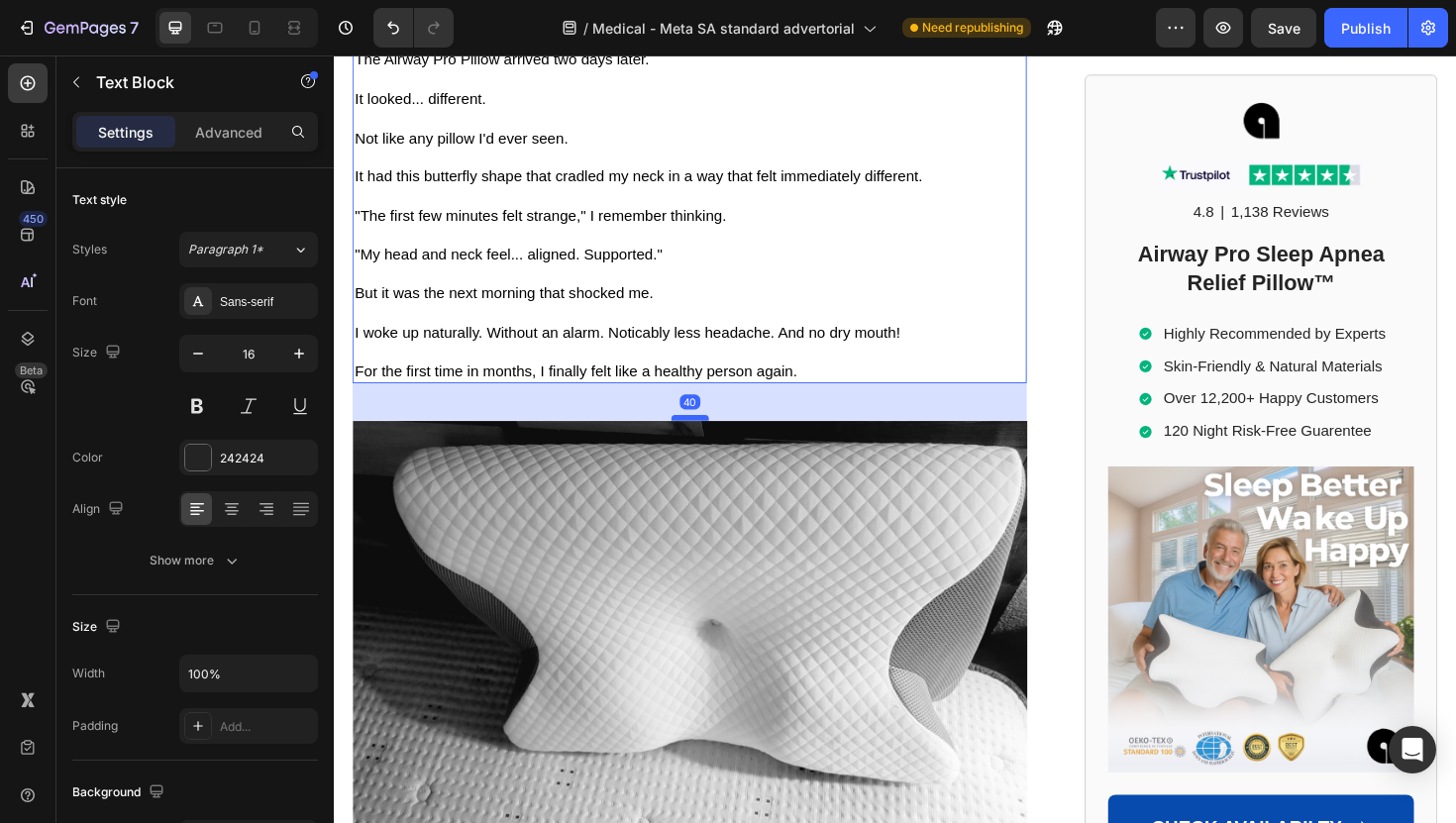 drag, startPoint x: 710, startPoint y: 765, endPoint x: 718, endPoint y: 803, distance: 38.832976 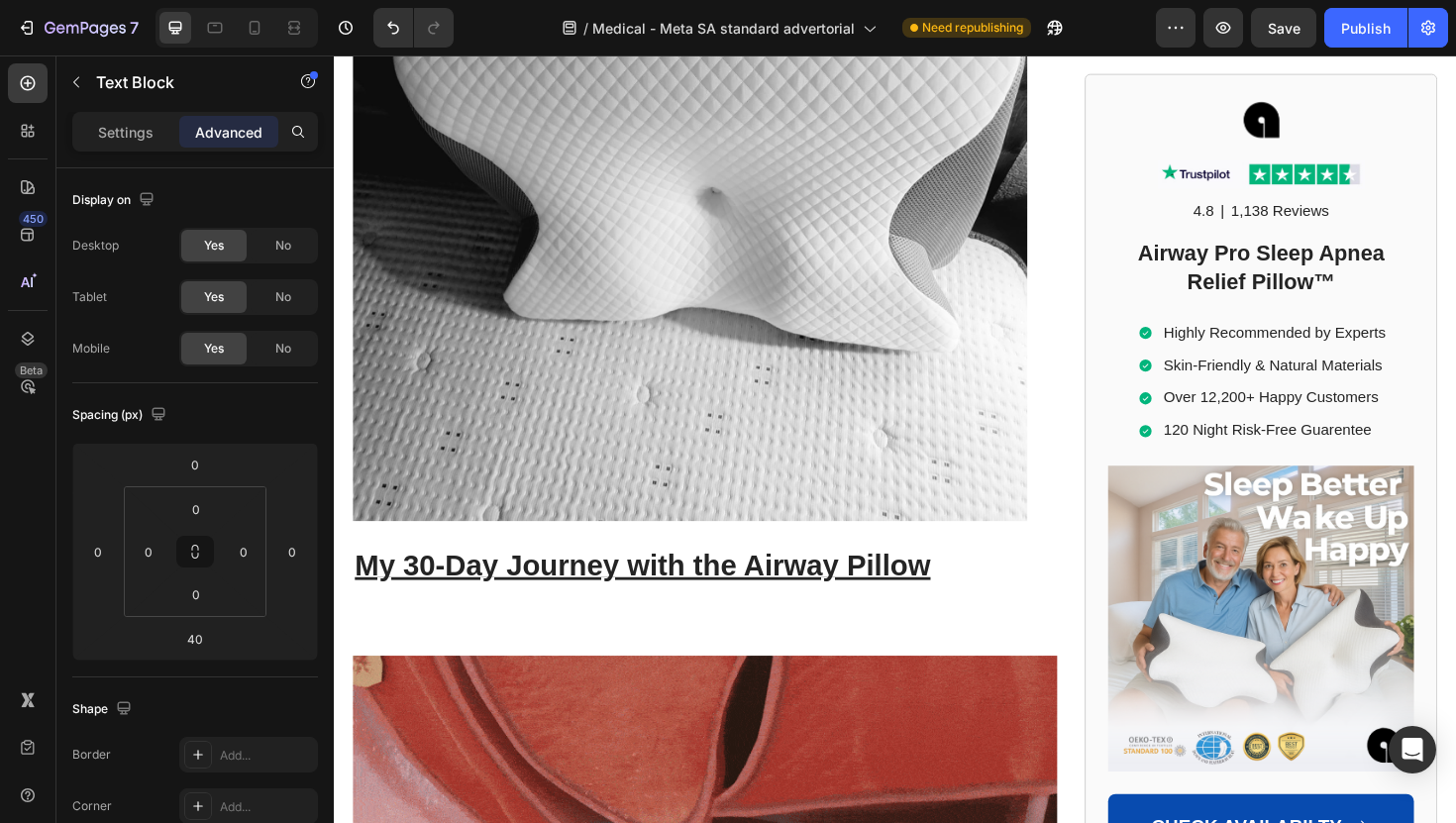 click on ""My head and neck feel... aligned. Supported."" at bounding box center (710, -191) 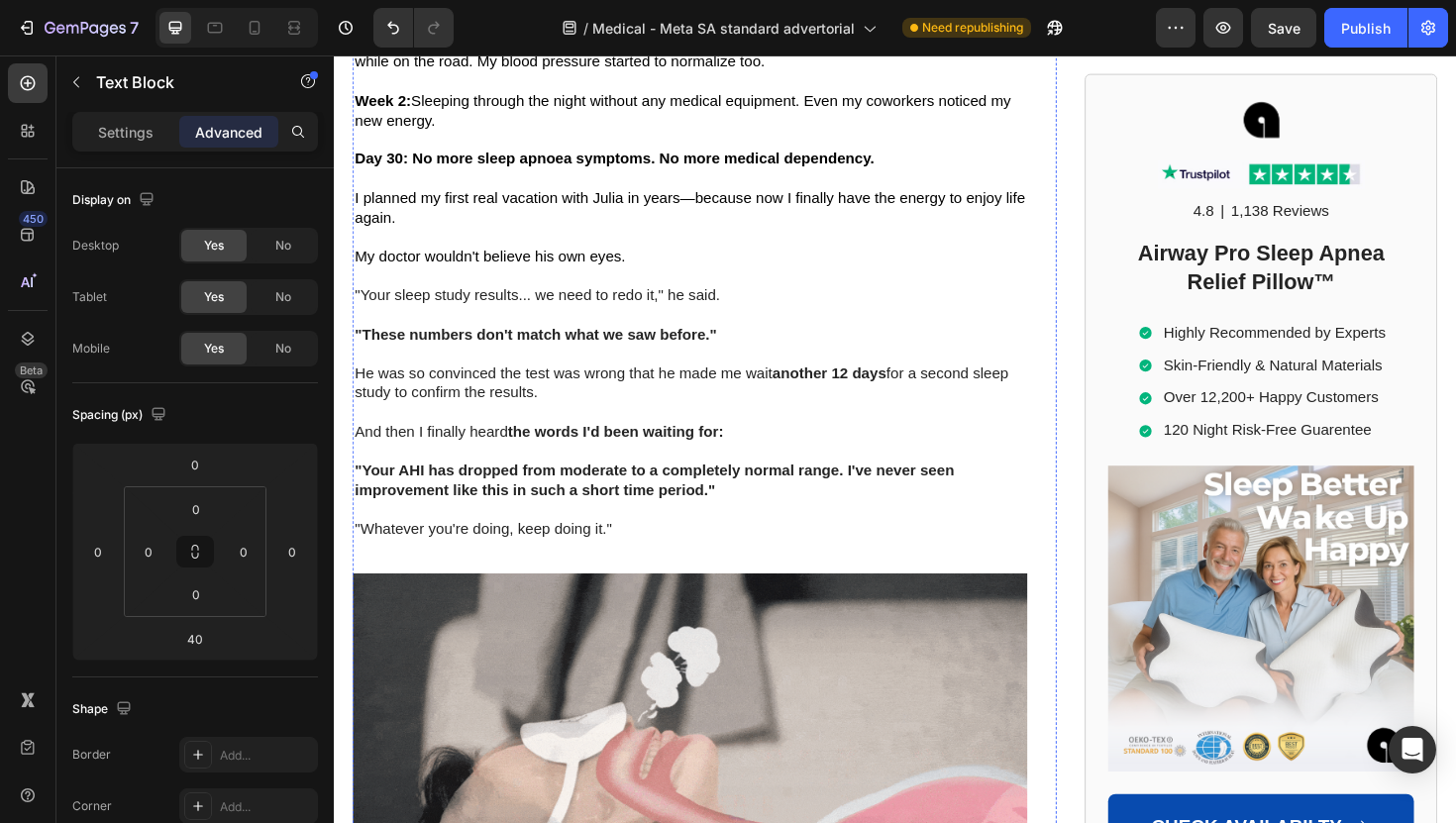 scroll, scrollTop: 10472, scrollLeft: 0, axis: vertical 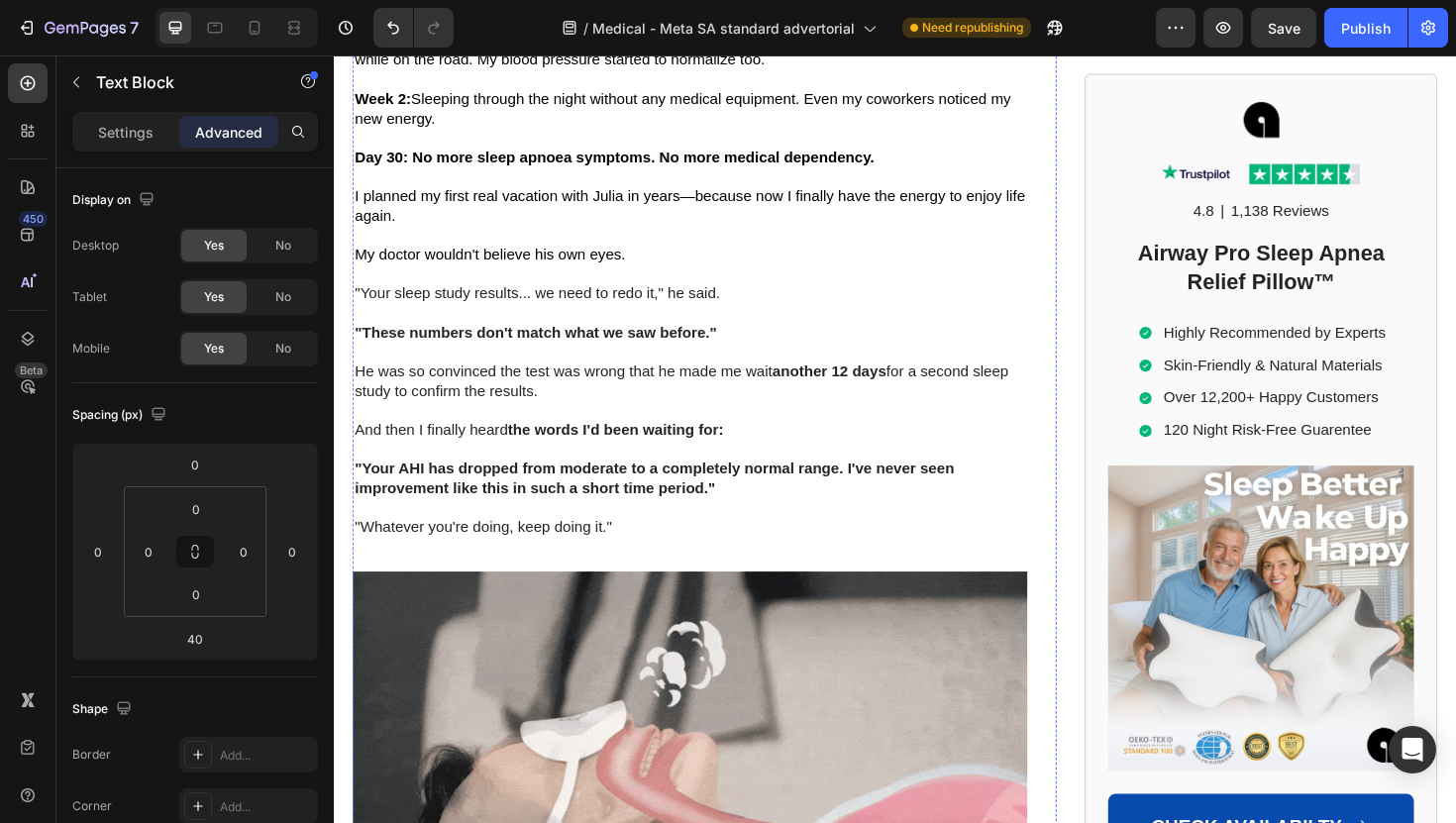 click at bounding box center (710, -81) 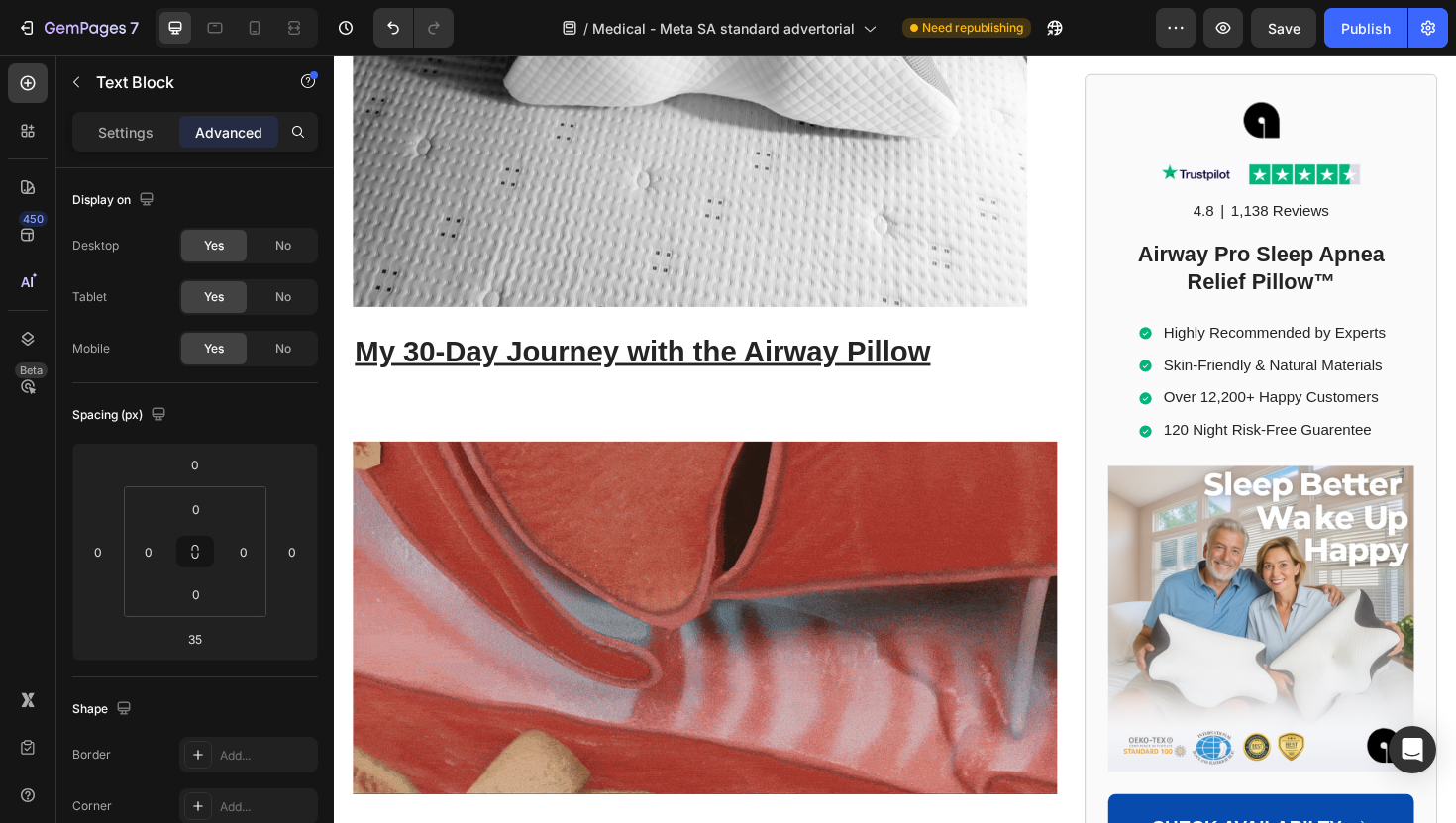 scroll, scrollTop: 8895, scrollLeft: 0, axis: vertical 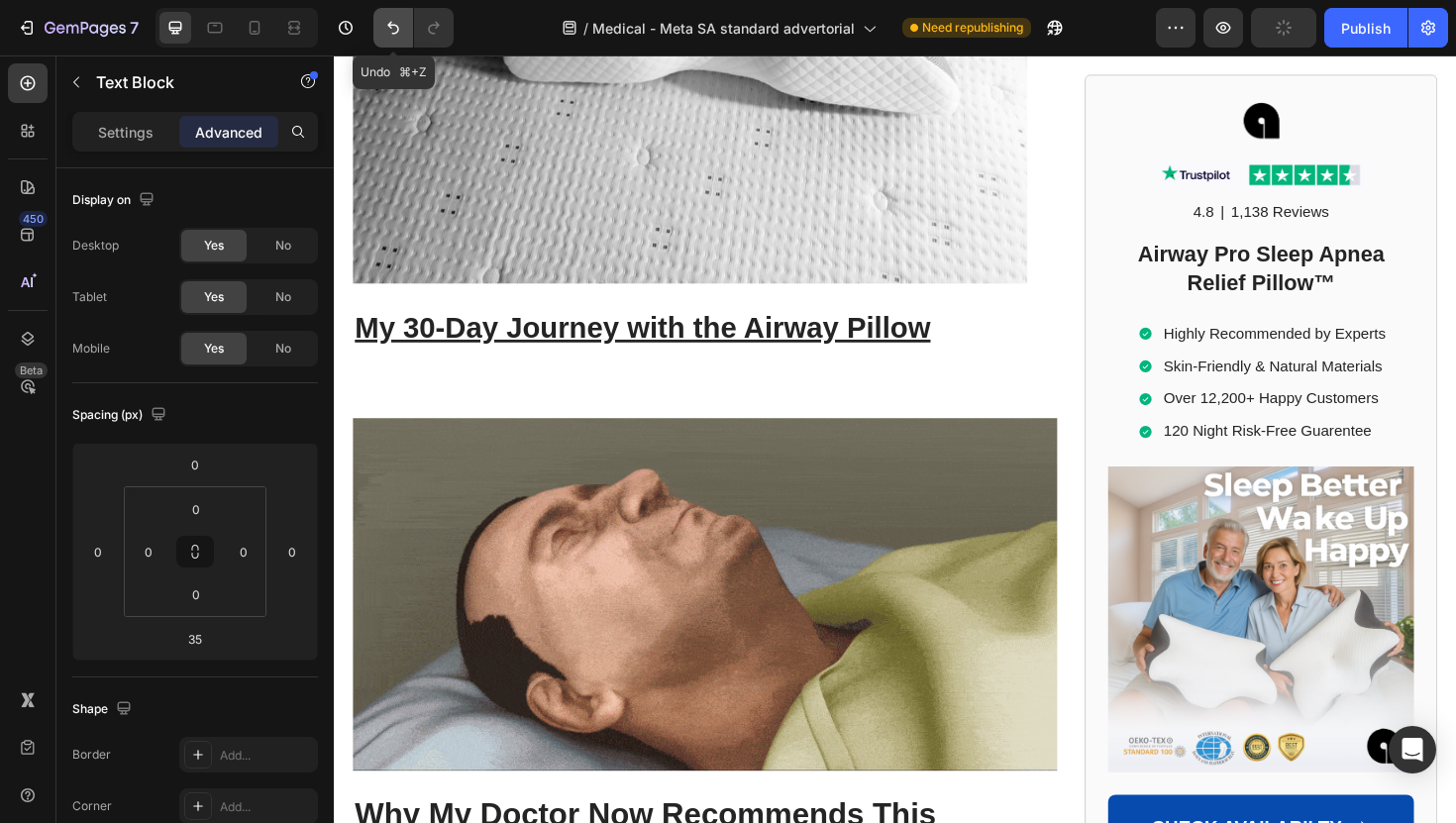 click 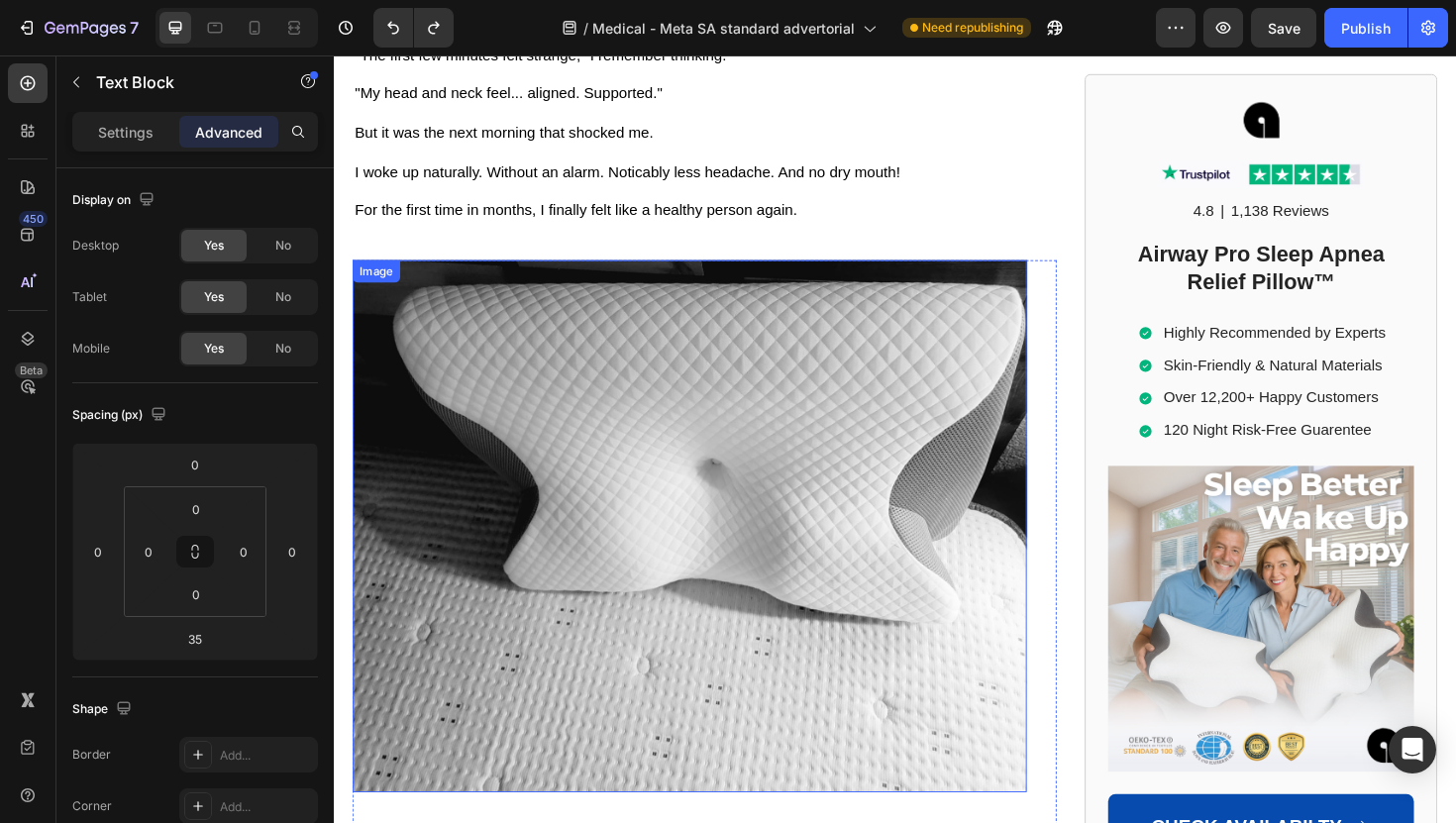 scroll, scrollTop: 8355, scrollLeft: 0, axis: vertical 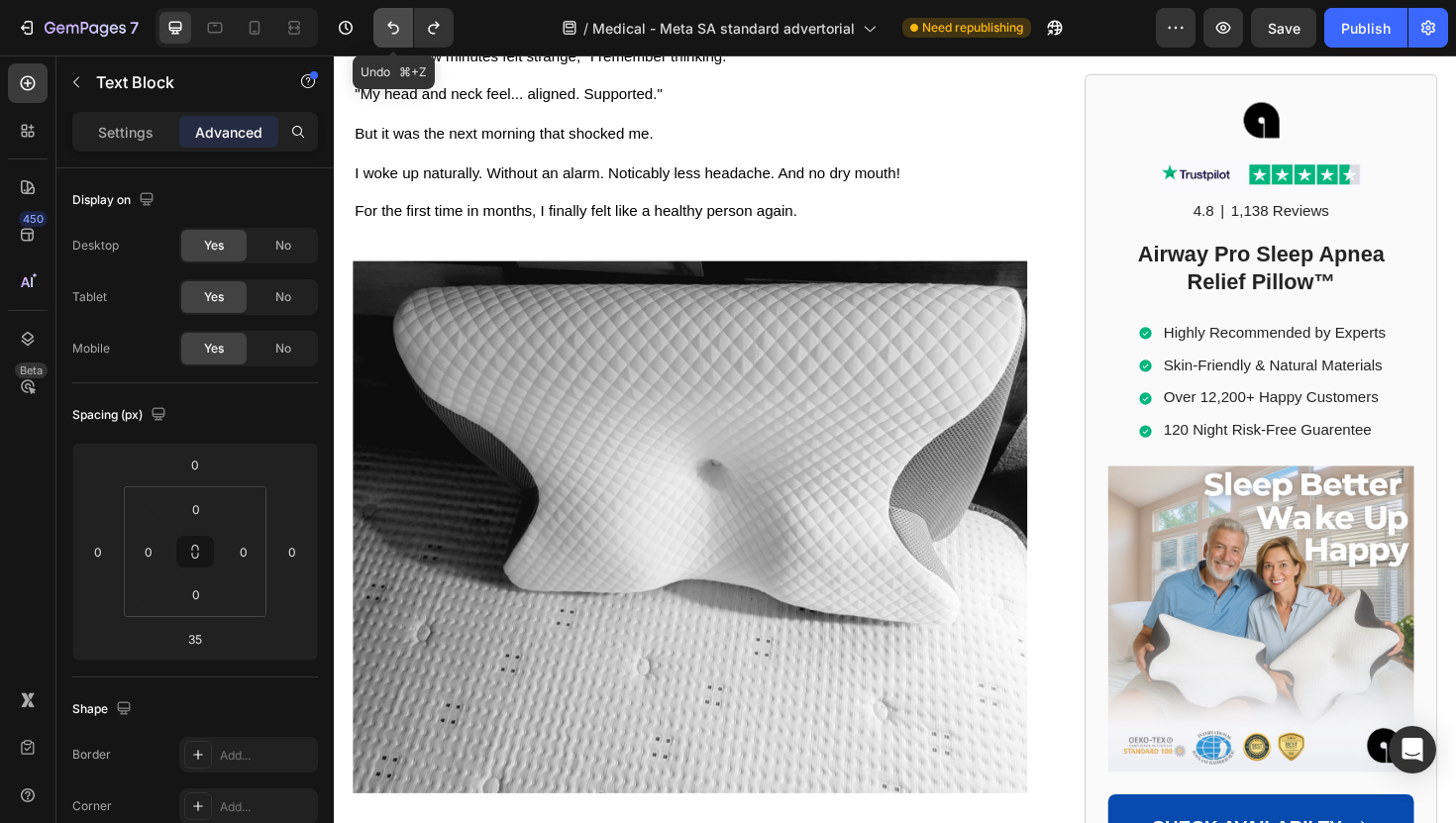 click 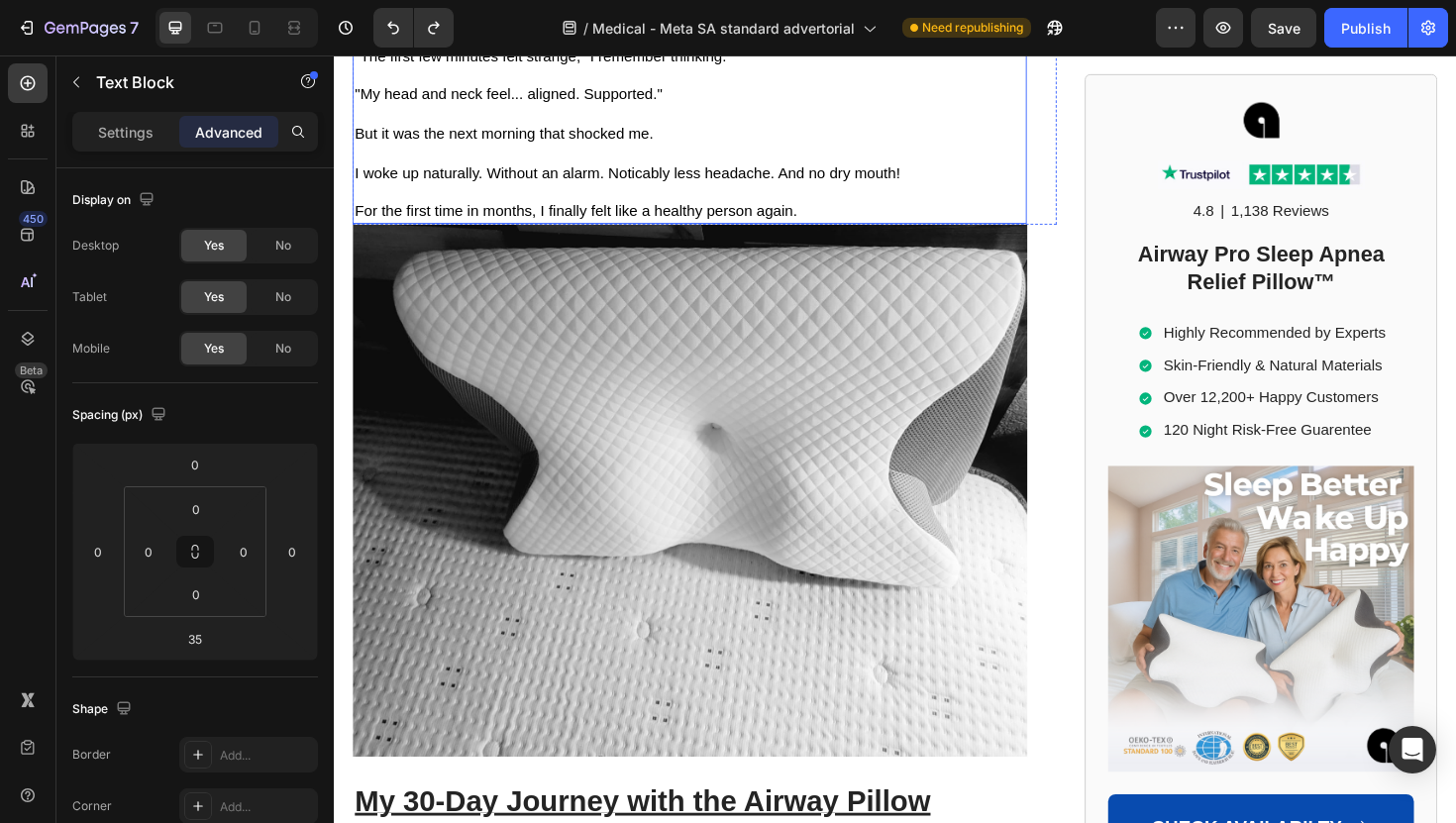 click at bounding box center [710, -6] 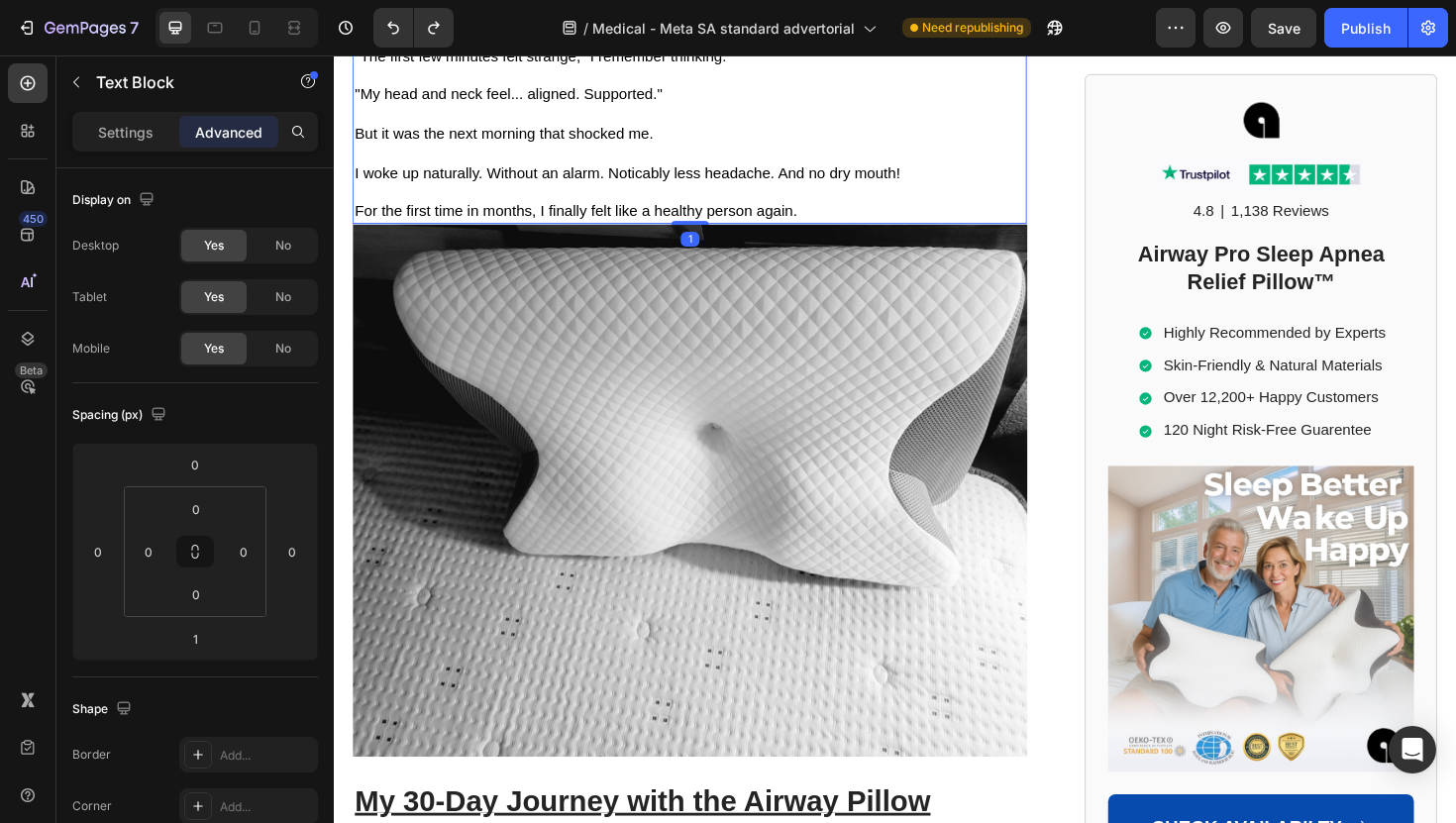 click 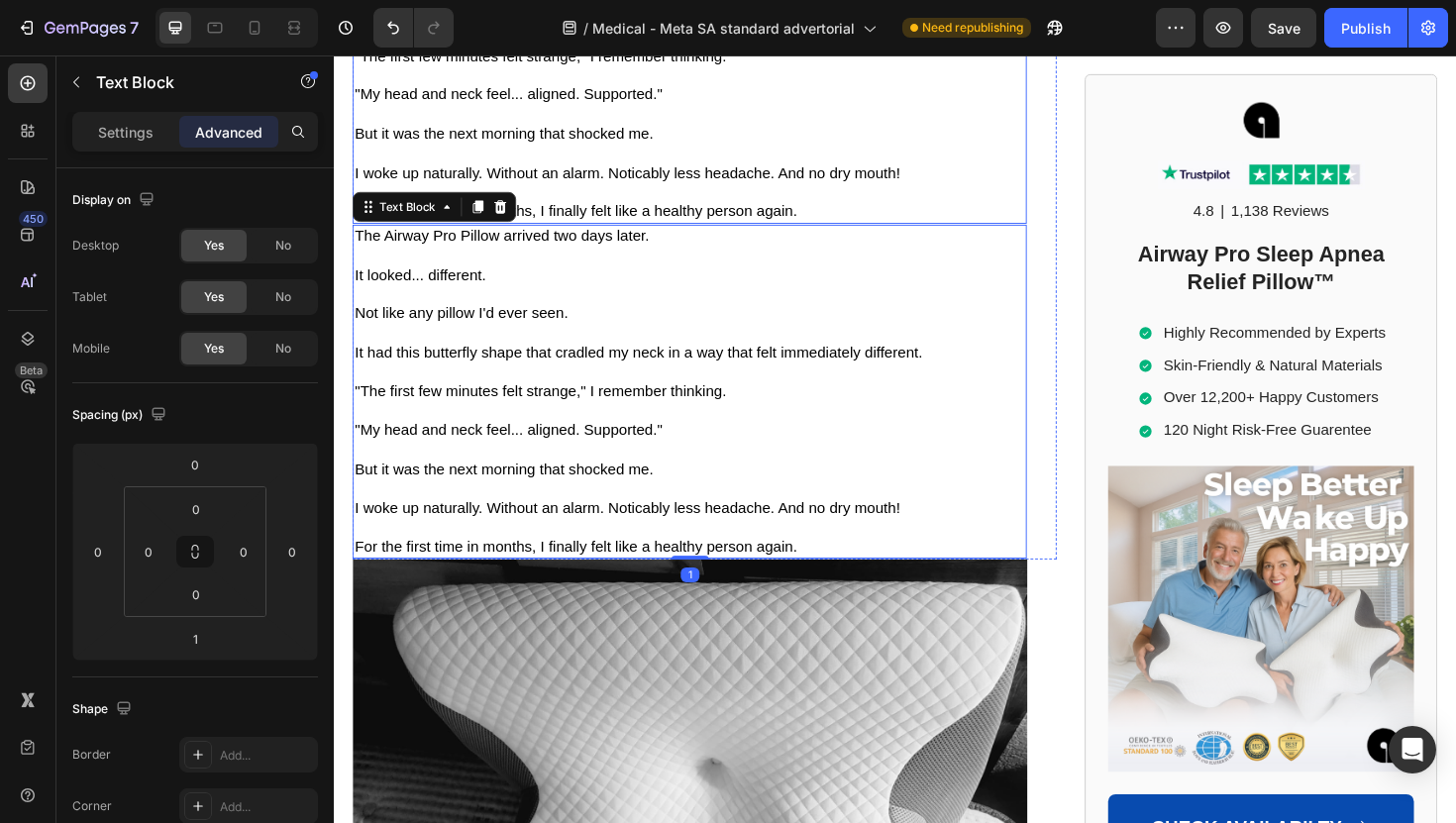 click on ""The first few minutes felt strange," I remember thinking." at bounding box center [552, 55] 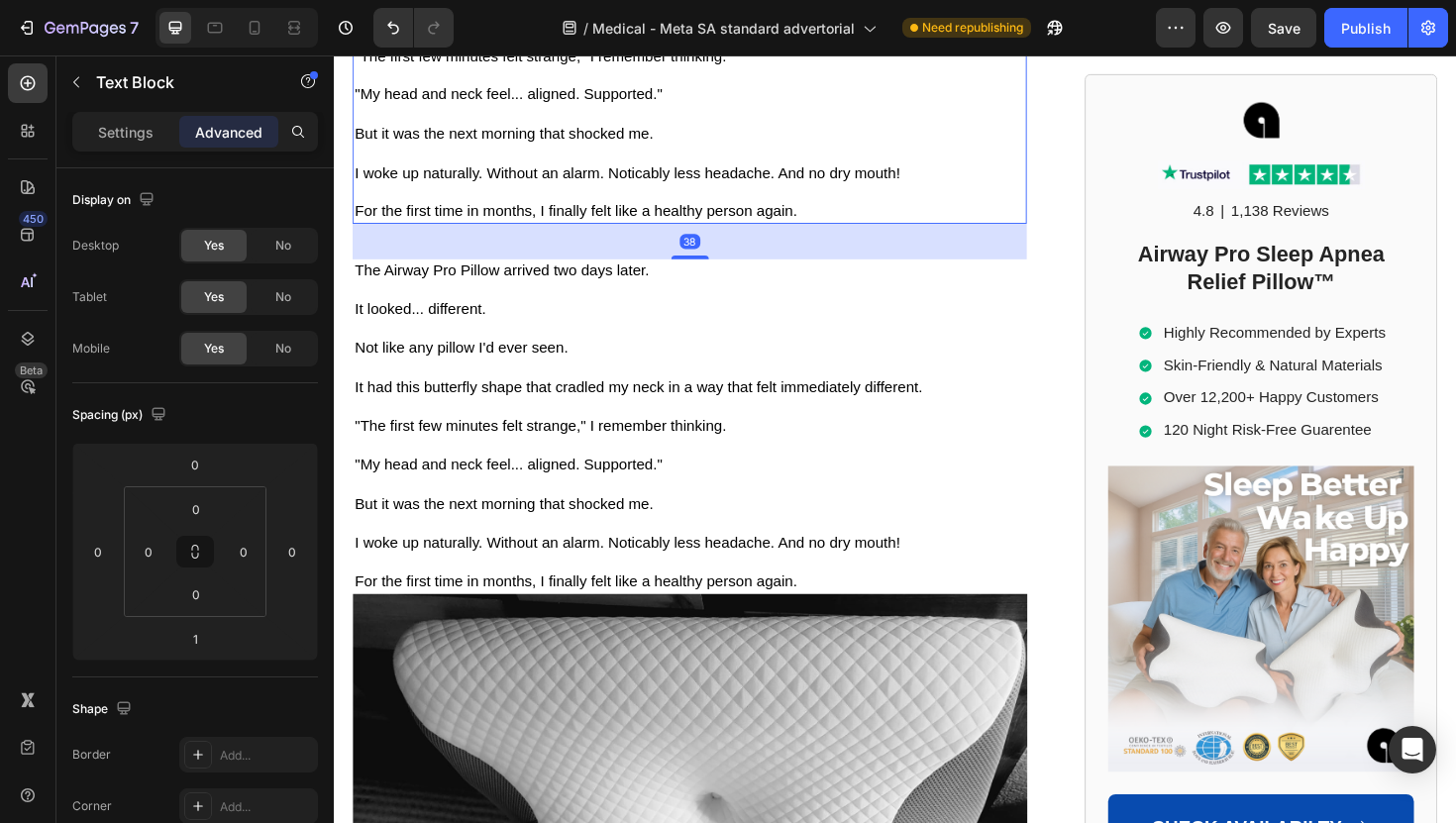 drag, startPoint x: 714, startPoint y: 591, endPoint x: 732, endPoint y: 628, distance: 41.14608 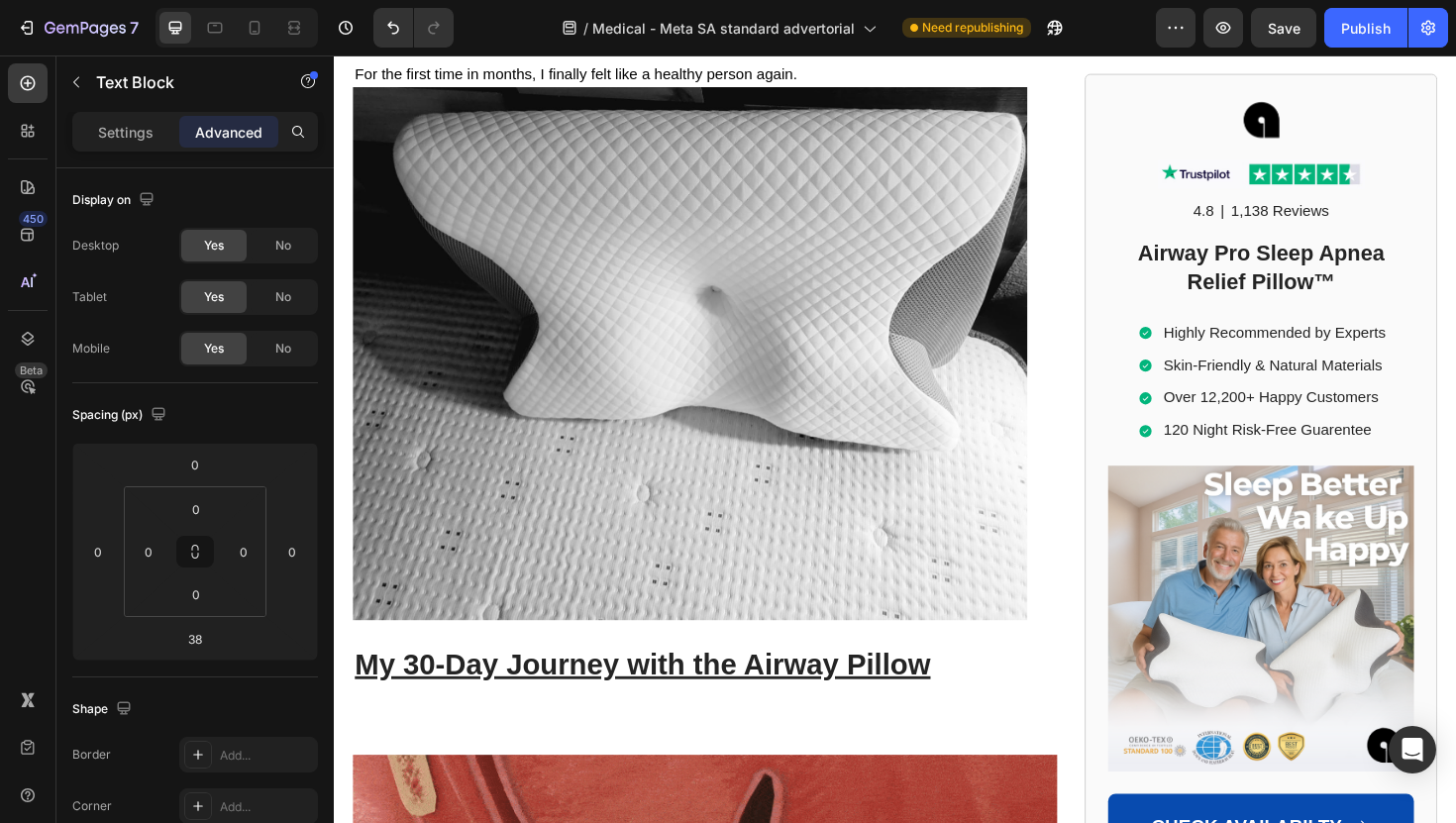 scroll, scrollTop: 8897, scrollLeft: 0, axis: vertical 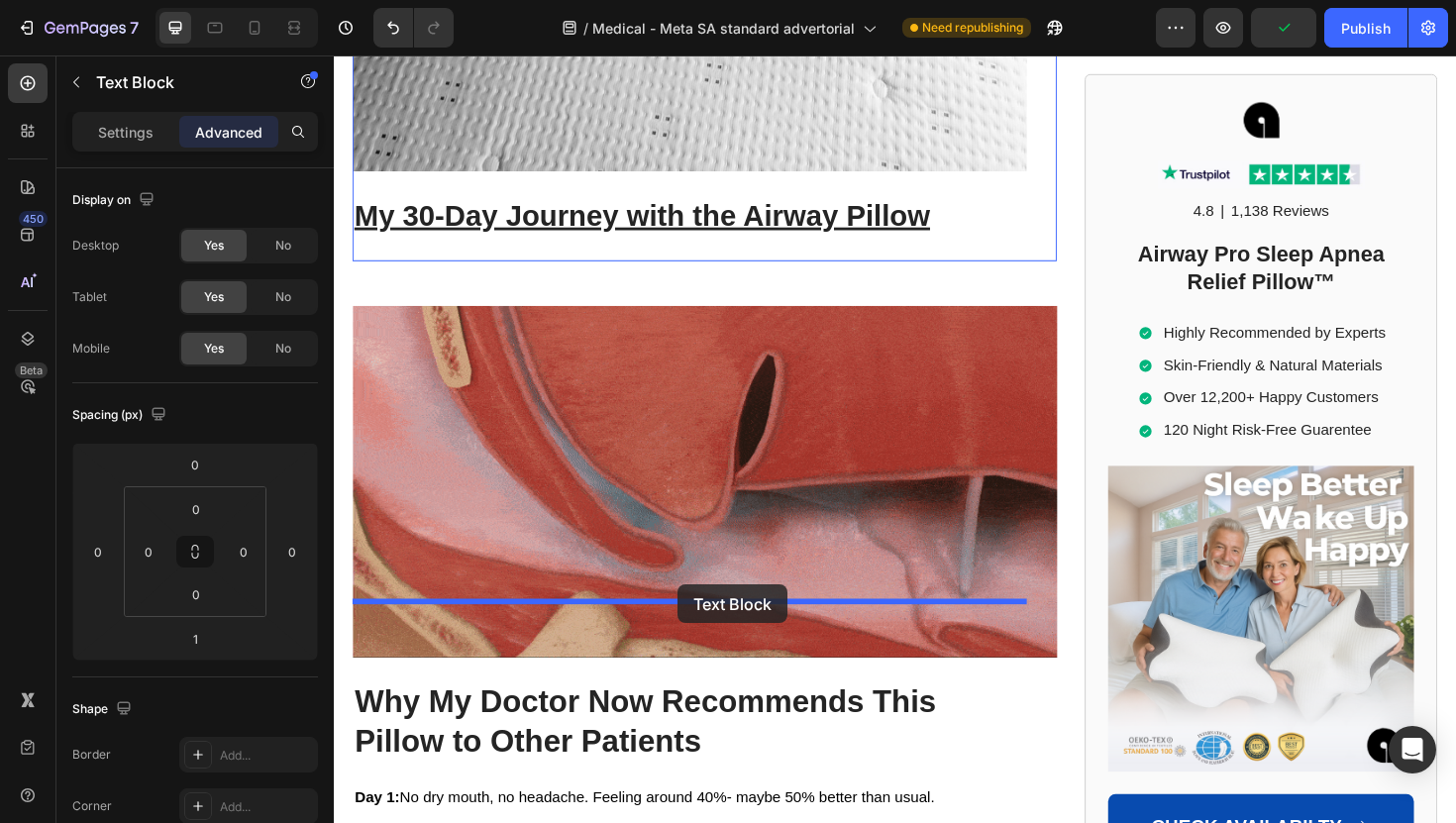 drag, startPoint x: 698, startPoint y: 316, endPoint x: 698, endPoint y: 616, distance: 300 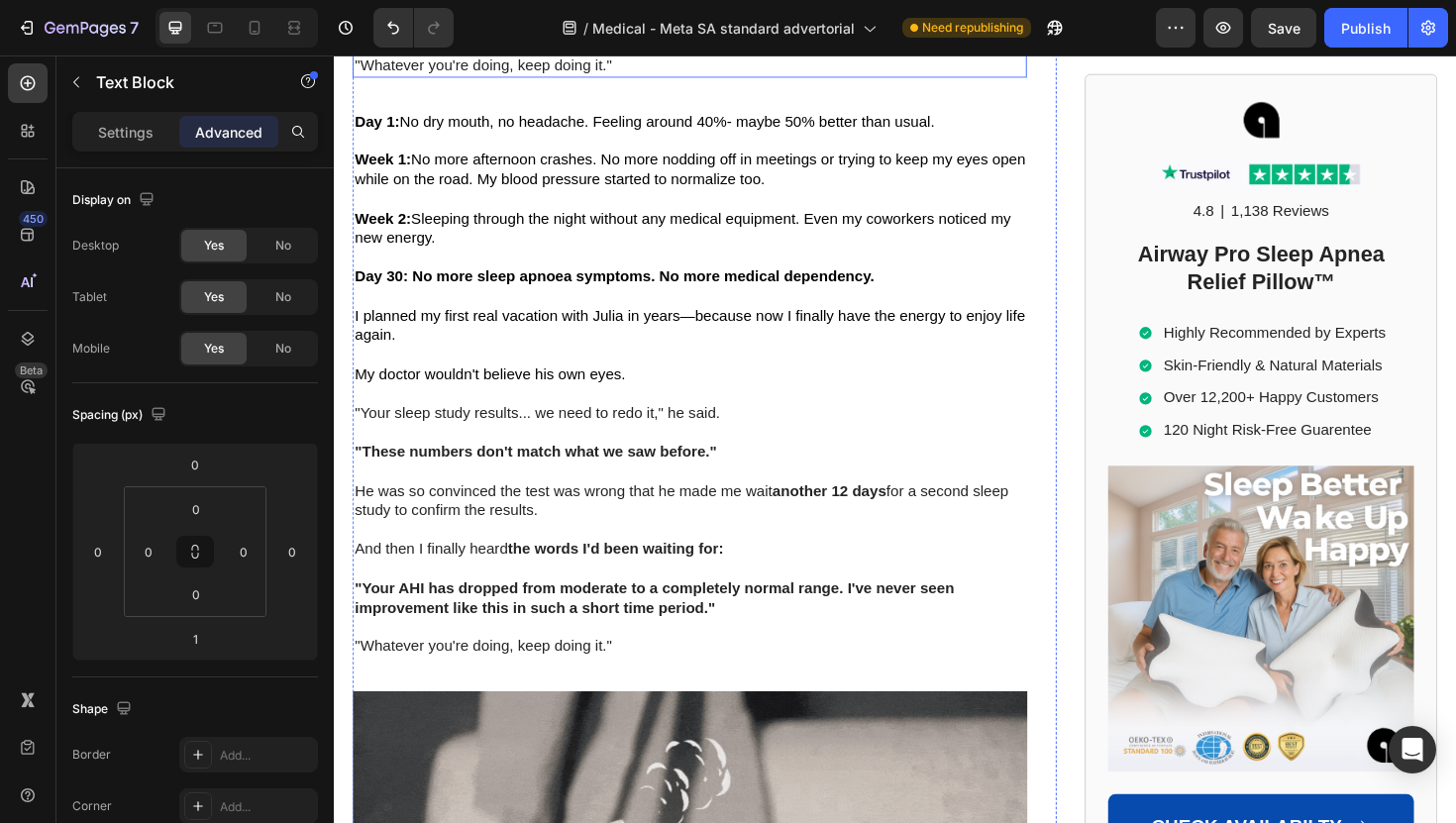 scroll, scrollTop: 10727, scrollLeft: 0, axis: vertical 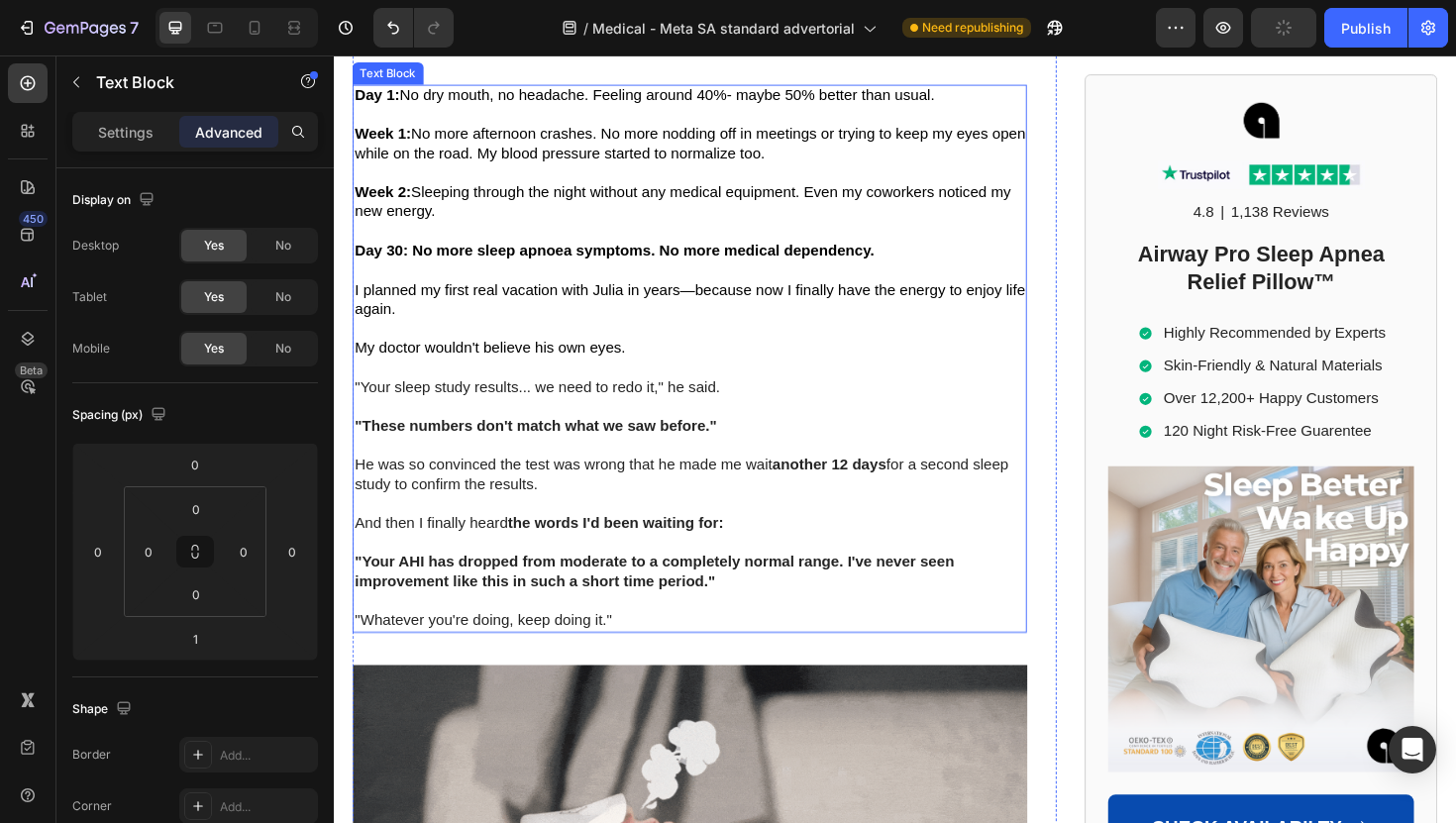 click at bounding box center (710, 180) 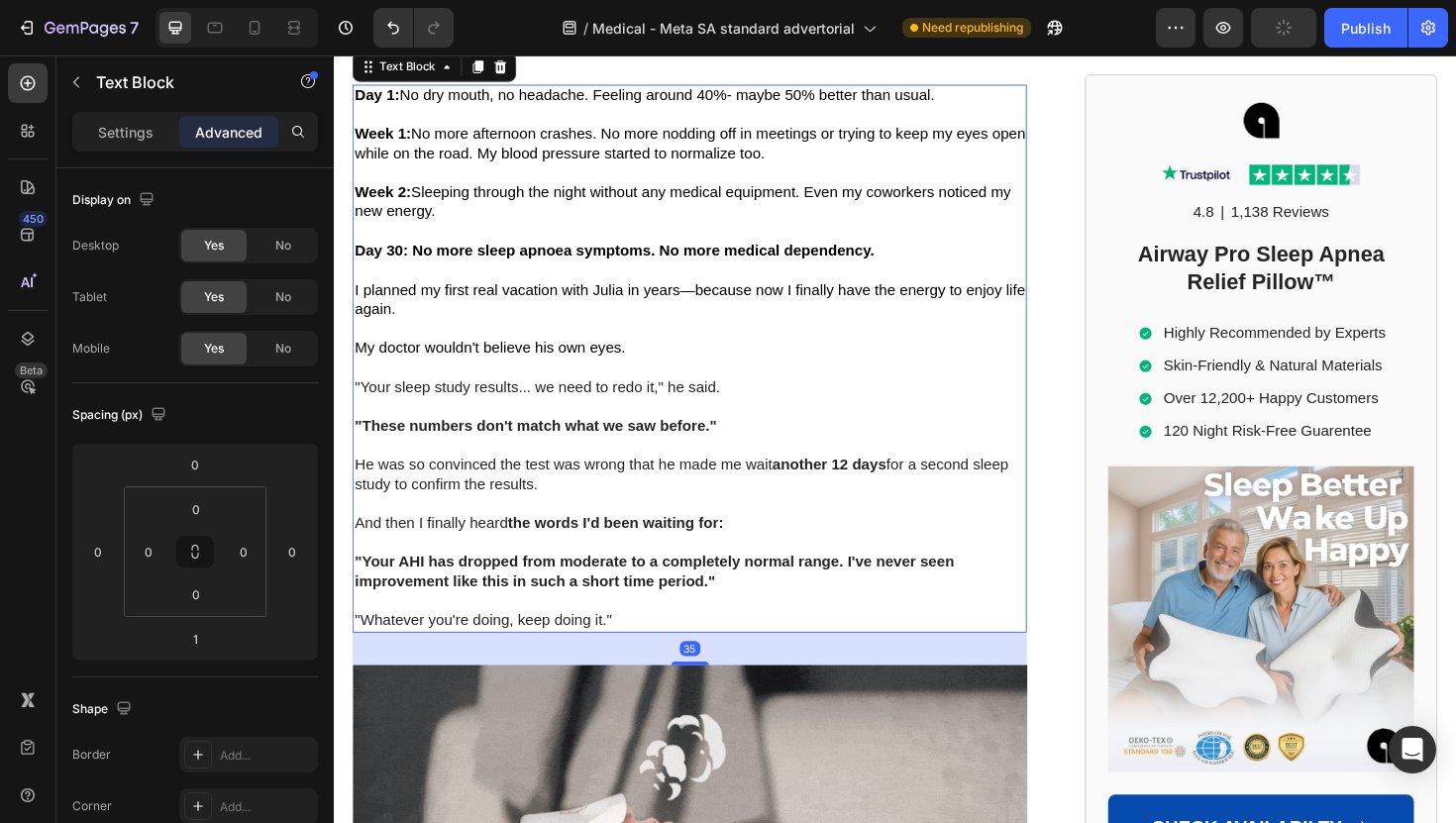 click at bounding box center [710, 180] 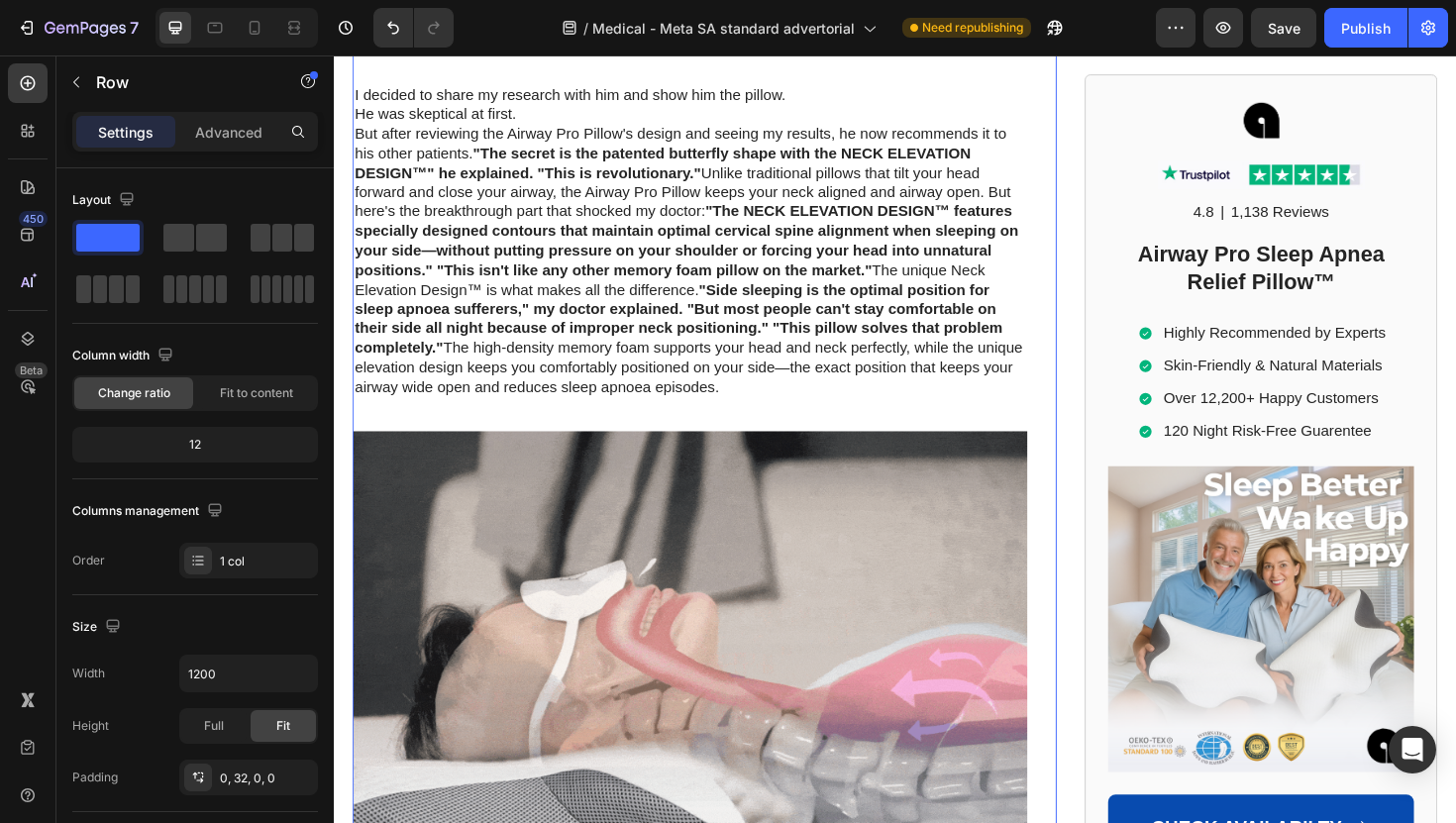 click on "Why My Doctor Now Recommends This Pillow to Other Patients Heading Day 1:  No dry mouth, no headache. Feeling around 40%- maybe 50% better than usual. Week 1:  No more afternoon crashes. No more nodding off in meetings or trying to keep my eyes open while on the road. My blood pressure started to normalize too. Week 2:  Sleeping through the night without any medical equipment. Even my coworkers noticed my new energy. Day 30:   No more sleep apnoea symptoms. No more medical dependency.   I planned my first real vacation with Julia in years—because now I finally have the energy to enjoy life again. My doctor wouldn't believe his own eyes. "Your sleep study results... we need to redo it," he said.  "These numbers don't match what we saw before." He was so convinced the test was wrong that he made me wait  another 12 days  for a second sleep study to confirm the results. And then I finally   heard  the words I'd been waiting for: "Whatever you're doing, keep doing it." Text Block He was skeptical at first." at bounding box center [710, 1682] 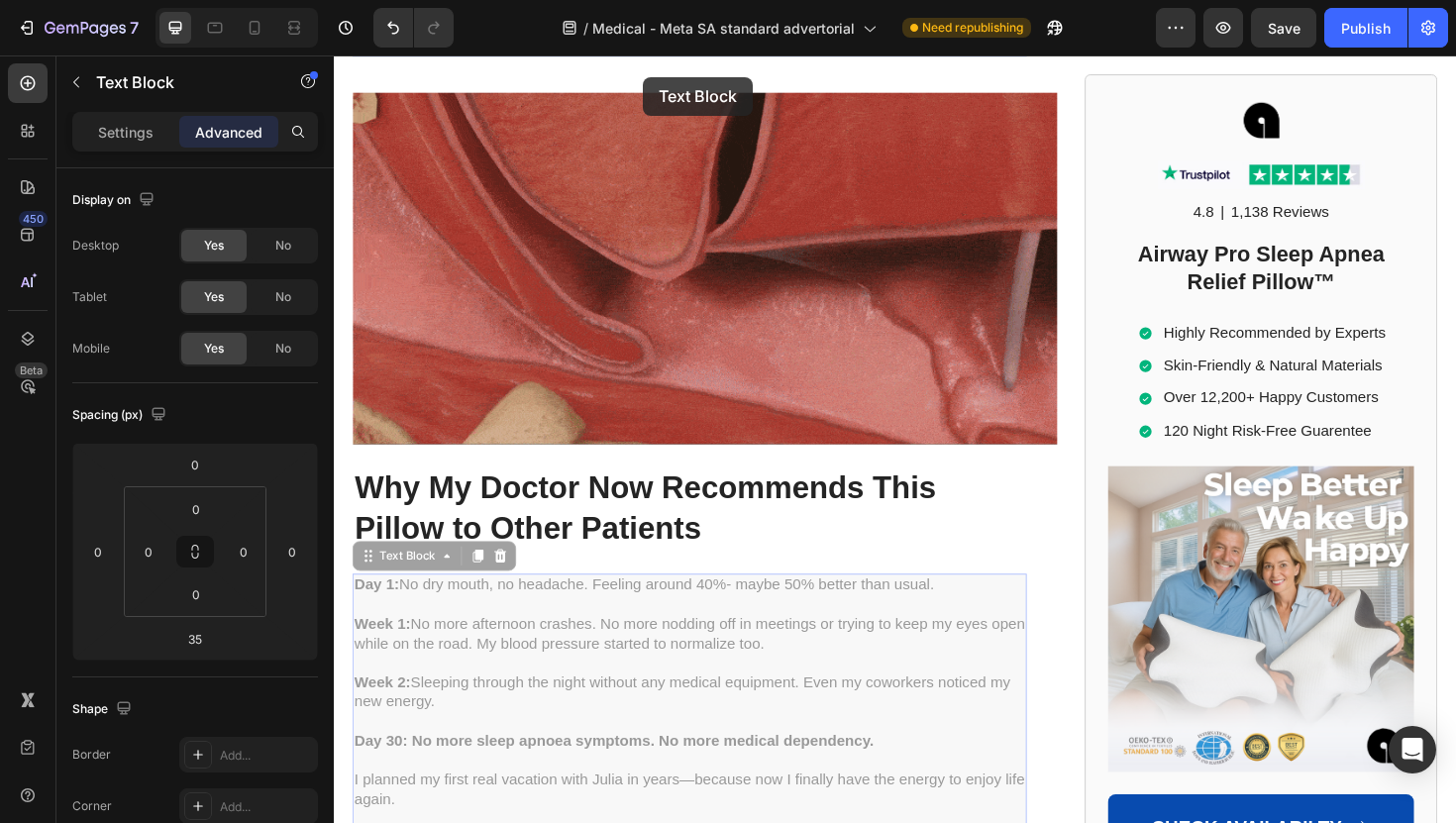 scroll, scrollTop: 9553, scrollLeft: 0, axis: vertical 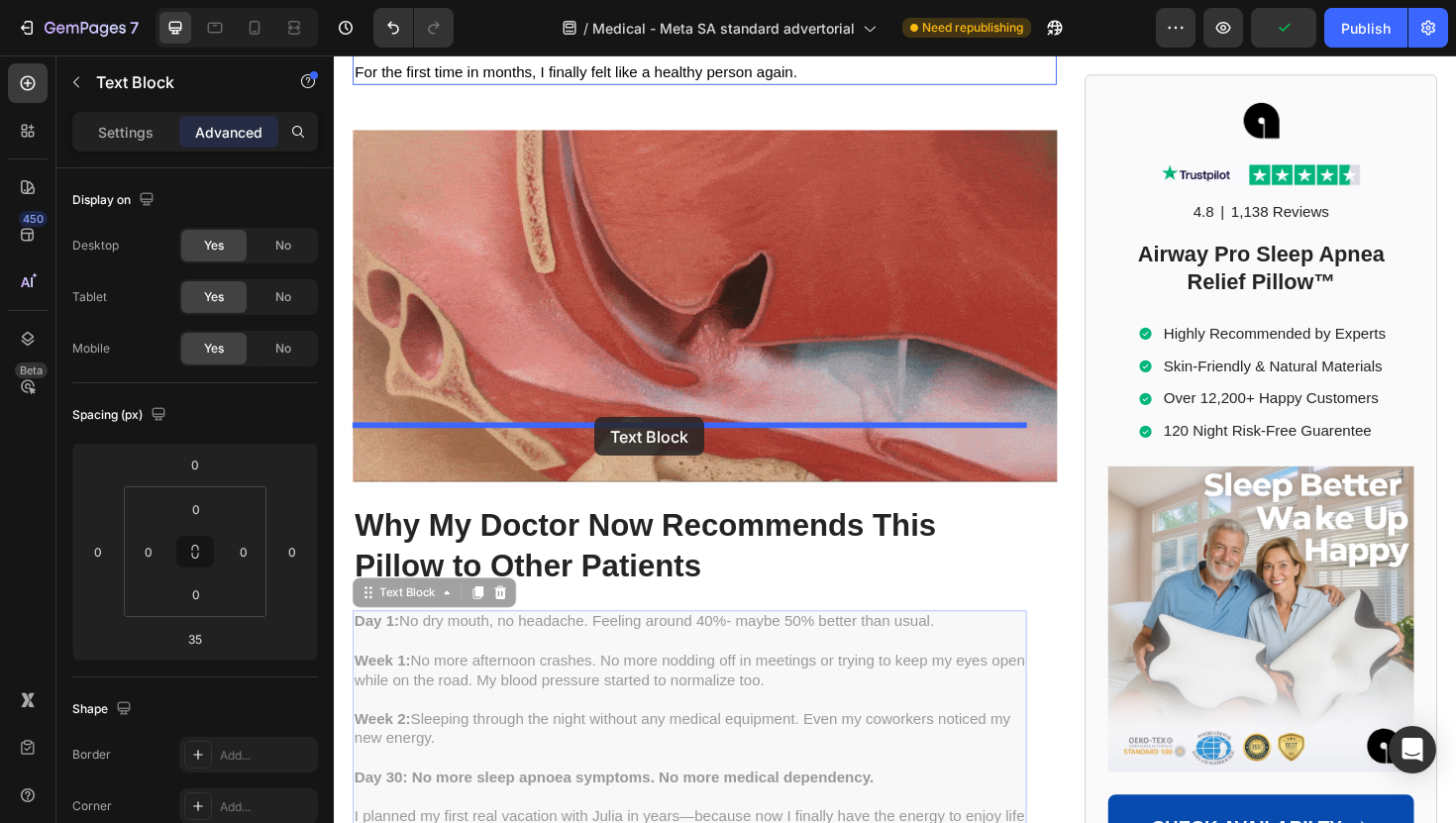 drag, startPoint x: 567, startPoint y: 624, endPoint x: 610, endPoint y: 439, distance: 189.93157 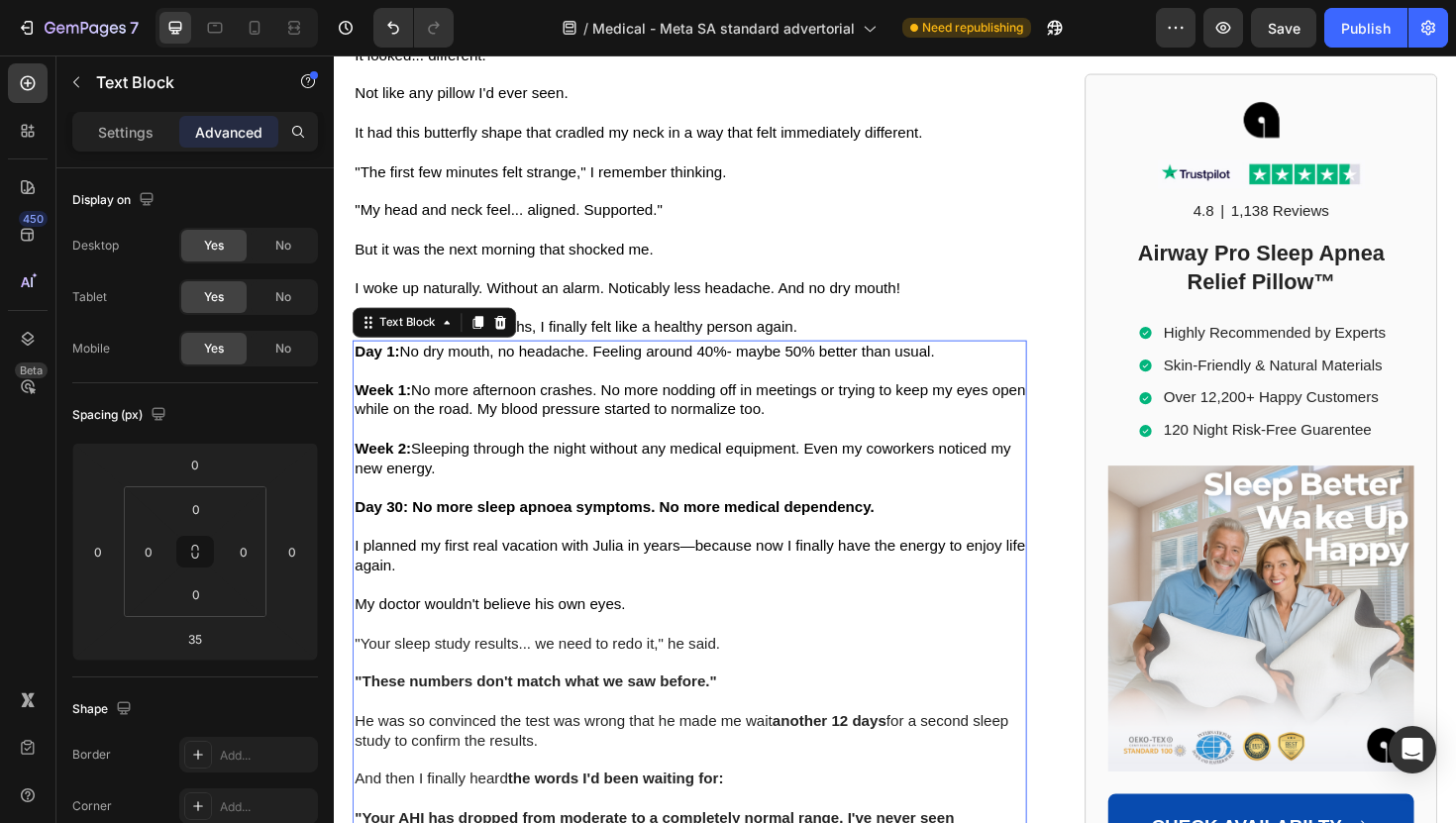 scroll, scrollTop: 9293, scrollLeft: 0, axis: vertical 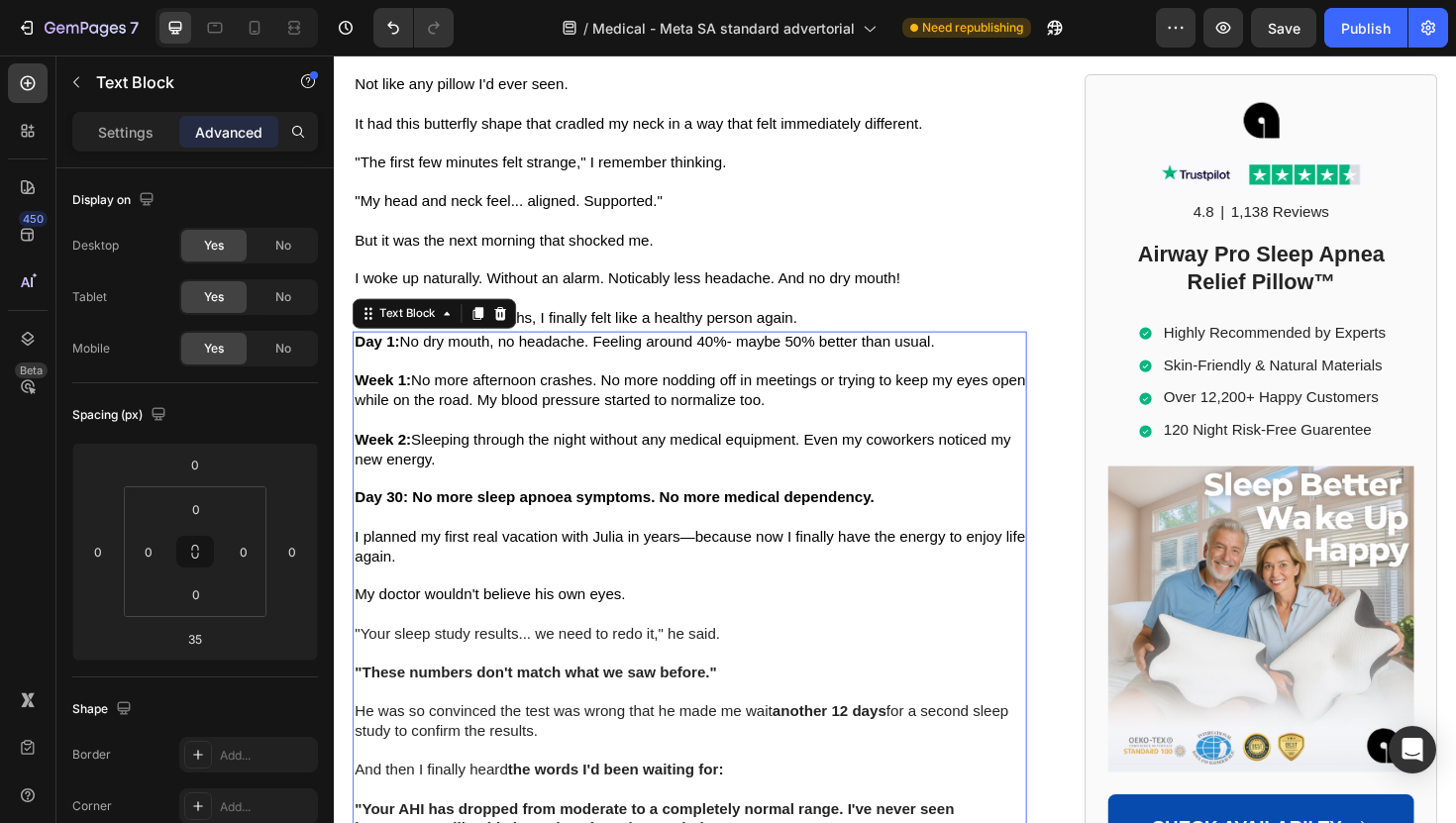 click on "Not like any pillow I'd ever seen." at bounding box center (710, 86) 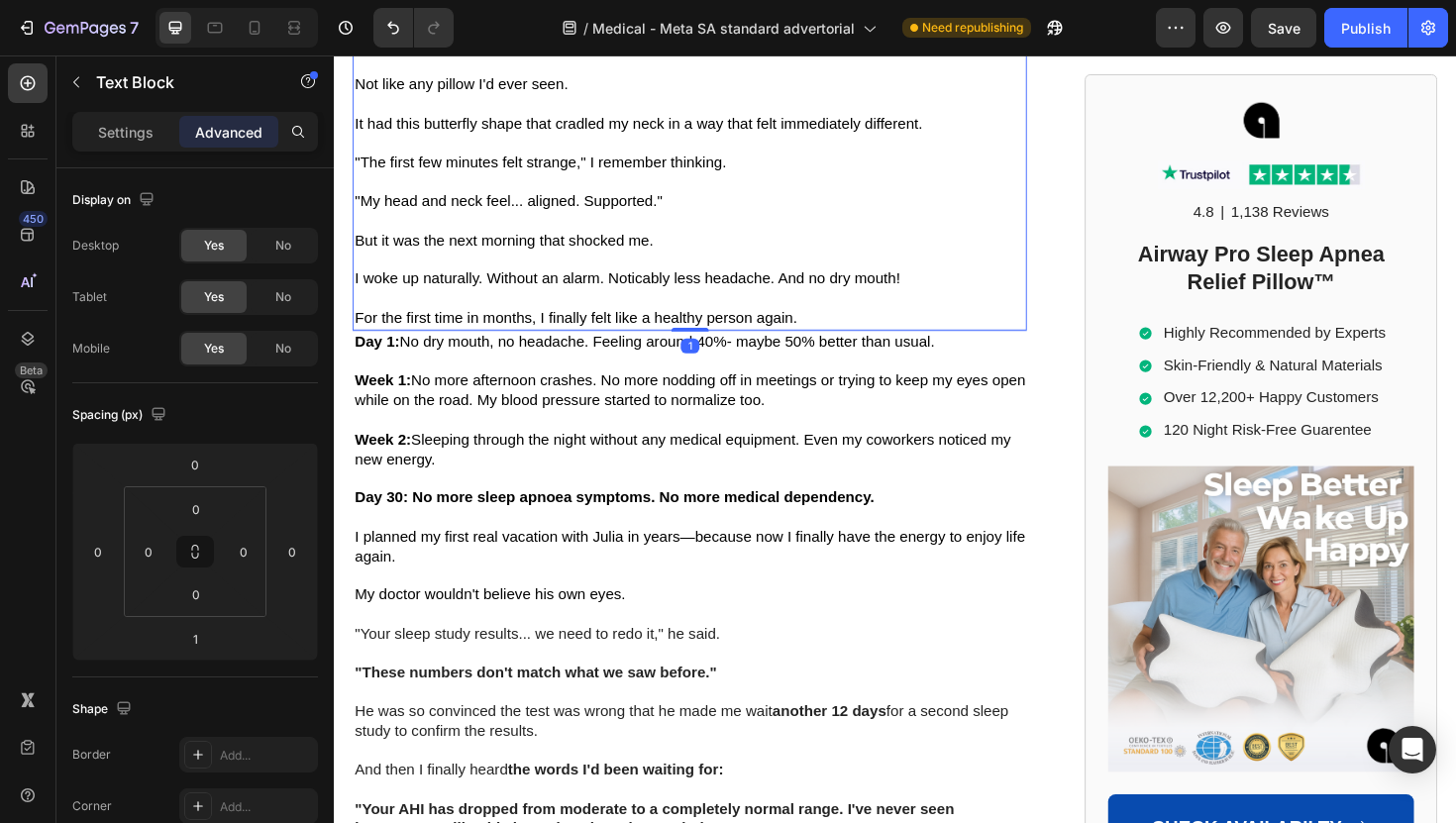click 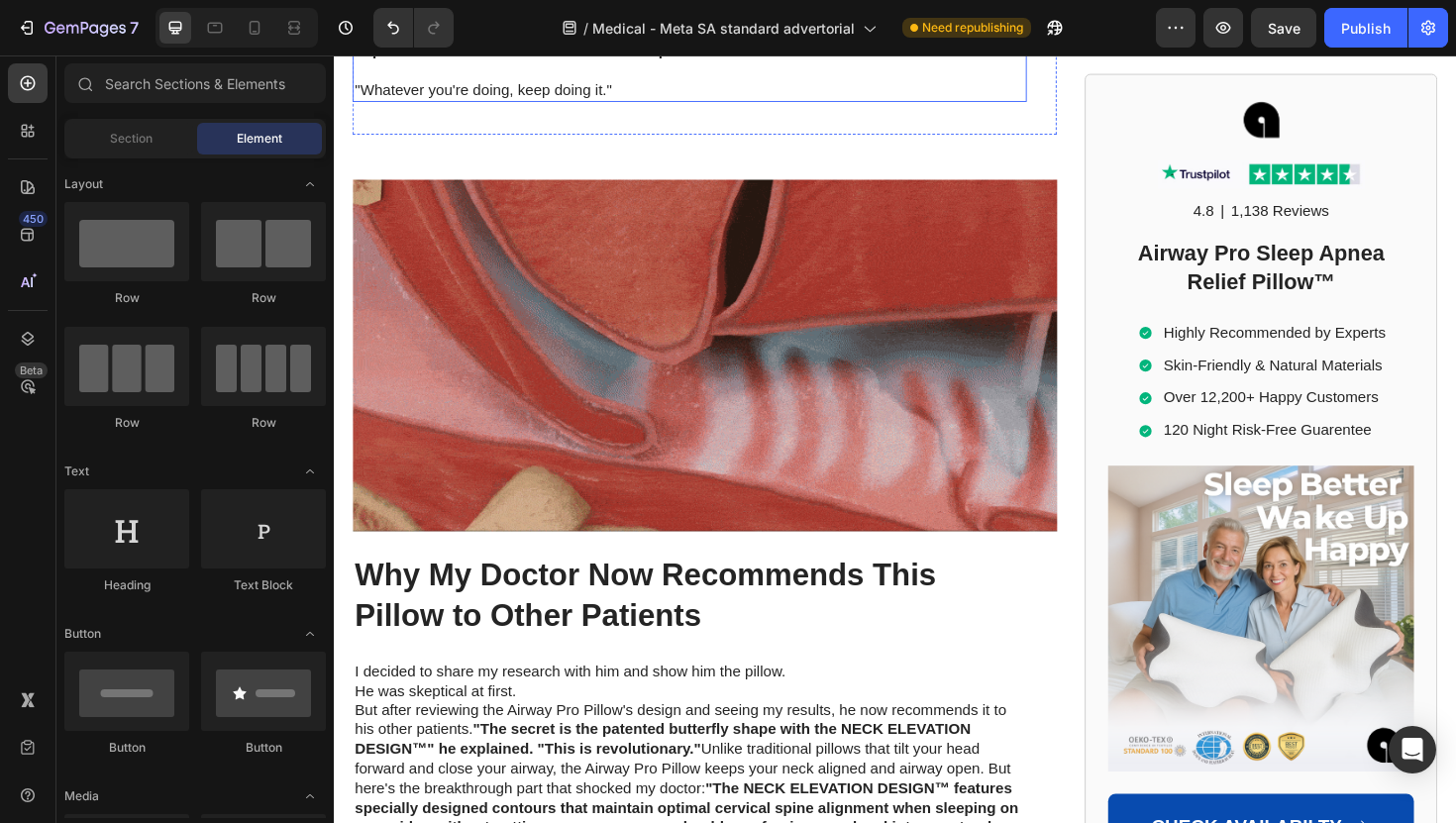 scroll, scrollTop: 9771, scrollLeft: 0, axis: vertical 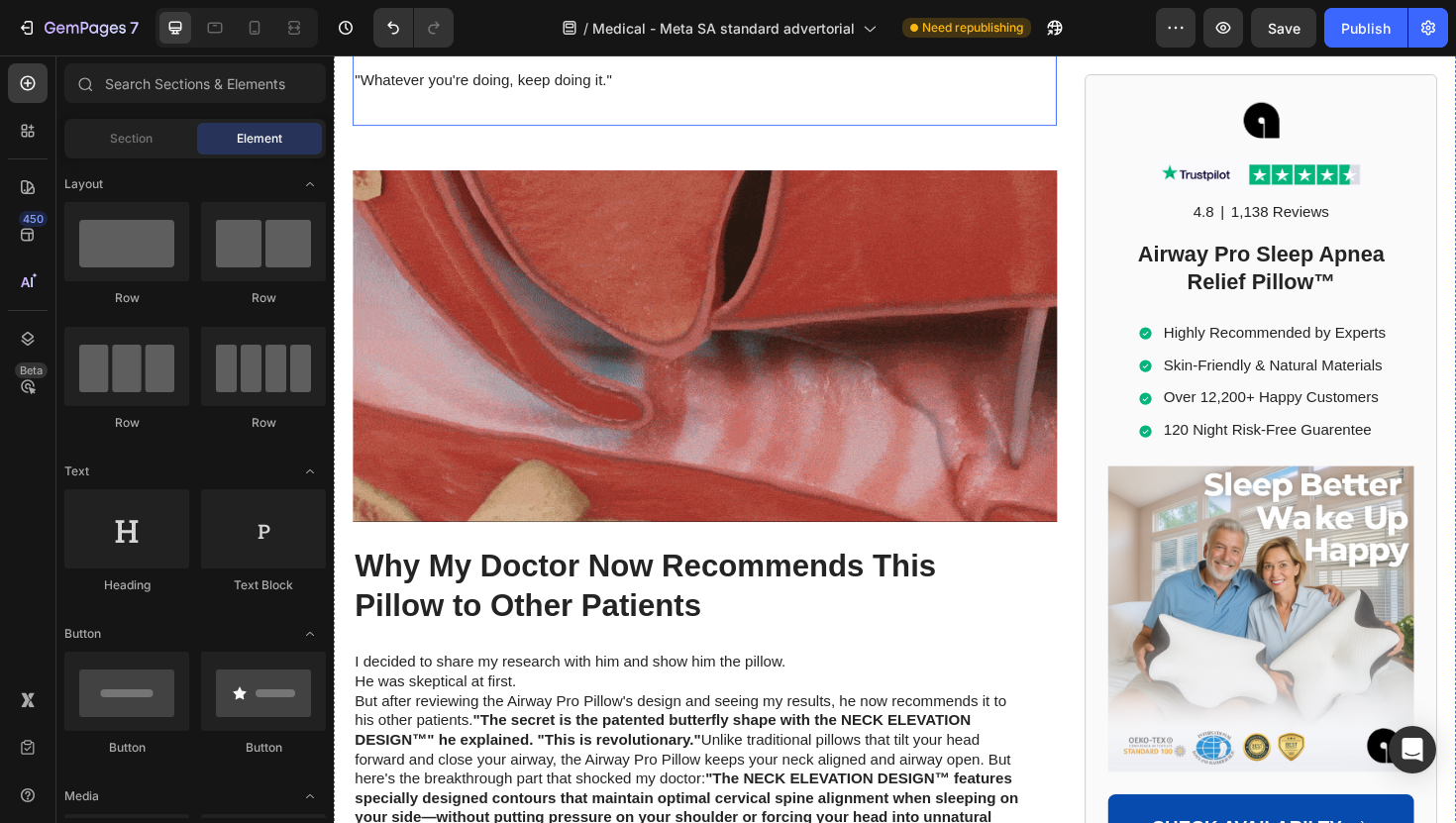 click on ""Whatever you're doing, keep doing it."" at bounding box center (710, 82) 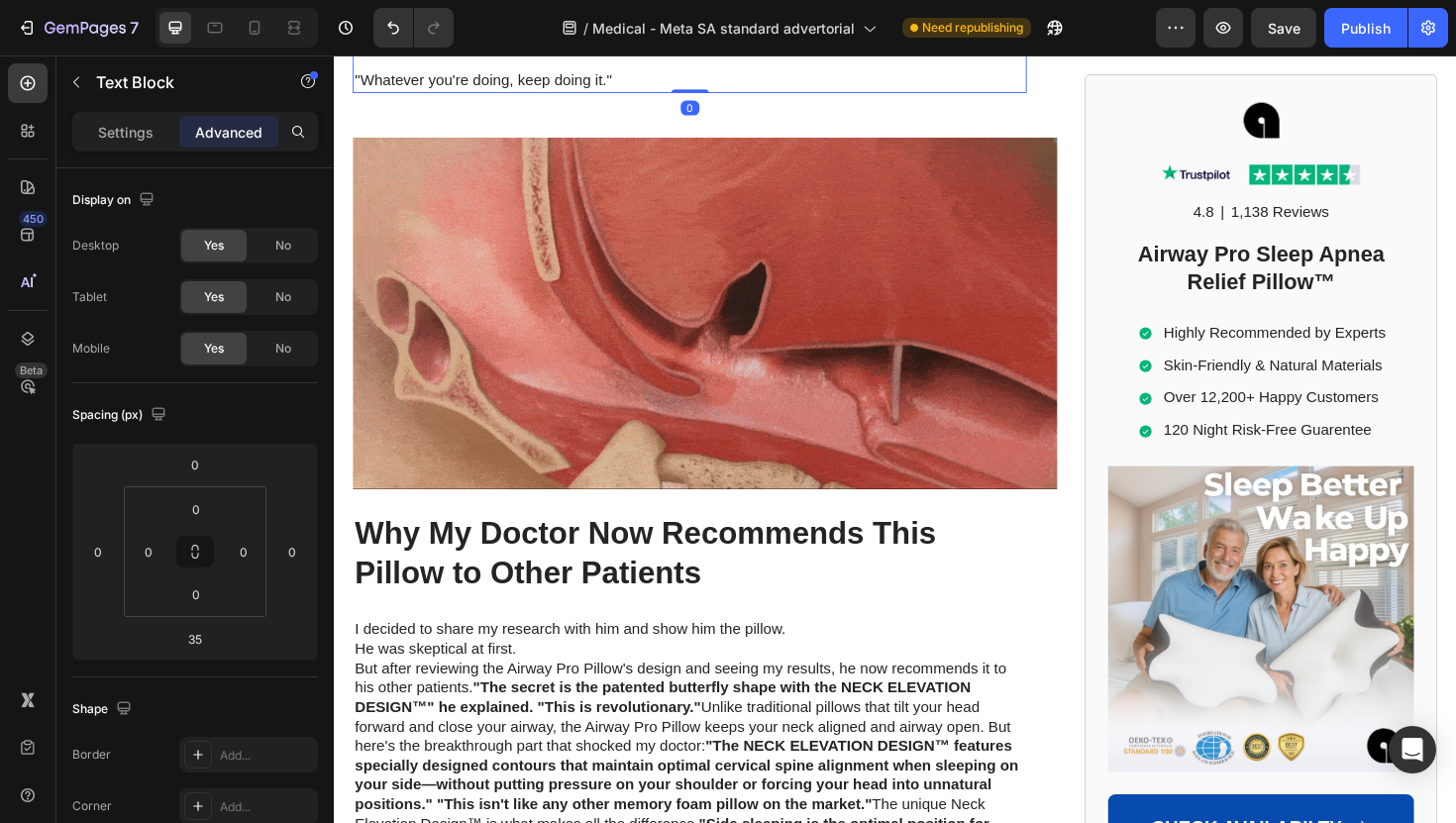 drag, startPoint x: 703, startPoint y: 488, endPoint x: 738, endPoint y: 360, distance: 132.69891 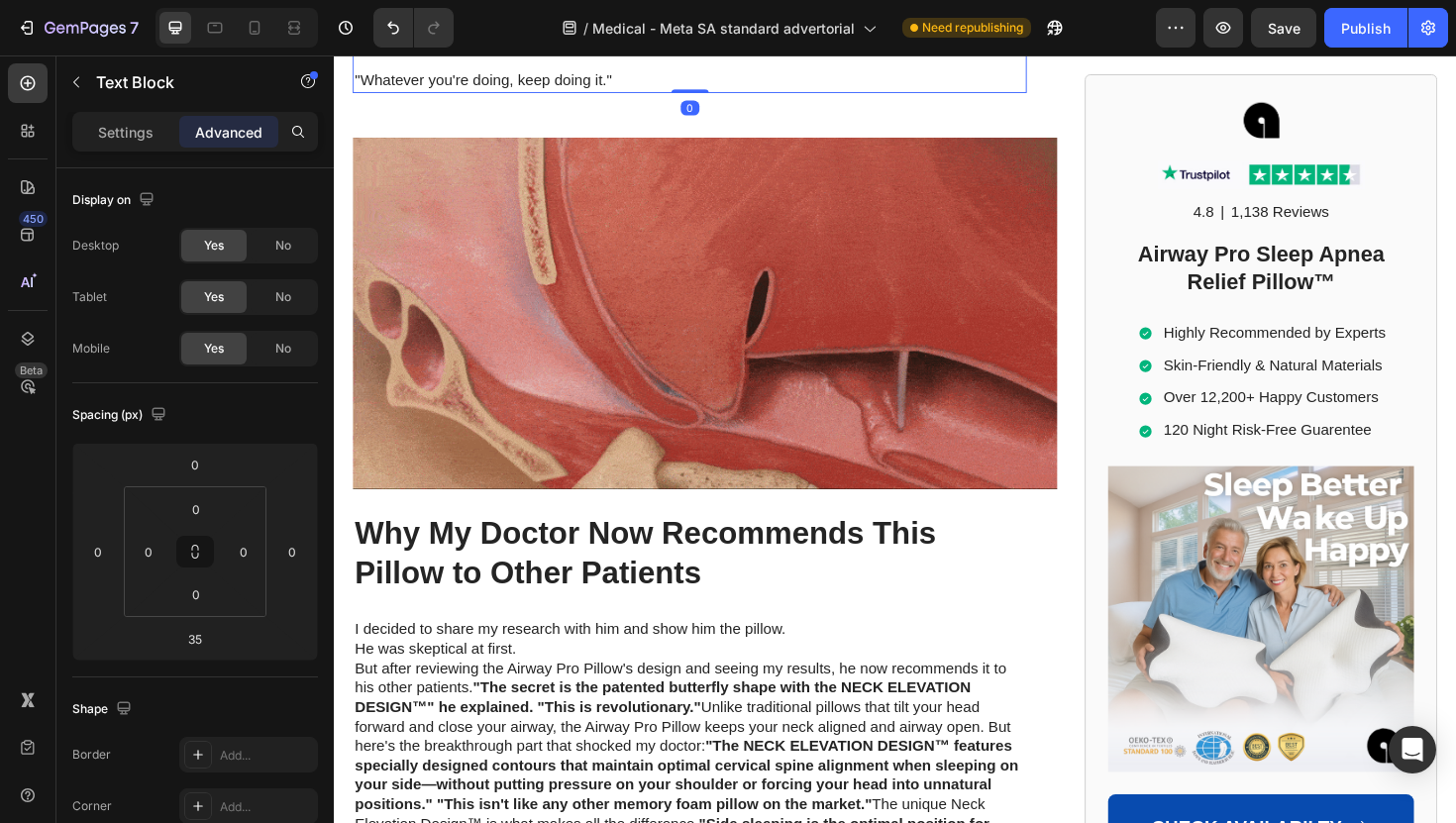 click on "Day 1:  No dry mouth, no headache. Feeling around 40%- maybe 50% better than usual.   Week 1:  No more afternoon crashes. No more nodding off in meetings or trying to keep my eyes open while on the road. My blood pressure started to normalize too.   Week 2:  Sleeping through the night without any medical equipment. Even my coworkers noticed my new energy.   Day 30:   No more sleep apnoea symptoms. No more medical dependency.     I planned my first real vacation with Julia in years—because now I finally have the energy to enjoy life again.   My doctor wouldn't believe his own eyes.   "Your sleep study results... we need to redo it," he said.    "These numbers don't match what we saw before."   He was so convinced the test was wrong that he made me wait  another 12 days  for a second sleep study to confirm the results.   And then I finally   heard  the words I'd been waiting for:     "Whatever you're doing, keep doing it." Text Block   0" at bounding box center (710, -196) 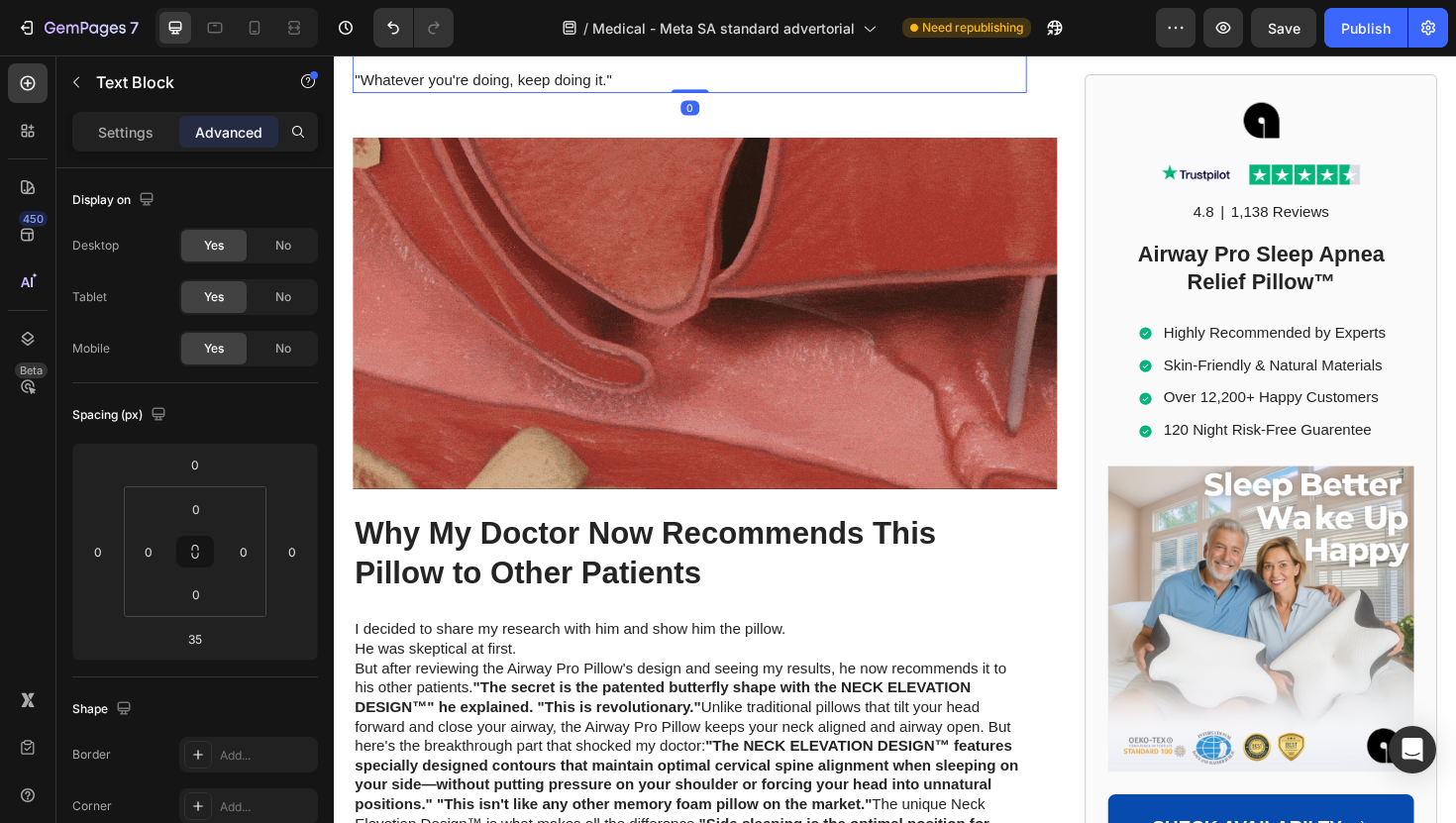 type on "0" 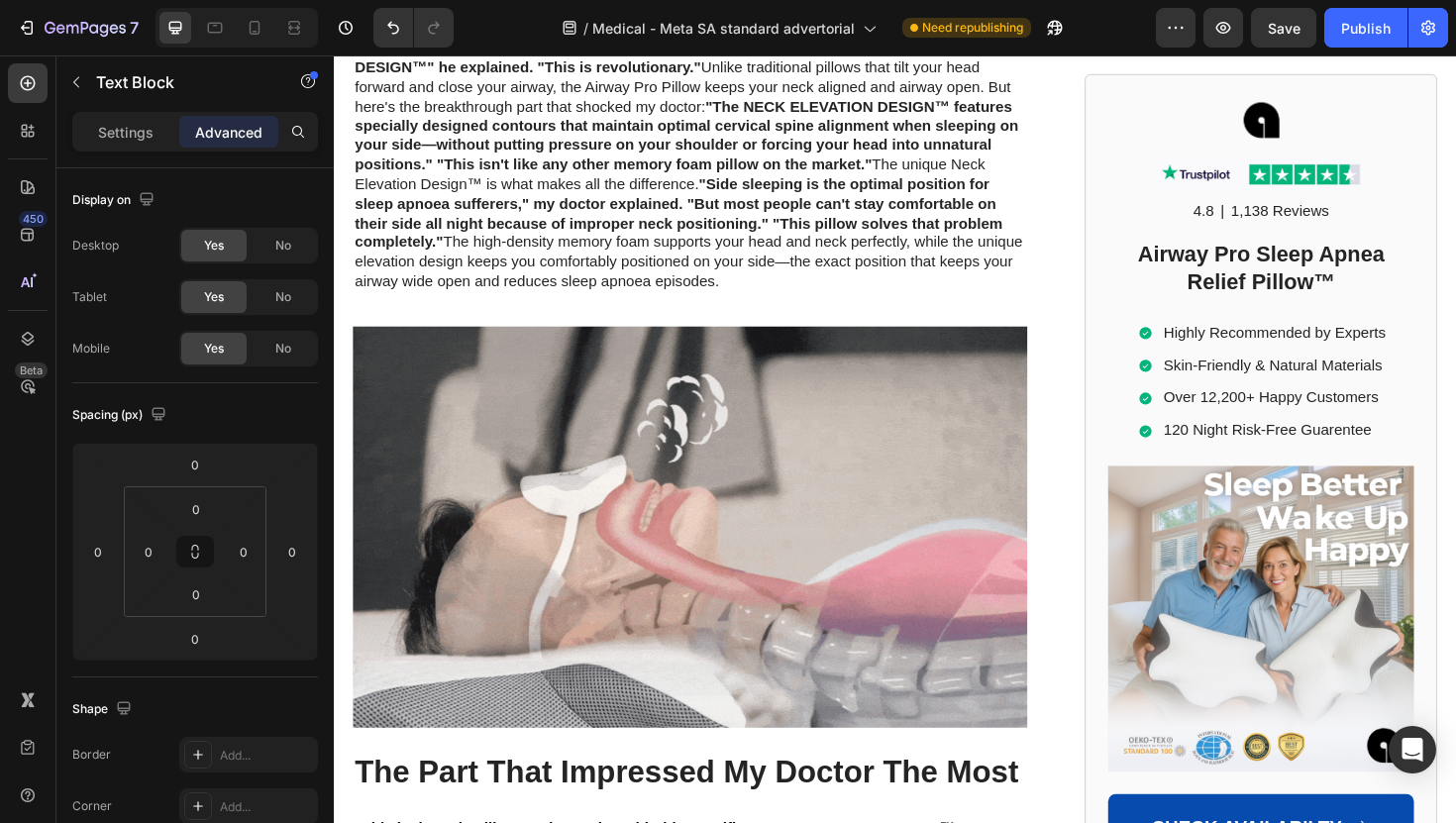scroll, scrollTop: 10467, scrollLeft: 0, axis: vertical 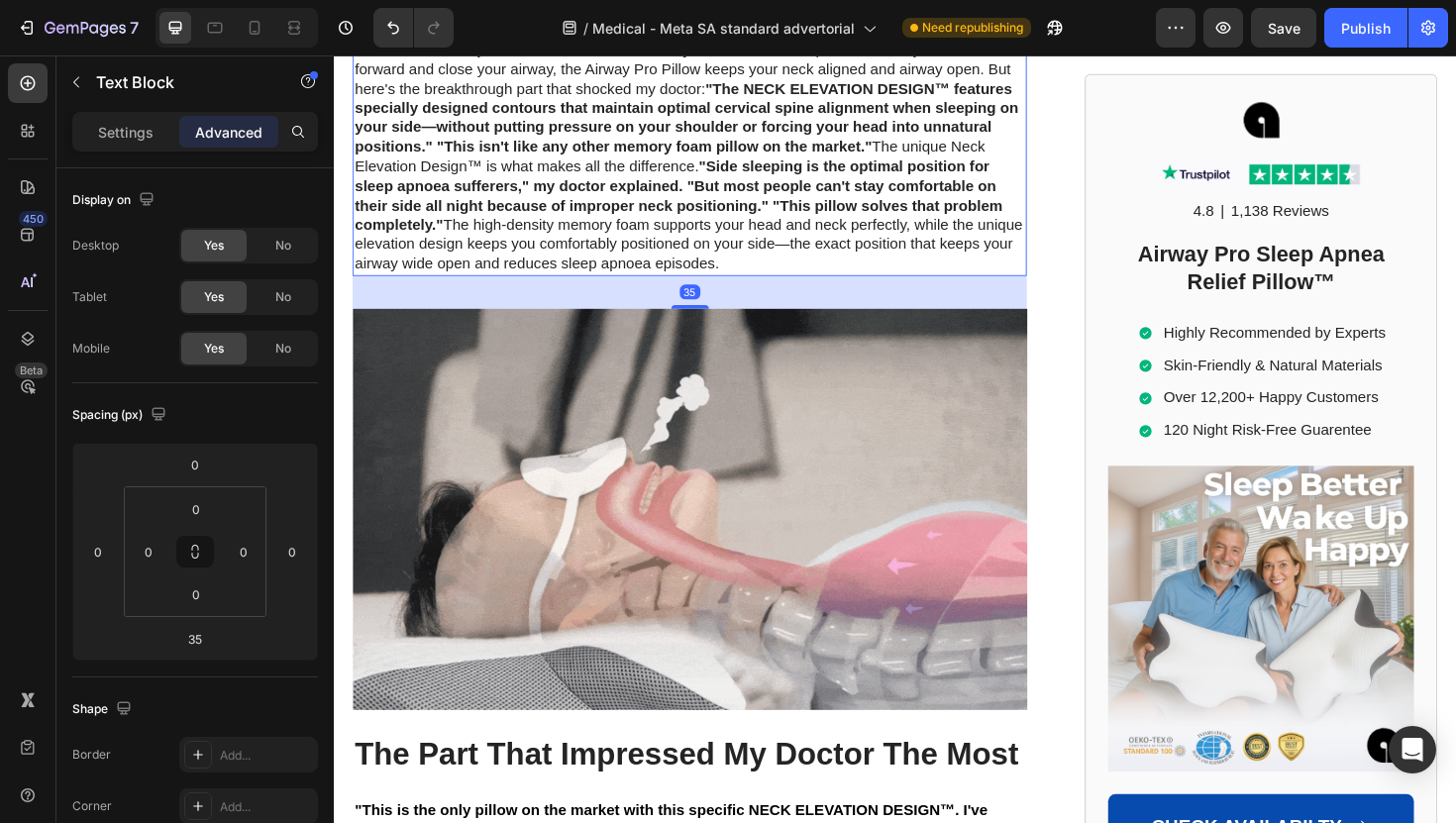 click on "He was skeptical at first." at bounding box center (710, -12) 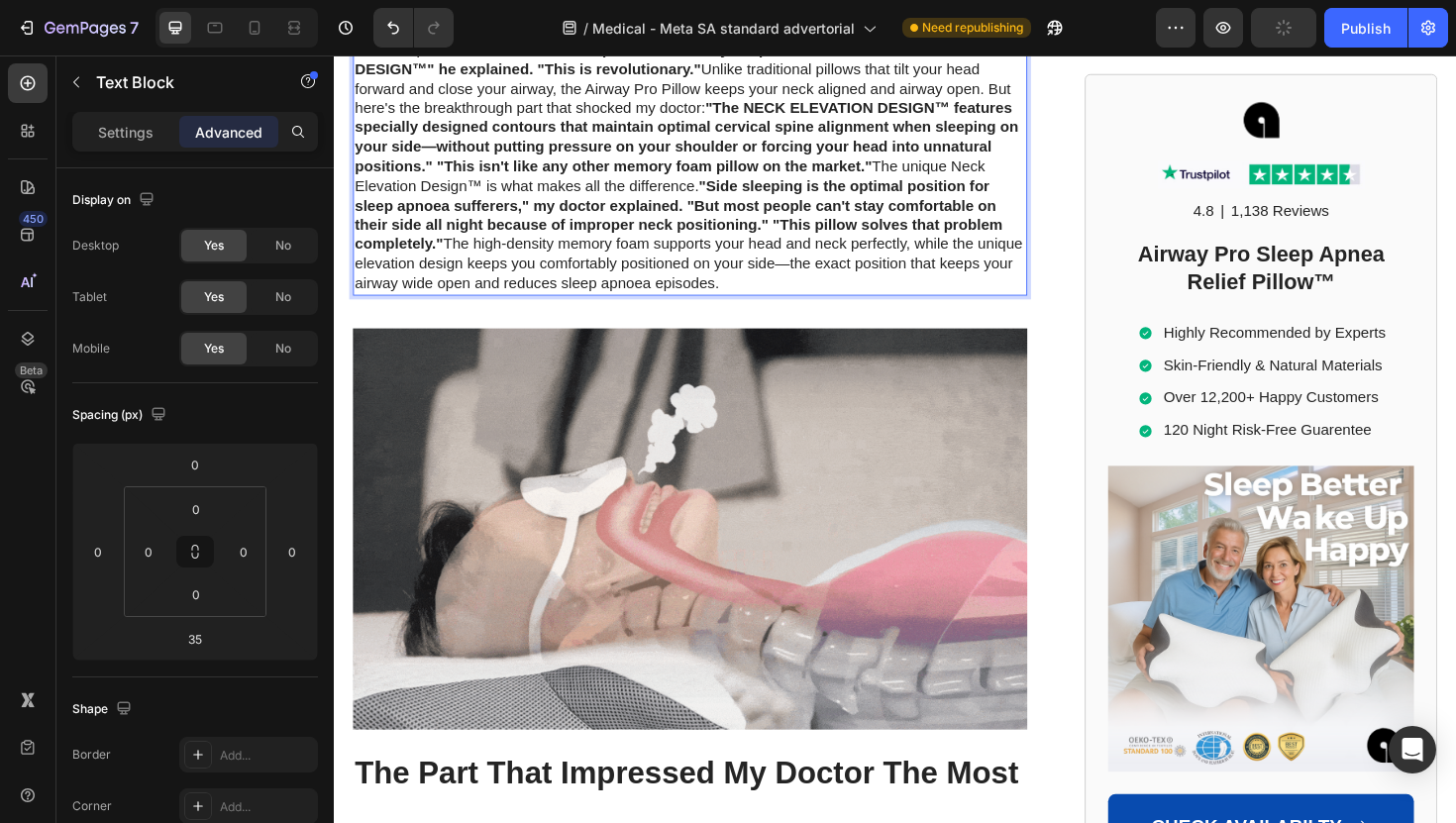 click on "I decided to share my research with him and show him the pillow." at bounding box center (710, -33) 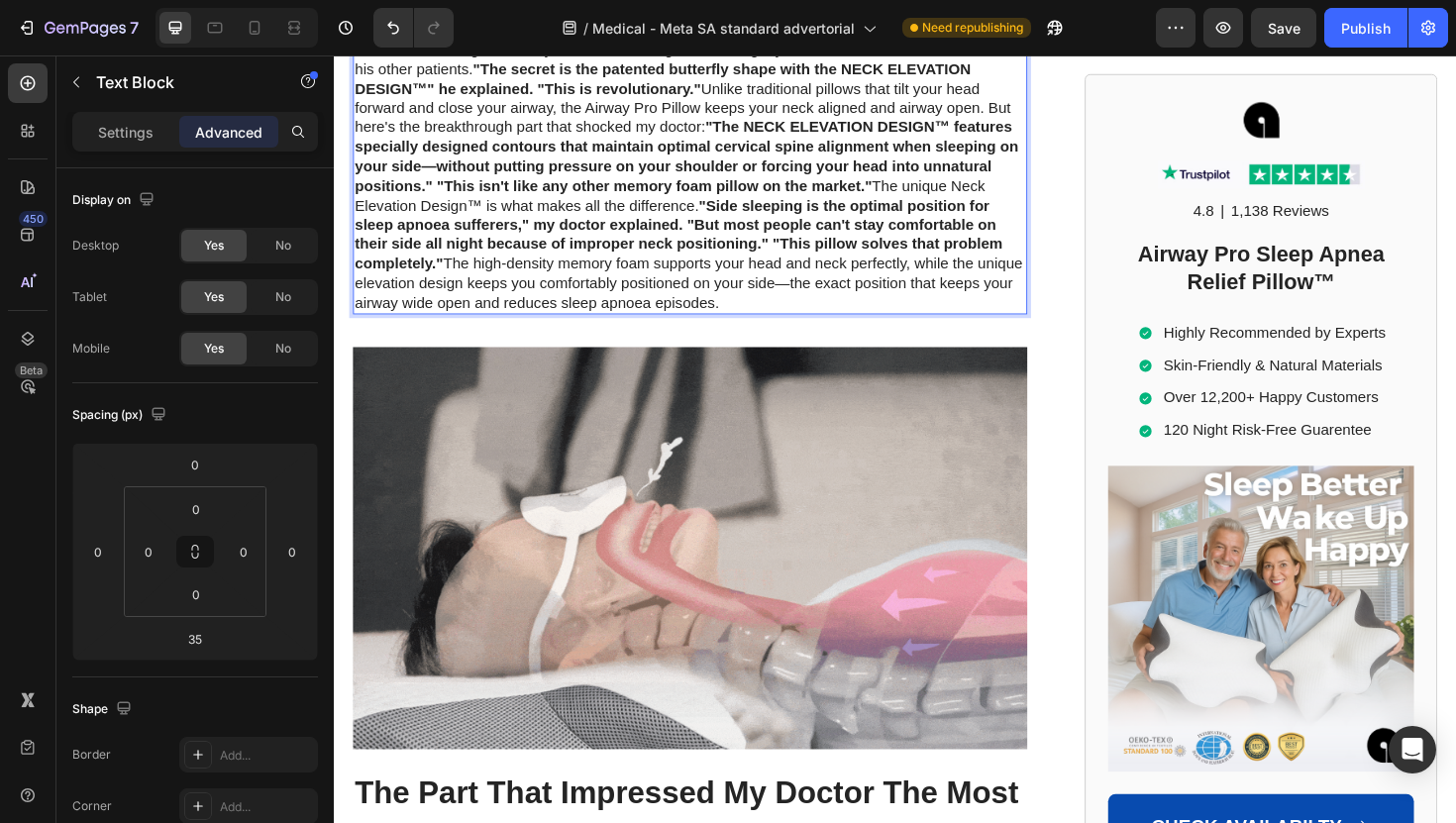click on "But after reviewing the Airway Pro Pillow's design and seeing my results, he now recommends it to his other patients.  "The secret is the patented butterfly shape with the NECK ELEVATION DESIGN™" he explained.   "This is revolutionary."  Unlike traditional pillows that tilt your head forward and close your airway, the Airway Pro Pillow keeps your neck aligned and airway open. But here's the breakthrough part that shocked my doctor:  "The NECK ELEVATION DESIGN™ features specially designed contours that maintain optimal cervical spine alignment when sleeping on your side—without putting pressure on your shoulder or forcing your head into unnatural positions."   "This isn't like any other memory foam pillow on the market."  The unique Neck Elevation Design™ is what makes all the difference.  "Side sleeping is the optimal position for sleep apnoea sufferers," my doctor explained.   "But most people can't stay comfortable on their side all night because of improper neck positioning."" at bounding box center (710, 183) 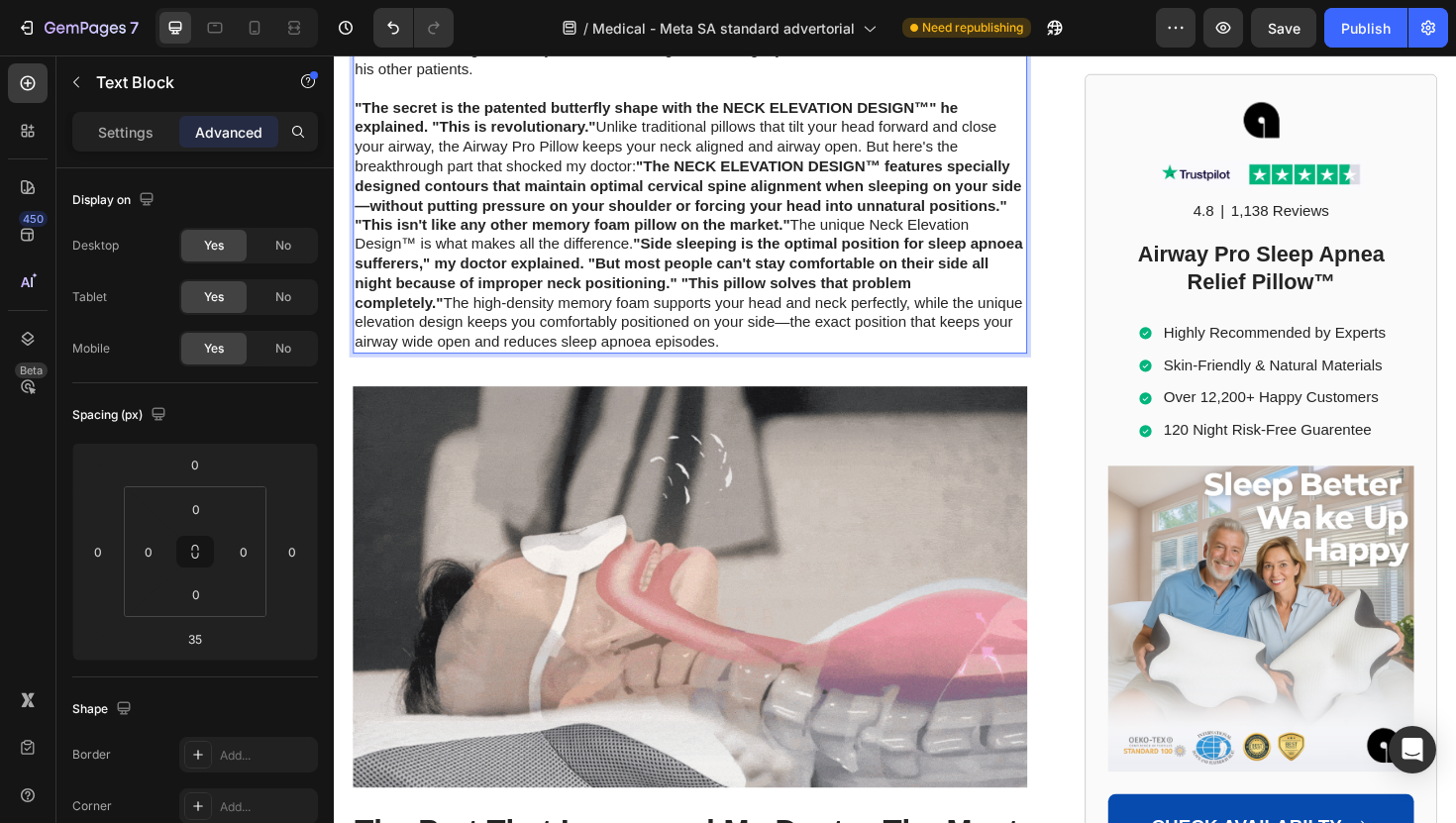 click on "But after reviewing the Airway Pro Pillow's design and seeing my results, he now recommends it to his other patients." at bounding box center [710, 60] 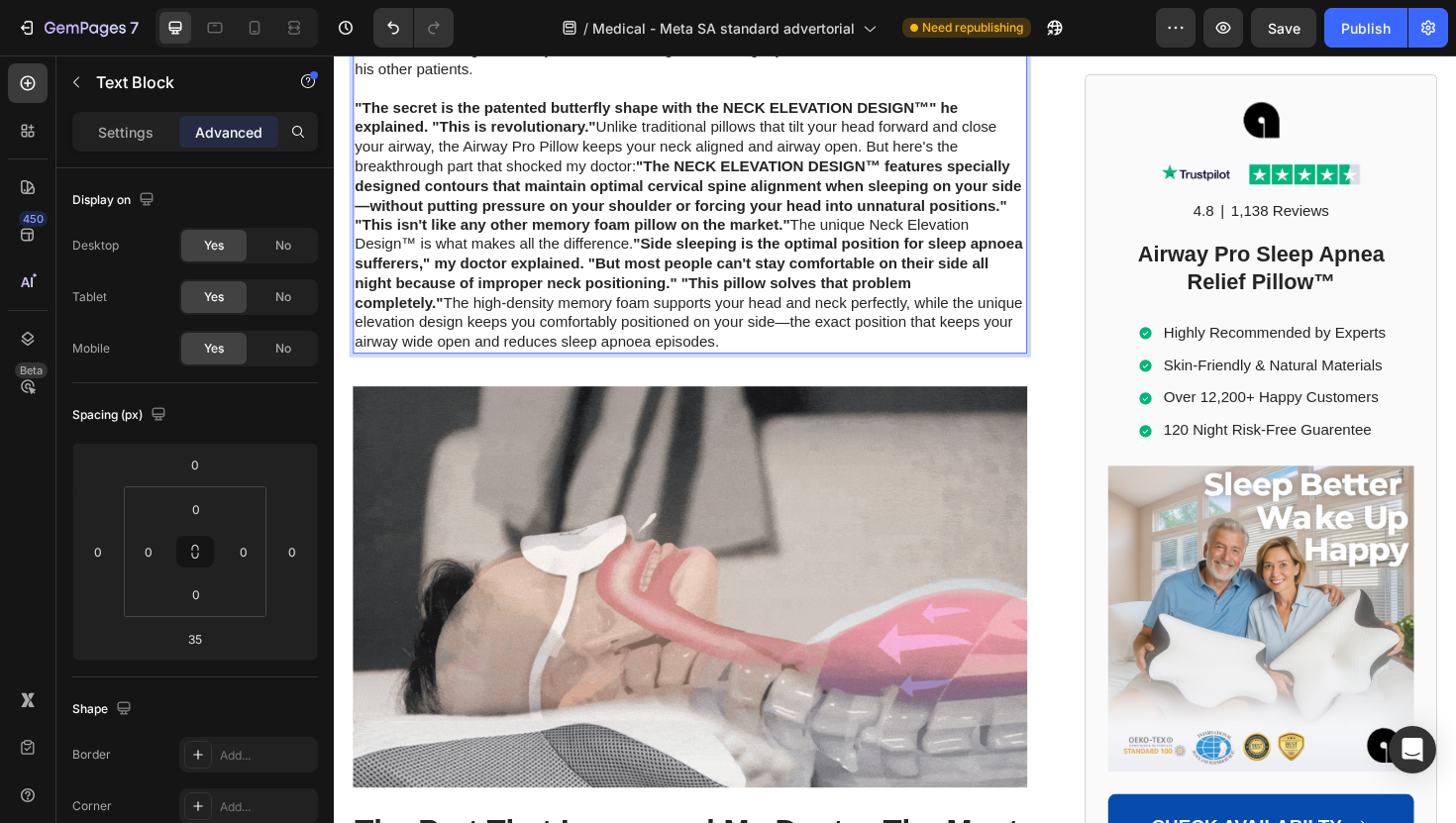 click on "But after reviewing the Airway Pro Pillow's design and seeing my results, he now recommends it to his other patients." at bounding box center (710, 60) 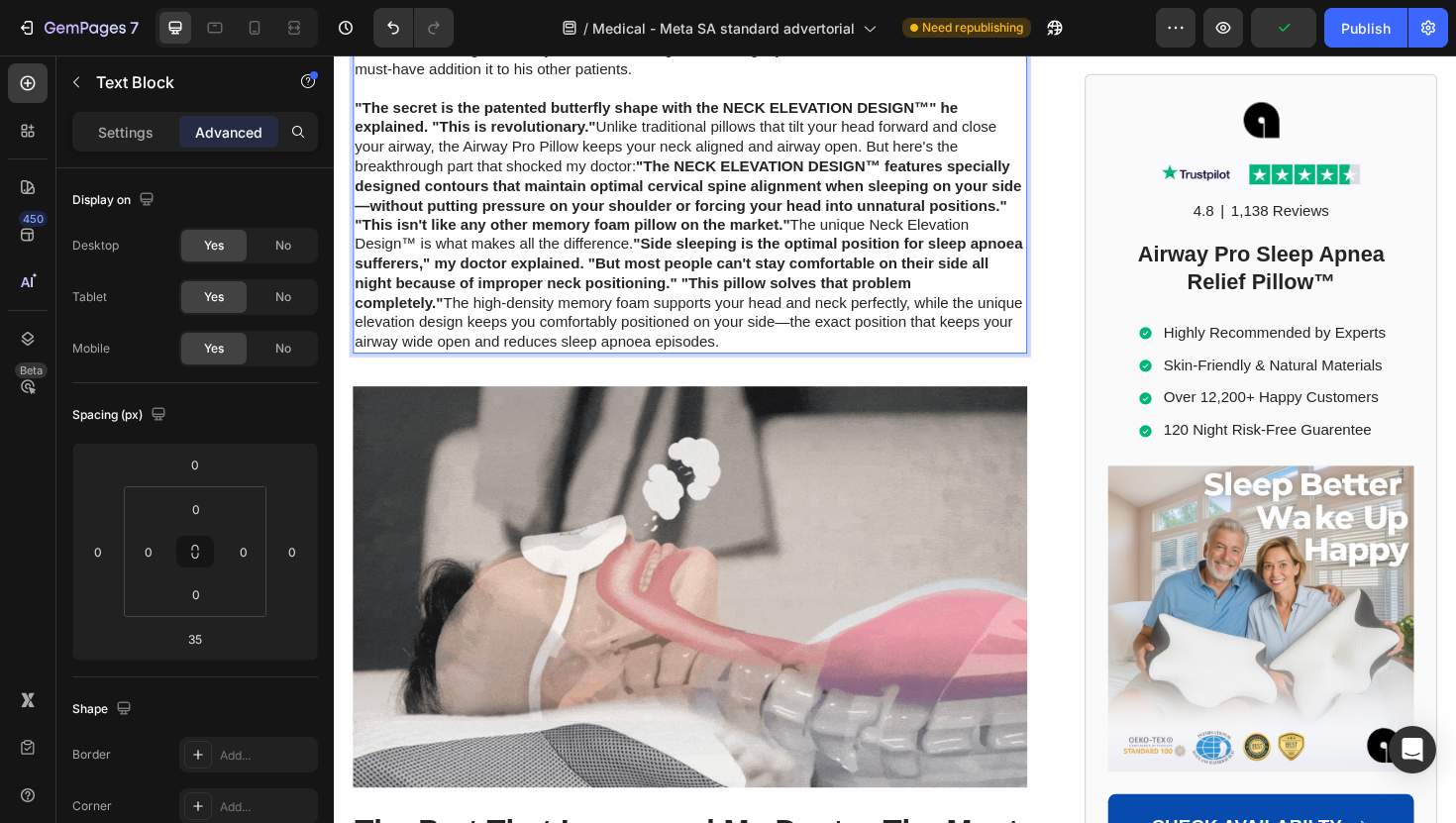 click on "But after reviewing the Airway Pro Pillow's design and seeing my results, he now recommends as a must-have addition it to his other patients." at bounding box center [710, 60] 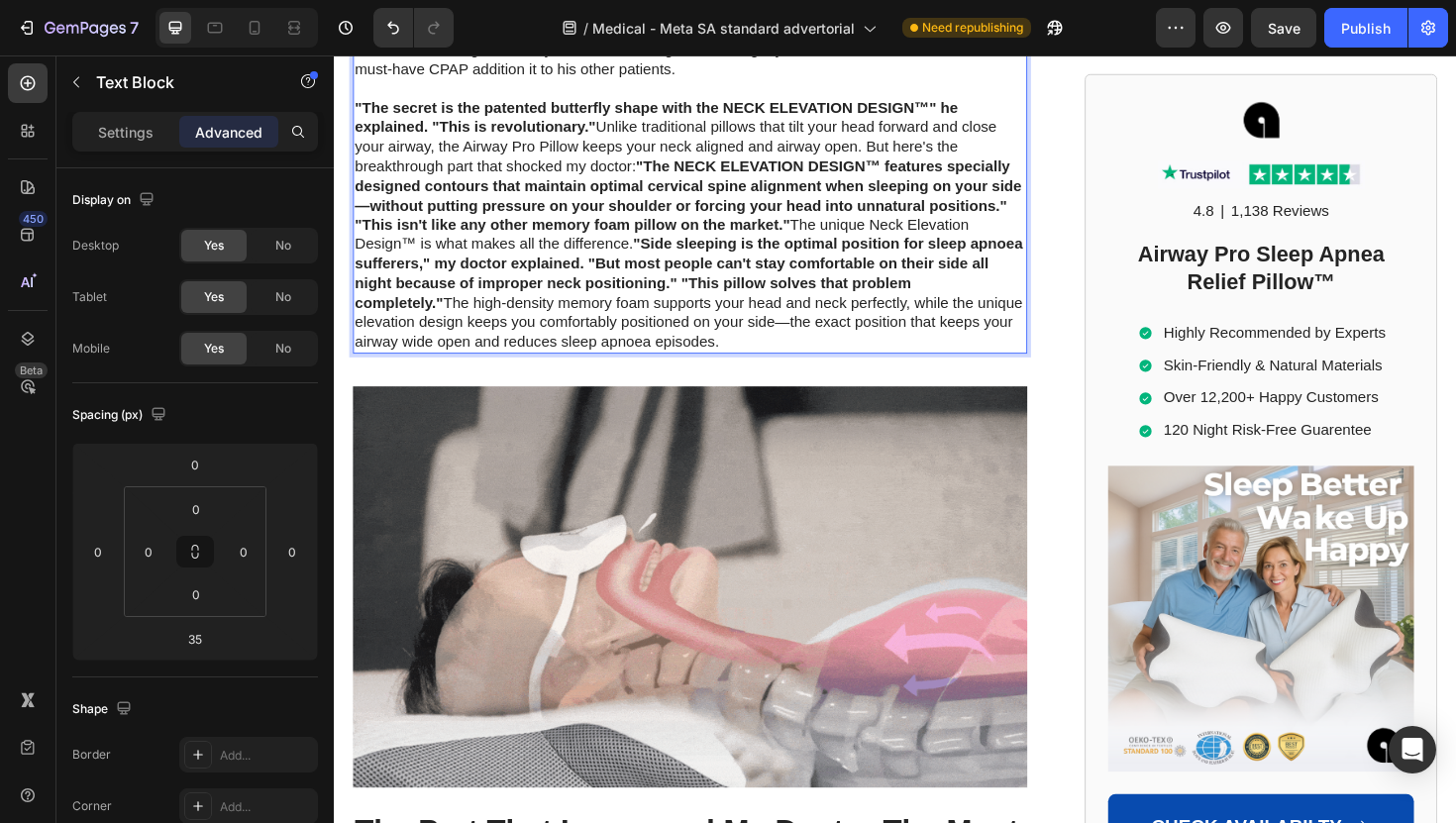click on "But after reviewing the Airway Pro Pillow's design and seeing my results, he now recommends as a must-have CPAP addition it to his other patients." at bounding box center (710, 60) 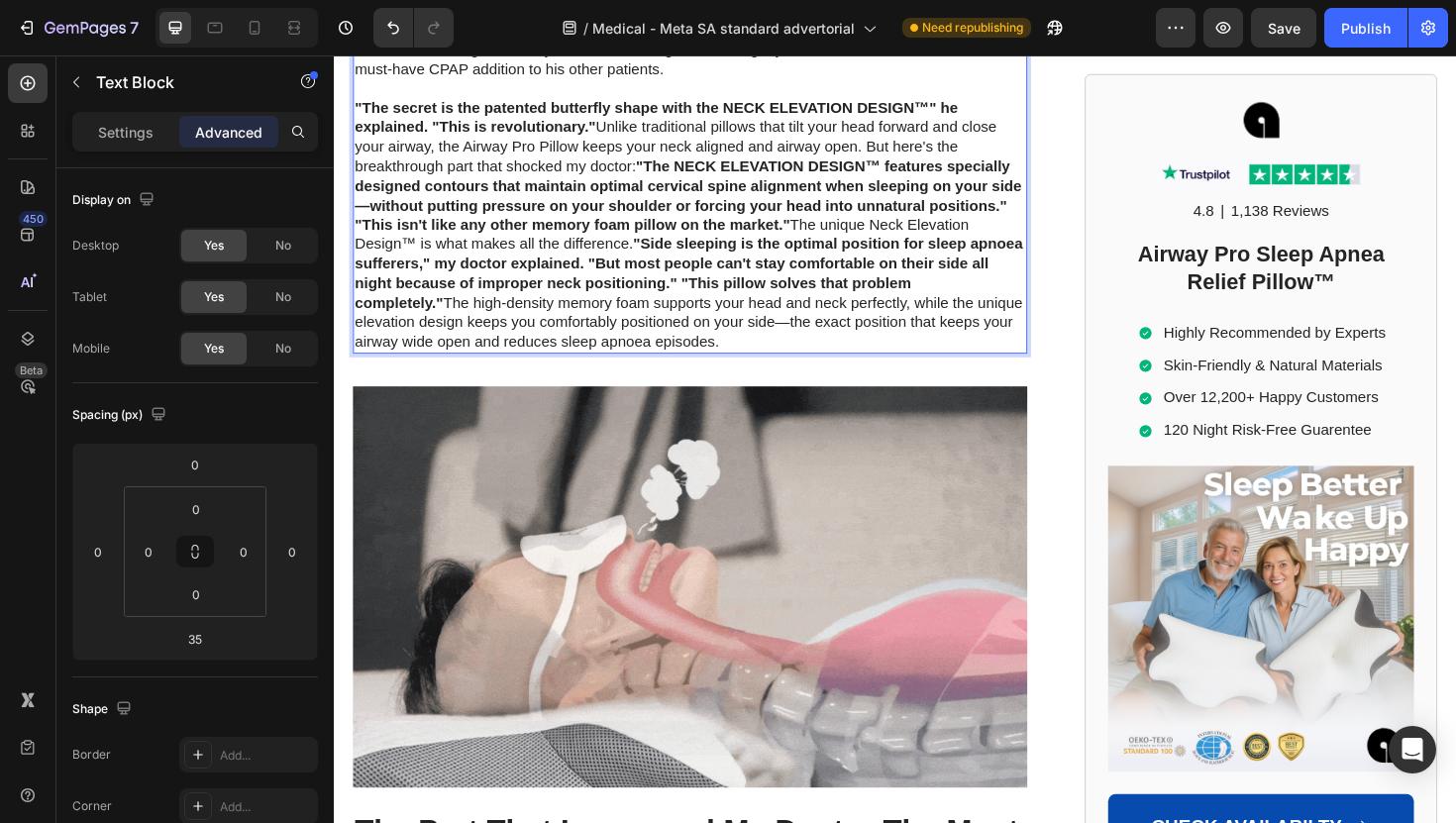 click on "But after reviewing the Airway Pro Pillow's design and seeing my results, he now recommends as a must-have CPAP addition to his other patients." at bounding box center [710, 60] 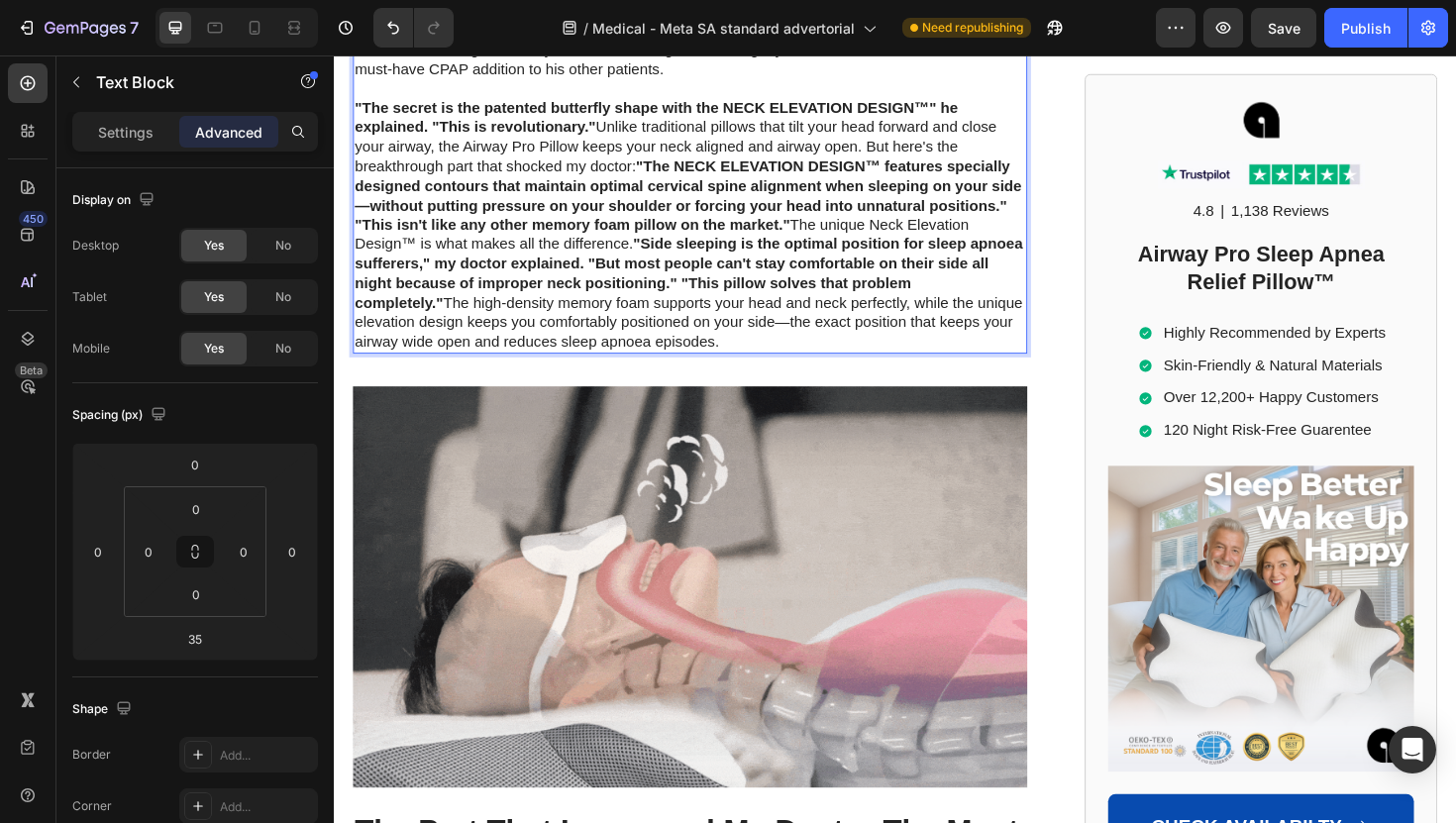 click on "But after reviewing the Airway Pro Pillow's design and seeing my results, he now recommends it as a must-have CPAP addition to his other patients." at bounding box center (710, 60) 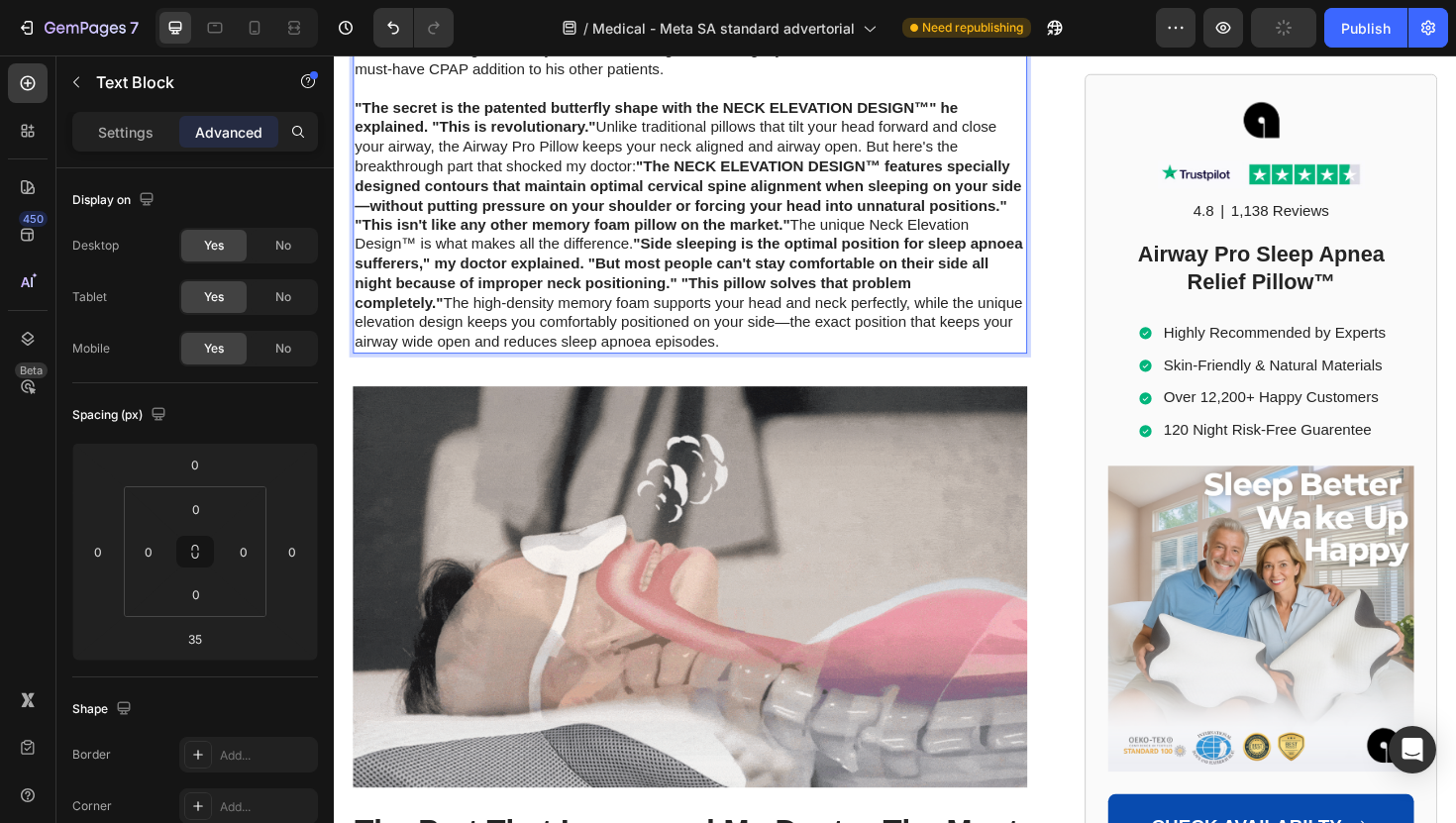 click on "But after reviewing the Airway Pro Pillow's design and seeing my results, he now recommends it as a must-have CPAP addition to his other patients." at bounding box center (710, 60) 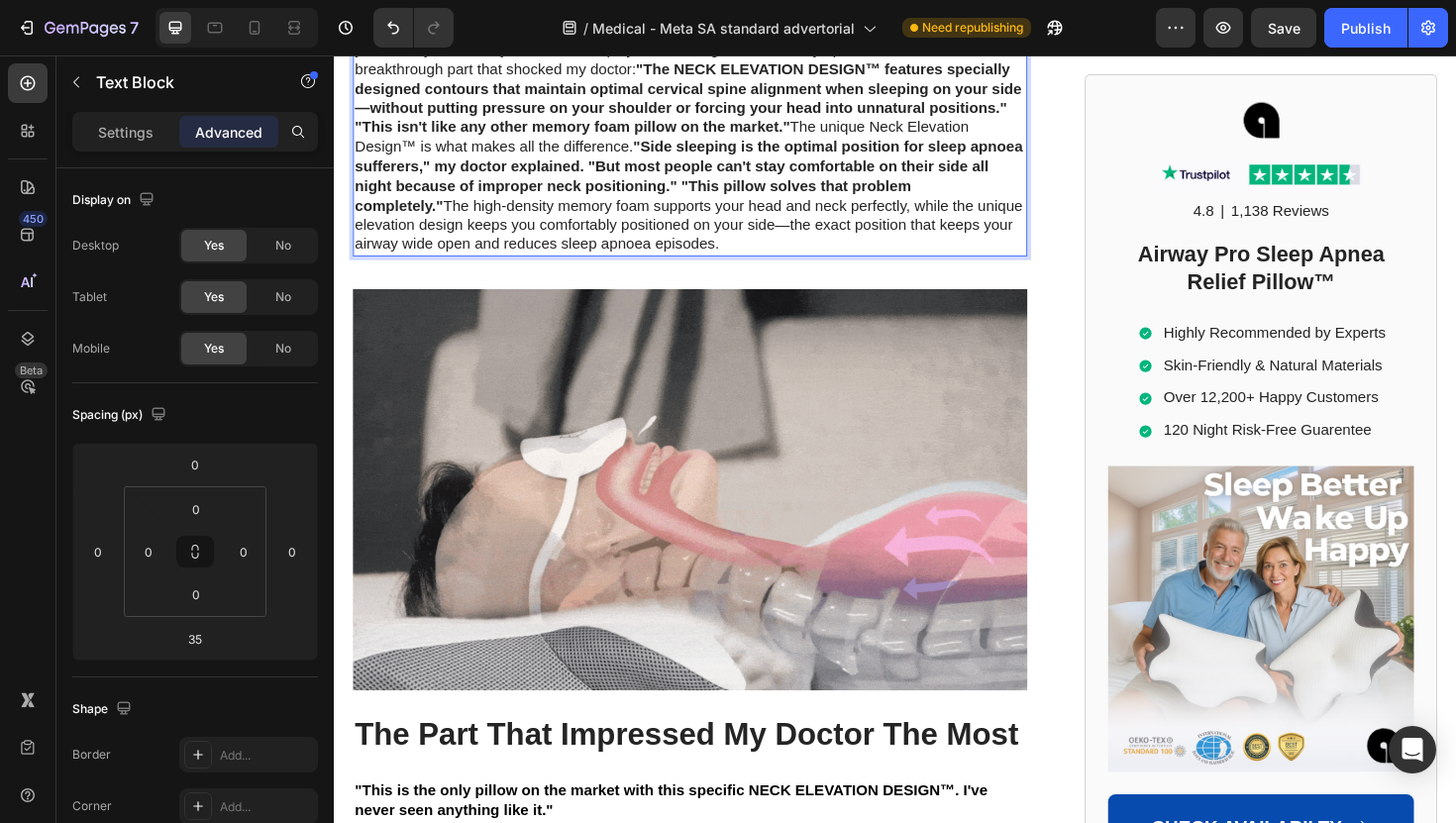 scroll, scrollTop: 10578, scrollLeft: 0, axis: vertical 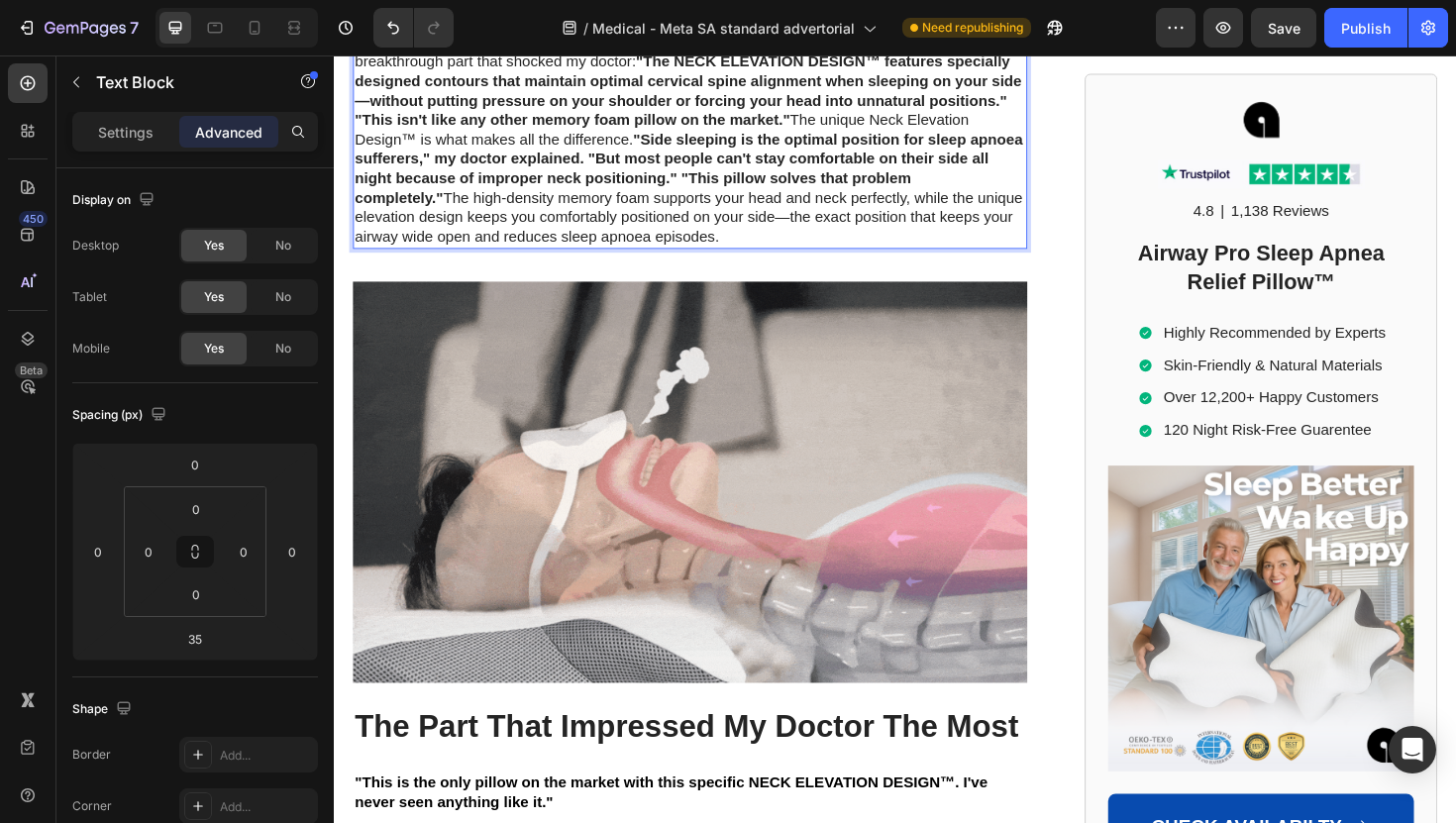click on "But after reviewing the Airway Pro Pillow's design and seeing my results, he now recommends it as a must-have CPAP addition to his other patients." at bounding box center [710, -51] 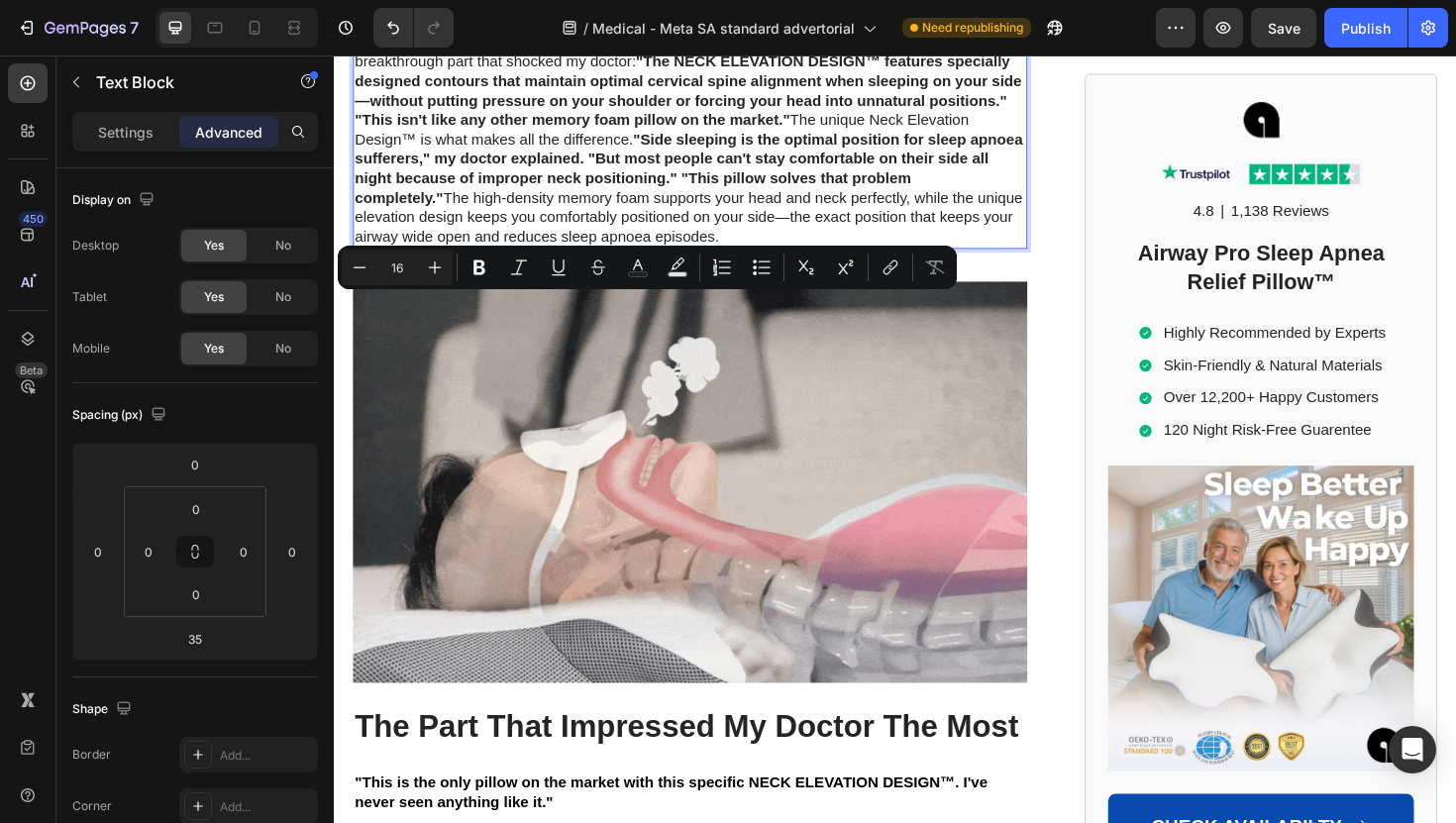 drag, startPoint x: 427, startPoint y: 322, endPoint x: 361, endPoint y: 317, distance: 66.18912 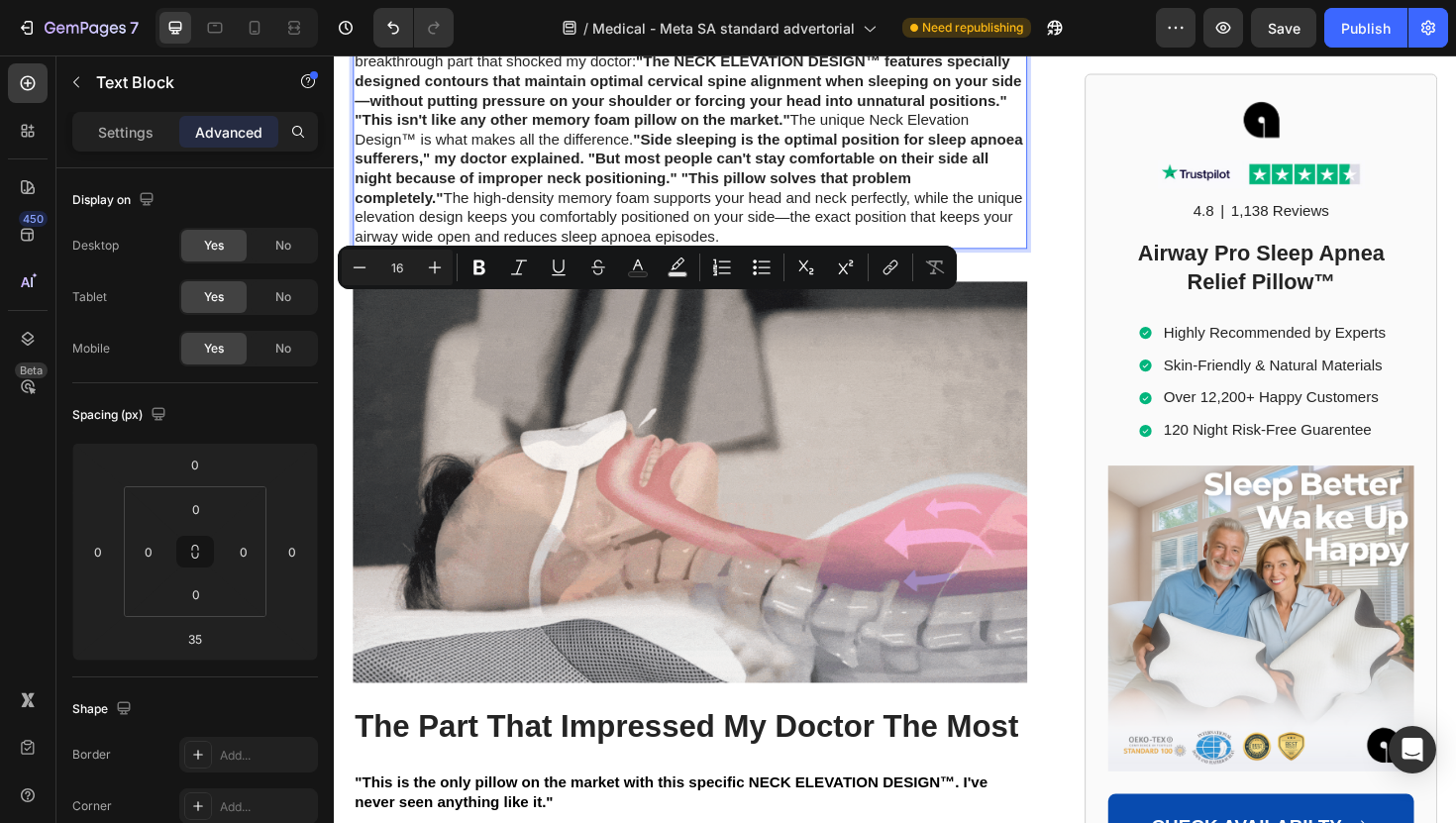 click on "But after reviewing the Airway Pro Pillow's design and seeing my results, he now recommends it as a must-have CPAP addition to his other patients." at bounding box center [710, -51] 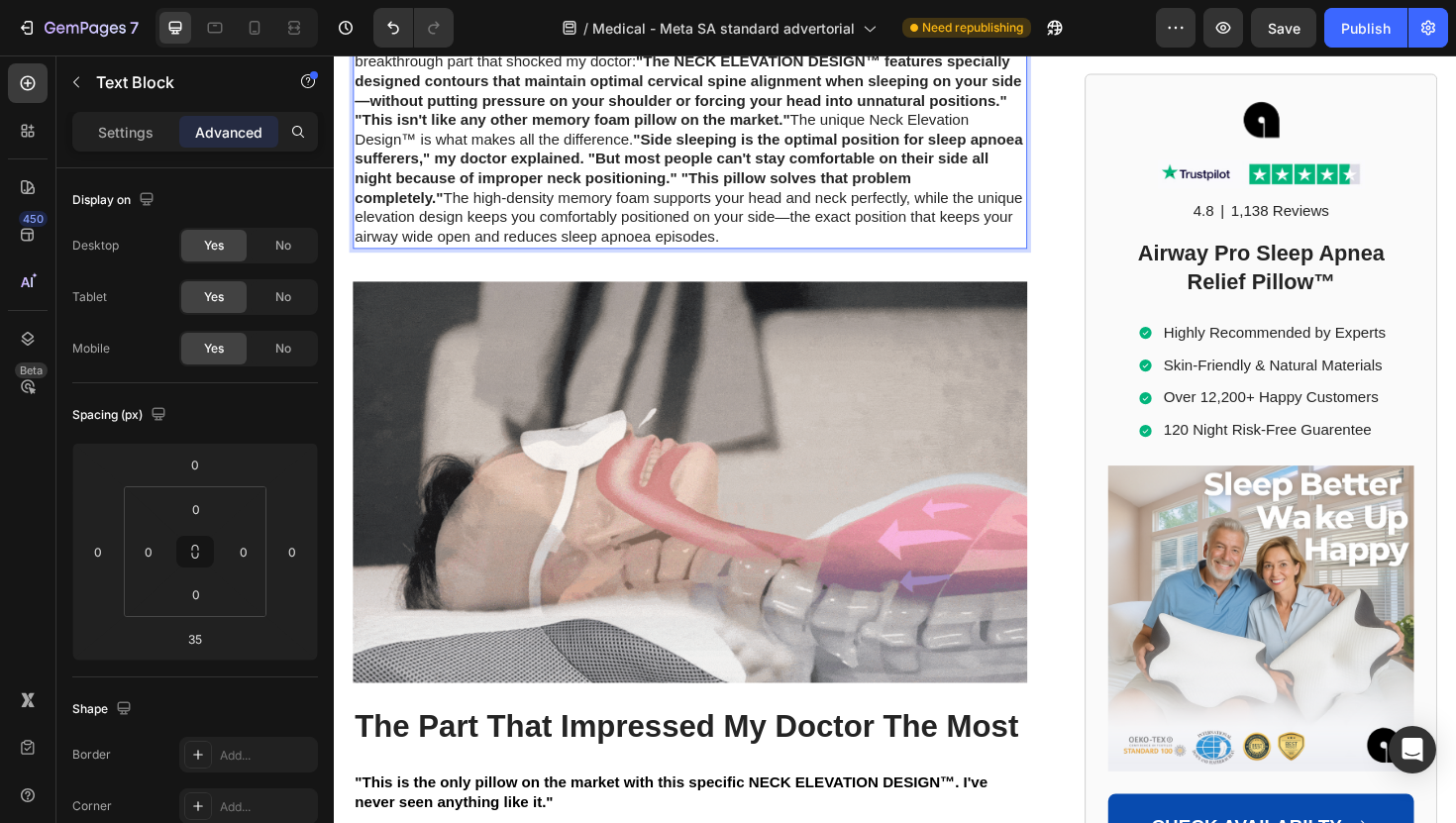 click on "But after reviewing the Airway Pro Pillow's design and seeing my results, he now recommends it as the most impirtant CPAP addition to his other patients." at bounding box center (710, -51) 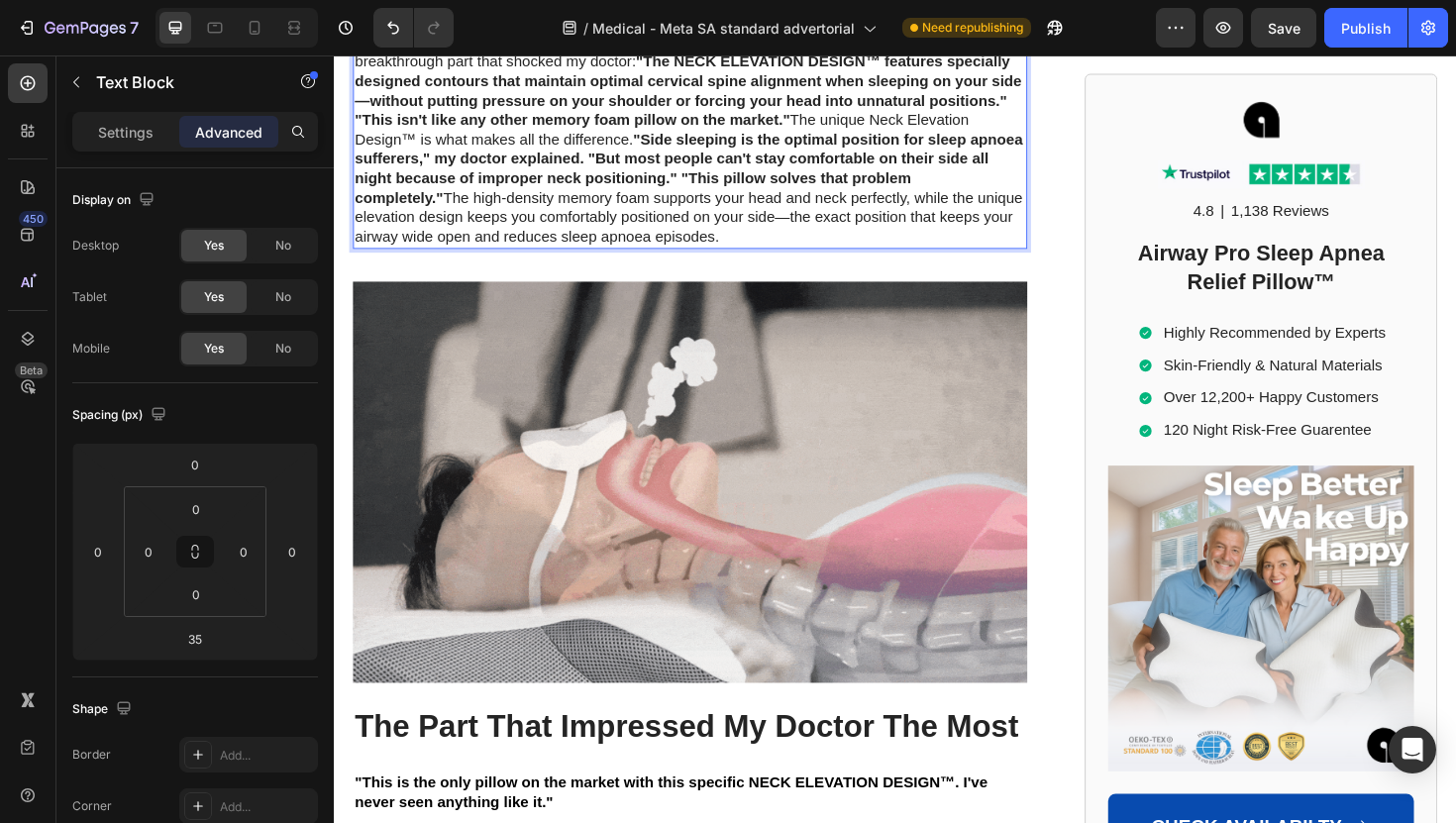 click at bounding box center [710, -20] 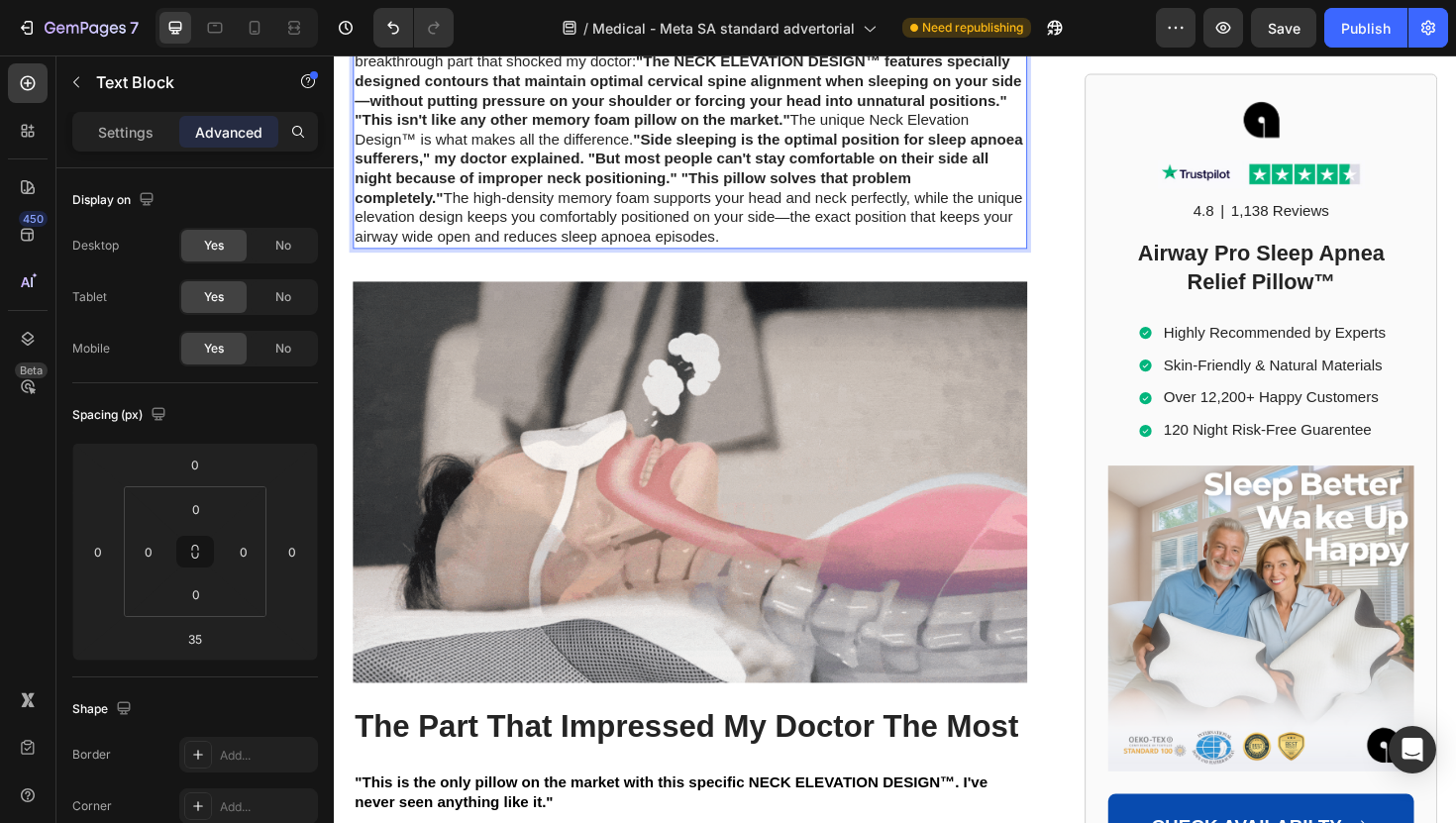 click on "But after reviewing the Airway Pro Pillow's design and seeing my results, he now recommends it as the most important CPAP addition to his other patients." at bounding box center [710, -51] 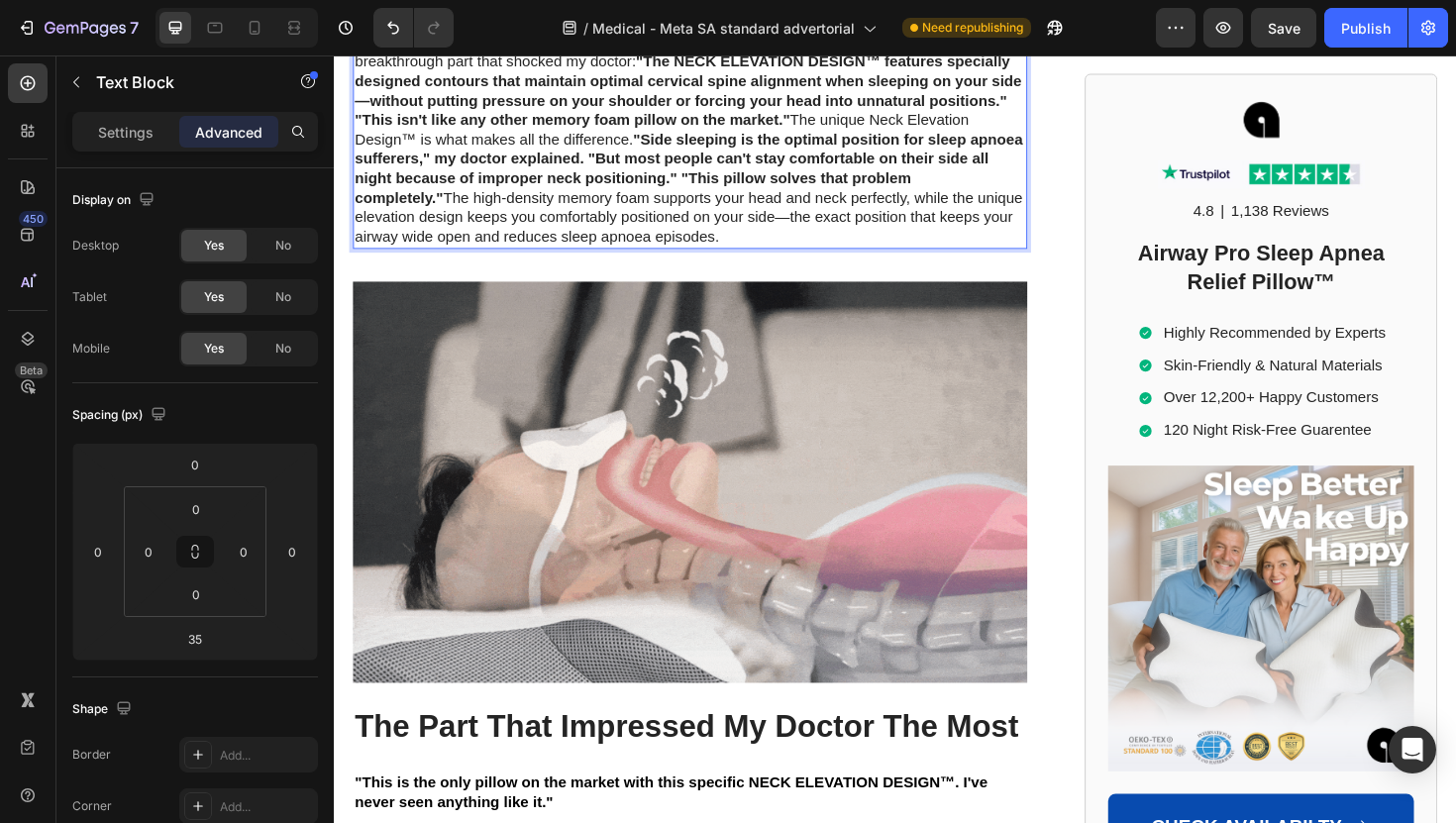 click on "But after reviewing the Airway Pro Pillow's design and seeing my results, he now recommends it as the most important CPAP addition to his other patients." at bounding box center (710, -51) 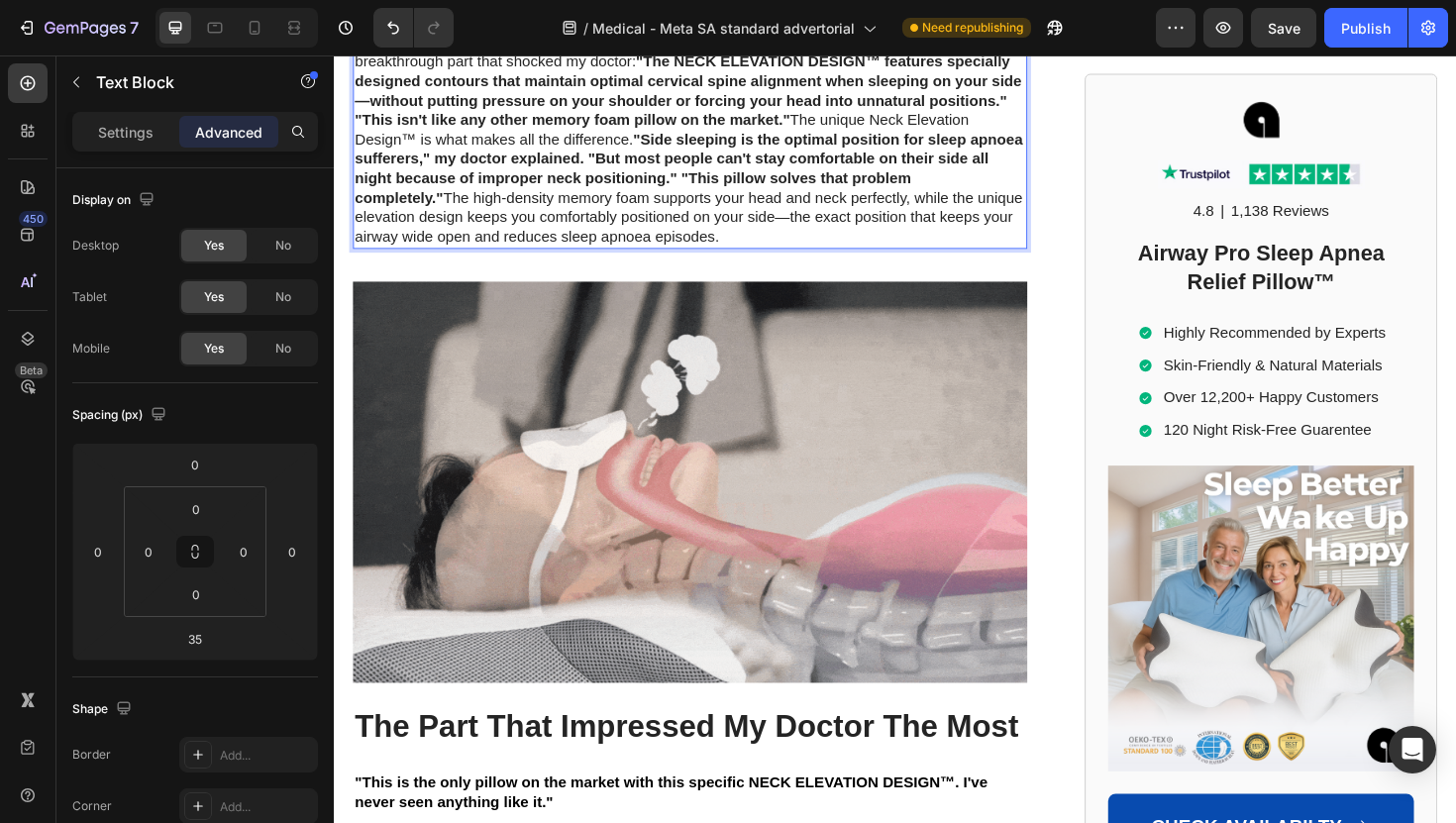 click on "But after reviewing the Airway Pro Pillow's design and seeing my results, he now recommends it as the most important CPAP addition to his other patients." at bounding box center (710, -51) 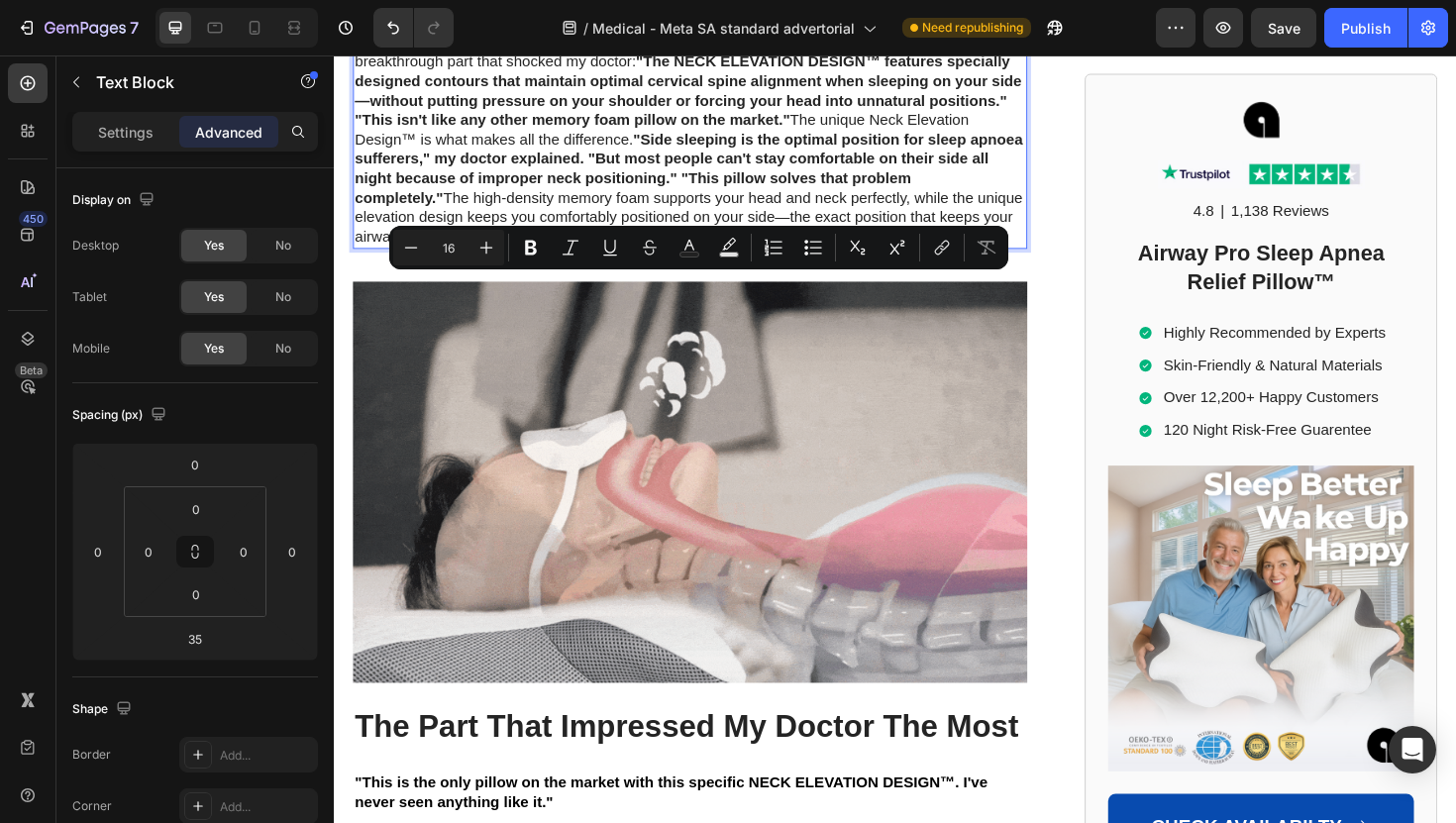 click on "But after reviewing the Airway Pro Pillow's design and seeing my results, he now recommends it as the most important CPAP addition to his other patients." at bounding box center (710, -51) 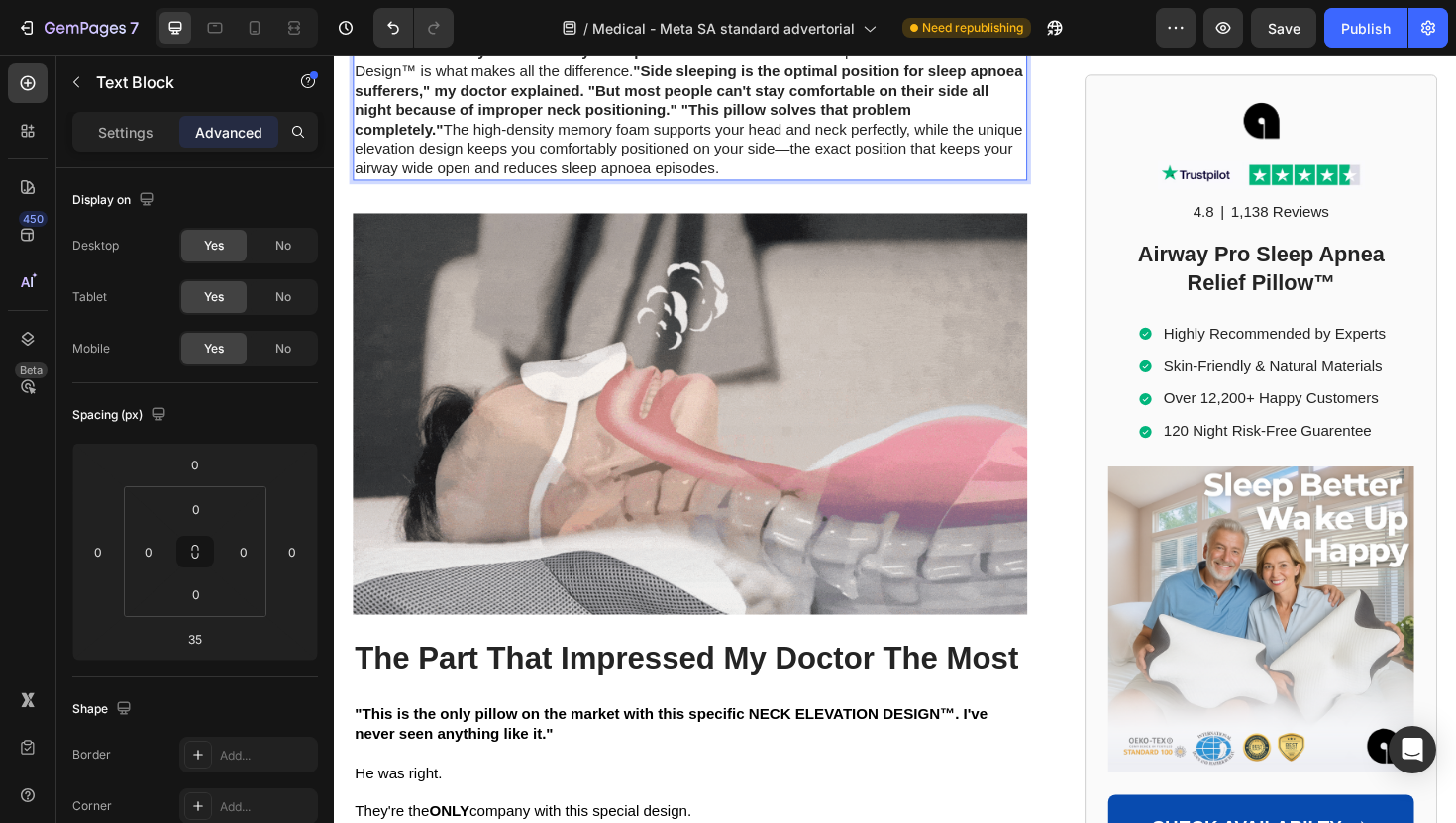 scroll, scrollTop: 10654, scrollLeft: 0, axis: vertical 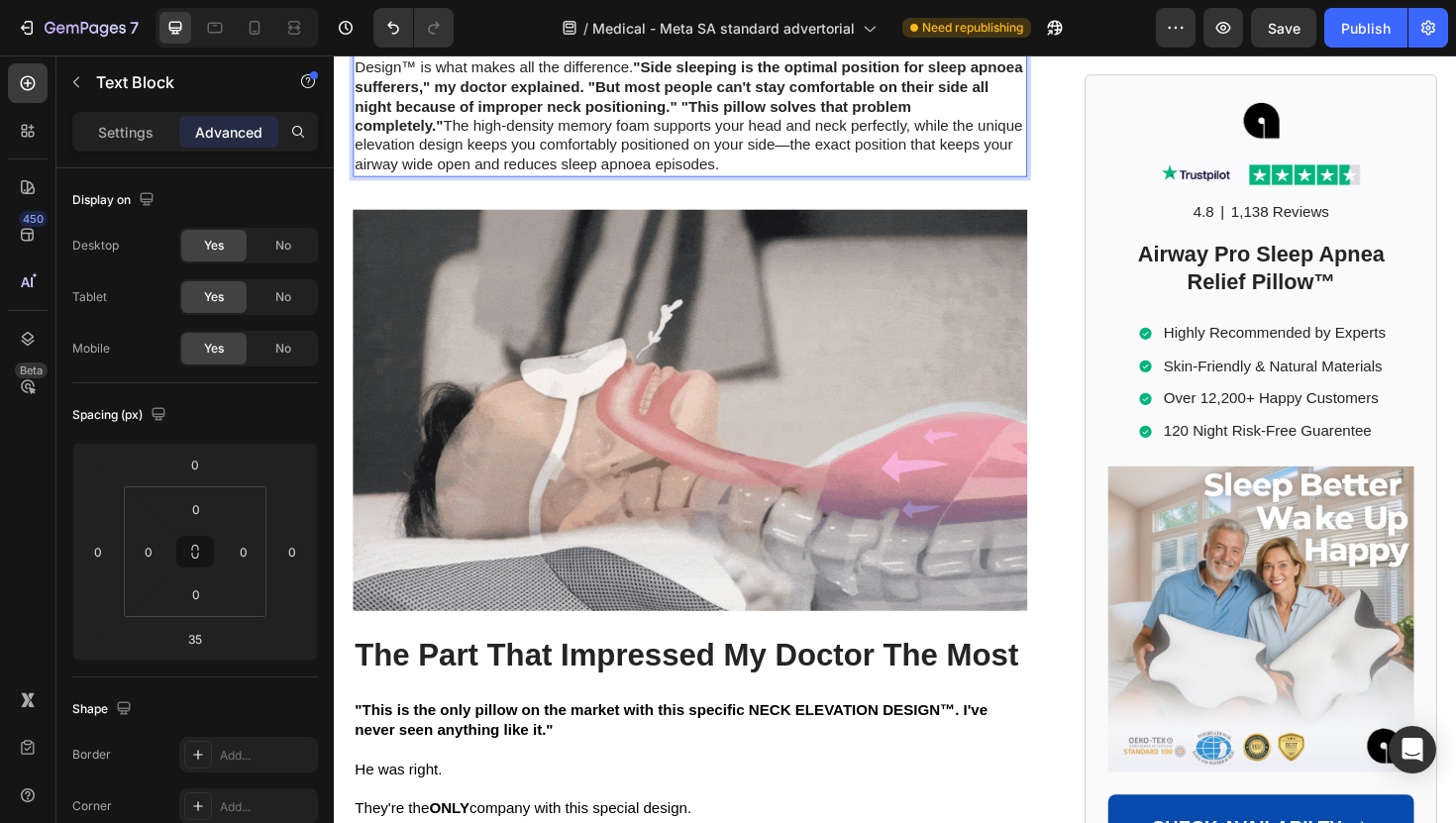 click on ""The secret is the patented butterfly shape with the NECK ELEVATION DESIGN™" he explained.   "This is revolutionary."  Unlike traditional pillows that tilt your head forward and close your airway, the Airway Pro Pillow keeps your neck aligned and airway open. But here's the breakthrough part that shocked my doctor:  "The NECK ELEVATION DESIGN™ features specially designed contours that maintain optimal cervical spine alignment when sleeping on your side—without putting pressure on your shoulder or forcing your head into unnatural positions."   "This isn't like any other memory foam pillow on the market."  The unique Neck Elevation Design™ is what makes all the difference.  "Side sleeping is the optimal position for sleep apnoea sufferers," my doctor explained.   "But most people can't stay comfortable on their side all night because of improper neck positioning."   "This pillow solves that problem completely."" at bounding box center (710, 49) 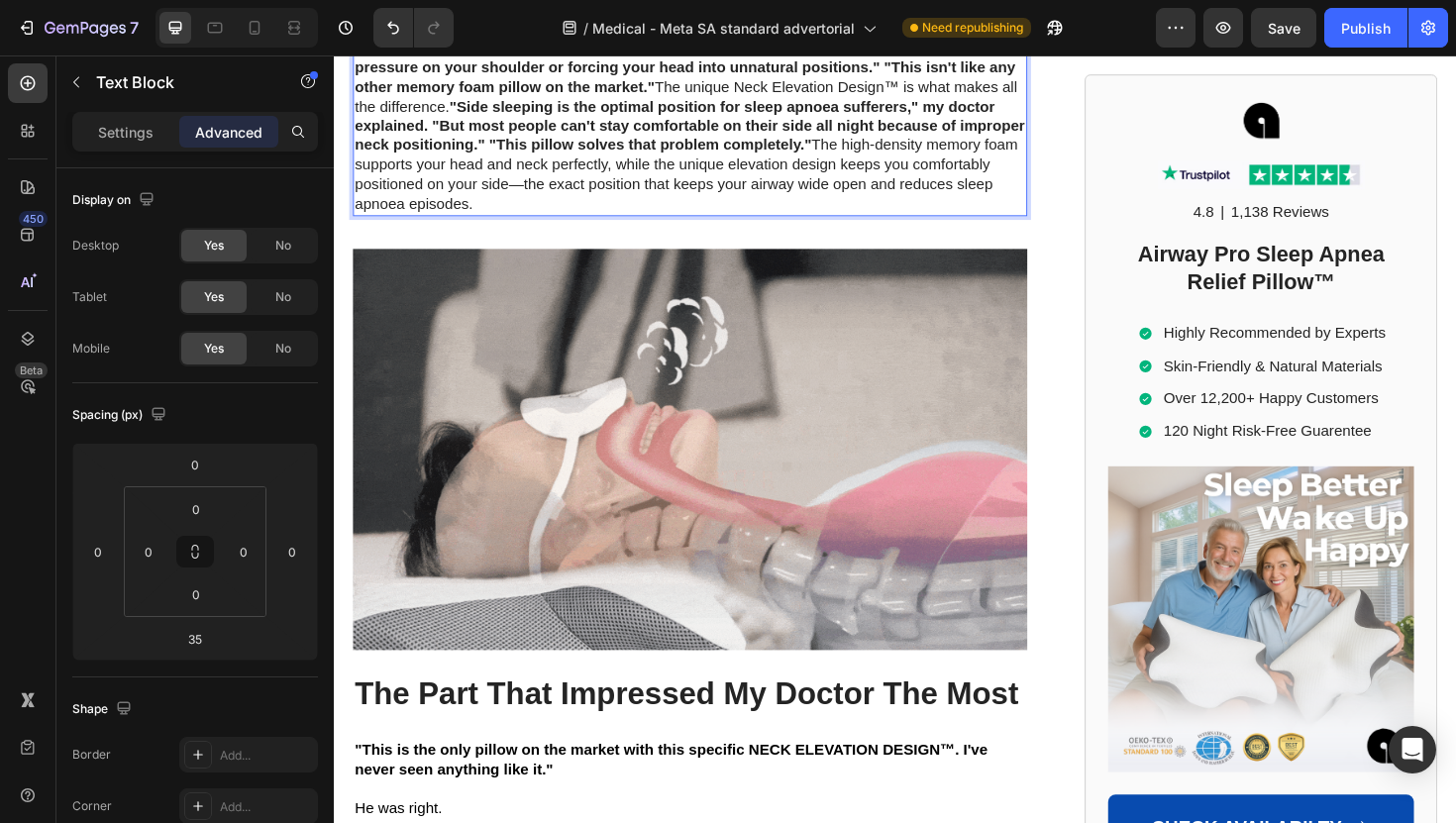 click on ""This is revolutionary."  Unlike traditional pillows that tilt your head forward and close your airway, the Airway Pro Pillow keeps your neck aligned and airway open. But here's the breakthrough part that shocked my doctor:  "The NECK ELEVATION DESIGN™ features specially designed contours that maintain optimal cervical spine alignment when sleeping on your side—without putting pressure on your shoulder or forcing your head into unnatural positions."   "This isn't like any other memory foam pillow on the market."  The unique Neck Elevation Design™ is what makes all the difference.  "Side sleeping is the optimal position for sleep apnoea sufferers," my doctor explained.   "But most people can't stay comfortable on their side all night because of improper neck positioning."   "This pillow solves that problem completely."" at bounding box center (710, 100) 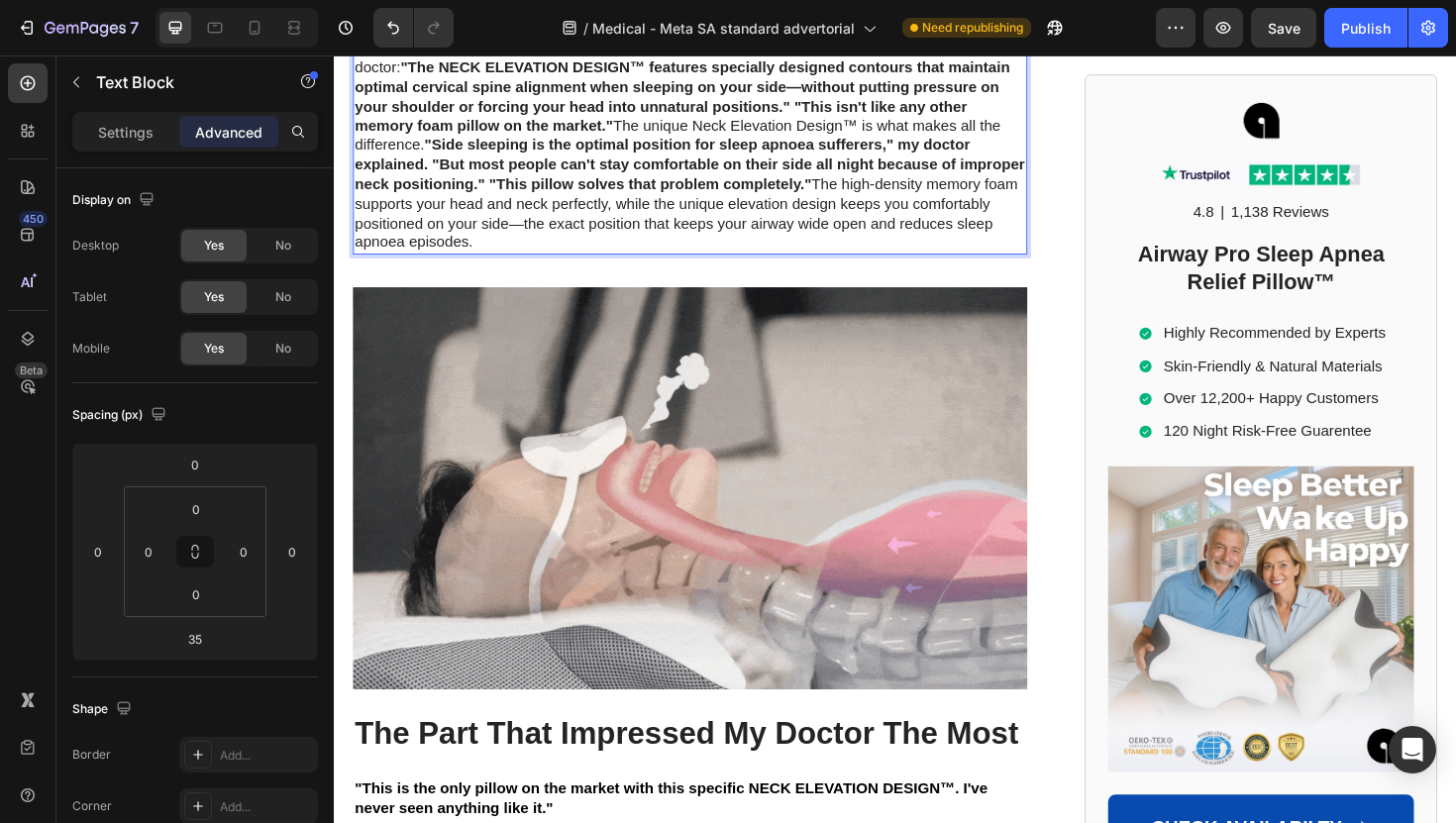 click on "Unlike traditional pillows that tilt your head forward and close your airway, the Airway Pro Pillow keeps your neck aligned and airway open. But here's the breakthrough part that shocked my doctor:  "The NECK ELEVATION DESIGN™ features specially designed contours that maintain optimal cervical spine alignment when sleeping on your side—without putting pressure on your shoulder or forcing your head into unnatural positions."   "This isn't like any other memory foam pillow on the market."  The unique Neck Elevation Design™ is what makes all the difference.  "Side sleeping is the optimal position for sleep apnoea sufferers," my doctor explained.   "But most people can't stay comfortable on their side all night because of improper neck positioning."   "This pillow solves that problem completely."" at bounding box center [710, 142] 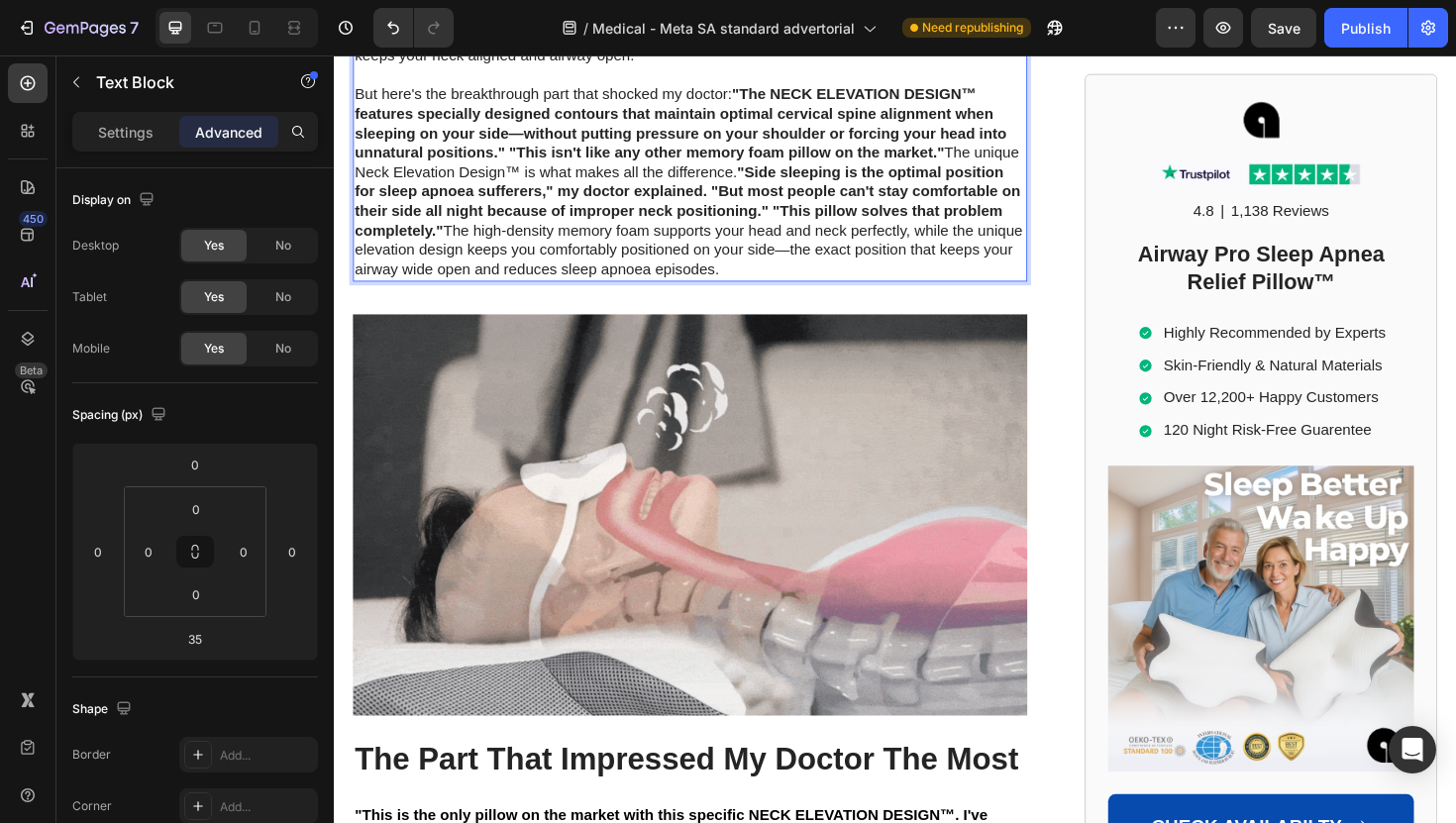 scroll, scrollTop: 10648, scrollLeft: 0, axis: vertical 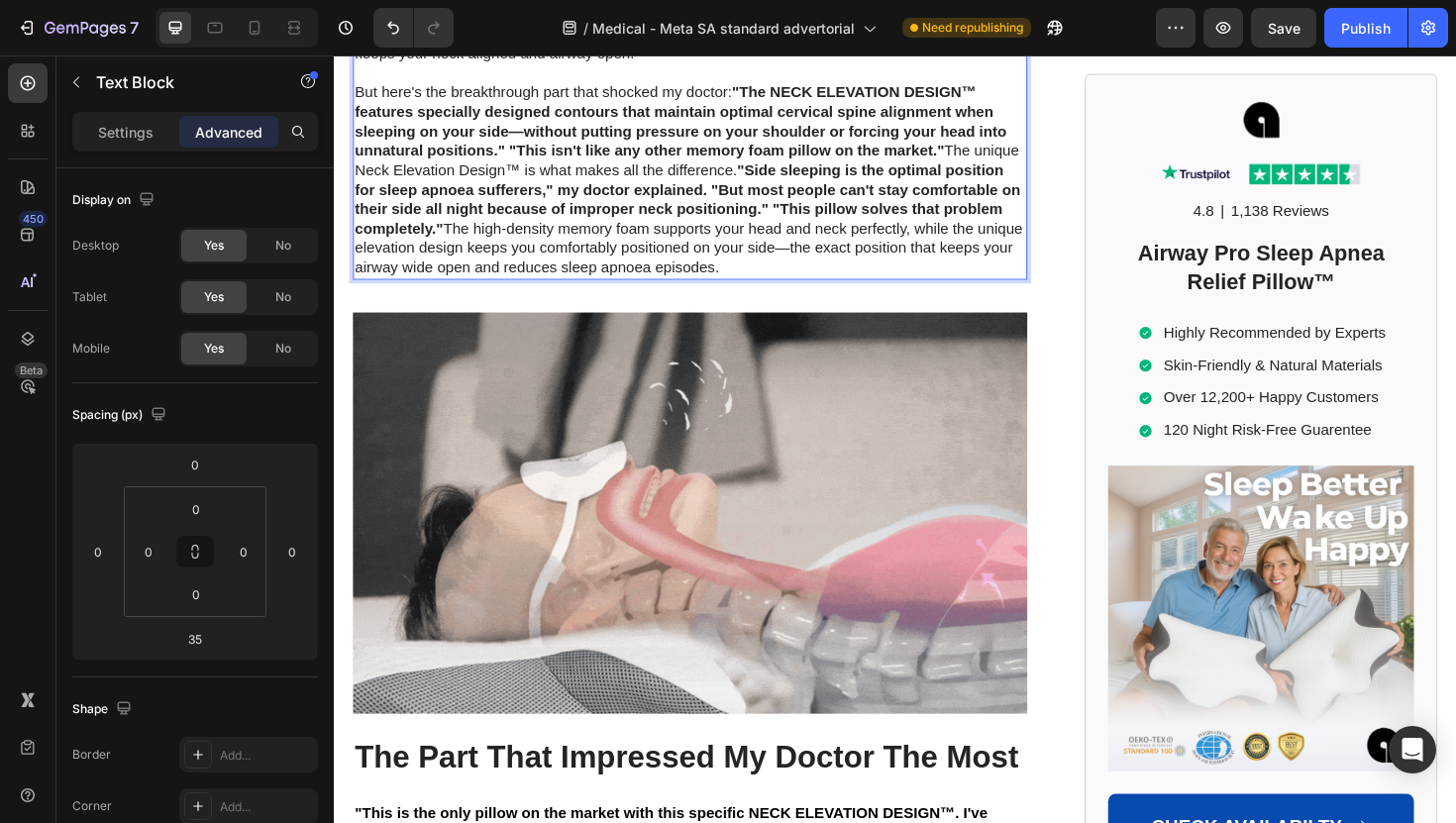click on ""The NECK ELEVATION DESIGN™ features specially designed contours that maintain optimal cervical spine alignment when sleeping on your side—without putting pressure on your shoulder or forcing your head into unnatural positions."" at bounding box center [700, 125] 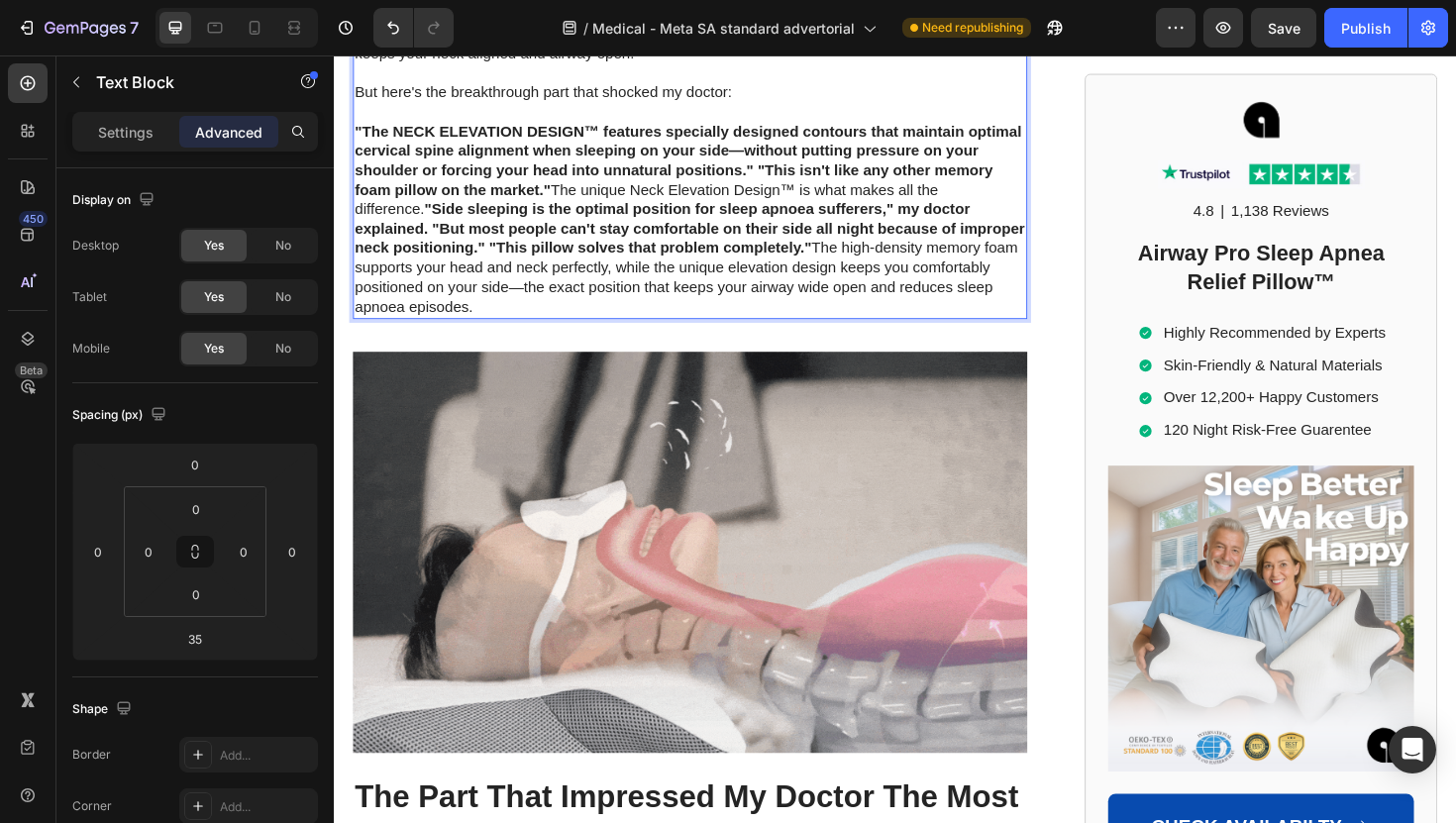 click on ""This isn't like any other memory foam pillow on the market."" at bounding box center (693, 187) 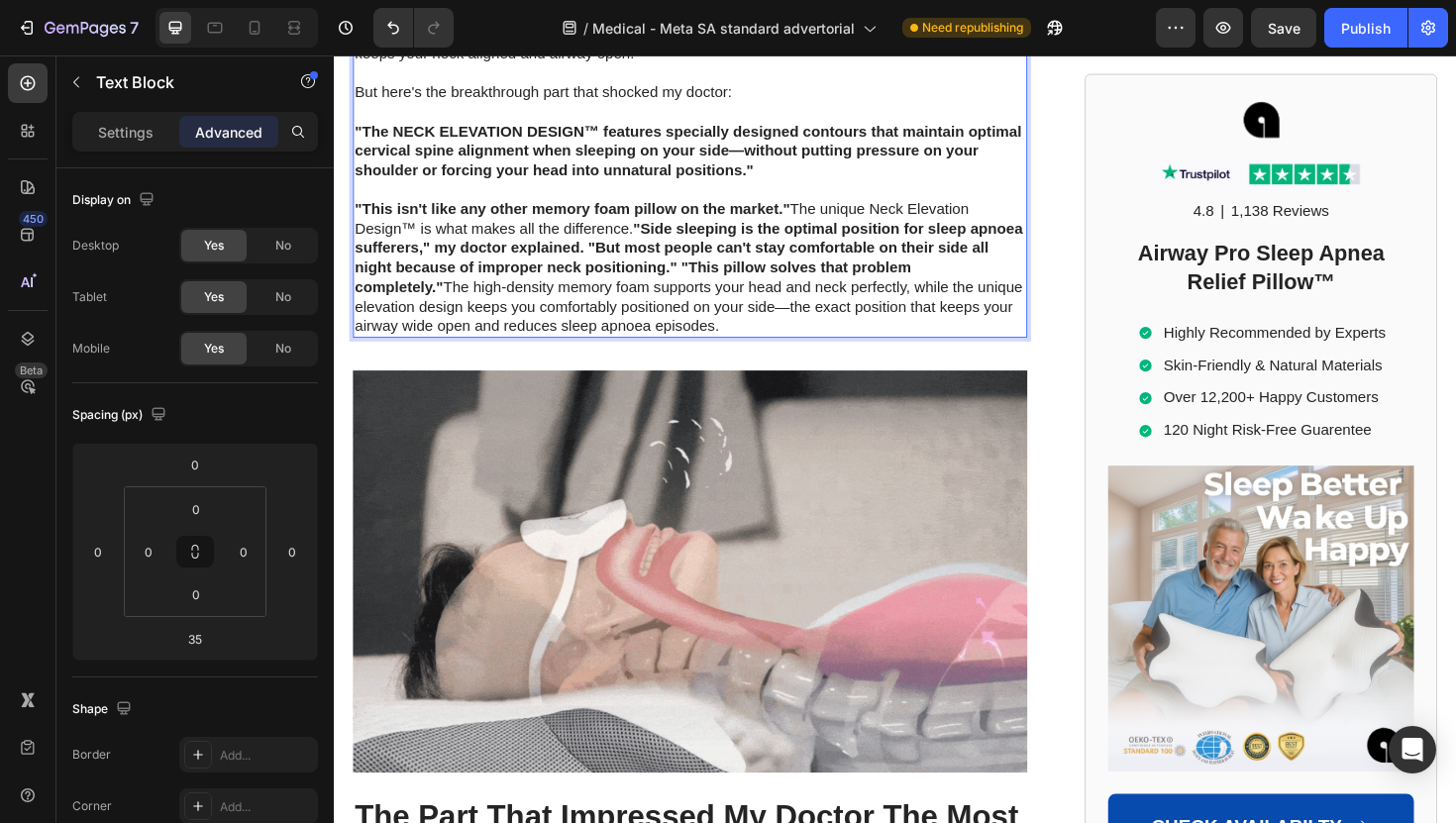 click on ""This isn't like any other memory foam pillow on the market."  The unique Neck Elevation Design™ is what makes all the difference.  "Side sleeping is the optimal position for sleep apnoea sufferers," my doctor explained.   "But most people can't stay comfortable on their side all night because of improper neck positioning."   "This pillow solves that problem completely."  The high-density memory foam supports your head and neck perfectly, while the unique elevation design keeps you comfortably positioned on your side—the exact position that keeps your airway wide open and reduces sleep apnoea episodes." at bounding box center [710, 281] 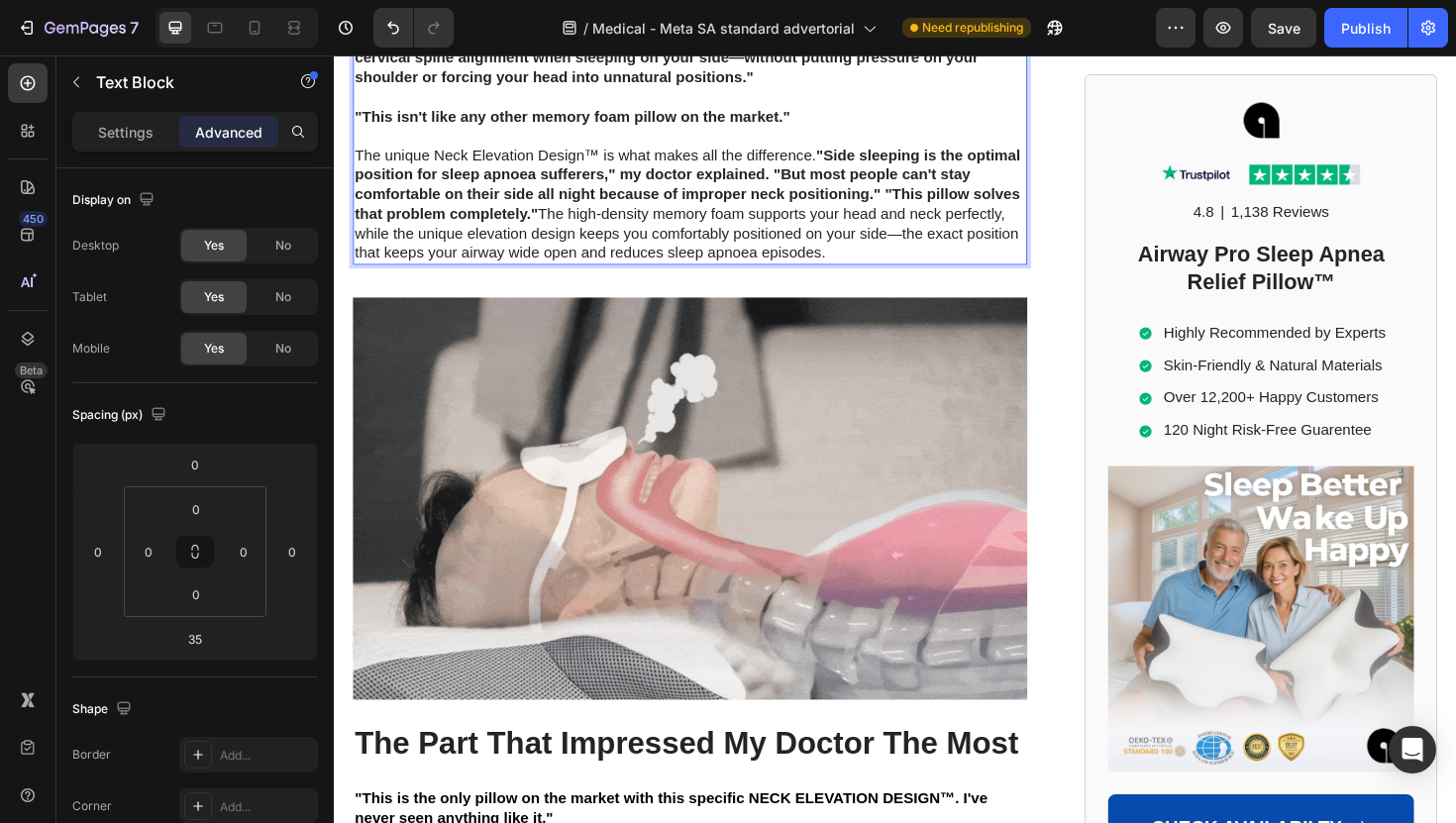 scroll, scrollTop: 10792, scrollLeft: 0, axis: vertical 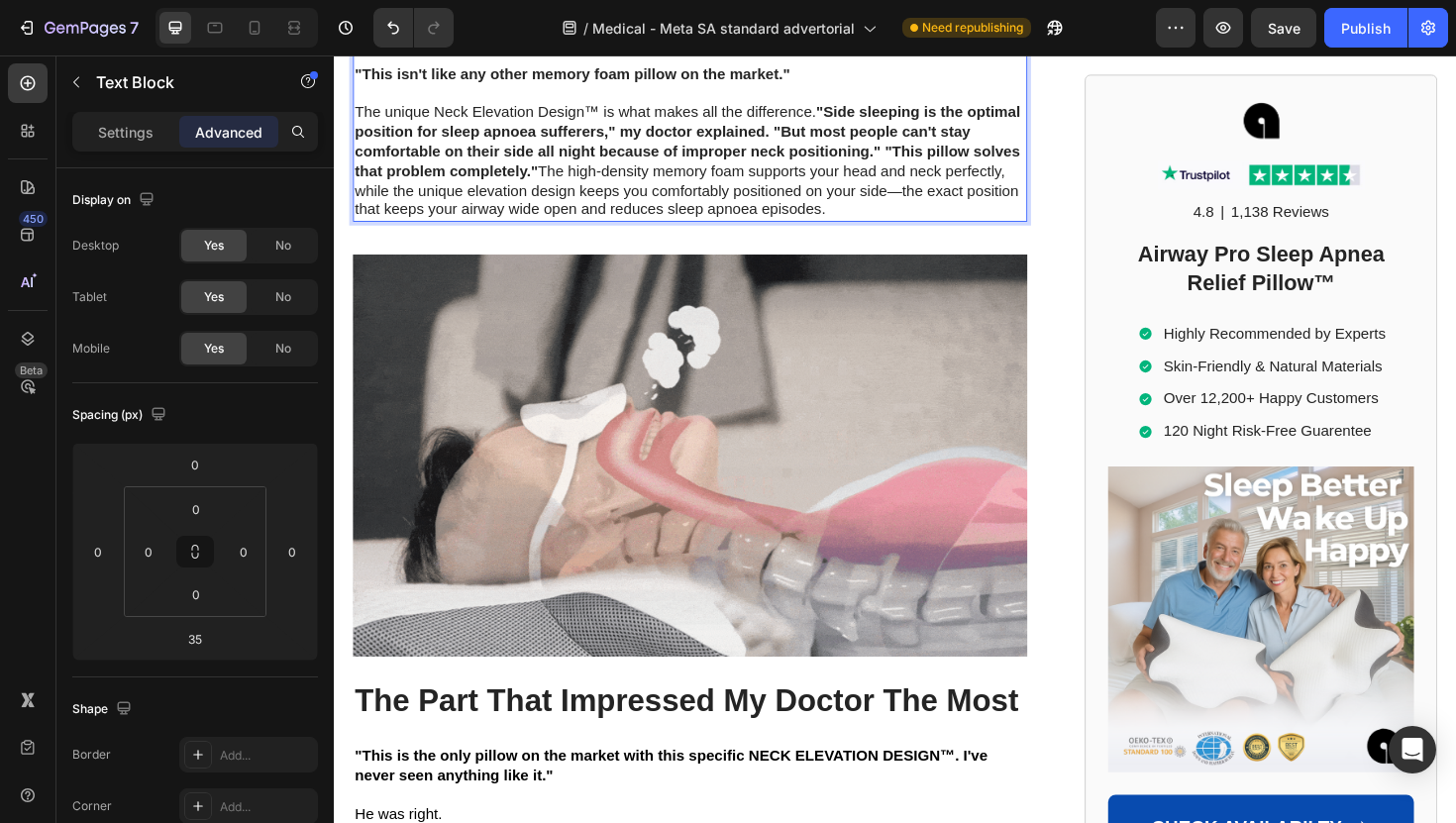 click on ""Side sleeping is the optimal position for sleep apnoea sufferers," my doctor explained." at bounding box center (708, 126) 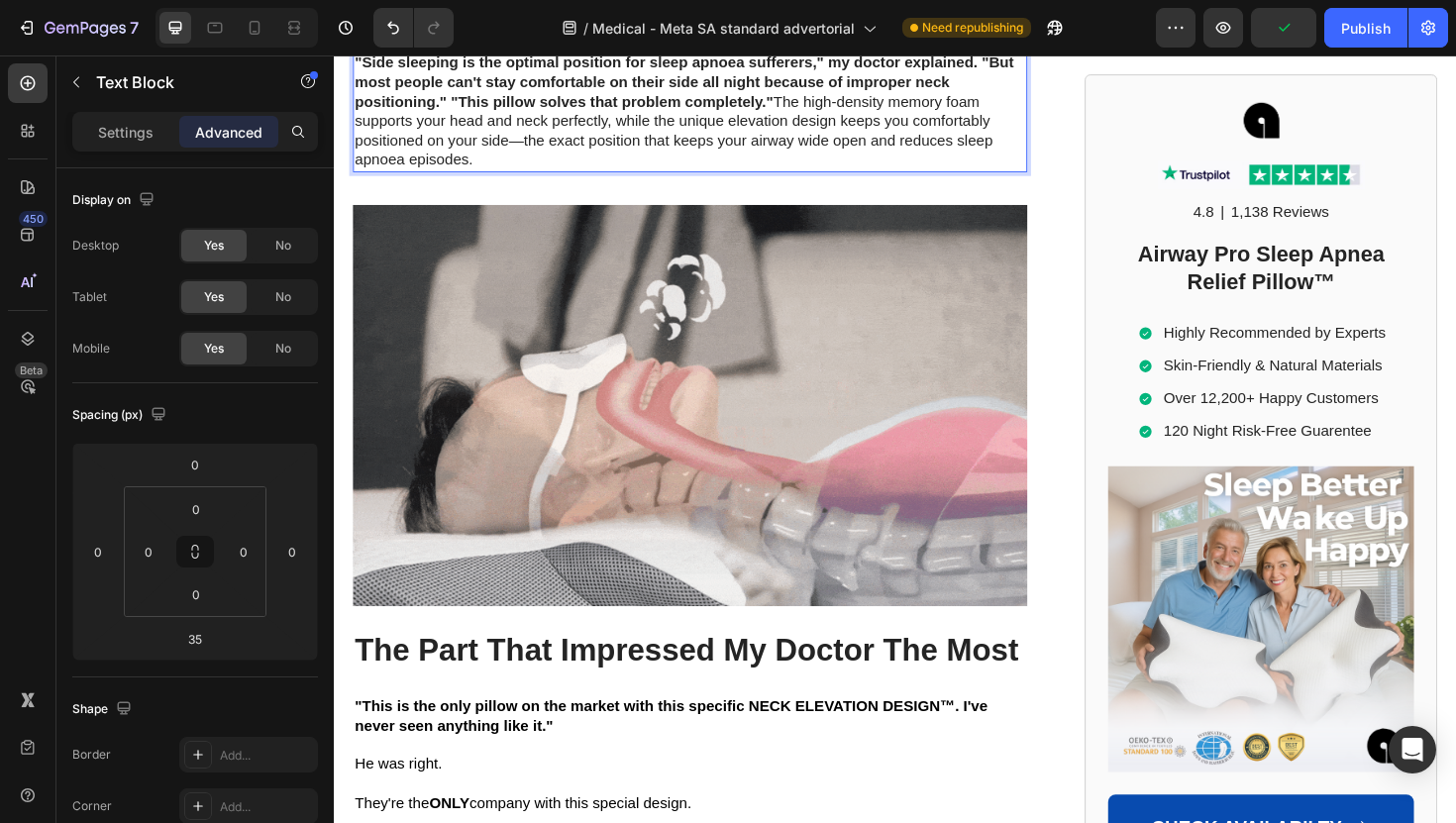 scroll, scrollTop: 10887, scrollLeft: 0, axis: vertical 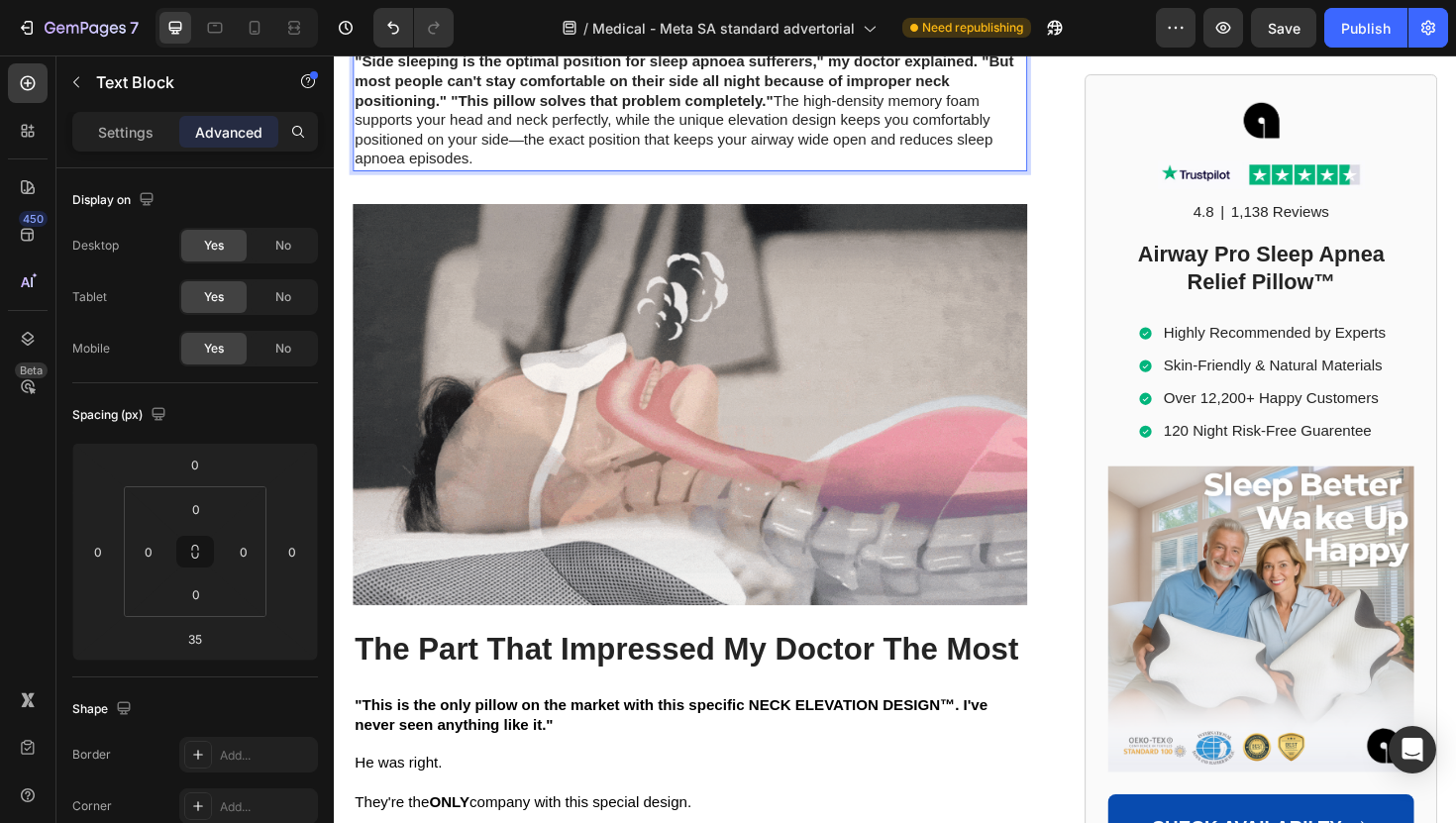 click on ""But most people can't stay comfortable on their side all night because of improper neck positioning."" at bounding box center (704, 82) 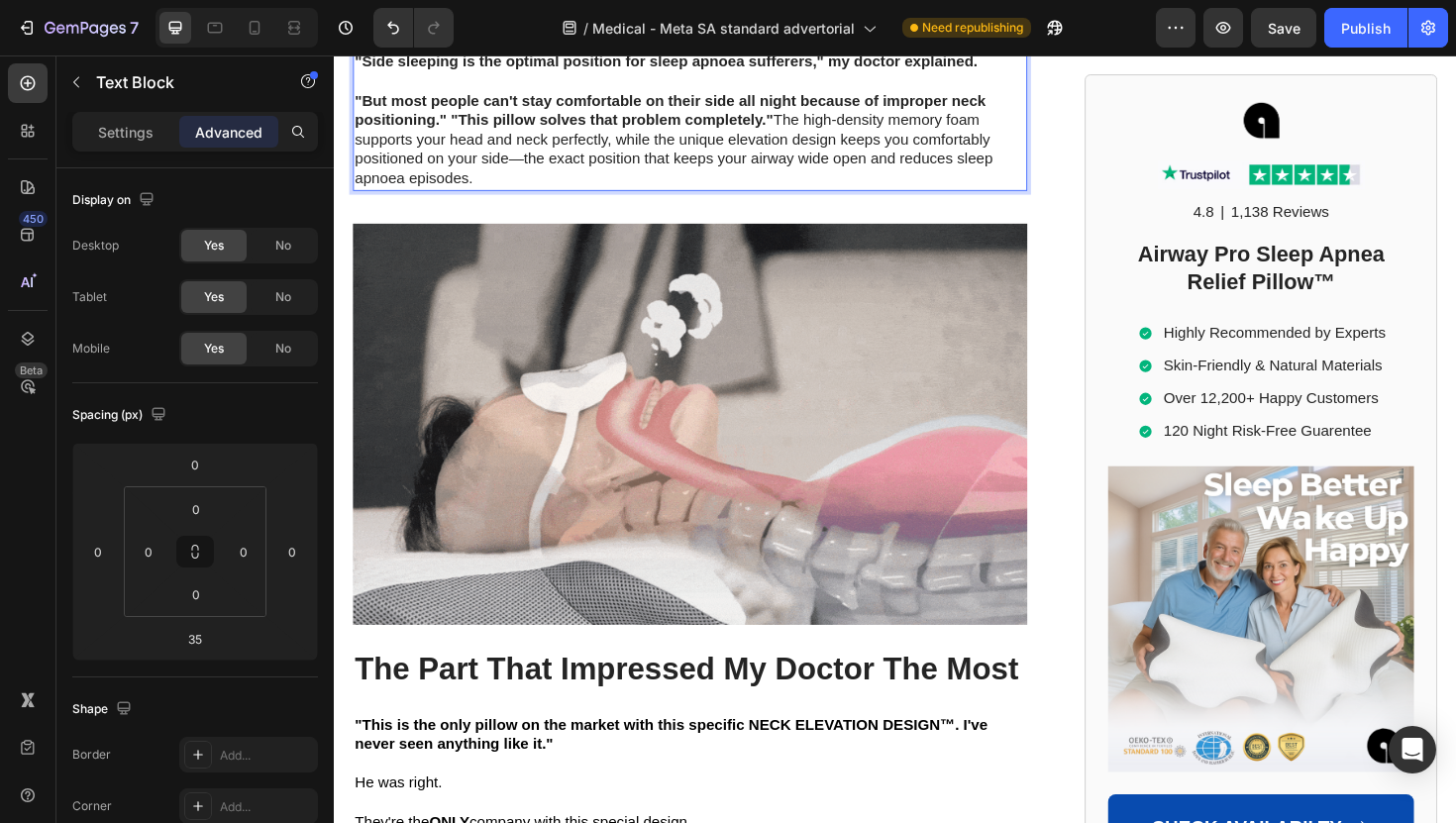 click on ""This pillow solves that problem completely."" at bounding box center (628, 123) 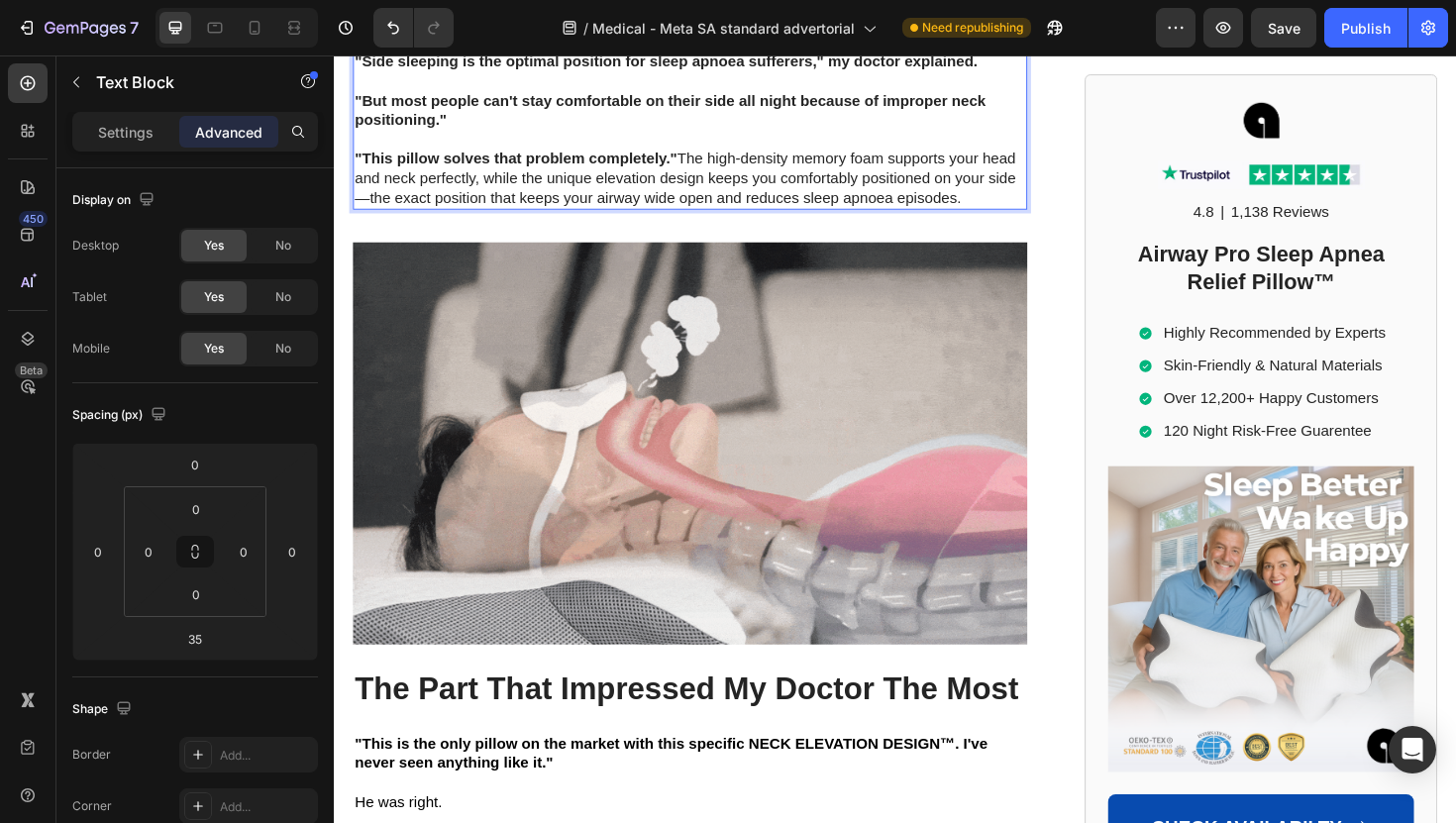 click on ""This pillow solves that problem completely."  The high-density memory foam supports your head and neck perfectly, while the unique elevation design keeps you comfortably positioned on your side—the exact position that keeps your airway wide open and reduces sleep apnoea episodes." at bounding box center (710, 186) 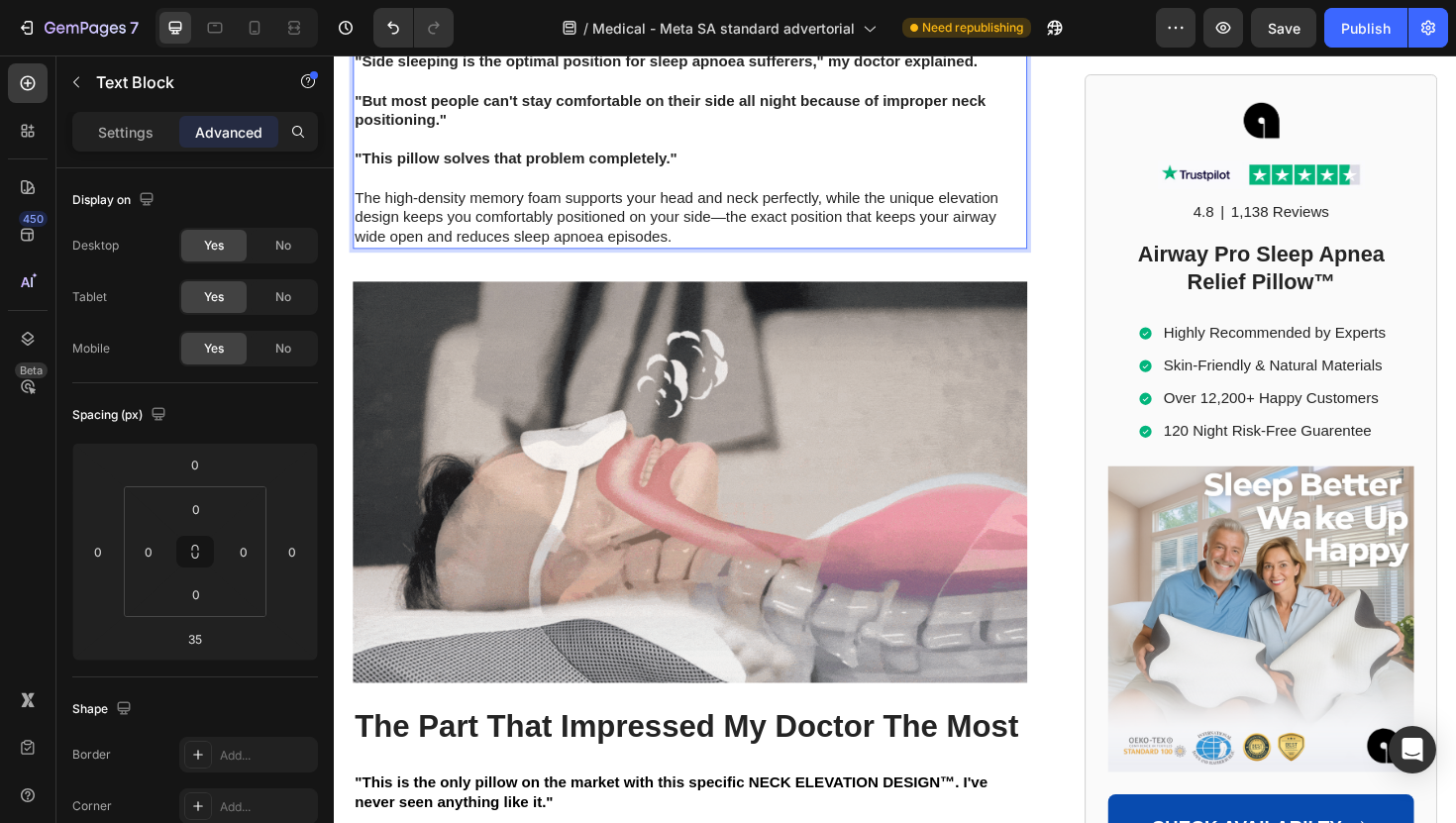 click on "The high-density memory foam supports your head and neck perfectly, while the unique elevation design keeps you comfortably positioned on your side—the exact position that keeps your airway wide open and reduces sleep apnoea episodes." at bounding box center [710, 228] 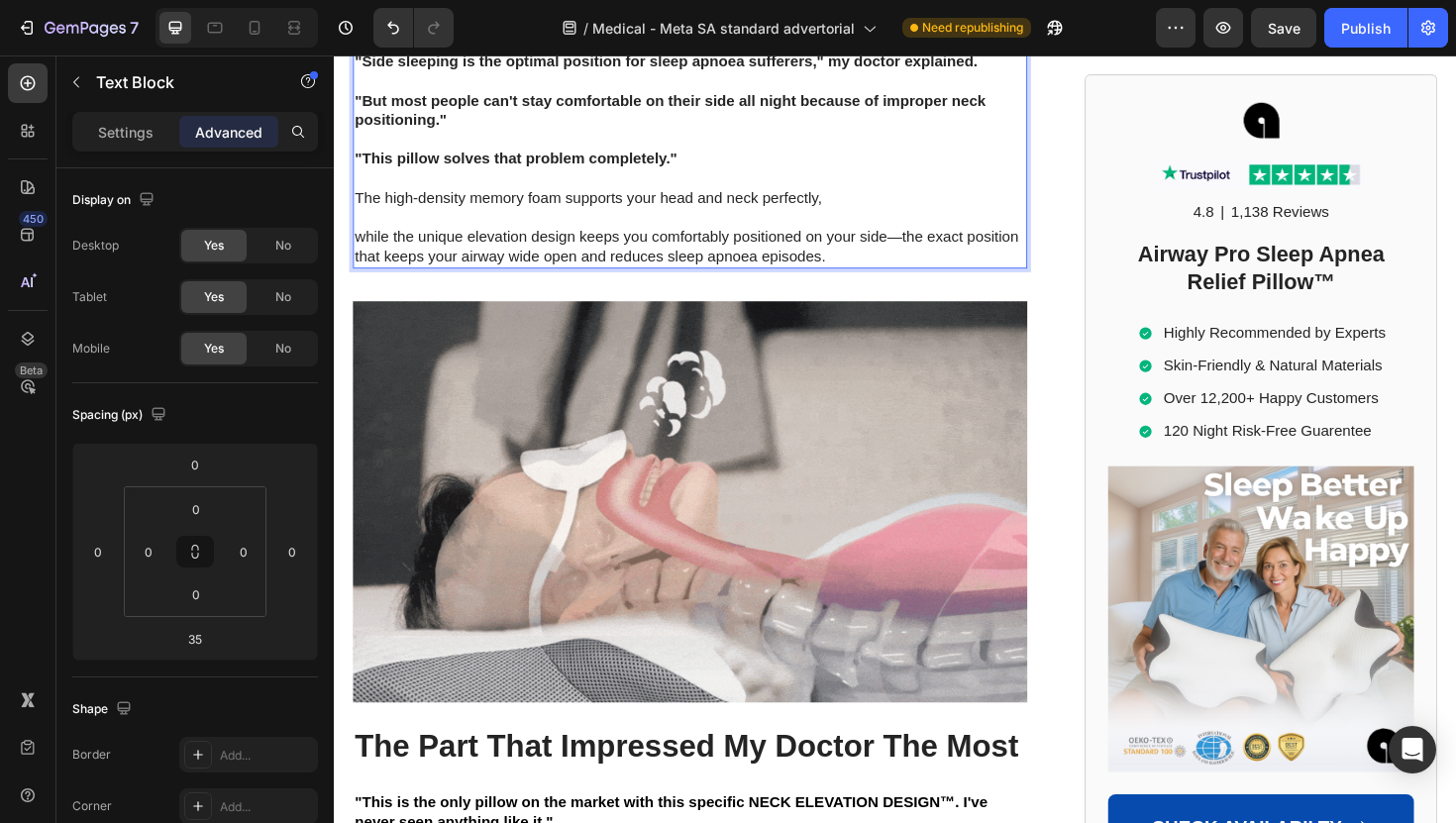 click on "The high-density memory foam supports your head and neck perfectly," at bounding box center [710, 207] 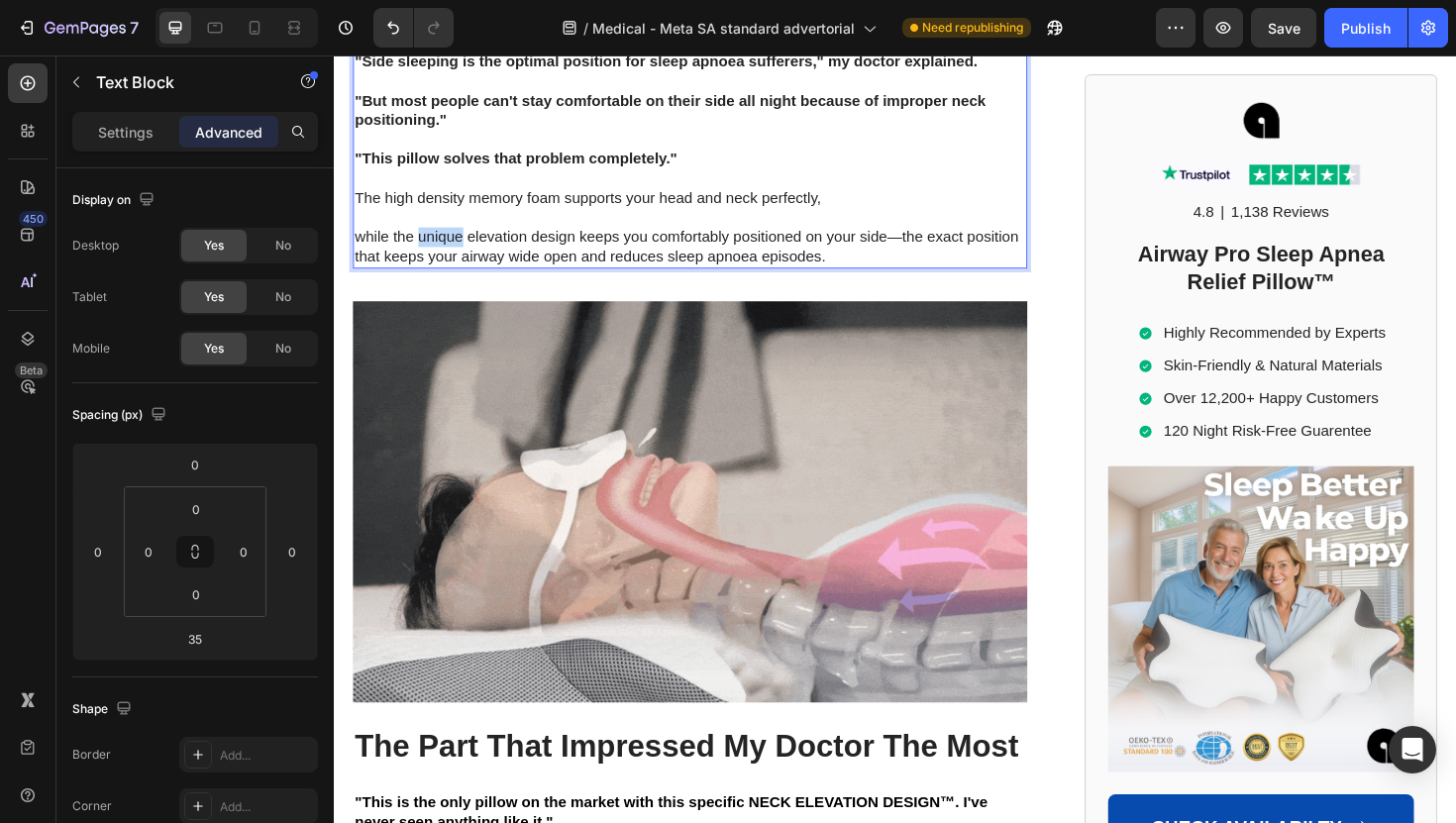 drag, startPoint x: 468, startPoint y: 608, endPoint x: 427, endPoint y: 610, distance: 41.048752 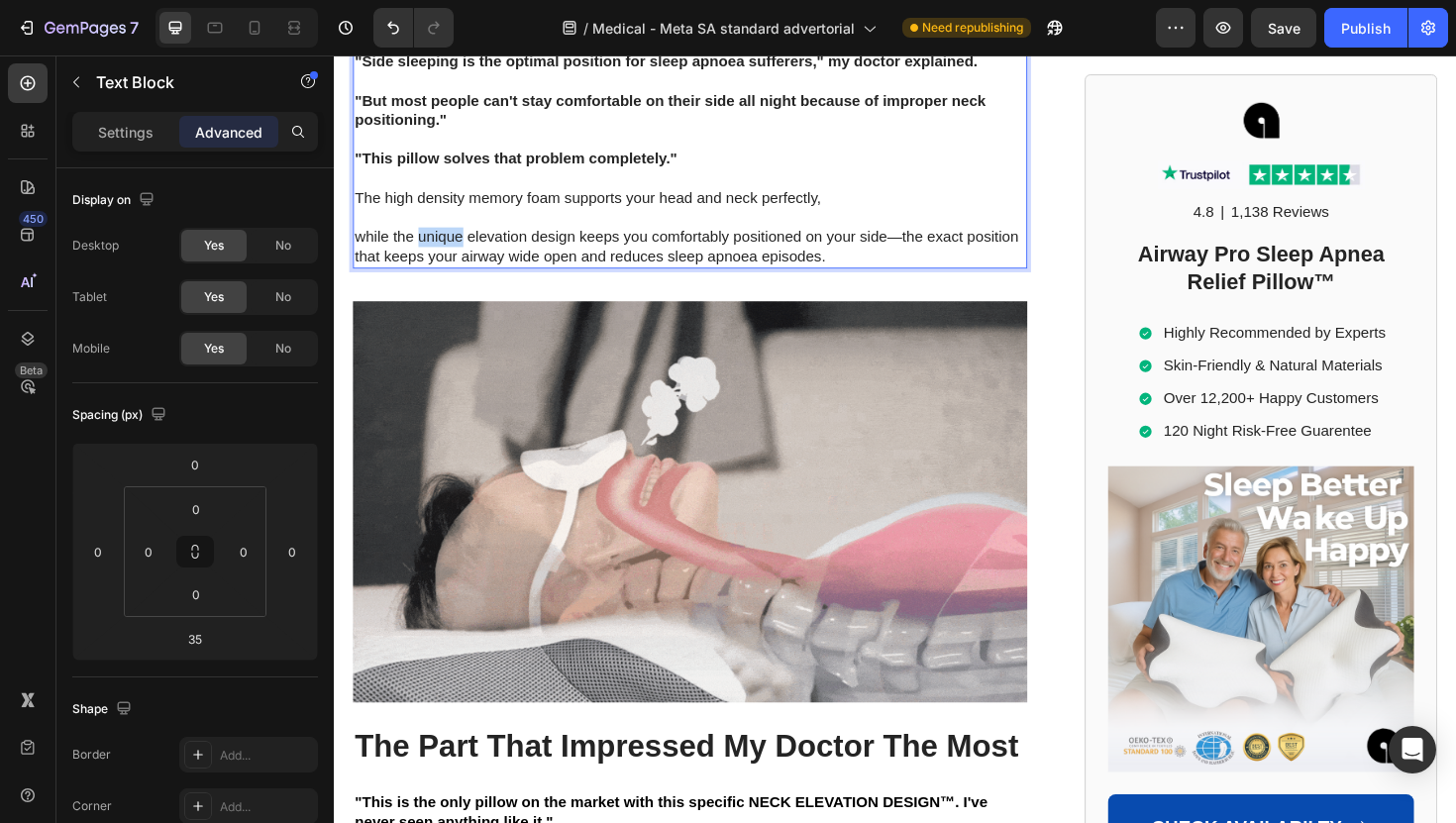 click on "while the unique elevation design keeps you comfortably positioned on your side—the exact position that keeps your airway wide open and reduces sleep apnoea episodes." at bounding box center [710, 258] 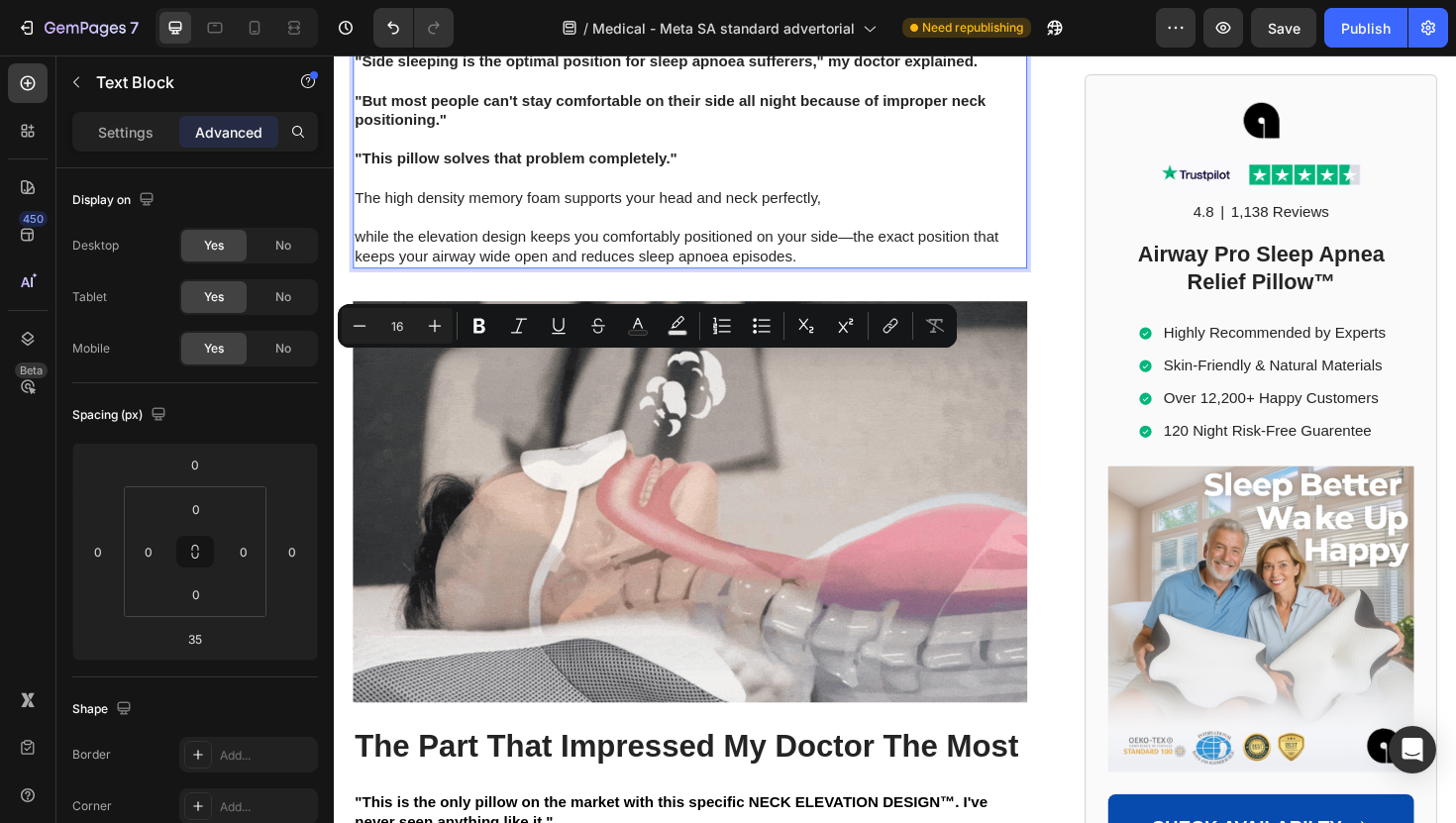 drag, startPoint x: 434, startPoint y: 381, endPoint x: 380, endPoint y: 382, distance: 54.00926 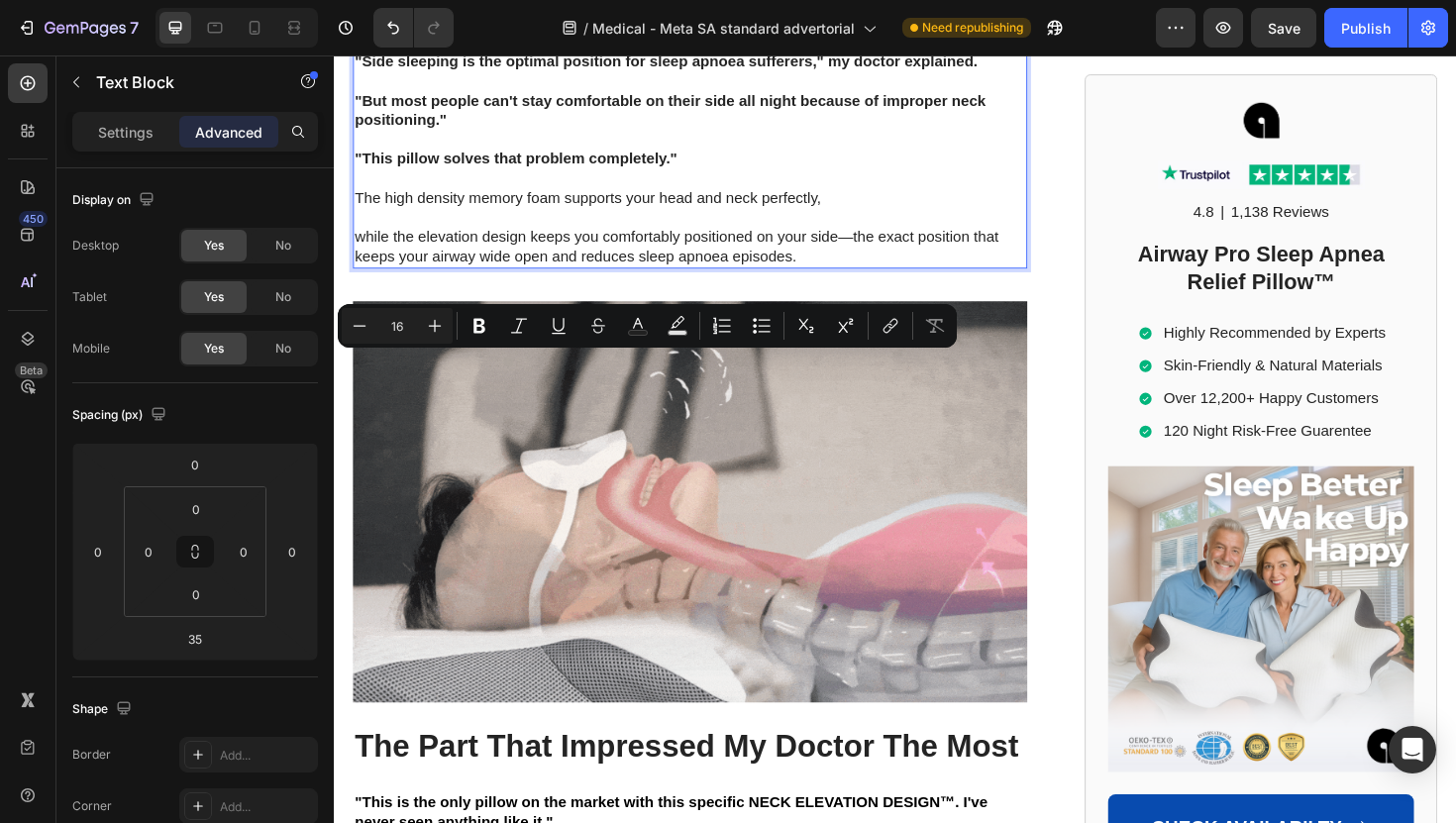 click on "The unique Neck Elevation Design™ is what makes all the difference." at bounding box center [710, 21] 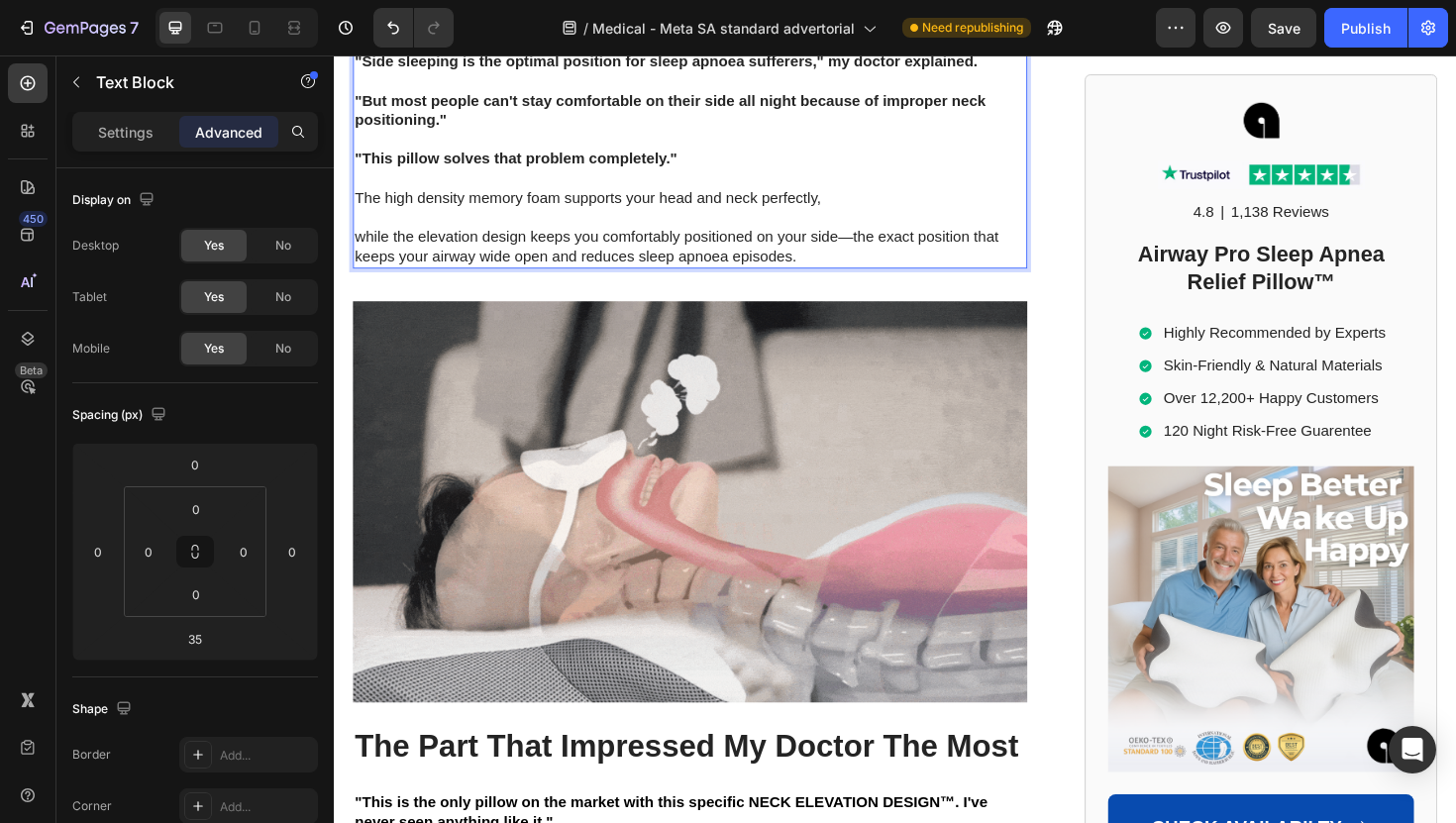 click on "while the elevation design keeps you comfortably positioned on your side—the exact position that keeps your airway wide open and reduces sleep apnoea episodes." at bounding box center [710, 258] 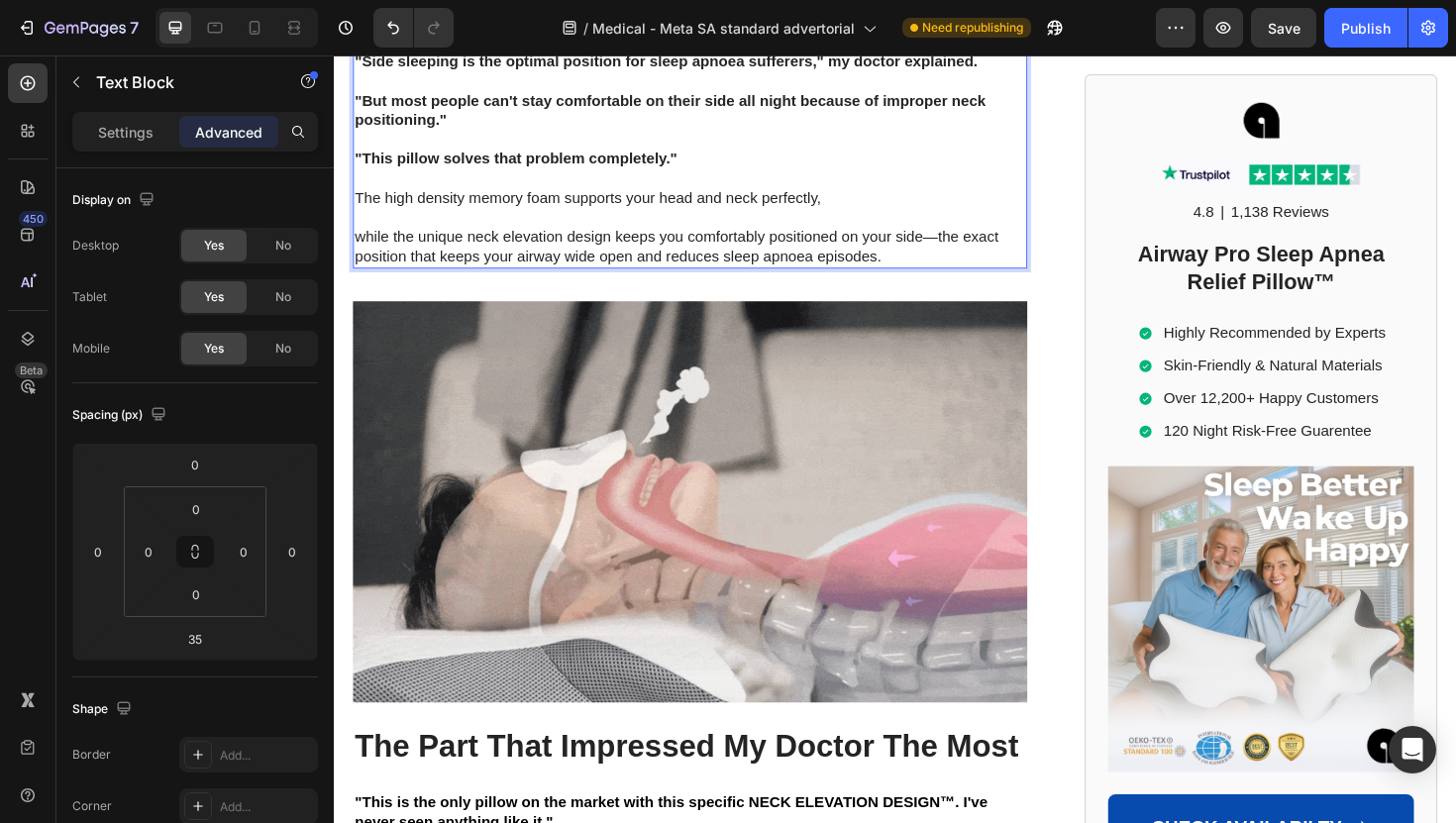 click on "while the unique neck elevation design keeps you comfortably positioned on your side—the exact position that keeps your airway wide open and reduces sleep apnoea episodes." at bounding box center (710, 258) 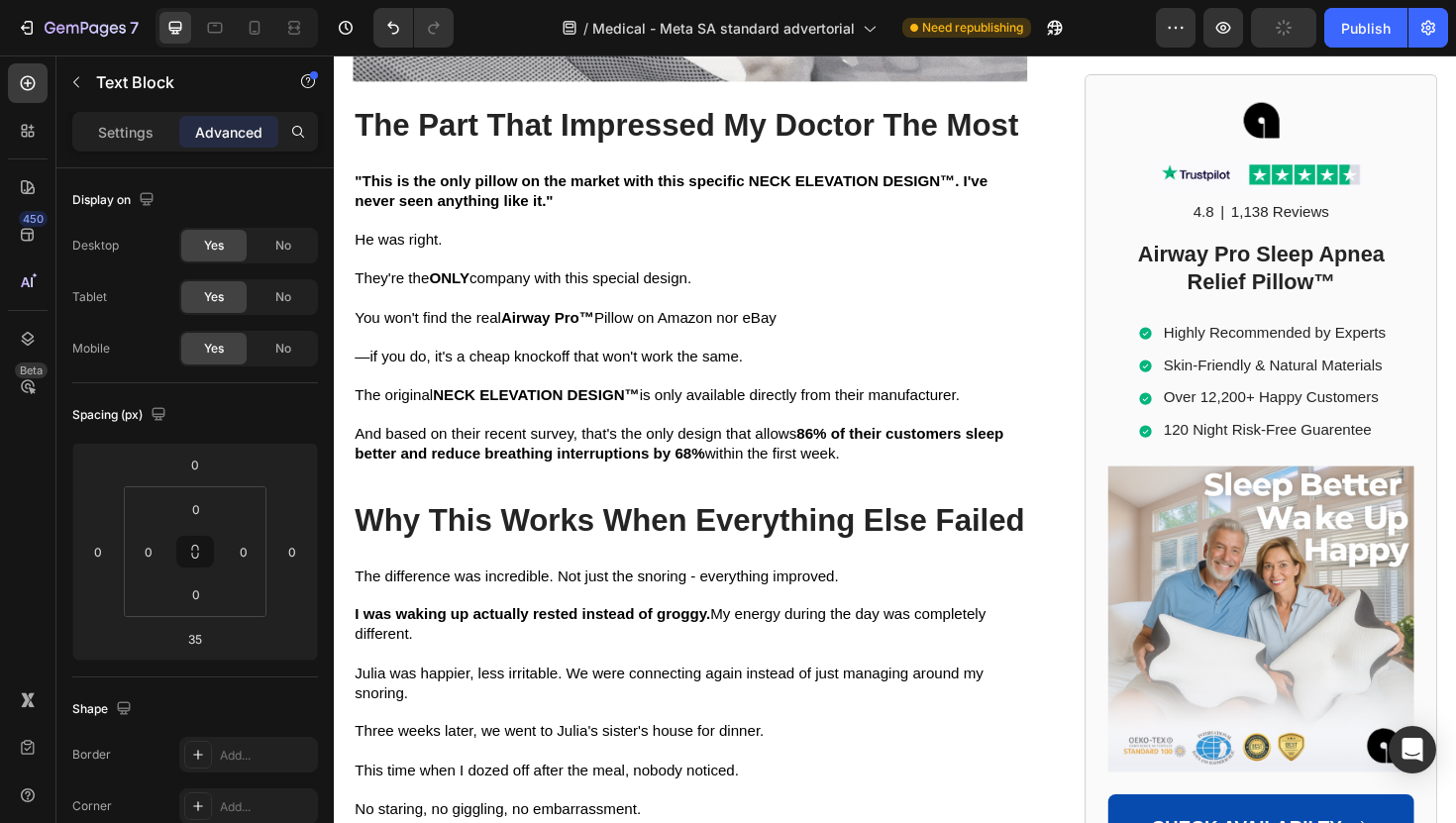 scroll, scrollTop: 11546, scrollLeft: 0, axis: vertical 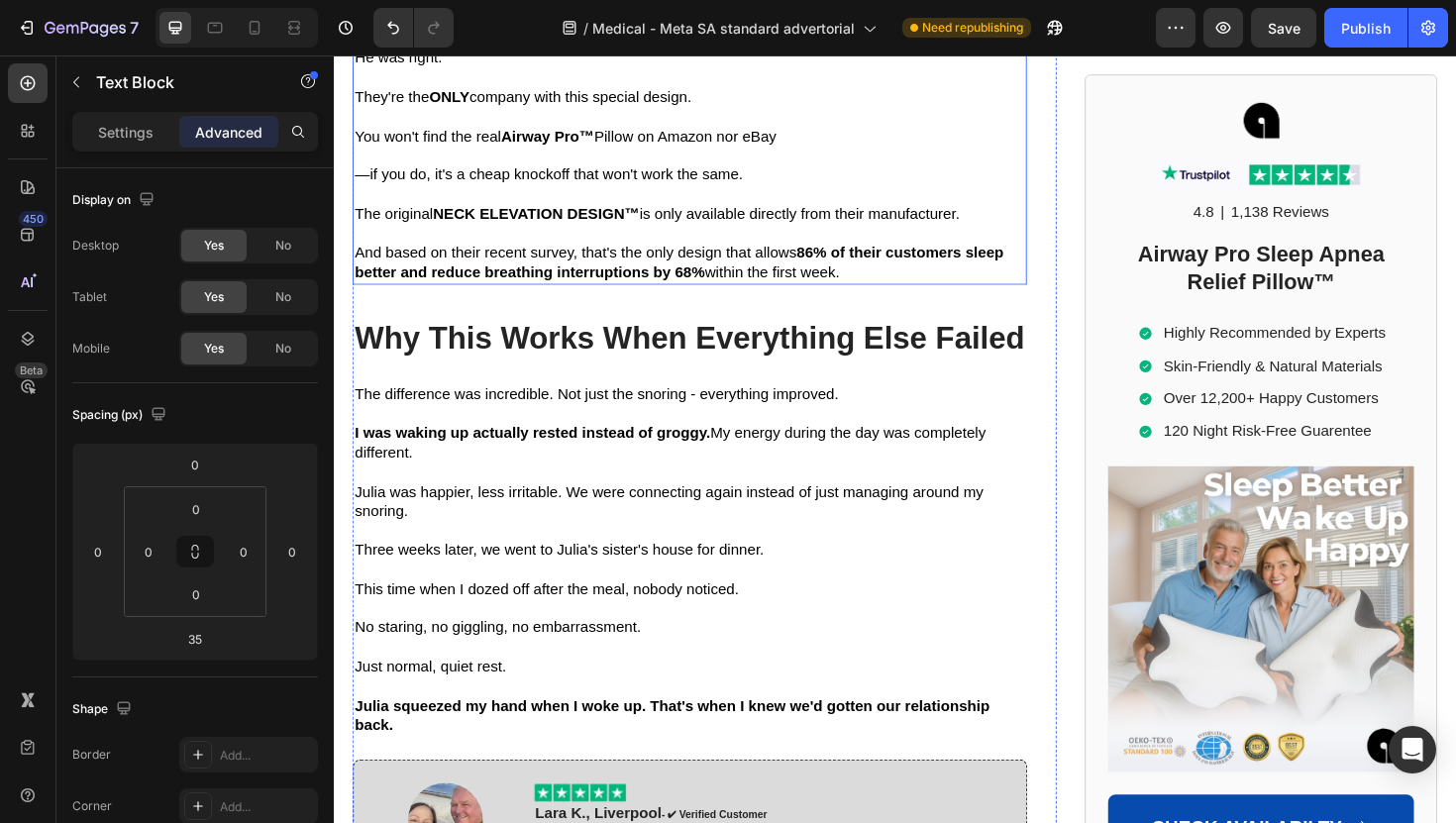 click on ""This is the only pillow on the market with this specific NECK ELEVATION DESIGN™. I've never seen anything like it."" at bounding box center [690, 7] 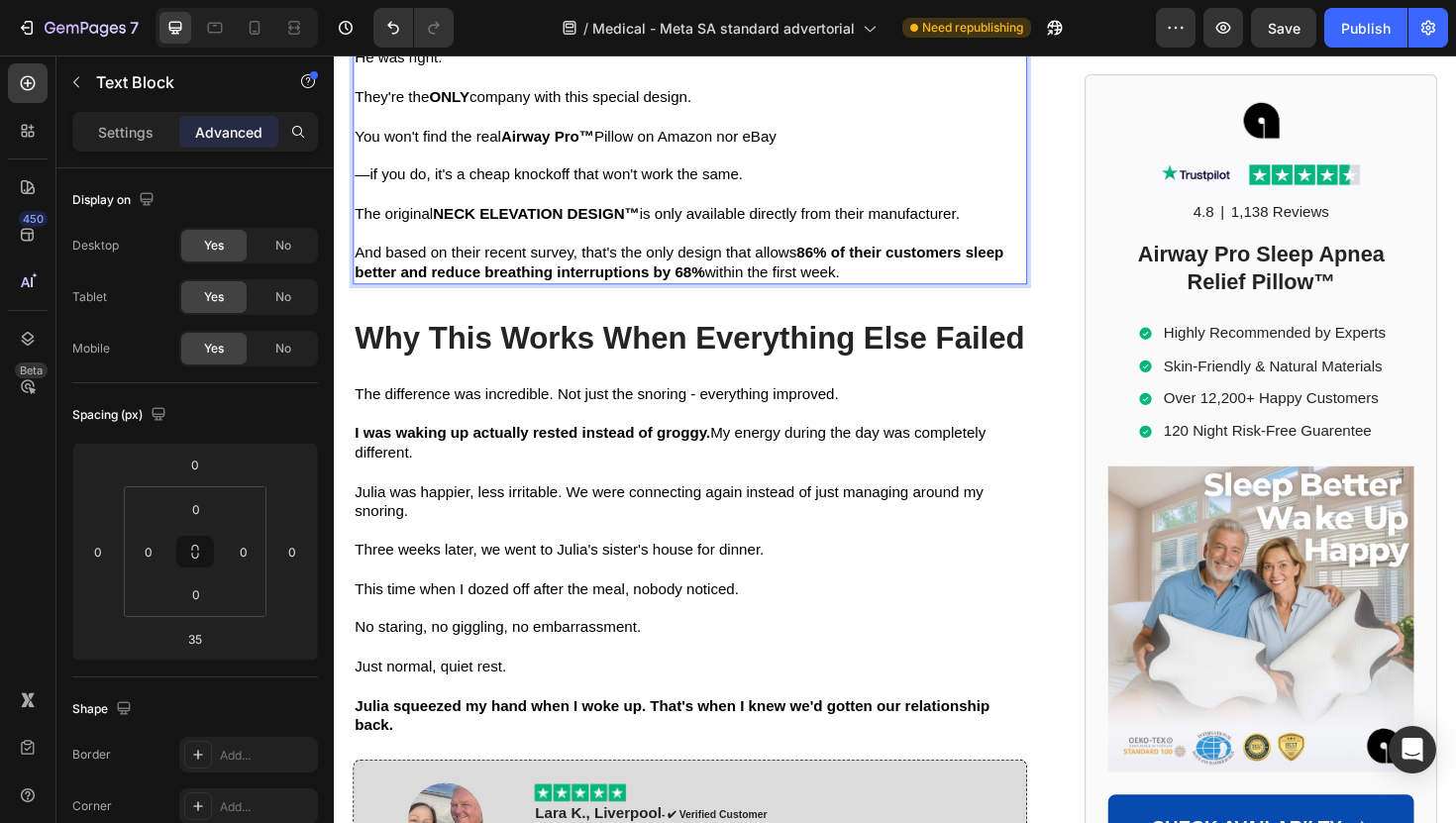 click on ""This is the only pillow on the market with this specific NECK ELEVATION DESIGN™. I've never seen anything like it."" at bounding box center [690, 7] 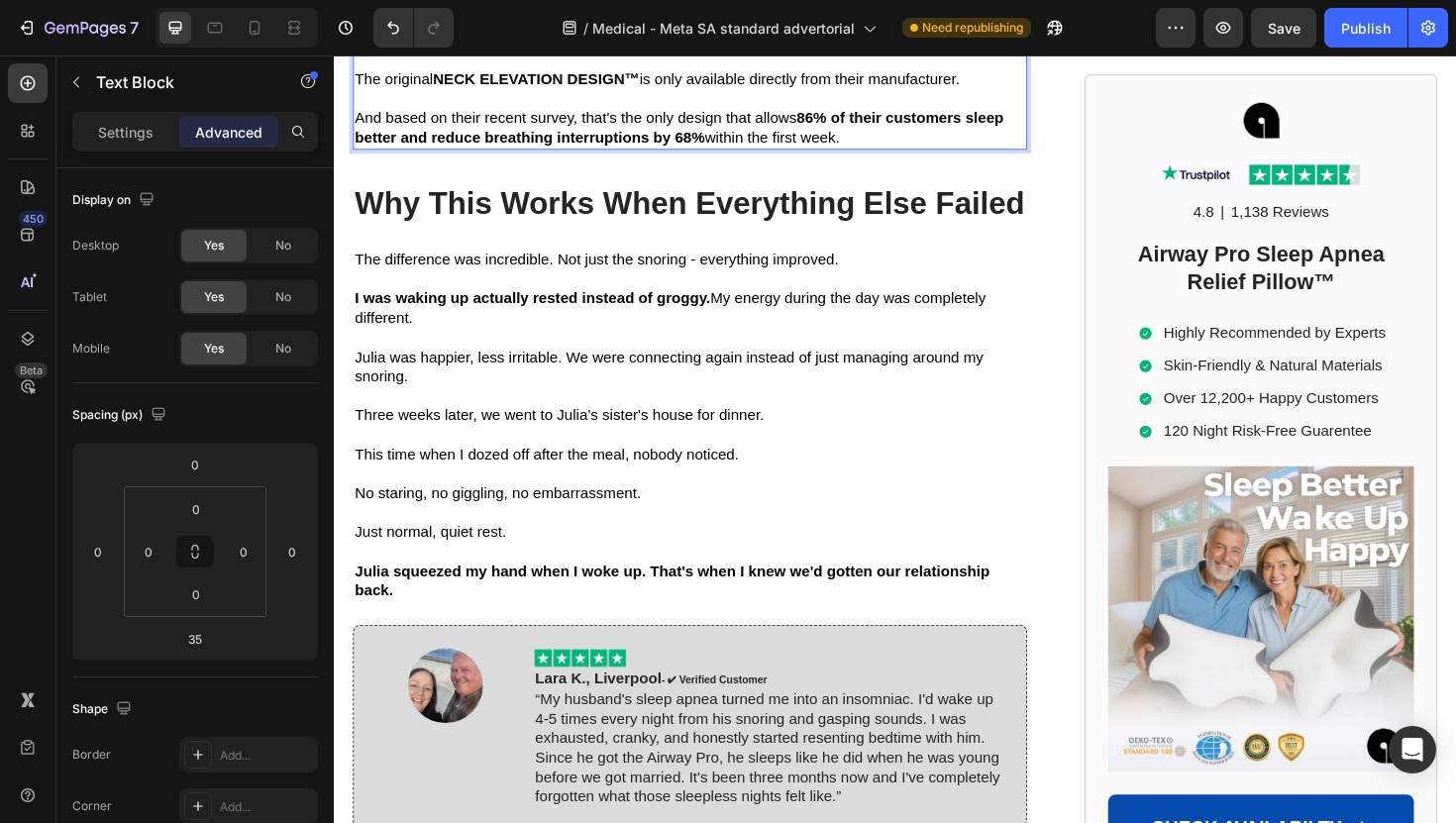 scroll, scrollTop: 11881, scrollLeft: 0, axis: vertical 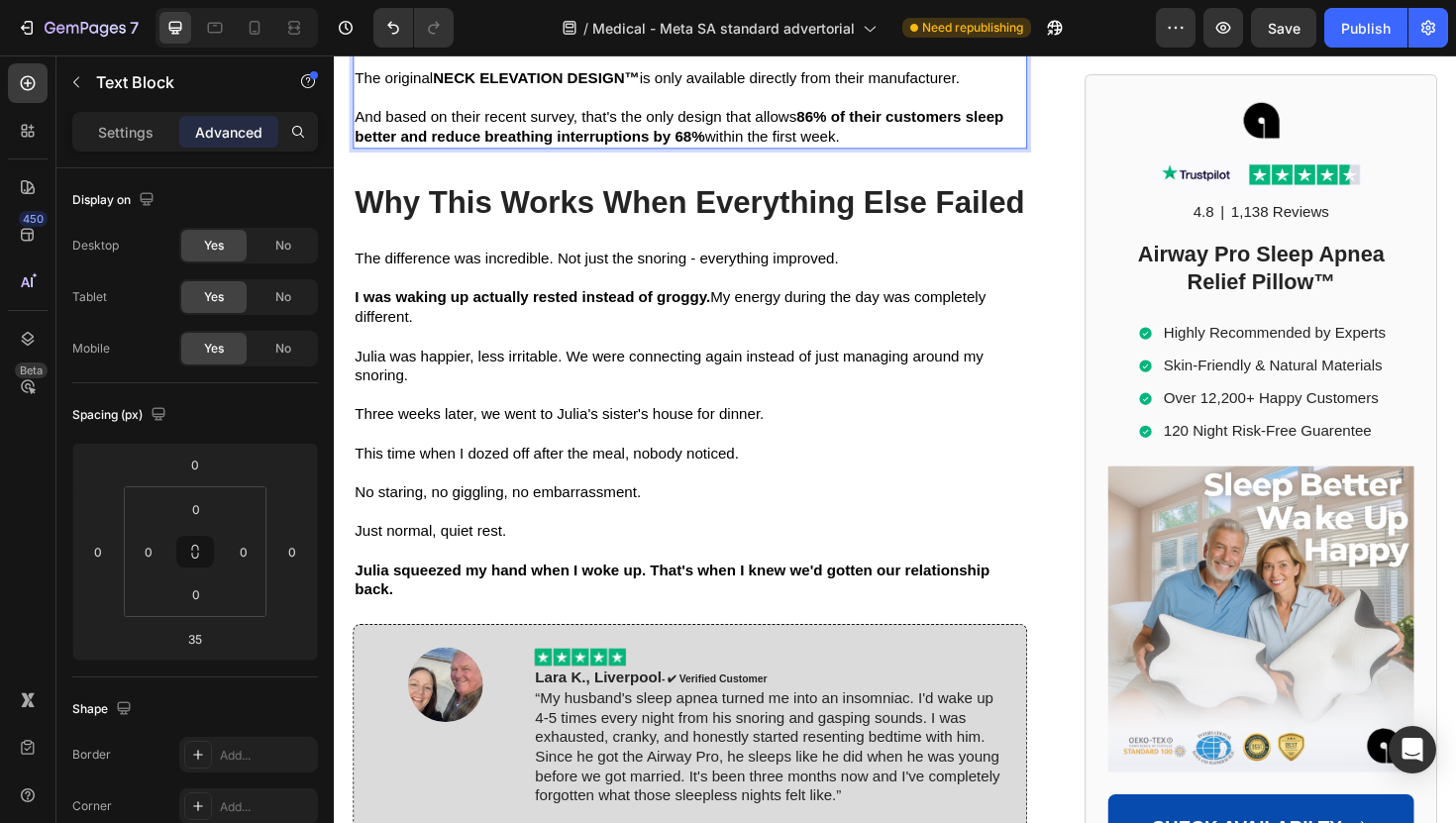 click on ""Yeah, this is the only pillow on the market with this specific NECK ELEVATION DESIGN™. I've never seen anything like it."" at bounding box center [696, -137] 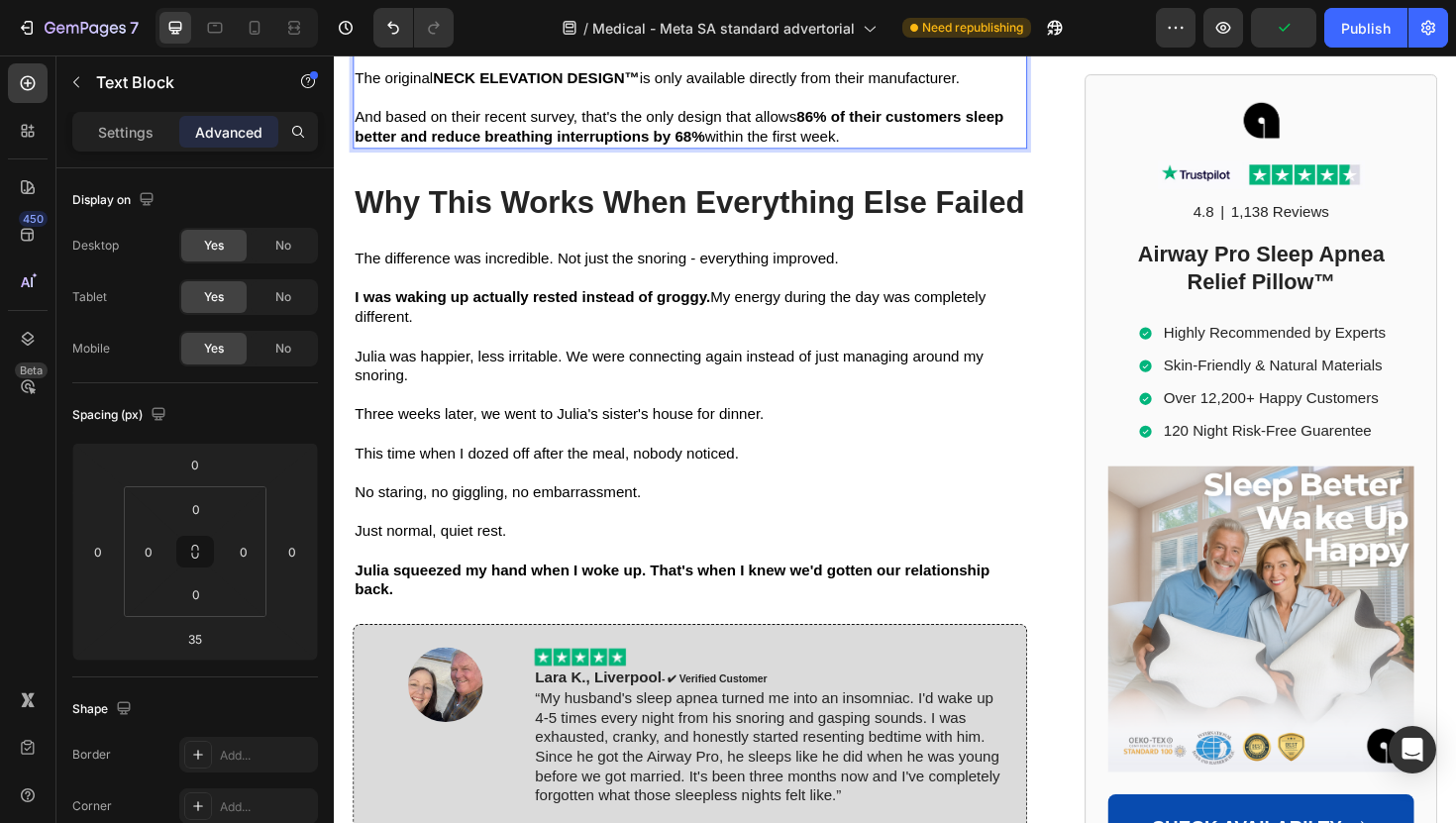 click at bounding box center [710, -64] 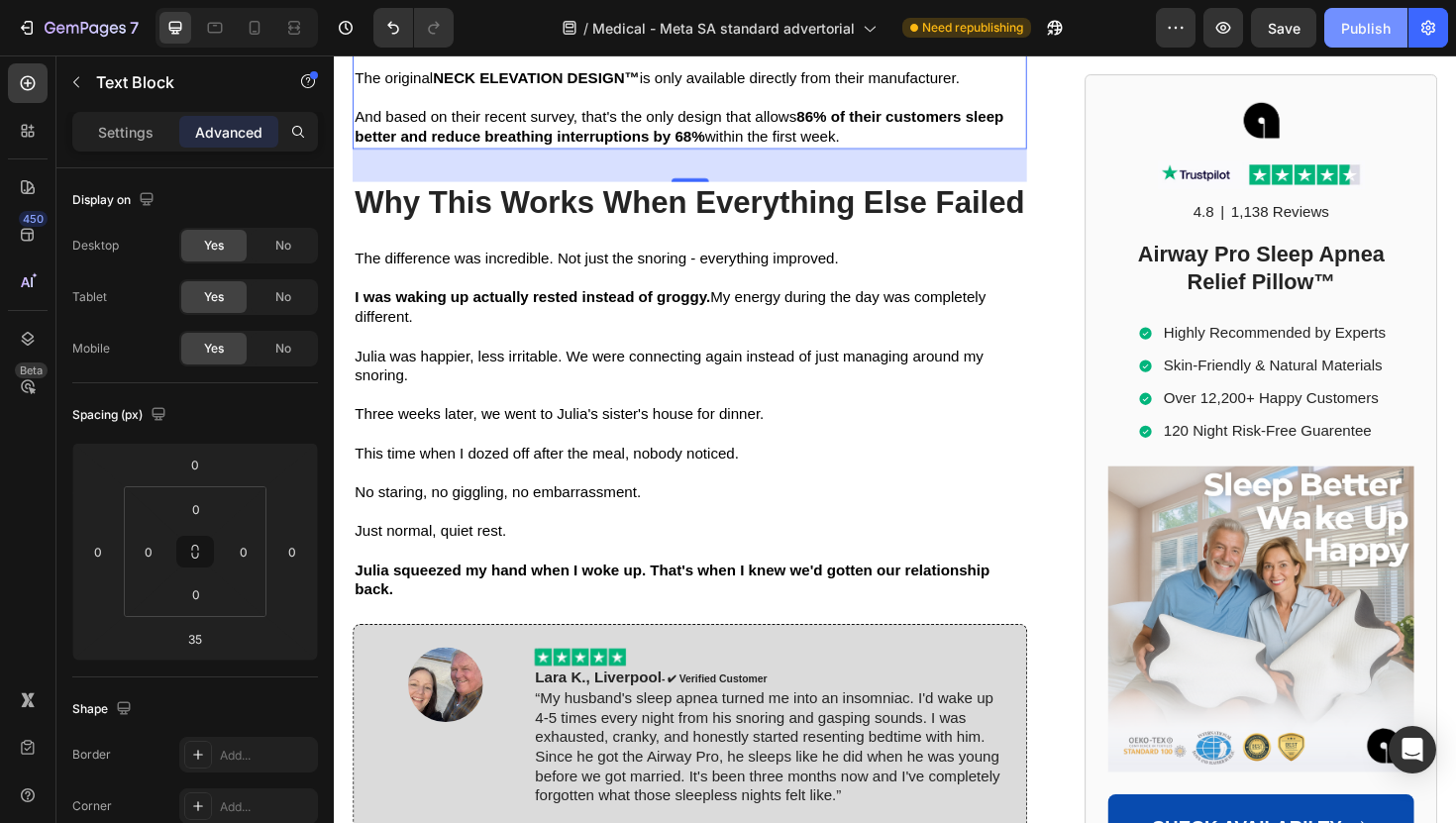 click on "Publish" at bounding box center (1366, 28) 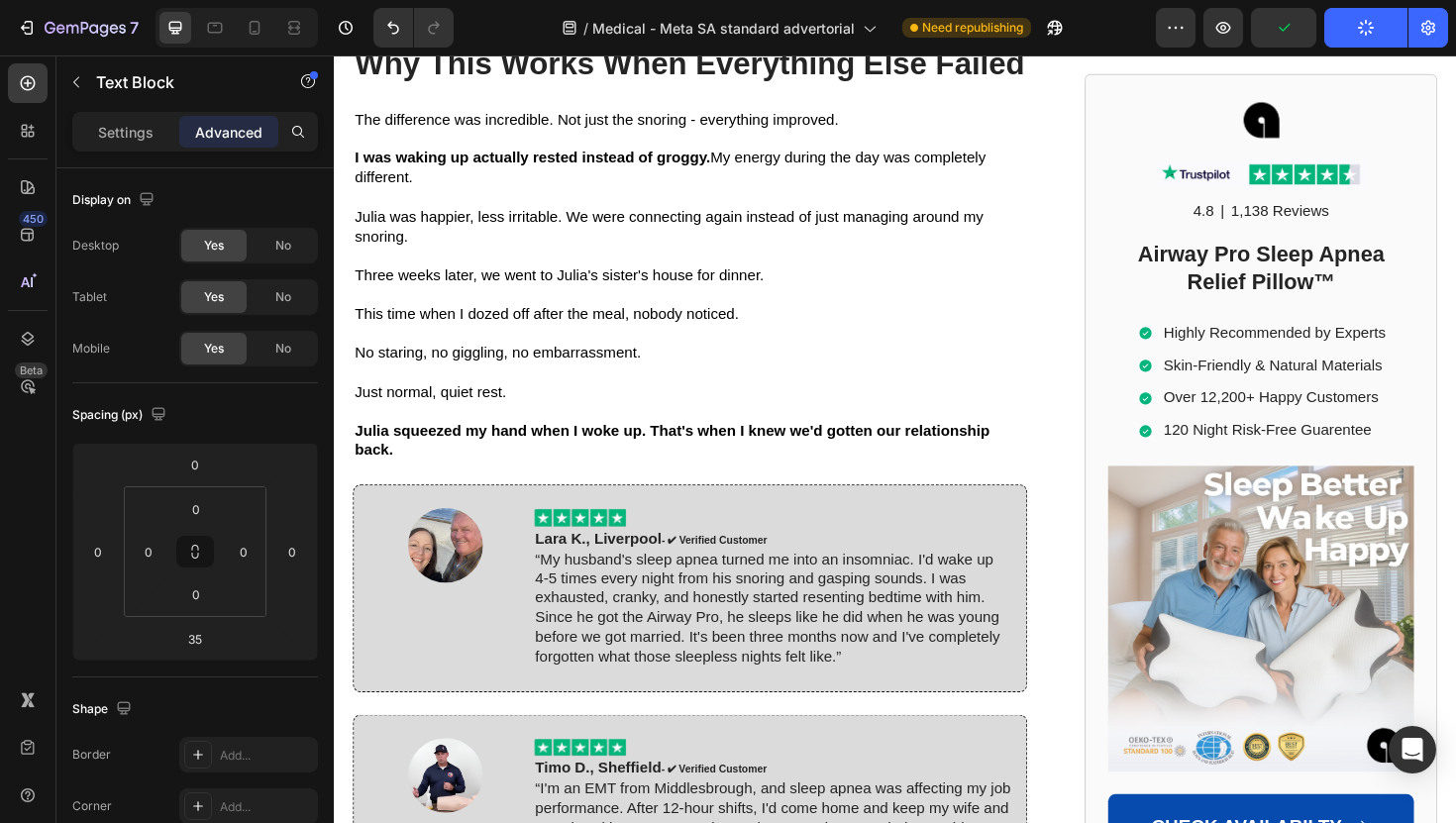 scroll, scrollTop: 12032, scrollLeft: 0, axis: vertical 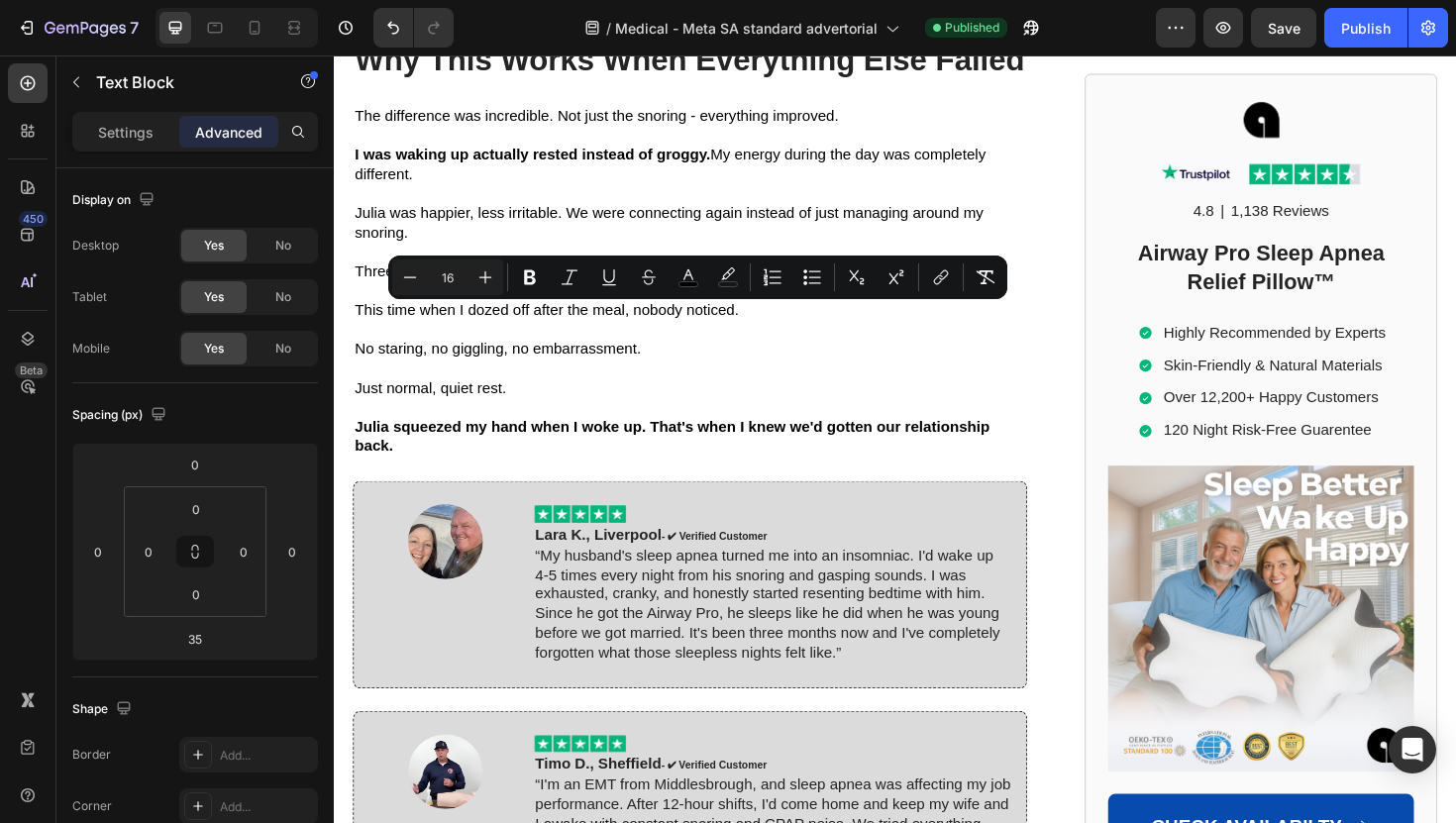 drag, startPoint x: 878, startPoint y: 355, endPoint x: 361, endPoint y: 315, distance: 518.54508 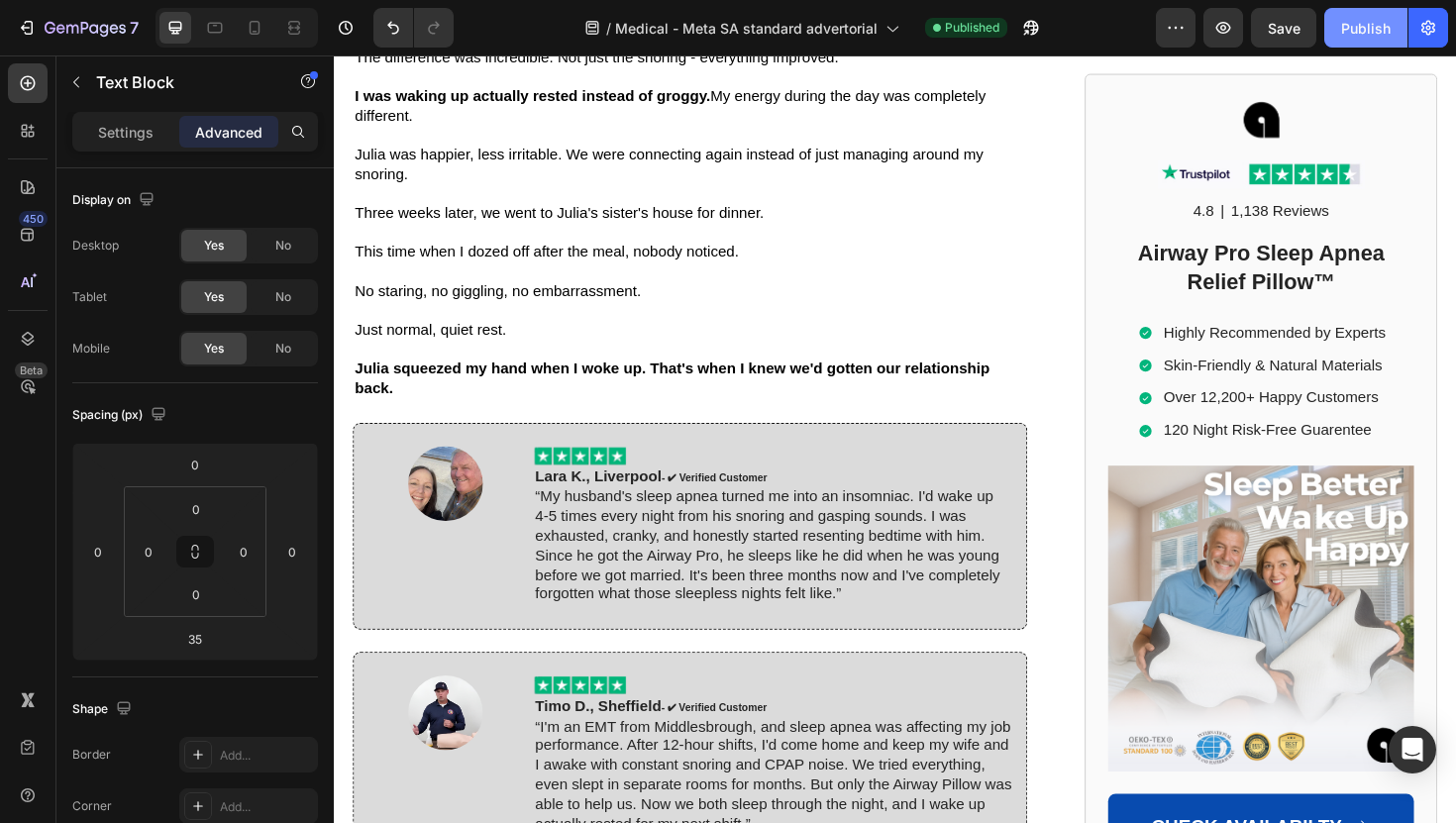 click on "Publish" 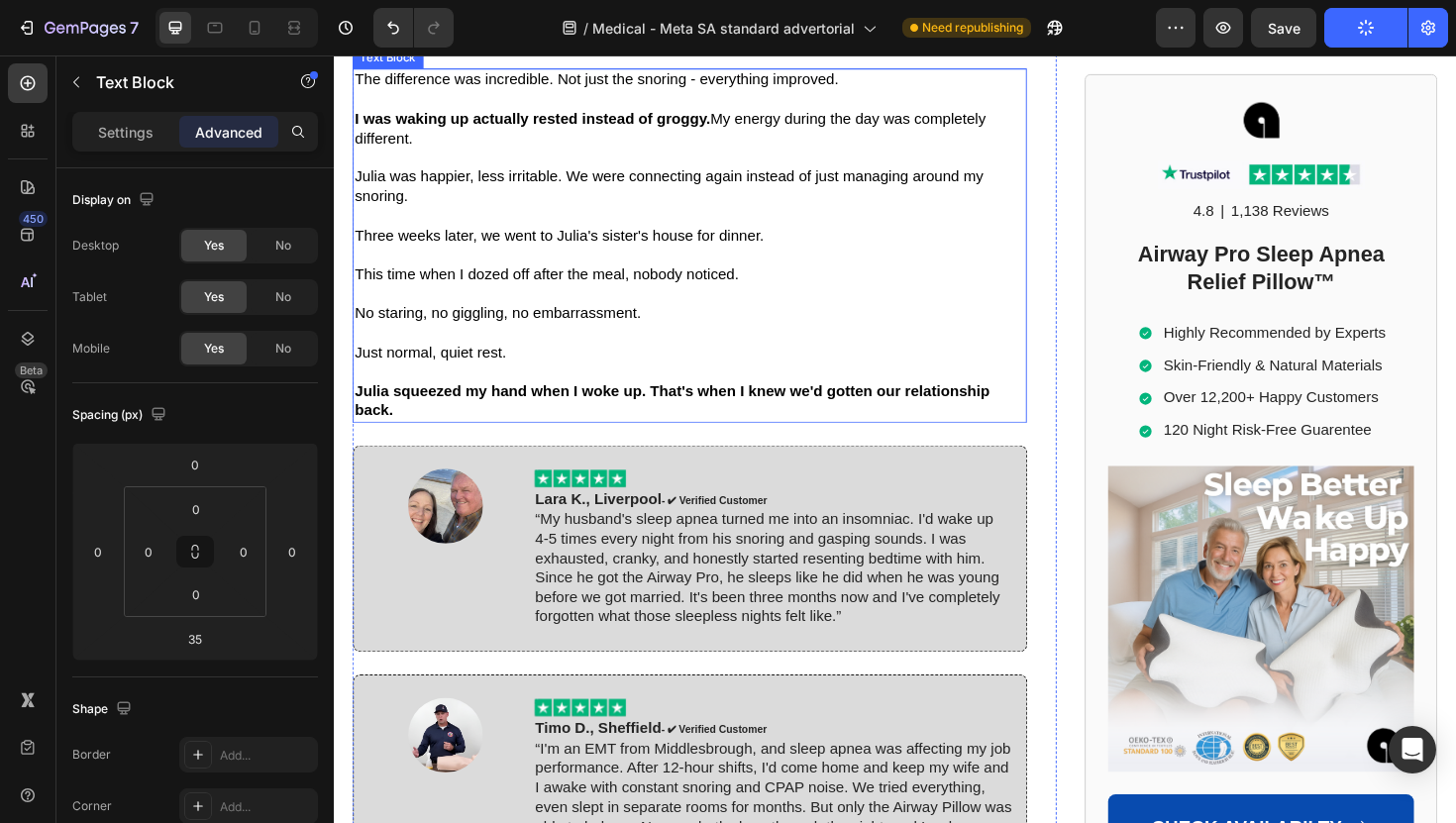 scroll, scrollTop: 11990, scrollLeft: 0, axis: vertical 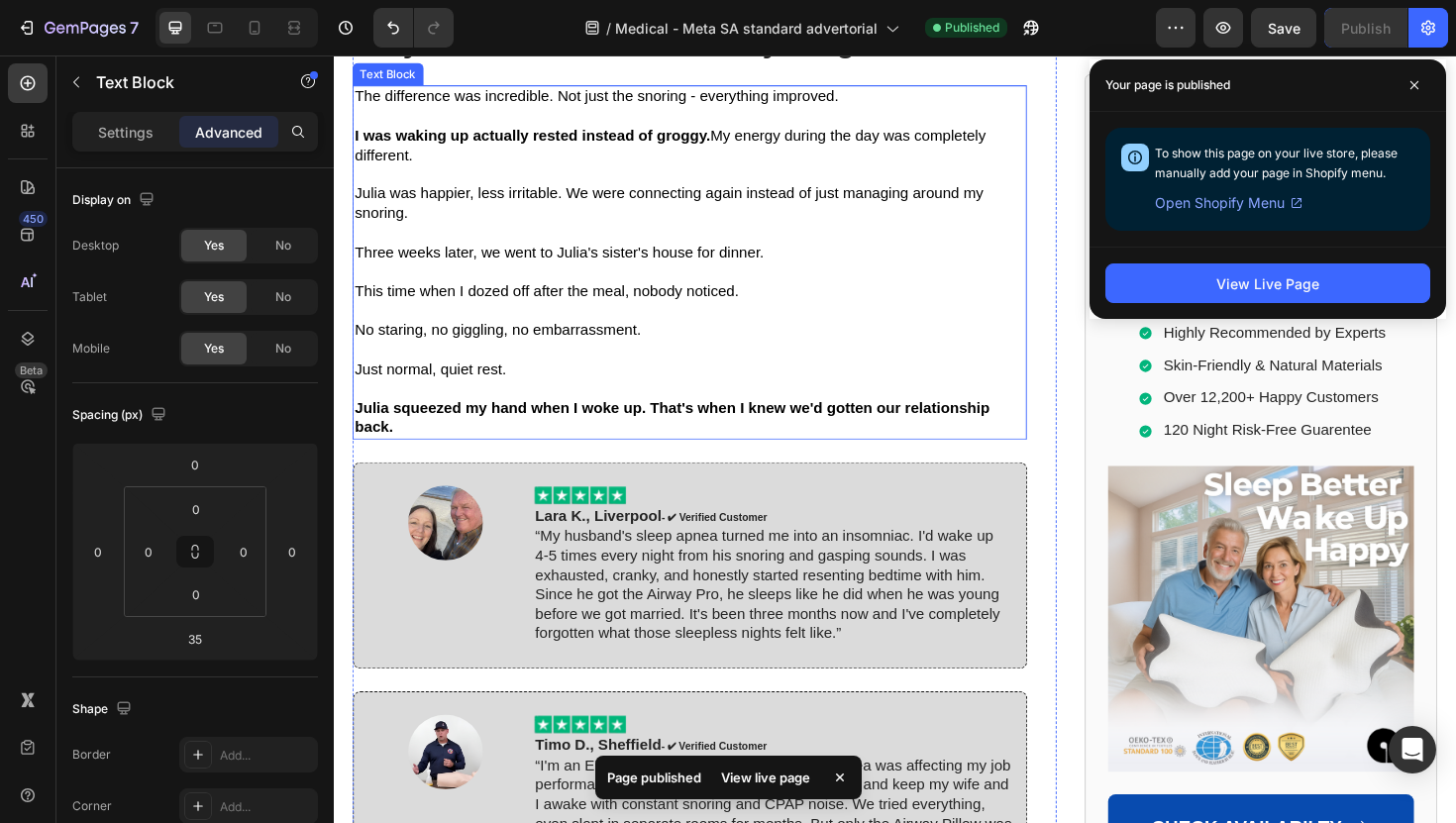 click at bounding box center [710, 182] 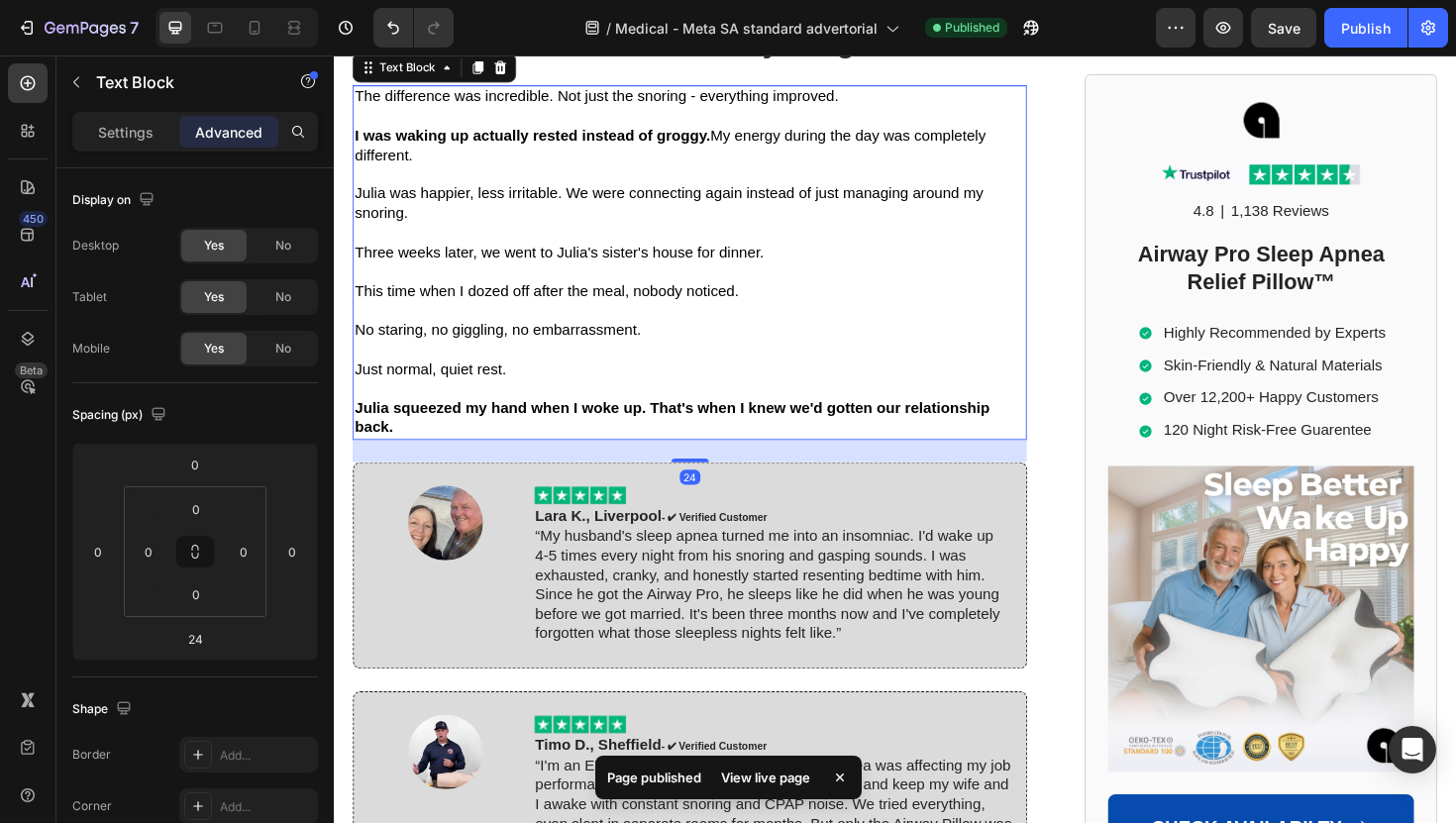 click at bounding box center (710, 182) 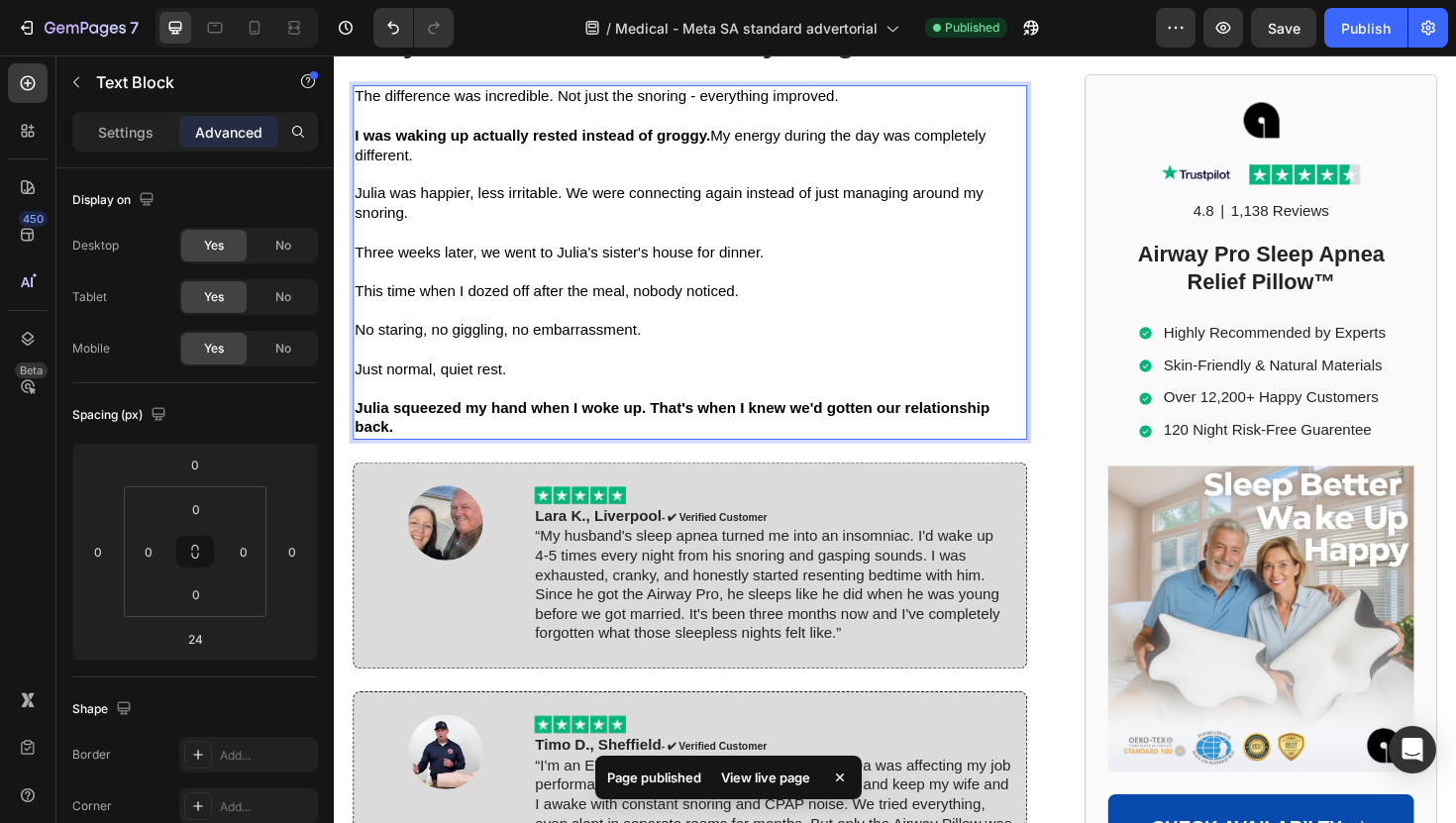 scroll, scrollTop: 11994, scrollLeft: 0, axis: vertical 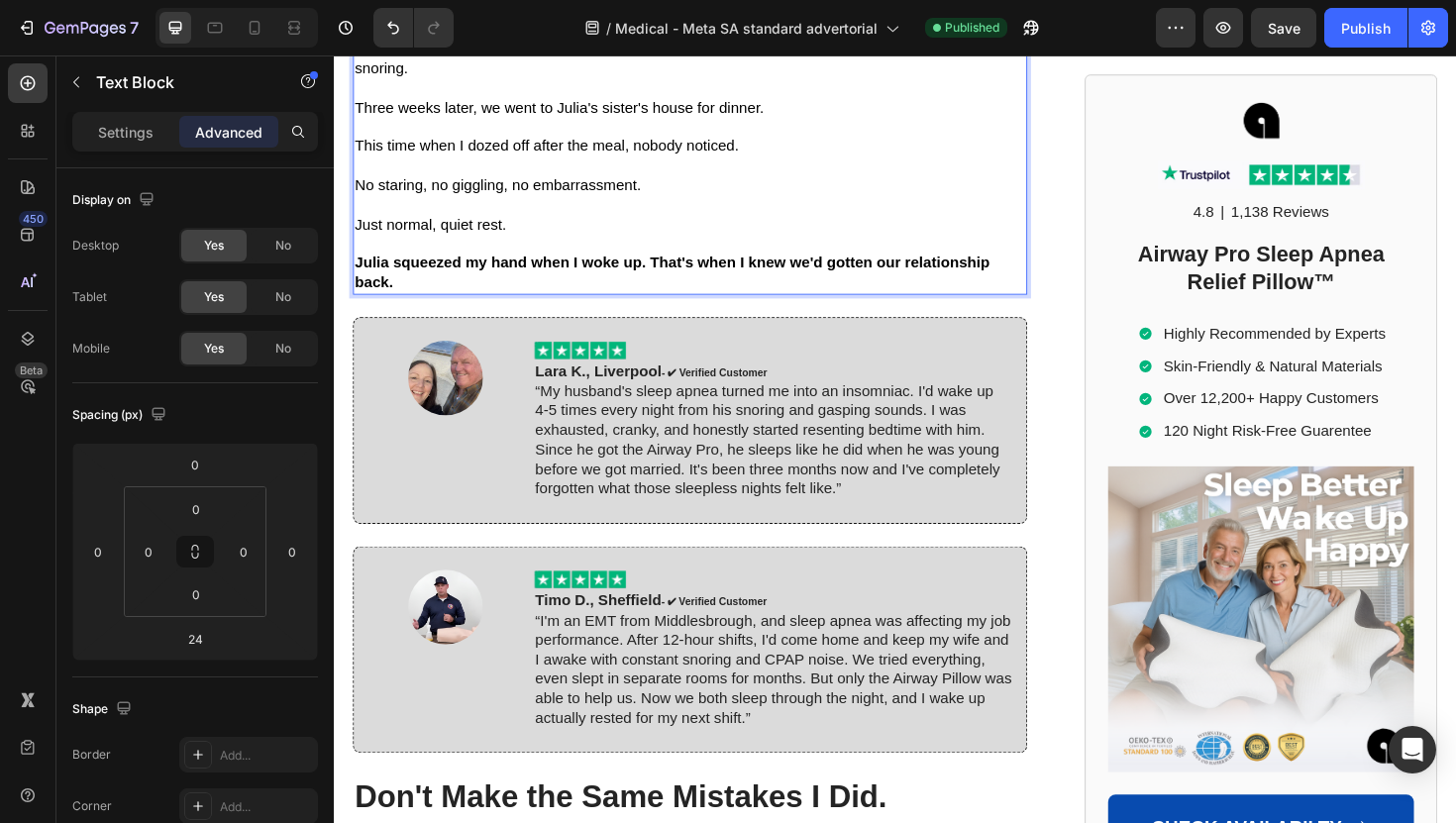click on "The difference was incredible. Not just the snoring - everything improved." at bounding box center (710, -54) 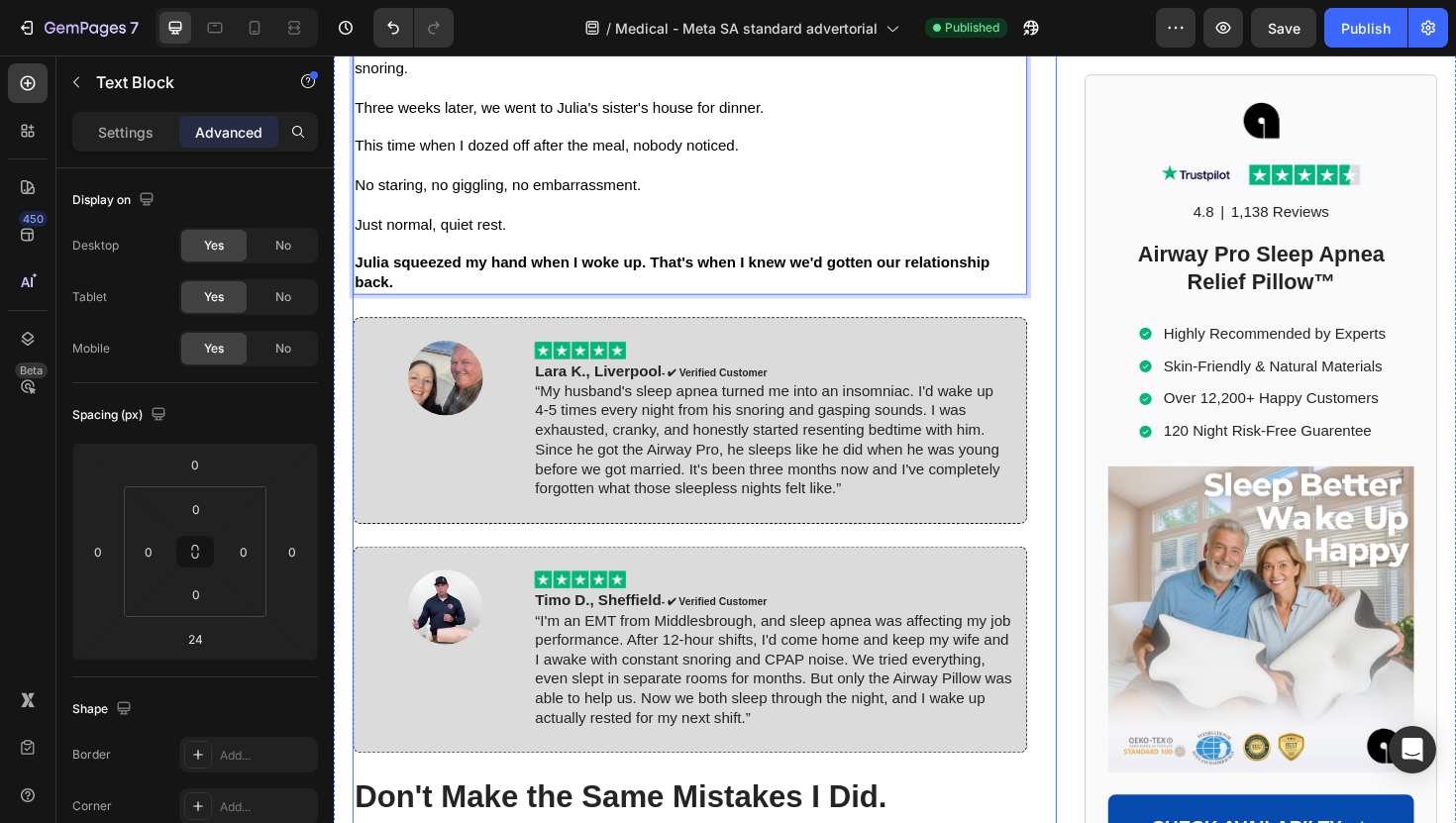 click on "Why My Doctor Now Recommends This Pillow to Other Patients Heading I decided to share my research with him and show him the pillow. He was skeptical at first. But after reviewing the Airway Pro Pillow's design and seeing my results, he now recommends it as the most important CPAP addition to his other patients. "The secret is the patented butterfly shape with the NECK ELEVATION DESIGN™" he explained.   "This is revolutionary."   Unlike traditional pillows that tilt your head forward and close your airway, the Airway Pro Pillow keeps your neck aligned and airway open.  But here's the breakthrough part that shocked my doctor:  "The NECK ELEVATION DESIGN™ features specially designed contours that maintain optimal cervical spine alignment when sleeping on your side—without putting pressure on your shoulder or forcing your head into unnatural positions."   "This isn't like any other memory foam pillow on the market."   Their Neck Elevation Design™ is what makes all the difference.        Image" at bounding box center [710, 378] 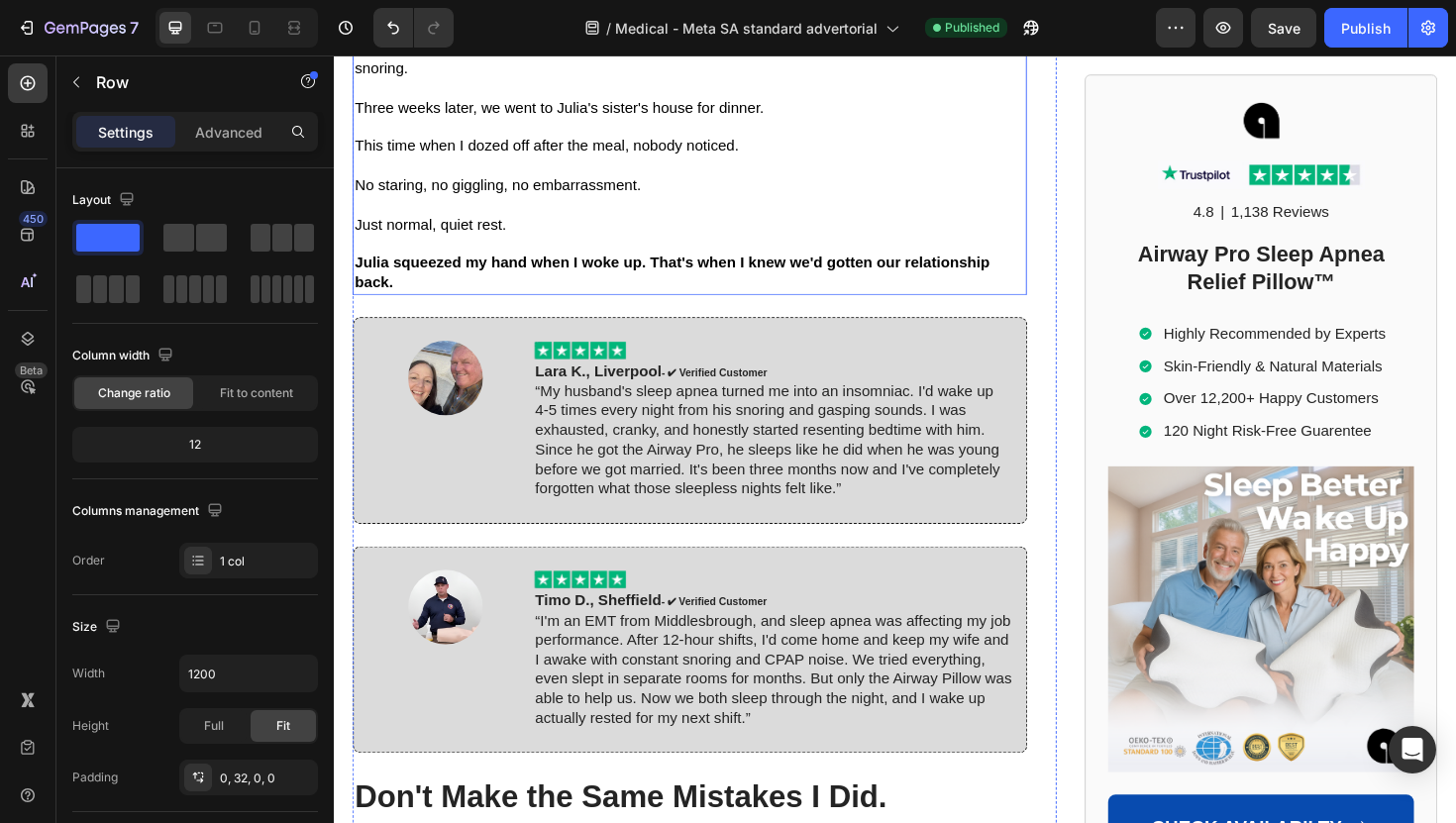 click on "The difference was incredible. Not just the snoring - everything improved." at bounding box center (710, -54) 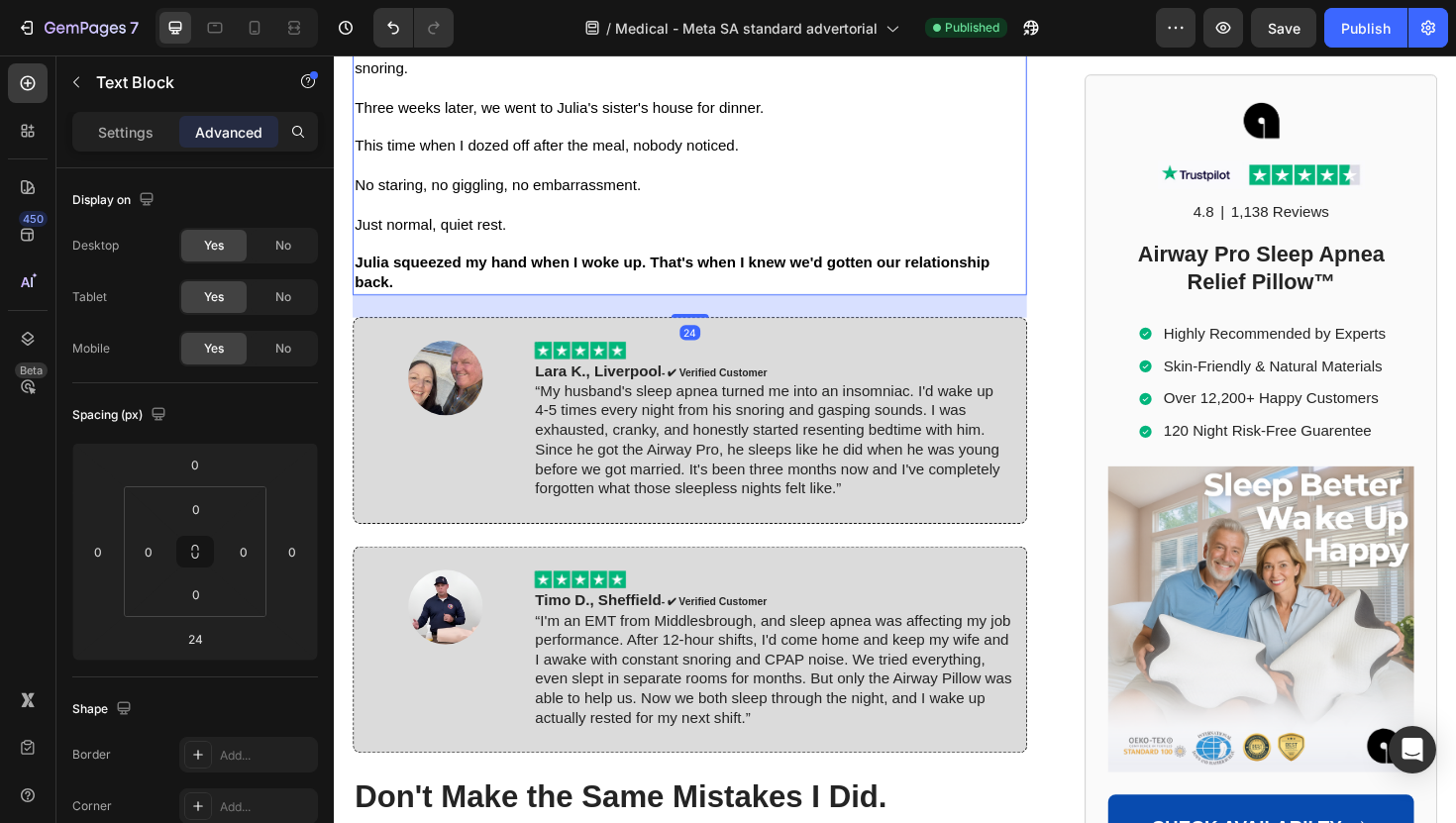 click 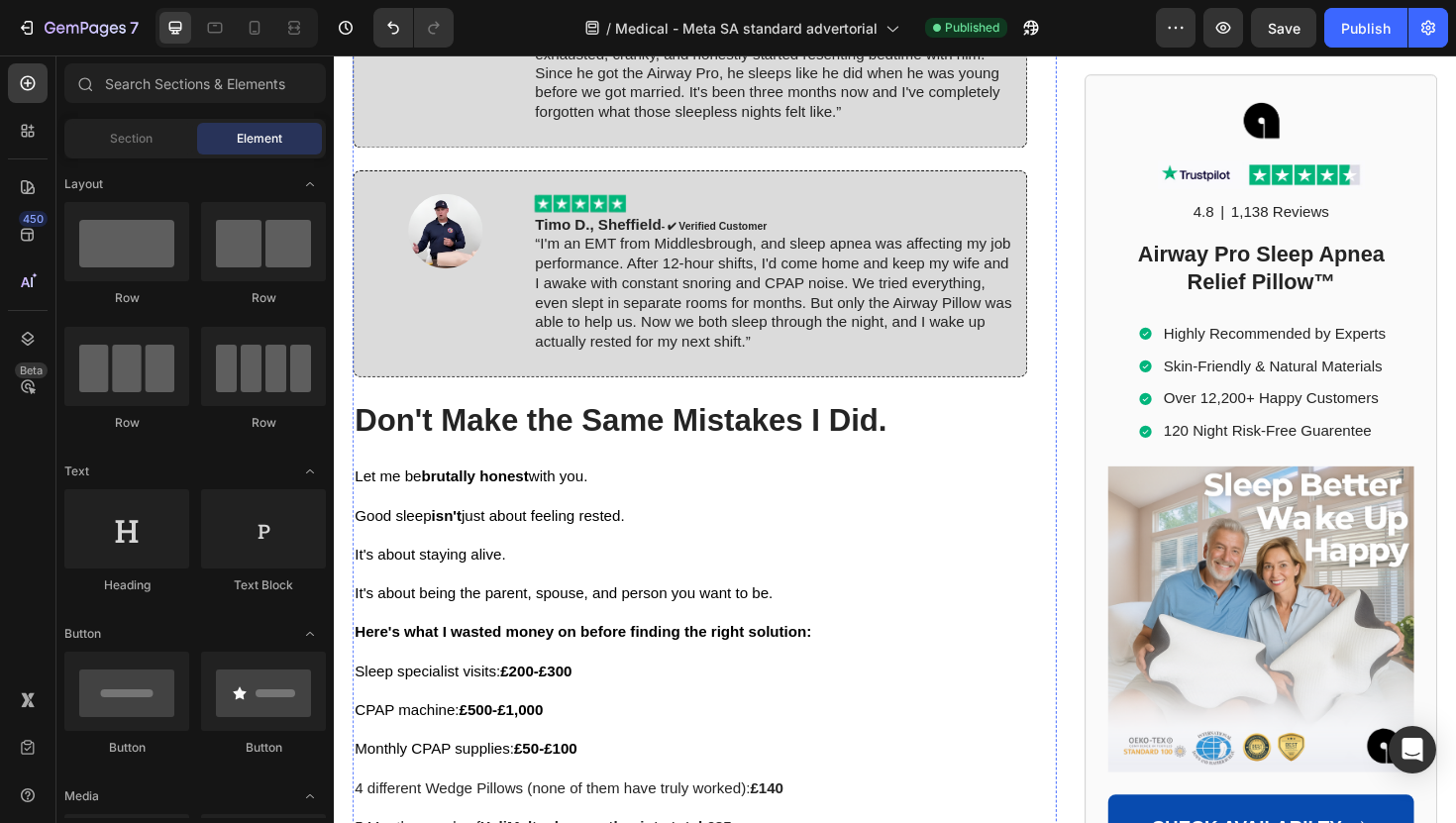 click on "Why This Works When Everything Else Failed" at bounding box center [710, -113] 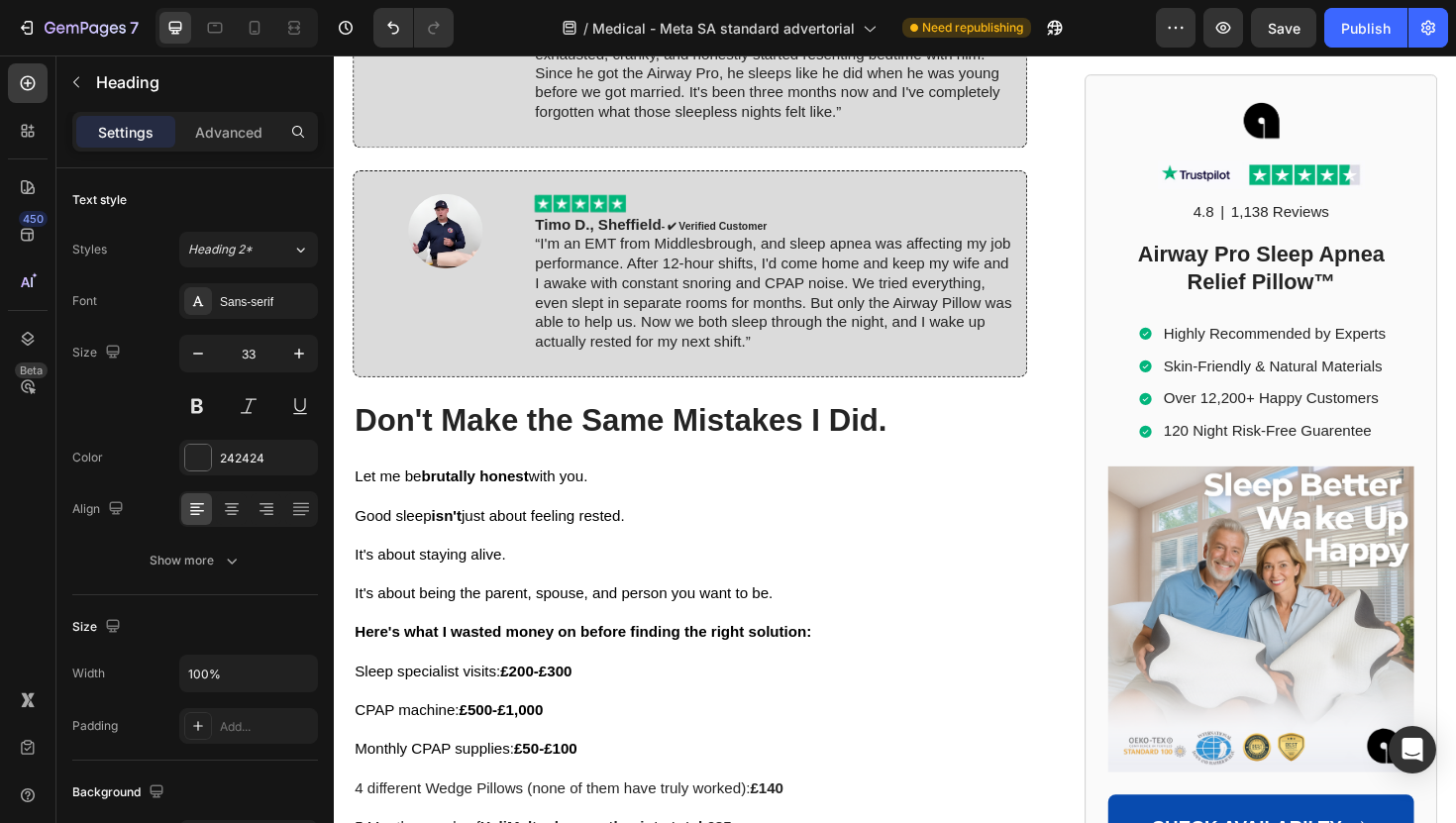 click on "Why This Works When Everything Else Failed" at bounding box center (710, -113) 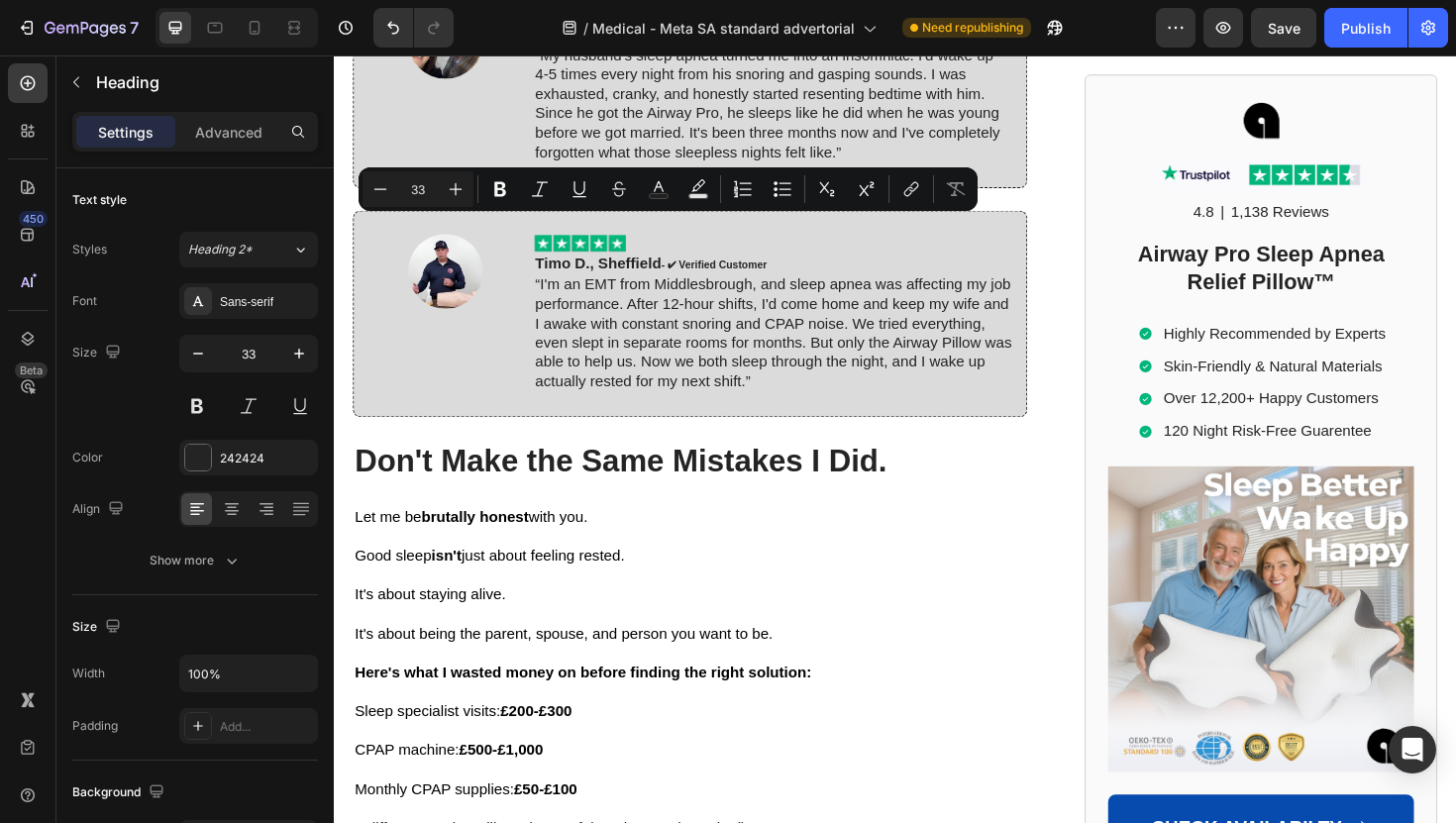 drag, startPoint x: 907, startPoint y: 248, endPoint x: 775, endPoint y: 246, distance: 132.01515 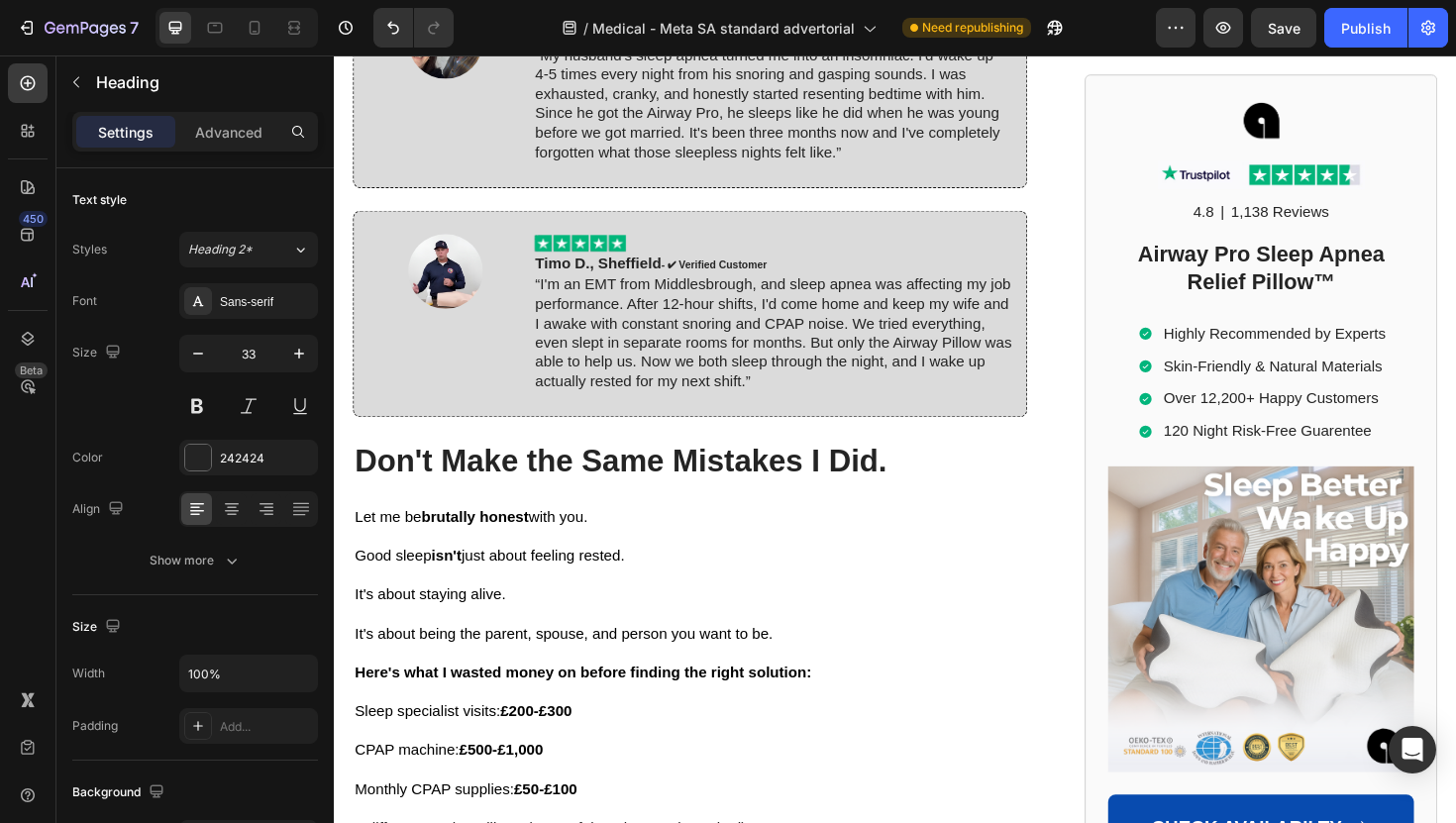 drag, startPoint x: 615, startPoint y: 242, endPoint x: 454, endPoint y: 241, distance: 161.00311 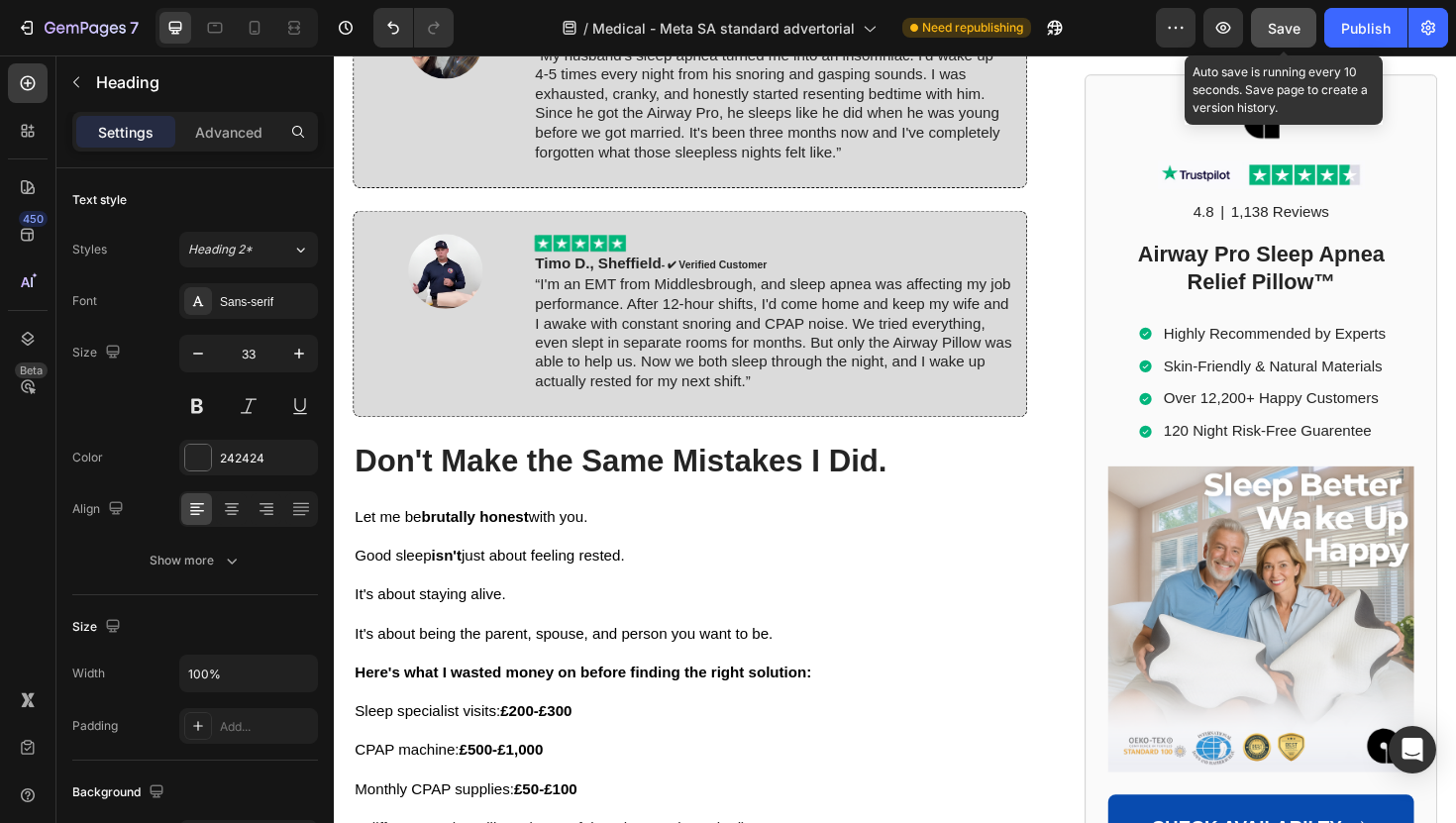 click on "Save" at bounding box center (1284, 28) 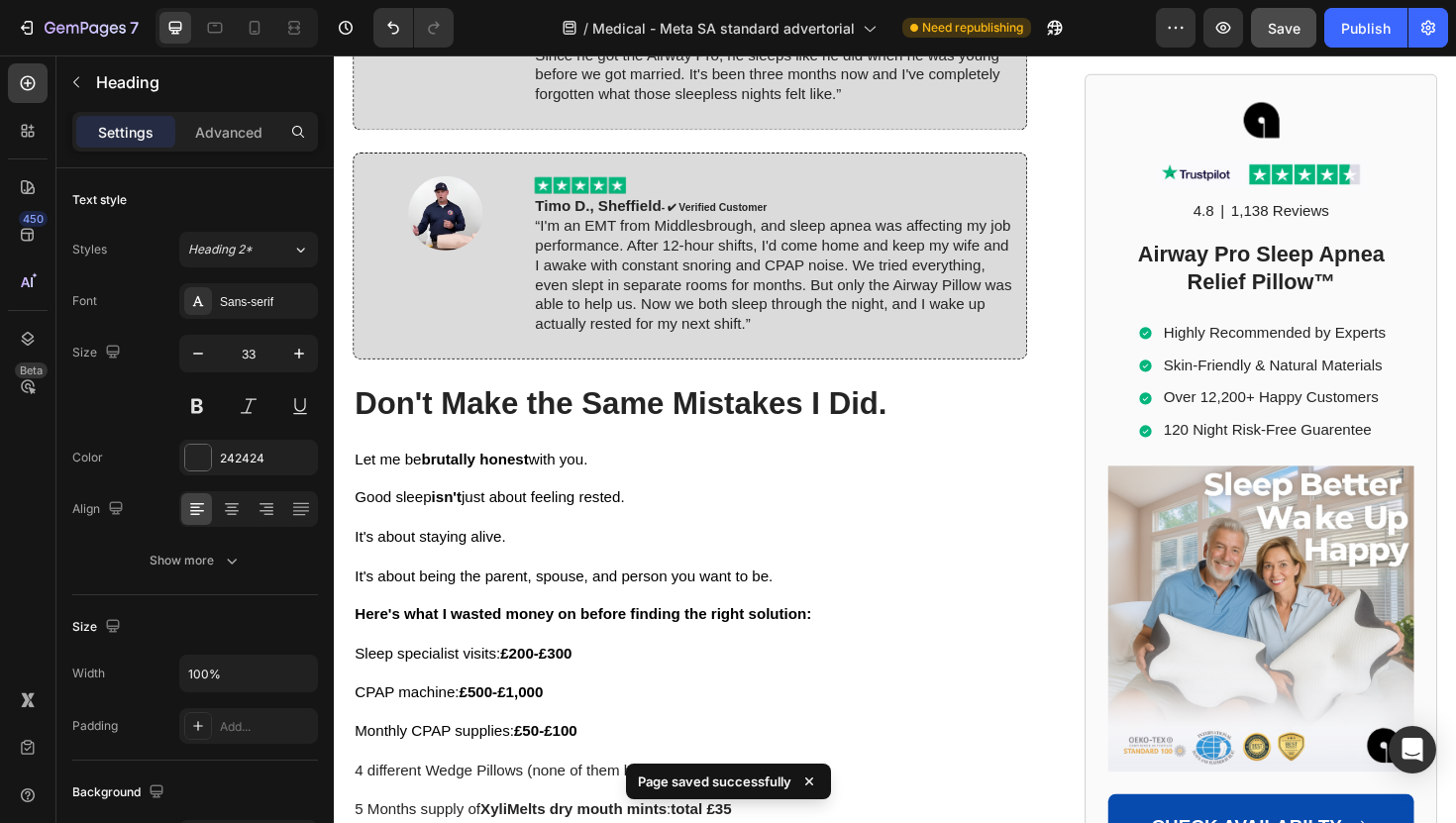 scroll, scrollTop: 12128, scrollLeft: 0, axis: vertical 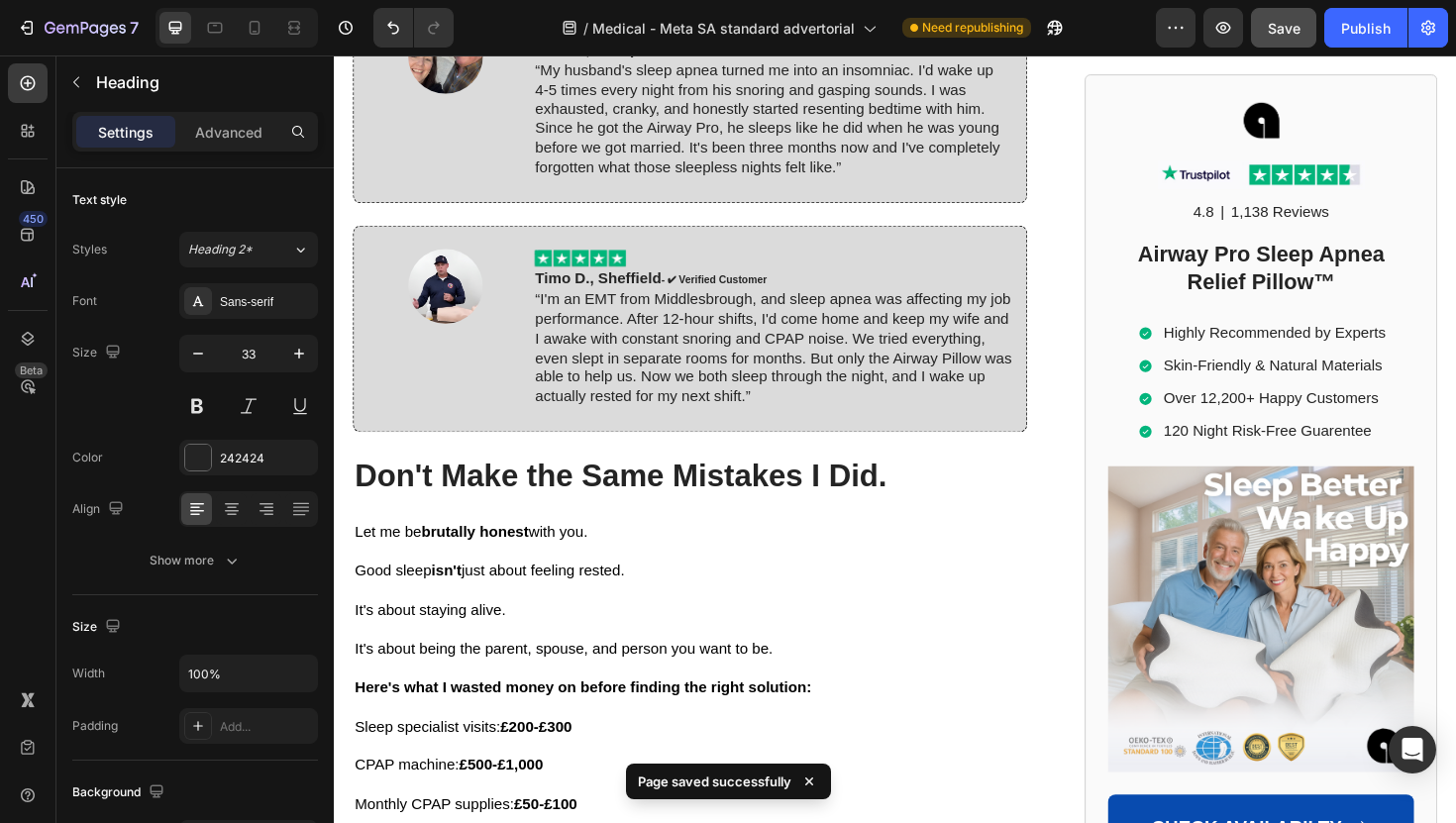 click on "What Others Are Saying About Their Transformation" at bounding box center (710, -75) 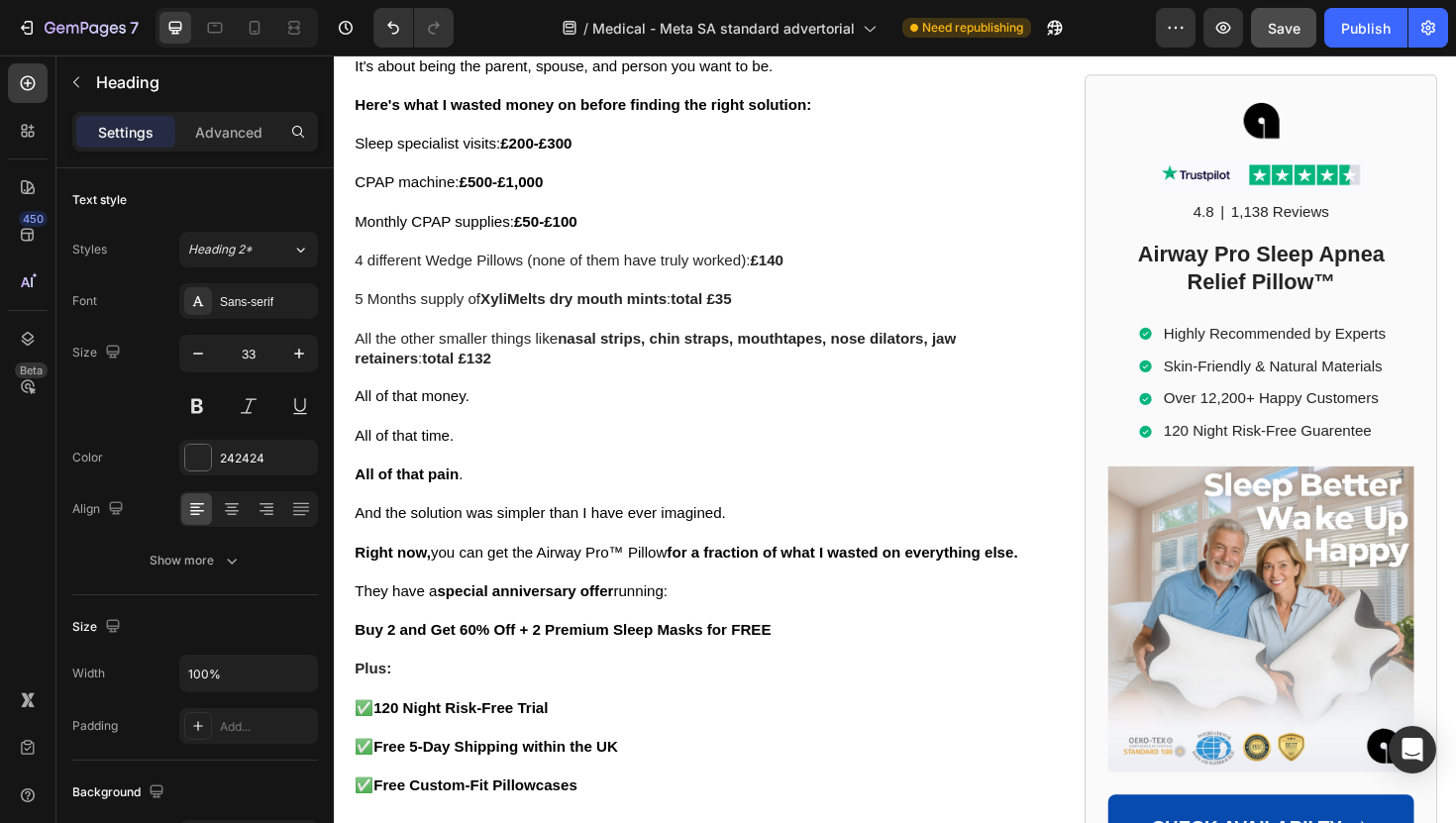 scroll, scrollTop: 12750, scrollLeft: 0, axis: vertical 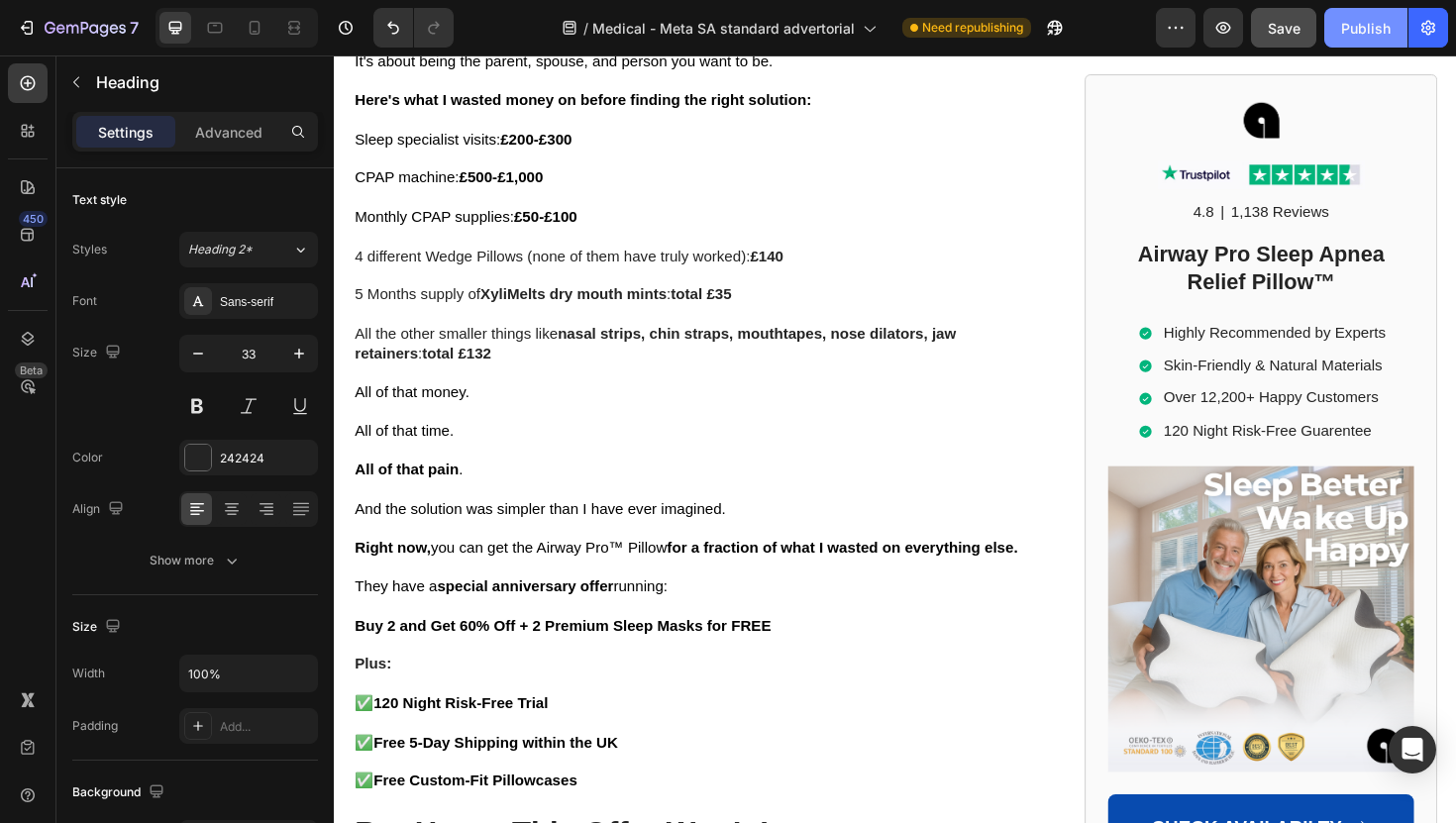 click on "Publish" at bounding box center [1366, 28] 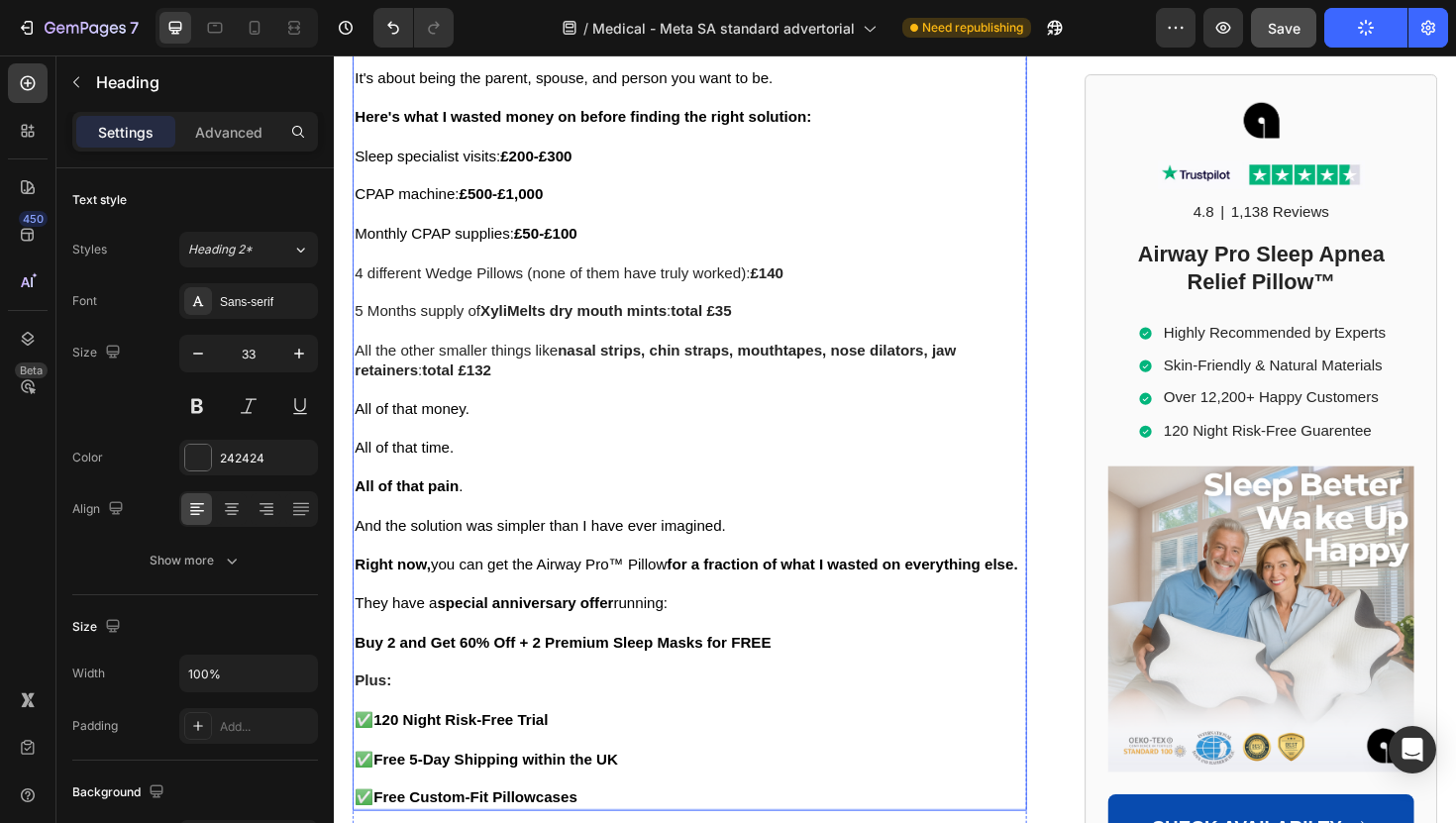 scroll, scrollTop: 12725, scrollLeft: 0, axis: vertical 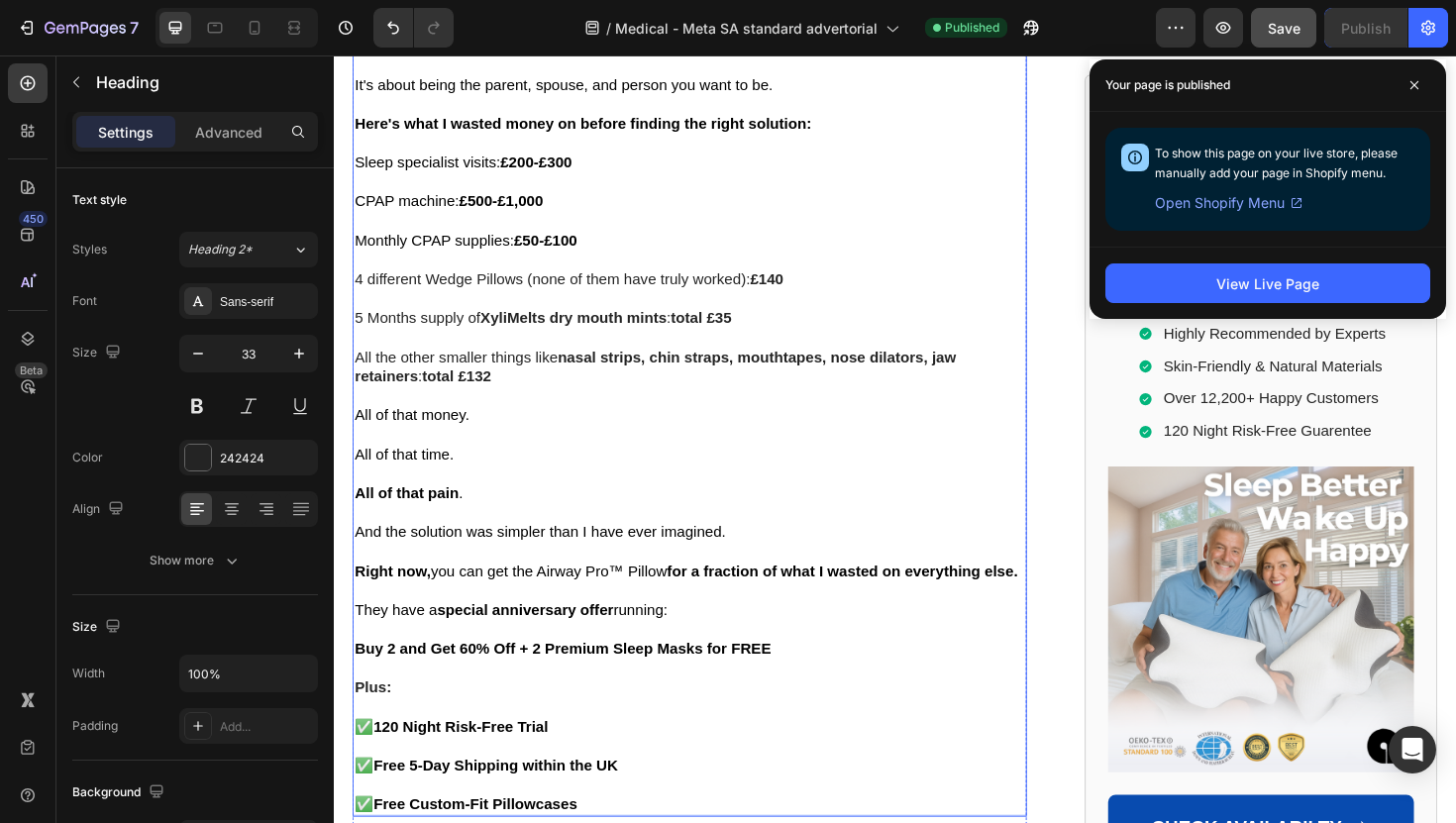 click on "Let me be  brutally honest  with you." at bounding box center [478, -38] 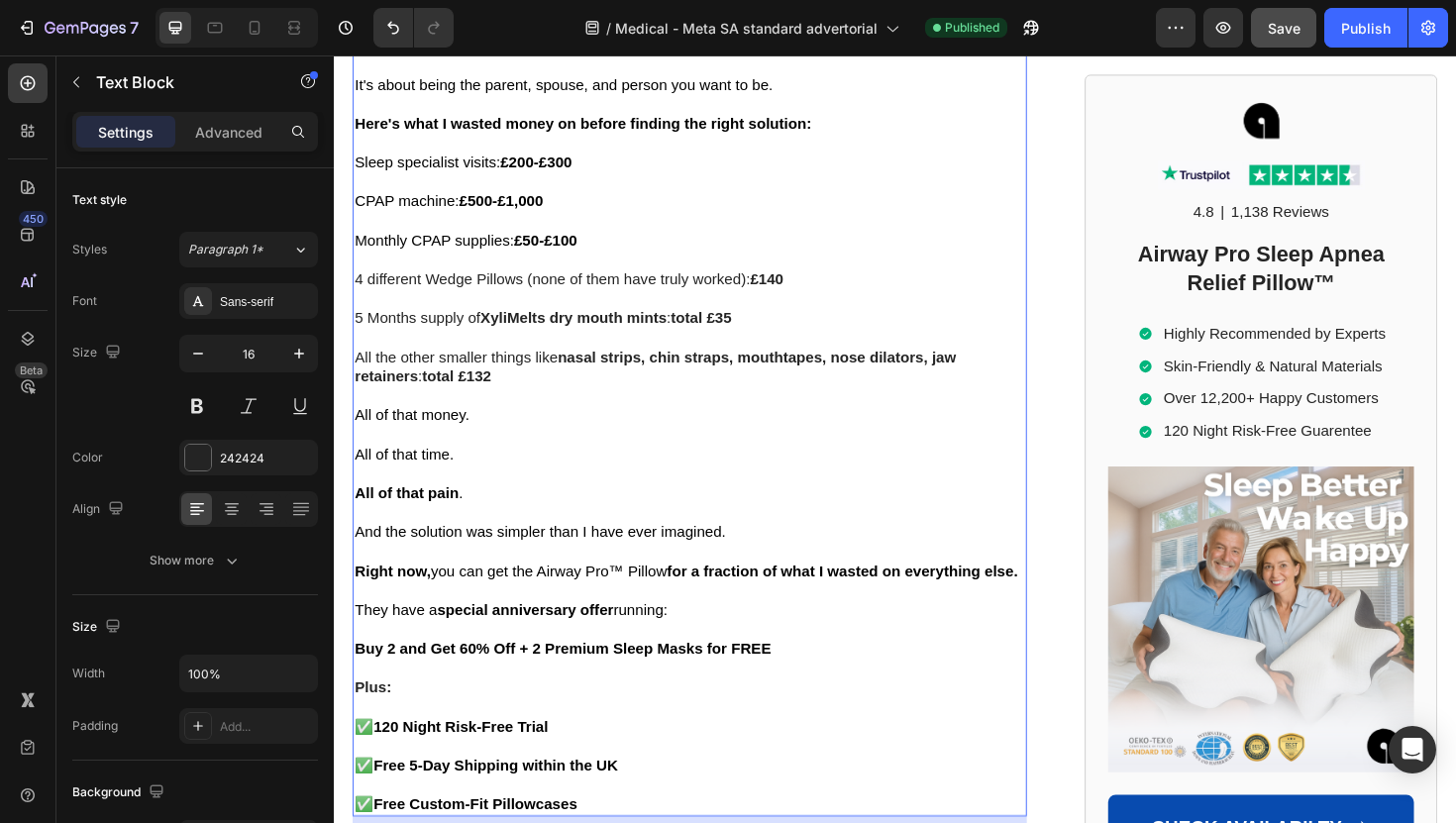 click on "Let me be  brutally honest  with you." at bounding box center [478, -38] 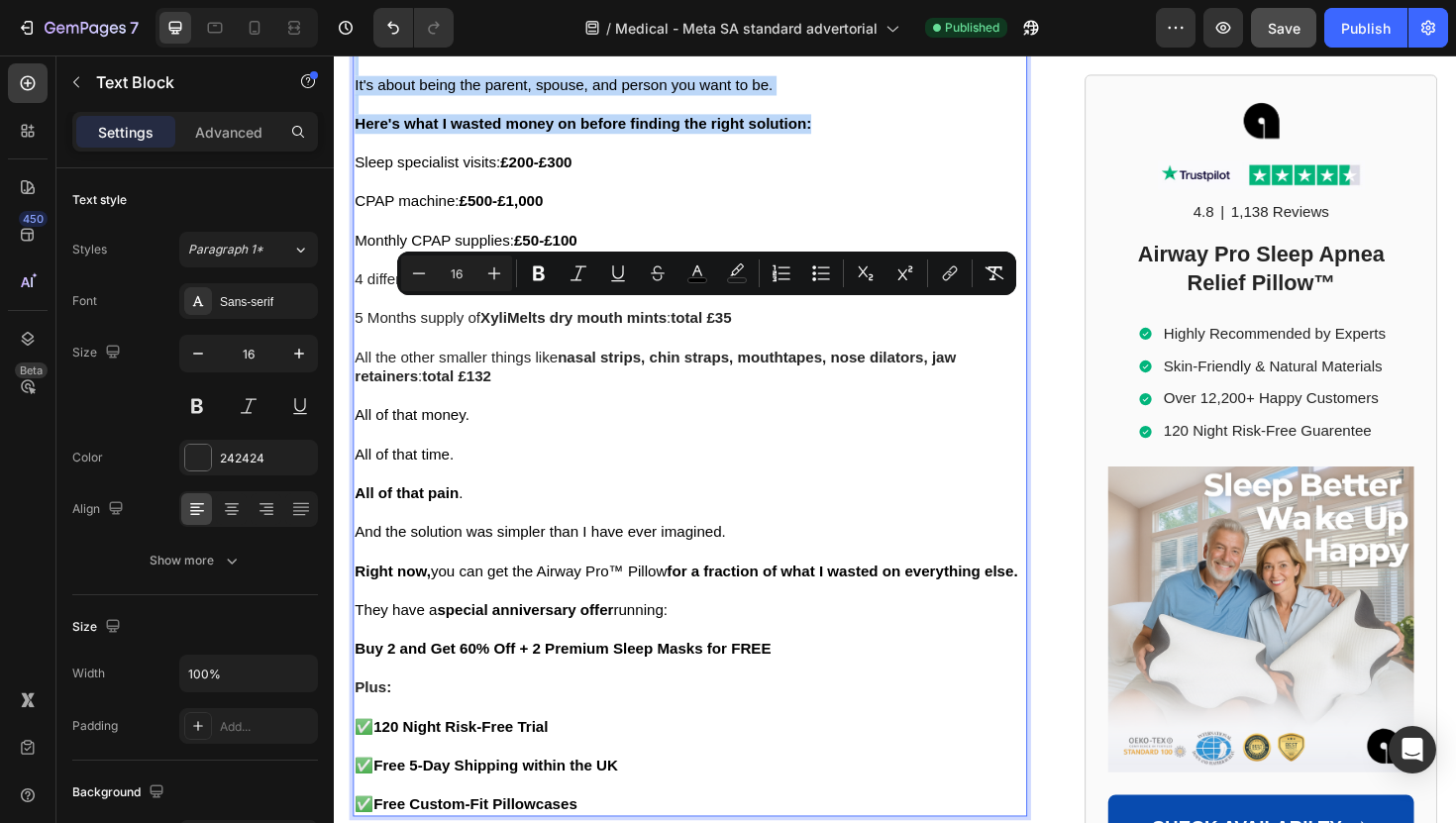 drag, startPoint x: 357, startPoint y: 324, endPoint x: 862, endPoint y: 487, distance: 530.65431 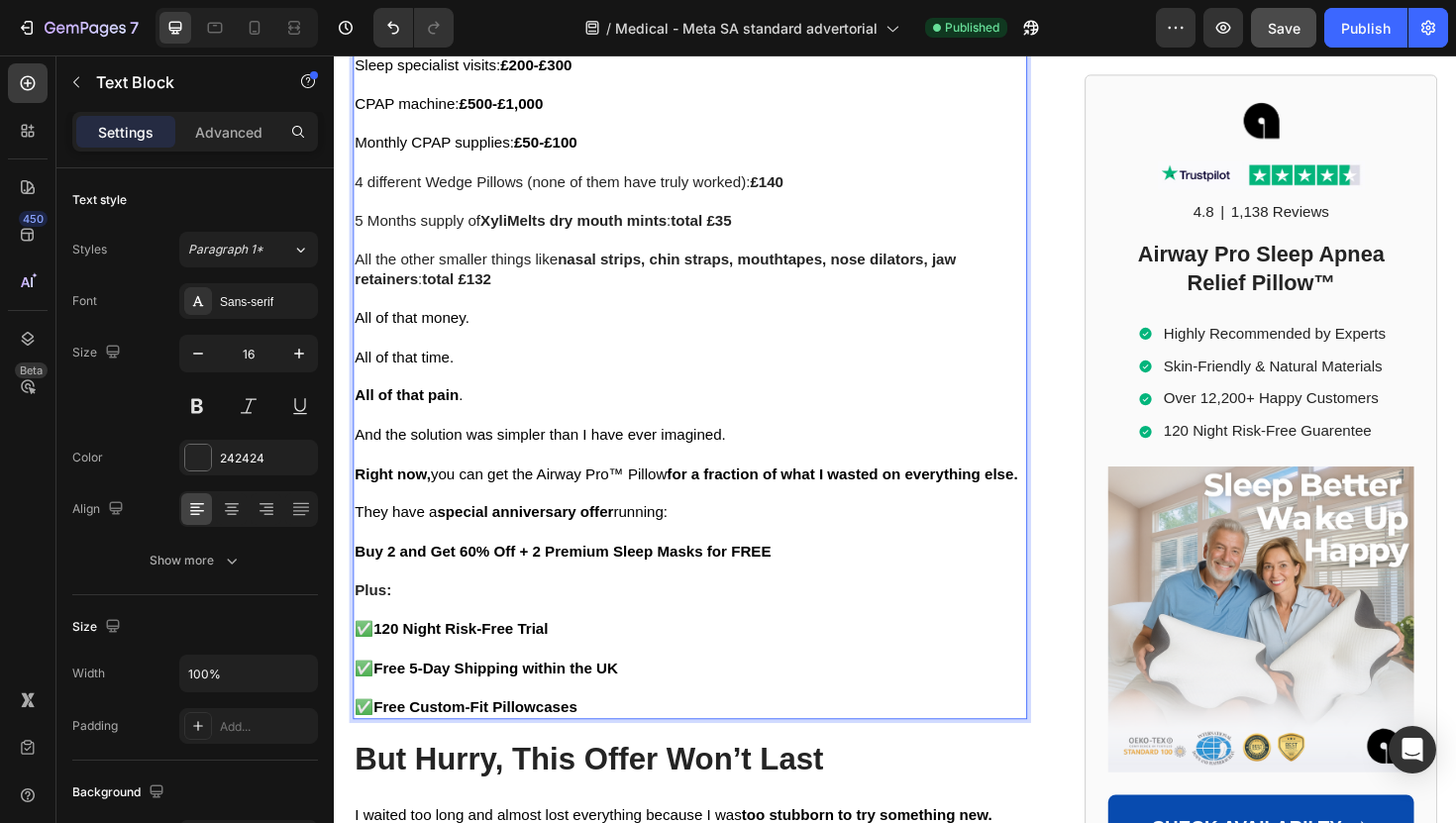 drag, startPoint x: 789, startPoint y: 396, endPoint x: 282, endPoint y: 299, distance: 516.1957 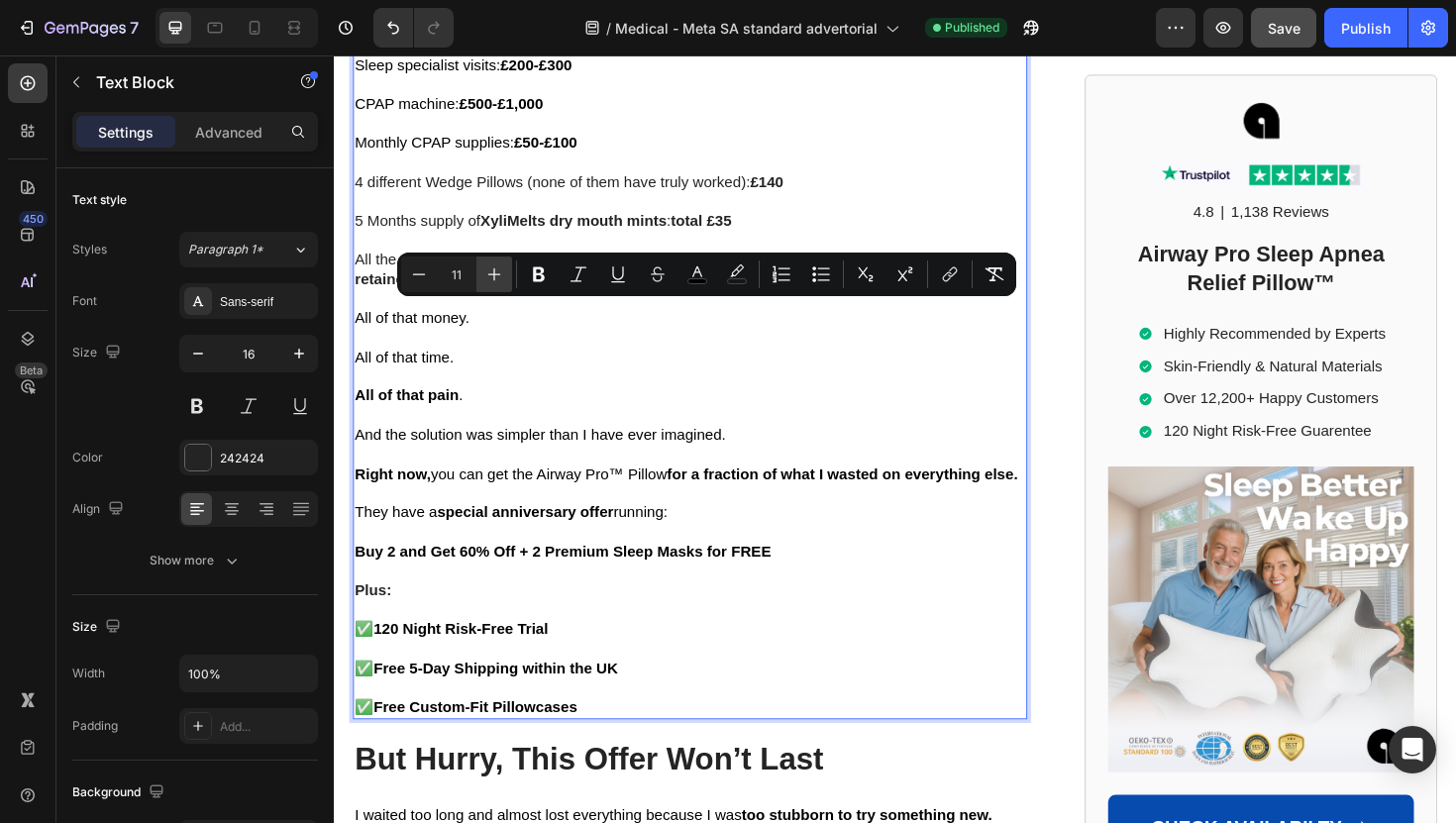 click 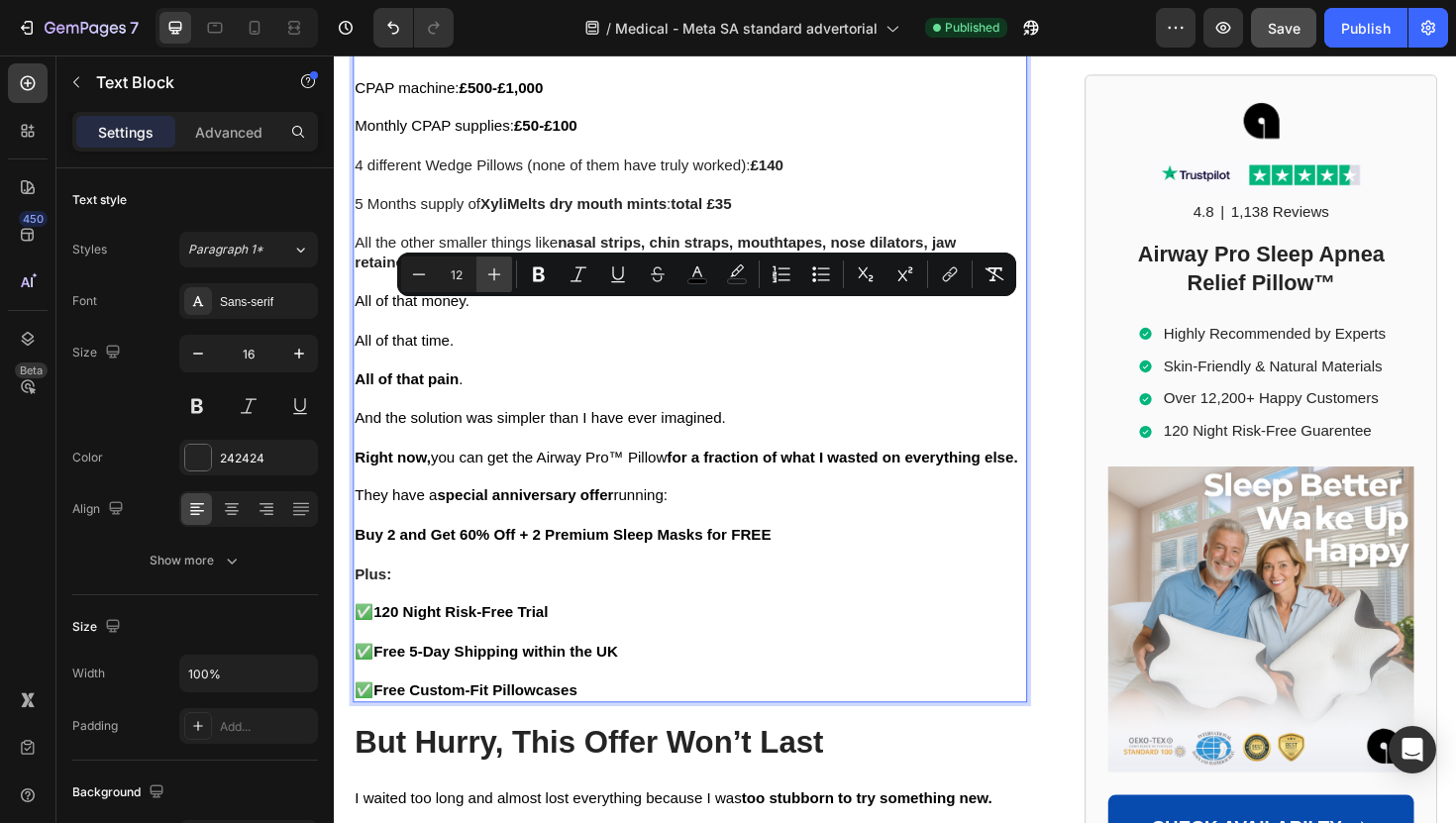 click 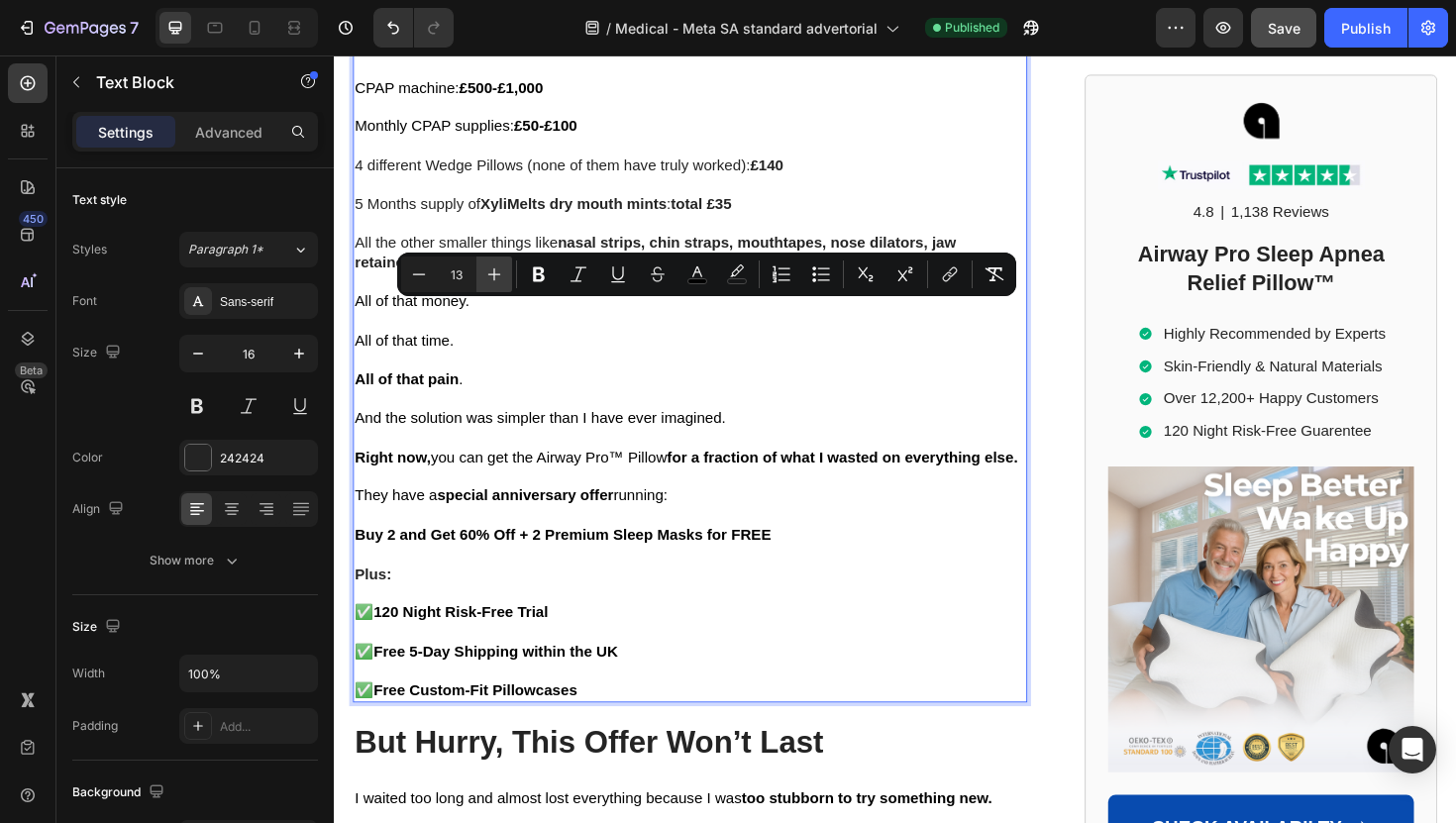 click 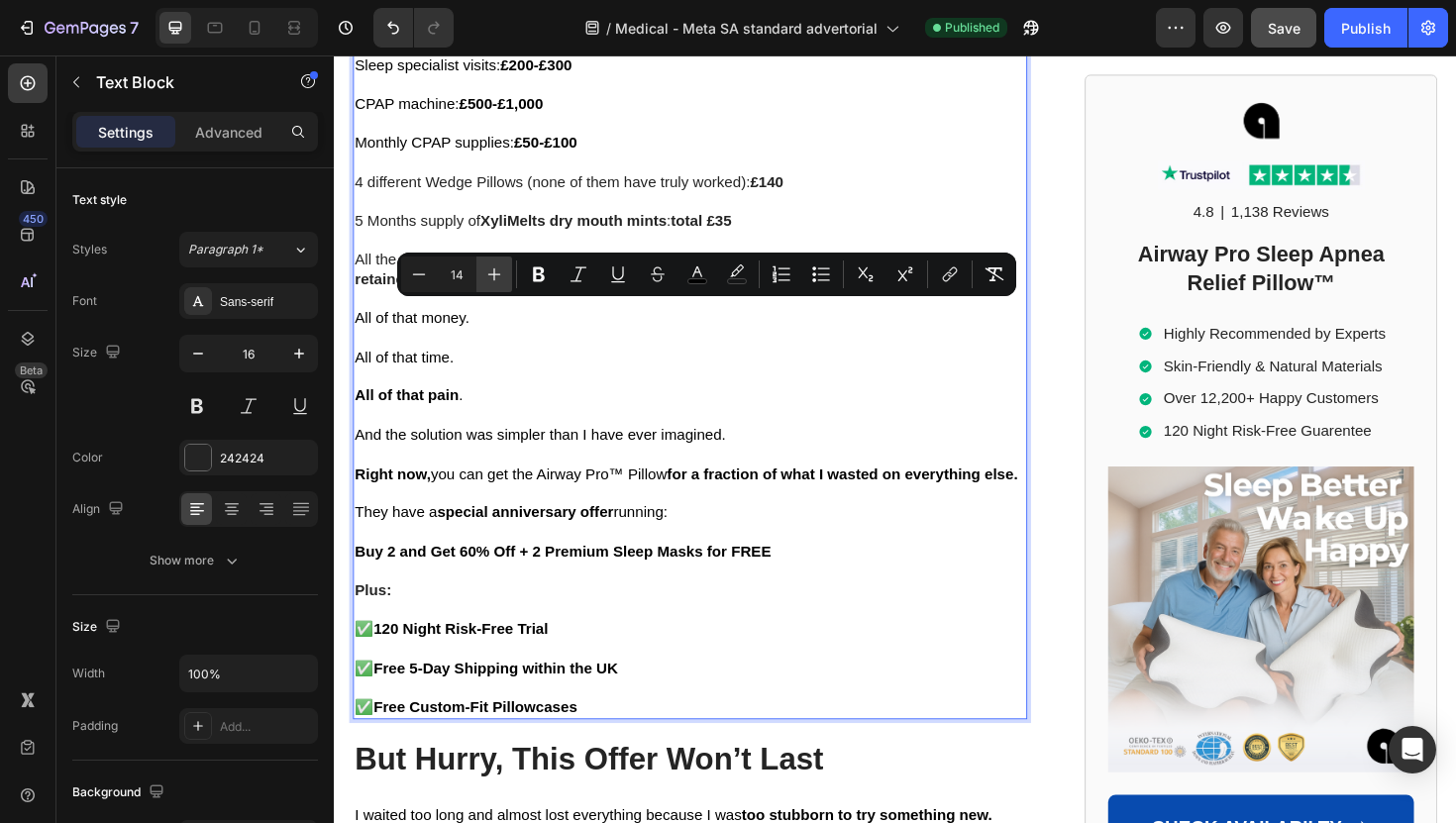 click 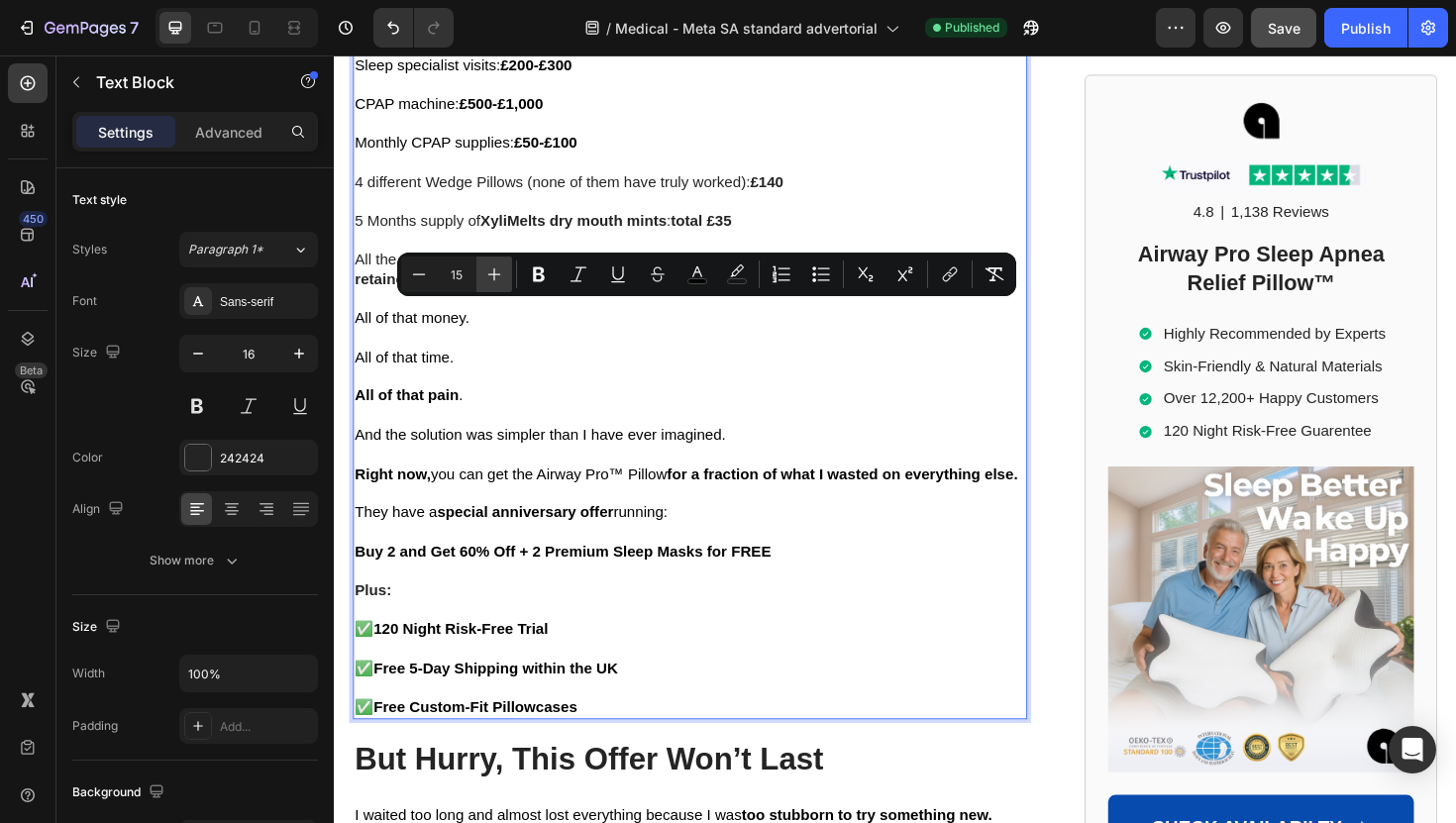 click 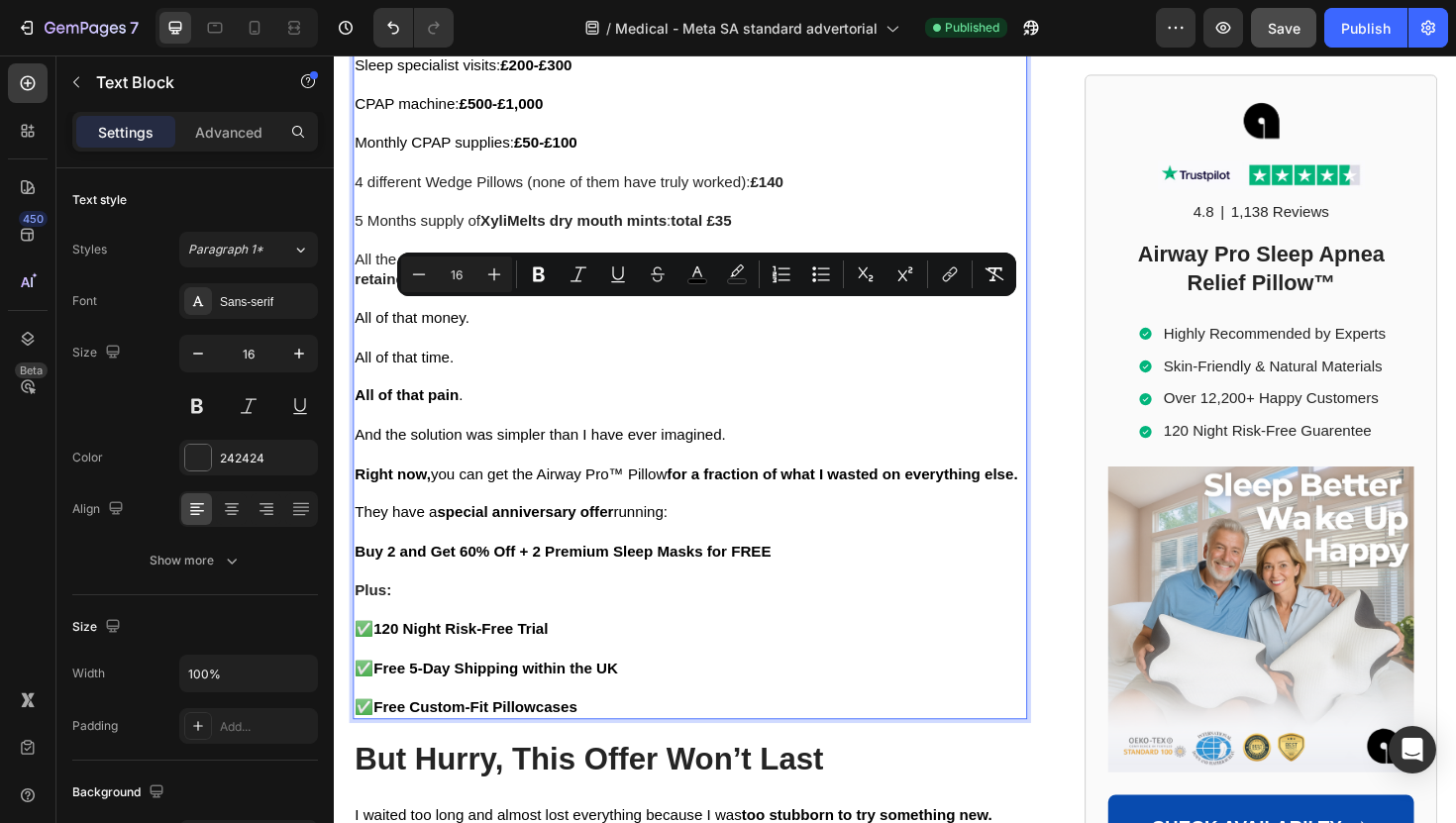 click on "Let me be brutally honest with you." at bounding box center [710, -37] 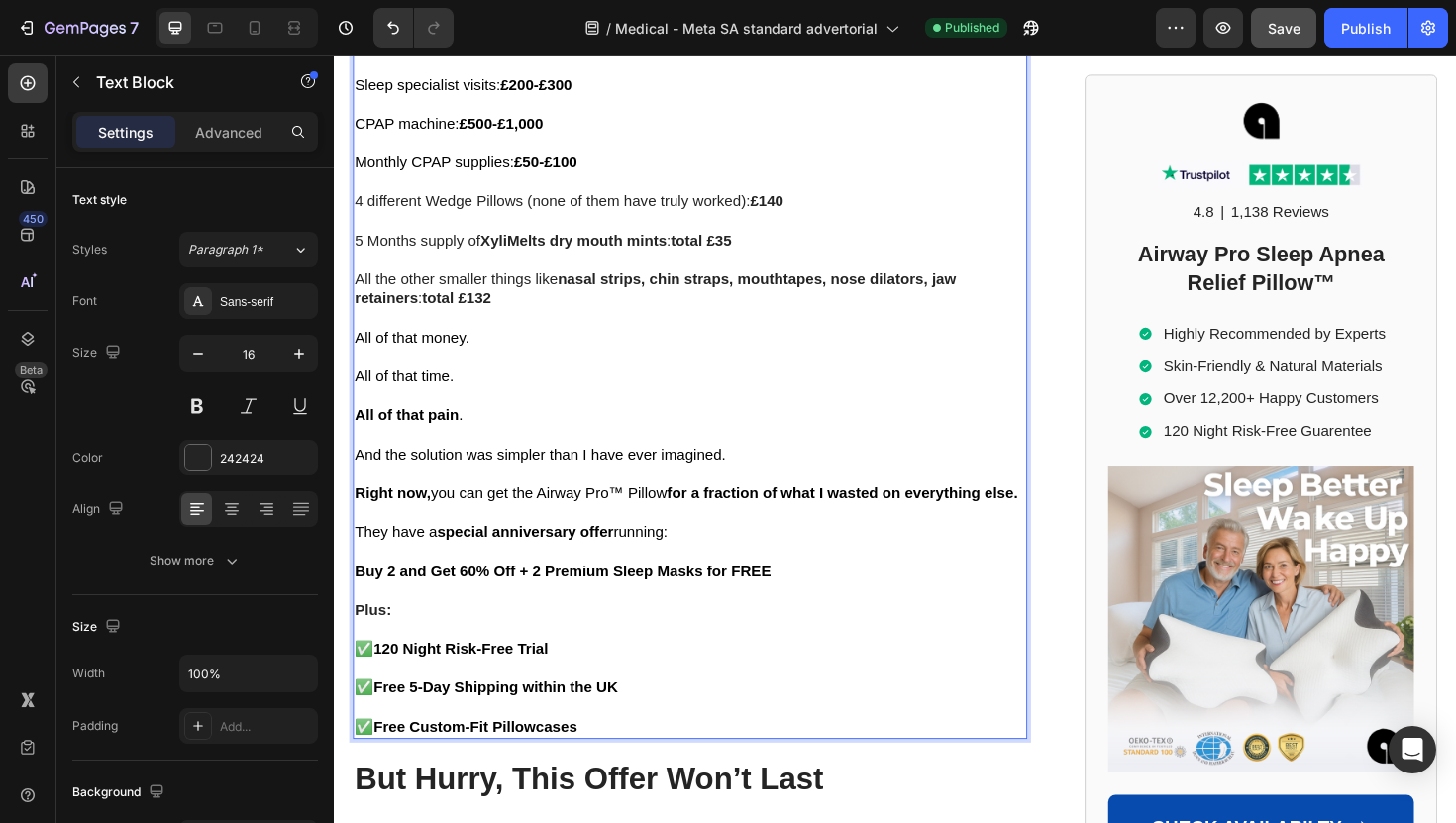 click on "Good sleep isn't just about feeling rested. It's about staying alive. It's about being free from medical dependency." at bounding box center [710, 15] 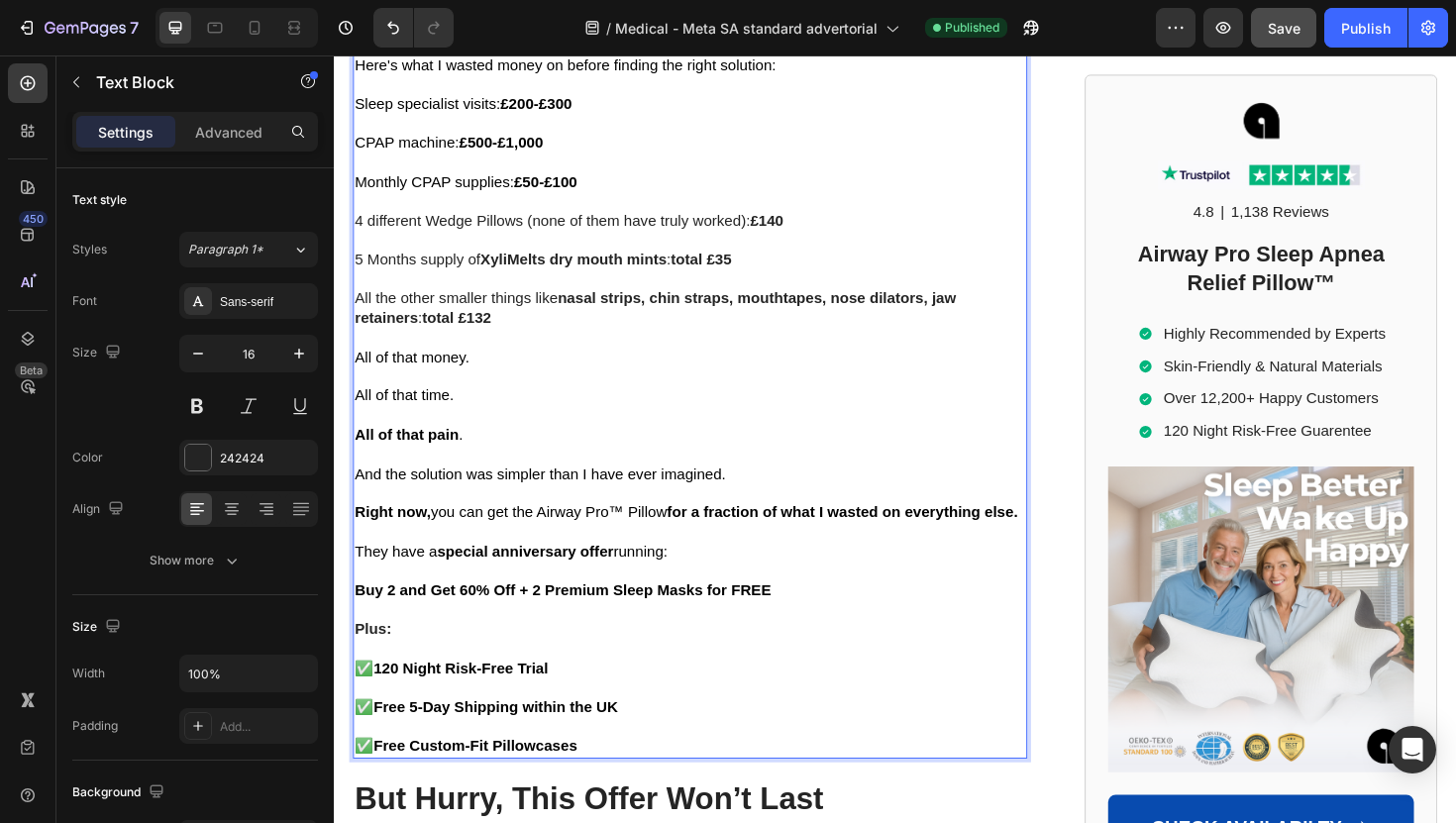 click on "Good sleep isn't just about feeling rested. It's about staying alive. It's about being free from medical dependency." at bounding box center [698, 14] 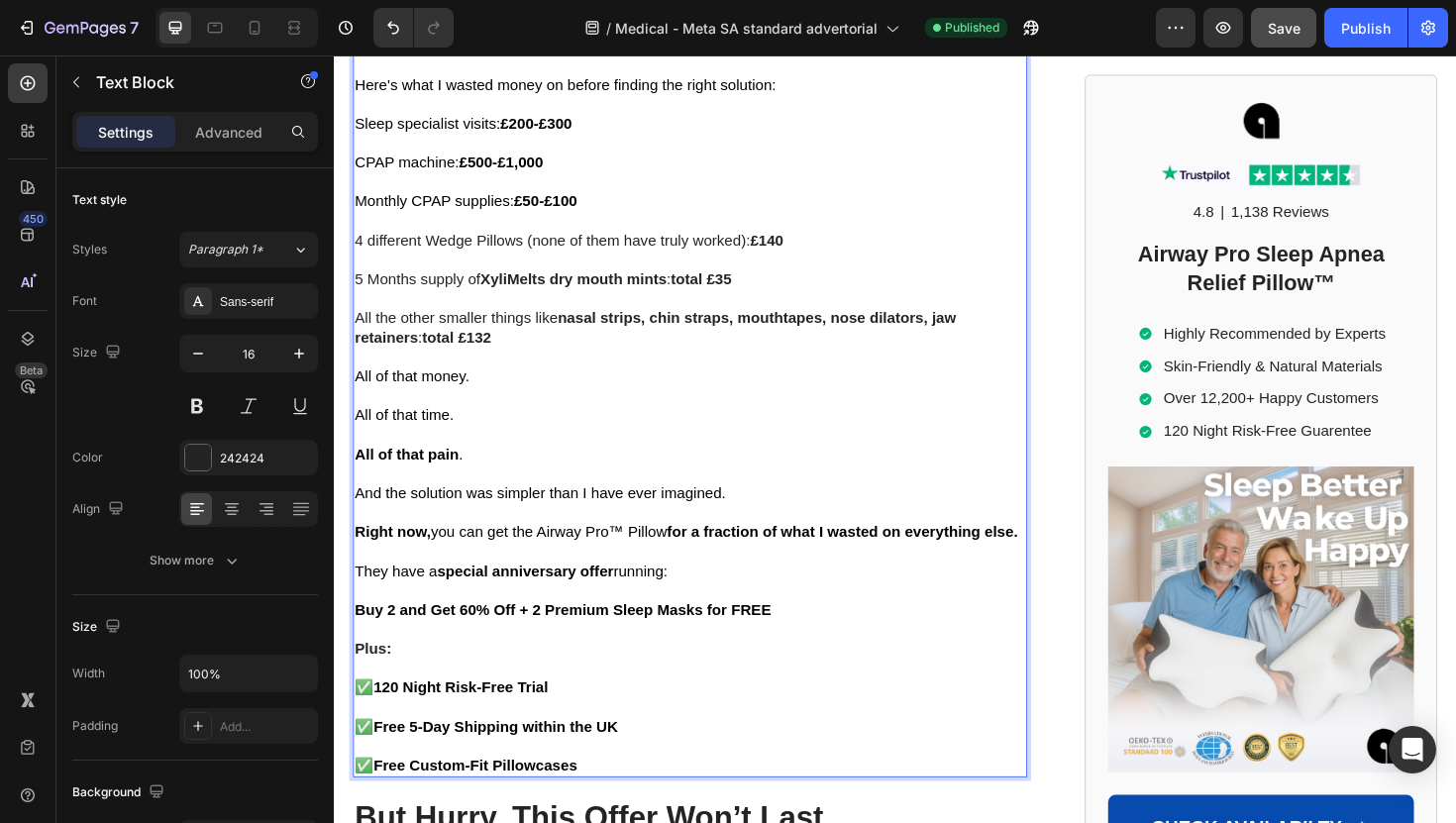 click on "It's about staying alive. It's about being free from medical dependency." at bounding box center [621, 45] 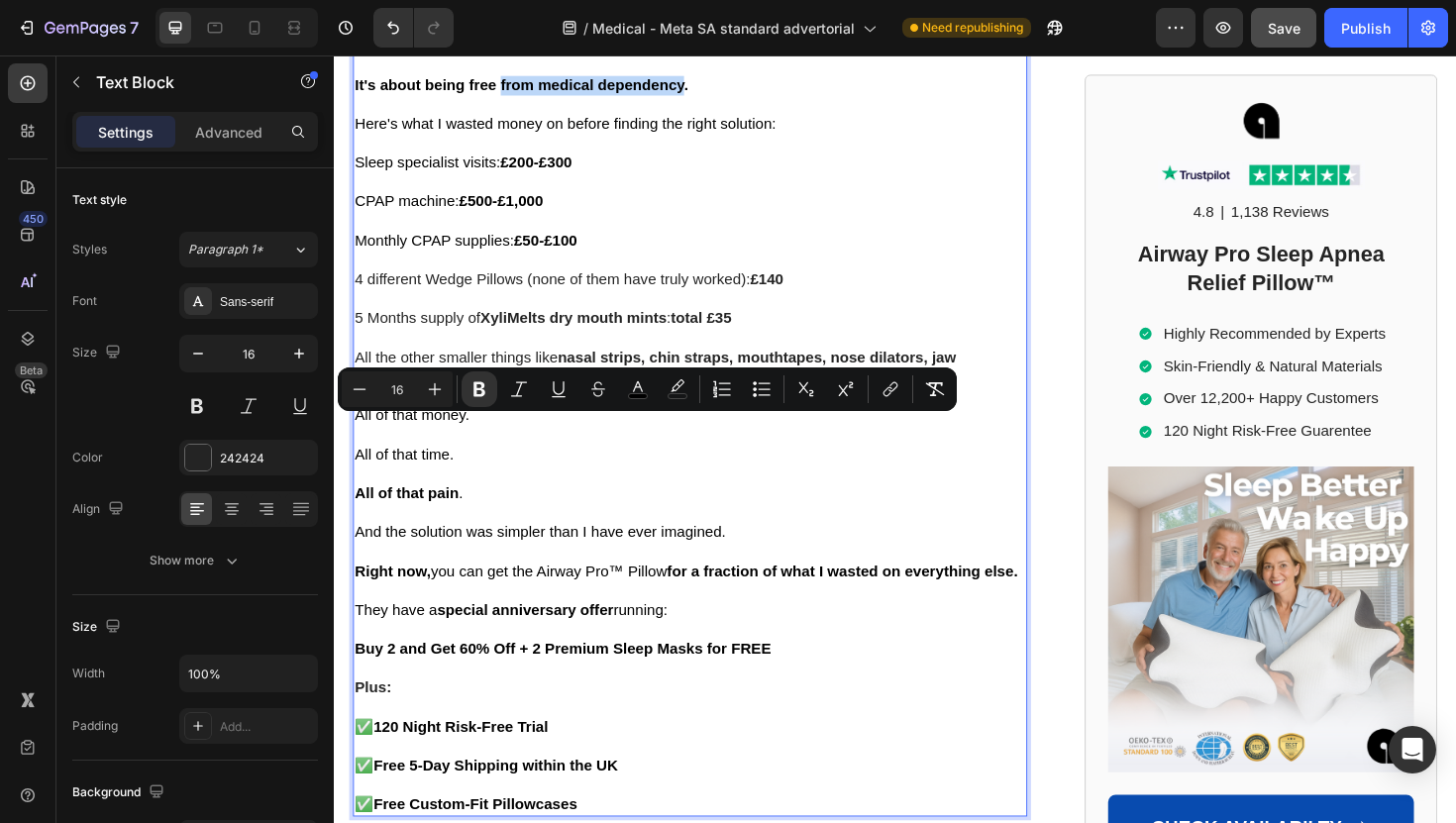 drag, startPoint x: 508, startPoint y: 450, endPoint x: 701, endPoint y: 449, distance: 193.00259 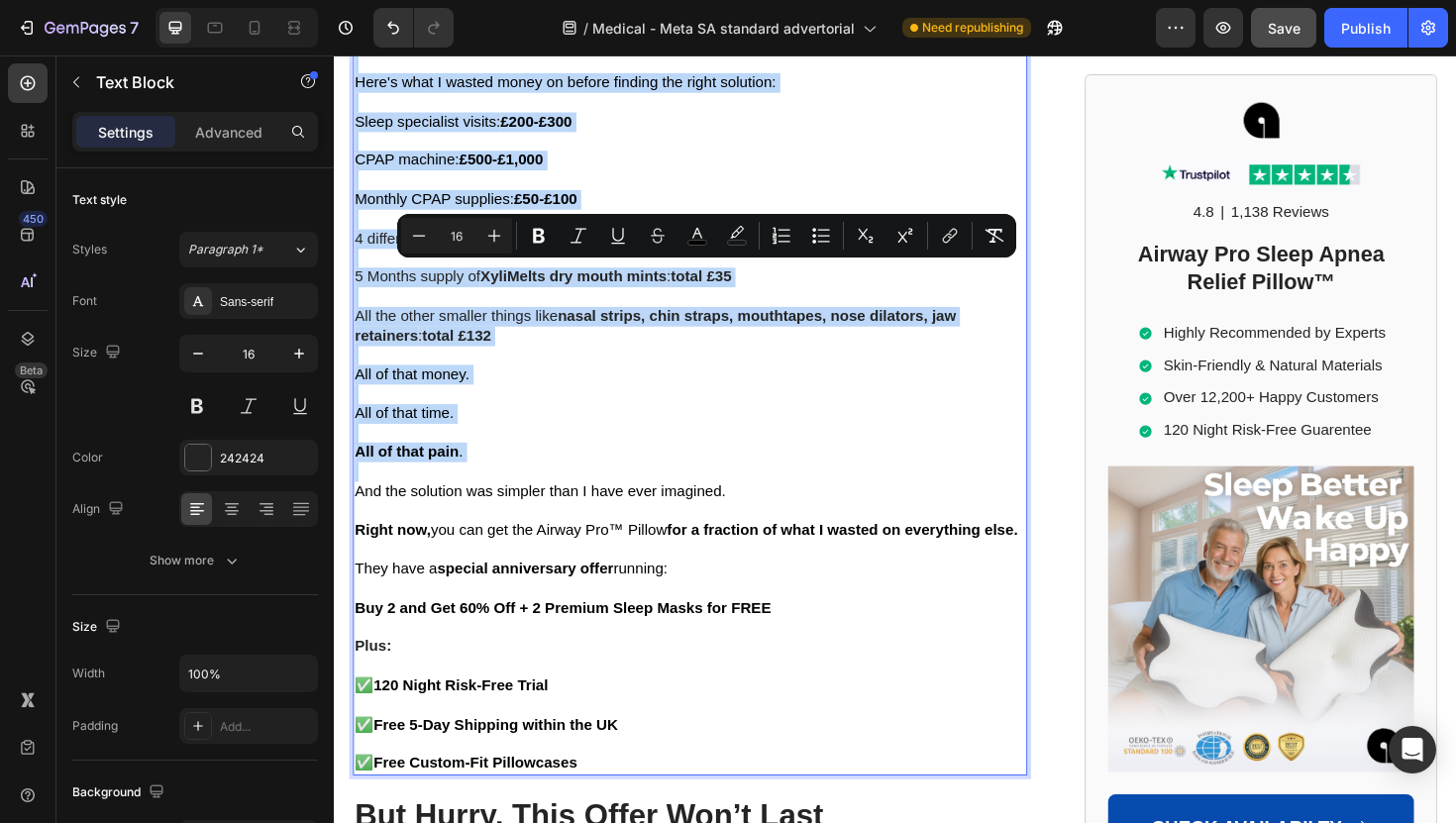 scroll, scrollTop: 12772, scrollLeft: 0, axis: vertical 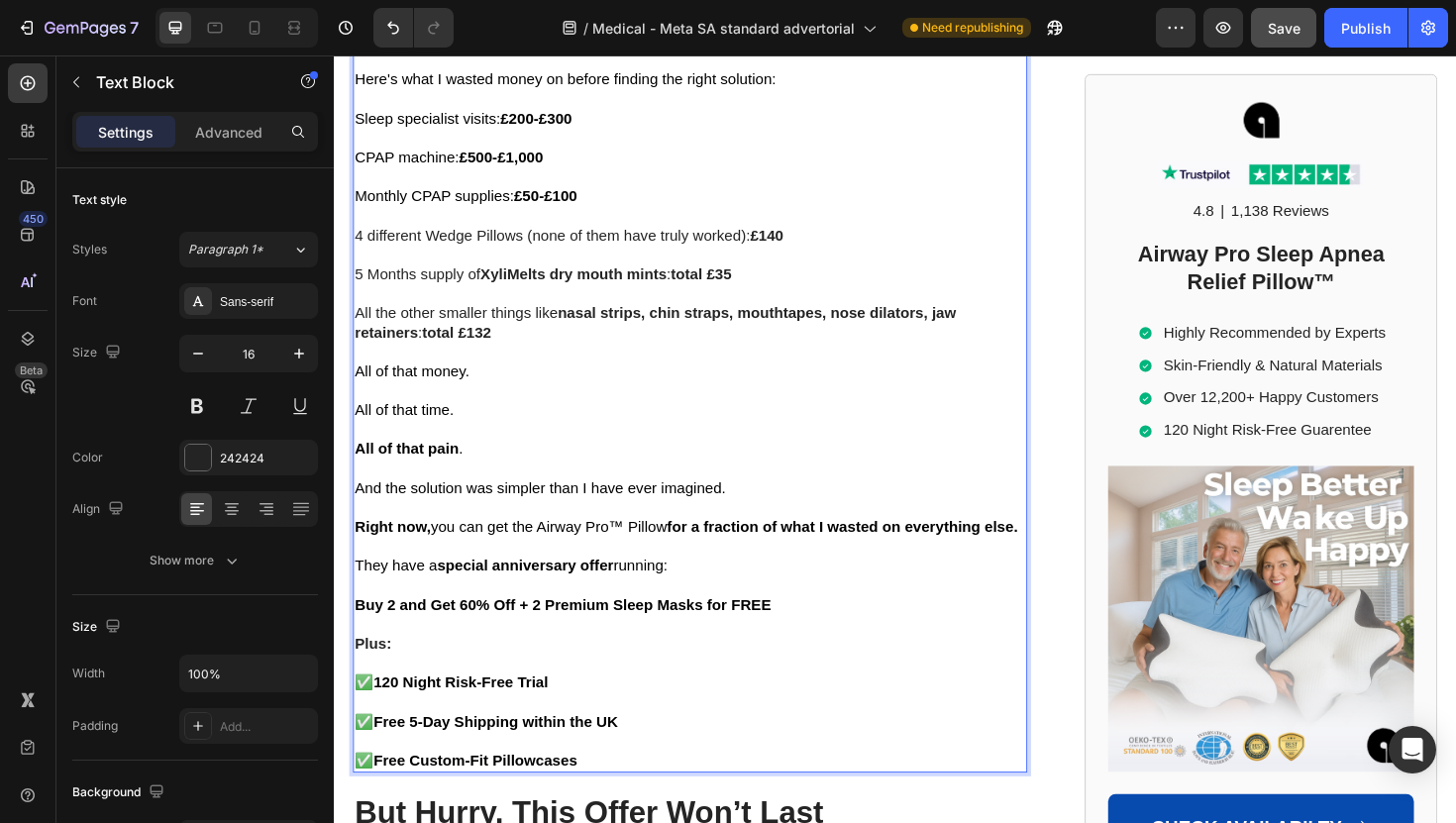 drag, startPoint x: 357, startPoint y: 324, endPoint x: 520, endPoint y: 363, distance: 167.60072 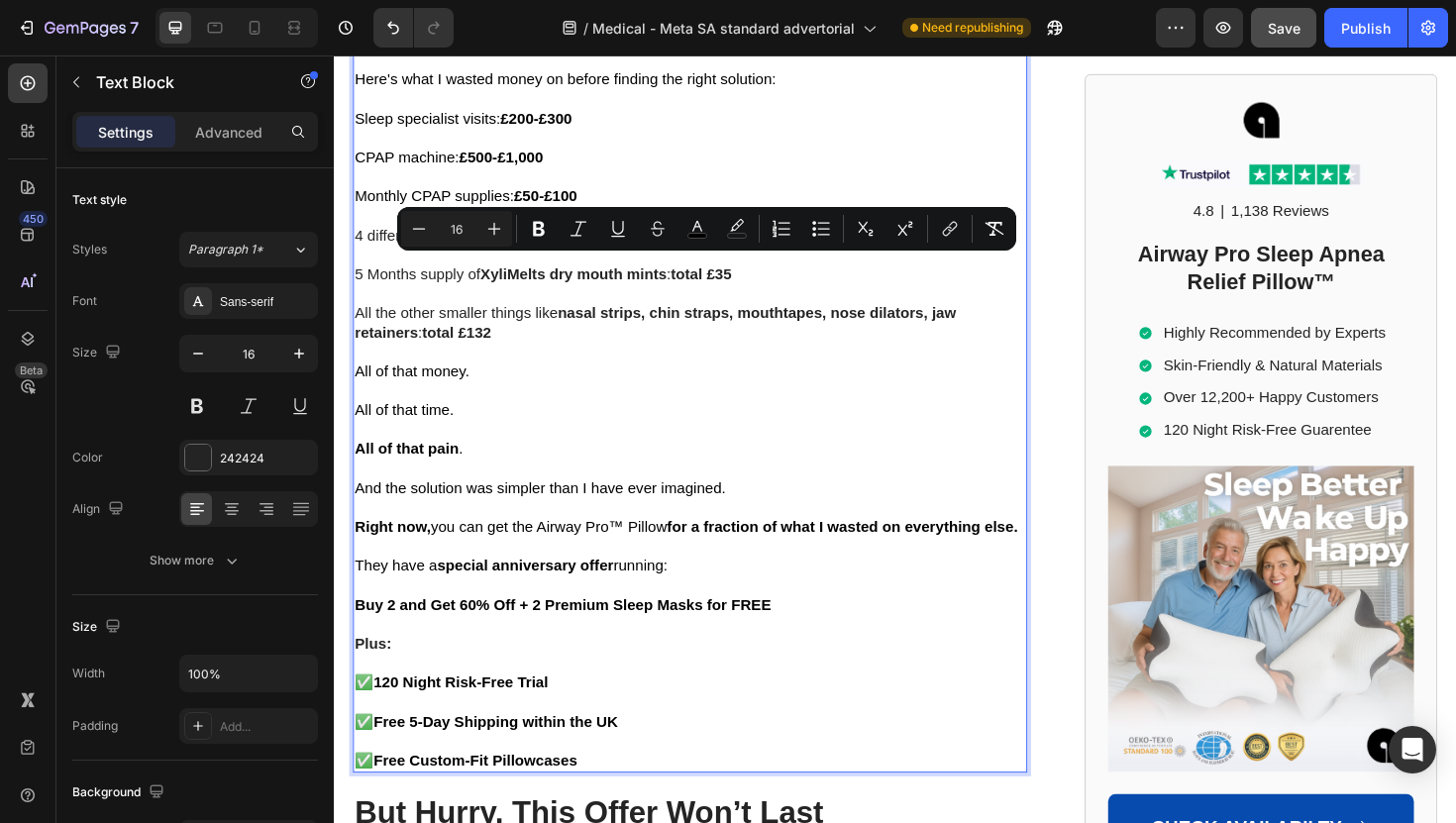drag, startPoint x: 727, startPoint y: 428, endPoint x: 358, endPoint y: 274, distance: 399.84622 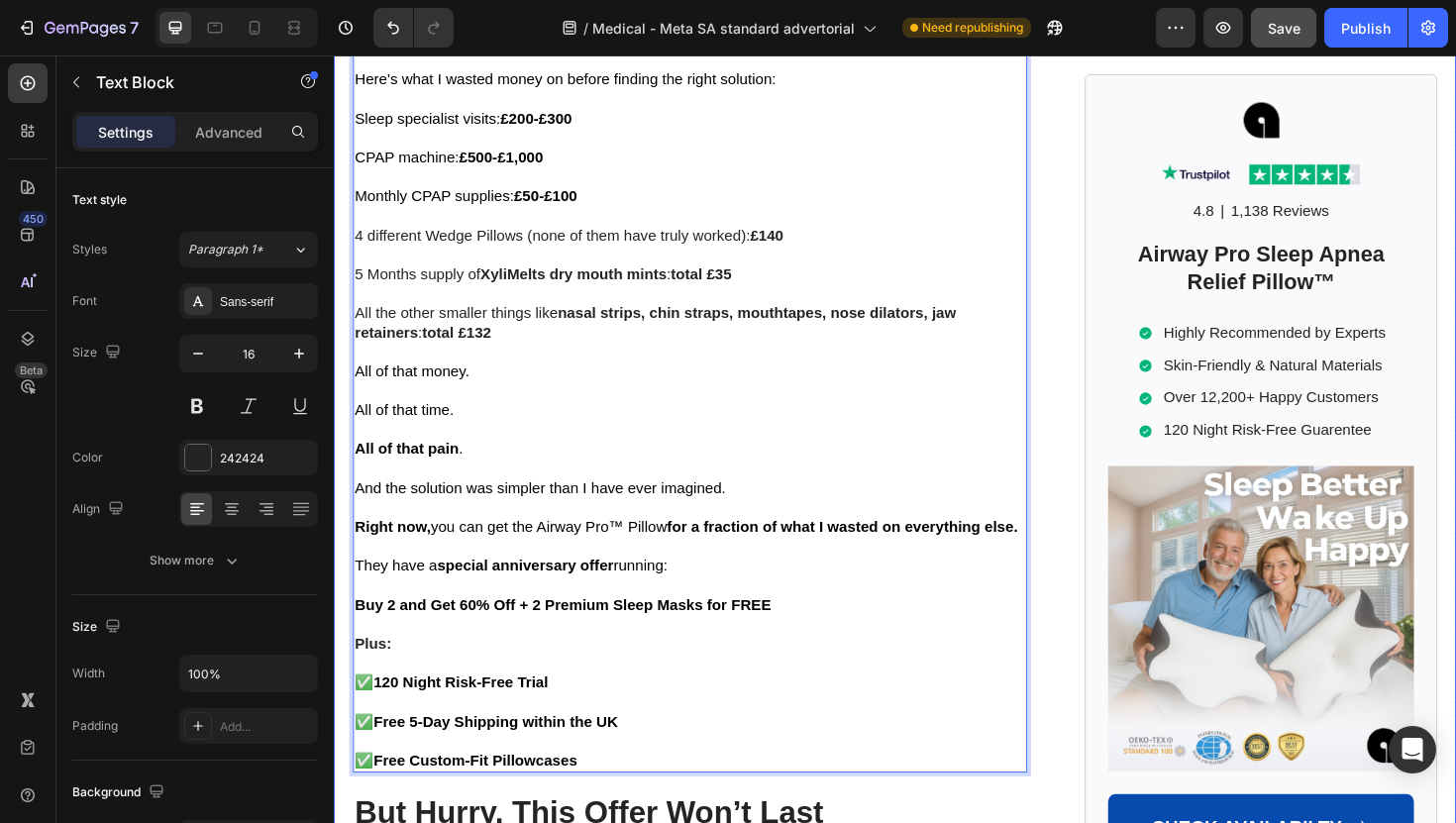 drag, startPoint x: 531, startPoint y: 360, endPoint x: 344, endPoint y: 361, distance: 187.00267 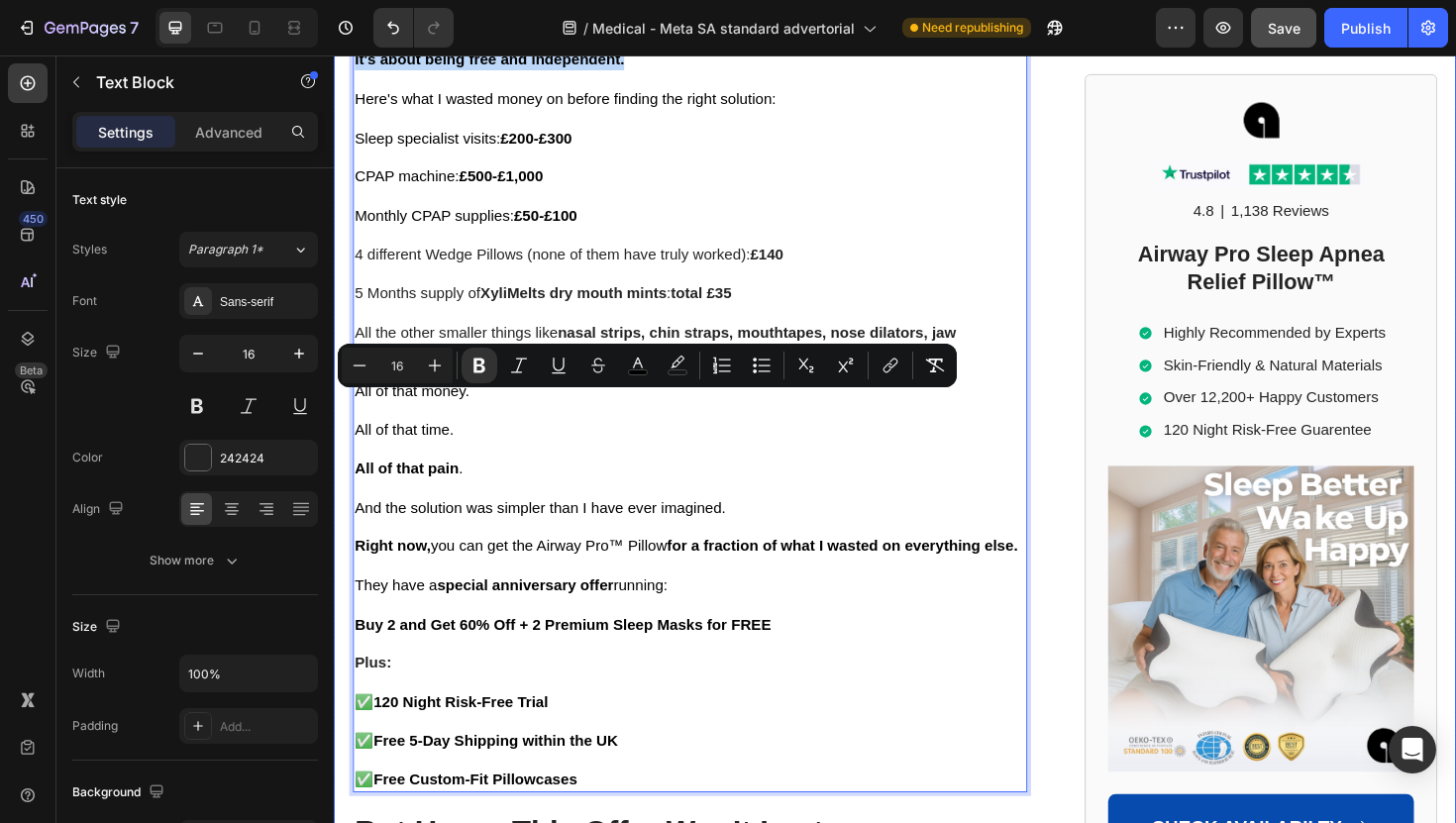 drag, startPoint x: 647, startPoint y: 420, endPoint x: 348, endPoint y: 423, distance: 299.015 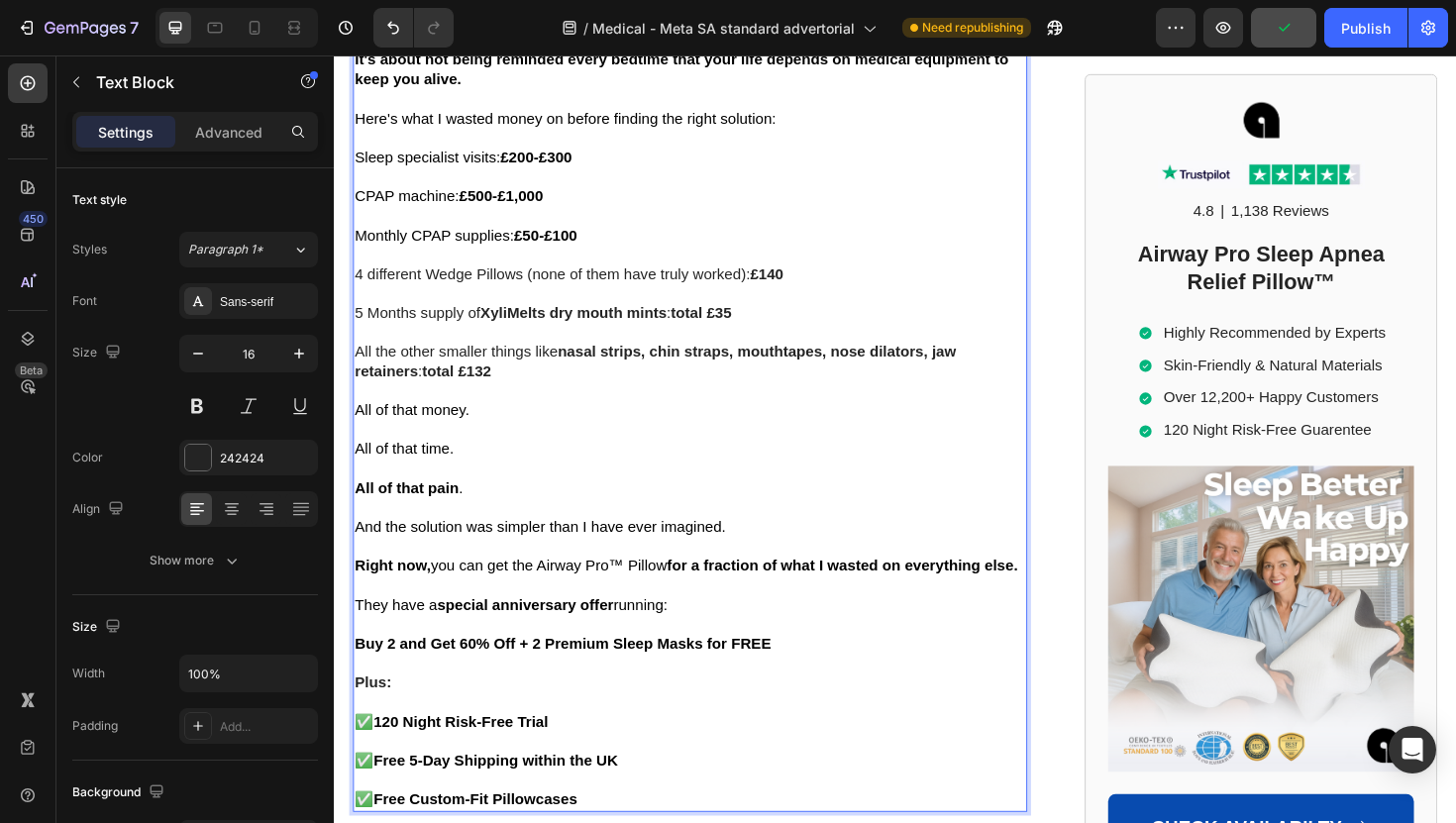 click at bounding box center (710, -22) 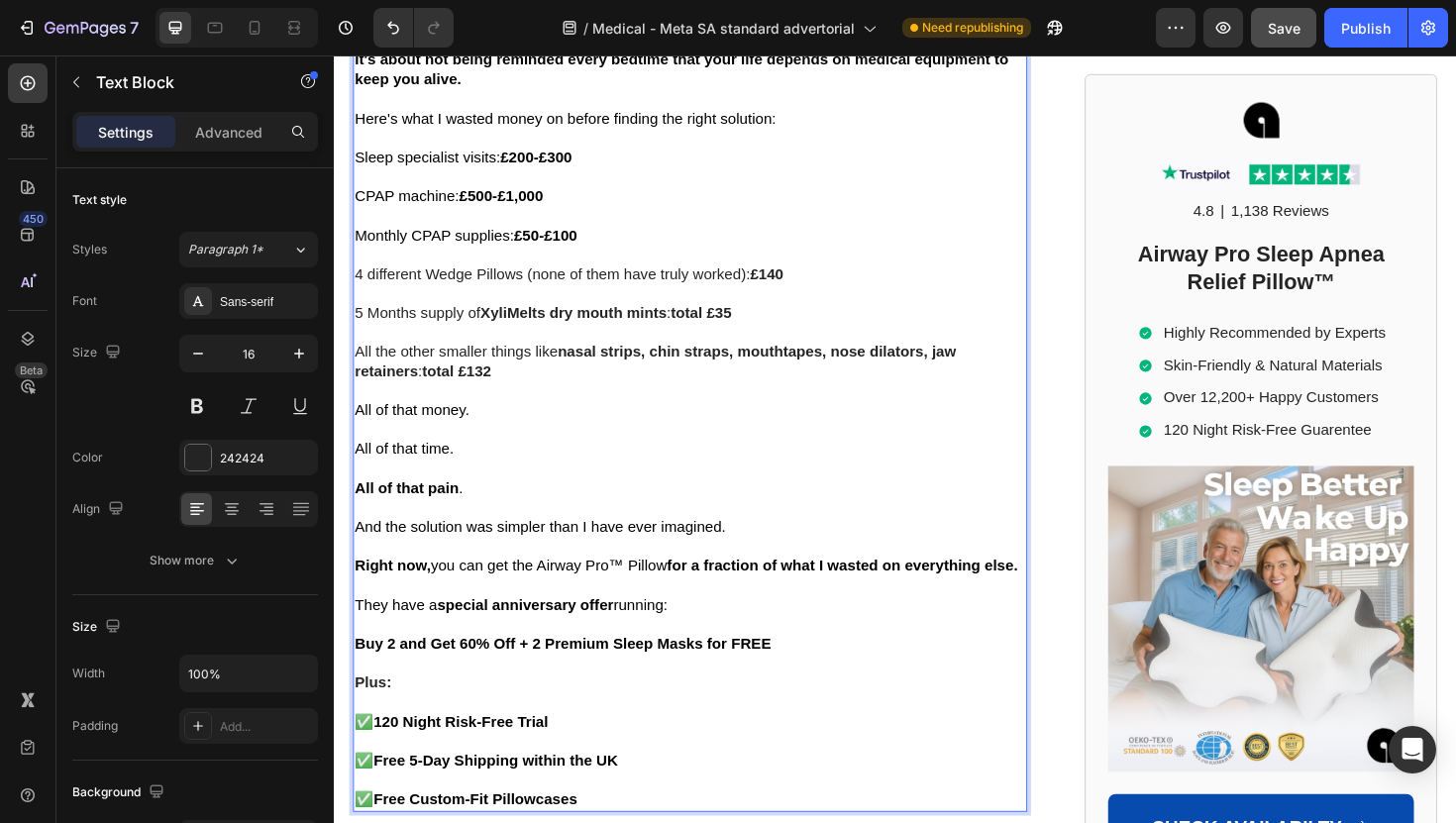 click on "It's about not living in constant fear that you might stop breathing and never wake up." at bounding box center (710, -22) 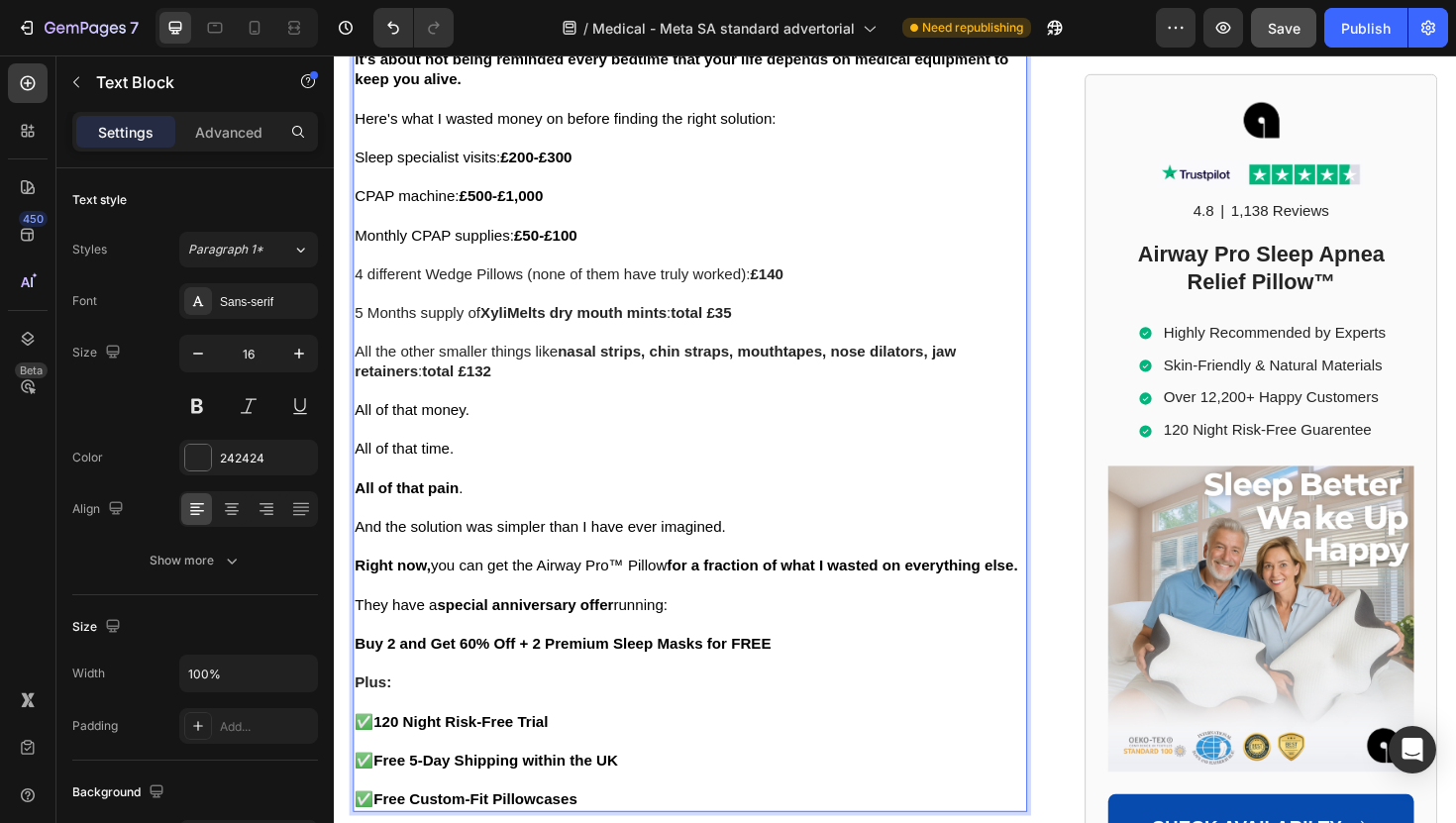 click on "It's about not living in constant fear that you might stop breathing and never wake up." at bounding box center (710, -22) 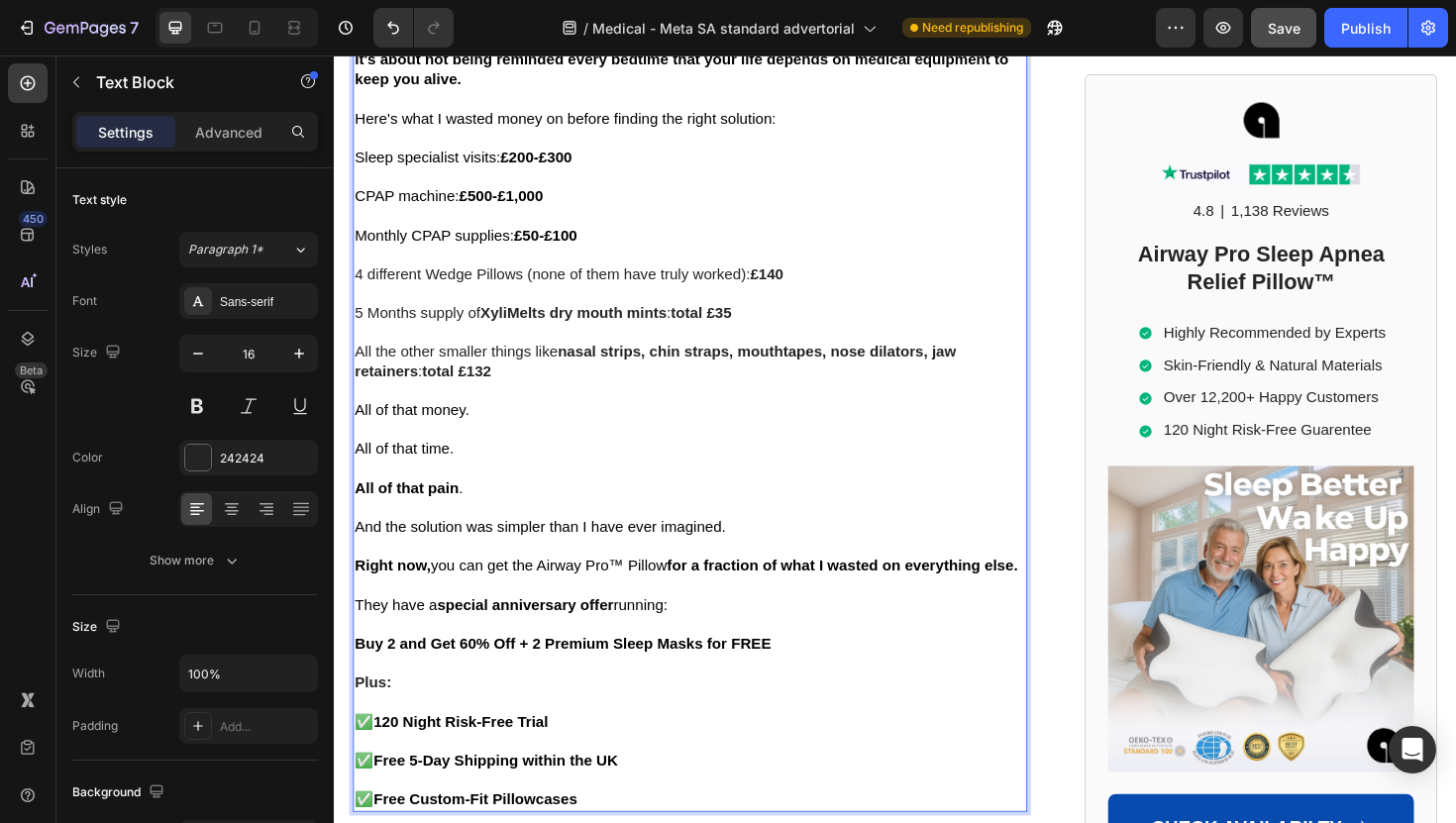 click on "Good sleep isn't just about feeling rested." at bounding box center (710, -43) 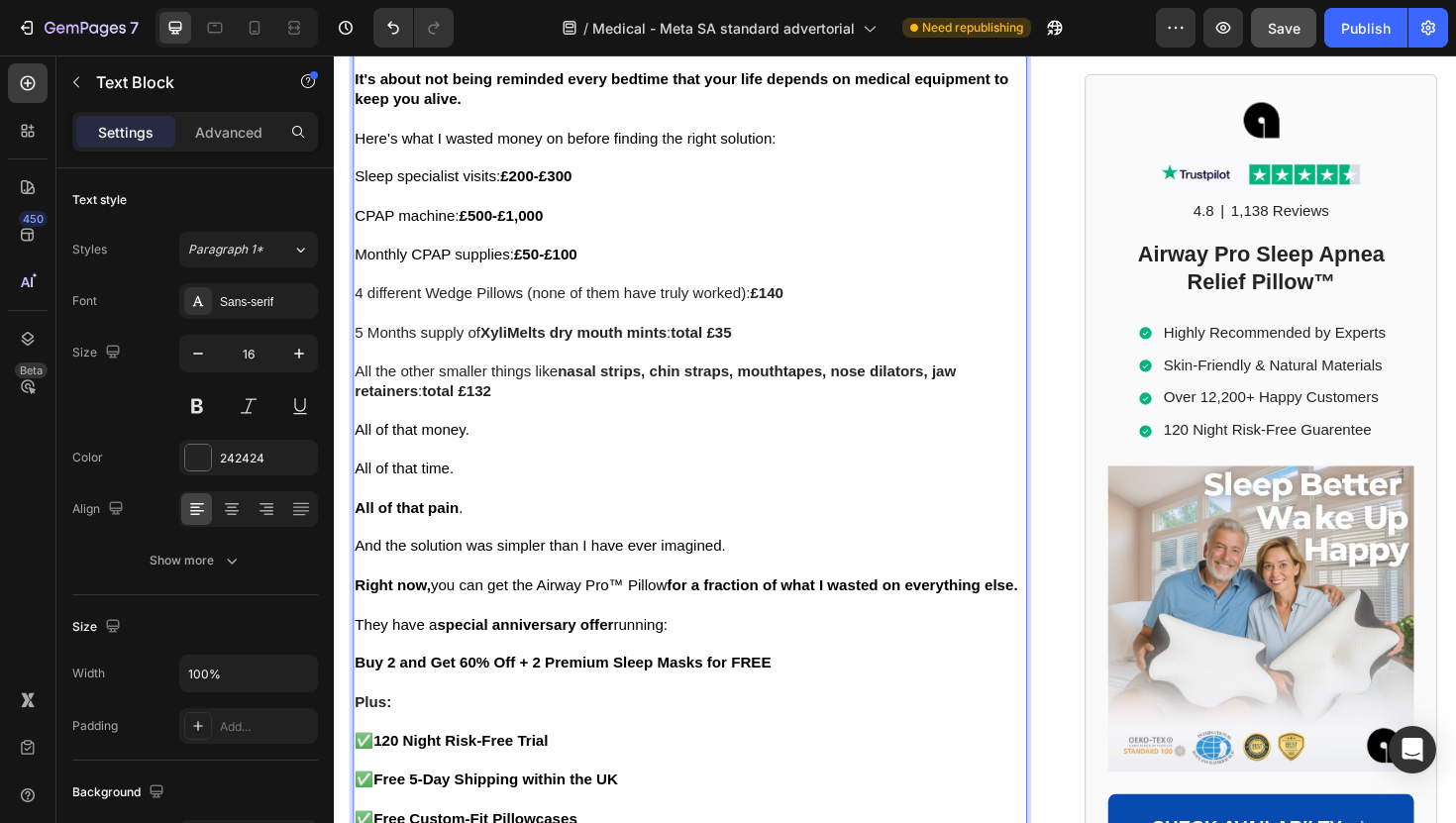 click on "It's about not living in constant fear that you might stop breathing and never wake up." at bounding box center [710, -1] 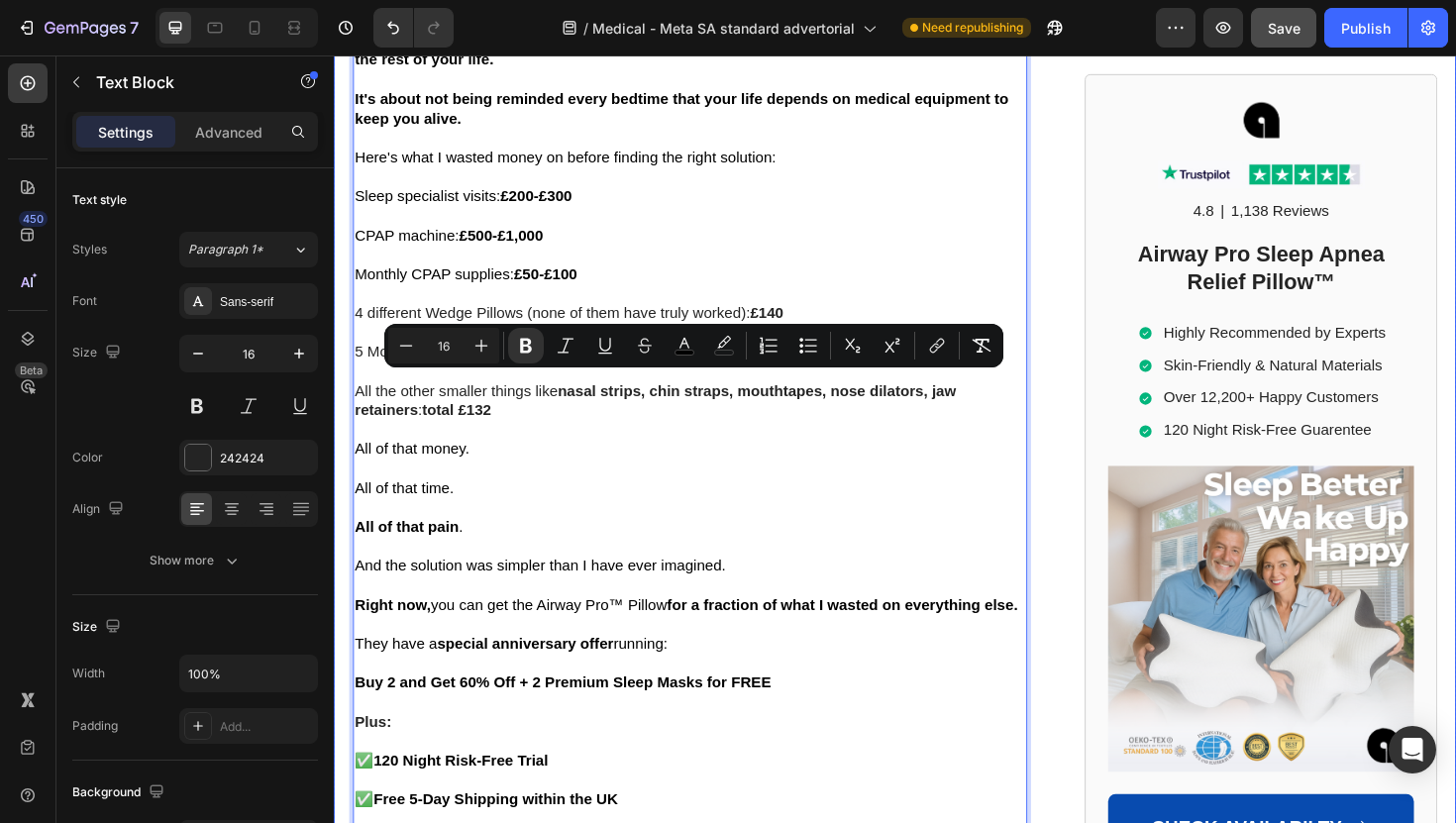 drag, startPoint x: 509, startPoint y: 422, endPoint x: 353, endPoint y: 399, distance: 157.6864 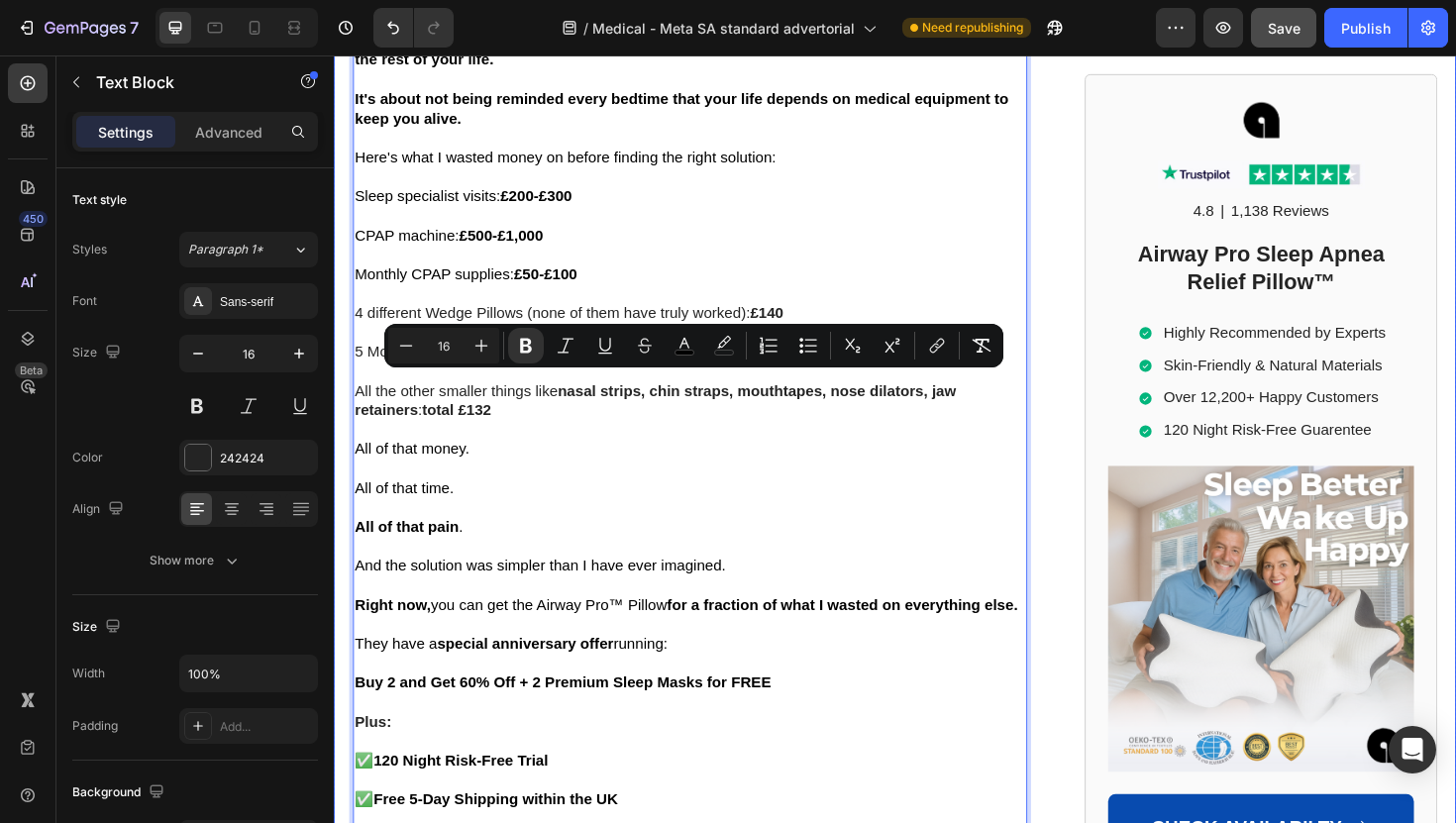 click on "Home > Sleep Apnea > Airway Pro™  Text Block How Sleep Apnea Nearly Ended in Tragedy... A Wake-Up Call for People Across the UK with Sleep Disorders Heading How Sleep Apnea Nearly Ended in Tragedy...  A Wake-Up Call for People Across the UK with Sleep Disorders Heading If sleep apnea is destroying you and your marriage,  read this story before you do anything else. Text Block Image By  Steven R. Text Block Last Updated July 27. 2025 Text Block Row ✅ Professionally reviewed by Daniel T., Certified Sleep Science Specialist Text Block Icon Icon Icon Icon Icon Icon List Row Image The Day I Almost Killed Someone Heading I thought I could handle the exhaustion... The way my eyelids felt like lead weights during important meetings. The panic when I'd catch myself nodding off at red lights. But when I woke up face-down in my car, blood trickling from my forehead through a cracked windshield, everything changed. I had fallen asleep behind the wheel—again. Text Block My name is  Steven R., not just my life," at bounding box center [928, -5420] 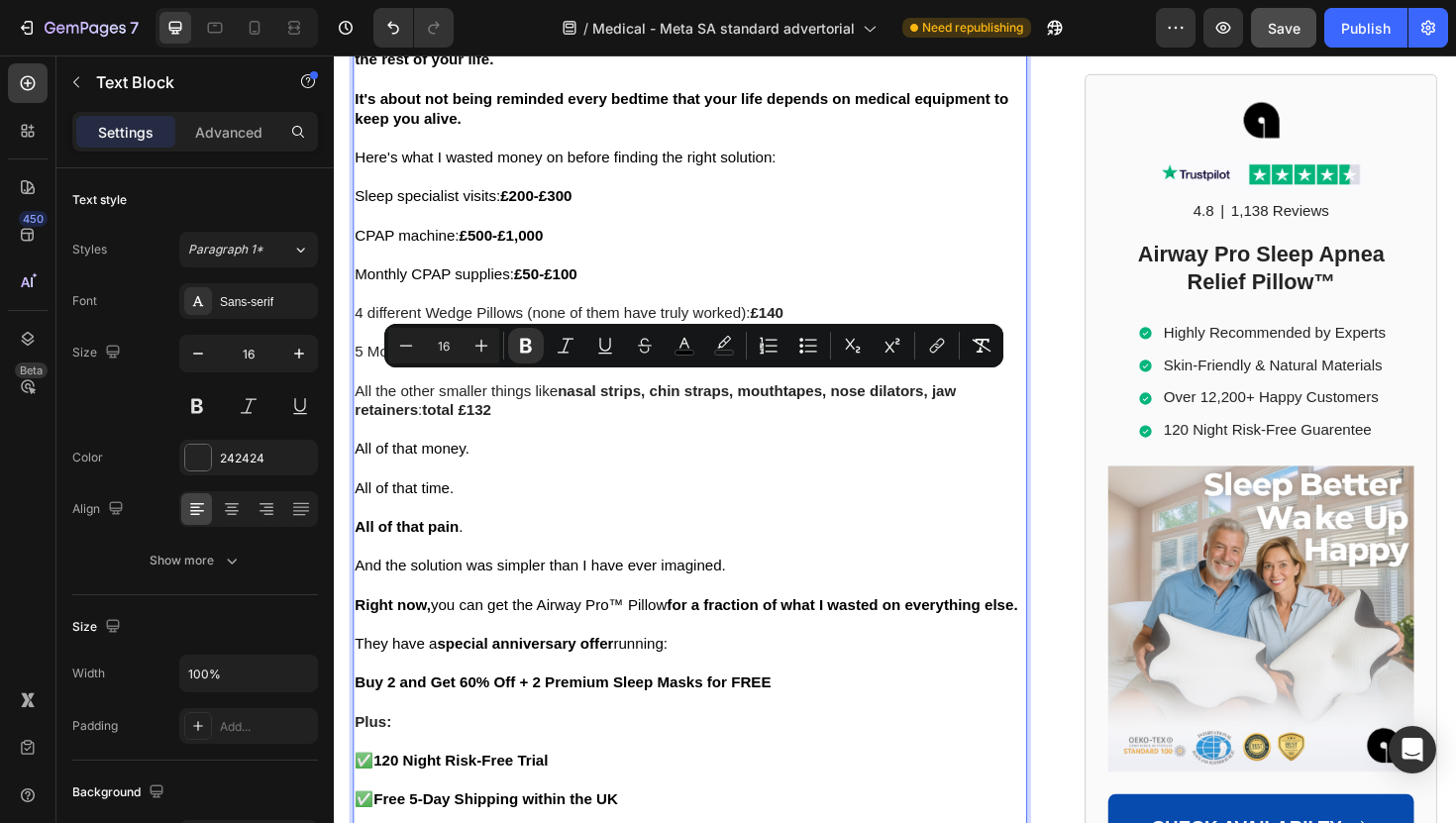 click on "It's about feeling human again instead of feeling trapped in a chronic medical condition for the rest of your life." at bounding box center [710, 51] 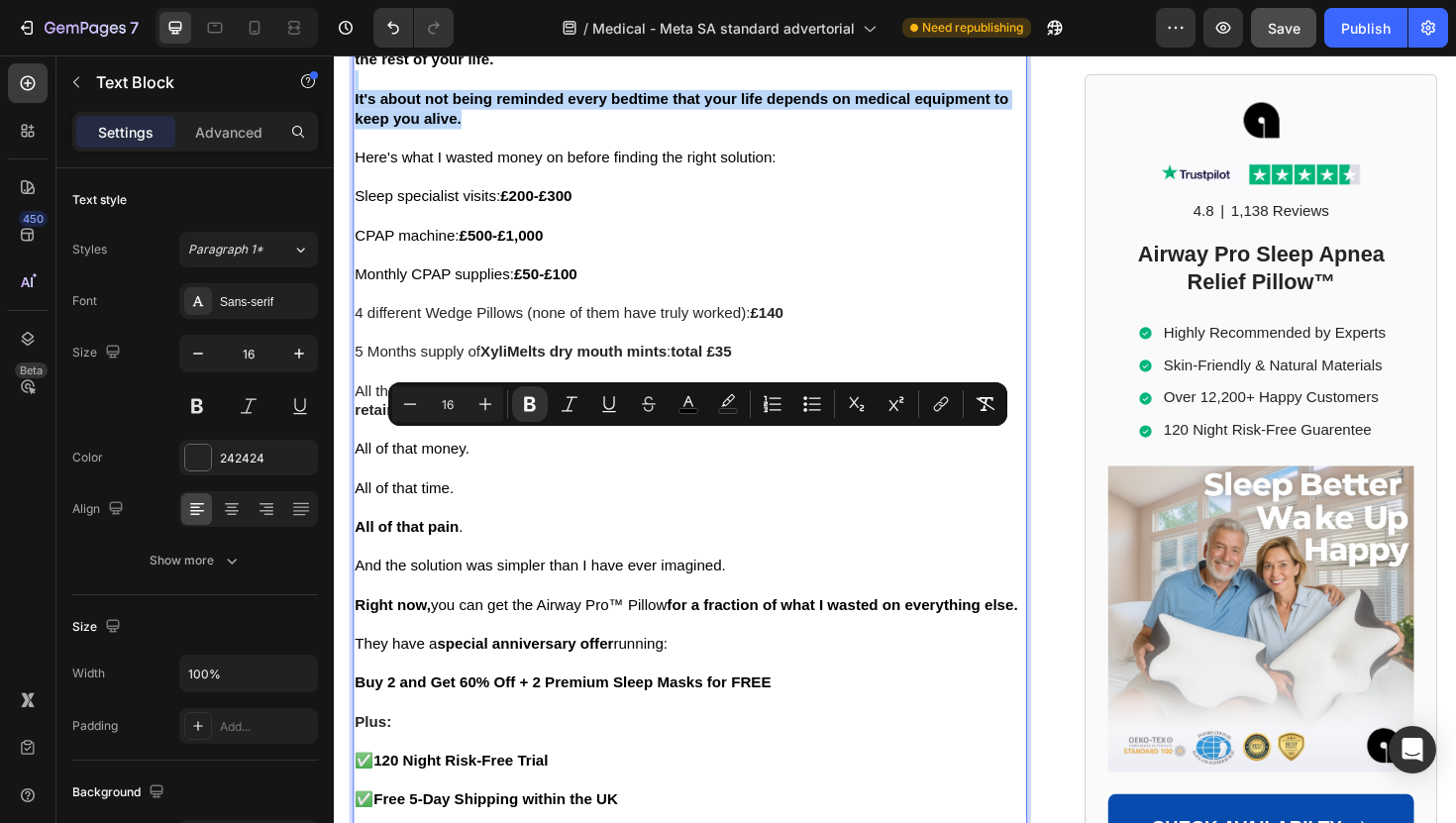 drag, startPoint x: 472, startPoint y: 483, endPoint x: 331, endPoint y: 450, distance: 144.81022 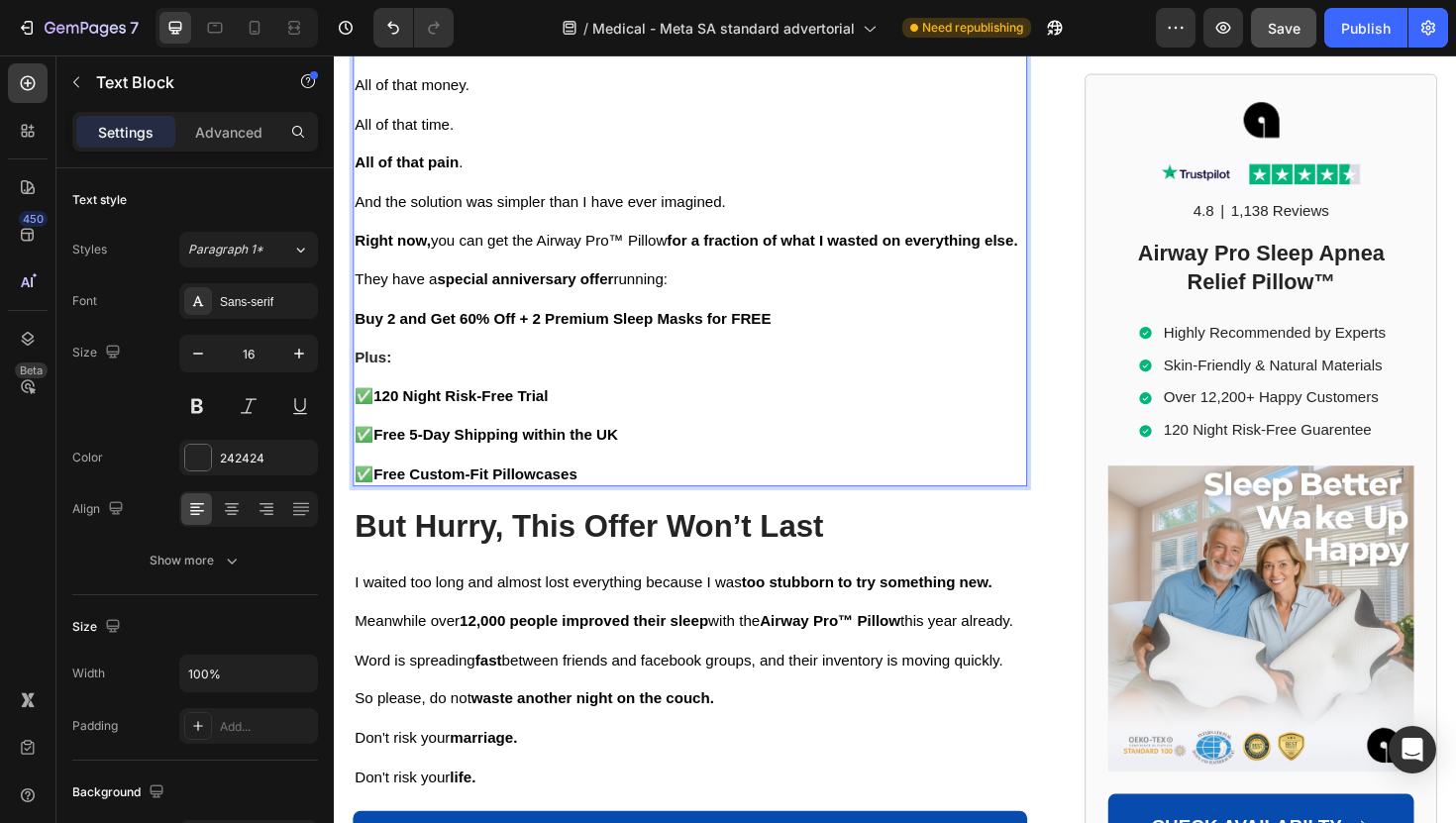 scroll, scrollTop: 13101, scrollLeft: 0, axis: vertical 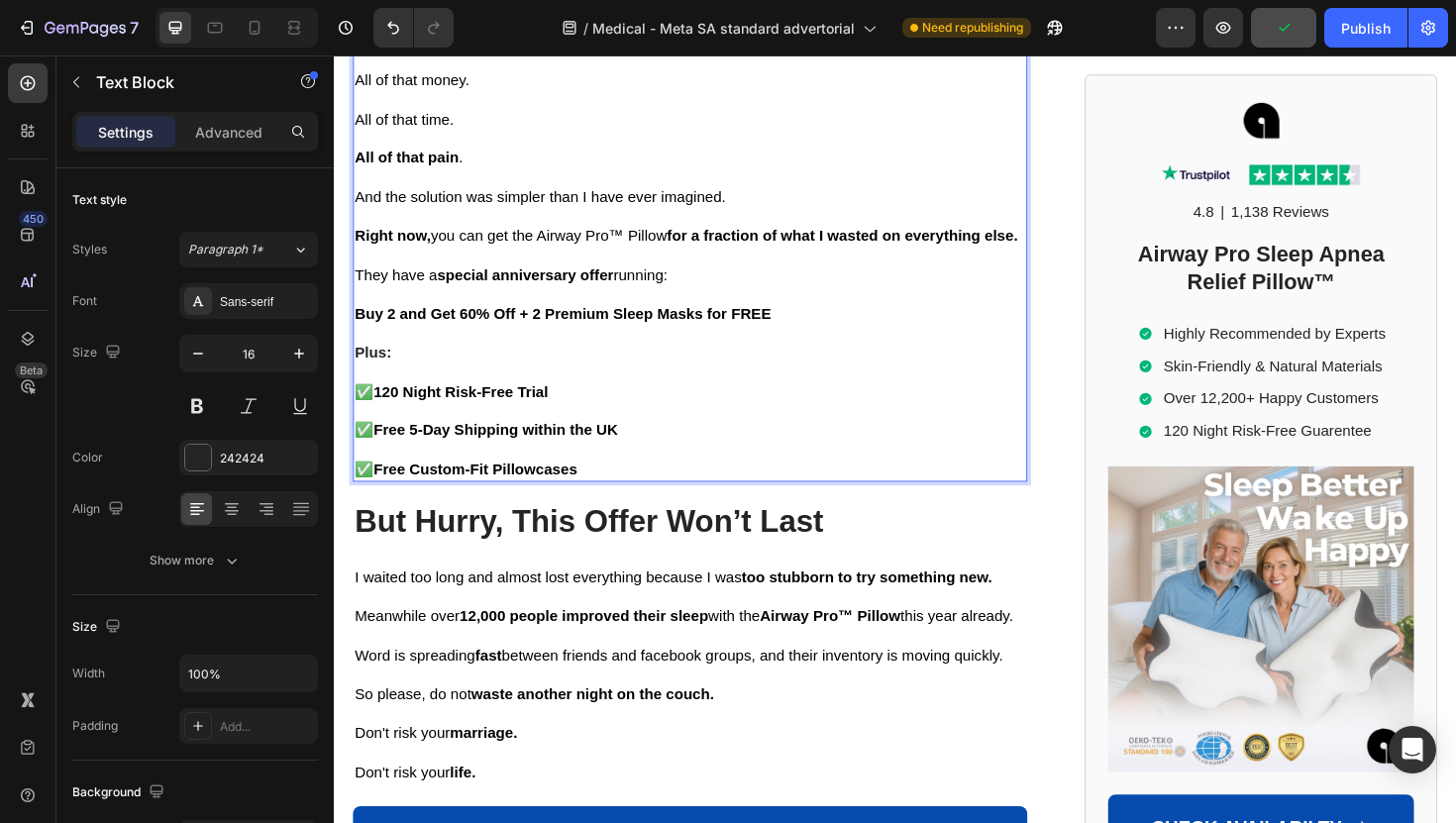 click on "£500-£1,000" at bounding box center [510, -146] 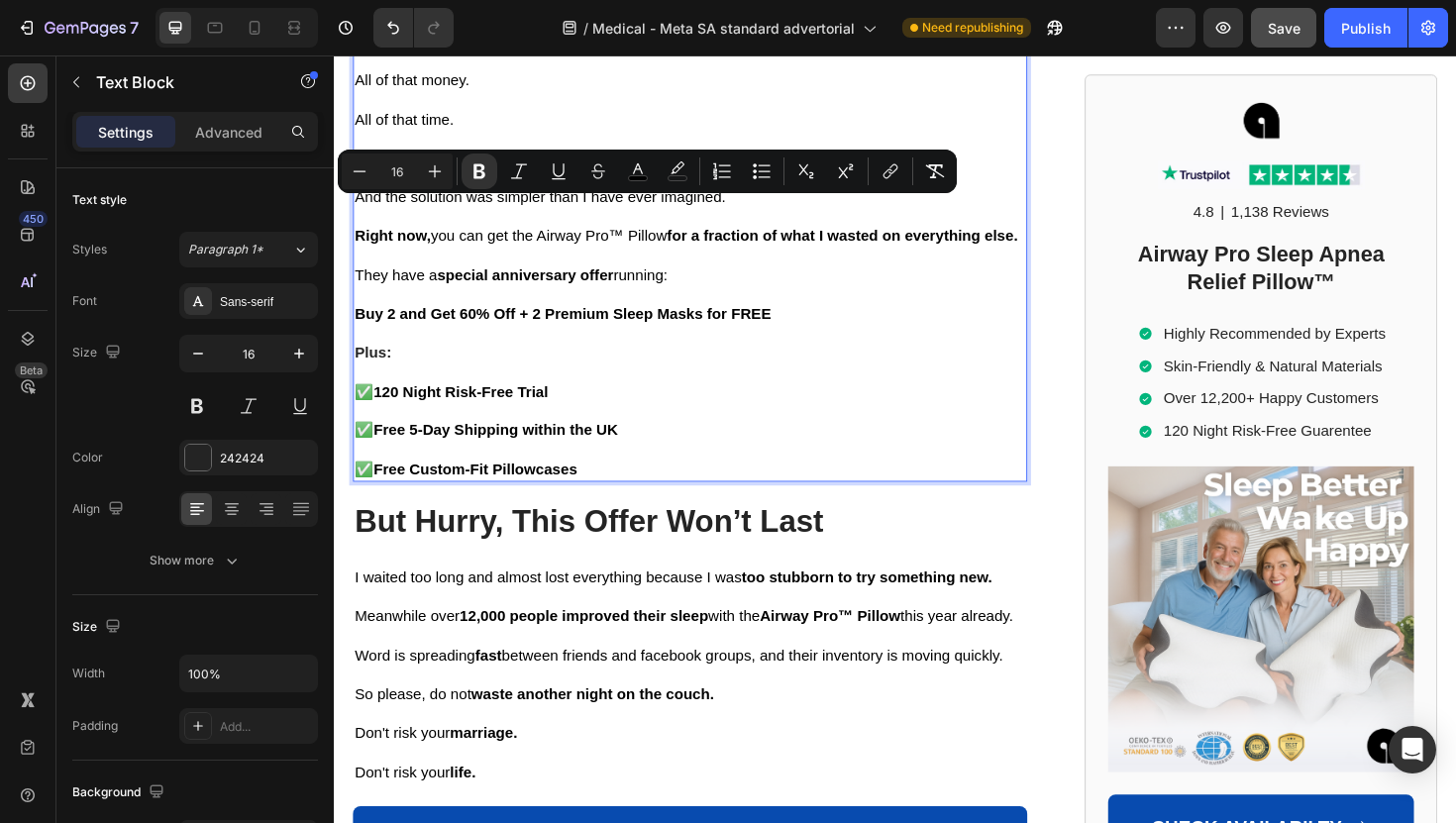 drag, startPoint x: 510, startPoint y: 219, endPoint x: 471, endPoint y: 219, distance: 39 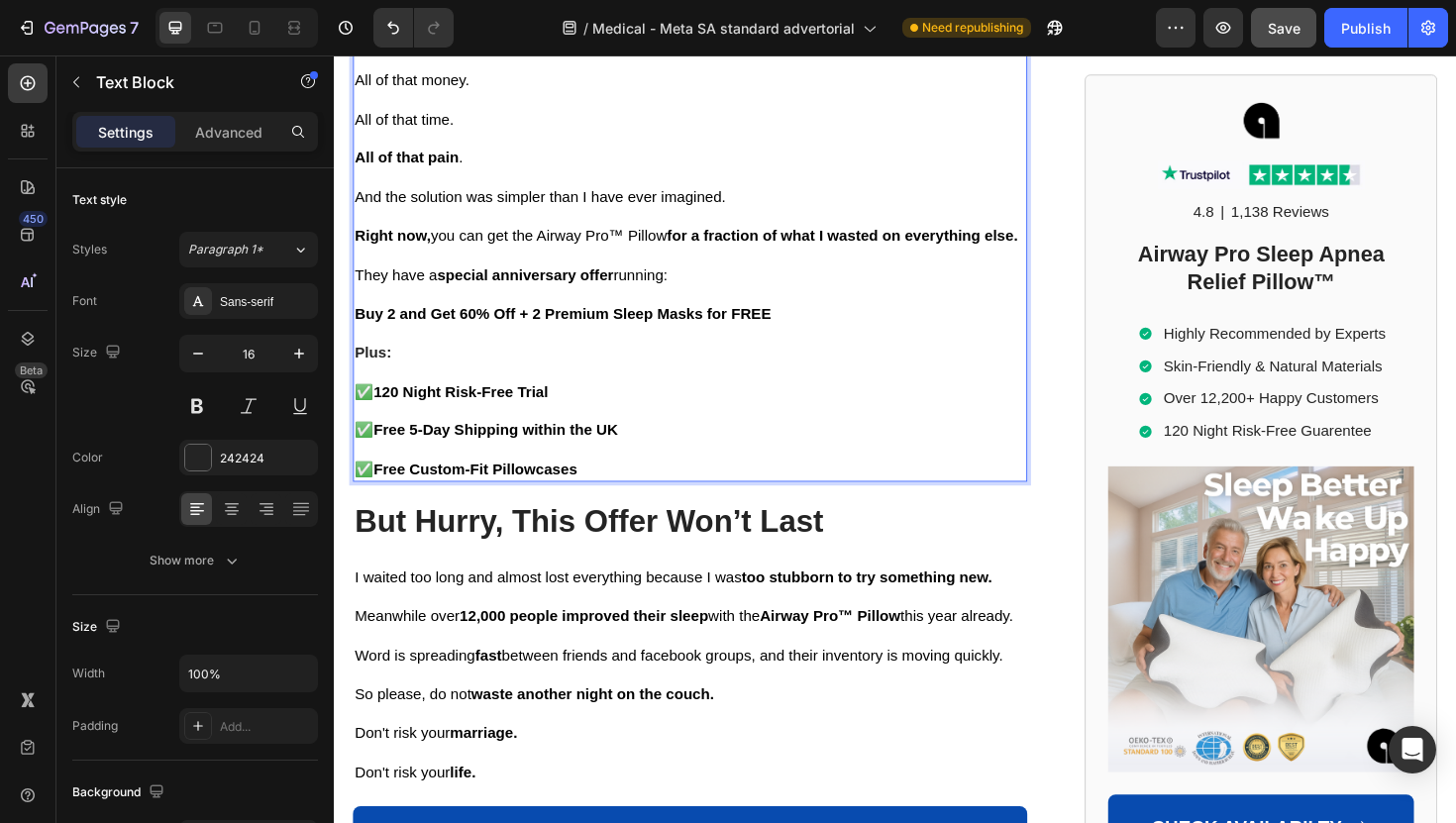 click on "£1,000" at bounding box center (489, -146) 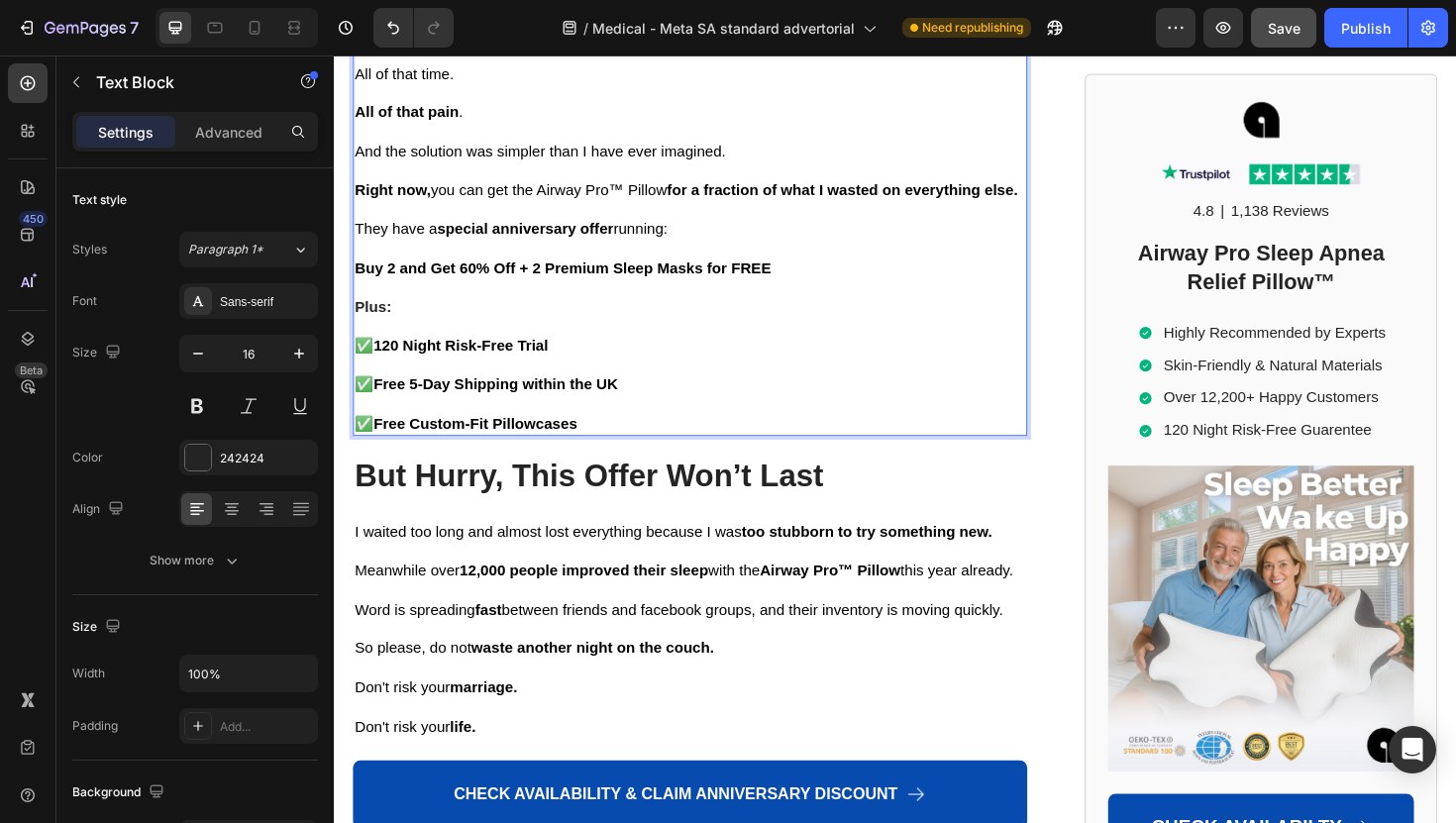 scroll, scrollTop: 13159, scrollLeft: 0, axis: vertical 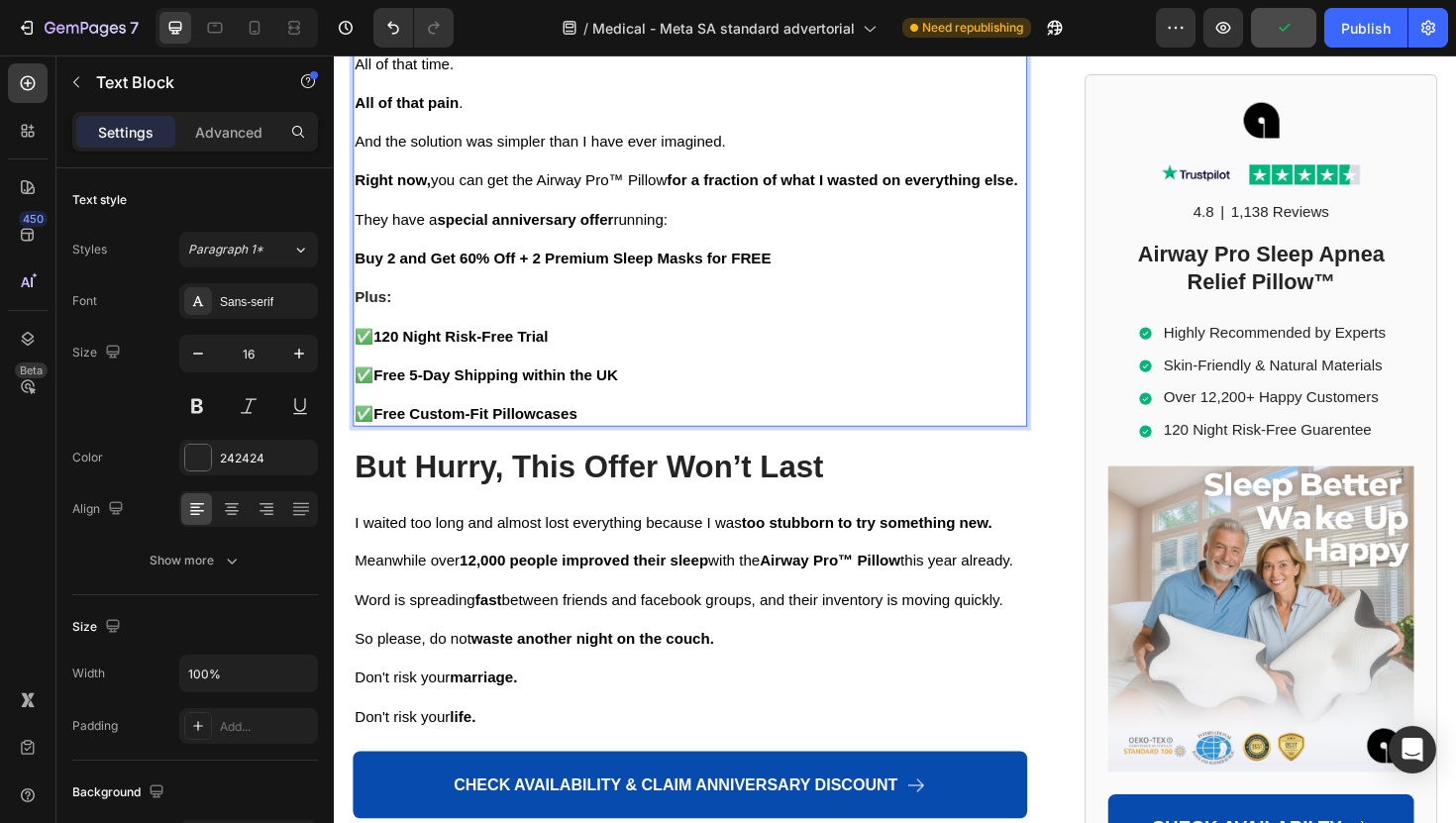 click on "Monthly CPAP supplies:  £50-£100" at bounding box center [473, -162] 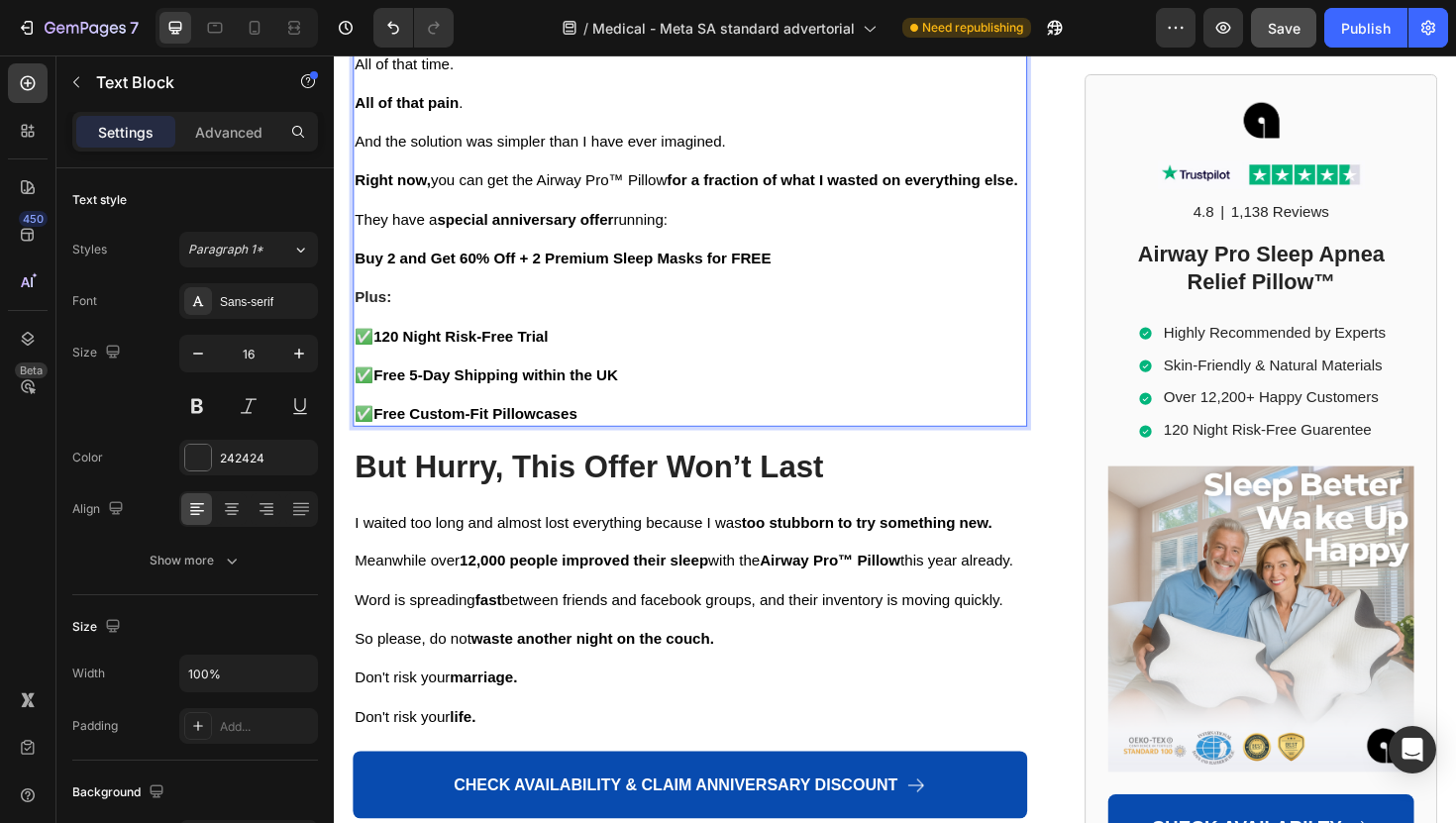 click on "Total for monthly CPAP supplies:  £50-£100" at bounding box center (503, -162) 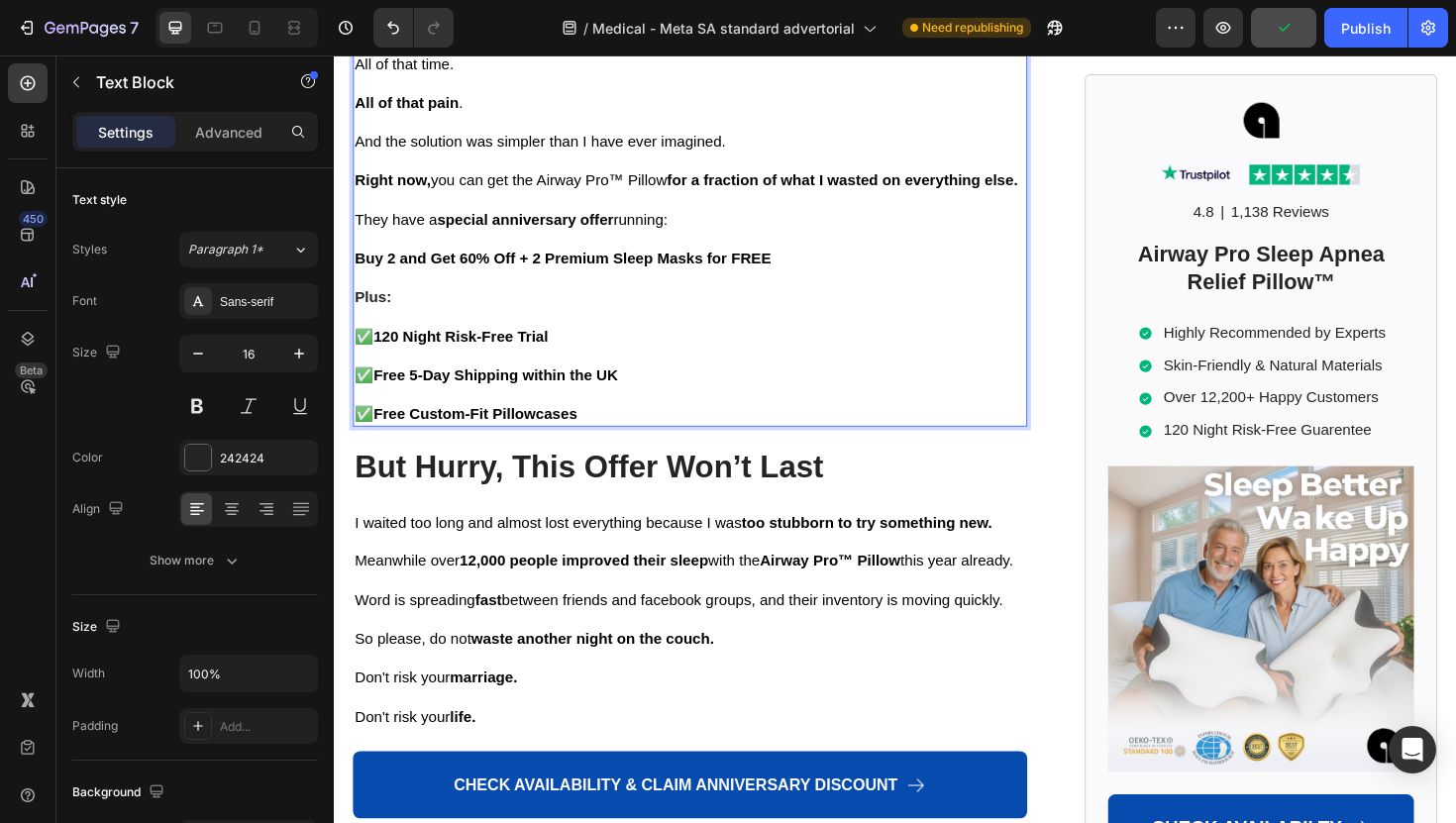 click at bounding box center (710, -100) 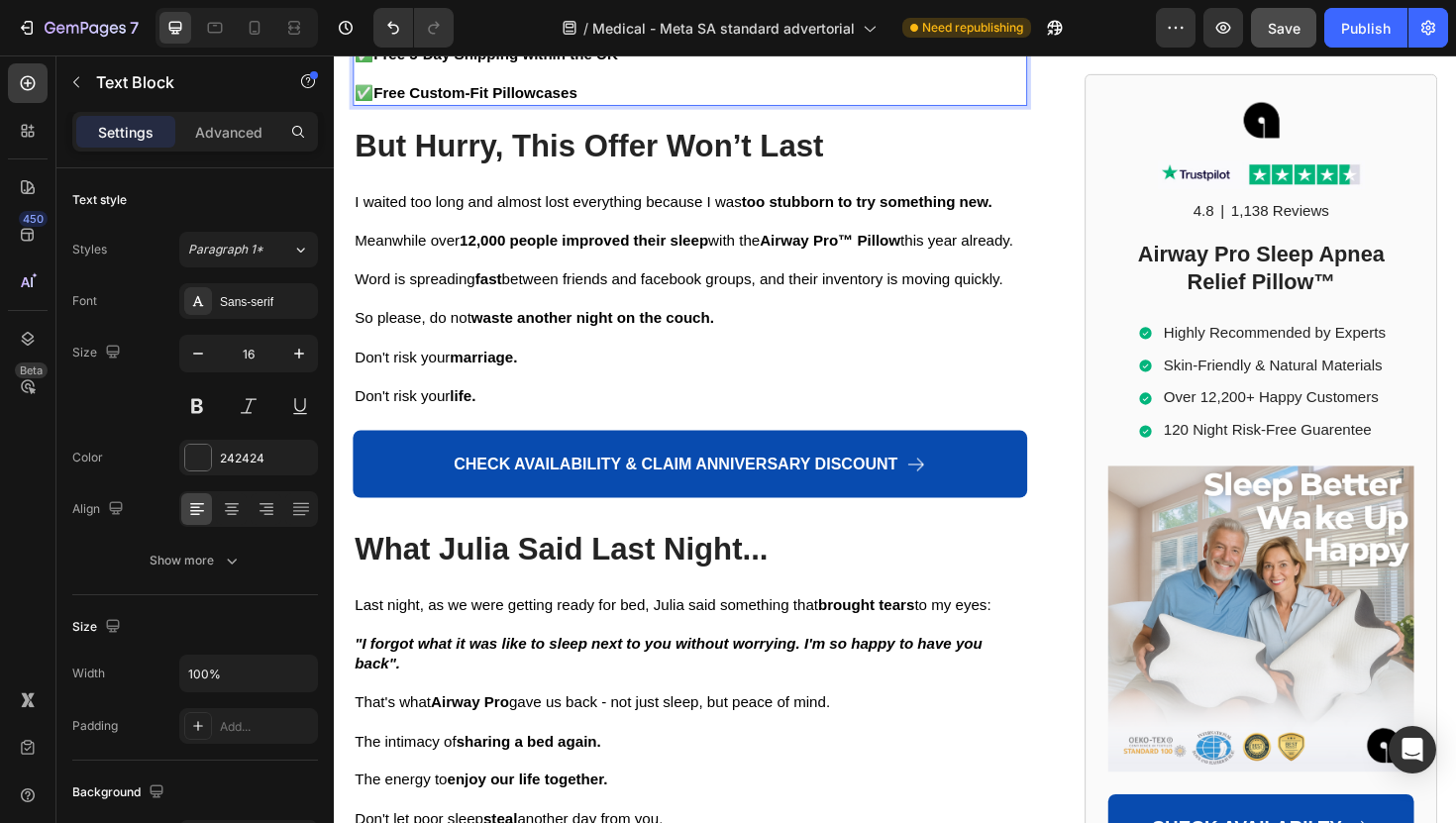 scroll, scrollTop: 13500, scrollLeft: 0, axis: vertical 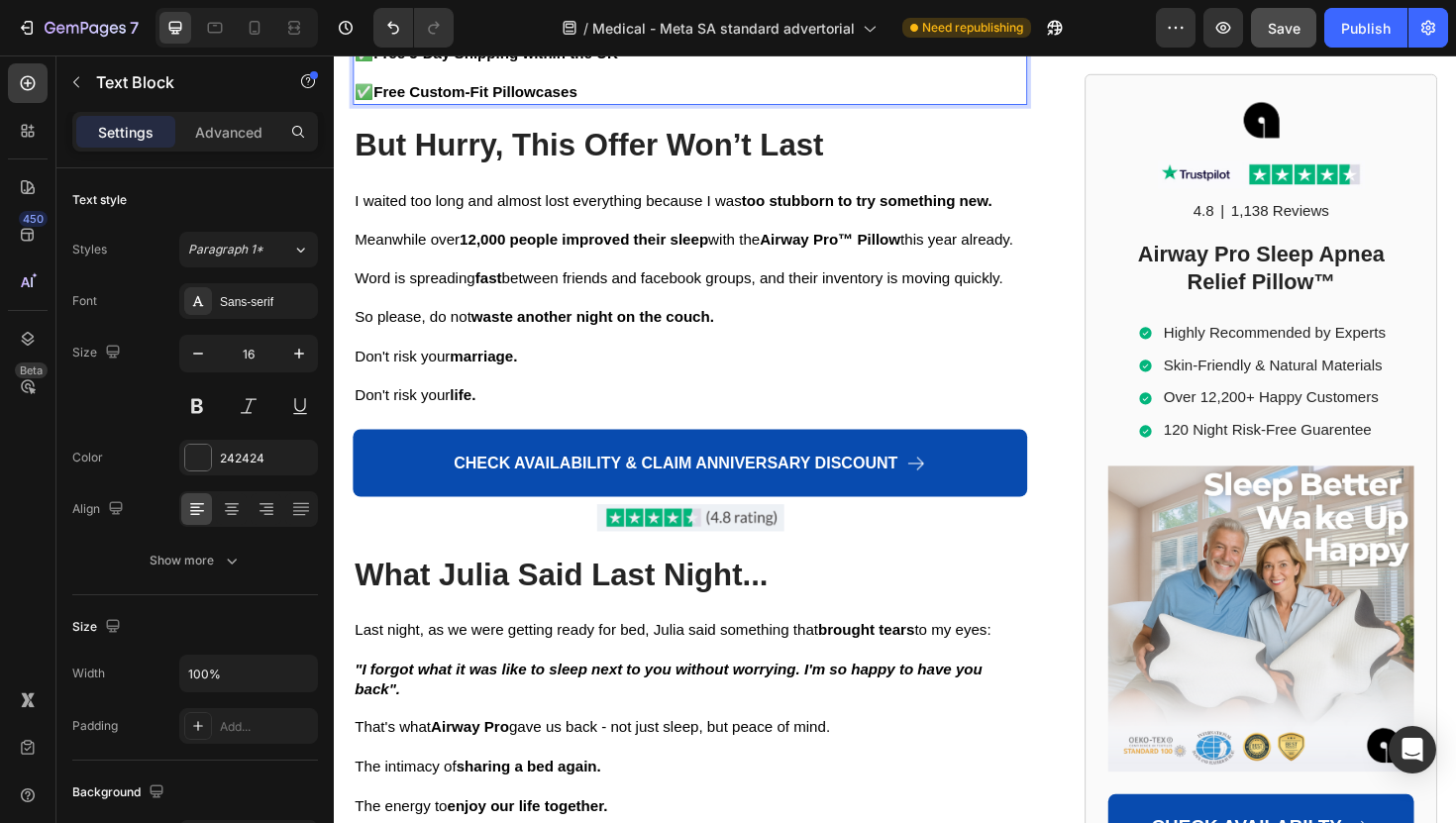 click on "Right now,  you can get the Airway Pro™ Pillow  for a fraction of what I wasted on everything else." at bounding box center [706, -154] 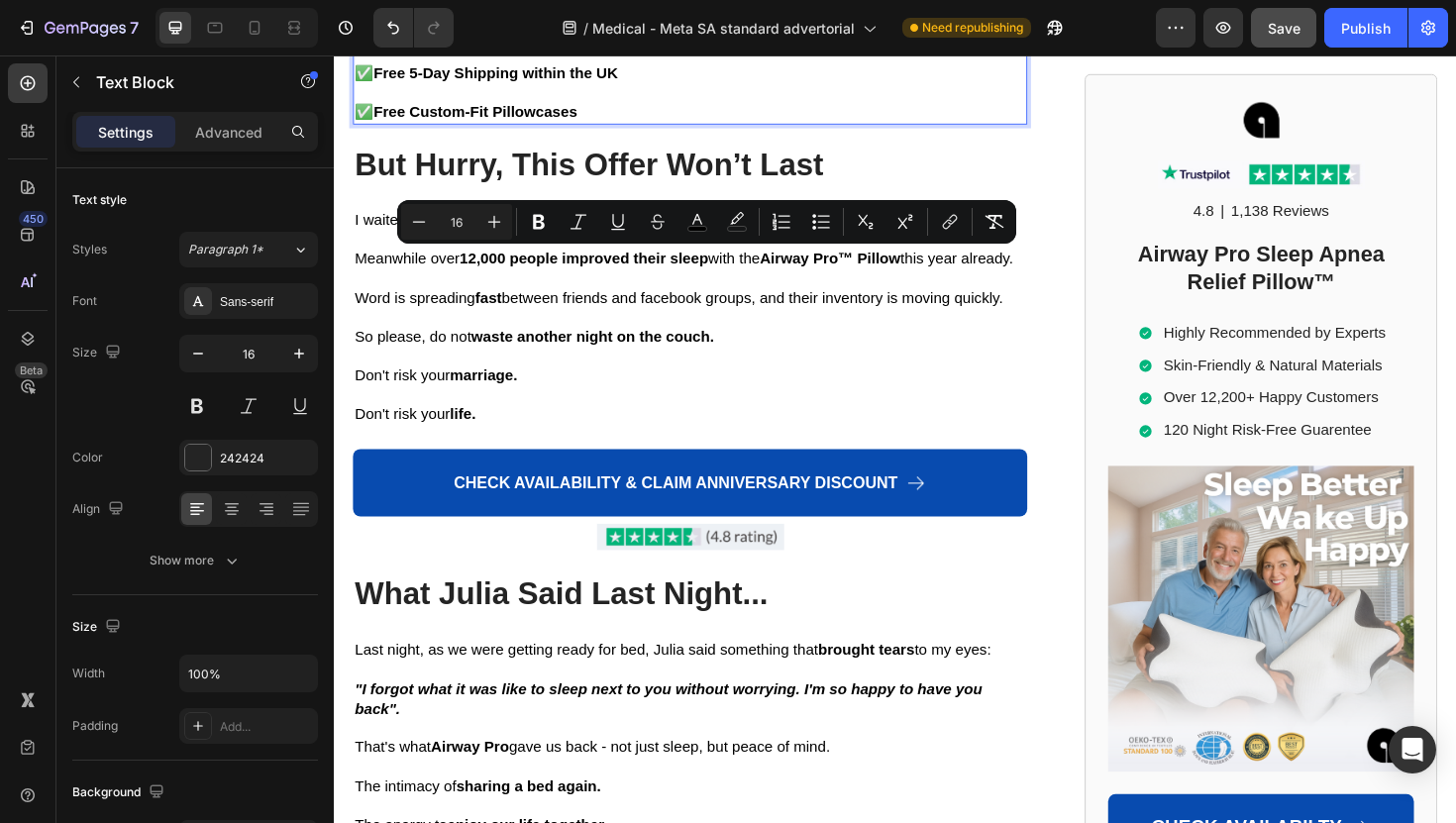 drag, startPoint x: 357, startPoint y: 271, endPoint x: 698, endPoint y: 475, distance: 397.3626 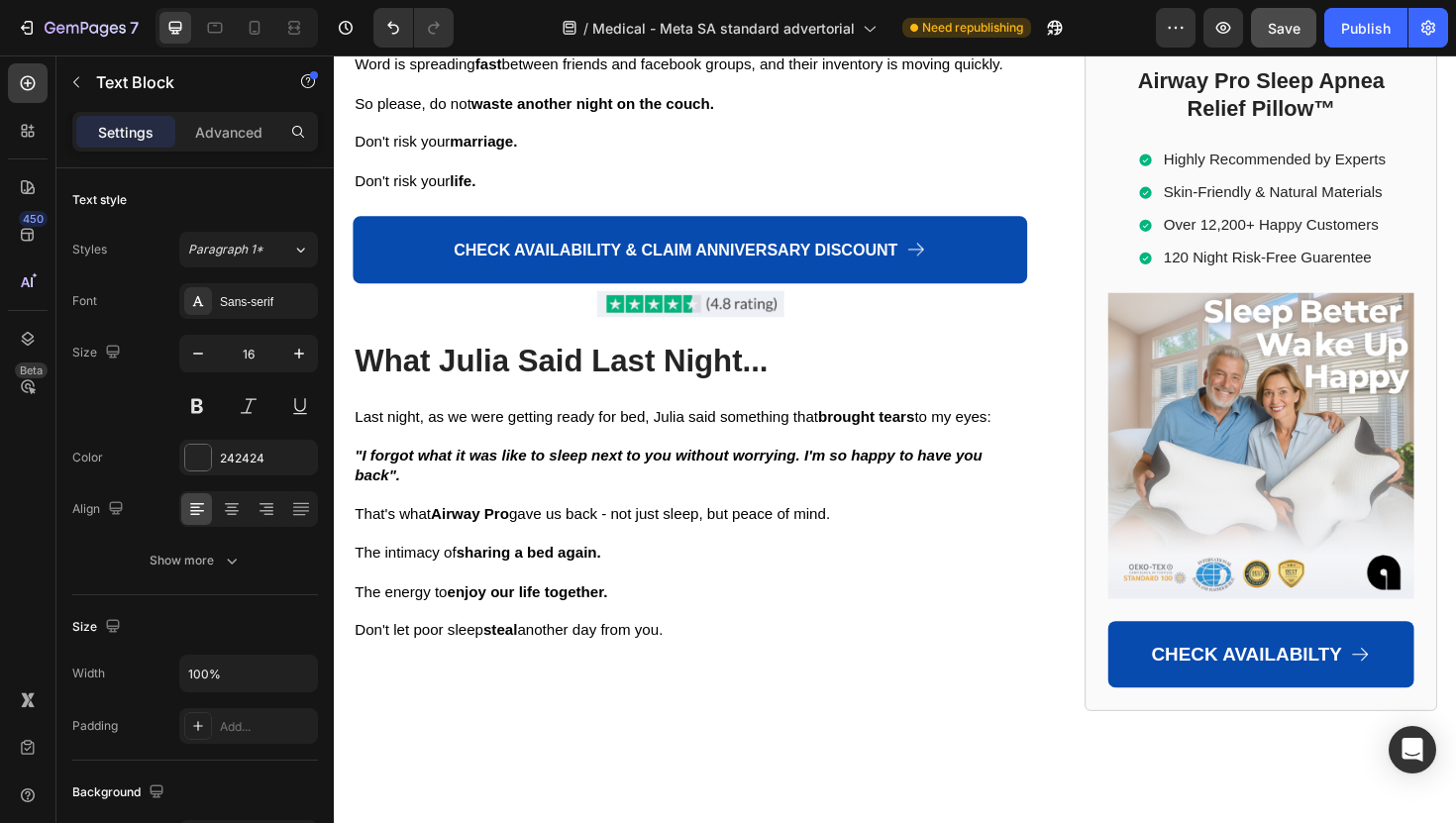 drag, startPoint x: 494, startPoint y: 214, endPoint x: 471, endPoint y: 216, distance: 23.086793 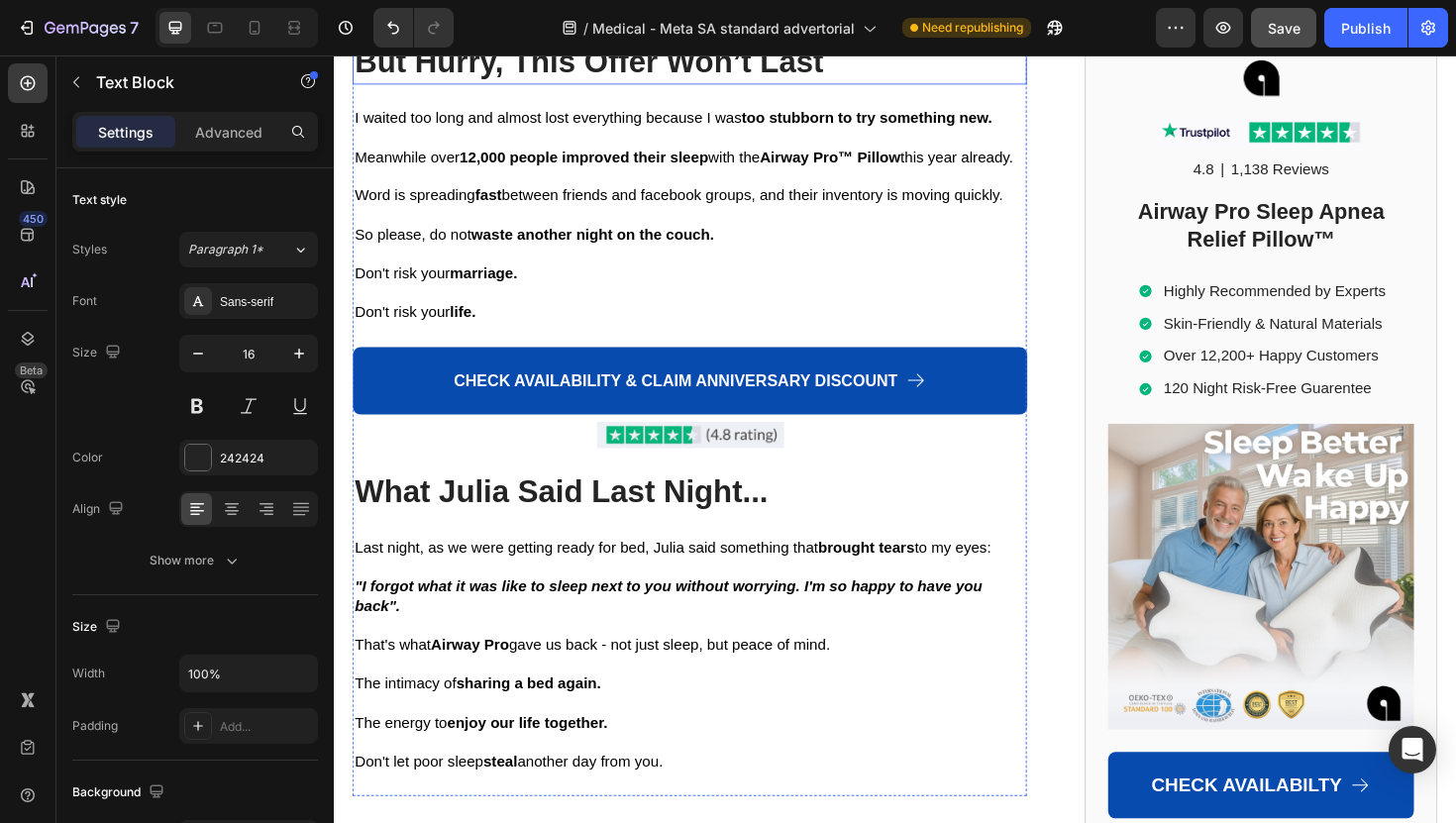 scroll, scrollTop: 13327, scrollLeft: 0, axis: vertical 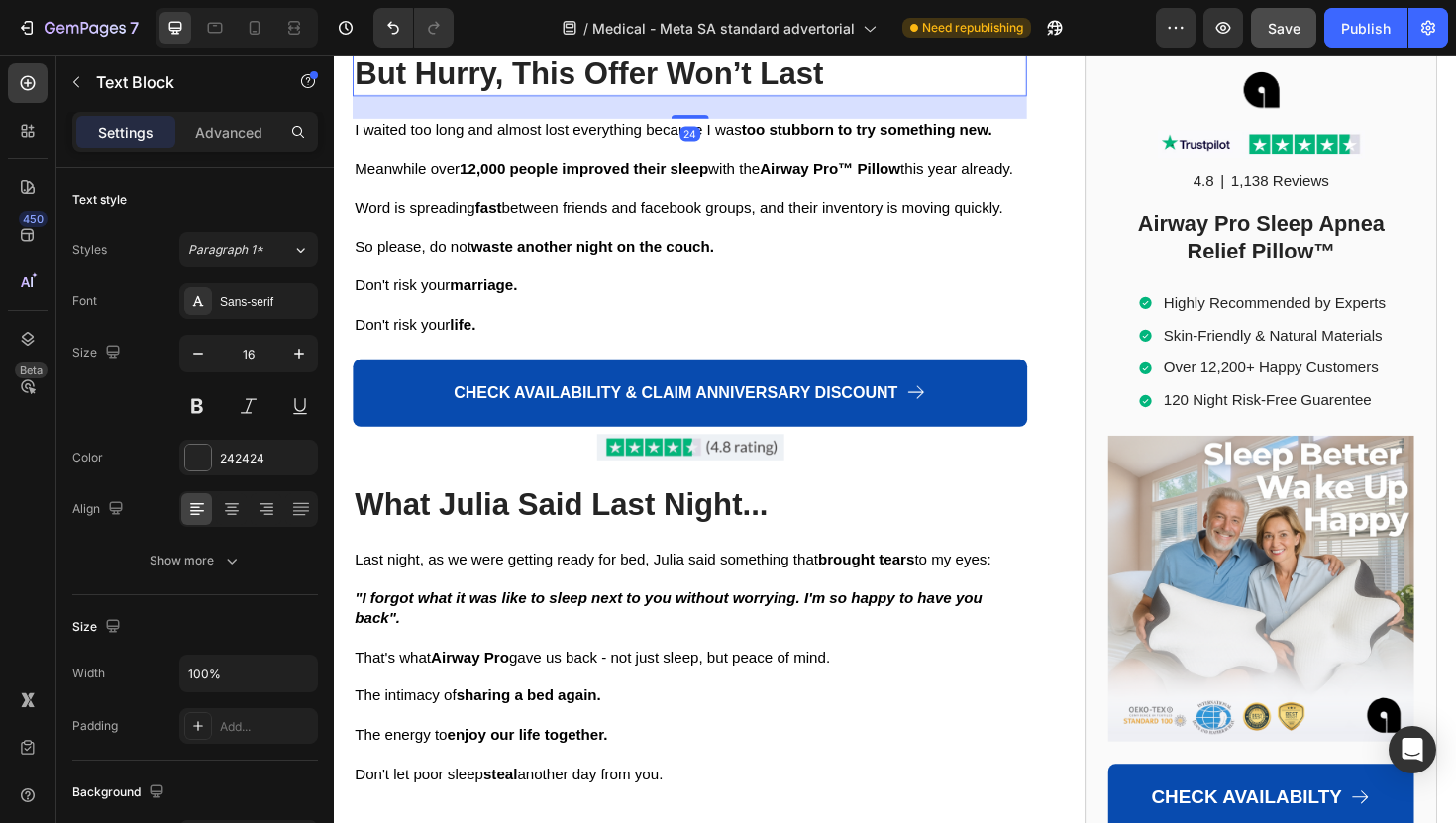 click on "But Hurry, This Offer Won’t Last" at bounding box center [710, 75] 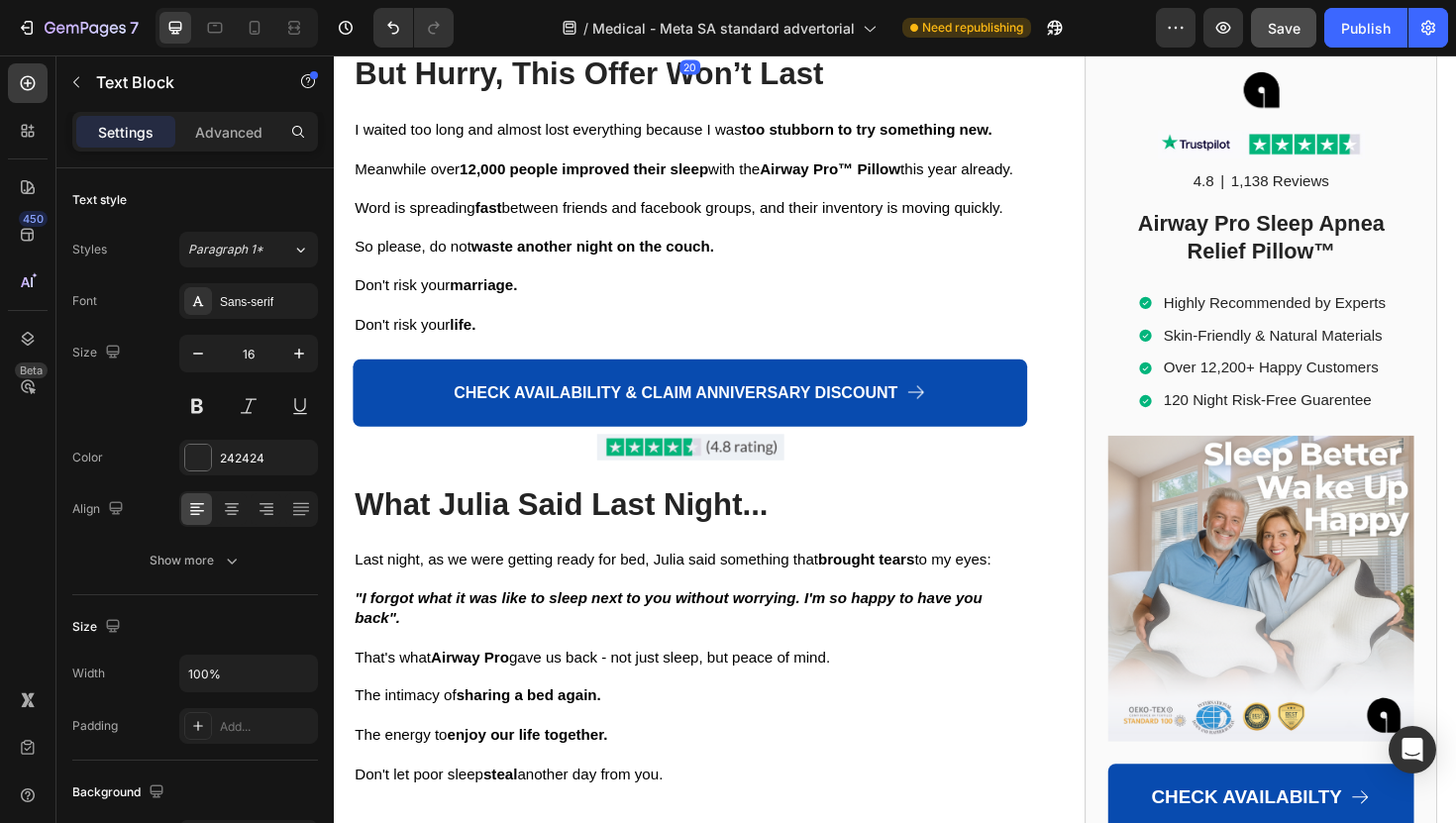 click on "Right now,  you can get the Airway Pro™ Pillow  for a fraction of what I wasted on everything else." at bounding box center (710, 20) 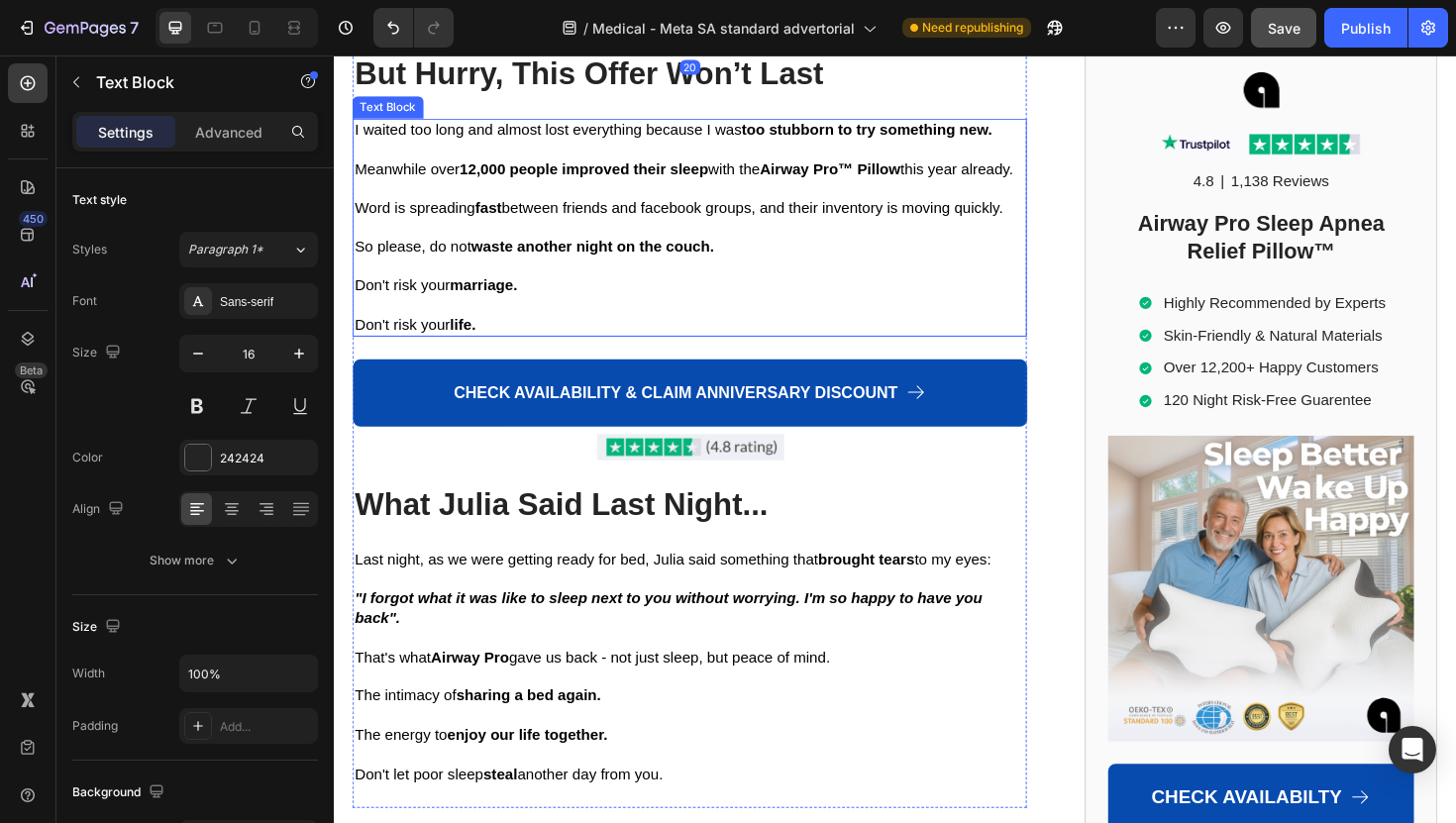 click on "life." at bounding box center [470, 340] 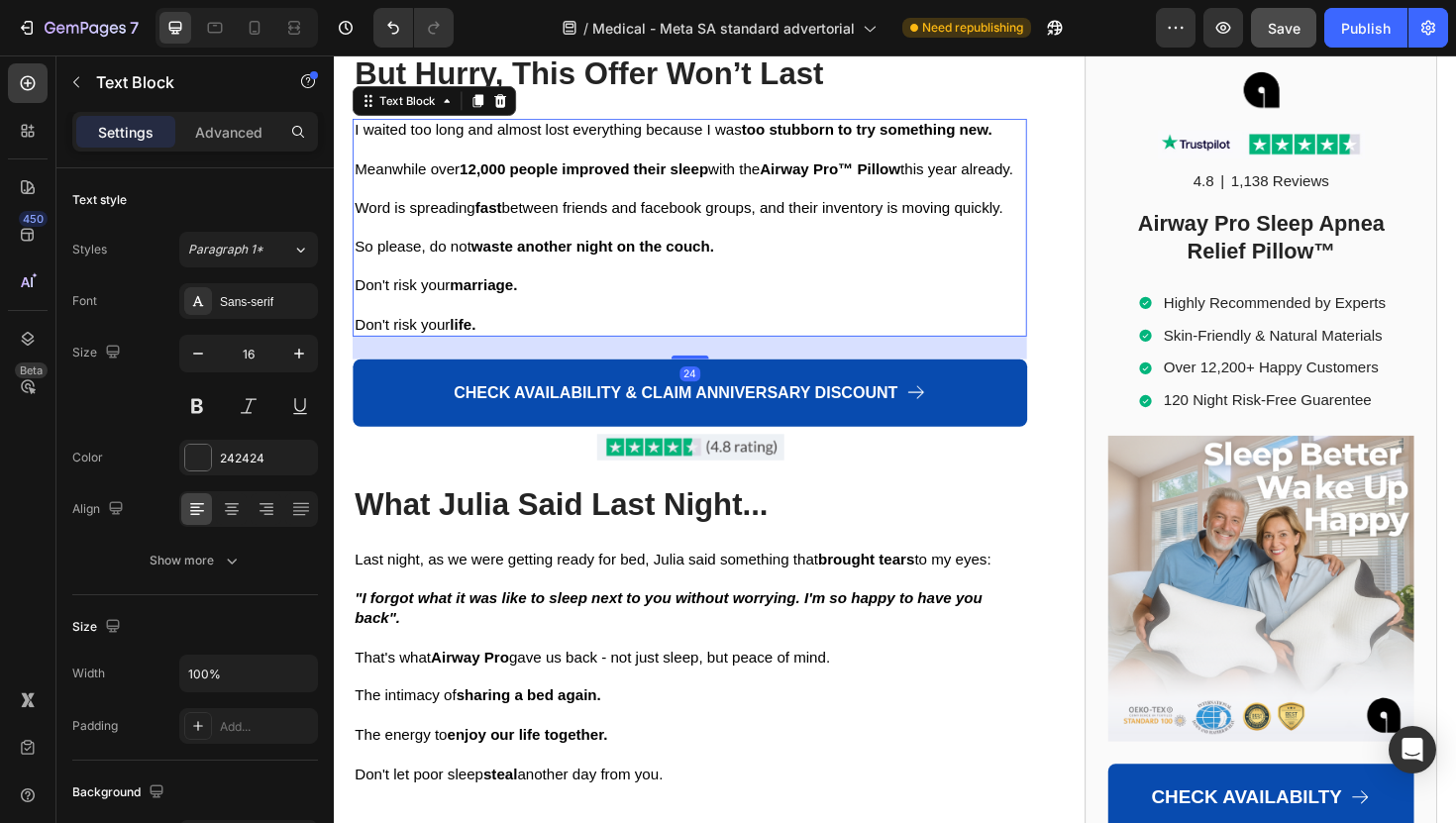 click on "marriage." at bounding box center (492, 298) 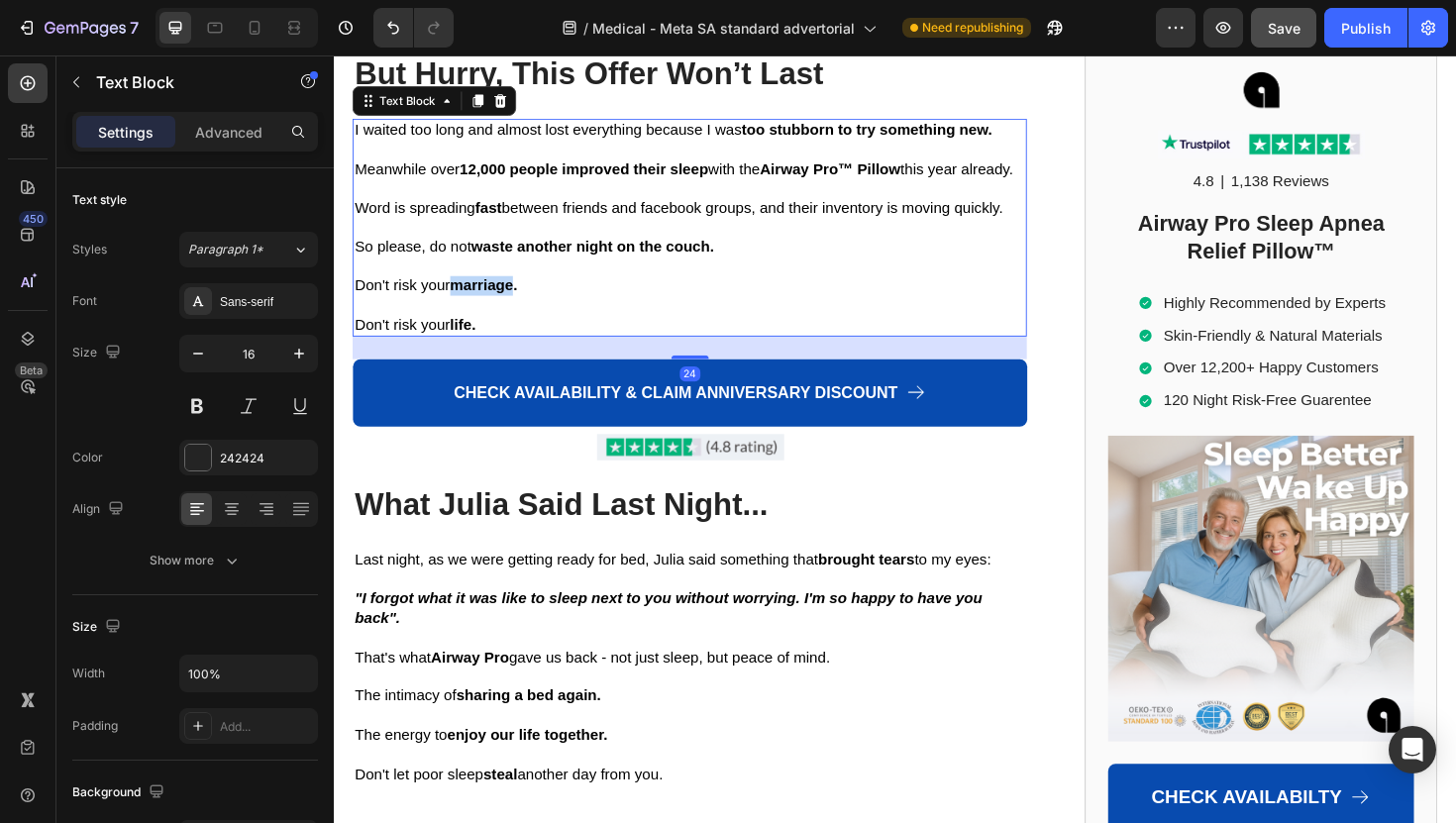 click on "marriage." at bounding box center [492, 298] 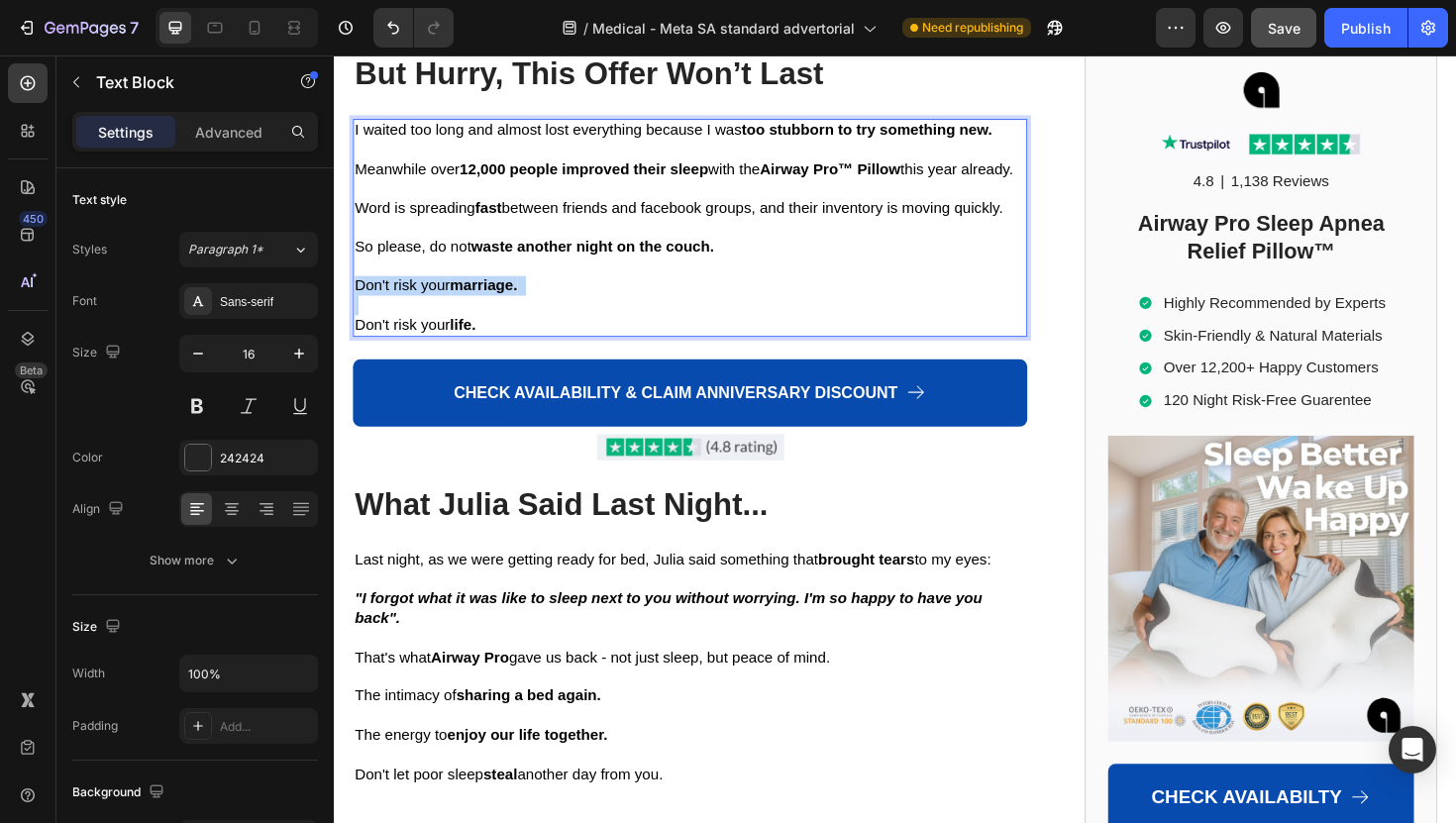 click on "marriage." at bounding box center [492, 298] 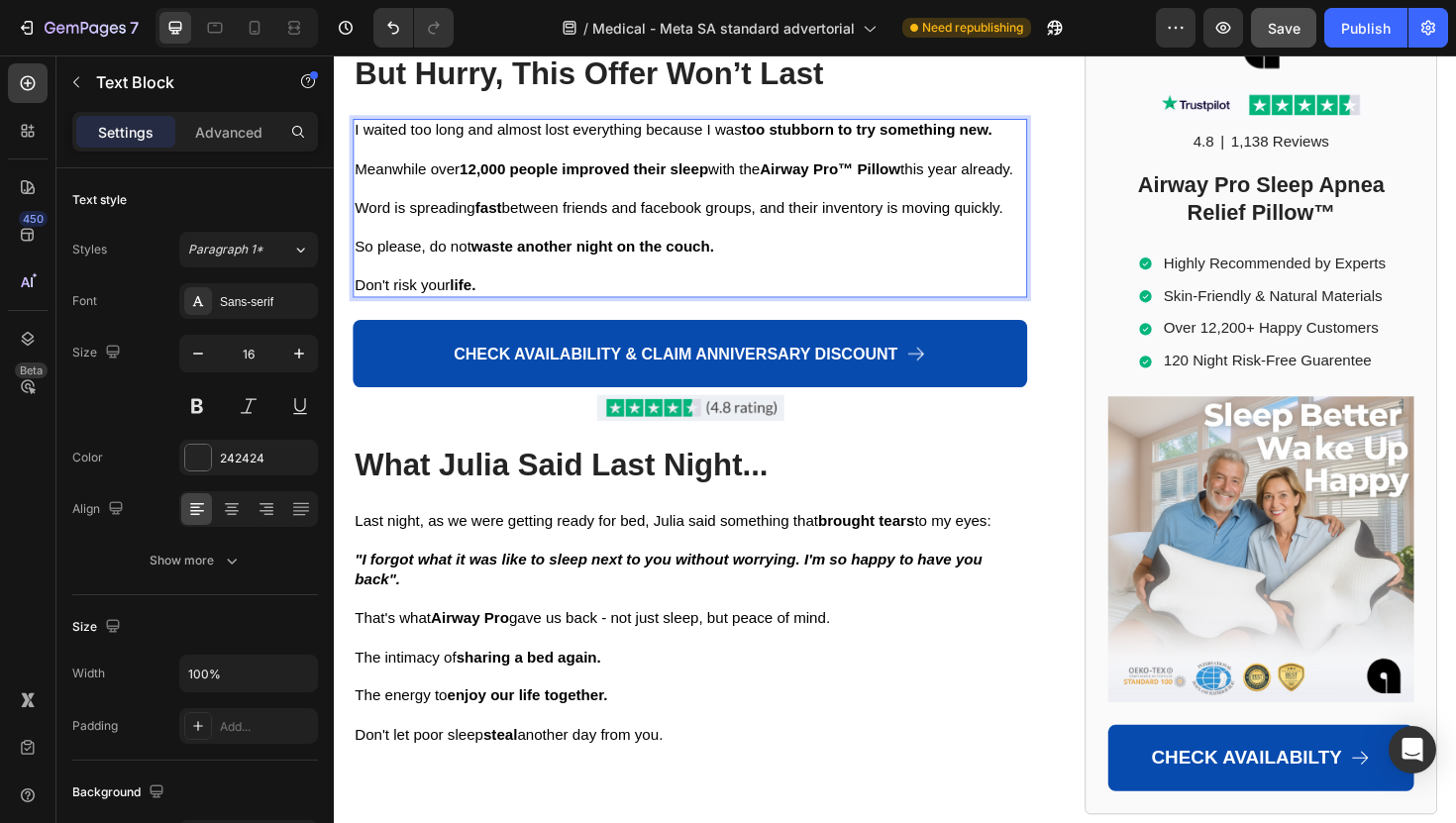 click on "Don't risk your  life." at bounding box center [710, 299] 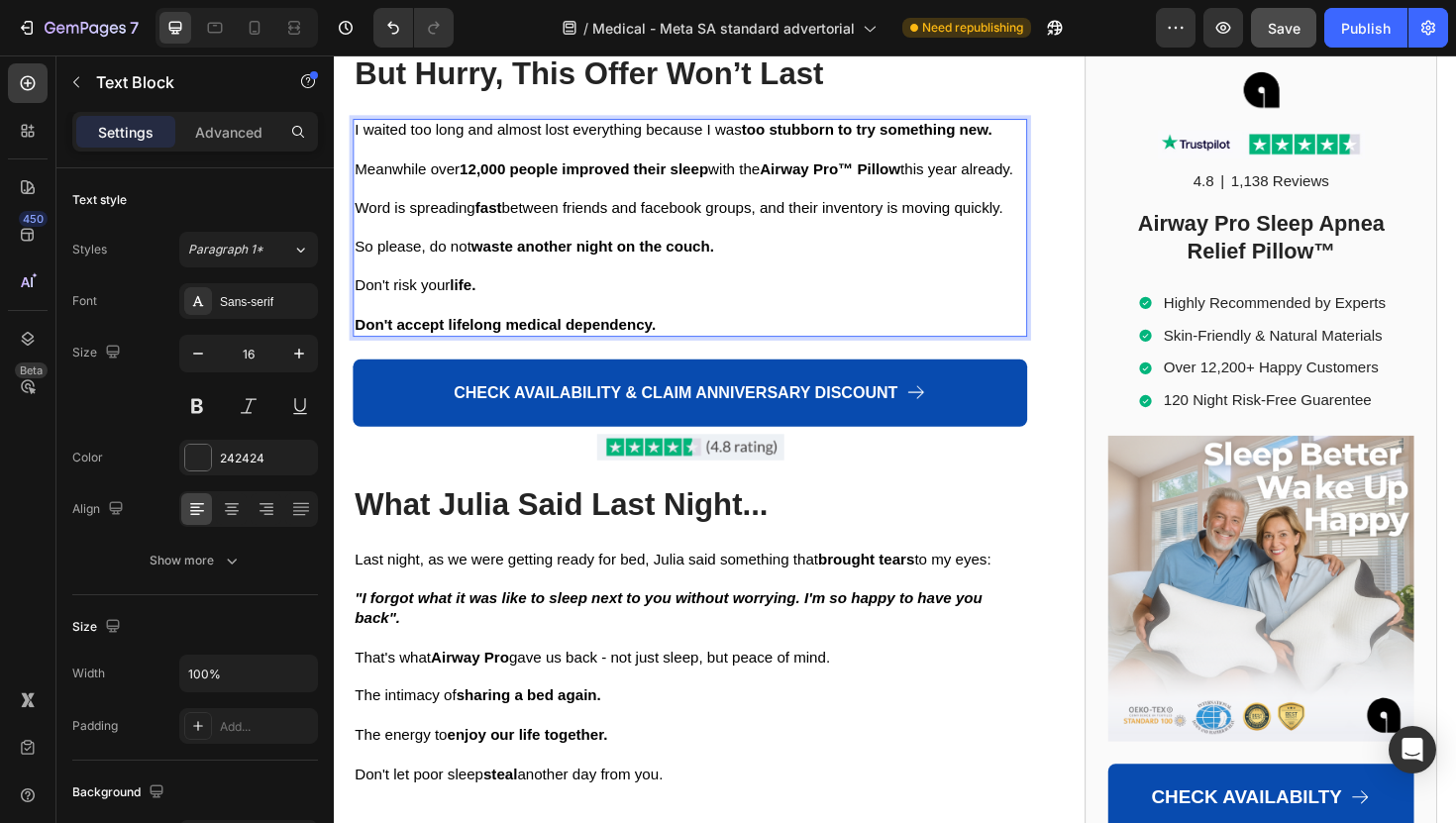 click on "Don't accept lifelong medical dependency." at bounding box center (515, 340) 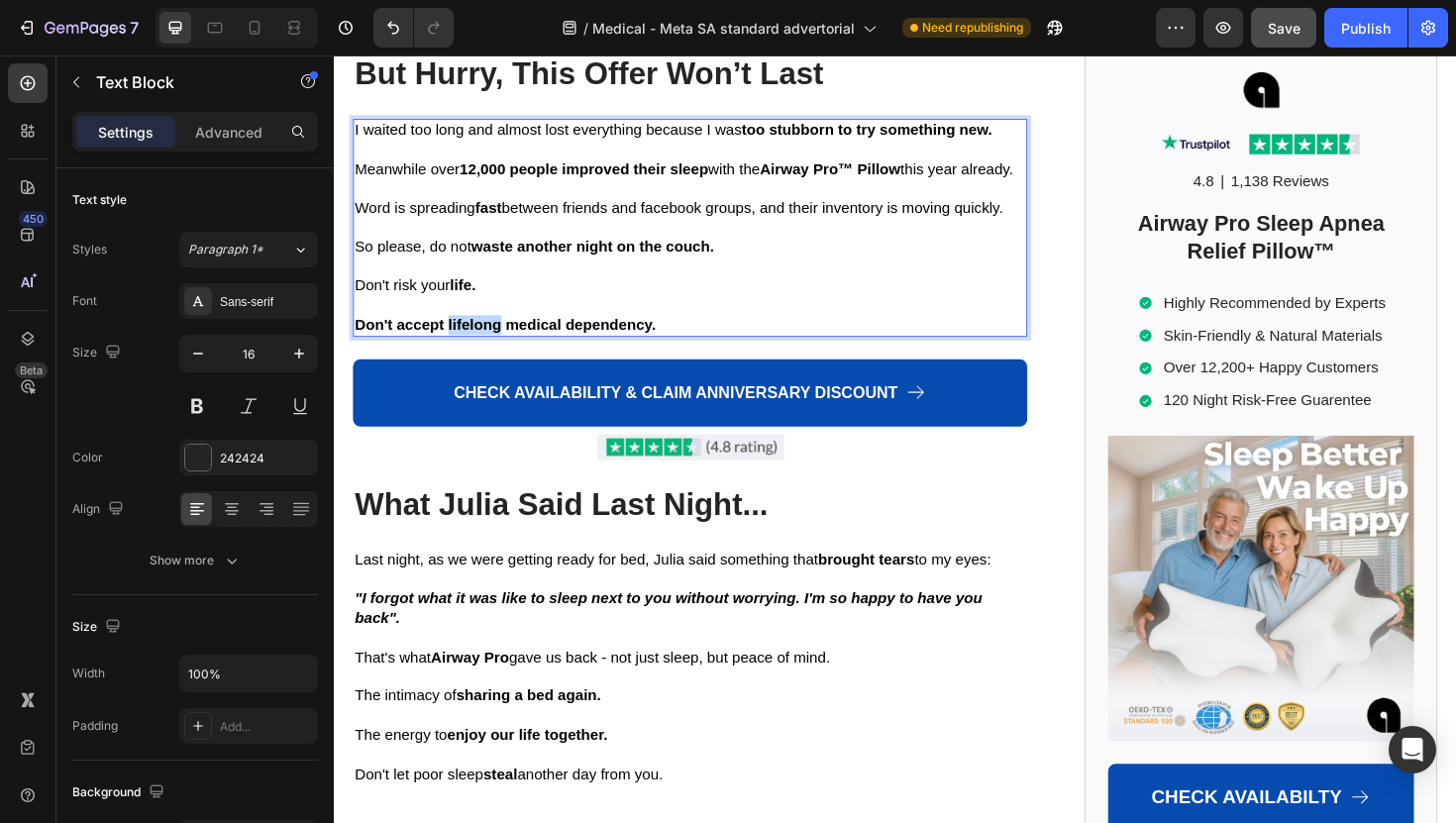 click on "Don't accept lifelong medical dependency." at bounding box center (515, 340) 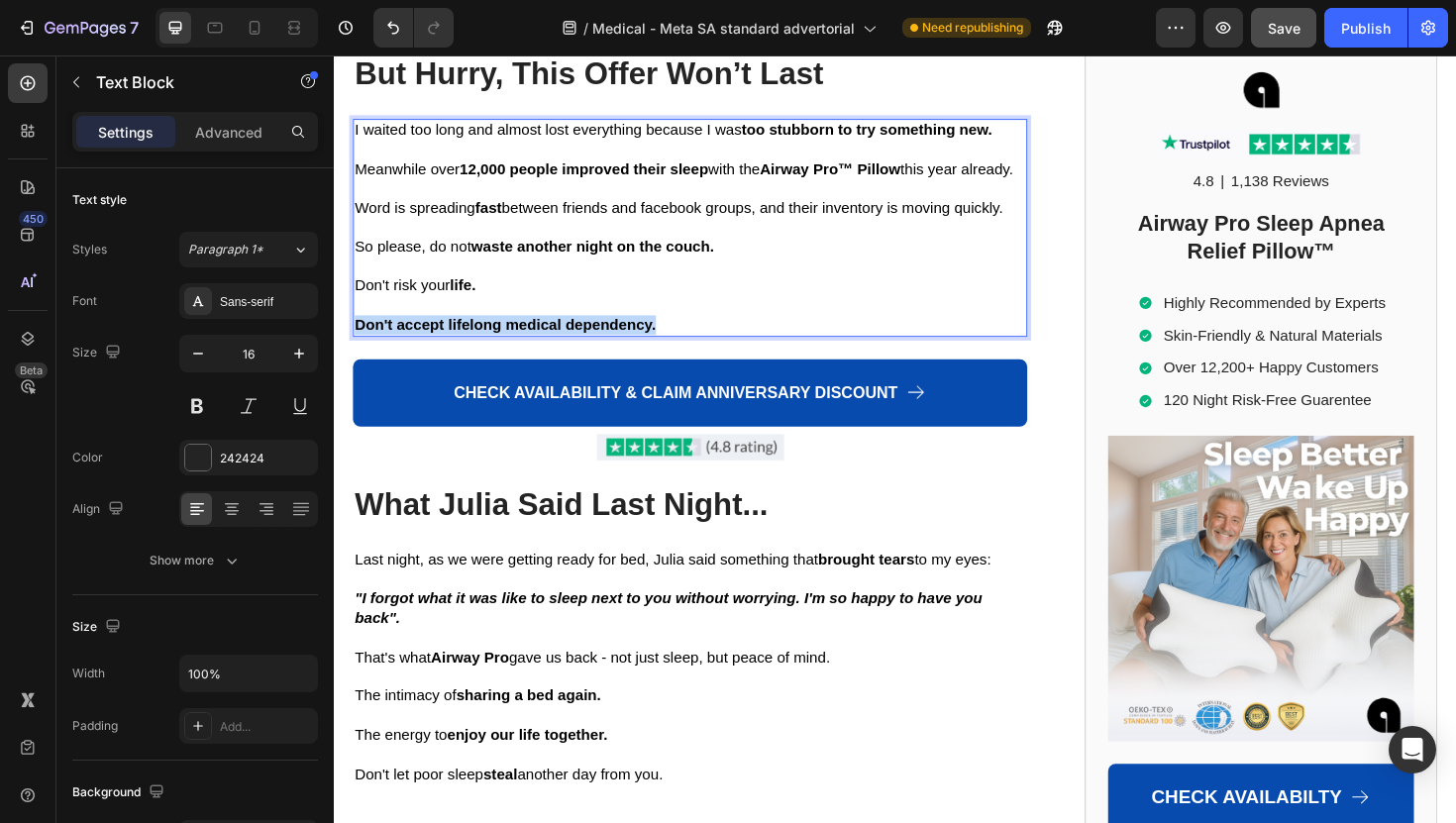 click on "Don't accept lifelong medical dependency." at bounding box center [515, 340] 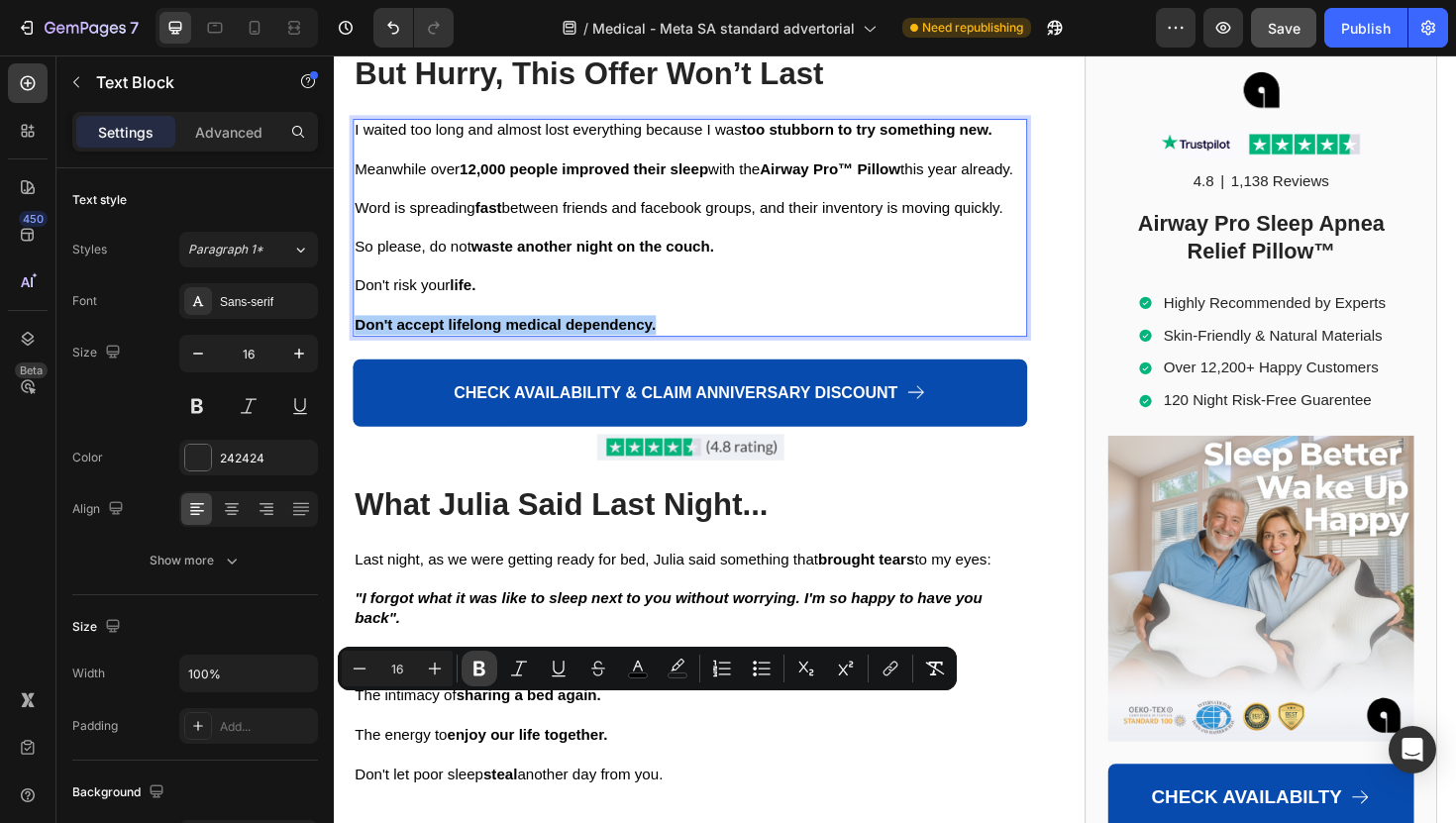click 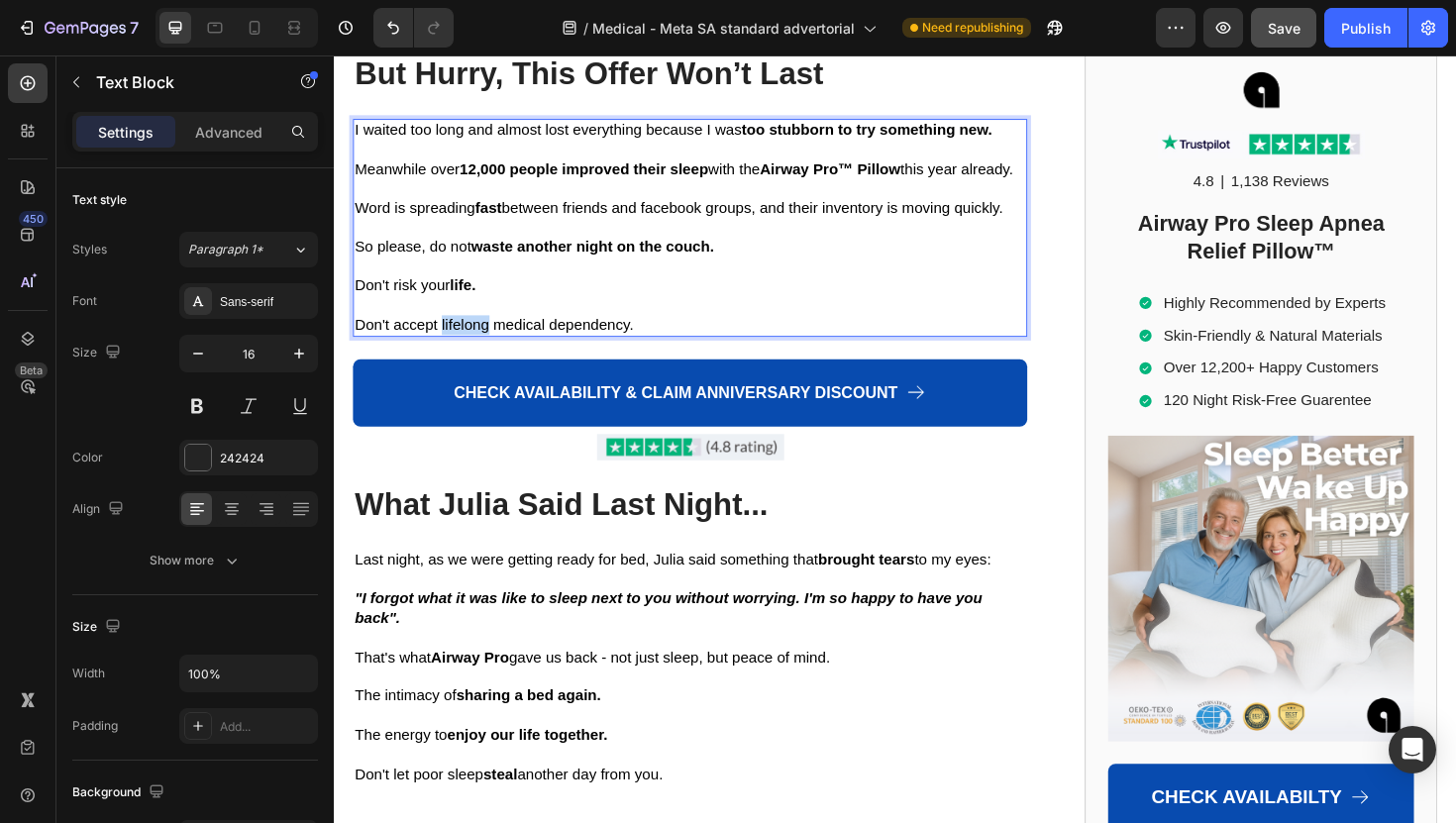 drag, startPoint x: 446, startPoint y: 747, endPoint x: 499, endPoint y: 752, distance: 53.235327 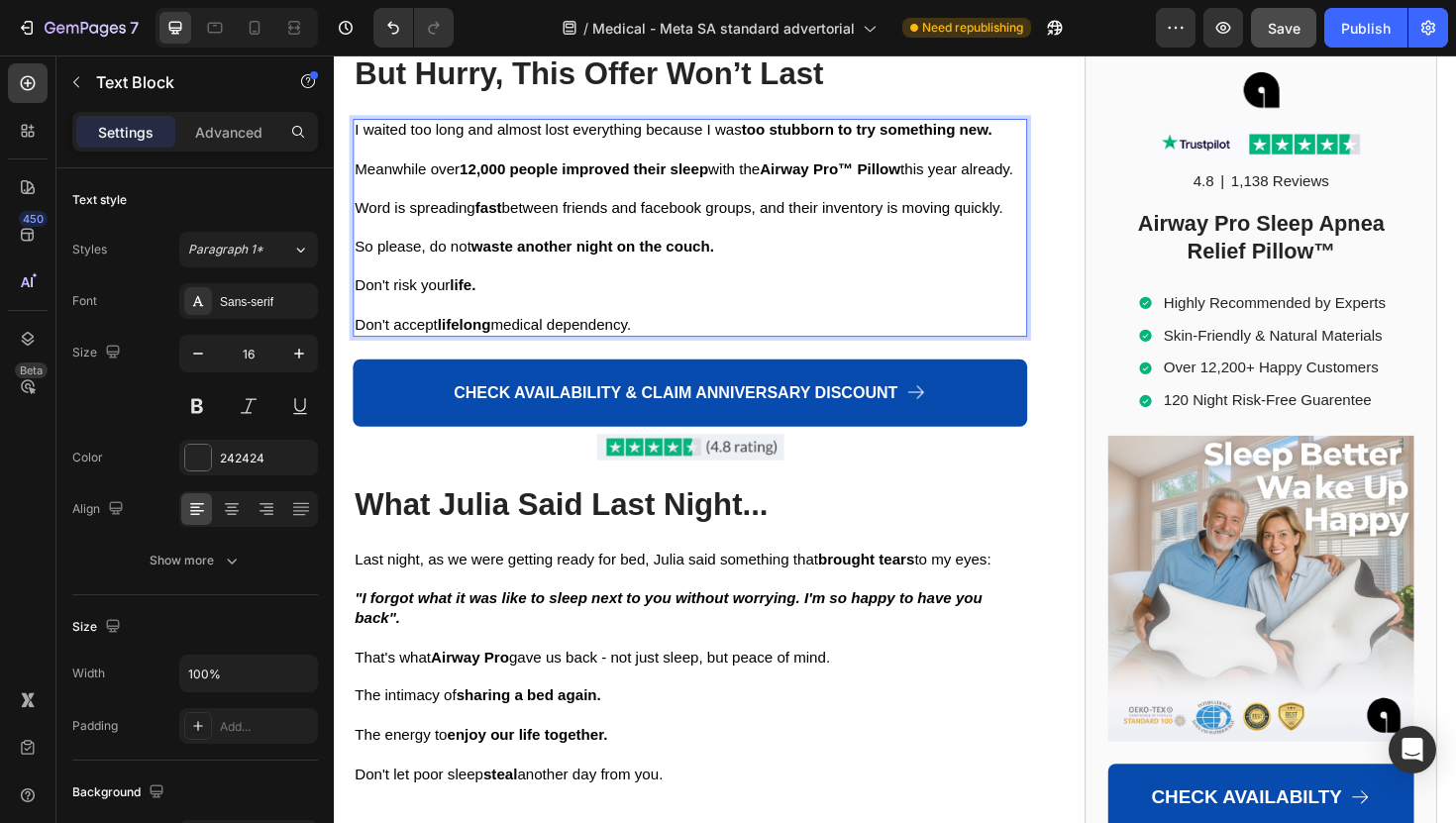 click on "Don't accept  lifelong  medical dependency." at bounding box center [710, 341] 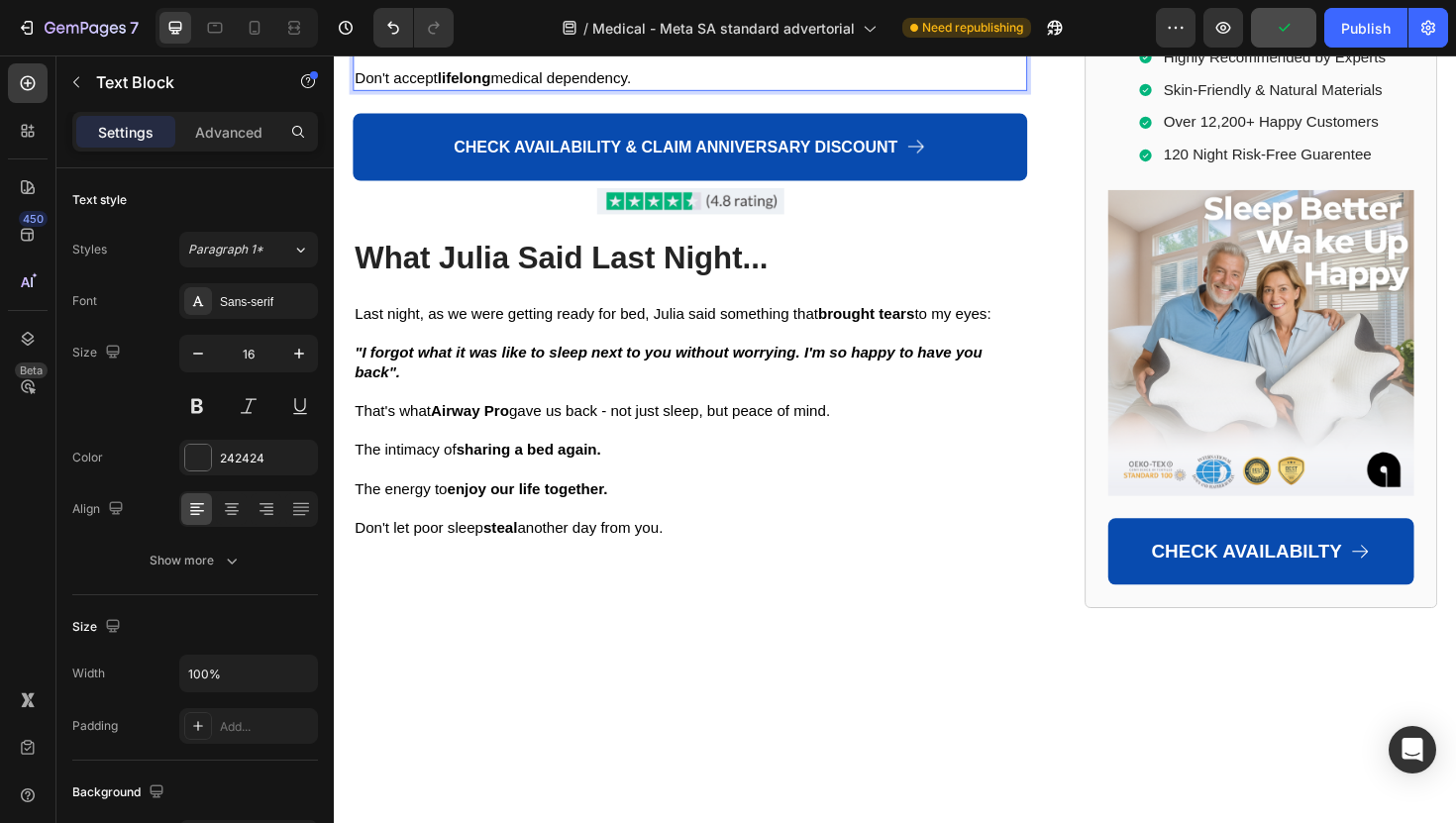 scroll, scrollTop: 13603, scrollLeft: 0, axis: vertical 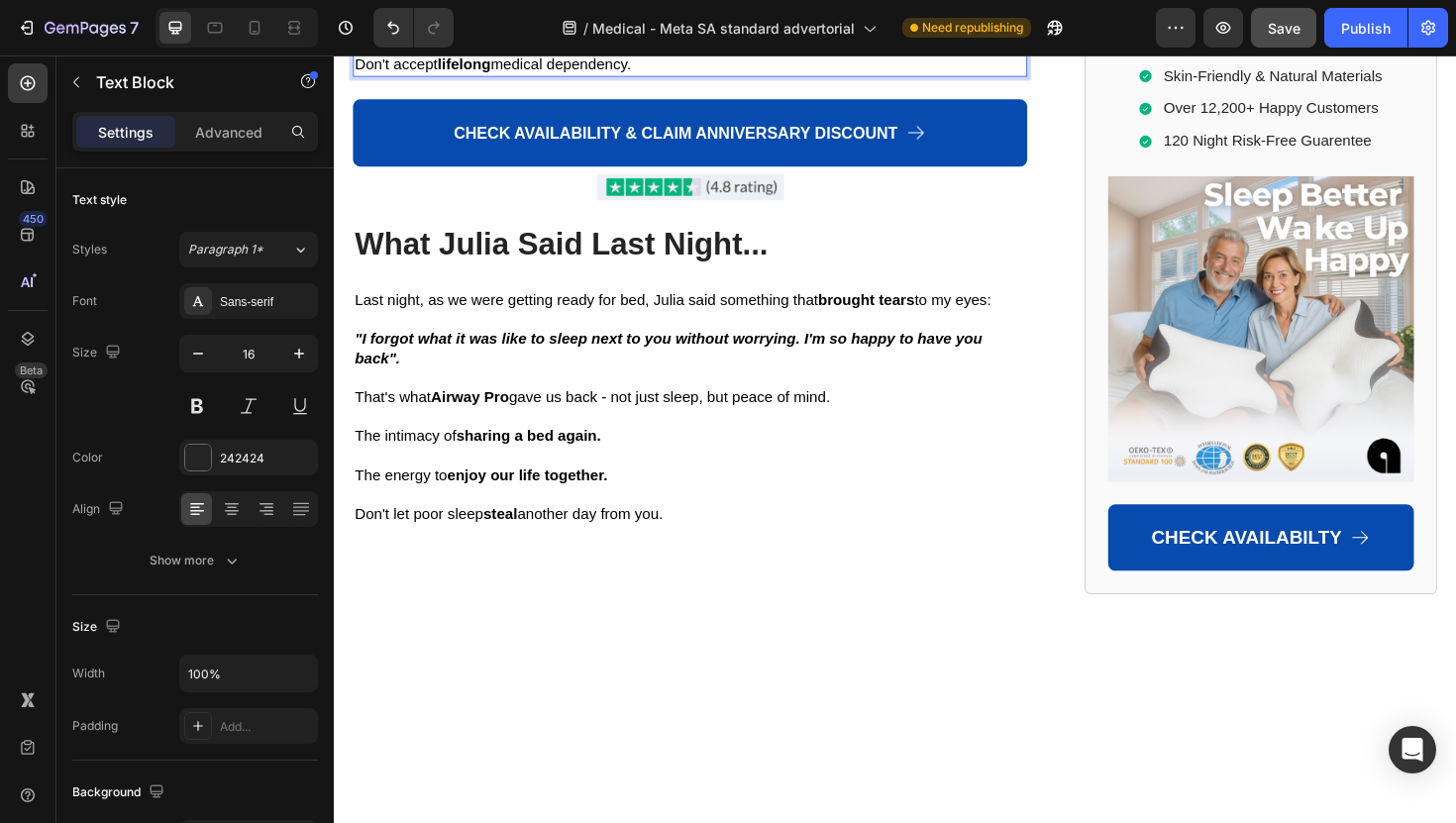 click on "Don't accept  lifelong  medical dependency." at bounding box center [501, 64] 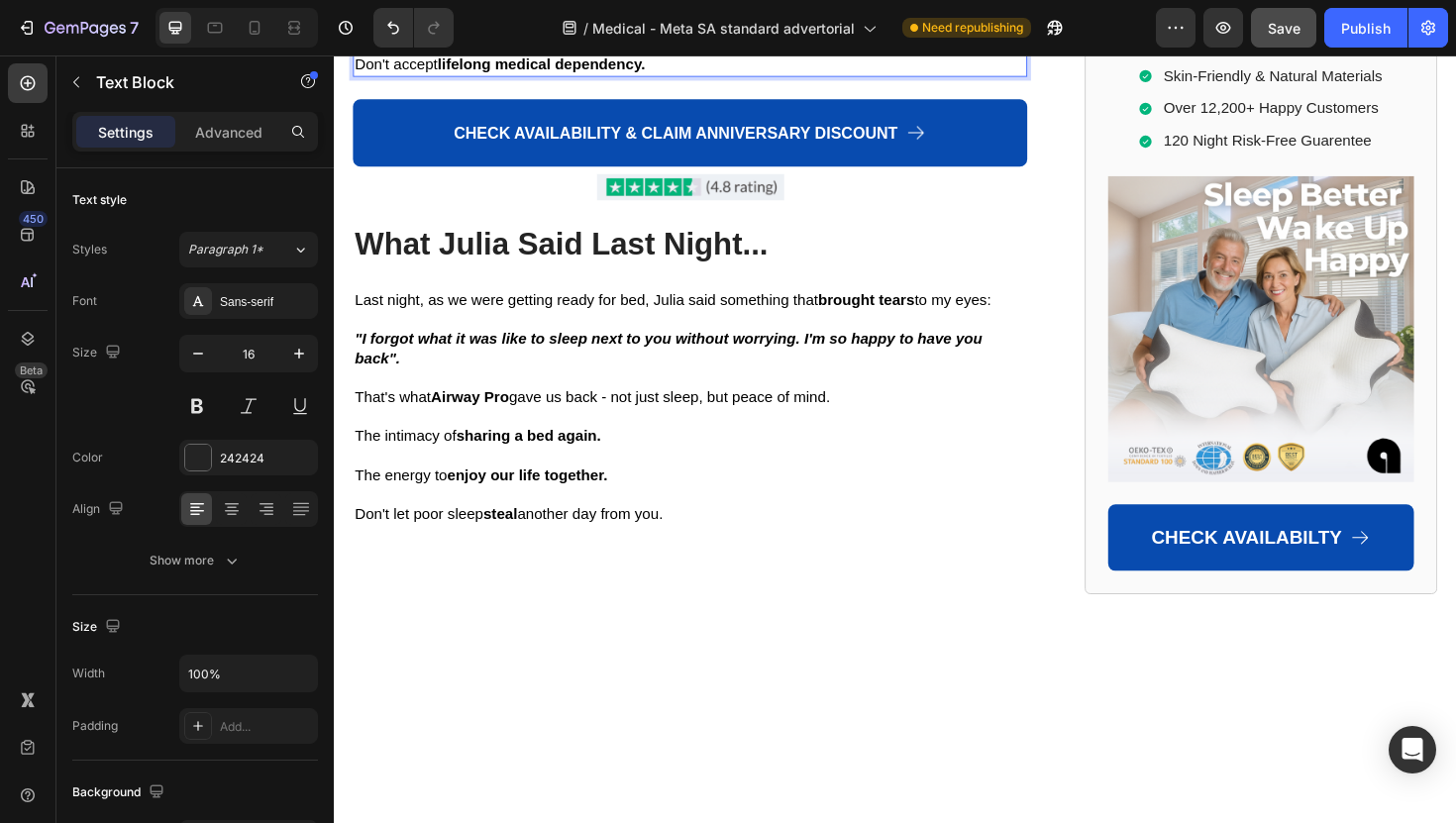 click on "Don't accept  lifelong medical dependency." at bounding box center [710, 65] 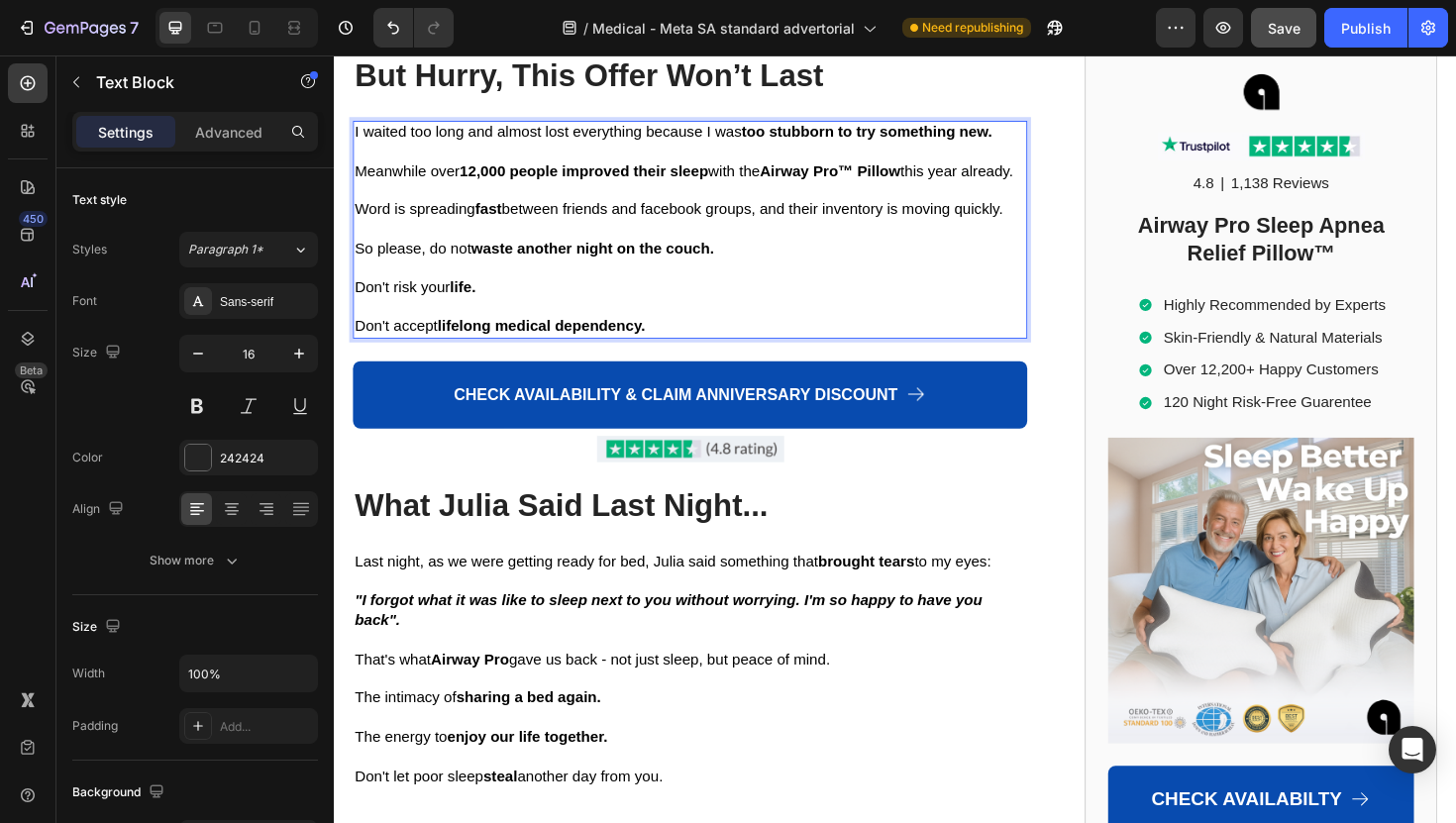 scroll, scrollTop: 13323, scrollLeft: 0, axis: vertical 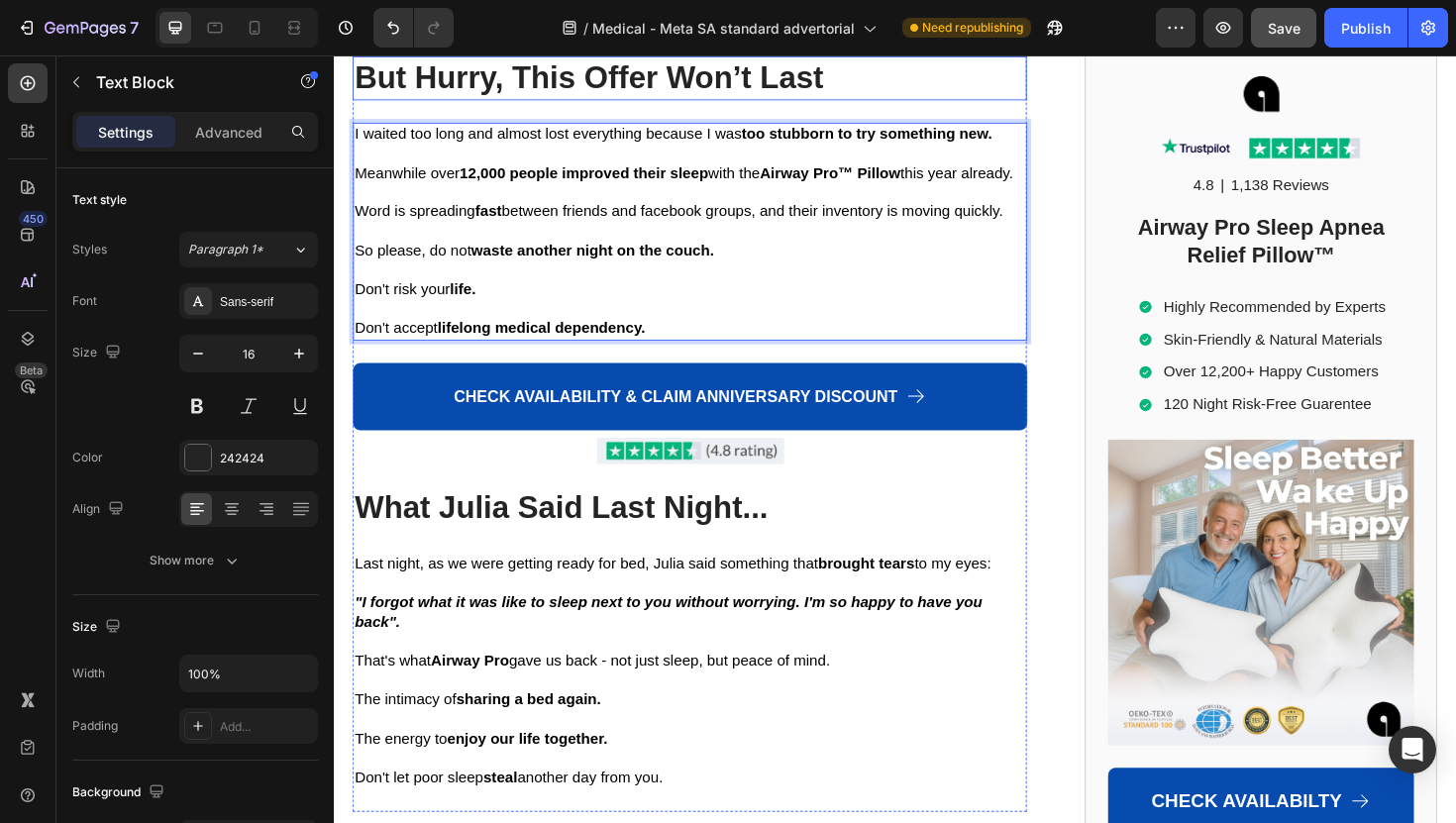 click on "But Hurry, This Offer Won’t Last" at bounding box center (710, 79) 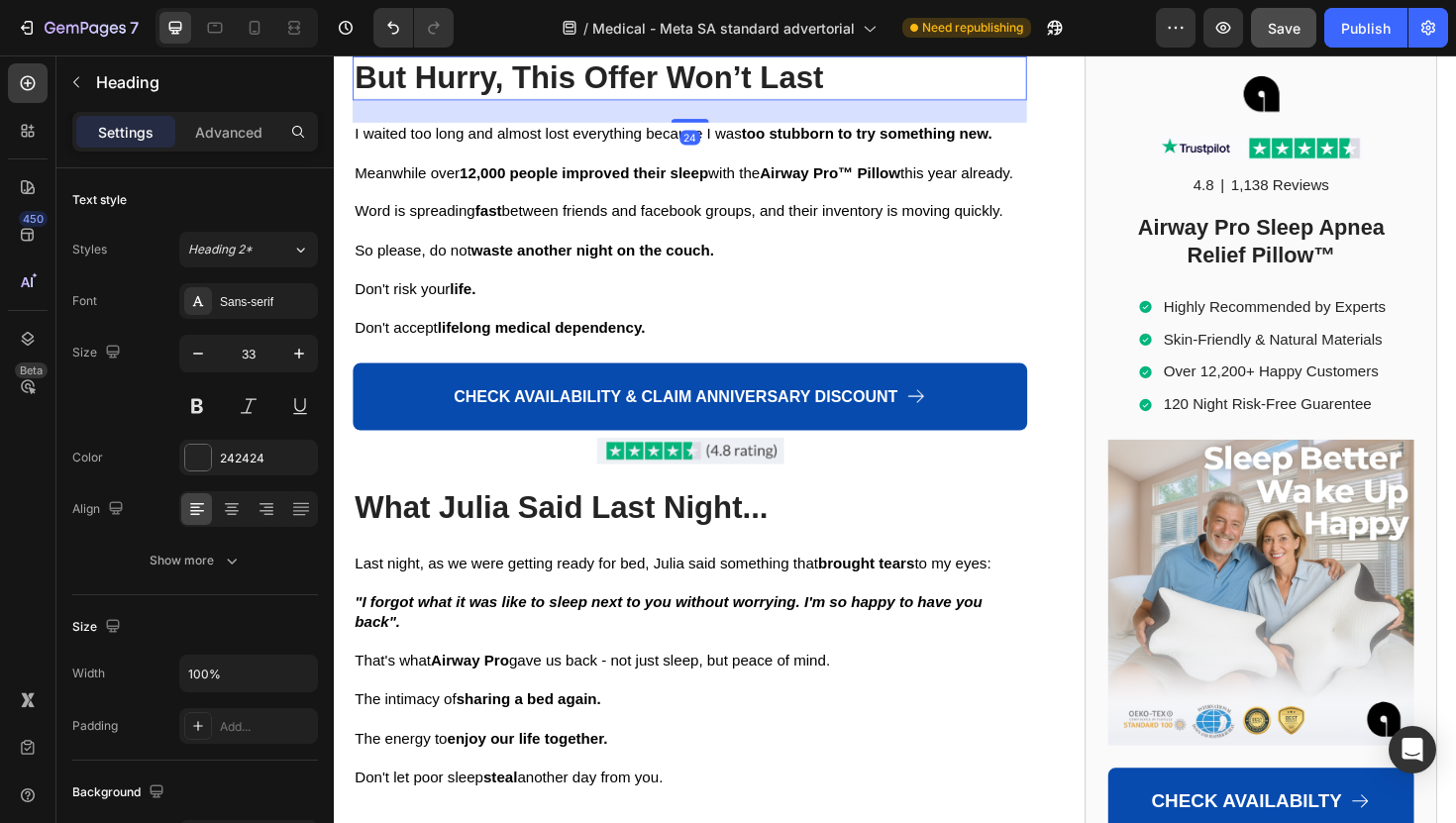 click on "But Hurry, This Offer Won’t Last" at bounding box center (710, 79) 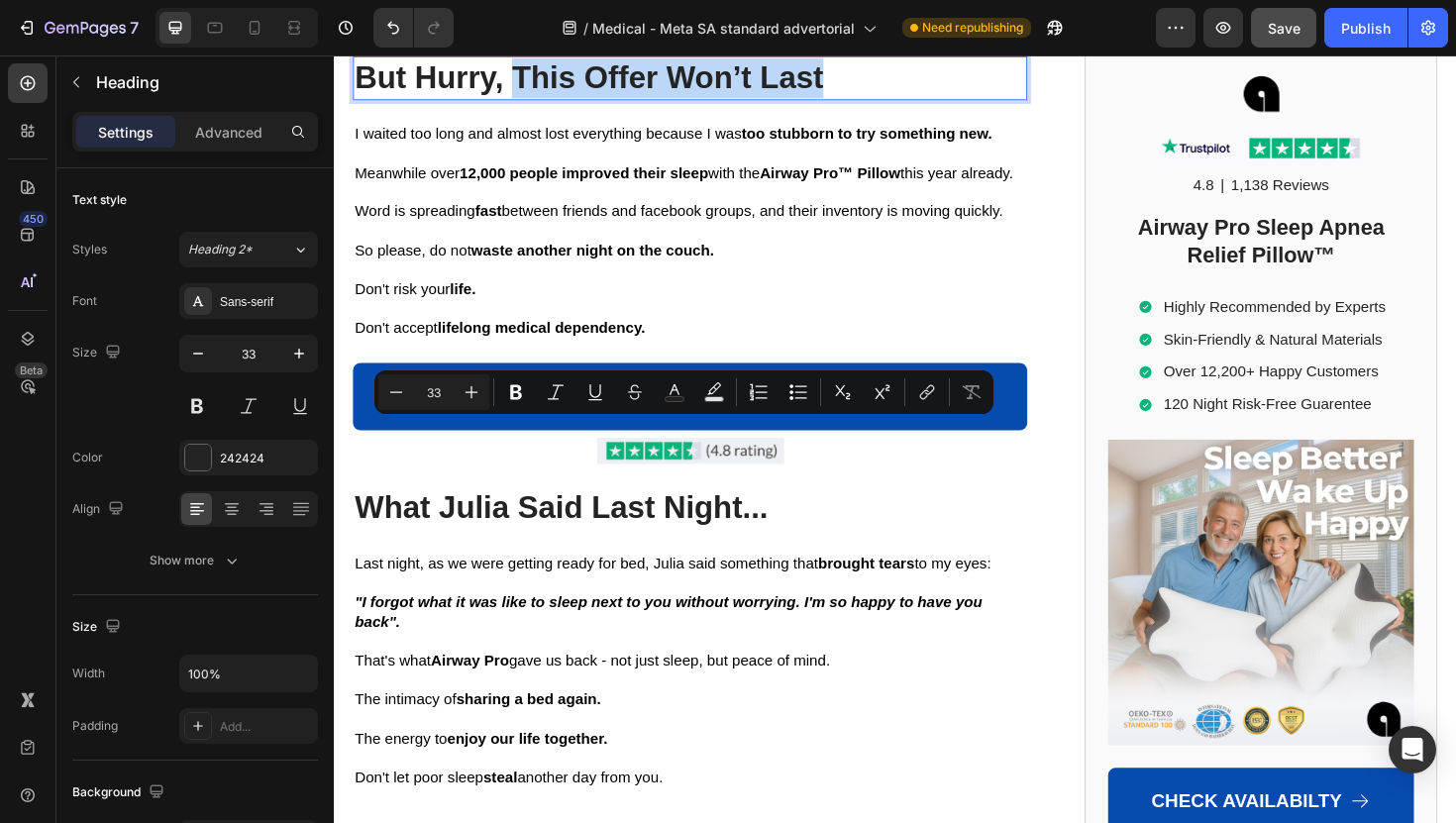 drag, startPoint x: 522, startPoint y: 463, endPoint x: 872, endPoint y: 462, distance: 350.00143 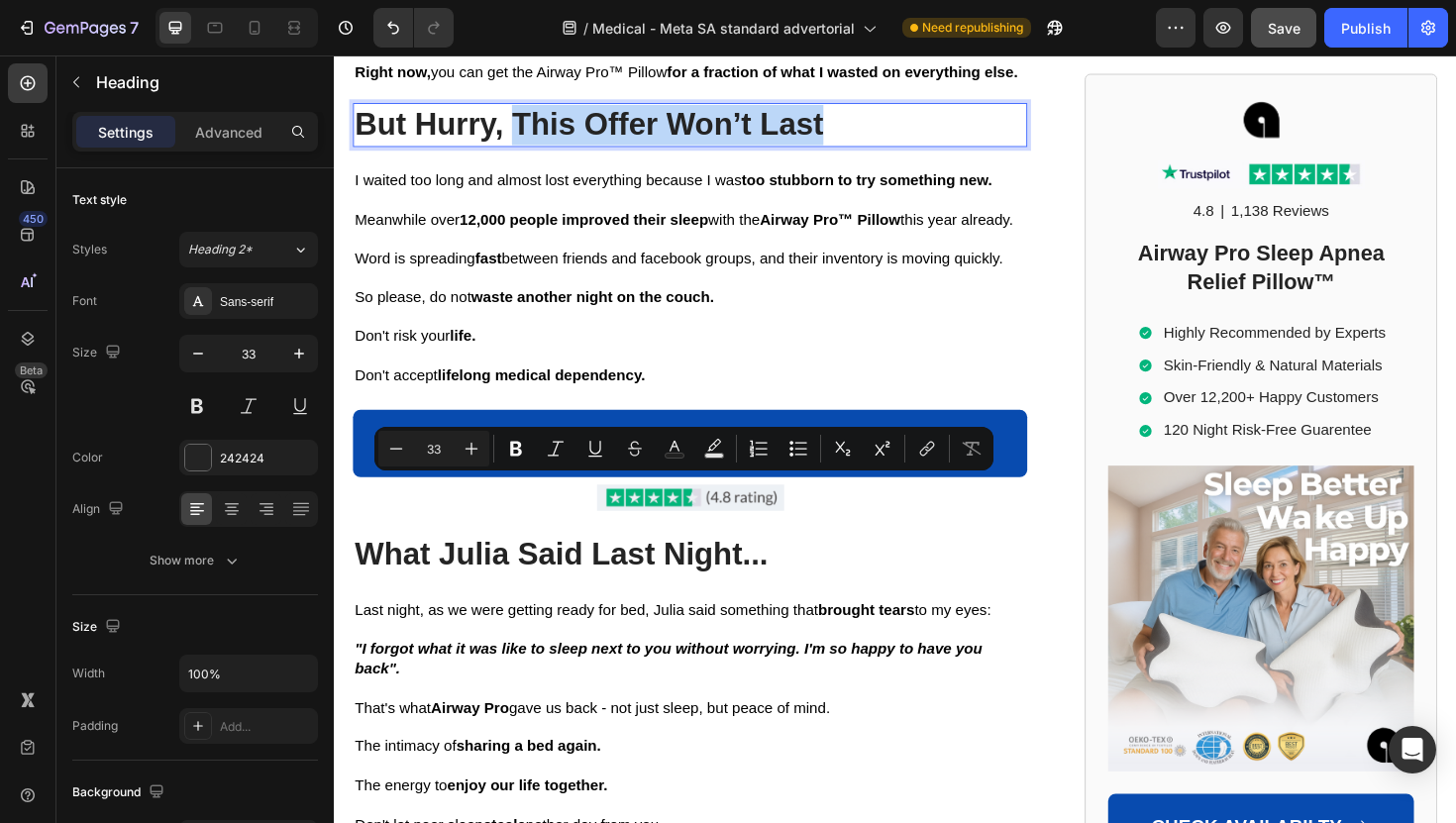 scroll, scrollTop: 13263, scrollLeft: 0, axis: vertical 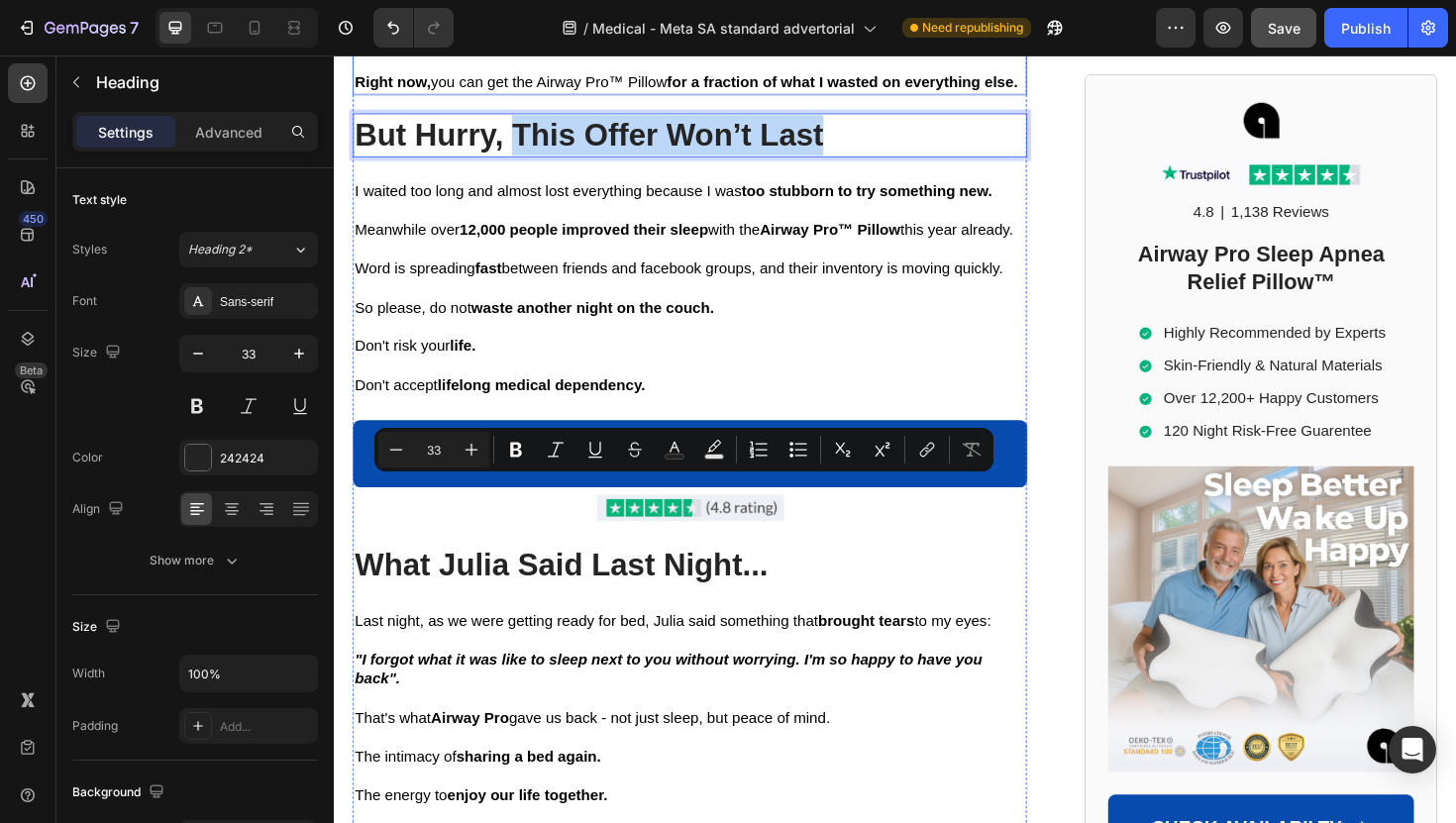 click on "All of that pain ." at bounding box center (710, 2) 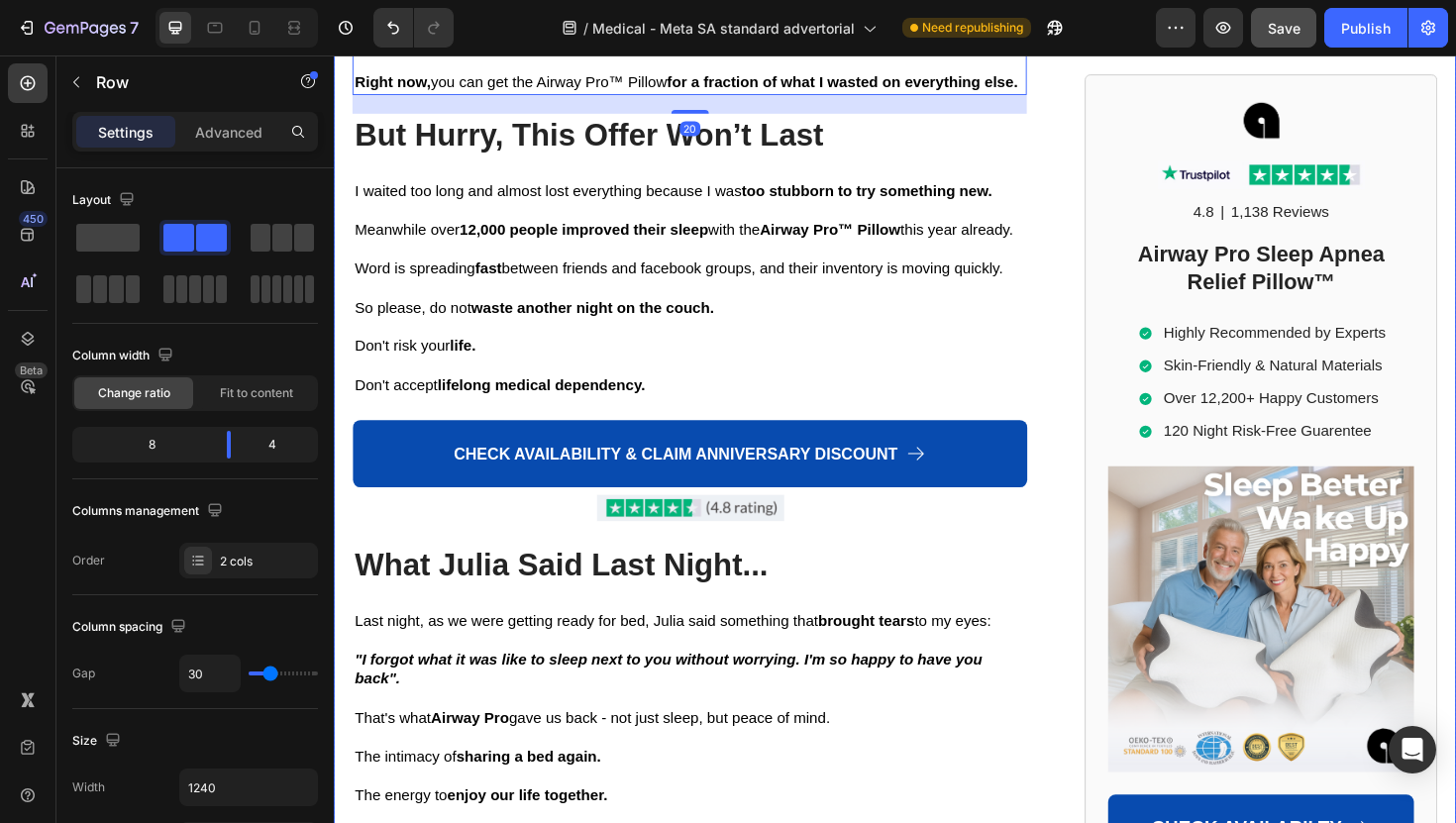 click on "Home > Sleep Apnea > Airway Pro™  Text Block How Sleep Apnea Nearly Ended in Tragedy... A Wake-Up Call for People Across the UK with Sleep Disorders Heading How Sleep Apnea Nearly Ended in Tragedy...  A Wake-Up Call for People Across the UK with Sleep Disorders Heading If sleep apnea is destroying you and your marriage,  read this story before you do anything else. Text Block Image By  Steven R. Text Block Last Updated July 27. 2025 Text Block Row ✅ Professionally reviewed by Daniel T., Certified Sleep Science Specialist Text Block Icon Icon Icon Icon Icon Icon List Row Image The Day I Almost Killed Someone Heading I thought I could handle the exhaustion... The way my eyelids felt like lead weights during important meetings. The panic when I'd catch myself nodding off at red lights. But when I woke up face-down in my car, blood trickling from my forehead through a cracked windshield, everything changed. I had fallen asleep behind the wheel—again. Text Block My name is  Steven R., not just my life," at bounding box center [928, -6052] 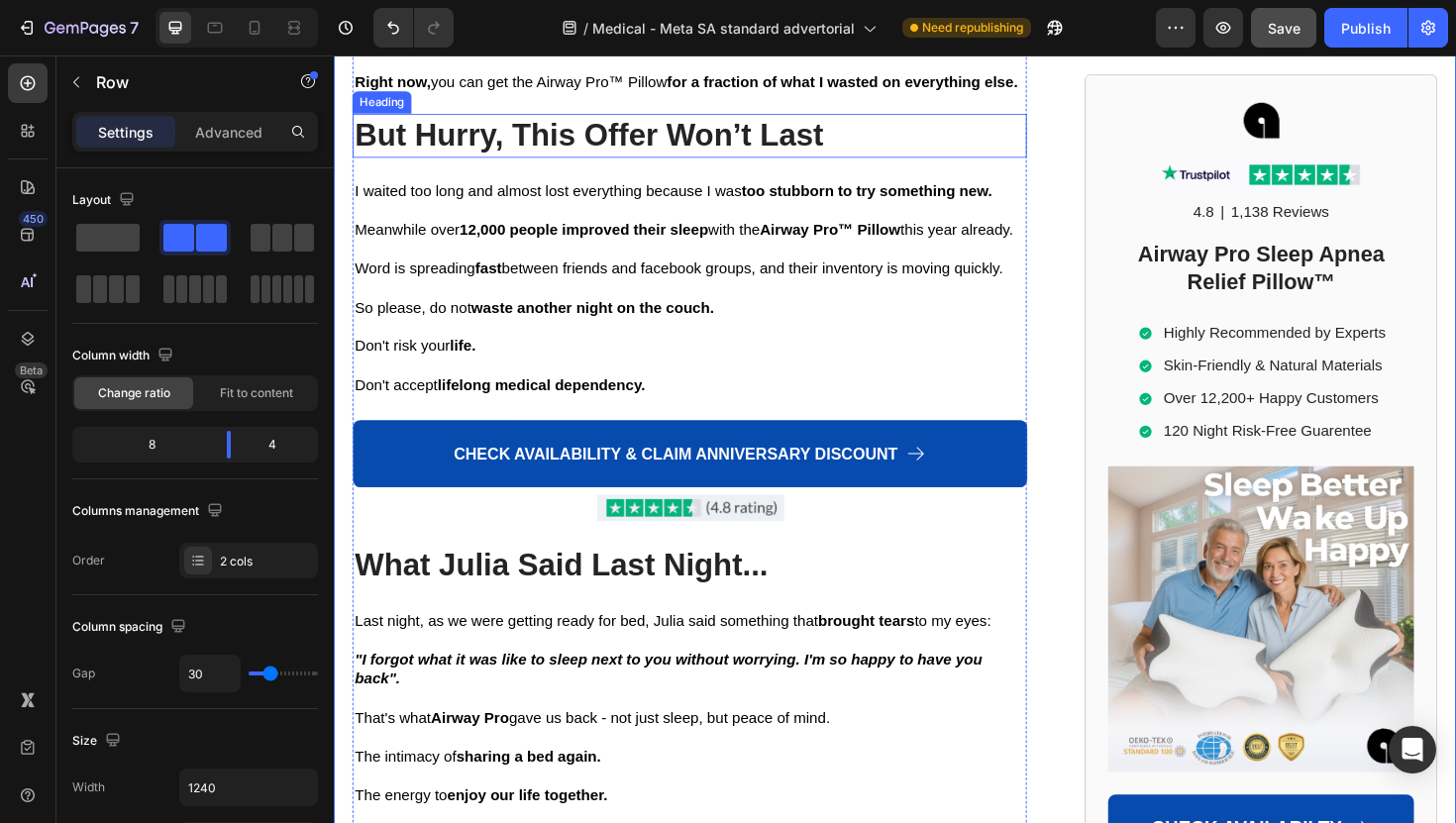 click on "But Hurry, This Offer Won’t Last" at bounding box center [710, 140] 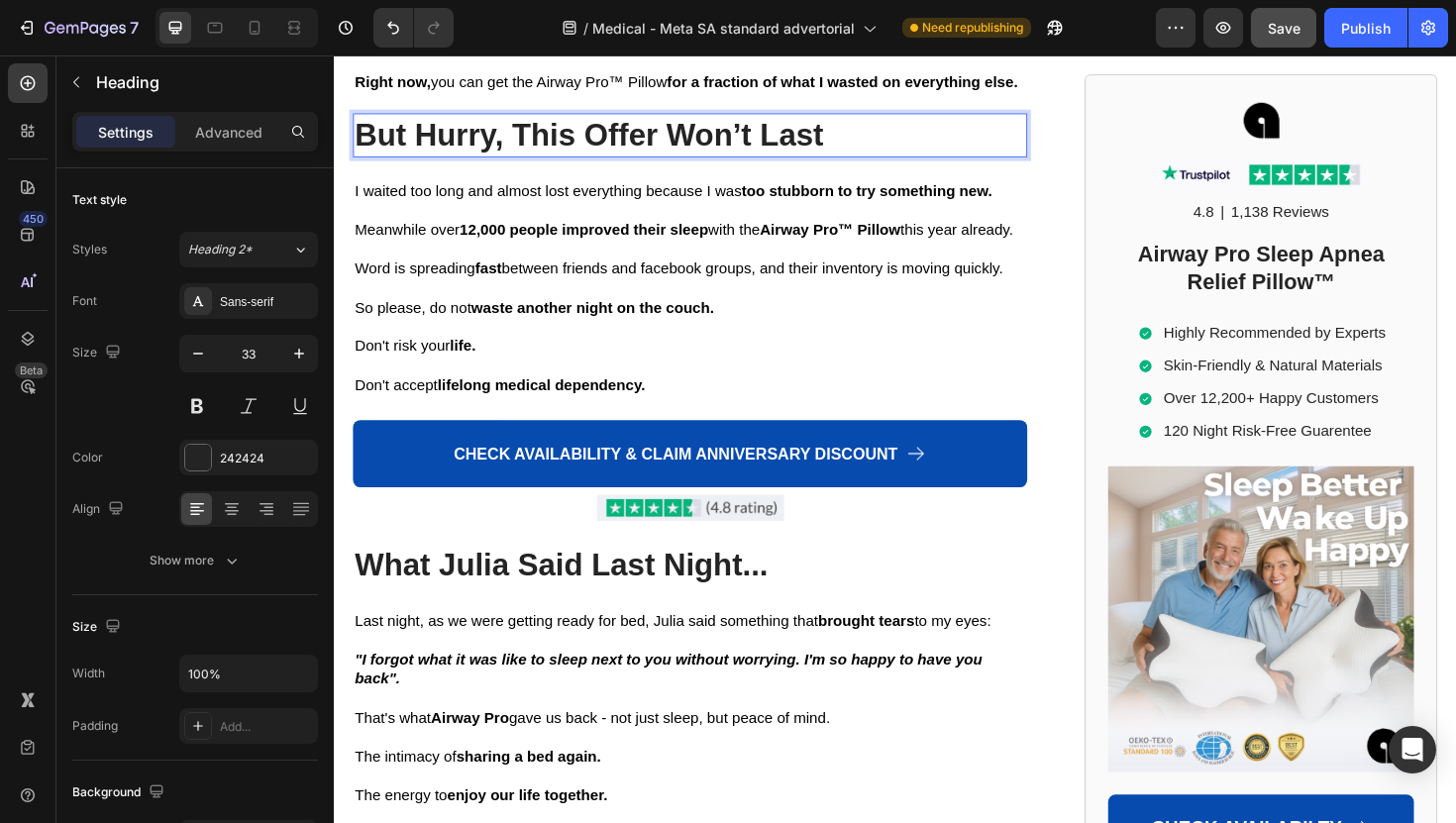 click on "But Hurry, This Offer Won’t Last" at bounding box center [710, 140] 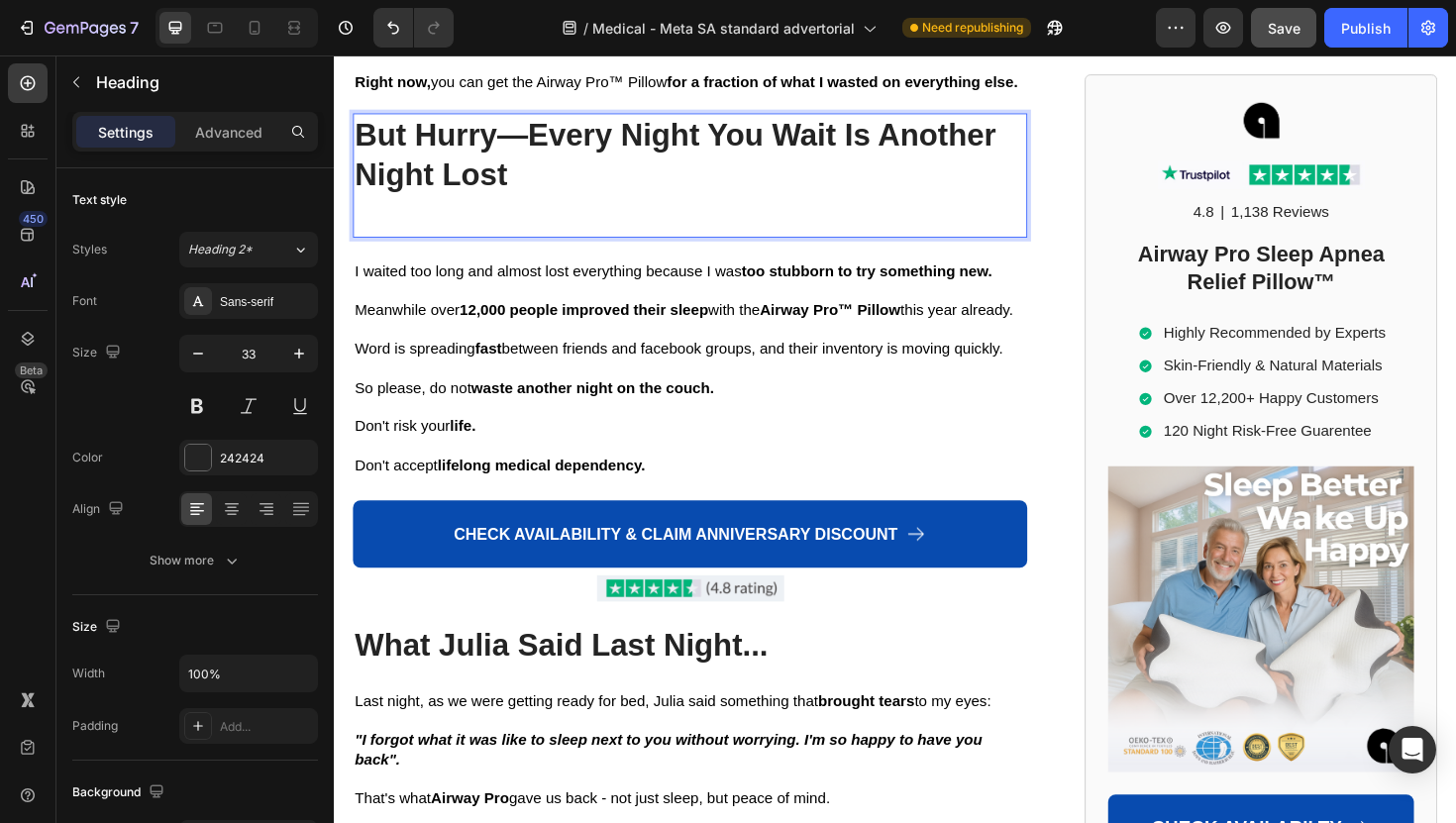 click on "But Hurry—Every Night You Wait Is Another Night Lost" at bounding box center (710, 182) 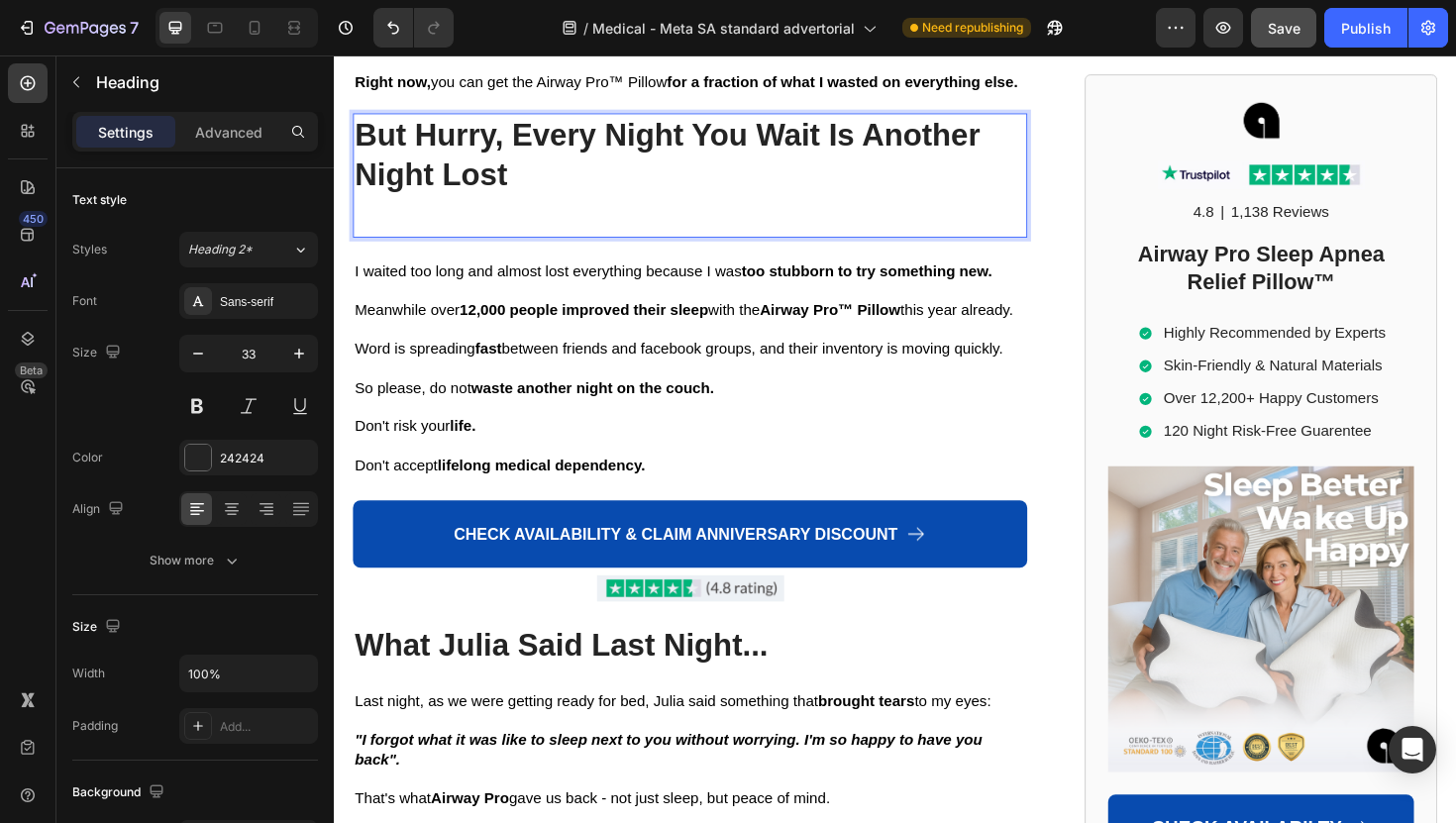 click on "But Hurry, Every Night You Wait Is Another Night Lost" at bounding box center [710, 182] 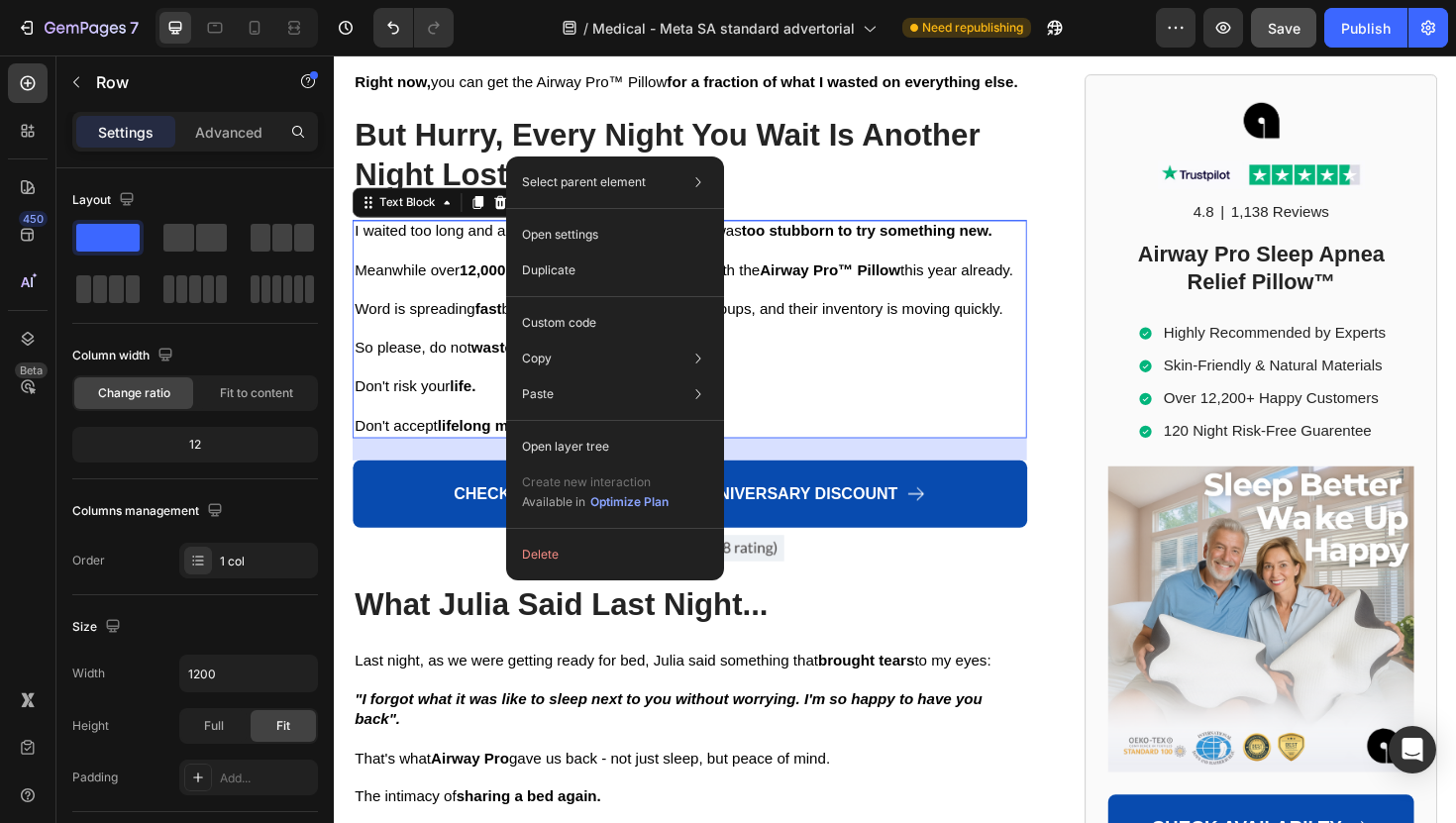 click on "Meanwhile over  12,000 people improved their sleep  with the  Airway Pro™ Pillow  this year already." at bounding box center (710, 283) 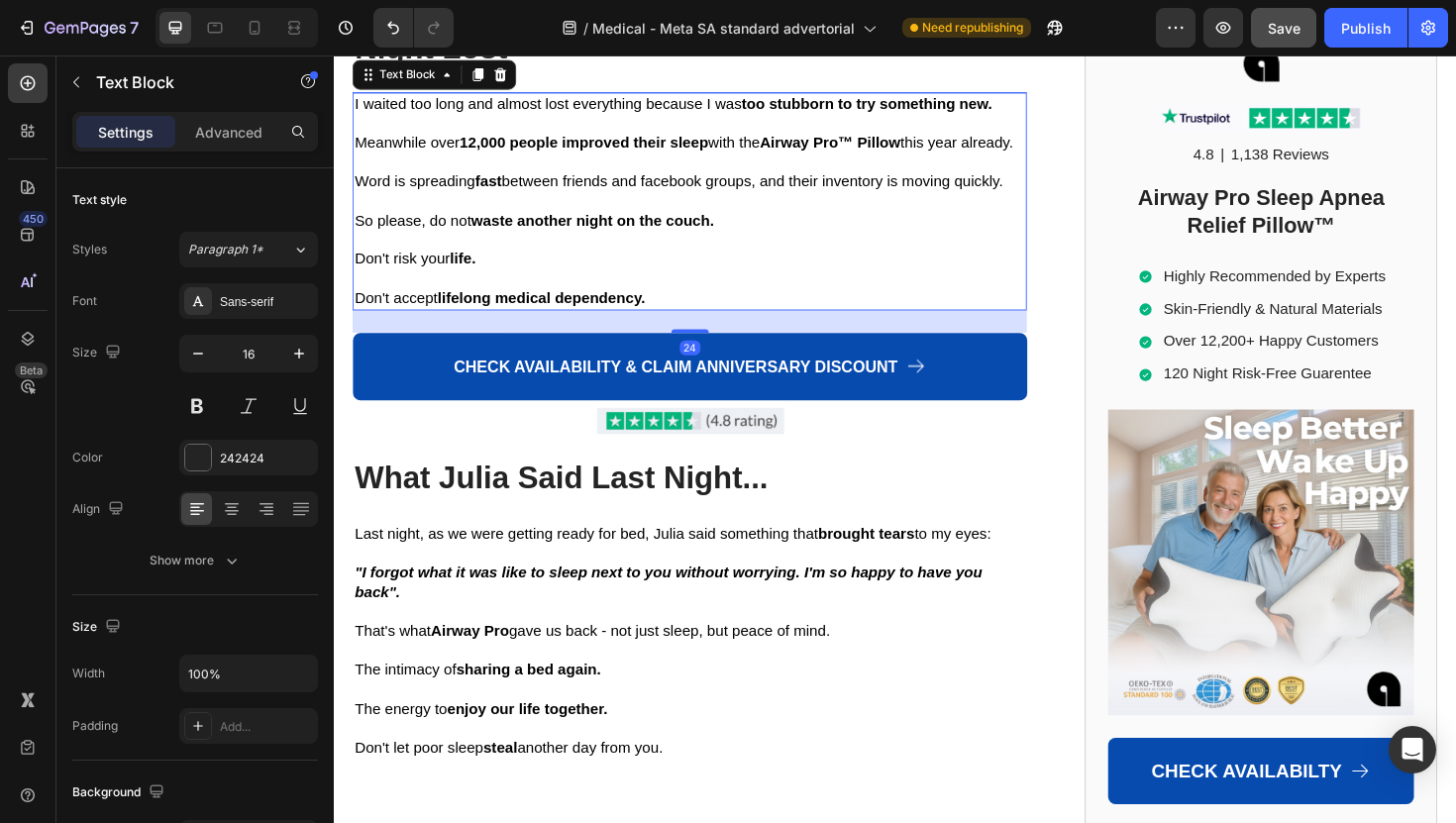 scroll, scrollTop: 13416, scrollLeft: 0, axis: vertical 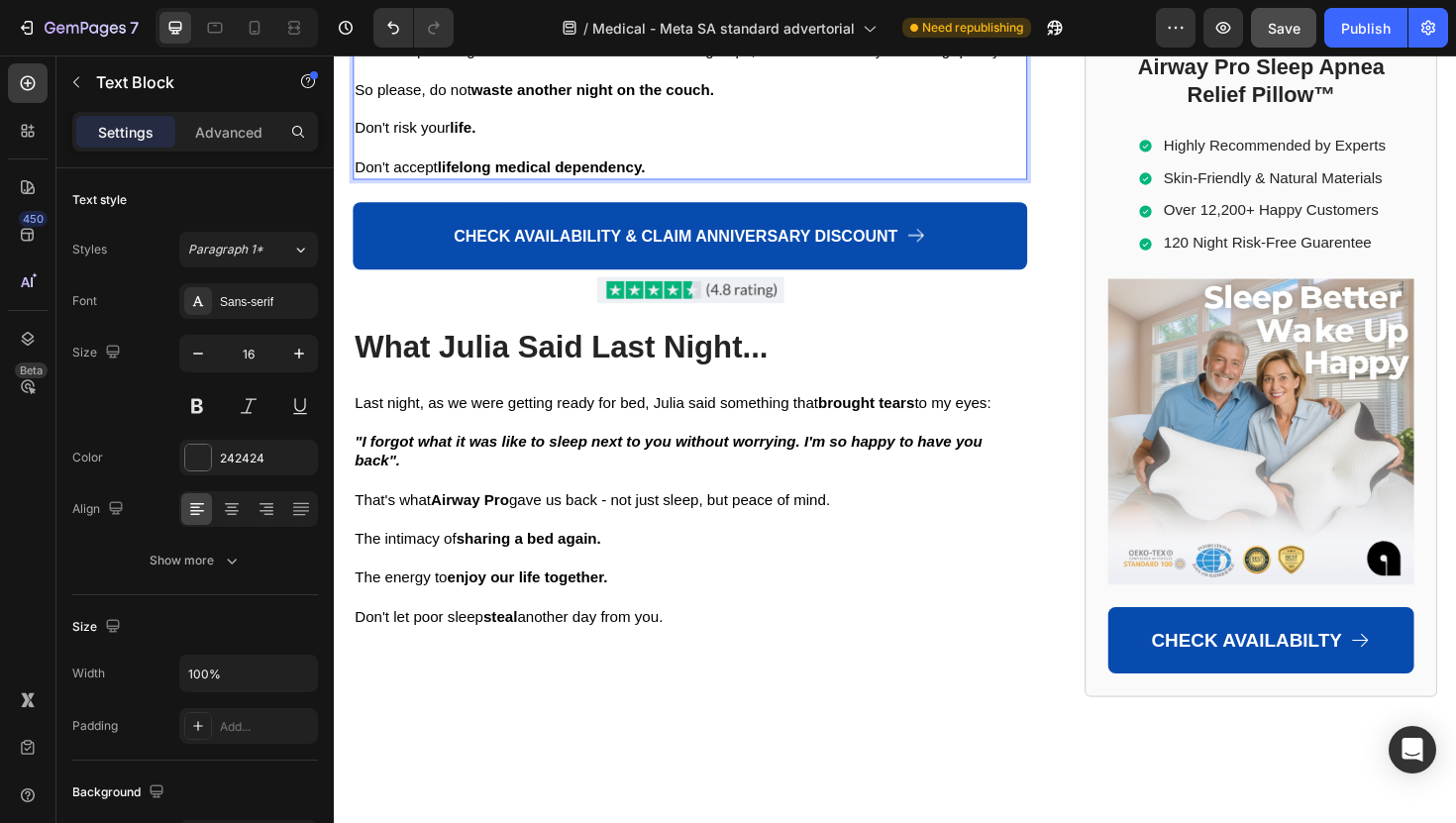 click on "Word is spreading  fast  between friends and facebook groups, and their inventory is moving quickly." at bounding box center [698, 50] 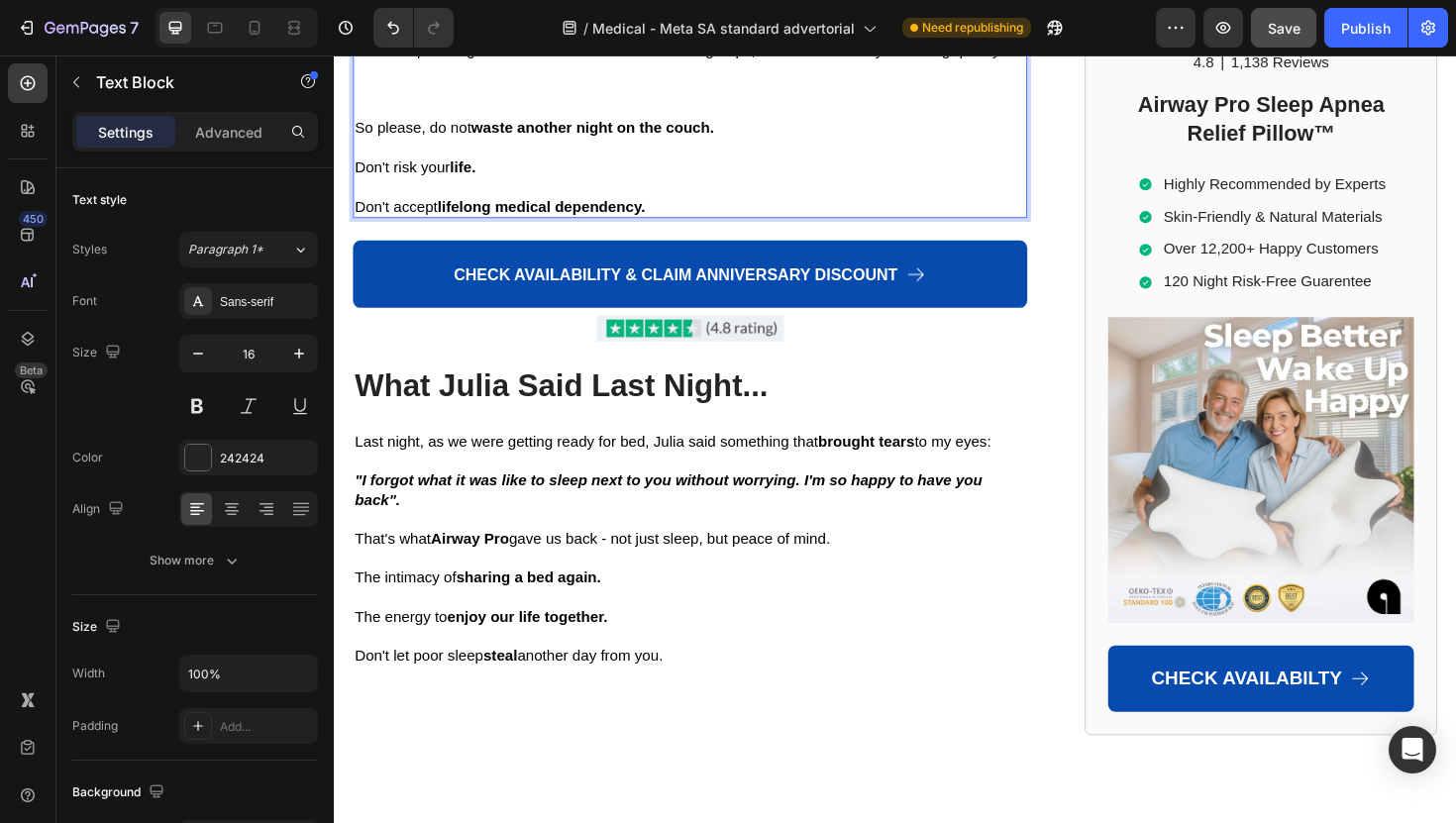 click at bounding box center (710, 92) 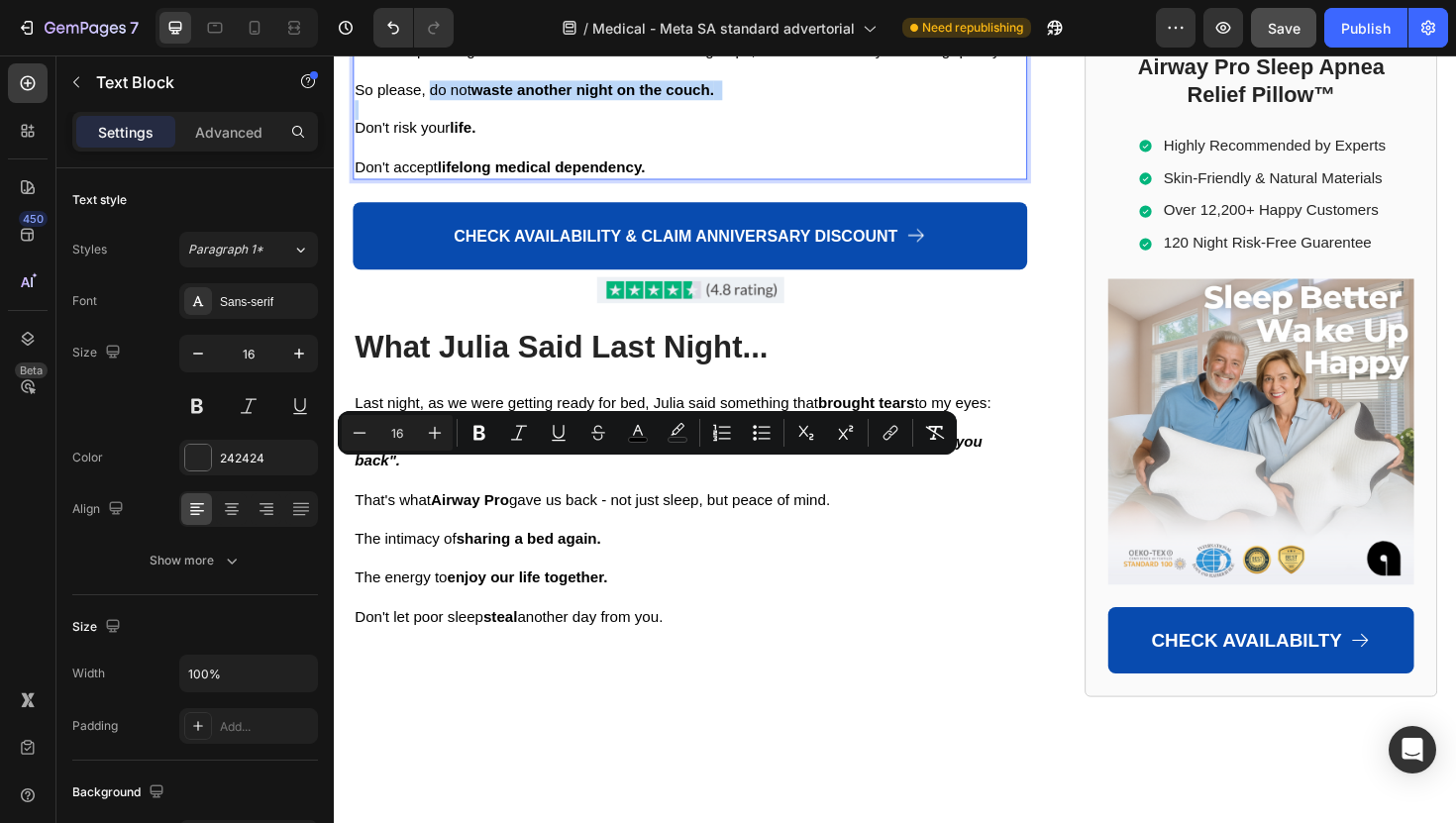 drag, startPoint x: 433, startPoint y: 497, endPoint x: 747, endPoint y: 508, distance: 314.1926 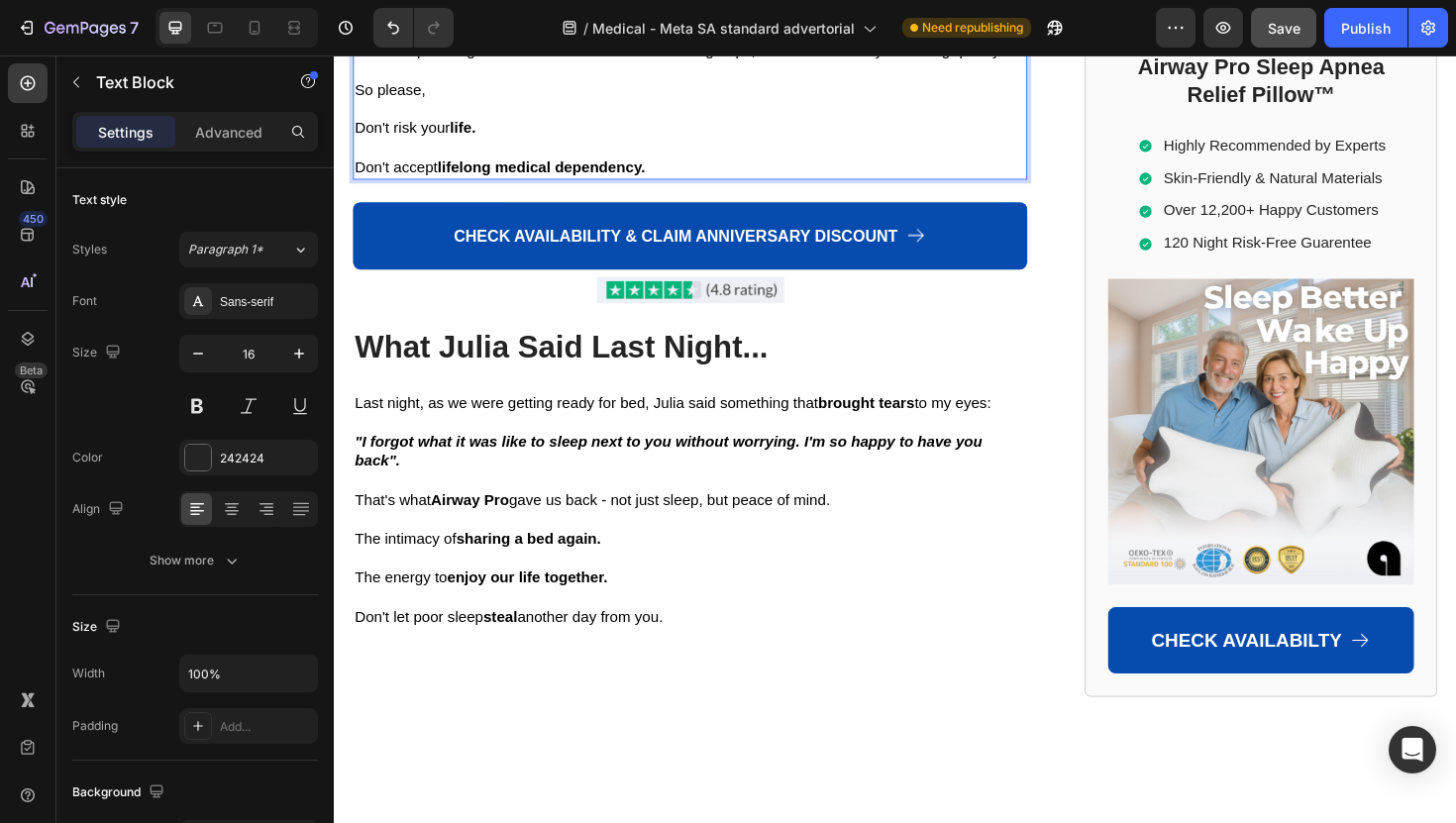 click on "Don't risk your  life." at bounding box center [419, 132] 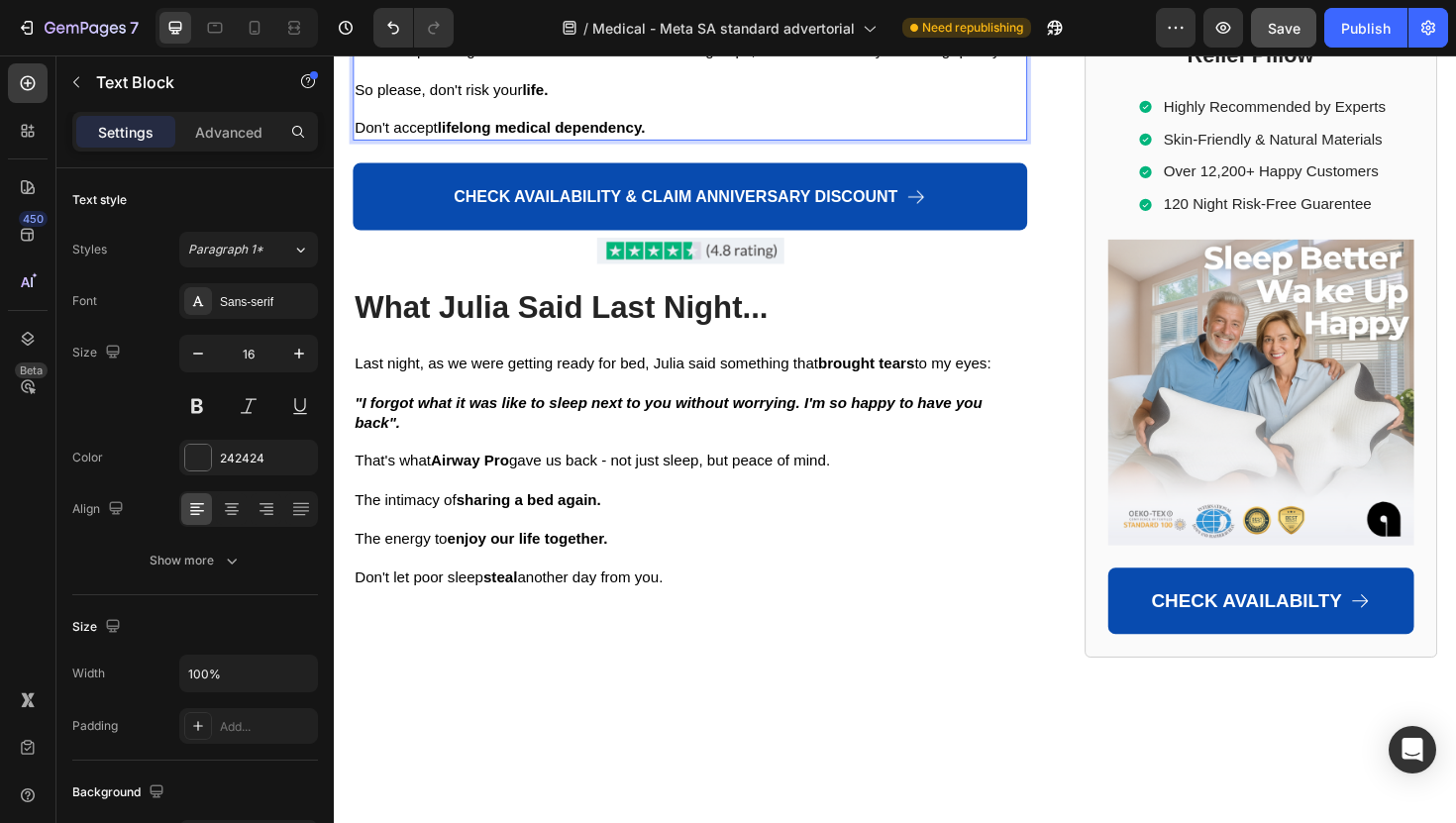 click on "Don't accept  lifelong medical dependency." at bounding box center (710, 133) 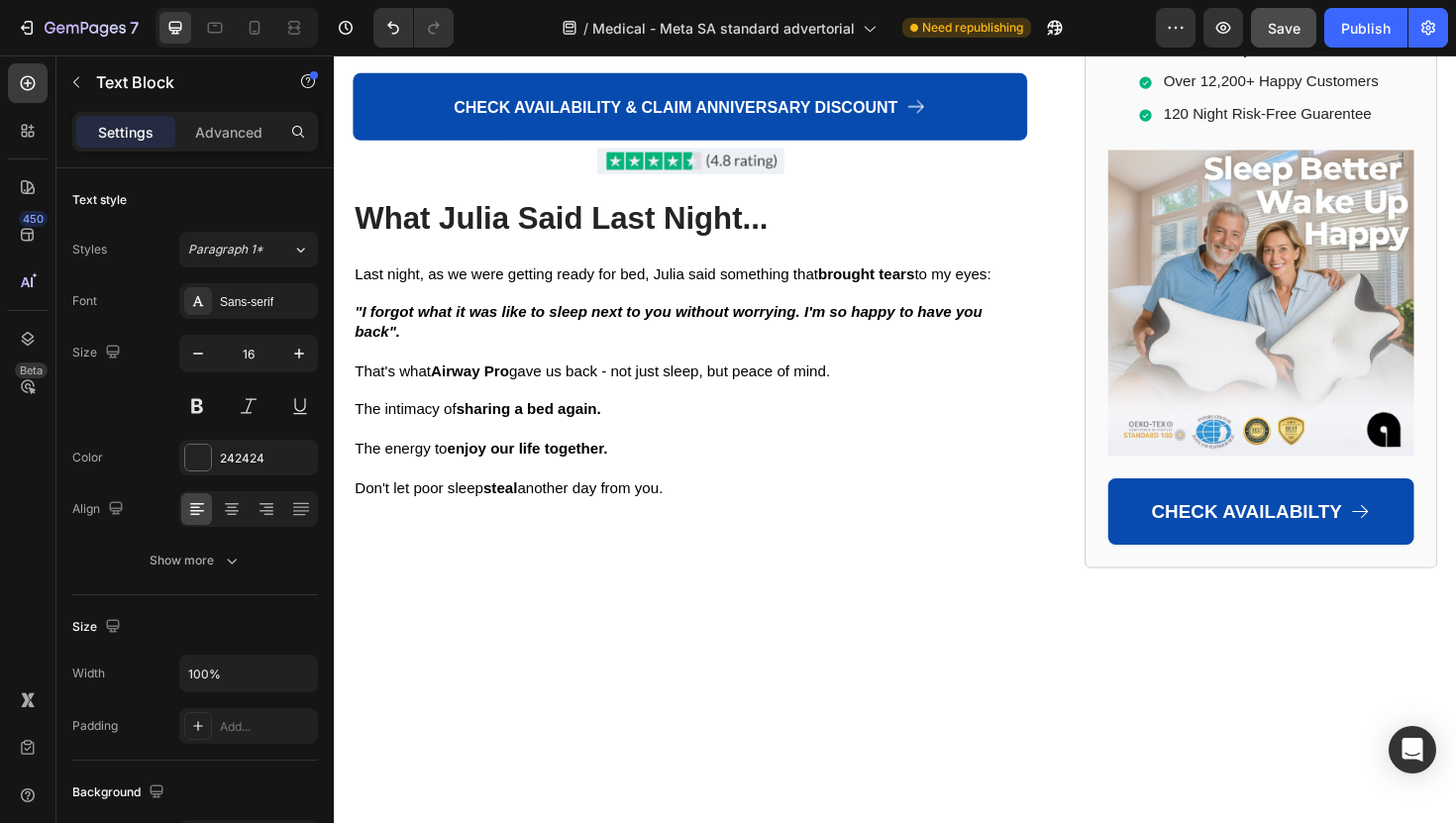 scroll, scrollTop: 13671, scrollLeft: 0, axis: vertical 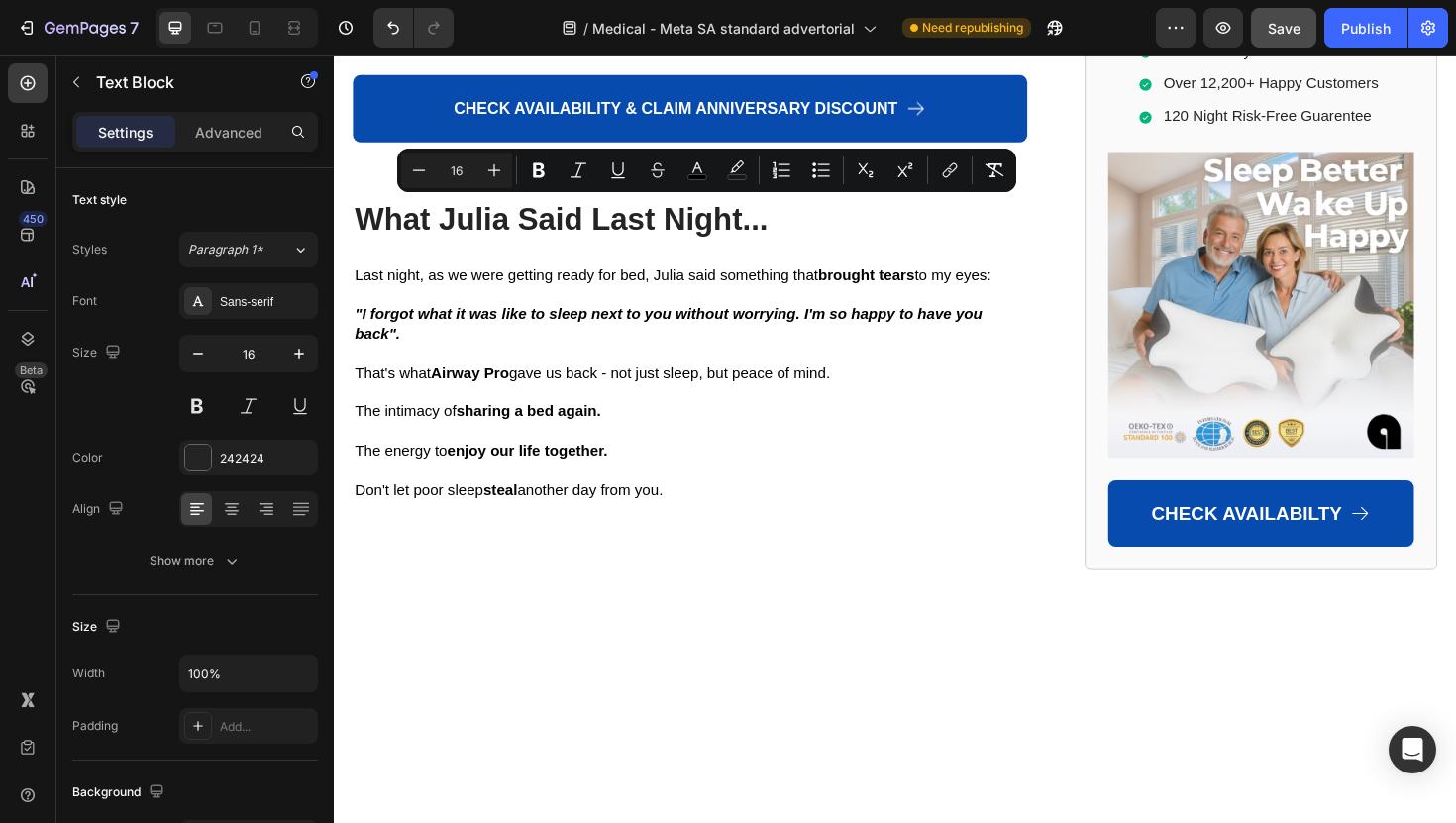copy on "I waited too long and almost lost everything because I was  too stubborn to try something new. Meanwhile over  12,000 people improved their sleep  with the  Airway Pro™ Pillow  this year already.  Word is spreading  fast  between friends and facebook groups, and their inventory is moving quickly. So please, don't risk your  life. Don't accept  lifelong medical dependency." 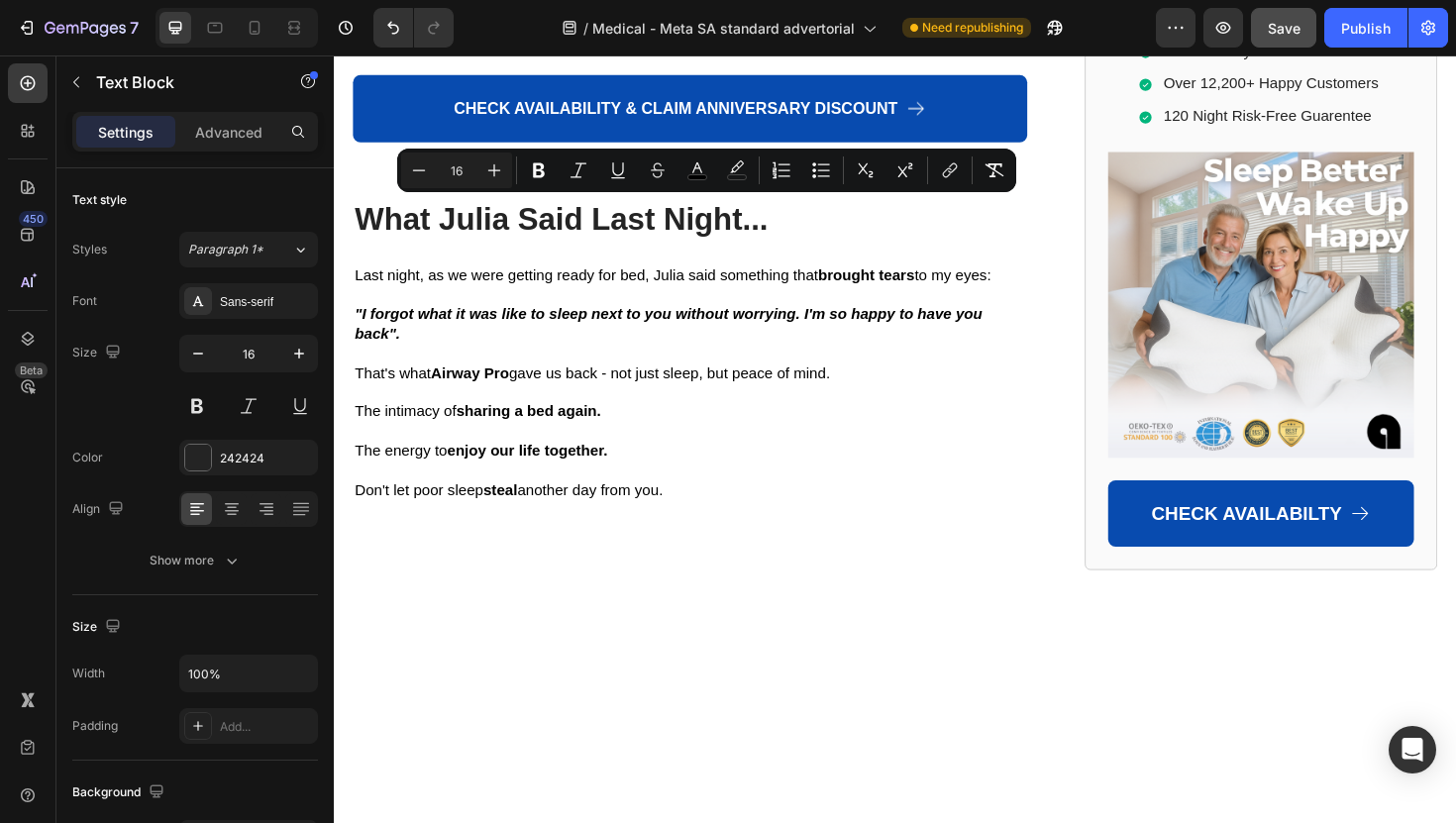 click on "Don't accept  lifelong medical dependency." at bounding box center [710, 19] 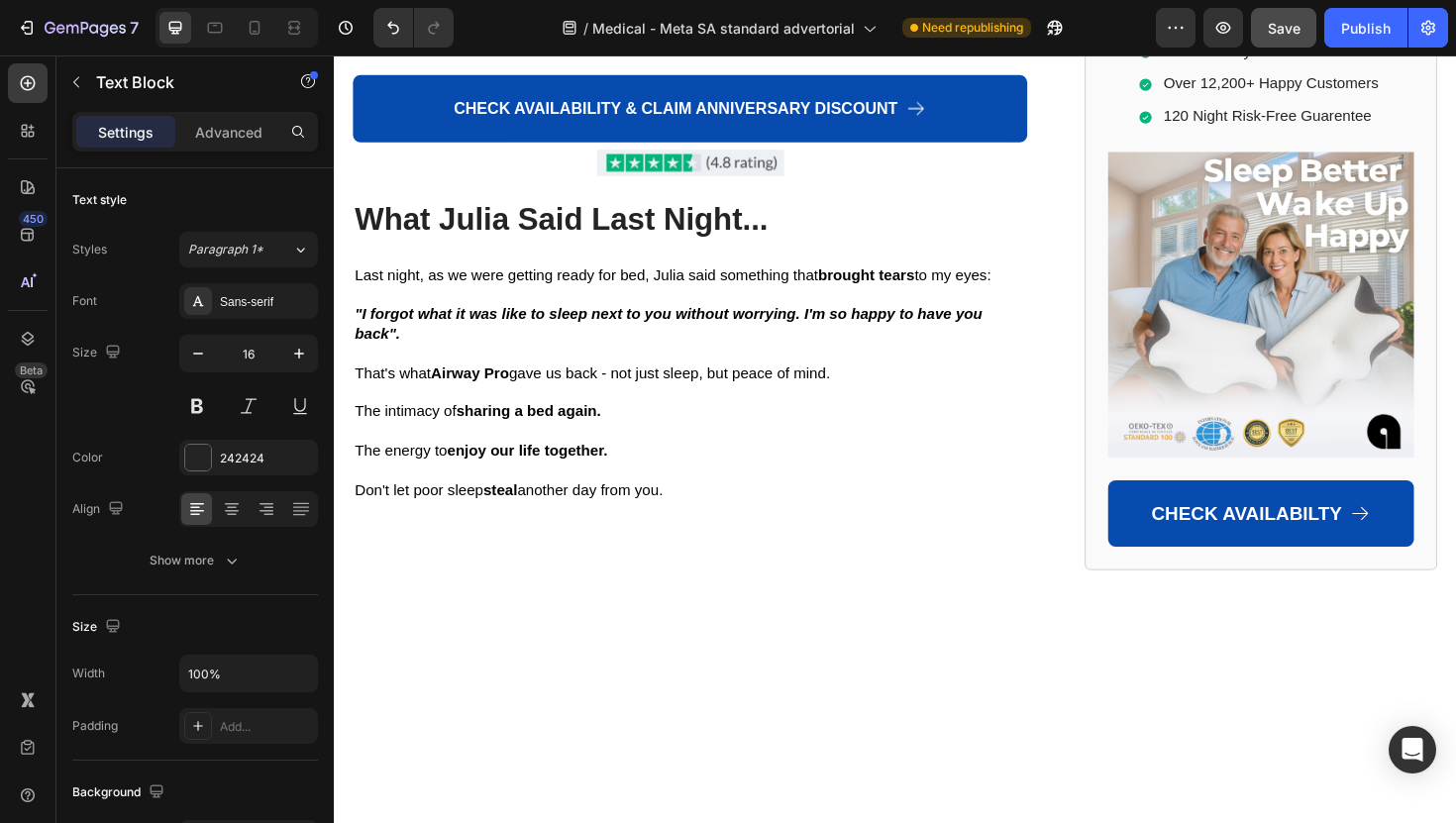 drag, startPoint x: 506, startPoint y: 443, endPoint x: 699, endPoint y: 442, distance: 193.00259 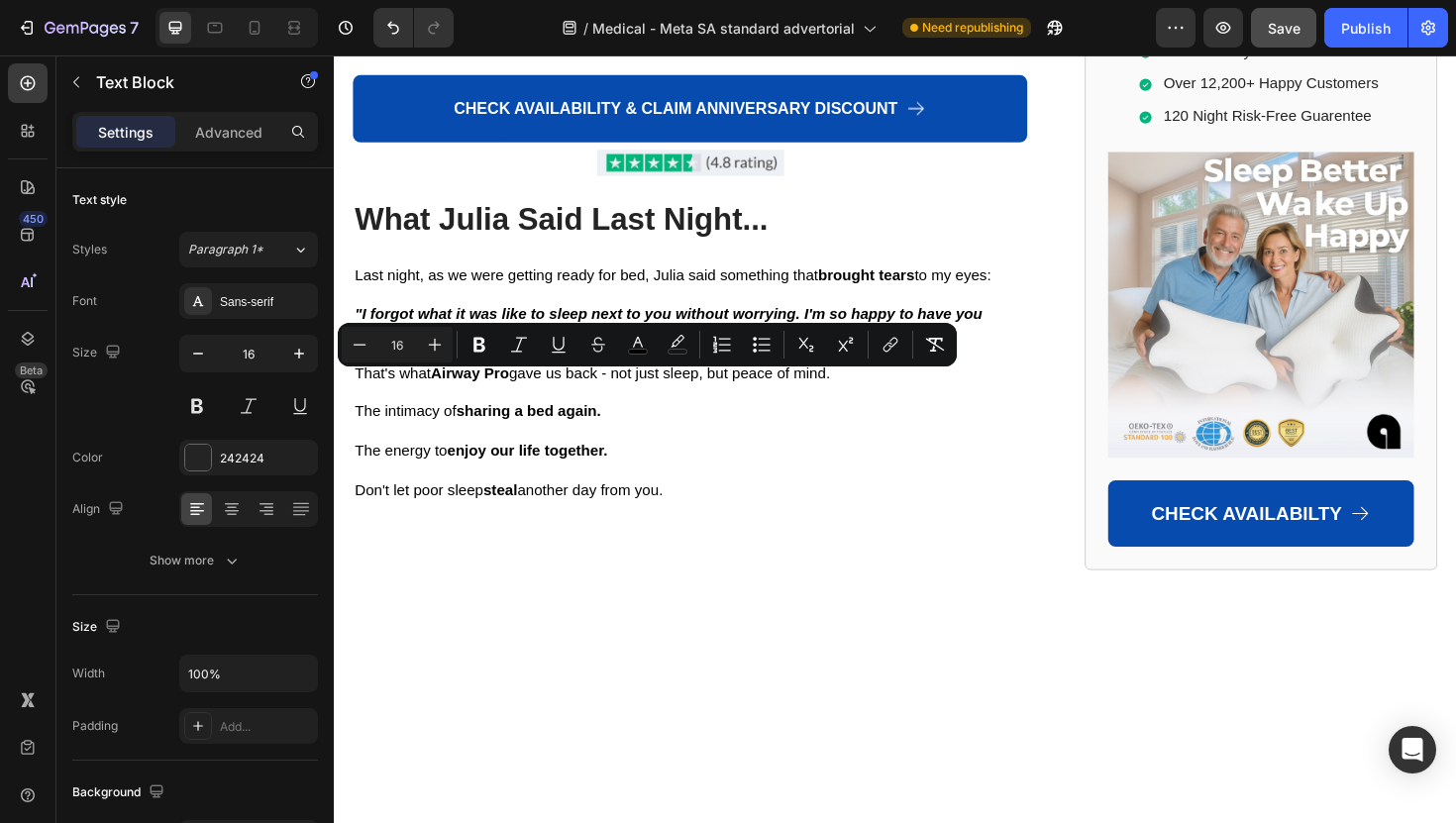 drag, startPoint x: 357, startPoint y: 402, endPoint x: 700, endPoint y: 397, distance: 343.036 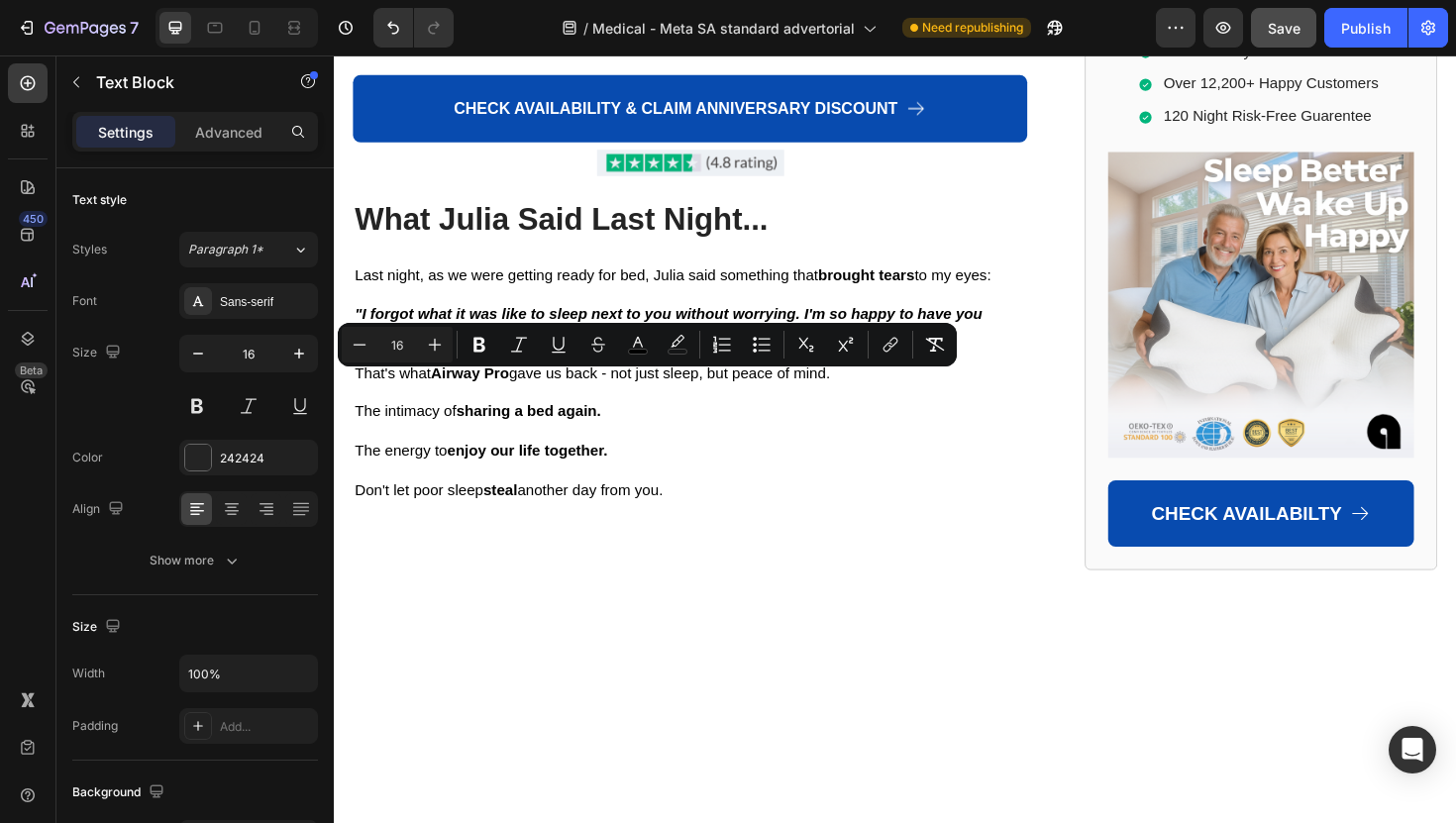 drag, startPoint x: 700, startPoint y: 397, endPoint x: 359, endPoint y: 405, distance: 341.09383 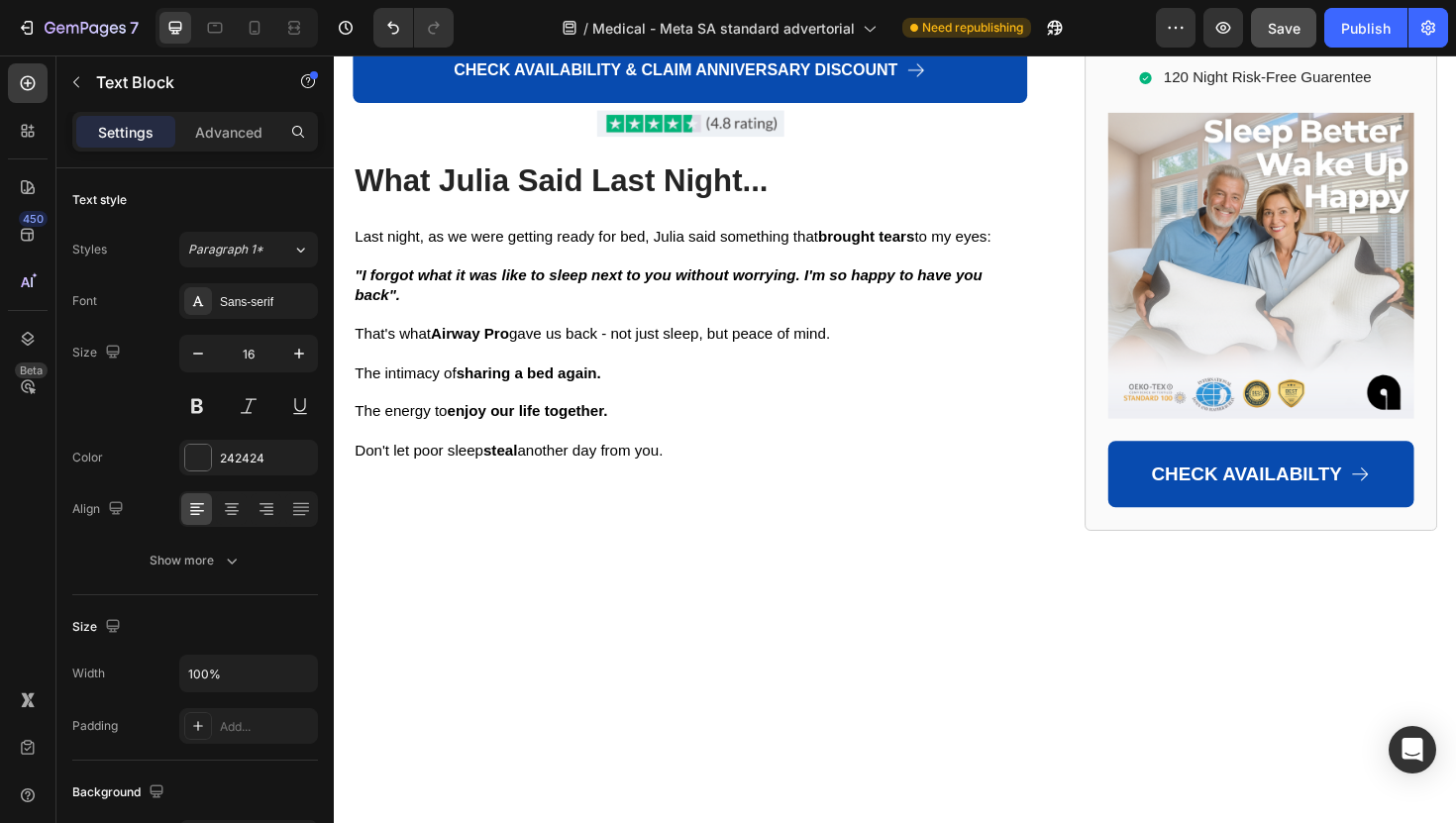 click on "So please, don't risk your  life. It's time to finally break free," at bounding box center (710, -22) 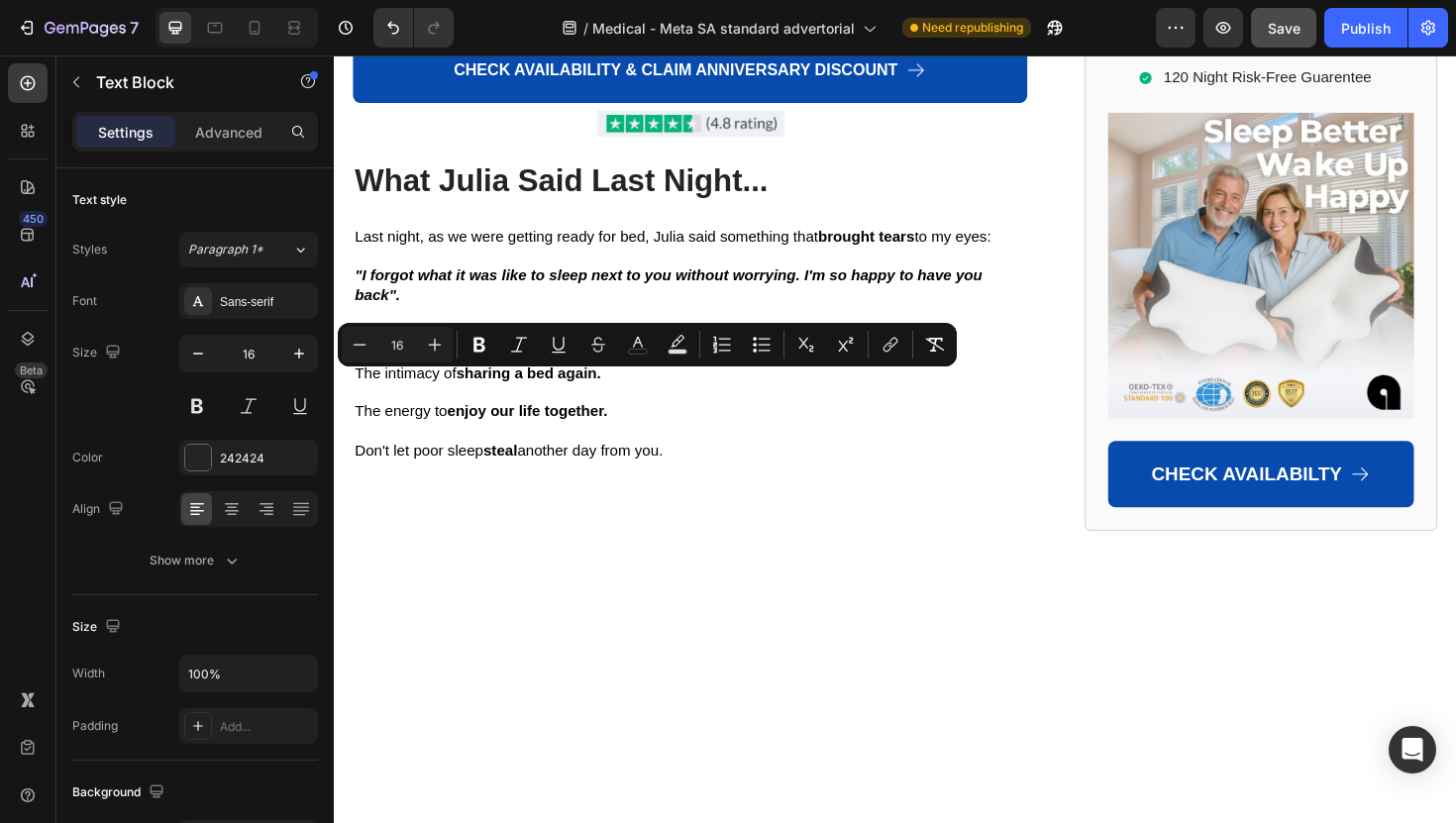 drag, startPoint x: 634, startPoint y: 402, endPoint x: 603, endPoint y: 403, distance: 31.016125 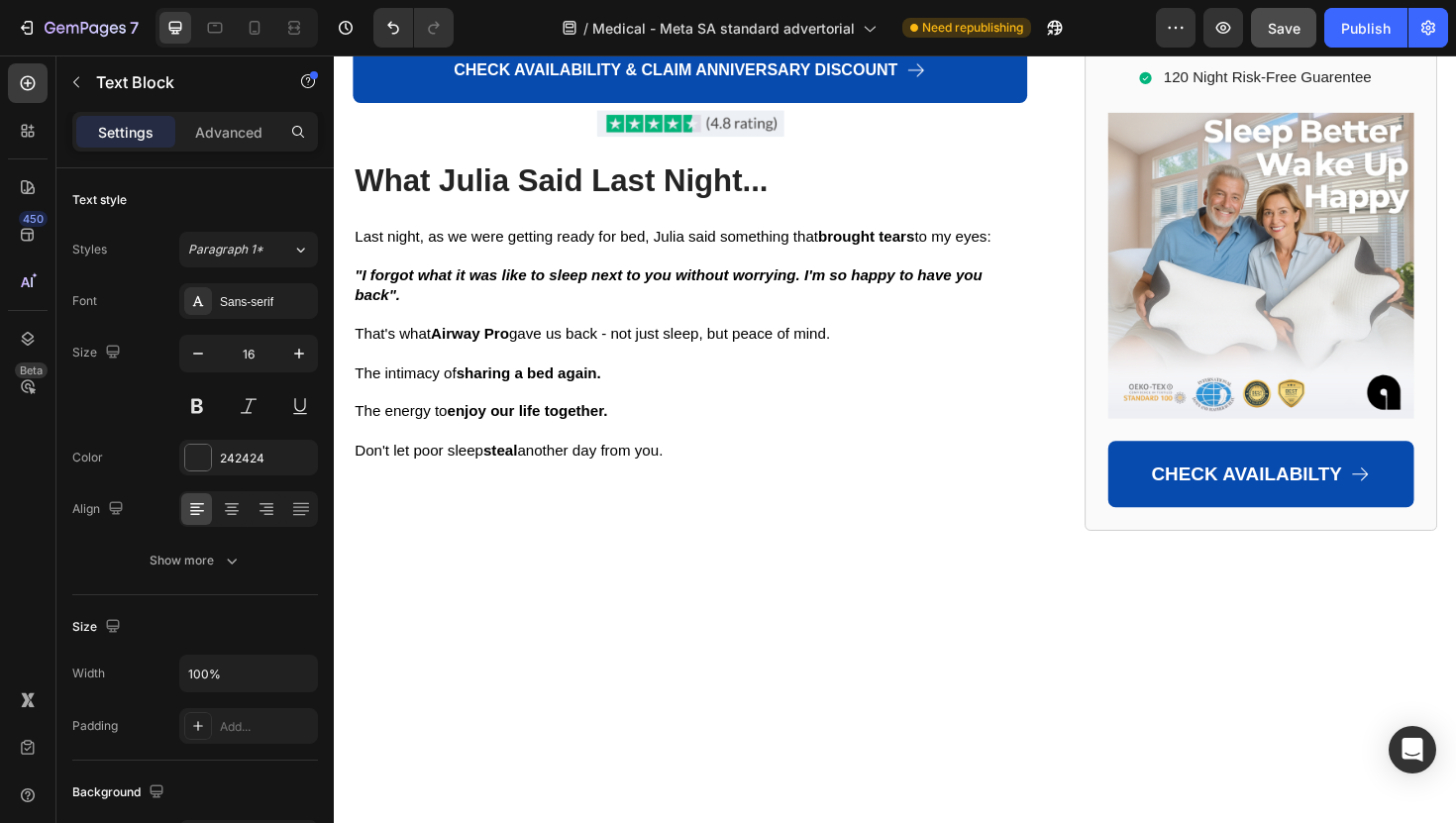 click on "So please, don't risk your  life. It's time to finally break free, and tostop  accept  lifelong medical dependency." at bounding box center [710, -22] 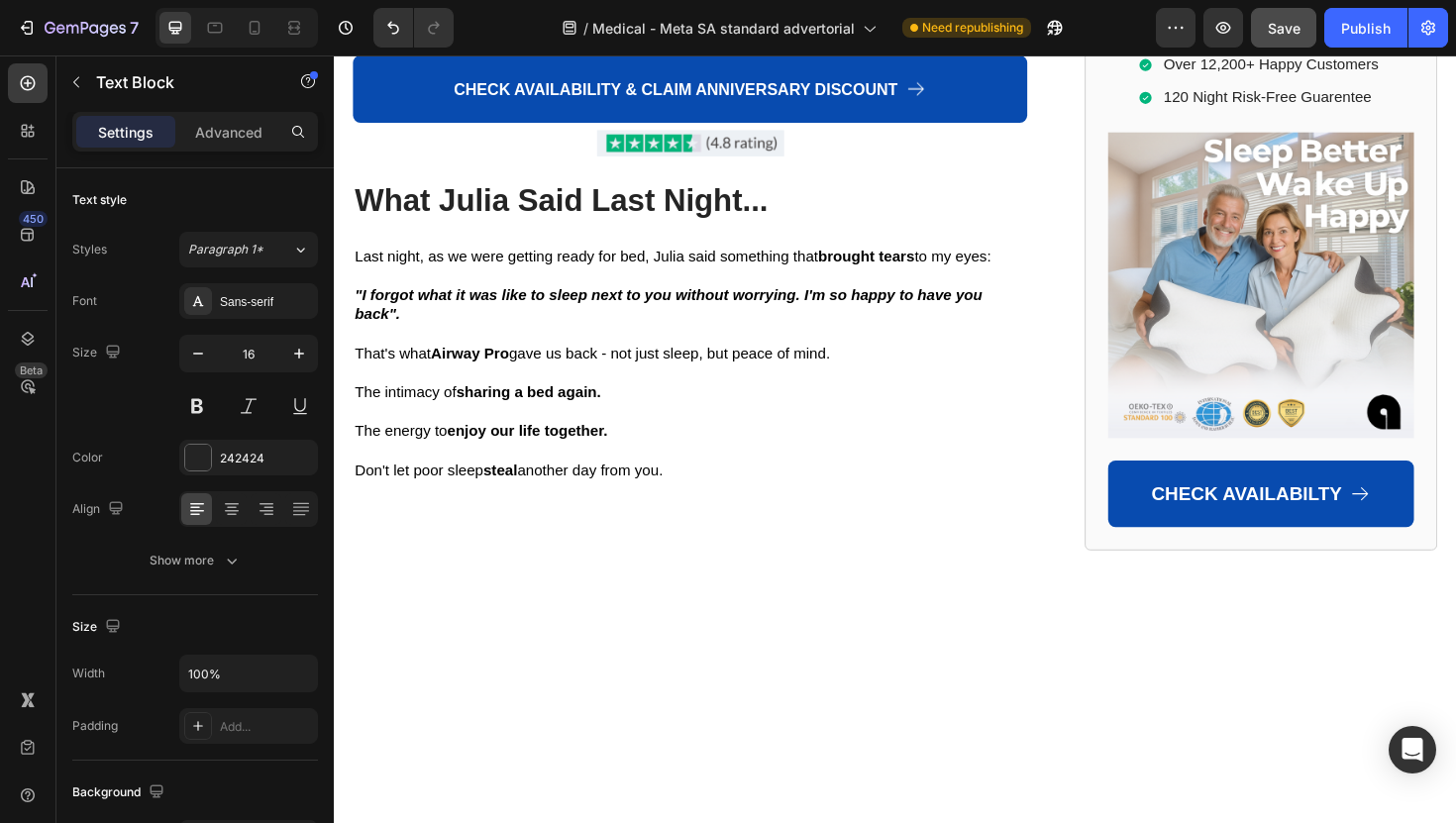 click on "So please, don't risk your  life." at bounding box center [710, -43] 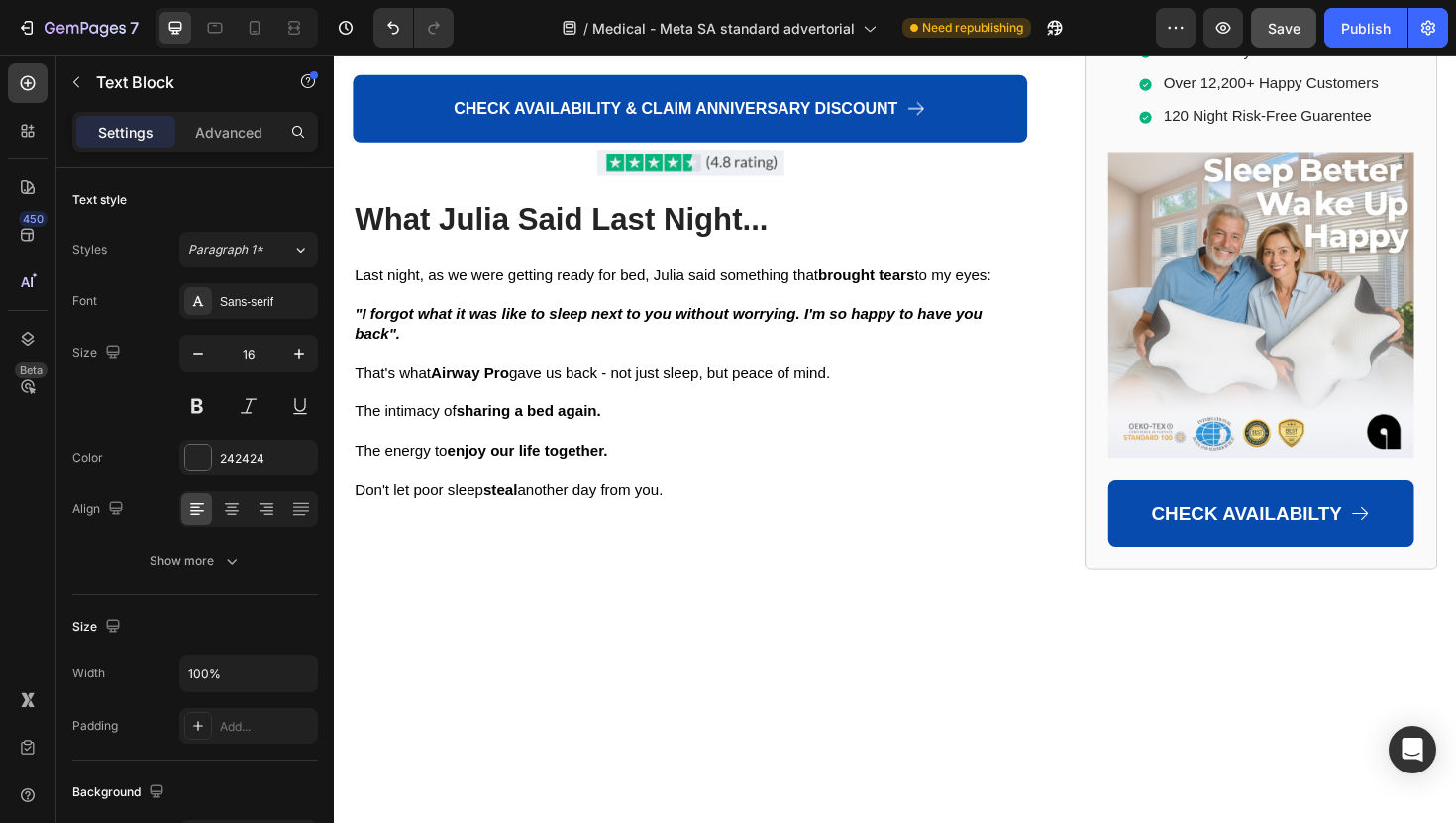 click on "Don't let another morning pass feeling exhausted." at bounding box center (544, -3) 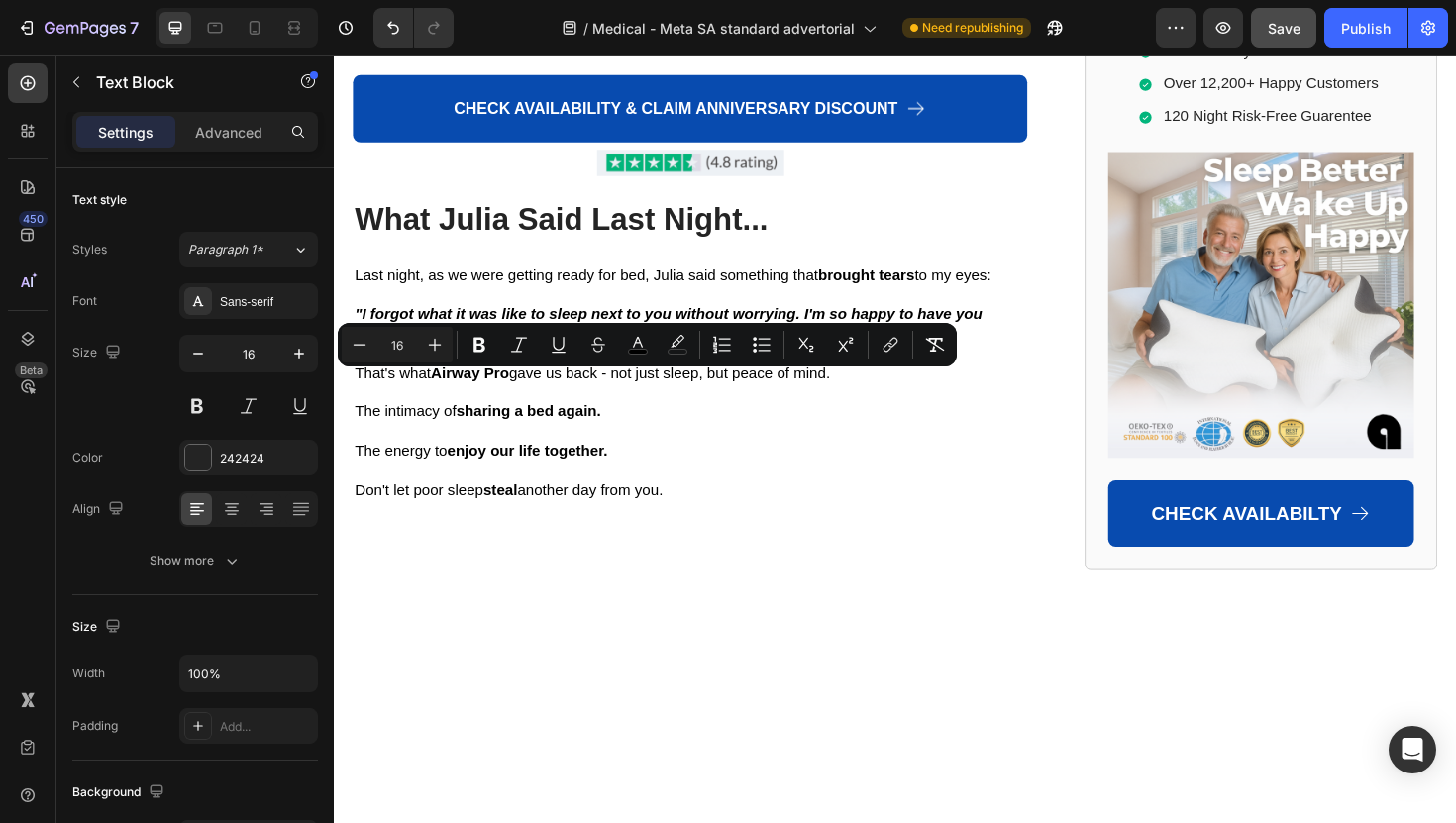 click on "Don't let another morning pass feeling exhausted." at bounding box center [530, -3] 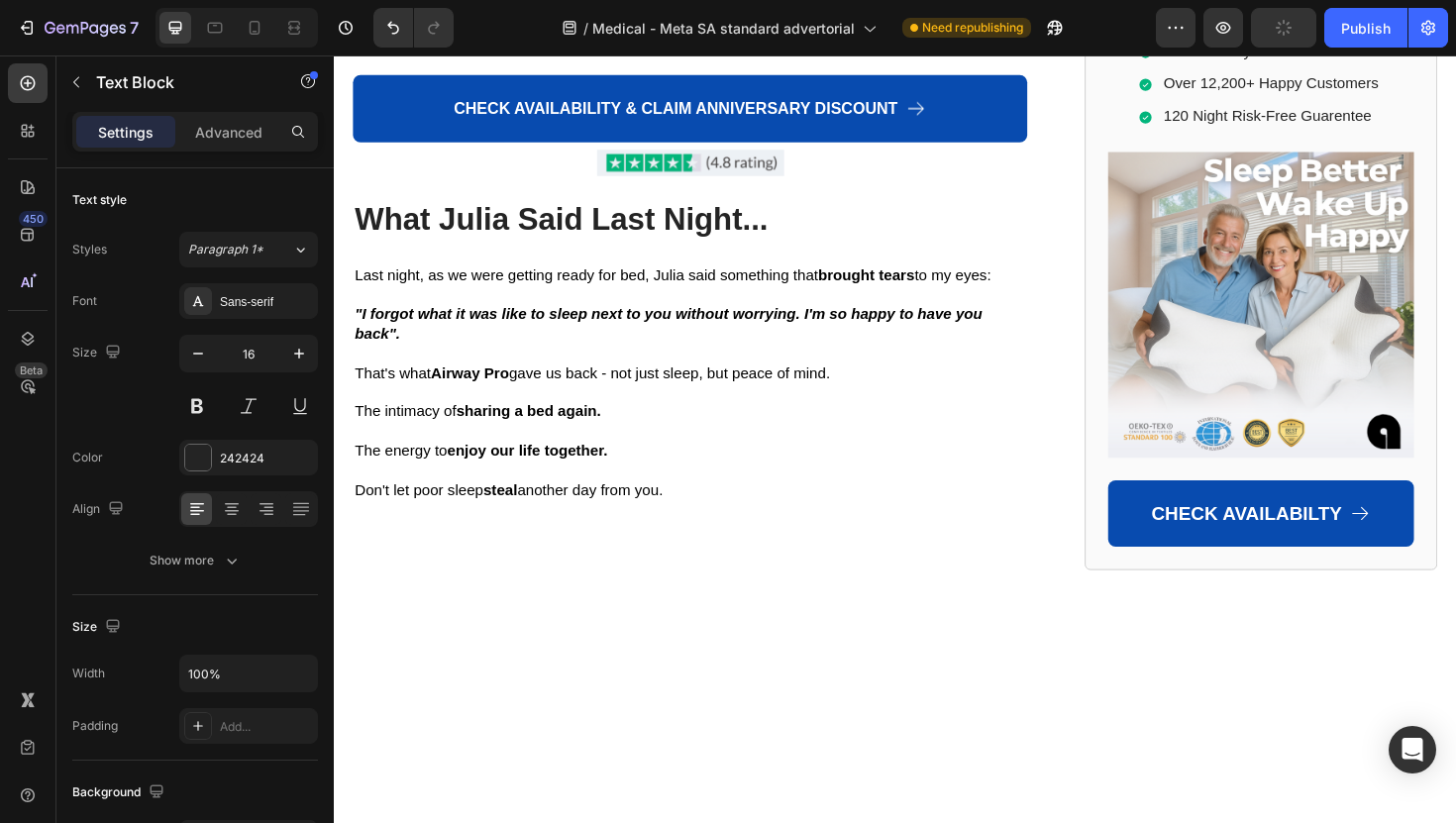 click on "accepting  lifelong medical dependency." at bounding box center (779, 39) 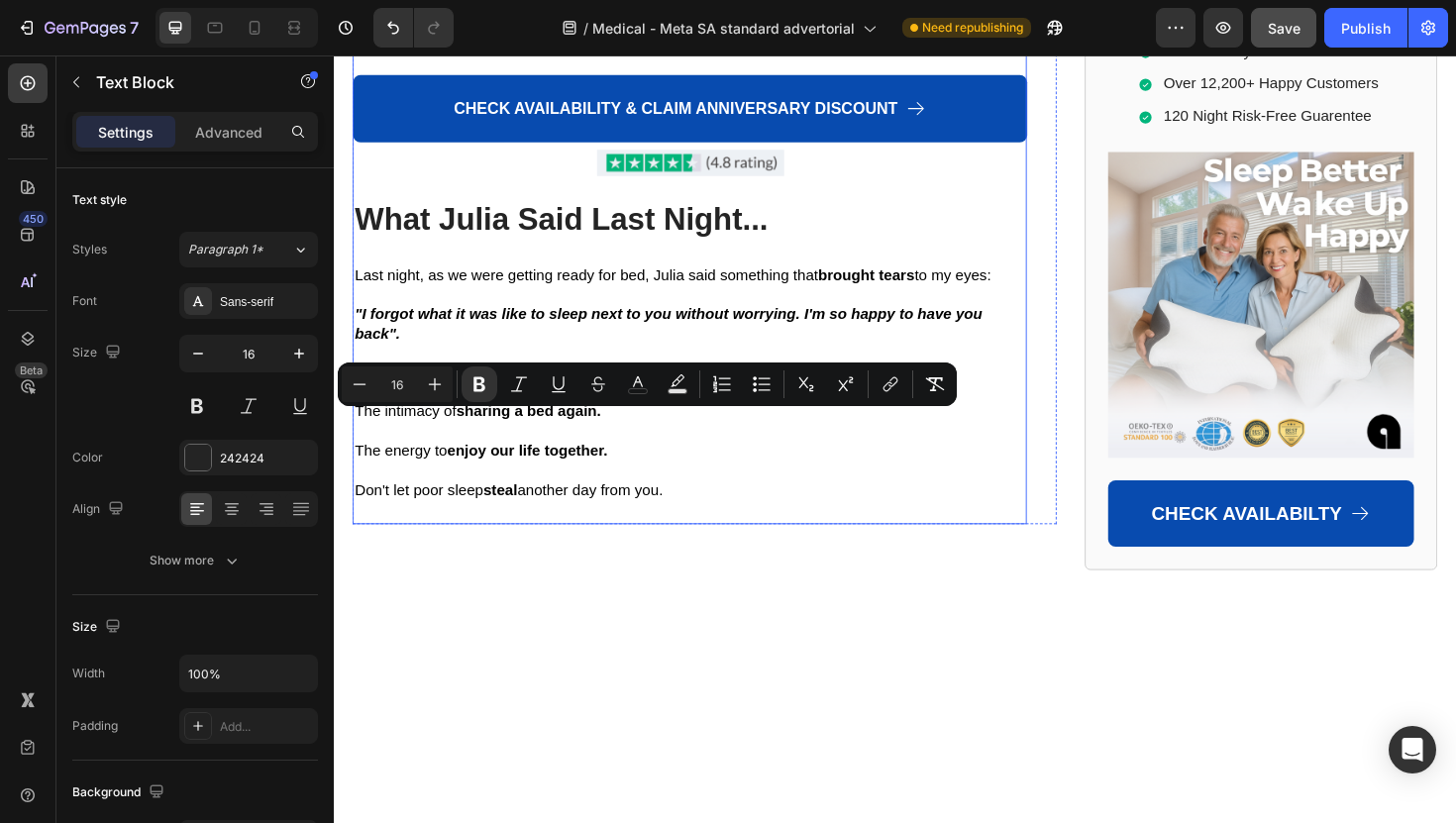 click on "Don't Make the Same Mistakes I Did. Heading Let me be brutally honest with you. Good sleep isn't just about feeling rested.  It's about not living in constant fear that you might stop breathing and never wake up. It's about feeling human again instead of feeling trapped in a chronic medical condition for the rest of your life.  Here's what I wasted money on before finding the right solution: Sleep specialist visits:  £200-£300 CPAP machine:  £1,200 Total for monthly CPAP supplies and add-ons:  £50-£100 4 different Wedge Pillows (none of them have truly worked):  £140 5 Months supply of  XyliMelts dry mouth mints :  total £35 All the other smaller things like  nasal strips, chin straps, mouthtapes, nose dilators, jaw retainers :  total £132 All of that money.  All of that time.  All of that pain . And the solution was simpler than I have ever imagined. Right now,  you can get the Airway Pro™ Pillow  for a fraction of what I wasted on everything else. Text Block Heading Meanwhile over   with the" at bounding box center [710, -257] 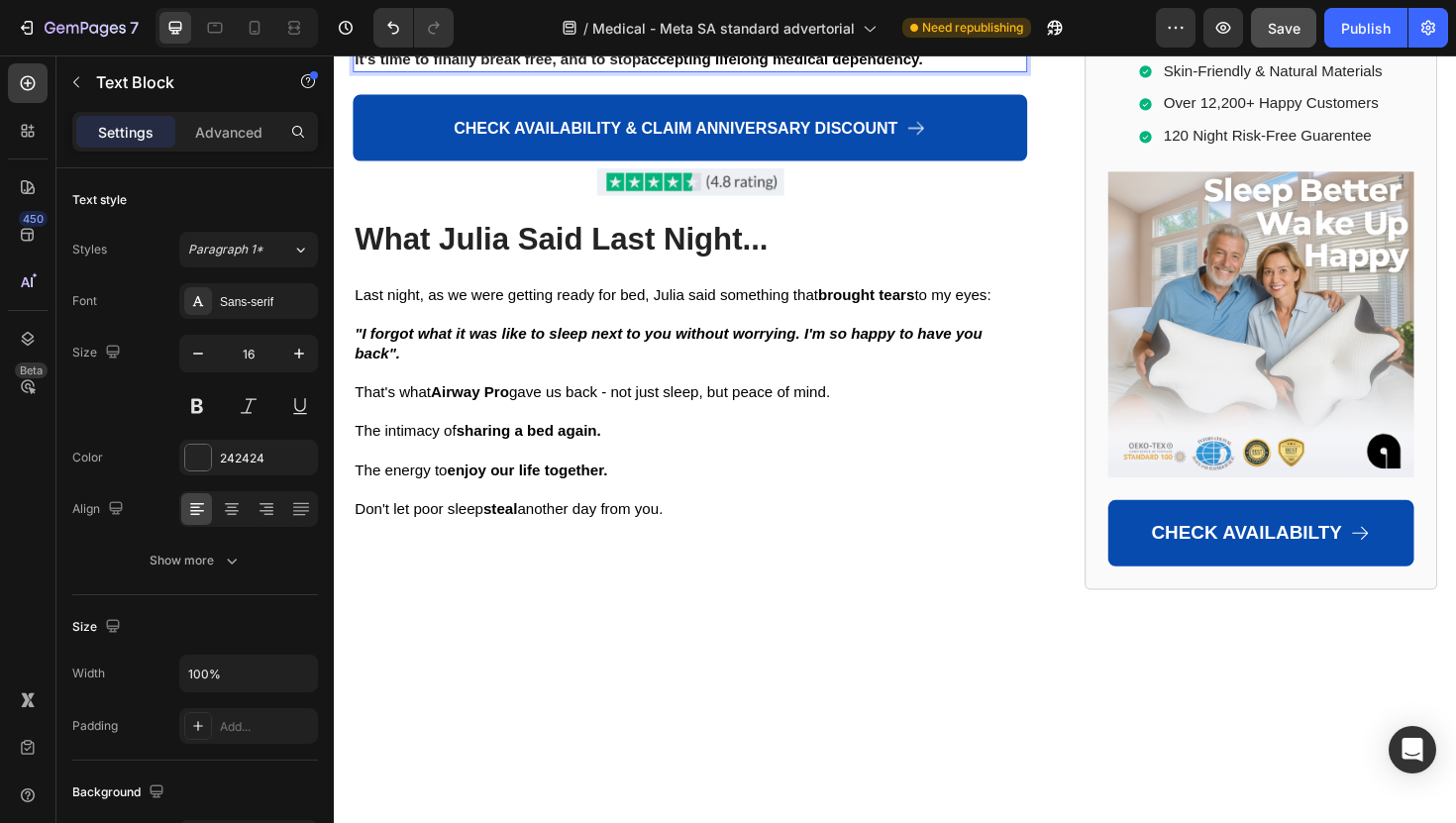 drag, startPoint x: 521, startPoint y: 361, endPoint x: 462, endPoint y: 361, distance: 59 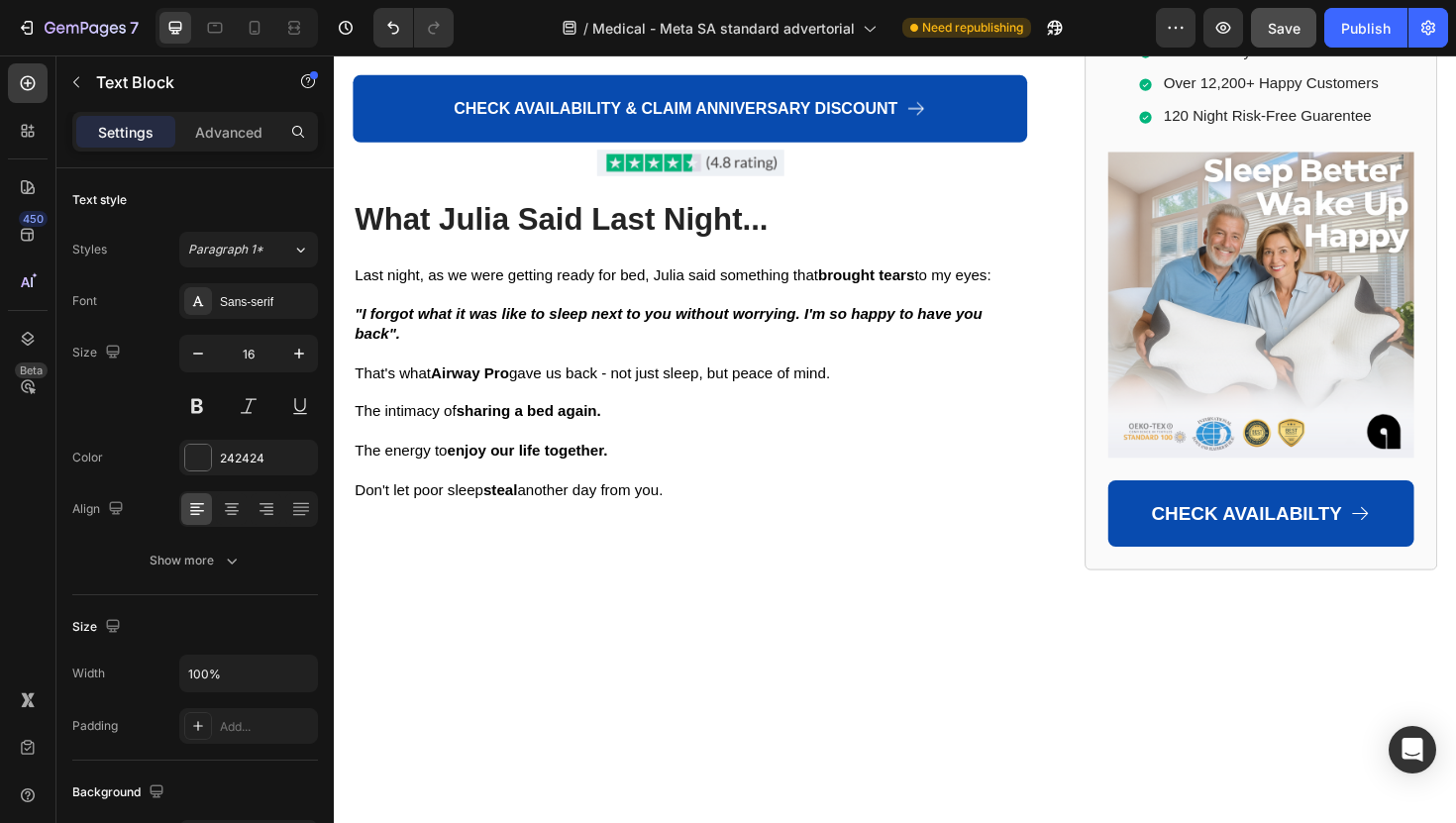click on "So please, don't risk your  life." at bounding box center [458, -44] 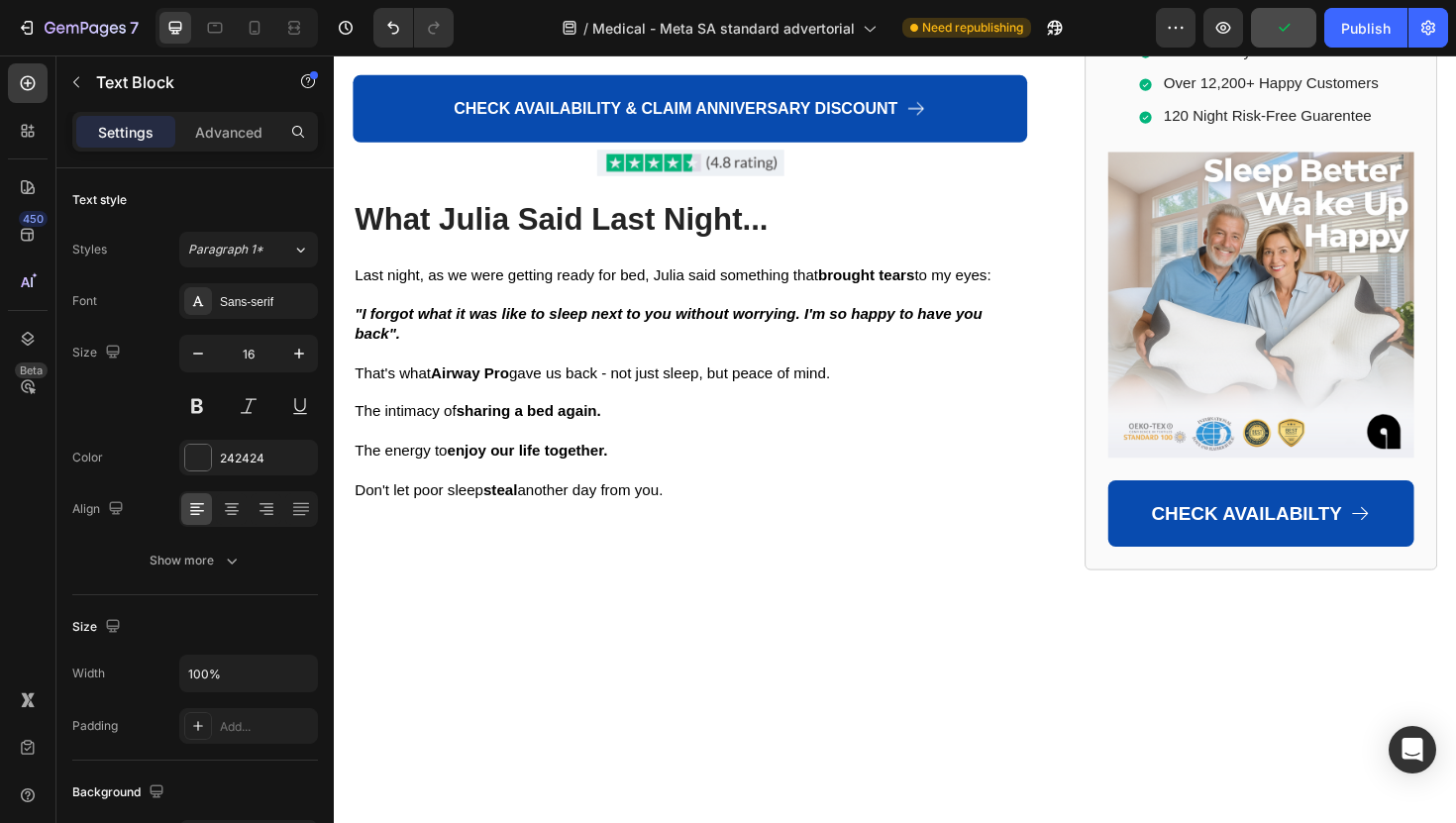 drag, startPoint x: 434, startPoint y: 360, endPoint x: 622, endPoint y: 360, distance: 188 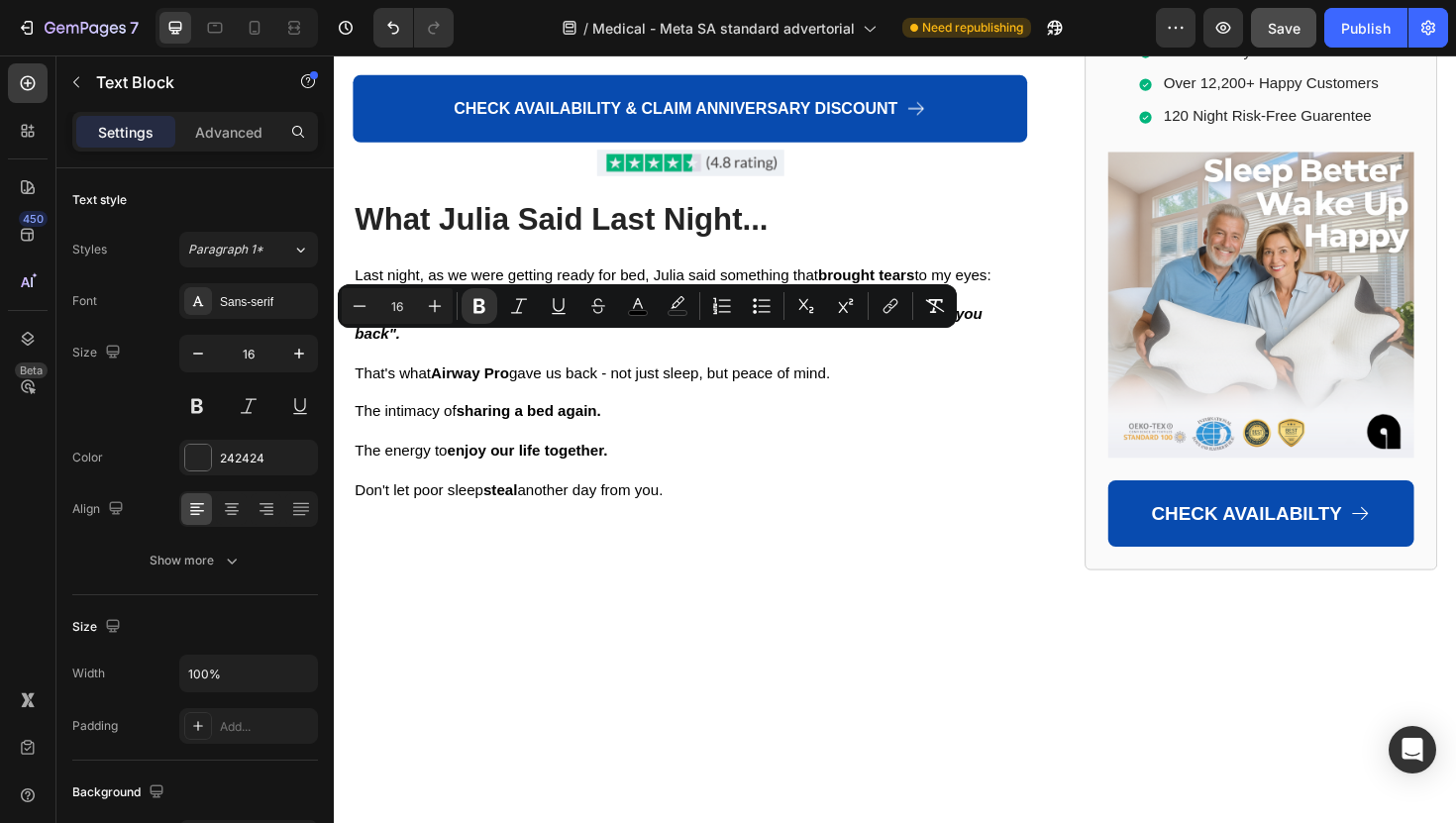 click at bounding box center (710, -22) 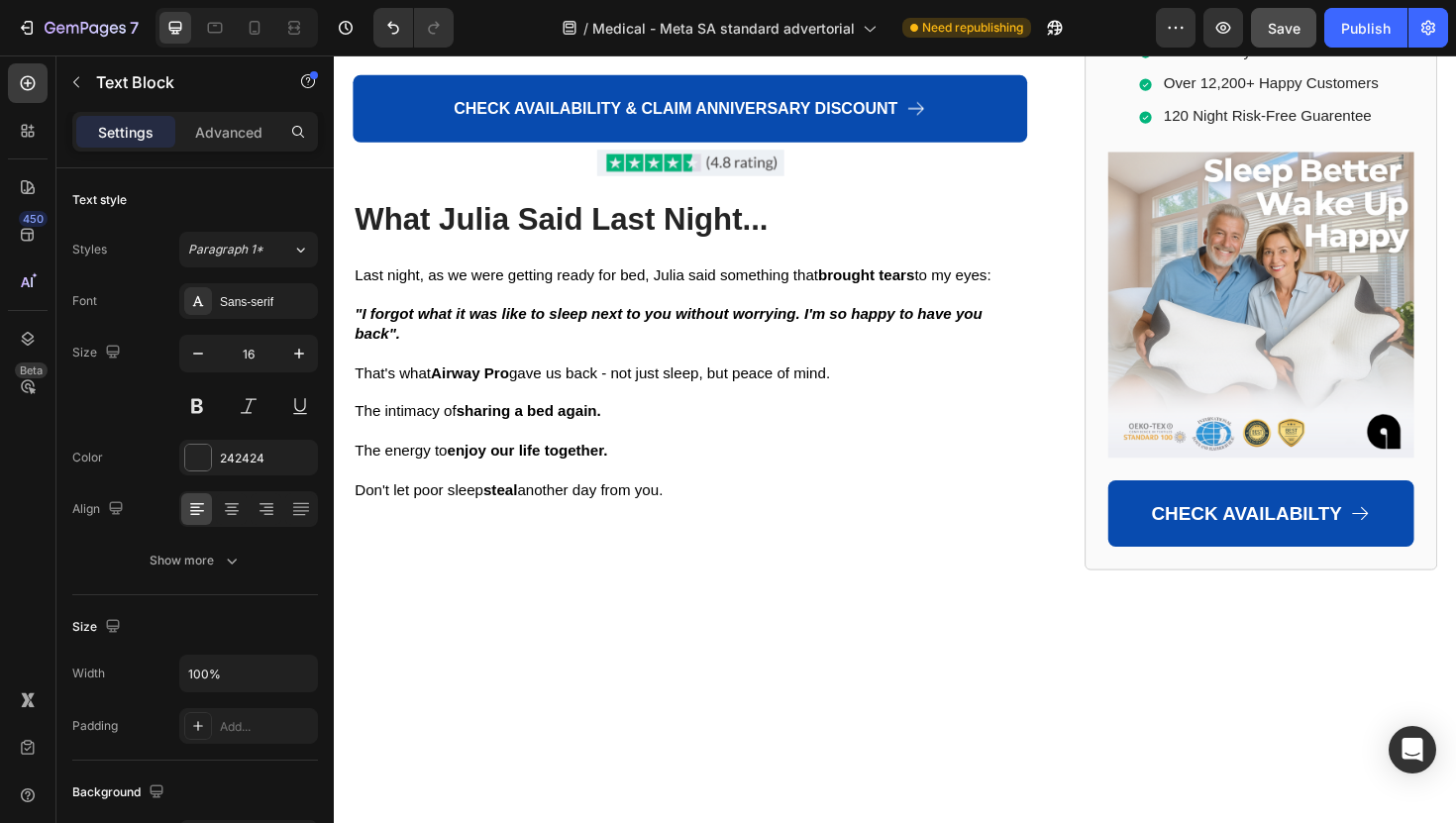 click on "Don't let another morning pass feeling exhausted." at bounding box center (544, -3) 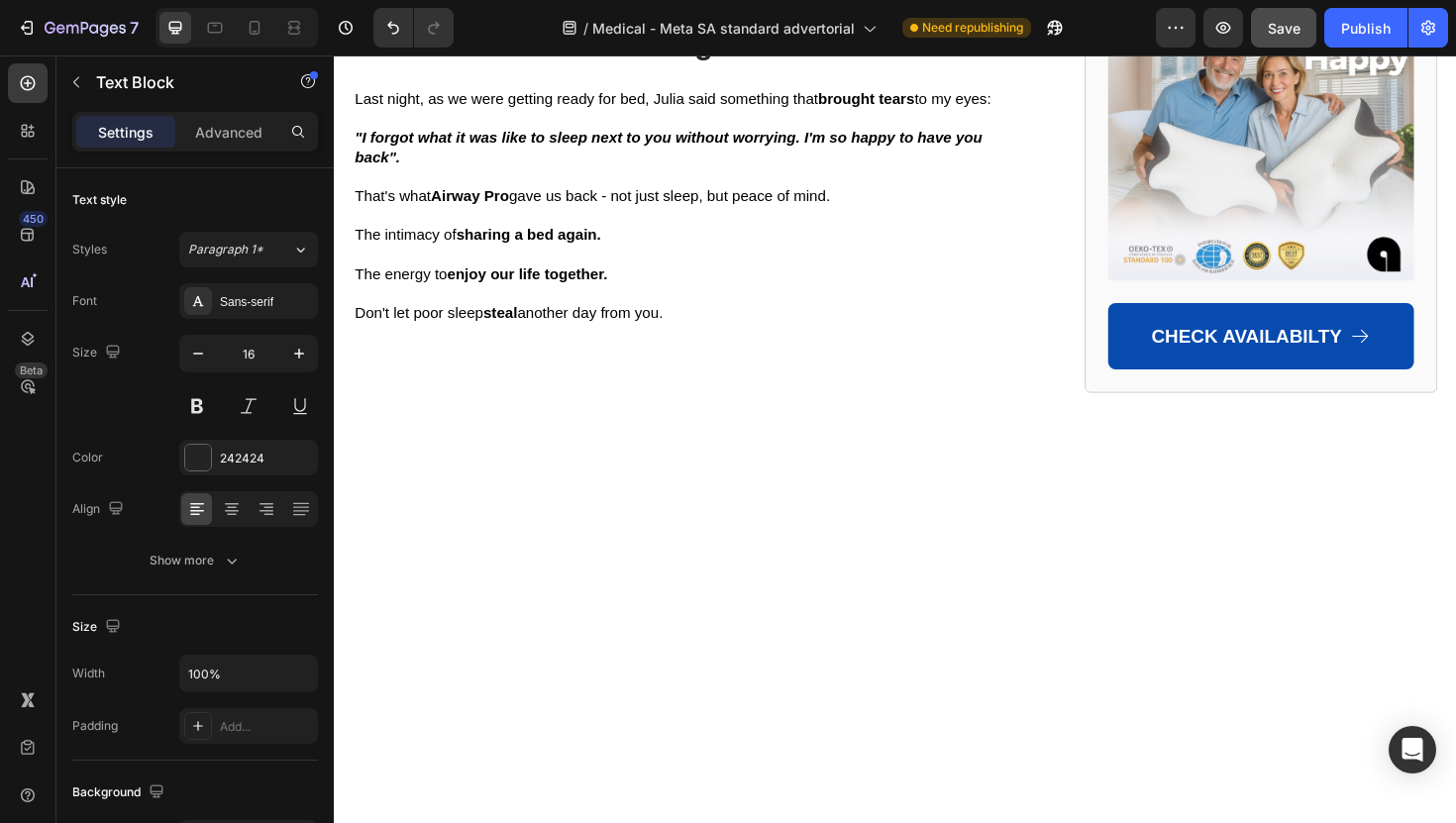 scroll, scrollTop: 13865, scrollLeft: 0, axis: vertical 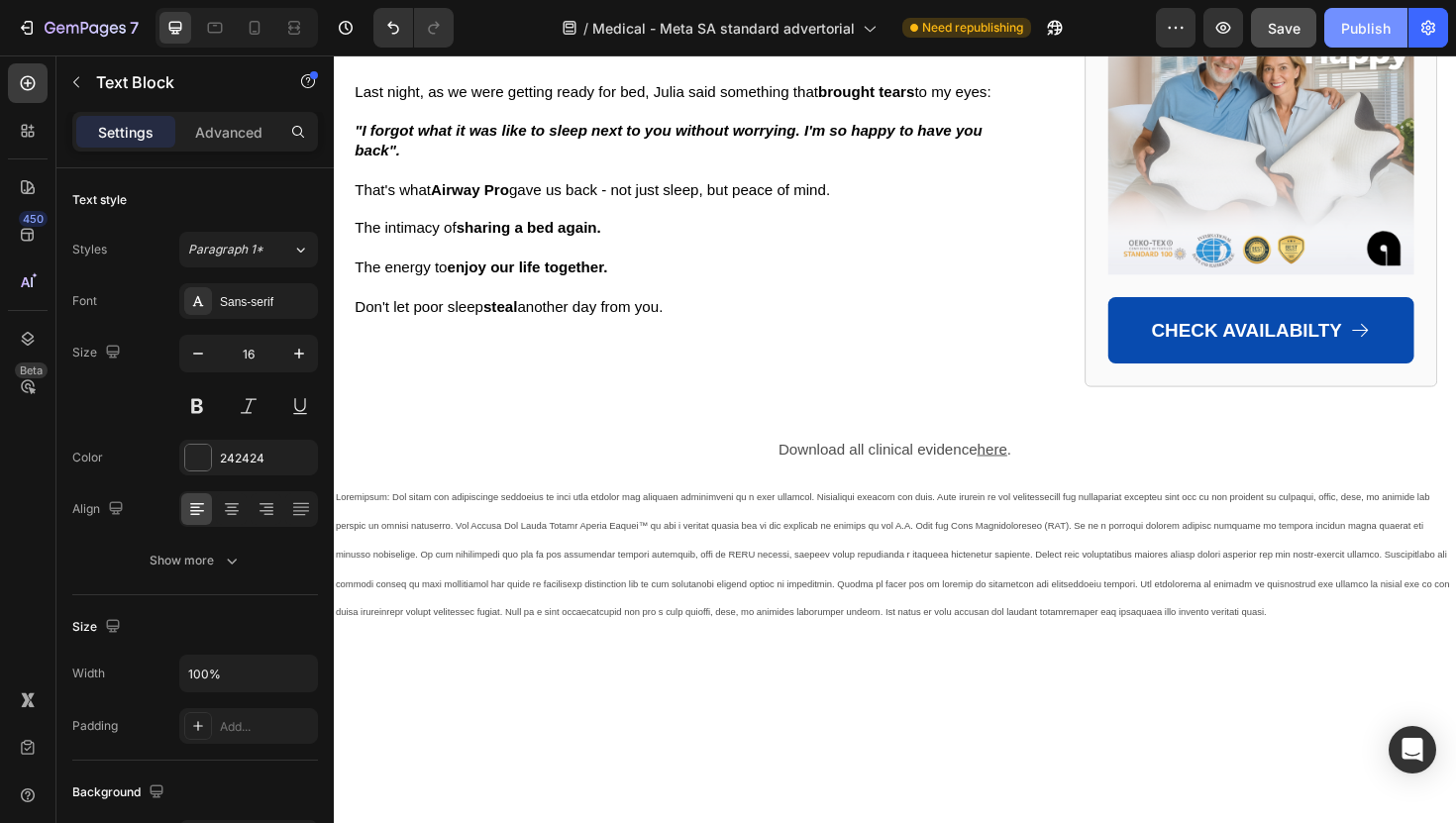 click on "Publish" at bounding box center (1366, 28) 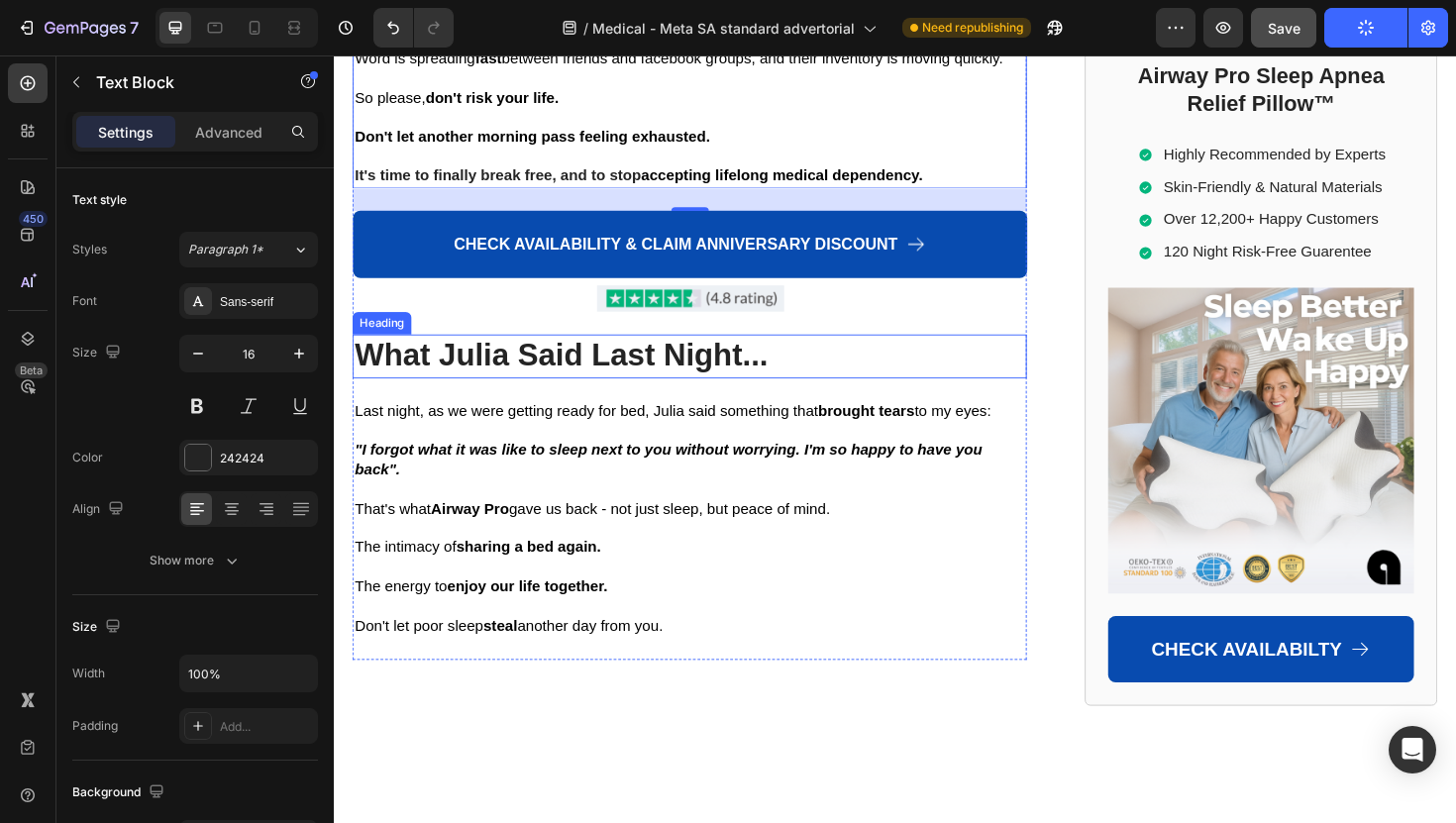 scroll, scrollTop: 13512, scrollLeft: 0, axis: vertical 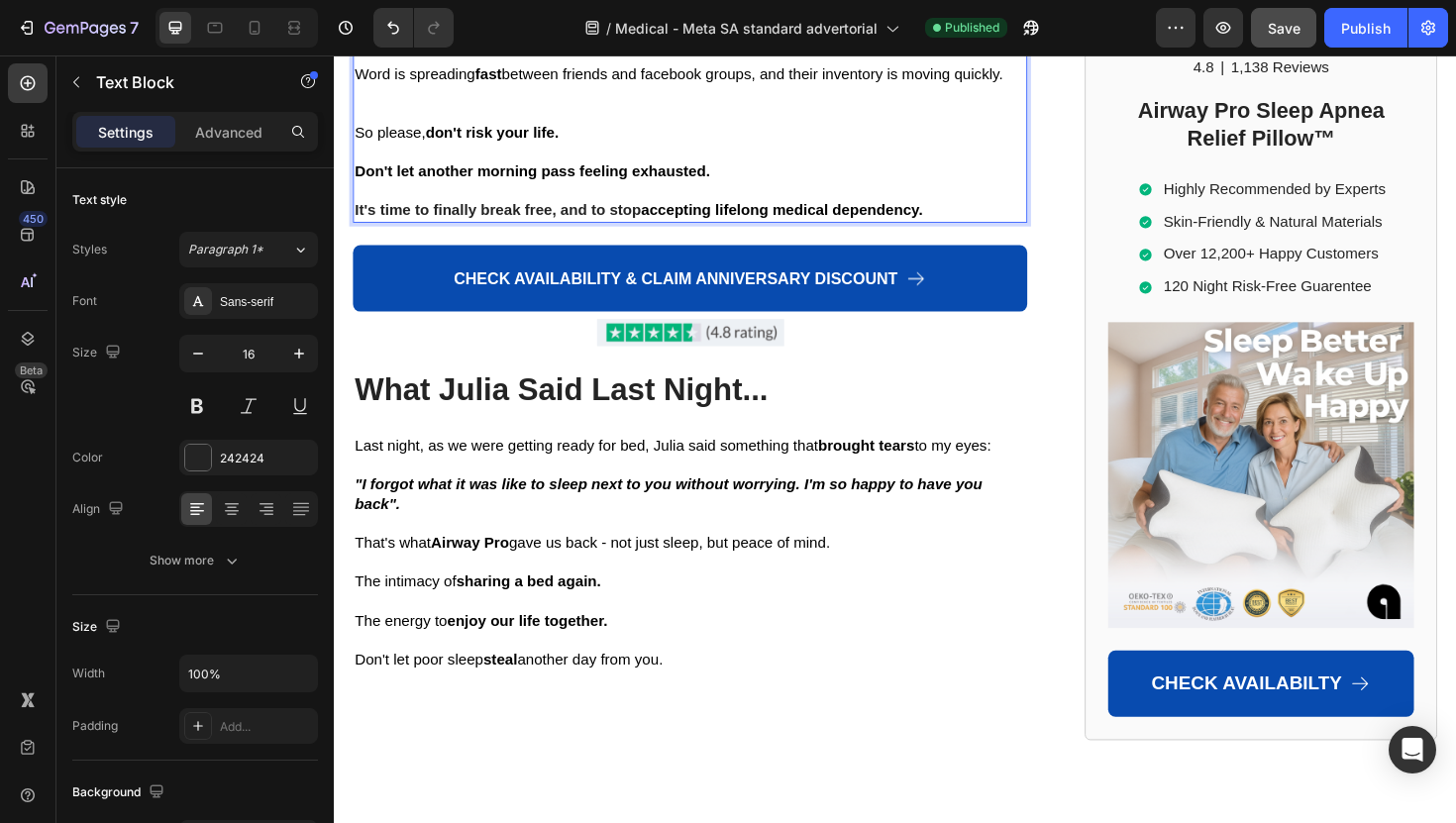 click on "accepting lifelong medical dependency." at bounding box center [807, 219] 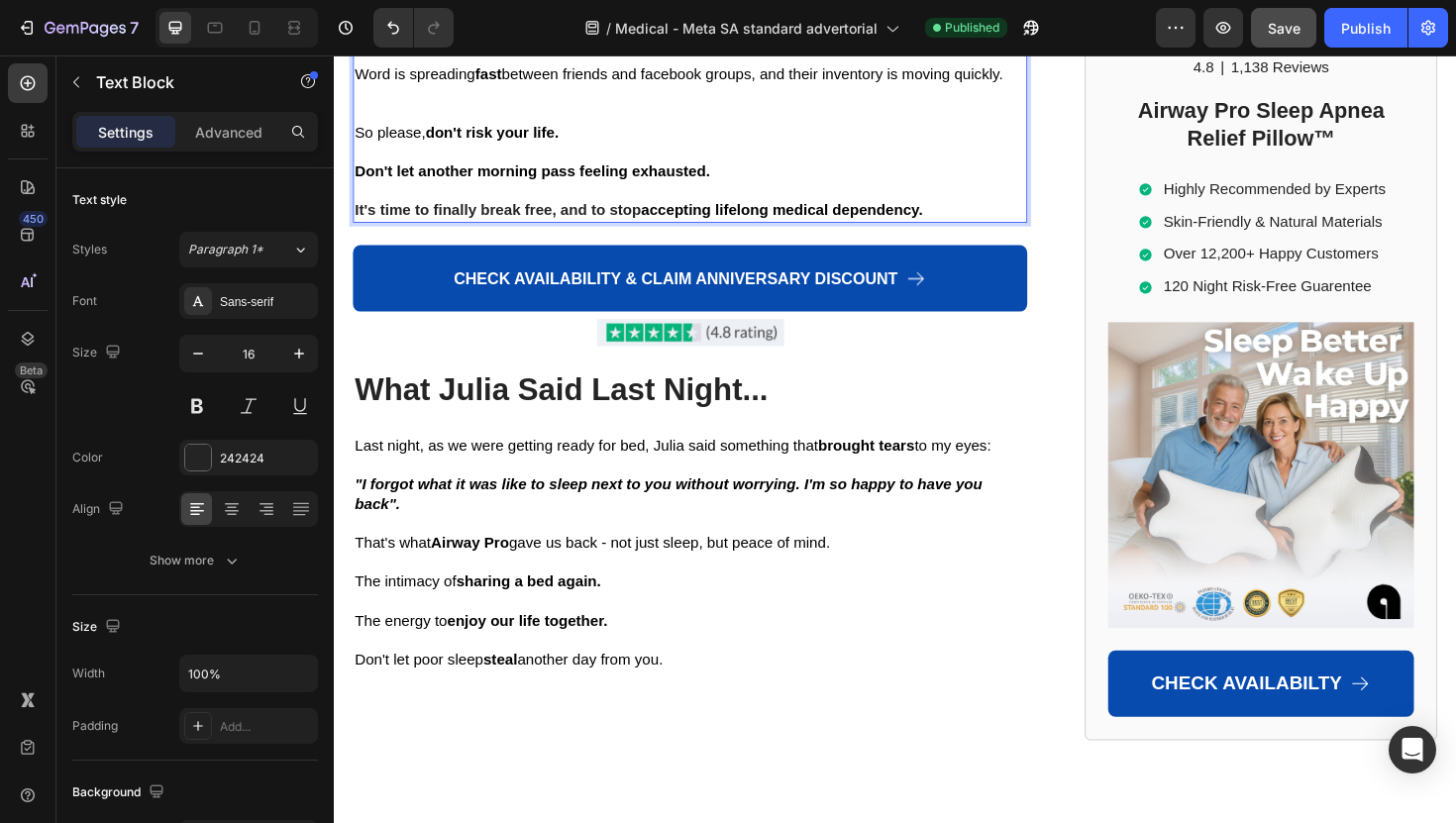 drag, startPoint x: 627, startPoint y: 626, endPoint x: 980, endPoint y: 621, distance: 353.03541 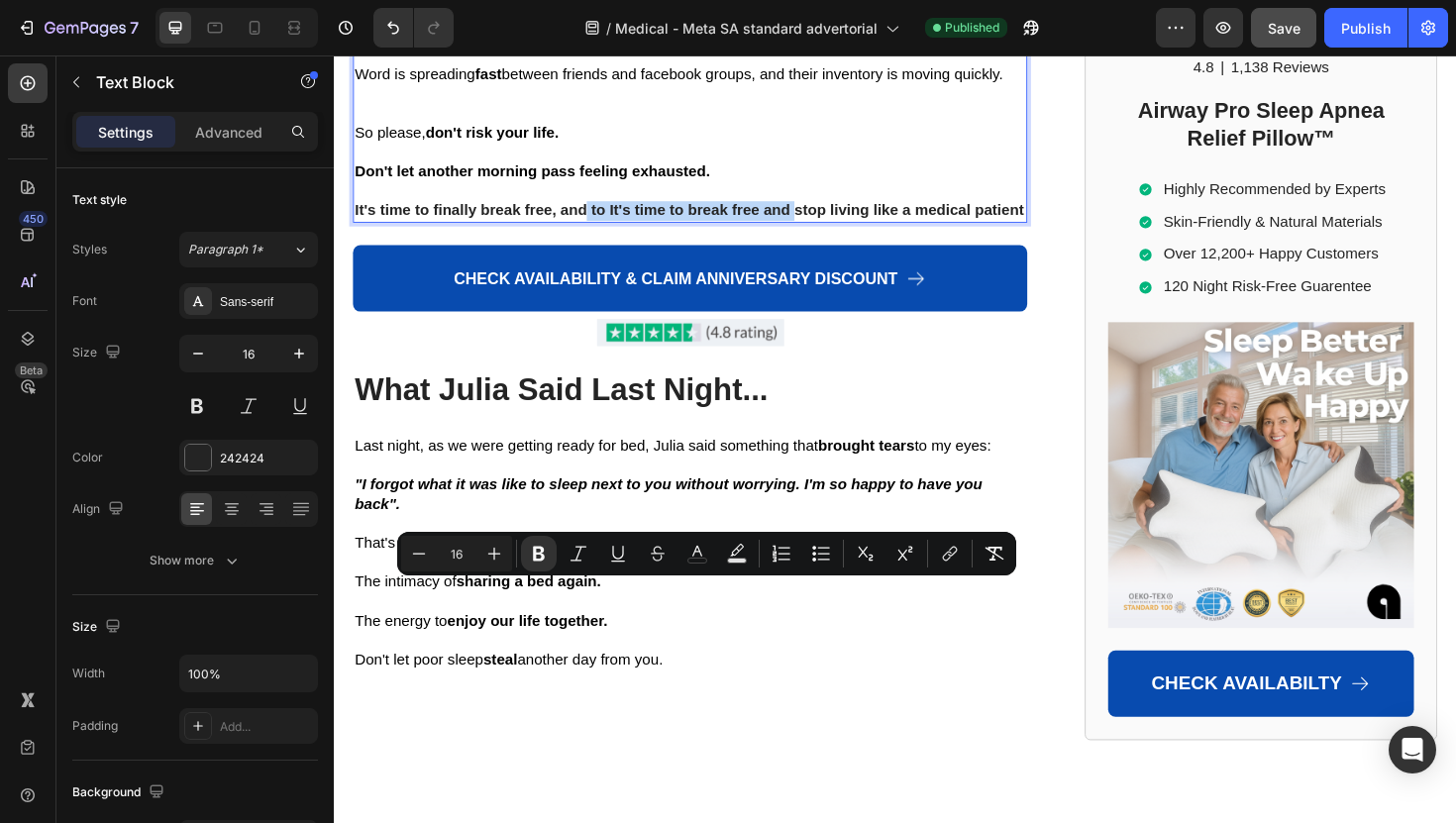 drag, startPoint x: 822, startPoint y: 624, endPoint x: 605, endPoint y: 622, distance: 217.00922 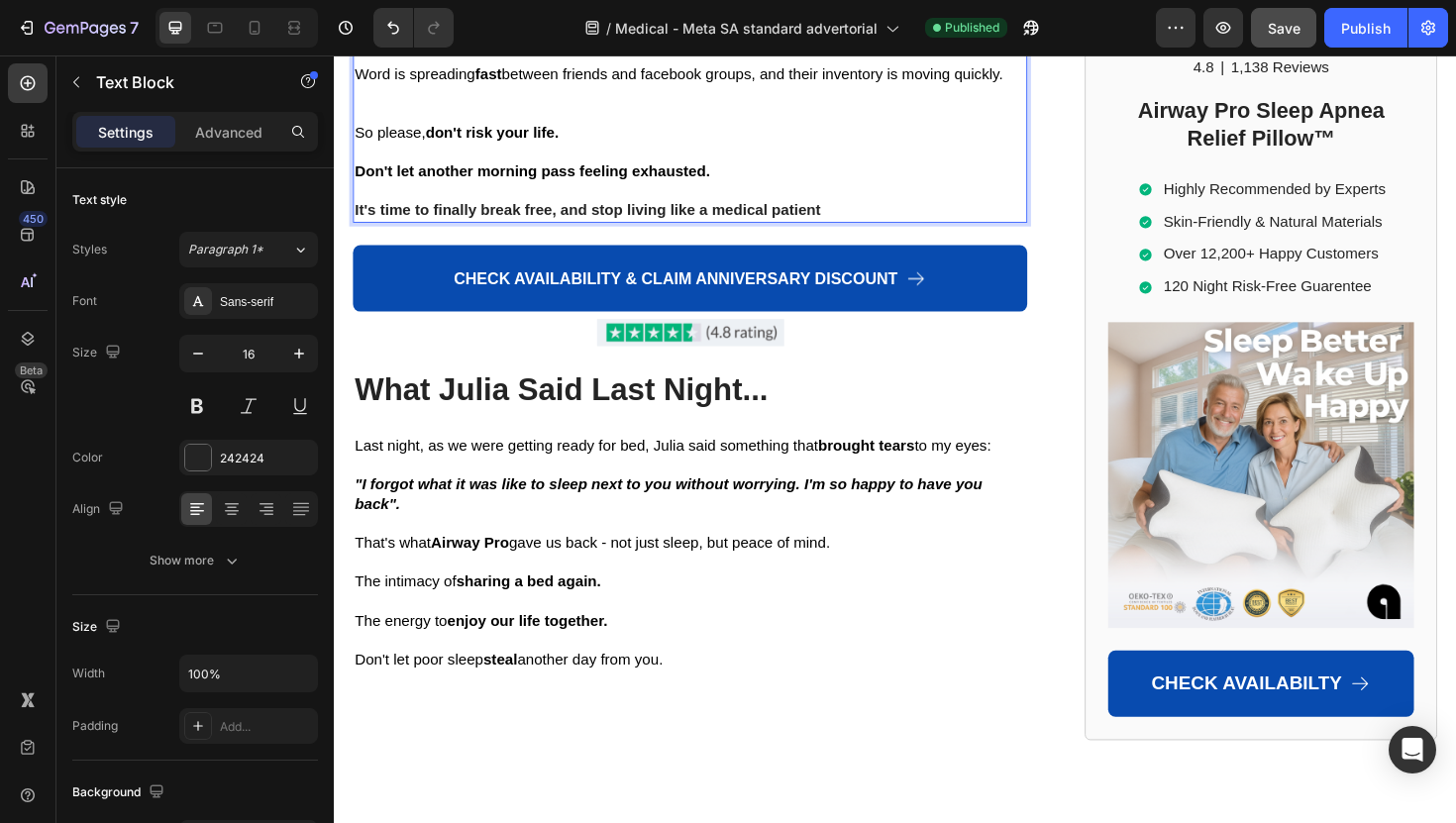 click on "Don't let another morning pass feeling exhausted. It's time to finally break free, and stop living like a medical patient" at bounding box center (710, 199) 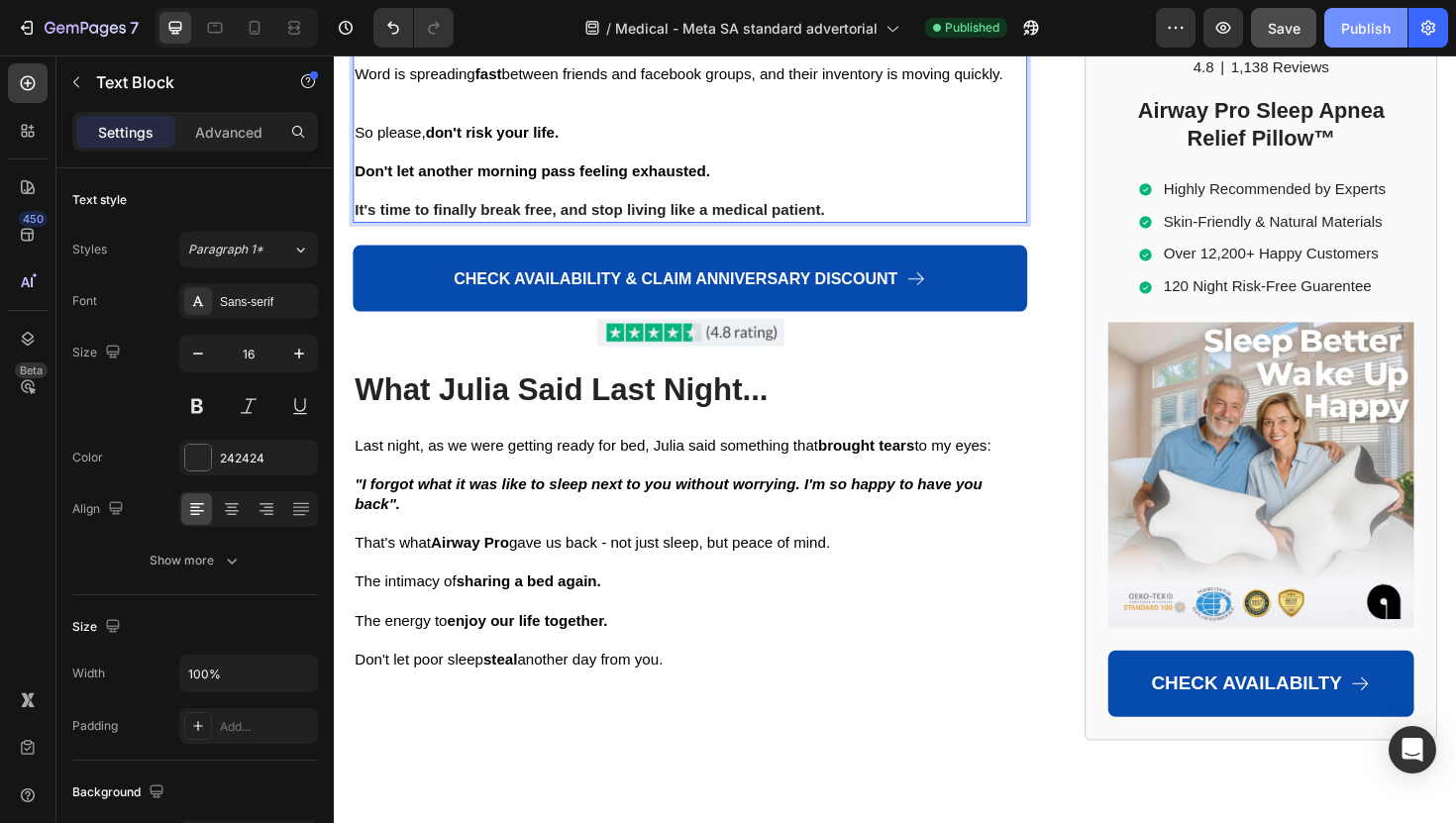click on "Publish" at bounding box center (1366, 28) 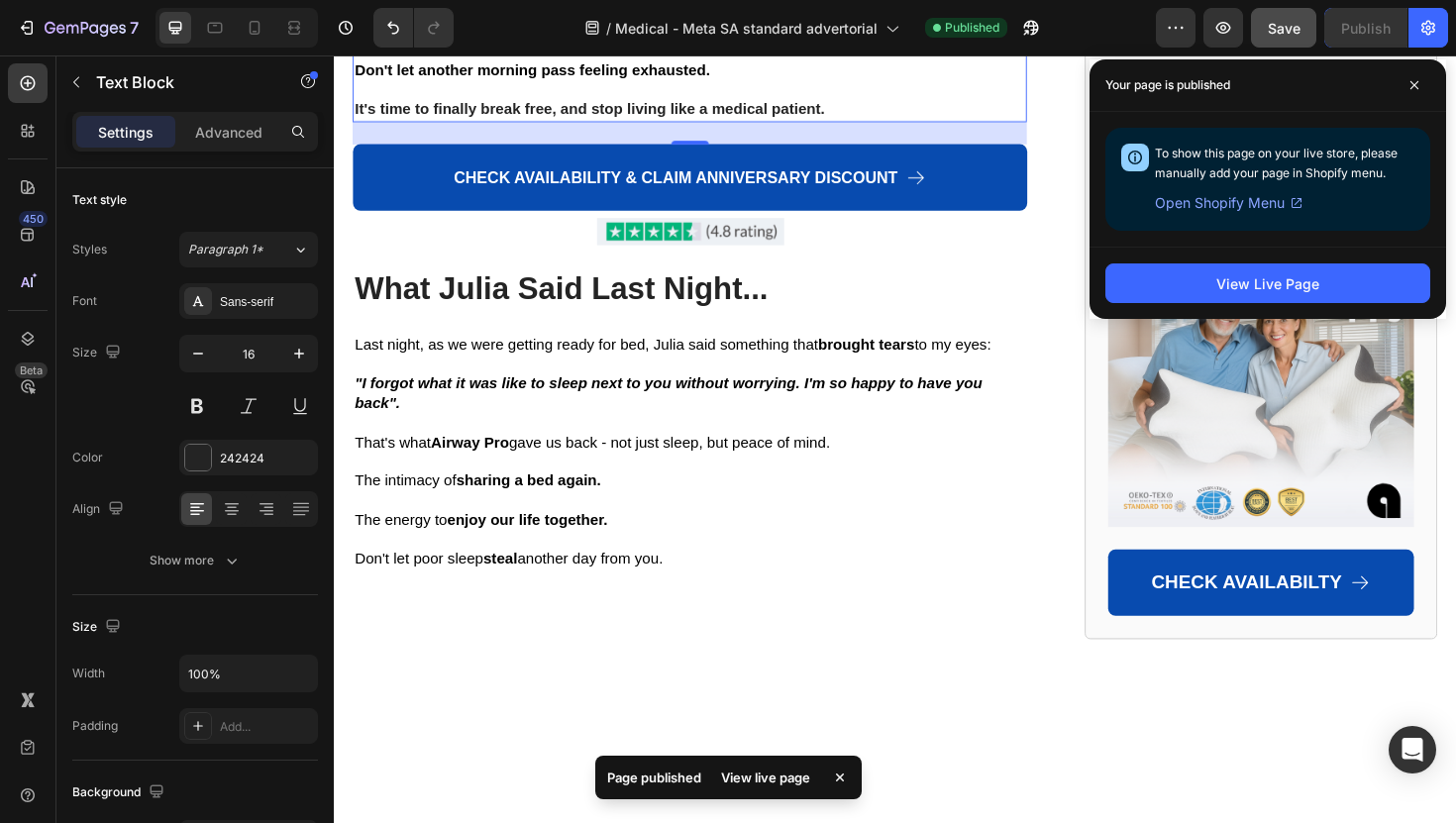 scroll, scrollTop: 13615, scrollLeft: 0, axis: vertical 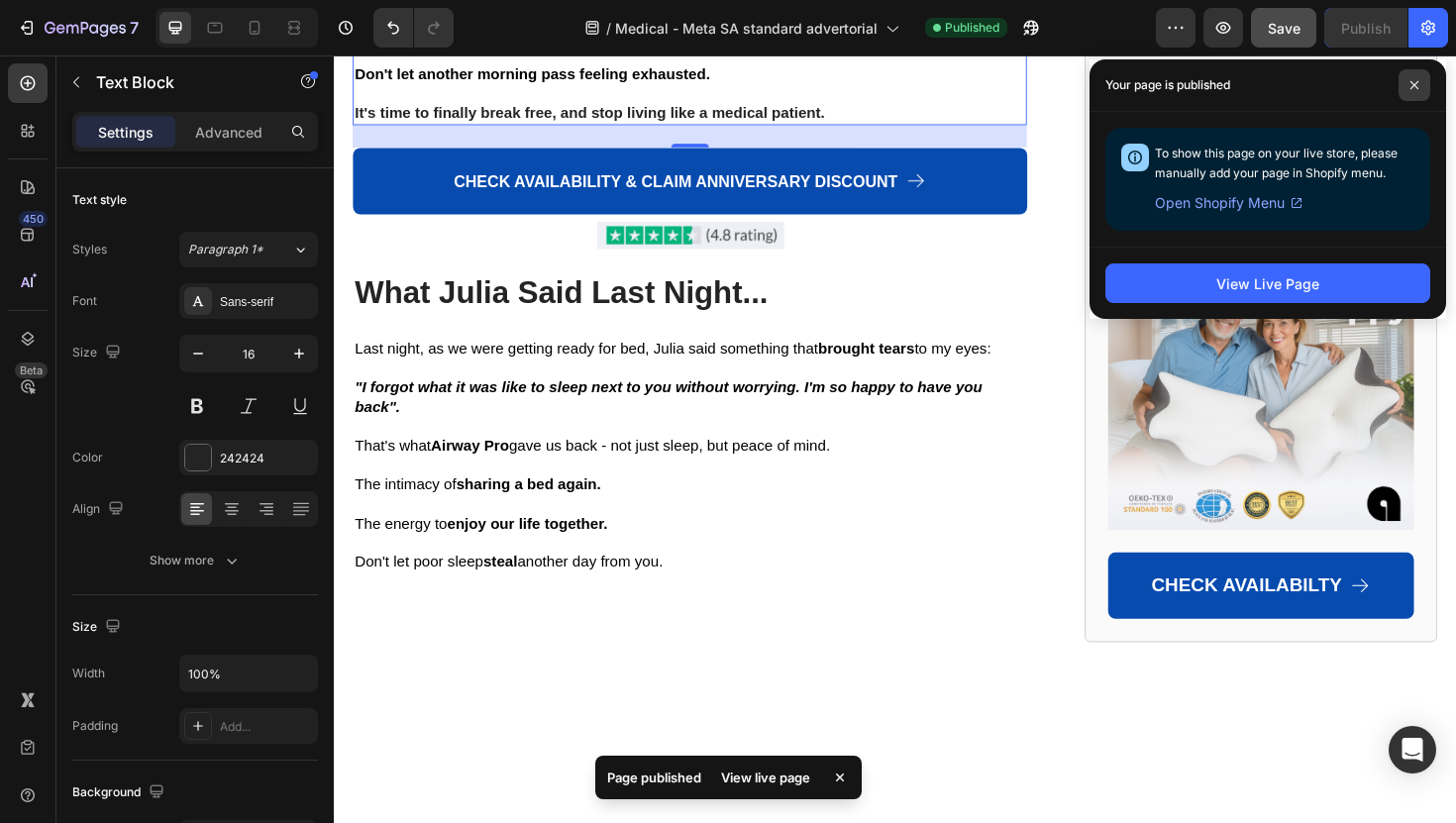 click 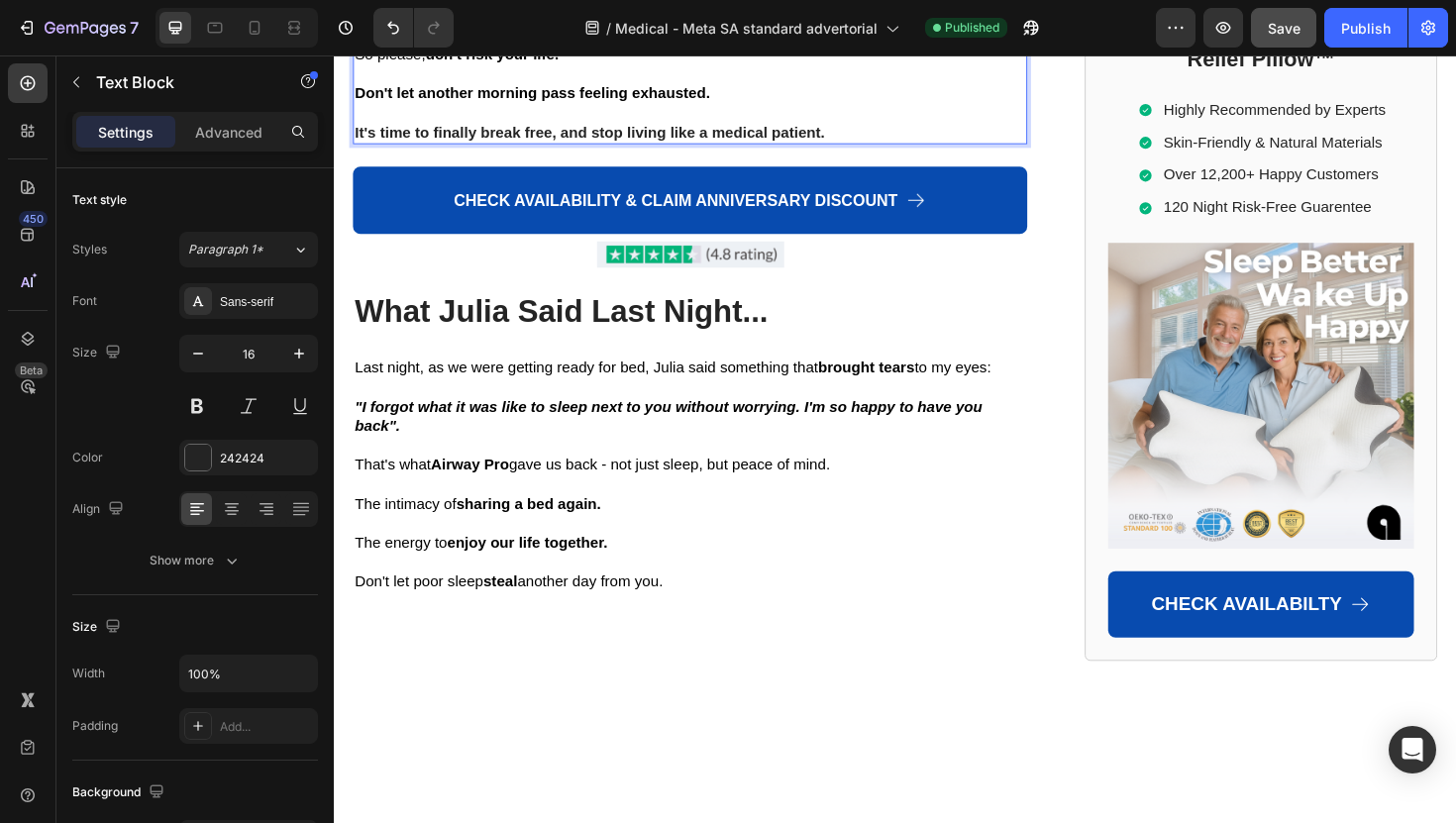 click on "Word is spreading  fast  between friends and facebook groups, and their inventory is moving quickly." at bounding box center (710, 3) 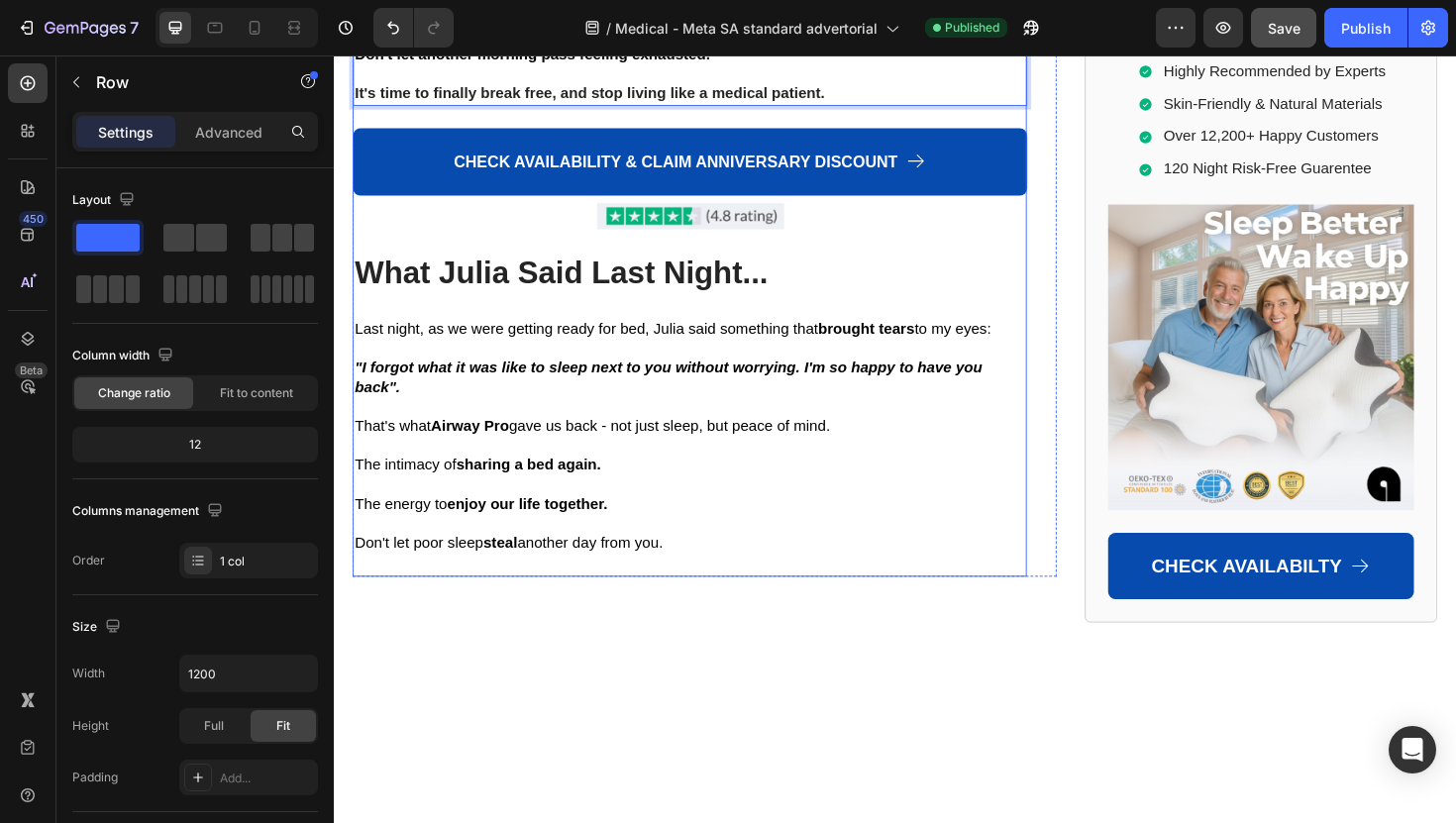 click on "Don't Make the Same Mistakes I Did. Heading Let me be brutally honest with you. Good sleep isn't just about feeling rested.  It's about not living in constant fear that you might stop breathing and never wake up. It's about feeling human again instead of feeling trapped in a chronic medical condition for the rest of your life.  Here's what I wasted money on before finding the right solution: Sleep specialist visits:  £200-£300 CPAP machine:  £1,200 Total for monthly CPAP supplies and add-ons:  £50-£100 4 different Wedge Pillows (none of them have truly worked):  £140 5 Months supply of  XyliMelts dry mouth mints :  total £35 All the other smaller things like  nasal strips, chin straps, mouthtapes, nose dilators, jaw retainers :  total £132 All of that money.  All of that time.  All of that pain . And the solution was simpler than I have ever imagined. Right now,  you can get the Airway Pro™ Pillow  for a fraction of what I wasted on everything else. Text Block Heading Meanwhile over   with the" at bounding box center [710, -200] 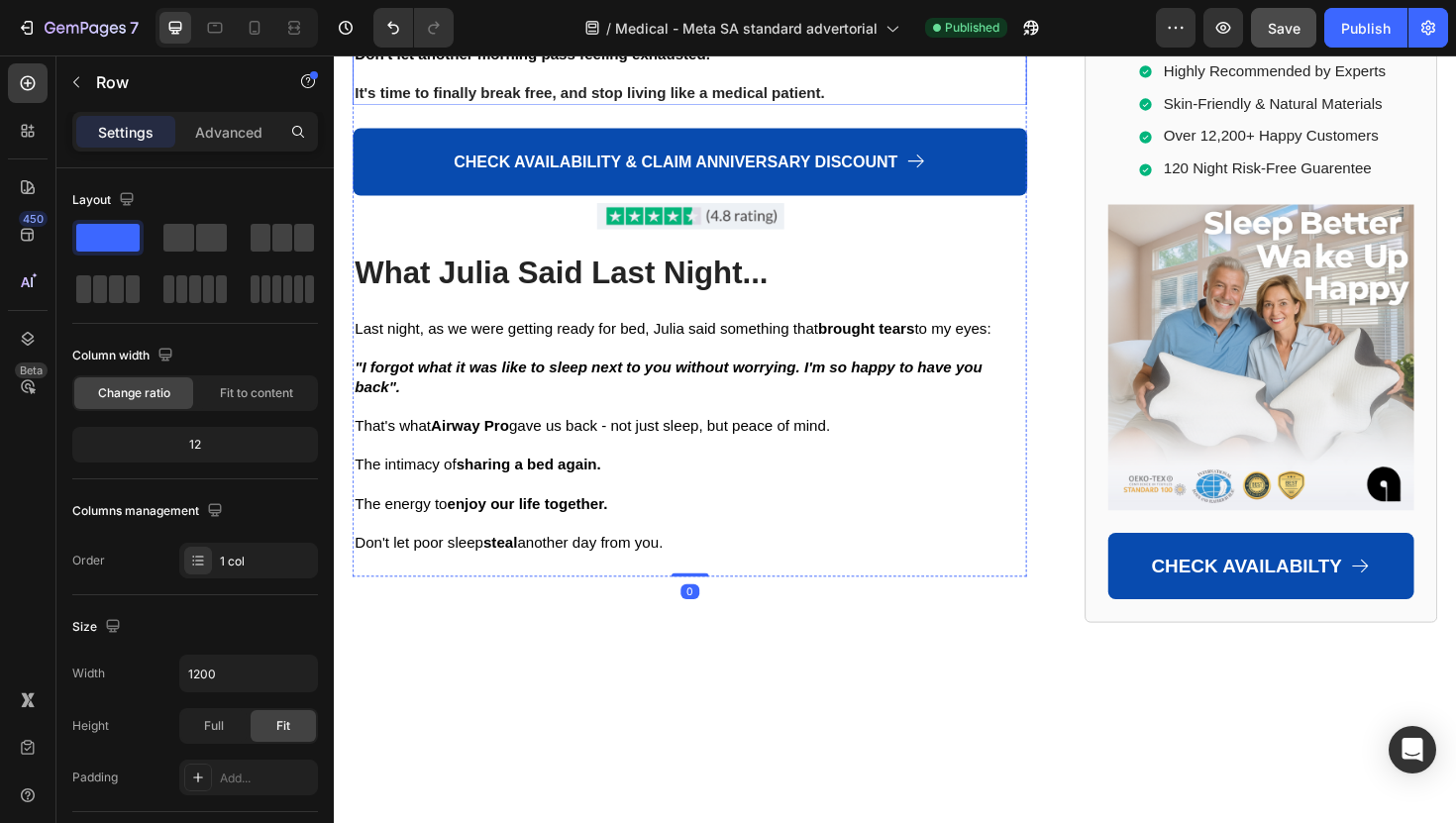 click on "It's time to finally break free, and stop living like a medical patient." at bounding box center [604, 95] 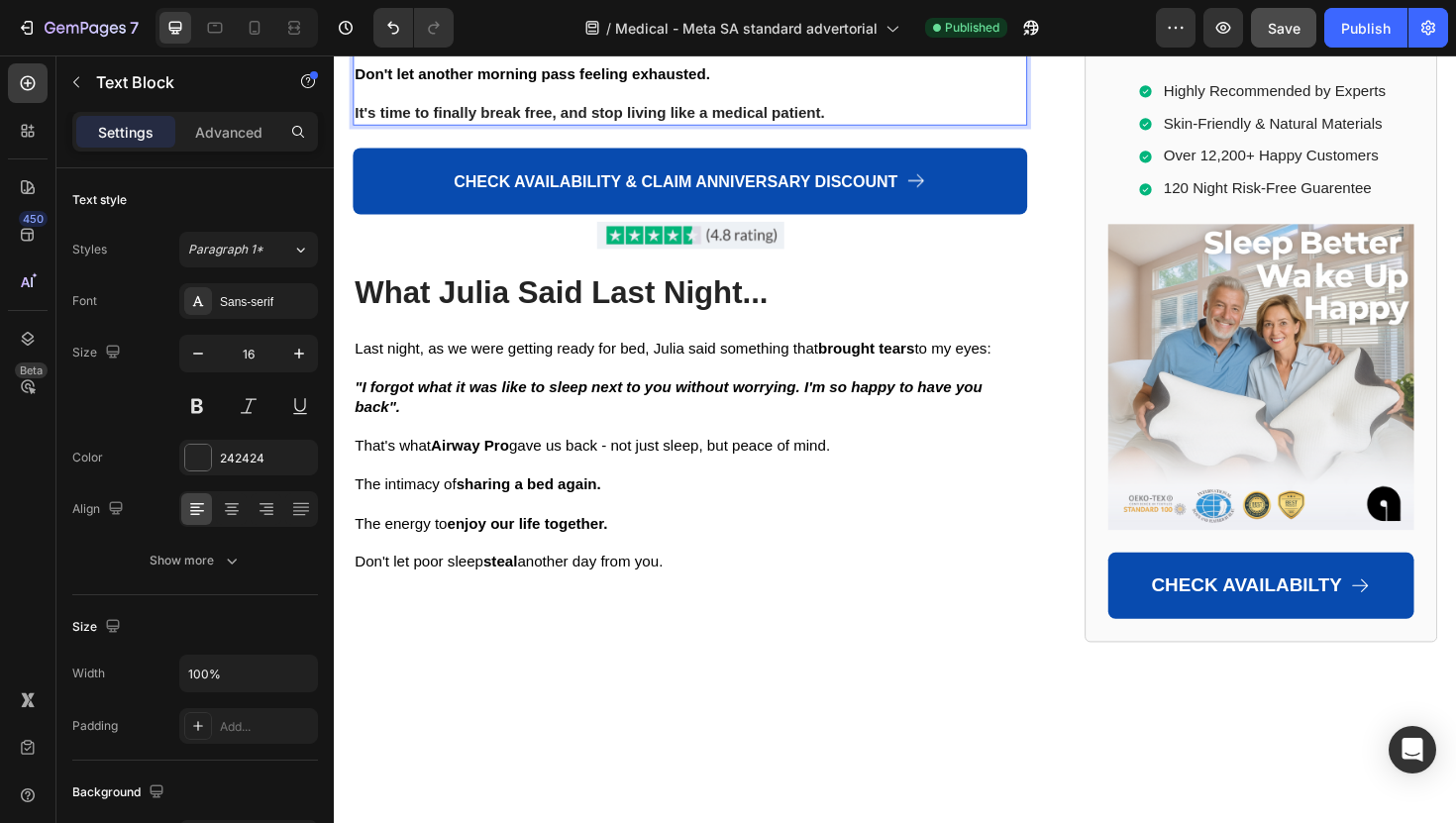 click on "So please,  don't risk your life." at bounding box center (710, 35) 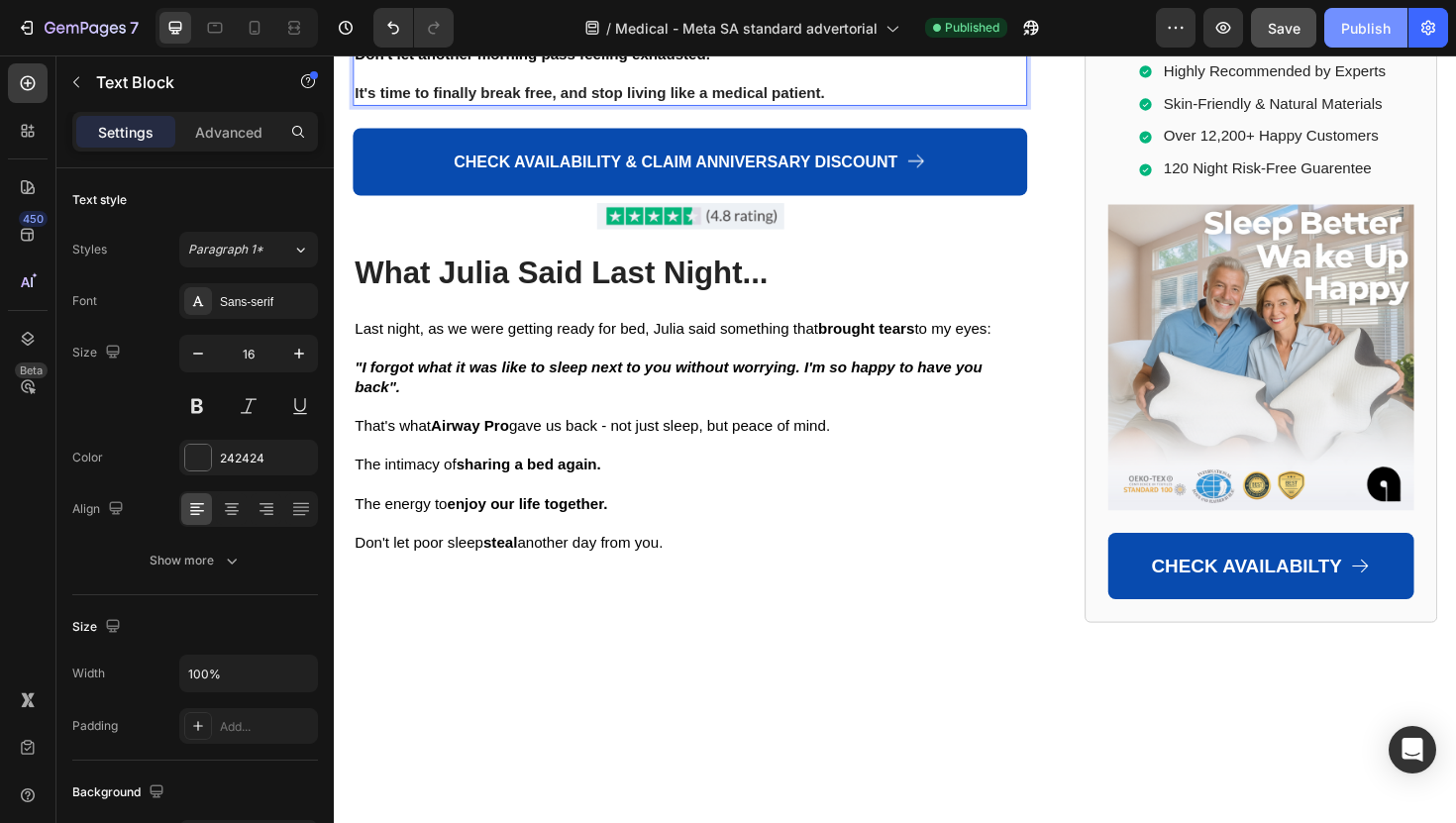click on "Publish" 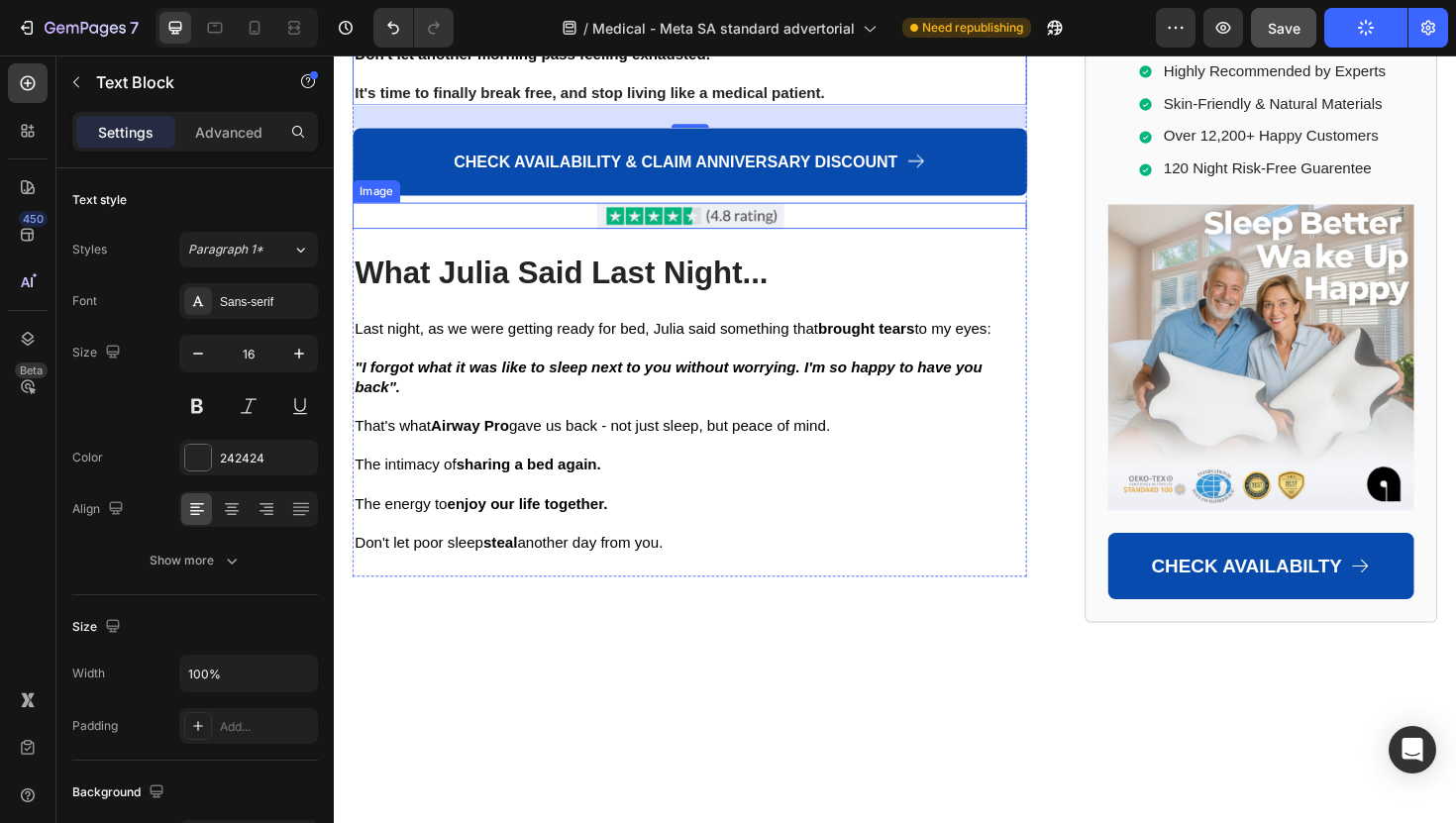 click on "What Julia Said Last Night..." at bounding box center (710, 286) 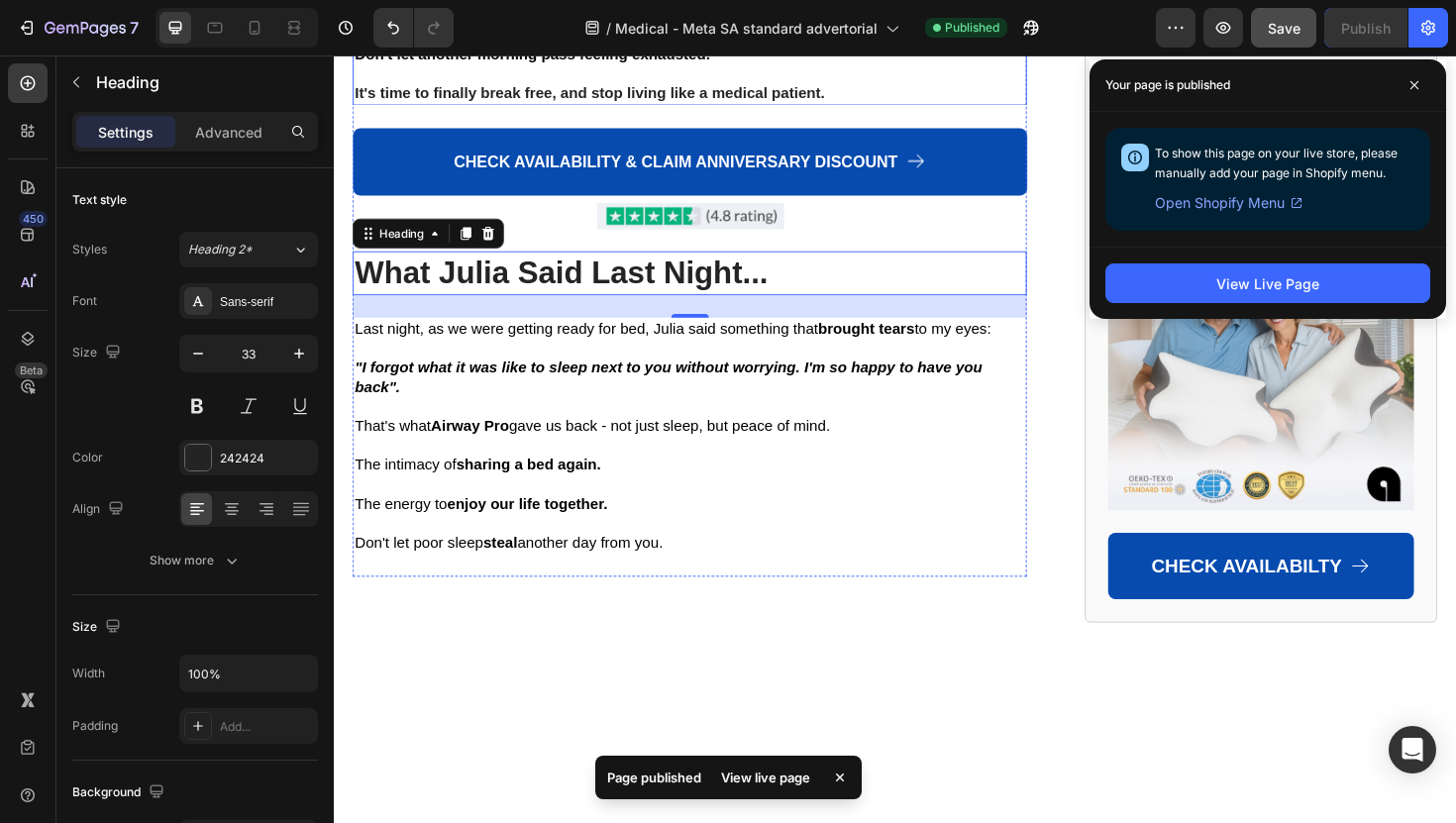 click on "It's time to finally break free, and stop living like a medical patient." at bounding box center (604, 95) 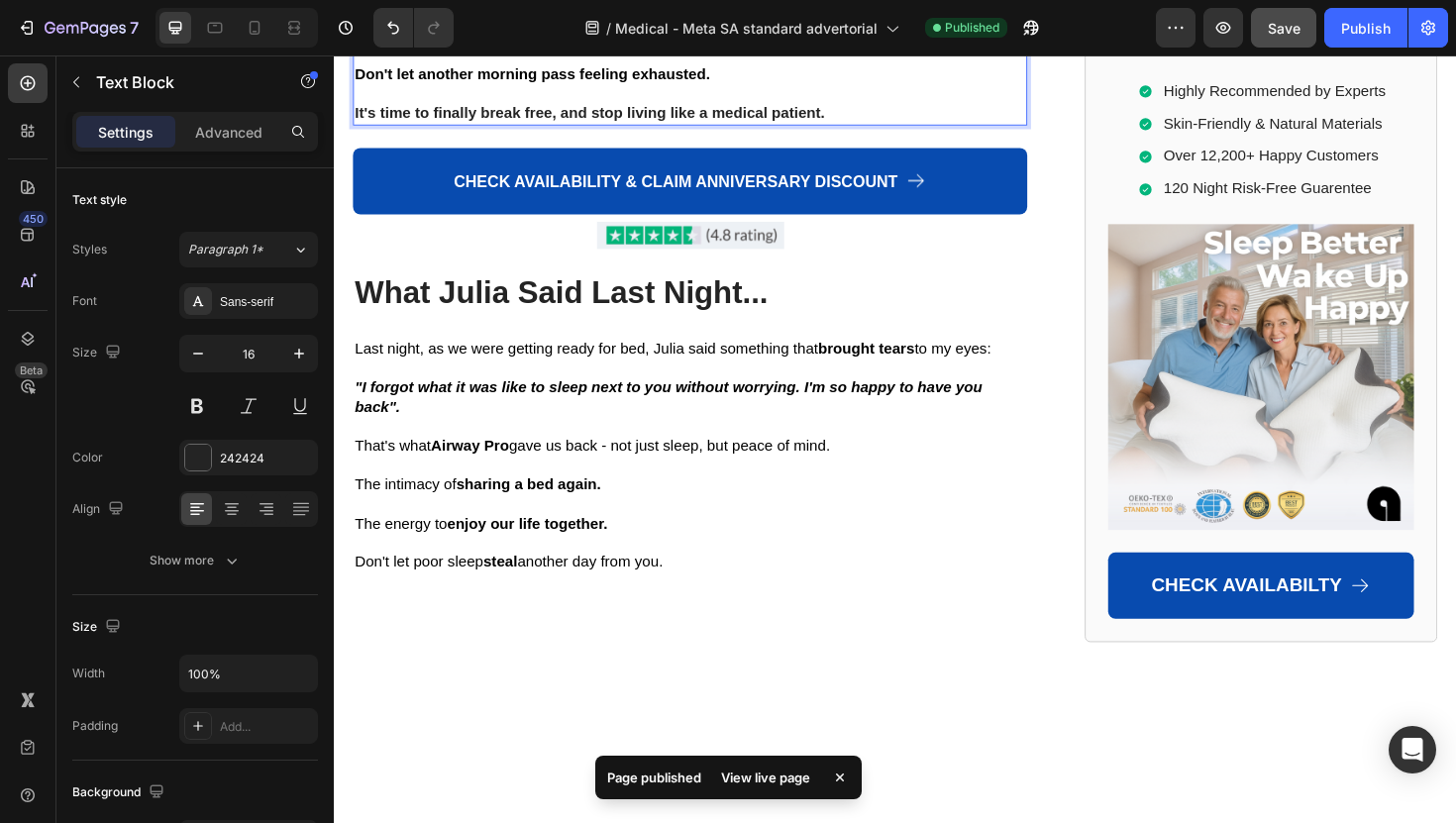 click on "It's time to finally break free, and stop living like a medical patient." at bounding box center [604, 116] 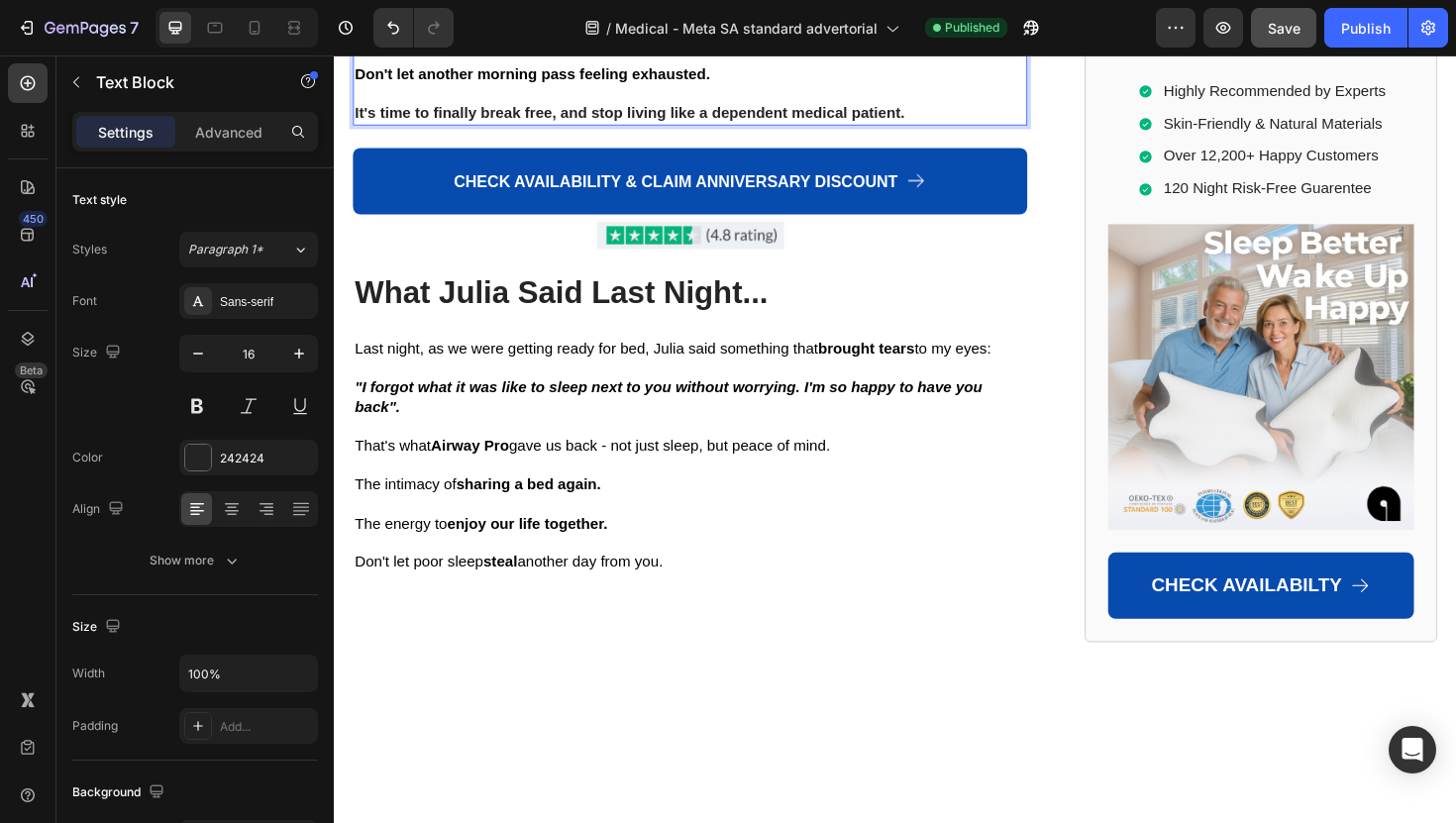 click on "Word is spreading  fast  between friends and facebook groups, and their inventory is moving quickly." at bounding box center [710, -7] 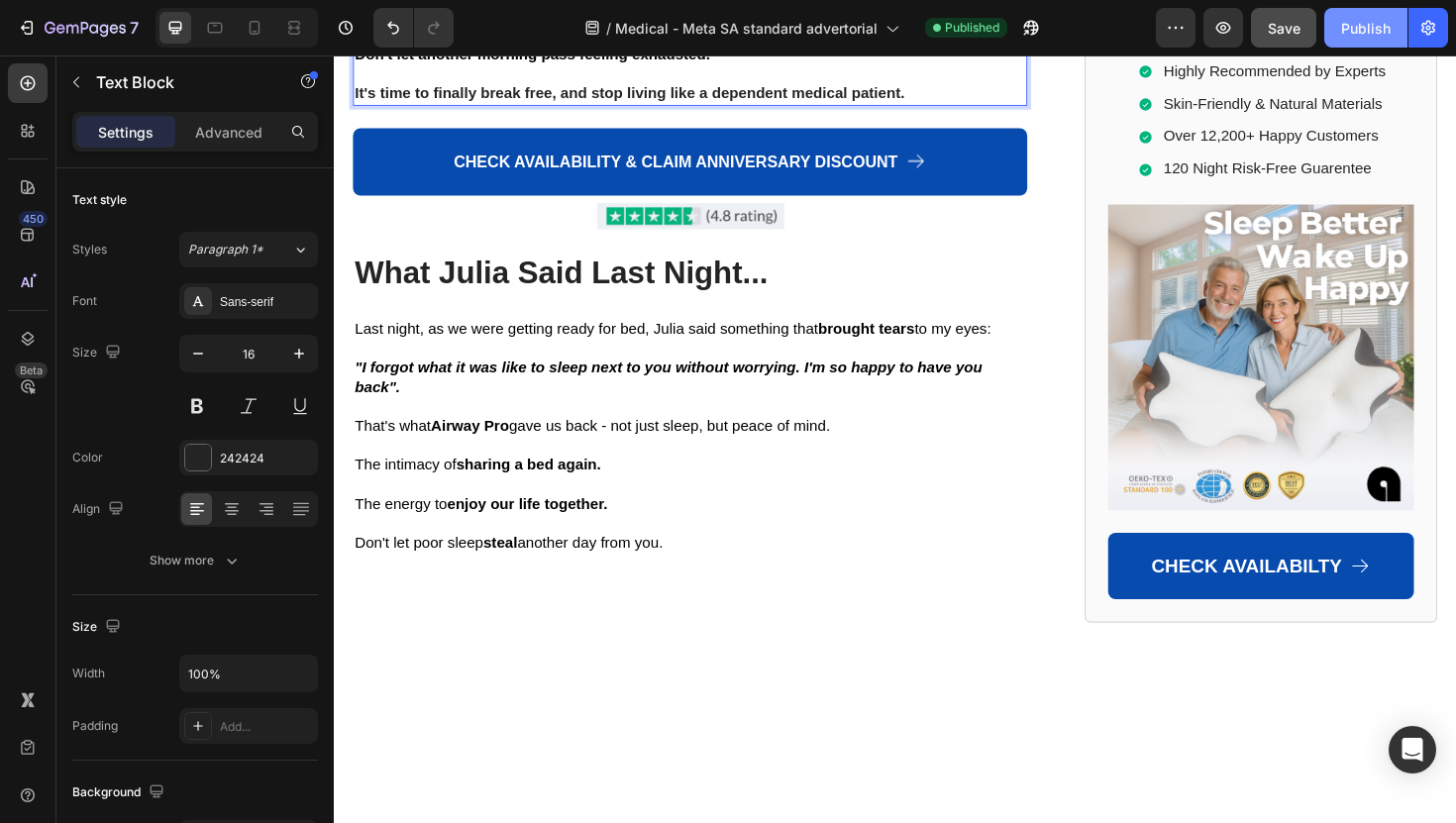 click on "Publish" at bounding box center (1366, 28) 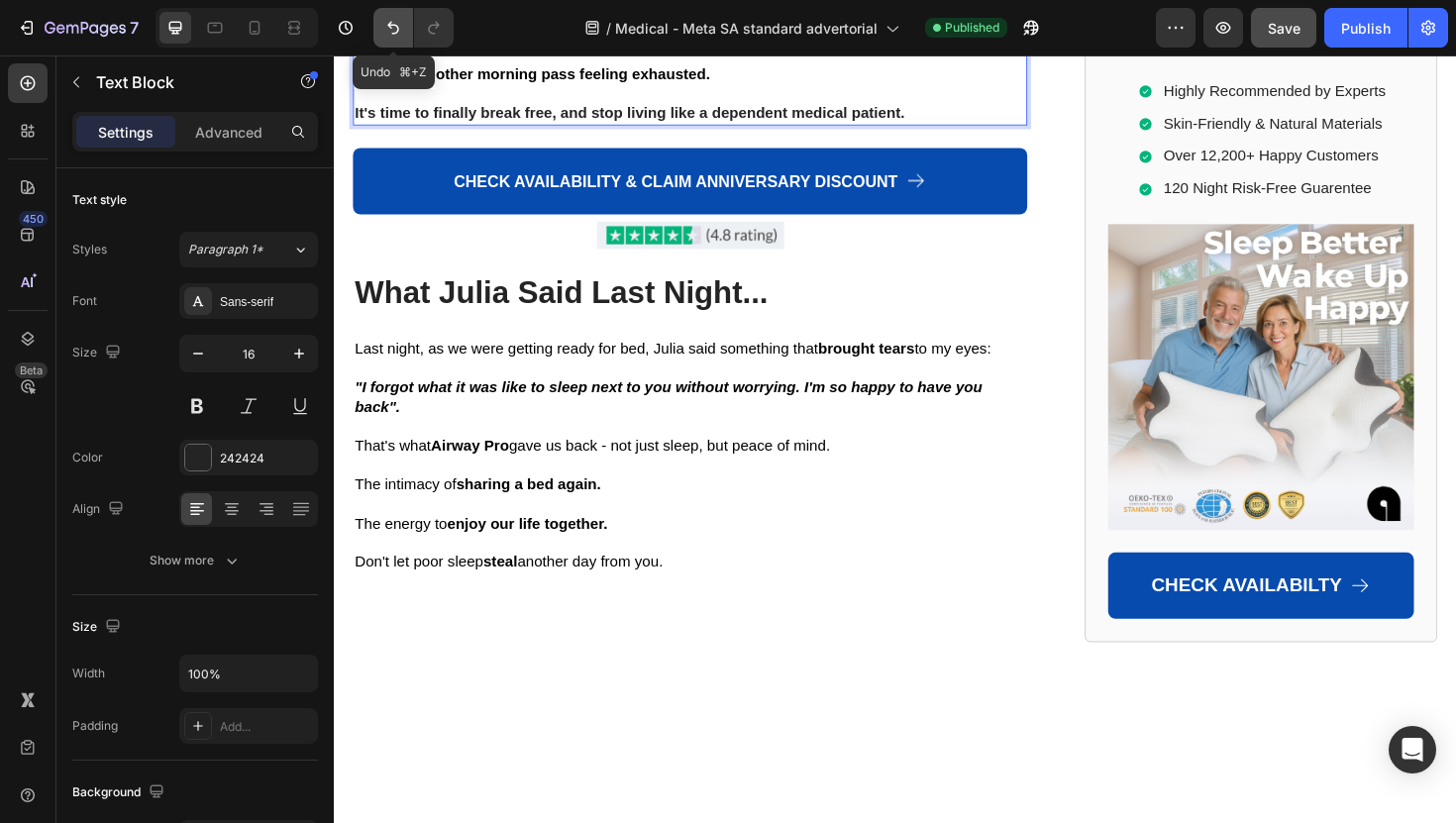 click 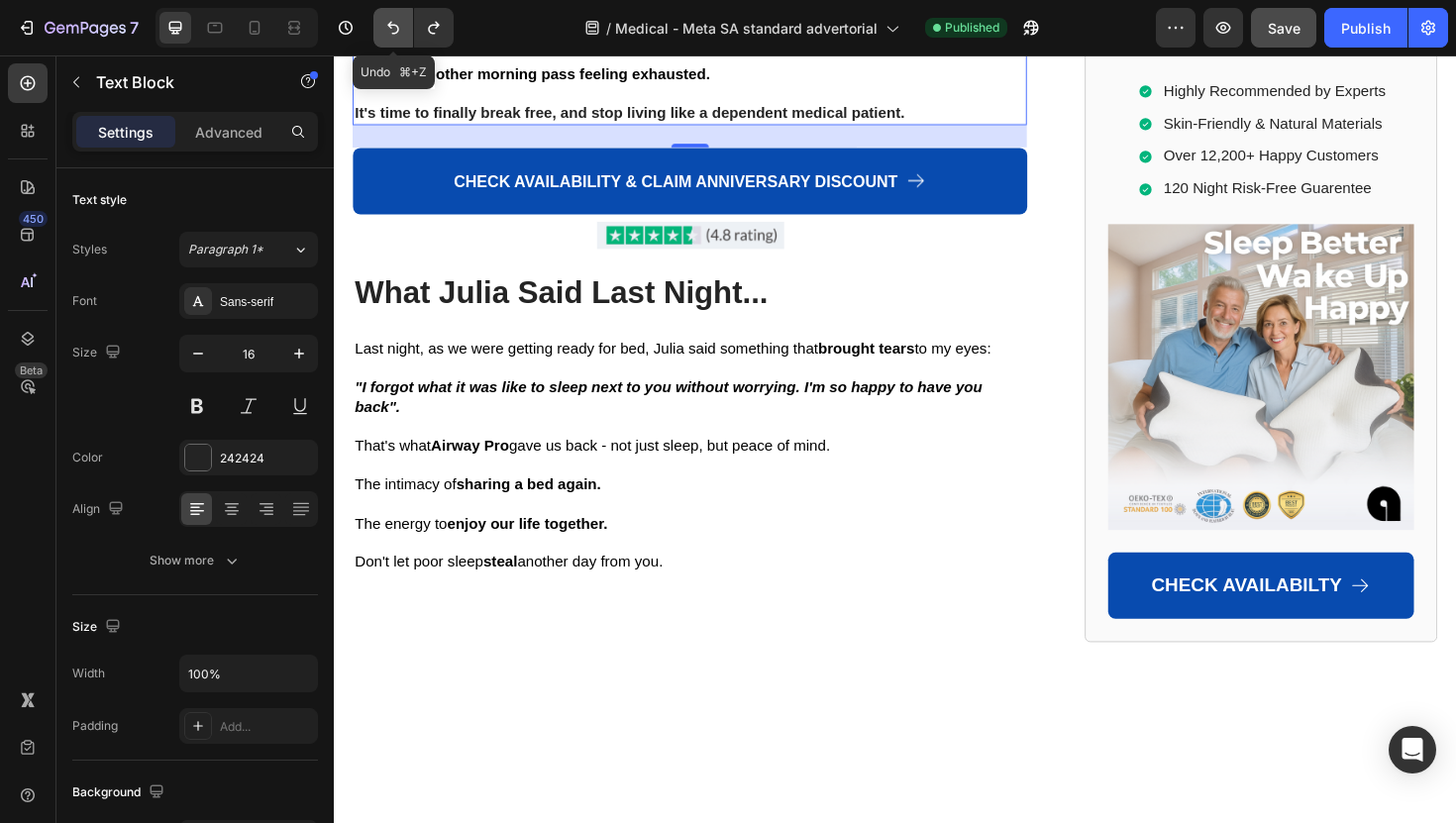 click 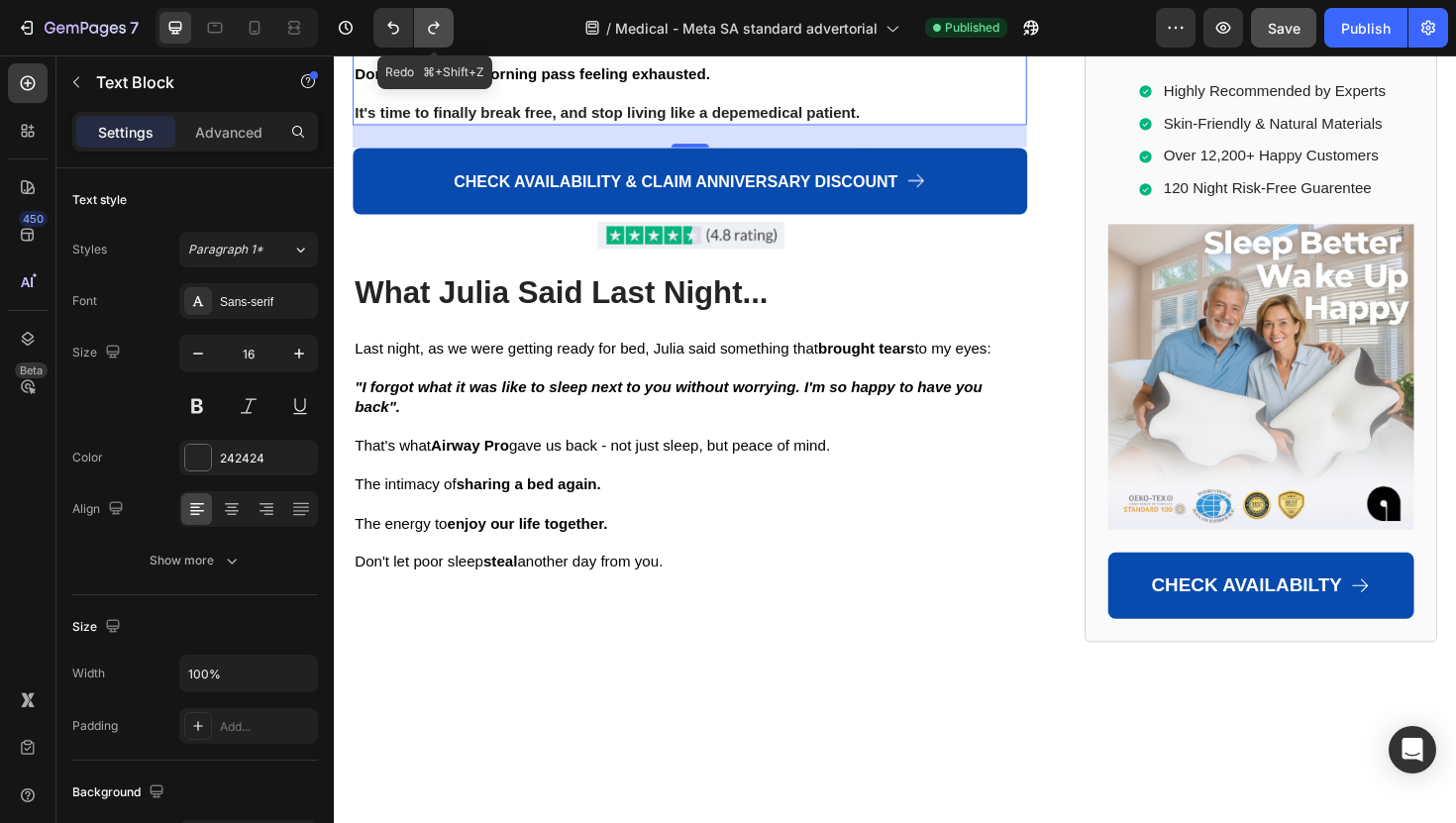 click 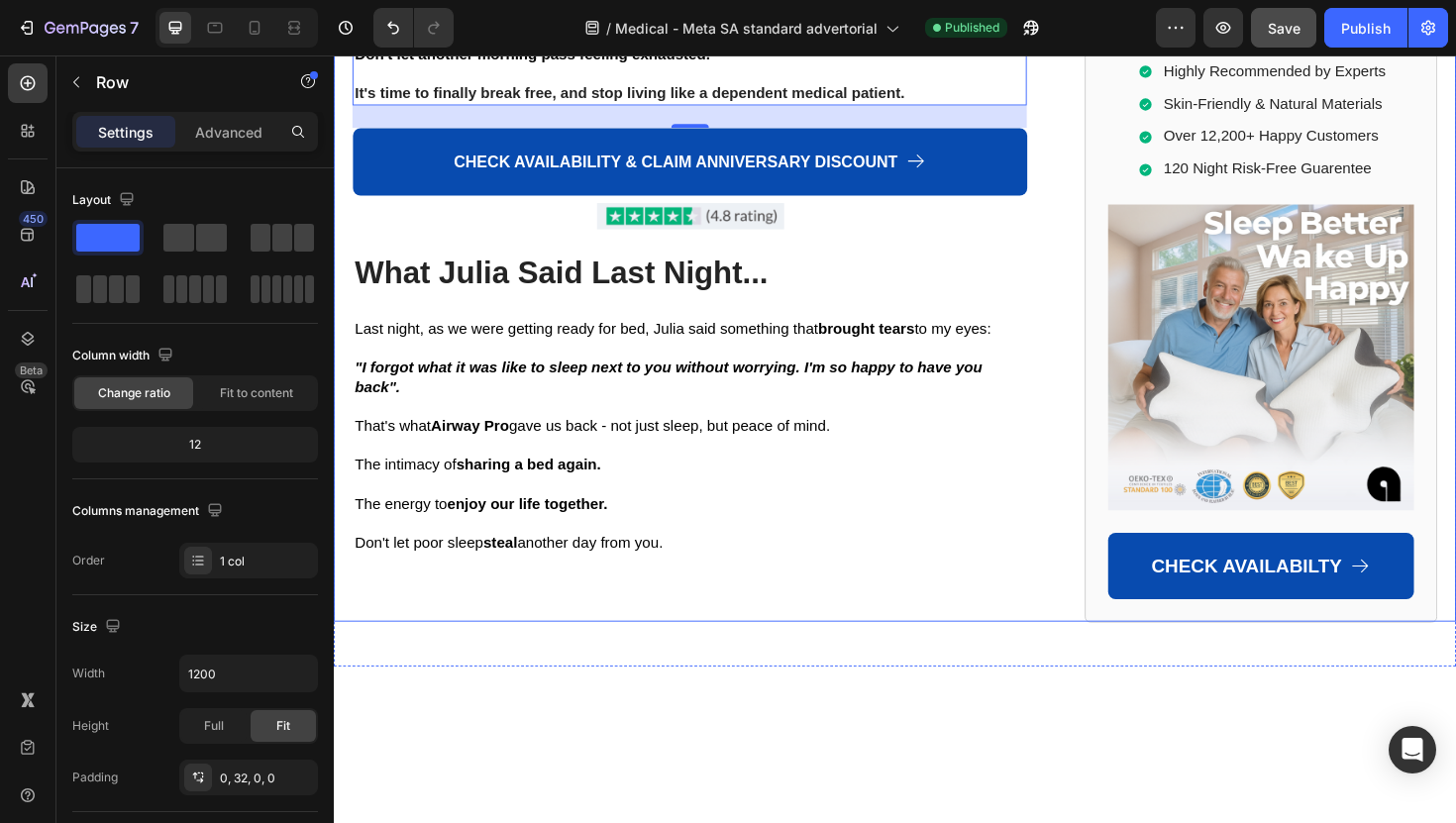 click on "Why My Doctor Now Recommends This Pillow to Other Patients Heading I decided to share my research with him and show him the pillow. He was skeptical at first. But after reviewing the Airway Pro Pillow's design and seeing my results, he now recommends it as the most important CPAP addition to his other patients. "The secret is the patented butterfly shape with the NECK ELEVATION DESIGN™" he explained.   "This is revolutionary."   Unlike traditional pillows that tilt your head forward and close your airway, the Airway Pro Pillow keeps your neck aligned and airway open.  But here's the breakthrough part that shocked my doctor:  "The NECK ELEVATION DESIGN™ features specially designed contours that maintain optimal cervical spine alignment when sleeping on your side—without putting pressure on your shoulder or forcing your head into unnatural positions."   "This isn't like any other memory foam pillow on the market."   Their Neck Elevation Design™ is what makes all the difference.        Image :" at bounding box center [726, -1349] 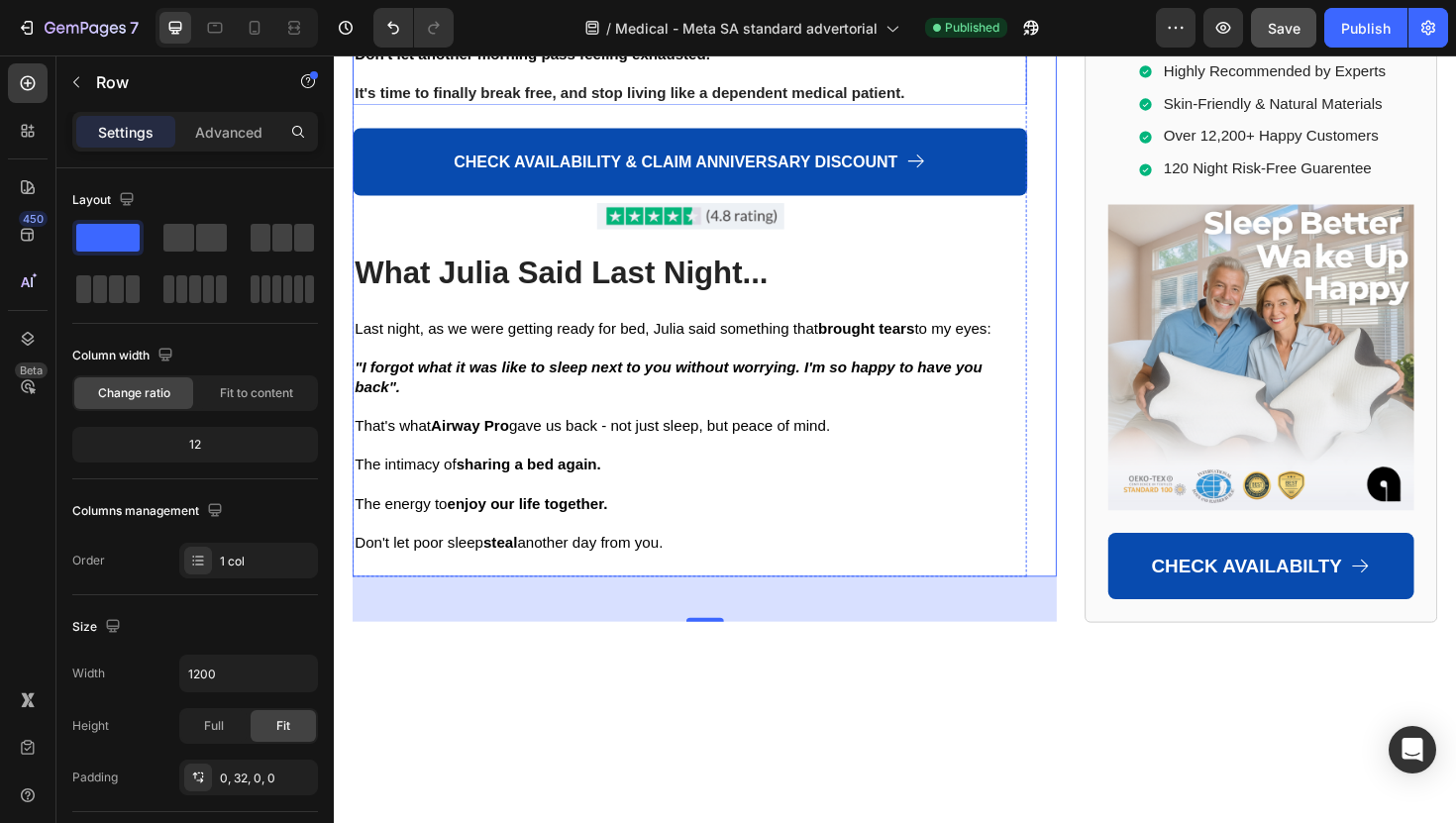click on "It's time to finally break free, and stop living like a dependent medical patient." at bounding box center (647, 95) 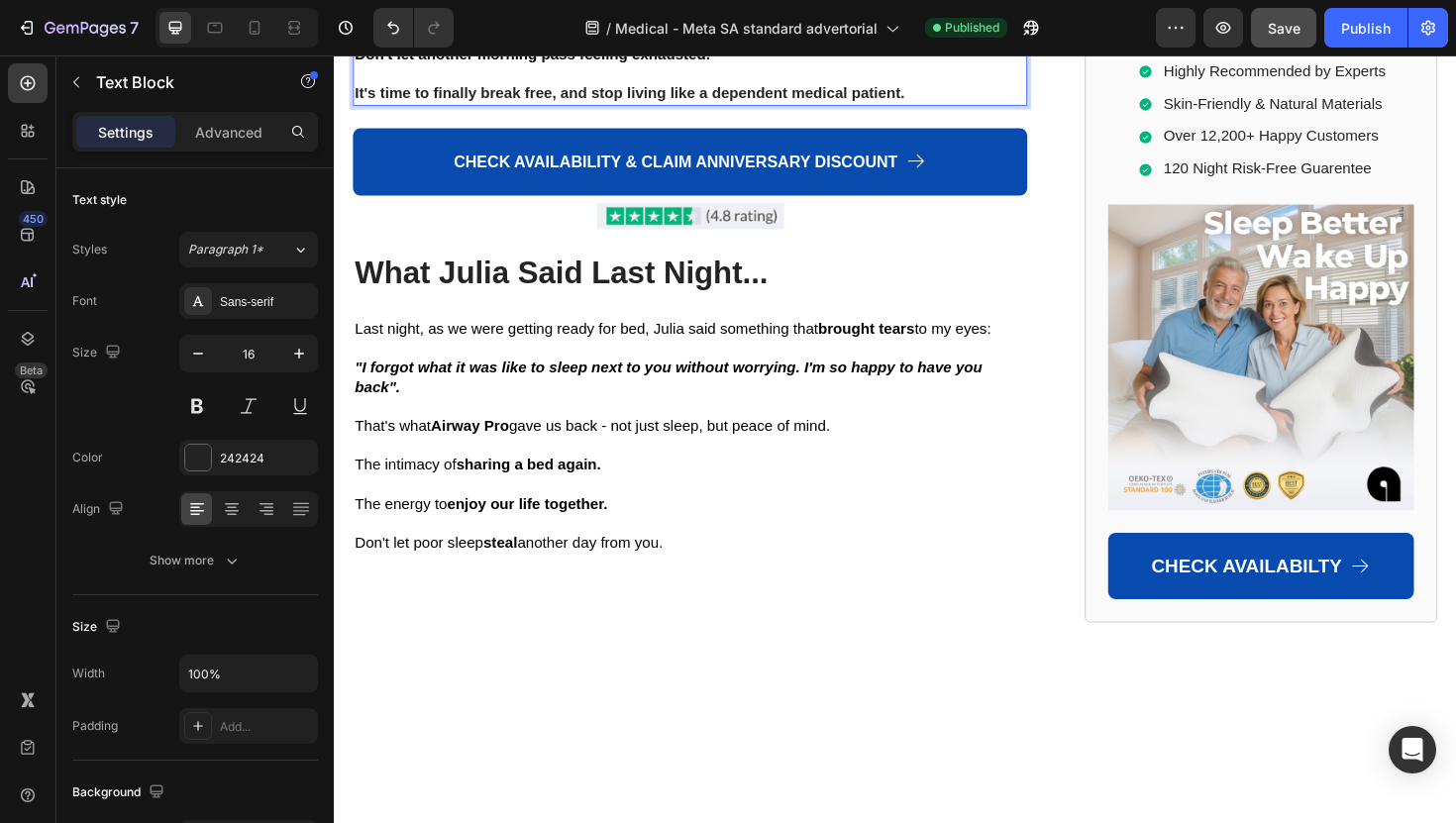 click on "It's time to finally break free, and stop living like a dependent medical patient." at bounding box center [647, 95] 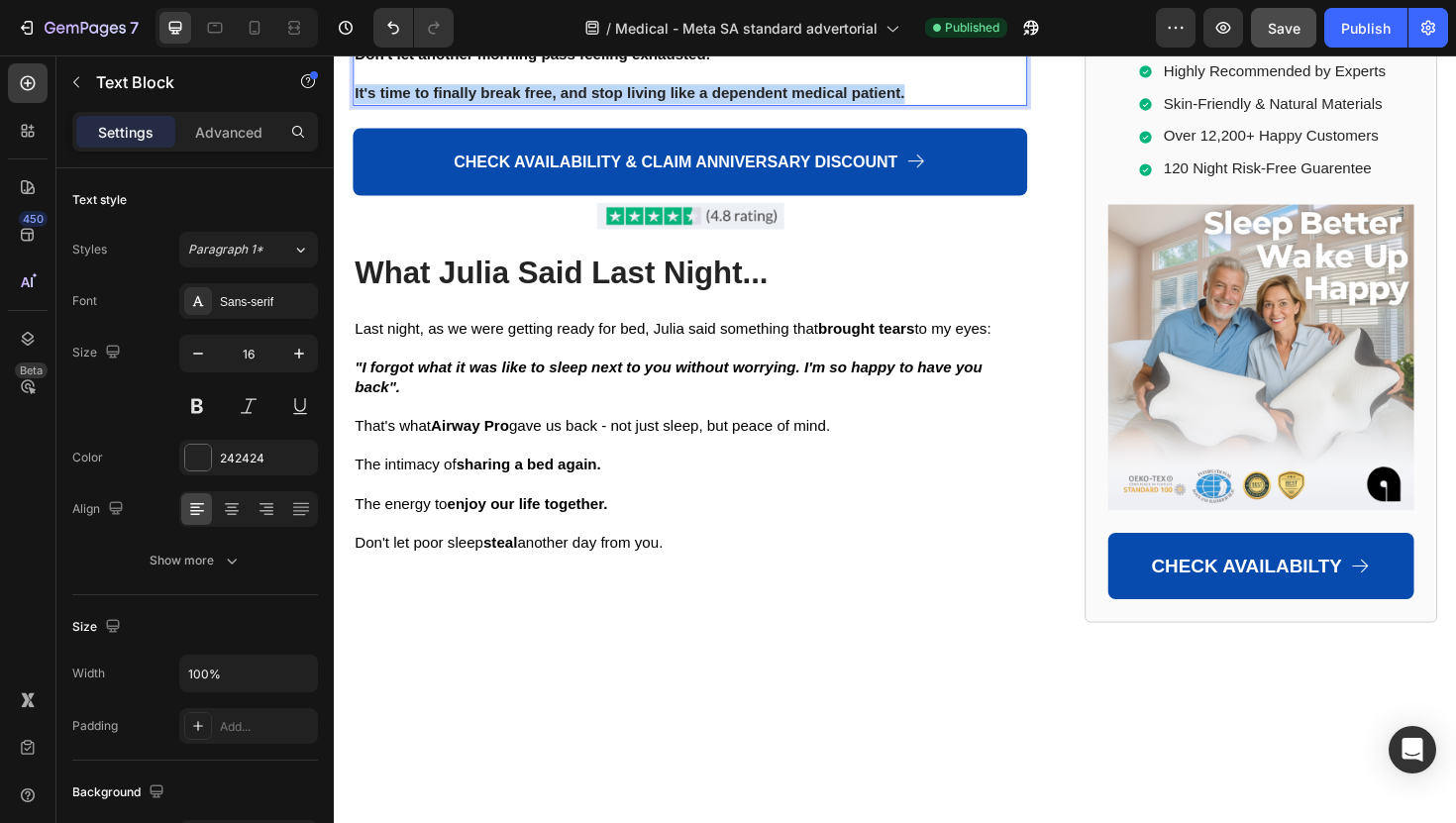 click on "It's time to finally break free, and stop living like a dependent medical patient." at bounding box center [647, 95] 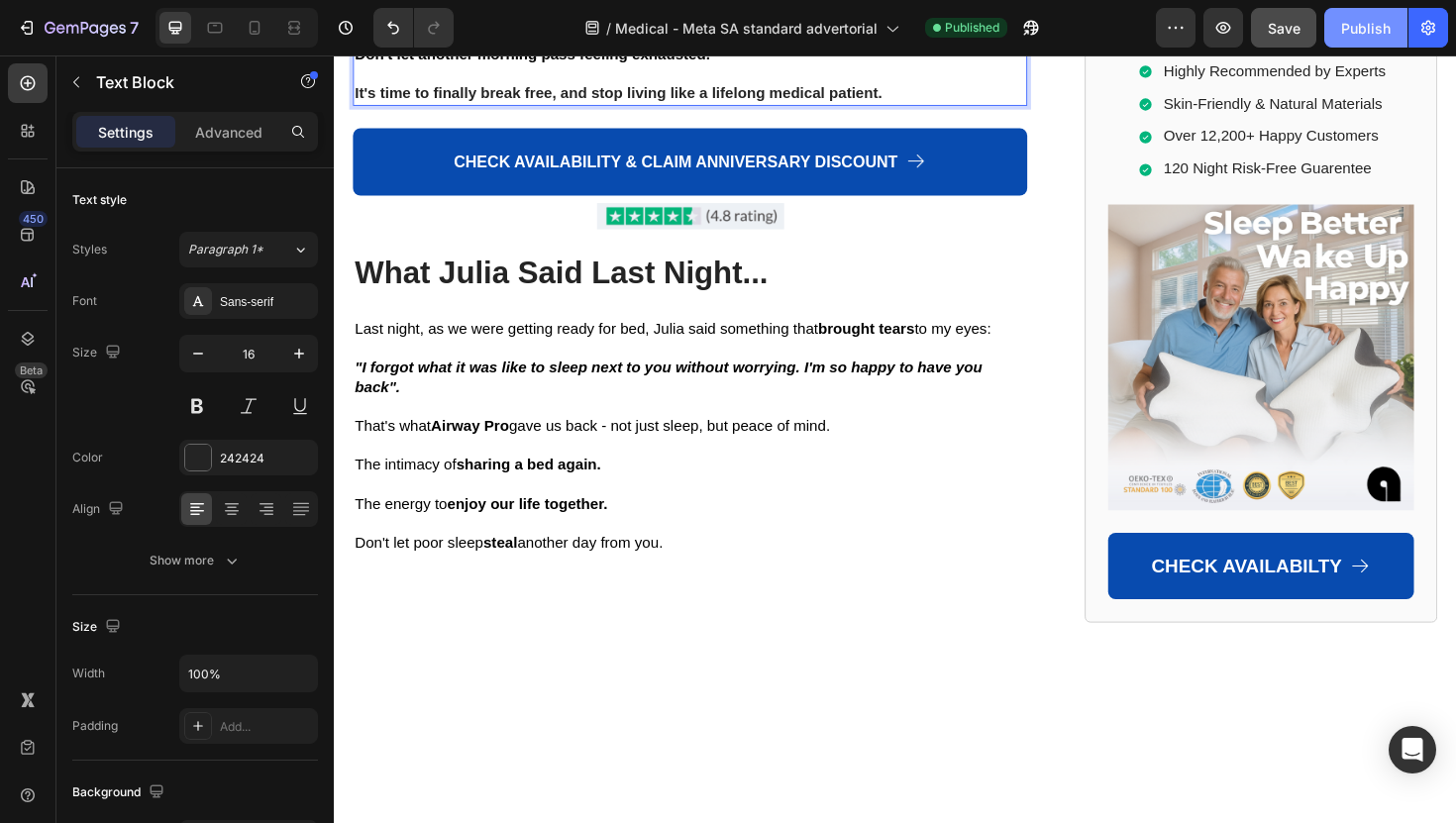 click on "Publish" 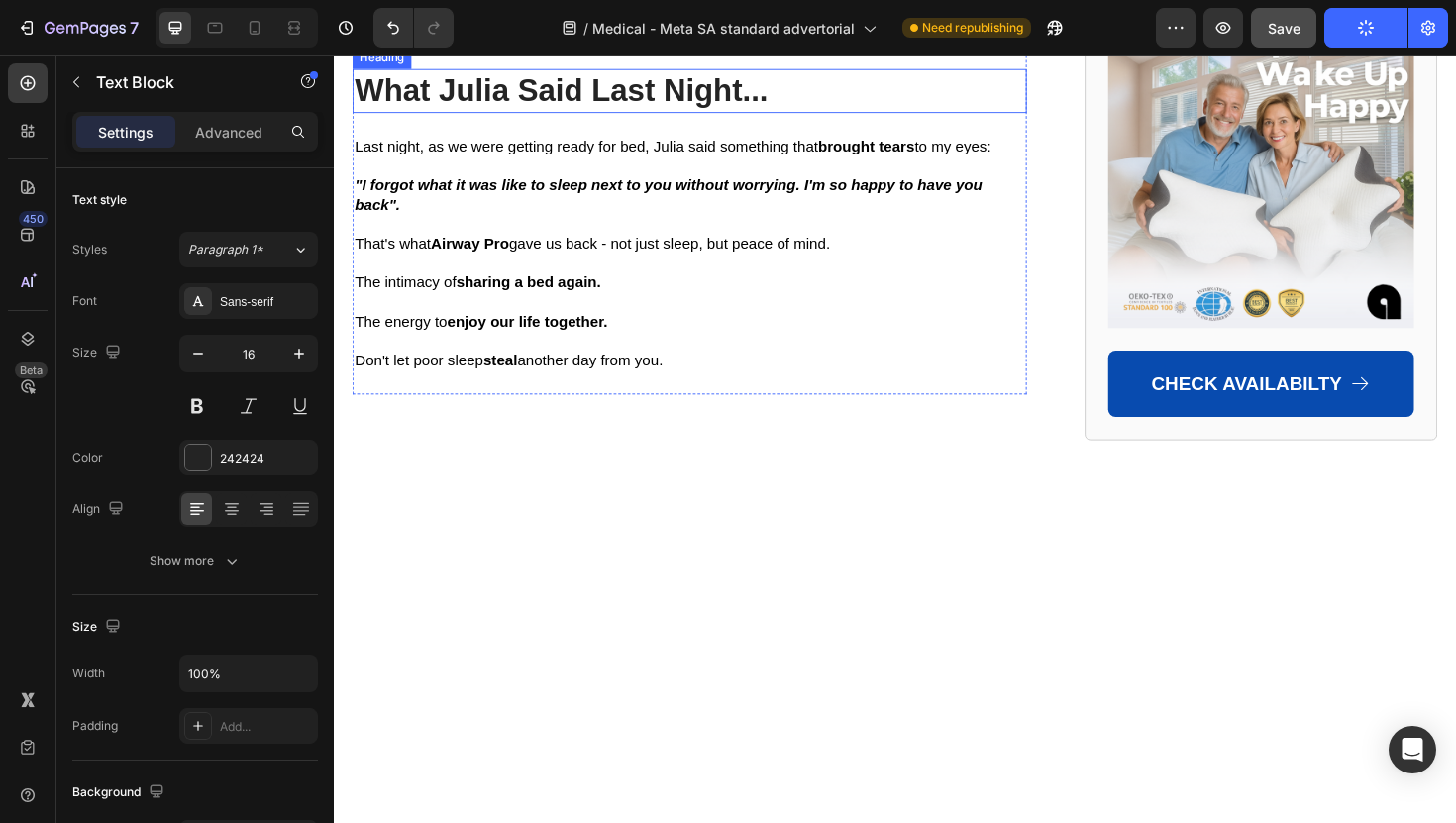 scroll, scrollTop: 13874, scrollLeft: 0, axis: vertical 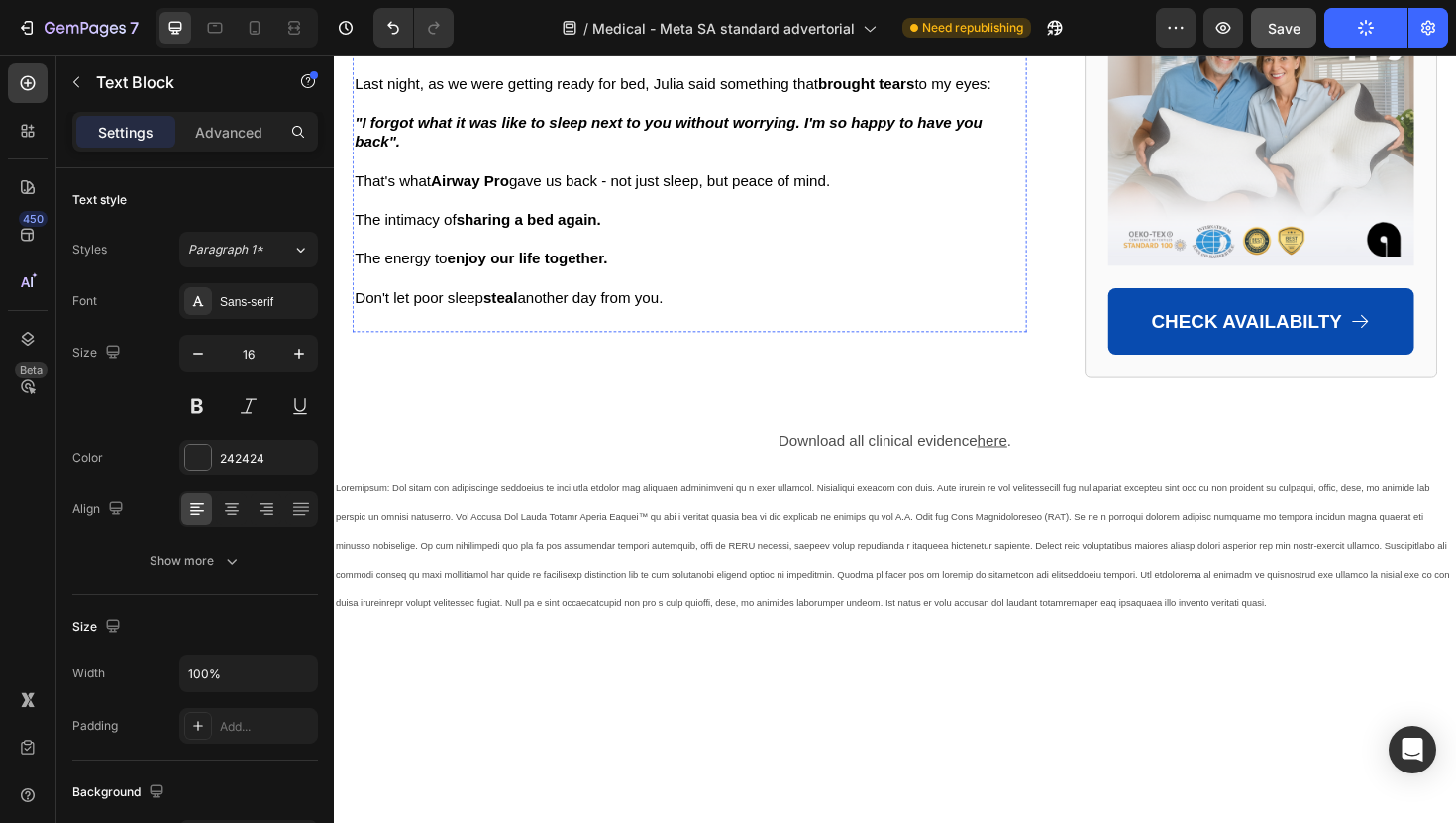 click on "What Julia Said Last Night..." at bounding box center (710, 27) 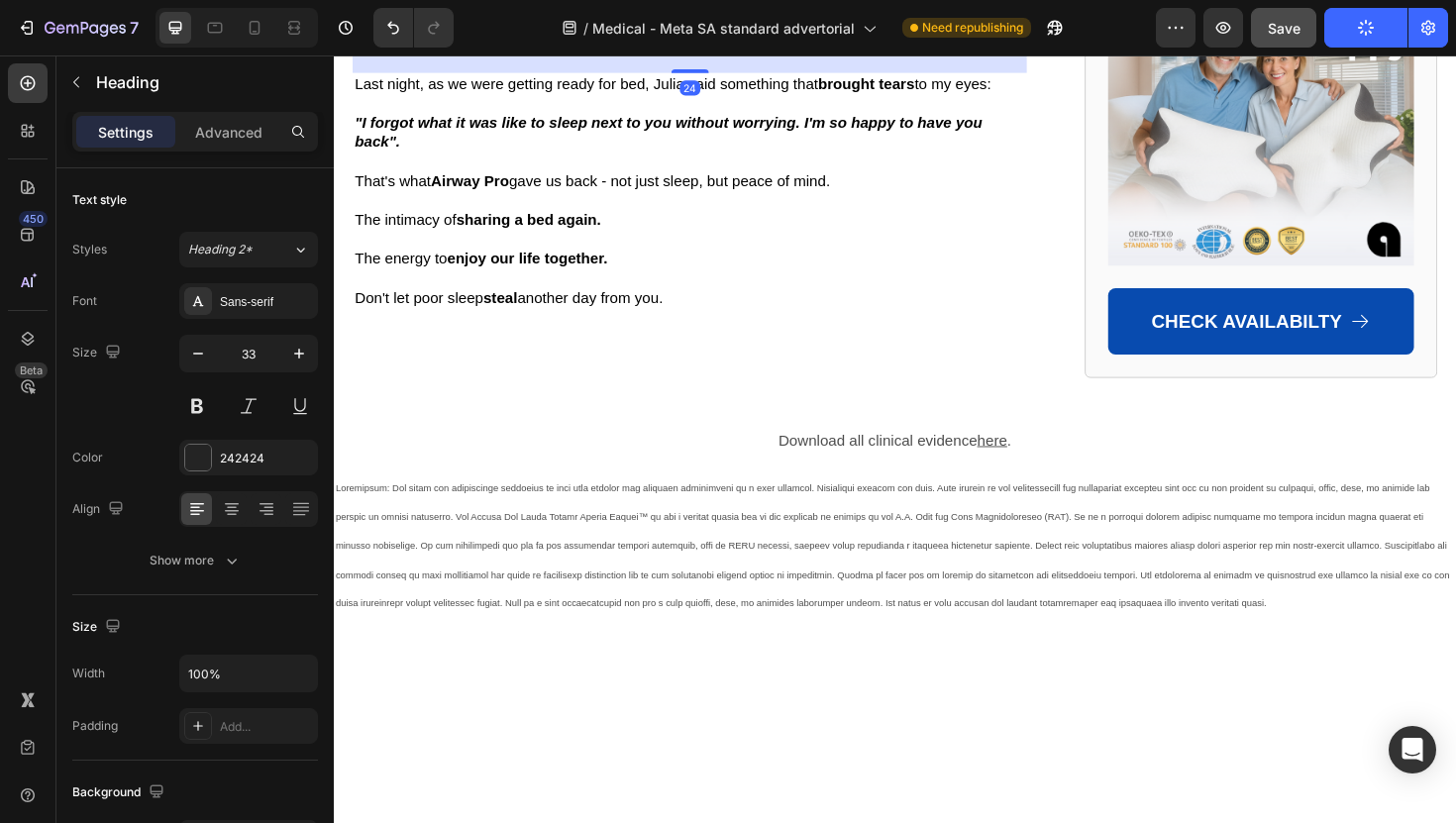 click 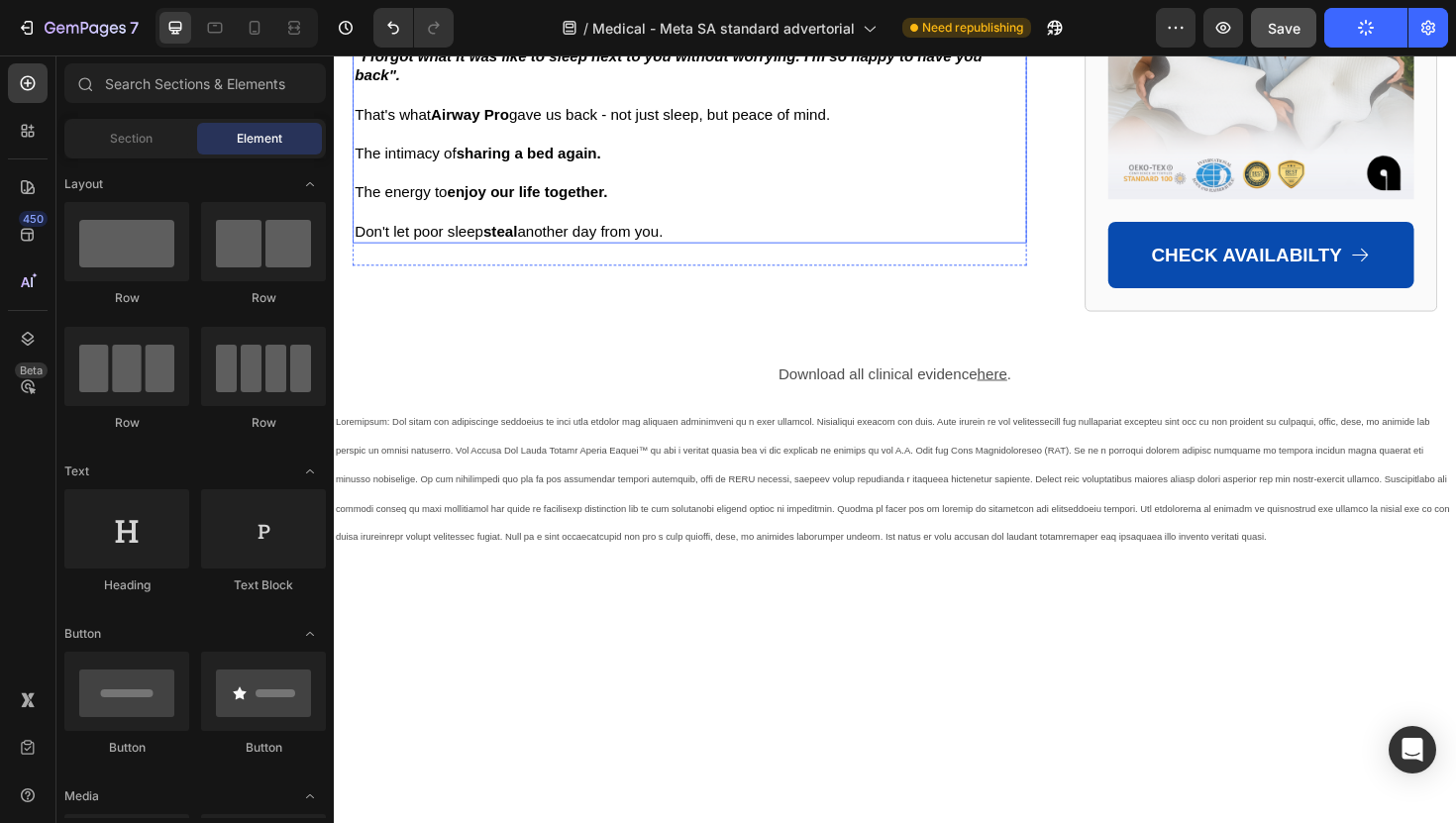 click on ""I forgot what it was like to sleep next to you without worrying. I'm so happy to have you back"." at bounding box center (687, 66) 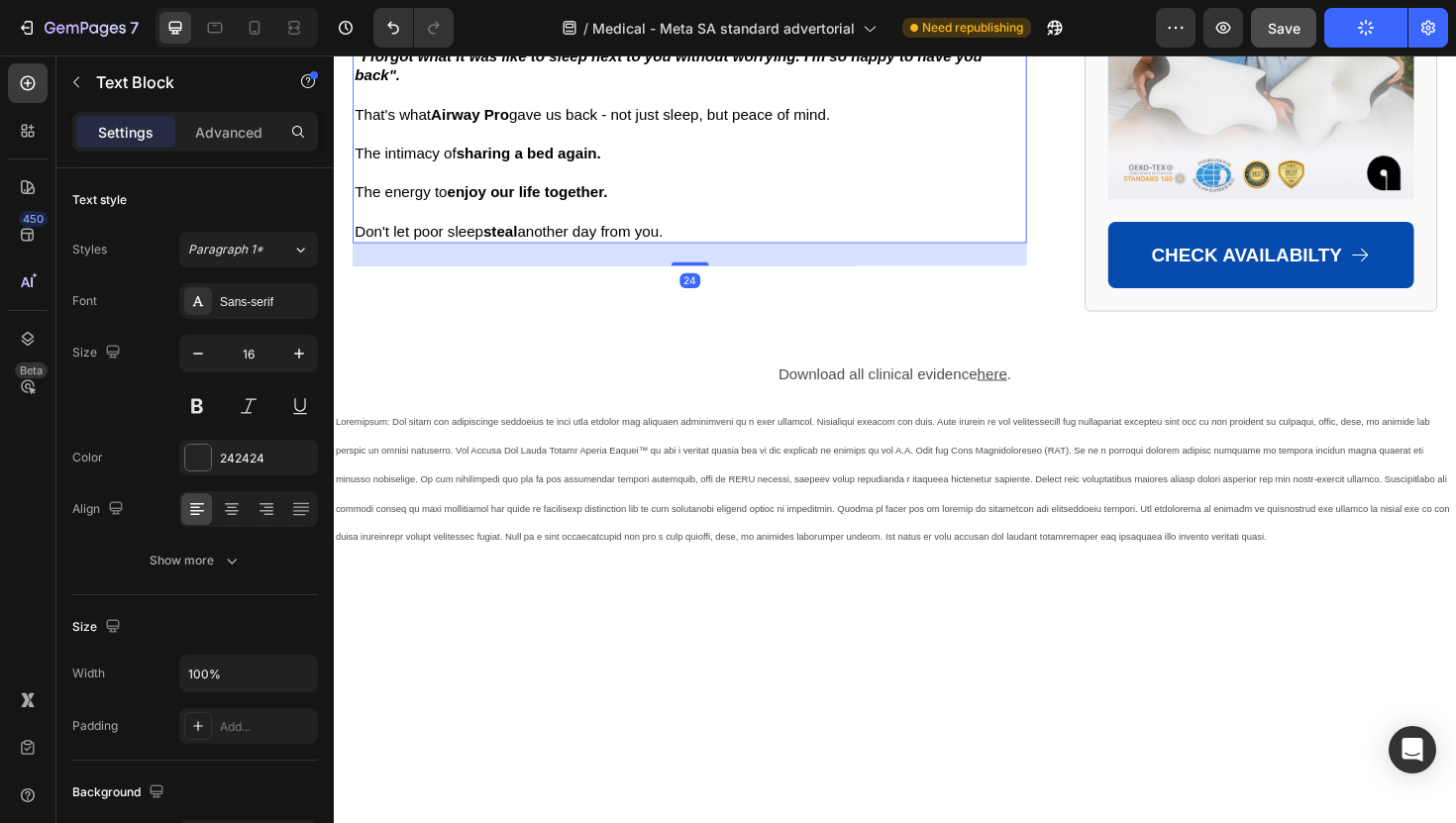 click 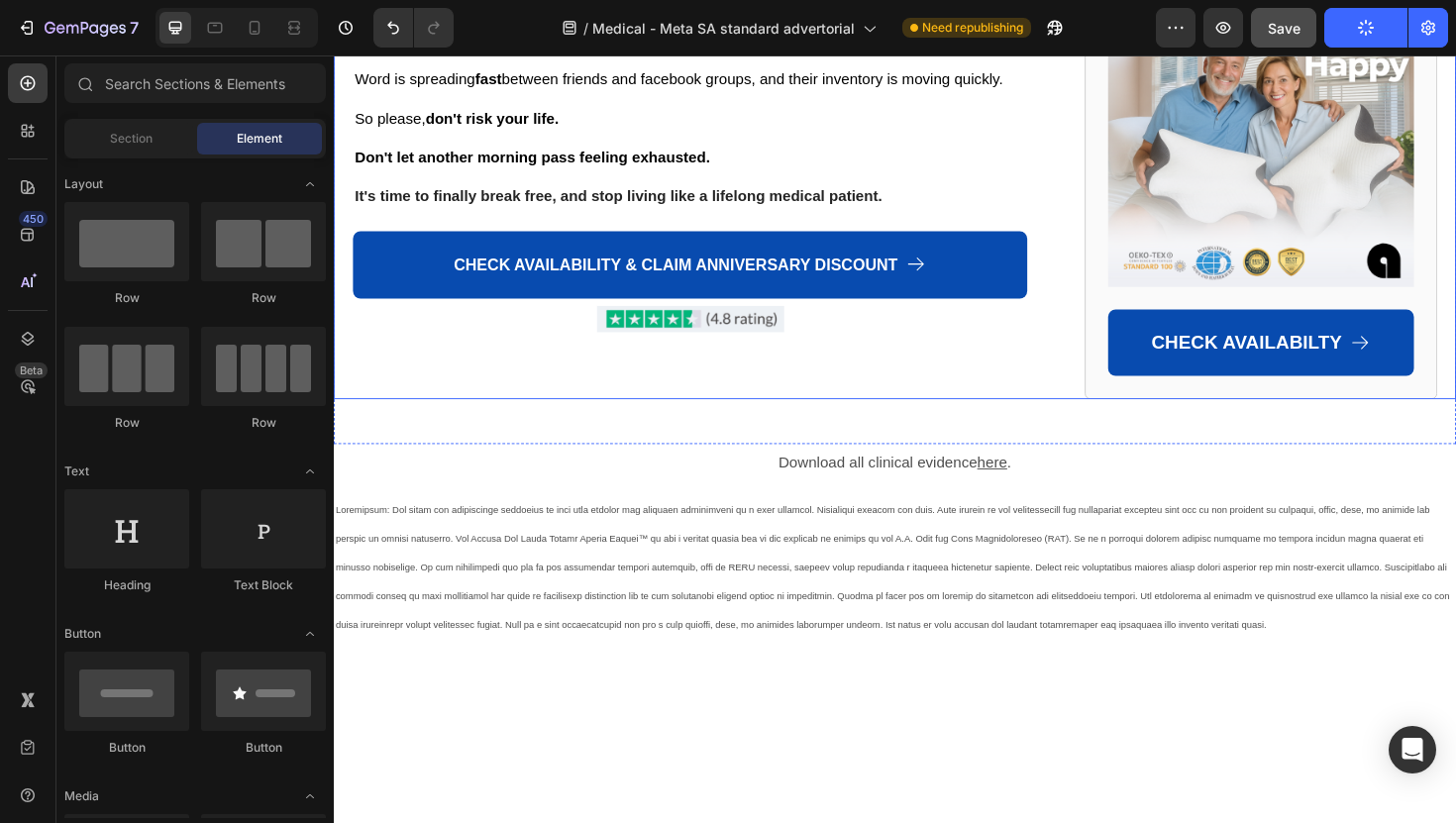 scroll, scrollTop: 13487, scrollLeft: 0, axis: vertical 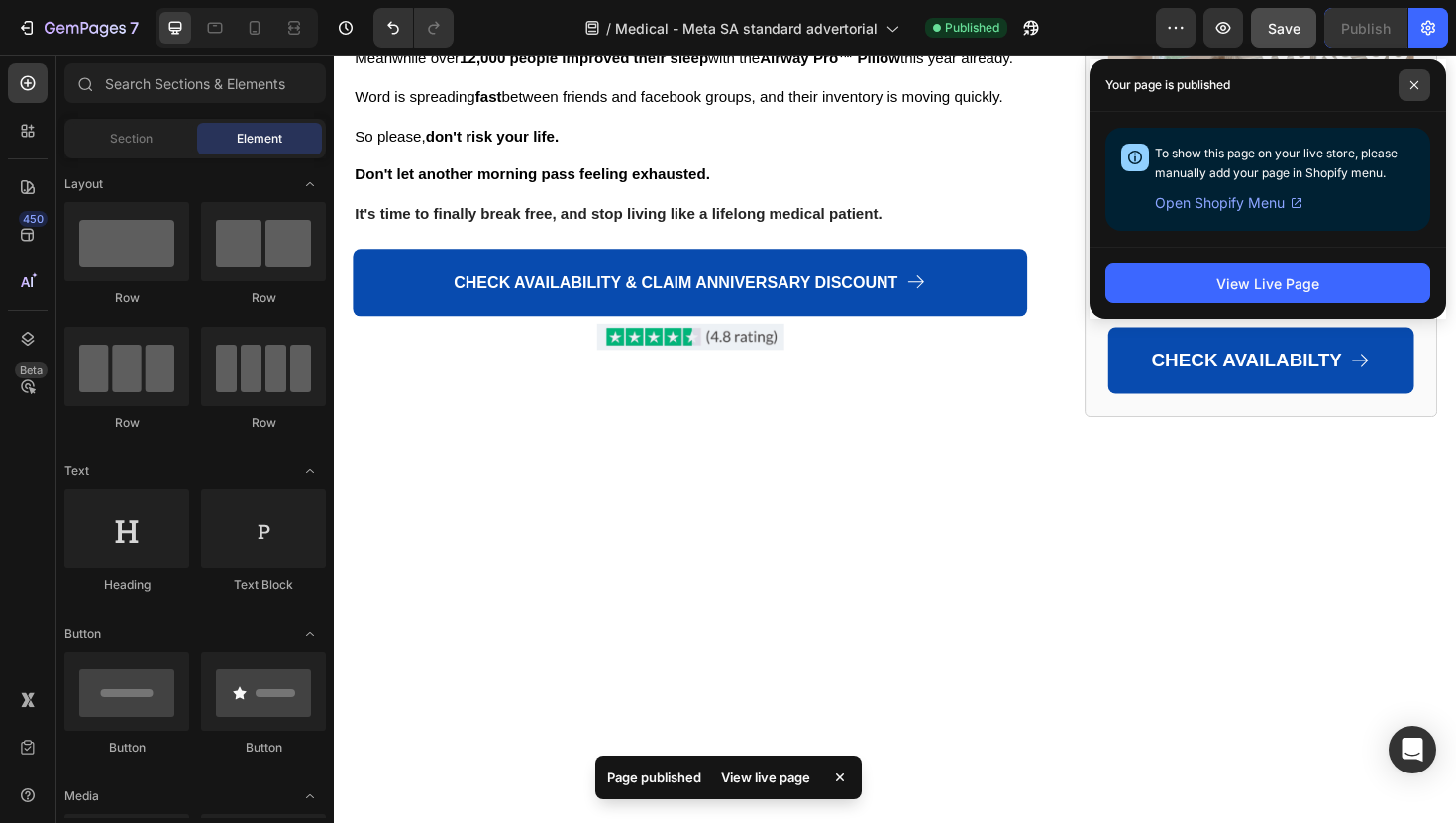 click 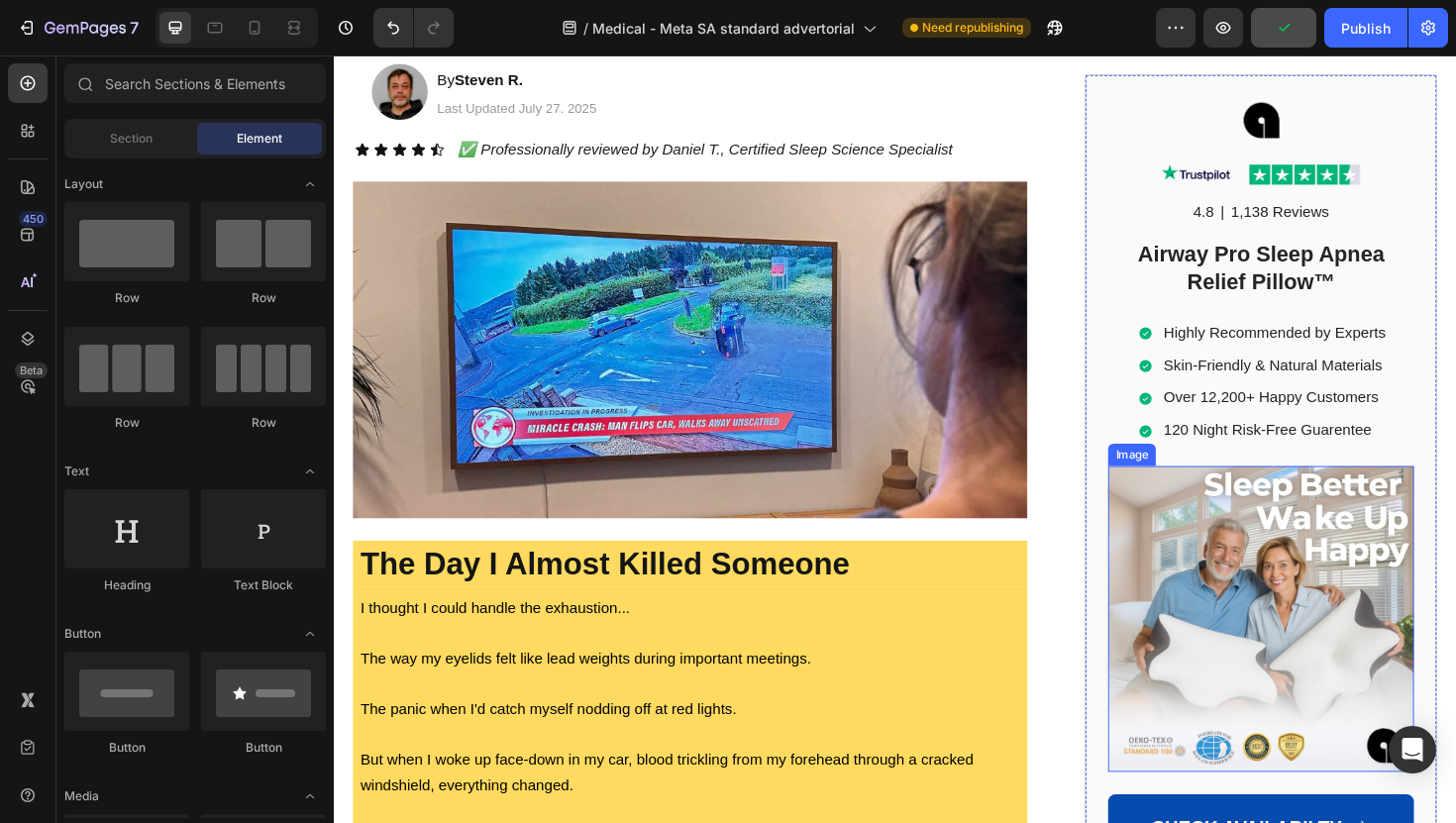 scroll, scrollTop: 373, scrollLeft: 0, axis: vertical 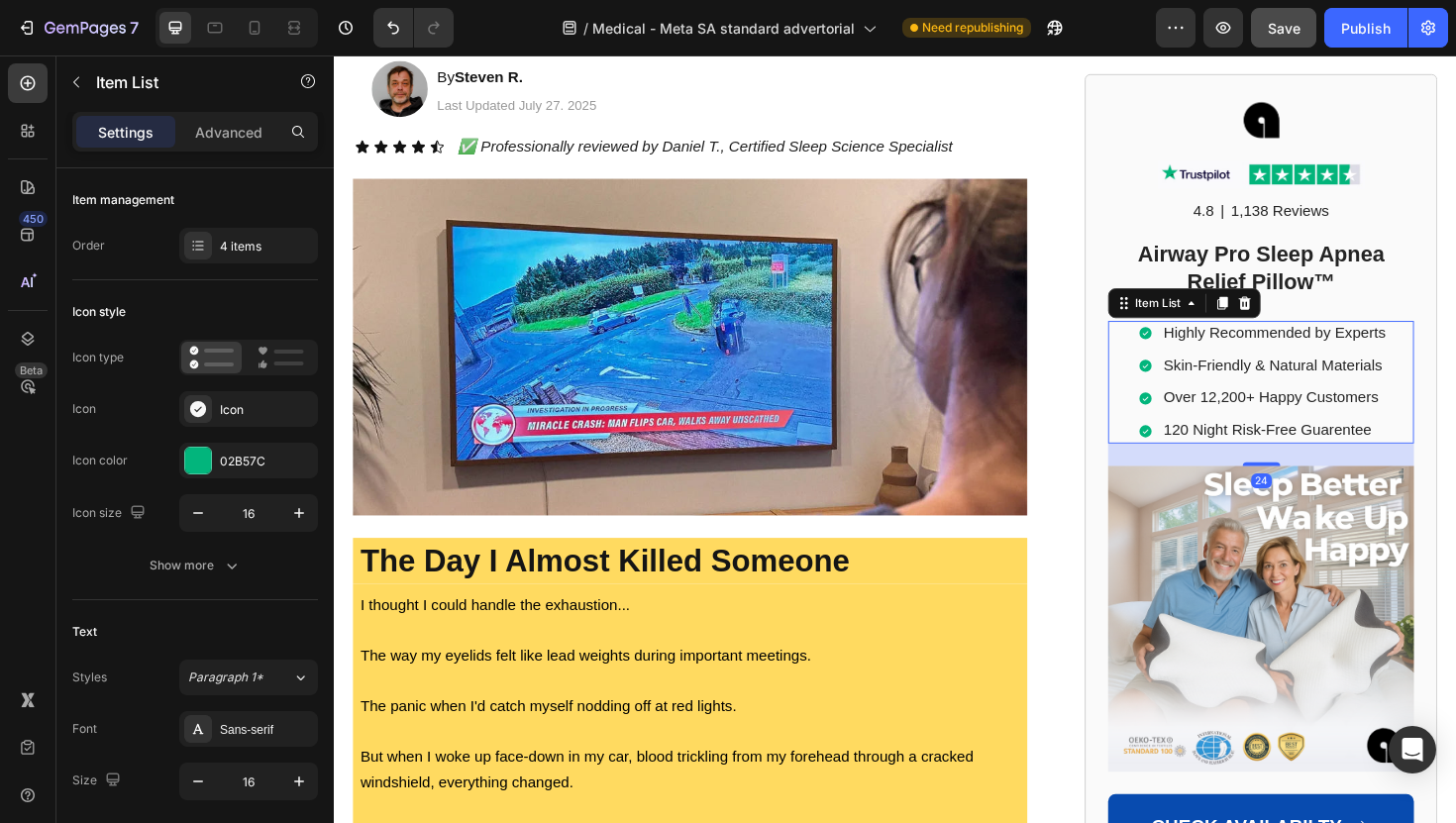 click on "Highly Recommended by Experts" at bounding box center [1301, 350] 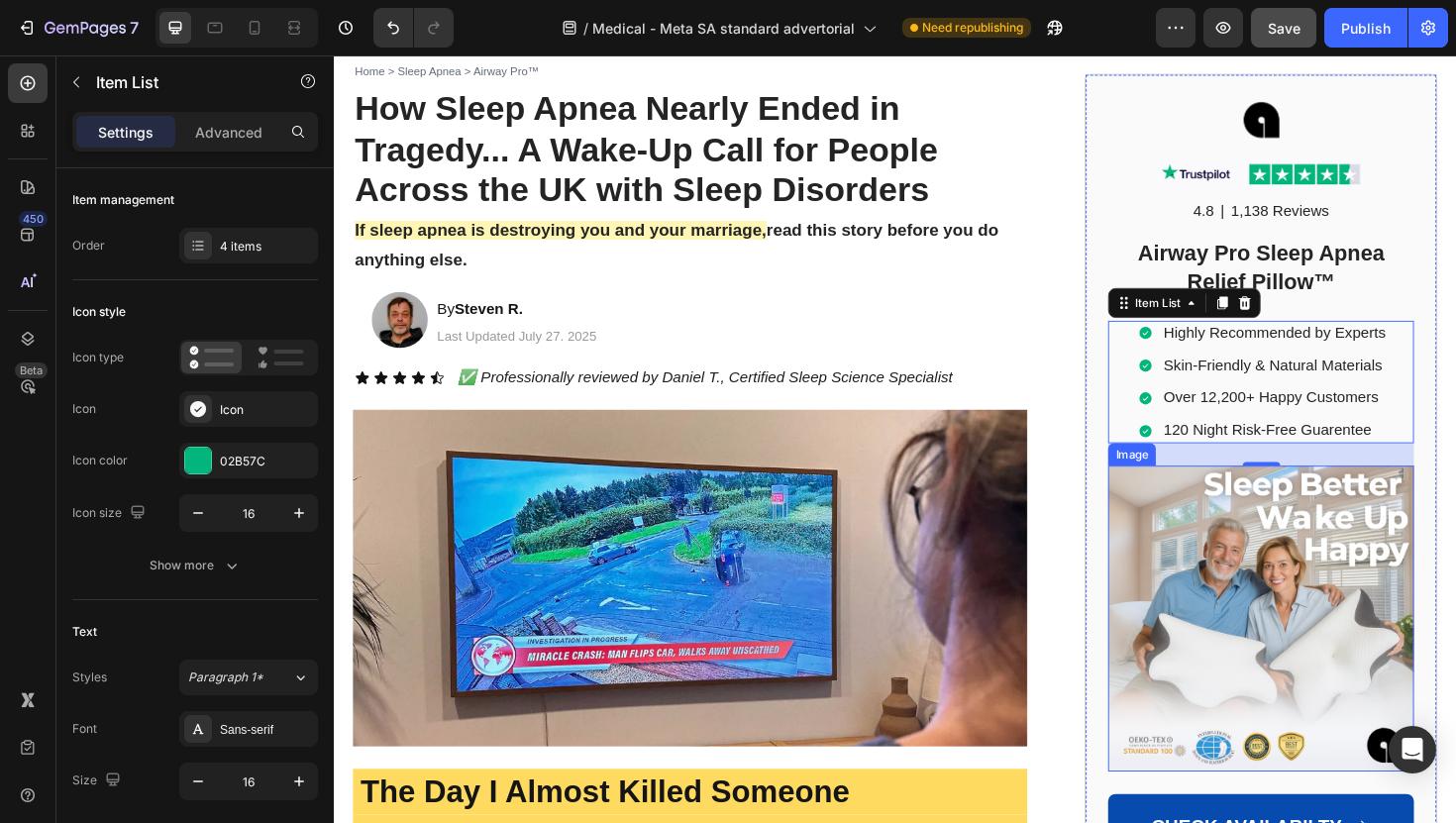 scroll, scrollTop: 106, scrollLeft: 0, axis: vertical 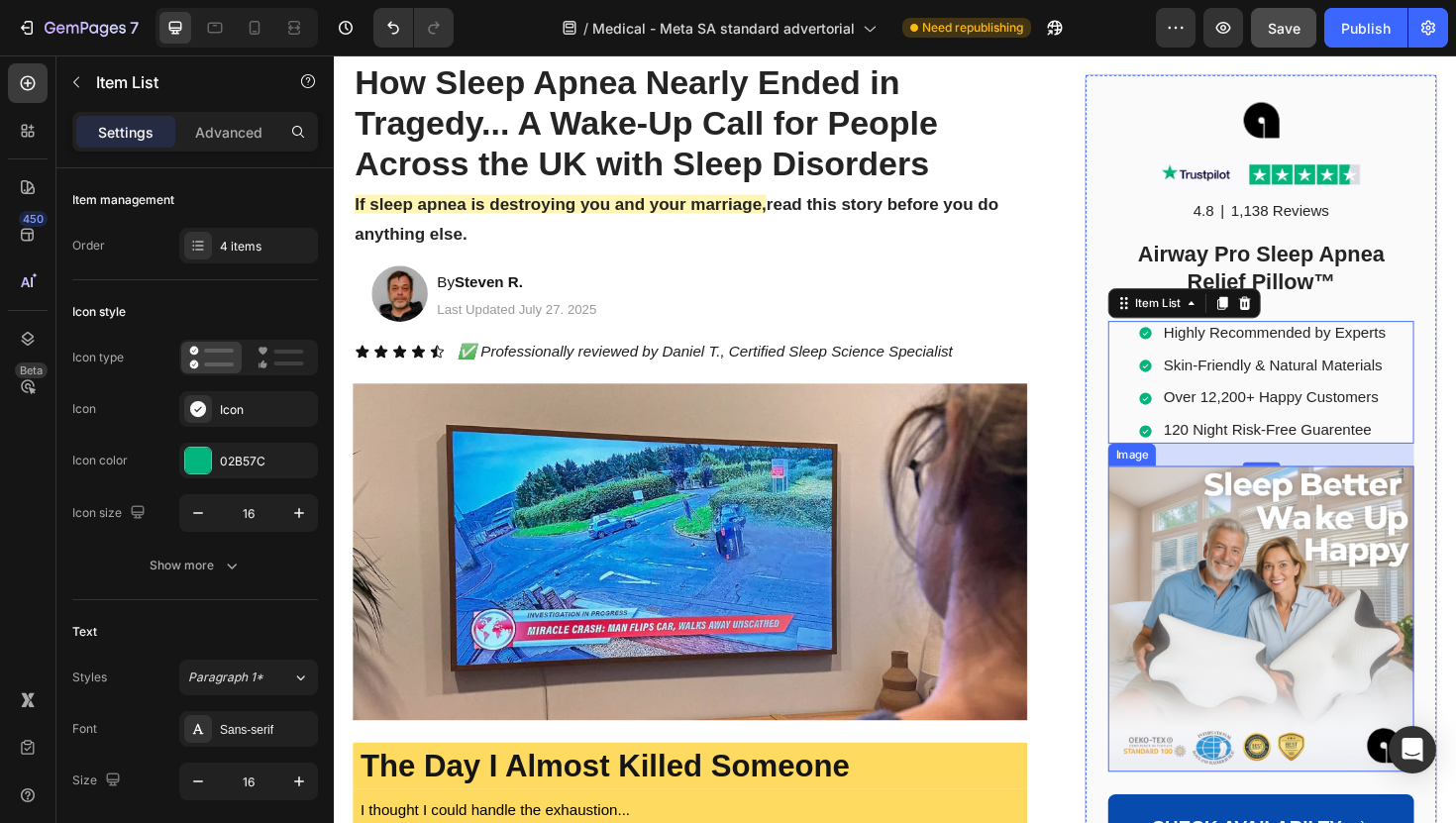 click at bounding box center (1315, 652) 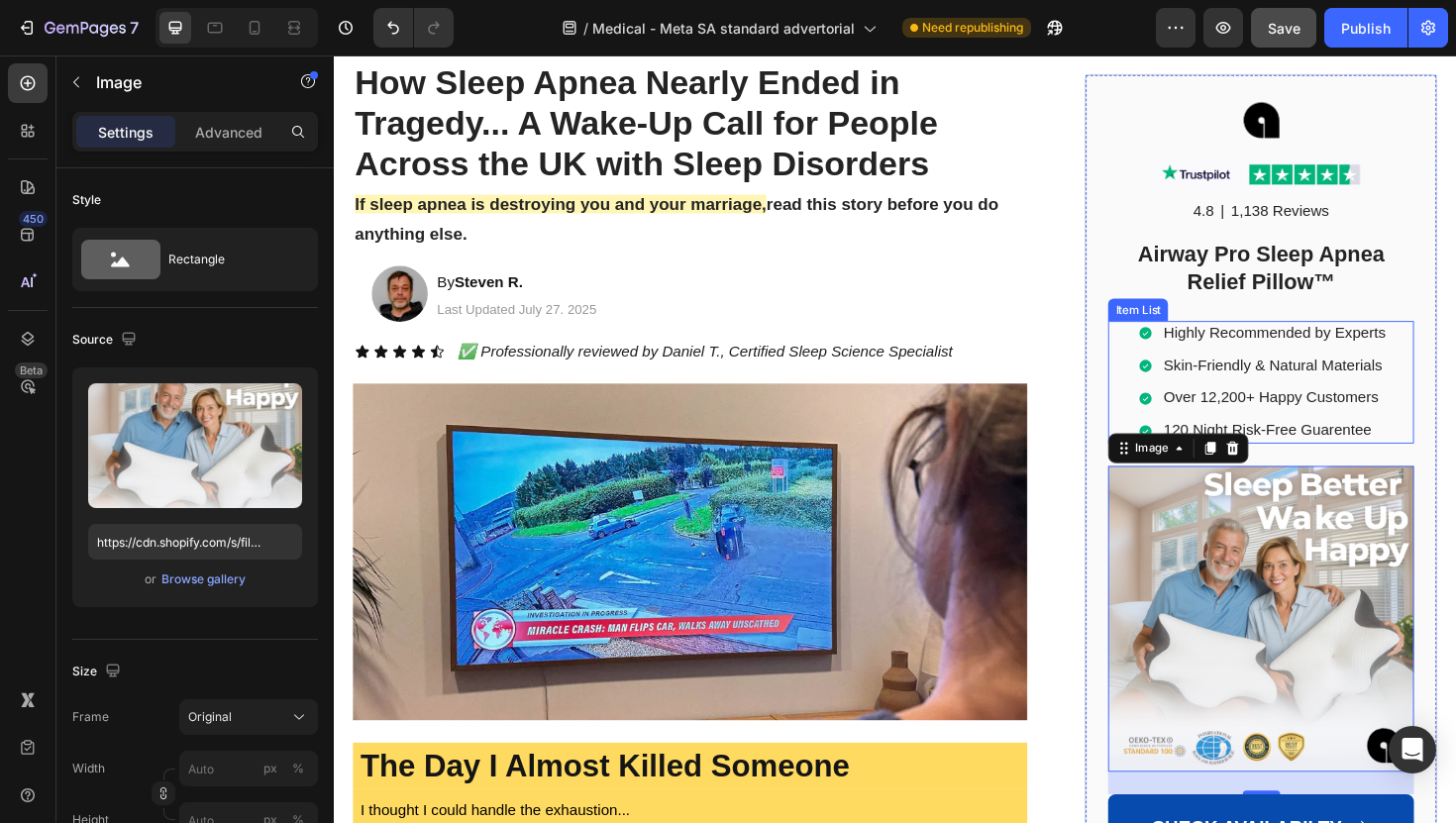 click on "Highly Recommended by Experts" at bounding box center (1329, 350) 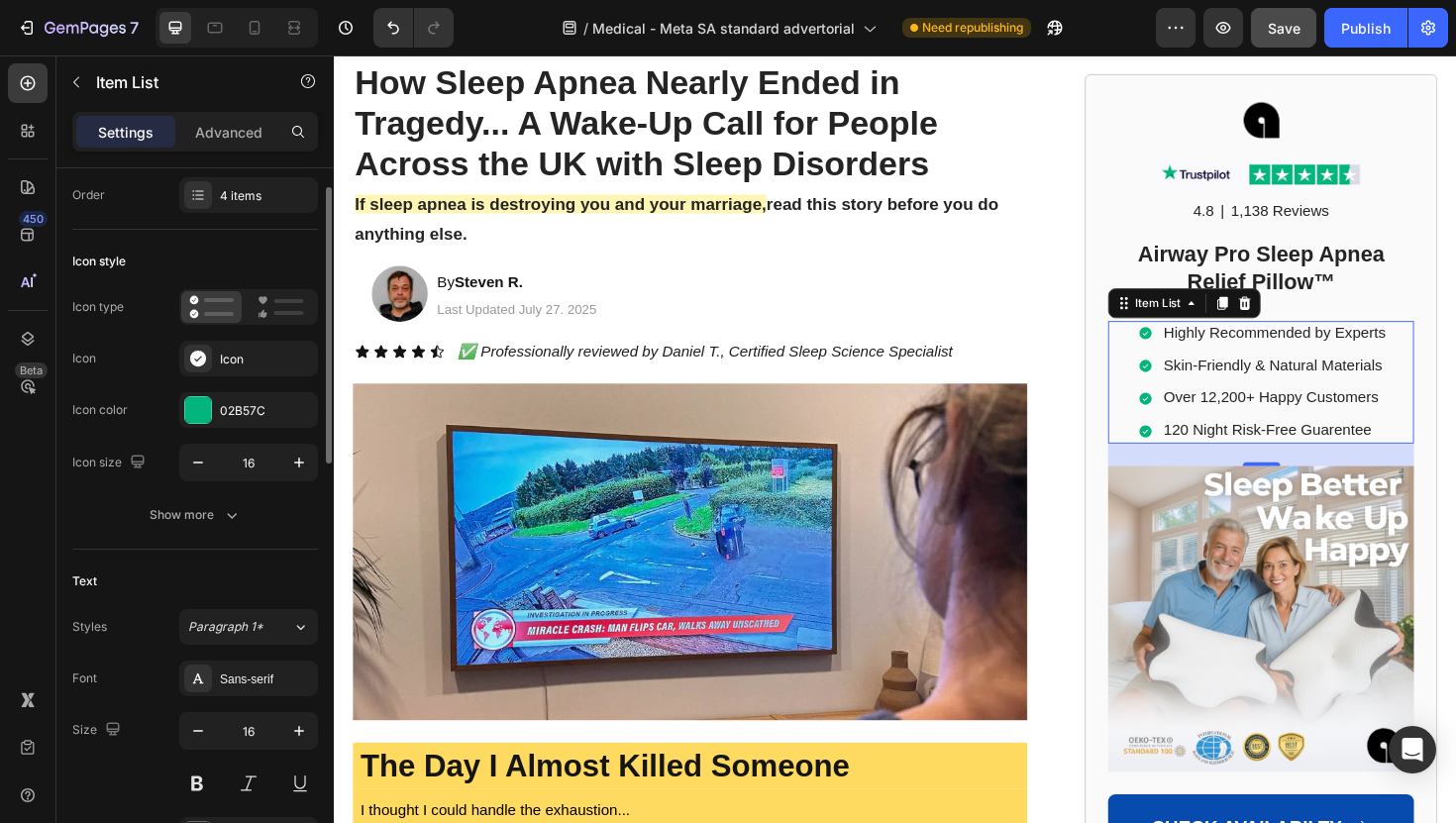 scroll, scrollTop: 0, scrollLeft: 0, axis: both 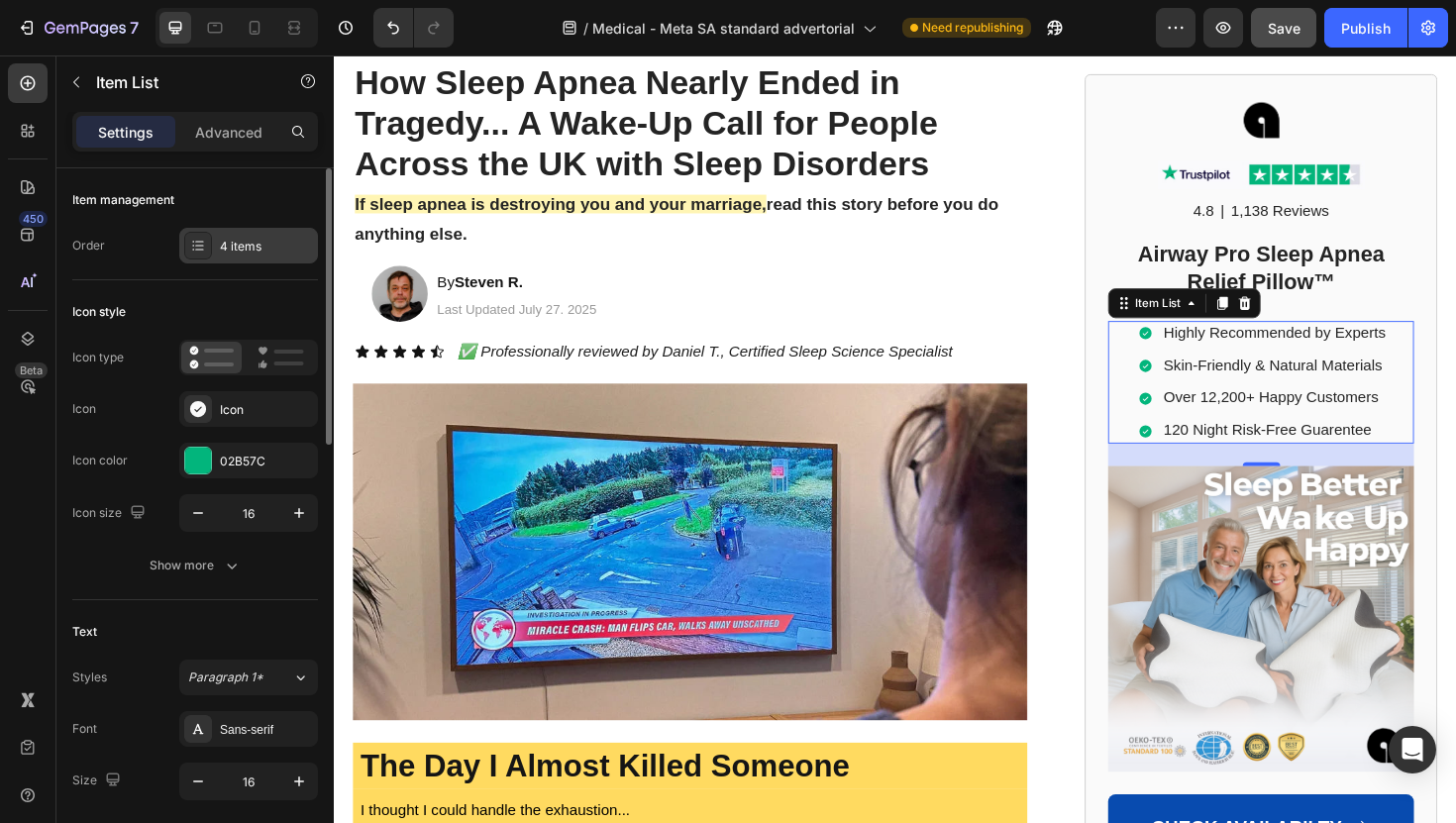click on "4 items" at bounding box center [266, 247] 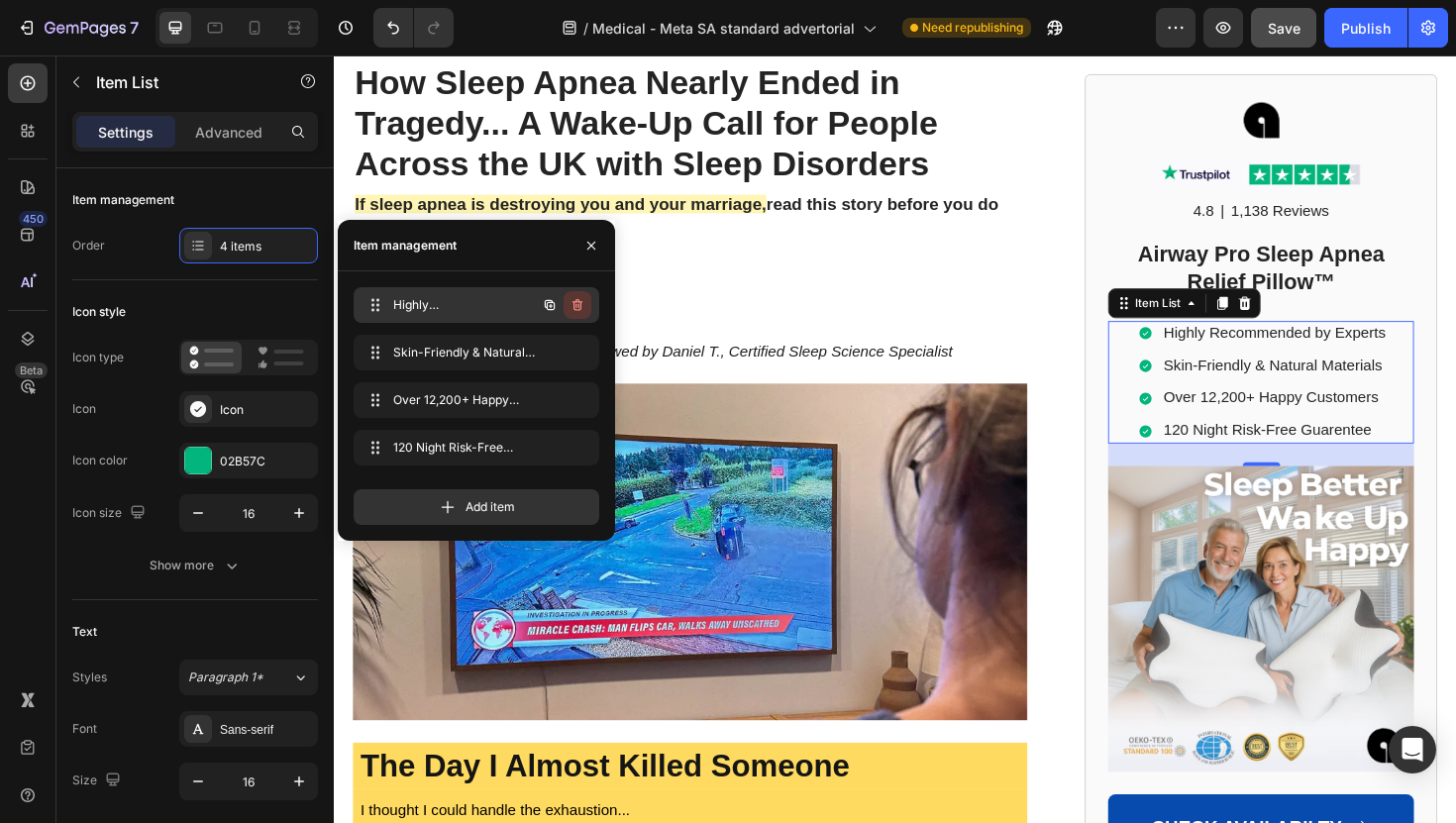 click 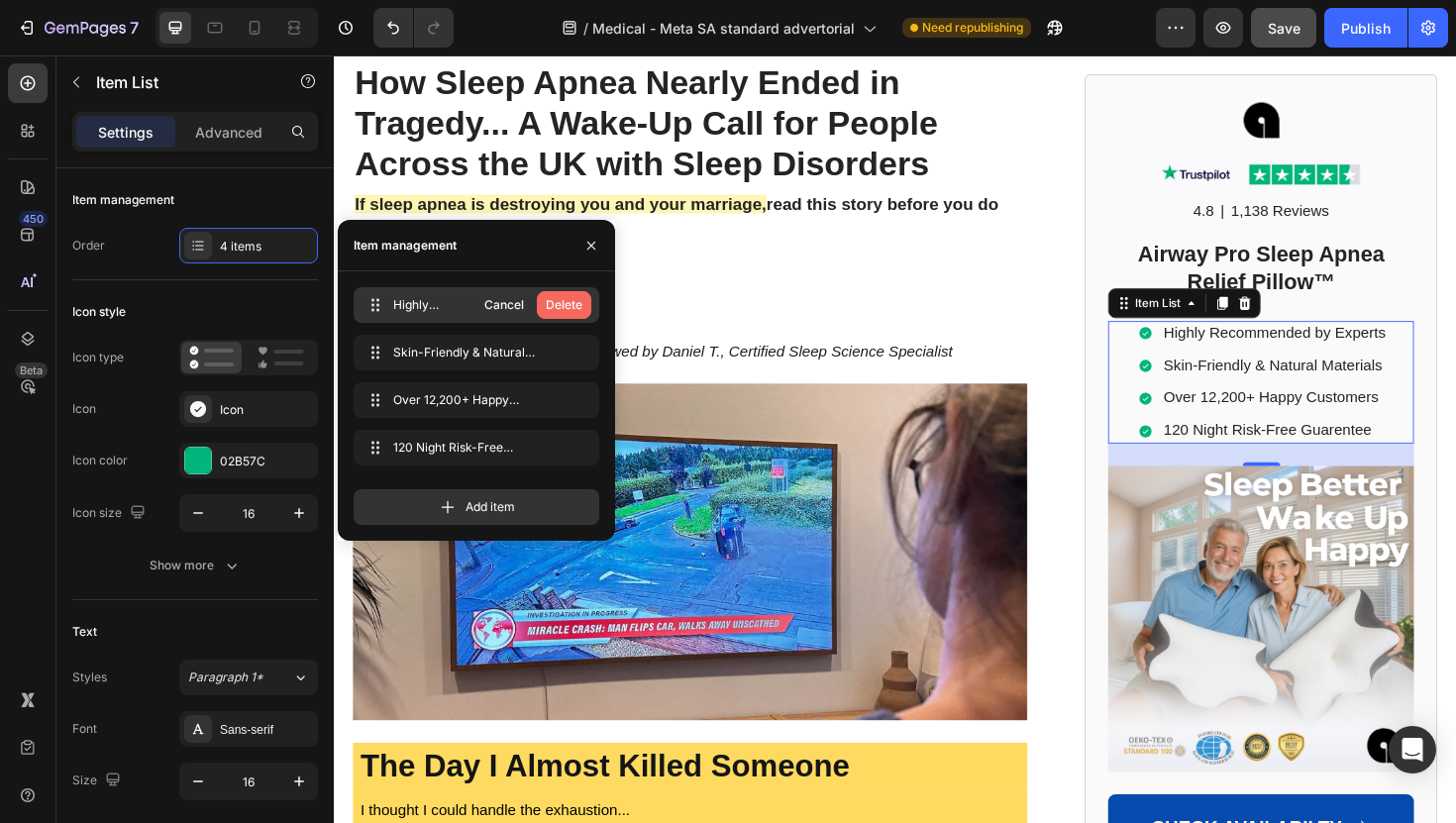 click on "Delete" at bounding box center (564, 305) 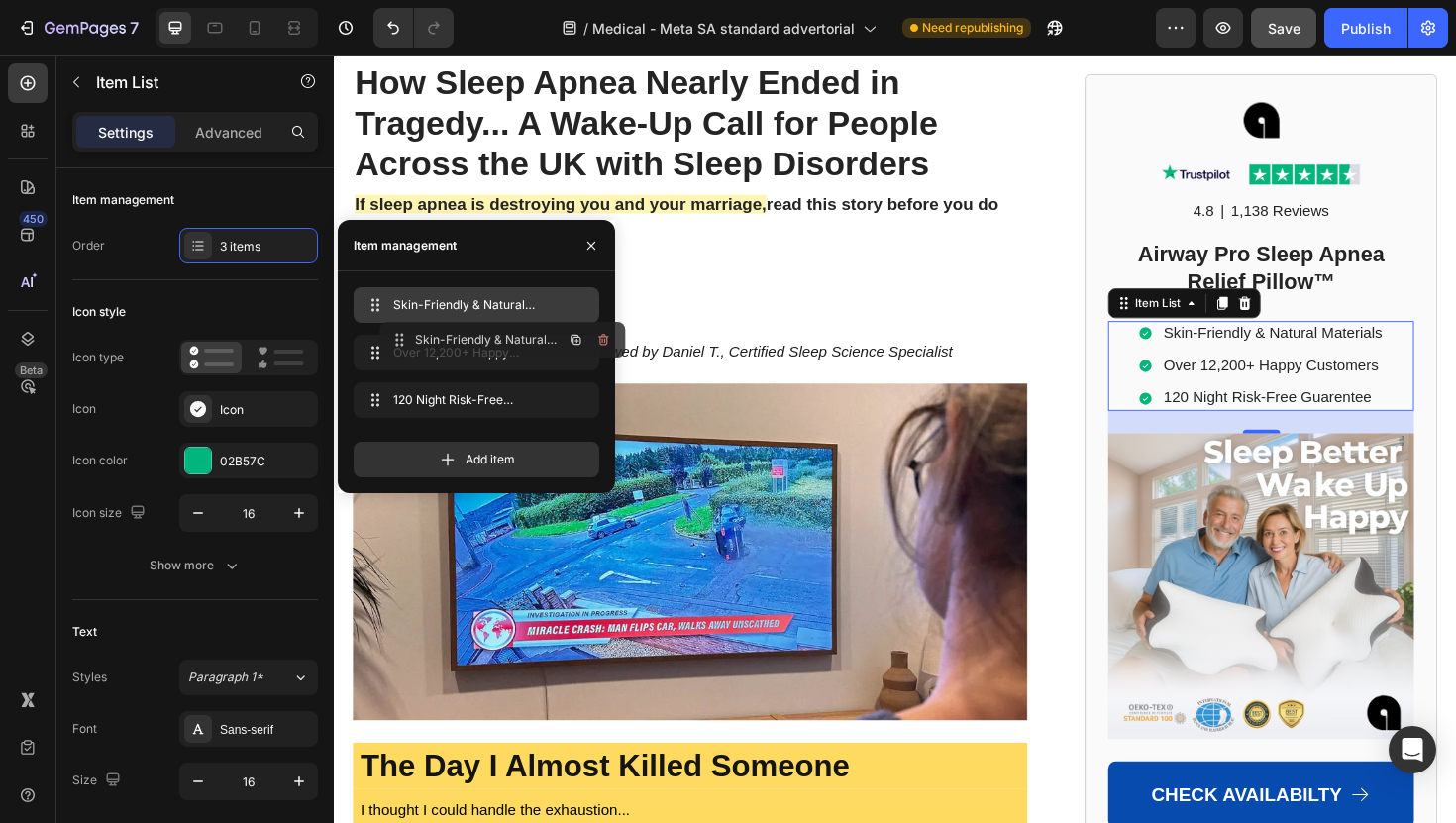type 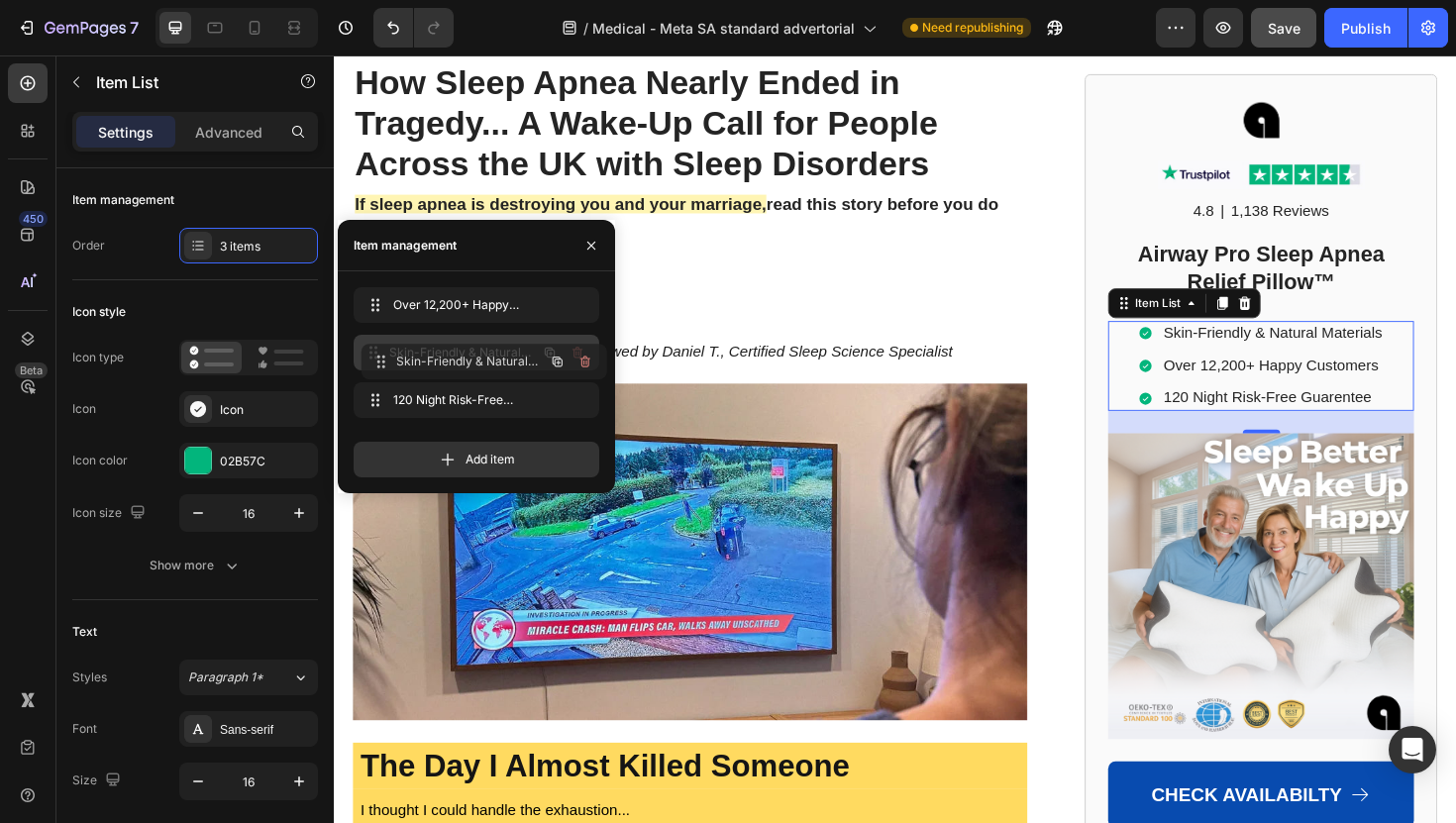 drag, startPoint x: 466, startPoint y: 299, endPoint x: 473, endPoint y: 356, distance: 57.428216 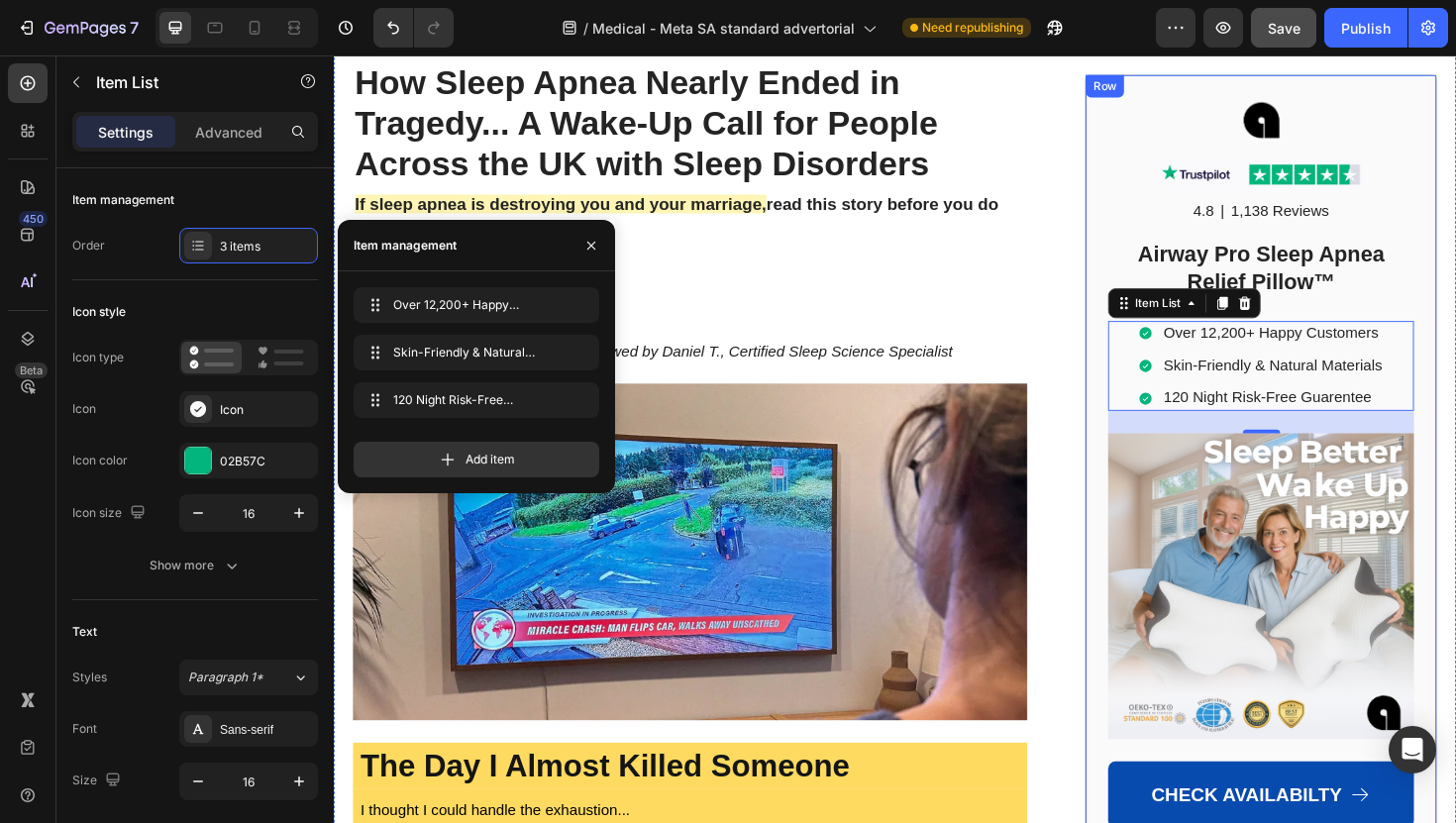 click on "Image Image 4.8 Text Block | Text Block 1,138 Reviews Text Block Row Airway Pro Sleep Apnea Relief Pillow™ Heading Over 12,200+ Happy Customers Skin-Friendly & Natural Materials 120 Night Risk-Free Guarentee Item List   24 Image
CHECK AVAILABILTY Button Row" at bounding box center [1315, 486] 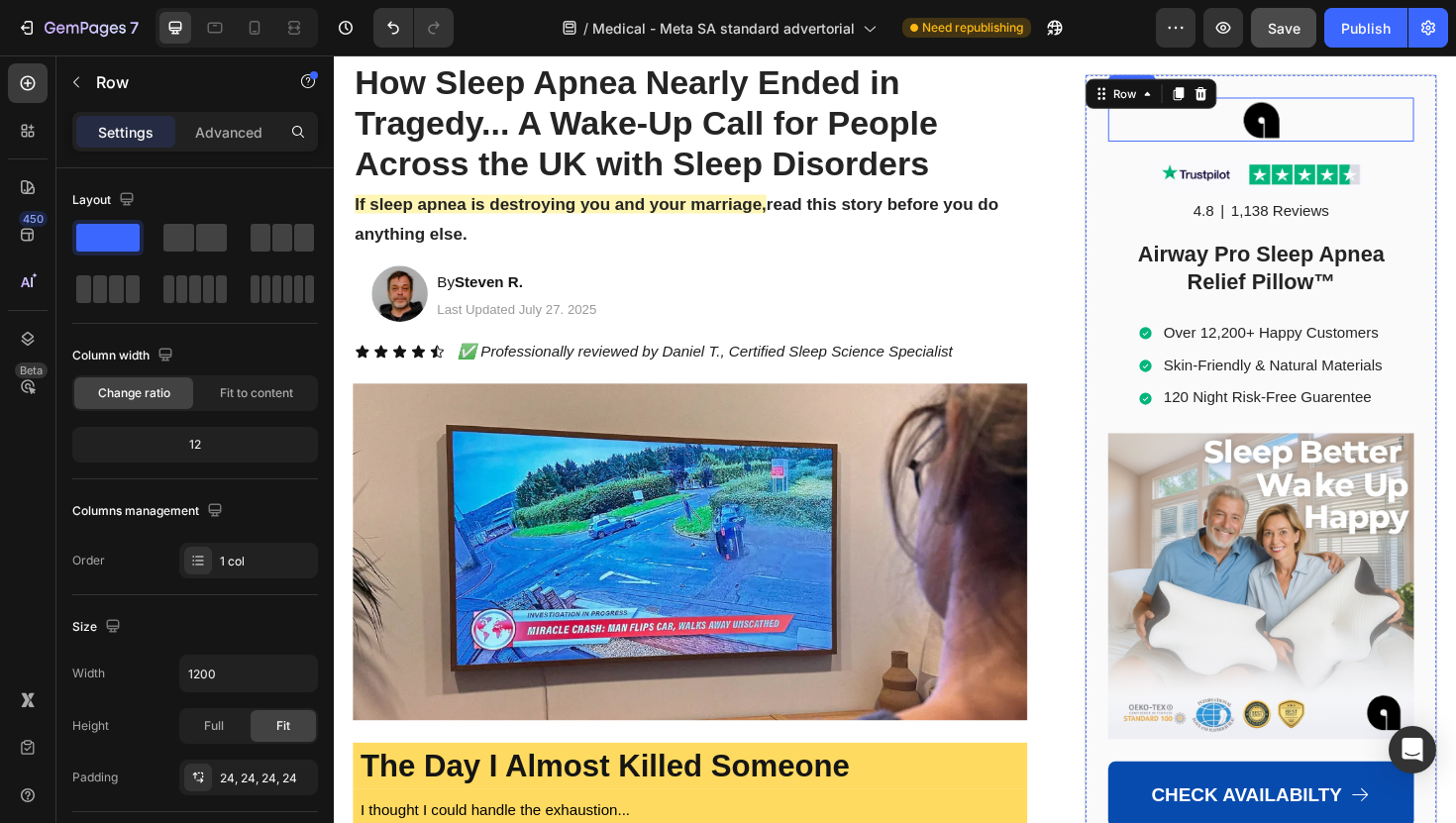 click at bounding box center [1316, 123] 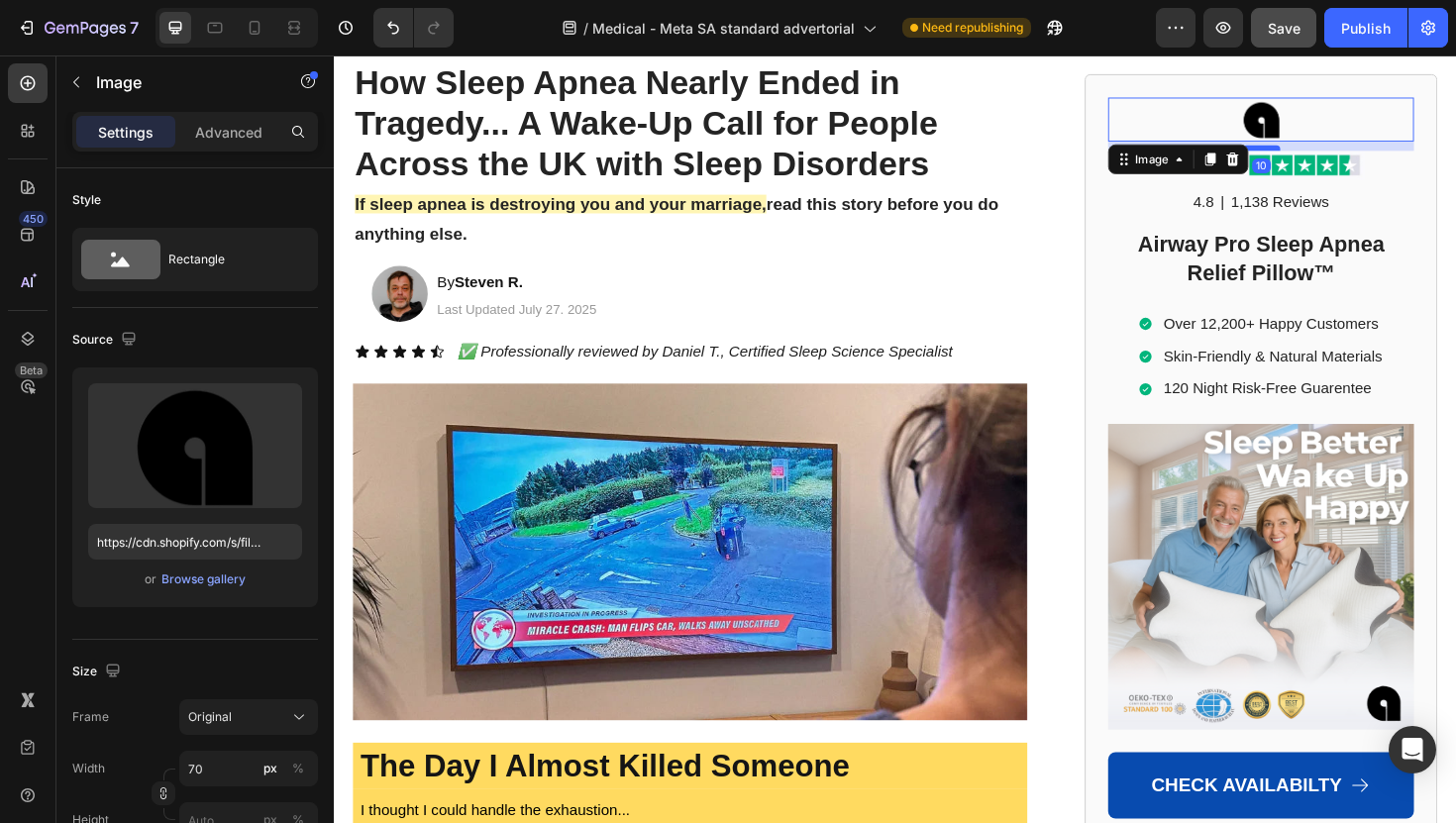 drag, startPoint x: 1323, startPoint y: 174, endPoint x: 1312, endPoint y: 164, distance: 14.866069 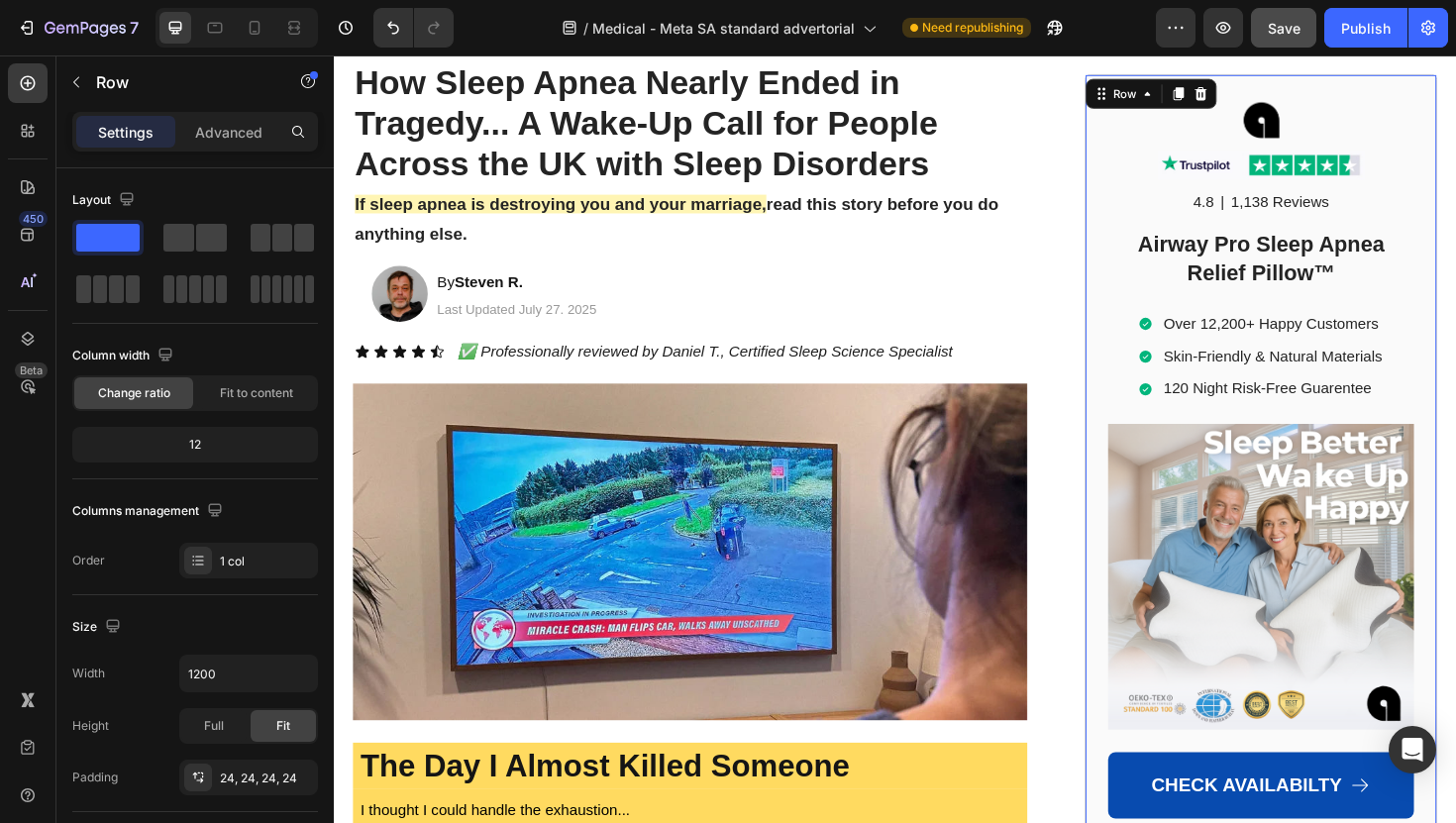 click on "Image Image 4.8 Text Block | Text Block 1,138 Reviews Text Block Row Airway Pro Sleep Apnea Relief Pillow™ Heading Over 12,200+ Happy Customers Skin-Friendly & Natural Materials 120 Night Risk-Free Guarentee Item List Image
CHECK AVAILABILTY Button" at bounding box center [1315, 481] 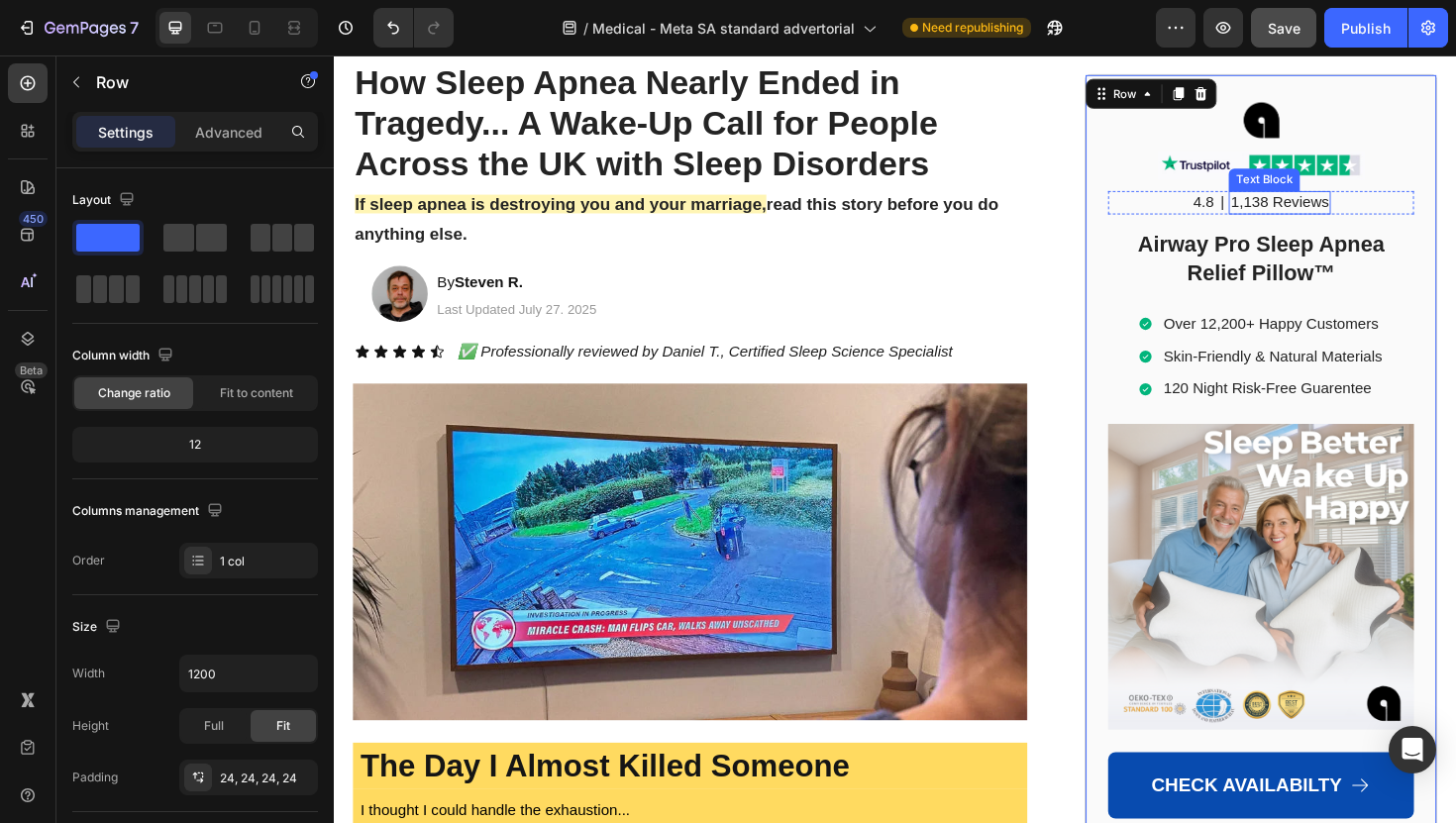 click on "1,138 Reviews" at bounding box center [1335, 211] 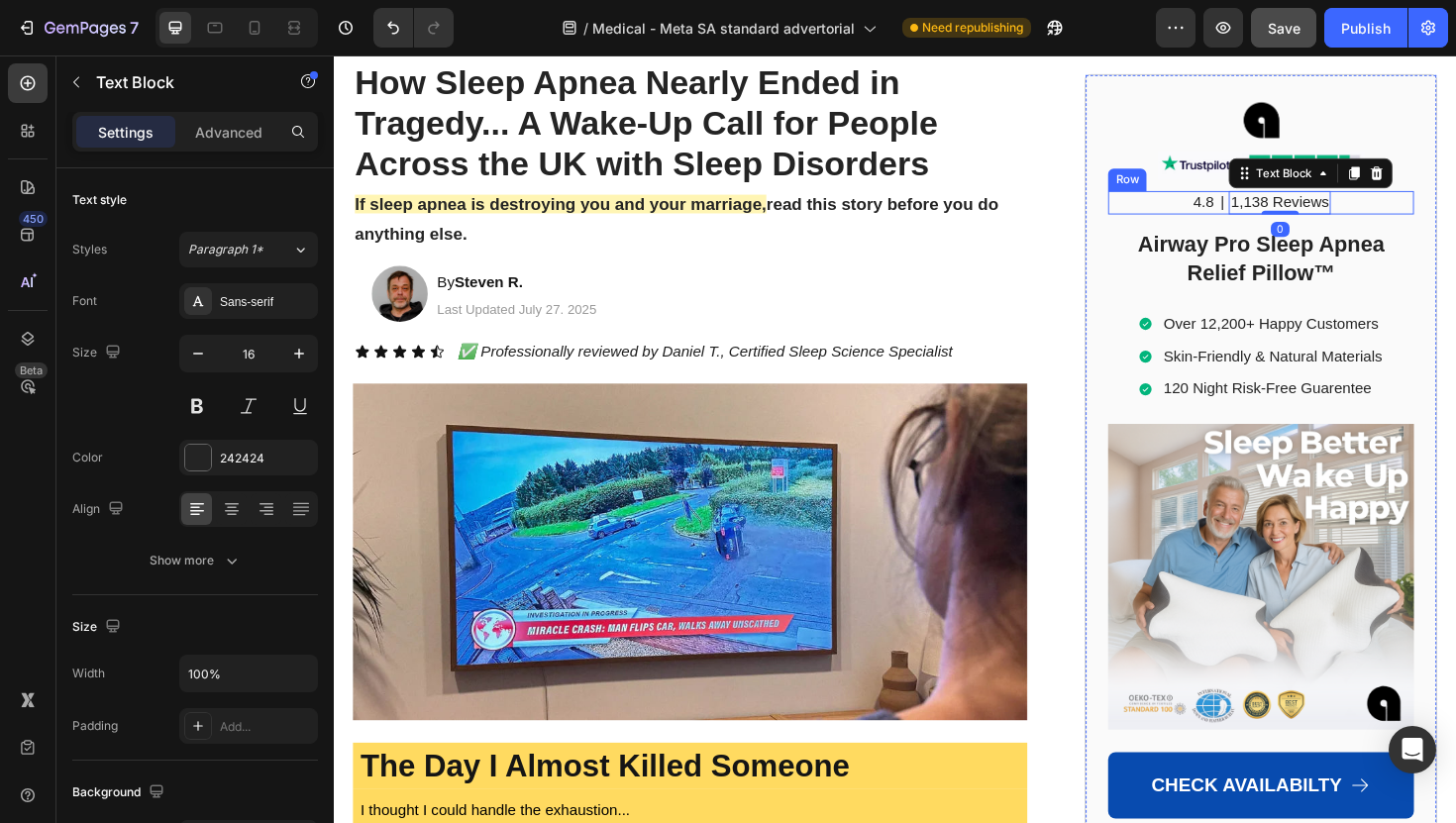 click on "4.8 Text Block | Text Block 1,138 Reviews Text Block   0 Row" at bounding box center (1315, 211) 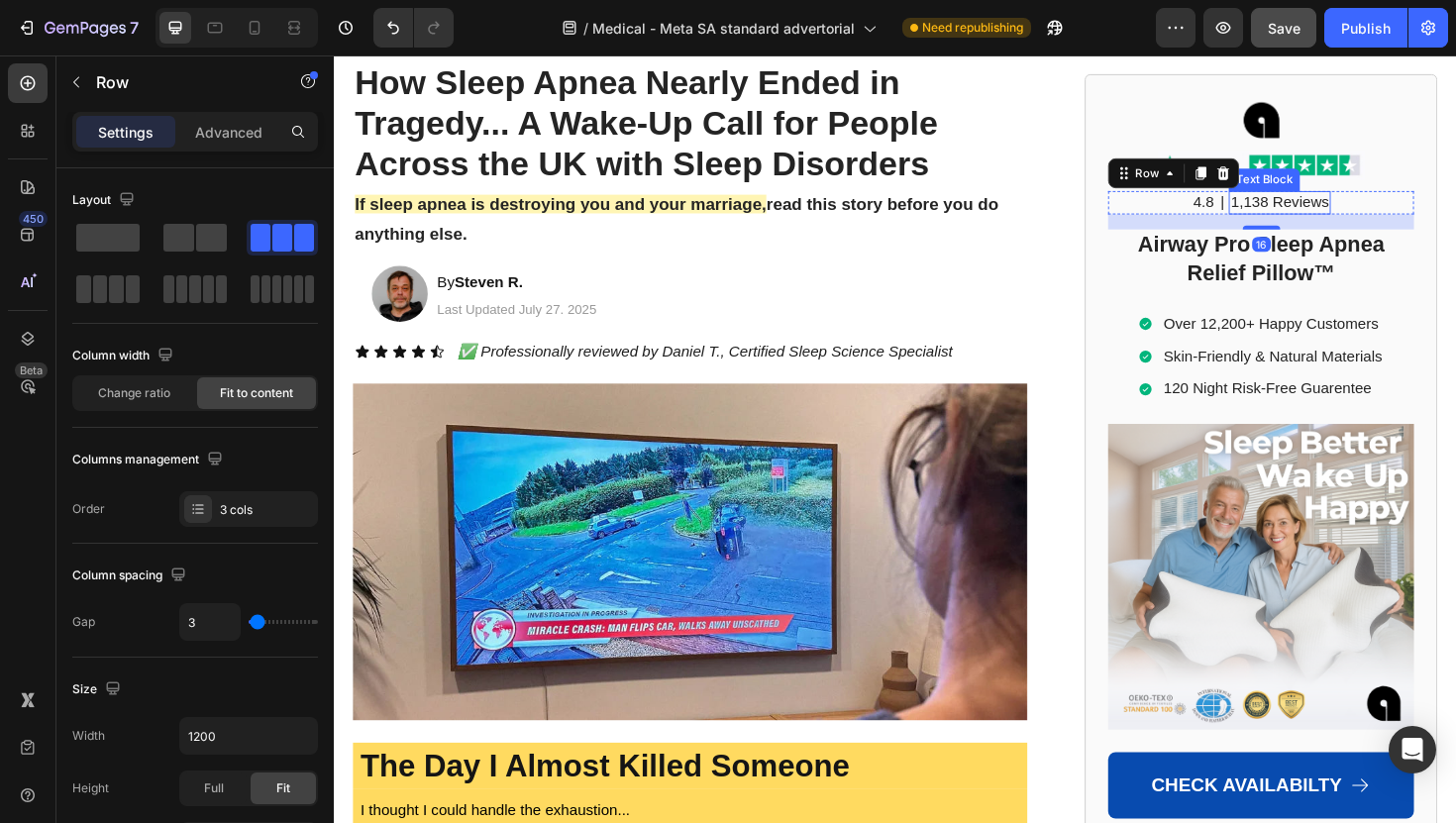 click on "Text Block" at bounding box center (1319, 187) 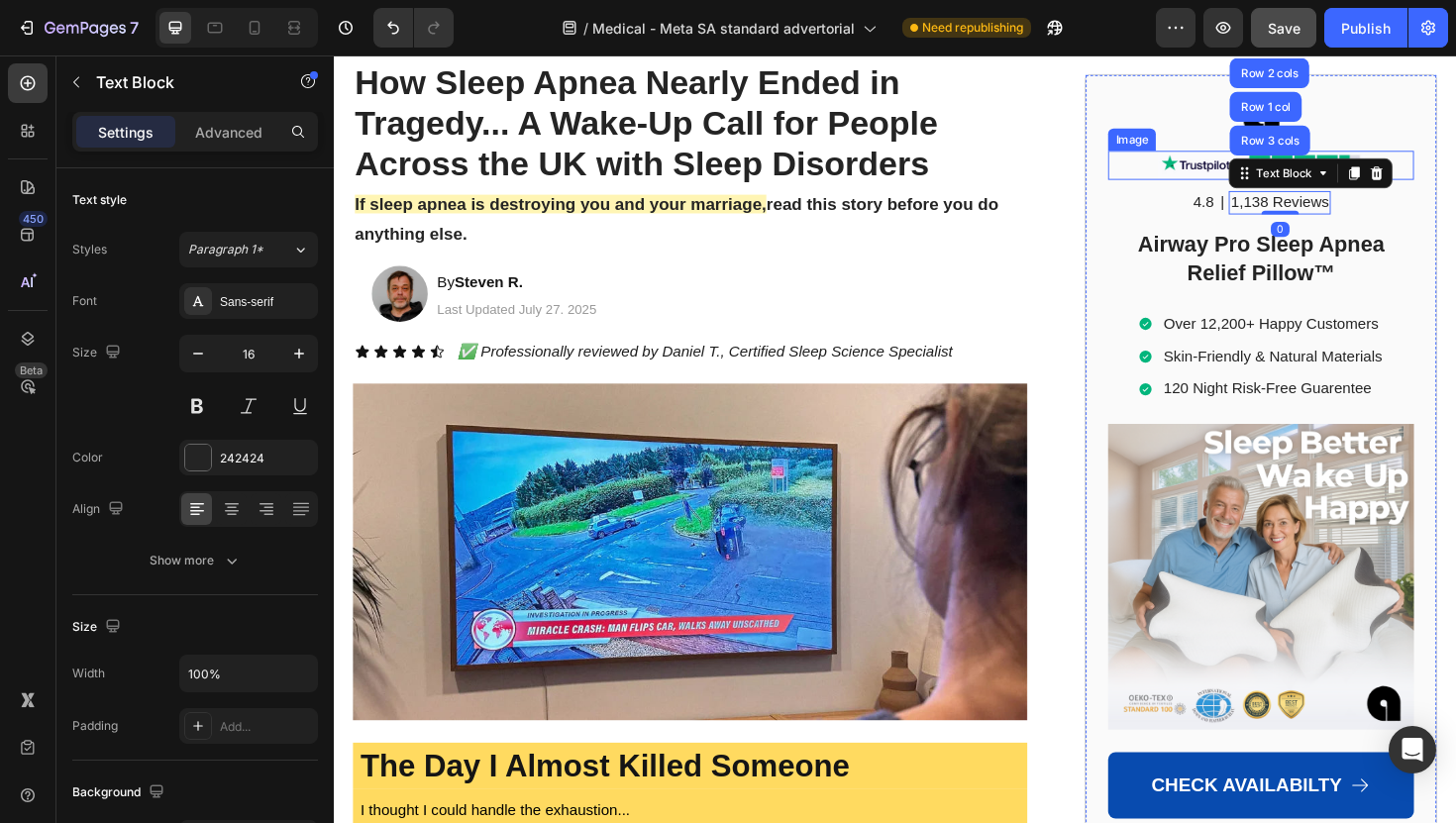 click at bounding box center [1316, 172] 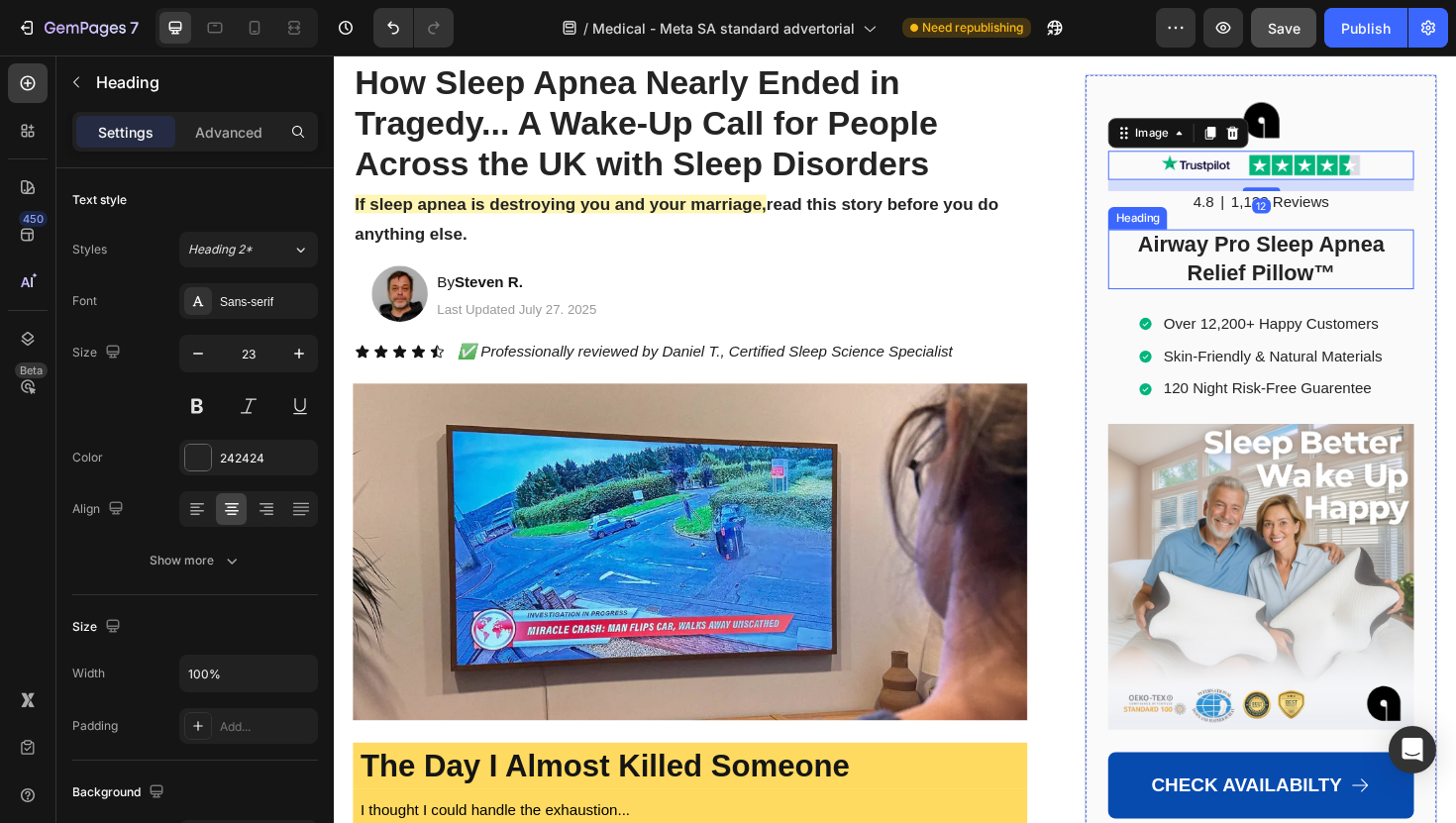 click on "Airway Pro Sleep Apnea Relief Pillow™" at bounding box center [1315, 271] 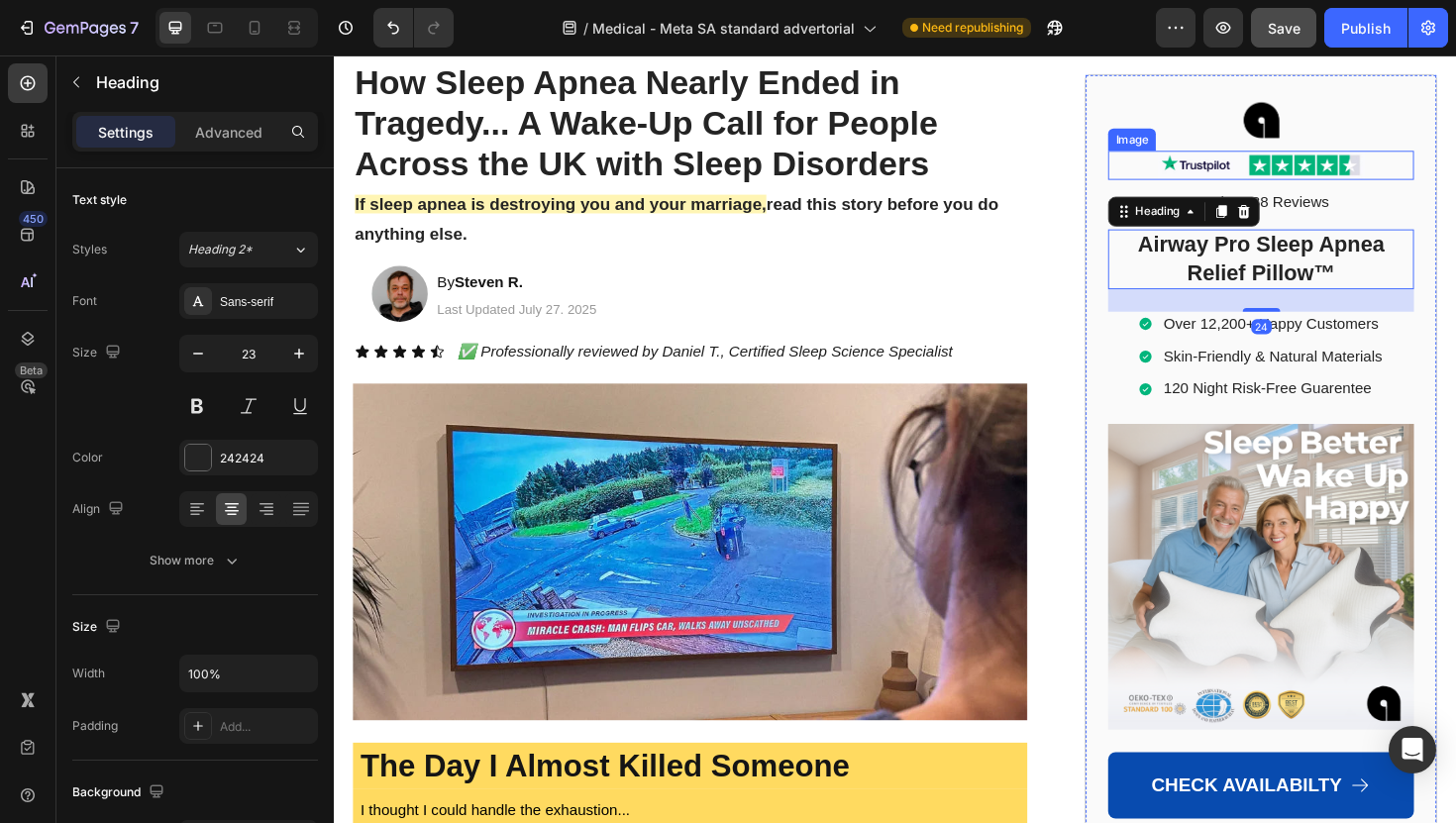 click at bounding box center [1316, 172] 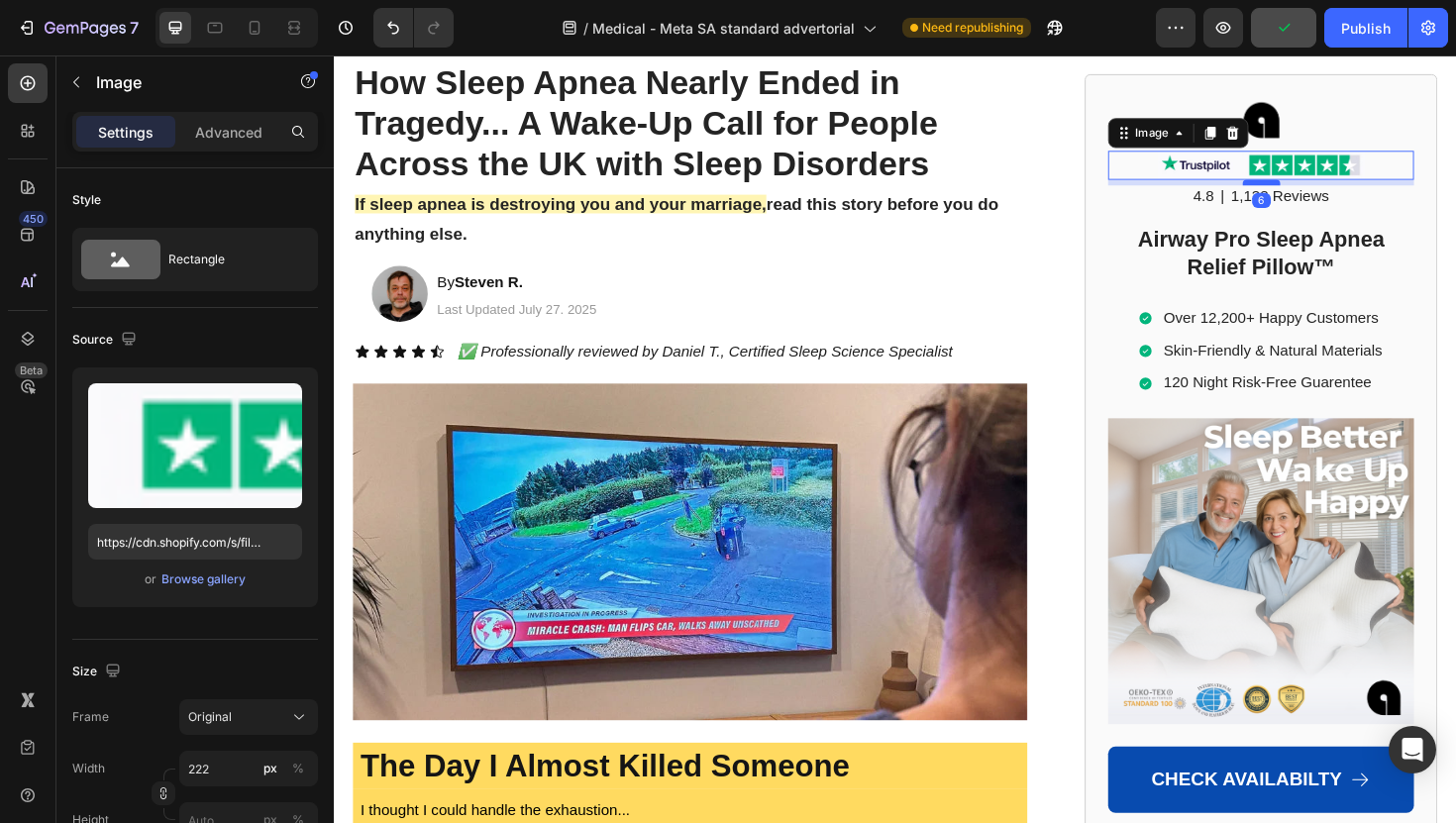click at bounding box center [1316, 190] 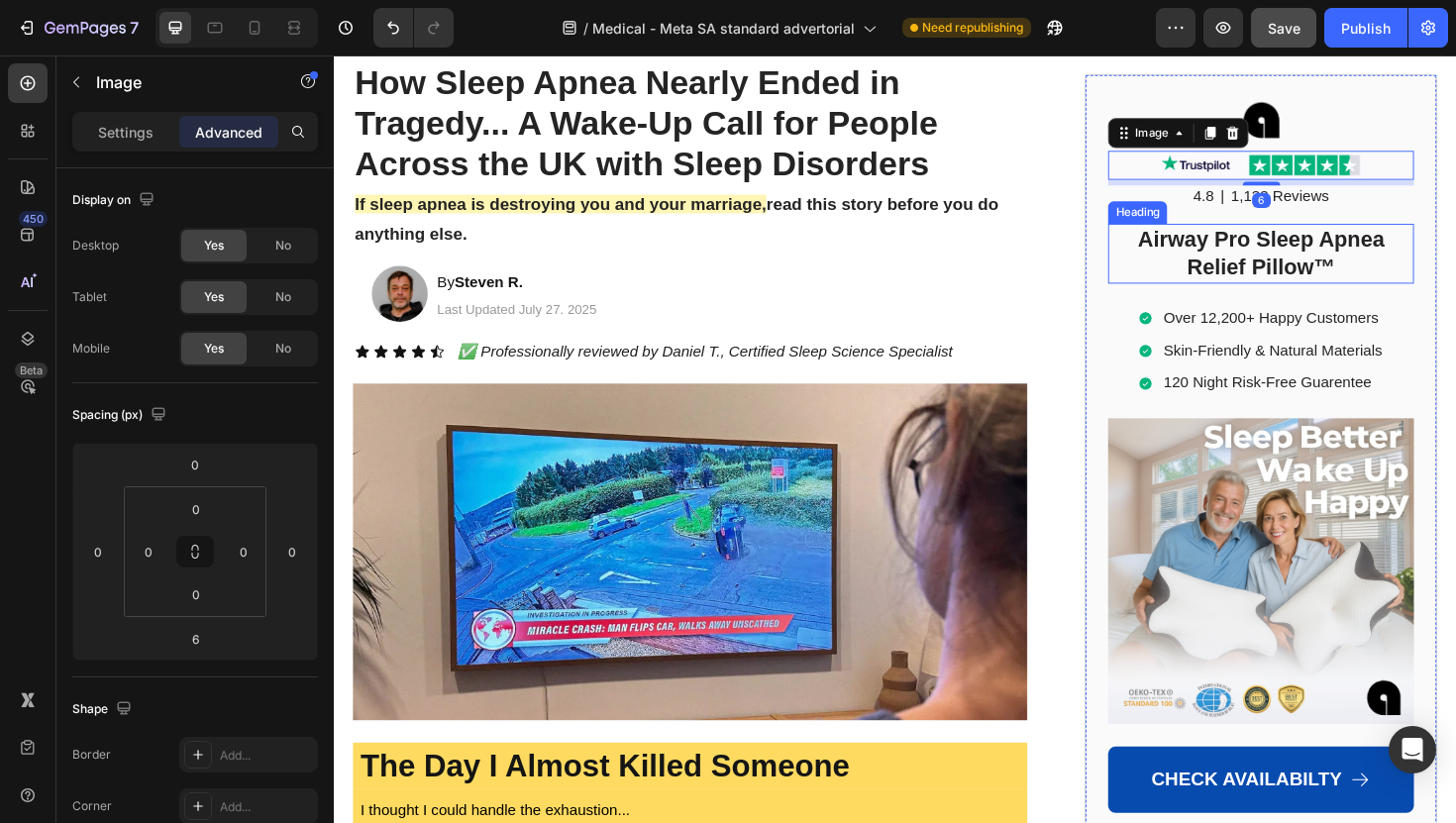 click on "Airway Pro Sleep Apnea Relief Pillow™" at bounding box center (1315, 265) 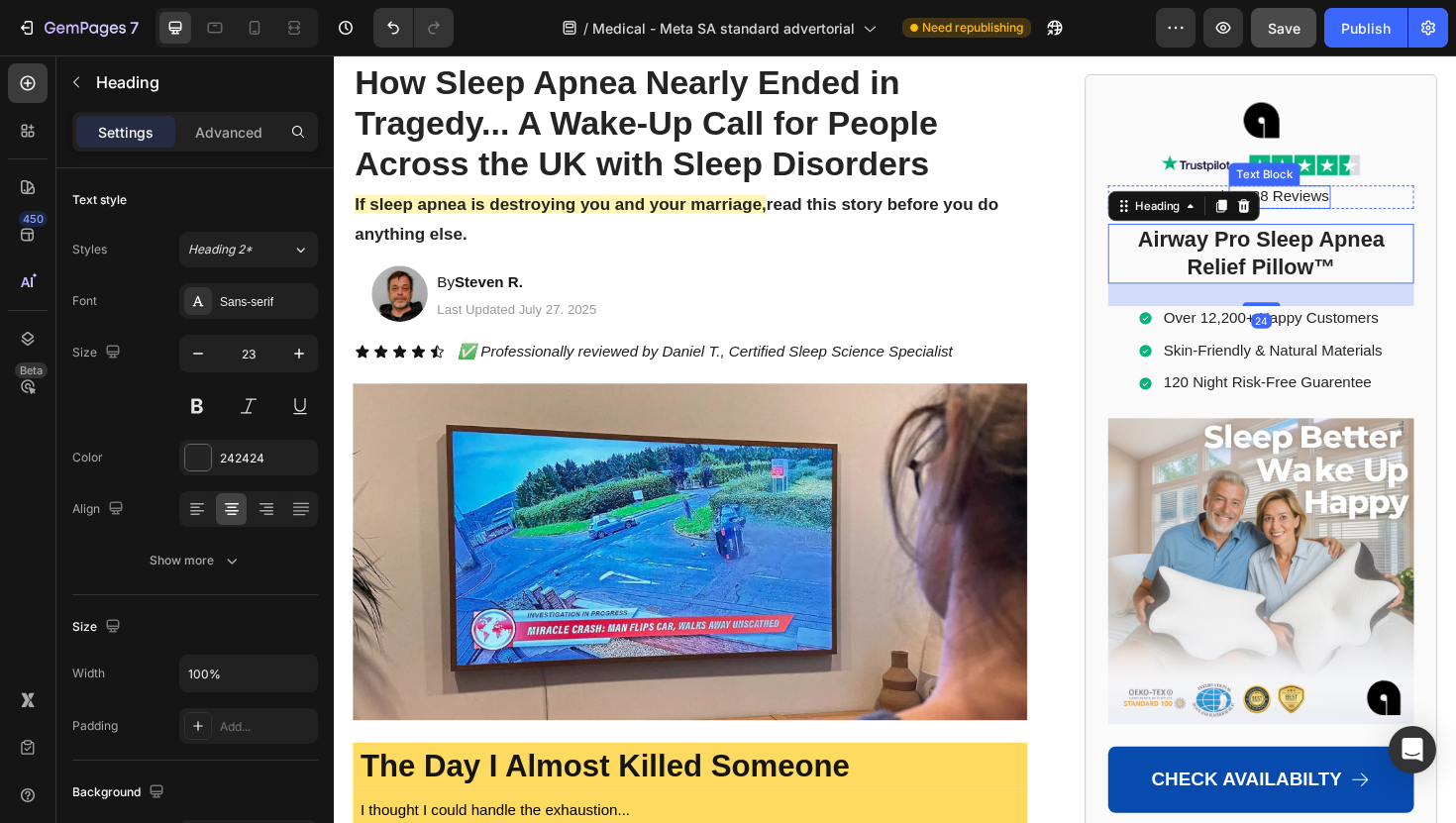 click on "4.8 Text Block | Text Block 1,138 Reviews Text Block Row" at bounding box center [1315, 205] 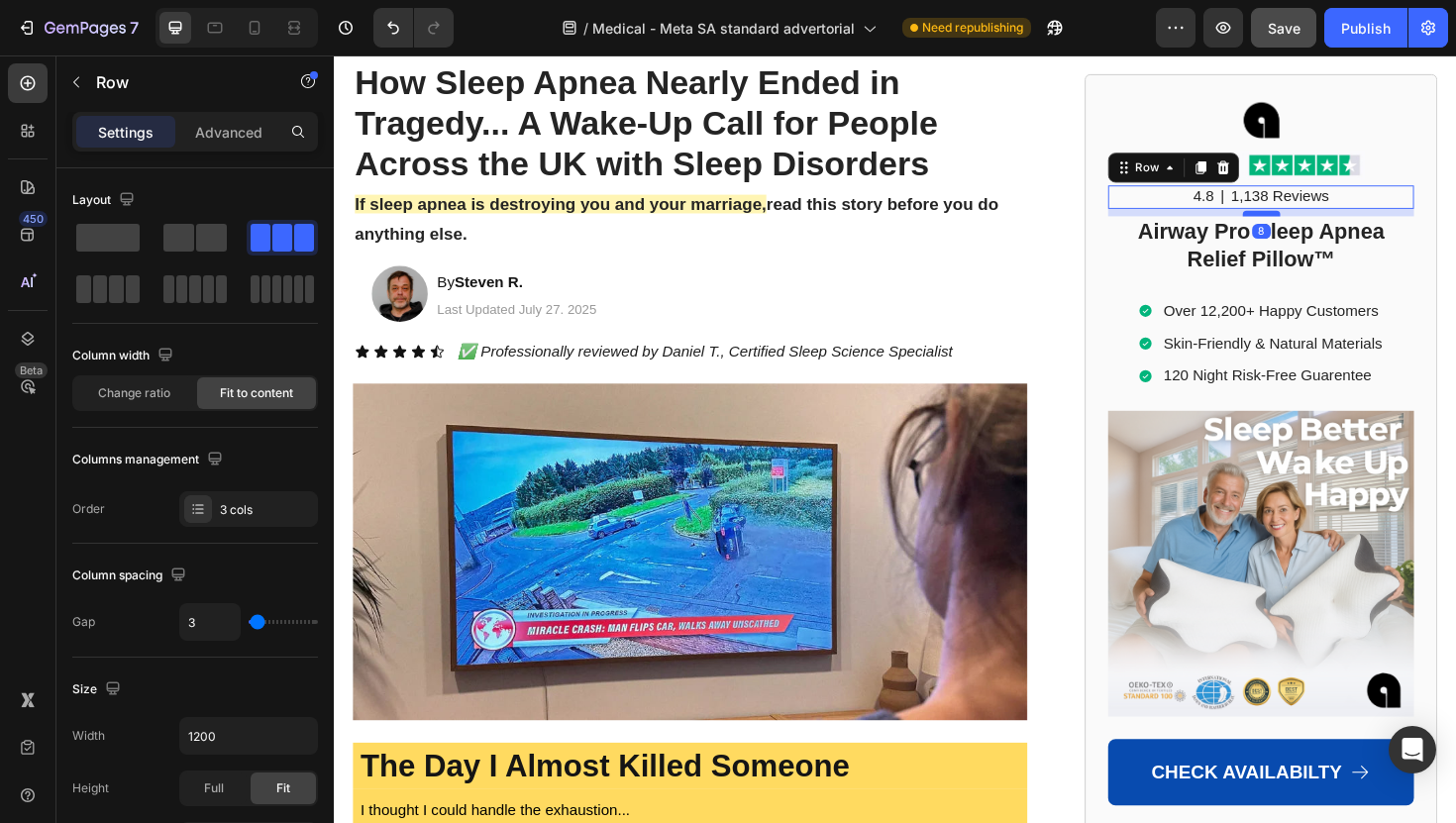 drag, startPoint x: 1313, startPoint y: 245, endPoint x: 1300, endPoint y: 237, distance: 15.264338 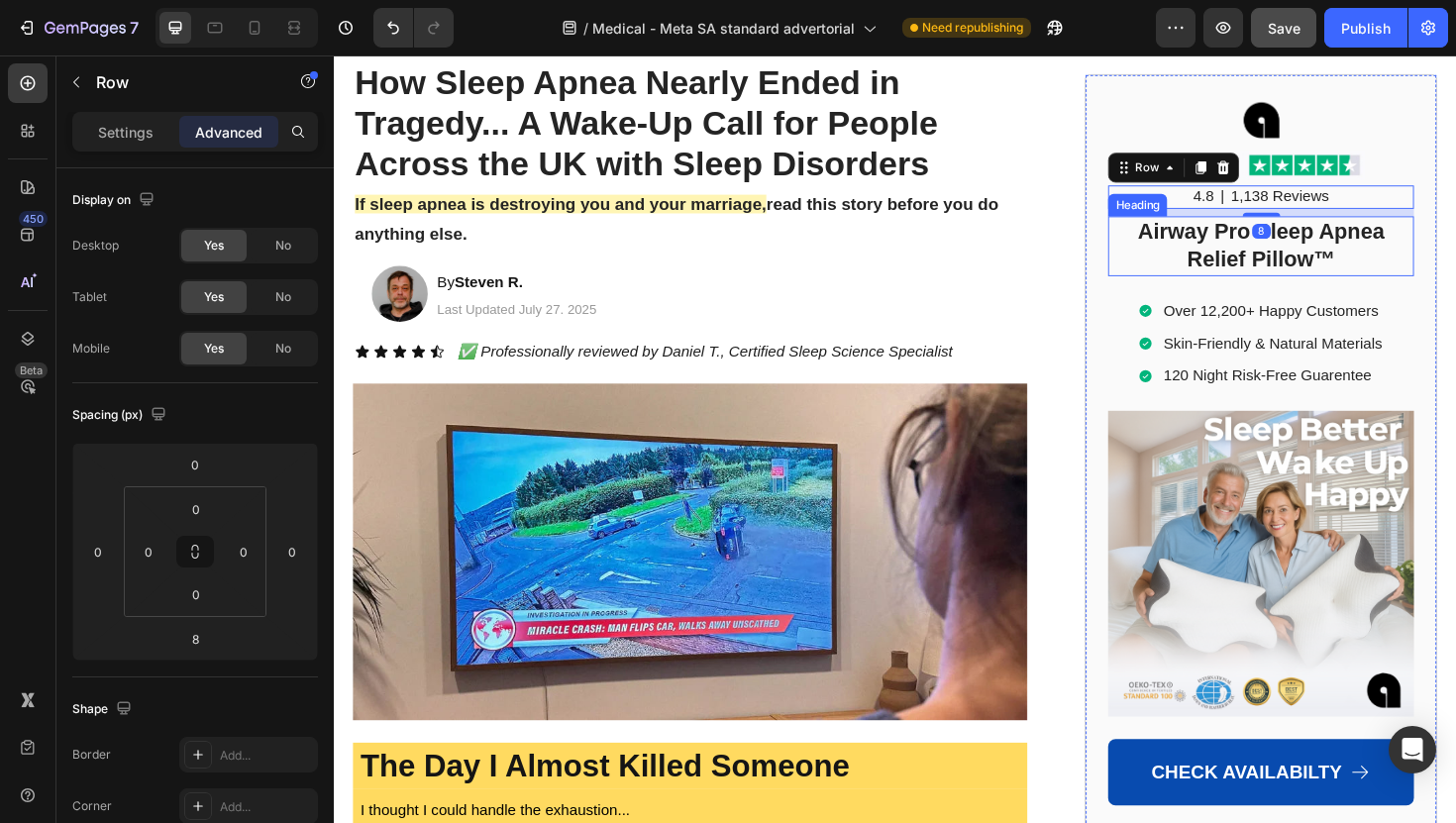 click on "Airway Pro Sleep Apnea Relief Pillow™" at bounding box center [1315, 257] 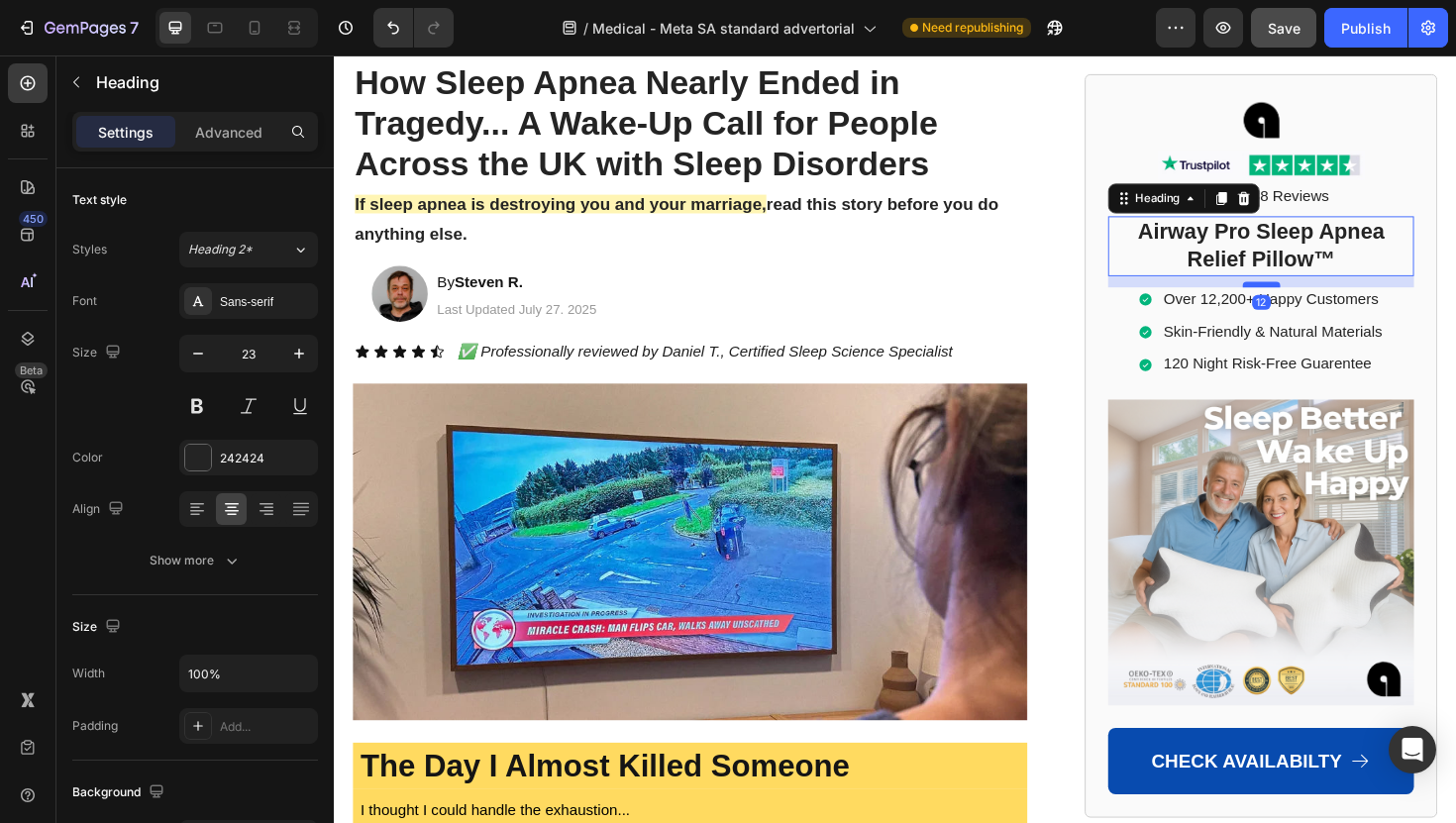 drag, startPoint x: 1318, startPoint y: 322, endPoint x: 1305, endPoint y: 310, distance: 17.691806 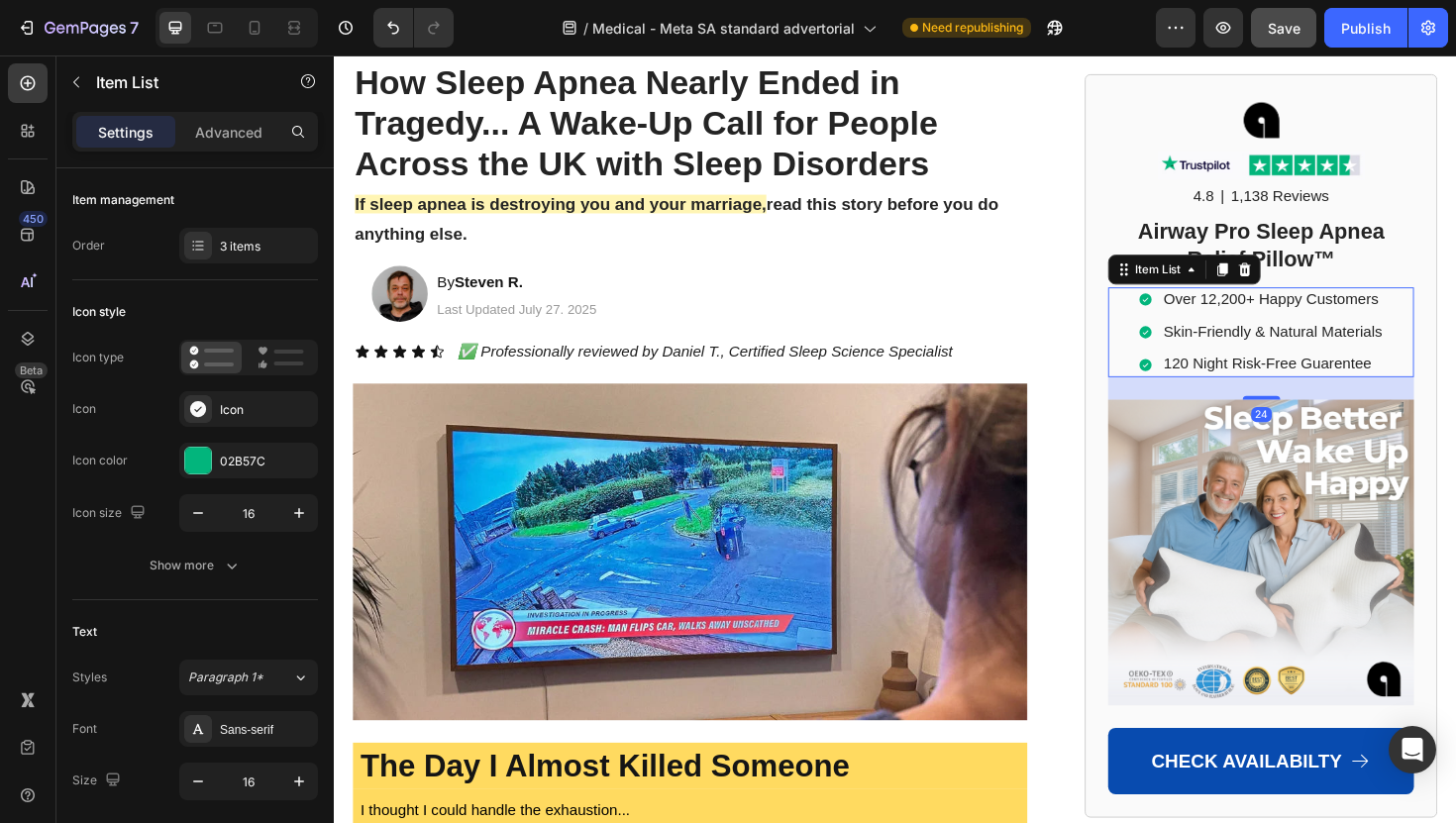 click on "120 Night Risk-Free Guarentee" at bounding box center (1328, 383) 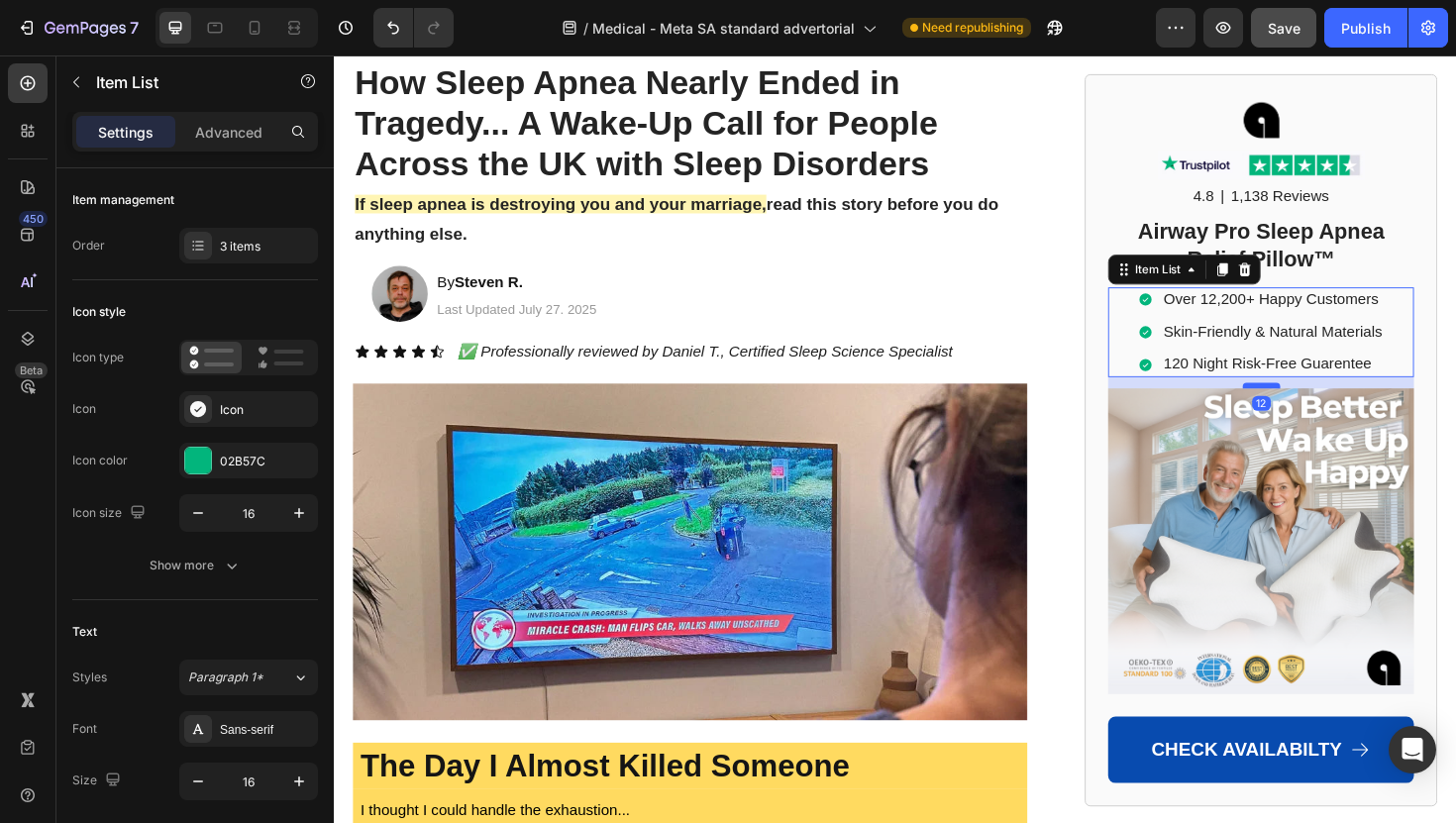 drag, startPoint x: 1319, startPoint y: 429, endPoint x: 1304, endPoint y: 417, distance: 19.209373 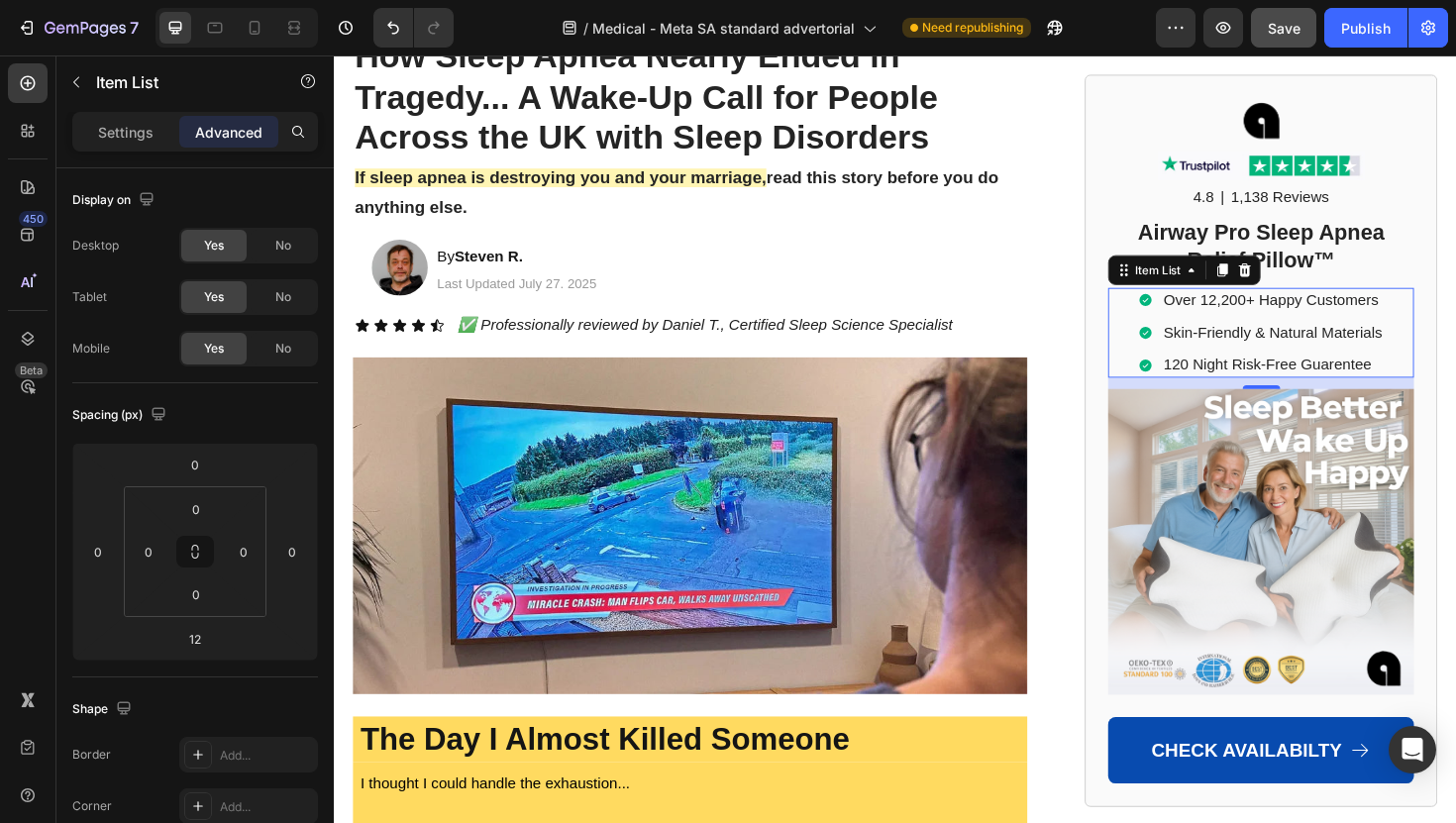 scroll, scrollTop: 190, scrollLeft: 0, axis: vertical 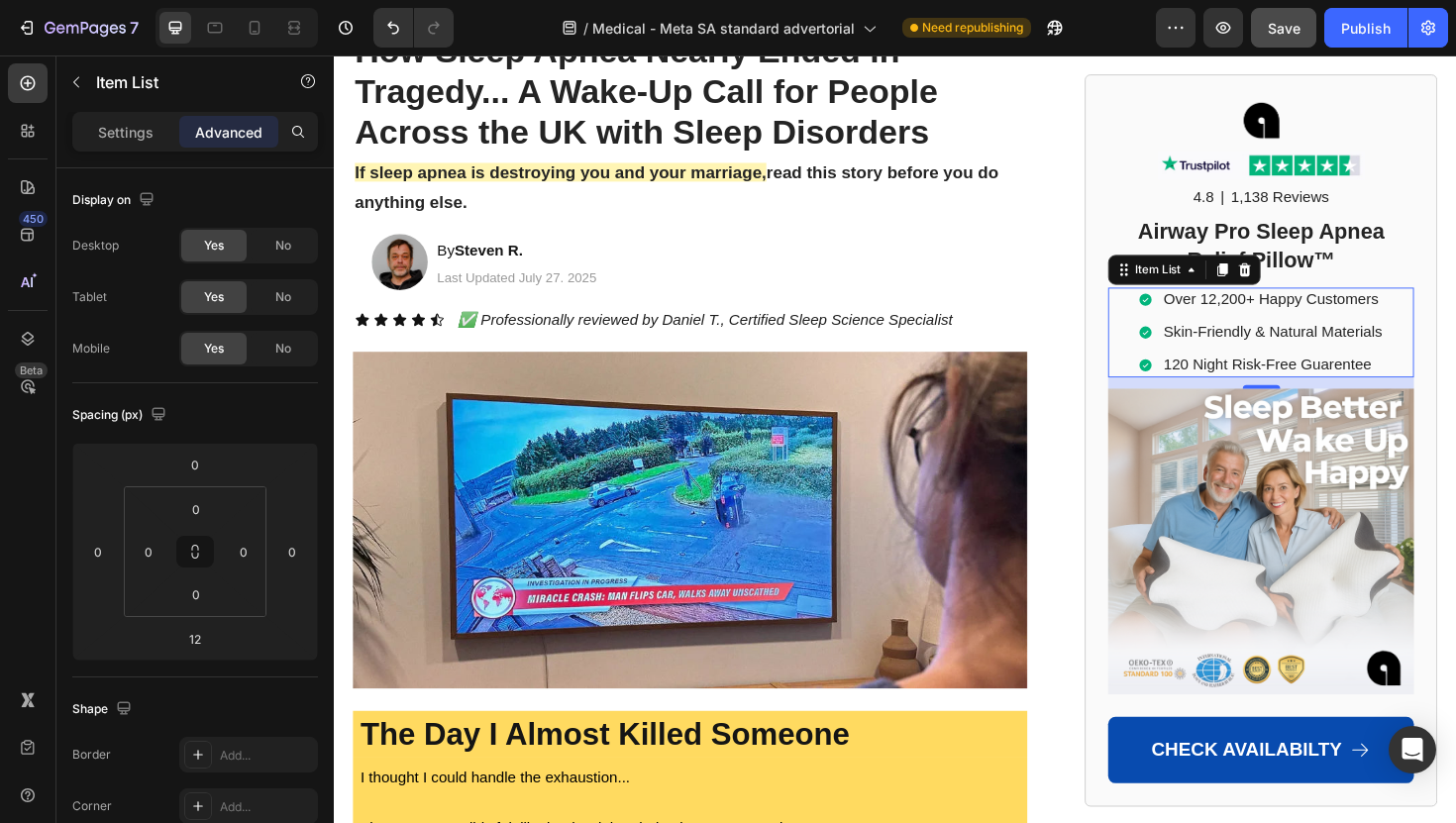 click at bounding box center (1178, 314) 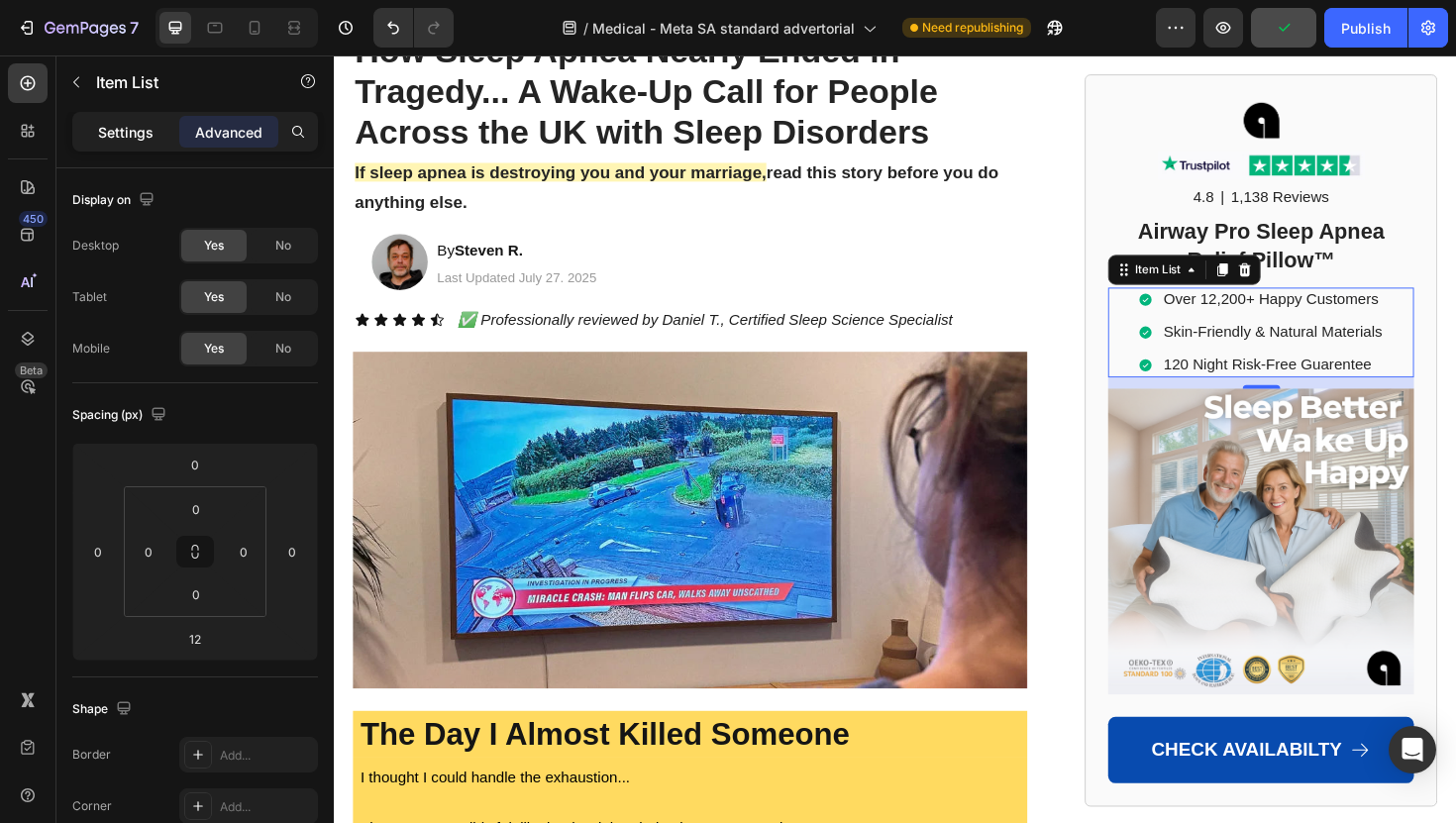 click on "Settings" at bounding box center [126, 132] 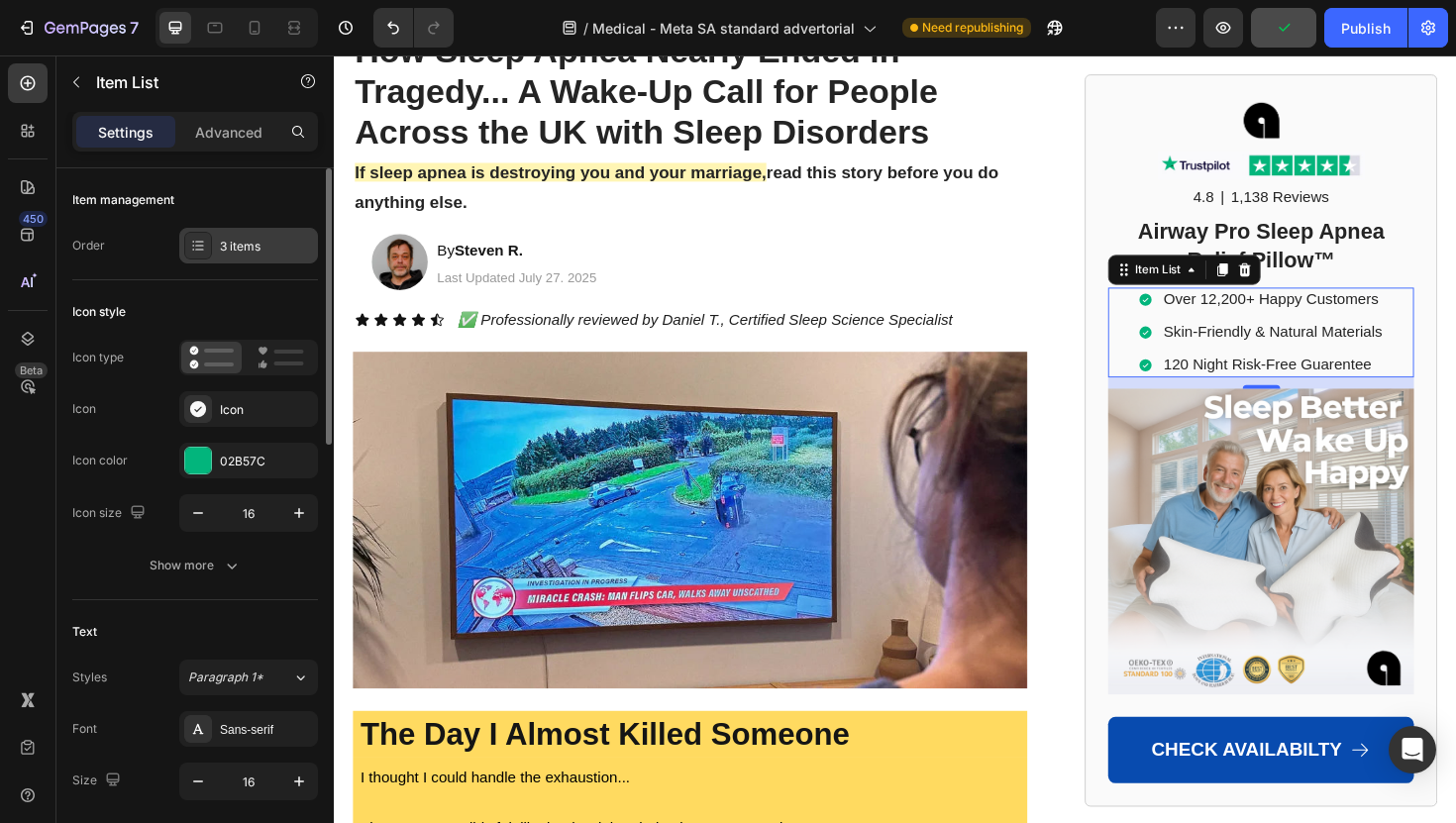 click on "3 items" at bounding box center (266, 247) 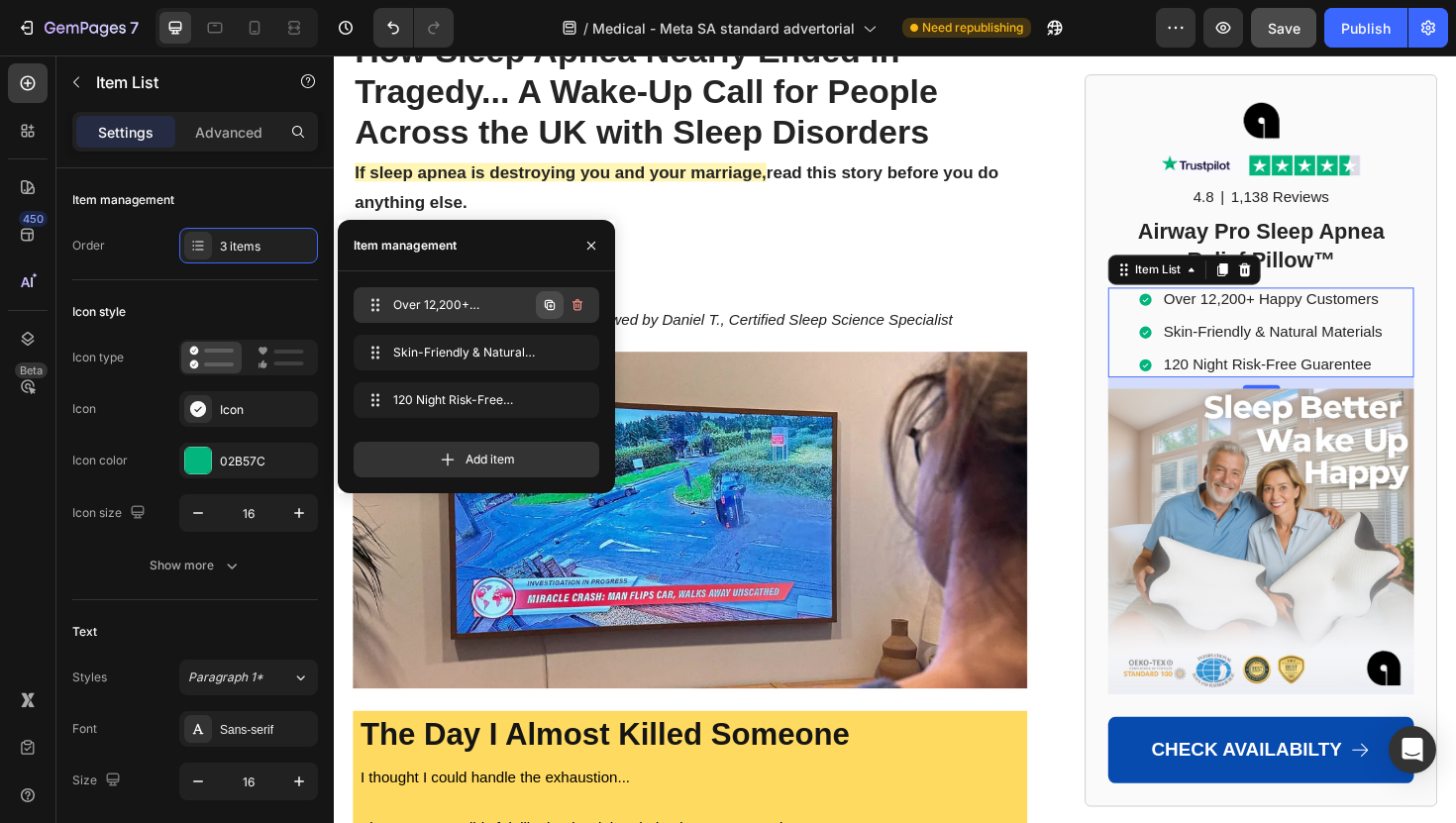 click 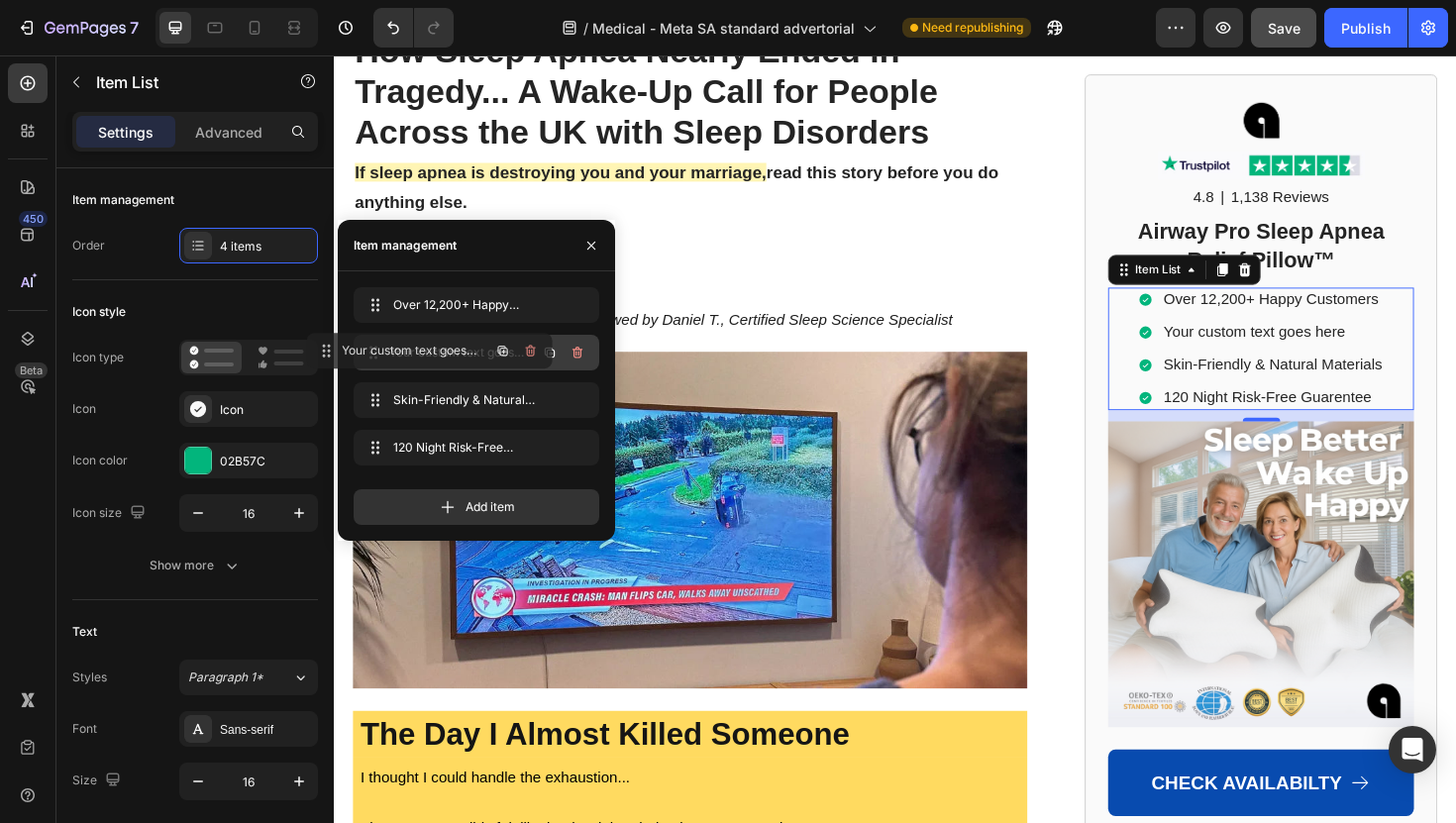type 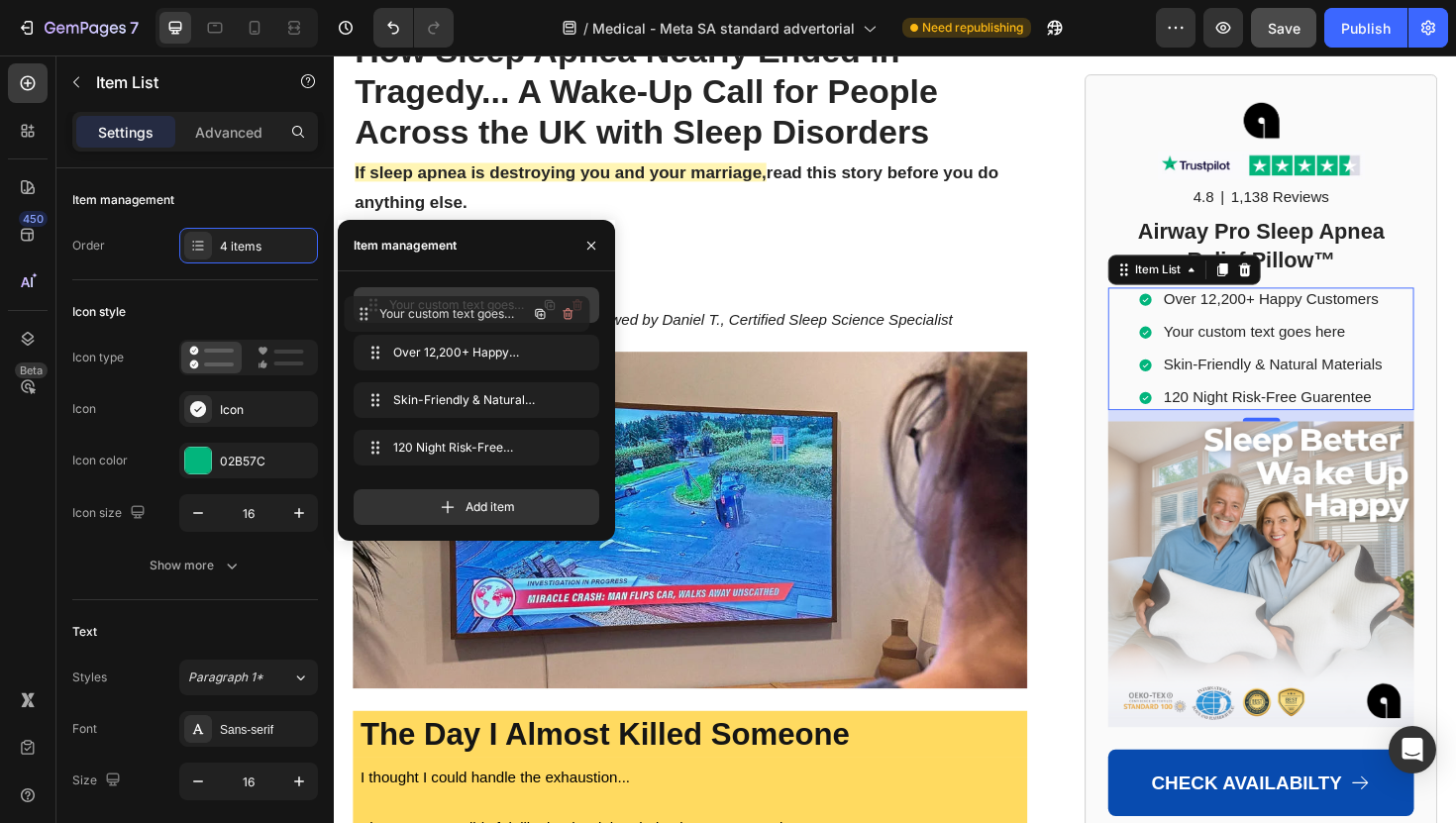 drag, startPoint x: 468, startPoint y: 354, endPoint x: 459, endPoint y: 315, distance: 40.024992 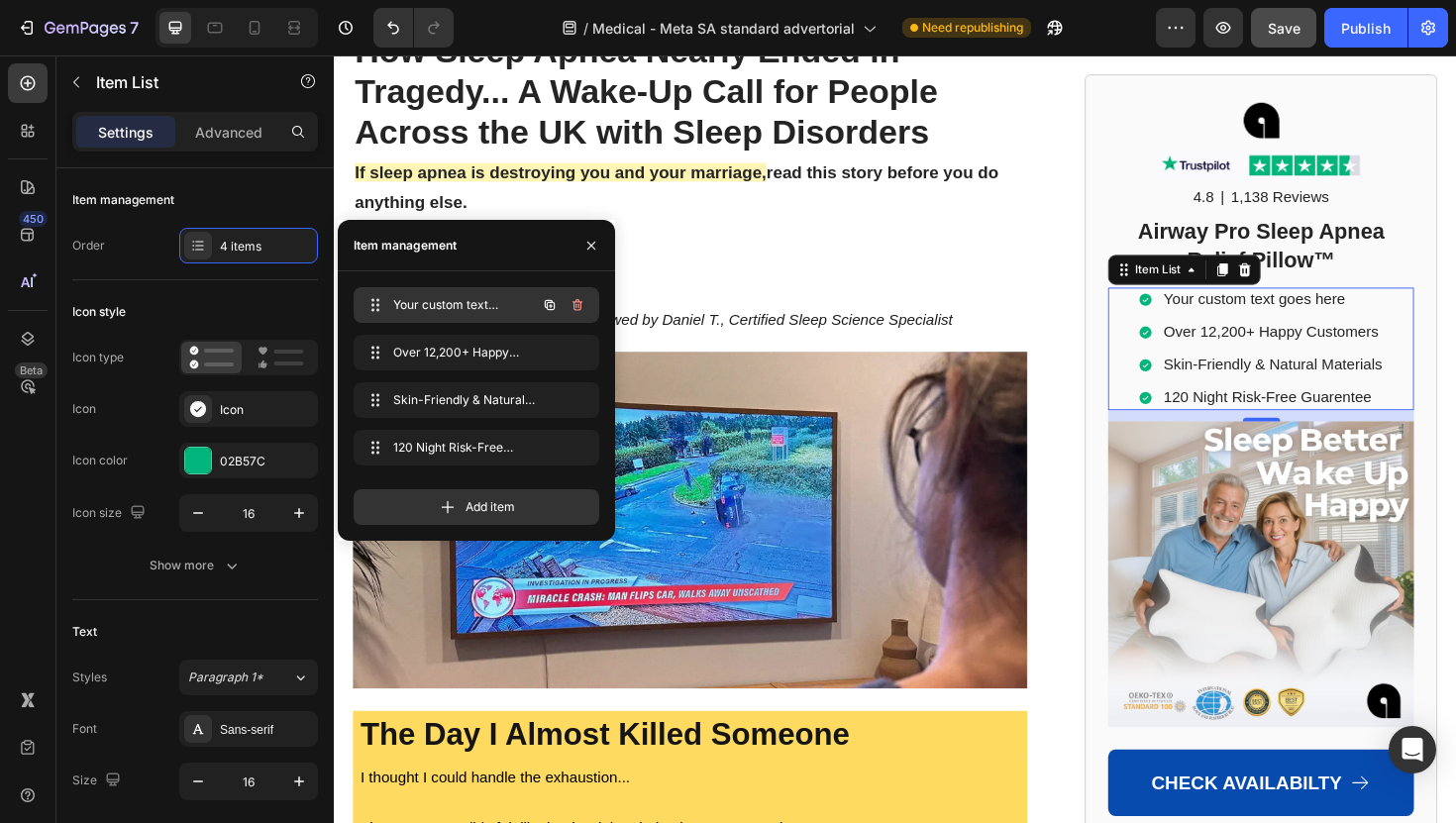 click on "Your custom text goes here" at bounding box center (449, 305) 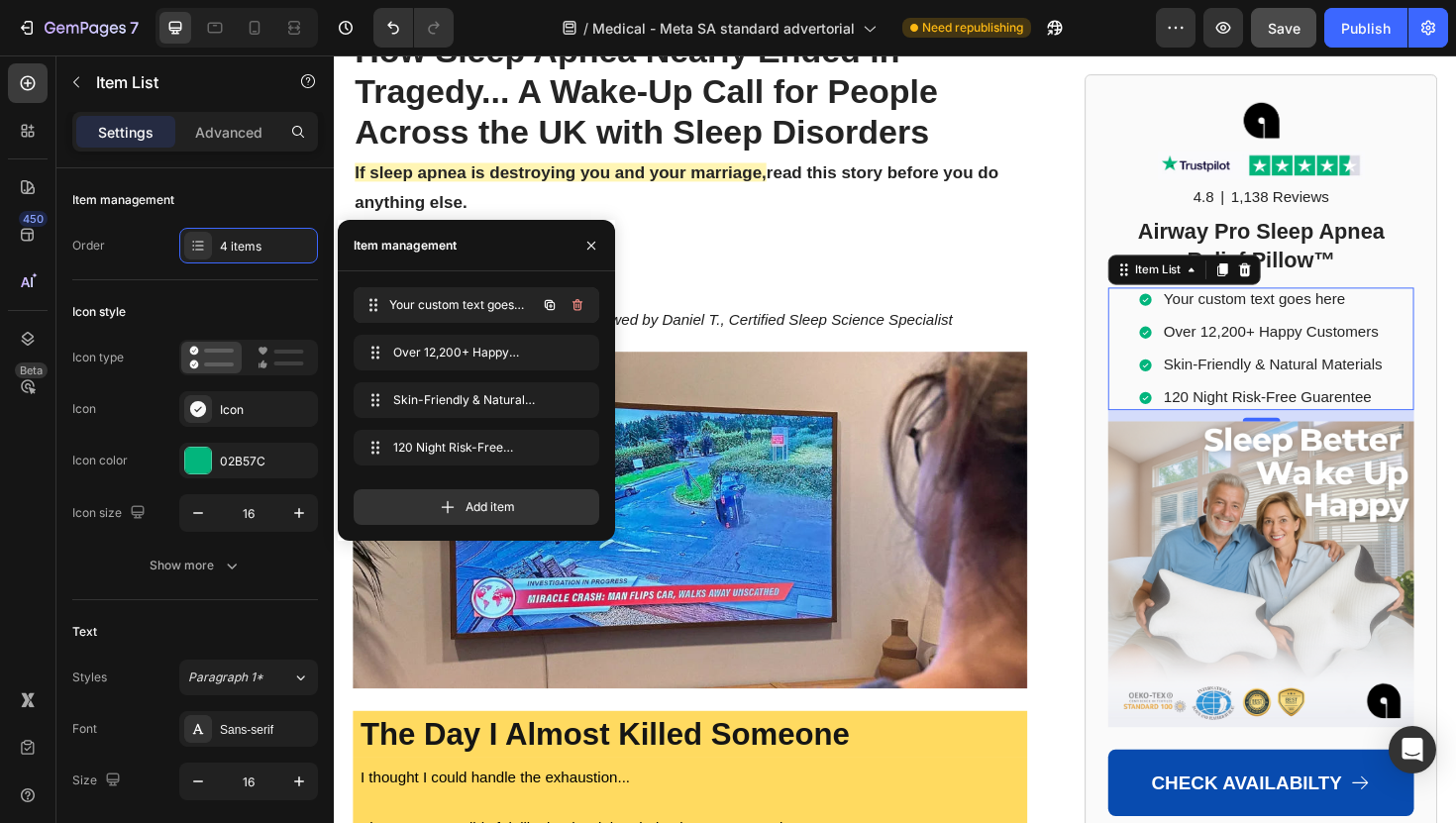 click on "Your custom text goes here" at bounding box center [463, 305] 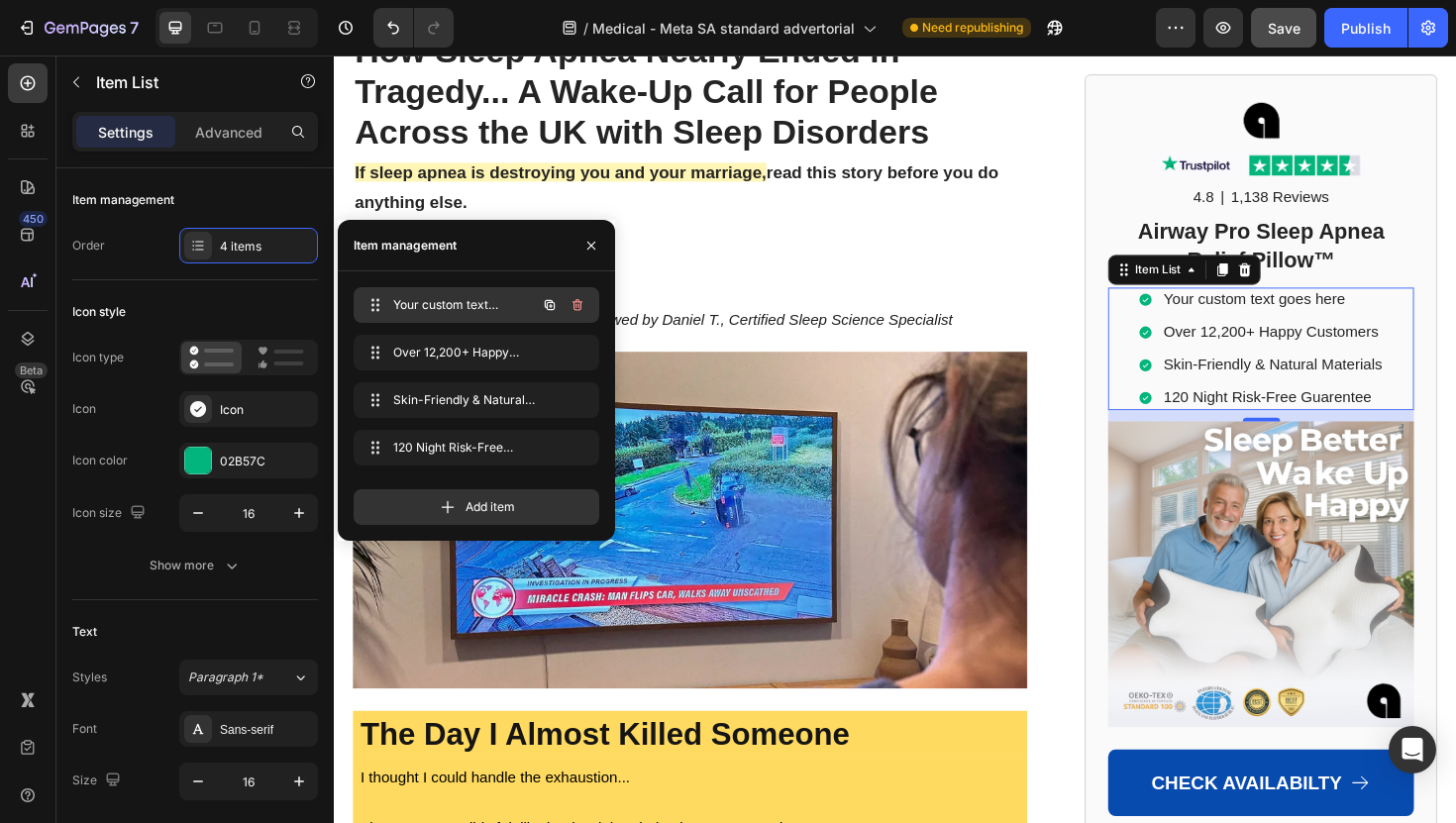 click on "Your custom text goes here" at bounding box center (449, 305) 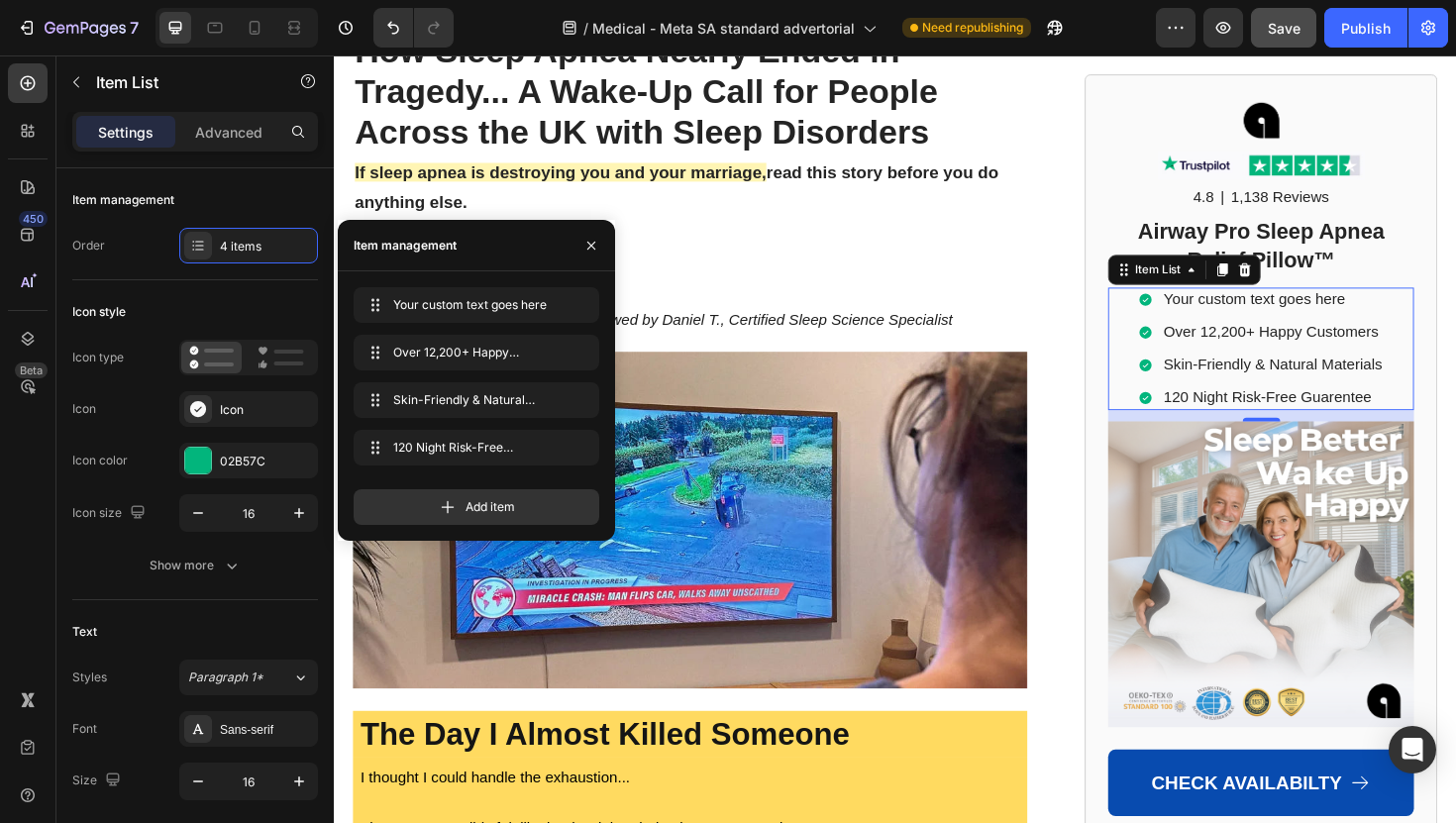 click on "Your custom text goes here" at bounding box center (1328, 314) 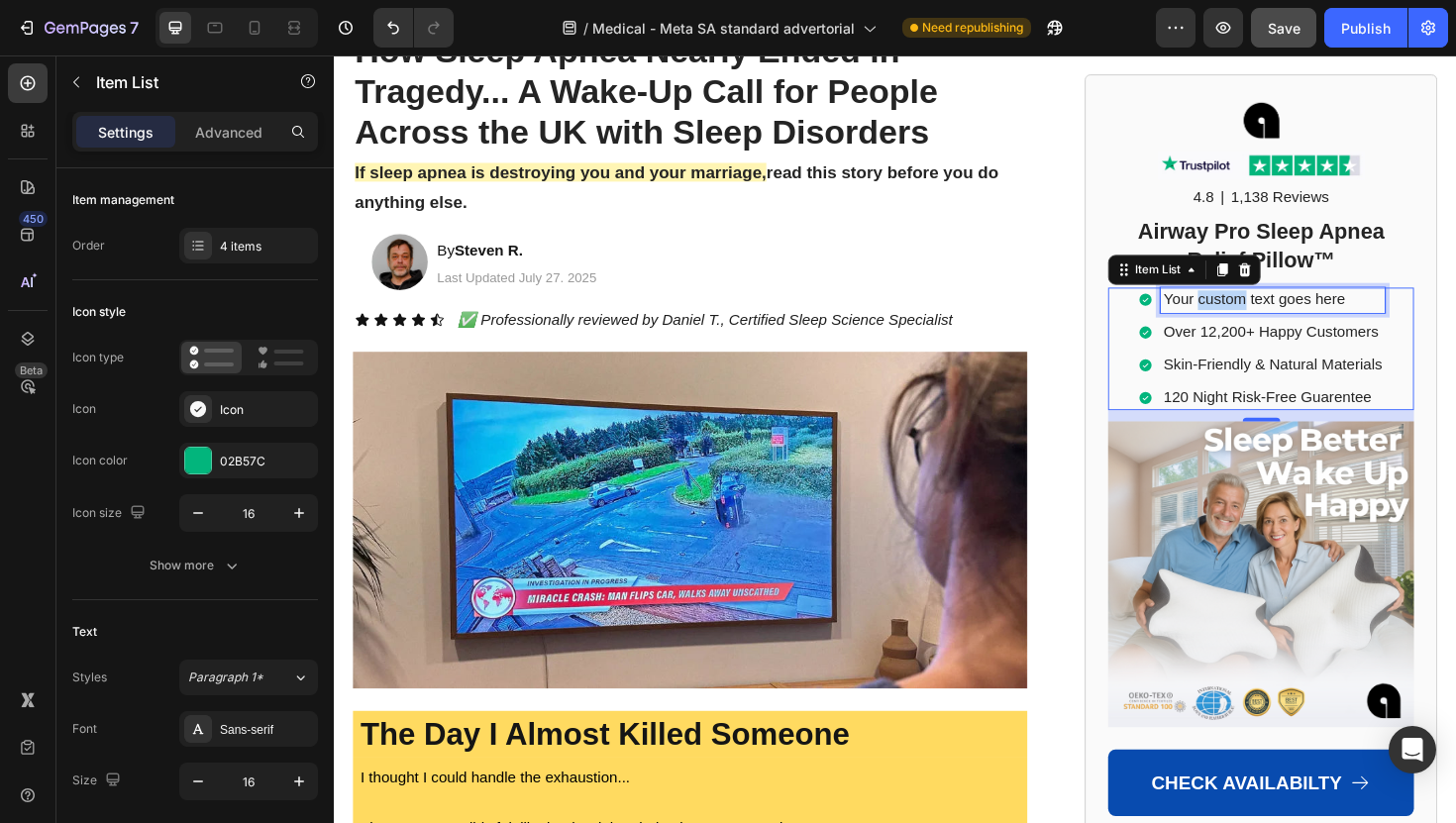 click on "Your custom text goes here" at bounding box center (1328, 314) 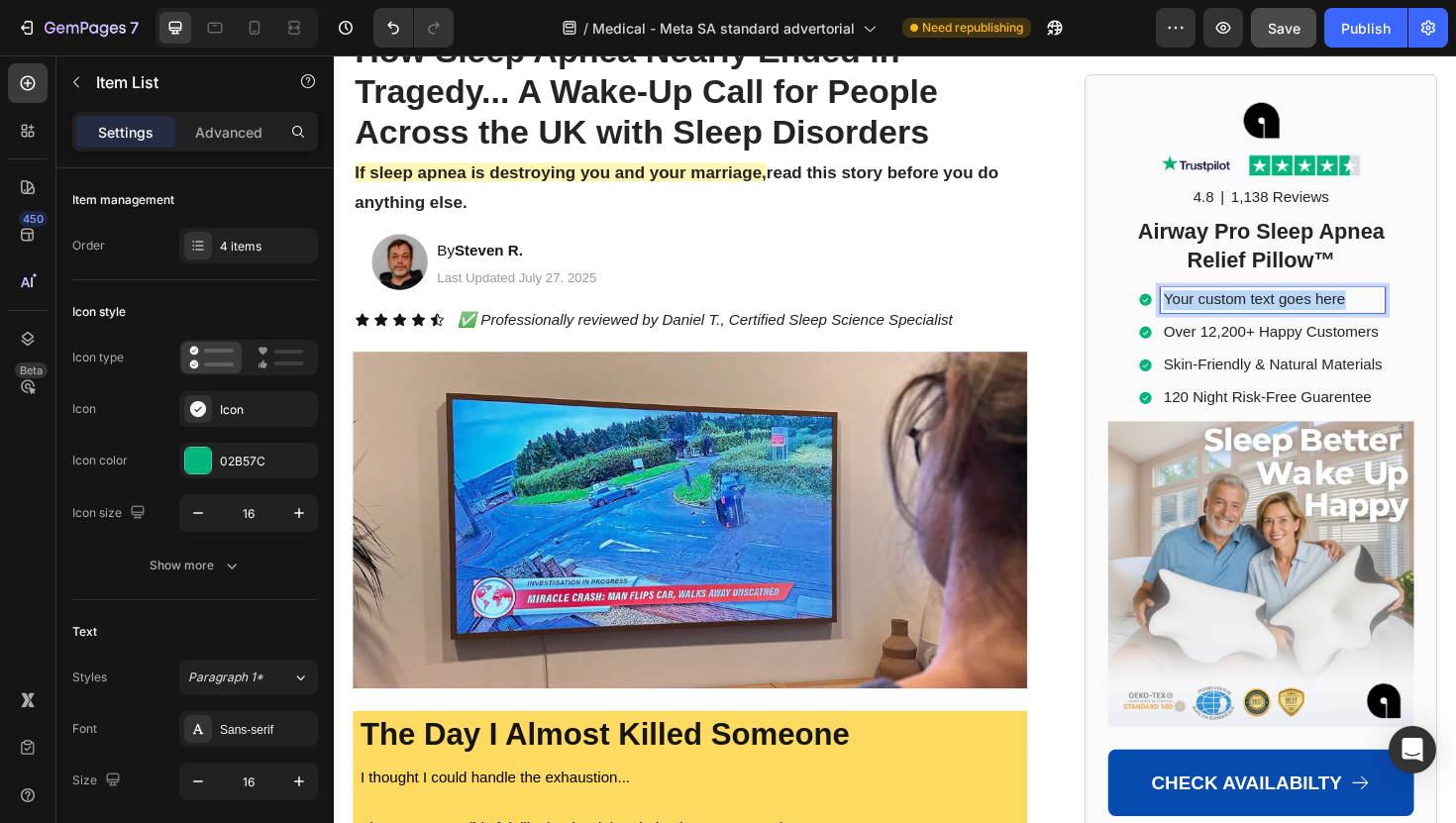 click on "Your custom text goes here" at bounding box center (1328, 314) 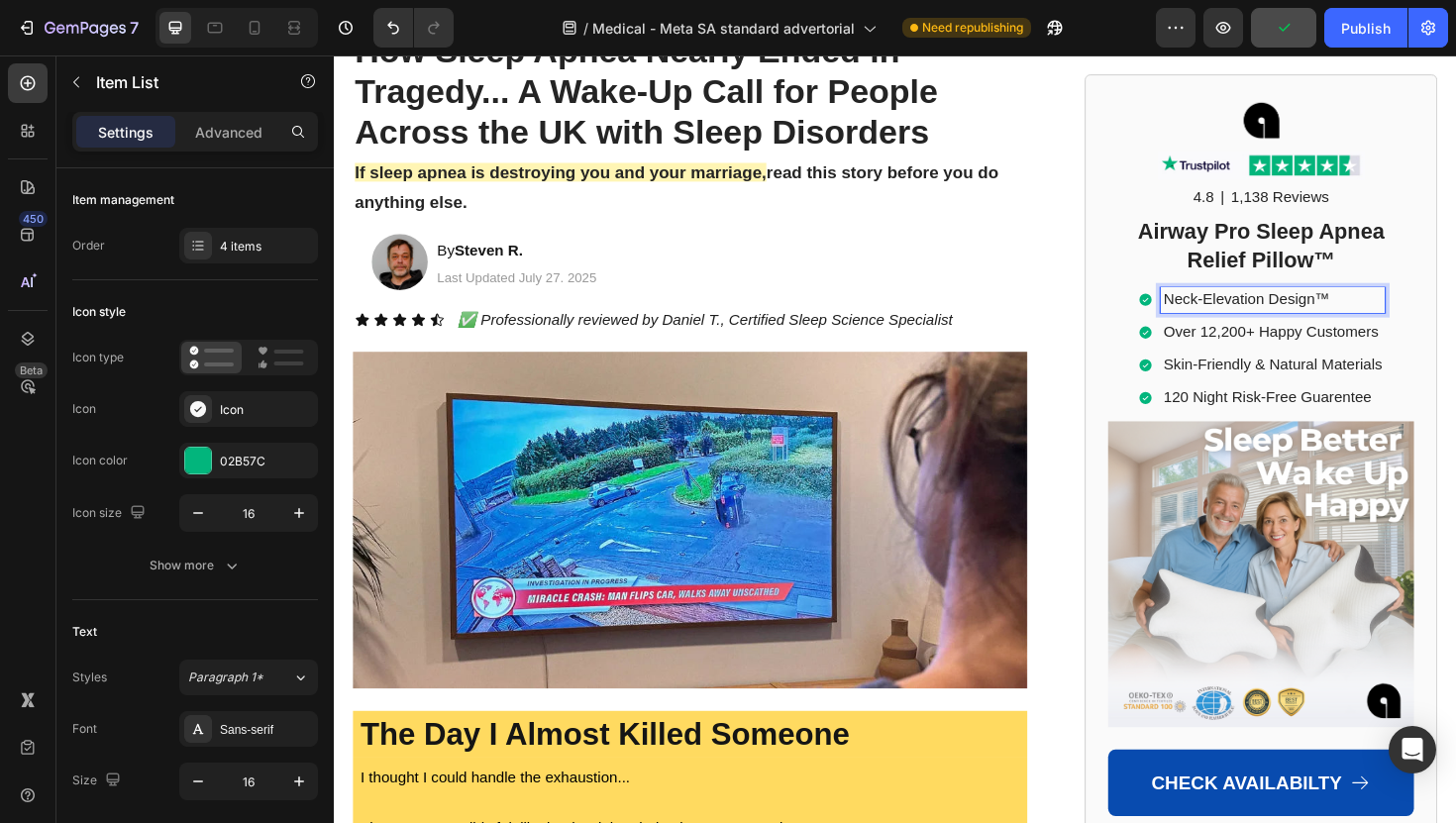 click on "Neck-Elevation Design™" at bounding box center (1328, 314) 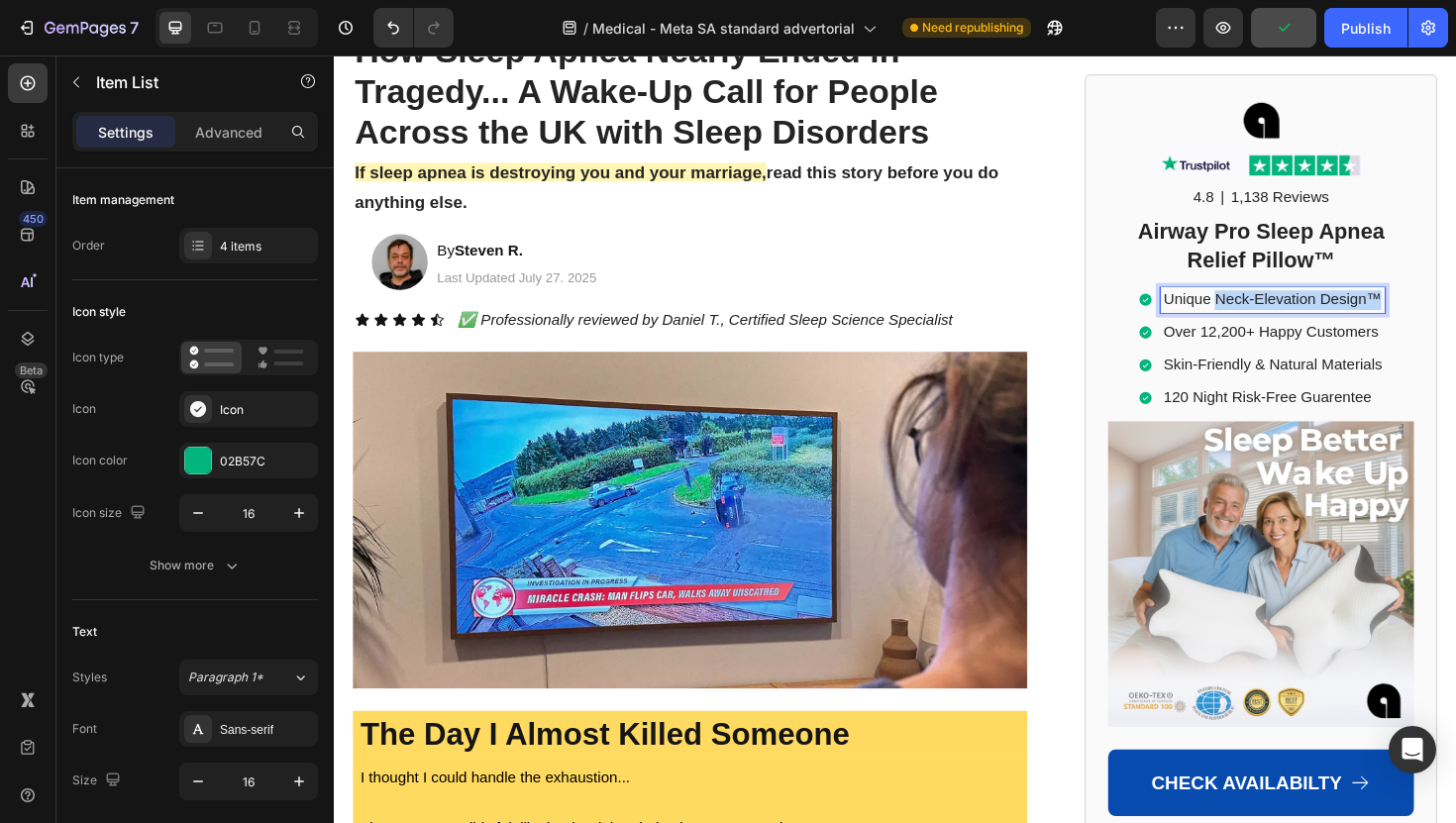 drag, startPoint x: 1269, startPoint y: 316, endPoint x: 1460, endPoint y: 317, distance: 191.0026 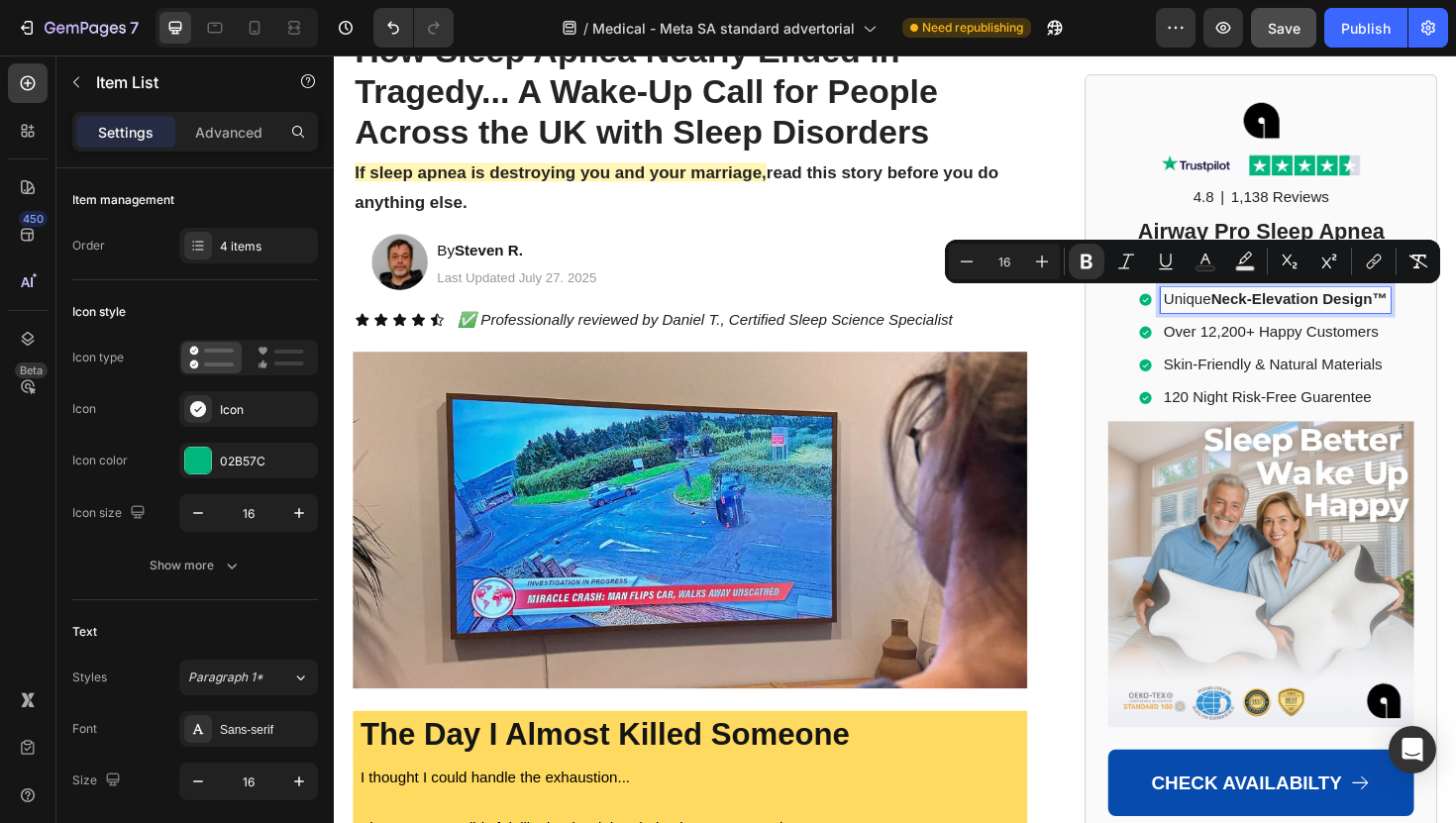 click on "Skin-Friendly & Natural Materials" at bounding box center [1330, 383] 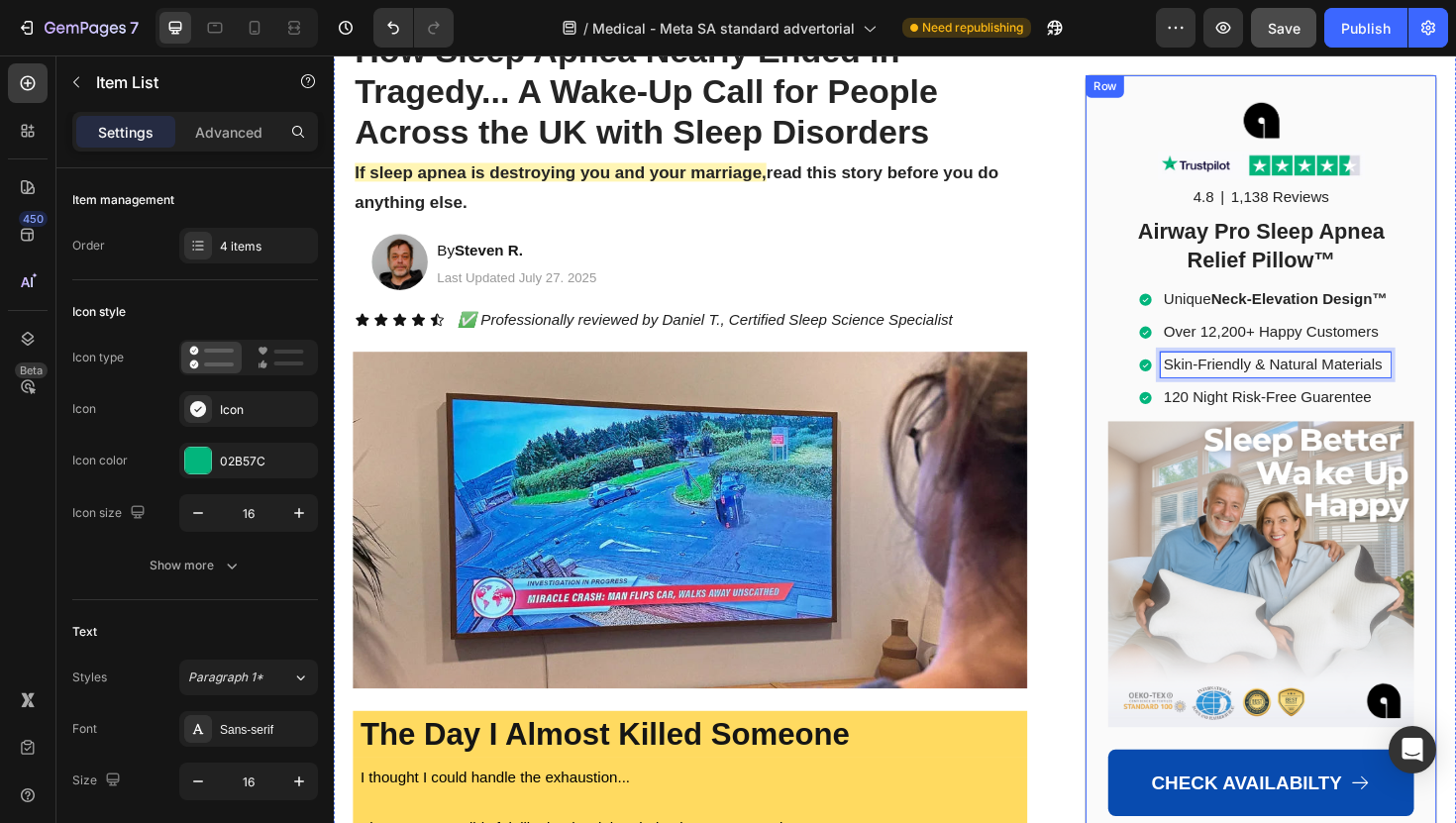 click on "Home > Sleep Apnea > Airway Pro™  Text Block How Sleep Apnea Nearly Ended in Tragedy... A Wake-Up Call for People Across the UK with Sleep Disorders Heading How Sleep Apnea Nearly Ended in Tragedy...  A Wake-Up Call for People Across the UK with Sleep Disorders Heading If sleep apnea is destroying you and your marriage,  read this story before you do anything else. Text Block Image By  Steven R. Text Block Last Updated July 27. 2025 Text Block Row ✅ Professionally reviewed by Daniel T., Certified Sleep Science Specialist Text Block Icon Icon Icon Icon Icon Icon List Row Image The Day I Almost Killed Someone Heading I thought I could handle the exhaustion... The way my eyelids felt like lead weights during important meetings. The panic when I'd catch myself nodding off at red lights. But when I woke up face-down in my car, blood trickling from my forehead through a cracked windshield, everything changed. I had fallen asleep behind the wheel—again. Text Block My name is  Steven R., not just my life," at bounding box center [928, 6869] 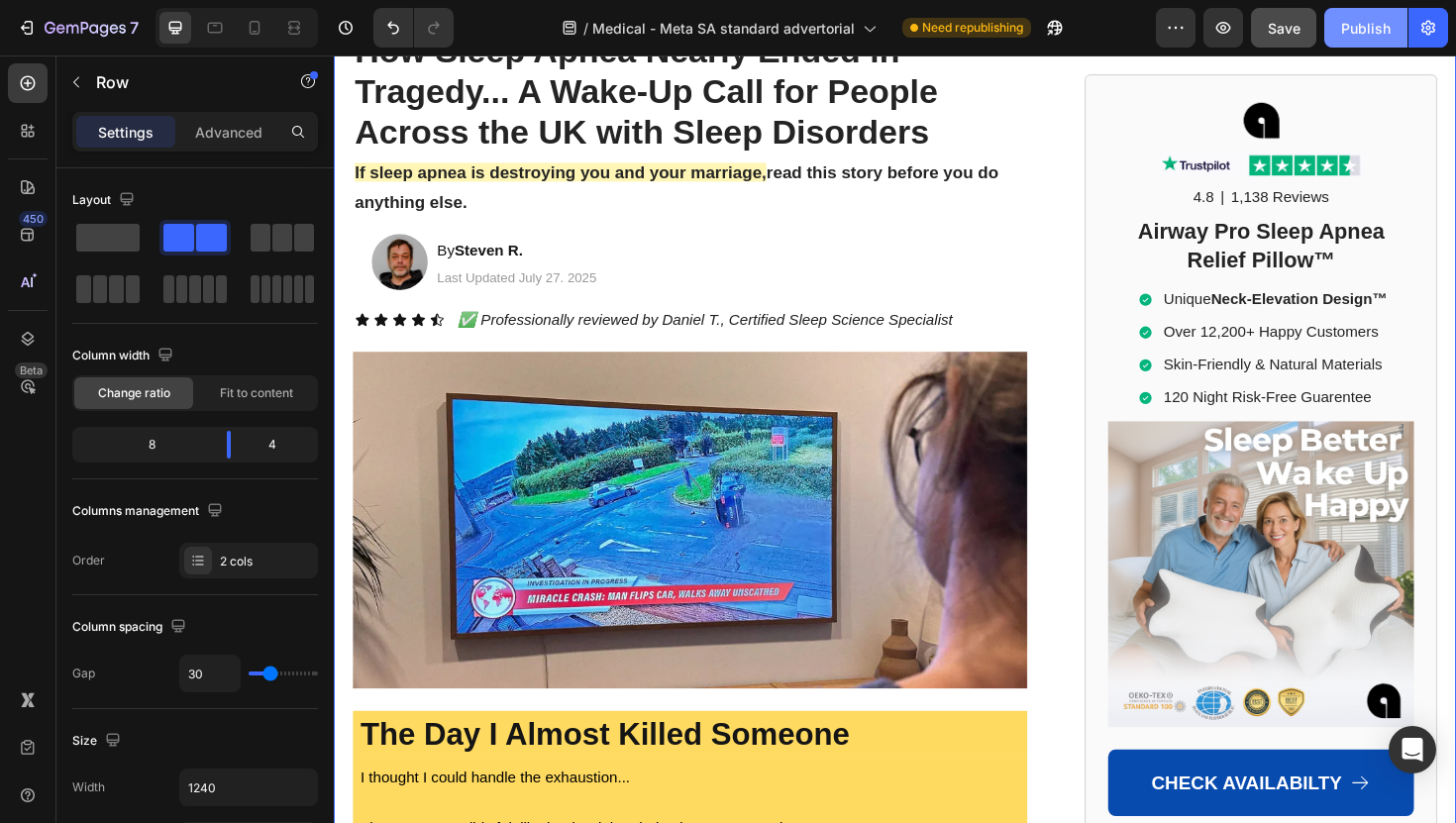 click on "Publish" at bounding box center (1366, 28) 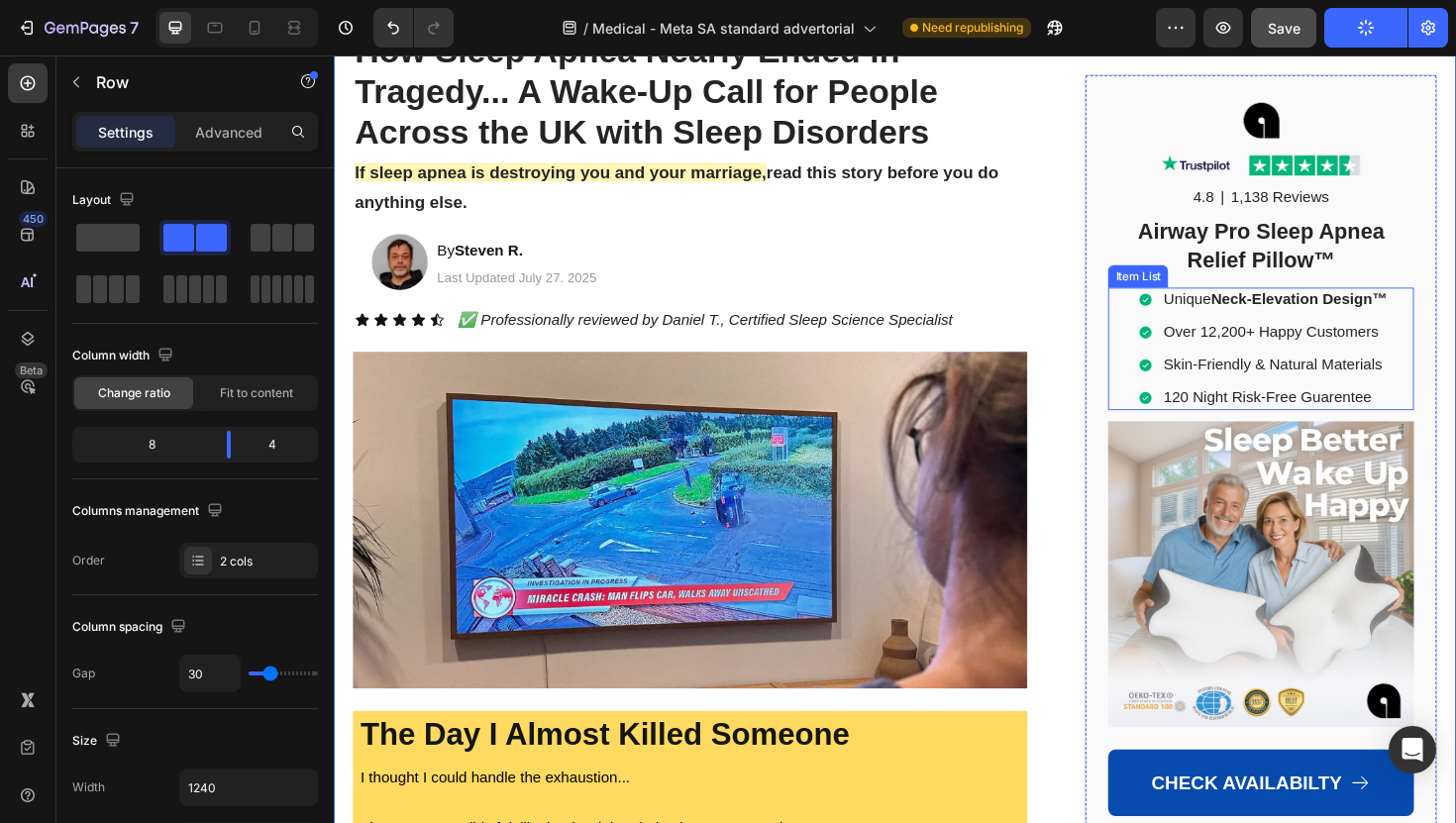 click at bounding box center [1178, 349] 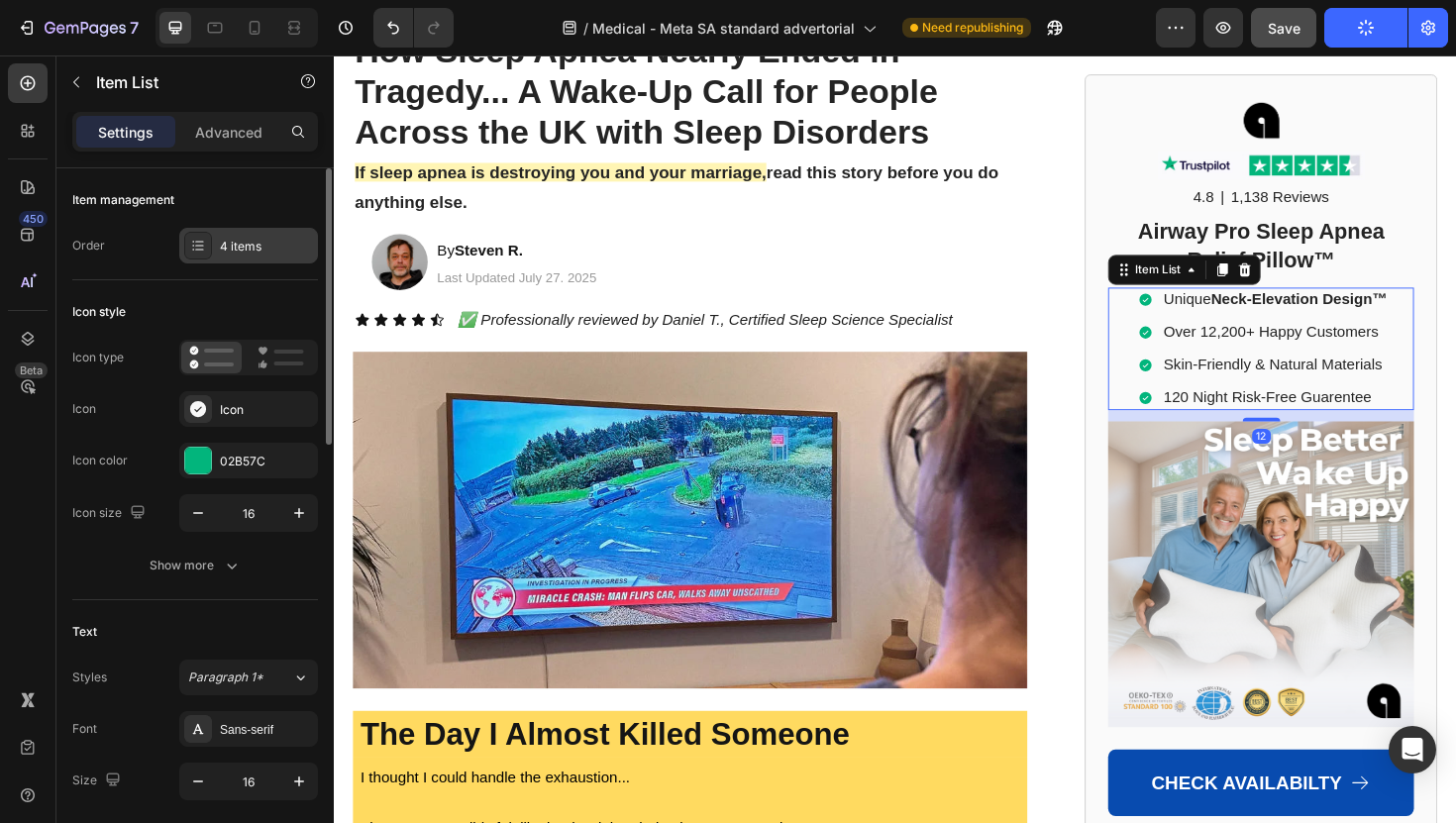 click on "4 items" at bounding box center [266, 247] 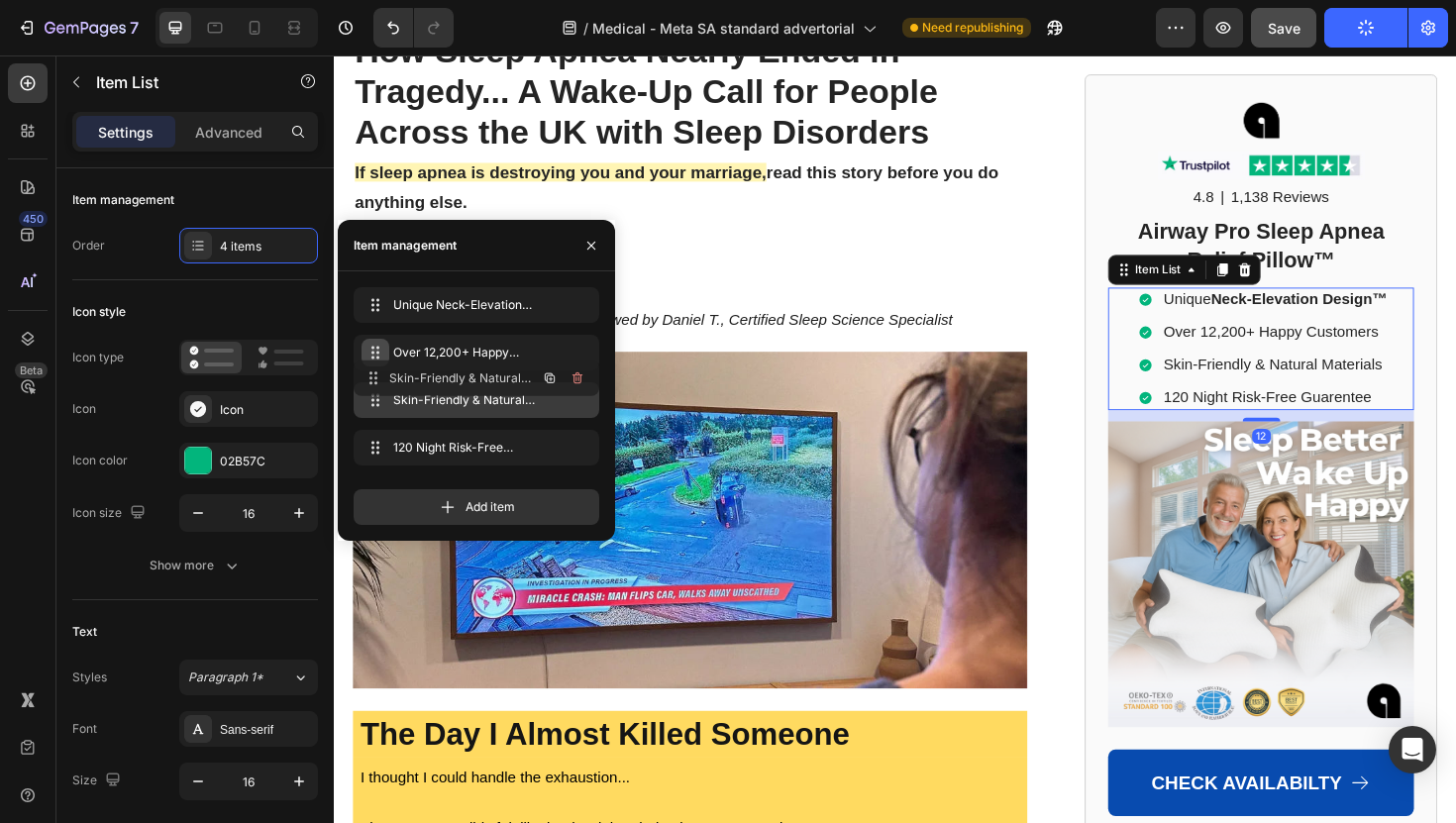 type 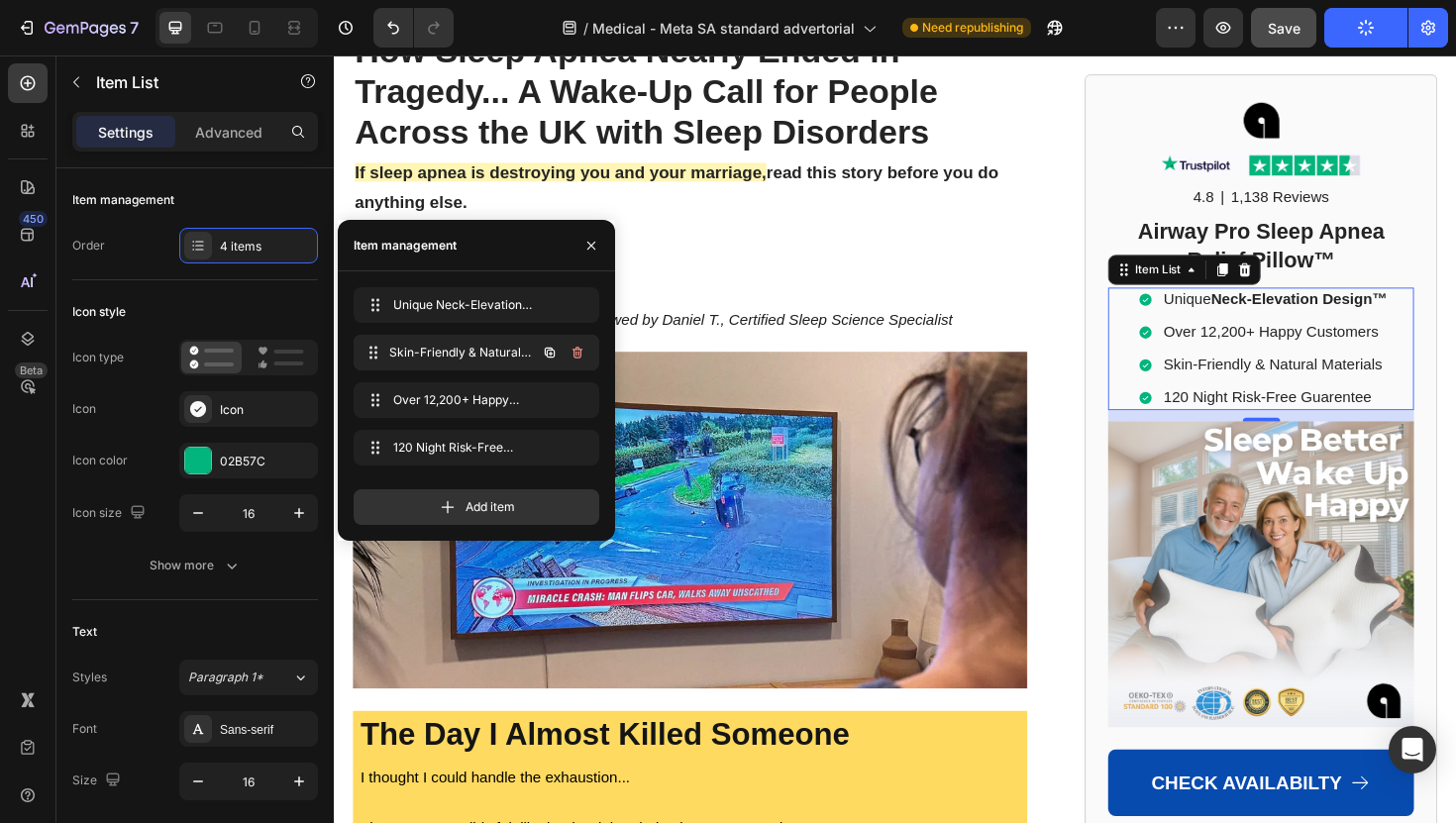 drag, startPoint x: 372, startPoint y: 399, endPoint x: 372, endPoint y: 352, distance: 47 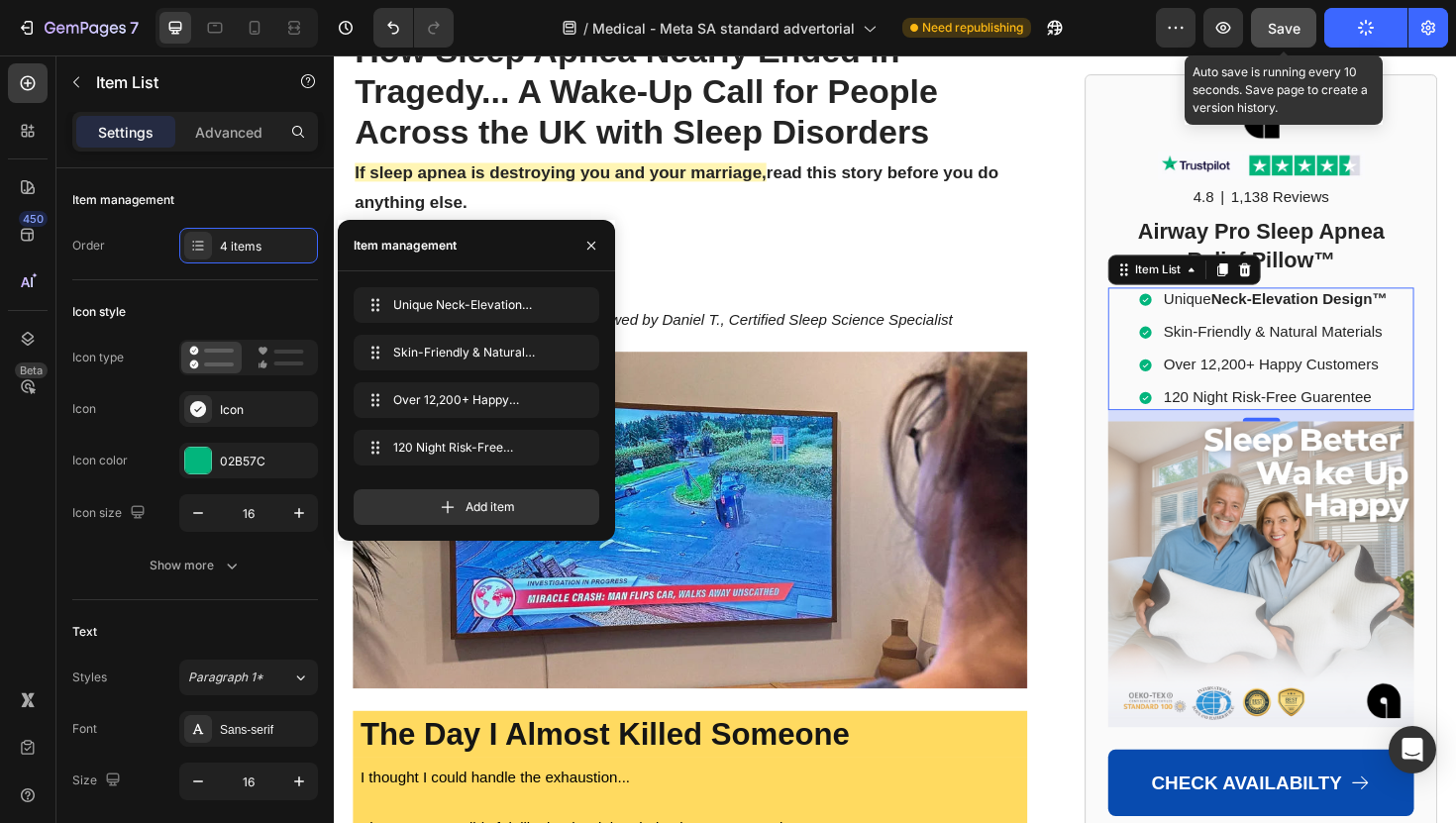 click on "Save" 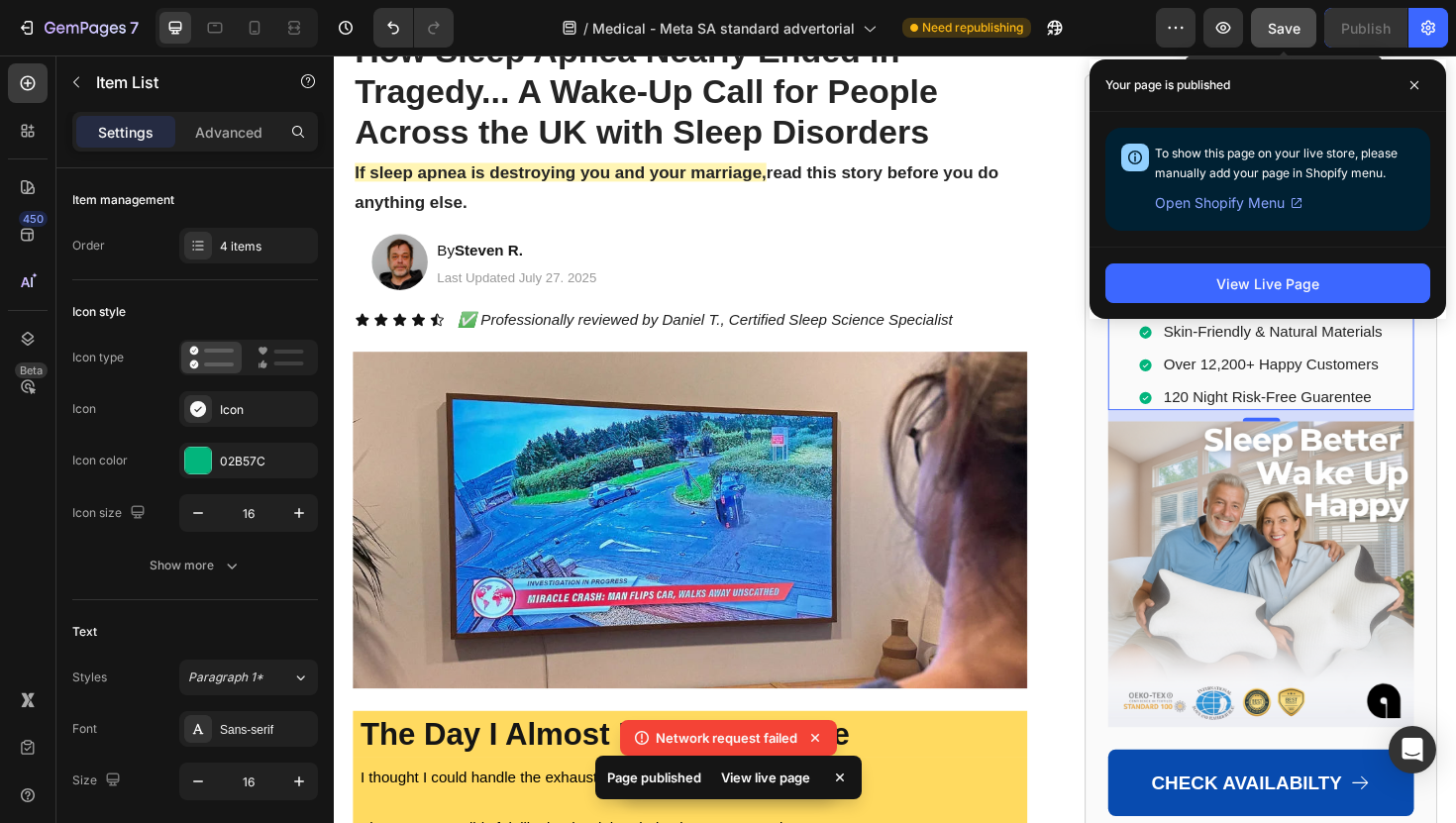 click on "Save" 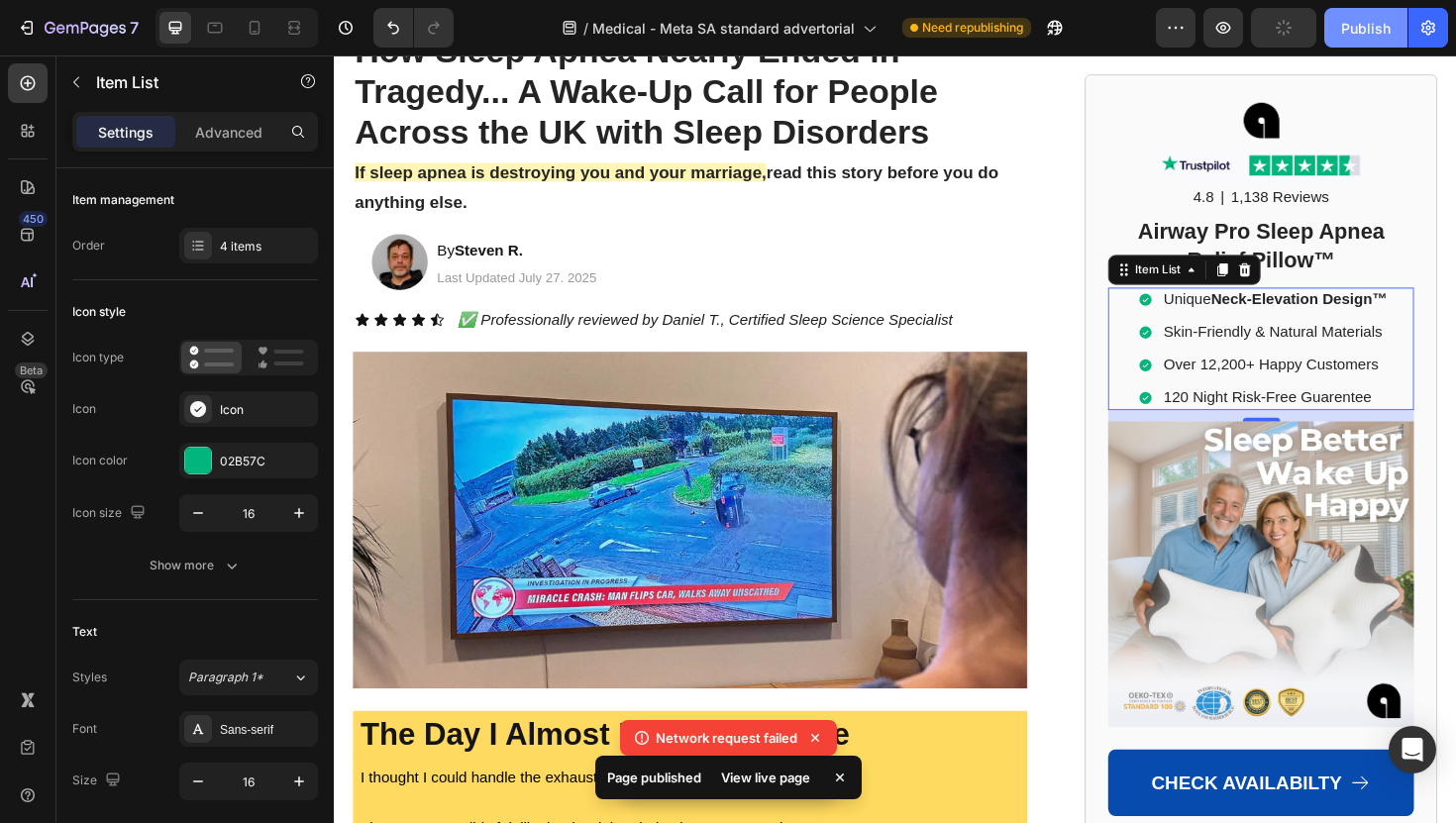 click on "Publish" at bounding box center [1366, 28] 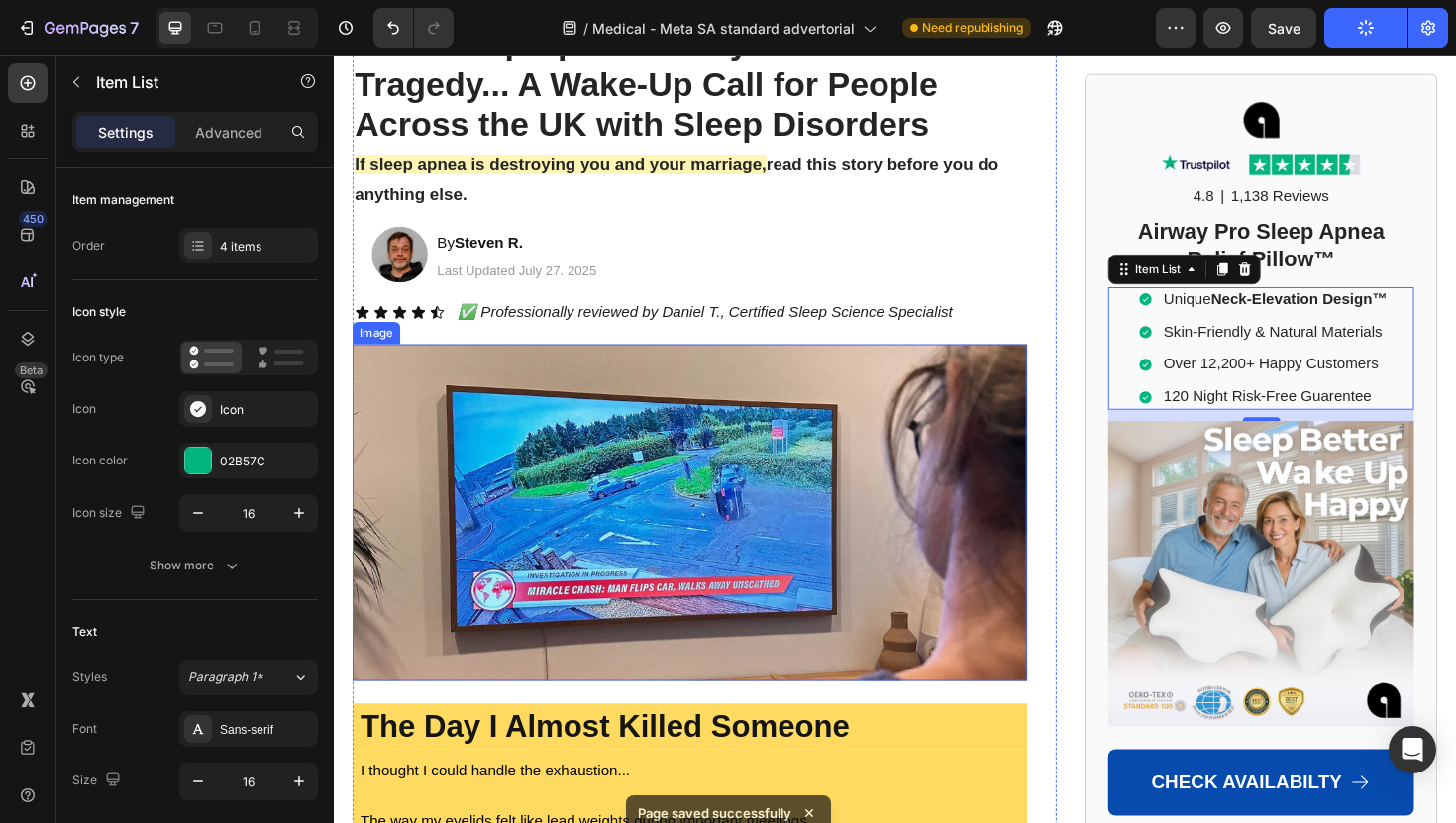 scroll, scrollTop: 0, scrollLeft: 0, axis: both 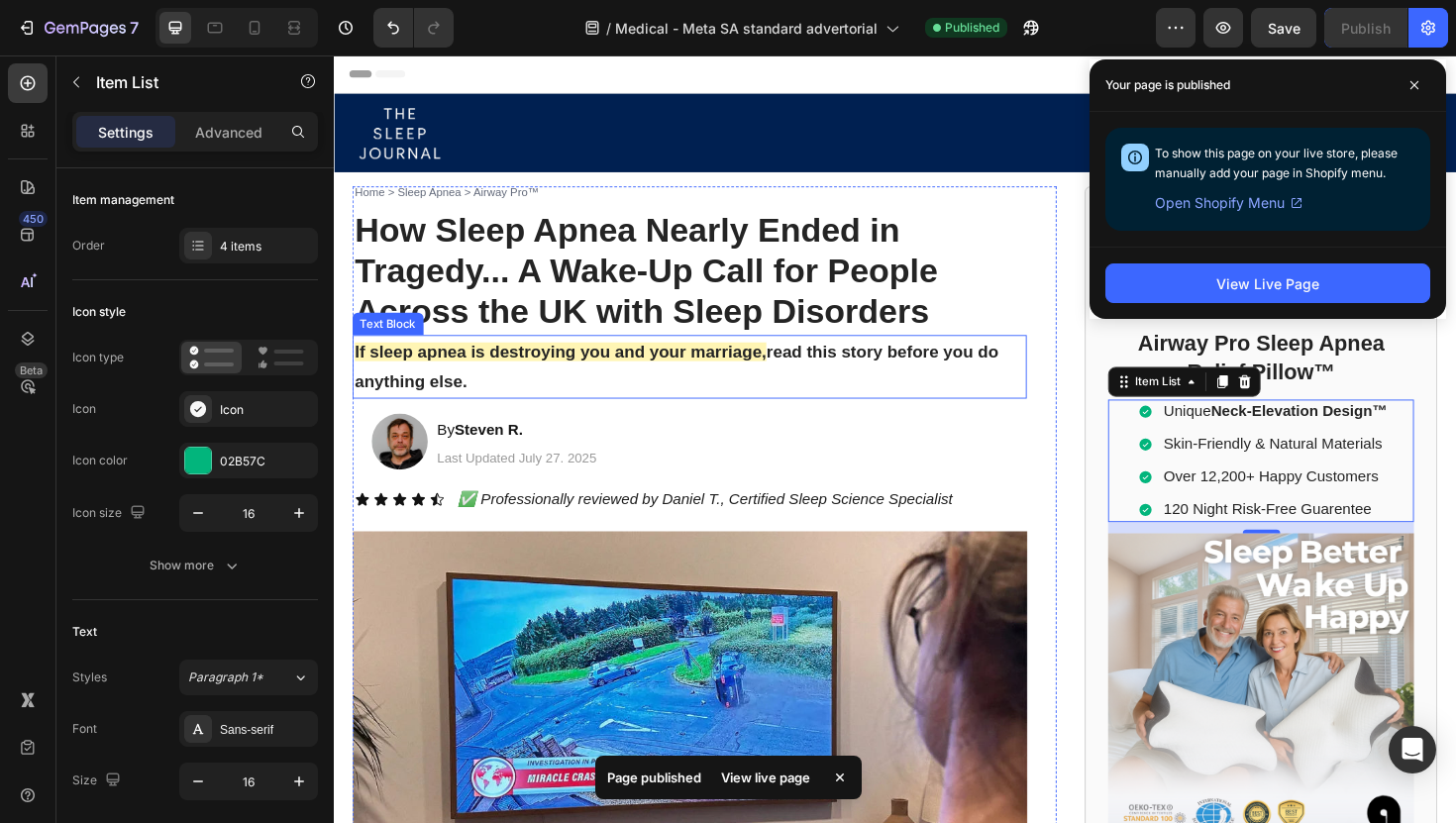 click on "If sleep apnea is destroying you and your marriage," at bounding box center (573, 369) 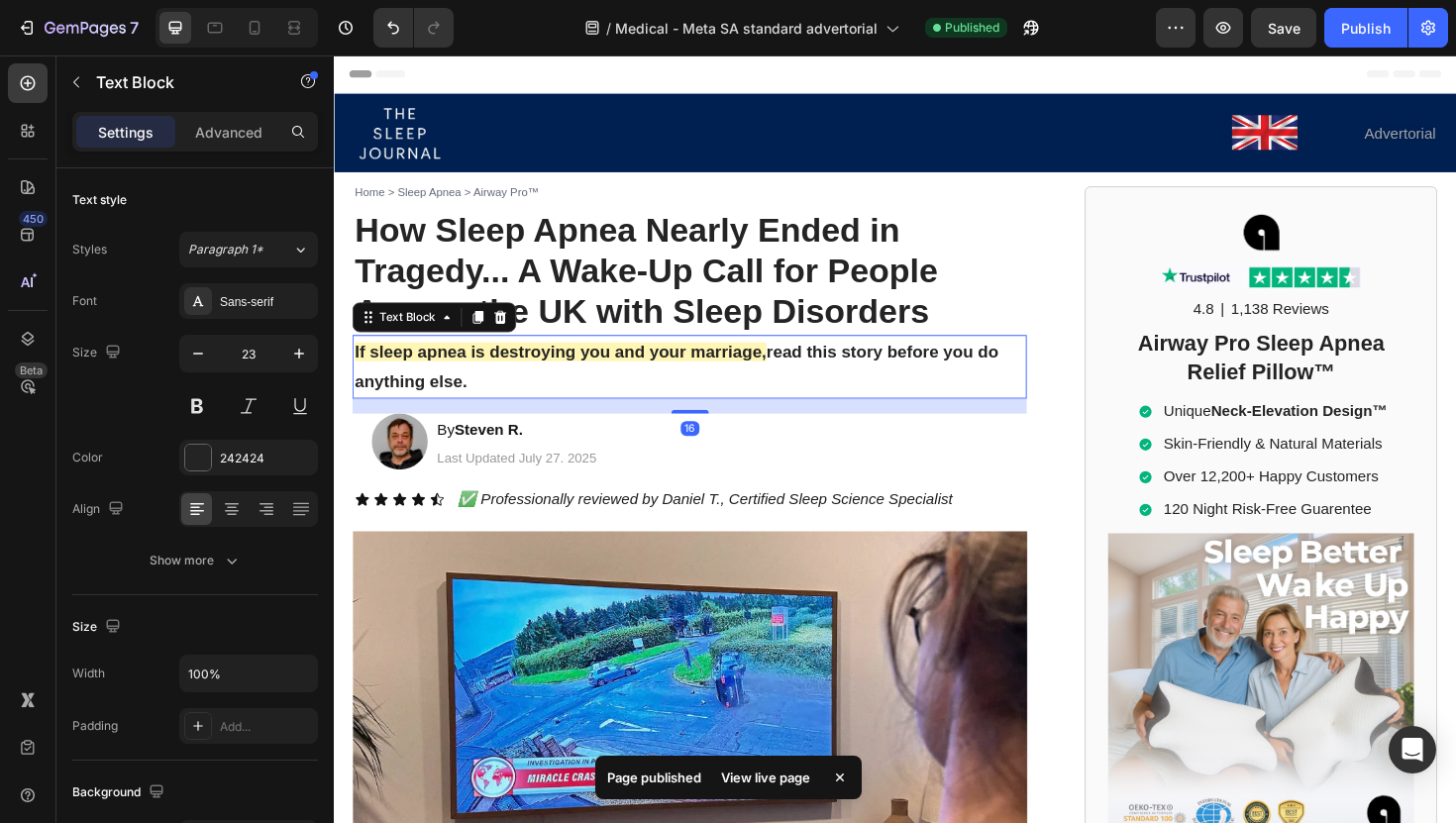 click on "If sleep apnea is destroying you and your marriage," at bounding box center (573, 369) 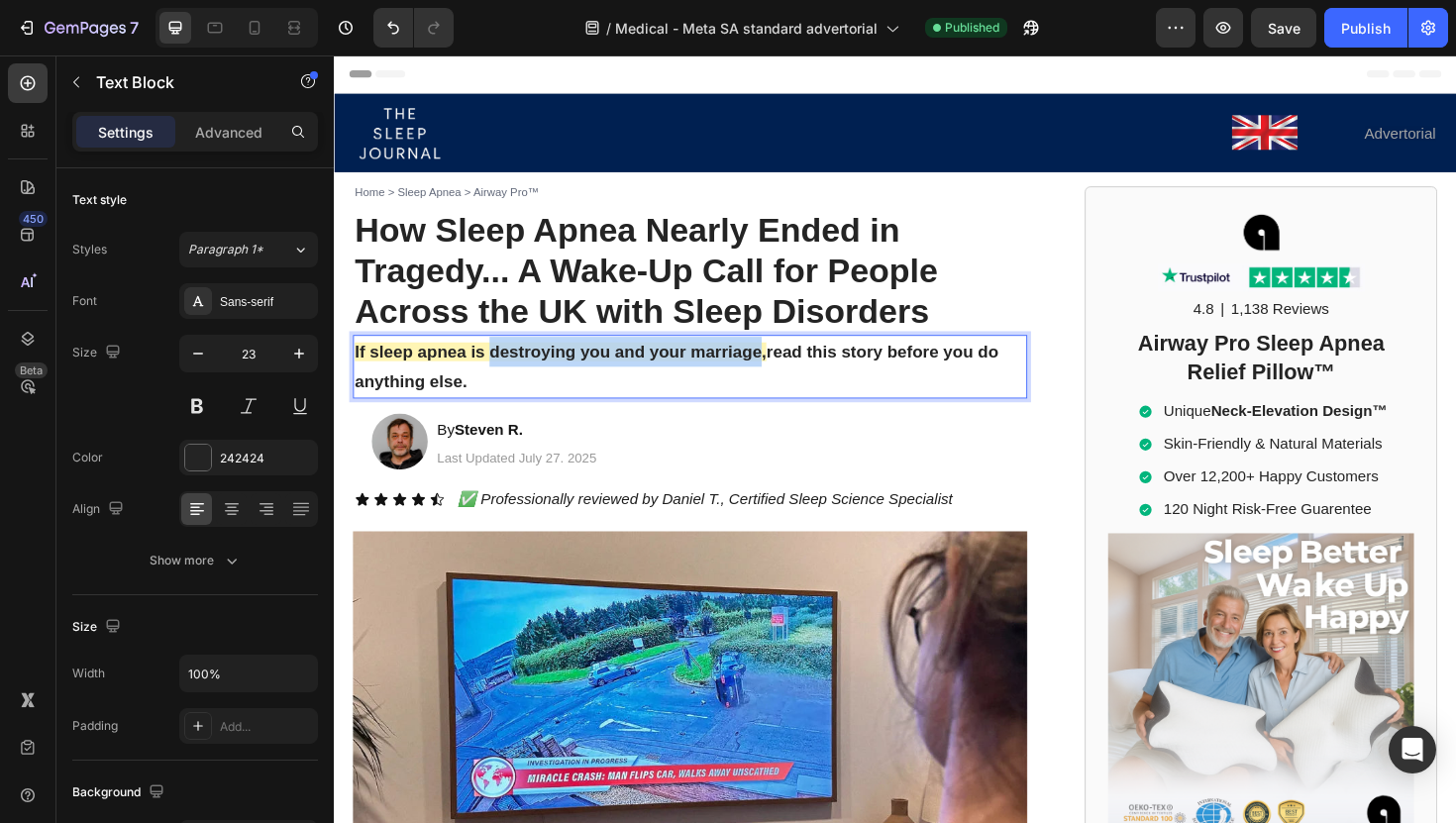 drag, startPoint x: 499, startPoint y: 373, endPoint x: 783, endPoint y: 376, distance: 284.0158 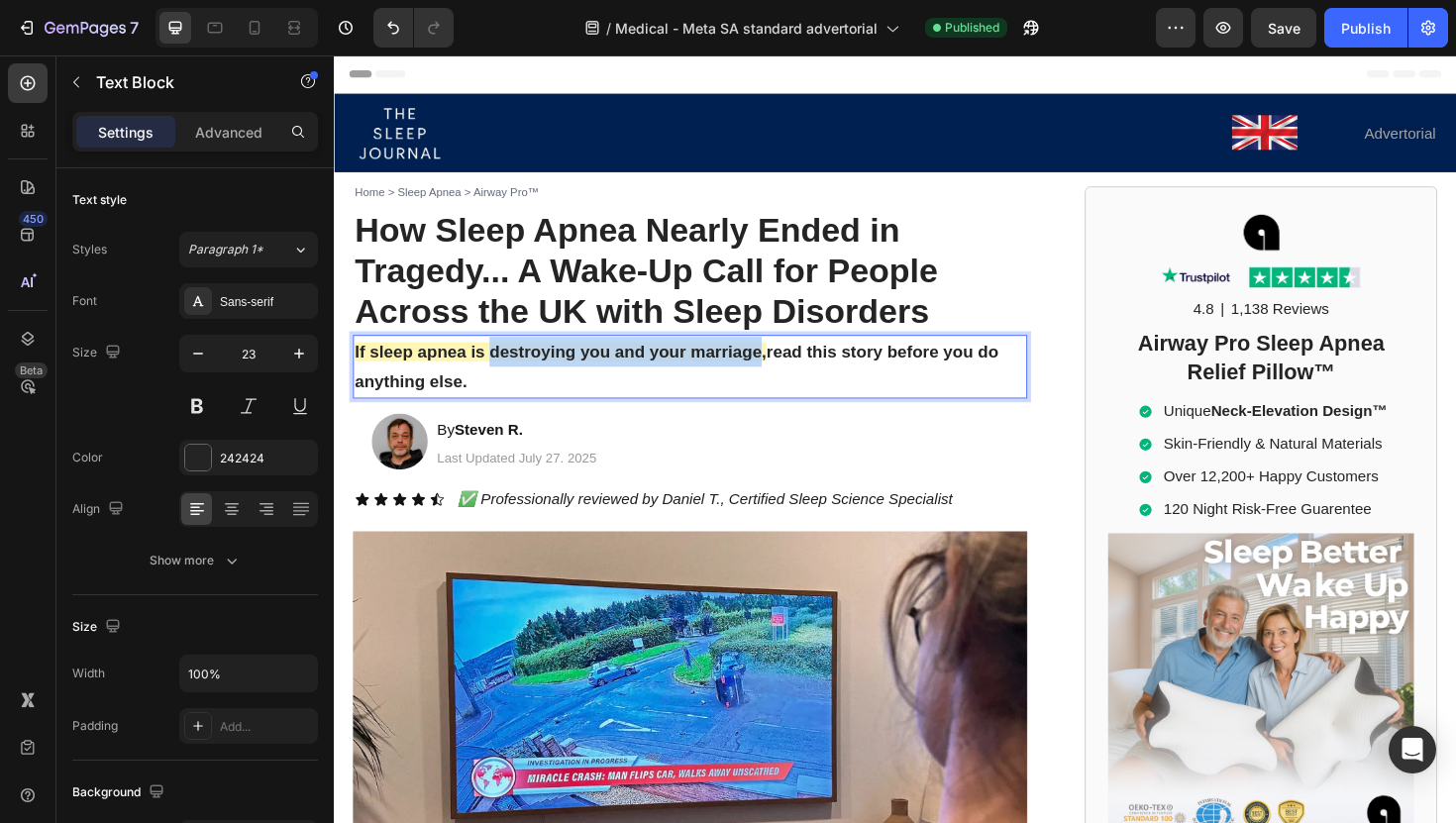 click on "If sleep apnea is destroying you and your marriage," at bounding box center [573, 369] 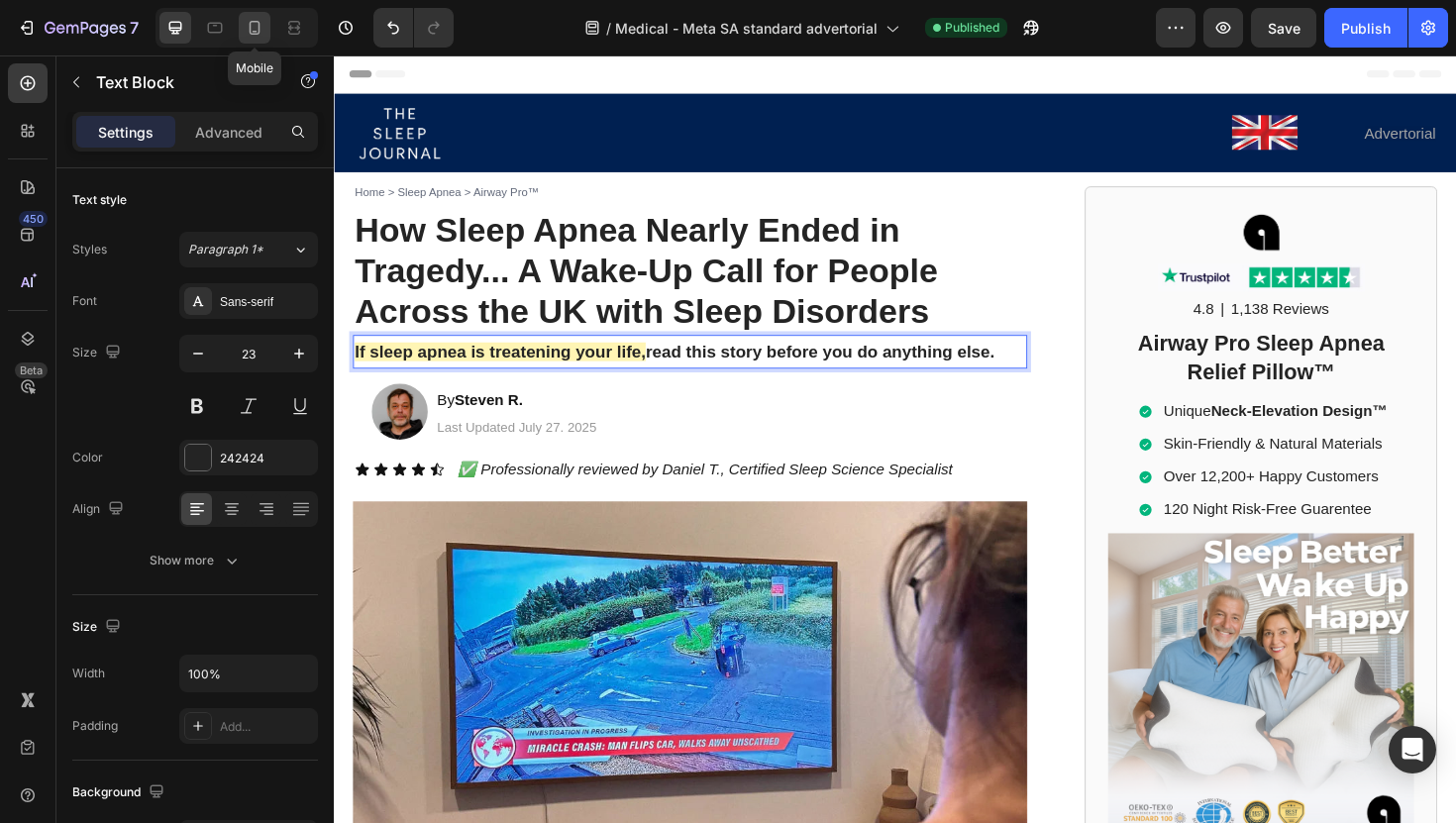 click 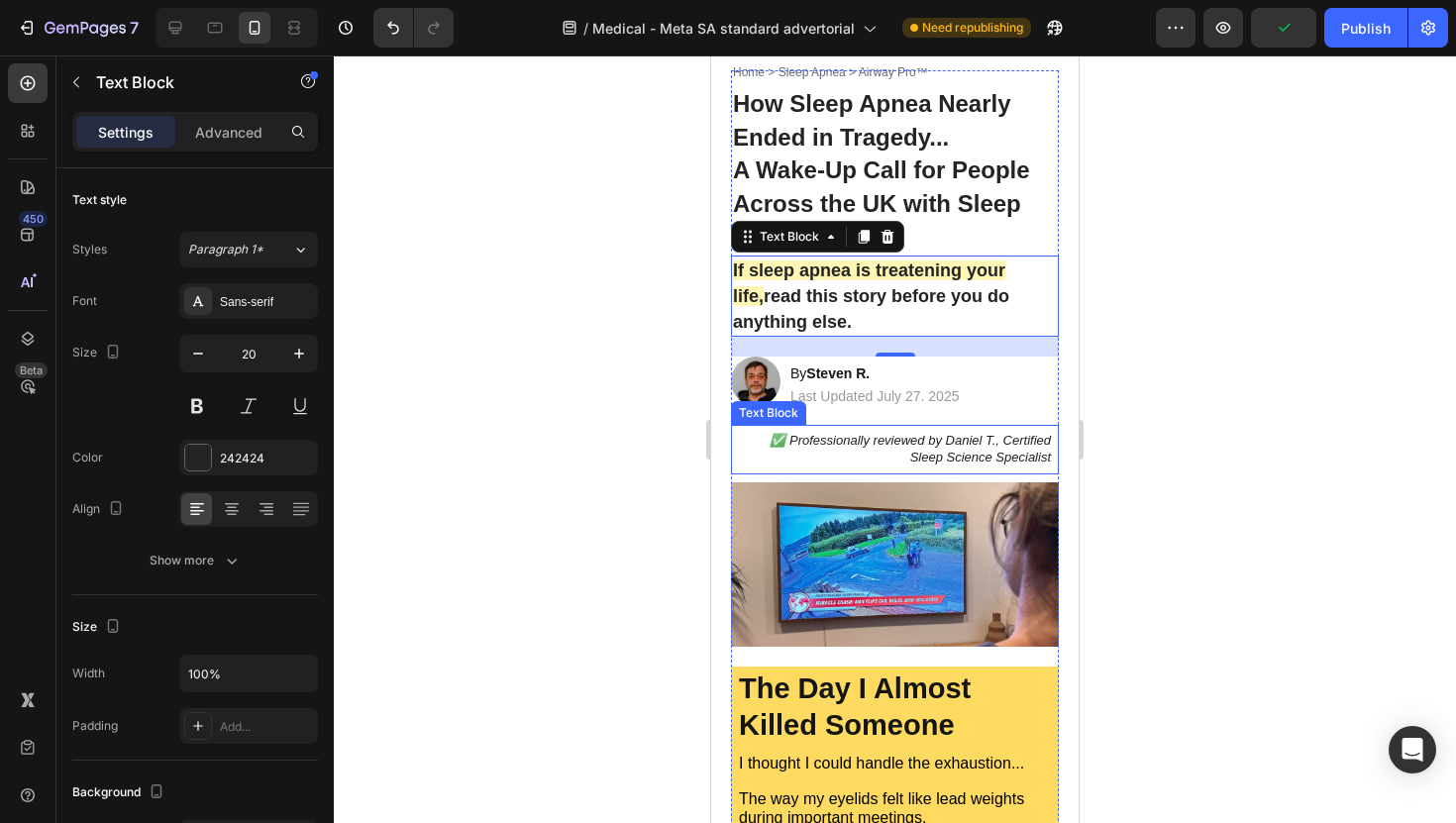 scroll, scrollTop: 0, scrollLeft: 0, axis: both 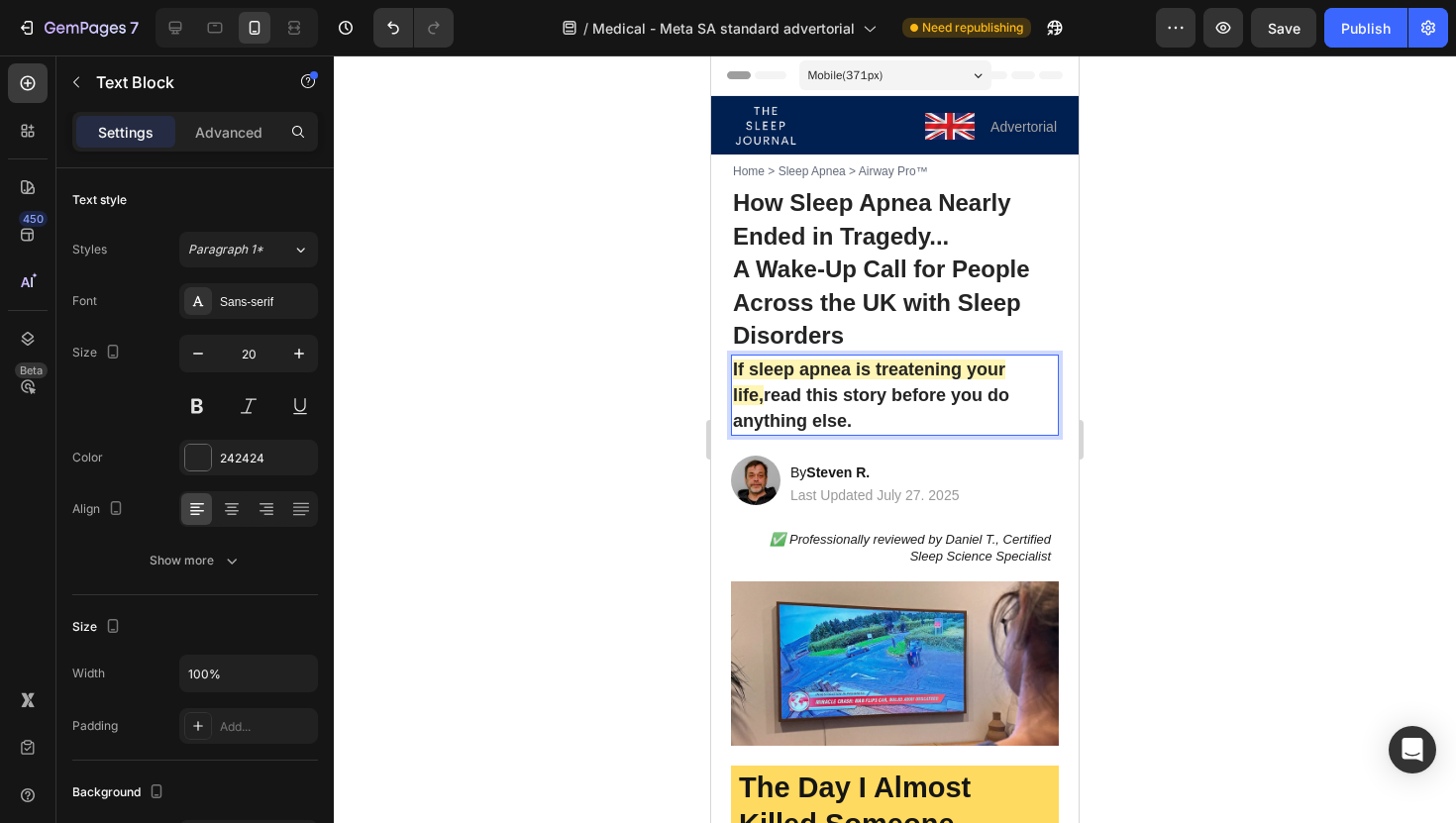 click 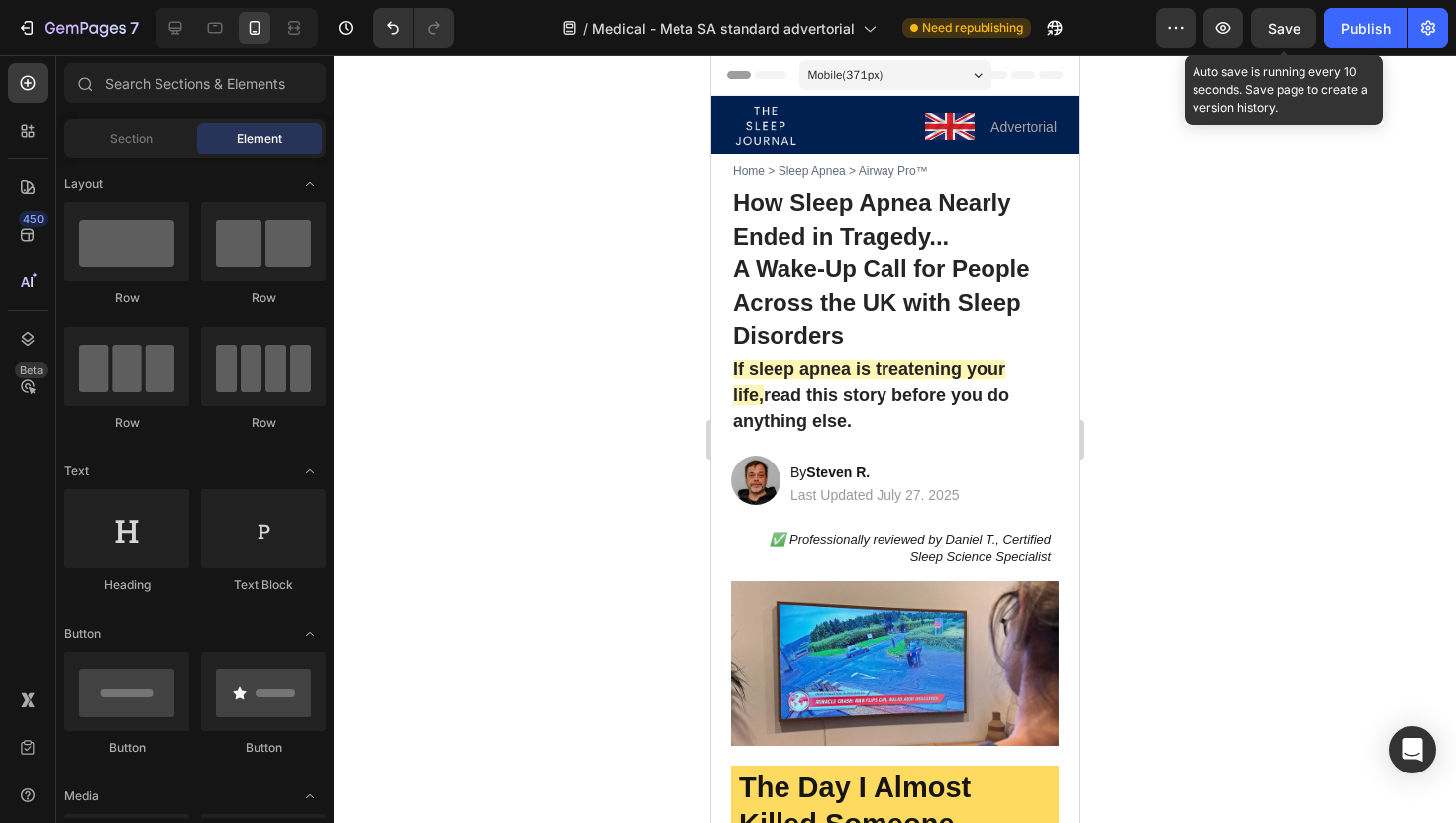 click on "Save" at bounding box center [1284, 28] 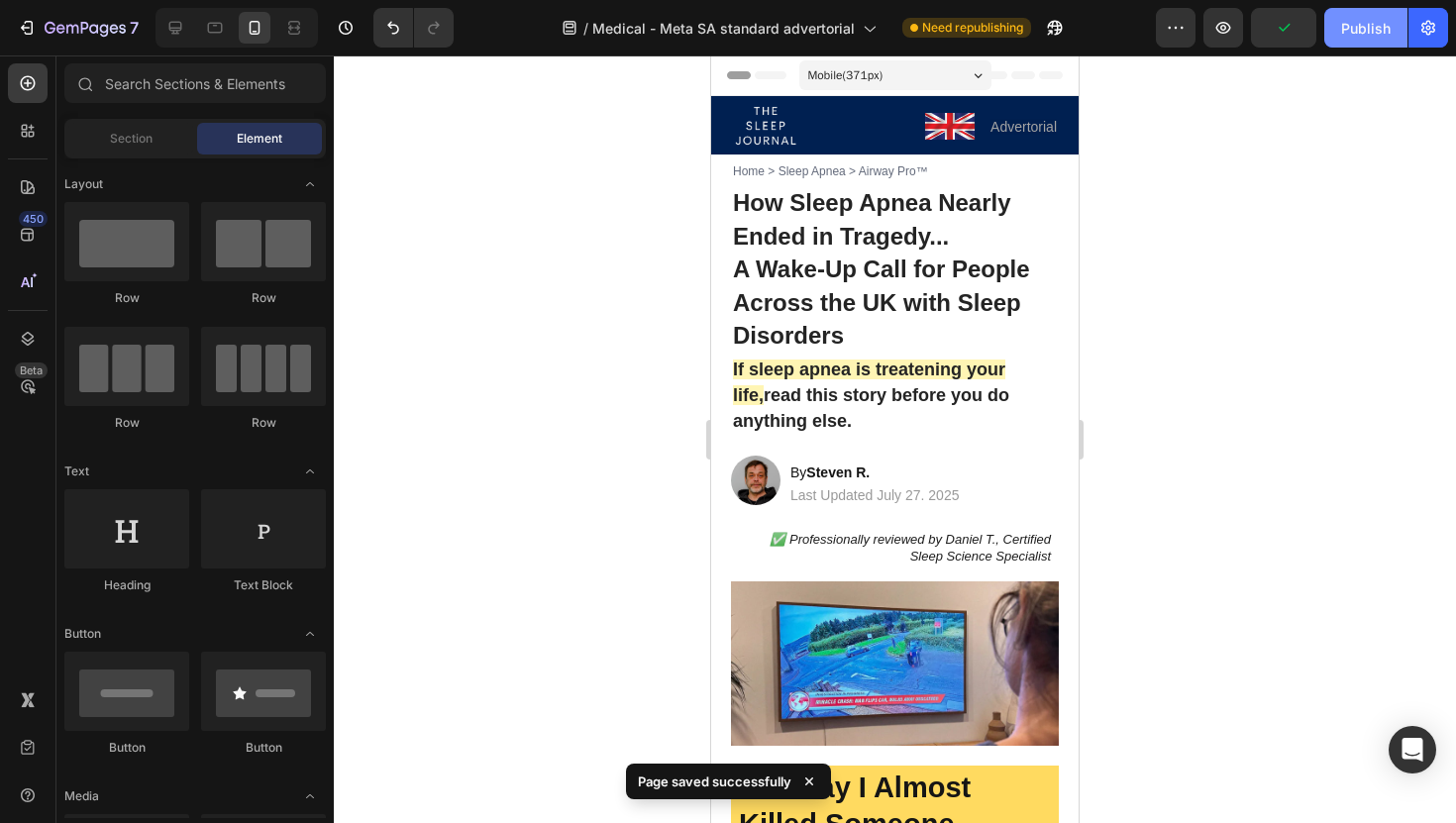 click on "Publish" 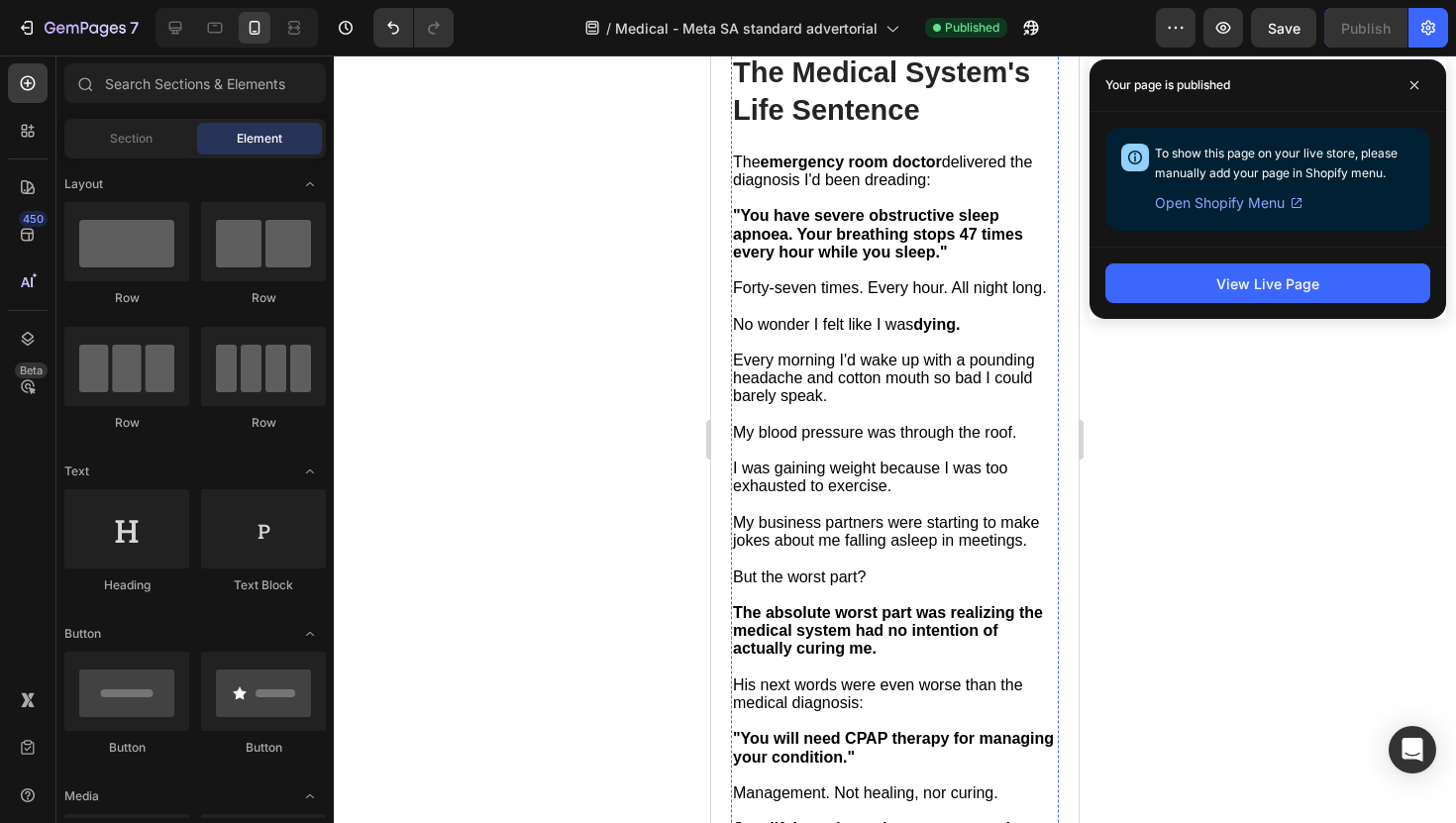 scroll, scrollTop: 1536, scrollLeft: 0, axis: vertical 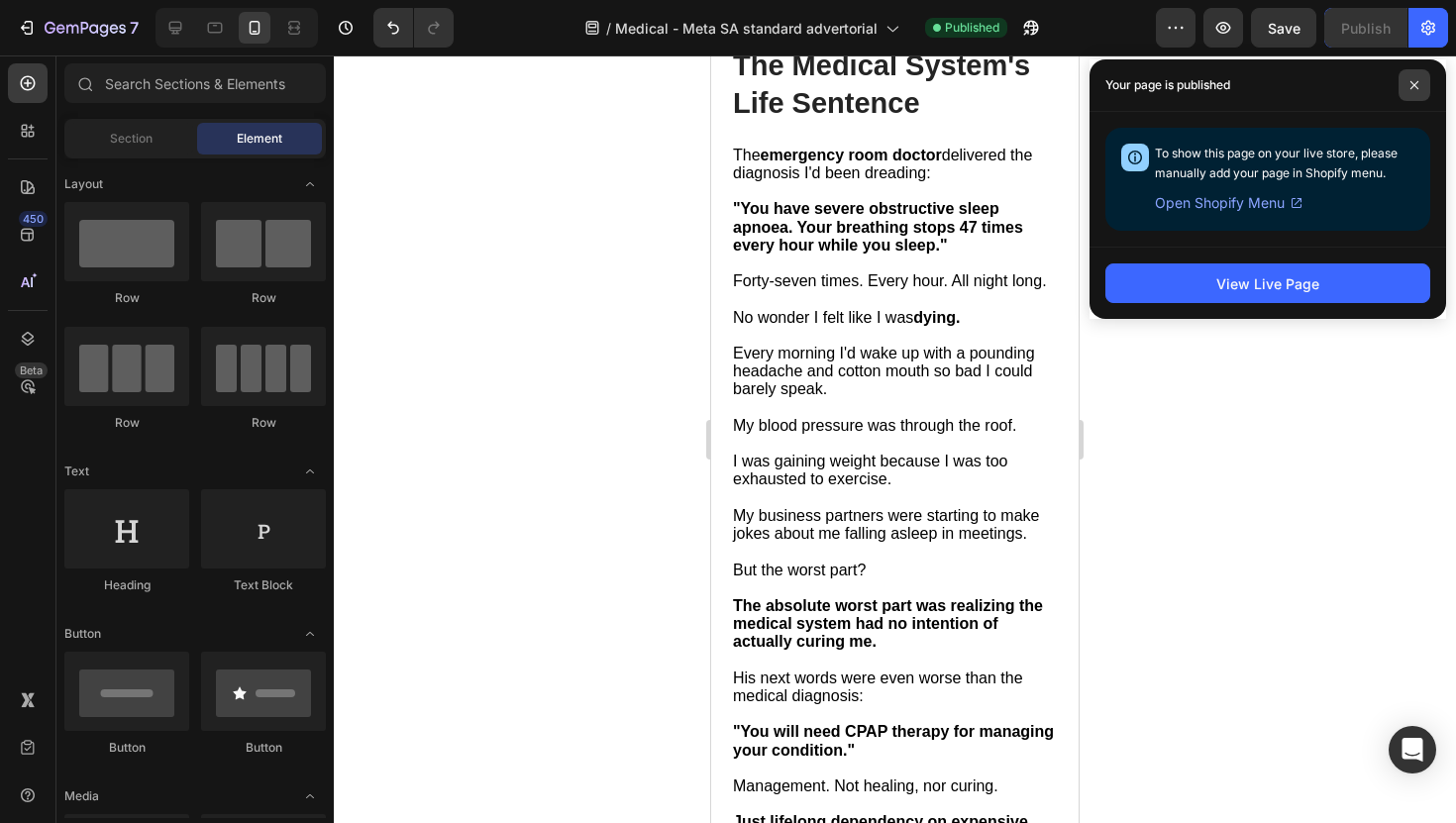 click at bounding box center (1414, 85) 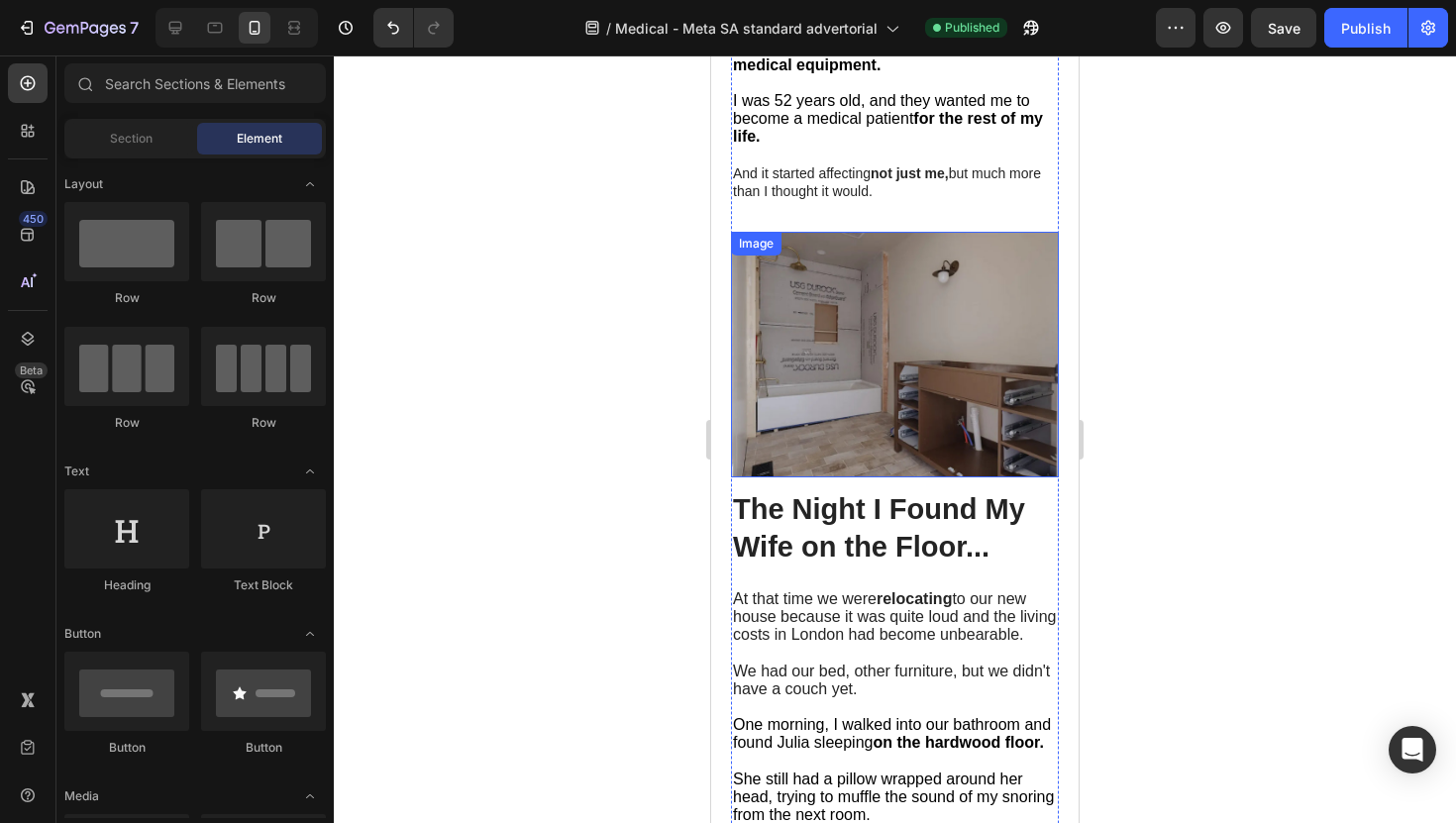 scroll, scrollTop: 2311, scrollLeft: 0, axis: vertical 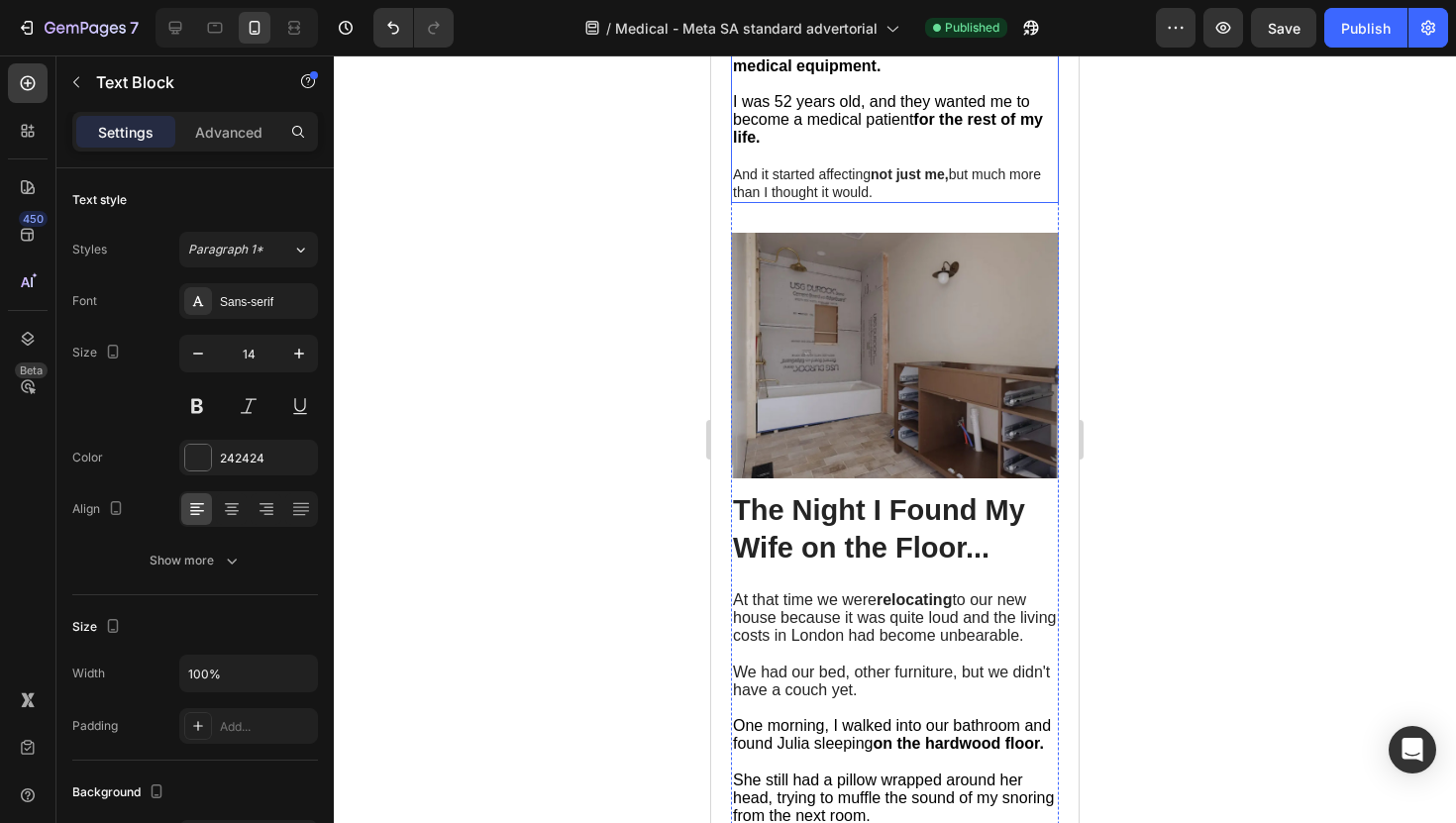 click on "And it started affecting  not just me,  but much more than I thought it would." at bounding box center (894, 183) 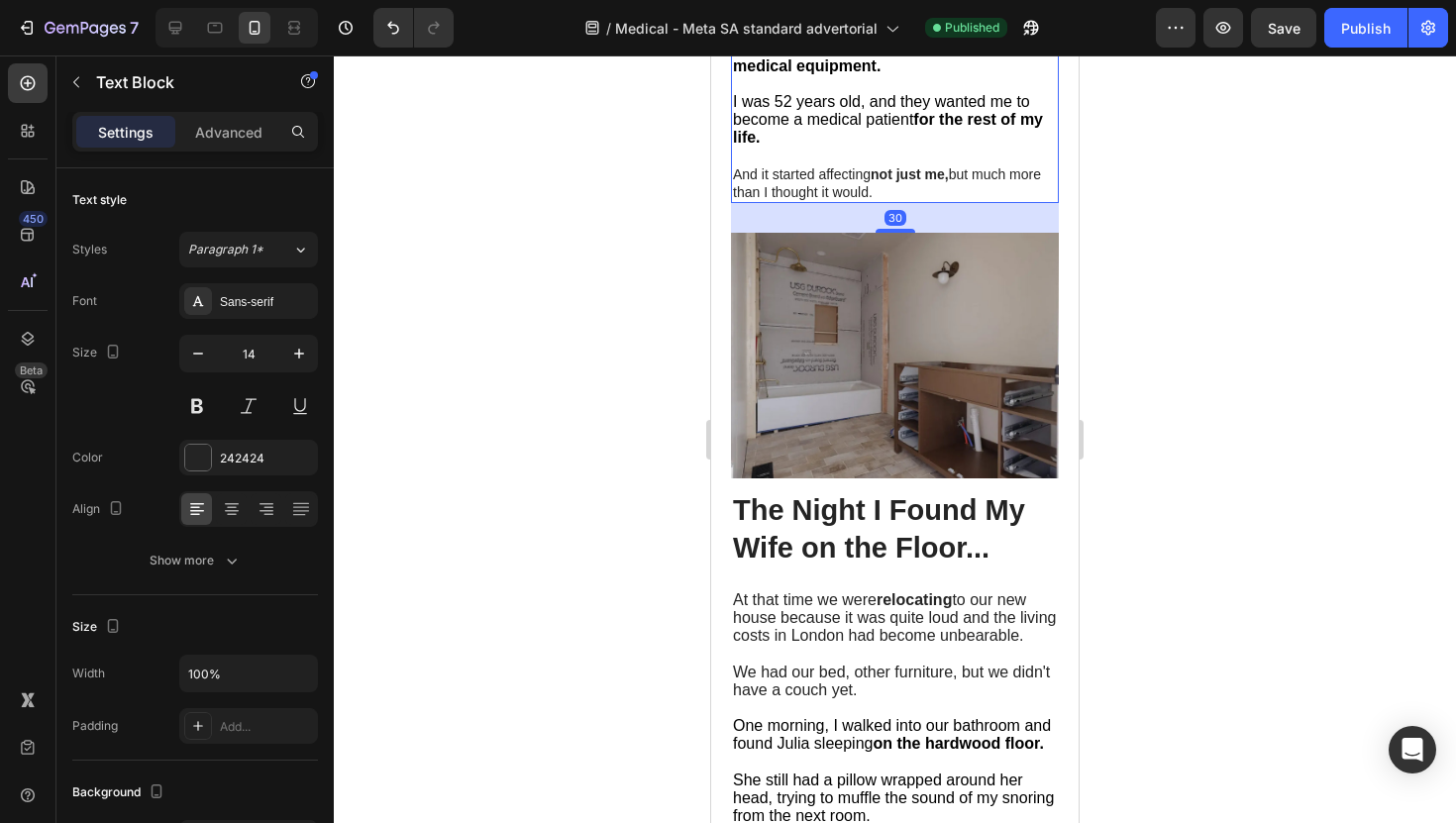 click on "And it started affecting  not just me,  but much more than I thought it would." at bounding box center (894, 183) 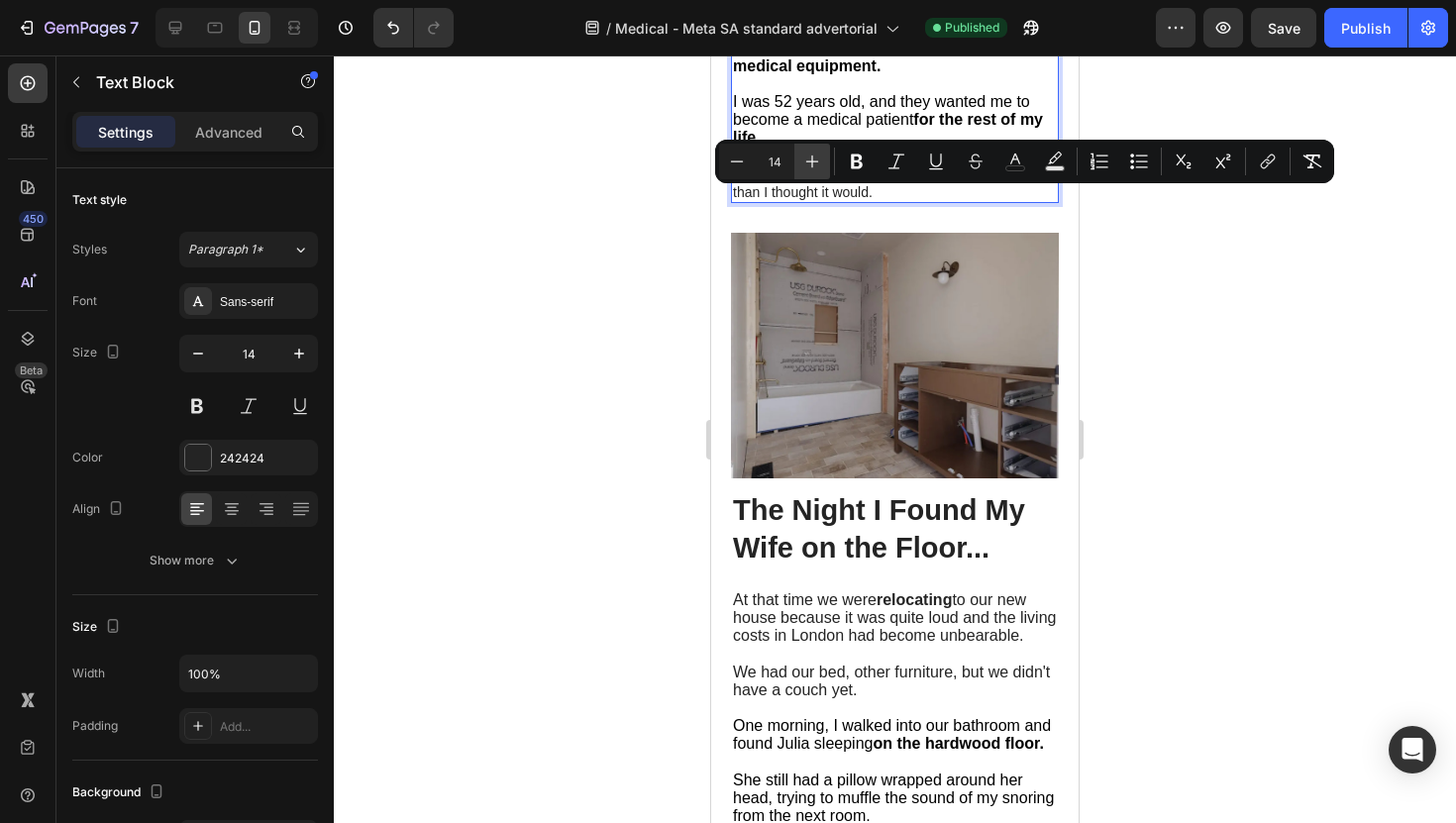 click 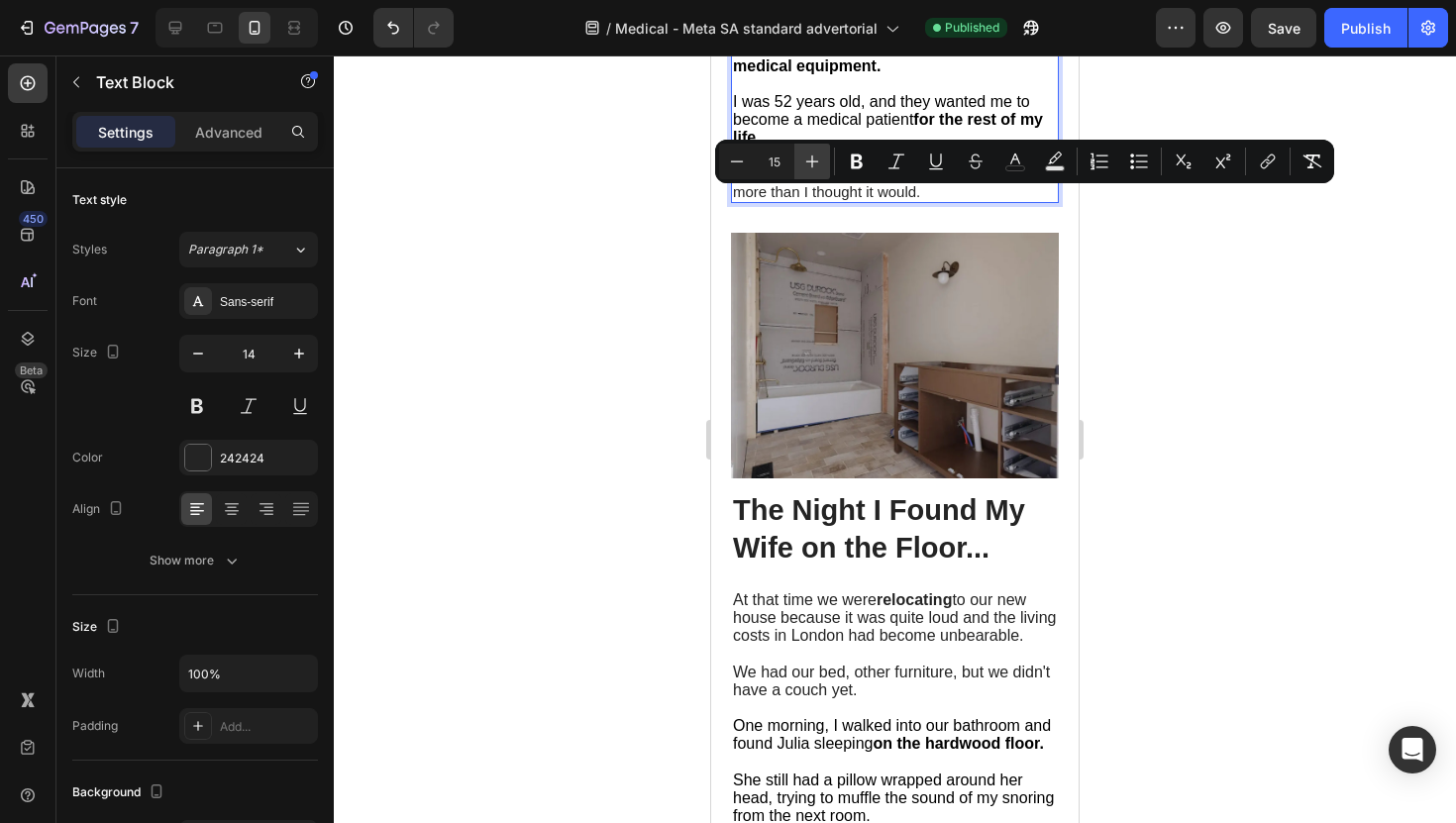 click 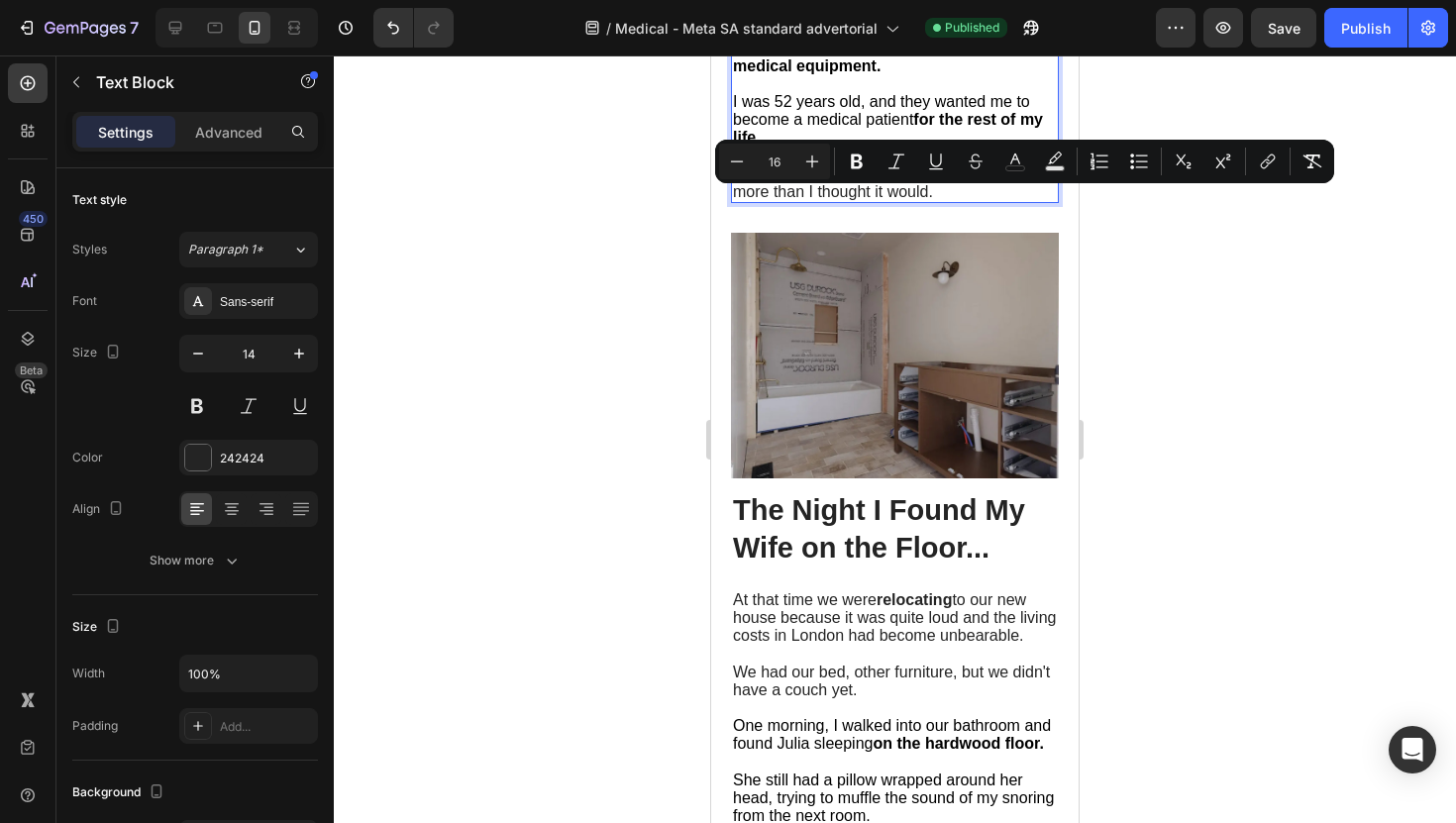 click 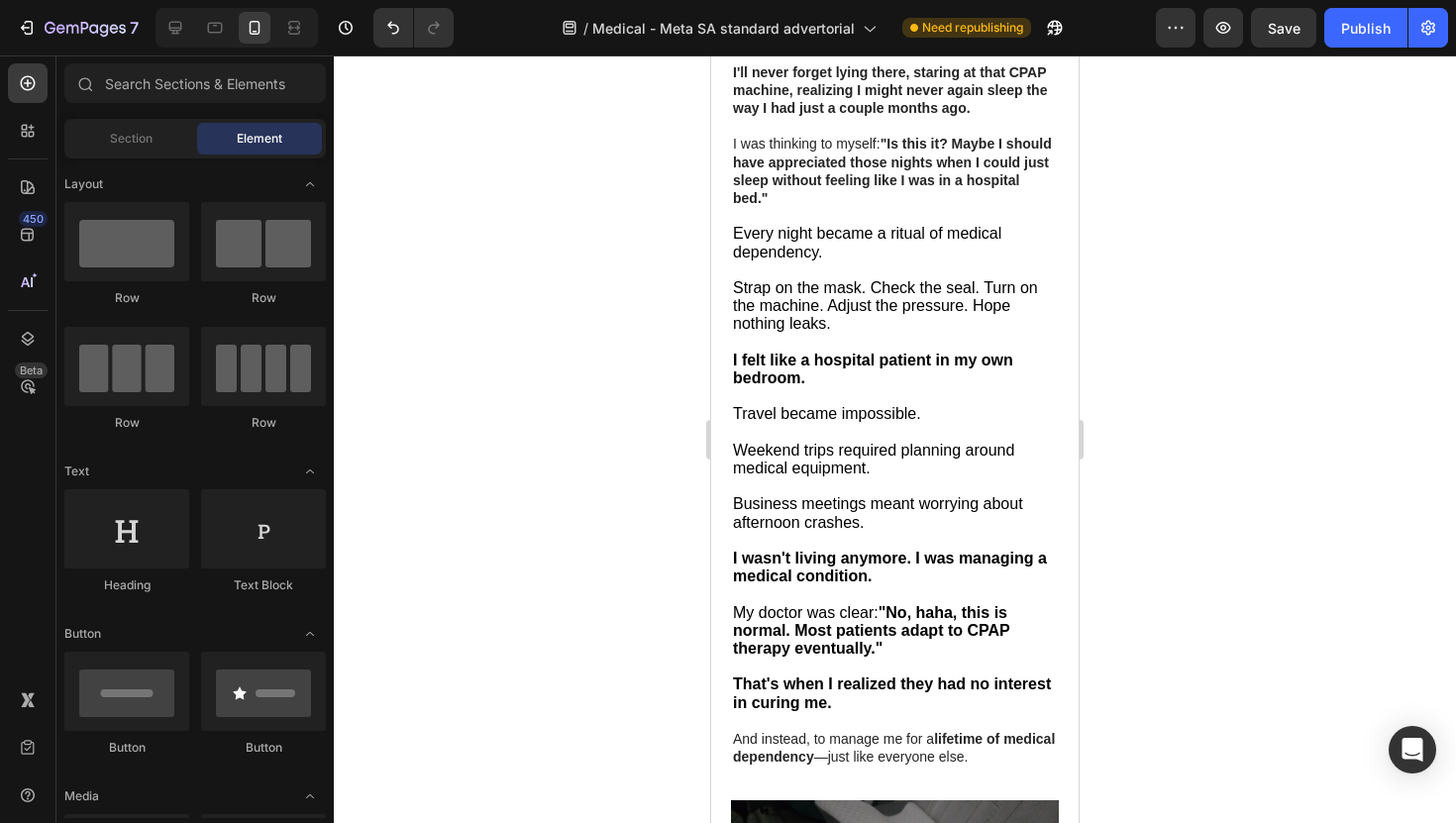 scroll, scrollTop: 4515, scrollLeft: 0, axis: vertical 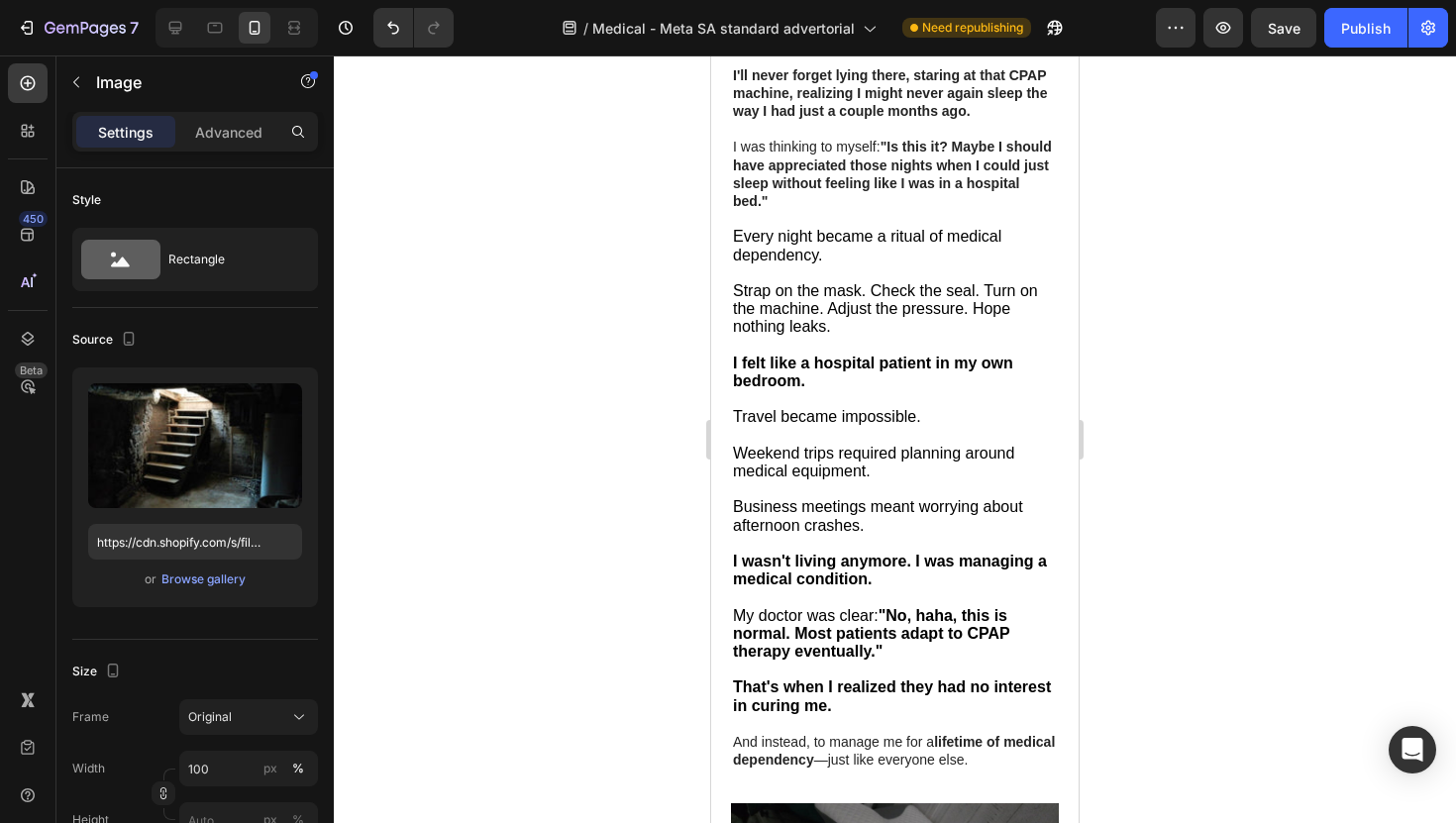 click at bounding box center (894, -151) 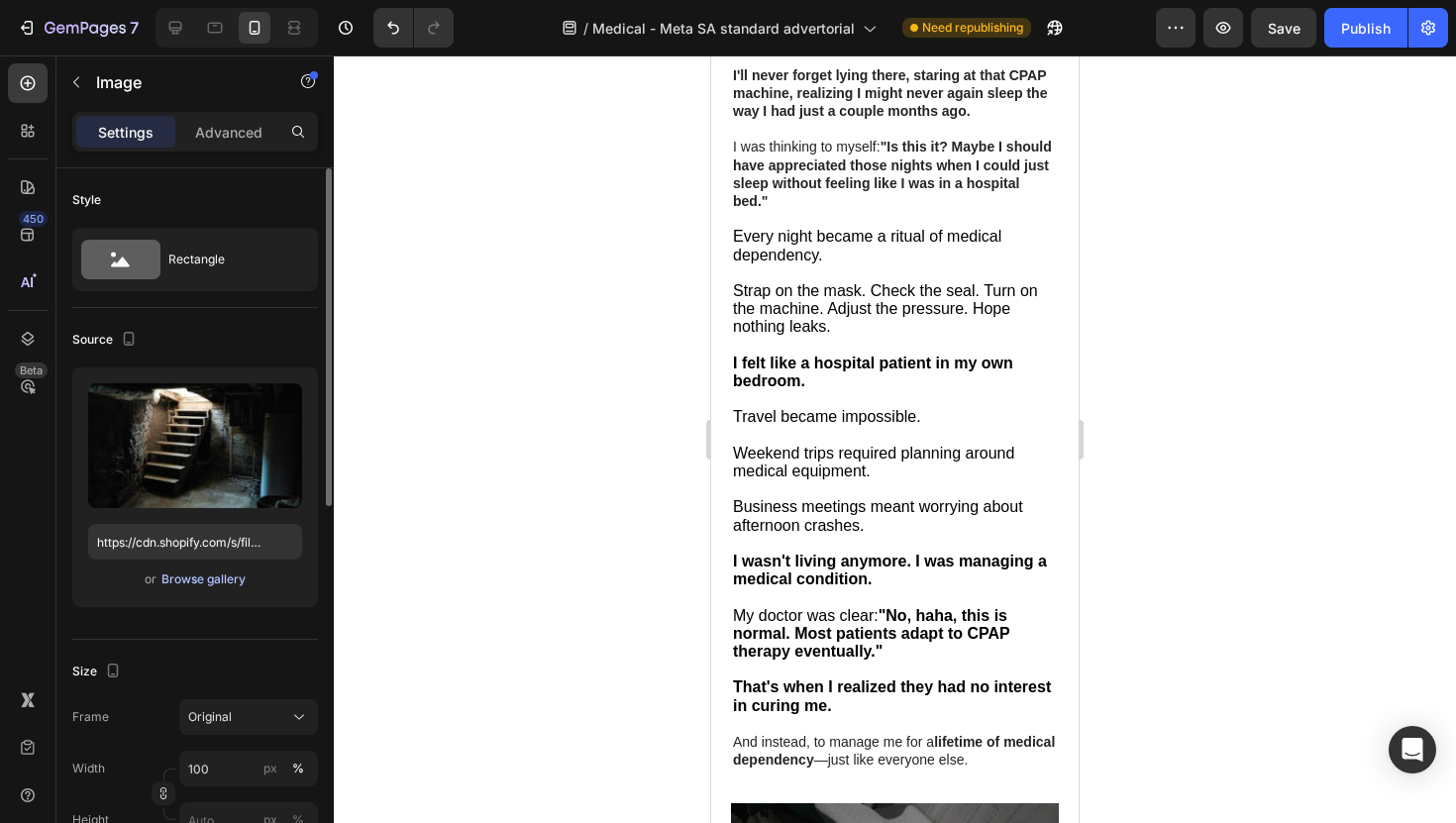 click on "Browse gallery" at bounding box center [203, 579] 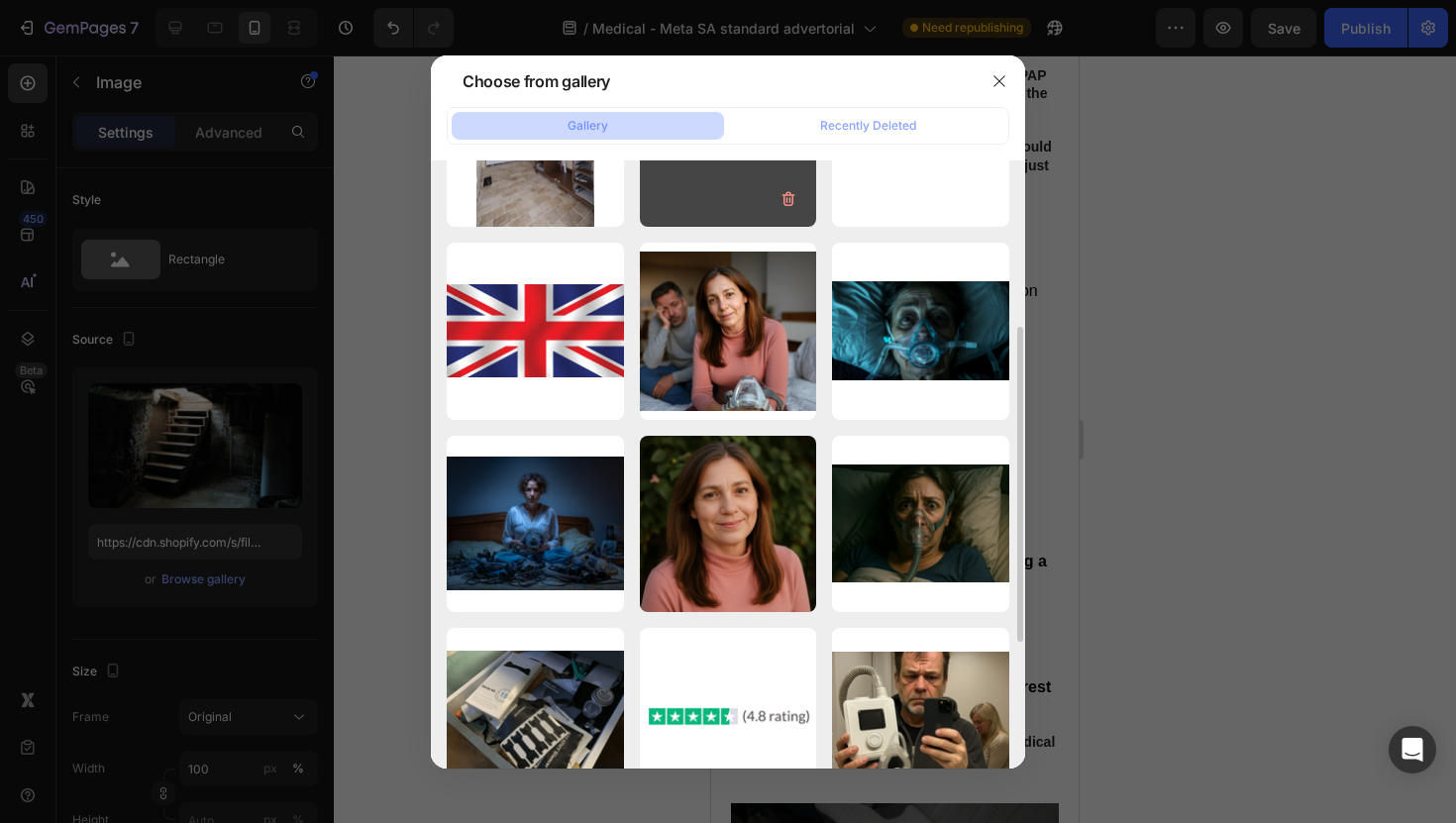 scroll, scrollTop: 320, scrollLeft: 0, axis: vertical 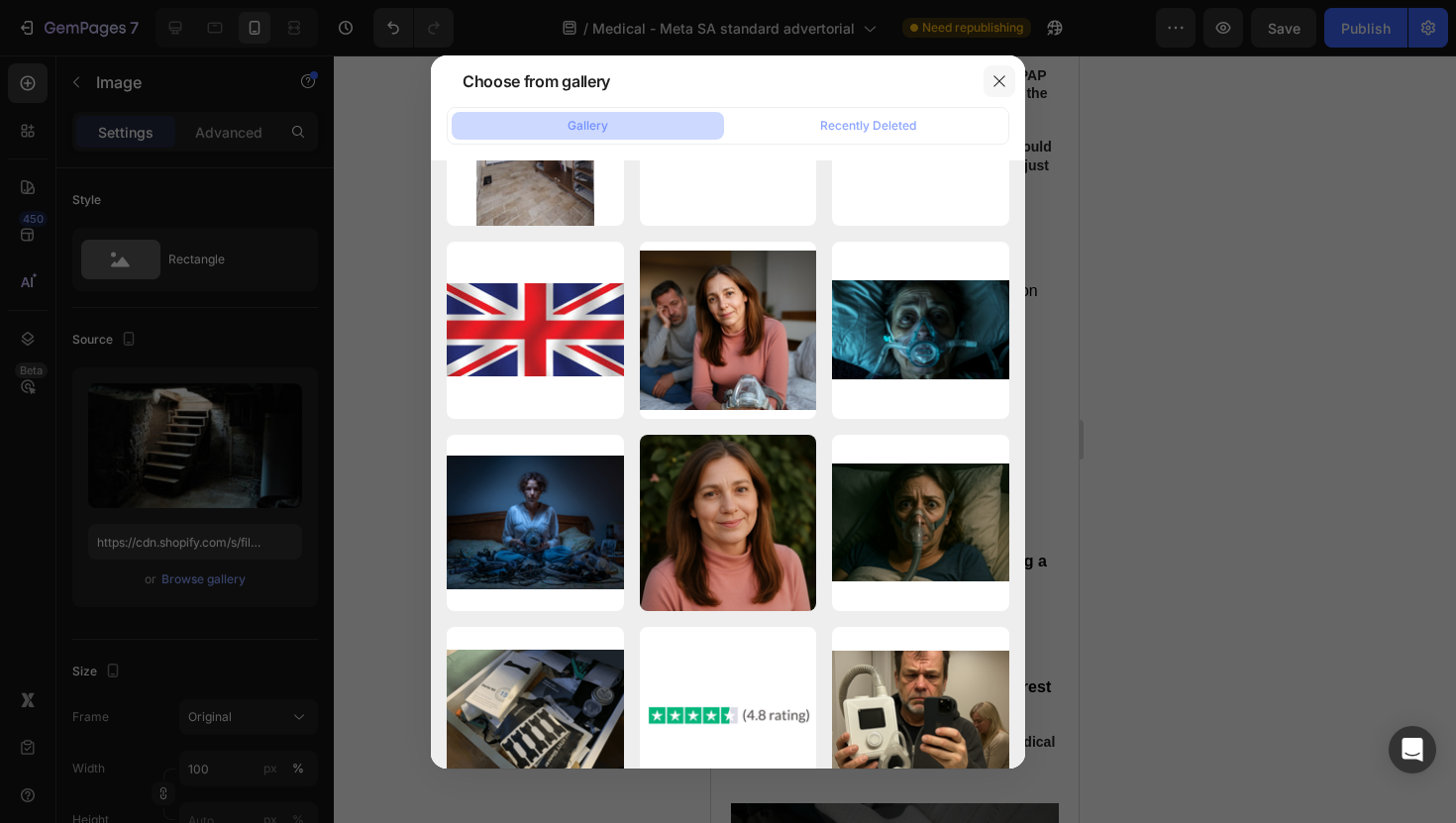 click 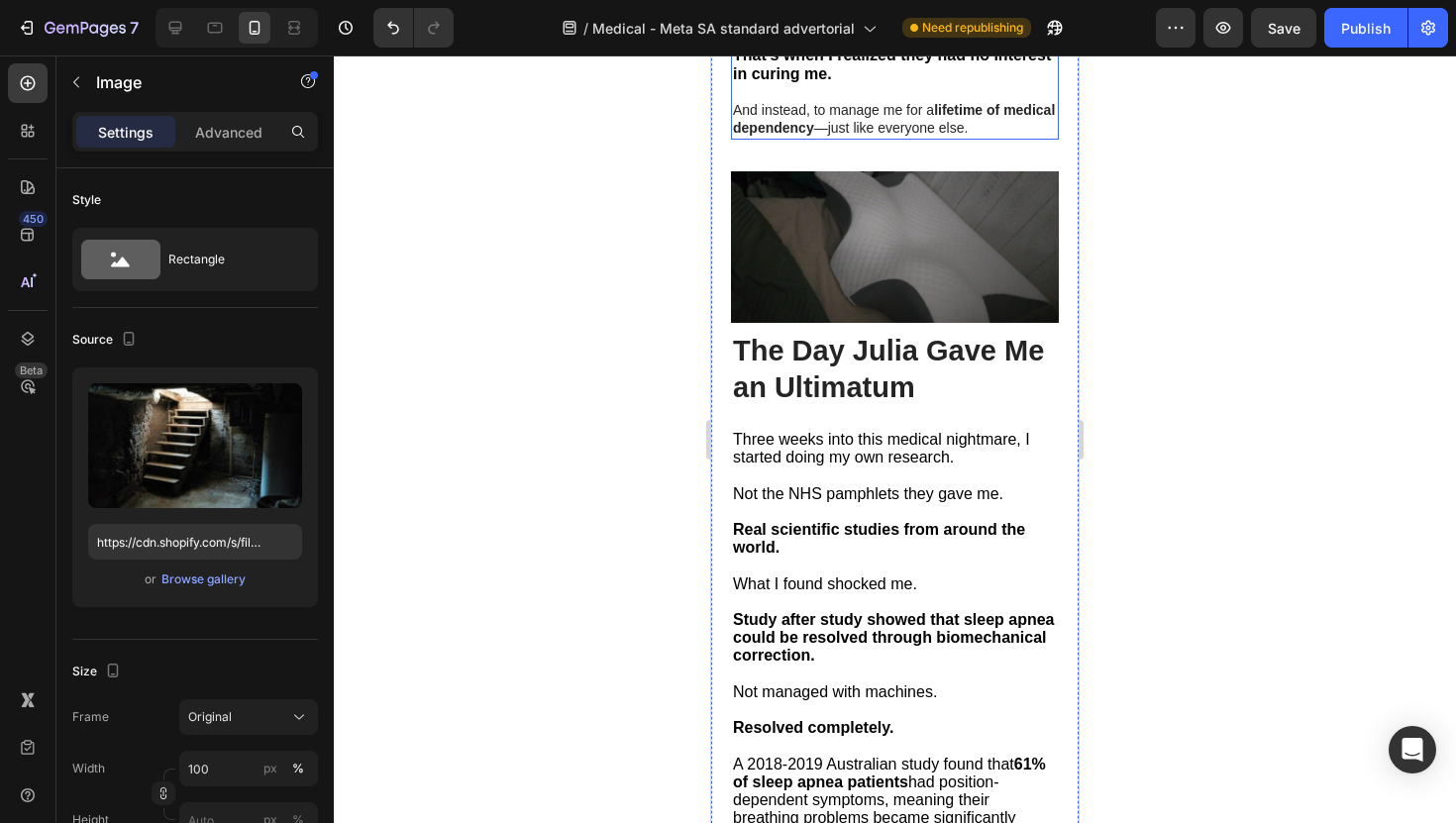 scroll, scrollTop: 5153, scrollLeft: 0, axis: vertical 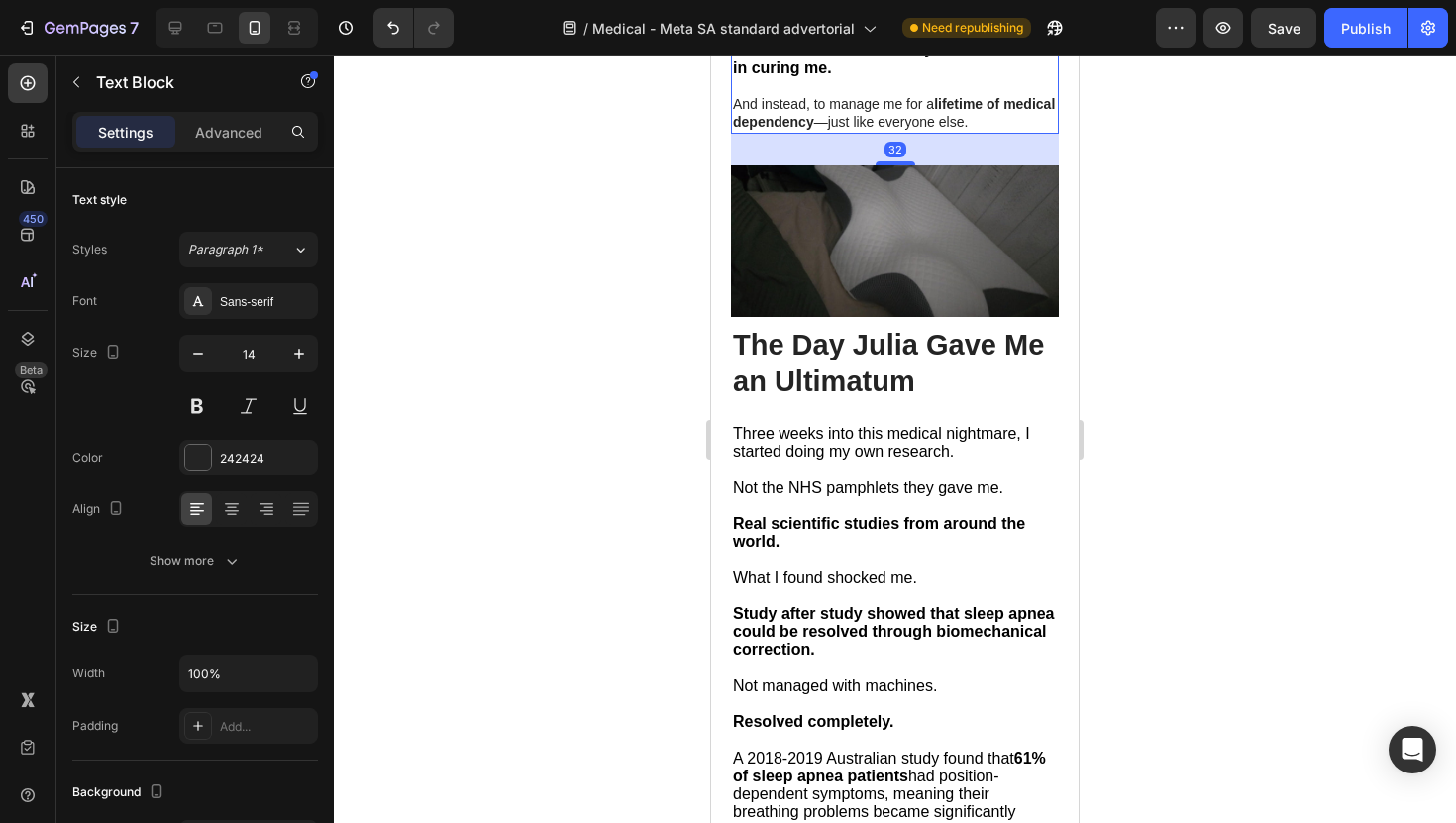 click on ""No, haha, this is normal. Most patients adapt to CPAP therapy eventually."" at bounding box center [871, -5] 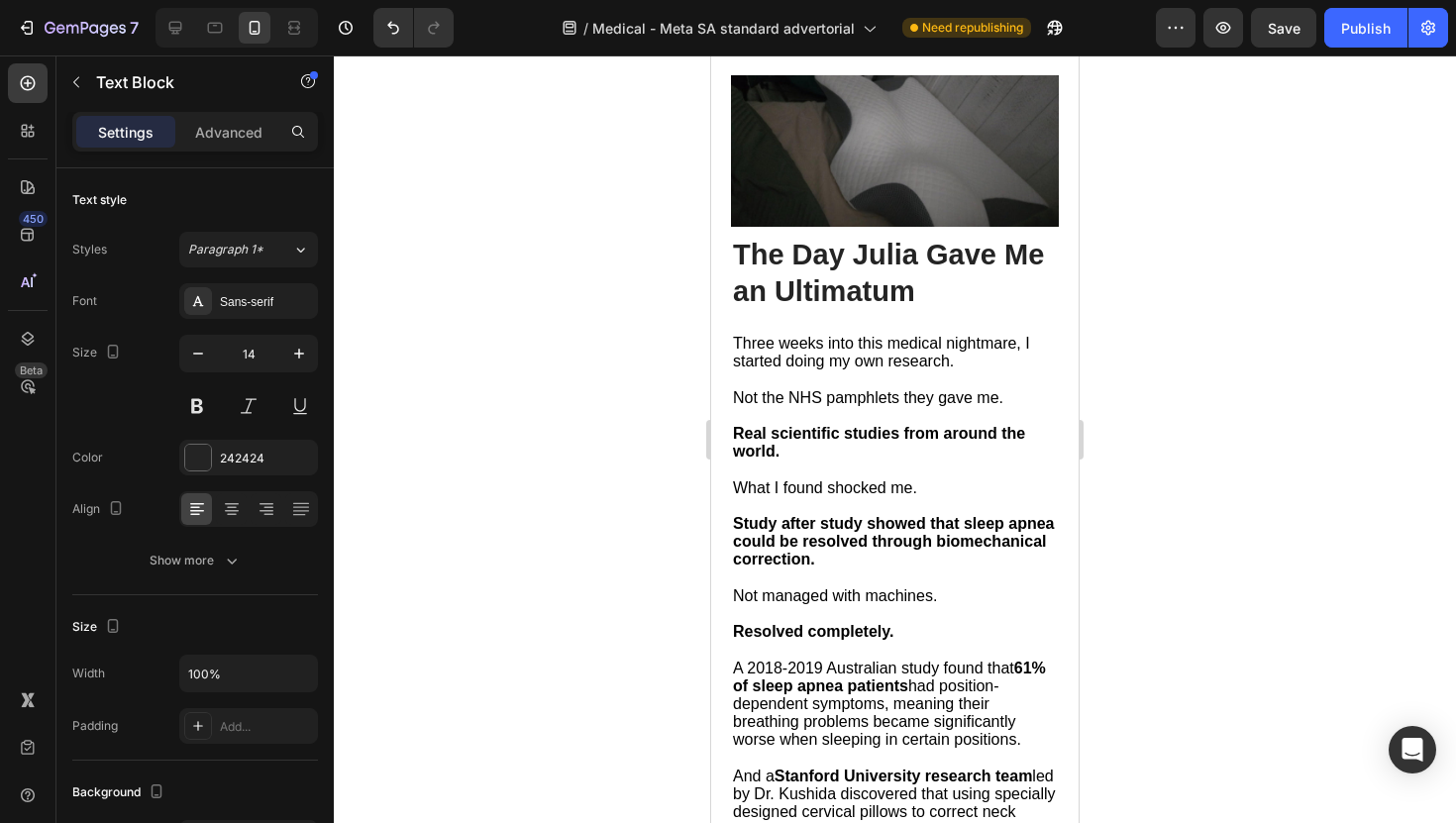 scroll, scrollTop: 5249, scrollLeft: 0, axis: vertical 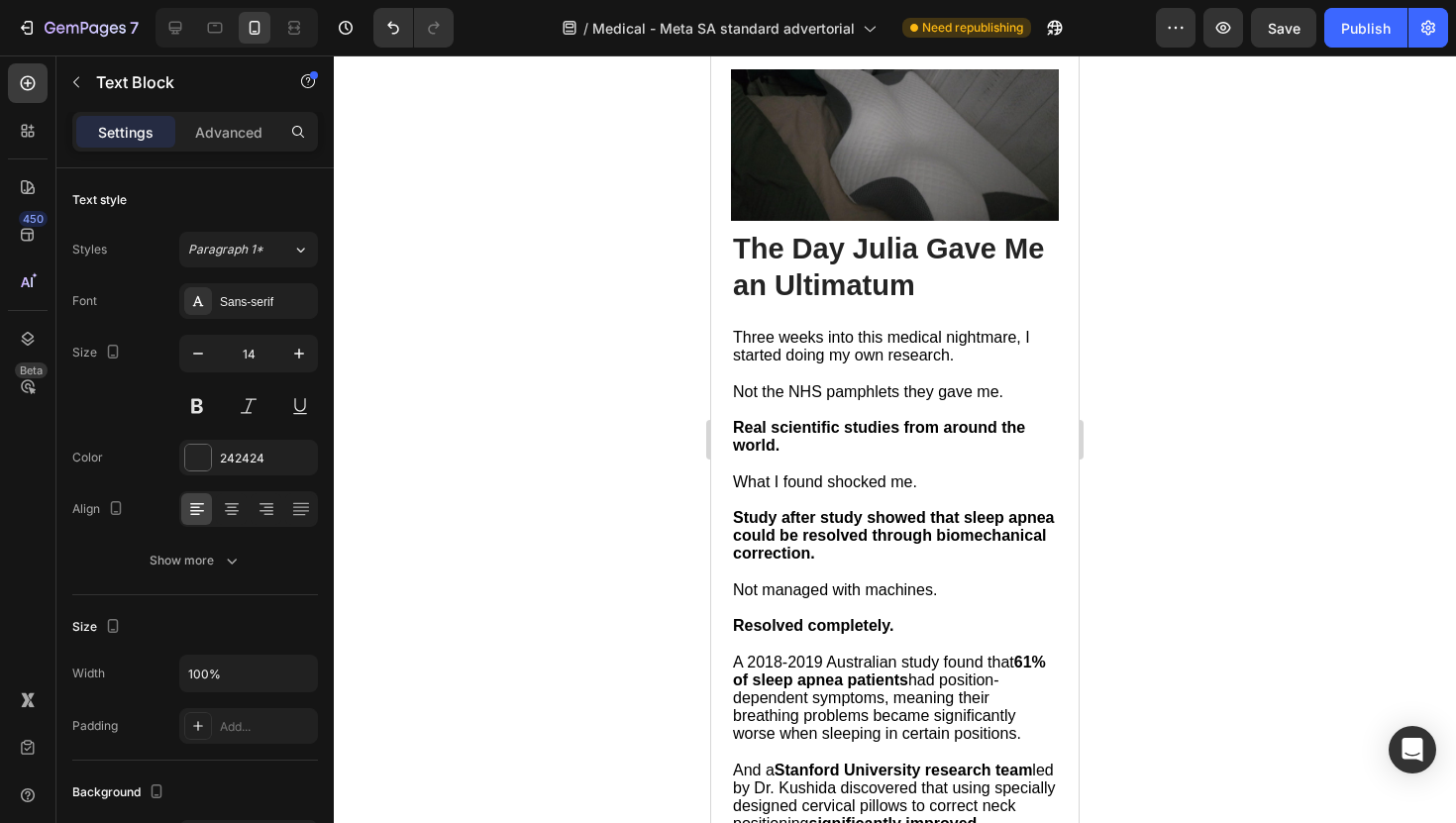 click on ""No, haha, this is normal. Most patients adapt to CPAP therapy eventually."" at bounding box center [871, -101] 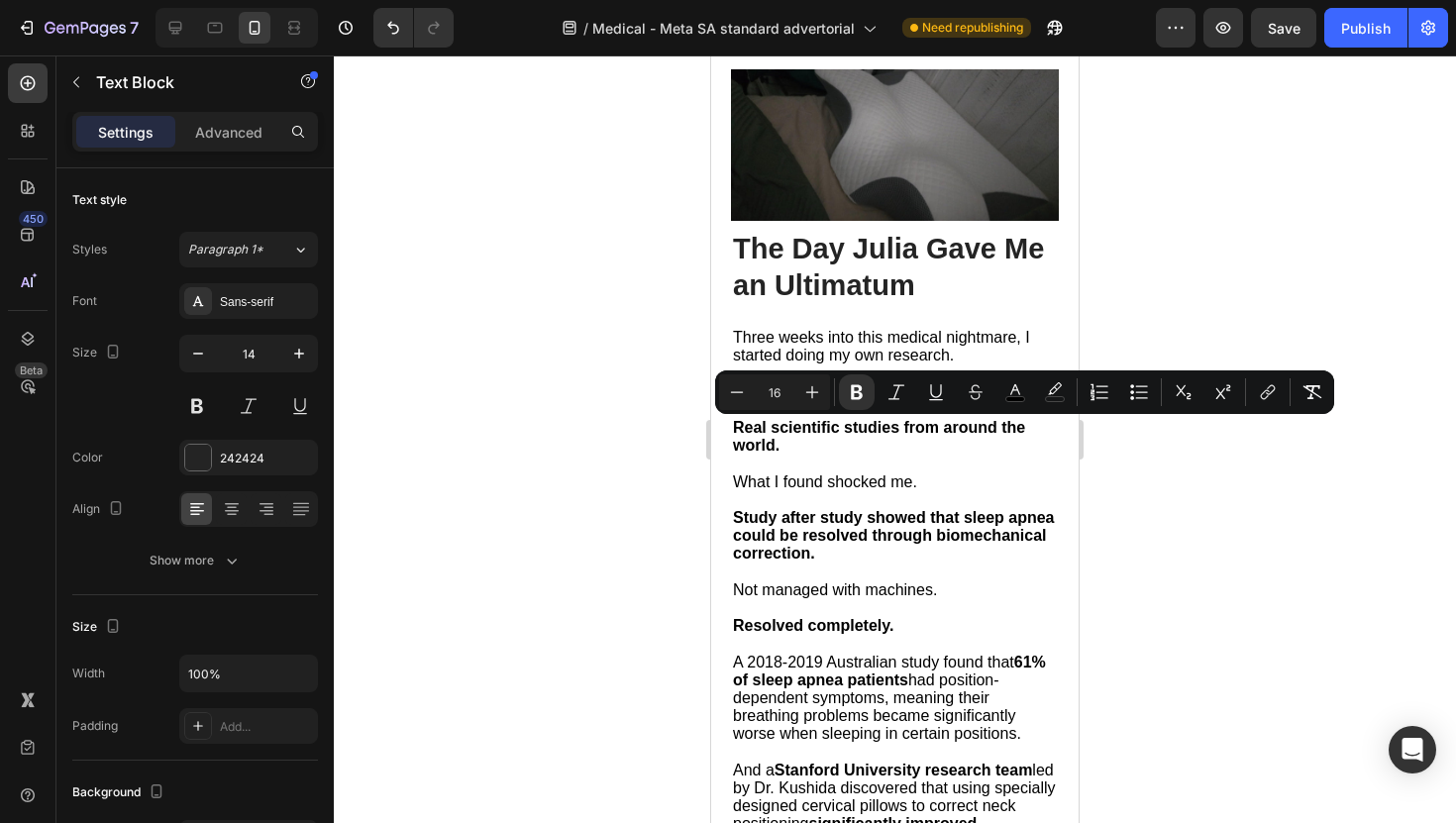 click on ""No, haha, this is normal. Most patients adapt to CPAP therapy eventually."" at bounding box center [871, -101] 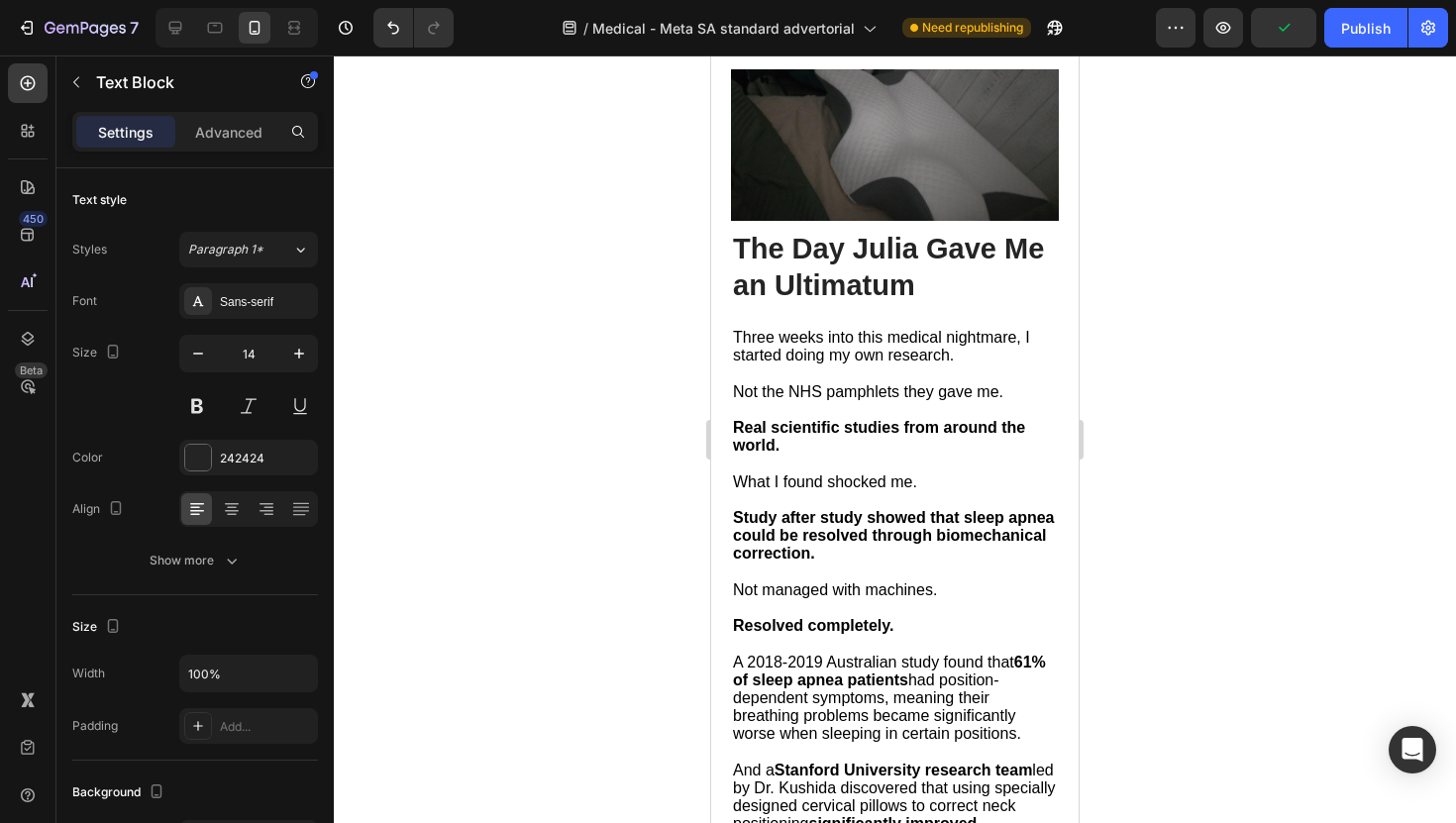 click on ""No, *laughing* this is normal. Most patients adapt to CPAP therapy eventually."" at bounding box center (888, -101) 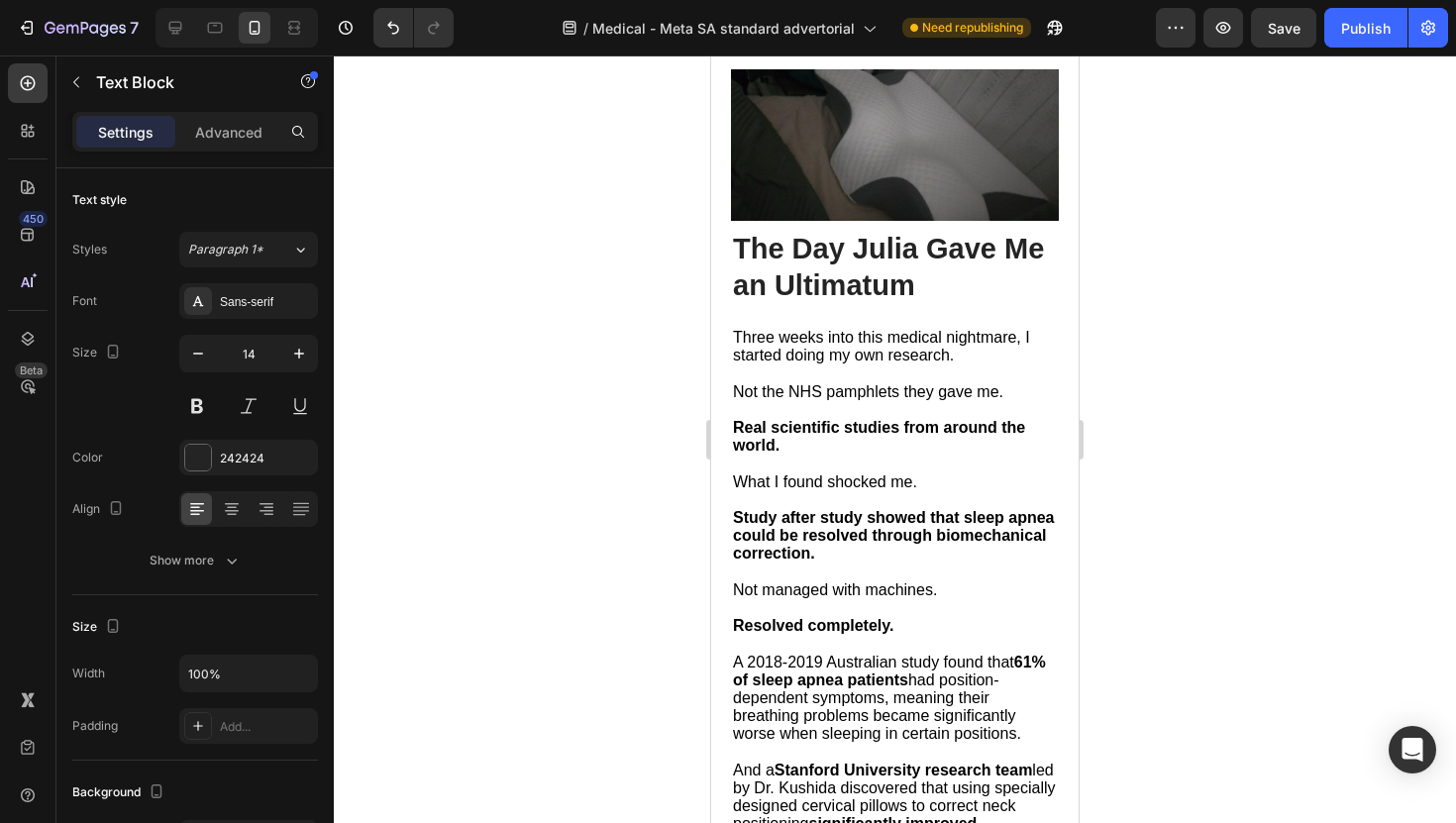 click on ""No, *laughing* this is normal. Most patients adapt to CPAP therapy eventually."" at bounding box center (888, -101) 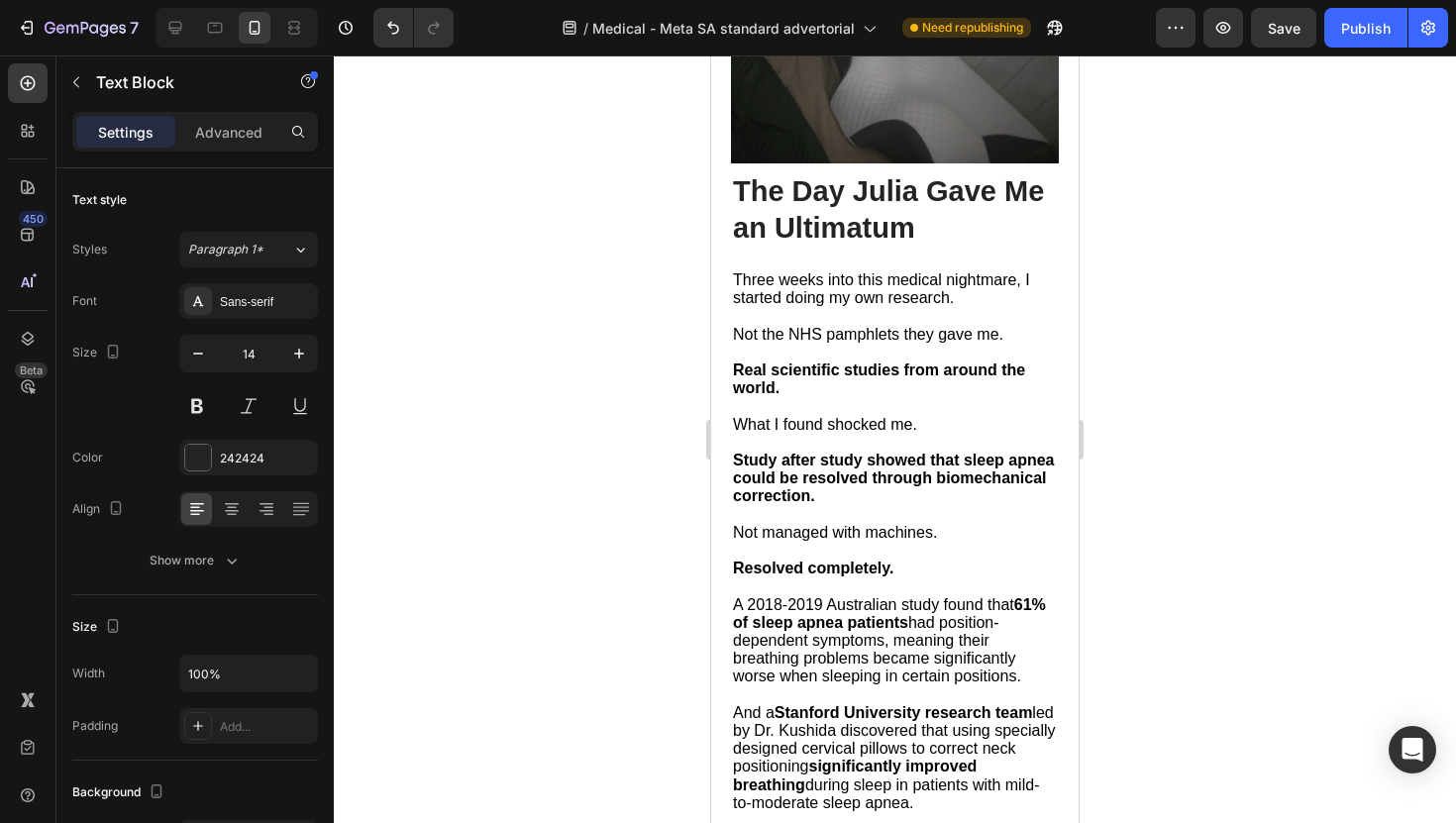 scroll, scrollTop: 5334, scrollLeft: 0, axis: vertical 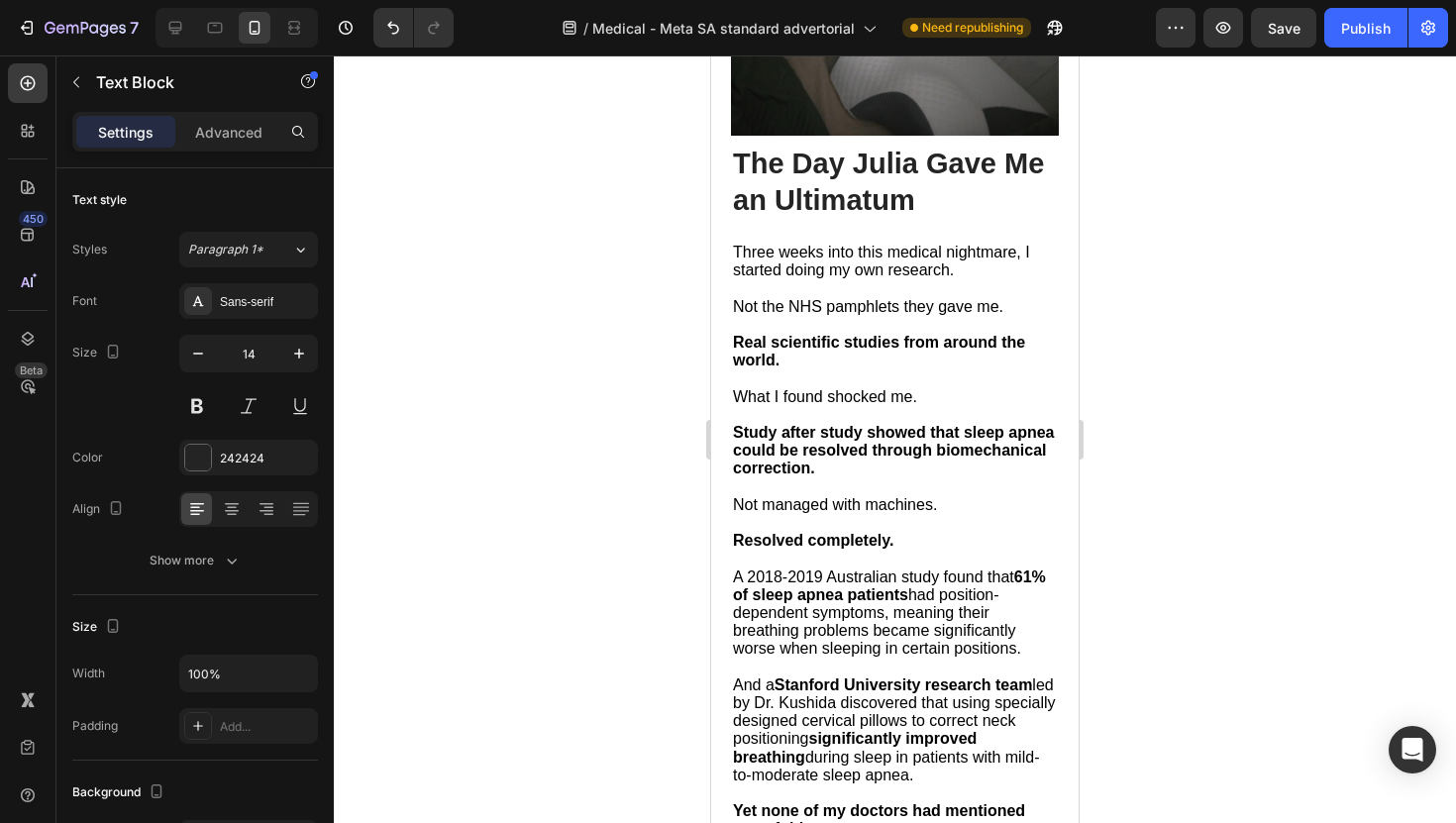 click on ""No, *laughing*, this is normal. Most patients adapt to CPAP therapy eventually."" at bounding box center [890, -186] 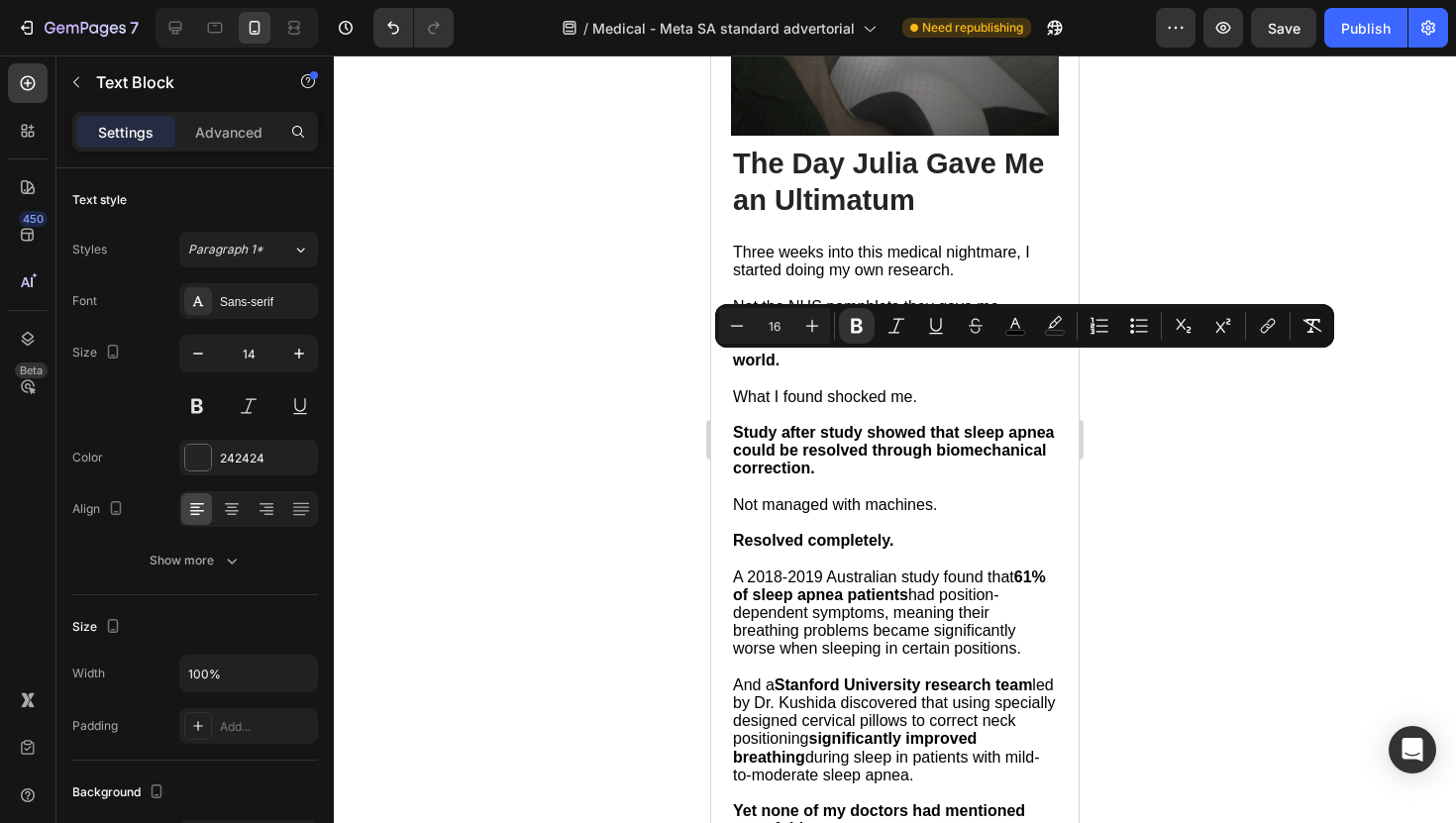 drag, startPoint x: 835, startPoint y: 364, endPoint x: 793, endPoint y: 363, distance: 42.0119 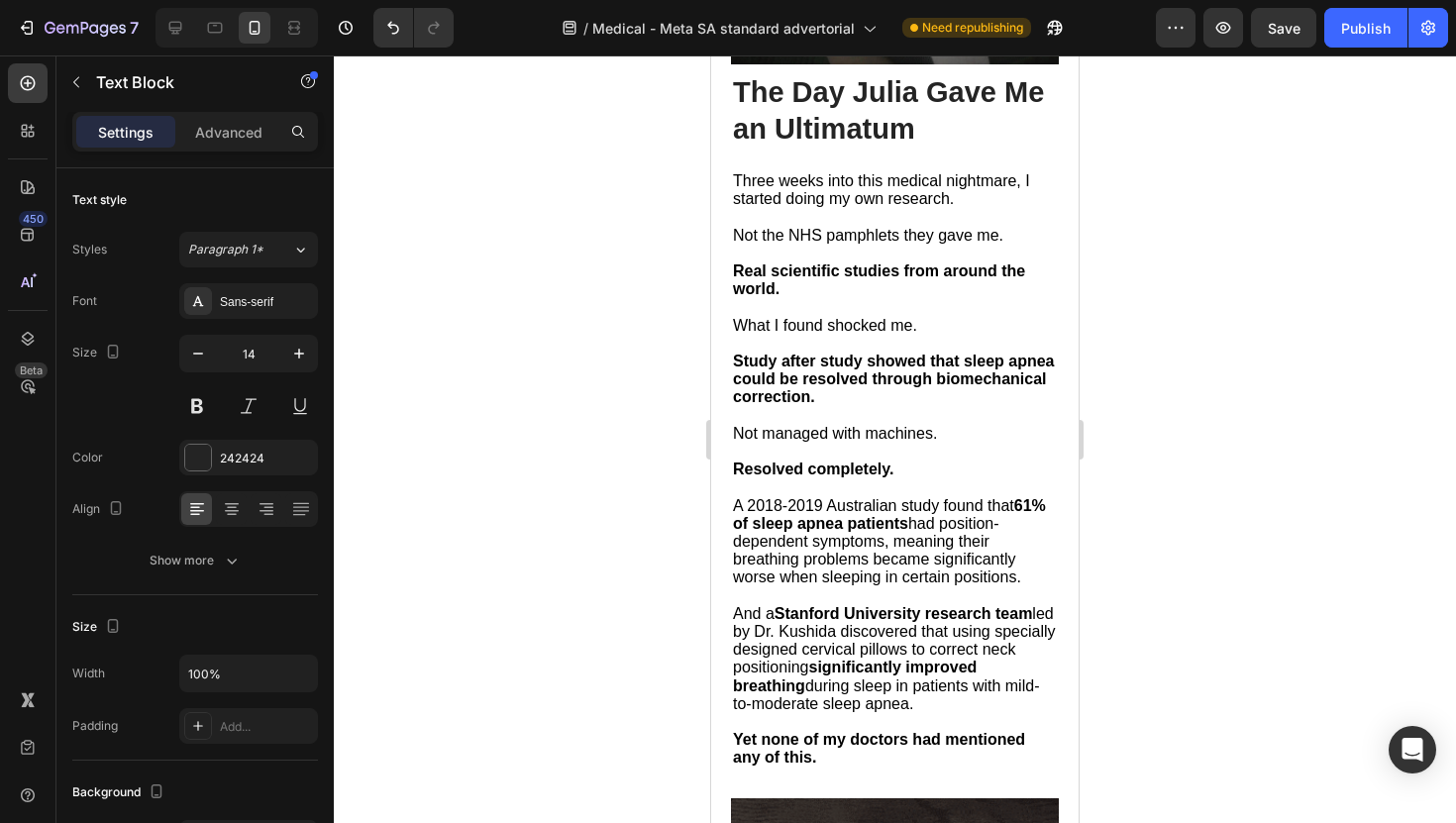 scroll, scrollTop: 5410, scrollLeft: 0, axis: vertical 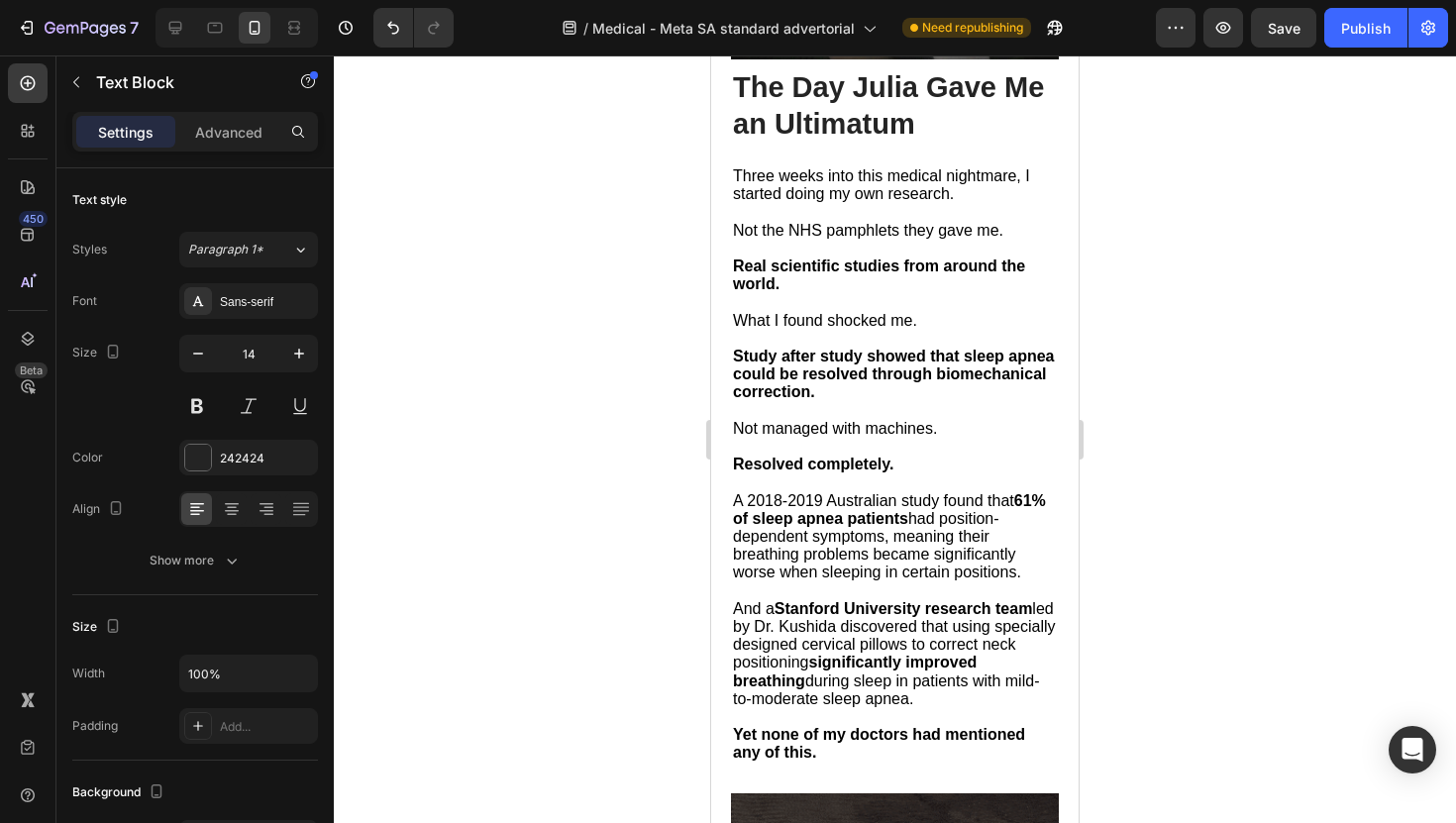 click on ""No, *laughing*, this is normal. Most patients adapt to CPAP therapy eventually."" at bounding box center (890, -262) 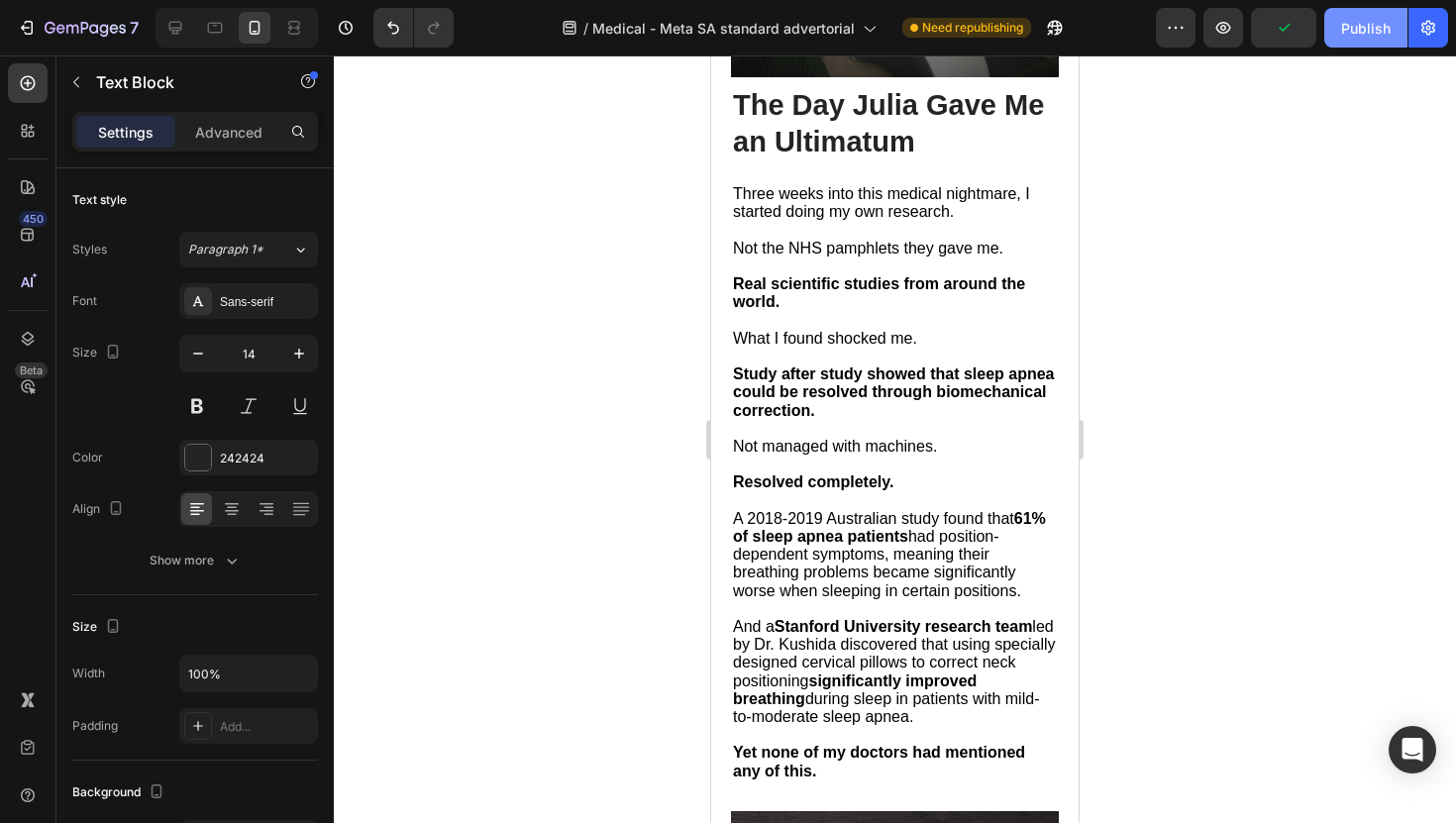 click on "Publish" at bounding box center (1366, 28) 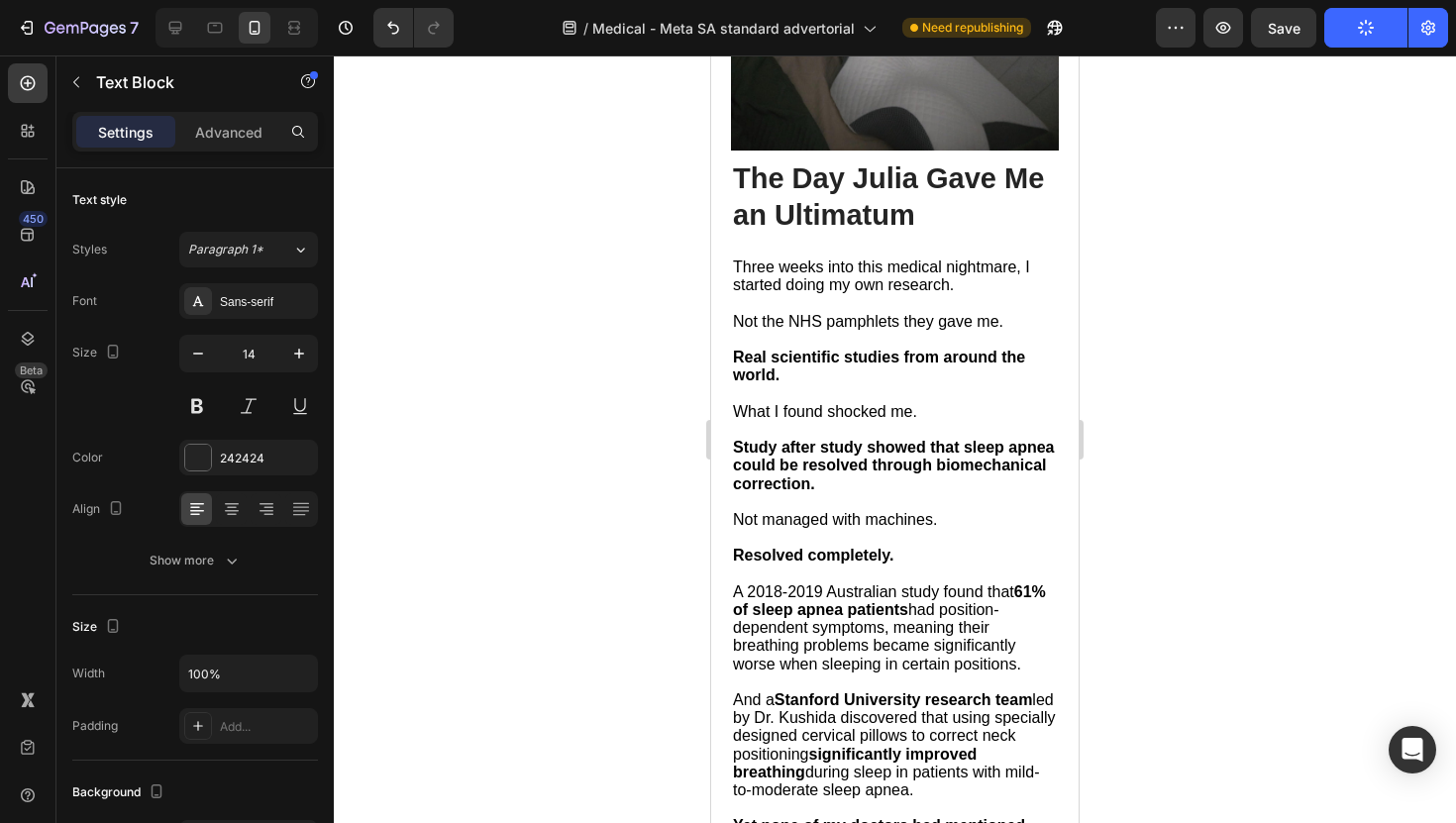 scroll, scrollTop: 5336, scrollLeft: 0, axis: vertical 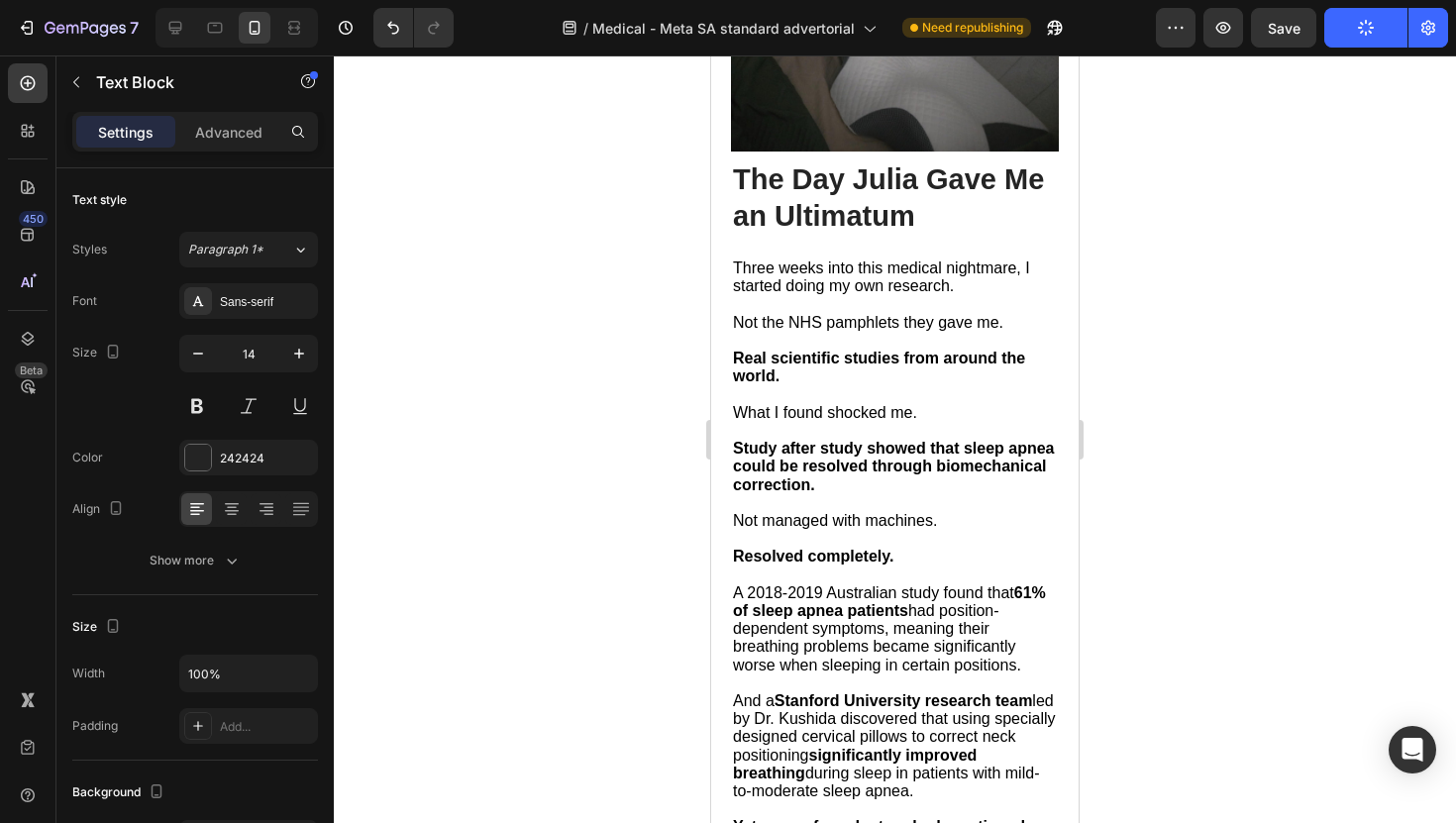 click on "And instead, to manage me for a  lifetime of medical dependency —just like everyone else." at bounding box center [894, -52] 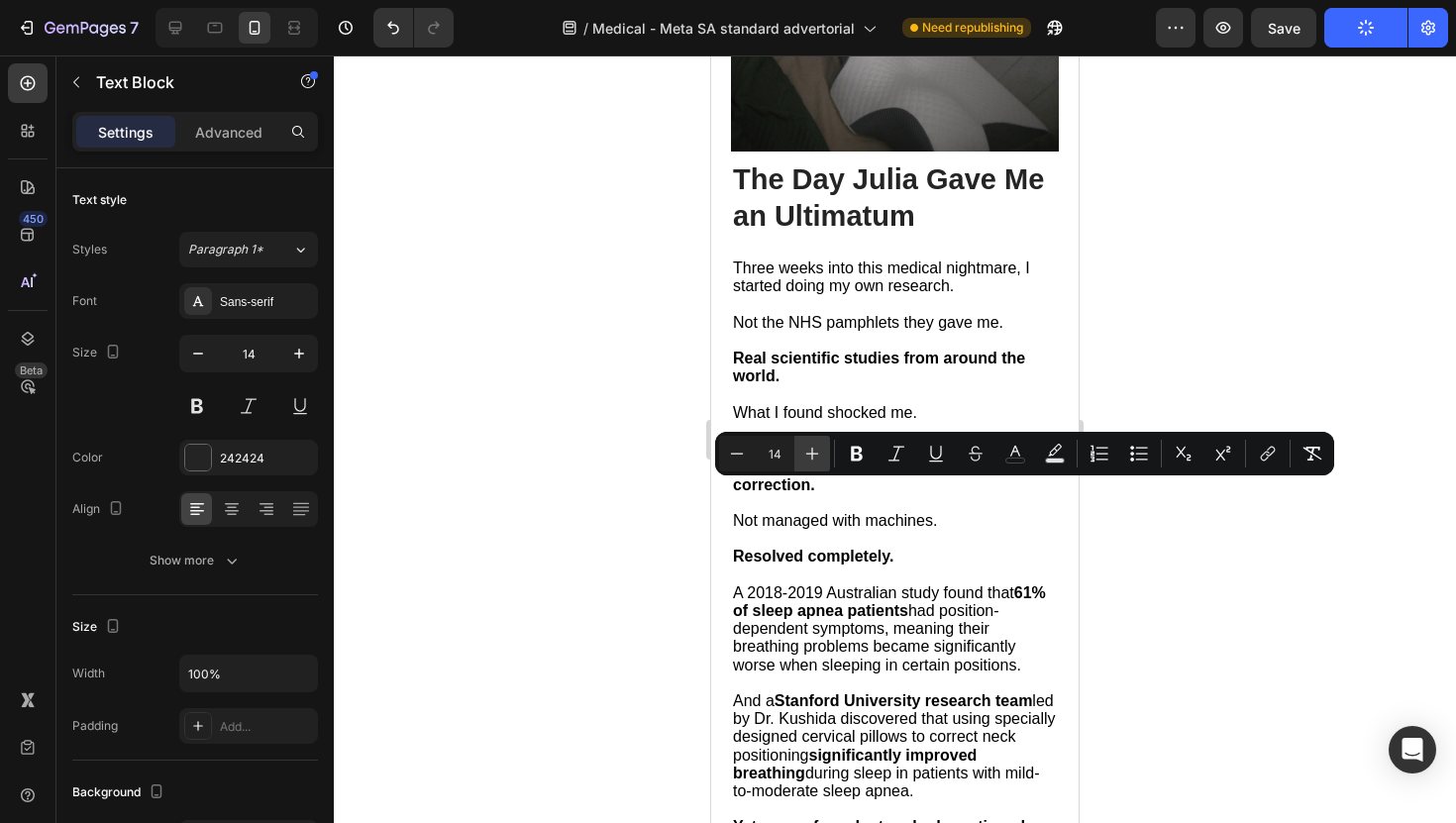 click 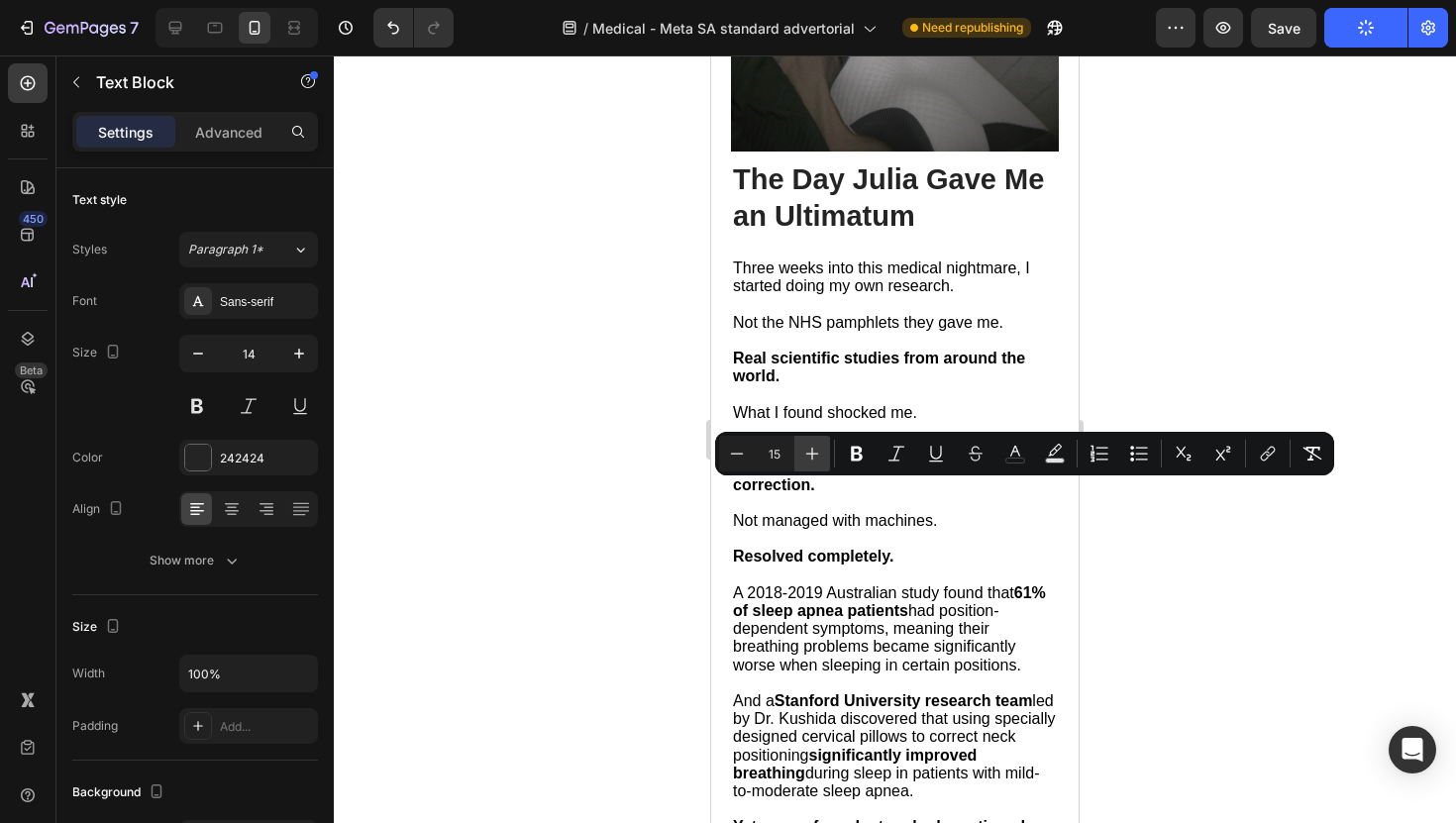 click 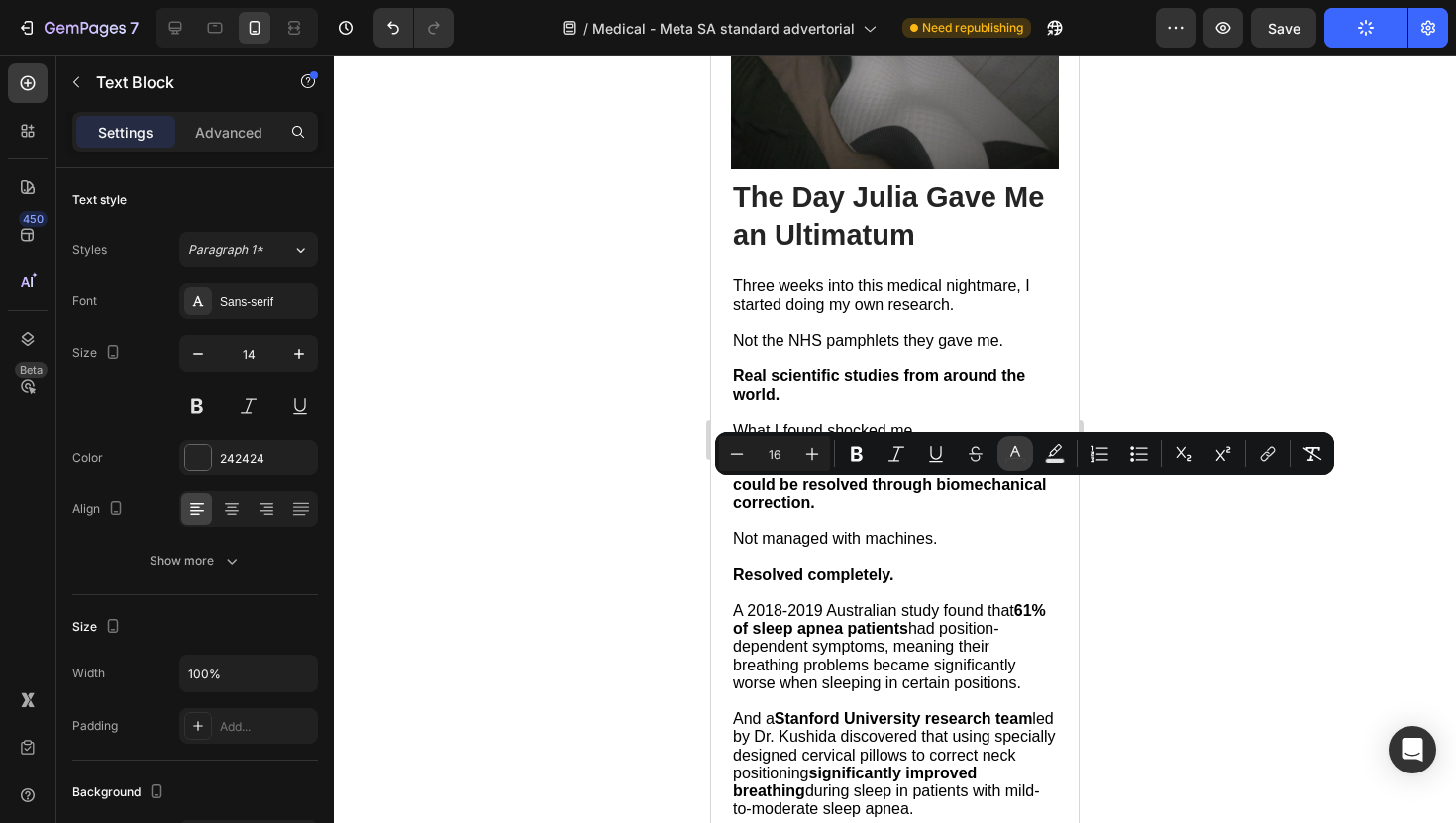 click 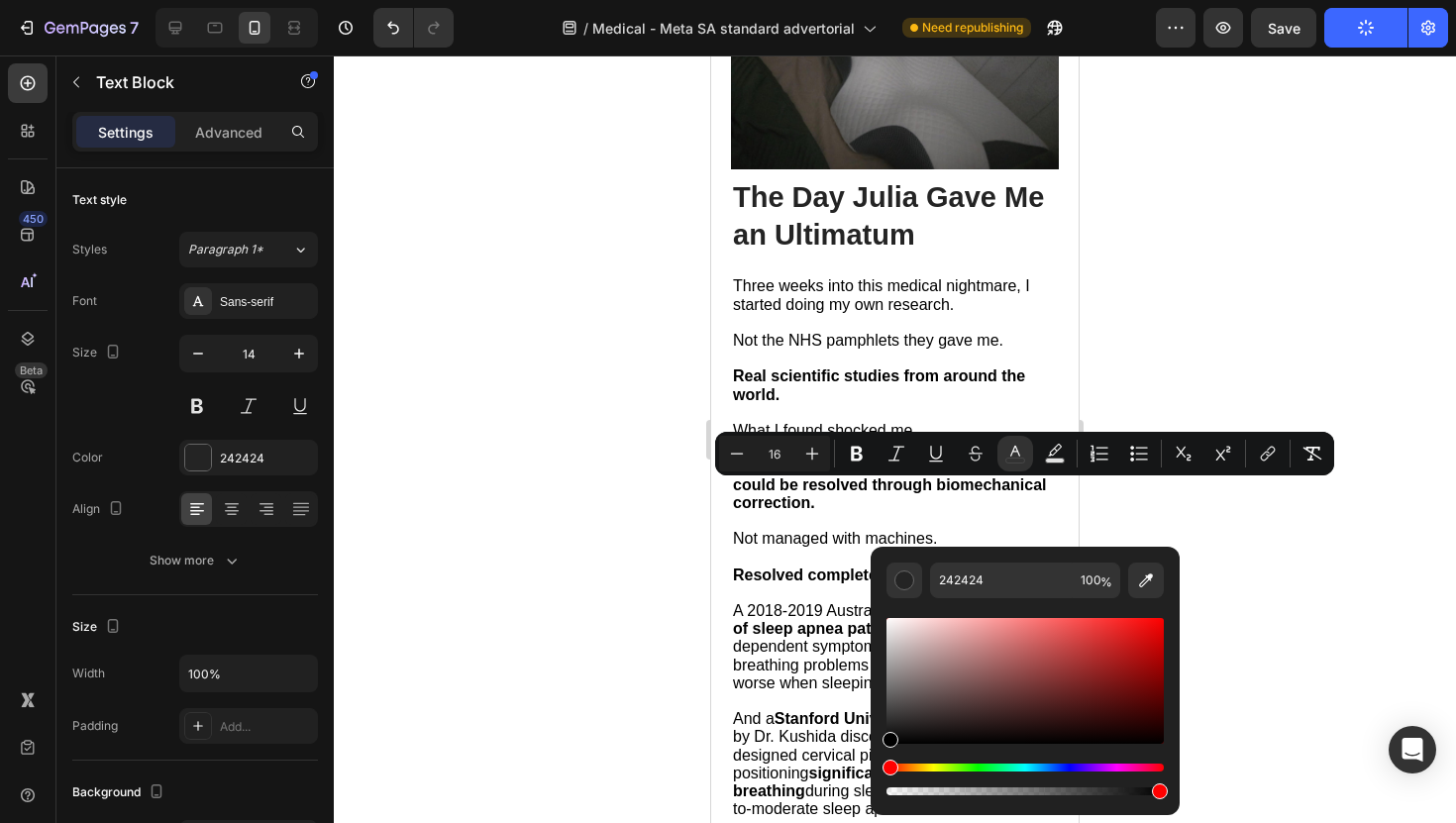 type on "000000" 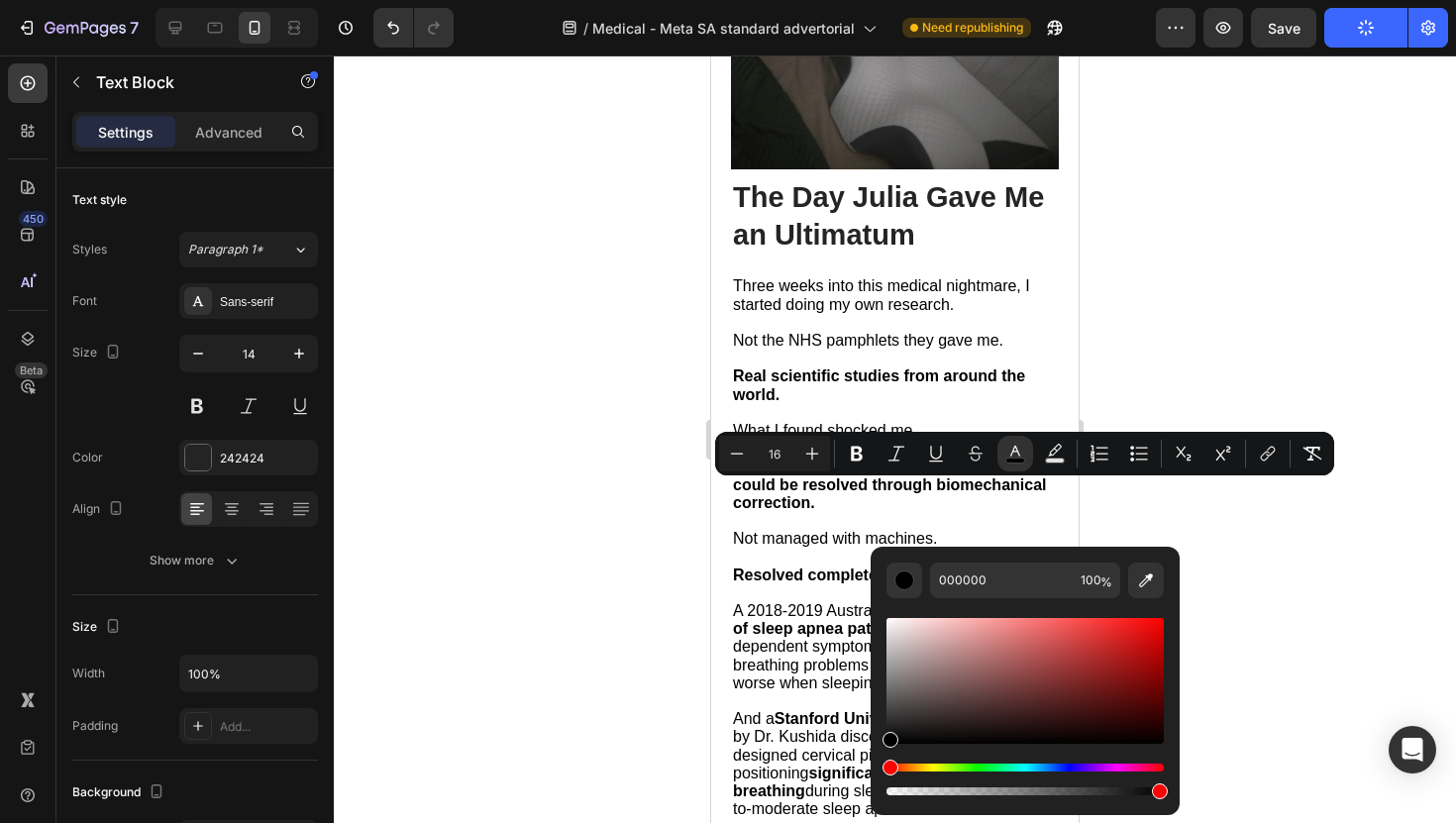 drag, startPoint x: 885, startPoint y: 728, endPoint x: 885, endPoint y: 755, distance: 27 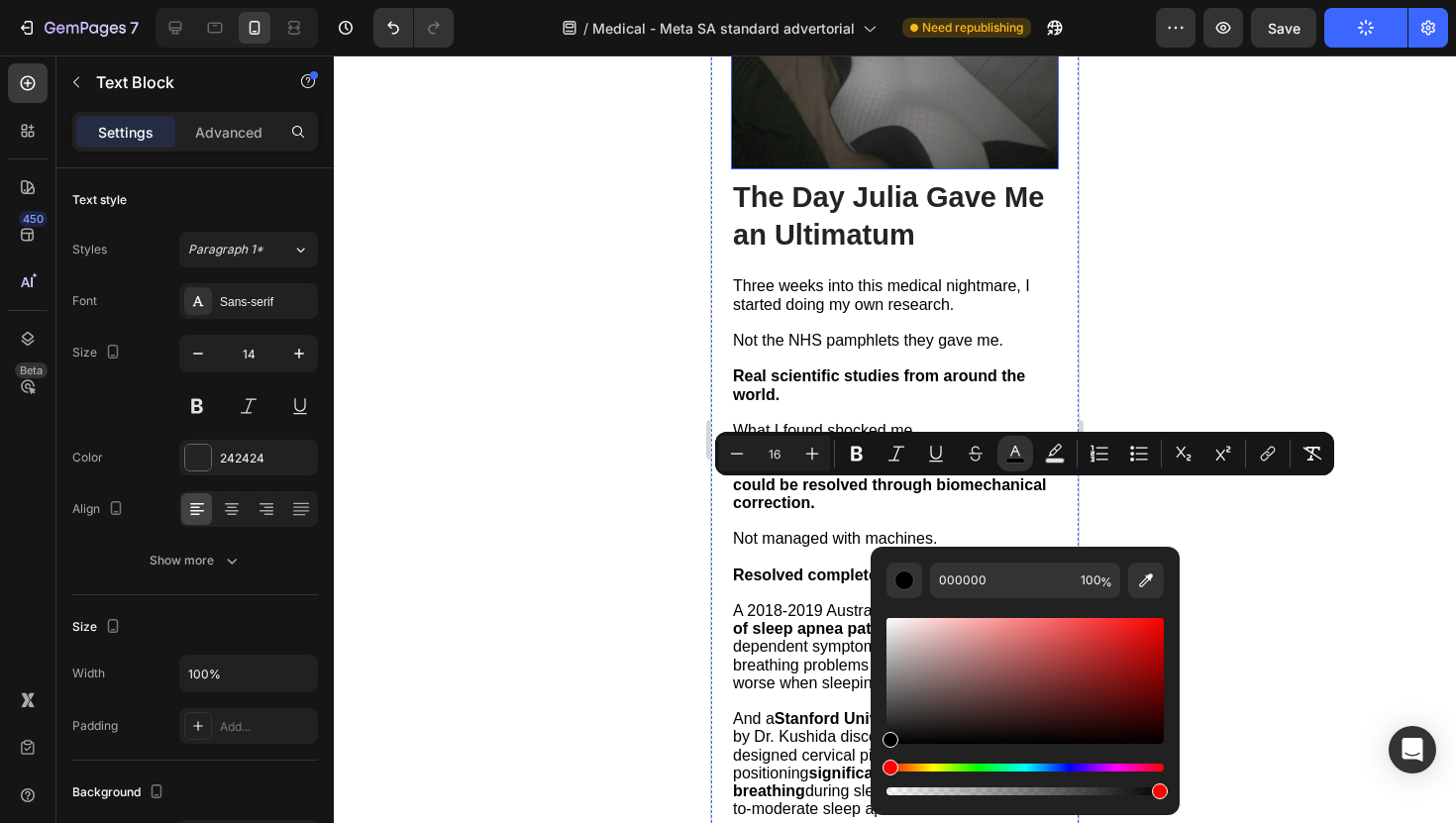 click 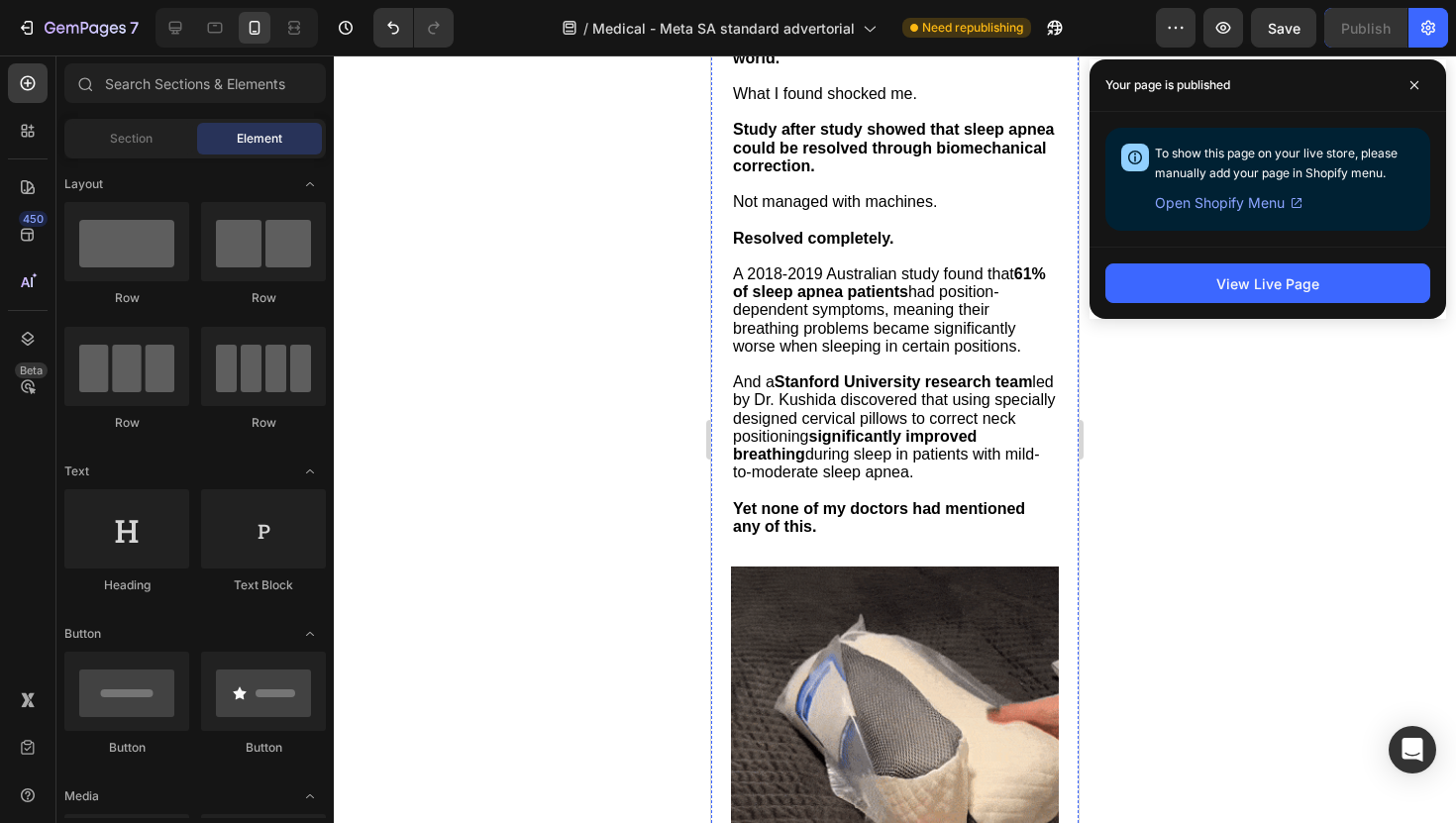 scroll, scrollTop: 5675, scrollLeft: 0, axis: vertical 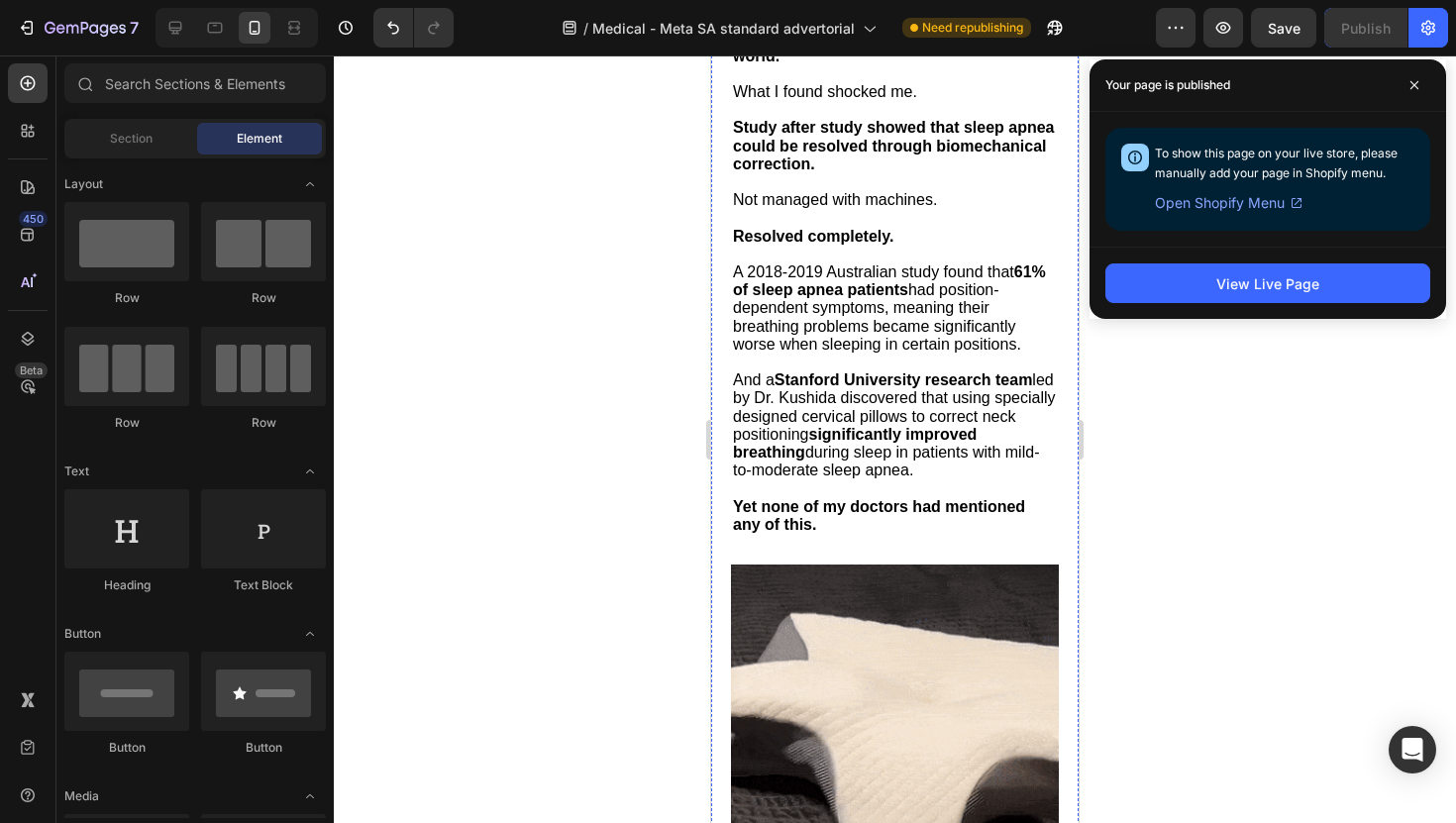click at bounding box center (894, -246) 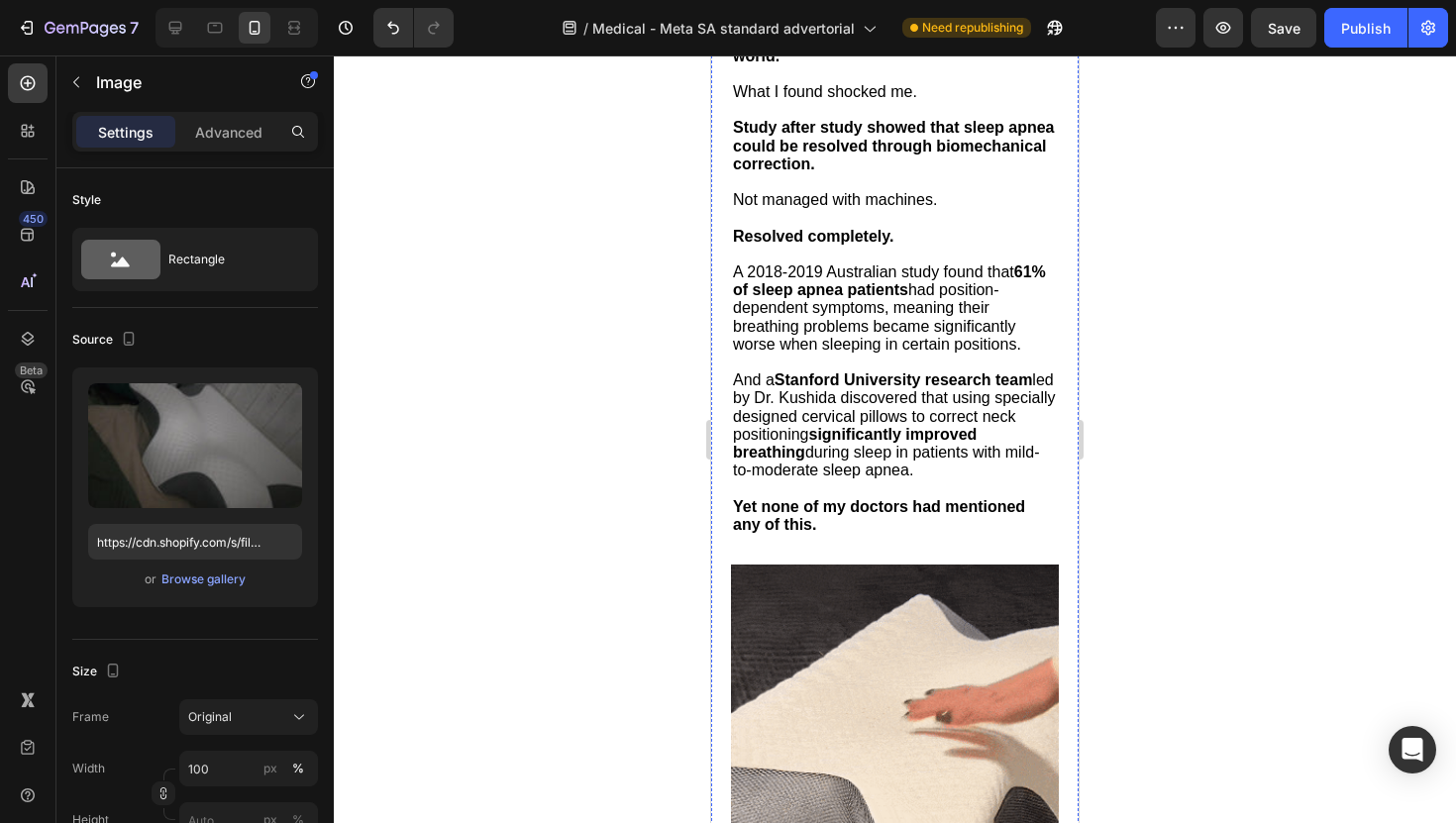 click on "The Day Julia Gave Me an Ultimatum" at bounding box center [888, -123] 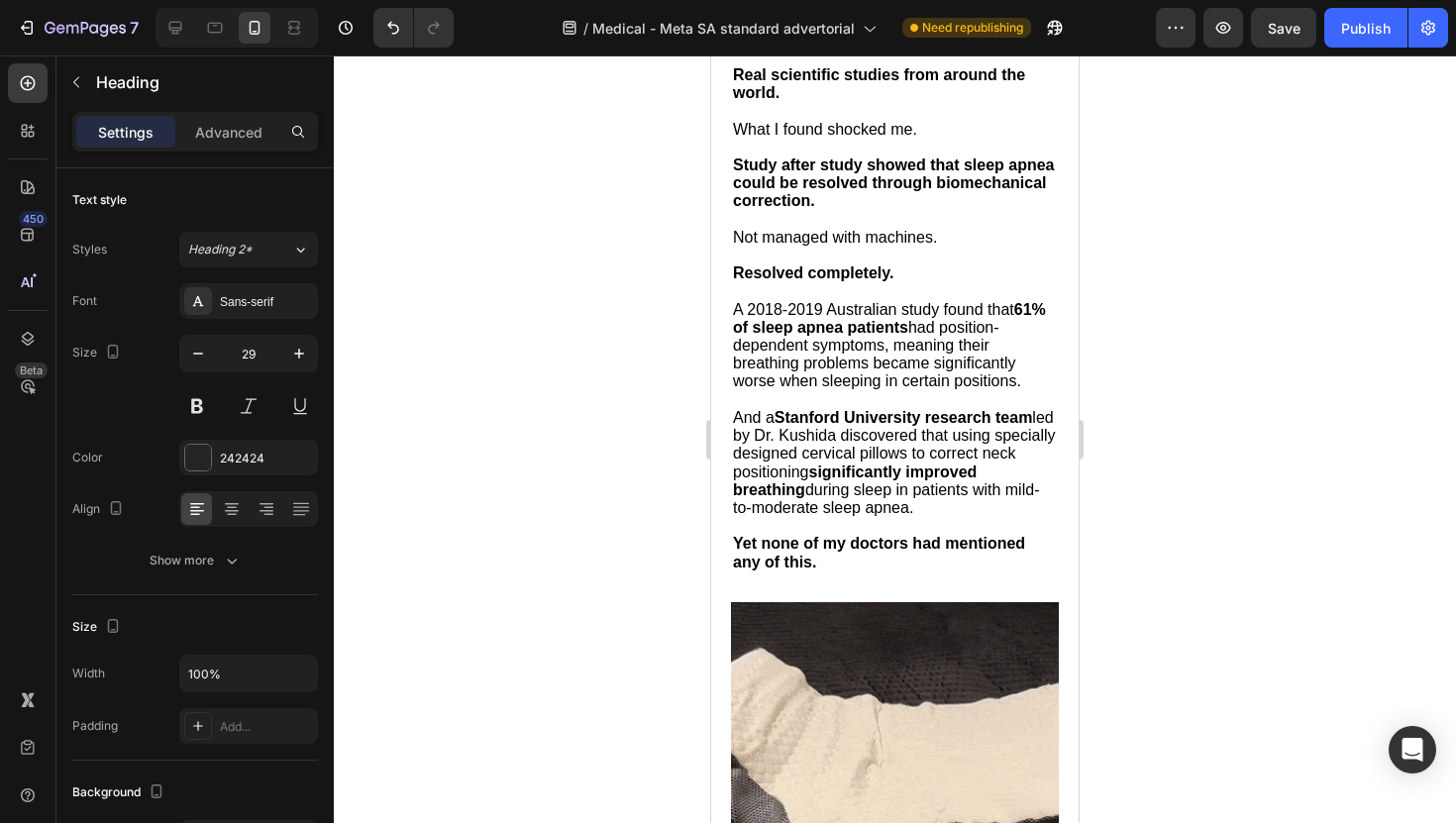 drag, startPoint x: 859, startPoint y: 448, endPoint x: 749, endPoint y: 456, distance: 110.29053 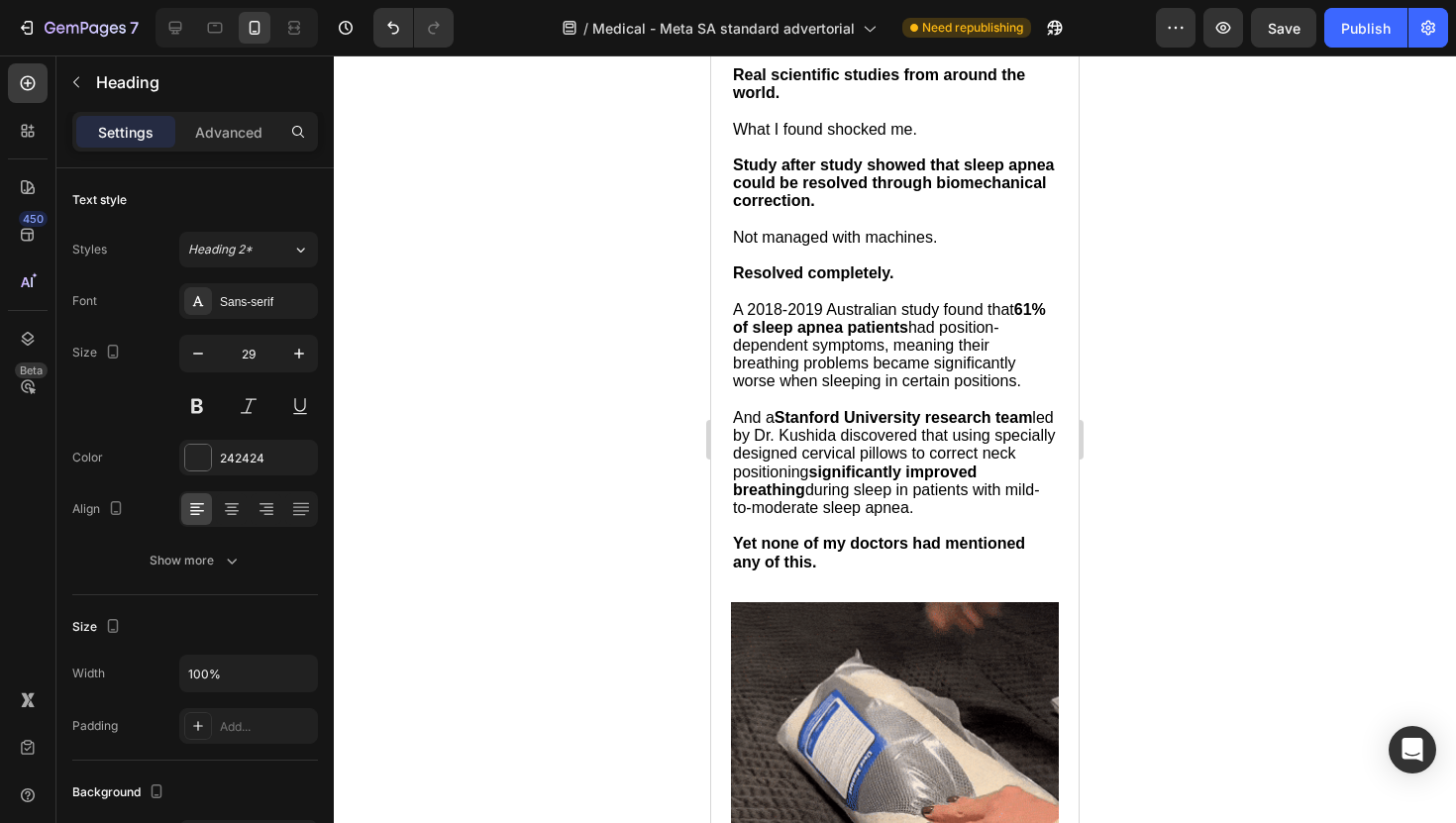 click on "The Research That Exposed Medical Dependency" at bounding box center [861, -105] 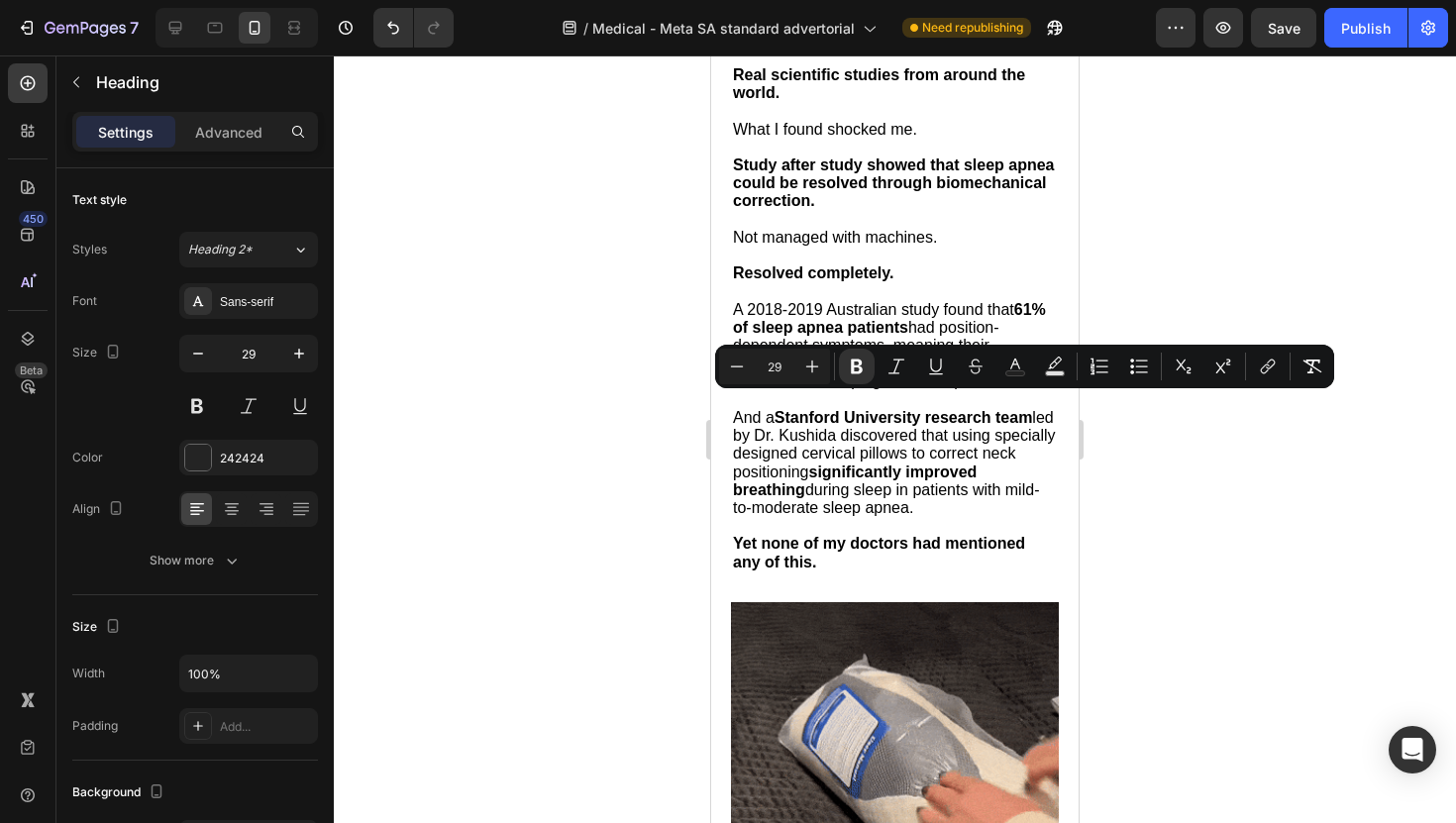 click on "The Research That Exposed Medical Dependency" at bounding box center (861, -105) 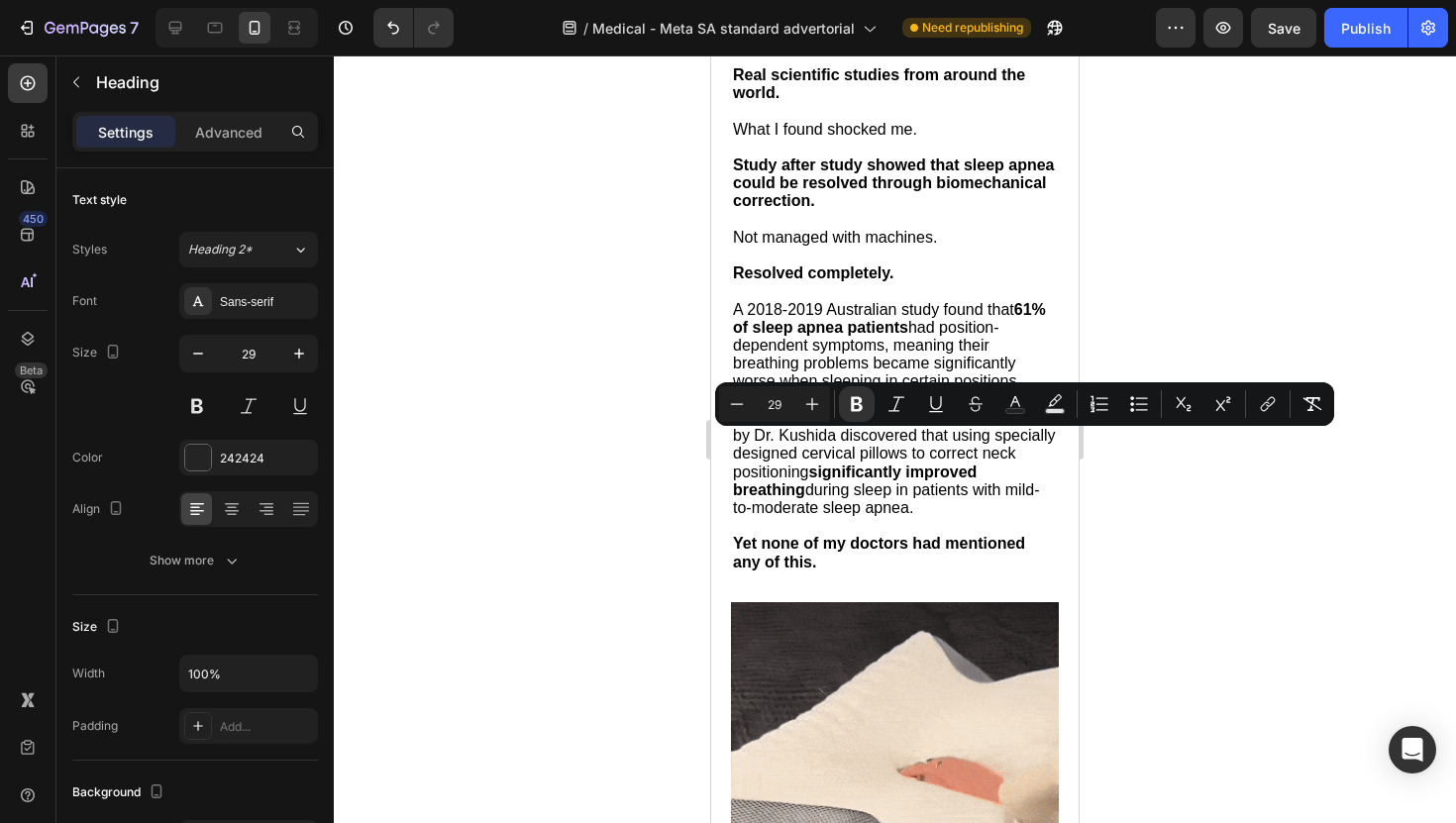 drag, startPoint x: 735, startPoint y: 456, endPoint x: 918, endPoint y: 483, distance: 184.98108 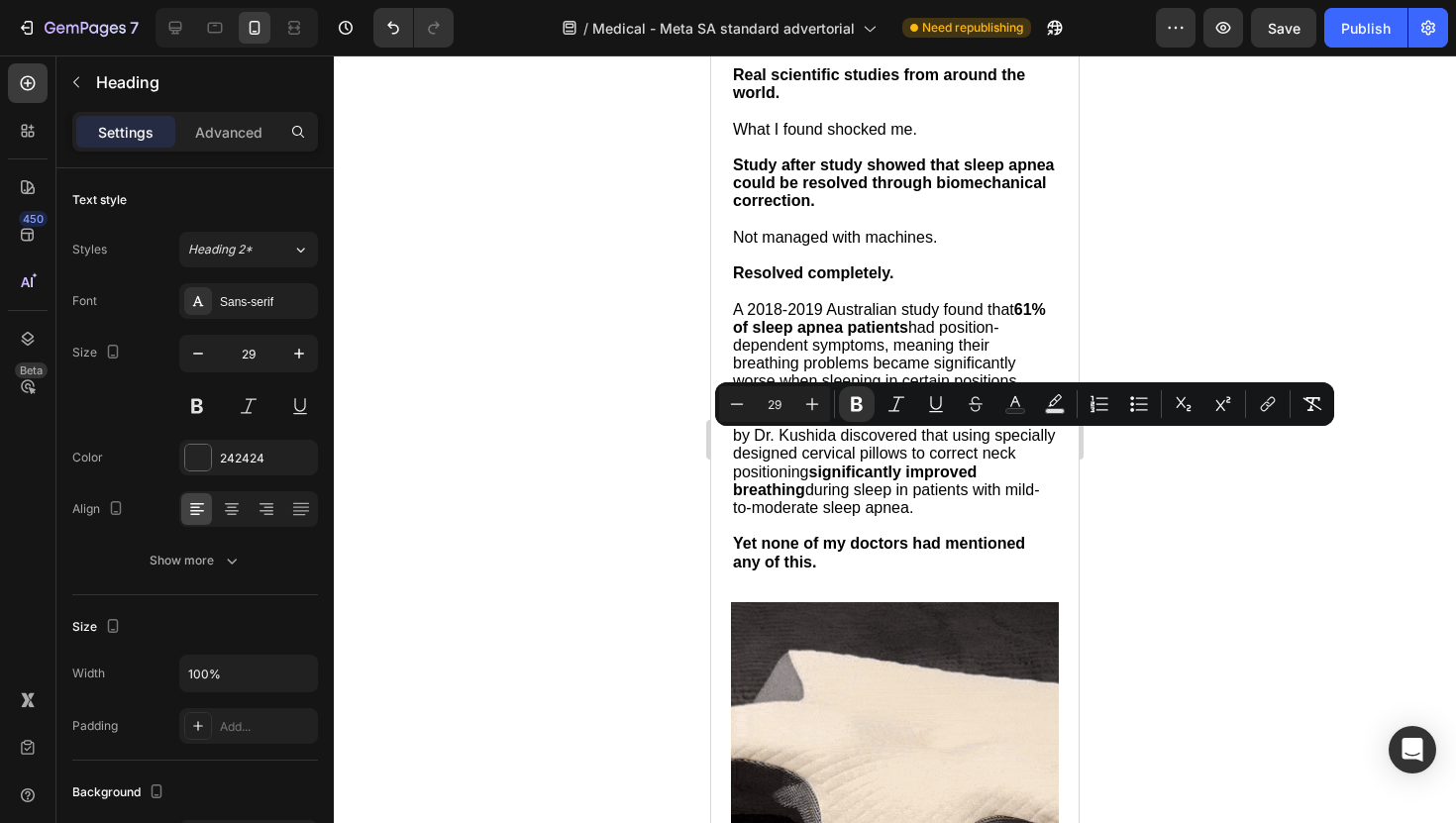 click on "The Research That Exposed Medical Dependency" at bounding box center [894, -104] 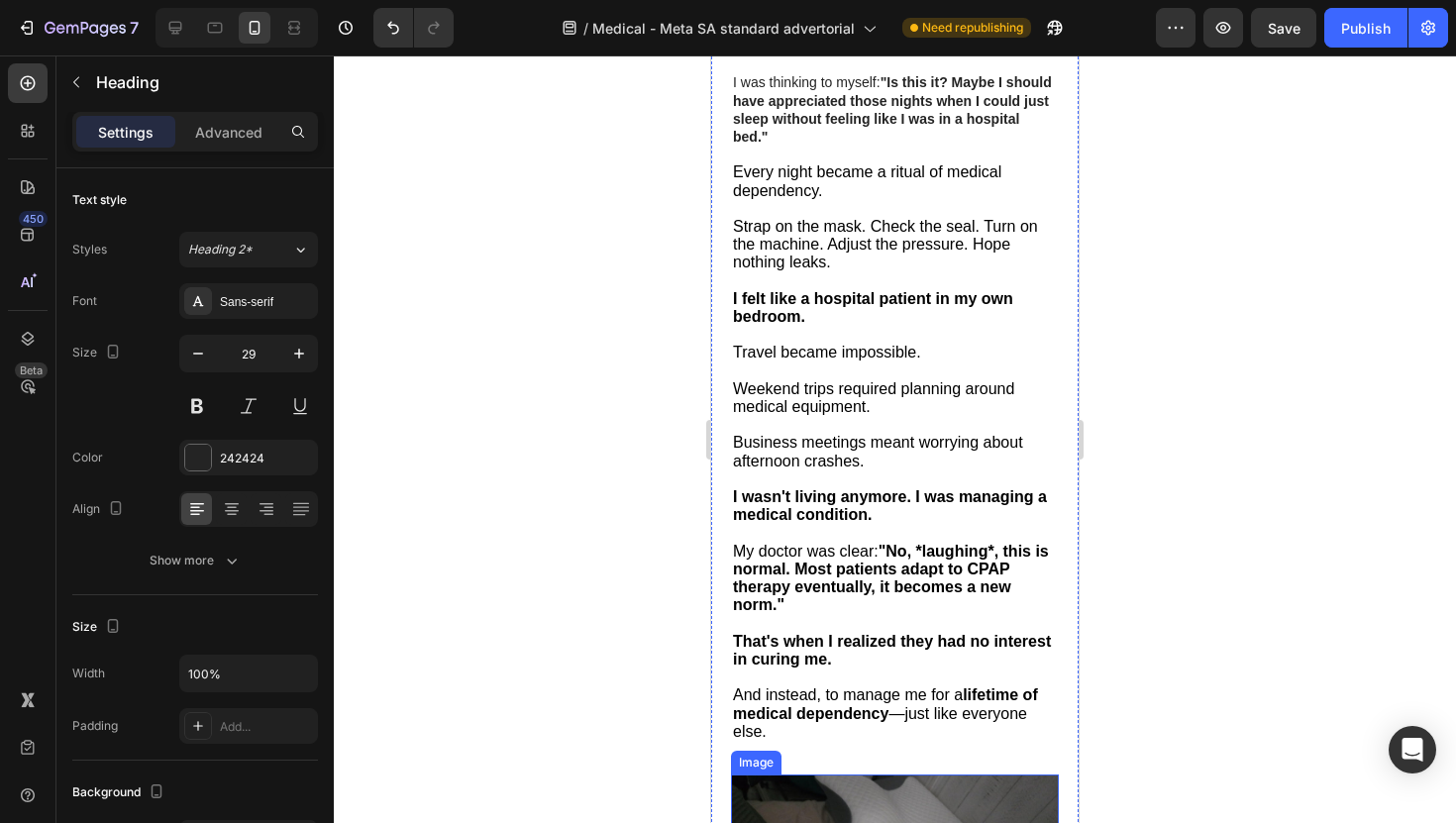 scroll, scrollTop: 4523, scrollLeft: 0, axis: vertical 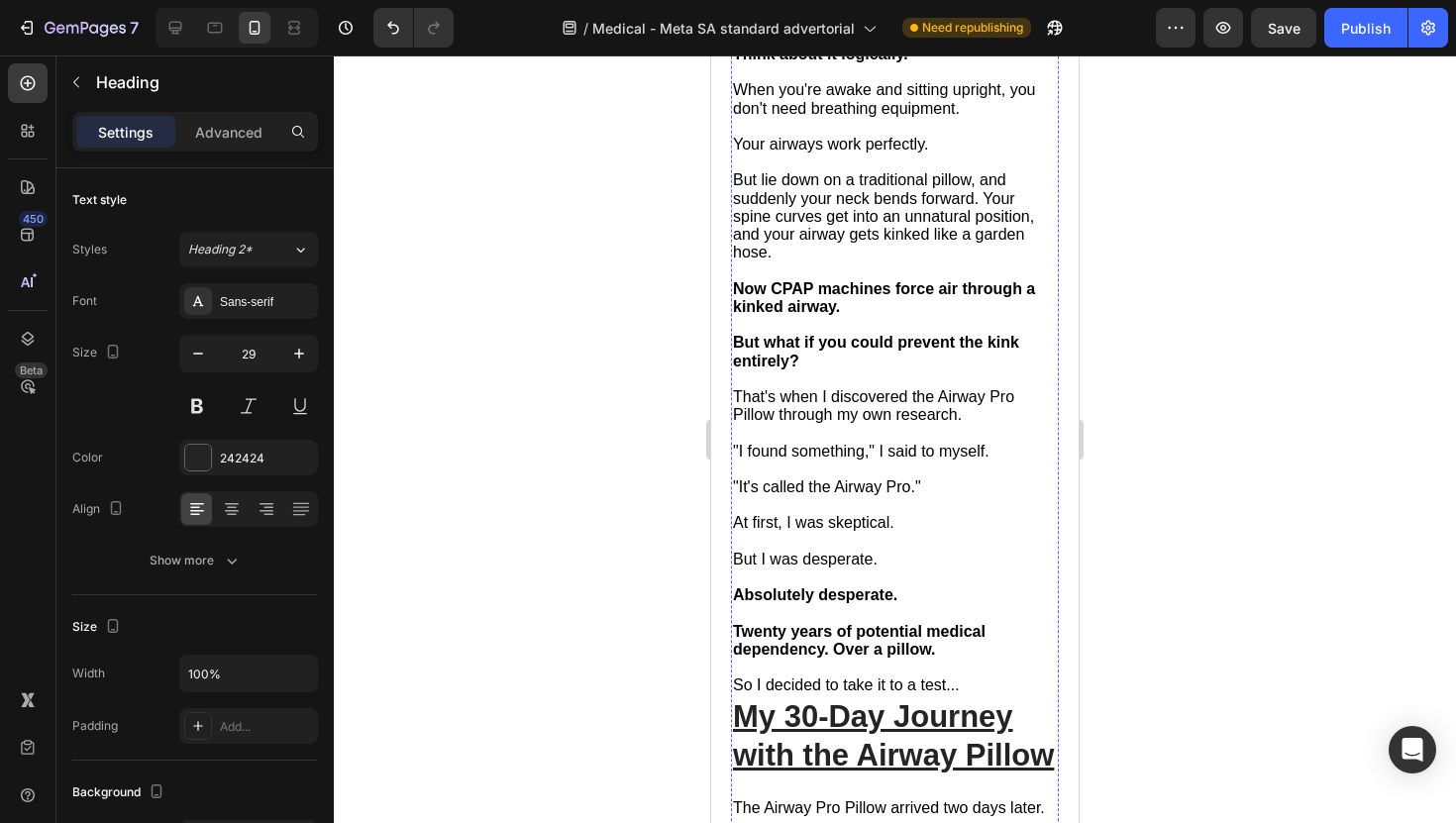 click on "The First Night That Saved My Marriage" at bounding box center (869, -251) 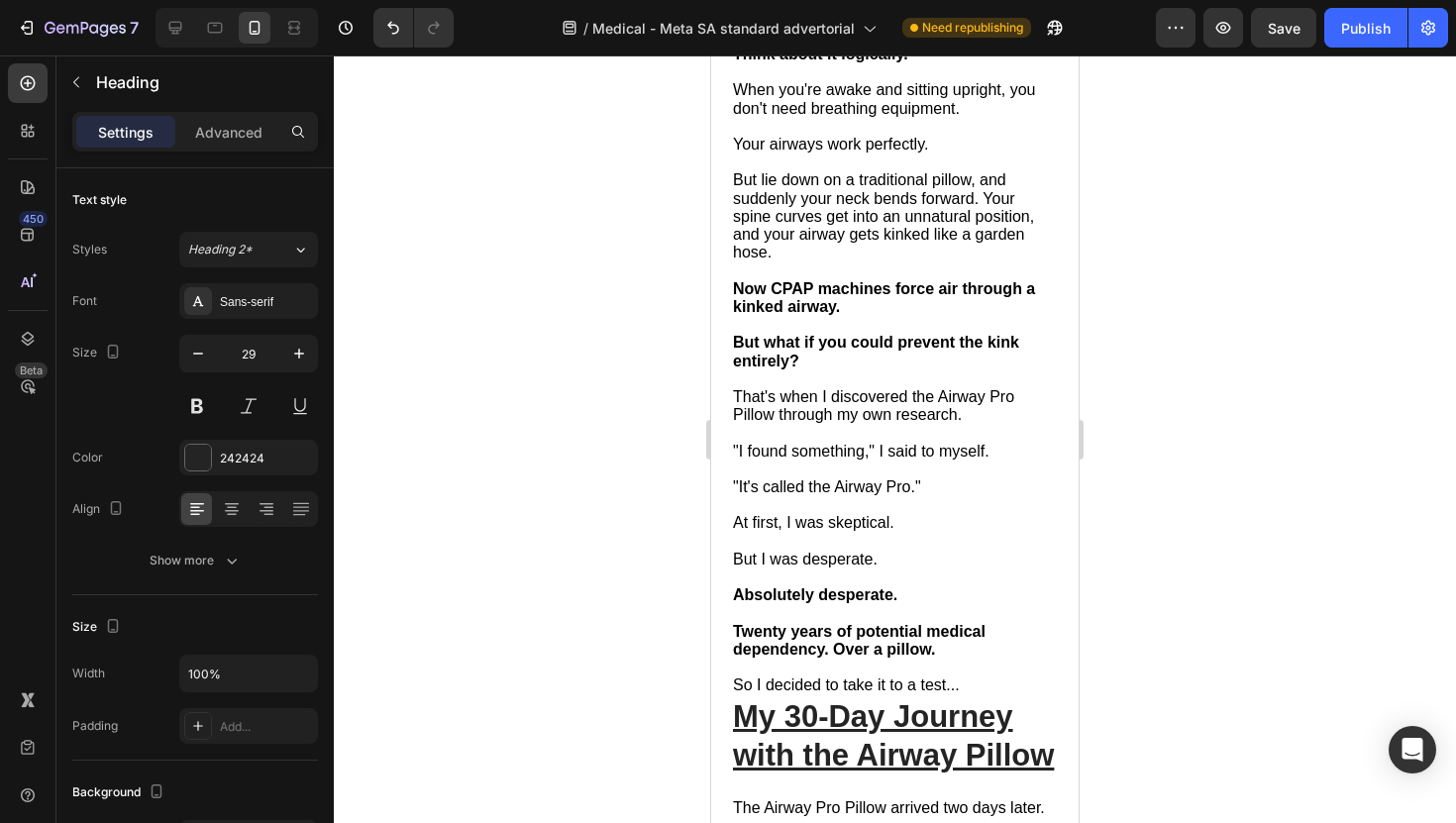 click on "The First Night That Saved My Marriage" at bounding box center [869, -251] 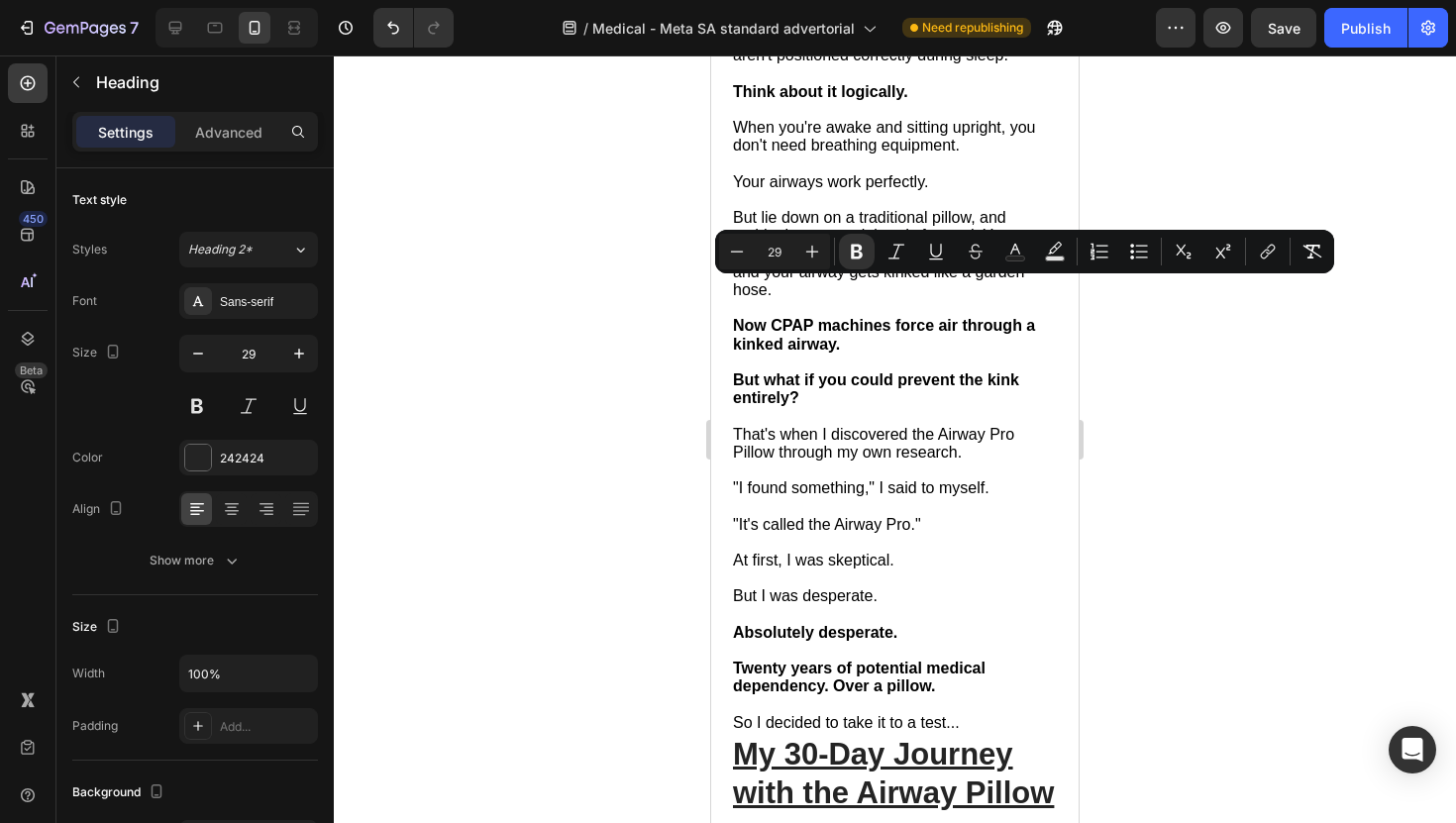drag, startPoint x: 887, startPoint y: 300, endPoint x: 802, endPoint y: 304, distance: 85.09407 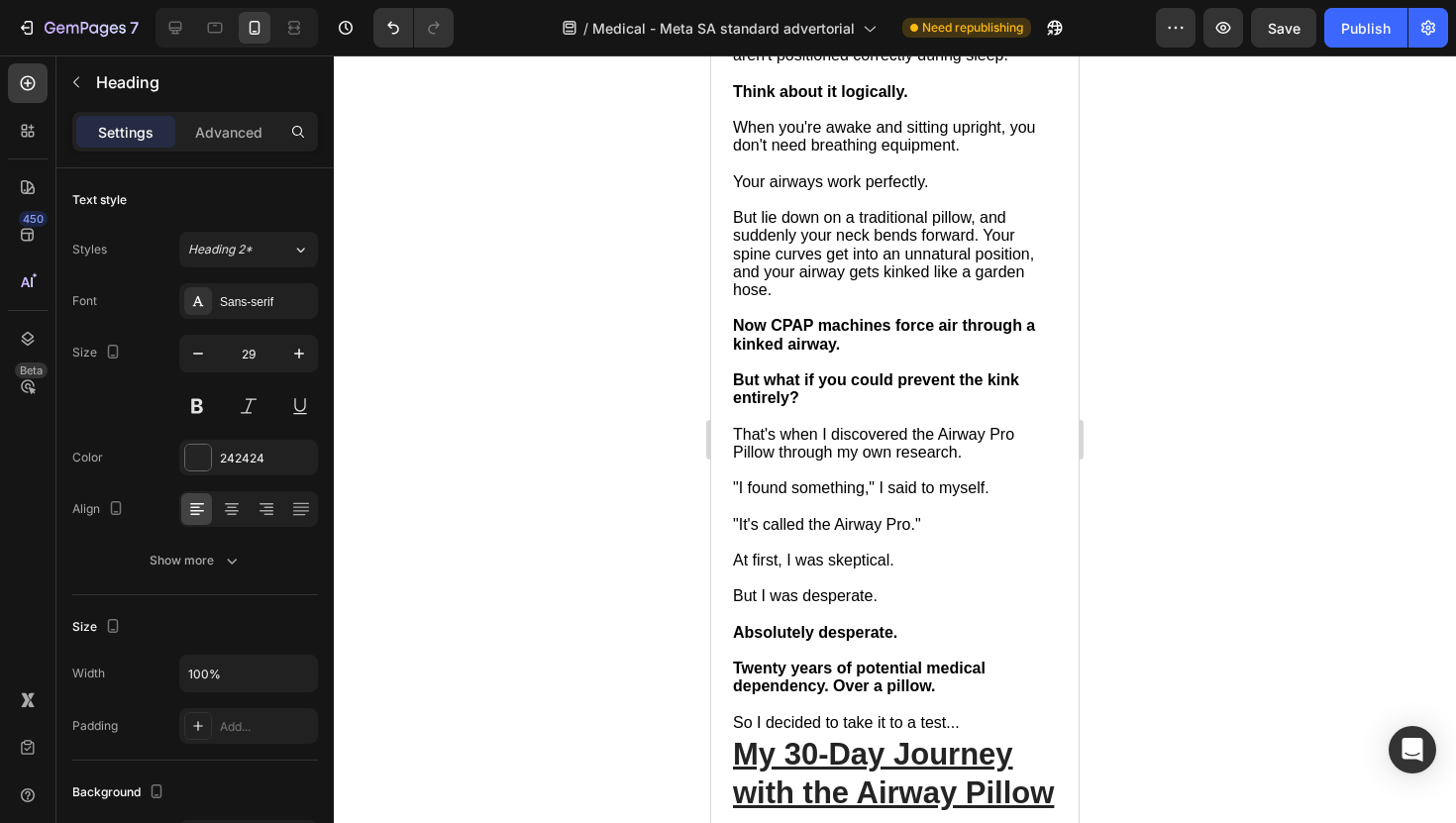 drag, startPoint x: 827, startPoint y: 329, endPoint x: 929, endPoint y: 380, distance: 114.03947 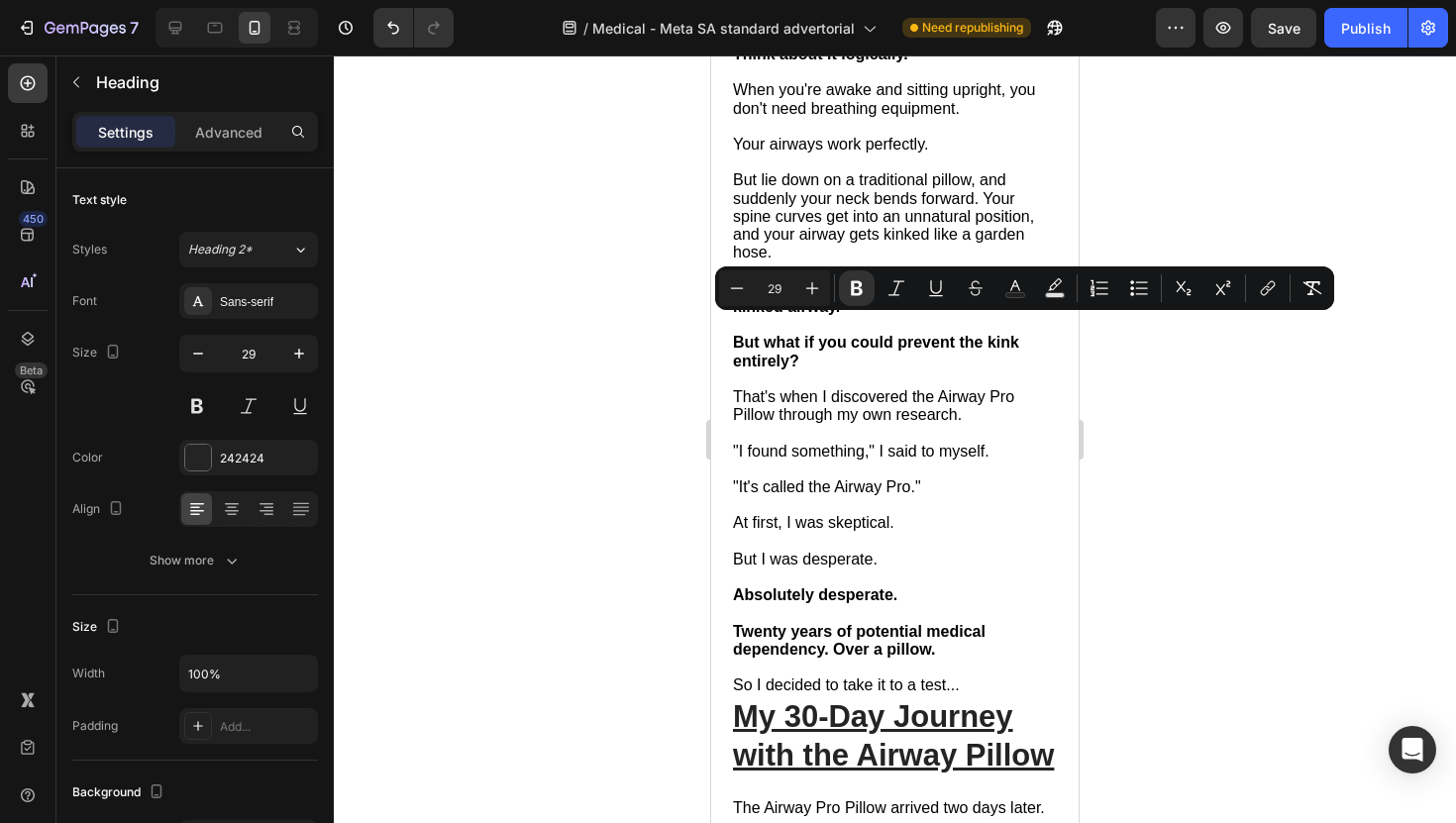 drag, startPoint x: 822, startPoint y: 331, endPoint x: 740, endPoint y: 335, distance: 82.0975 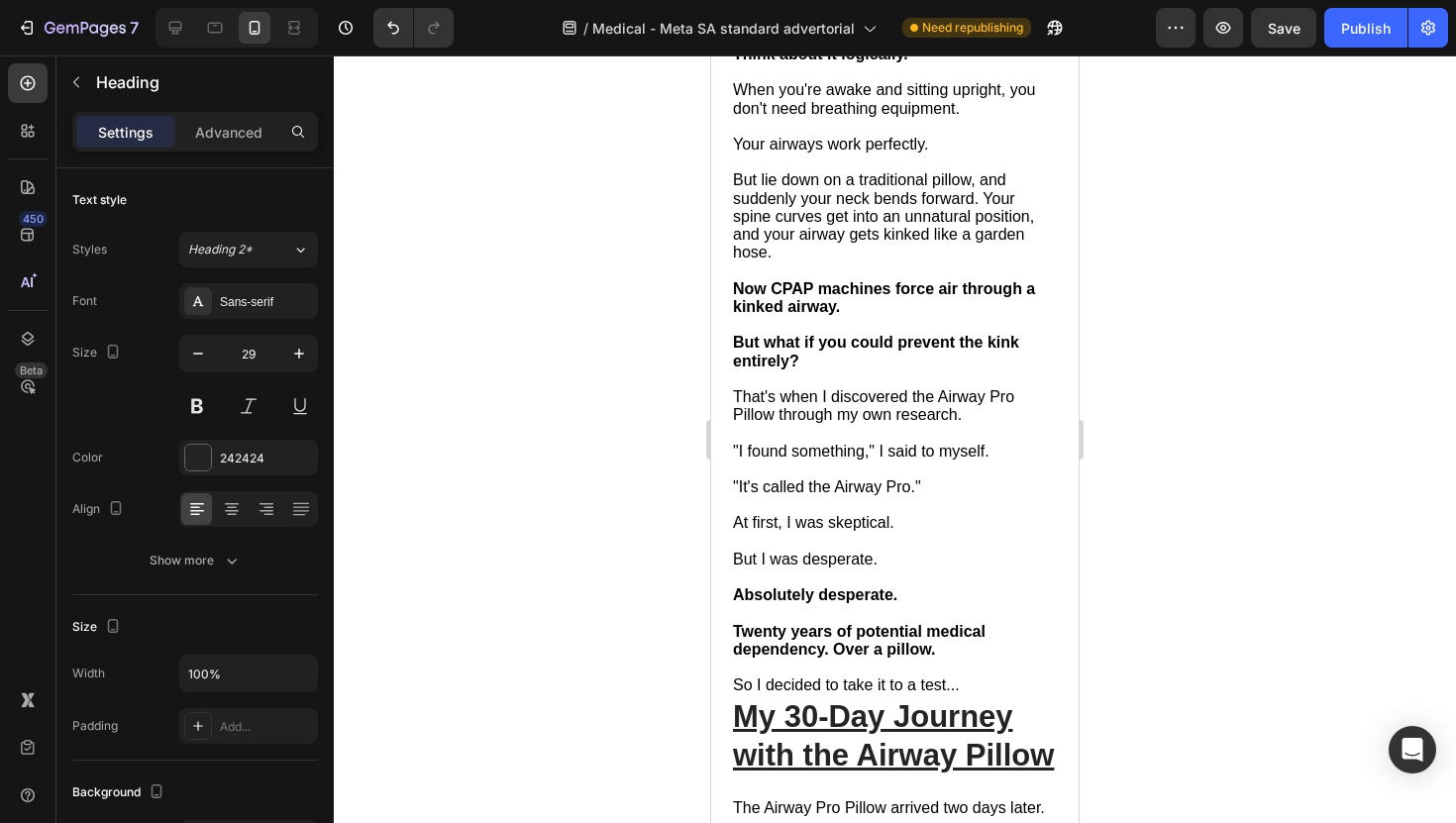 click on "The Shocking Truth About The Root Cause" at bounding box center (887, -251) 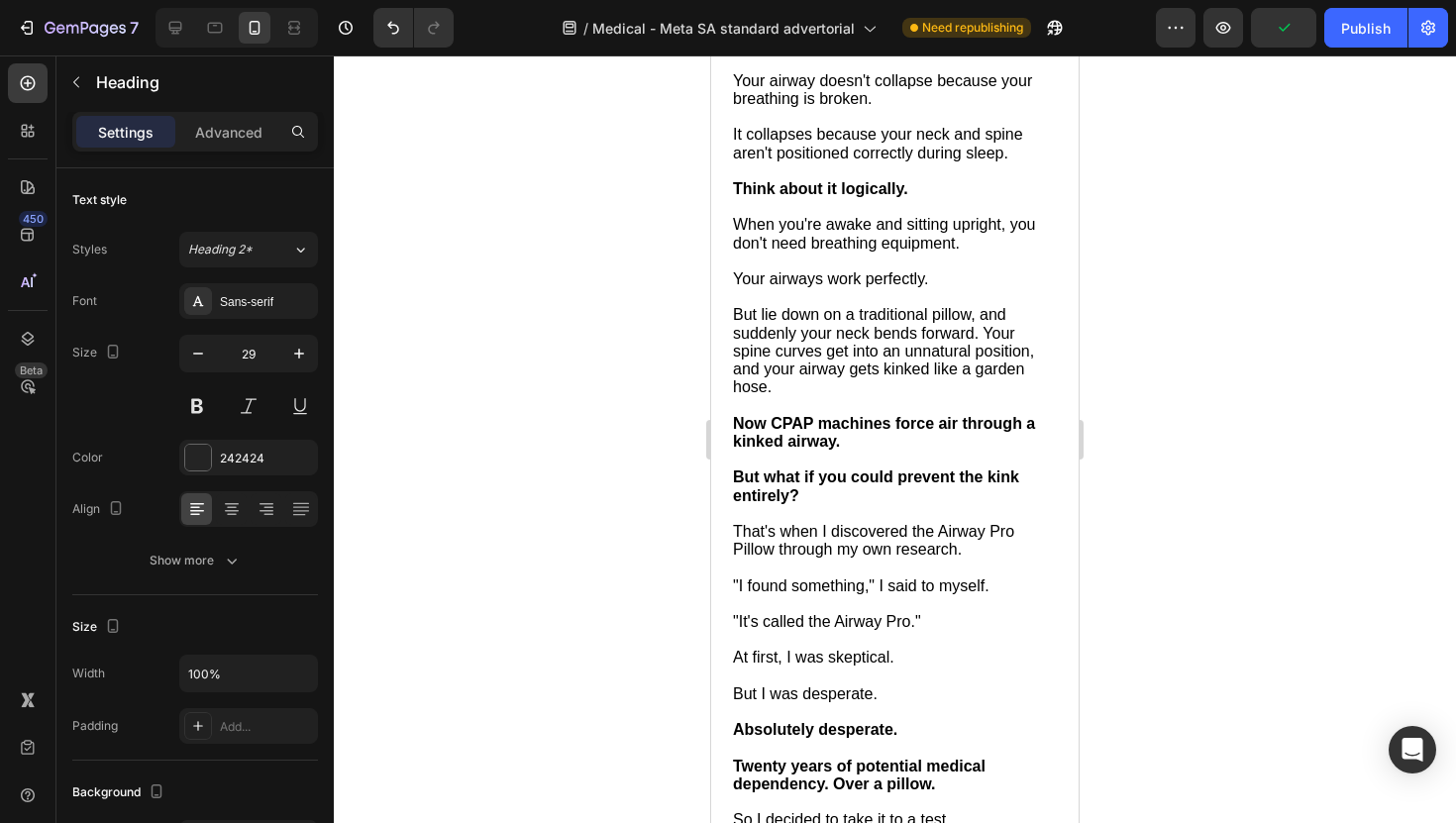 scroll, scrollTop: 6726, scrollLeft: 0, axis: vertical 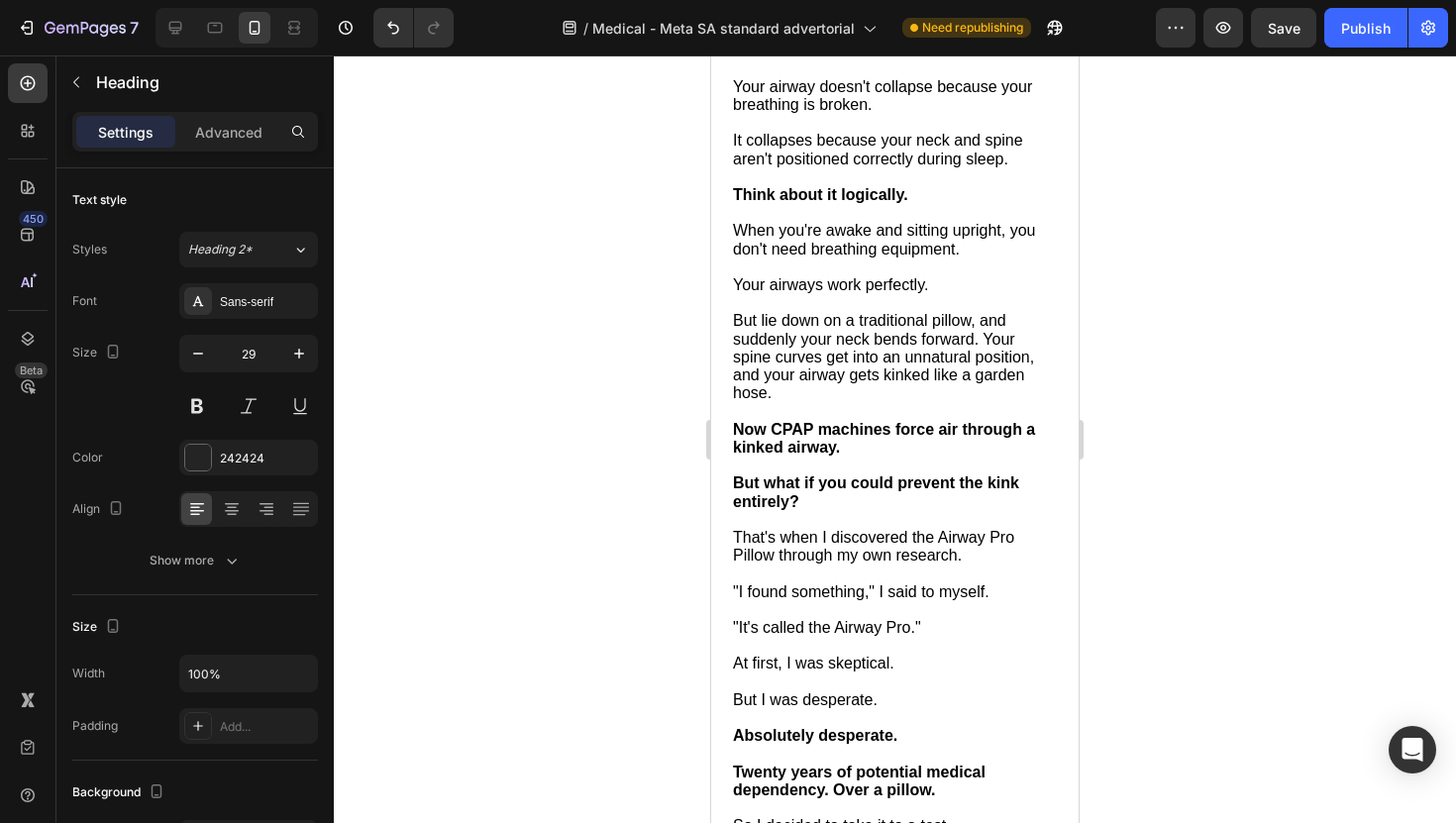 click on "The Shocking Truth About The Root Cause" at bounding box center [887, -110] 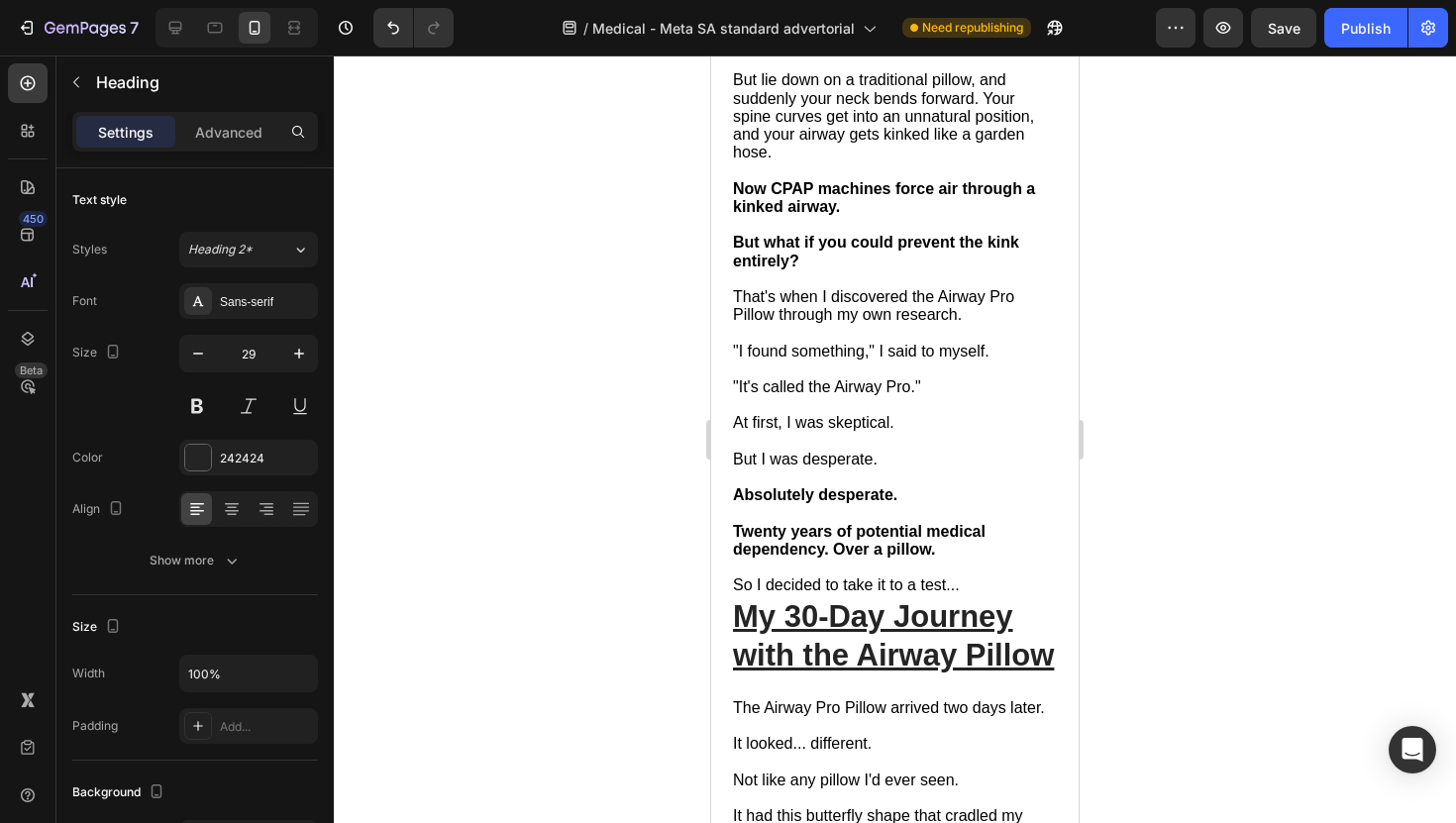 scroll, scrollTop: 6973, scrollLeft: 0, axis: vertical 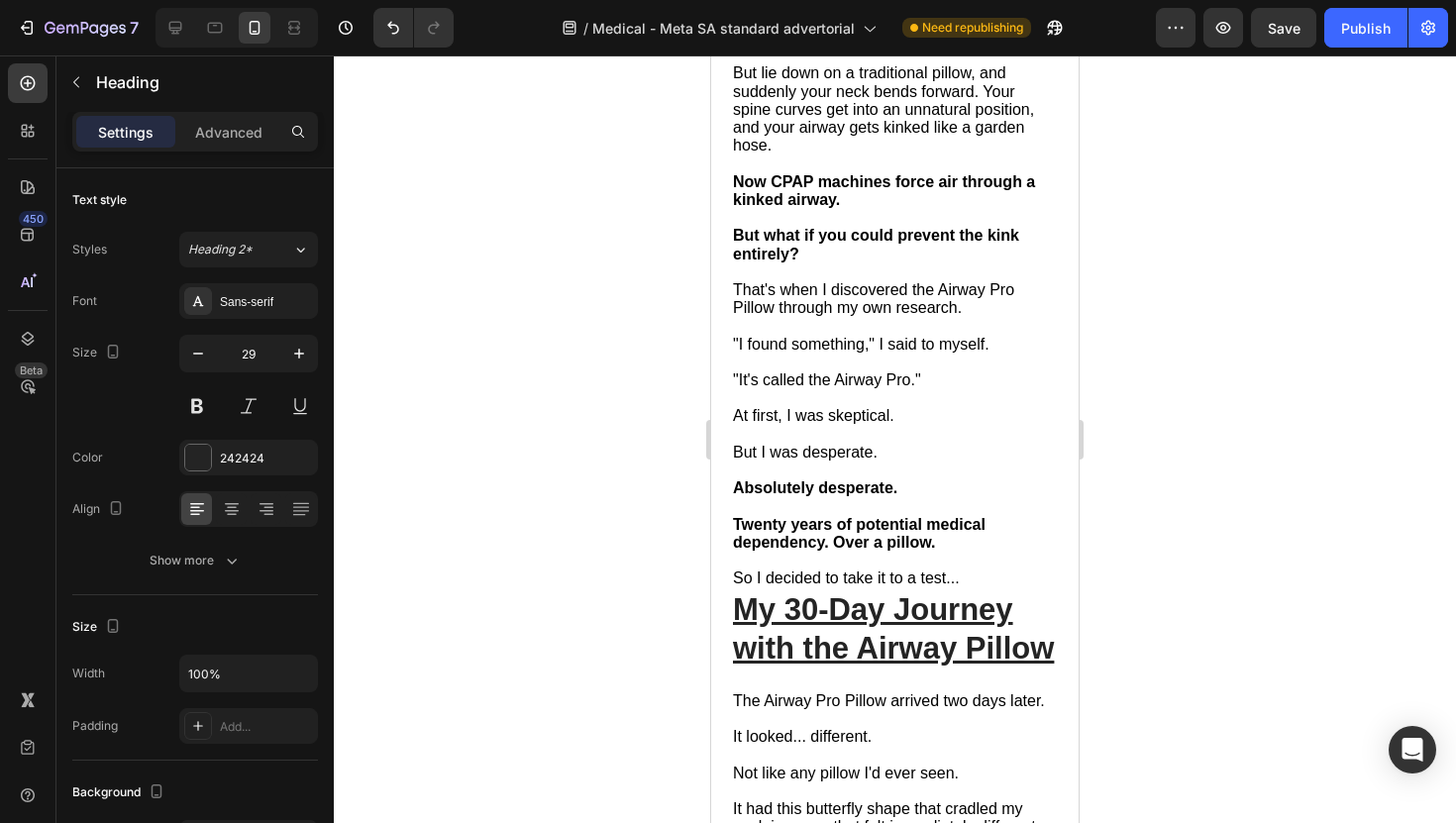 drag, startPoint x: 868, startPoint y: 227, endPoint x: 878, endPoint y: 224, distance: 10.440307 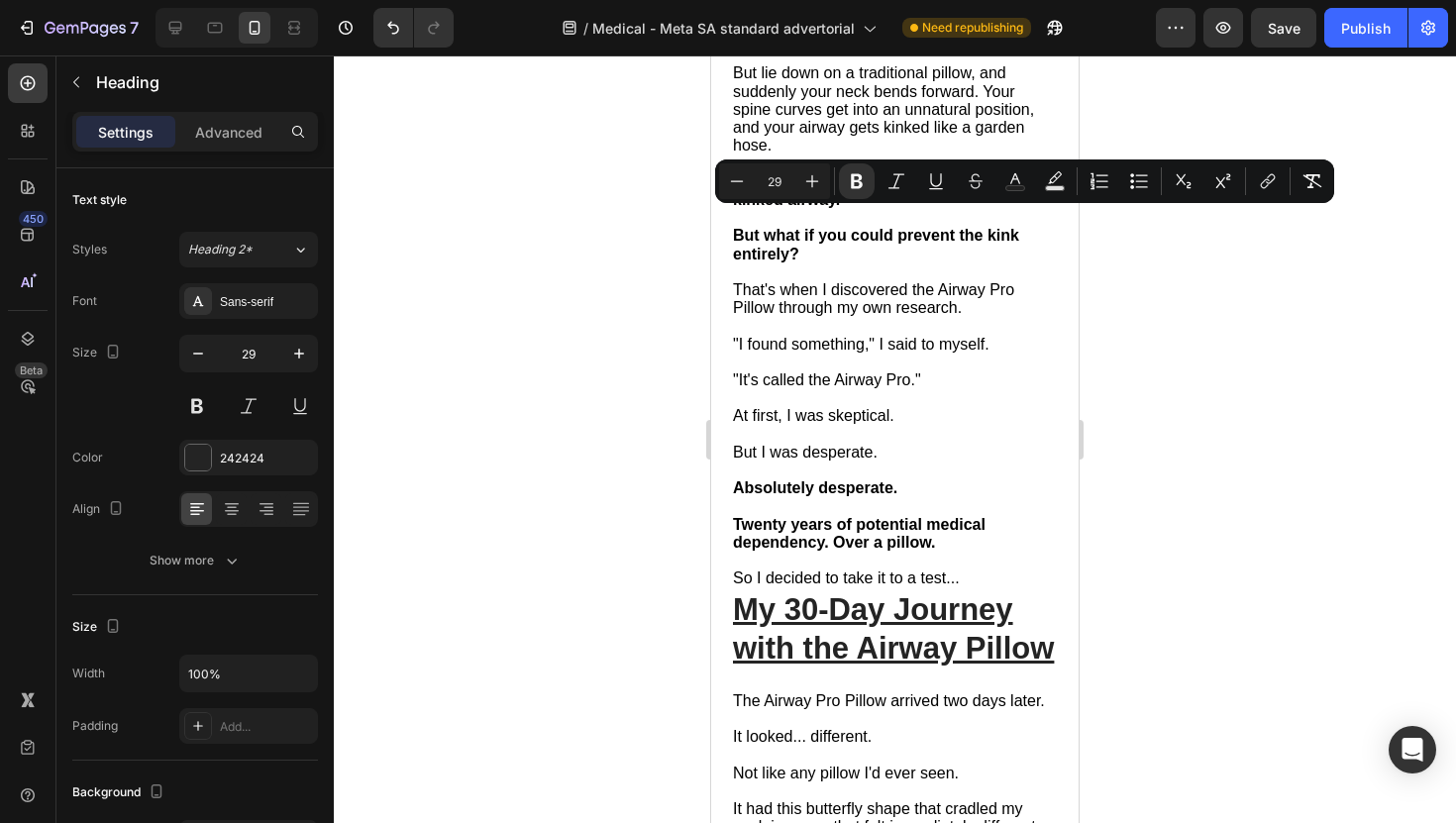 drag, startPoint x: 872, startPoint y: 225, endPoint x: 821, endPoint y: 225, distance: 51 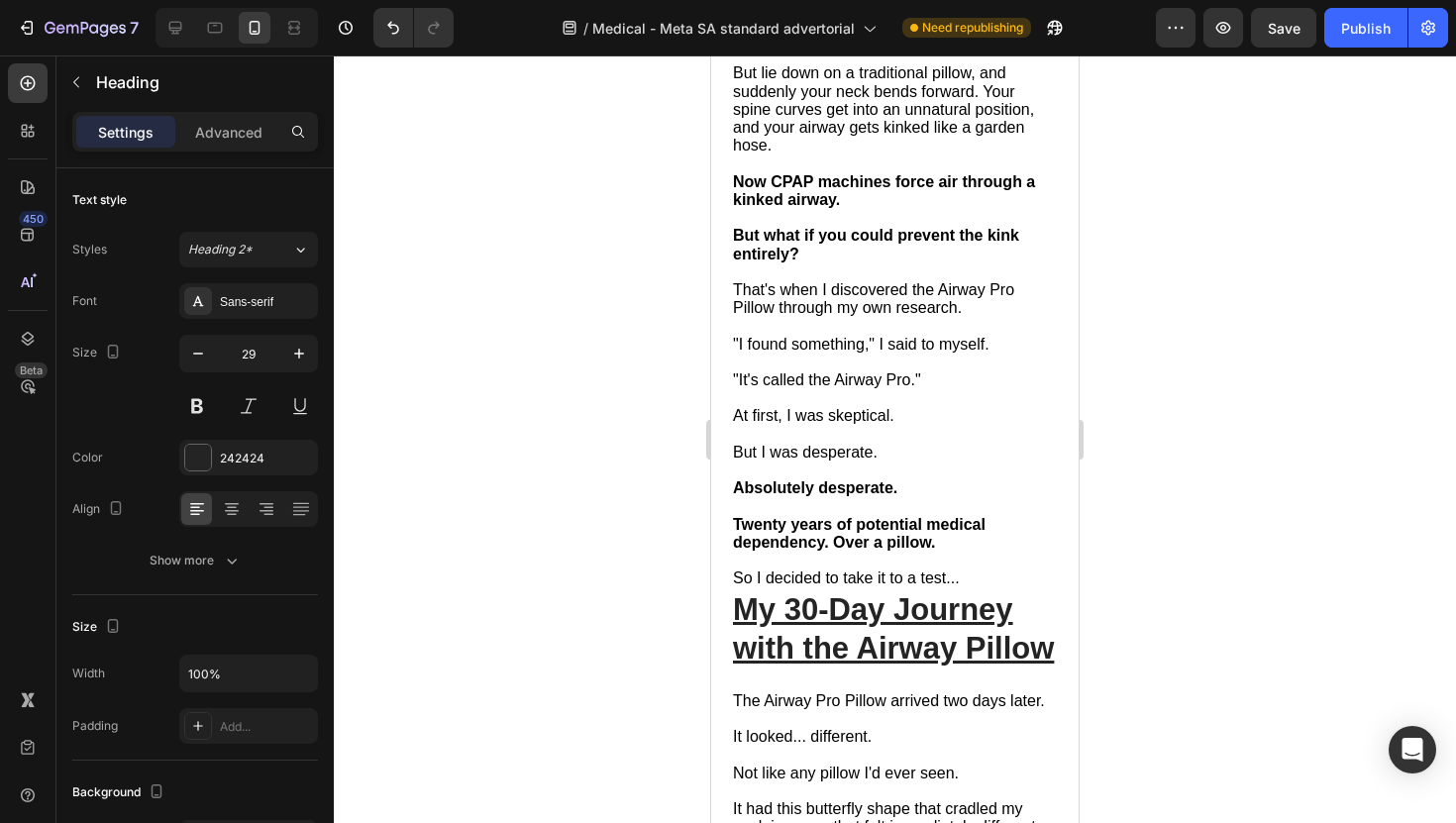 drag, startPoint x: 797, startPoint y: 189, endPoint x: 740, endPoint y: 197, distance: 57.558666 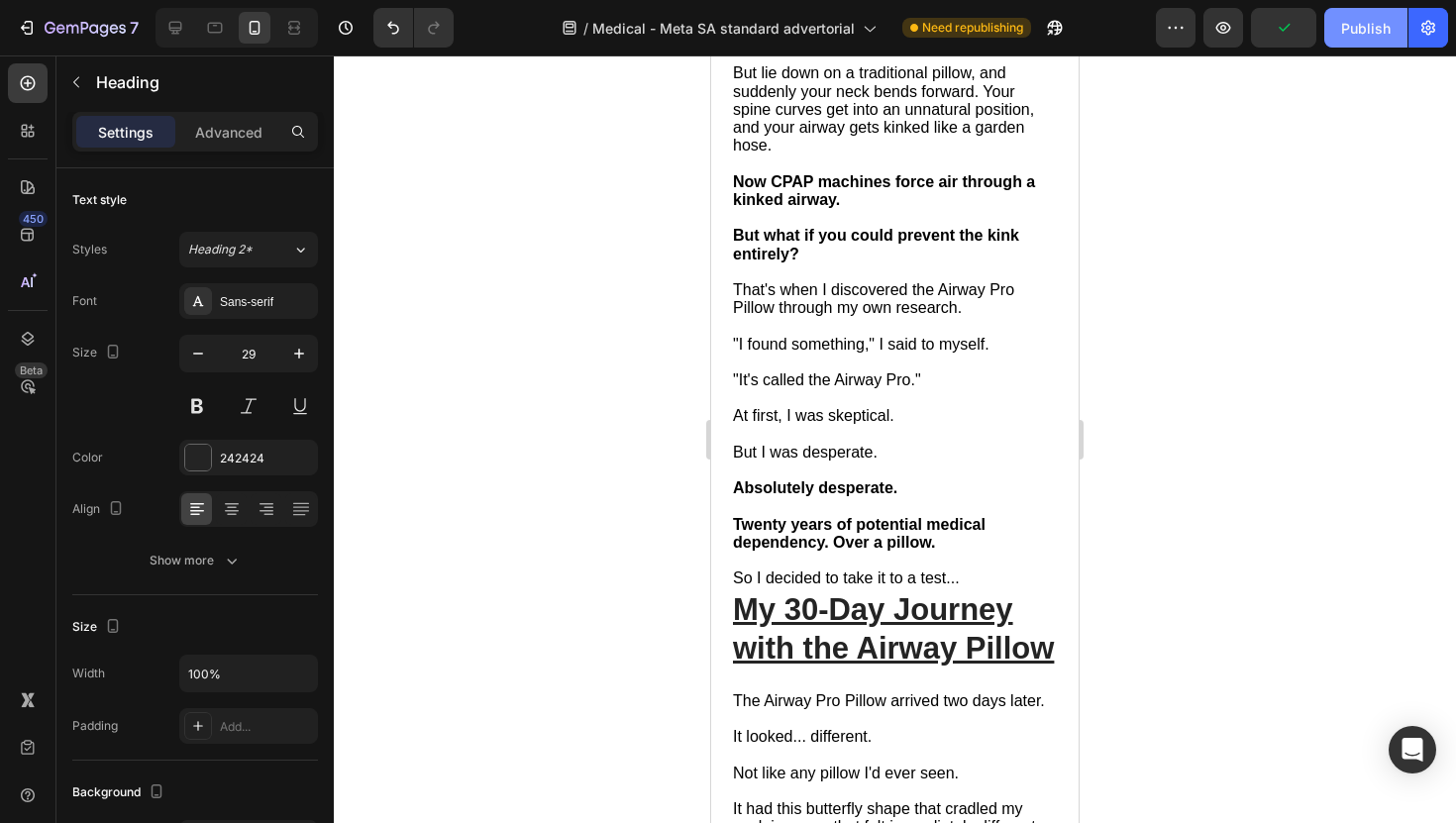 click on "Publish" at bounding box center (1366, 28) 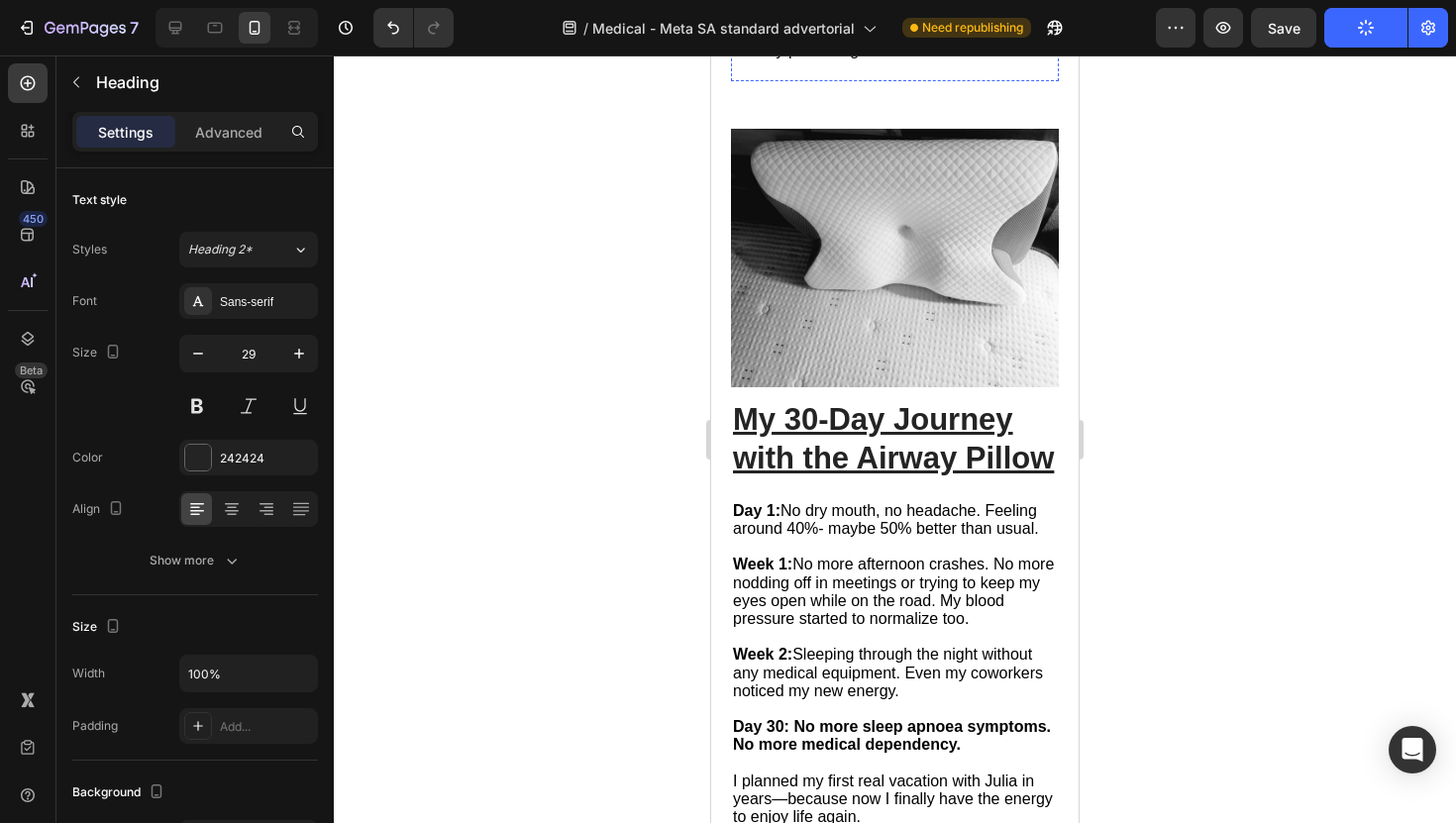 scroll, scrollTop: 7996, scrollLeft: 0, axis: vertical 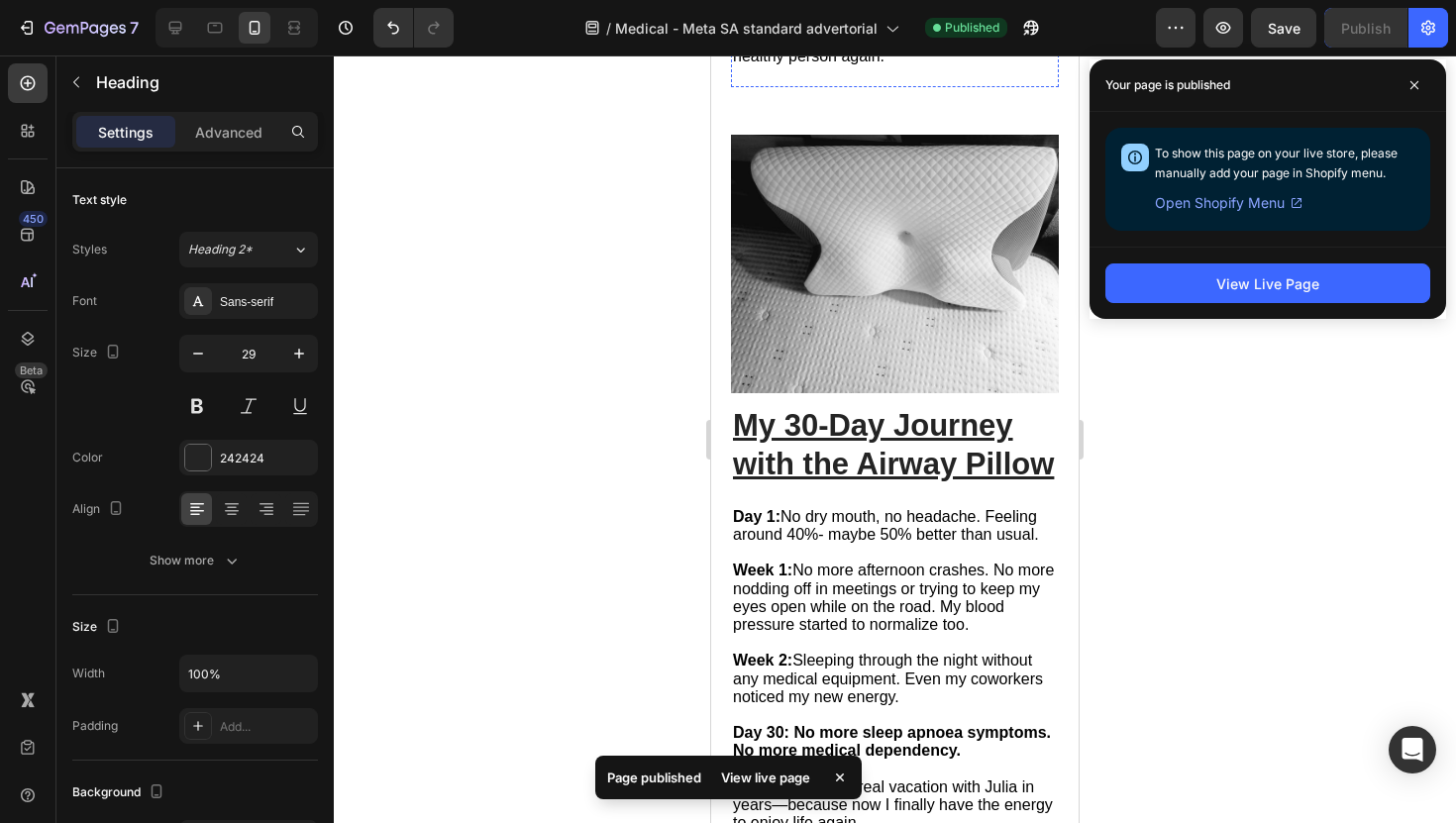 click on "So I decided to take it to a test..." at bounding box center (846, -446) 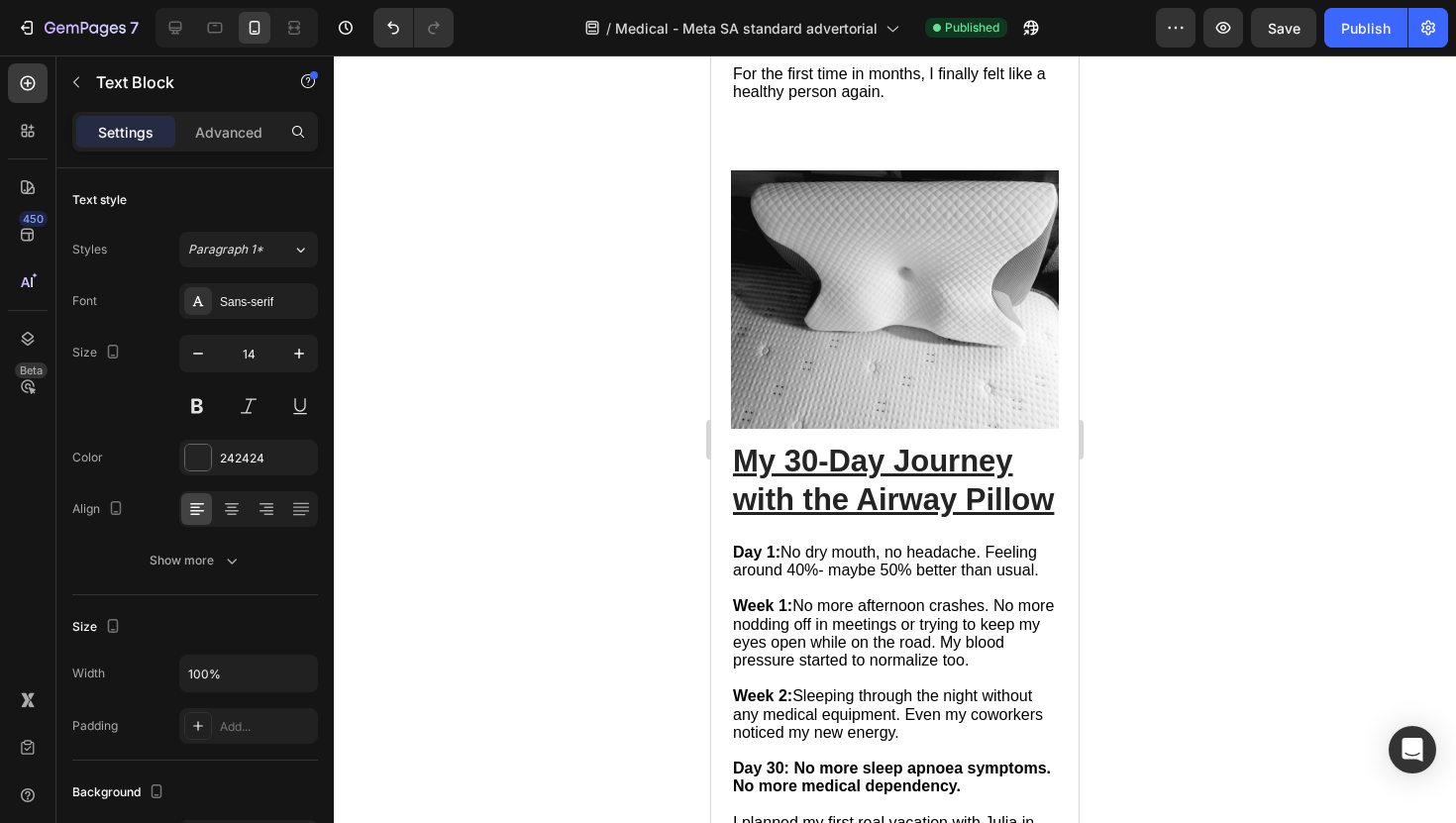 drag, startPoint x: 887, startPoint y: 146, endPoint x: 892, endPoint y: 181, distance: 35.355339 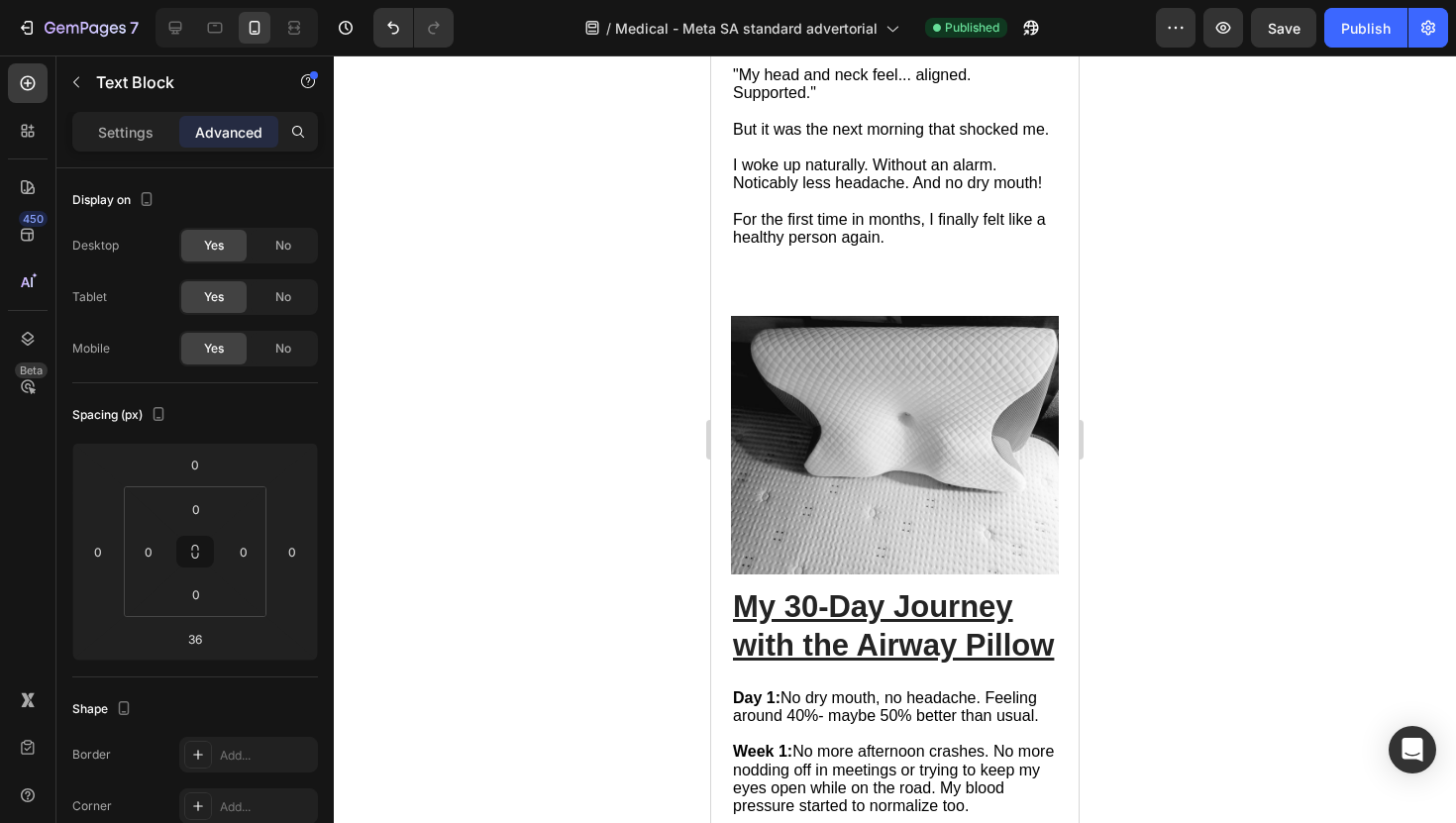 scroll, scrollTop: 7850, scrollLeft: 0, axis: vertical 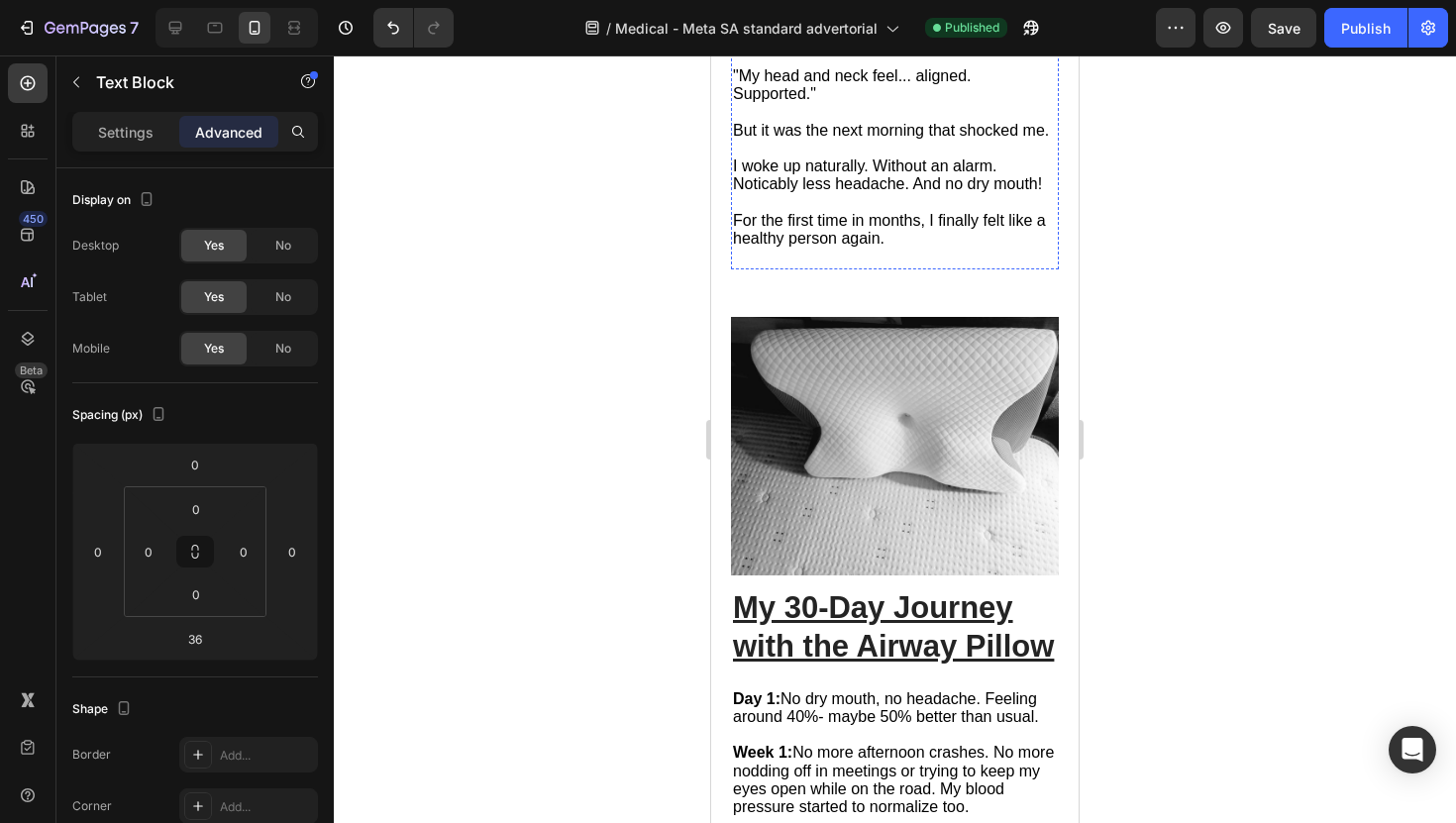 click on "My 30-Day Journey with the Airway Pillow" at bounding box center (893, -212) 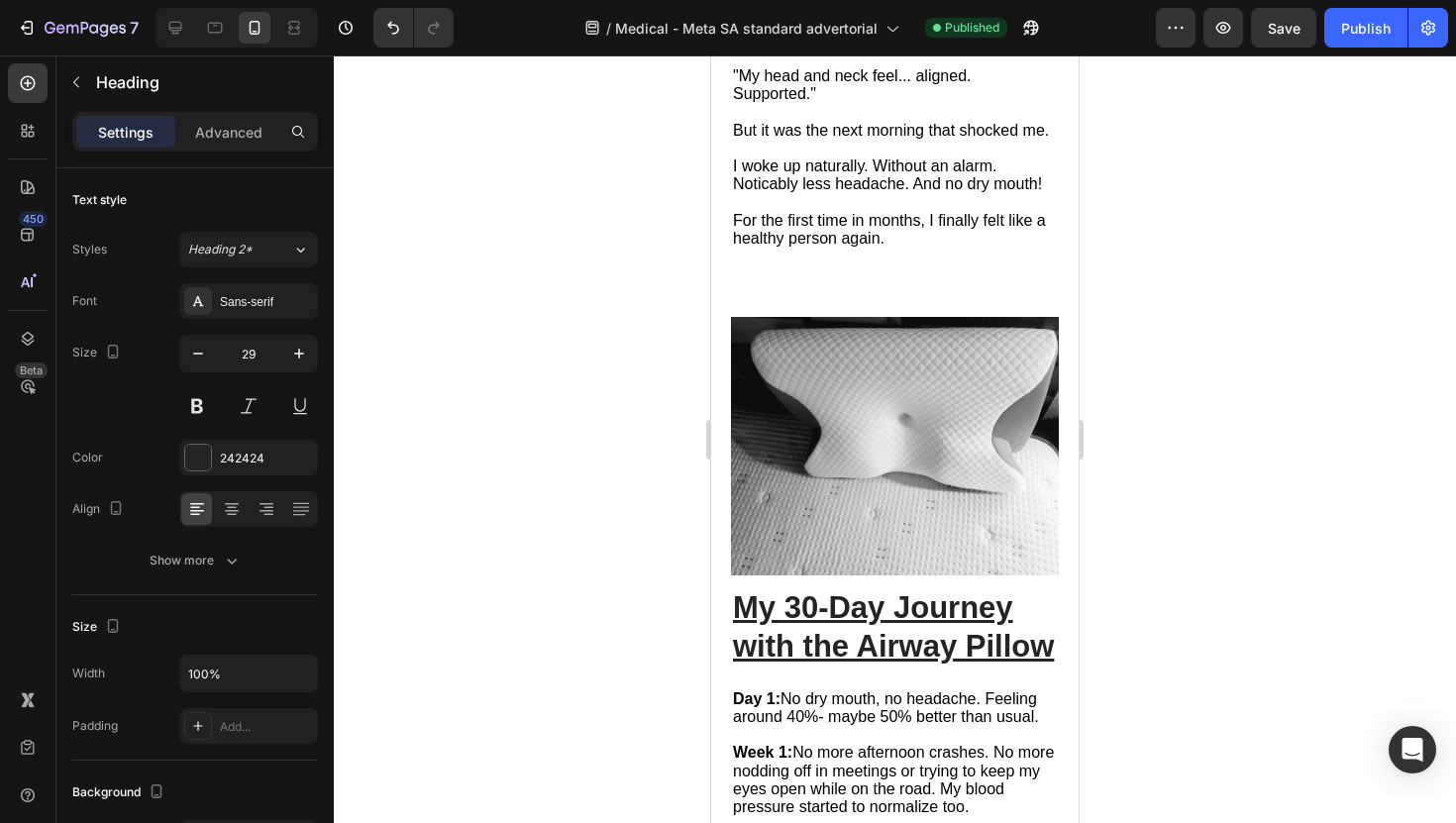 click on "My 30-Day Journey with the Airway Pillow" at bounding box center [893, -212] 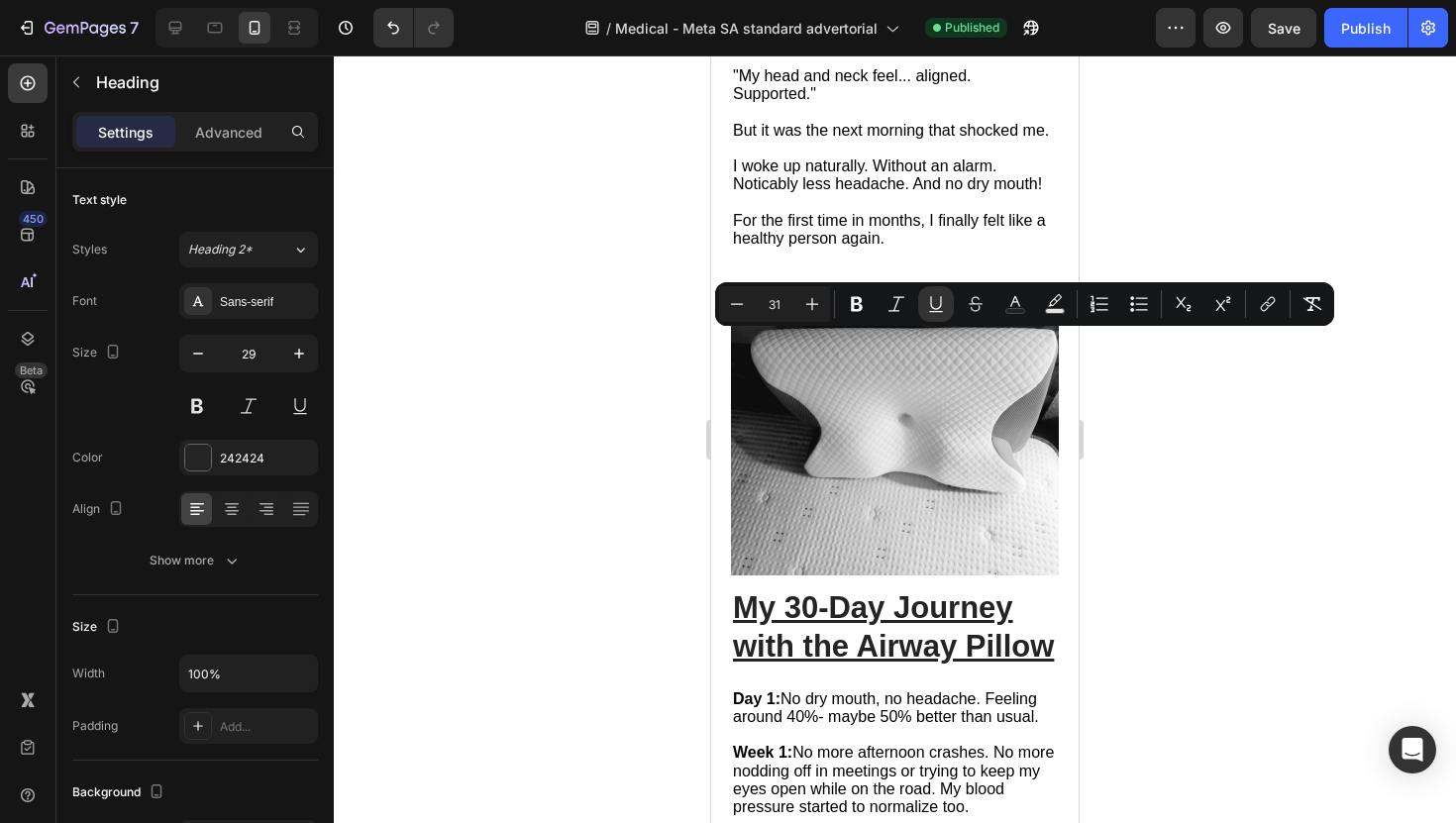 type on "29" 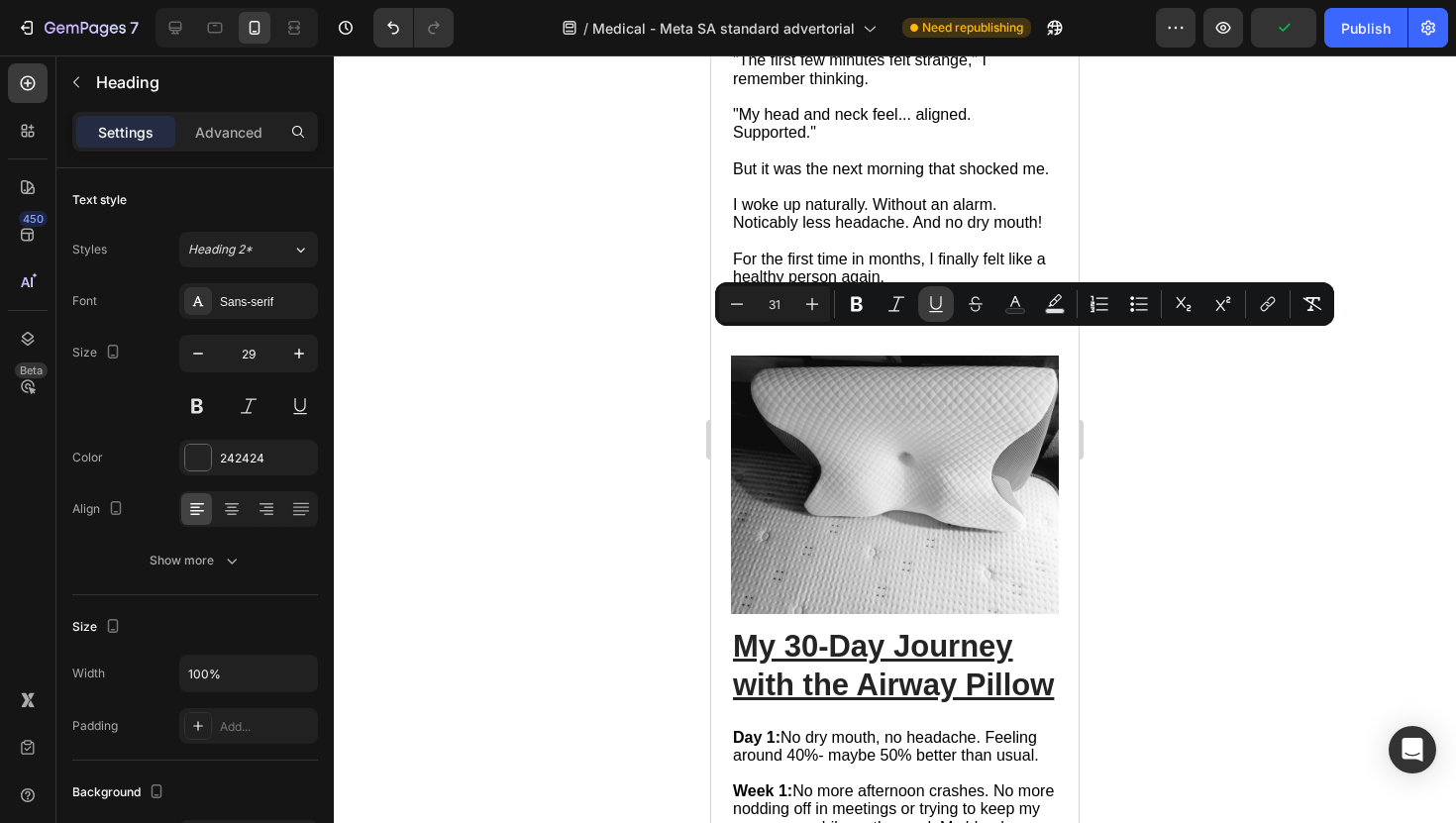 click 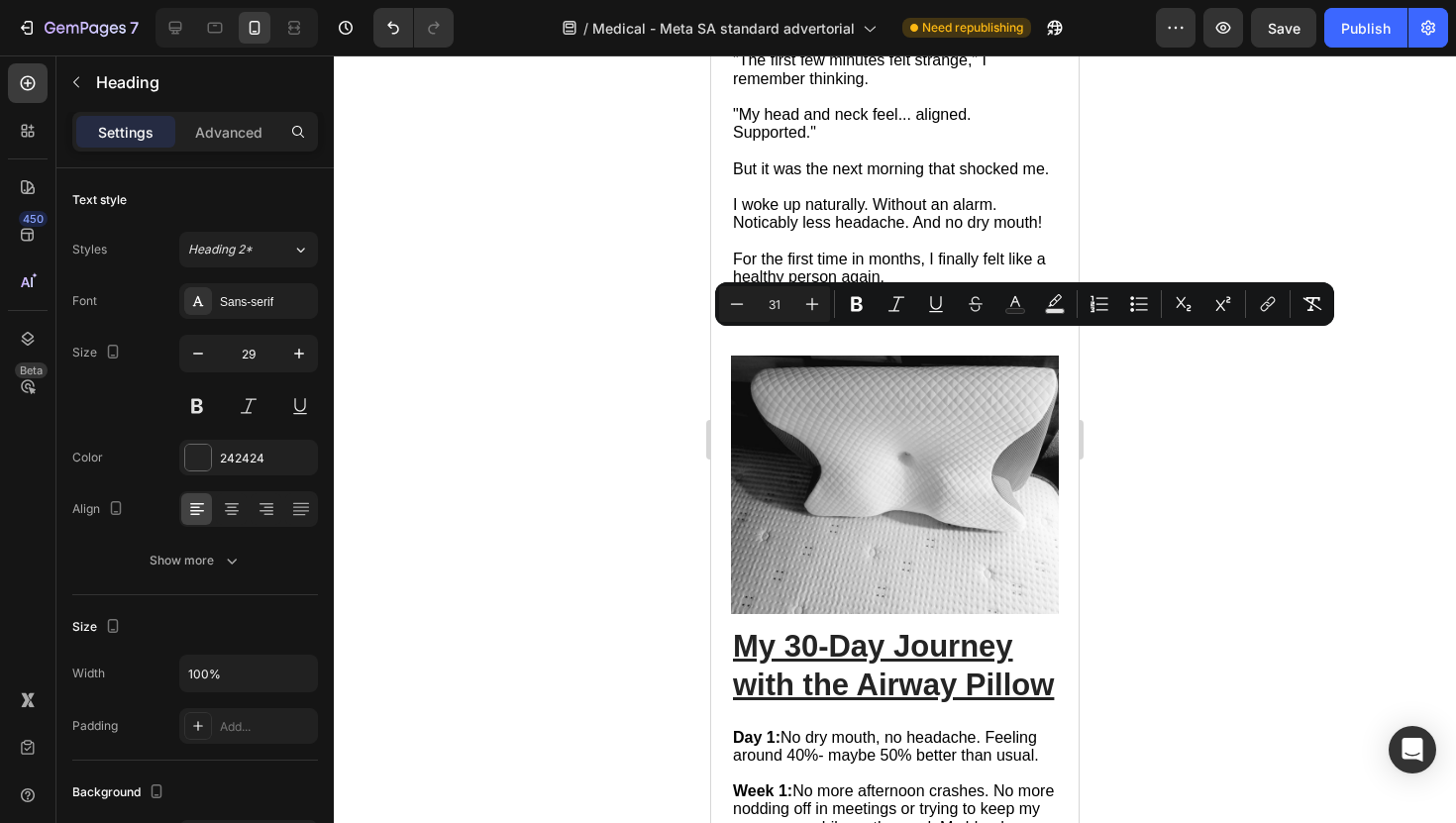 click 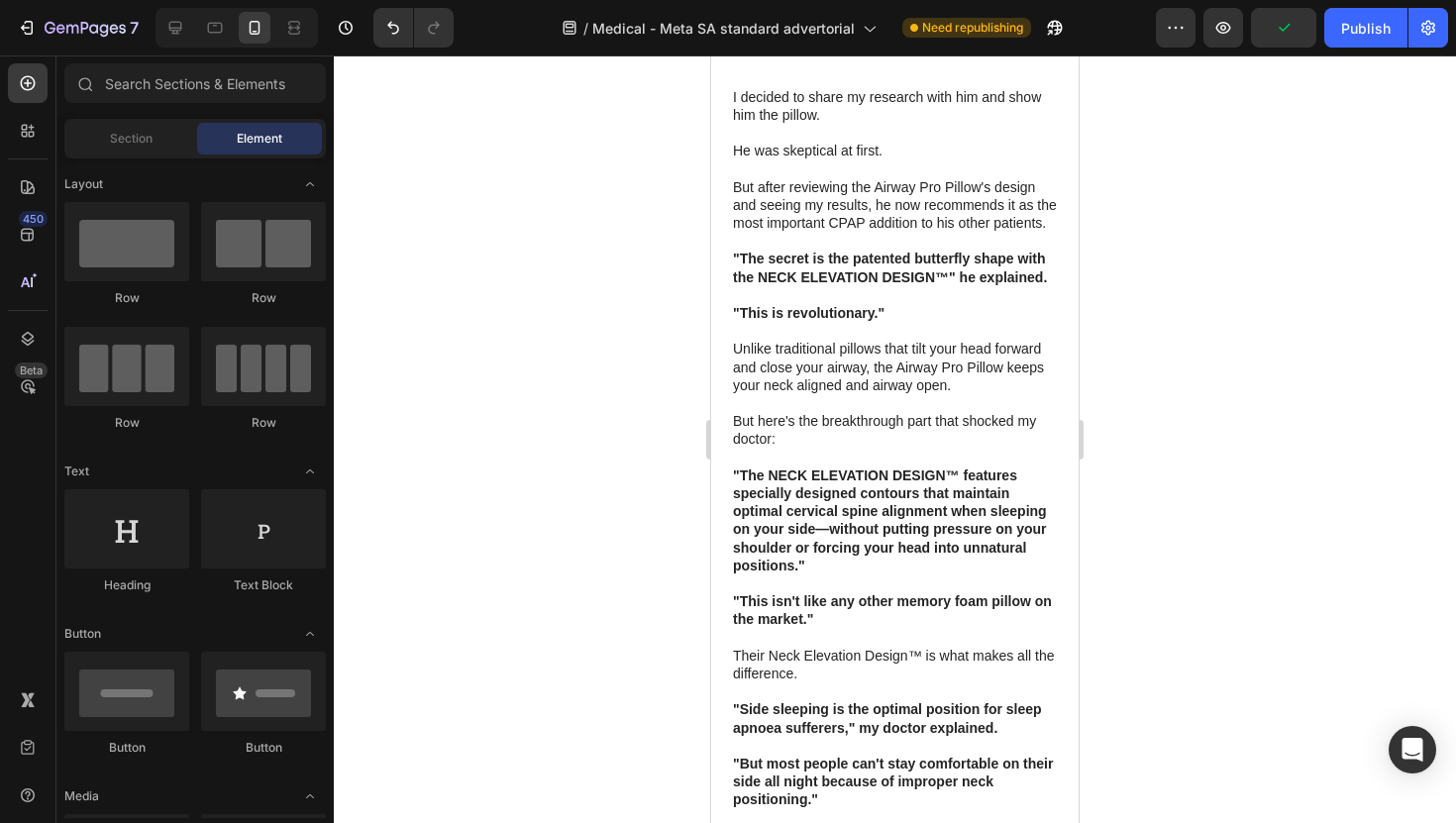 scroll, scrollTop: 9595, scrollLeft: 0, axis: vertical 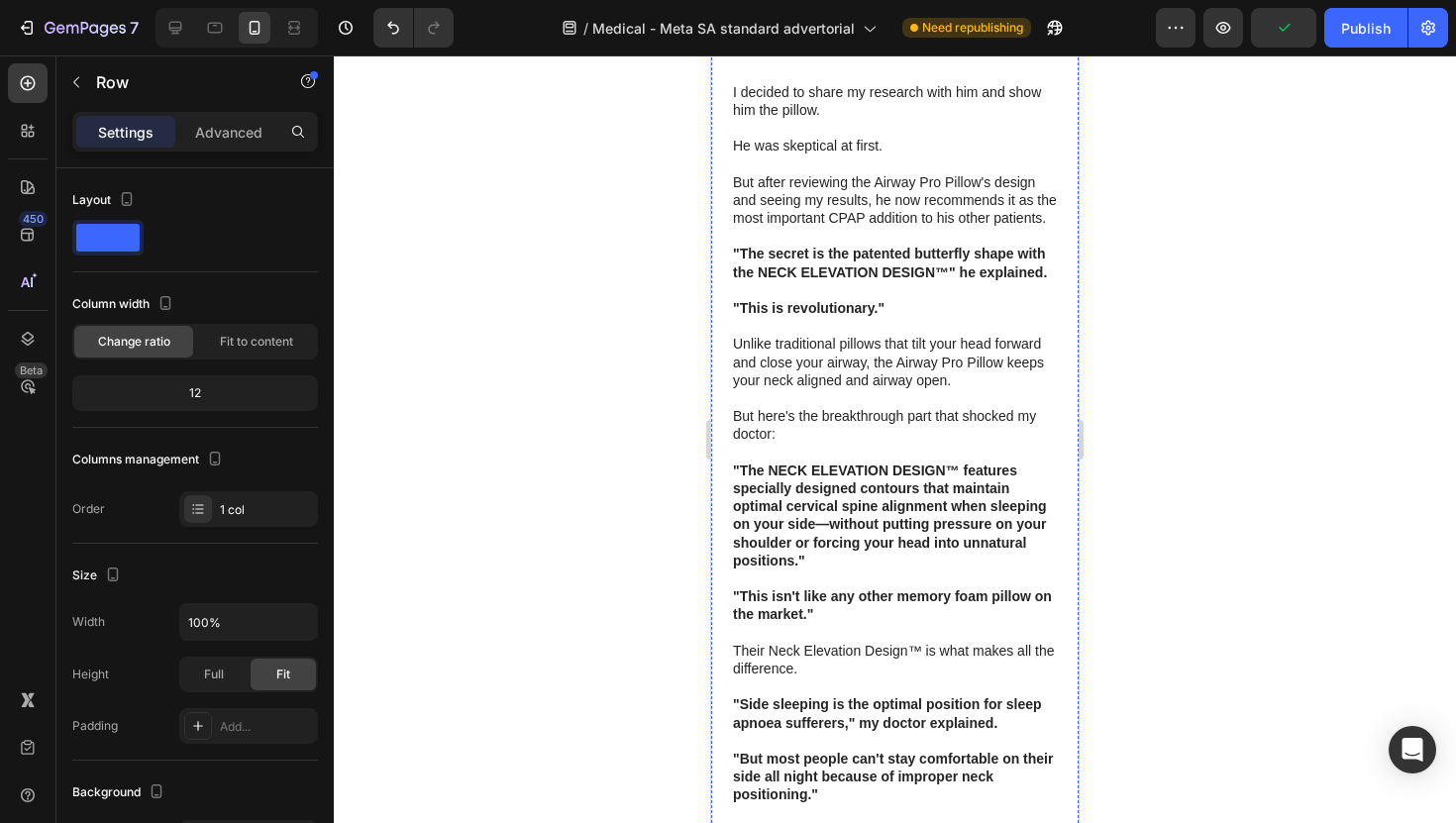 click on "Image My 30-Day Journey with the Airway Pillow Heading Day 1:  No dry mouth, no headache. Feeling around 40%- maybe 50% better than usual.   Week 1:  No more afternoon crashes. No more nodding off in meetings or trying to keep my eyes open while on the road. My blood pressure started to normalize too.   Week 2:  Sleeping through the night without any medical equipment. Even my coworkers noticed my new energy.   Day 30:   No more sleep apnoea symptoms. No more medical dependency.     I planned my first real vacation with Julia in years—because now I finally have the energy to enjoy life again.   My doctor wouldn't believe his own eyes.   "Your sleep study results... we need to redo it," he said.    "These numbers don't match what we saw before."   He was so convinced the test was wrong that he made me wait  another 12 days  for a second sleep study to confirm the results.   And then I finally   heard  the words I'd been waiting for:     "Whatever you're doing, keep doing it." Text Block" at bounding box center [894, -824] 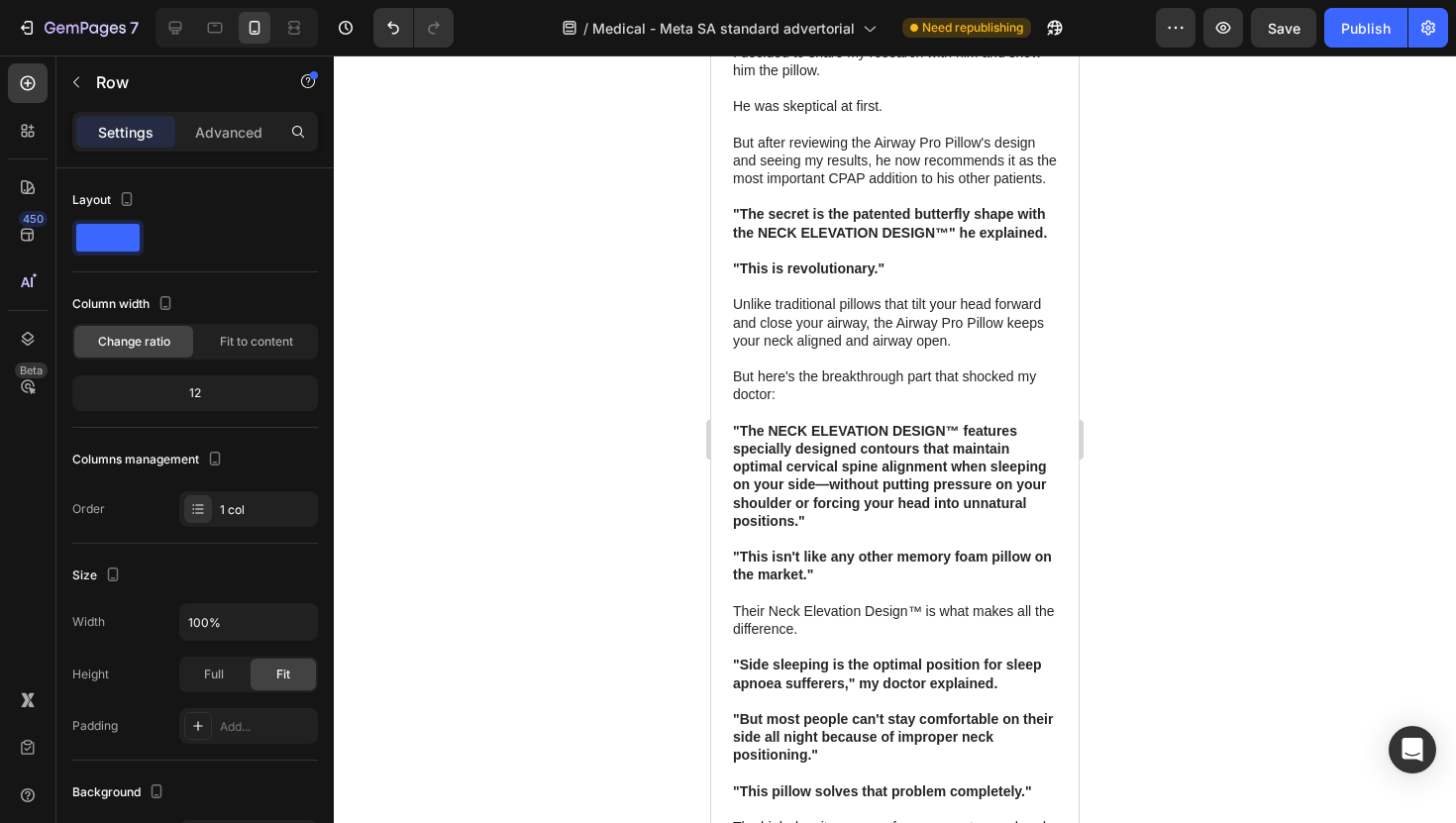 drag, startPoint x: 887, startPoint y: 371, endPoint x: 867, endPoint y: 308, distance: 66.098411 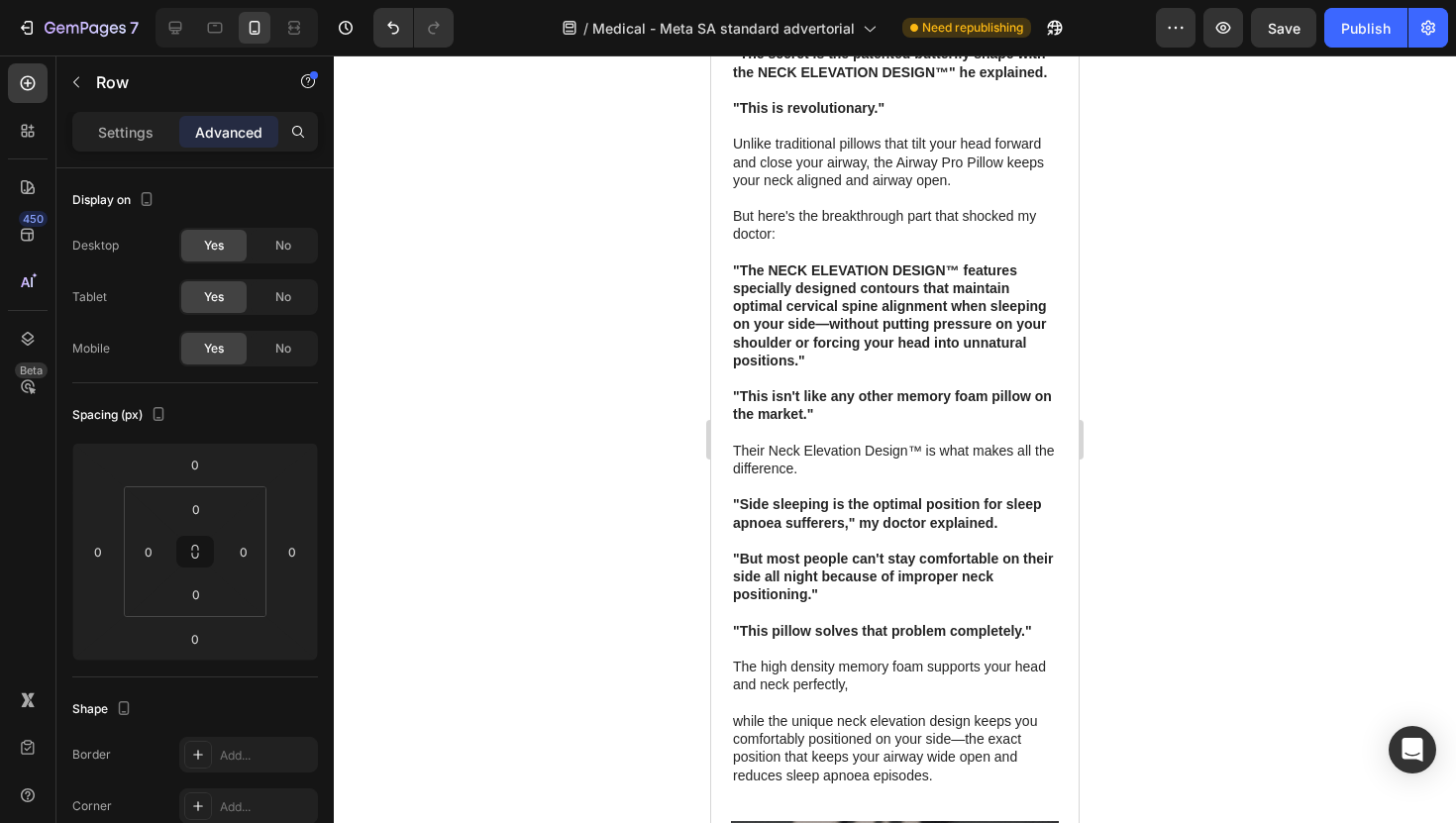scroll, scrollTop: 9792, scrollLeft: 0, axis: vertical 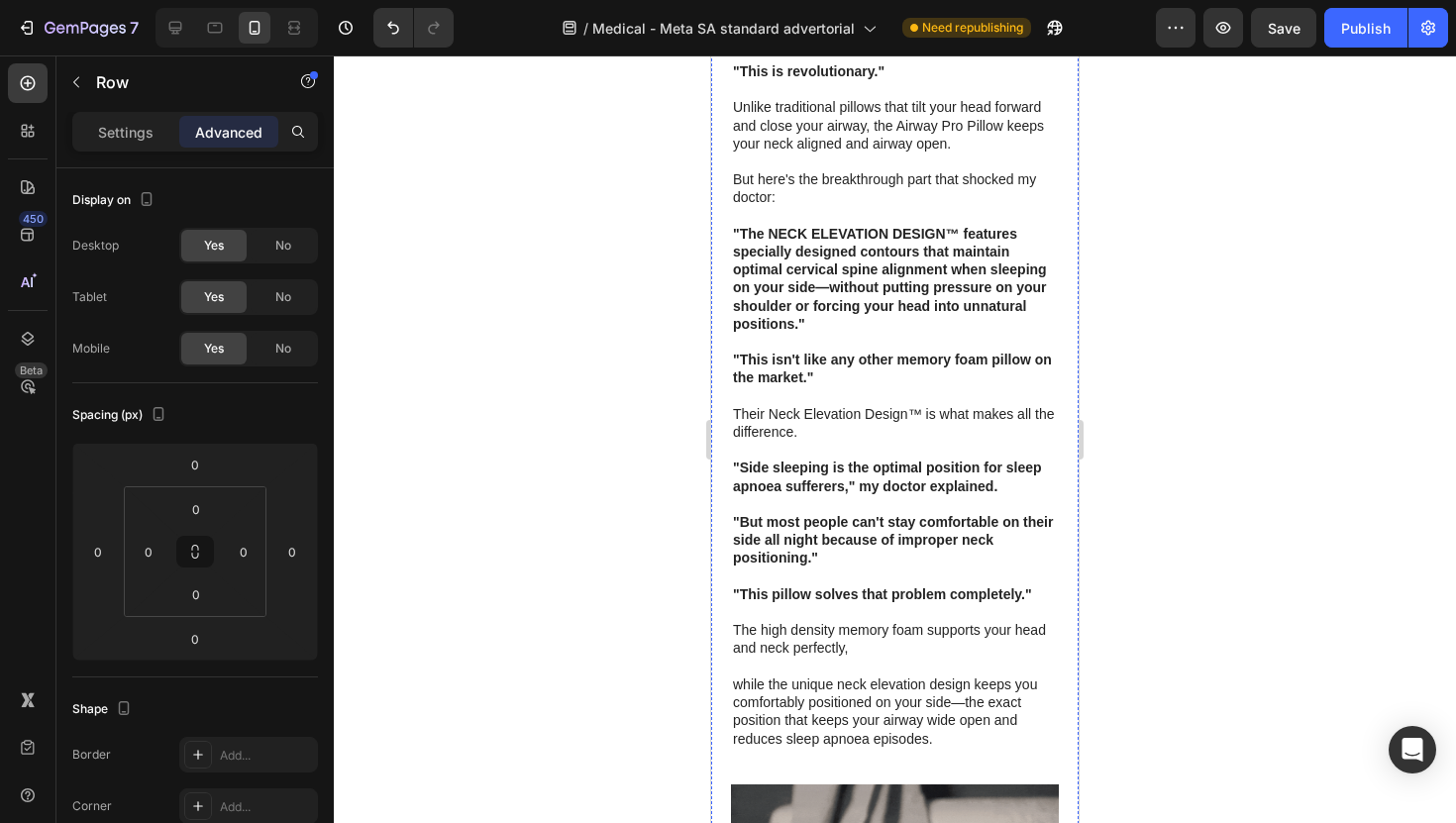 click at bounding box center [894, -373] 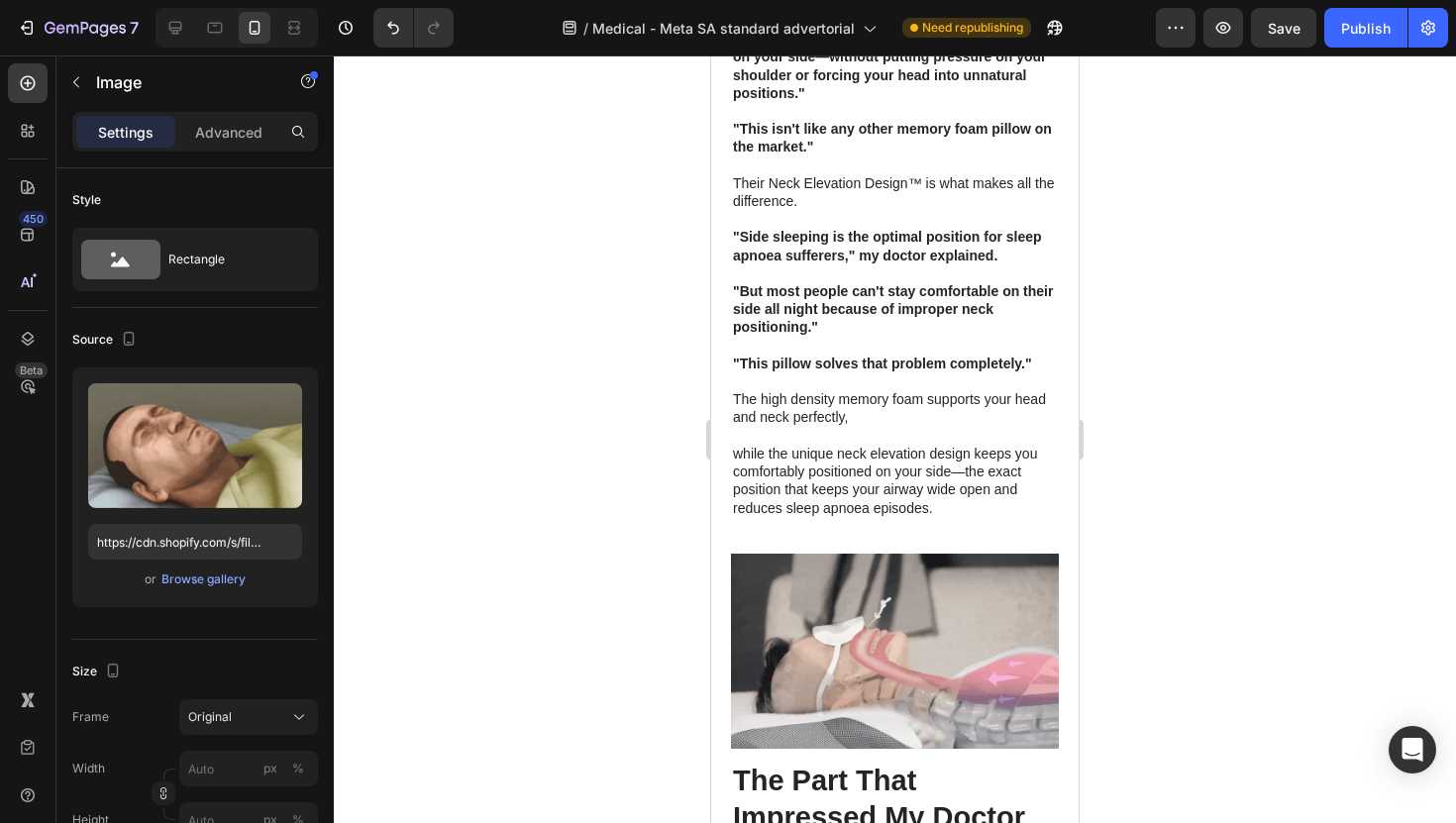 scroll, scrollTop: 10030, scrollLeft: 0, axis: vertical 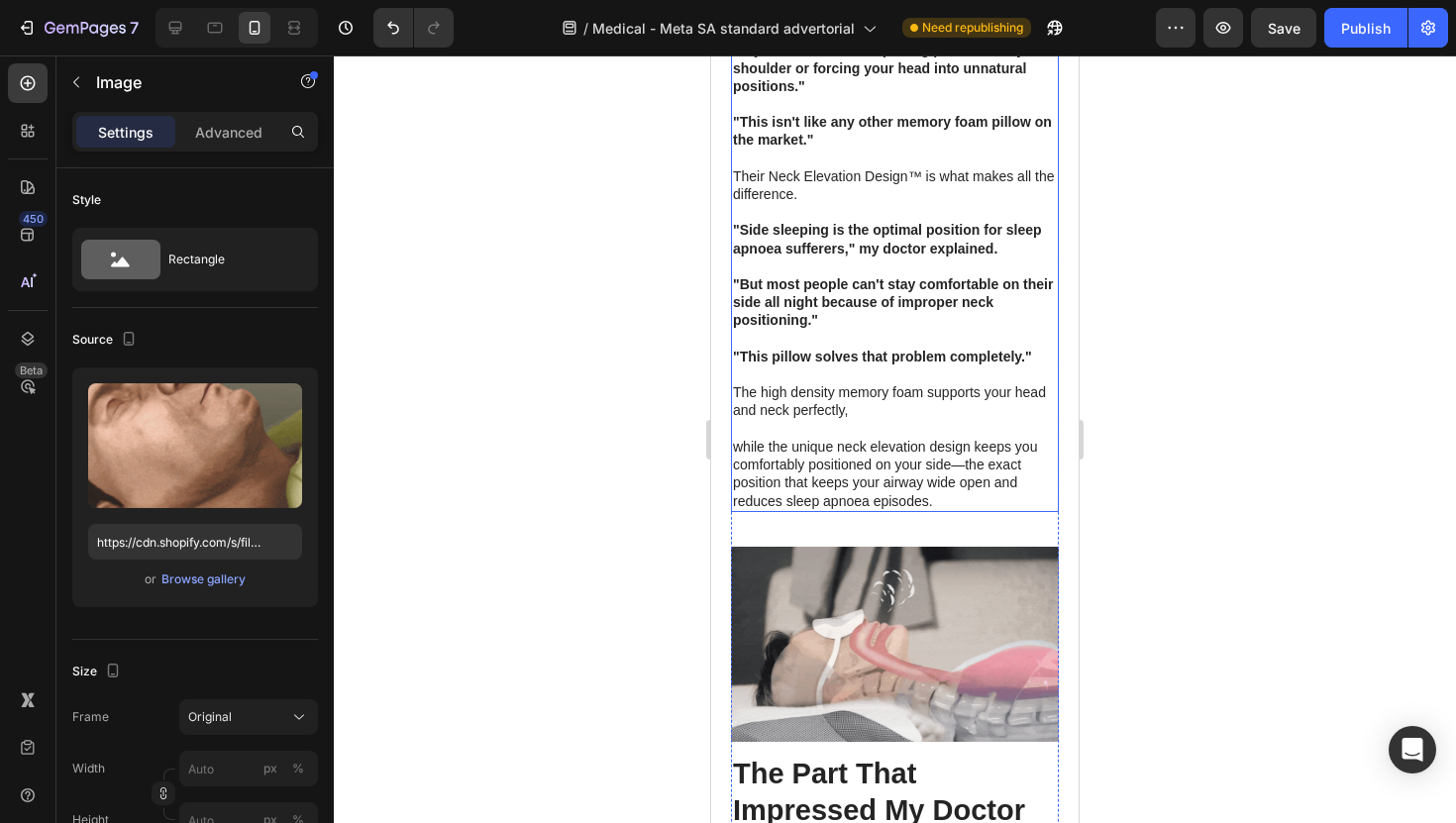 click on "I decided to share my research with him and show him the pillow." at bounding box center [894, -373] 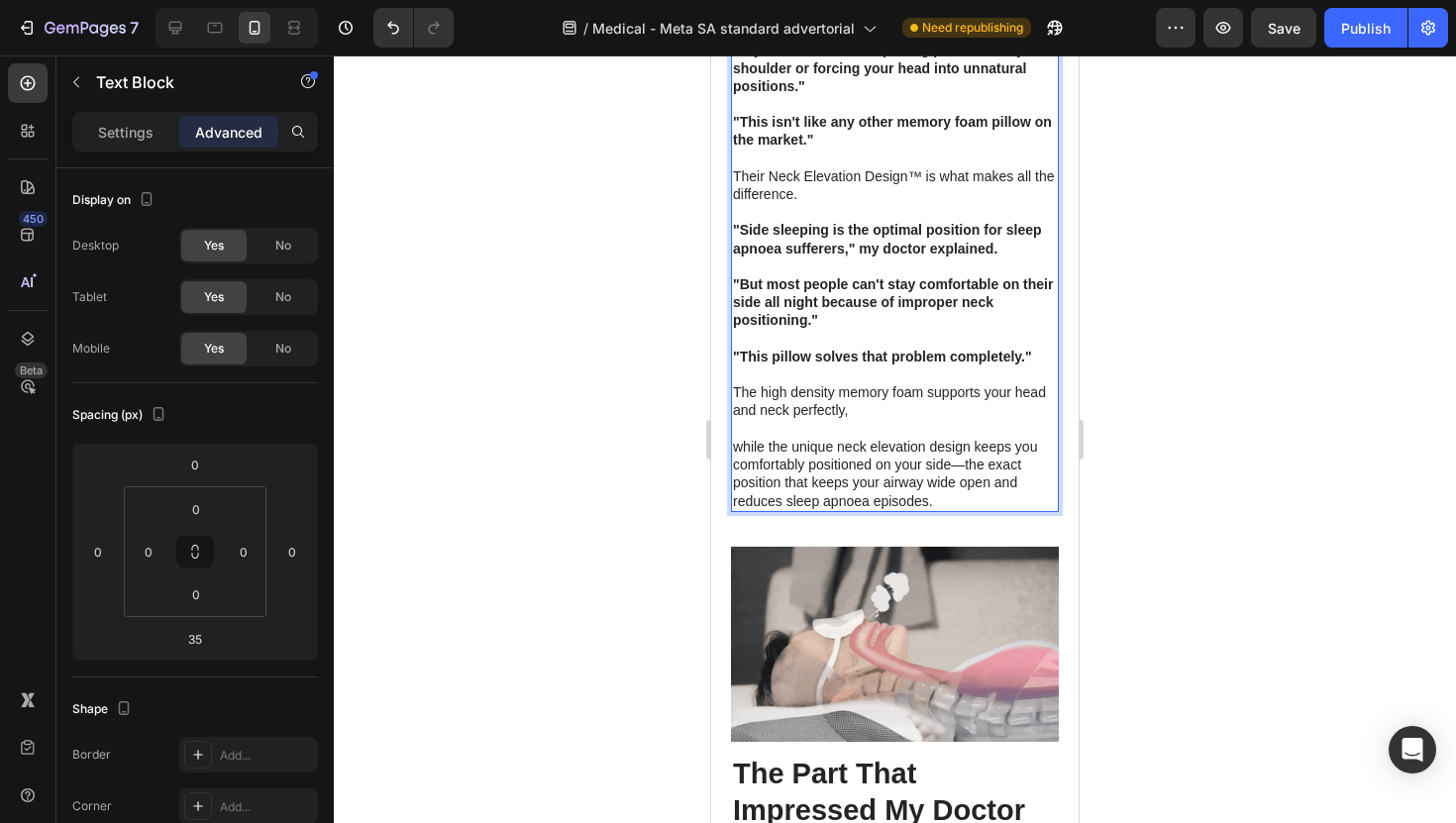 click on "I decided to share my research with him and show him the pillow." at bounding box center (894, -373) 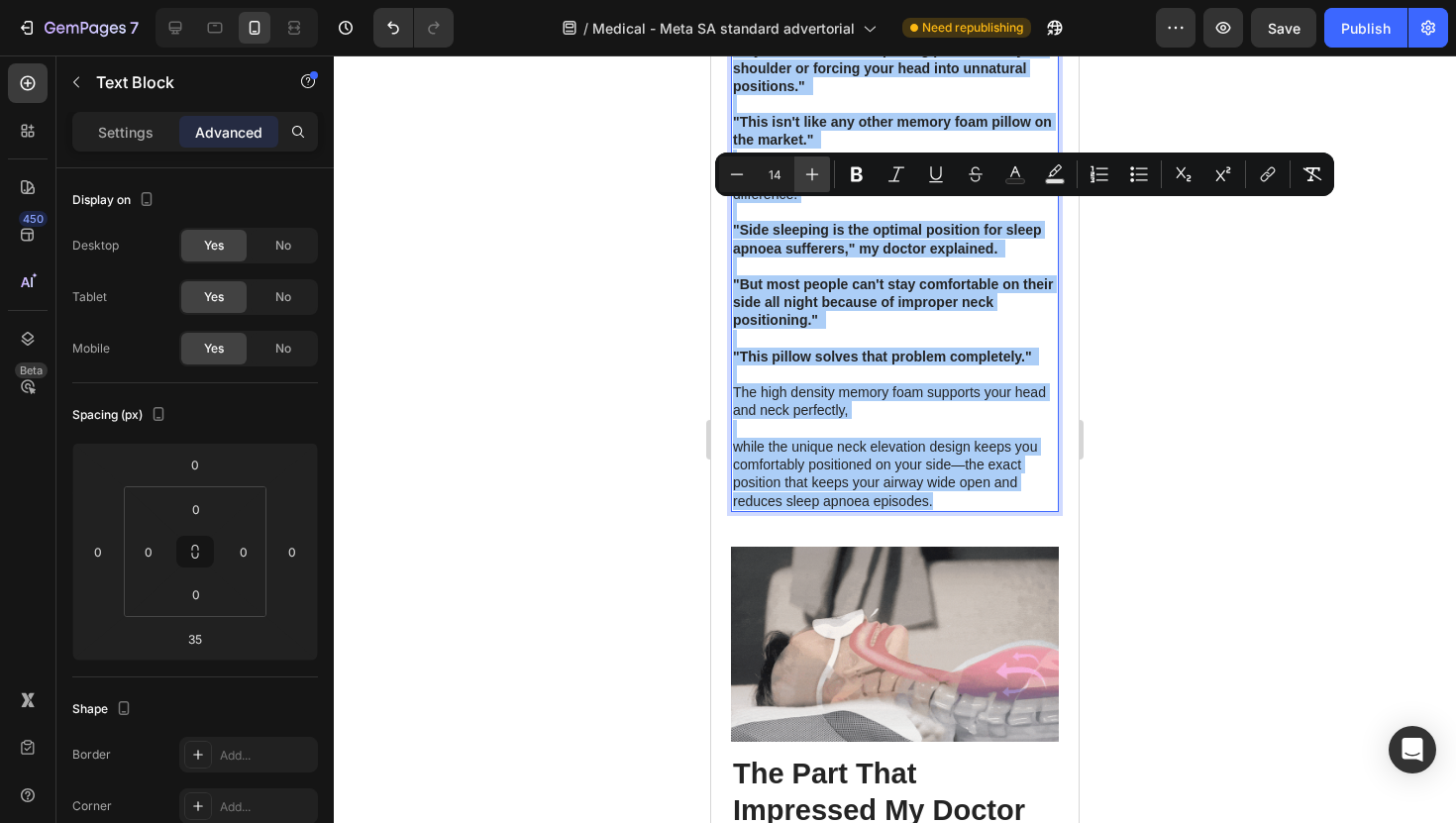 click 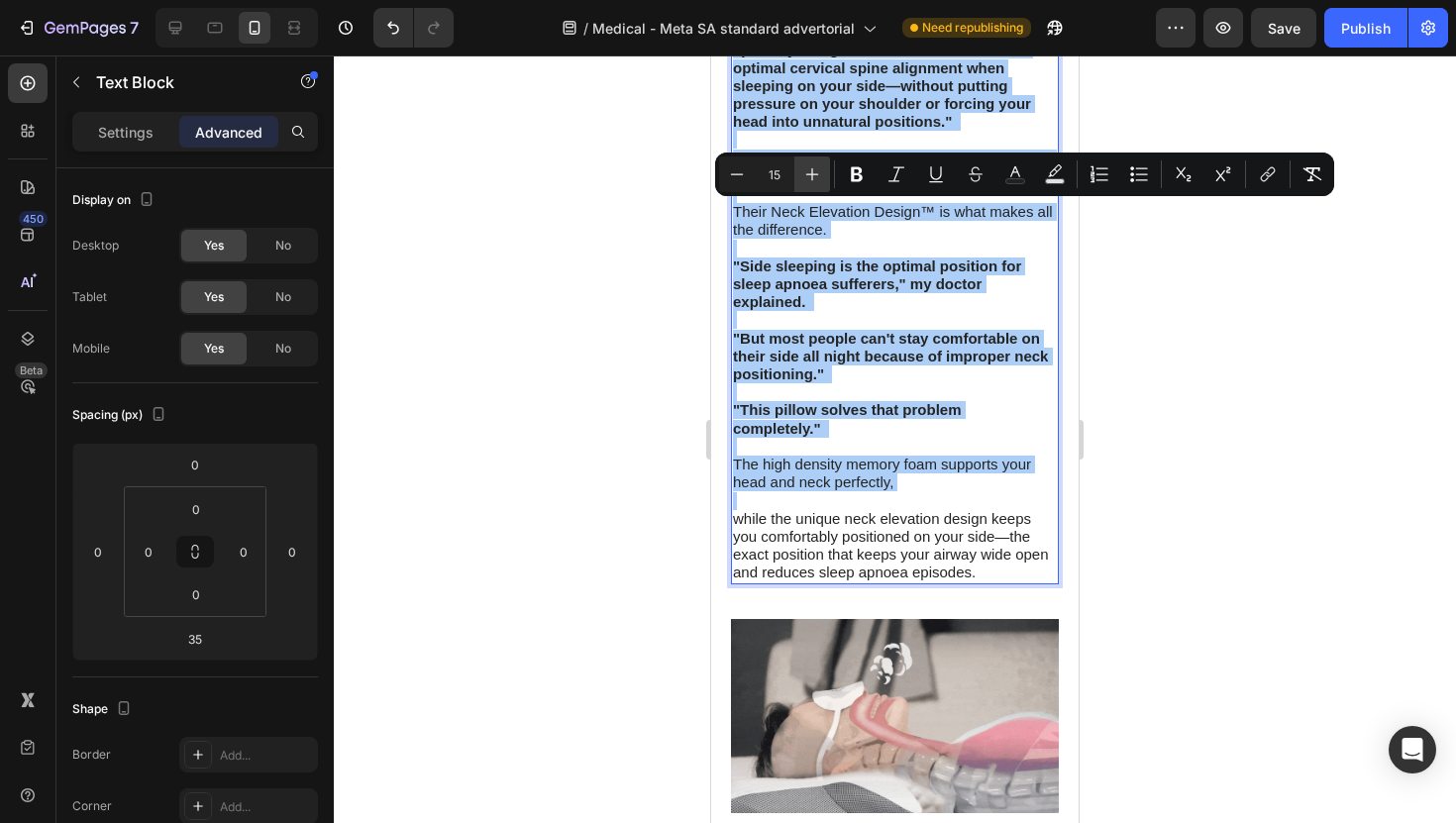 click 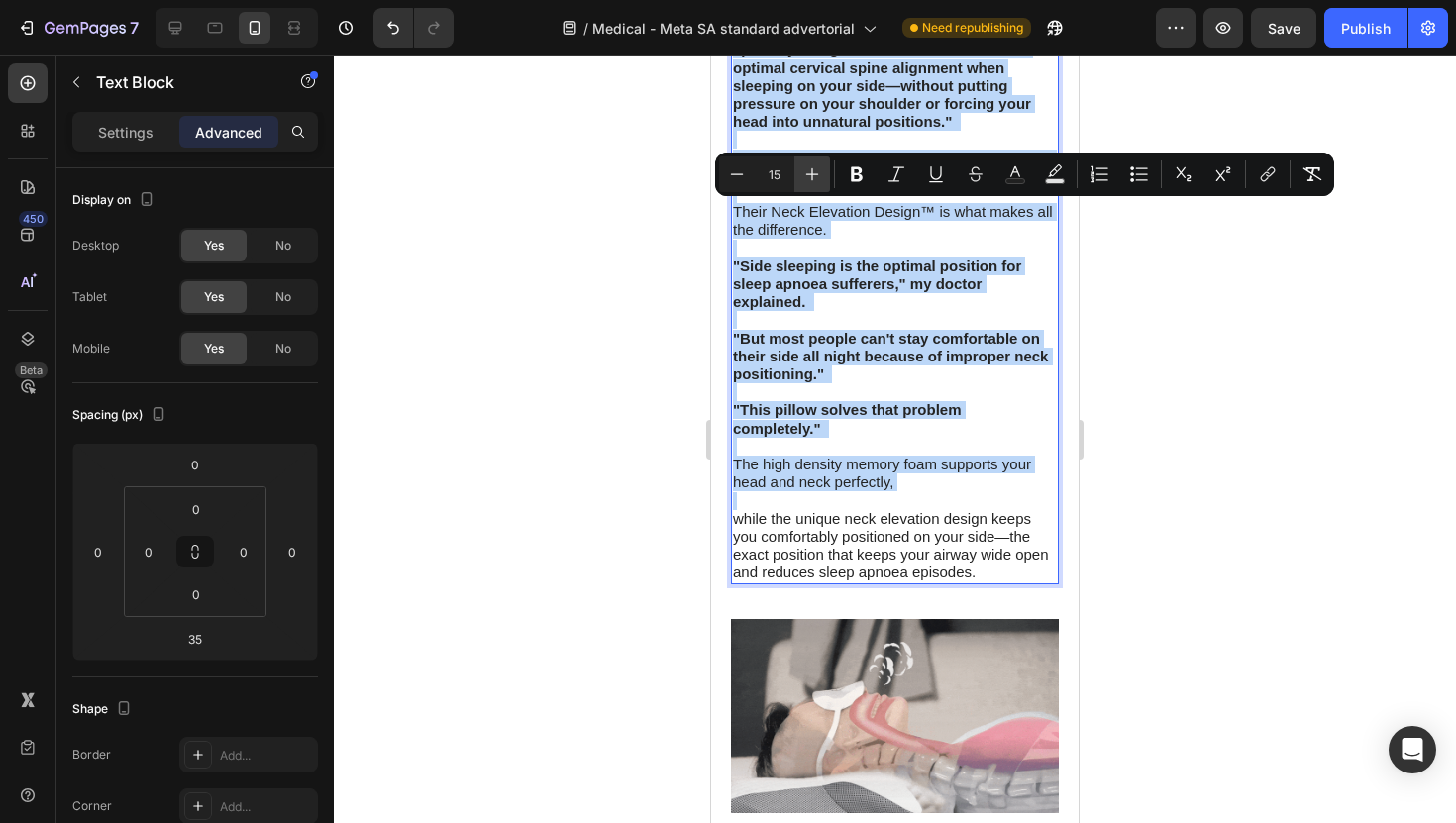 type on "16" 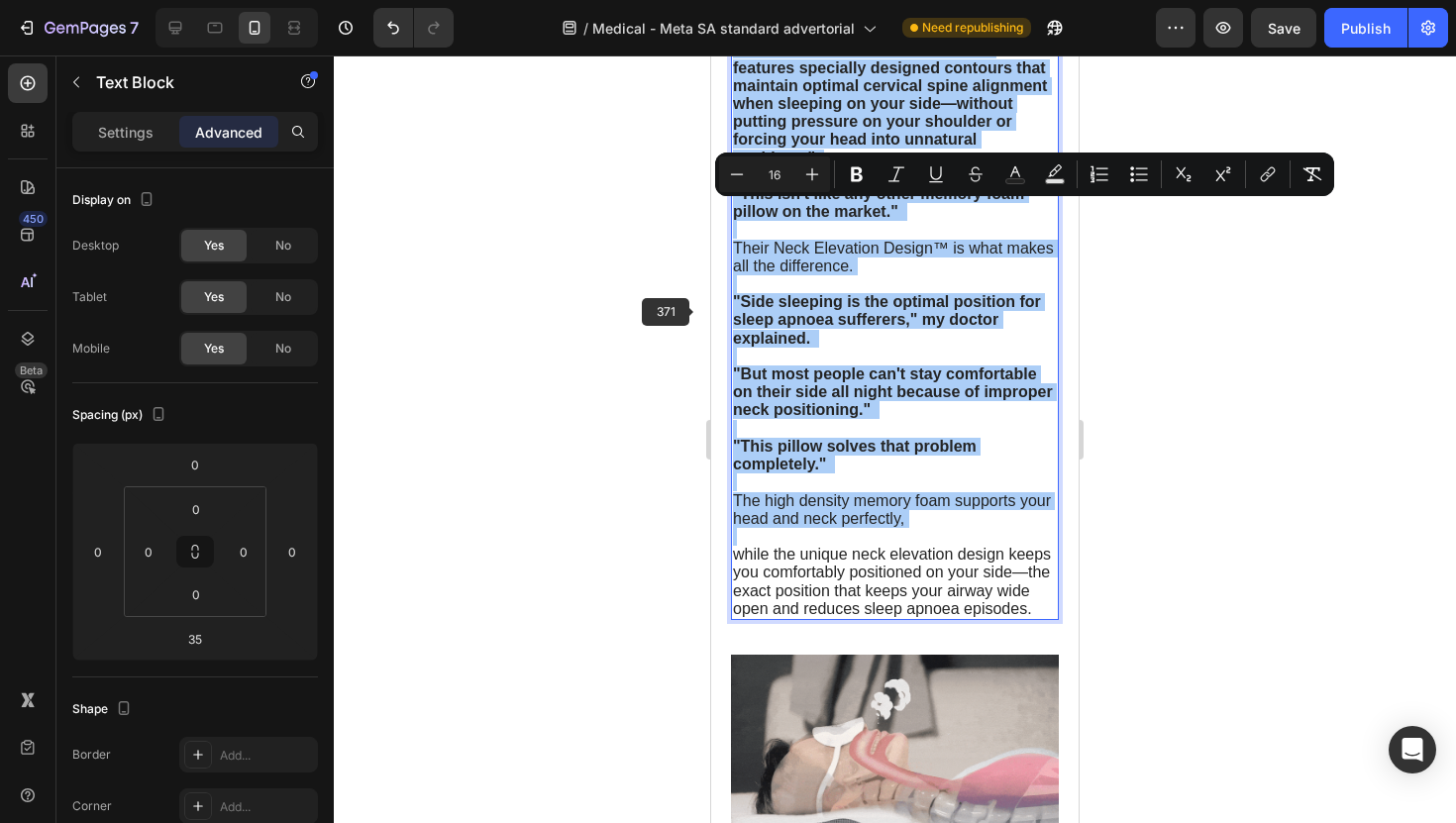 click 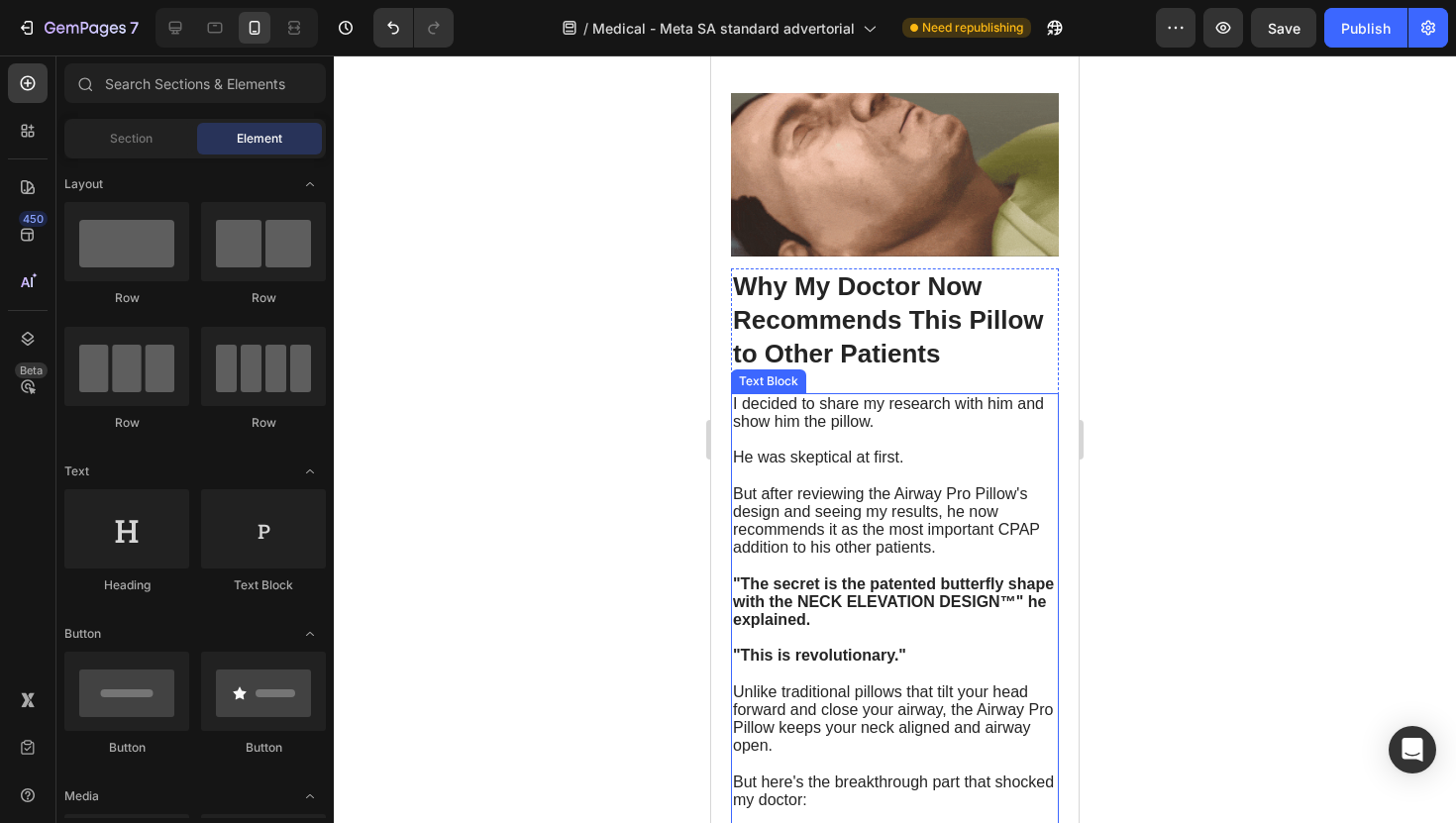 scroll, scrollTop: 9242, scrollLeft: 0, axis: vertical 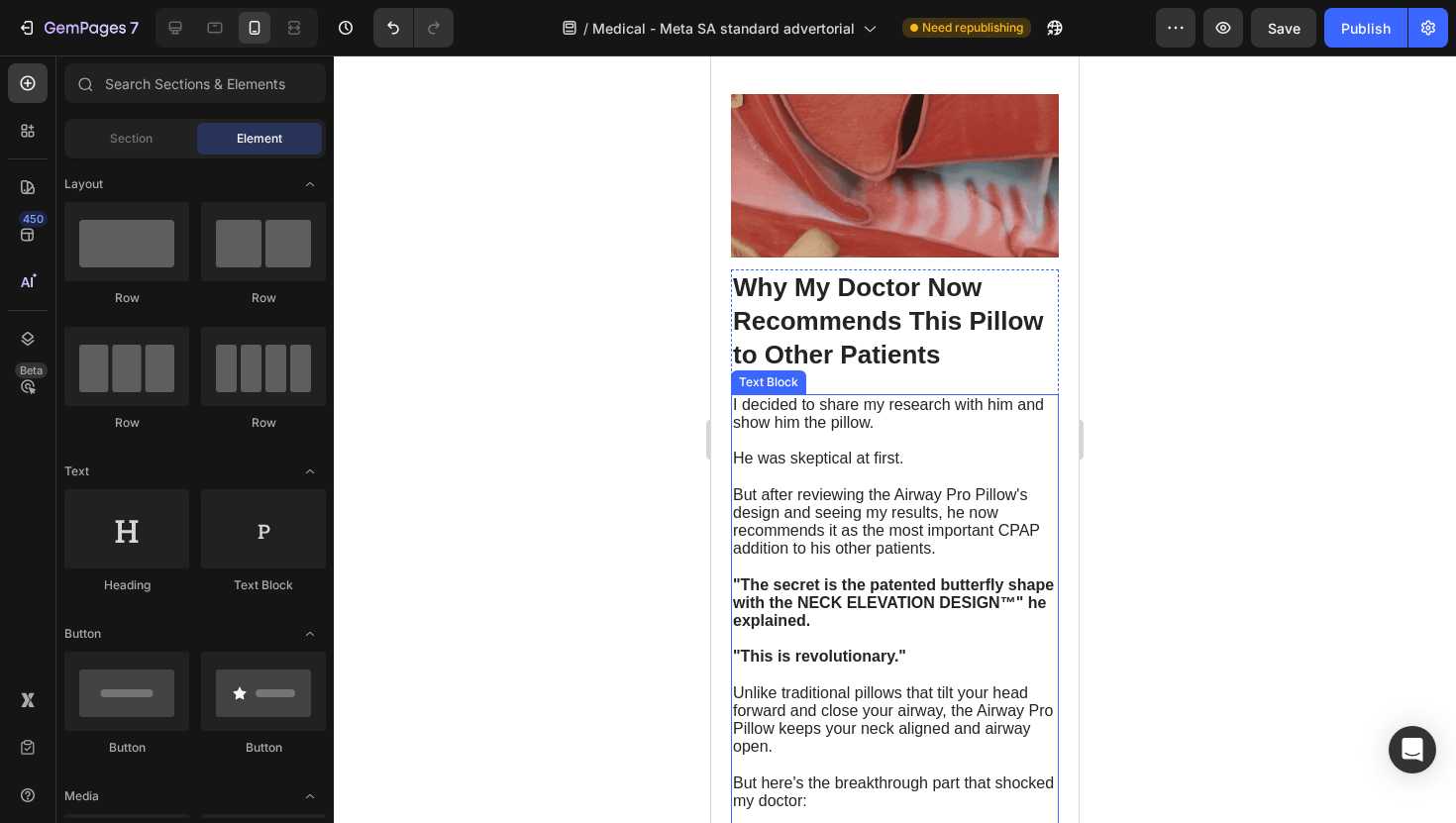 click on ""These numbers don't match what we saw before."" at bounding box center [894, -214] 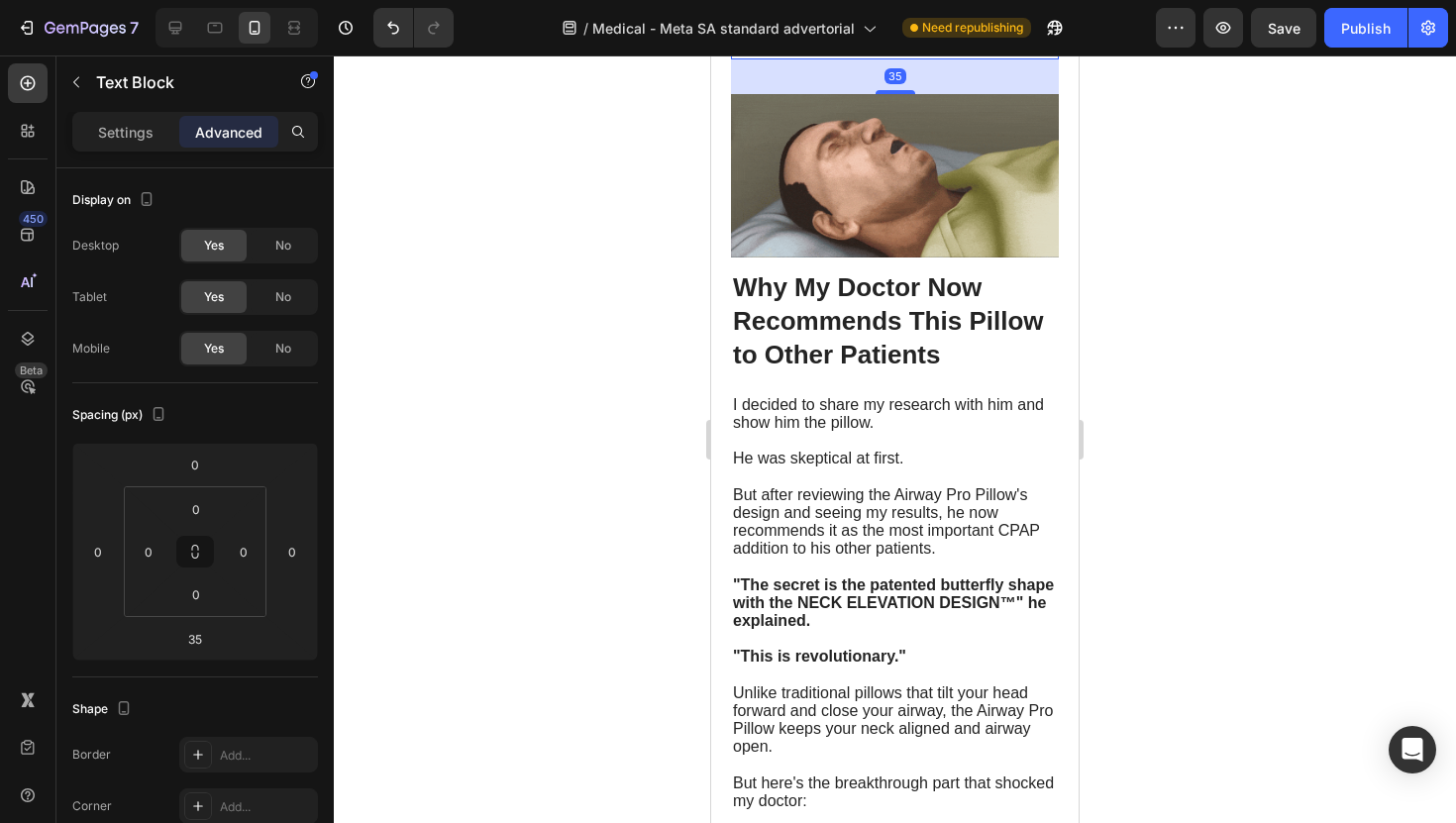 click on ""These numbers don't match what we saw before."" at bounding box center [894, -214] 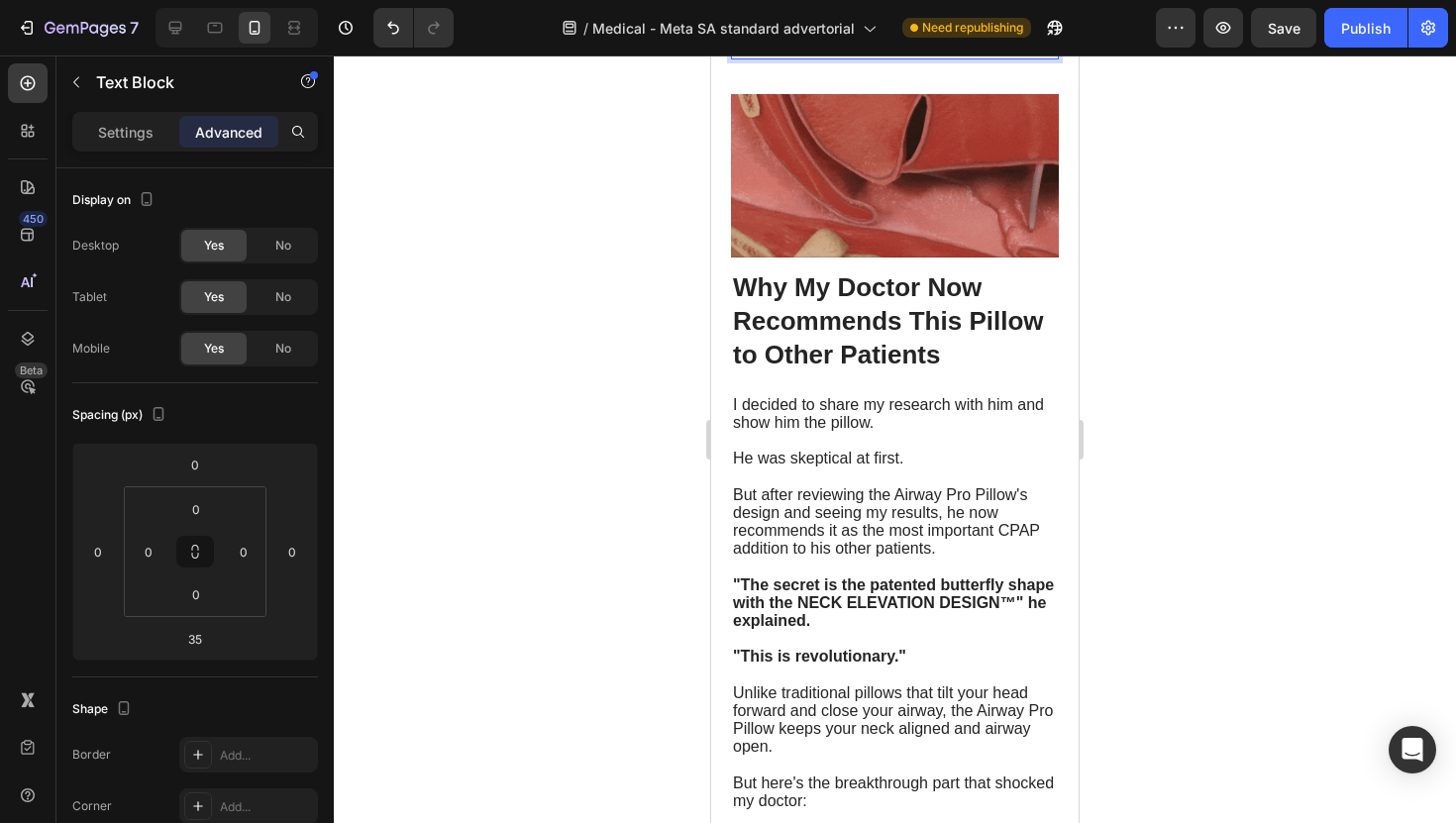 click on ""These numbers don't match what we saw before."" at bounding box center [894, -214] 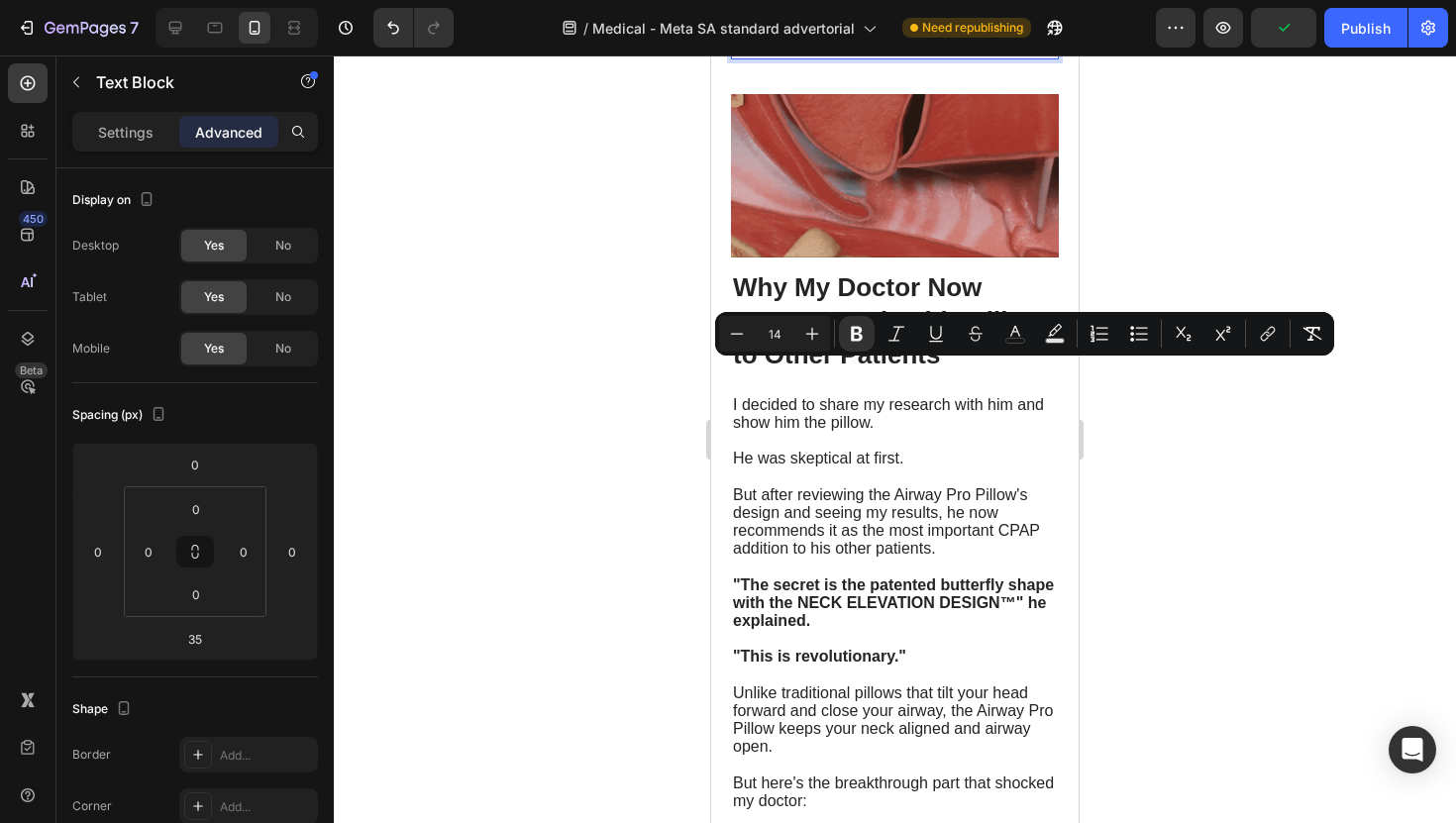 type on "16" 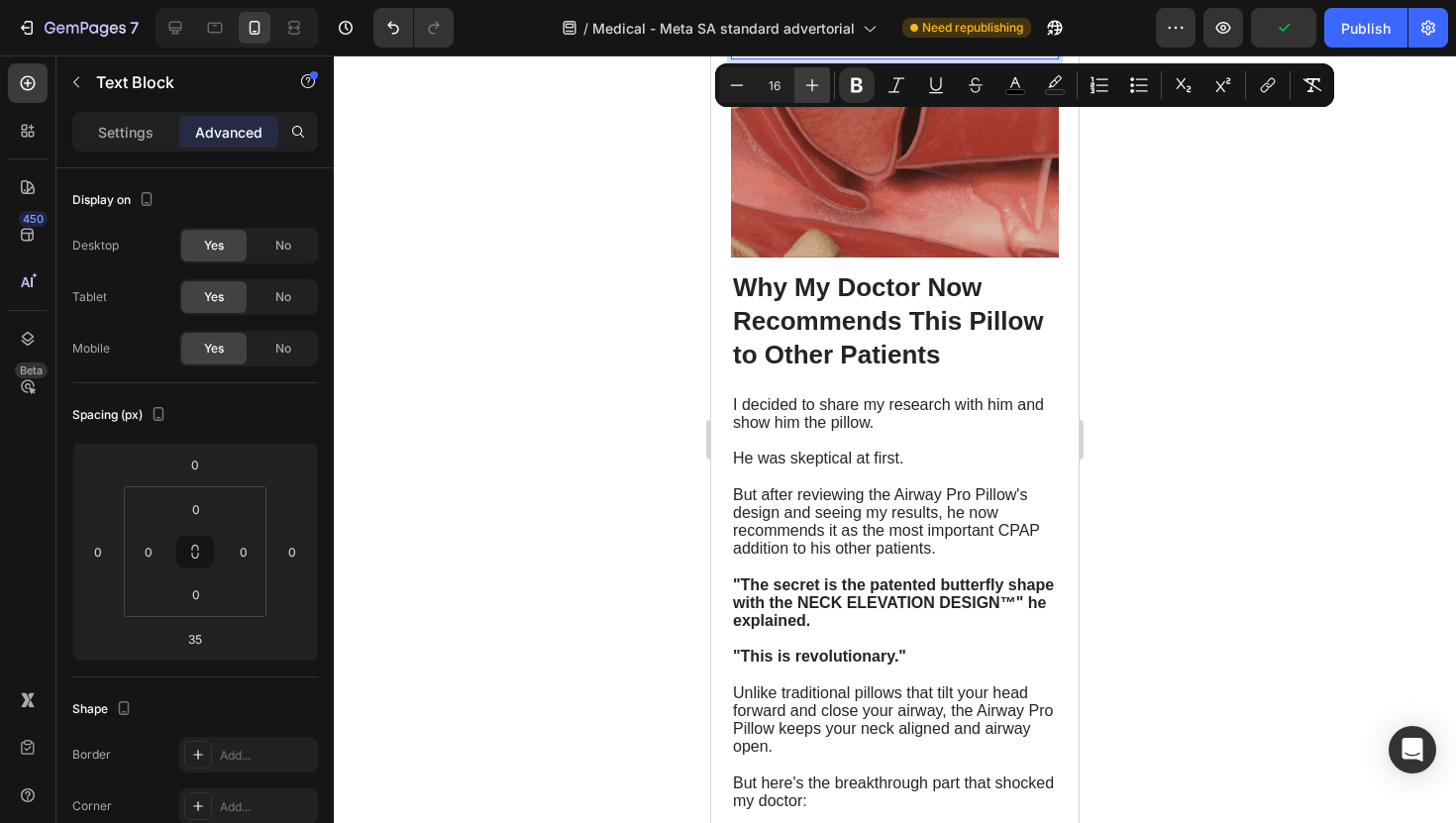 click 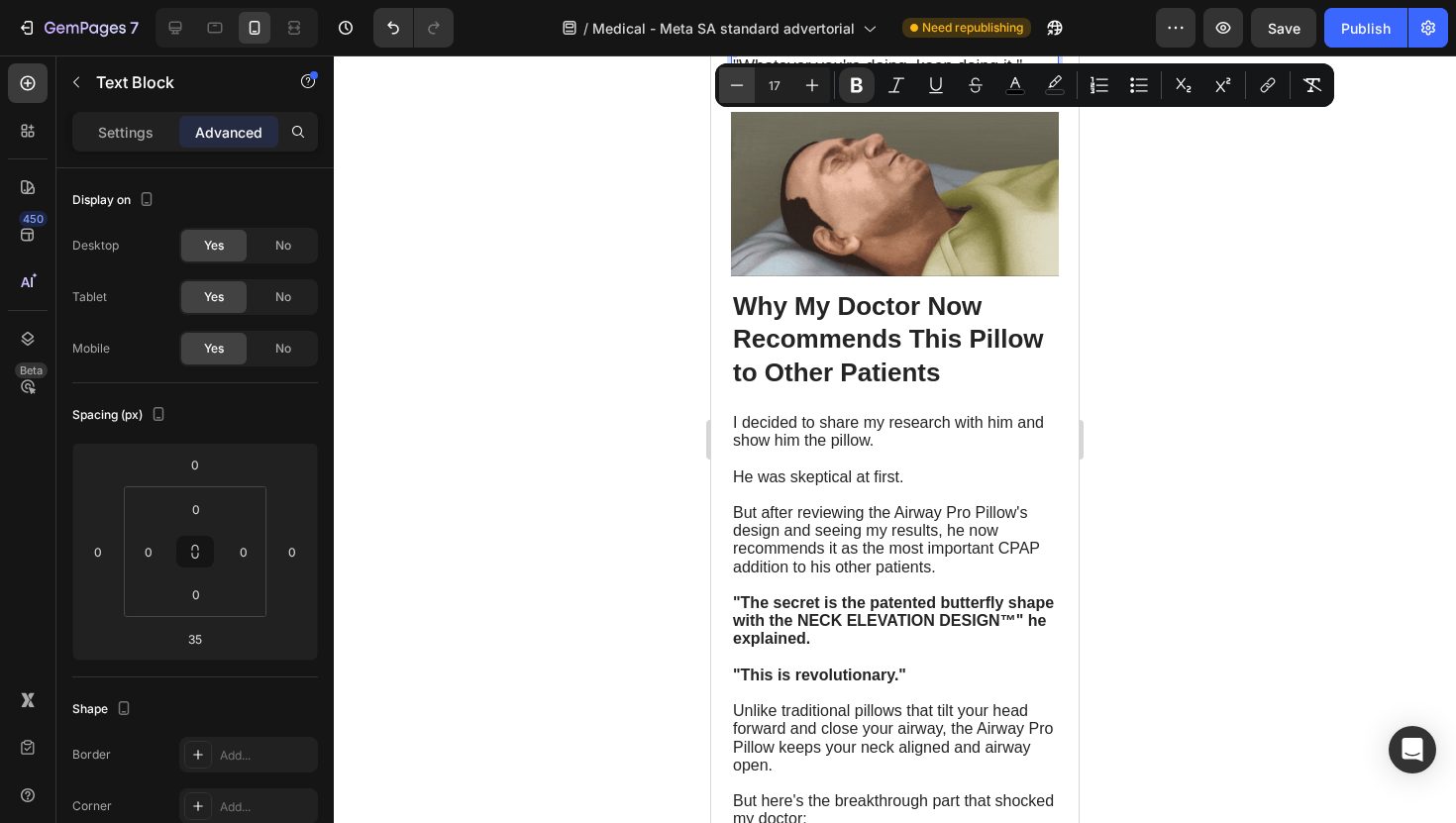 click 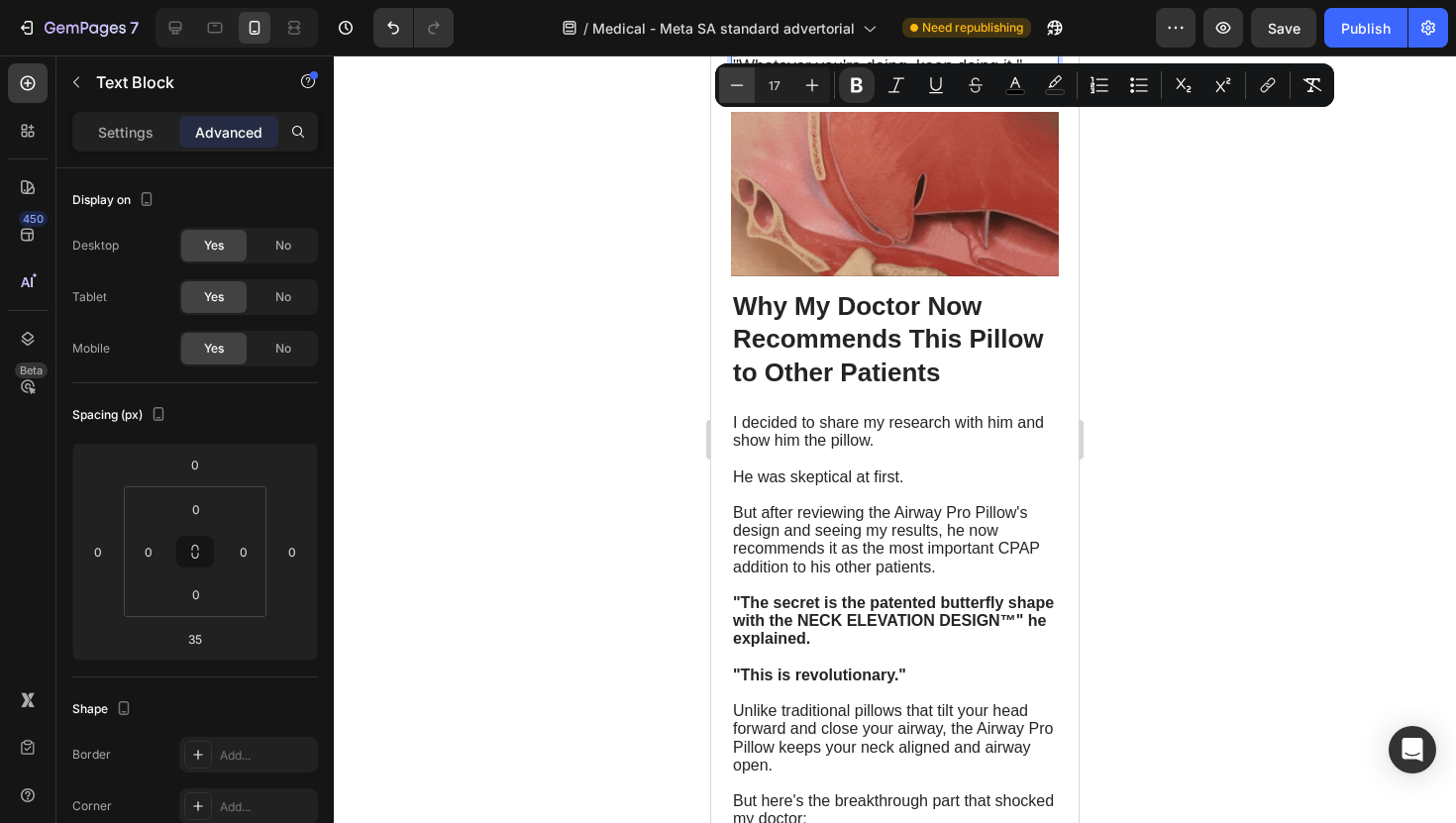 type on "16" 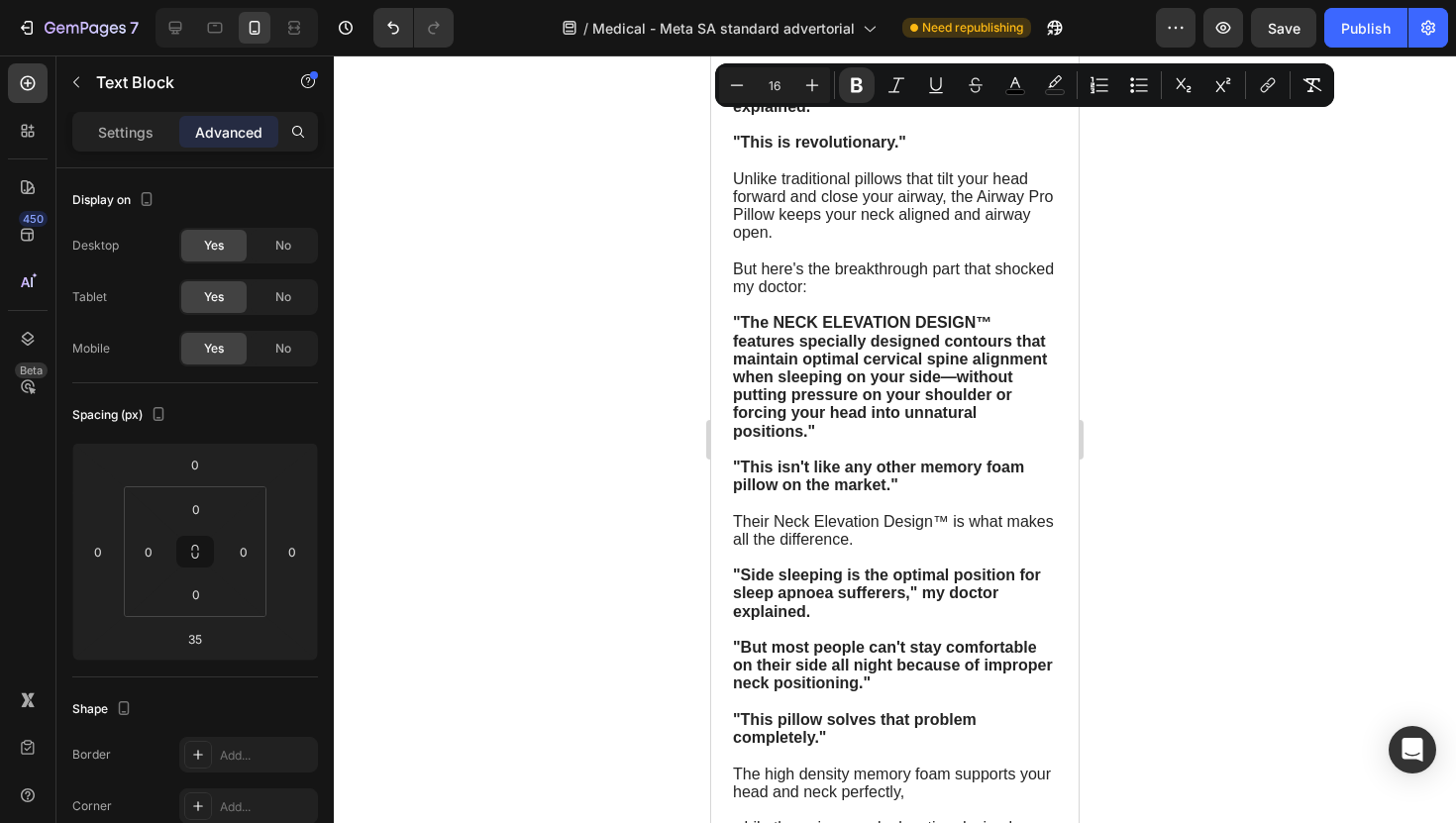 scroll, scrollTop: 9755, scrollLeft: 0, axis: vertical 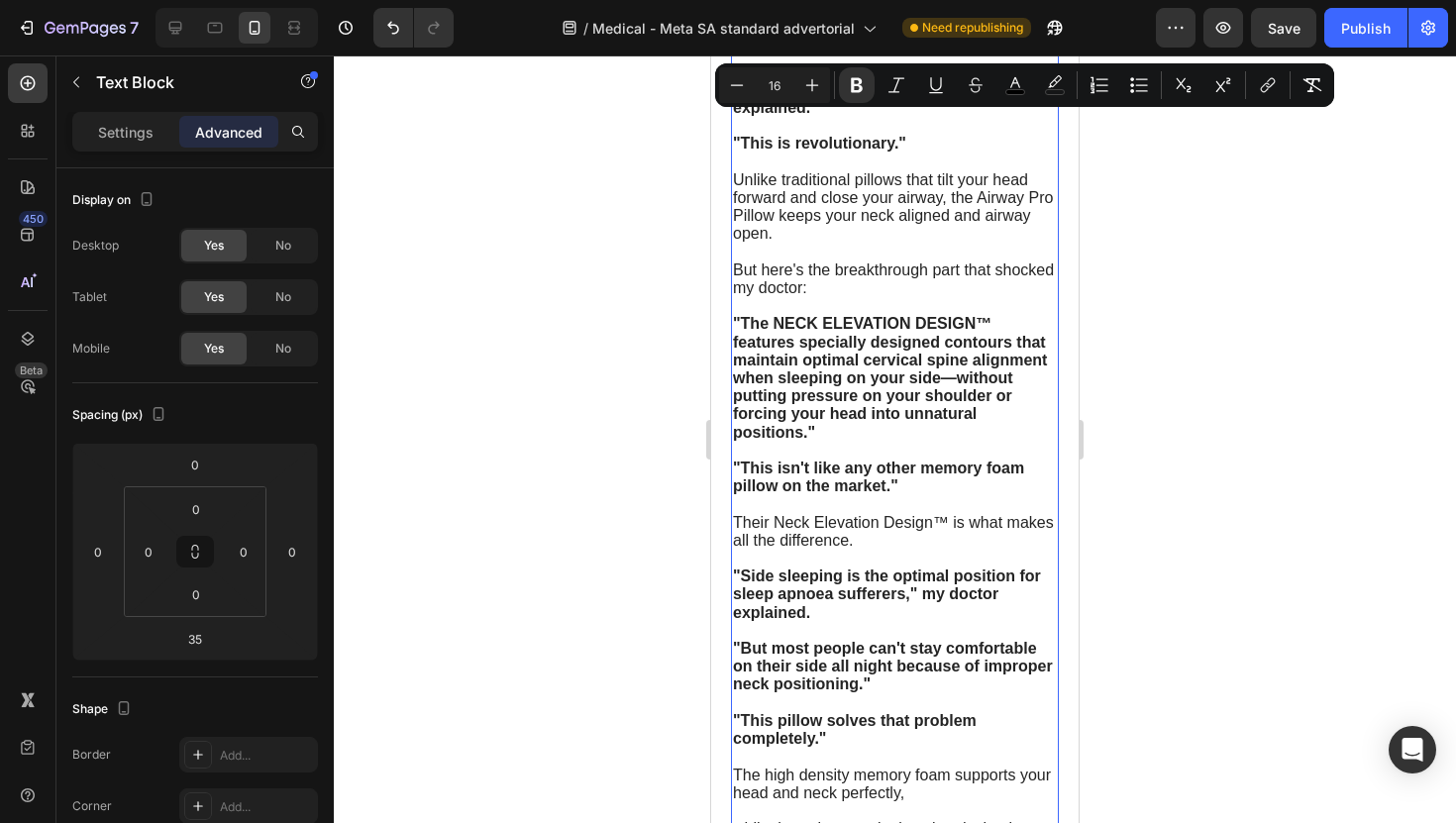 click at bounding box center [894, -72] 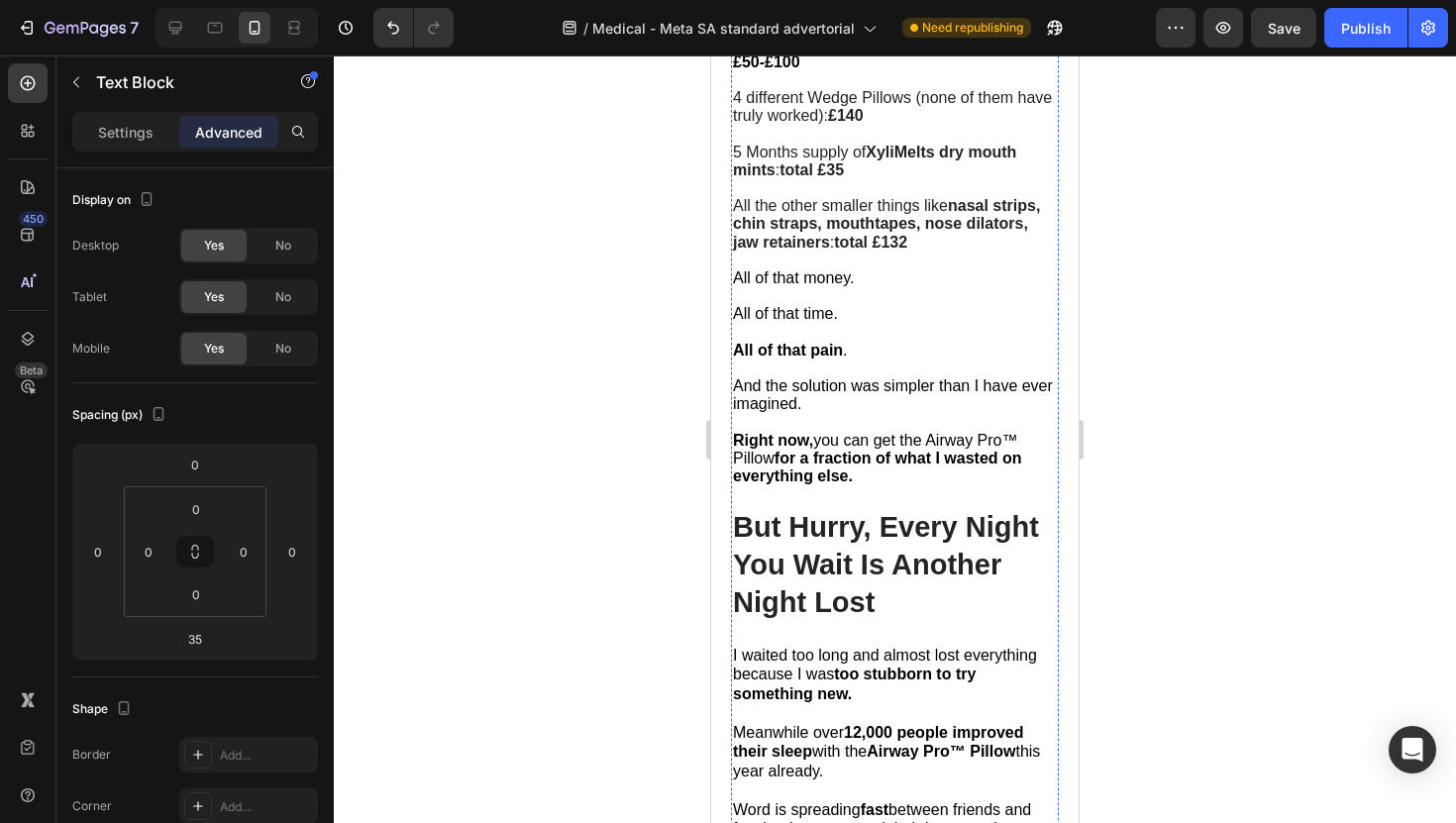 scroll, scrollTop: 12643, scrollLeft: 0, axis: vertical 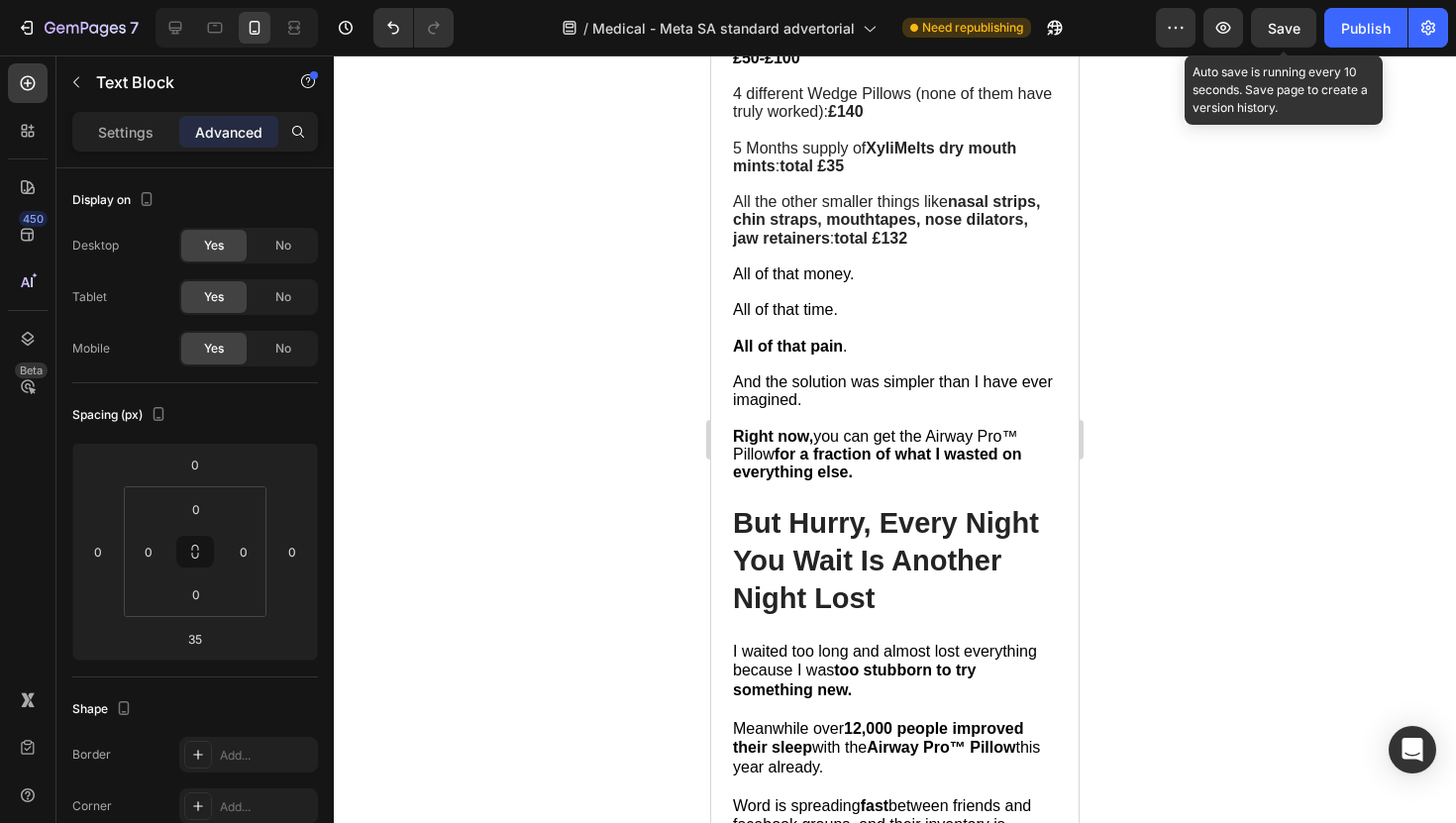 click on "Save" at bounding box center (1284, 28) 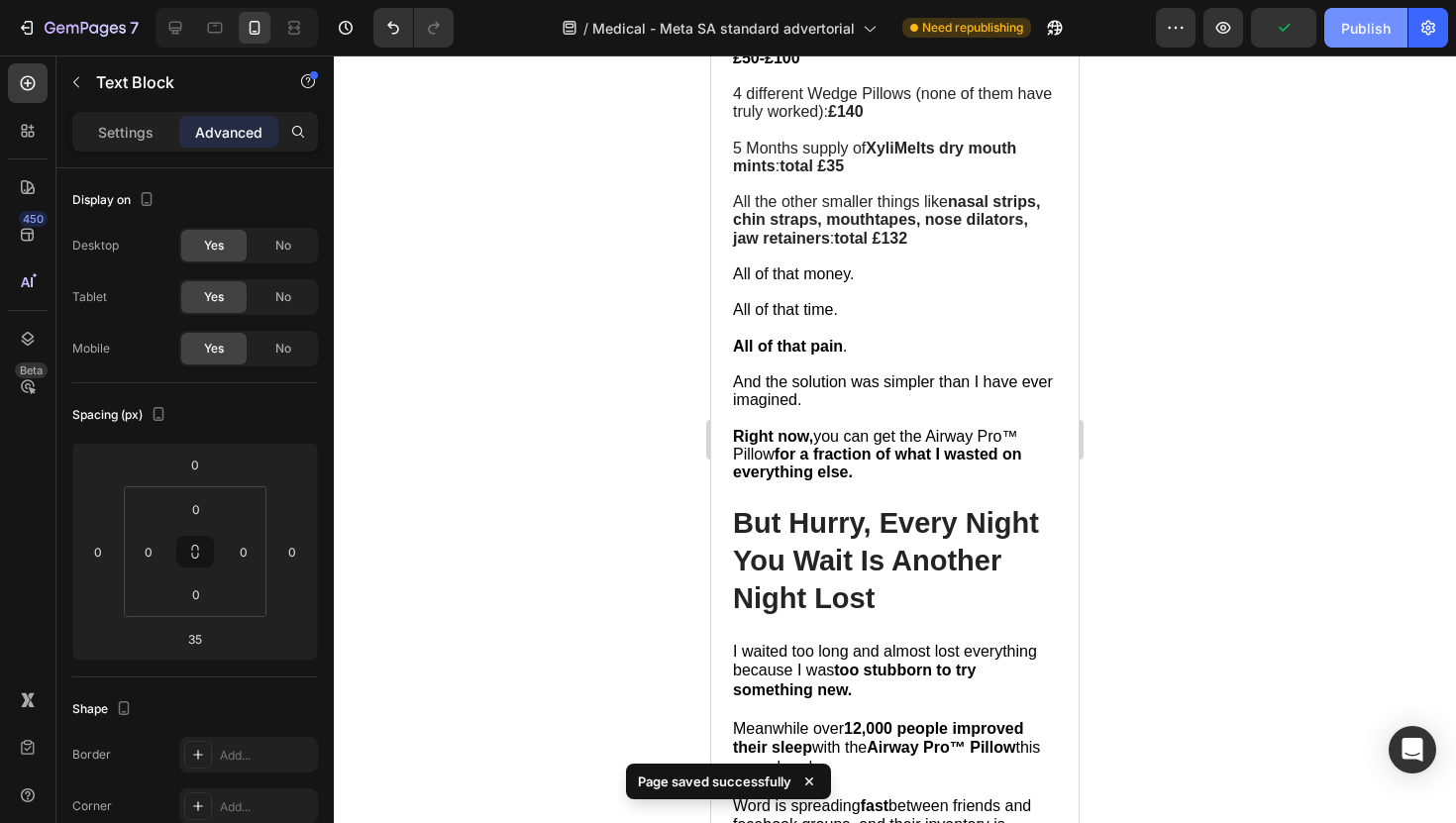click on "Publish" at bounding box center (1366, 28) 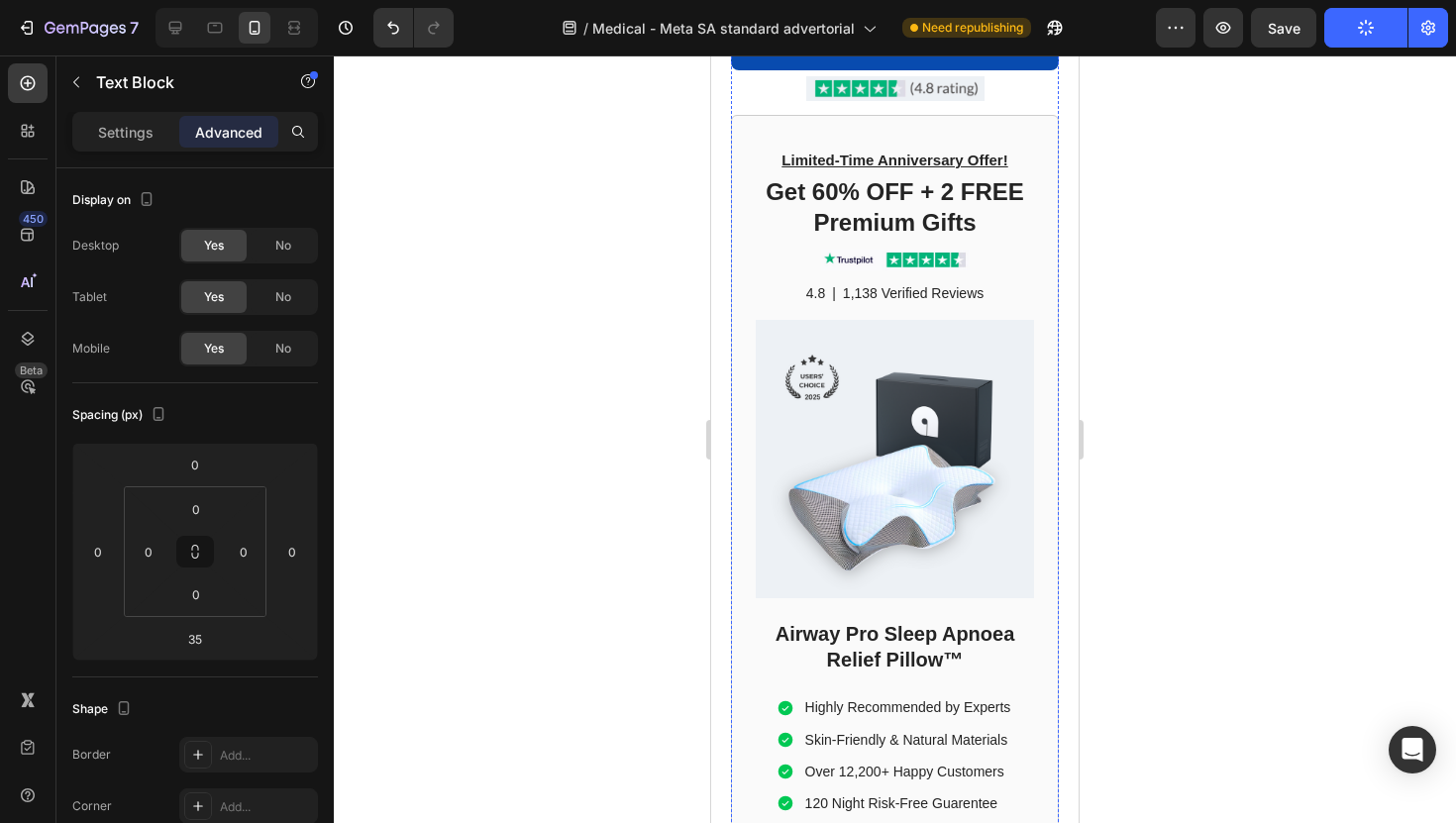scroll, scrollTop: 13681, scrollLeft: 0, axis: vertical 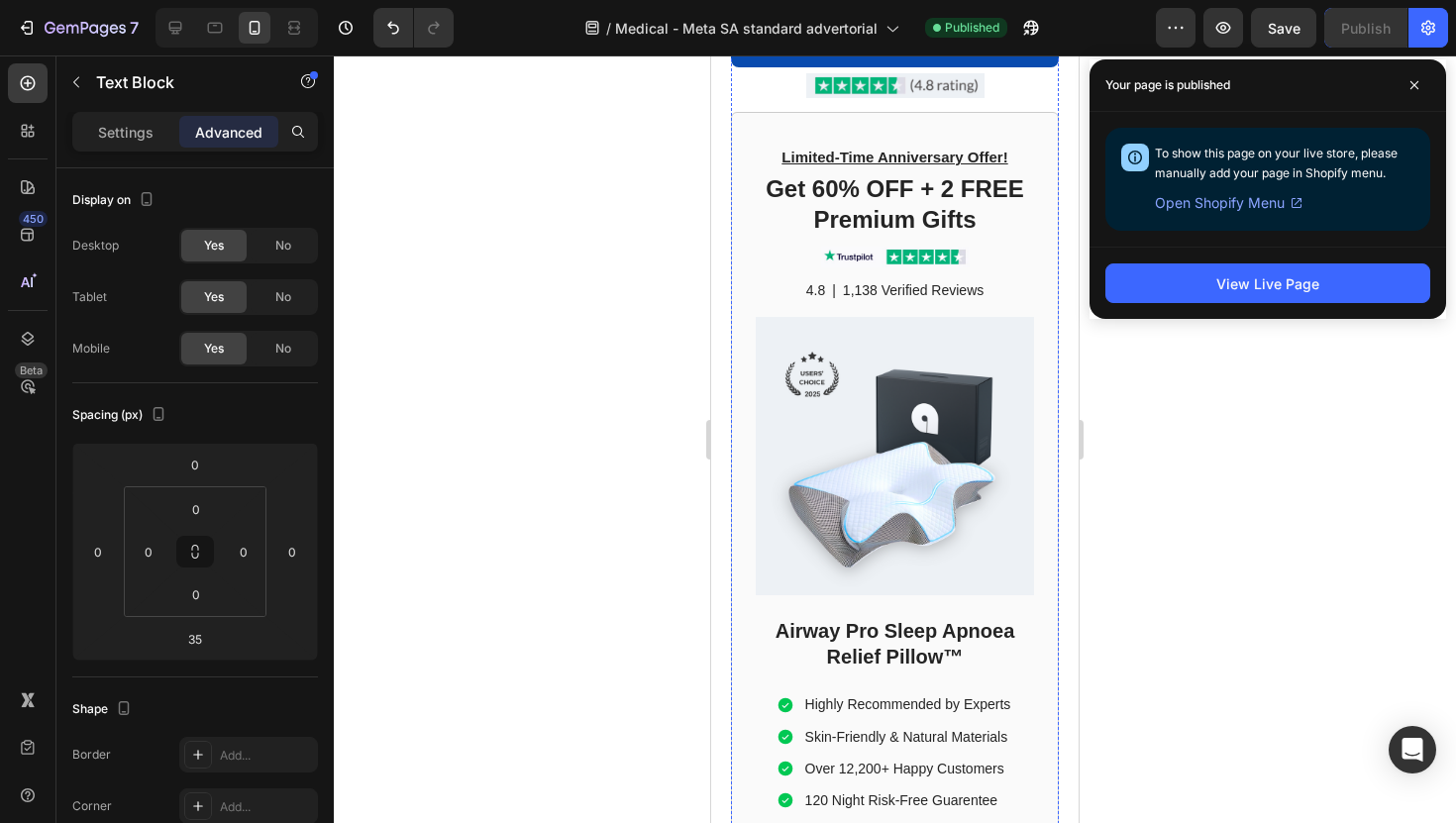 click on "Airway Pro™ Pillow" at bounding box center (941, -291) 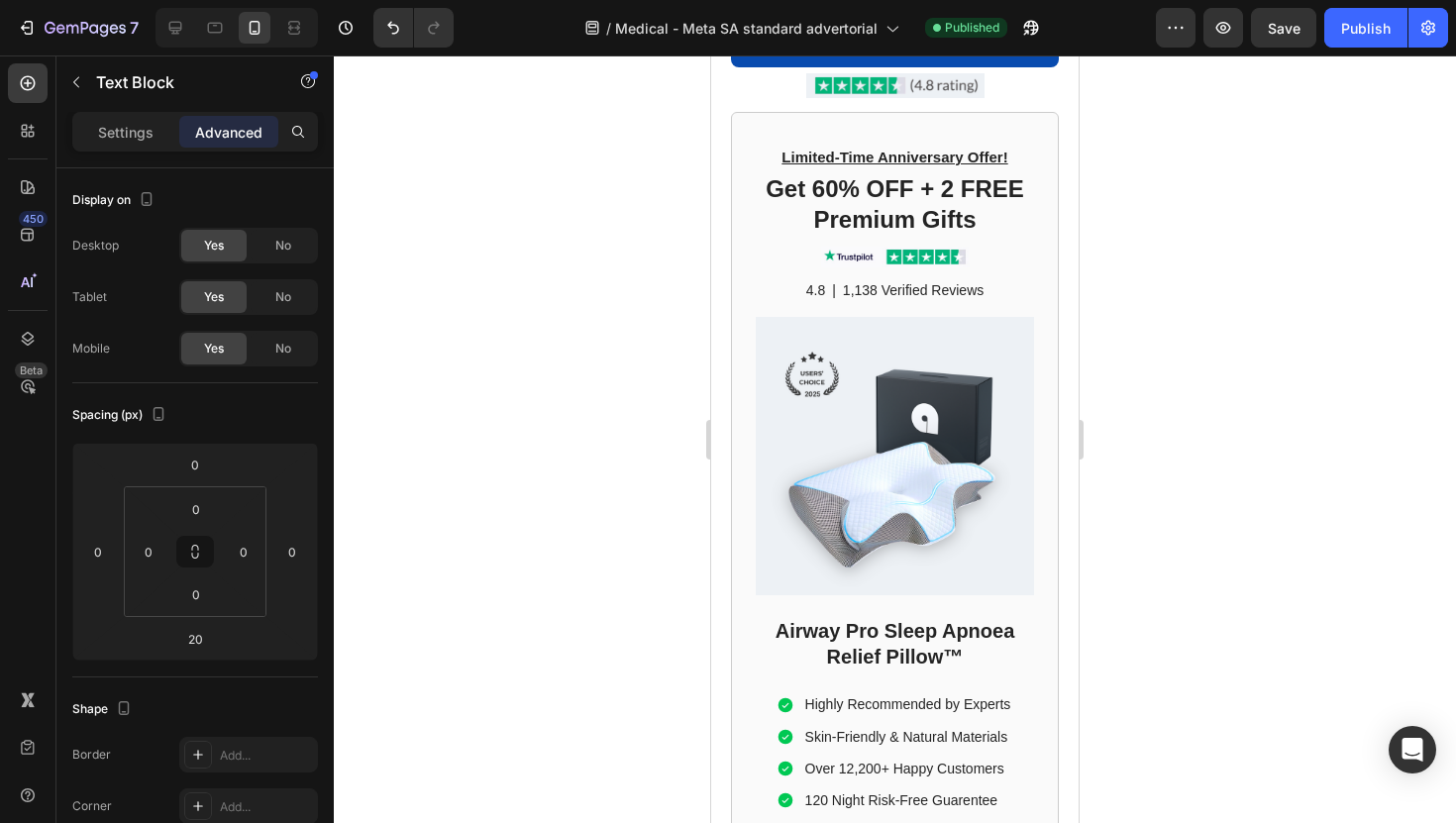 click on "Airway Pro™ Pillow" at bounding box center (941, -291) 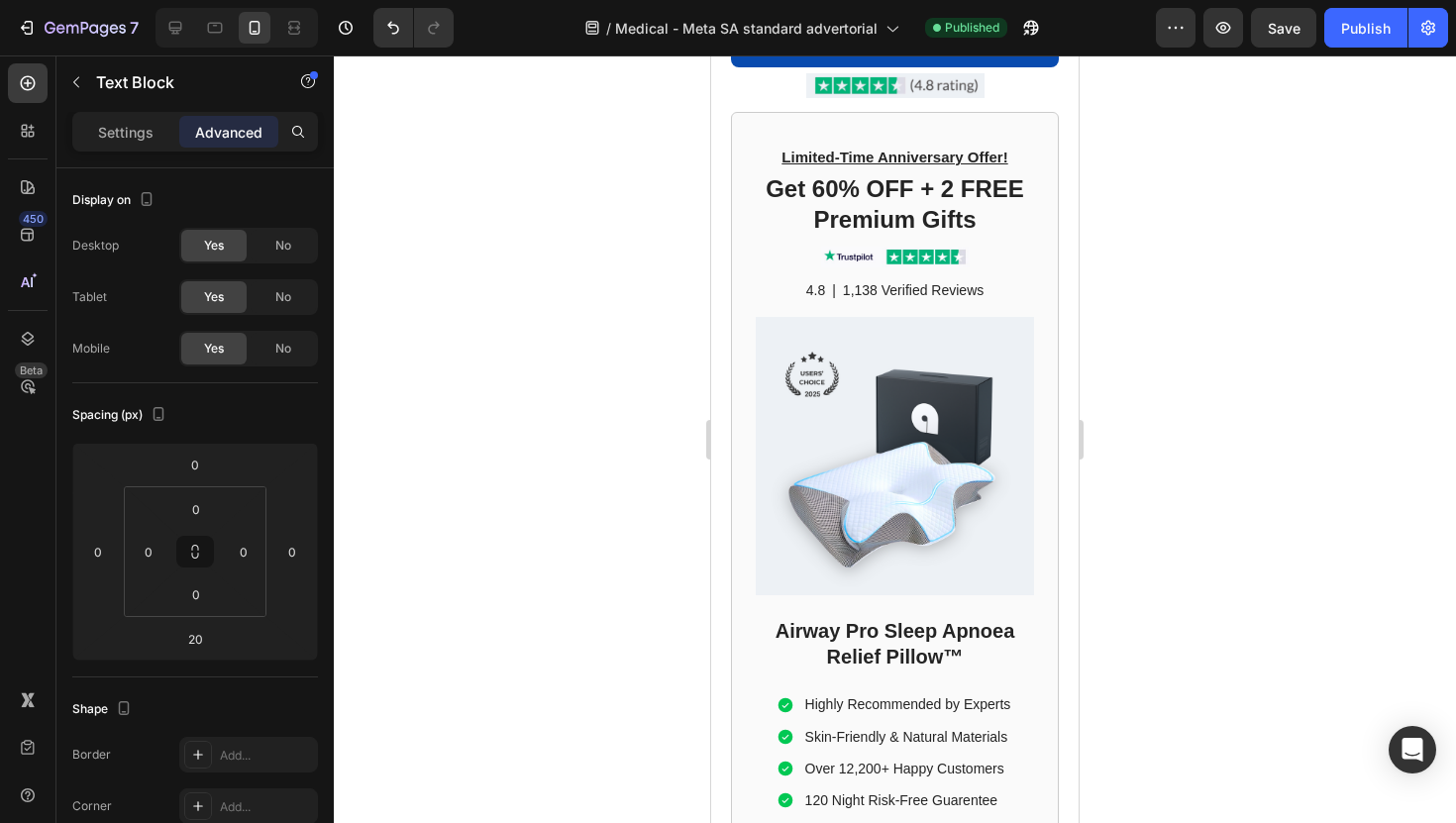 click on "Airway Pro™ Pillow" at bounding box center [941, -291] 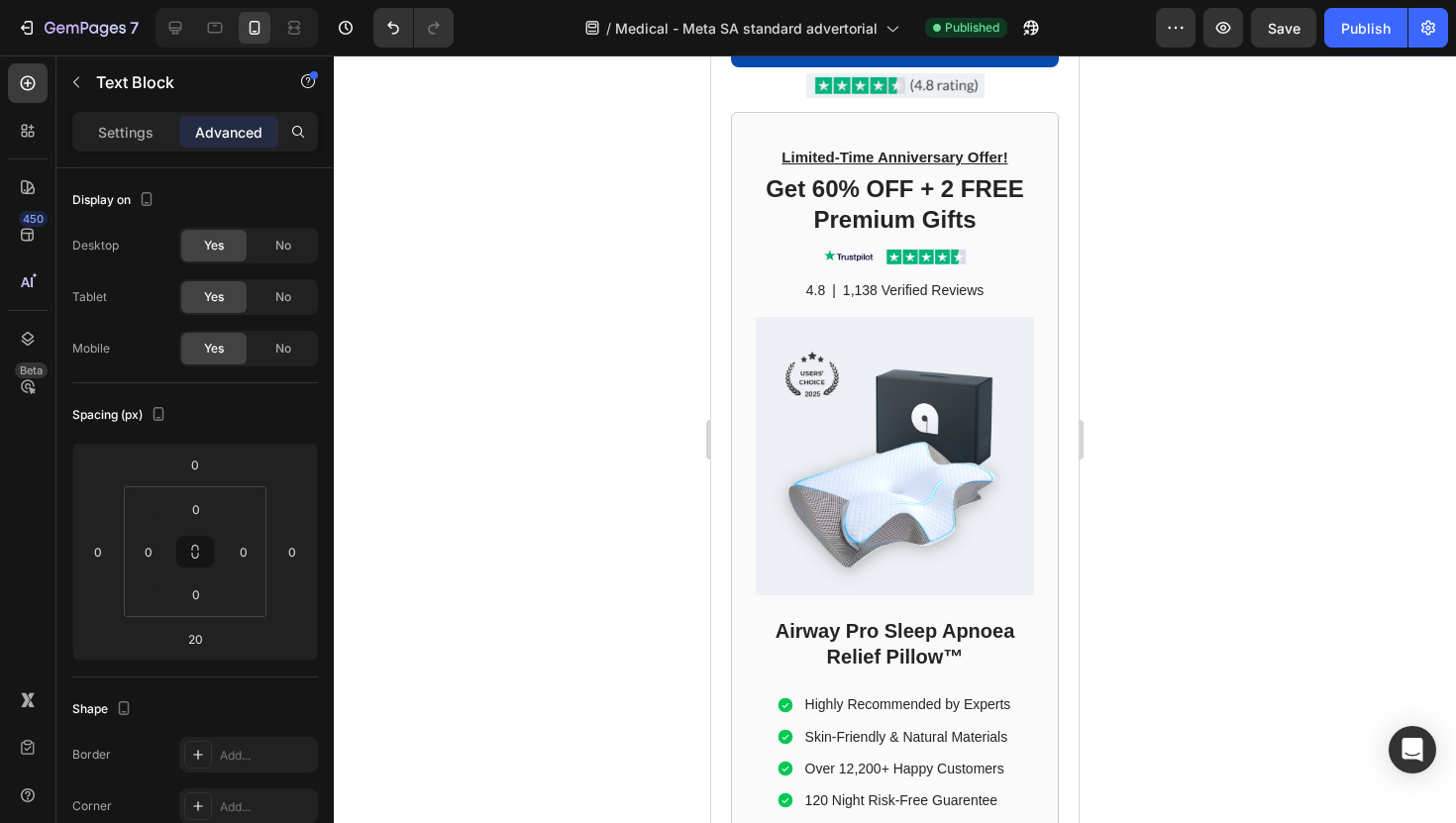 click on "Airway Pro Pillow" at bounding box center [933, -291] 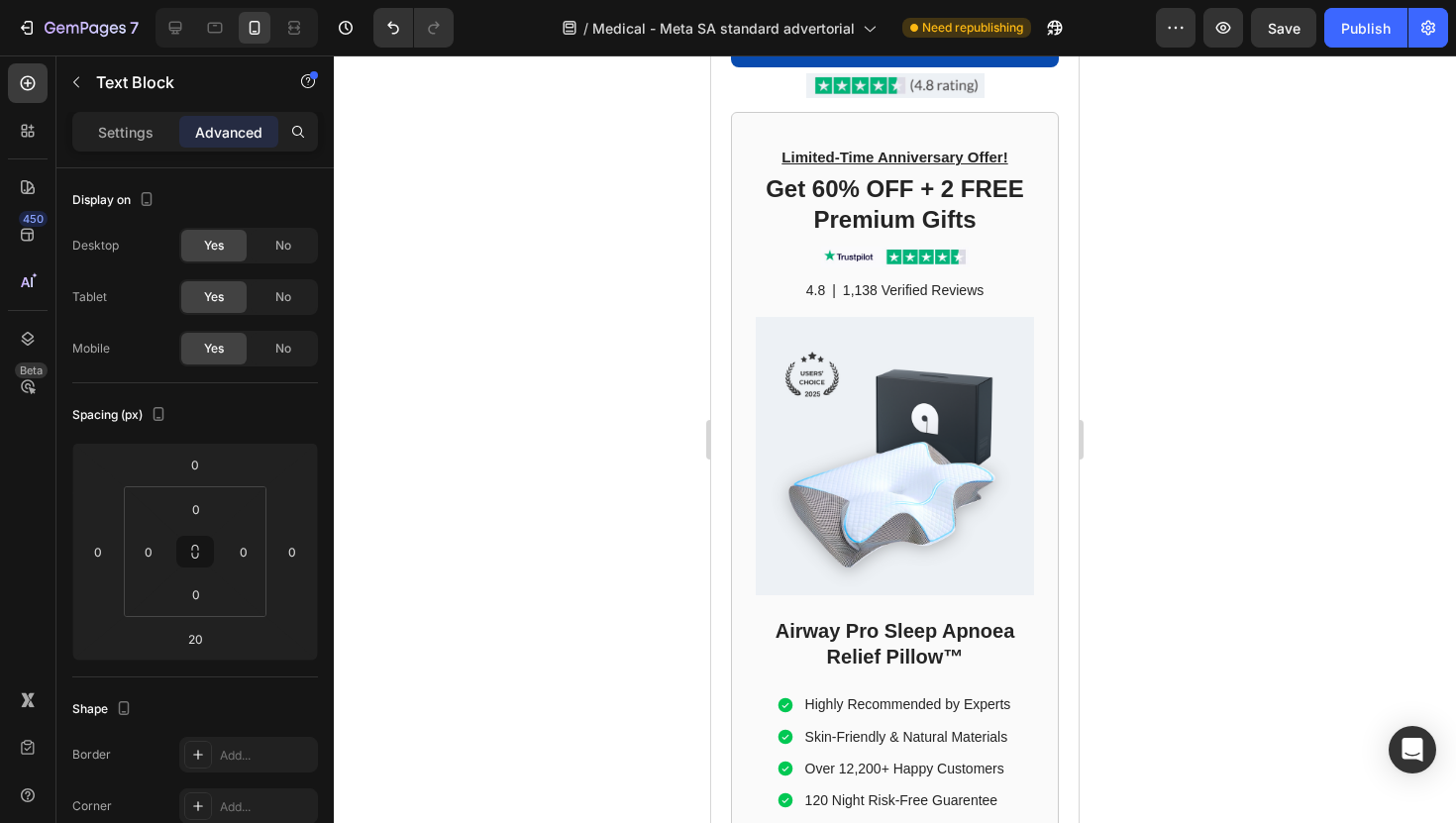 click on "Meanwhile over  12,000 people improved their sleep  with the  Airway Pro   this year already." at bounding box center [878, -290] 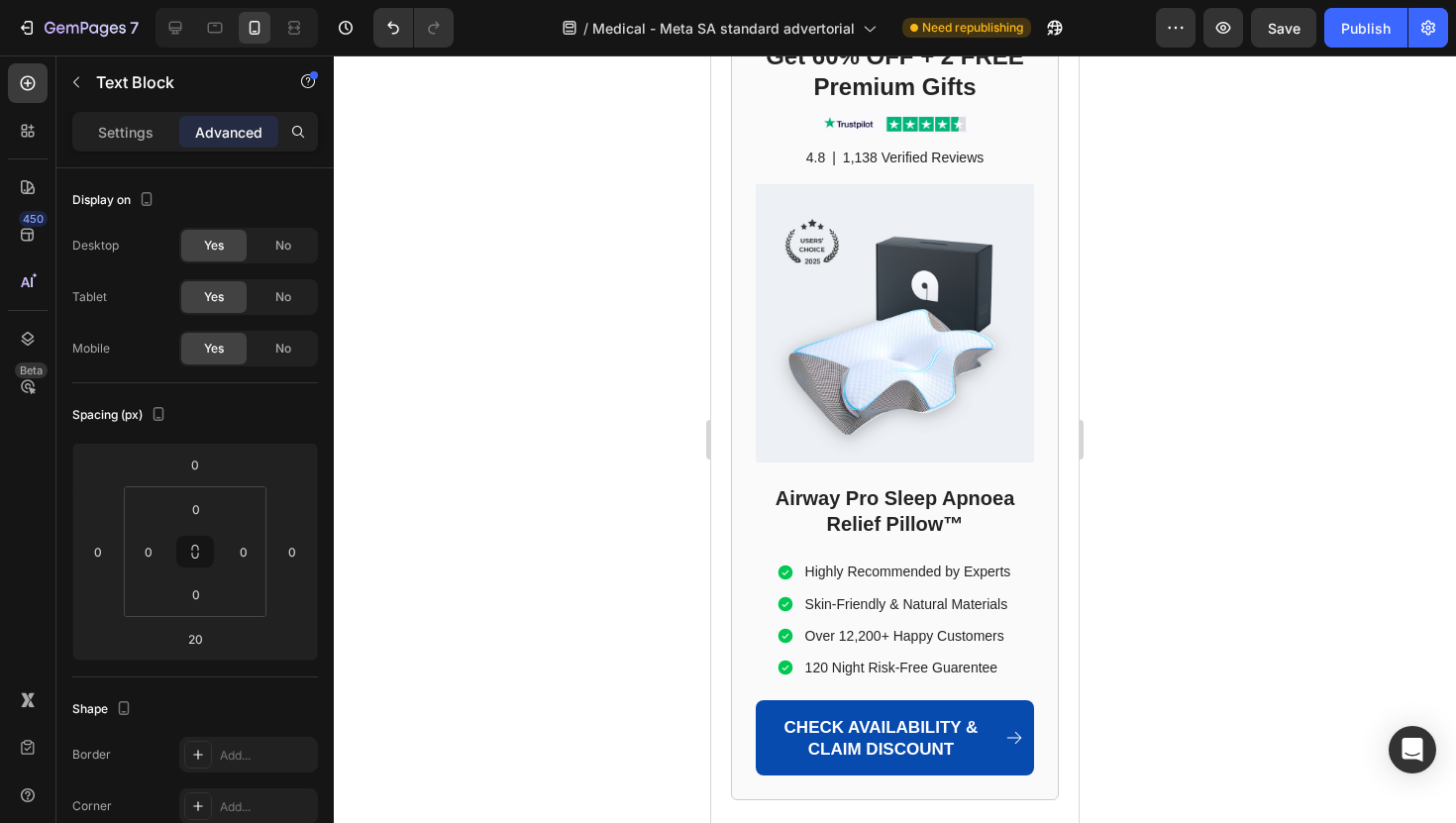 scroll, scrollTop: 13820, scrollLeft: 0, axis: vertical 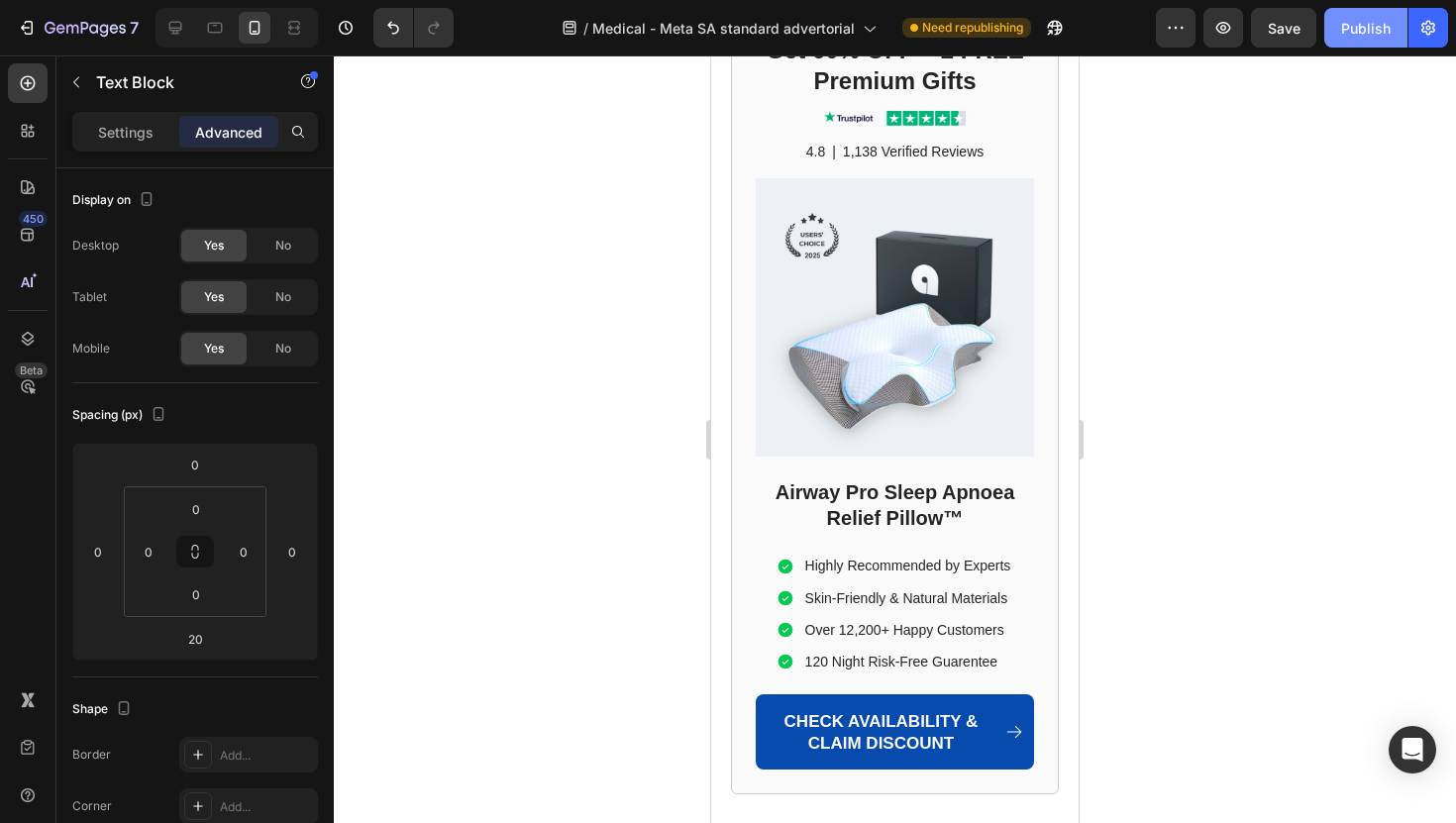 click on "Publish" at bounding box center (1366, 28) 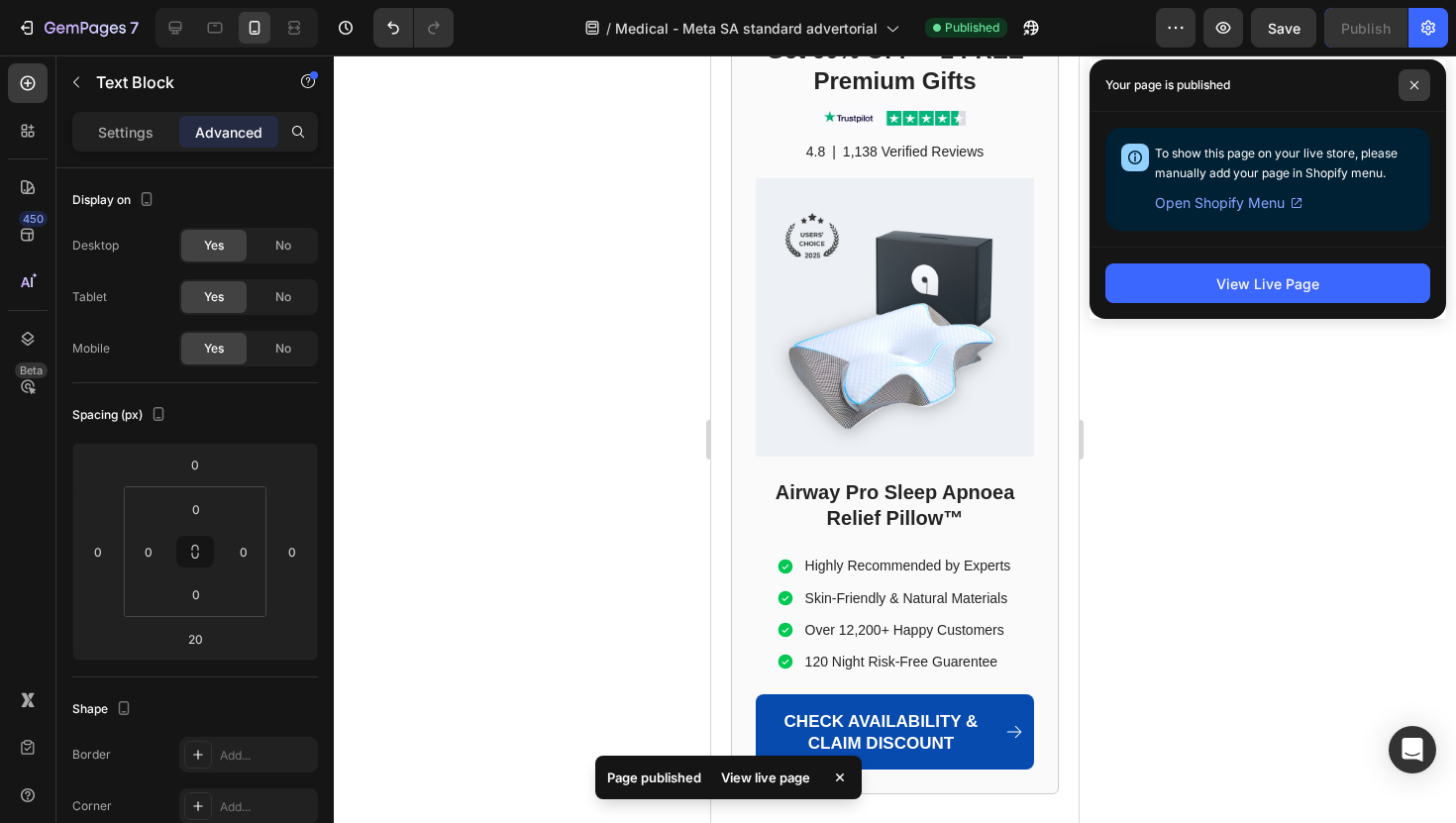 click 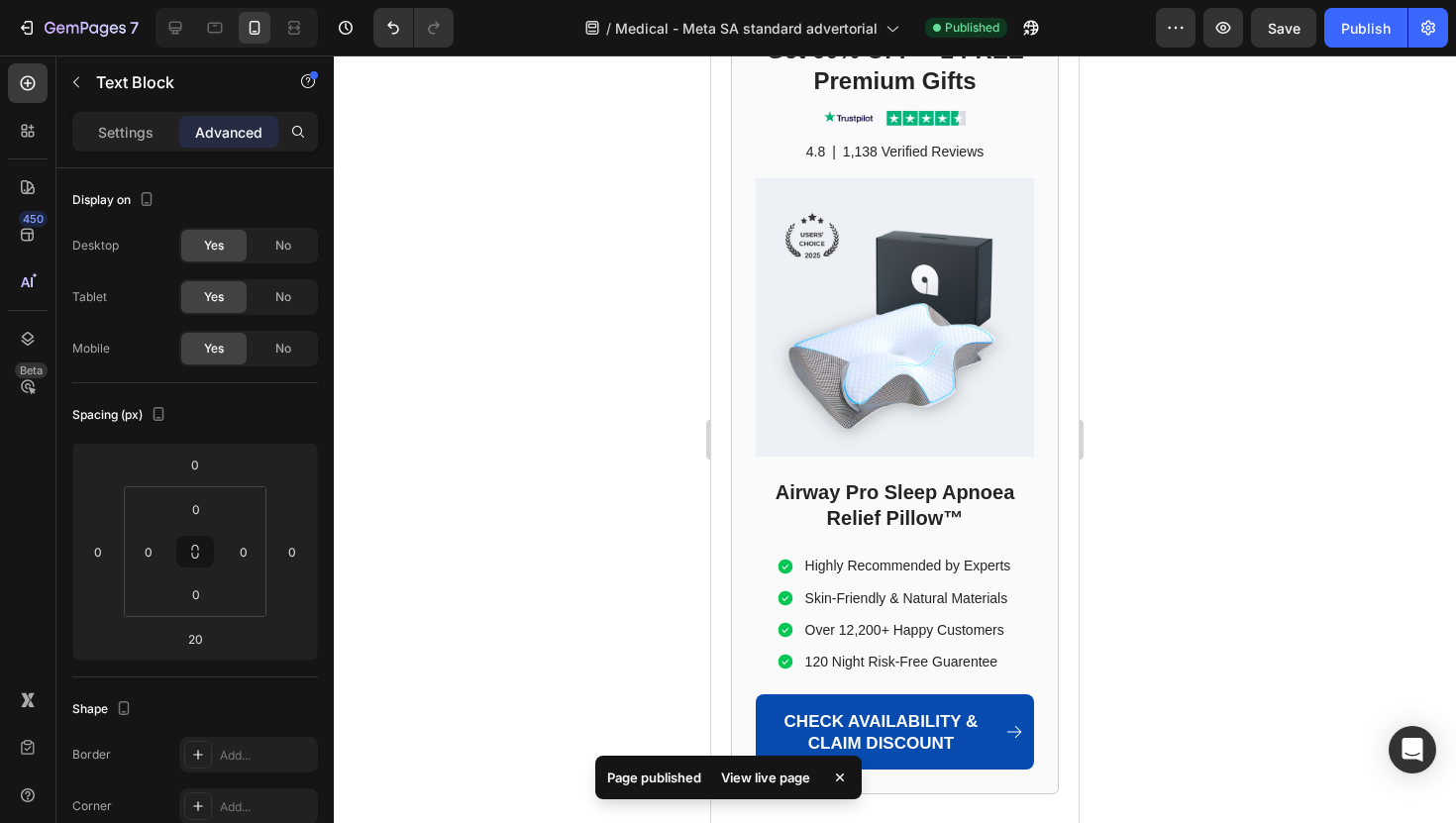 click on "Don't let another morning pass feeling exhausted." at bounding box center (878, -246) 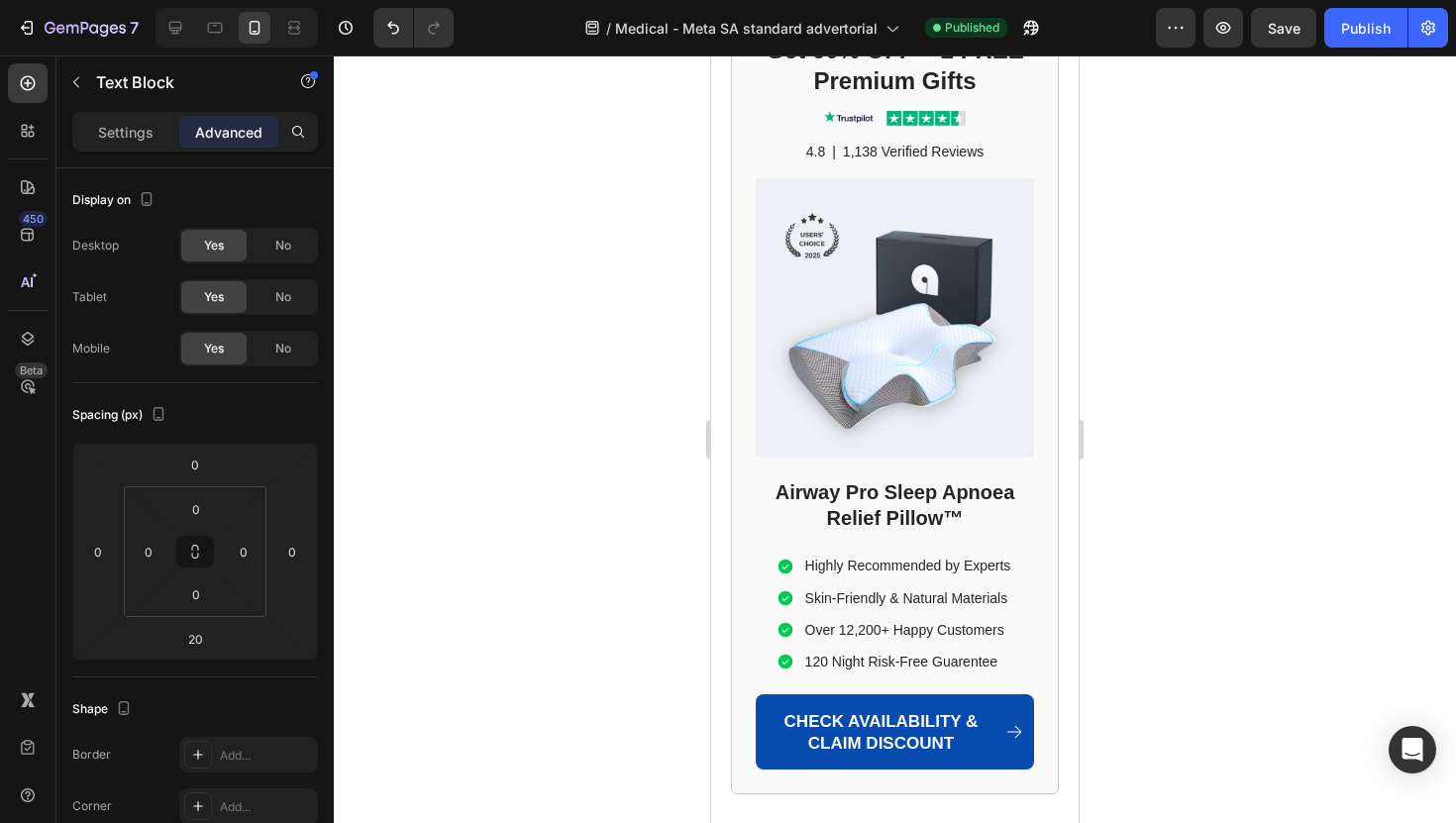click on "Don't let another morning pass feeling exhausted ." at bounding box center [878, -246] 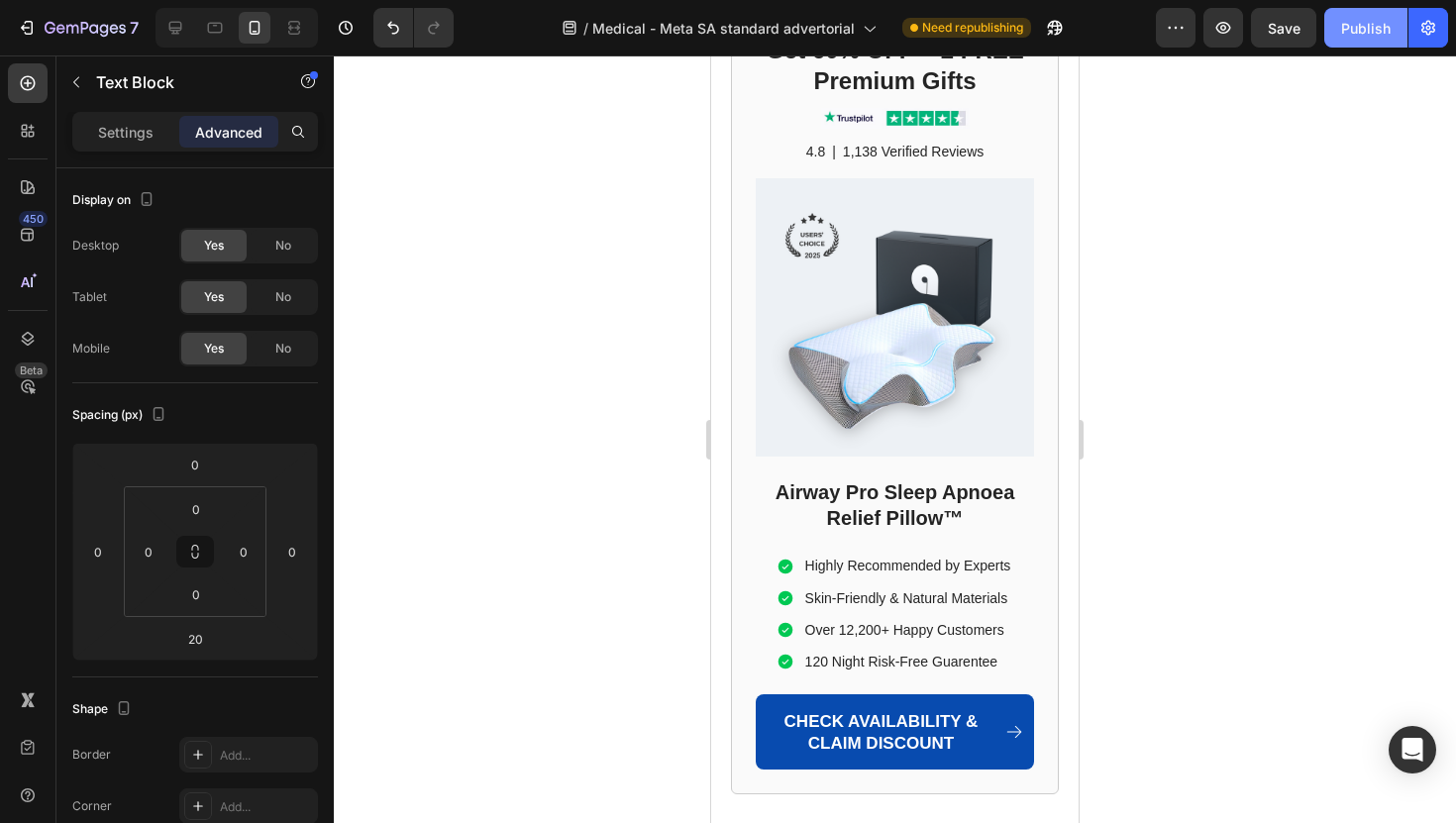 click on "Publish" at bounding box center [1366, 28] 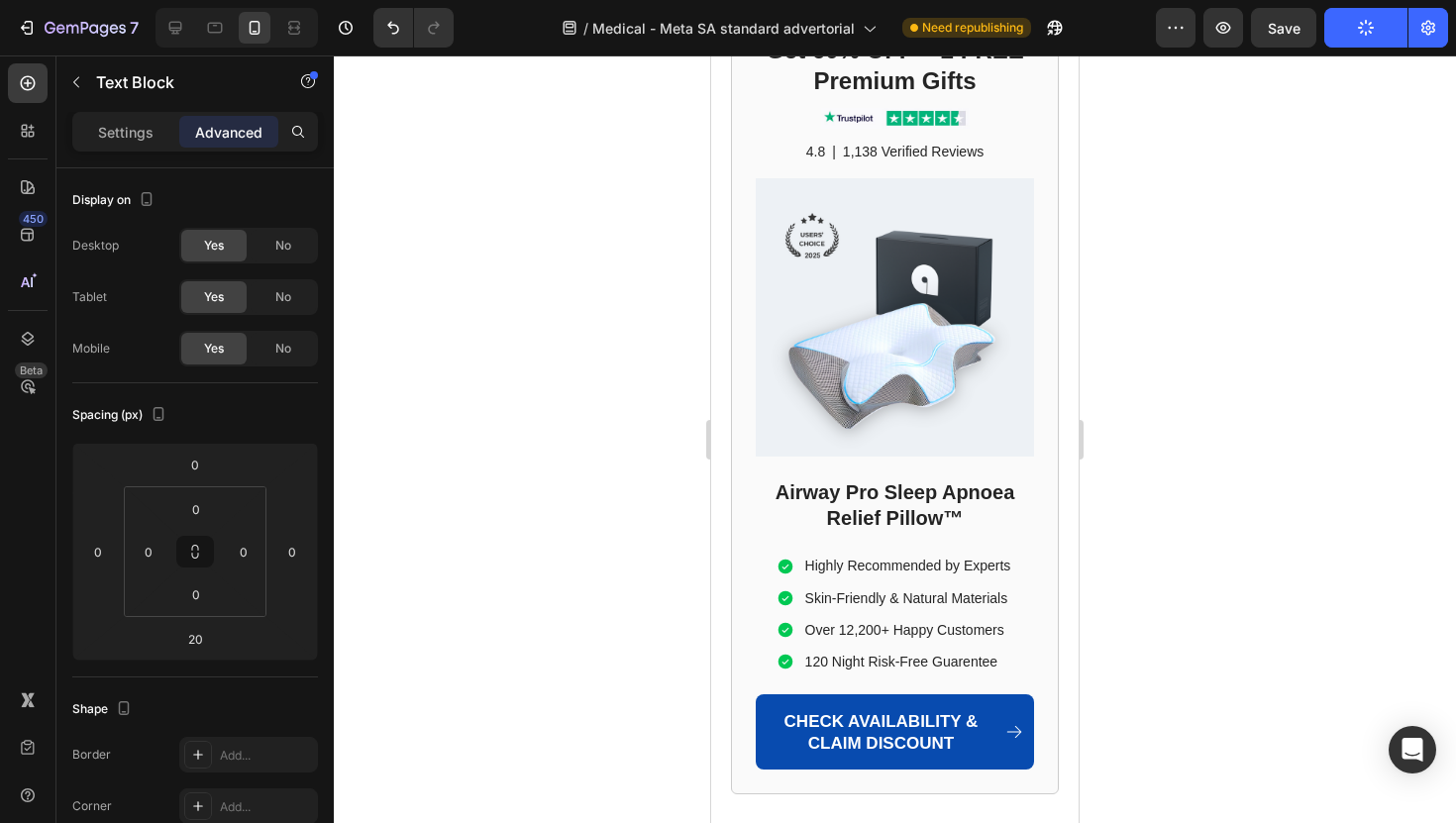 click on "It's time to finally break free, and stop living like a lifelong medical patient." at bounding box center (887, -188) 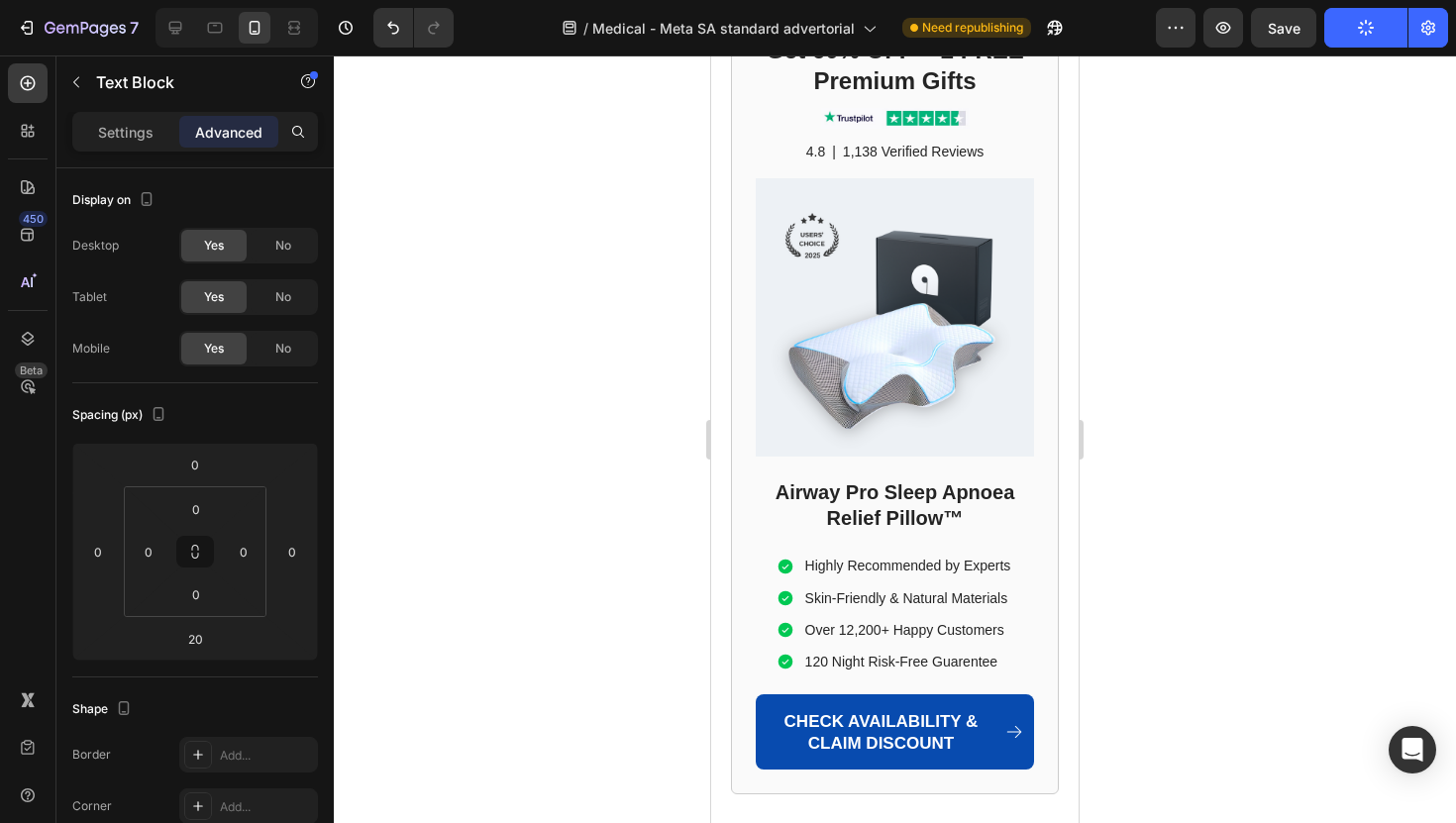 click on "It's time to finally break free, and stop living like a lifelong medical patient." at bounding box center (887, -188) 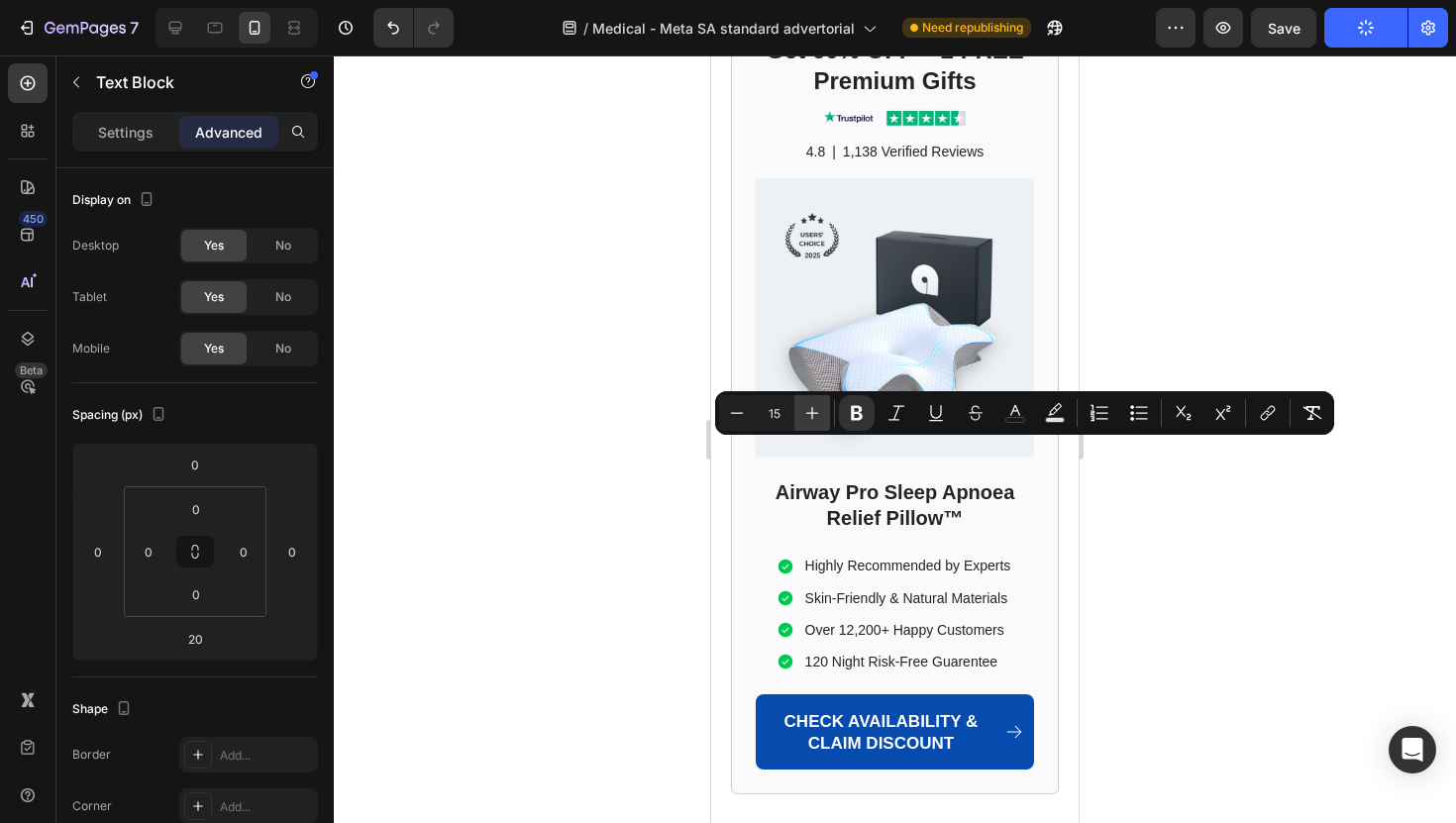 click on "Plus" at bounding box center (812, 413) 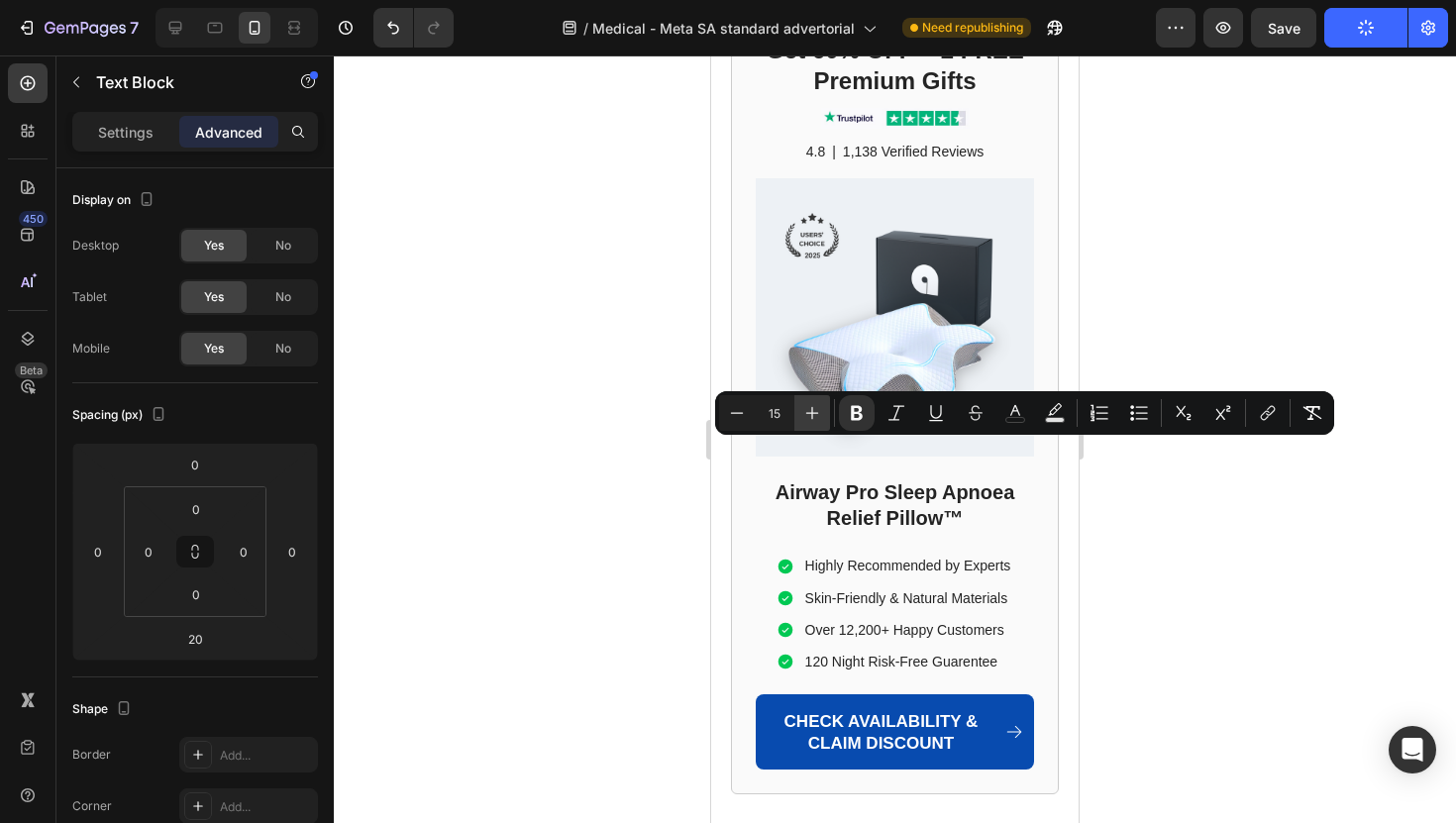 type on "16" 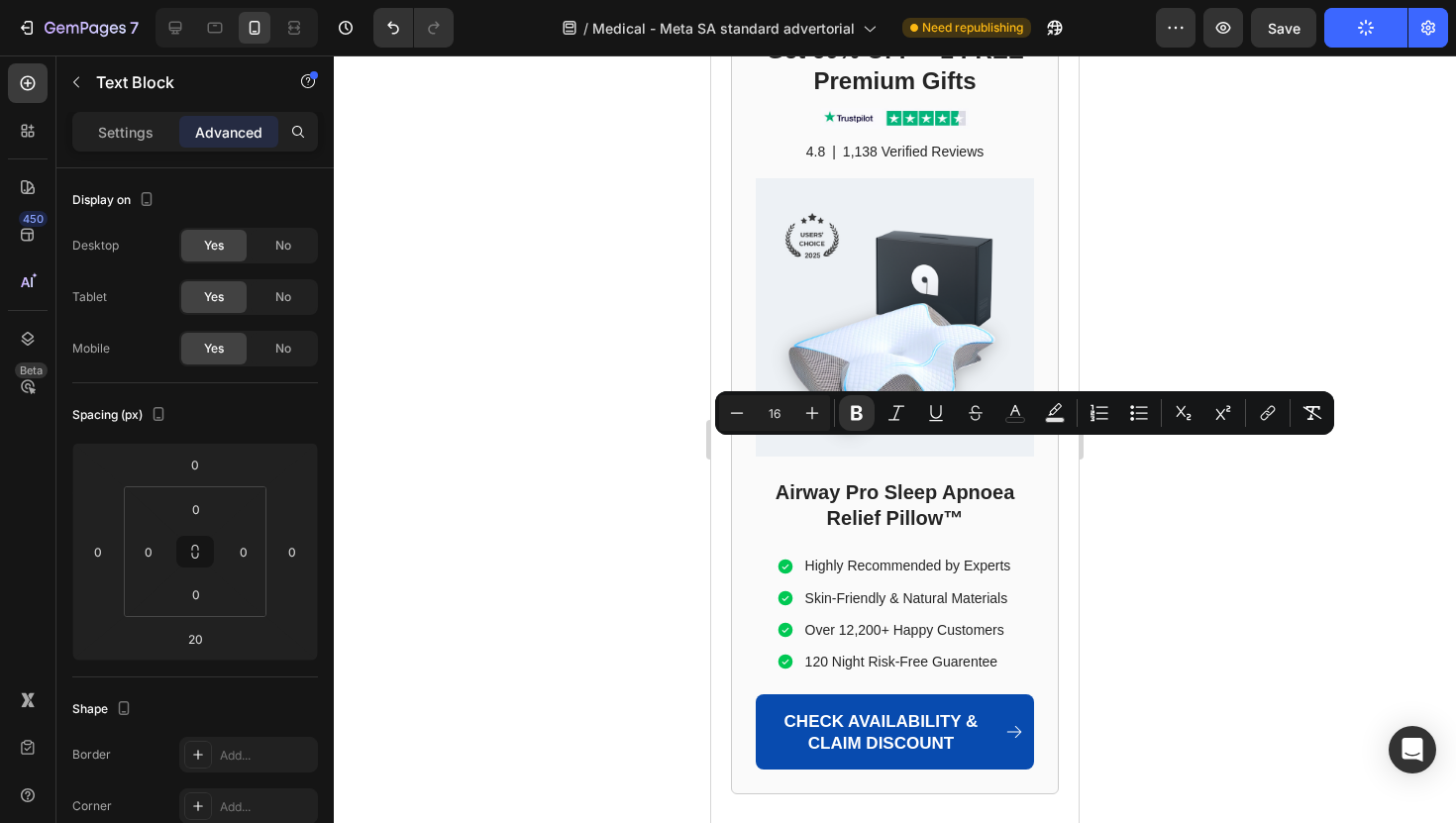 click 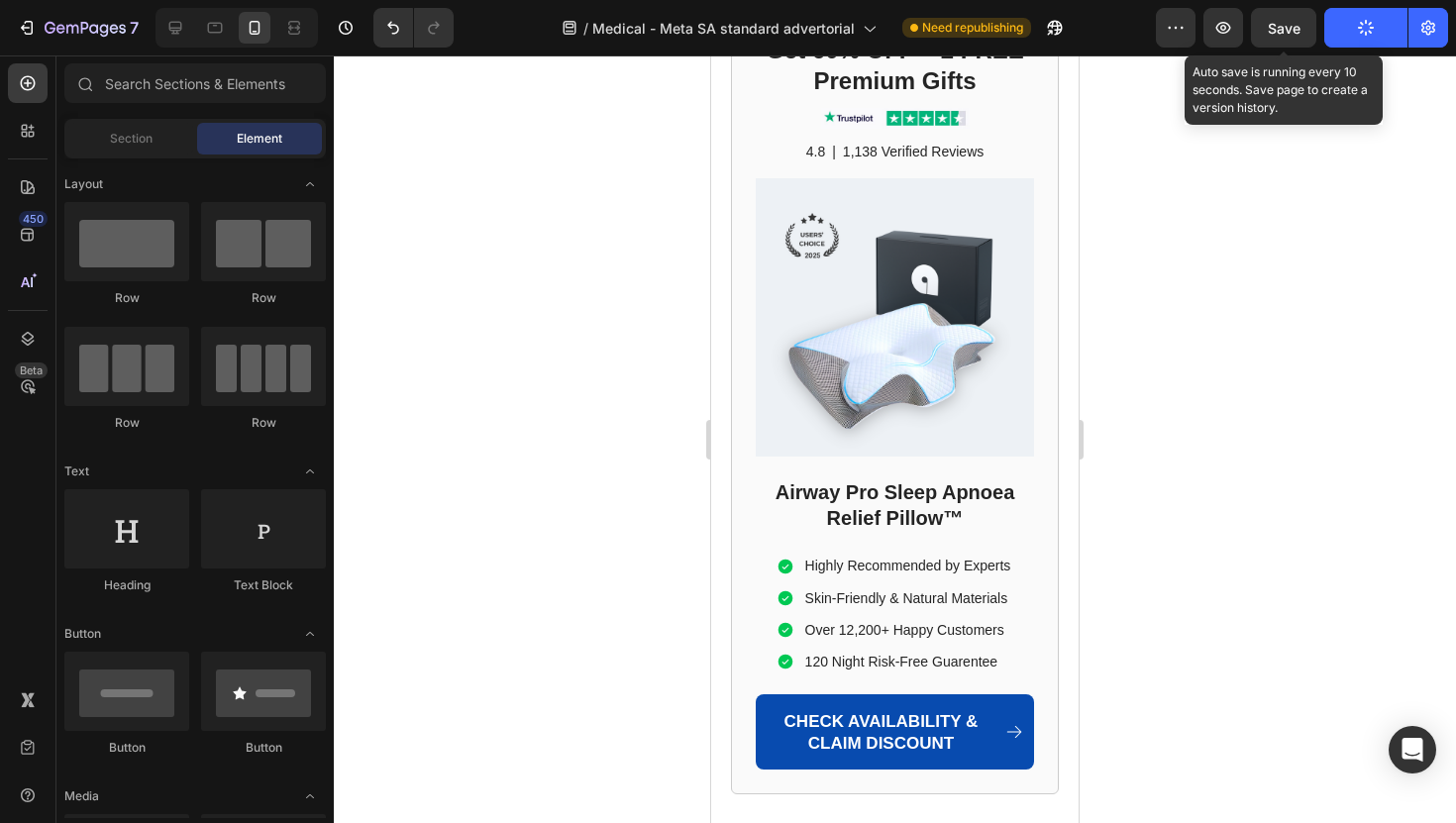 click on "Save" at bounding box center (1284, 28) 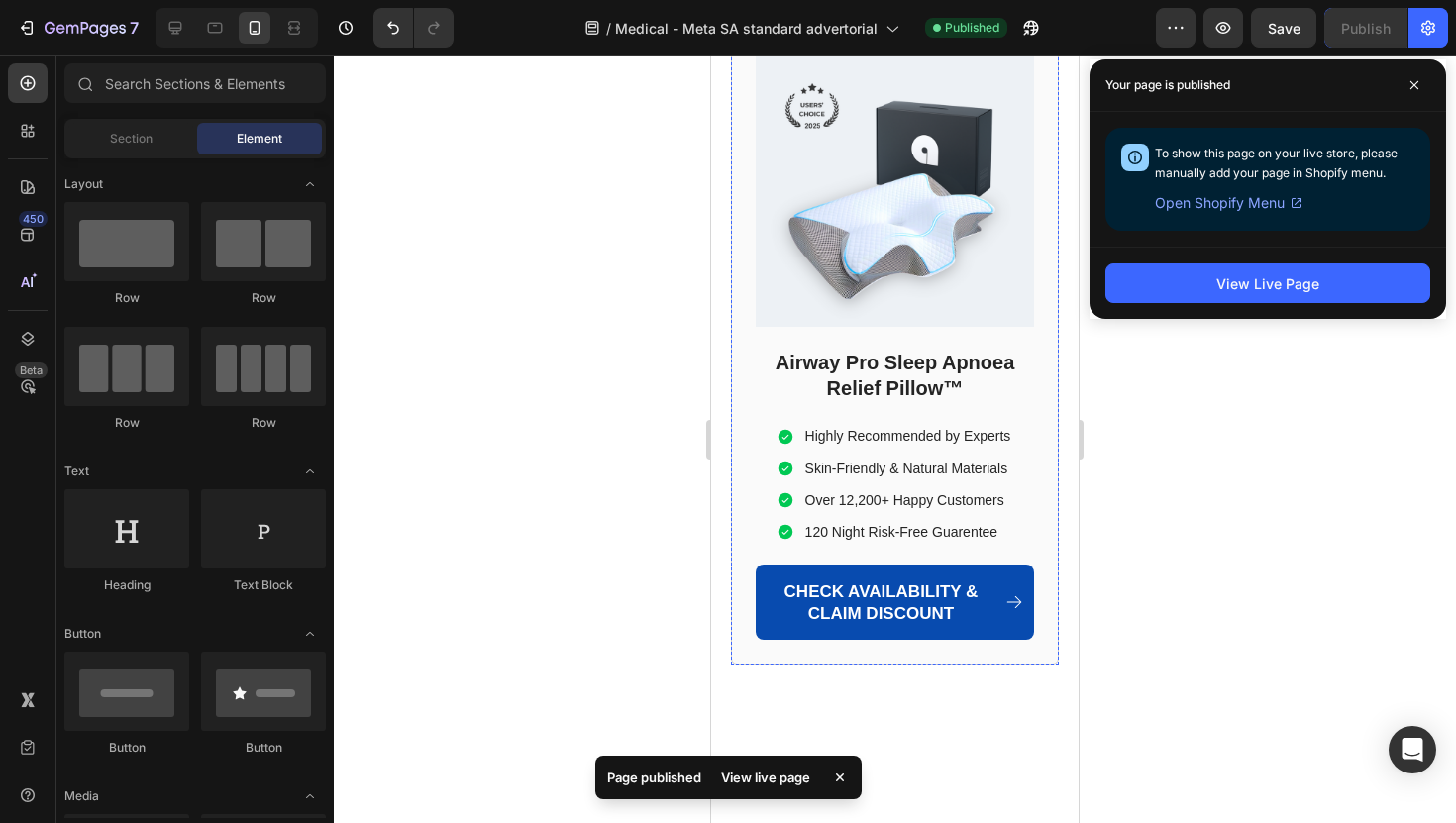 scroll, scrollTop: 13950, scrollLeft: 0, axis: vertical 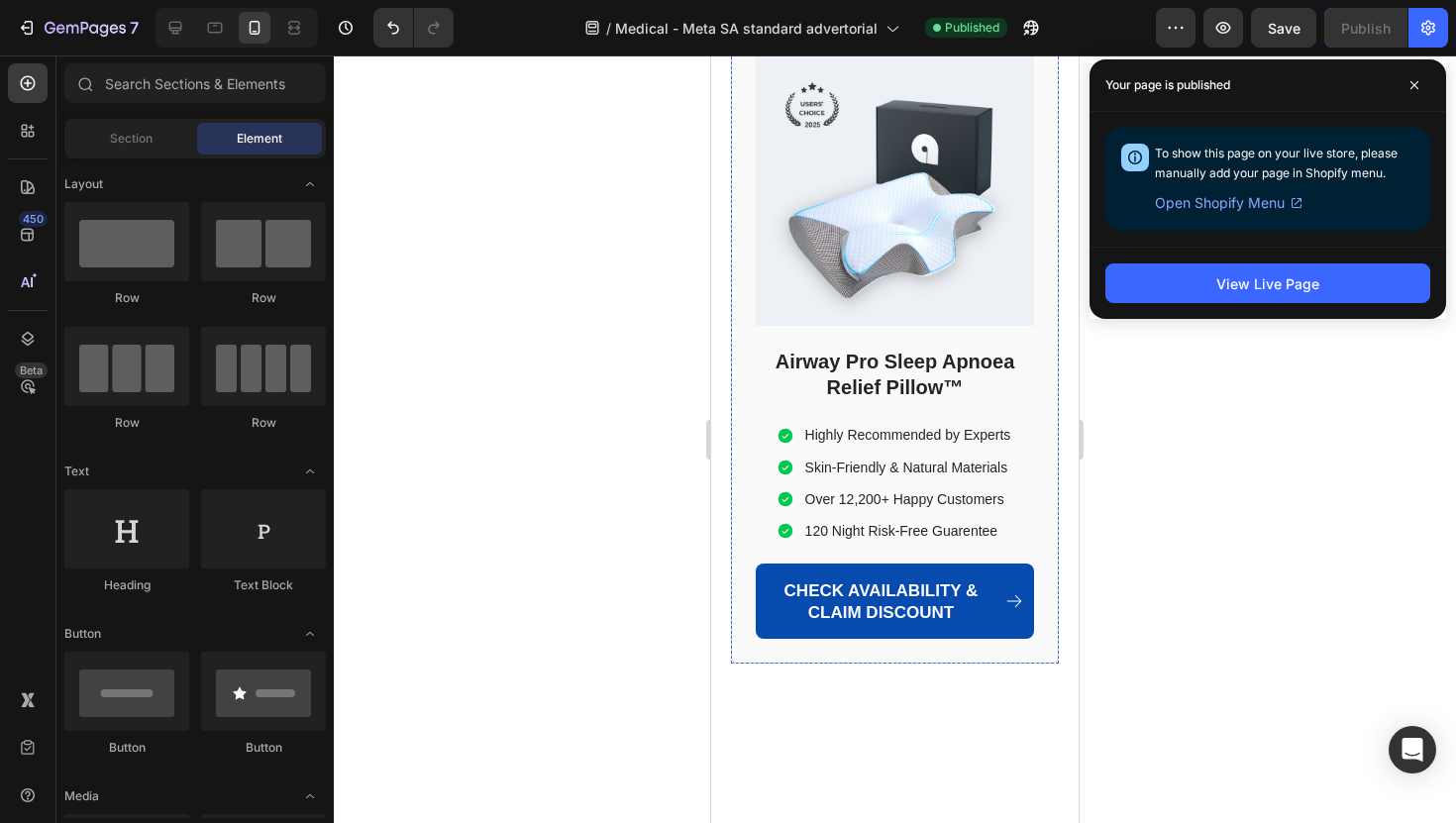 click on "Don't let another morning pass feeling exhausted and trapped." at bounding box center [878, -376] 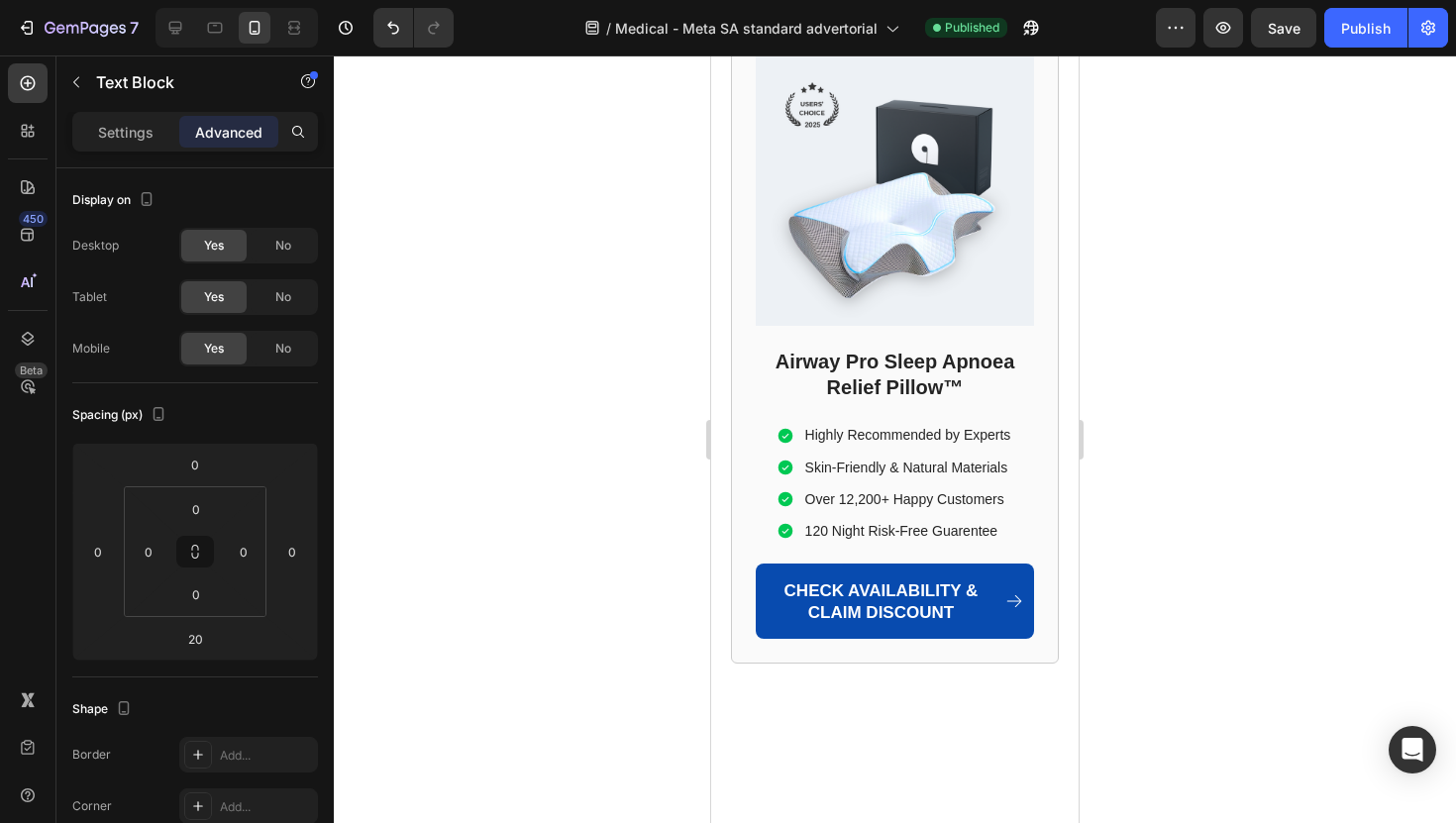 click on "Don't let another morning pass feeling exhausted and trapped." at bounding box center [878, -376] 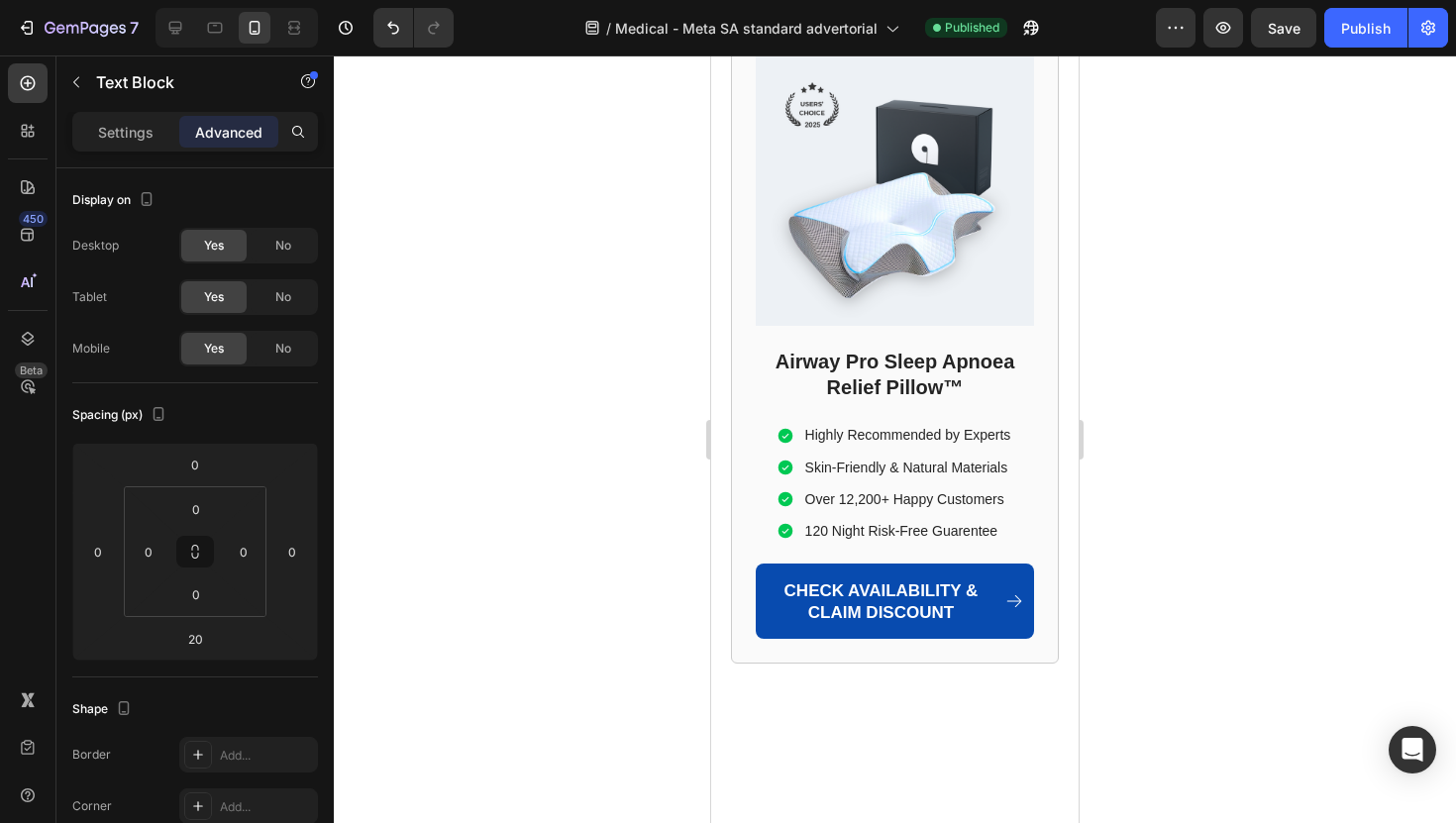 click 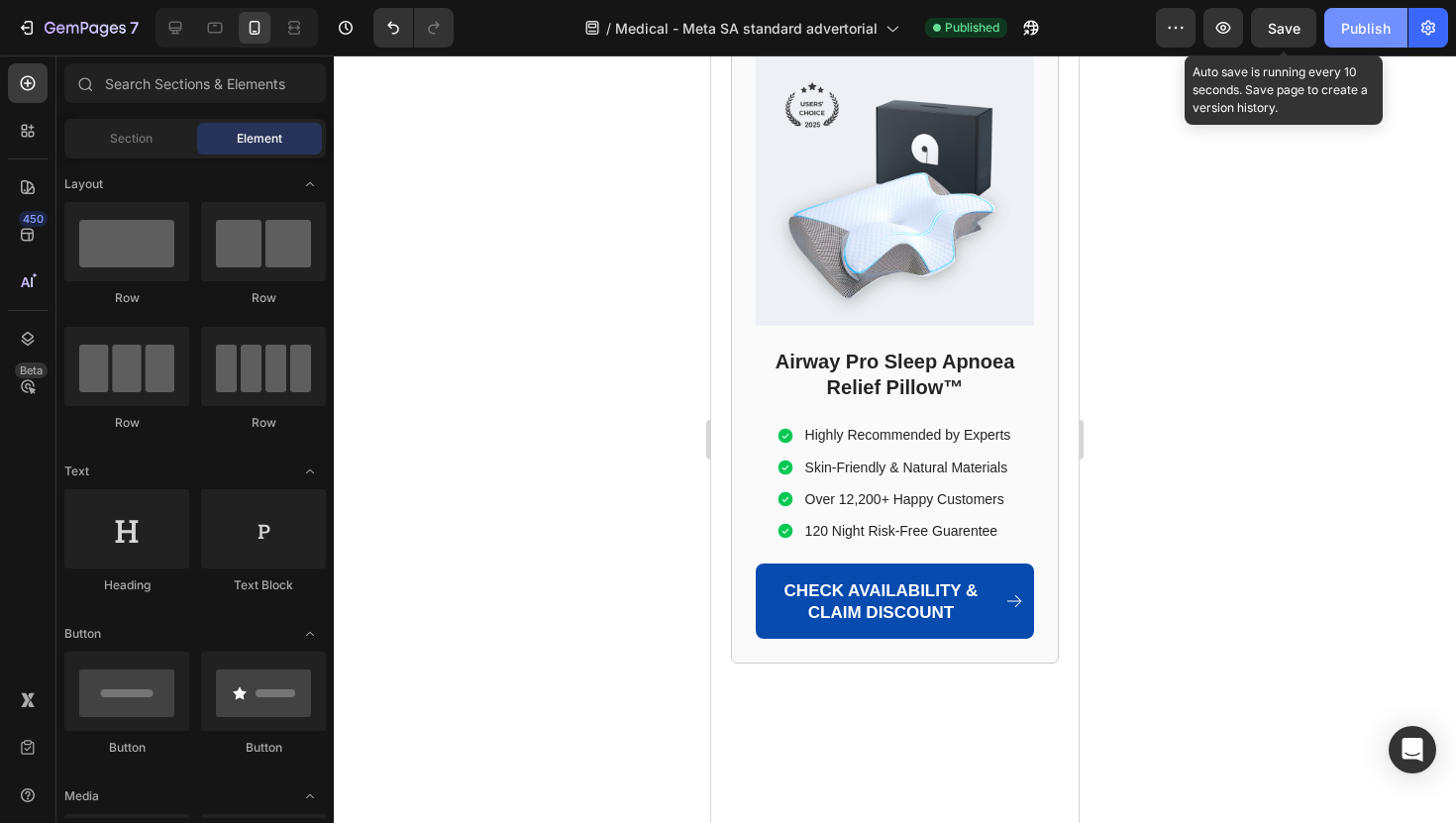 click on "Publish" at bounding box center [1366, 28] 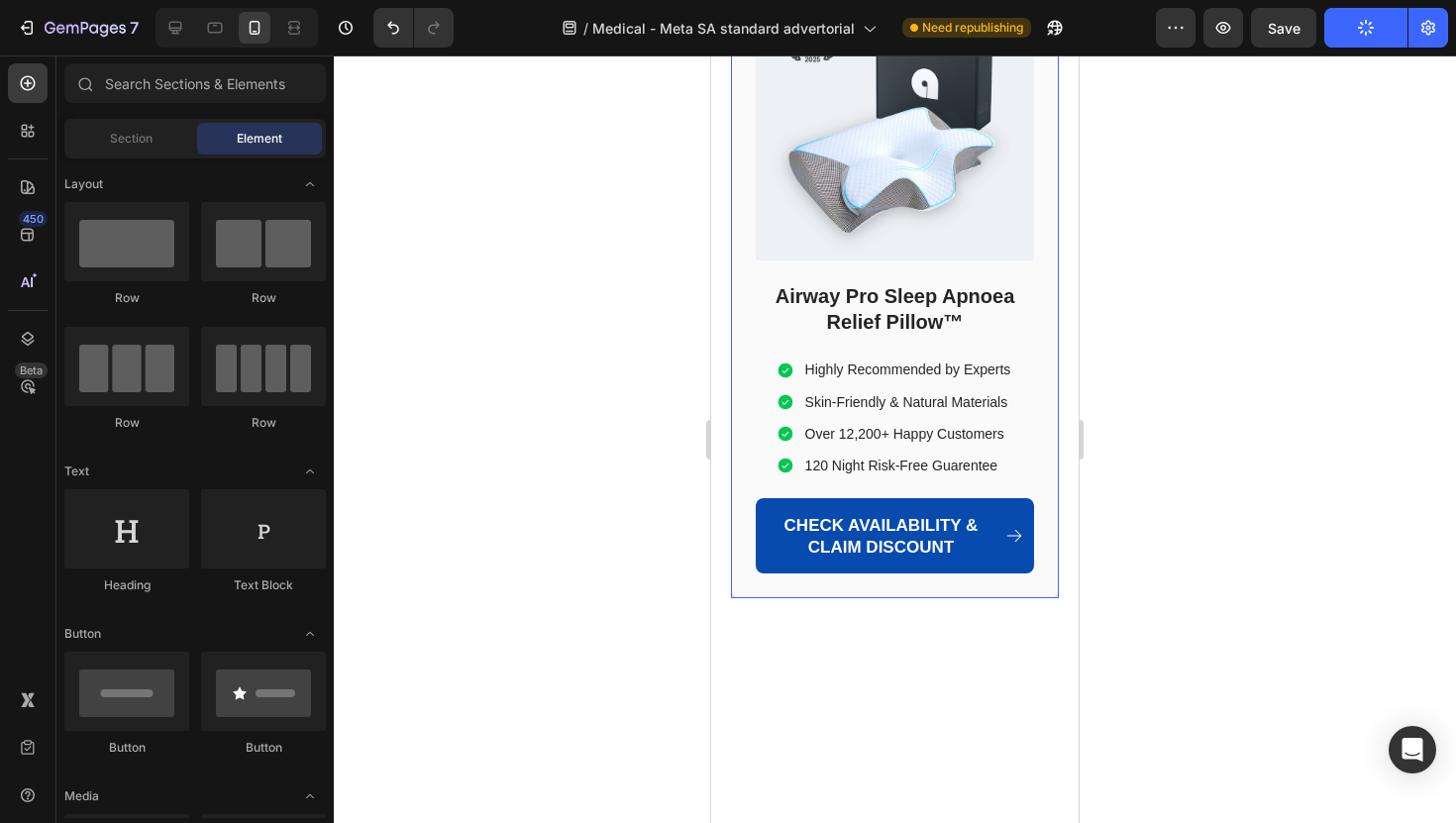 scroll, scrollTop: 14000, scrollLeft: 0, axis: vertical 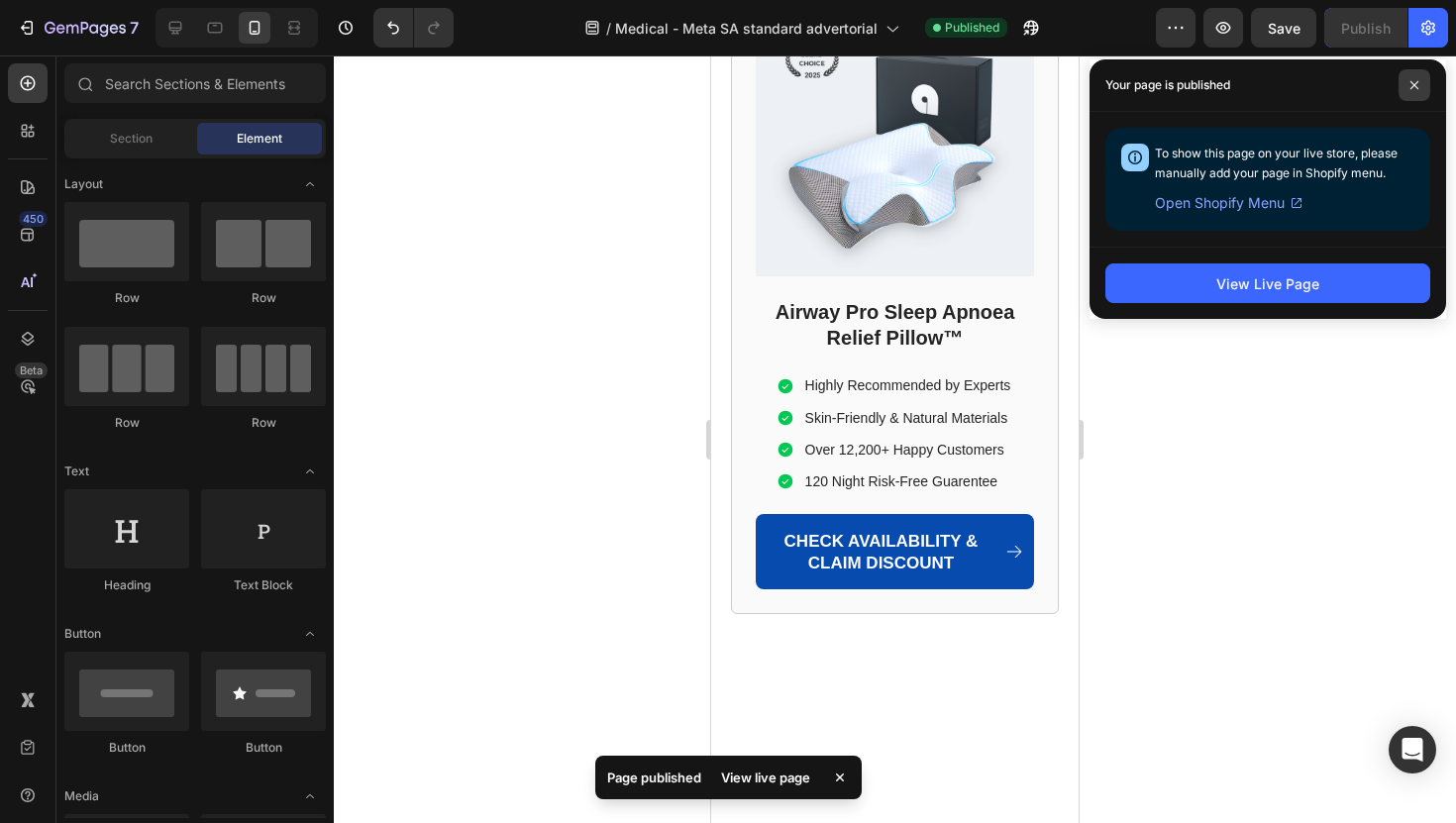 click 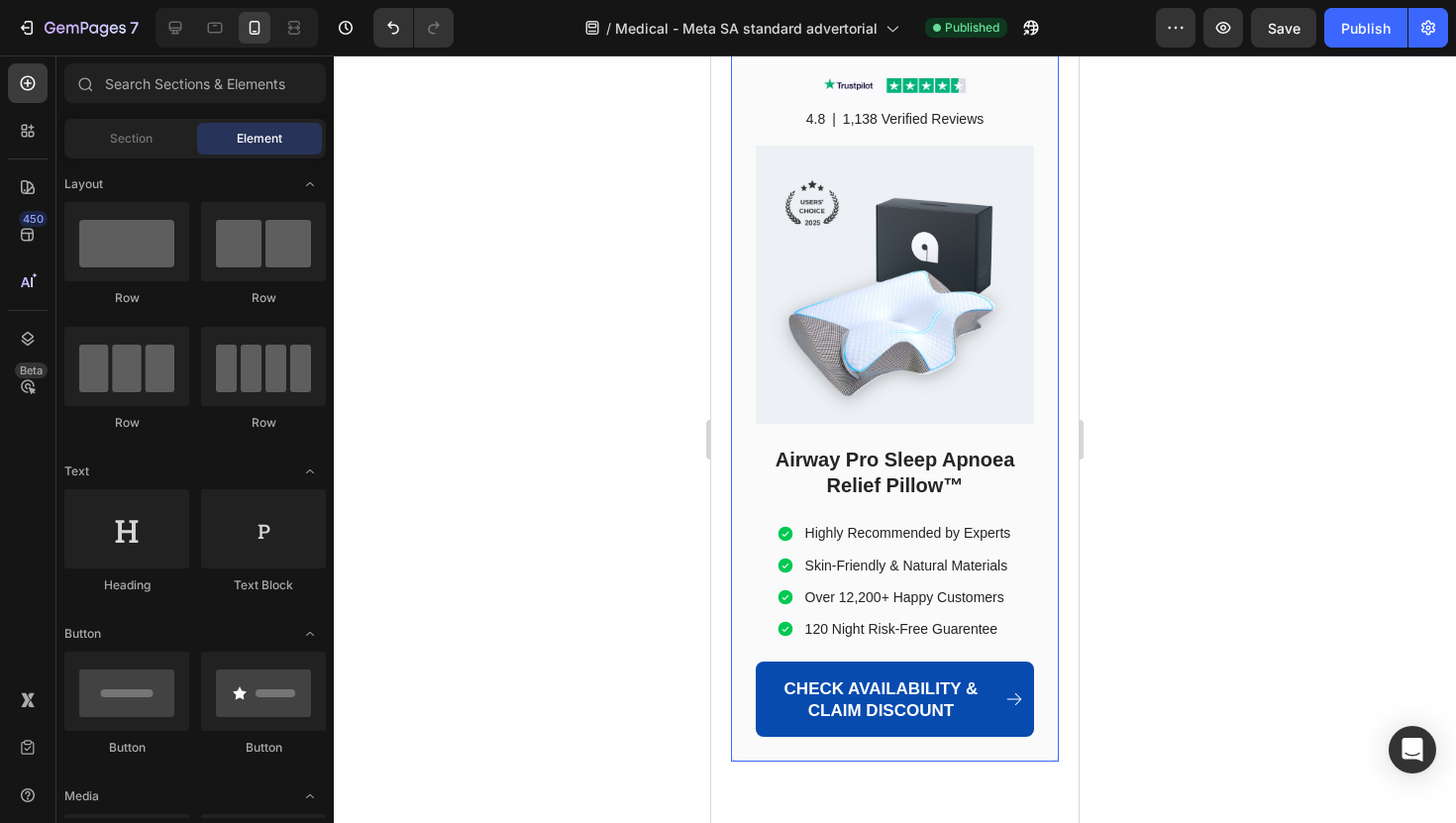 scroll, scrollTop: 13839, scrollLeft: 0, axis: vertical 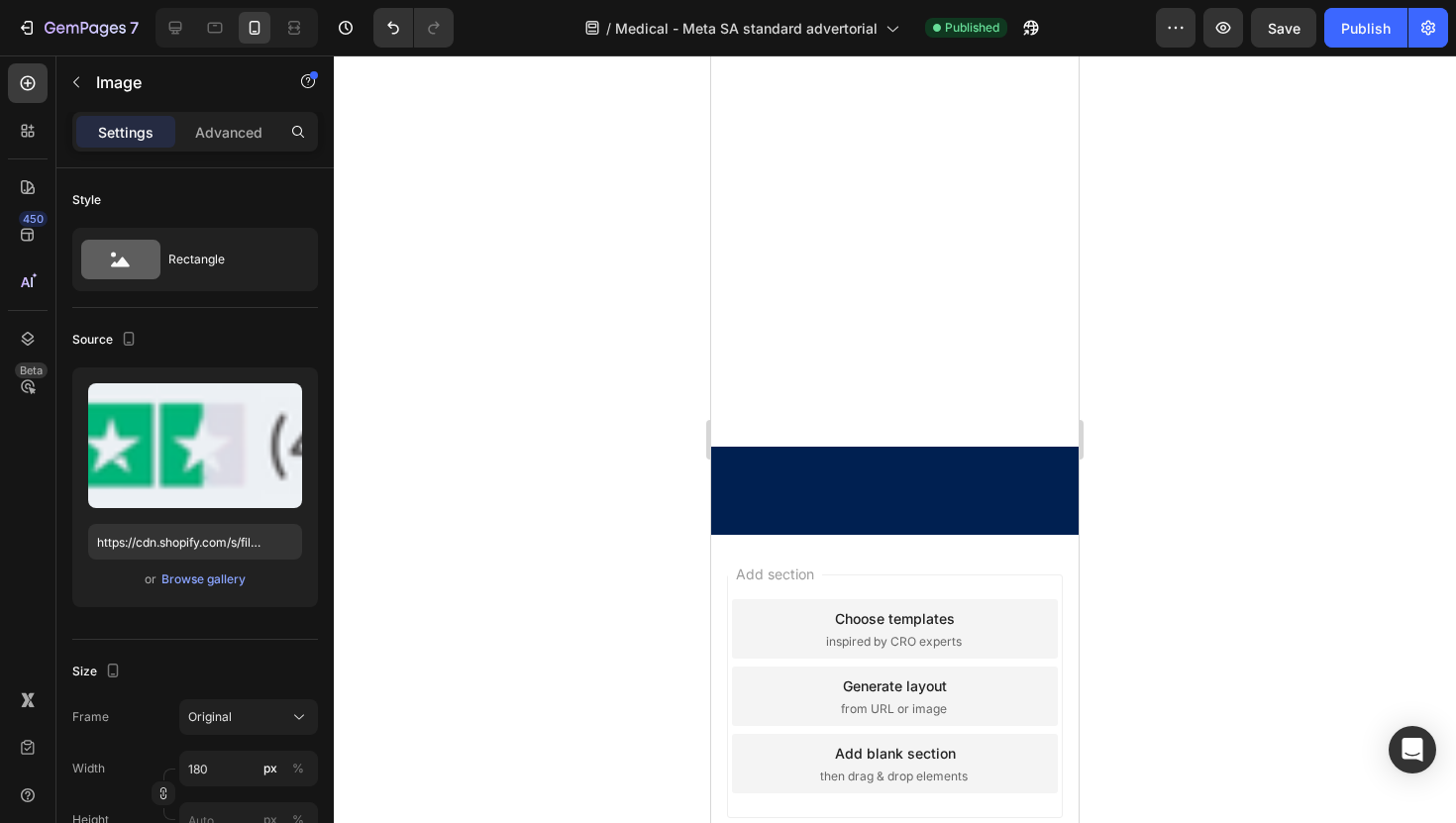 click at bounding box center [895, -1161] 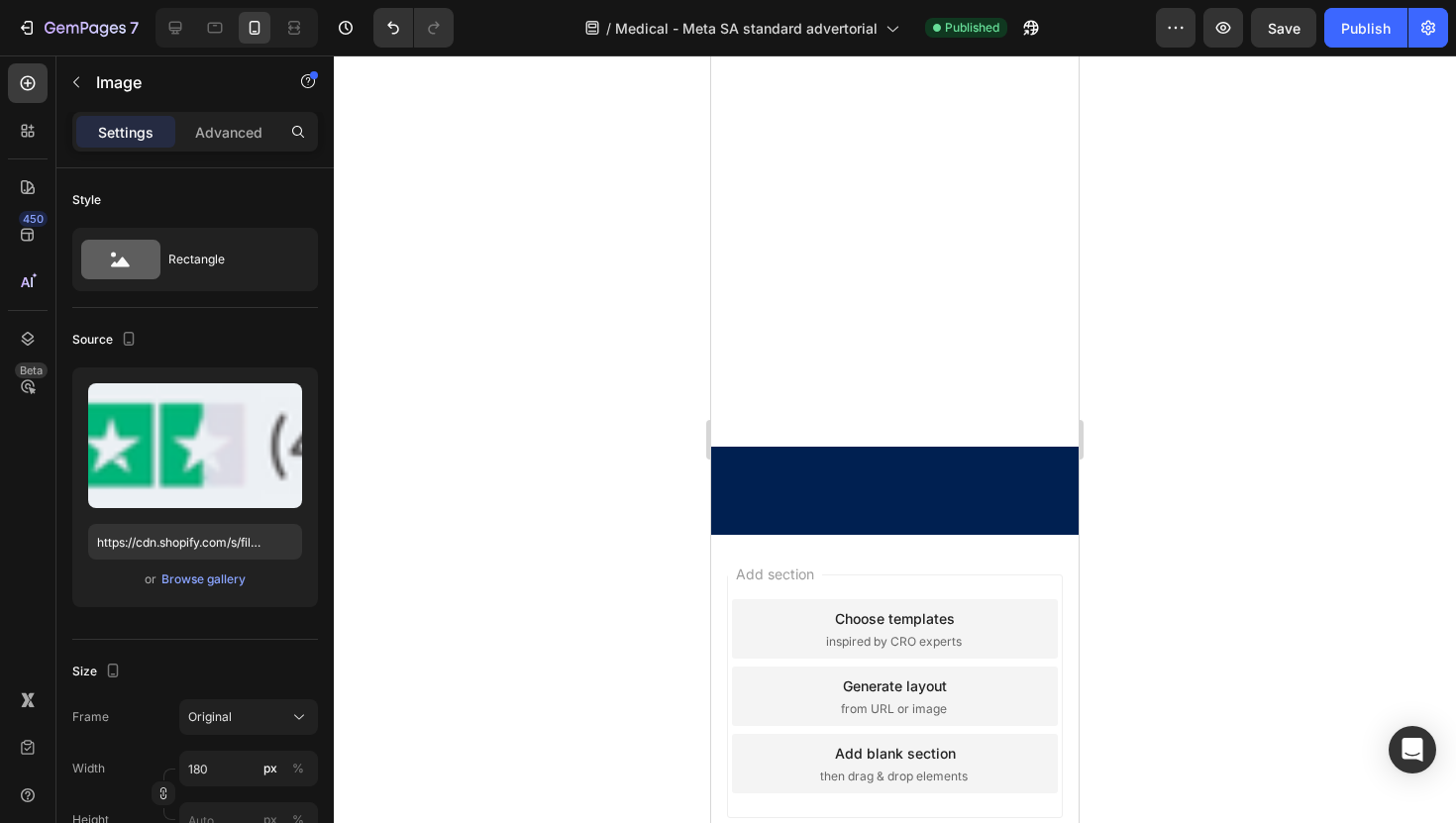 click 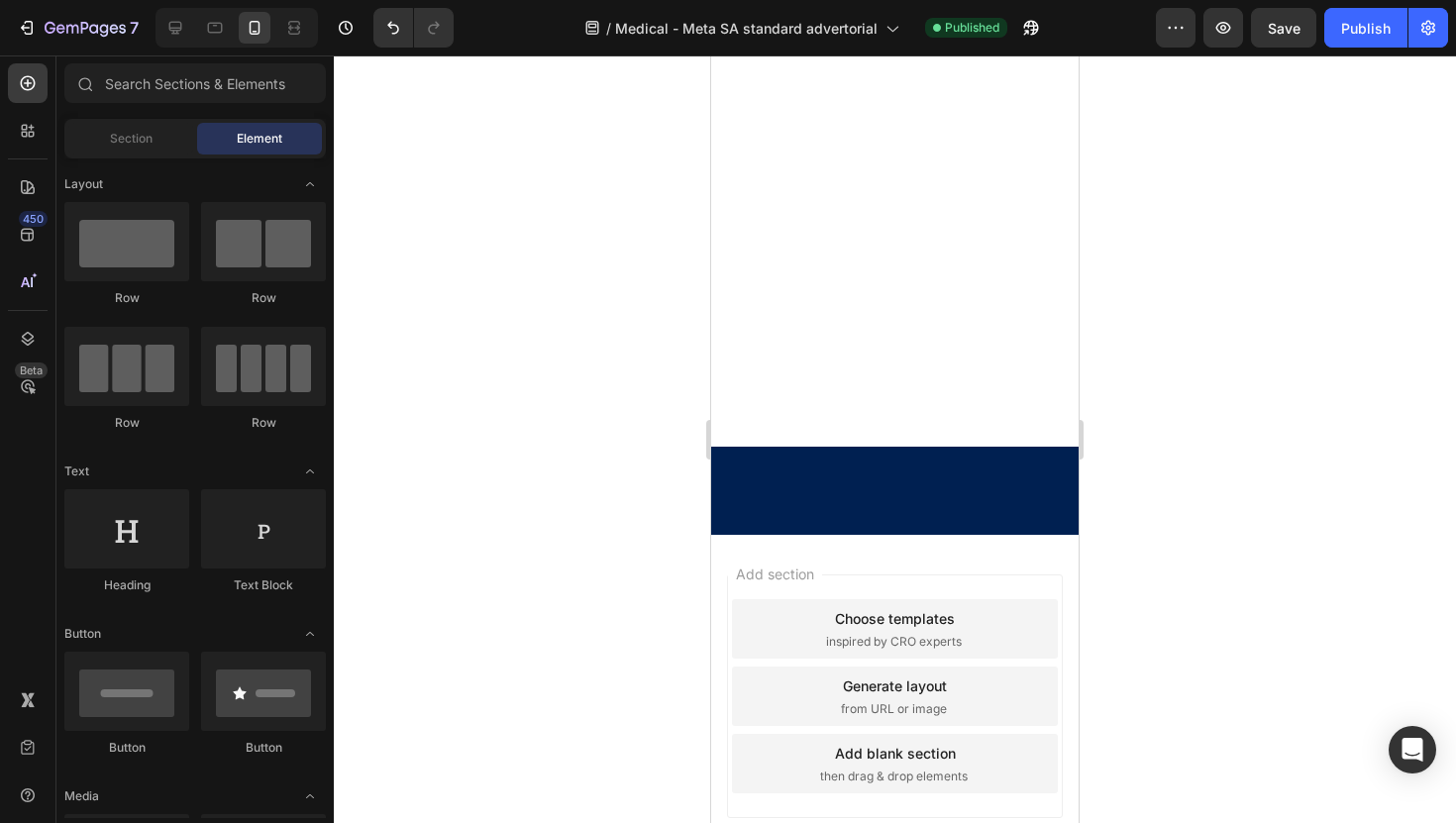 click on "Don't let another morning pass feeling exhausted. It's time to finally break free, and stop living like a lifelong medical patient." at bounding box center (894, -1312) 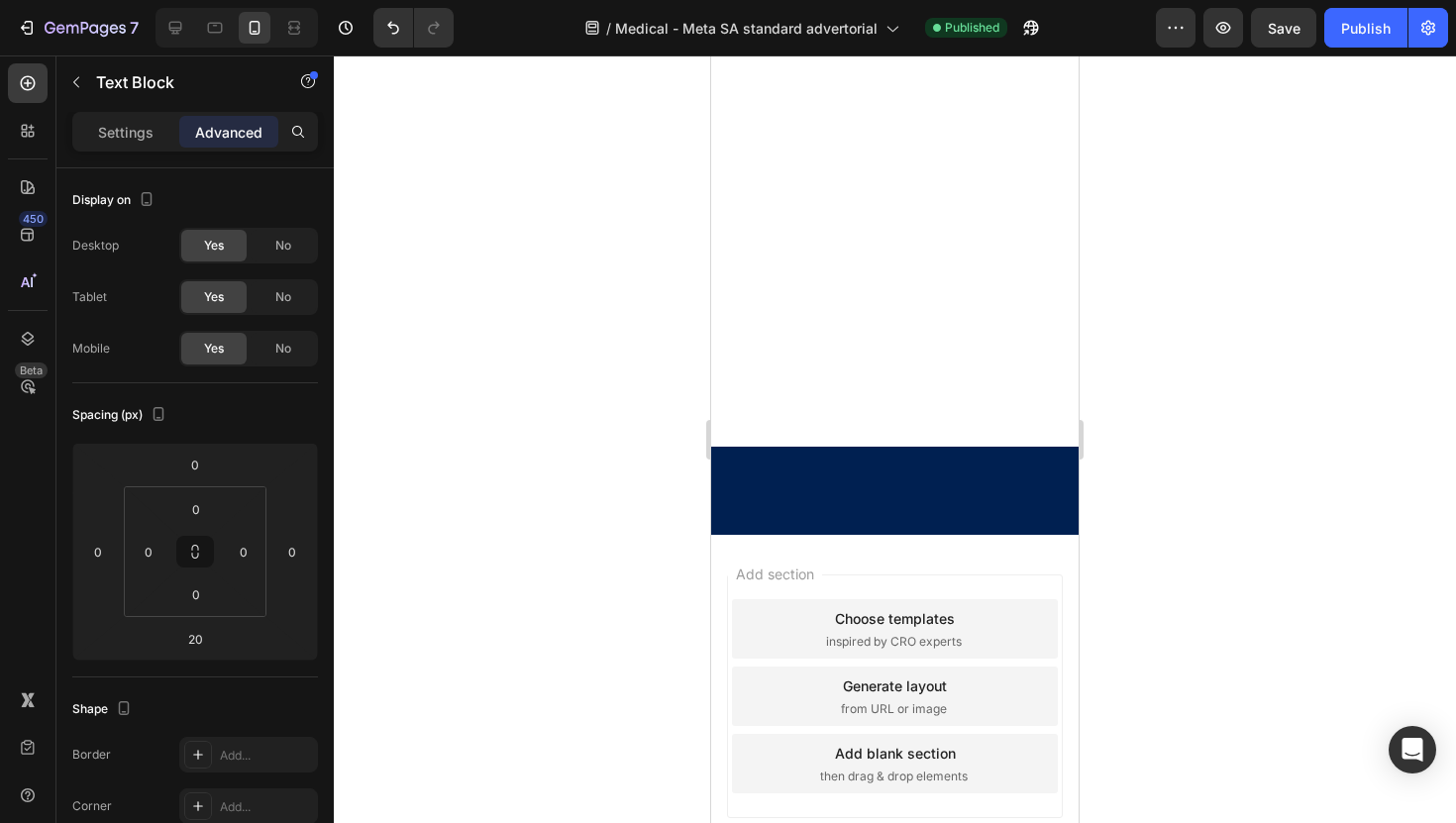 scroll, scrollTop: 13672, scrollLeft: 0, axis: vertical 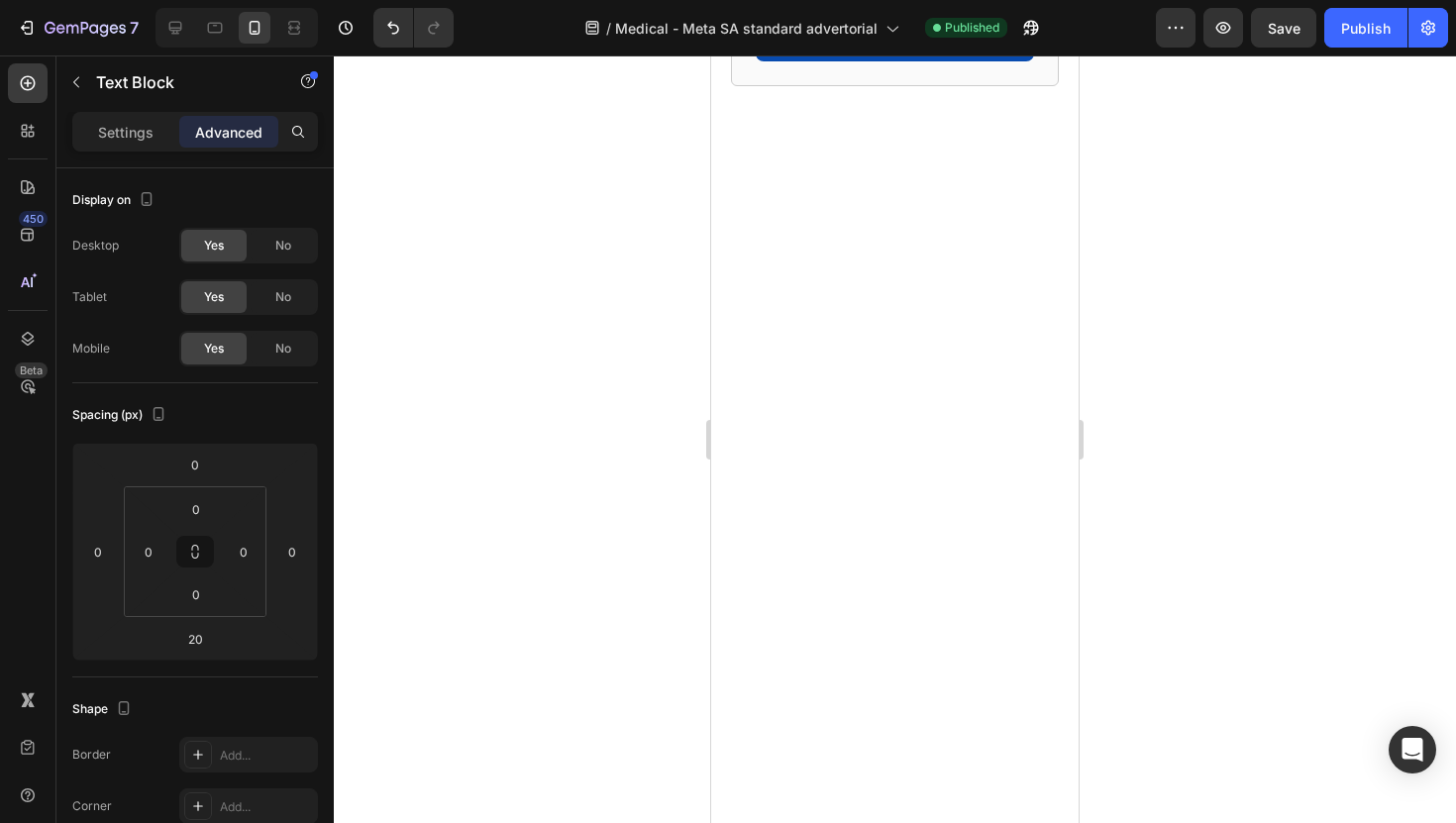 click 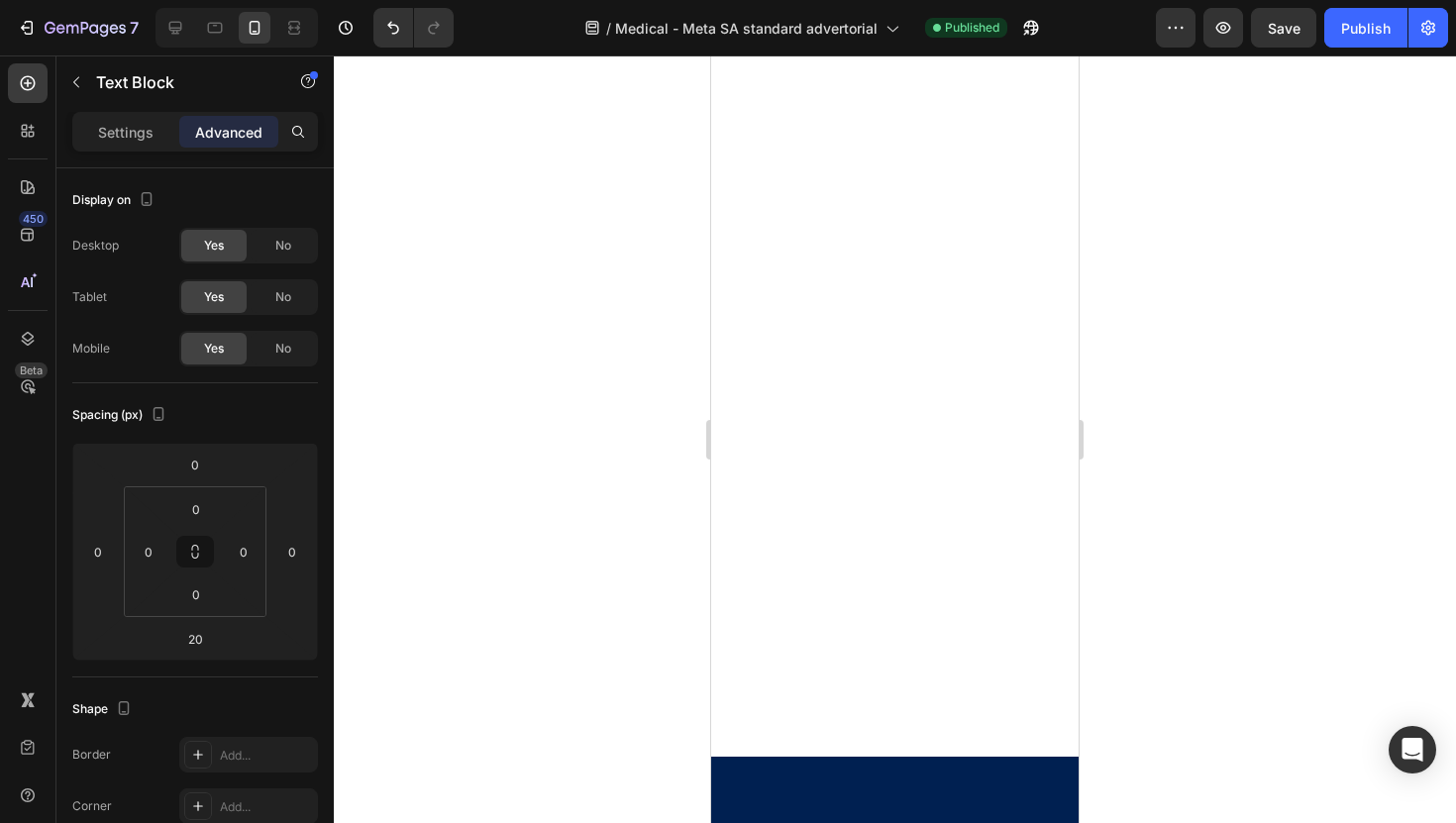 scroll, scrollTop: 14198, scrollLeft: 0, axis: vertical 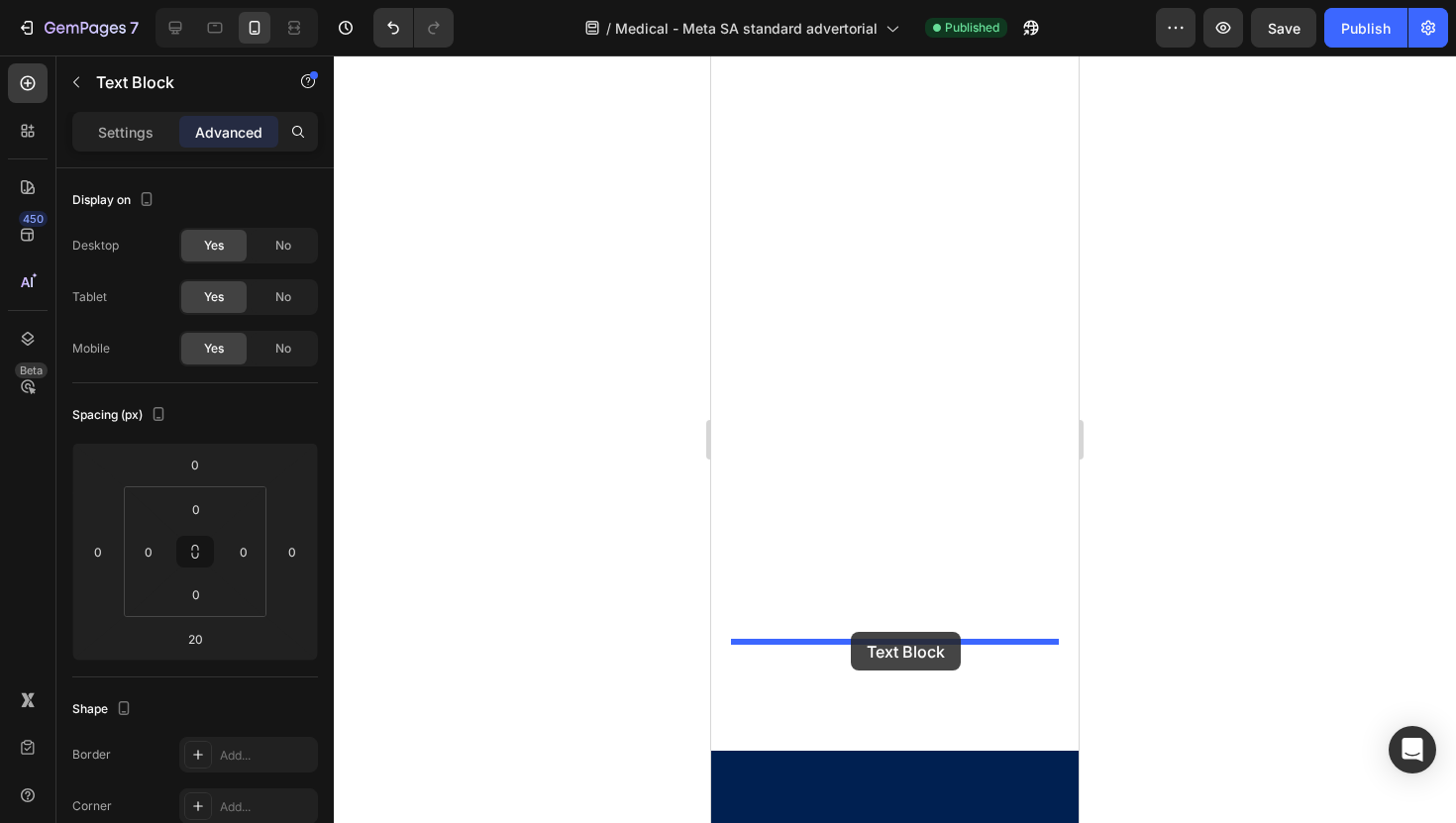 drag, startPoint x: 853, startPoint y: 303, endPoint x: 851, endPoint y: 632, distance: 329.006 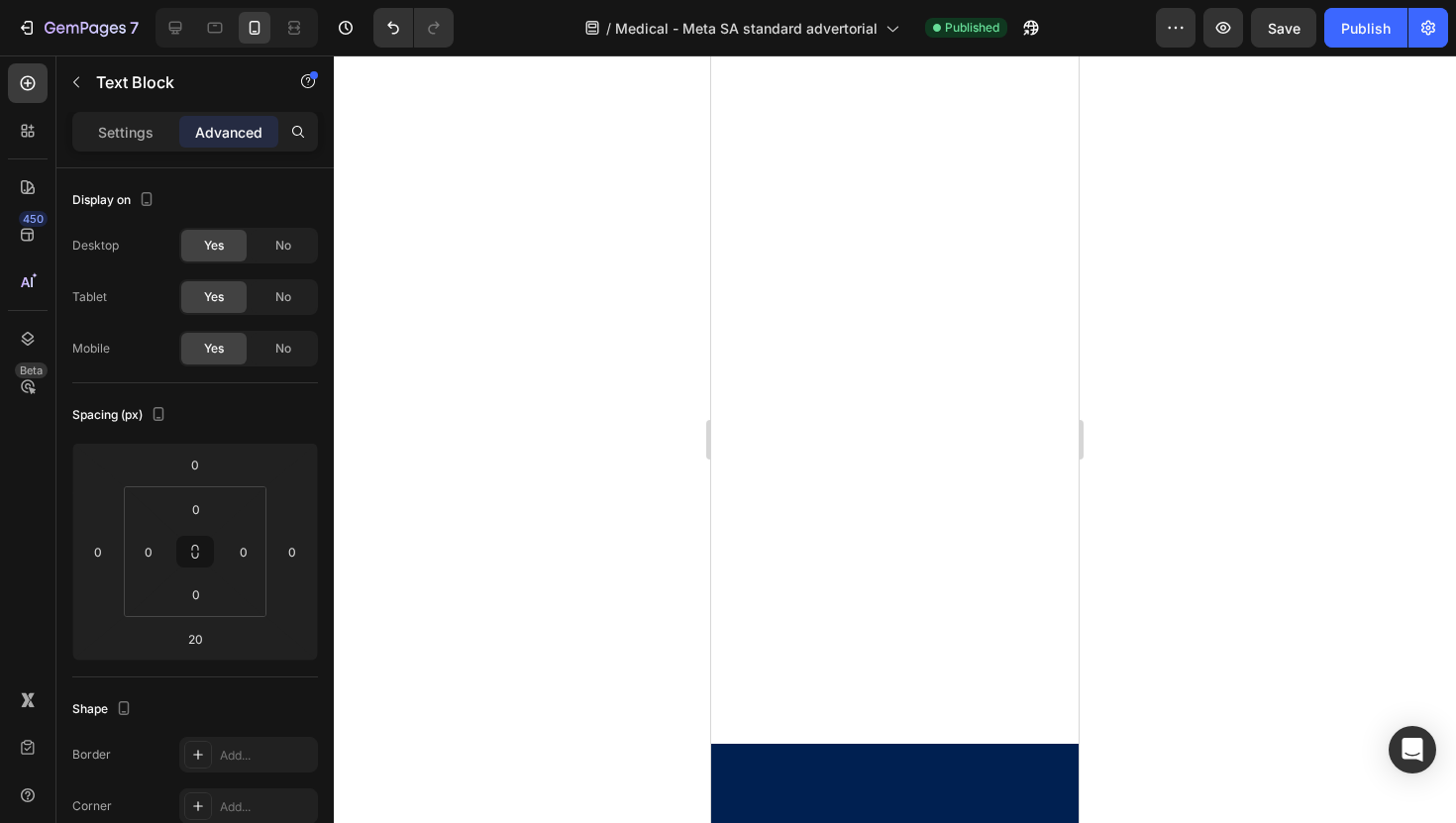 click on "Word is spreading  fast  between friends and facebook groups, and their inventory is moving quickly." at bounding box center (894, -1045) 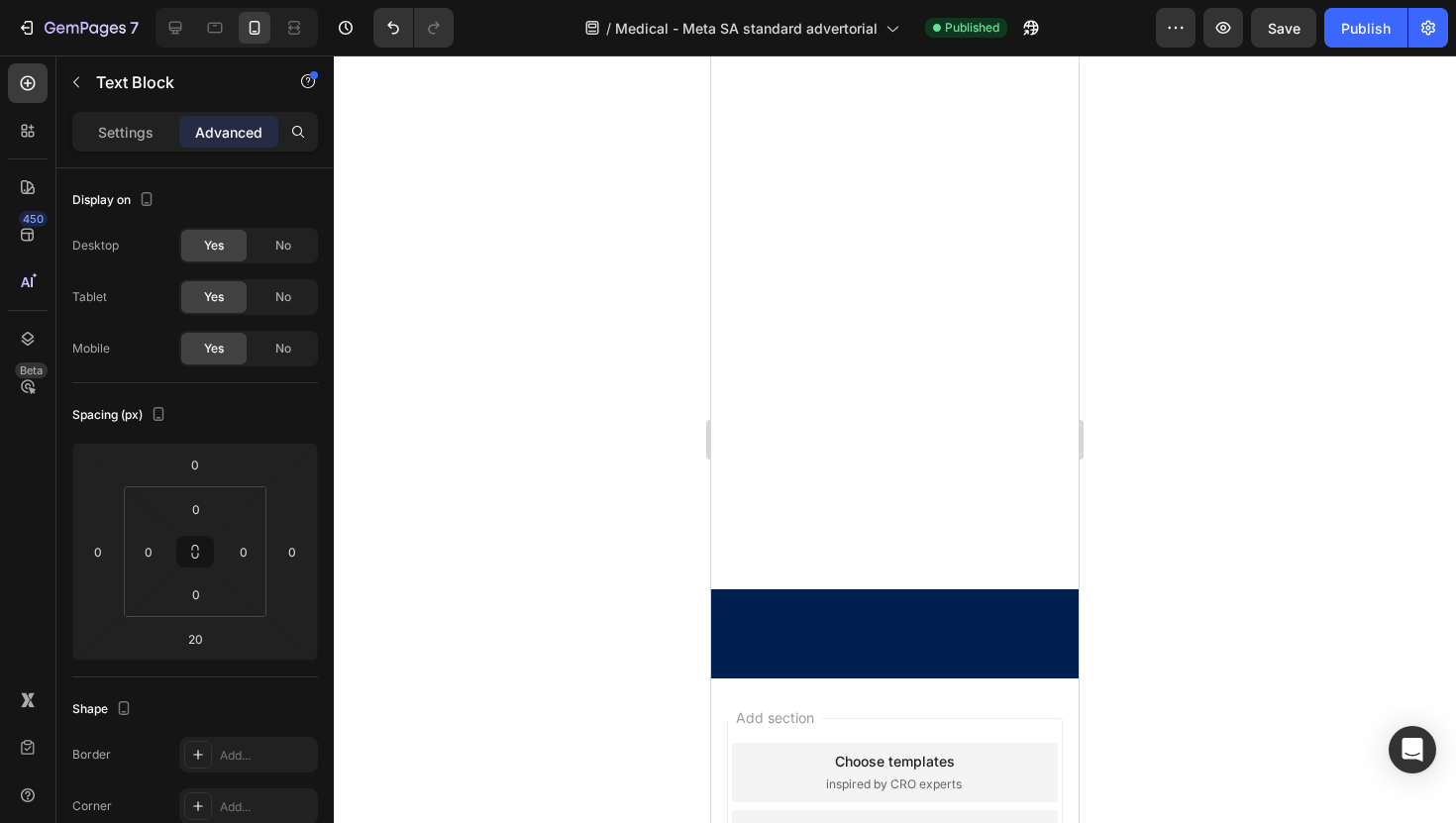 click on "P.S. [NUMBER] months ago, I woke up in a hospital bed with [NUMBER] stitches in my forehead, knowing I could have killed someone because of my sleep apnea. Today, I sleep naturally without any medical equipment, and my family doesn't have to worry about me behind the wheel. The Airway Pro™ Pillow didn't just fix my sleep—it gave me back my life and my family's peace of mind. If you're reading this and still hesitating, remember: the next car accident might not have such a lucky ending. Don't wait like I did." at bounding box center (894, -1132) 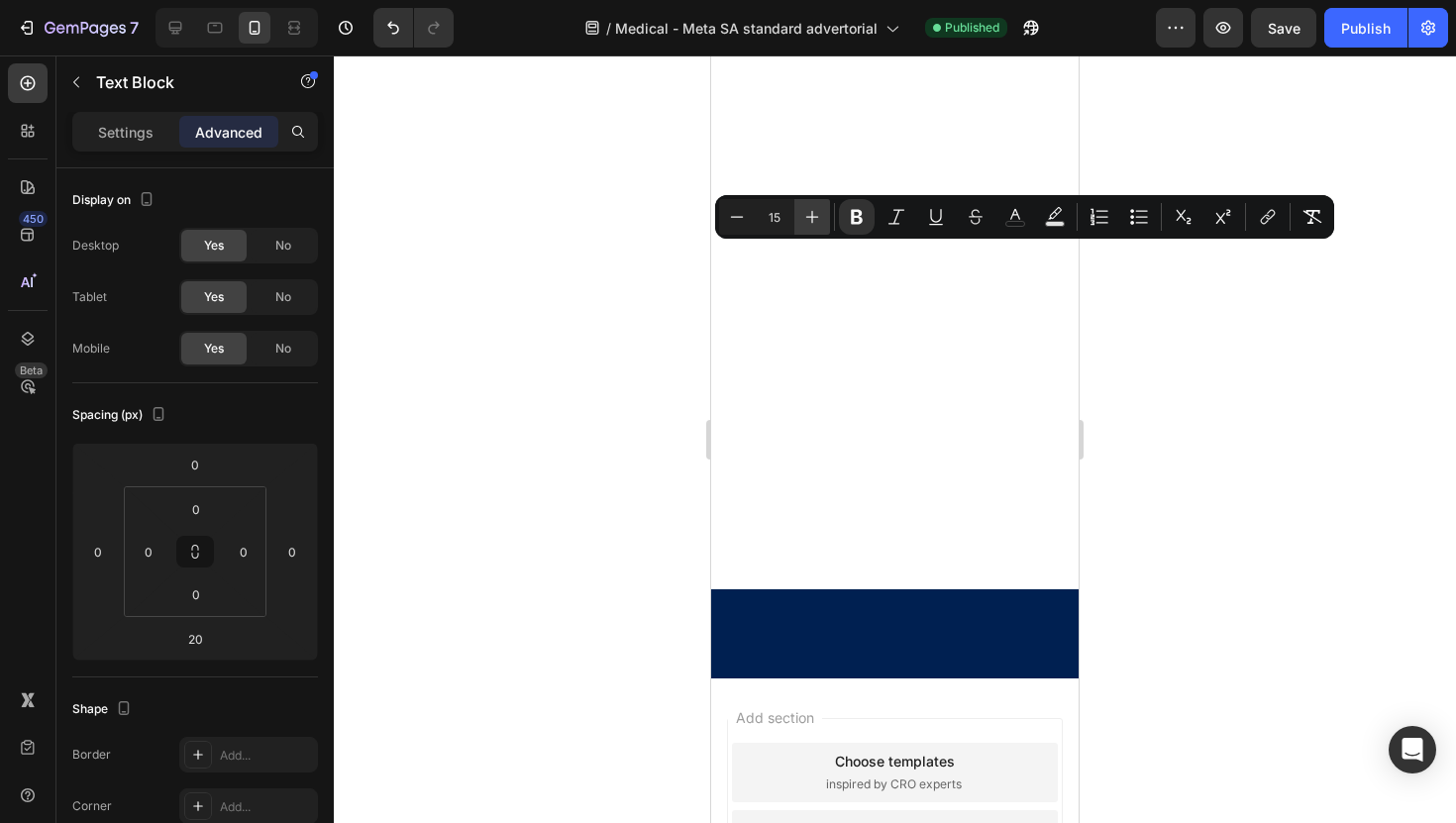 click 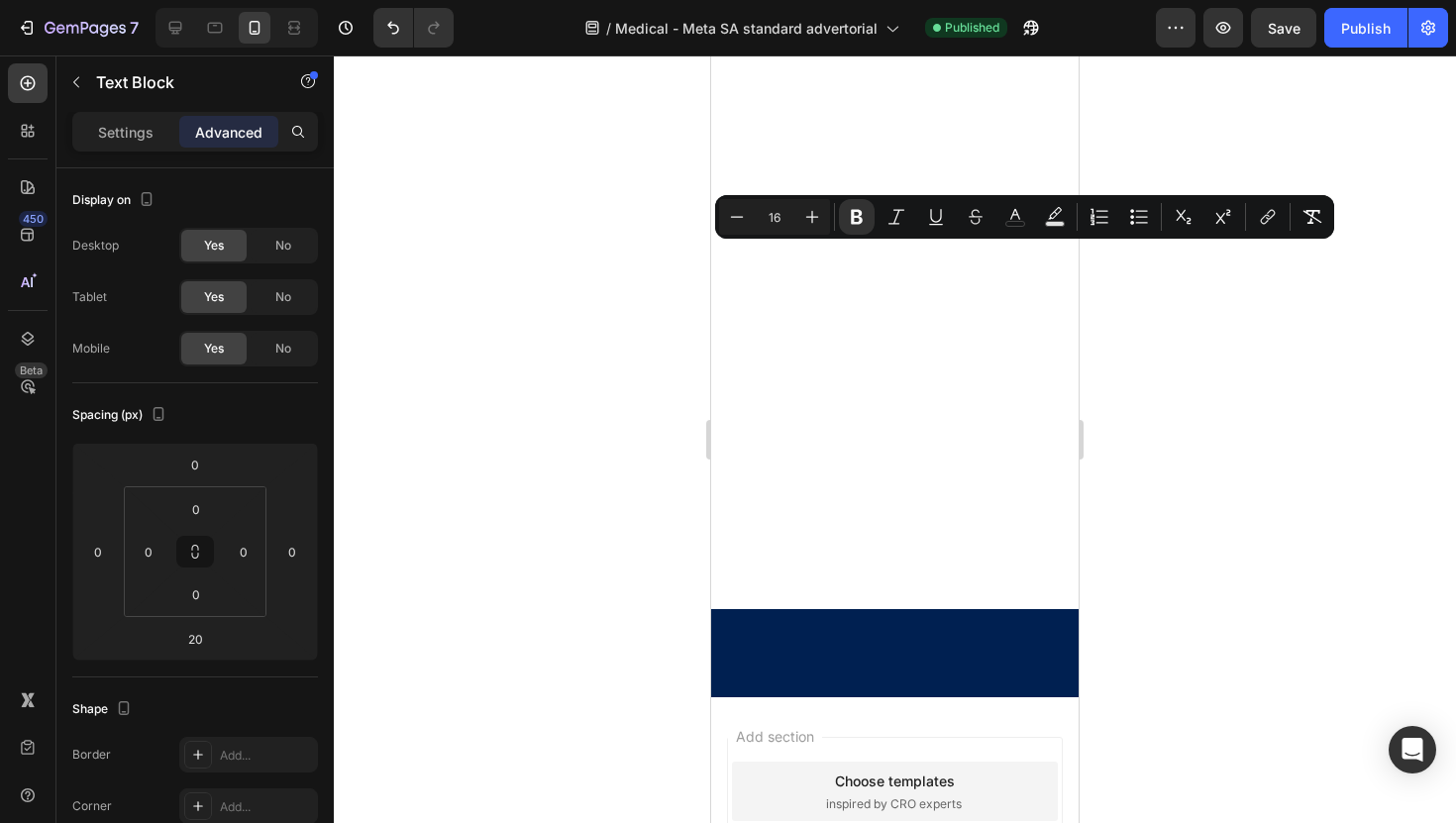 click on "P.S. [NUMBER] months ago, I woke up in a hospital bed with [NUMBER] stitches in my forehead, knowing I could have killed someone because of my sleep apnea. Today, I sleep naturally without any medical equipment, and my family doesn't have to worry about me behind the wheel. The Airway Pro™ Pillow didn't just fix my sleep—it gave me back my life and my family's peace of mind. If you're reading this and still hesitating, remember: the next car accident might not have such a lucky ending. Don't wait like I did." at bounding box center (894, -1122) 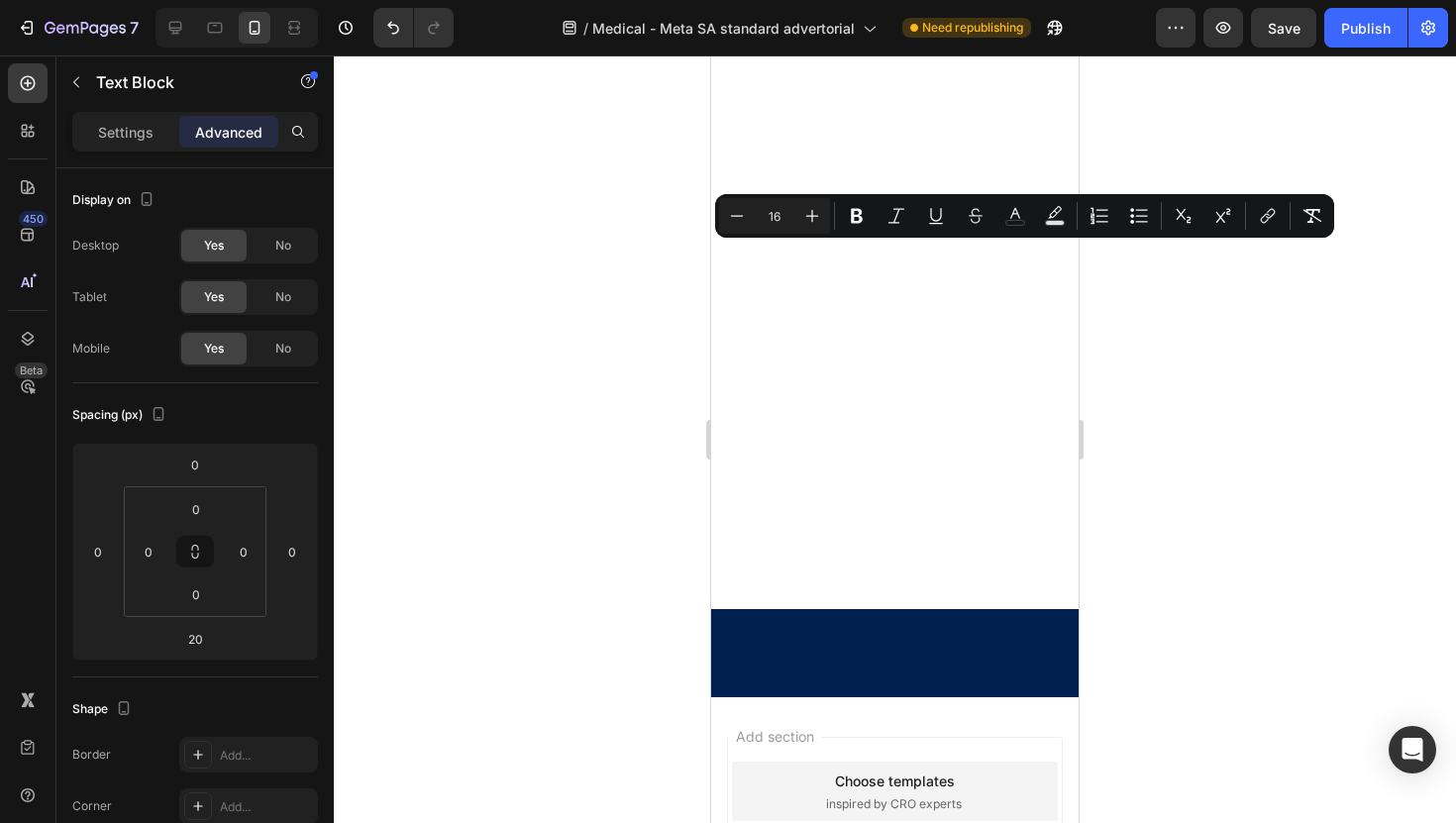 drag, startPoint x: 986, startPoint y: 257, endPoint x: 925, endPoint y: 257, distance: 61 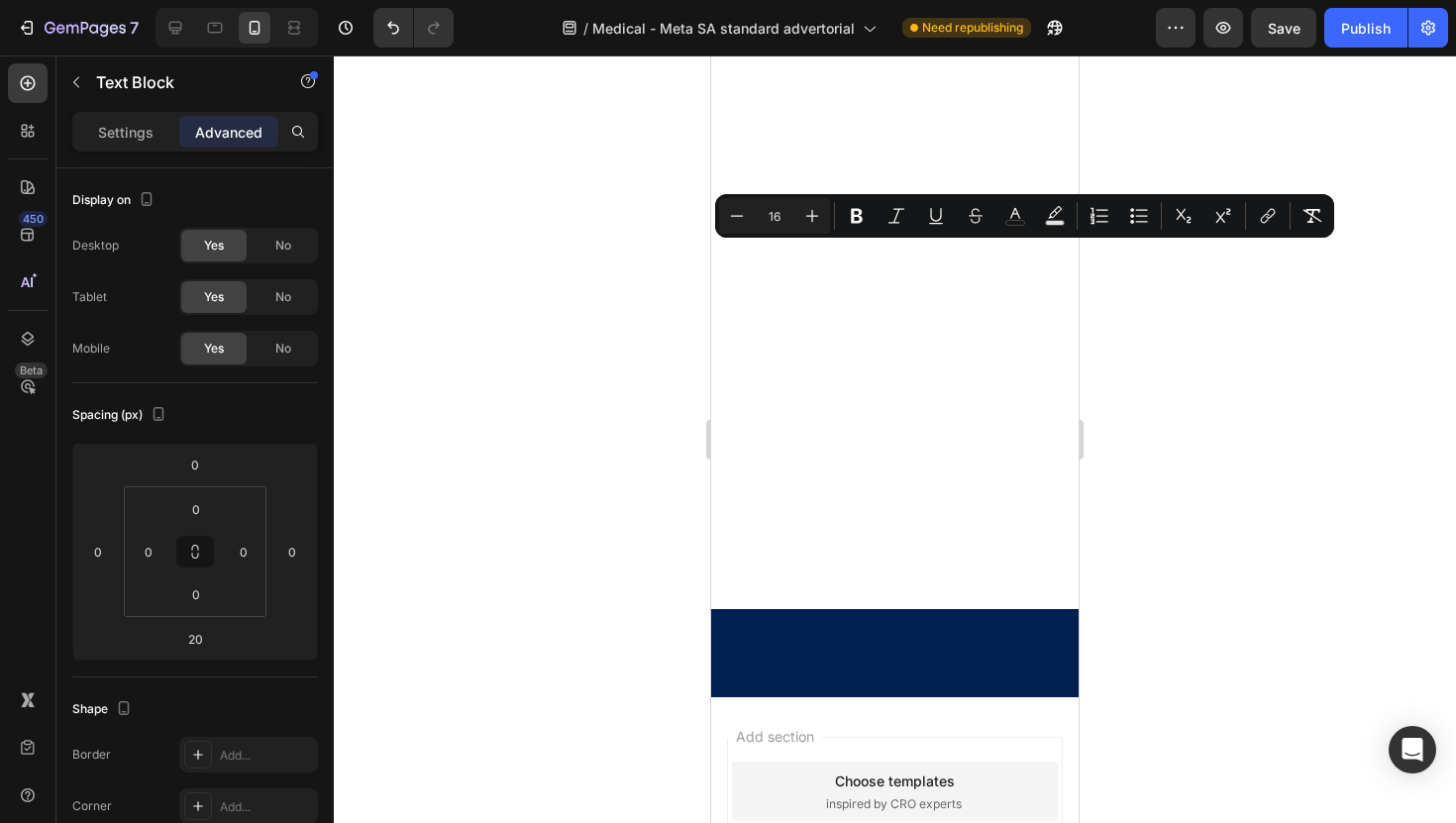 click on "P.S.  Just six months ago, I woke up in a hospital bed with seven stitches in my forehead, knowing I could have killed someone because of my sleep apnea. Today, I sleep naturally without any medical equipment, and my family doesn't have to worry about me behind the wheel. The Airway Pro™ Pillow didn't just fix my sleep—it gave me back my life and my family's peace of mind. If you're reading this and still hesitating, remember: the next car accident might not have such a lucky ending. Don't wait like I did." at bounding box center [894, -1122] 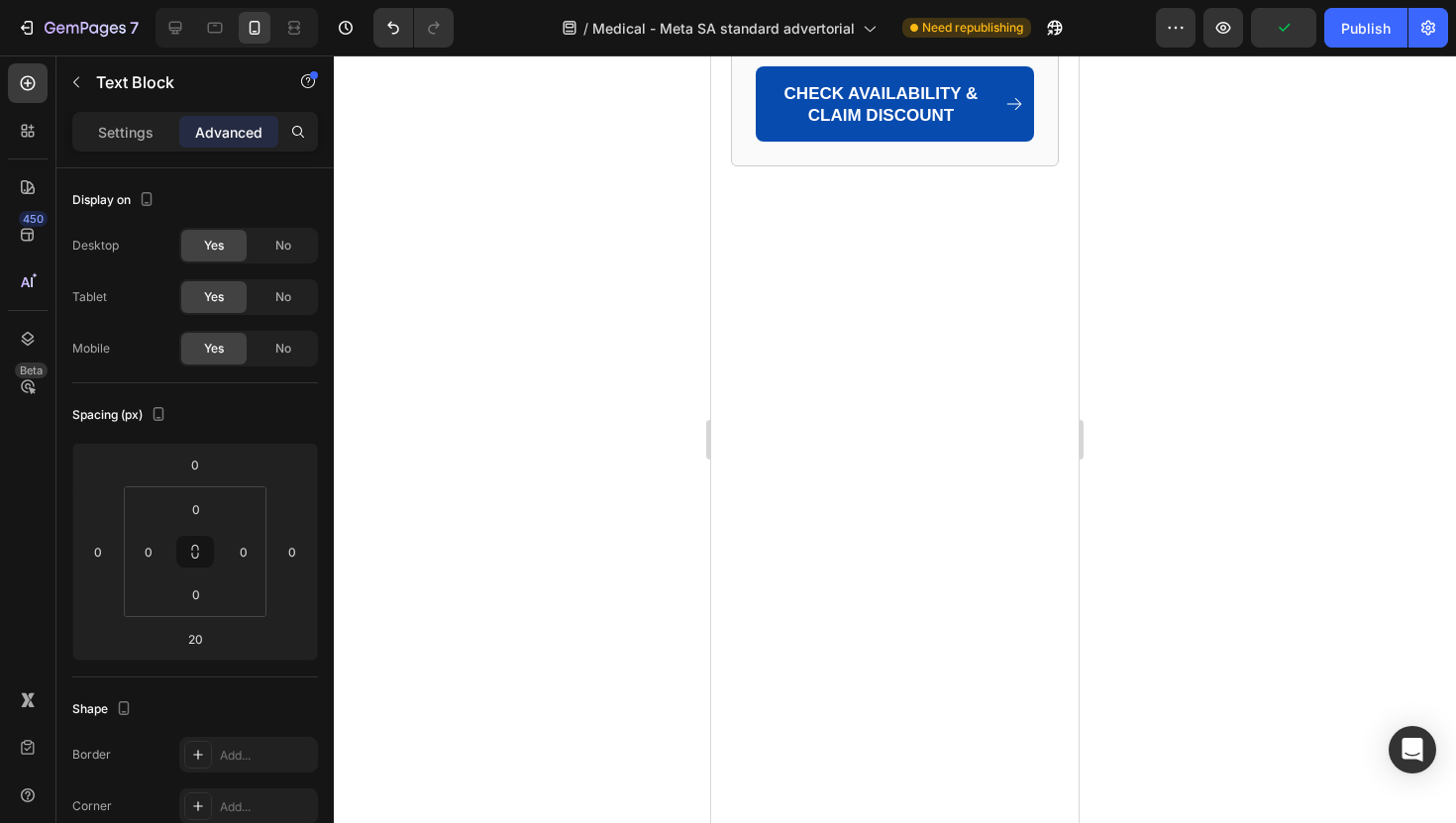 scroll, scrollTop: 13846, scrollLeft: 0, axis: vertical 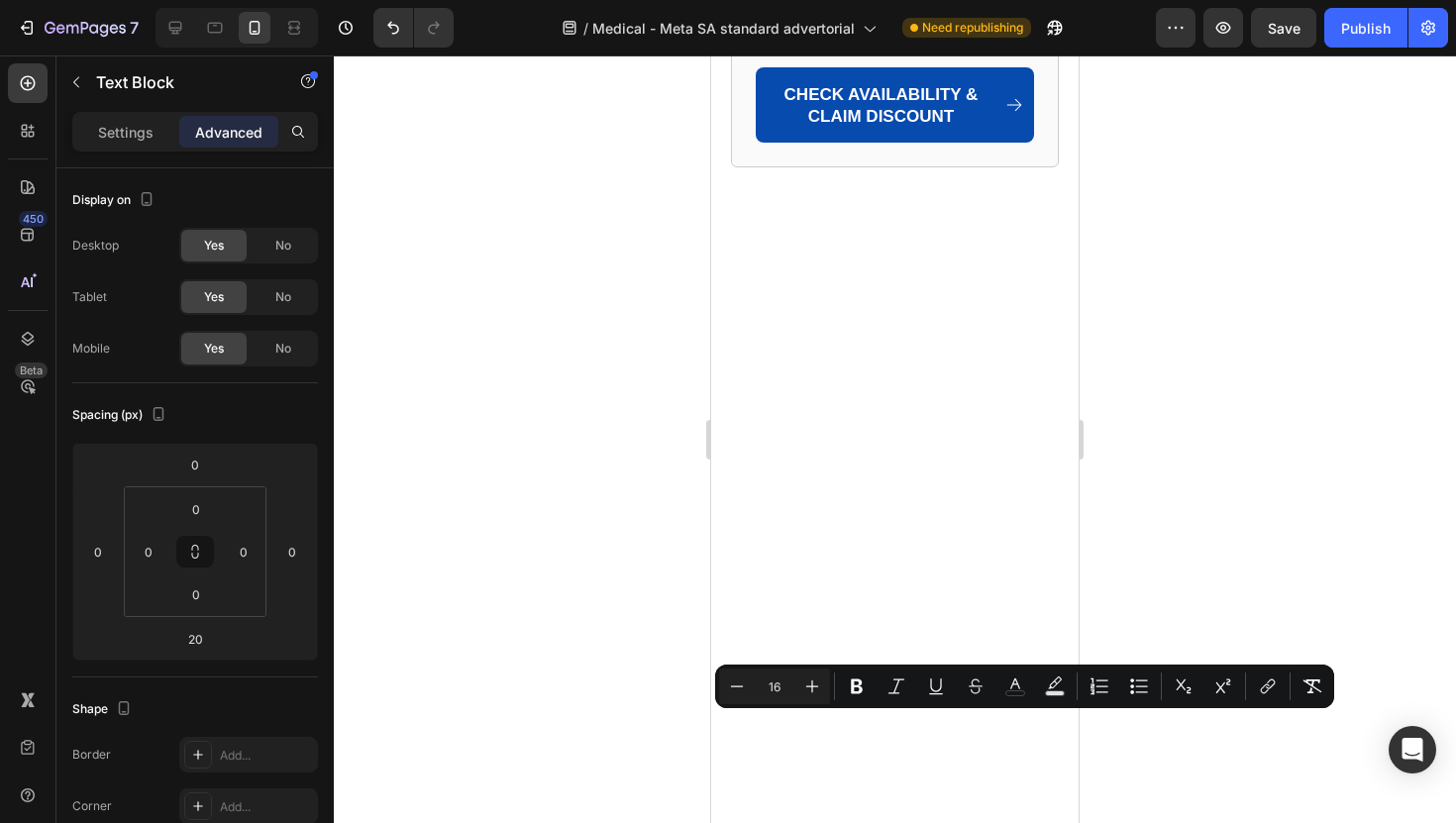 drag, startPoint x: 938, startPoint y: 724, endPoint x: 829, endPoint y: 723, distance: 109.00459 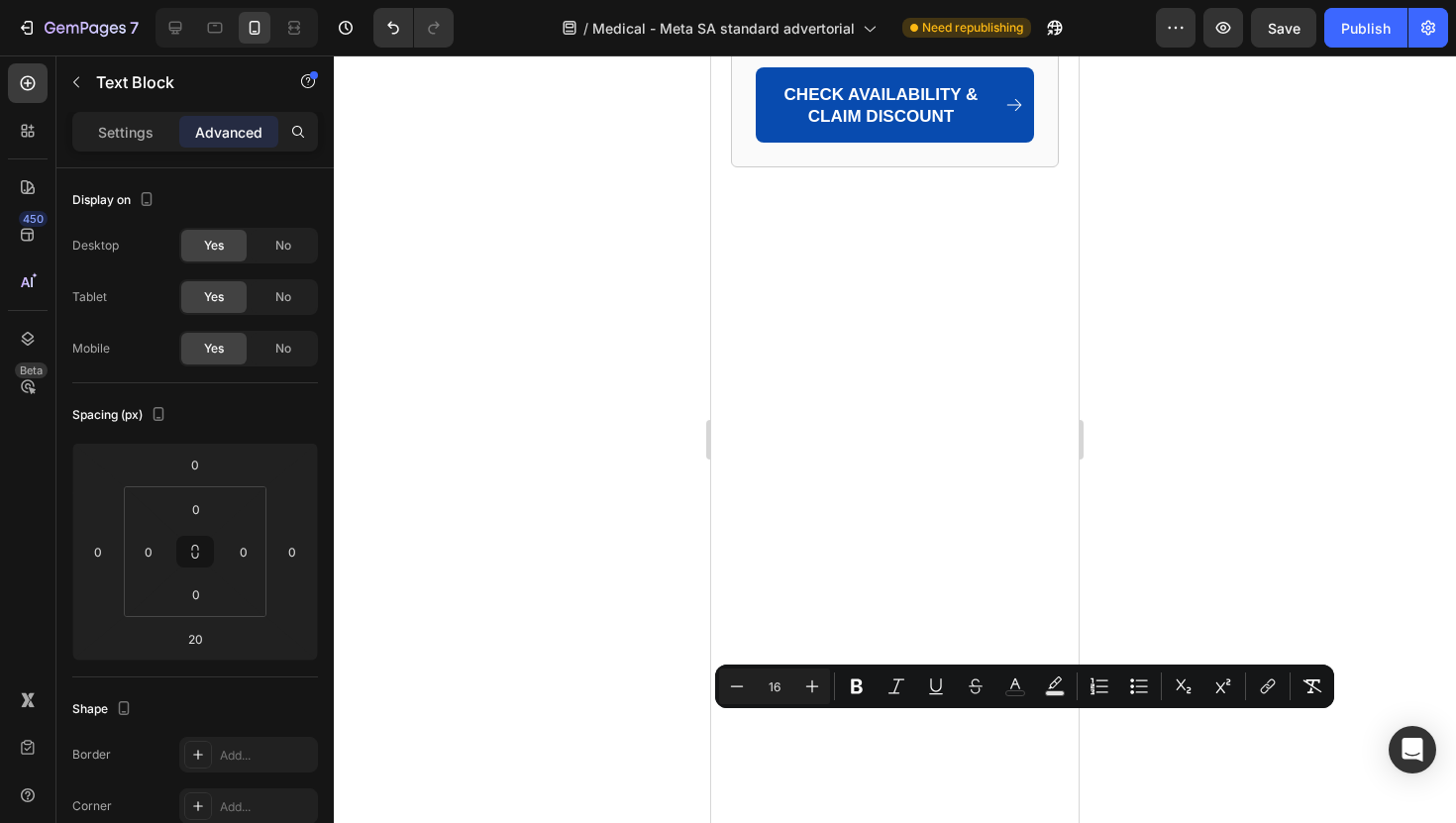 click on "P.S.  Just six months ago, I was in a hospital bed with seven stitches in my forehead, knowing I could have killed someone because of my sleep apnea. Today, I sleep naturally without any medical equipment, and my family doesn't have to worry about me behind the wheel. The Airway Pro™ Pillow didn't just fix my sleep—it gave me back my life and my family's peace of mind. If you're reading this and still hesitating, remember: the next car accident might not have such a lucky ending. Don't wait like I did." at bounding box center (894, -771) 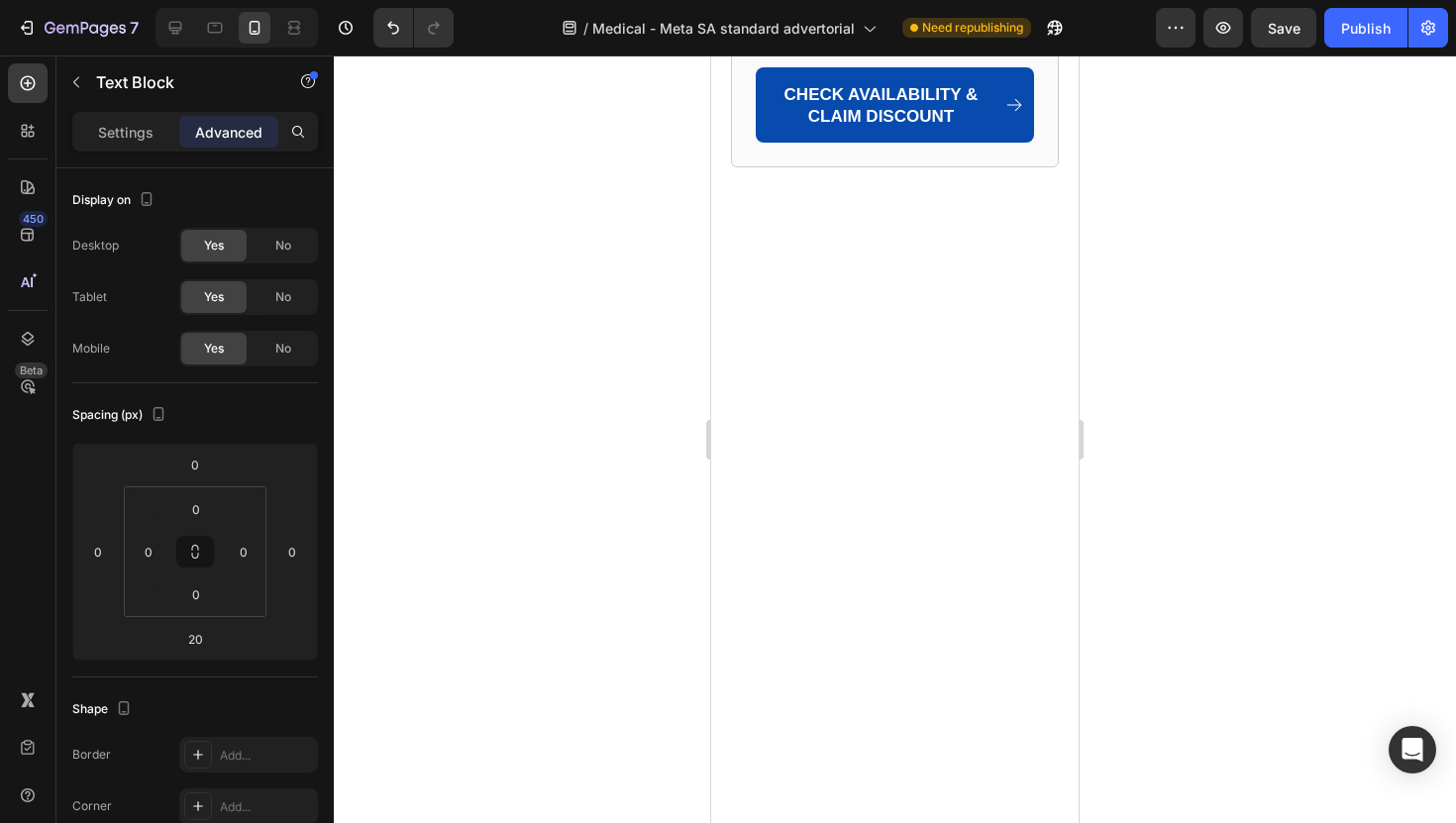 click on "P.S. Just [NUMBER] months ago, I was in a hospital bed with [NUMBER] stitches in my forehead, knowing I could have killed someone because of my sleep apnea. Today, I sleep naturally without any medical equipment, and my family doesn't have to worry about me behind the wheel. This simple but powerful Pillow didn't just fix my sleep—it gave me back my life and my family's peace of mind. If you're reading this and still hesitating, remember: the next car accident might not have such a lucky ending. Don't wait like I did." at bounding box center (894, -771) 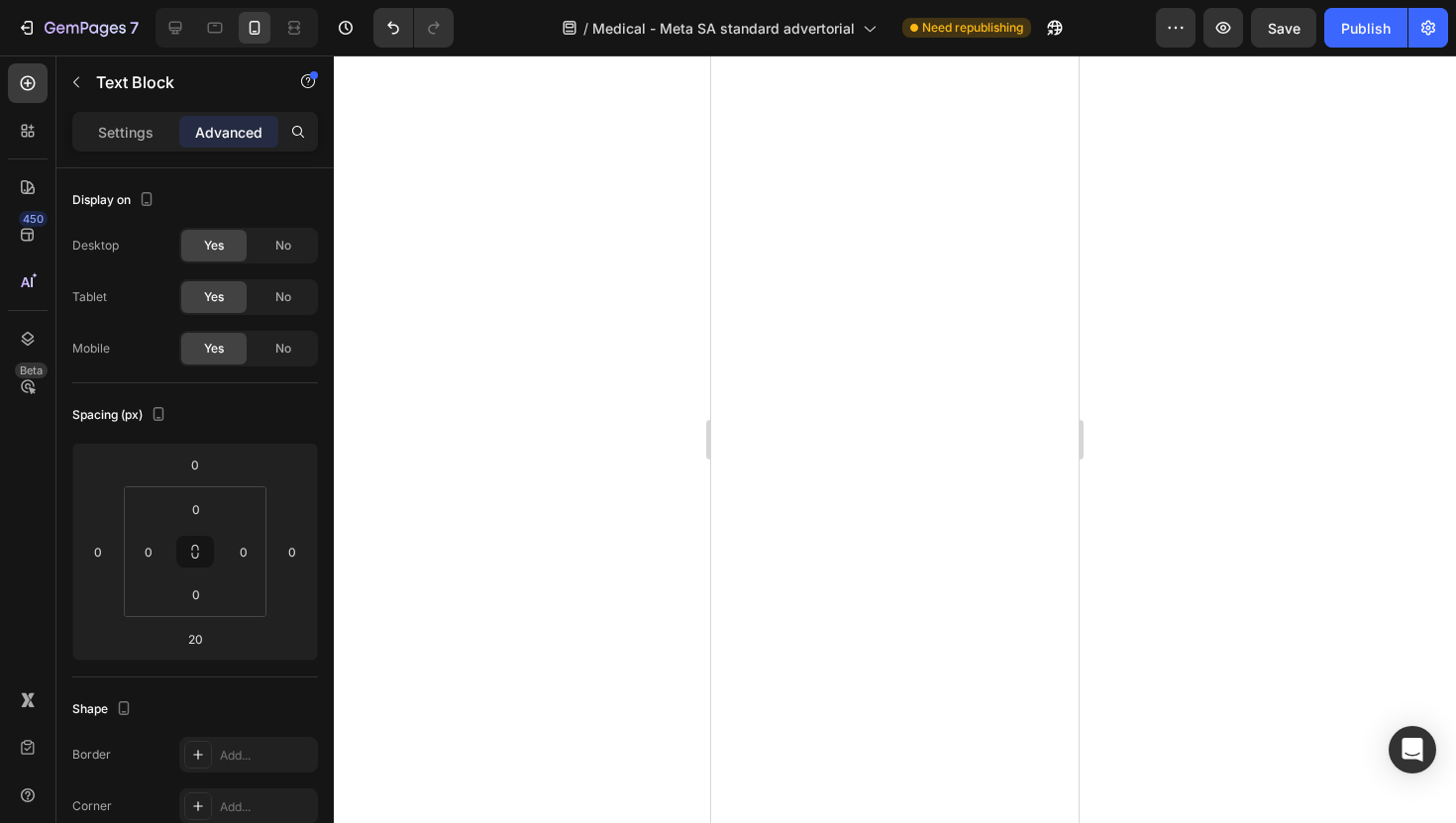 scroll, scrollTop: 13964, scrollLeft: 0, axis: vertical 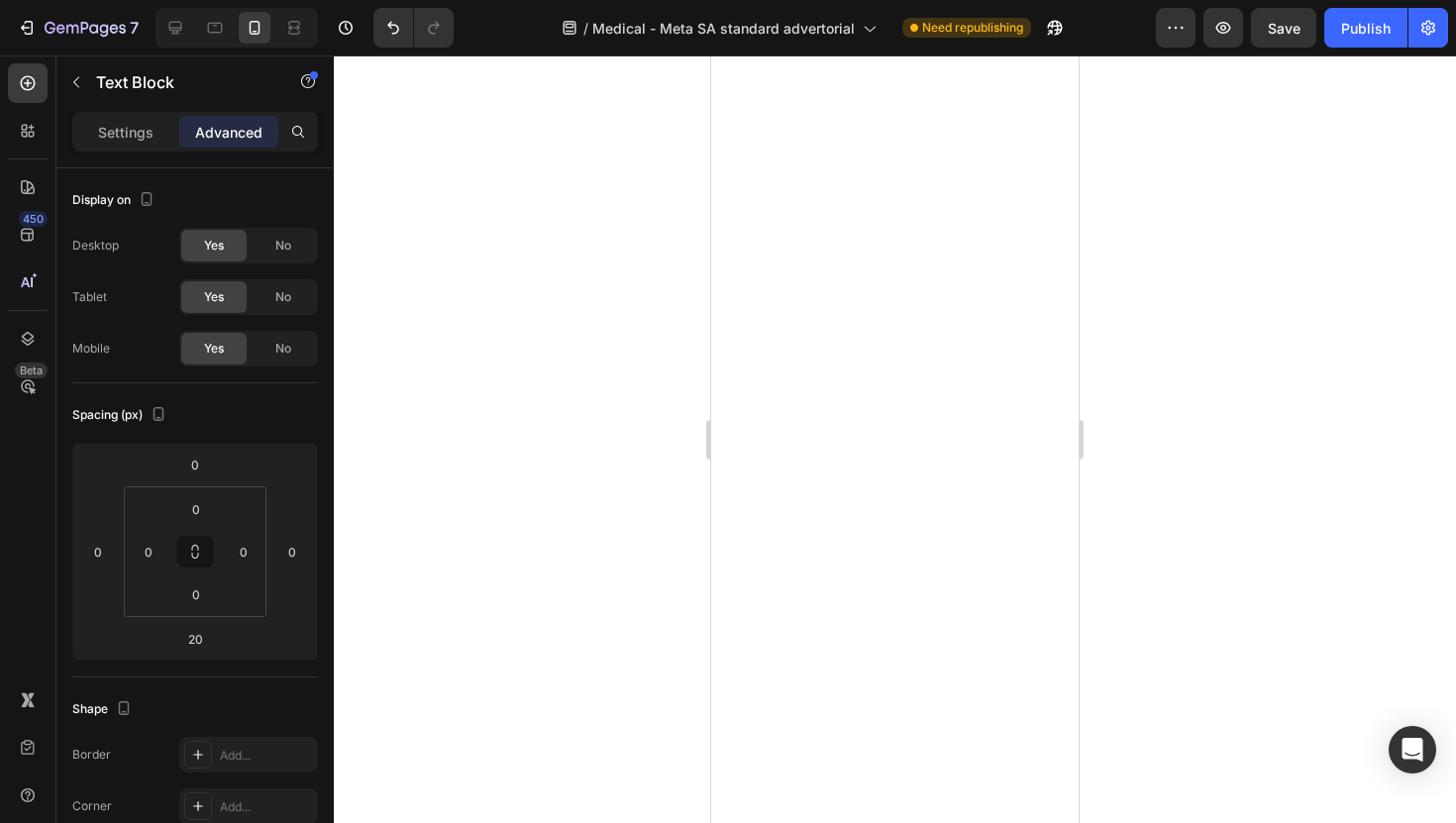 click on "P.S. Just [NUMBER] months ago, I was in a hospital bed with [NUMBER] stitches in my forehead, knowing I could have killed someone because of my sleep apnea. Today, I sleep naturally without any medical equipment, and my family doesn't have to worry about me behind the wheel. This simple but powerful pillow didn't just fix my sleep—it gave me back my life and my family's peace of mind. If you're reading this and still hesitating, remember: the next car accident might not have such a lucky ending. Don't wait like I did." at bounding box center (894, -888) 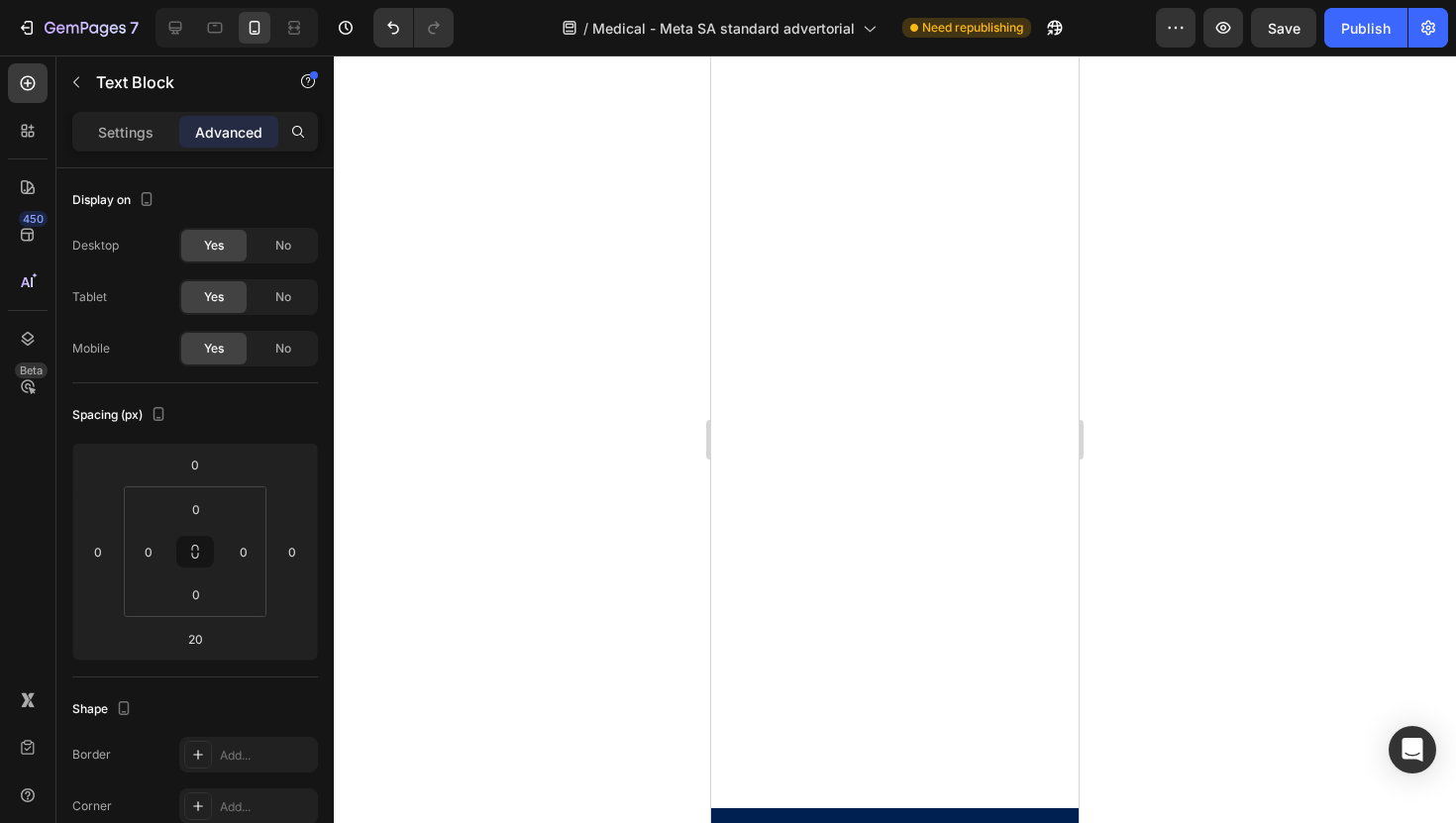 scroll, scrollTop: 14003, scrollLeft: 0, axis: vertical 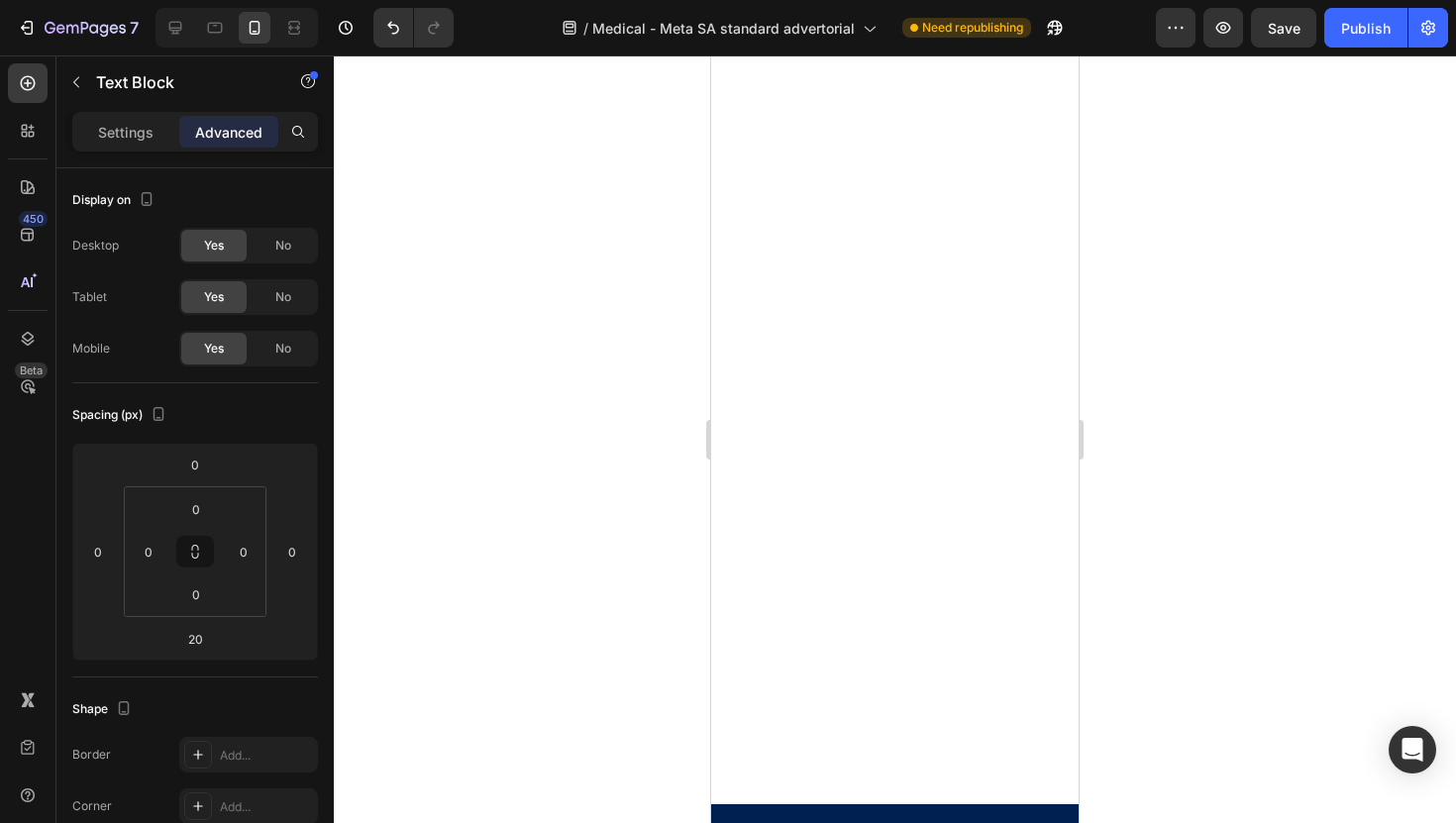 click on "P.S. Just [NUMBER] months ago, I was in a hospital bed with [NUMBER] stitches in my forehead, knowing I could have killed someone because of my sleep apnea. Today, I sleep naturally without any medical equipment, and my family doesn't have to worry about me behind the wheel. This simple but powerful pillow didn't just fix my sleep, it gave me back my life and my family's peace of mind. If you're reading this and still hesitating, remember: the next car accident might not have such a lucky ending. Don't wait like I did." at bounding box center [894, -927] 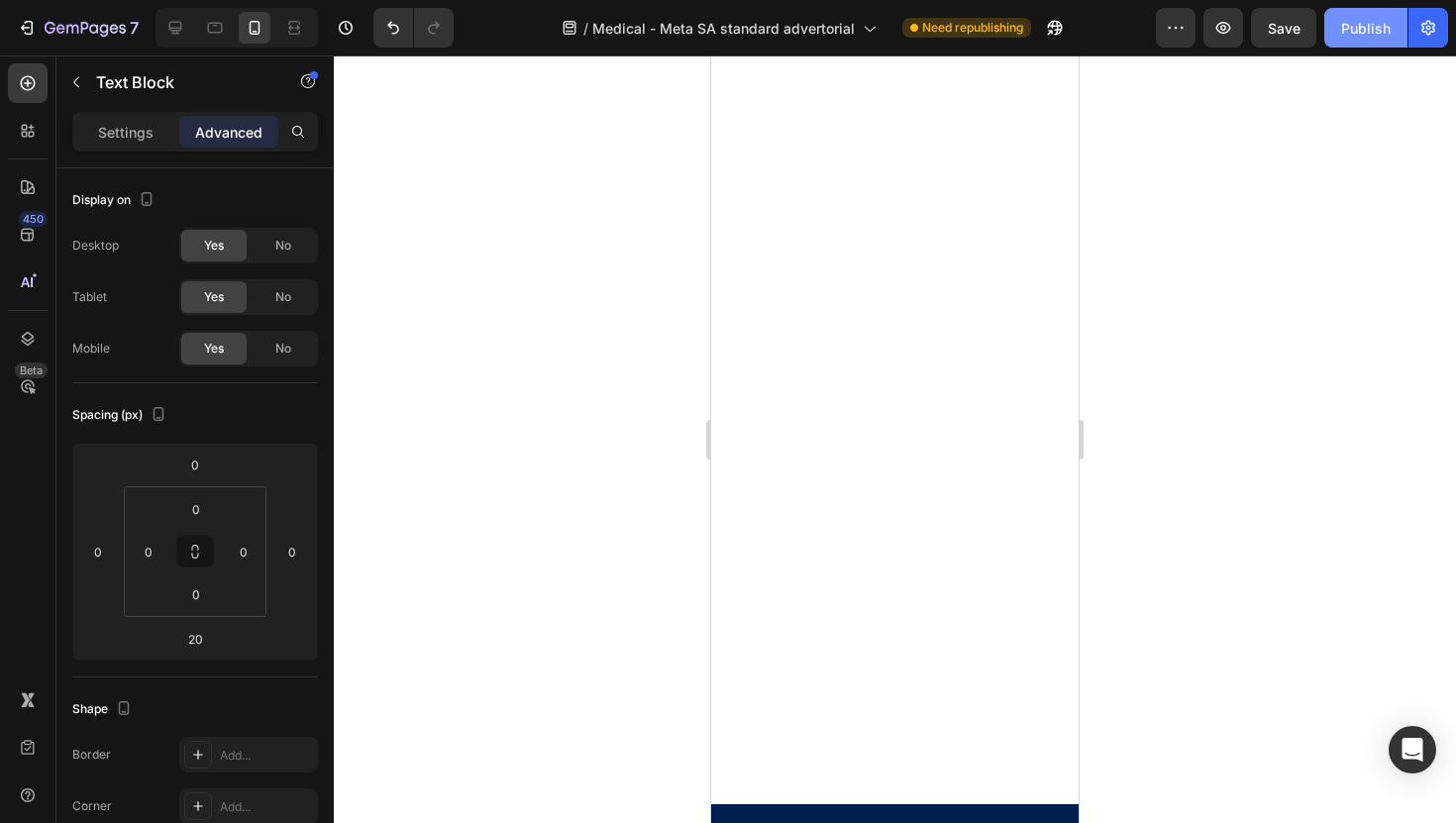 click on "Publish" at bounding box center (1366, 28) 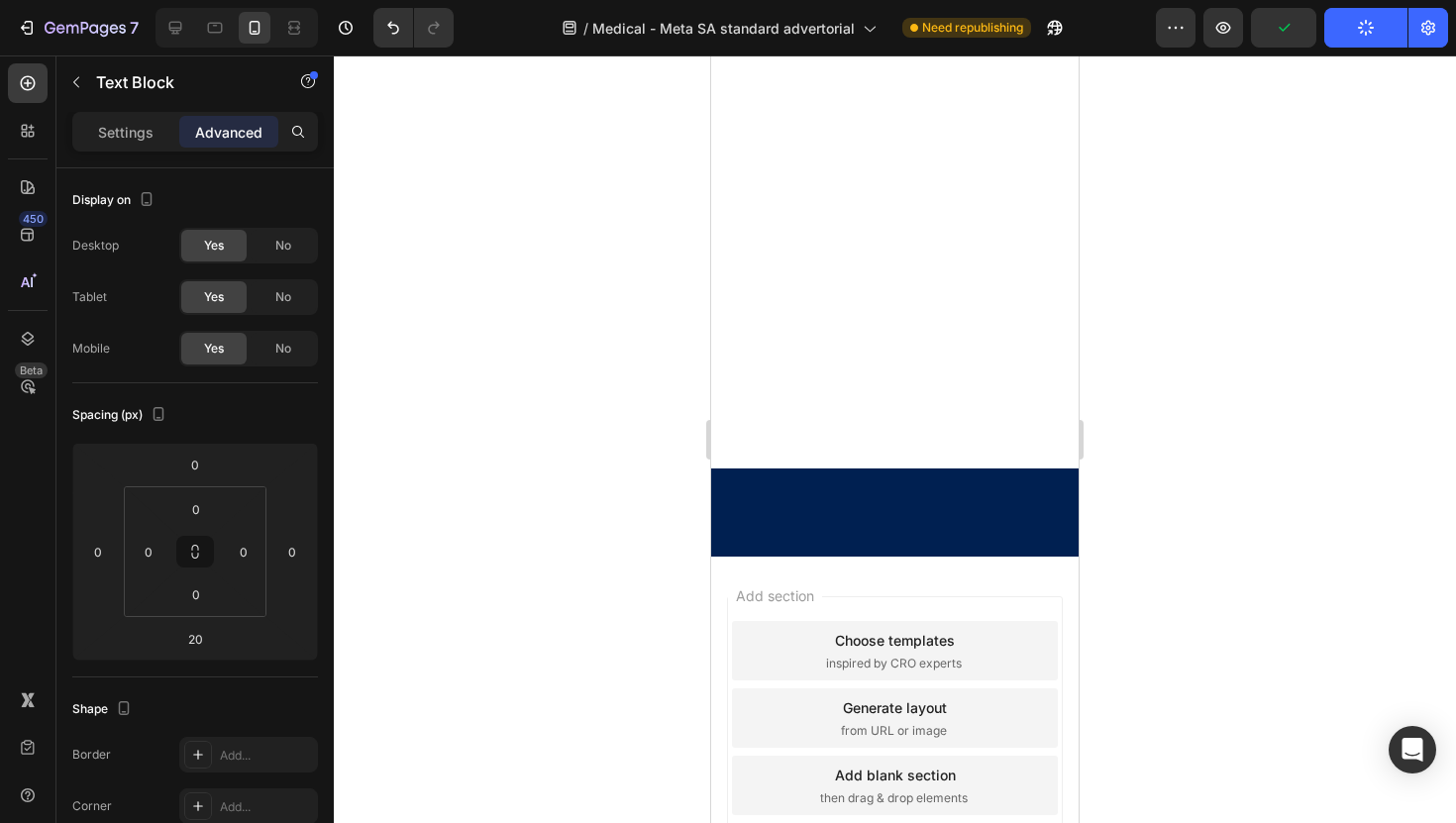 scroll, scrollTop: 14344, scrollLeft: 0, axis: vertical 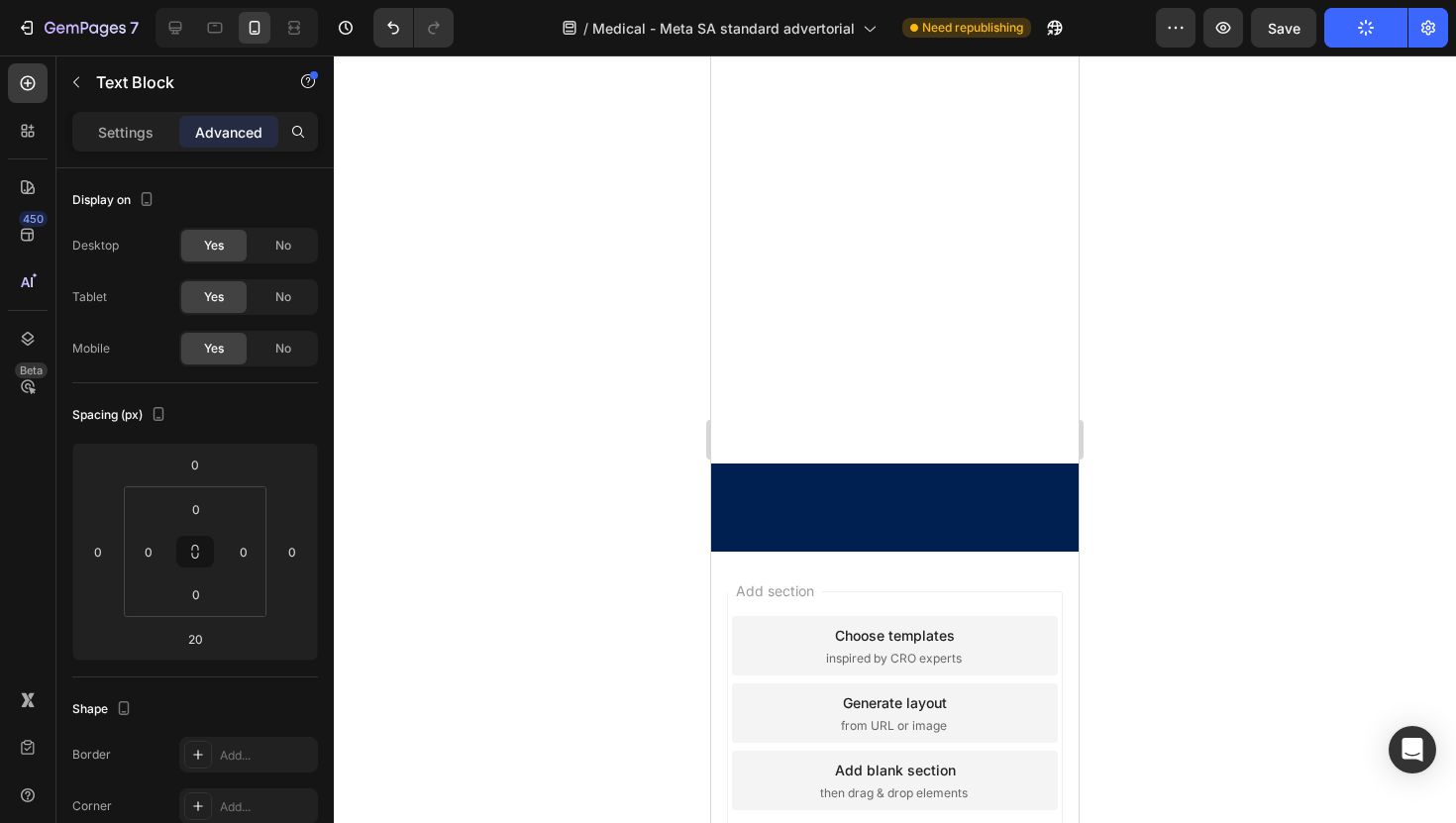 click 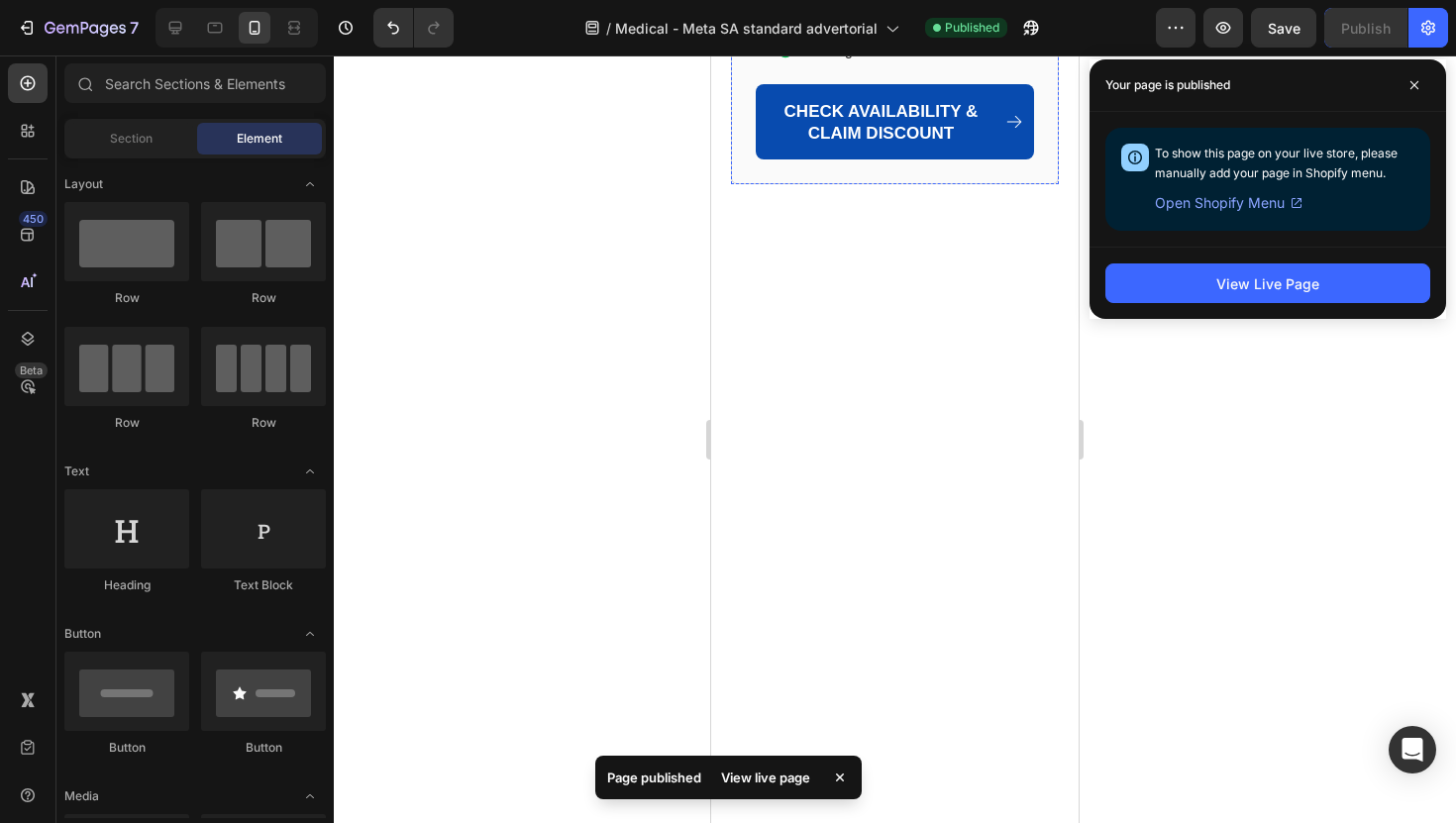 scroll, scrollTop: 13834, scrollLeft: 0, axis: vertical 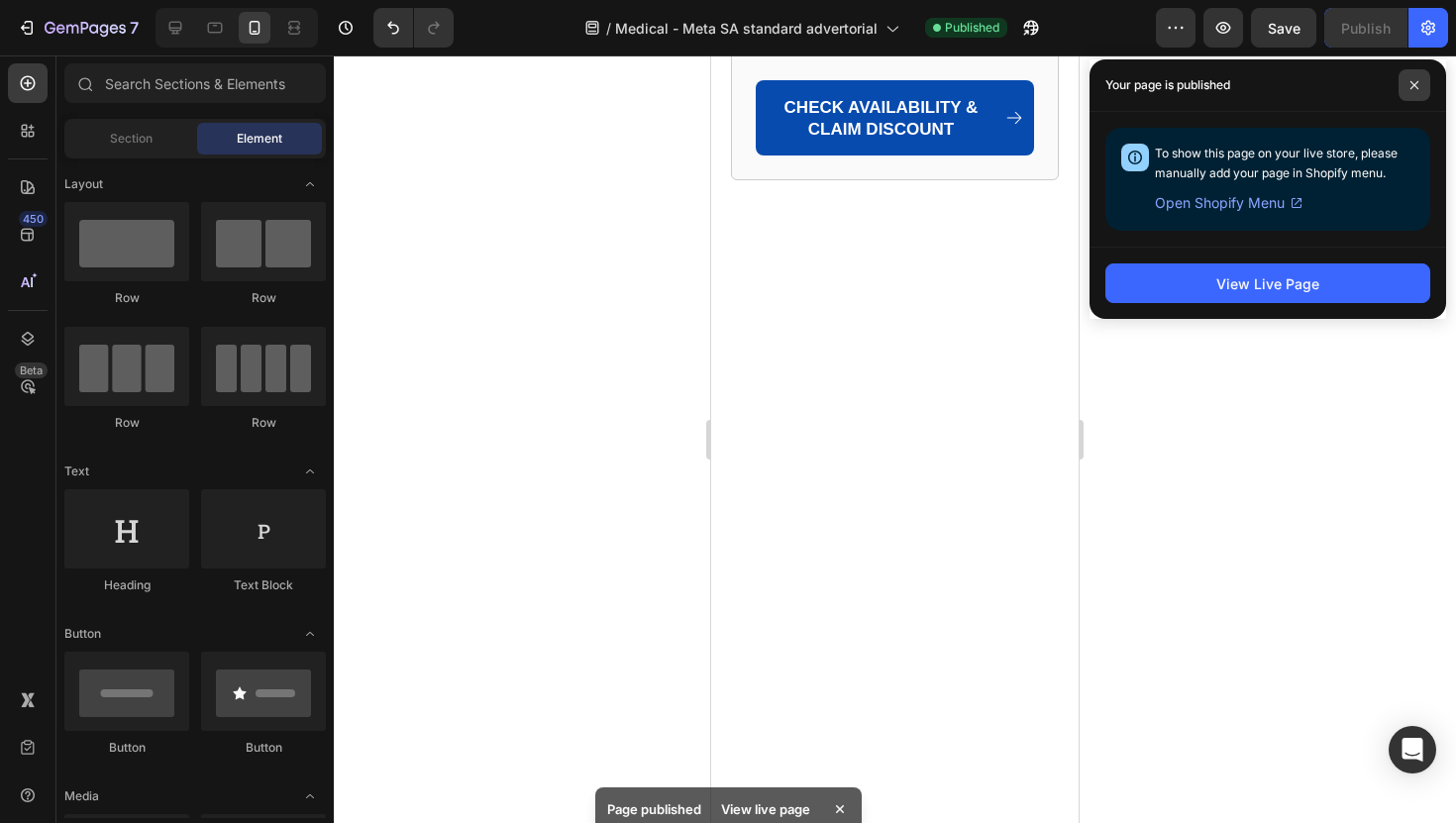 click at bounding box center (1414, 85) 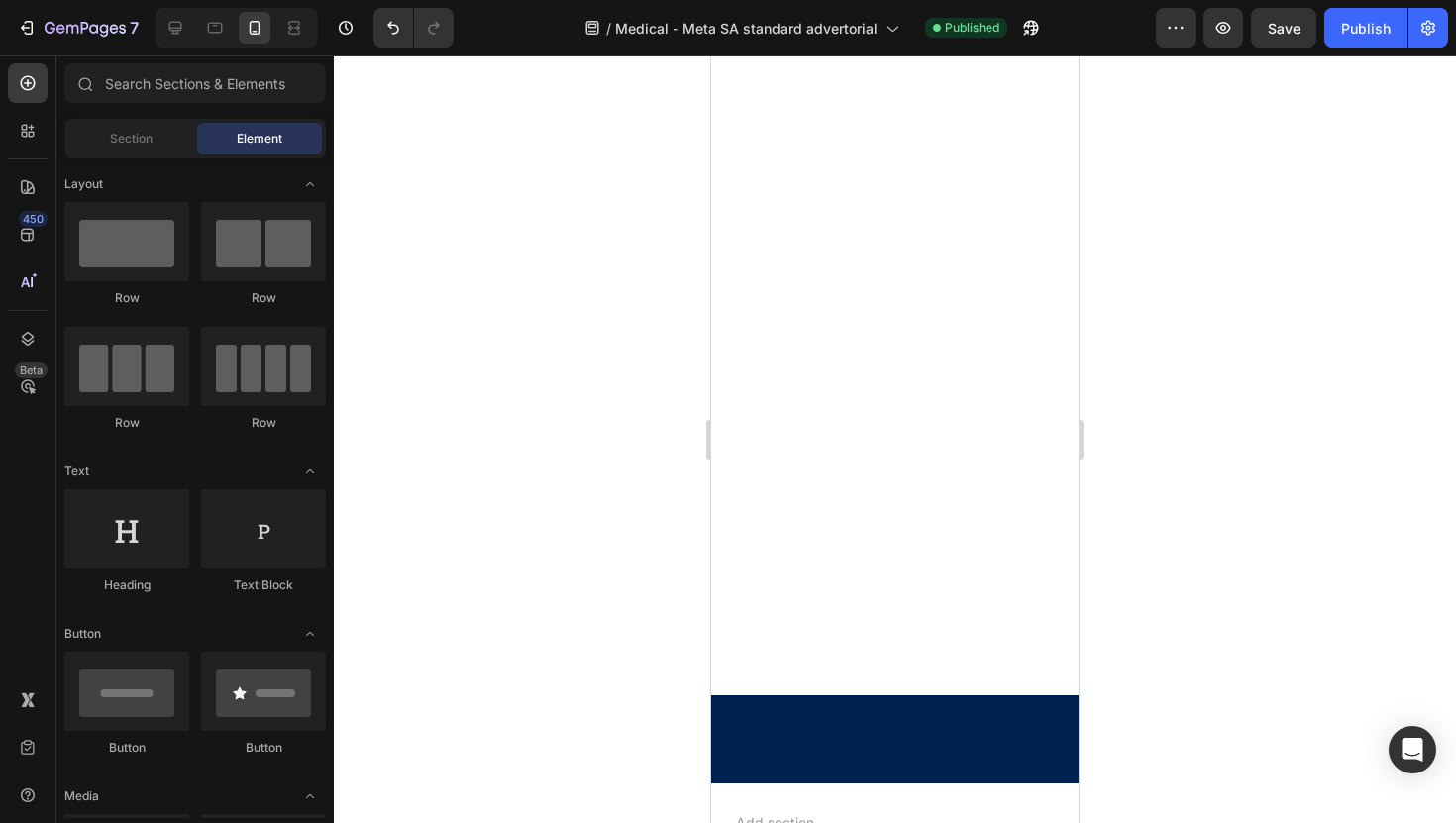 scroll, scrollTop: 14117, scrollLeft: 0, axis: vertical 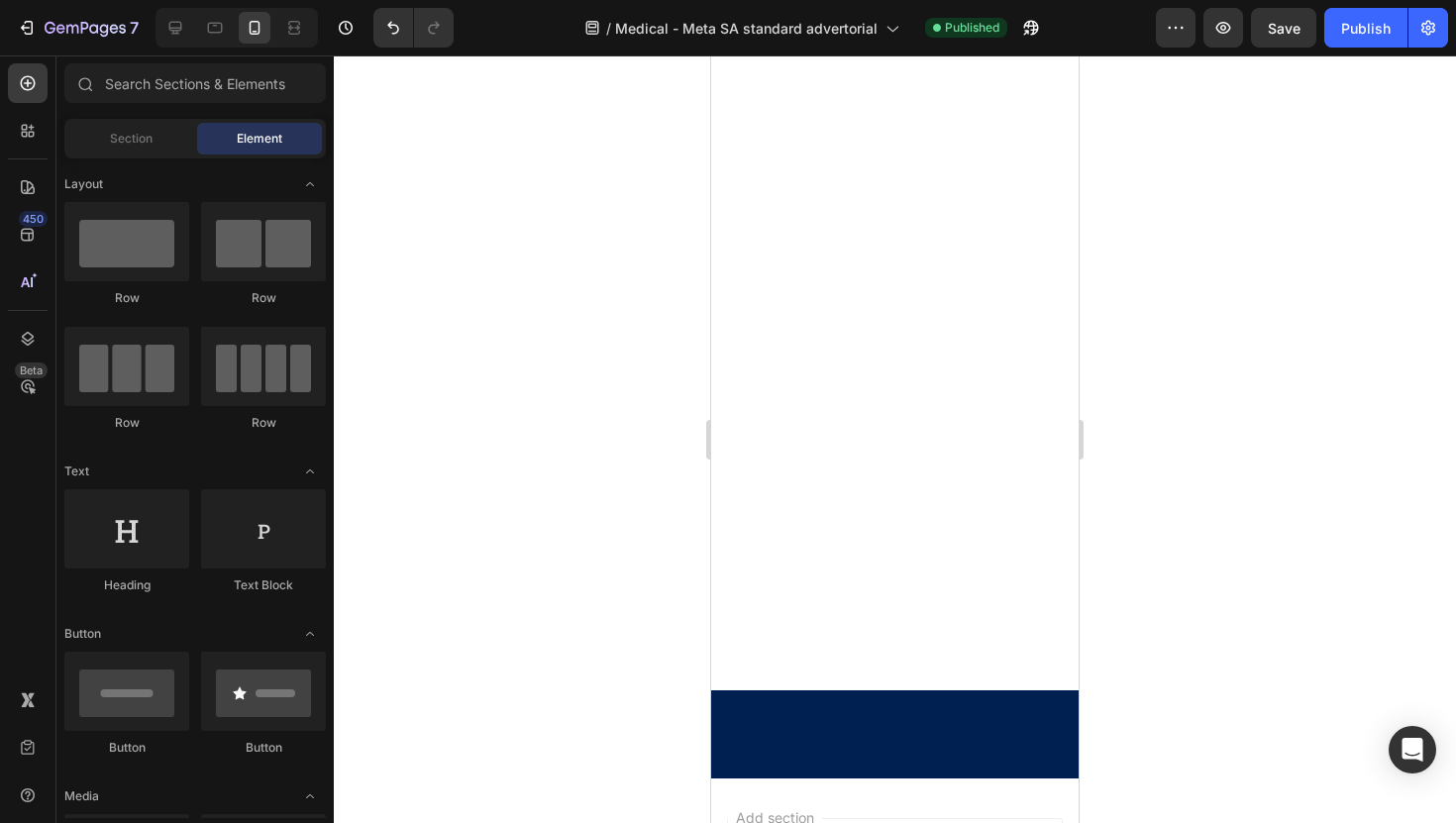 click on "P.S. Just [NUMBER] months ago, I was in a hospital bed with [NUMBER] stitches in my forehead, knowing I could have killed someone because of my sleep apnea. Today, I sleep naturally without any medical equipment, and my family doesn't have to worry about me behind the wheel. This simple but powerful pillow didn't just fix my sleep, it gave me back my life and my family's peace of mind. If you're reading this and still hesitating, remember: the next car accident might not have such a lucky ending. Don't wait like I did." at bounding box center [894, -1041] 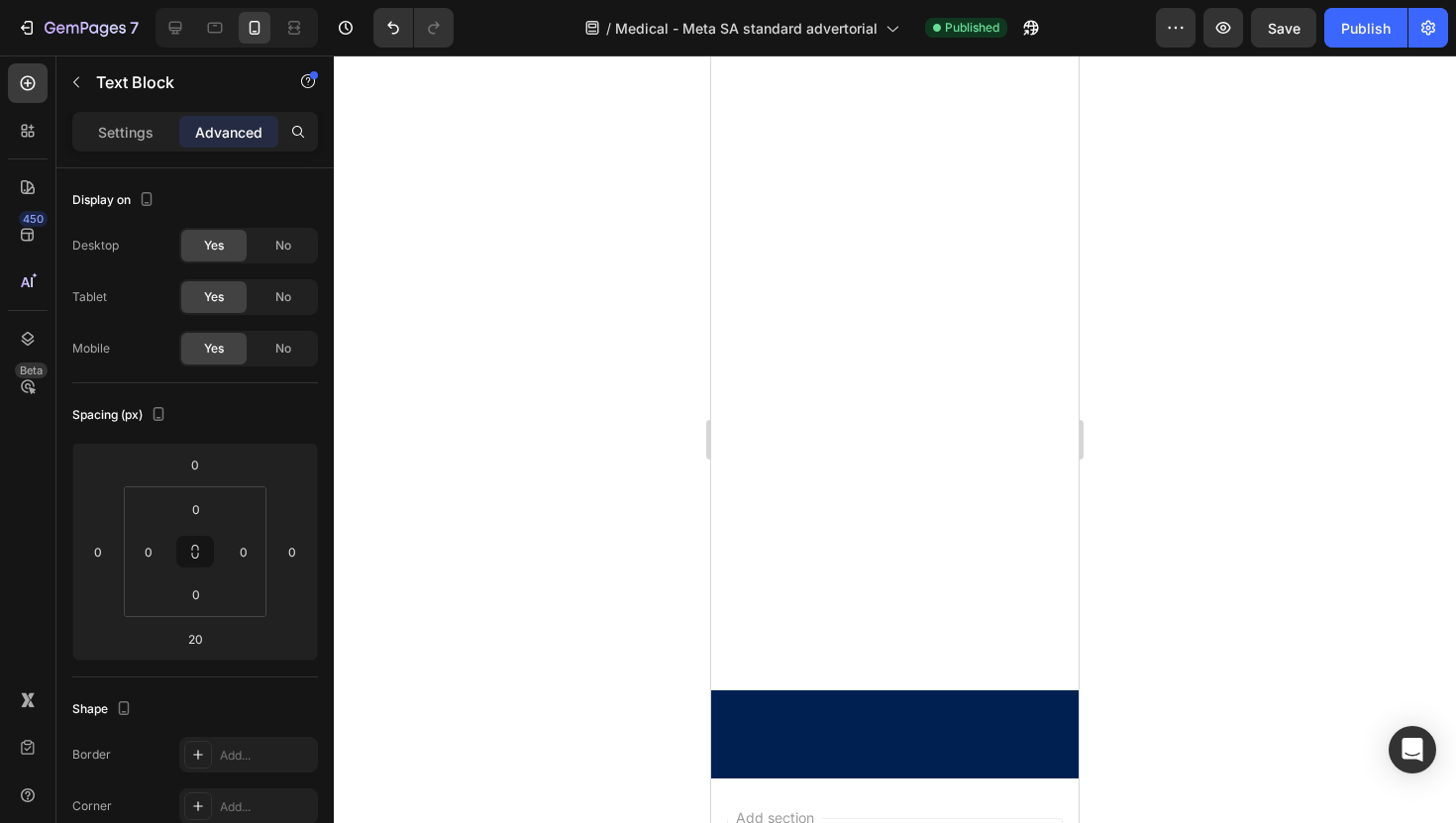 click on "P.S. Just [NUMBER] months ago, I was in a hospital bed with [NUMBER] stitches in my forehead, knowing I could have killed someone because of my sleep apnea. Today, I sleep naturally without any medical equipment, and my family doesn't have to worry about me behind the wheel. This simple but powerful pillow didn't just fix my sleep, it gave me back my life and my family's peace of mind. If you're reading this and still hesitating, remember: the next car accident might not have such a lucky ending. Don't wait like I did." at bounding box center [894, -1041] 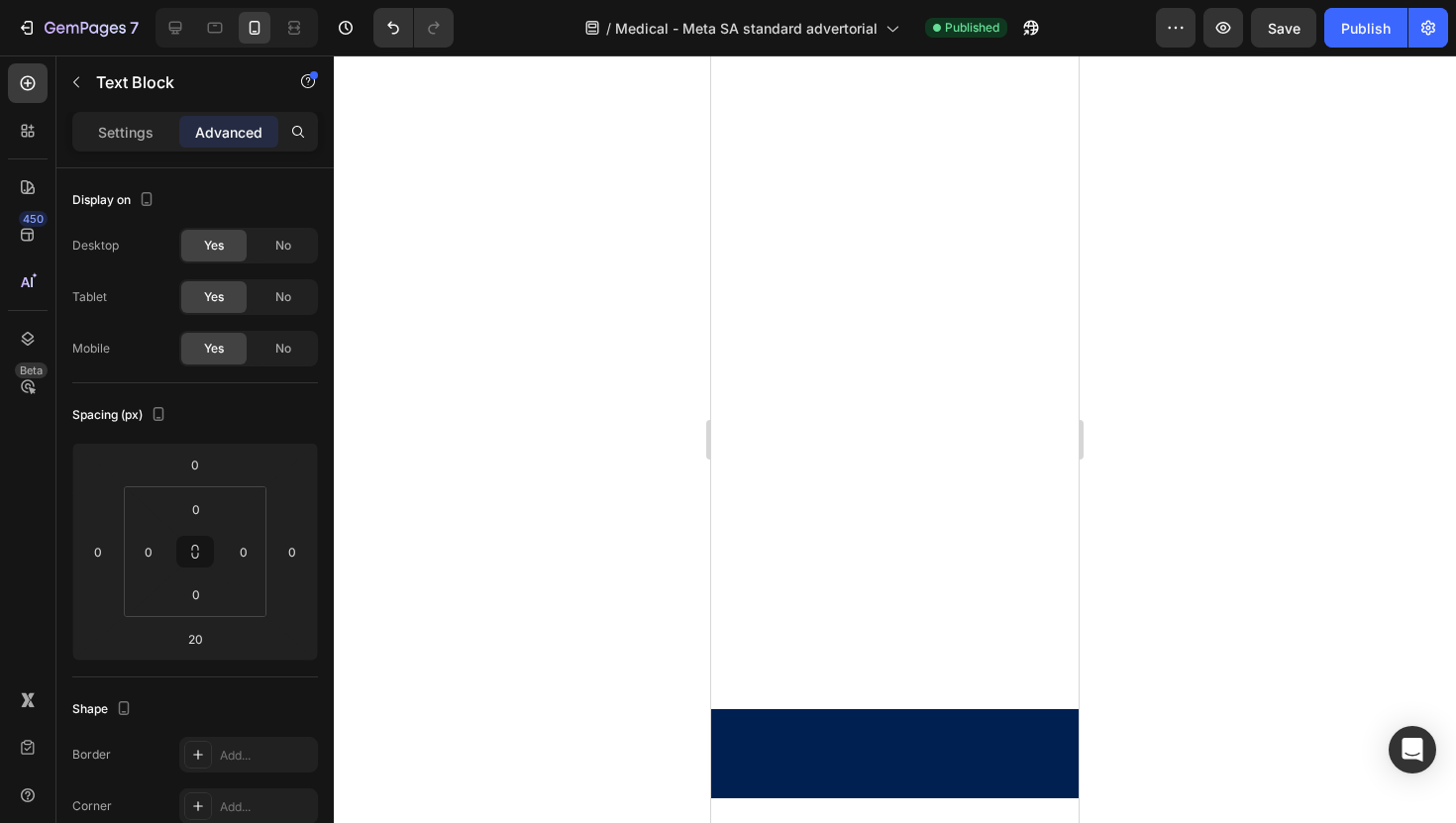 click 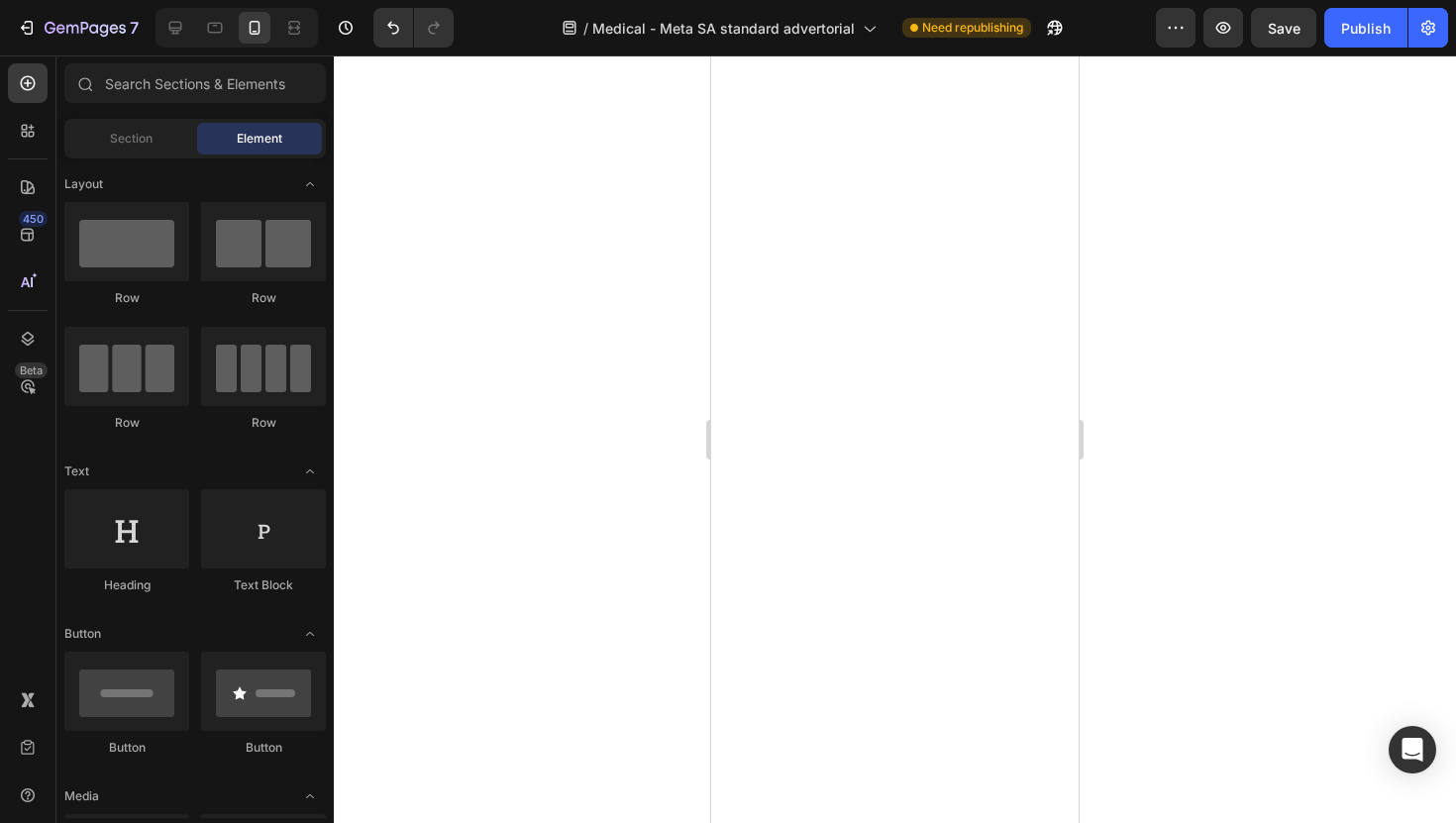 scroll, scrollTop: 14133, scrollLeft: 0, axis: vertical 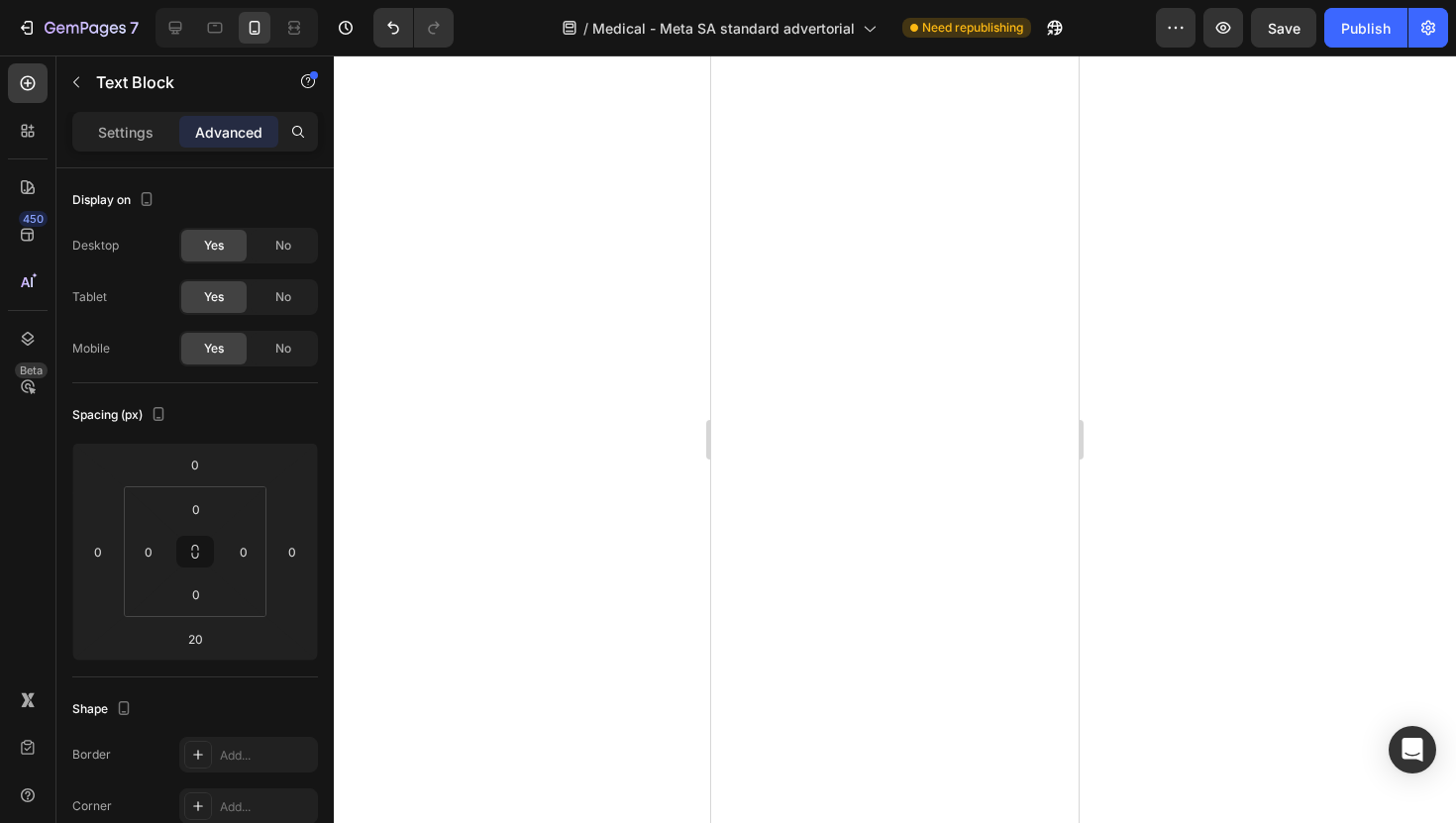 click on "P.S.  Just six months ago, I was laying on a hospital bed with seven stitches in my forehead, knowing I could have killed someone because of my sleep apnea. Today, I sleep naturally without any medical equipment, and my family doesn't have to worry about me behind the wheel. This simple but powerful pillow didn't just fix my sleep, it gave me back my life and my family's peace of mind. If you're reading this and still hesitating, remember: the next car accident might not have such a lucky ending. Don't wait like I did." at bounding box center [893, -1048] 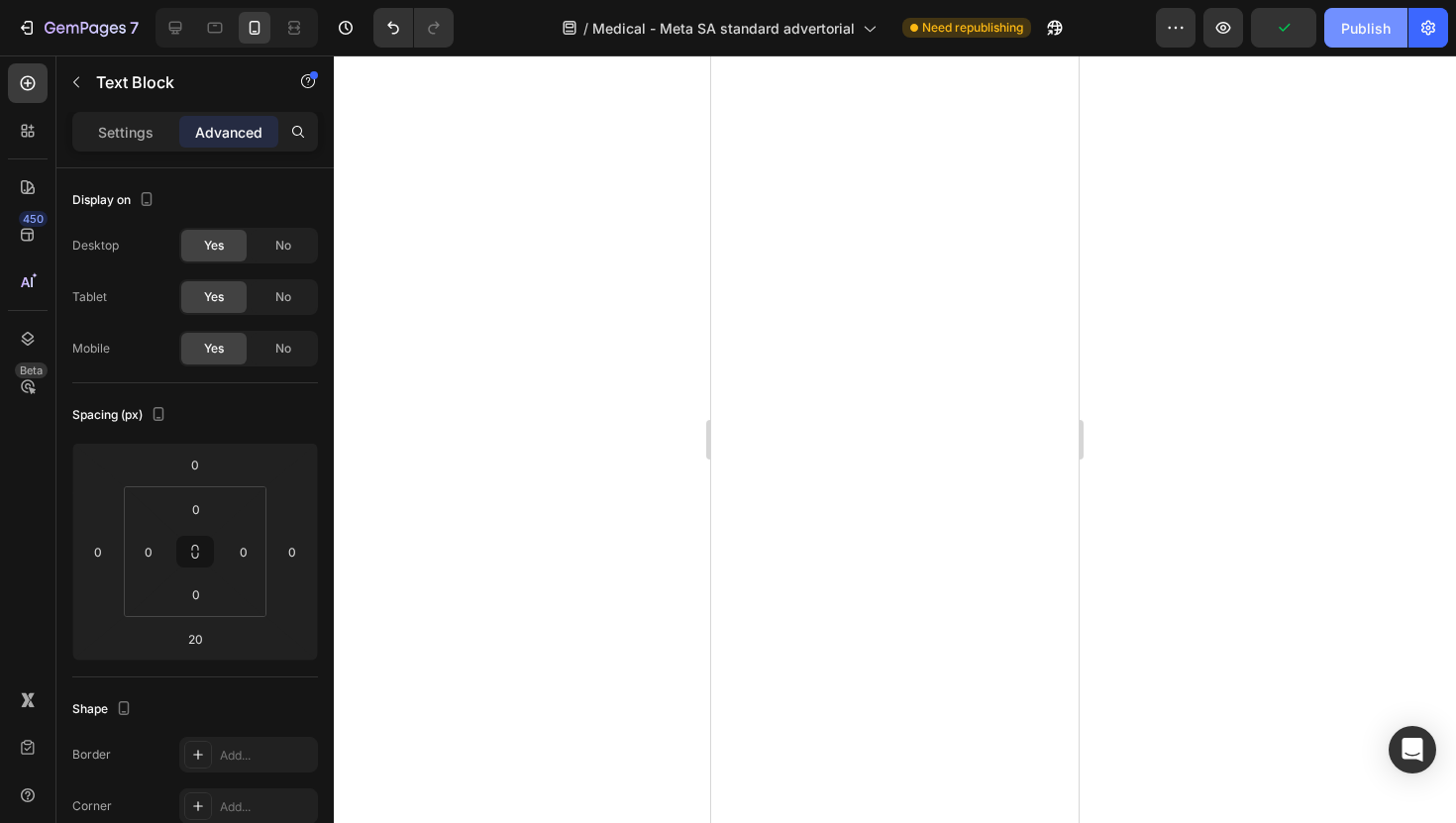 click on "Publish" at bounding box center (1366, 28) 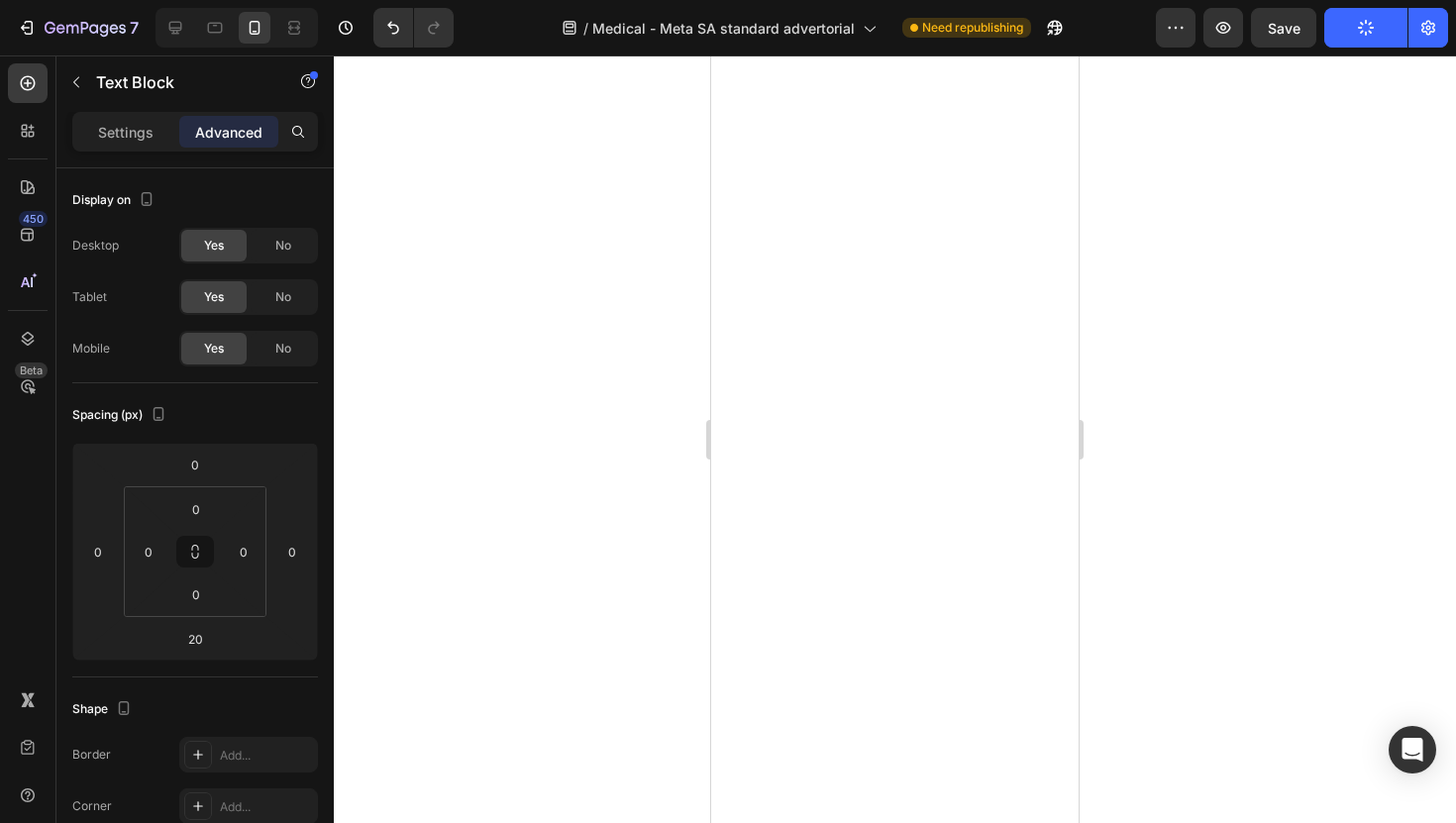 scroll, scrollTop: 14158, scrollLeft: 0, axis: vertical 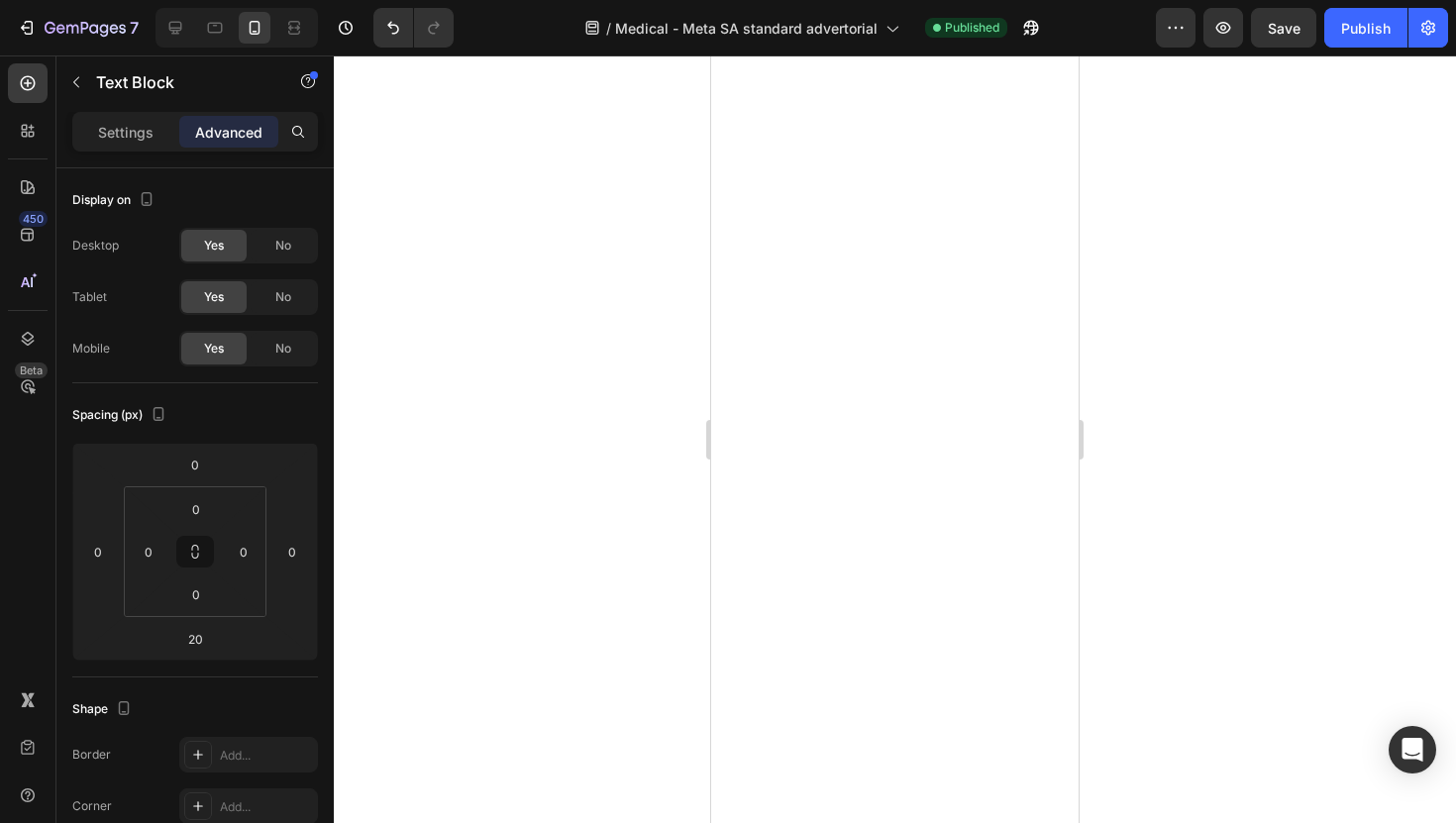 click on "P.S.  Just six months ago, I was laying on a hospital bed with 4 stitches in my forehead, knowing I could have killed someone because of my sleep apnea. Today, I sleep naturally without any medical equipment, and my family doesn't have to worry about me behind the wheel. This simple but powerful pillow didn't just fix my sleep, it gave me back my life and my family's peace of mind. If you're reading this and still hesitating, remember: the next car accident might not have such a lucky ending. Don't wait like I did." at bounding box center (894, -1082) 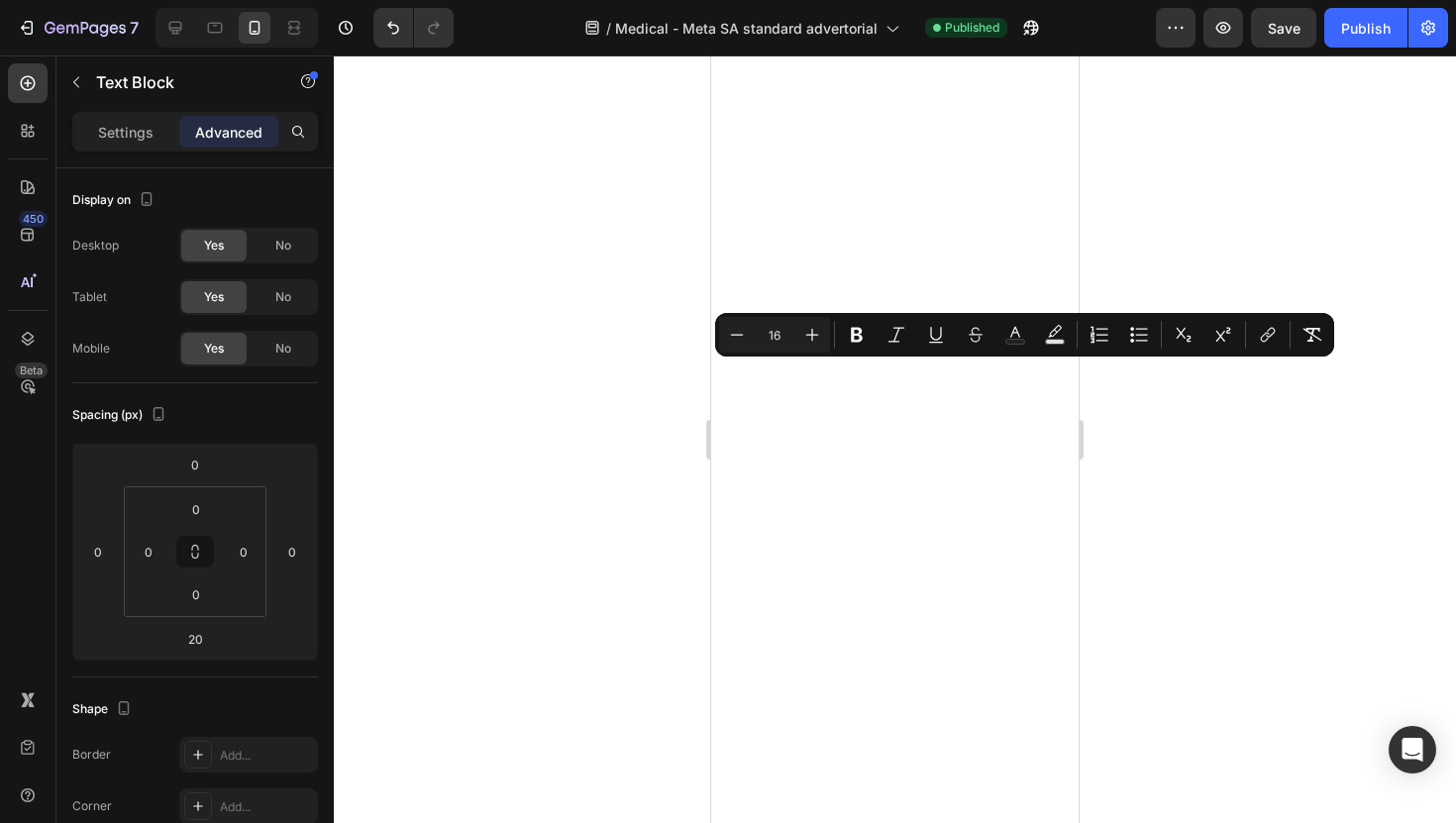 drag, startPoint x: 958, startPoint y: 376, endPoint x: 1031, endPoint y: 359, distance: 74.95332 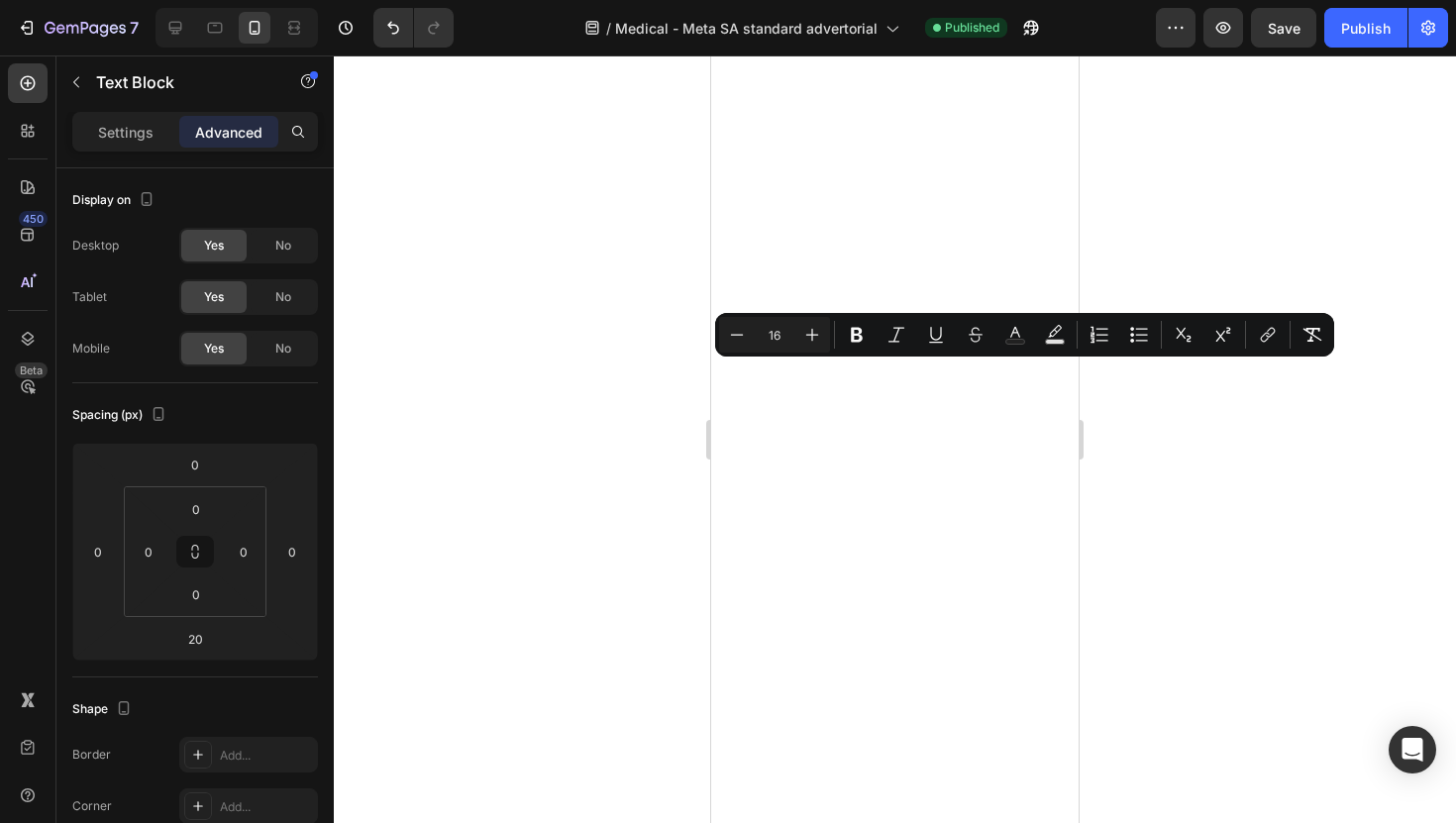click on "P.S.  Just six months ago, I was laying on a hospital bed with 4 stitches in my forehead, knowing I could have killed someone because of my sleep apnea. Today, I sleep naturally without any medical equipment, and my family doesn't have to worry about me behind the wheel. This simple but powerful pillow didn't just fix my sleep, it gave me back my life and my family's peace of mind. If you're reading this and still hesitating, remember: the next car accident might not have such a lucky ending. Don't wait like I did." at bounding box center [894, -1082] 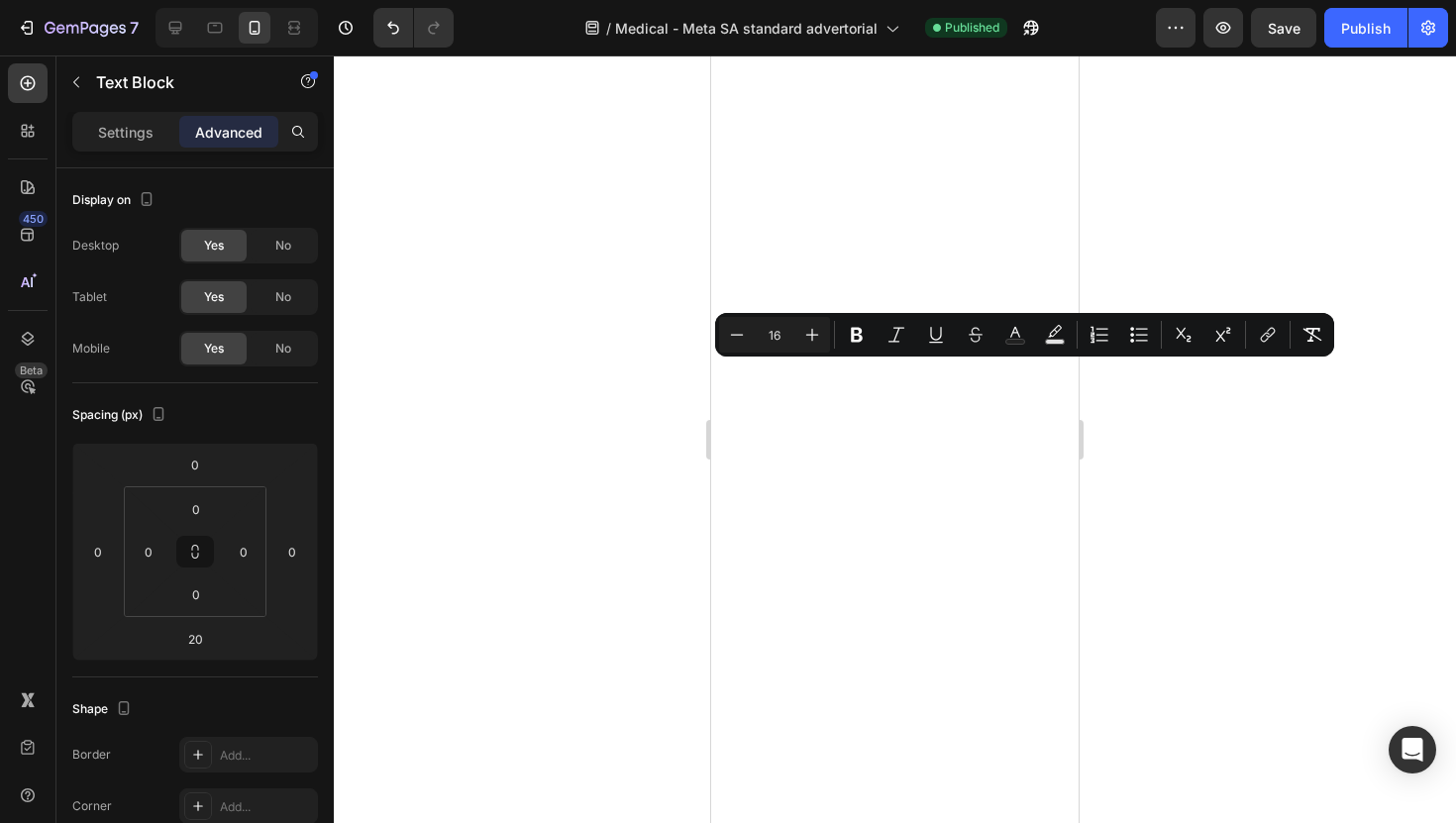 click 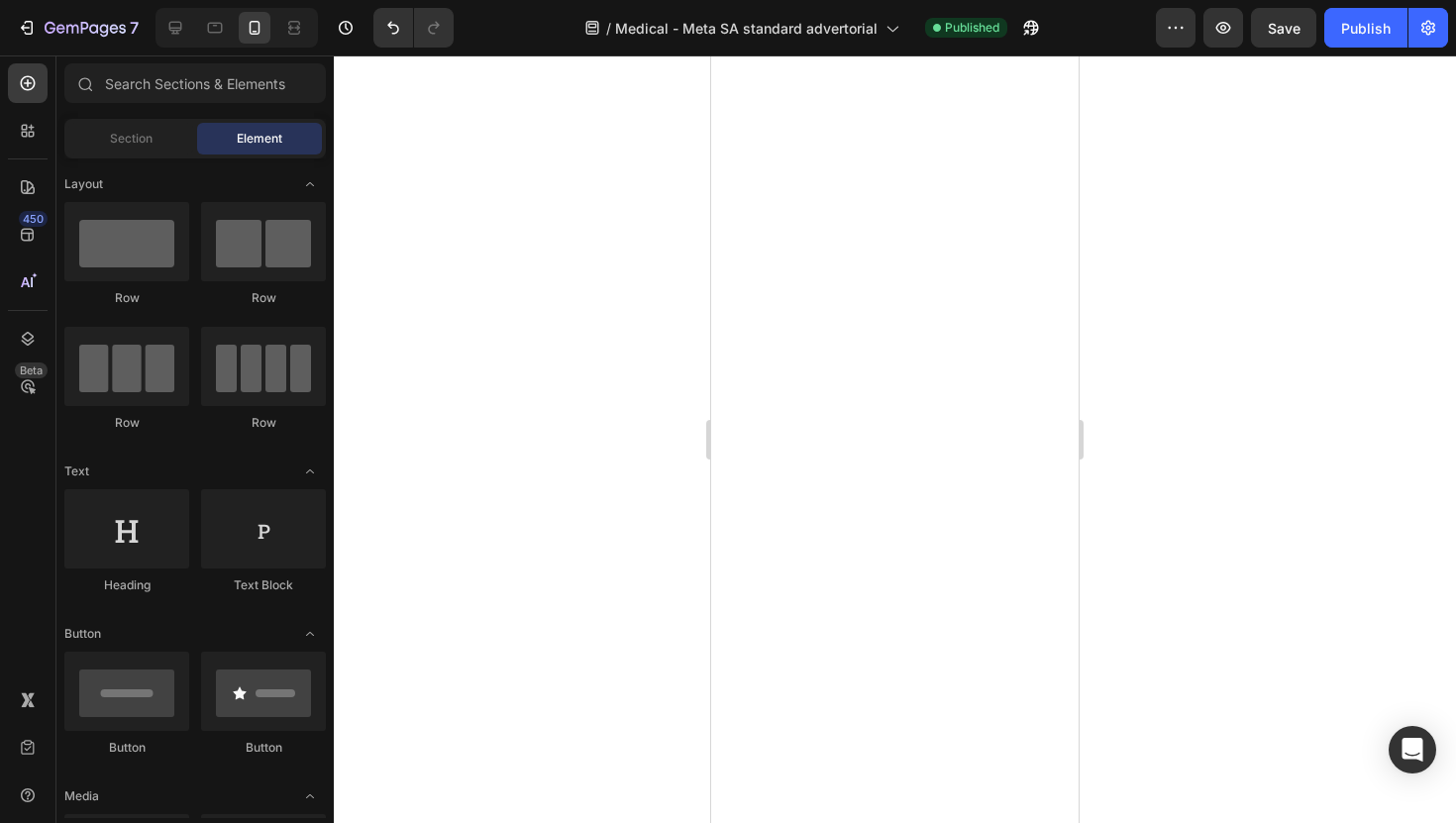 click on "P.S.  Just six months ago, I was laying on a hospital bed with 4 stitches in my forehead, knowing I could have killed someone because of my sleep apnea. Today, I sleep naturally without any medical equipment, and my family doesn't have to worry about me behind the wheel. This simple but powerful pillow didn't just fix my sleep, it gave me back my life and my family's peace of mind. If you're reading this and still hesitating, remember: the next car accident might not have such a lucky ending. Don't wait like I did." at bounding box center (894, -1082) 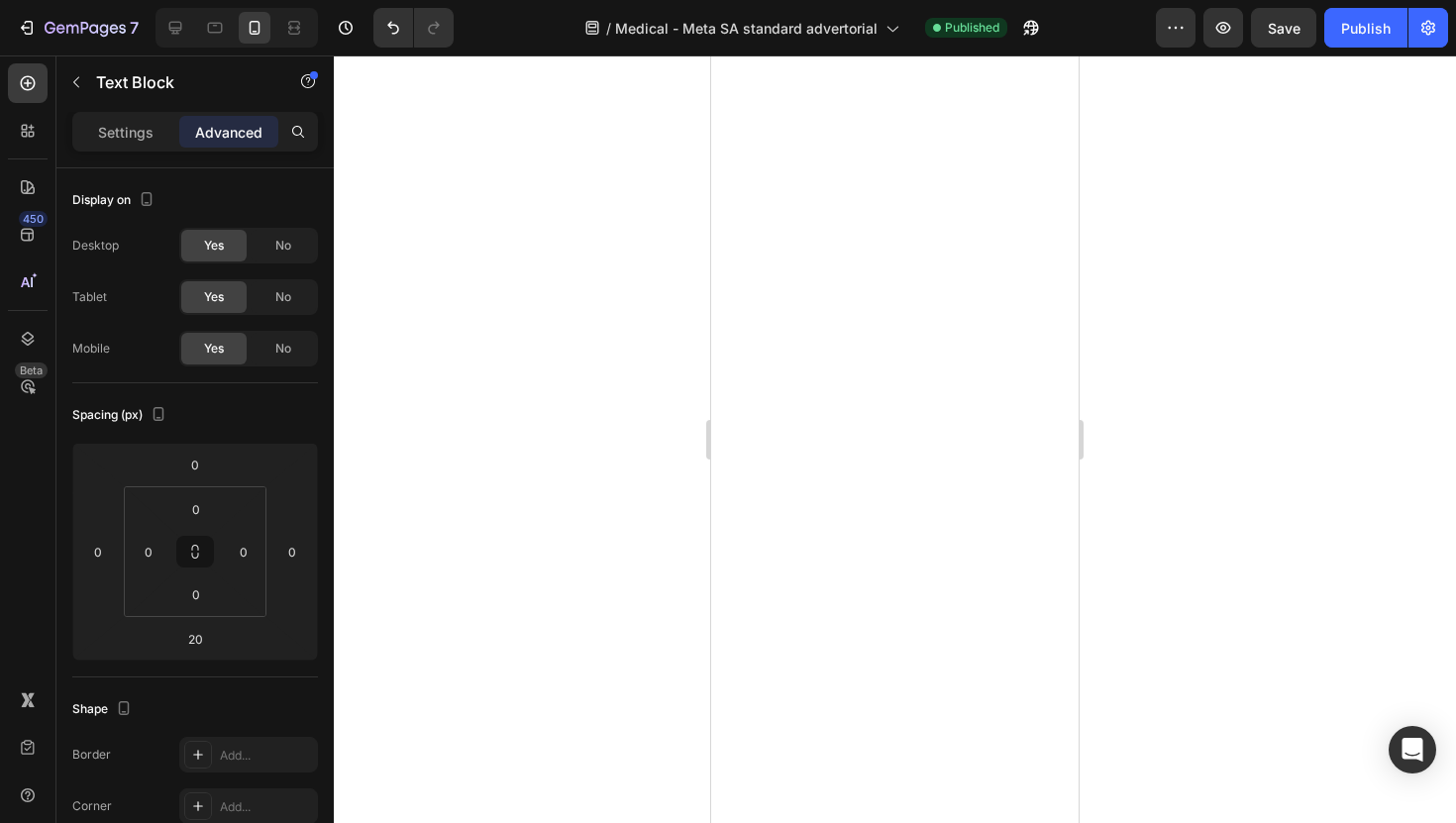 click 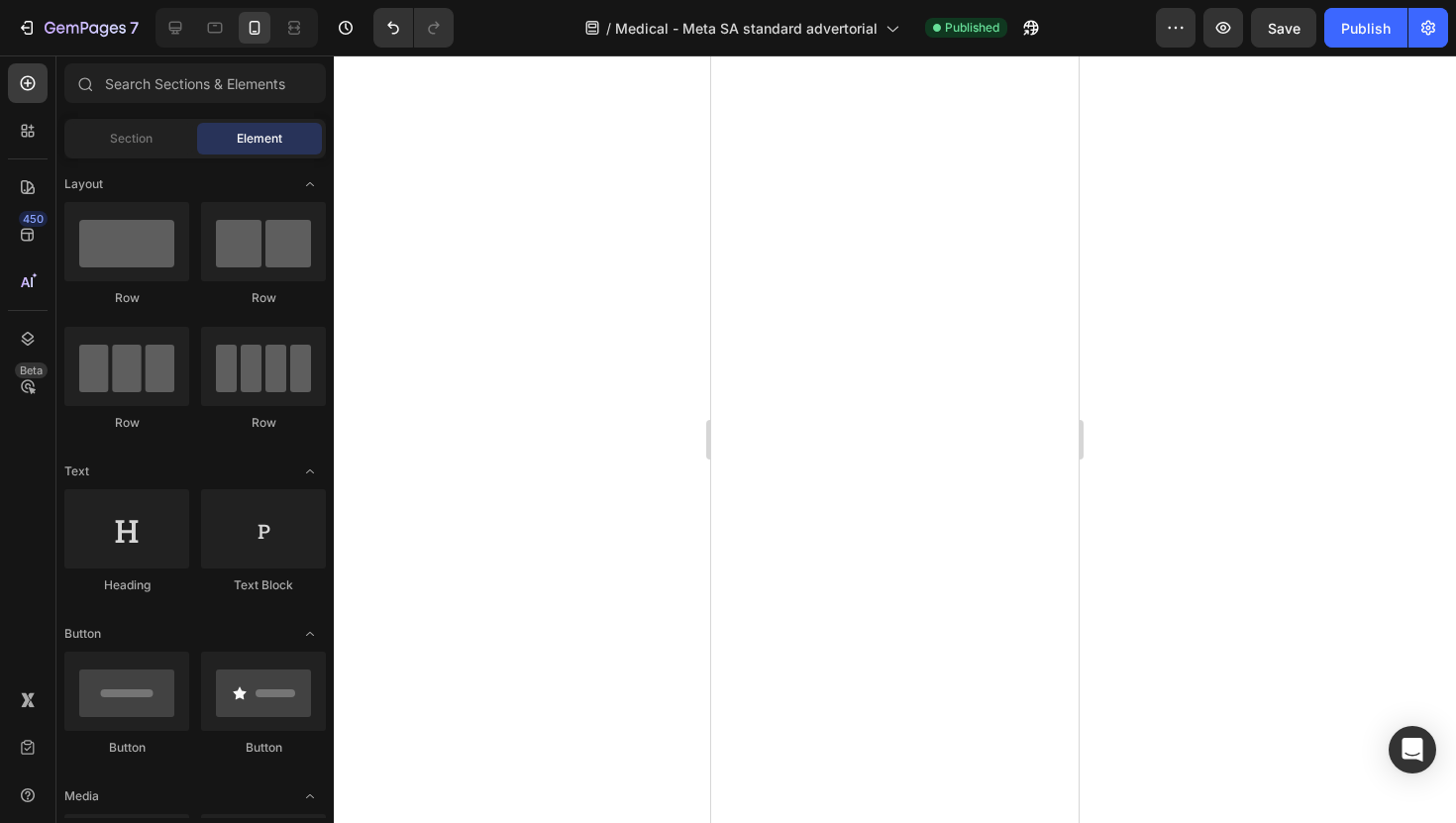 click on "CHECK AVAILABILITY & CLAIM ANNIVERSARY DISCOUNT" at bounding box center (894, -1258) 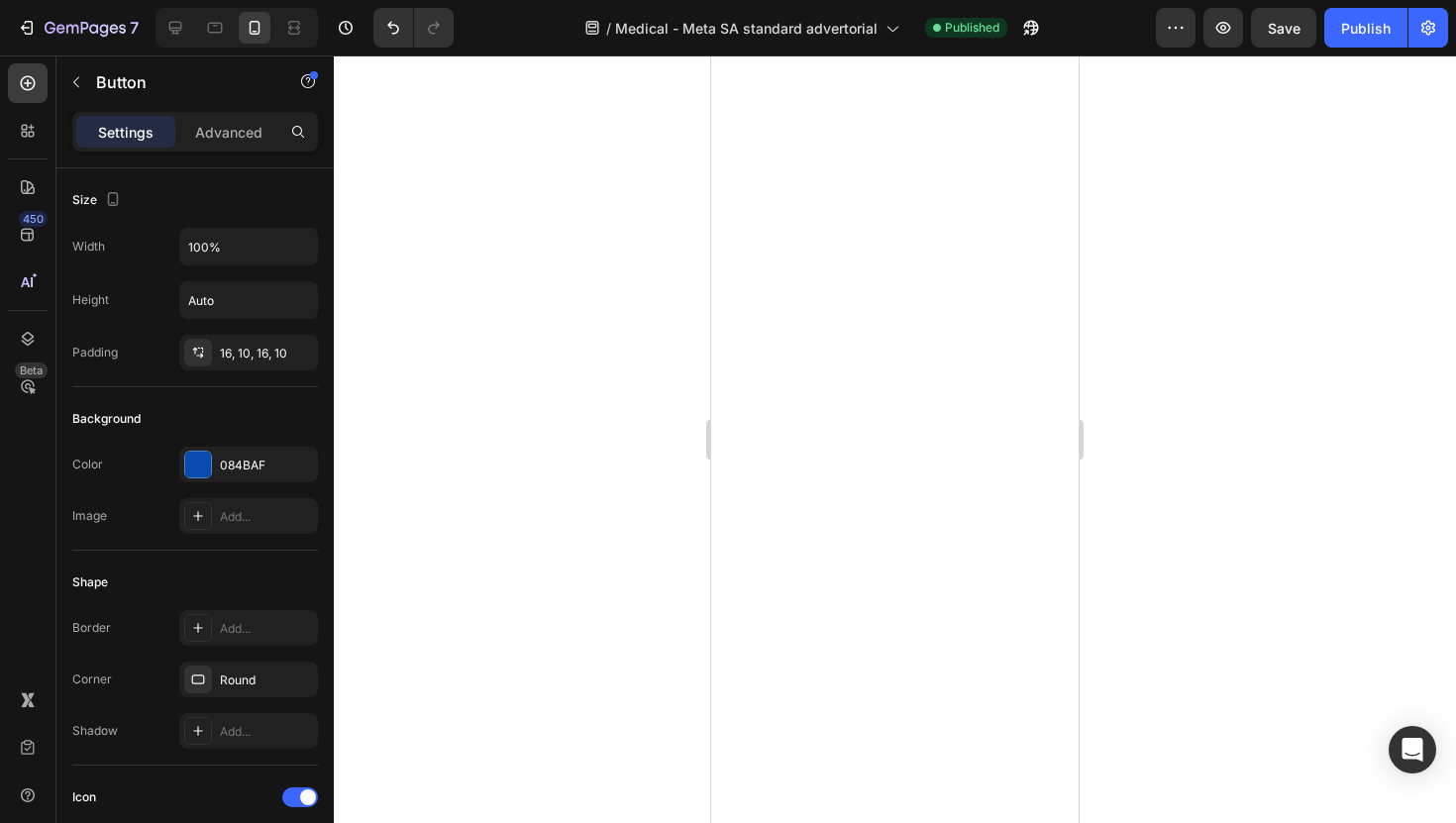 click 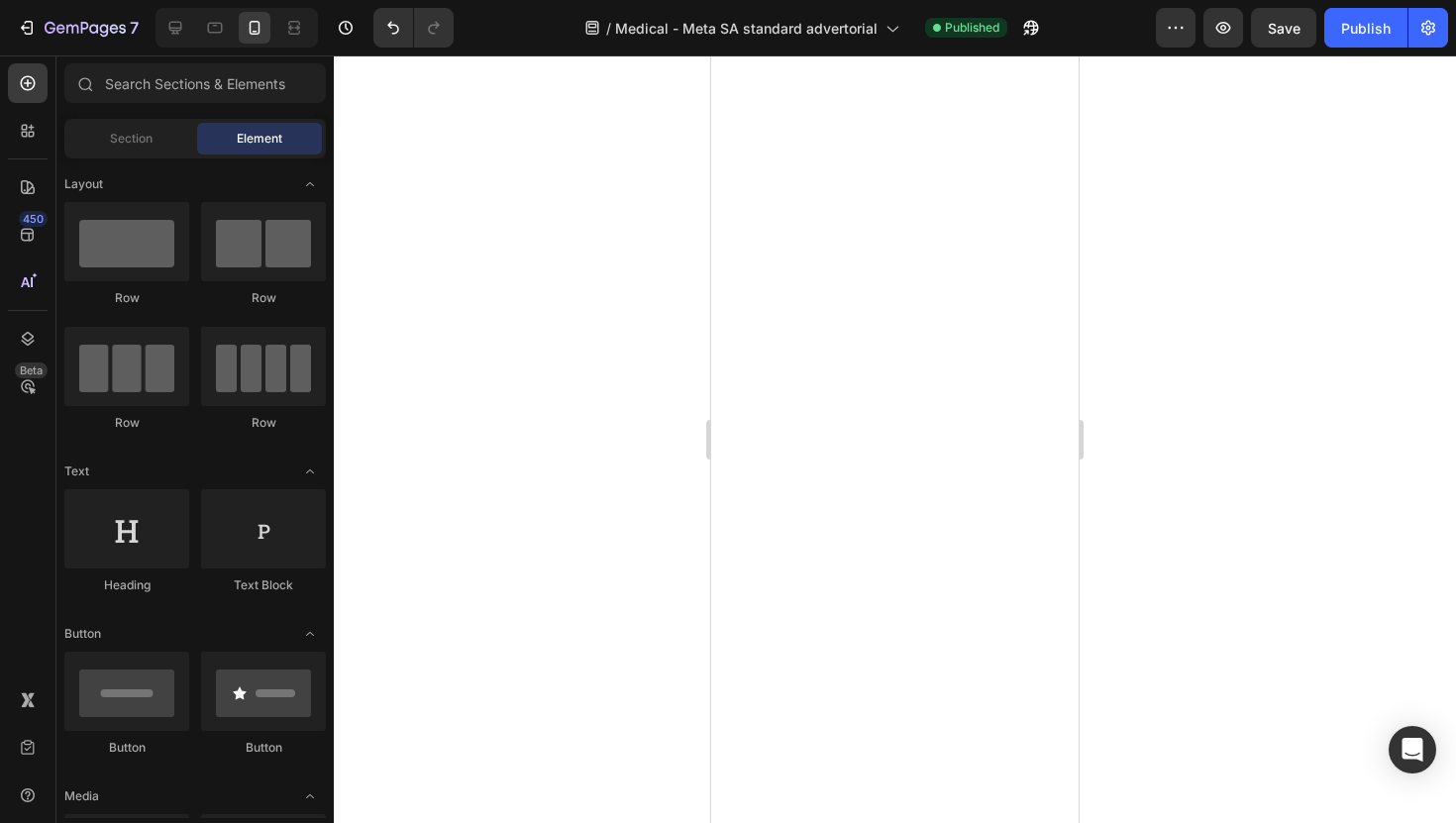 click at bounding box center [895, -1295] 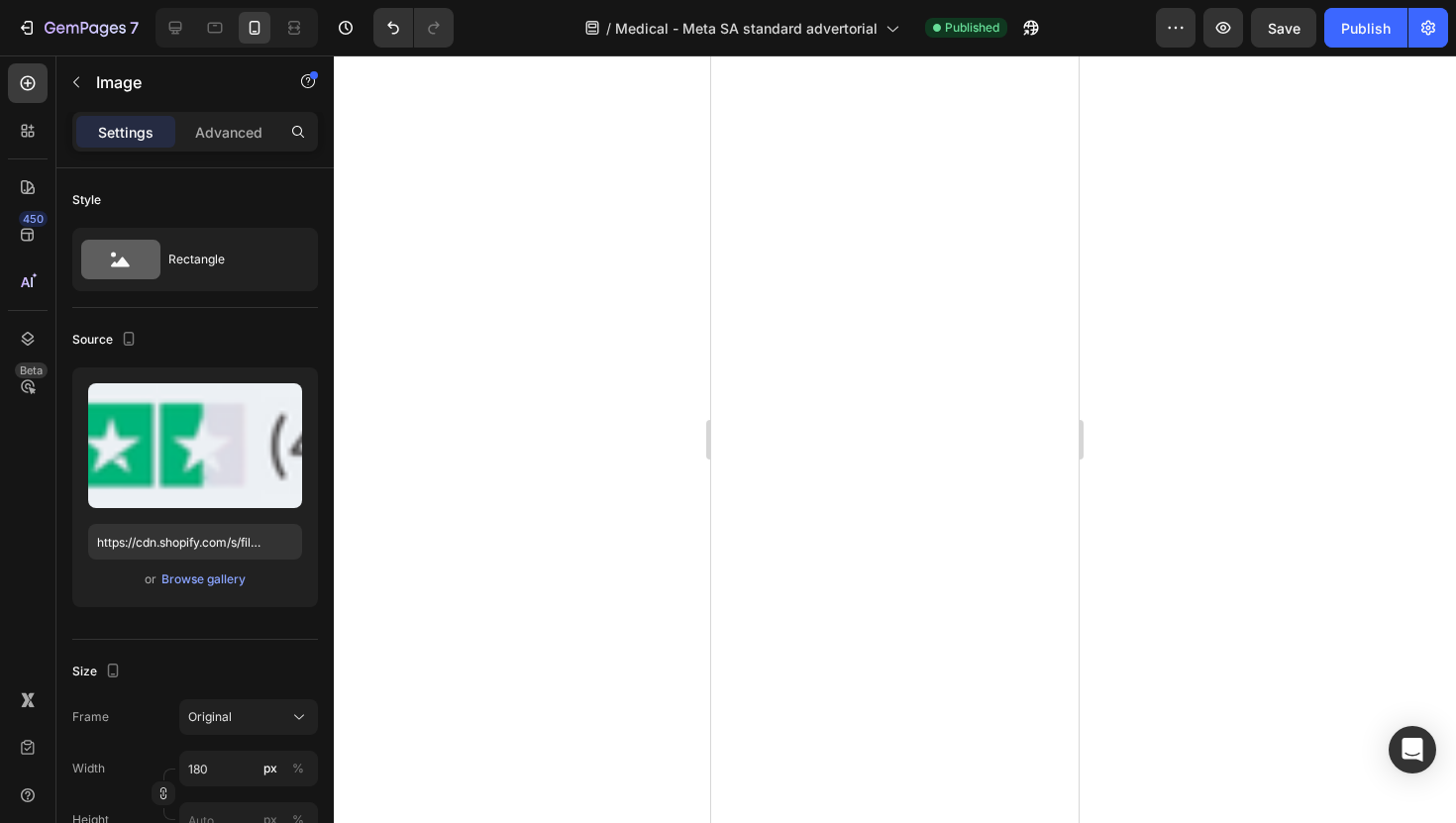 click 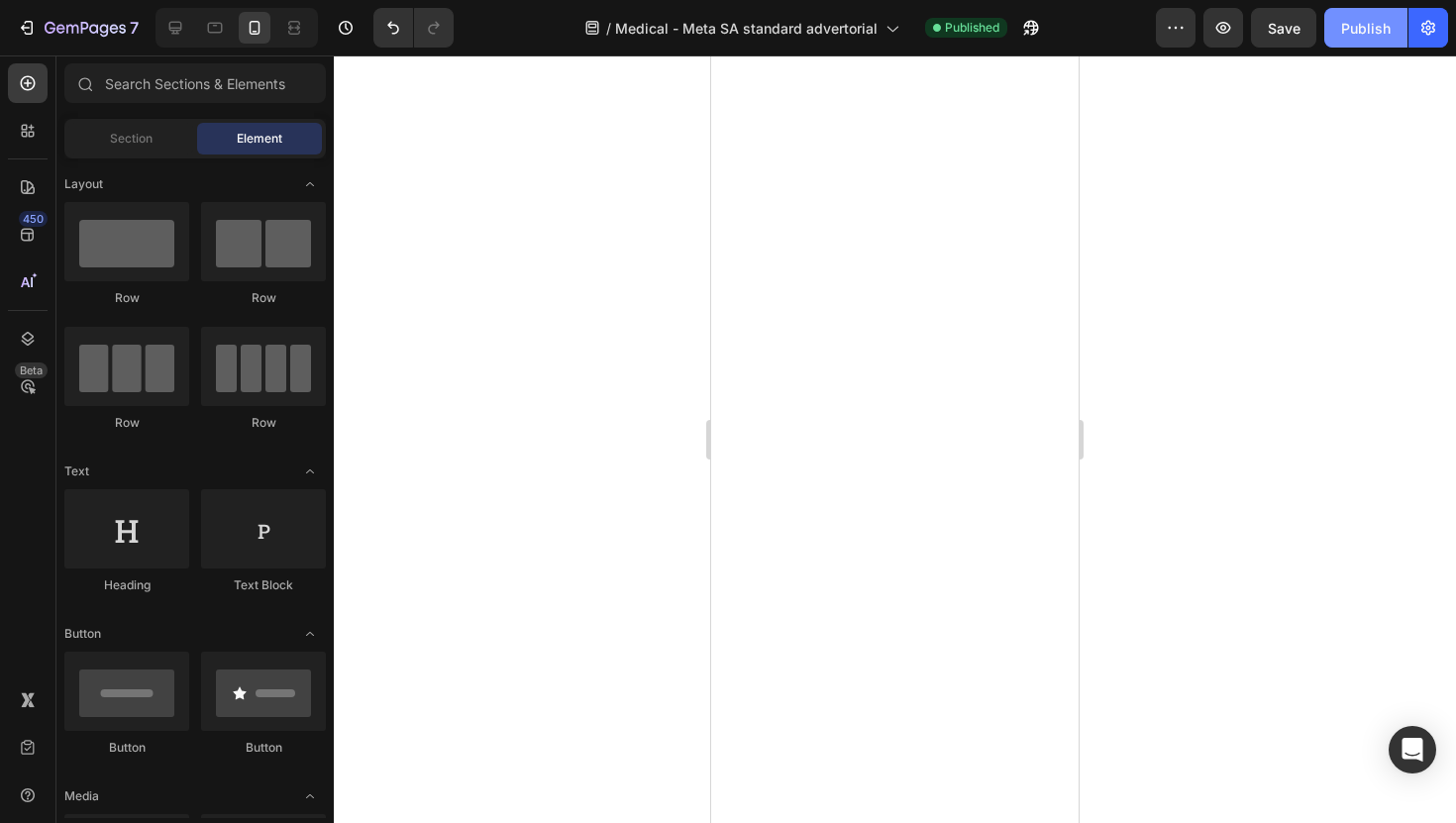 click on "Publish" at bounding box center [1366, 28] 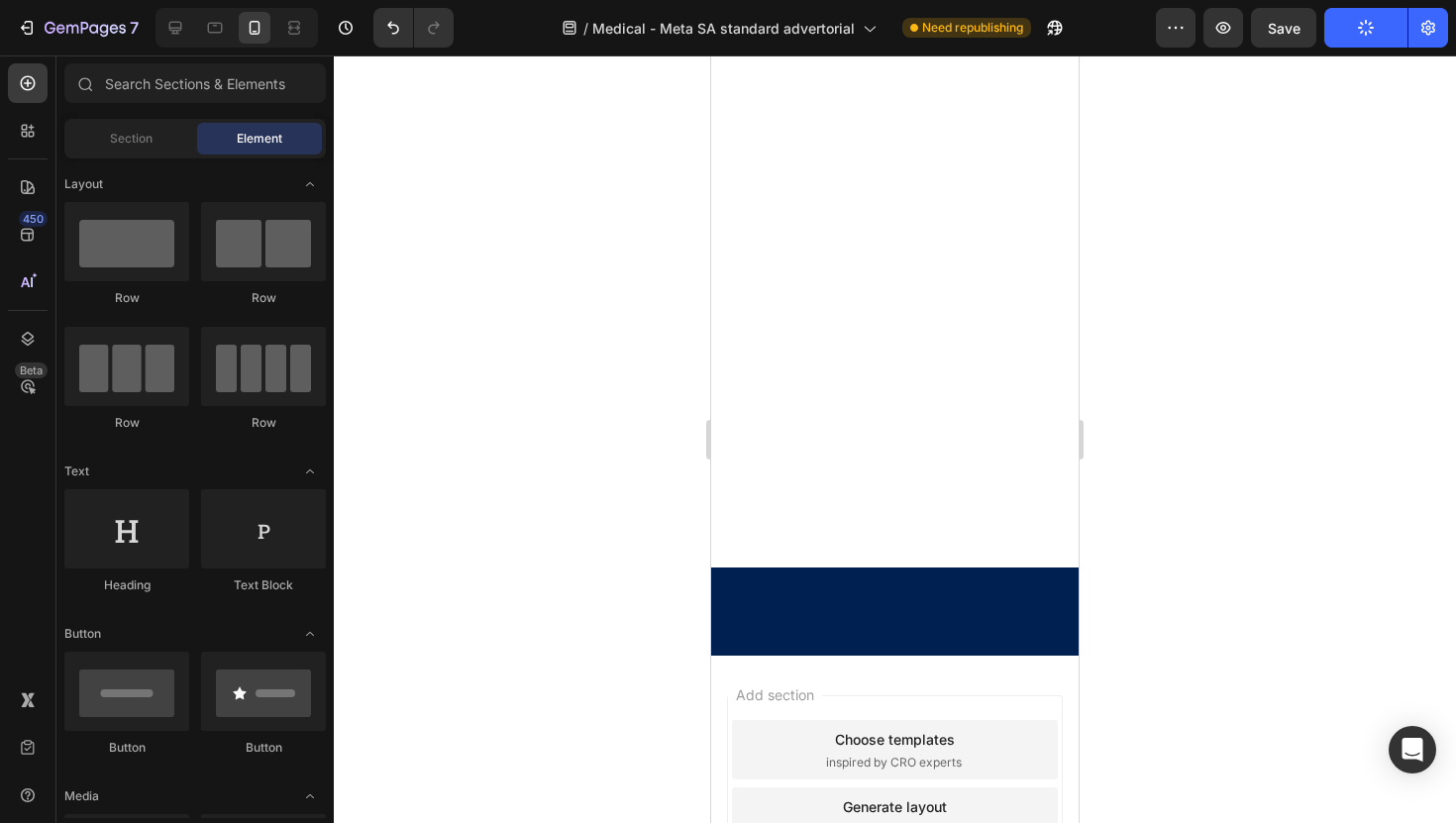 scroll, scrollTop: 14474, scrollLeft: 0, axis: vertical 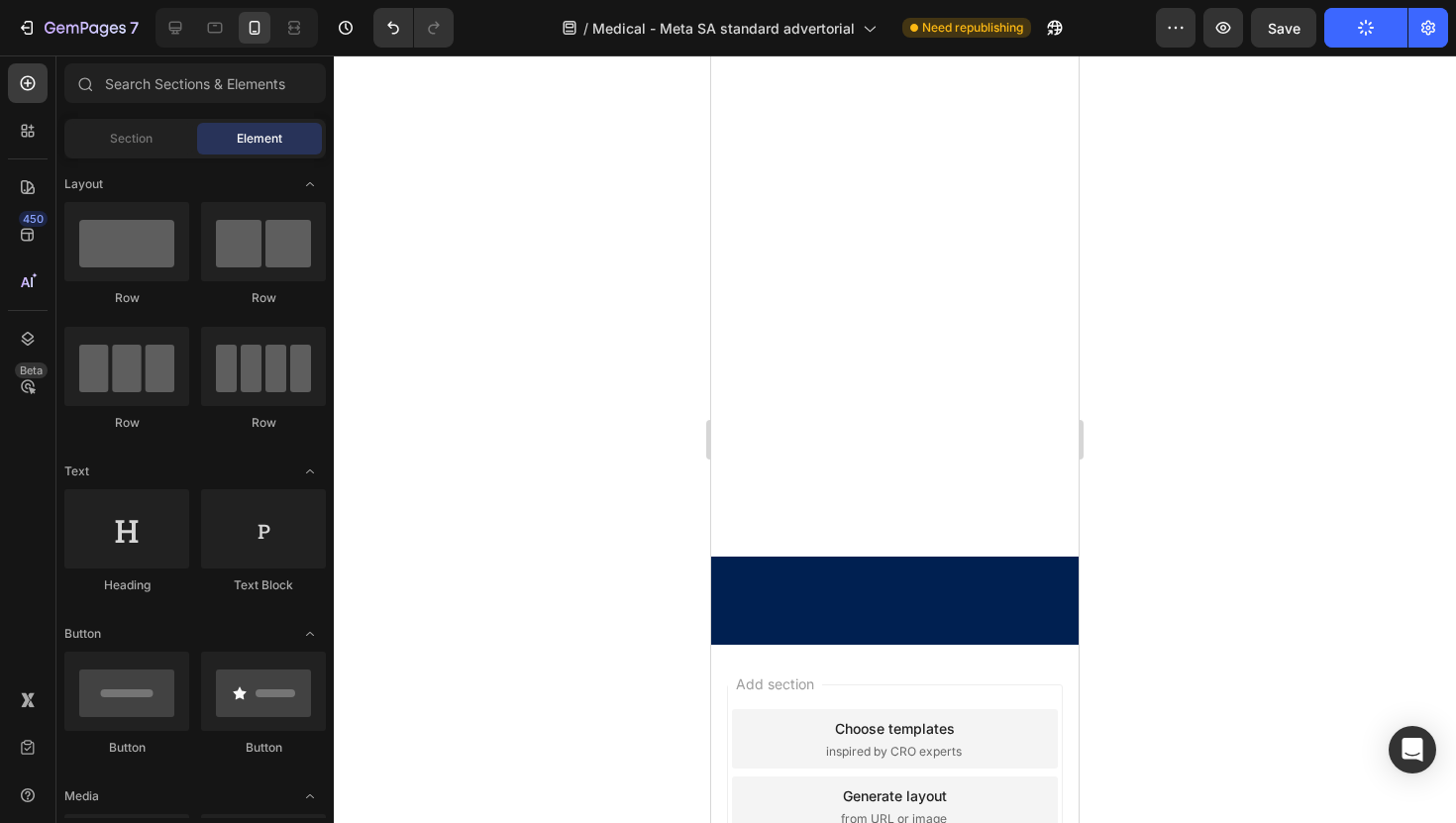click on "Airway Pro Sleep Apnoea Relief Pillow™" at bounding box center (894, -1100) 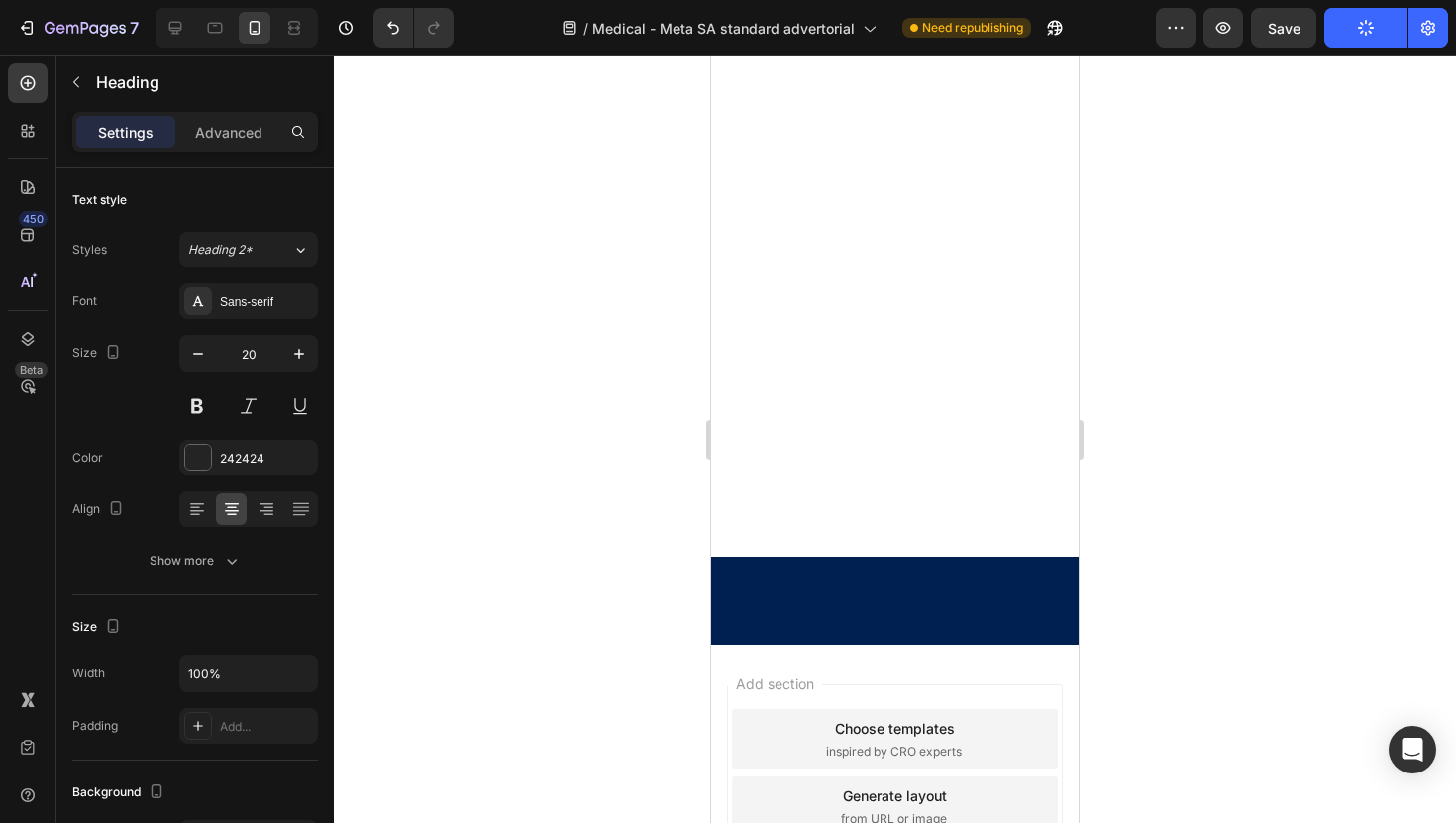 click on "Airway Pro Sleep Apnoea Relief Pillow™" at bounding box center [894, -1100] 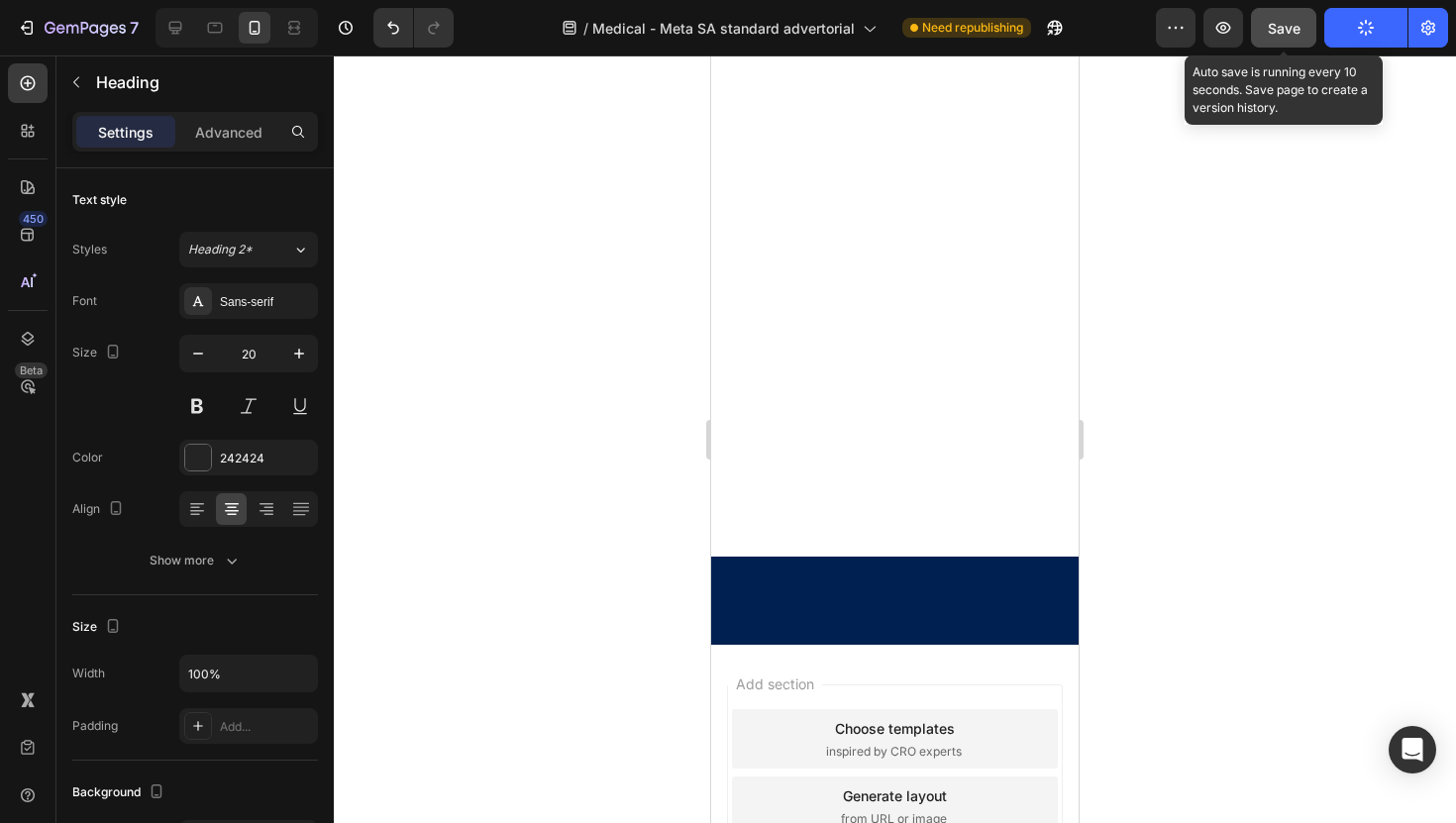 click on "Save" at bounding box center [1284, 28] 